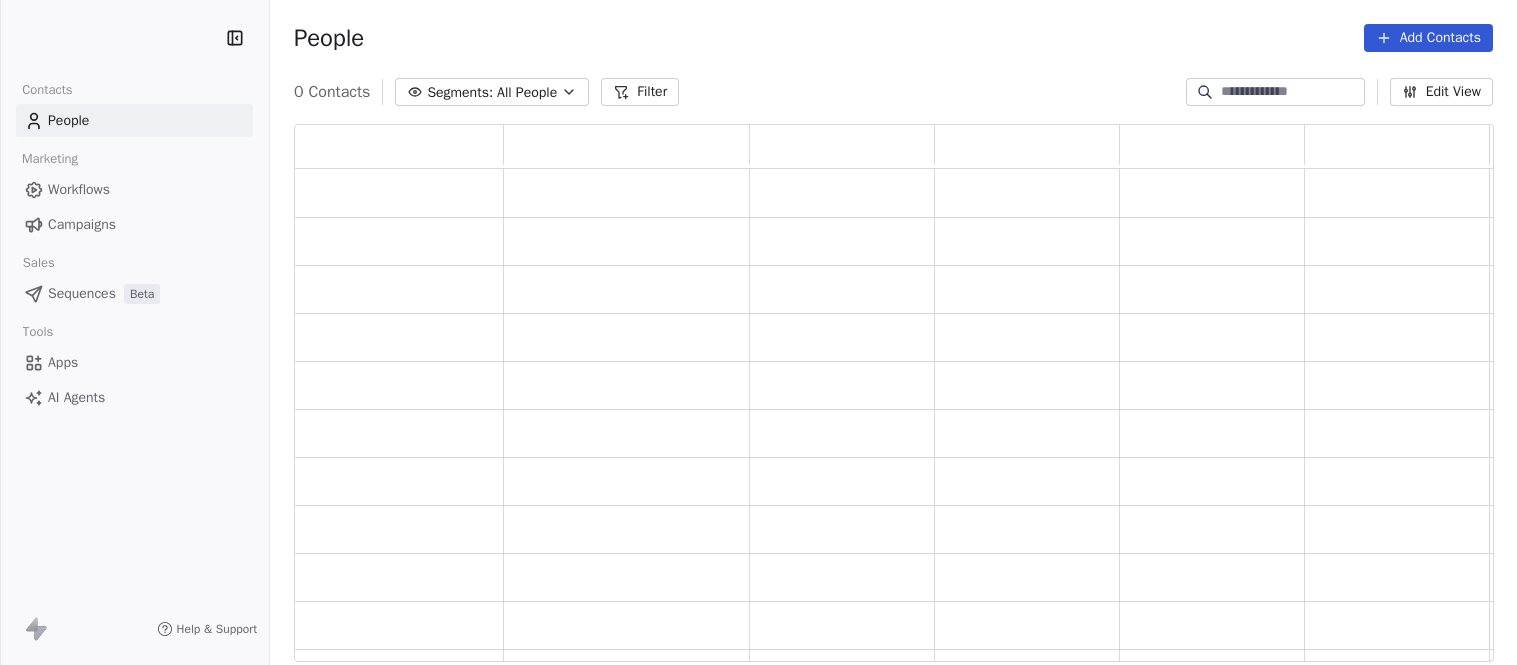scroll, scrollTop: 0, scrollLeft: 0, axis: both 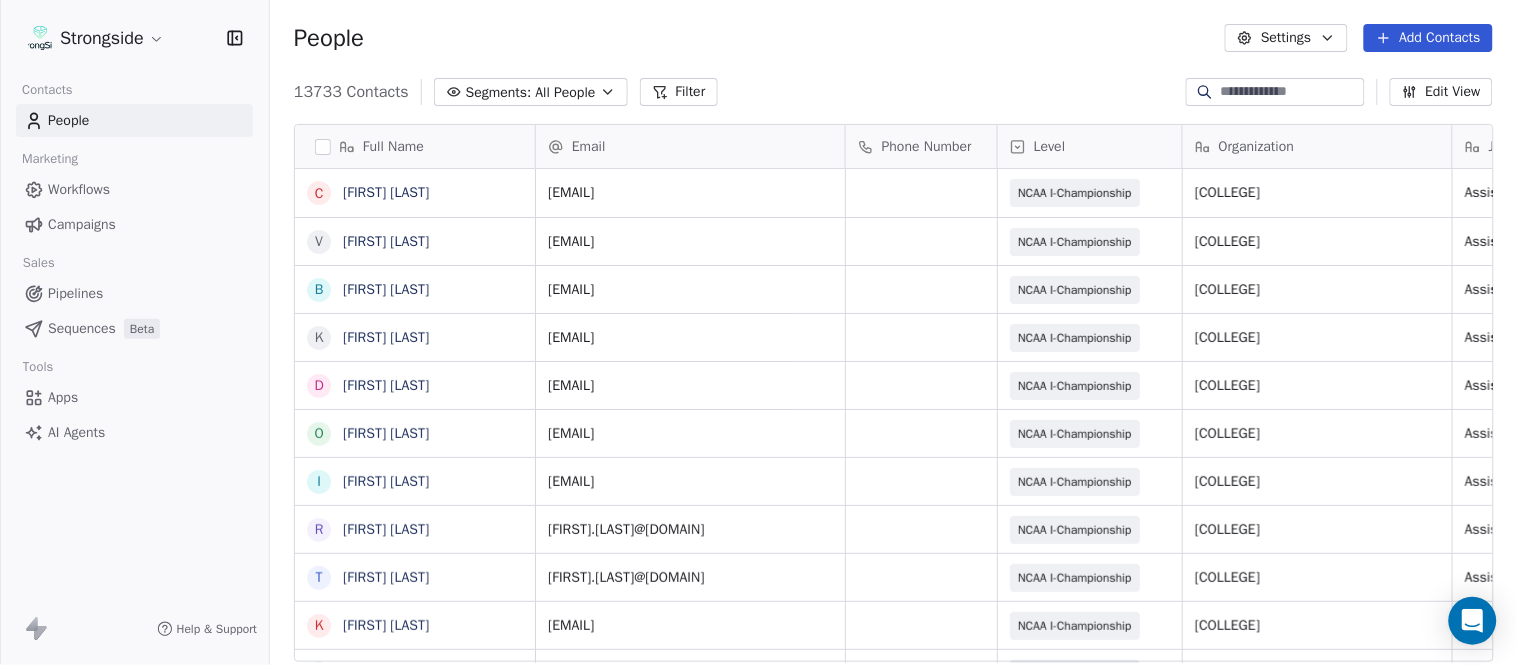 click on "Add Contacts" at bounding box center [1428, 38] 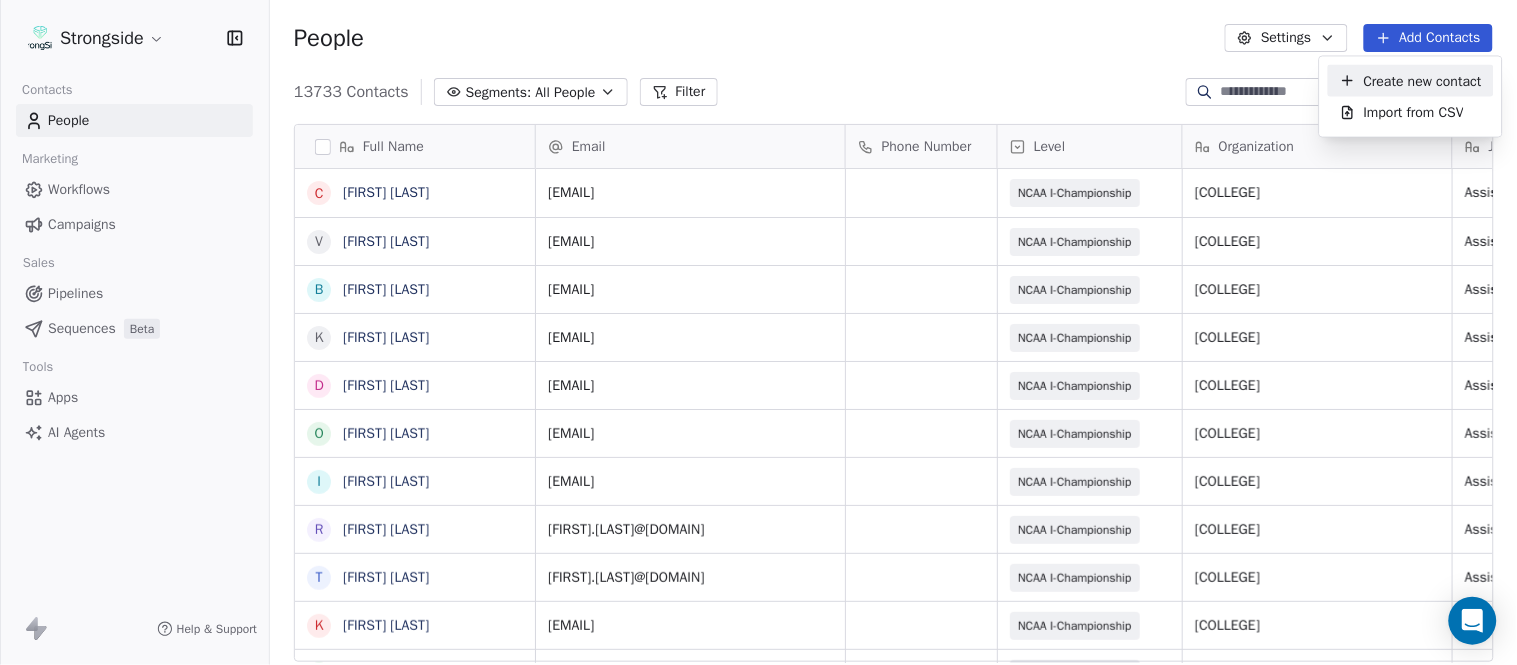 click on "Create new contact" at bounding box center (1411, 81) 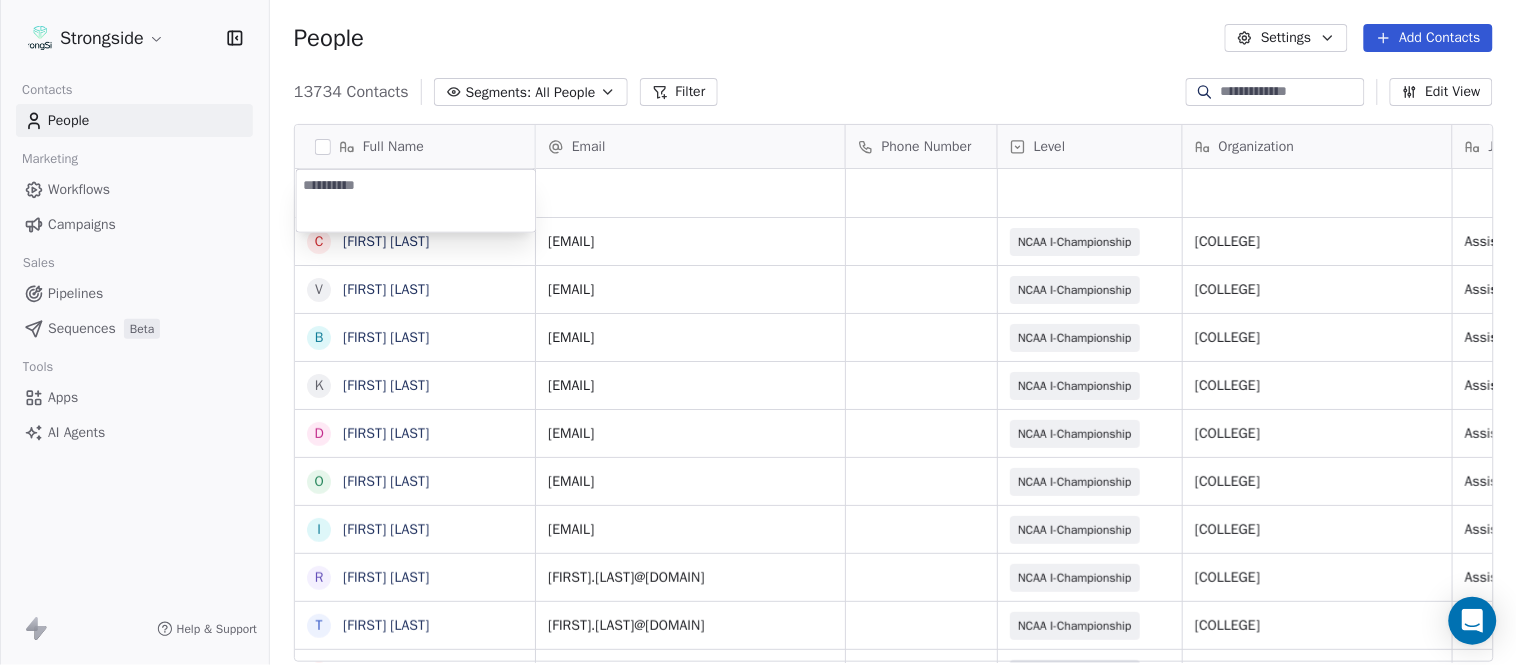 type on "**********" 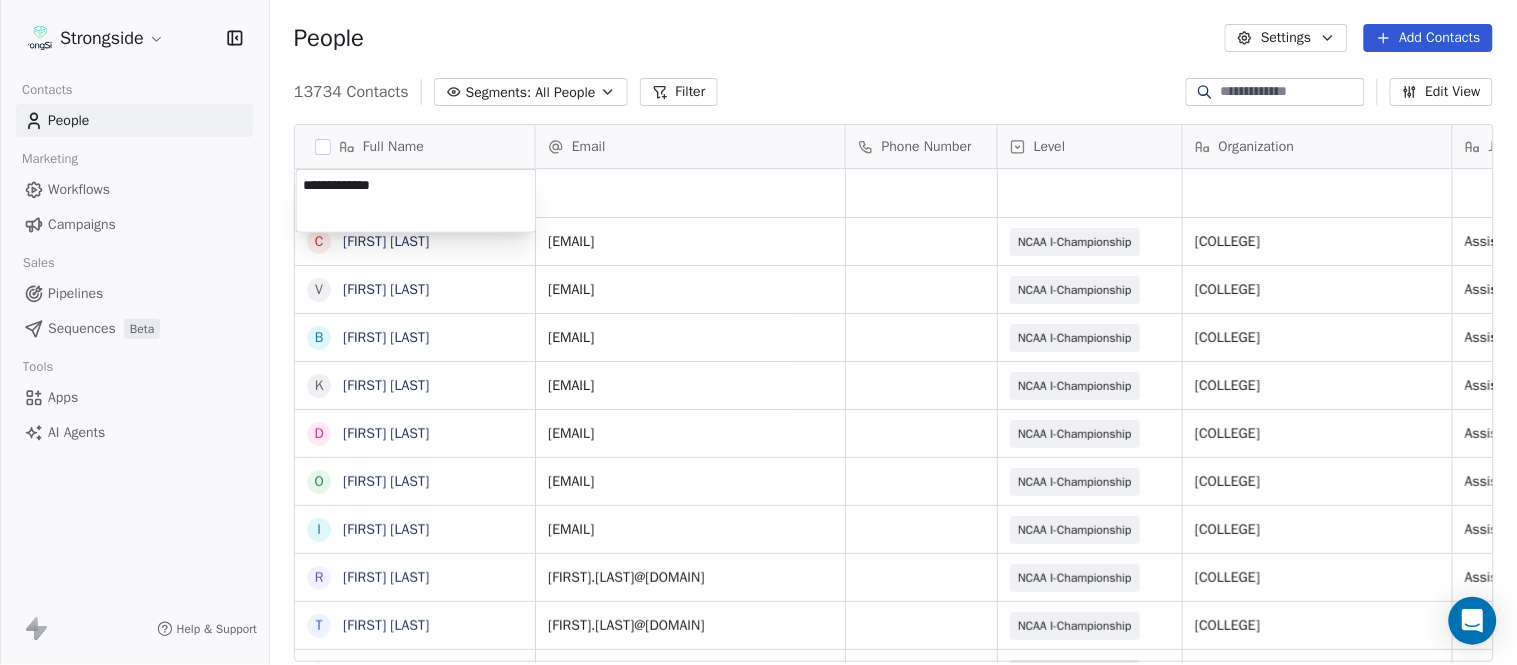click on "Strongside Contacts People Marketing Workflows Campaigns Sales Pipelines Sequences Beta Tools Apps AI Agents Help & Support People Settings Add Contacts 13734 Contacts Segments: All People Filter Edit View Tag Add to Sequence Export Full Name C [FIRST] [LAST] V [FIRST] [LAST] B [FIRST] [LAST] K [FIRST] [LAST] D [FIRST] [LAST] O [FIRST] [LAST] I [FIRST] [LAST] R [FIRST] [LAST] T [FIRST] [LAST] K [FIRST] [LAST] J [FIRST] [LAST] T [FIRST] [LAST] S [FIRST] [LAST] D Dr. [LAST] [LAST] P [FIRST] [LAST] J [FIRST] [LAST] A [FIRST] [LAST] R [FIRST] [LAST] E [FIRST] [LAST] [FIRST] [LAST] J [FIRST] [LAST] T [FIRST] [LAST] B [FIRST] [LAST] C [FIRST] [LAST] S [FIRST] [LAST] A [FIRST] [LAST] J [FIRST] [LAST] A [FIRST] [LAST] J [FIRST] [LAST] Priority Emails Auto Clicked Last Activity Date BST In Open Phone Contact Source Note/Call Positions Student Pop. Lead Account False False Quarterbacks False Offensive Line False Cornerbacks False Wide Receivers False False Running Back False Offensive Line False Running Back" at bounding box center [758, 332] 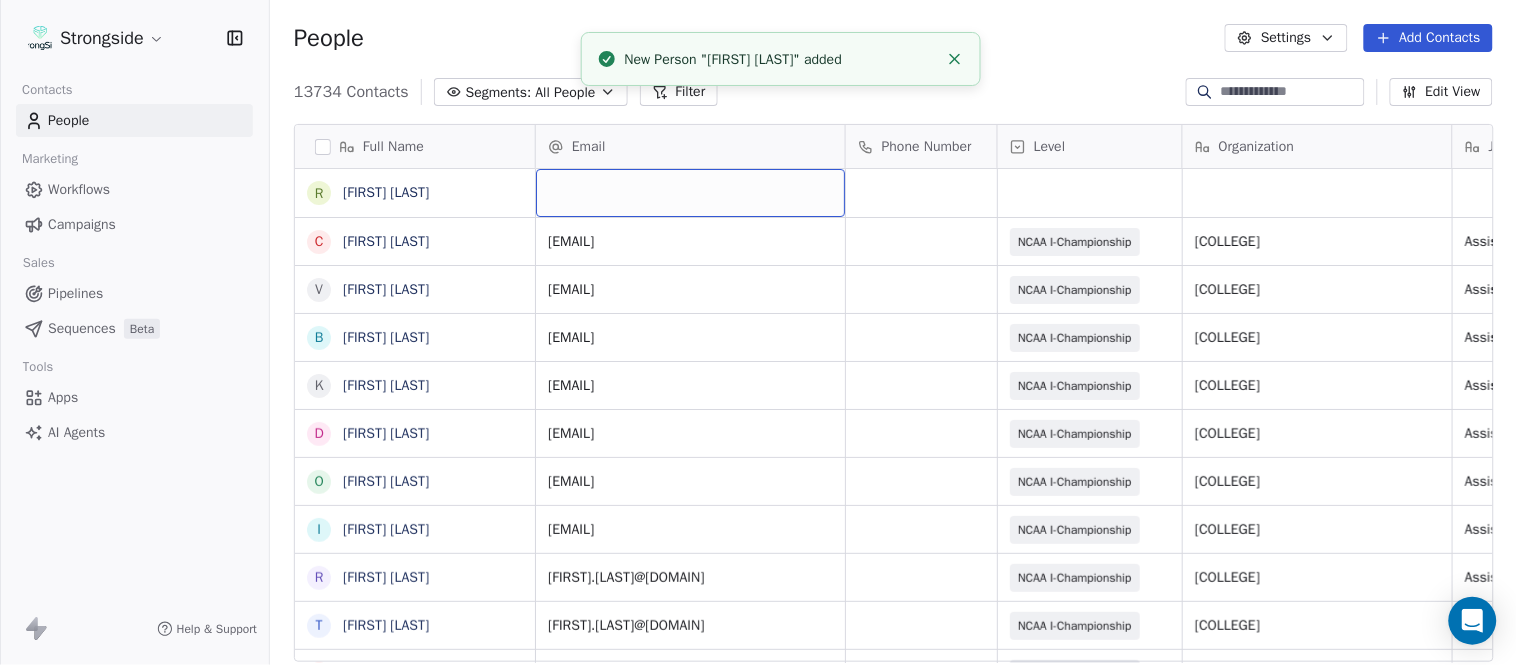 click at bounding box center [690, 193] 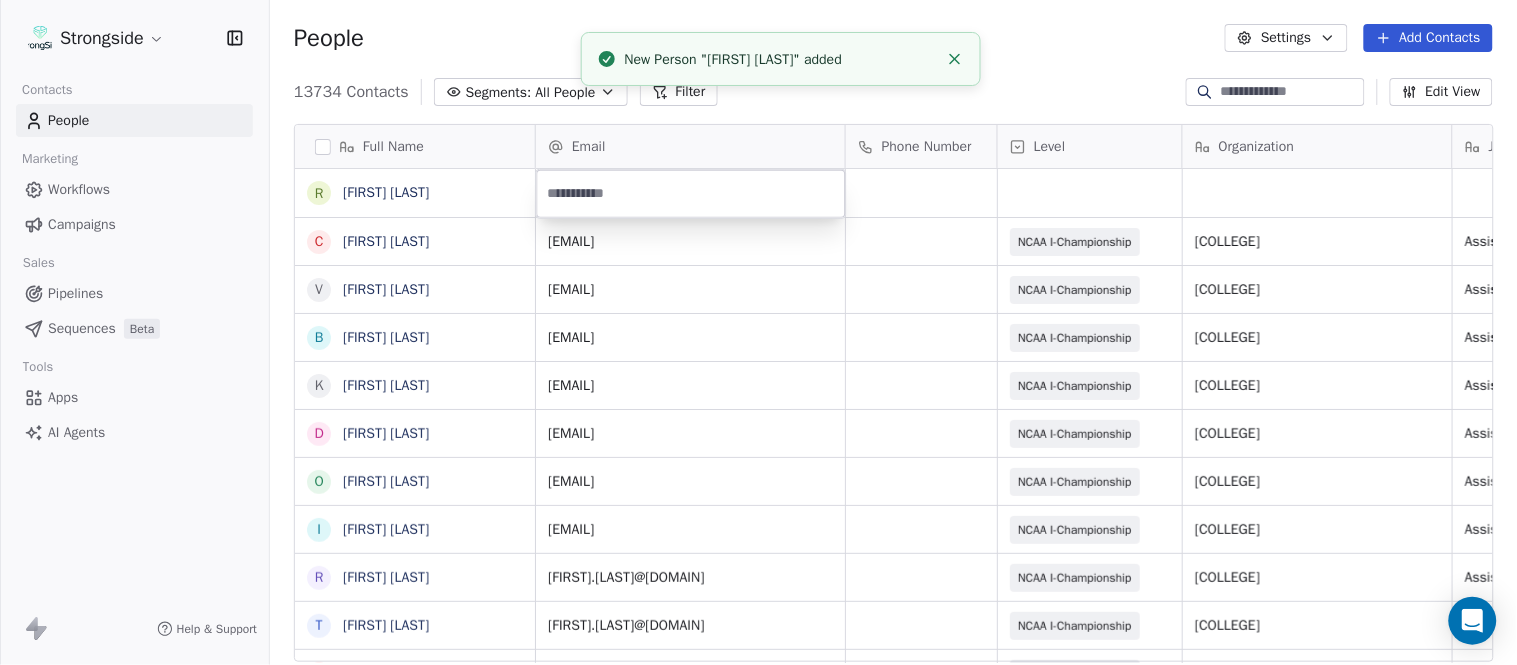 type on "**********" 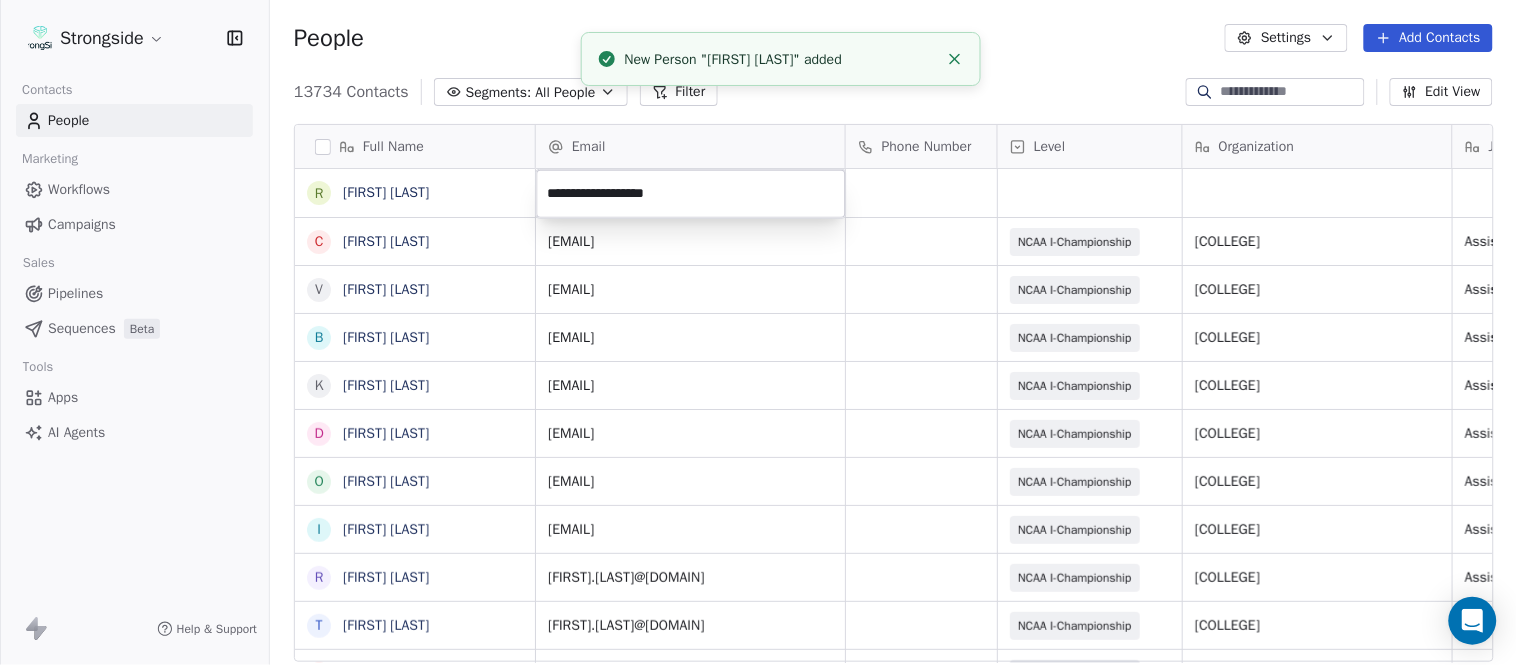 click on "Strongside Contacts People Marketing Workflows Campaigns Sales Pipelines Sequences Beta Tools Apps AI Agents Help & Support People Settings  Add Contacts 13734 Contacts Segments: All People Filter  Edit View Tag Add to Sequence Export Full Name R Roger Kotlarz C Caleb Nartey V Vance Thompson B Brenden Young K Kahmal Roy D Devin Merritt O Ollie Ogbu I Ian Pace R Ryan Jirgl T TyQuan Hammock K Kort Shankweiler J John Roberts T Troy Douglas S Scott Schulz D Dr. William Schwarz P Phil Constantino J Jeremy Curry A Alex Green R Ron Cooper E Elliott Charles J Jordan Hutzler T Tyler Henderson B Ben Wilkerson C Corey Burns S Steve Ciocci A Andrew DiRienzo J James Lenahan A Art Asselta J Jake Petrarca A Alen Gant J Joe Gilfedder Email Phone Number Level Organization Job Title Tags Created Date BST Status Aug 08, 2025 08:08 PM caleb.nartey@liu.edu NCAA I-Championship LONG ISLAND UNIV Assistant Coach Aug 08, 2025 12:07 PM vance.thompson@liu.edu NCAA I-Championship LONG ISLAND UNIV Assistant Coach Aug 08, 2025 12:07 PM" at bounding box center [758, 332] 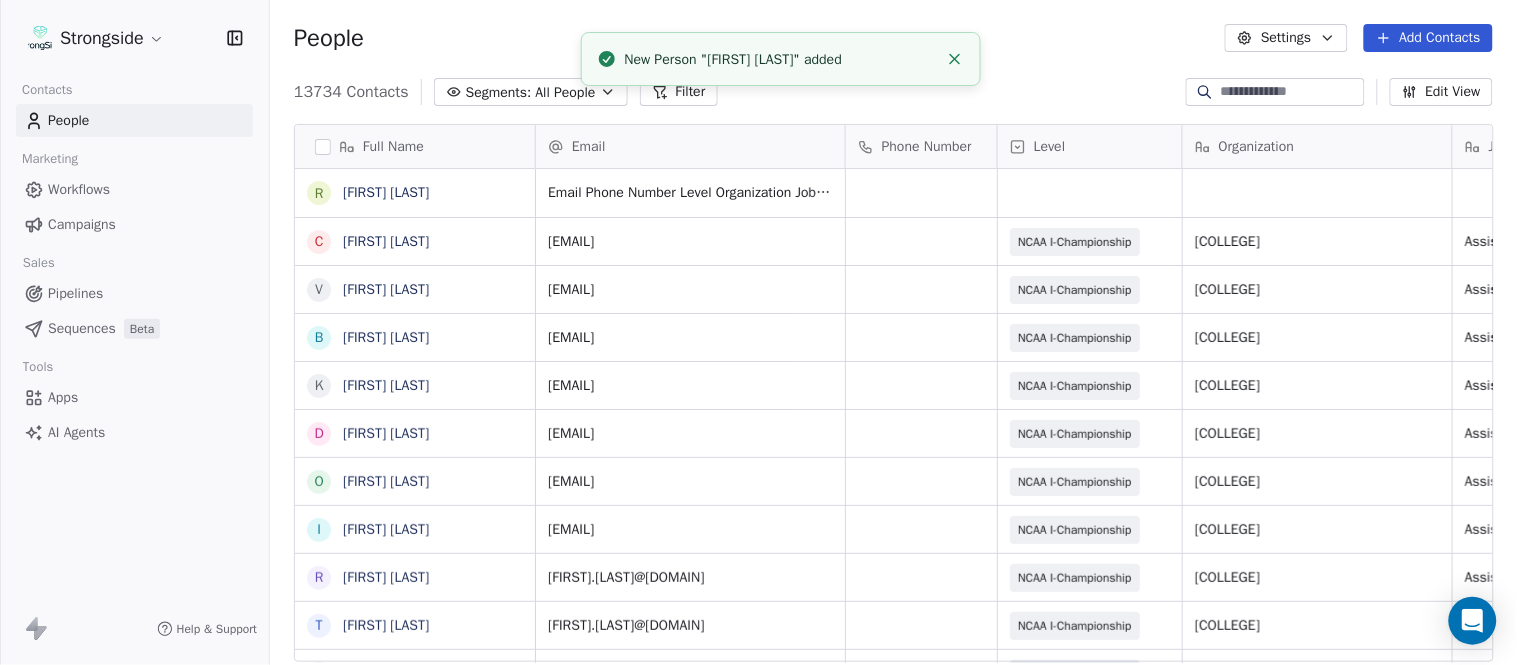 click 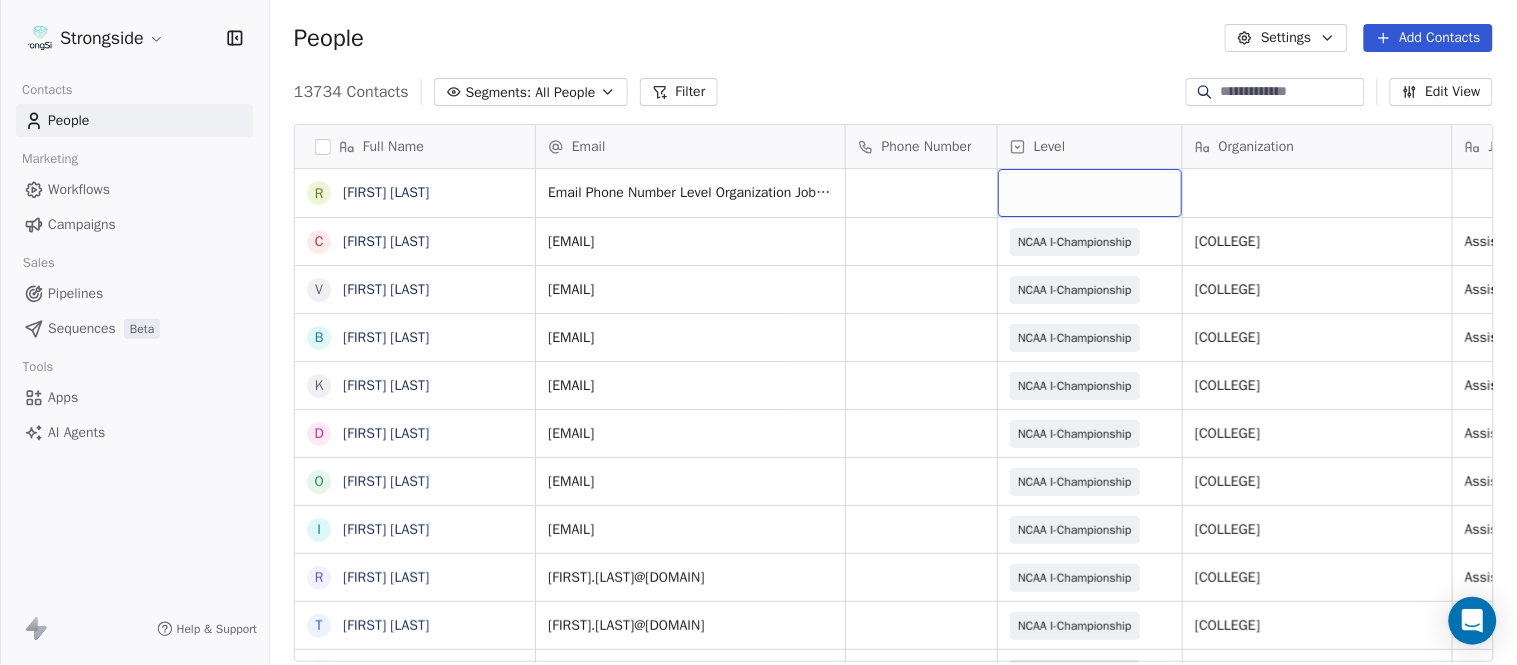 click at bounding box center (1090, 193) 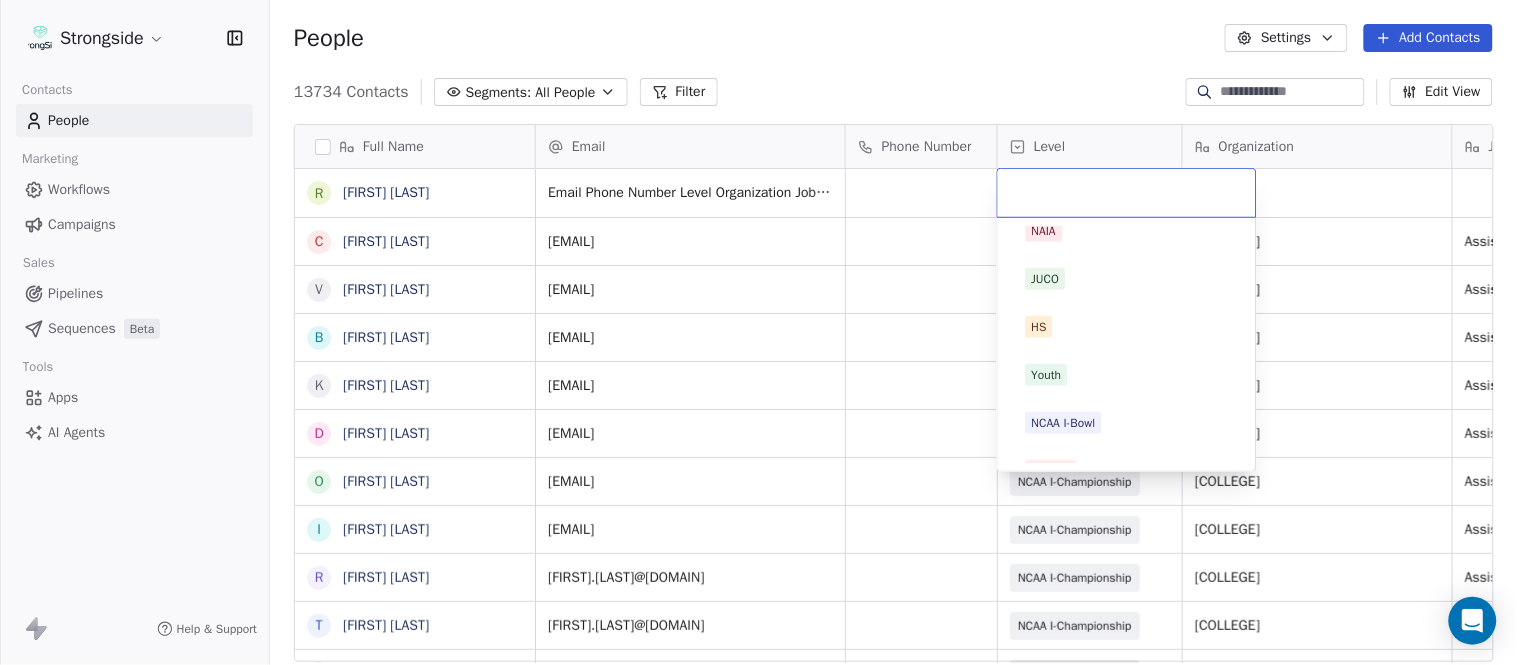 scroll, scrollTop: 378, scrollLeft: 0, axis: vertical 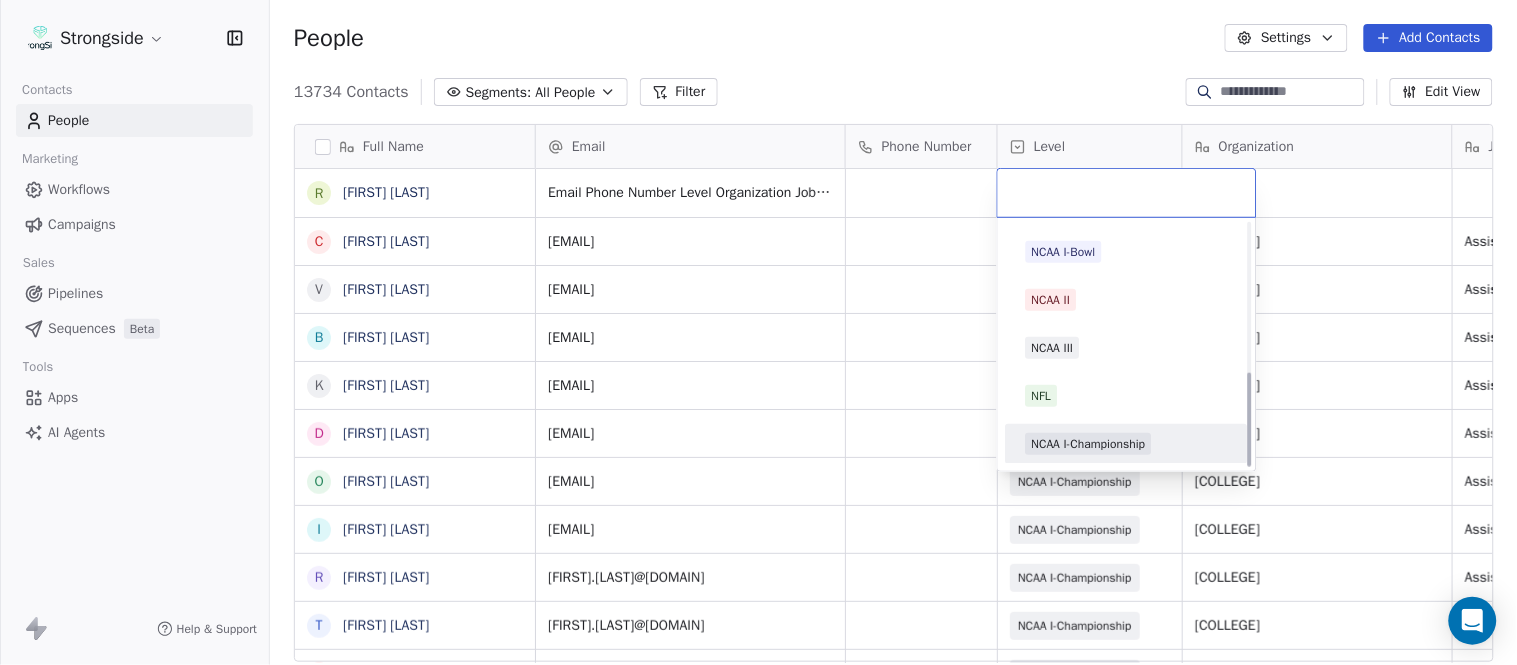 click on "NCAA I-Championship" at bounding box center (1089, 444) 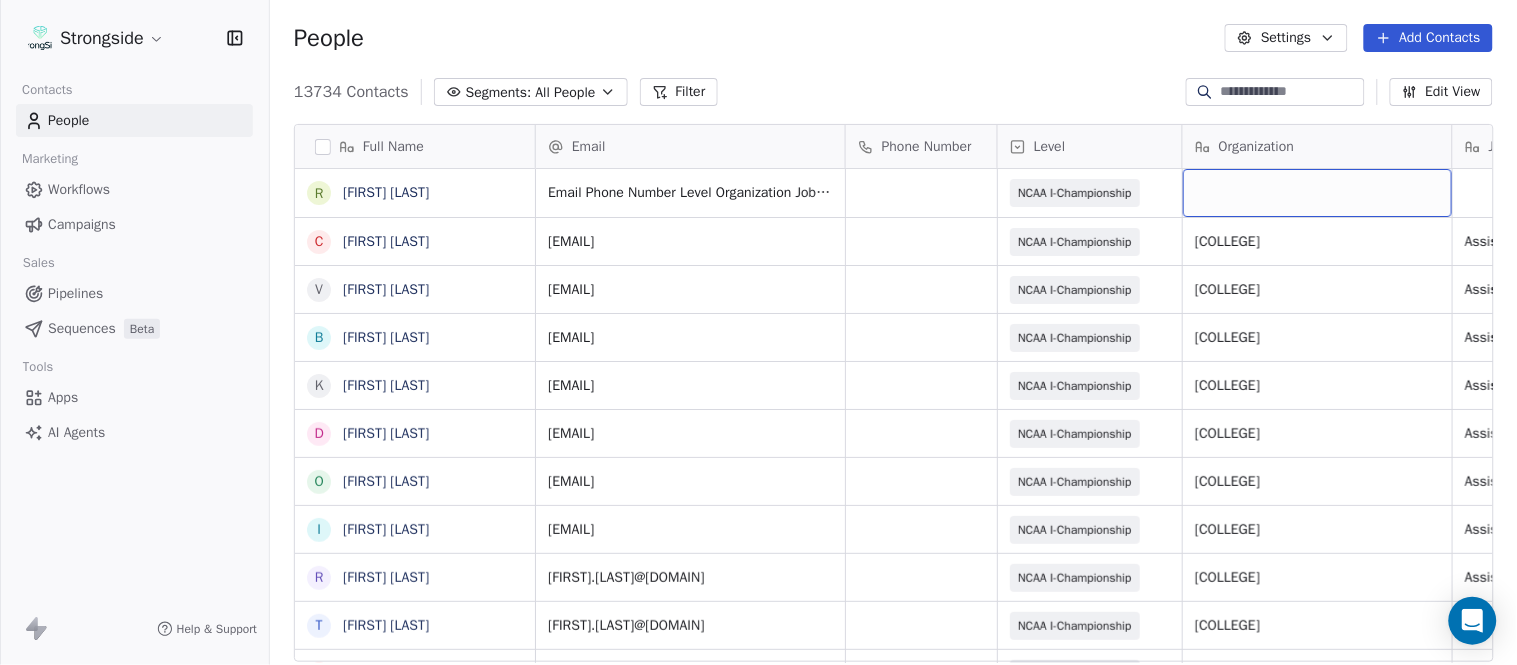 click at bounding box center [1317, 193] 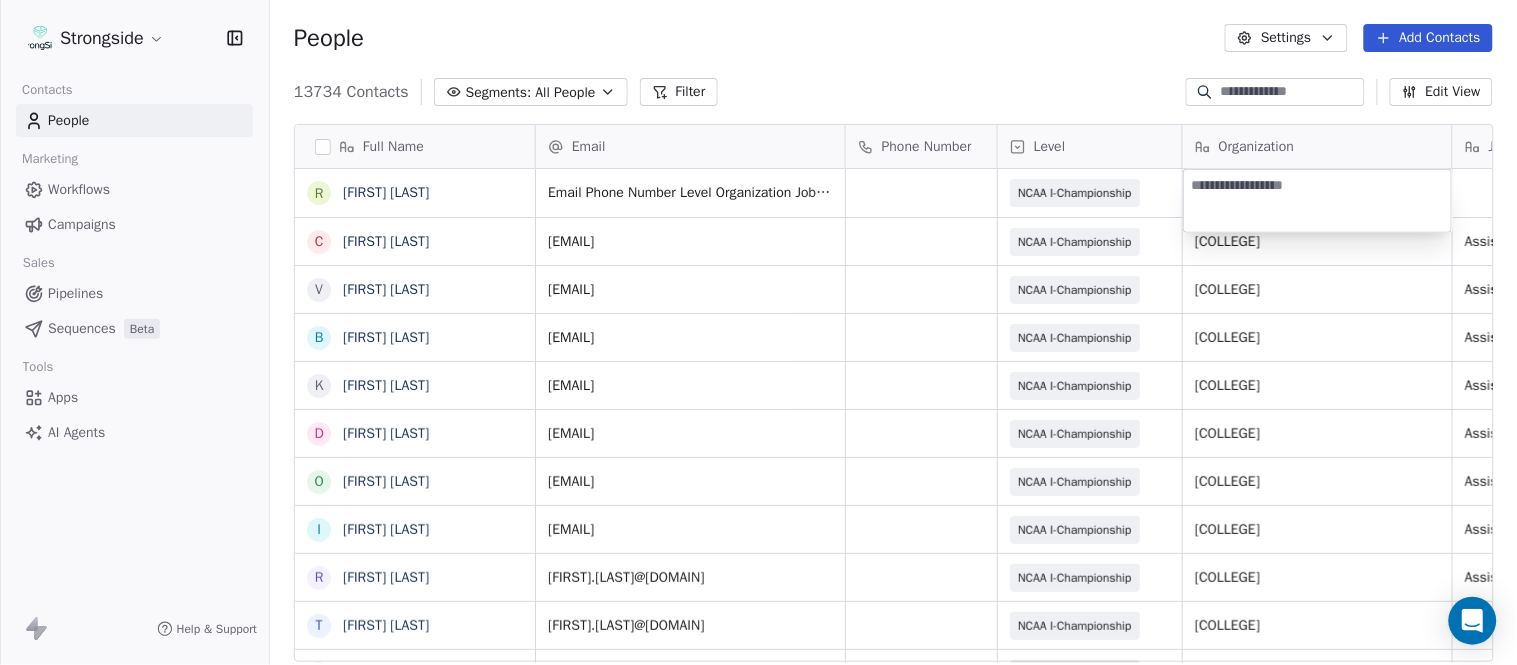 type on "**********" 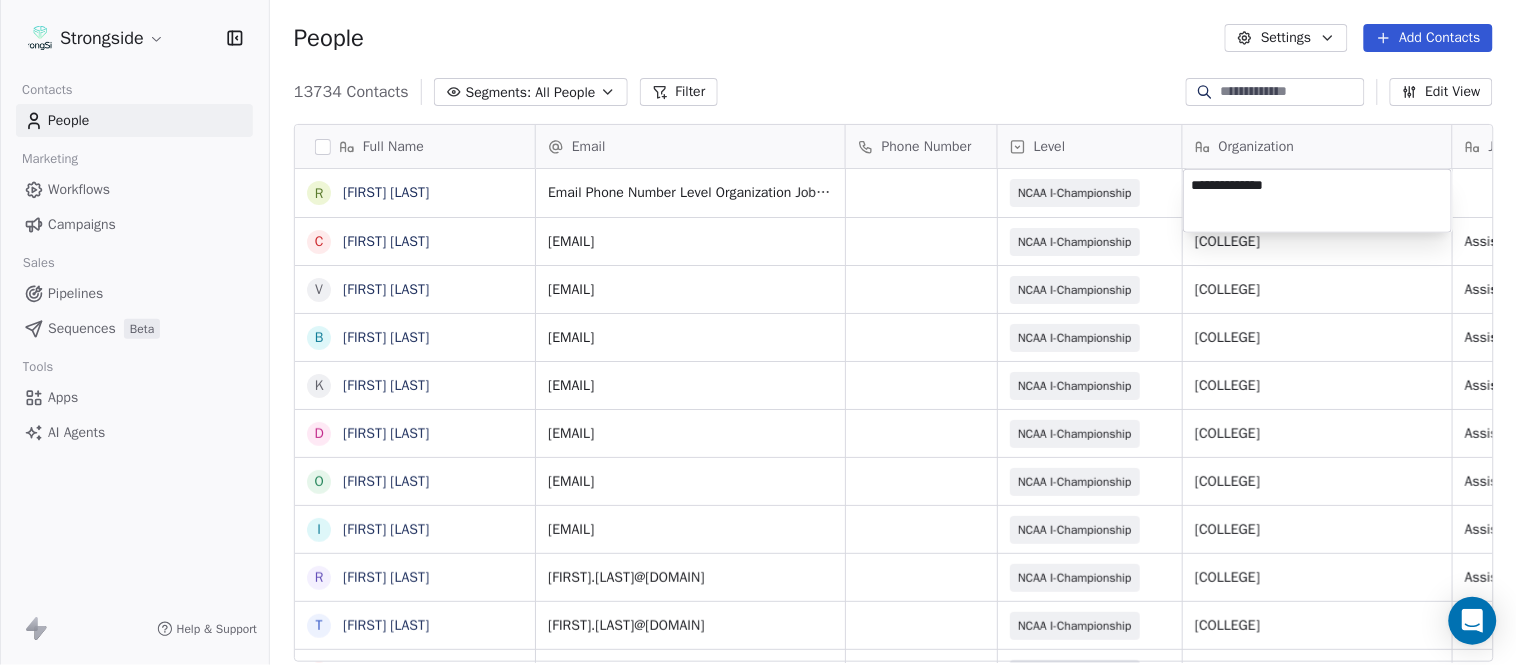click on "Strongside Contacts People Marketing Workflows Campaigns Sales Pipelines Sequences Beta Tools Apps AI Agents Help & Support People Settings  Add Contacts 13734 Contacts Segments: All People Filter  Edit View Tag Add to Sequence Export Full Name R Roger Kotlarz C Caleb Nartey V Vance Thompson B Brenden Young K Kahmal Roy D Devin Merritt O Ollie Ogbu I Ian Pace R Ryan Jirgl T TyQuan Hammock K Kort Shankweiler J John Roberts T Troy Douglas S Scott Schulz D Dr. William Schwarz P Phil Constantino J Jeremy Curry A Alex Green R Ron Cooper E Elliott Charles J Jordan Hutzler T Tyler Henderson B Ben Wilkerson C Corey Burns S Steve Ciocci A Andrew DiRienzo J James Lenahan A Art Asselta J Jake Petrarca A Alen Gant J Joe Gilfedder Email Phone Number Level Organization Job Title Tags Created Date BST Status football@marist.edu NCAA I-Championship Aug 08, 2025 08:08 PM caleb.nartey@liu.edu NCAA I-Championship LONG ISLAND UNIV Assistant Coach Aug 08, 2025 12:07 PM vance.thompson@liu.edu NCAA I-Championship LONG ISLAND UNIV" at bounding box center [758, 332] 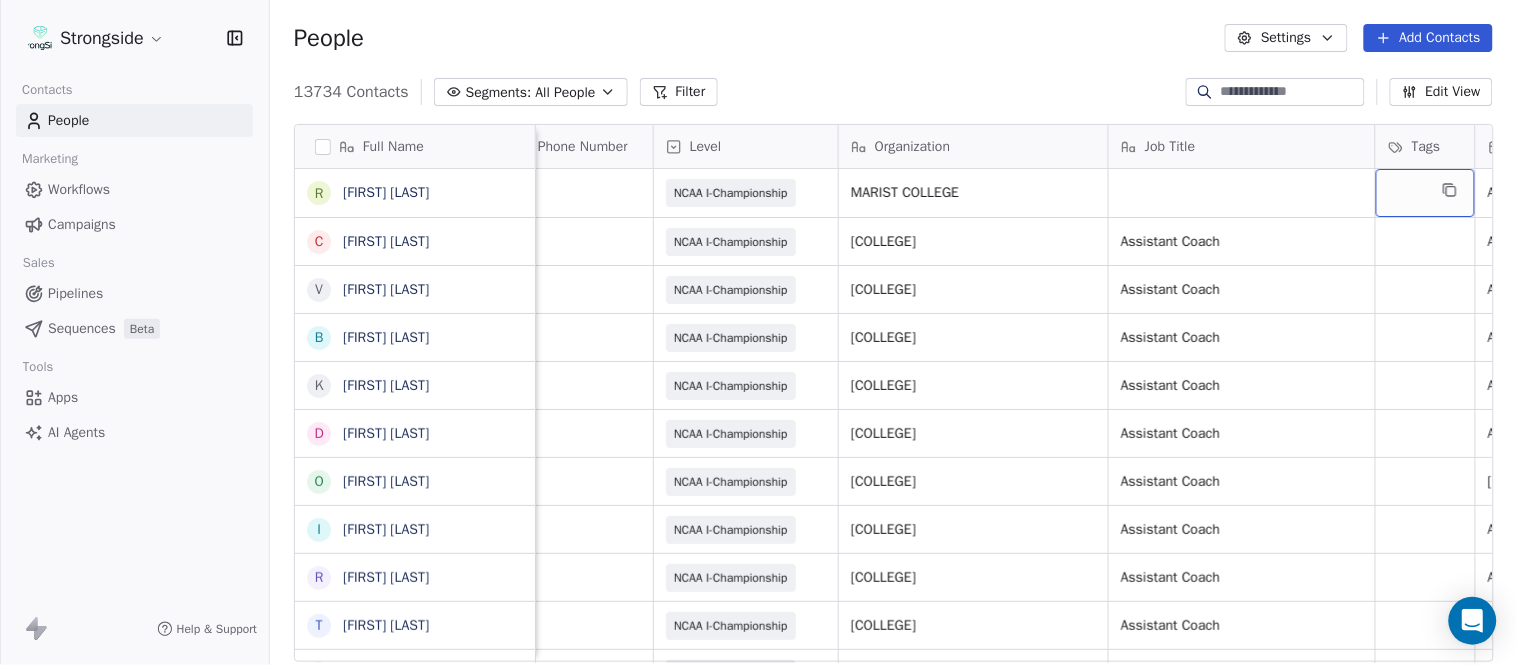 scroll, scrollTop: 0, scrollLeft: 528, axis: horizontal 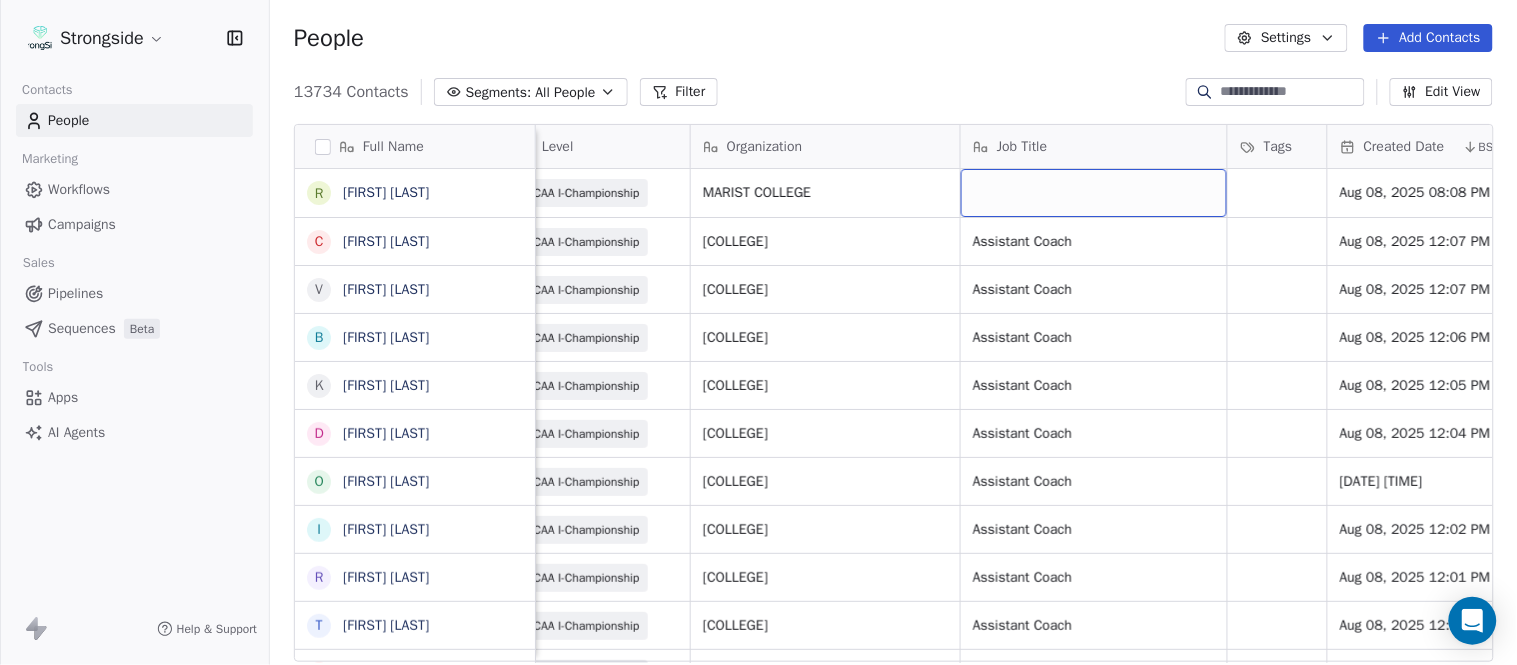 click at bounding box center [1094, 193] 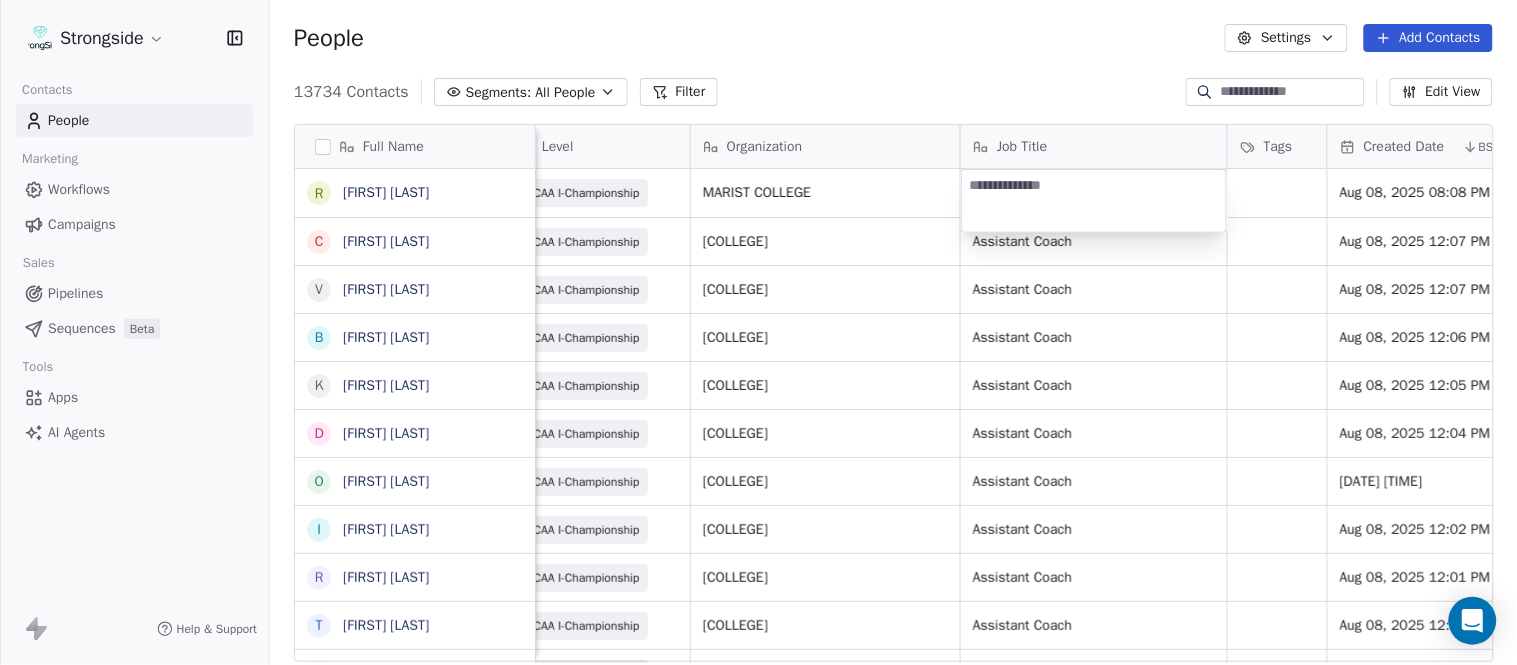 type on "**********" 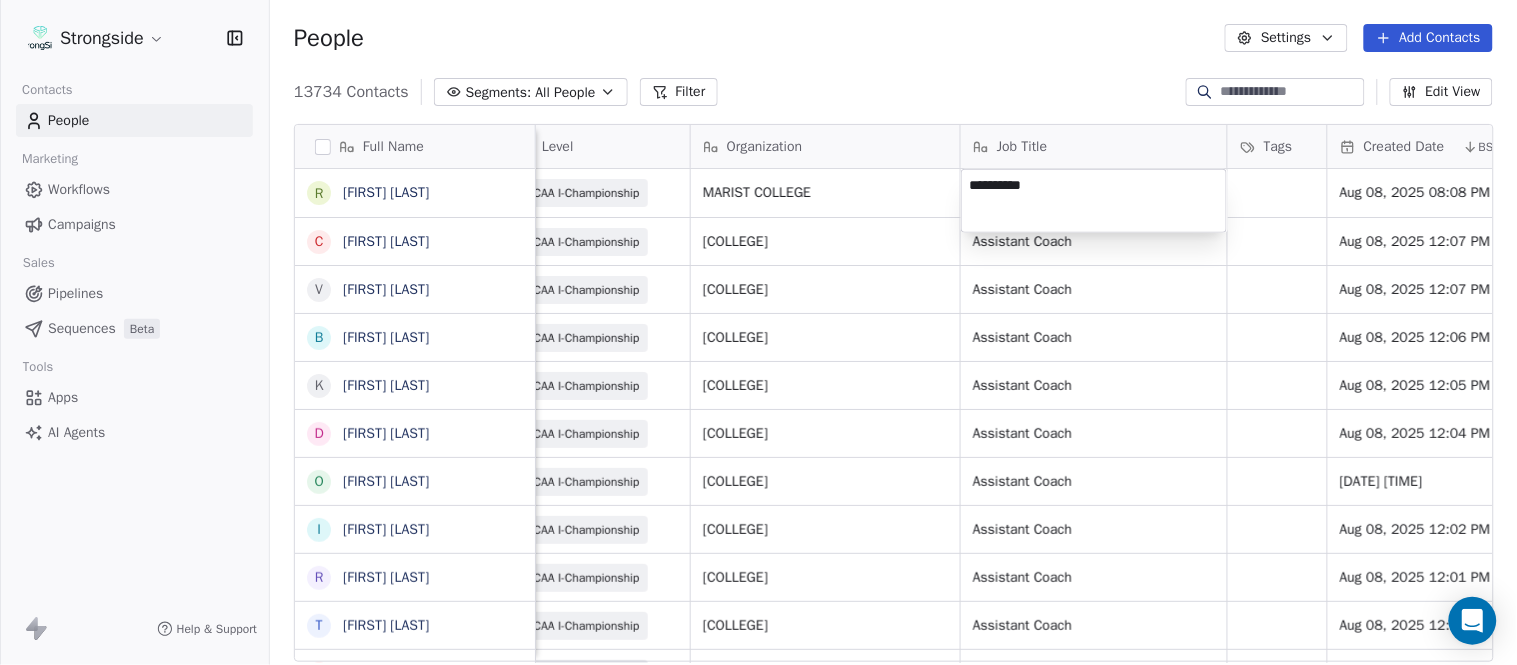 click on "Strongside Contacts People Marketing Workflows Campaigns Sales Pipelines Sequences Beta Tools Apps AI Agents Help & Support People Settings  Add Contacts 13734 Contacts Segments: All People Filter  Edit View Tag Add to Sequence Export Full Name R Roger Kotlarz C Caleb Nartey V Vance Thompson B Brenden Young K Kahmal Roy D Devin Merritt O Ollie Ogbu I Ian Pace R Ryan Jirgl T TyQuan Hammock K Kort Shankweiler J John Roberts T Troy Douglas S Scott Schulz D Dr. William Schwarz P Phil Constantino J Jeremy Curry A Alex Green R Ron Cooper E Elliott Charles J Jordan Hutzler T Tyler Henderson B Ben Wilkerson C Corey Burns S Steve Ciocci A Andrew DiRienzo J James Lenahan A Art Asselta J Jake Petrarca A Alen Gant J Joe Gilfedder Email Phone Number Level Organization Job Title Tags Created Date BST Status Priority Emails Auto Clicked football@marist.edu NCAA I-Championship MARIST COLLEGE Aug 08, 2025 08:08 PM caleb.nartey@liu.edu NCAA I-Championship LONG ISLAND UNIV Assistant Coach Aug 08, 2025 12:07 PM Assistant Coach" at bounding box center (758, 332) 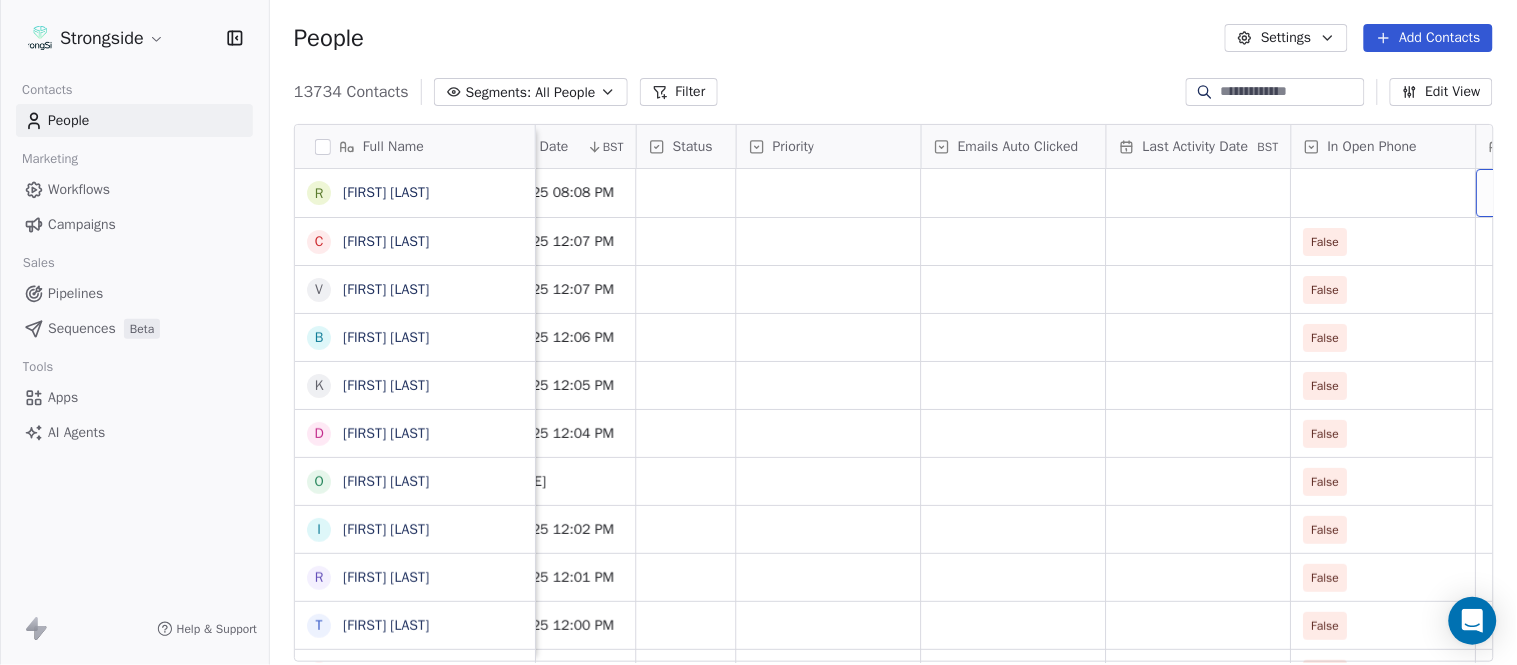 scroll, scrollTop: 0, scrollLeft: 1554, axis: horizontal 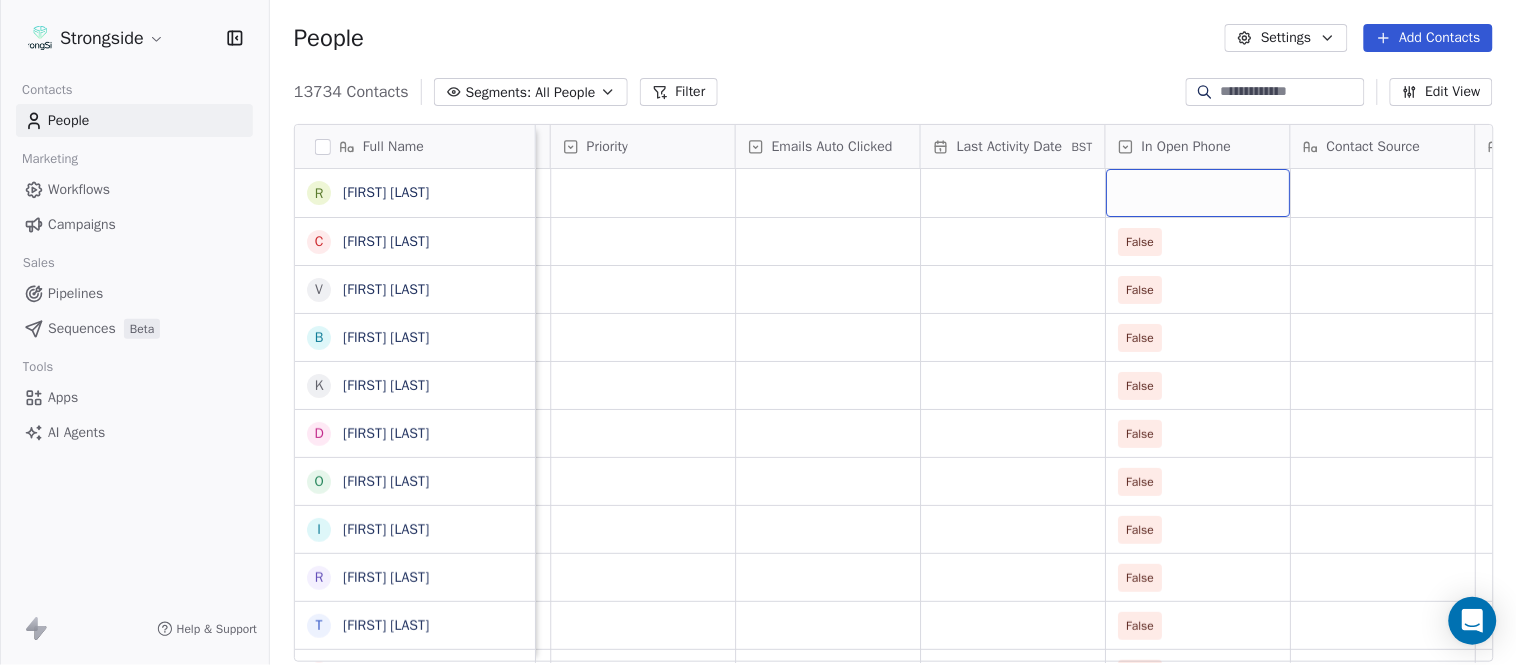 click at bounding box center (1198, 193) 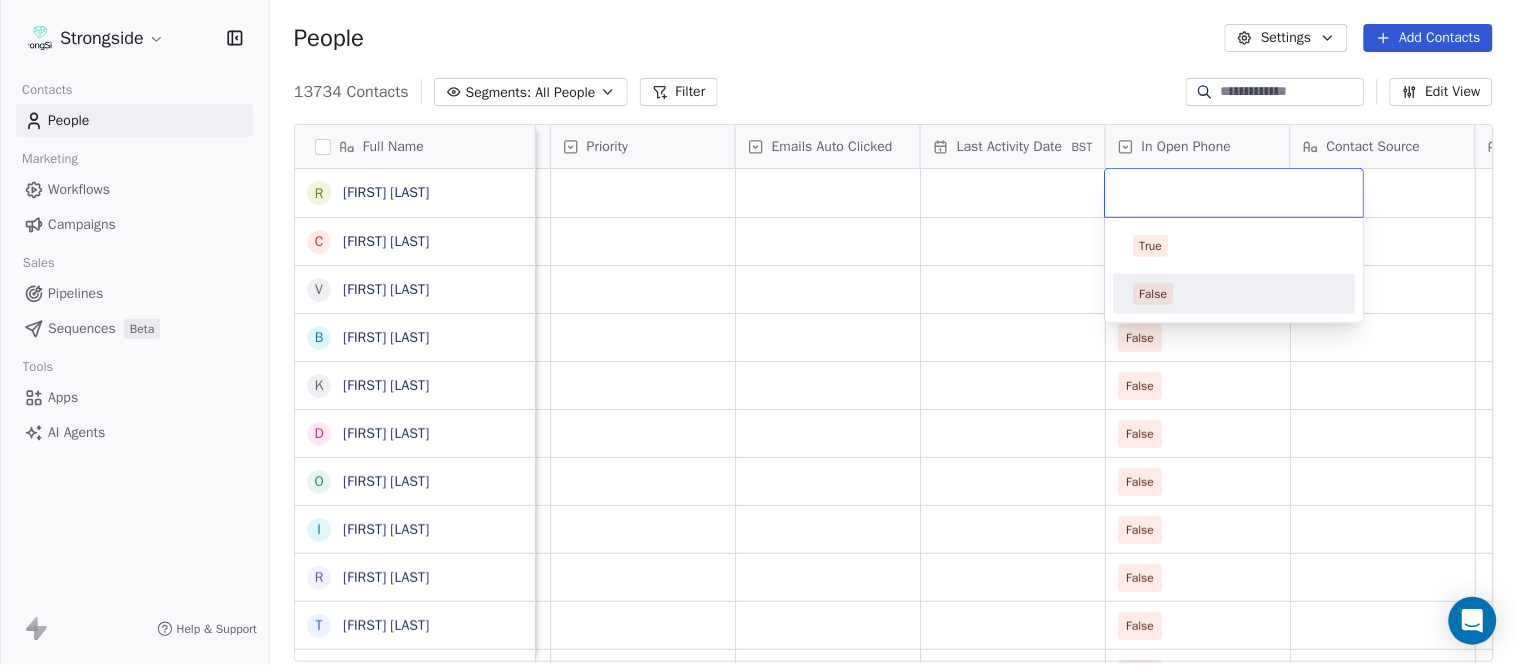 click on "False" at bounding box center [1235, 294] 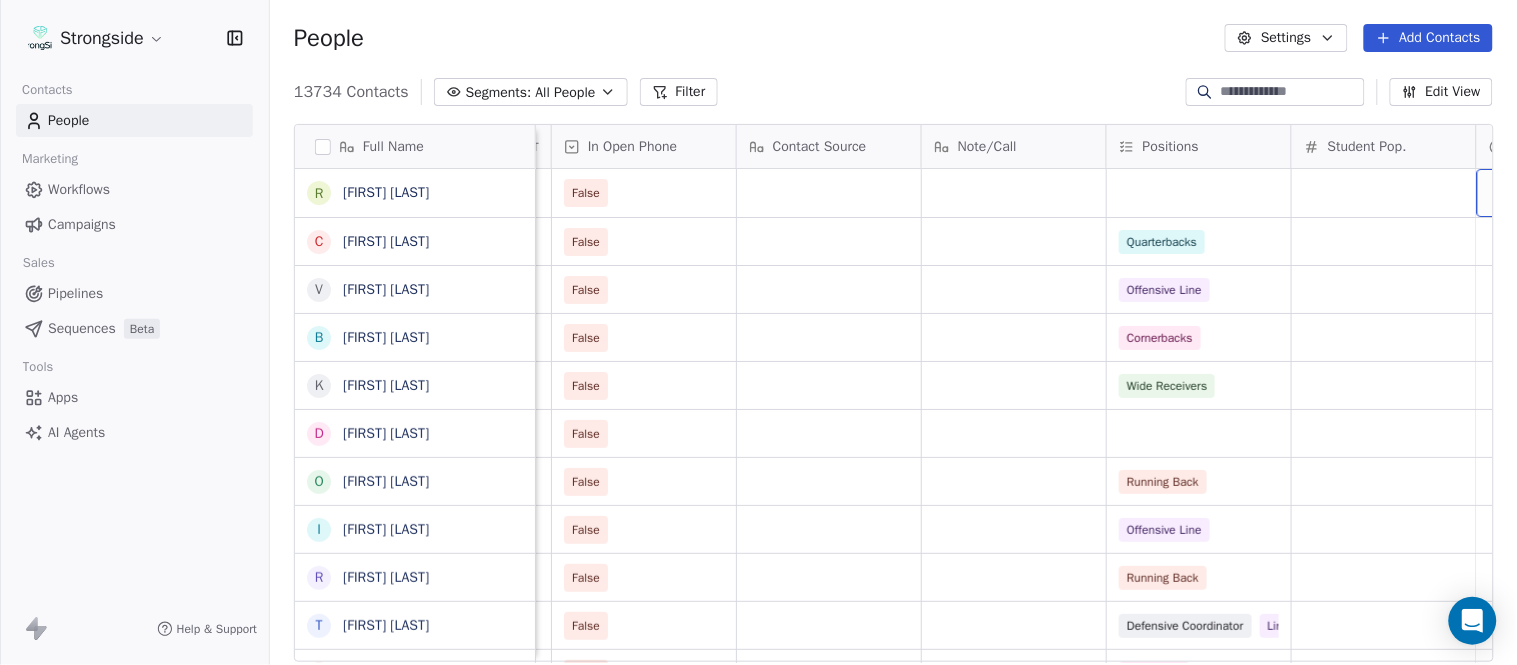 scroll, scrollTop: 0, scrollLeft: 2294, axis: horizontal 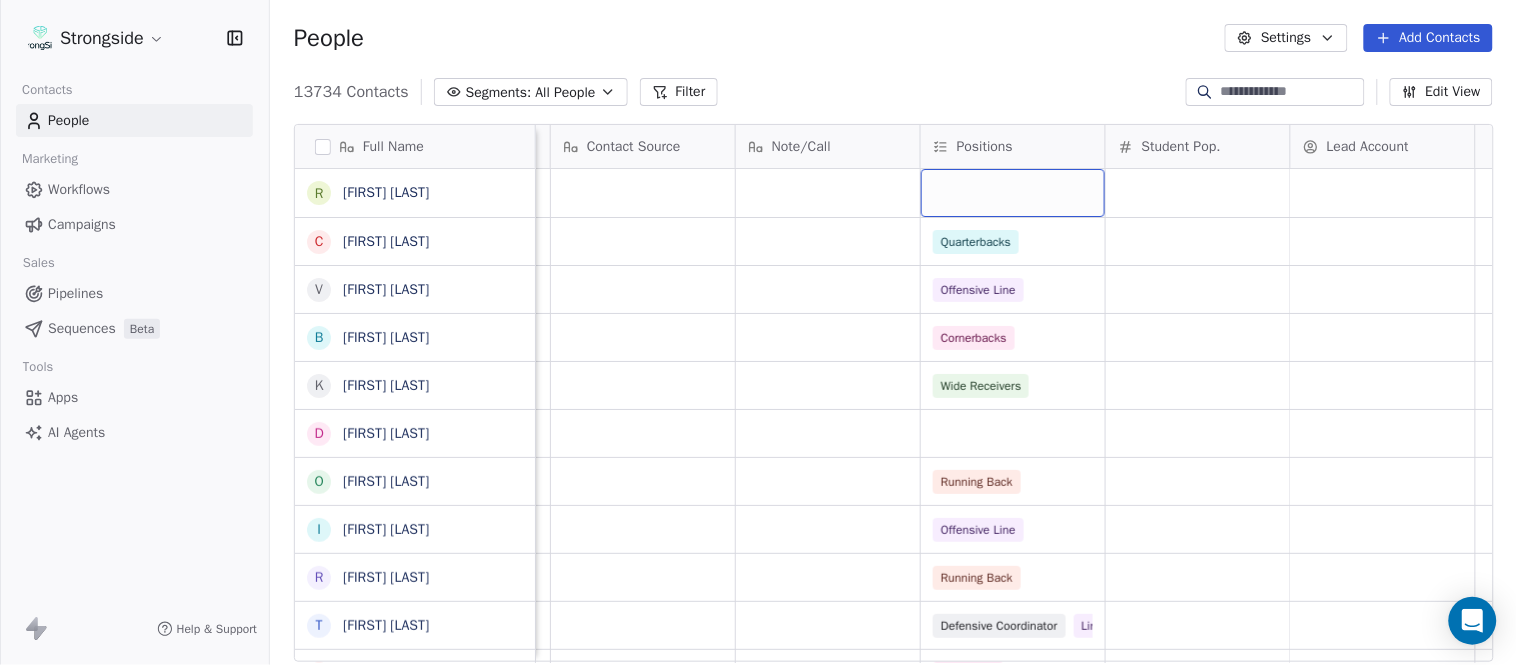 click at bounding box center [1013, 193] 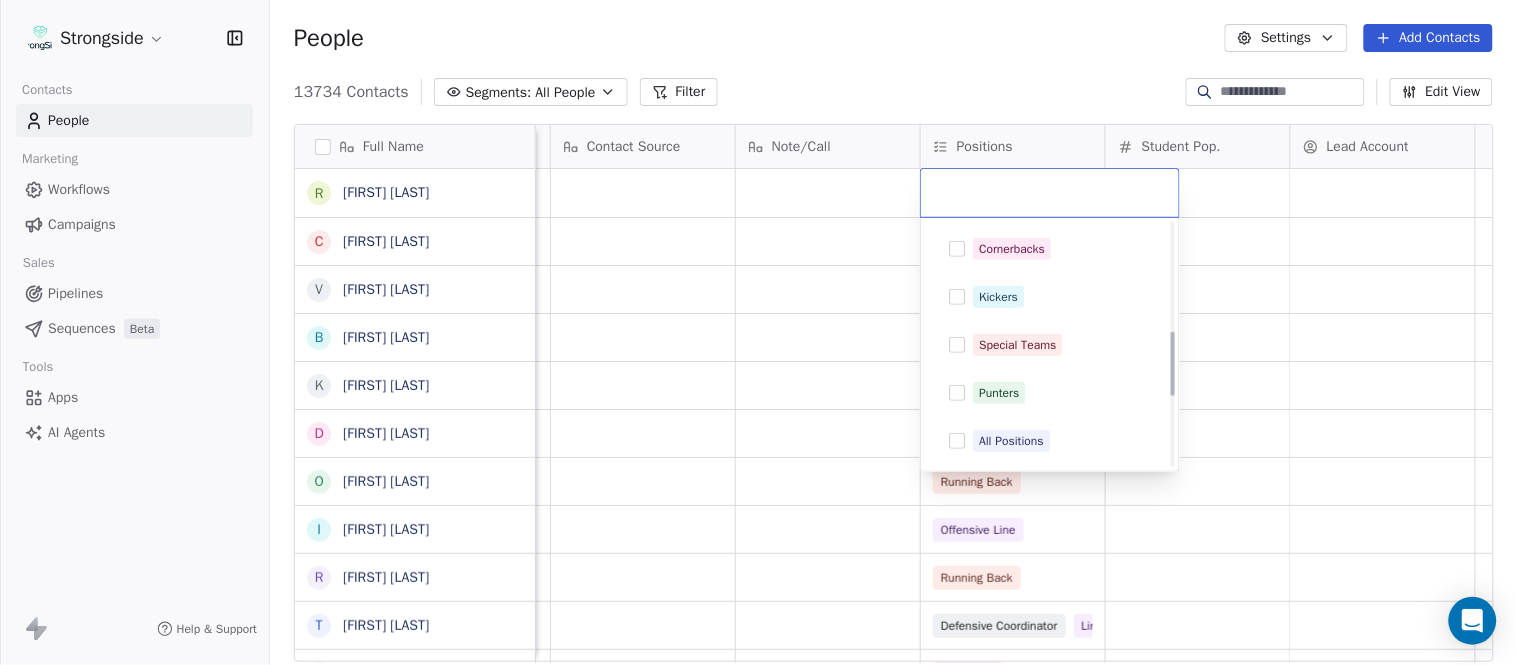 scroll, scrollTop: 444, scrollLeft: 0, axis: vertical 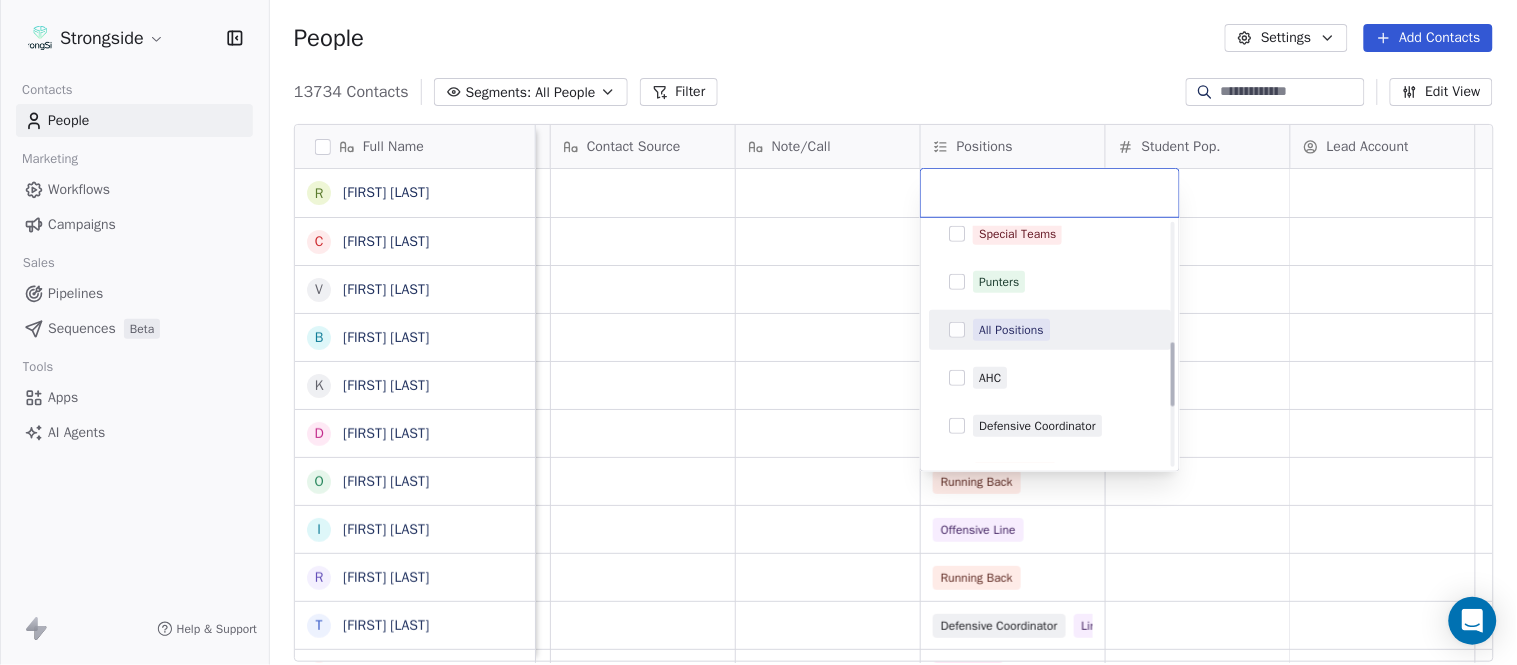 click on "Quarterbacks Offense Offensive Line Tight Ends Wide Receivers Defensive Line Linebackers Cornerbacks Kickers Special Teams Punters All Positions AHC Defensive Coordinator Running Back Defensive Back Defensive Assistant DPC SAF" at bounding box center (1050, 234) 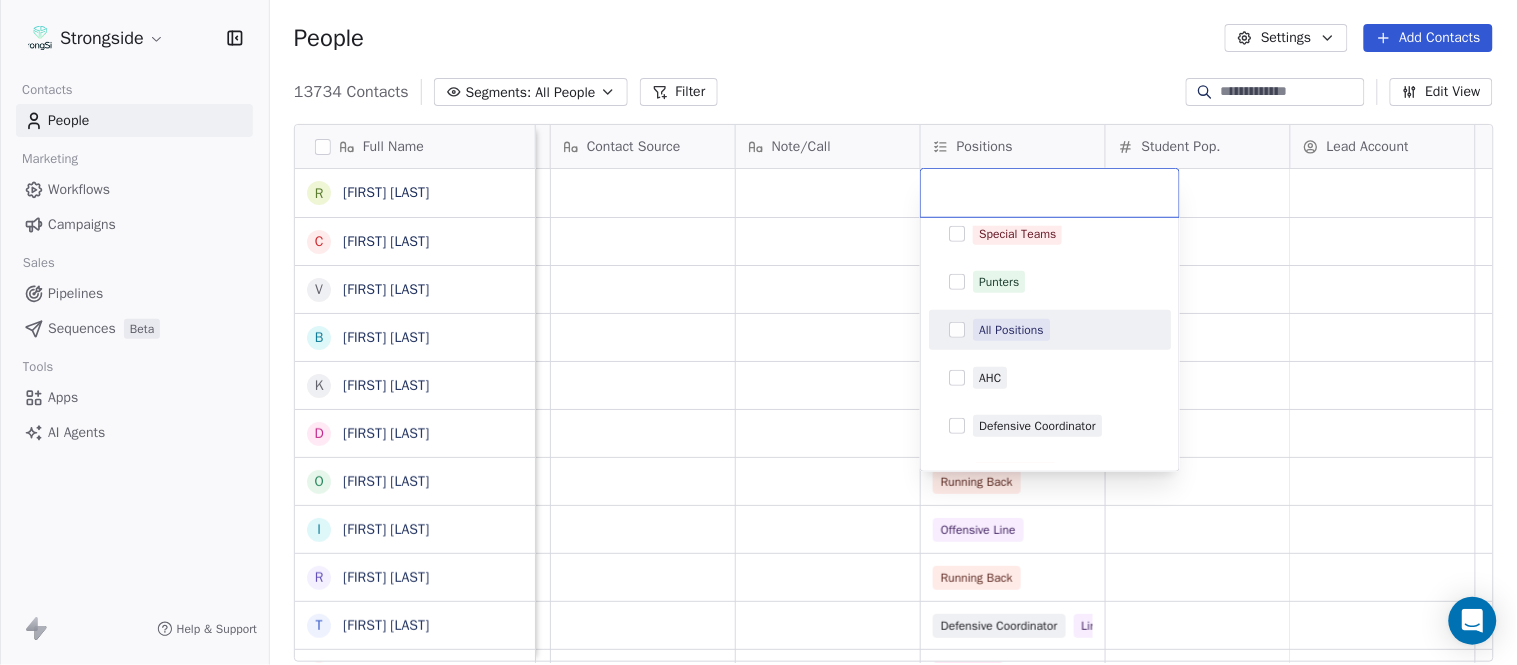 click on "All Positions" at bounding box center (1011, 330) 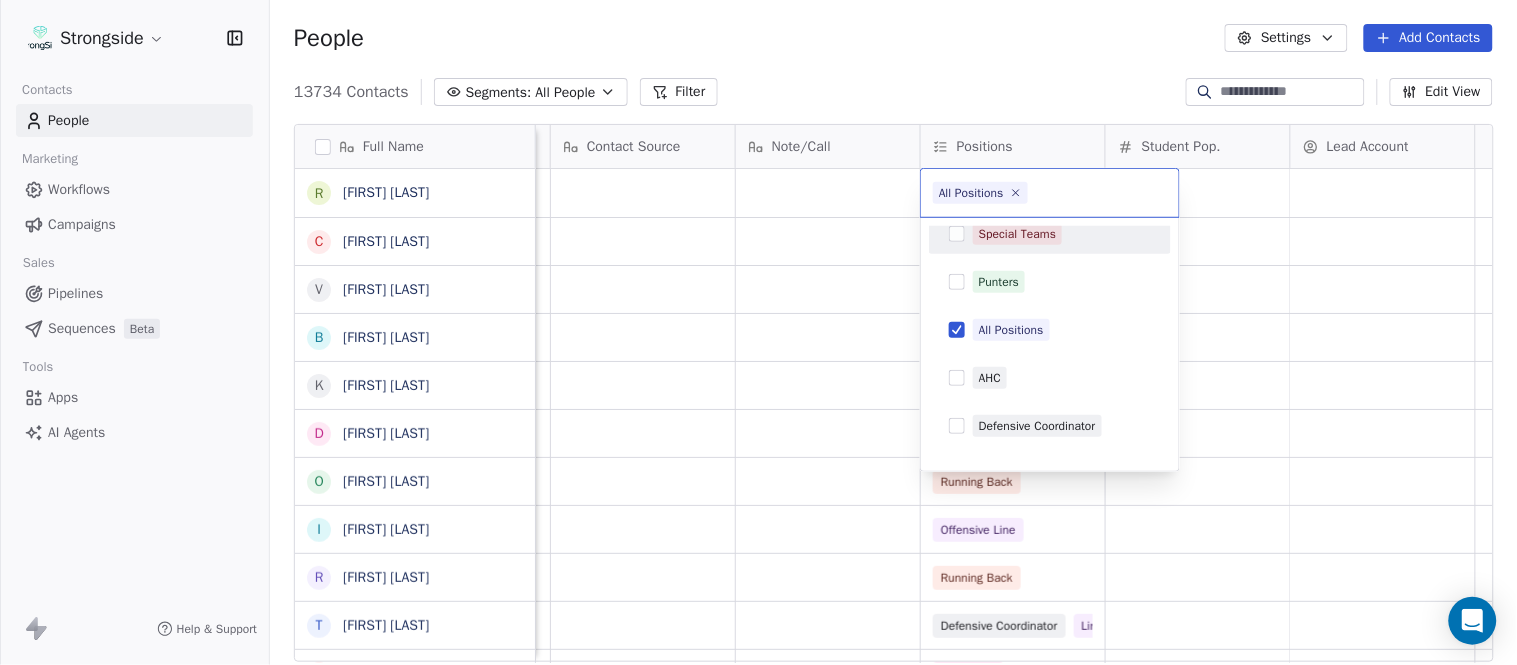 click on "Strongside Contacts People Marketing Workflows Campaigns Sales Pipelines Sequences Beta Tools Apps AI Agents Help & Support People Settings  Add Contacts 13734 Contacts Segments: All People Filter  Edit View Tag Add to Sequence Export Full Name R Roger Kotlarz C Caleb Nartey V Vance Thompson B Brenden Young K Kahmal Roy D Devin Merritt O Ollie Ogbu I Ian Pace R Ryan Jirgl T TyQuan Hammock K Kort Shankweiler J John Roberts T Troy Douglas S Scott Schulz D Dr. William Schwarz P Phil Constantino J Jeremy Curry A Alex Green R Ron Cooper E Elliott Charles J Jordan Hutzler T Tyler Henderson B Ben Wilkerson C Corey Burns S Steve Ciocci A Andrew DiRienzo J James Lenahan A Art Asselta J Jake Petrarca A Alen Gant J Joe Gilfedder Priority Emails Auto Clicked Last Activity Date BST In Open Phone Contact Source Note/Call Positions Student Pop. Lead Account   False   False Quarterbacks   False Offensive Line   False Cornerbacks   False Wide Receivers   False   False Running Back   False Offensive Line   False Running Back" at bounding box center (758, 332) 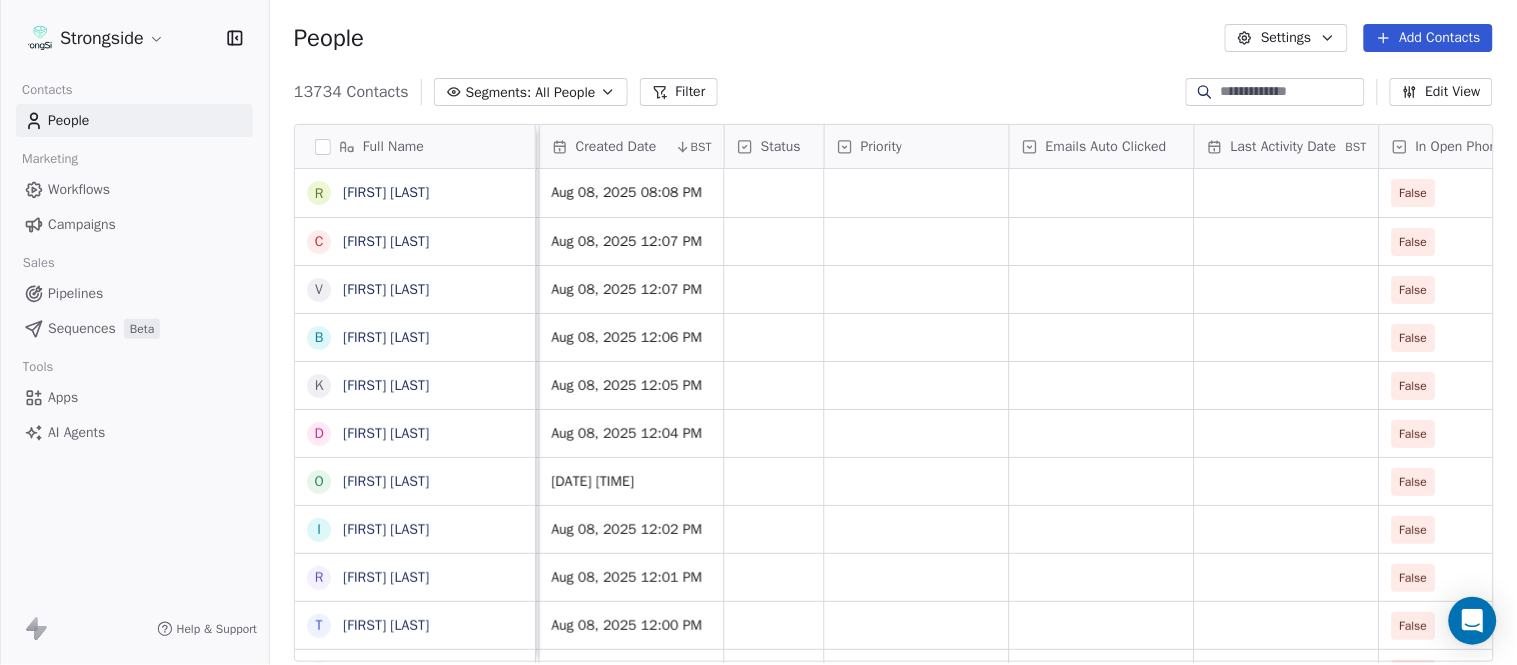 scroll, scrollTop: 0, scrollLeft: 0, axis: both 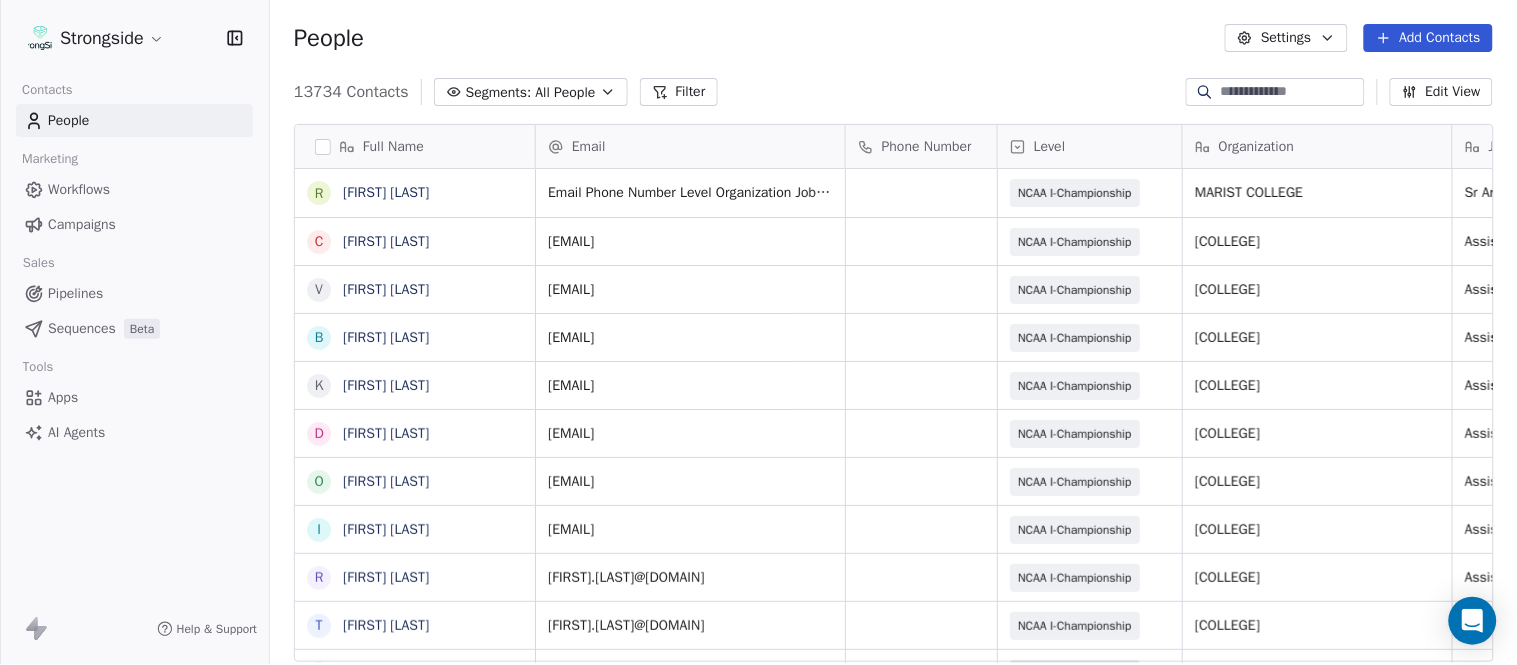 click on "Add Contacts" at bounding box center [1428, 38] 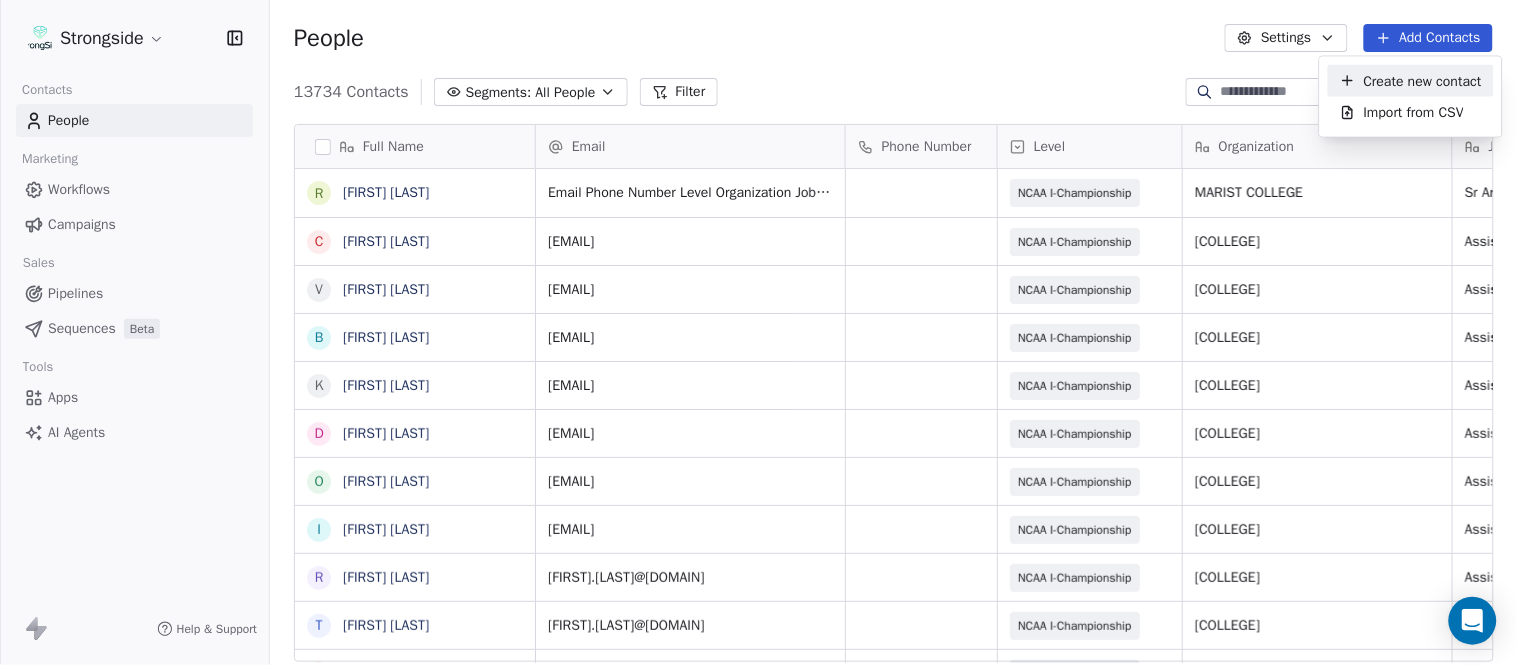 click on "Create new contact" at bounding box center [1423, 80] 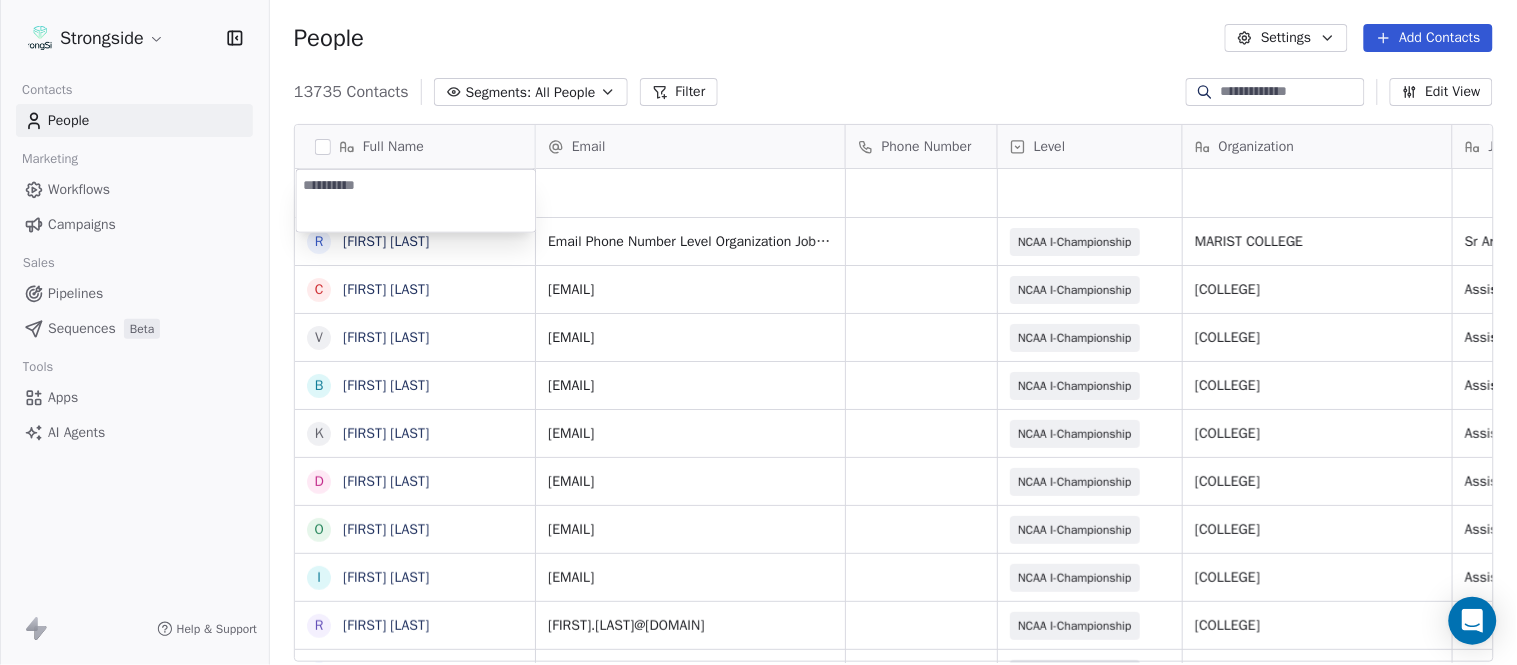 type on "**********" 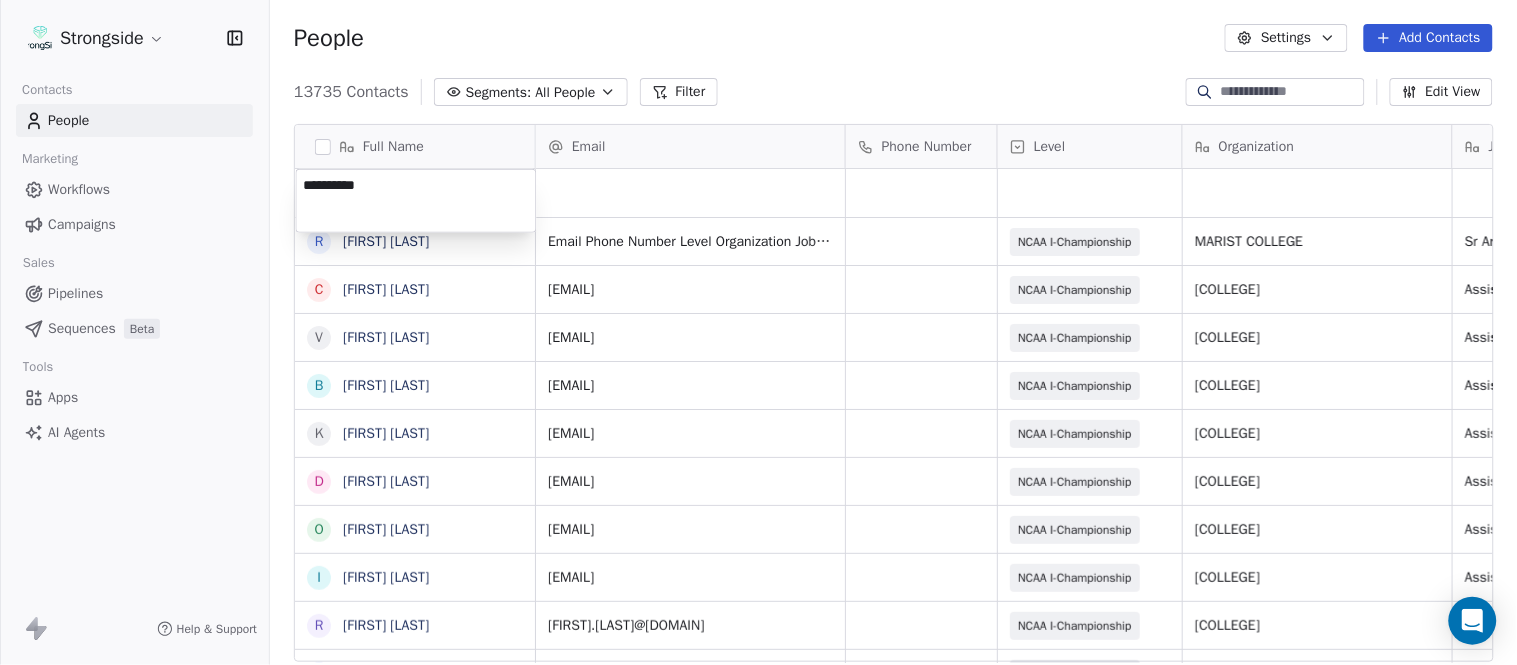 click on "Strongside Contacts People Marketing Workflows Campaigns Sales Pipelines Sequences Beta Tools Apps AI Agents Help & Support People Settings  Add Contacts 13735 Contacts Segments: All People Filter  Edit View Tag Add to Sequence Export Full Name R Roger Kotlarz C Caleb Nartey V Vance Thompson B Brenden Young K Kahmal Roy D Devin Merritt O Ollie Ogbu I Ian Pace R Ryan Jirgl T TyQuan Hammock K Kort Shankweiler J John Roberts T Troy Douglas S Scott Schulz D Dr. William Schwarz P Phil Constantino J Jeremy Curry A Alex Green R Ron Cooper E Elliott Charles J Jordan Hutzler T Tyler Henderson B Ben Wilkerson C Corey Burns S Steve Ciocci A Andrew DiRienzo J James Lenahan A Art Asselta J Jake Petrarca A Alen Gant Email Phone Number Level Organization Job Title Tags Created Date BST Status Aug 08, 2025 08:12 PM football@marist.edu NCAA I-Championship MARIST COLLEGE Sr Analyst Aug 08, 2025 08:08 PM caleb.nartey@liu.edu NCAA I-Championship LONG ISLAND UNIV Assistant Coach Aug 08, 2025 12:07 PM vance.thompson@liu.edu SID" at bounding box center (758, 332) 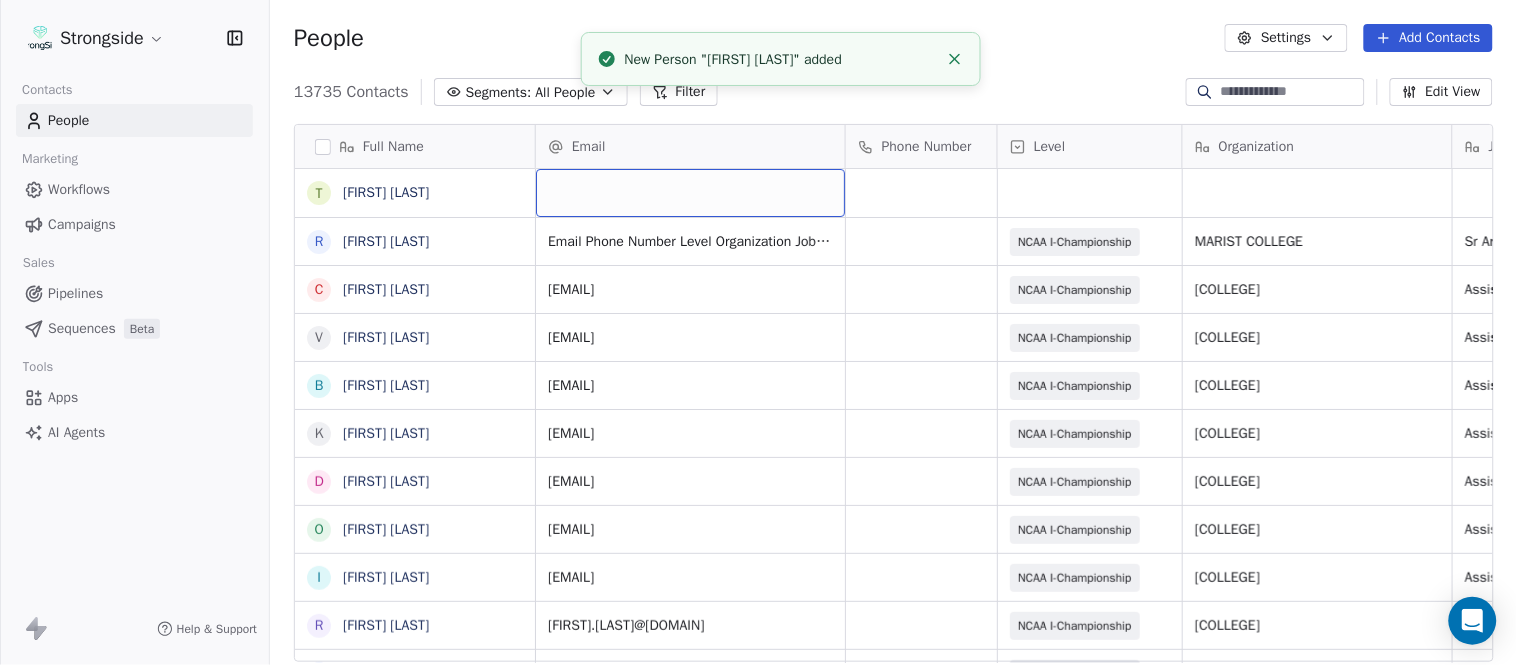 click at bounding box center [690, 193] 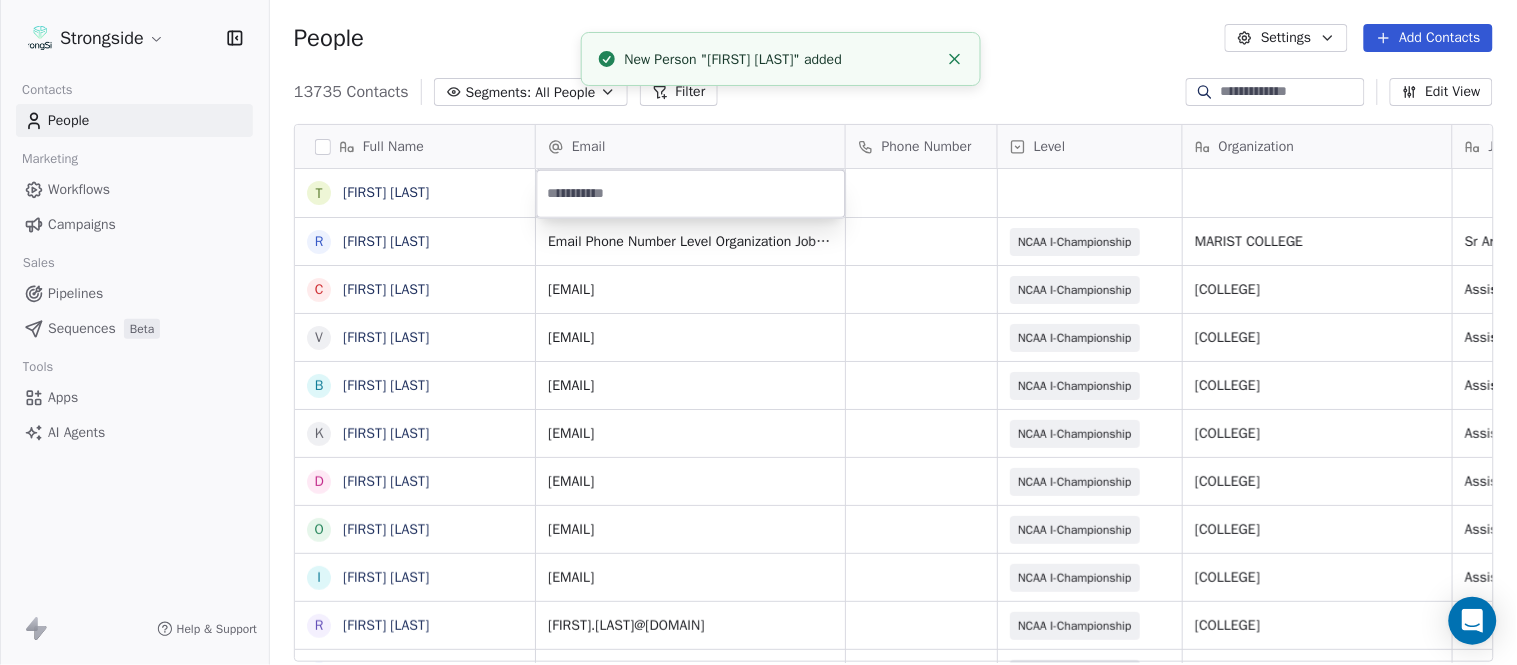 type on "**********" 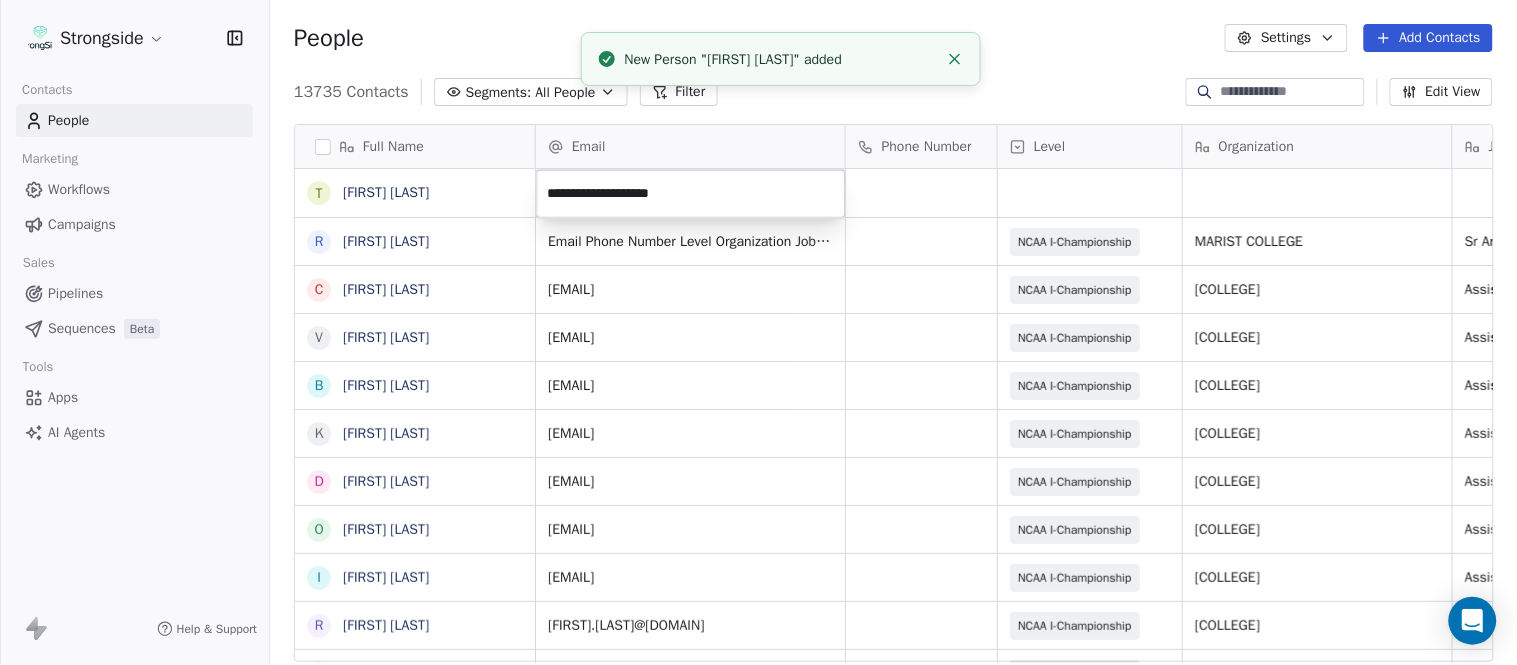 click on "Strongside Contacts People Marketing Workflows Campaigns Sales Pipelines Sequences Beta Tools Apps AI Agents Help & Support People Settings  Add Contacts 13735 Contacts Segments: All People Filter  Edit View Tag Add to Sequence Export Full Name T Tim Murray R Roger Kotlarz C Caleb Nartey V Vance Thompson B Brenden Young K Kahmal Roy D Devin Merritt O Ollie Ogbu I Ian Pace R Ryan Jirgl T TyQuan Hammock K Kort Shankweiler J John Roberts T Troy Douglas S Scott Schulz D Dr. William Schwarz P Phil Constantino J Jeremy Curry A Alex Green R Ron Cooper E Elliott Charles J Jordan Hutzler T Tyler Henderson B Ben Wilkerson C Corey Burns S Steve Ciocci A Andrew DiRienzo J James Lenahan A Art Asselta J Jake Petrarca A Alen Gant Email Phone Number Level Organization Job Title Tags Created Date BST Status Aug 08, 2025 08:12 PM football@marist.edu NCAA I-Championship MARIST COLLEGE Sr Analyst Aug 08, 2025 08:08 PM caleb.nartey@liu.edu NCAA I-Championship LONG ISLAND UNIV Assistant Coach Aug 08, 2025 12:07 PM Strength Coach" at bounding box center (758, 332) 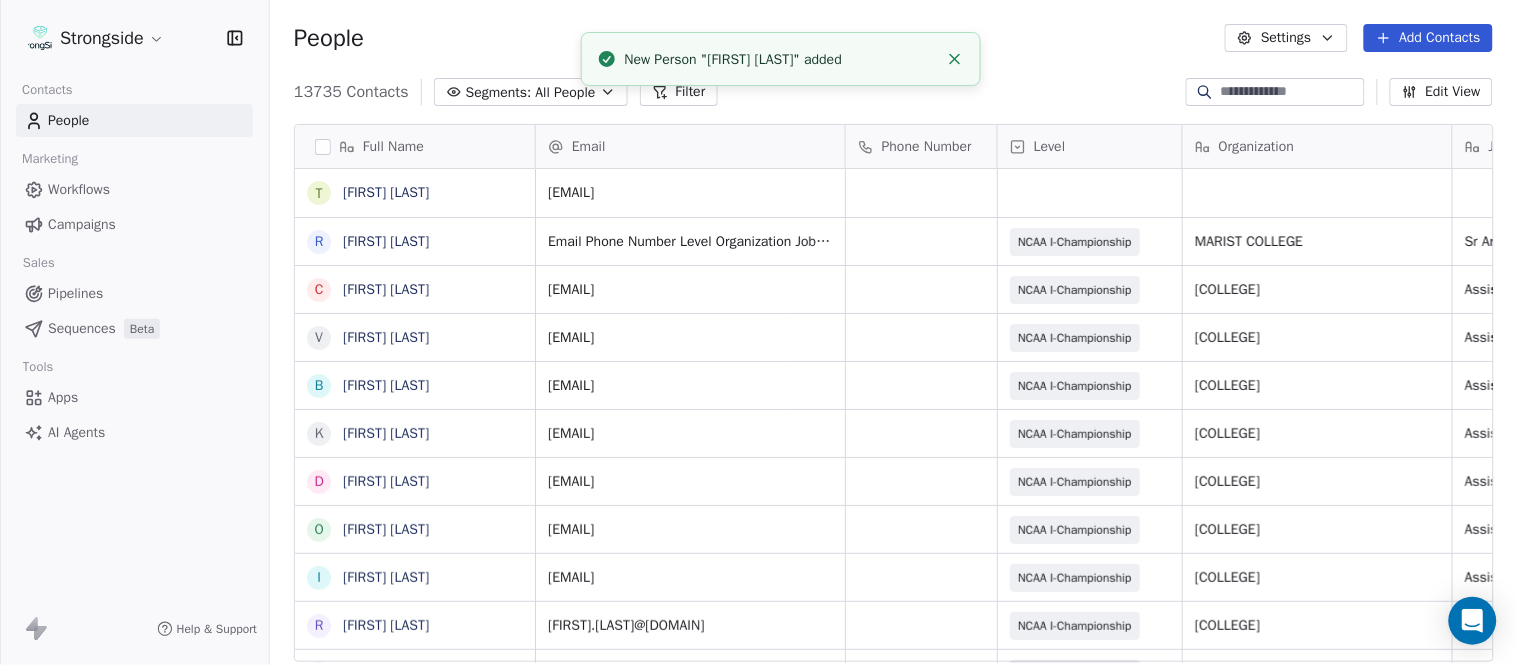 click on "New Person "Tim Murray" added" at bounding box center (781, 59) 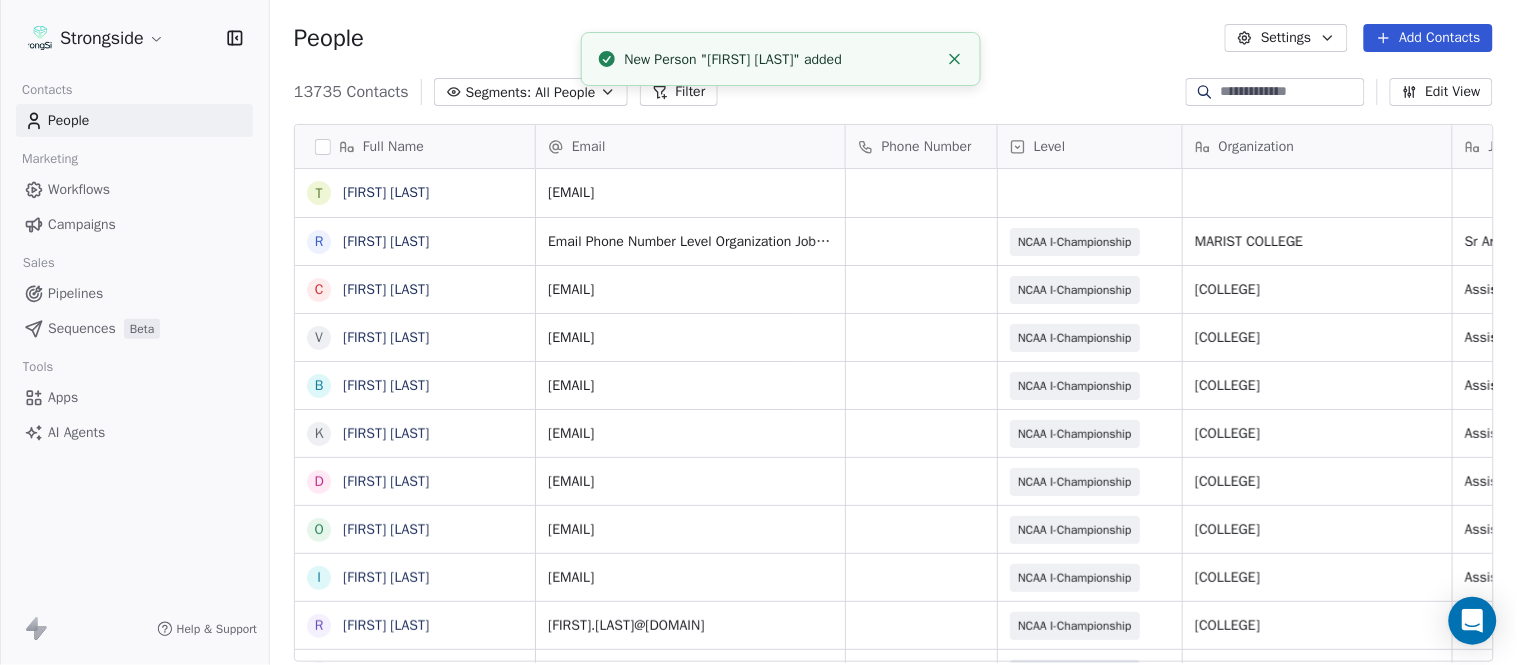 click 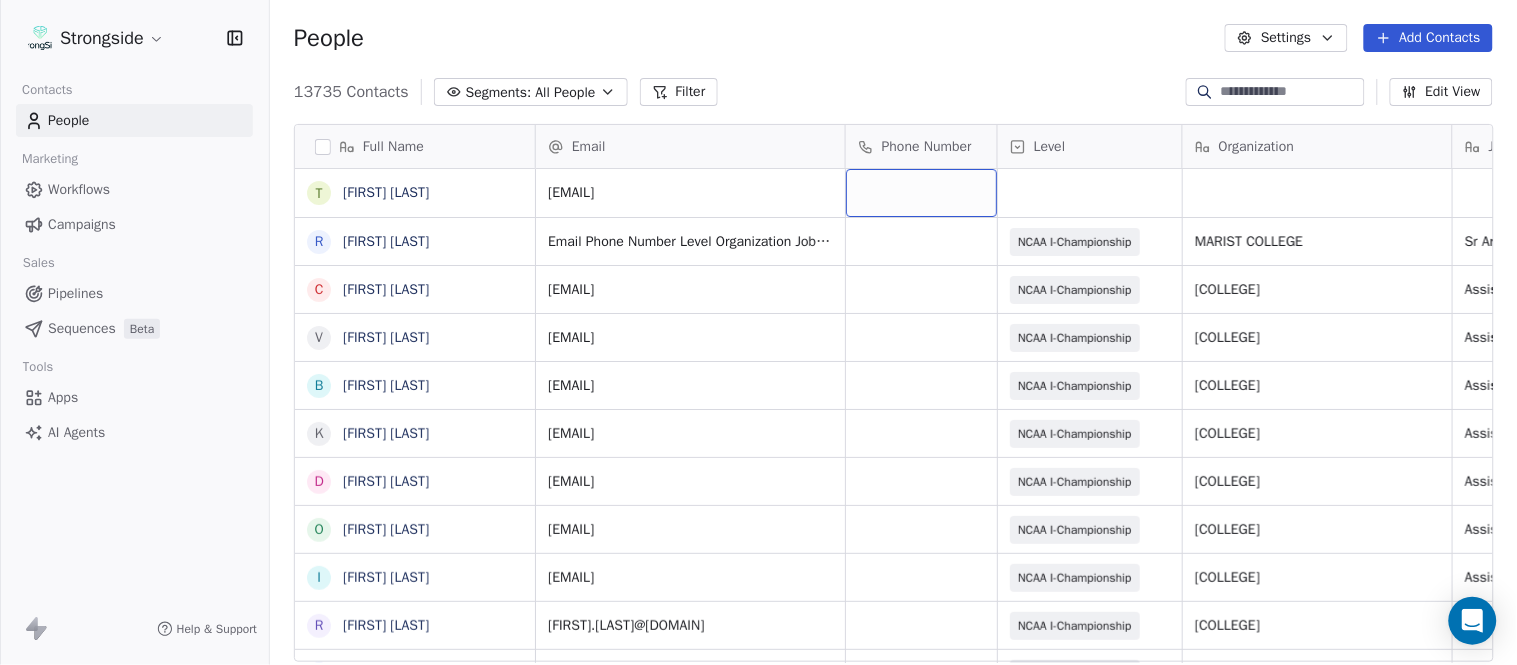 click at bounding box center [921, 193] 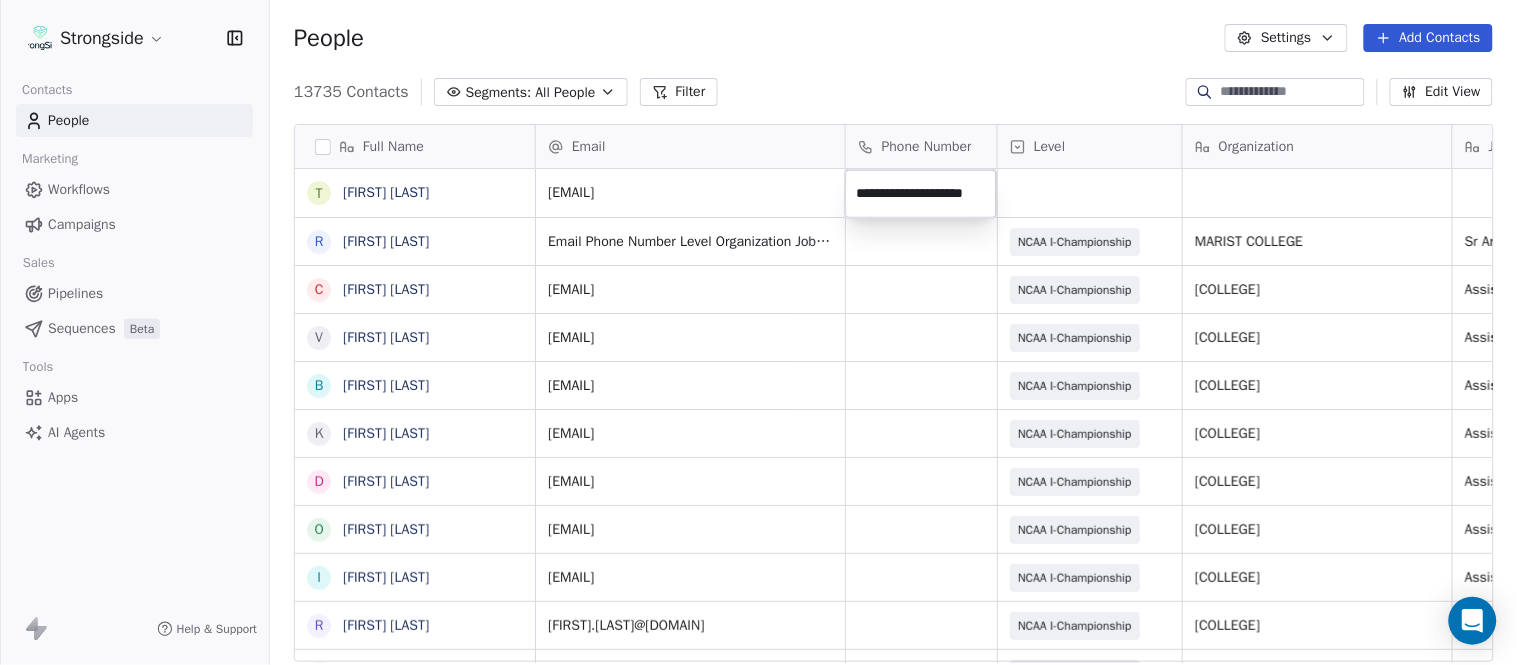 drag, startPoint x: 970, startPoint y: 191, endPoint x: 932, endPoint y: 191, distance: 38 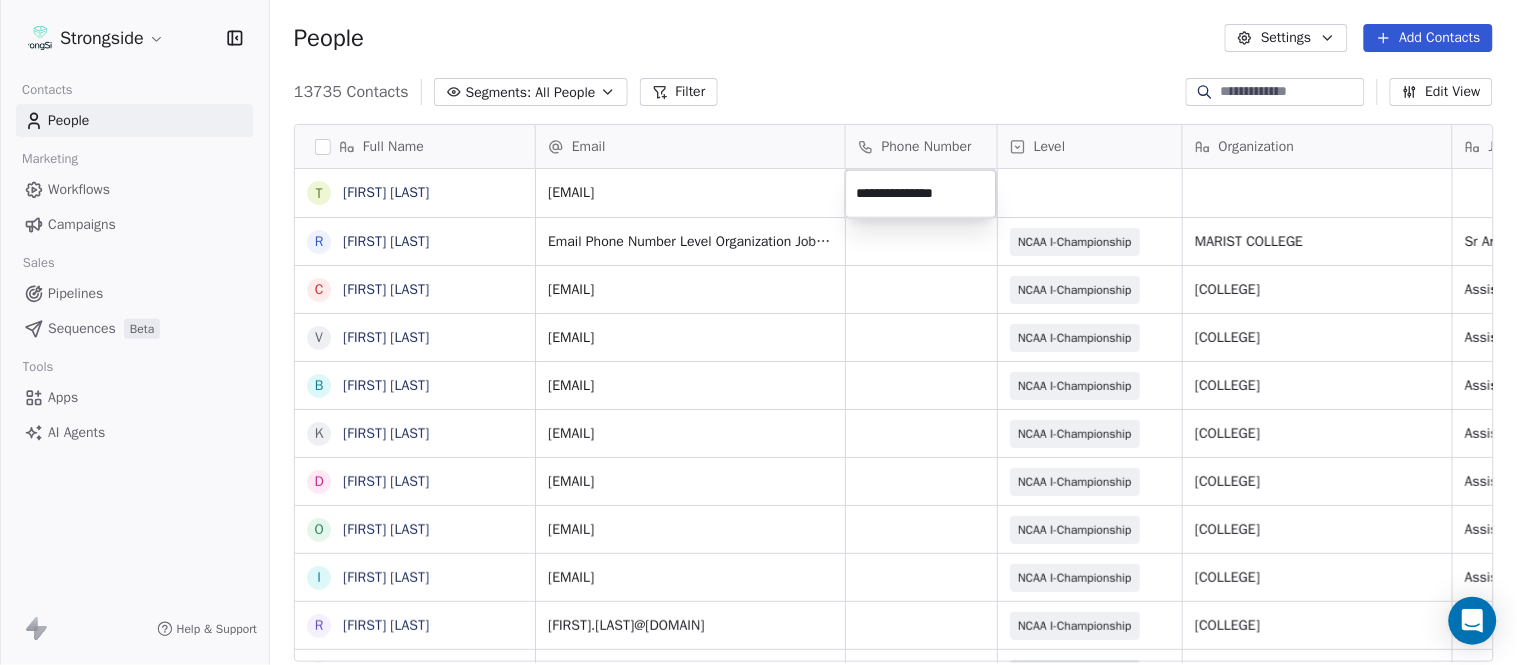 click on "Strongside Contacts People Marketing Workflows Campaigns Sales Pipelines Sequences Beta Tools Apps AI Agents Help & Support People Settings  Add Contacts 13735 Contacts Segments: All People Filter  Edit View Tag Add to Sequence Export Full Name T Tim Murray R Roger Kotlarz C Caleb Nartey V Vance Thompson B Brenden Young K Kahmal Roy D Devin Merritt O Ollie Ogbu I Ian Pace R Ryan Jirgl T TyQuan Hammock K Kort Shankweiler J John Roberts T Troy Douglas S Scott Schulz D Dr. William Schwarz P Phil Constantino J Jeremy Curry A Alex Green R Ron Cooper E Elliott Charles J Jordan Hutzler T Tyler Henderson B Ben Wilkerson C Corey Burns S Steve Ciocci A Andrew DiRienzo J James Lenahan A Art Asselta J Jake Petrarca A Alen Gant Email Phone Number Level Organization Job Title Tags Created Date BST Status athletics@marist.edu Aug 08, 2025 08:12 PM football@marist.edu NCAA I-Championship MARIST COLLEGE Sr Analyst Aug 08, 2025 08:08 PM caleb.nartey@liu.edu NCAA I-Championship LONG ISLAND UNIV Assistant Coach Assistant Coach" at bounding box center (758, 332) 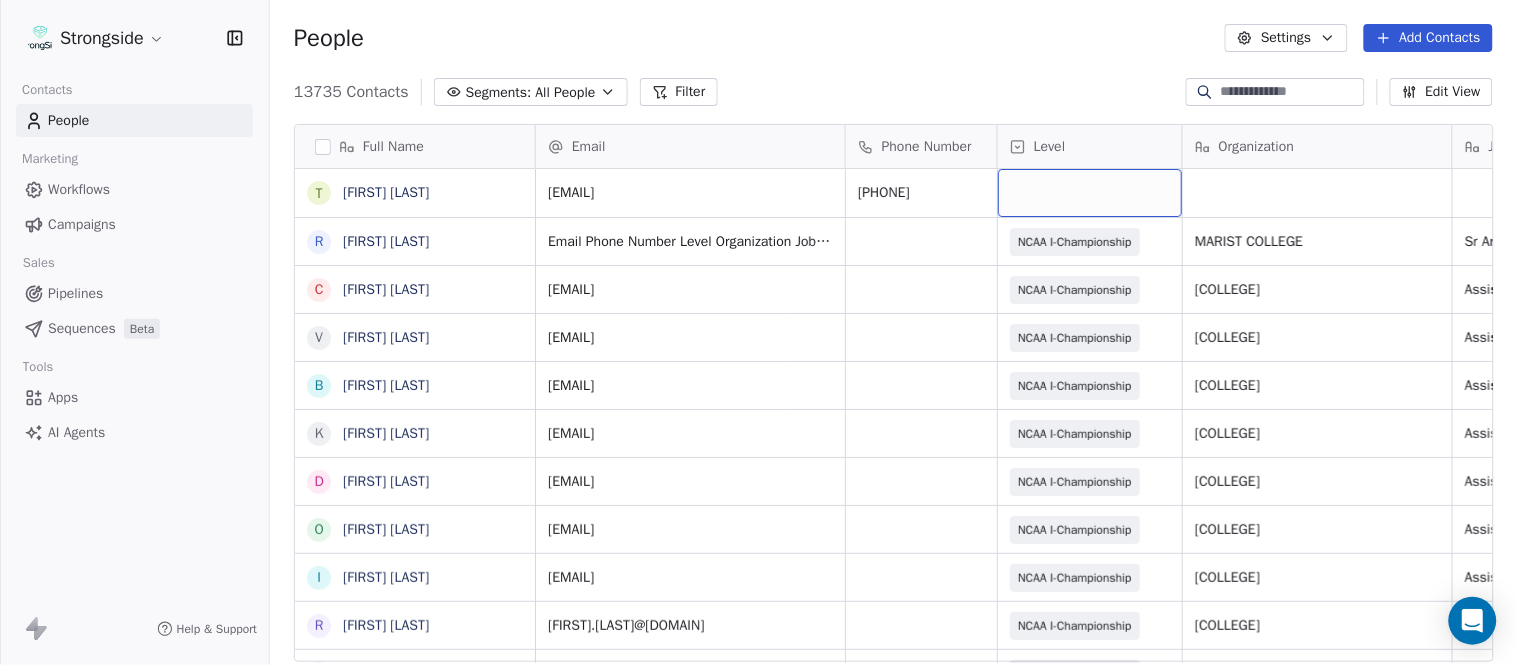 click at bounding box center [1090, 193] 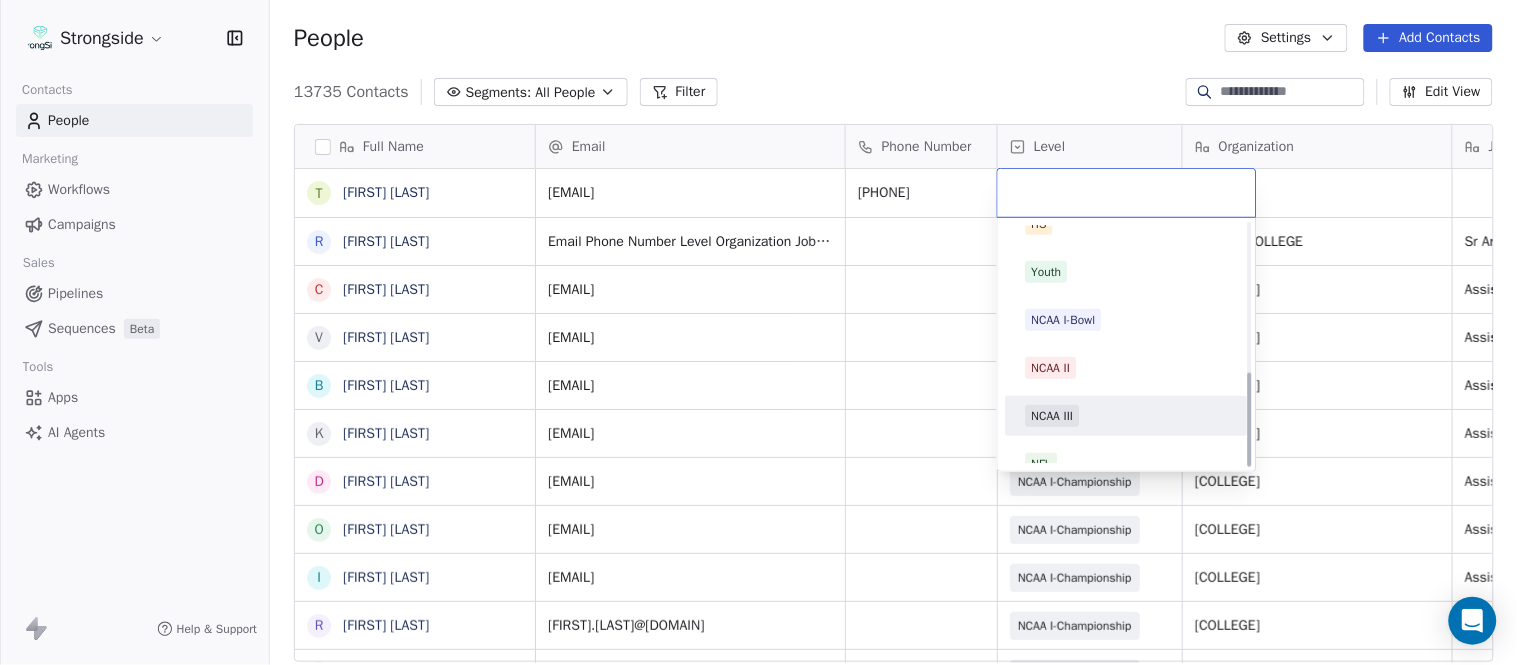 scroll, scrollTop: 378, scrollLeft: 0, axis: vertical 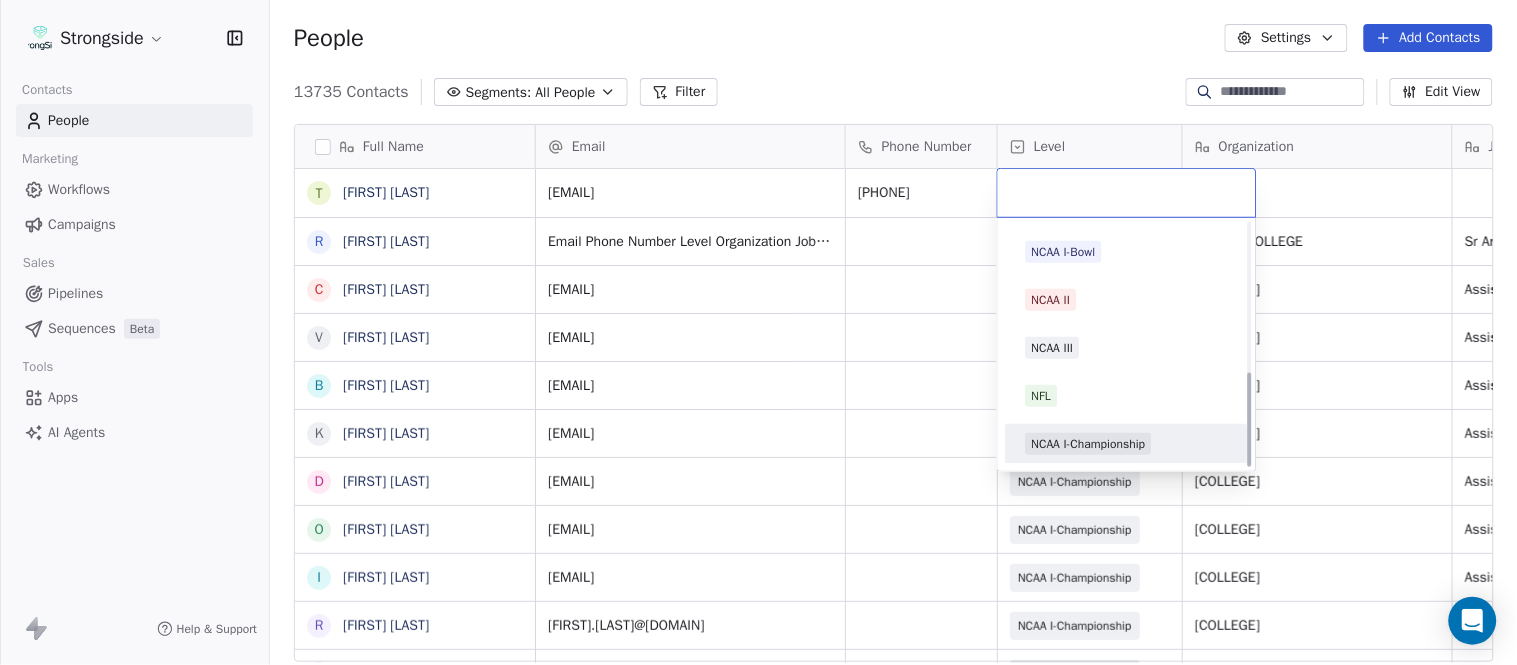 click on "NCAA I-Championship" at bounding box center [1089, 444] 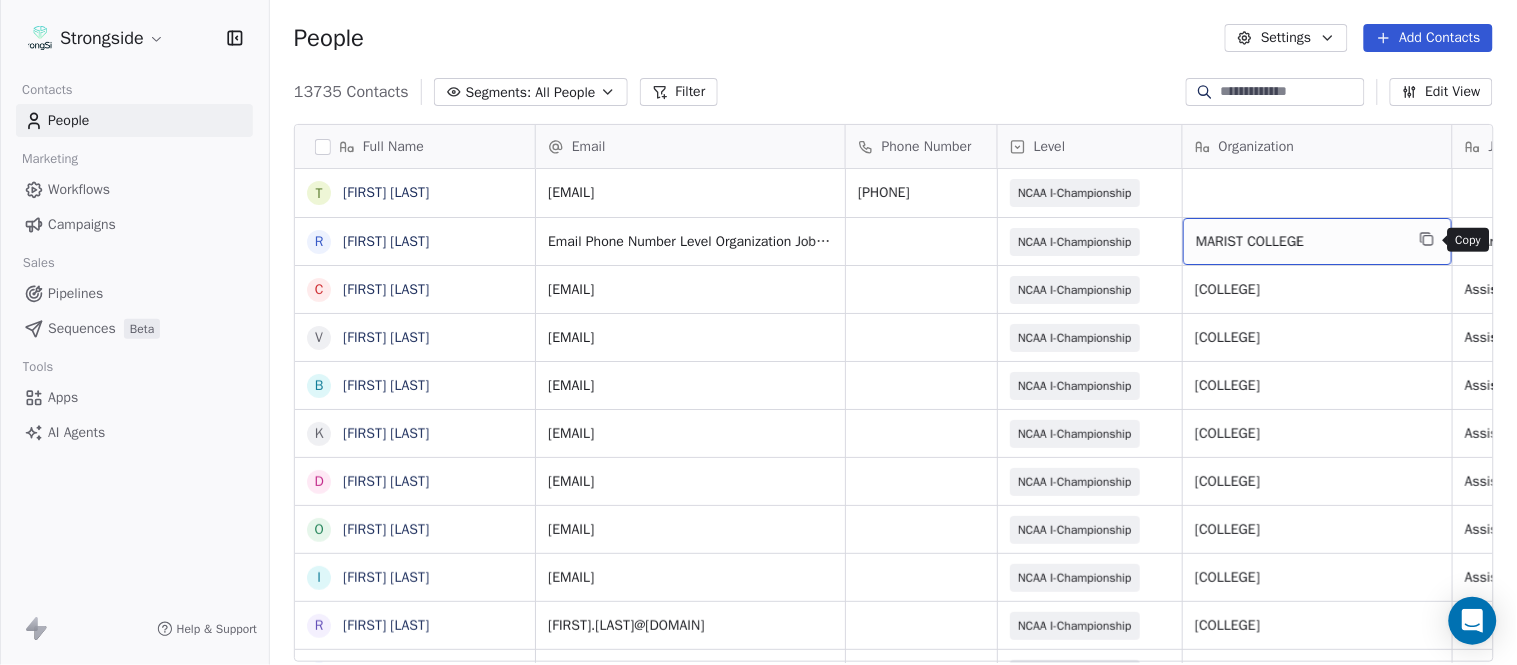 click 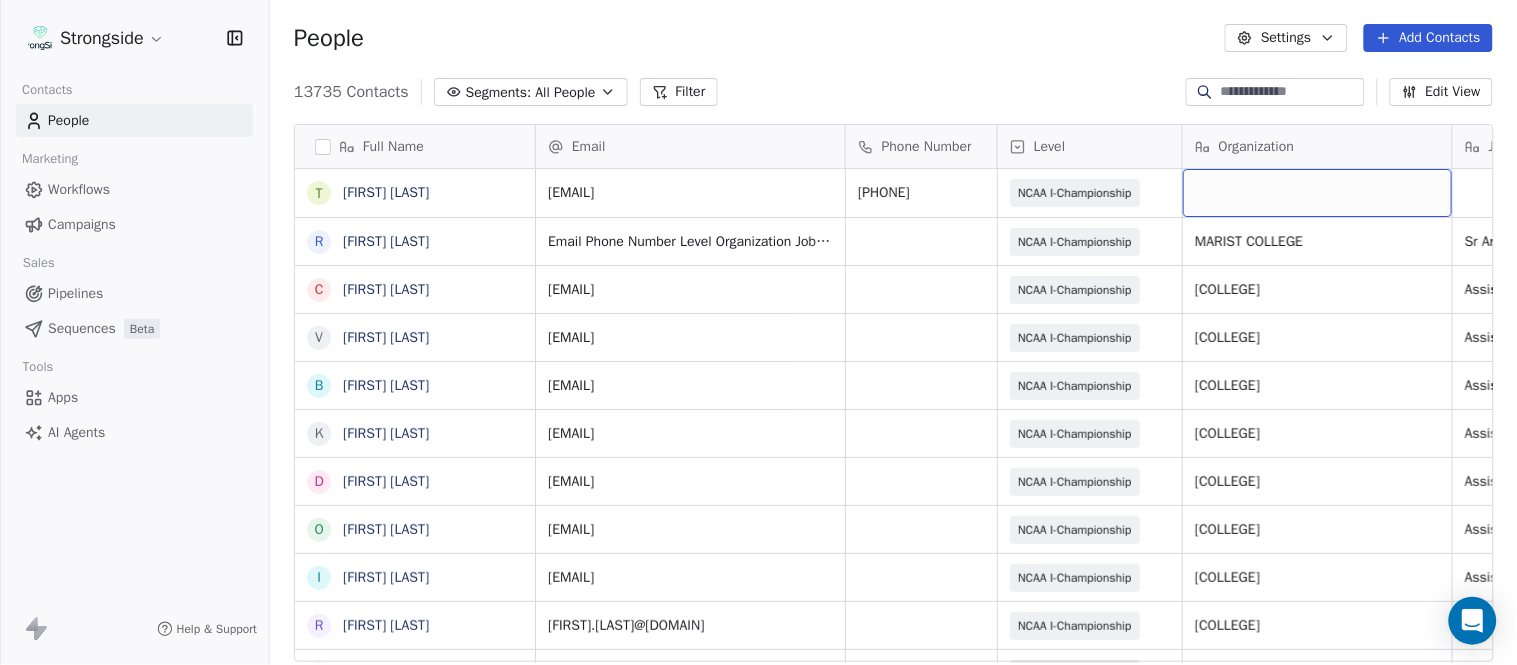 click at bounding box center [1317, 193] 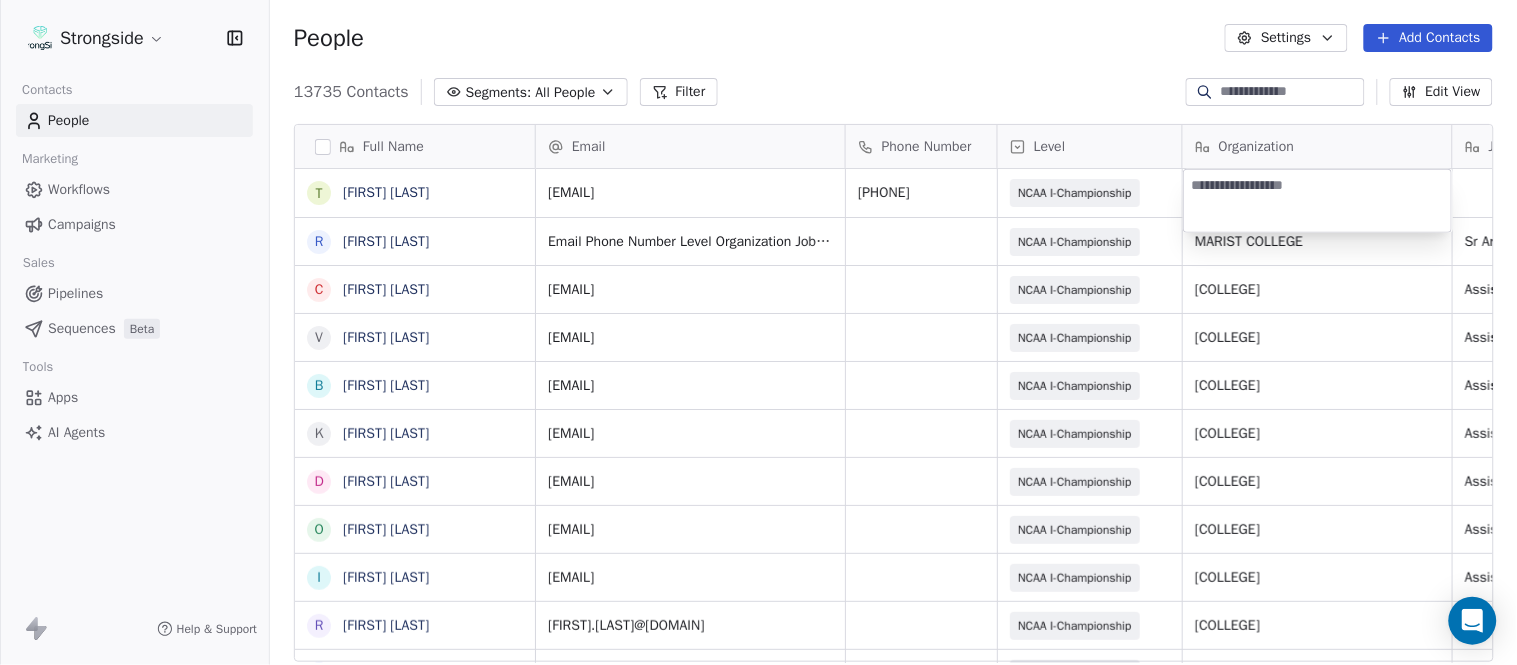 type on "**********" 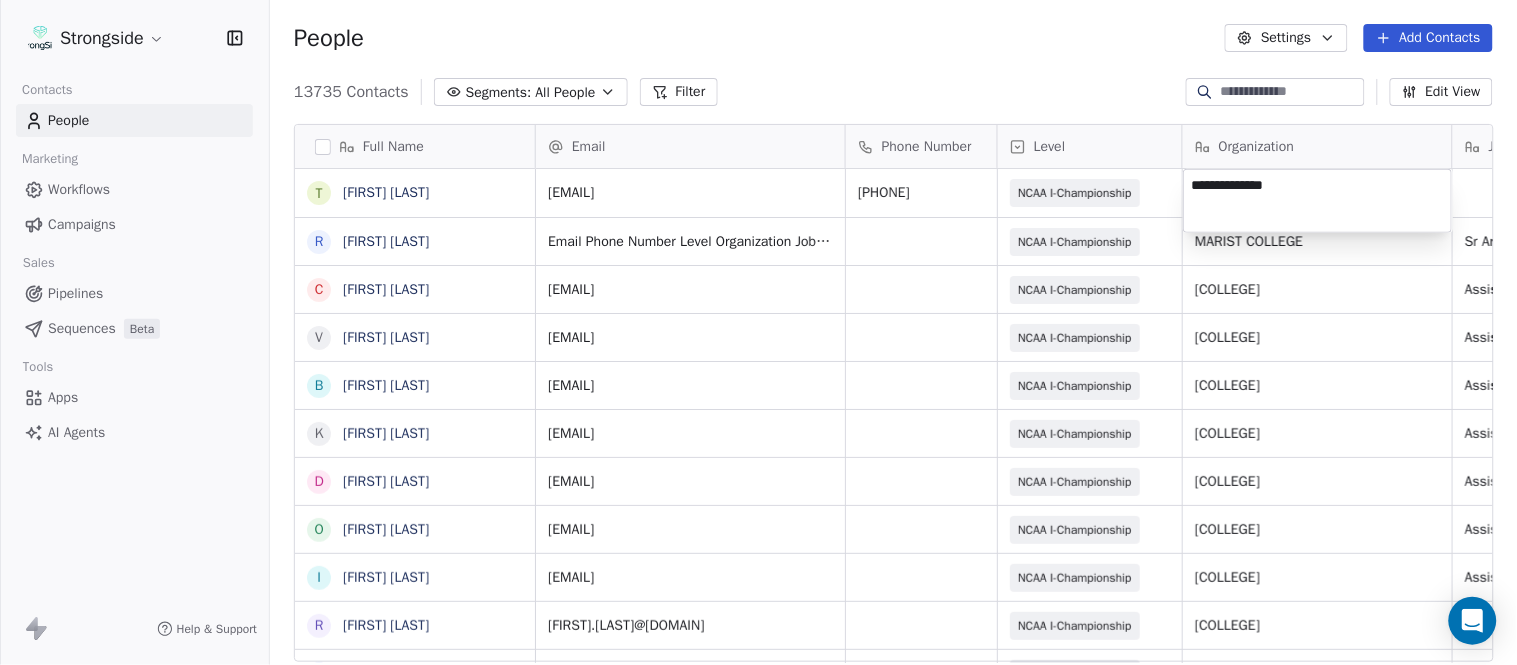click on "Strongside Contacts People Marketing Workflows Campaigns Sales Pipelines Sequences Beta Tools Apps AI Agents Help & Support People Settings  Add Contacts 13735 Contacts Segments: All People Filter  Edit View Tag Add to Sequence Export Full Name T Tim Murray R Roger Kotlarz C Caleb Nartey V Vance Thompson B Brenden Young K Kahmal Roy D Devin Merritt O Ollie Ogbu I Ian Pace R Ryan Jirgl T TyQuan Hammock K Kort Shankweiler J John Roberts T Troy Douglas S Scott Schulz D Dr. William Schwarz P Phil Constantino J Jeremy Curry A Alex Green R Ron Cooper E Elliott Charles J Jordan Hutzler T Tyler Henderson B Ben Wilkerson C Corey Burns S Steve Ciocci A Andrew DiRienzo J James Lenahan A Art Asselta J Jake Petrarca A Alen Gant Email Phone Number Level Organization Job Title Tags Created Date BST Status athletics@marist.edu 	(845) 575-3304 NCAA I-Championship Aug 08, 2025 08:12 PM football@marist.edu NCAA I-Championship MARIST COLLEGE Sr Analyst Aug 08, 2025 08:08 PM caleb.nartey@liu.edu NCAA I-Championship SID" at bounding box center [758, 332] 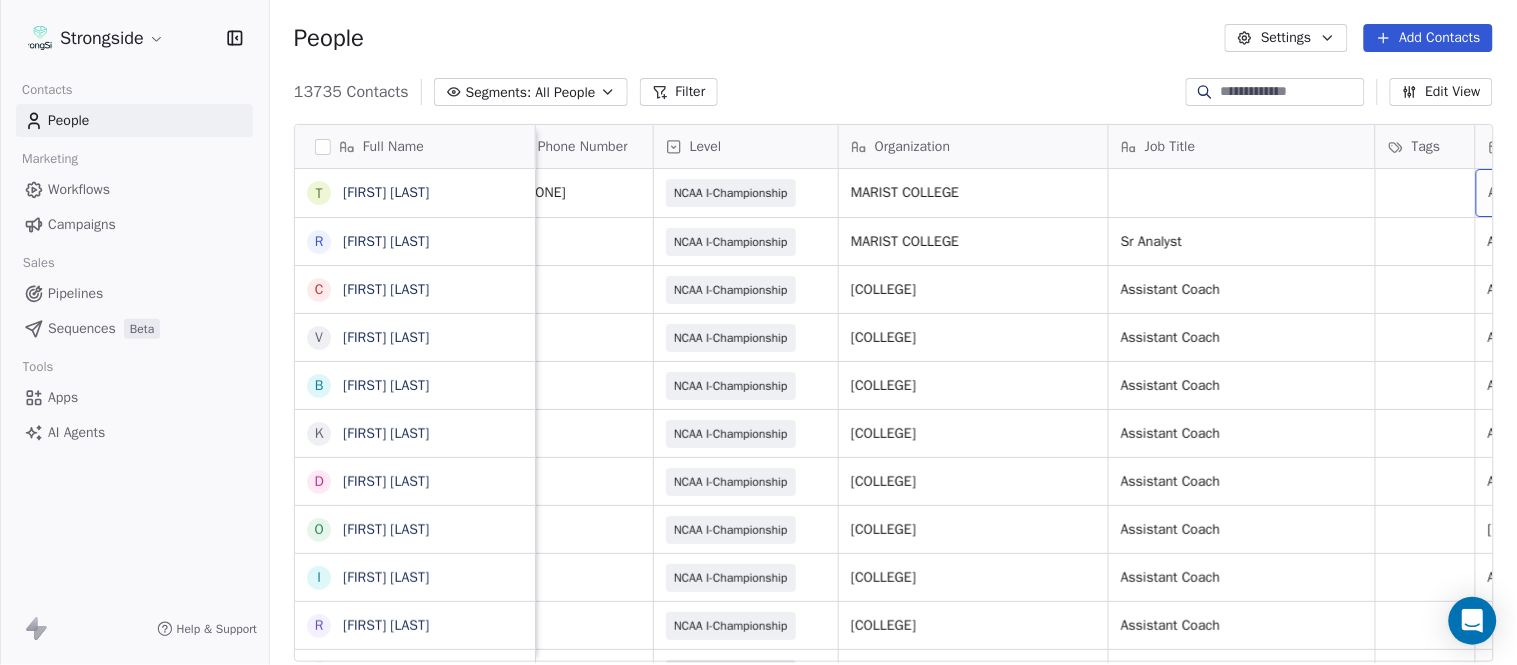 scroll, scrollTop: 0, scrollLeft: 528, axis: horizontal 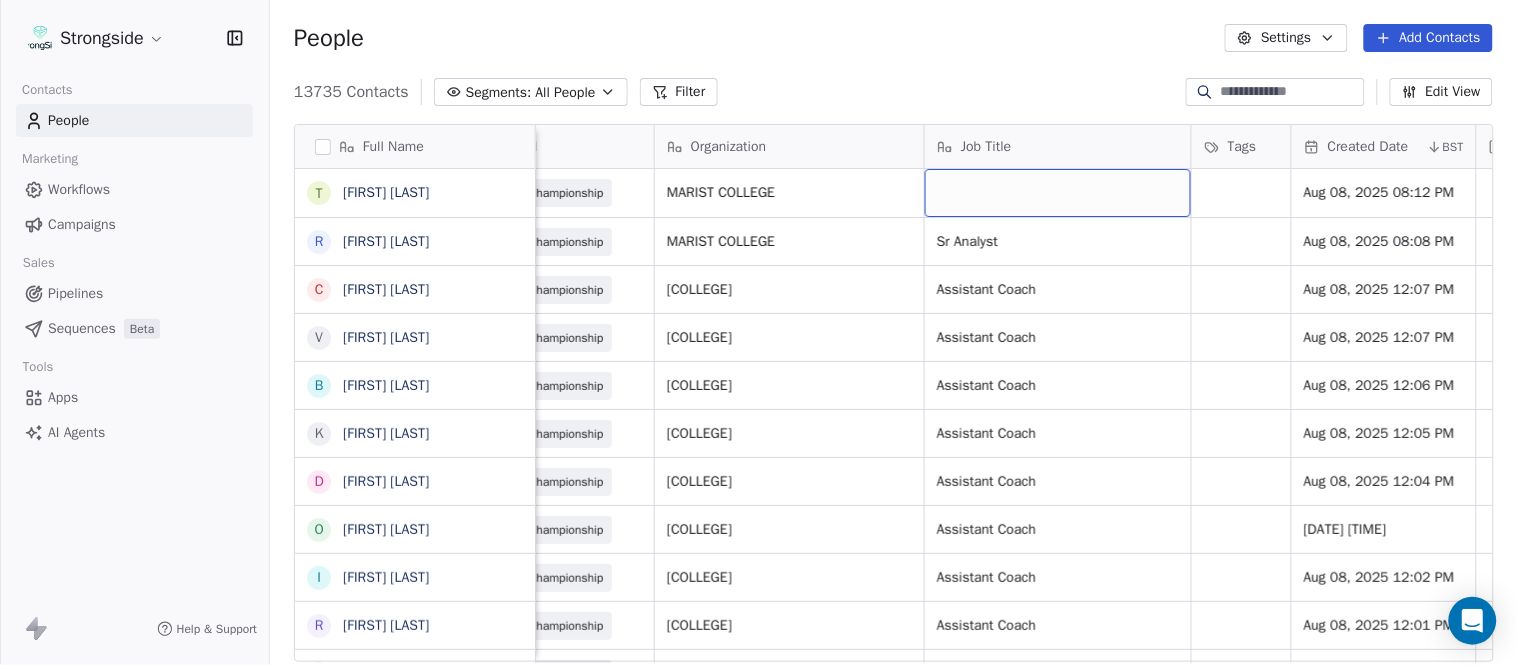 click at bounding box center (1058, 193) 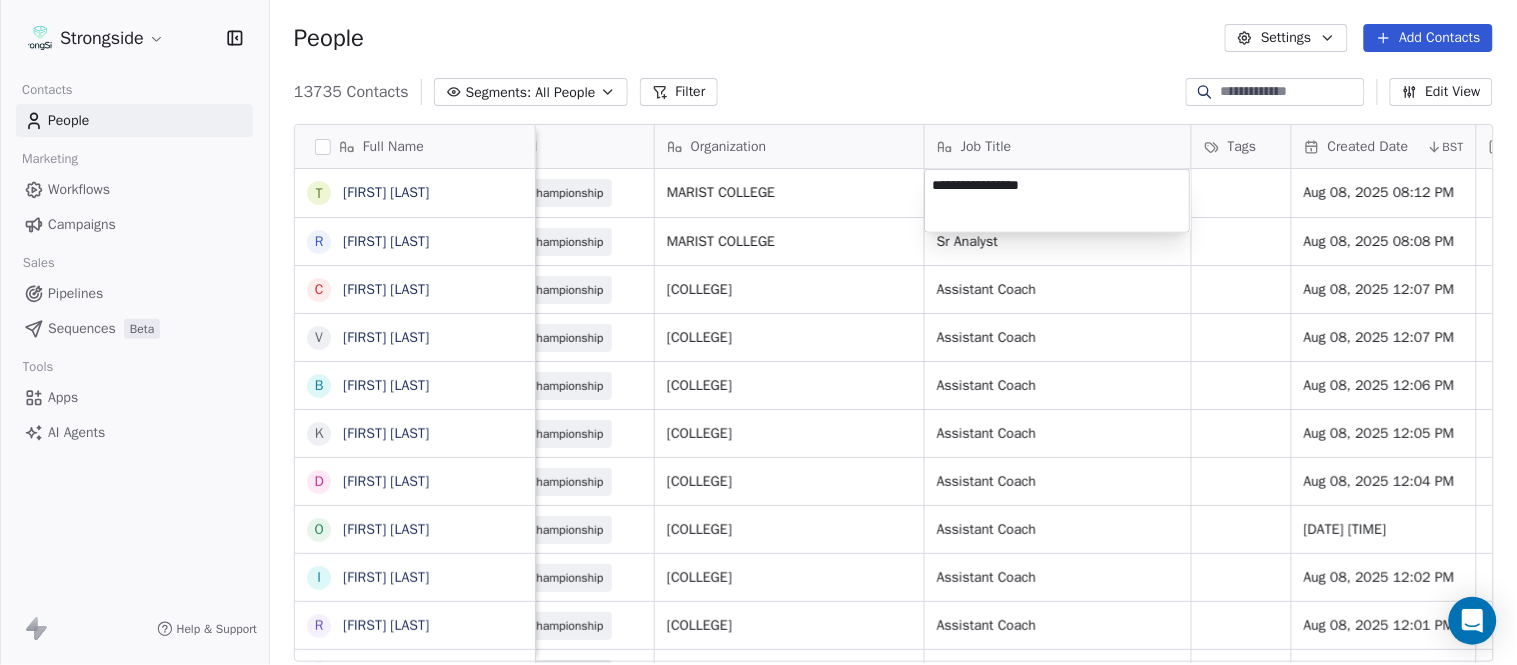 click on "Strongside Contacts People Marketing Workflows Campaigns Sales Pipelines Sequences Beta Tools Apps AI Agents Help & Support People Settings  Add Contacts 13735 Contacts Segments: All People Filter  Edit View Tag Add to Sequence Export Full Name T Tim Murray R Roger Kotlarz C Caleb Nartey V Vance Thompson B Brenden Young K Kahmal Roy D Devin Merritt O Ollie Ogbu I Ian Pace R Ryan Jirgl T TyQuan Hammock K Kort Shankweiler J John Roberts T Troy Douglas S Scott Schulz D Dr. William Schwarz P Phil Constantino J Jeremy Curry A Alex Green R Ron Cooper E Elliott Charles J Jordan Hutzler T Tyler Henderson B Ben Wilkerson C Corey Burns S Steve Ciocci A Andrew DiRienzo J James Lenahan A Art Asselta J Jake Petrarca A Alen Gant Email Phone Number Level Organization Job Title Tags Created Date BST Status Priority Emails Auto Clicked Last Activity Date BST athletics@marist.edu 	(845) 575-3304 NCAA I-Championship MARIST COLLEGE Aug 08, 2025 08:12 PM football@marist.edu NCAA I-Championship MARIST COLLEGE Sr Analyst SID" at bounding box center [758, 332] 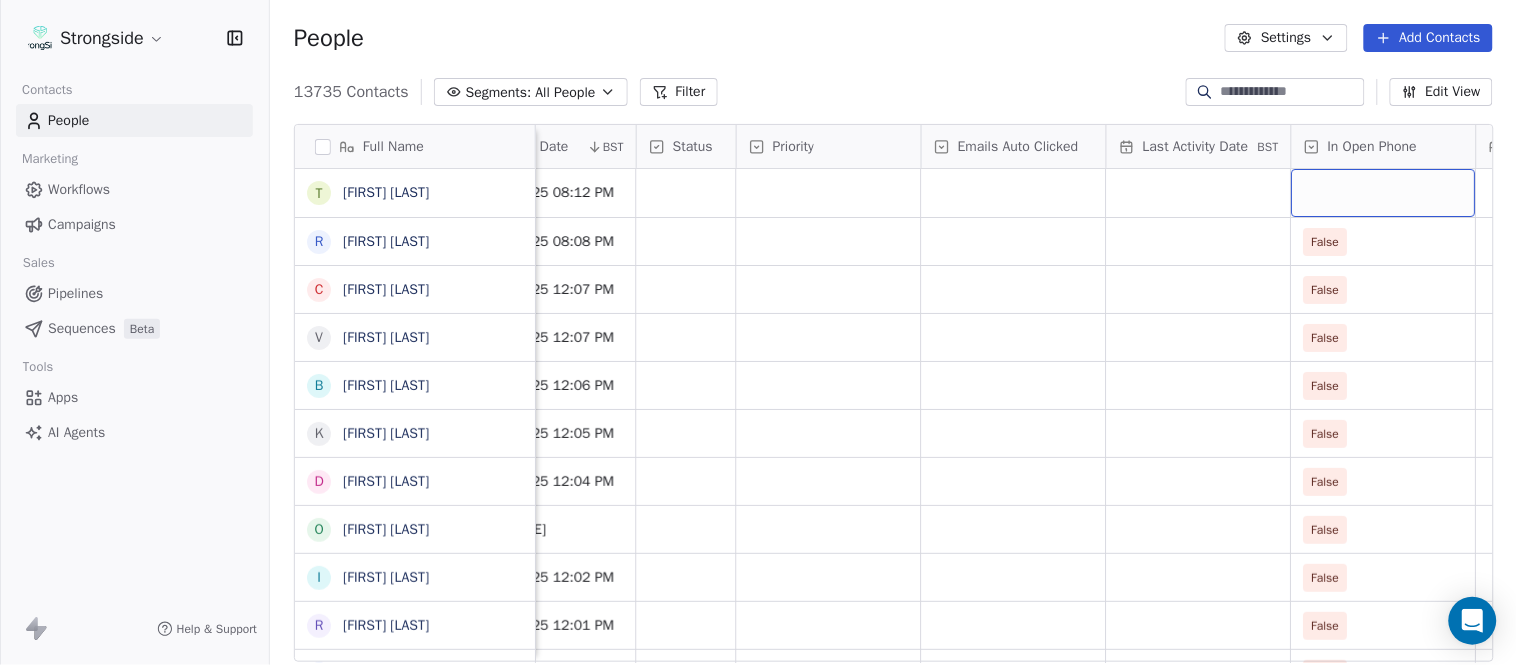 scroll, scrollTop: 0, scrollLeft: 1554, axis: horizontal 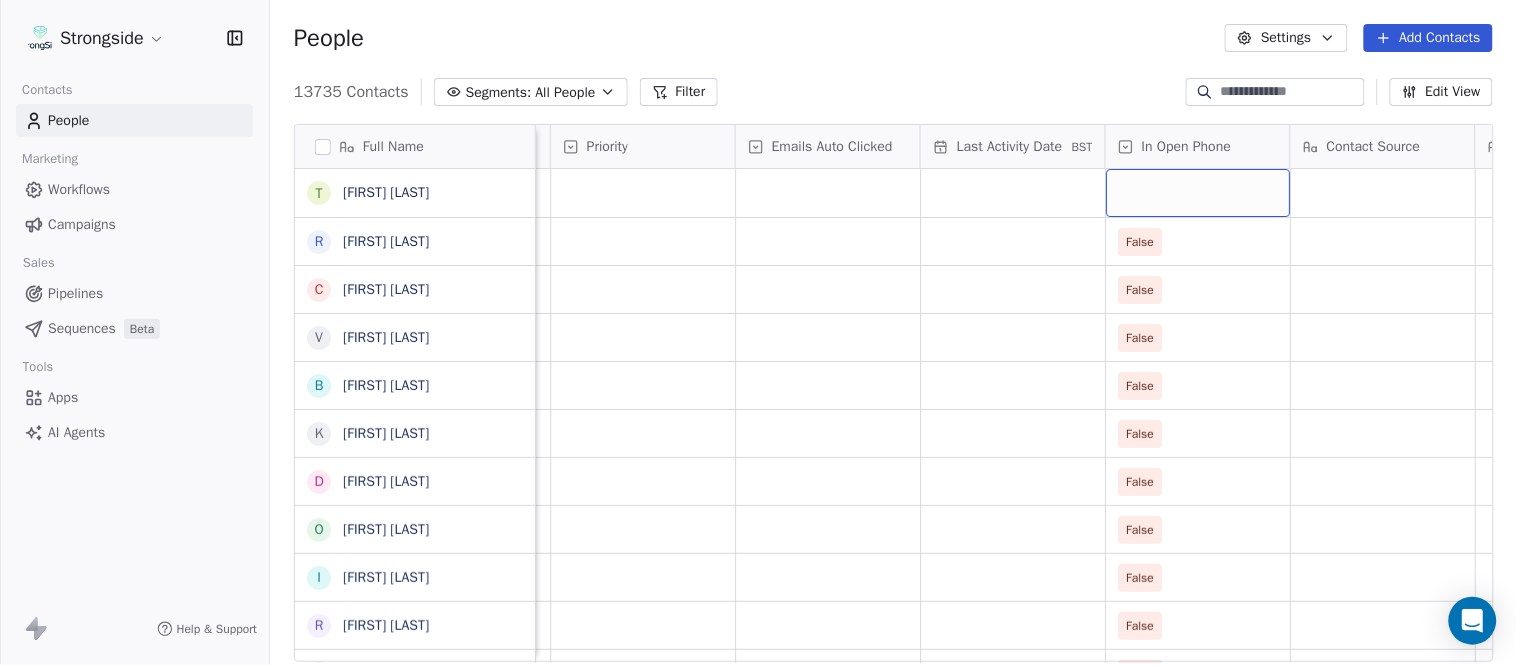 click at bounding box center [1198, 193] 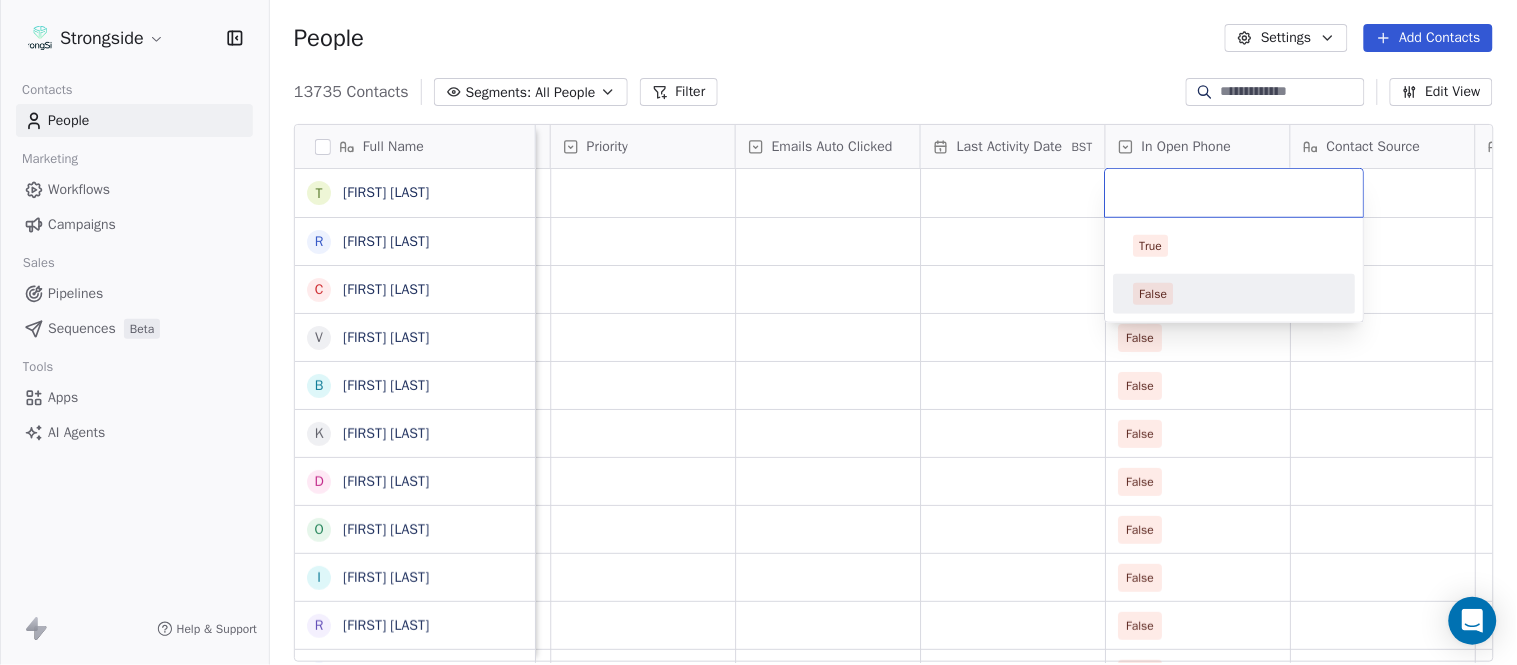 click on "False" at bounding box center [1235, 294] 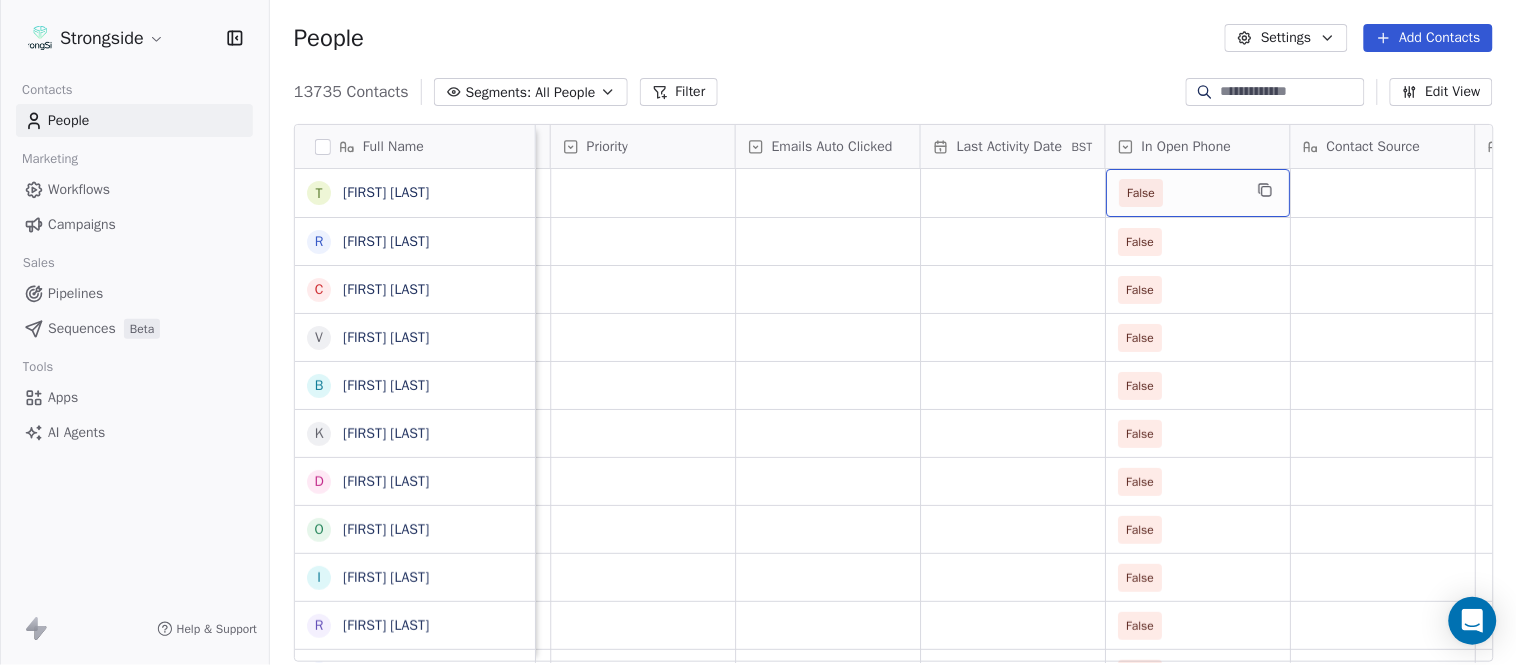 click on "False" at bounding box center (1180, 193) 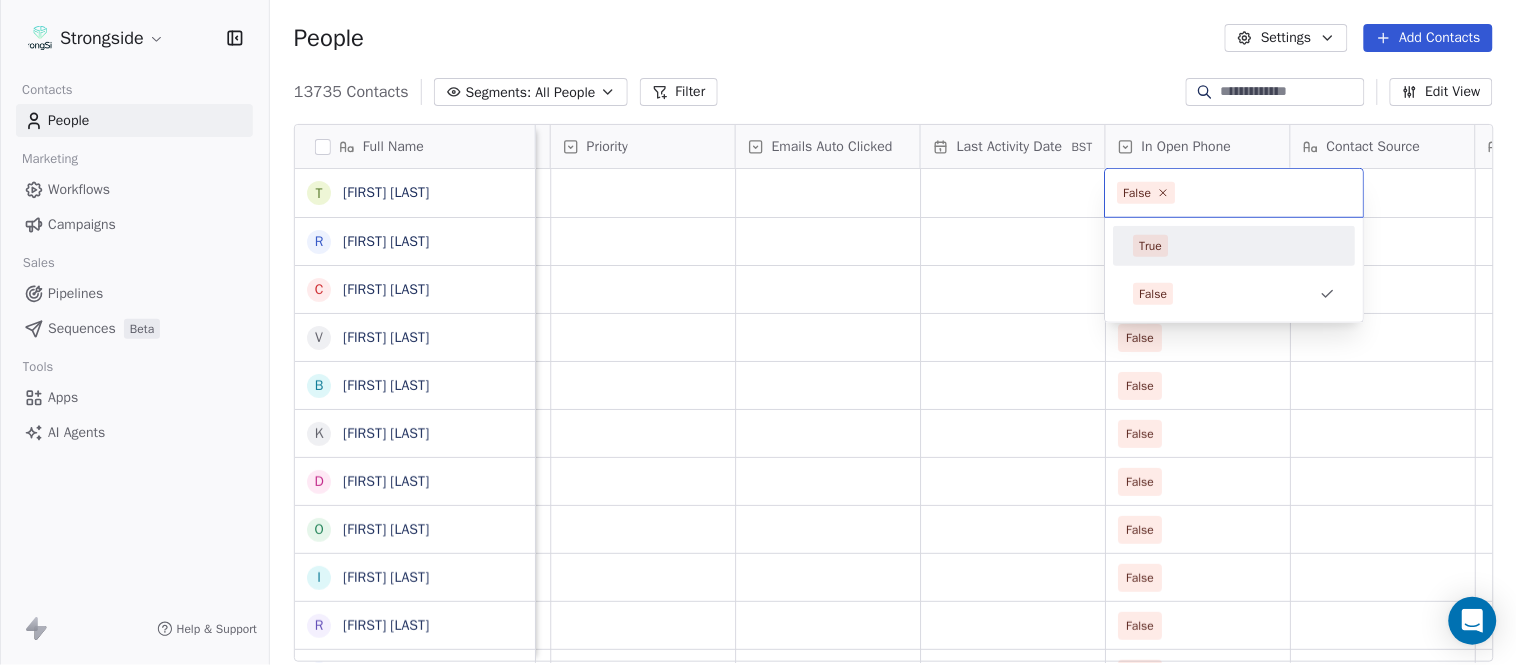 click on "True" at bounding box center (1235, 246) 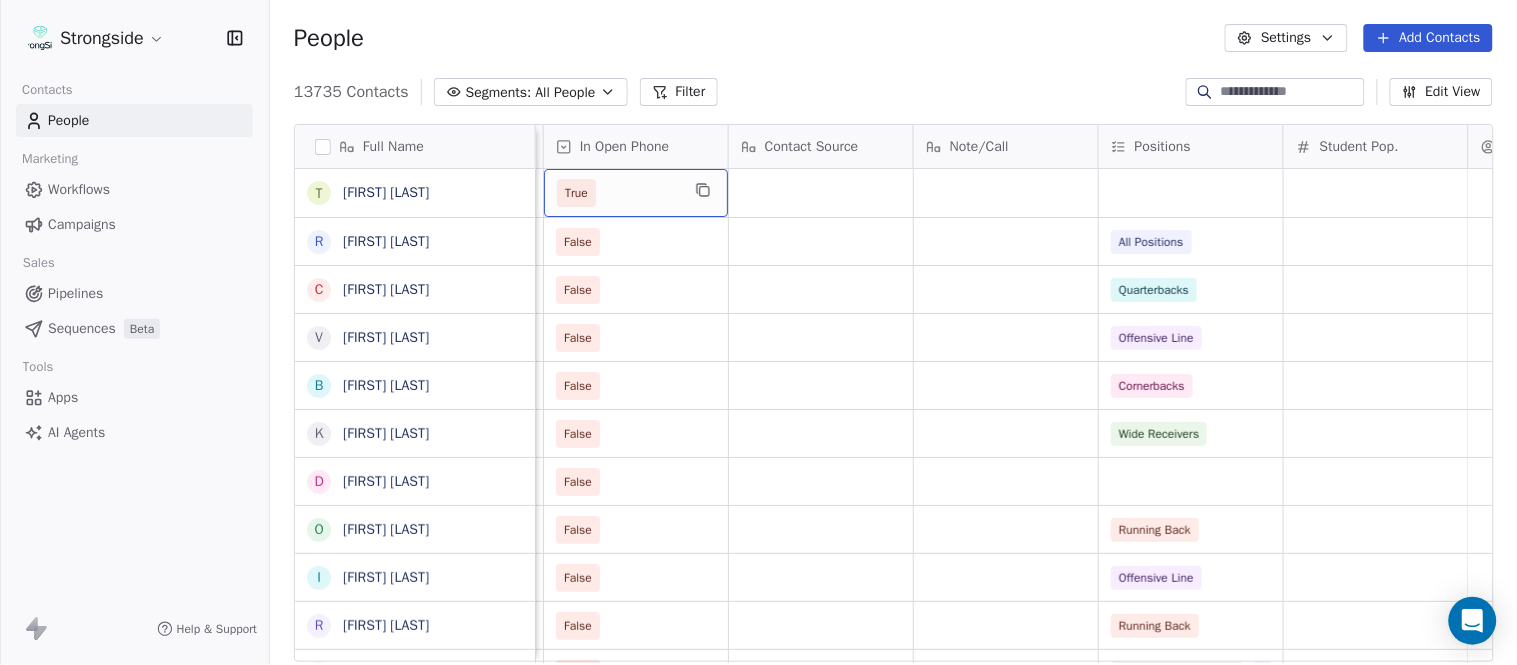 scroll, scrollTop: 0, scrollLeft: 2120, axis: horizontal 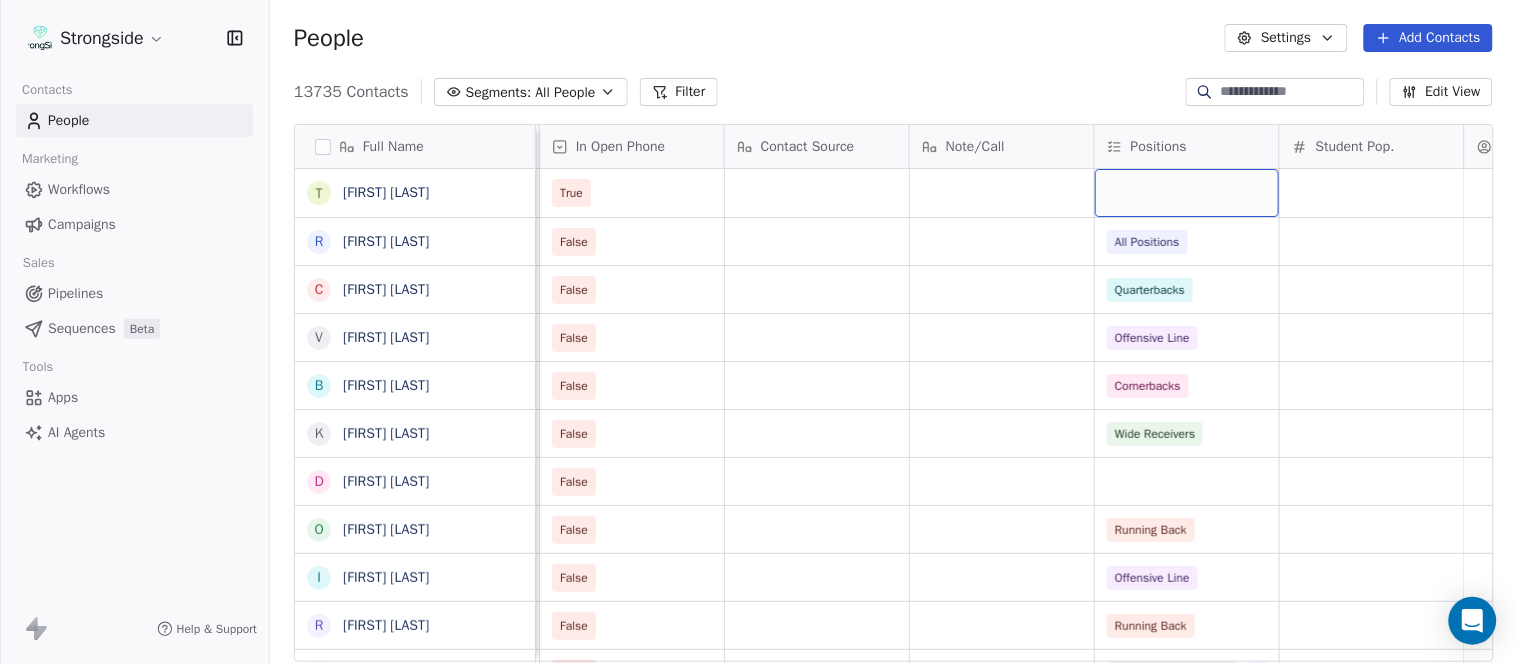 click at bounding box center (1187, 193) 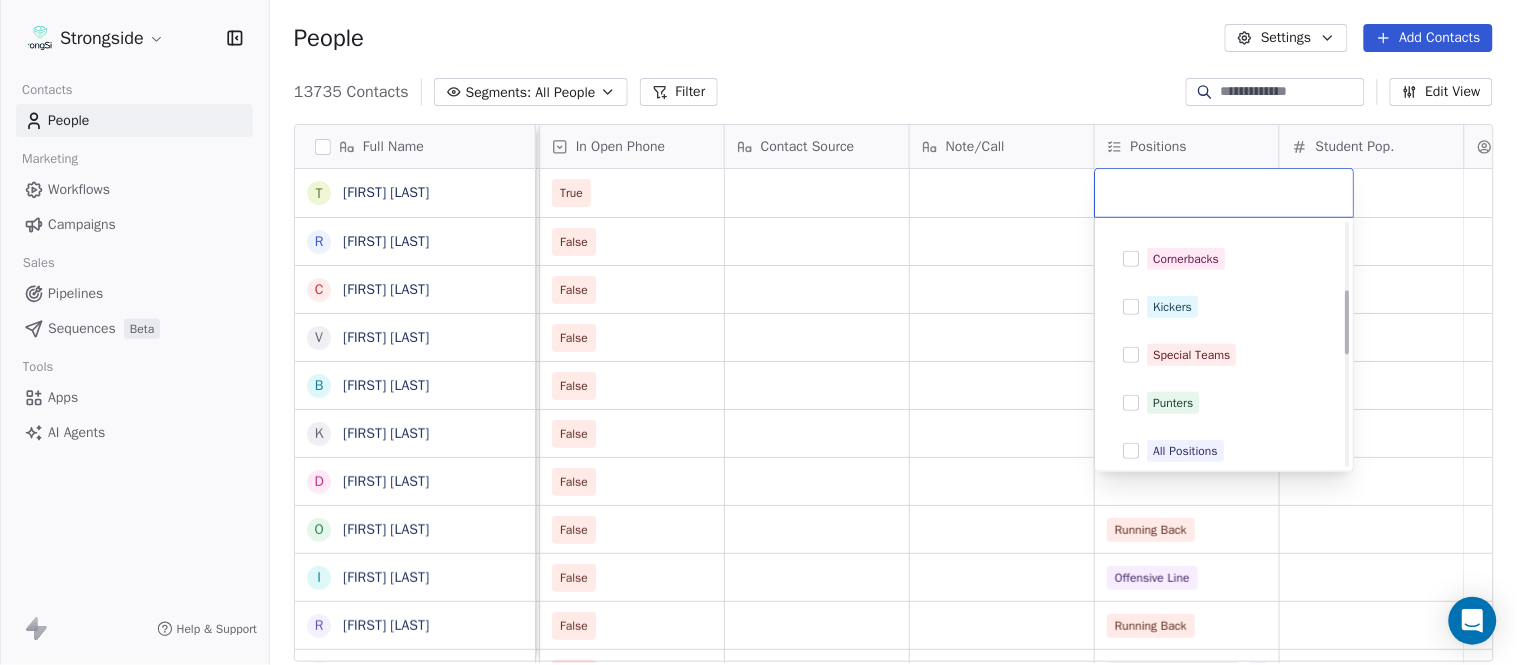 scroll, scrollTop: 333, scrollLeft: 0, axis: vertical 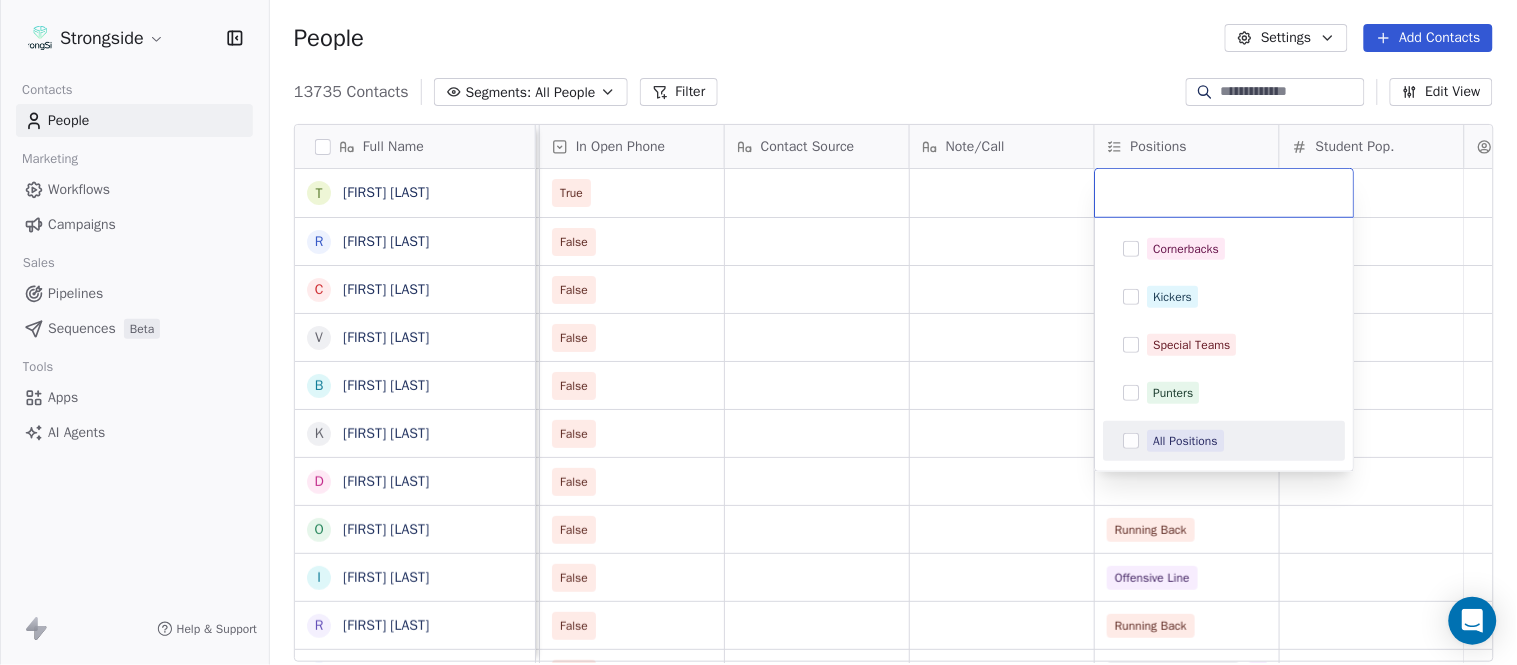 click on "All Positions" at bounding box center [1186, 441] 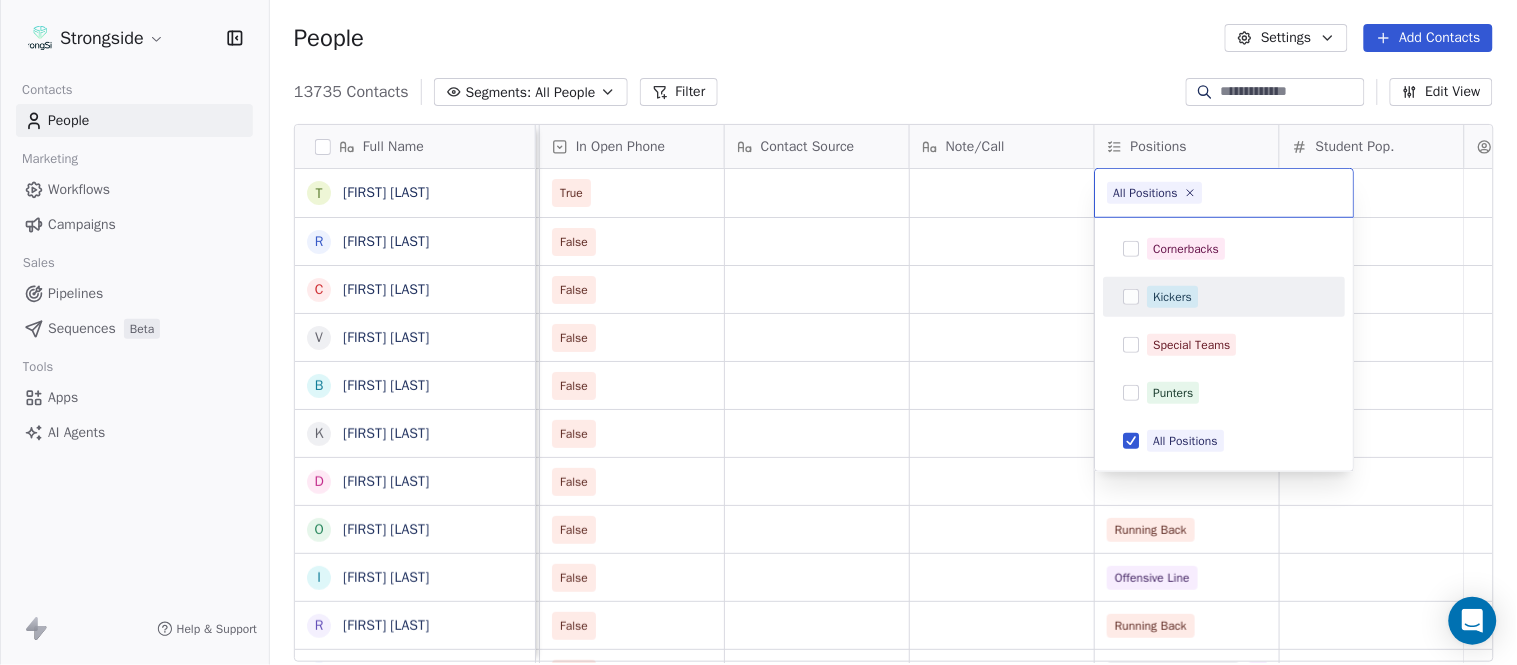 click on "Strongside Contacts People Marketing Workflows Campaigns Sales Pipelines Sequences Beta Tools Apps AI Agents Help & Support People Settings  Add Contacts 13735 Contacts Segments: All People Filter  Edit View Tag Add to Sequence Export Full Name T Tim Murray R Roger Kotlarz C Caleb Nartey V Vance Thompson B Brenden Young K Kahmal Roy D Devin Merritt O Ollie Ogbu I Ian Pace R Ryan Jirgl T TyQuan Hammock K Kort Shankweiler J John Roberts T Troy Douglas S Scott Schulz D Dr. William Schwarz P Phil Constantino J Jeremy Curry A Alex Green R Ron Cooper E Elliott Charles J Jordan Hutzler T Tyler Henderson B Ben Wilkerson C Corey Burns S Steve Ciocci A Andrew DiRienzo J James Lenahan A Art Asselta J Jake Petrarca A Alen Gant Status Priority Emails Auto Clicked Last Activity Date BST In Open Phone Contact Source Note/Call Positions Student Pop. Lead Account   True   False All Positions   False Quarterbacks   False Offensive Line   False Cornerbacks   False Wide Receivers   False   False Running Back   False   False" at bounding box center [758, 332] 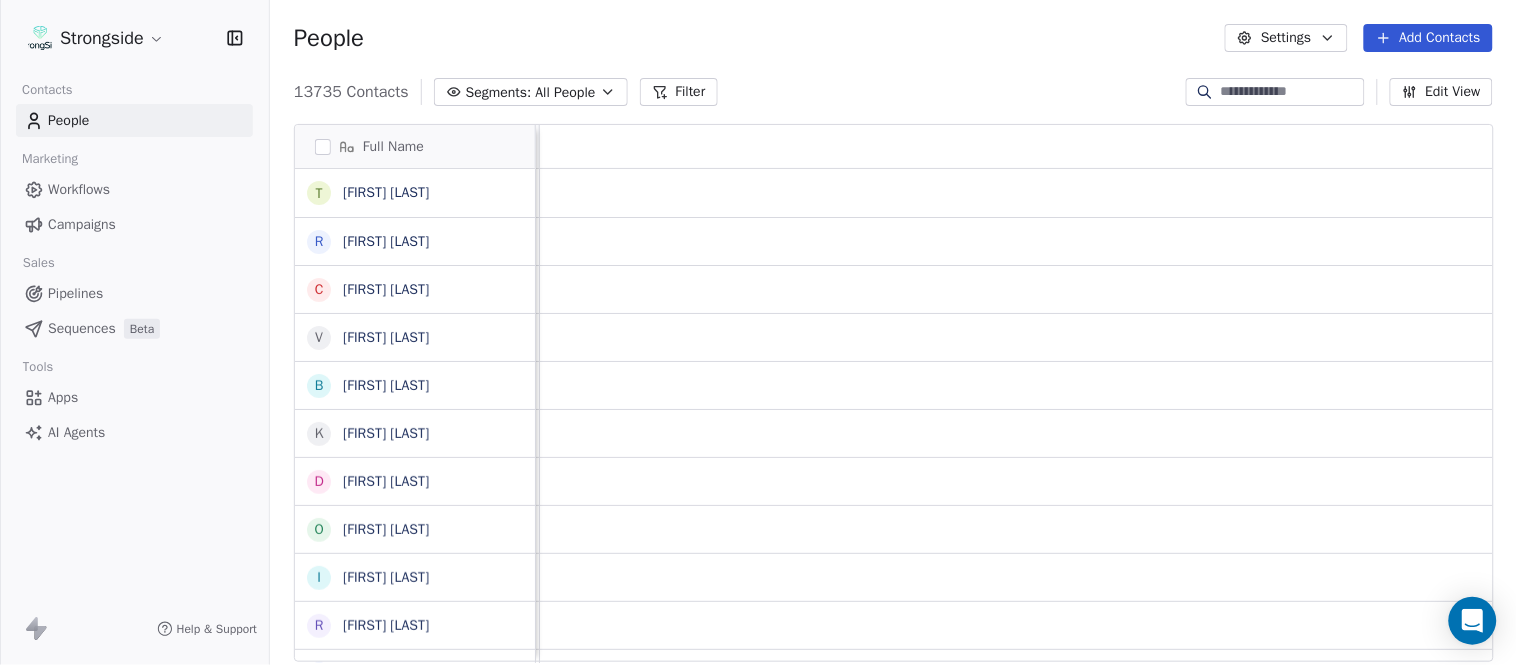 scroll, scrollTop: 0, scrollLeft: 0, axis: both 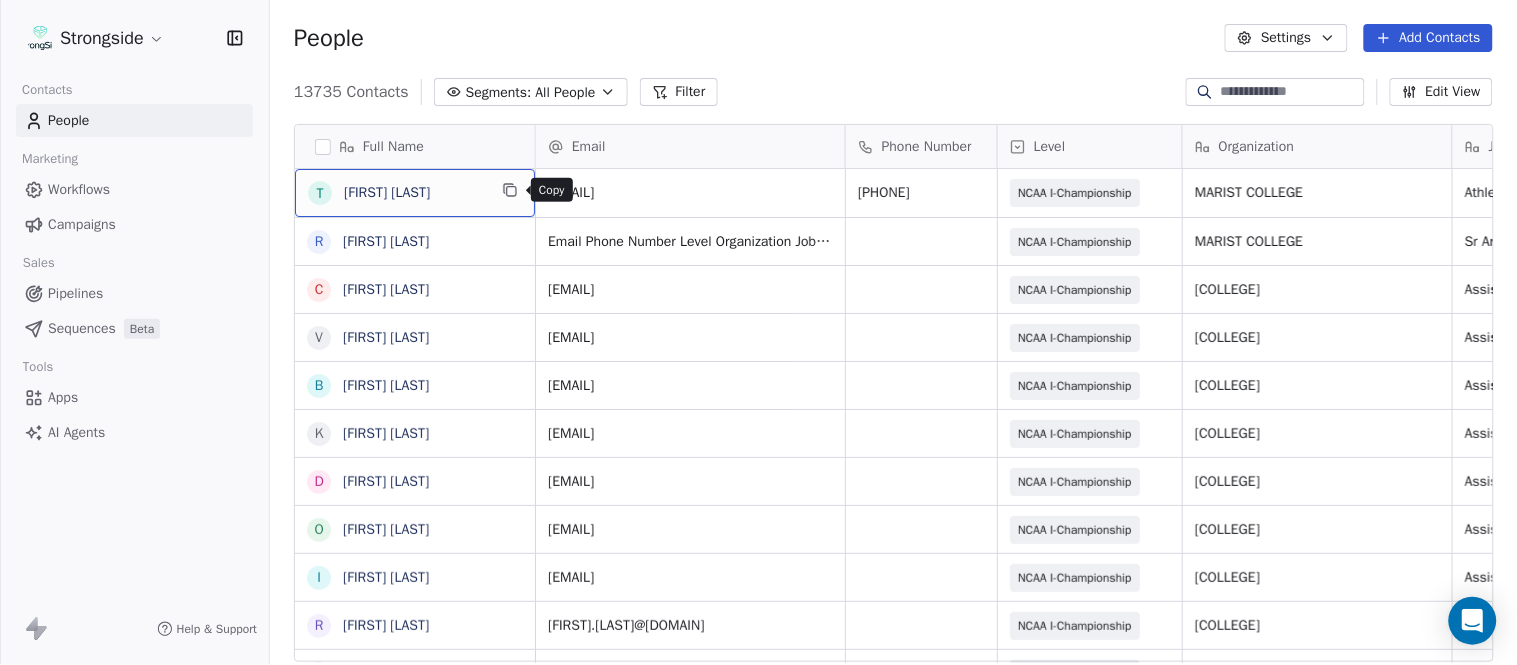 click 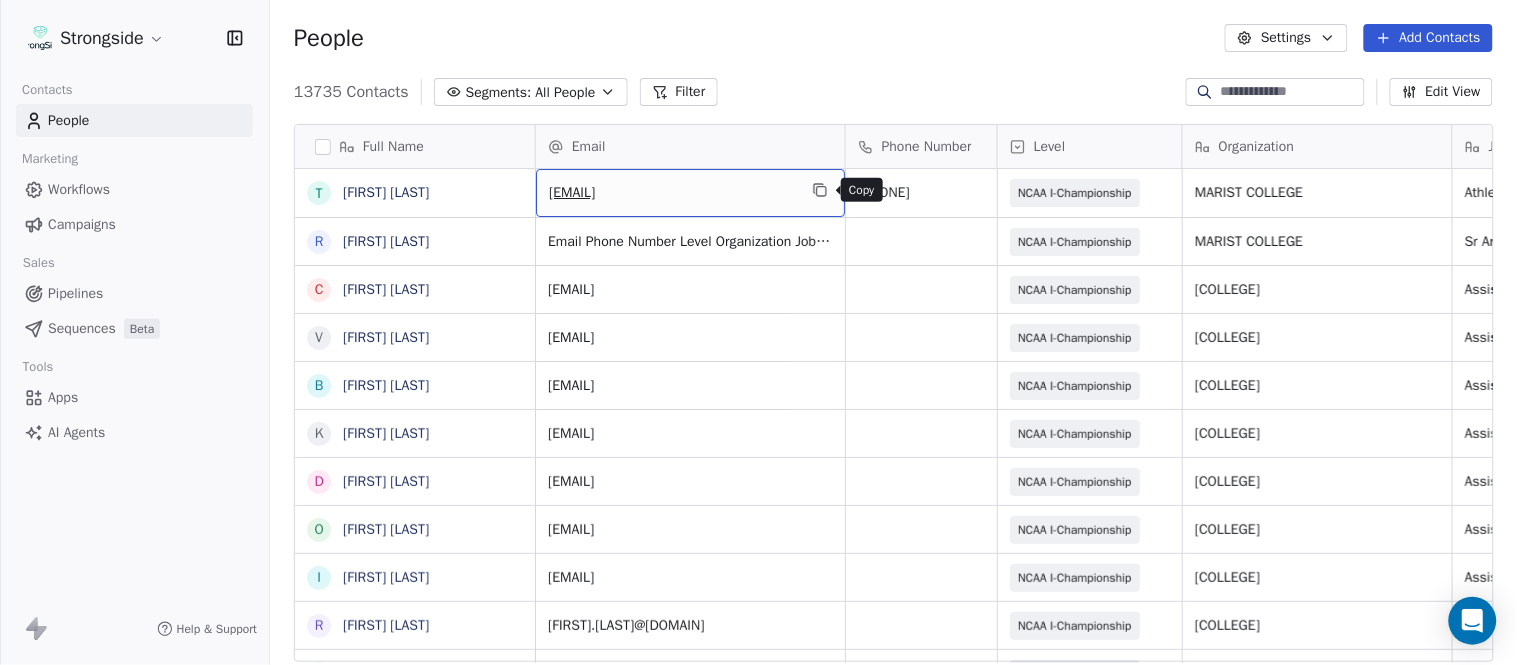 click at bounding box center [820, 190] 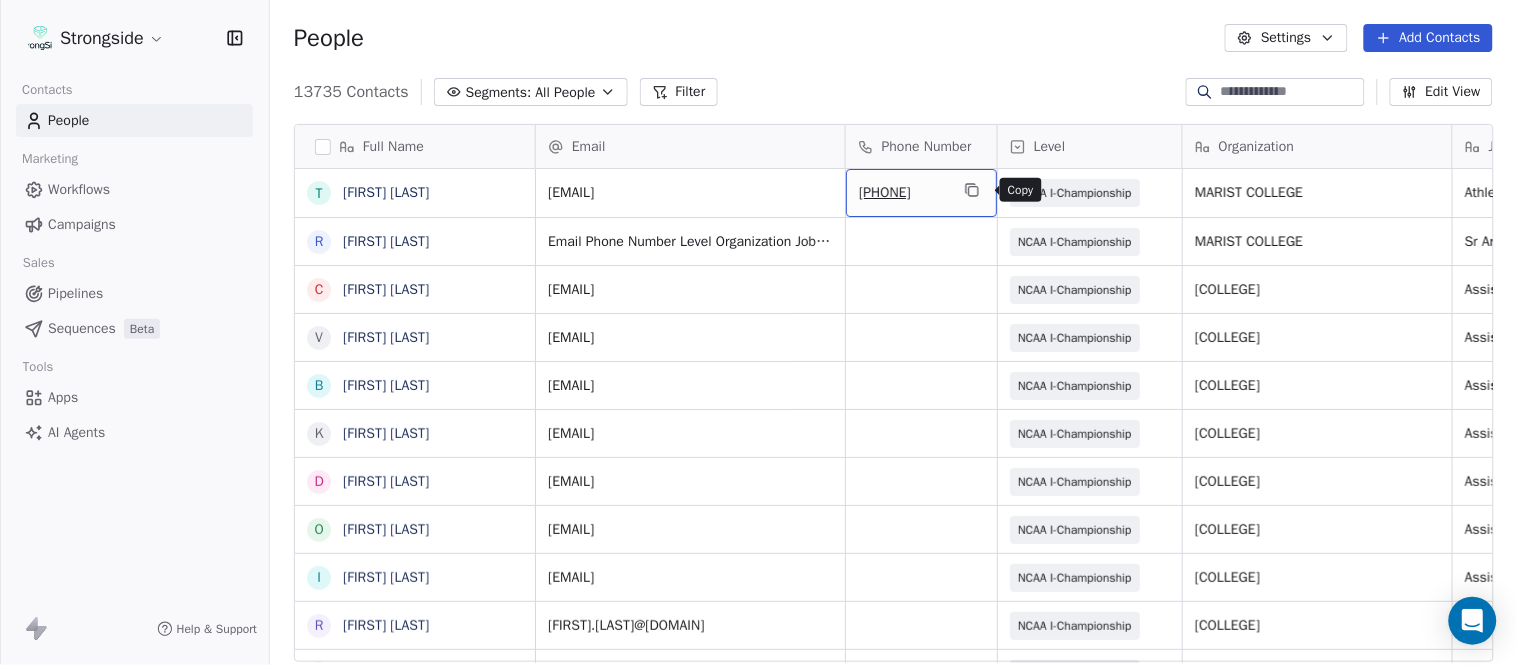 click 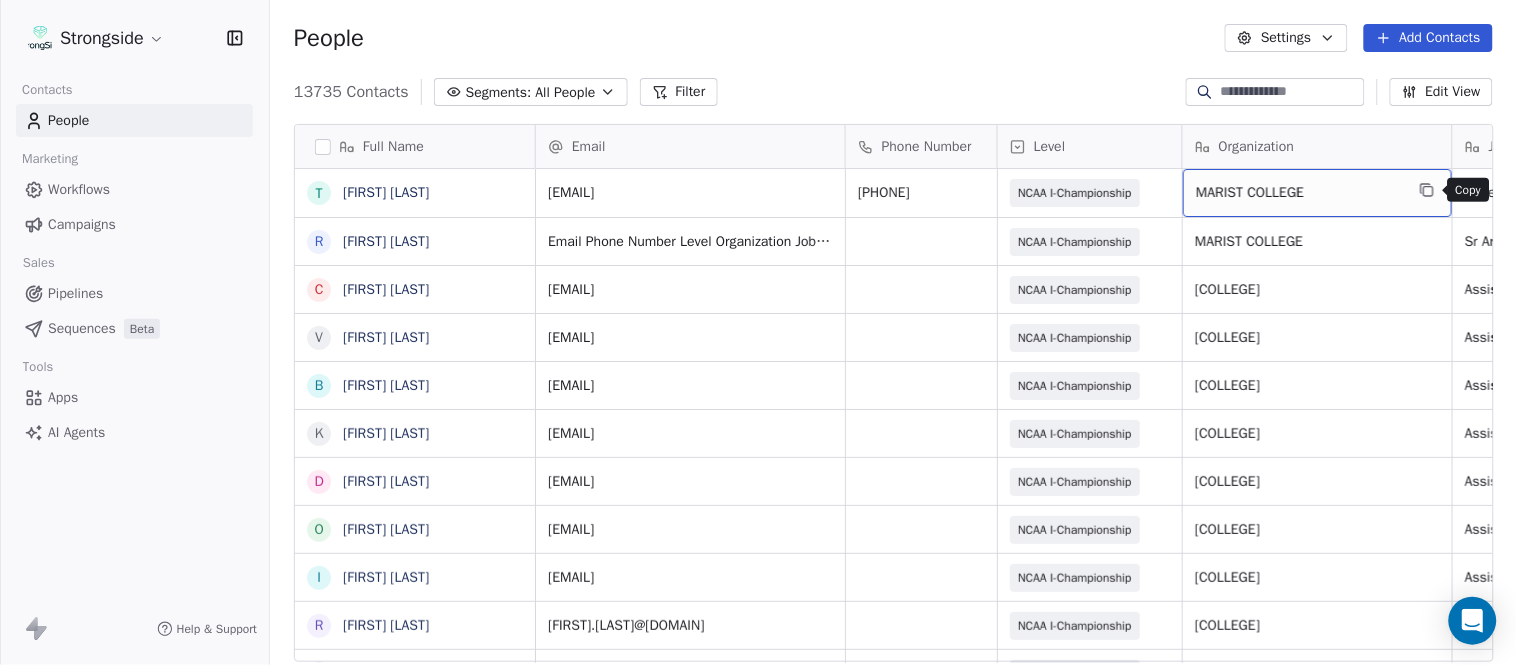 click at bounding box center (1427, 190) 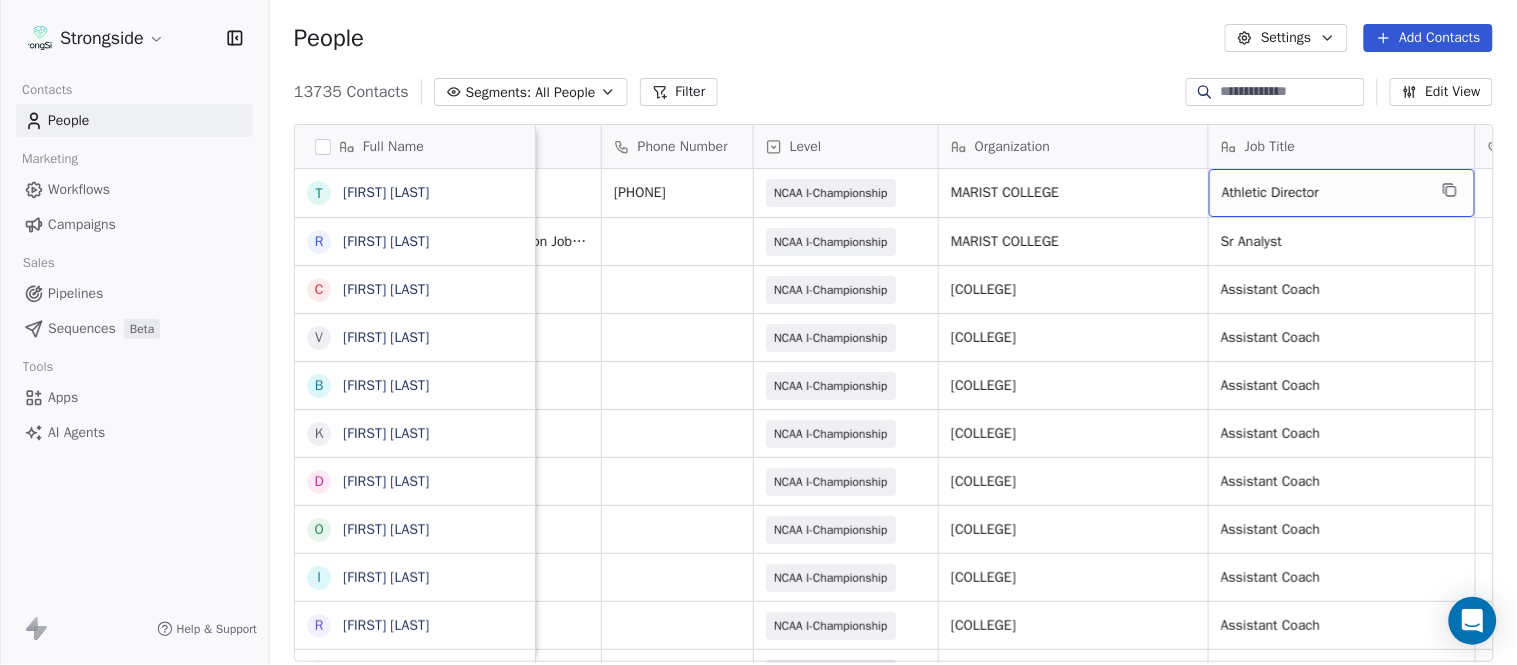 scroll, scrollTop: 0, scrollLeft: 344, axis: horizontal 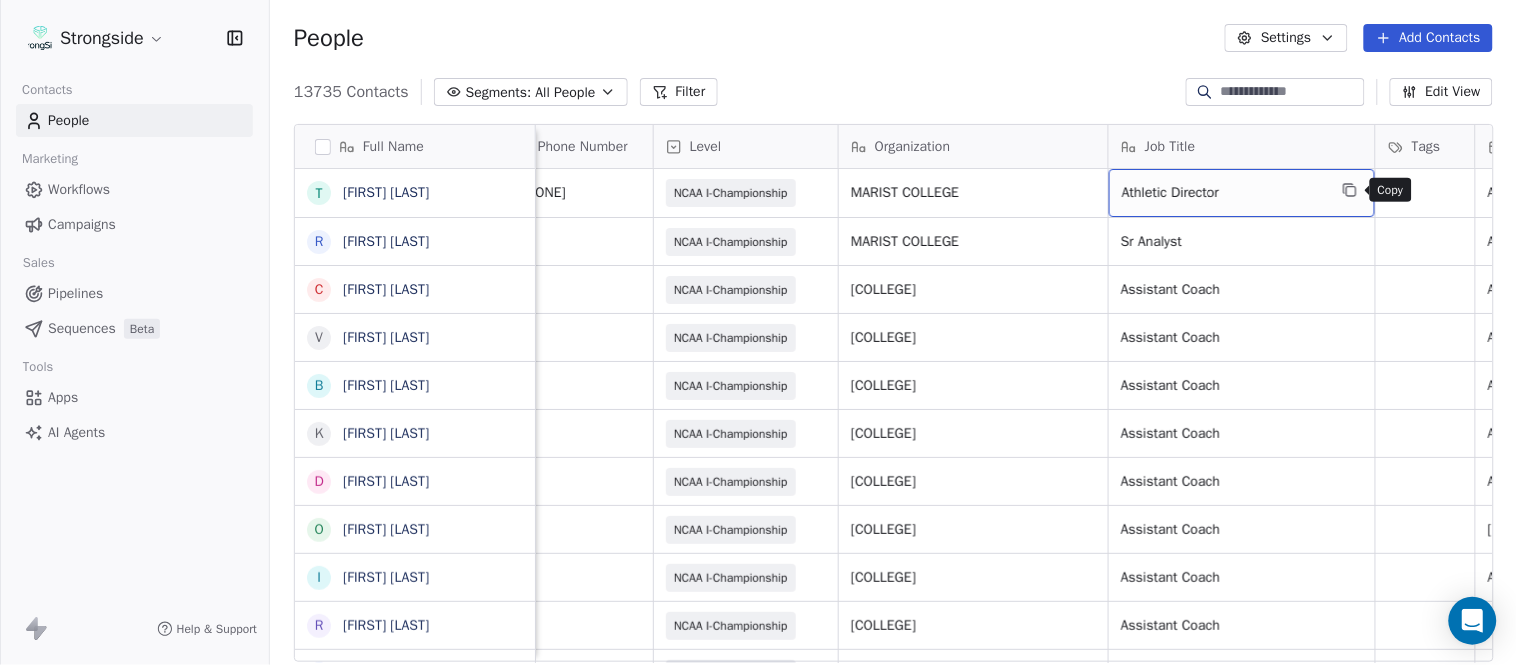 click 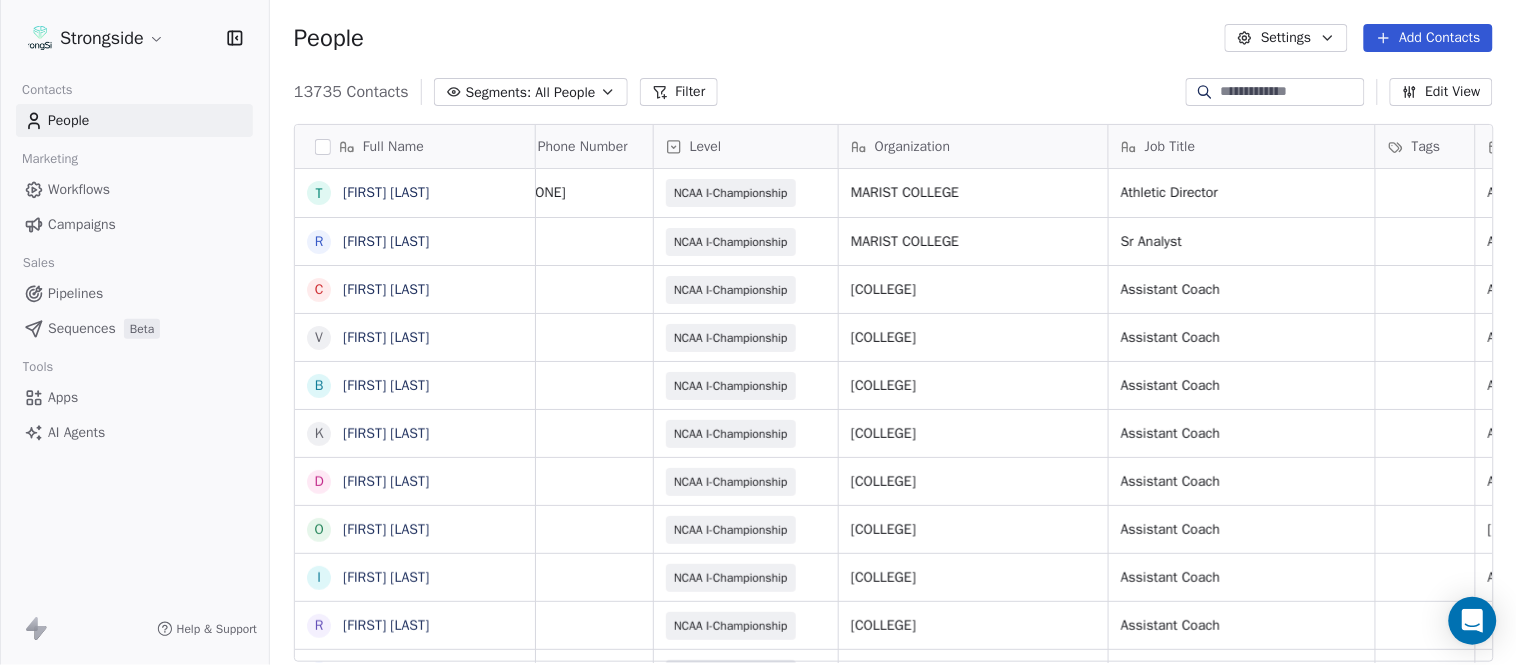 scroll, scrollTop: 0, scrollLeft: 0, axis: both 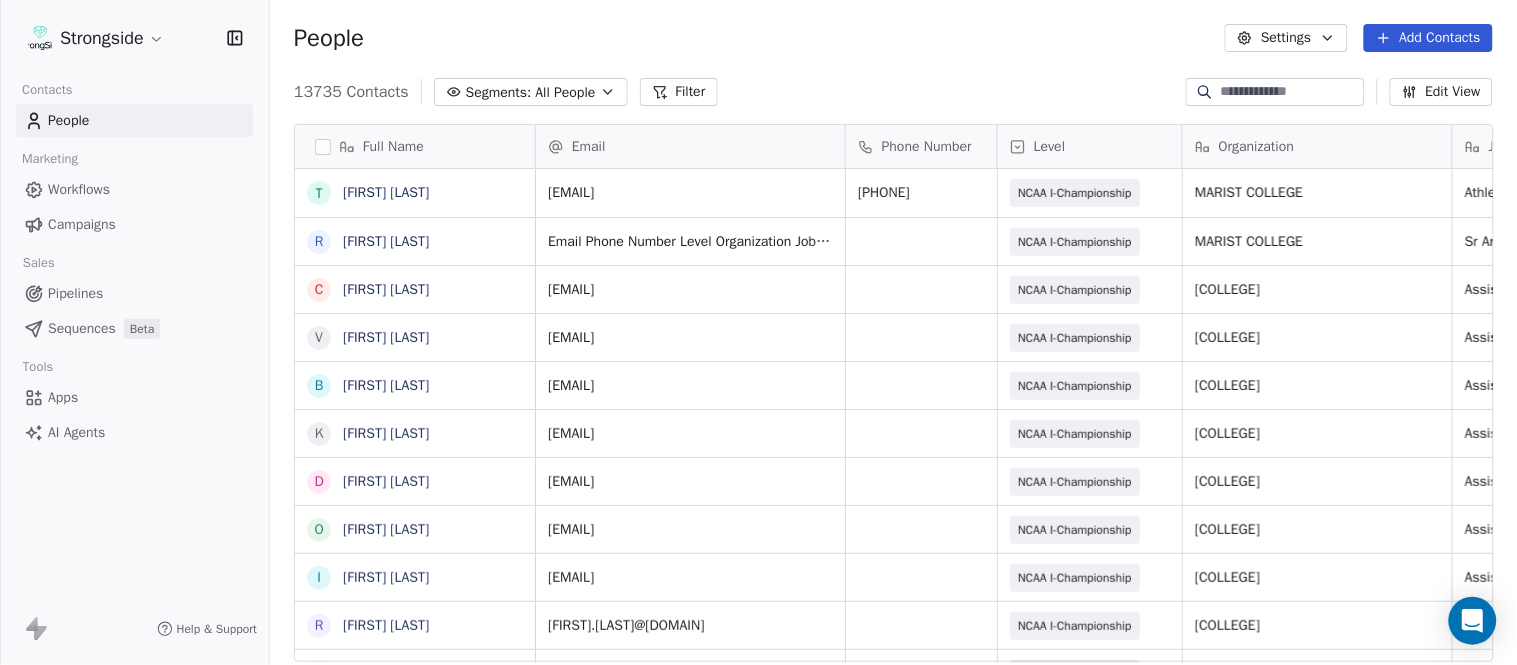 click on "Add Contacts" at bounding box center (1428, 38) 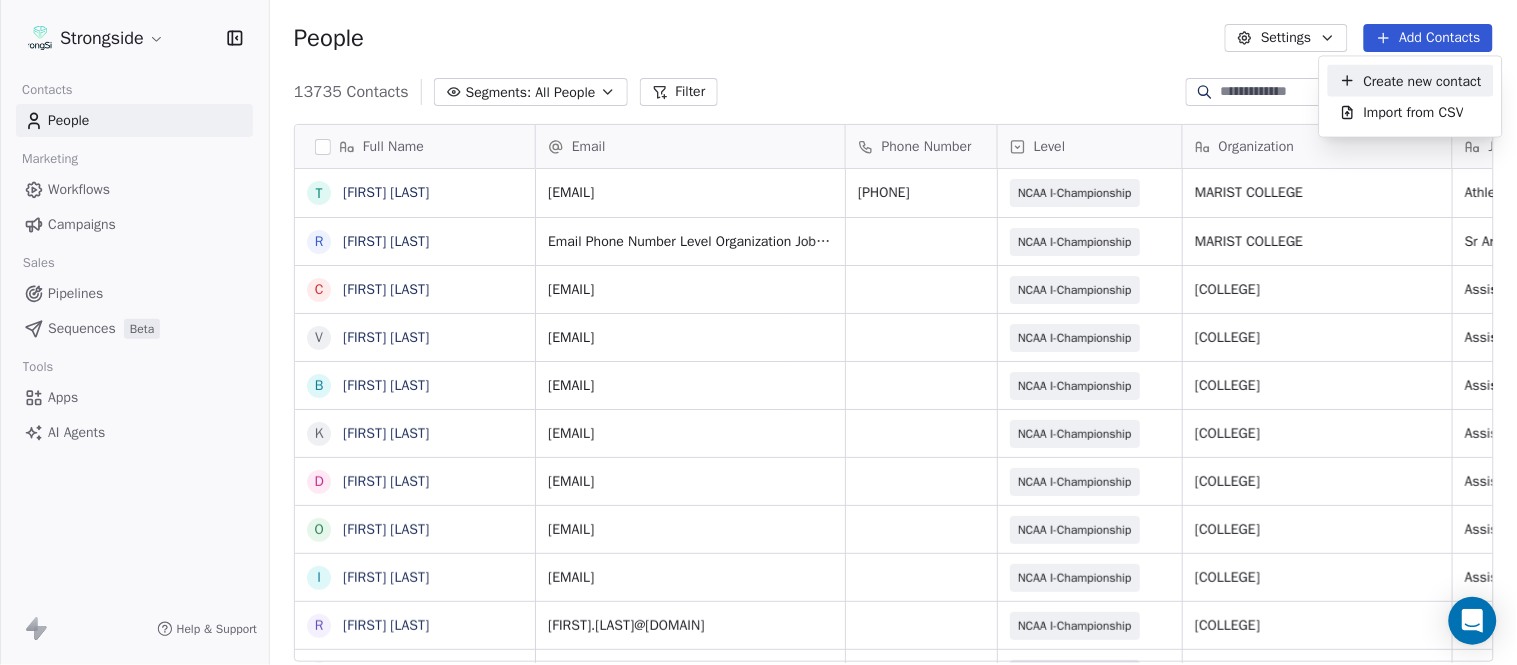 click on "Create new contact" at bounding box center (1423, 80) 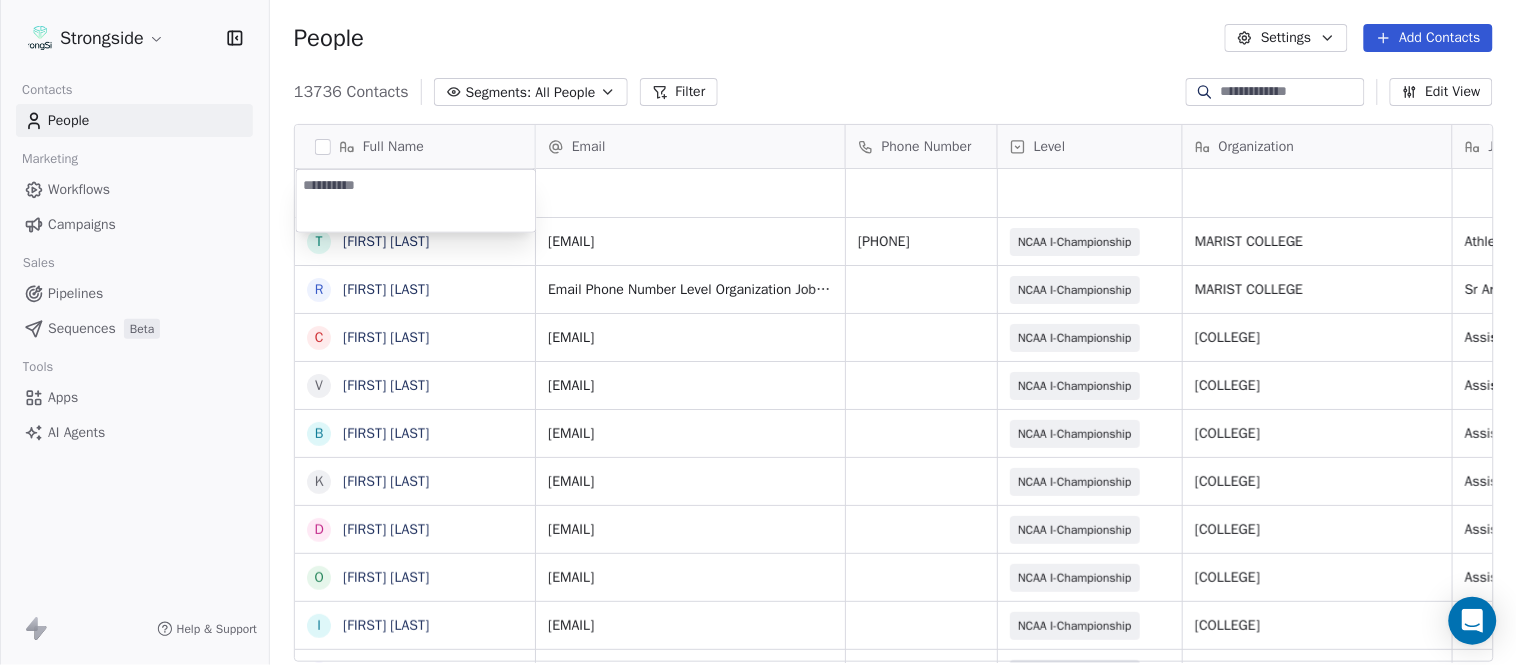 type on "**********" 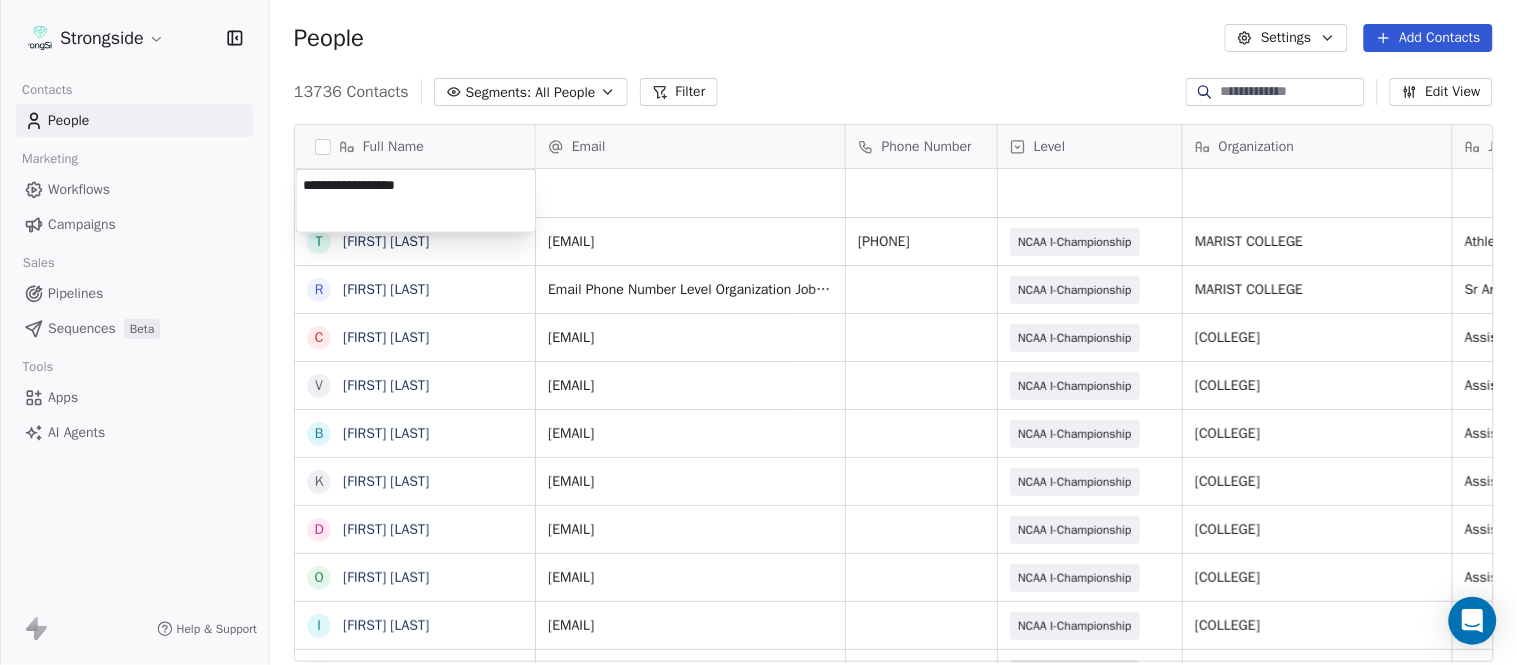 click on "Strongside Contacts People Marketing Workflows Campaigns Sales Pipelines Sequences Beta Tools Apps AI Agents Help & Support People Settings  Add Contacts 13736 Contacts Segments: All People Filter  Edit View Tag Add to Sequence Export Full Name T Tim Murray R Roger Kotlarz C Caleb Nartey V Vance Thompson B Brenden Young K Kahmal Roy D Devin Merritt O Ollie Ogbu I Ian Pace R Ryan Jirgl T TyQuan Hammock K Kort Shankweiler J John Roberts T Troy Douglas S Scott Schulz D Dr. William Schwarz P Phil Constantino J Jeremy Curry A Alex Green R Ron Cooper E Elliott Charles J Jordan Hutzler T Tyler Henderson B Ben Wilkerson C Corey Burns S Steve Ciocci A Andrew DiRienzo J James Lenahan A Art Asselta J Jake Petrarca Email Phone Number Level Organization Job Title Tags Created Date BST Status Aug 08, 2025 08:15 PM athletics@marist.edu 	(845) 575-3304 NCAA I-Championship MARIST COLLEGE Athletic Director Aug 08, 2025 08:12 PM football@marist.edu NCAA I-Championship MARIST COLLEGE Sr Analyst Aug 08, 2025 08:08 PM SID" at bounding box center (758, 332) 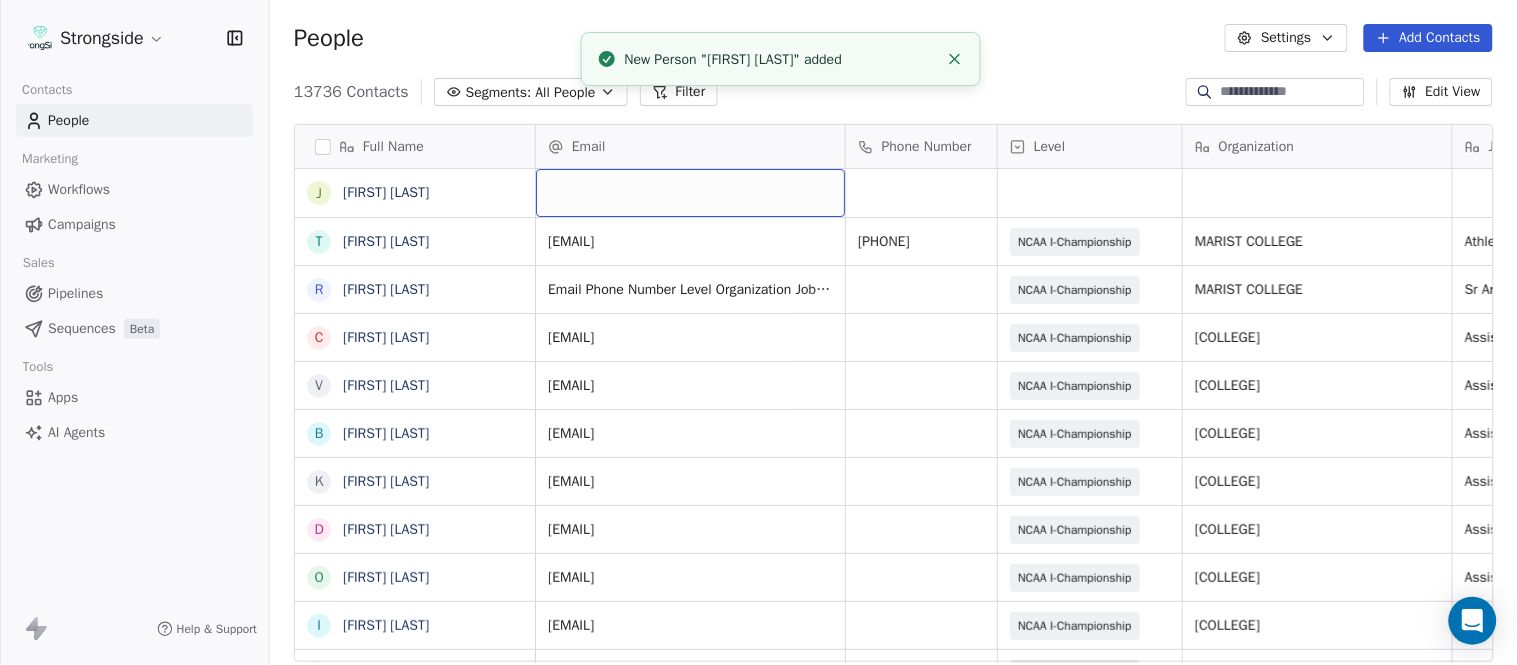 click at bounding box center [690, 193] 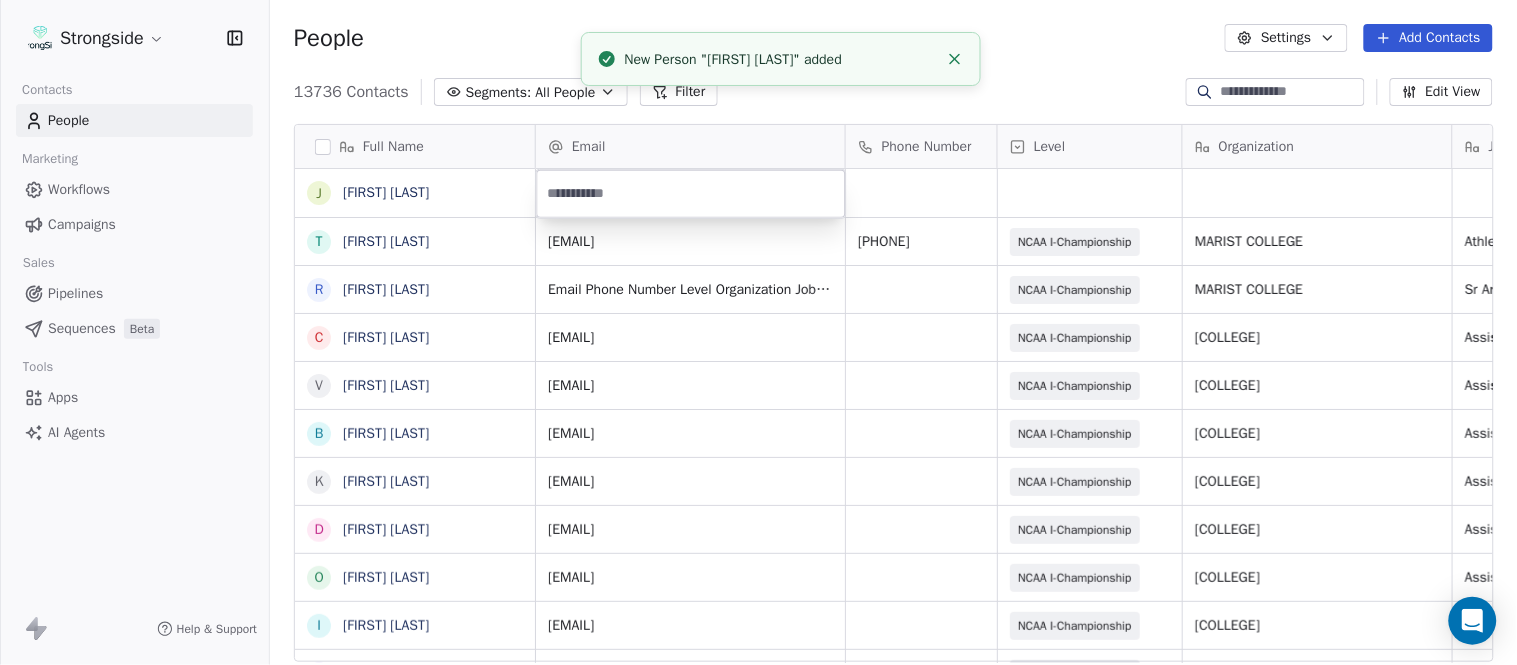 type on "**********" 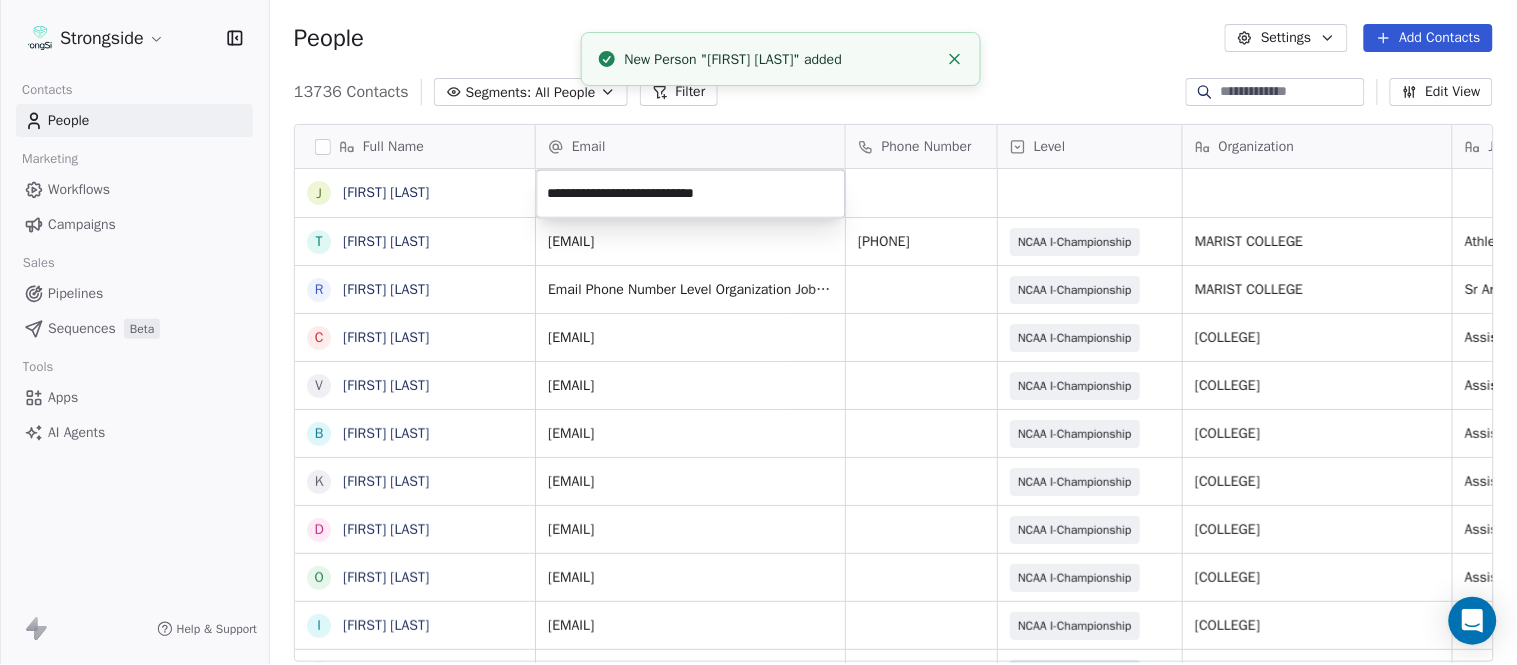 click on "Strongside Contacts People Marketing Workflows Campaigns Sales Pipelines Sequences Beta Tools Apps AI Agents Help & Support People Settings  Add Contacts 13736 Contacts Segments: All People Filter  Edit View Tag Add to Sequence Export Full Name J Johanna Migliaccio T Tim Murray R Roger Kotlarz C Caleb Nartey V Vance Thompson B Brenden Young K Kahmal Roy D Devin Merritt O Ollie Ogbu I Ian Pace R Ryan Jirgl T TyQuan Hammock K Kort Shankweiler J John Roberts T Troy Douglas S Scott Schulz D Dr. William Schwarz P Phil Constantino J Jeremy Curry A Alex Green R Ron Cooper E Elliott Charles J Jordan Hutzler T Tyler Henderson B Ben Wilkerson C Corey Burns S Steve Ciocci A Andrew DiRienzo J James Lenahan A Art Asselta J Jake Petrarca Email Phone Number Level Organization Job Title Tags Created Date BST Status Aug 08, 2025 08:15 PM athletics@marist.edu 	(845) 575-3304 NCAA I-Championship MARIST COLLEGE Athletic Director Aug 08, 2025 08:12 PM football@marist.edu NCAA I-Championship MARIST COLLEGE Sr Analyst SID" at bounding box center [758, 332] 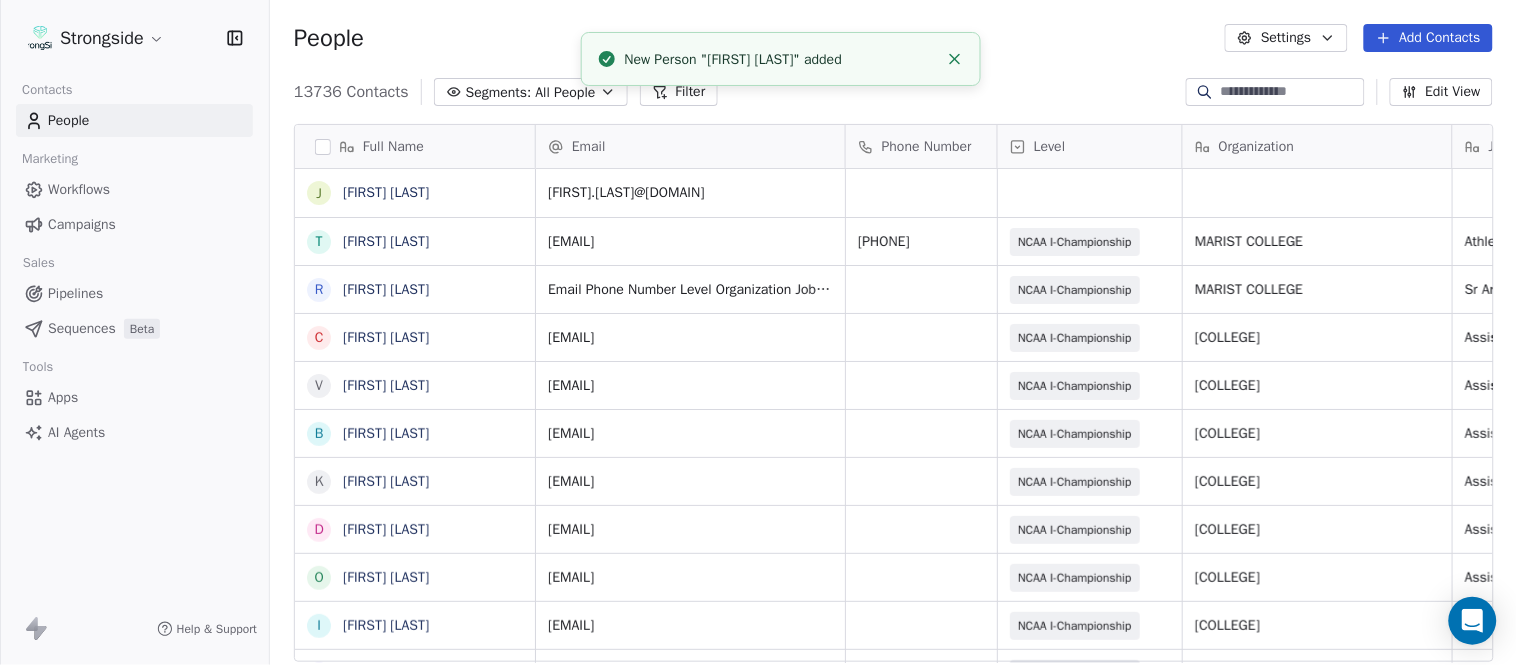 click 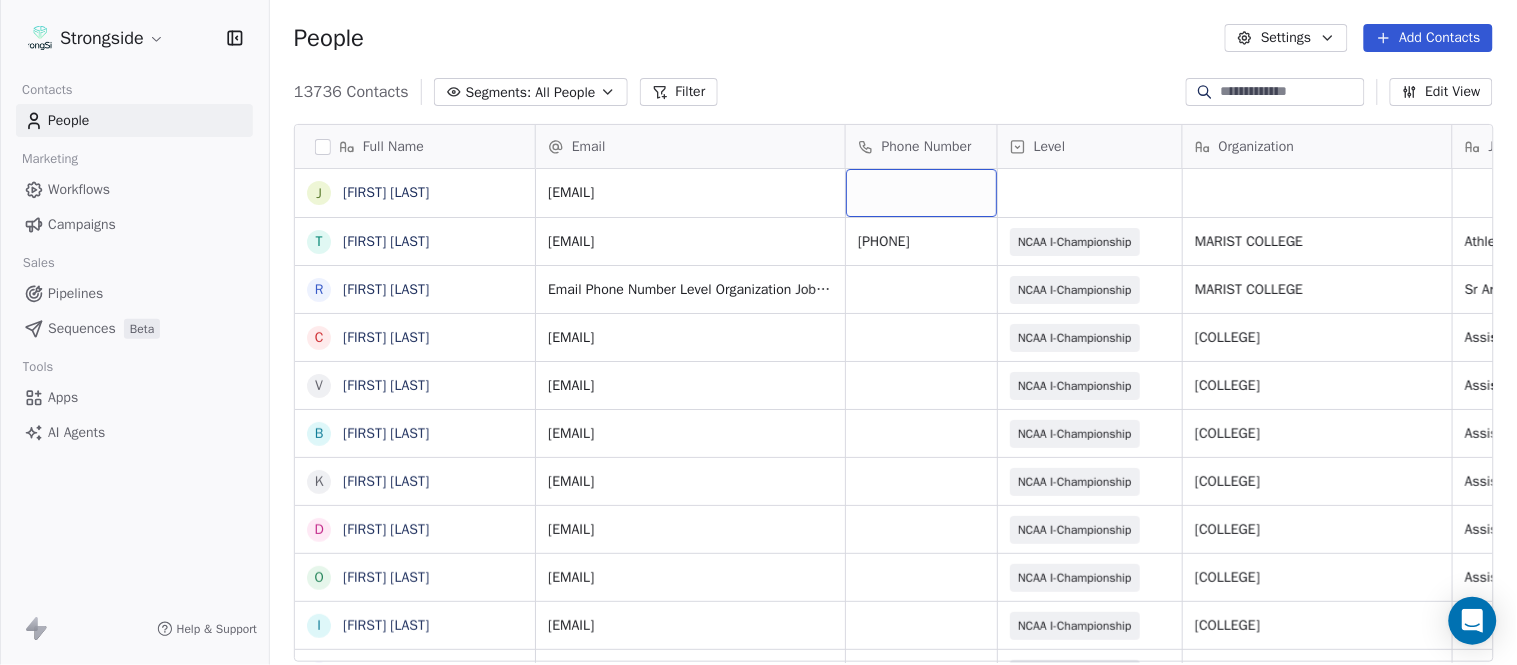 click at bounding box center [921, 193] 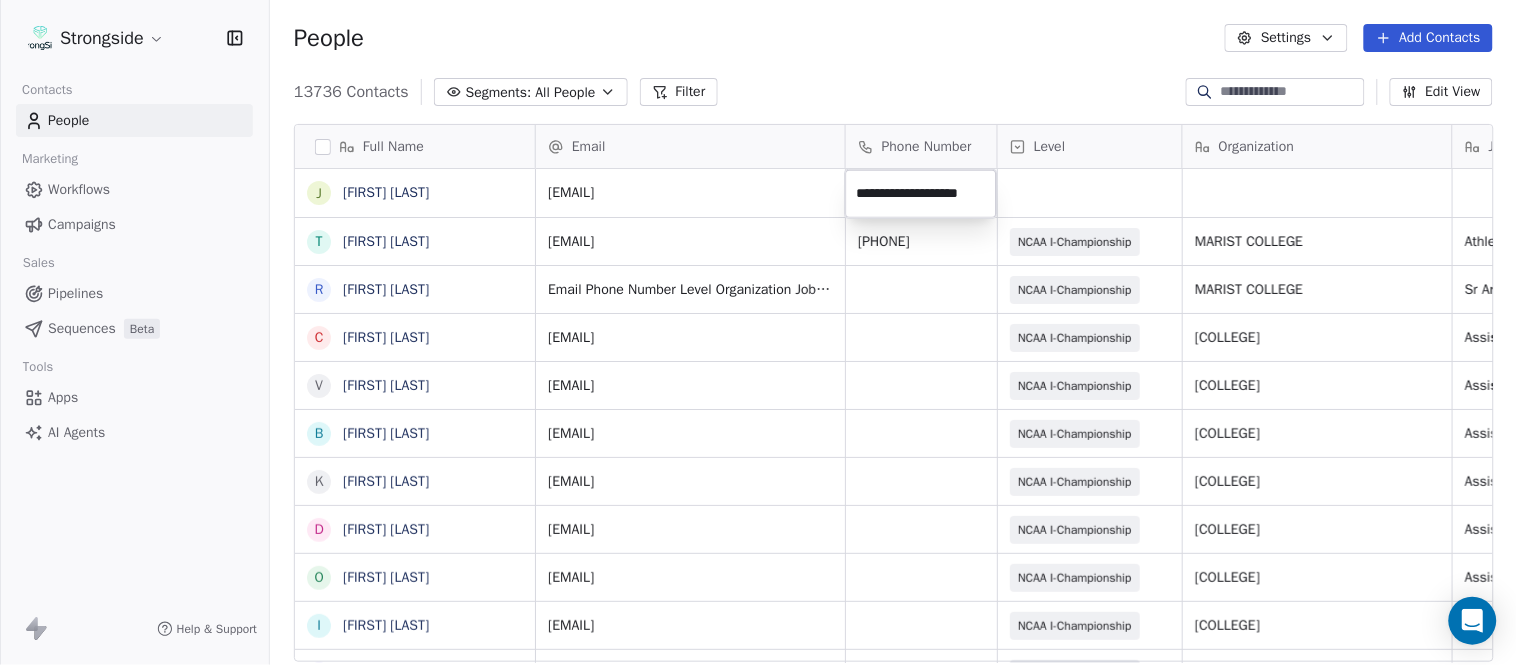 drag, startPoint x: 965, startPoint y: 192, endPoint x: 922, endPoint y: 187, distance: 43.289722 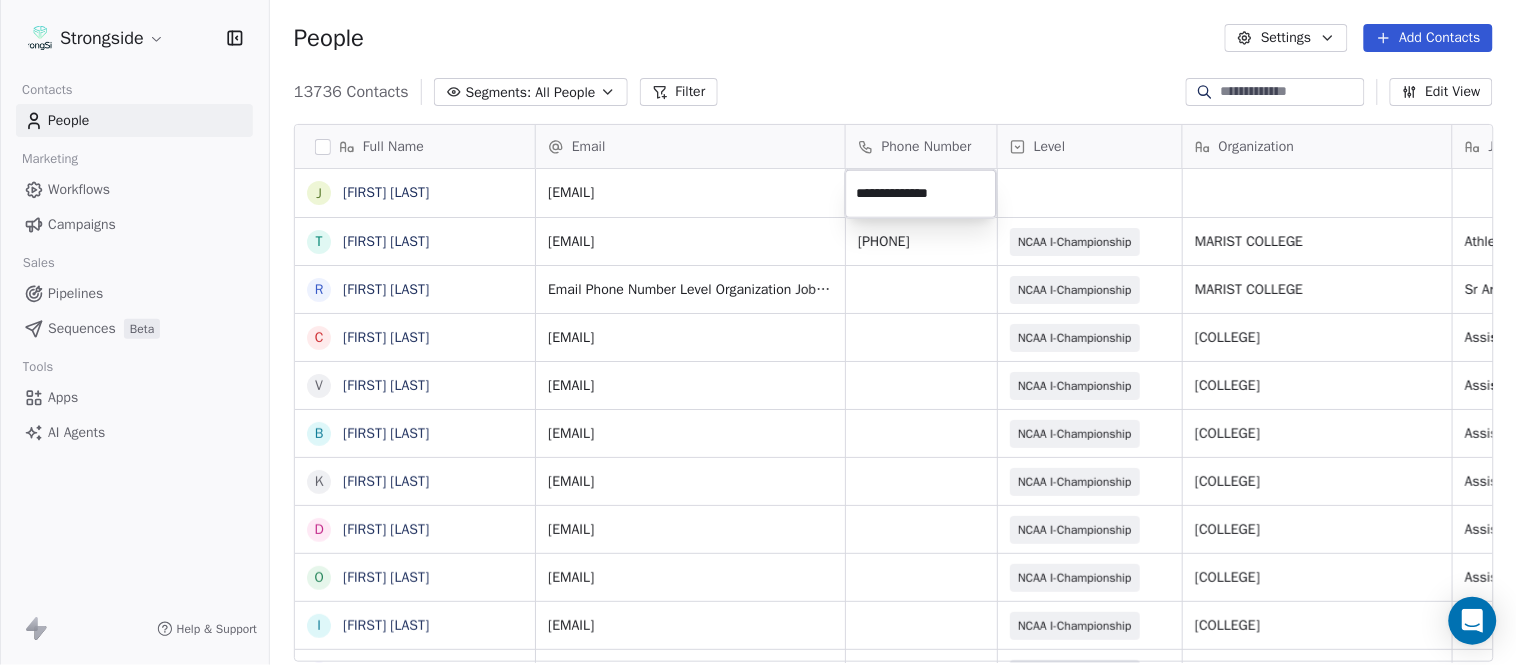 click on "Strongside Contacts People Marketing Workflows Campaigns Sales Pipelines Sequences Beta Tools Apps AI Agents Help & Support People Settings  Add Contacts 13736 Contacts Segments: All People Filter  Edit View Tag Add to Sequence Export Full Name J Johanna Migliaccio T Tim Murray R Roger Kotlarz C Caleb Nartey V Vance Thompson B Brenden Young K Kahmal Roy D Devin Merritt O Ollie Ogbu I Ian Pace R Ryan Jirgl T TyQuan Hammock K Kort Shankweiler J John Roberts T Troy Douglas S Scott Schulz D Dr. William Schwarz P Phil Constantino J Jeremy Curry A Alex Green R Ron Cooper E Elliott Charles J Jordan Hutzler T Tyler Henderson B Ben Wilkerson C Corey Burns S Steve Ciocci A Andrew DiRienzo J James Lenahan A Art Asselta J Jake Petrarca Email Phone Number Level Organization Job Title Tags Created Date BST Status johanna.migliaccio@marist.edu Aug 08, 2025 08:15 PM athletics@marist.edu 	(845) 575-3304 NCAA I-Championship MARIST COLLEGE Athletic Director Aug 08, 2025 08:12 PM football@marist.edu NCAA I-Championship SID" at bounding box center [758, 332] 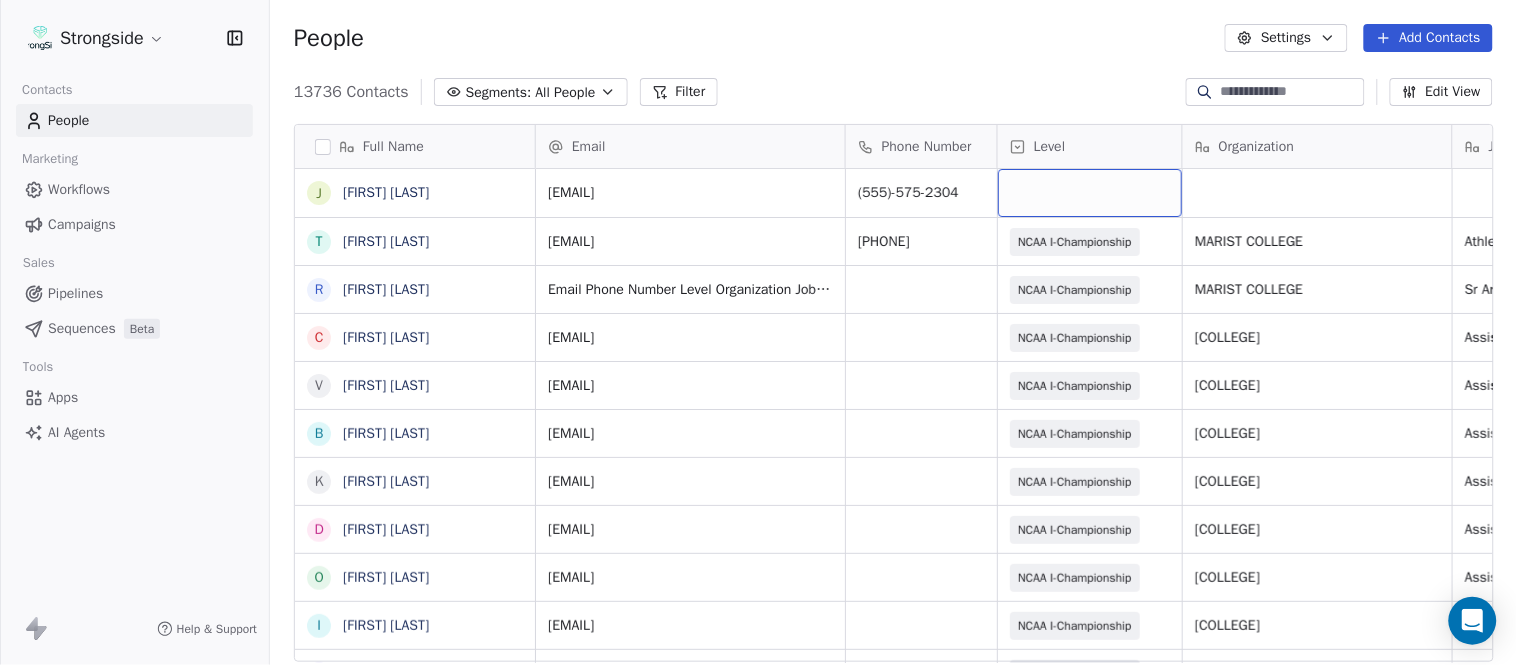 click at bounding box center (1090, 193) 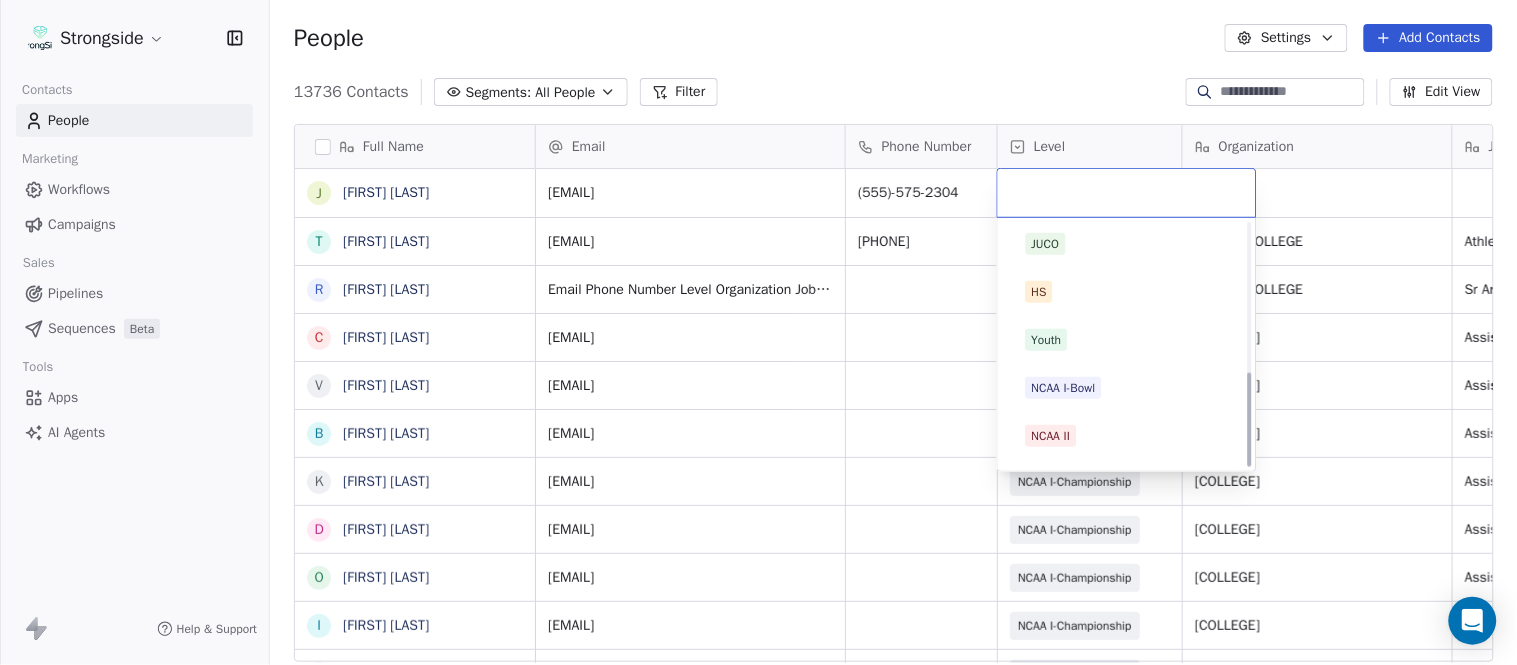 scroll, scrollTop: 378, scrollLeft: 0, axis: vertical 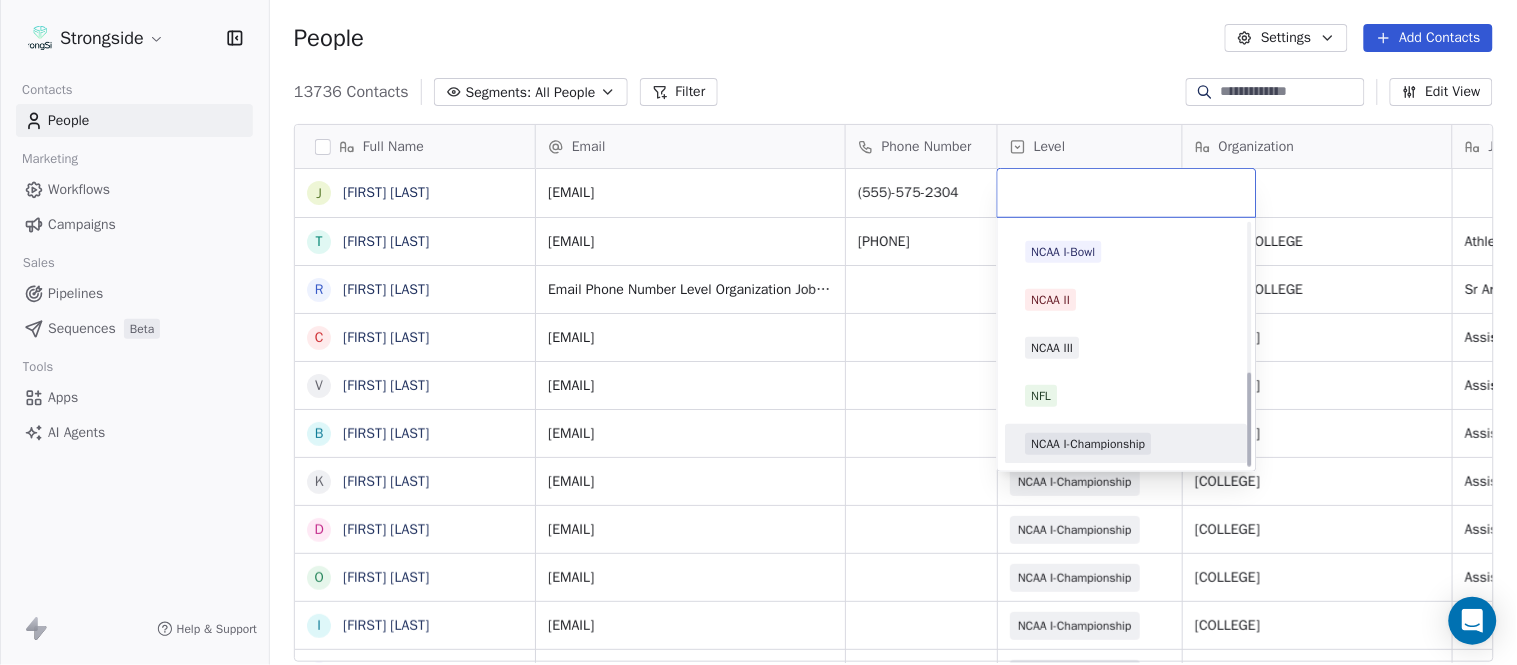 click on "NCAA I-Championship" at bounding box center (1089, 444) 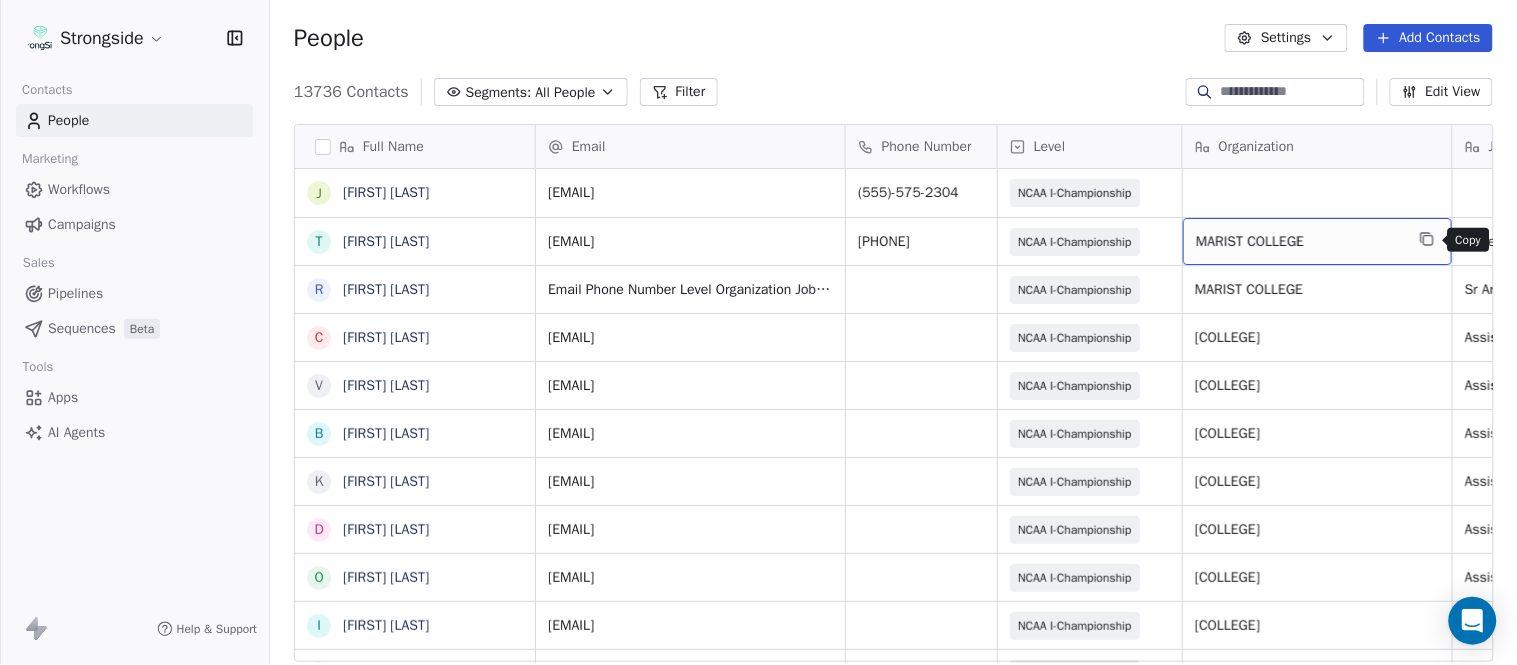 click 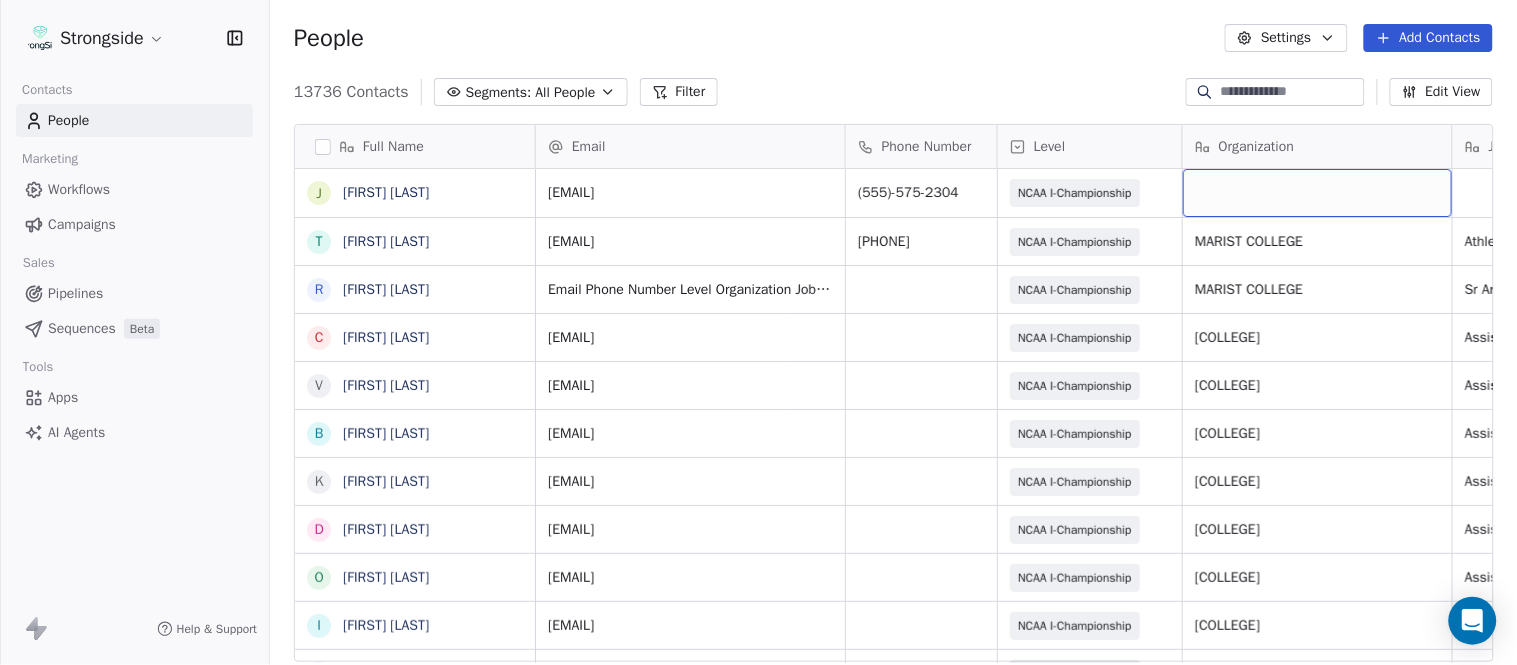 click at bounding box center [1317, 193] 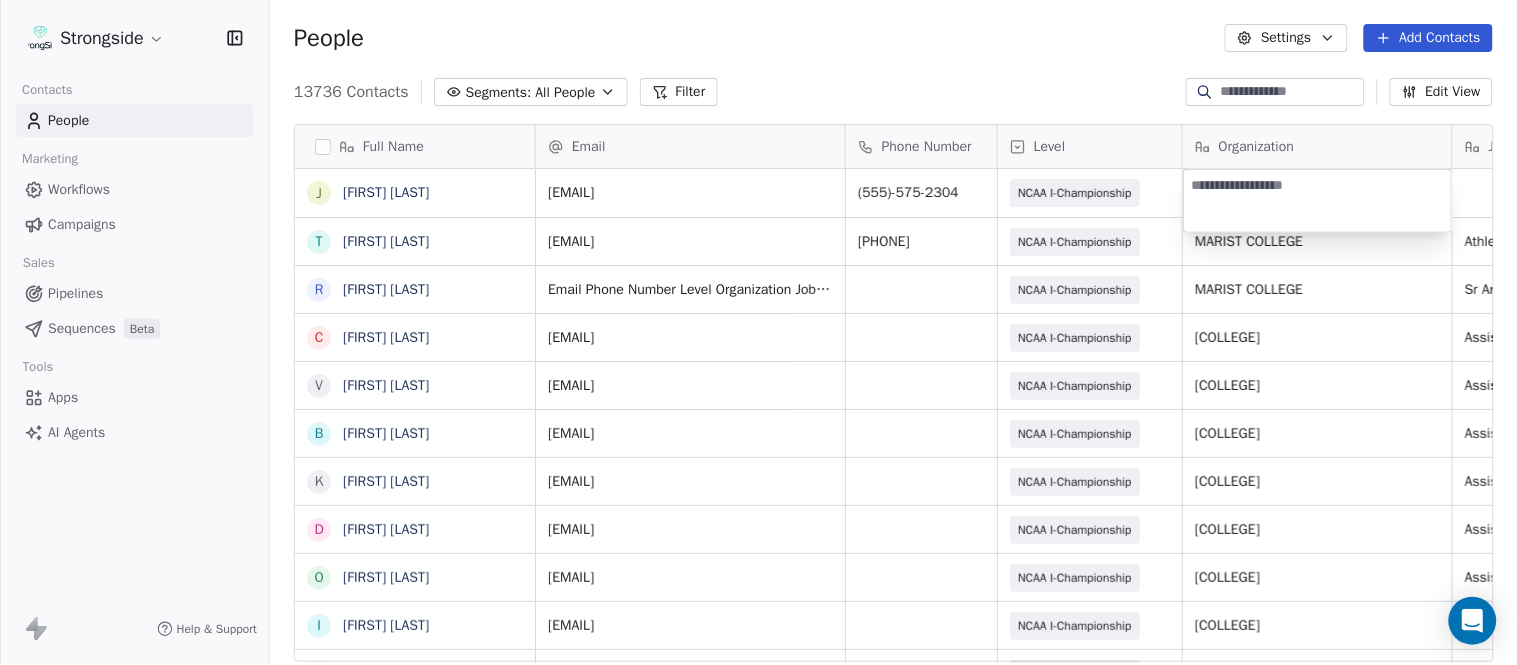 type on "**********" 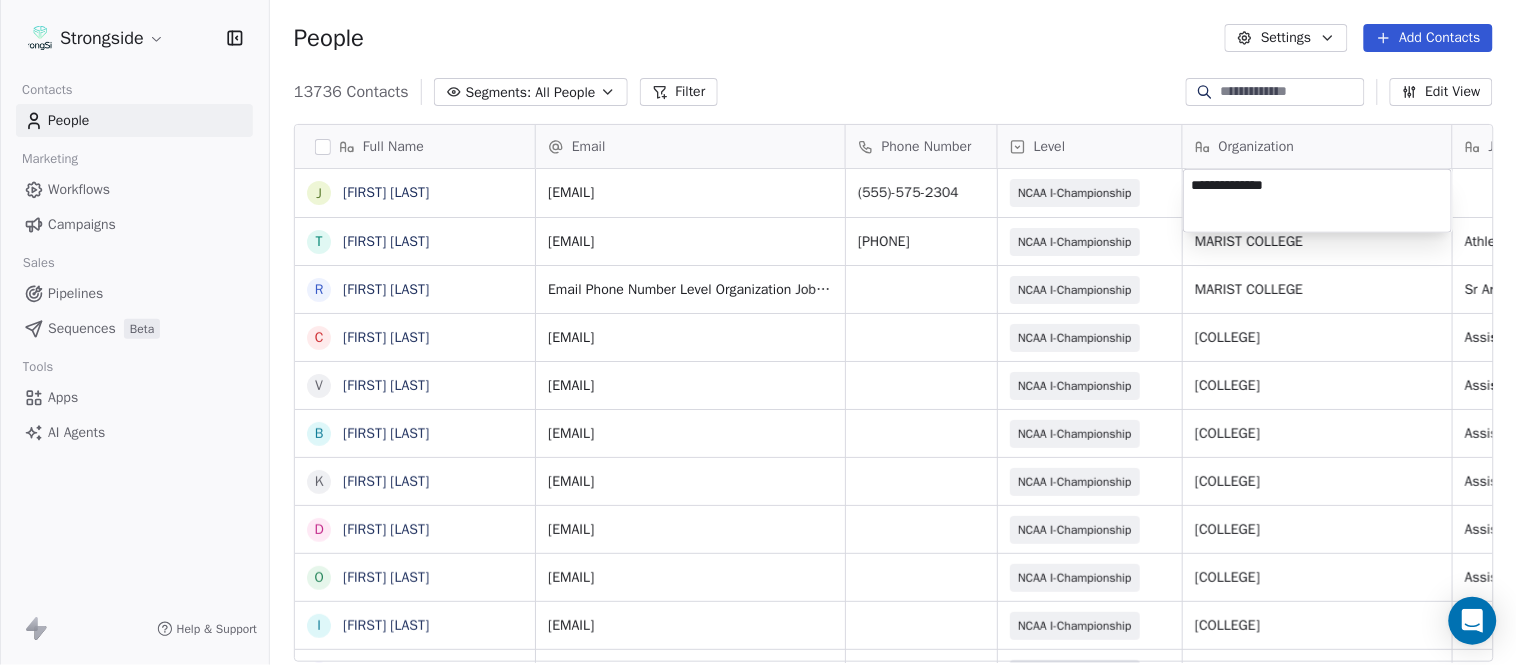 click on "Strongside Contacts People Marketing Workflows Campaigns Sales Pipelines Sequences Beta Tools Apps AI Agents Help & Support People Settings  Add Contacts 13736 Contacts Segments: All People Filter  Edit View Tag Add to Sequence Export Full Name J Johanna Migliaccio T Tim Murray R Roger Kotlarz C Caleb Nartey V Vance Thompson B Brenden Young K Kahmal Roy D Devin Merritt O Ollie Ogbu I Ian Pace R Ryan Jirgl T TyQuan Hammock K Kort Shankweiler J John Roberts T Troy Douglas S Scott Schulz D Dr. William Schwarz P Phil Constantino J Jeremy Curry A Alex Green R Ron Cooper E Elliott Charles J Jordan Hutzler T Tyler Henderson B Ben Wilkerson C Corey Burns S Steve Ciocci A Andrew DiRienzo J James Lenahan A Art Asselta J Jake Petrarca Email Phone Number Level Organization Job Title Tags Created Date BST Status johanna.migliaccio@marist.edu (845) 575-2304 NCAA I-Championship Aug 08, 2025 08:15 PM athletics@marist.edu 	(845) 575-3304 NCAA I-Championship MARIST COLLEGE Athletic Director Aug 08, 2025 08:12 PM Sr Analyst" at bounding box center (758, 332) 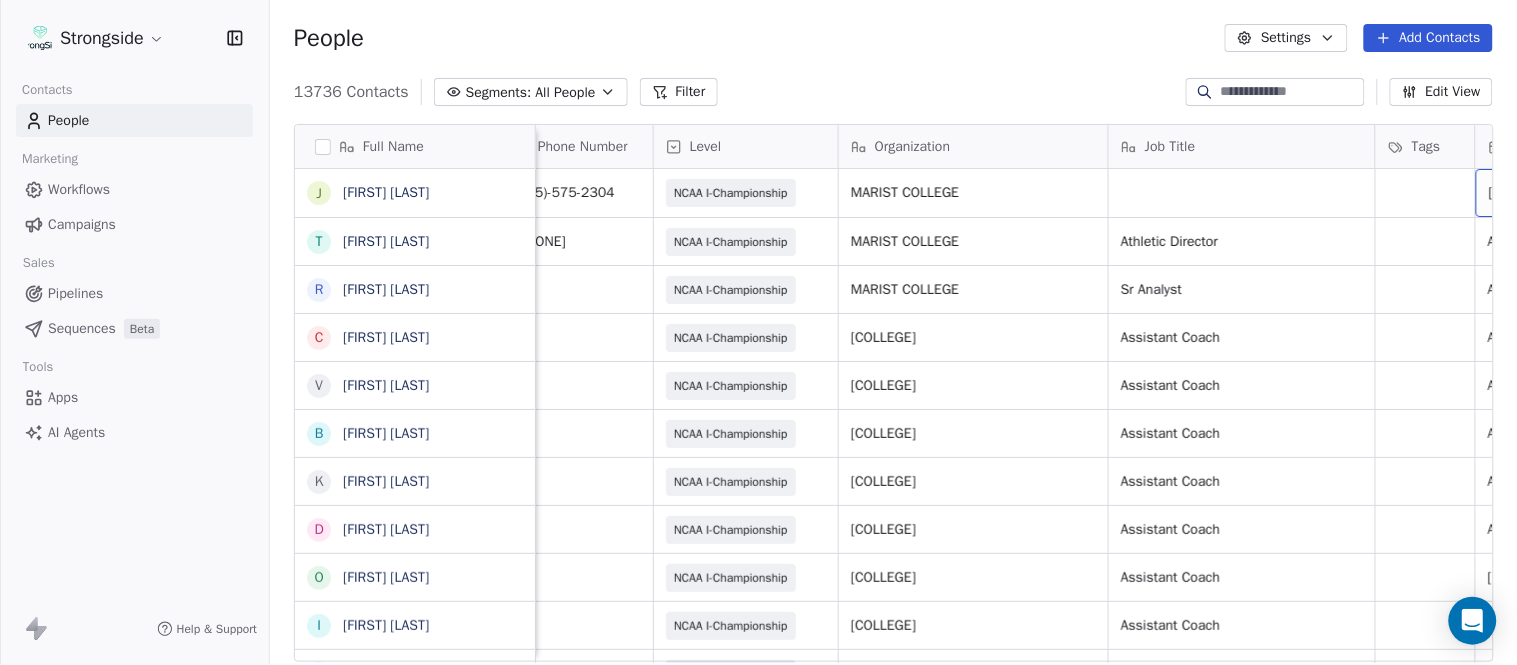 scroll, scrollTop: 0, scrollLeft: 528, axis: horizontal 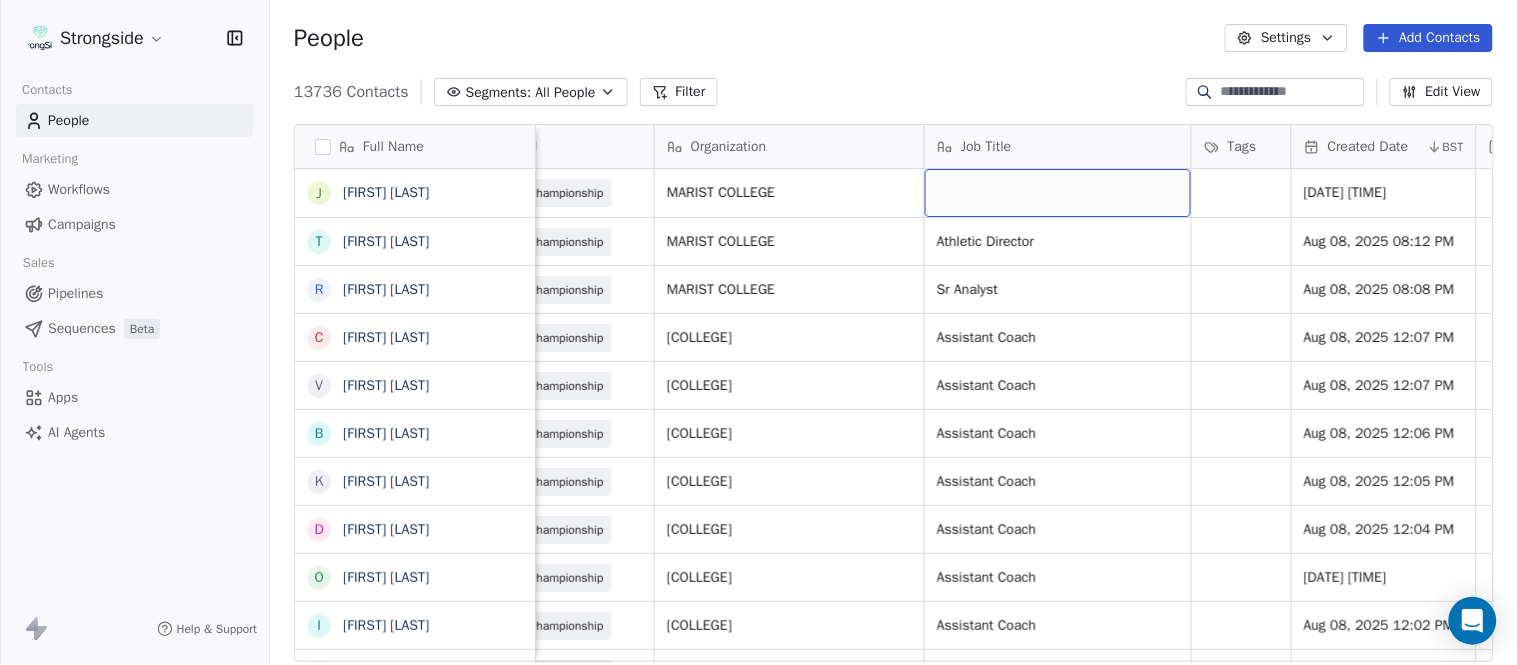 click at bounding box center [1058, 193] 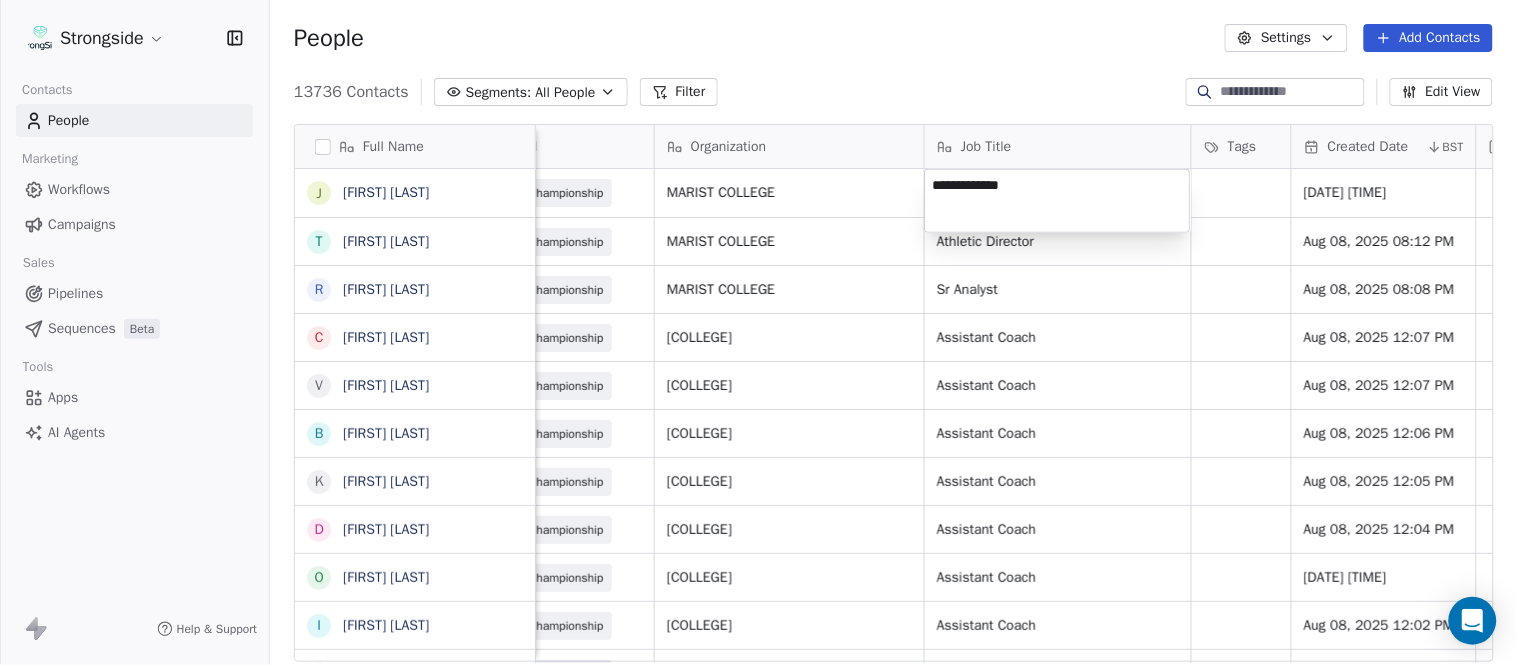 type on "**********" 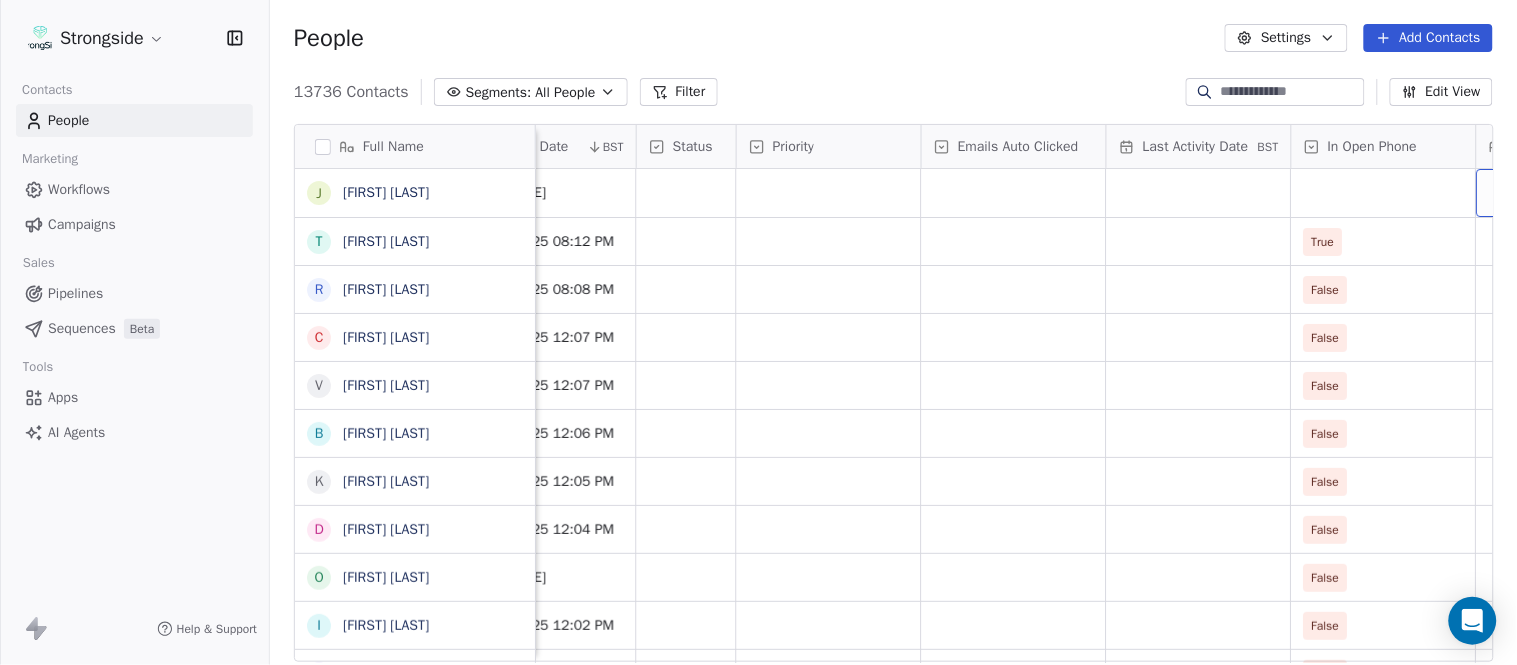 scroll, scrollTop: 0, scrollLeft: 1554, axis: horizontal 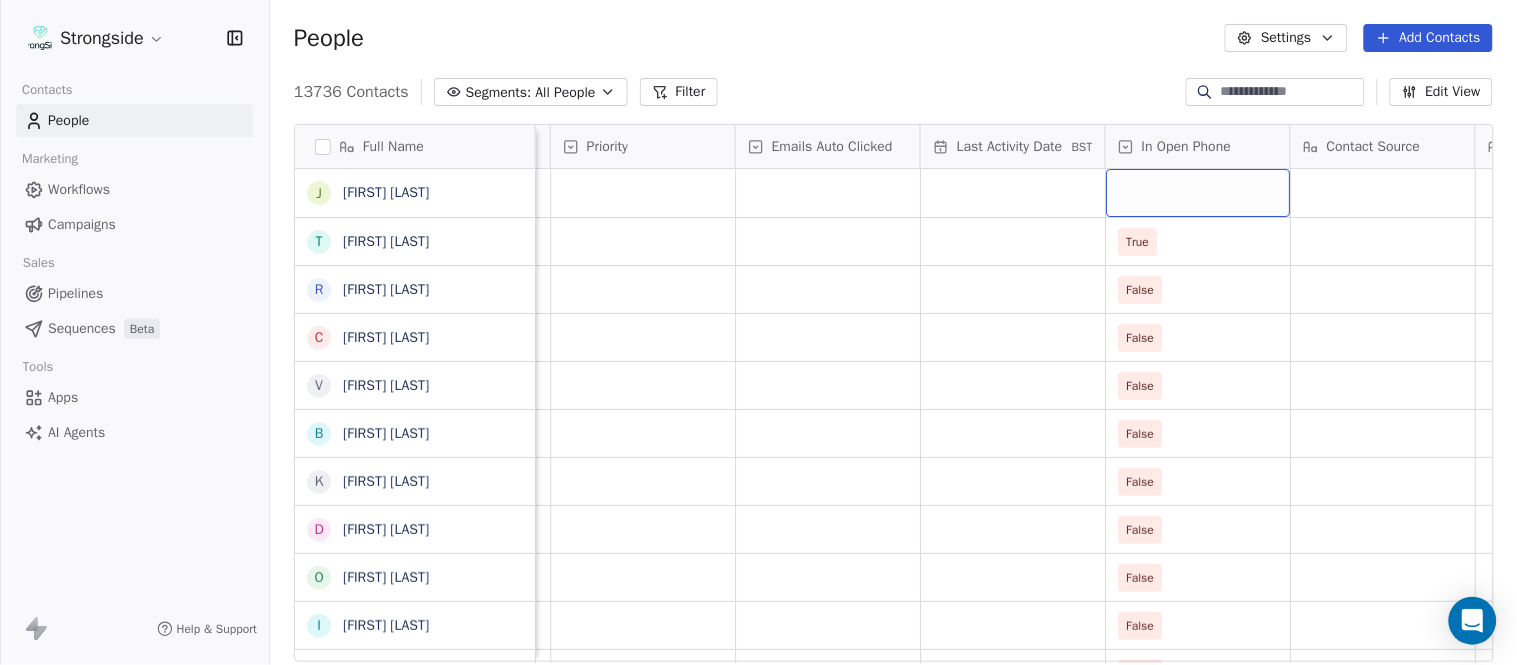 click at bounding box center (1198, 193) 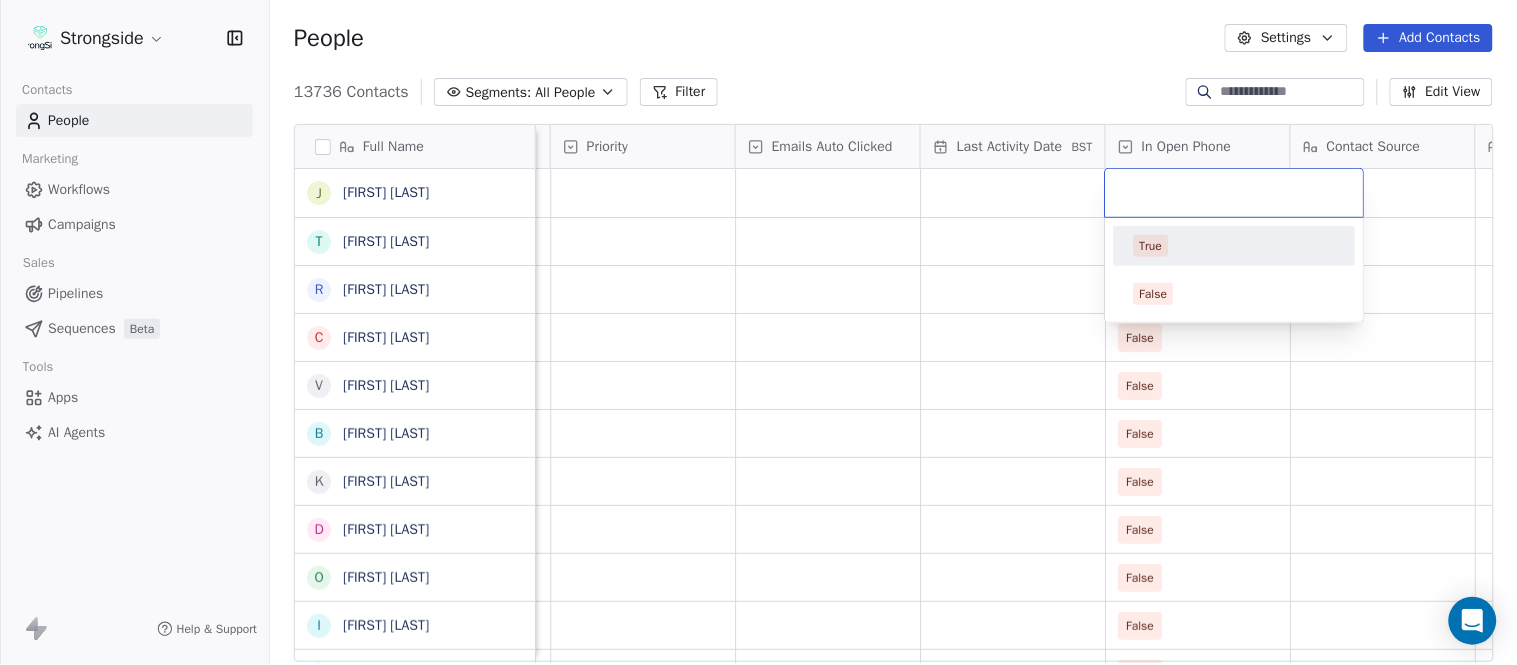 click on "True" at bounding box center (1235, 246) 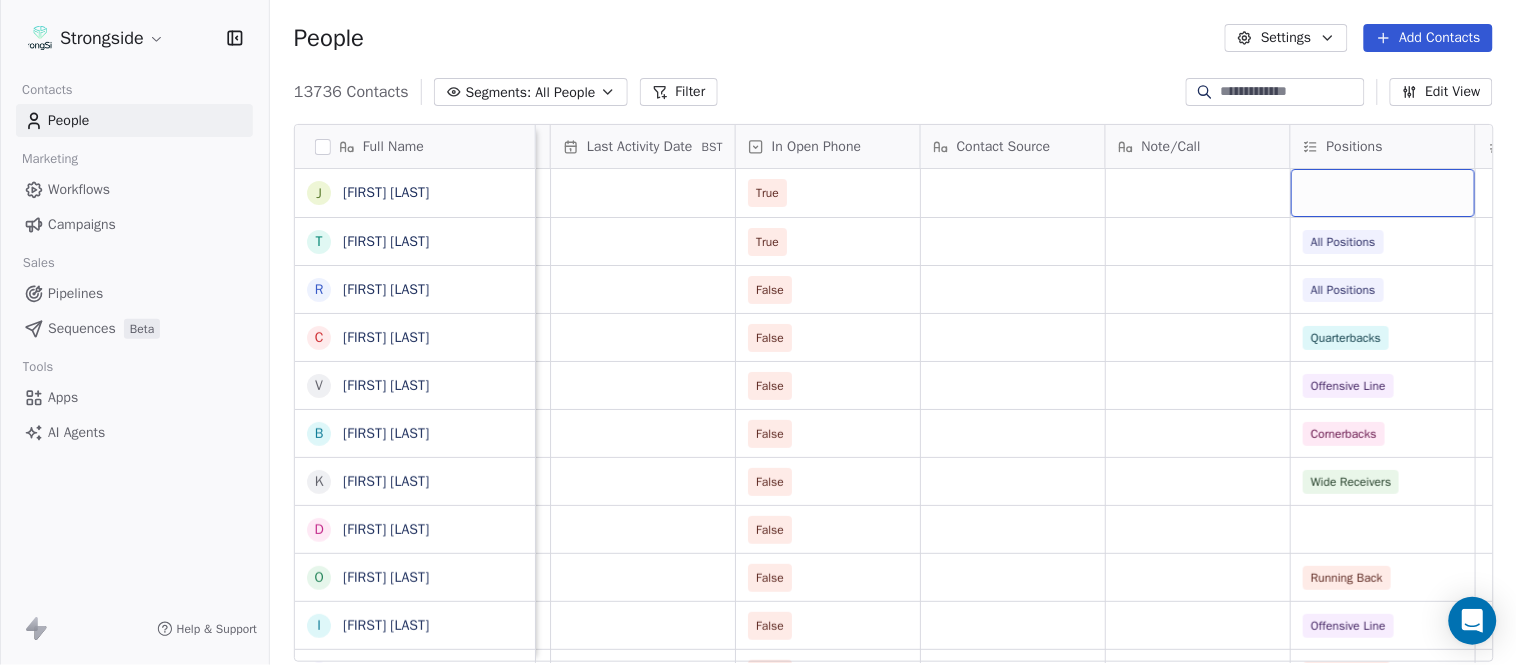 scroll, scrollTop: 0, scrollLeft: 2108, axis: horizontal 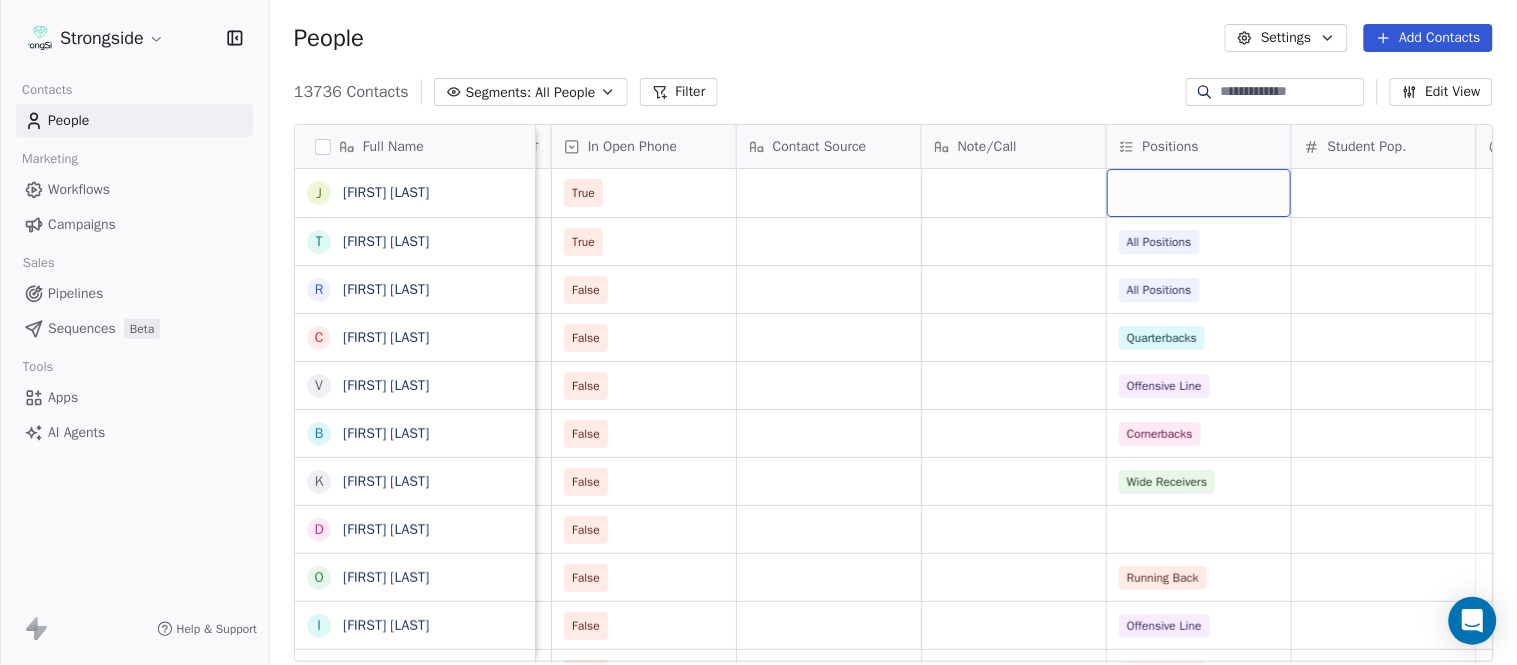 click at bounding box center [1199, 193] 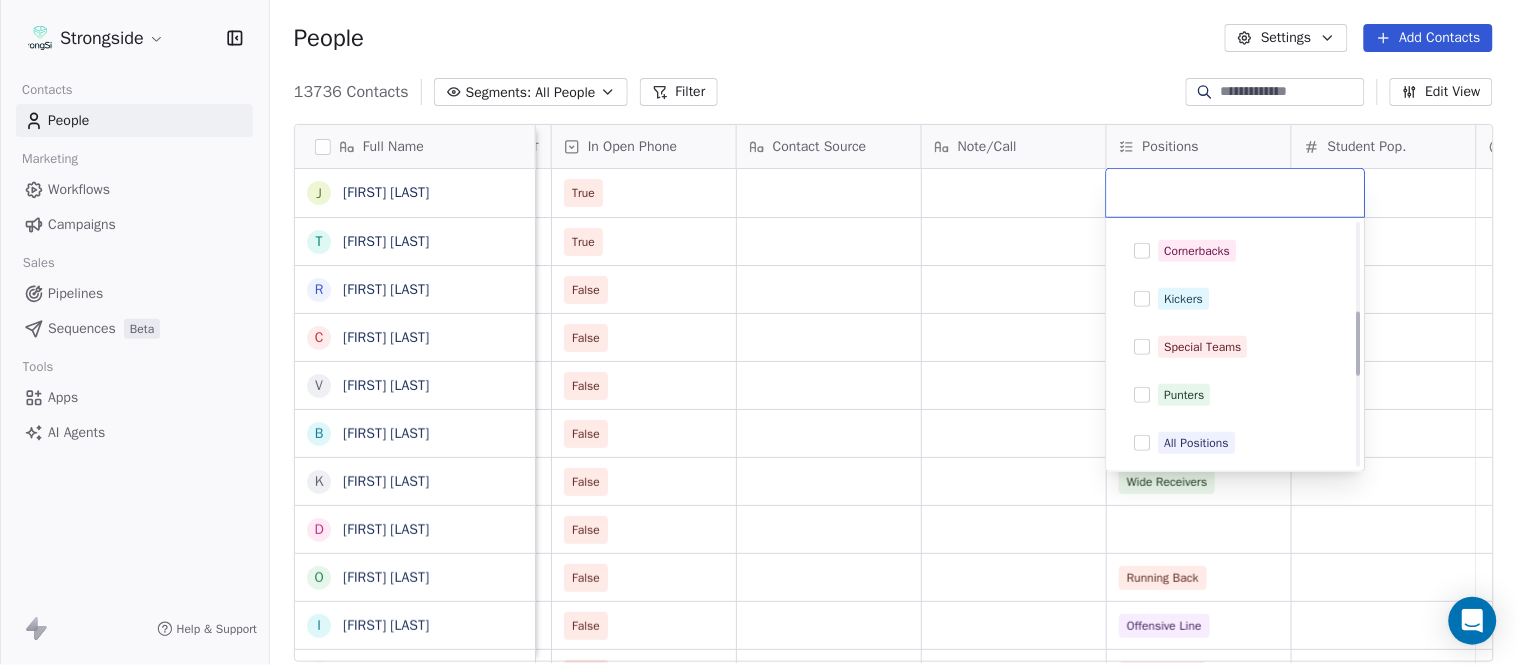 scroll, scrollTop: 333, scrollLeft: 0, axis: vertical 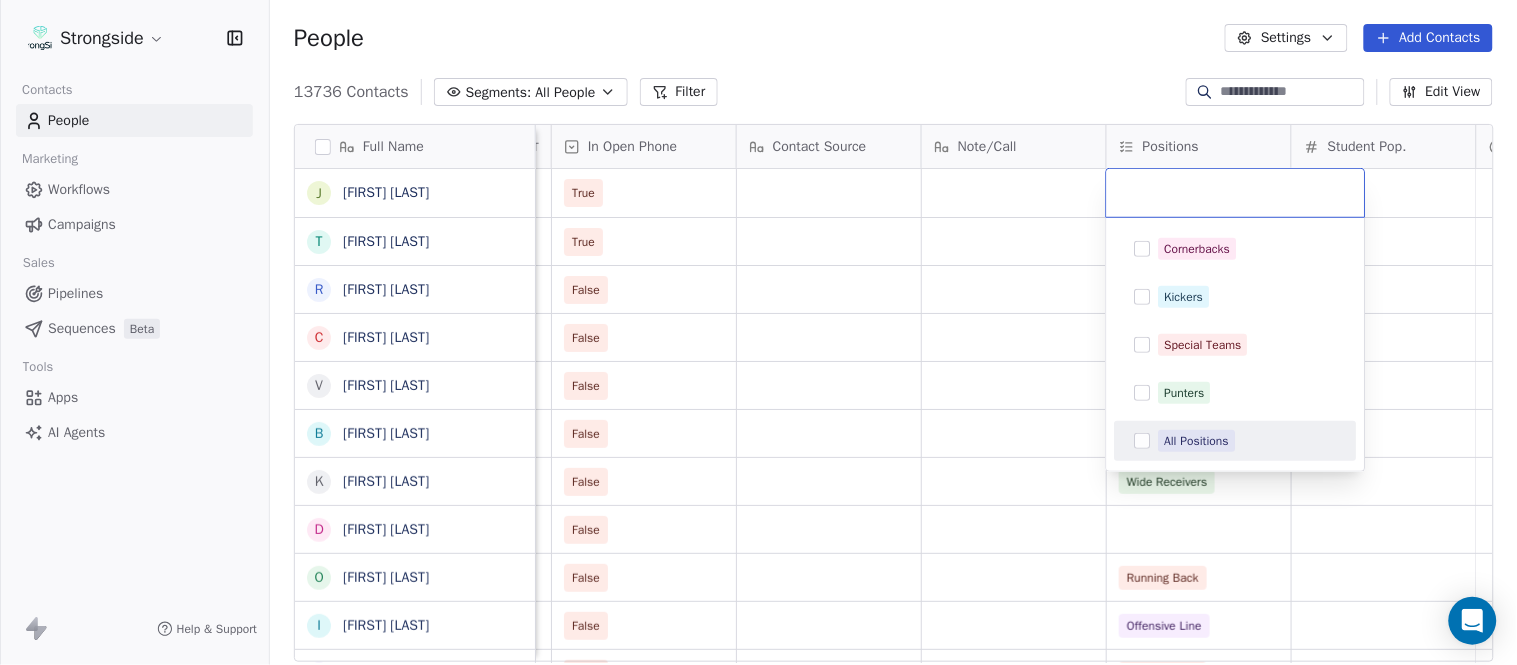 click on "All Positions" at bounding box center [1197, 441] 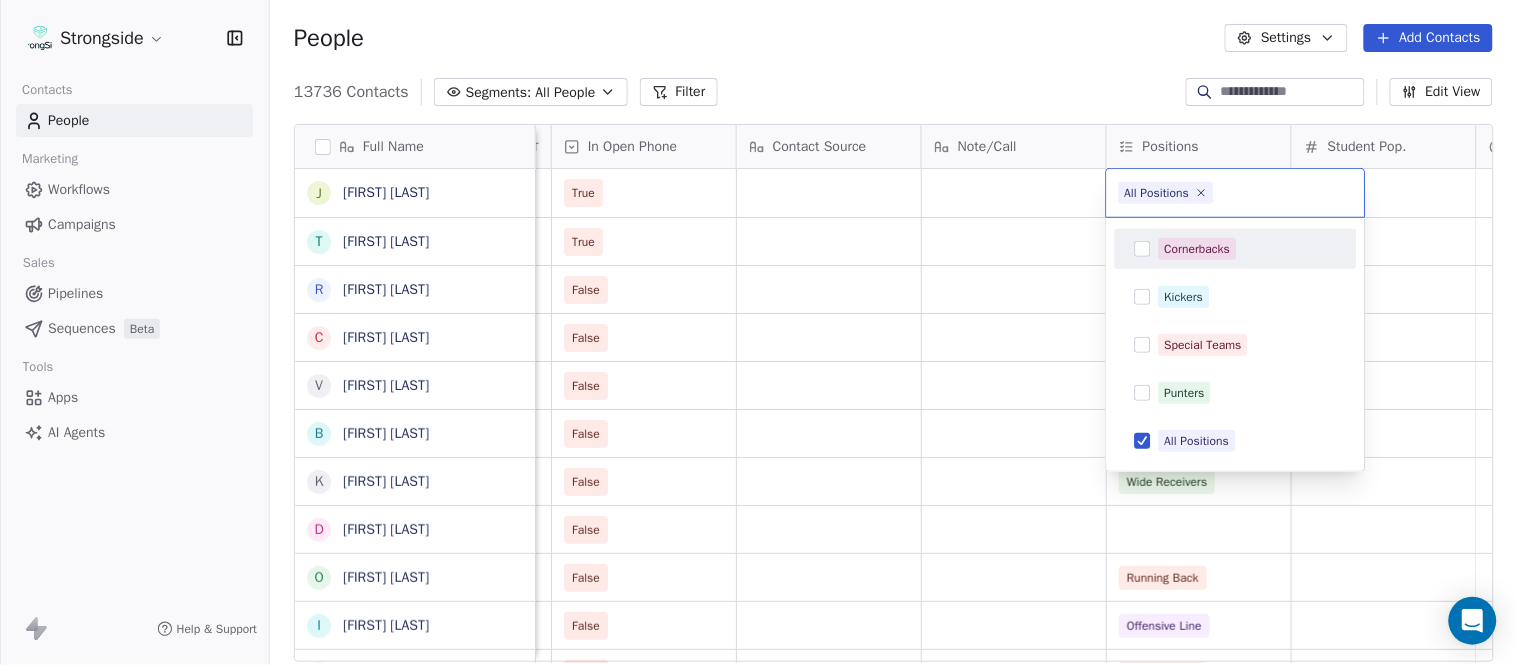 drag, startPoint x: 1016, startPoint y: 35, endPoint x: 1306, endPoint y: 572, distance: 610.30237 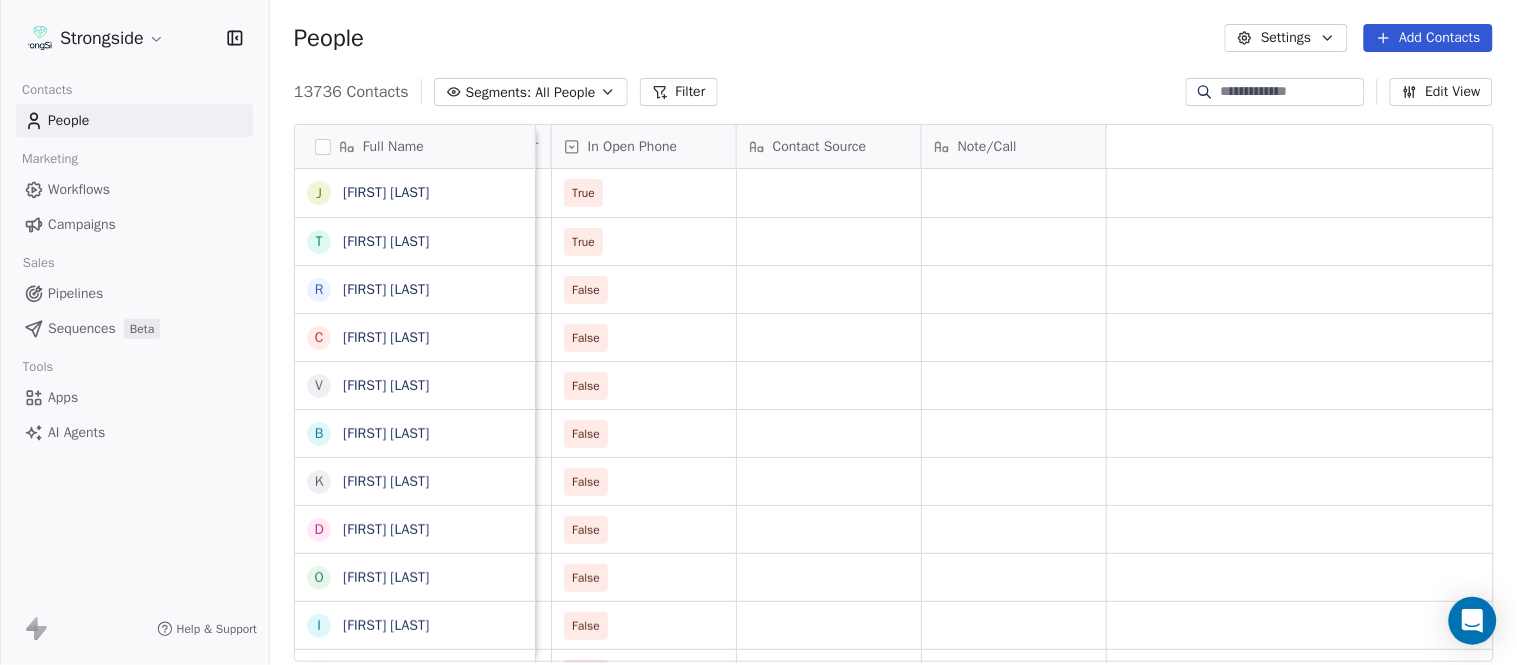 scroll, scrollTop: 0, scrollLeft: 0, axis: both 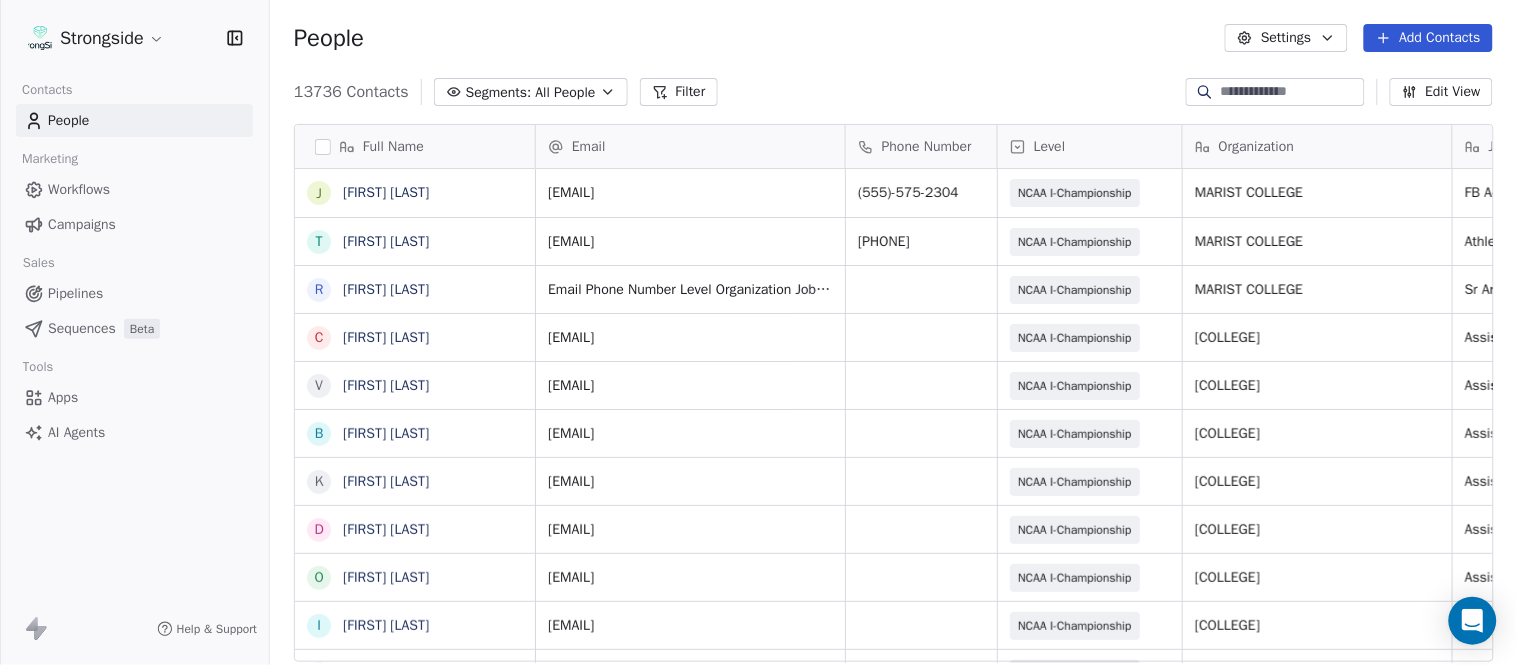 click on "Add Contacts" at bounding box center (1428, 38) 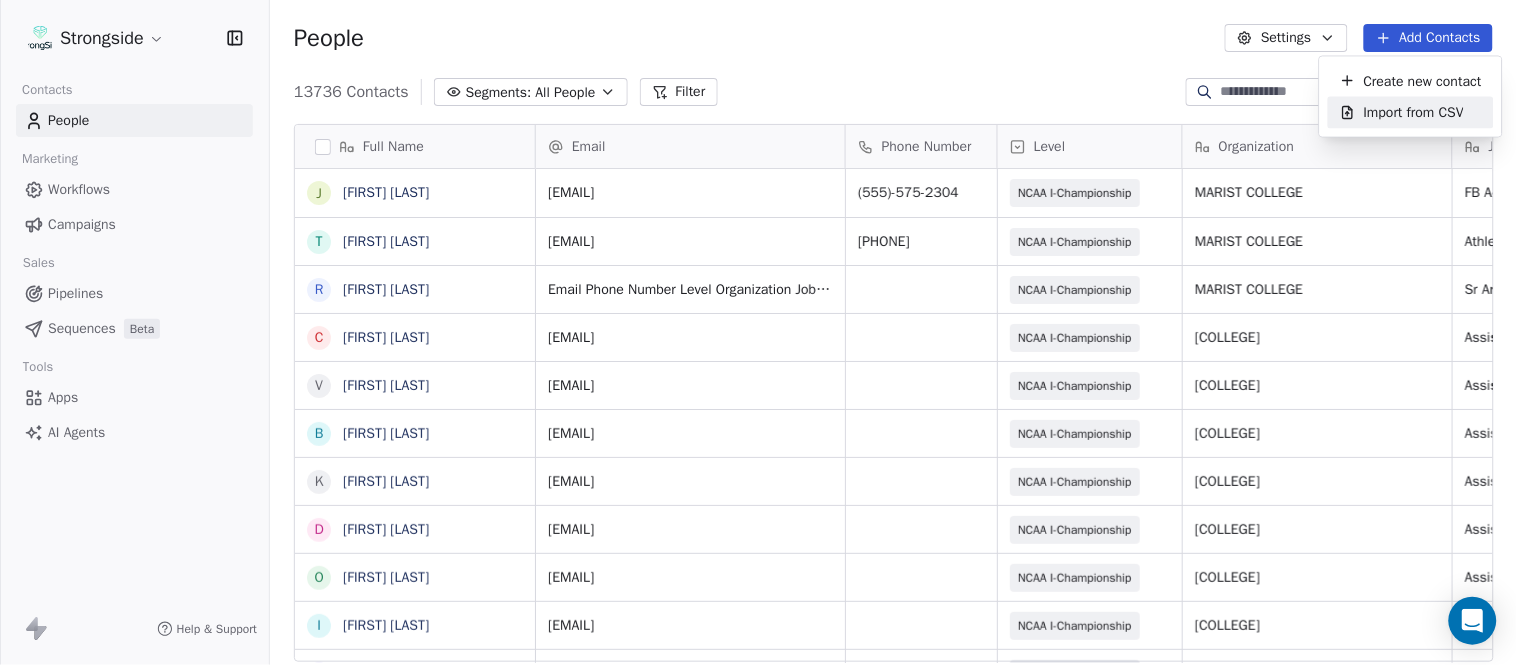 click on "Import from CSV" at bounding box center [1411, 113] 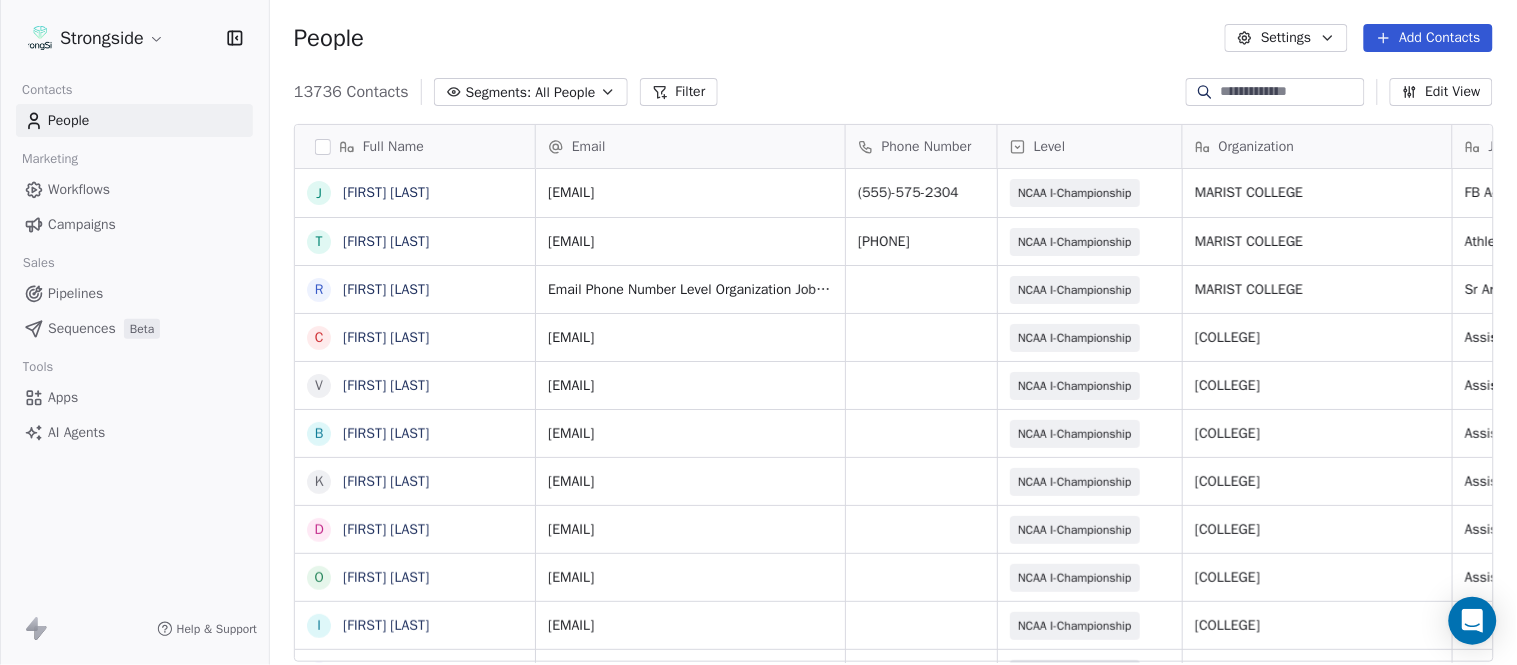 scroll, scrollTop: 17, scrollLeft: 17, axis: both 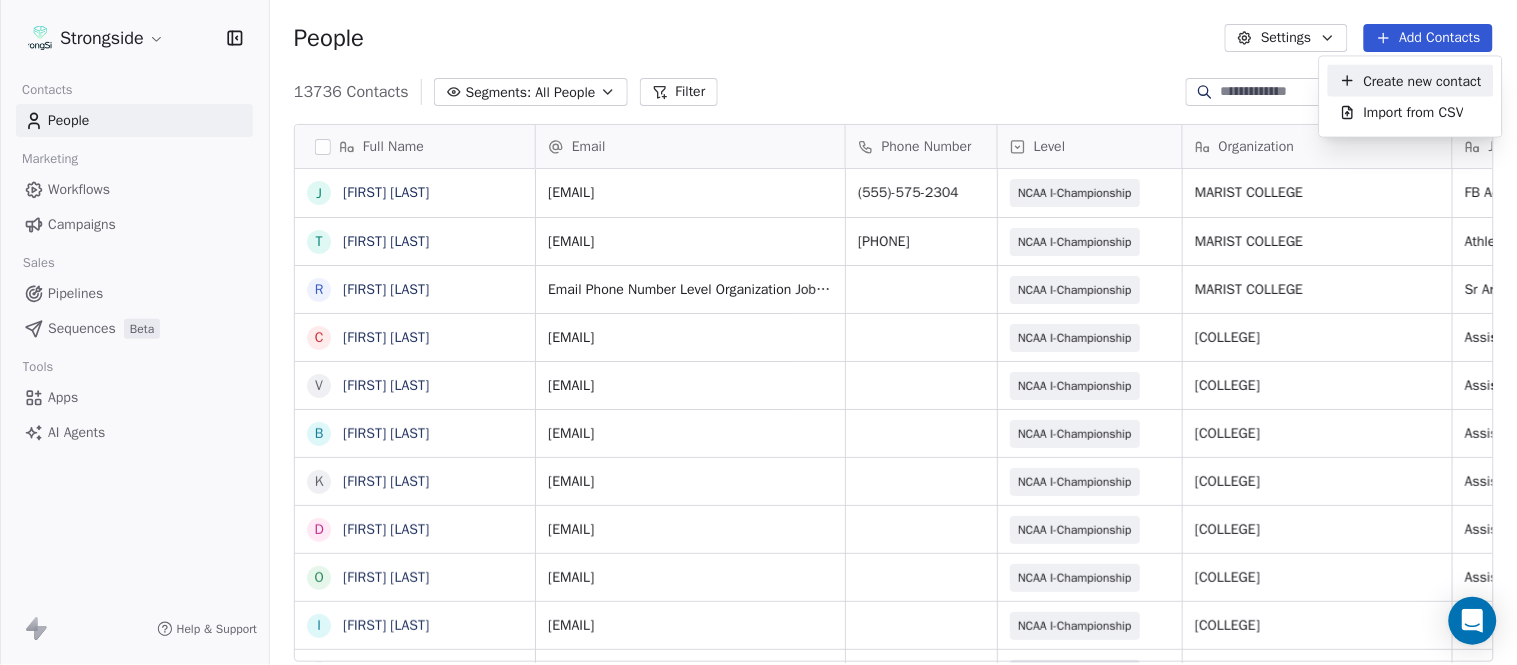 click on "Create new contact" at bounding box center (1423, 80) 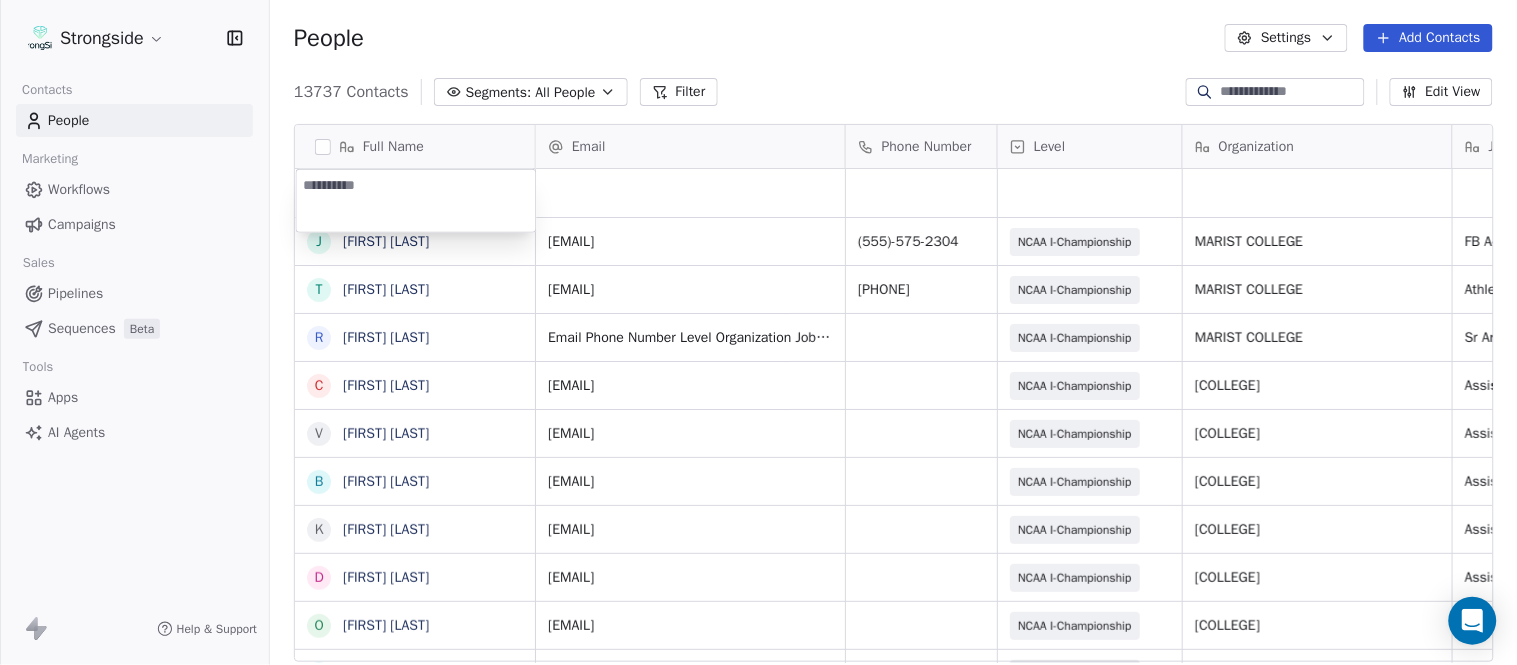 type on "**********" 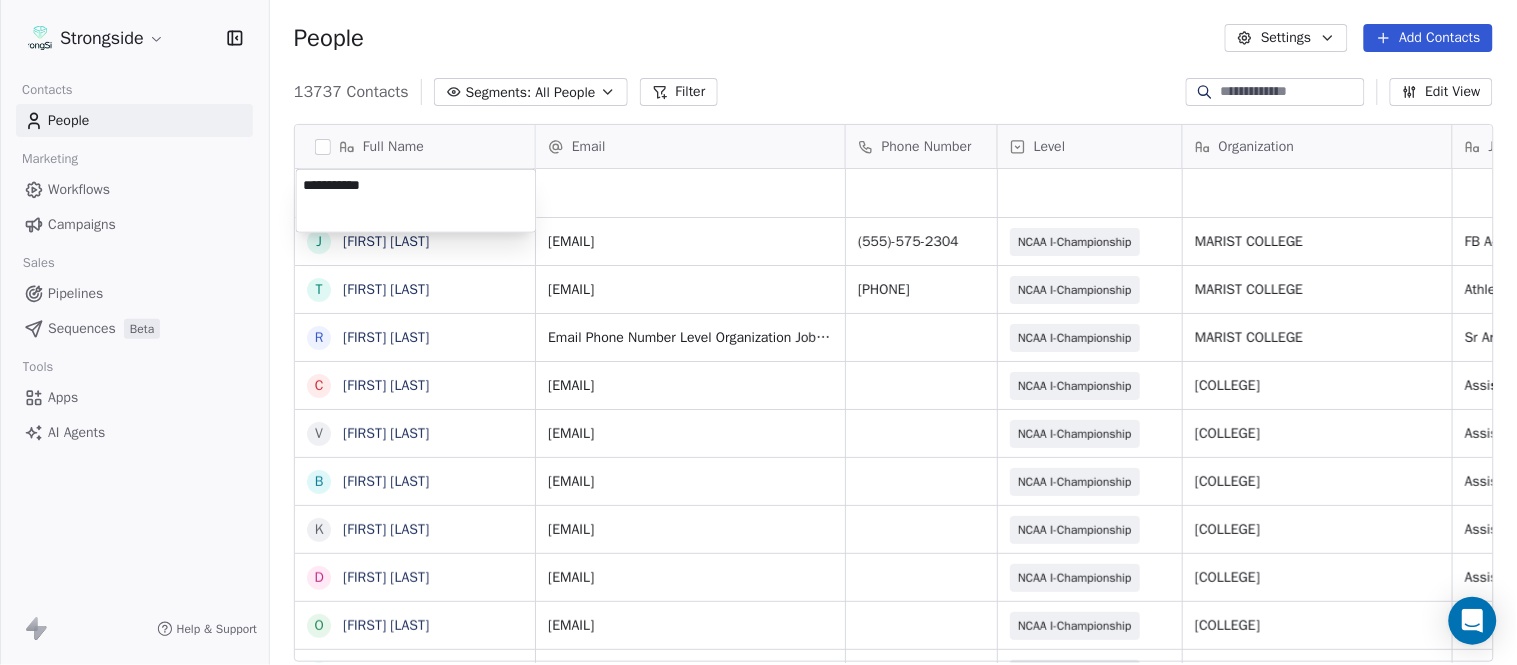 click on "Strongside Contacts People Marketing Workflows Campaigns Sales Pipelines Sequences Beta Tools Apps AI Agents Help & Support People Settings  Add Contacts 13737 Contacts Segments: All People Filter  Edit View Tag Add to Sequence Export Full Name J Johanna Migliaccio T Tim Murray R Roger Kotlarz C Caleb Nartey V Vance Thompson B Brenden Young K Kahmal Roy D Devin Merritt O Ollie Ogbu I Ian Pace R Ryan Jirgl T TyQuan Hammock K Kort Shankweiler J John Roberts T Troy Douglas S Scott Schulz D Dr. William Schwarz P Phil Constantino J Jeremy Curry A Alex Green R Ron Cooper E Elliott Charles J Jordan Hutzler T Tyler Henderson B Ben Wilkerson C Corey Burns S Steve Ciocci A Andrew DiRienzo J James Lenahan A Art Asselta Email Phone Number Level Organization Job Title Tags Created Date BST Status Aug 08, 2025 08:16 PM johanna.migliaccio@marist.edu (845) 575-2304 NCAA I-Championship MARIST COLLEGE FB Admin Asst Aug 08, 2025 08:15 PM athletics@marist.edu 	(845) 575-3304 NCAA I-Championship MARIST COLLEGE Athletic Director" at bounding box center [758, 332] 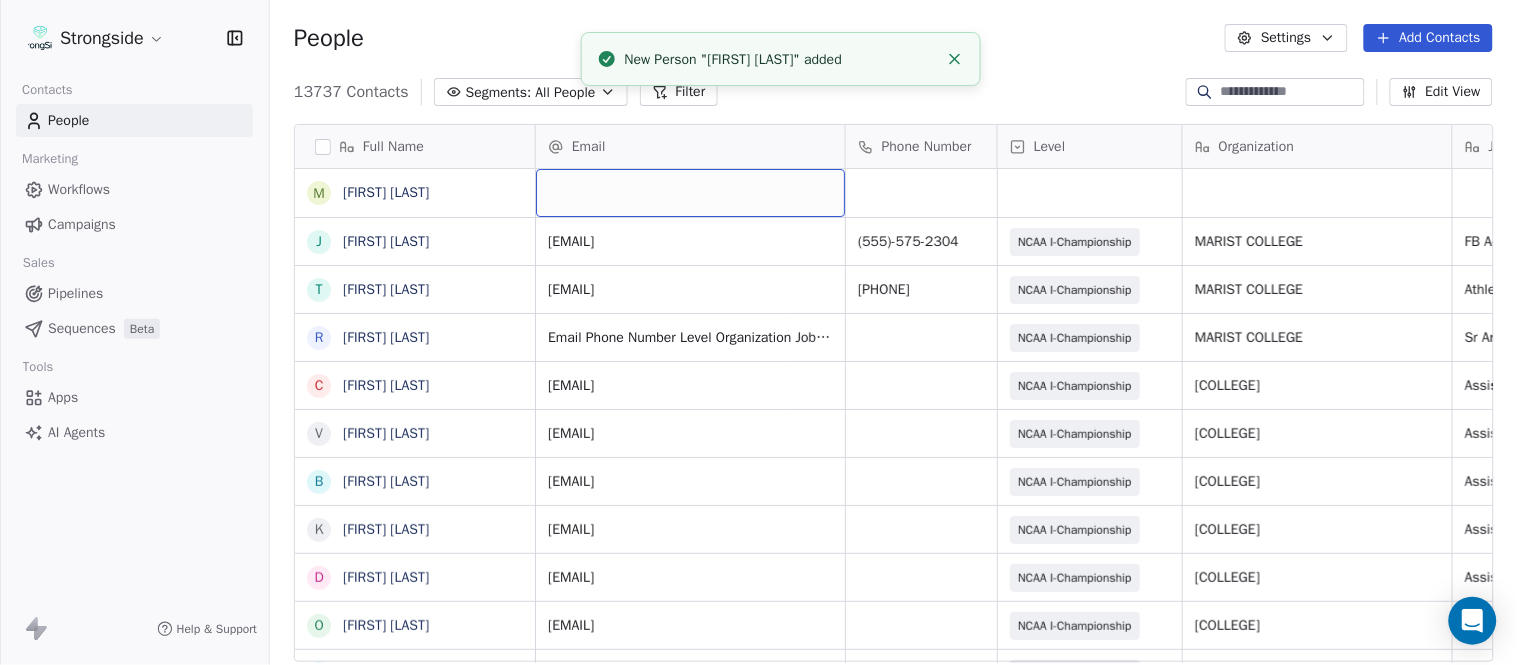 click at bounding box center [690, 193] 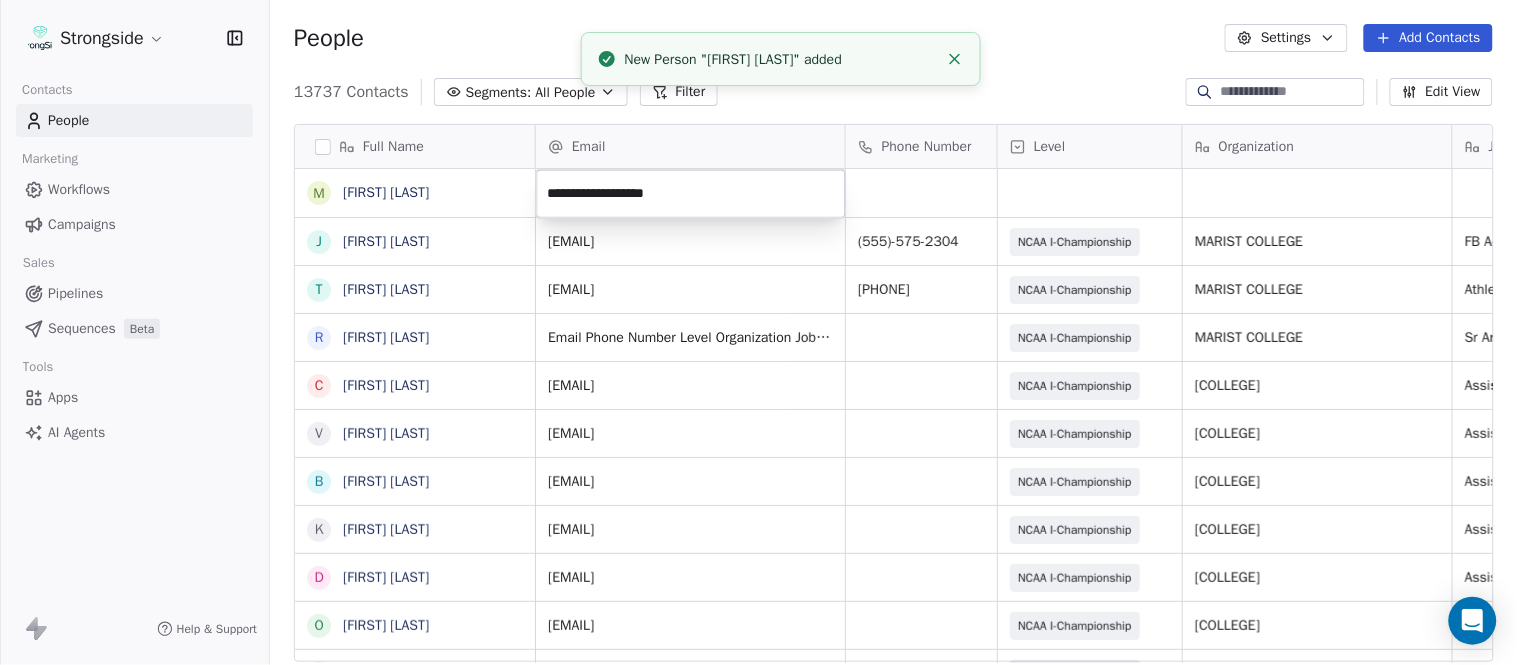 click on "Strongside Contacts People Marketing Workflows Campaigns Sales Pipelines Sequences Beta Tools Apps AI Agents Help & Support People Settings  Add Contacts 13737 Contacts Segments: All People Filter  Edit View Tag Add to Sequence Export Full Name M Mike Willis J Johanna Migliaccio T Tim Murray R Roger Kotlarz C Caleb Nartey V Vance Thompson B Brenden Young K Kahmal Roy D Devin Merritt O Ollie Ogbu I Ian Pace R Ryan Jirgl T TyQuan Hammock K Kort Shankweiler J John Roberts T Troy Douglas S Scott Schulz D Dr. William Schwarz P Phil Constantino J Jeremy Curry A Alex Green R Ron Cooper E Elliott Charles J Jordan Hutzler T Tyler Henderson B Ben Wilkerson C Corey Burns S Steve Ciocci A Andrew DiRienzo J James Lenahan A Art Asselta Email Phone Number Level Organization Job Title Tags Created Date BST Status Aug 08, 2025 08:16 PM johanna.migliaccio@marist.edu (845) 575-2304 NCAA I-Championship MARIST COLLEGE FB Admin Asst Aug 08, 2025 08:15 PM athletics@marist.edu 	(845) 575-3304 NCAA I-Championship MARIST COLLEGE SID" at bounding box center (758, 332) 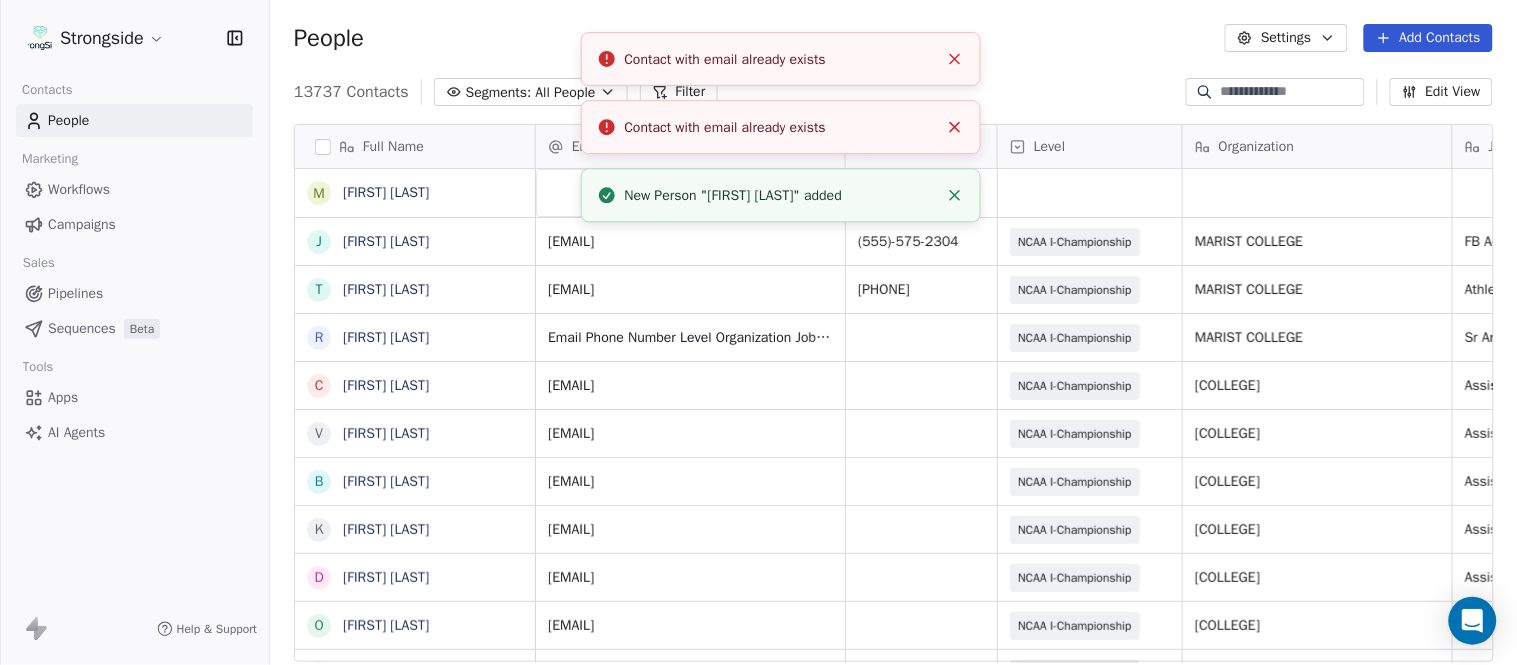 click on "Contact with email already exists" at bounding box center [781, 127] 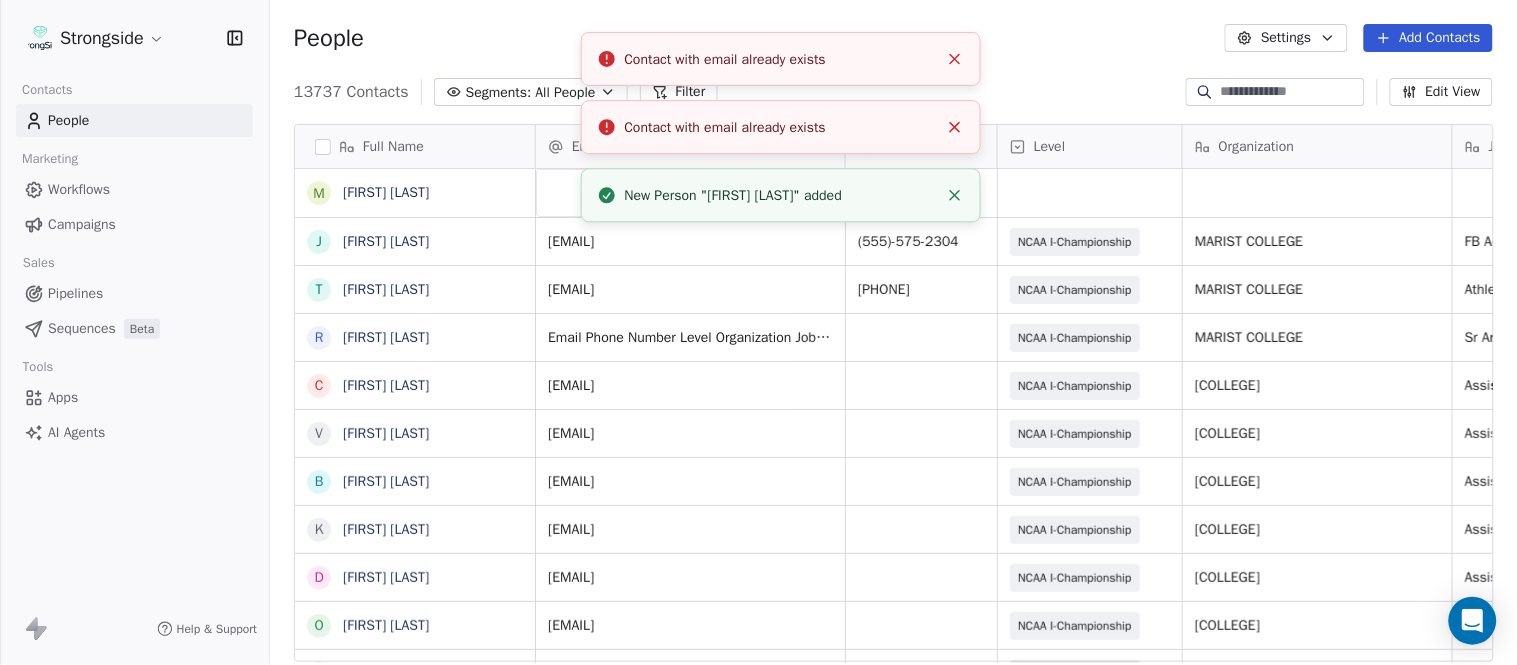 click 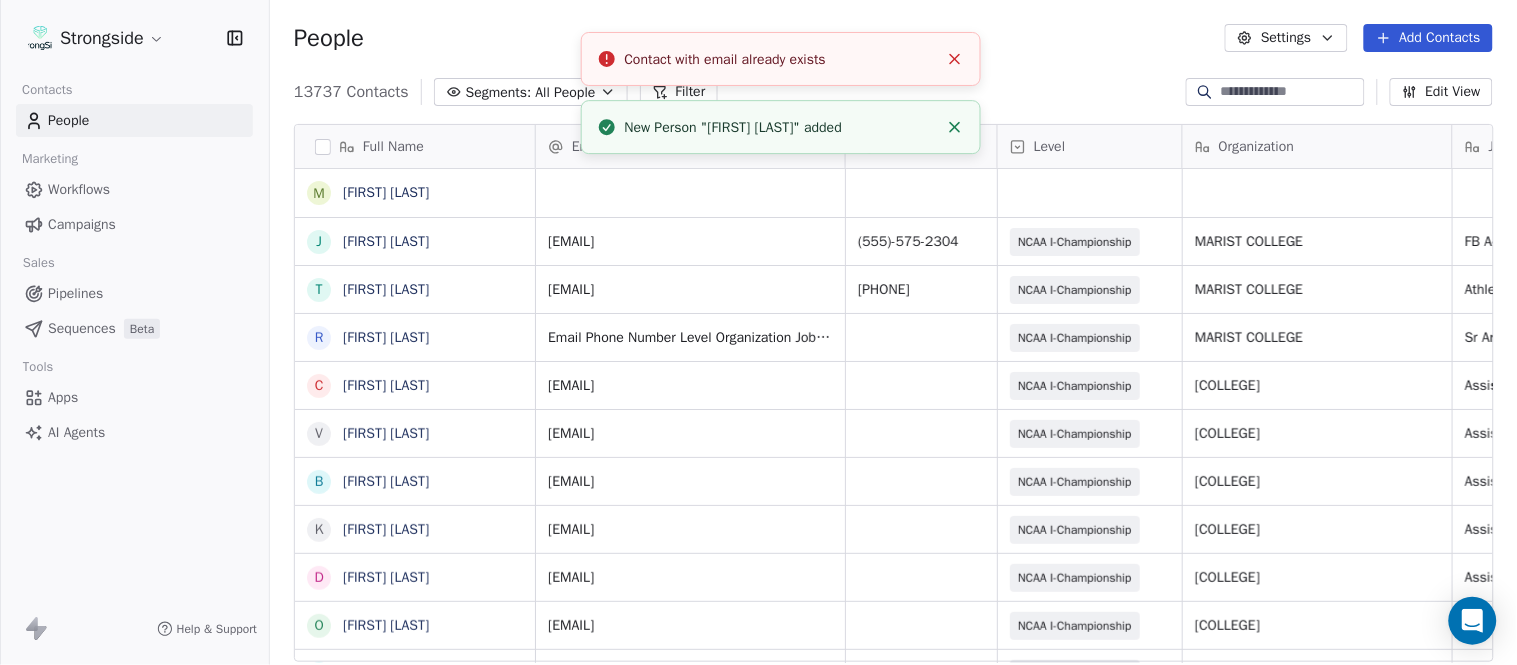 click 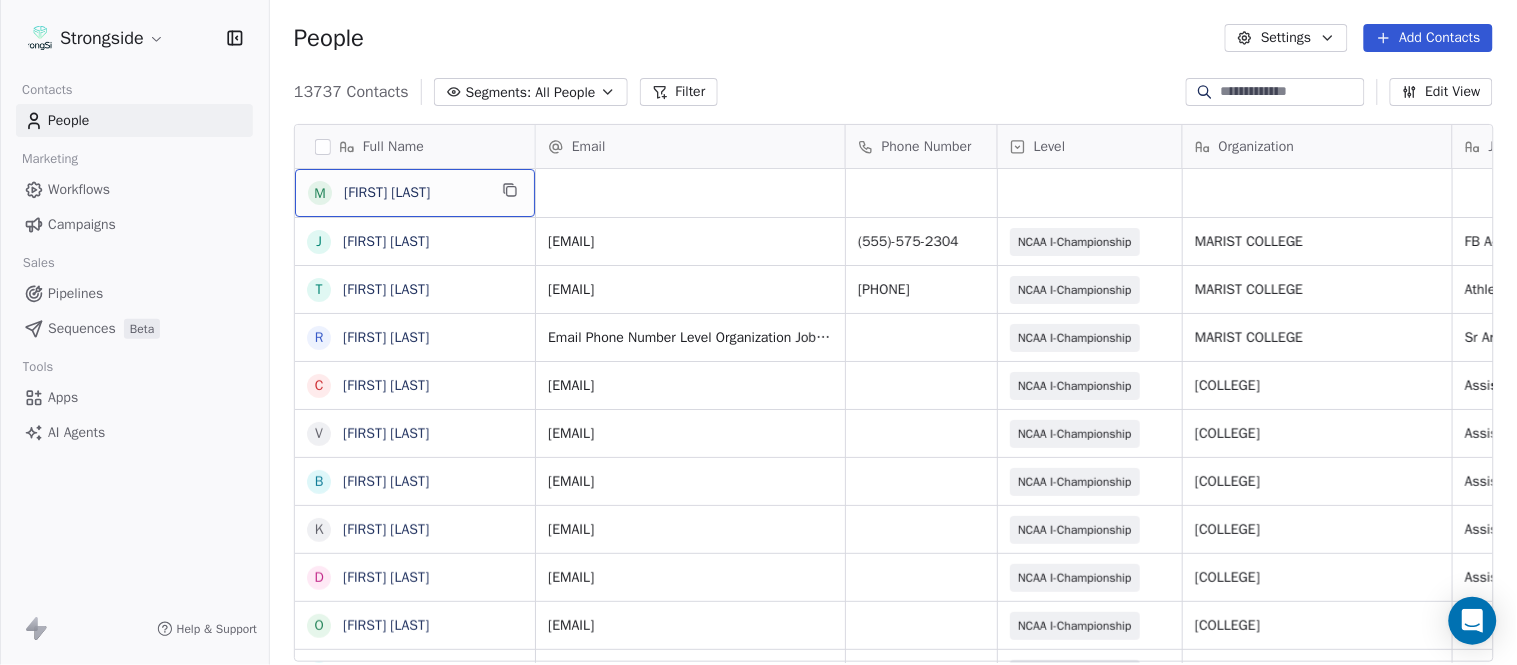 click on "Mike Willis" at bounding box center (415, 193) 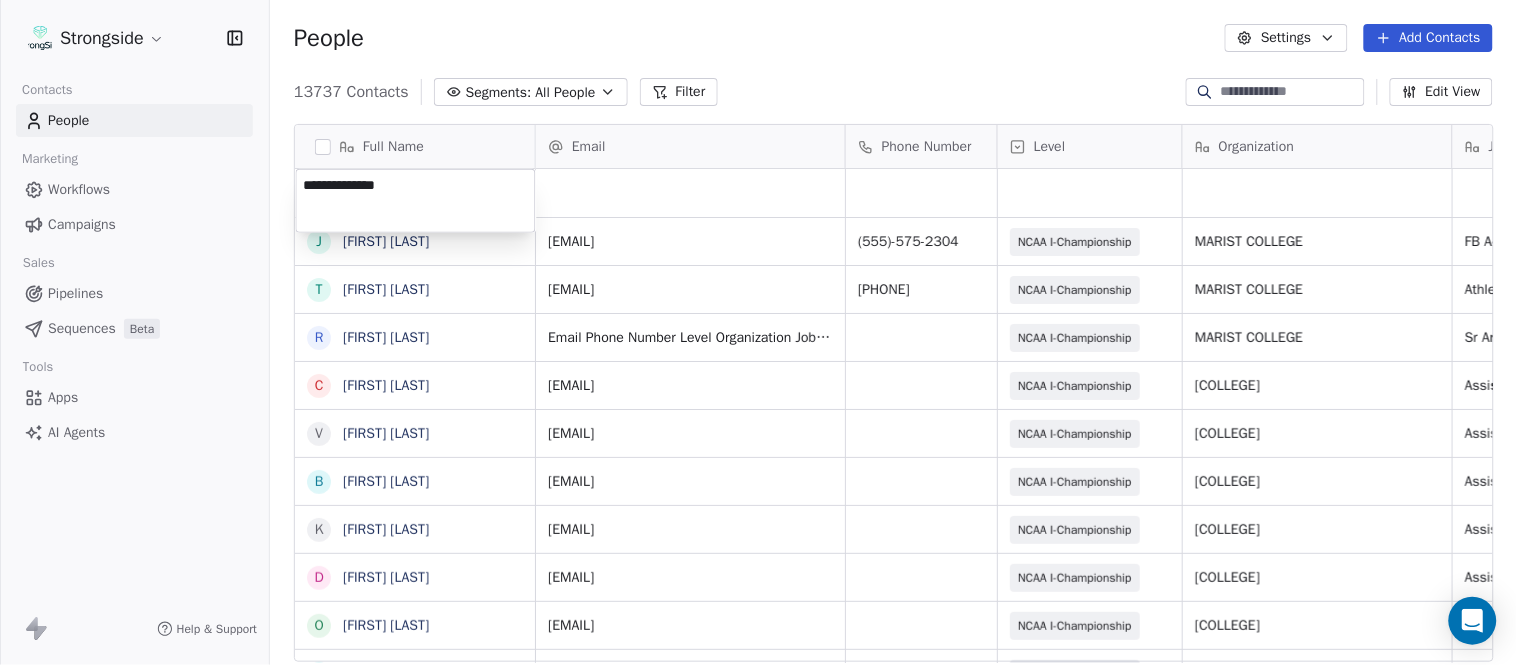 type on "**********" 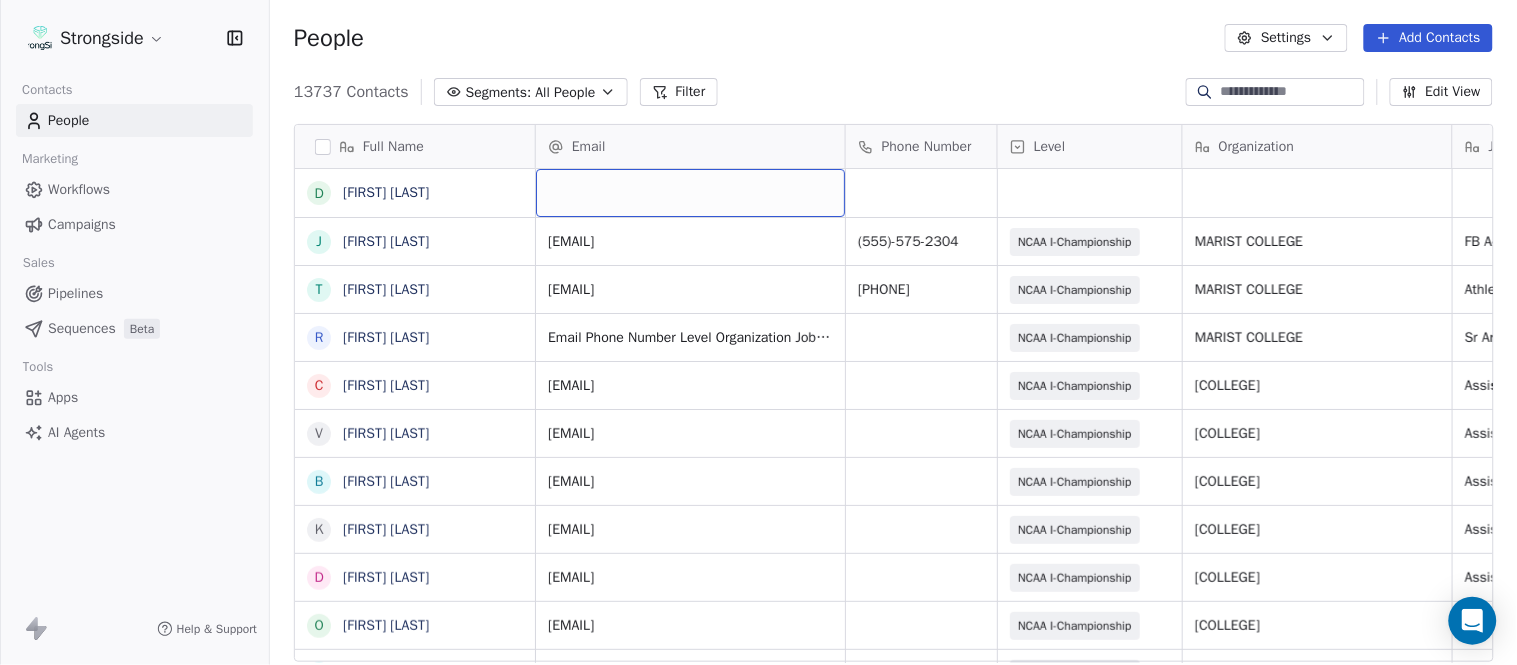click at bounding box center (690, 193) 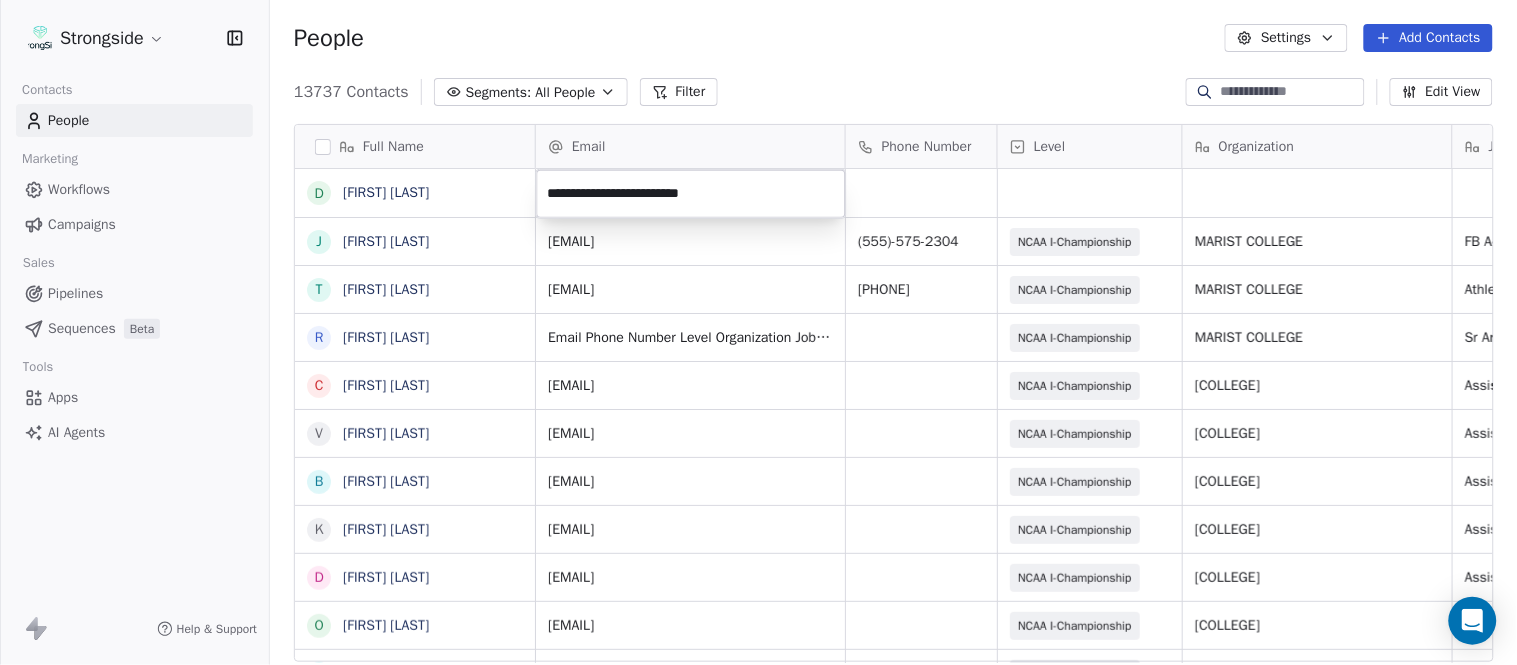 click on "Strongside Contacts People Marketing Workflows Campaigns Sales Pipelines Sequences Beta Tools Apps AI Agents Help & Support People Settings  Add Contacts 13737 Contacts Segments: All People Filter  Edit View Tag Add to Sequence Export Full Name D Dominic Dutton J Johanna Migliaccio T Tim Murray R Roger Kotlarz C Caleb Nartey V Vance Thompson B Brenden Young K Kahmal Roy D Devin Merritt O Ollie Ogbu I Ian Pace R Ryan Jirgl T TyQuan Hammock K Kort Shankweiler J John Roberts T Troy Douglas S Scott Schulz D Dr. William Schwarz P Phil Constantino J Jeremy Curry A Alex Green R Ron Cooper E Elliott Charles J Jordan Hutzler T Tyler Henderson B Ben Wilkerson C Corey Burns S Steve Ciocci A Andrew DiRienzo J James Lenahan A Art Asselta Email Phone Number Level Organization Job Title Tags Created Date BST Status Aug 08, 2025 08:16 PM johanna.migliaccio@marist.edu (845) 575-2304 NCAA I-Championship MARIST COLLEGE FB Admin Asst Aug 08, 2025 08:15 PM athletics@marist.edu 	(845) 575-3304 NCAA I-Championship MARIST COLLEGE" at bounding box center [758, 332] 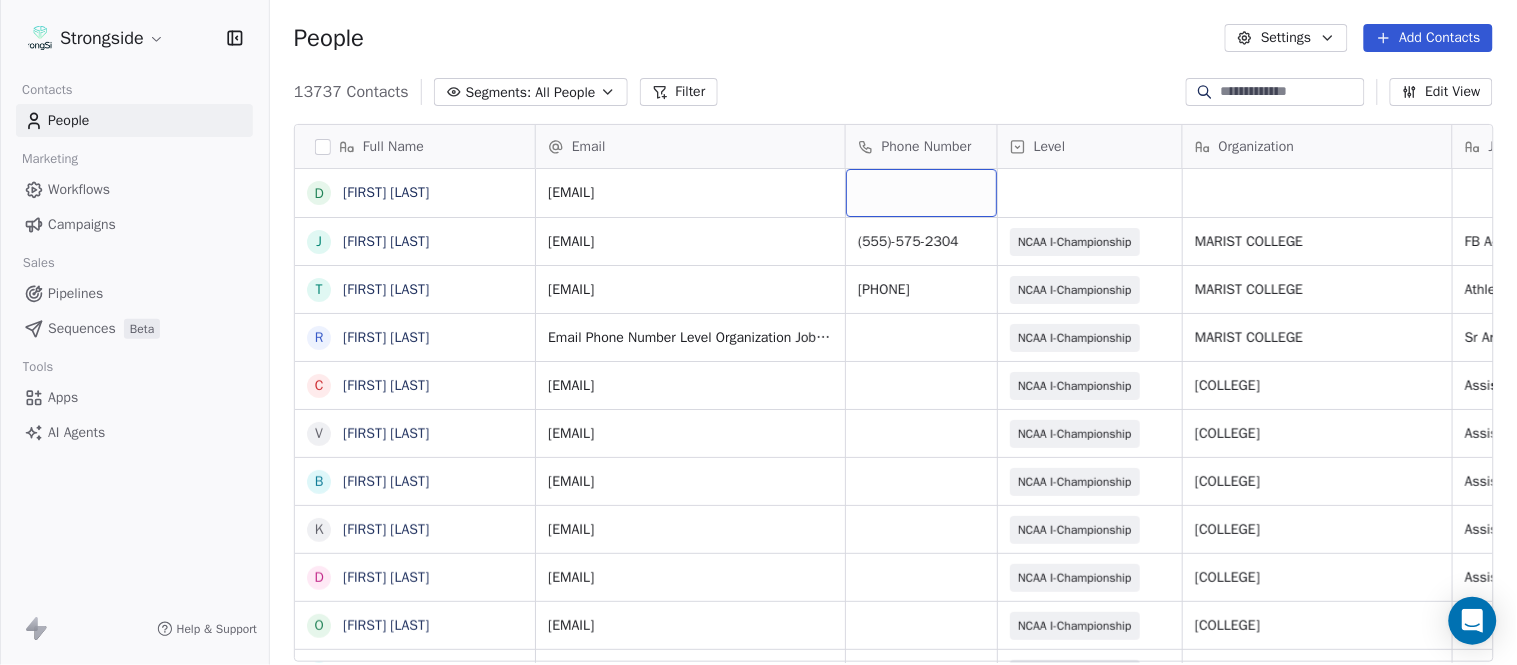 click at bounding box center (921, 193) 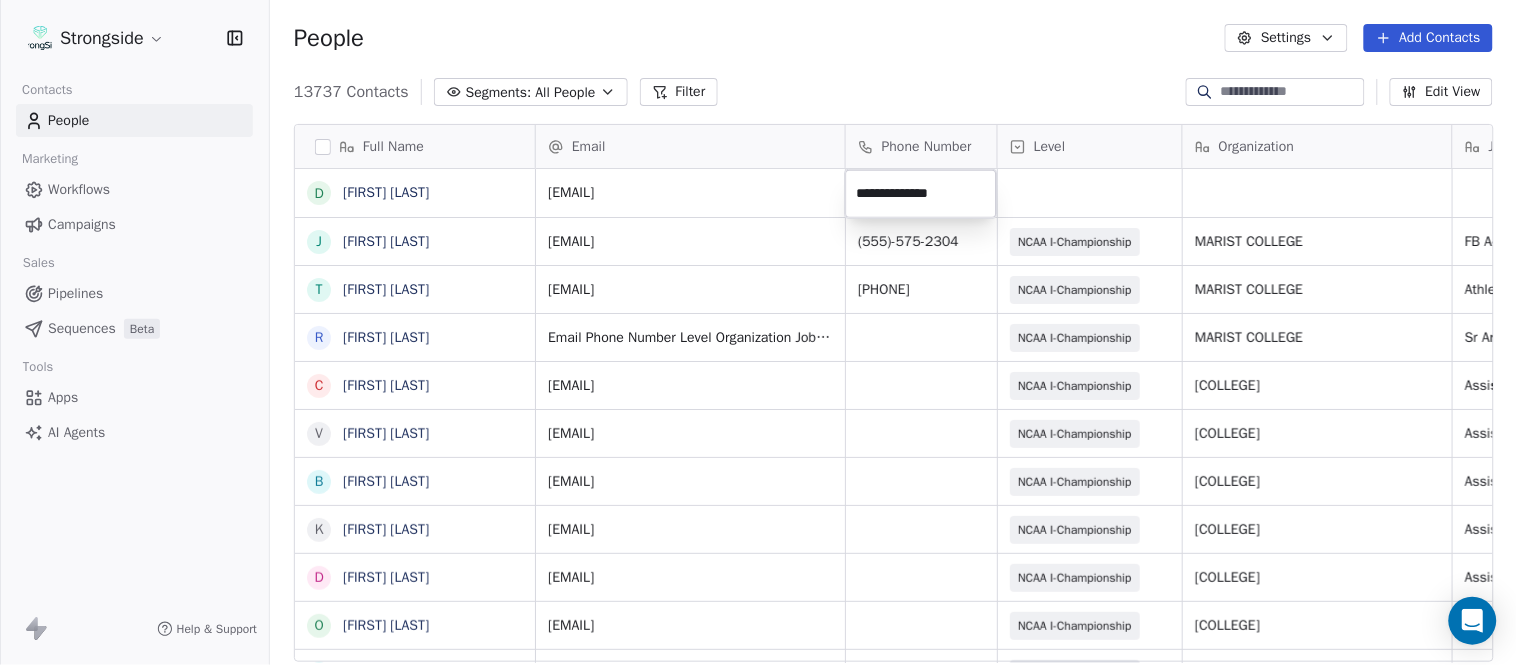 click on "Strongside Contacts People Marketing Workflows Campaigns Sales Pipelines Sequences Beta Tools Apps AI Agents Help & Support People Settings  Add Contacts 13737 Contacts Segments: All People Filter  Edit View Tag Add to Sequence Export Full Name D Dominic Dutton J Johanna Migliaccio T Tim Murray R Roger Kotlarz C Caleb Nartey V Vance Thompson B Brenden Young K Kahmal Roy D Devin Merritt O Ollie Ogbu I Ian Pace R Ryan Jirgl T TyQuan Hammock K Kort Shankweiler J John Roberts T Troy Douglas S Scott Schulz D Dr. William Schwarz P Phil Constantino J Jeremy Curry A Alex Green R Ron Cooper E Elliott Charles J Jordan Hutzler T Tyler Henderson B Ben Wilkerson C Corey Burns S Steve Ciocci A Andrew DiRienzo J James Lenahan A Art Asselta Email Phone Number Level Organization Job Title Tags Created Date BST Status dominic.dutton1@marist.edu Aug 08, 2025 08:16 PM johanna.migliaccio@marist.edu (845) 575-2304 NCAA I-Championship MARIST COLLEGE FB Admin Asst Aug 08, 2025 08:15 PM athletics@marist.edu 	(845) 575-3304 SID" at bounding box center (758, 332) 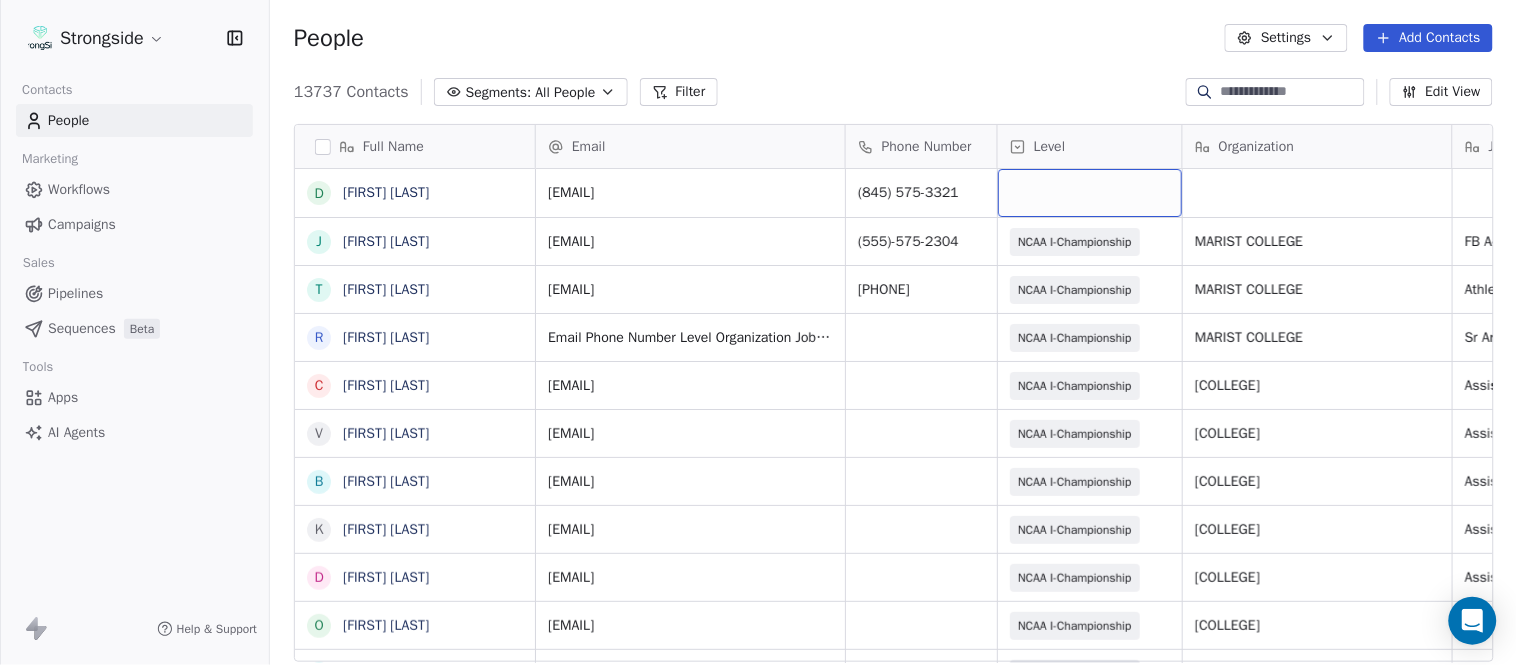 click at bounding box center (1090, 193) 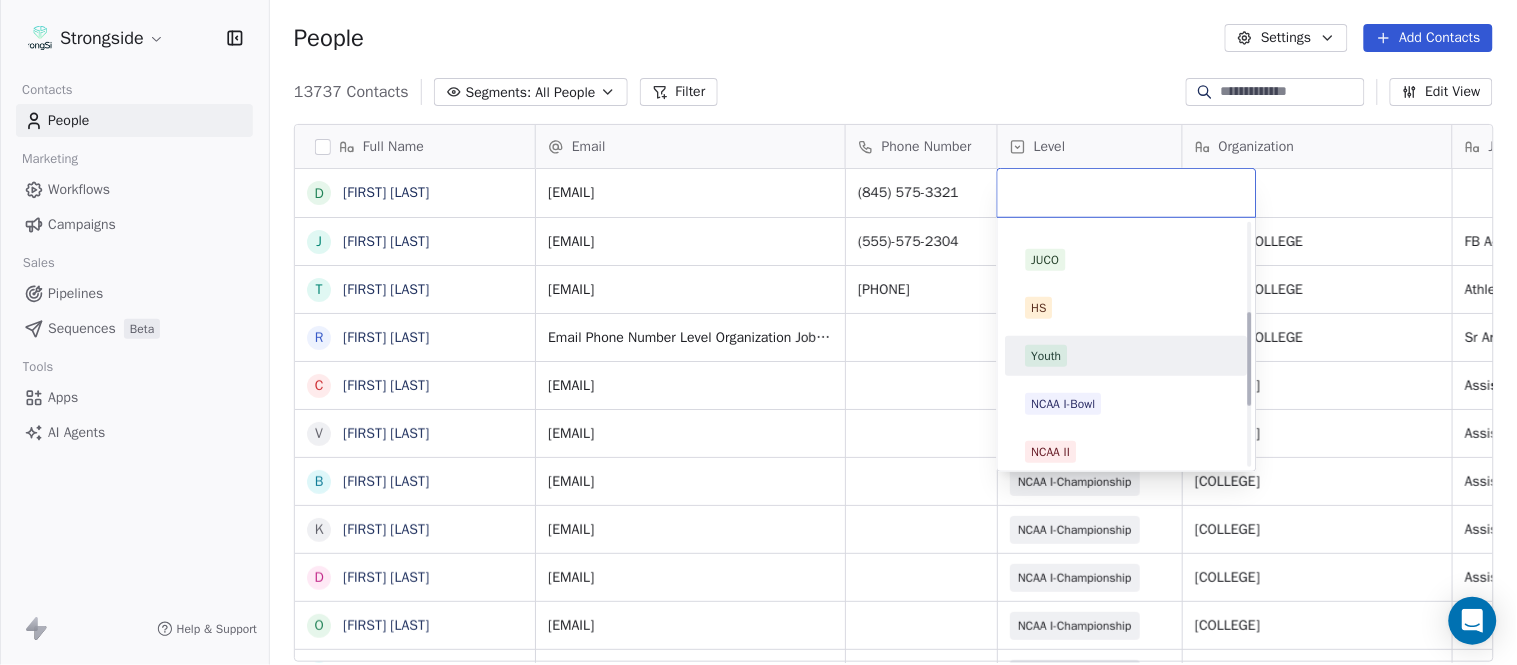 scroll, scrollTop: 378, scrollLeft: 0, axis: vertical 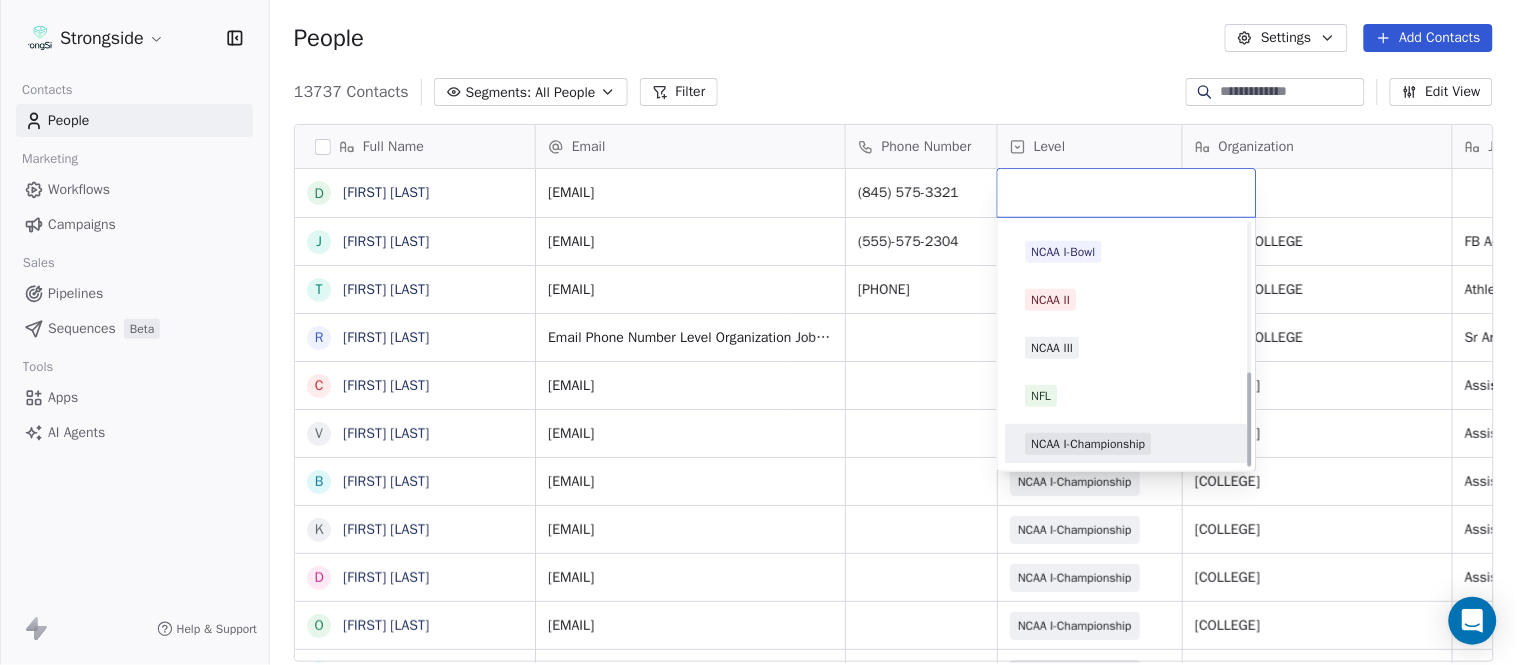 click on "NCAA I-Championship" at bounding box center (1089, 444) 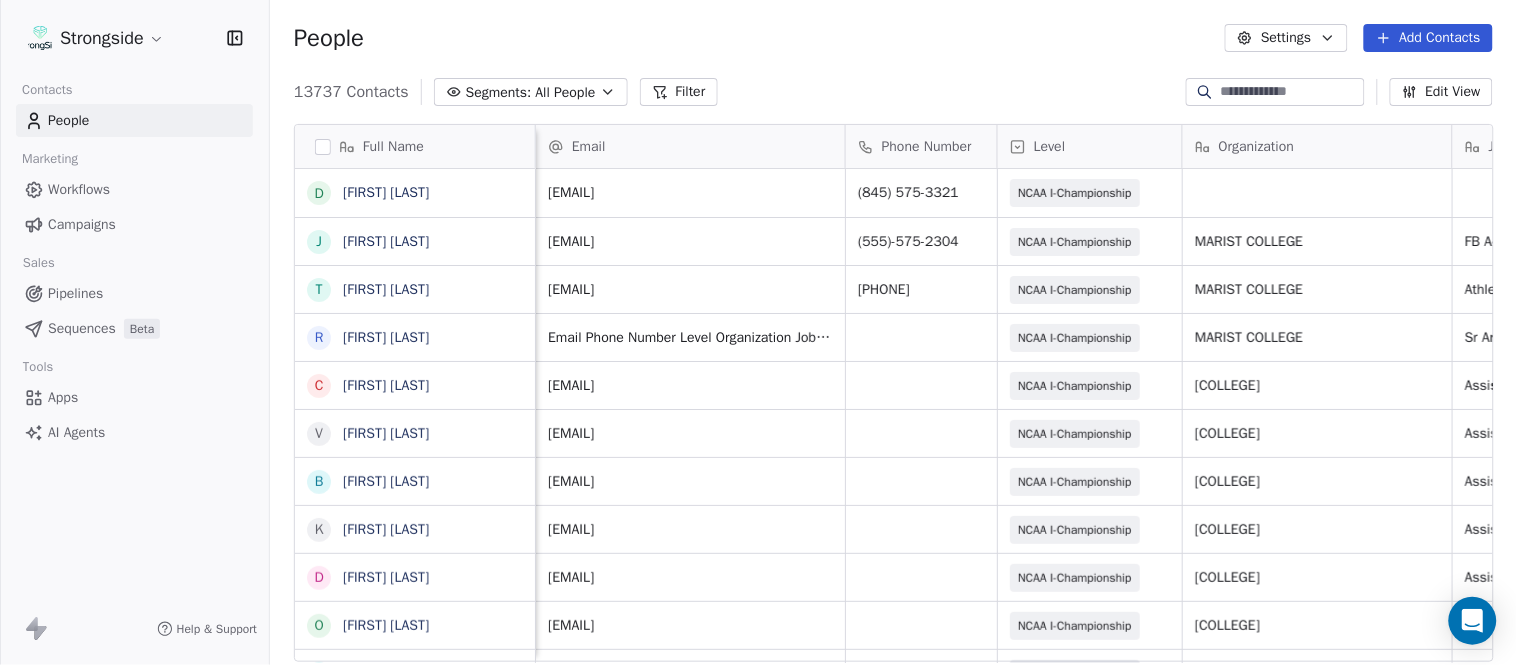 scroll, scrollTop: 0, scrollLeft: 505, axis: horizontal 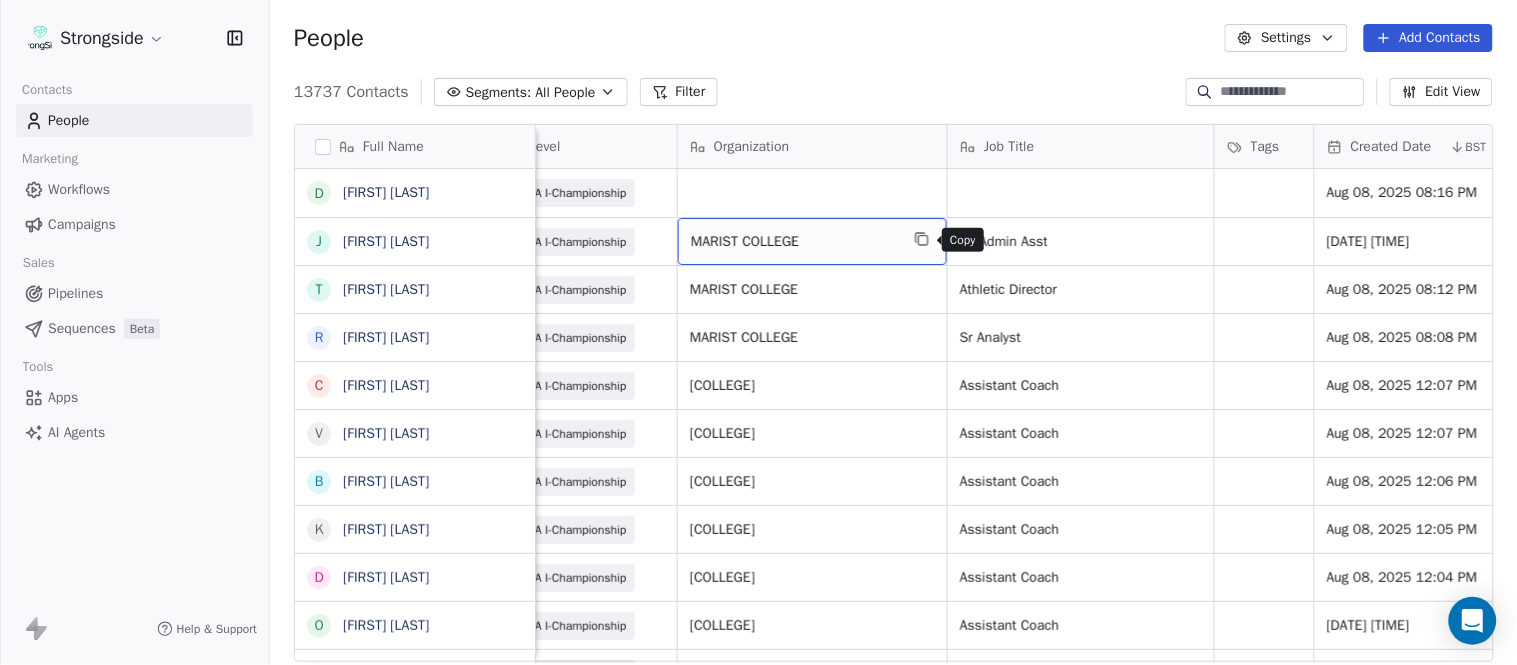 click 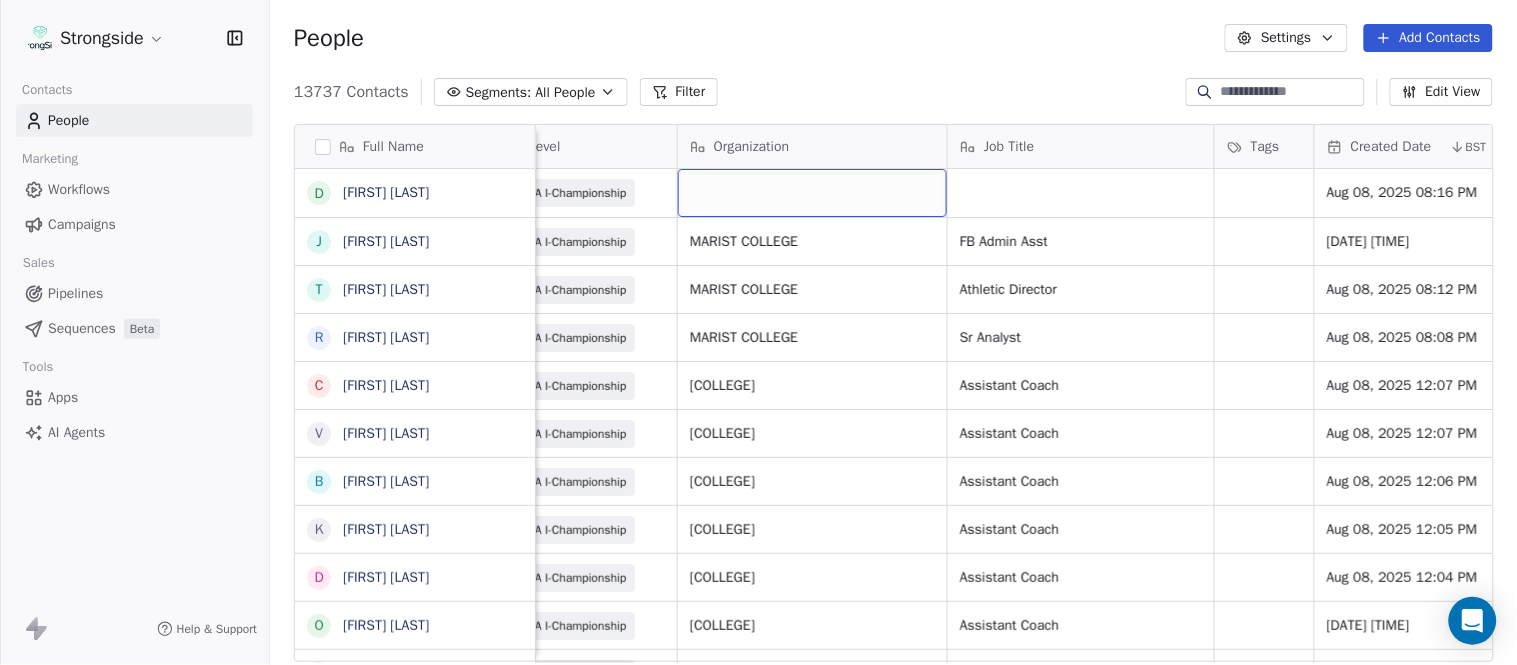 click at bounding box center (812, 193) 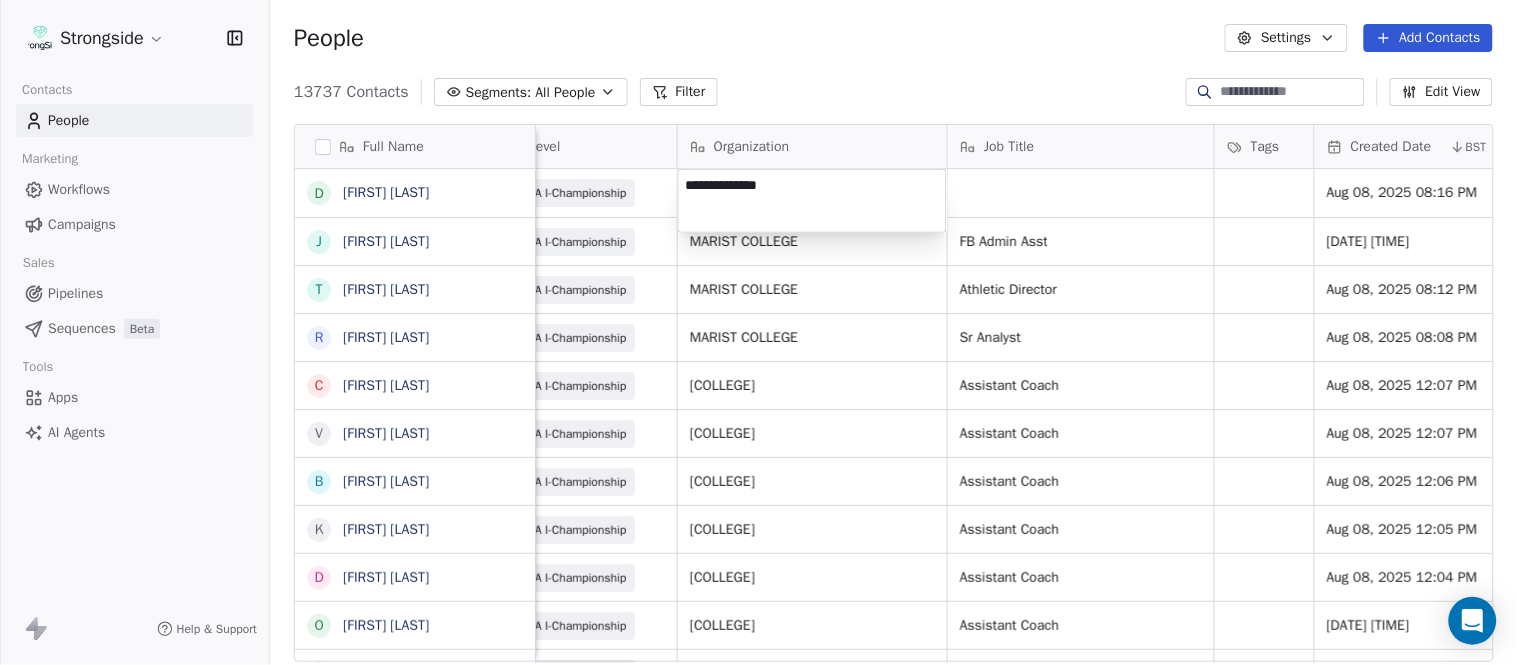 click on "Strongside Contacts People Marketing Workflows Campaigns Sales Pipelines Sequences Beta Tools Apps AI Agents Help & Support People Settings  Add Contacts 13737 Contacts Segments: All People Filter  Edit View Tag Add to Sequence Export Full Name D Dominic Dutton J Johanna Migliaccio T Tim Murray R Roger Kotlarz C Caleb Nartey V Vance Thompson B Brenden Young K Kahmal Roy D Devin Merritt O Ollie Ogbu I Ian Pace R Ryan Jirgl T TyQuan Hammock K Kort Shankweiler J John Roberts T Troy Douglas S Scott Schulz D Dr. William Schwarz P Phil Constantino J Jeremy Curry A Alex Green R Ron Cooper E Elliott Charles J Jordan Hutzler T Tyler Henderson B Ben Wilkerson C Corey Burns S Steve Ciocci A Andrew DiRienzo J James Lenahan A Art Asselta Email Phone Number Level Organization Job Title Tags Created Date BST Status Priority Emails Auto Clicked dominic.dutton1@marist.edu (845) 575-3321 NCAA I-Championship Aug 08, 2025 08:16 PM johanna.migliaccio@marist.edu (845) 575-2304 NCAA I-Championship MARIST COLLEGE FB Admin Asst SID" at bounding box center (758, 332) 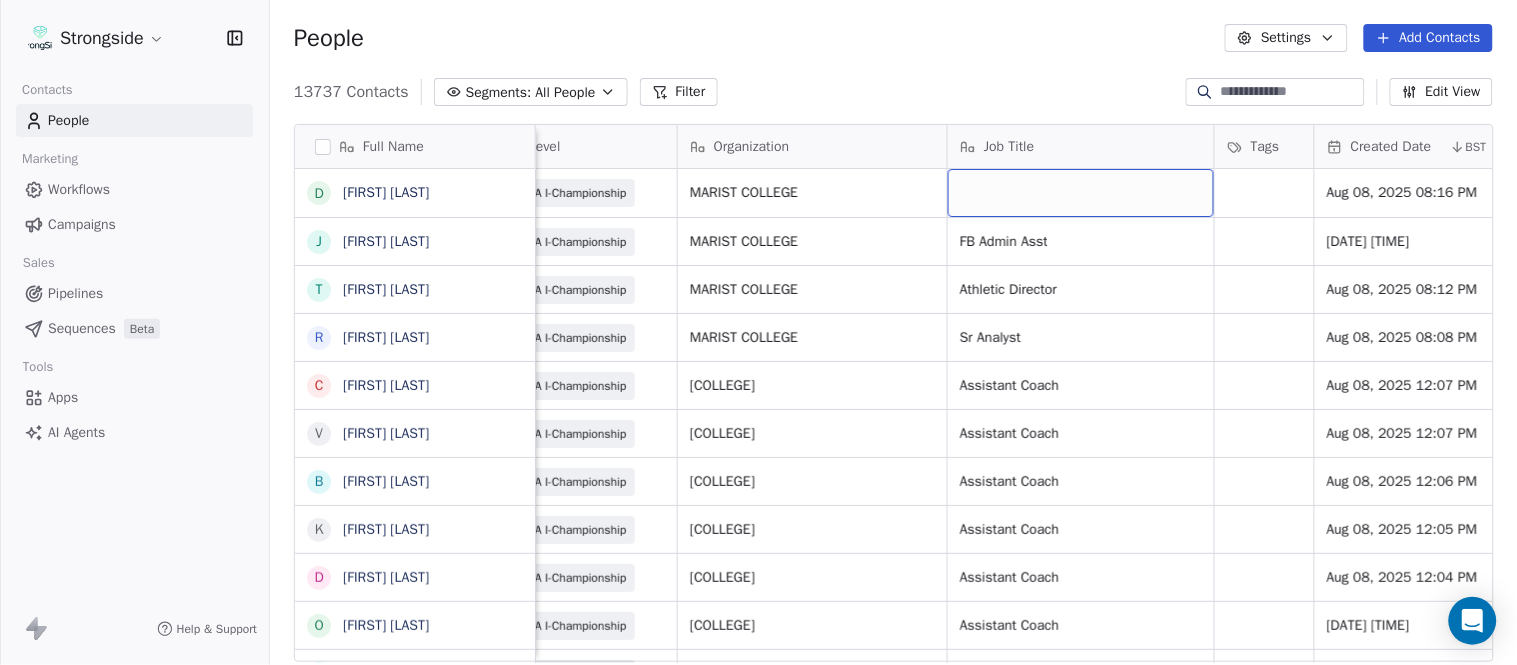 click at bounding box center (1081, 193) 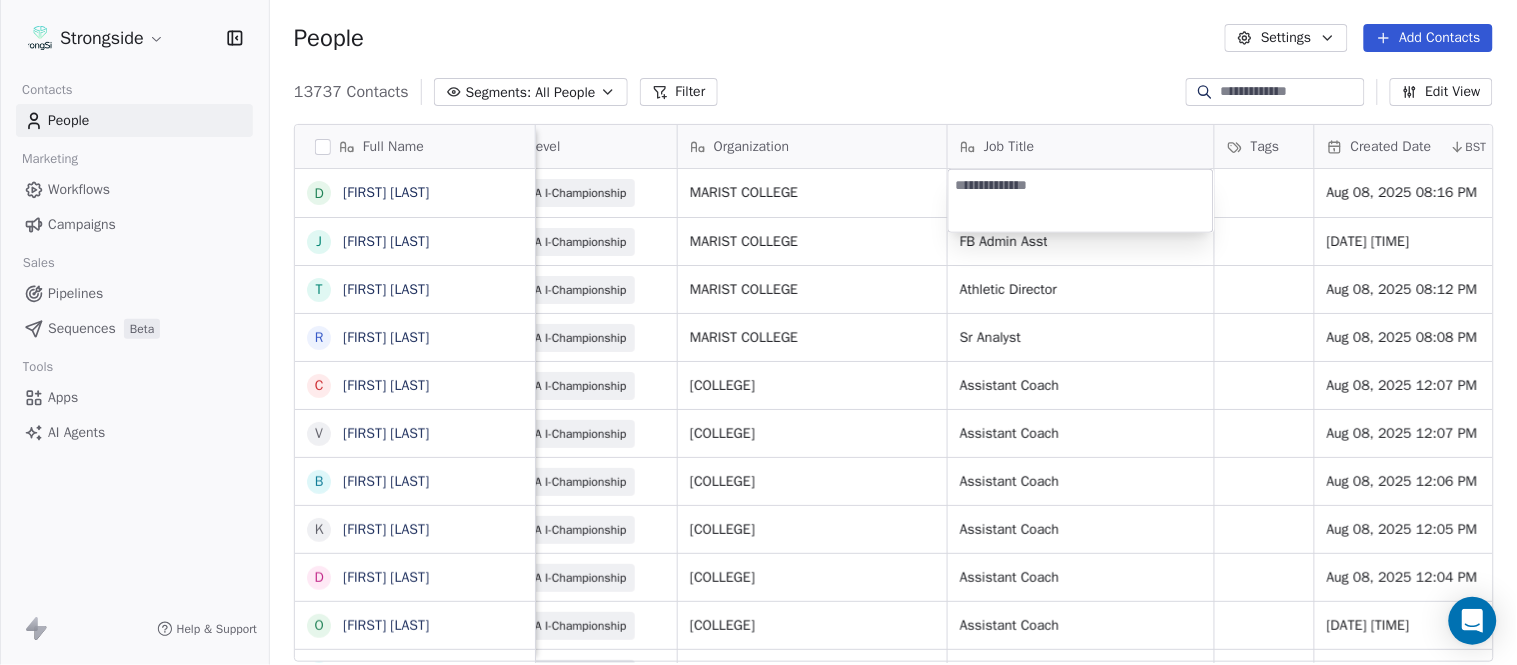 type on "**********" 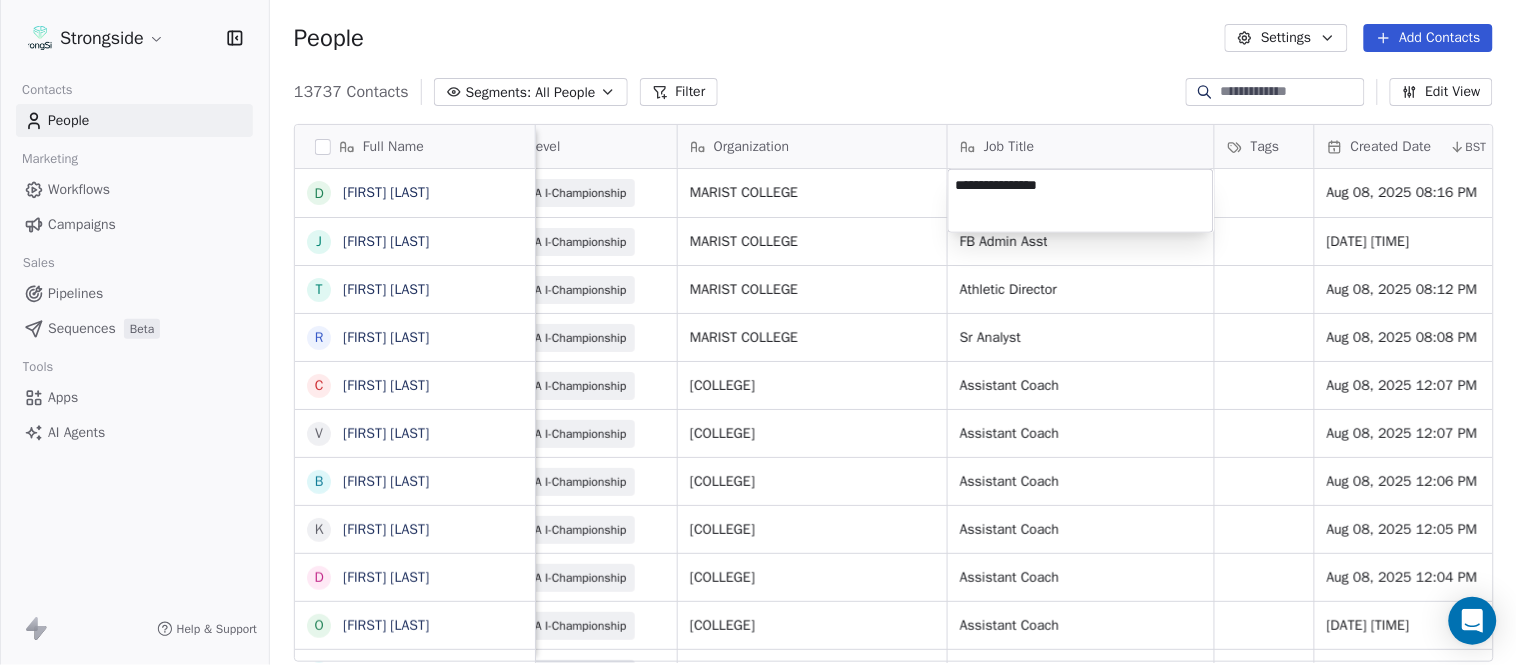 click on "Strongside Contacts People Marketing Workflows Campaigns Sales Pipelines Sequences Beta Tools Apps AI Agents Help & Support People Settings  Add Contacts 13737 Contacts Segments: All People Filter  Edit View Tag Add to Sequence Export Full Name D Dominic Dutton J Johanna Migliaccio T Tim Murray R Roger Kotlarz C Caleb Nartey V Vance Thompson B Brenden Young K Kahmal Roy D Devin Merritt O Ollie Ogbu I Ian Pace R Ryan Jirgl T TyQuan Hammock K Kort Shankweiler J John Roberts T Troy Douglas S Scott Schulz D Dr. William Schwarz P Phil Constantino J Jeremy Curry A Alex Green R Ron Cooper E Elliott Charles J Jordan Hutzler T Tyler Henderson B Ben Wilkerson C Corey Burns S Steve Ciocci A Andrew DiRienzo J James Lenahan A Art Asselta Email Phone Number Level Organization Job Title Tags Created Date BST Status Priority Emails Auto Clicked dominic.dutton1@marist.edu (845) 575-3321 NCAA I-Championship MARIST COLLEGE Aug 08, 2025 08:16 PM johanna.migliaccio@marist.edu (845) 575-2304 NCAA I-Championship MARIST COLLEGE" at bounding box center [758, 332] 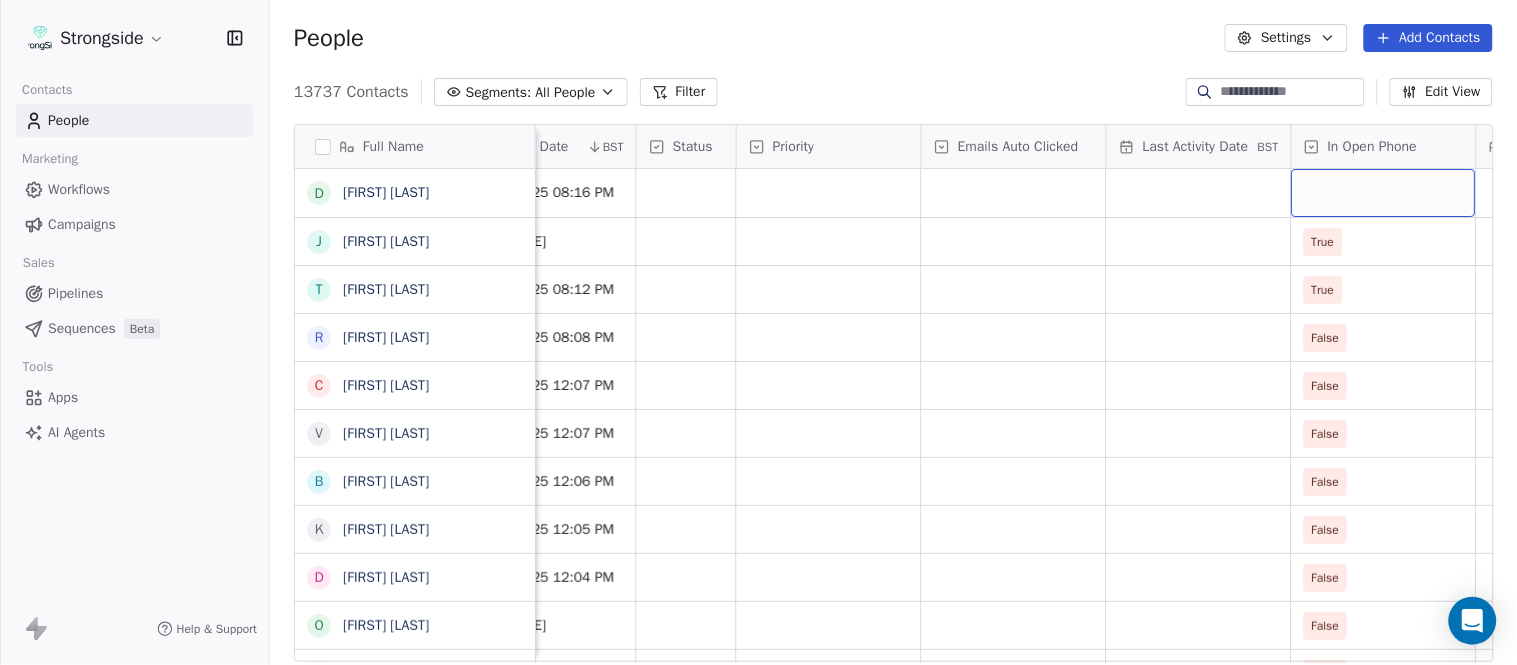 scroll, scrollTop: 0, scrollLeft: 1554, axis: horizontal 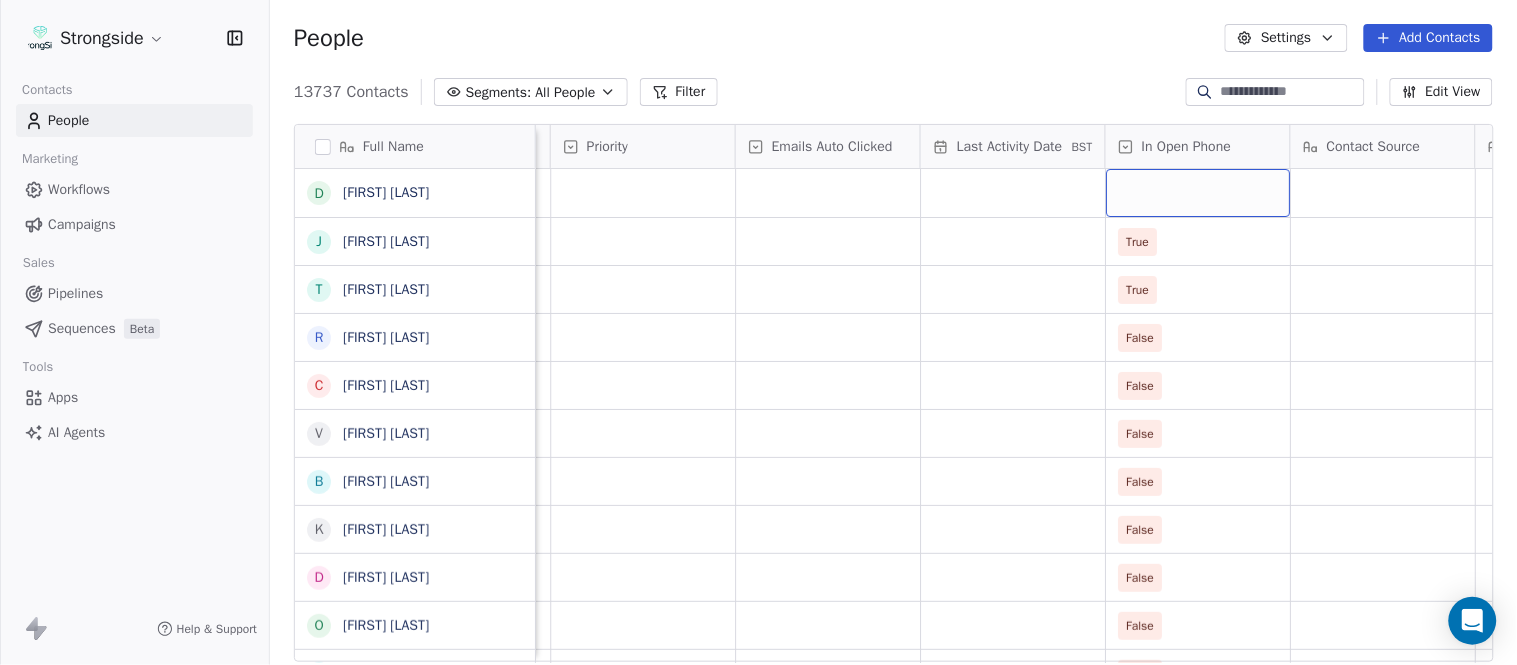 click at bounding box center [1198, 193] 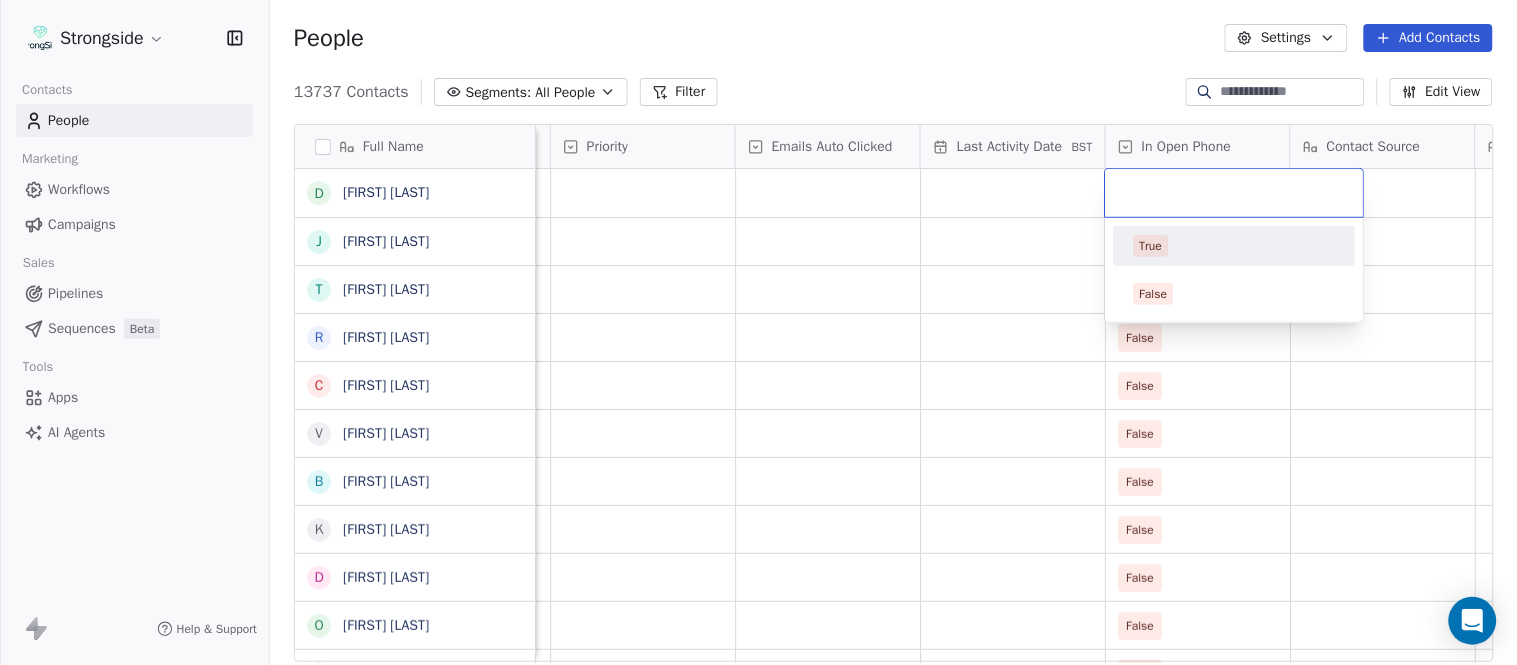 click on "True" at bounding box center [1235, 246] 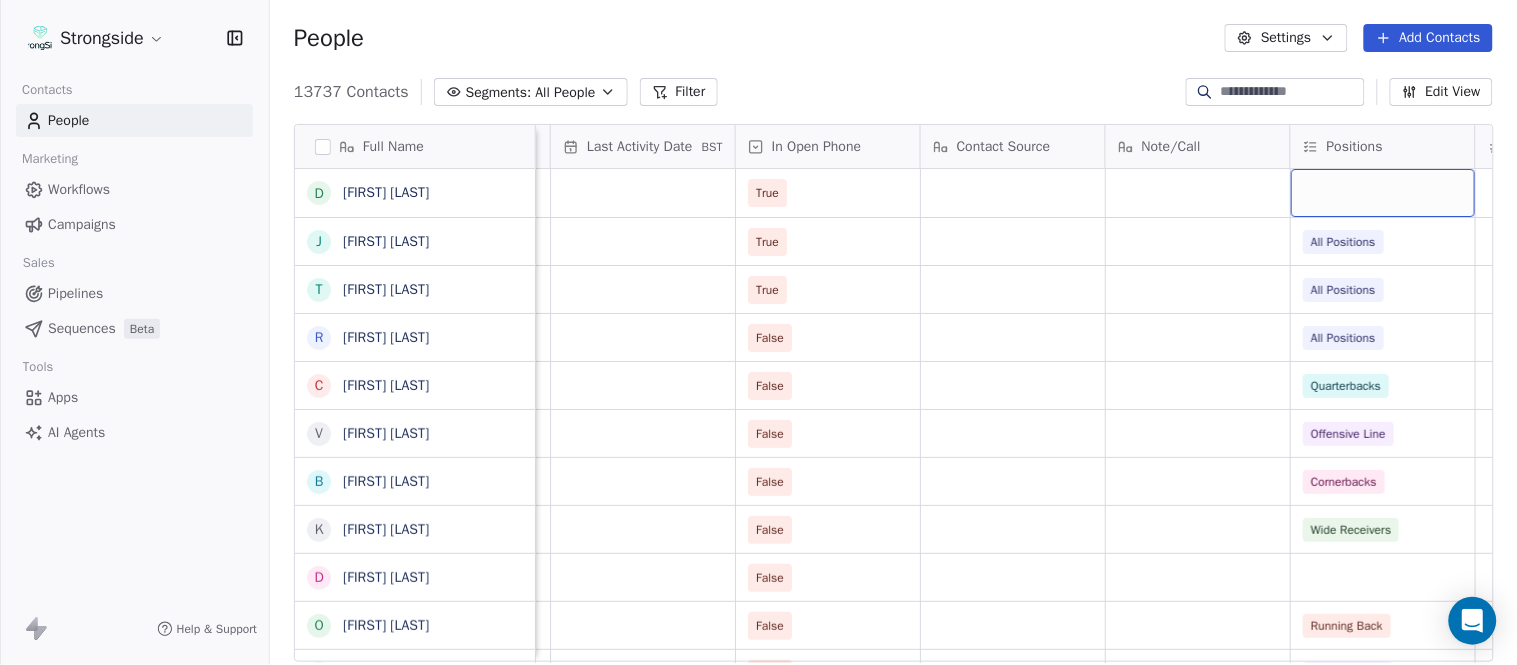scroll, scrollTop: 0, scrollLeft: 2108, axis: horizontal 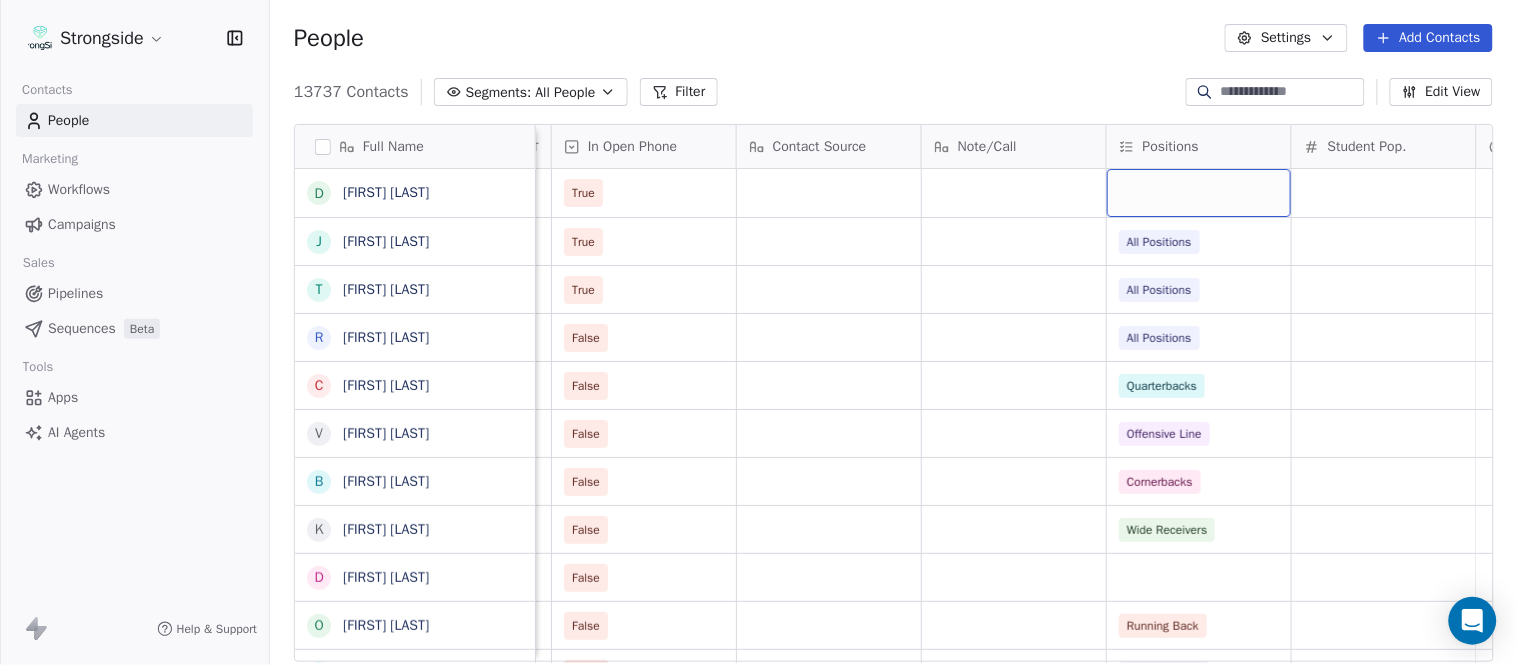 click at bounding box center [1199, 193] 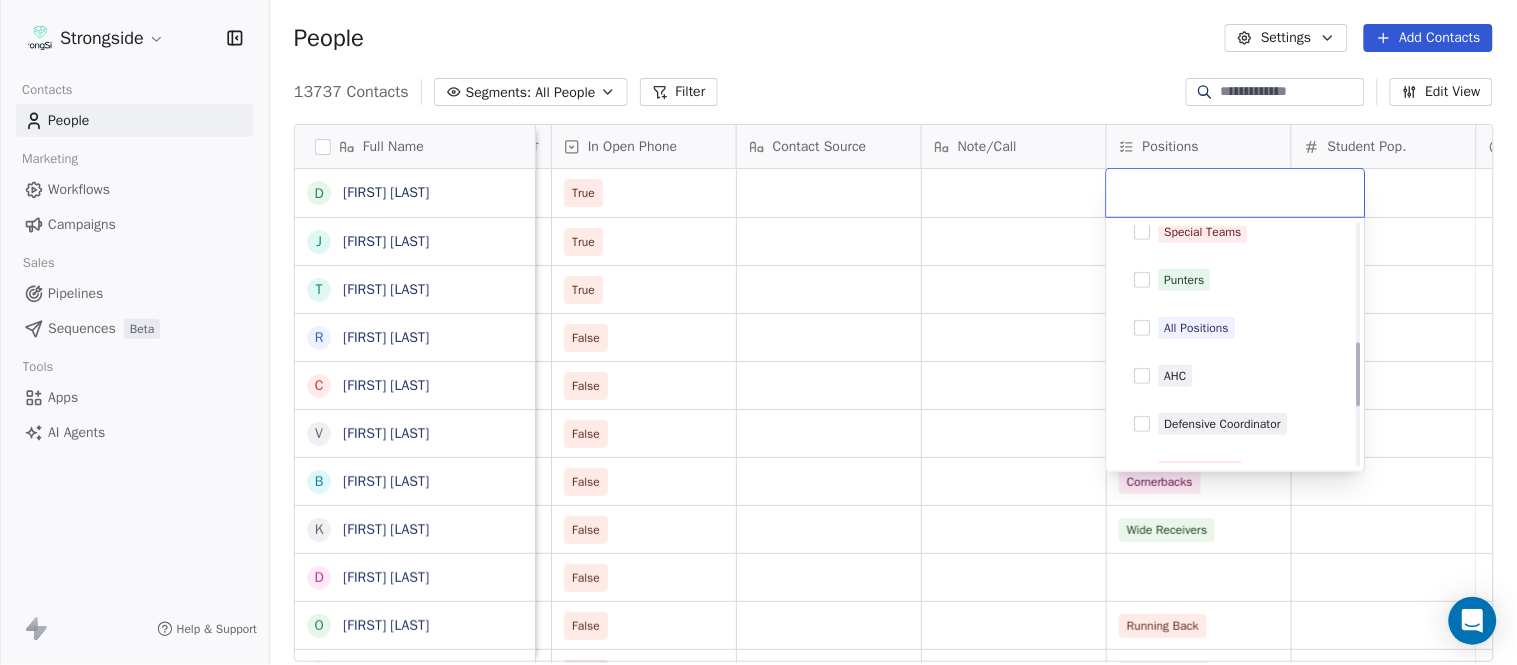 scroll, scrollTop: 444, scrollLeft: 0, axis: vertical 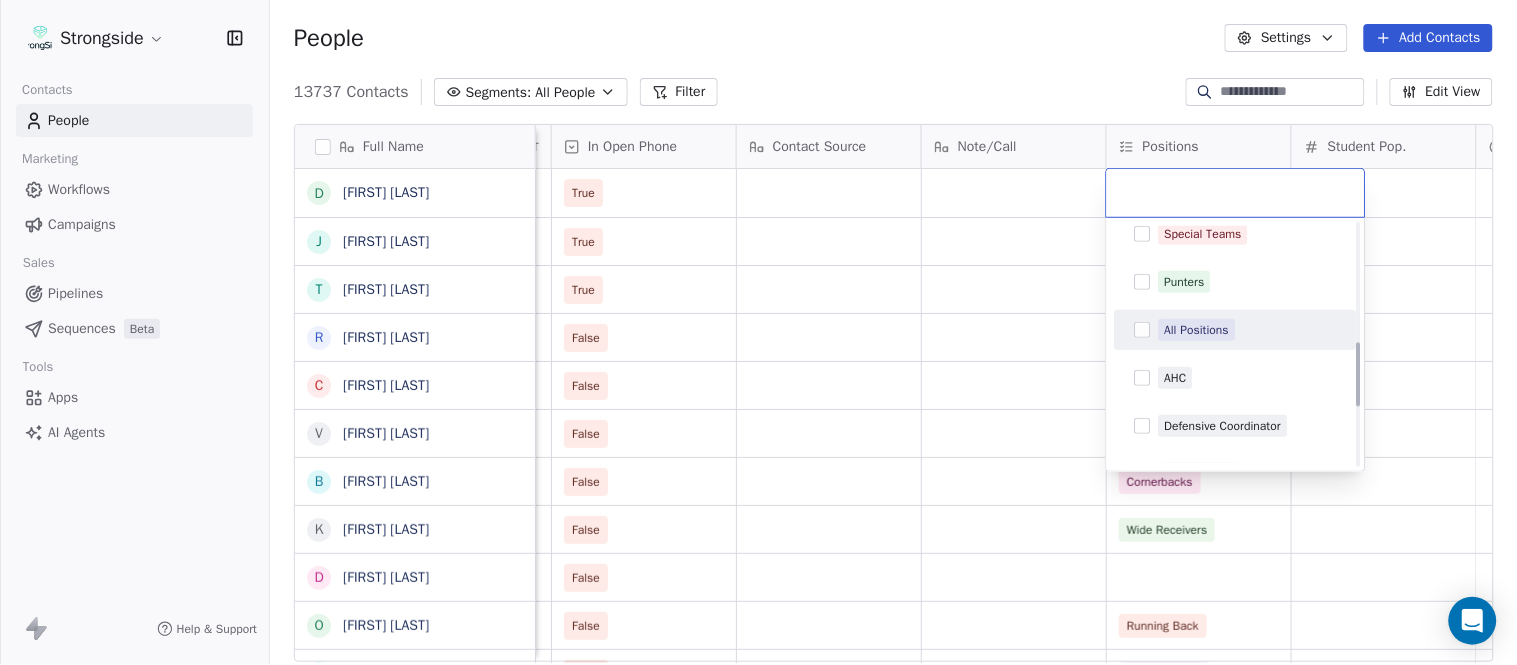 click on "All Positions" at bounding box center [1197, 330] 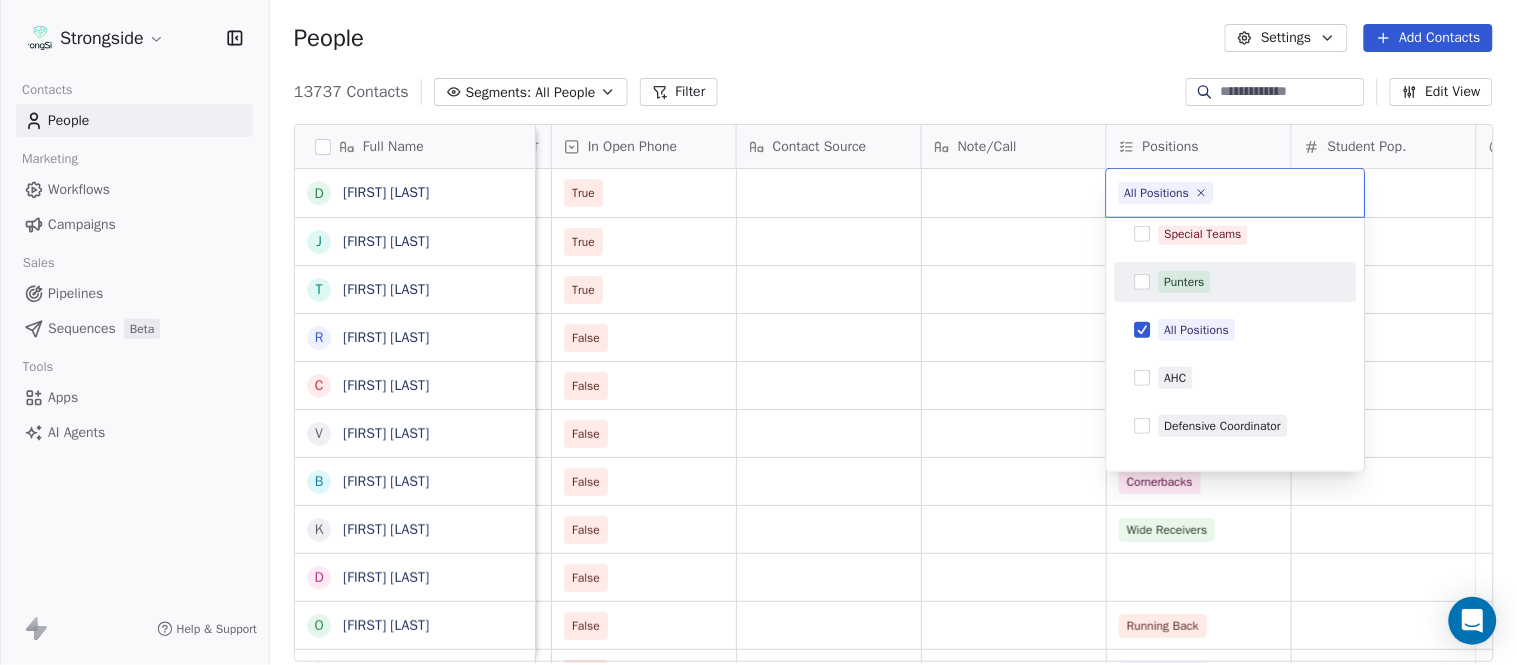 click on "Strongside Contacts People Marketing Workflows Campaigns Sales Pipelines Sequences Beta Tools Apps AI Agents Help & Support People Settings  Add Contacts 13737 Contacts Segments: All People Filter  Edit View Tag Add to Sequence Export Full Name D Dominic Dutton J Johanna Migliaccio T Tim Murray R Roger Kotlarz C Caleb Nartey V Vance Thompson B Brenden Young K Kahmal Roy D Devin Merritt O Ollie Ogbu I Ian Pace R Ryan Jirgl T TyQuan Hammock K Kort Shankweiler J John Roberts T Troy Douglas S Scott Schulz D Dr. William Schwarz P Phil Constantino J Jeremy Curry A Alex Green R Ron Cooper E Elliott Charles J Jordan Hutzler T Tyler Henderson B Ben Wilkerson C Corey Burns S Steve Ciocci A Andrew DiRienzo J James Lenahan A Art Asselta Status Priority Emails Auto Clicked Last Activity Date BST In Open Phone Contact Source Note/Call Positions Student Pop. Lead Account   True   True All Positions   True All Positions   False All Positions   False Quarterbacks   False Offensive Line   False Cornerbacks   False   False" at bounding box center (758, 332) 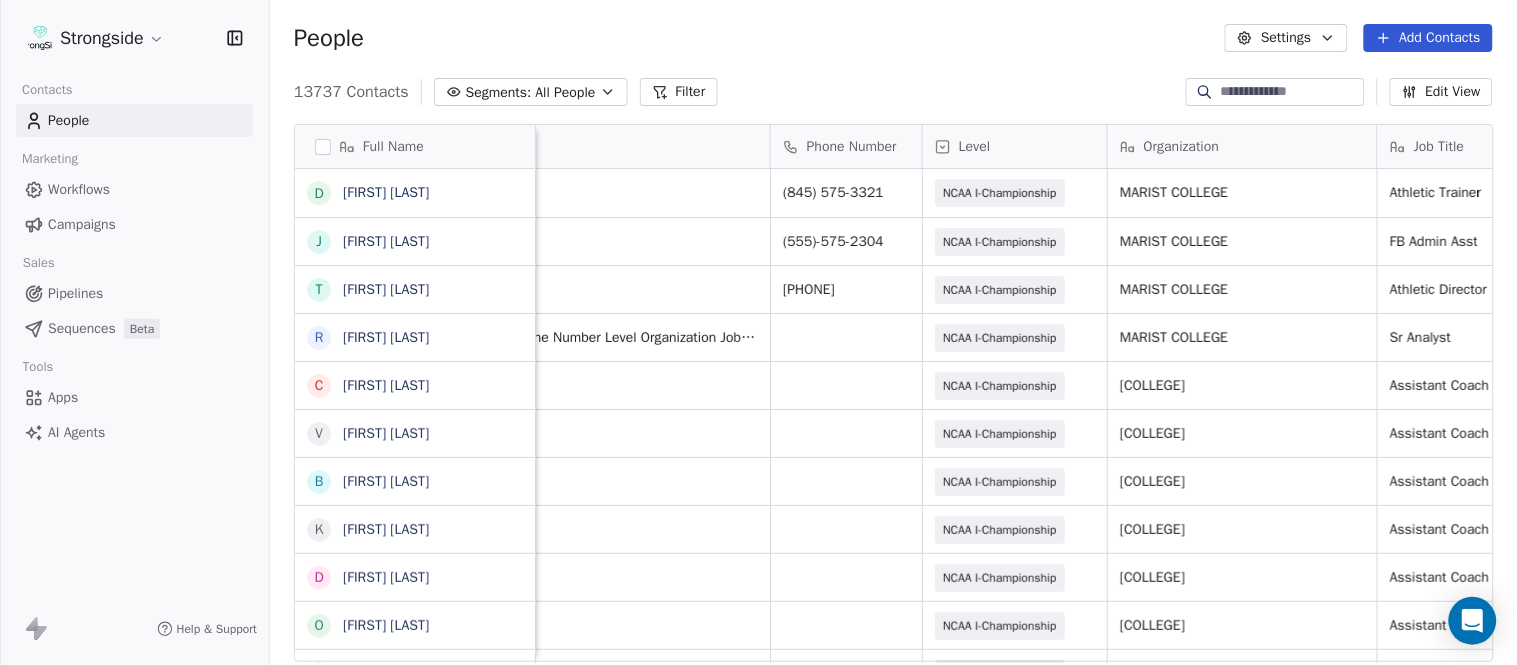 scroll, scrollTop: 0, scrollLeft: 0, axis: both 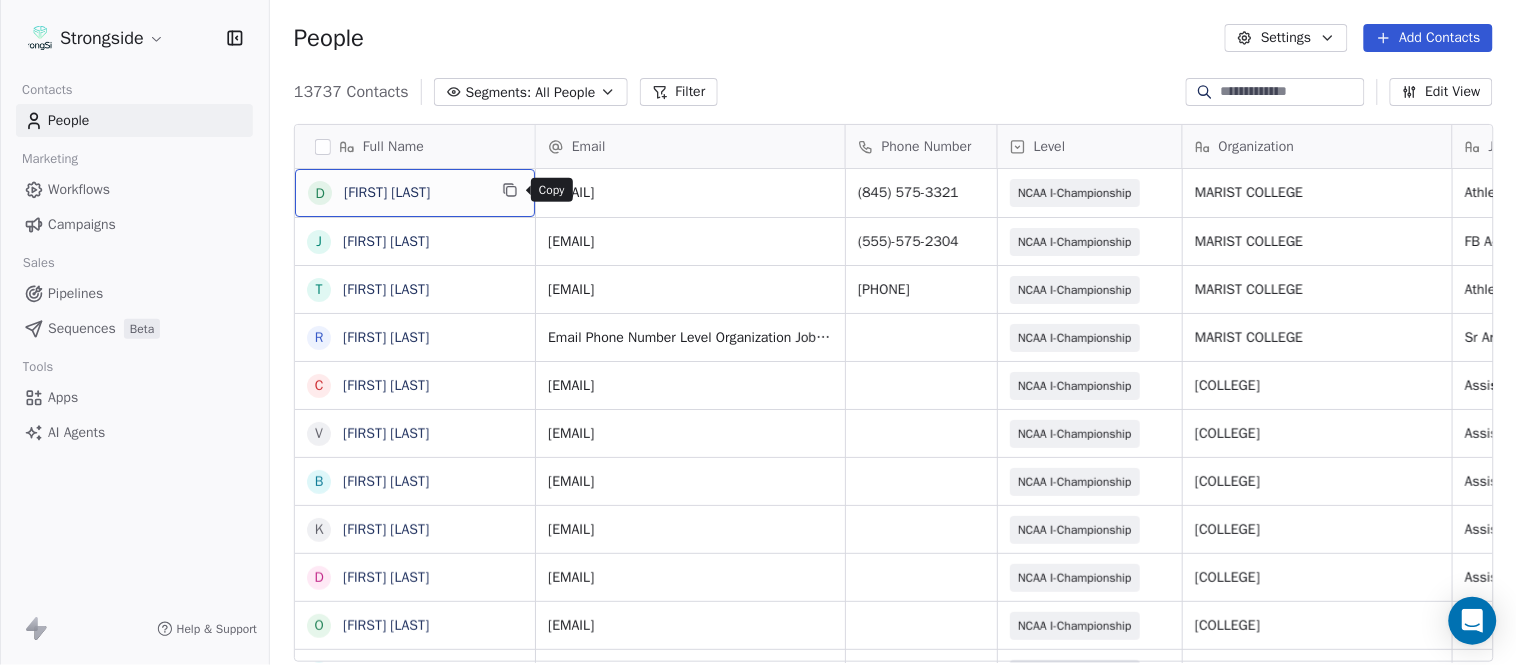click at bounding box center (510, 190) 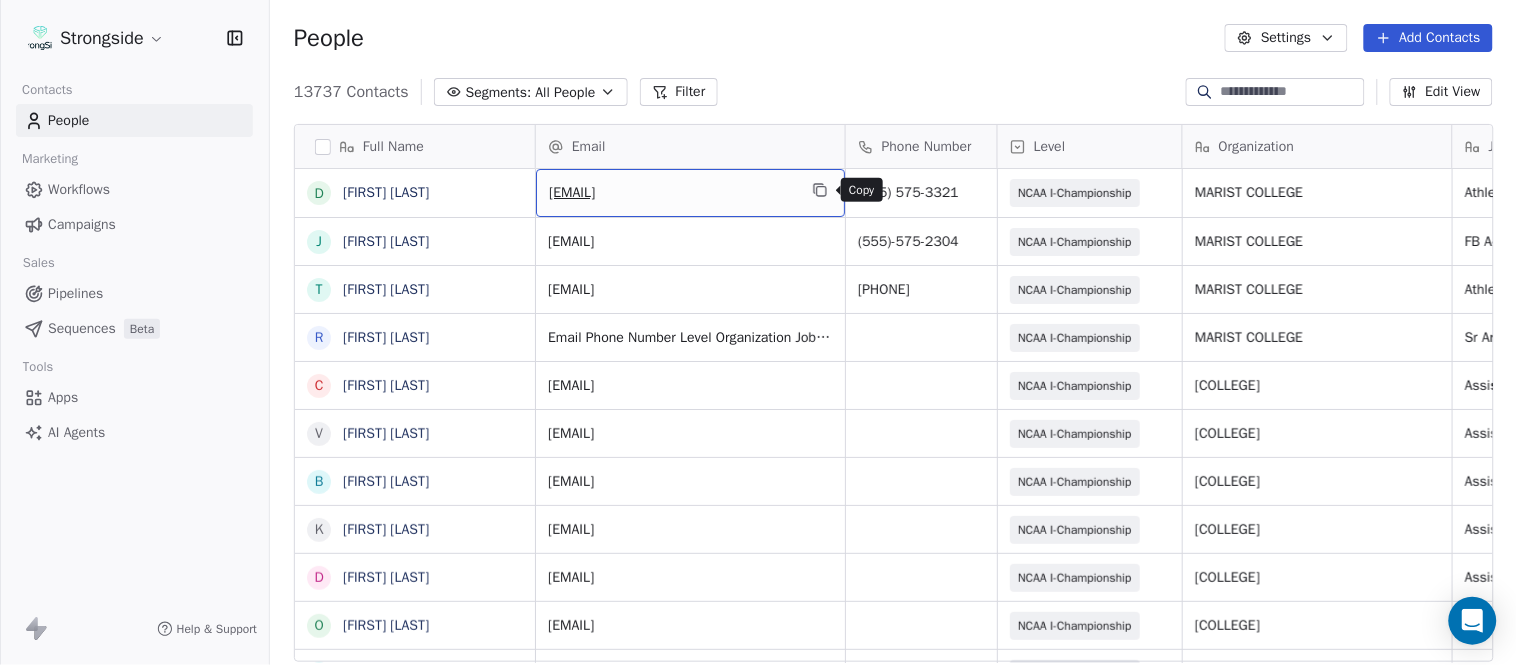 click 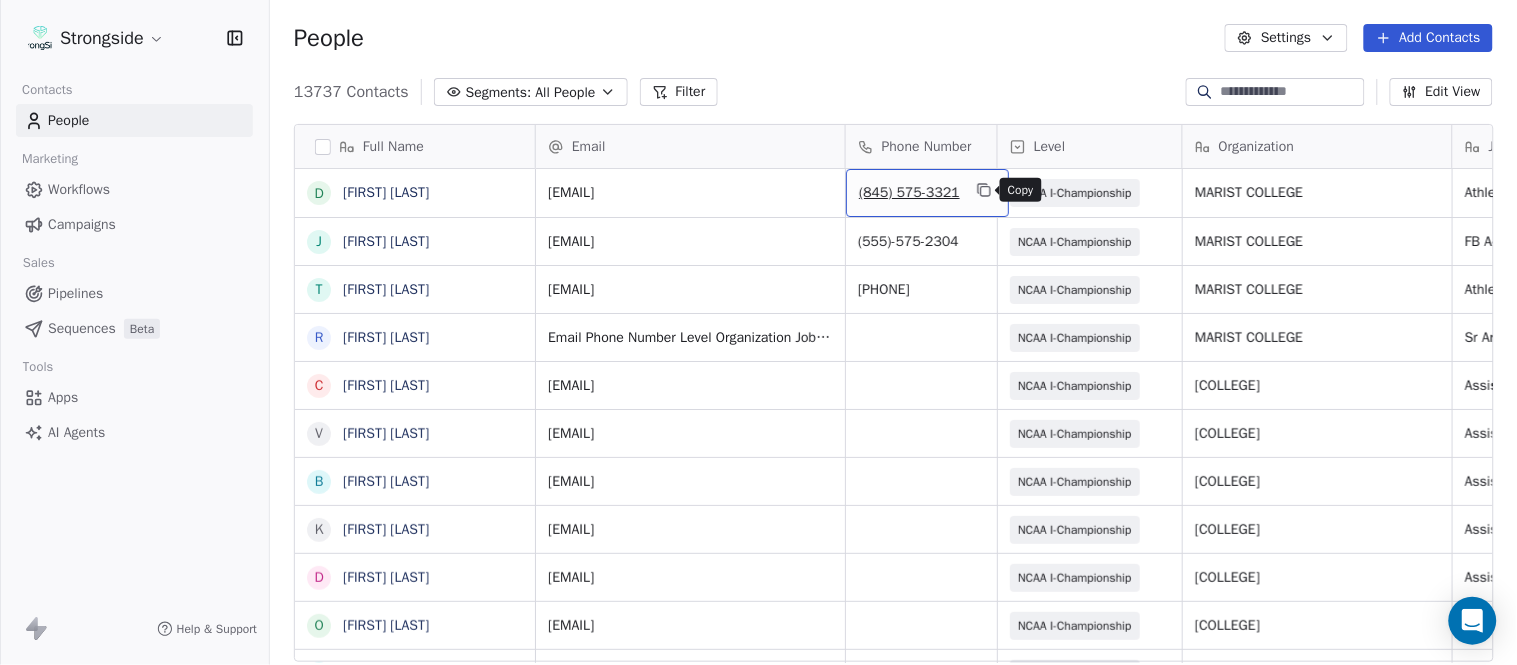 click 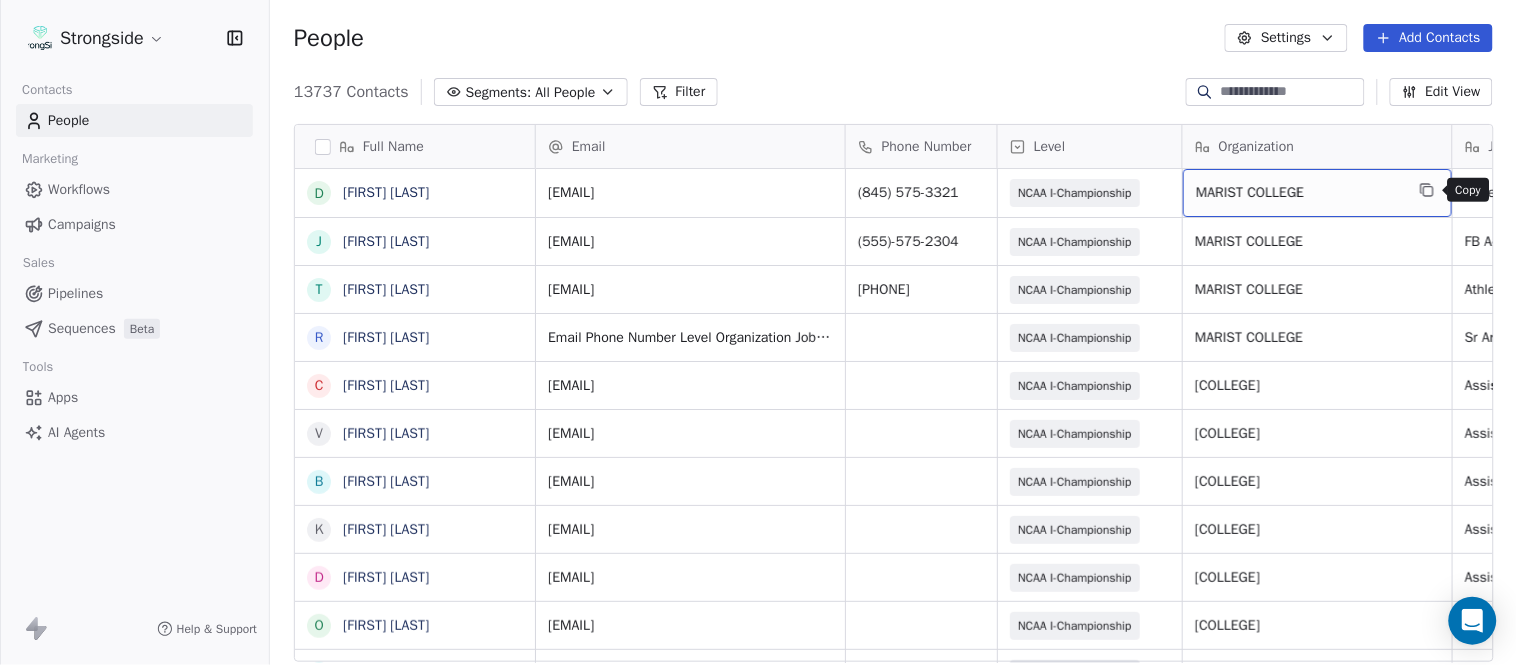 click 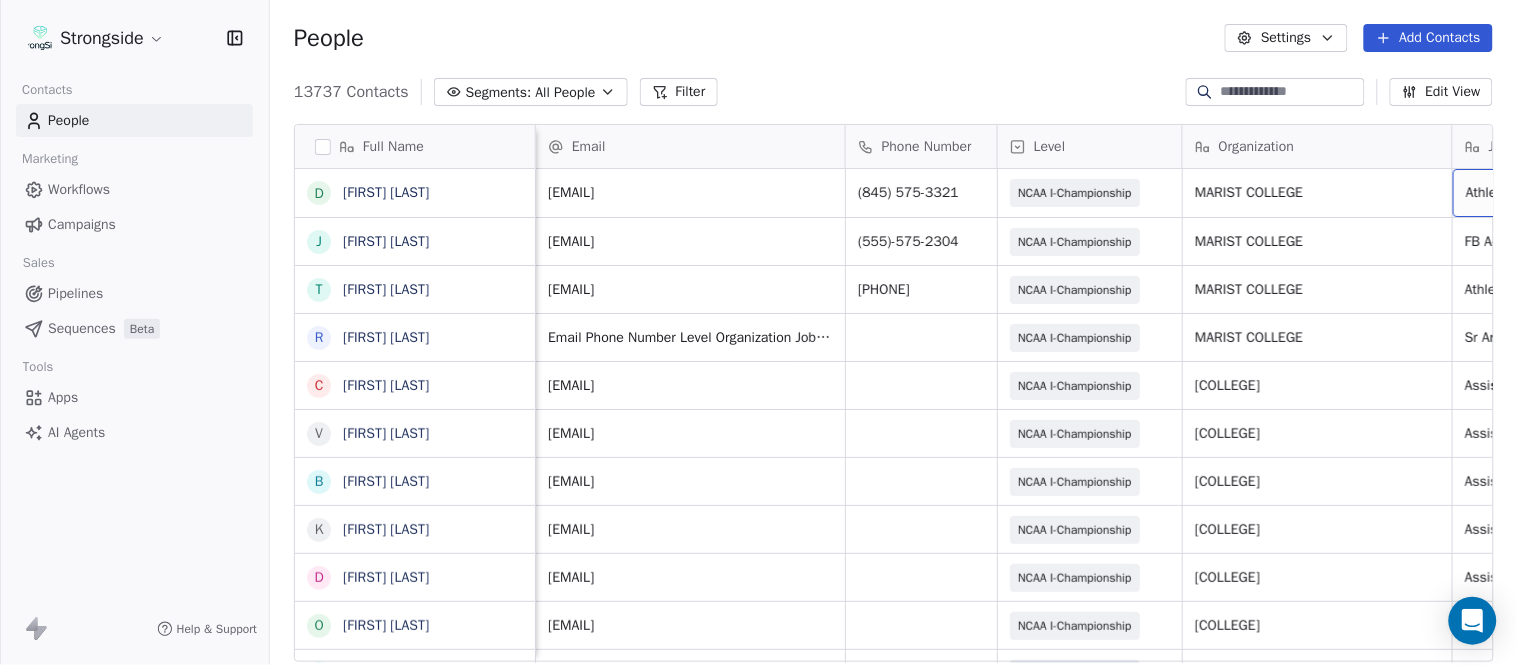 scroll, scrollTop: 0, scrollLeft: 244, axis: horizontal 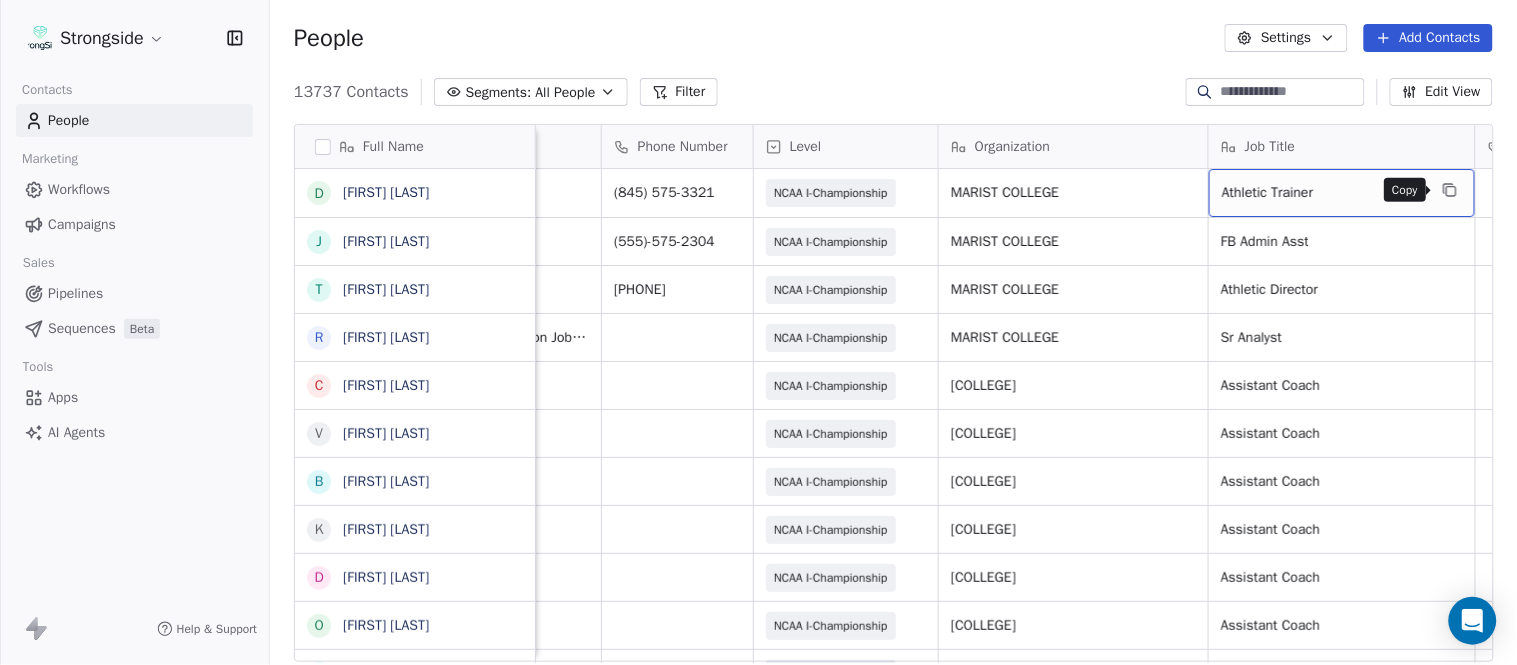 click 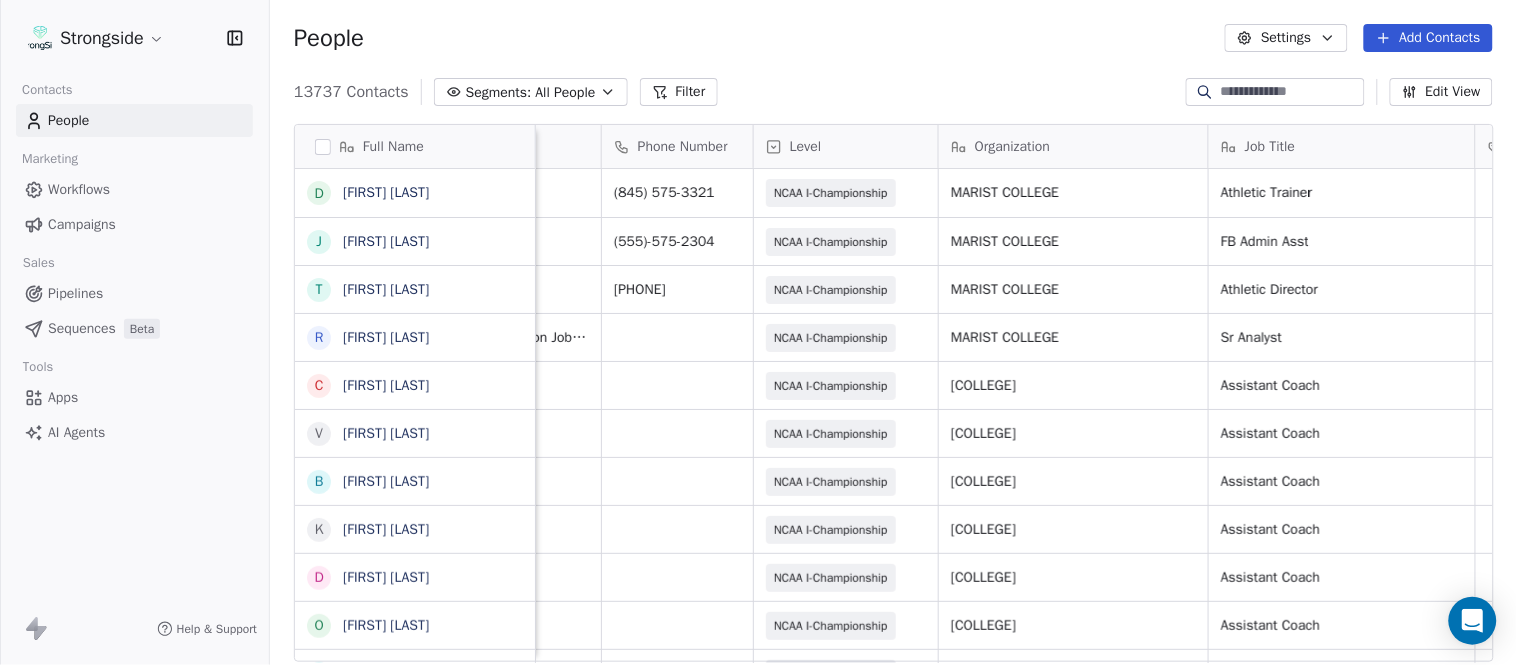 scroll, scrollTop: 0, scrollLeft: 0, axis: both 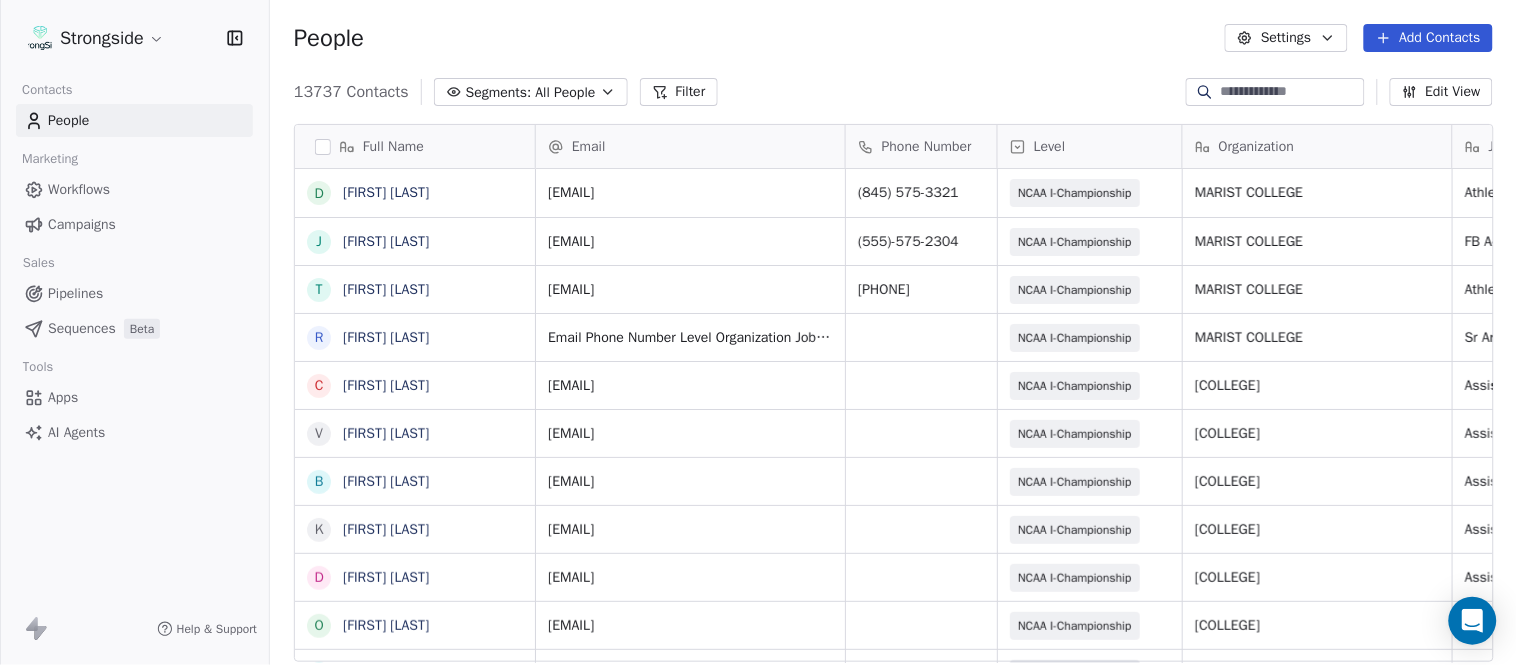 click on "Add Contacts" at bounding box center (1428, 38) 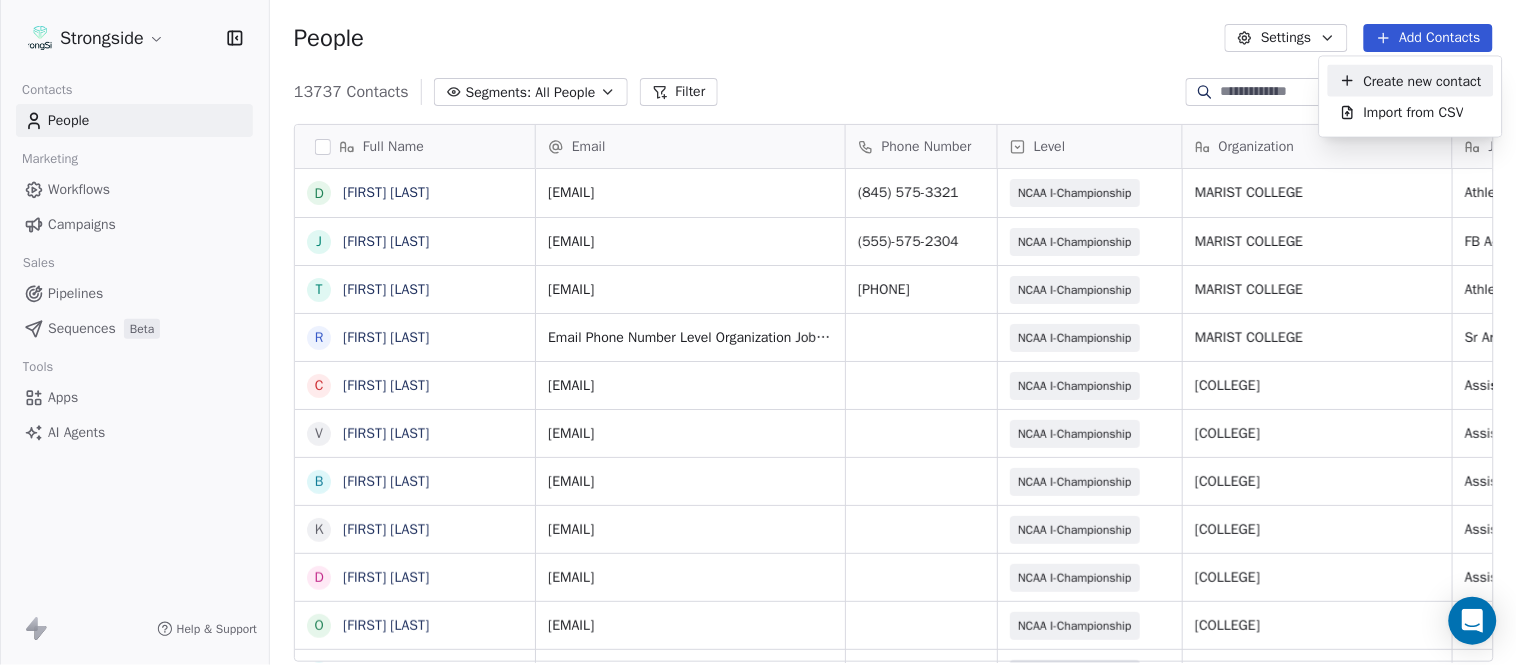click on "Create new contact" at bounding box center [1423, 80] 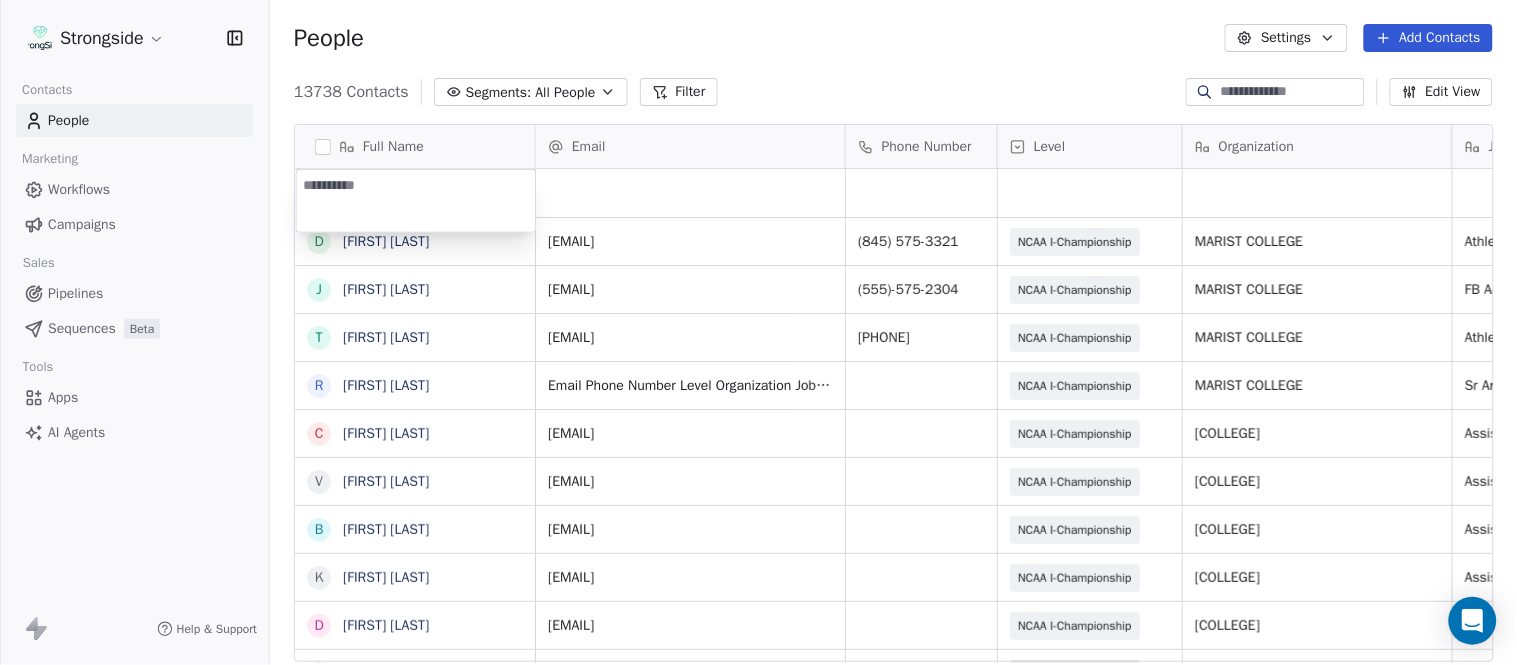 type on "**********" 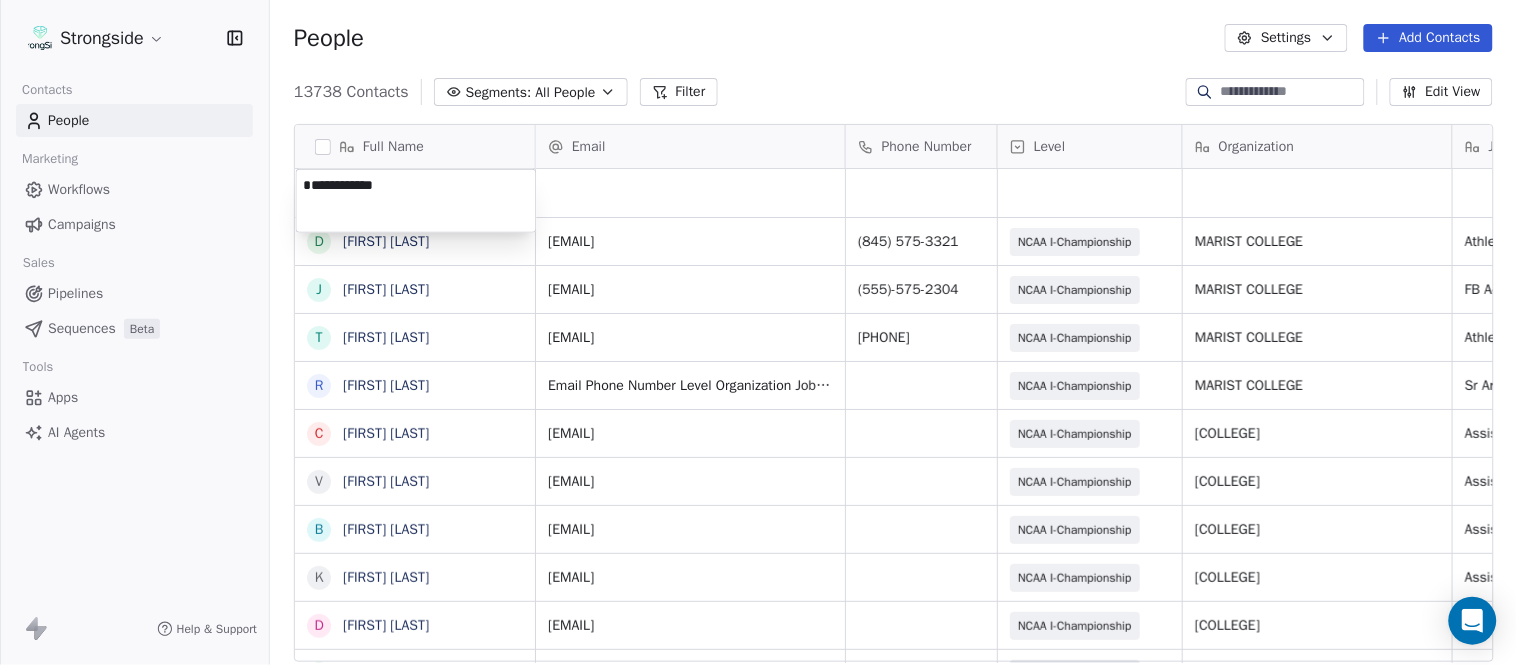 click on "Strongside Contacts People Marketing Workflows Campaigns Sales Pipelines Sequences Beta Tools Apps AI Agents Help & Support People Settings  Add Contacts 13738 Contacts Segments: All People Filter  Edit View Tag Add to Sequence Export Full Name D Dominic Dutton J Johanna Migliaccio T Tim Murray R Roger Kotlarz C Caleb Nartey V Vance Thompson B Brenden Young K Kahmal Roy D Devin Merritt O Ollie Ogbu I Ian Pace R Ryan Jirgl T TyQuan Hammock K Kort Shankweiler J John Roberts T Troy Douglas S Scott Schulz D Dr. William Schwarz P Phil Constantino J Jeremy Curry A Alex Green R Ron Cooper E Elliott Charles J Jordan Hutzler T Tyler Henderson B Ben Wilkerson C Corey Burns S Steve Ciocci A Andrew DiRienzo J James Lenahan Email Phone Number Level Organization Job Title Tags Created Date BST Status Aug 08, 2025 08:18 PM dominic.dutton1@marist.edu (845) 575-3321 NCAA I-Championship MARIST COLLEGE Athletic Trainer Aug 08, 2025 08:16 PM johanna.migliaccio@marist.edu (845) 575-2304 NCAA I-Championship MARIST COLLEGE SID" at bounding box center [758, 332] 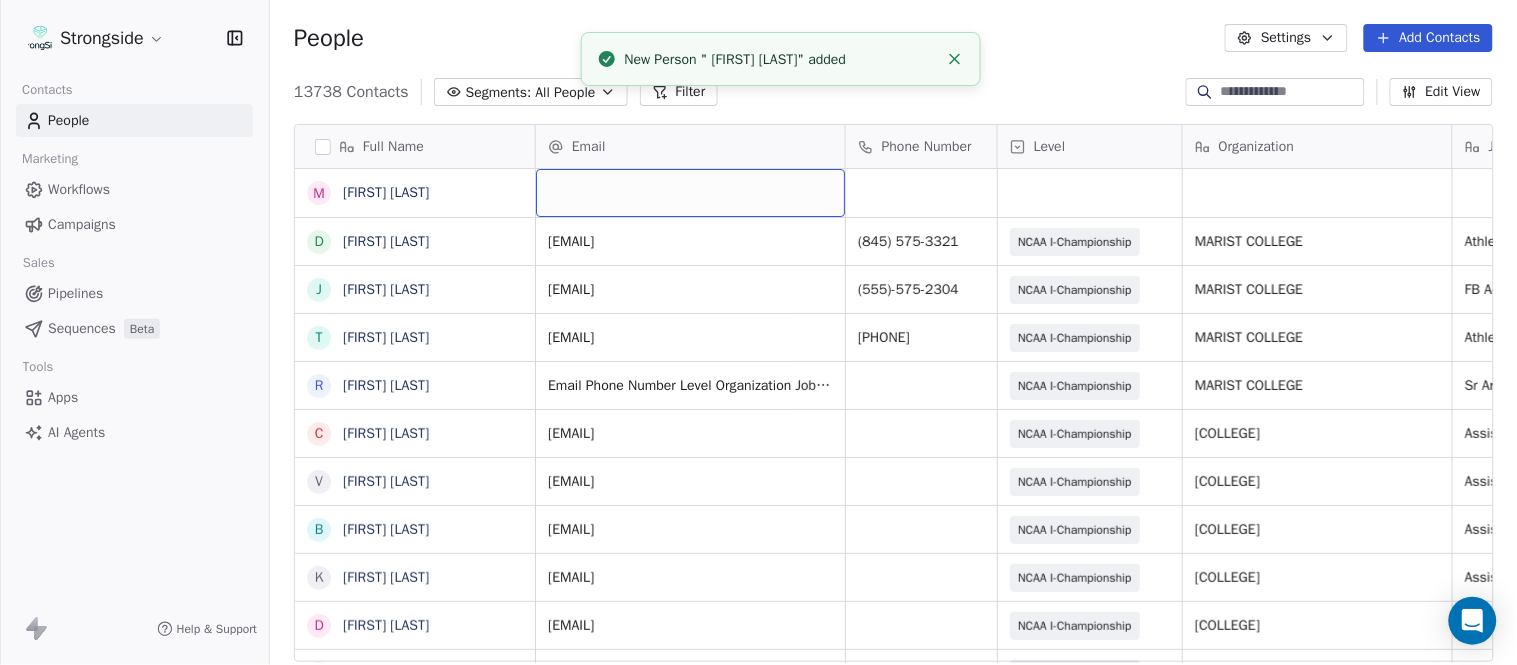 click at bounding box center [690, 193] 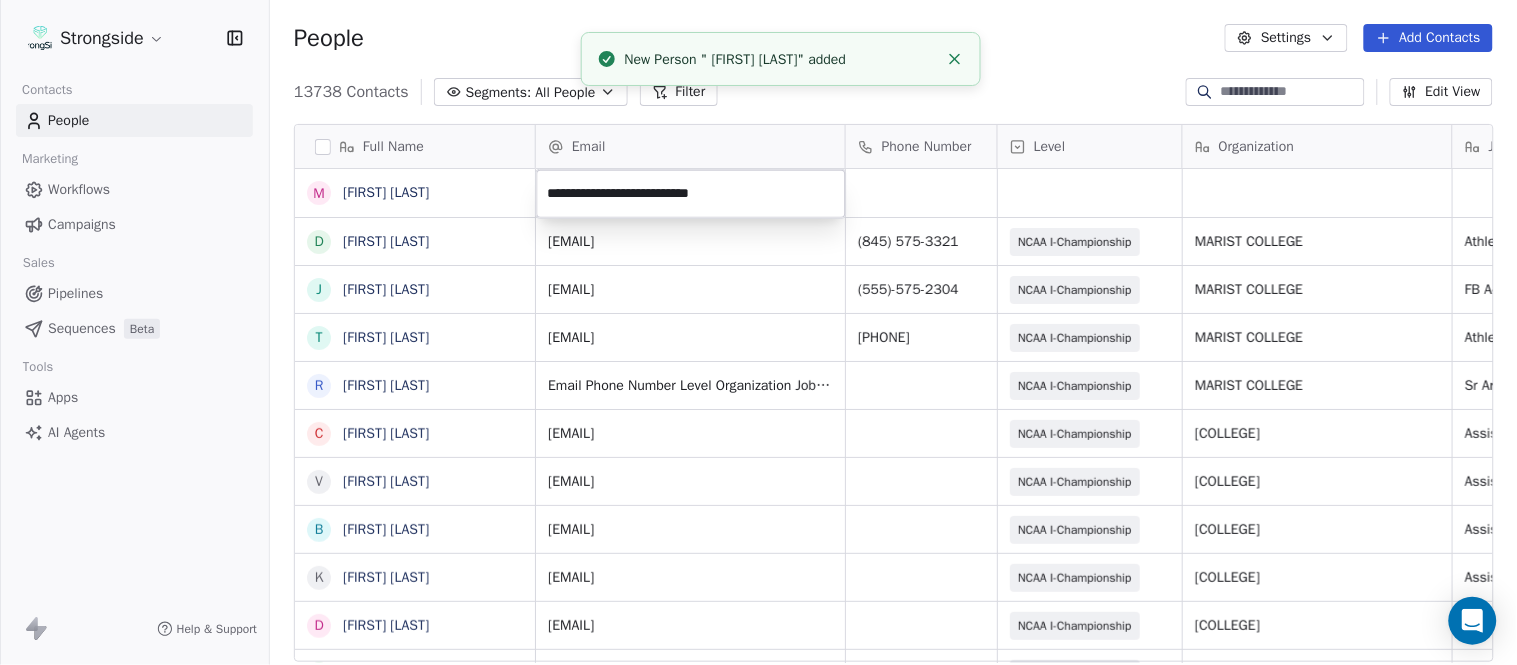click on "Strongside Contacts People Marketing Workflows Campaigns Sales Pipelines Sequences Beta Tools Apps AI Agents Help & Support People Settings  Add Contacts 13738 Contacts Segments: All People Filter  Edit View Tag Add to Sequence Export Full Name M Mike Ferraro D Dominic Dutton J Johanna Migliaccio T Tim Murray R Roger Kotlarz C Caleb Nartey V Vance Thompson B Brenden Young K Kahmal Roy D Devin Merritt O Ollie Ogbu I Ian Pace R Ryan Jirgl T TyQuan Hammock K Kort Shankweiler J John Roberts T Troy Douglas S Scott Schulz D Dr. William Schwarz P Phil Constantino J Jeremy Curry A Alex Green R Ron Cooper E Elliott Charles J Jordan Hutzler T Tyler Henderson B Ben Wilkerson C Corey Burns S Steve Ciocci A Andrew DiRienzo J James Lenahan Email Phone Number Level Organization Job Title Tags Created Date BST Status Aug 08, 2025 08:18 PM dominic.dutton1@marist.edu (845) 575-3321 NCAA I-Championship MARIST COLLEGE Athletic Trainer Aug 08, 2025 08:16 PM johanna.migliaccio@marist.edu (845) 575-2304 NCAA I-Championship SID" at bounding box center (758, 332) 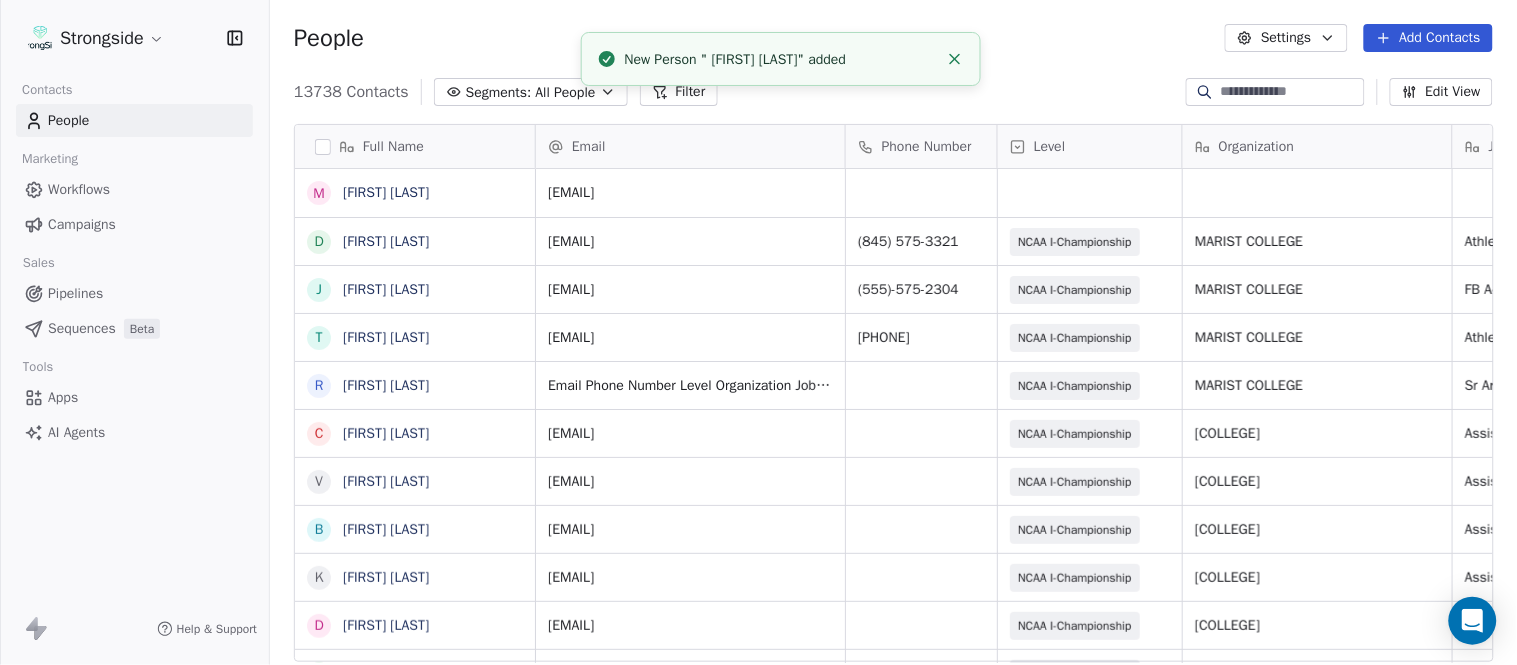 click on "New Person "	Mike Ferraro" added" at bounding box center (781, 59) 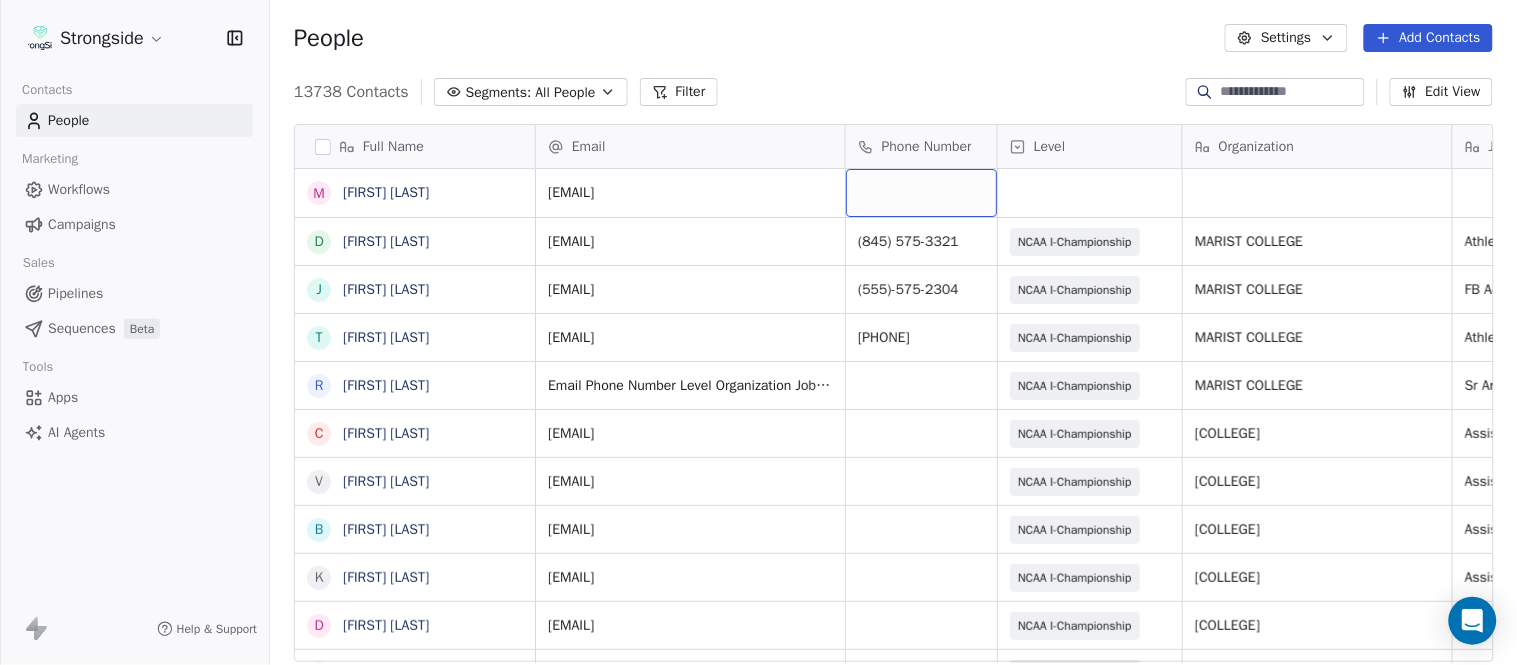 click at bounding box center (921, 193) 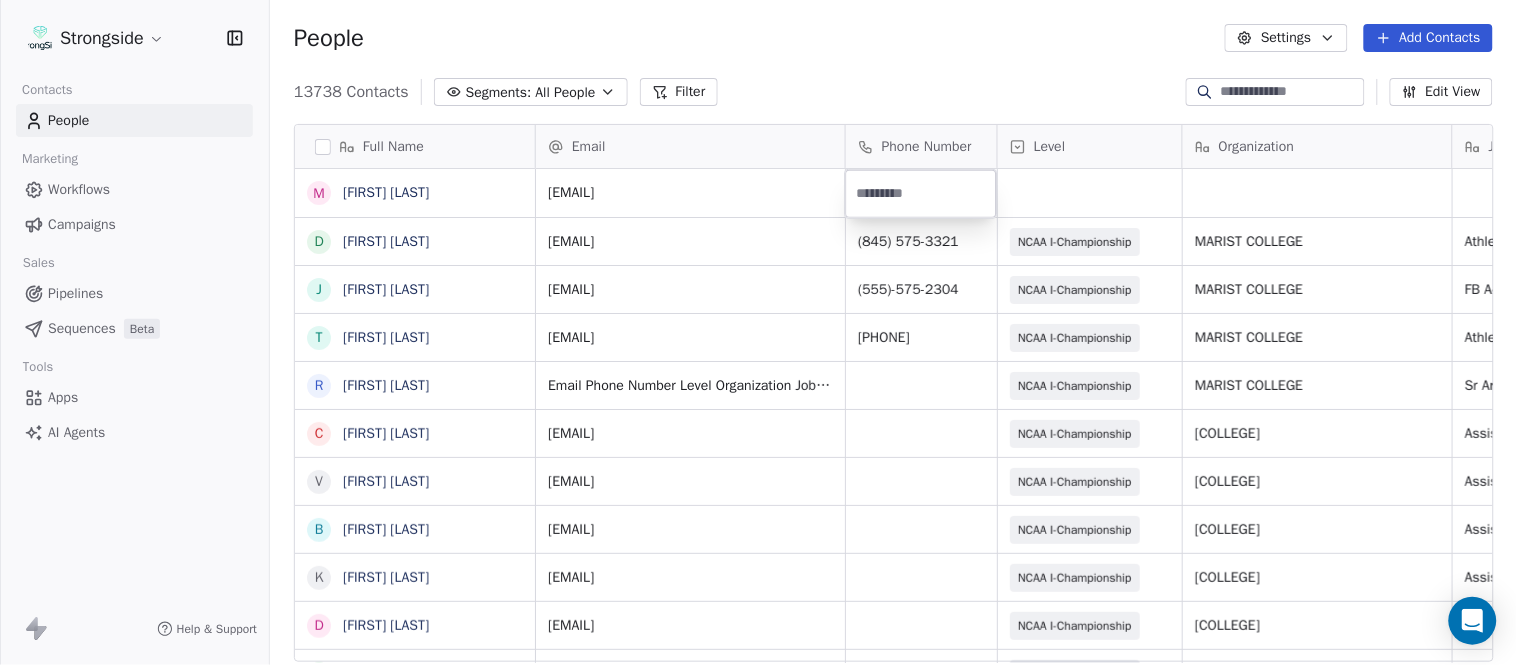 type on "**********" 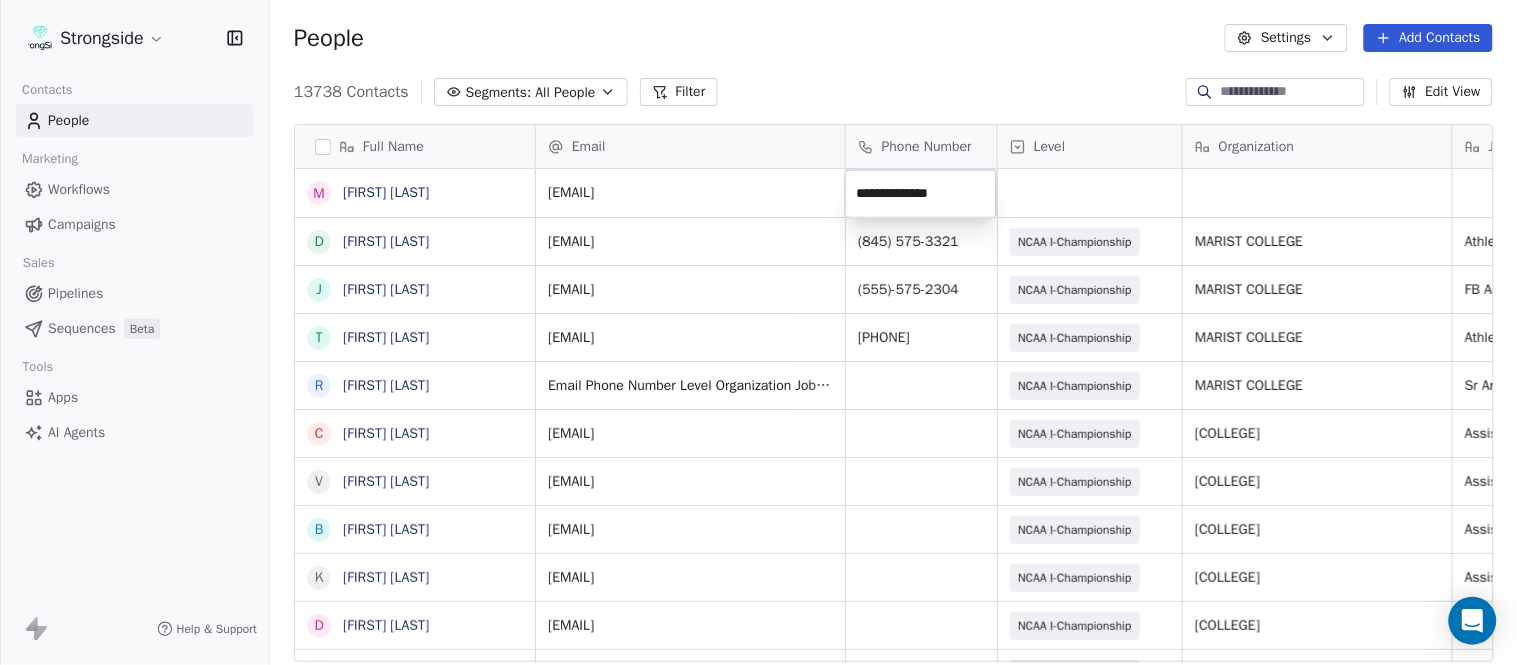click on "Strongside Contacts People Marketing Workflows Campaigns Sales Pipelines Sequences Beta Tools Apps AI Agents Help & Support People Settings  Add Contacts 13738 Contacts Segments: All People Filter  Edit View Tag Add to Sequence Export Full Name M Mike Ferraro D Dominic Dutton J Johanna Migliaccio T Tim Murray R Roger Kotlarz C Caleb Nartey V Vance Thompson B Brenden Young K Kahmal Roy D Devin Merritt O Ollie Ogbu I Ian Pace R Ryan Jirgl T TyQuan Hammock K Kort Shankweiler J John Roberts T Troy Douglas S Scott Schulz D Dr. William Schwarz P Phil Constantino J Jeremy Curry A Alex Green R Ron Cooper E Elliott Charles J Jordan Hutzler T Tyler Henderson B Ben Wilkerson C Corey Burns S Steve Ciocci A Andrew DiRienzo J James Lenahan Email Phone Number Level Organization Job Title Tags Created Date BST Status michael.j.ferraro@marist.edu Aug 08, 2025 08:18 PM dominic.dutton1@marist.edu (845) 575-3321 NCAA I-Championship MARIST COLLEGE Athletic Trainer Aug 08, 2025 08:16 PM johanna.migliaccio@marist.edu Sr Analyst" at bounding box center (758, 332) 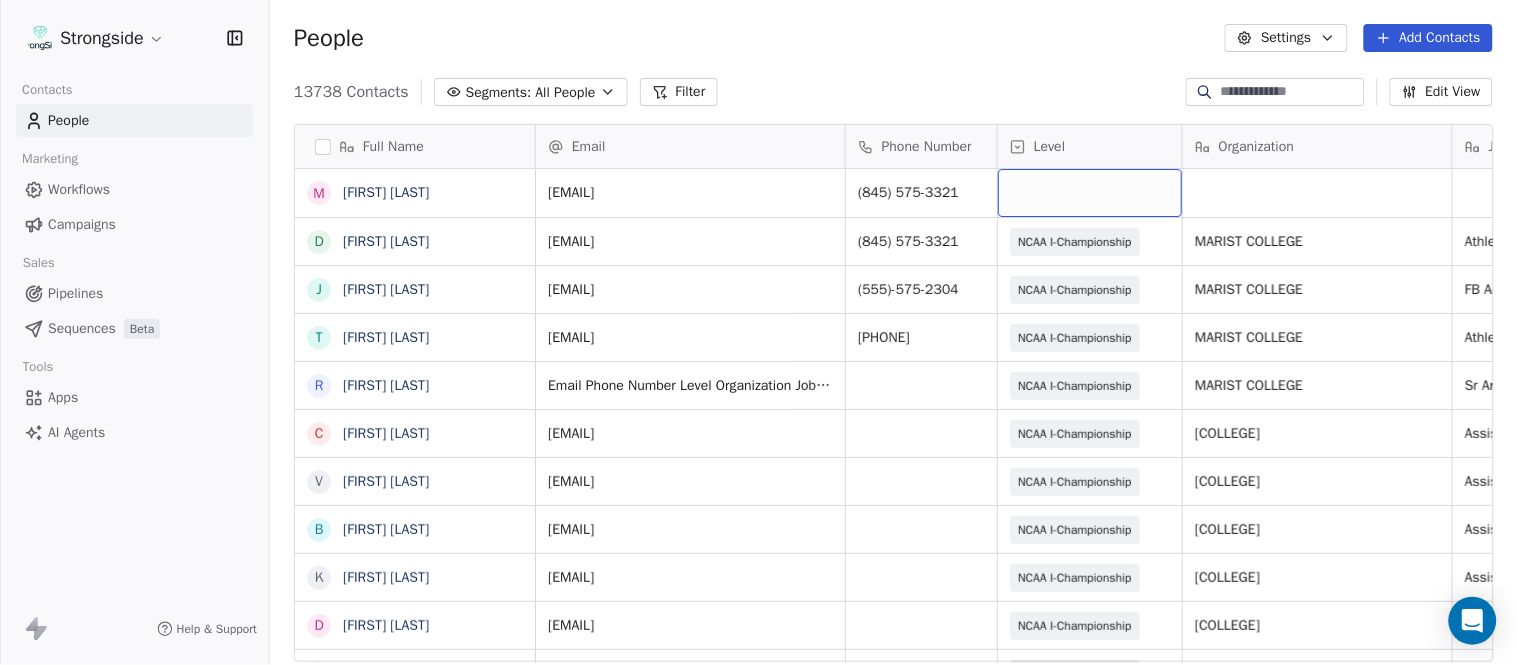 click at bounding box center [1090, 193] 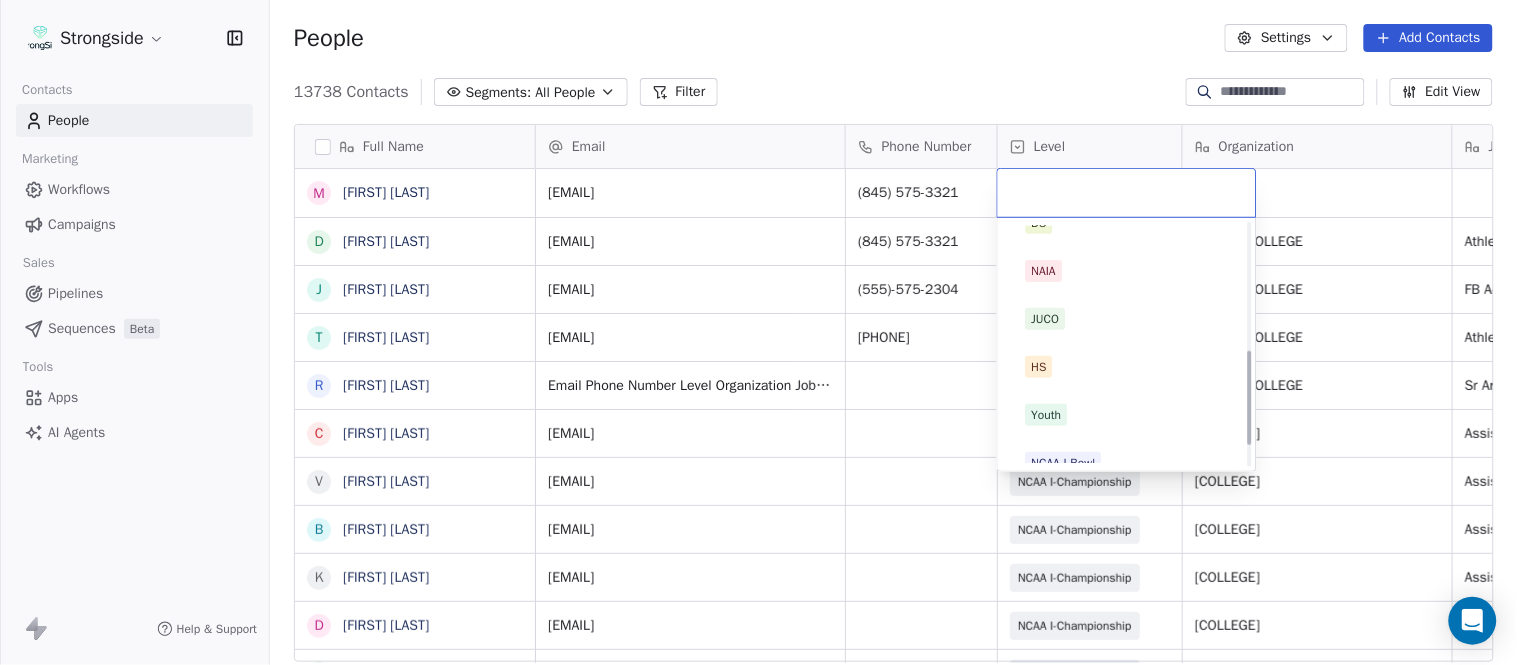 scroll, scrollTop: 378, scrollLeft: 0, axis: vertical 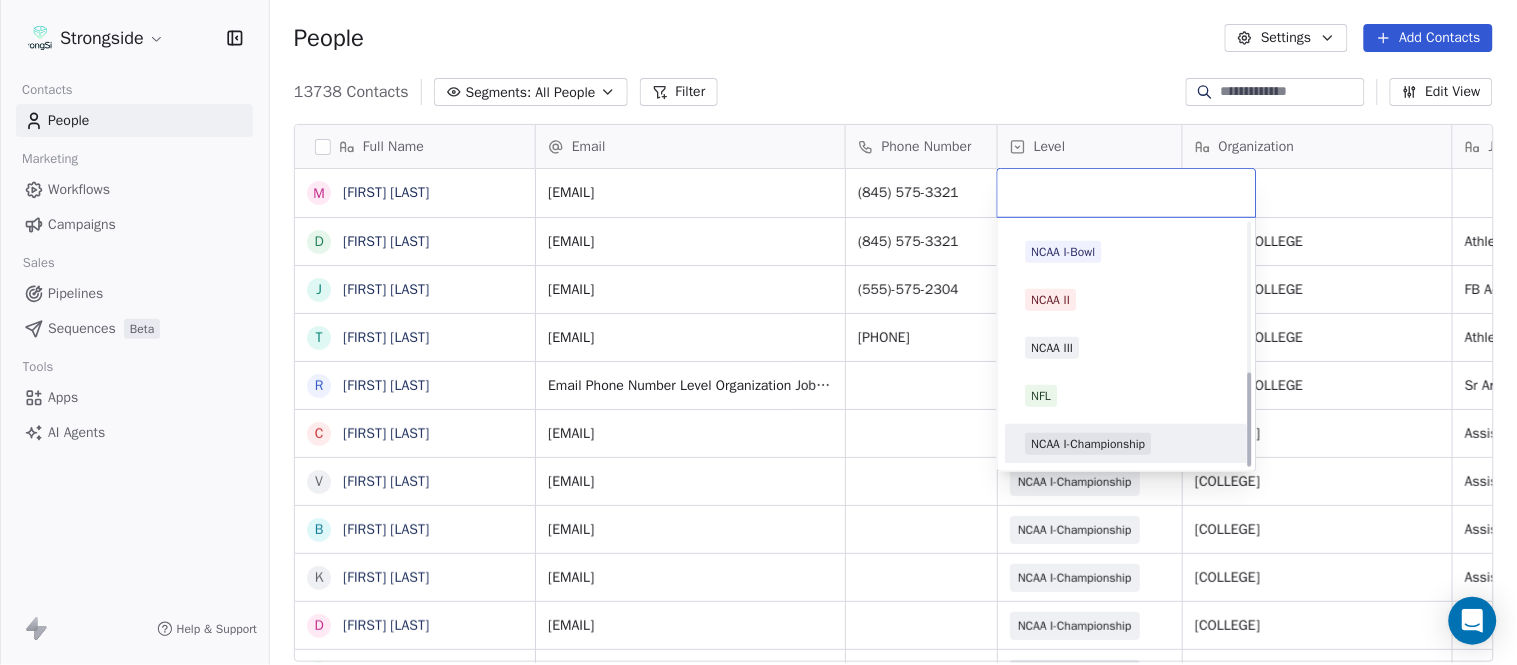 click on "NCAA I-Championship" at bounding box center (1089, 444) 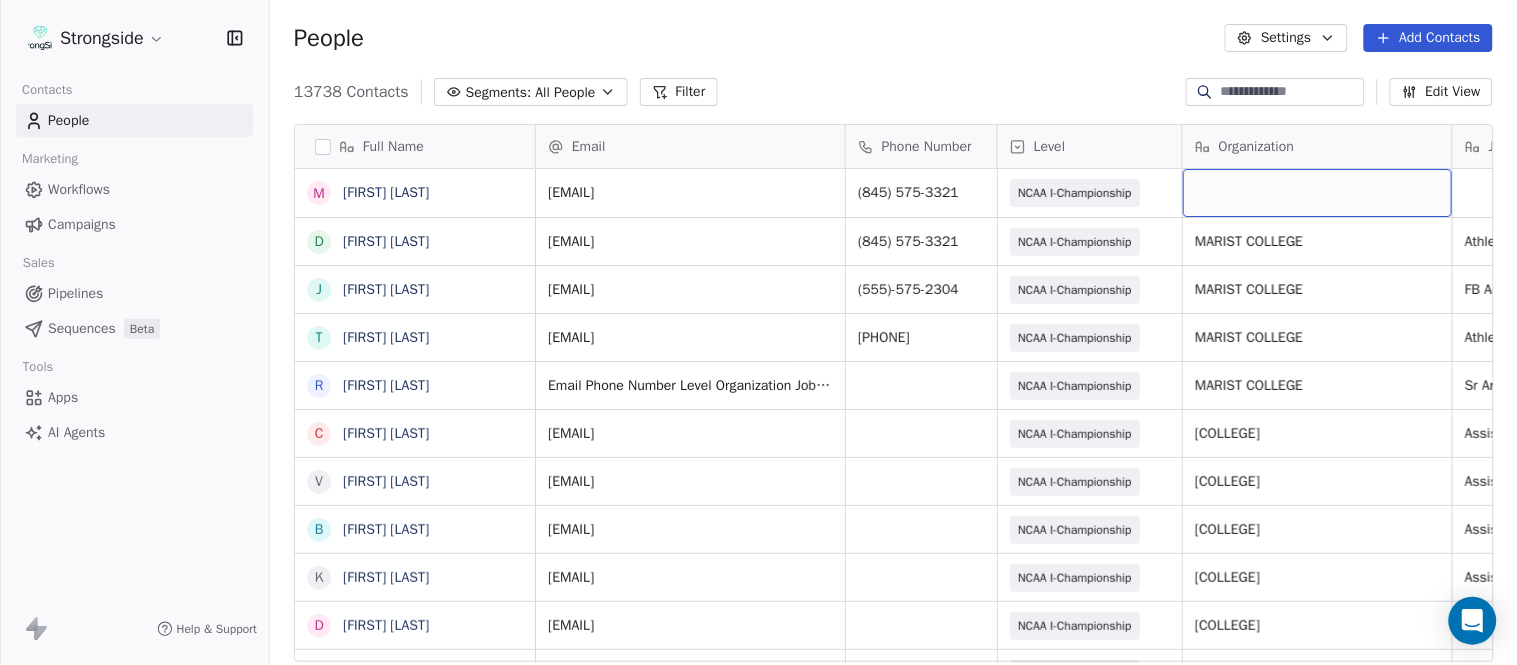 click at bounding box center [1317, 193] 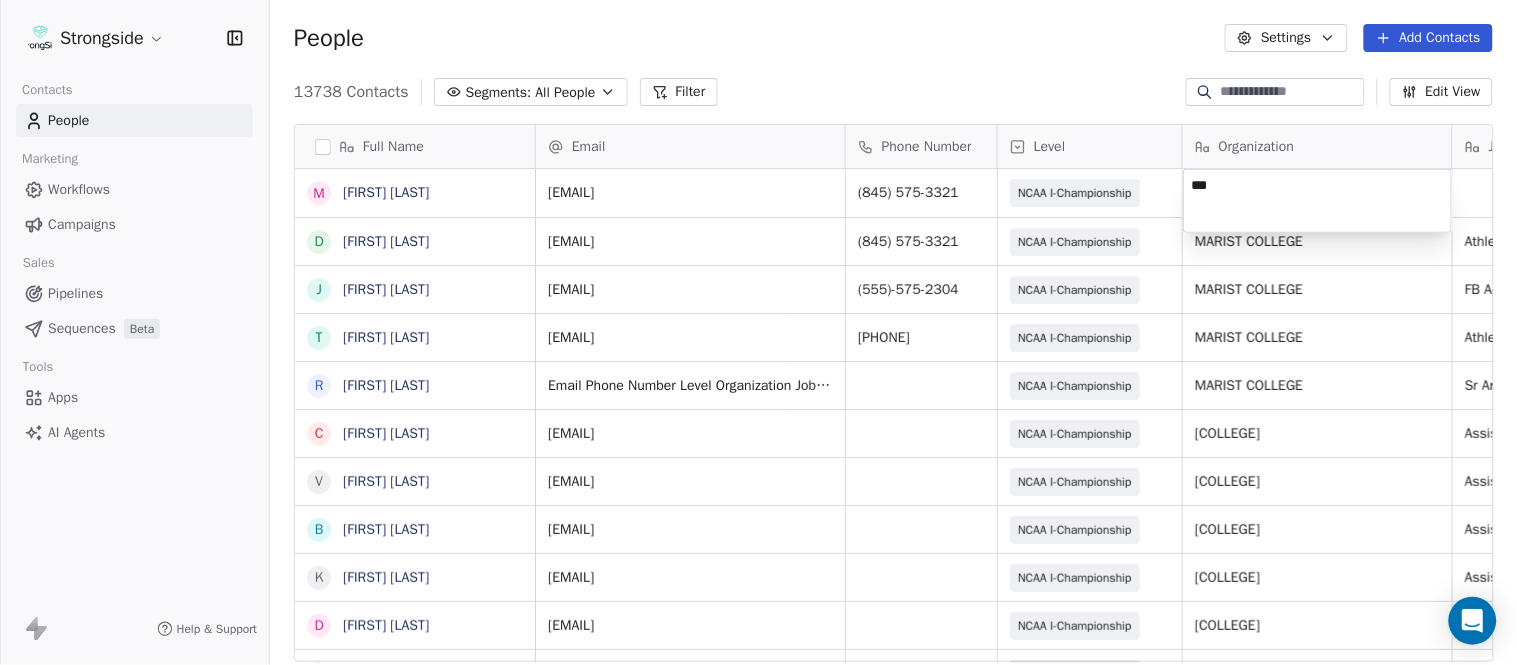 click on "Strongside Contacts People Marketing Workflows Campaigns Sales Pipelines Sequences Beta Tools Apps AI Agents Help & Support People Settings  Add Contacts 13738 Contacts Segments: All People Filter  Edit View Tag Add to Sequence Export Full Name M Mike Ferraro D Dominic Dutton J Johanna Migliaccio T Tim Murray R Roger Kotlarz C Caleb Nartey V Vance Thompson B Brenden Young K Kahmal Roy D Devin Merritt O Ollie Ogbu I Ian Pace R Ryan Jirgl T TyQuan Hammock K Kort Shankweiler J John Roberts T Troy Douglas S Scott Schulz D Dr. William Schwarz P Phil Constantino J Jeremy Curry A Alex Green R Ron Cooper E Elliott Charles J Jordan Hutzler T Tyler Henderson B Ben Wilkerson C Corey Burns S Steve Ciocci A Andrew DiRienzo J James Lenahan Email Phone Number Level Organization Job Title Tags Created Date BST Status michael.j.ferraro@marist.edu (845) 575-3321 NCAA I-Championship Aug 08, 2025 08:18 PM dominic.dutton1@marist.edu (845) 575-3321 NCAA I-Championship MARIST COLLEGE Athletic Trainer Aug 08, 2025 08:16 PM SID" at bounding box center [758, 332] 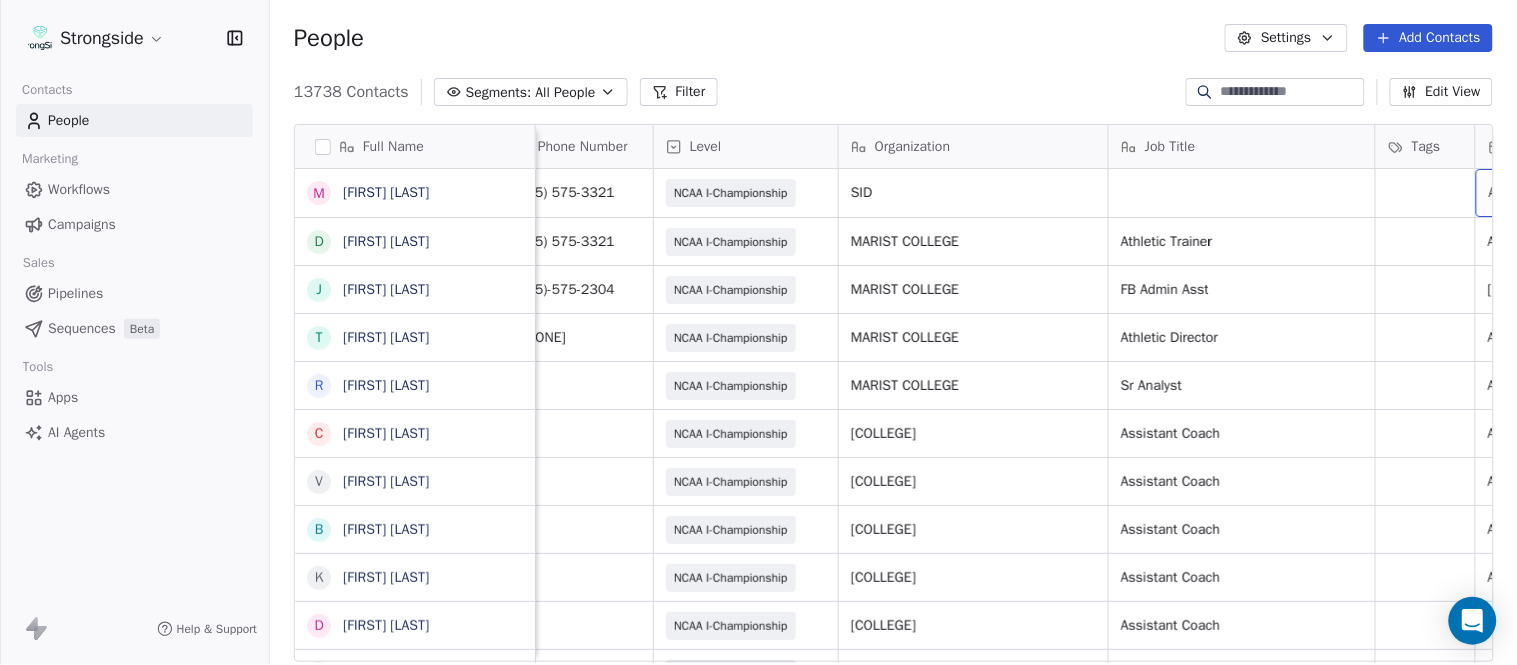scroll, scrollTop: 0, scrollLeft: 528, axis: horizontal 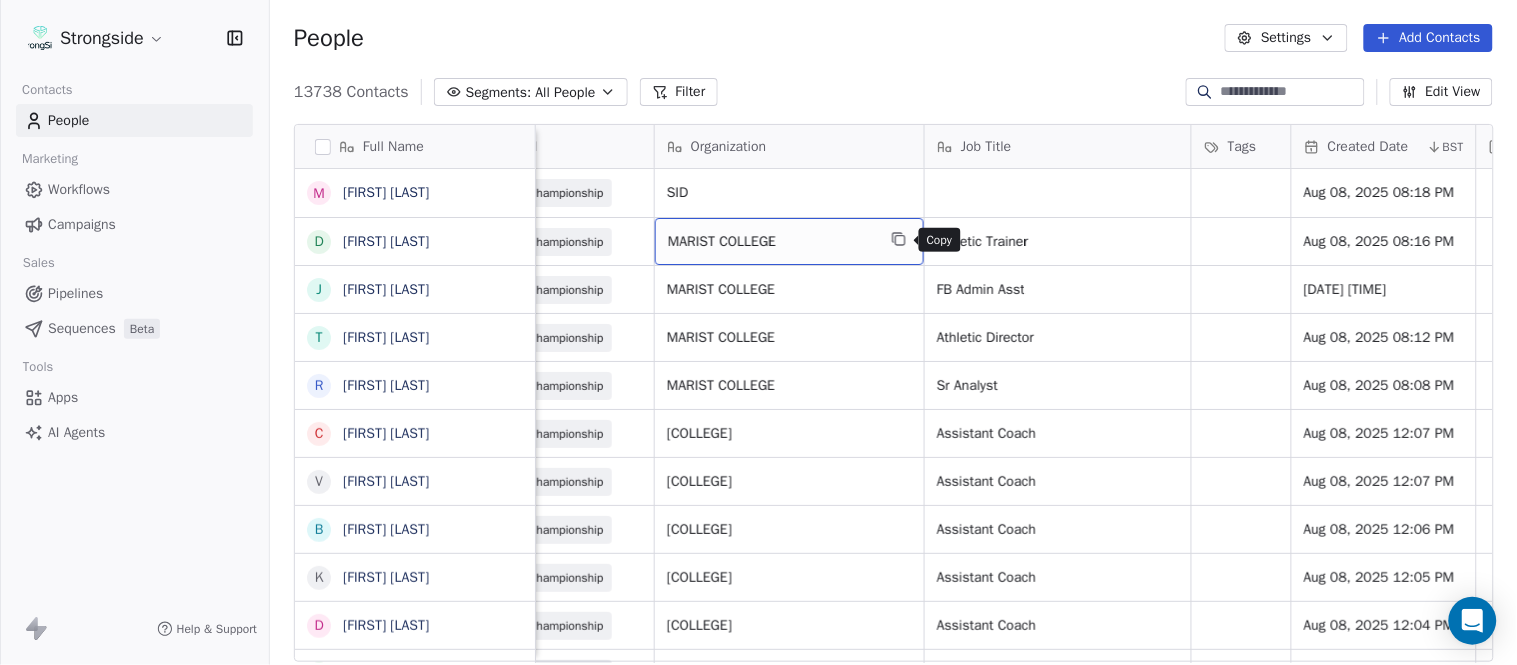 click 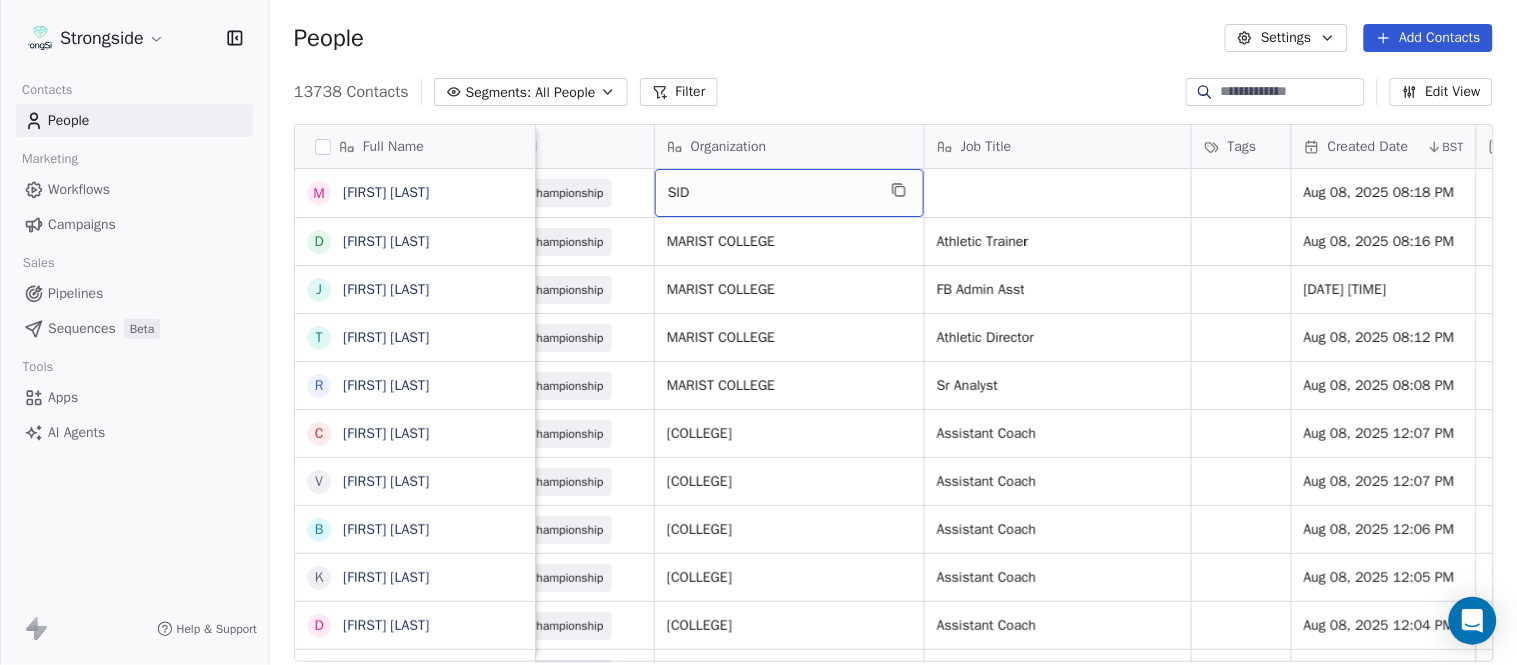 click on "SID" at bounding box center [771, 193] 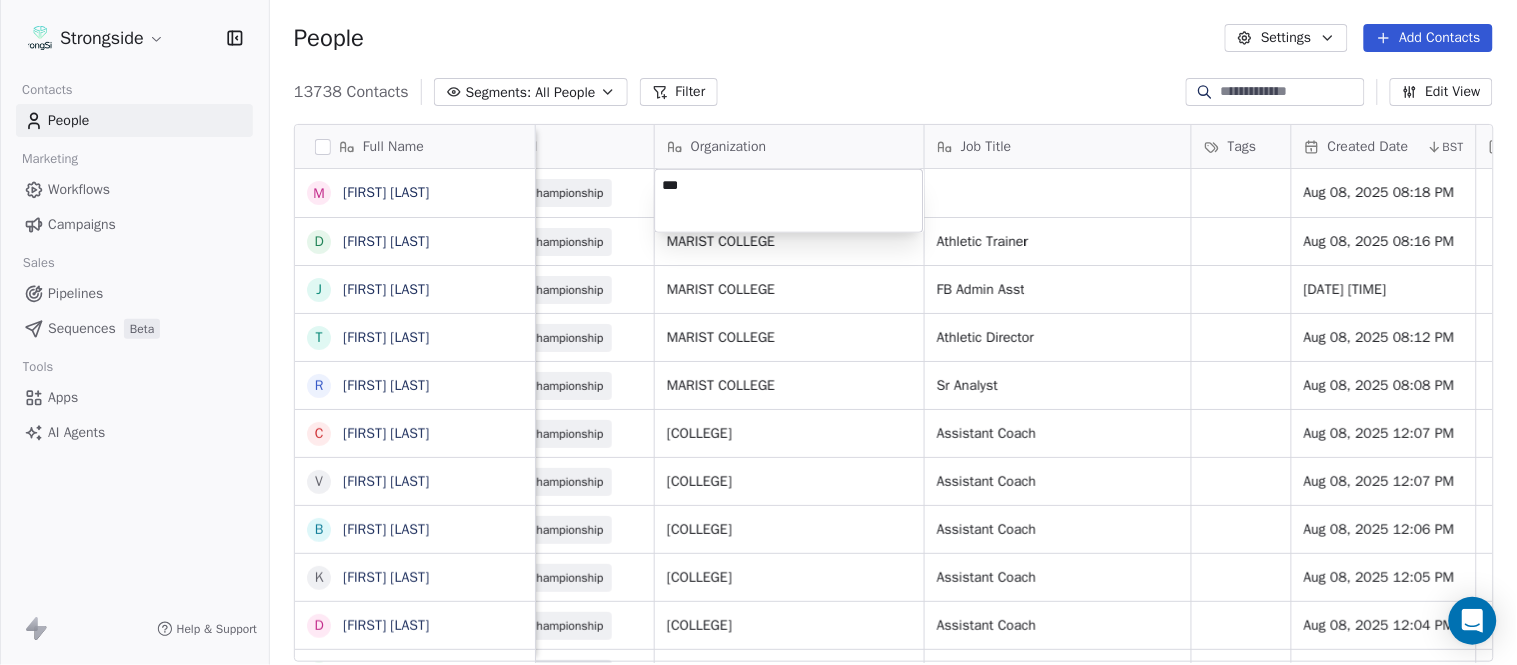 click on "Strongside Contacts People Marketing Workflows Campaigns Sales Pipelines Sequences Beta Tools Apps AI Agents Help & Support People Settings  Add Contacts 13738 Contacts Segments: All People Filter  Edit View Tag Add to Sequence Export Full Name M Mike Ferraro D Dominic Dutton J Johanna Migliaccio T Tim Murray R Roger Kotlarz C Caleb Nartey V Vance Thompson B Brenden Young K Kahmal Roy D Devin Merritt O Ollie Ogbu I Ian Pace R Ryan Jirgl T TyQuan Hammock K Kort Shankweiler J John Roberts T Troy Douglas S Scott Schulz D Dr. William Schwarz P Phil Constantino J Jeremy Curry A Alex Green R Ron Cooper E Elliott Charles J Jordan Hutzler T Tyler Henderson B Ben Wilkerson C Corey Burns S Steve Ciocci A Andrew DiRienzo J James Lenahan Email Phone Number Level Organization Job Title Tags Created Date BST Status Priority Emails Auto Clicked Last Activity Date BST michael.j.ferraro@marist.edu (845) 575-3321 NCAA I-Championship SID Aug 08, 2025 08:18 PM dominic.dutton1@marist.edu (845) 575-3321 NCAA I-Championship SID" at bounding box center (758, 332) 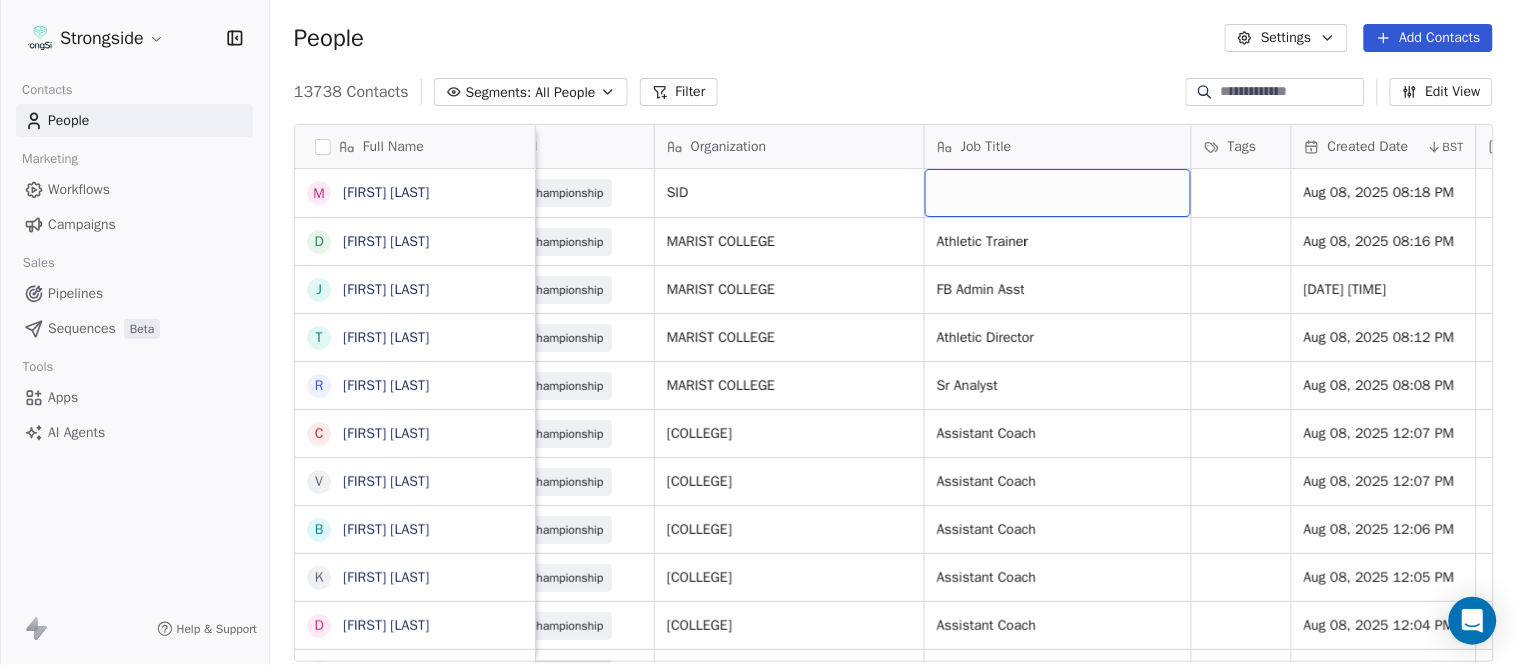 click at bounding box center (1058, 193) 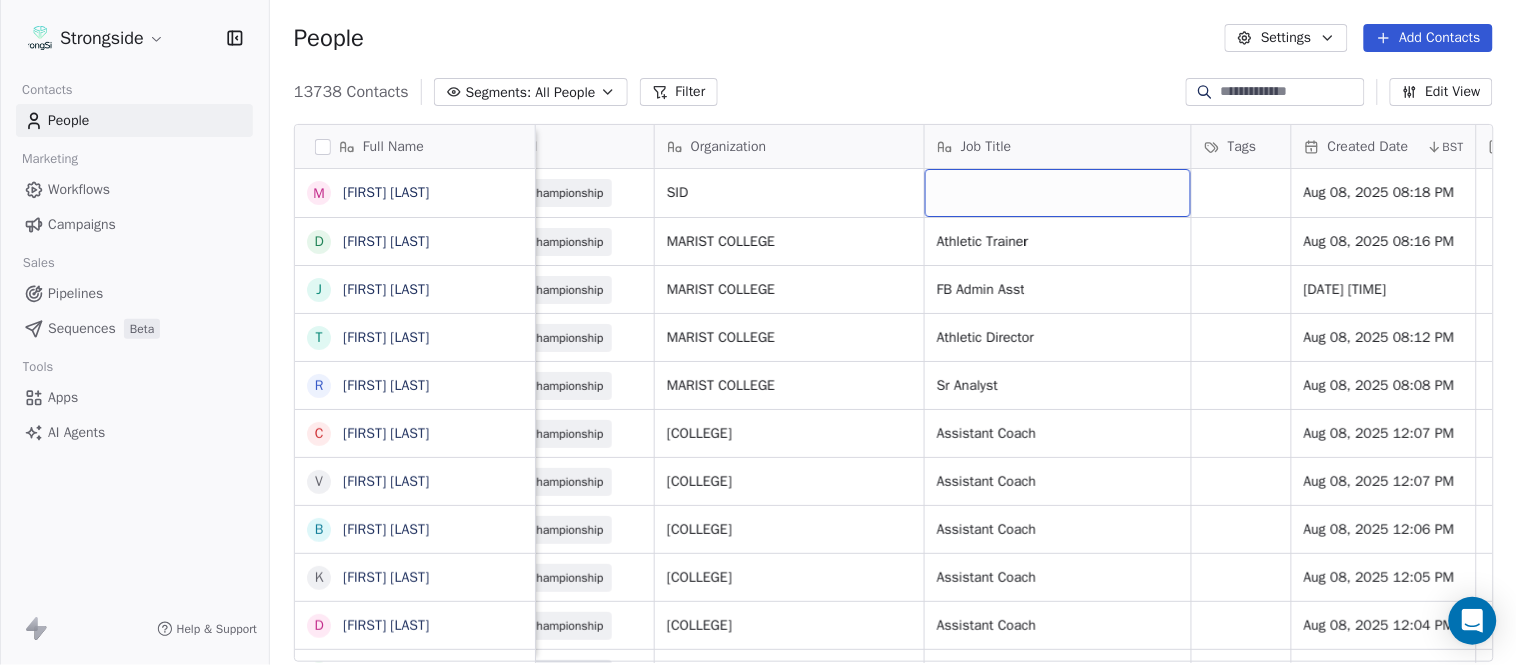 click at bounding box center [1058, 193] 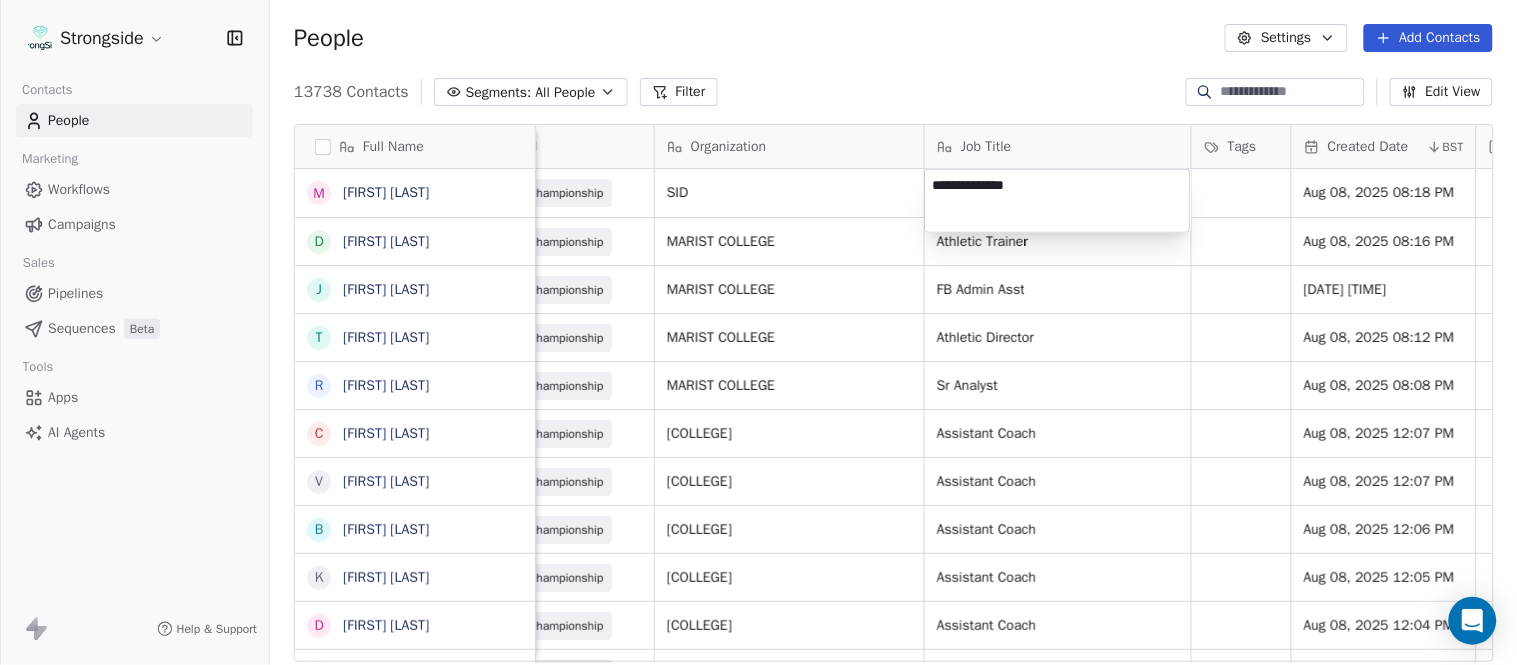 click on "Strongside Contacts People Marketing Workflows Campaigns Sales Pipelines Sequences Beta Tools Apps AI Agents Help & Support People Settings  Add Contacts 13738 Contacts Segments: All People Filter  Edit View Tag Add to Sequence Export Full Name M Mike Ferraro D Dominic Dutton J Johanna Migliaccio T Tim Murray R Roger Kotlarz C Caleb Nartey V Vance Thompson B Brenden Young K Kahmal Roy D Devin Merritt O Ollie Ogbu I Ian Pace R Ryan Jirgl T TyQuan Hammock K Kort Shankweiler J John Roberts T Troy Douglas S Scott Schulz D Dr. William Schwarz P Phil Constantino J Jeremy Curry A Alex Green R Ron Cooper E Elliott Charles J Jordan Hutzler T Tyler Henderson B Ben Wilkerson C Corey Burns S Steve Ciocci A Andrew DiRienzo J James Lenahan Email Phone Number Level Organization Job Title Tags Created Date BST Status Priority Emails Auto Clicked Last Activity Date BST michael.j.ferraro@marist.edu (845) 575-3321 NCAA I-Championship SID Aug 08, 2025 08:18 PM dominic.dutton1@marist.edu (845) 575-3321 NCAA I-Championship SID" at bounding box center (758, 332) 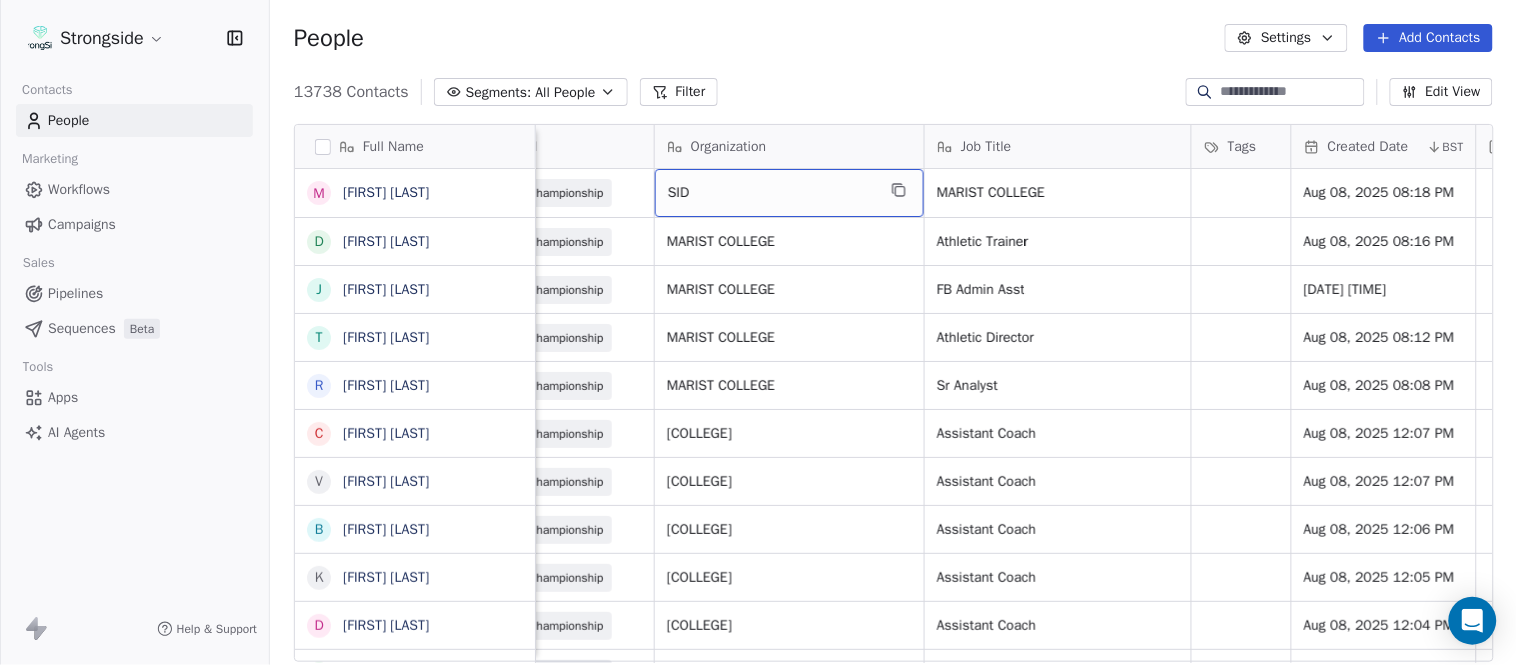 click on "SID" at bounding box center (771, 193) 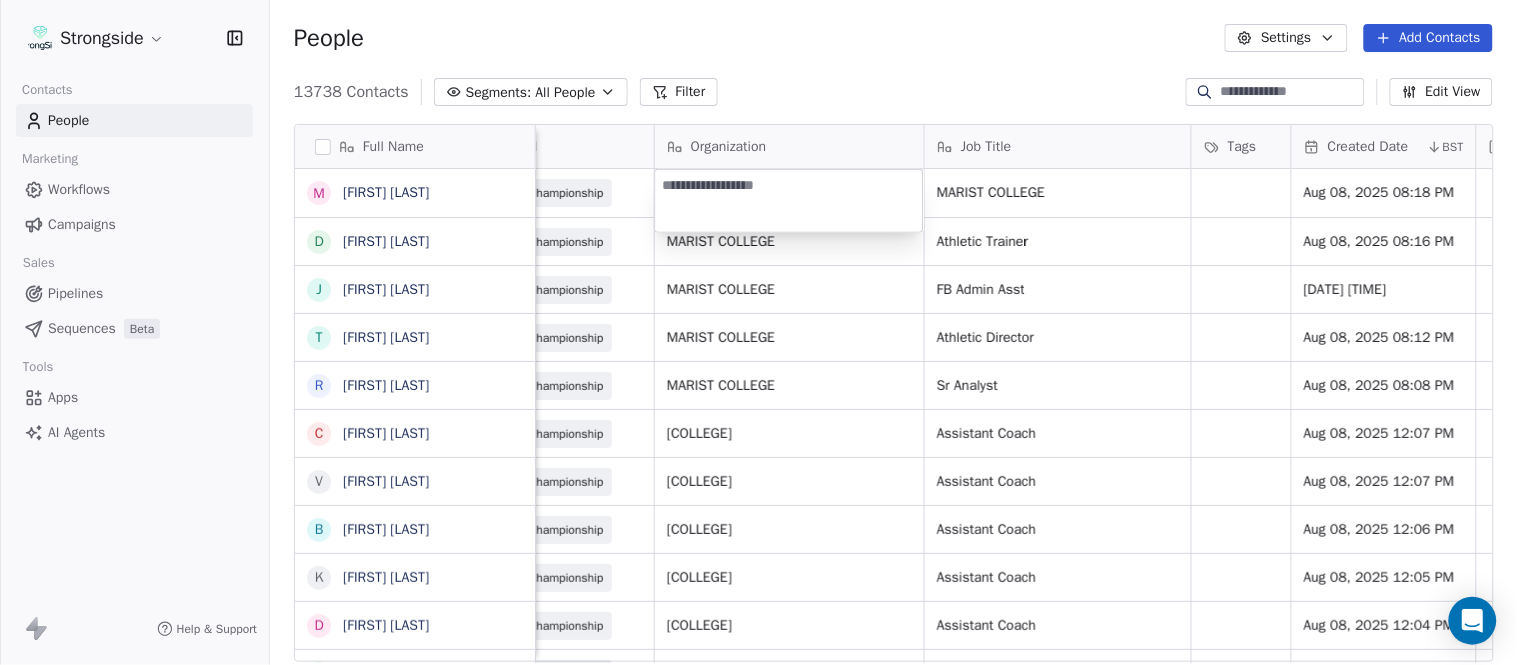 type 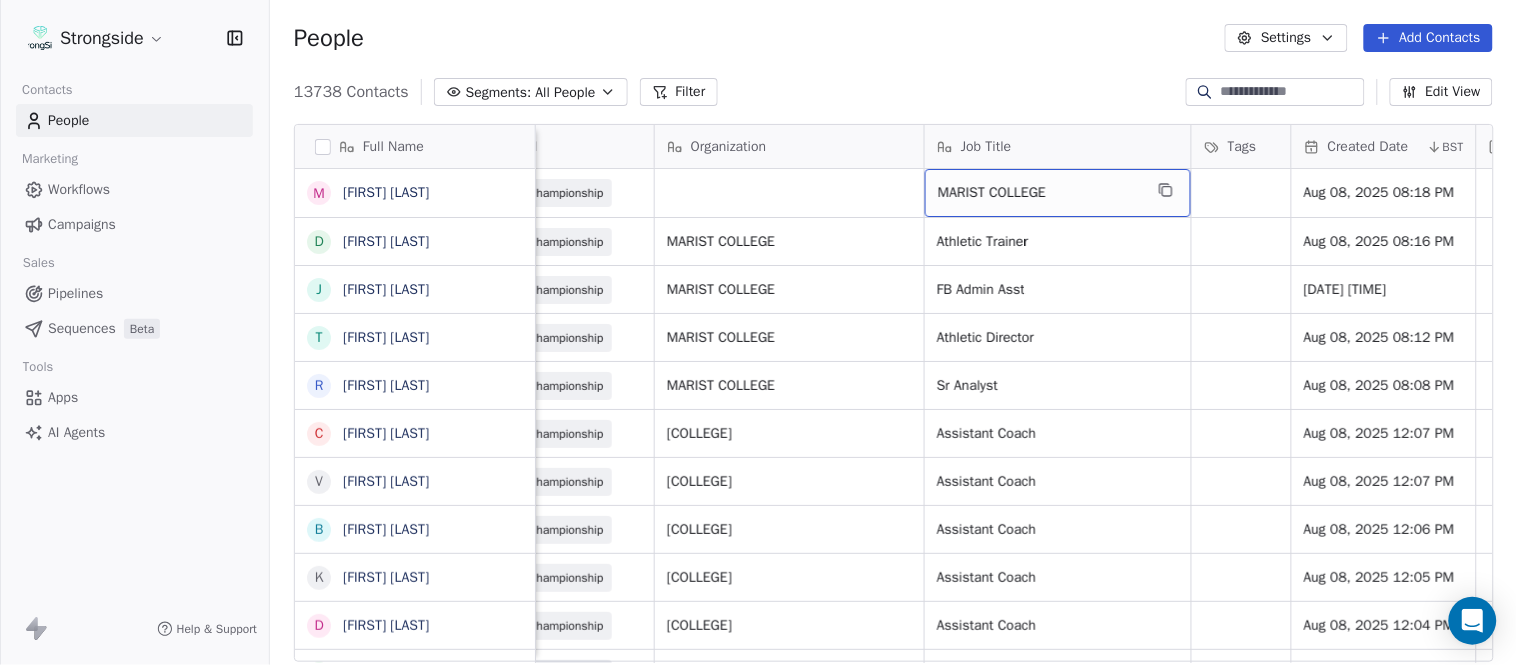 click on "MARIST COLLEGE" at bounding box center [1040, 193] 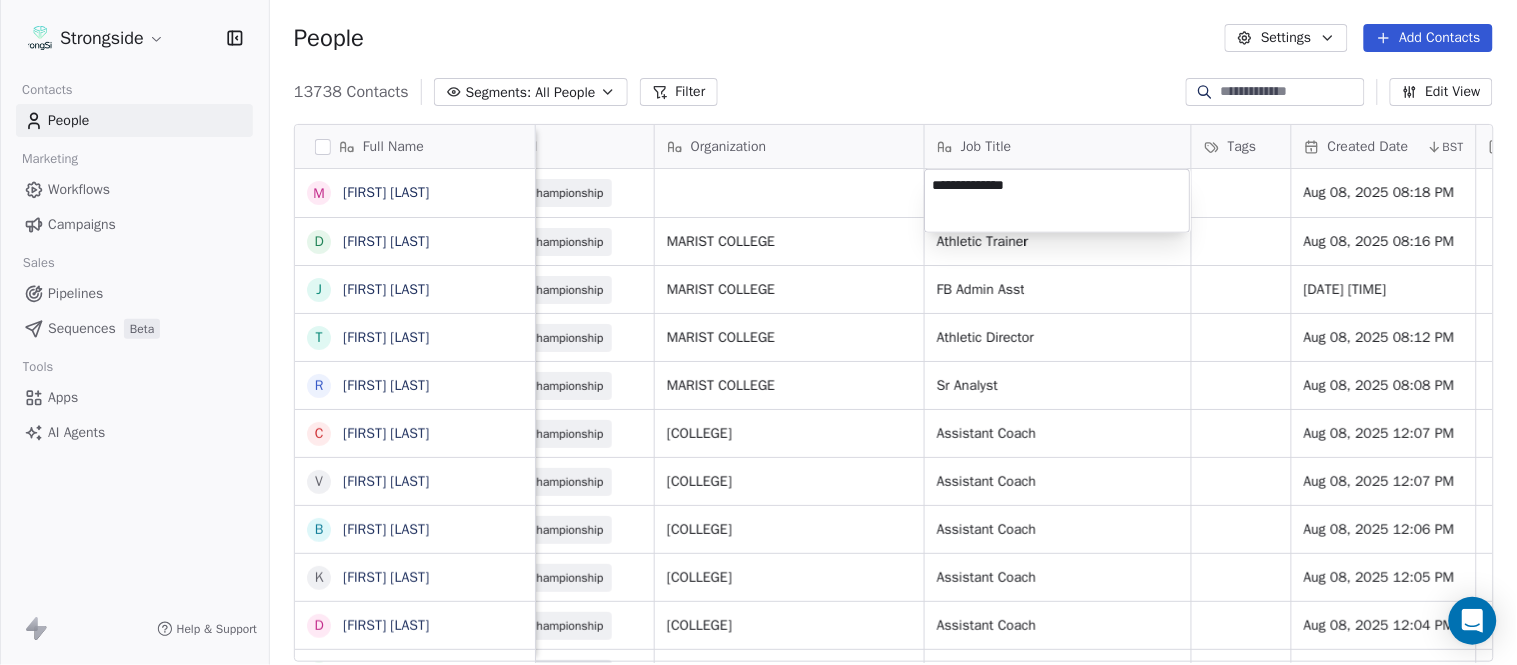 click on "**********" at bounding box center [1057, 201] 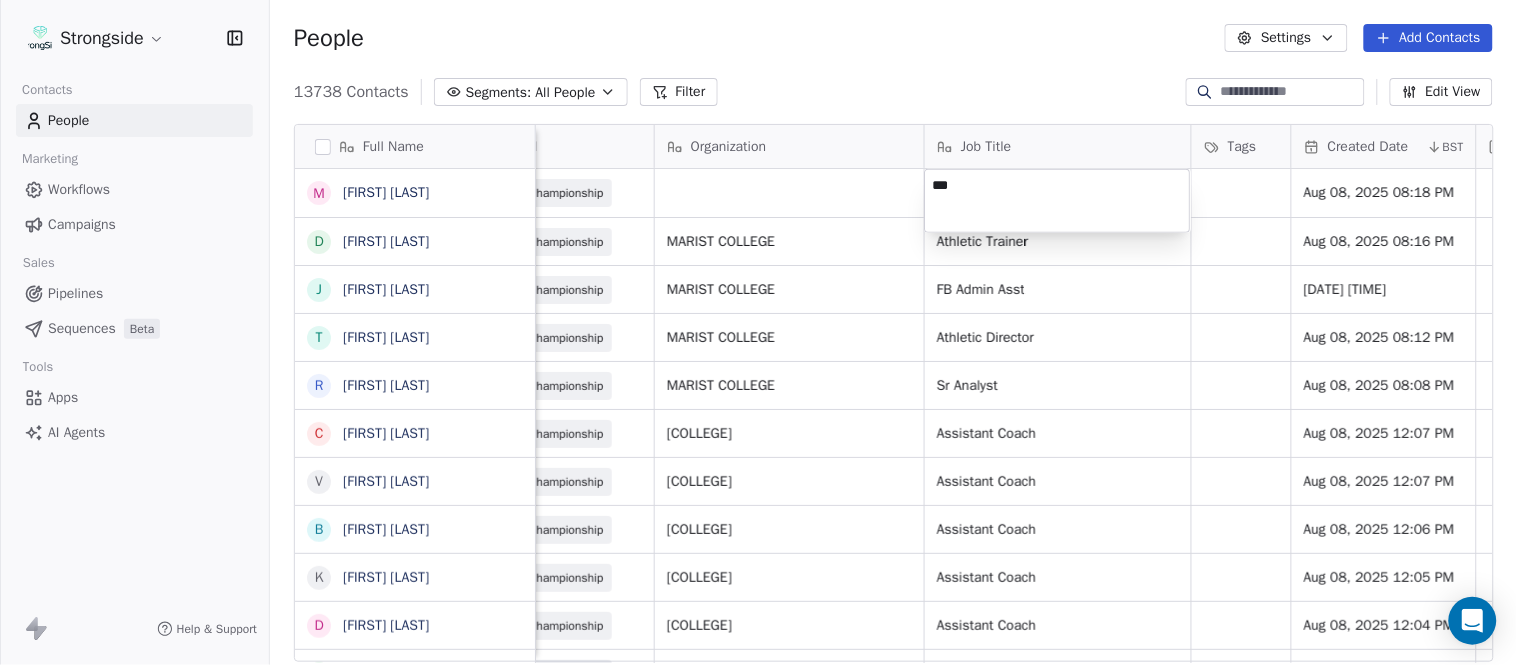 type on "***" 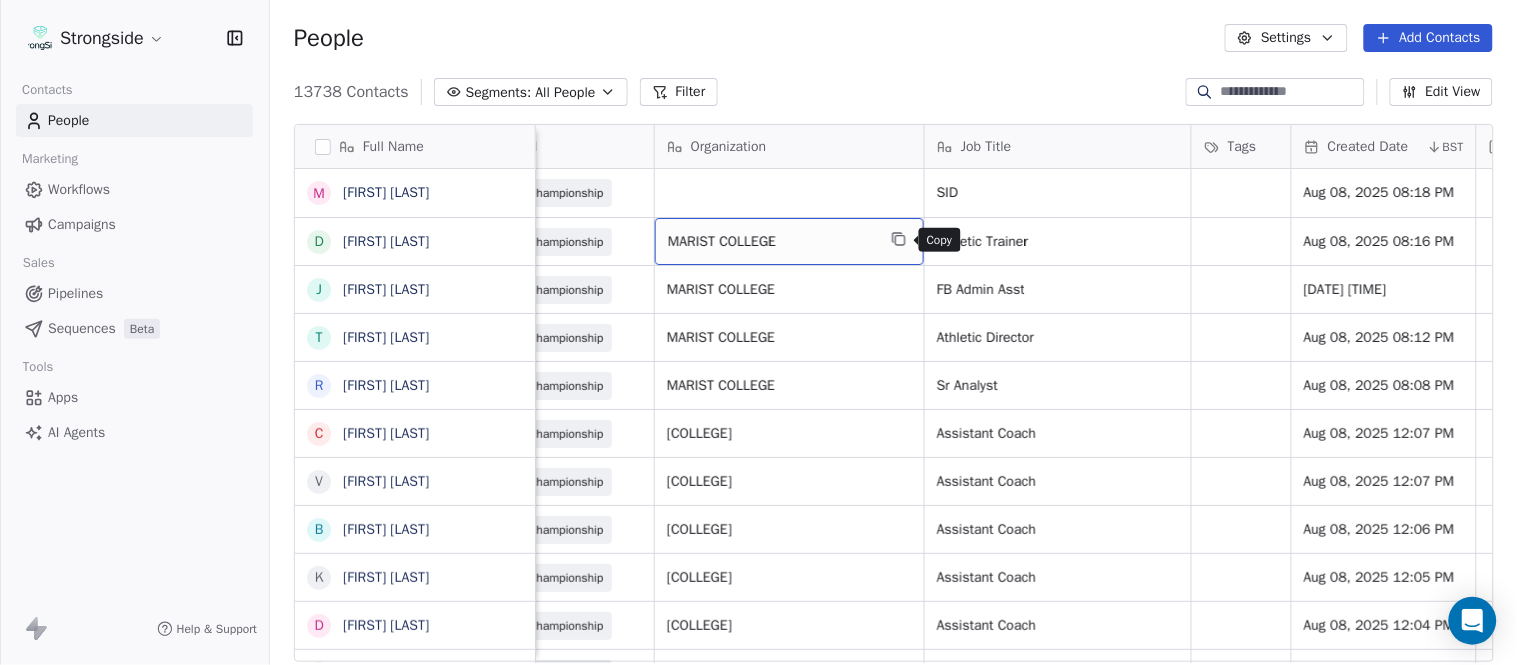 click 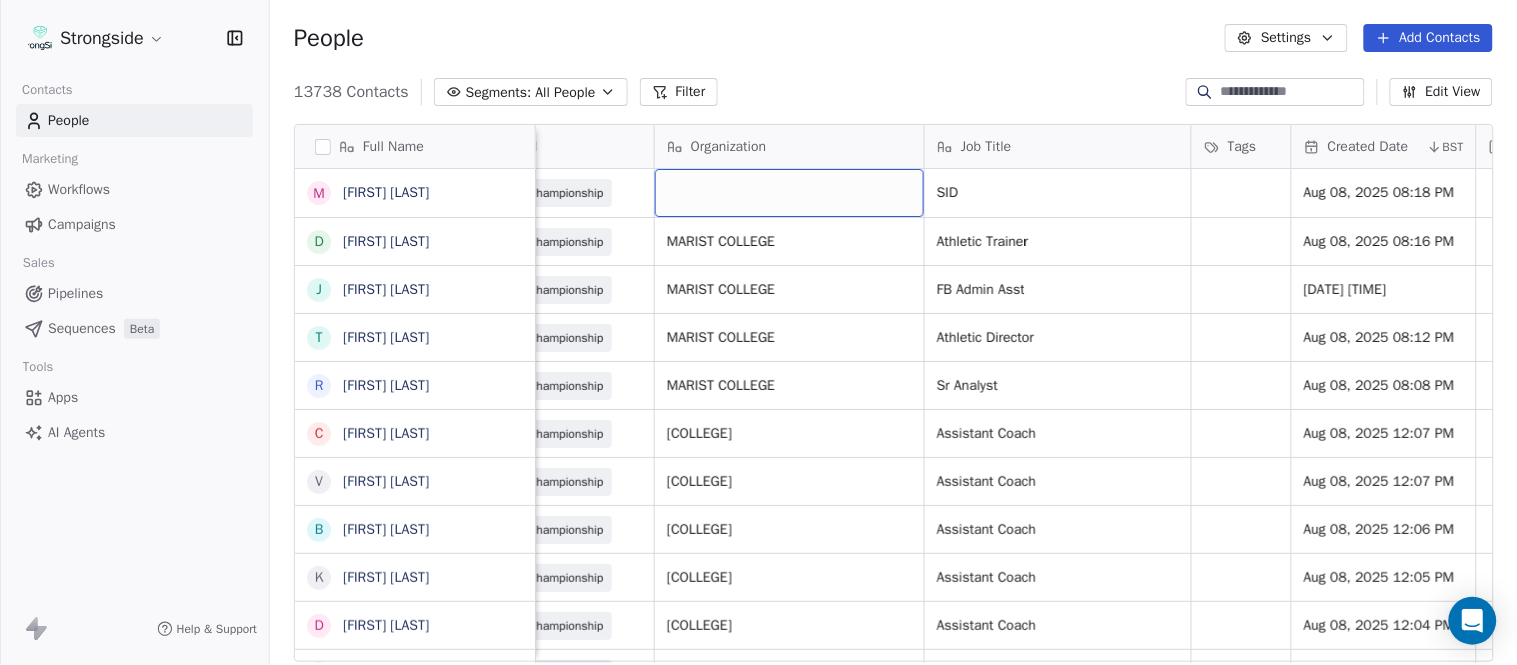 click at bounding box center (789, 193) 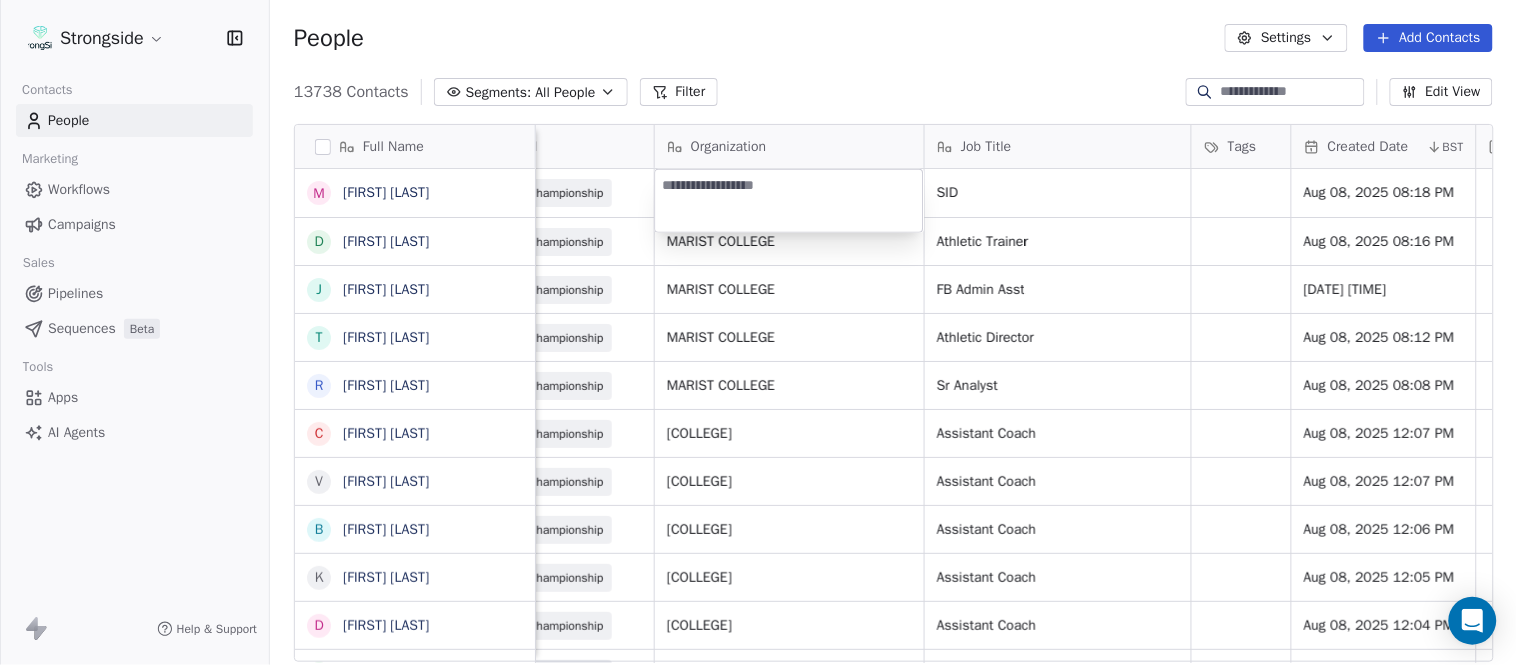 type on "**********" 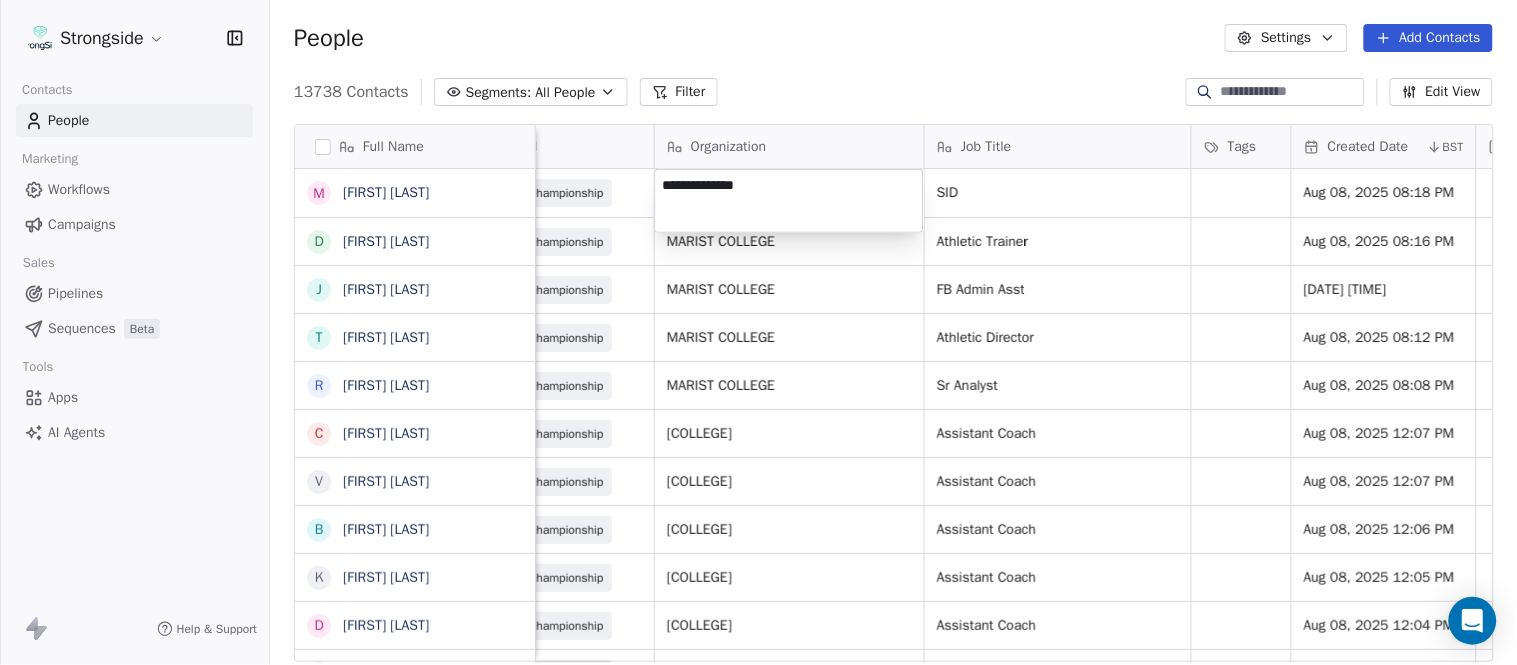click on "Strongside Contacts People Marketing Workflows Campaigns Sales Pipelines Sequences Beta Tools Apps AI Agents Help & Support People Settings  Add Contacts 13738 Contacts Segments: All People Filter  Edit View Tag Add to Sequence Export Full Name M Mike Ferraro D Dominic Dutton J Johanna Migliaccio T Tim Murray R Roger Kotlarz C Caleb Nartey V Vance Thompson B Brenden Young K Kahmal Roy D Devin Merritt O Ollie Ogbu I Ian Pace R Ryan Jirgl T TyQuan Hammock K Kort Shankweiler J John Roberts T Troy Douglas S Scott Schulz D Dr. William Schwarz P Phil Constantino J Jeremy Curry A Alex Green R Ron Cooper E Elliott Charles J Jordan Hutzler T Tyler Henderson B Ben Wilkerson C Corey Burns S Steve Ciocci A Andrew DiRienzo J James Lenahan Email Phone Number Level Organization Job Title Tags Created Date BST Status Priority Emails Auto Clicked Last Activity Date BST michael.j.ferraro@marist.edu (845) 575-3321 NCAA I-Championship SID Aug 08, 2025 08:18 PM dominic.dutton1@marist.edu (845) 575-3321 NCAA I-Championship SID" at bounding box center (758, 332) 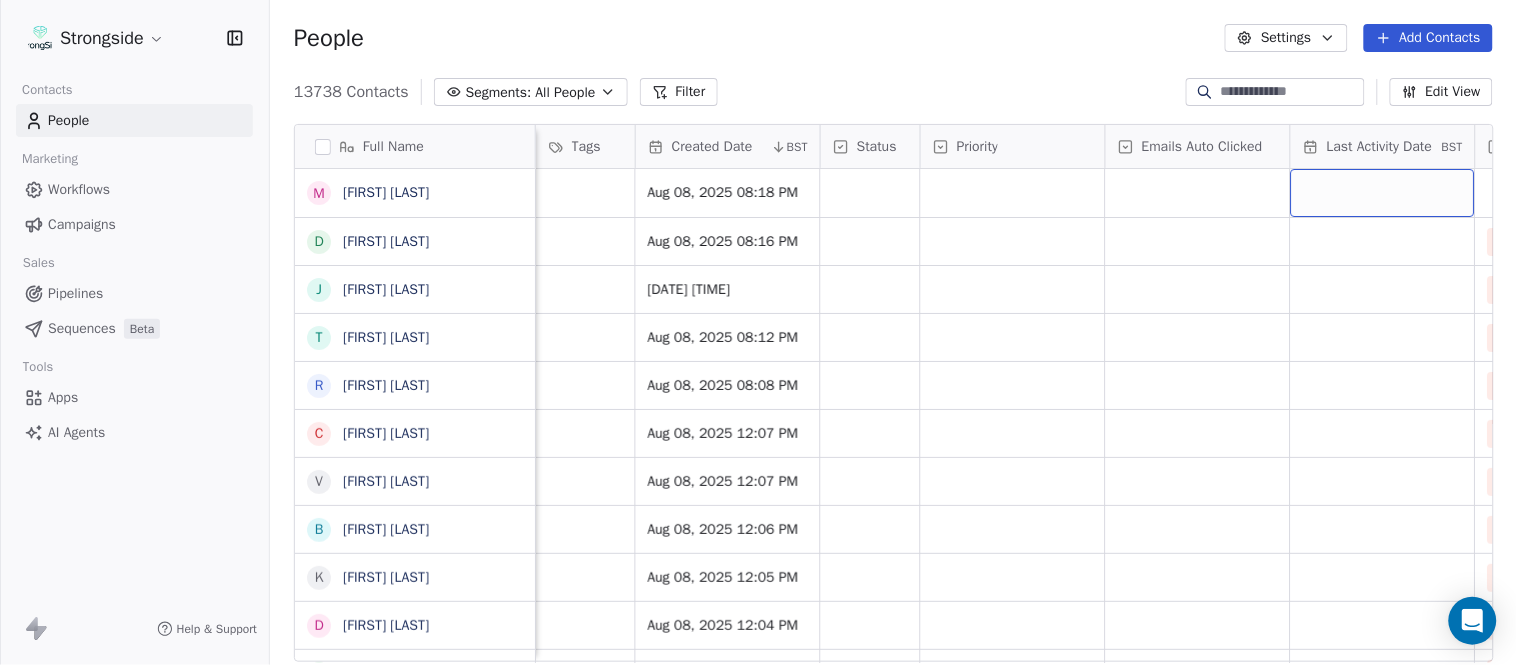 scroll, scrollTop: 0, scrollLeft: 1368, axis: horizontal 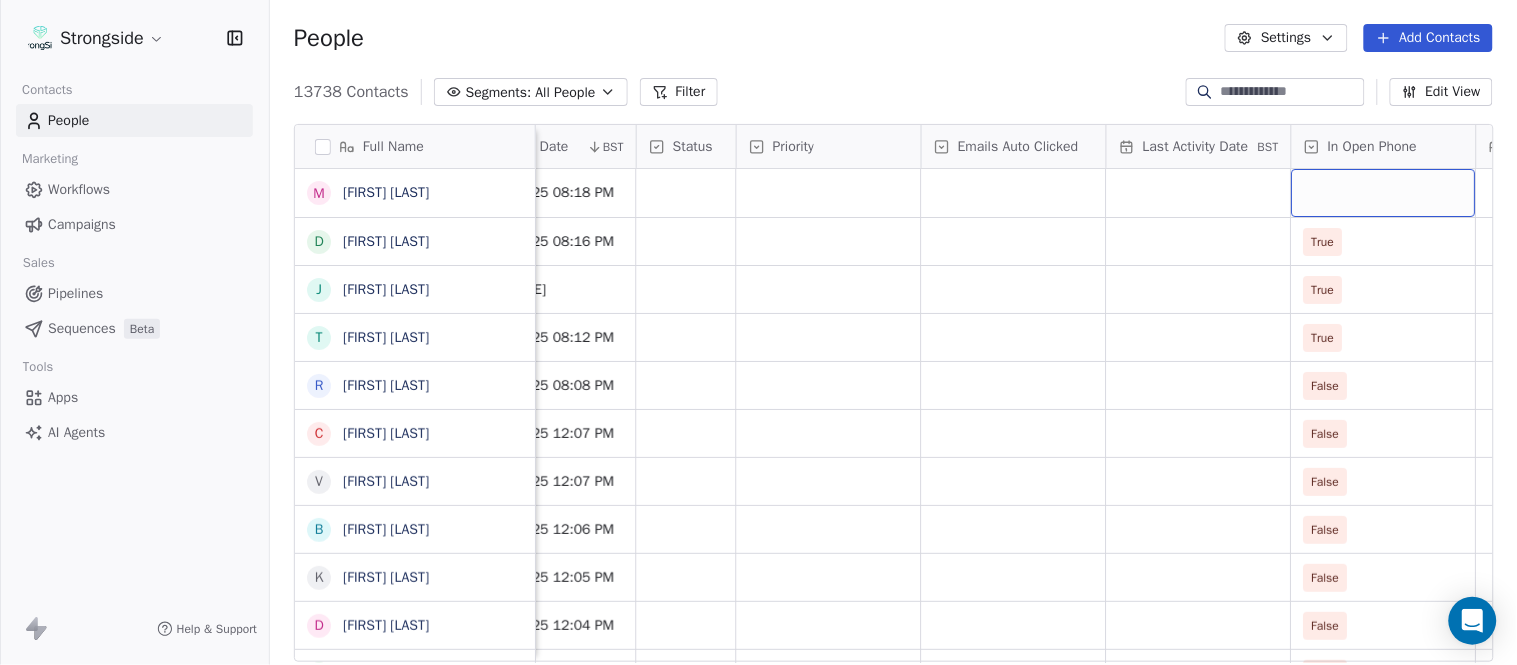 click at bounding box center [1384, 193] 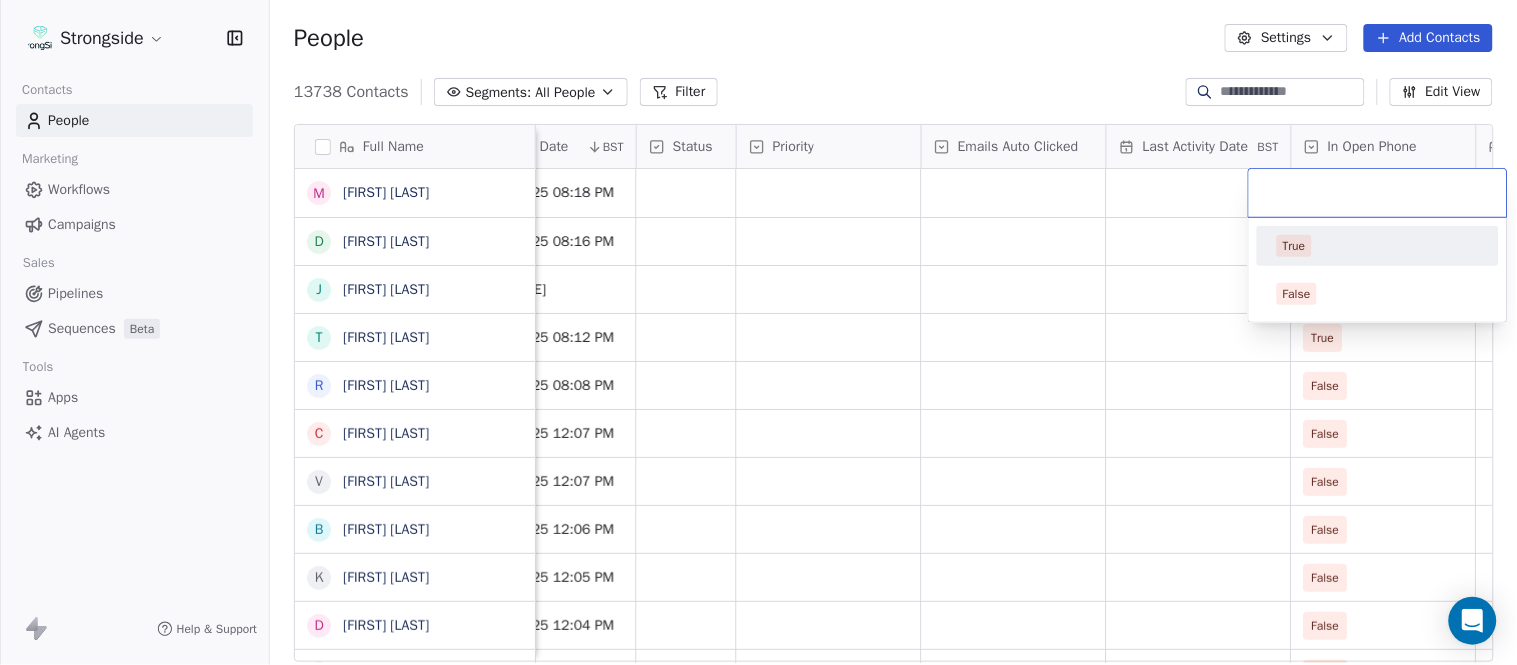 click on "True" at bounding box center (1378, 246) 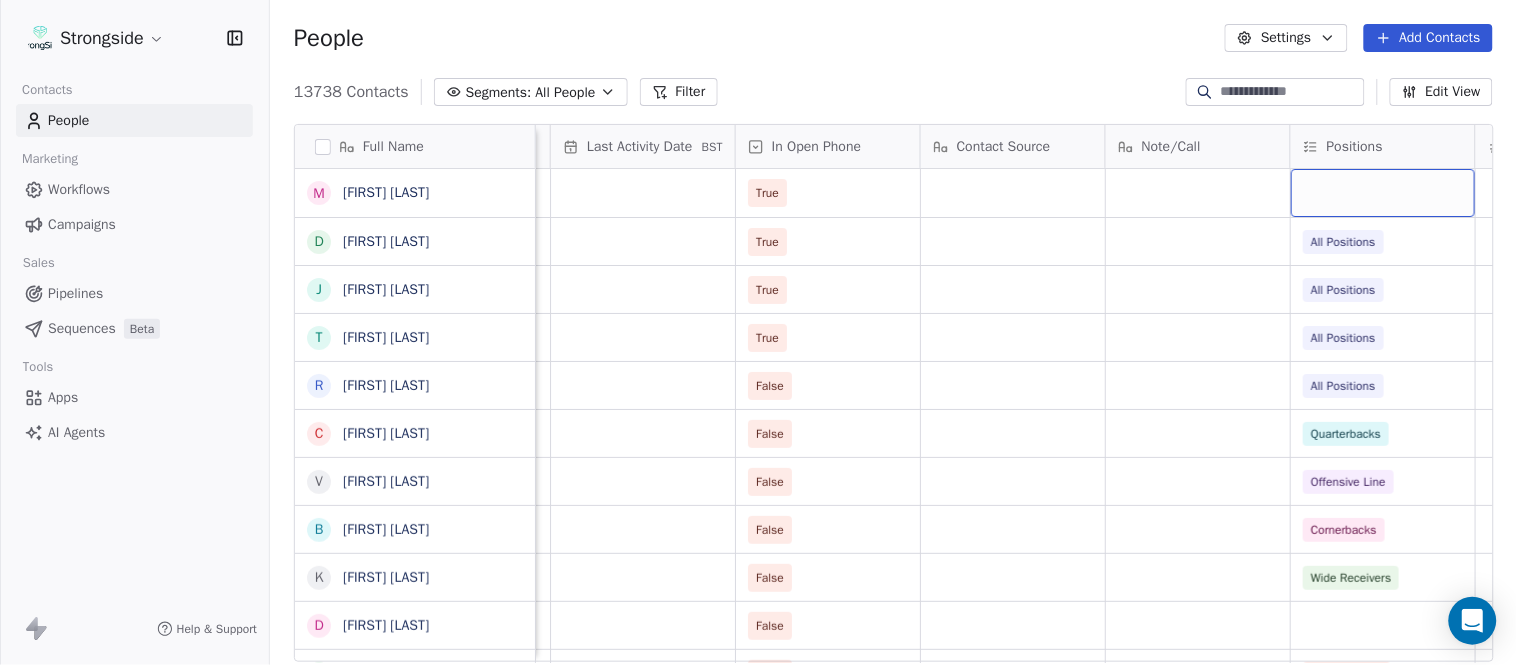 scroll, scrollTop: 0, scrollLeft: 2108, axis: horizontal 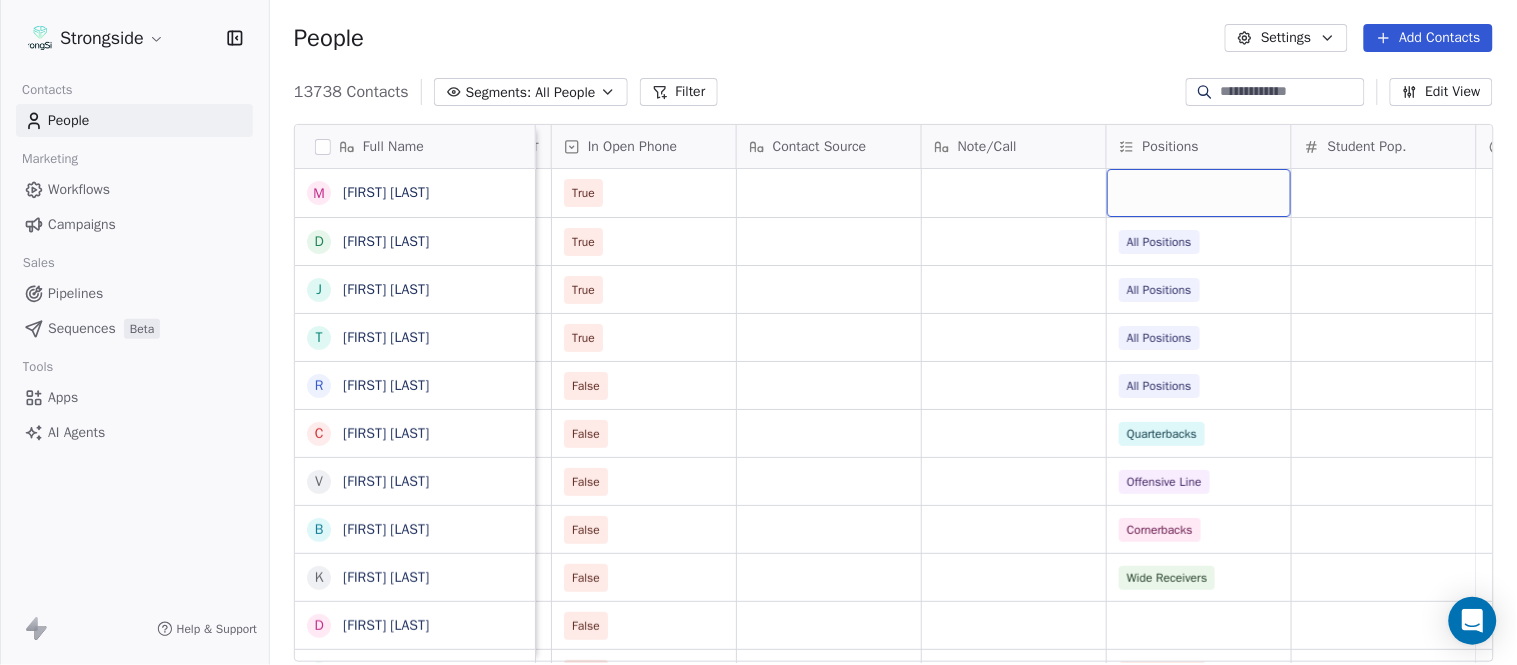 click at bounding box center (1199, 193) 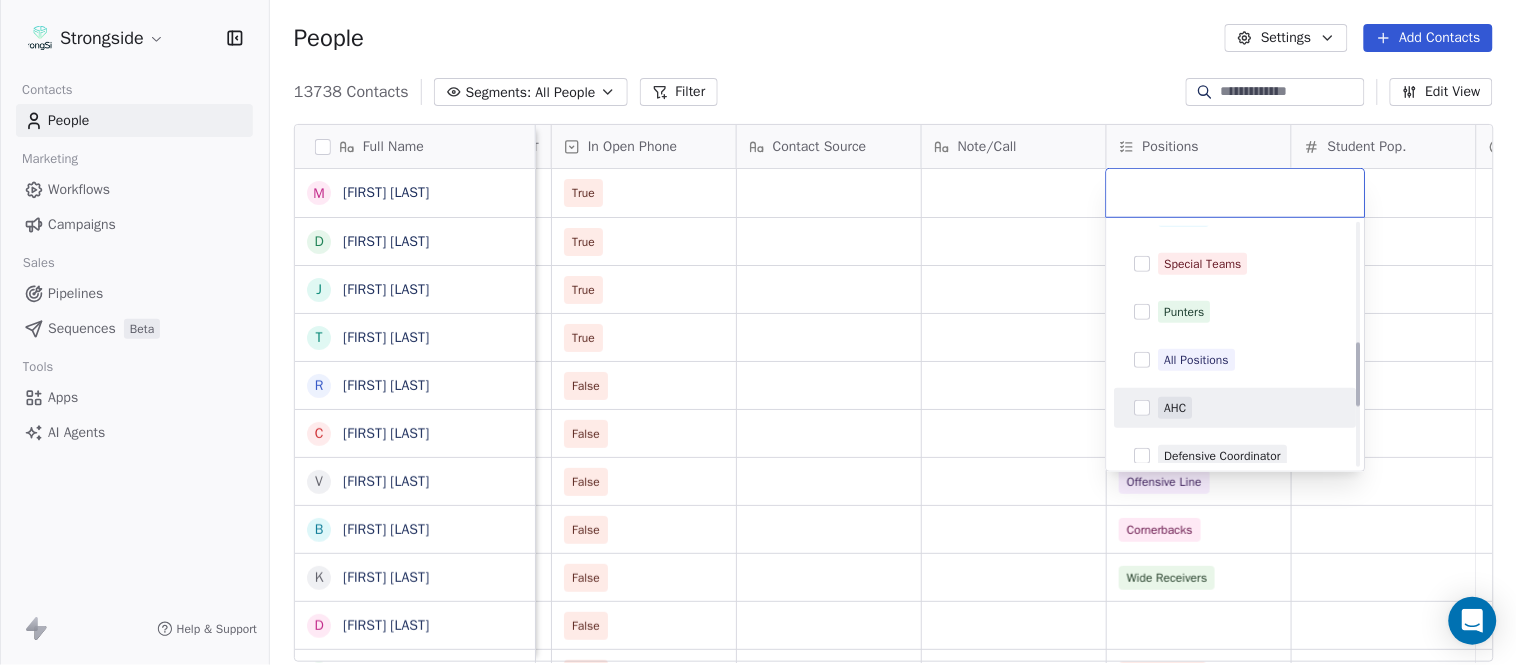 scroll, scrollTop: 444, scrollLeft: 0, axis: vertical 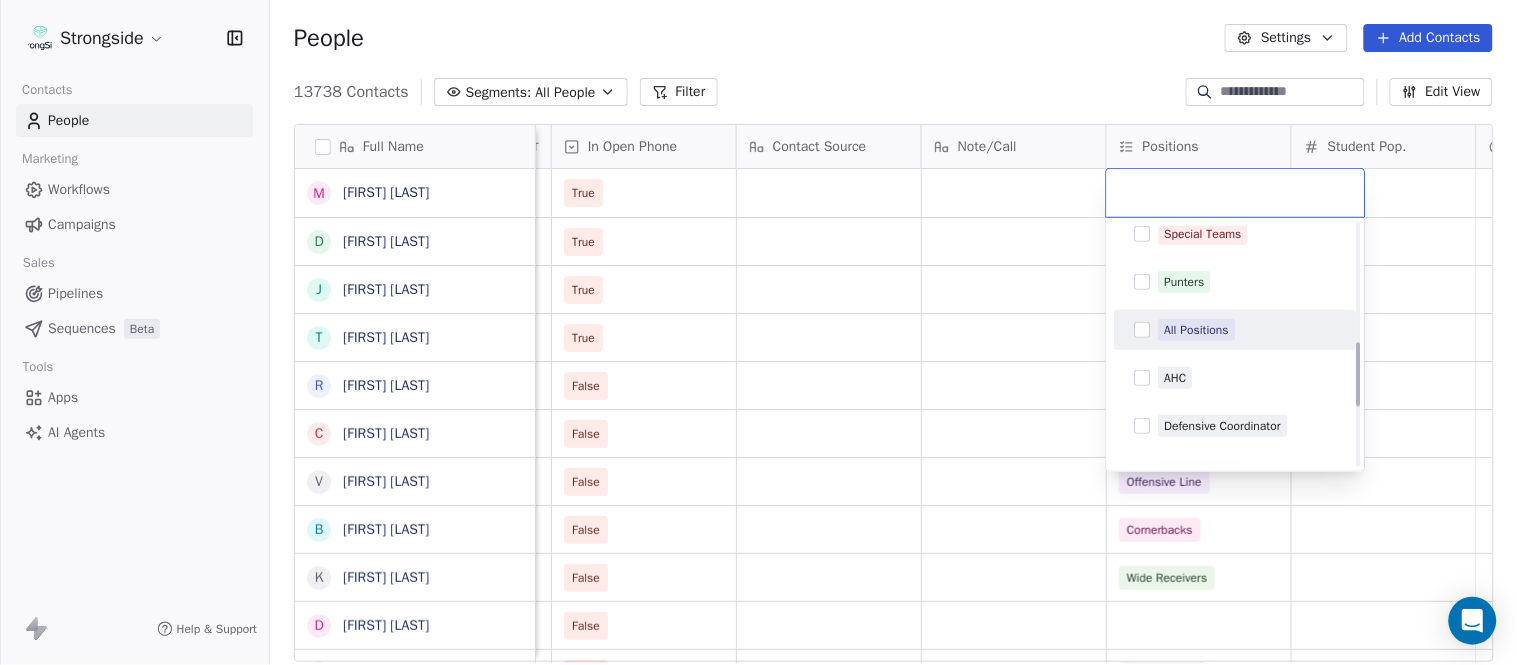 click on "All Positions" at bounding box center (1236, 330) 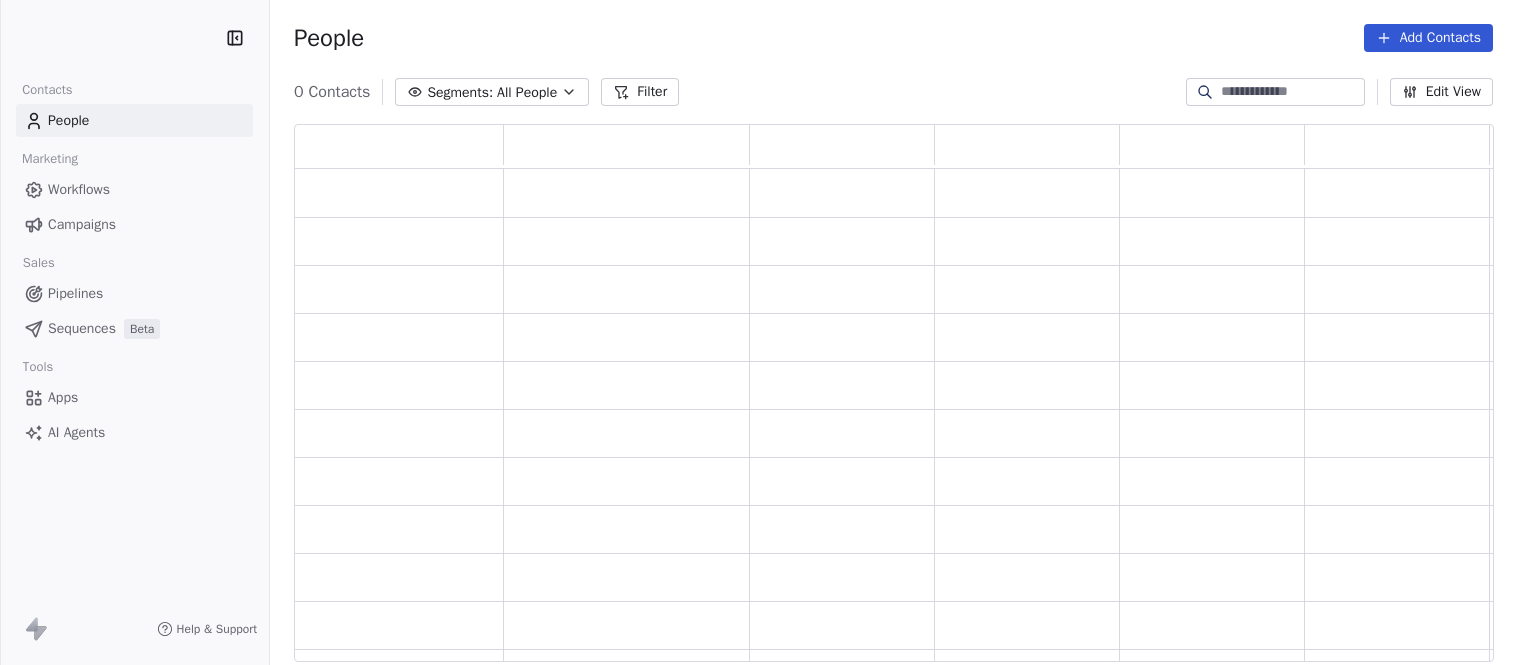 scroll, scrollTop: 0, scrollLeft: 0, axis: both 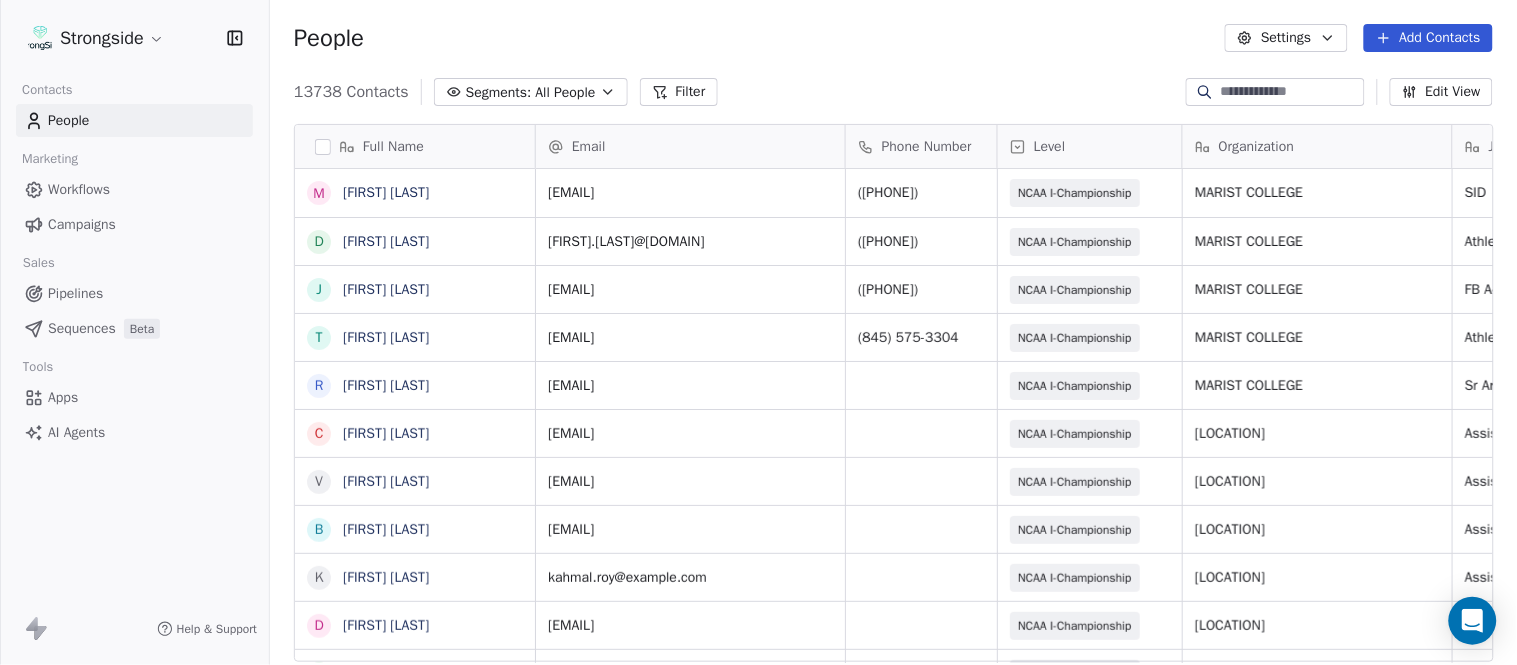 click on "Add Contacts" at bounding box center (1428, 38) 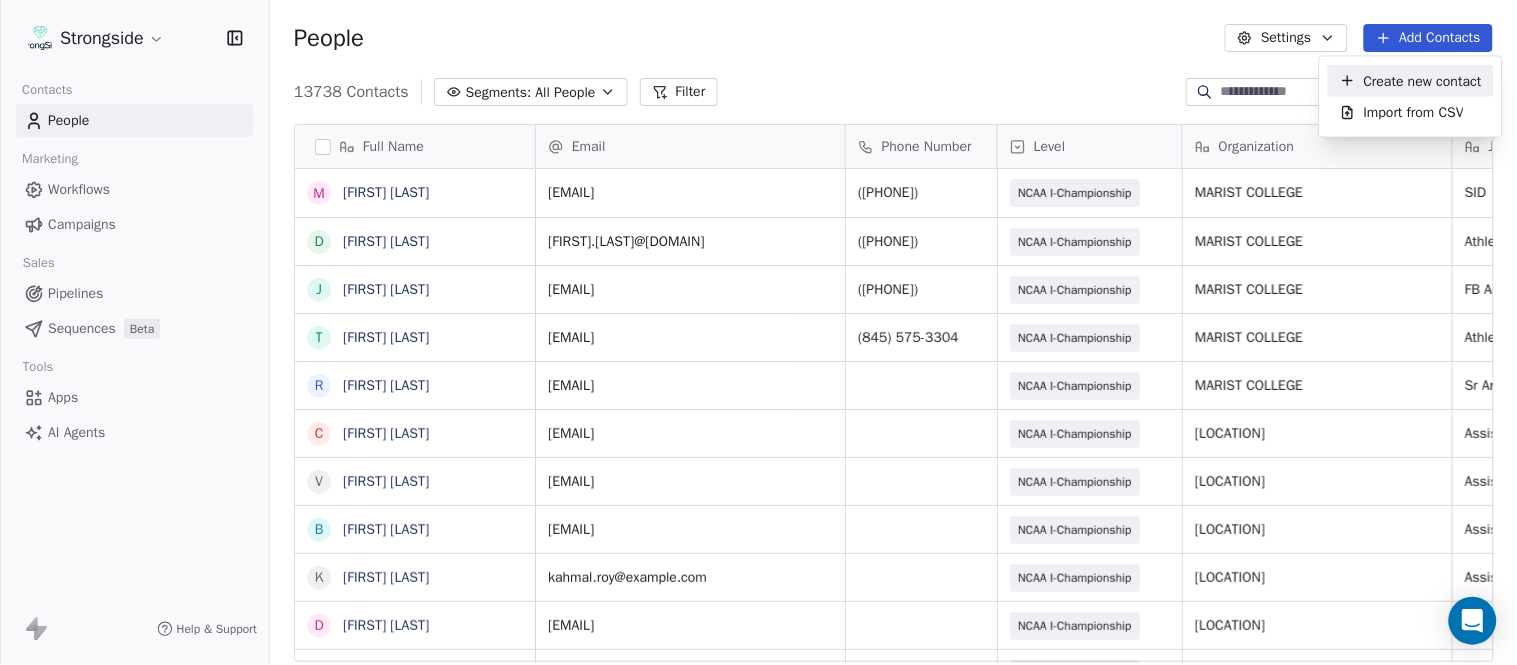 click on "Create new contact" at bounding box center [1423, 80] 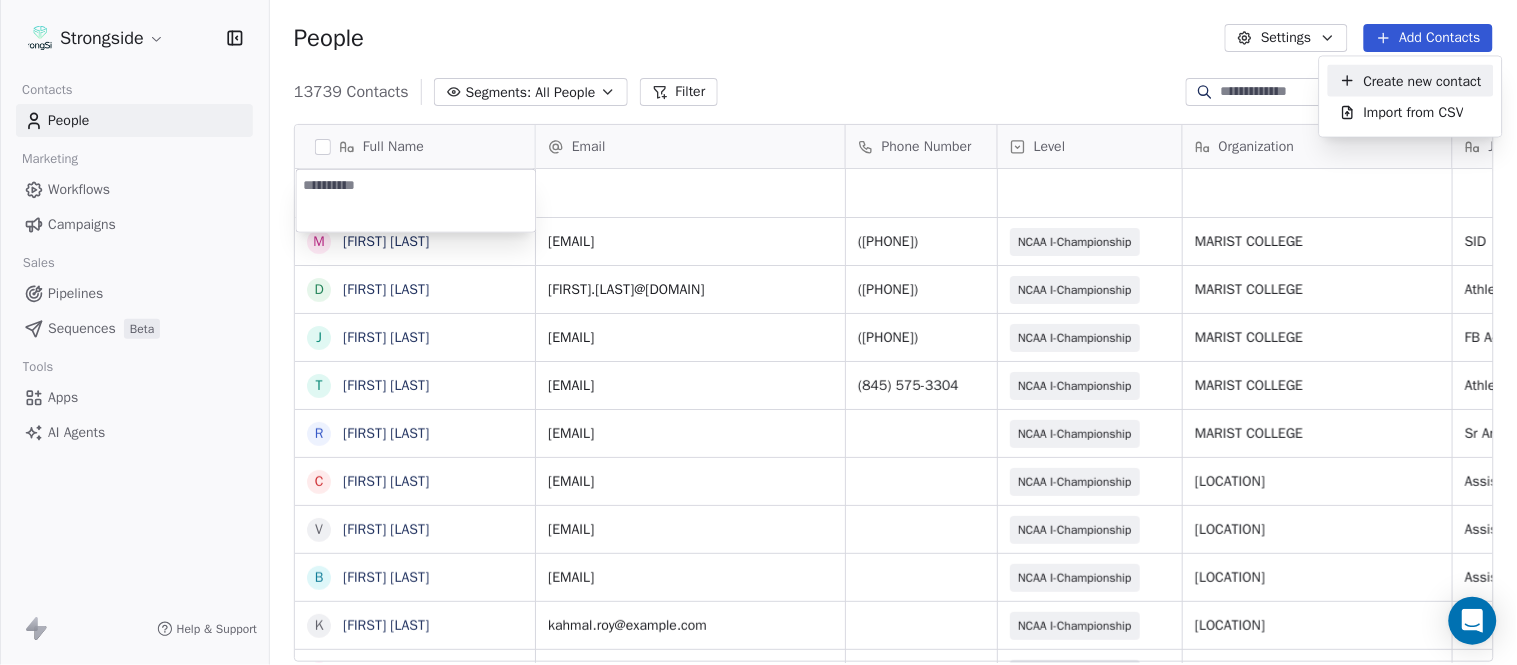 type on "**********" 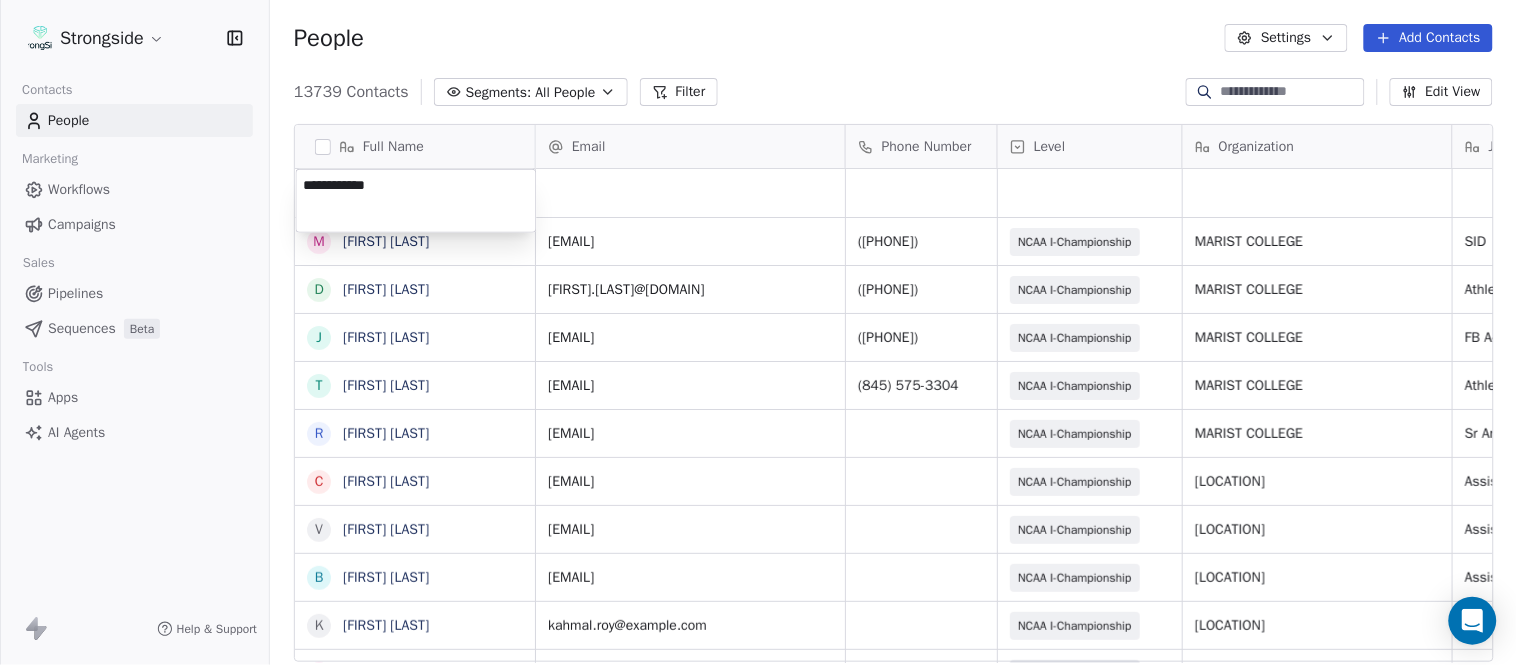 click on "Strongside Contacts People Marketing Workflows Campaigns Sales Pipelines Sequences Beta Tools Apps AI Agents Help & Support People Settings Add Contacts 13739 Contacts Segments: All People Filter Edit View Tag Add to Sequence Export Full Name M [FIRST] [LAST] D [FIRST] [LAST] J [FIRST] [LAST] T [FIRST] [LAST] R [FIRST] [LAST] C [FIRST] [LAST] V [FIRST] [LAST] B [FIRST] [LAST] K [FIRST] [LAST] D [FIRST] [LAST] O [FIRST] [LAST] I [FIRST] [LAST] R [FIRST] [LAST] T [FIRST] [LAST] K [FIRST] [LAST] J [FIRST] [LAST] T [FIRST] [LAST] S [FIRST] [LAST] D Dr. [FIRST] [LAST] P [FIRST] [LAST] J [FIRST] [LAST] A [FIRST] [LAST] R [FIRST] [LAST] E [FIRST] [LAST] J [FIRST] [LAST] T [FIRST] [LAST] B [FIRST] [LAST] C [FIRST] [LAST] S [FIRST] [LAST] A [FIRST] [LAST] Aug 08, 2025 08:19 PM [EMAIL] [PHONE] NCAA I-Championship MARIST COLLEGE SID Aug 08, 2025 08:18 PM [EMAIL] [PHONE] NCAA I-Championship MARIST COLLEGE Athletic Trainer SID" at bounding box center [758, 332] 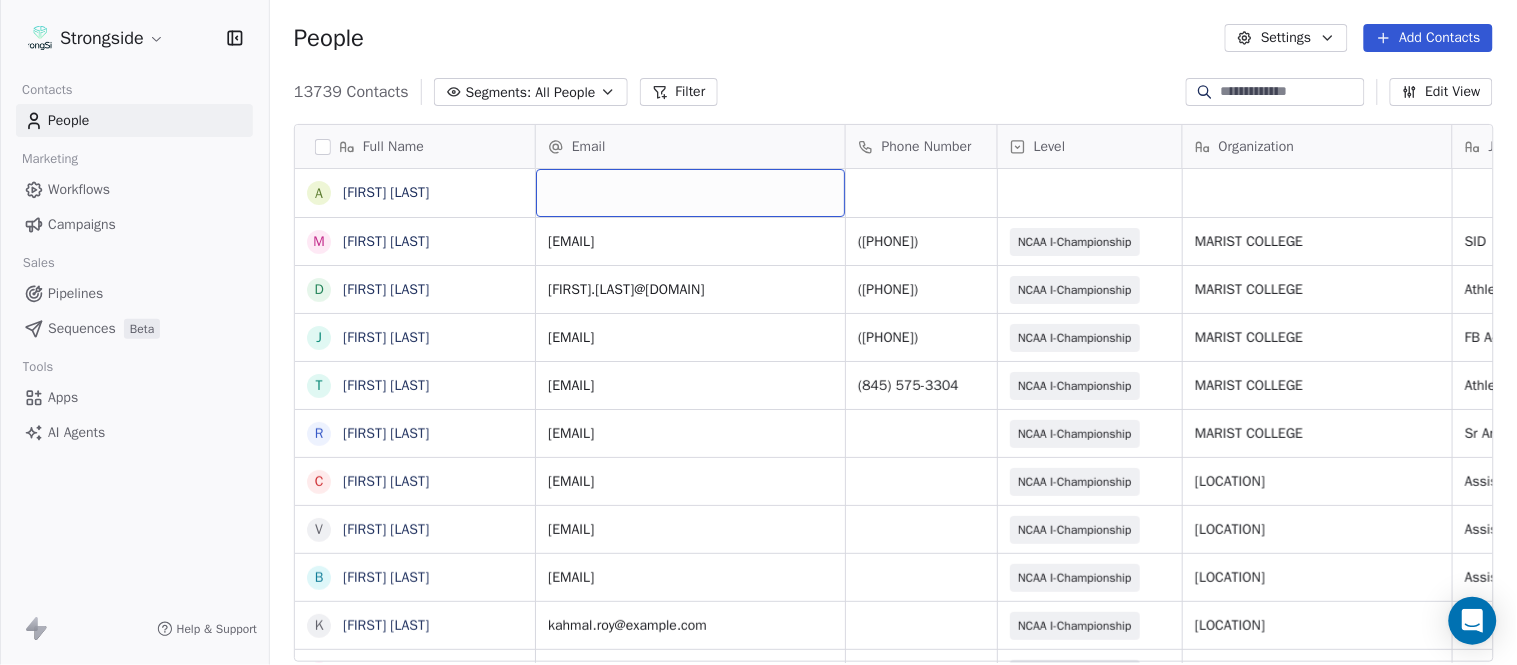 click at bounding box center (690, 193) 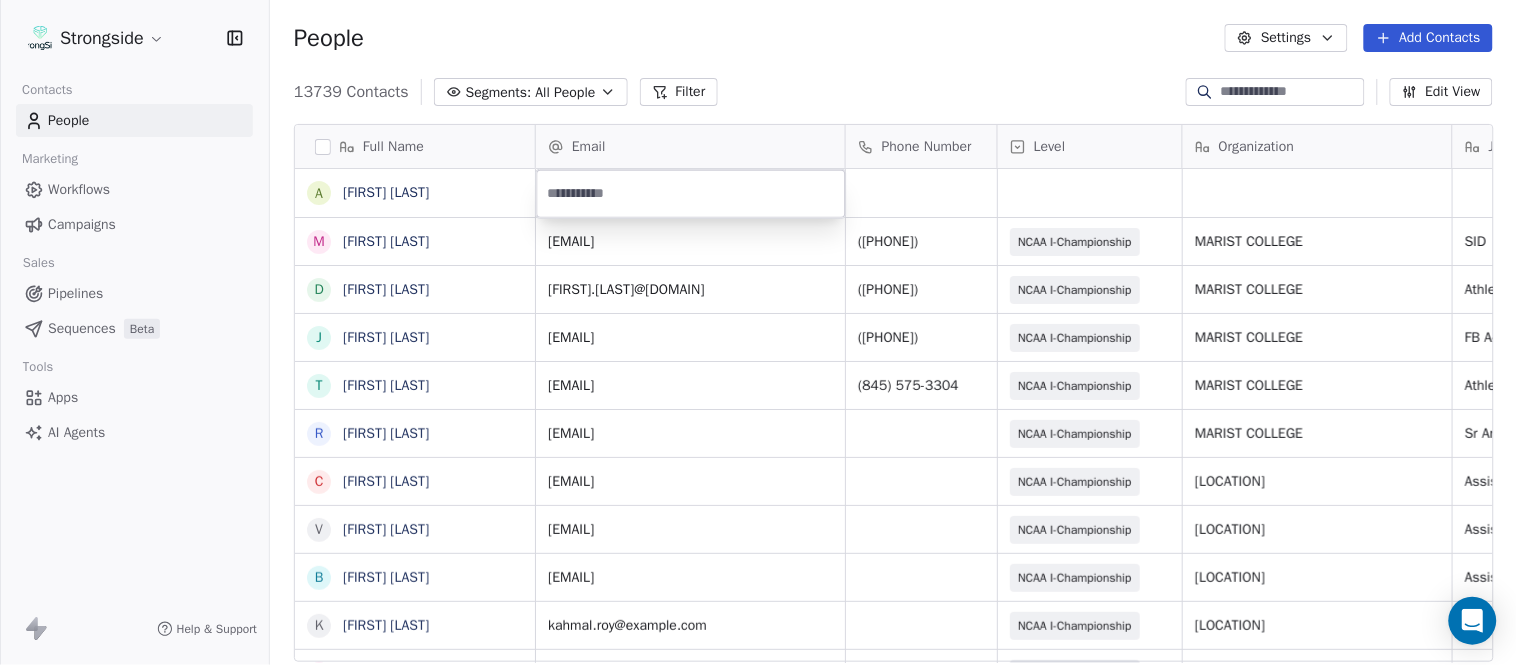 type on "**********" 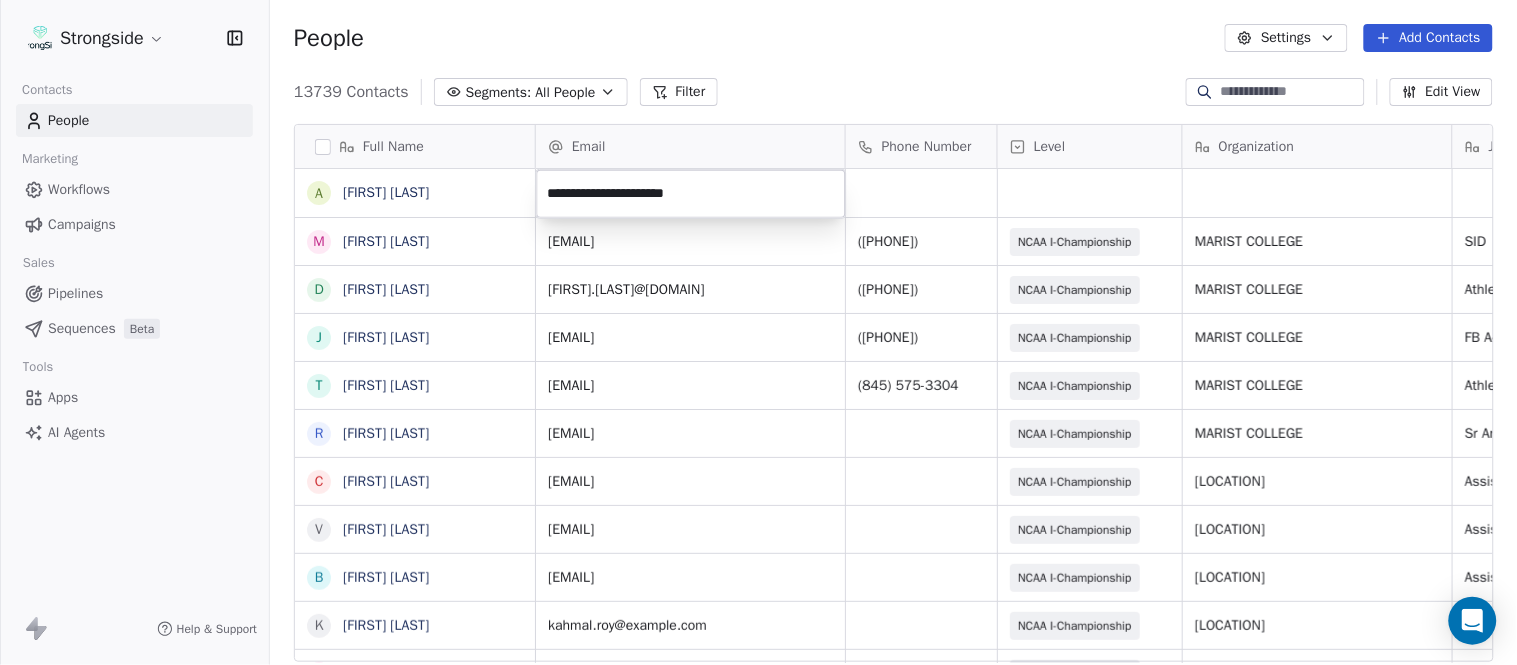 click on "Strongside Contacts People Marketing Workflows Campaigns Sales Pipelines Sequences Beta Tools Apps AI Agents Help & Support People Settings  Add Contacts 13739 Contacts Segments: All People Filter  Edit View Tag Add to Sequence Export Full Name A [FIRST] [LAST] M [FIRST] [LAST] D [FIRST] [LAST] J [FIRST] [LAST] T [FIRST] [LAST] R [FIRST] [LAST] C [FIRST] [LAST] V [FIRST] [LAST] B [FIRST] [LAST] K [FIRST] [LAST] D [FIRST] [LAST] O [FIRST] [LAST] I [FIRST] [LAST] R [FIRST] [LAST] T [FIRST] [LAST] K [FIRST] [LAST] J [FIRST] [LAST] T [FIRST] [LAST] S [FIRST] [LAST] D Dr. [LAST] P [FIRST] [LAST] J [FIRST] [LAST] A [FIRST] [LAST] R [FIRST] [LAST] E [FIRST] [LAST] J [FIRST] [LAST] T [FIRST] [LAST] B [FIRST] [LAST] C [FIRST] [LAST] S [FIRST] [LAST] A [FIRST] [LAST] D [FIRST] [LAST] Email Phone Number Level Organization Job Title Tags Created Date BST Status Aug 08, 2025 08:19 PM [EMAIL] ([PHONE]) NCAA I-Championship [ORGANIZATION] SID Aug 08, 2025 08:18 PM [EMAIL] ([PHONE]) NCAA I-Championship [ORGANIZATION] SID" at bounding box center [758, 332] 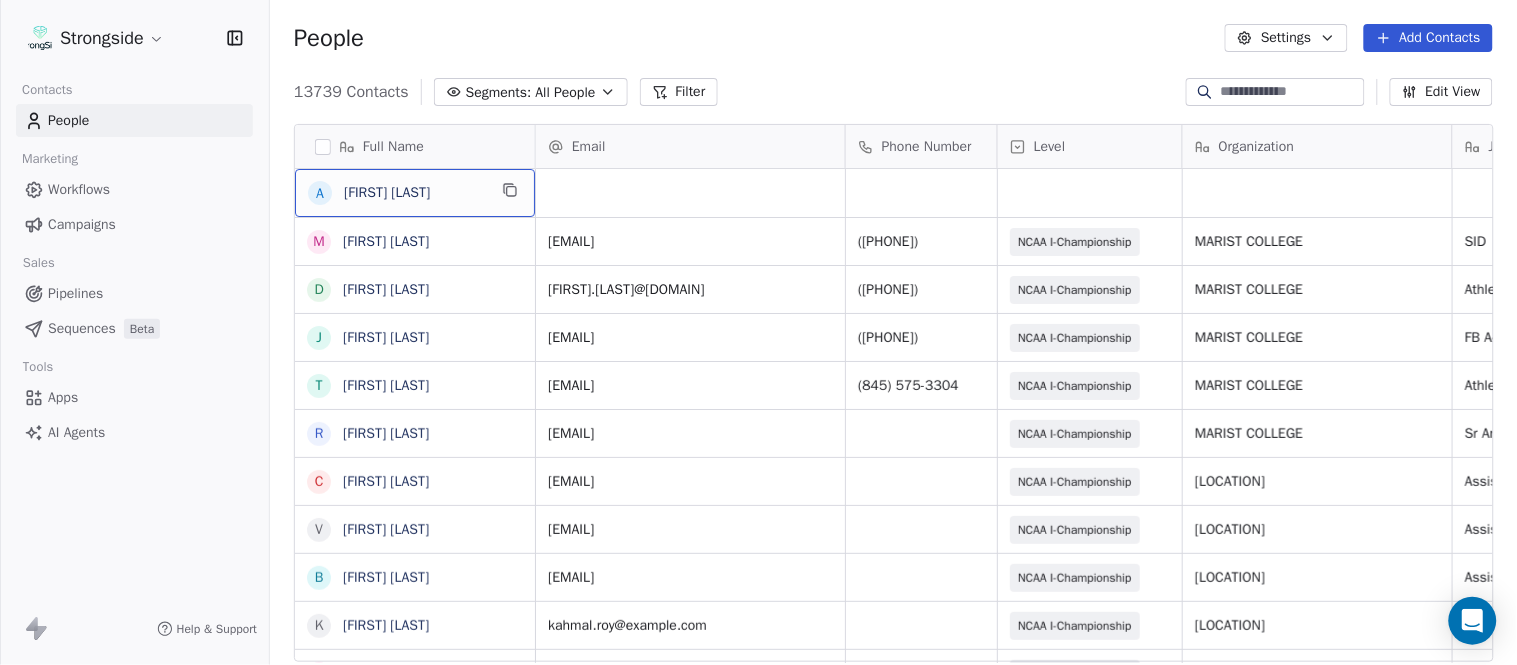click on "[FIRST] [LAST]" at bounding box center (415, 193) 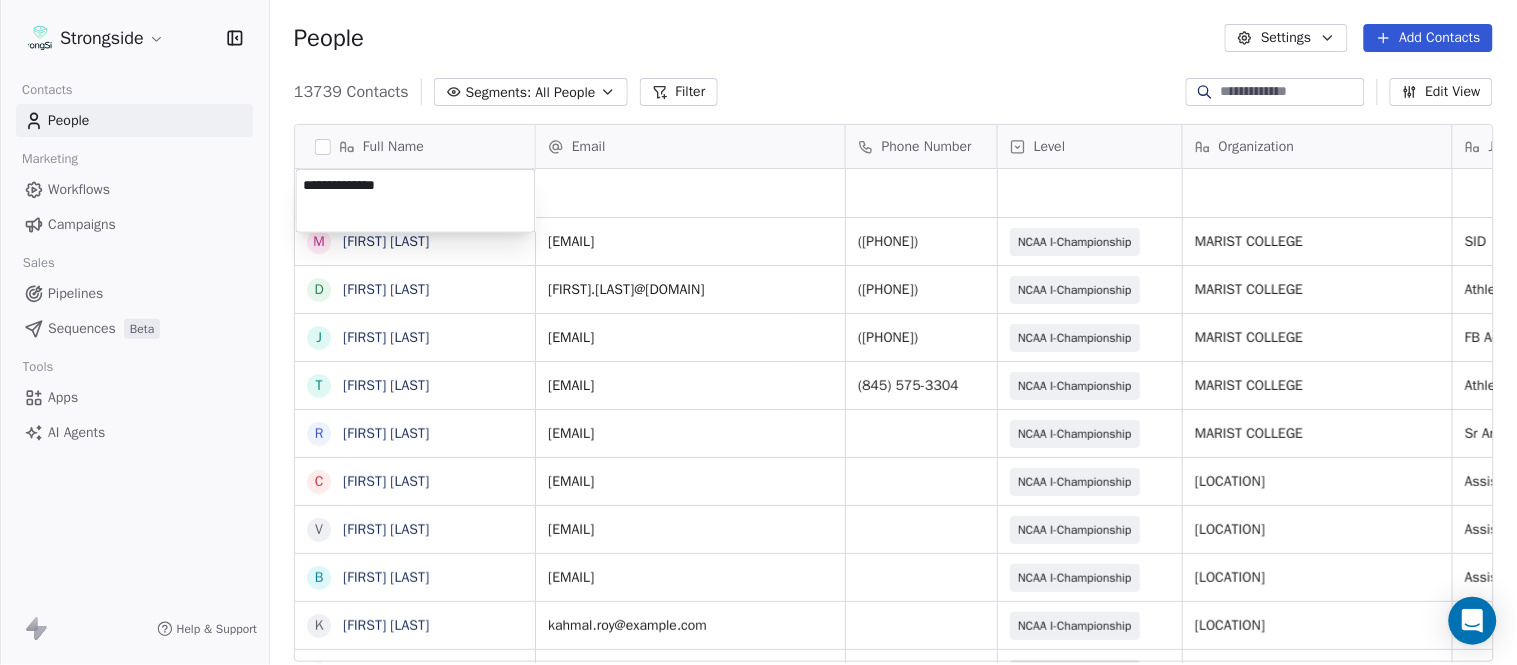 type on "**********" 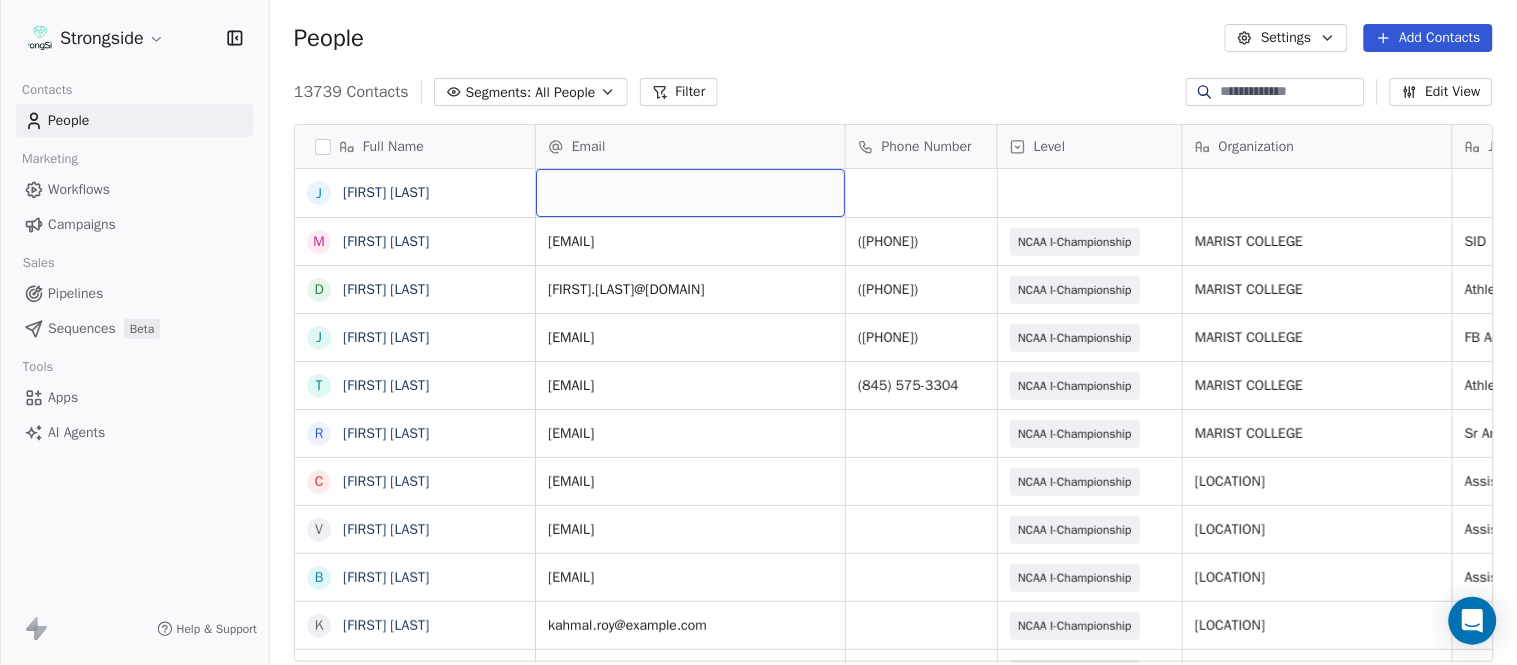 click at bounding box center (690, 193) 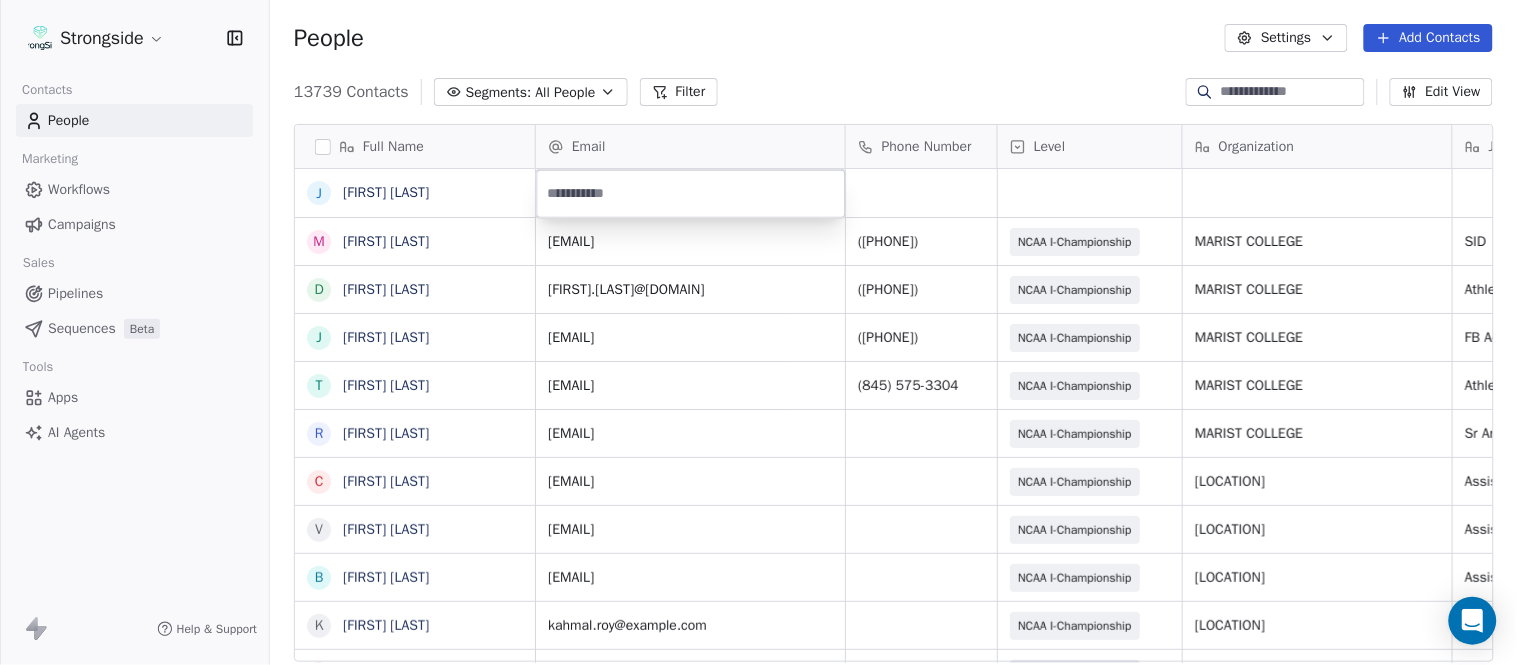 type on "**********" 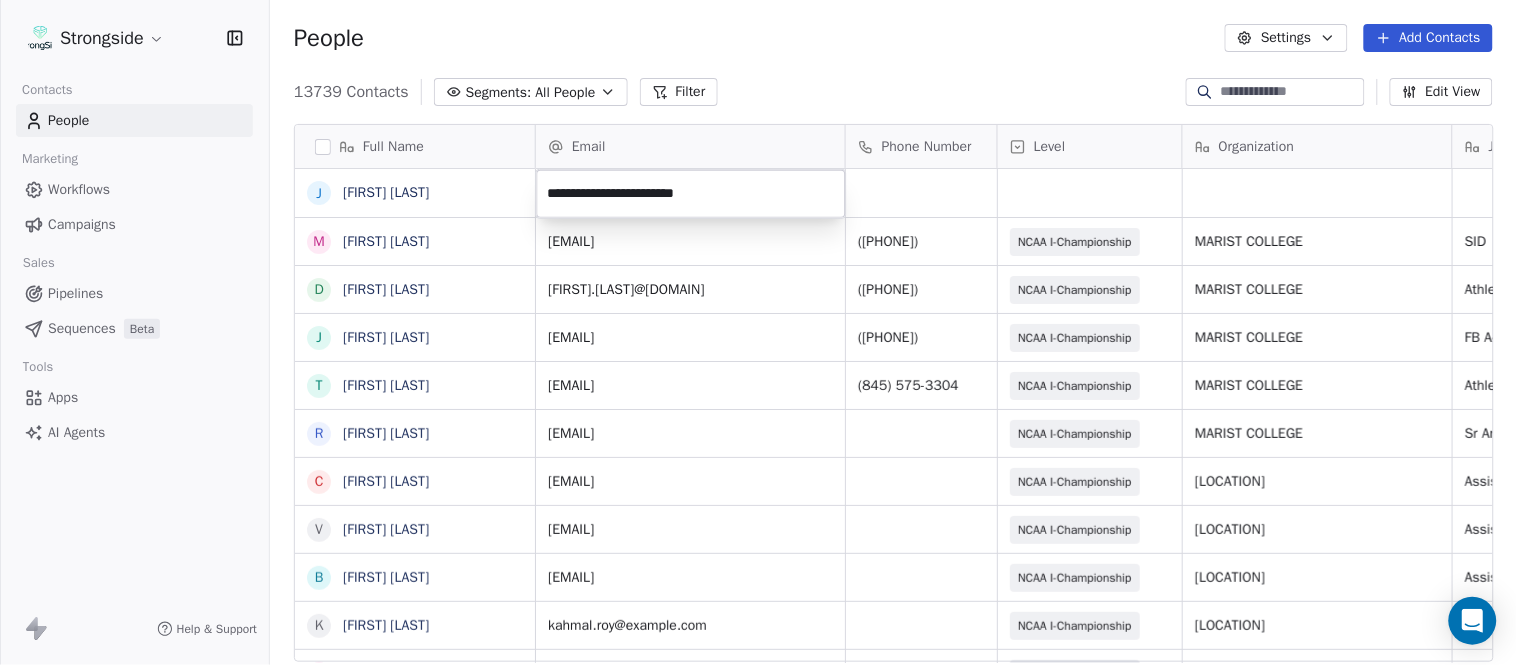 click on "Strongside Contacts People Marketing Workflows Campaigns Sales Pipelines Sequences Beta Tools Apps AI Agents Help & Support People Settings Add Contacts 13739 Contacts Segments: All People Filter Edit View Tag Add to Sequence Export Full Name J [FIRST] [LAST] M [FIRST] [LAST] D [FIRST] [LAST] J [FIRST] [LAST] T [FIRST] [LAST] R [FIRST] [LAST] C [FIRST] [LAST] V [FIRST] [LAST] B [FIRST] [LAST] K [FIRST] [LAST] D [FIRST] [LAST] O [FIRST] [LAST] I [FIRST] [LAST] R [FIRST] [LAST] T [FIRST] [LAST] K [FIRST] [LAST] J [FIRST] [LAST] T [FIRST] [LAST] S [FIRST] [LAST] D Dr. [FIRST] [LAST] P [FIRST] [LAST] J [FIRST] [LAST] A [FIRST] [LAST] R [FIRST] [LAST] E [FIRST] [LAST] E [FIRST] [LAST] J [FIRST] [LAST] T [FIRST] [LAST] B [FIRST] [LAST] C [FIRST] [LAST] S [FIRST] [LAST] A [FIRST] [LAST] Email Phone Number Level Organization Job Title Tags Created Date BST Status [DATE] [TIME] [EMAIL] NCAA I-Championship MARIST COLLEGE SID [DATE] [TIME] [EMAIL] NCAA I-Championship MARIST COLLEGE SID" at bounding box center [758, 332] 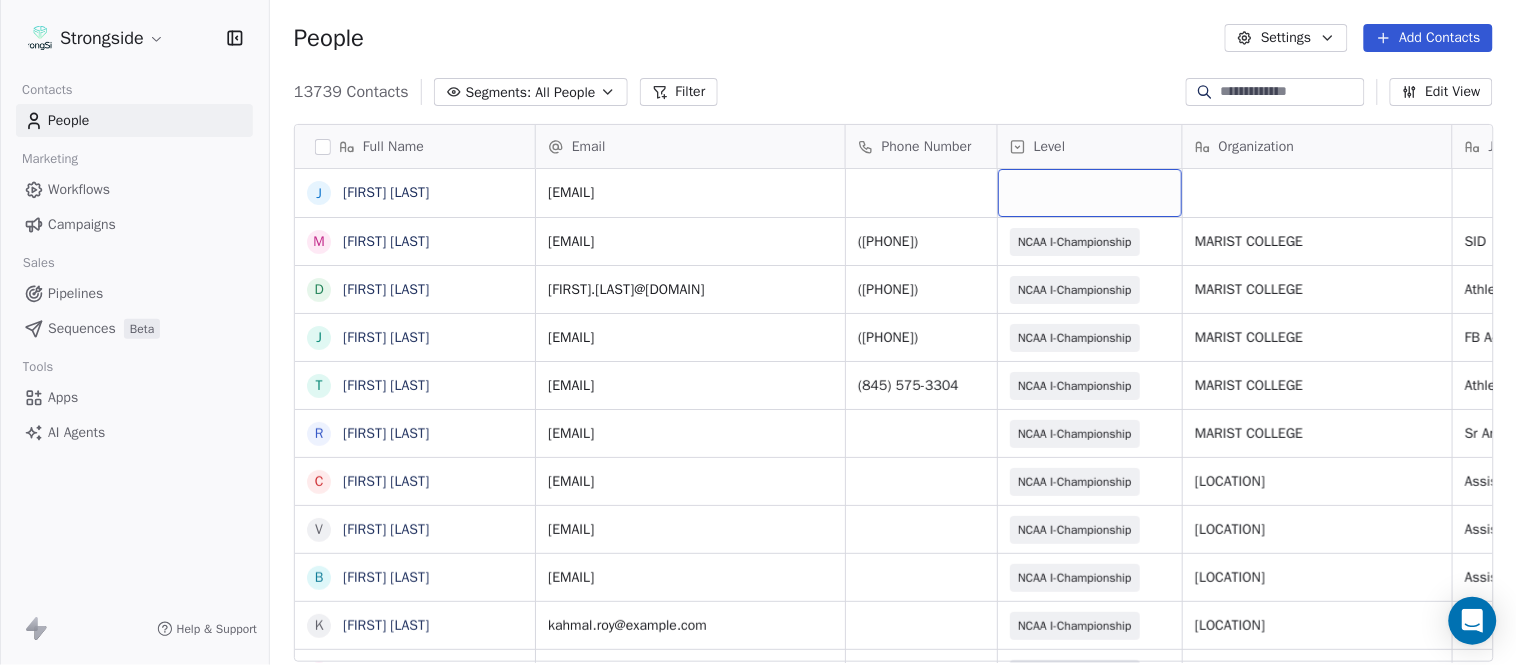click at bounding box center (1090, 193) 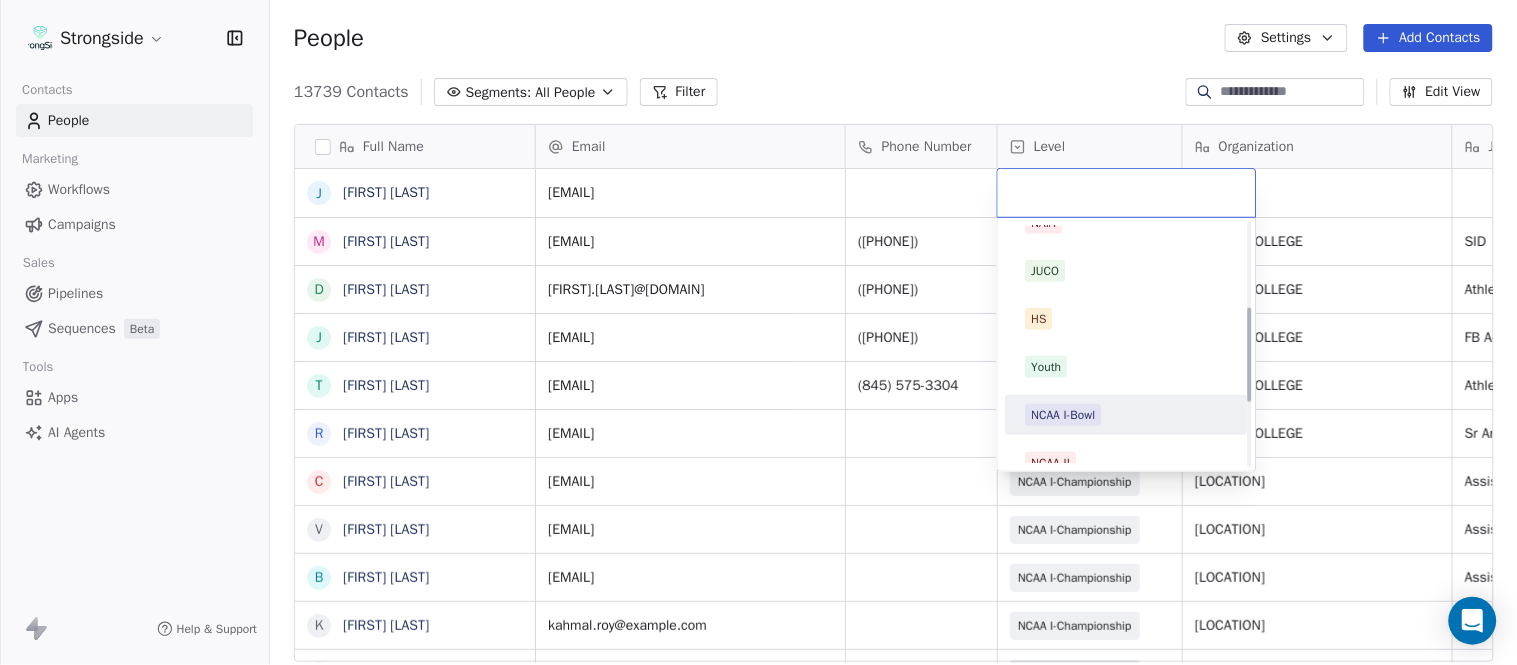 scroll, scrollTop: 378, scrollLeft: 0, axis: vertical 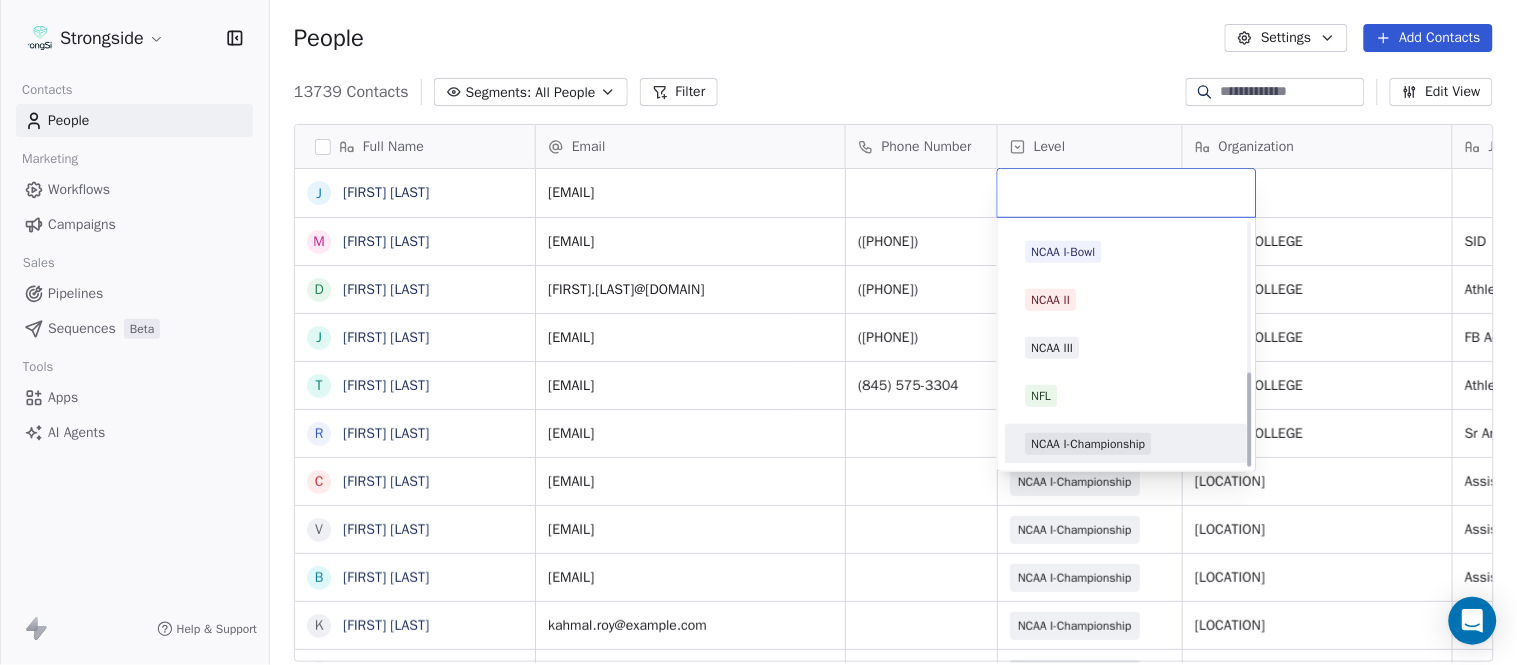 click on "NCAA I-Championship" at bounding box center [1089, 444] 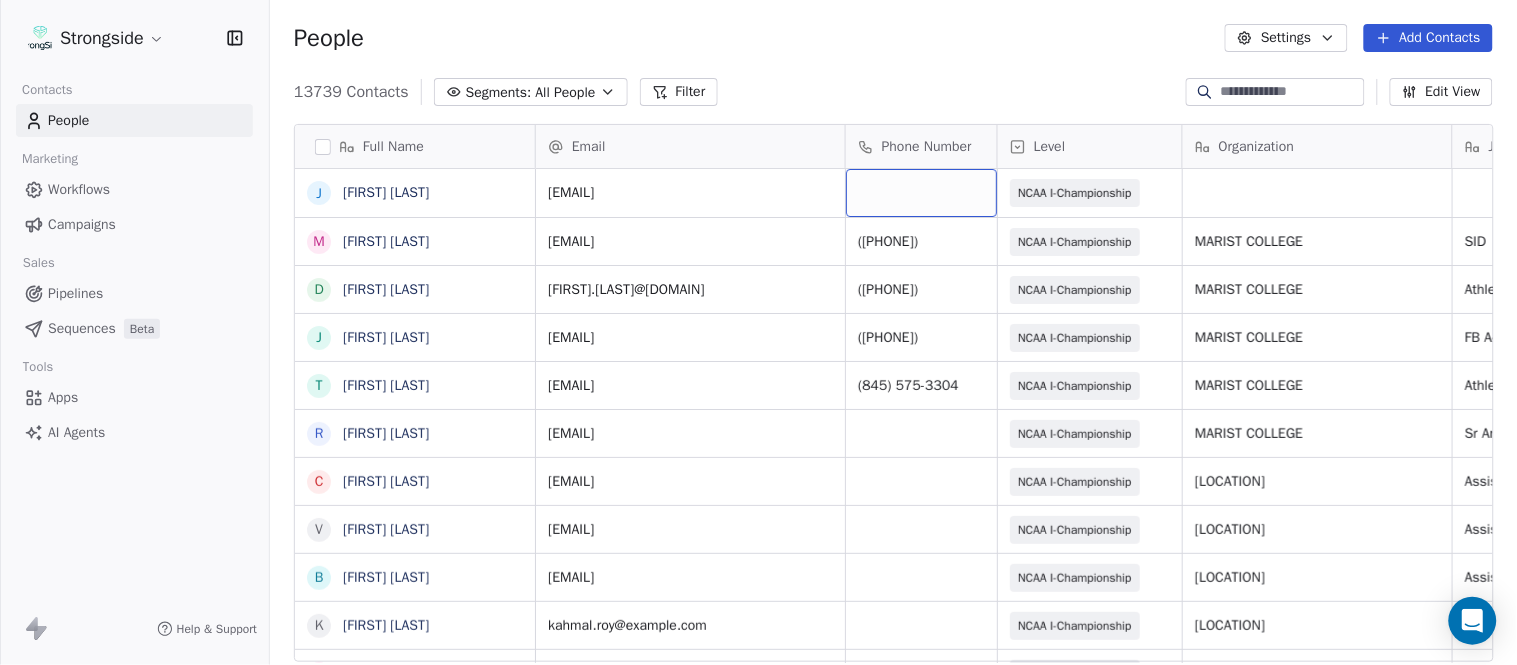 click at bounding box center (921, 193) 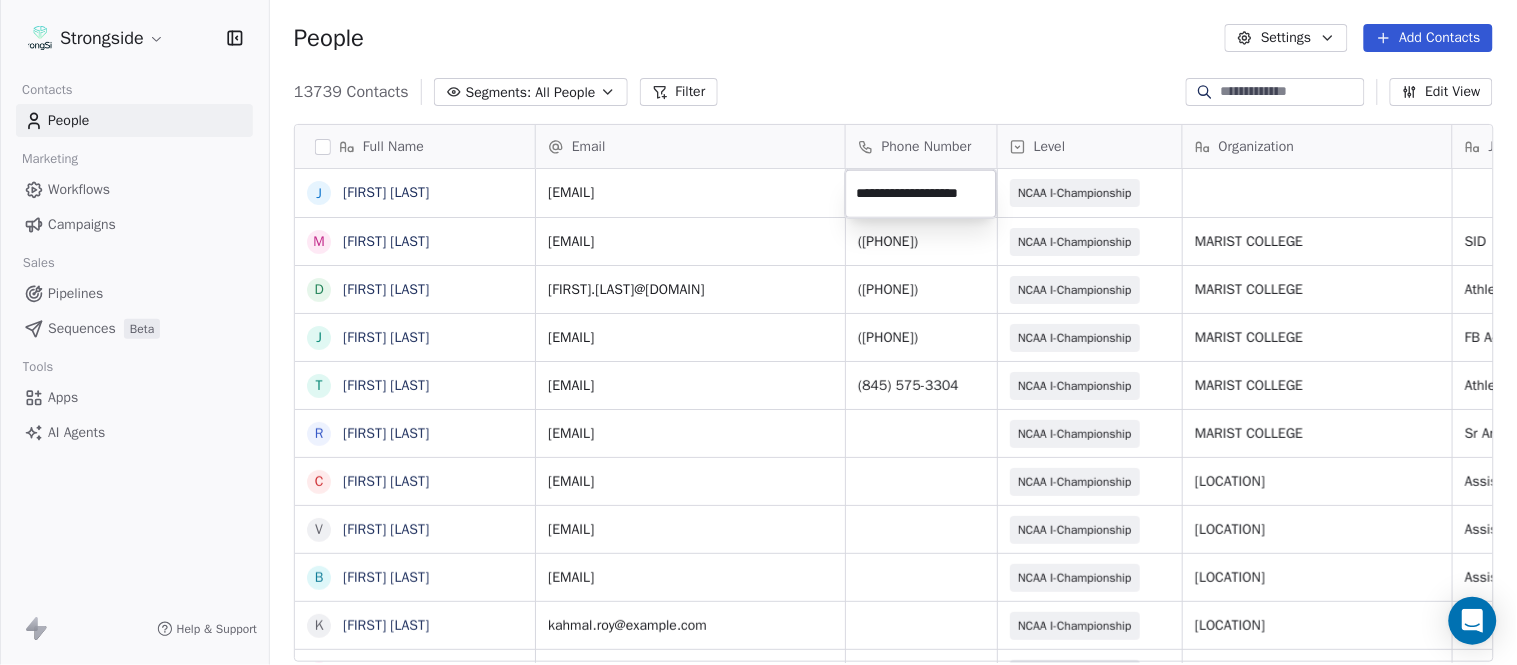 drag, startPoint x: 964, startPoint y: 192, endPoint x: 916, endPoint y: 186, distance: 48.373547 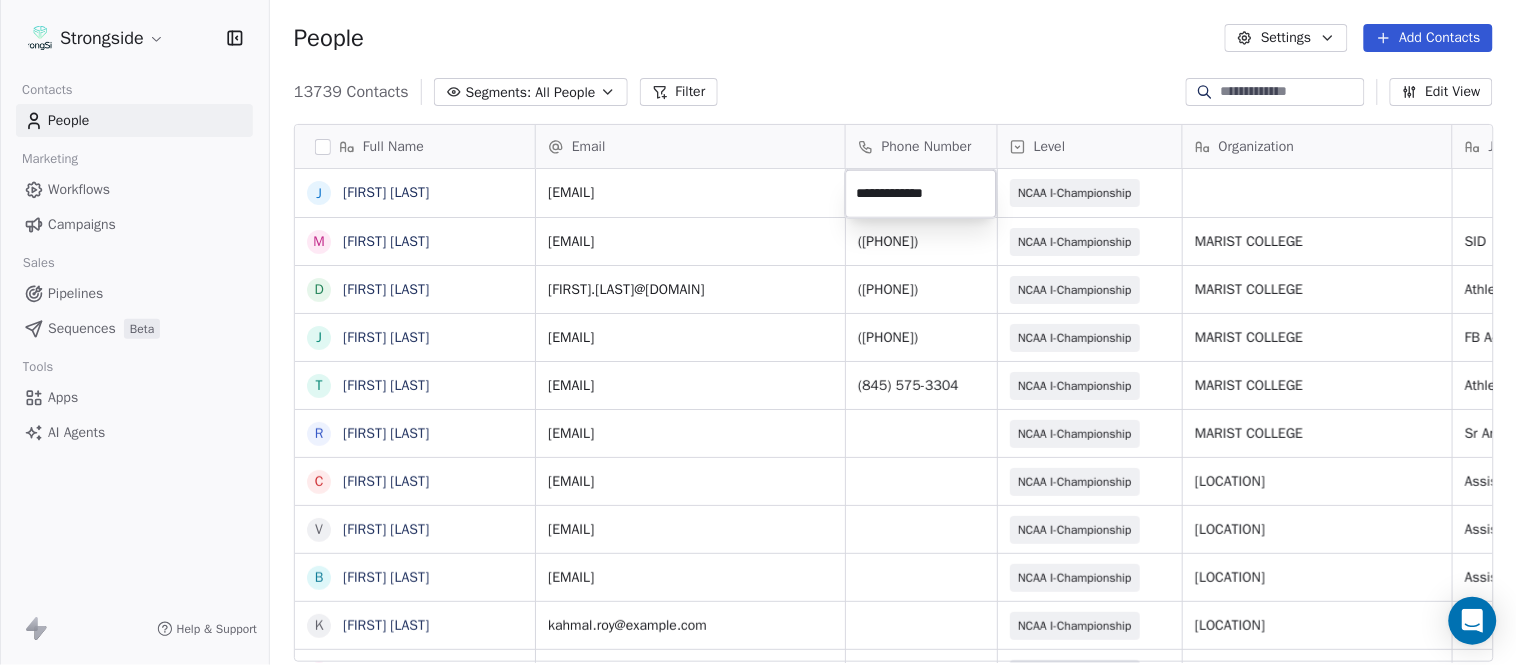click on "Strongside Contacts People Marketing Workflows Campaigns Sales Pipelines Sequences Beta Tools Apps AI Agents Help & Support People Settings  Add Contacts 13739 Contacts Segments: All People Filter  Edit View Tag Add to Sequence Export Full Name J [FIRST] [LAST] M [FIRST] [LAST] D [FIRST] [LAST] J [FIRST] [LAST] T [FIRST] [LAST] R [FIRST] [LAST] C [FIRST] [LAST] V [FIRST] [LAST] B [FIRST] [LAST] K [FIRST] [LAST] D [FIRST] [LAST] O [FIRST] [LAST] I [FIRST] [LAST] R [FIRST] [LAST] T [FIRST] [LAST] K [FIRST] [LAST] J [FIRST] [LAST] T [FIRST] [LAST] S [FIRST] [LAST] D [FIRST] [LAST] P [FIRST] [LAST] J [FIRST] [LAST] A [FIRST] [LAST] R [FIRST] [LAST] E [FIRST] [LAST] J [FIRST] [LAST] T [FIRST] [LAST] B [FIRST] [LAST] C [FIRST] [LAST] S [FIRST] [LAST] A [FIRST] [LAST] Email Phone Number Level Organization Job Title Tags Created Date BST Status [EMAIL] NCAA I-Championship Aug 08, 2025 08:20 PM [EMAIL] ([PHONE]) NCAA I-Championship [LOCATION] SID Aug 08, 2025 08:18 PM [EMAIL] SID" at bounding box center [758, 332] 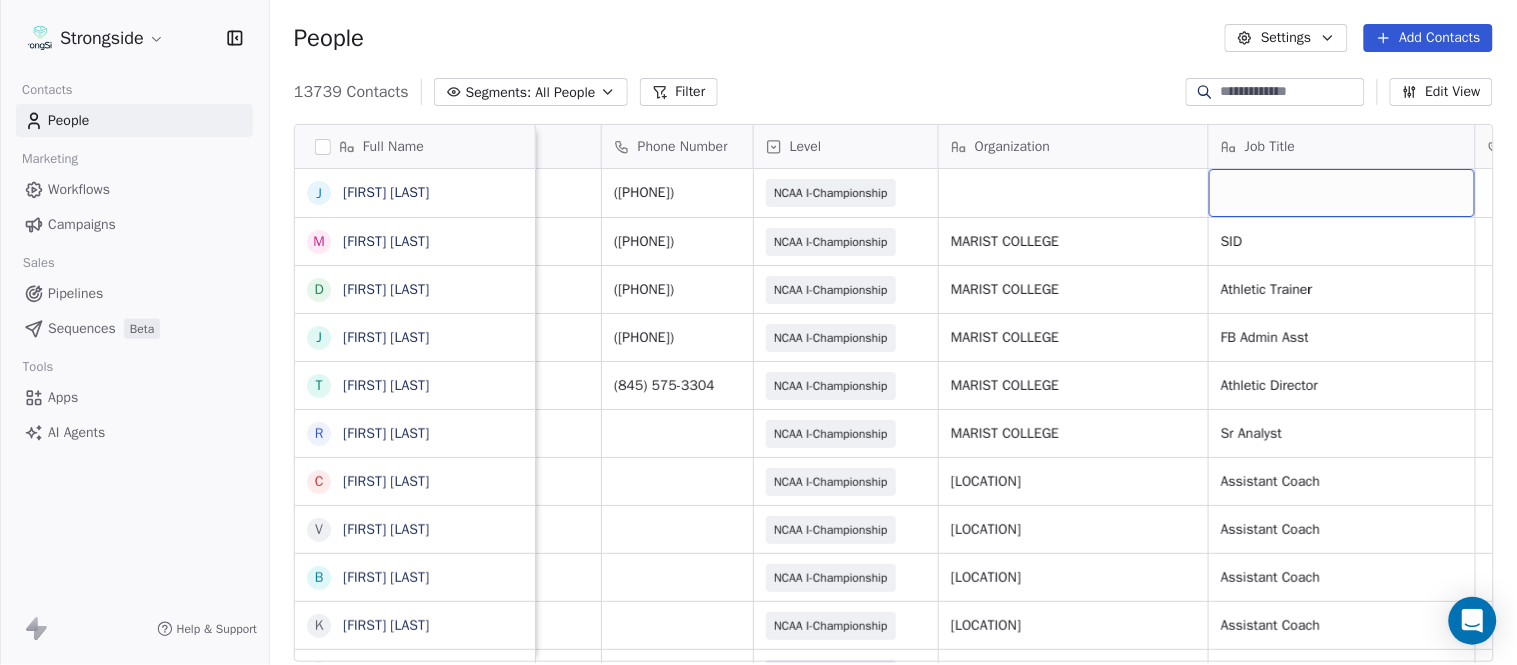 scroll, scrollTop: 0, scrollLeft: 344, axis: horizontal 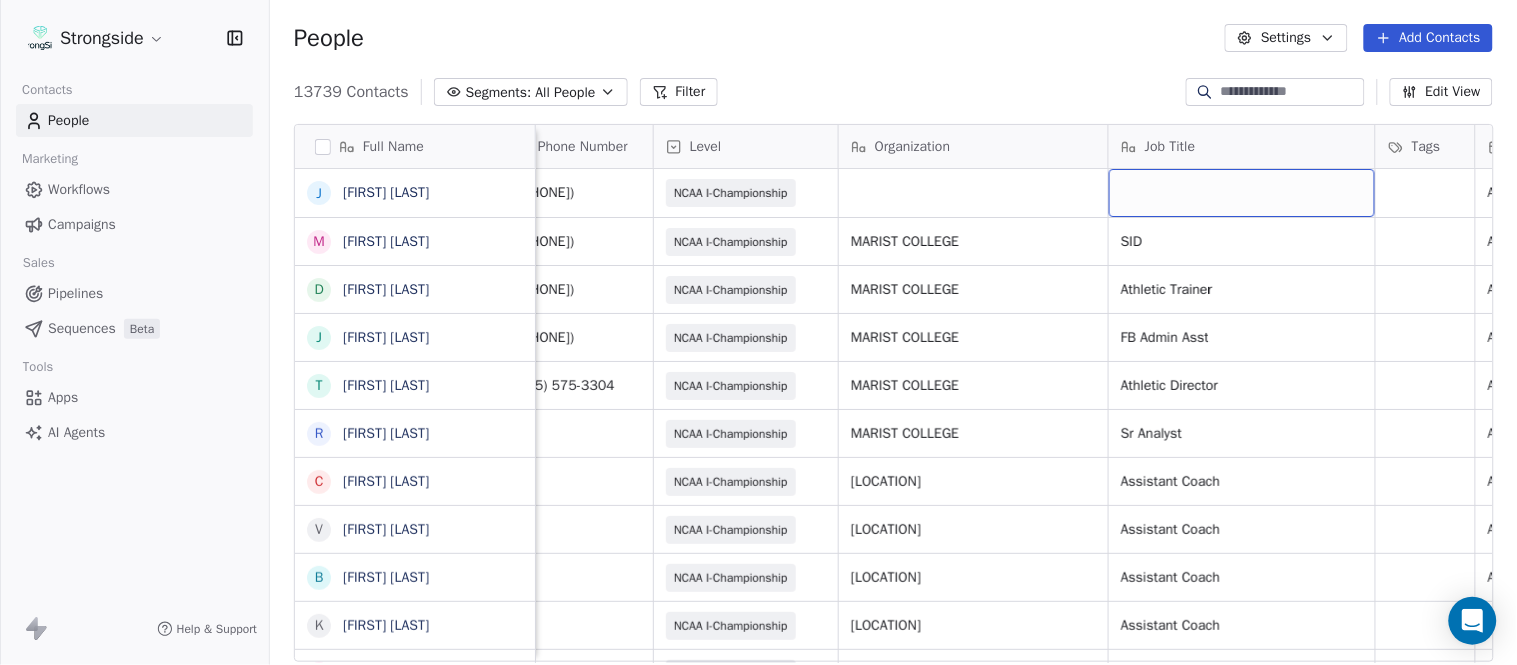 click at bounding box center [1242, 193] 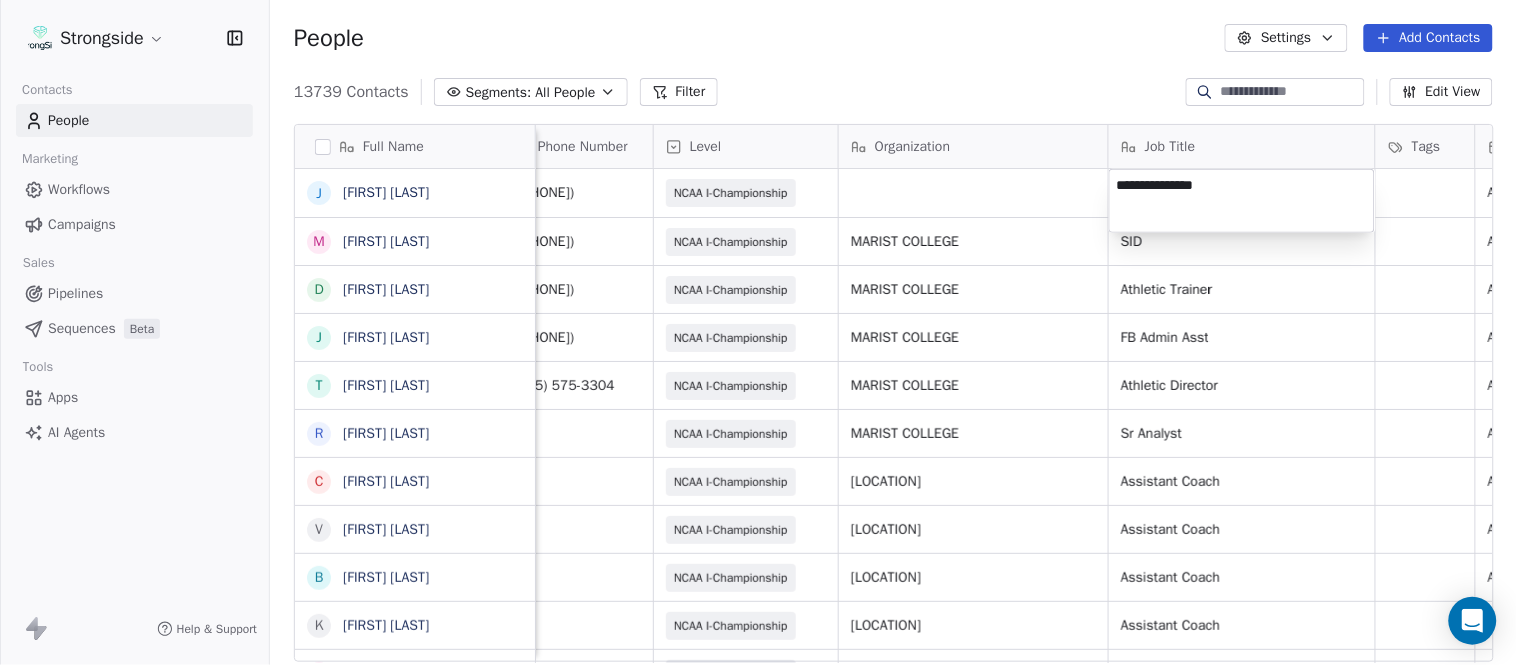 type on "**********" 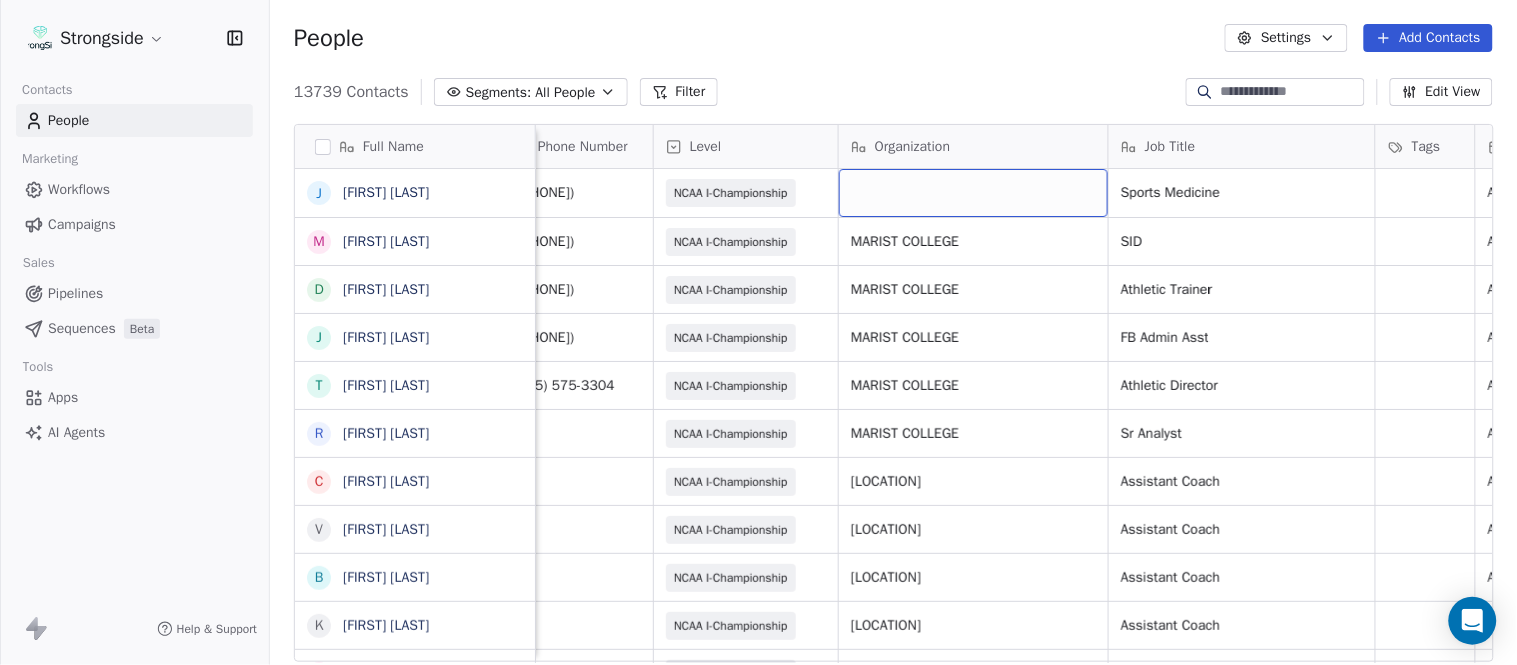 click at bounding box center (973, 193) 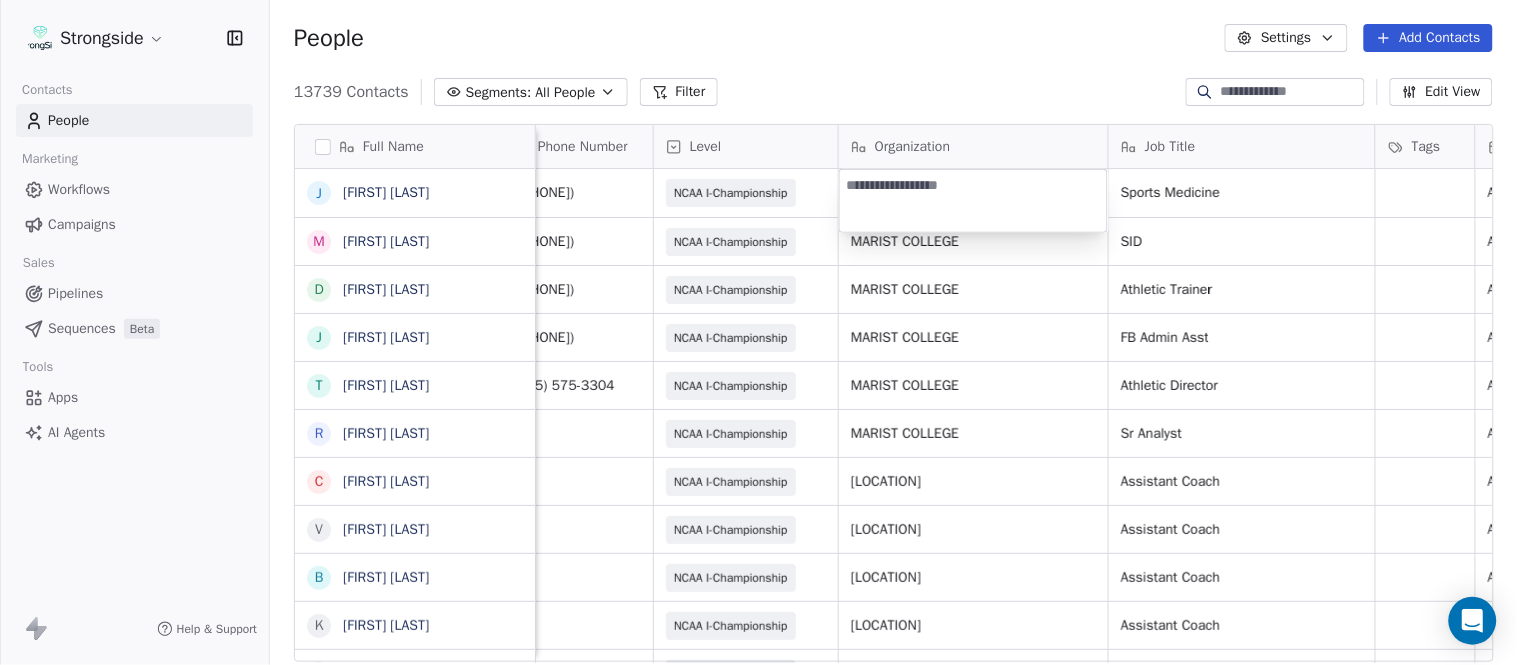 click on "Strongside Contacts People Marketing Workflows Campaigns Sales Pipelines Sequences Beta Tools Apps AI Agents Help & Support People Settings Add Contacts 13739 Contacts Segments: All People Filter Edit View Tag Add to Sequence Export Full Name J [LAST] M [LAST] D [LAST] J [LAST] T [LAST] R [LAST] C [LAST] V [LAST] B [LAST] K [LAST] D [LAST] O [LAST] I [LAST] R [LAST] T [LAST] K [LAST] J [LAST] T [LAST] S [LAST] D [LAST] P [LAST] J [LAST] A [LAST] R [LAST] E [LAST] J [LAST] T [LAST] B [LAST] C [LAST] S [LAST] A [LAST] Email Phone Number Level Organization Job Title Tags Created Date BST Status Priority Emails Auto Clicked [EMAIL] ([PHONE]) NCAA I-Championship Sports Medicine Aug 08, 2025 08:20 PM [EMAIL] ([PHONE]) NCAA I-Championship MARIST COLLEGE" at bounding box center [758, 332] 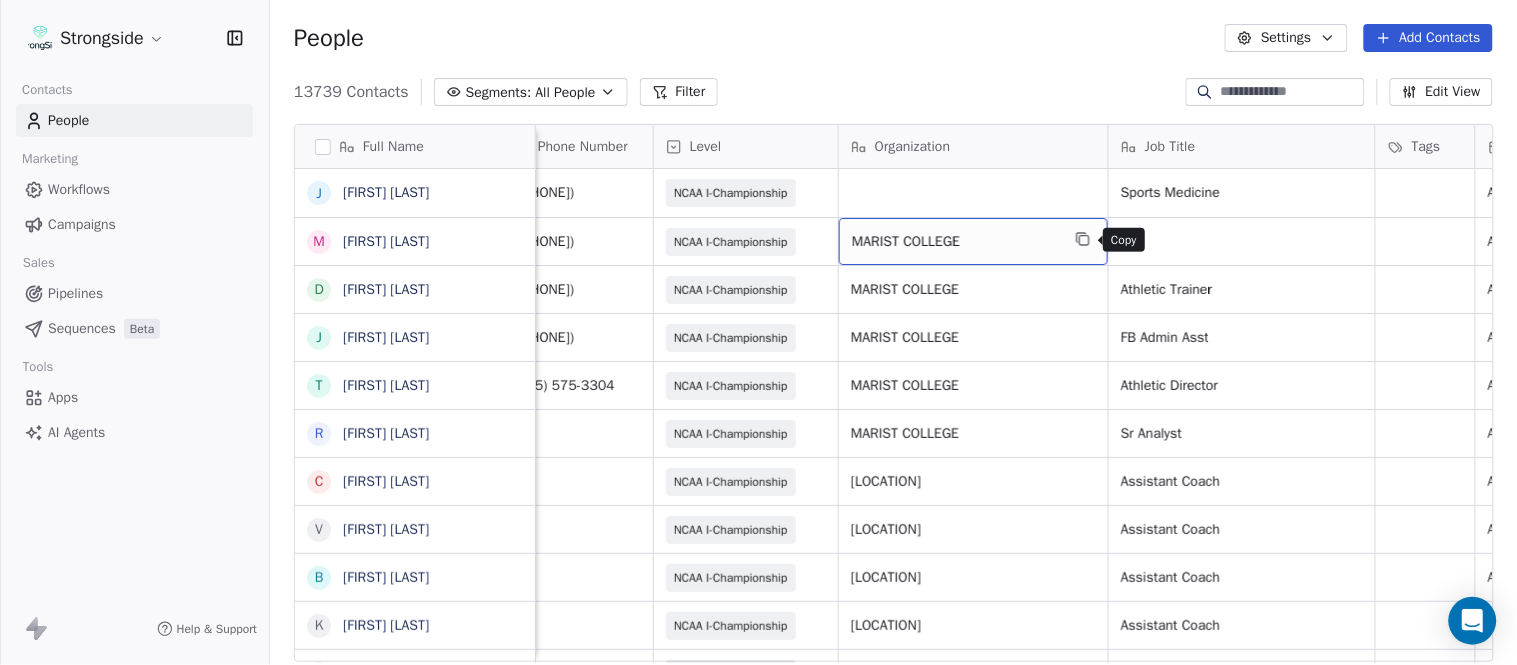 click 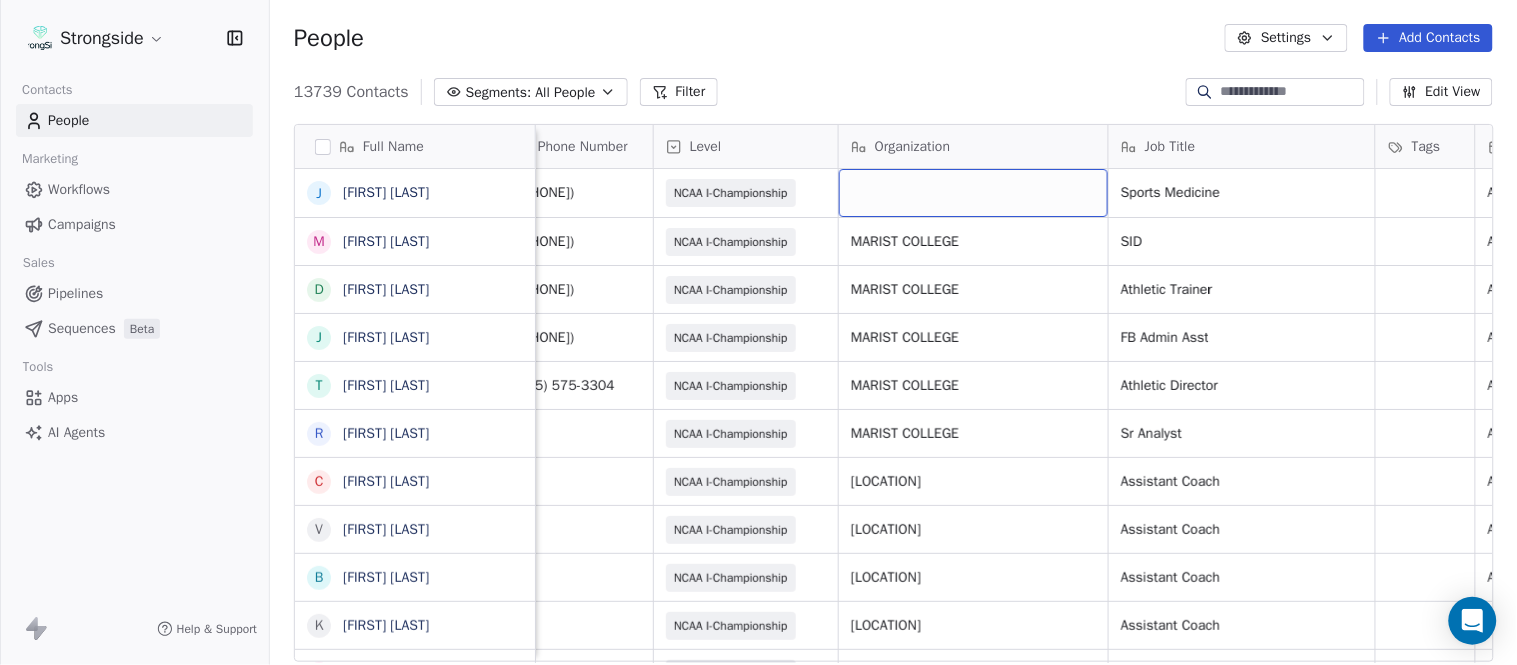 click at bounding box center (973, 193) 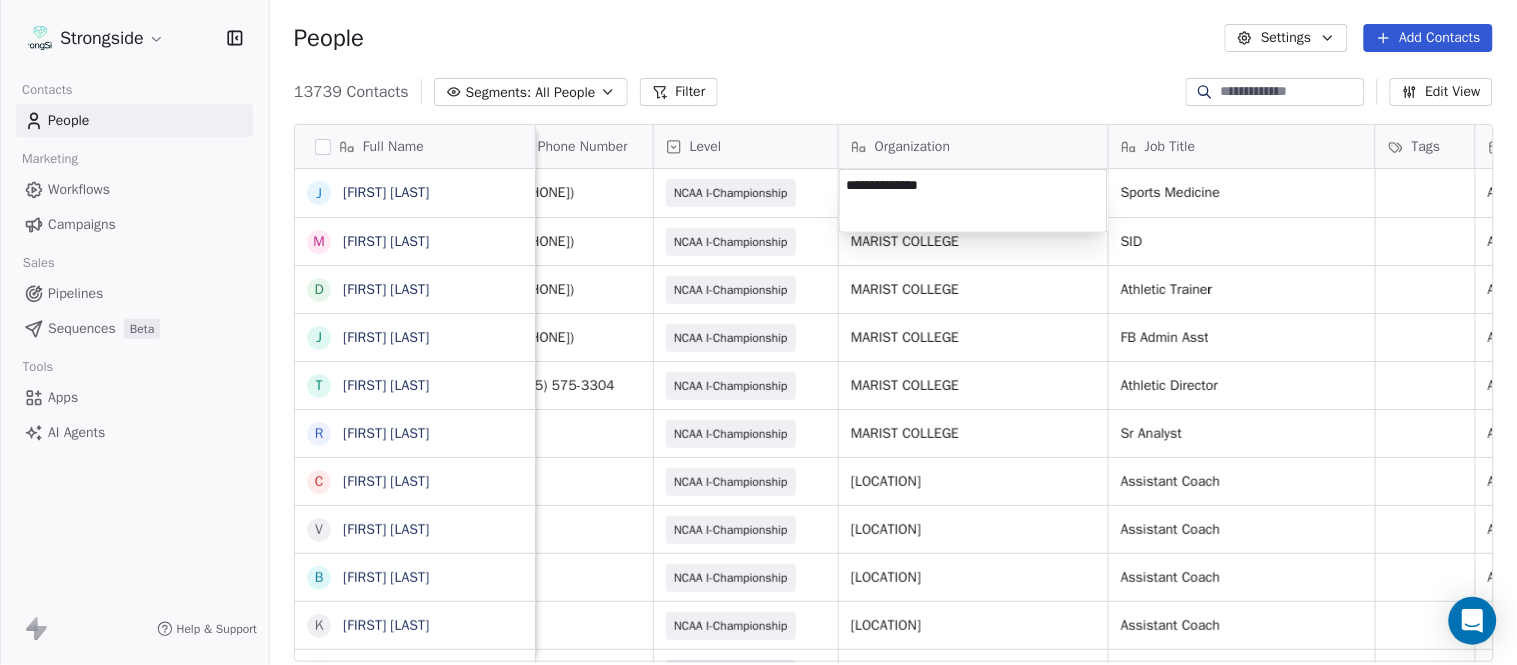 click on "Strongside Contacts People Marketing Workflows Campaigns Sales Pipelines Sequences Beta Tools Apps AI Agents Help & Support People Settings Add Contacts 13739 Contacts Segments: All People Filter Edit View Tag Add to Sequence Export Full Name J [LAST] M [LAST] D [LAST] J [LAST] T [LAST] R [LAST] C [LAST] V [LAST] B [LAST] K [LAST] D [LAST] O [LAST] I [LAST] R [LAST] T [LAST] K [LAST] J [LAST] T [LAST] S [LAST] D [LAST] P [LAST] J [LAST] A [LAST] R [LAST] E [LAST] J [LAST] T [LAST] B [LAST] C [LAST] S [LAST] A [LAST] Email Phone Number Level Organization Job Title Tags Created Date BST Status Priority Emails Auto Clicked [EMAIL] ([PHONE]) NCAA I-Championship Sports Medicine Aug 08, 2025 08:20 PM [EMAIL] ([PHONE]) NCAA I-Championship MARIST COLLEGE" at bounding box center (758, 332) 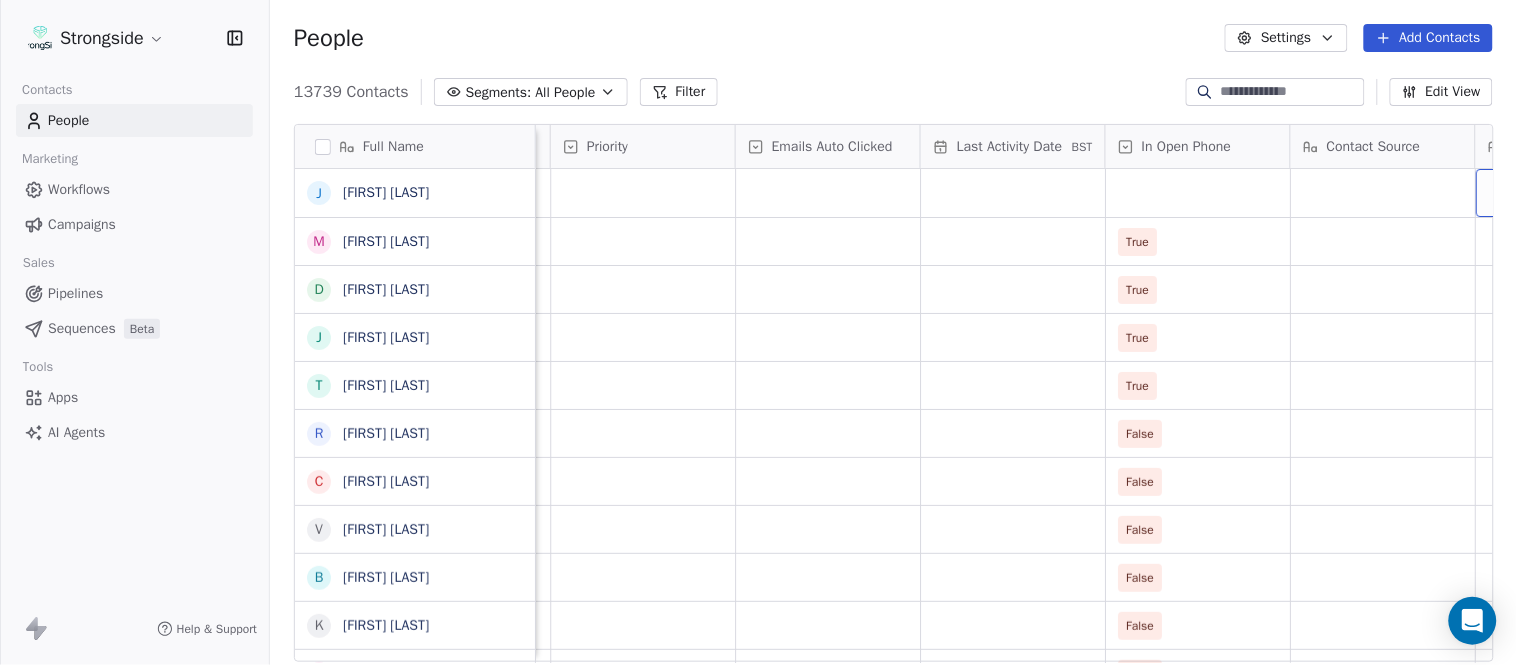 scroll, scrollTop: 0, scrollLeft: 1738, axis: horizontal 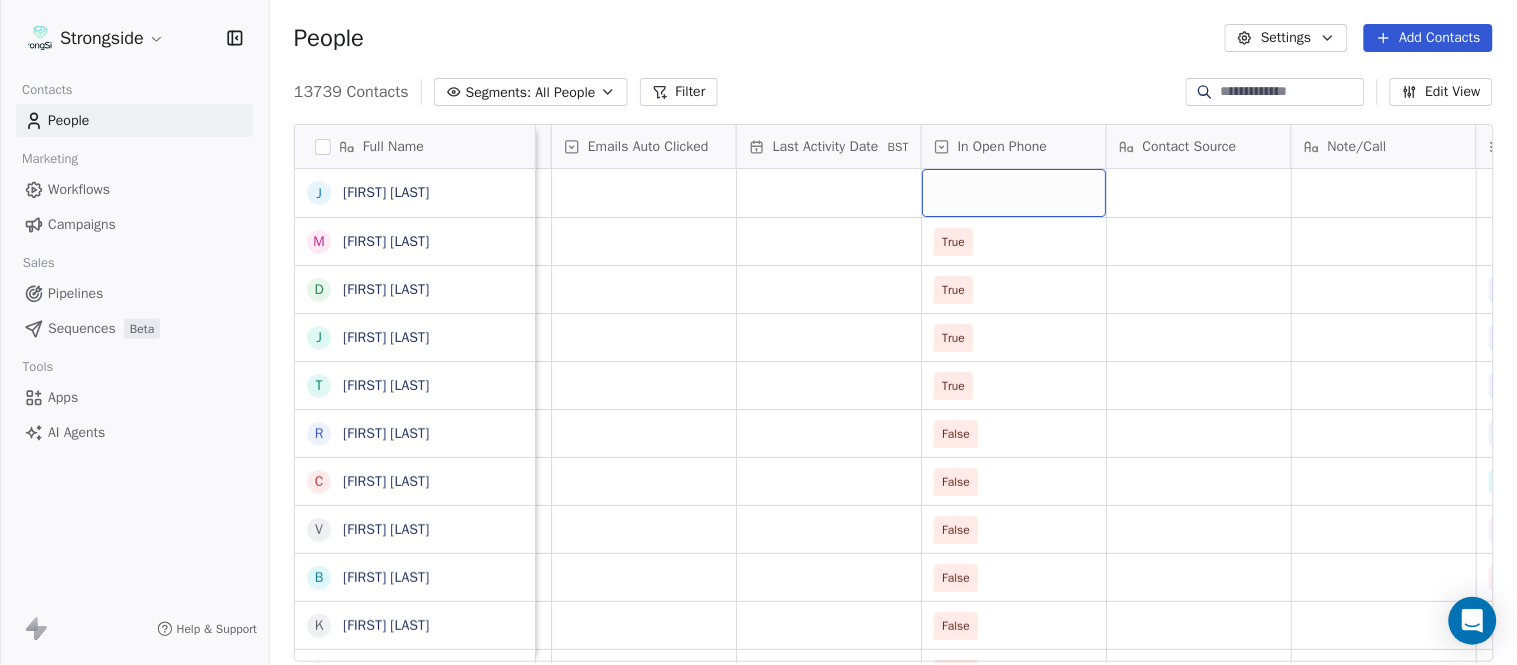 click at bounding box center (1014, 193) 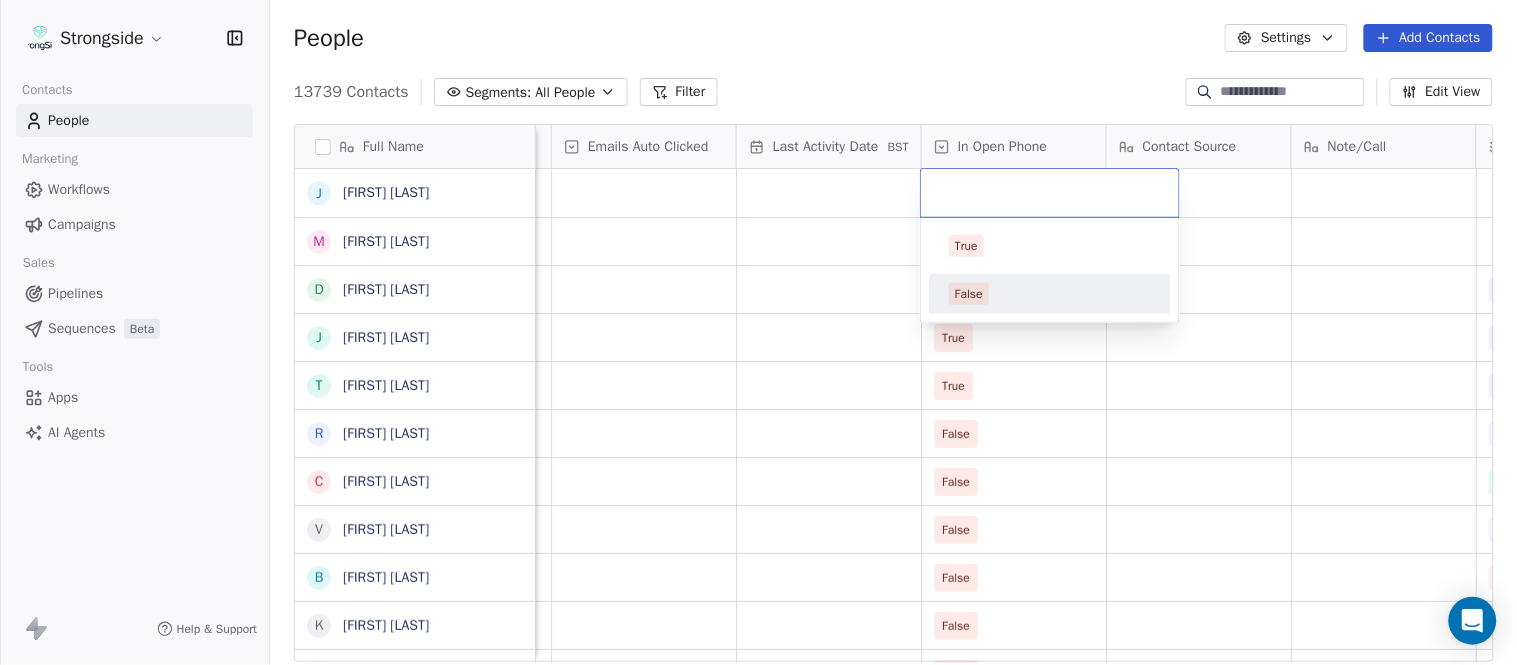 click on "False" at bounding box center (1050, 294) 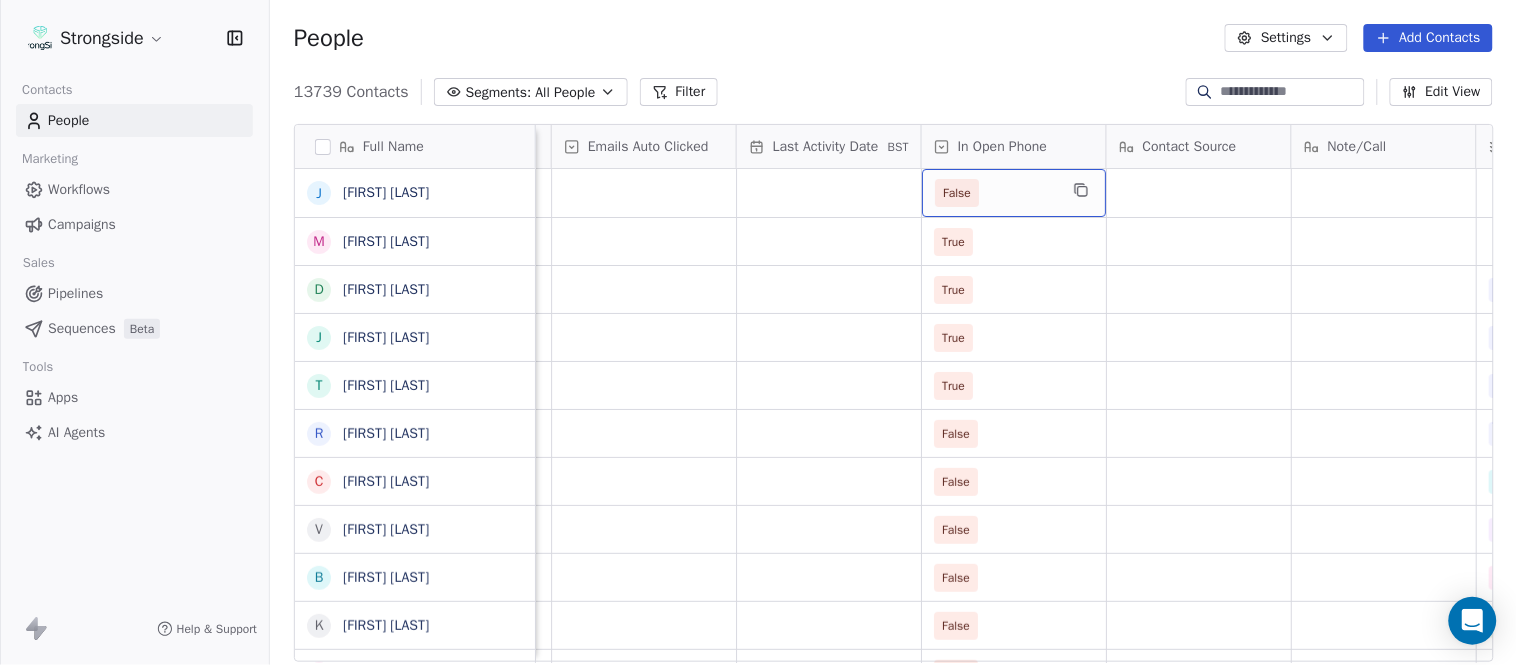 click on "False" at bounding box center (996, 193) 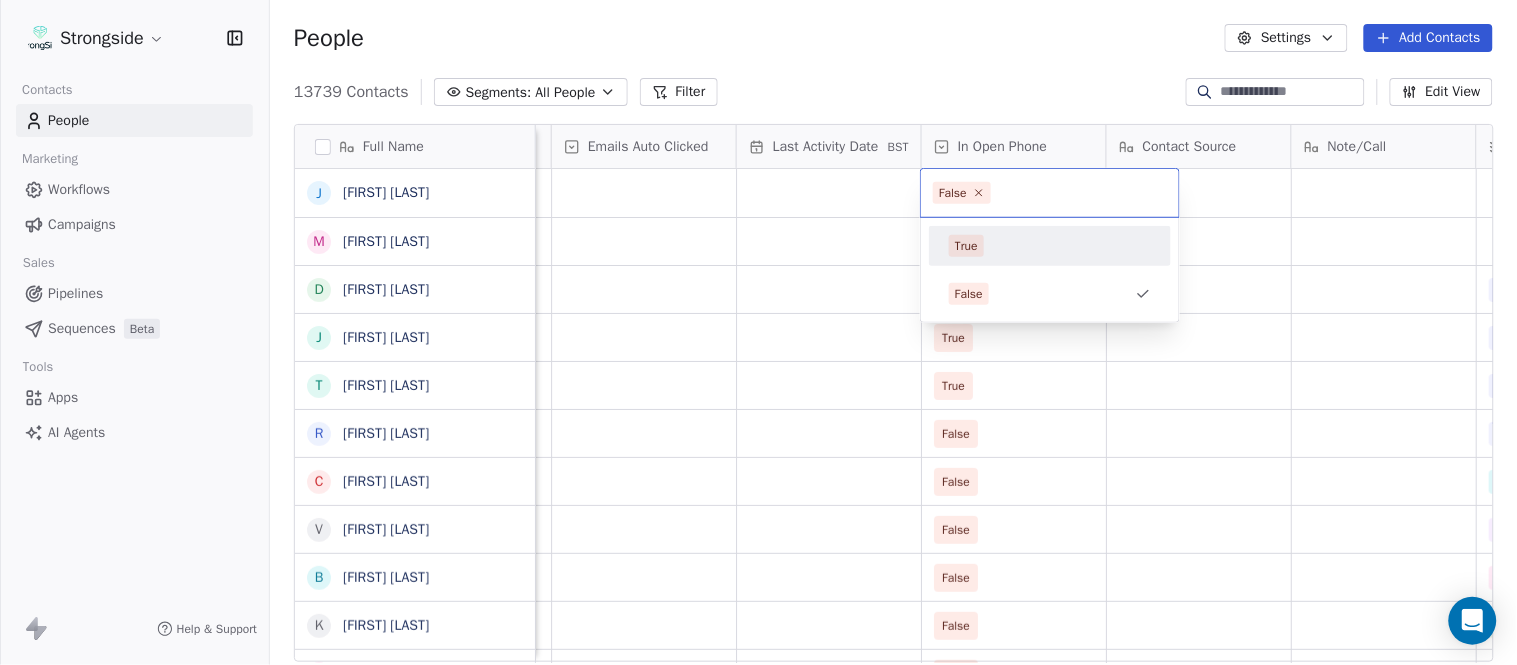 click on "True" at bounding box center (1050, 246) 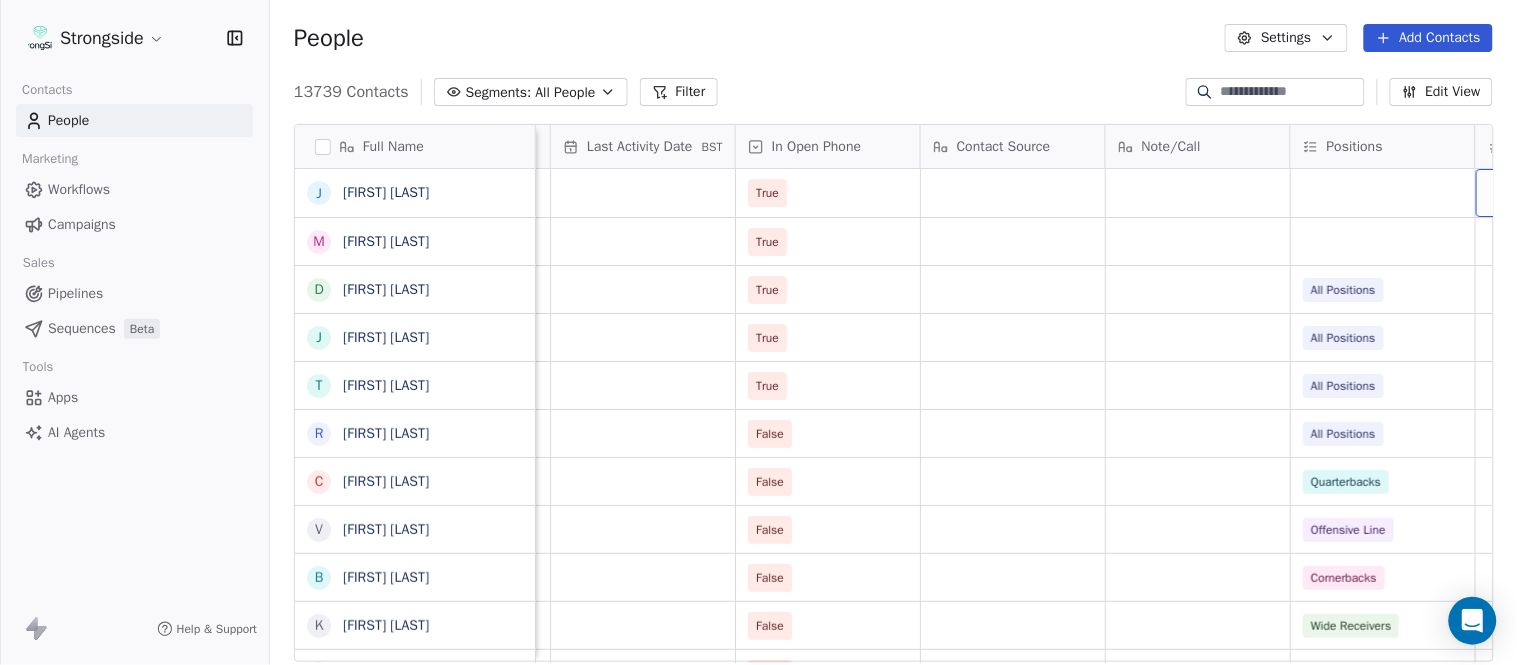 scroll, scrollTop: 0, scrollLeft: 2294, axis: horizontal 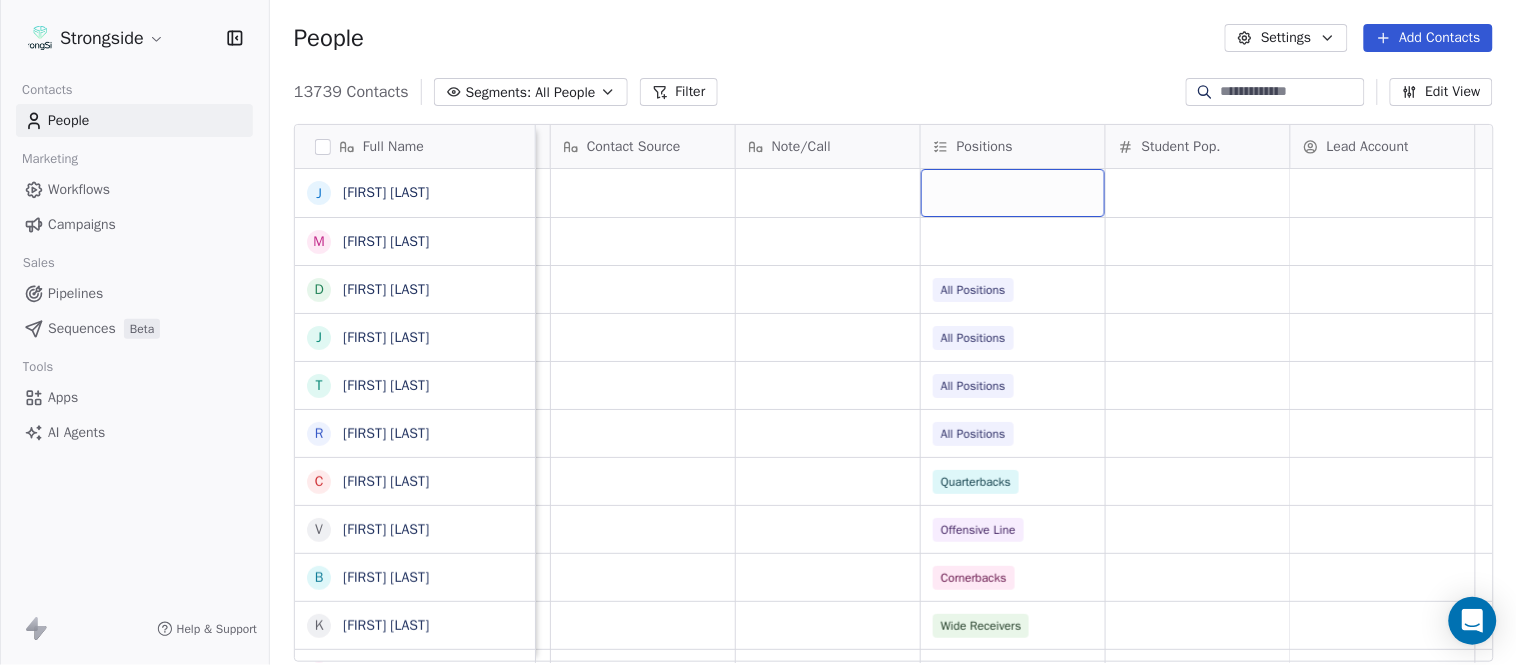 click at bounding box center [1013, 193] 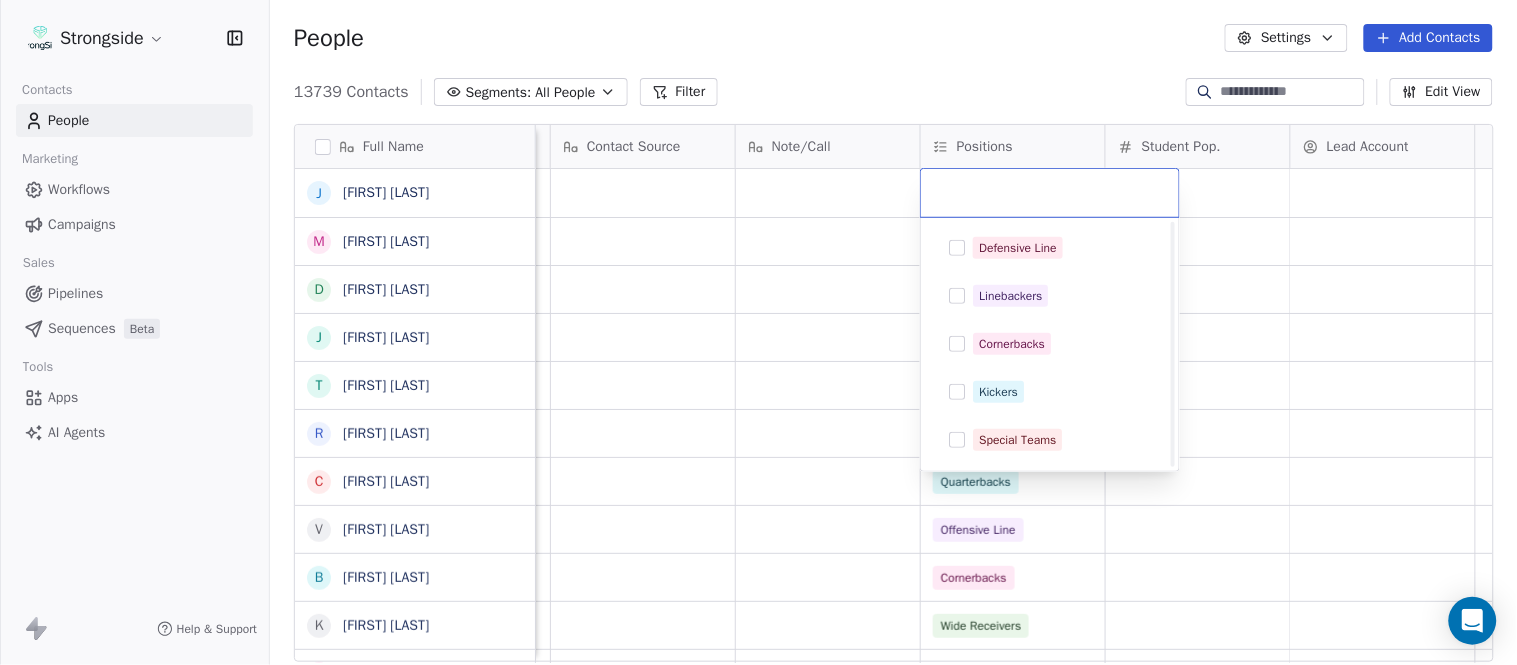 scroll, scrollTop: 444, scrollLeft: 0, axis: vertical 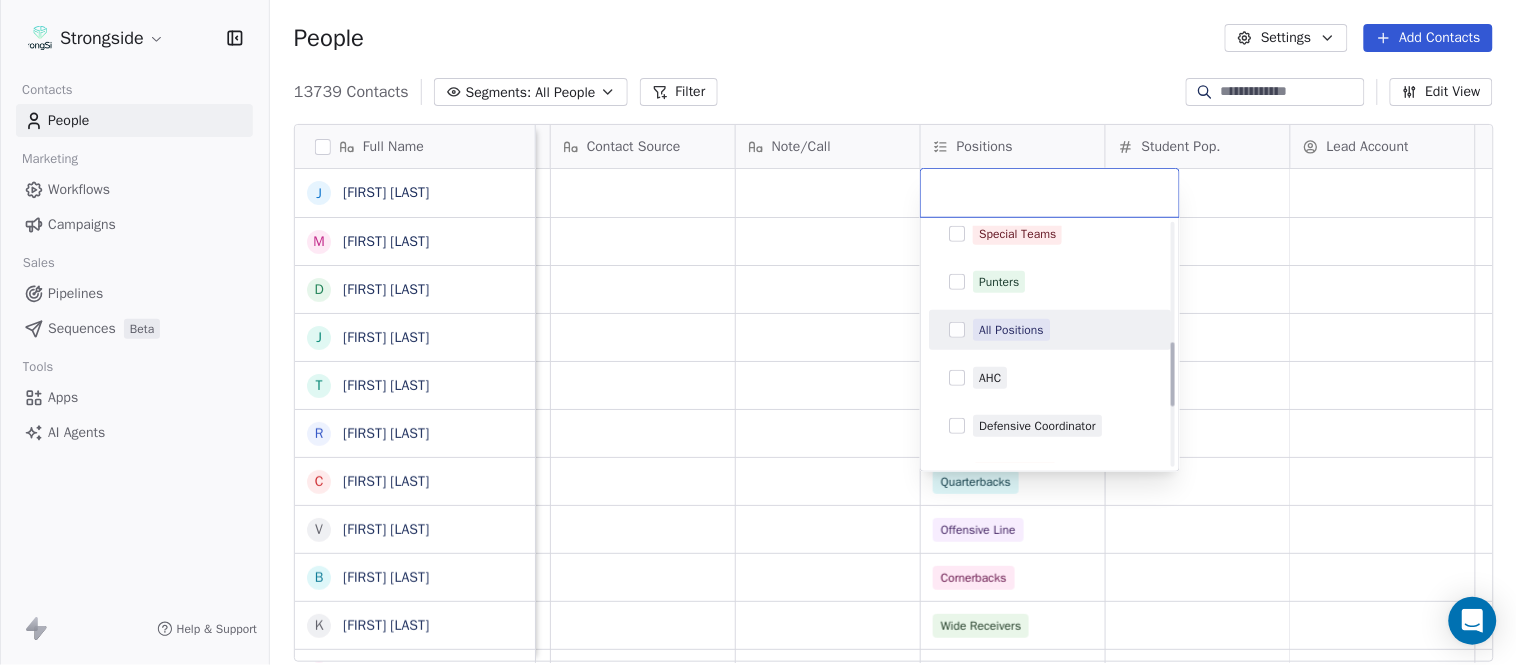 click on "All Positions" at bounding box center (1011, 330) 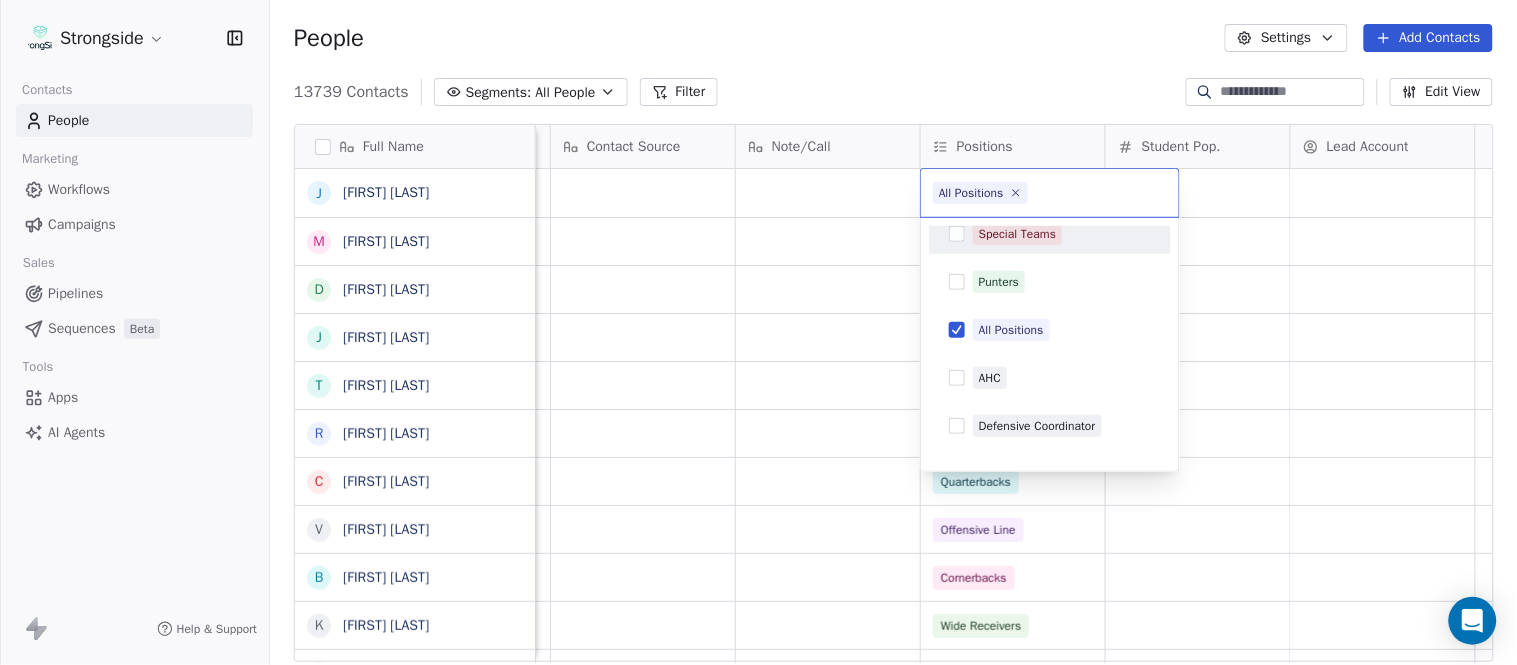click on "Full Name J [FIRST] [LAST] M [FIRST] [LAST] D [FIRST] [LAST] J [FIRST] [LAST] T [FIRST] [LAST] R [FIRST] [LAST] C [FIRST] [LAST] V [FIRST] [LAST] B [FIRST] [LAST] K [FIRST] [LAST] D [FIRST] [LAST] O [FIRST] [LAST] I [FIRST] [LAST] R [FIRST] [LAST] T [FIRST] [LAST] K [FIRST] [LAST] J [FIRST] [LAST] T [FIRST] [LAST] S [FIRST] [LAST] D [FIRST] [LAST] P [FIRST] [LAST] J [FIRST] [LAST] A [FIRST] [LAST] R [FIRST] [LAST] E [FIRST] [LAST] J [FIRST] [LAST] T [FIRST] [LAST] B [FIRST] [LAST] C [FIRST] [LAST] S [FIRST] [LAST] A [FIRST] [LAST]" at bounding box center [758, 332] 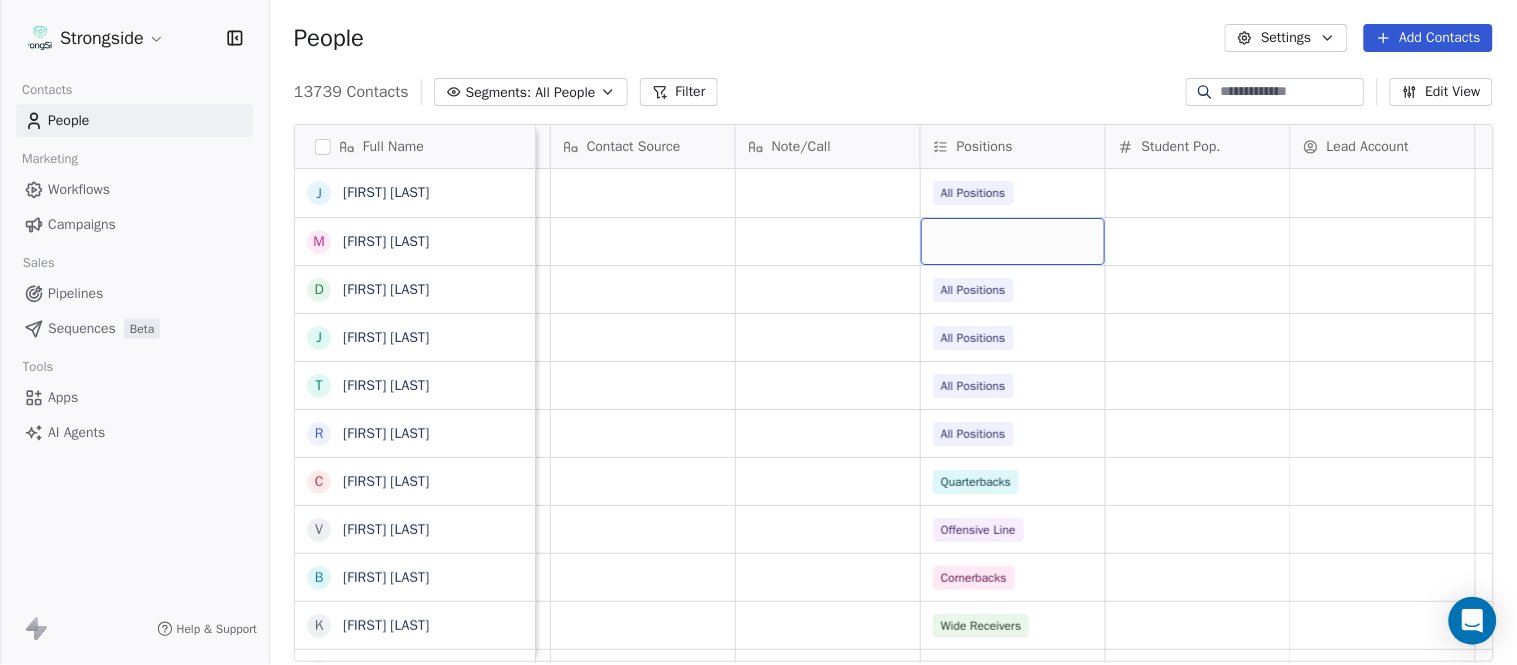 click at bounding box center [1013, 241] 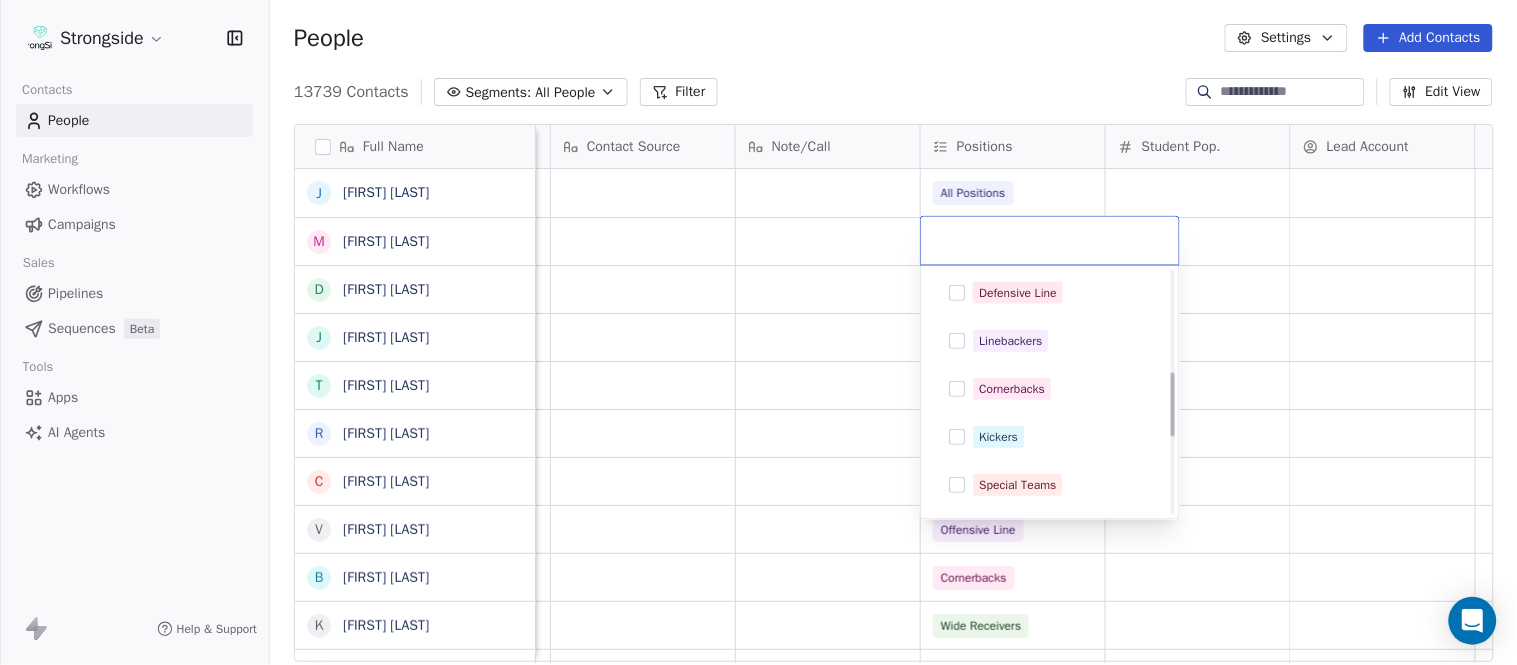 scroll, scrollTop: 444, scrollLeft: 0, axis: vertical 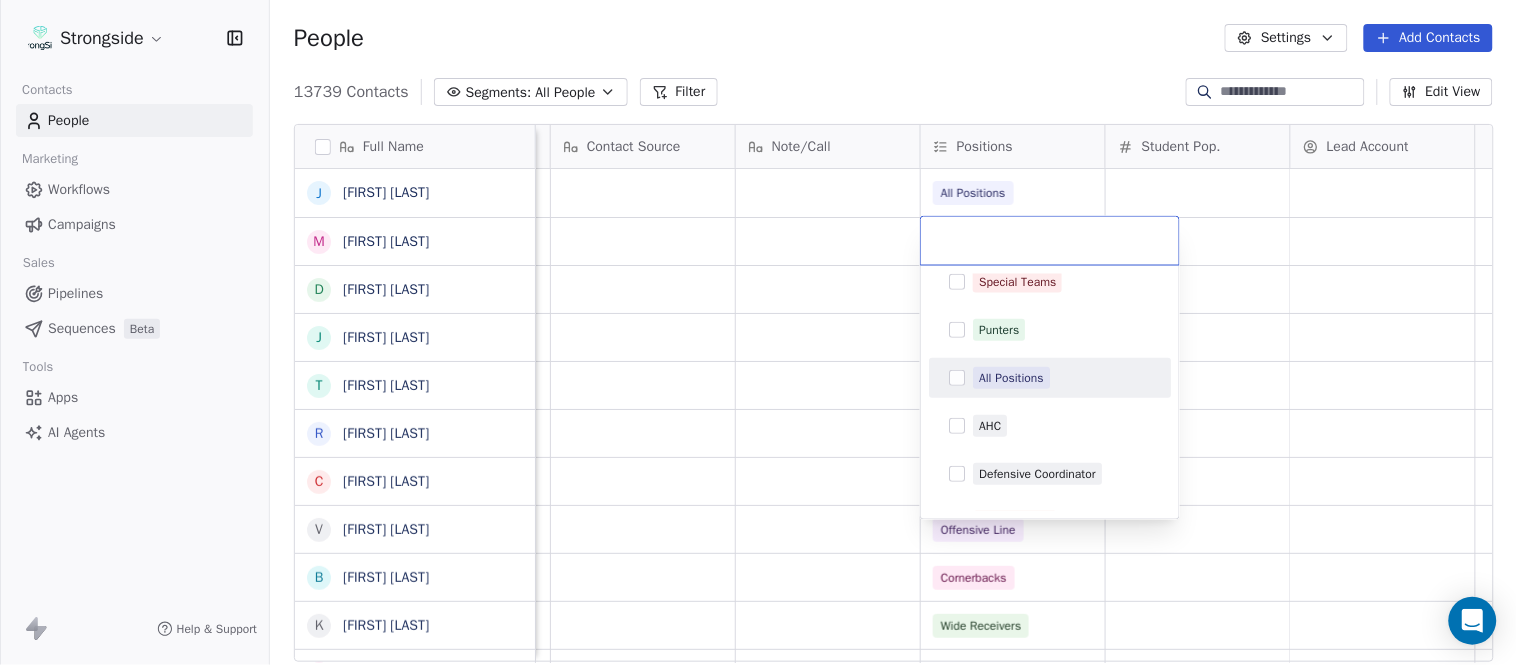 click on "All Positions" at bounding box center [1011, 378] 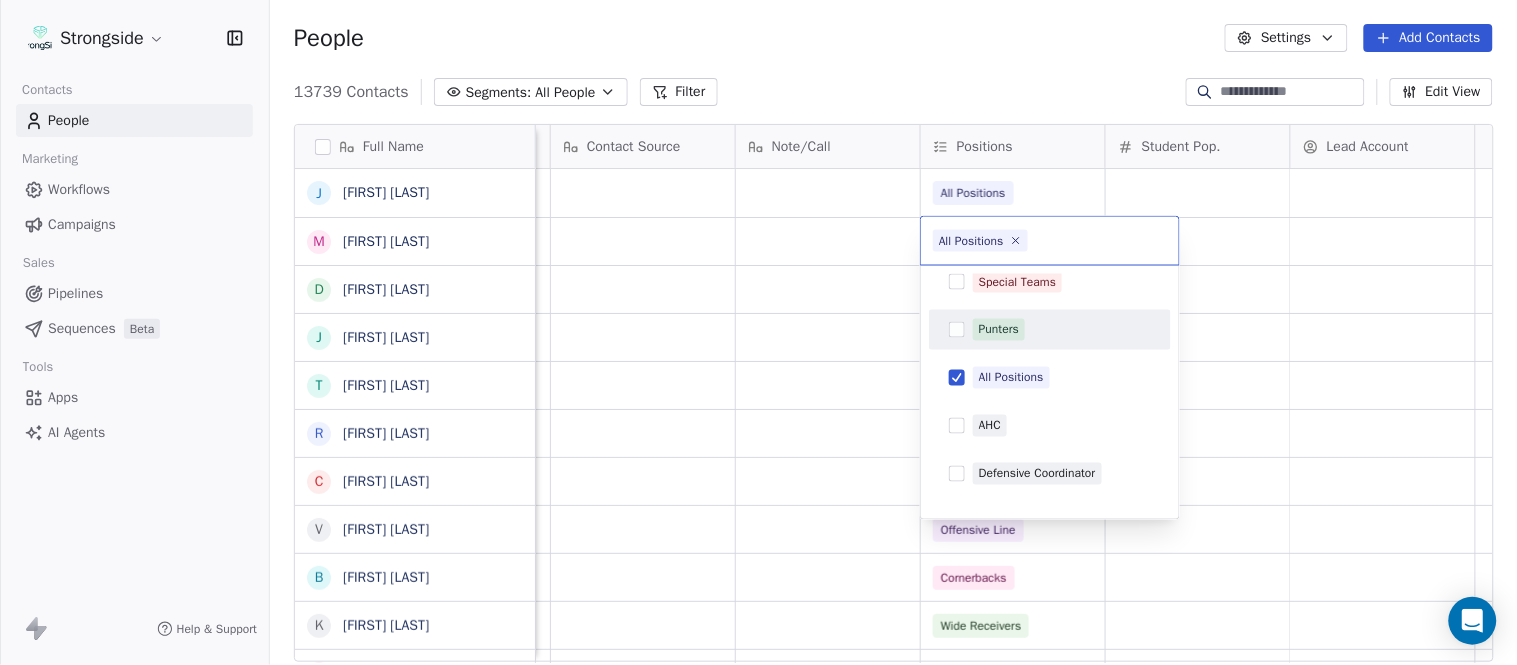 click on "Strongside Contacts People Marketing Workflows Campaigns Sales Pipelines Sequences Beta Tools Apps AI Agents Help & Support People Settings Add Contacts 13739 Contacts Segments: All People Filter Edit View Tag Add to Sequence Export Full Name J [FIRST] [LAST] M [FIRST] [LAST] D [FIRST] [LAST] J [FIRST] [LAST] T [FIRST] [LAST] R [FIRST] [LAST] C [FIRST] [LAST] V [FIRST] [LAST] B [FIRST] [LAST] K [FIRST] [LAST] D [FIRST] [LAST] O [FIRST] [LAST] I [FIRST] [LAST] R [FIRST] [LAST] T [FIRST] [LAST] K [FIRST] [LAST] J [FIRST] [LAST] T [FIRST] [LAST] S [FIRST] [LAST] D Dr. [FIRST] [LAST] P [FIRST] [LAST] J [FIRST] [LAST] A [FIRST] [LAST] R [FIRST] [LAST] E [FIRST] [LAST] J [FIRST] [LAST] T [FIRST] [LAST] B [FIRST] [LAST] C [FIRST] [LAST] S [FIRST] [LAST] A [FIRST] [LAST] Priority Emails Auto Clicked Last Activity Date BST In Open Phone Contact Source Note/Call Positions Student Pop. Lead Account True All Positions True True All Positions True All Positions True All Positions False All Positions False Quarterbacks False Offensive Line" at bounding box center [758, 332] 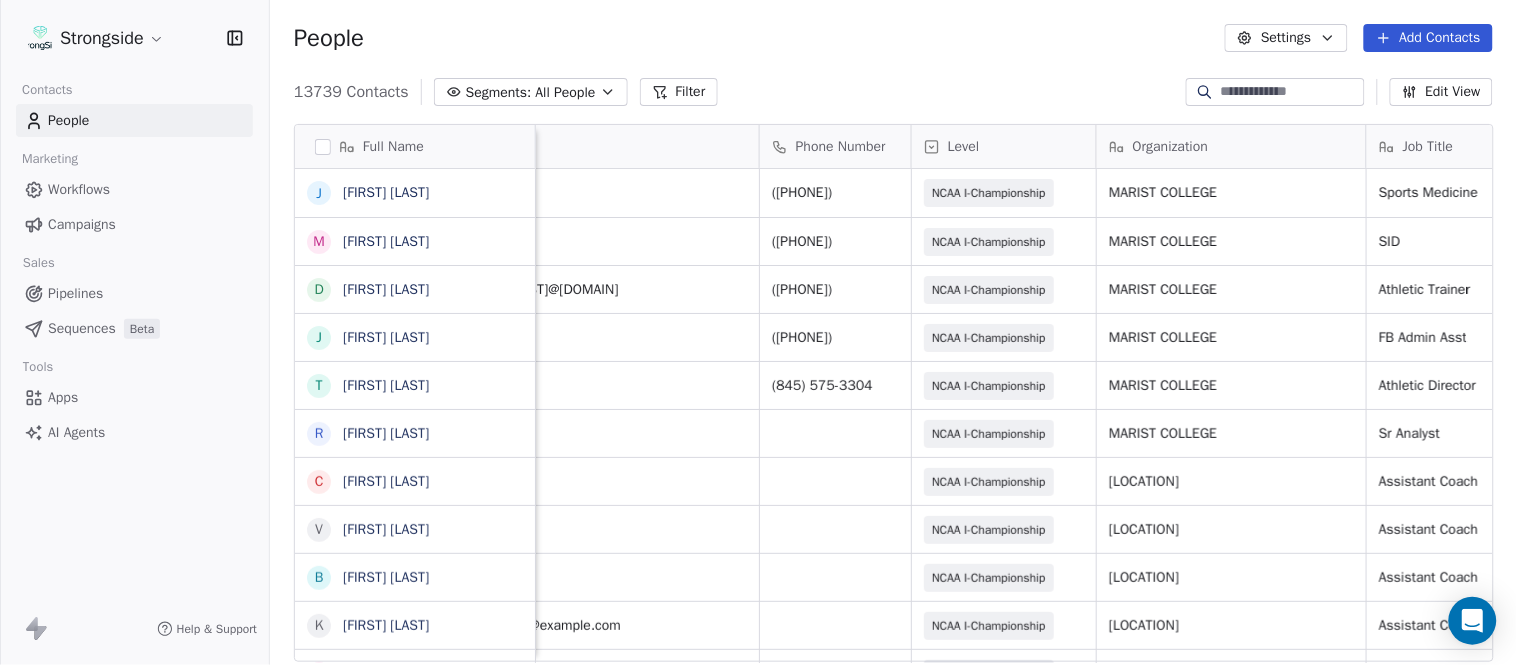 scroll, scrollTop: 0, scrollLeft: 0, axis: both 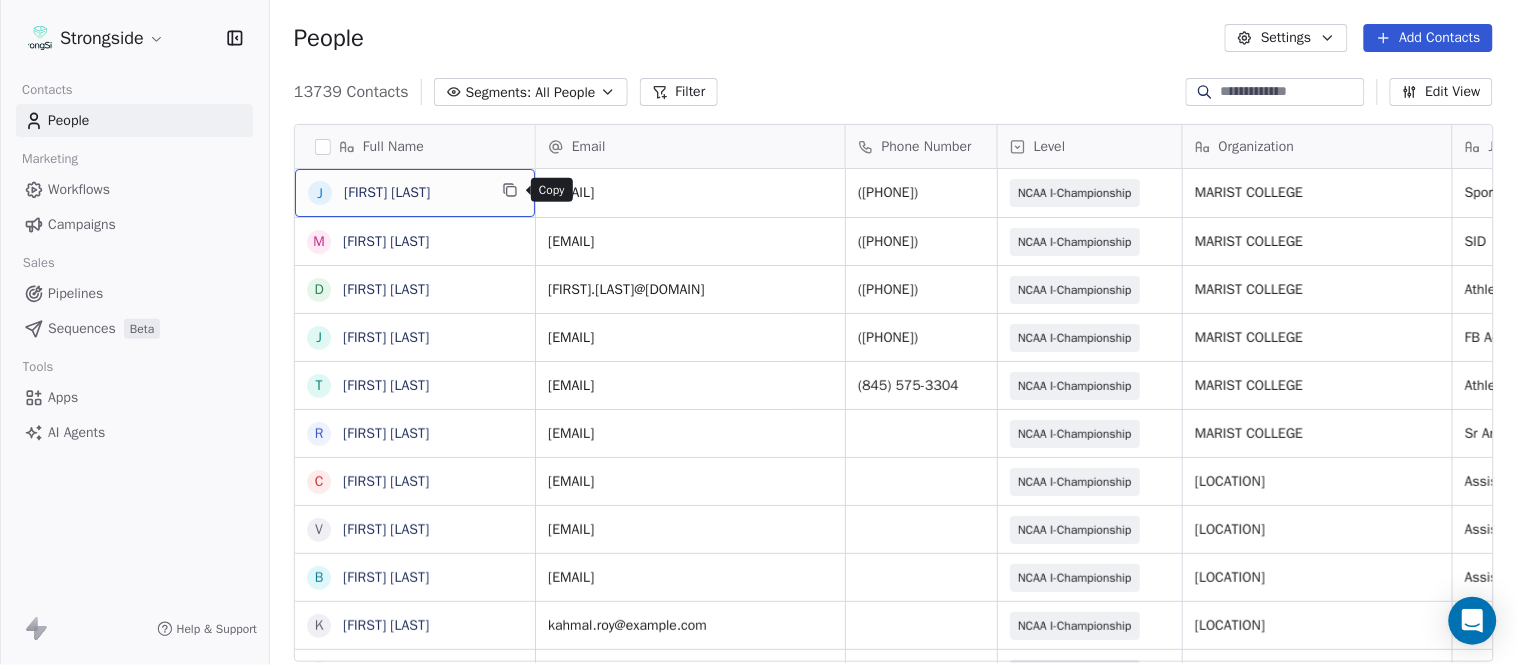 click 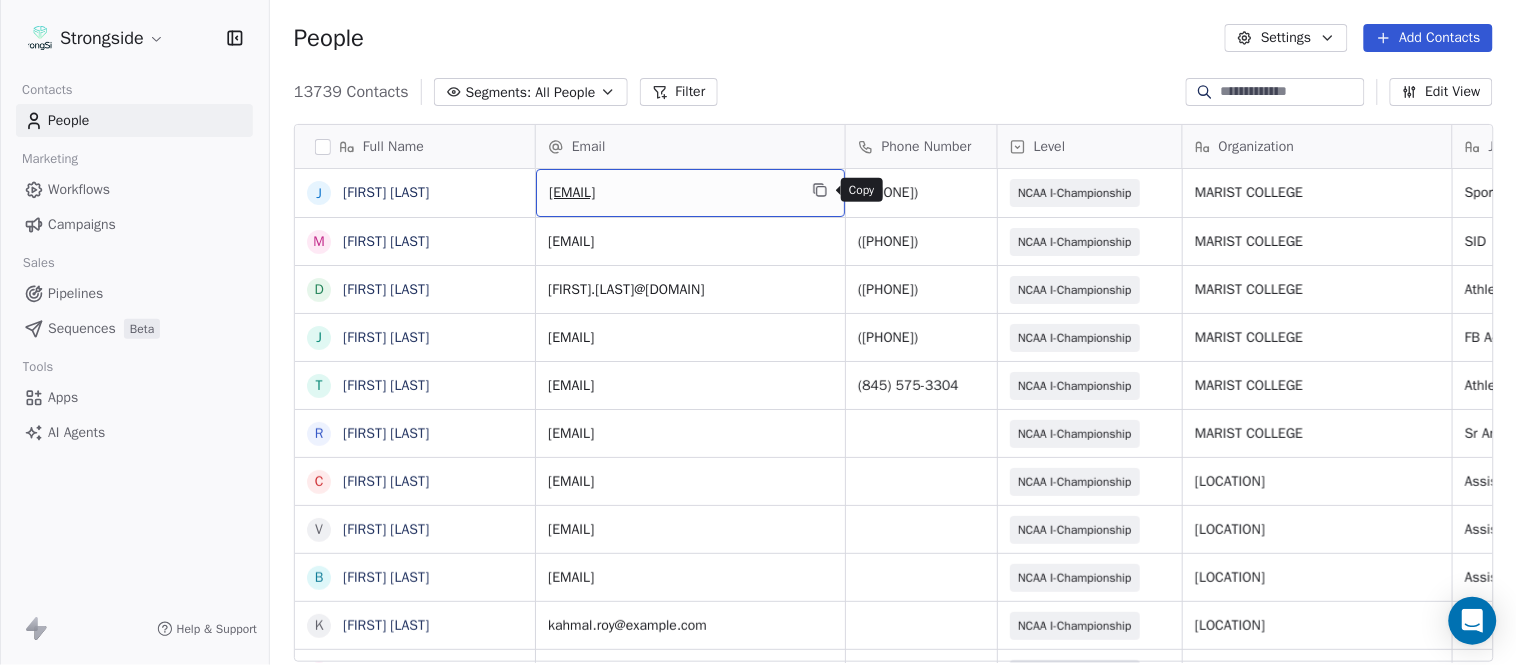 click at bounding box center [820, 190] 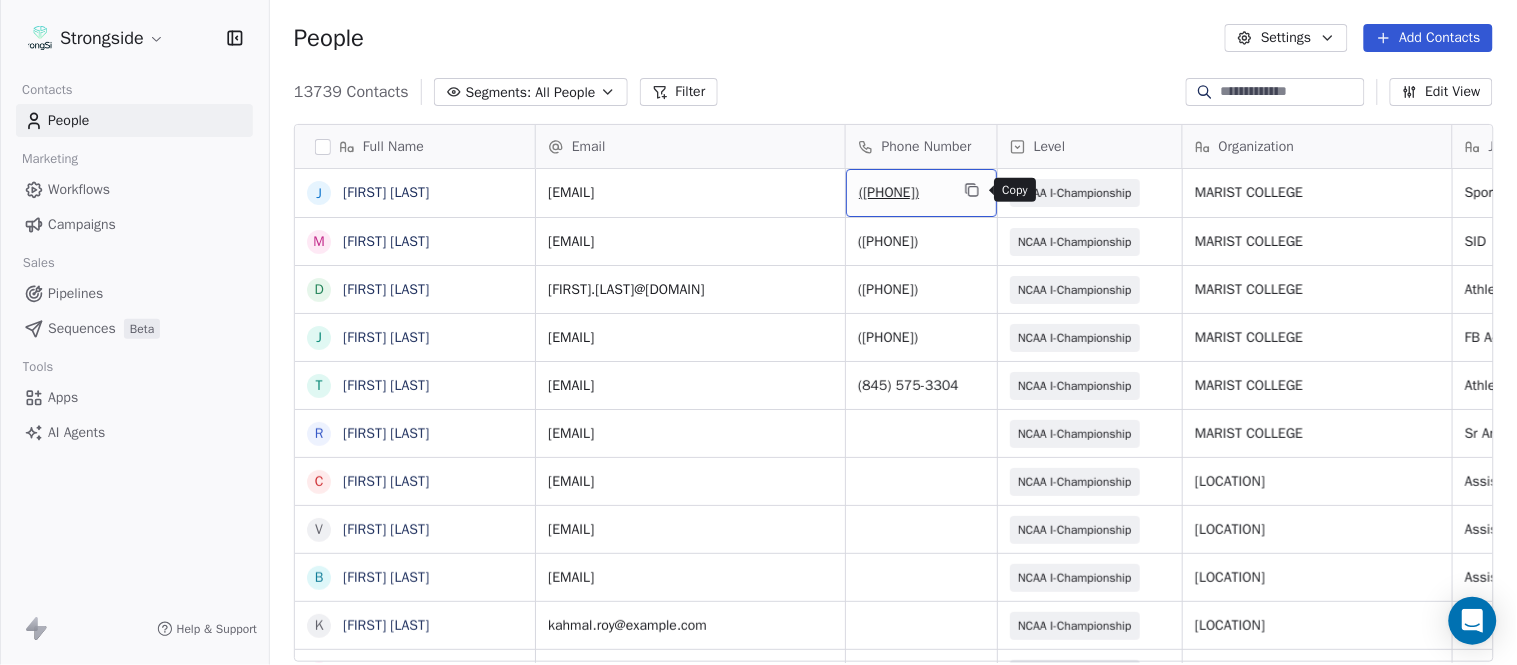 click 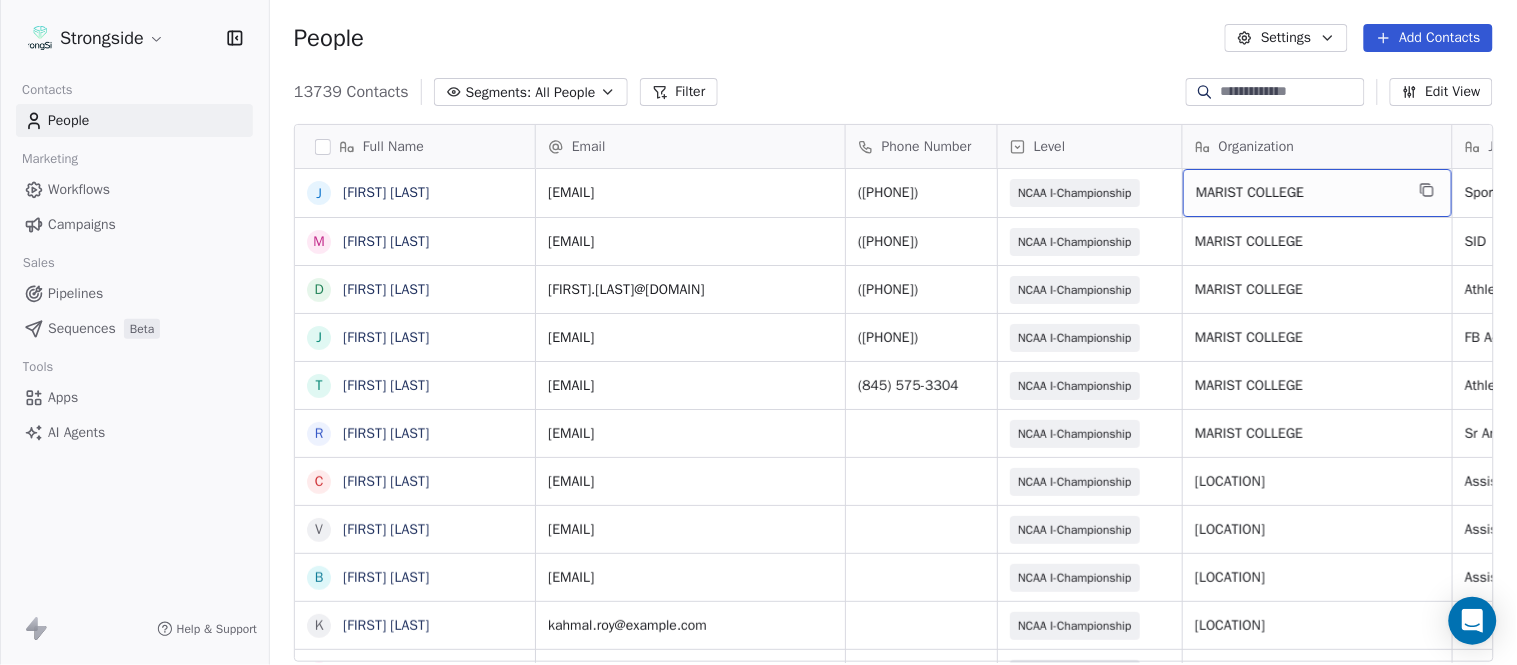 scroll, scrollTop: 0, scrollLeft: 244, axis: horizontal 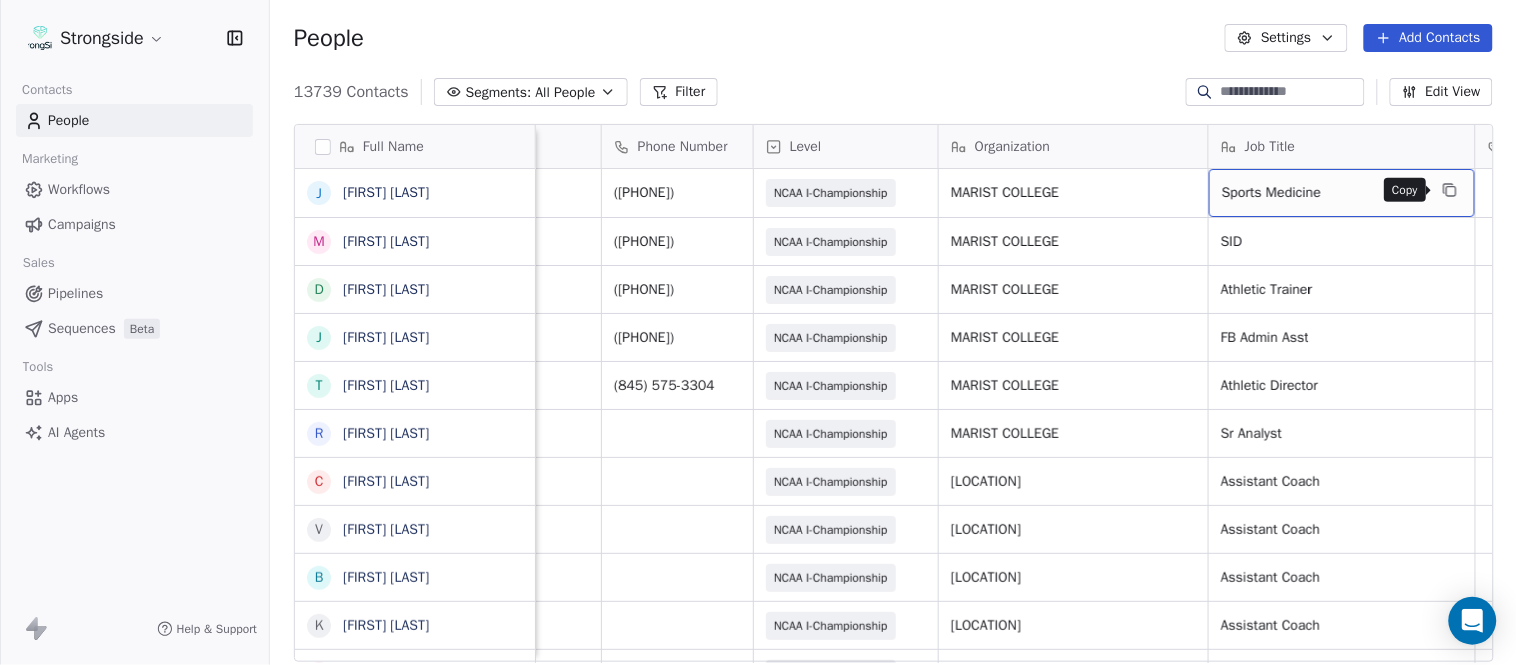 click at bounding box center (1450, 190) 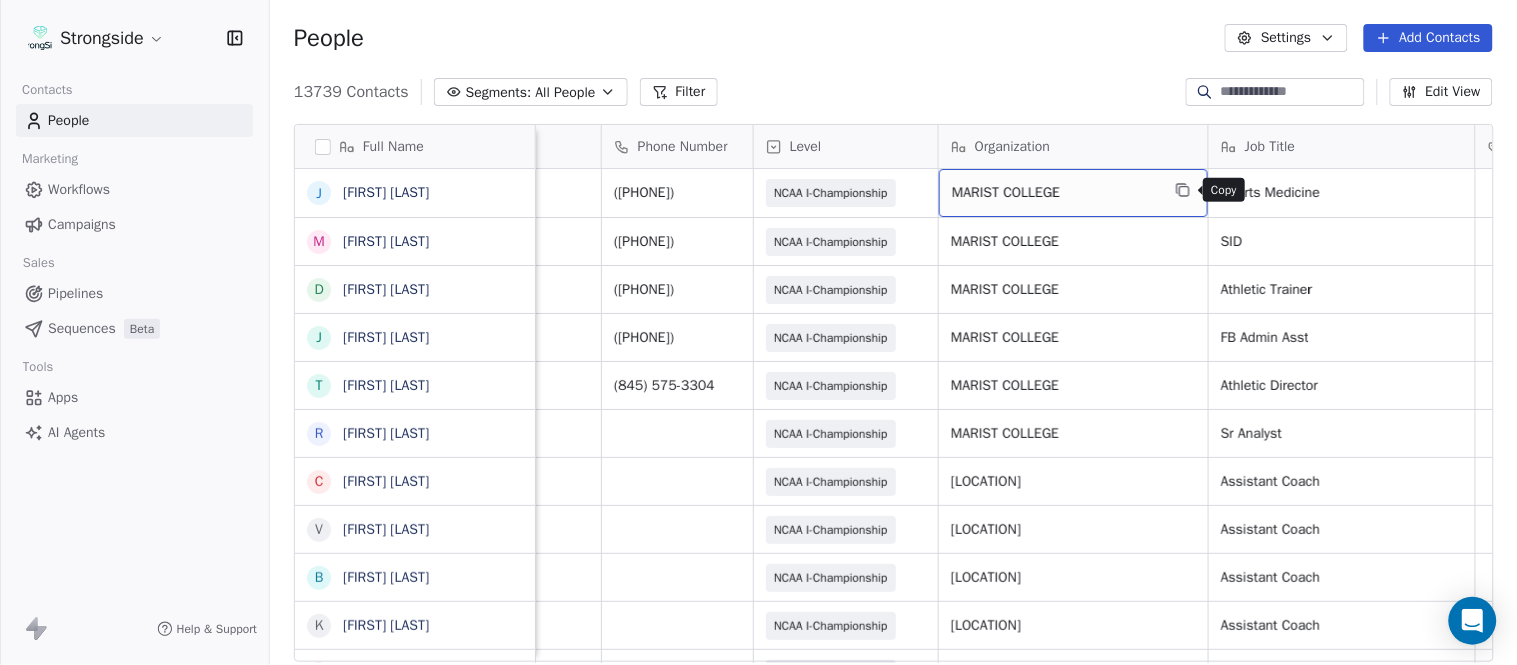 click 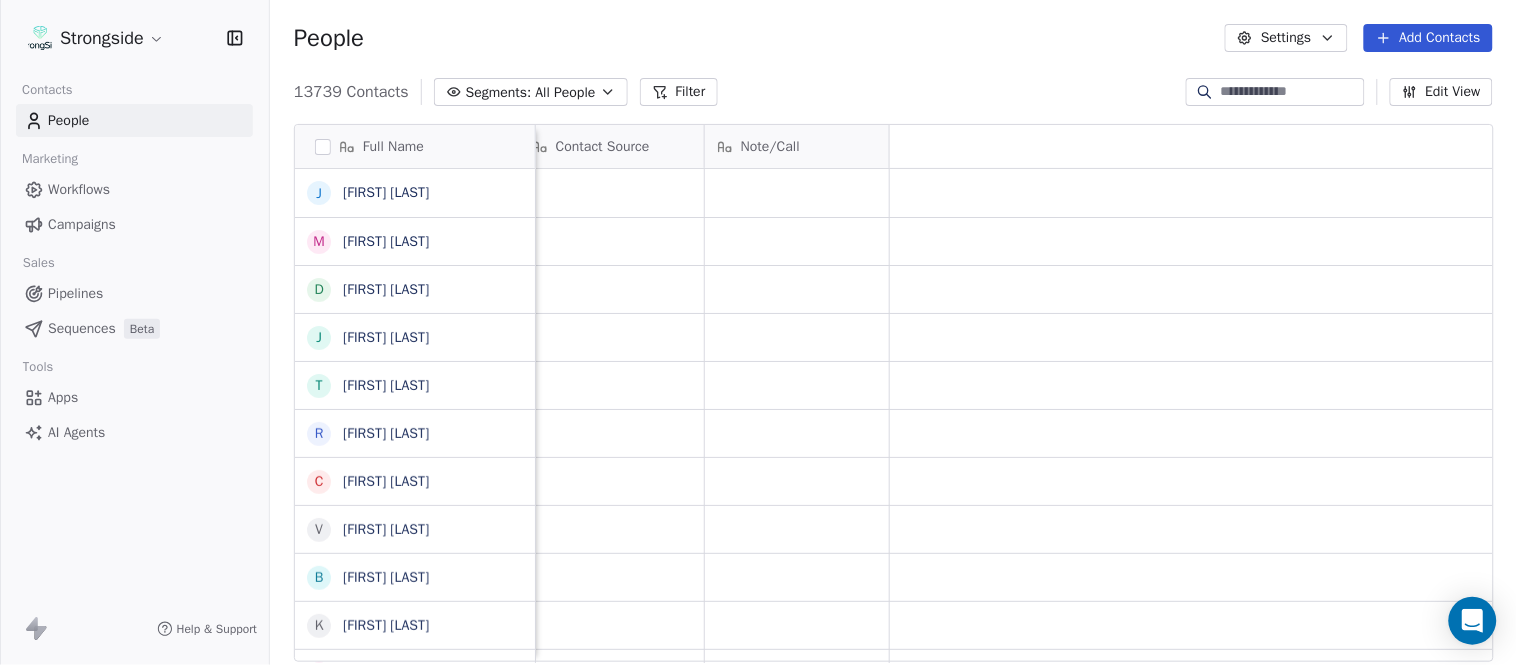scroll, scrollTop: 0, scrollLeft: 0, axis: both 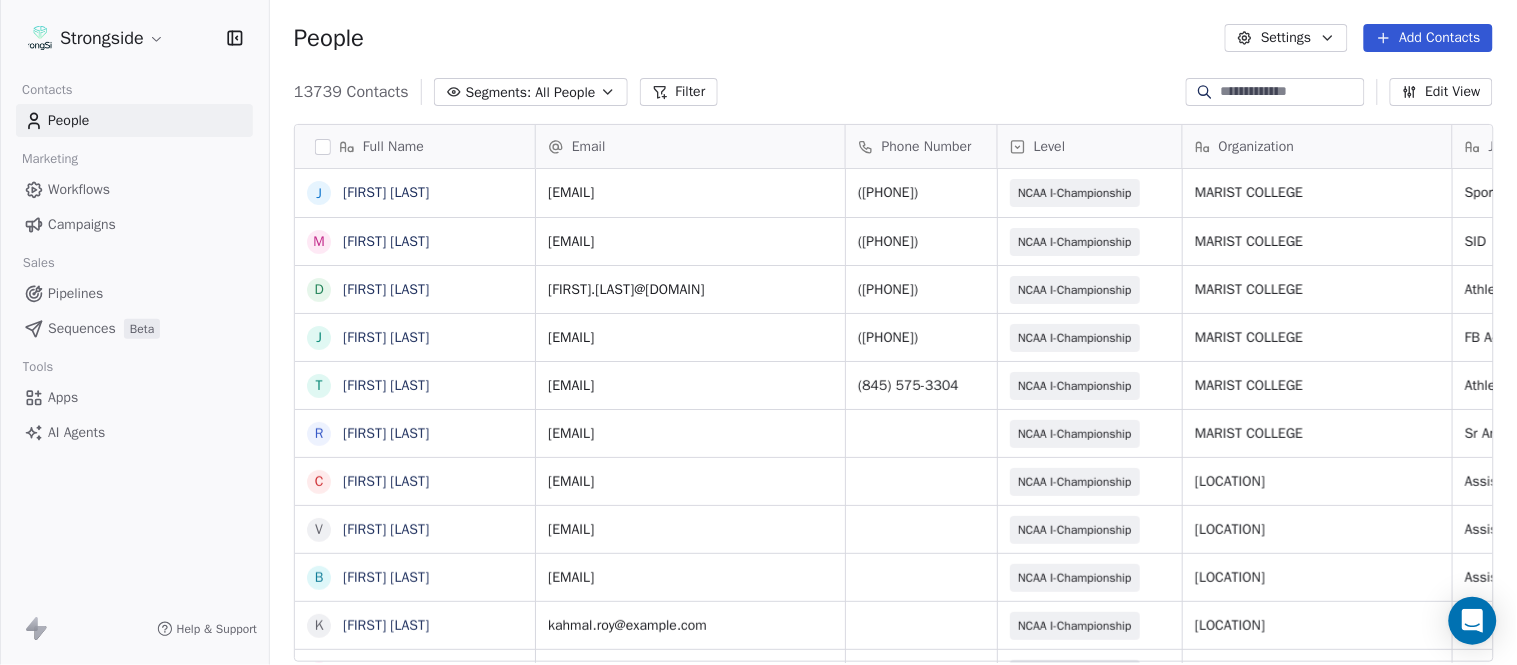 click 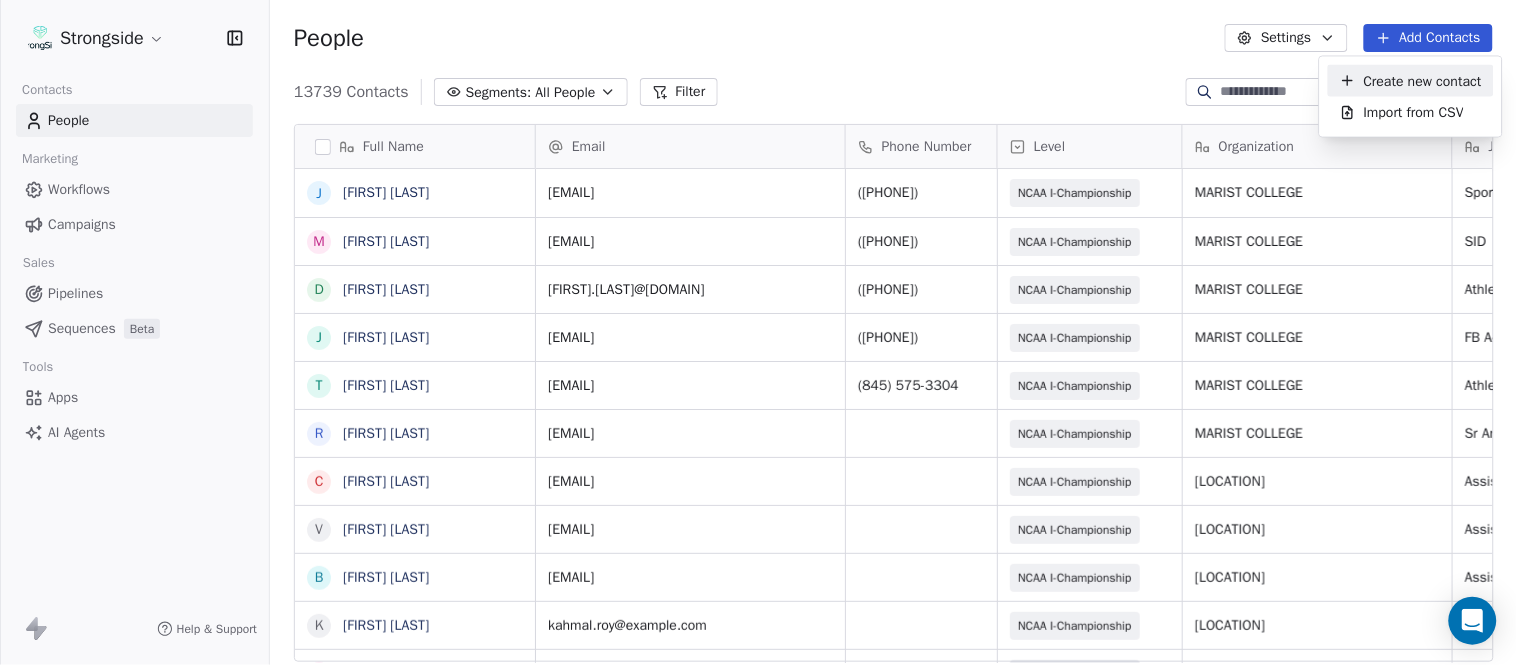 click on "Create new contact" at bounding box center (1423, 80) 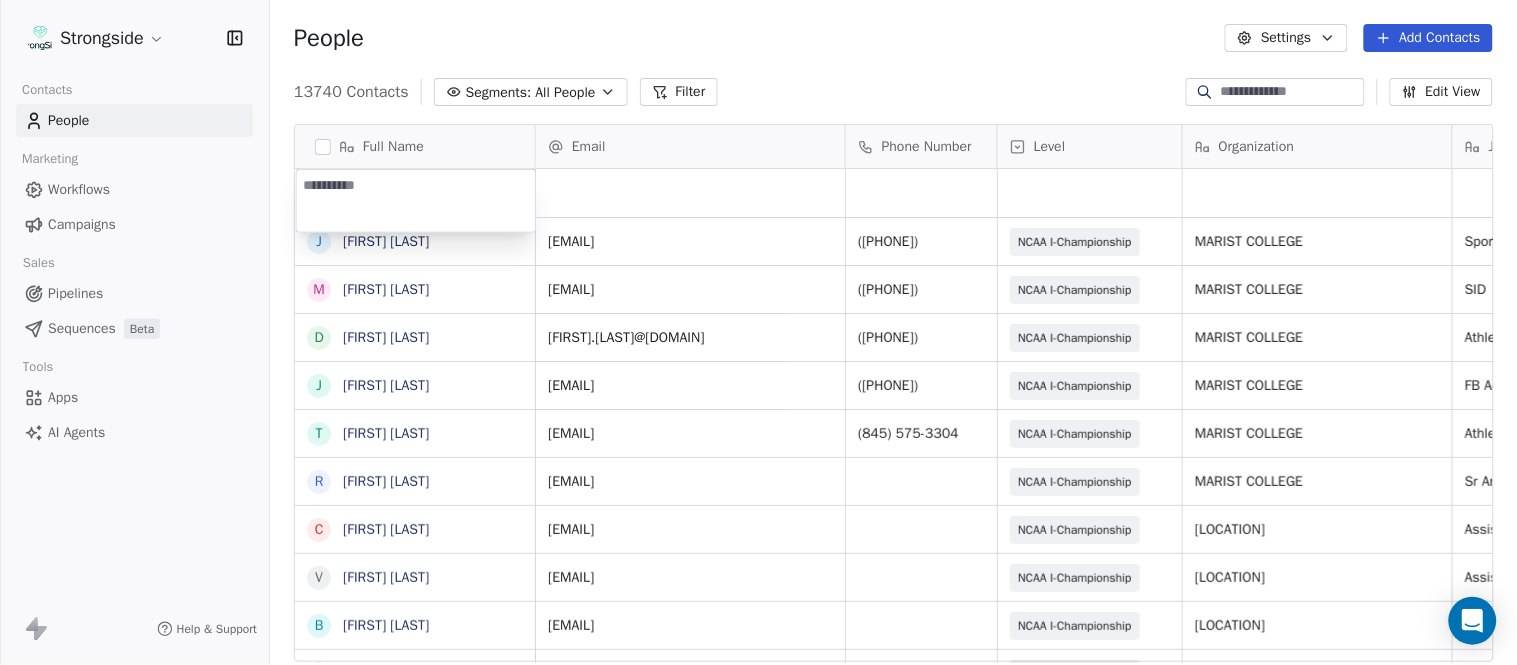 type on "**********" 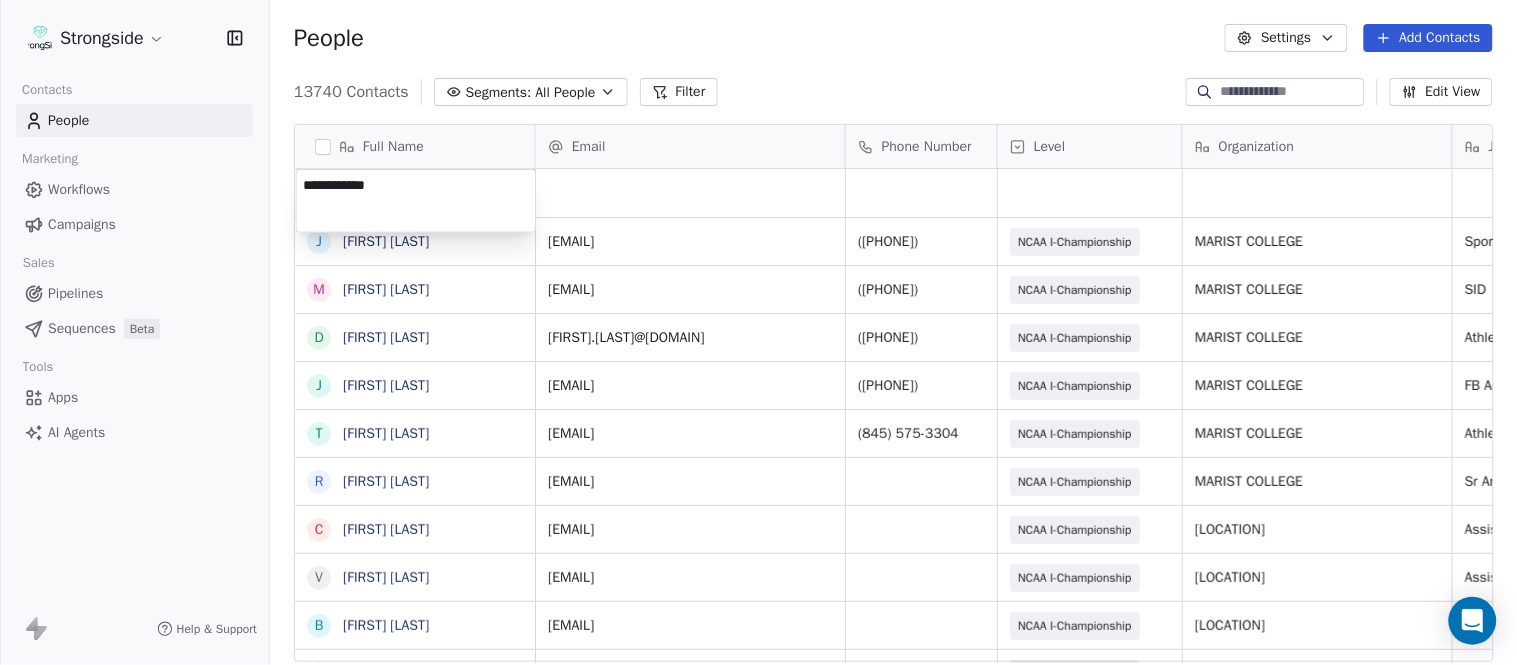 click on "Strongside Contacts People Marketing Workflows Campaigns Sales Pipelines Sequences Beta Tools Apps AI Agents Help & Support People Settings Add Contacts 13740 Contacts Segments: All People Filter Edit View Tag Add to Sequence Export Full Name J [LAST] M [LAST] D [LAST] J [LAST] T [LAST] R [LAST] C [LAST] V [LAST] B [LAST] K [LAST] D [LAST] O [LAST] I [LAST] R [LAST] T [LAST] K [LAST] J [LAST] T [LAST] S [LAST] D. [LAST] P [LAST] J [LAST] A [LAST] R [LAST] E [LAST] J [LAST] T [LAST] B [LAST] C [LAST] S [LAST] Email Phone Number Level Organization Job Title Tags Created Date BST Status Aug 08, 2025 08:24 PM [FIRST].[LAST]@[DOMAIN] ([PHONE]) NCAA I-Championship MARIST COLLEGE Sports Medicine Aug 08, 2025 08:20 PM [FIRST].[MIDDLE].[LAST]@[DOMAIN] ([PHONE]) NCAA I-Championship MARIST COLLEGE SID SID" at bounding box center (758, 332) 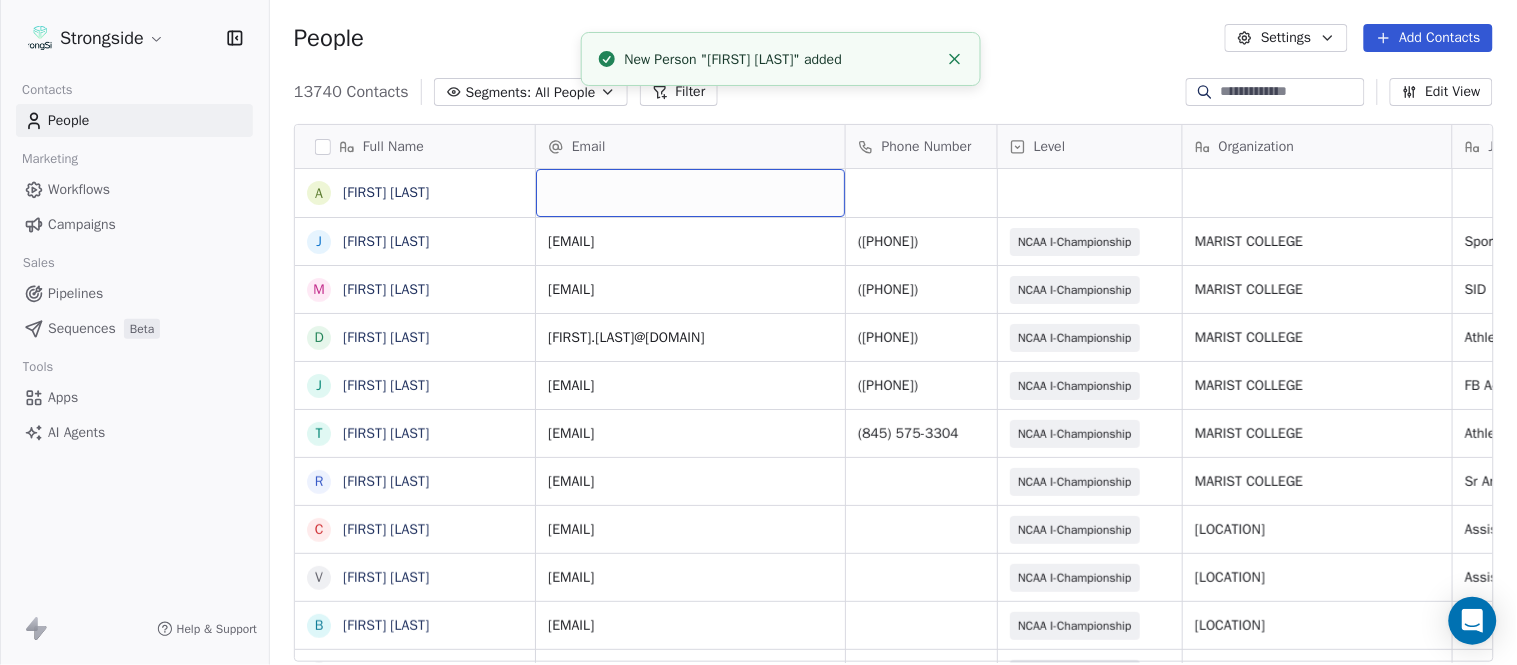 click at bounding box center (690, 193) 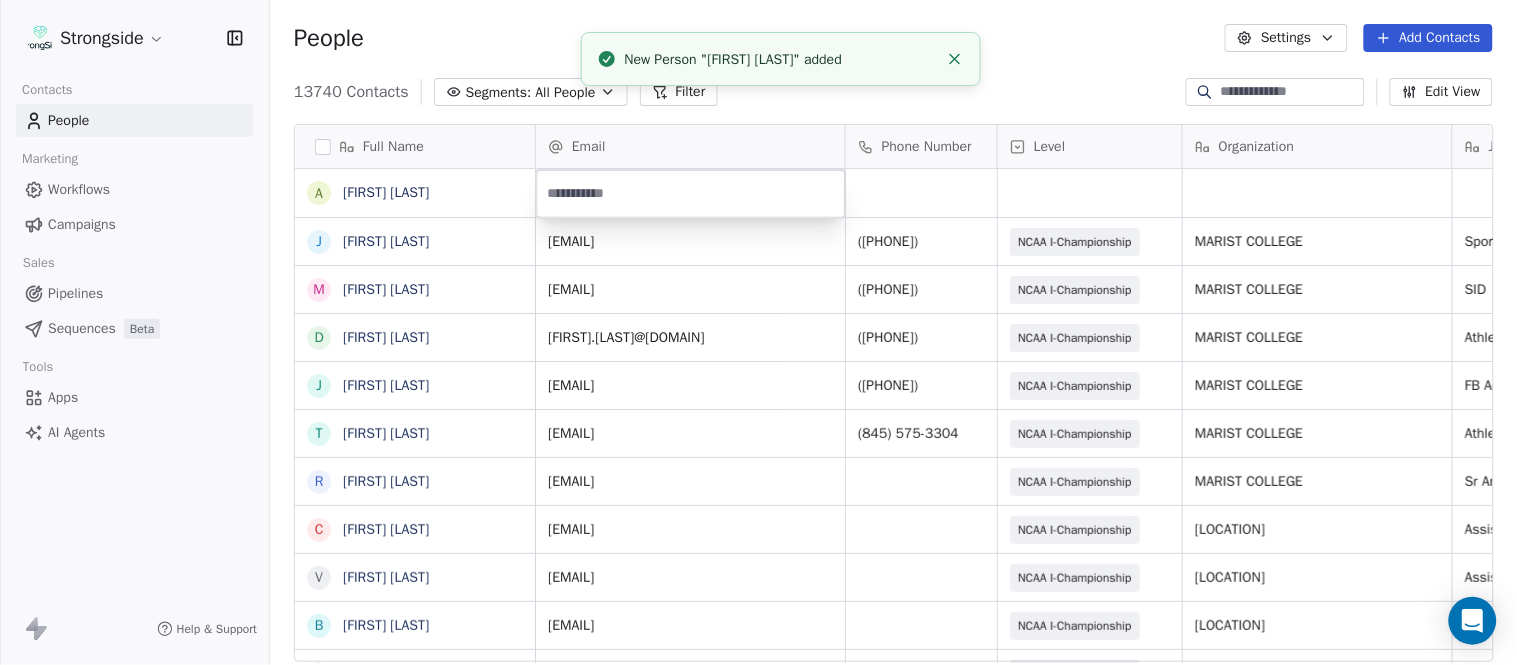 type on "**********" 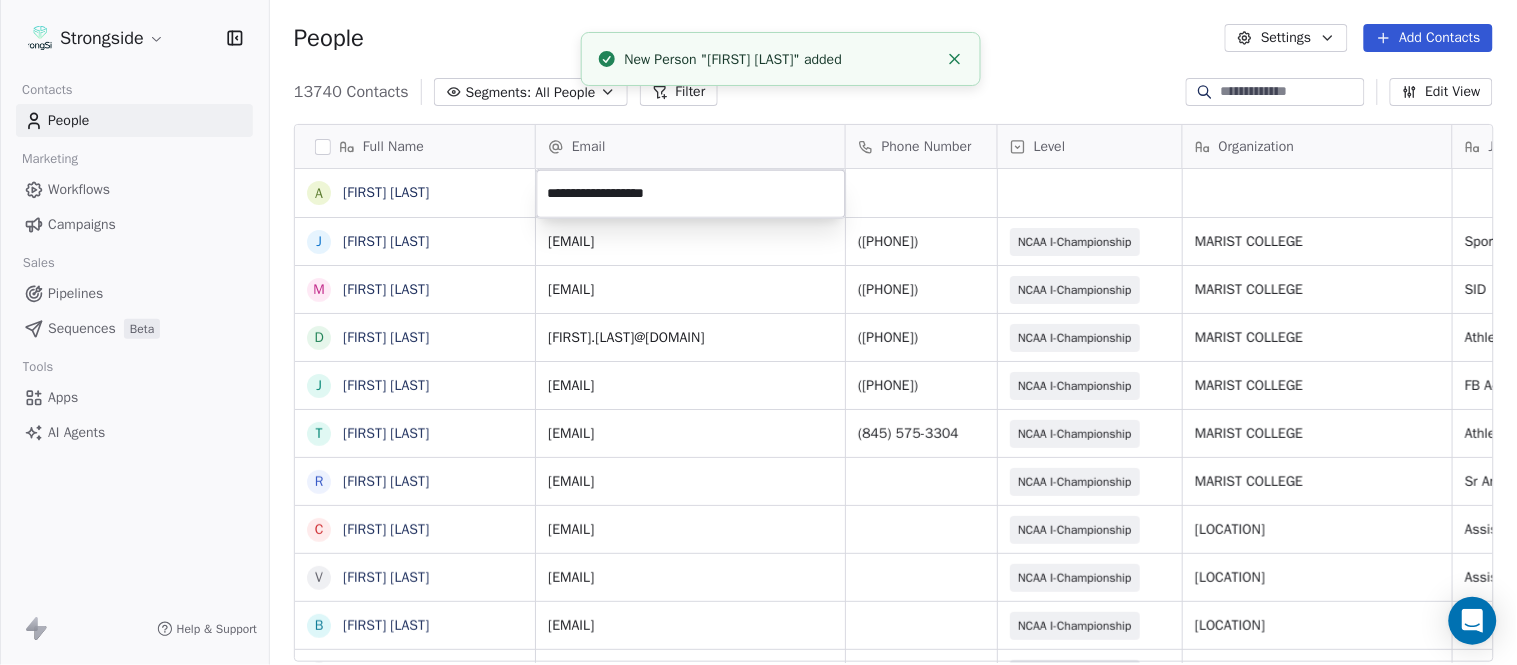 click on "Strongside Contacts People Marketing Workflows Campaigns Sales Pipelines Sequences Beta Tools Apps AI Agents Help & Support People Settings  Add Contacts 13740 Contacts Segments: All People Filter  Edit View Tag Add to Sequence Export Full Name A [FIRST] [LAST] J [FIRST] [LAST] M [FIRST] [LAST] D [FIRST] [LAST] J [FIRST] [LAST] T [FIRST] [LAST] R [FIRST] [LAST] C [FIRST] [LAST] V [FIRST] [LAST] B [FIRST] [LAST] K [FIRST] [LAST] D [FIRST] [LAST] O [FIRST] [LAST] I [FIRST] [LAST] R [FIRST] [LAST] T [FIRST] [LAST] K [FIRST] [LAST] J [FIRST] [LAST] T [FIRST] [LAST] S [FIRST] [LAST] D Dr. [LAST] [LAST] P [FIRST] [LAST] J [FIRST] [LAST] A [FIRST] [LAST] R [FIRST] [LAST] E [FIRST] [LAST] J [FIRST] [LAST] T [FIRST] [LAST] B [FIRST] [LAST] C [FIRST] [LAST] S [FIRST] [LAST] Email Phone Number Level Organization Job Title Tags Created Date BST Status Aug 08, 2025 08:24 PM [EMAIL] ([PHONE]) NCAA I-Championship MARIST COLLEGE Sports Medicine Aug 08, 2025 08:20 PM [EMAIL] ([PHONE]) NCAA I-Championship MARIST COLLEGE SID" at bounding box center (758, 332) 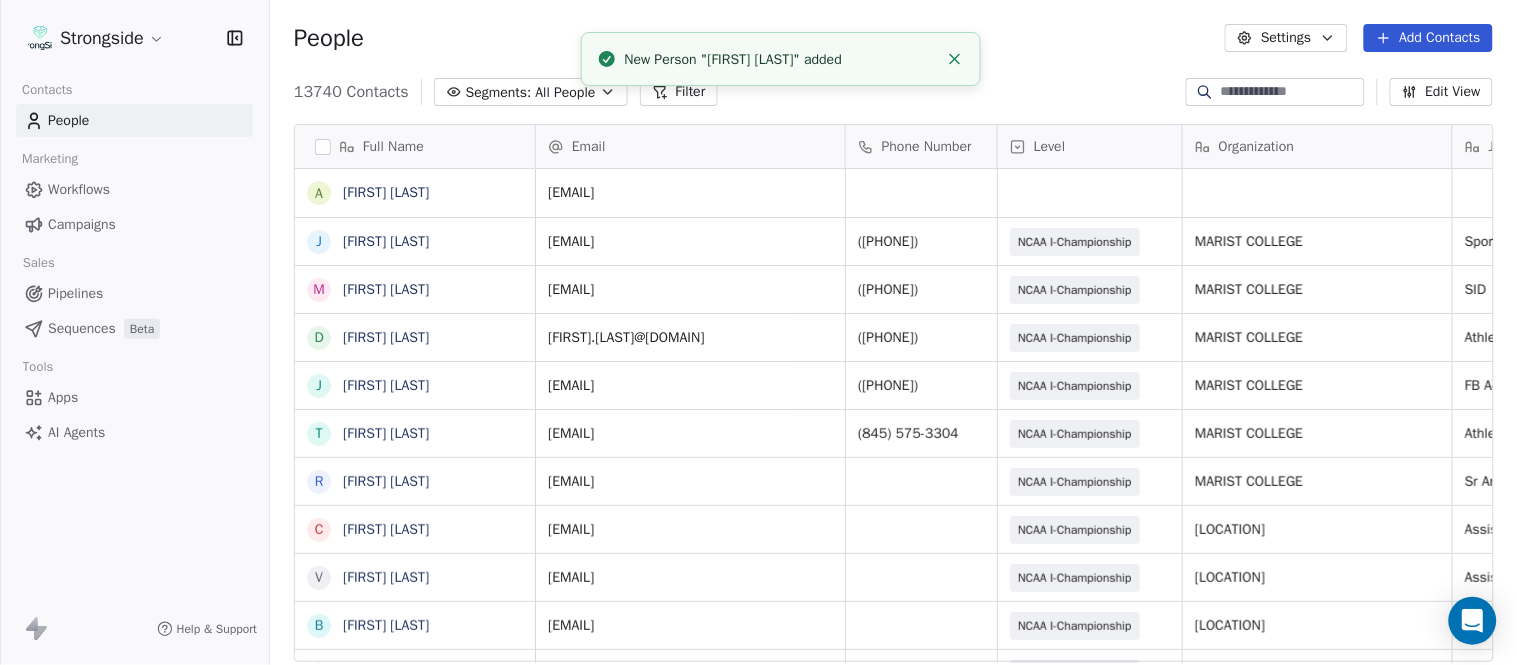 click 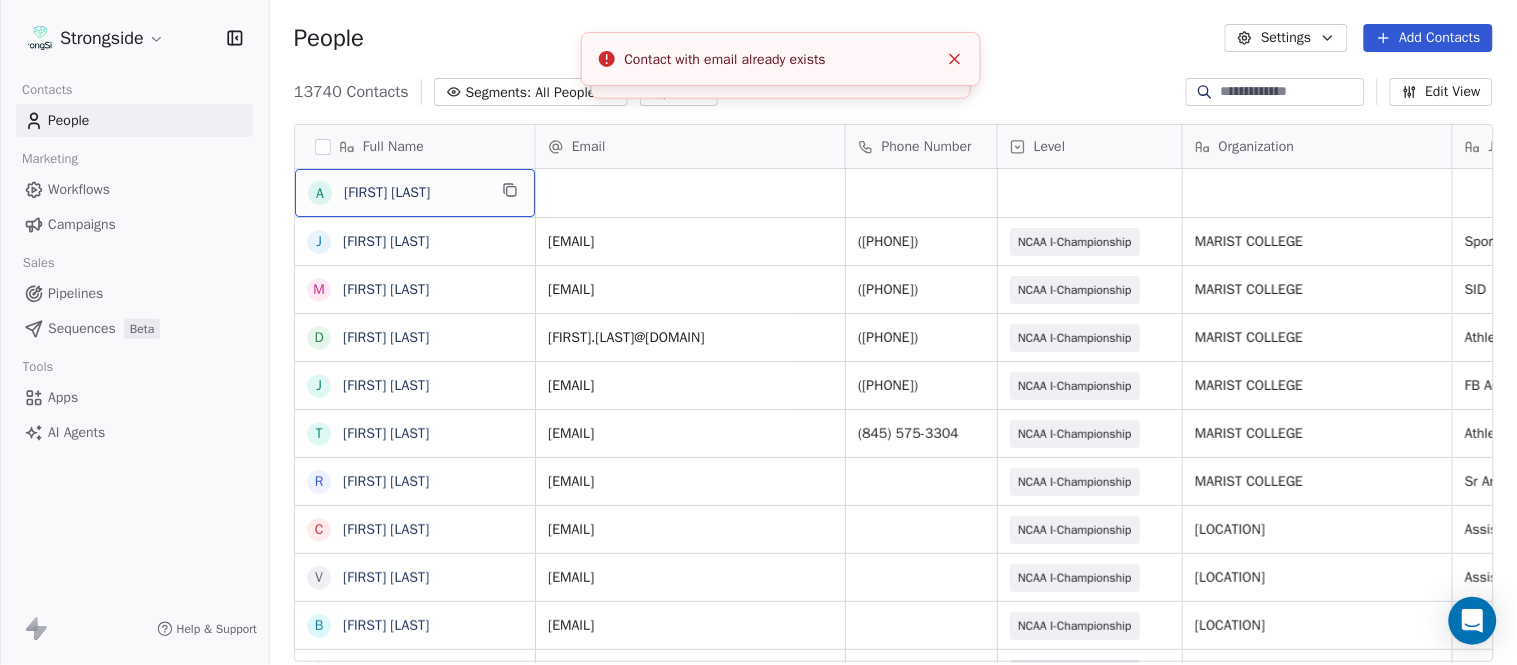click on "[FIRST] [LAST]" at bounding box center (415, 193) 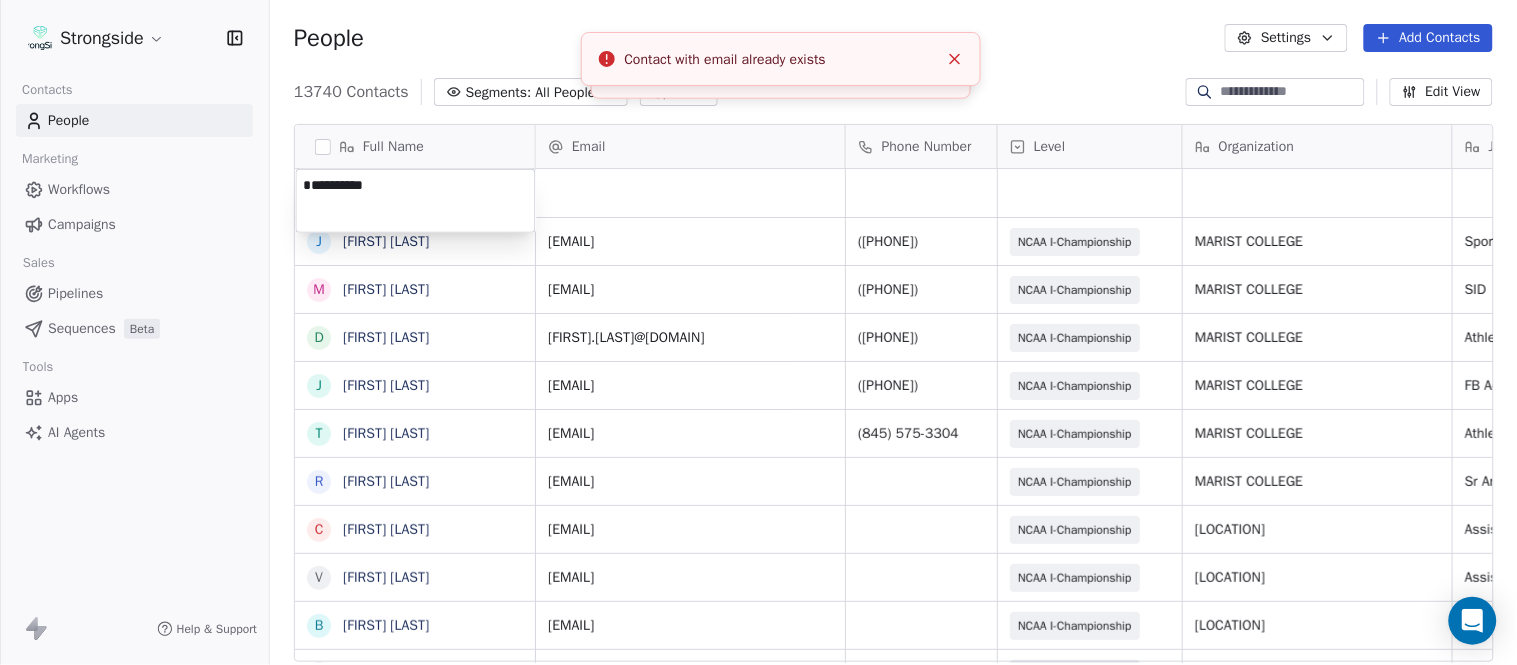 type on "**********" 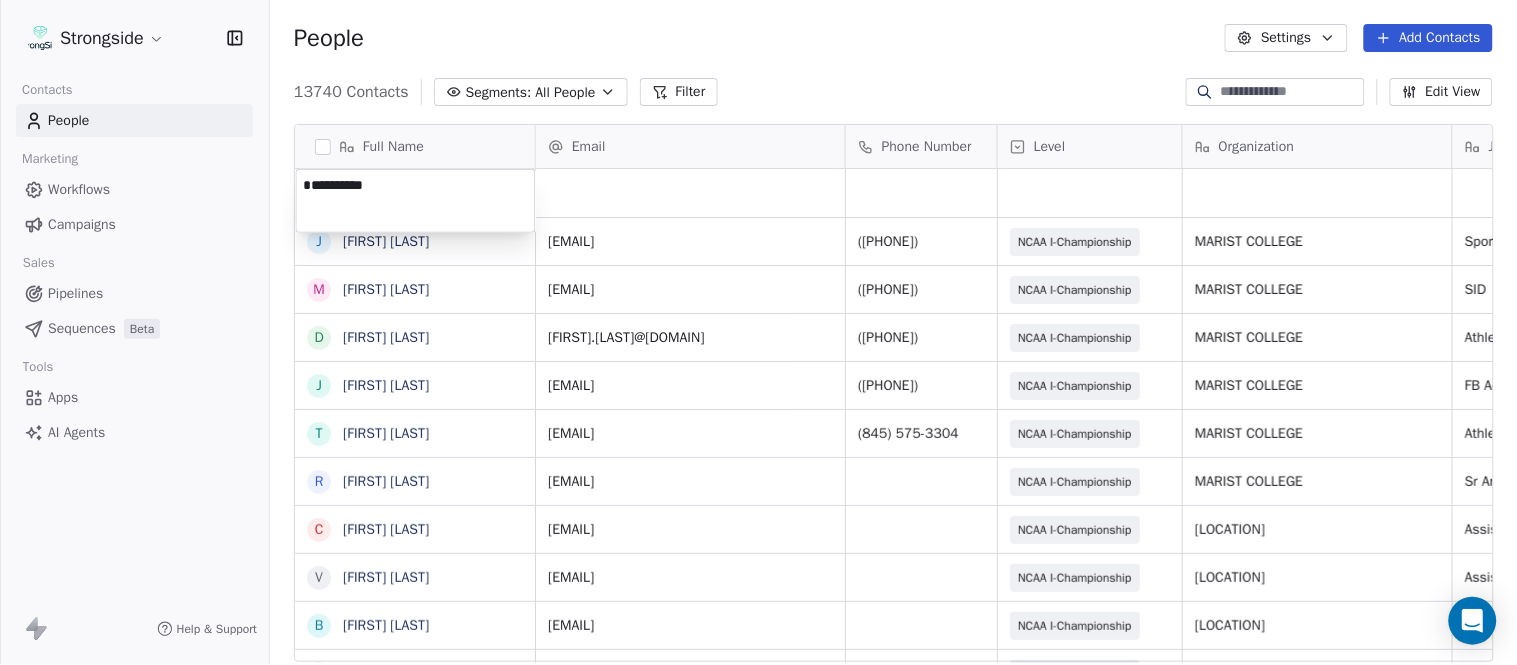 click on "Strongside Contacts People Marketing Workflows Campaigns Sales Pipelines Sequences Beta Tools Apps AI Agents Help & Support People Settings  Add Contacts 13740 Contacts Segments: All People Filter  Edit View Tag Add to Sequence Export Full Name A [FIRST] [LAST] J [FIRST] [LAST] M [FIRST] [LAST] D [FIRST] [LAST] J [FIRST] [LAST] T [FIRST] [LAST] R [FIRST] [LAST] C [FIRST] [LAST] V [FIRST] [LAST] B [FIRST] [LAST] K [FIRST] [LAST] D [FIRST] [LAST] O [FIRST] [LAST] I [FIRST] [LAST] R [FIRST] [LAST] T [FIRST] [LAST] K [FIRST] [LAST] J [FIRST] [LAST] T [FIRST] [LAST] S [FIRST] [LAST] D Dr. [LAST] [LAST] P [FIRST] [LAST] J [FIRST] [LAST] A [FIRST] [LAST] R [FIRST] [LAST] E [FIRST] [LAST] J [FIRST] [LAST] T [FIRST] [LAST] B [FIRST] [LAST] C [FIRST] [LAST] S [FIRST] [LAST] Email Phone Number Level Organization Job Title Tags Created Date BST Status Aug 08, 2025 08:24 PM [EMAIL] ([PHONE]) NCAA I-Championship MARIST COLLEGE Sports Medicine Aug 08, 2025 08:20 PM [EMAIL] ([PHONE]) NCAA I-Championship MARIST COLLEGE SID" at bounding box center (758, 332) 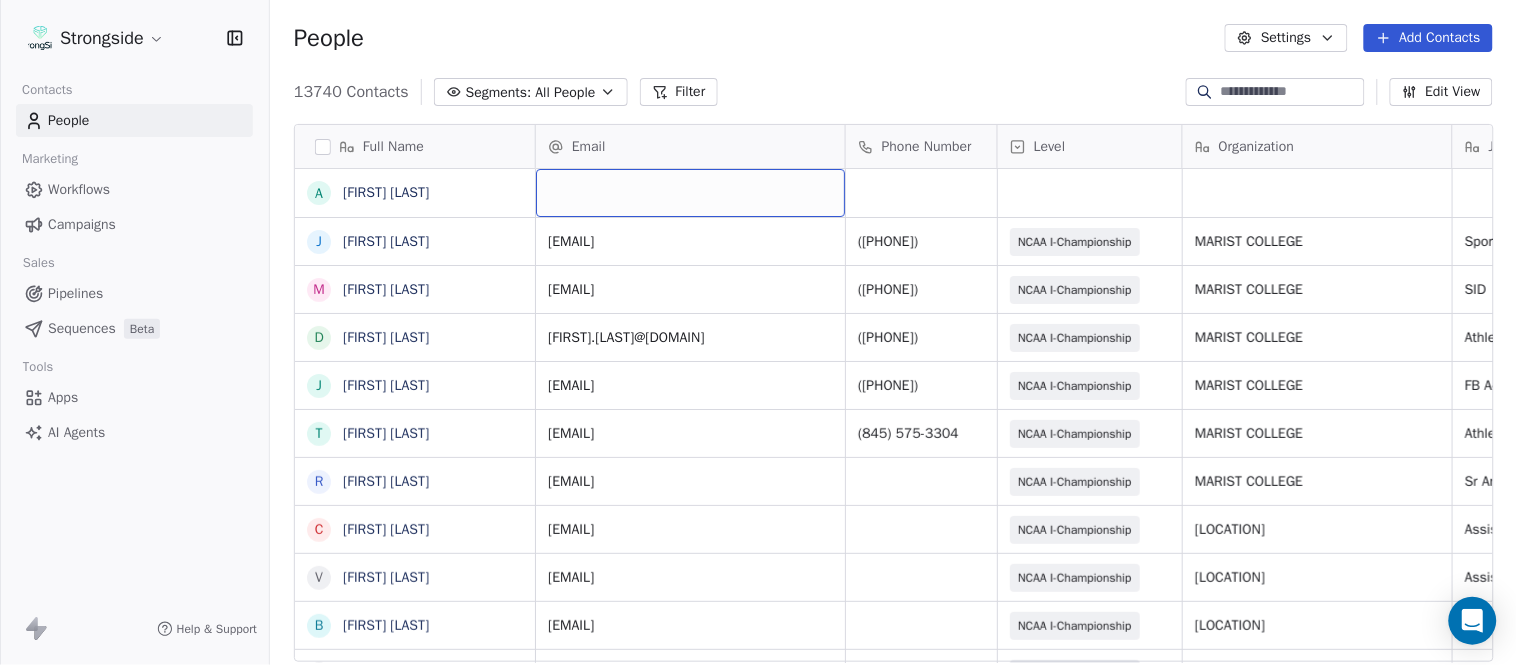 click at bounding box center [690, 193] 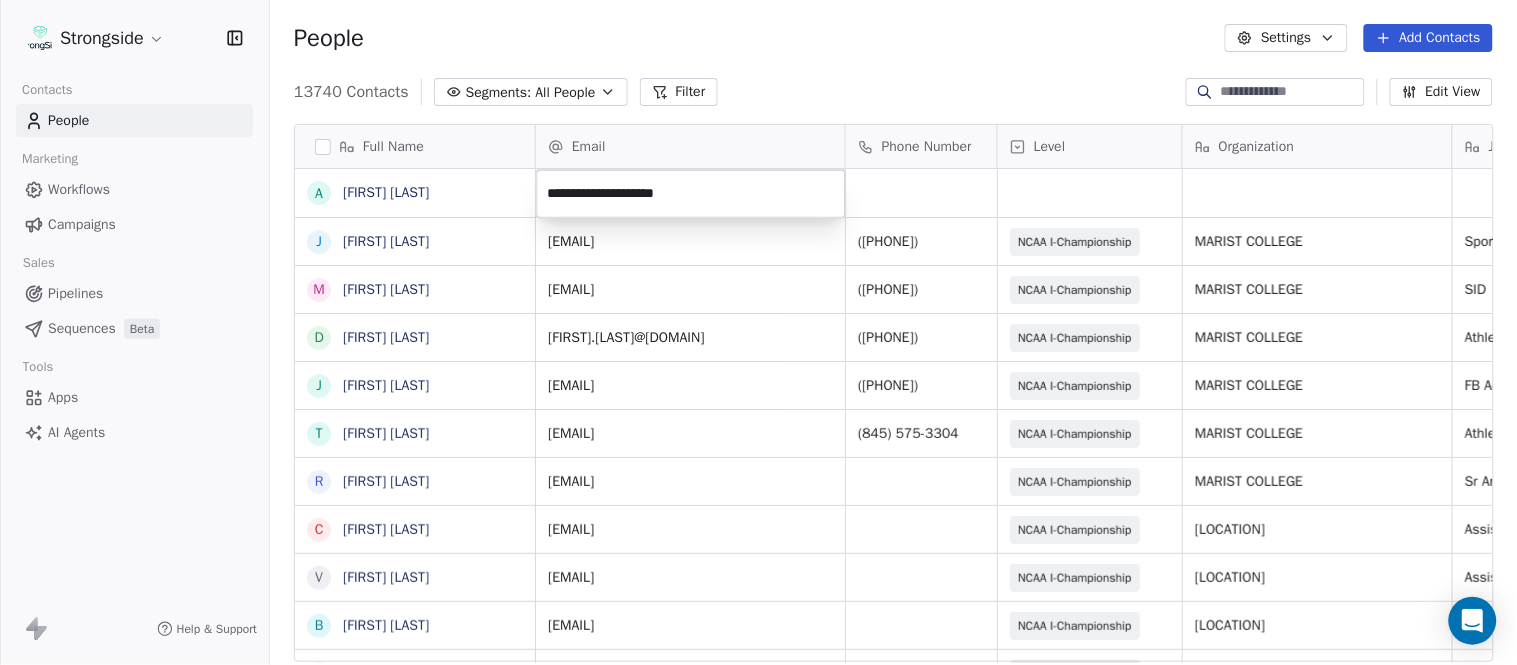 click on "Strongside Contacts People Marketing Workflows Campaigns Sales Pipelines Sequences Beta Tools Apps AI Agents Help & Support People Settings Add Contacts 13740 Contacts Segments: All People Filter Edit View Tag Add to Sequence Export Full Name A [FIRST] [LAST] J [FIRST] [LAST] M [FIRST] [LAST] D [FIRST] [LAST] J [FIRST] [LAST] T [FIRST] [LAST] R [FIRST] [LAST] C [FIRST] [LAST] V [FIRST] [LAST] B [FIRST] [LAST] K [FIRST] [LAST] D [FIRST] [LAST] O [FIRST] [LAST] I [FIRST] [LAST] R [FIRST] [LAST] T [FIRST] [LAST] K [FIRST] [LAST] J [FIRST] [LAST] T [FIRST] [LAST] S [FIRST] [LAST] D [FIRST] [LAST] P [FIRST] [LAST] J [FIRST] [LAST] A [FIRST] [LAST] R [FIRST] [LAST] E [FIRST] [LAST] J [FIRST] [LAST] T [FIRST] [LAST] B [FIRST] [LAST] C [FIRST] [LAST] S [FIRST] [LAST] Email Phone Number Level Organization Job Title Tags Created Date BST Status Aug [DATE] [TIME] PM [EMAIL] NCAA I-Championship MARIST COLLEGE Sports Medicine Aug [DATE] [TIME] PM [EMAIL]" at bounding box center (758, 332) 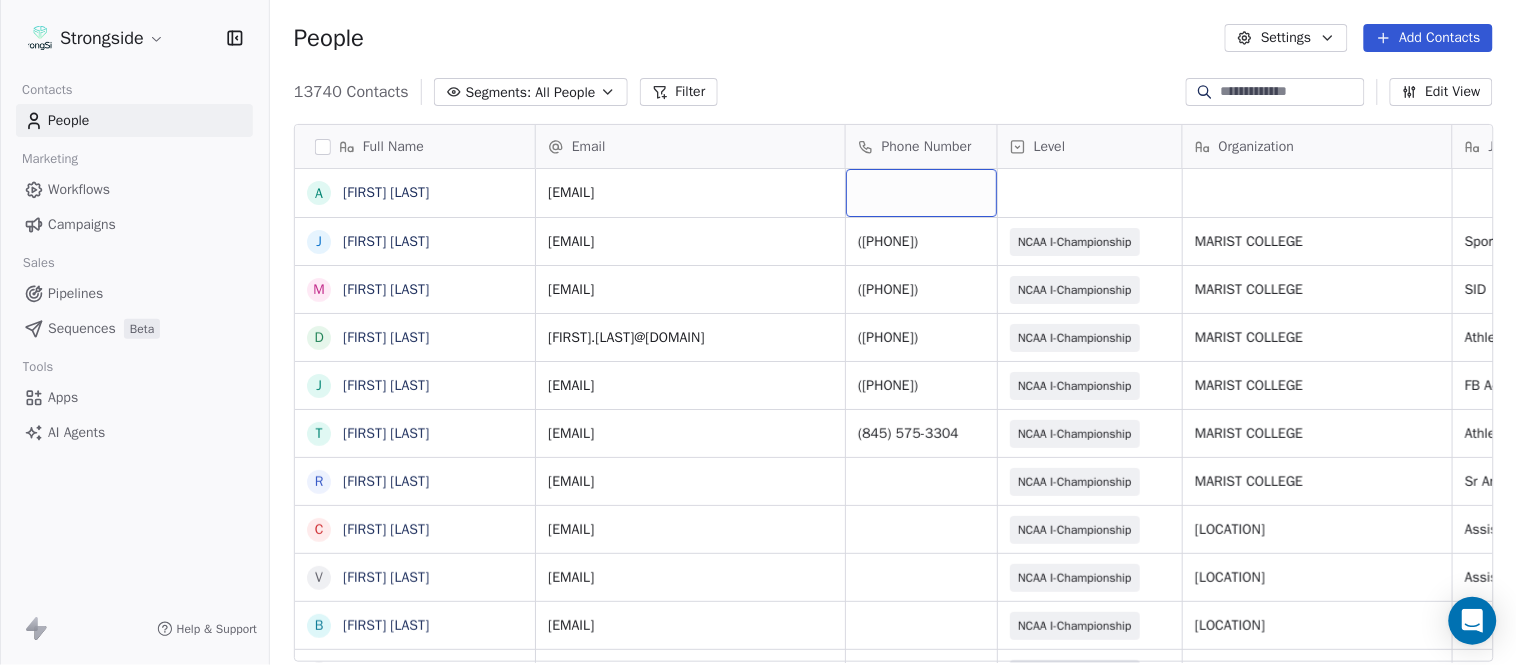 click at bounding box center [921, 193] 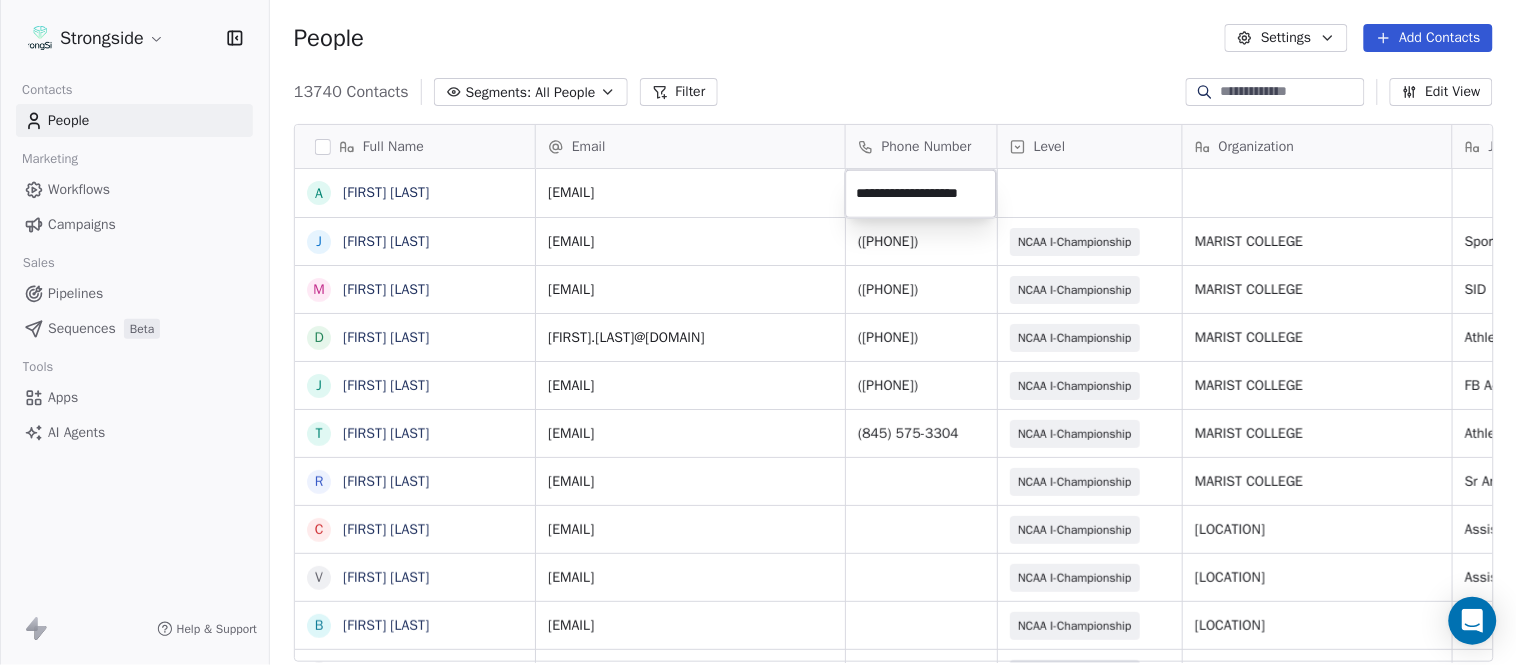 drag, startPoint x: 965, startPoint y: 192, endPoint x: 921, endPoint y: 190, distance: 44.04543 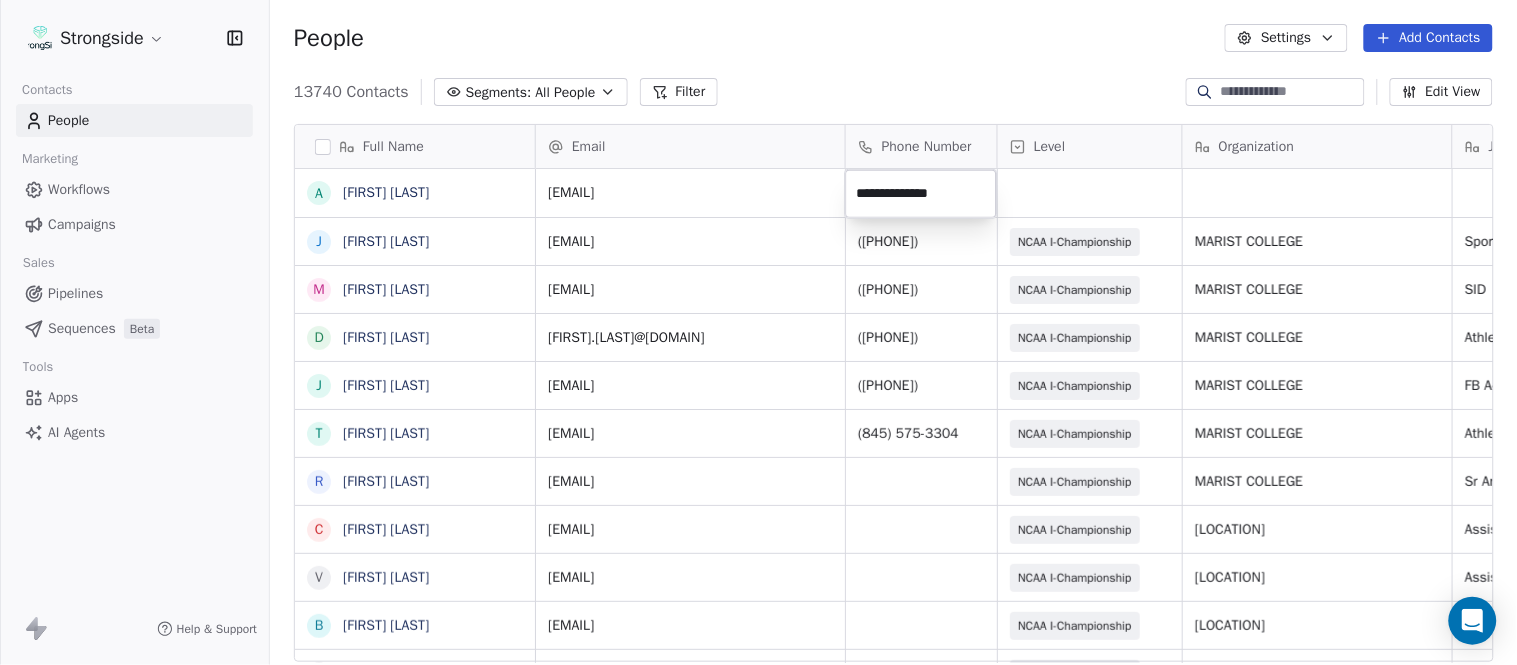 click on "Strongside Contacts People Marketing Workflows Campaigns Sales Pipelines Sequences Beta Tools Apps AI Agents Help & Support People Settings Add Contacts 13740 Contacts Segments: All People Filter Edit View Tag Add to Sequence Export Full Name A [FIRST] [LAST] J [FIRST] [LAST] M [FIRST] [LAST] D [FIRST] [LAST] J [FIRST] [LAST] T [FIRST] [LAST] R [FIRST] [LAST] C [FIRST] [LAST] V [FIRST] [LAST] B [FIRST] [LAST] K [FIRST] [LAST] D [FIRST] [LAST] O [FIRST] [LAST] I [FIRST] [LAST] R [FIRST] [LAST] T [FIRST] [LAST] K [FIRST] [LAST] J [FIRST] [LAST] T [FIRST] [LAST] S [FIRST] [LAST] D Dr. [FIRST] [LAST] P [FIRST] [LAST] J [FIRST] [LAST] A [FIRST] [LAST] R [FIRST] [LAST] E [FIRST] [LAST] J [FIRST] [LAST] T [FIRST] [LAST] B [FIRST] [LAST] C [FIRST] [LAST] S [FIRST] [LAST] Email Phone Number Level Organization Job Title Tags Created Date BST Status [EMAIL] Aug 08, 2025 08:24 PM [EMAIL] [PHONE] NCAA I-Championship MARIST COLLEGE Sports Medicine Aug 08, 2025 08:20 PM [EMAIL] [PHONE] SID SID" at bounding box center [758, 332] 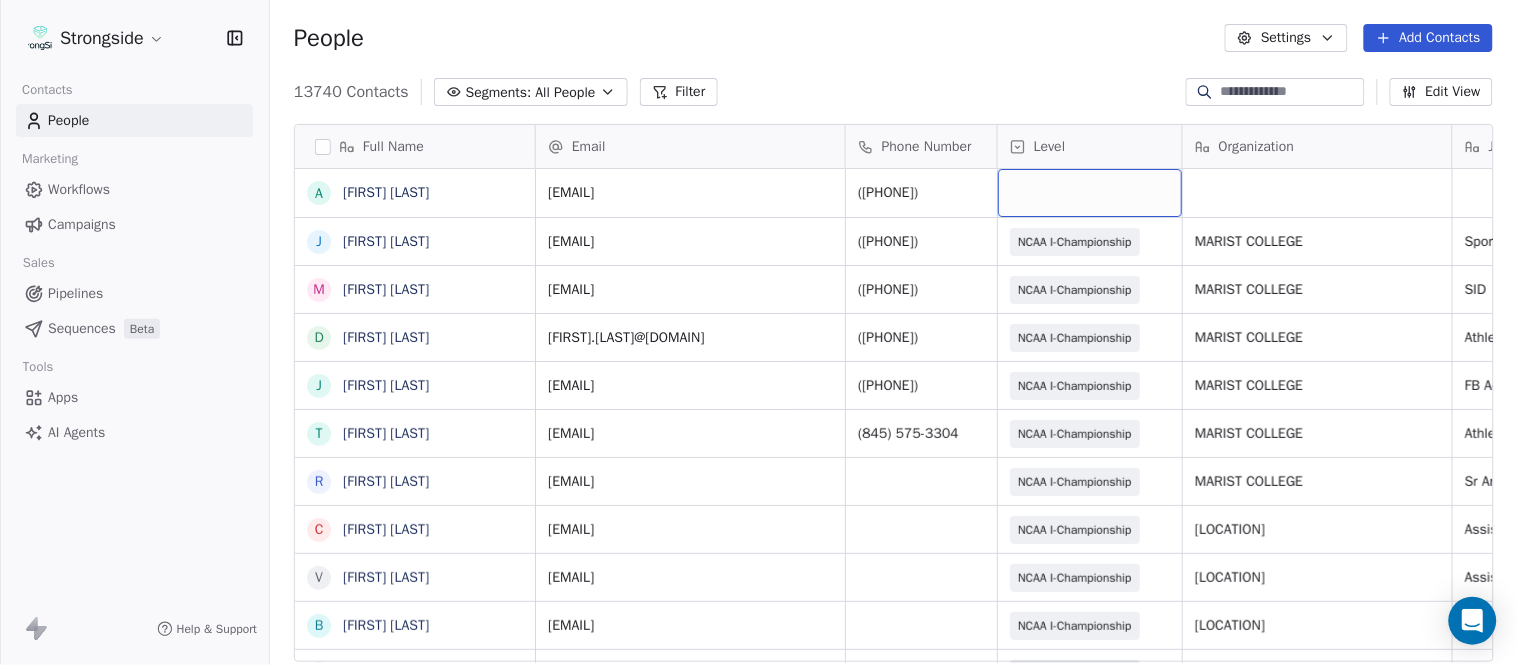 click at bounding box center [1090, 193] 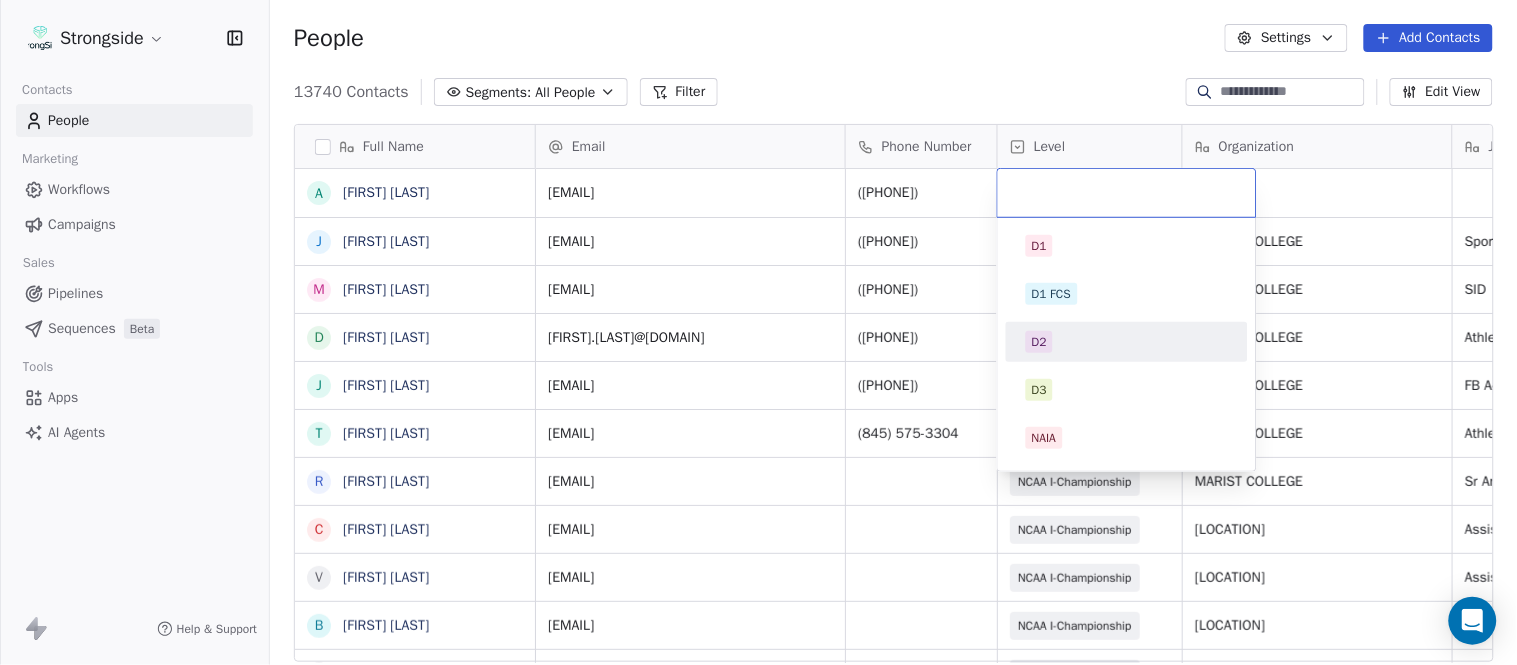 scroll, scrollTop: 378, scrollLeft: 0, axis: vertical 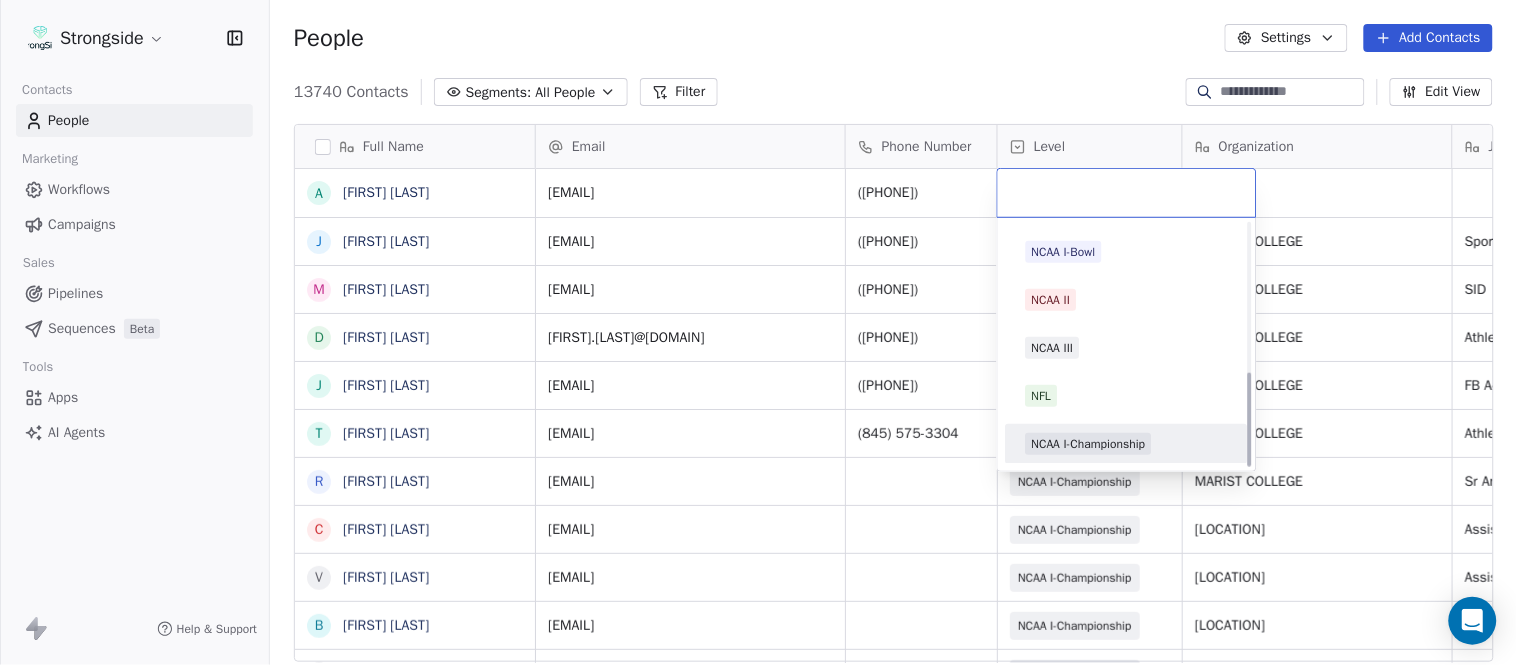 click on "NCAA I-Championship" at bounding box center (1089, 444) 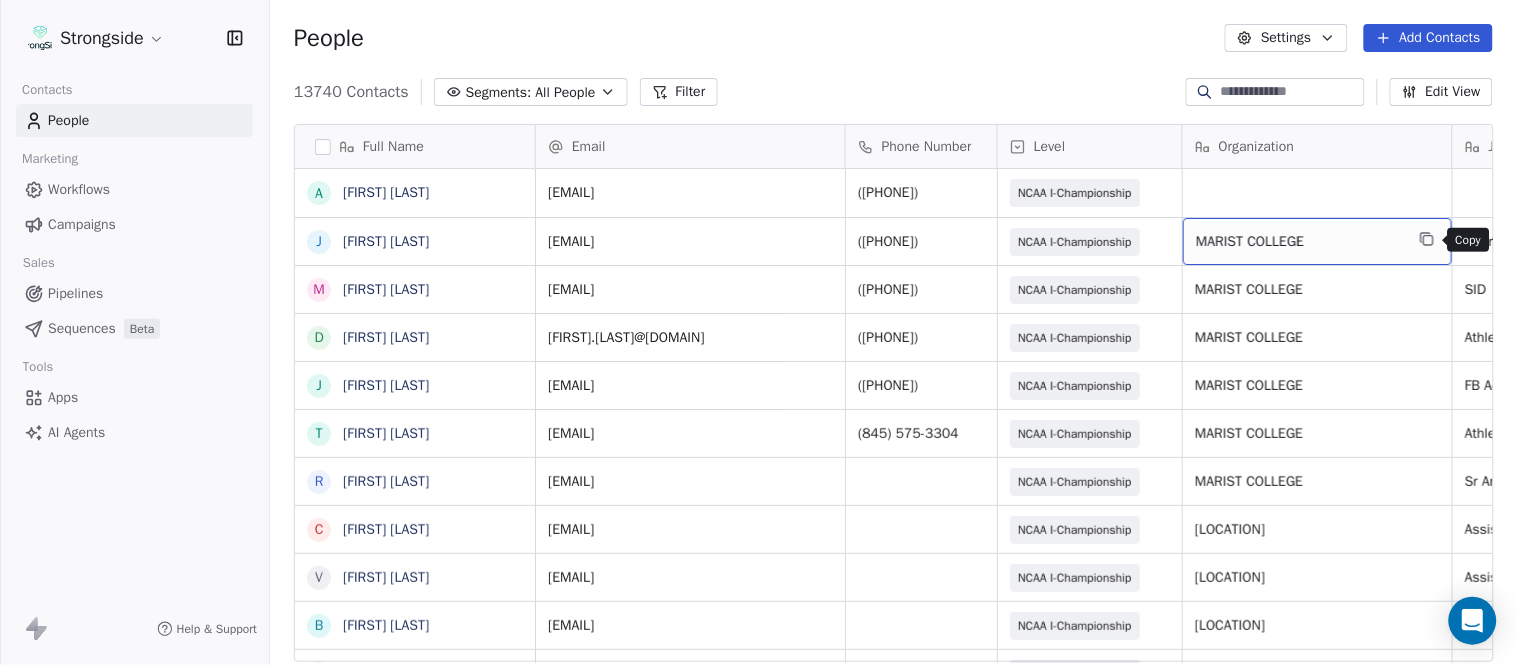 click 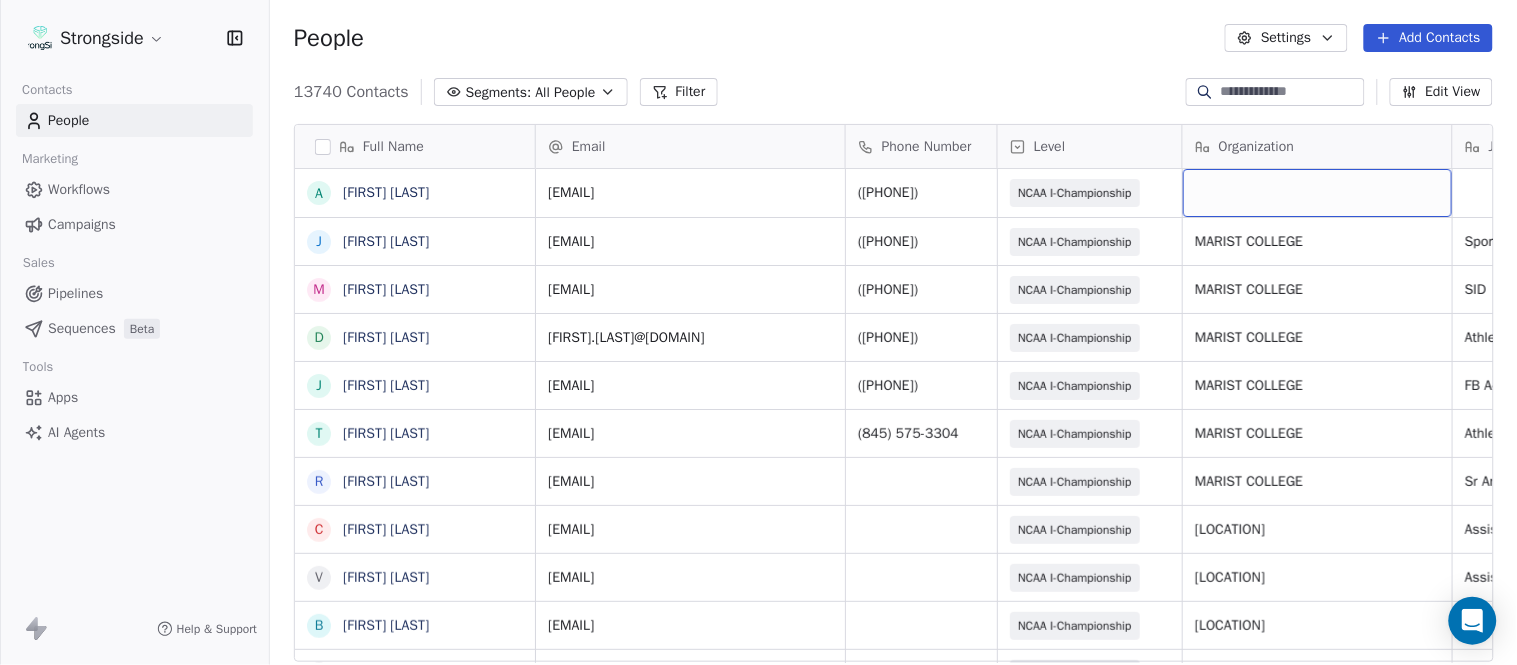 click at bounding box center [1317, 193] 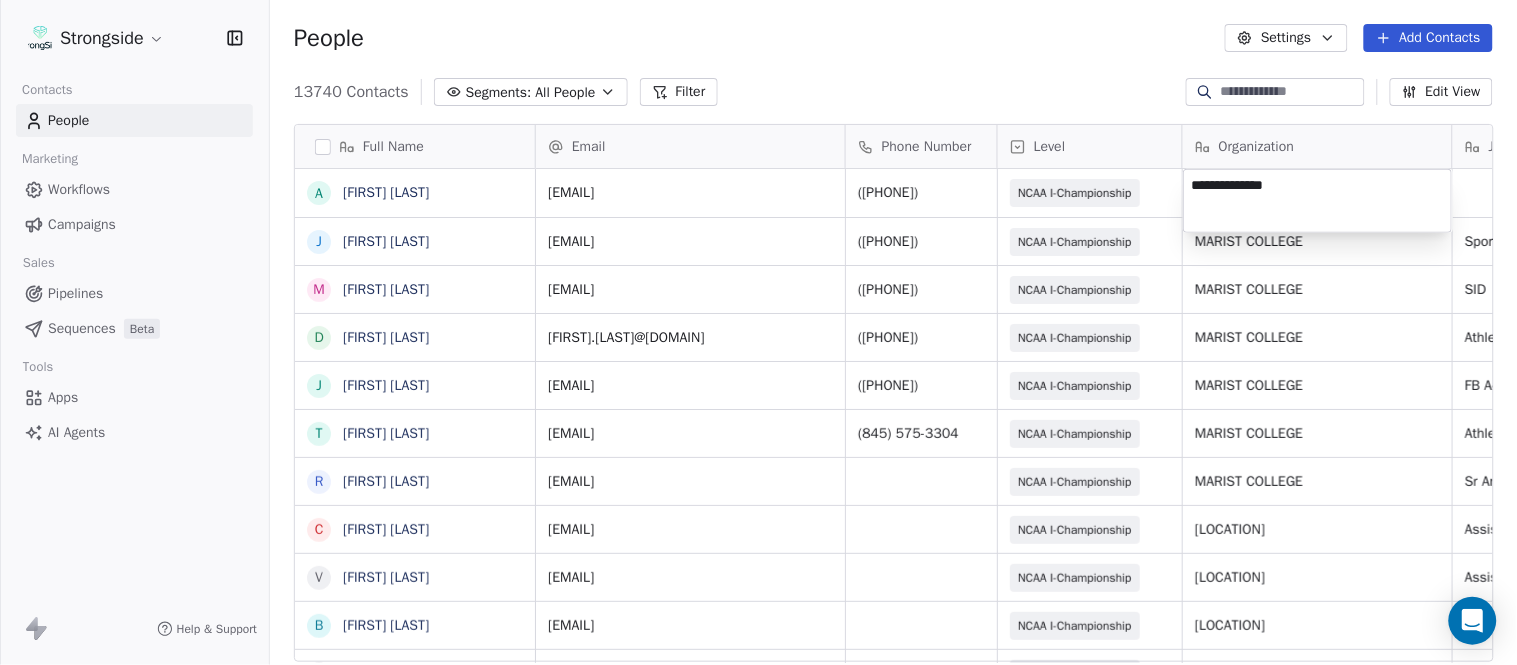 click on "Strongside Contacts People Marketing Workflows Campaigns Sales Pipelines Sequences Beta Tools Apps AI Agents Help & Support People Settings  Add Contacts 13740 Contacts Segments: All People Filter  Edit View Tag Add to Sequence Export Full Name A [FIRST] [LAST] J [FIRST] [LAST] M [FIRST] [LAST] D [FIRST] [LAST] J [FIRST] [LAST] T [FIRST] [LAST] R [FIRST] [LAST] C [FIRST] [LAST] V [FIRST] [LAST] B [FIRST] [LAST] K [FIRST] [LAST] D [FIRST] [LAST] O [FIRST] [LAST] I [FIRST] [LAST] R [FIRST] [LAST] T [FIRST] [LAST] K [FIRST] [LAST] J [FIRST] [LAST] T [FIRST] [LAST] S [FIRST] [LAST] D Dr. [LAST] [LAST] P [FIRST] [LAST] J [FIRST] [LAST] A [FIRST] [LAST] R [FIRST] [LAST] E [FIRST] [LAST] J [FIRST] [LAST] T [FIRST] [LAST] B [FIRST] [LAST] Email Phone Number Level Organization Job Title Tags Created Date BST Status [EMAIL] ([PHONE]) NCAA I-Championship Aug 08, 2025 08:24 PM [EMAIL] ([PHONE]) NCAA I-Championship MARIST COLLEGE Sports Medicine Aug 08, 2025 08:20 PM ([PHONE]) SID" at bounding box center (758, 332) 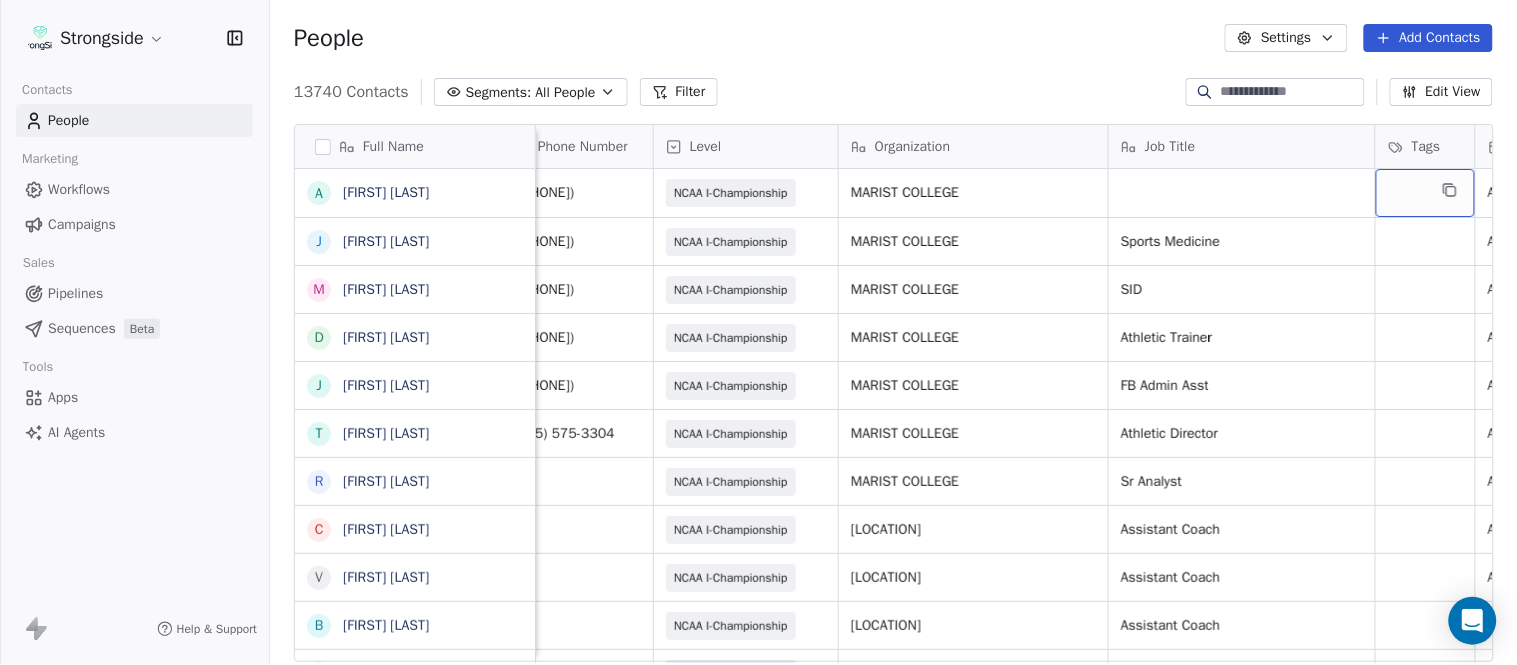 scroll, scrollTop: 0, scrollLeft: 528, axis: horizontal 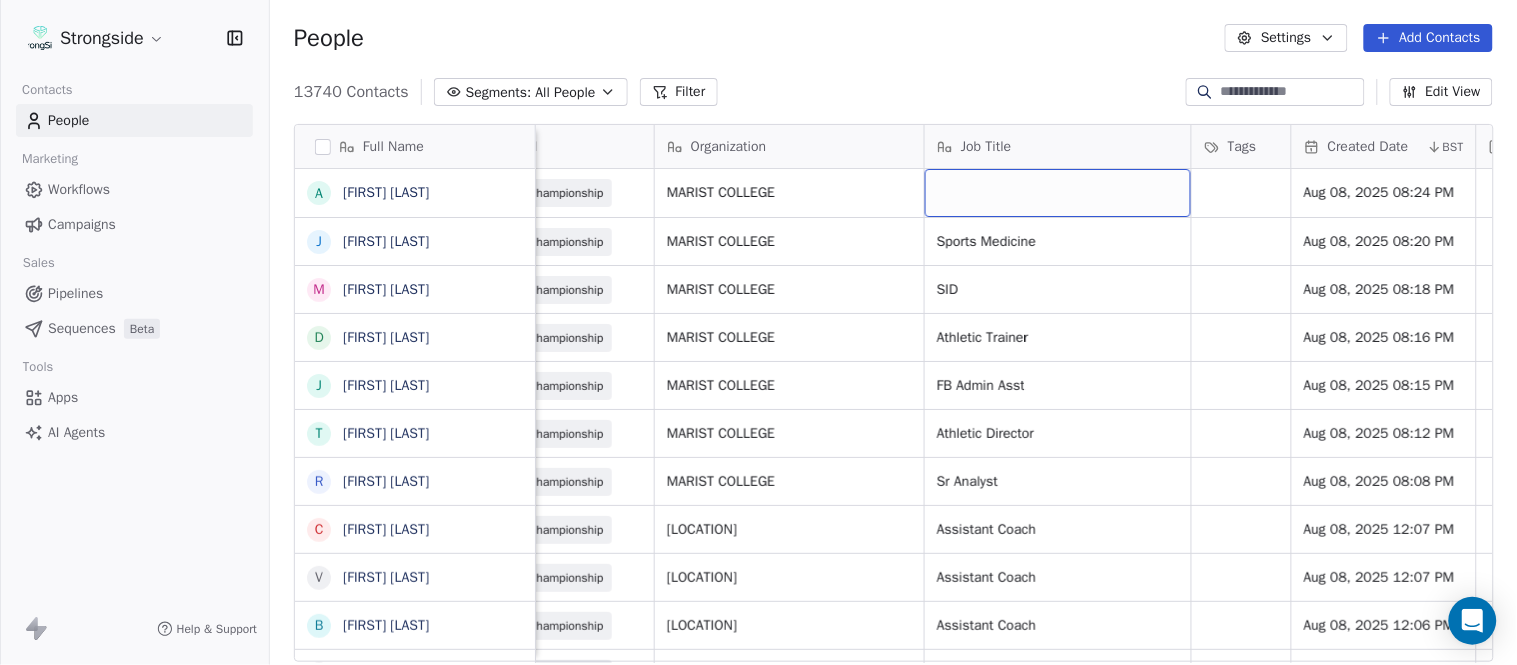 click at bounding box center [1058, 193] 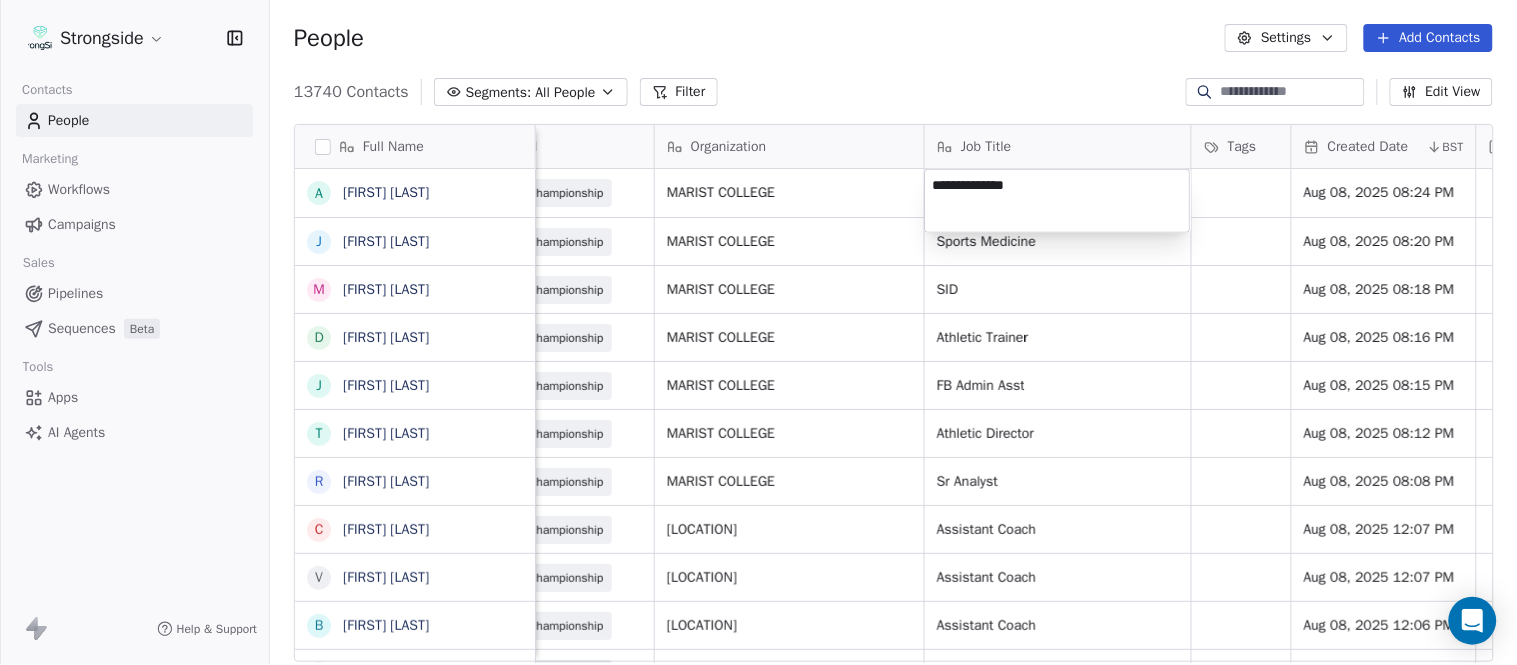 click on "Strongside Contacts People Marketing Workflows Campaigns Sales Pipelines Sequences Beta Tools Apps AI Agents Help & Support People Settings Add Contacts 13740 Contacts Segments: All People Filter Edit View Tag Add to Sequence Export Full Name A [FIRST] [LAST] J [FIRST] [LAST] M [FIRST] [LAST] D [FIRST] [LAST] J [FIRST] [LAST] T [FIRST] [LAST] R [FIRST] [LAST] C [FIRST] [LAST] V [FIRST] [LAST] B [FIRST] [LAST] K [FIRST] [LAST] D [FIRST] [LAST] O [FIRST] [LAST] I [FIRST] [LAST] R [FIRST] [LAST] T [FIRST] [LAST] K [FIRST] [LAST] J [FIRST] [LAST] T [FIRST] [LAST] S [FIRST] [LAST] D [FIRST] [LAST] P [FIRST] [LAST] J [FIRST] [LAST] A [FIRST] [LAST] R [FIRST] [LAST] E [FIRST] [LAST] J [FIRST] [LAST] T [FIRST] [LAST] Email Phone Number Level Organization Job Title Tags Created Date BST Status Priority Emails Auto Clicked Last Activity Date BST [EMAIL] [PHONE] NCAA I-Championship MARIST COLLEGE Aug 08, 2025 08:24 PM [EMAIL] [PHONE] NCAA I-Championship SID SID" at bounding box center (758, 332) 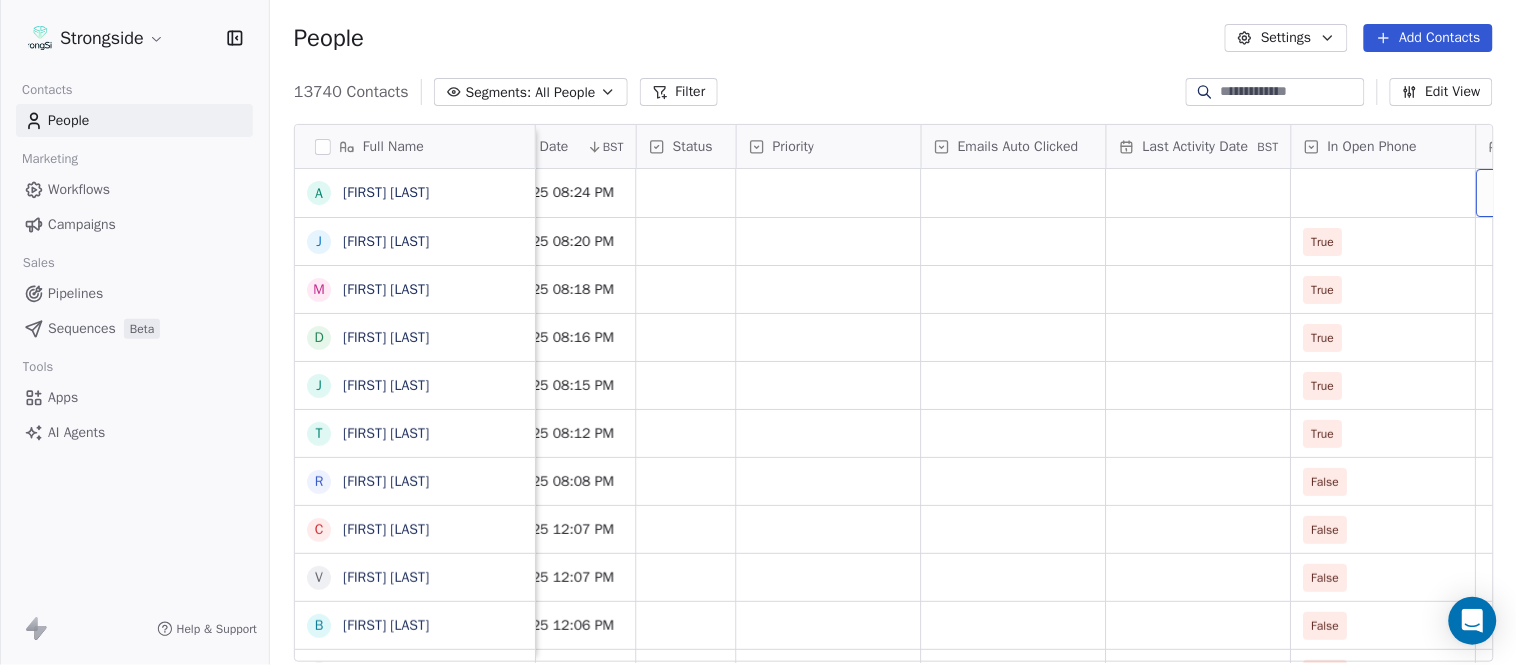 scroll, scrollTop: 0, scrollLeft: 1554, axis: horizontal 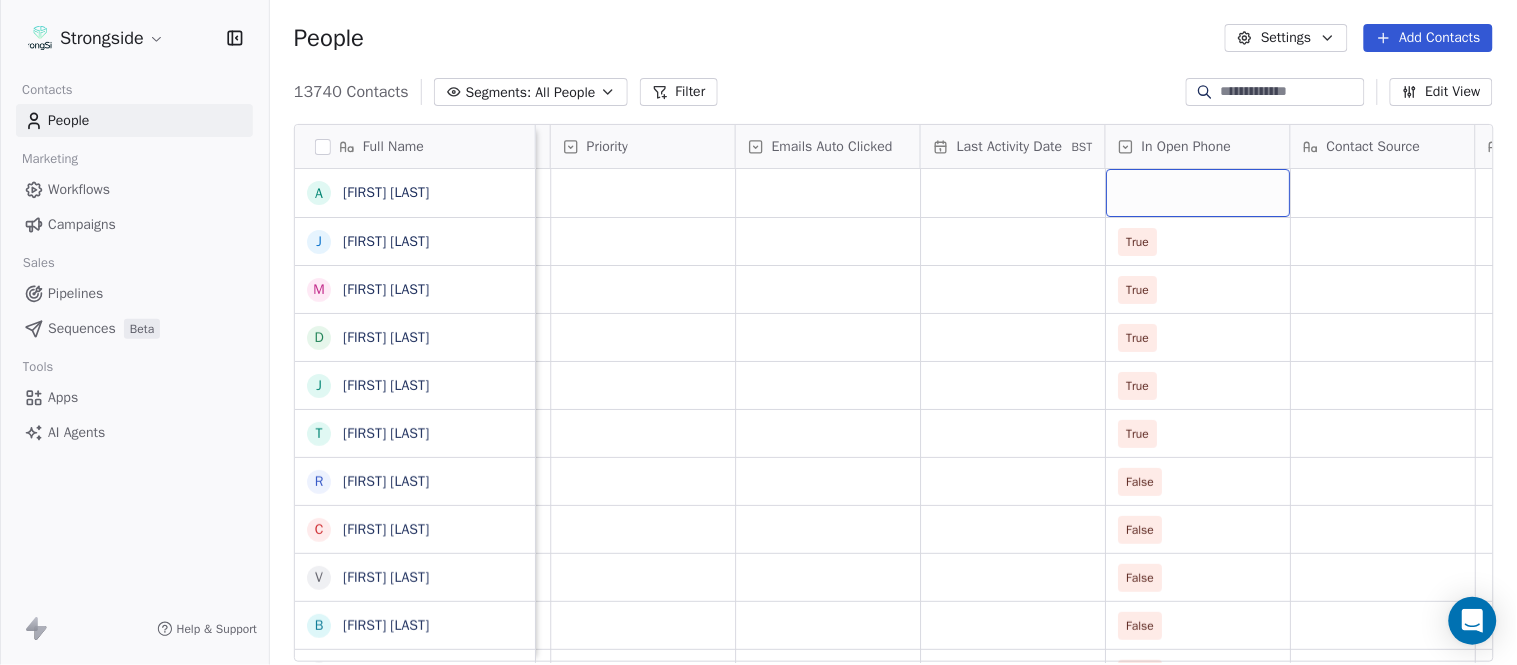 click at bounding box center [1198, 193] 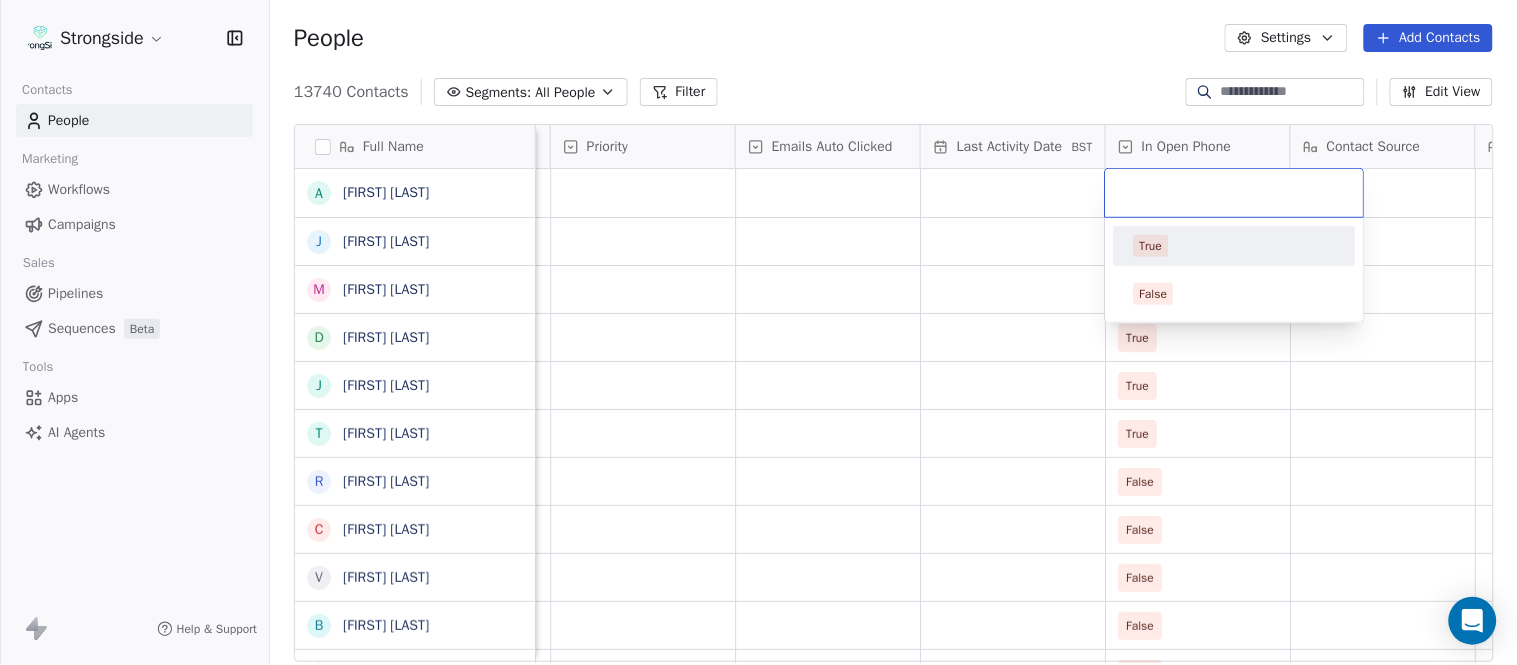 click on "True" at bounding box center (1151, 246) 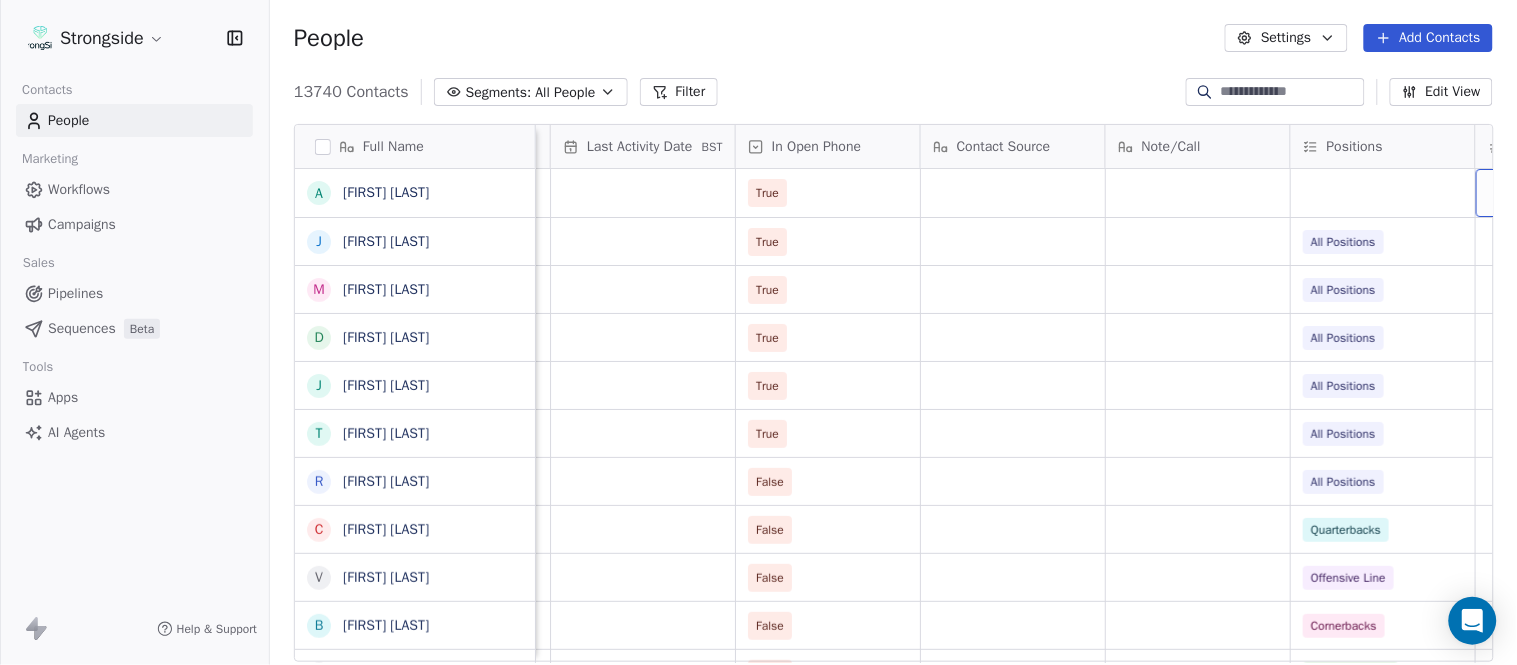 scroll, scrollTop: 0, scrollLeft: 2108, axis: horizontal 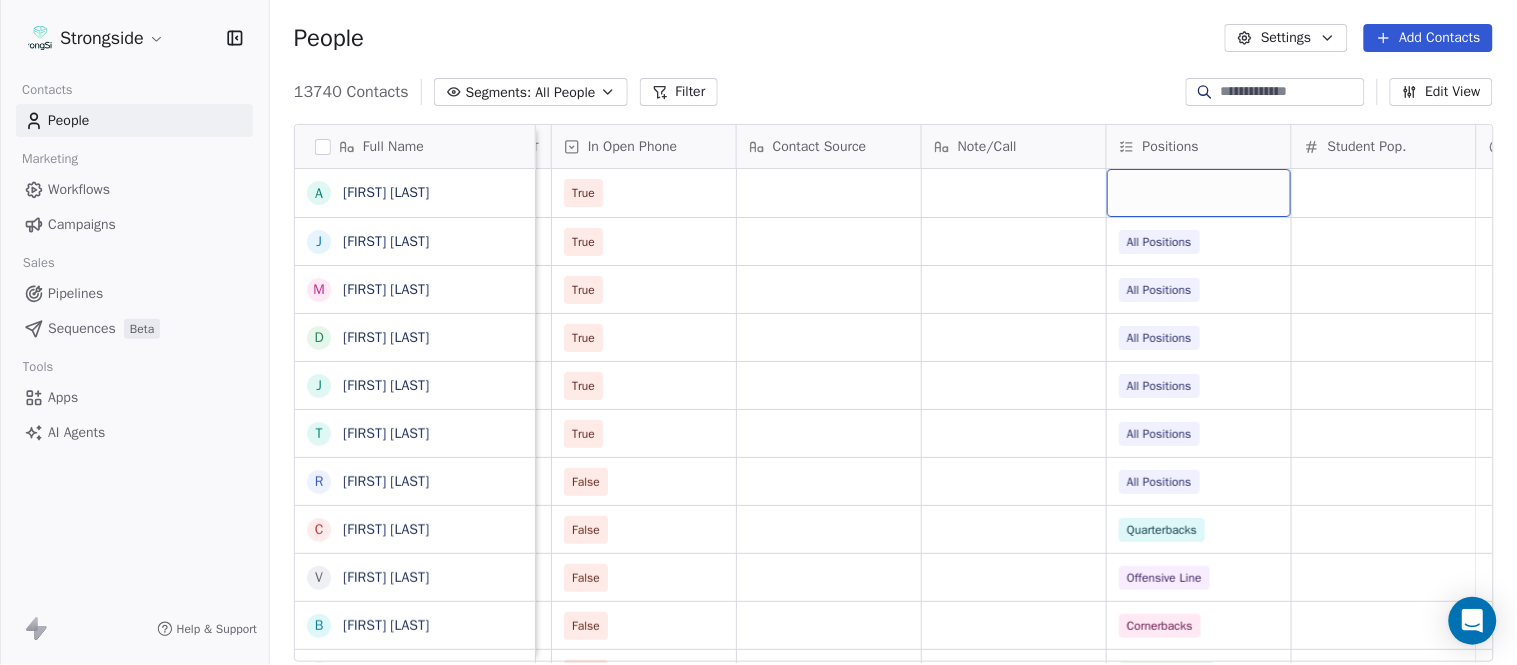 click at bounding box center (1199, 193) 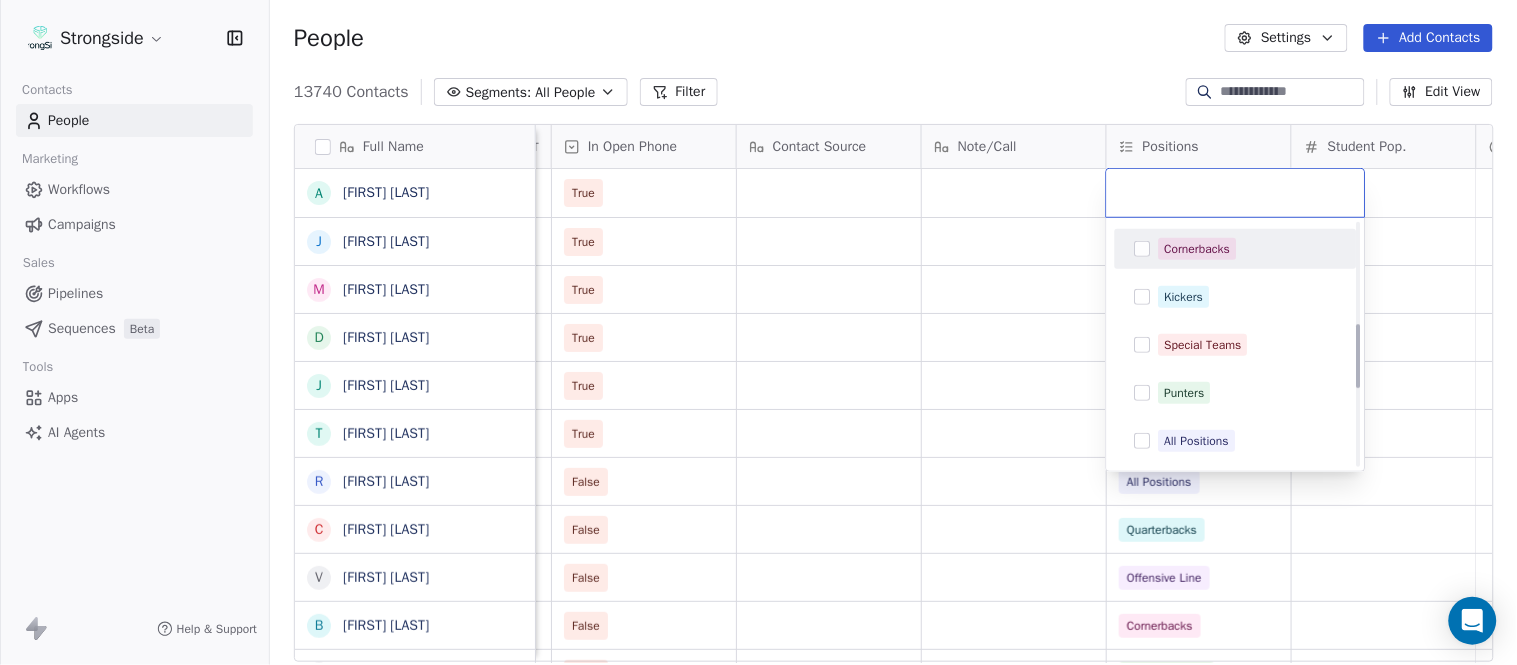 scroll, scrollTop: 444, scrollLeft: 0, axis: vertical 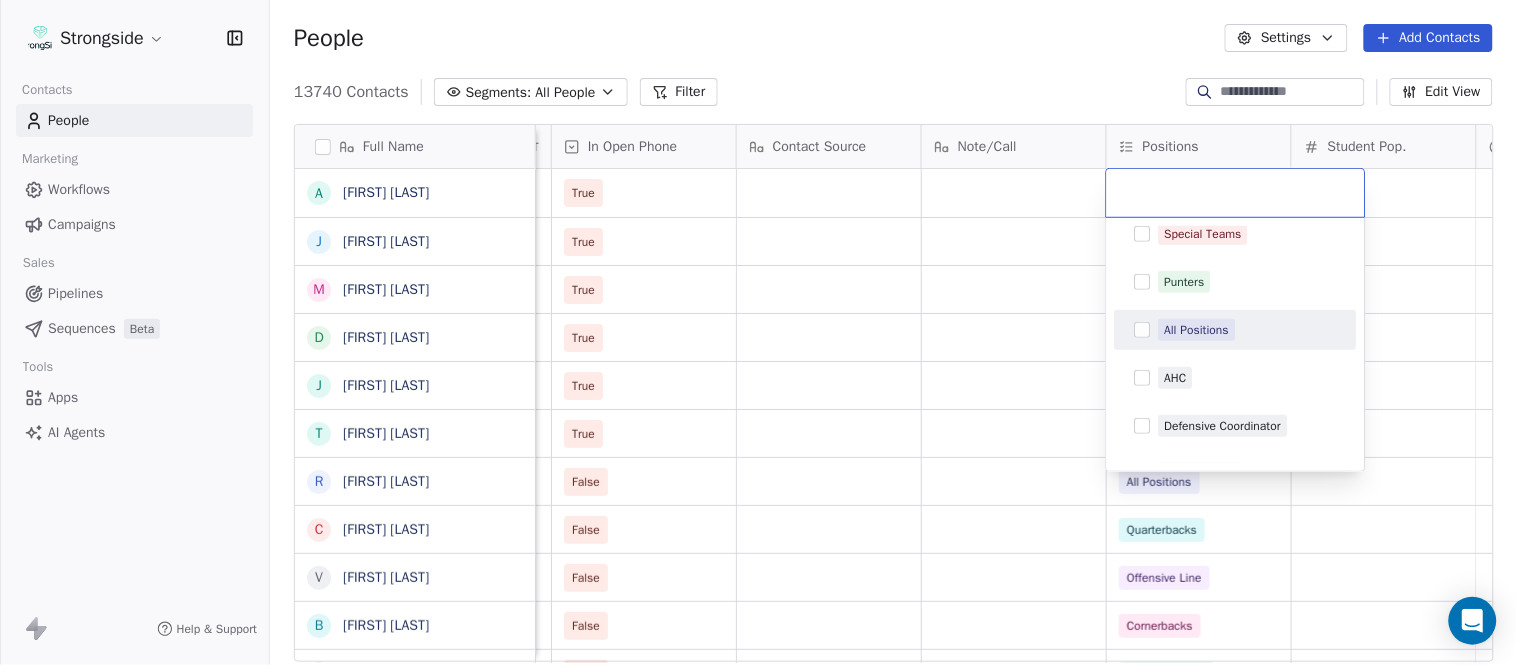 click on "All Positions" at bounding box center [1197, 330] 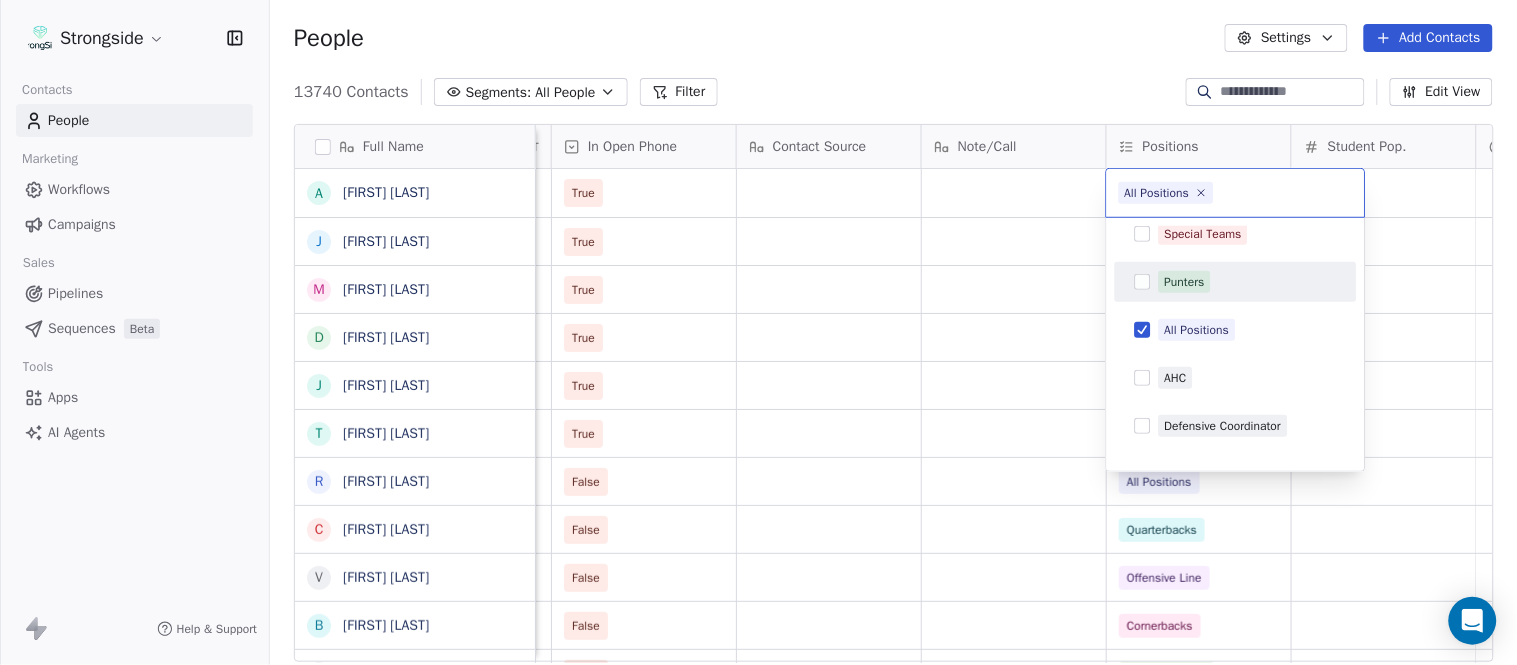 click on "Strongside Contacts People Marketing Workflows Campaigns Sales Pipelines Sequences Beta Tools Apps AI Agents Help & Support People Settings Add Contacts 13740 Contacts Segments: All People Filter Edit View Tag Add to Sequence Export Full Name A [FIRST] [LAST] J [FIRST] [LAST] M [FIRST] [LAST] D [FIRST] [LAST] J [FIRST] [LAST] T [FIRST] [LAST] R [FIRST] [LAST] C [FIRST] [LAST] V [FIRST] [LAST] B [FIRST] [LAST] K [FIRST] [LAST] D [FIRST] [LAST] O [FIRST] [LAST] I [FIRST] [LAST] R [FIRST] [LAST] T [FIRST] [LAST] K [FIRST] [LAST] J [FIRST] [LAST] T [FIRST] [LAST] S [FIRST] [LAST] D [FIRST] [LAST] P [FIRST] [LAST] J [FIRST] [LAST] A [FIRST] [LAST] R [FIRST] [LAST] E [FIRST] [LAST] J [FIRST] [LAST] T [FIRST] [LAST] B [FIRST] [LAST] C [FIRST] [LAST] S [FIRST] [LAST] Status Priority Emails Auto Clicked Last Activity Date BST In Open Phone Contact Source Note/Call Positions Student Pop. Lead Account True True All Positions True All Positions True All Positions True All Positions True All Positions False All Positions False Quarterbacks" at bounding box center (758, 332) 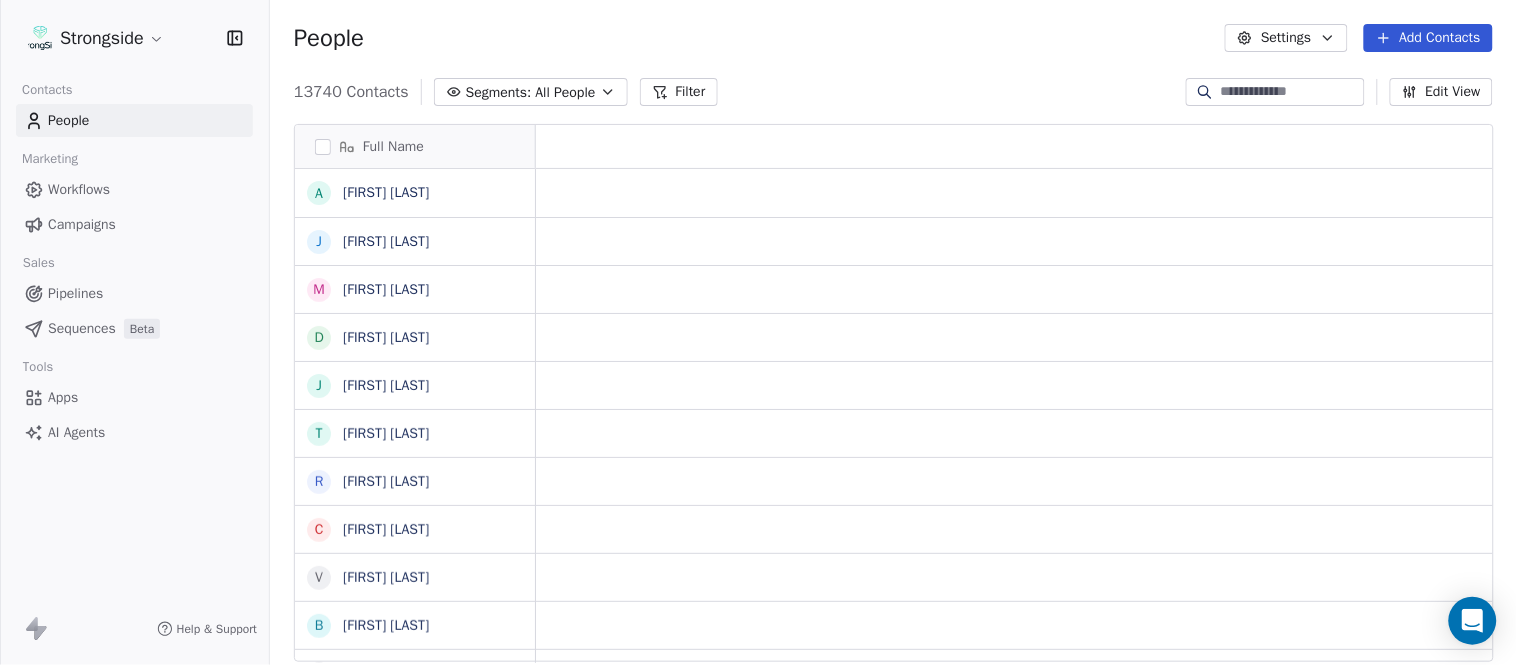 scroll, scrollTop: 0, scrollLeft: 0, axis: both 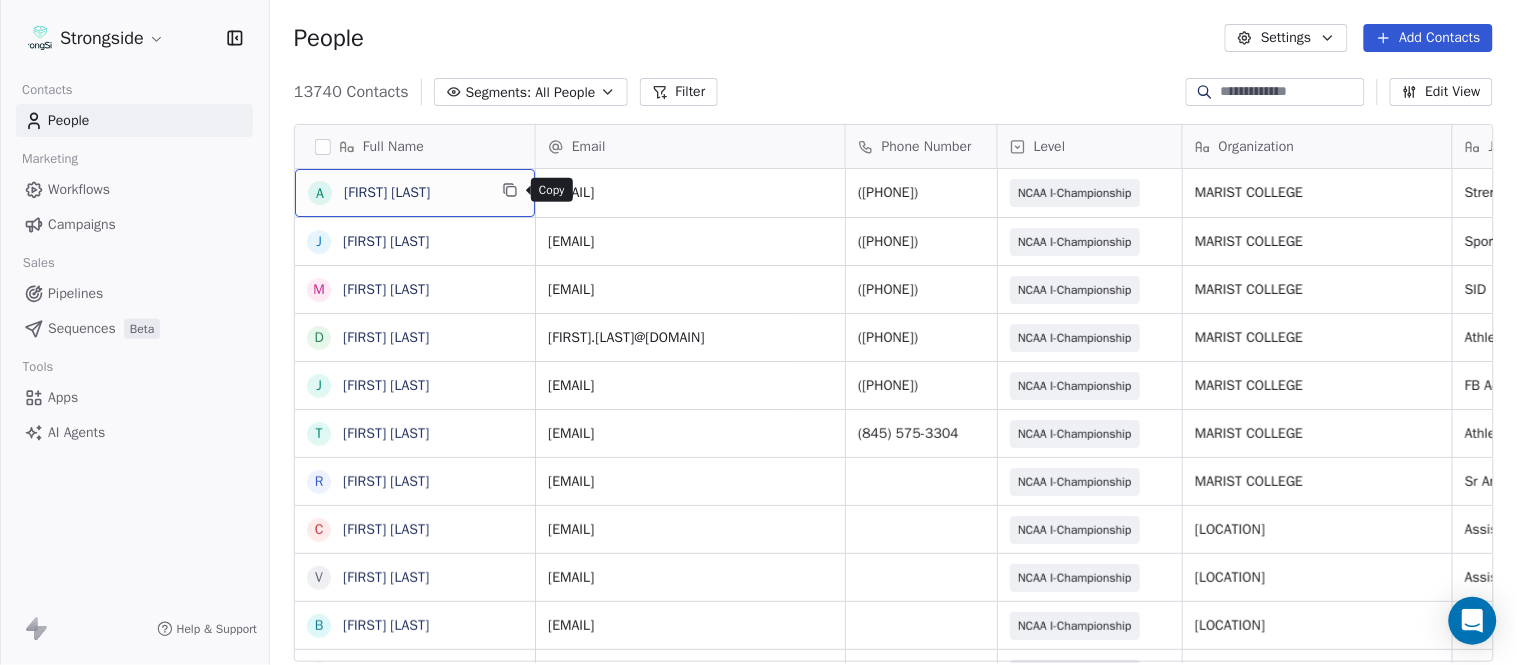 click 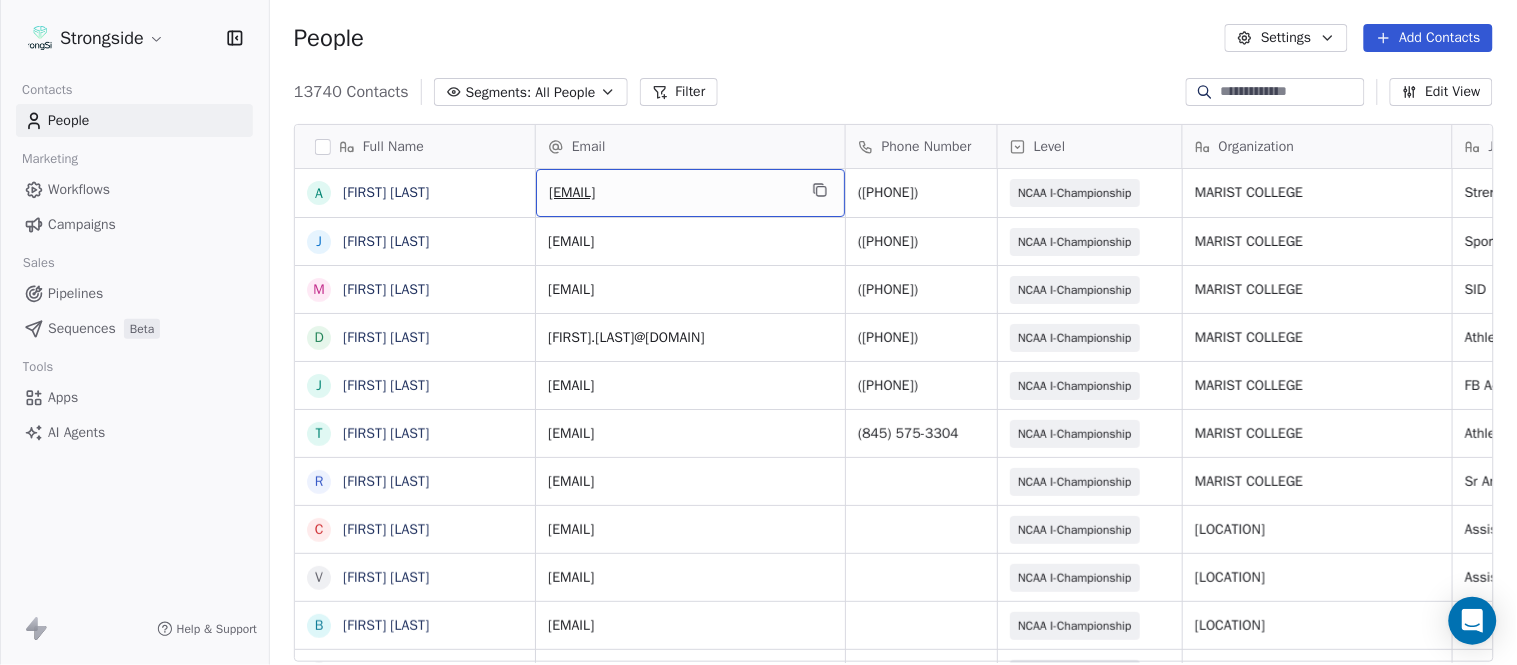 click at bounding box center [820, 190] 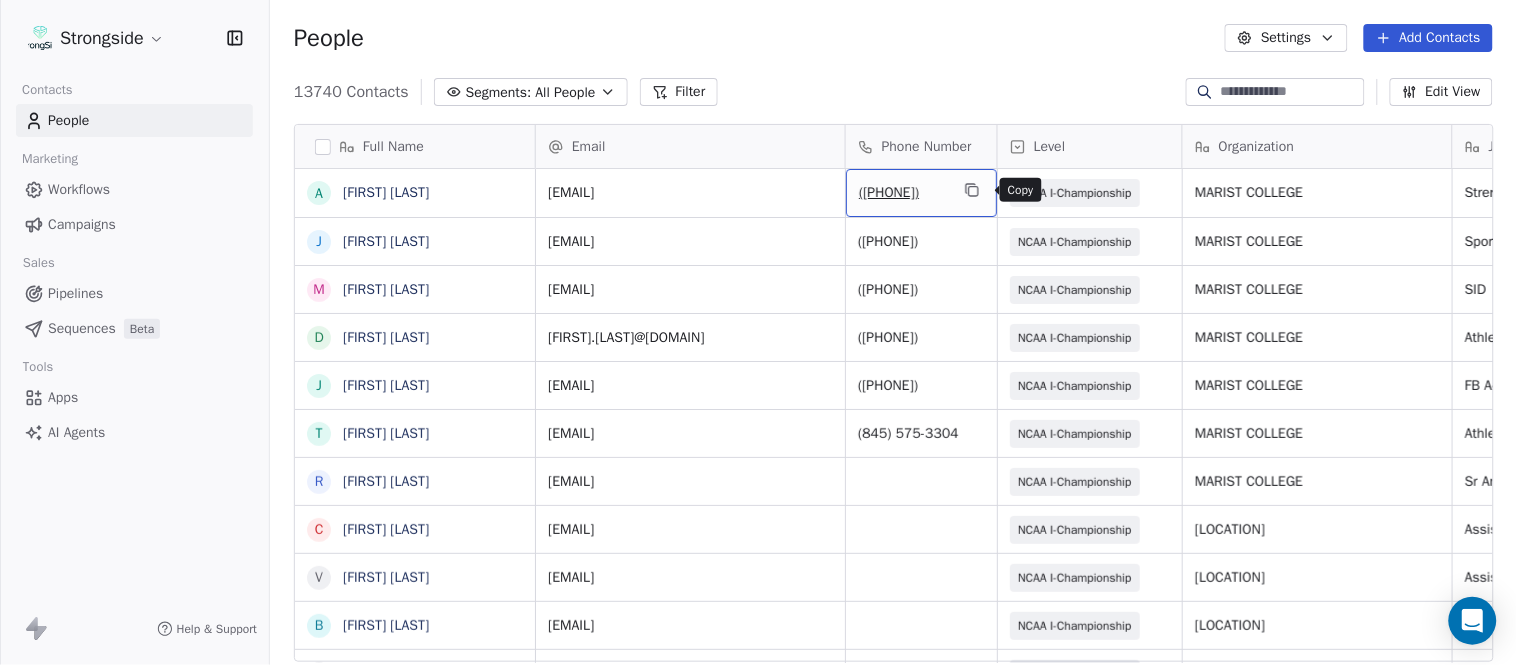 click 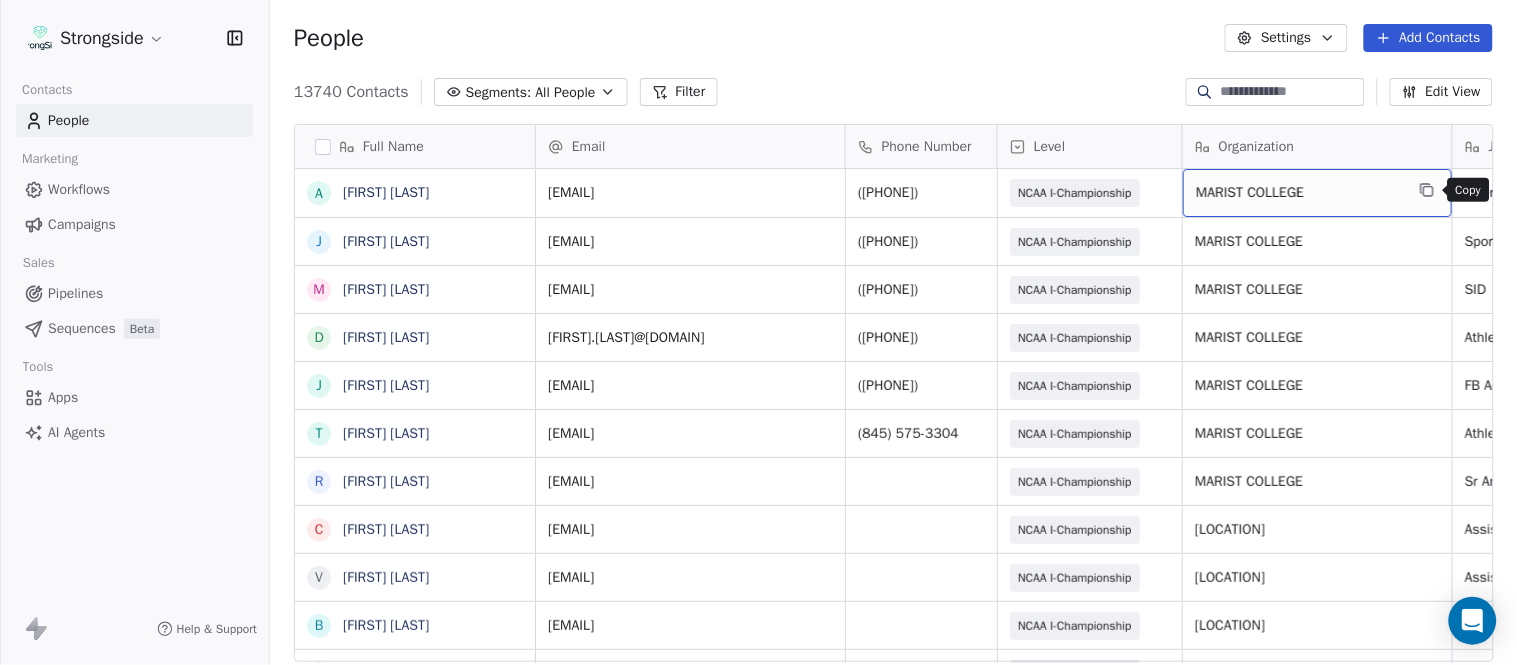 click 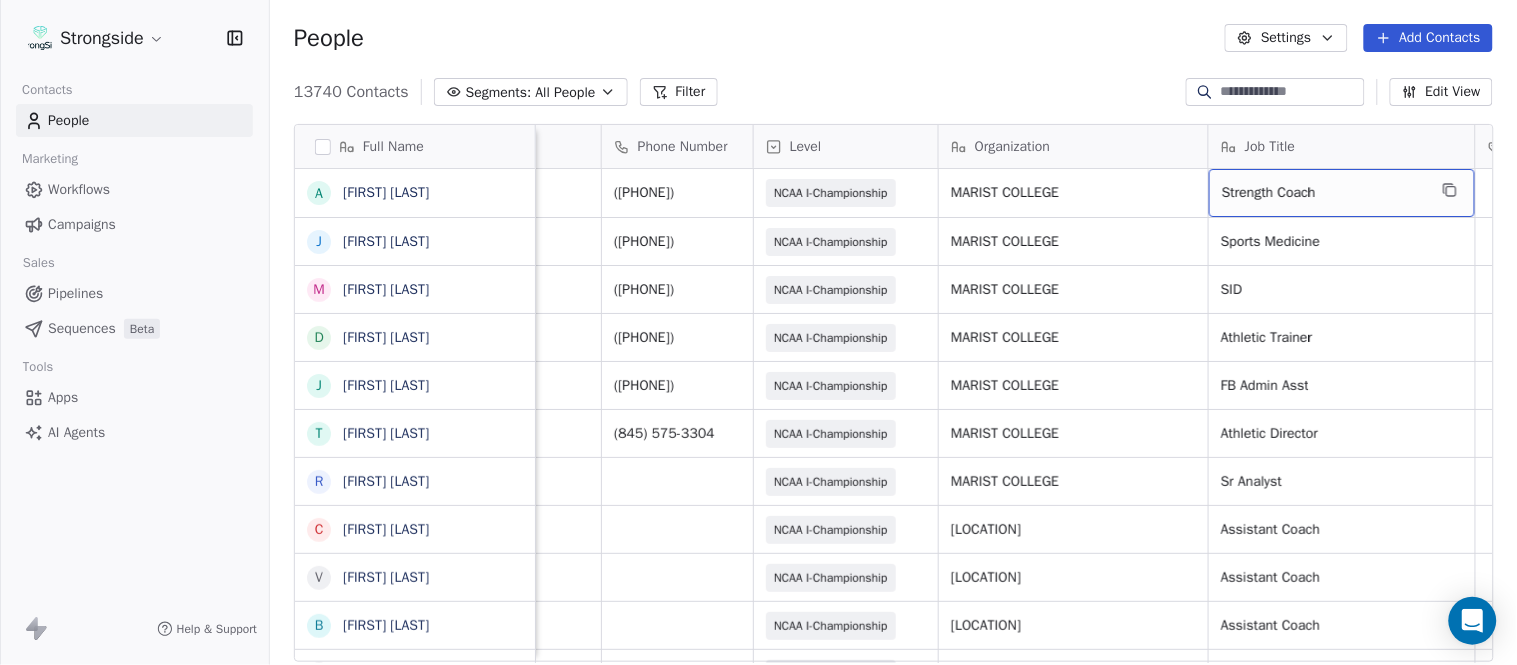 scroll, scrollTop: 0, scrollLeft: 344, axis: horizontal 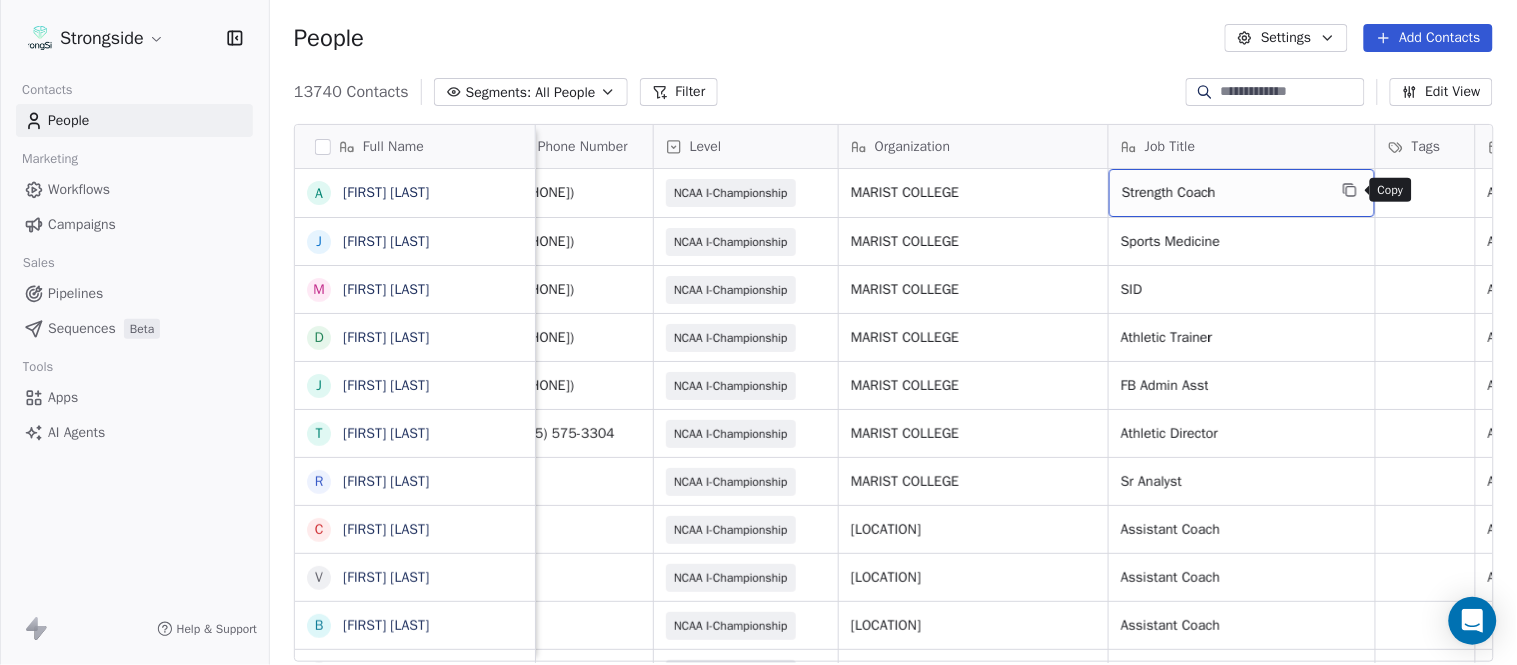 drag, startPoint x: 1355, startPoint y: 191, endPoint x: 1338, endPoint y: 184, distance: 18.384777 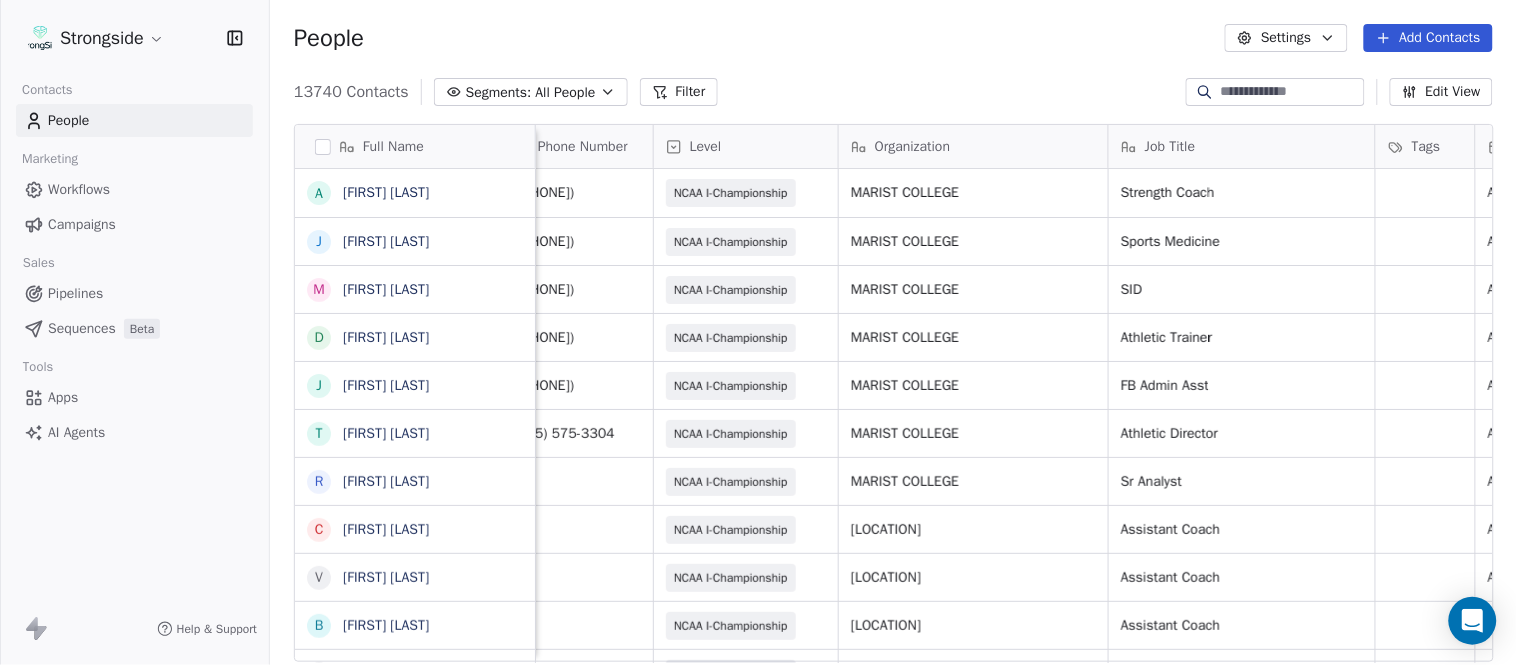scroll, scrollTop: 0, scrollLeft: 0, axis: both 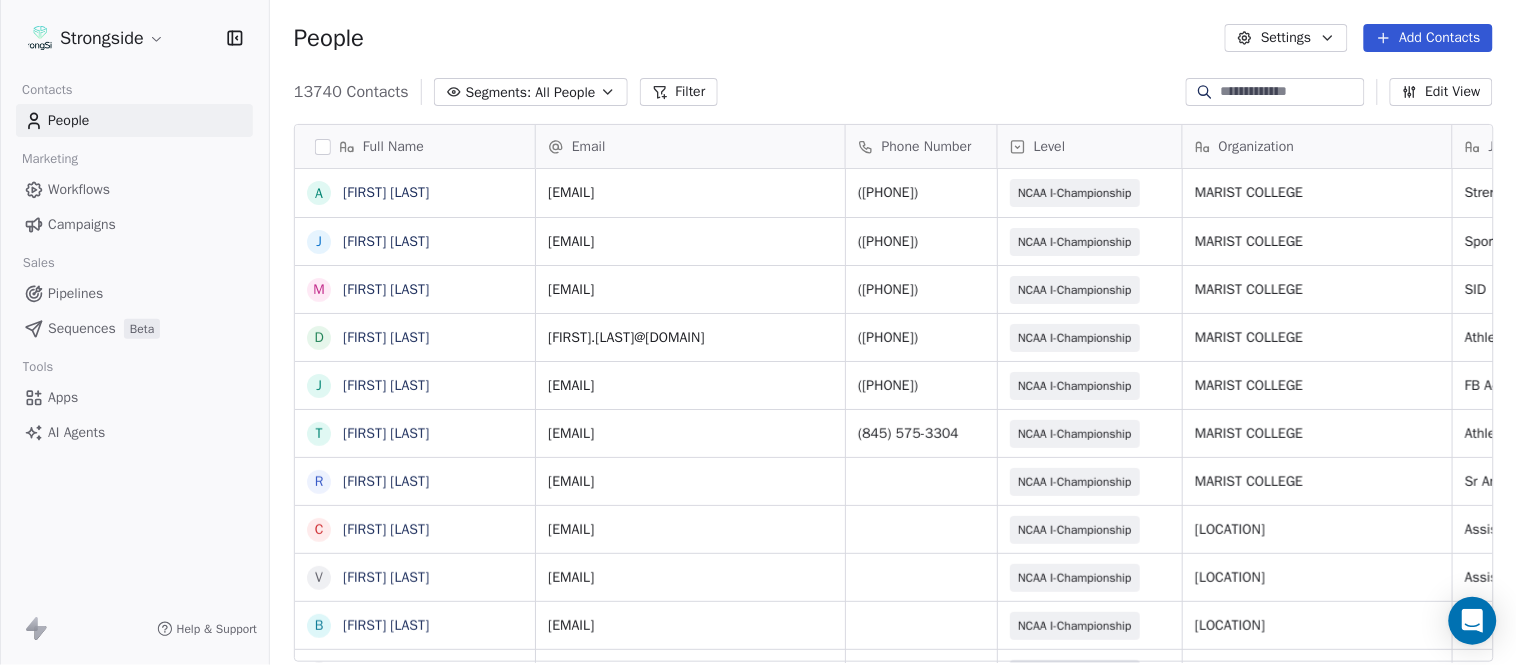 click on "Add Contacts" at bounding box center (1428, 38) 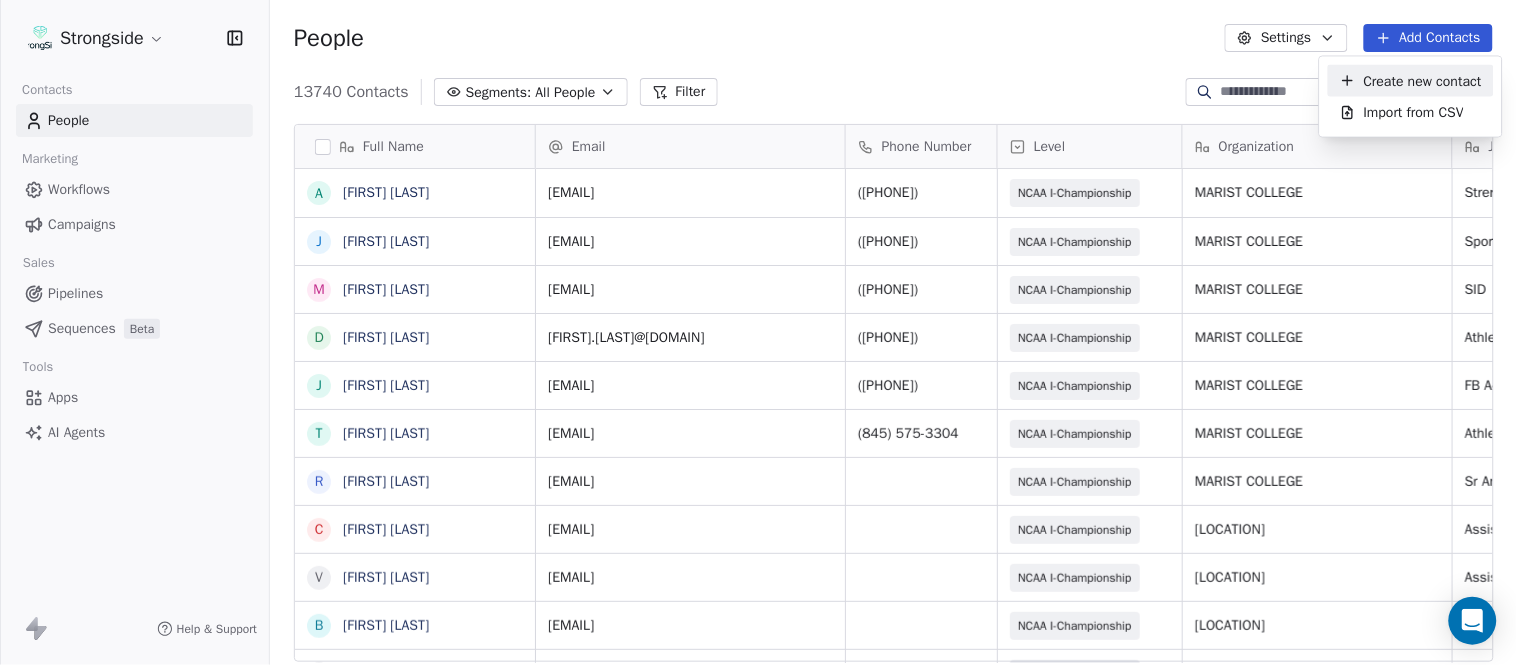 click on "Create new contact" at bounding box center [1411, 81] 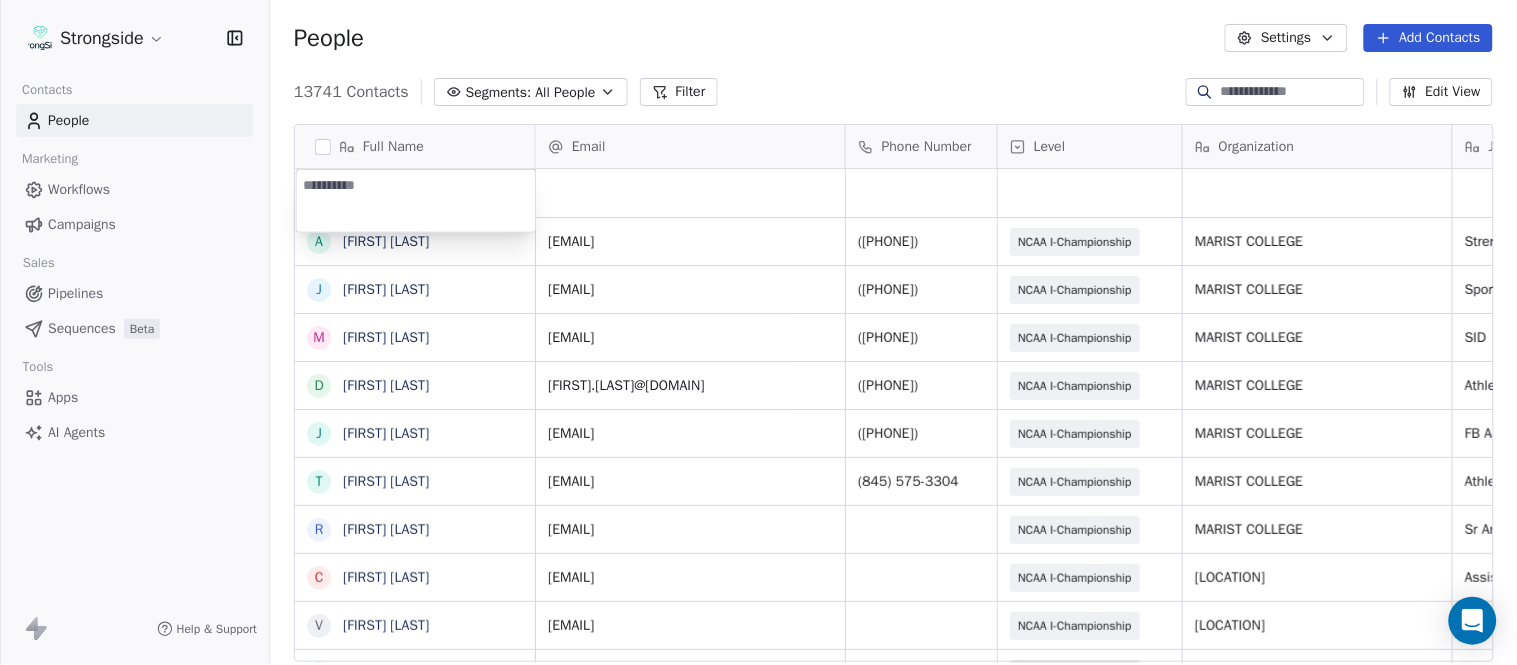 type on "**********" 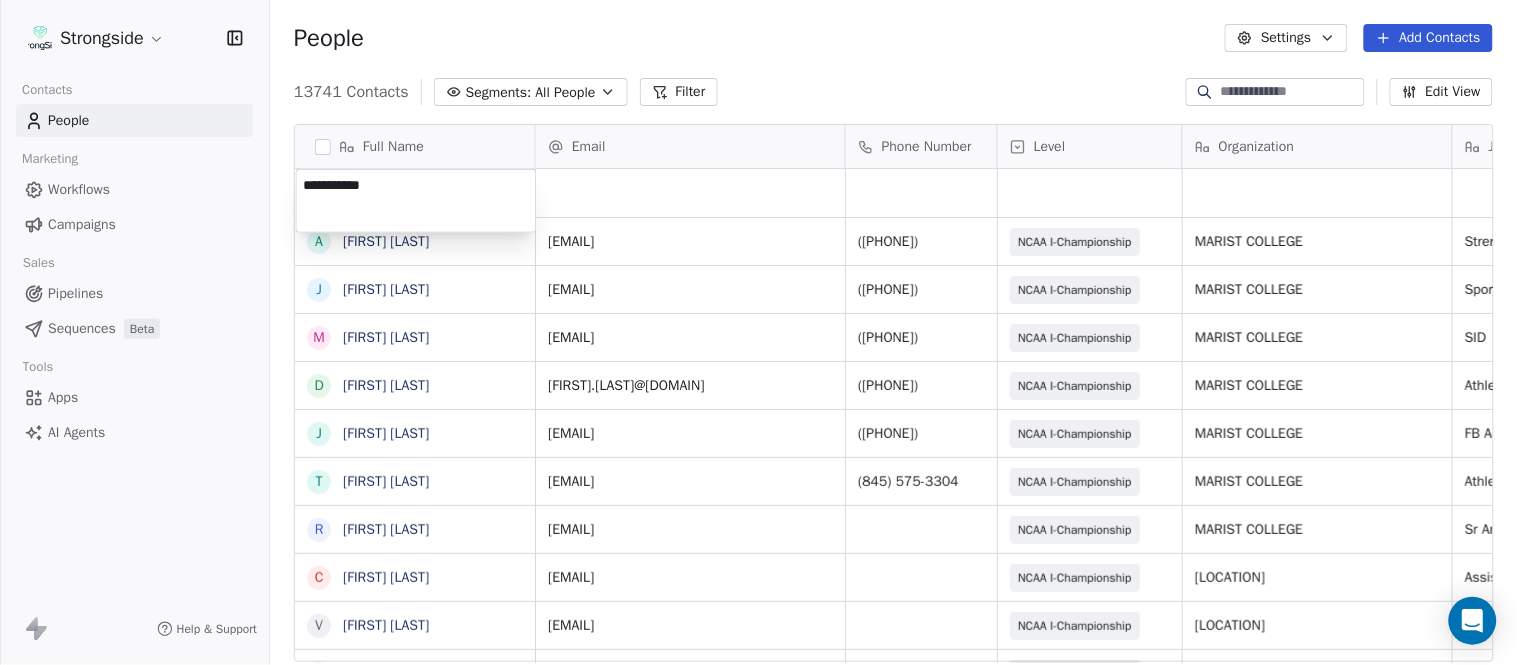 click on "Strongside Contacts People Marketing Workflows Campaigns Sales Pipelines Sequences Beta Tools Apps AI Agents Help & Support People Settings Add Contacts 13741 Contacts Segments: All People Filter Edit View Tag Add to Sequence Export Full Name A [FIRST] [LAST] J [FIRST] [LAST] M [FIRST] [LAST] D [FIRST] [LAST] J [FIRST] [LAST] T [FIRST] [LAST] R [FIRST] [LAST] C [FIRST] [LAST] V [FIRST] [LAST] B [FIRST] [LAST] K [FIRST] [LAST] D [FIRST] [LAST] O [FIRST] [LAST] I [FIRST] [LAST] R [FIRST] [LAST] T [FIRST] [LAST] K [FIRST] [LAST] J [FIRST] [LAST] T [FIRST] [LAST] S [FIRST] [LAST] D Dr. [FIRST] [LAST] P [FIRST] [LAST] J [FIRST] [LAST] A [FIRST] [LAST] R [FIRST] [LAST] E [FIRST] [LAST] J [FIRST] [LAST] T [FIRST] [LAST] B [FIRST] [LAST] C [FIRST] [LAST] Email Phone Number Level Organization Job Title Tags Created Date BST Status Aug 08, 2025 08:27 PM [EMAIL] [PHONE] NCAA I-Championship MARIST COLLEGE Strength Coach Aug 08, 2025 08:24 PM [EMAIL] [PHONE] NCAA I-Championship MARIST COLLEGE Sports Medicine SID" at bounding box center [758, 332] 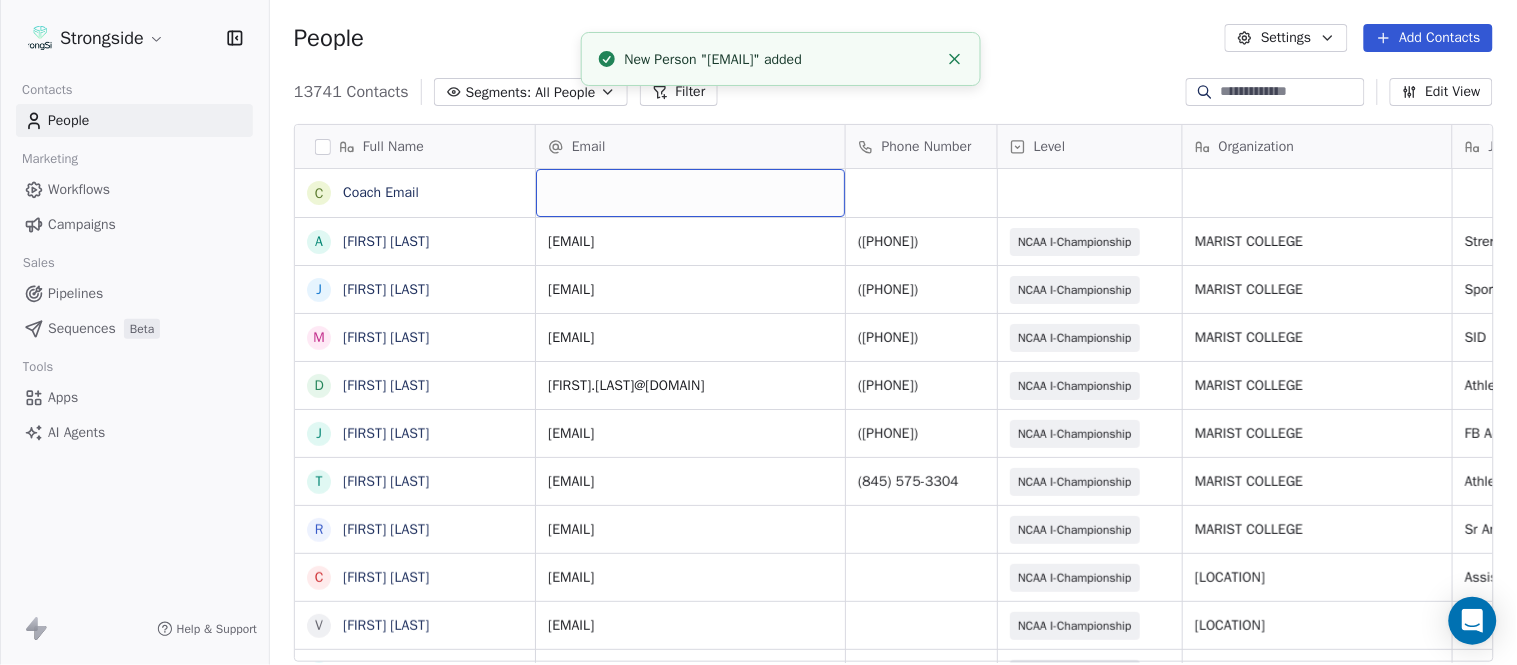 click at bounding box center [690, 193] 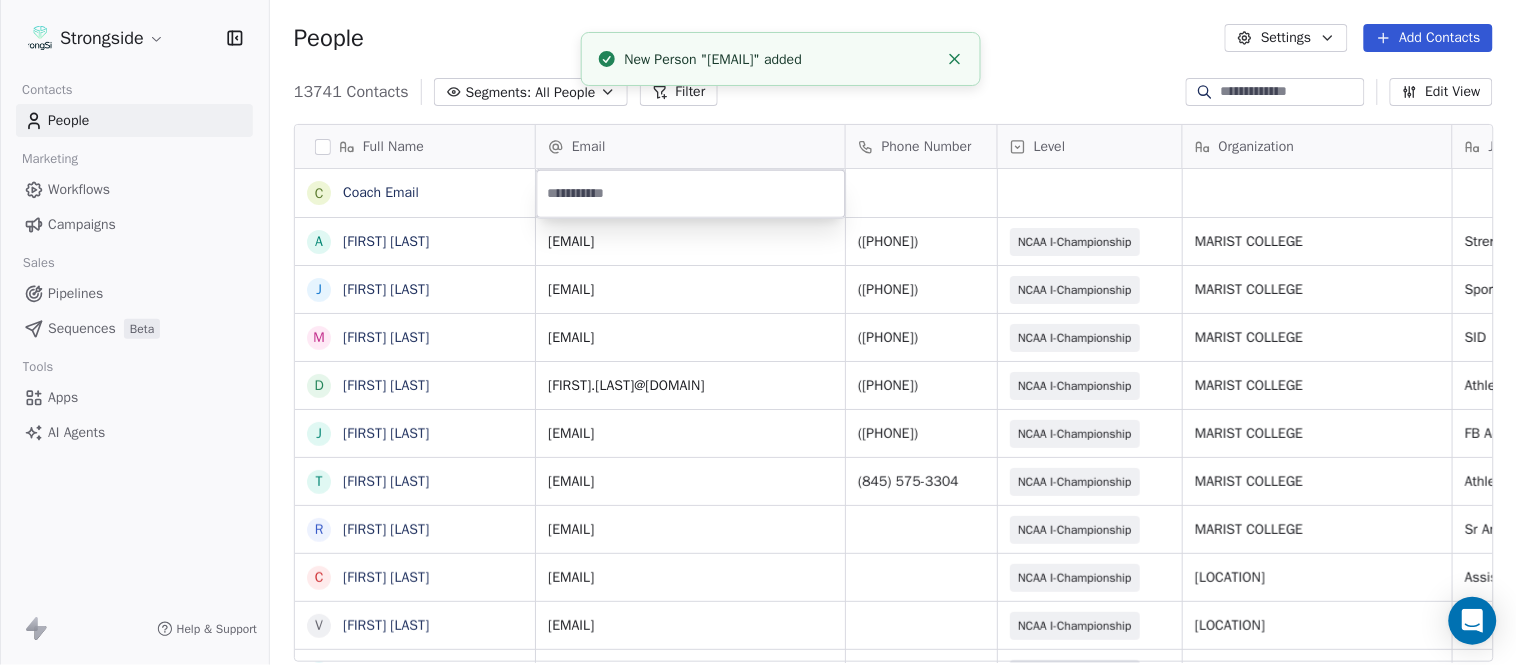 type on "**********" 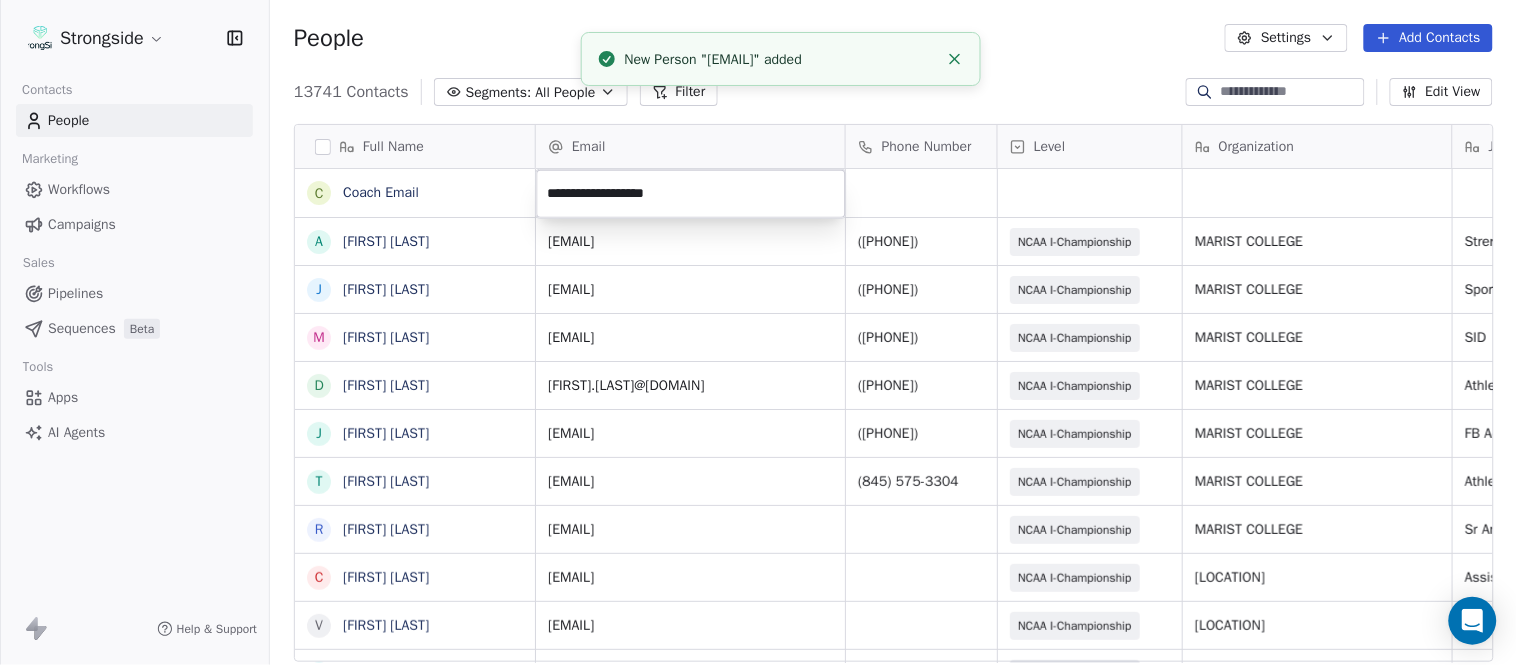 click on "Strongside Contacts People Marketing Workflows Campaigns Sales Pipelines Sequences Beta Tools Apps AI Agents Help & Support People Settings Add Contacts 13741 Contacts Segments: All People Filter Edit View Tag Add to Sequence Export Full Name C Coach Email A [FIRST] [LAST] J [FIRST] [LAST] M [FIRST] [LAST] D [FIRST] [LAST] J [FIRST] [LAST] T [FIRST] [LAST] R [FIRST] [LAST] C [FIRST] [LAST] V [FIRST] [LAST] B [FIRST] [LAST] K [FIRST] [LAST] D [FIRST] [LAST] O [FIRST] [LAST] I [FIRST] [LAST] R [FIRST] [LAST] T [FIRST] [LAST] K [FIRST] [LAST] J [FIRST] [LAST] T [FIRST] [LAST] S [FIRST] [LAST] D [FIRST] [LAST] P [FIRST] [LAST] J [FIRST] [LAST] A [FIRST] [LAST] R [FIRST] [LAST] E [FIRST] [LAST] J [FIRST] [LAST] T [FIRST] [LAST] B [FIRST] [LAST] C [FIRST] [LAST] Email Phone Number Level Organization Job Title Tags Created Date BST Status Aug 08, 2025 08:27 PM [EMAIL] ([PHONE]) NCAA I-Championship [CITY] Strength Coach Aug 08, 2025 08:24 PM [EMAIL] ([PHONE]) NCAA I-Championship [CITY] SID SID" at bounding box center [758, 332] 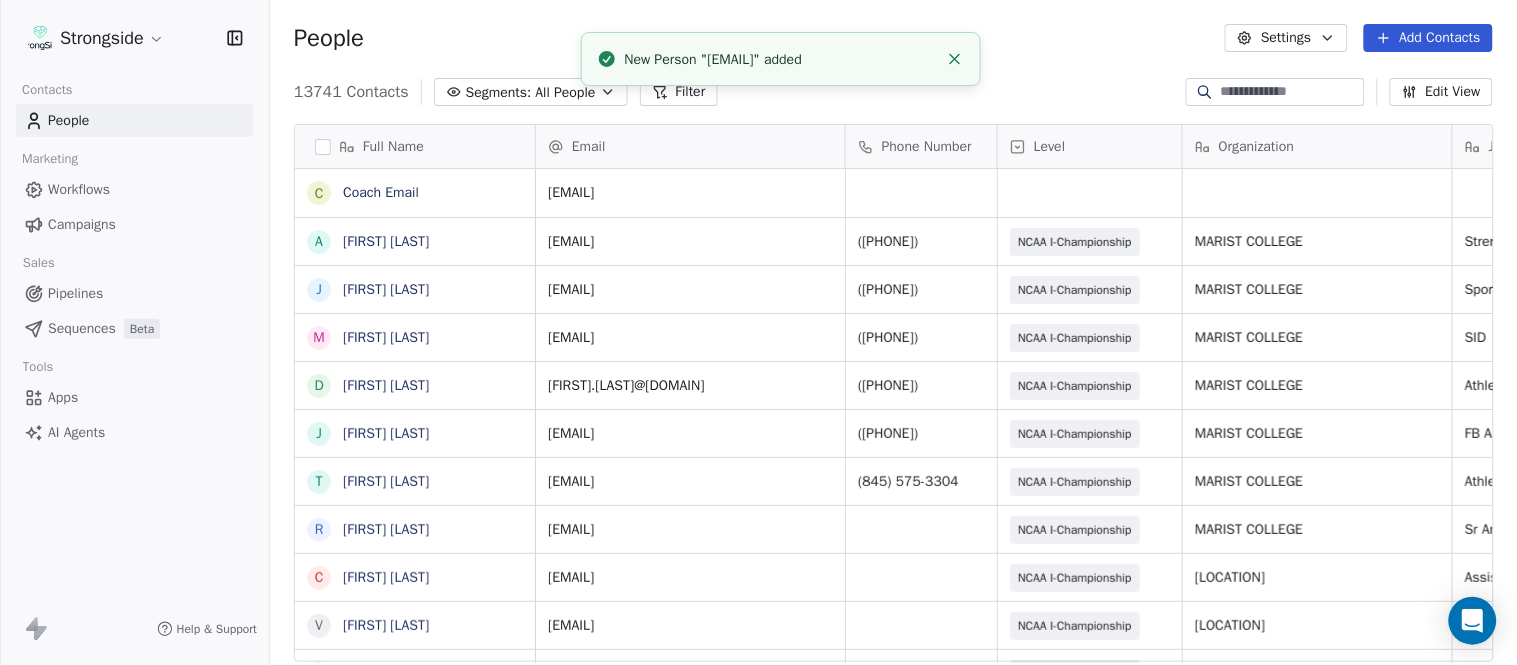 click 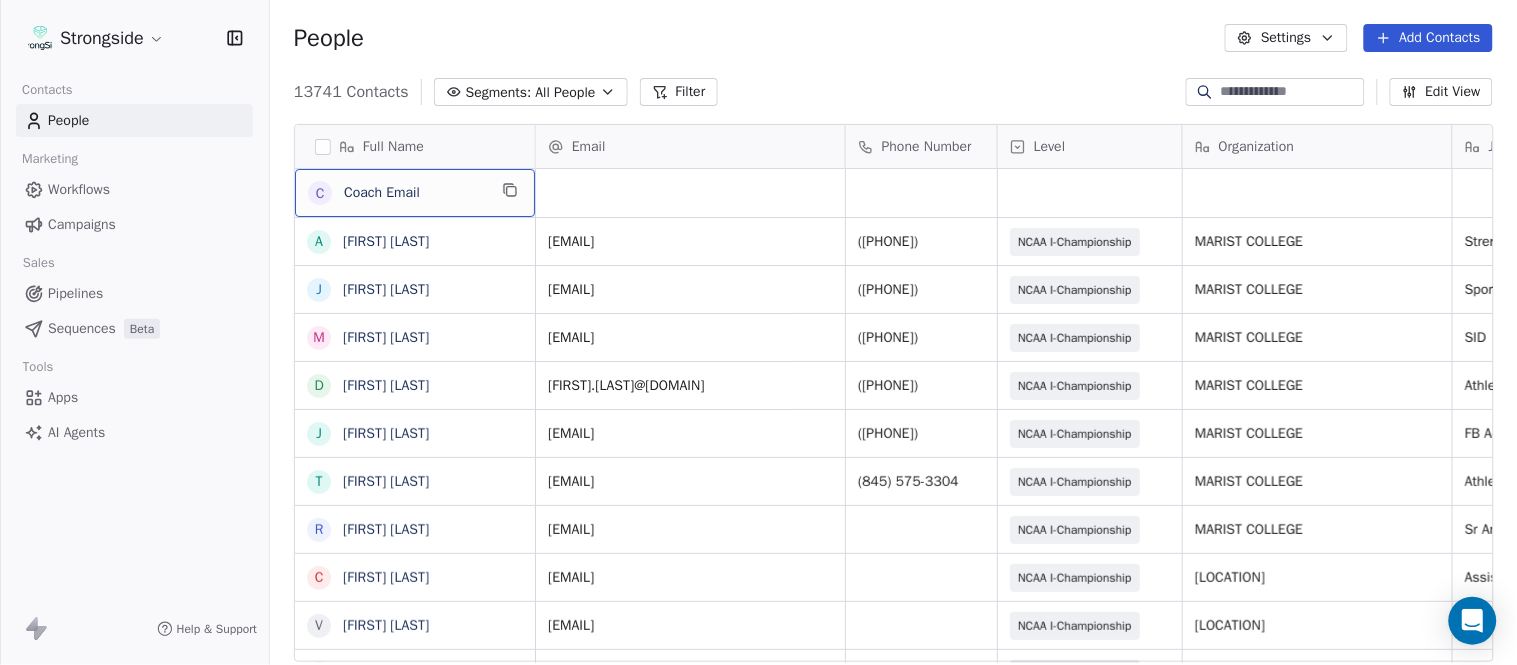 click on "Coach Email" at bounding box center (415, 193) 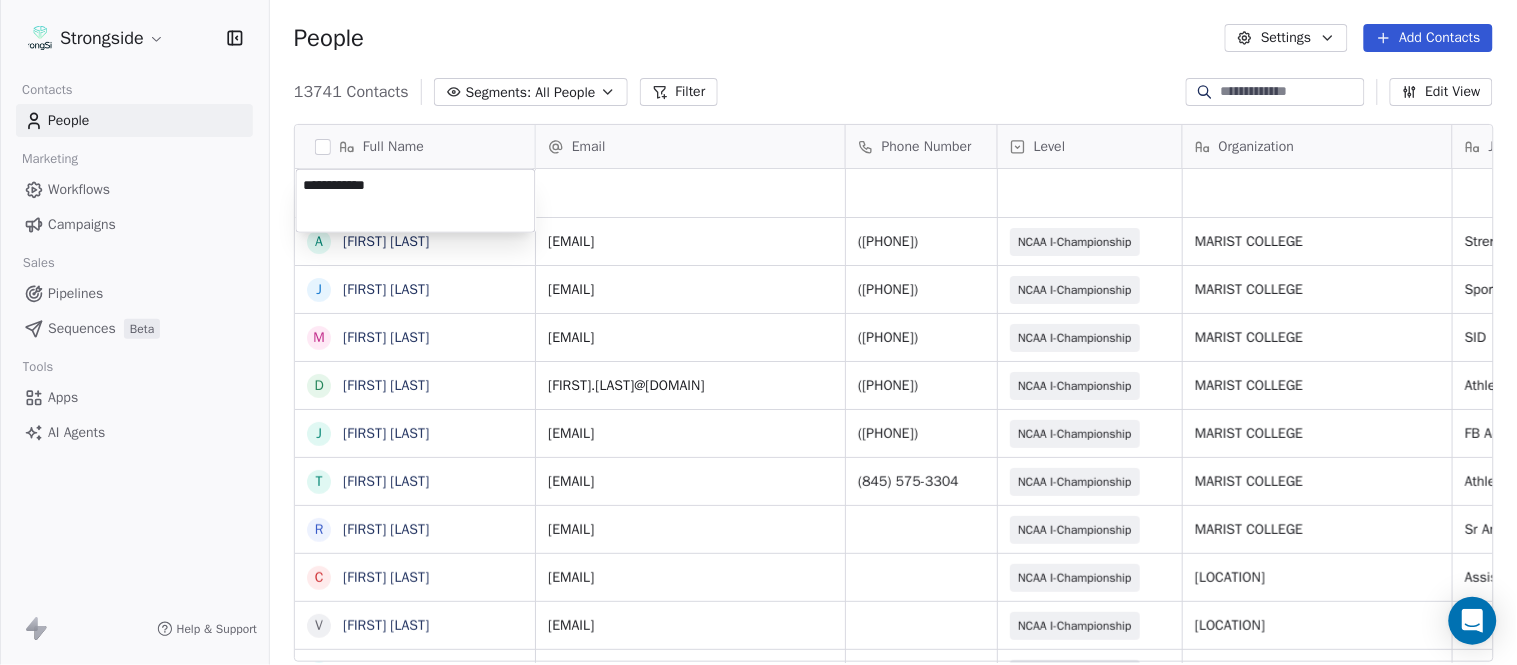 type on "**********" 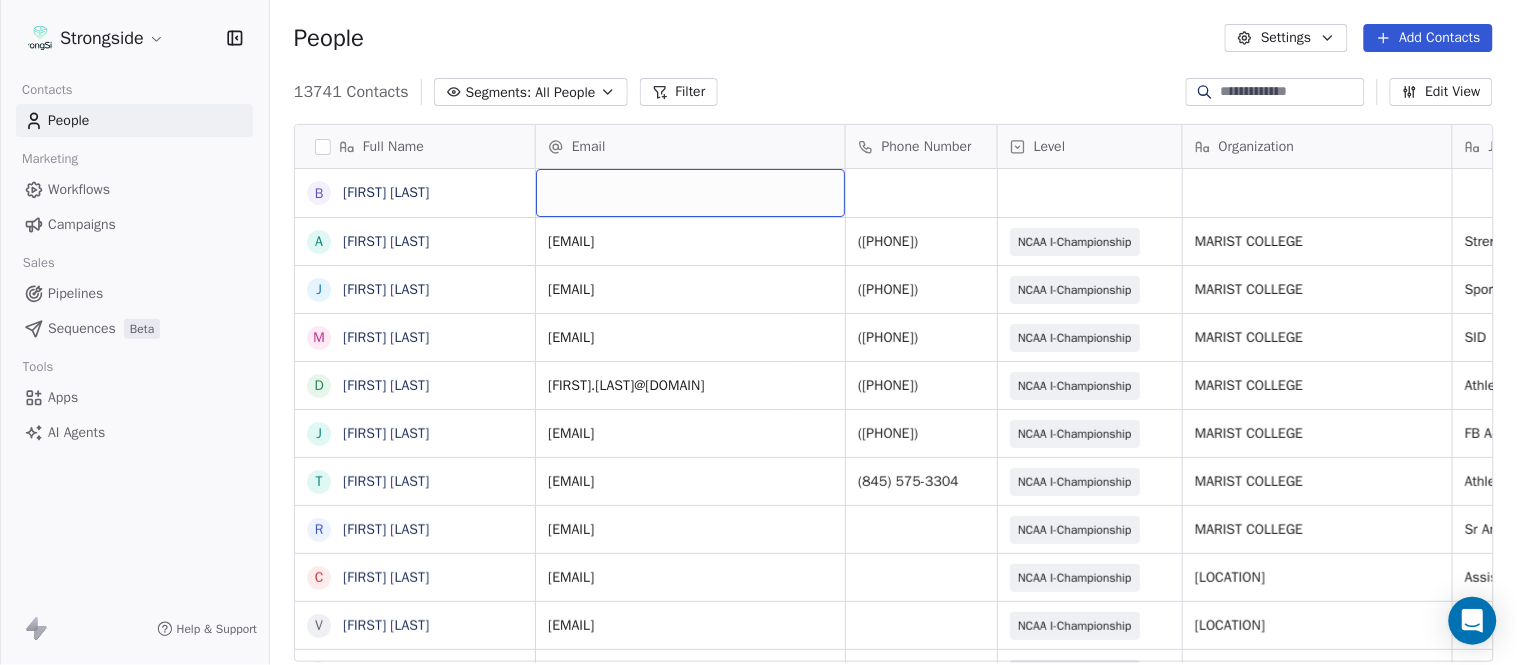 click at bounding box center [690, 193] 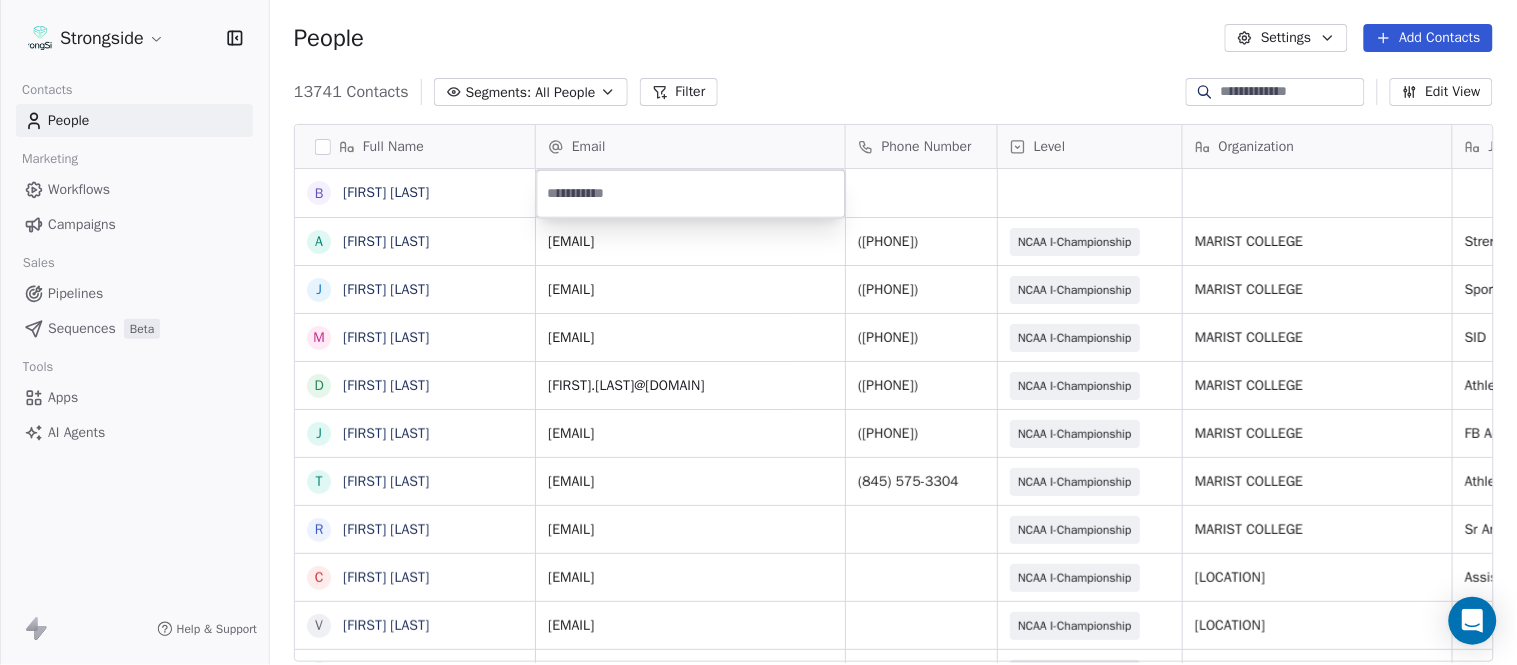 type on "**********" 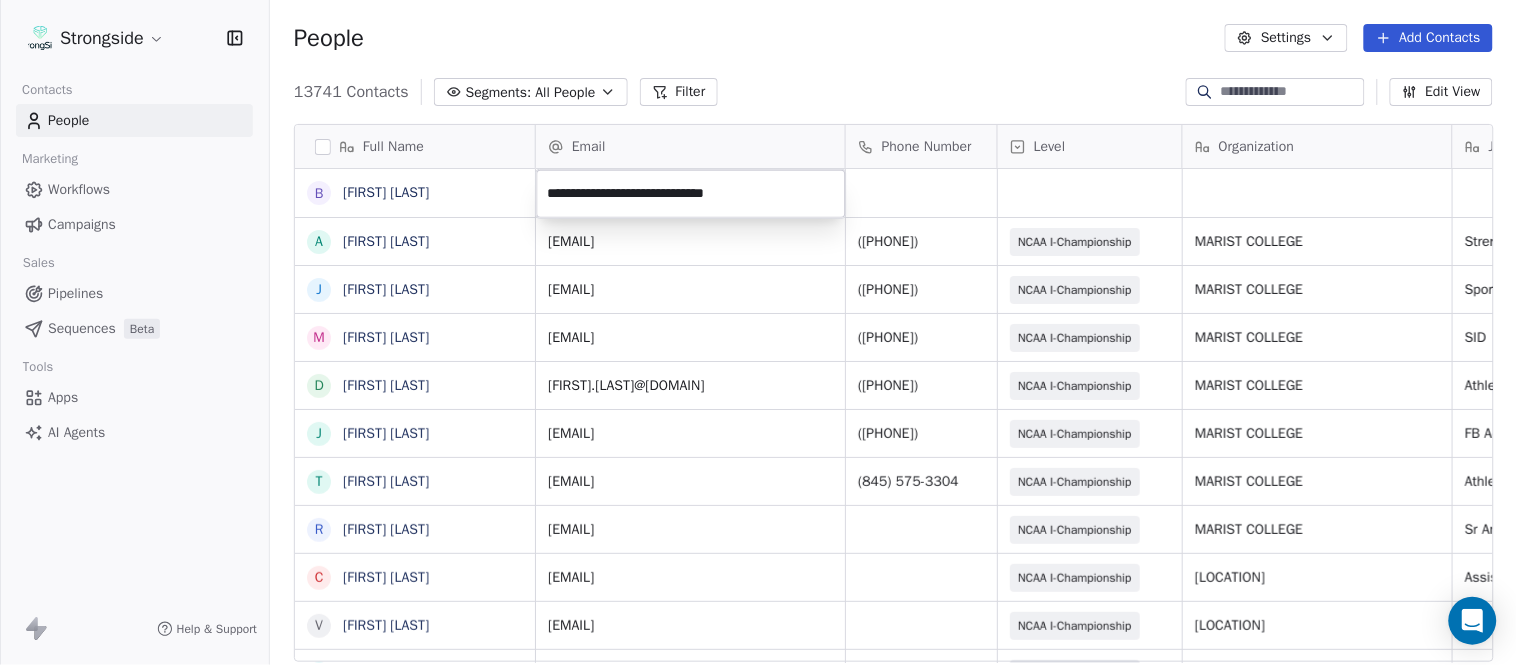 click on "Strongside Contacts People Marketing Workflows Campaigns Sales Pipelines Sequences Beta Tools Apps AI Agents Help & Support People Settings Add Contacts 13741 Contacts Segments: All People Filter Edit View Tag Add to Sequence Export Full Name B [FIRST] [LAST] A [FIRST] [LAST] J [FIRST] [LAST] M [FIRST] [LAST] D [FIRST] [LAST] J [FIRST] [LAST] T [FIRST] [LAST] R [FIRST] [LAST] C [FIRST] [LAST] V [FIRST] [LAST] B [FIRST] [LAST] K [FIRST] [LAST] D [FIRST] [LAST] O [FIRST] [LAST] I [FIRST] [LAST] R [FIRST] [LAST] T [FIRST] [LAST] K [FIRST] [LAST] J [FIRST] [LAST] T [FIRST] [LAST] S [FIRST] [LAST] D [FIRST] [LAST] P [FIRST] [LAST] J [FIRST] [LAST] A [FIRST] [LAST] R [FIRST] [LAST] E [FIRST] [LAST] J [FIRST] [LAST] T [FIRST] [LAST] B [FIRST] [LAST] C [FIRST] [LAST] Email Phone Number Level Organization Job Title Tags Created Date BST Status Aug [DATE] [TIME] PM [EMAIL] ([PHONE]) NCAA I-Championship MARIST COLLEGE Strength Coach Aug [DATE] [TIME] PM [EMAIL] ([PHONE]) NCAA I-Championship MARIST COLLEGE SID SID" at bounding box center (758, 332) 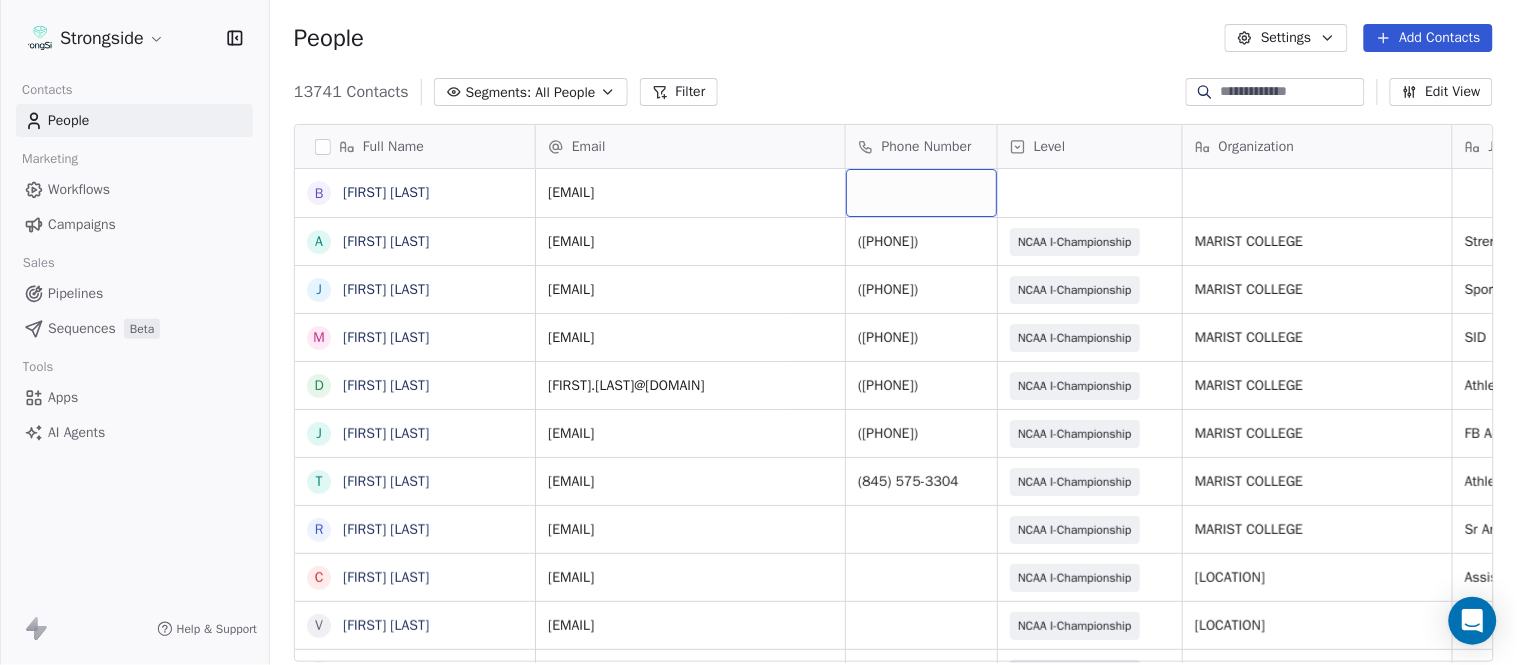 click at bounding box center (921, 193) 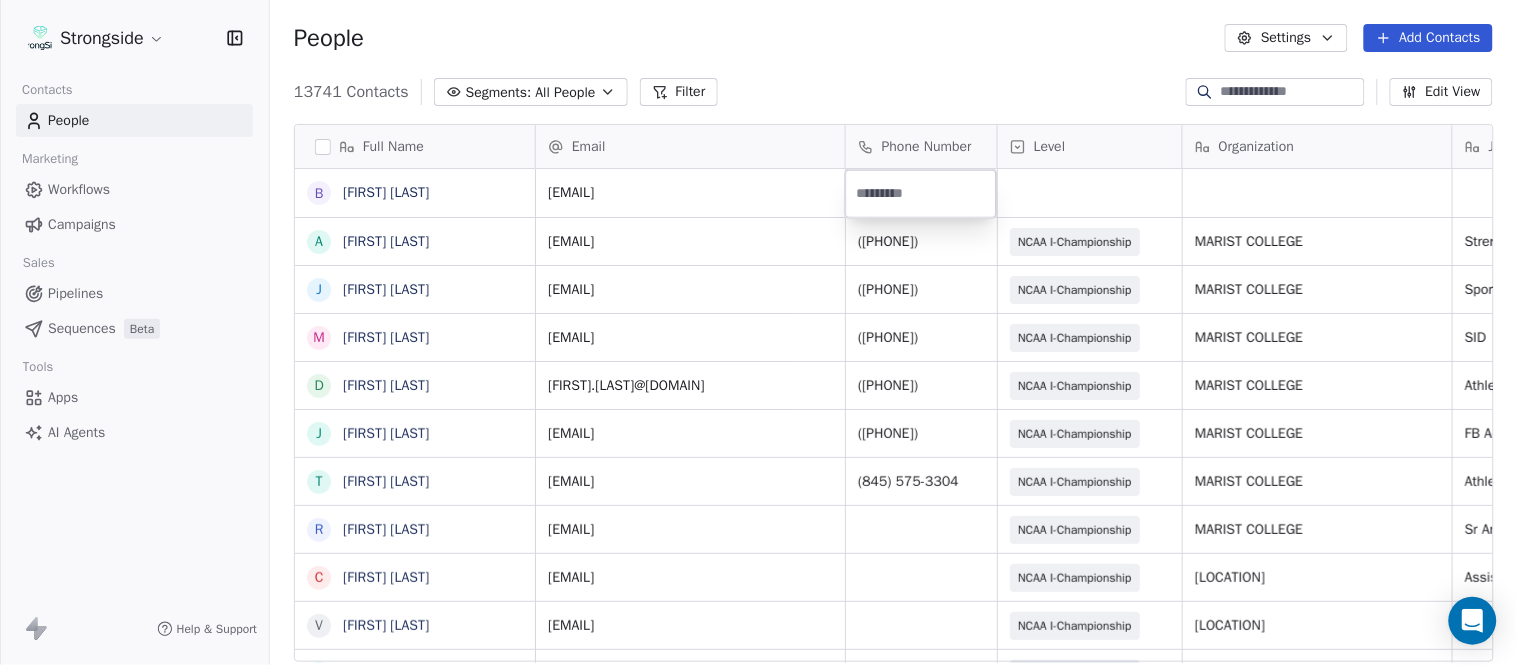 type on "**********" 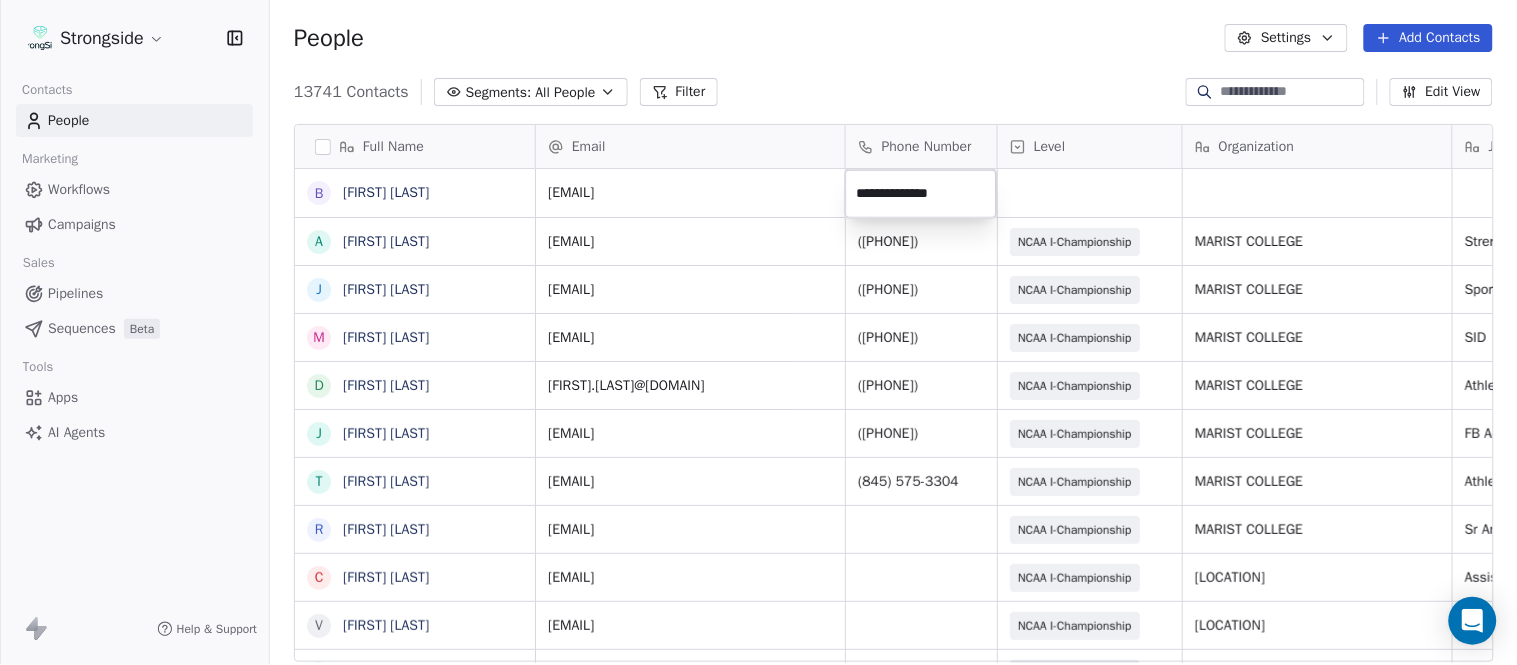 click on "Strongside Contacts People Marketing Workflows Campaigns Sales Pipelines Sequences Beta Tools Apps AI Agents Help & Support People Settings  Add Contacts 13741 Contacts Segments: All People Filter  Edit View Tag Add to Sequence Export Full Name B [FIRST] [LAST] A [FIRST] [LAST] J [FIRST] [LAST] M [FIRST] [LAST] D [FIRST] [LAST] J [FIRST] [LAST] T [FIRST] [LAST] R [FIRST] [LAST] C [FIRST] [LAST] V [FIRST] [LAST] B [FIRST] [LAST] K [FIRST] [LAST] D [FIRST] [LAST] O [FIRST] [LAST] I [FIRST] [LAST] R [FIRST] [LAST] T [FIRST] [LAST] K [FIRST] [LAST] J [FIRST] [LAST] T [FIRST] [LAST] S [FIRST] [LAST] D [FIRST] [LAST] P [FIRST] [LAST] J [FIRST] [LAST] A [FIRST] [LAST] R [FIRST] [LAST] E [FIRST] [LAST] J [FIRST] [LAST] T [FIRST] [LAST] B [FIRST] [LAST] C [FIRST] [LAST] Email Phone Number Level Organization Job Title Tags Created Date BST Status [EMAIL] Aug 08, 2025 08:27 PM [EMAIL] ([PHONE]) NCAA I-Championship [LOCATION] Strength Coach Aug 08, 2025 08:24 PM [EMAIL] ([PHONE]) SID SID" at bounding box center (758, 332) 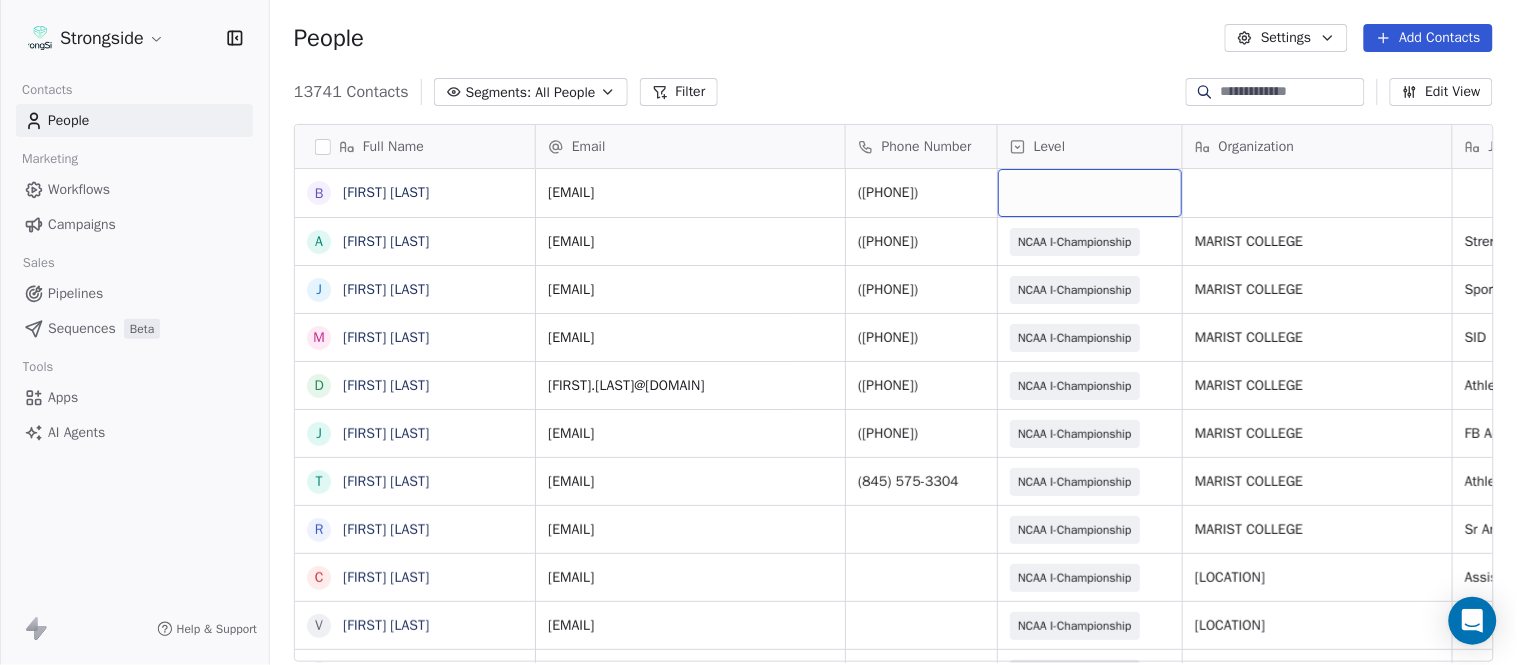 click at bounding box center (1090, 193) 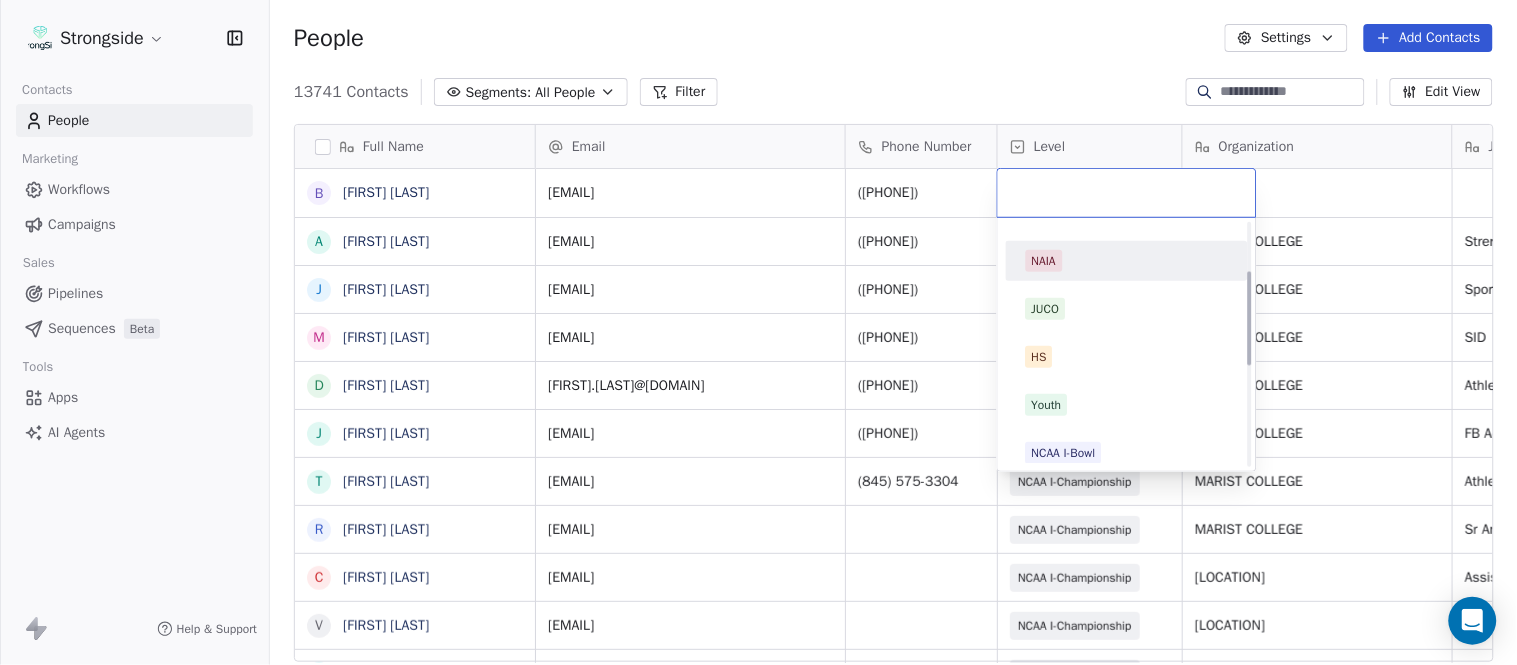 scroll, scrollTop: 378, scrollLeft: 0, axis: vertical 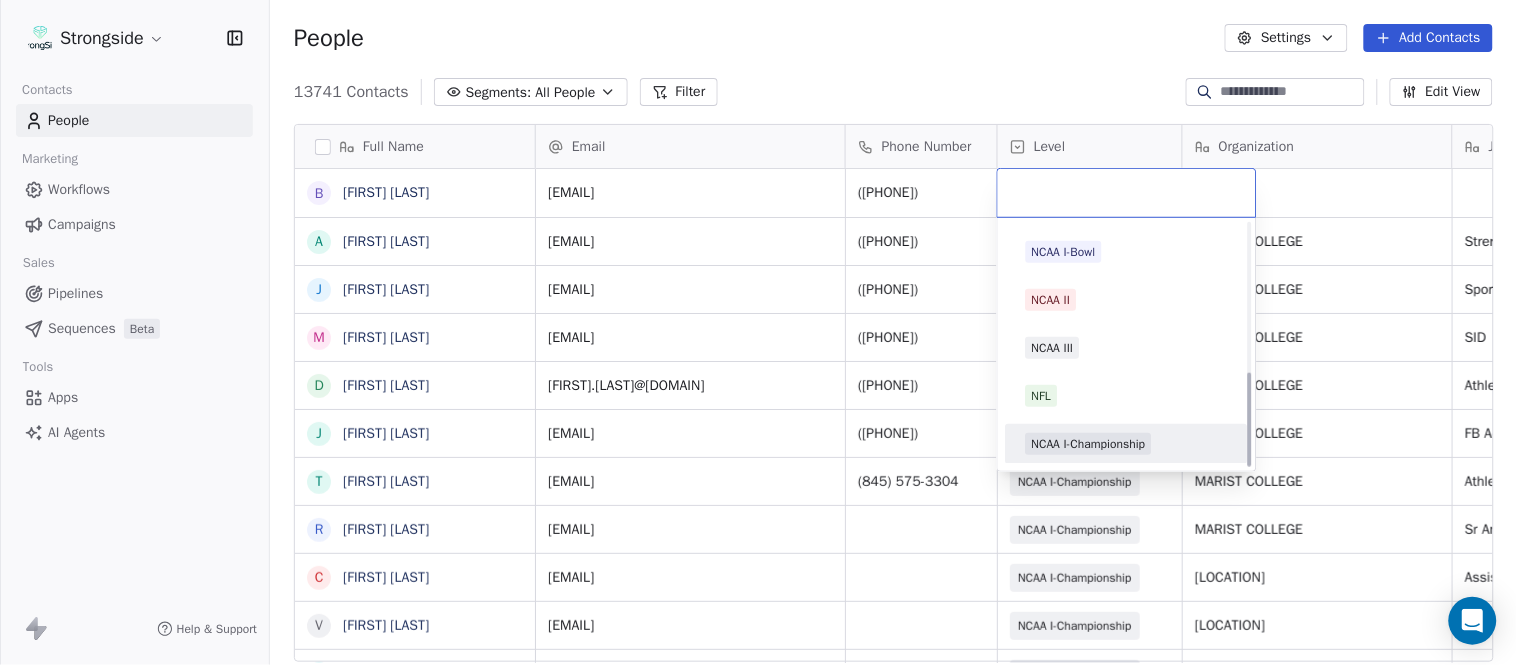 click on "NCAA I-Championship" at bounding box center (1089, 444) 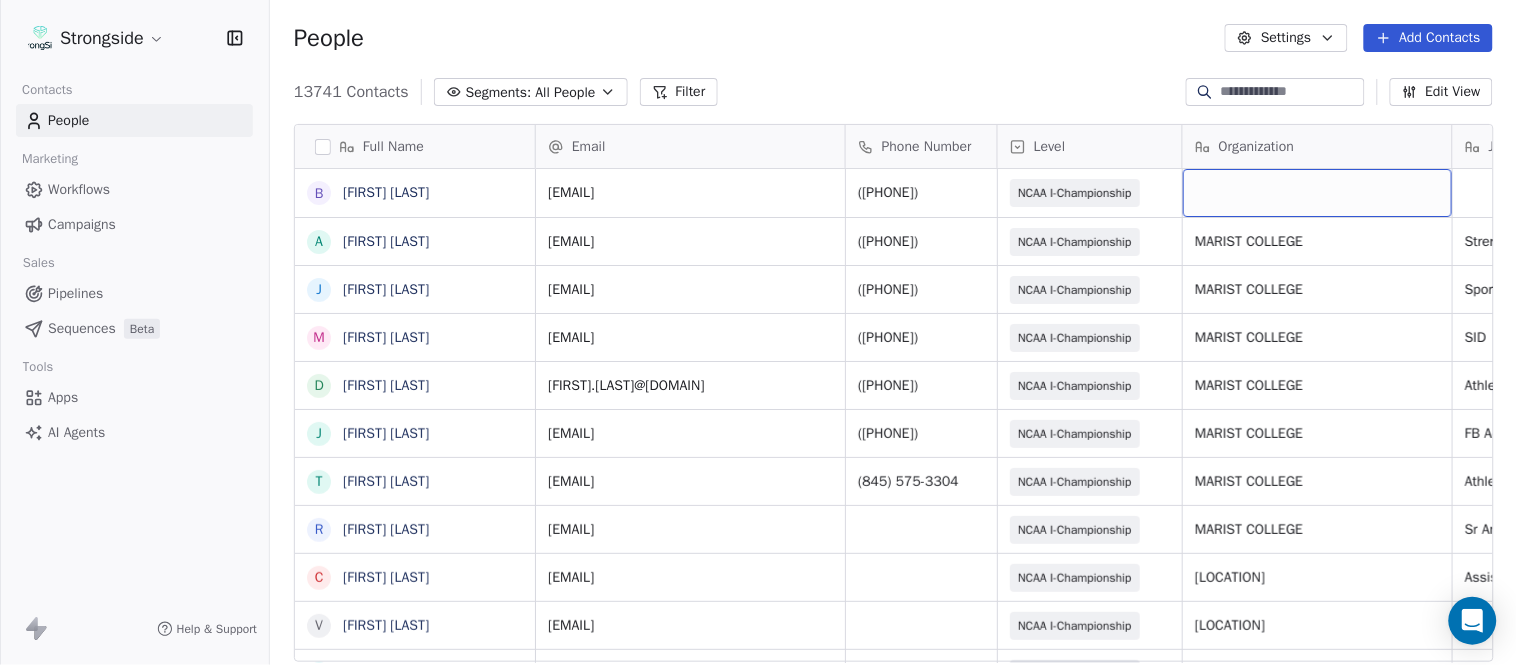 click at bounding box center [1317, 193] 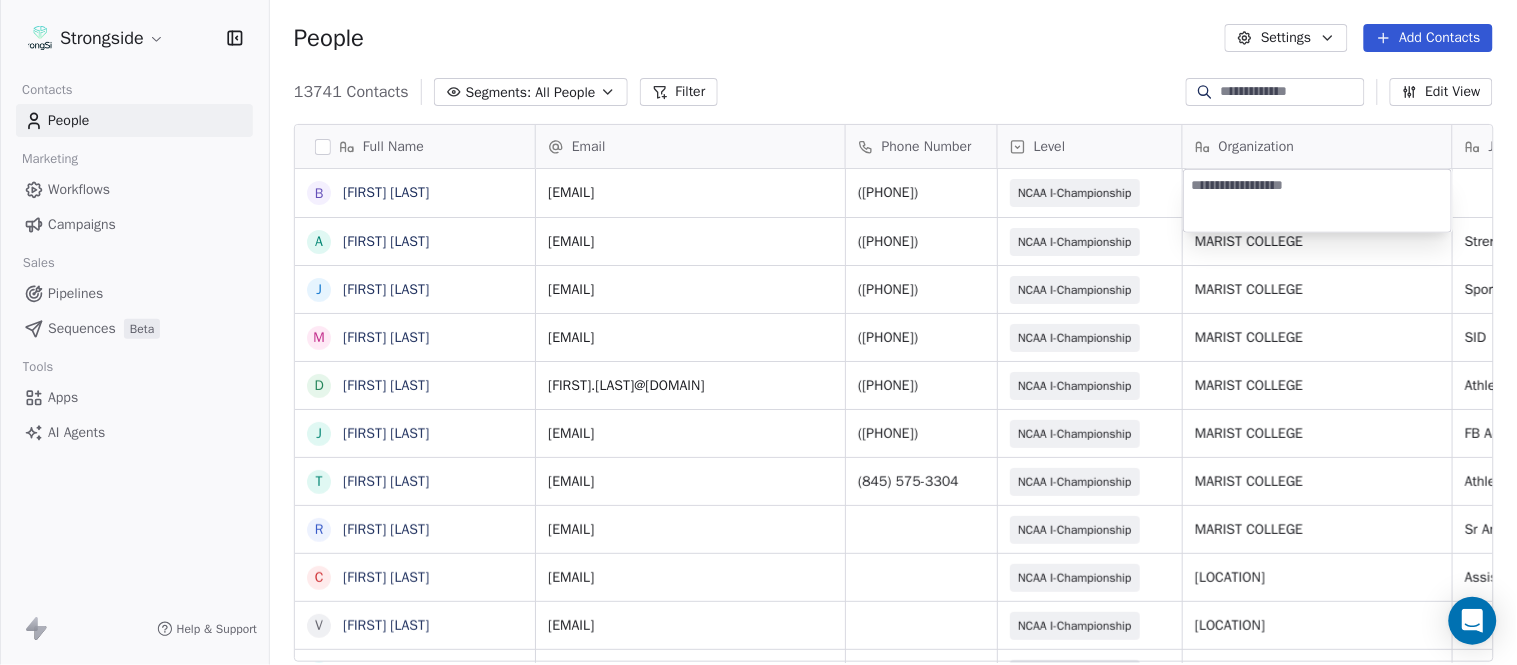 type on "**********" 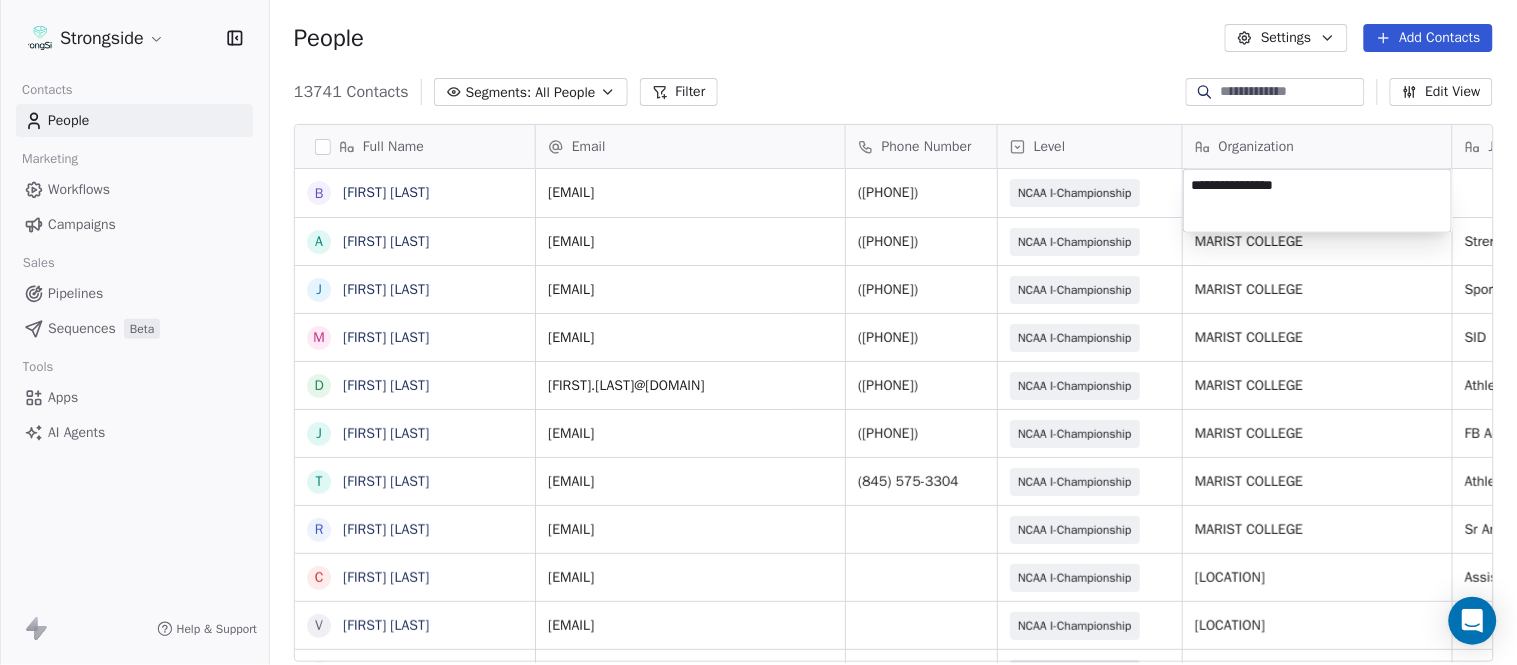 click on "Strongside Contacts People Marketing Workflows Campaigns Sales Pipelines Sequences Beta Tools Apps AI Agents Help & Support People Settings Add Contacts 13741 Contacts Segments: All People Filter Edit View Tag Add to Sequence Export Full Name B [FIRST] [LAST] A [FIRST] [LAST] J [FIRST] [LAST] M [FIRST] [LAST] D [FIRST] [LAST] J [FIRST] [LAST] T [FIRST] [LAST] R [FIRST] [LAST] C [FIRST] [LAST] V [FIRST] [LAST] B [FIRST] [LAST] K [FIRST] [LAST] D [FIRST] [LAST] O [FIRST] [LAST] I [FIRST] [LAST] R [FIRST] [LAST] T [FIRST] [LAST] K [FIRST] [LAST] J [FIRST] [LAST] T [FIRST] [LAST] S [FIRST] [LAST] D Dr. [FIRST] [LAST] P [FIRST] [LAST] J [FIRST] [LAST] A [FIRST] [LAST] R [FIRST] [LAST] E [FIRST] [LAST] J [FIRST] [LAST] T [FIRST] [LAST] B [FIRST] [LAST] C [FIRST] [LAST] Email Phone Number Level Organization Job Title Tags Created Date BST Status [EMAIL] [PHONE] NCAA I-Championship Aug 08, 2025 08:27 PM [EMAIL] [PHONE] NCAA I-Championship MARIST COLLEGE Strength Coach Aug 08, 2025 08:24 PM [PHONE]" at bounding box center [758, 332] 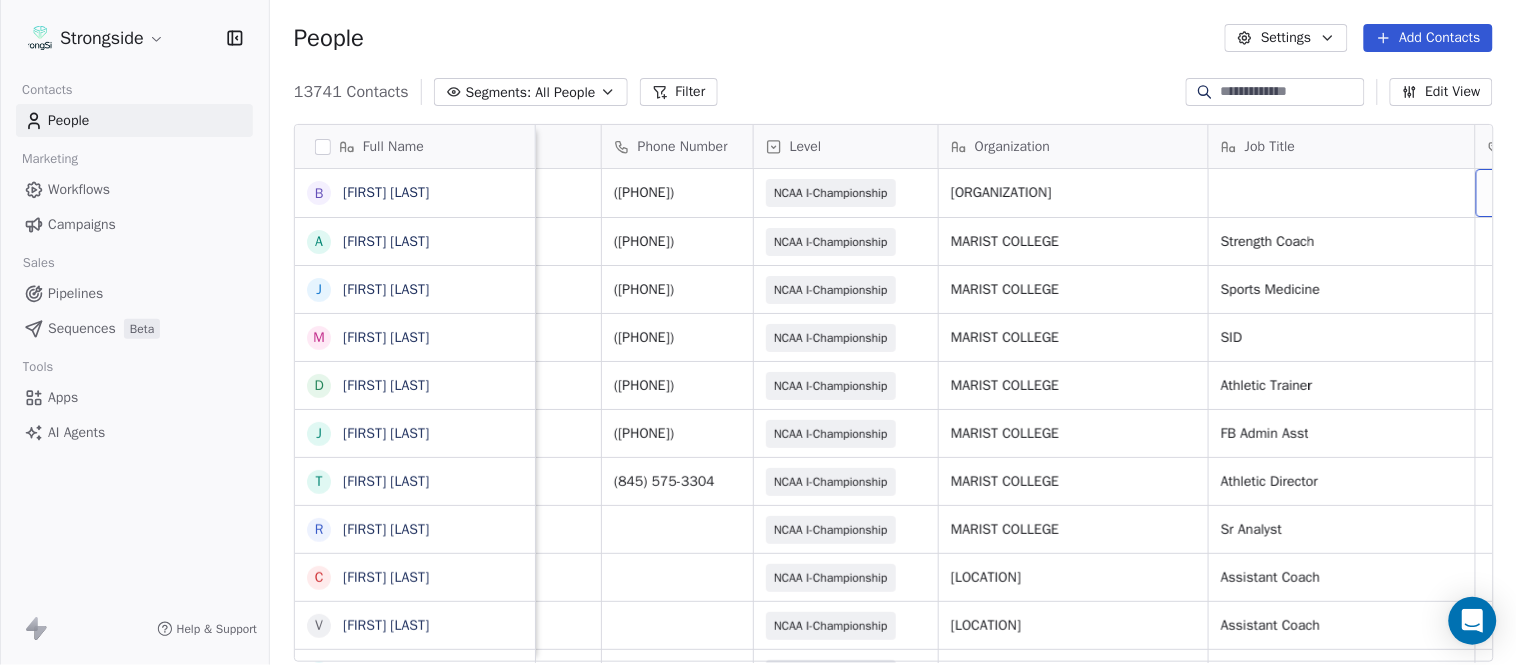 scroll, scrollTop: 0, scrollLeft: 344, axis: horizontal 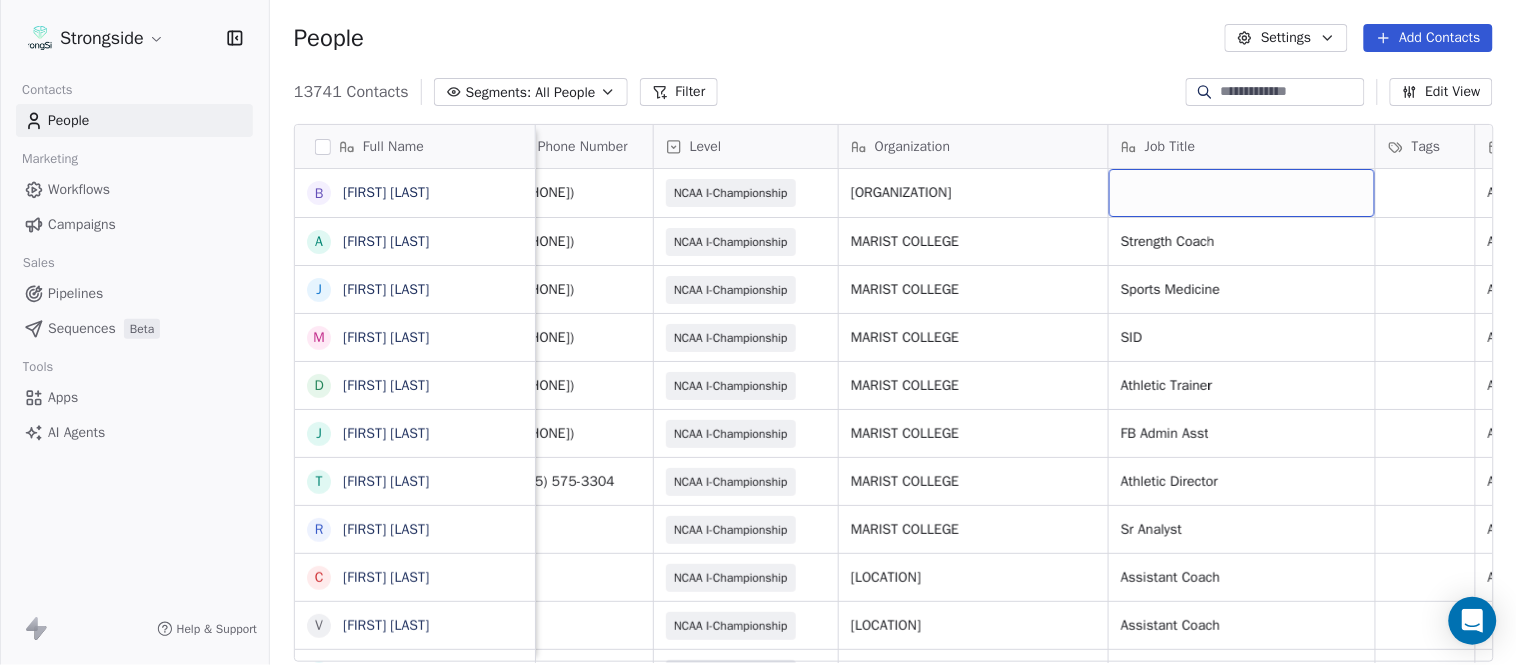 click at bounding box center [1242, 193] 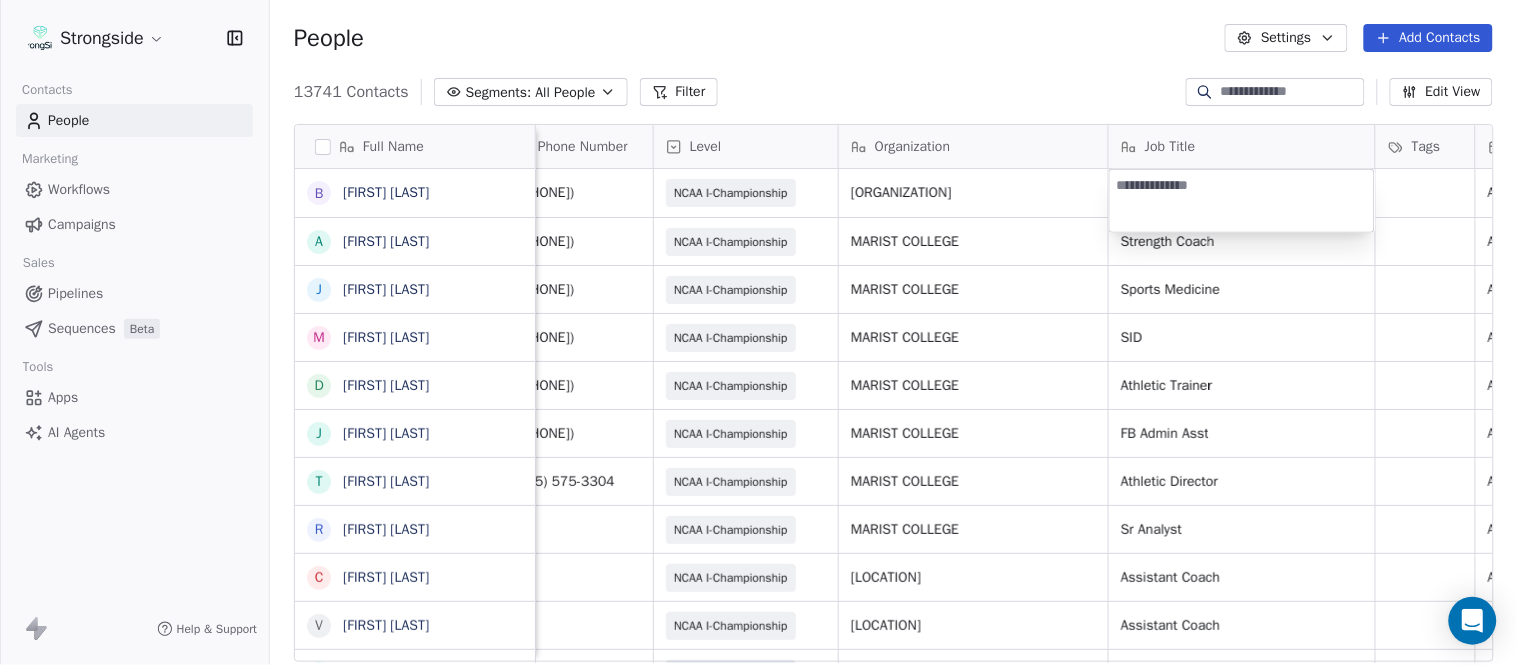 type on "**********" 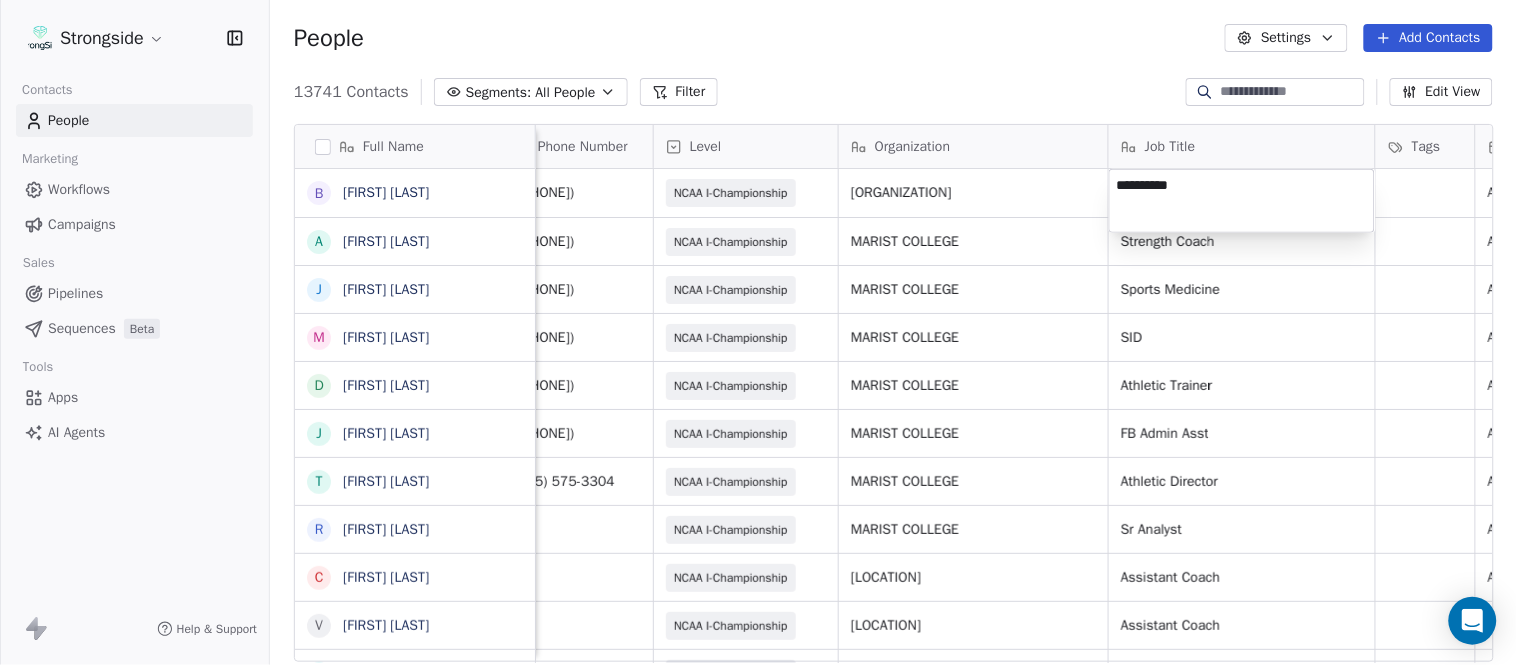 click on "Strongside Contacts People Marketing Workflows Campaigns Sales Pipelines Sequences Beta Tools Apps AI Agents Help & Support People Settings Add Contacts 13741 Contacts Segments: All People Filter Edit View Tag Add to Sequence Export Full Name B [FIRST] [LAST] A [FIRST] [LAST] J [FIRST] [LAST] M [FIRST] [LAST] D [FIRST] [LAST] J [FIRST] [LAST] T [FIRST] [LAST] R [FIRST] [LAST] C [FIRST] [LAST] V [FIRST] [LAST] B [FIRST] [LAST] K [FIRST] [LAST] D [FIRST] [LAST] O [FIRST] [LAST] I [FIRST] [LAST] R [FIRST] [LAST] T [FIRST] [LAST] K [FIRST] [LAST] J [FIRST] [LAST] T [FIRST] [LAST] S [FIRST] [LAST] D Dr. [FIRST] [LAST] P [FIRST] [LAST] J [FIRST] [LAST] A [FIRST] [LAST] R [FIRST] [LAST] E [FIRST] [LAST] J [FIRST] [LAST] T [FIRST] [LAST] B [FIRST] [LAST] C [FIRST] [LAST] Email Phone Number Level Organization Job Title Tags Created Date BST Status Priority Emails Auto Clicked [EMAIL] ([PHONE]) NCAA I-Championship STONY BROOK UNIV Aug 08, 2025 08:27 PM [EMAIL] ([PHONE]) NCAA I-Championship MARIST COLLEGE SID" at bounding box center (758, 332) 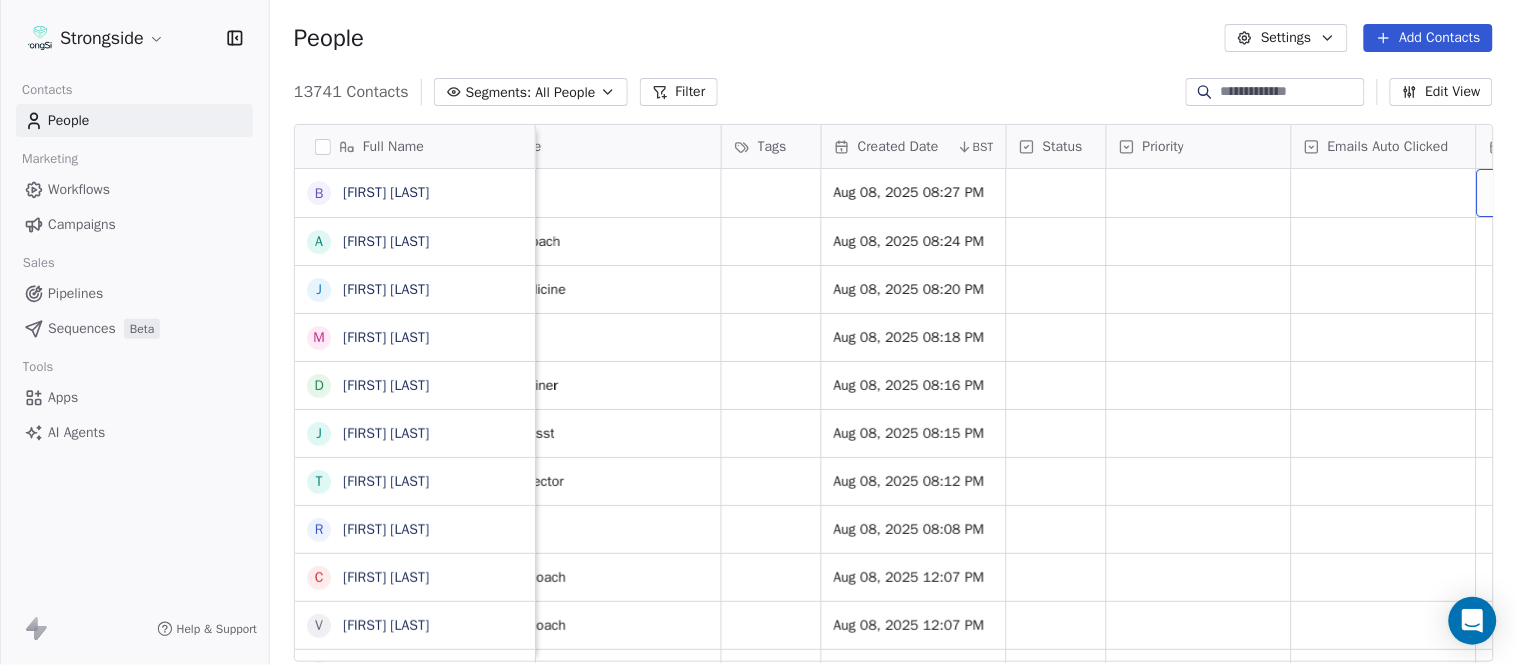 scroll, scrollTop: 0, scrollLeft: 1368, axis: horizontal 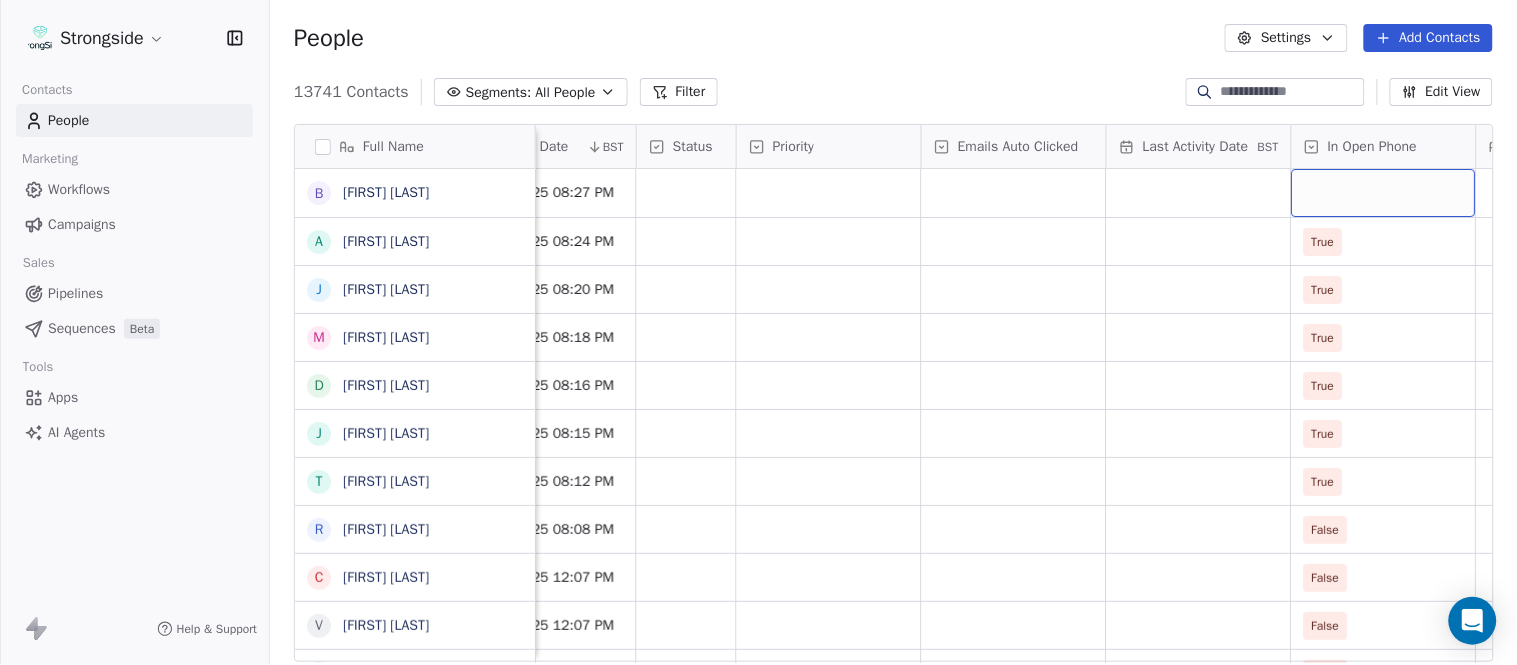 click at bounding box center (1384, 193) 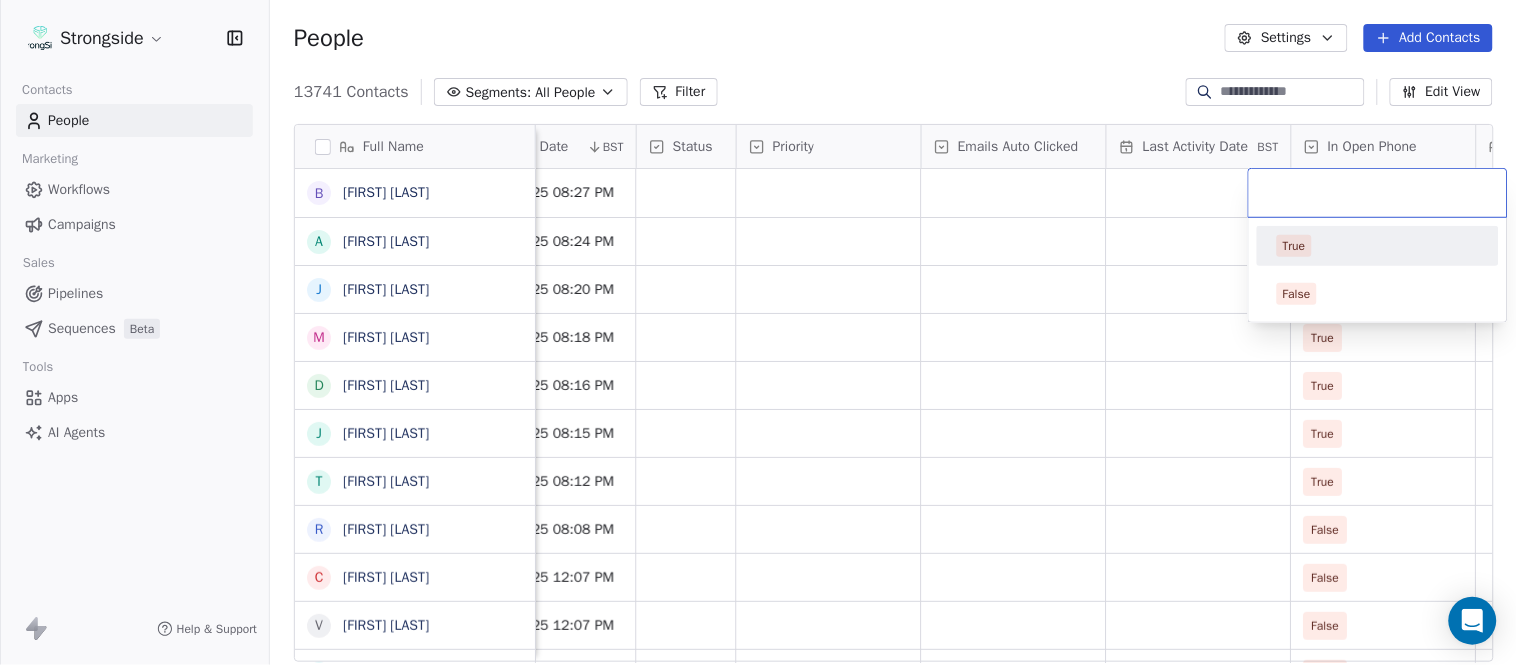 click on "True" at bounding box center (1378, 246) 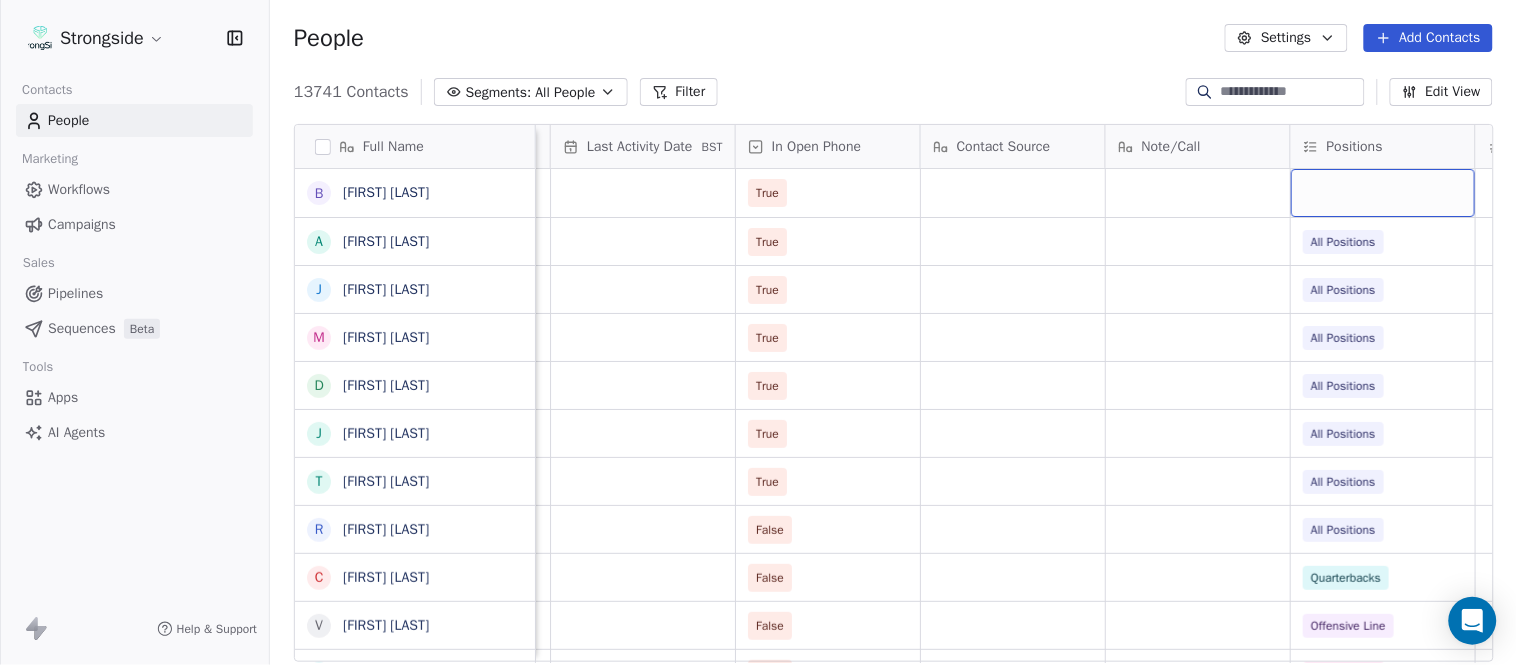 scroll, scrollTop: 0, scrollLeft: 2108, axis: horizontal 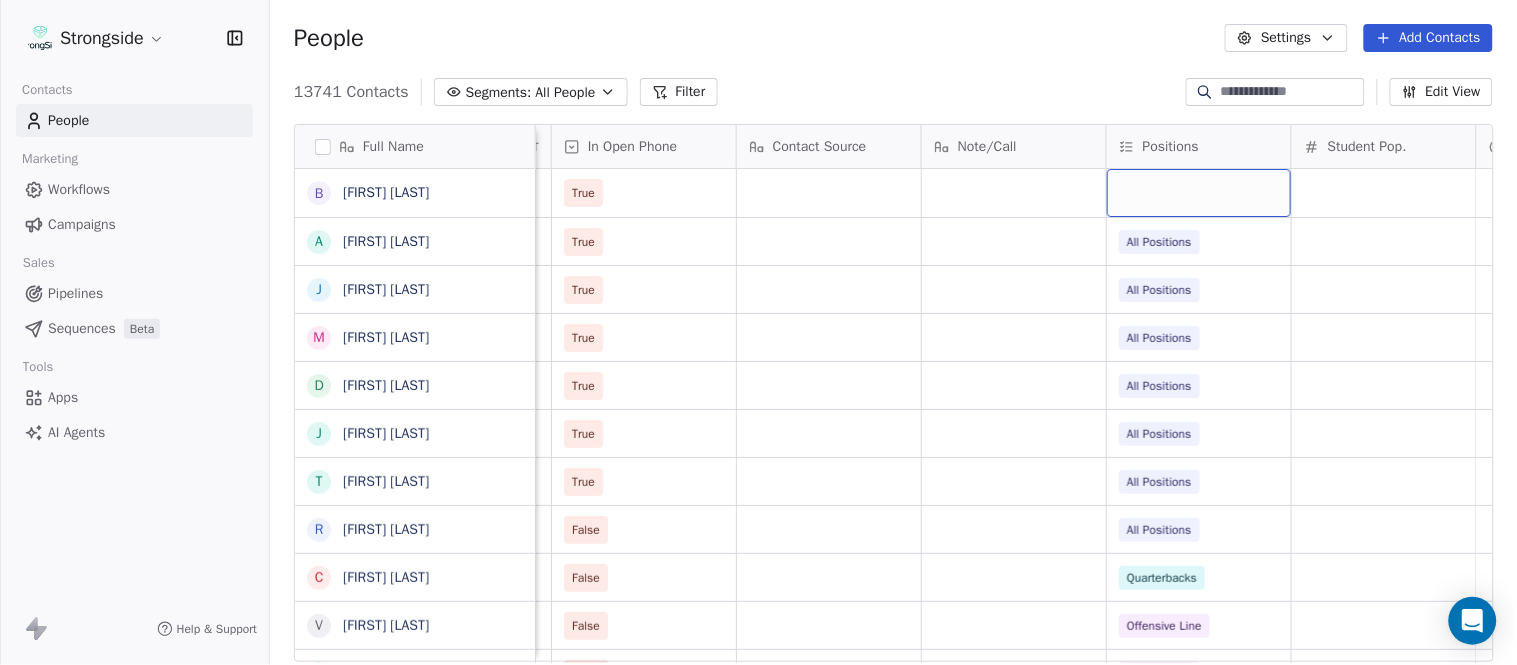click at bounding box center (1199, 193) 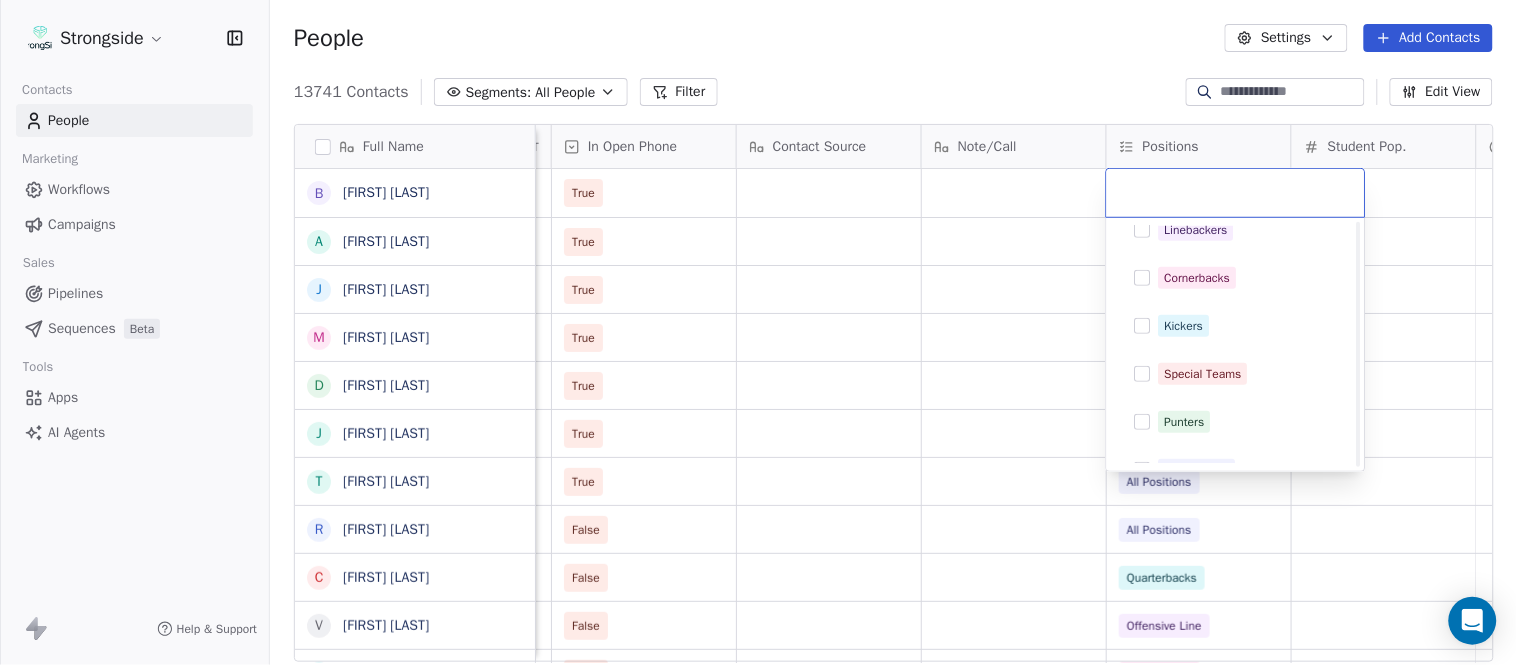 scroll, scrollTop: 444, scrollLeft: 0, axis: vertical 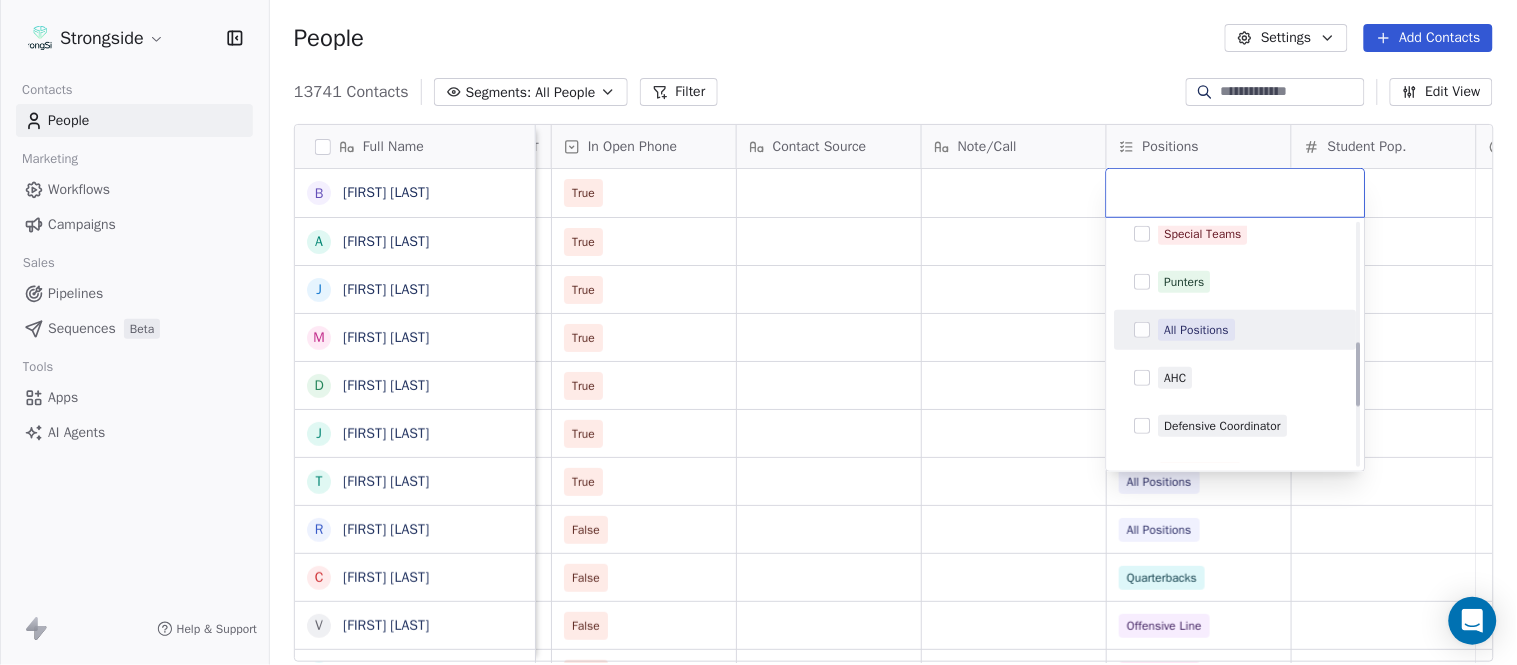 click on "All Positions" at bounding box center (1248, 330) 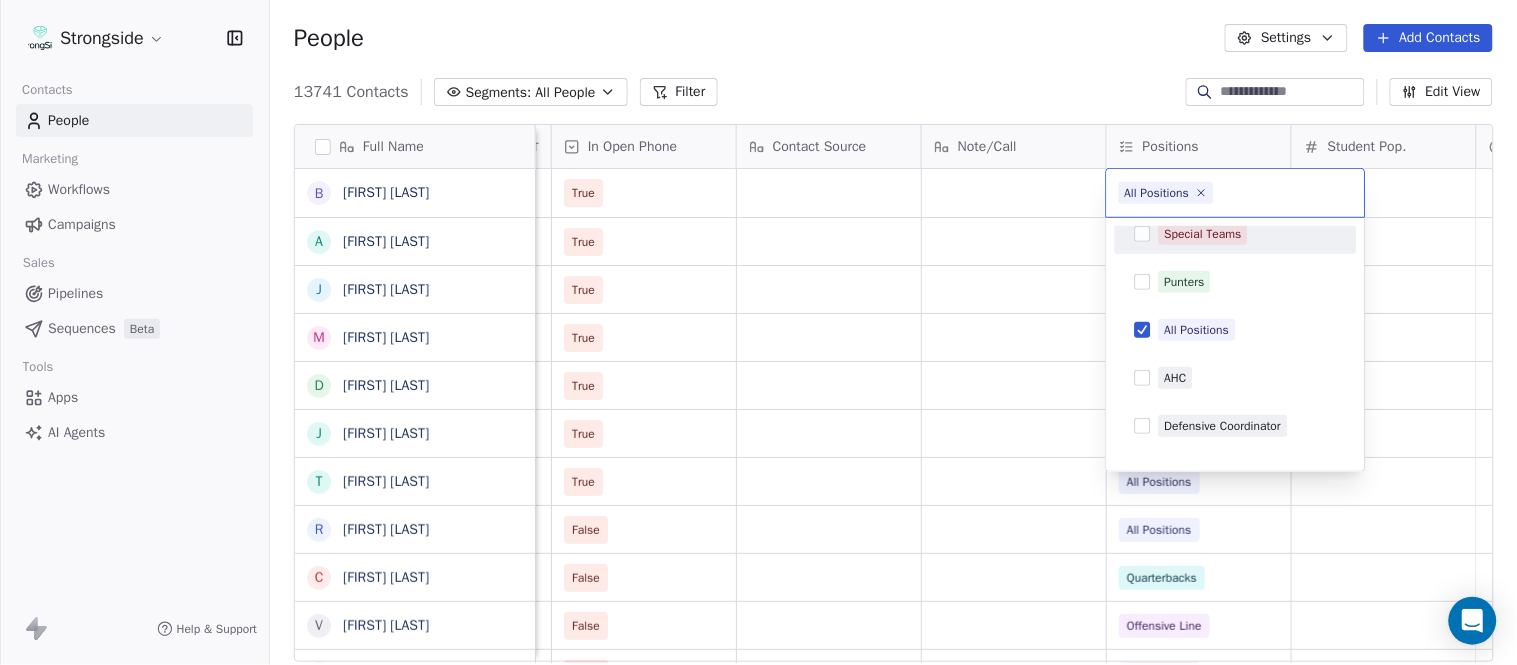 click on "Strongside Contacts People Marketing Workflows Campaigns Sales Pipelines Sequences Beta Tools Apps AI Agents Help & Support People Settings Add Contacts 13741 Contacts Segments: All People Filter Edit View Tag Add to Sequence Export Full Name B [FIRST] [LAST] A [FIRST] [LAST] J [FIRST] [LAST] M [FIRST] [LAST] D [FIRST] [LAST] J [FIRST] [LAST] T [FIRST] [LAST] R [FIRST] [LAST] C [FIRST] [LAST] V [FIRST] [LAST] B [FIRST] [LAST] K [FIRST] [LAST] D [FIRST] [LAST] O [FIRST] [LAST] I [FIRST] [LAST] R [FIRST] [LAST] T [FIRST] [LAST] K [FIRST] [LAST] J [FIRST] [LAST] T [FIRST] [LAST] S [FIRST] [LAST] D [FIRST] [LAST] P [FIRST] [LAST] J [FIRST] [LAST] A [FIRST] [LAST] R [FIRST] [LAST] E [FIRST] [LAST] J [FIRST] [LAST] T [FIRST] [LAST] B [FIRST] [LAST] C [FIRST] [LAST] Status Priority Emails Auto Clicked Last Activity Date BST In Open Phone Contact Source Note/Call Positions Student Pop. Lead Account True True All Positions True All Positions True All Positions True All Positions True All Positions True All Positions True All Positions False All Positions" at bounding box center [758, 332] 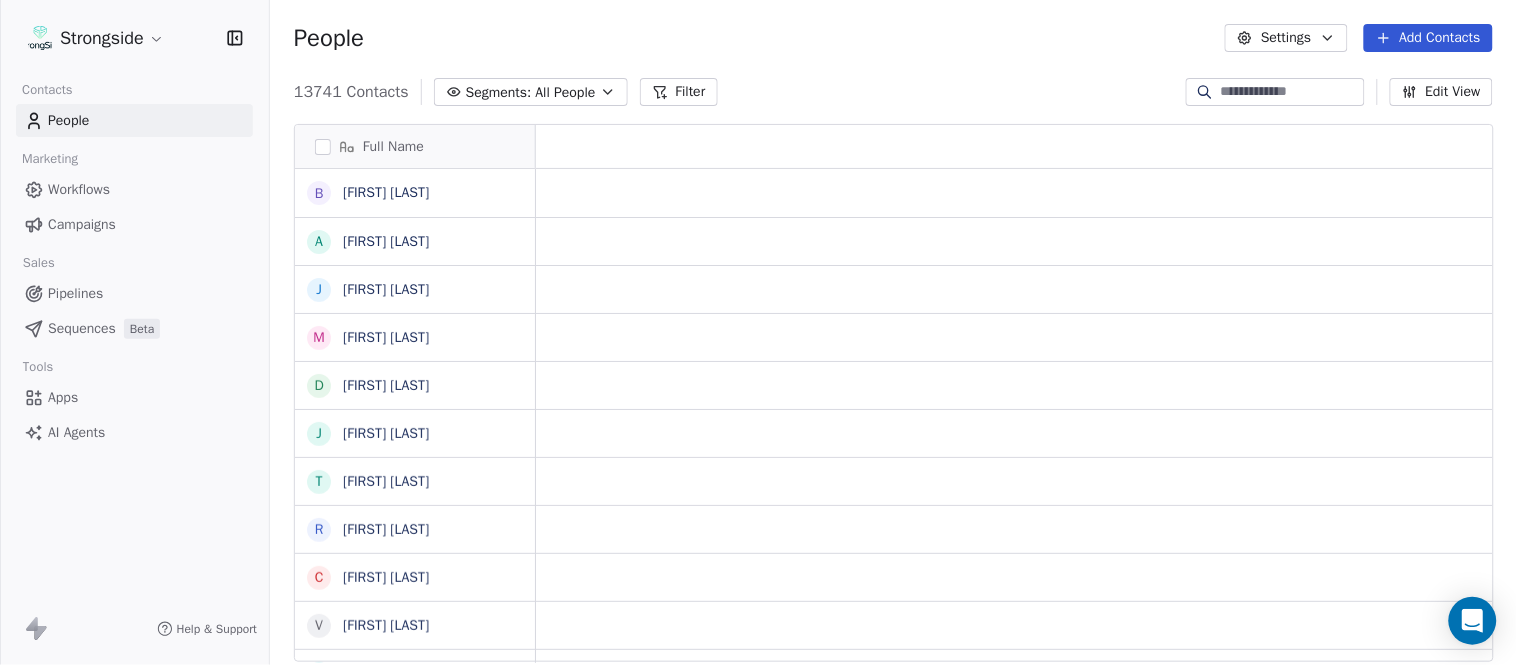 scroll, scrollTop: 0, scrollLeft: 0, axis: both 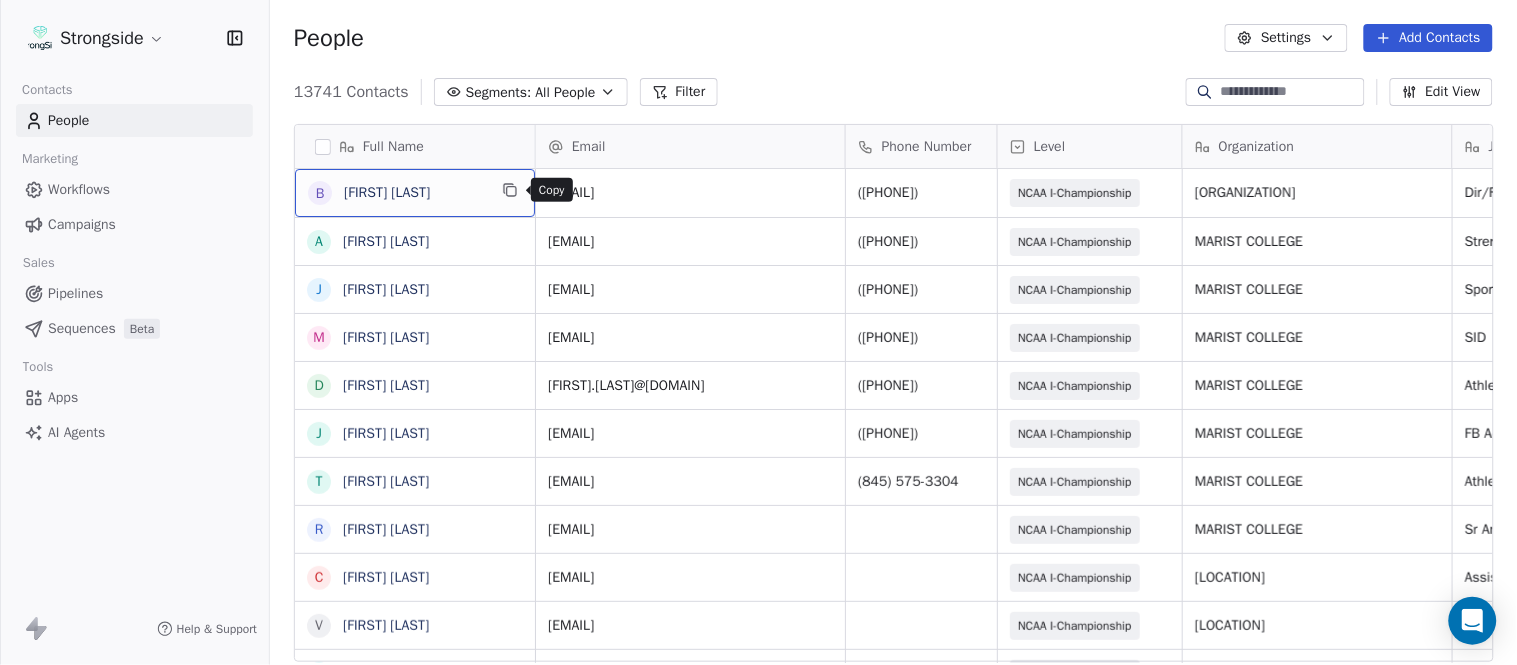 click 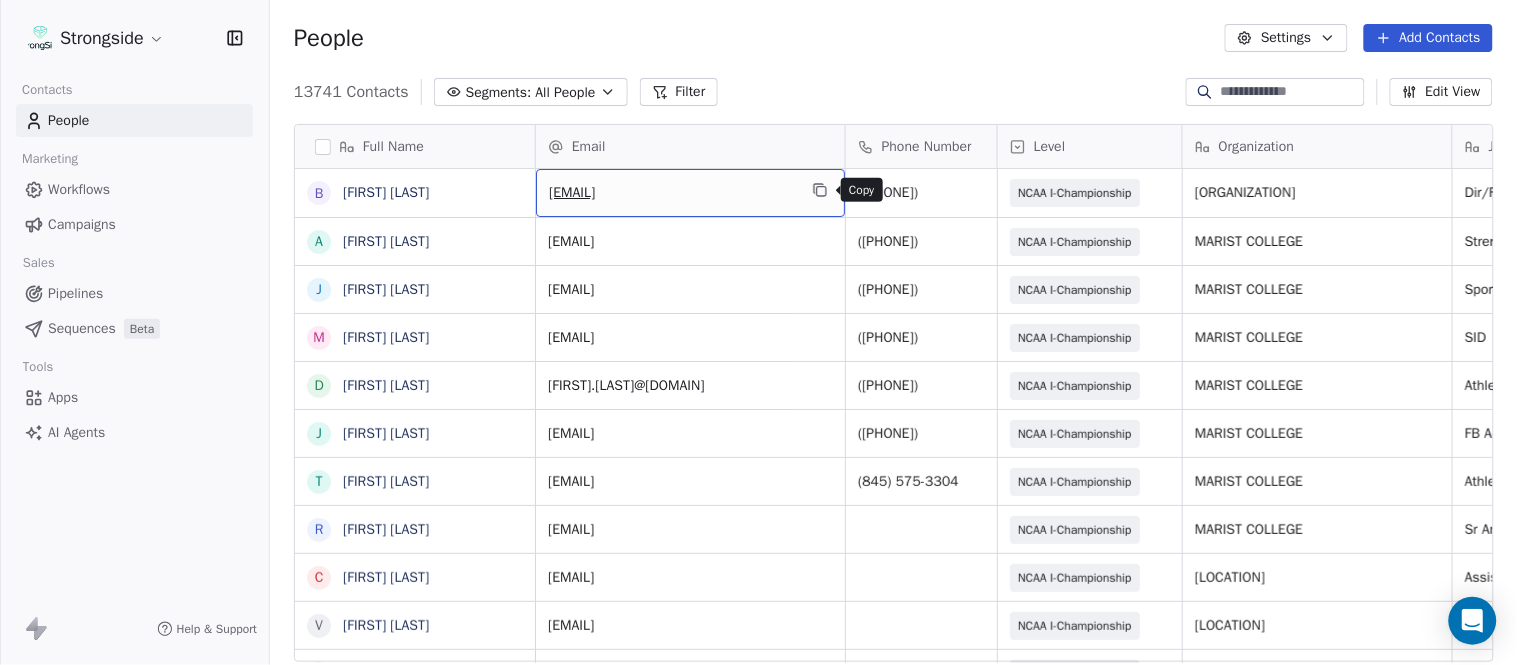 click at bounding box center (820, 190) 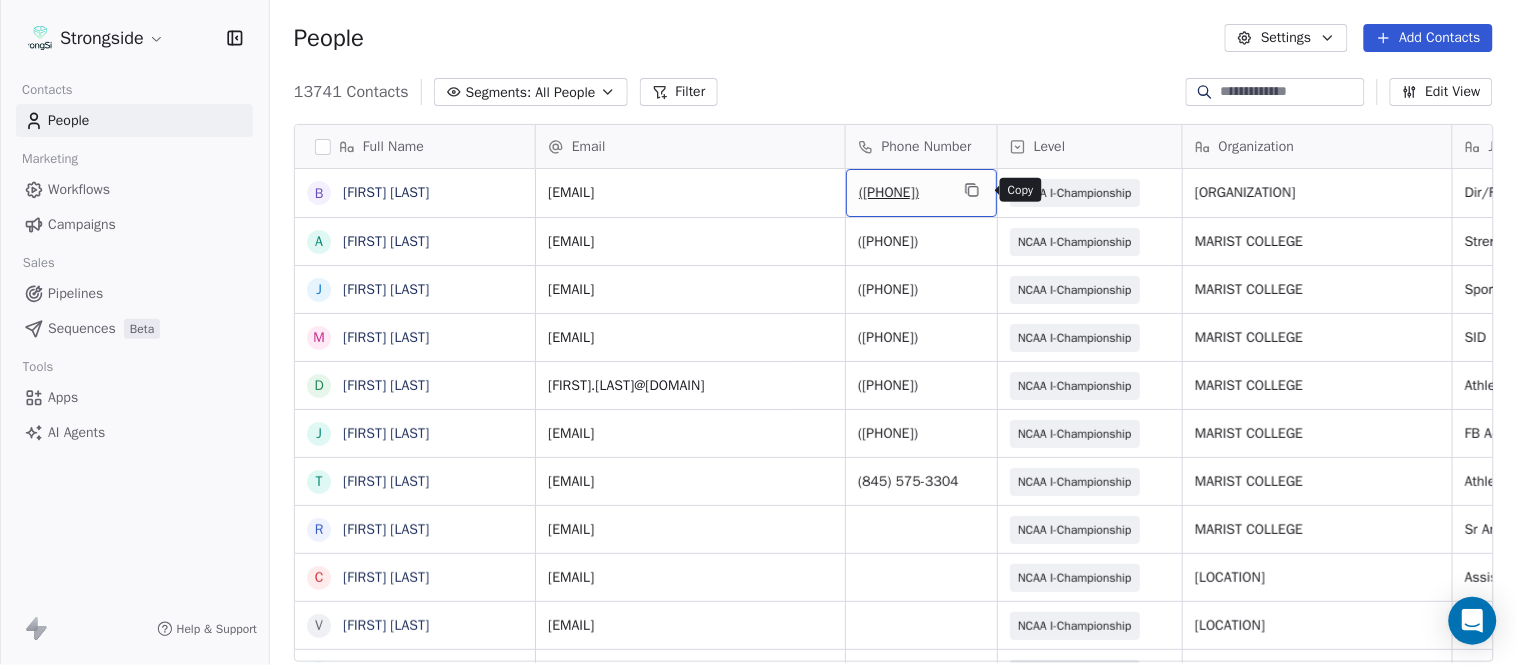 click 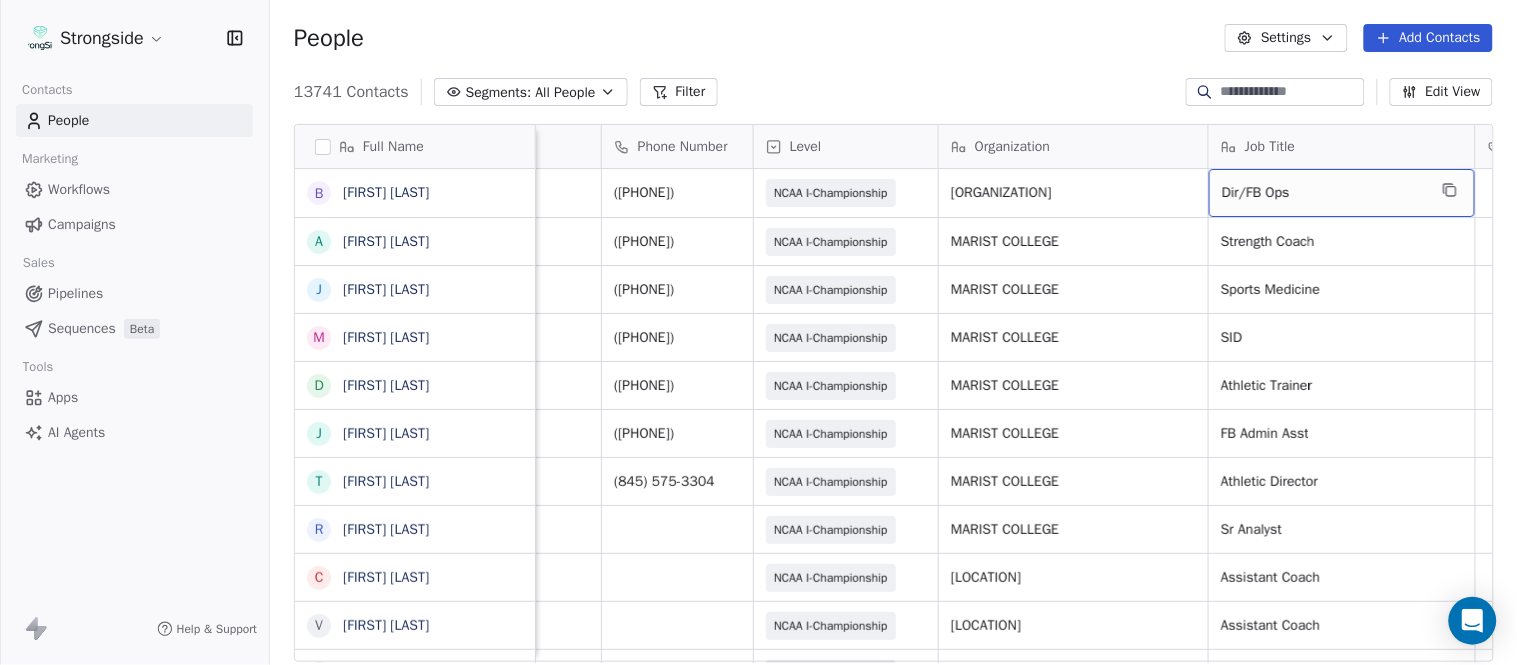 scroll, scrollTop: 0, scrollLeft: 344, axis: horizontal 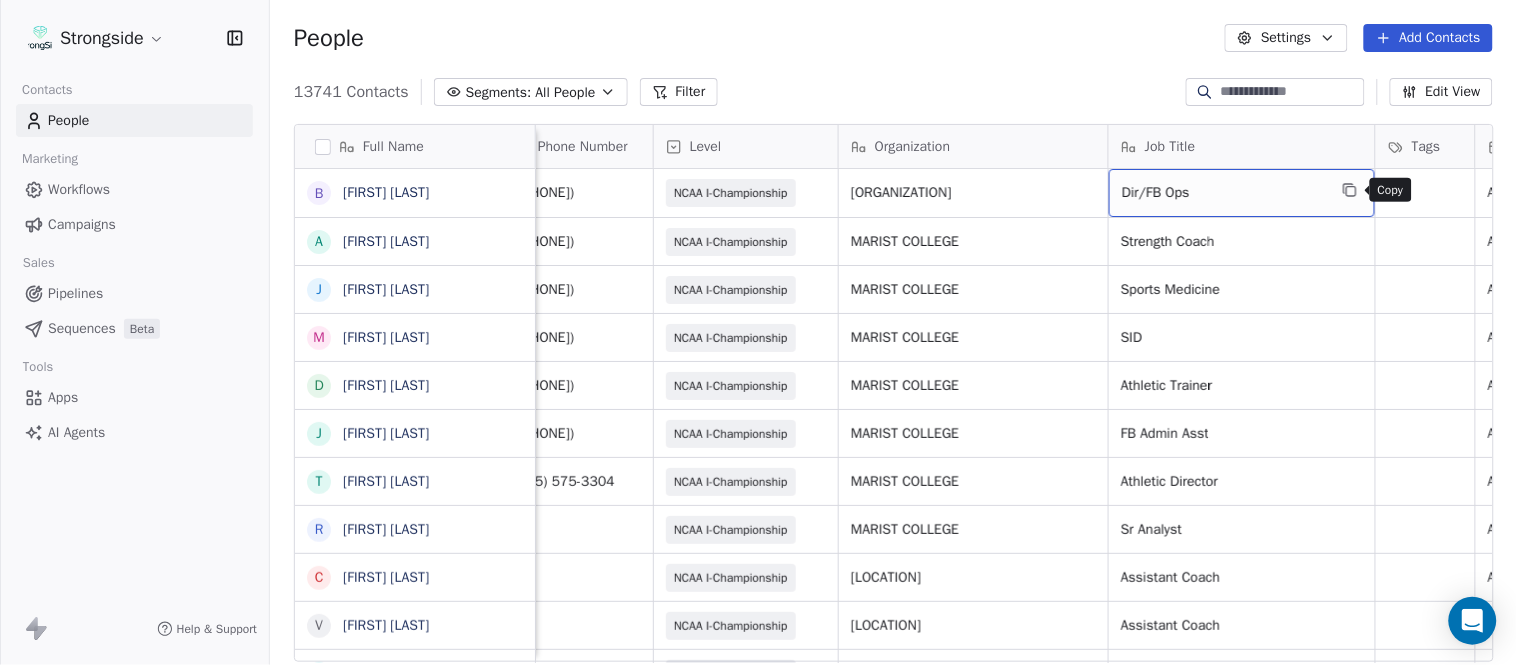 click 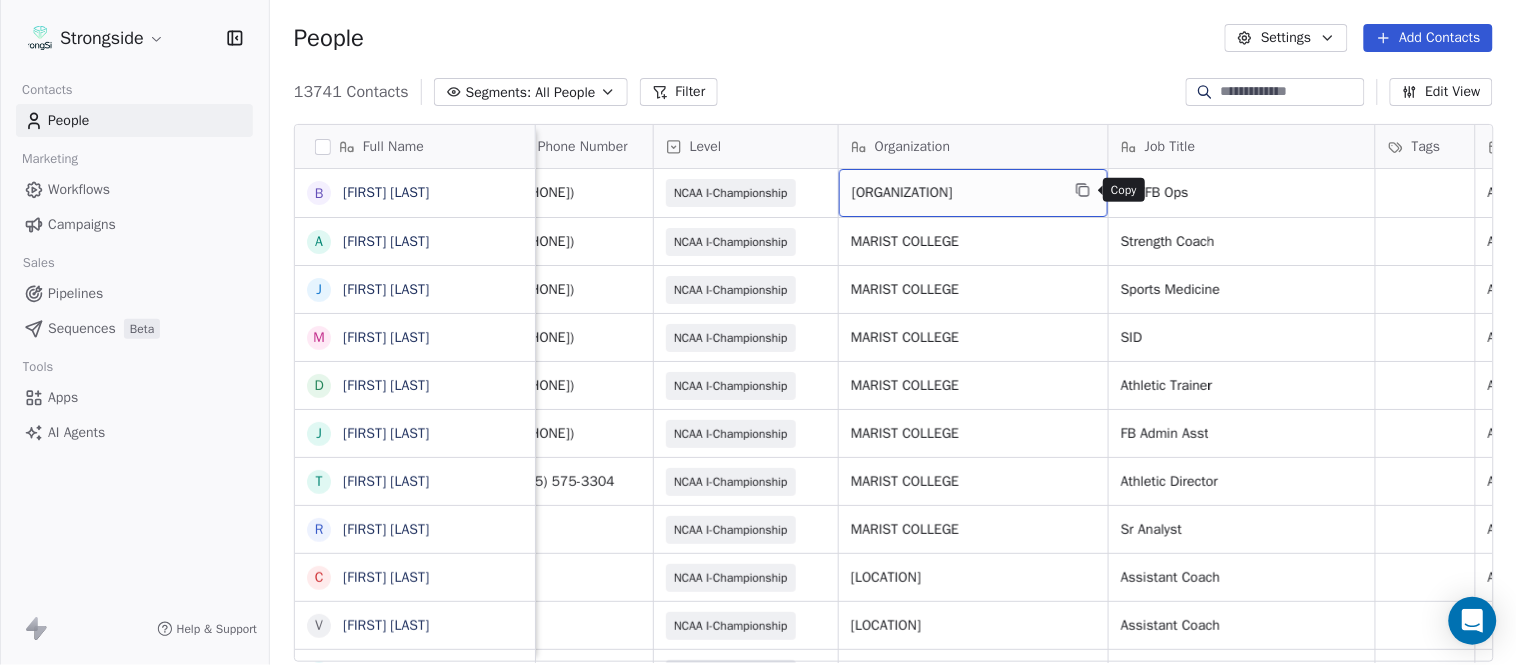 click 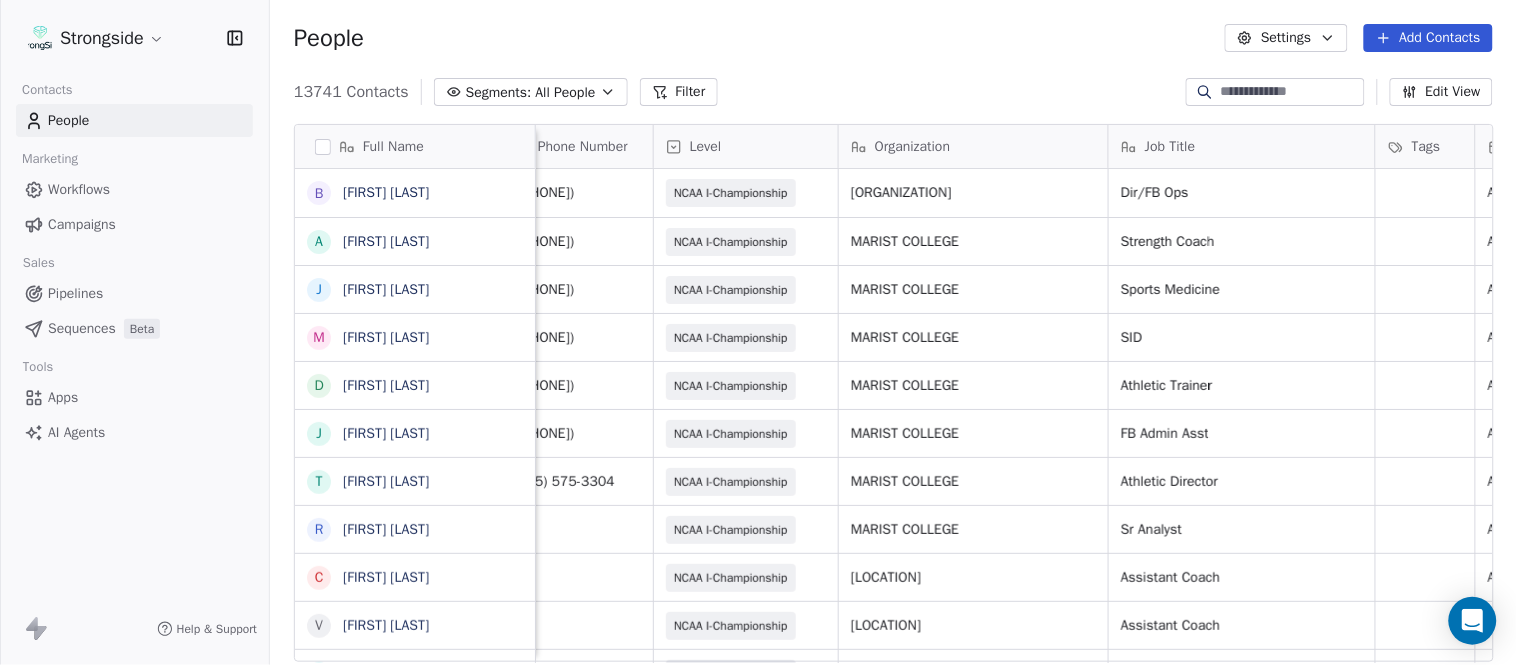 scroll, scrollTop: 0, scrollLeft: 0, axis: both 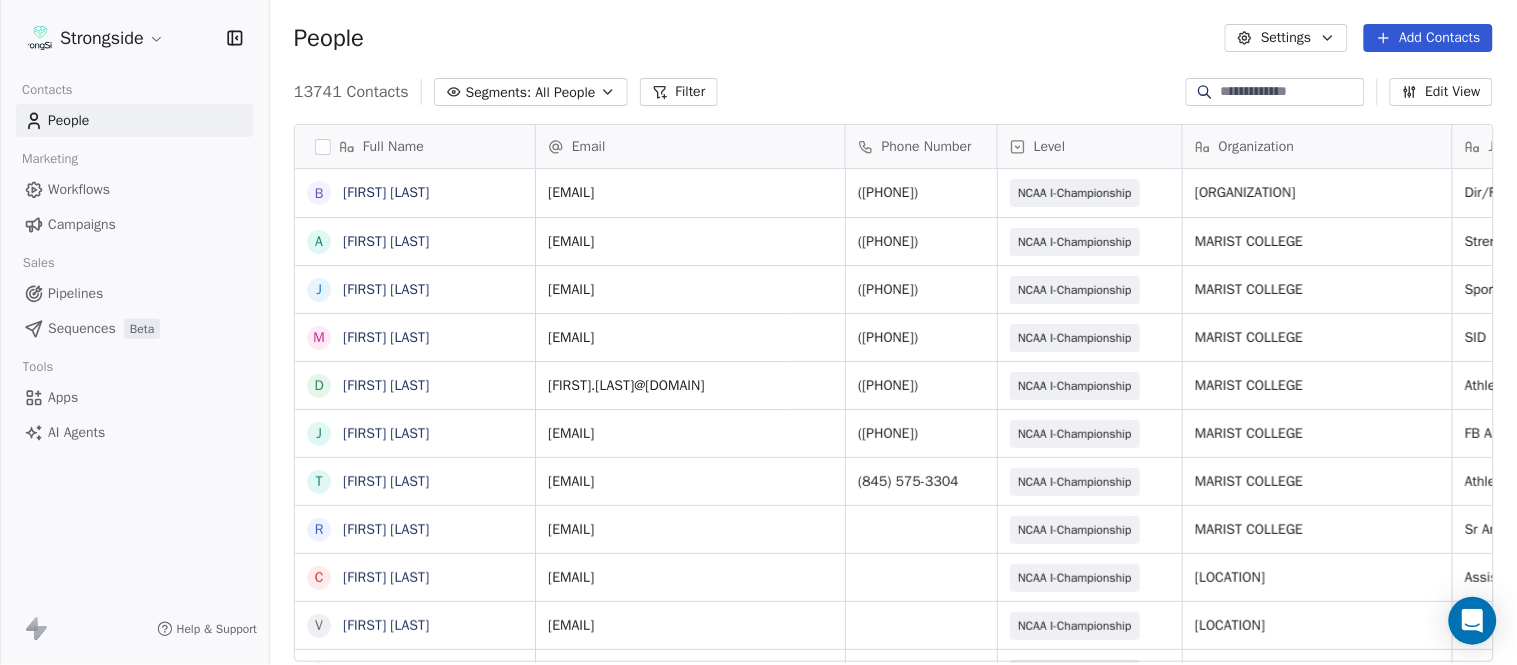 click on "People Settings  Add Contacts" at bounding box center [893, 38] 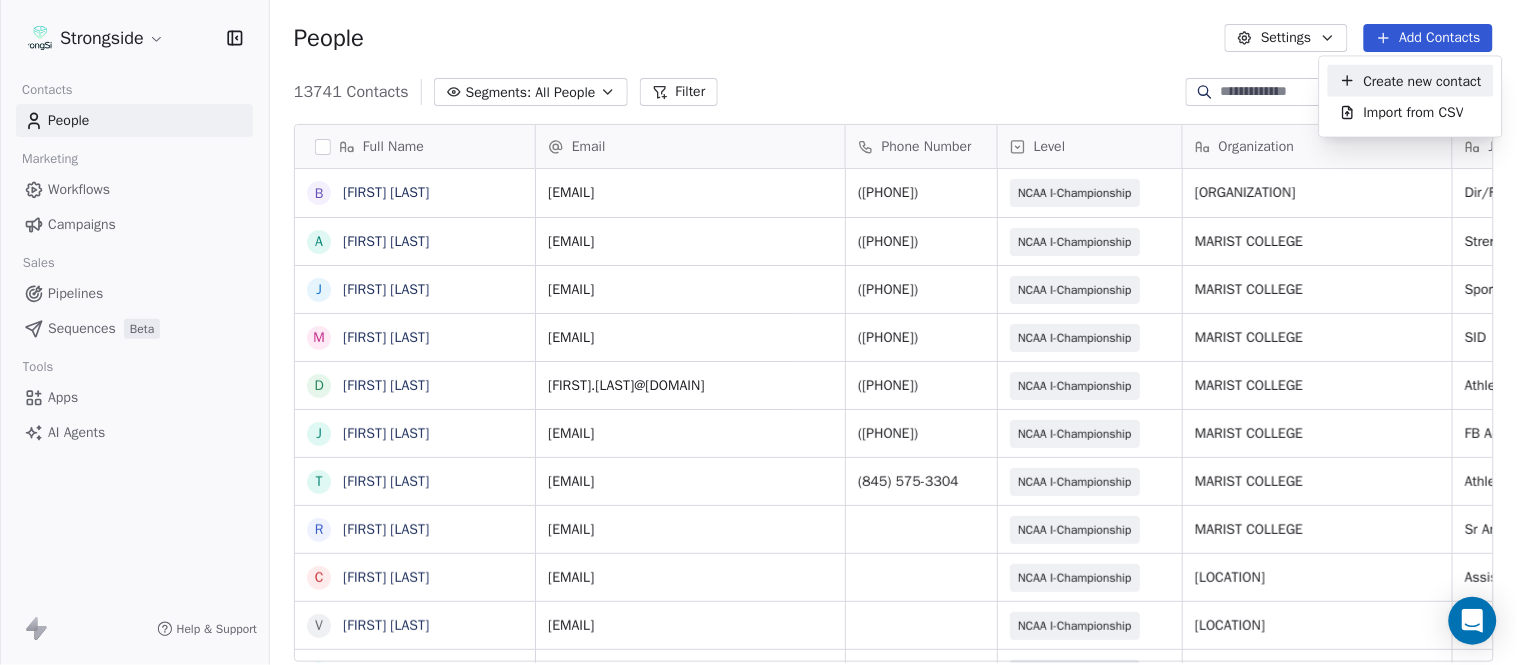 click on "Create new contact" at bounding box center (1423, 80) 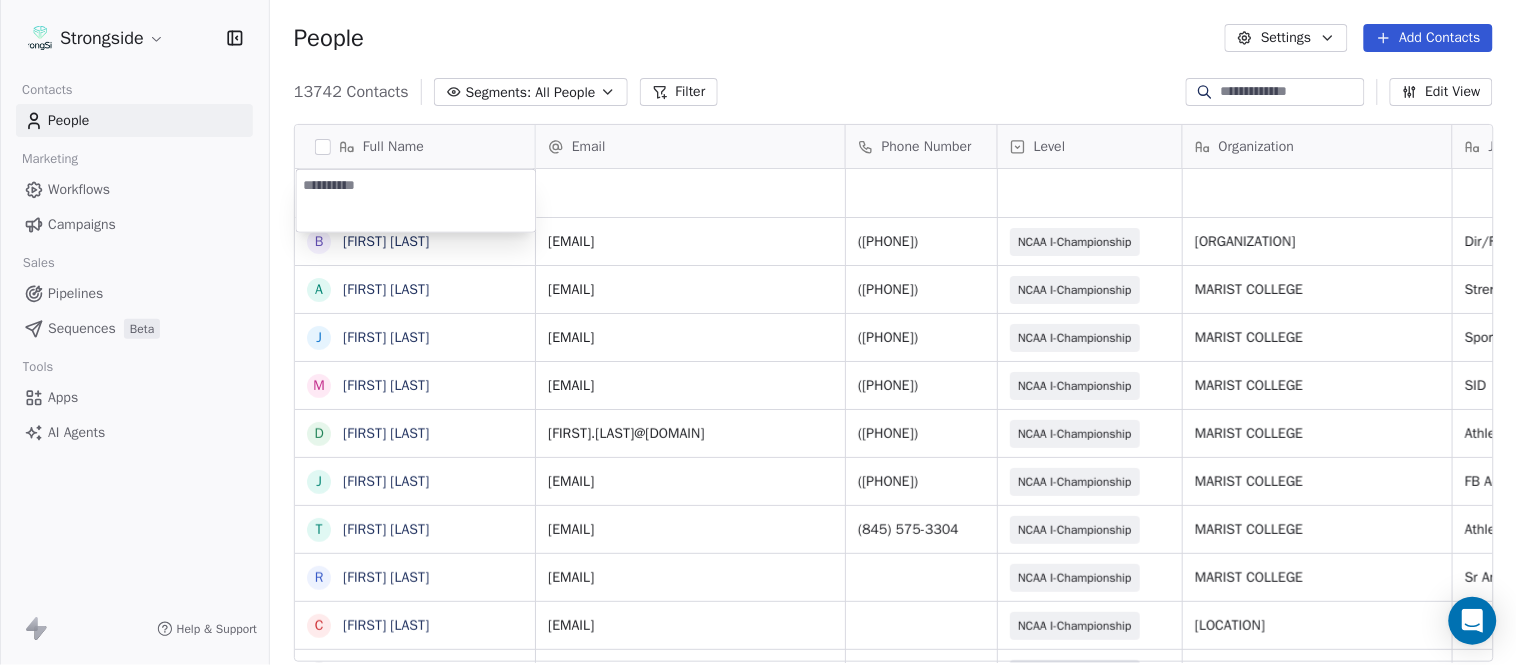 type on "**********" 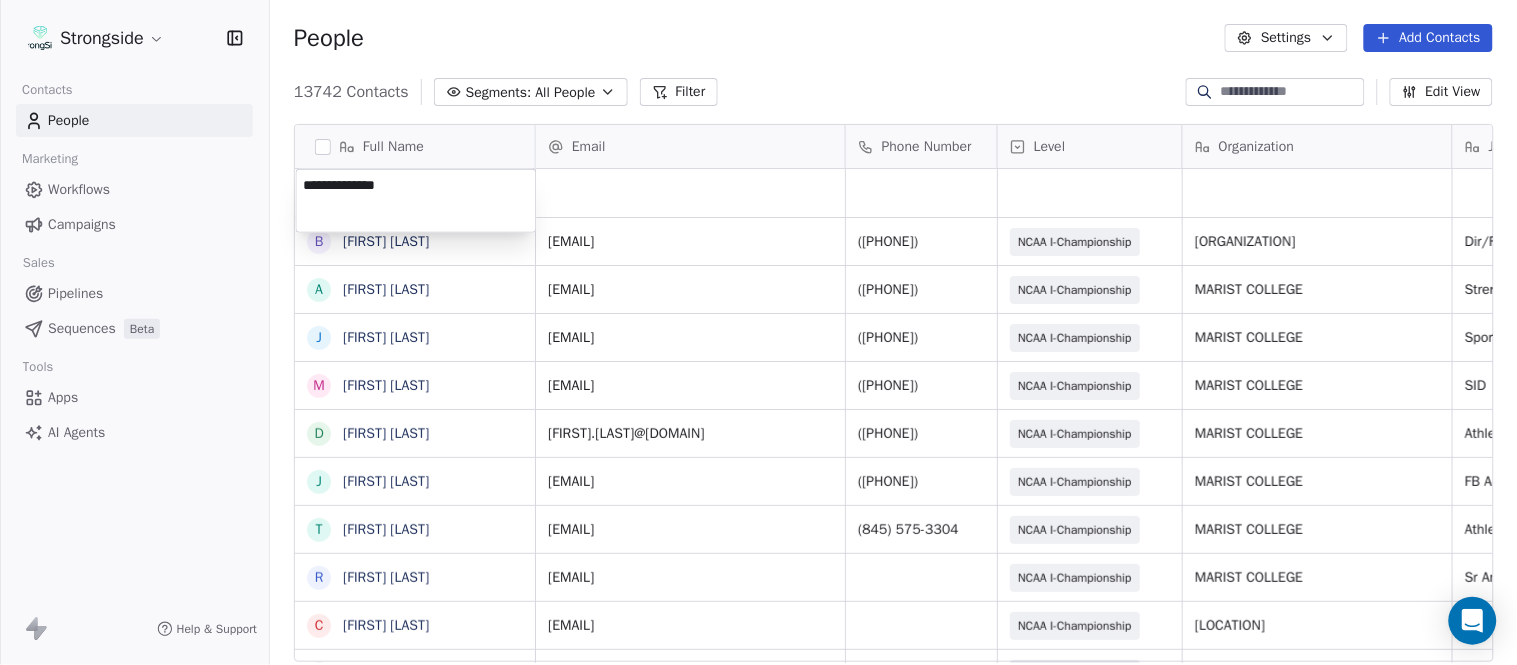 click on "Strongside Contacts People Marketing Workflows Campaigns Sales Pipelines Sequences Beta Tools Apps AI Agents Help & Support People Settings Add Contacts 13742 Contacts Segments: All People Filter Edit View Tag Add to Sequence Export Full Name B [LAST] A [LAST] J [LAST] M [LAST] D [LAST] J [LAST] T [LAST] R [LAST] C [LAST] V [LAST] B [LAST] K [LAST] D [LAST] O [LAST] I [LAST] R [LAST] T [LAST] K [LAST] J [LAST] T [LAST] S [LAST] D [LAST] P [LAST] J [LAST] A [LAST] R [LAST] E [LAST] J [LAST] T [LAST] B [LAST] Email Phone Number Level Organization Job Title Tags Created Date BST Status Aug 08, 2025 09:00 PM [EMAIL] ([PHONE]) NCAA I-Championship STONY BROOK UNIV Dir/FB Ops Aug 08, 2025 08:27 PM [EMAIL] ([PHONE]) NCAA I-Championship MARIST COLLEGE Strength Coach" at bounding box center (758, 332) 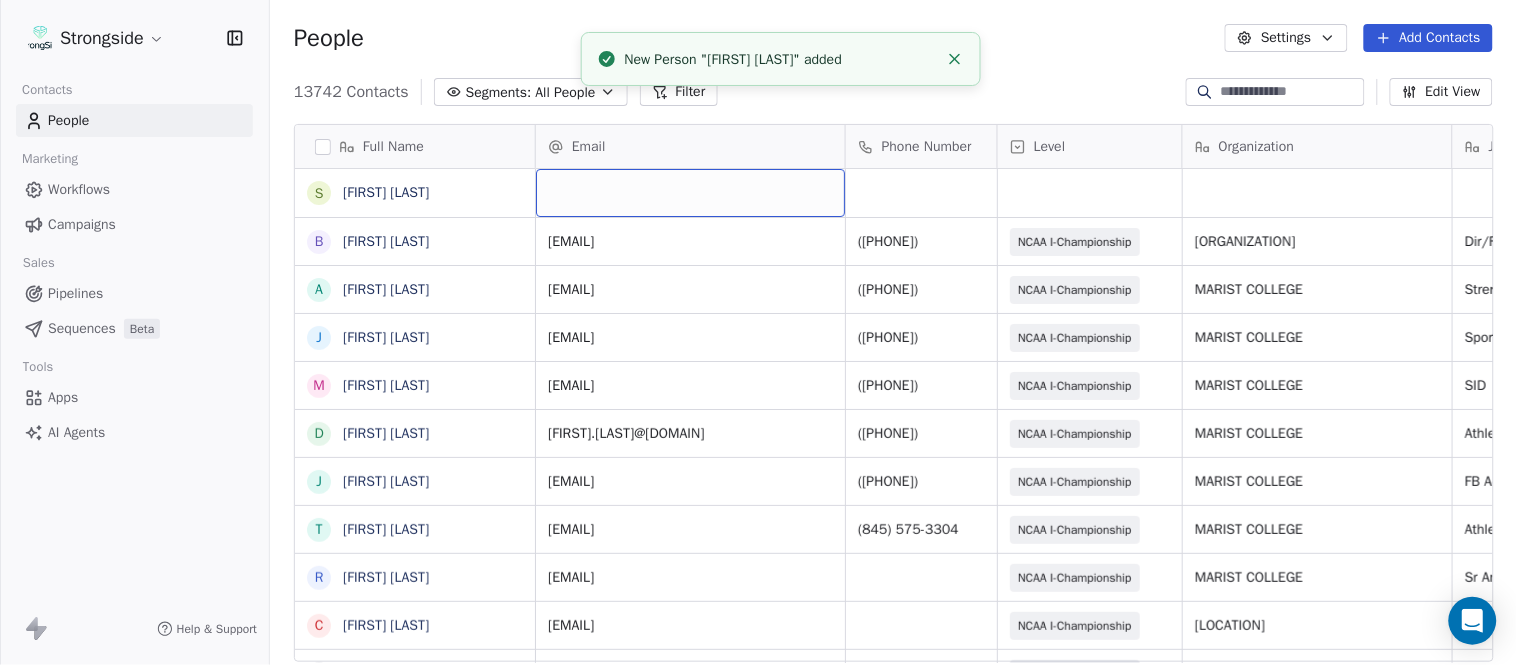 click at bounding box center [690, 193] 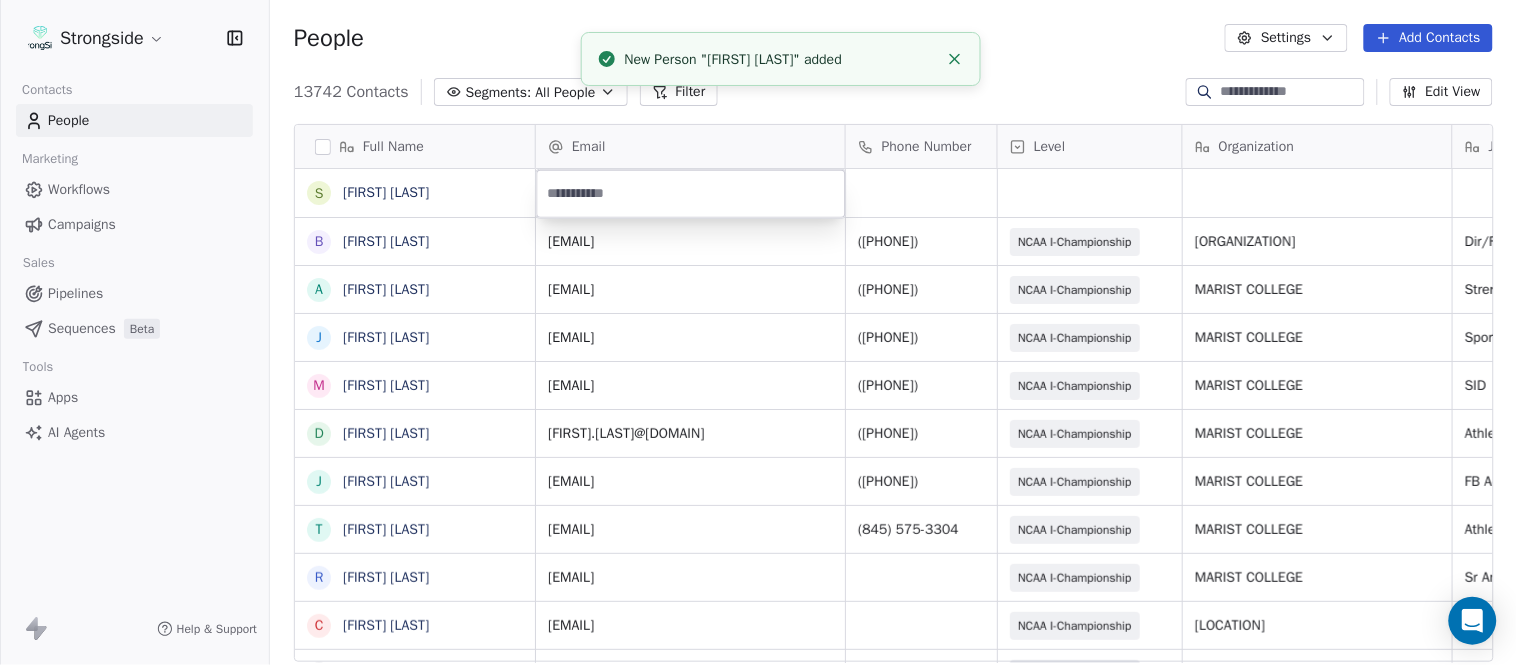 type on "**********" 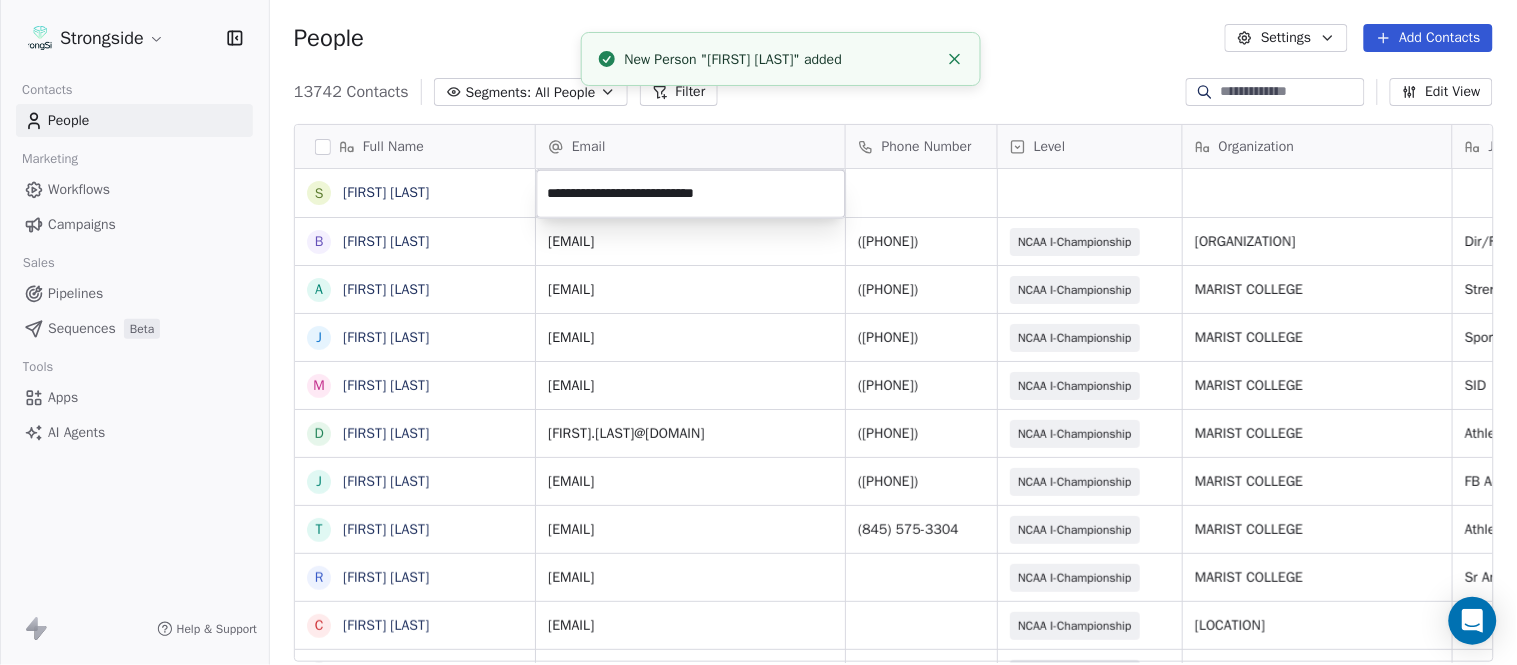 click on "Strongside Contacts People Marketing Workflows Campaigns Sales Pipelines Sequences Beta Tools Apps AI Agents Help & Support People Settings Add Contacts 13742 Contacts Segments: All People Filter Edit View Tag Add to Sequence Export Full Name S [FIRST] [LAST] B [FIRST] [LAST] A [FIRST] [LAST] J [FIRST] [LAST] M [FIRST] [LAST] D [FIRST] [LAST] J [FIRST] [LAST] T [FIRST] [LAST] R [FIRST] [LAST] C [FIRST] [LAST] V [FIRST] [LAST] B [FIRST] [LAST] K [FIRST] [LAST] D [FIRST] [LAST] O [FIRST] [LAST] I [FIRST] [LAST] R [FIRST] [LAST] T [FIRST] [LAST] K [FIRST] [LAST] J [FIRST] [LAST] T [FIRST] [LAST] S [FIRST] [LAST] D Dr. [FIRST] [LAST] P [FIRST] [LAST] J [FIRST] [LAST] A [FIRST] [LAST] R [FIRST] [LAST] C [FIRST] [LAST] E [FIRST] [LAST] E [FIRST] [LAST] J [FIRST] [LAST] T [FIRST] [LAST] B [FIRST] [LAST] Email Phone Number Level Organization Job Title Tags Created Date BST Status [DATE] [TIME] [EMAIL] [PHONE] NCAA I-Championship STONY BROOK UNIV Dir/FB Ops [DATE] [TIME] [EMAIL] [PHONE] NCAA I-Championship MARIST COLLEGE" at bounding box center [758, 332] 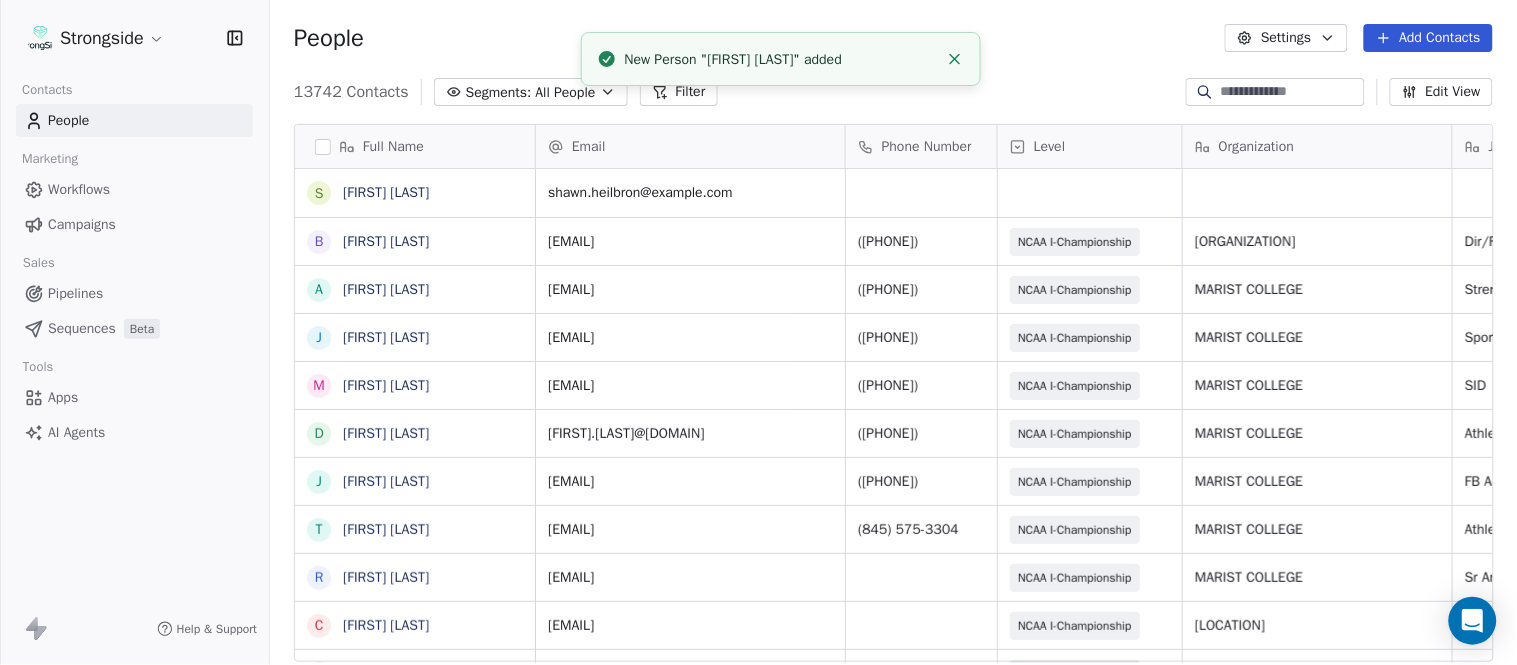 click 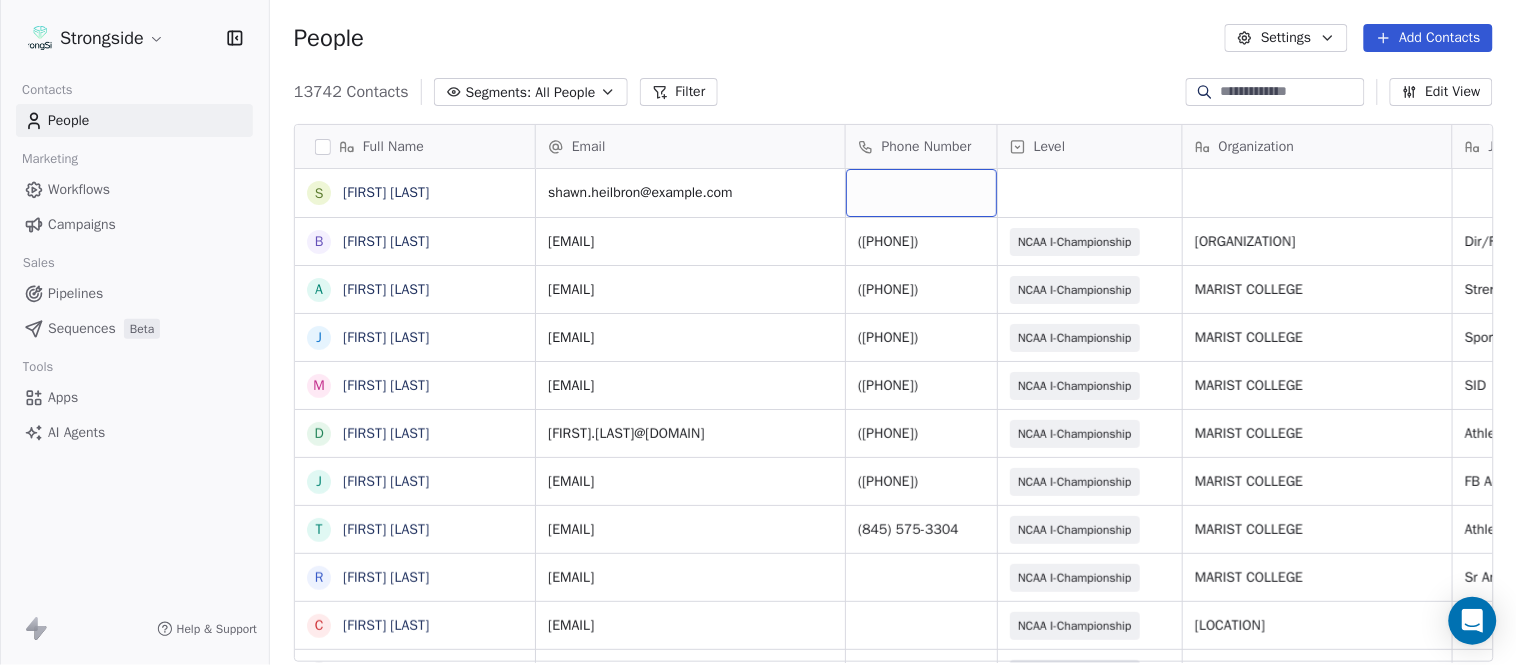 click at bounding box center [921, 193] 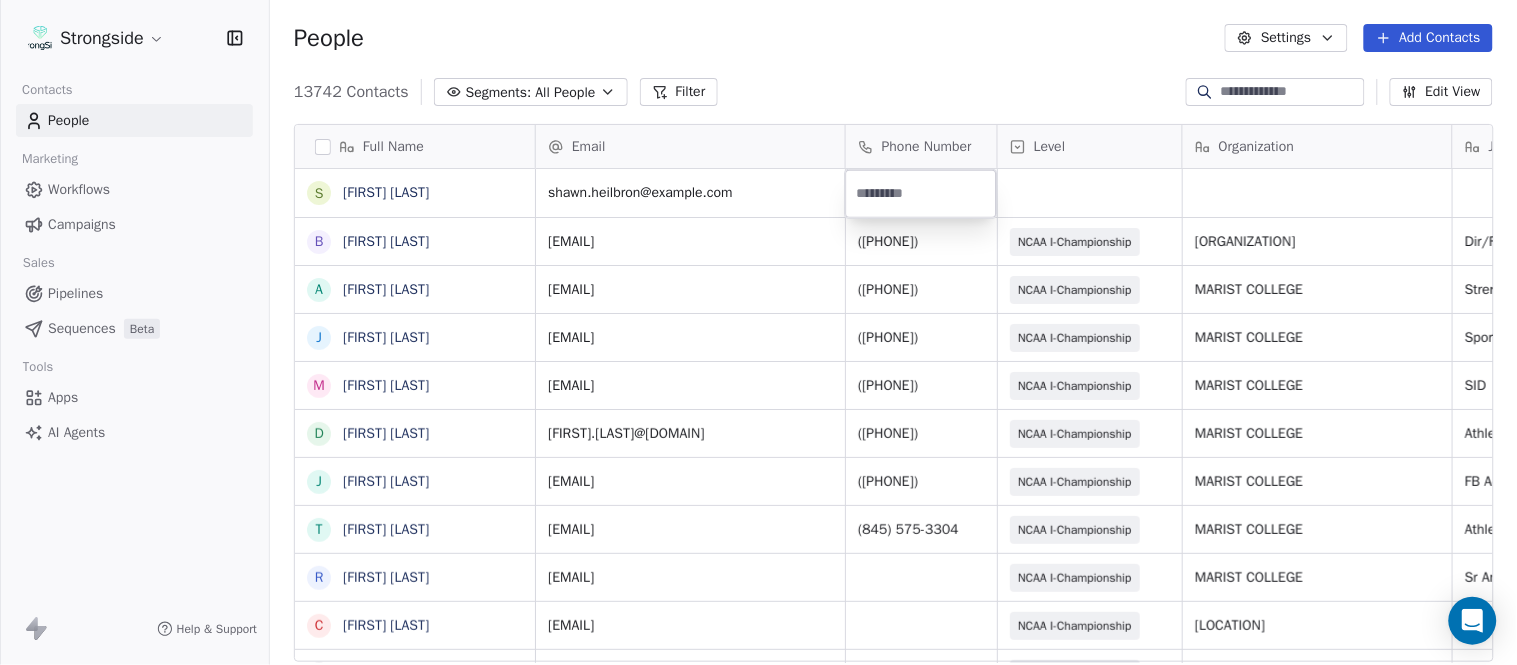 type on "**********" 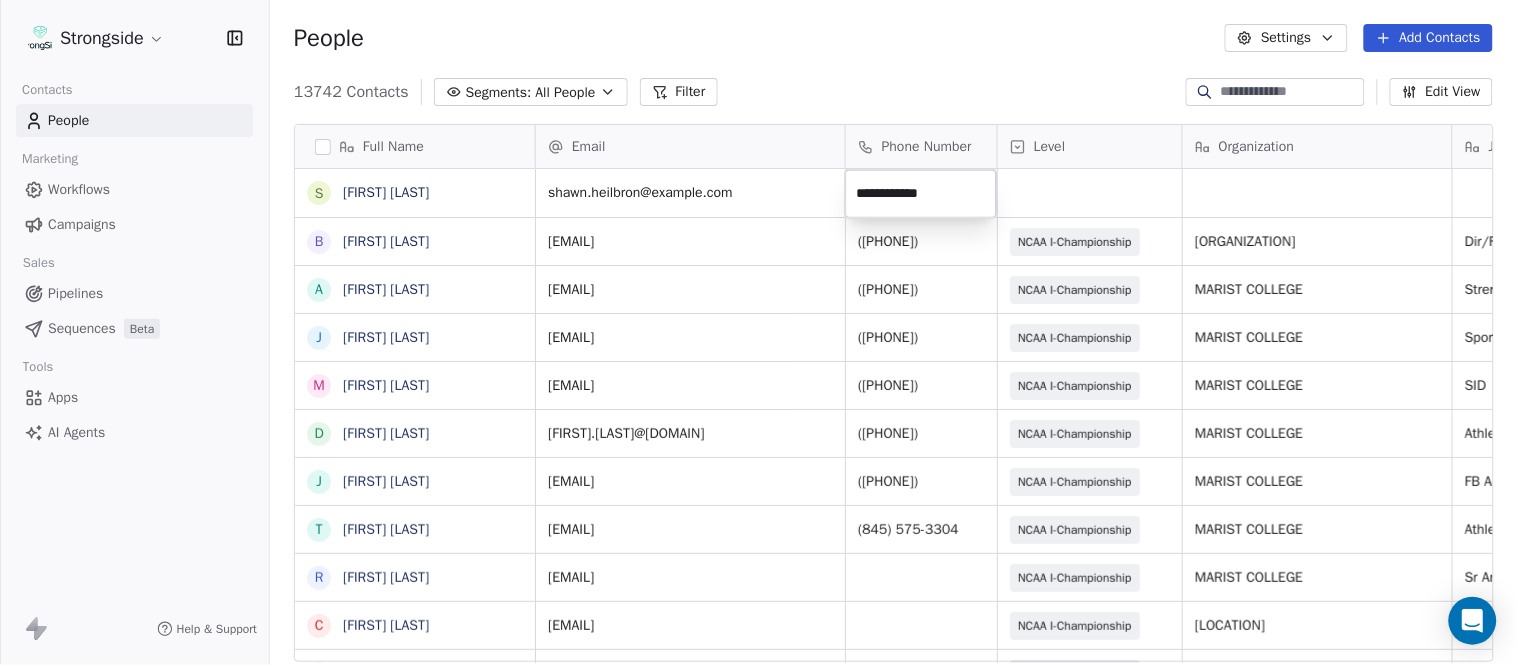 click on "Strongside Contacts People Marketing Workflows Campaigns Sales Pipelines Sequences Beta Tools Apps AI Agents Help & Support People Settings  Add Contacts 13742 Contacts Segments: All People Filter  Edit View Tag Add to Sequence Export Full Name S [FIRST] [LAST] B [FIRST] [LAST] A [FIRST] [LAST] J [FIRST] [LAST] M [FIRST] [LAST] D [FIRST] [LAST] J [FIRST] [LAST] T [FIRST] [LAST] R [FIRST] [LAST] C [FIRST] [LAST] V [FIRST] [LAST] B [FIRST] [LAST] K [FIRST] [LAST] D [FIRST] [LAST] O [FIRST] [LAST] I [FIRST] [LAST] R [FIRST] [LAST] T [FIRST] [LAST] K [FIRST] [LAST] J [FIRST] [LAST] T [FIRST] [LAST] S [FIRST] [LAST] D [FIRST] [LAST] P [FIRST] [LAST] J [FIRST] [LAST] A [FIRST] [LAST] R [FIRST] [LAST] E [FIRST] [LAST] J [FIRST] [LAST] T [FIRST] [LAST] B [FIRST] [LAST] Email Phone Number Level Organization Job Title Tags Created Date BST Status [EMAIL] Aug 08, 2025 09:00 PM [EMAIL] ([PHONE]) NCAA I-Championship [LOCATION] Dir/FB Ops Aug 08, 2025 08:27 PM [EMAIL] ([PHONE]) SID" at bounding box center (758, 332) 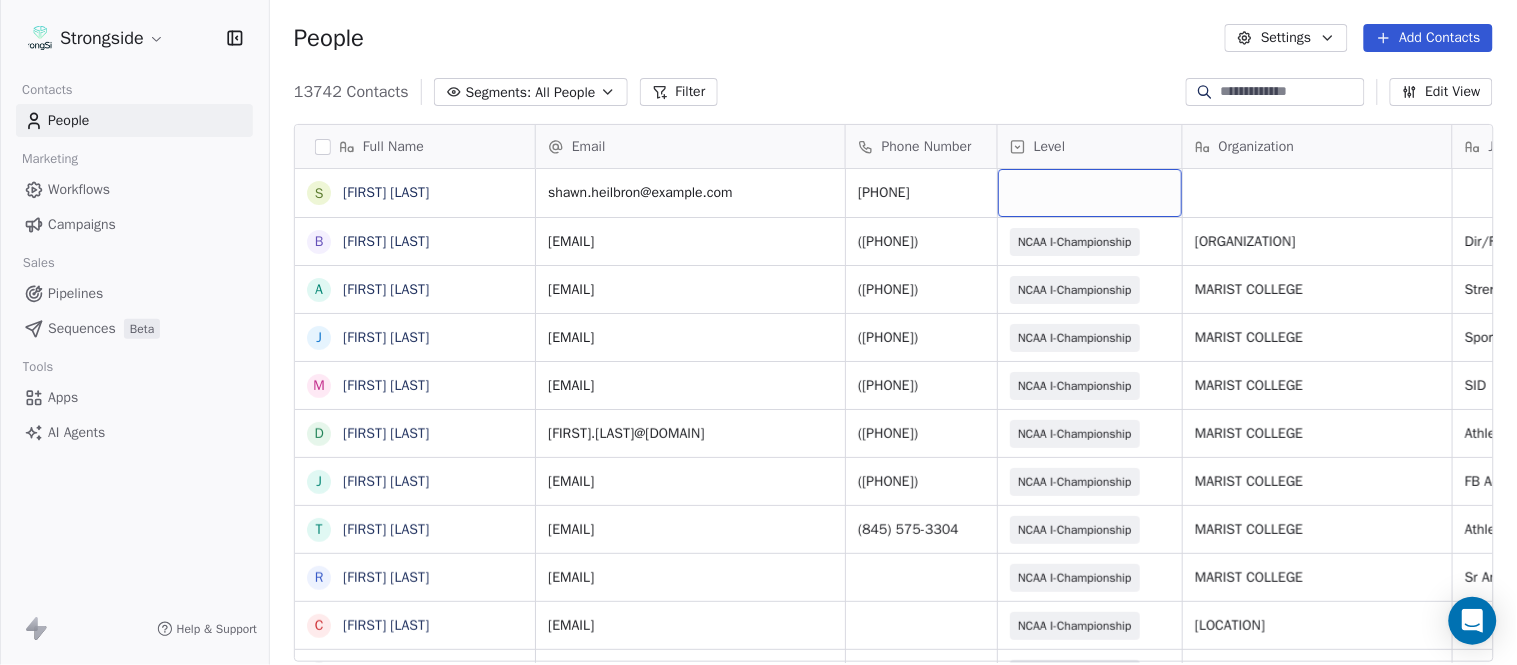 click at bounding box center [1090, 193] 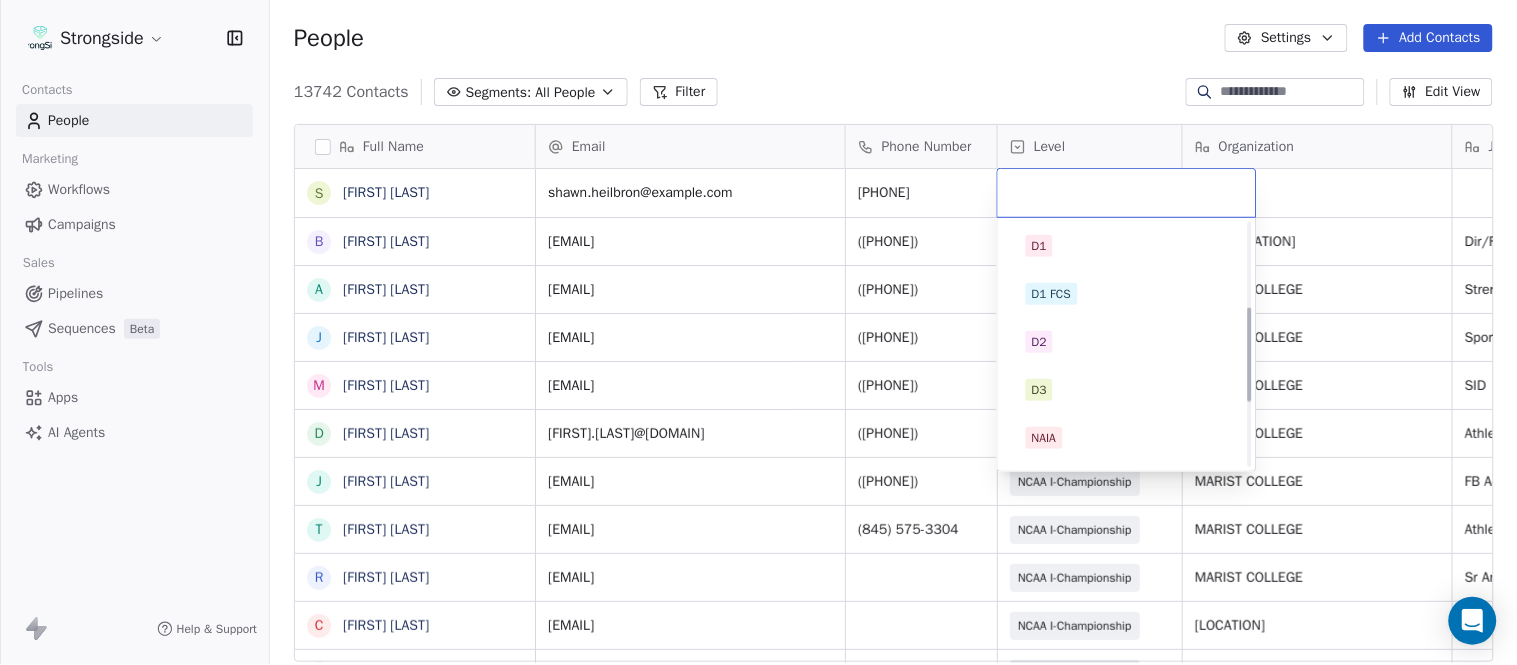 scroll, scrollTop: 378, scrollLeft: 0, axis: vertical 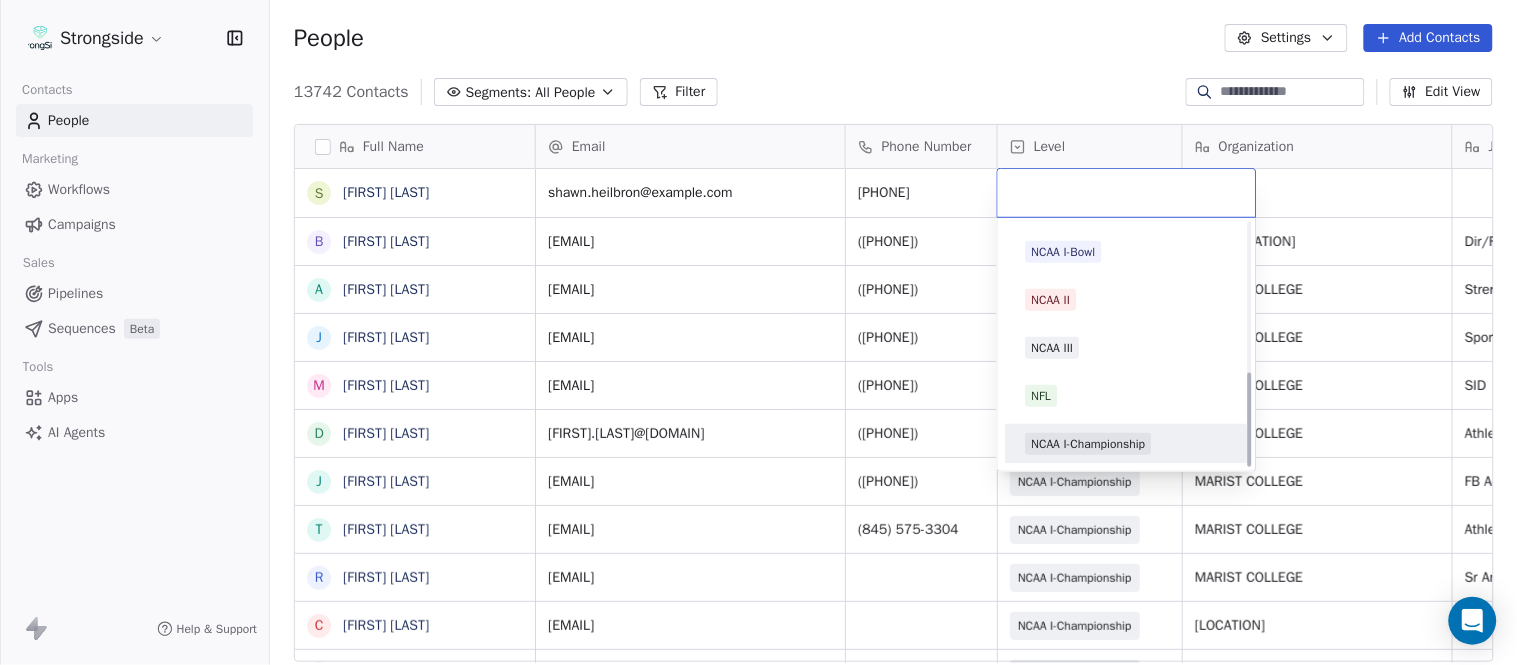 click on "D1 D1 FCS D2 D3 NAIA JUCO HS Youth NCAA I-Bowl NCAA II NCAA III NFL NCAA I-Championship" at bounding box center (1127, 156) 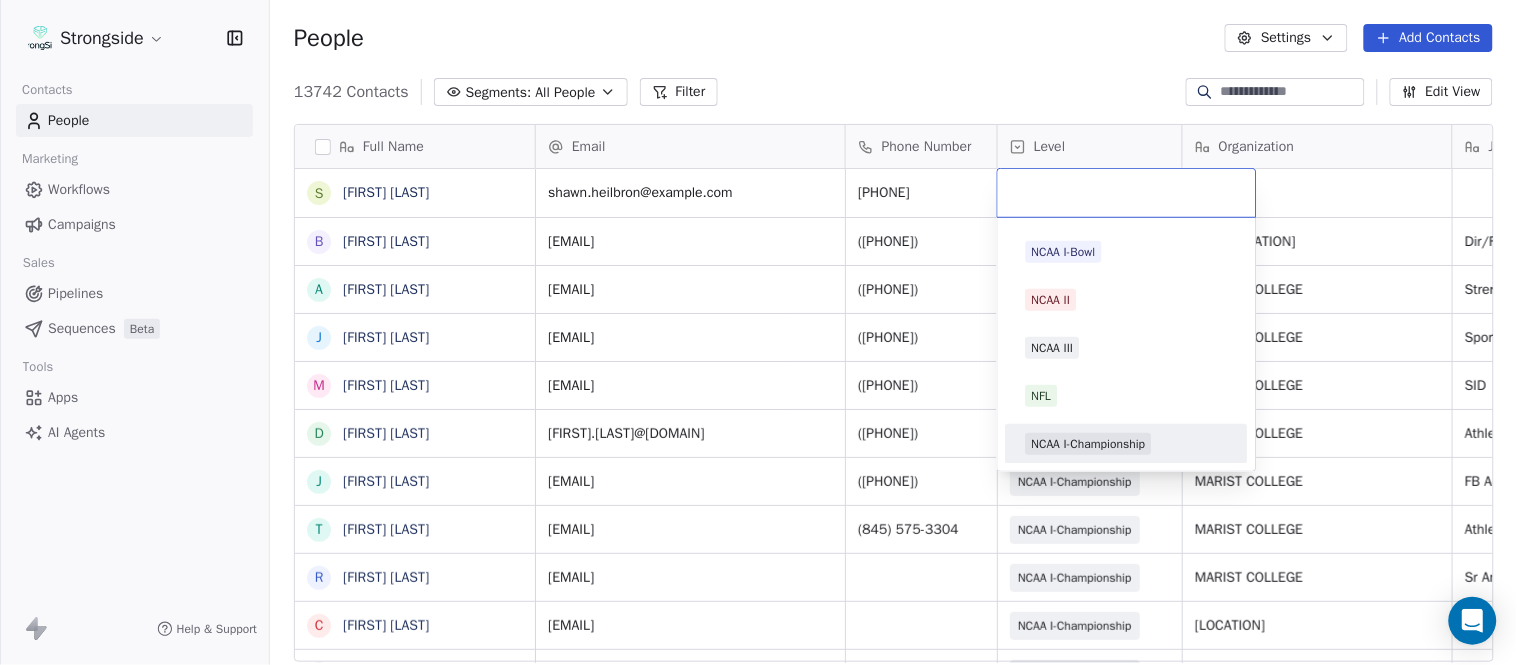 click on "NCAA I-Championship" at bounding box center [1089, 444] 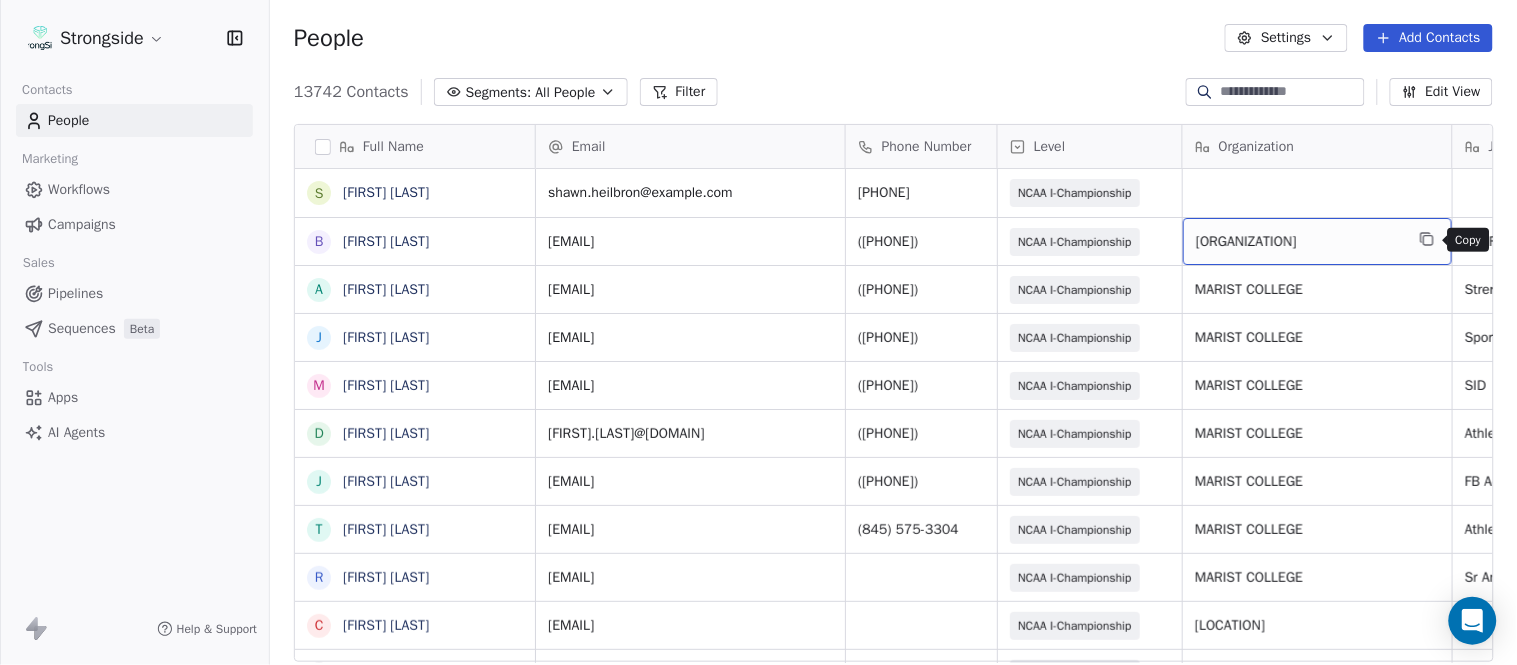 click 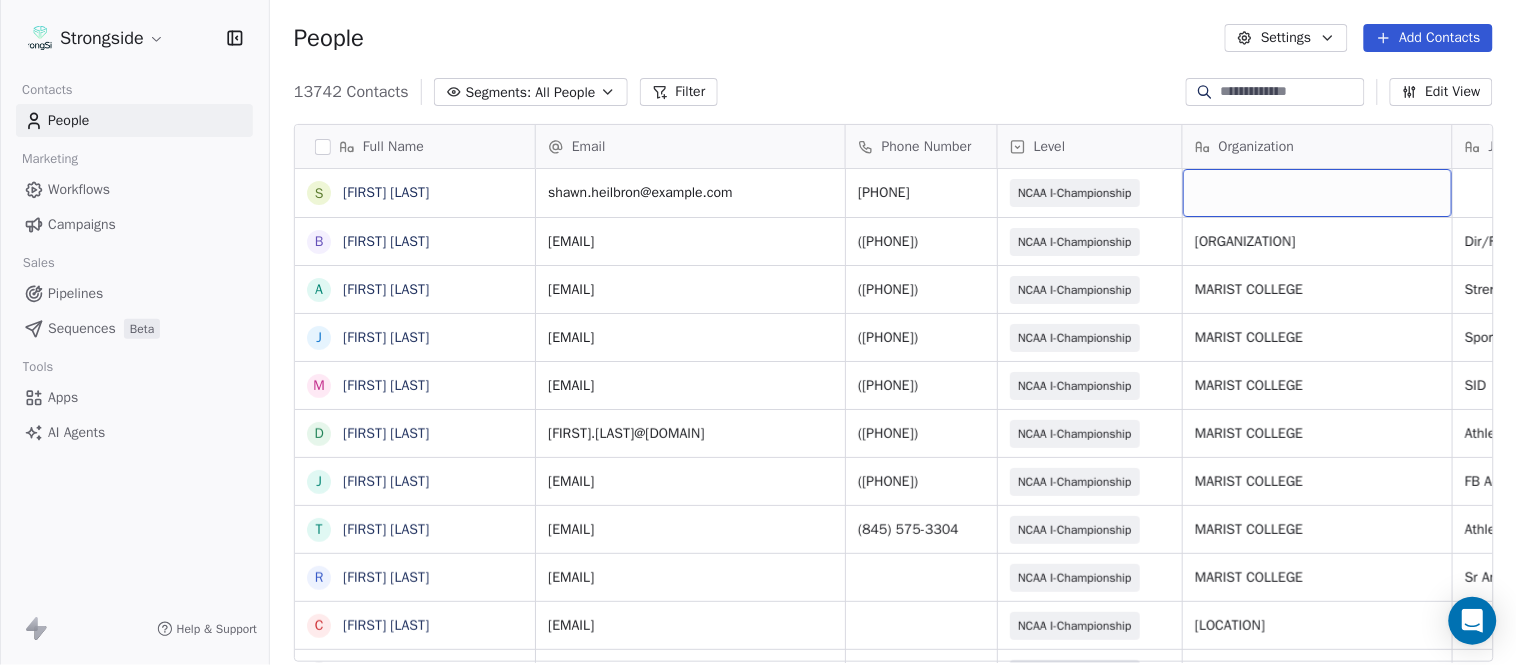 click at bounding box center [1317, 193] 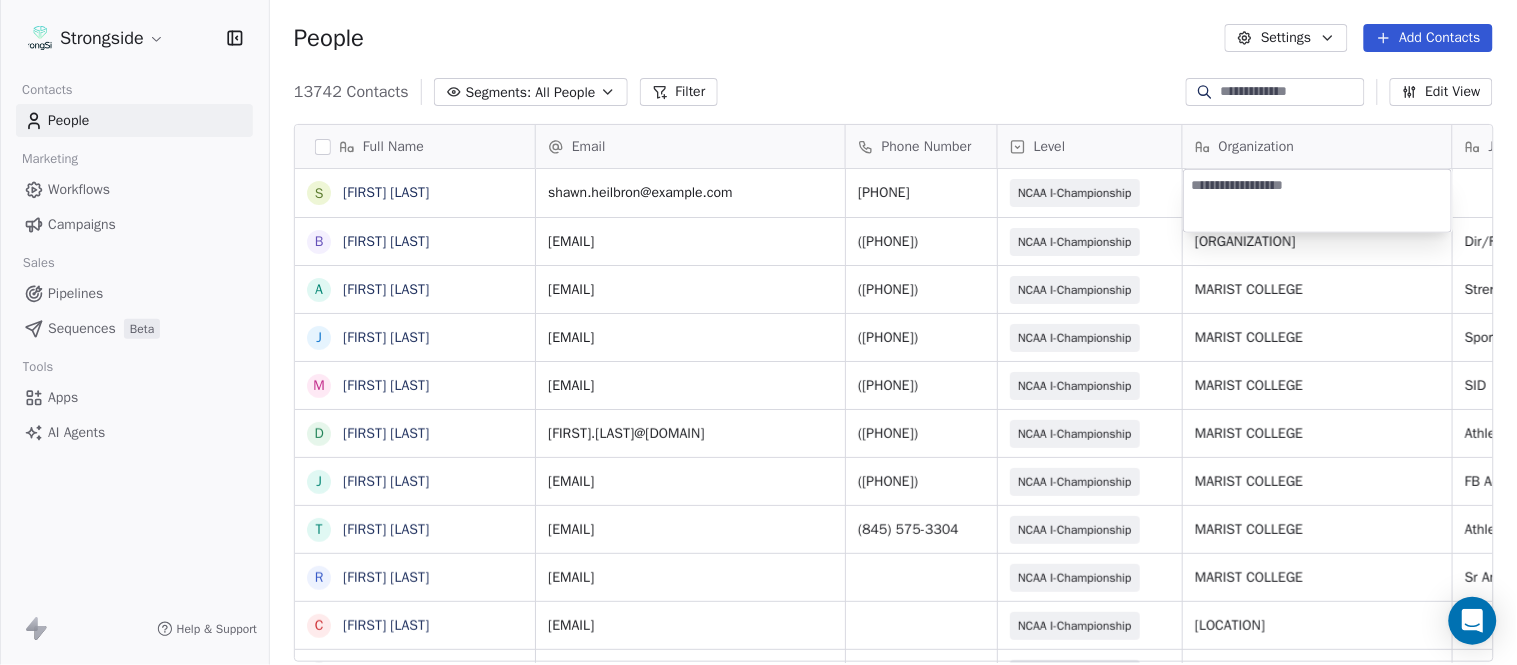type on "**********" 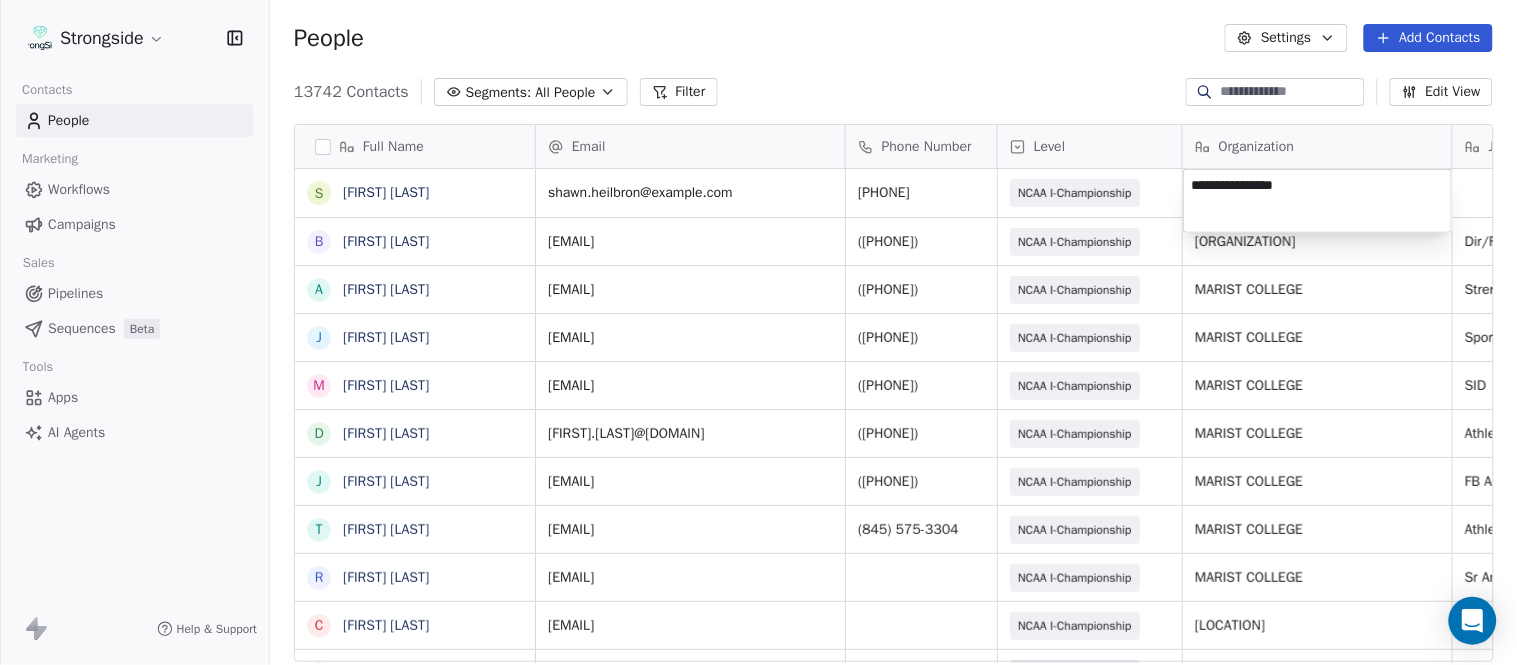 click on "Strongside Contacts People Marketing Workflows Campaigns Sales Pipelines Sequences Beta Tools Apps AI Agents Help & Support People Settings Add Contacts 13742 Contacts Segments: All People Filter Edit View Tag Add to Sequence Export Full Name S [FIRST] [LAST] B [FIRST] [LAST] A [FIRST] [LAST] J [FIRST] [LAST] M [FIRST] [LAST] D [FIRST] [LAST] J [FIRST] [LAST] T [FIRST] [LAST] R [FIRST] [LAST] C [FIRST] [LAST] V [FIRST] [LAST] B [FIRST] [LAST] K [FIRST] [LAST] D [FIRST] [LAST] O [FIRST] [LAST] I [FIRST] [LAST] R [FIRST] [LAST] T [FIRST] [LAST] K [FIRST] [LAST] J [FIRST] [LAST] T [FIRST] [LAST] S [FIRST] [LAST] D Dr. [FIRST] [LAST] P [FIRST] [LAST] J [FIRST] [LAST] A [FIRST] [LAST] R [FIRST] [LAST] E [FIRST] [LAST] J [FIRST] [LAST] T [FIRST] [LAST] B [FIRST] [LAST] C [FIRST] [LAST] Email Phone Number Level Organization Job Title Tags Created Date BST Status [EMAIL] [PHONE] NCAA I-Championship Aug 08, 2025 09:00 PM [EMAIL] [PHONE] NCAA I-Championship STONY BROOK UNIV Dir/FB Ops Aug 08, 2025 08:27 PM SID SID" at bounding box center (758, 332) 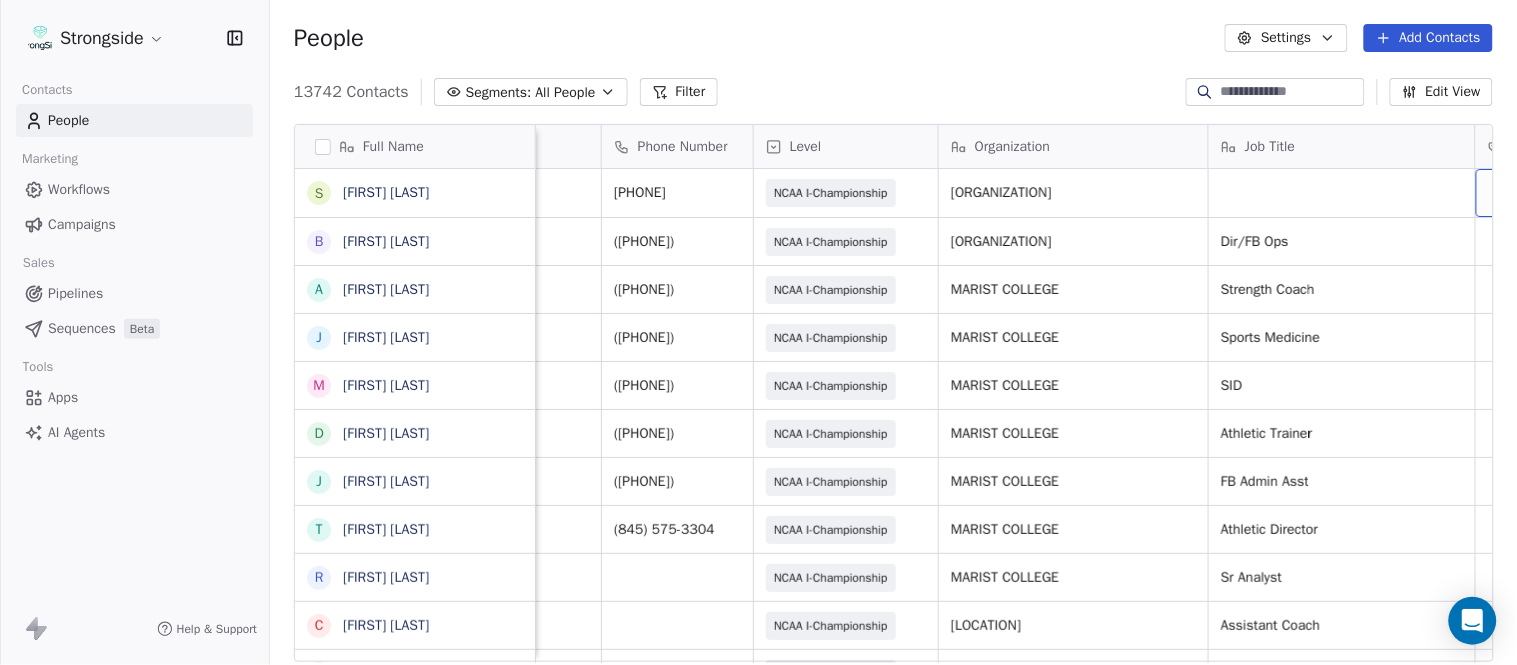 scroll, scrollTop: 0, scrollLeft: 344, axis: horizontal 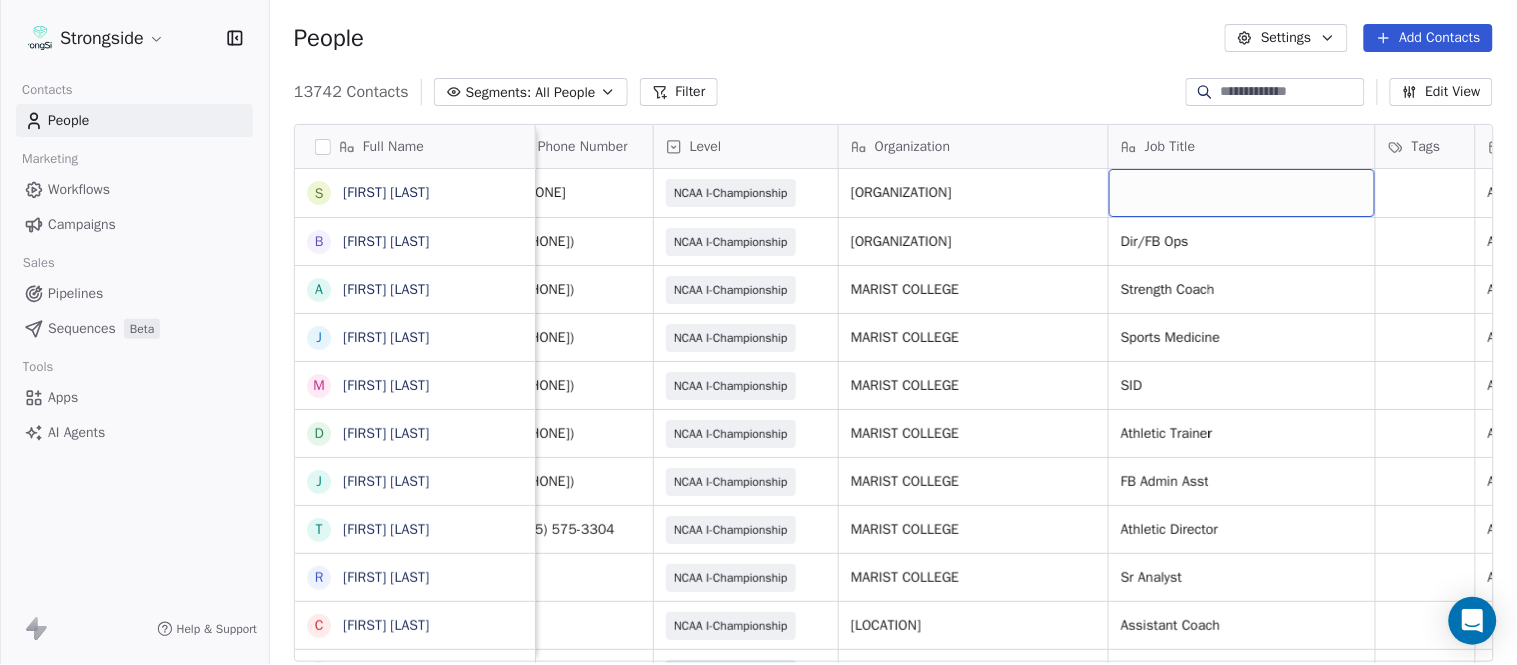 click at bounding box center (1242, 193) 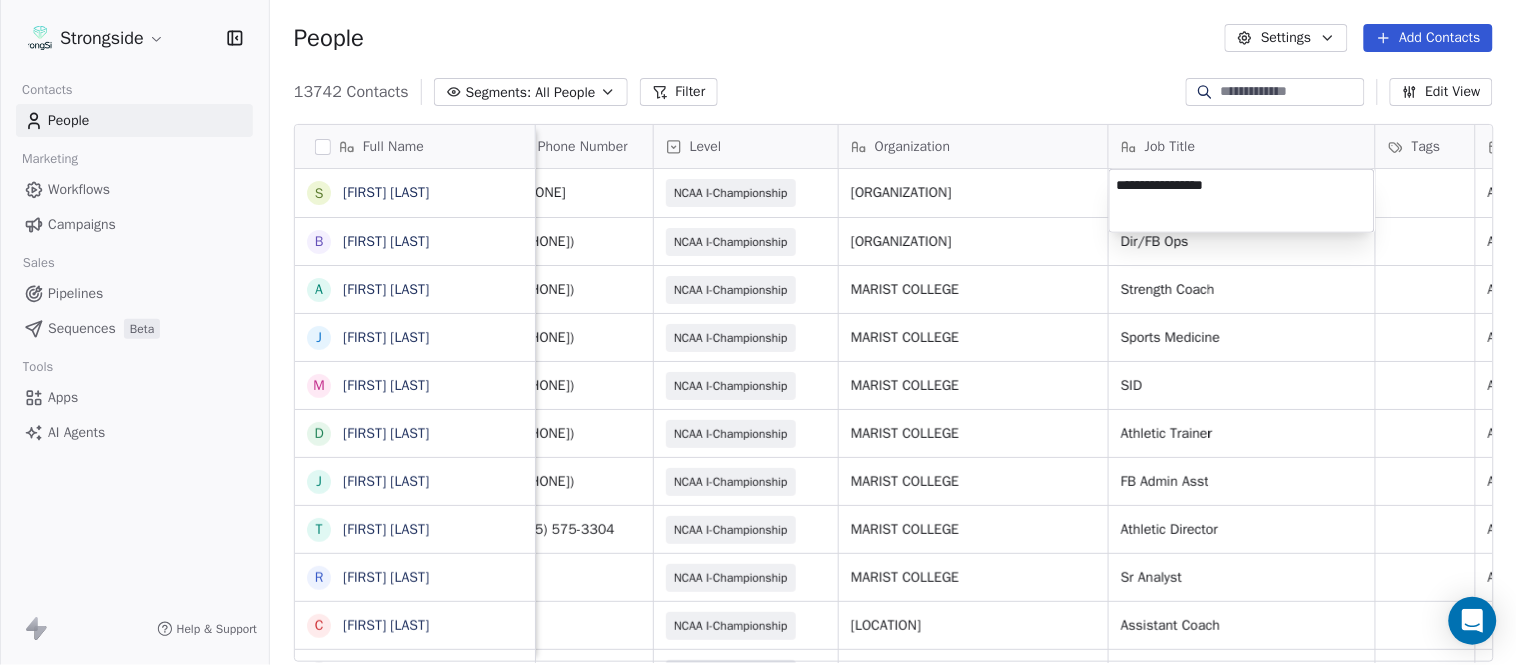 click on "Strongside Contacts People Marketing Workflows Campaigns Sales Pipelines Sequences Beta Tools Apps AI Agents Help & Support People Settings  Add Contacts 13742 Contacts Segments: All People Filter  Edit View Tag Add to Sequence Export Full Name S [FIRST] [LAST] B [FIRST] [LAST] A [FIRST] [LAST] J [FIRST] [LAST] M [FIRST] [LAST] D [FIRST] [LAST] J [FIRST] [LAST] T [FIRST] [LAST] R [FIRST] [LAST] C [FIRST] [LAST] V [FIRST] [LAST] B [FIRST] [LAST] K [FIRST] [LAST] D [FIRST] [LAST] O [FIRST] [LAST] I [FIRST] [LAST] R [FIRST] [LAST] T [FIRST] [LAST] K [FIRST] [LAST] J [FIRST] [LAST] T [FIRST] [LAST] S [FIRST] [LAST] D [FIRST] [LAST] P [FIRST] [LAST] J [FIRST] [LAST] A [FIRST] [LAST] R [FIRST] [LAST] E [FIRST] [LAST] J [FIRST] [LAST] T [FIRST] [LAST] B [FIRST] [LAST] C [FIRST] [LAST] S [FIRST] [LAST] Email Phone Number Level Organization Job Title Tags Created Date BST Status [EMAIL] [PHONE] NCAA I-Championship [LOCATION] Aug 08, 2025 09:00 PM [EMAIL] ([PHONE]) NCAA I-Championship [LOCATION] Dir/FB Ops" at bounding box center [758, 332] 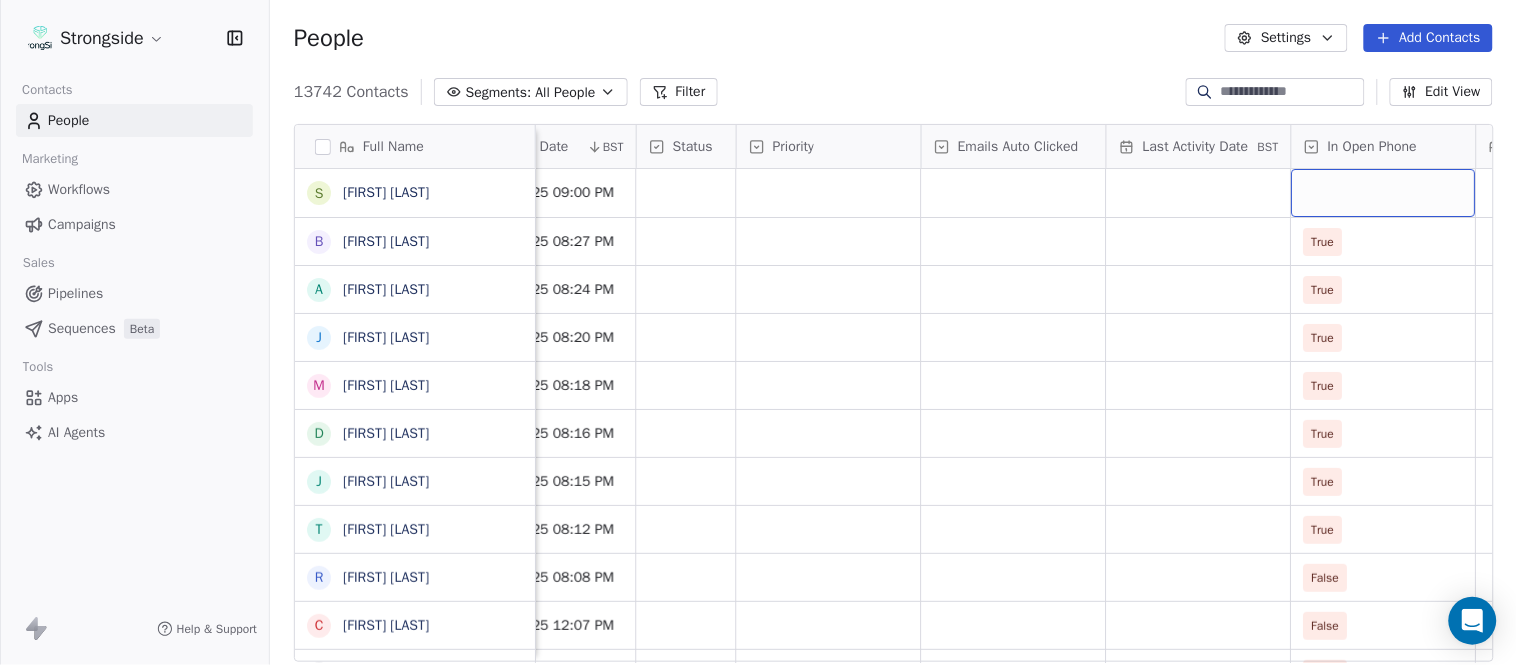 scroll, scrollTop: 0, scrollLeft: 1554, axis: horizontal 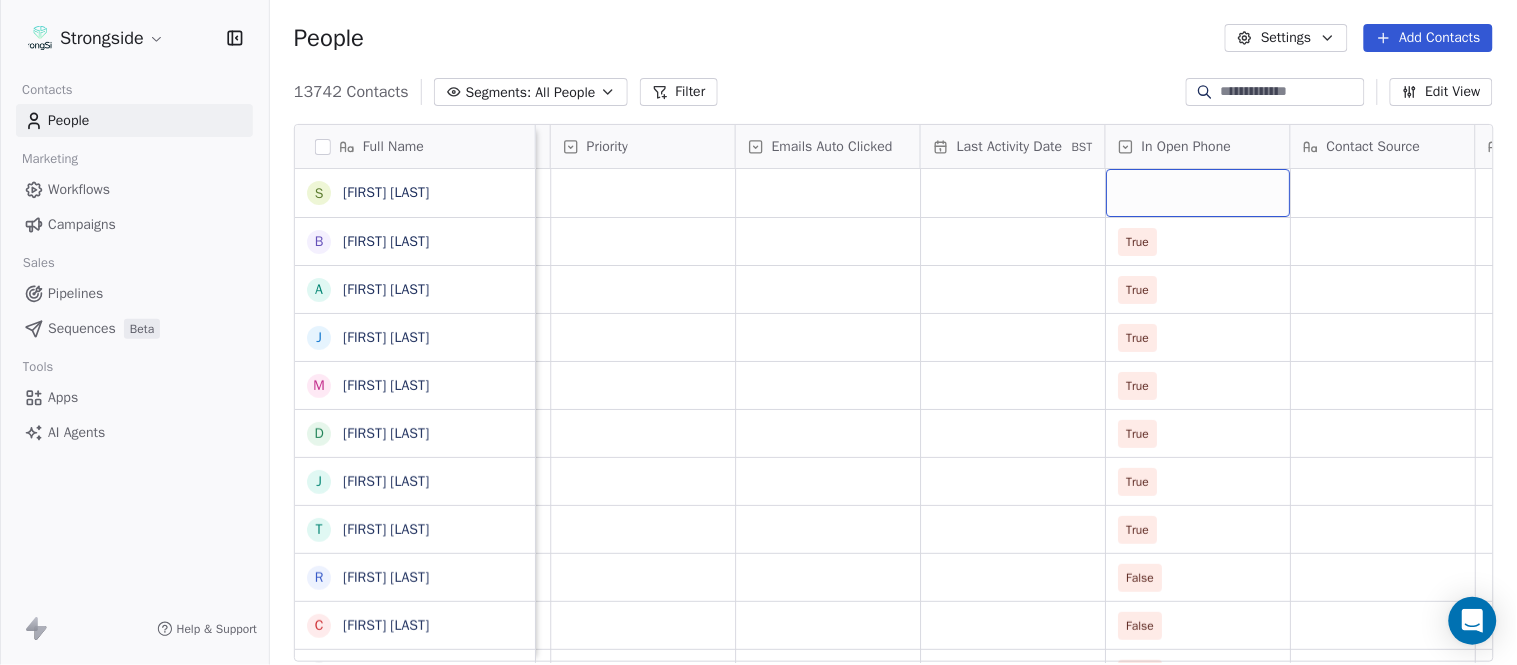 click at bounding box center (1198, 193) 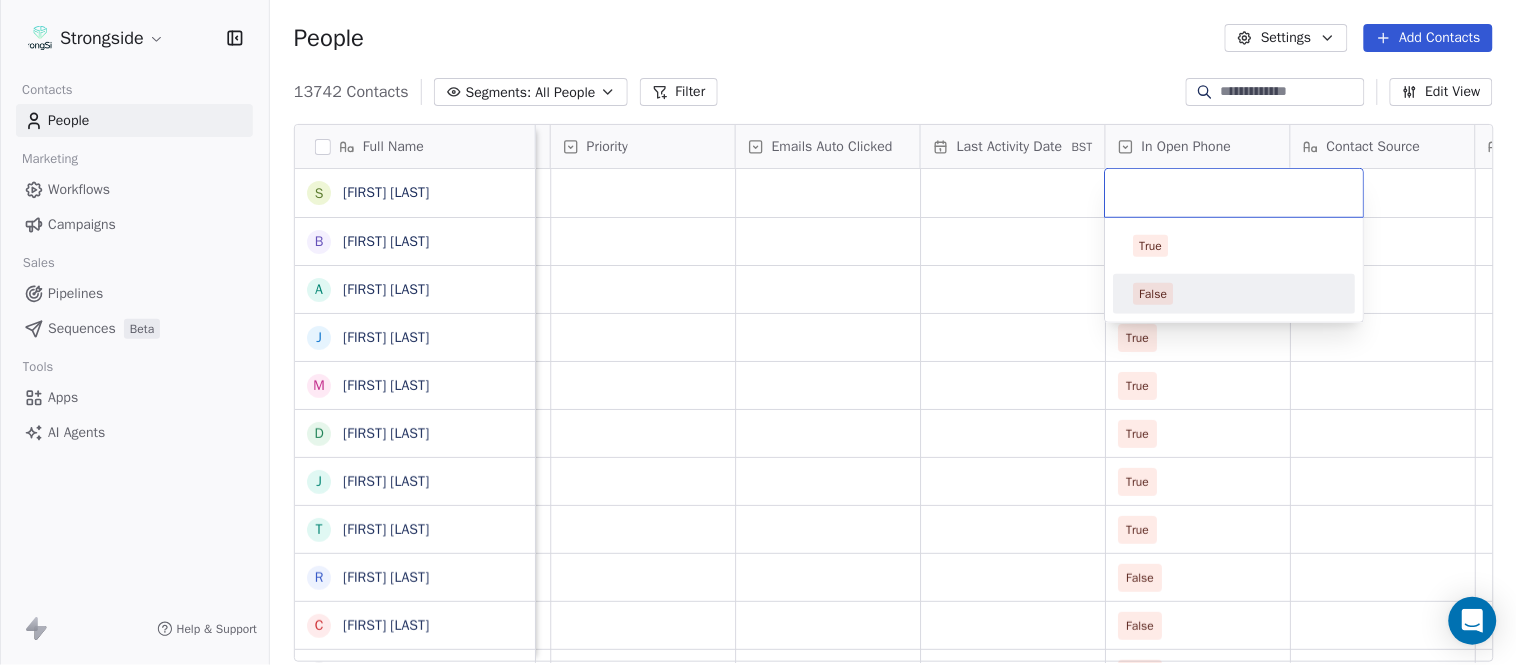 click on "False" at bounding box center [1235, 294] 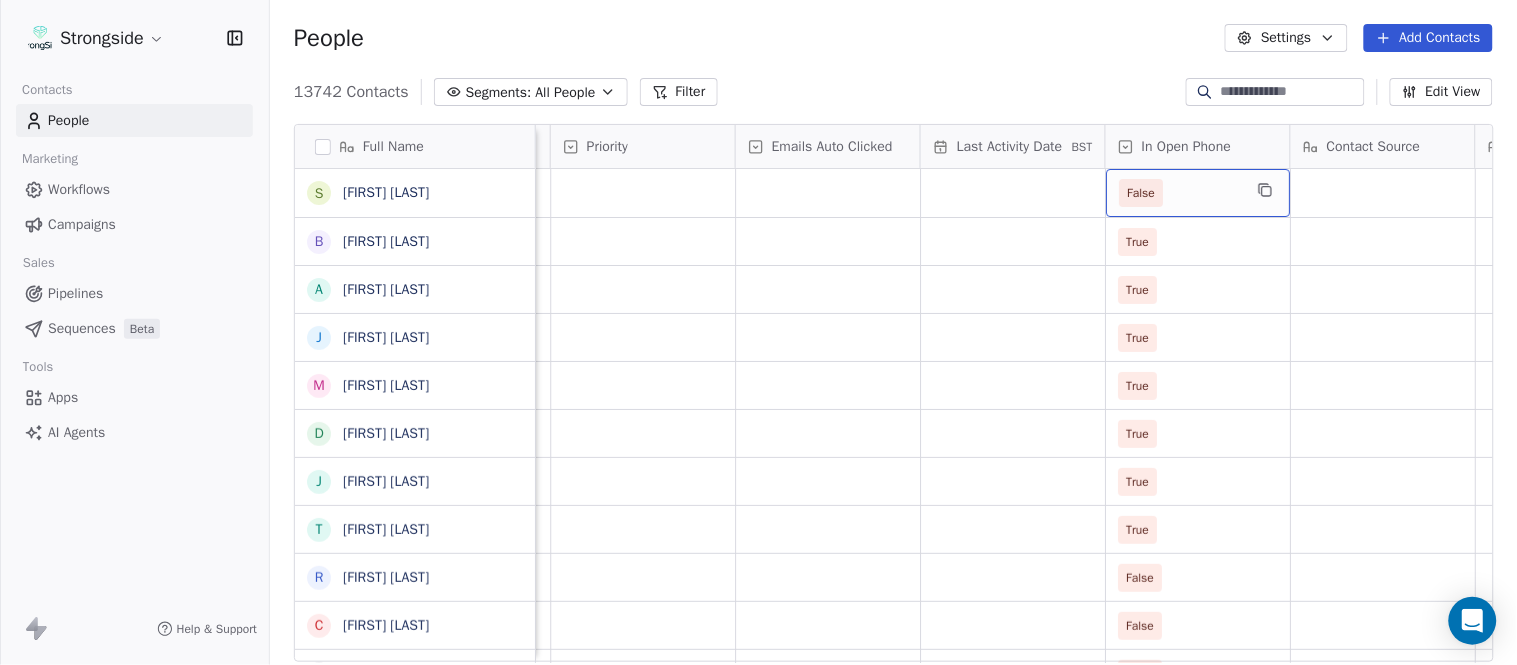 click on "False" at bounding box center [1180, 193] 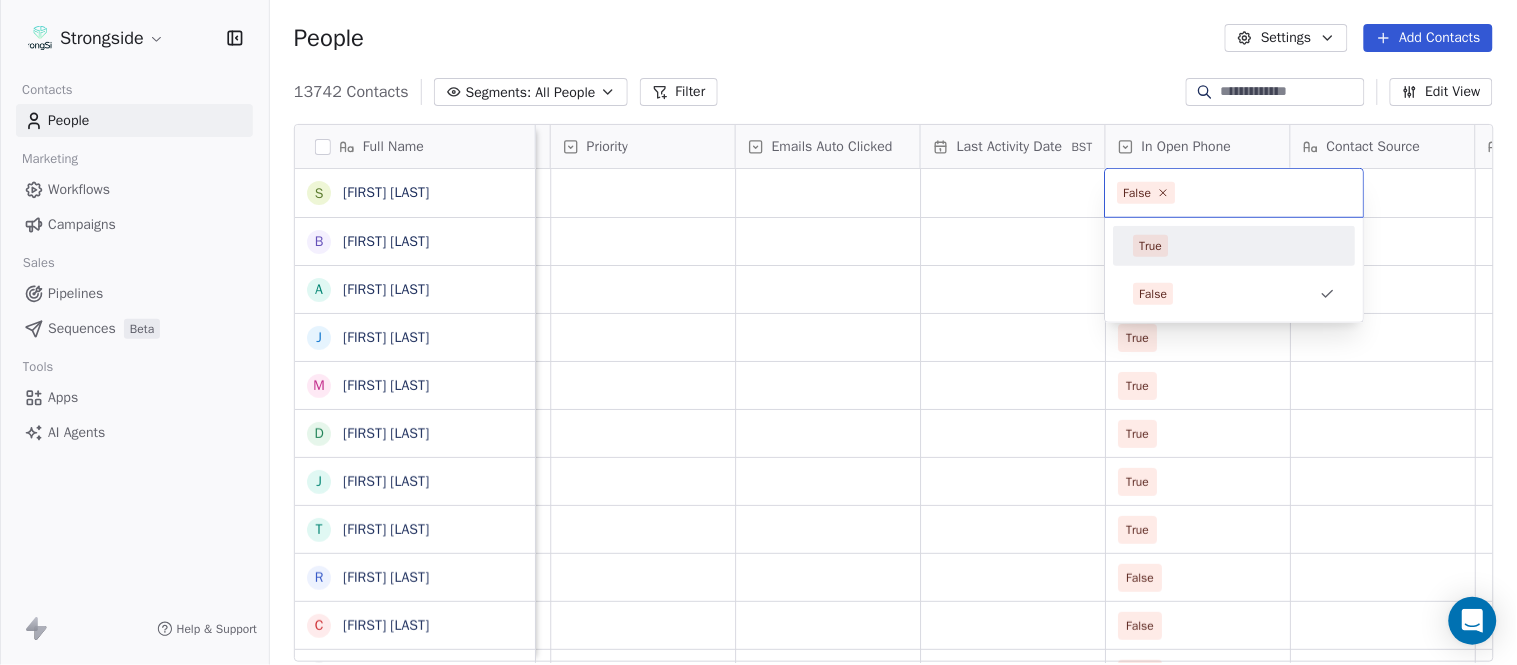 click on "True" at bounding box center [1235, 246] 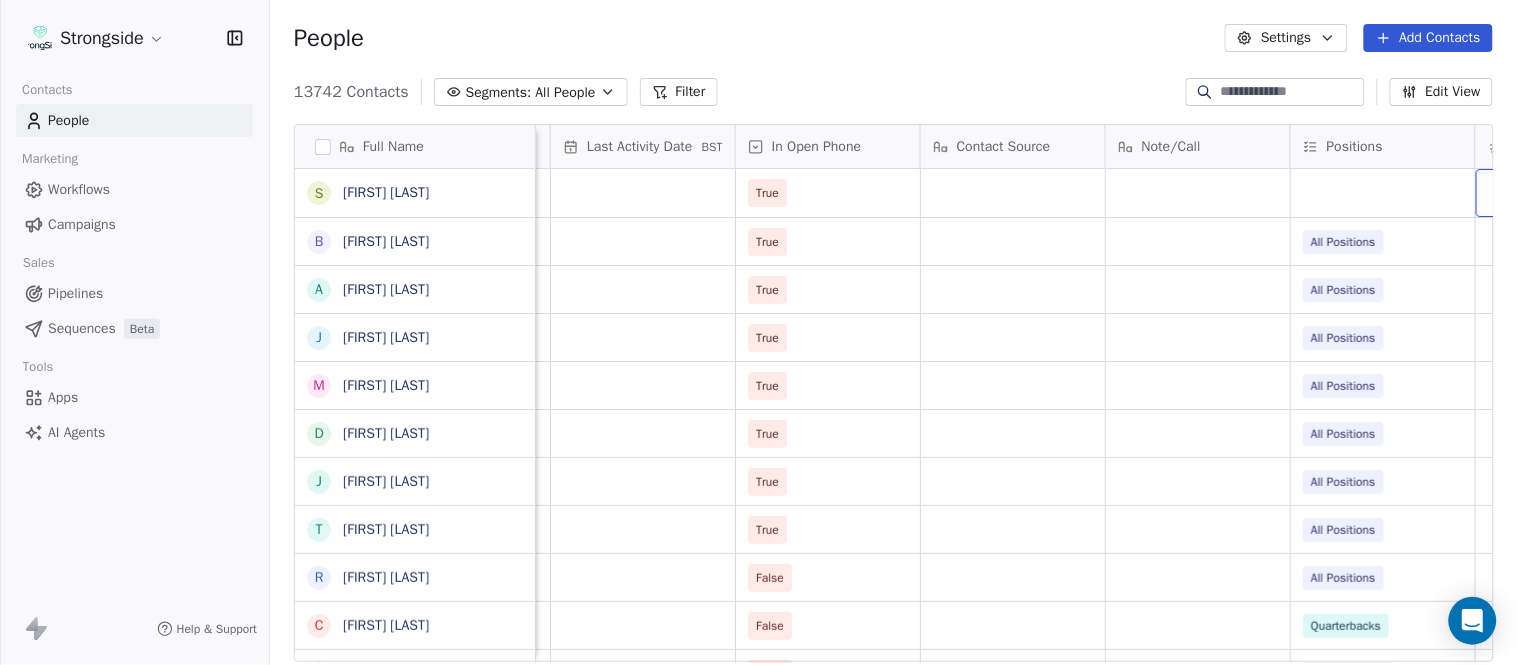 scroll, scrollTop: 0, scrollLeft: 2108, axis: horizontal 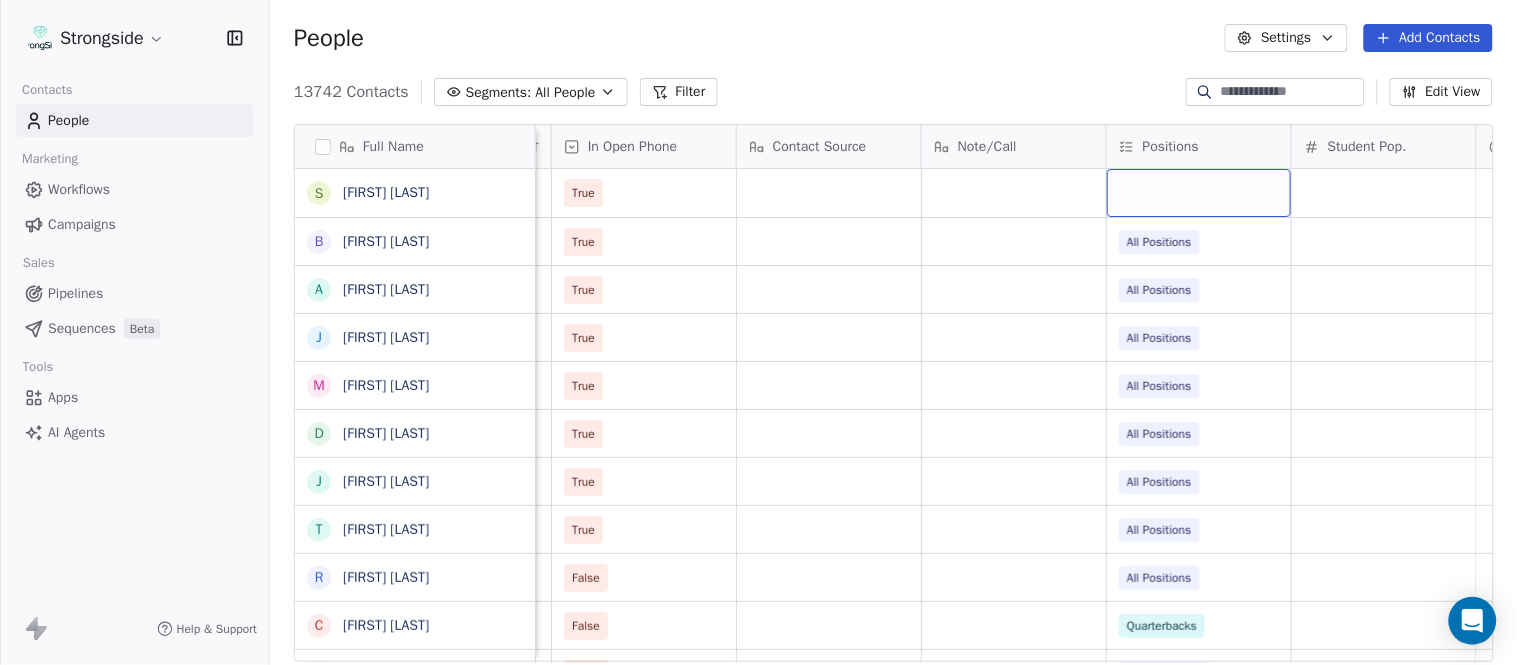 click at bounding box center (1199, 193) 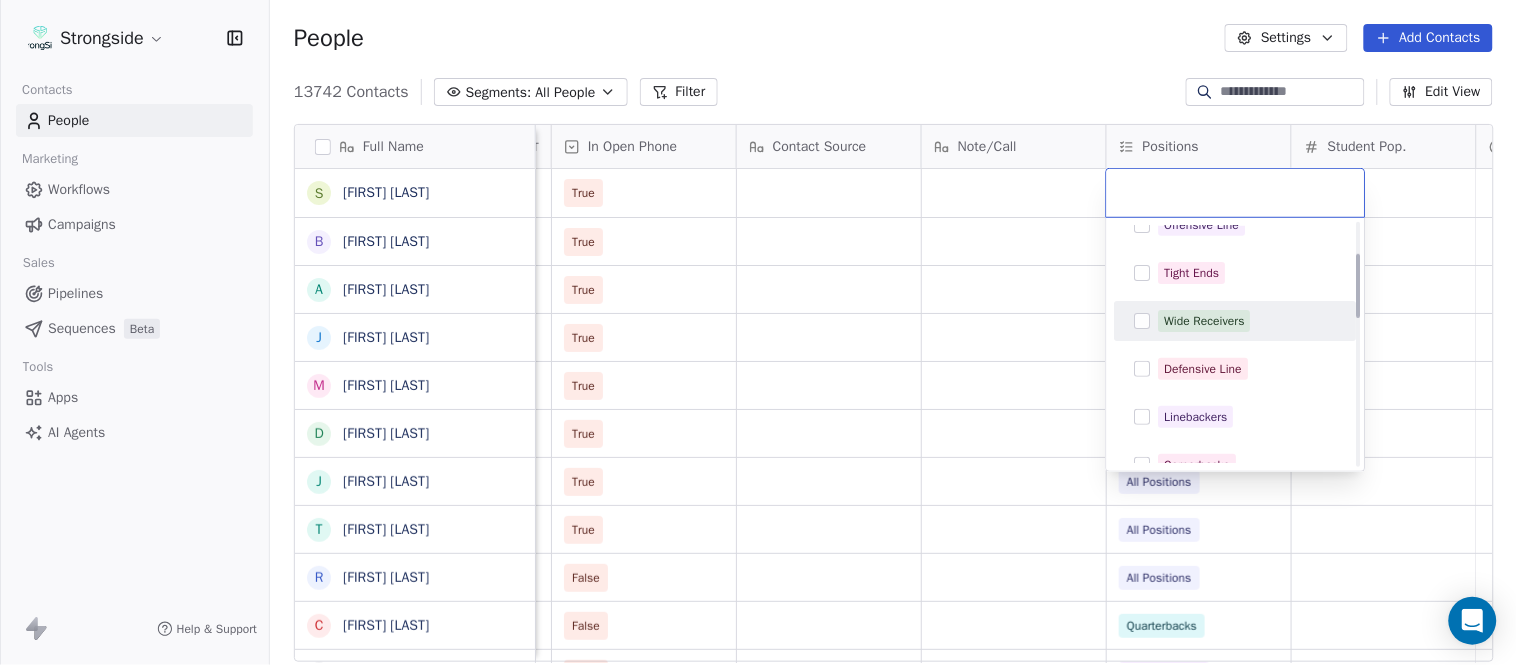 scroll, scrollTop: 333, scrollLeft: 0, axis: vertical 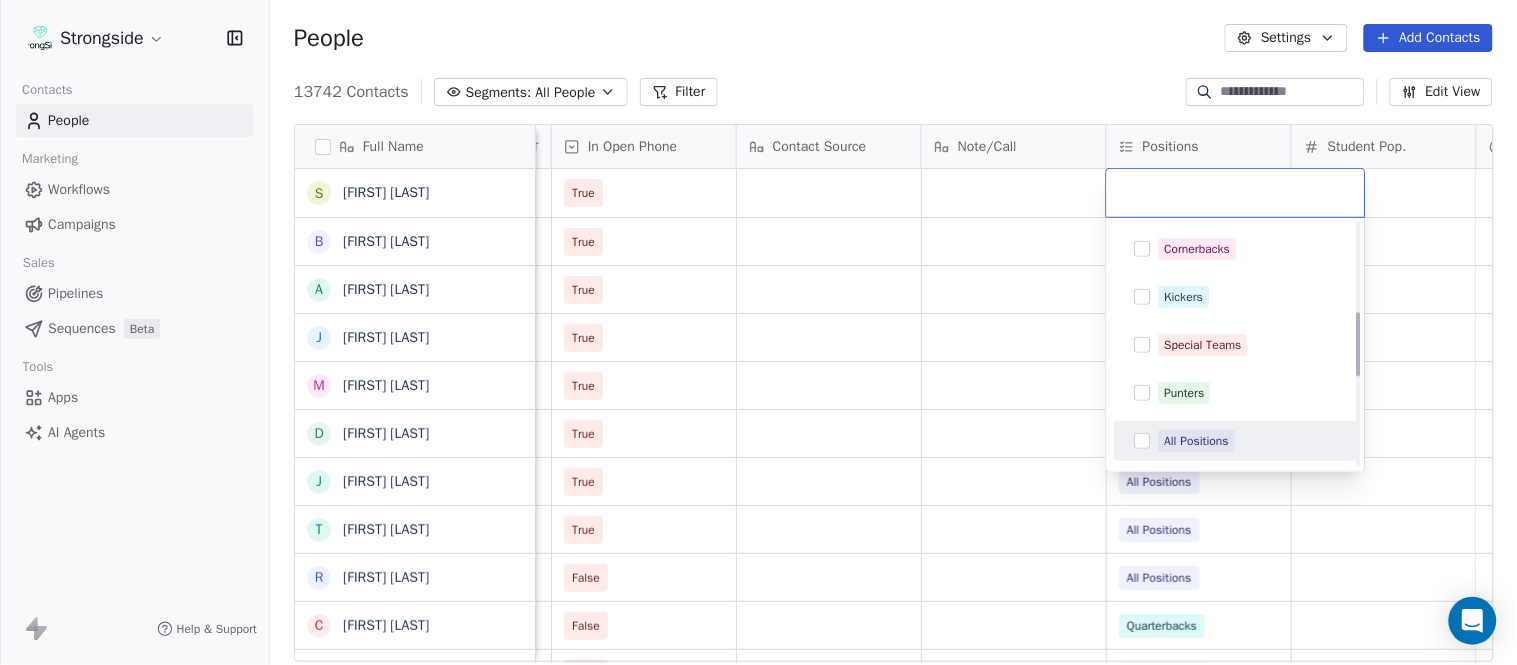 click on "All Positions" at bounding box center [1197, 441] 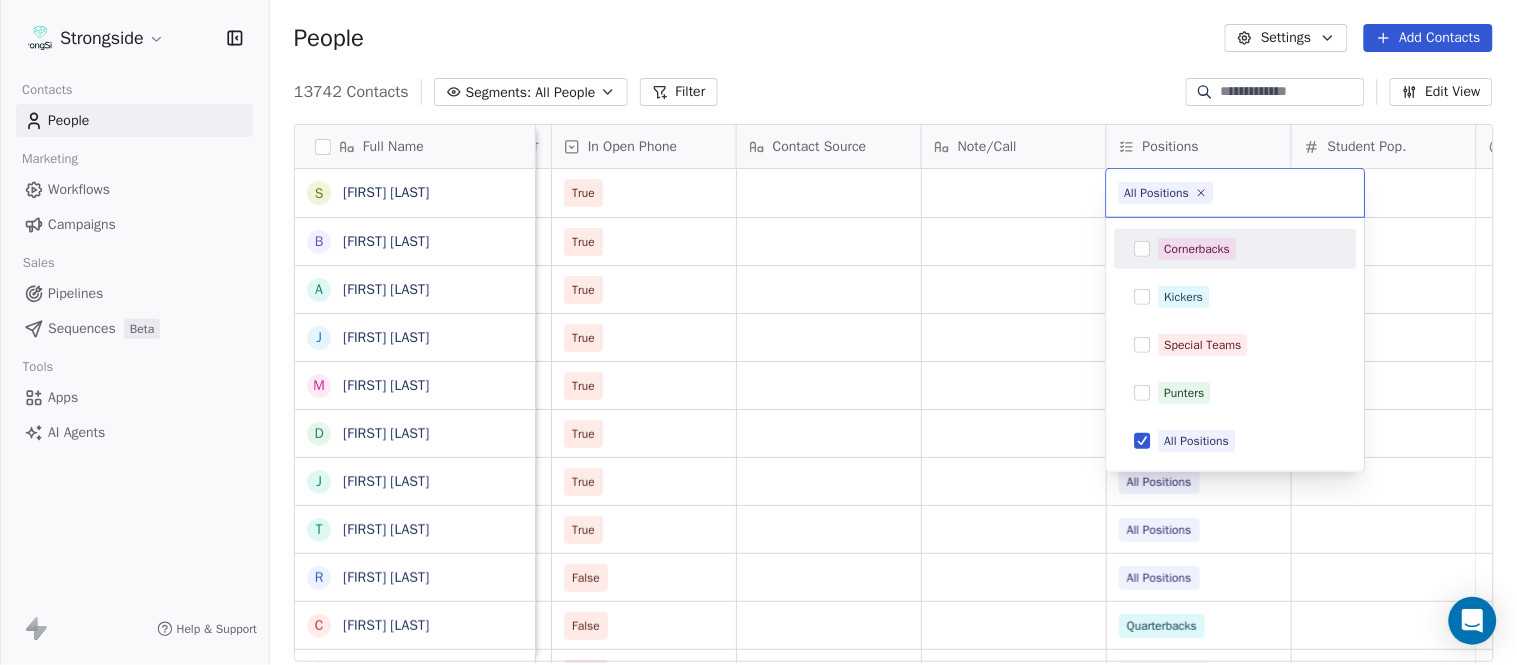 click on "Strongside Contacts People Marketing Workflows Campaigns Sales Pipelines Sequences Beta Tools Apps AI Agents Help & Support People Settings Add Contacts 13742 Contacts Segments: All People Filter Edit View Tag Add to Sequence Export Full Name S [FIRST] [LAST] B [FIRST] [LAST] A [FIRST] [LAST] J [FIRST] [LAST] M [FIRST] [LAST] D [FIRST] [LAST] J [FIRST] [LAST] T [FIRST] [LAST] R [FIRST] [LAST] C [FIRST] [LAST] V [FIRST] [LAST] B [FIRST] [LAST] K [FIRST] [LAST] D [FIRST] [LAST] O [FIRST] [LAST] I [FIRST] [LAST] R [FIRST] [LAST] T [FIRST] [LAST] K [FIRST] [LAST] J [FIRST] [LAST] T [FIRST] [LAST] S [FIRST] [LAST] D [FIRST] [LAST] Dr. [FIRST] [LAST] P [FIRST] [LAST] J [FIRST] [LAST] A [FIRST] [LAST] R [FIRST] [LAST] E [FIRST] [LAST] J [FIRST] [LAST] T [FIRST] [LAST] B [FIRST] [LAST] Status Priority Emails Auto Clicked Last Activity Date BST In Open Phone Contact Source Note/Call Positions Student Pop. Lead Account True True All Positions True All Positions True All Positions True All Positions True All Positions True All Positions True All Positions True All Positions True All Positions True All Positions False All Positions False Quarterbacks False Offensive Line False Cornerbacks False Wide Receivers False False Running Back False Offensive Line False Running Back False Defensive Coordinator Linebackers False Tight Ends False Quarterbacks Offense False AHC False All Positions False All Positions False All Positions False All Positions False All Positions True All Positions False All Positions" at bounding box center [758, 332] 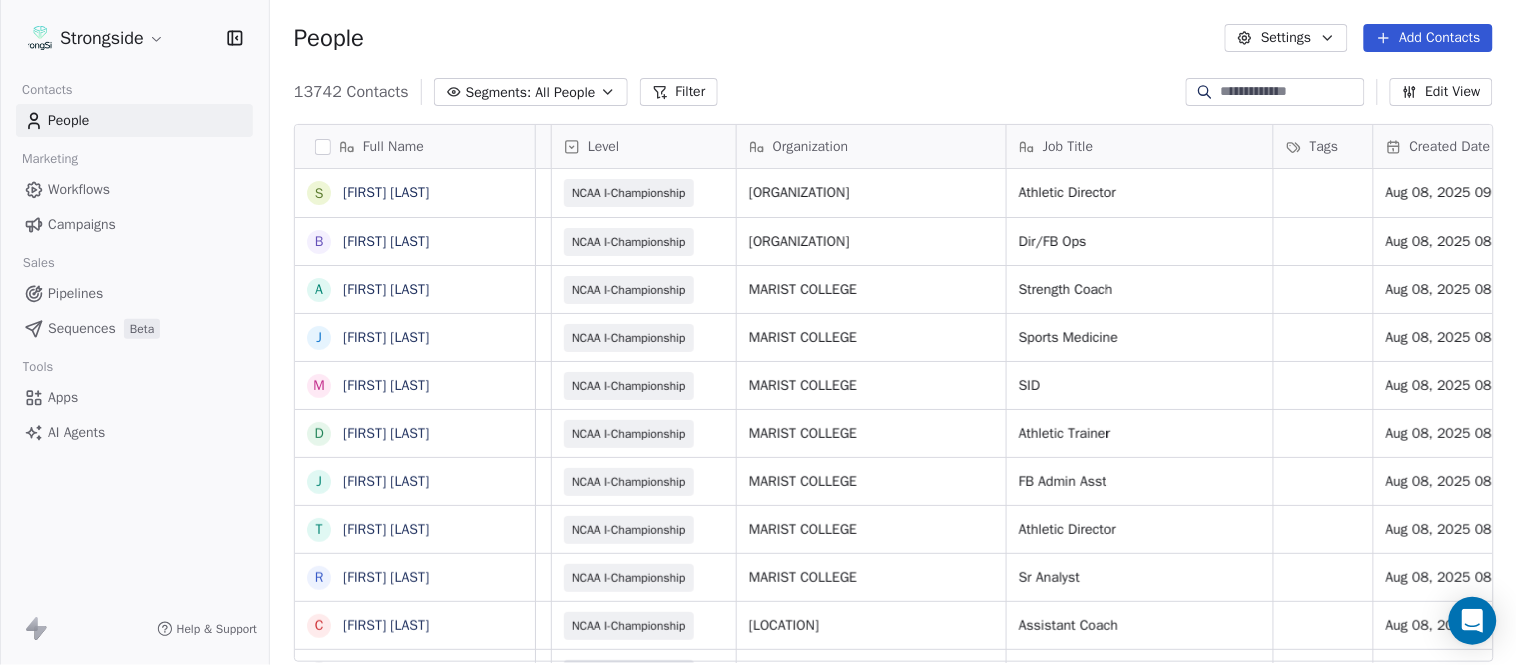 scroll, scrollTop: 0, scrollLeft: 0, axis: both 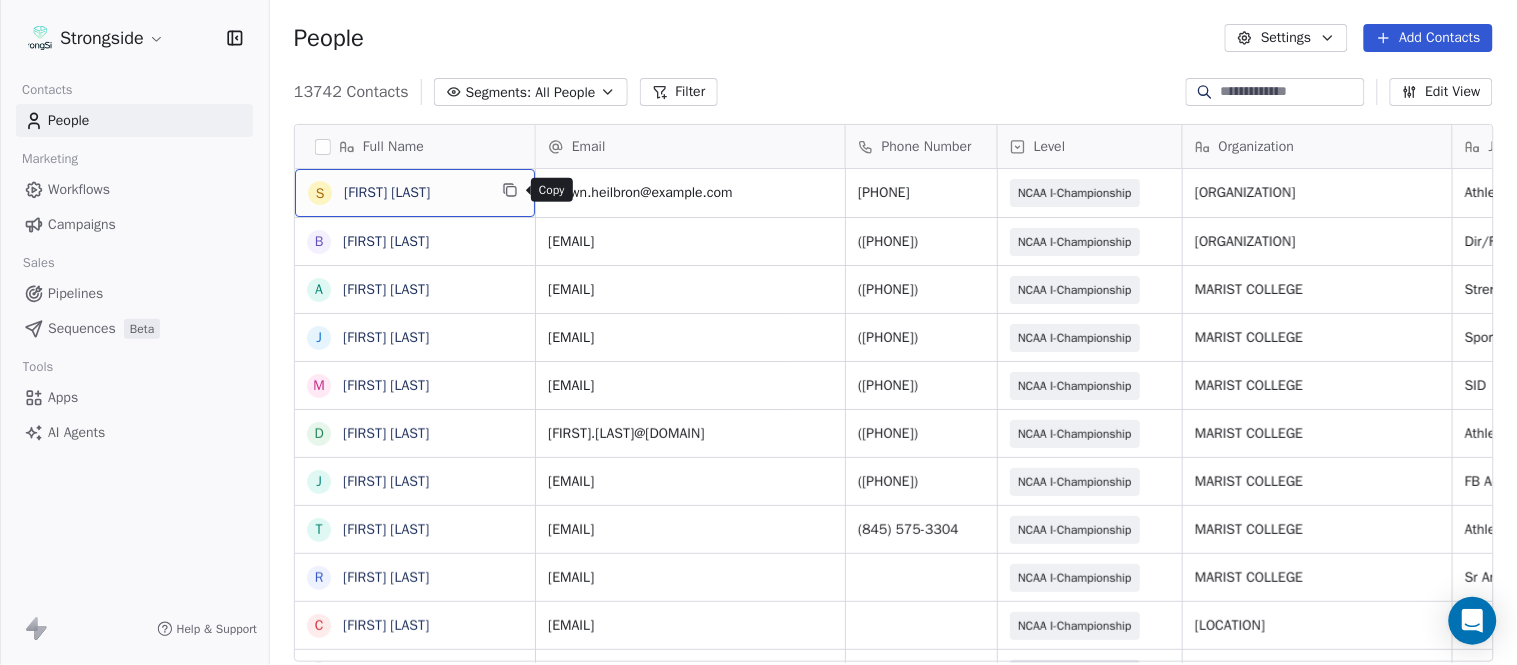 click at bounding box center (510, 190) 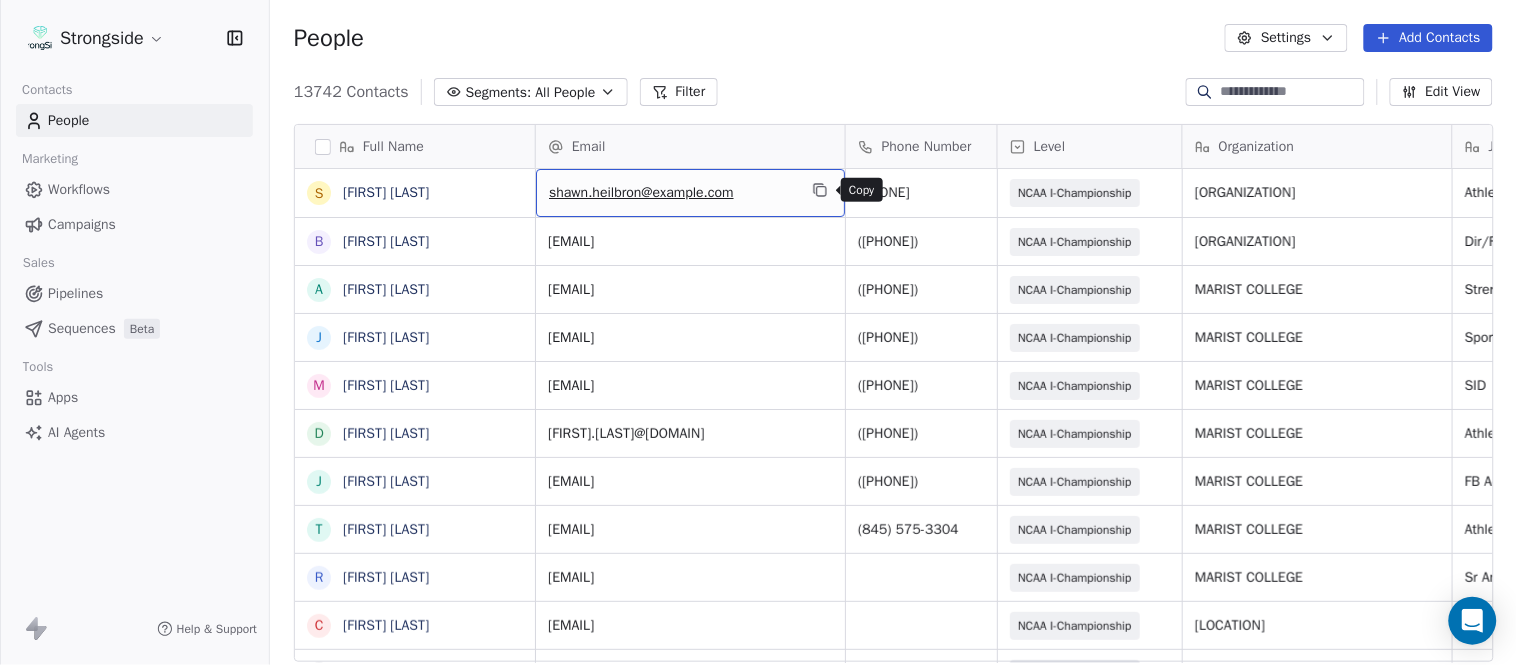 click 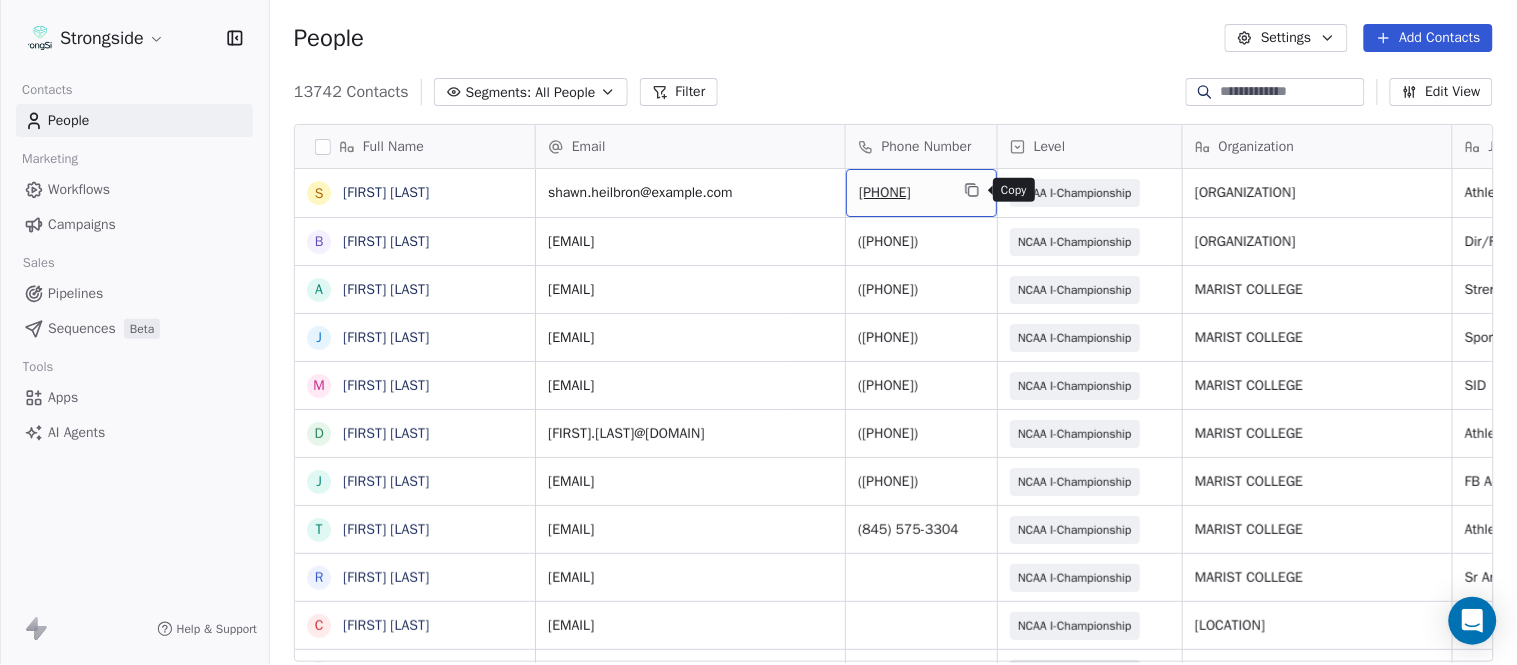click 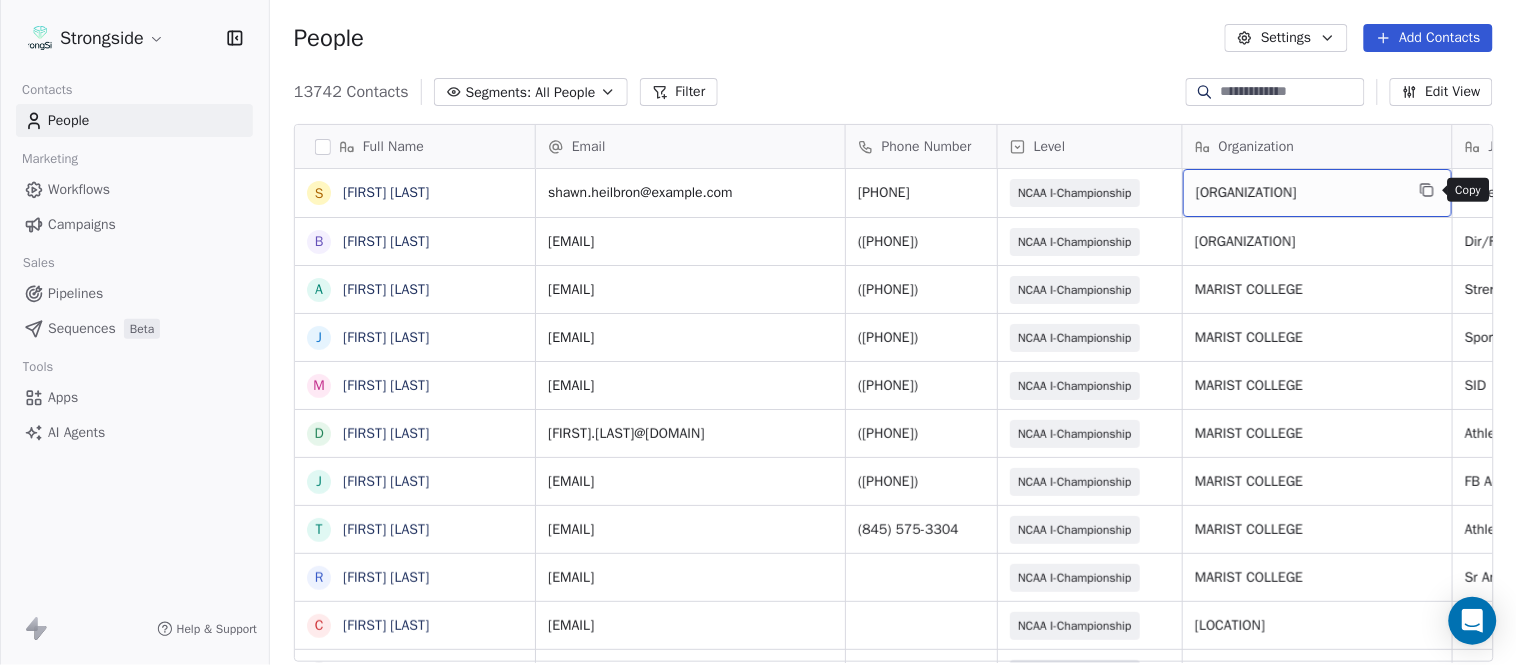 click 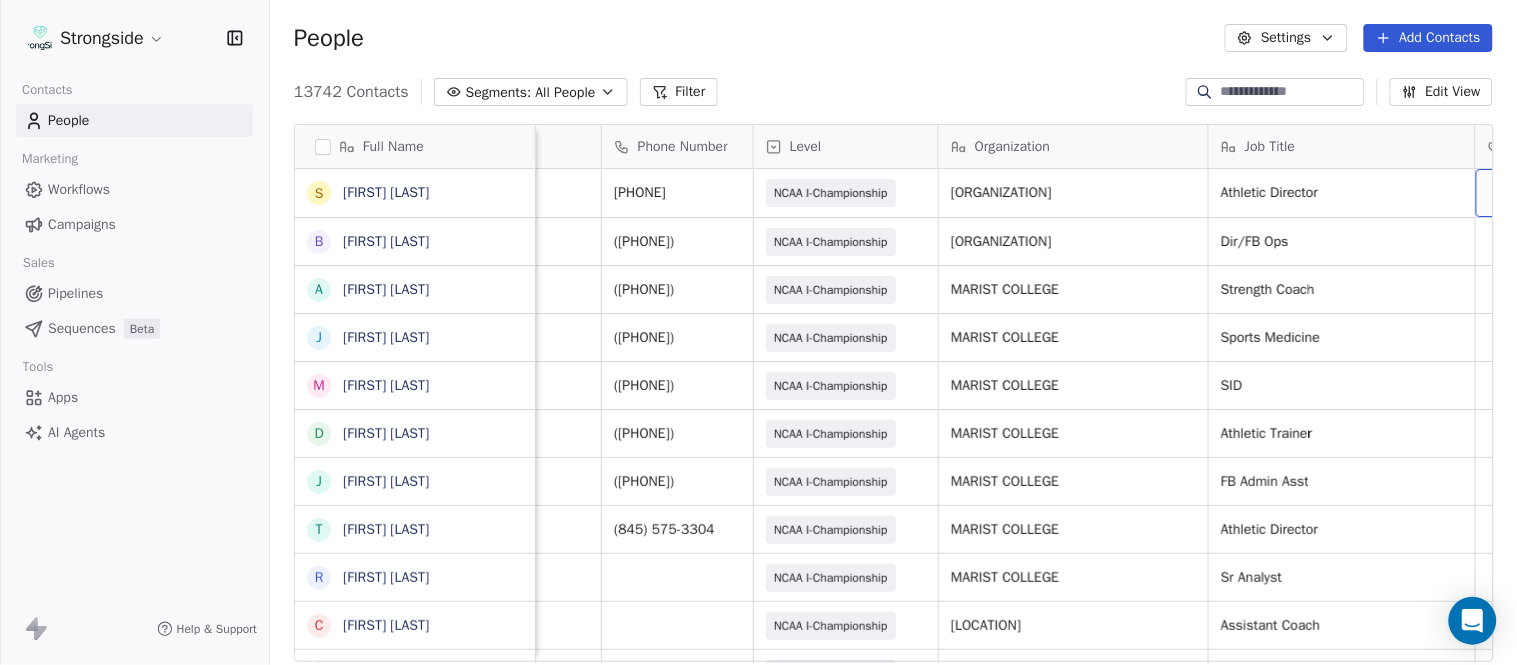 scroll, scrollTop: 0, scrollLeft: 344, axis: horizontal 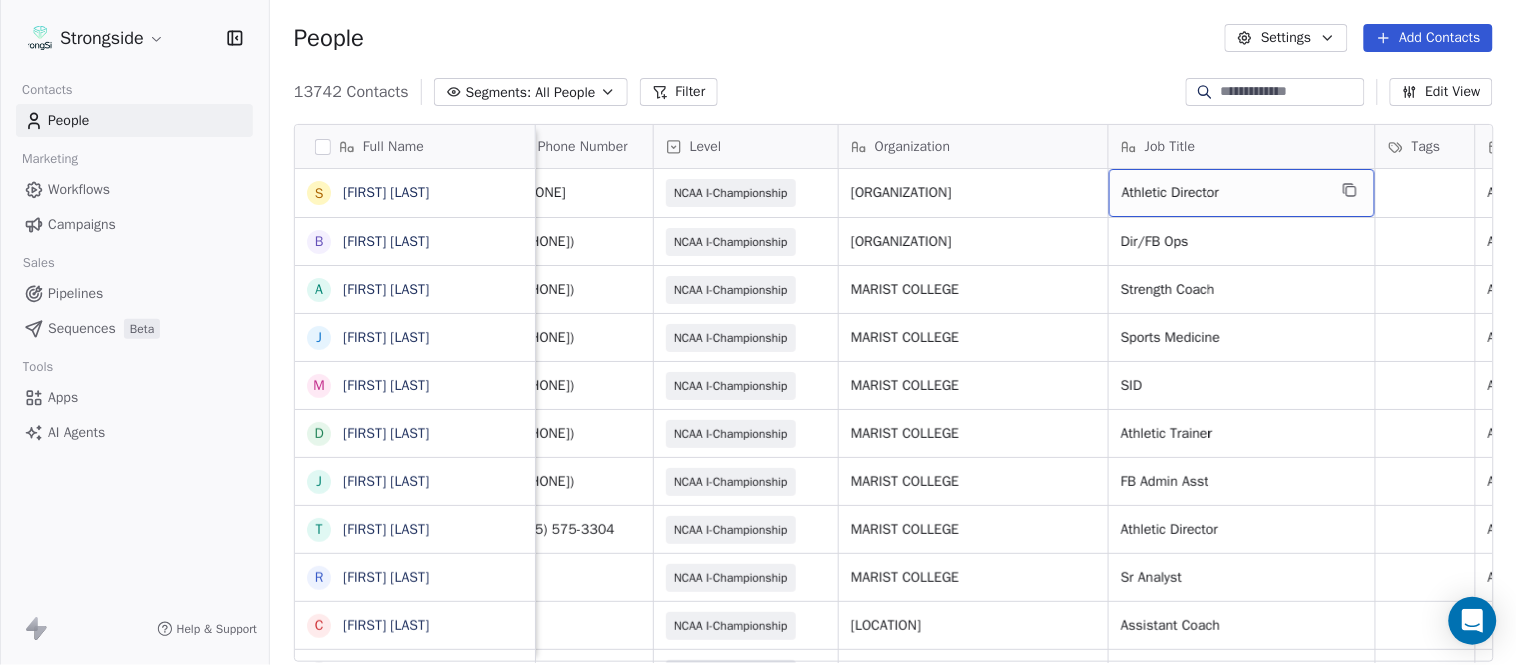 click on "Athletic Director" at bounding box center [1242, 193] 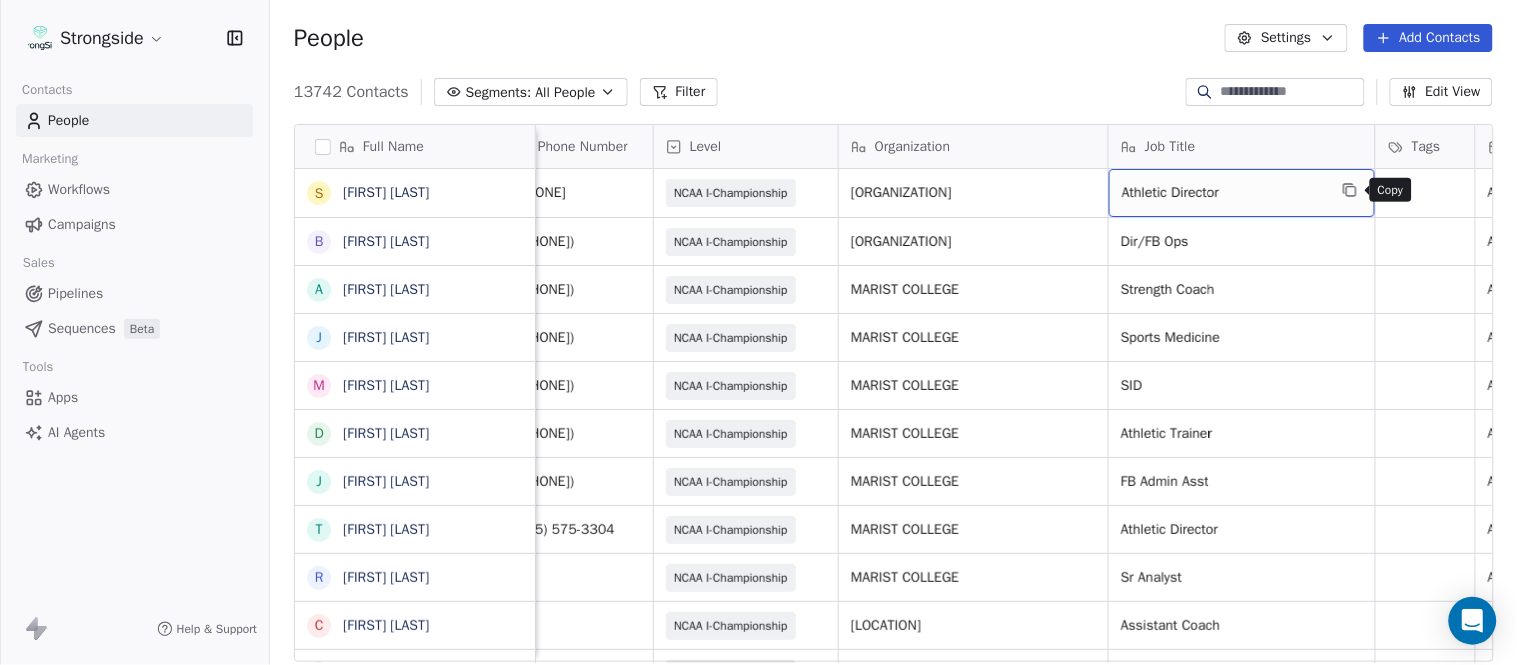 click 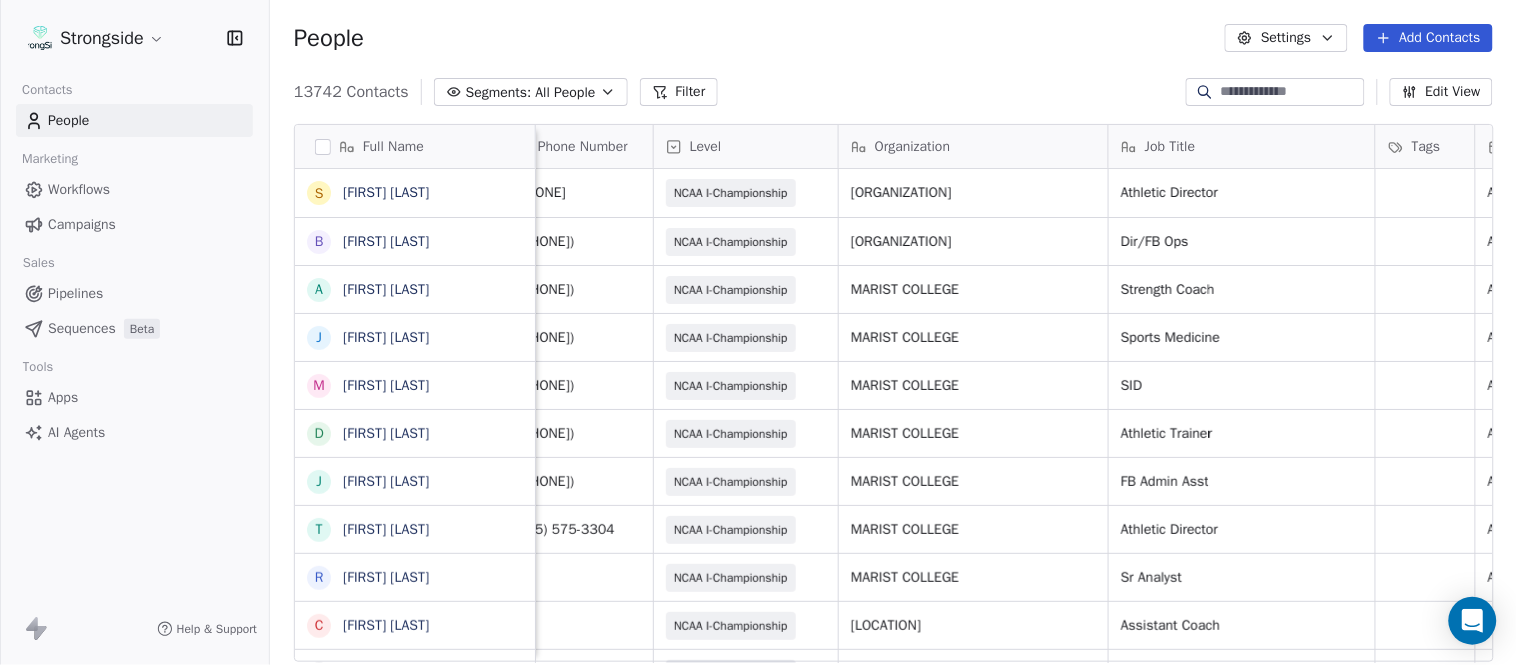 scroll, scrollTop: 0, scrollLeft: 0, axis: both 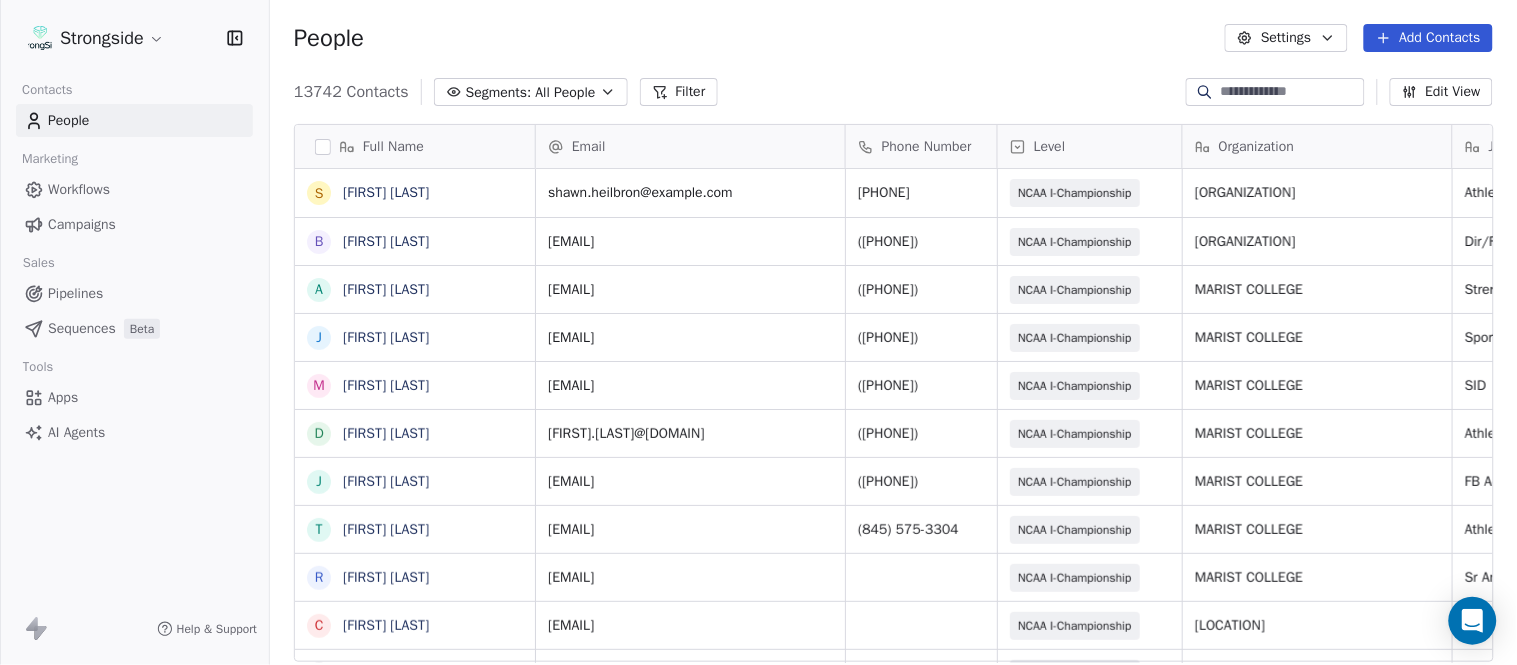 click on "Add Contacts" at bounding box center [1428, 38] 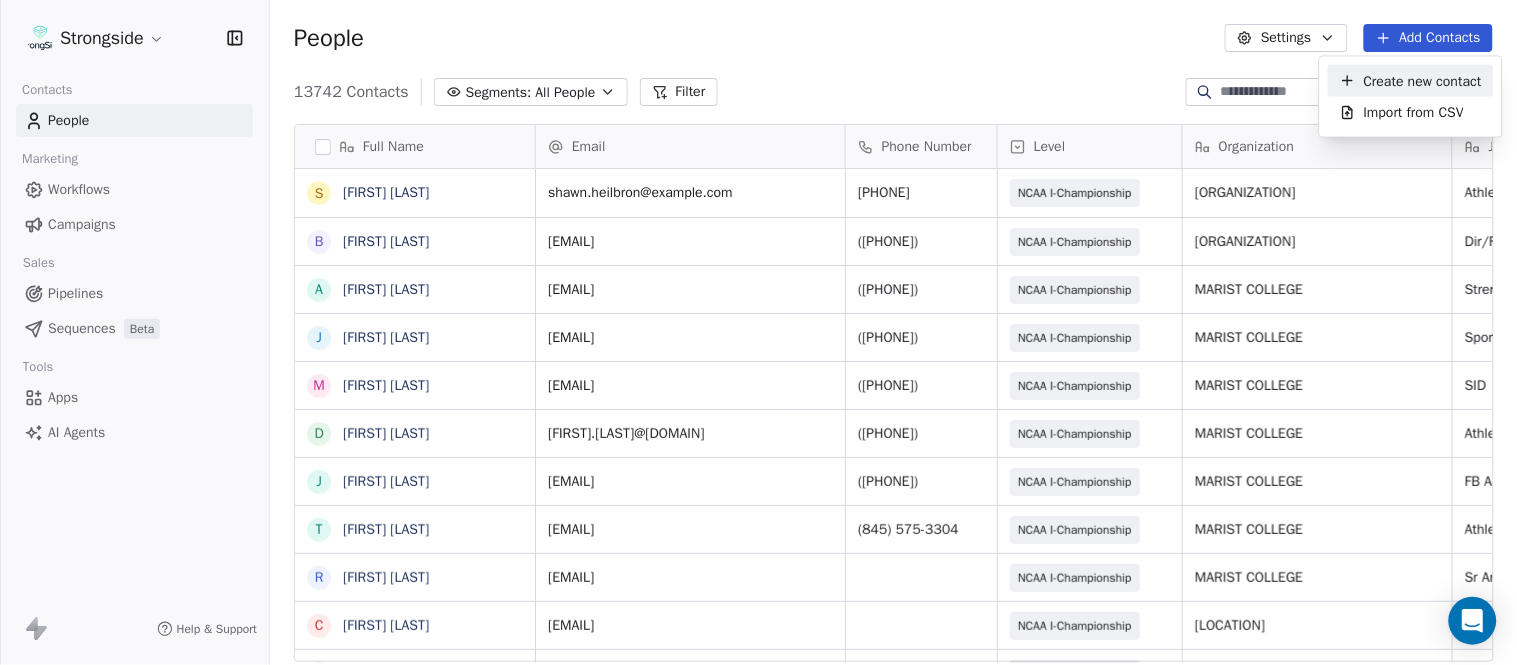 click on "Create new contact" at bounding box center [1411, 81] 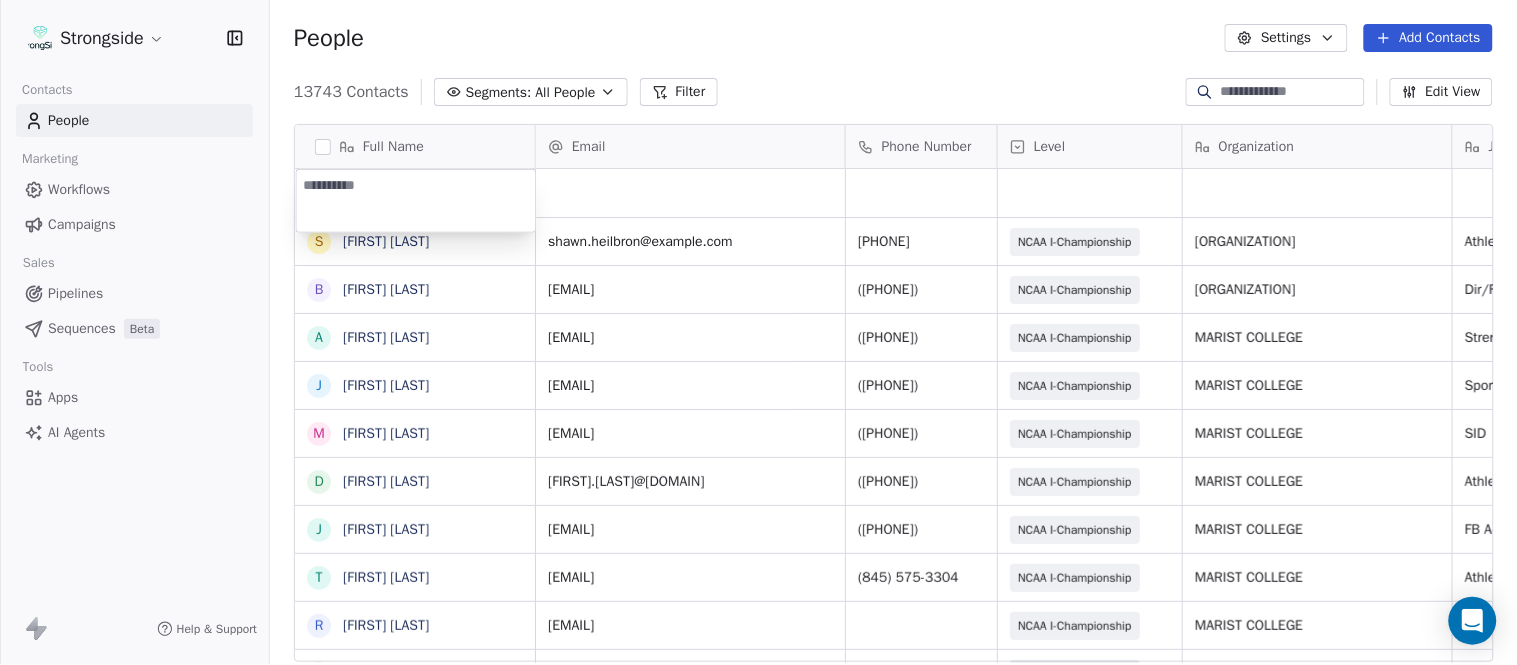 type on "**********" 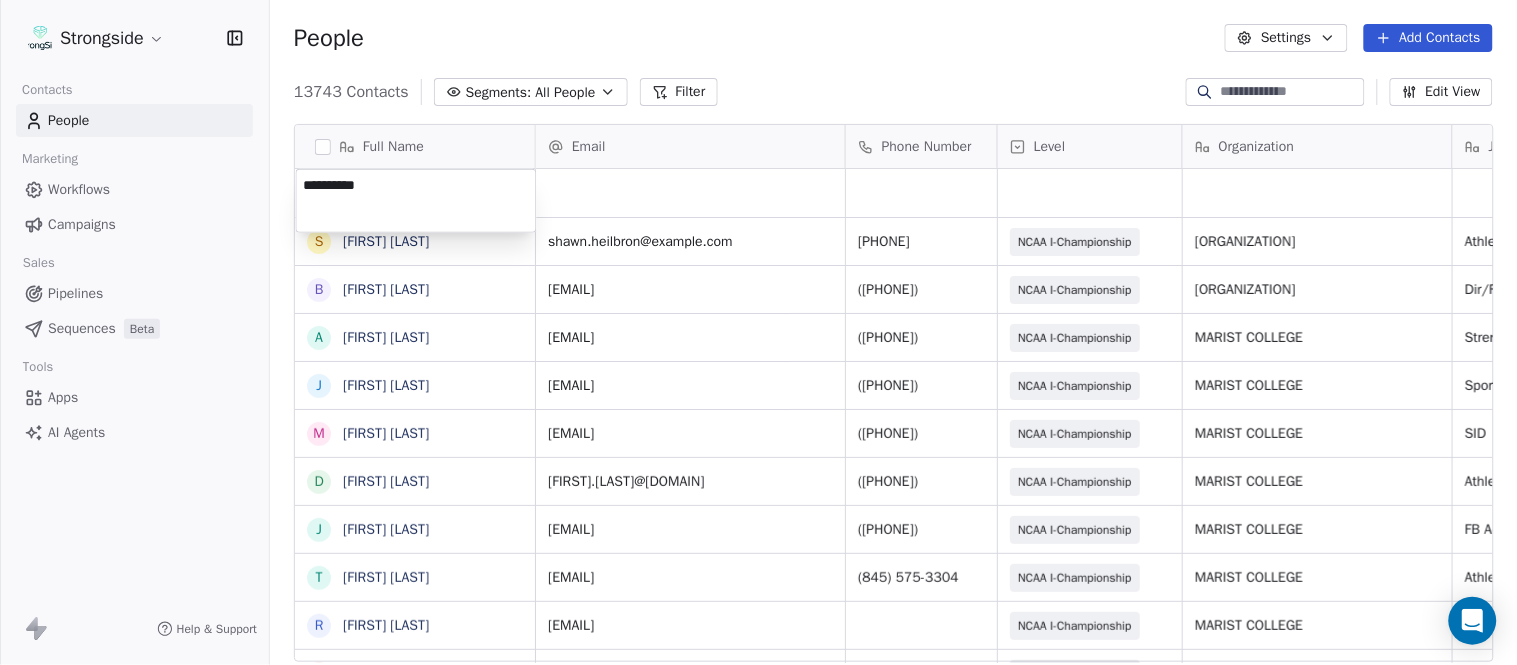 click on "Strongside Contacts People Marketing Workflows Campaigns Sales Pipelines Sequences Beta Tools Apps AI Agents Help & Support People Settings Add Contacts 13743 Contacts Segments: All People Filter Edit View Tag Add to Sequence Export Full Name S [LAST] B [LAST] A [LAST] J [LAST] M [LAST] D [LAST] J [LAST] T [LAST] R [LAST] C [LAST] V [LAST] B [LAST] K [LAST] D [LAST] O [LAST] I [LAST] R [LAST] T [LAST] K [LAST] J [LAST] T [LAST] S [LAST] D [LAST] P [LAST] J [LAST] A [LAST] R [LAST] E [LAST] J [LAST] T [LAST] Email Phone Number Level Organization Job Title Tags Created Date BST Status Aug 08, 2025 09:02 PM [EMAIL] [PHONE] NCAA I-Championship STONY BROOK UNIV Athletic Director Aug 08, 2025 09:00 PM [EMAIL] ([PHONE]) NCAA I-Championship STONY BROOK UNIV" at bounding box center (758, 332) 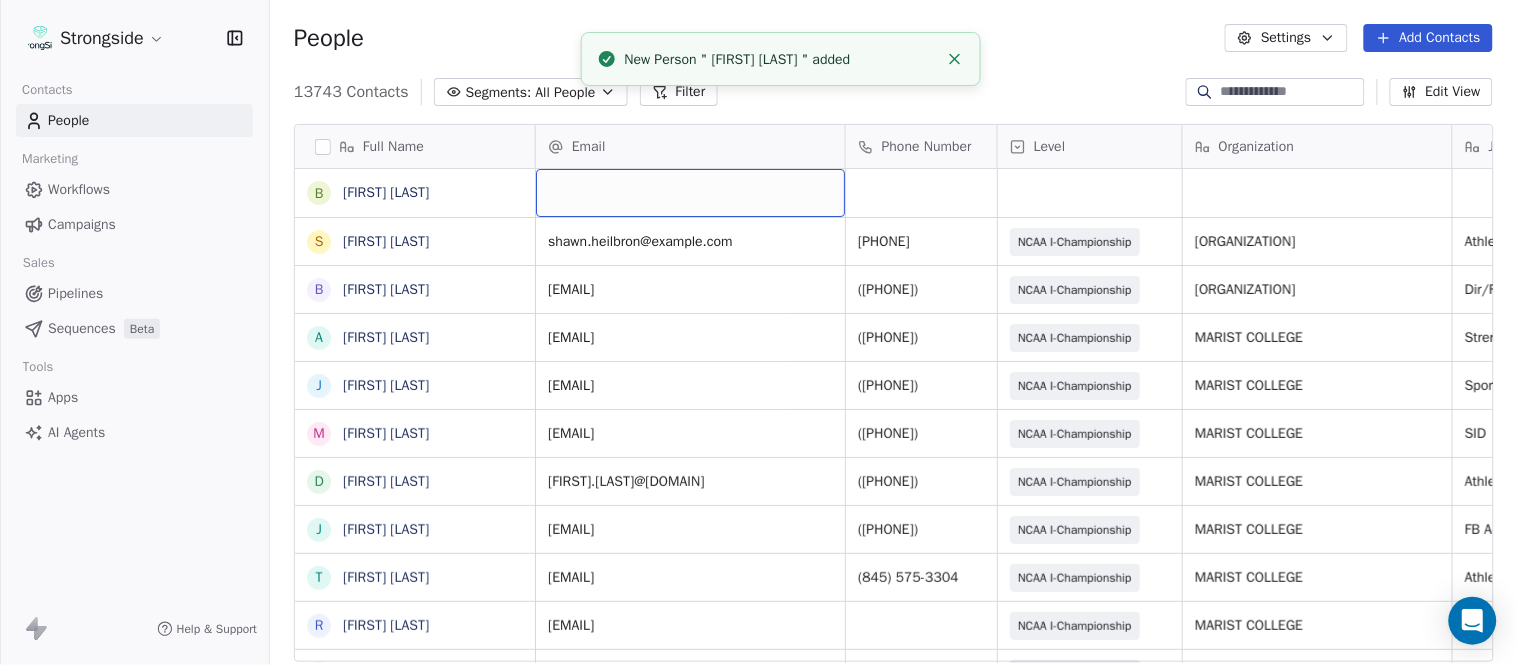 click at bounding box center [690, 193] 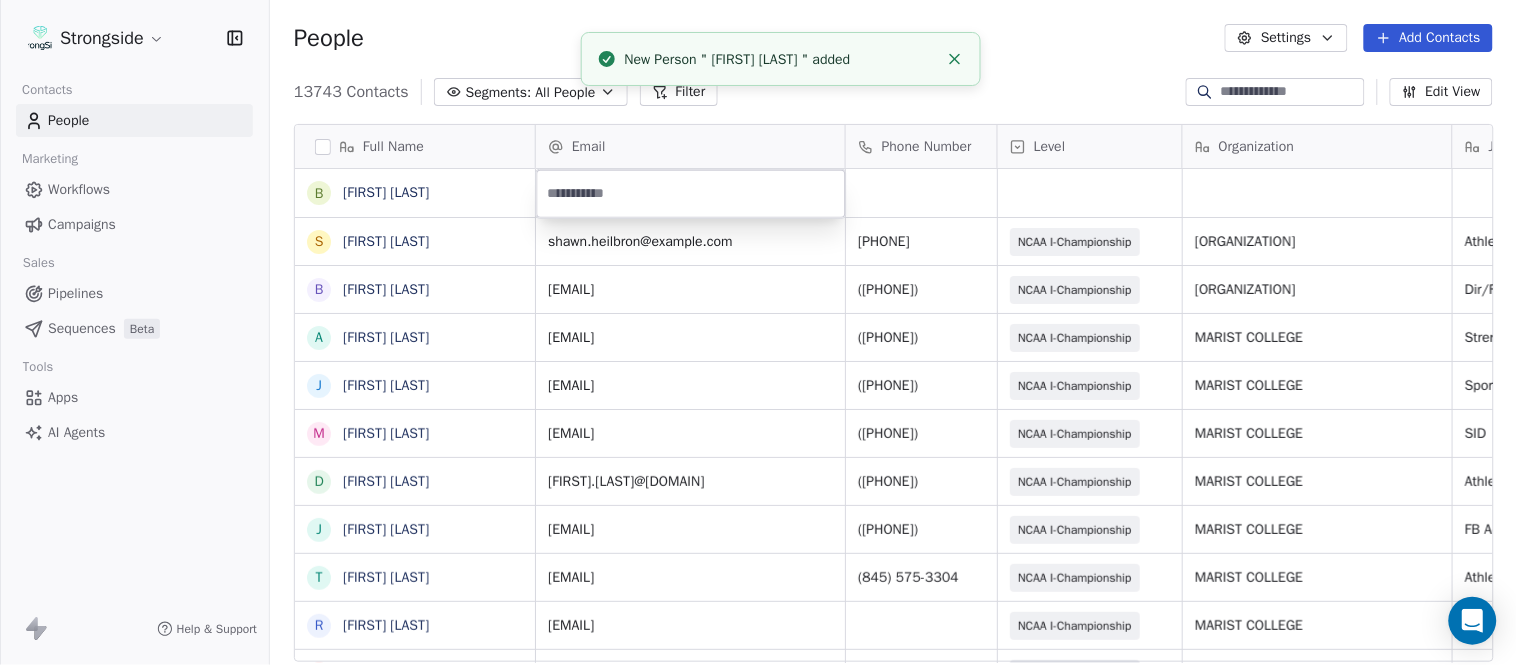 type on "**********" 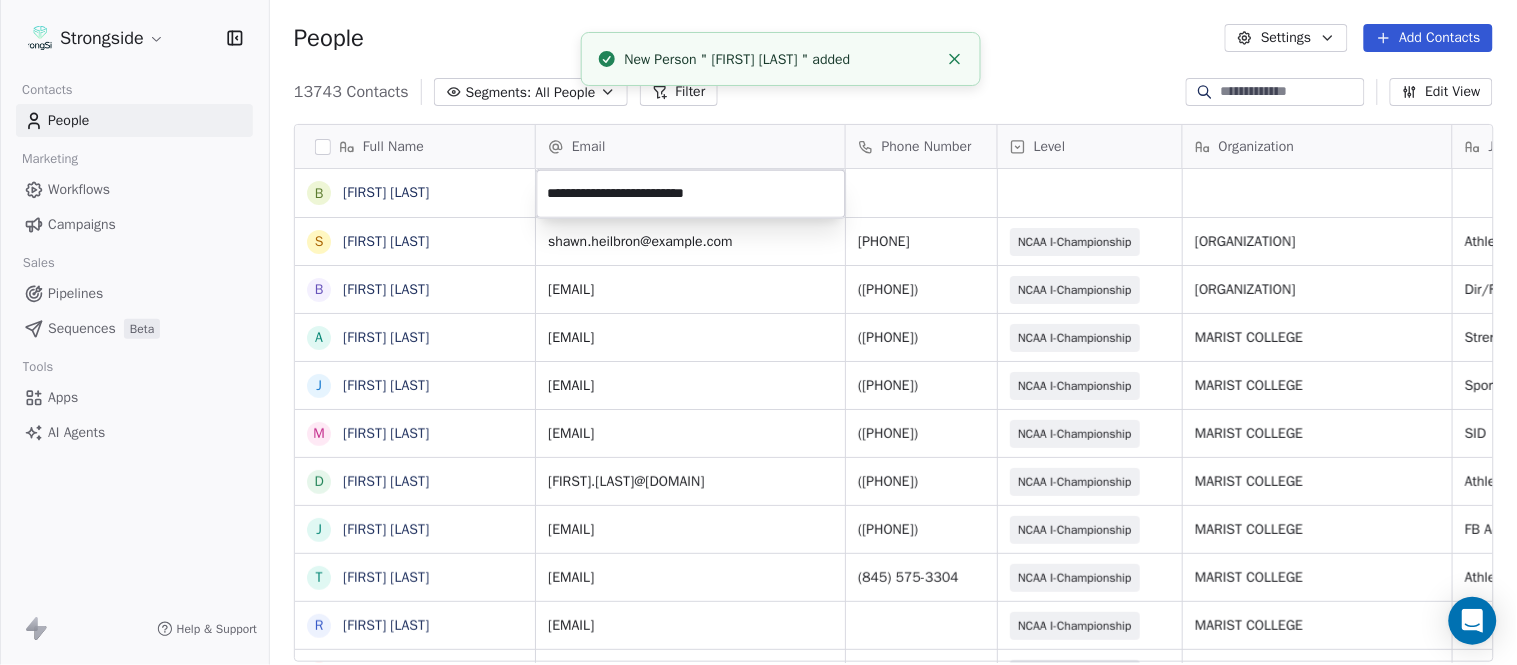 click on "Strongside Contacts People Marketing Workflows Campaigns Sales Pipelines Sequences Beta Tools Apps AI Agents Help & Support People Settings Add Contacts 13743 Contacts Segments: All People Filter Edit View Tag Add to Sequence Export Full Name B [FIRST] [LAST] S [FIRST] [LAST] B [FIRST] [LAST] A [FIRST] [LAST] J [FIRST] [LAST] M [FIRST] [LAST] D [FIRST] [LAST] J [FIRST] [LAST] T [FIRST] [LAST] R [FIRST] [LAST] C [FIRST] [LAST] V [FIRST] [LAST] B [FIRST] [LAST] K [FIRST] [LAST] D [FIRST] [LAST] O [FIRST] [LAST] I [FIRST] [LAST] R [FIRST] [LAST] T [FIRST] [LAST] K [FIRST] [LAST] J [FIRST] [LAST] T [FIRST] [LAST] S [FIRST] [LAST] D [FIRST] [LAST] Dr. [FIRST] [LAST] P [FIRST] [LAST] J [FIRST] [LAST] A [FIRST] [LAST] R [FIRST] [LAST] E [FIRST] [LAST] J [FIRST] [LAST] T [FIRST] [LAST] Email Phone Number Level Organization Job Title Tags Created Date BST Status Aug 08, 2025 09:02 PM [EMAIL] [PHONE] NCAA I-Championship STONY BROOK UNIV Athletic Director Aug 08, 2025 09:00 PM [EMAIL] [PHONE] NCAA I-Championship SID" at bounding box center (758, 332) 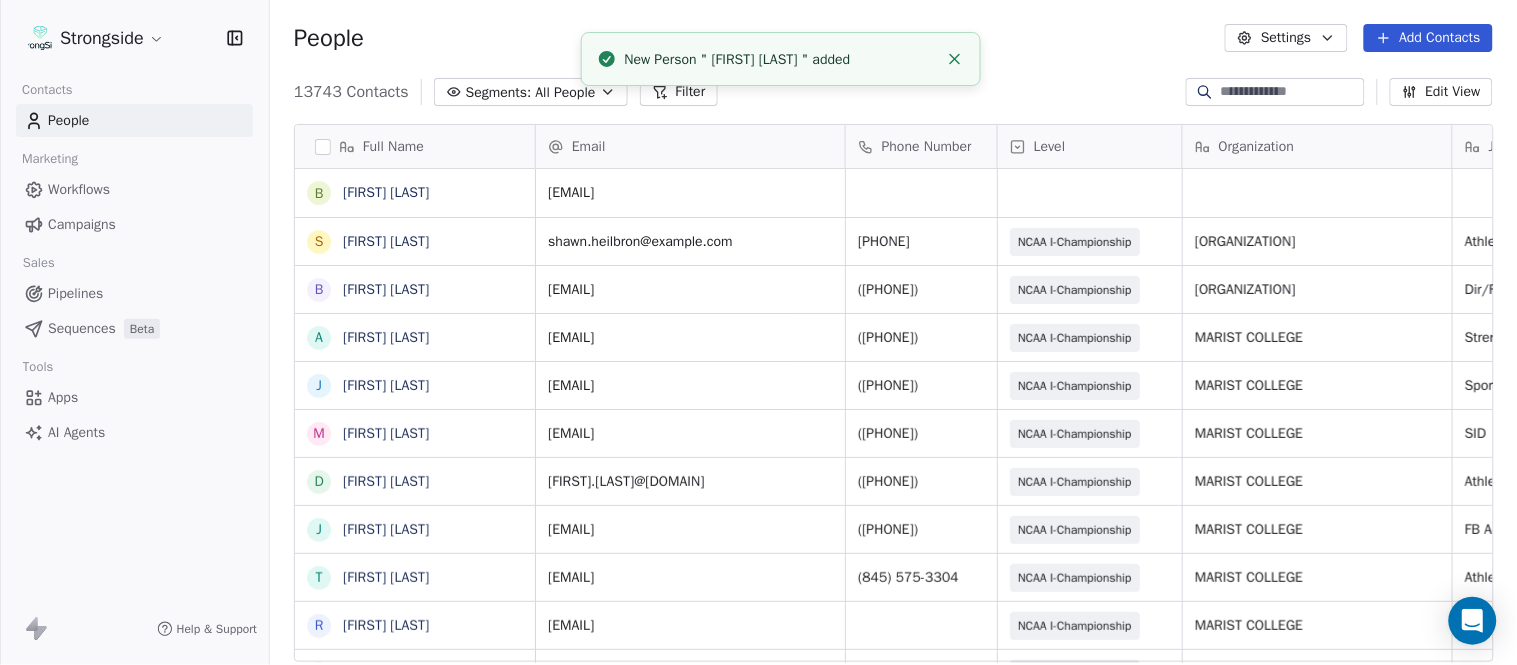 click 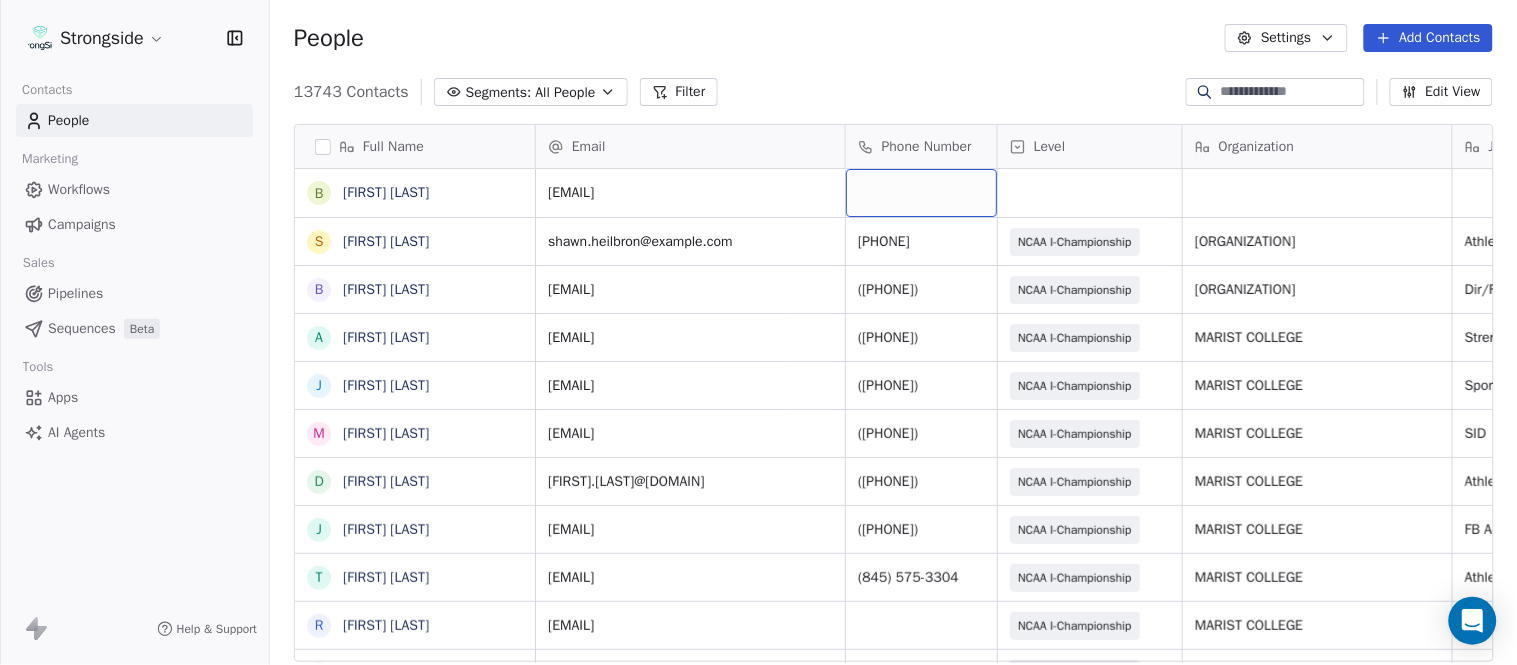 click at bounding box center (921, 193) 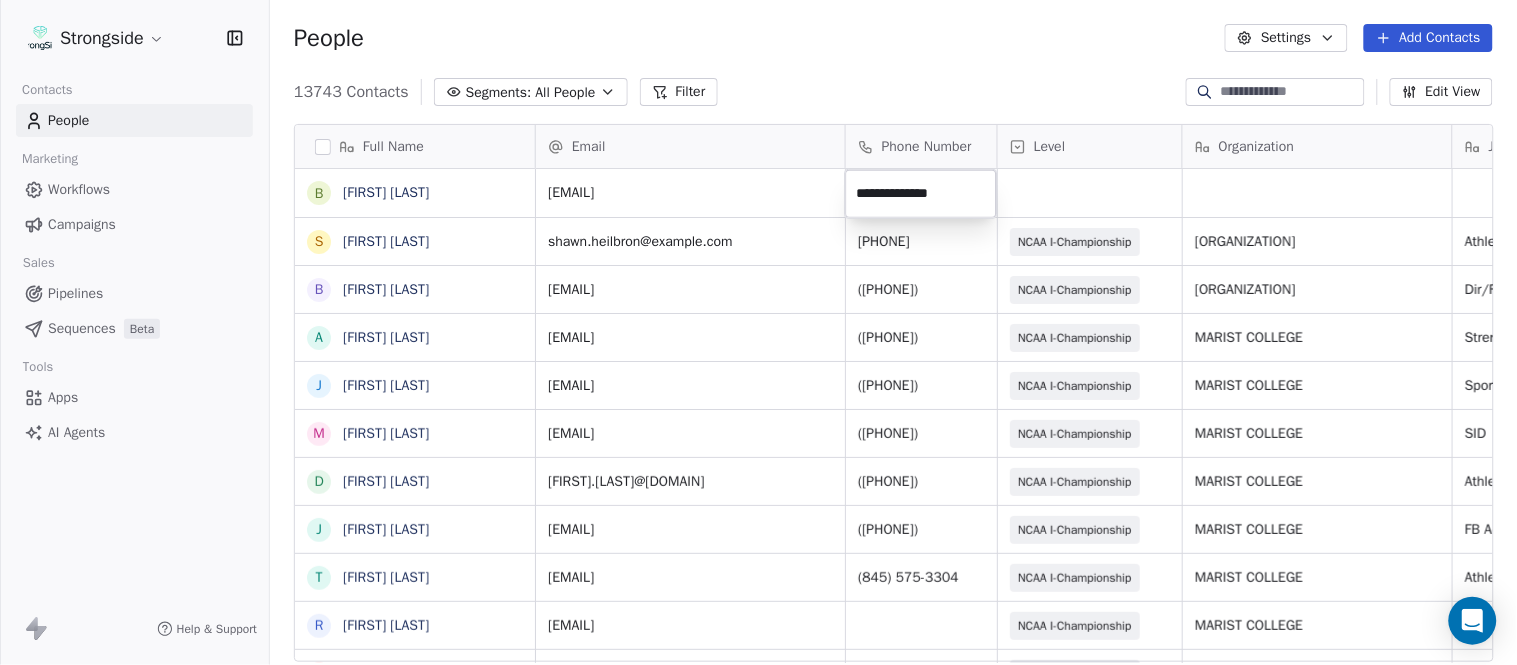click on "Strongside Contacts People Marketing Workflows Campaigns Sales Pipelines Sequences Beta Tools Apps AI Agents Help & Support People Settings Add Contacts 13743 Contacts Segments: All People Filter Edit View Tag Add to Sequence Export Full Name B [FIRST] [LAST] S [FIRST] [LAST] B [FIRST] [LAST] A [FIRST] [LAST] J [FIRST] [LAST] M [FIRST] [LAST] D [FIRST] [LAST] J [FIRST] [LAST] T [FIRST] [LAST] R [FIRST] [LAST] C [FIRST] [LAST] V [FIRST] [LAST] B [FIRST] [LAST] K [FIRST] [LAST] D [FIRST] [LAST] O [FIRST] [LAST] I [FIRST] [LAST] R [FIRST] [LAST] T [FIRST] [LAST] K [FIRST] [LAST] J [FIRST] [LAST] T [FIRST] [LAST] S [FIRST] [LAST] D [FIRST] [LAST] P [FIRST] [LAST] J [FIRST] [LAST] A [FIRST] [LAST] R [FIRST] [LAST] E [FIRST] [LAST] J [FIRST] [LAST] T [FIRST] [LAST] B [FIRST] [LAST] C [FIRST] [LAST] S [FIRST] [LAST] Email Phone Number Level Organization Job Title Tags Created Date BST Status [EMAIL] Aug [DATE] [TIME] PM [EMAIL] ([PHONE]) NCAA I-Championship STONY BROOK UNIV Athletic Director Aug [DATE] [TIME] PM [EMAIL] Dir/FB Ops" at bounding box center (758, 332) 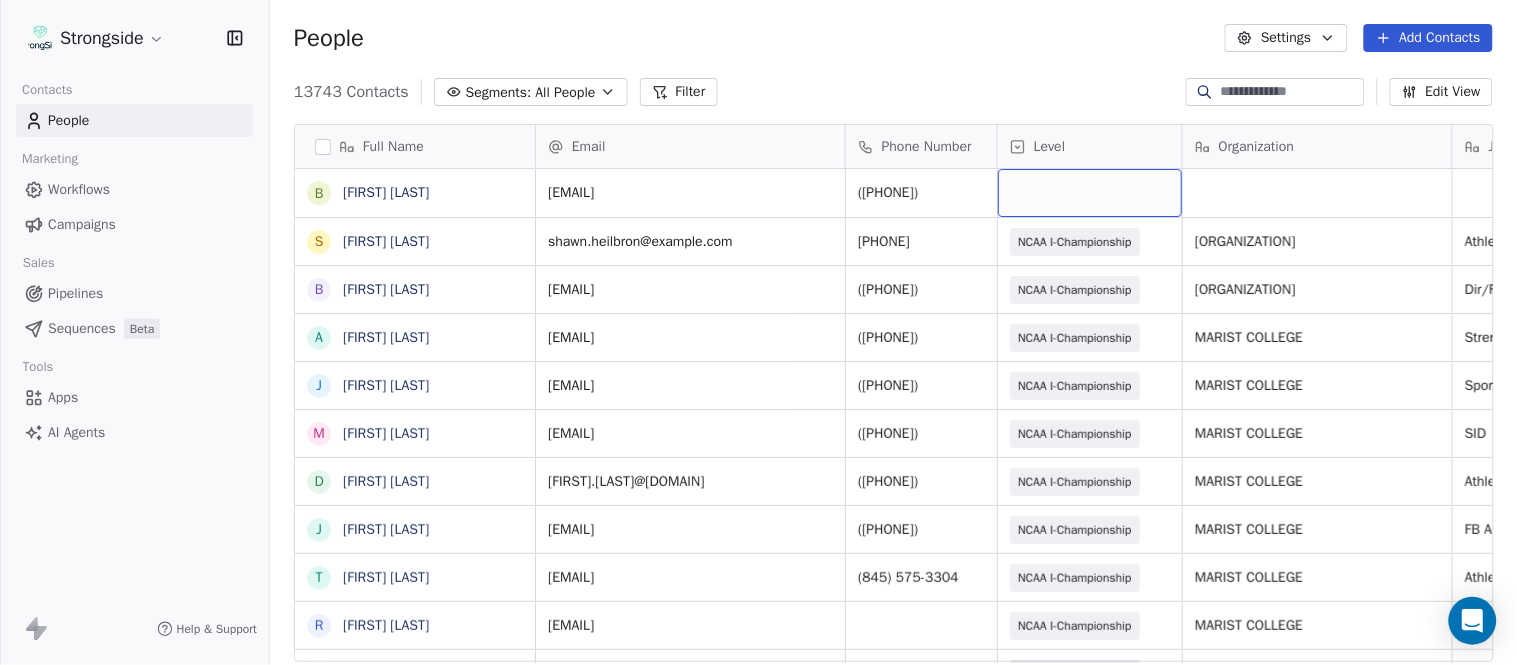 click at bounding box center [1090, 193] 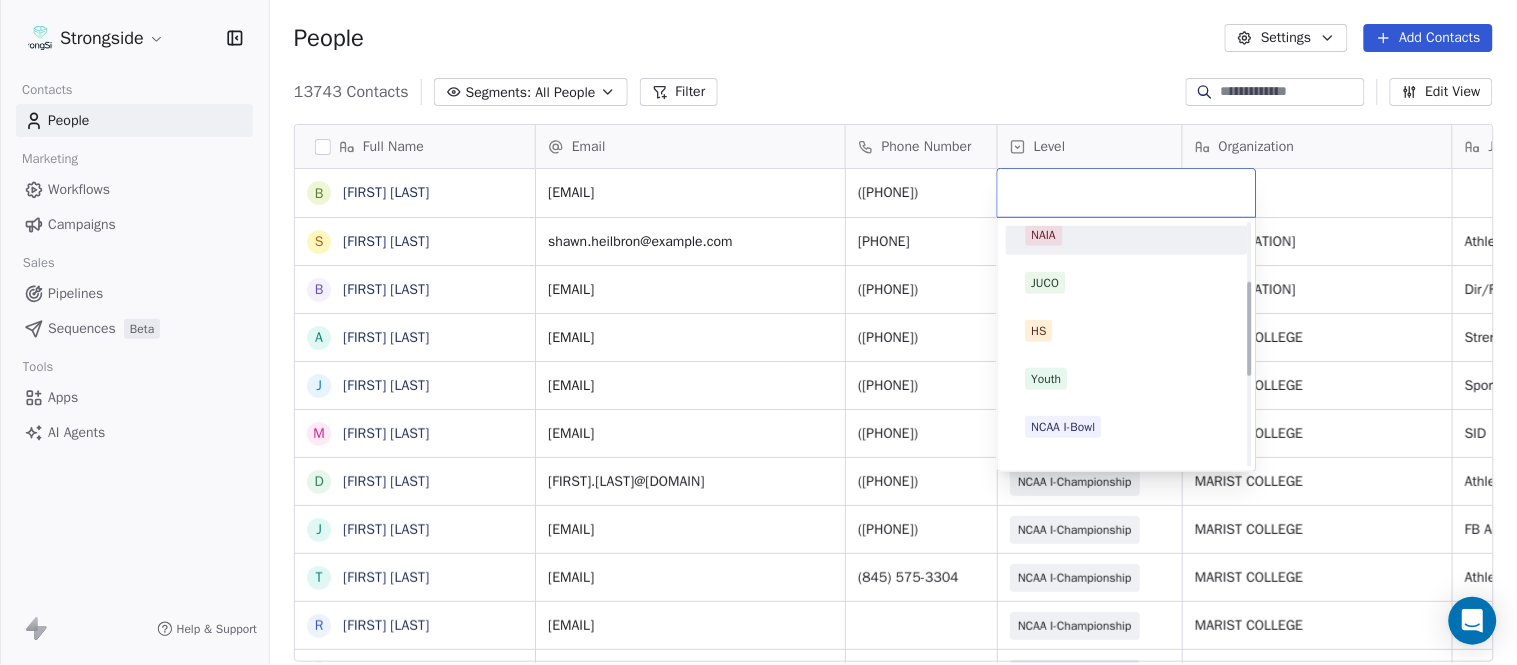 scroll, scrollTop: 378, scrollLeft: 0, axis: vertical 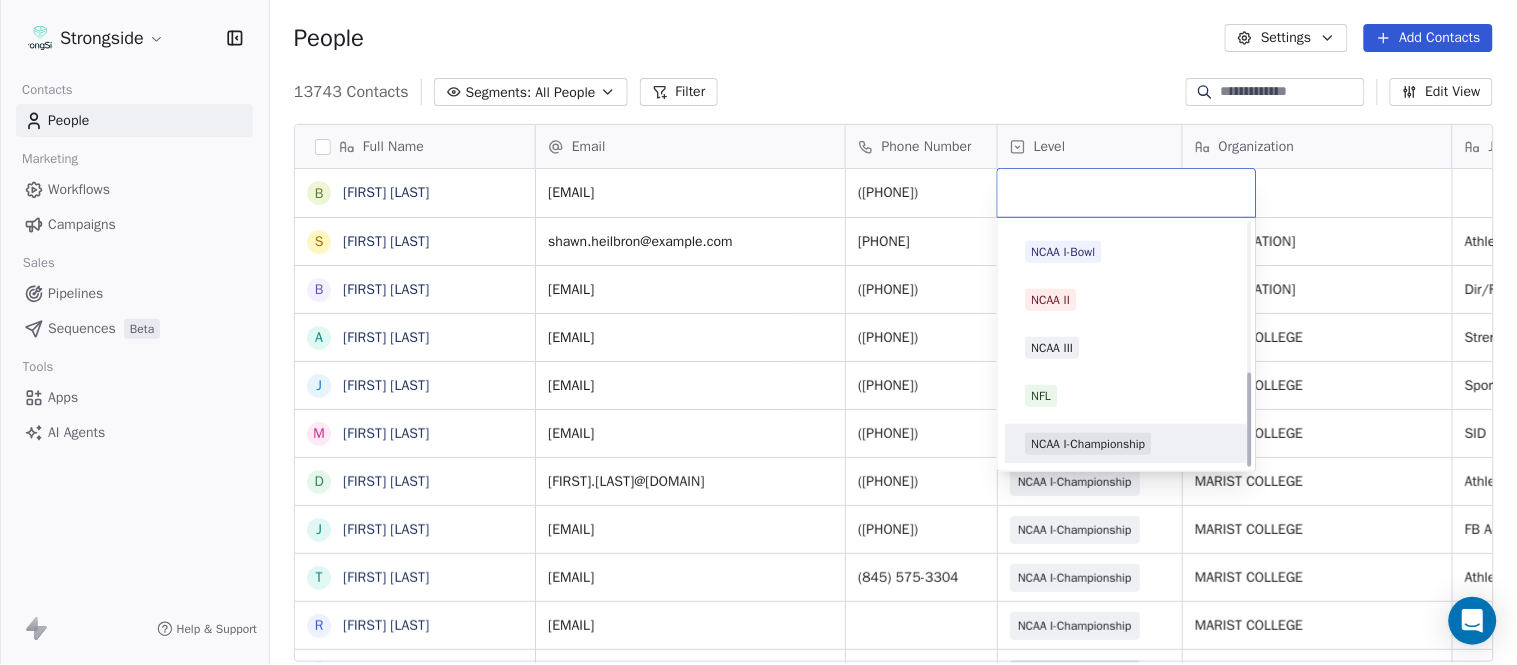 click on "NCAA I-Championship" at bounding box center [1089, 444] 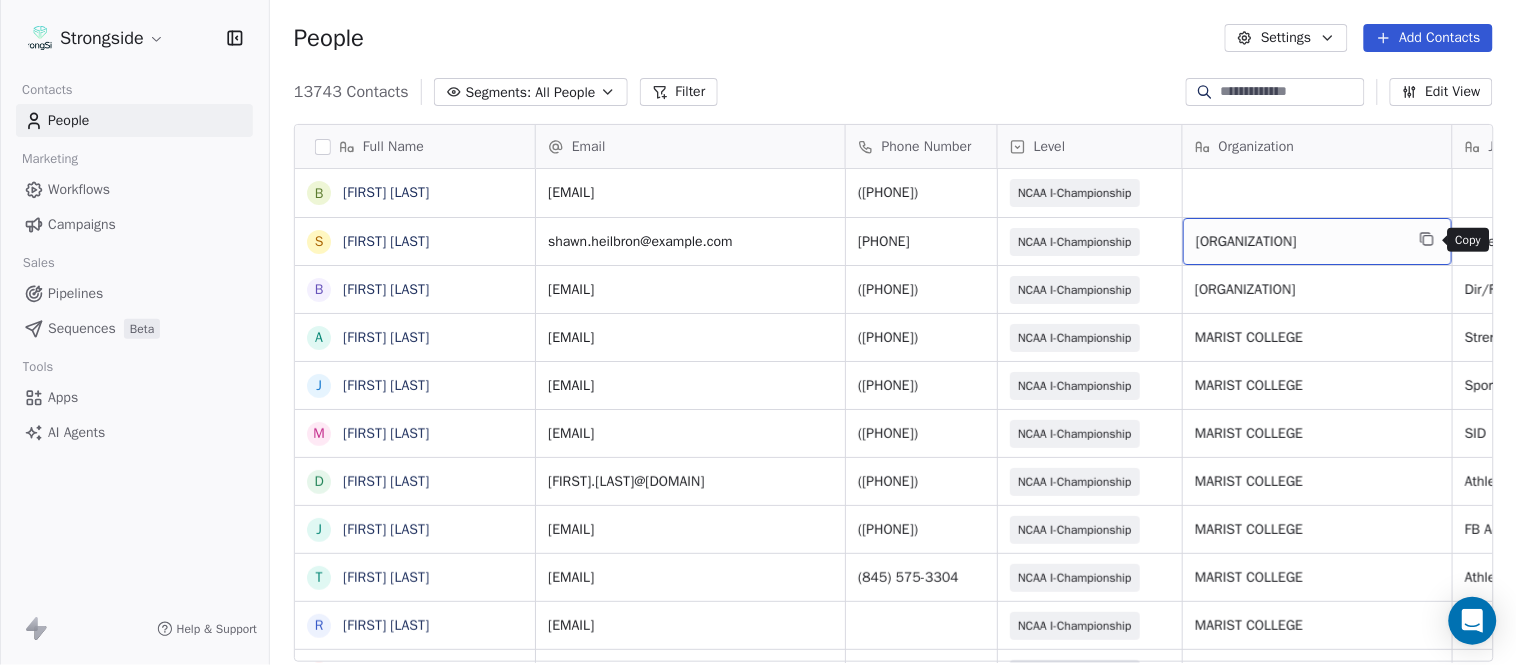 click 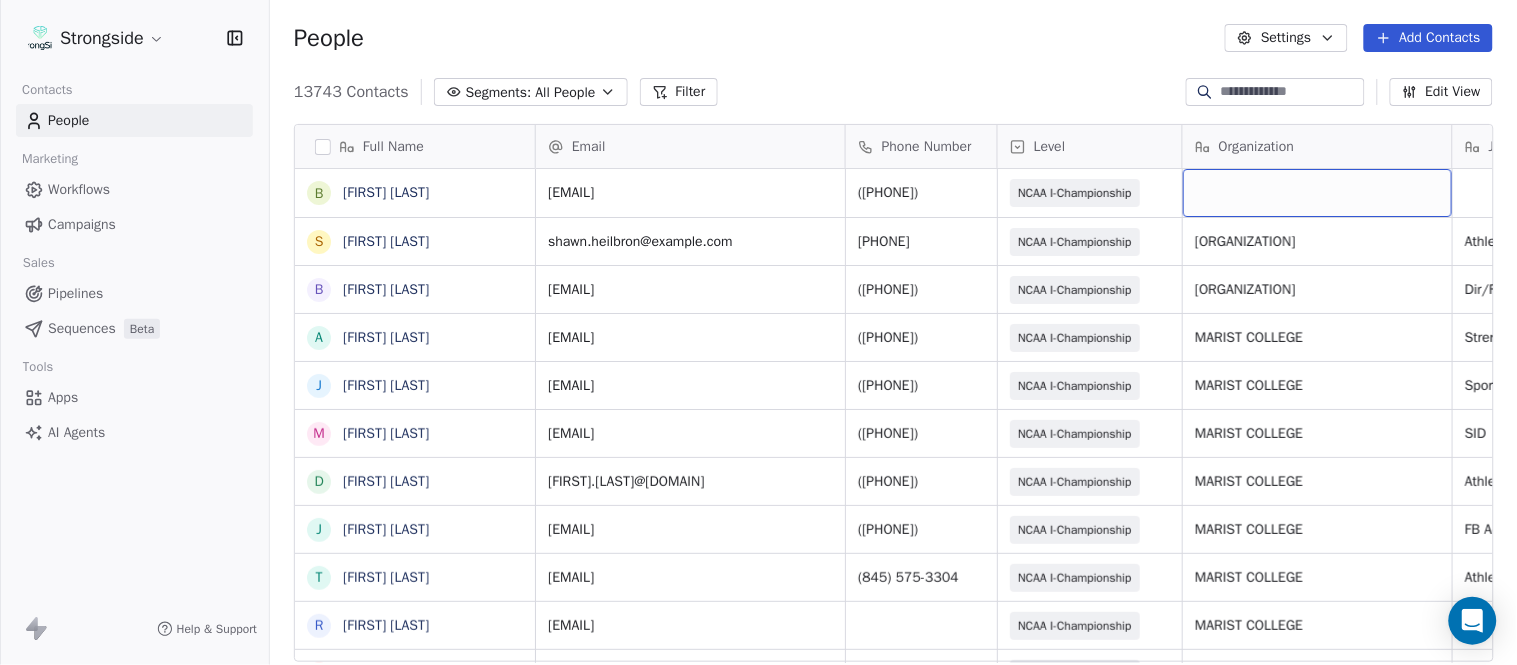 click at bounding box center [1317, 193] 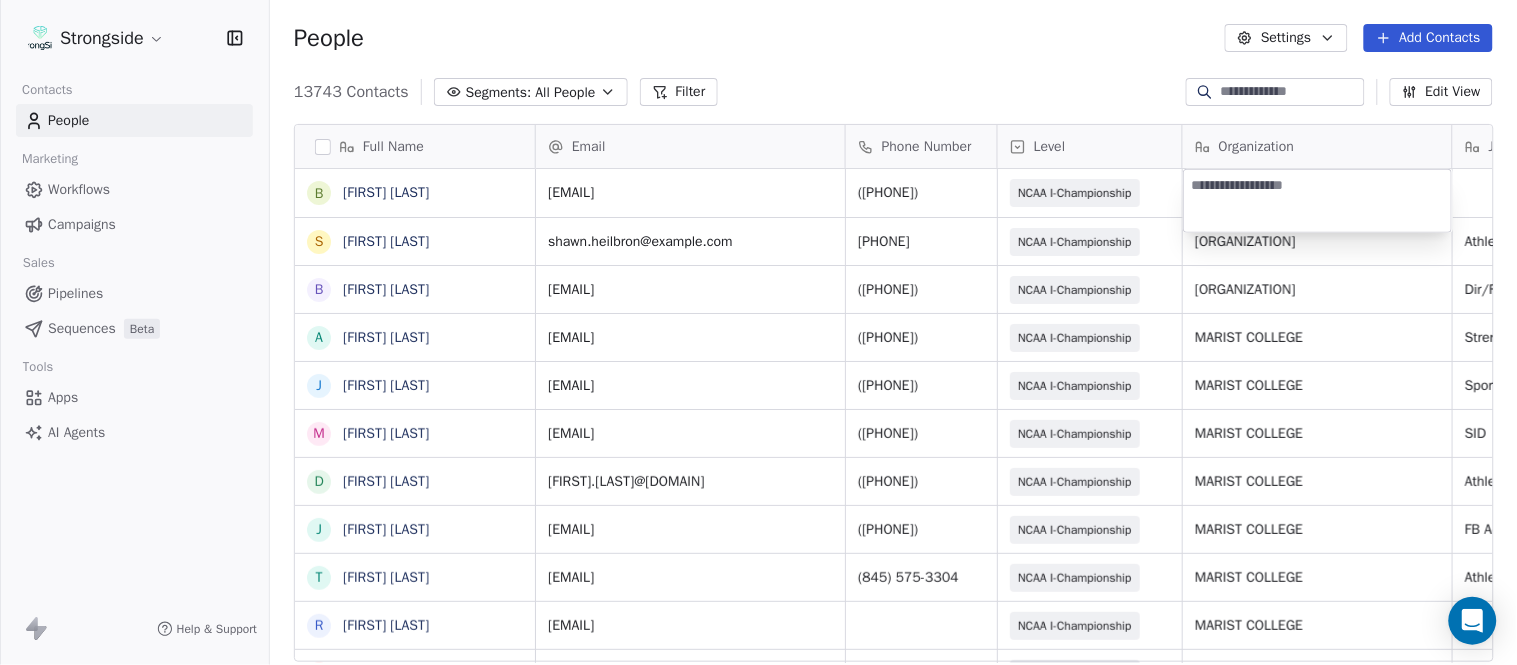 type on "**********" 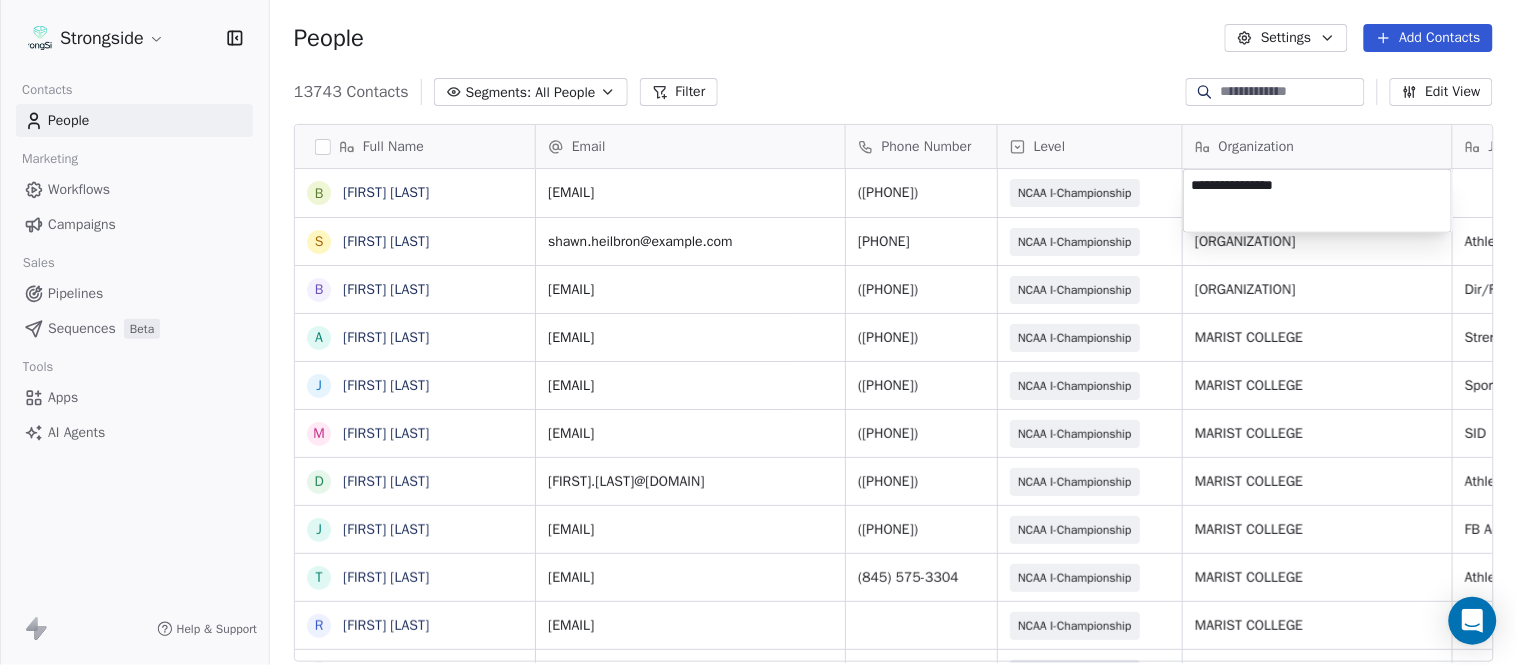 click on "Strongside Contacts People Marketing Workflows Campaigns Sales Pipelines Sequences Beta Tools Apps AI Agents Help & Support People Settings Add Contacts 13743 Contacts Segments: All People Filter Edit View Tag Add to Sequence Export Full Name B [FIRST] [LAST] S [FIRST] [LAST] B [FIRST] [LAST] A [FIRST] [LAST] J [FIRST] [LAST] M [FIRST] [LAST] D [FIRST] [LAST] J [FIRST] [LAST] T [FIRST] [LAST] R [FIRST] [LAST] C [FIRST] [LAST] V [FIRST] [LAST] B [FIRST] [LAST] K [FIRST] [LAST] D [FIRST] [LAST] O [FIRST] [LAST] I [FIRST] [LAST] R [FIRST] [LAST] T [FIRST] [LAST] K [FIRST] [LAST] J [FIRST] [LAST] T [FIRST] [LAST] S [FIRST] [LAST] D [FIRST] [LAST] Dr. [FIRST] [LAST] P [FIRST] [LAST] J [FIRST] [LAST] A [FIRST] [LAST] R [FIRST] [LAST] E [FIRST] [LAST] J [FIRST] [LAST] T [FIRST] [LAST] Email Phone Number Level Organization Job Title Tags Created Date BST Status [EMAIL] [PHONE] NCAA I-Championship Aug 08, 2025 09:02 PM [EMAIL] [PHONE] NCAA I-Championship STONY BROOK UNIV Athletic Director Aug 08, 2025 09:00 PM SID SID" at bounding box center (758, 332) 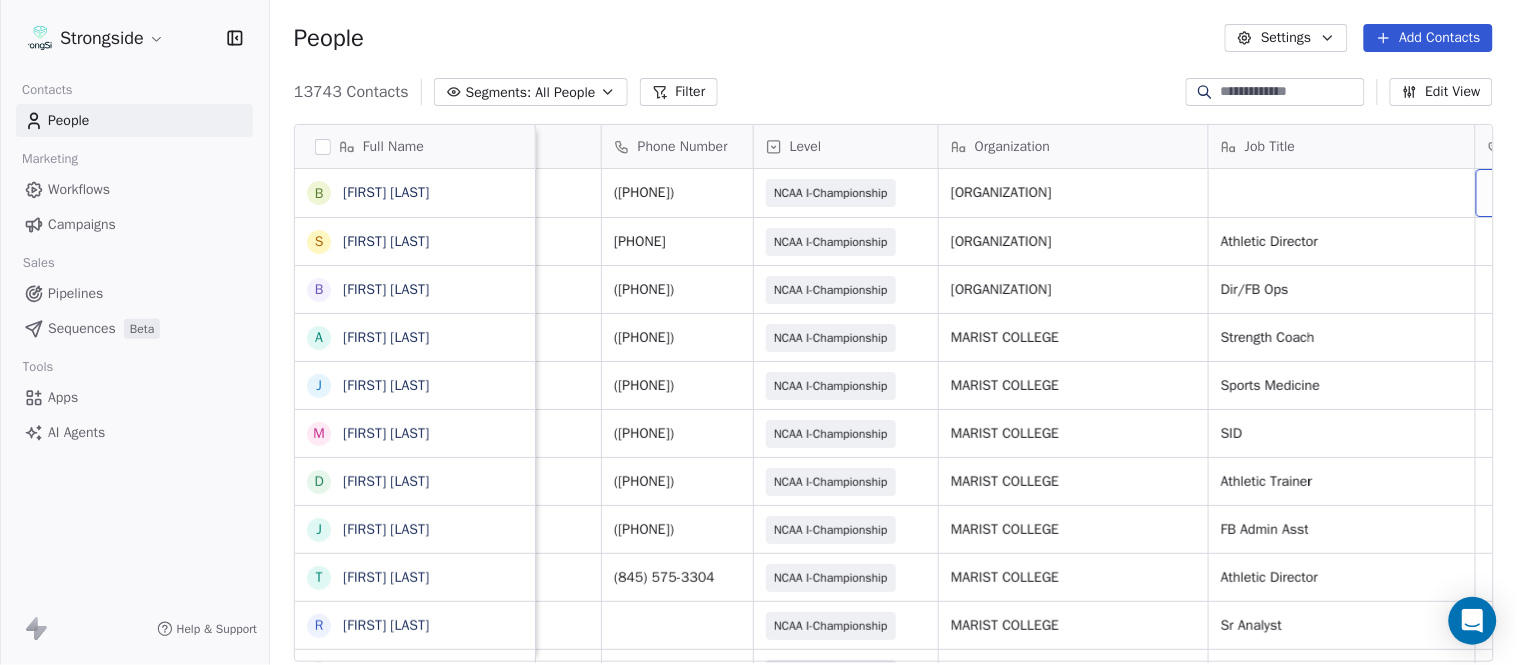 scroll, scrollTop: 0, scrollLeft: 344, axis: horizontal 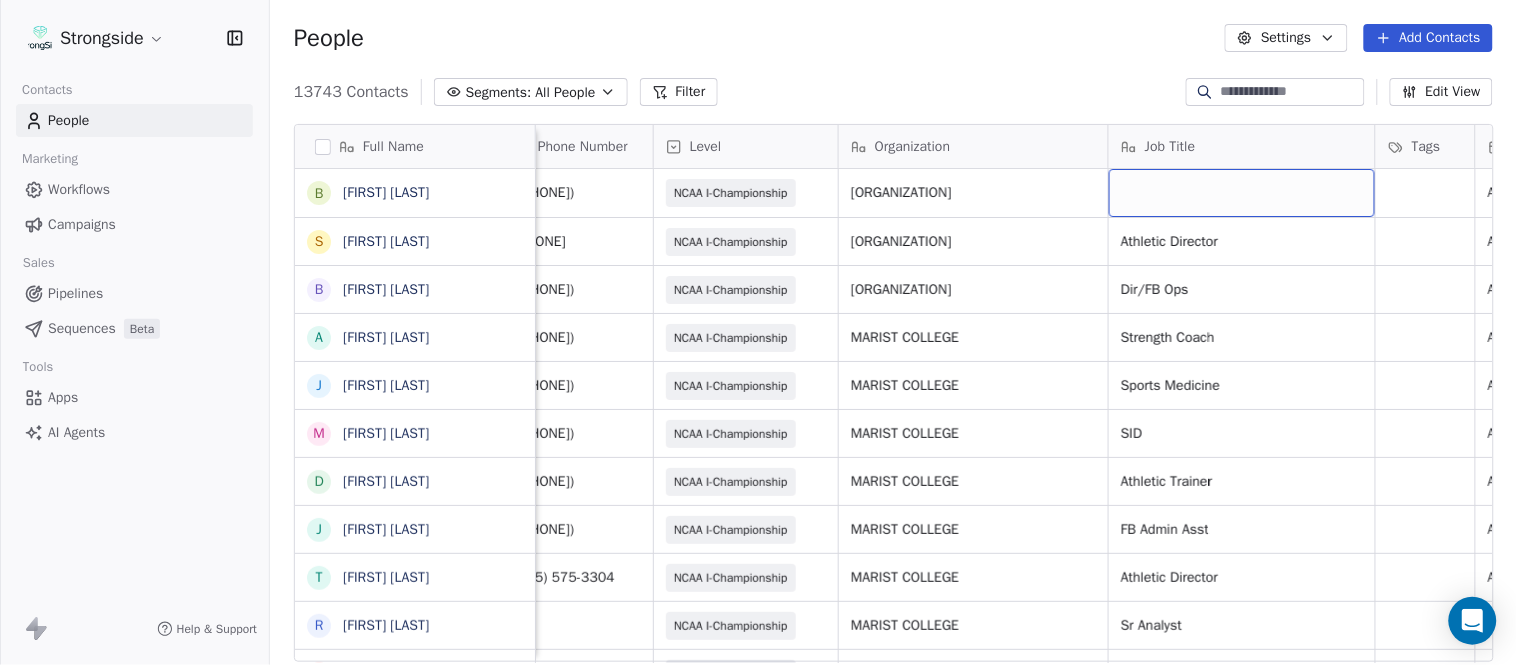 click at bounding box center [1242, 193] 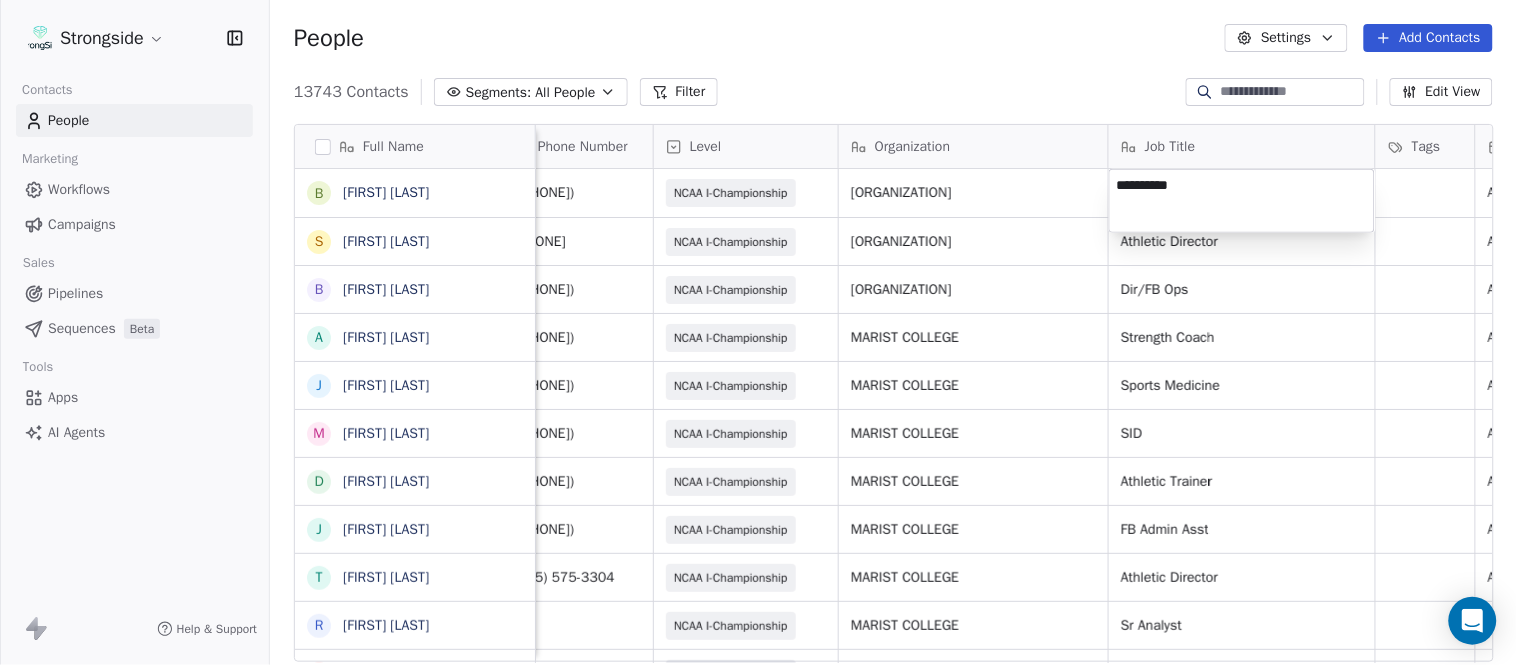 click on "Strongside Contacts People Marketing Workflows Campaigns Sales Pipelines Sequences Beta Tools Apps AI Agents Help & Support People Settings  Add Contacts 13743 Contacts Segments: All People Filter  Edit View Tag Add to Sequence Export Full Name B [FIRST] [LAST] S [FIRST] [LAST] B [FIRST] [LAST] A [FIRST] [LAST] J [FIRST] [LAST] M [FIRST] [LAST] D [FIRST] [LAST] J [FIRST] [LAST] T [FIRST] [LAST] R [FIRST] [LAST] C [FIRST] [LAST] V [FIRST] [LAST] B [FIRST] [LAST] K [FIRST] [LAST] D [FIRST] [LAST] O [FIRST] [LAST] I [FIRST] [LAST] R [FIRST] [LAST] T [FIRST] [LAST] K [FIRST] [LAST] J [FIRST] [LAST] T [FIRST] [LAST] S [FIRST] [LAST] D Dr. [LAST] P [FIRST] [LAST] J [FIRST] [LAST] A [FIRST] [LAST] R [FIRST] [LAST] E [FIRST] [LAST] J [FIRST] [LAST] T [FIRST] [LAST] Email Phone Number Level Organization Job Title Tags Created Date BST Status Priority Emails Auto Clicked [EMAIL] ([PHONE]) NCAA I-Championship [ORGANIZATION] Aug 08, 2025 09:02 PM [EMAIL] ([PHONE]) NCAA I-Championship [ORGANIZATION]" at bounding box center (758, 332) 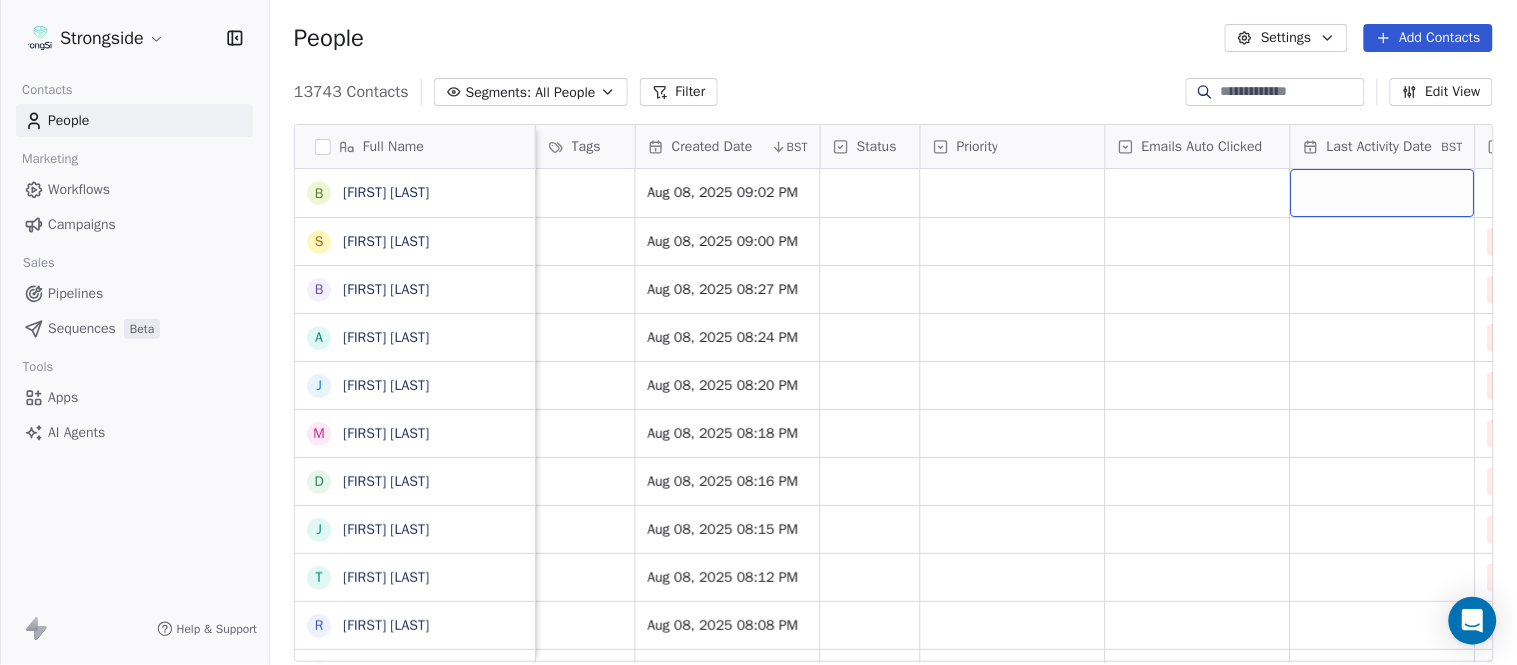 scroll, scrollTop: 0, scrollLeft: 1368, axis: horizontal 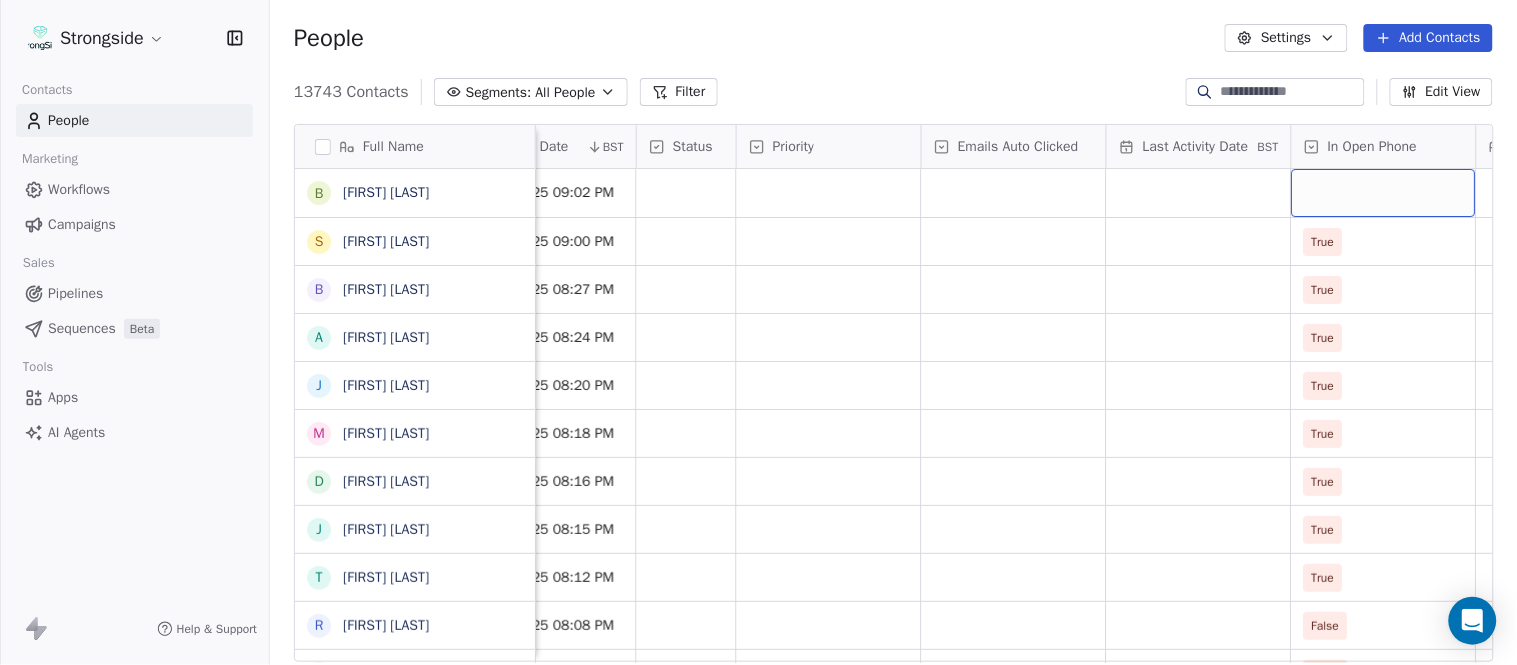 click at bounding box center [1384, 193] 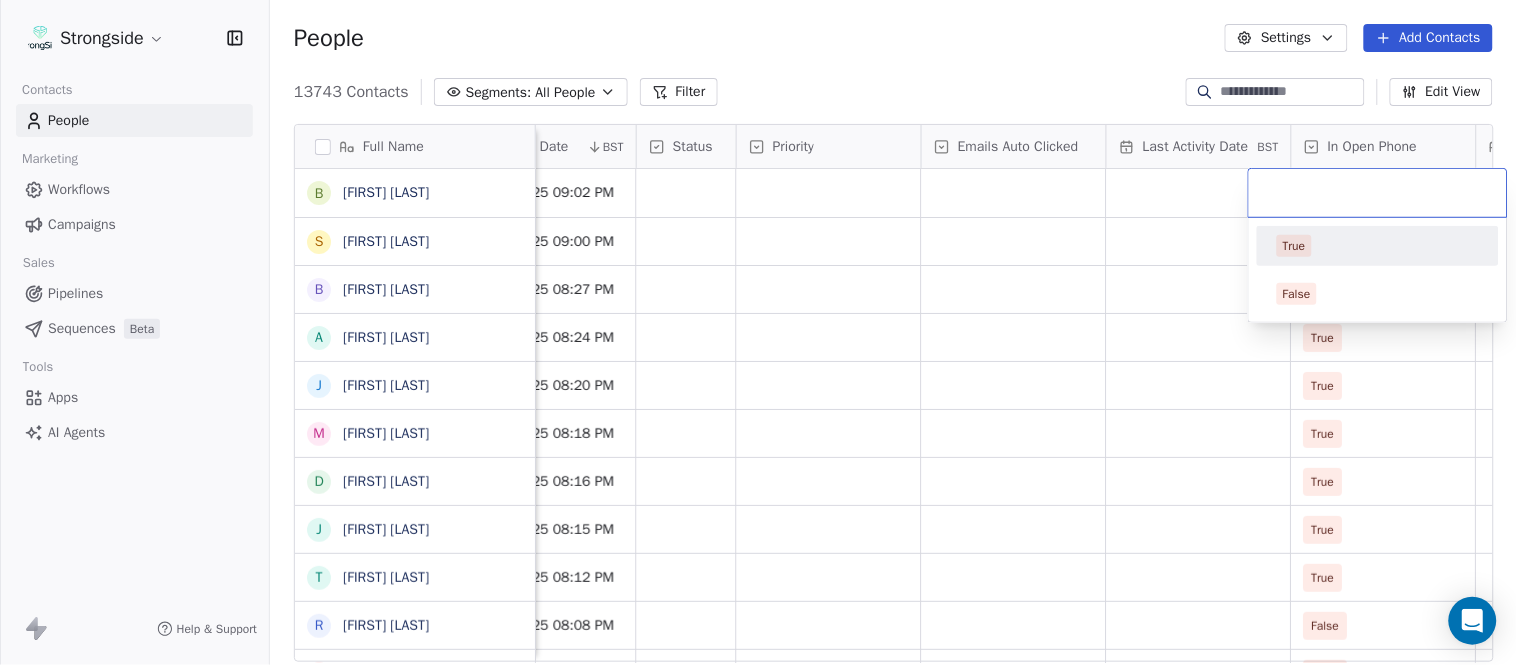 click on "True" at bounding box center [1294, 246] 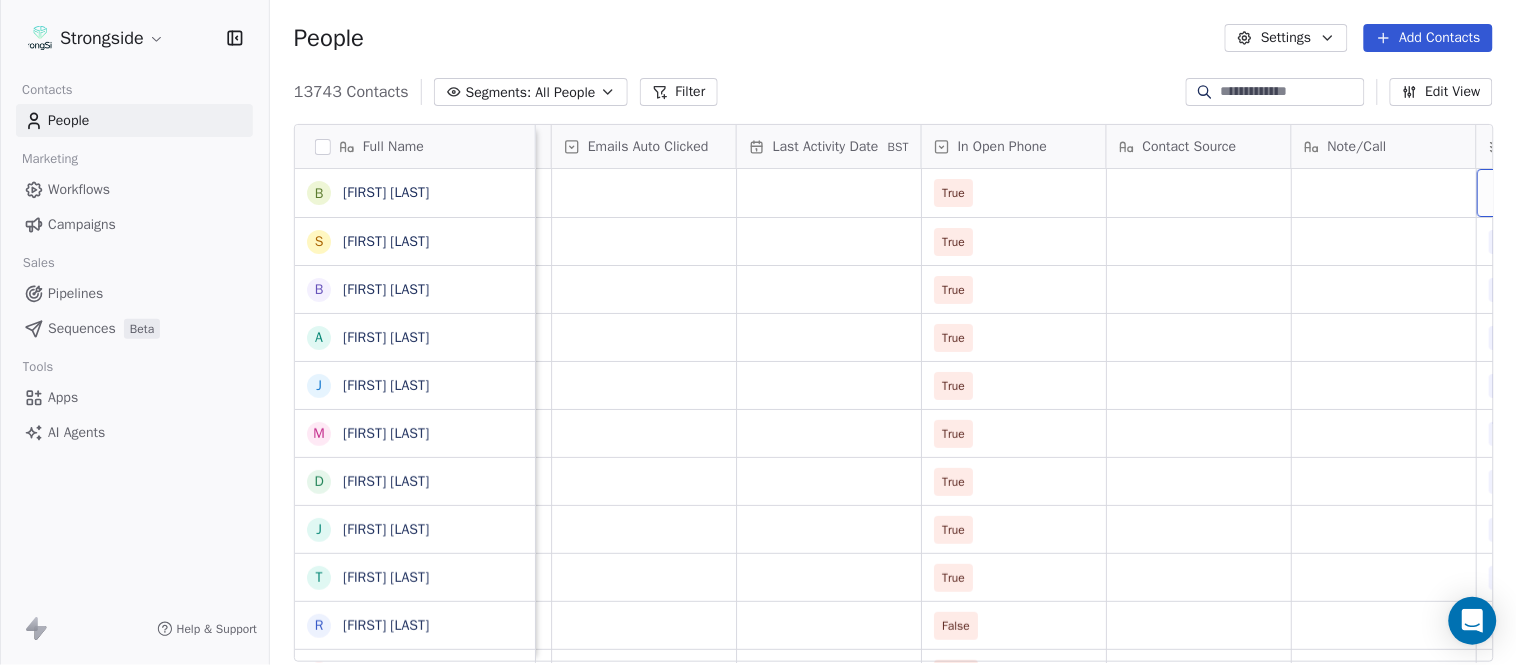 scroll, scrollTop: 0, scrollLeft: 1924, axis: horizontal 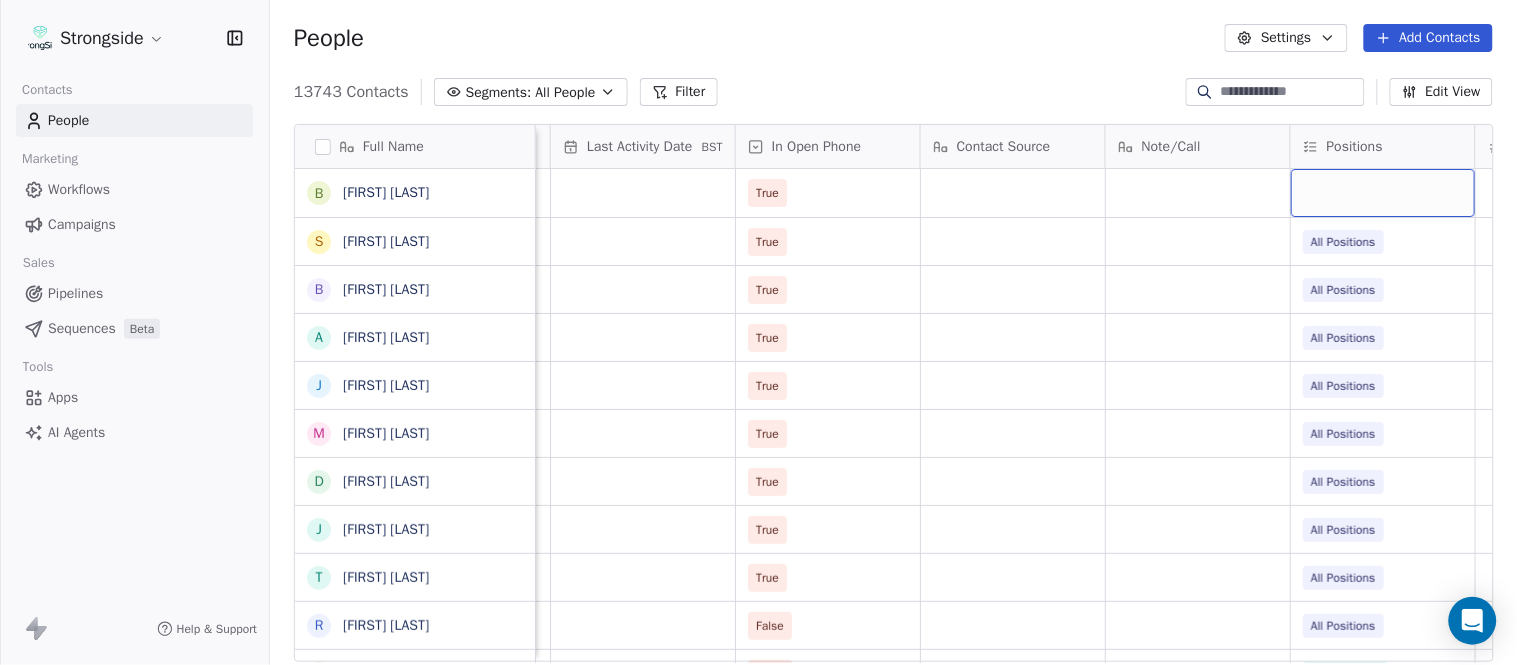 click at bounding box center (1383, 193) 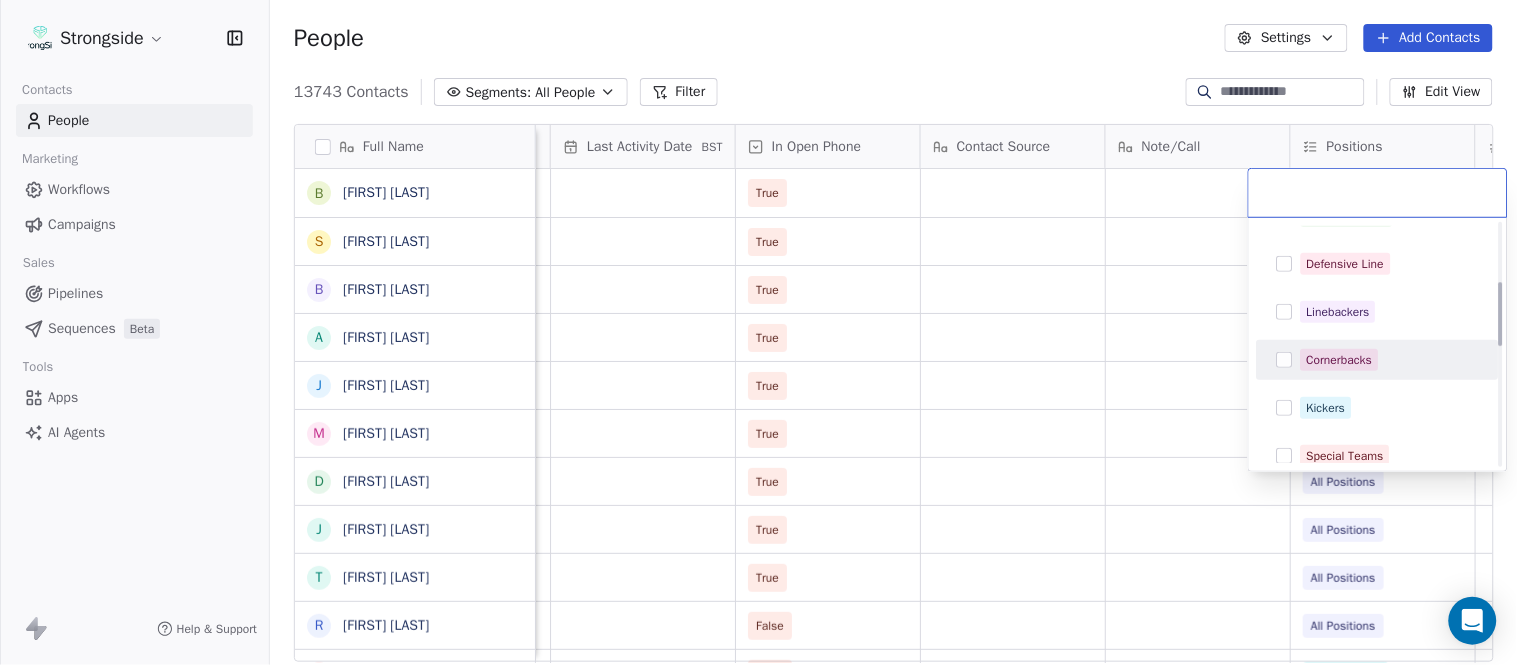 scroll, scrollTop: 333, scrollLeft: 0, axis: vertical 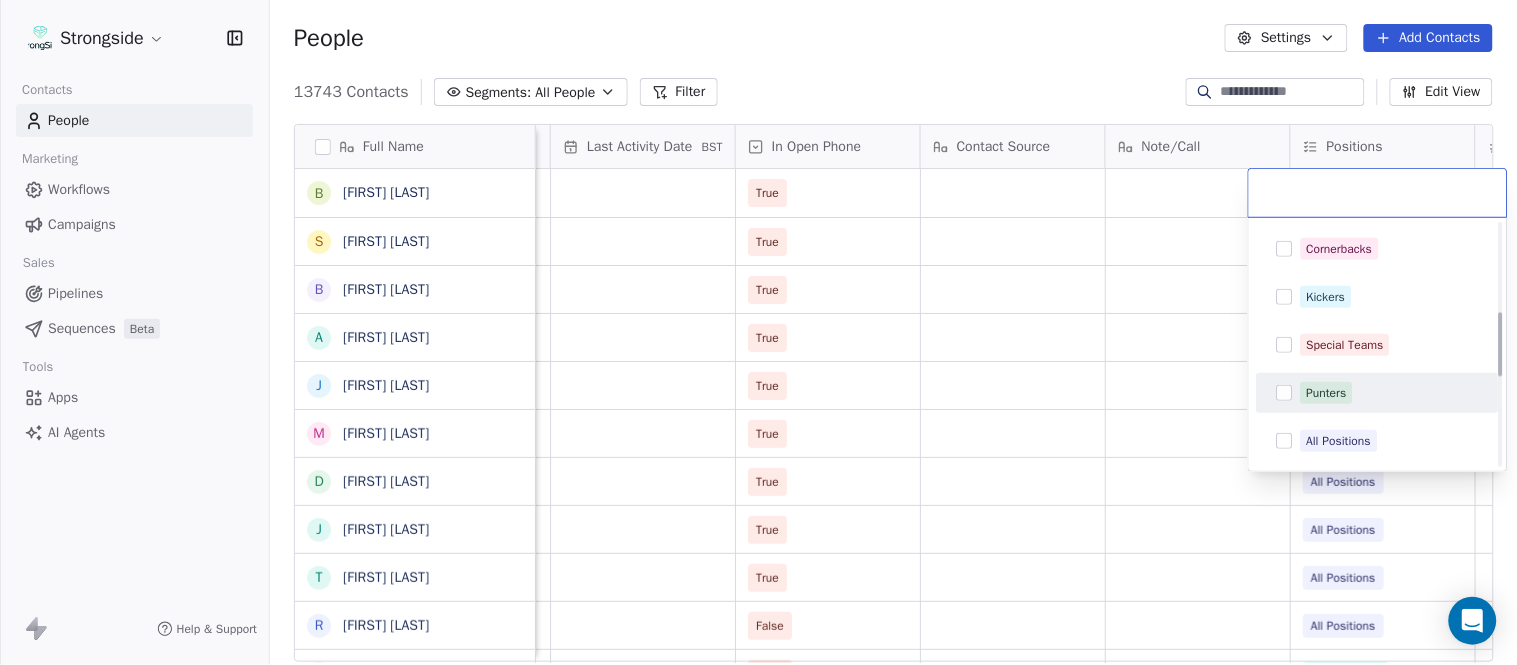 click on "Quarterbacks Offense Offensive Line Tight Ends Wide Receivers Defensive Line Linebackers Cornerbacks Kickers Special Teams Punters All Positions AHC Defensive Coordinator Running Back Defensive Back Defensive Assistant DPC SAF" at bounding box center (1378, 345) 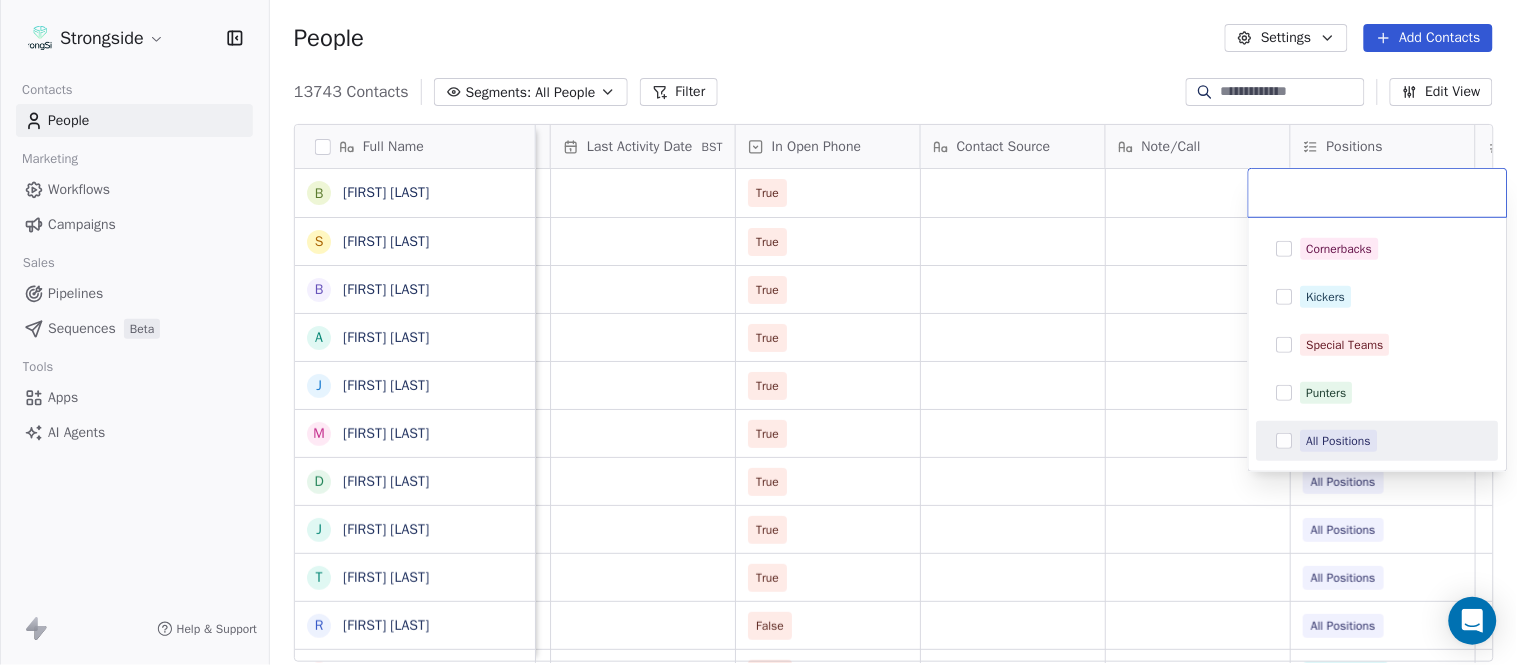 click on "All Positions" at bounding box center [1390, 441] 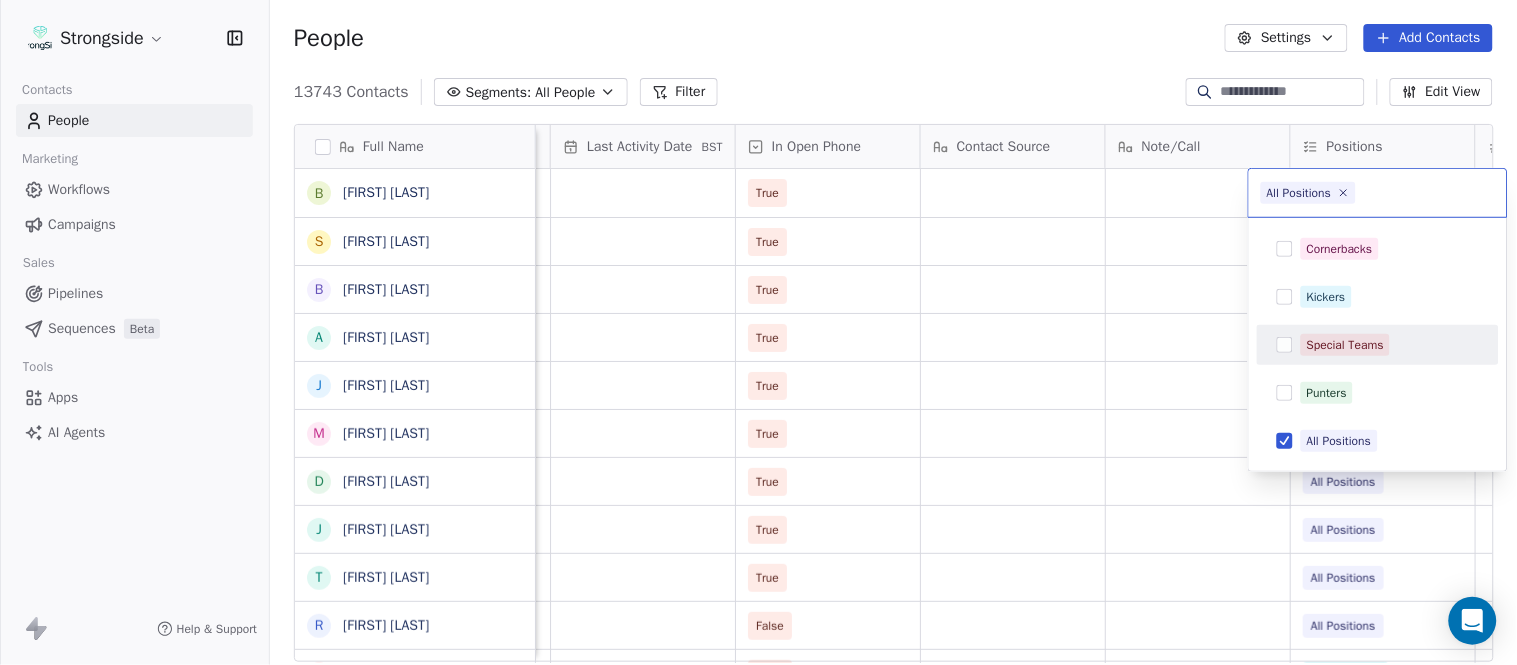 click on "Strongside Contacts People Marketing Workflows Campaigns Sales Pipelines Sequences Beta Tools Apps AI Agents Help & Support People Settings Add Contacts 13743 Contacts Segments: All People Filter Edit View Tag Add to Sequence Export Full Name B [FIRST] [LAST] S [FIRST] [LAST] B [FIRST] [LAST] A [FIRST] [LAST] J [FIRST] [LAST] M [FIRST] [LAST] D [FIRST] [LAST] J [FIRST] [LAST] T [FIRST] [LAST] R [FIRST] [LAST] C [FIRST] [LAST] V [FIRST] [LAST] B [FIRST] [LAST] K [FIRST] [LAST] D [FIRST] [LAST] O [FIRST] [LAST] I [FIRST] [LAST] R [FIRST] [LAST] T [FIRST] [LAST] K [FIRST] [LAST] J [FIRST] [LAST] T [FIRST] [LAST] S [FIRST] [LAST] D [FIRST] [LAST] P [FIRST] [LAST] J [FIRST] [LAST] A [FIRST] [LAST] R [FIRST] [LAST] Created Date BST Status Priority Emails Auto Clicked Last Activity Date BST In Open Phone Contact Source Note/Call Positions Student Pop. Lead Account Aug 08, 2025 09:02 PM True Aug 08, 2025 09:00 PM True All Positions Aug 08, 2025 08:27 PM True All Positions Aug 08, 2025 08:24 PM" at bounding box center [758, 332] 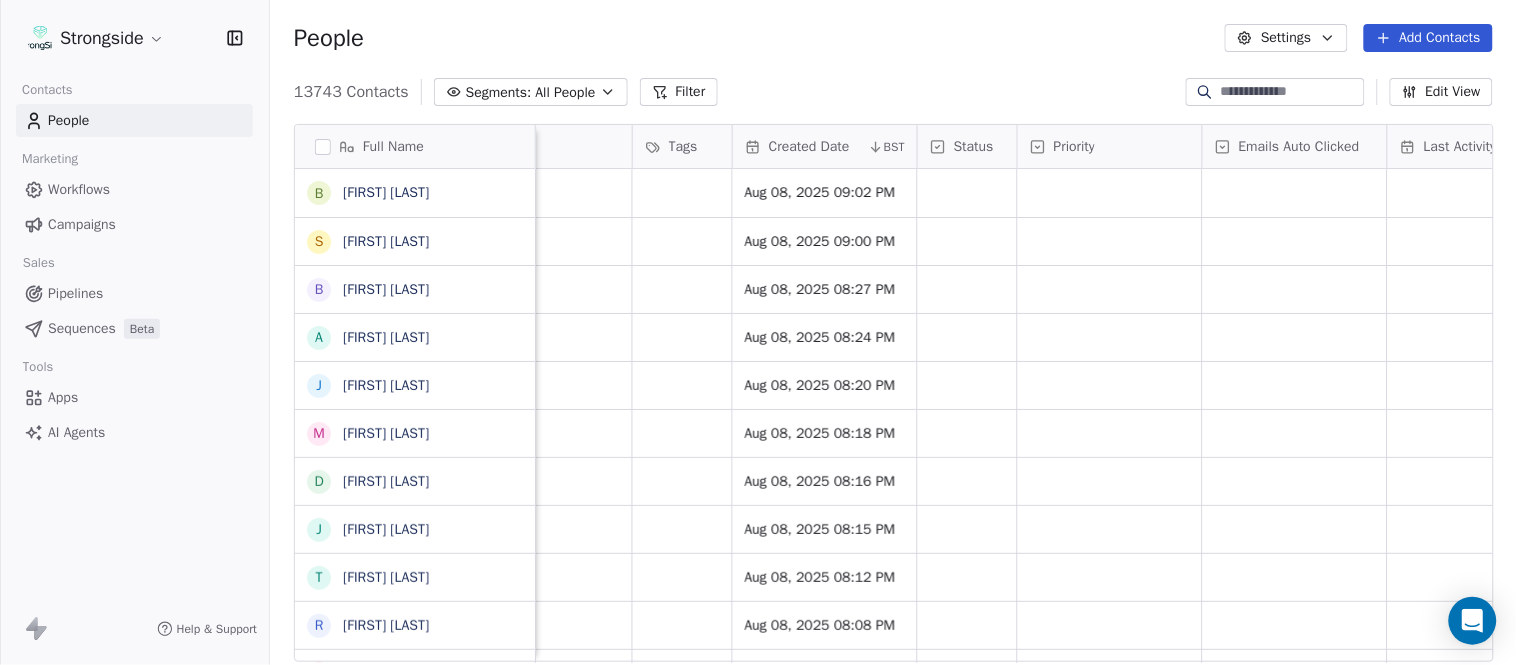 scroll, scrollTop: 0, scrollLeft: 0, axis: both 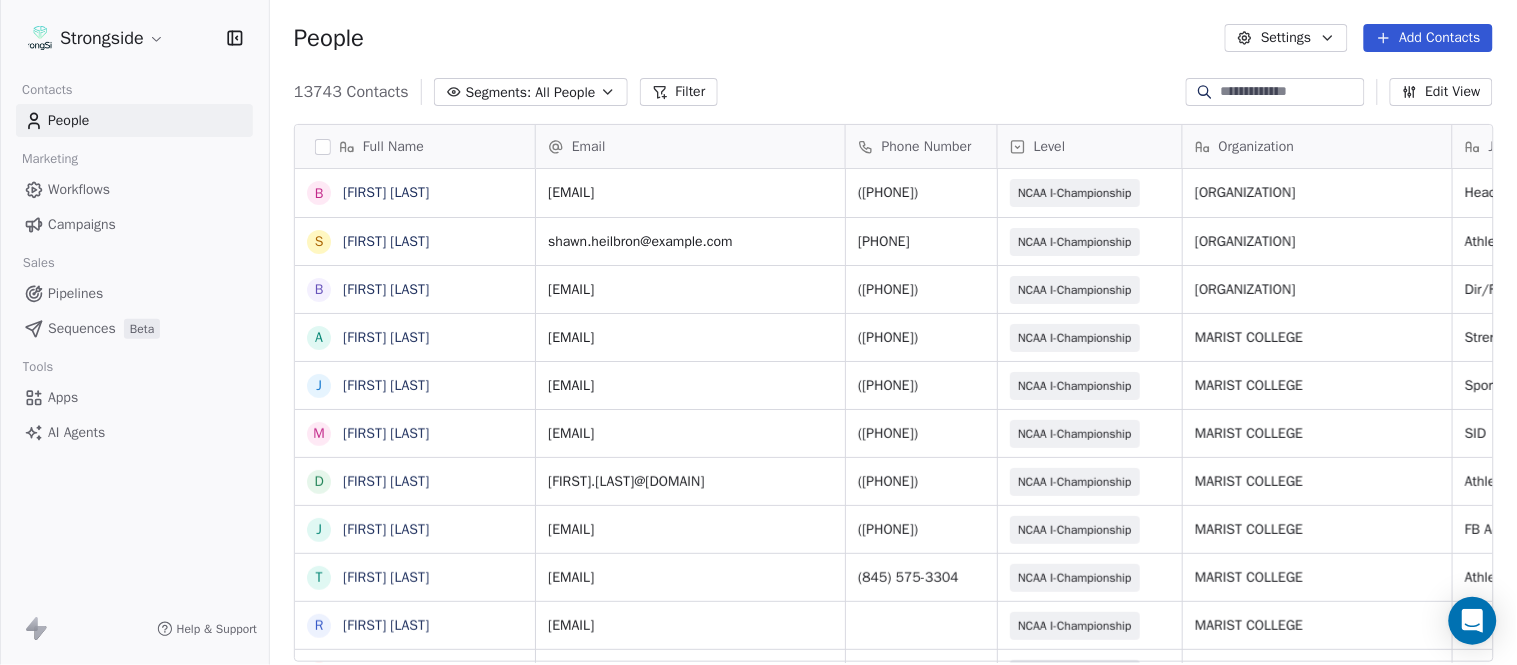 click on "Add Contacts" at bounding box center [1428, 38] 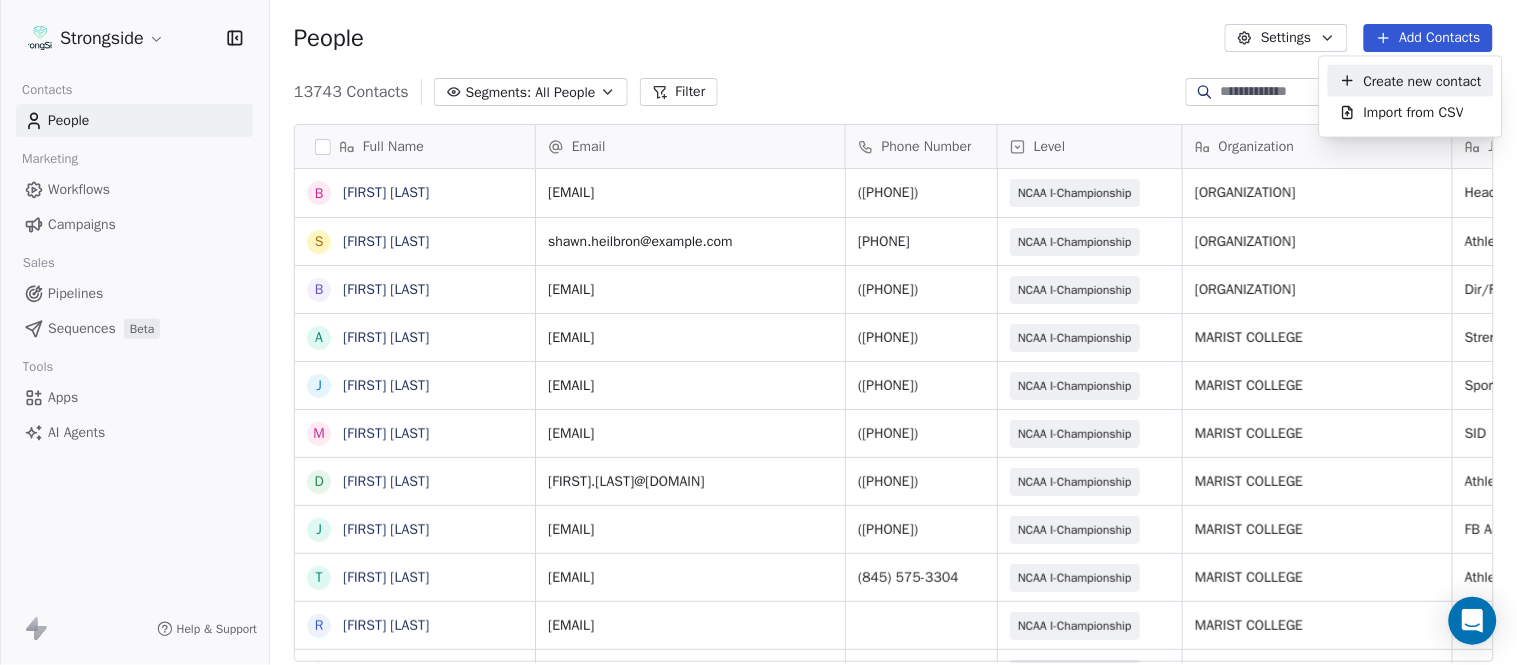 click on "Create new contact" at bounding box center (1423, 80) 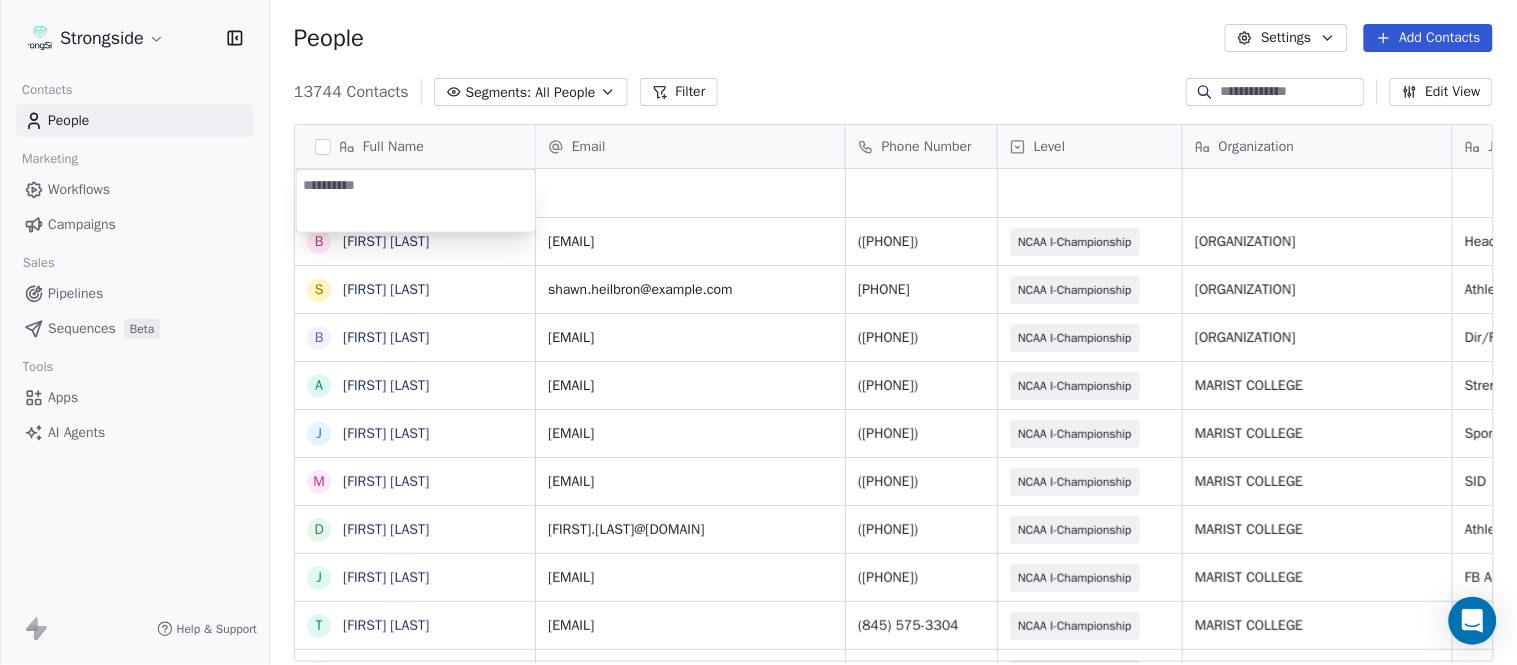 type on "**********" 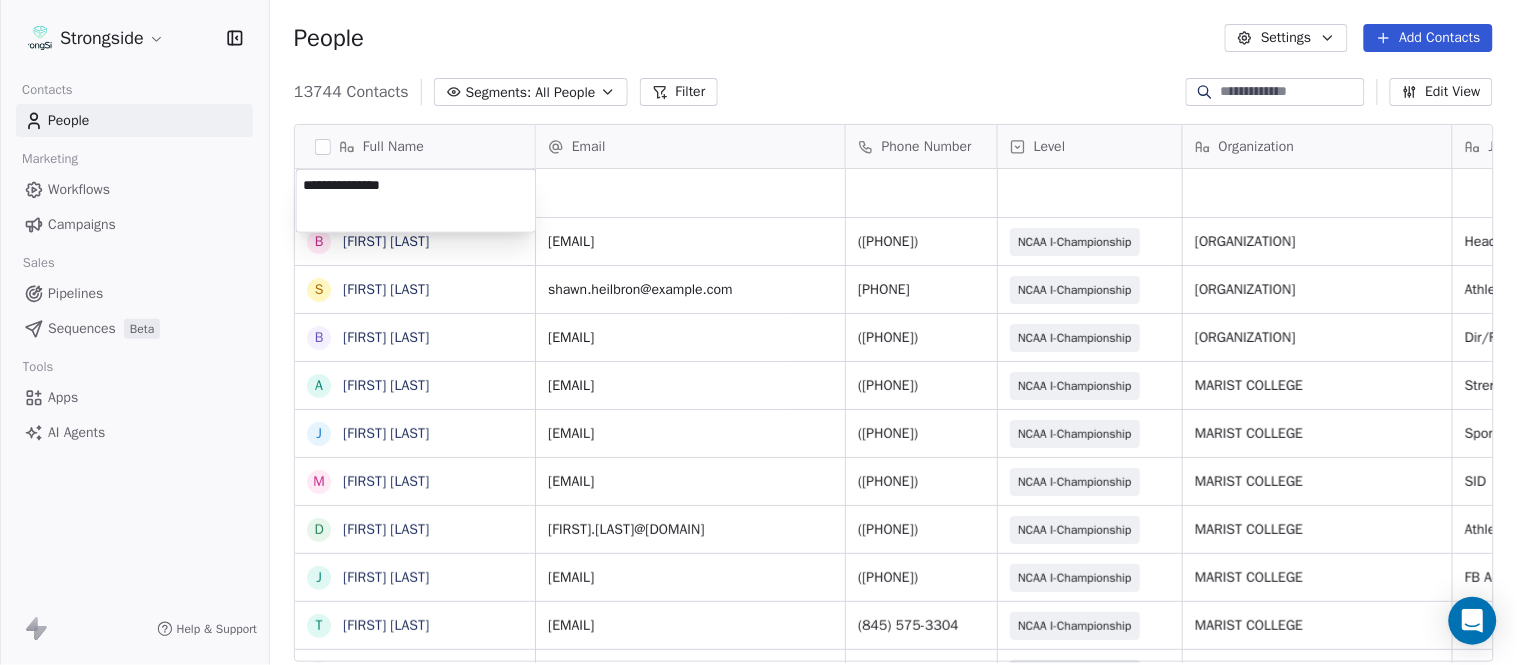 click on "Strongside Contacts People Marketing Workflows Campaigns Sales Pipelines Sequences Beta Tools Apps AI Agents Help & Support People Settings  Add Contacts 13744 Contacts Segments: All People Filter  Edit View Tag Add to Sequence Export Full Name B [FIRST] [LAST] S [FIRST] [LAST] B [FIRST] [LAST] A [FIRST] [LAST] J [FIRST] [LAST] M [FIRST] [LAST] D [FIRST] [LAST] J [FIRST] [LAST] T [FIRST] [LAST] R [FIRST] [LAST] C [FIRST] [LAST] V [FIRST] [LAST] B [FIRST] [LAST] K [FIRST] [LAST] D [FIRST] [LAST] O [FIRST] [LAST] I [FIRST] [LAST] R [FIRST] [LAST] T [FIRST] [LAST] K [FIRST] [LAST] J [FIRST] [LAST] T [FIRST] [LAST] S [FIRST] [LAST] D [FIRST] [LAST] P [FIRST] [LAST] J [FIRST] [LAST] A [FIRST] [LAST] R [FIRST] [LAST] E [FIRST] [LAST] J [FIRST] [LAST] Email Phone Number Level Organization Job Title Tags Created Date BST Status Aug 08, 2025 09:04 PM william.cosh@[EXAMPLE.COM] ([PHONE]) NCAA I-Championship STONY BROOK UNIV Head Coach Aug 08, 2025 09:02 PM shawn.heilbron@[EXAMPLE.COM] [PHONE] NCAA I-Championship STONY BROOK UNIV ([PHONE])" at bounding box center [758, 332] 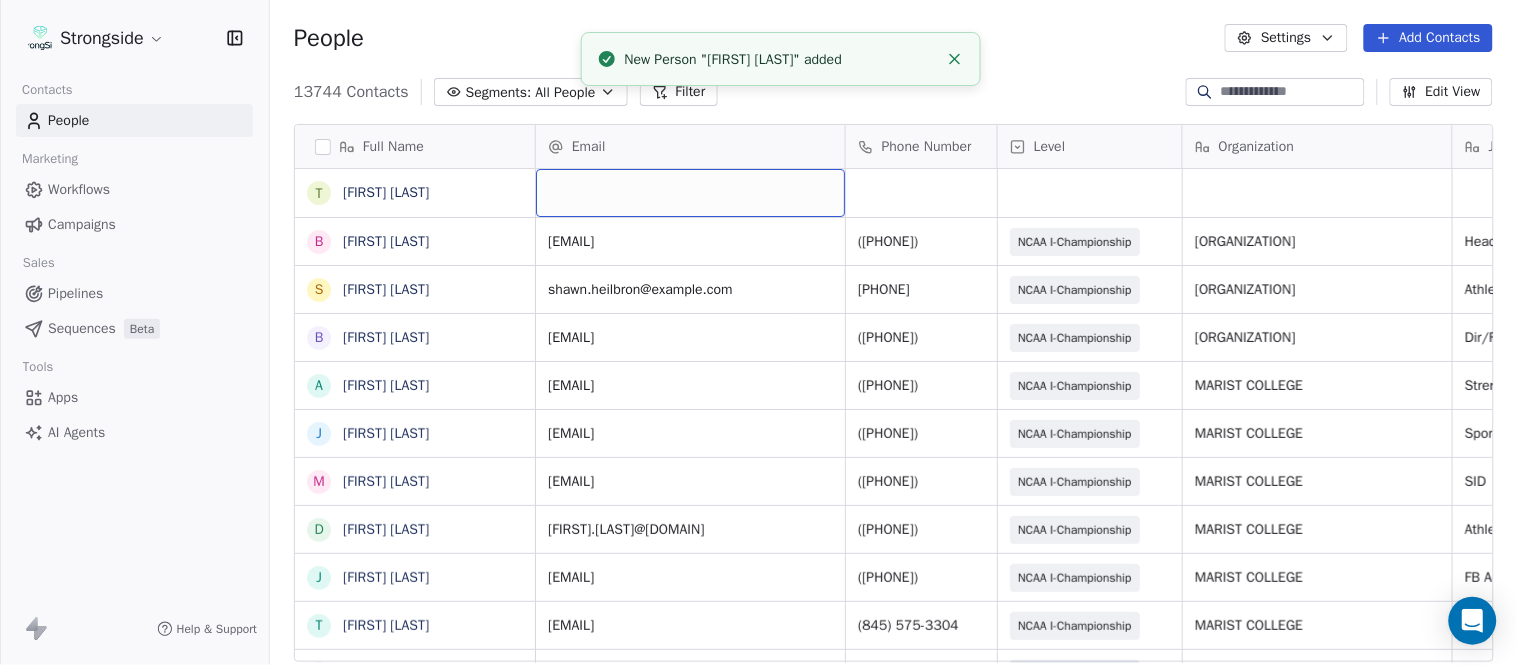 click at bounding box center (690, 193) 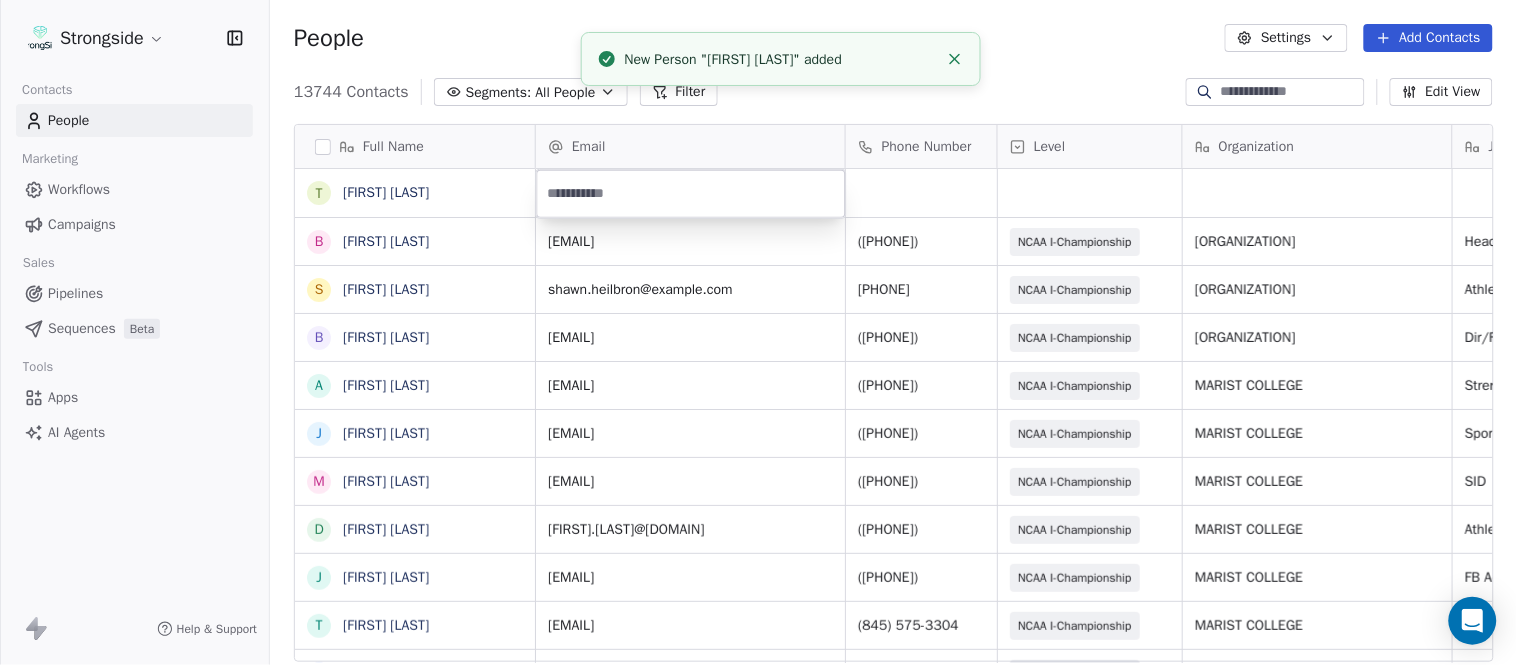 type on "**********" 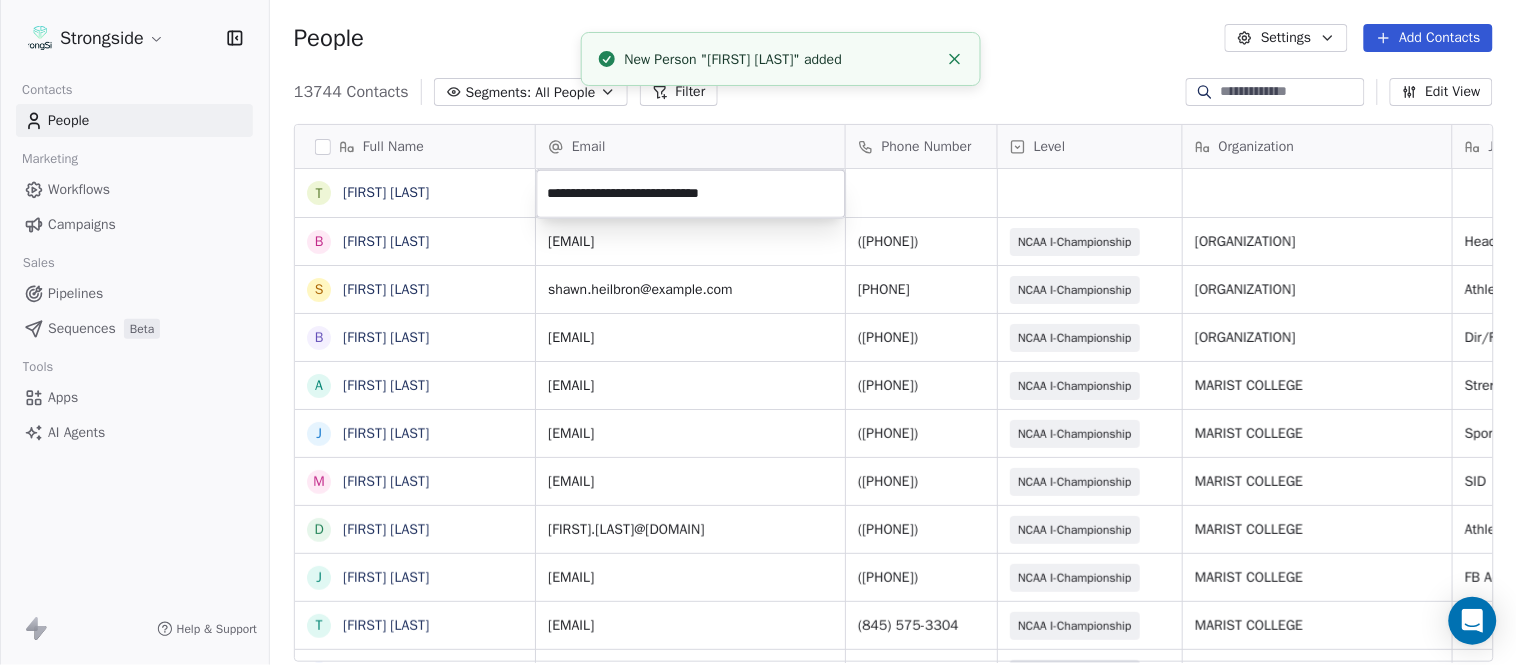 click on "Strongside Contacts People Marketing Workflows Campaigns Sales Pipelines Sequences Beta Tools Apps AI Agents Help & Support People Settings Add Contacts 13744 Contacts Segments: All People Filter Edit View Tag Add to Sequence Export Full Name T [FIRST] [LAST] B [FIRST] [LAST] S [FIRST] [LAST] B [FIRST] [LAST] A [FIRST] [LAST] J [FIRST] [LAST] M [FIRST] [LAST] D [FIRST] [LAST] J [FIRST] [LAST] T [FIRST] [LAST] R [FIRST] [LAST] C [FIRST] [LAST] V [FIRST] [LAST] B [FIRST] [LAST] K [FIRST] [LAST] D [FIRST] [LAST] O [FIRST] [LAST] I [FIRST] [LAST] R [FIRST] [LAST] T [FIRST] [LAST] K [FIRST] [LAST] J [FIRST] [LAST] T [FIRST] [LAST] S [FIRST] [LAST] D Dr. [FIRST] [LAST] P [FIRST] [LAST] J [FIRST] [LAST] A [FIRST] [LAST] R [FIRST] [LAST] C [FIRST] [LAST] E [FIRST] [LAST] J [FIRST] [LAST] Email Phone Number Level Organization Job Title Tags Created Date BST Status Aug 08, 2025 09:04 PM [EMAIL] ([PHONE]) NCAA I-Championship STONY BROOK UNIV Head Coach Aug 08, 2025 09:02 PM [EMAIL] [PHONE] NCAA I-Championship ([PHONE])" at bounding box center (758, 332) 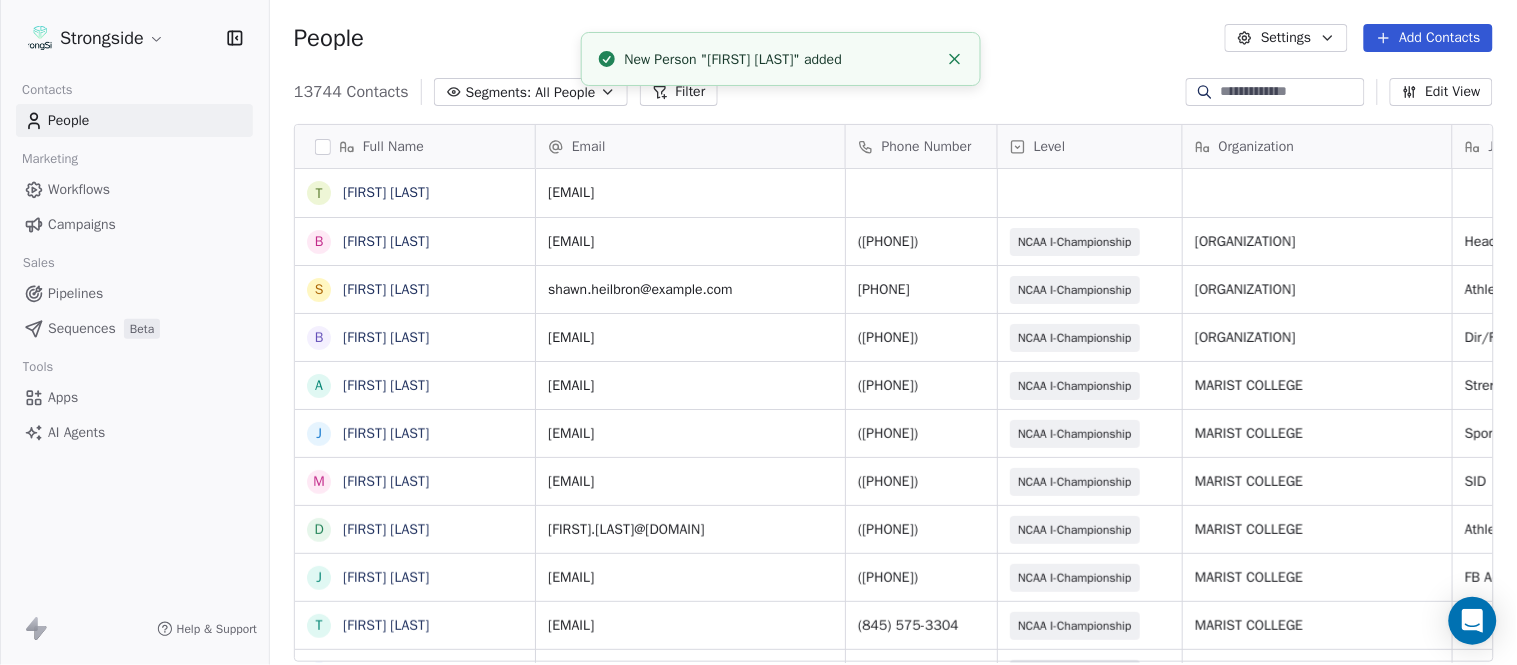 click on "New Person "[FIRST] [LAST]" added" at bounding box center [781, 59] 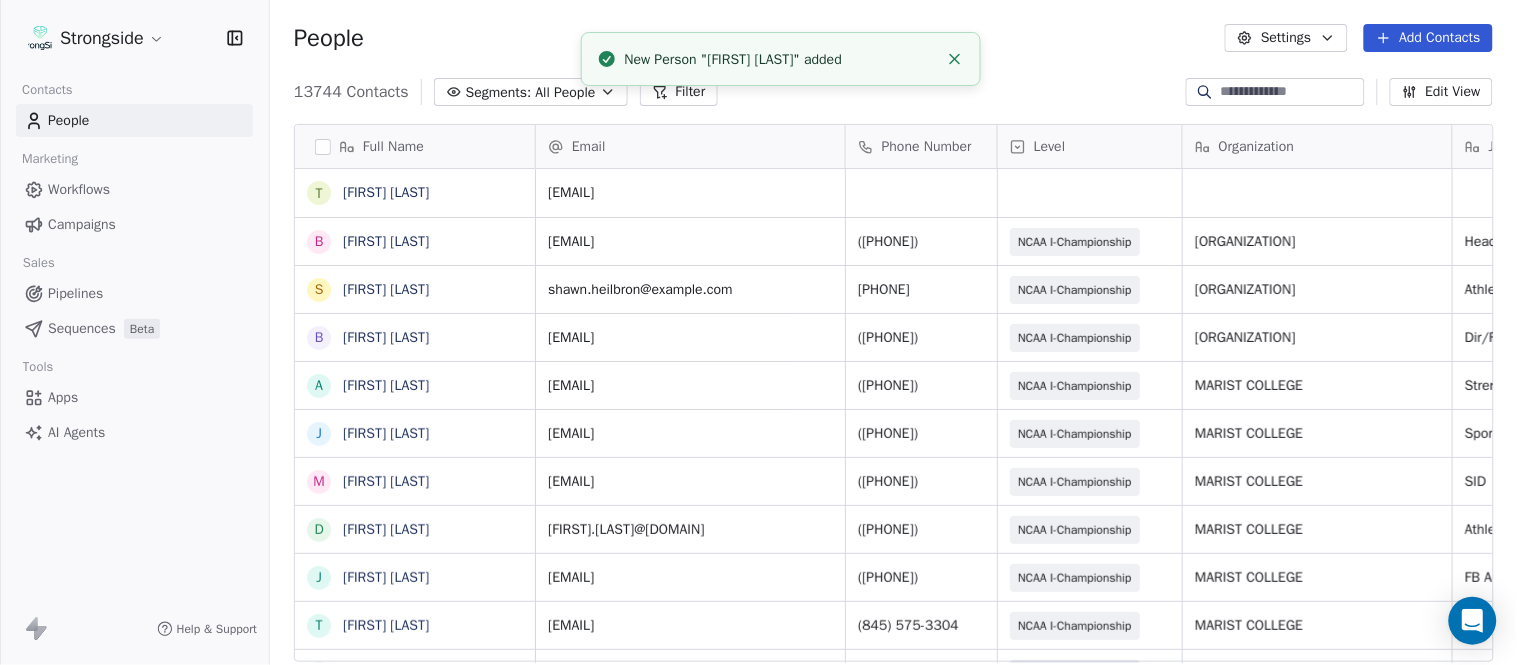 click 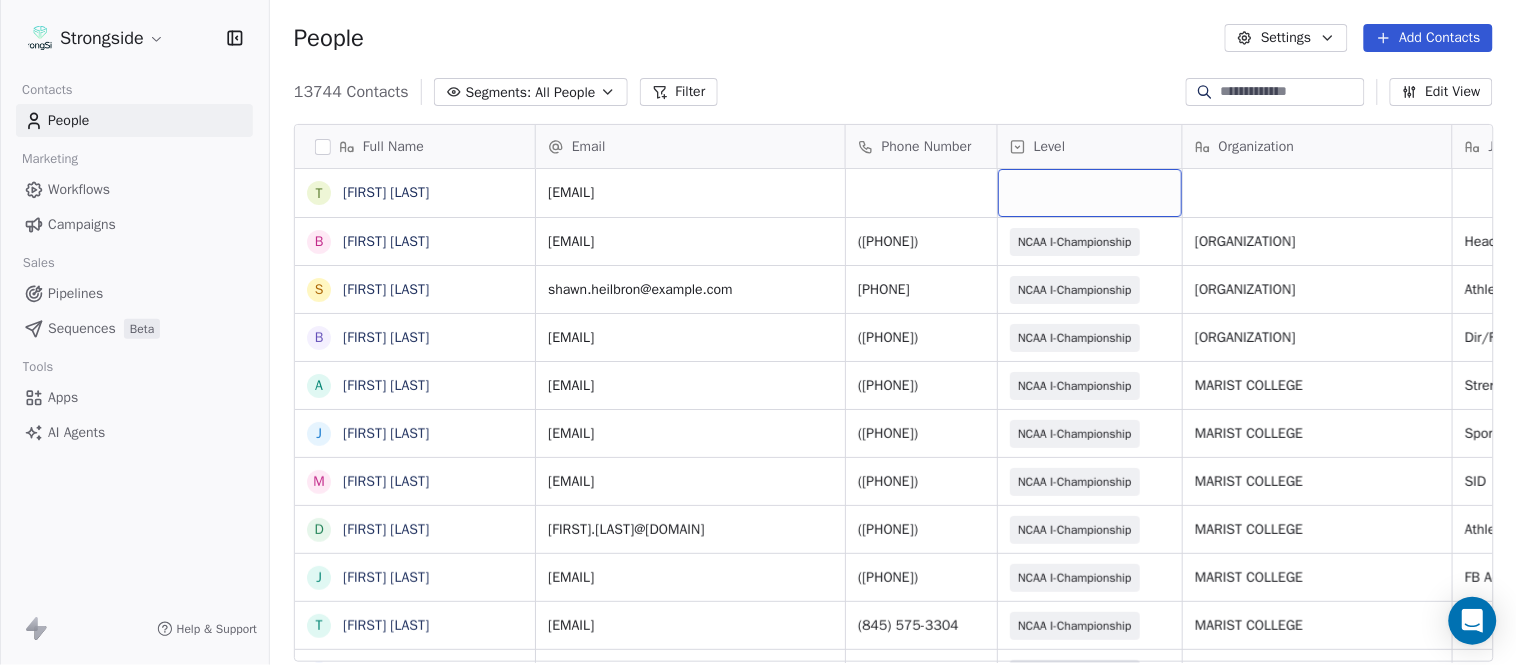 click at bounding box center [1090, 193] 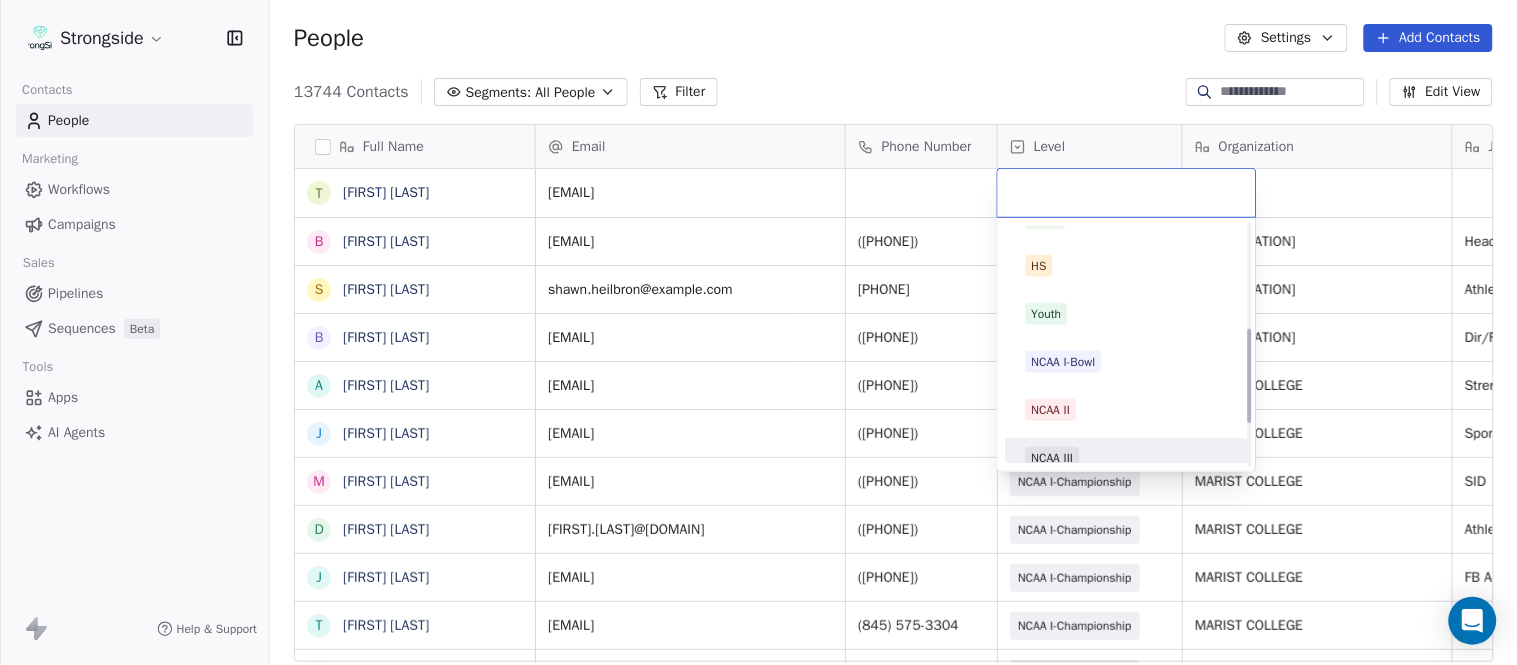 scroll, scrollTop: 267, scrollLeft: 0, axis: vertical 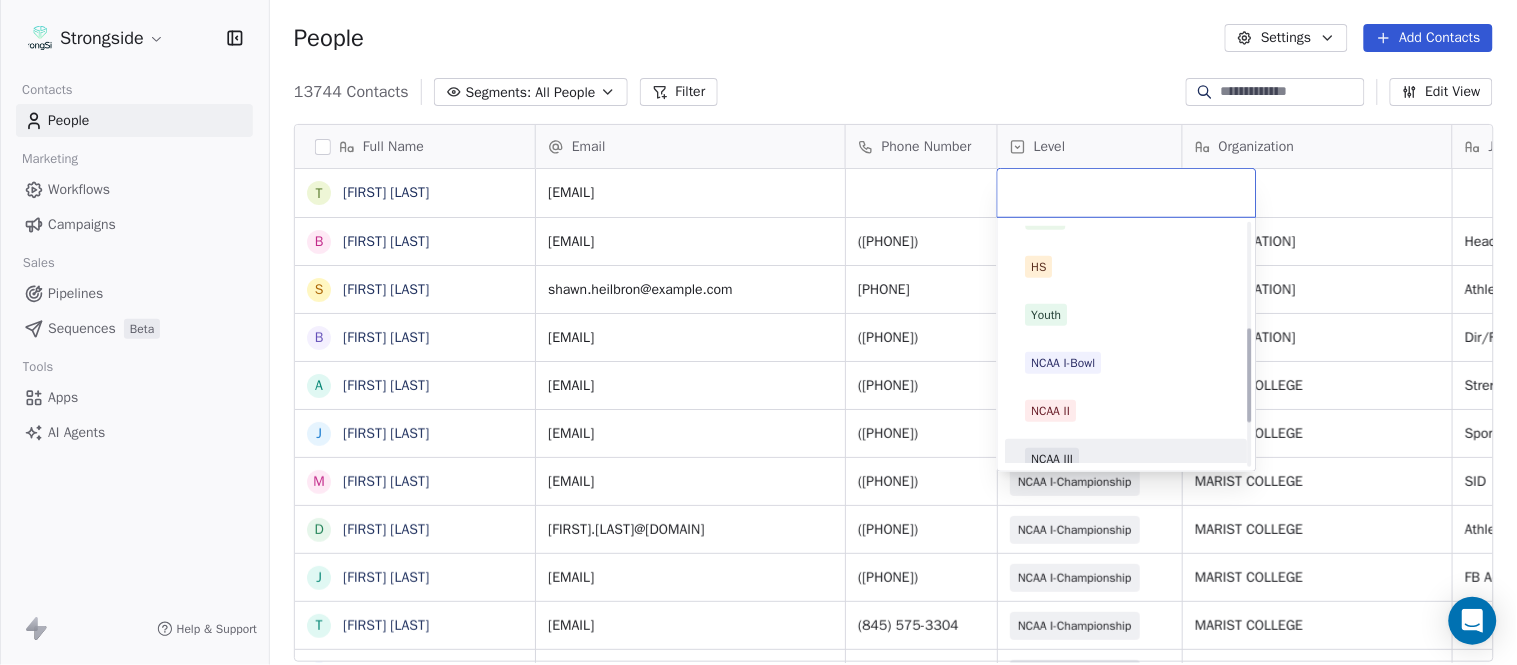 click on "NCAA III" at bounding box center (1127, 459) 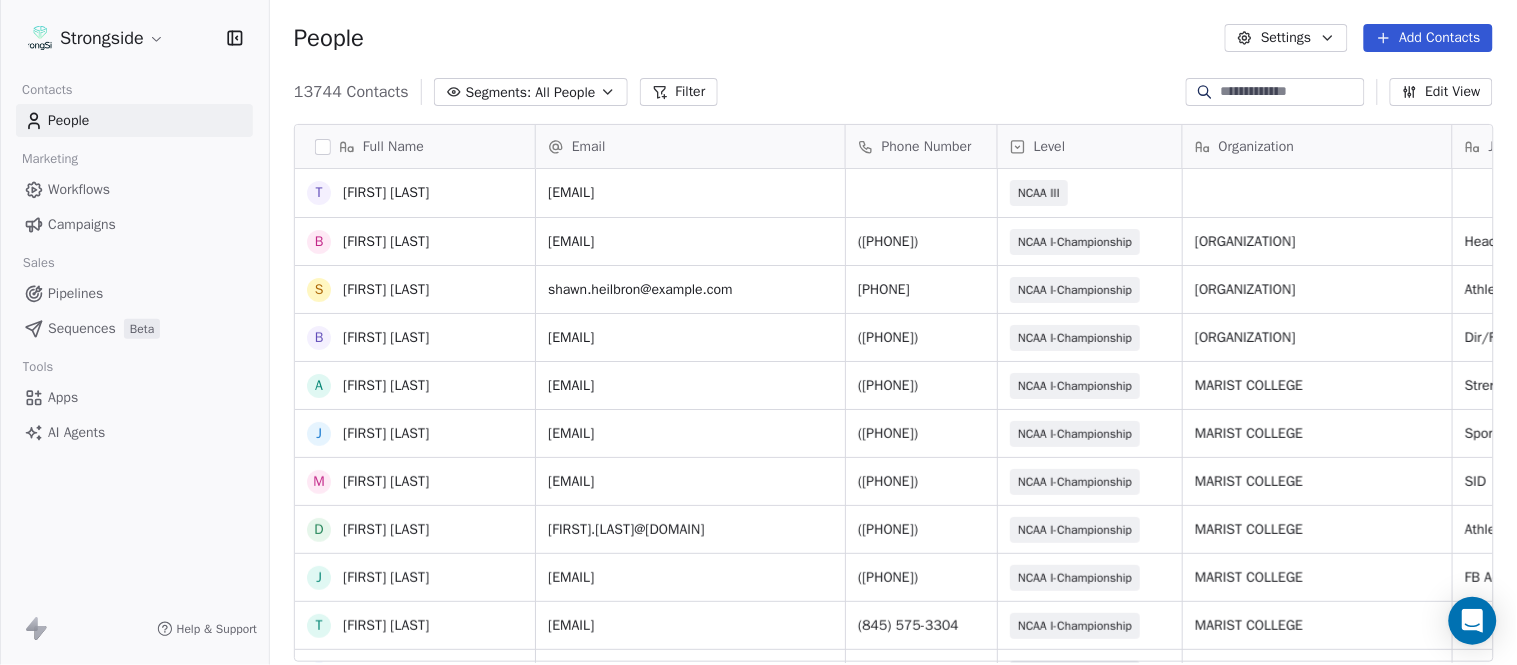 scroll, scrollTop: 220, scrollLeft: 0, axis: vertical 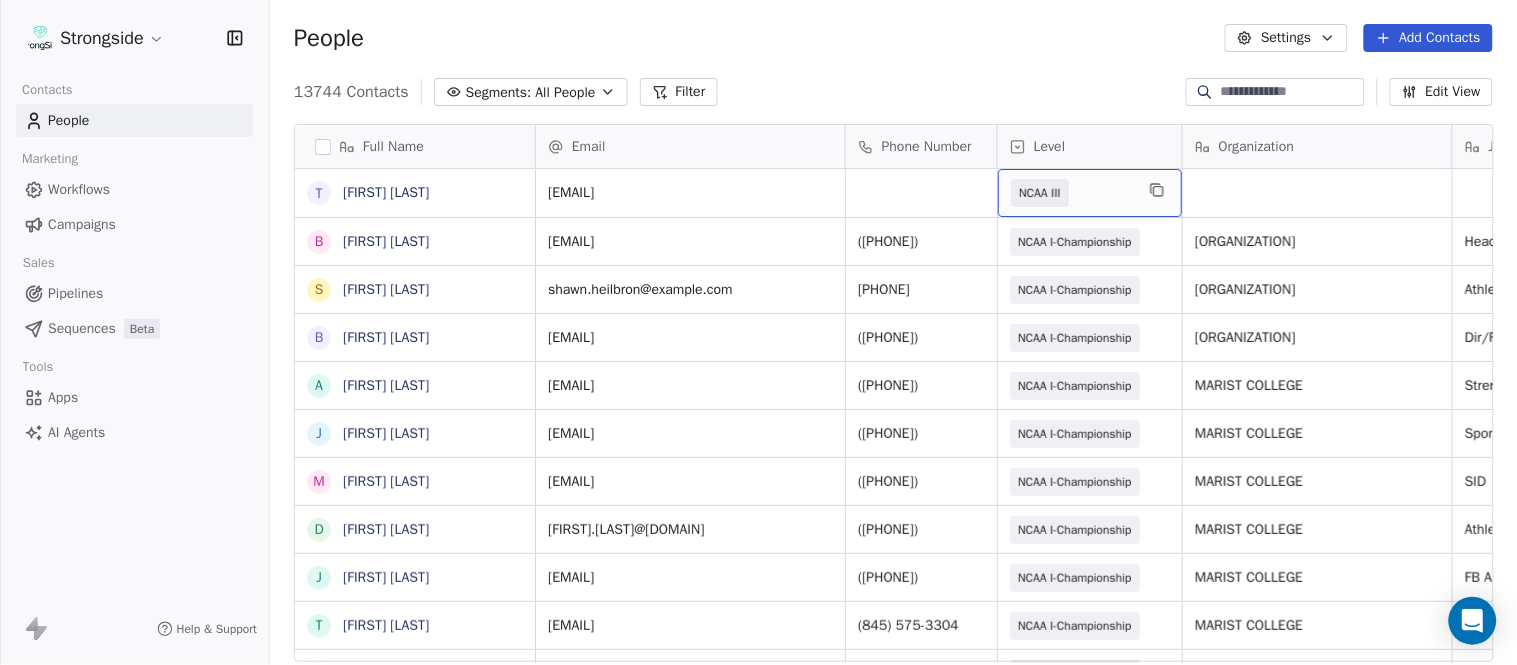 click on "NCAA III" at bounding box center [1072, 193] 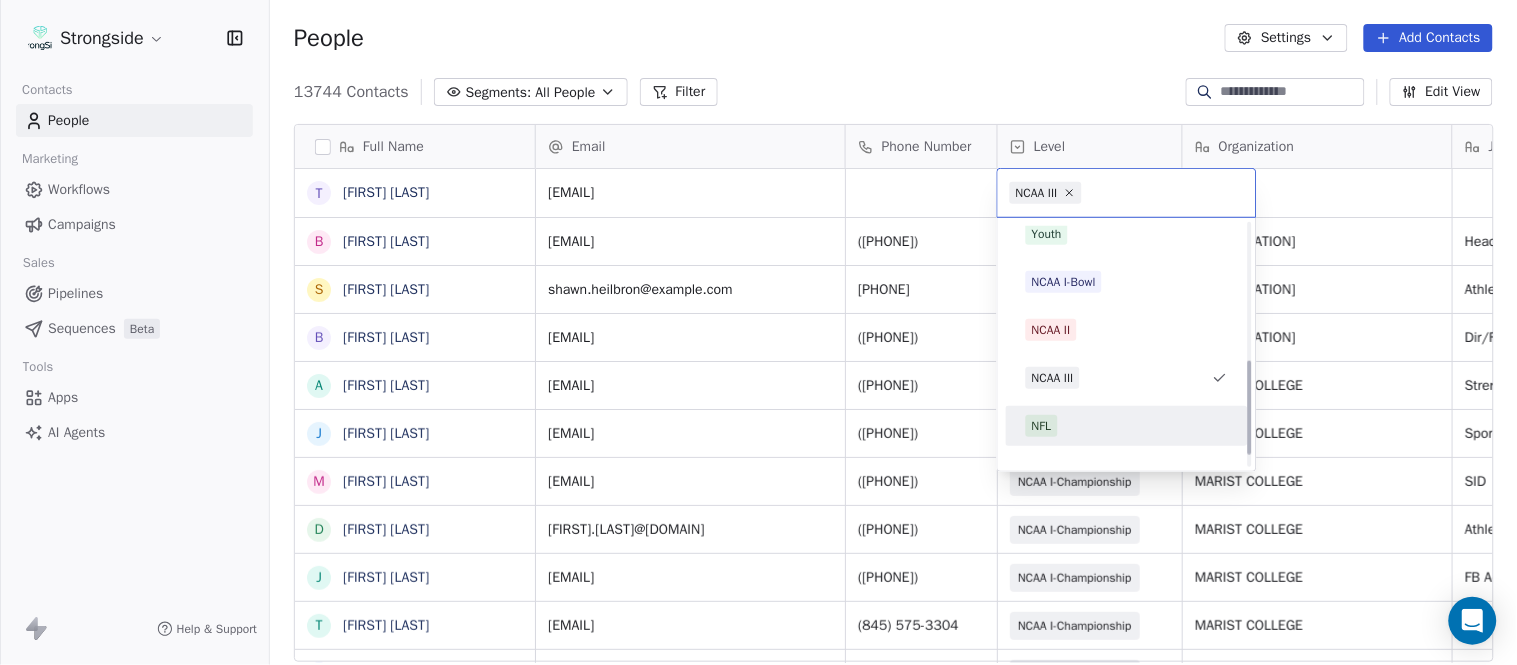 scroll, scrollTop: 378, scrollLeft: 0, axis: vertical 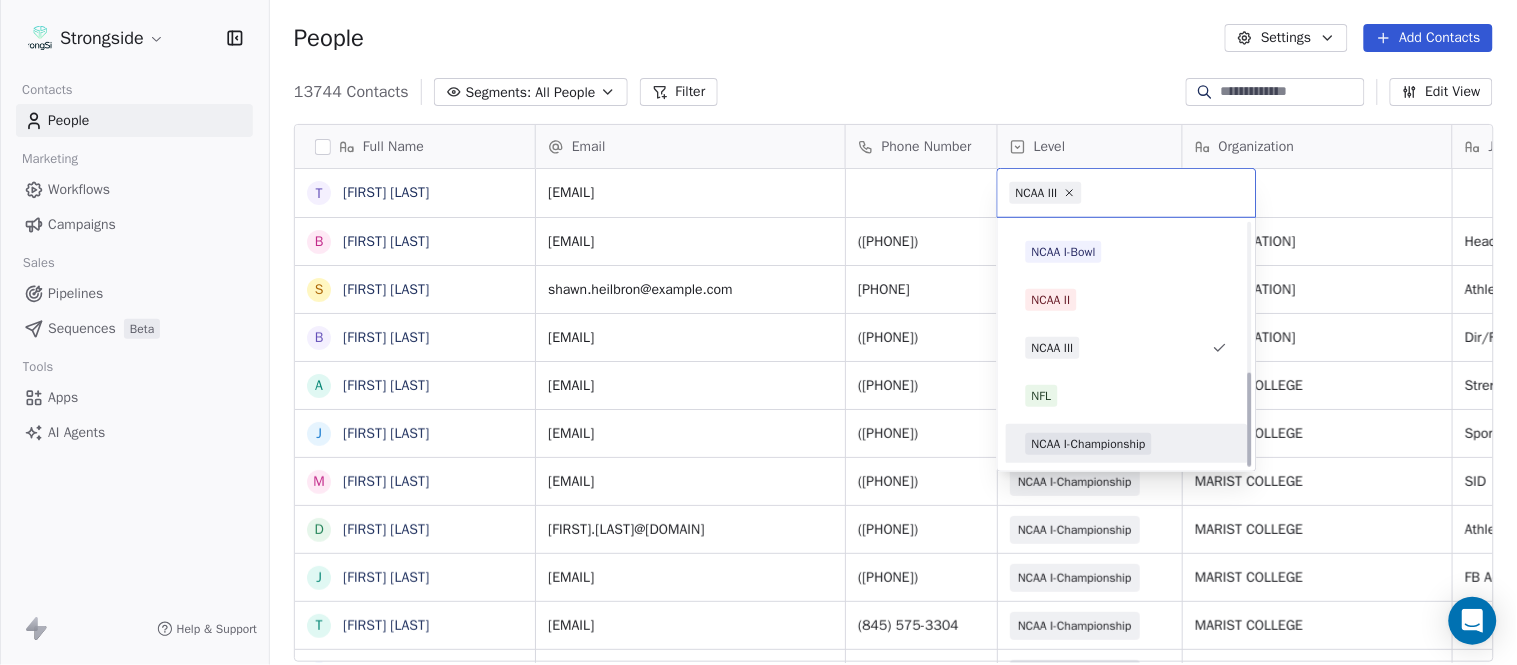 click on "NCAA I-Championship" at bounding box center (1089, 444) 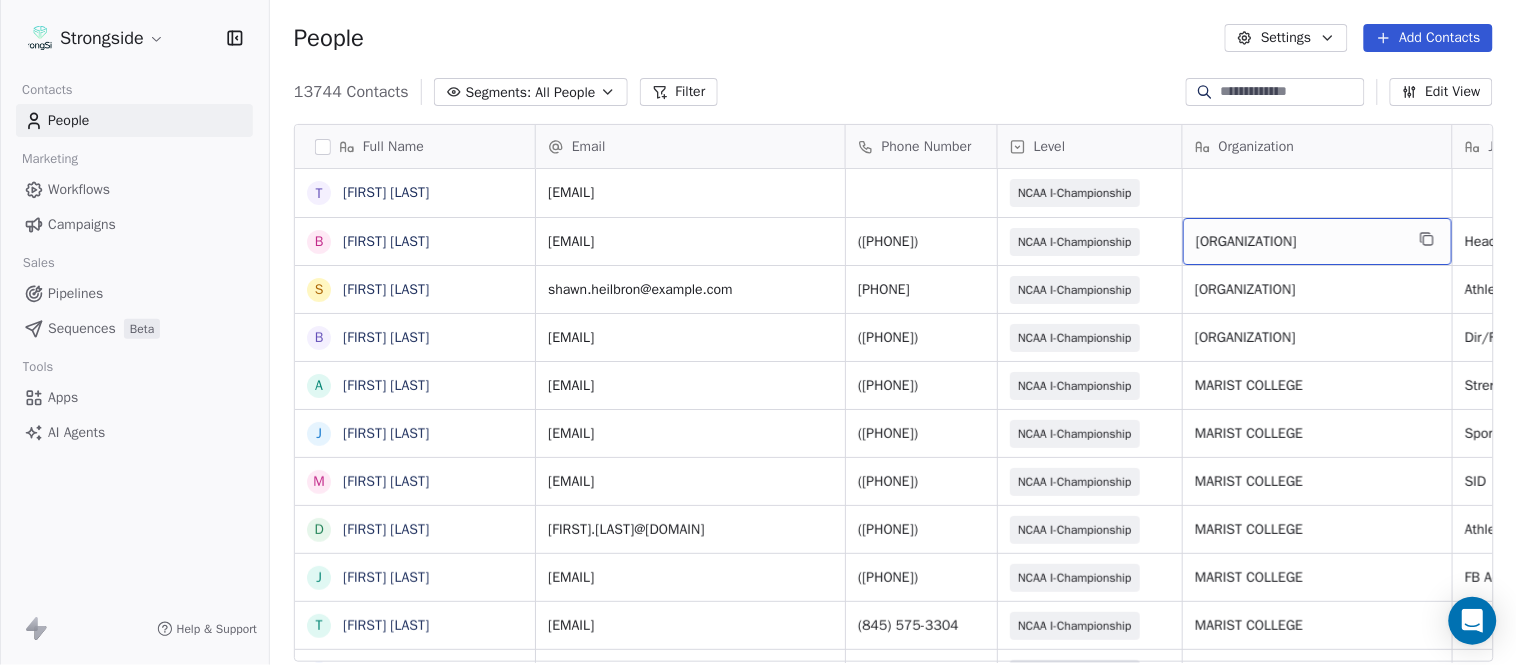 click 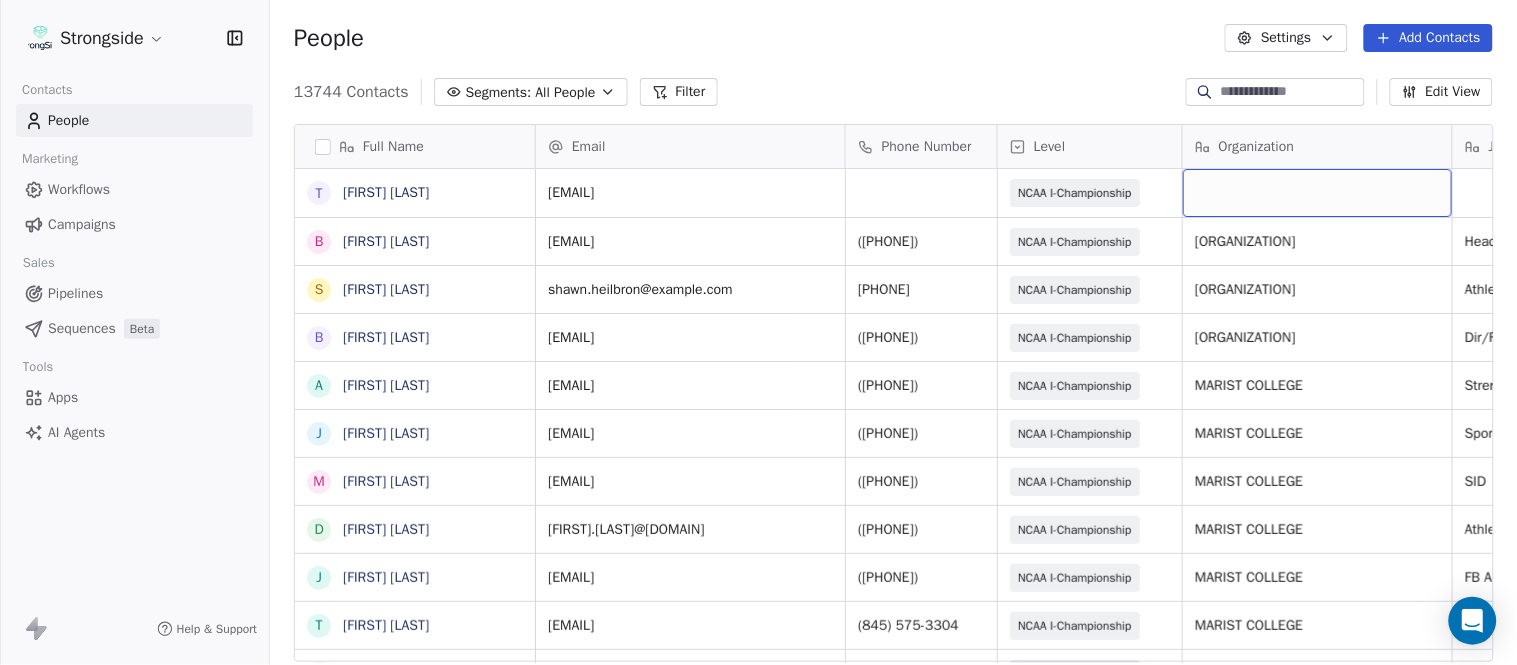 click at bounding box center [1317, 193] 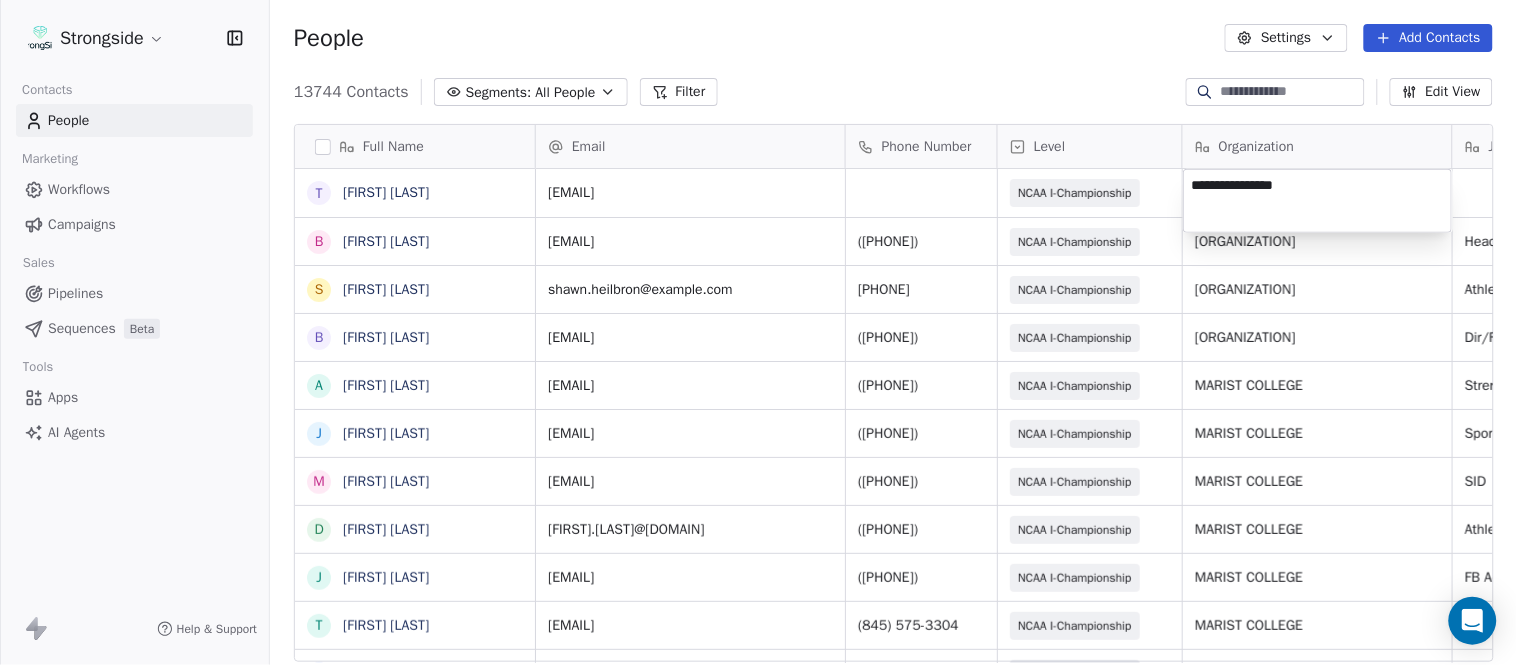 click on "Strongside Contacts People Marketing Workflows Campaigns Sales Pipelines Sequences Beta Tools Apps AI Agents Help & Support People Settings Add Contacts 13746 Contacts Segments: All People Filter Edit View Tag Add to Sequence Export Full Name J [FIRST] [LAST] E [FIRST] [LAST] T [FIRST] [LAST] B [FIRST] [LAST] S [FIRST] [LAST] B [FIRST] [LAST] A [FIRST] [LAST] J [FIRST] [LAST] M [FIRST] [LAST] D [FIRST] [LAST] J [FIRST] [LAST] T [FIRST] [LAST] R [FIRST] [LAST] C [FIRST] [LAST] V [FIRST] [LAST] B [FIRST] [LAST] K [FIRST] [LAST] D [FIRST] [LAST] O [FIRST] [LAST] I [FIRST] [LAST] R [FIRST] [LAST] T [FIRST] [LAST] K [FIRST] [LAST] J [FIRST] [LAST] T [FIRST] [LAST] S [FIRST] [LAST] D Dr. [FIRST] [LAST] P [FIRST] [LAST] J [FIRST] [LAST] A [FIRST] [LAST] R [FIRST] [LAST] C [FIRST] [LAST] Email Phone Number Level Organization Job Title Tags Created Date BST Status Priority Emails Auto Clicked Last Activity Date BST In Open Phone Contact Source Note/Call Positions Student Pop. Lead Account False True All Positions True All Positions True All Positions True All Positions True All Positions True All Positions True All Positions True" at bounding box center (758, 332) 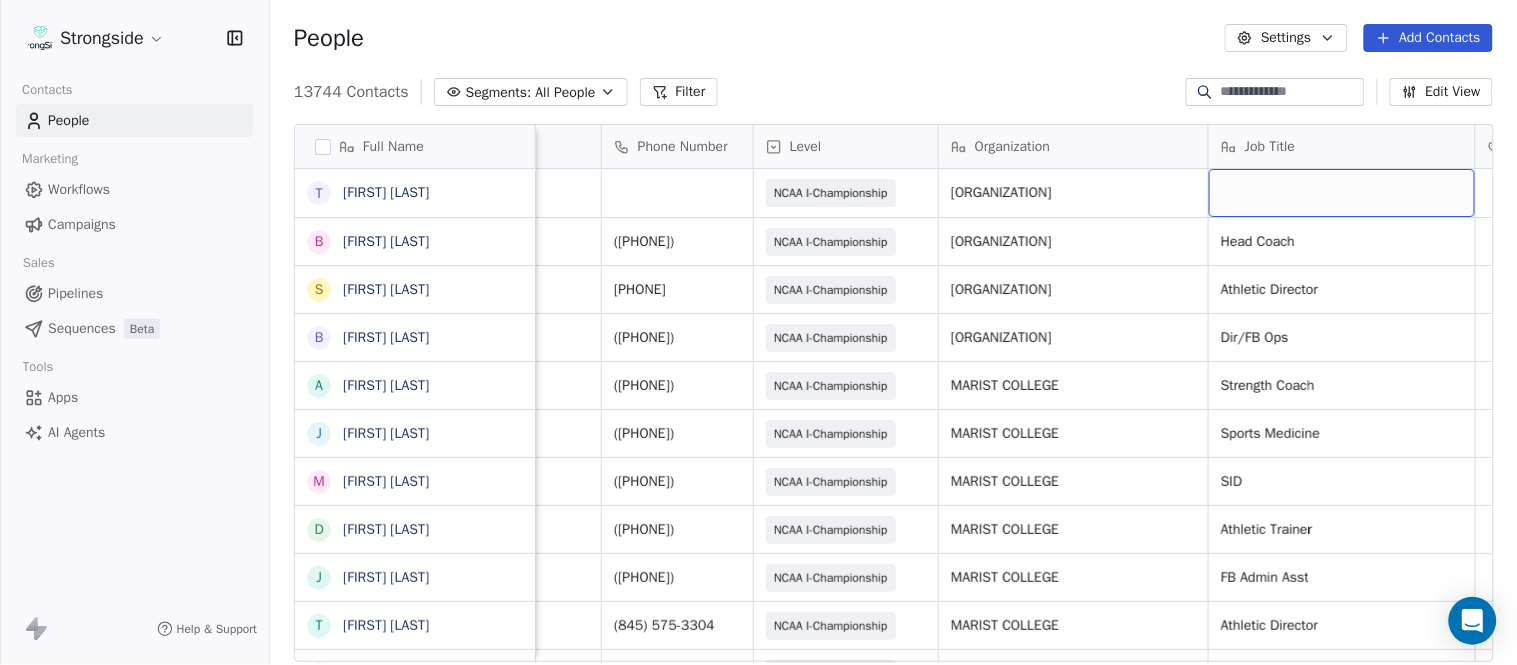 scroll, scrollTop: 0, scrollLeft: 528, axis: horizontal 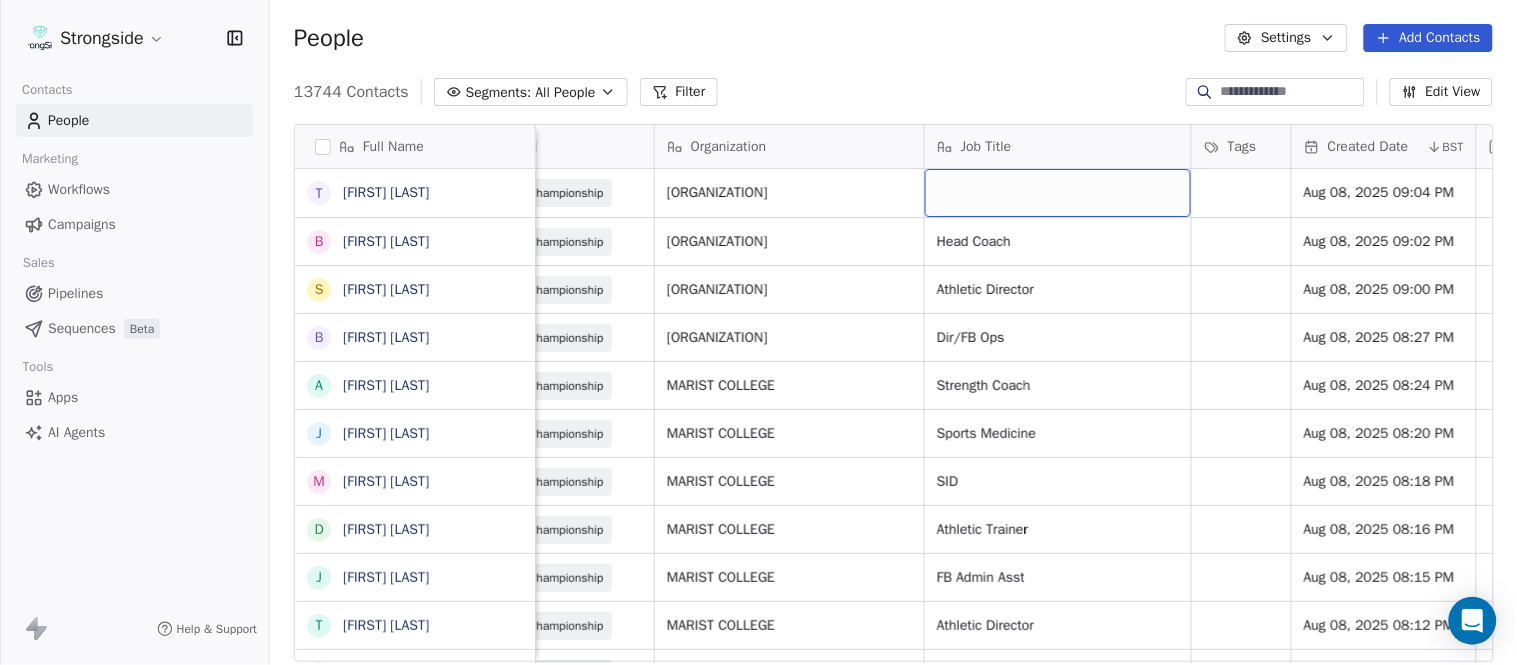click at bounding box center (1058, 193) 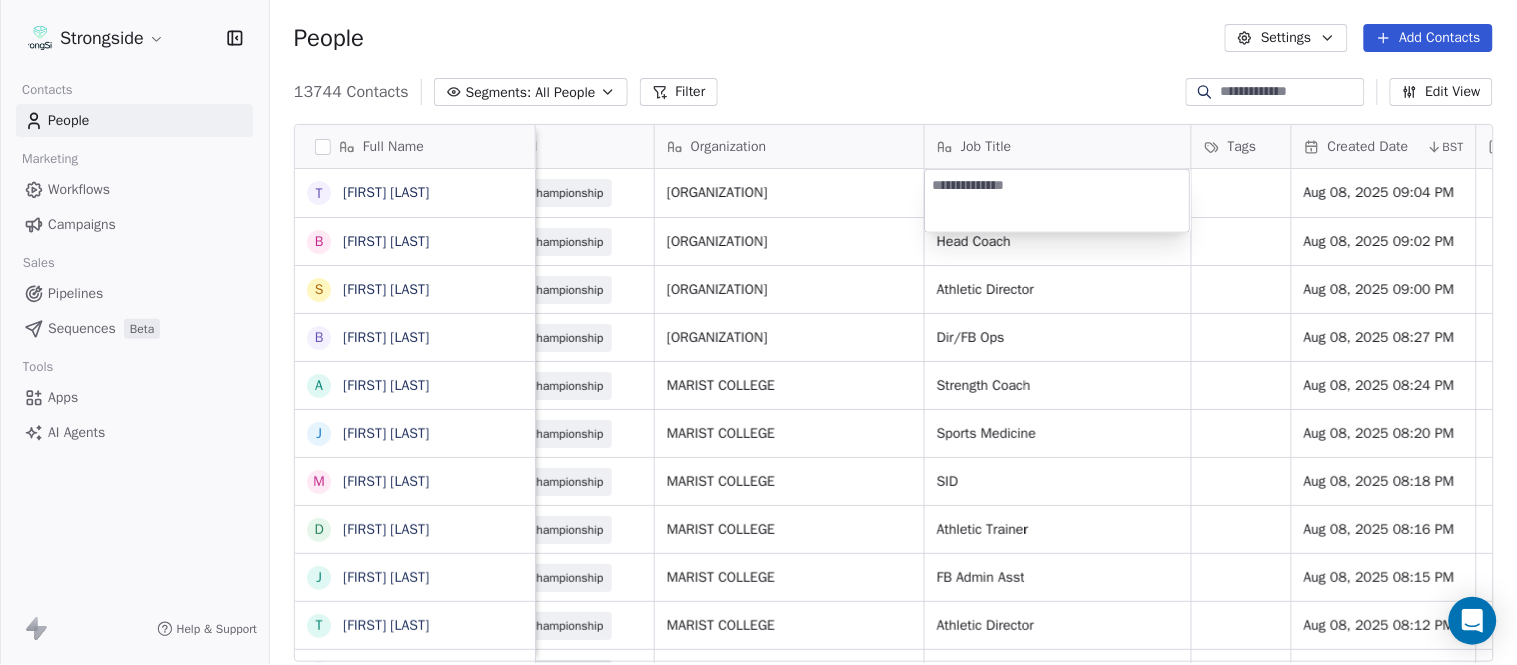 type on "**********" 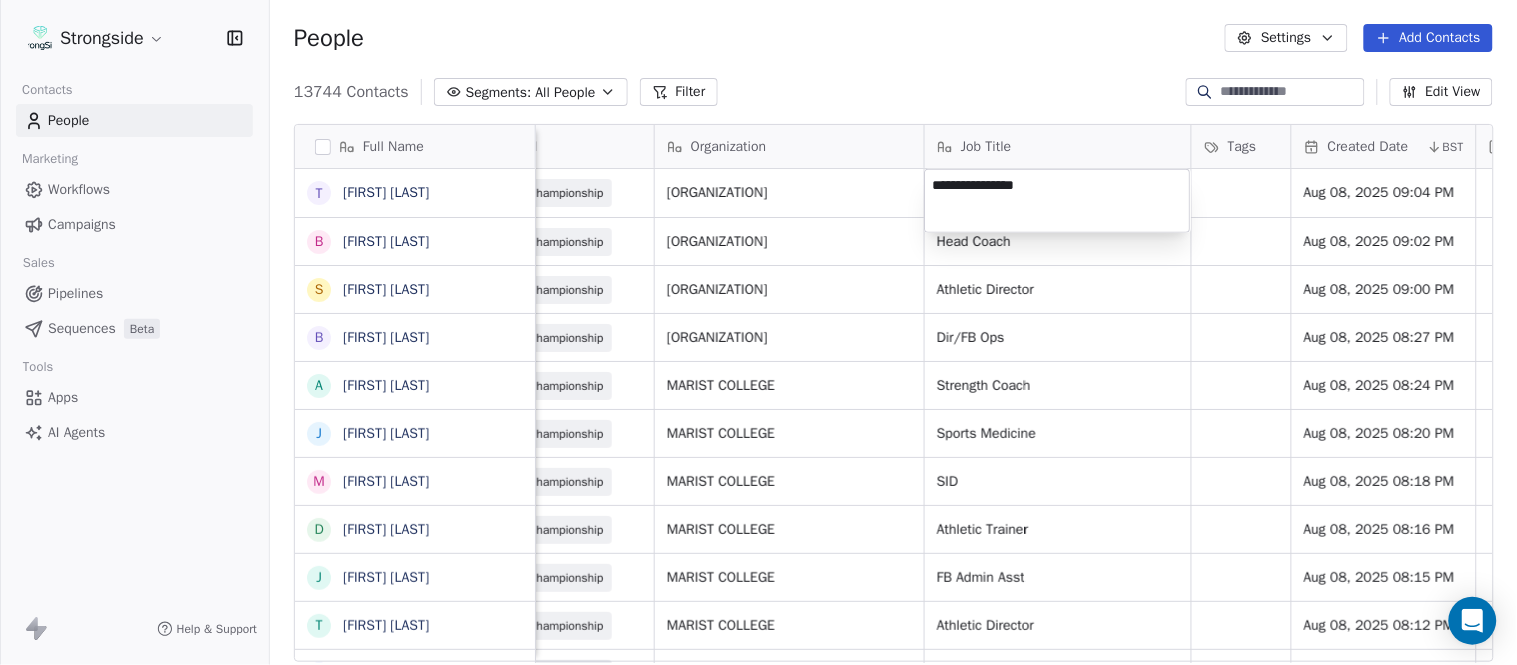 click on "Full Name T [FIRST] [LAST] B [FIRST] [LAST] S [FIRST] [LAST] B [FIRST] [LAST] A [FIRST] [LAST] J [FIRST] [LAST] M [FIRST] [LAST] D [FIRST] [LAST] J [FIRST] [LAST] T [FIRST] [LAST] R [FIRST] [LAST] C [FIRST] [LAST] V [FIRST] [LAST] B [FIRST] [LAST] K [FIRST] [LAST] D [FIRST] [LAST] O [FIRST] [LAST] I [FIRST] [LAST] R [FIRST] [LAST] T [FIRST] [LAST] K [FIRST] [LAST] J [FIRST] [LAST] T [FIRST] [LAST] S [FIRST] [LAST] D [FIRST] [LAST] P [FIRST] [LAST] J [FIRST] [LAST] A [FIRST] [LAST] R [FIRST] [LAST] E [FIRST] [LAST] J [FIRST] [LAST] T [FIRST] [LAST] B [FIRST] [LAST] C [FIRST] [LAST] Email Phone Number Level Organization Job Title Tags Created Date BST Status Priority Emails Auto Clicked Last Activity Date BST [EMAIL] NCAA I-Championship STONY BROOK UNIV Aug 08, 2025 09:04 PM [EMAIL] ([PHONE]) NCAA I-Championship SID SID" at bounding box center [758, 332] 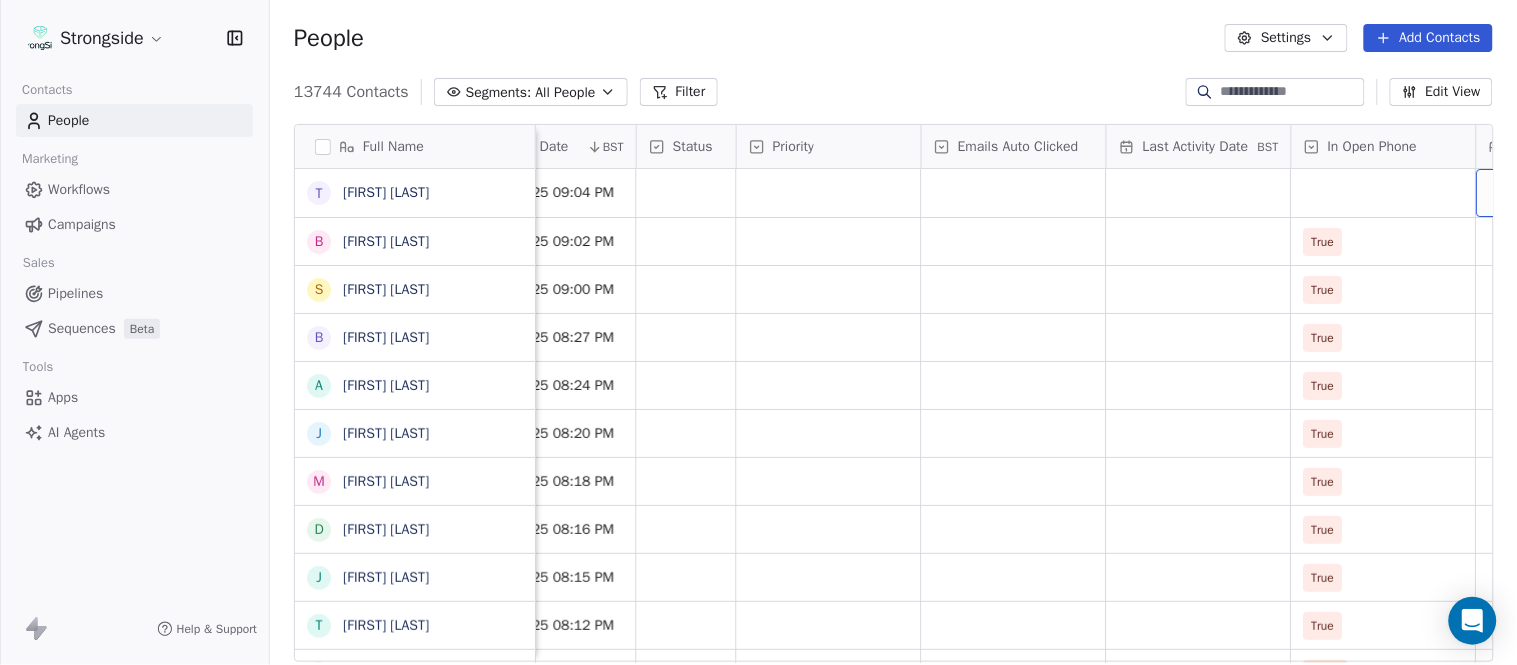 scroll, scrollTop: 0, scrollLeft: 1738, axis: horizontal 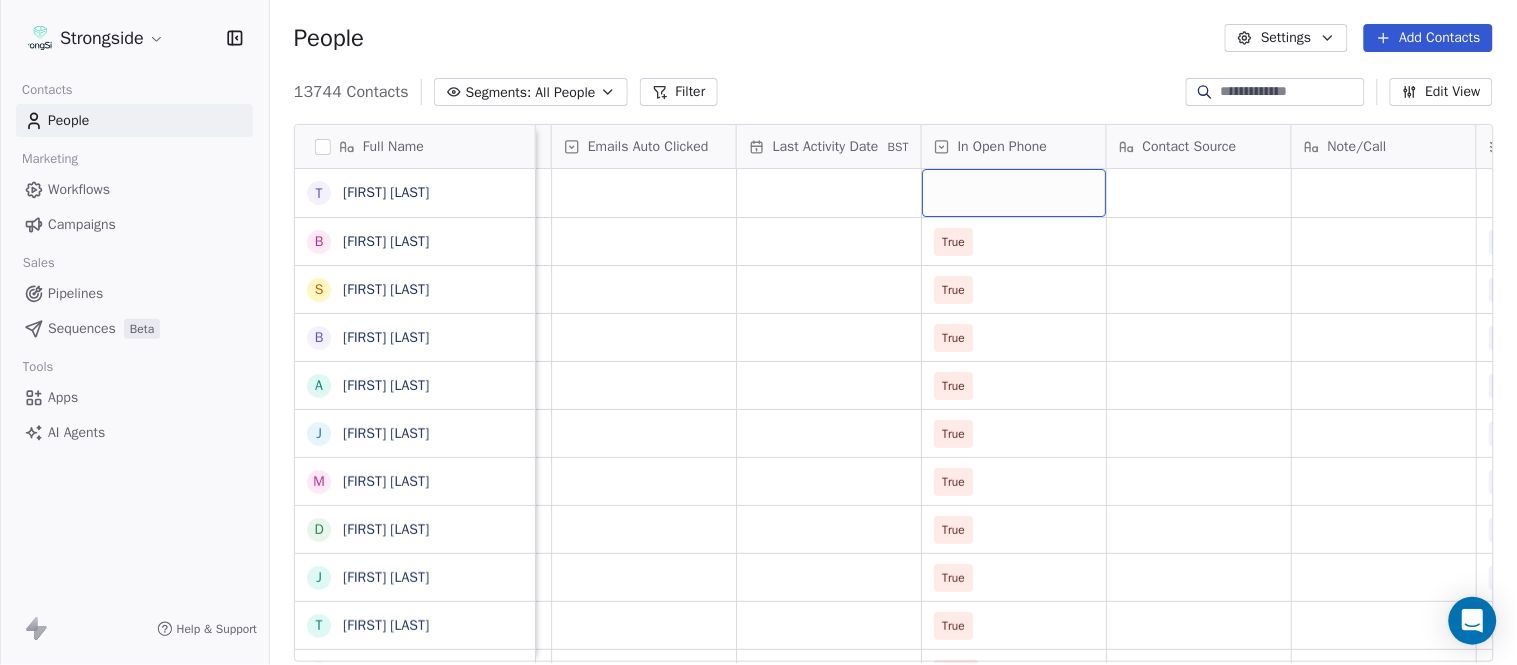 click at bounding box center (1014, 193) 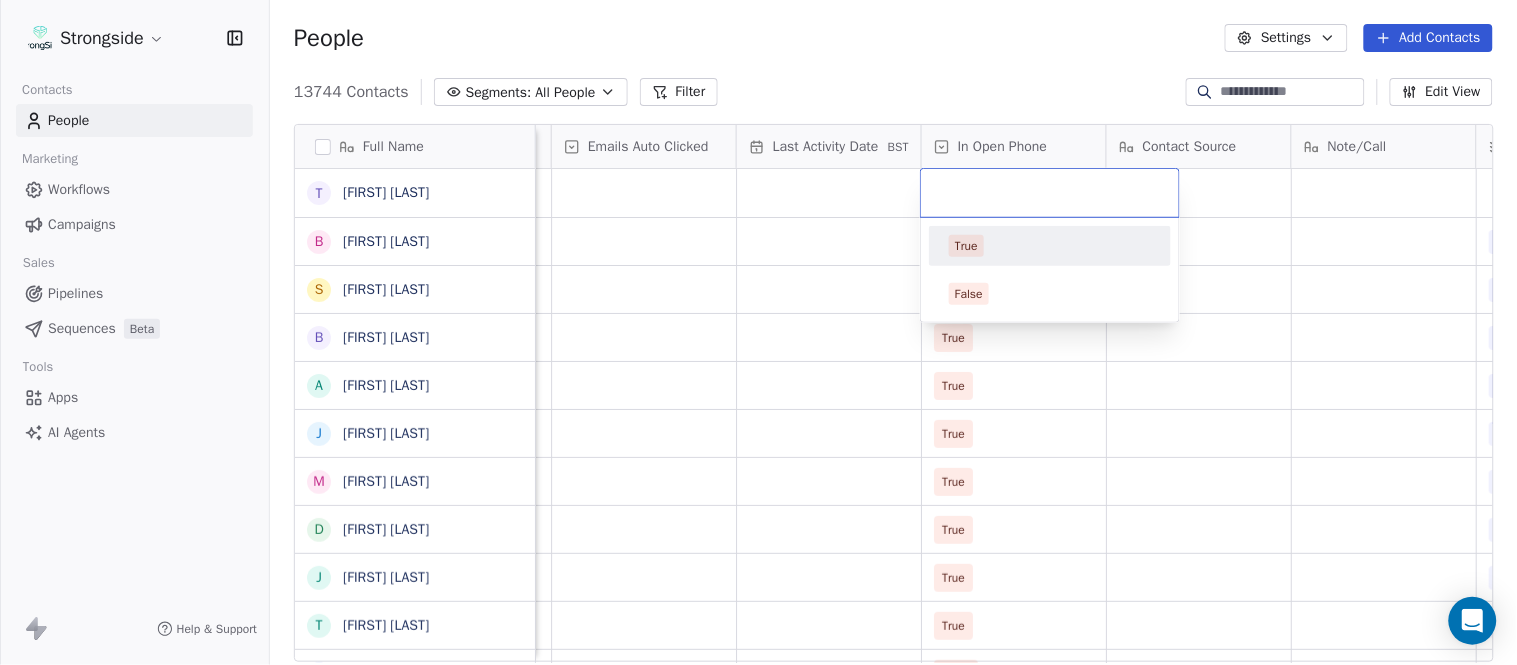 click on "True" at bounding box center [1050, 246] 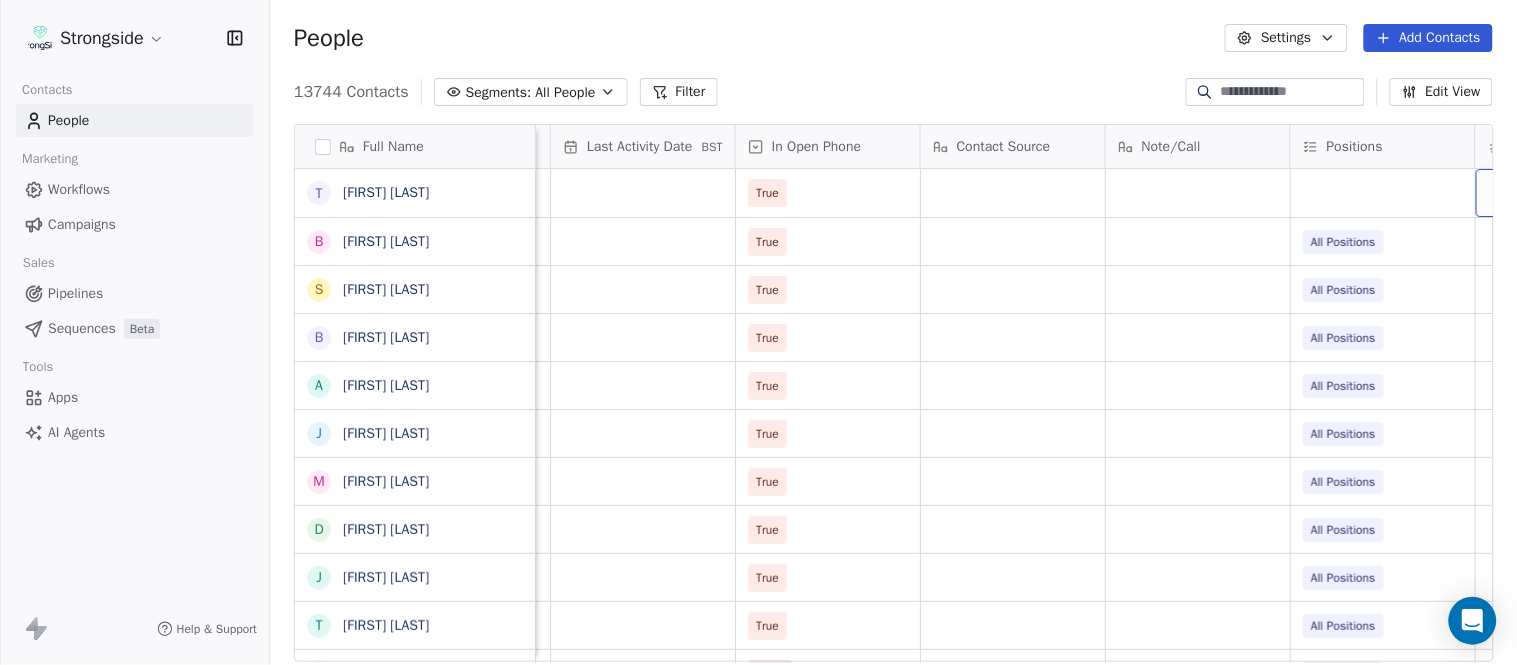 scroll, scrollTop: 0, scrollLeft: 2108, axis: horizontal 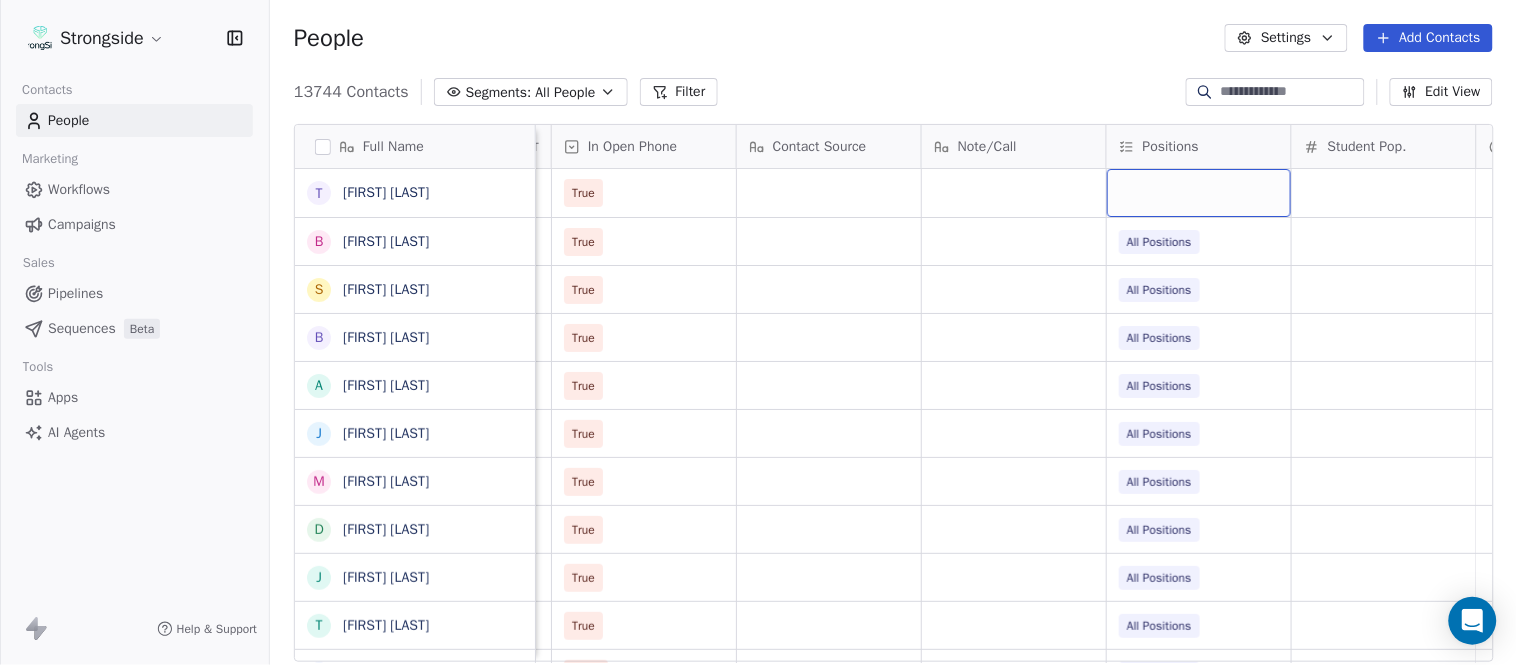 click at bounding box center (1199, 193) 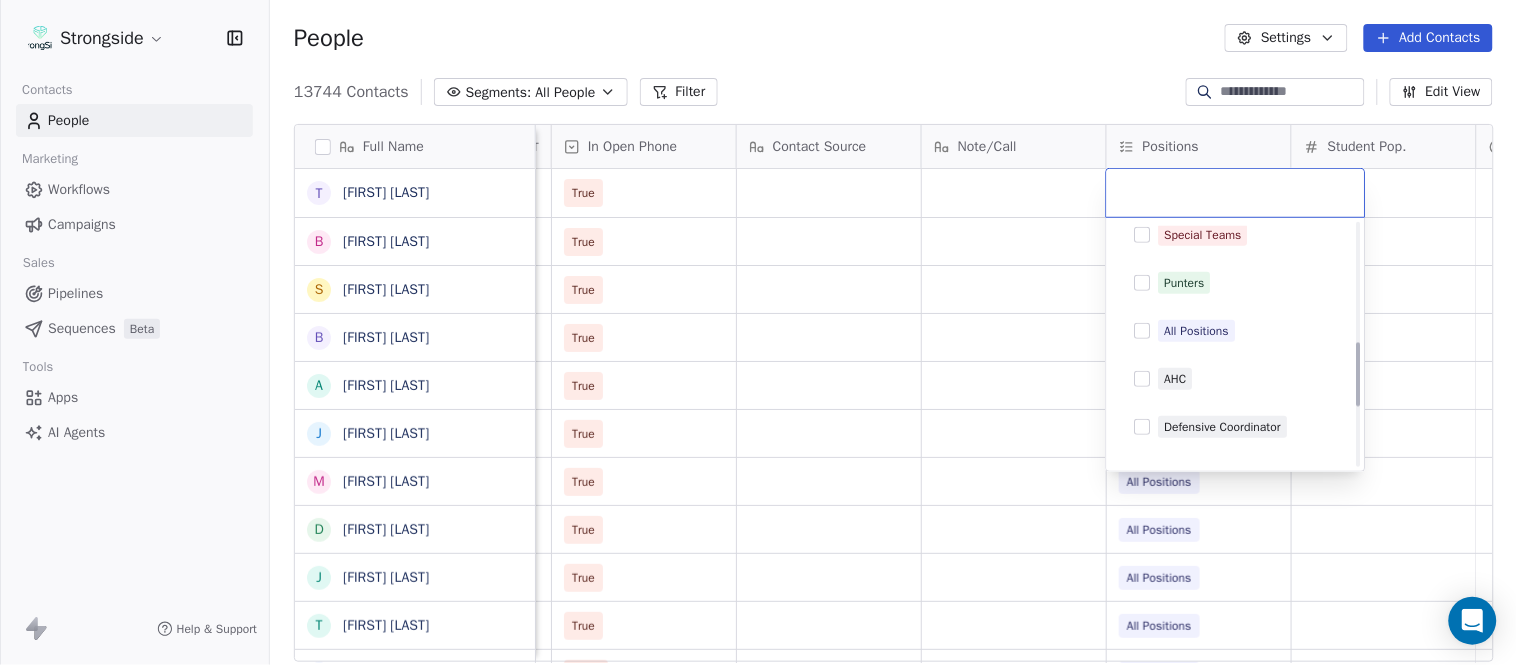 scroll, scrollTop: 444, scrollLeft: 0, axis: vertical 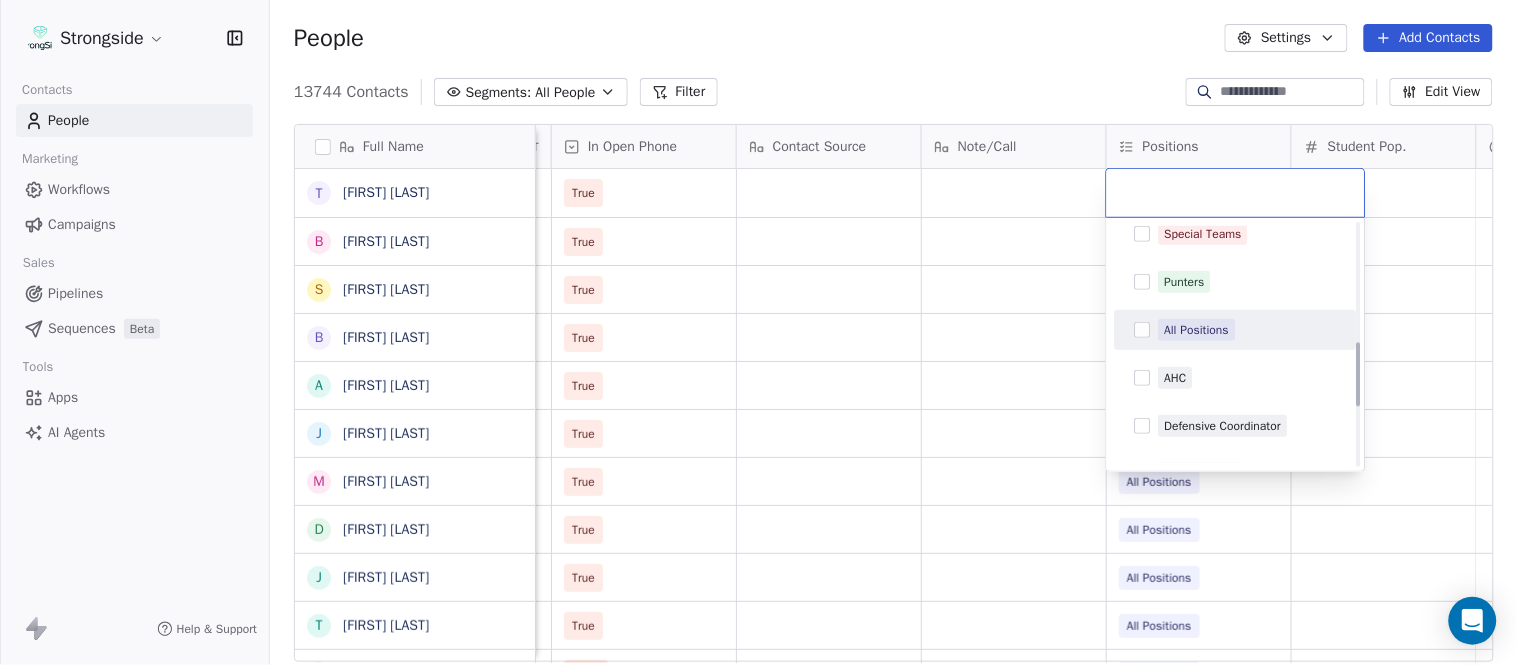 click on "All Positions" at bounding box center [1197, 330] 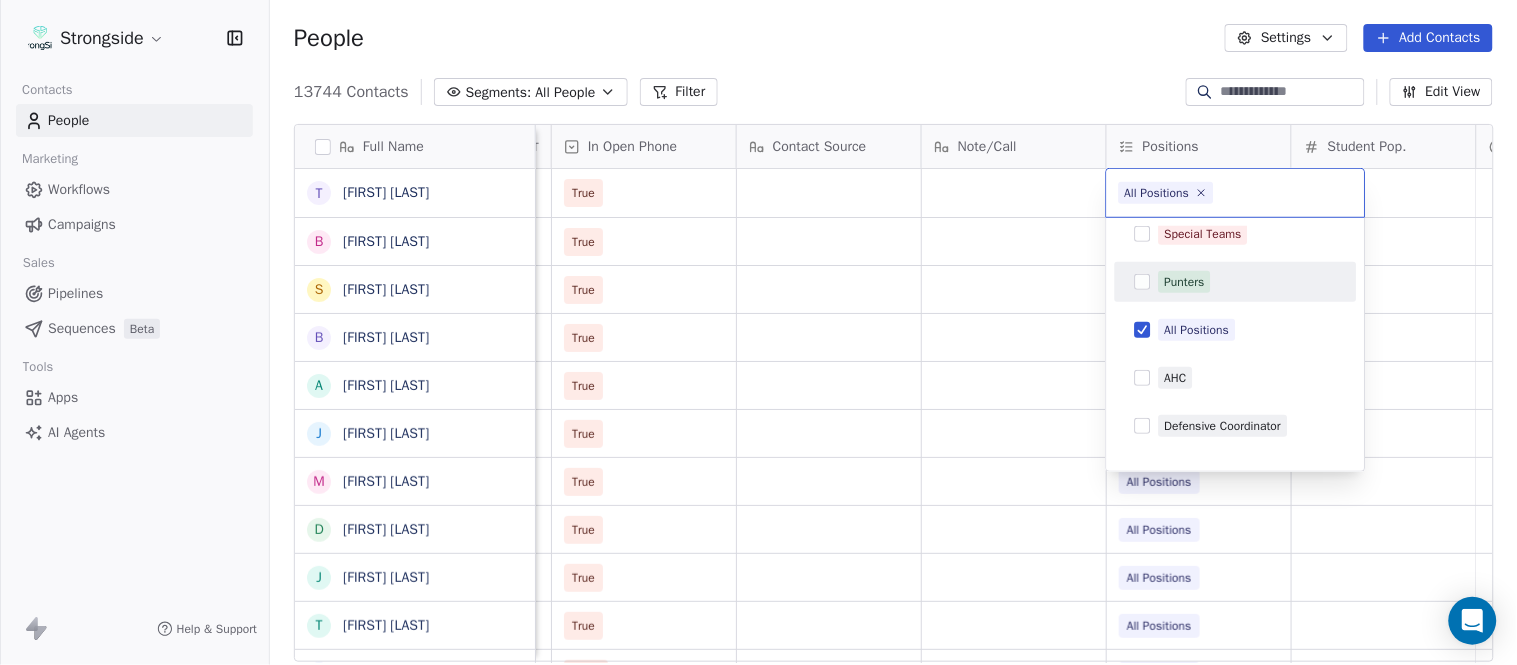 click on "Strongside Contacts People Marketing Workflows Campaigns Sales Pipelines Sequences Beta Tools Apps AI Agents Help & Support People Settings Add Contacts 13744 Contacts Segments: All People Filter Edit View Tag Add to Sequence Export Full Name T [FIRST] [LAST] B [FIRST] [LAST] S [FIRST] [LAST] B [FIRST] [LAST] A [FIRST] [LAST] J [FIRST] [LAST] M [FIRST] [LAST] D [FIRST] [LAST] J [FIRST] [LAST] T [FIRST] [LAST] R [FIRST] [LAST] C [FIRST] [LAST] V [FIRST] [LAST] B [FIRST] [LAST] K [FIRST] [LAST] D [FIRST] [LAST] O [FIRST] [LAST] I [FIRST] [LAST] R [FIRST] [LAST] T [FIRST] [LAST] K [FIRST] [LAST] J [FIRST] [LAST] T [FIRST] [LAST] S [FIRST] [LAST] D [FIRST] [LAST] P [FIRST] [LAST] J [FIRST] [LAST] A [FIRST] [LAST] R [FIRST] [LAST] E [FIRST] [LAST] J [FIRST] [LAST] T [FIRST] [LAST] Status Priority Emails Auto Clicked Last Activity Date BST In Open Phone Contact Source Note/Call Positions Student Pop. Lead Account True True All Positions True All Positions True All Positions True All Positions True All Positions True All Positions True All Positions False All Positions False Quarterbacks False Offensive Line False Cornerbacks False Wide Receivers False False Running Back False Offensive Line False Running Back False Defensive Coordinator Linebackers False Tight Ends False Quarterbacks Offense False AHC False All Positions False All Positions False All Positions False All Positions False All Positions True All Positions False All Positions False All Positions False Cornerbacks False Running Back" at bounding box center (758, 332) 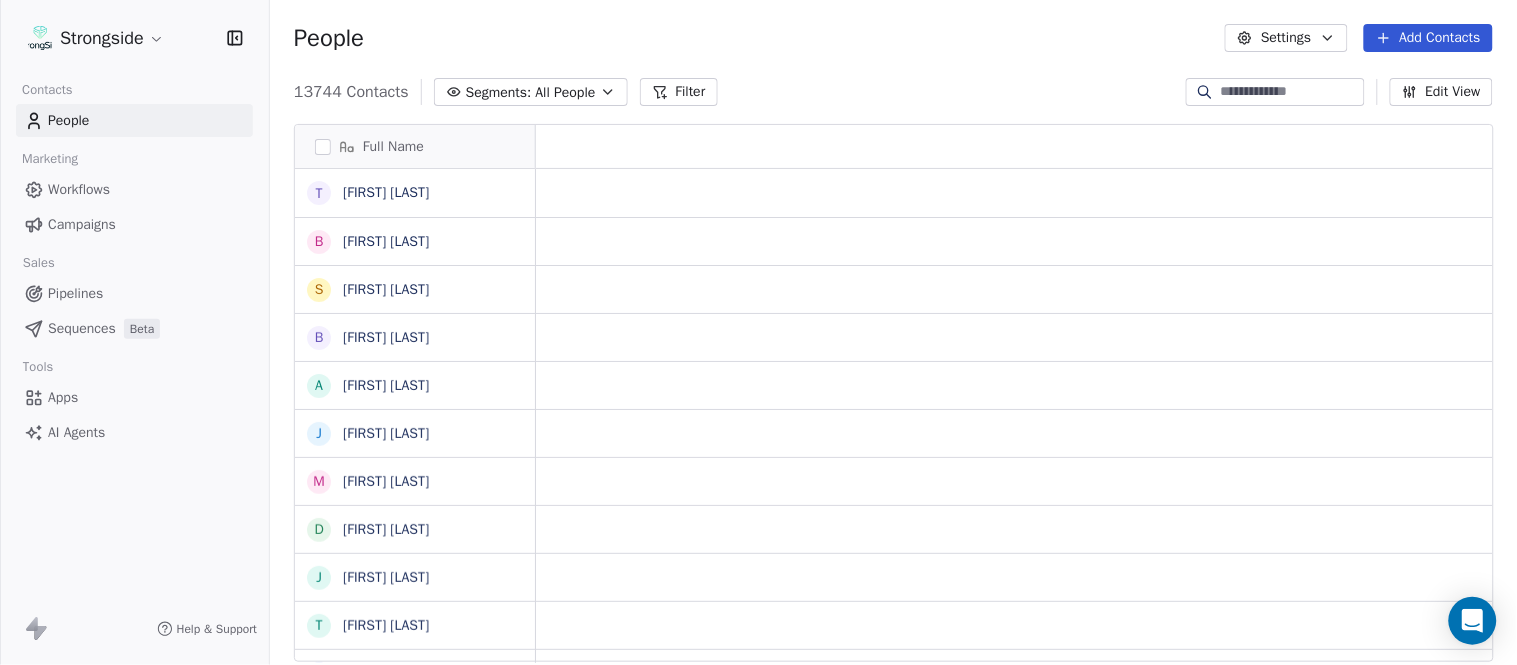 scroll, scrollTop: 0, scrollLeft: 0, axis: both 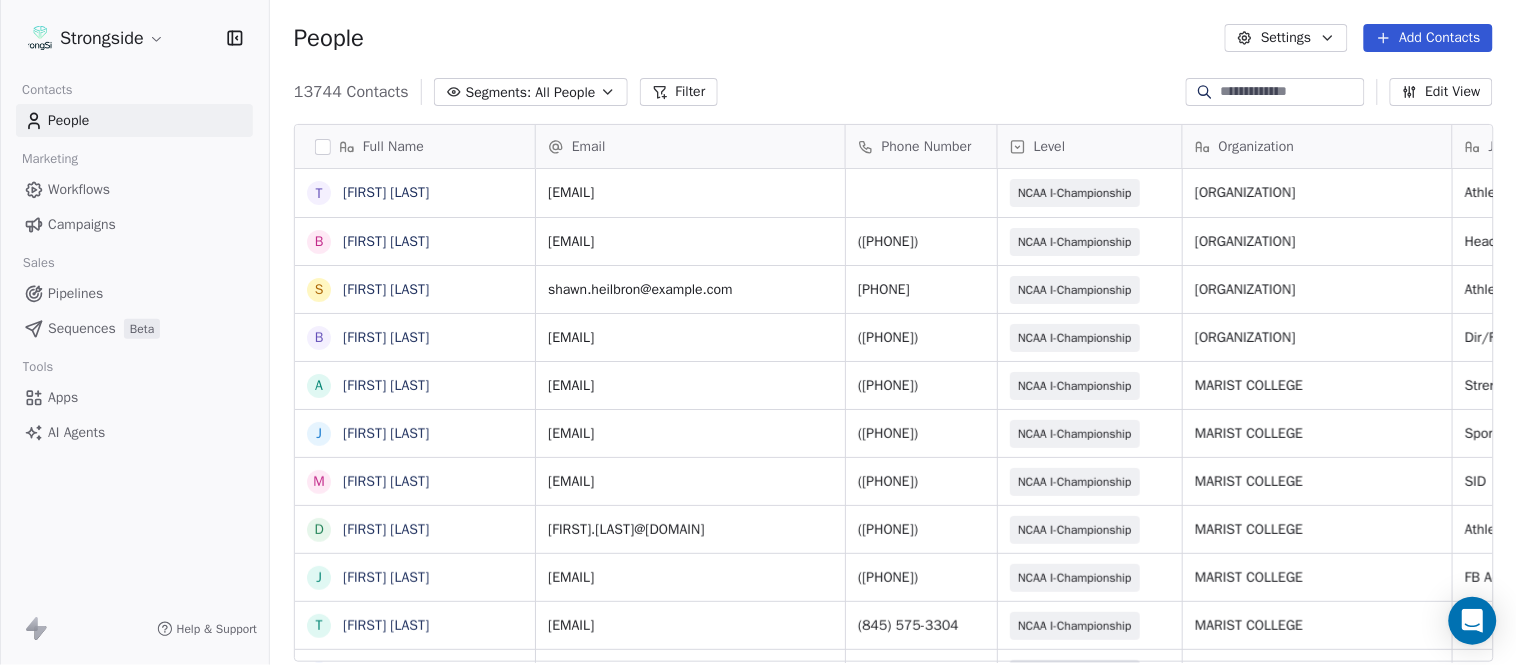 click on "Add Contacts" at bounding box center (1428, 38) 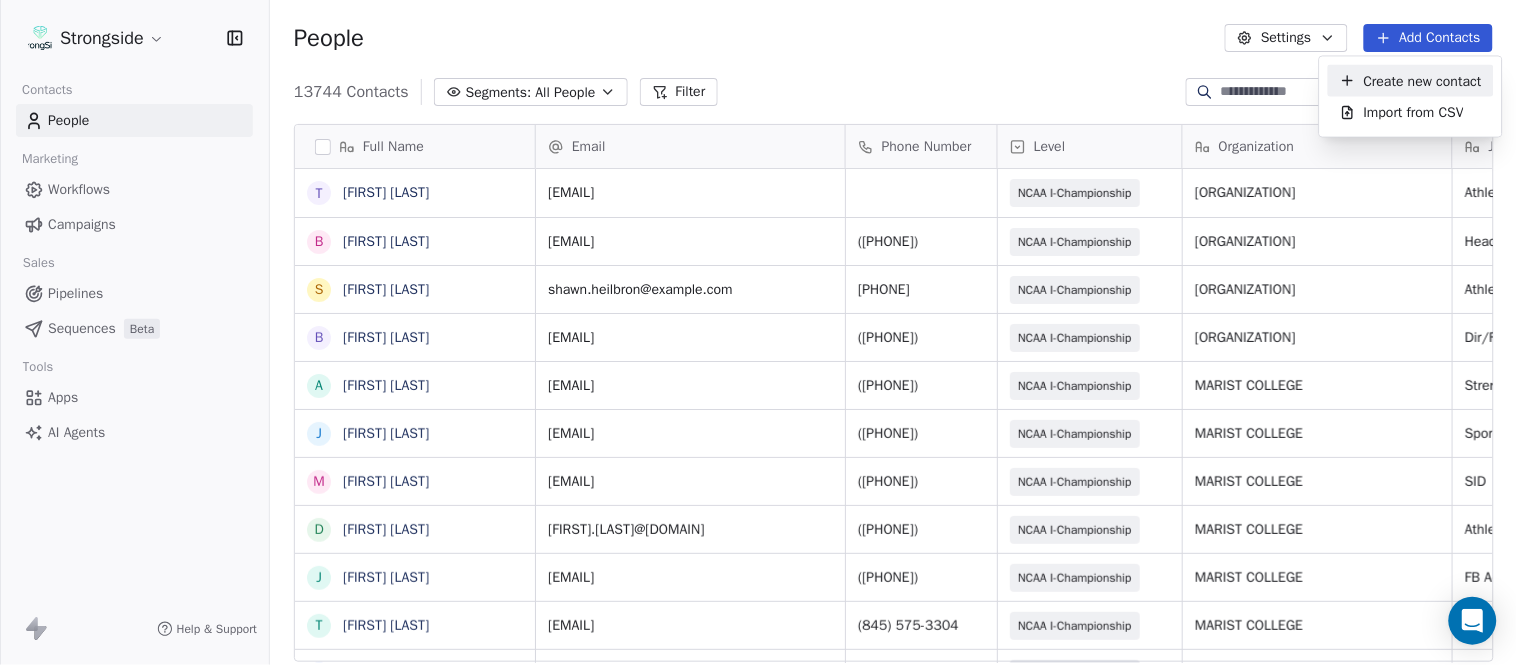 click on "Create new contact" at bounding box center [1423, 80] 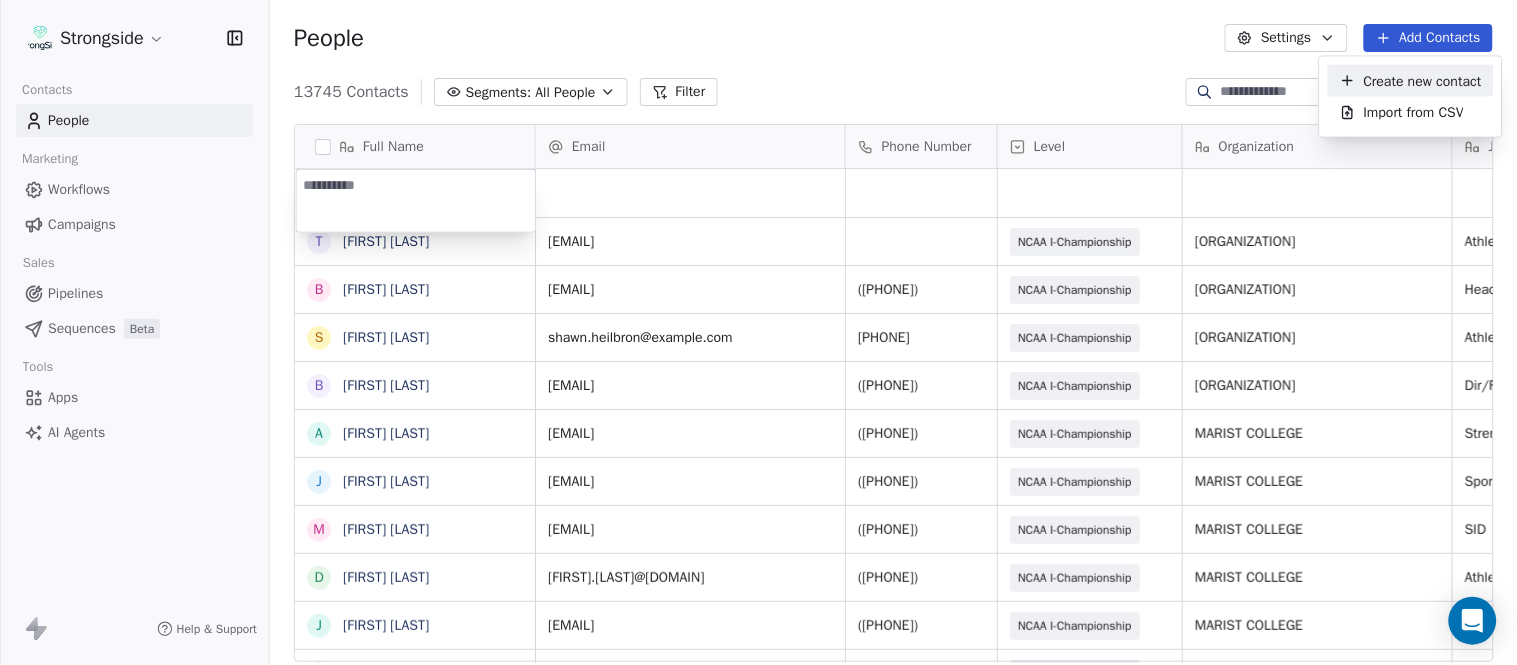 type on "**********" 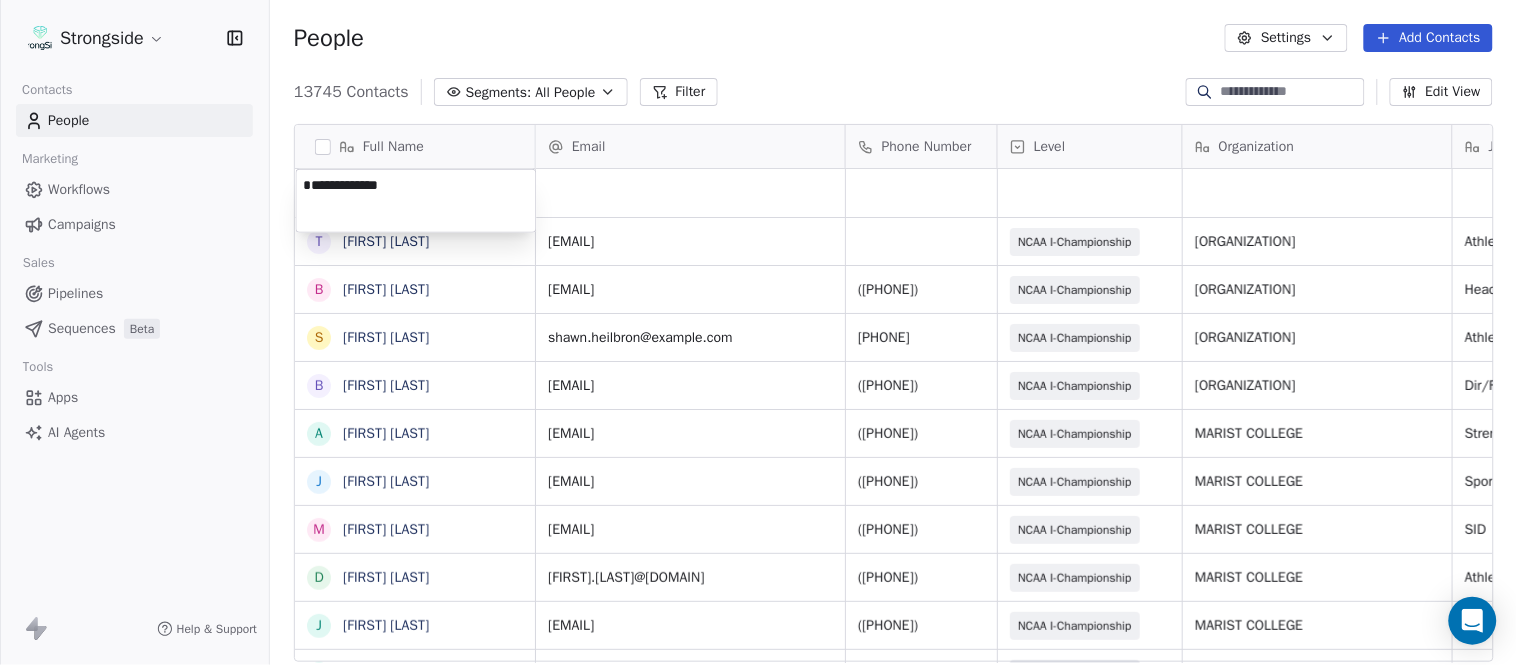 click on "Full Name T [FIRST] [LAST] B [FIRST] [LAST] S [FIRST] [LAST] B [FIRST] [LAST] A [FIRST] [LAST] J [FIRST] [LAST] M [FIRST] [LAST] D [FIRST] [LAST] J [FIRST] [LAST] T [FIRST] [LAST] R [FIRST] [LAST] C [FIRST] [LAST] V [FIRST] [LAST] B [FIRST] [LAST] K [FIRST] [LAST] D [FIRST] [LAST] O [FIRST] [LAST] I [FIRST] [LAST] R [FIRST] [LAST] T [FIRST] [LAST] K [FIRST] [LAST] J [FIRST] [LAST] T [FIRST] [LAST] S [FIRST] [LAST] D [FIRST] [LAST] P [FIRST] [LAST] J [FIRST] [LAST] A [FIRST] [LAST] R [FIRST] [LAST] E [FIRST] [LAST] J [FIRST] [LAST] T [FIRST] [LAST] B [FIRST] [LAST] C [FIRST] [LAST] Email Phone Number Level Organization Job Title Tags Created Date BST Status Aug 08, 2025 09:05 PM [EMAIL] NCAA I-Championship STONY BROOK UNIV Athletic Trainer Aug 08, 2025 09:04 PM [EMAIL] ([PHONE]) NCAA I-Championship STONY BROOK UNIV Head Coach Dir/FB Ops" at bounding box center (758, 332) 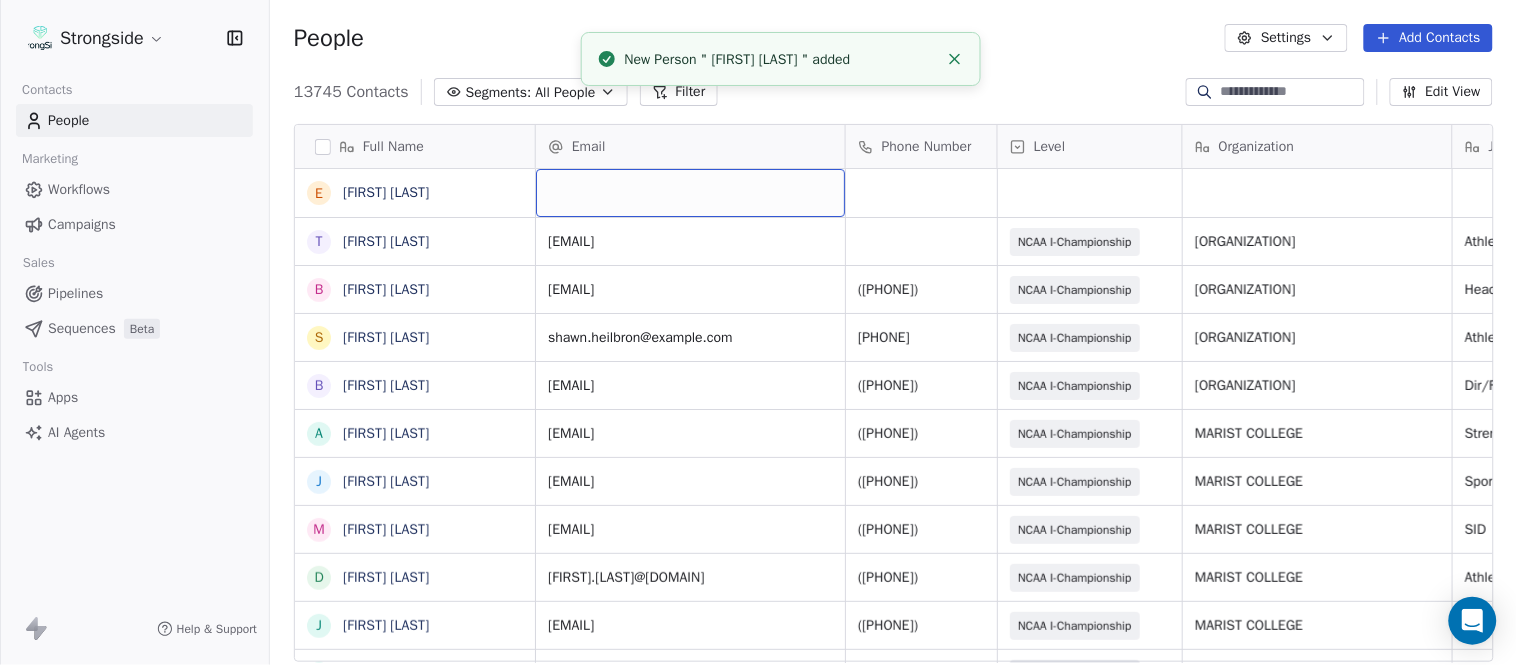 click at bounding box center [690, 193] 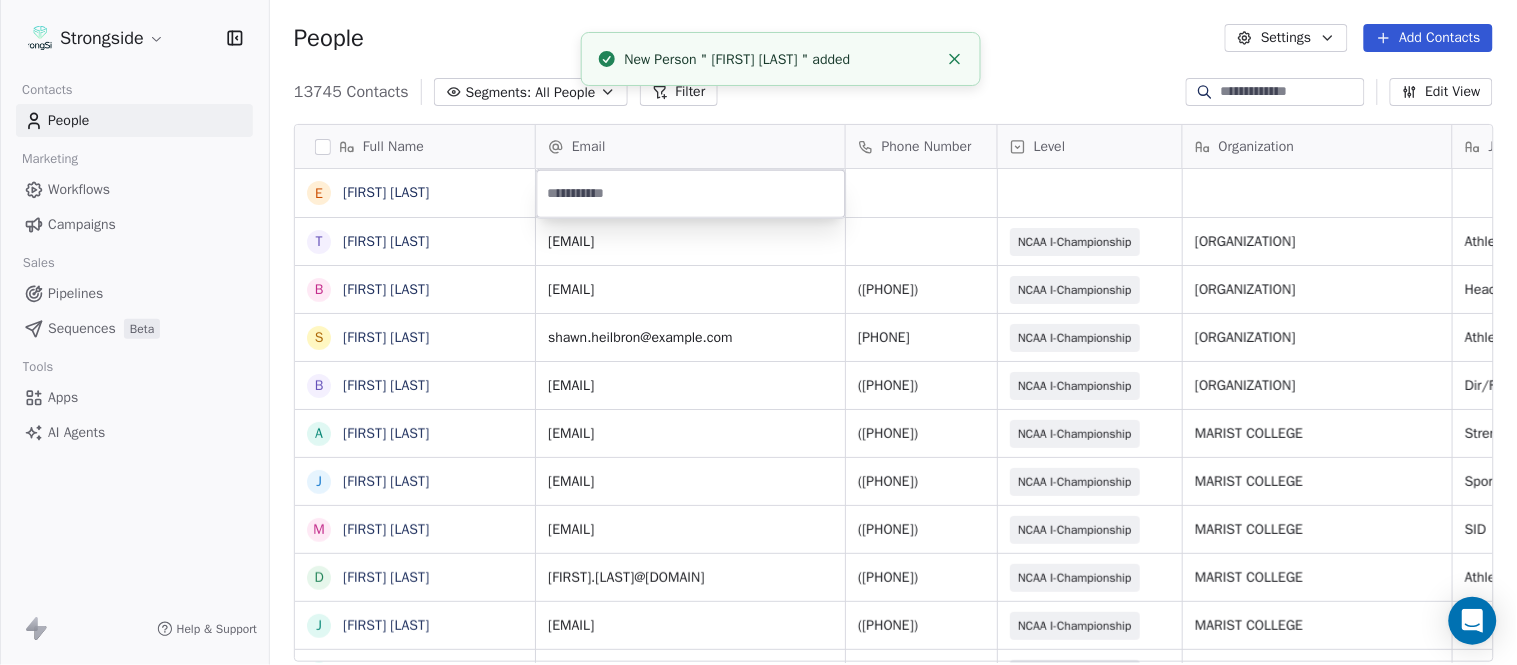 type on "**********" 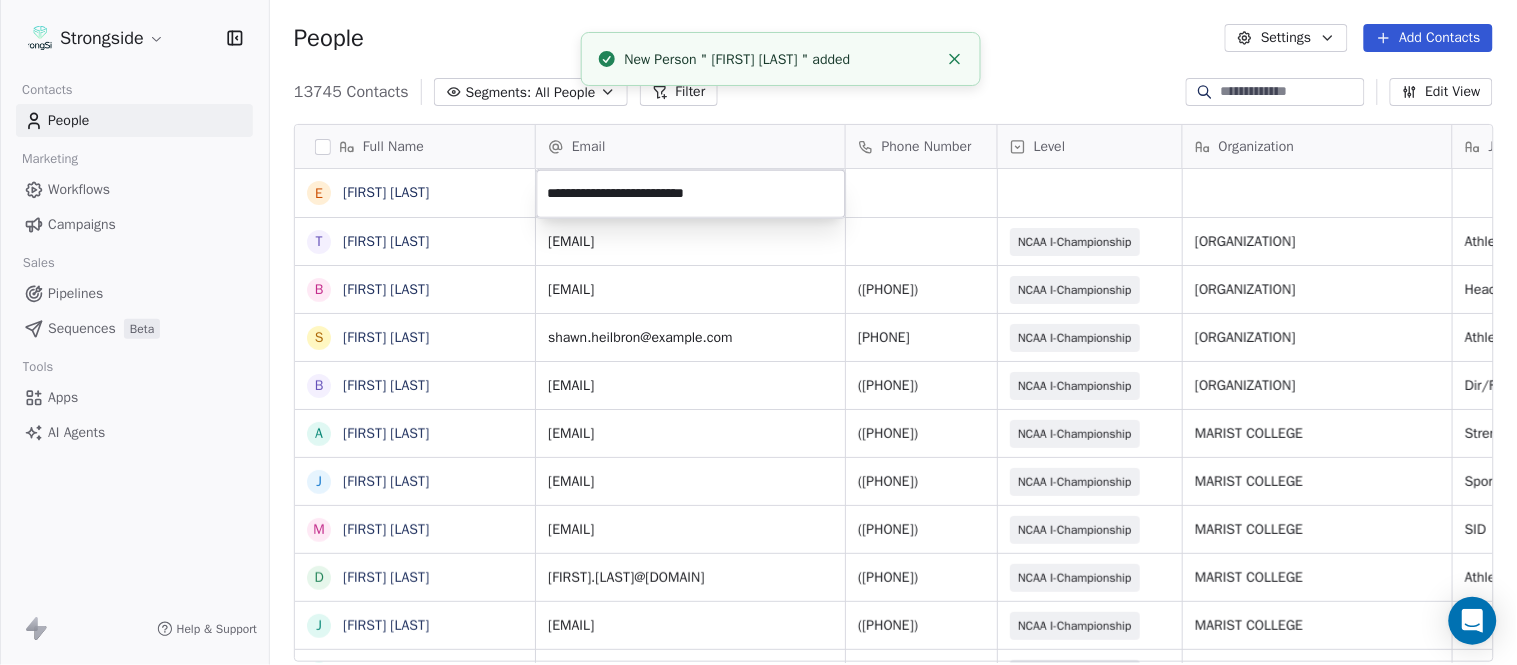 click on "Strongside Contacts People Marketing Workflows Campaigns Sales Pipelines Sequences Beta Tools Apps AI Agents Help & Support People Settings  Add Contacts 13750 Contacts Segments: All People Filter  Edit View Tag Add to Sequence Export Full Name E [FIRST] [LAST] T [FIRST] [LAST] B [FIRST] [LAST] S [FIRST] [LAST] B [FIRST] [LAST] A [FIRST] [LAST] J [FIRST] [LAST] M [FIRST] [LAST] D [FIRST] [LAST] J [FIRST] [LAST] T [FIRST] [LAST] R [FIRST] [LAST] C [FIRST] [LAST] V [FIRST] [LAST] B [FIRST] [LAST] K [FIRST] [LAST] D [FIRST] [LAST] O [FIRST] [LAST] I [FIRST] [LAST] R [FIRST] [LAST] T [FIRST] [LAST] K [FIRST] [LAST] J [FIRST] [LAST] T [FIRST] [LAST] S [FIRST] [LAST] D [FIRST] [LAST] P [FIRST] [LAST] J [FIRST] [LAST] A [FIRST] [LAST] R [FIRST] [LAST] E [FIRST] [LAST] Email Phone Number Level Organization Job Title Tags Created Date BST Status Aug 08, 2025 09:05 PM timothy.koehler@[EXAMPLE.COM] NCAA I-Championship STONY BROOK UNIV Athletic Trainer Aug 08, 2025 09:04 PM william.cosh@[EXAMPLE.COM] ([PHONE]) NCAA I-Championship STONY BROOK UNIV SID" at bounding box center [758, 332] 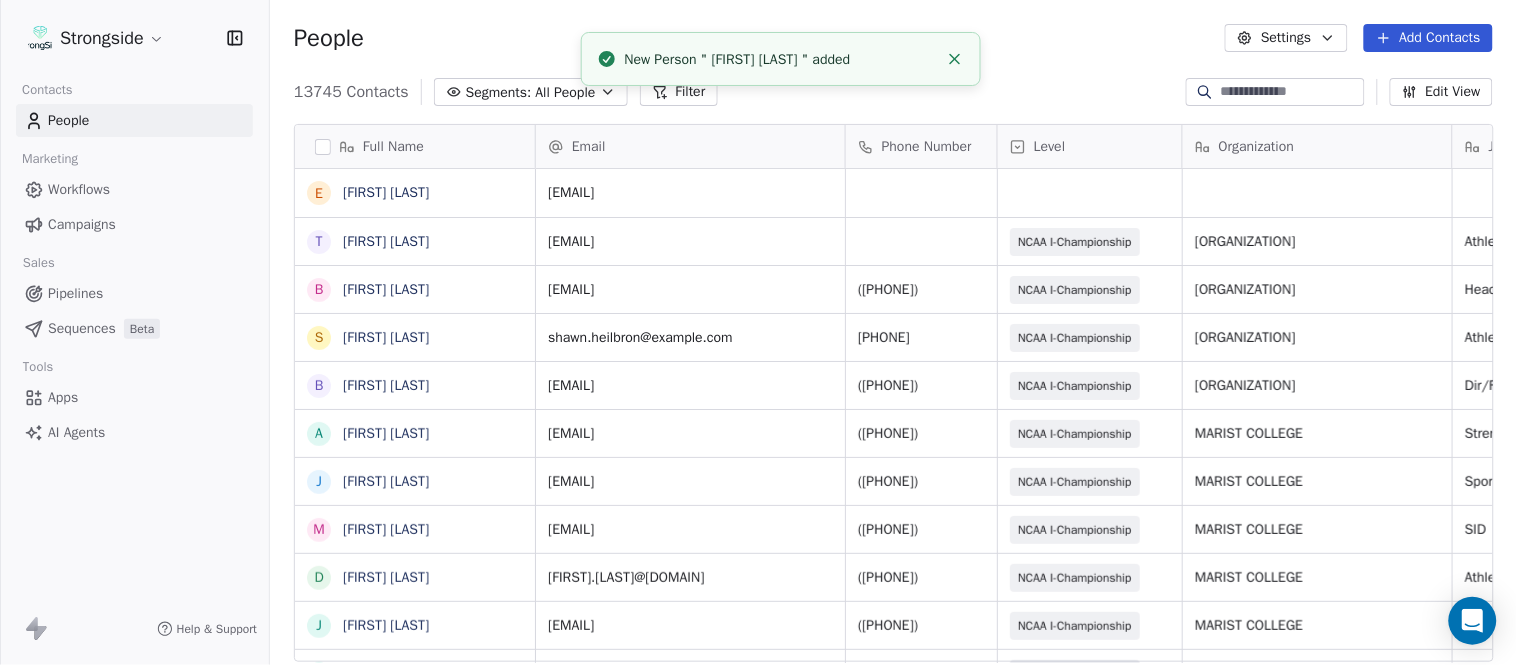 click at bounding box center [955, 59] 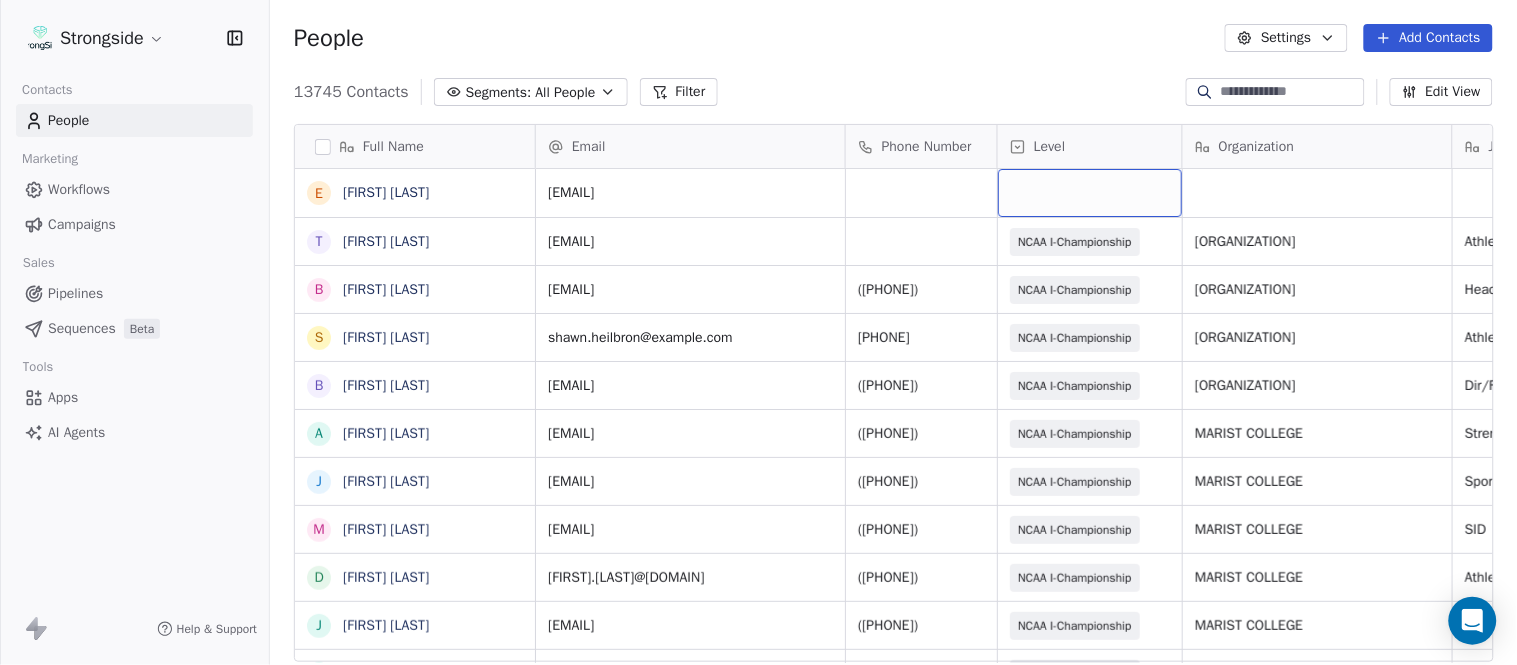 click at bounding box center (1090, 193) 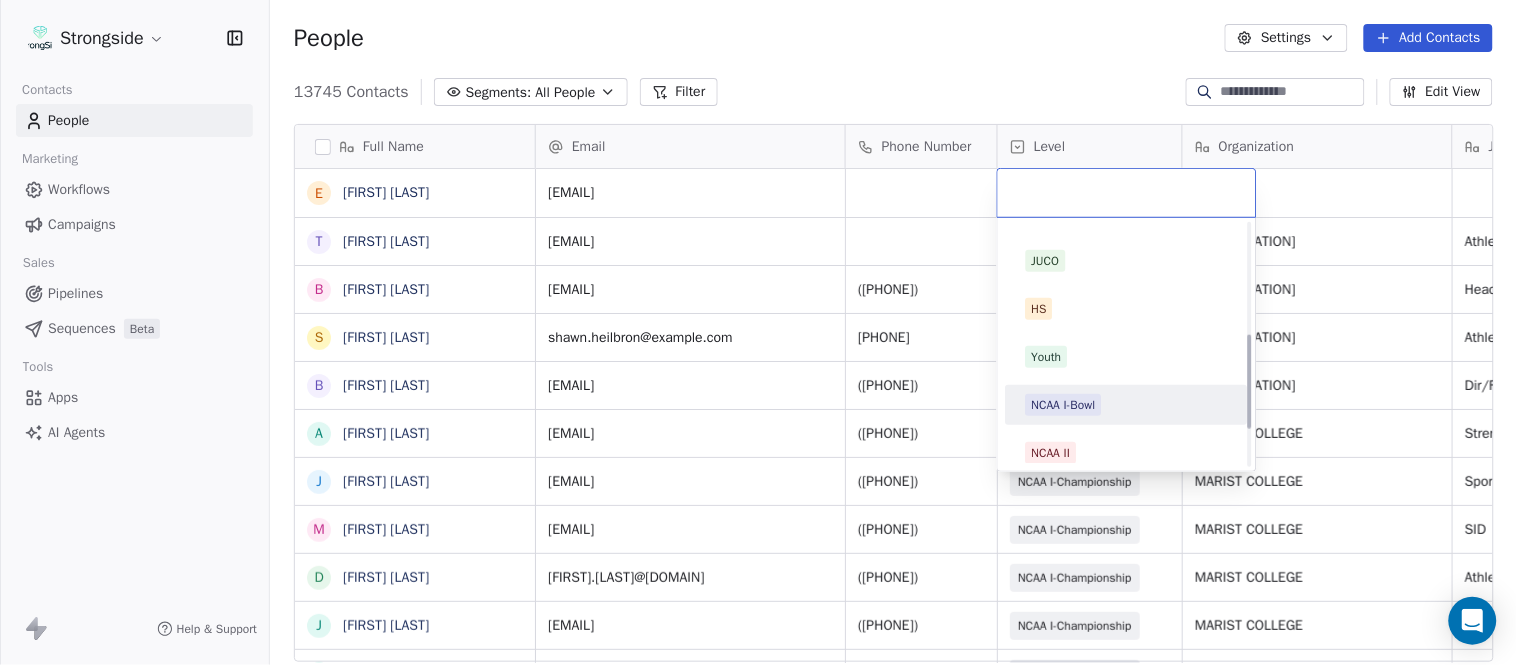 scroll, scrollTop: 378, scrollLeft: 0, axis: vertical 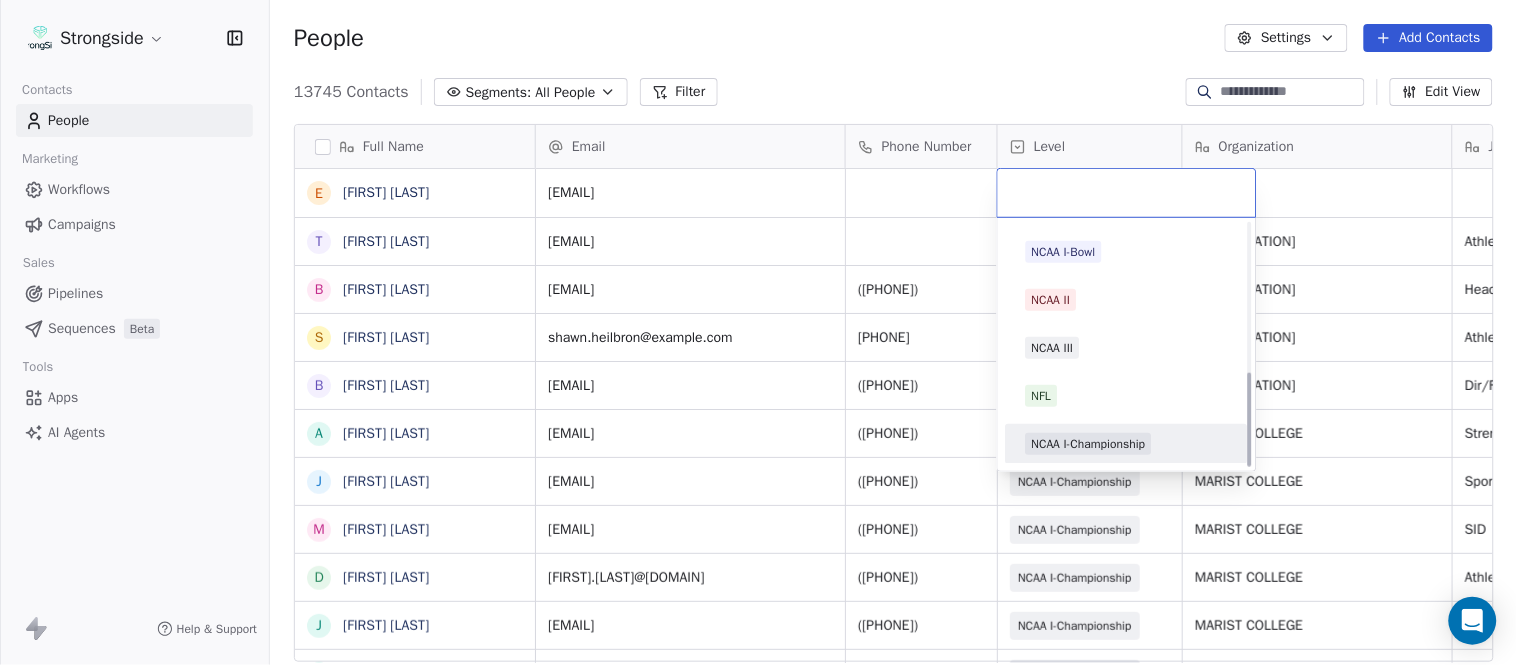 click on "NCAA I-Championship" at bounding box center (1089, 444) 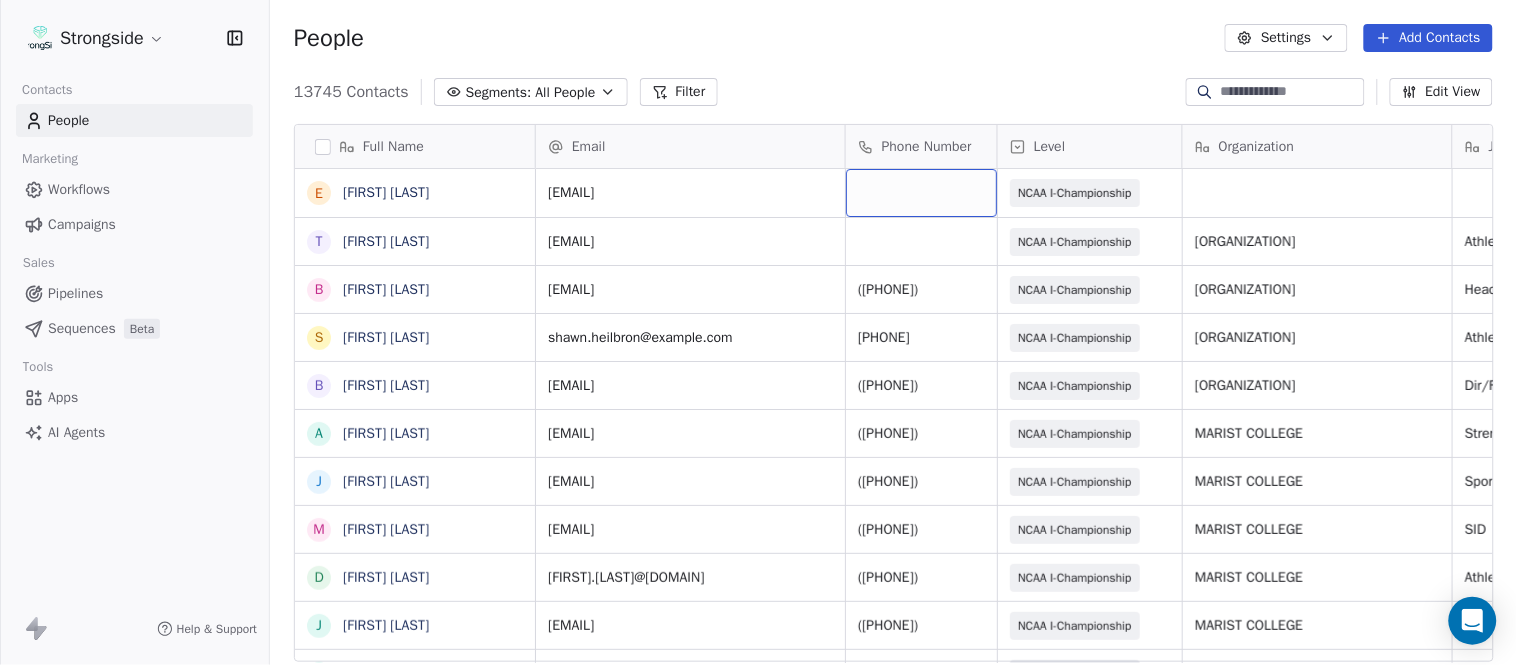 click at bounding box center [921, 193] 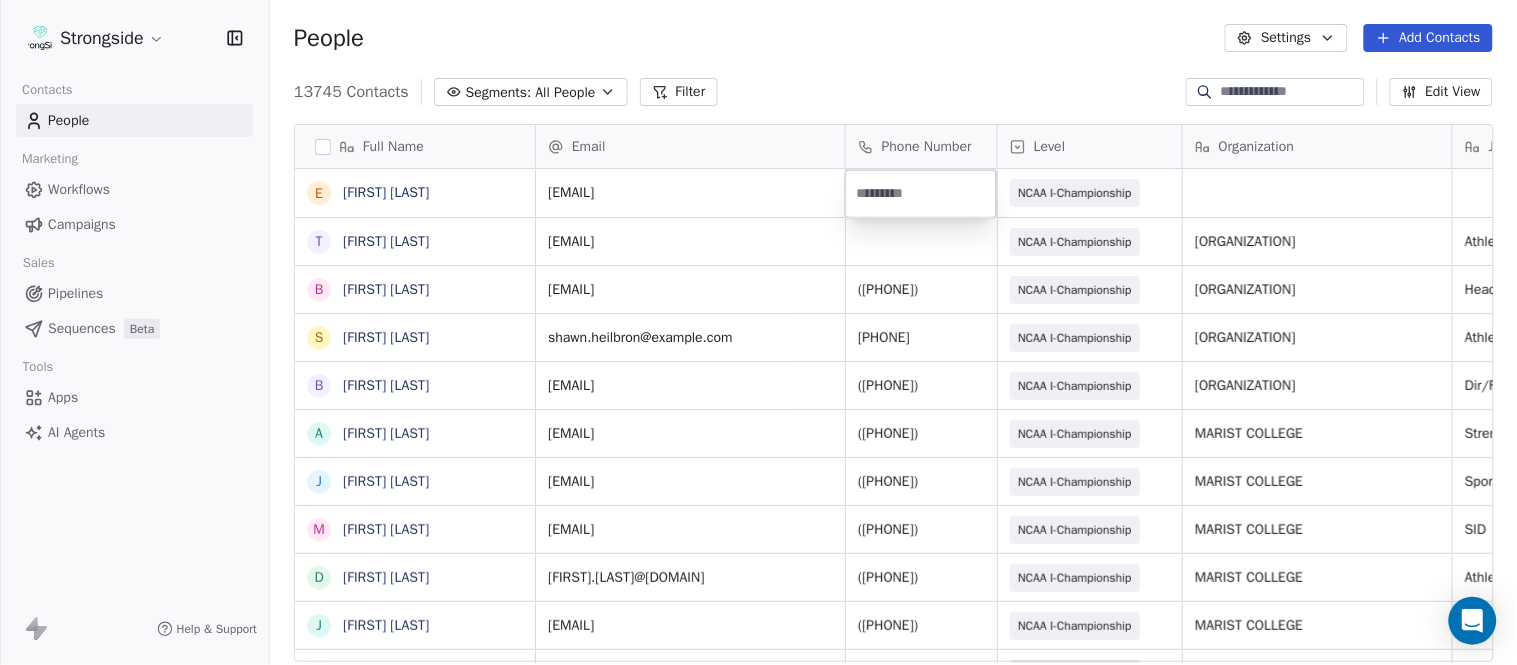 type on "**********" 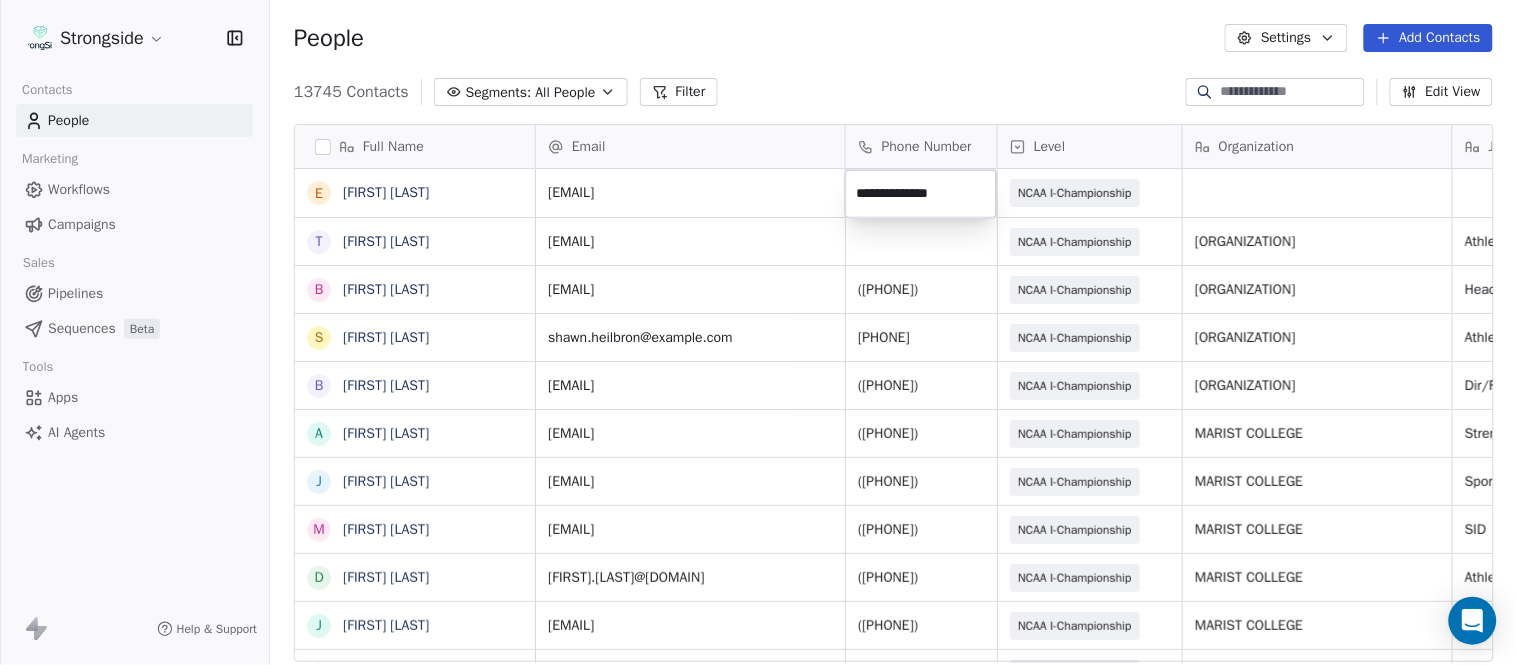 click on "Strongside Contacts People Marketing Workflows Campaigns Sales Pipelines Sequences Beta Tools Apps AI Agents Help & Support People Settings Add Contacts 13745 Contacts Segments: All People Filter Edit View Tag Add to Sequence Export Full Name E [FIRST] [LAST] T [FIRST] [LAST] B [FIRST] [LAST] S [FIRST] [LAST] B [FIRST] [LAST] A [FIRST] [LAST] J [FIRST] [LAST] M [FIRST] [LAST] D [FIRST] [LAST] J [FIRST] [LAST] T [FIRST] [LAST] R [FIRST] [LAST] C [FIRST] [LAST] V [FIRST] [LAST] B [FIRST] [LAST] K [FIRST] [LAST] D [FIRST] [LAST] O [FIRST] [LAST] I [FIRST] [LAST] R [FIRST] [LAST] T [FIRST] [LAST] K [FIRST] [LAST] J [FIRST] [LAST] T [FIRST] [LAST] S [FIRST] [LAST] D Dr. [FIRST] [LAST] P [FIRST] [LAST] J [FIRST] [LAST] A [FIRST] [LAST] E [FIRST] [LAST] Email Phone Number Level Organization Job Title Tags Created Date BST Status [EMAIL] NCAA I-Championship Aug 08, 2025 09:05 PM [EMAIL] NCAA I-Championship STONY BROOK UNIV Athletic Trainer Aug 08, 2025 09:04 PM [EMAIL] Head Coach" at bounding box center (758, 332) 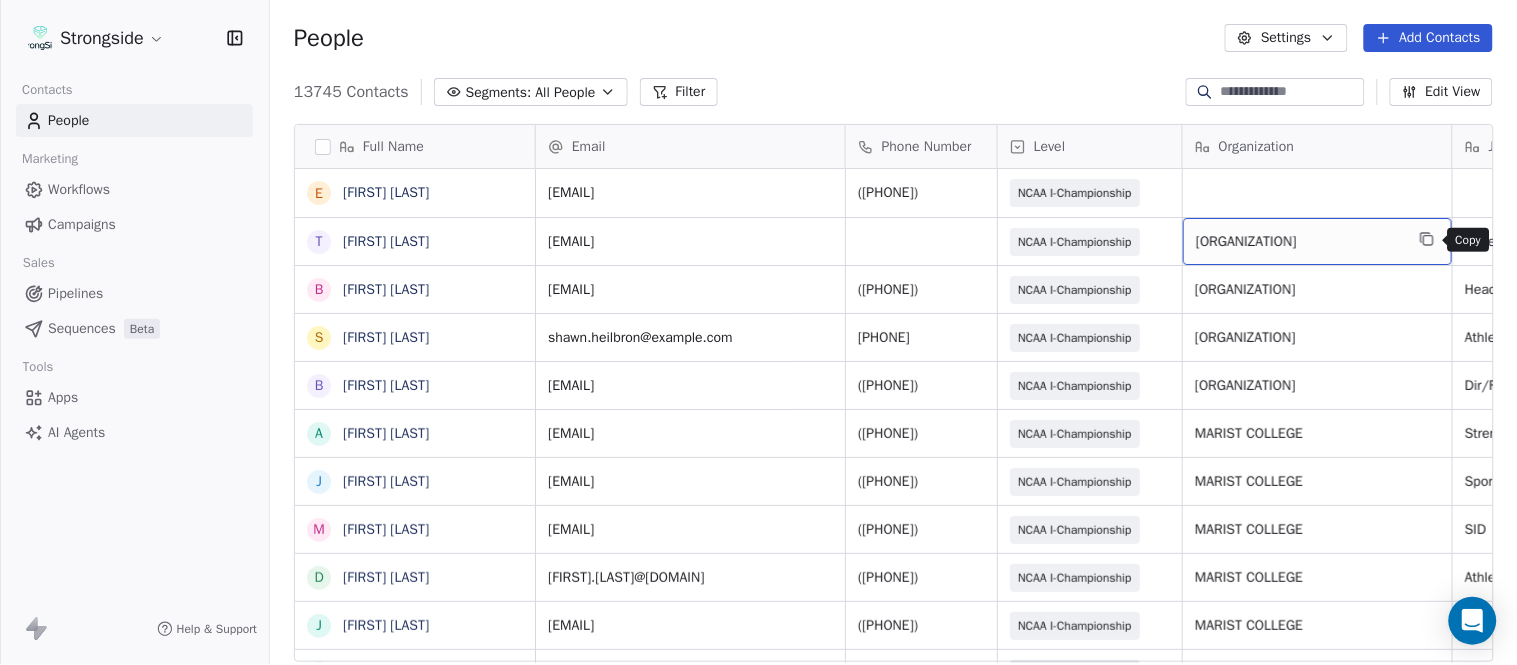 click at bounding box center [1427, 239] 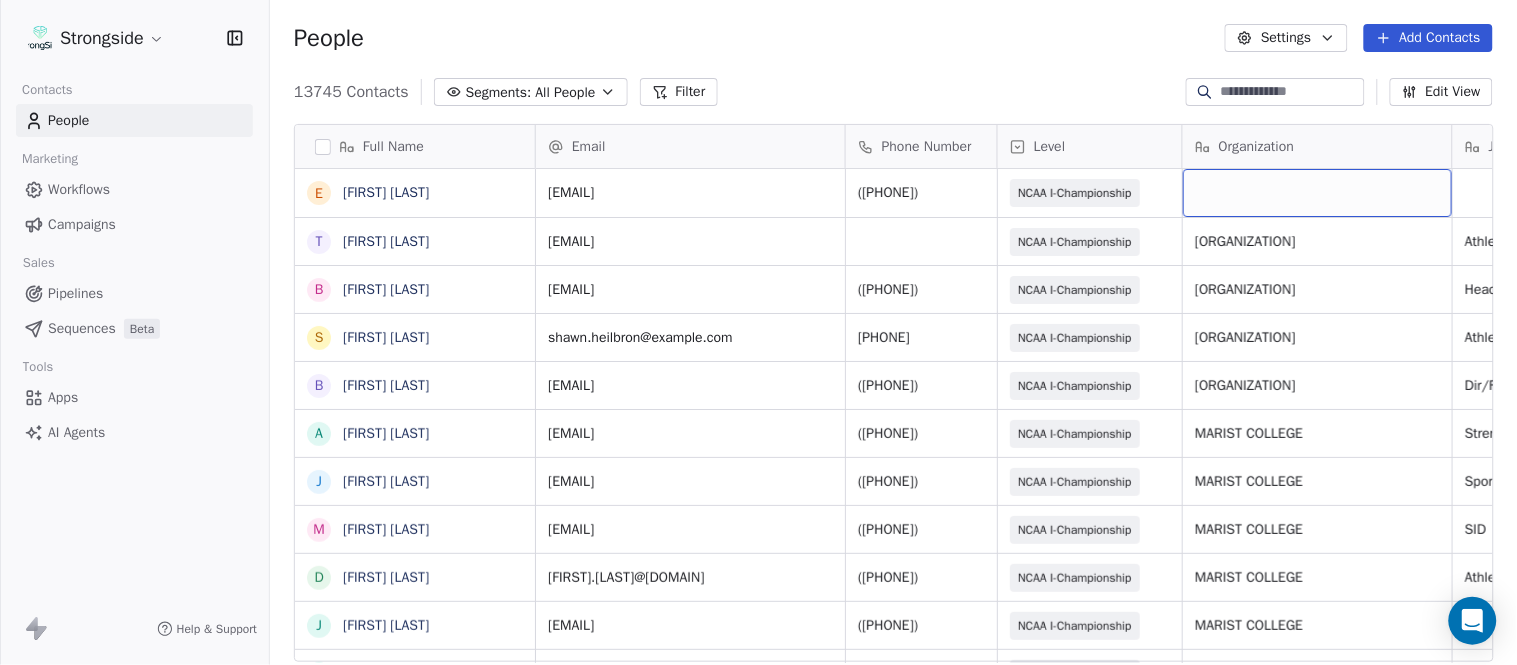 click at bounding box center (1317, 193) 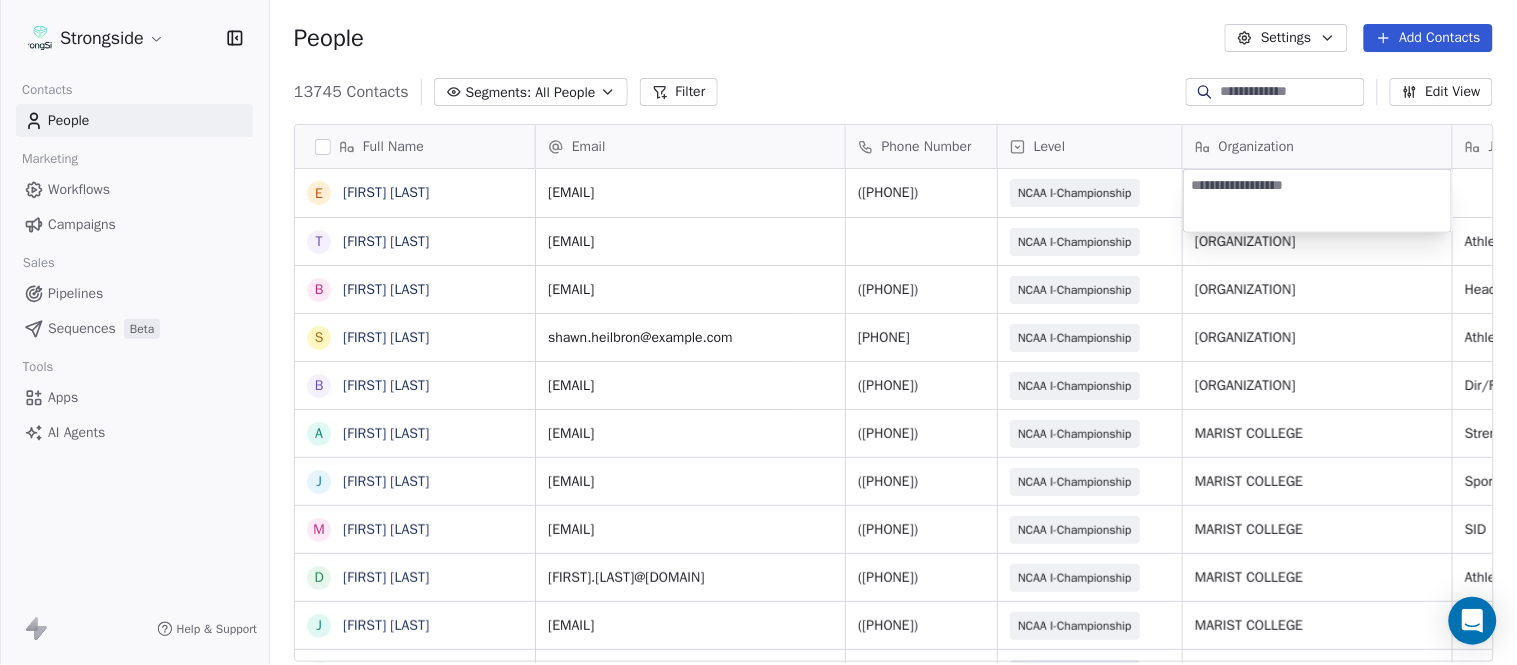 type on "**********" 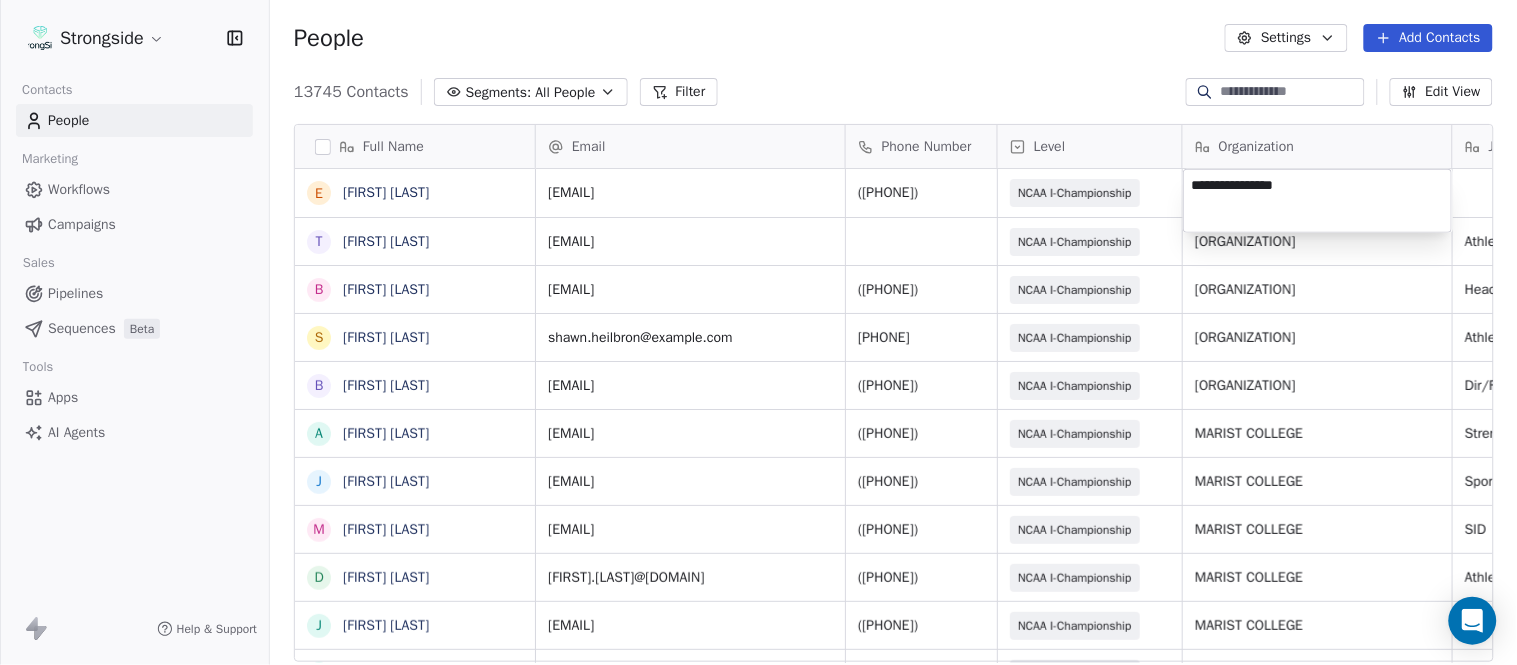 click on "Strongside Contacts People Marketing Workflows Campaigns Sales Pipelines Sequences Beta Tools Apps AI Agents Help & Support People Settings  Add Contacts 13745 Contacts Segments: All People Filter  Edit View Tag Add to Sequence Export Full Name E [FIRST] [LAST] T [FIRST] [LAST] B [FIRST] [LAST] S [FIRST] [LAST] A [FIRST] [LAST] J [FIRST] [LAST] M [FIRST] [LAST] D [FIRST] [LAST] J [FIRST] [LAST] T [FIRST] [LAST] R [FIRST] [LAST] C [FIRST] [LAST] V [FIRST] [LAST] B [FIRST] [LAST] K [FIRST] [LAST] D [FIRST] [LAST] O [FIRST] [LAST] I [FIRST] [LAST] R [FIRST] [LAST] T [FIRST] [LAST] K [FIRST] [LAST] J [FIRST] [LAST] T [FIRST] [LAST] S [FIRST] [LAST] D [FIRST] [LAST] P [FIRST] [LAST] J [FIRST] [LAST] A [FIRST] [LAST] R [FIRST] [LAST] E [FIRST] [LAST] Email Phone Number Level Organization Job Title Tags Created Date BST Status enzo.zucconi@[EXAMPLE.COM] ([PHONE]) NCAA I-Championship Aug 08, 2025 09:05 PM timothy.koehler@[EXAMPLE.COM] NCAA I-Championship STONY BROOK UNIV Athletic Trainer Aug 08, 2025 09:04 PM ([PHONE]) SID" at bounding box center (758, 332) 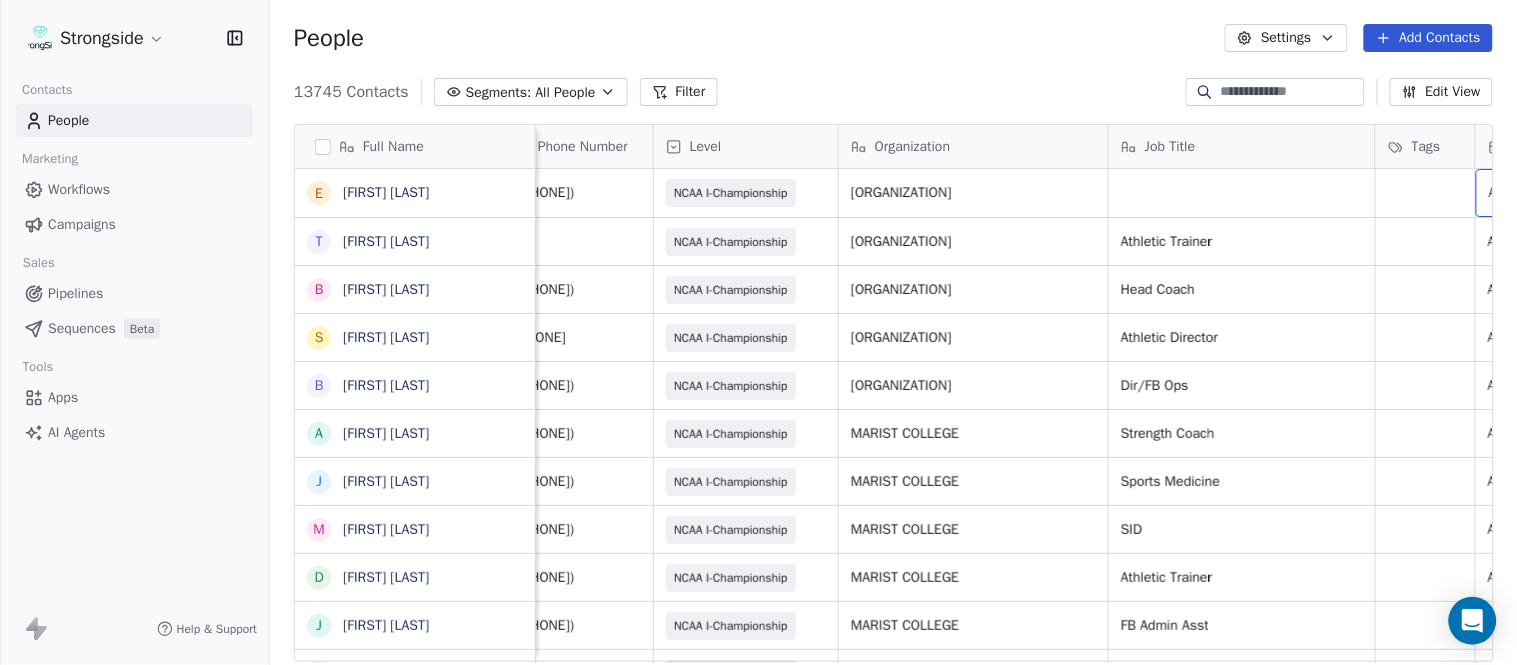scroll, scrollTop: 0, scrollLeft: 528, axis: horizontal 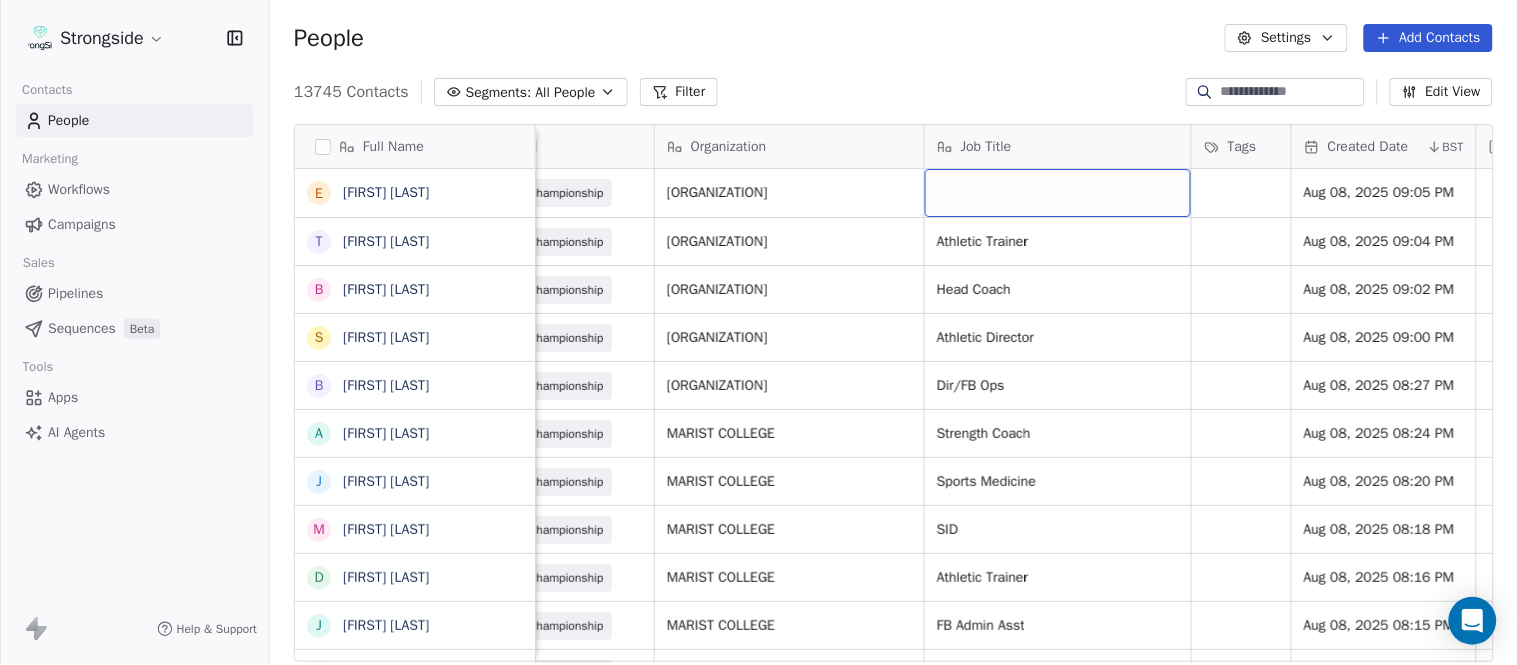 click at bounding box center [1058, 193] 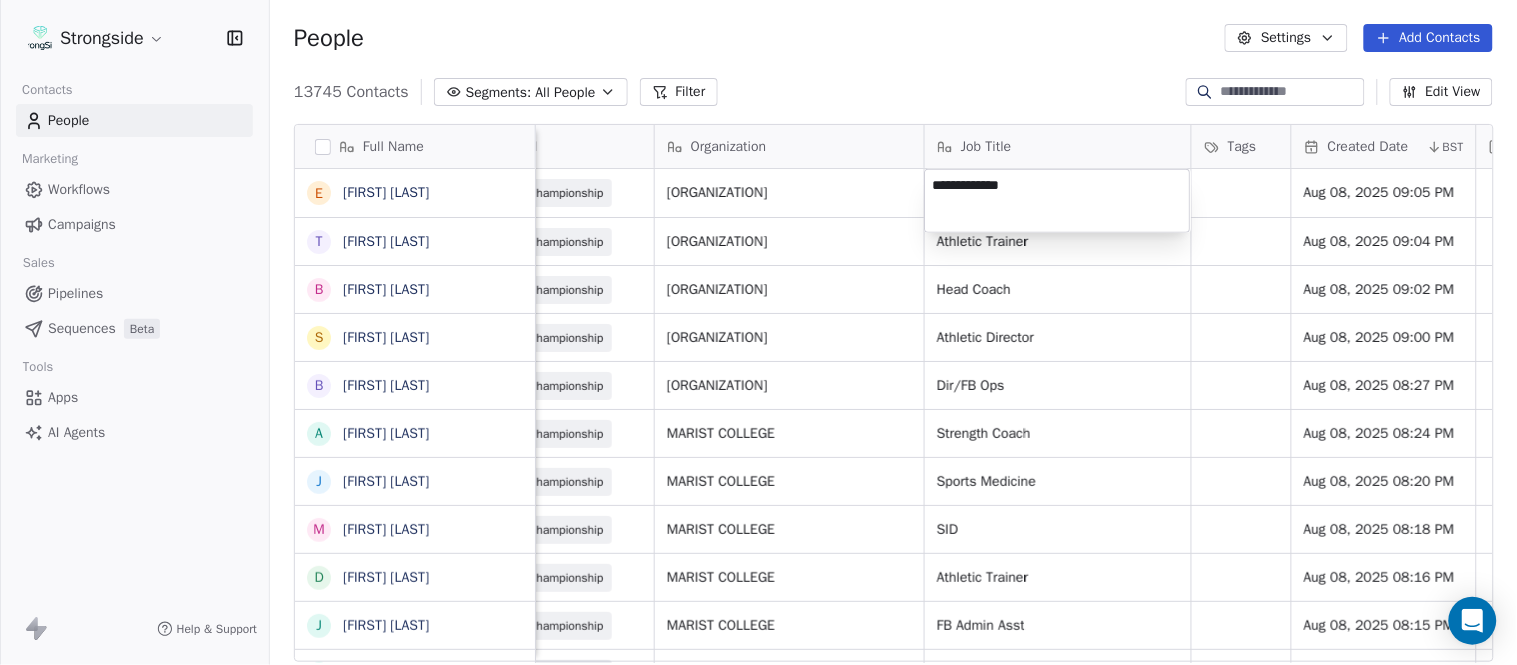 click on "Strongside Contacts People Marketing Workflows Campaigns Sales Pipelines Sequences Beta Tools Apps AI Agents Help & Support People Settings Add Contacts 13745 Contacts Segments: All People Filter Edit View Tag Add to Sequence Export Full Name E [LAST] T [LAST] B [LAST] S [LAST] B [LAST] A [LAST] J [LAST] M [LAST] D [LAST] J [LAST] T [LAST] R [LAST] C [LAST] V [LAST] B [LAST] K [LAST] D [LAST] O [LAST] I [LAST] R [LAST] T [LAST] K [LAST] J [LAST] T [LAST] S [LAST] D. [LAST] P [LAST] J [LAST] A [LAST] R [LAST] E [LAST] Email Phone Number Level Organization Job Title Tags Created Date BST Status Priority Emails Auto Clicked Last Activity Date BST [EMAIL] ([PHONE]) NCAA I-Championship STONY BROOK UNIV Aug 08, 2025 09:05 PM [EMAIL] NCAA I-Championship Head Coach" at bounding box center [758, 332] 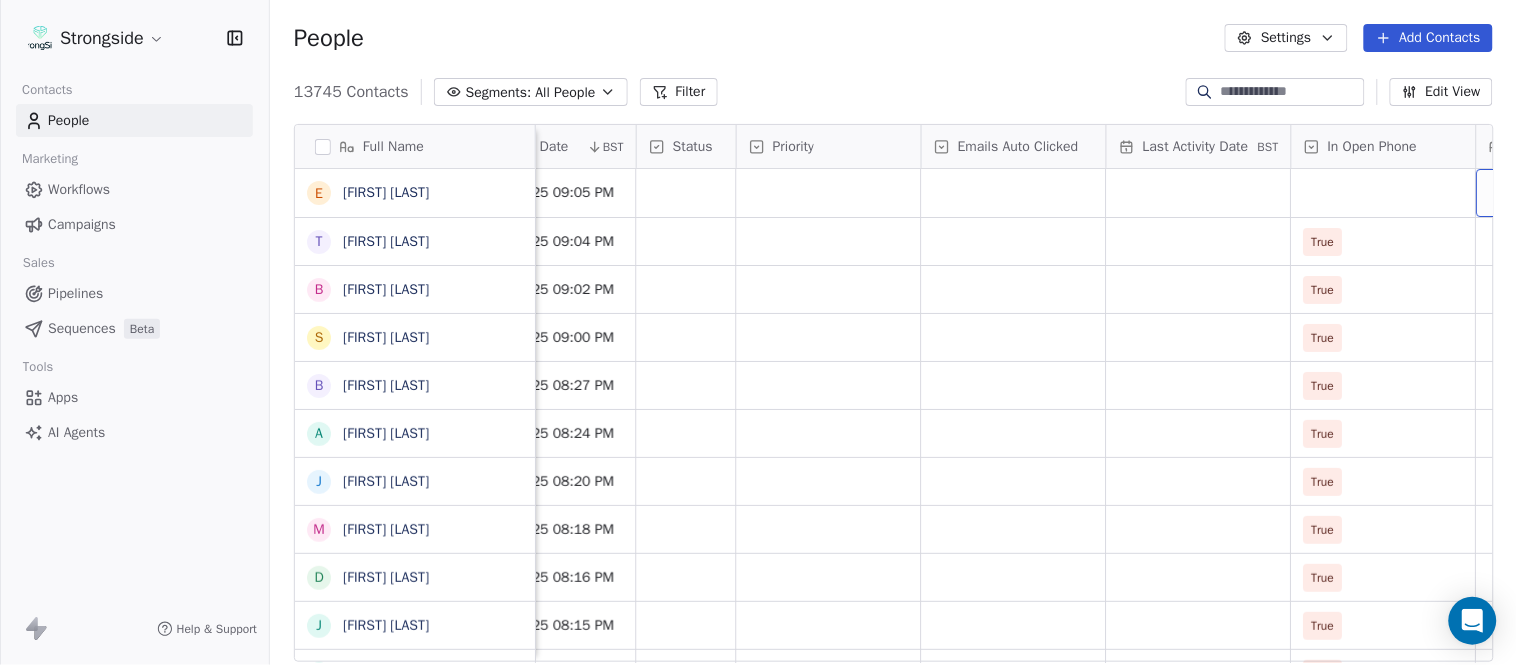 scroll, scrollTop: 0, scrollLeft: 1554, axis: horizontal 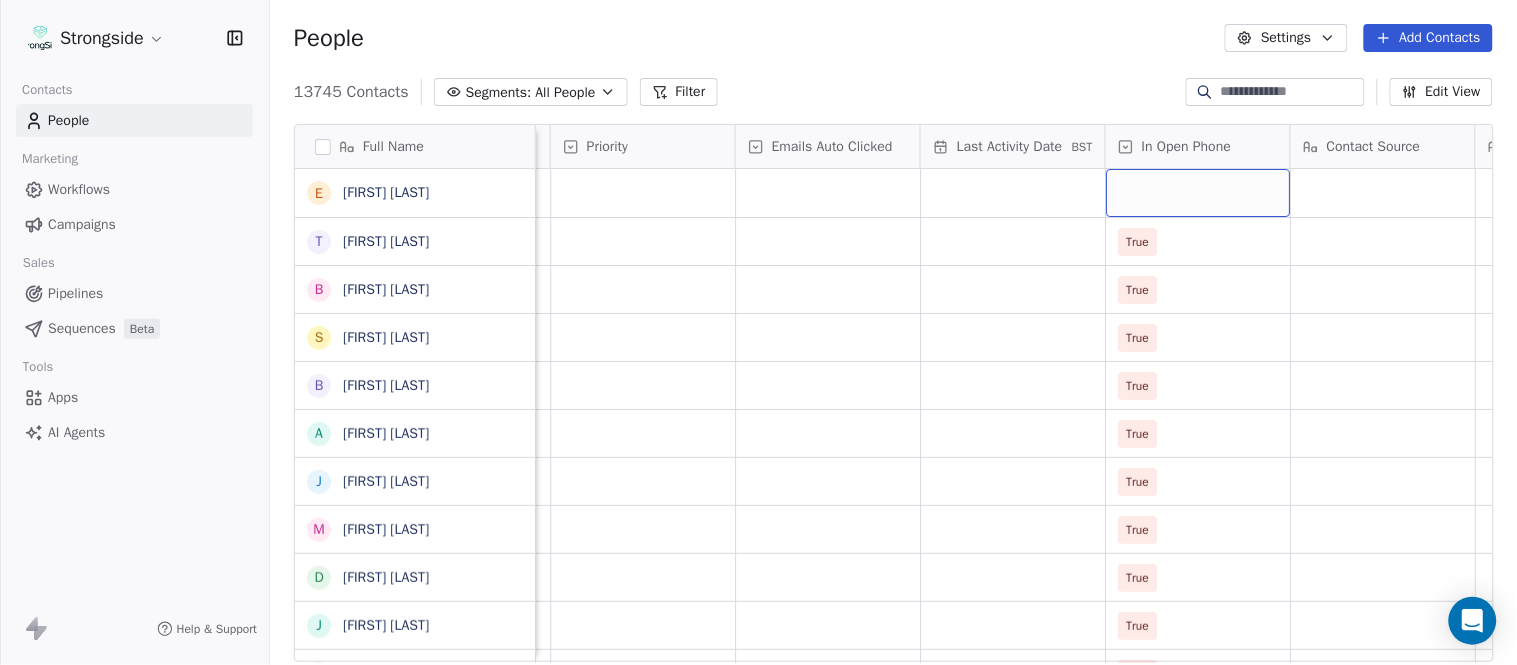 click at bounding box center [1198, 193] 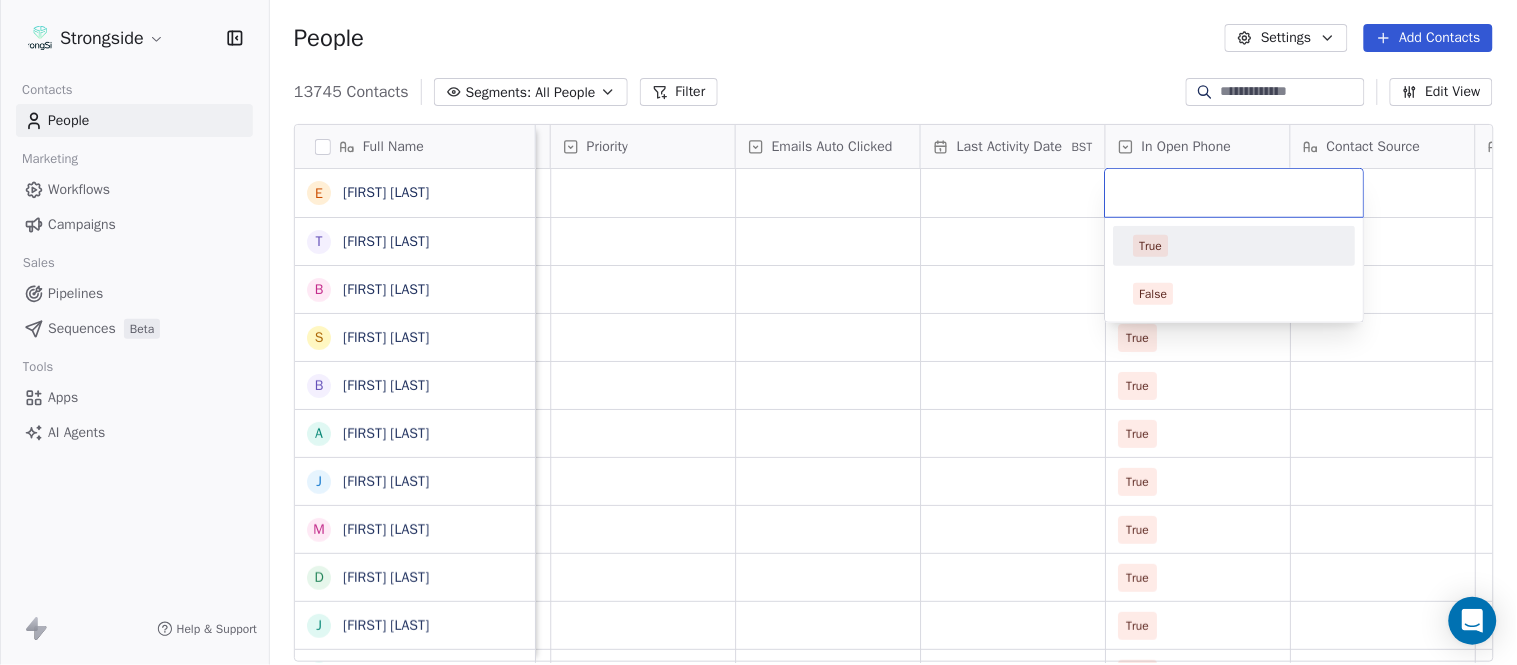 click on "True" at bounding box center [1235, 246] 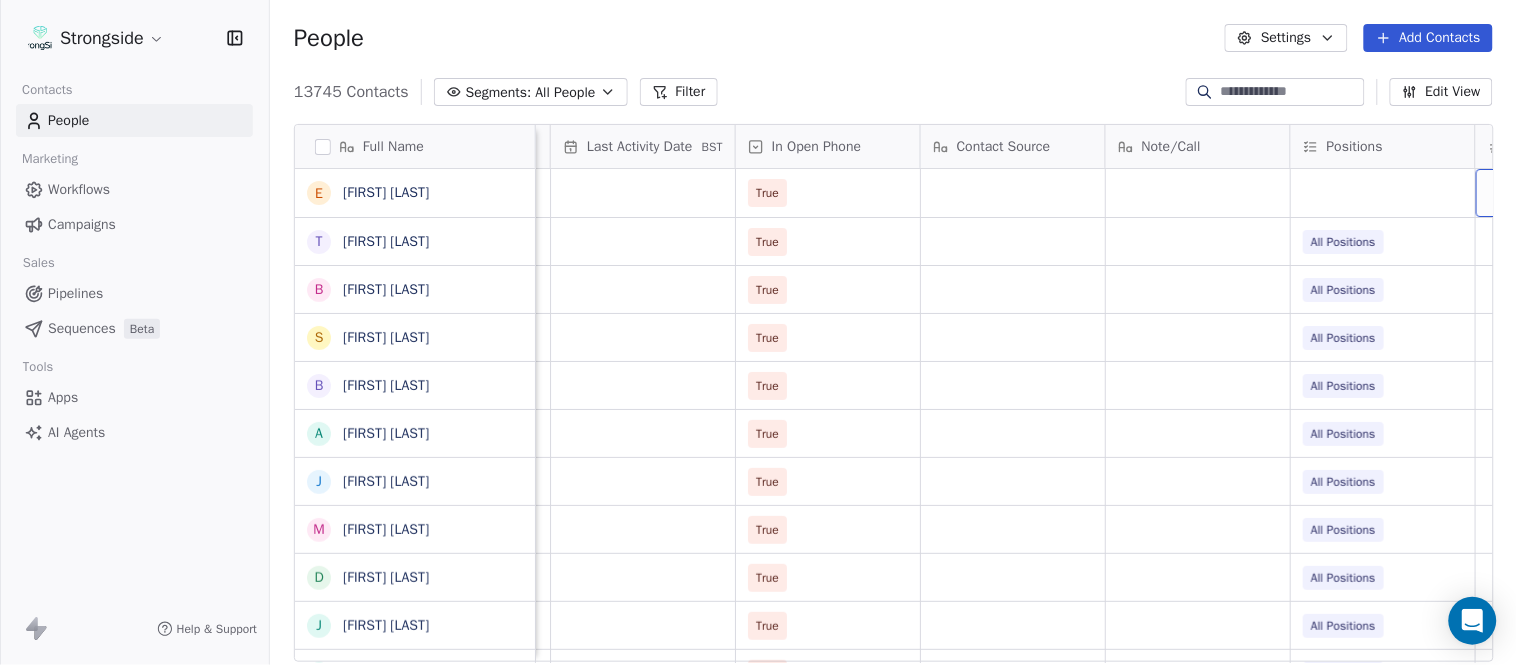 scroll, scrollTop: 0, scrollLeft: 2108, axis: horizontal 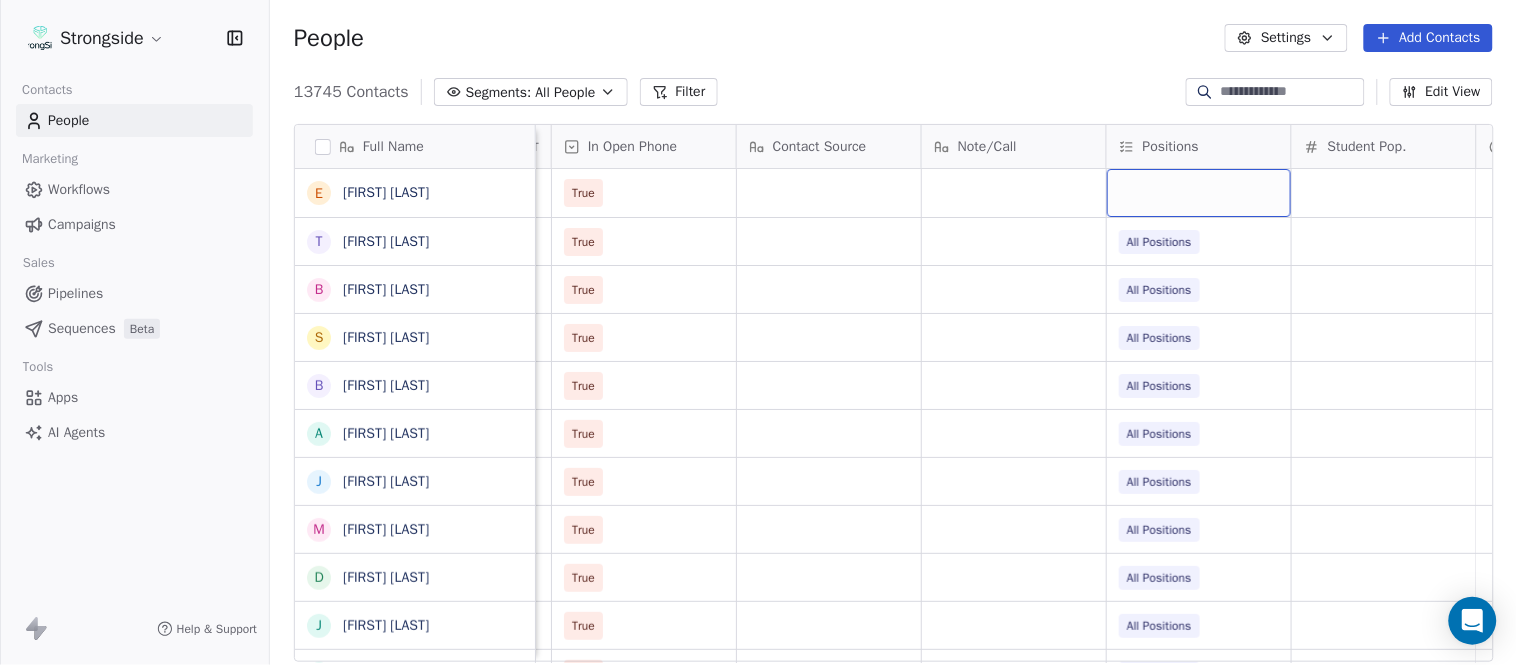click at bounding box center [1199, 193] 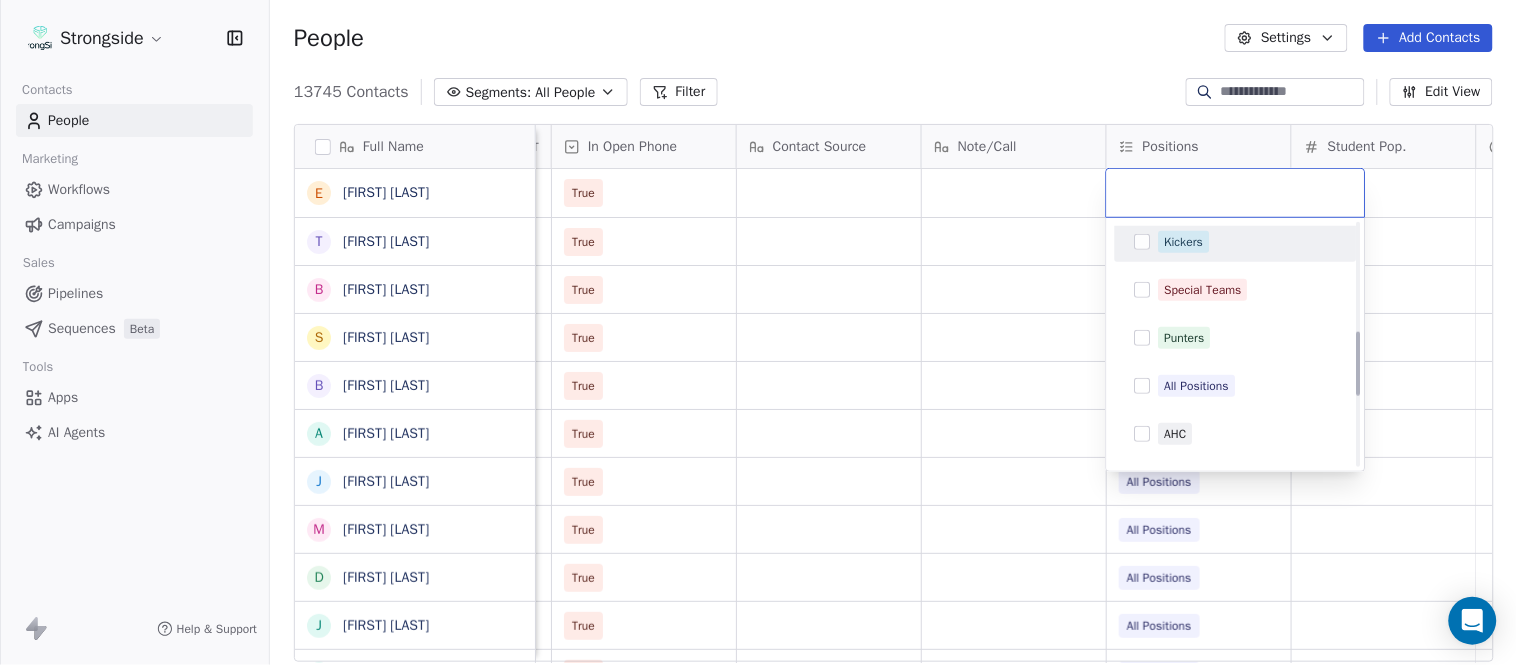 scroll, scrollTop: 444, scrollLeft: 0, axis: vertical 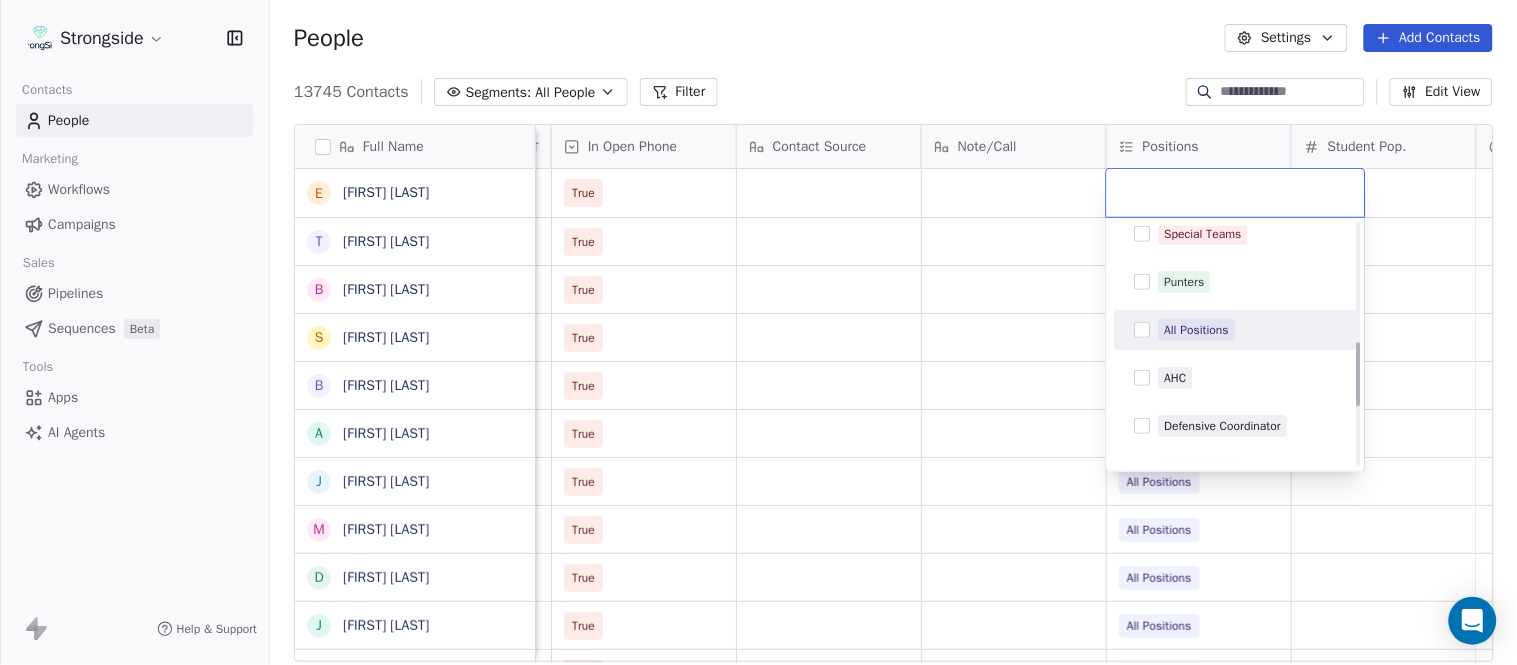 click on "All Positions" at bounding box center [1197, 330] 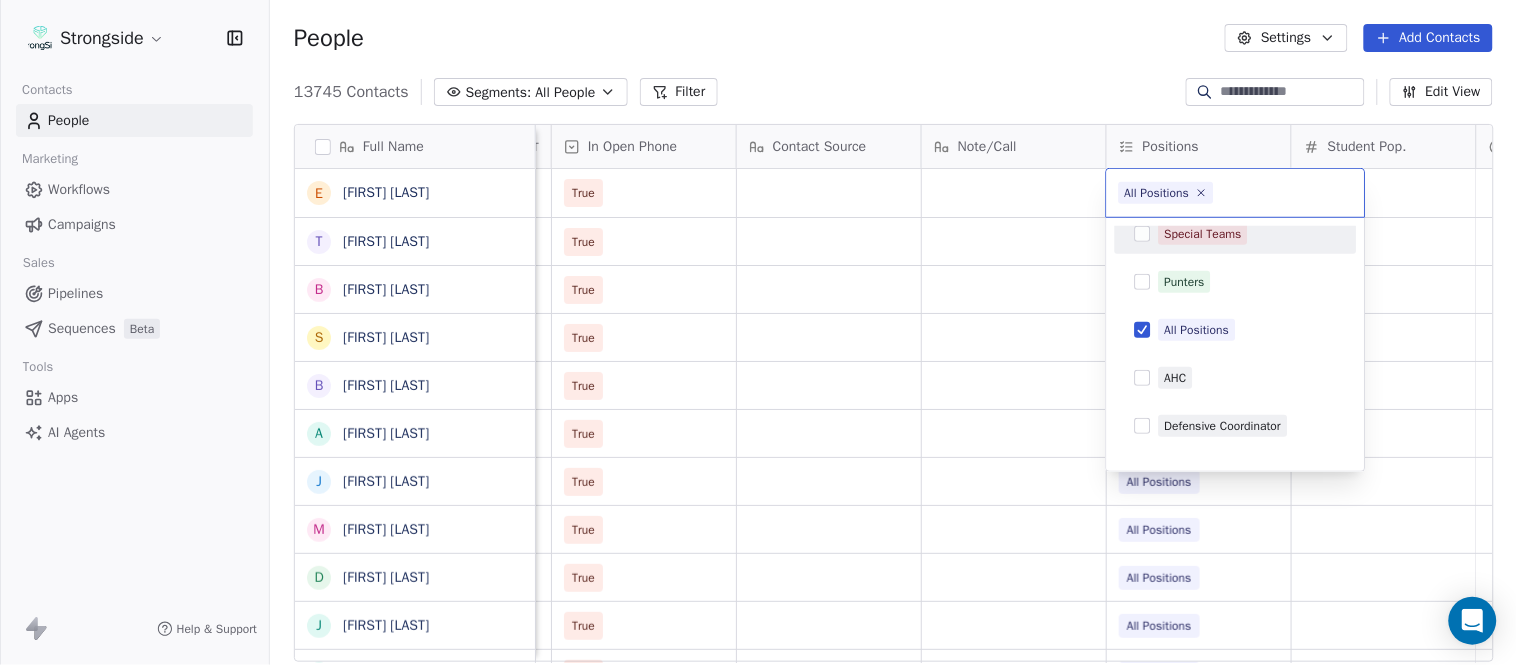 click on "Strongside Contacts People Marketing Workflows Campaigns Sales Pipelines Sequences Beta Tools Apps AI Agents Help & Support People Settings  Add Contacts 13745 Contacts Segments: All People Filter  Edit View Tag Add to Sequence Export Full Name E [FIRST] [LAST] T [FIRST] [LAST] B [FIRST] [LAST] S [FIRST] [LAST] B [FIRST] [LAST] A [FIRST] [LAST] J [FIRST] [LAST] M [FIRST] [LAST] D [FIRST] [LAST] J [FIRST] [LAST] T [FIRST] [LAST] R [FIRST] [LAST] C [FIRST] [LAST] V [FIRST] [LAST] B [FIRST] [LAST] K [FIRST] [LAST] D [FIRST] [LAST] O [FIRST] [LAST] I [FIRST] [LAST] R [FIRST] [LAST] T [FIRST] [LAST] K [FIRST] [LAST] J [FIRST] [LAST] T [FIRST] [LAST] S [FIRST] [LAST] D Dr. [LAST] [LAST] P [FIRST] [LAST] J [FIRST] [LAST] A [FIRST] [LAST] R [FIRST] [LAST] E [FIRST] [LAST] Status Priority Emails Auto Clicked Last Activity Date BST In Open Phone Contact Source Note/Call Positions Student Pop. Lead Account   True   True All Positions   True All Positions   True All Positions   True All Positions   True All Positions   True All Positions" at bounding box center (758, 332) 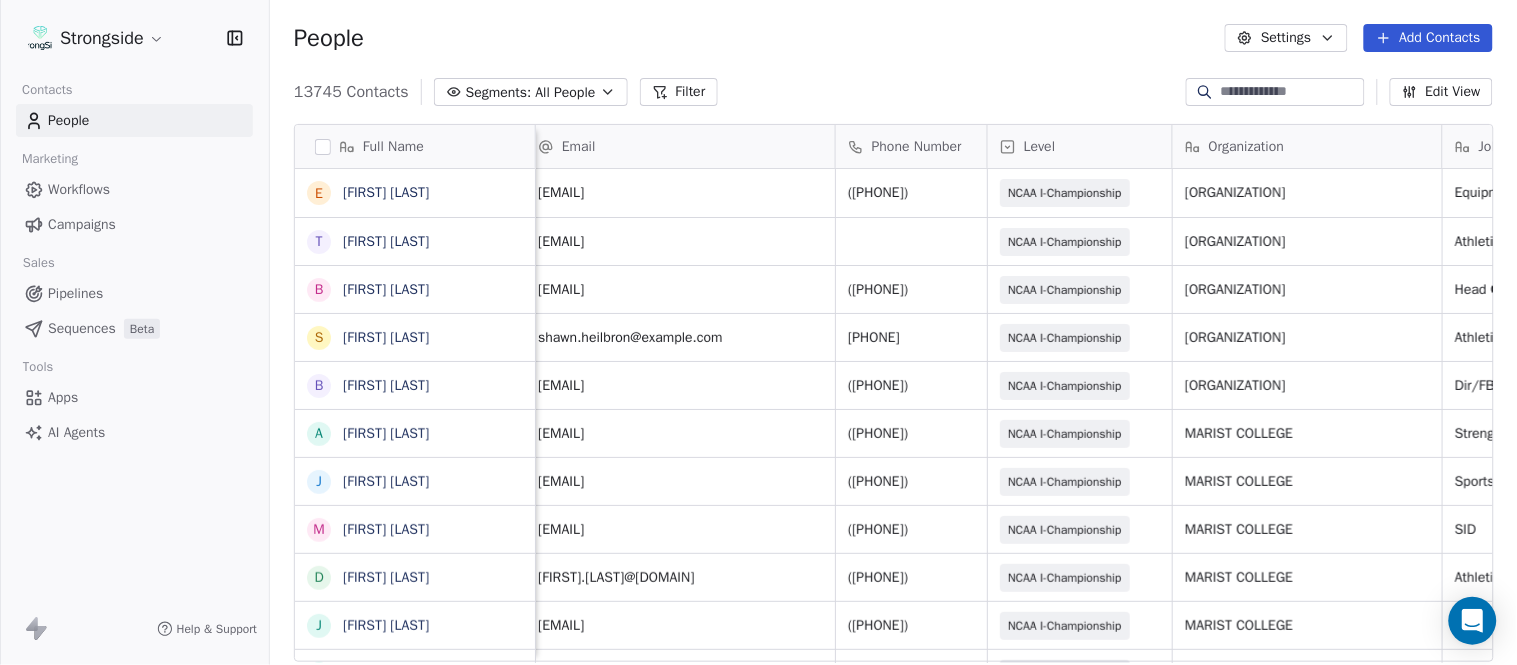 scroll, scrollTop: 0, scrollLeft: 0, axis: both 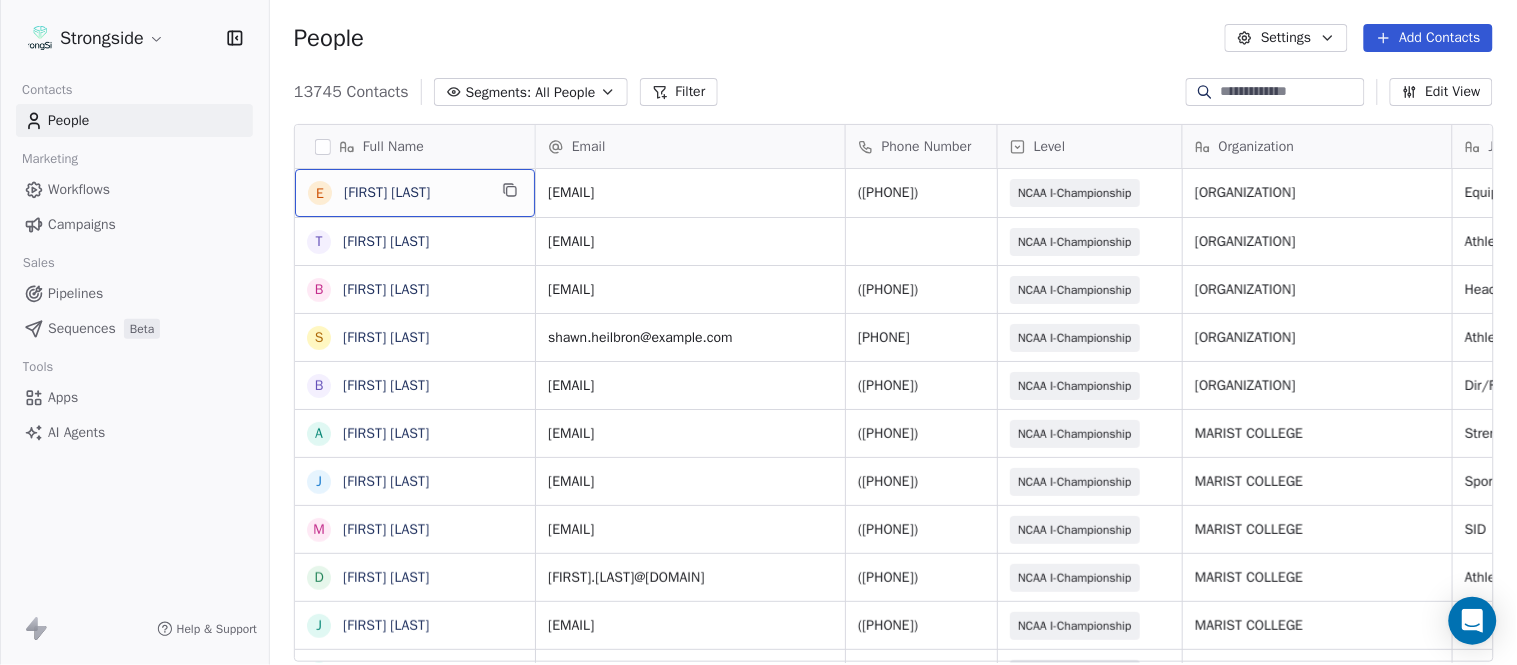 drag, startPoint x: 467, startPoint y: 195, endPoint x: 484, endPoint y: 185, distance: 19.723083 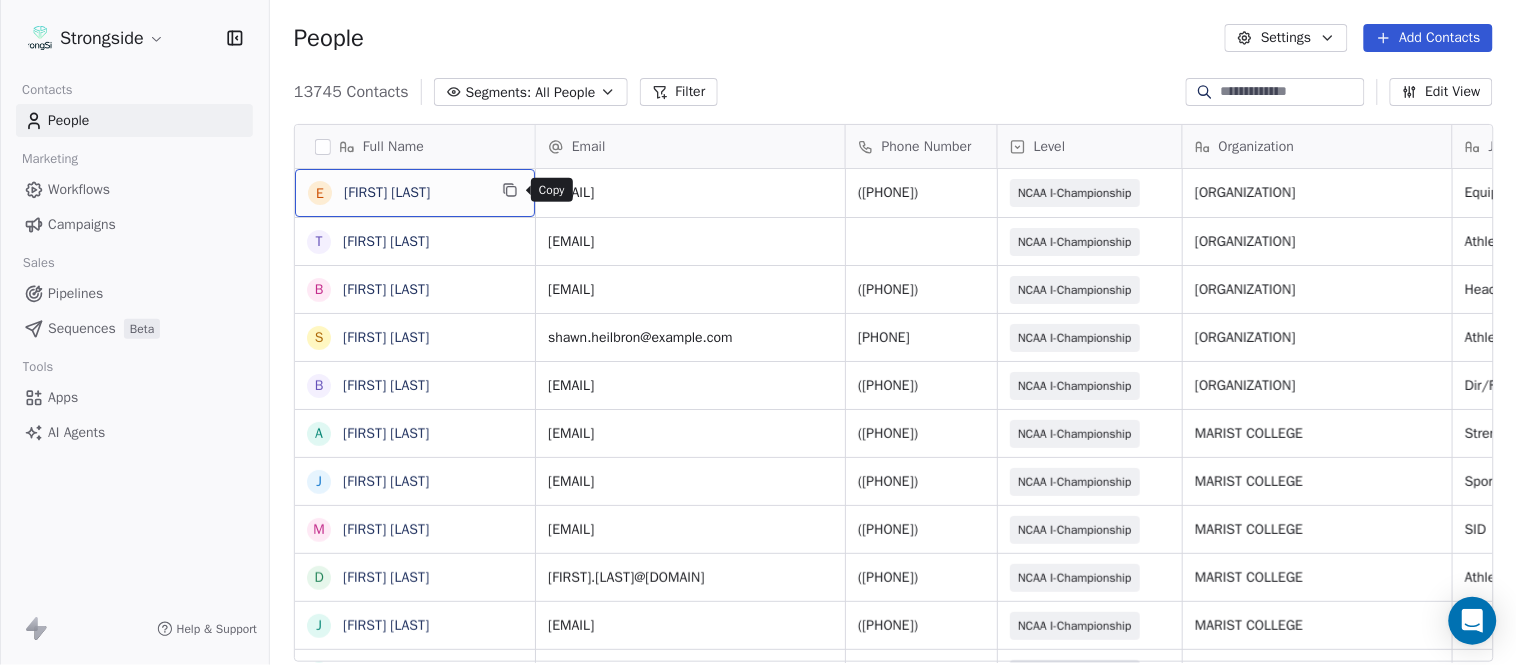 click 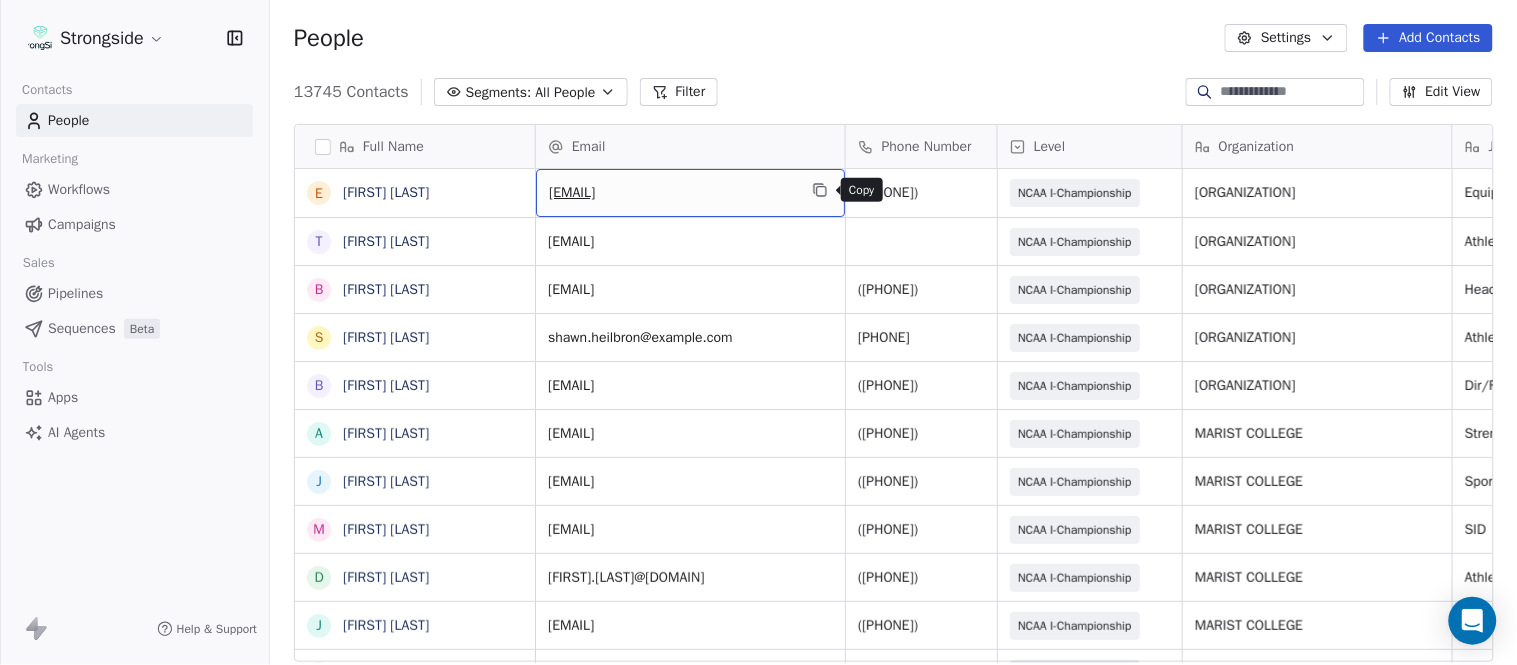 click 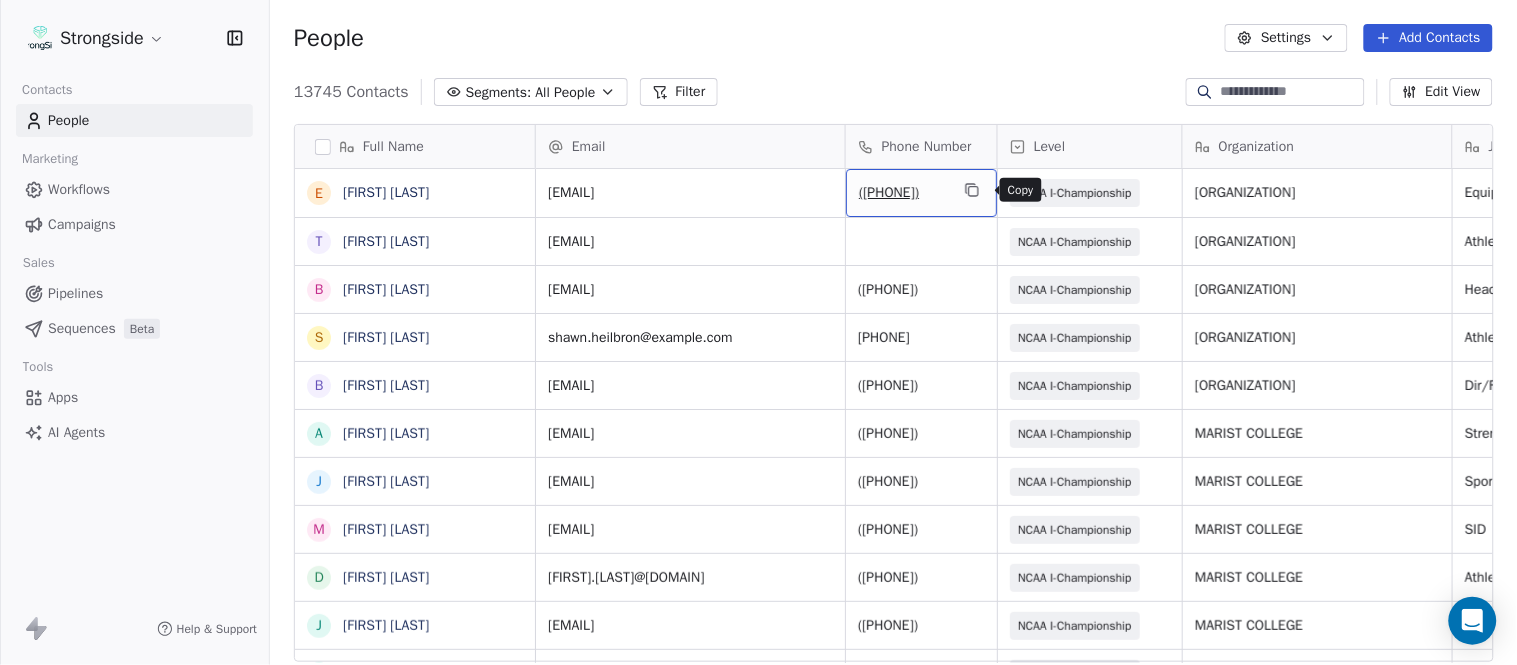 click 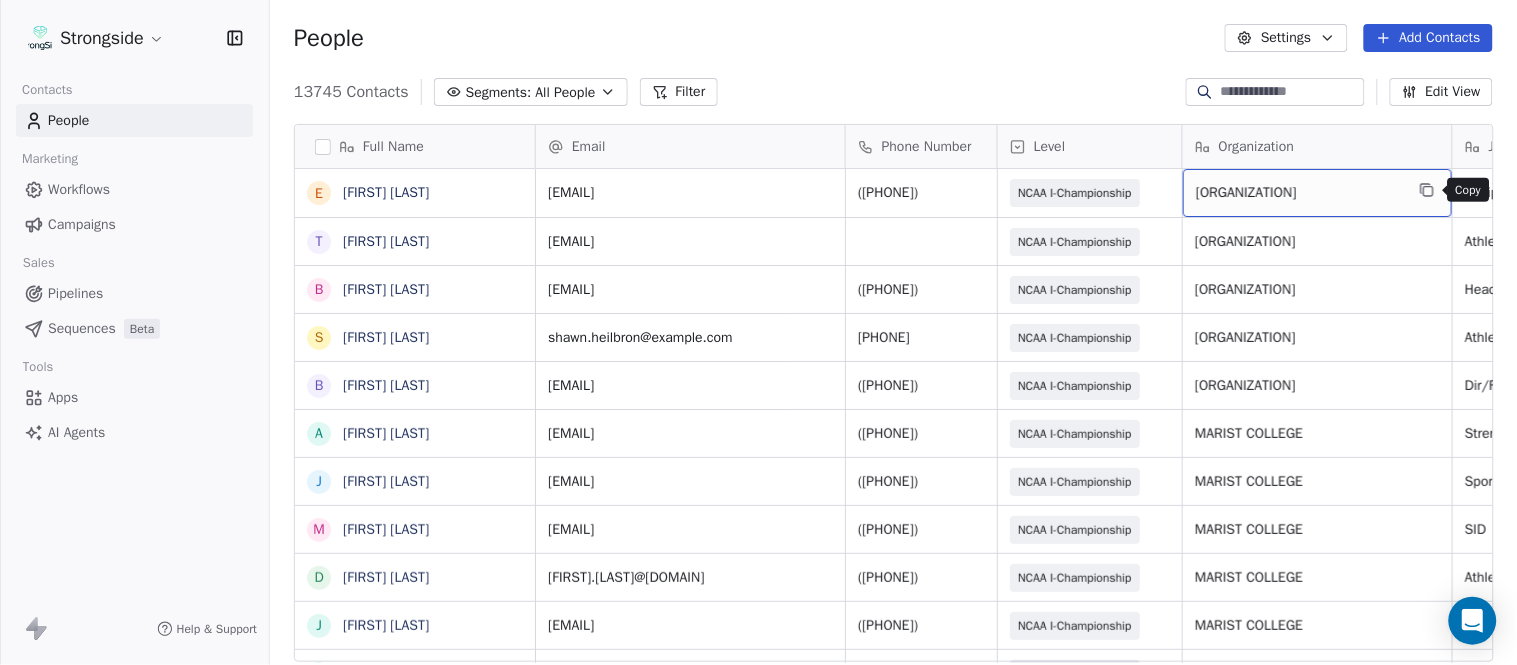 click 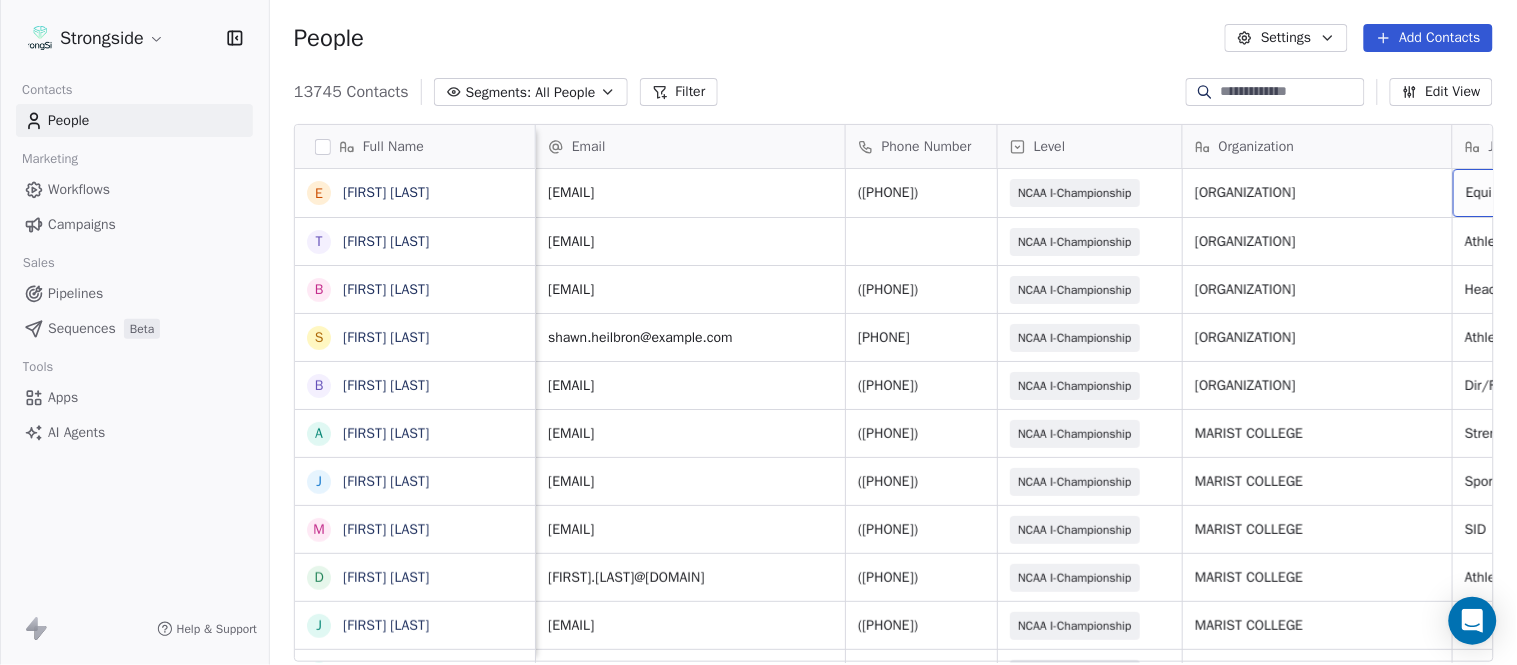 scroll, scrollTop: 0, scrollLeft: 244, axis: horizontal 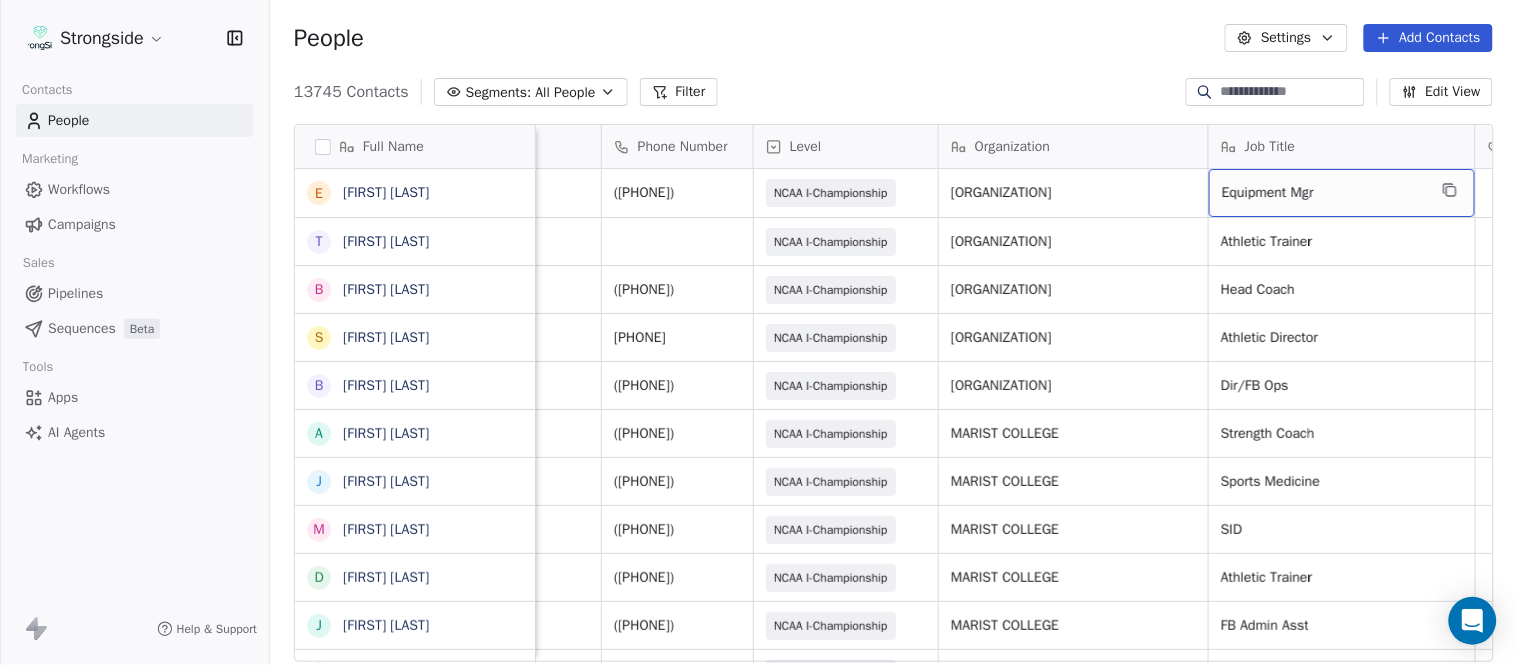 click on "Equipment Mgr" at bounding box center [1342, 193] 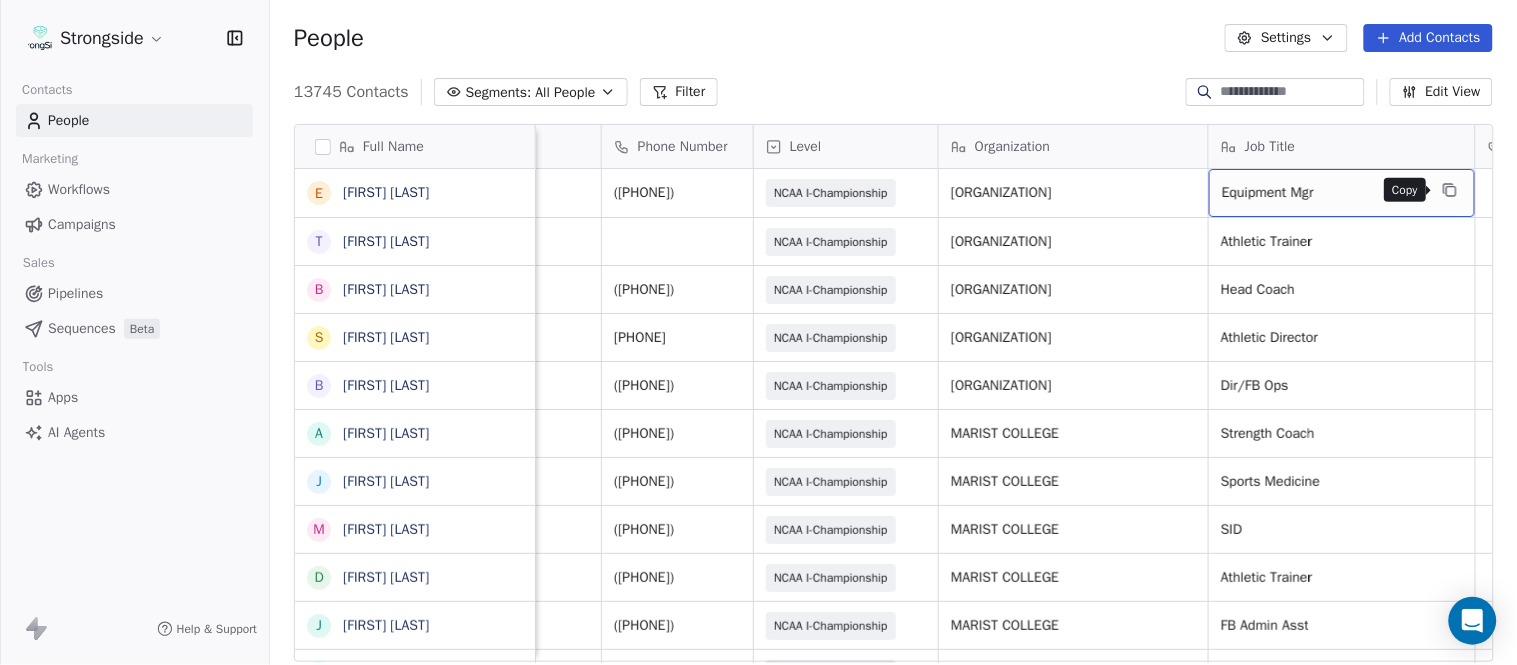 click at bounding box center [1450, 190] 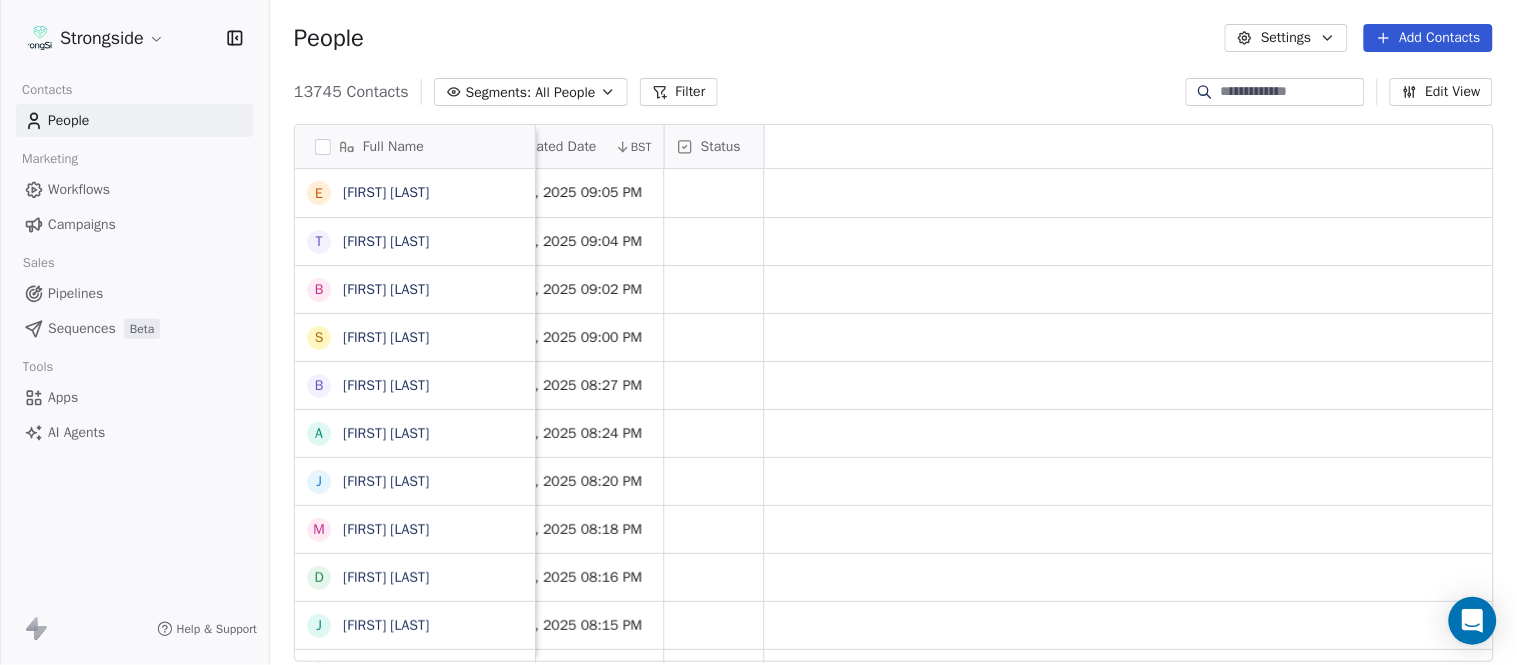 scroll, scrollTop: 0, scrollLeft: 0, axis: both 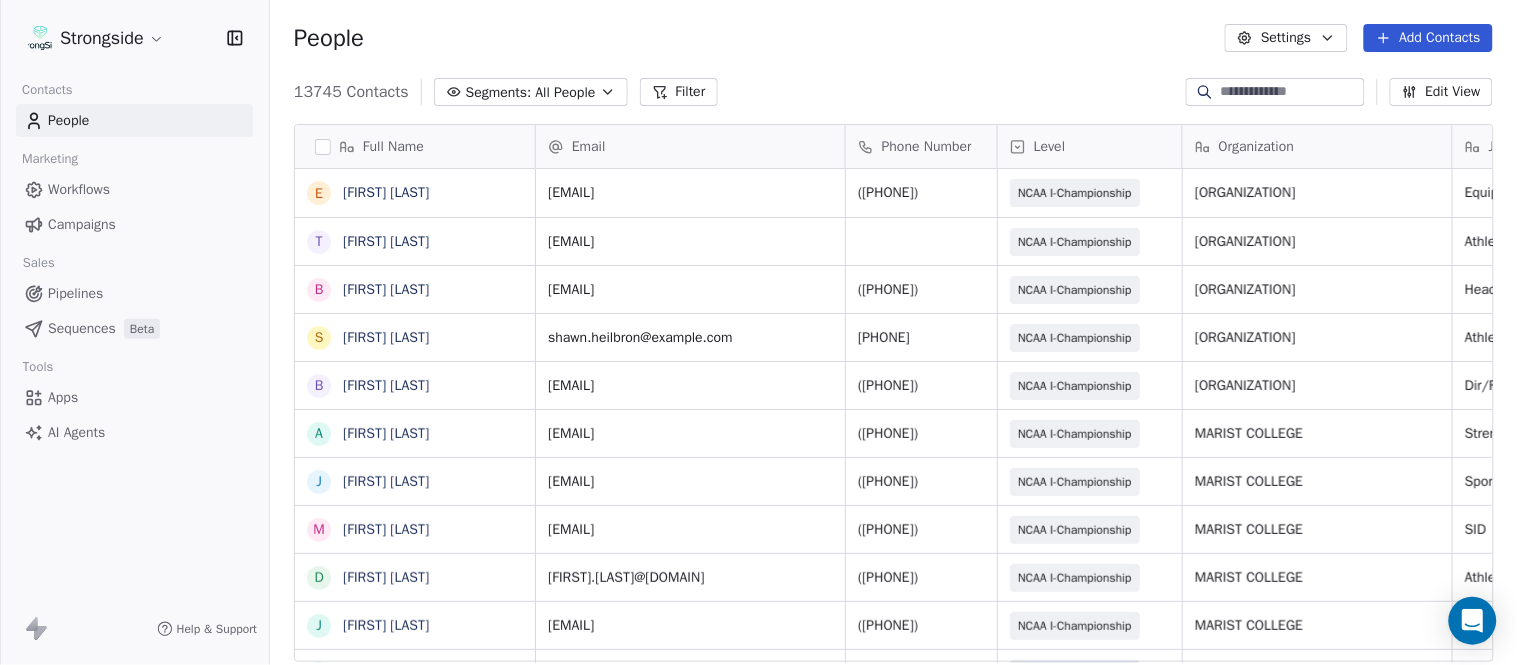 click on "Add Contacts" at bounding box center [1428, 38] 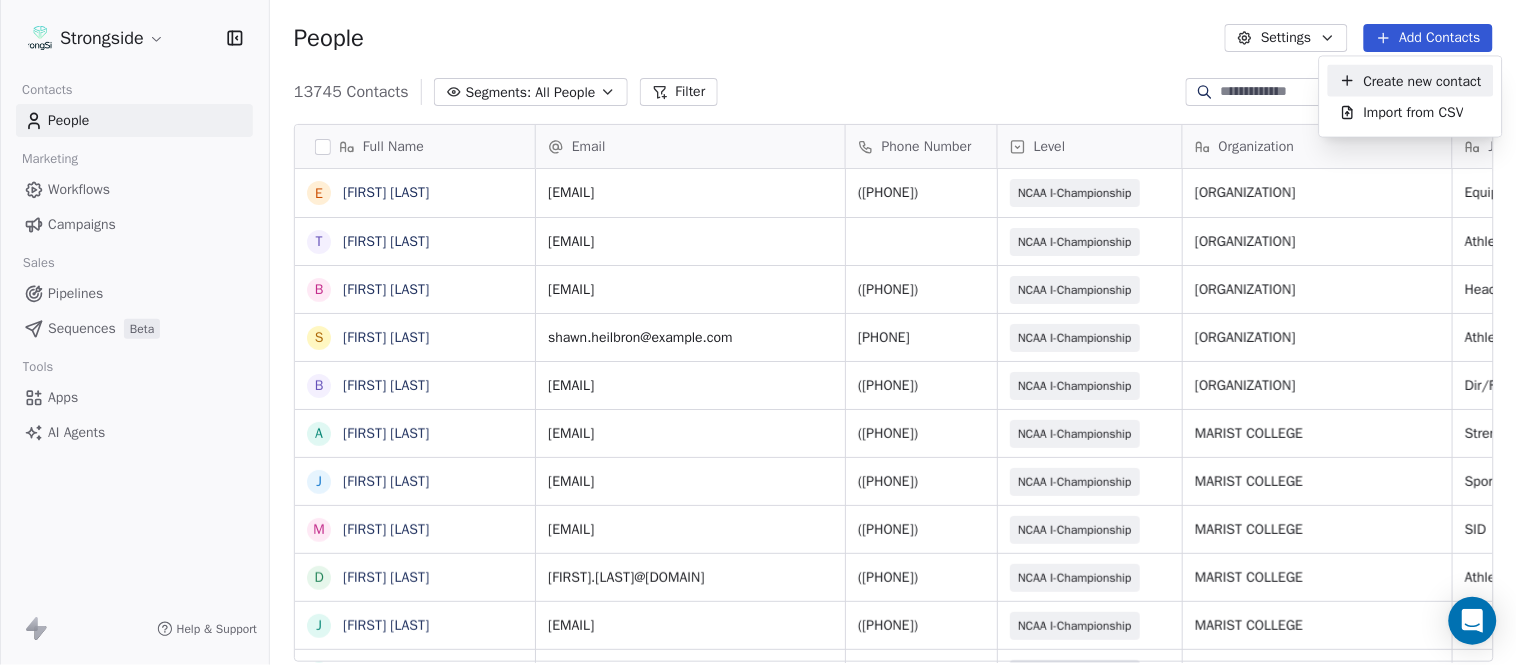 click on "Create new contact" at bounding box center (1423, 80) 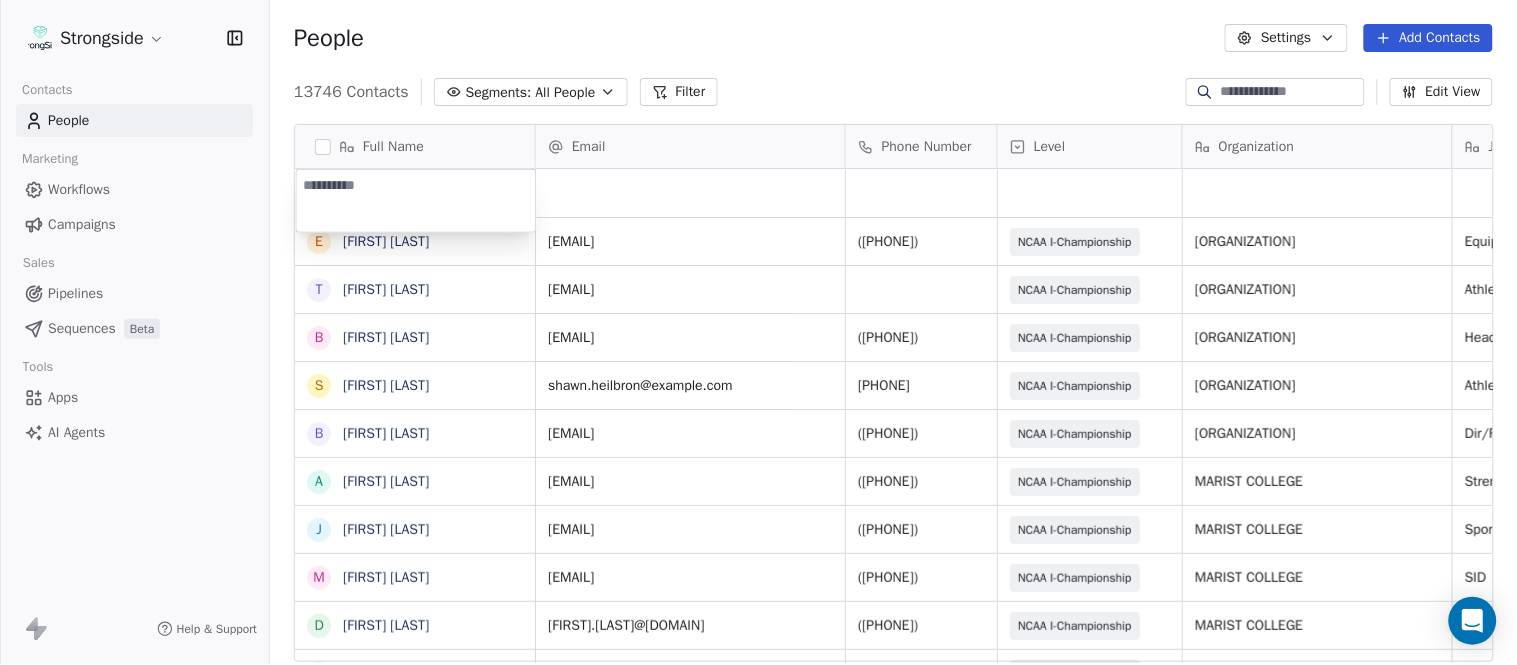 type on "**********" 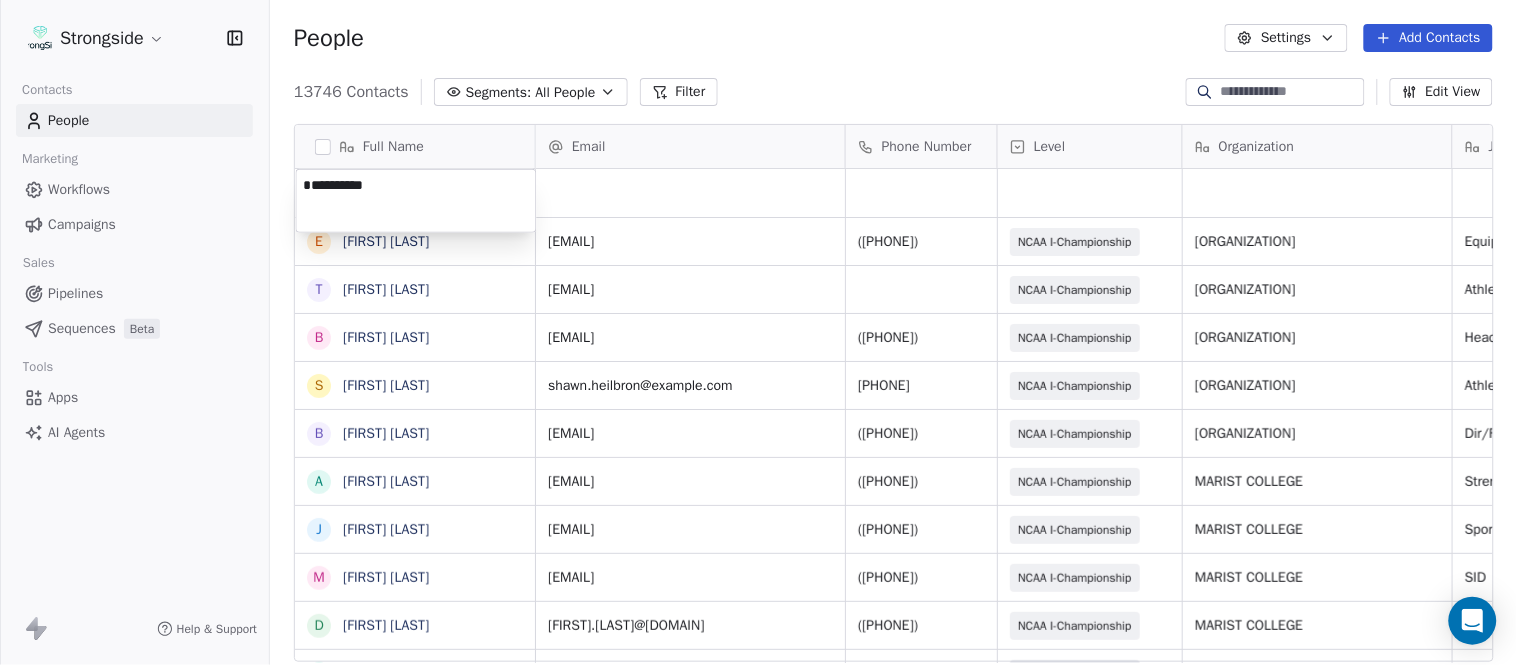 click on "Strongside Contacts People Marketing Workflows Campaigns Sales Pipelines Sequences Beta Tools Apps AI Agents Help & Support People Settings Add Contacts 13746 Contacts Segments: All People Filter Edit View Tag Add to Sequence Export Full Name E [FIRST] [LAST] T [FIRST] [LAST] B [FIRST] [LAST] S [FIRST] [LAST] B [FIRST] [LAST] A [FIRST] [LAST] J [FIRST] [LAST] M [FIRST] [LAST] D [FIRST] [LAST] J [FIRST] [LAST] T [FIRST] [LAST] R [FIRST] [LAST] C [FIRST] [LAST] V [FIRST] [LAST] B [FIRST] [LAST] K [FIRST] [LAST] D [FIRST] [LAST] O [FIRST] [LAST] I [FIRST] [LAST] R [FIRST] [LAST] T [FIRST] [LAST] K [FIRST] [LAST] J [FIRST] [LAST] T [FIRST] [LAST] S [FIRST] [LAST] D [FIRST] [LAST] P [FIRST] [LAST] J [FIRST] [LAST] A [FIRST] [LAST] R [FIRST] [LAST] E [FIRST] [LAST] J [FIRST] [LAST] T [FIRST] [LAST] Email Phone Number Level Organization Job Title Tags Created Date BST Status Aug 08, 2025 09:11 PM [EMAIL] ([PHONE]) NCAA I-Championship [CITY] Equipment Mgr Aug 08, 2025 09:05 PM [EMAIL] NCAA I-Championship [CITY] Athletic Trainer Head Coach" at bounding box center (758, 332) 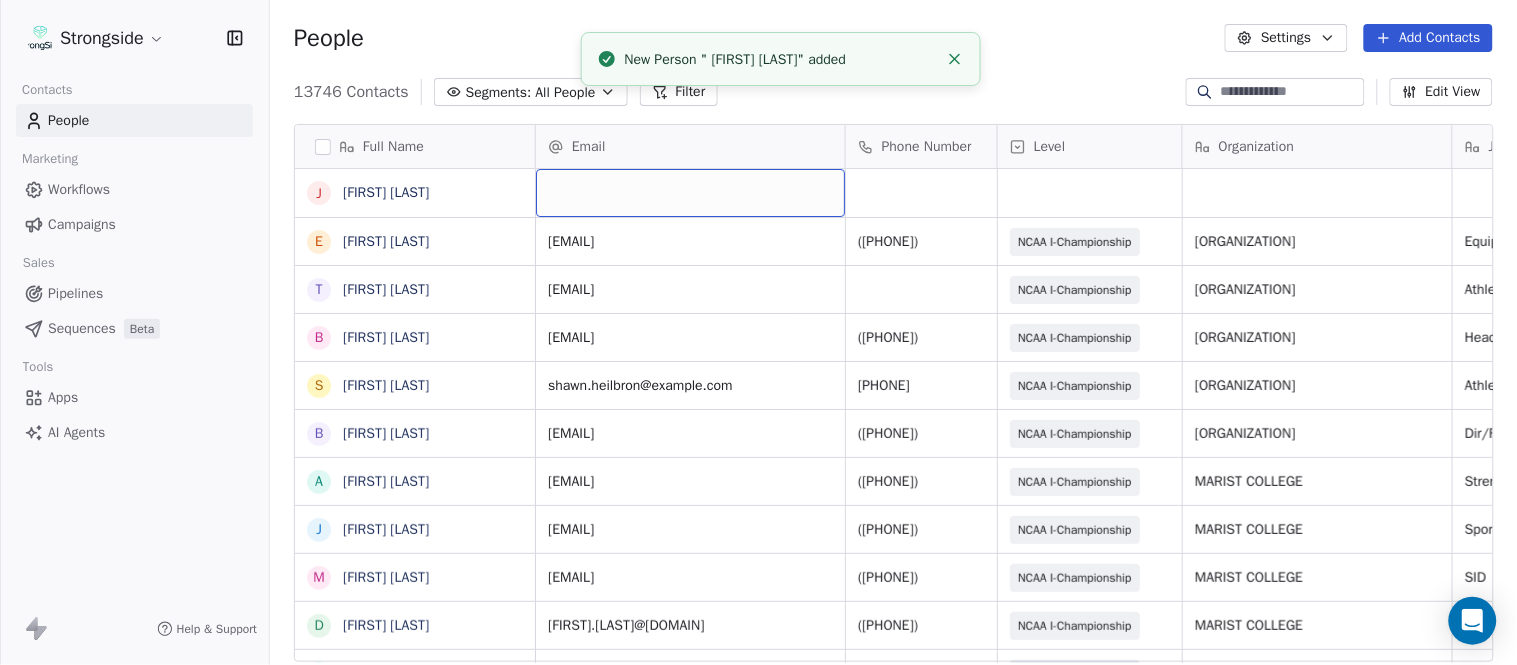 click at bounding box center [690, 193] 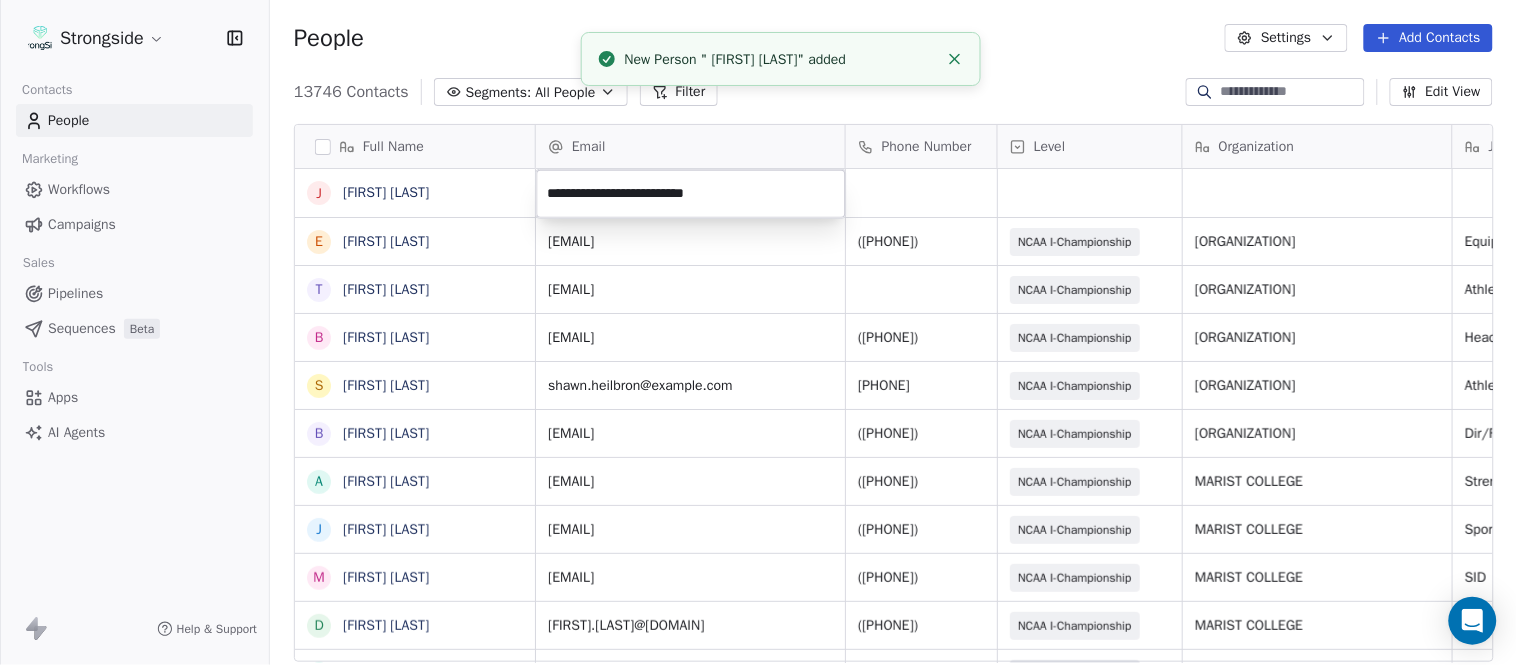 click on "Strongside Contacts People Marketing Workflows Campaigns Sales Pipelines Sequences Beta Tools Apps AI Agents Help & Support People Settings Add Contacts 13746 Contacts Segments: All People Filter Edit View Tag Add to Sequence Export Full Name J [LAST] E [LAST] T [LAST] B [LAST] S [LAST] B [LAST] A [LAST] J [LAST] M [LAST] D [LAST] J [LAST] T [LAST] R [LAST] C [LAST] V [LAST] B [LAST] K [LAST] D [LAST] O [LAST] I [LAST] R [LAST] T [LAST] K [LAST] J [LAST] T [LAST] S [LAST] D. [LAST] P [LAST] J [LAST] A [LAST] R [LAST] Email Phone Number Level Organization Job Title Tags Created Date BST Status Aug 08, 2025 09:11 PM [EMAIL] ([PHONE]) NCAA I-Championship STONY BROOK UNIV Equipment Mgr Aug 08, 2025 09:05 PM [EMAIL] NCAA I-Championship STONY BROOK UNIV ([PHONE])" at bounding box center (758, 332) 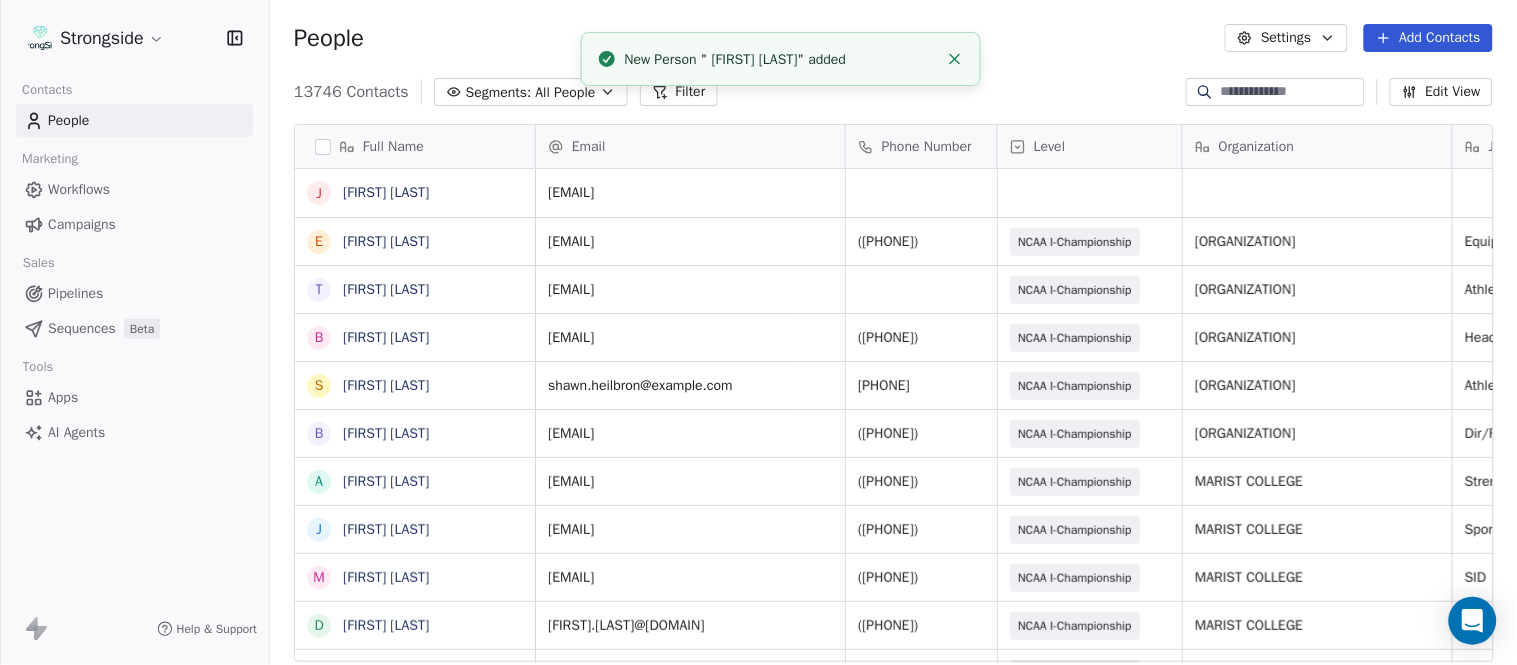 click 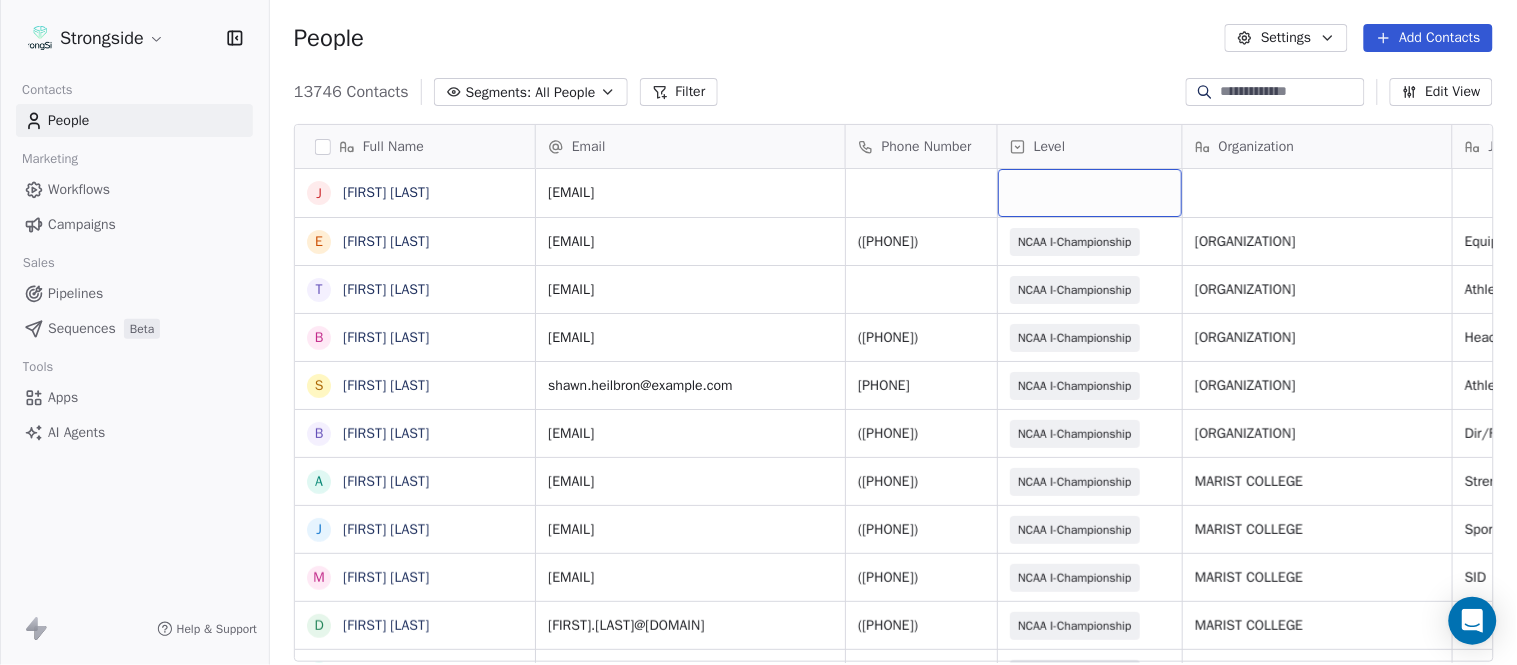 click at bounding box center [1090, 193] 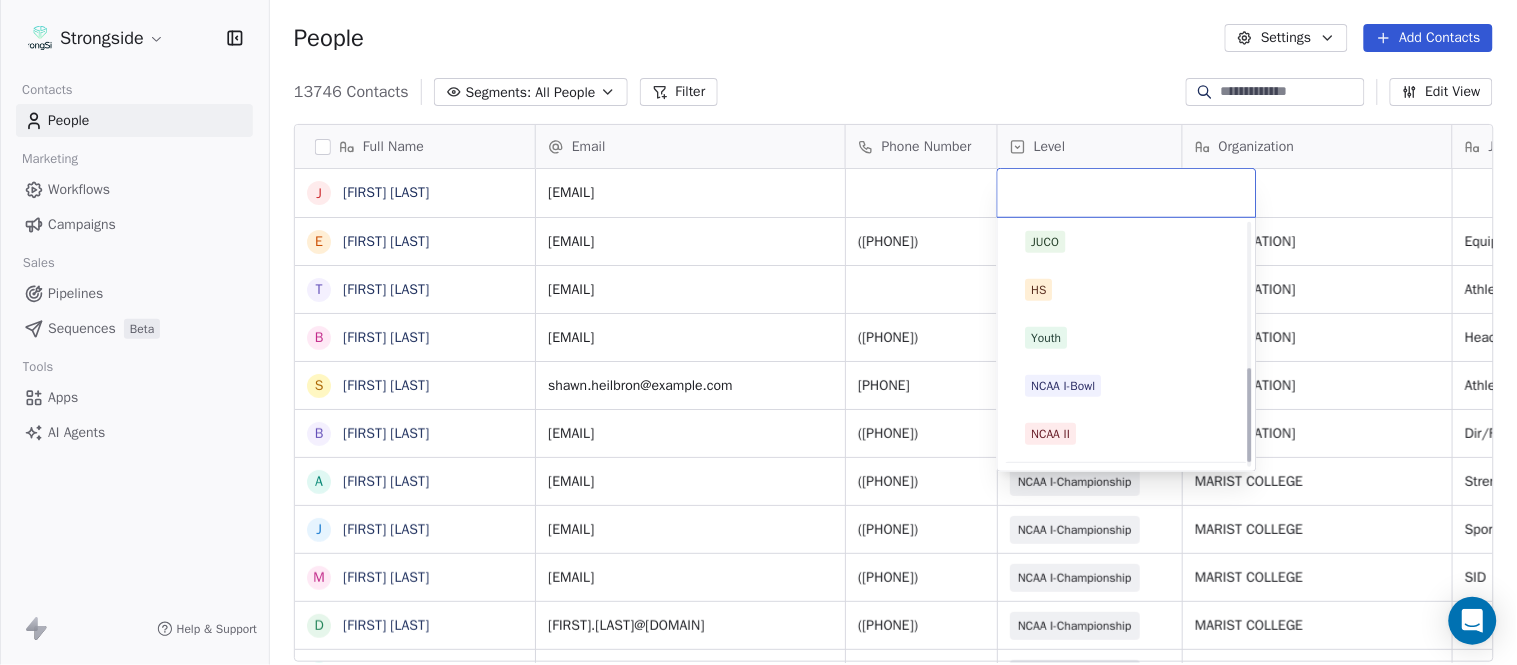 scroll, scrollTop: 378, scrollLeft: 0, axis: vertical 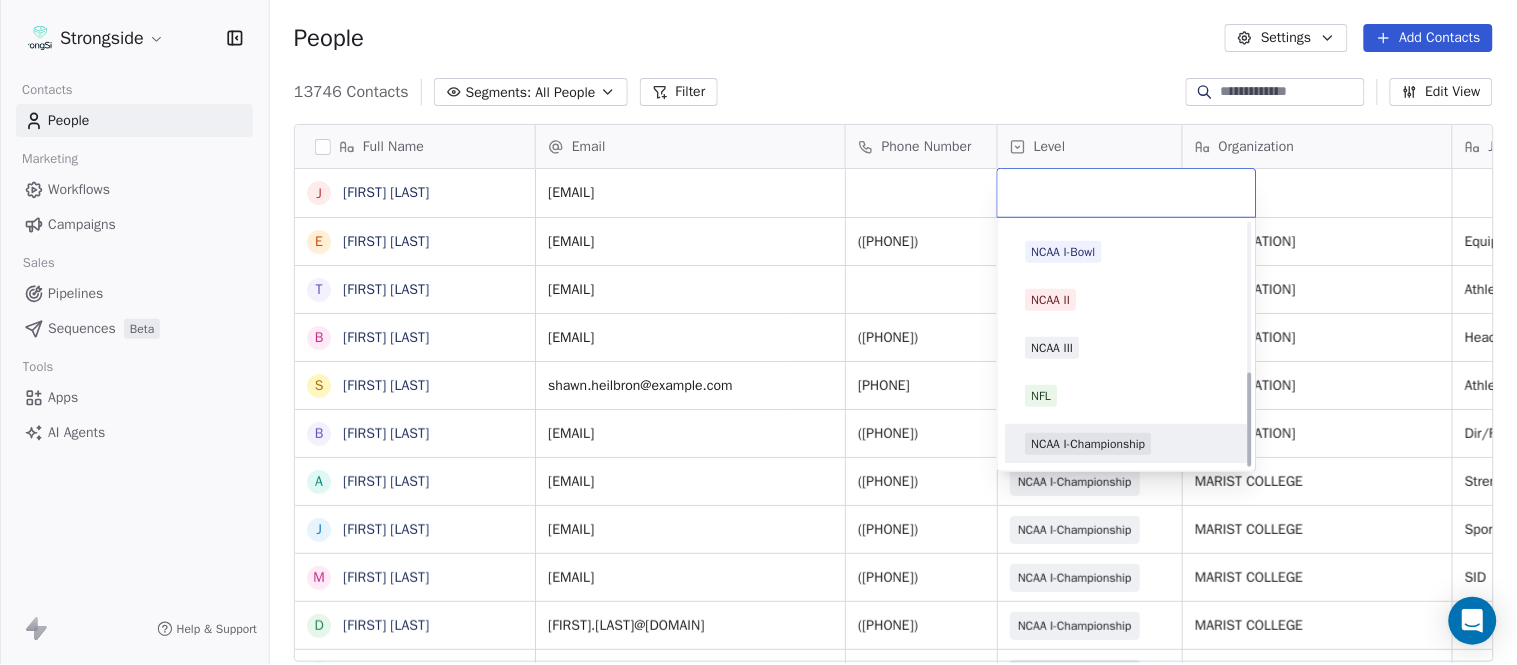click on "NCAA I-Championship" at bounding box center [1089, 444] 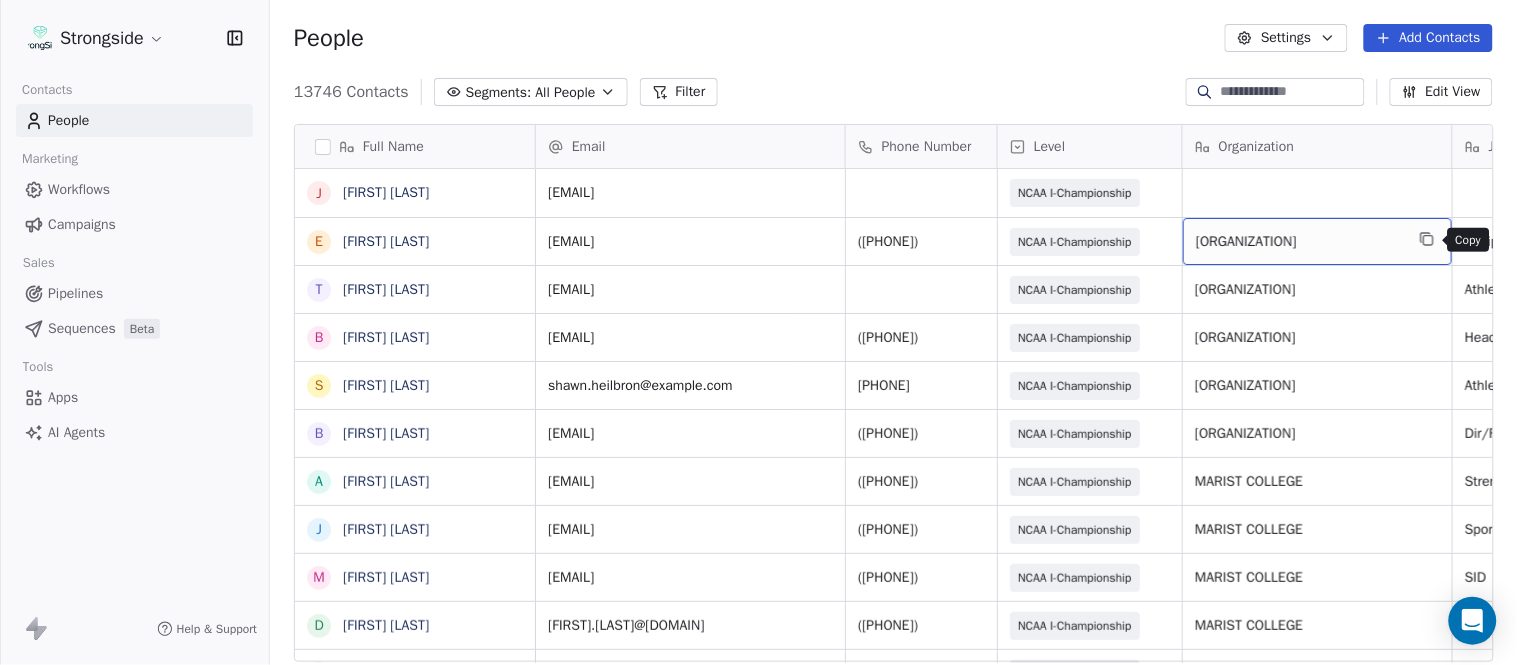 click 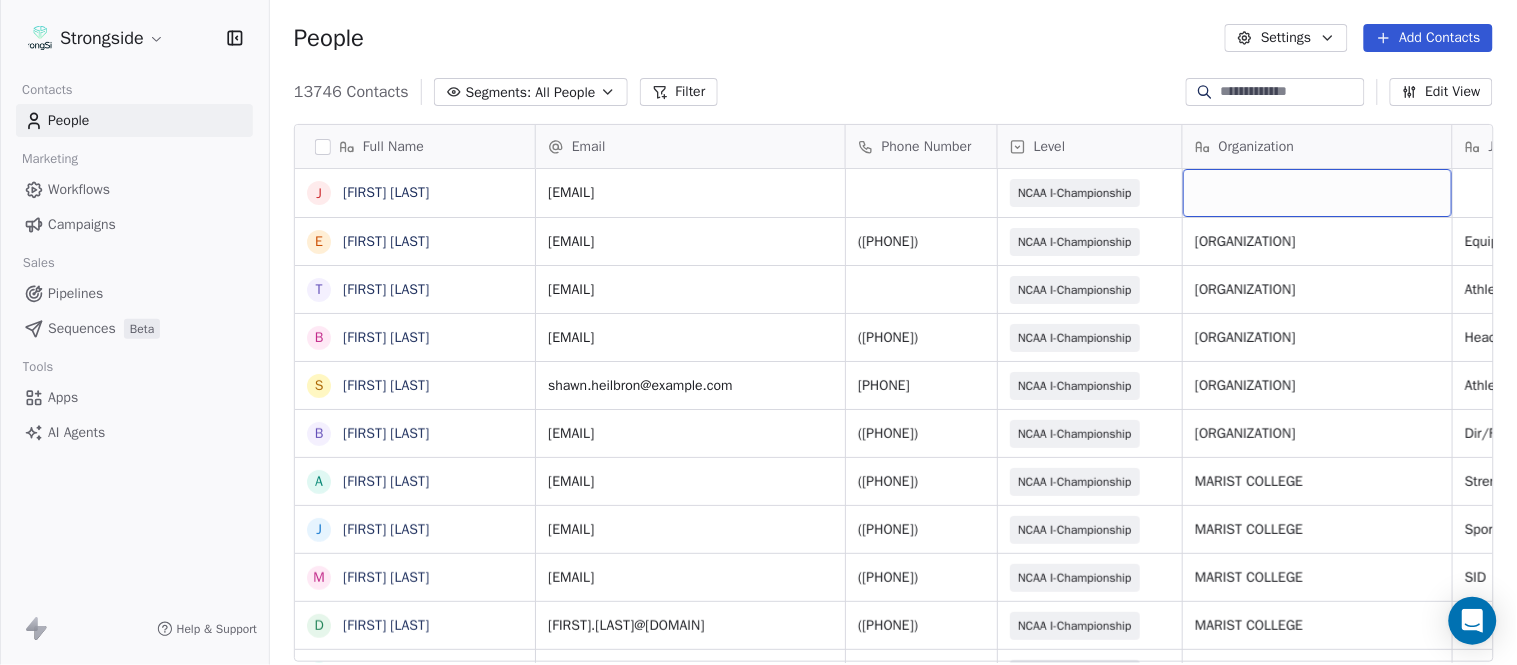 click at bounding box center (1317, 193) 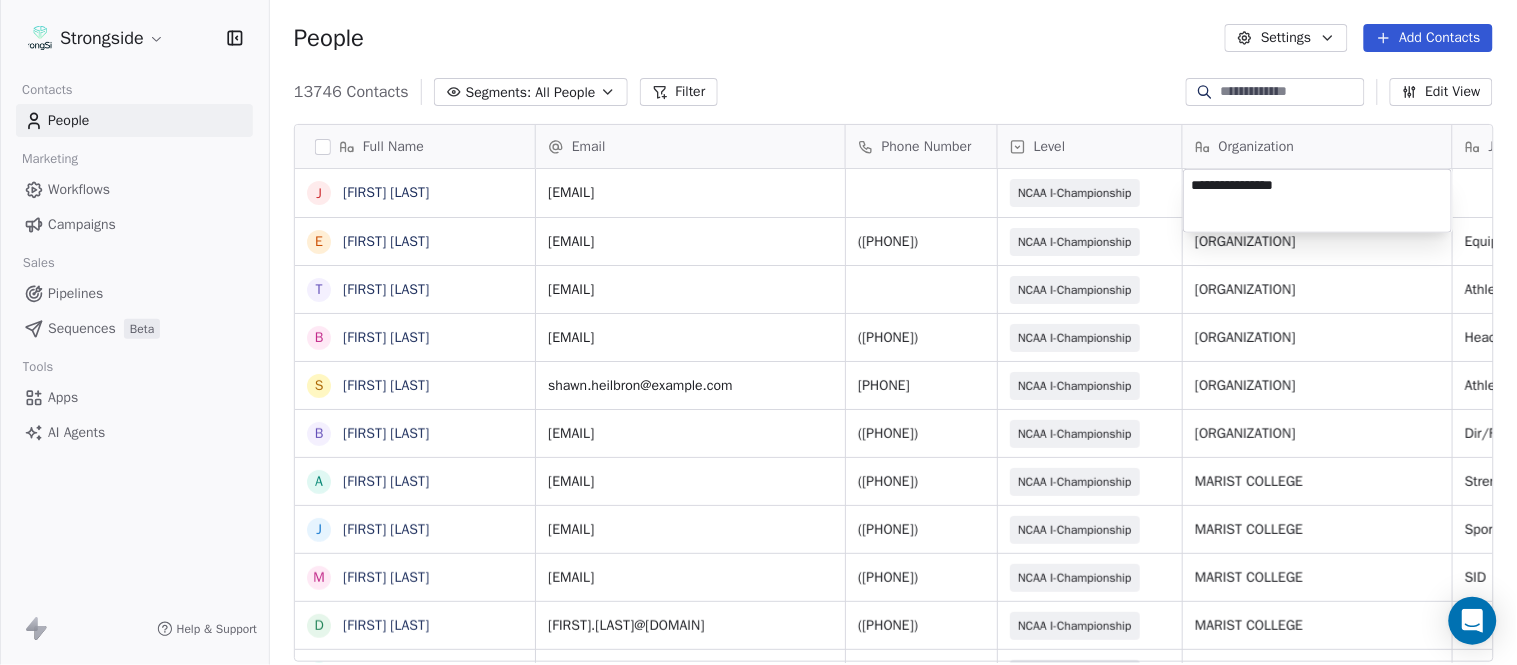 click on "Strongside Contacts People Marketing Workflows Campaigns Sales Pipelines Sequences Beta Tools Apps AI Agents Help & Support People Settings Add Contacts 13747 Contacts Segments: All People Filter Edit View Tag Add to Sequence Export Full Name J [FIRST] [LAST] E [FIRST] [LAST] T [FIRST] [LAST] B [FIRST] [LAST] S [FIRST] [LAST] B [FIRST] [LAST] A [FIRST] [LAST] J [FIRST] [LAST] M [FIRST] [LAST] D [FIRST] [LAST] J [FIRST] [LAST] T [FIRST] [LAST] R [FIRST] [LAST] C [FIRST] [LAST] V [FIRST] [LAST] B [FIRST] [LAST] K [FIRST] [LAST] D [FIRST] [LAST] O [FIRST] [LAST] I [FIRST] [LAST] R [FIRST] [LAST] T [FIRST] [LAST] K [FIRST] [LAST] J [FIRST] [LAST] T [FIRST] [LAST] S [FIRST] [LAST] D [FIRST] [LAST] P [FIRST] [LAST] J [FIRST] [LAST] A [FIRST] [LAST] R [FIRST] [LAST] E [FIRST] [LAST] J [FIRST] [LAST] Email Phone Number Level Organization Job Title Tags Created Date BST Status jack.t.clark@example.com NCAA I-Championship STONY BROOK UNIV Aug 08, 2025 09:11 PM enzo.zucconi@example.com (631) 632-4149 NCAA I-Championship STONY BROOK UNIV Equipment Mgr Aug 08, 2025 09:05 PM timothy.koehler@example.com SID" at bounding box center (758, 332) 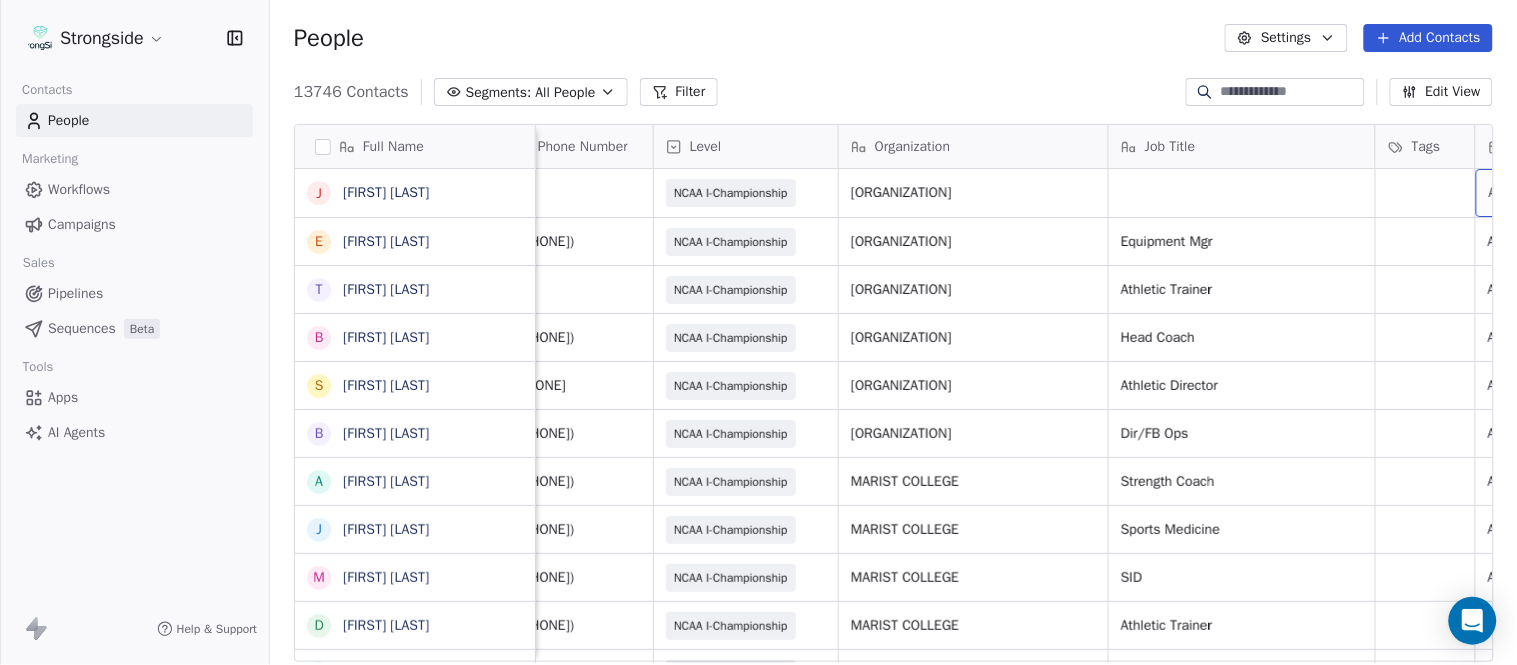 scroll, scrollTop: 0, scrollLeft: 528, axis: horizontal 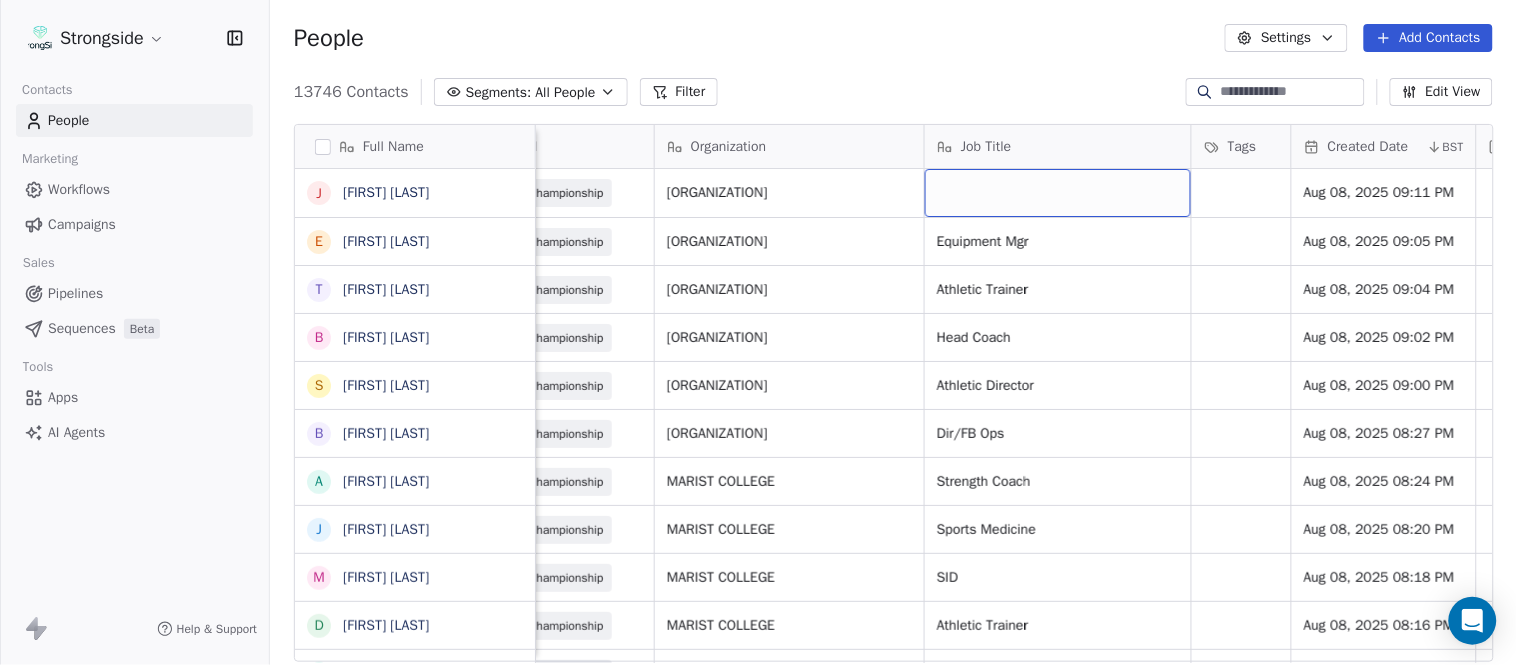 click at bounding box center (1058, 193) 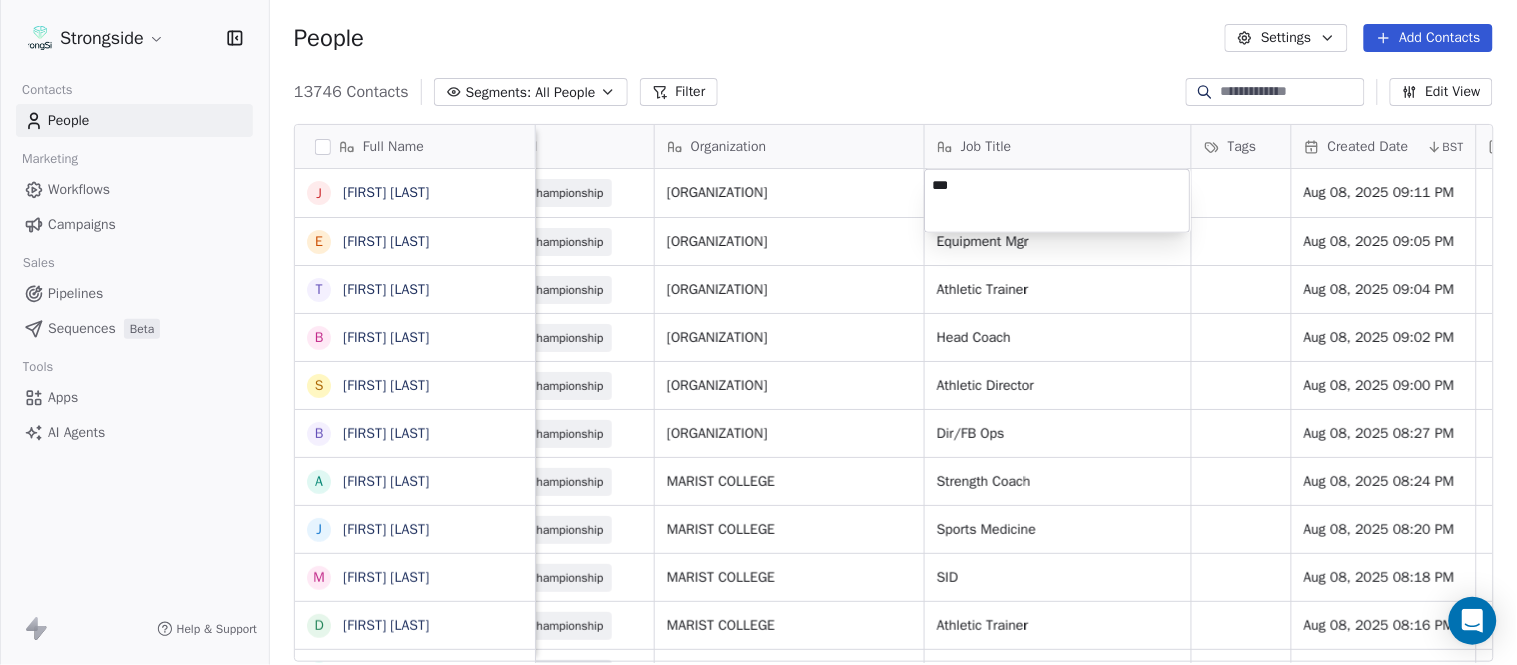 click on "Strongside Contacts People Marketing Workflows Campaigns Sales Pipelines Sequences Beta Tools Apps AI Agents Help & Support People Settings Add Contacts 13746 Contacts Segments: All People Filter Edit View Tag Add to Sequence Export Full Name J [FIRST] [LAST] E [FIRST] [LAST] T [FIRST] [LAST] B [FIRST] [LAST] S [FIRST] [LAST] B [FIRST] [LAST] A [FIRST] [LAST] J [FIRST] [LAST] M [FIRST] [LAST] D [FIRST] [LAST] J [FIRST] [LAST] T [FIRST] [LAST] R [FIRST] [LAST] C [FIRST] [LAST] V [FIRST] [LAST] B [FIRST] [LAST] K [FIRST] [LAST] D [FIRST] [LAST] O [FIRST] [LAST] I [FIRST] [LAST] R [FIRST] [LAST] T [FIRST] [LAST] K [FIRST] [LAST] J [FIRST] [LAST] T [FIRST] [LAST] S [FIRST] [LAST] D Dr. [FIRST] [LAST] P [FIRST] [LAST] J [FIRST] [LAST] A [FIRST] [LAST] R [FIRST] [LAST] C [FIRST] [LAST] Email Phone Number Level Organization Job Title Tags Created Date BST Status Priority Emails Auto Clicked Last Activity Date BST [EMAIL] NCAA I-Championship STONY BROOK UNIV Aug 08, 2025 09:11 PM [EMAIL] ([PHONE]) NCAA I-Championship STONY BROOK UNIV" at bounding box center [758, 332] 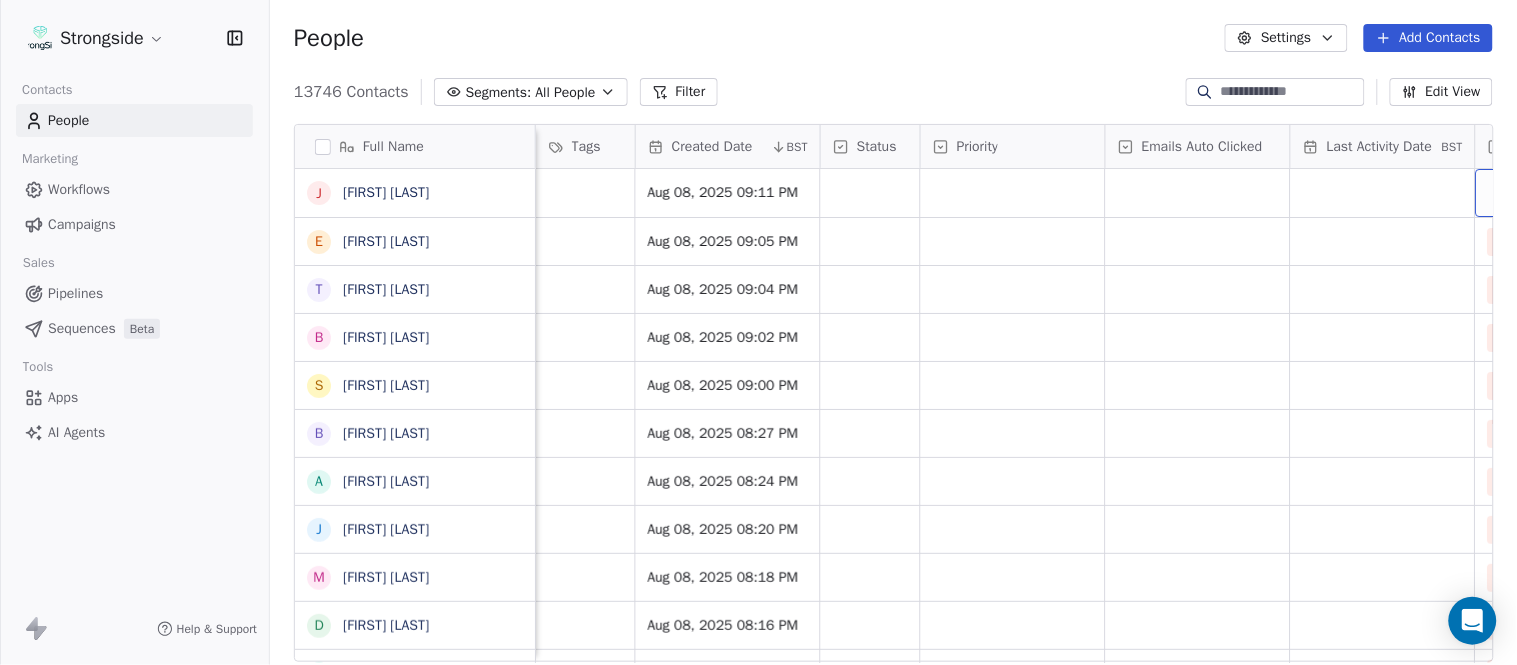 scroll, scrollTop: 0, scrollLeft: 1554, axis: horizontal 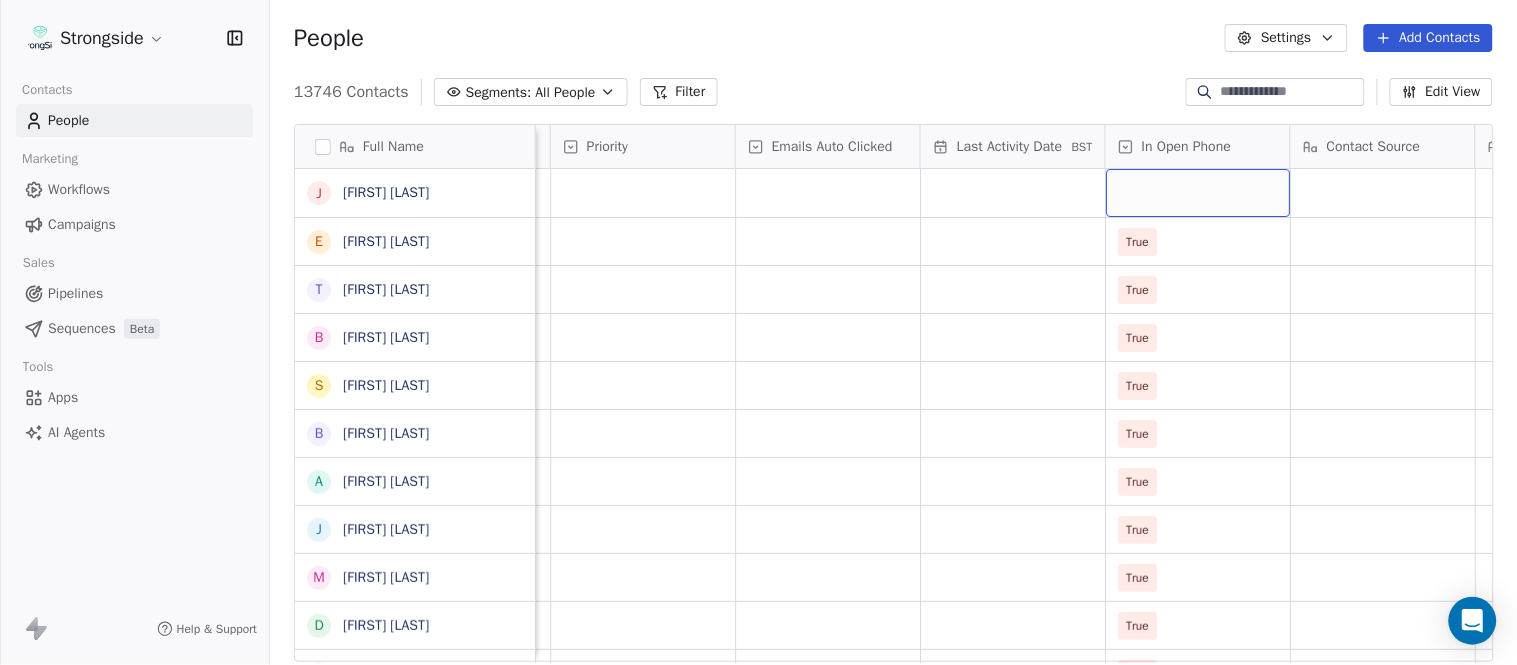 click at bounding box center [1198, 193] 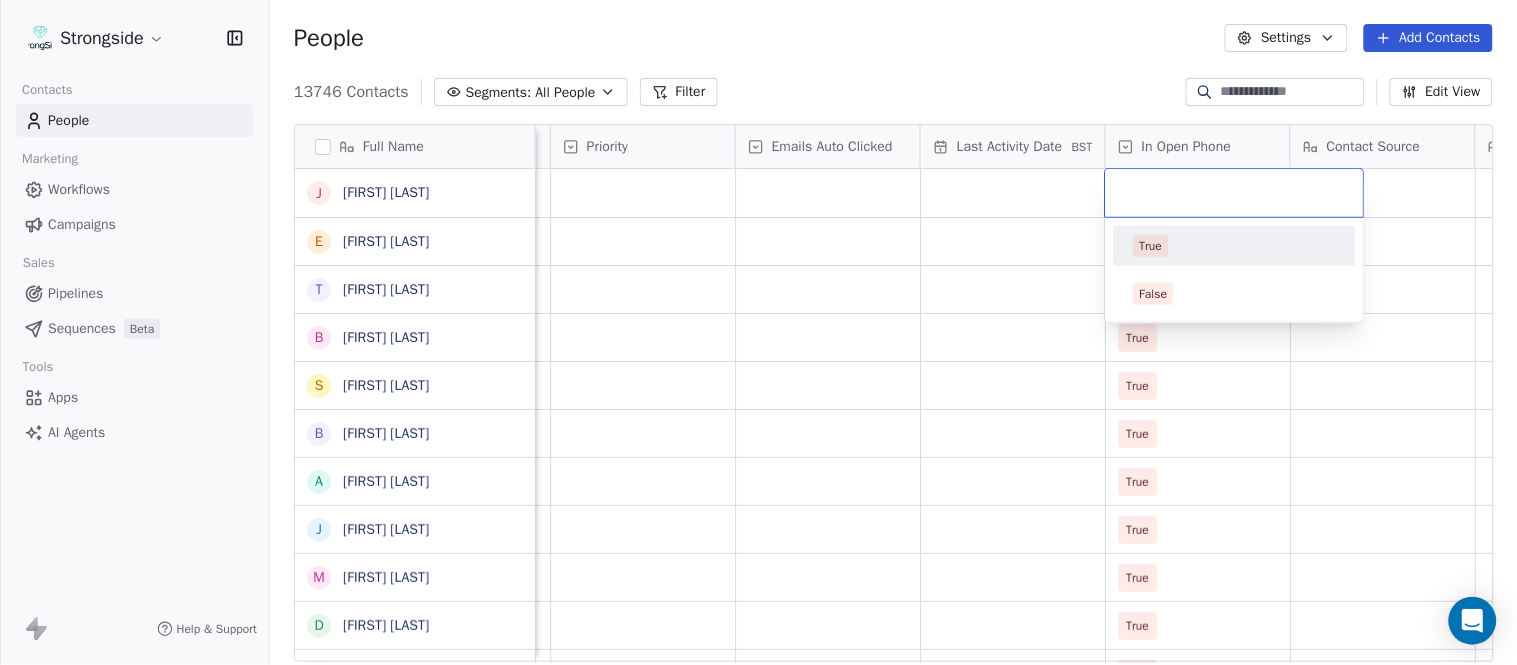 click on "True" at bounding box center (1235, 246) 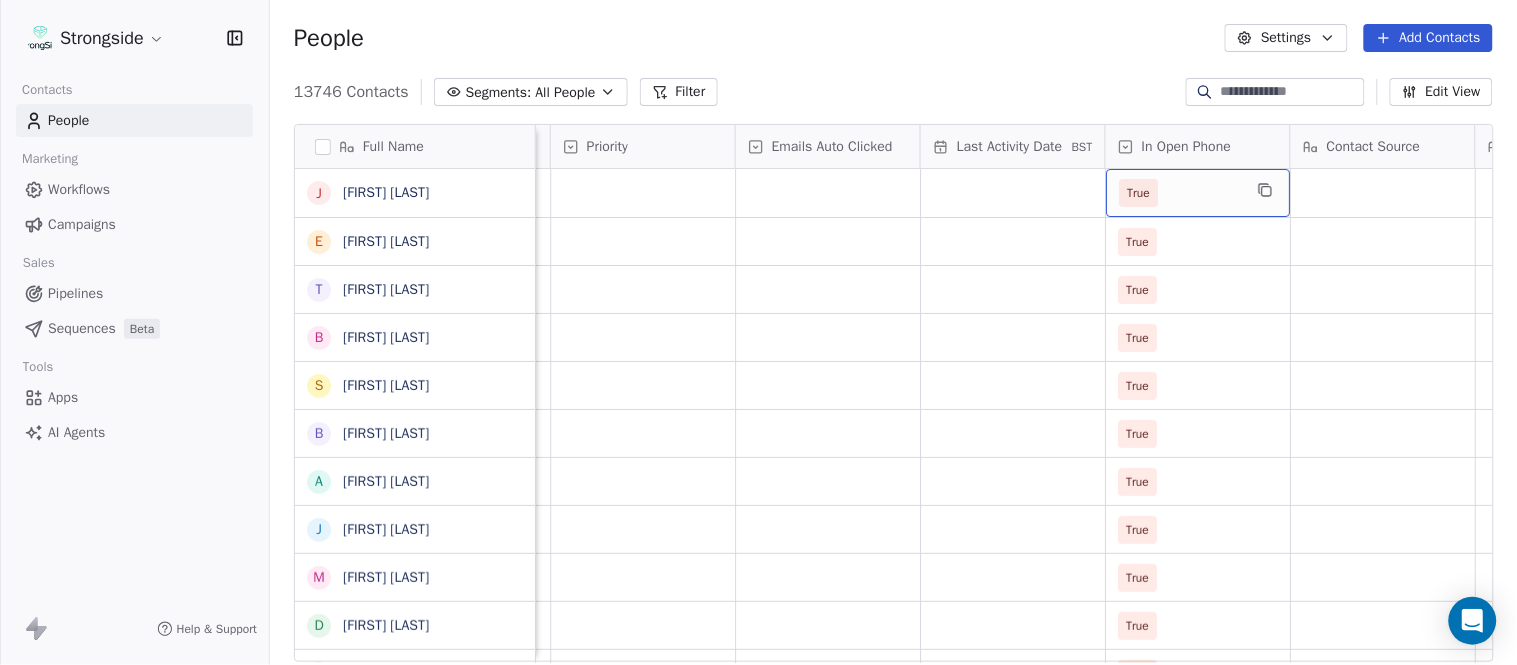 click on "True" at bounding box center [1180, 193] 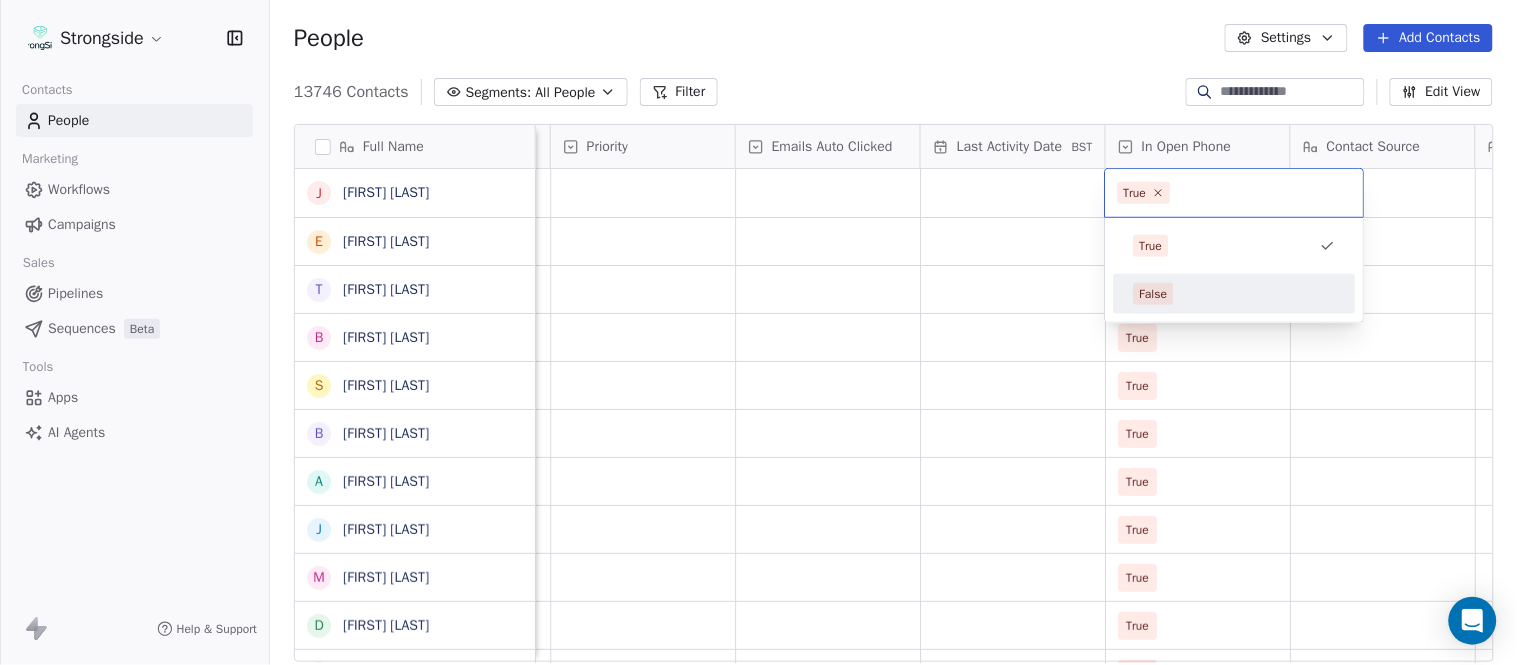 click on "False" at bounding box center [1235, 294] 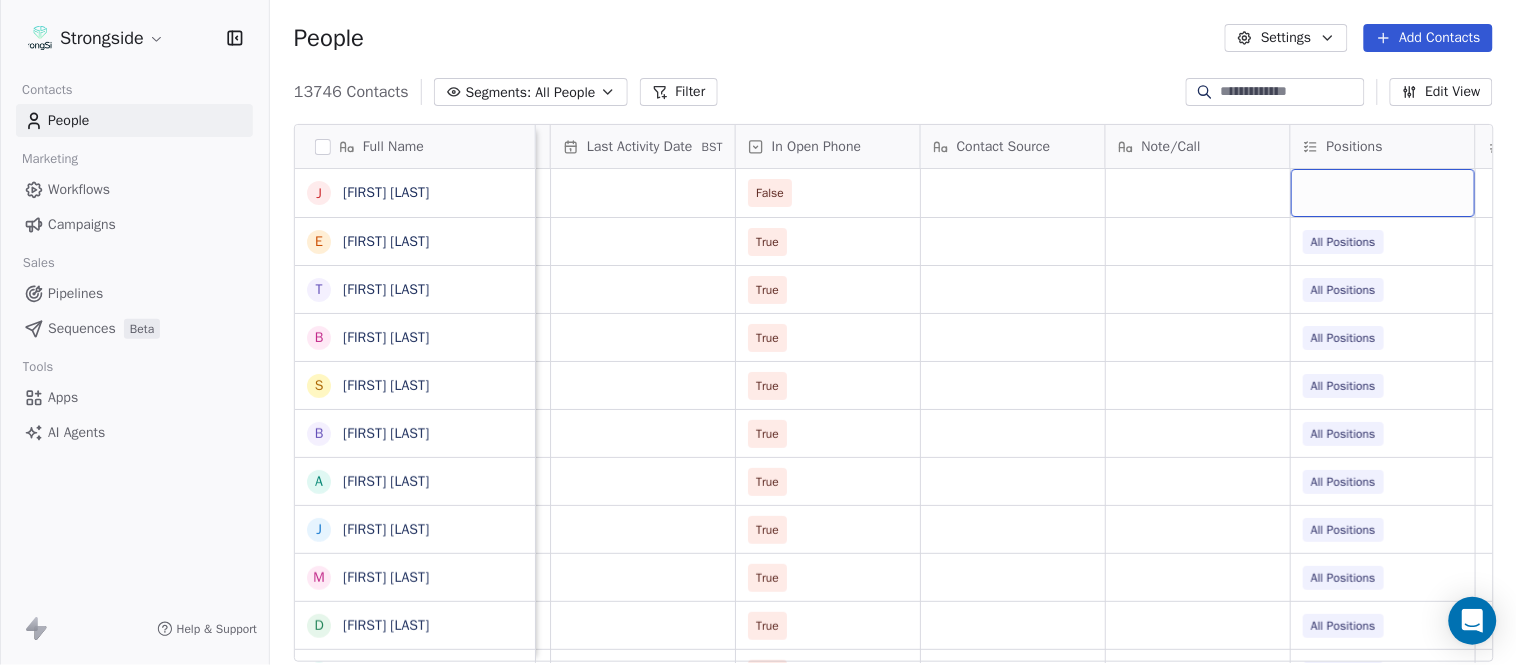 scroll, scrollTop: 0, scrollLeft: 2108, axis: horizontal 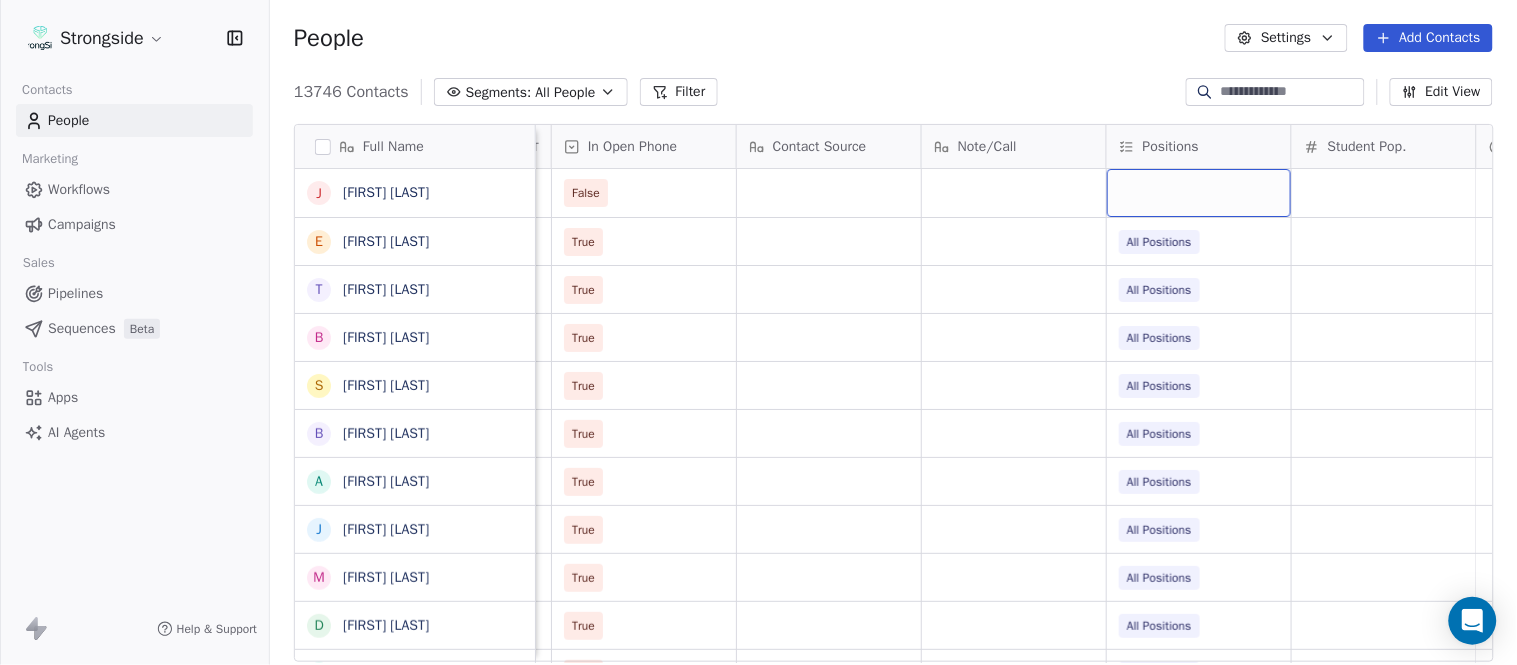 click at bounding box center (1199, 193) 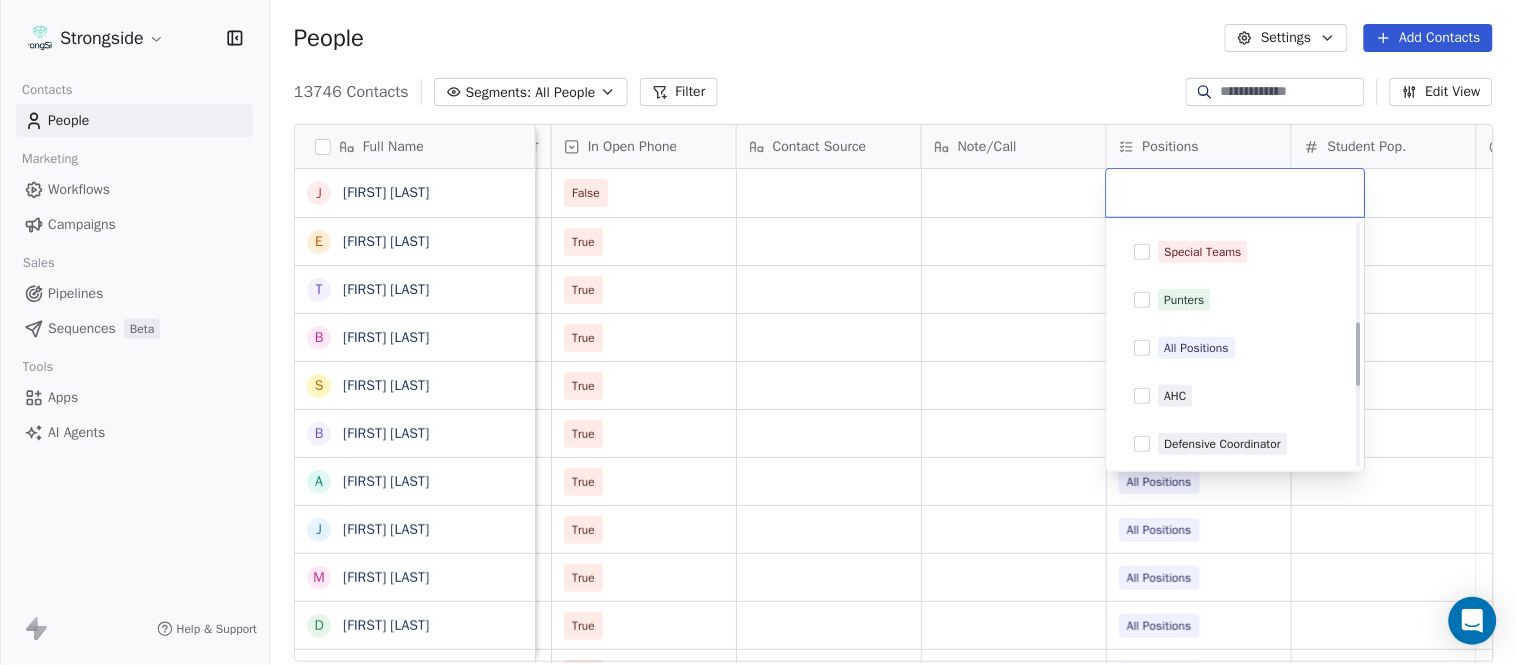 scroll, scrollTop: 444, scrollLeft: 0, axis: vertical 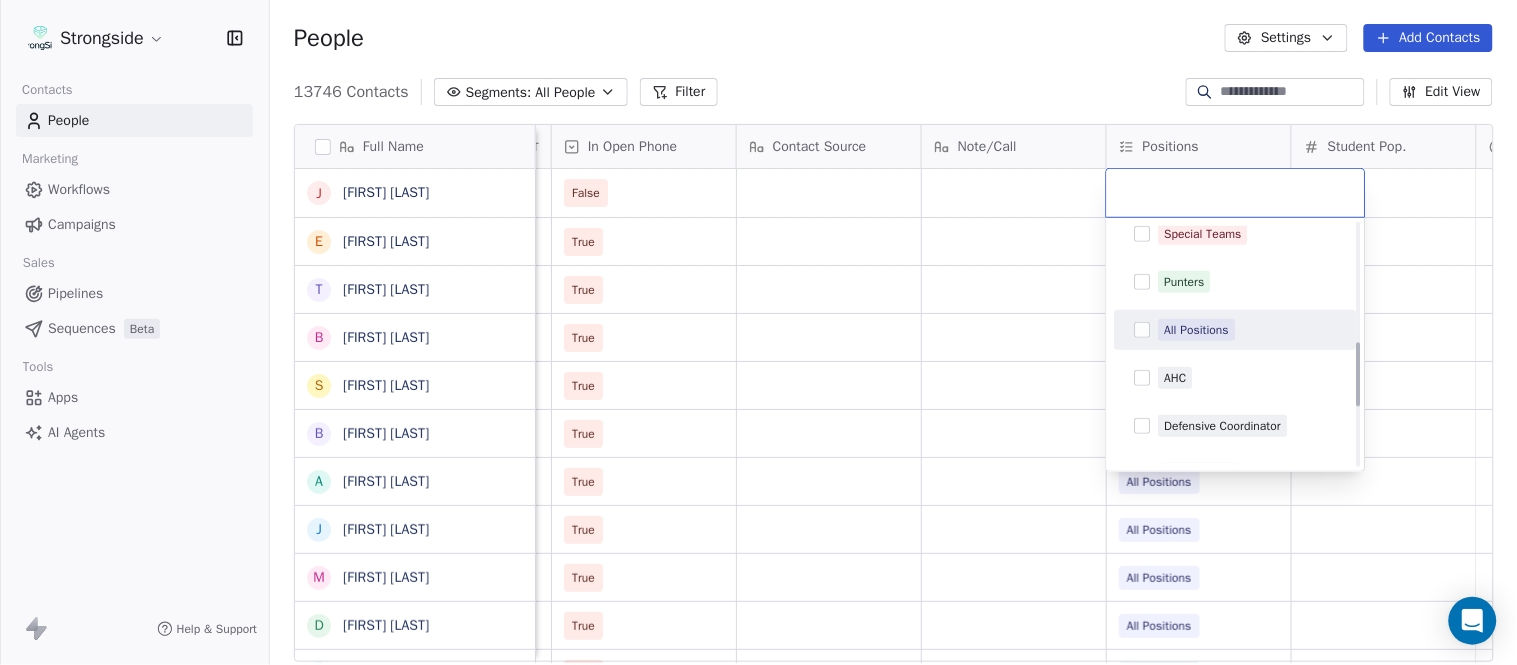 click on "All Positions" at bounding box center [1236, 330] 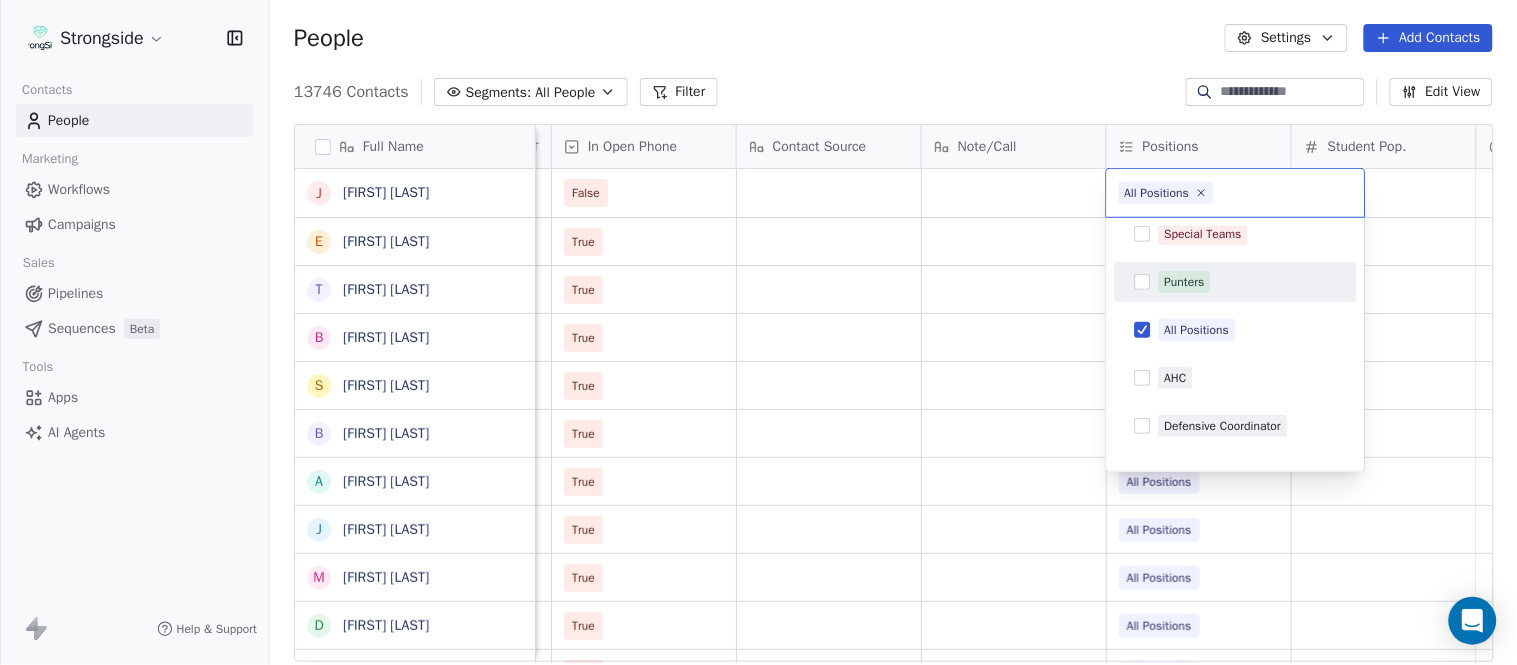 click on "Strongside Contacts People Marketing Workflows Campaigns Sales Pipelines Sequences Beta Tools Apps AI Agents Help & Support People Settings Add Contacts 13749 Contacts Segments: All People Filter Edit View Tag Add to Sequence Export Full Name E [FIRST] [LAST] B [FIRST] [LAST] J [FIRST] [LAST] E [FIRST] [LAST] T [FIRST] [LAST] B [FIRST] [LAST] S [FIRST] [LAST] B [FIRST] [LAST] A [FIRST] [LAST] J [FIRST] [LAST] M [FIRST] [LAST] D [FIRST] [LAST] J [FIRST] [LAST] T [FIRST] [LAST] R [FIRST] [LAST] C [FIRST] [LAST] V [FIRST] [LAST] B [FIRST] [LAST] K [FIRST] [LAST] D [FIRST] [LAST] O [FIRST] [LAST] I [FIRST] [LAST] R [FIRST] [LAST] T [FIRST] [LAST] K [FIRST] [LAST] J [FIRST] [LAST] T [FIRST] [LAST] S [FIRST] [LAST] D Dr. [FIRST] [LAST] P [FIRST] [LAST] Email Phone Number Level Organization Job Title Tags Created Date BST Status Aug 08, 2025 09:14 PM [EMAIL] [PHONE] NCAA I-Championship STONY BROOK UNIV Sports Medicine Aug 08, 2025 09:13 PM [EMAIL] ([PHONE]) NCAA I-Championship SID Head Coach" at bounding box center [758, 332] 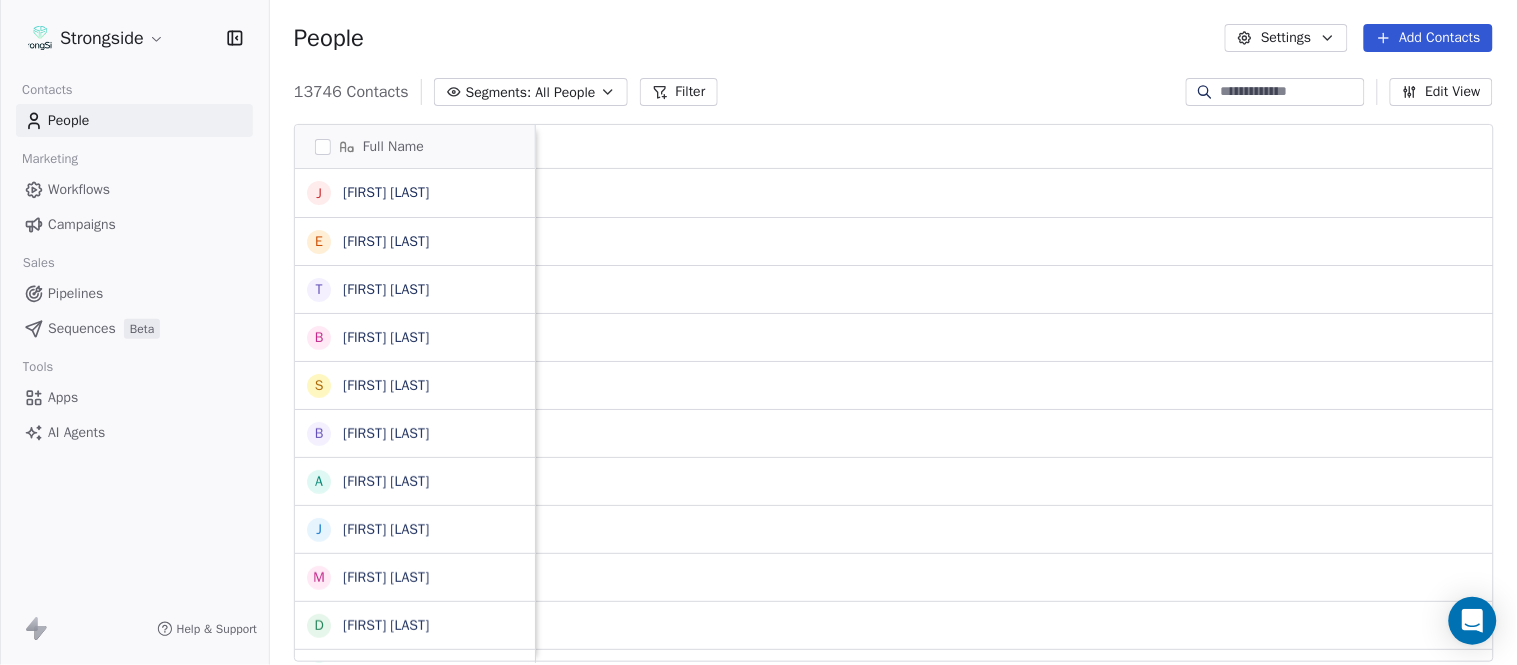 scroll, scrollTop: 0, scrollLeft: 0, axis: both 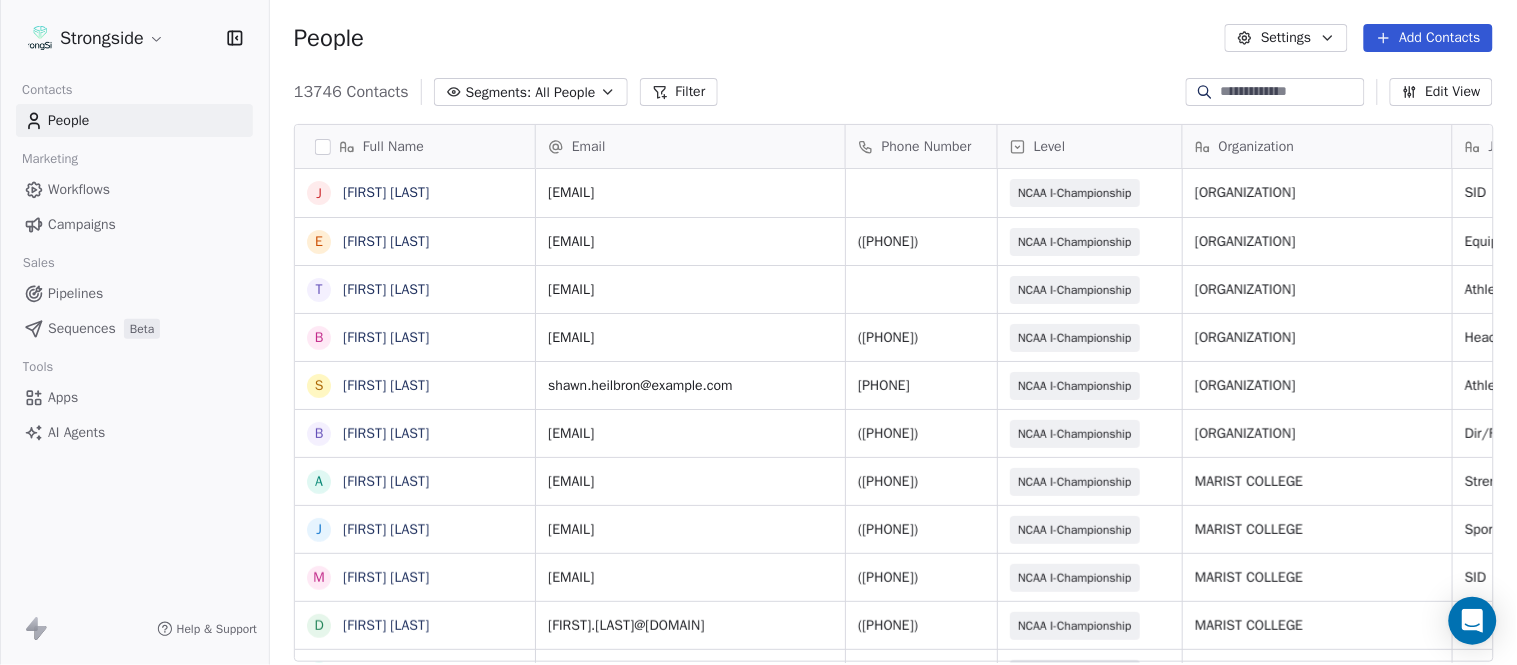 click on "Add Contacts" at bounding box center (1428, 38) 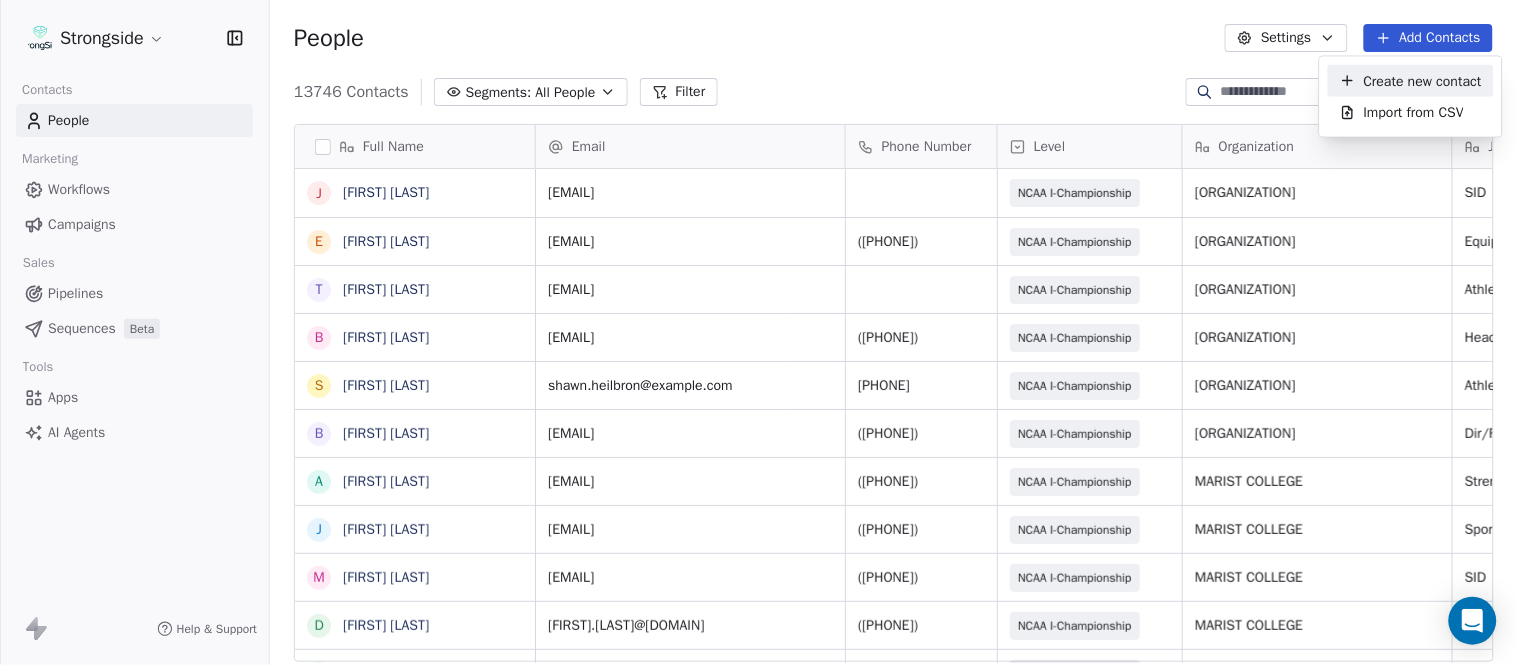 click on "Create new contact" at bounding box center (1423, 80) 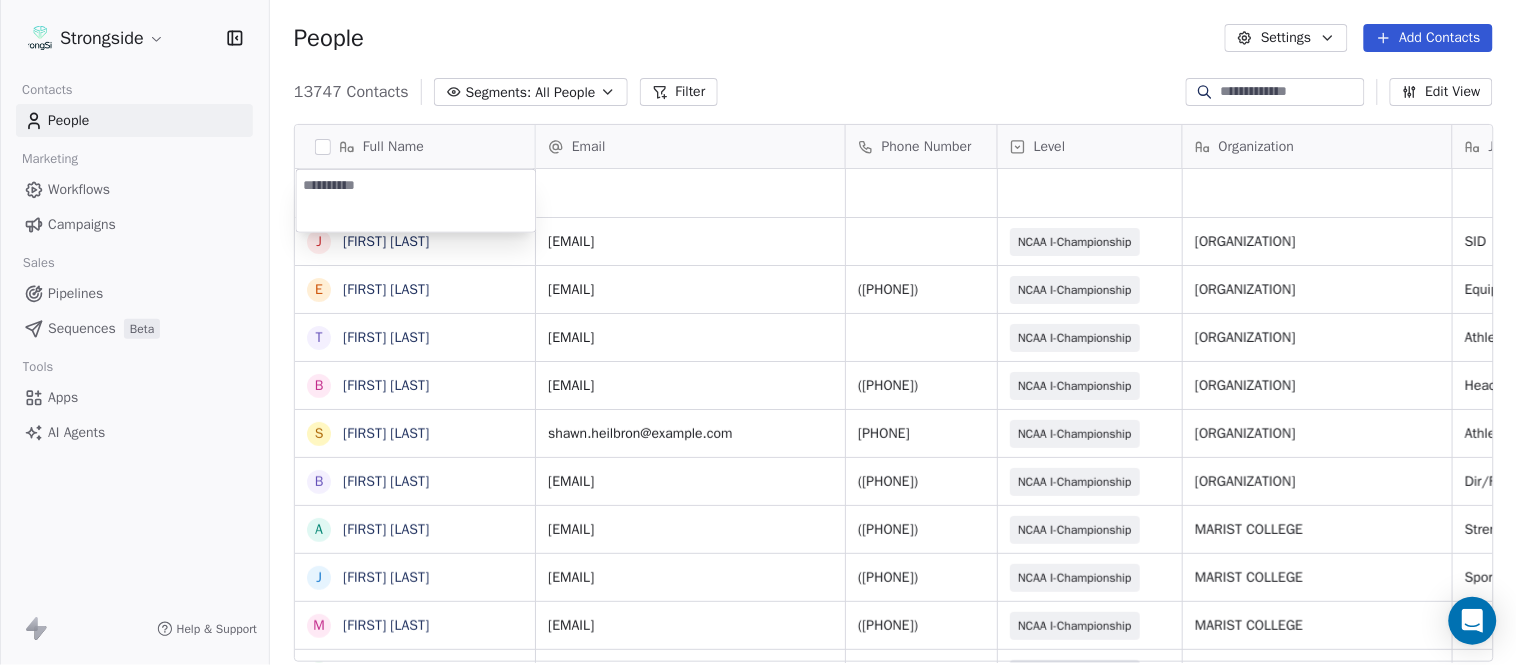 type on "**********" 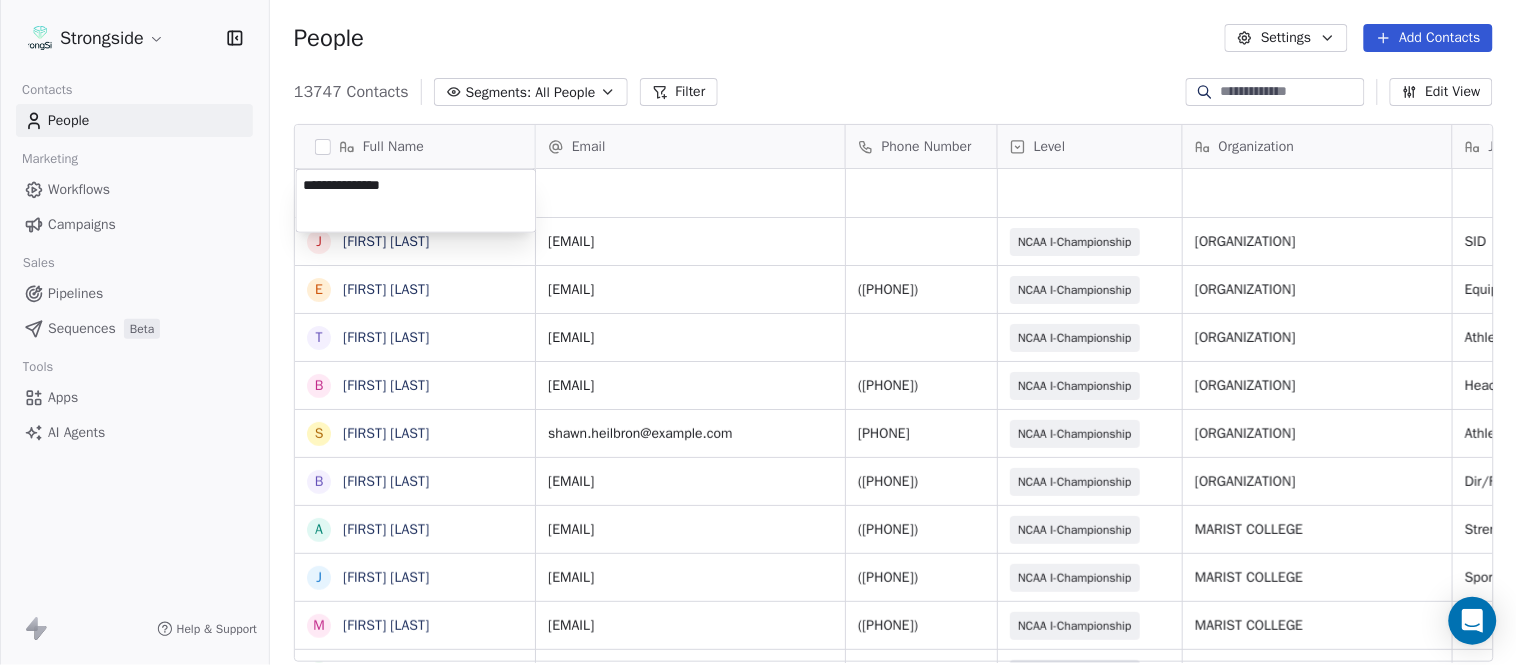 click on "Strongside Contacts People Marketing Workflows Campaigns Sales Pipelines Sequences Beta Tools Apps AI Agents Help & Support People Settings Add Contacts 13747 Contacts Segments: All People Filter Edit View Tag Add to Sequence Export Full Name J [FIRST] [LAST] E [FIRST] [LAST] T [FIRST] [LAST] B [FIRST] [LAST] S [FIRST] [LAST] B [FIRST] [LAST] A [FIRST] [LAST] J [FIRST] [LAST] M [FIRST] [LAST] D [FIRST] [LAST] J [FIRST] [LAST] T [FIRST] [LAST] R [FIRST] [LAST] C [FIRST] [LAST] V [FIRST] [LAST] B [FIRST] [LAST] K [FIRST] [LAST] D [FIRST] [LAST] O [FIRST] [LAST] I [FIRST] [LAST] R [FIRST] [LAST] T [FIRST] [LAST] K [FIRST] [LAST] J [FIRST] [LAST] T [FIRST] [LAST] S [FIRST] [LAST] D [FIRST] [LAST] P [FIRST] [LAST] J [FIRST] [LAST] A [FIRST] [LAST] Email Phone Number Level Organization Job Title Tags Created Date BST Status Aug 08, 2025 09:12 PM jack.t.clark@example.com NCAA I-Championship STONY BROOK UNIV SID Aug 08, 2025 09:11 PM enzo.zucconi@example.com (631) 632-4149 NCAA I-Championship STONY BROOK UNIV Equipment Mgr Aug 08, 2025 09:05 PM SID" at bounding box center (758, 332) 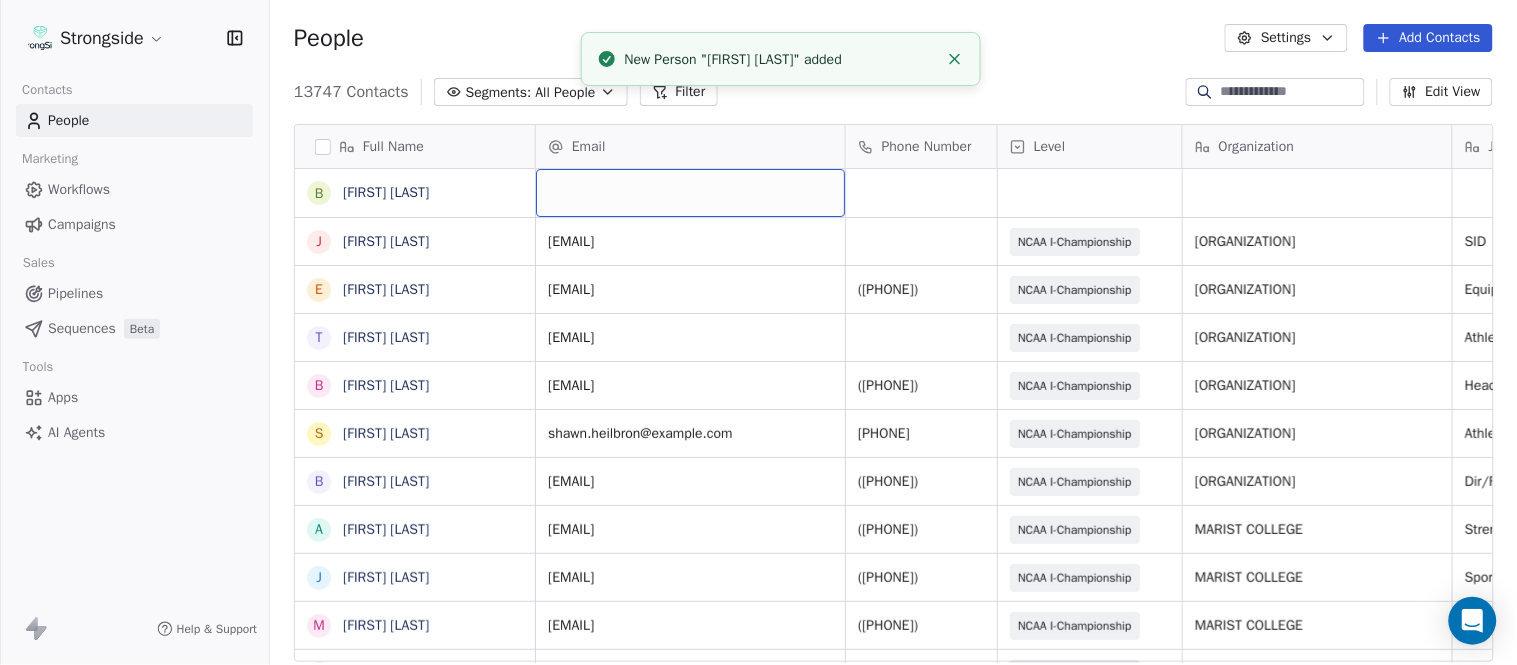 click at bounding box center (690, 193) 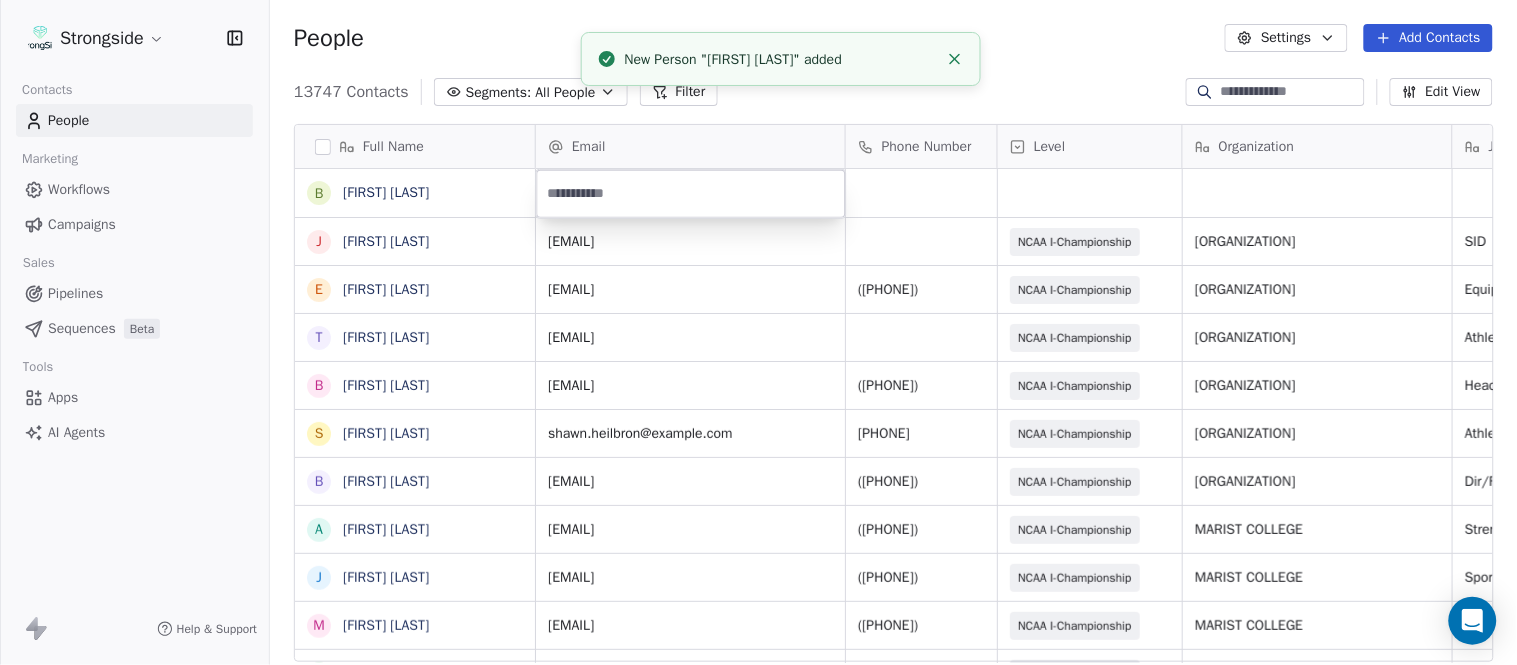 type on "**********" 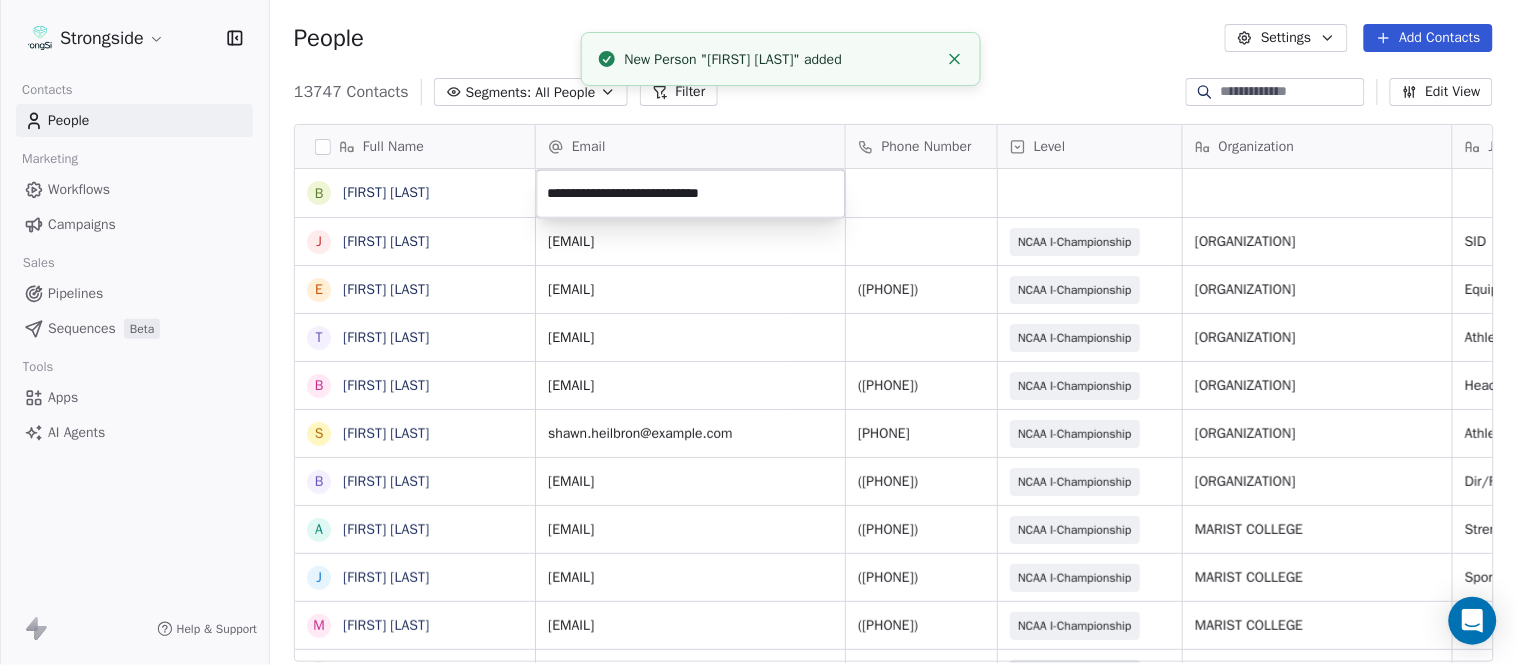 click on "Strongside Contacts People Marketing Workflows Campaigns Sales Pipelines Sequences Beta Tools Apps AI Agents Help & Support People Settings Add Contacts 13747 Contacts Segments: All People Filter Edit View Tag Add to Sequence Export Full Name B [FIRST] [LAST] J [FIRST] [LAST] E [FIRST] [LAST] T [FIRST] [LAST] B [FIRST] [LAST] S [FIRST] [LAST] B [FIRST] [LAST] A [FIRST] [LAST] J [FIRST] [LAST] M [FIRST] [LAST] D [FIRST] [LAST] J [FIRST] [LAST] T [FIRST] [LAST] R [FIRST] [LAST] C [FIRST] [LAST] V [FIRST] [LAST] B [FIRST] [LAST] K [FIRST] [LAST] D [FIRST] [LAST] O [FIRST] [LAST] I [FIRST] [LAST] R [FIRST] [LAST] T [FIRST] [LAST] K [FIRST] [LAST] J [FIRST] [LAST] T [FIRST] [LAST] S [FIRST] [LAST] D [FIRST] [LAST] P [FIRST] [LAST] J [FIRST] [LAST] A [FIRST] [LAST] Email Phone Number Level Organization Job Title Tags Created Date BST Status Aug 08, 2025 09:12 PM [EMAIL] NCAA I-Championship STONY BROOK UNIV SID Aug 08, 2025 09:11 PM [EMAIL] ([PHONE]) NCAA I-Championship STONY BROOK UNIV Equipment Mgr SID SID" at bounding box center [758, 332] 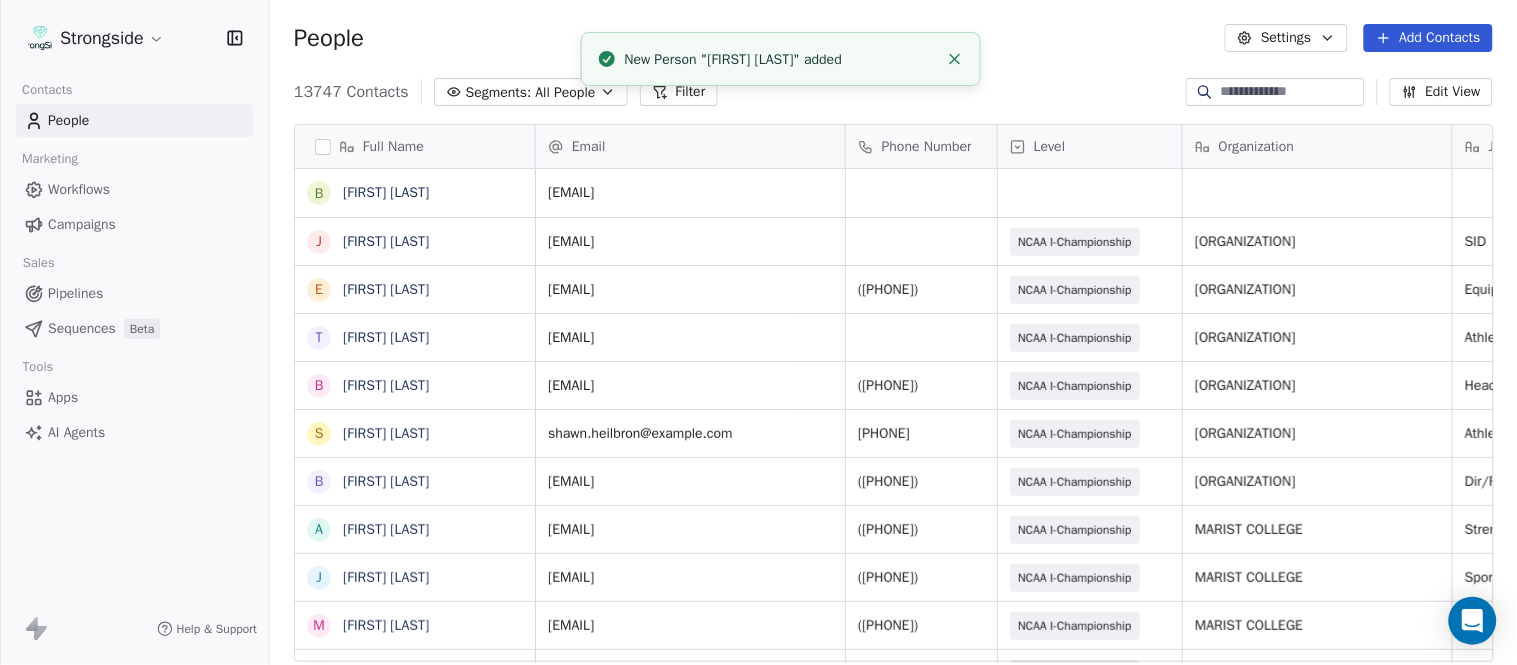 click 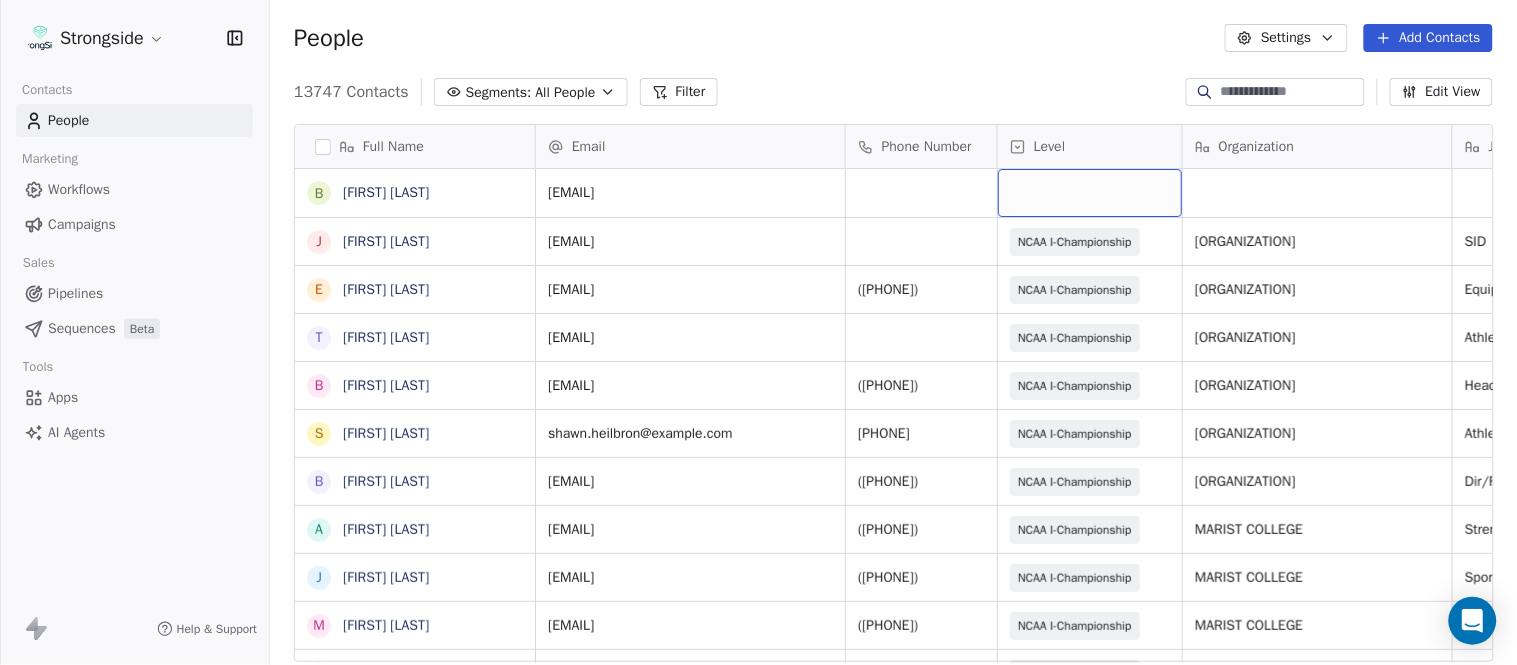 click at bounding box center [1090, 193] 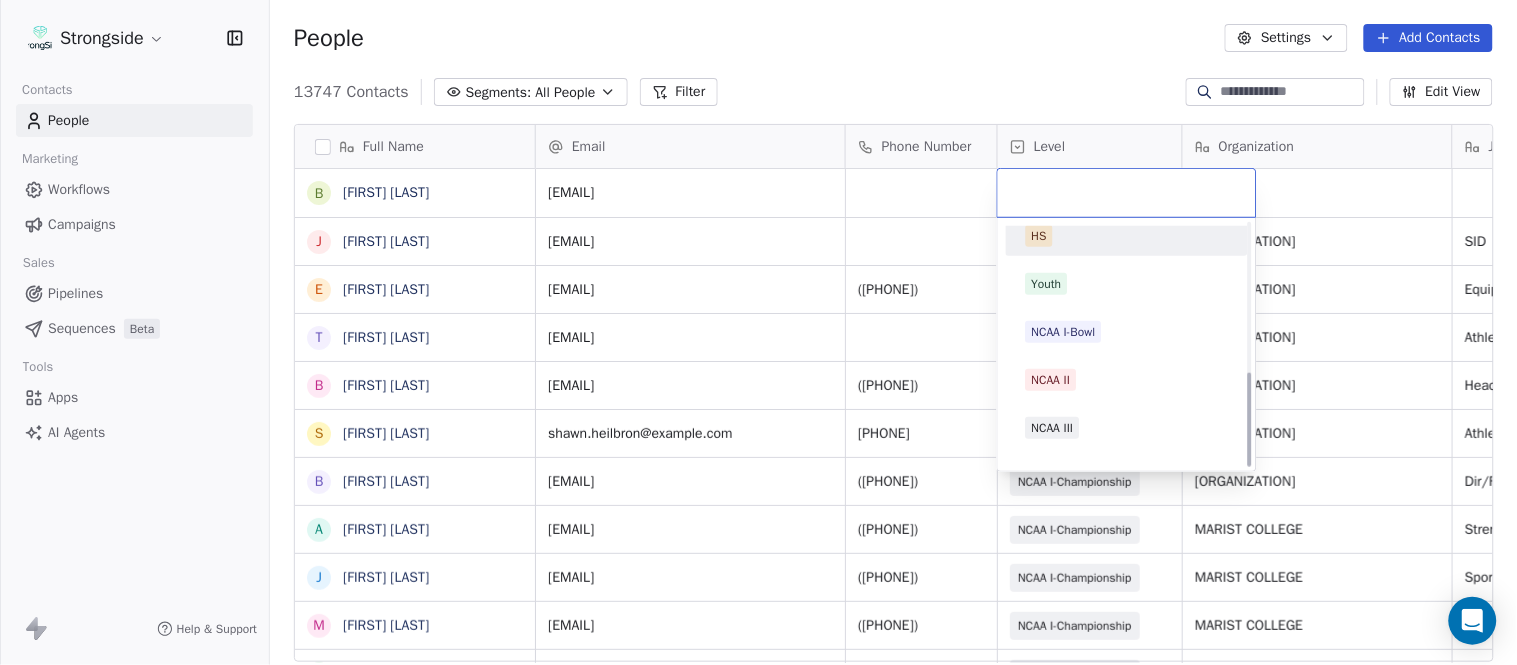 scroll, scrollTop: 378, scrollLeft: 0, axis: vertical 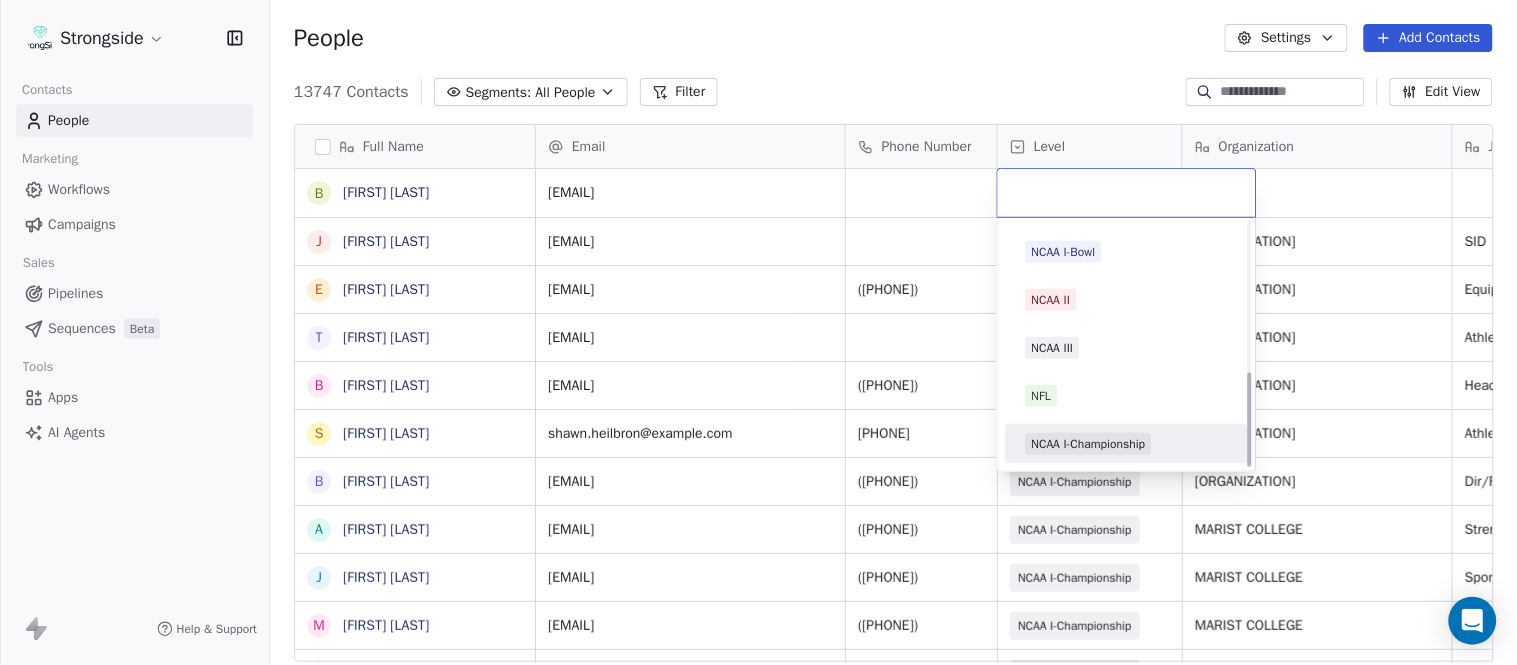 click on "NCAA I-Championship" at bounding box center [1089, 444] 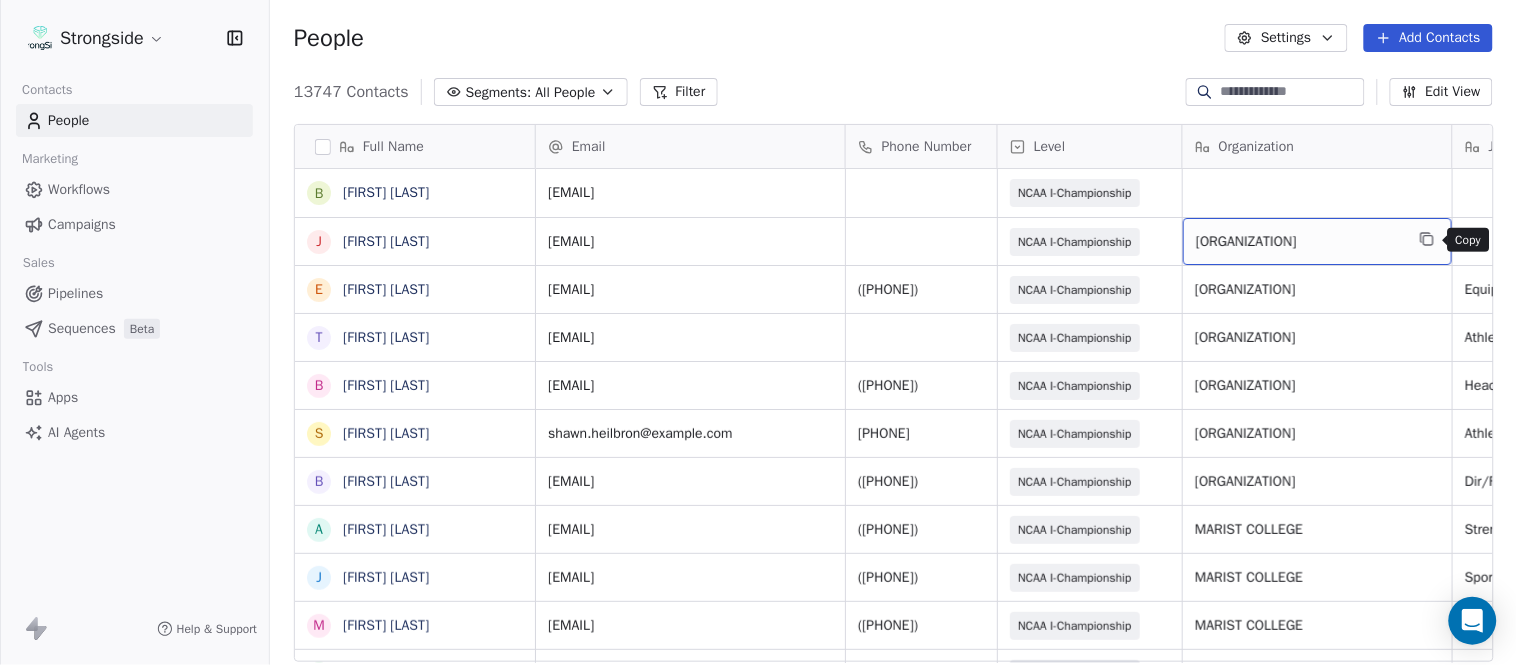 click 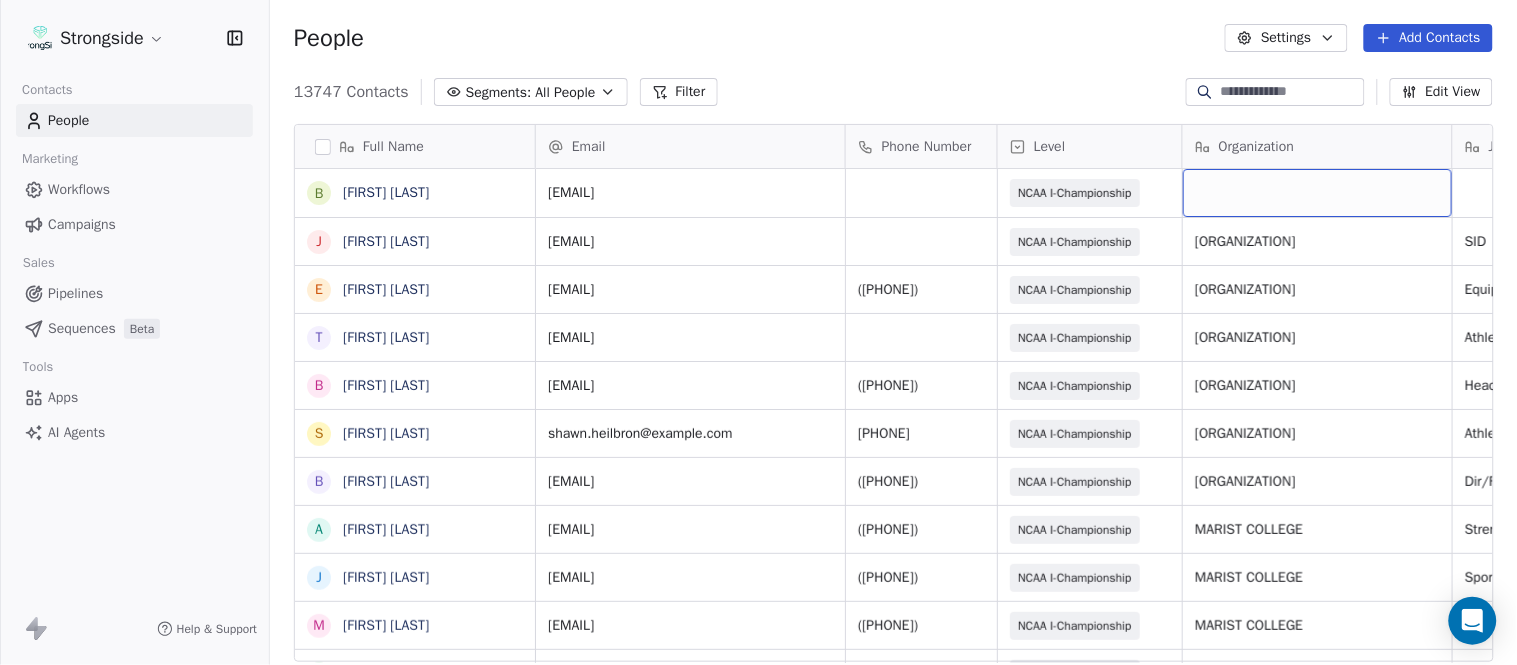 click at bounding box center [1317, 193] 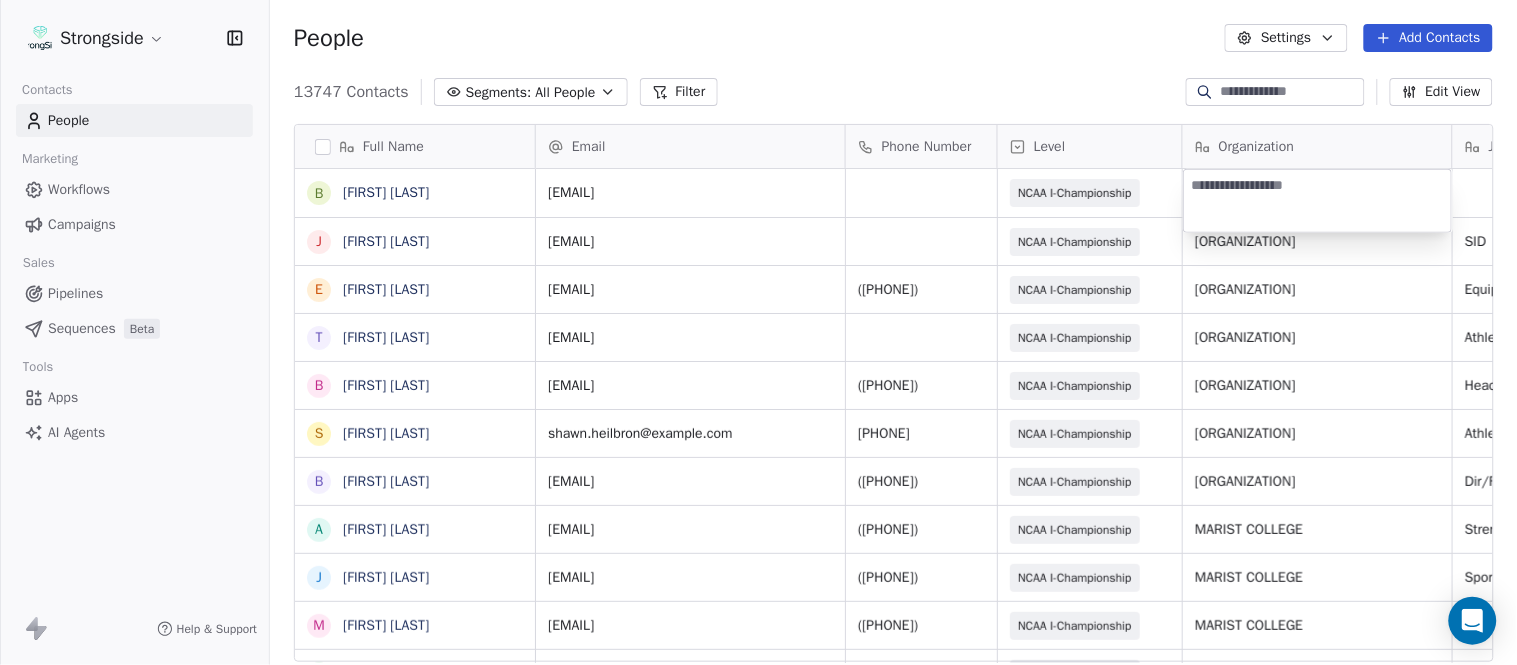 type on "**********" 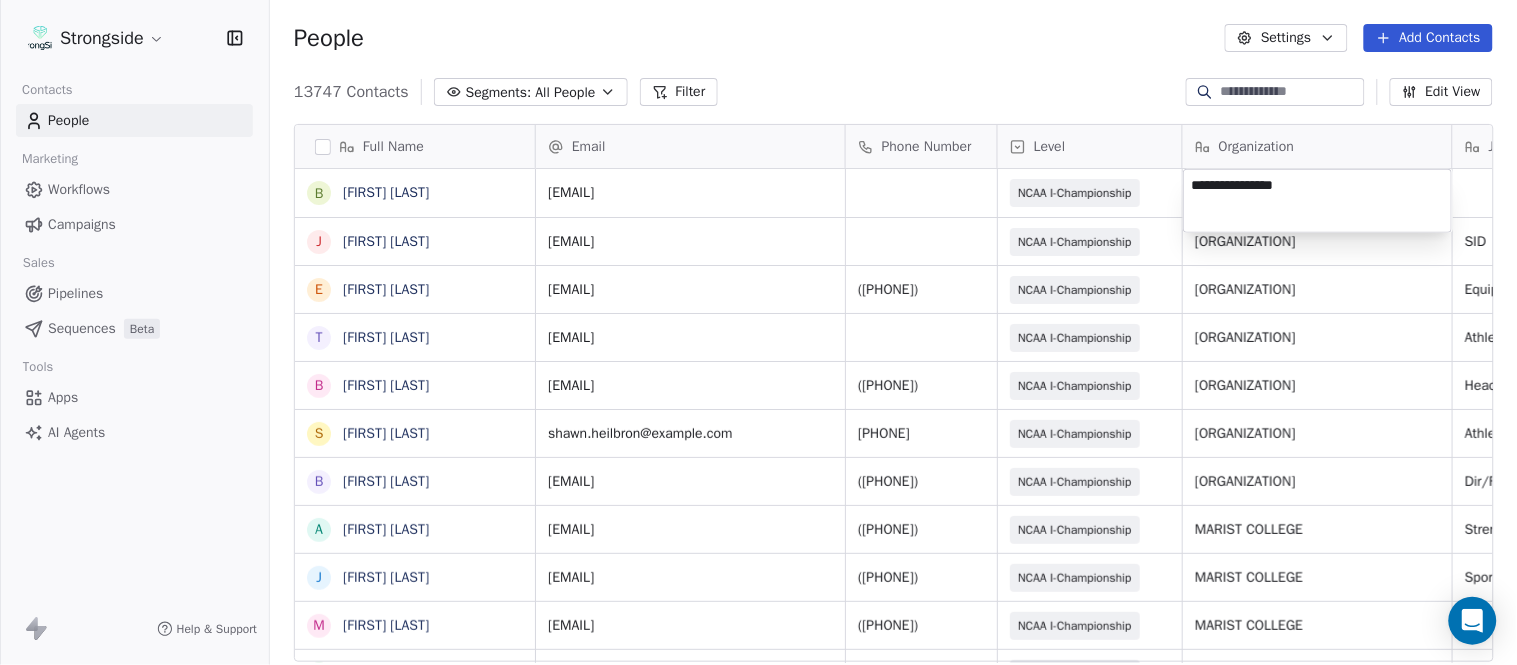 click on "Strongside Contacts People Marketing Workflows Campaigns Sales Pipelines Sequences Beta Tools Apps AI Agents Help & Support People Settings  Add Contacts 13747 Contacts Segments: All People Filter  Edit View Tag Add to Sequence Export Full Name B [FIRST] [LAST] J [FIRST] [LAST] E [FIRST] [LAST] T [FIRST] [LAST] B [FIRST] [LAST] S [FIRST] [LAST] B [FIRST] [LAST] A [FIRST] [LAST] J [FIRST] [LAST] M [FIRST] [LAST] D [FIRST] [LAST] J [FIRST] [LAST] T [FIRST] [LAST] R [FIRST] [LAST] C [FIRST] [LAST] V [FIRST] [LAST] B [FIRST] [LAST] K [FIRST] [LAST] D [FIRST] [LAST] O [FIRST] [LAST] I [FIRST] [LAST] R [FIRST] [LAST] T [FIRST] [LAST] K [FIRST] [LAST] J [FIRST] [LAST] T [FIRST] [LAST] S [FIRST] [LAST] D [FIRST] [LAST] P [FIRST] [LAST] J [FIRST] [LAST] A [FIRST] [LAST] R [FIRST] [LAST] Email Phone Number Level Organization Job Title Tags Created Date BST Status Aug 08, 2025 09:13 PM [EMAIL] NCAA I-Championship Aug 08, 2025 09:12 PM [EMAIL] NCAA I-Championship [LOCATION] SID Aug 08, 2025 09:11 PM [EMAIL] SID SID" at bounding box center (758, 332) 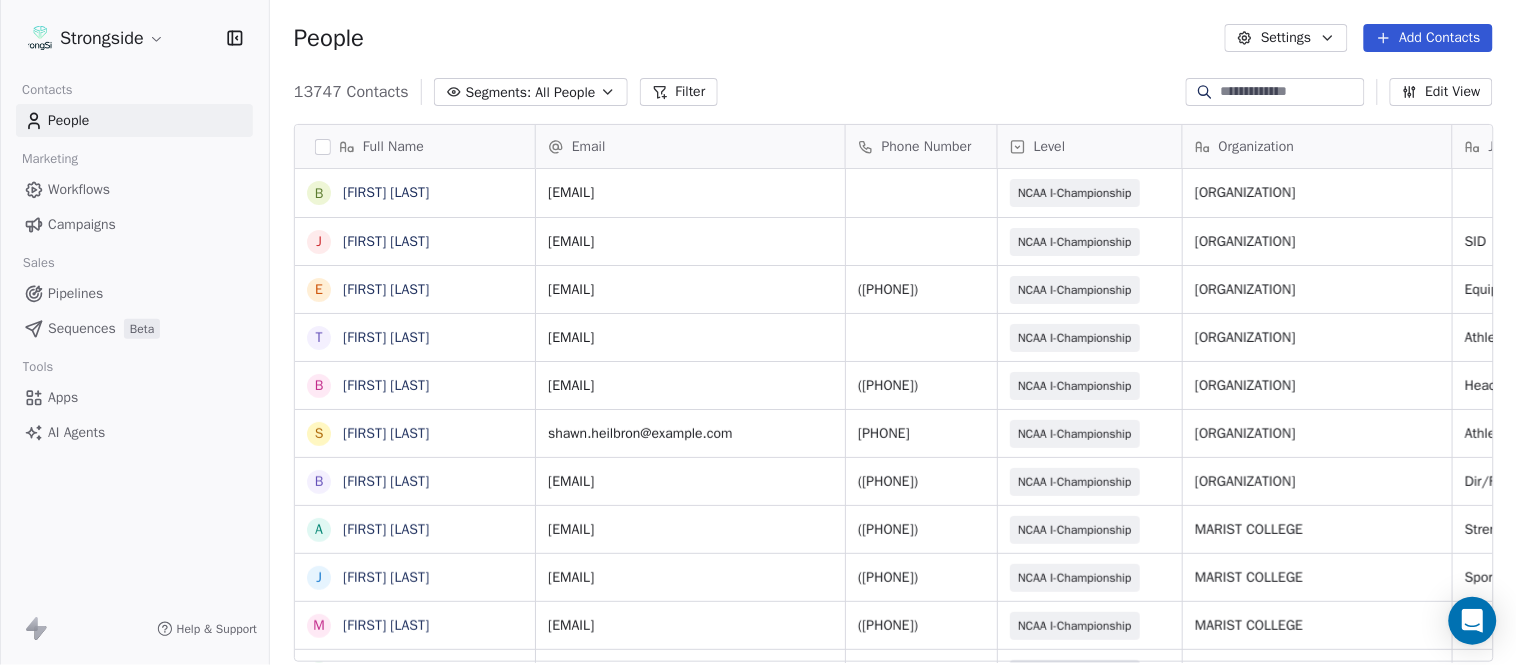 scroll, scrollTop: 0, scrollLeft: 244, axis: horizontal 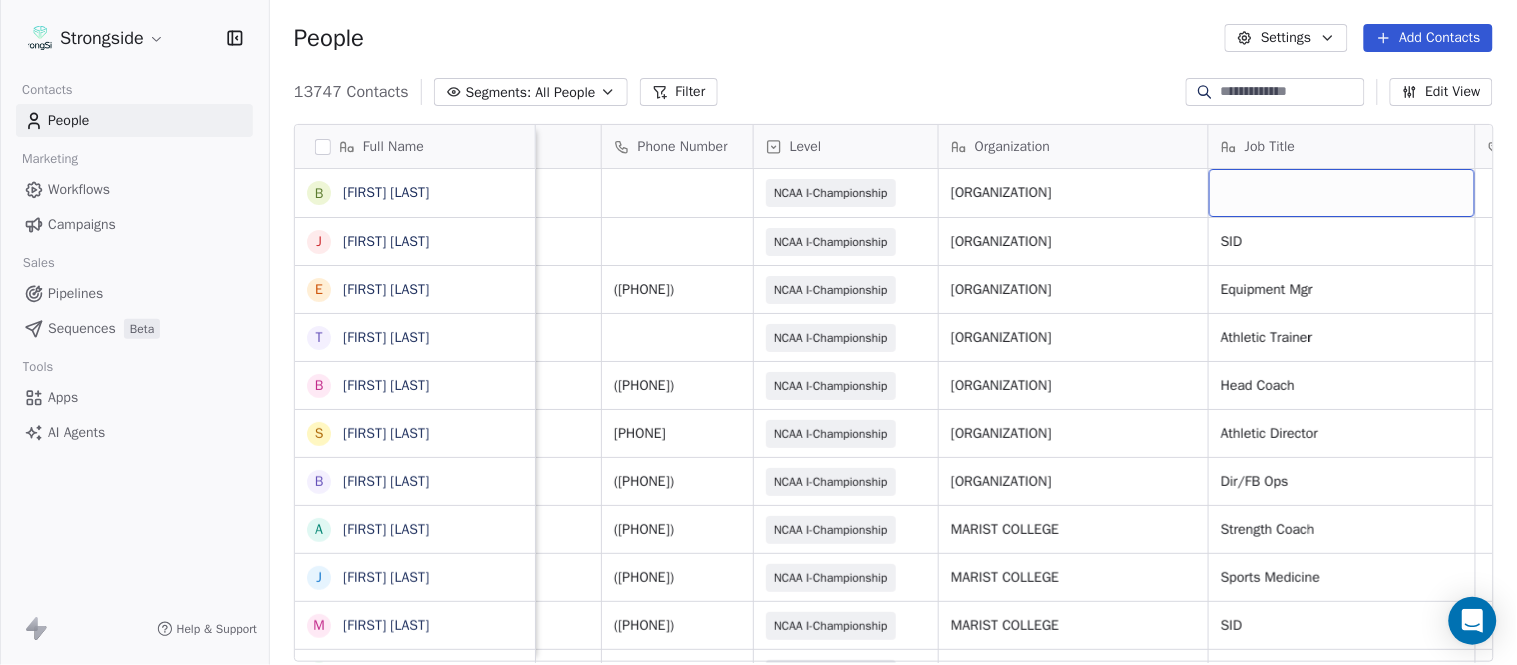 click at bounding box center (1342, 193) 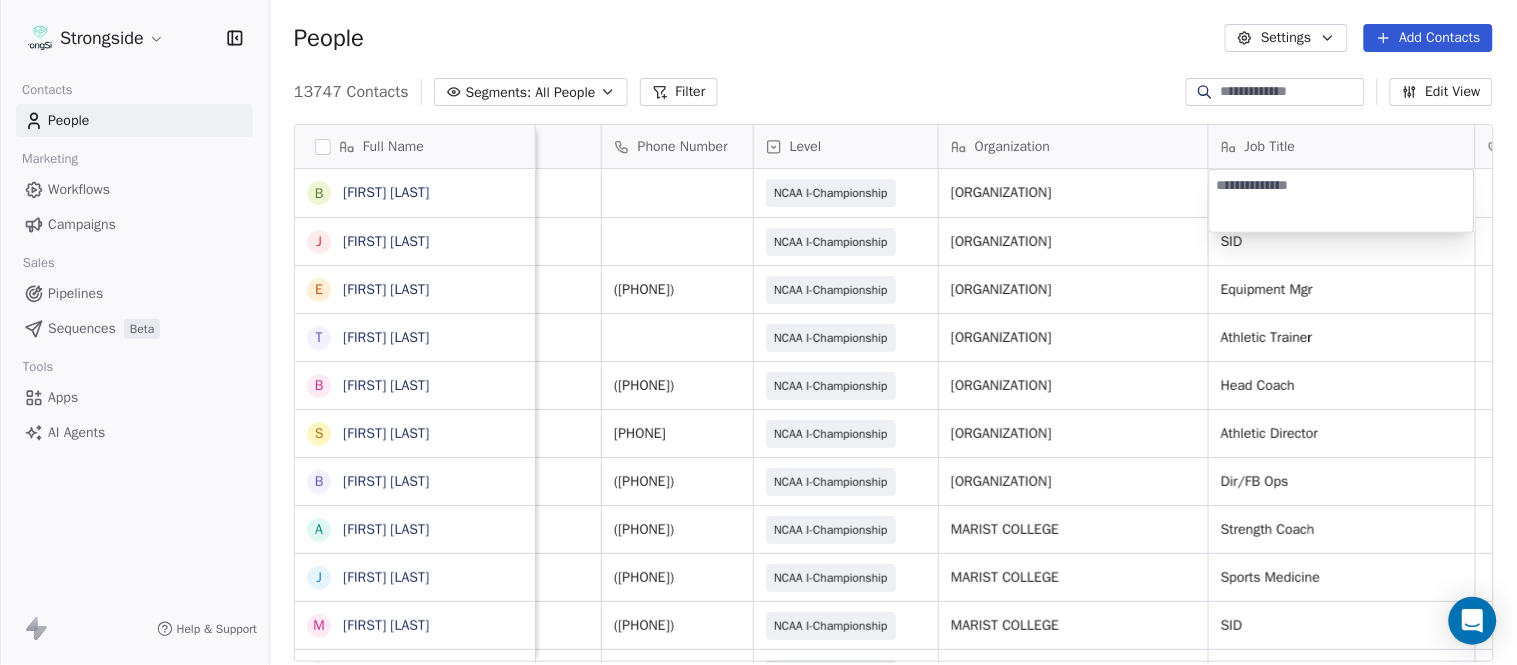 click at bounding box center [1342, 201] 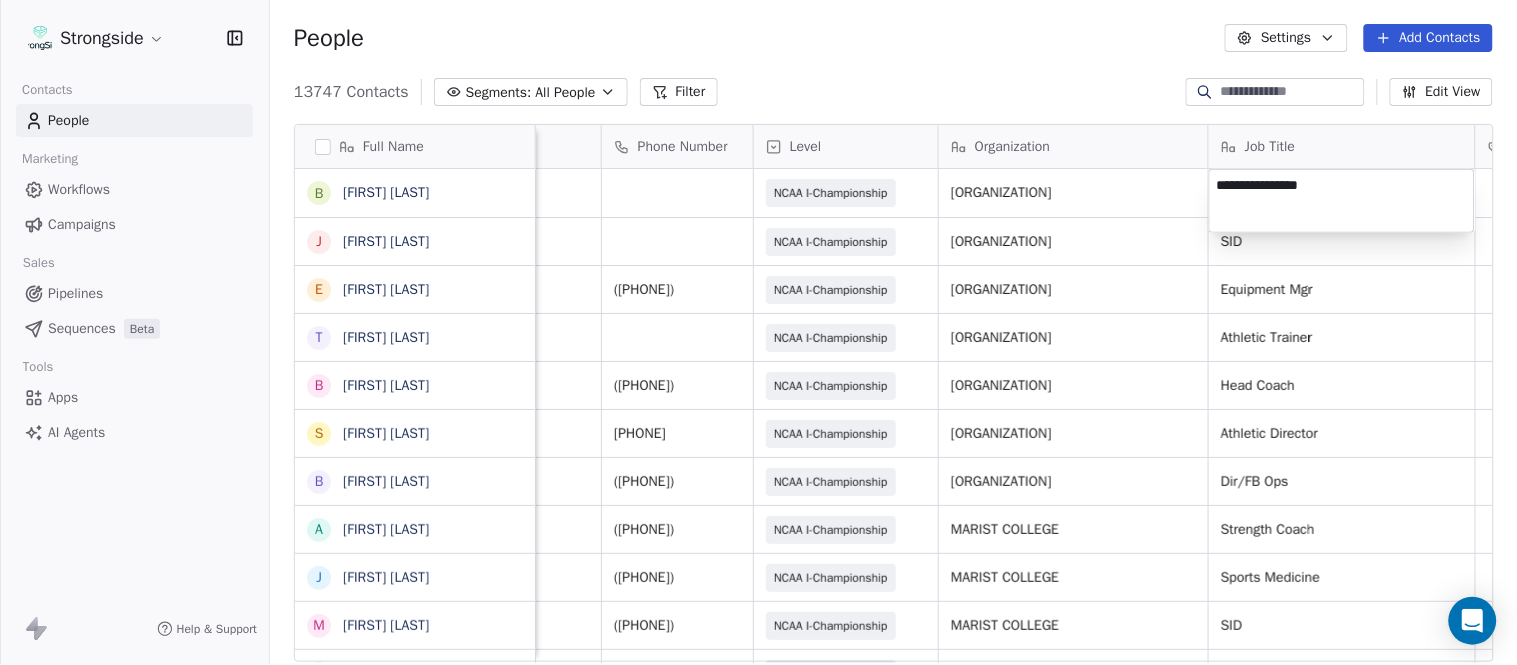 click on "Strongside Contacts People Marketing Workflows Campaigns Sales Pipelines Sequences Beta Tools Apps AI Agents Help & Support People Settings Add Contacts 13747 Contacts Segments: All People Filter Edit View Tag Add to Sequence Export Full Name B [FIRST] [LAST] J [FIRST] [LAST] E [FIRST] [LAST] T [FIRST] [LAST] B [FIRST] [LAST] S [FIRST] [LAST] B [FIRST] [LAST] A [FIRST] [LAST] J [FIRST] [LAST] M [FIRST] [LAST] D [FIRST] [LAST] J [FIRST] [LAST] T [FIRST] [LAST] R [FIRST] [LAST] C [FIRST] [LAST] V [FIRST] [LAST] B [FIRST] [LAST] K [FIRST] [LAST] D [FIRST] [LAST] O [FIRST] [LAST] I [FIRST] [LAST] R [FIRST] [LAST] T [FIRST] [LAST] K [FIRST] [LAST] J [FIRST] [LAST] T [FIRST] [LAST] S [FIRST] [LAST] D [FIRST] [LAST] P [FIRST] [LAST] J [FIRST] [LAST] A [FIRST] [LAST] Email Phone Number Level Organization Job Title Tags Created Date BST Status Priority briana.sterling@example.com NCAA I-Championship STONY BROOK UNIV Aug 08, 2025 09:12 PM jack.t.clark@example.com NCAA I-Championship STONY BROOK UNIV SID Aug 08, 2025 09:11 PM (631) 632-4149 Head Coach" at bounding box center (758, 332) 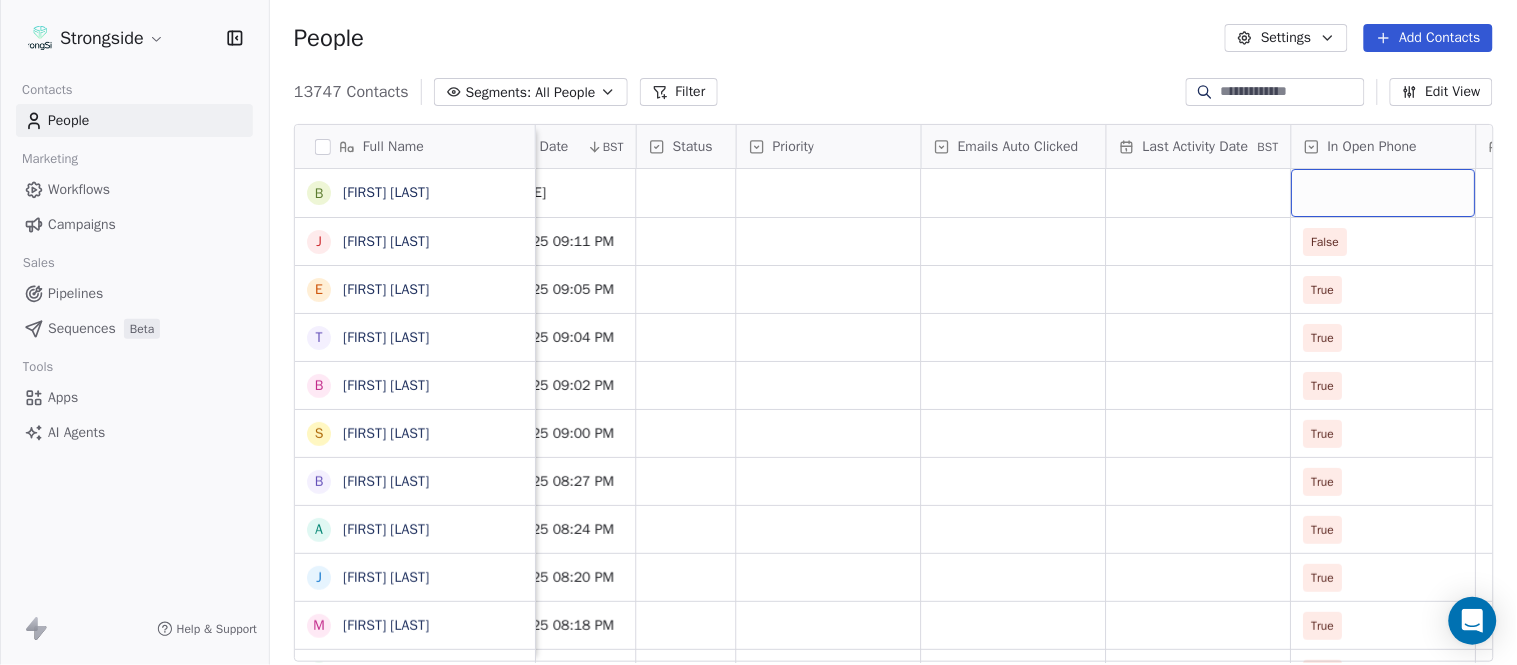 scroll, scrollTop: 0, scrollLeft: 1554, axis: horizontal 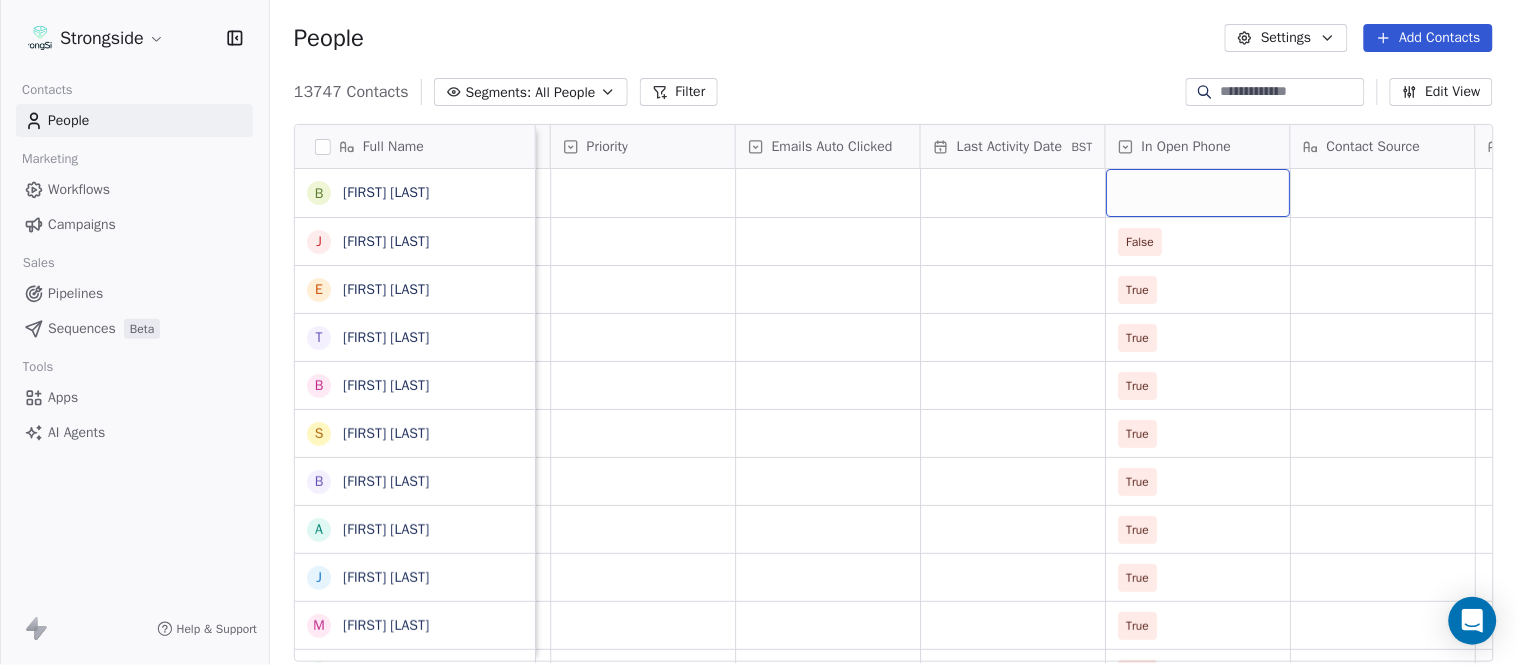 click at bounding box center [1198, 193] 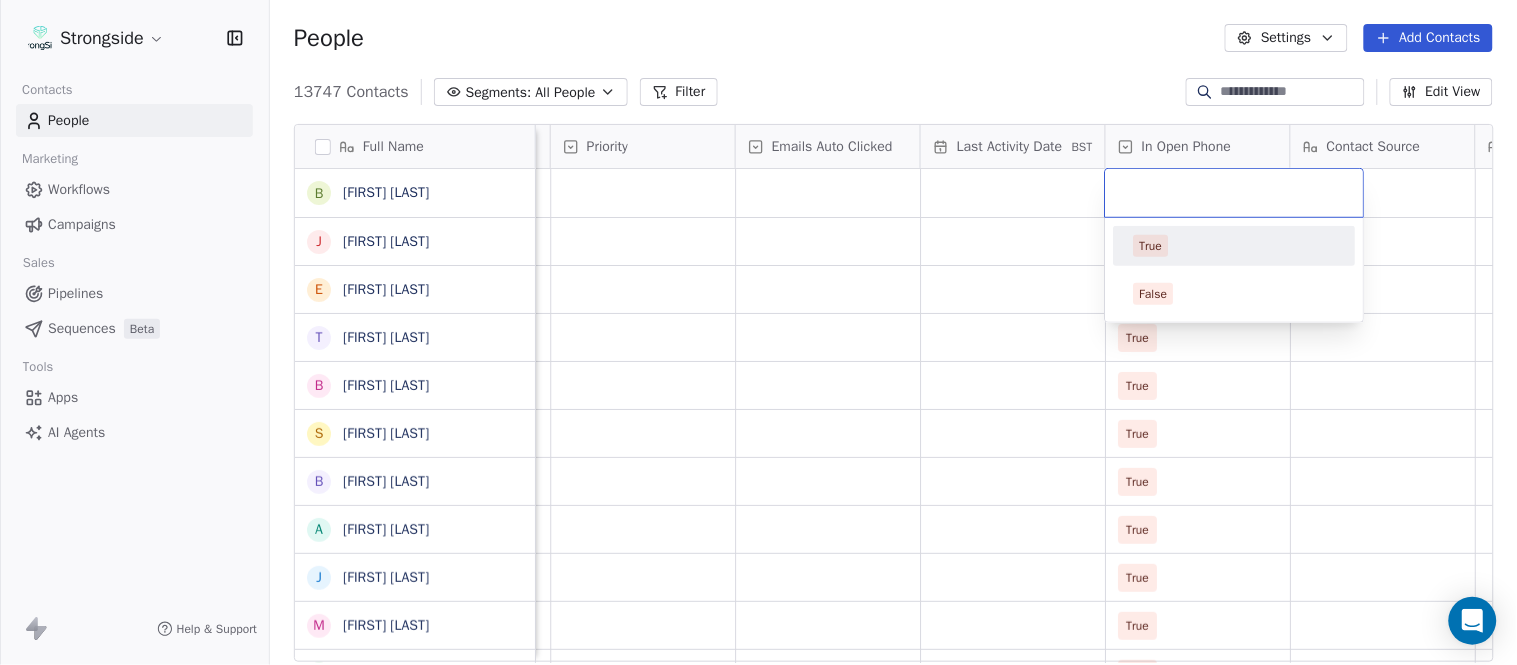 click on "True" at bounding box center (1151, 246) 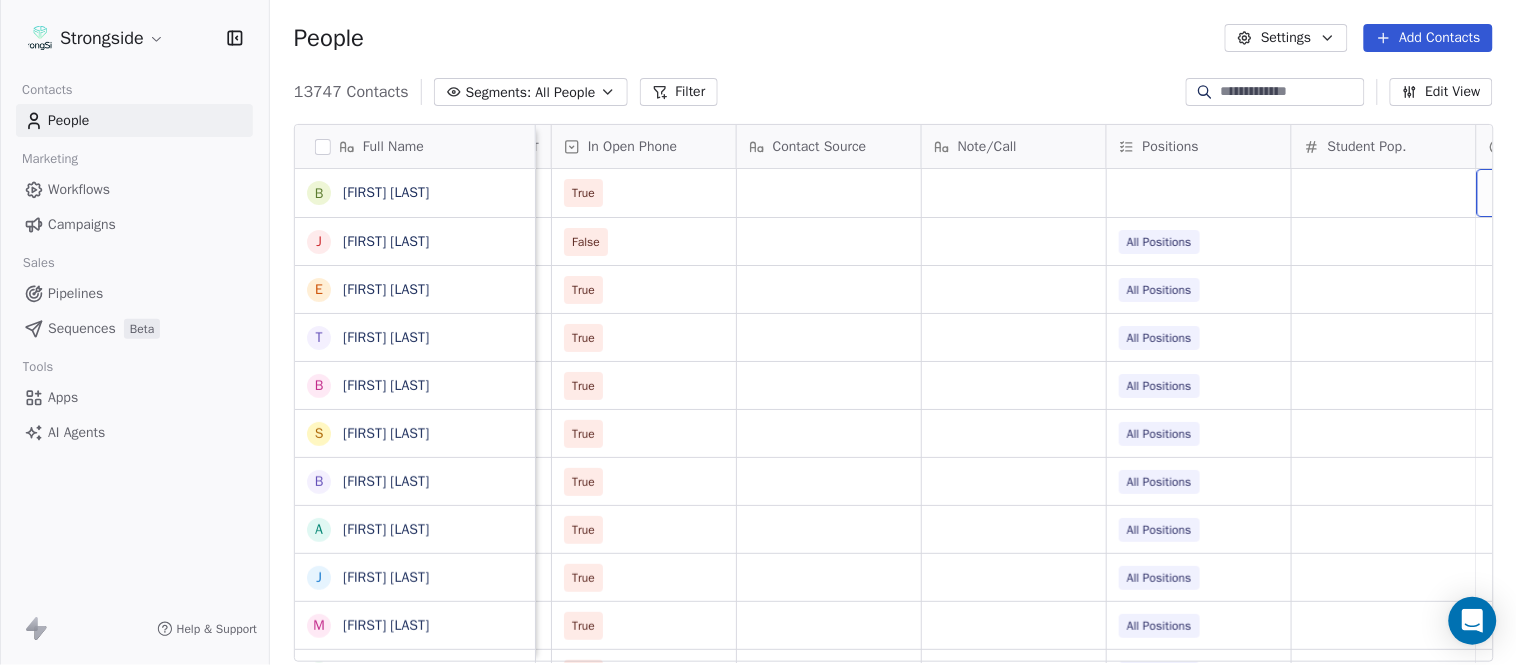 scroll, scrollTop: 0, scrollLeft: 2294, axis: horizontal 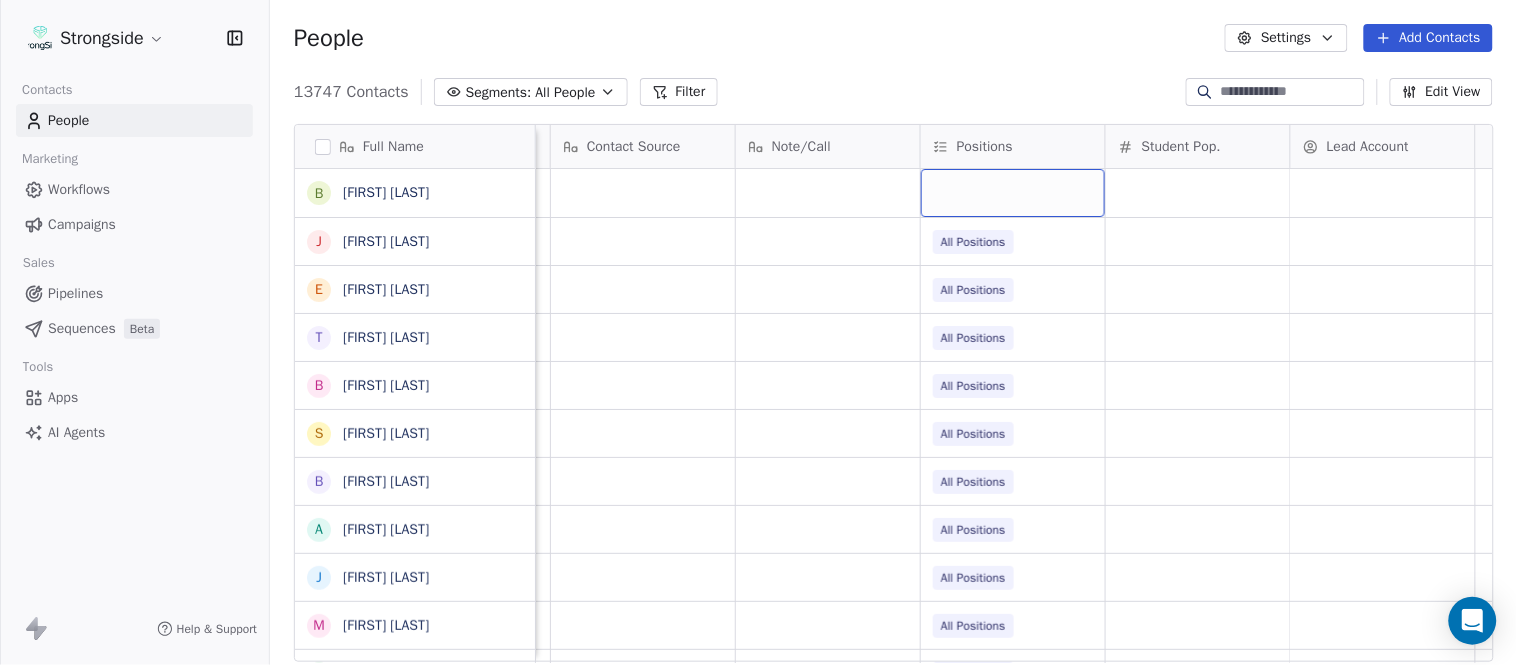 click at bounding box center [1013, 193] 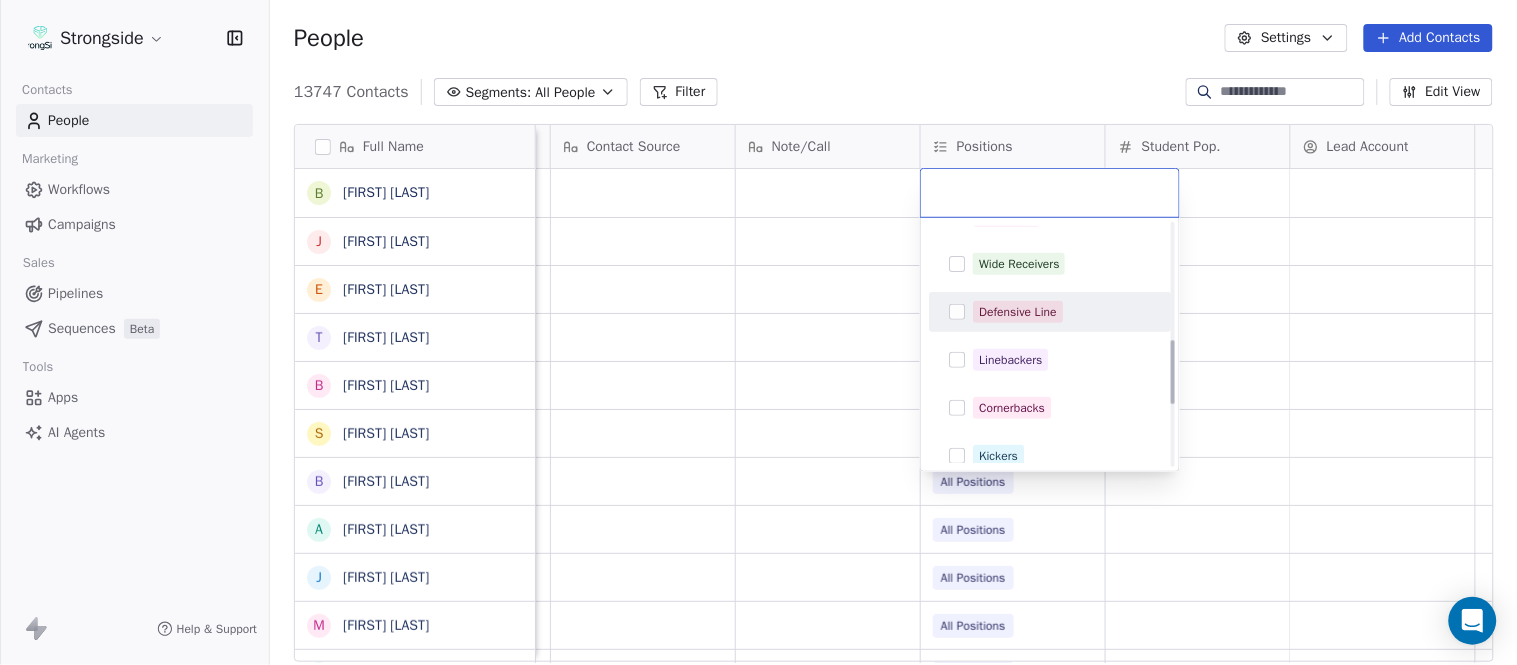 scroll, scrollTop: 444, scrollLeft: 0, axis: vertical 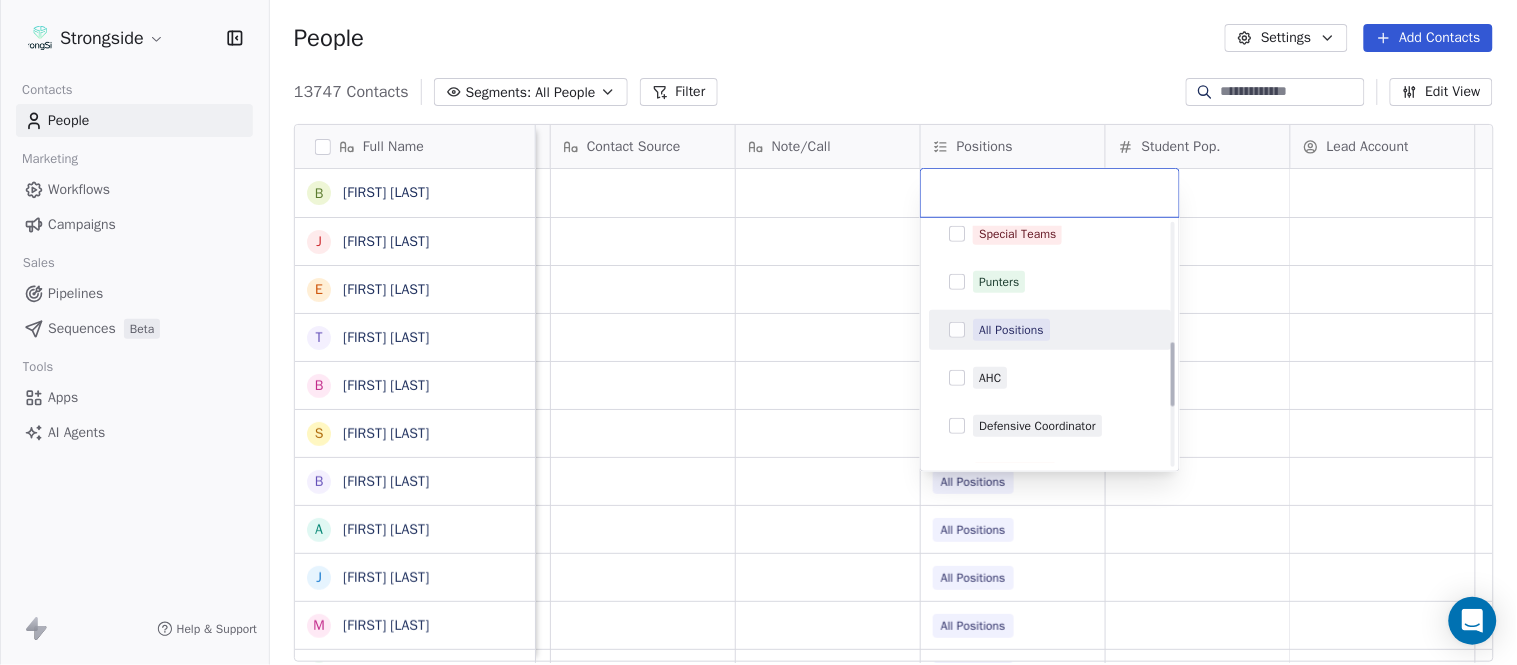 click on "All Positions" at bounding box center (1011, 330) 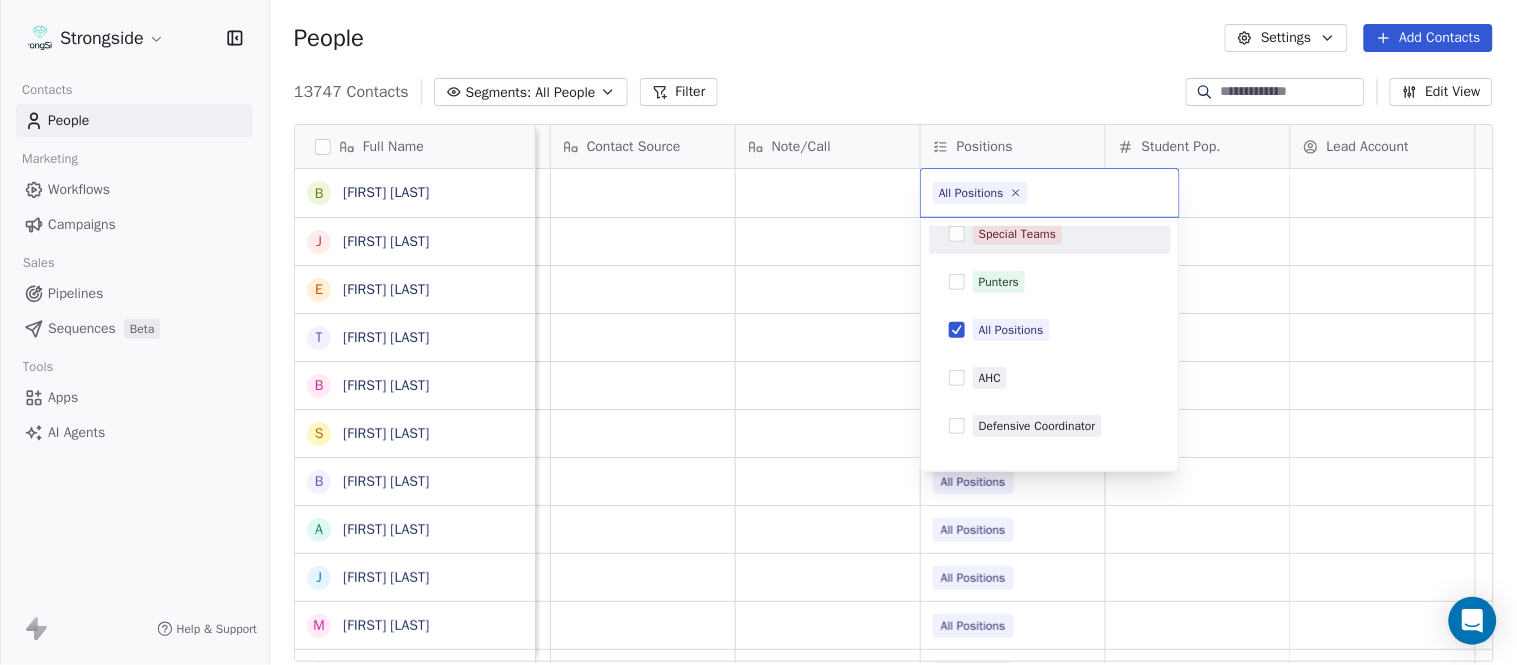 click on "Strongside Contacts People Marketing Workflows Campaigns Sales Pipelines Sequences Beta Tools Apps AI Agents Help & Support People Settings  Add Contacts 13747 Contacts Segments: All People Filter  Edit View Tag Add to Sequence Export Full Name B [FIRST] [LAST] J [FIRST] [LAST] E [FIRST] [LAST] T [FIRST] [LAST] B [FIRST] [LAST] S [FIRST] [LAST] B [FIRST] [LAST] A [FIRST] [LAST] J [FIRST] [LAST] M [FIRST] [LAST] D [FIRST] [LAST] J [FIRST] [LAST] T [FIRST] [LAST] R [FIRST] [LAST] C [FIRST] [LAST] V [FIRST] [LAST] B [FIRST] [LAST] K [FIRST] [LAST] D [FIRST] [LAST] O [FIRST] [LAST] I [FIRST] [LAST] R [FIRST] [LAST] T [FIRST] [LAST] K [FIRST] [LAST] J [FIRST] [LAST] T [FIRST] [LAST] S [FIRST] [LAST] D [FIRST] [LAST] P [FIRST] [LAST] J [FIRST] [LAST] A [FIRST] [LAST] R [FIRST] [LAST] Priority Emails Auto Clicked Last Activity Date BST In Open Phone Contact Source Note/Call Positions Student Pop. Lead Account   True   False All Positions   True All Positions   True All Positions   True All Positions   True All Positions   True All Positions   True All Positions   True" at bounding box center [758, 332] 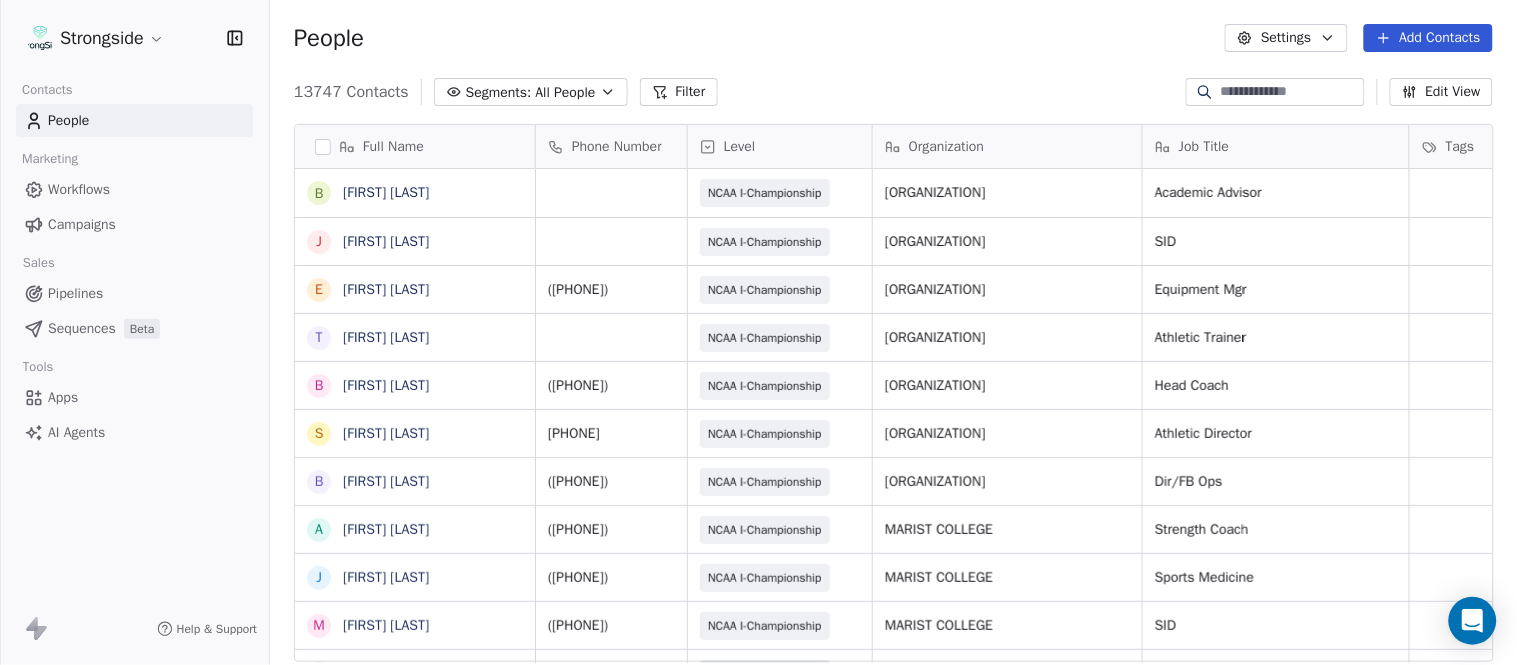 scroll, scrollTop: 0, scrollLeft: 0, axis: both 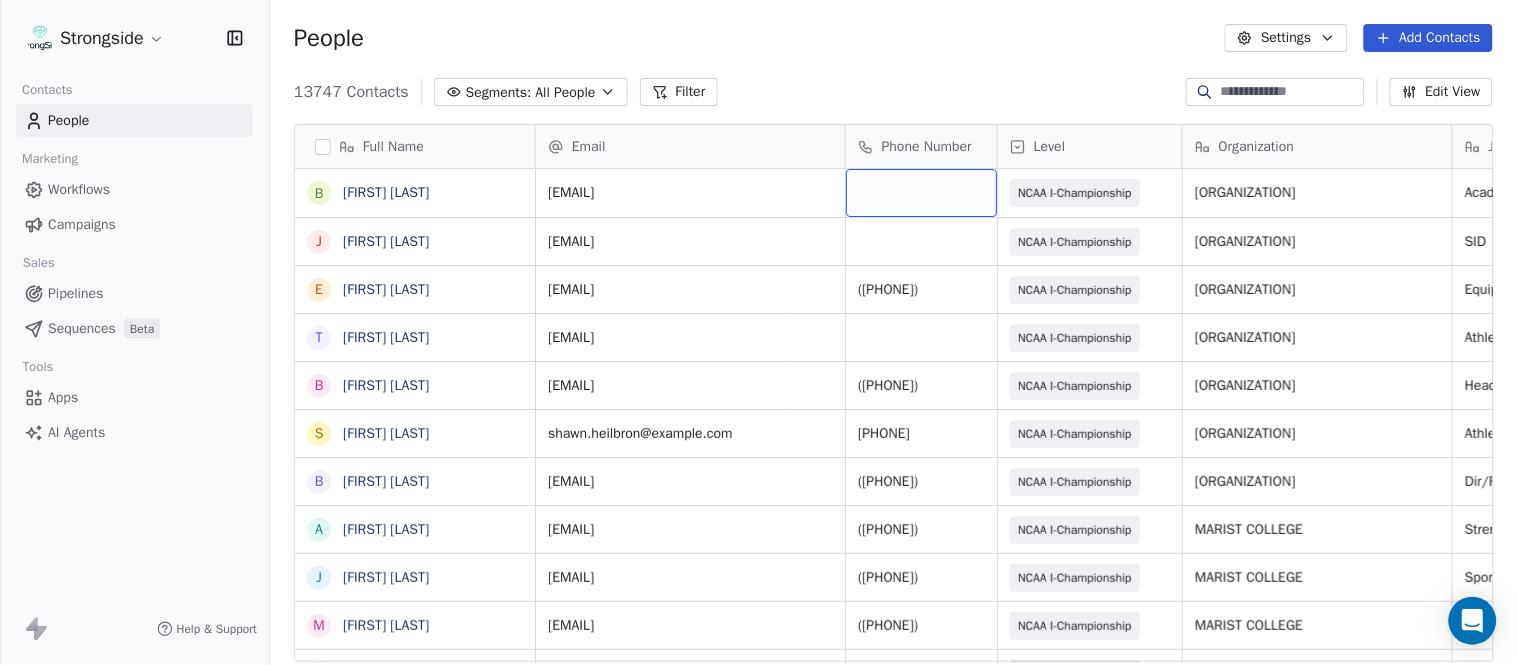 click at bounding box center (921, 193) 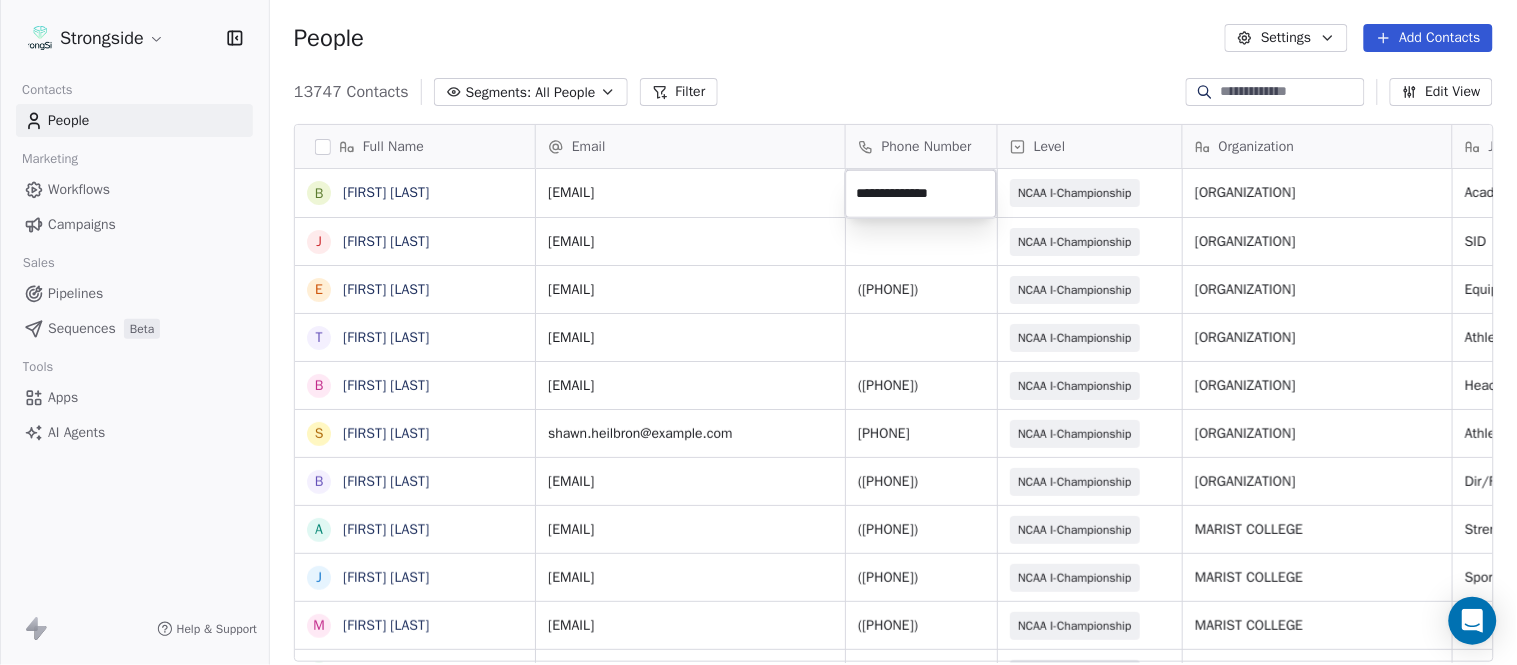 click on "Strongside Contacts People Marketing Workflows Campaigns Sales Pipelines Sequences Beta Tools Apps AI Agents Help & Support People Settings Add Contacts 13747 Contacts Segments: All People Filter Edit View Tag Add to Sequence Export Full Name B [FIRST] [LAST] J [FIRST] [LAST] E [FIRST] [LAST] T [FIRST] [LAST] B [FIRST] [LAST] S [FIRST] [LAST] B [FIRST] [LAST] A [FIRST] [LAST] J [FIRST] [LAST] M [FIRST] [LAST] D [FIRST] [LAST] J [FIRST] [LAST] T [FIRST] [LAST] R [FIRST] [LAST] C [FIRST] [LAST] V [FIRST] [LAST] B [FIRST] [LAST] K [FIRST] [LAST] D [FIRST] [LAST] O [FIRST] [LAST] I [FIRST] [LAST] R [FIRST] [LAST] T [FIRST] [LAST] K [FIRST] [LAST] J [FIRST] [LAST] T [FIRST] [LAST] S [FIRST] [LAST] D [FIRST] [LAST] P [FIRST] [LAST] J [FIRST] [LAST] A [FIRST] [LAST] Email Phone Number Level Organization Job Title Tags Created Date BST Status [EMAIL] NCAA I-Championship STONY BROOK UNIV Academic Advisor Aug [DATE] [TIME] PM [EMAIL] NCAA I-Championship STONY BROOK UNIV SID Aug [DATE] [TIME] PM ([PHONE]) ([PHONE])" at bounding box center (758, 332) 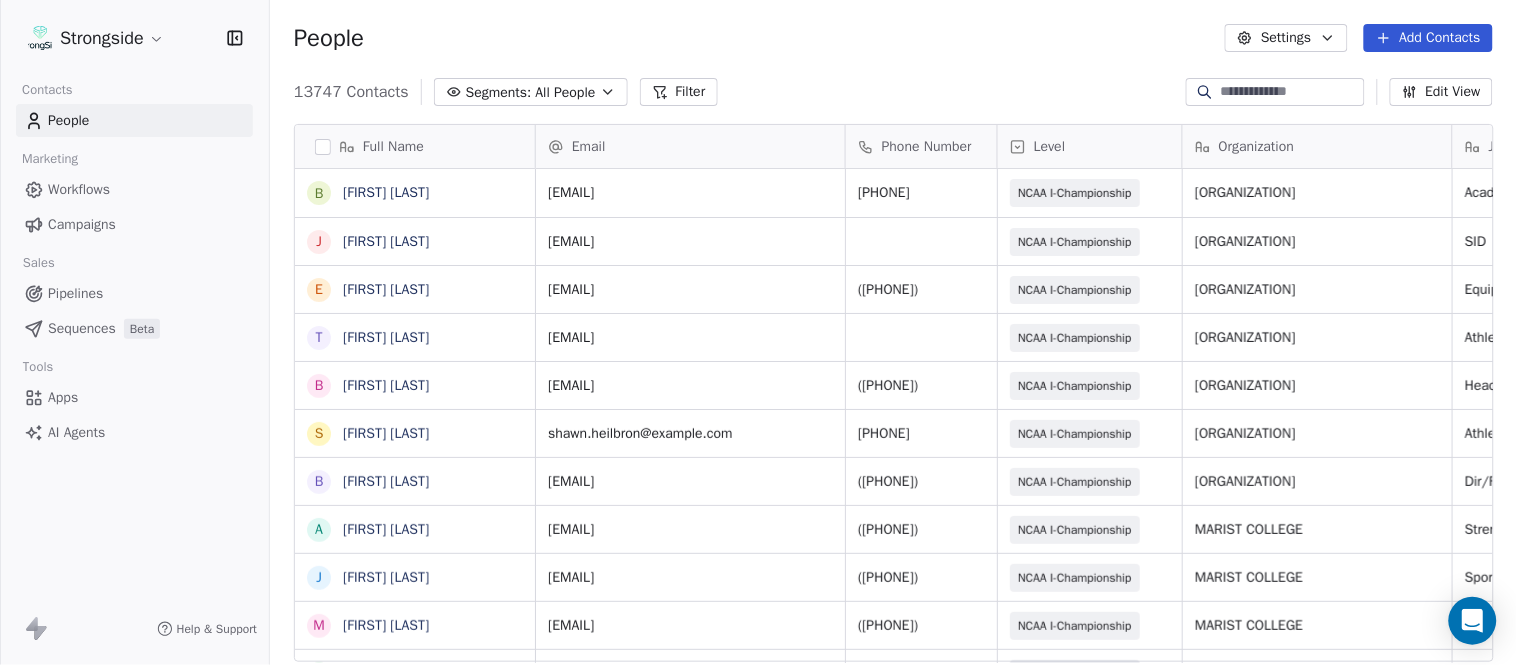 click on "Add Contacts" at bounding box center (1428, 38) 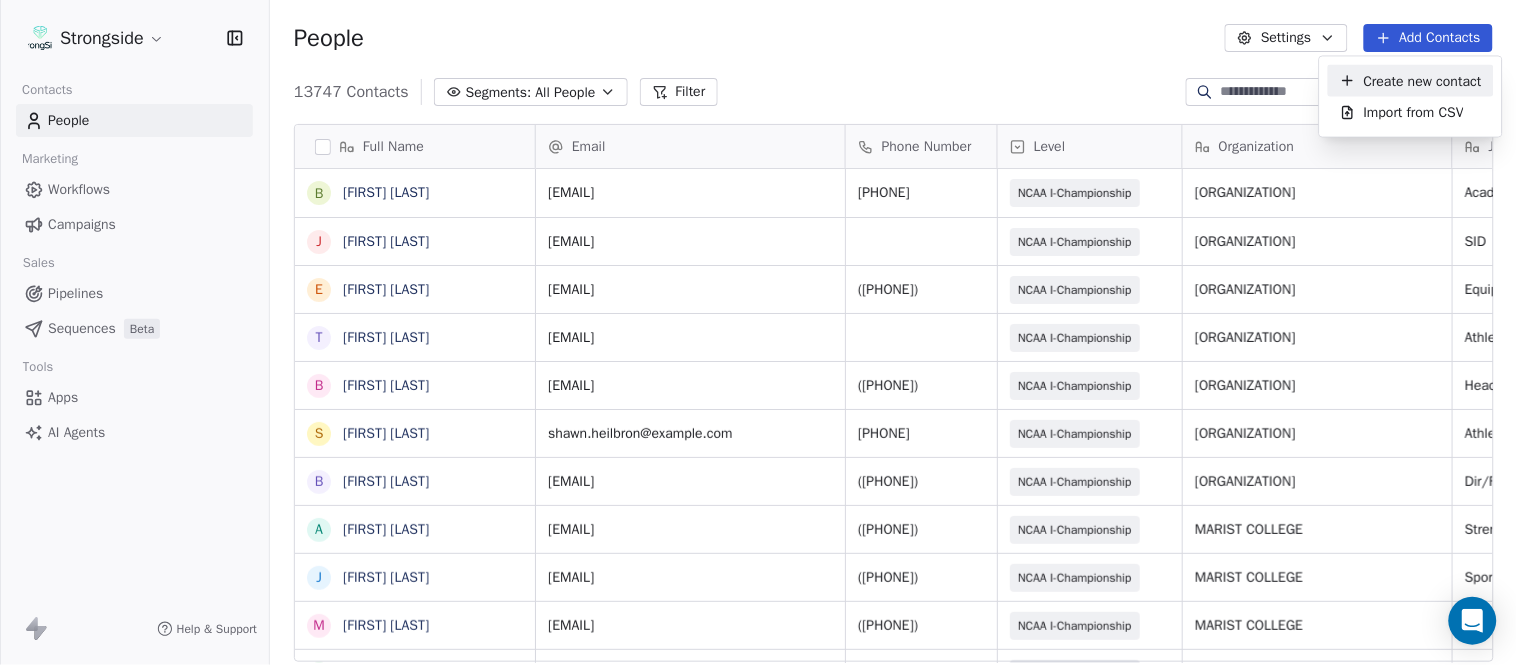 click on "Create new contact" at bounding box center (1423, 80) 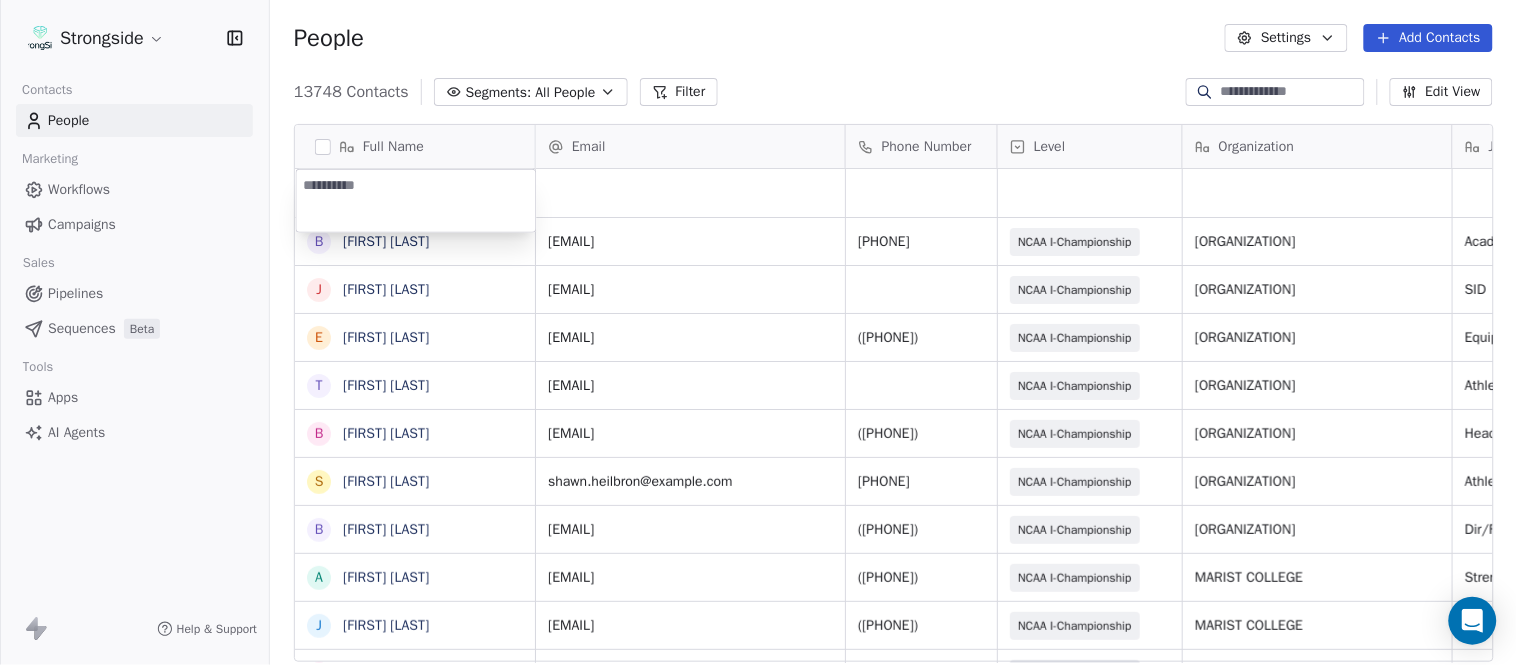 type on "**********" 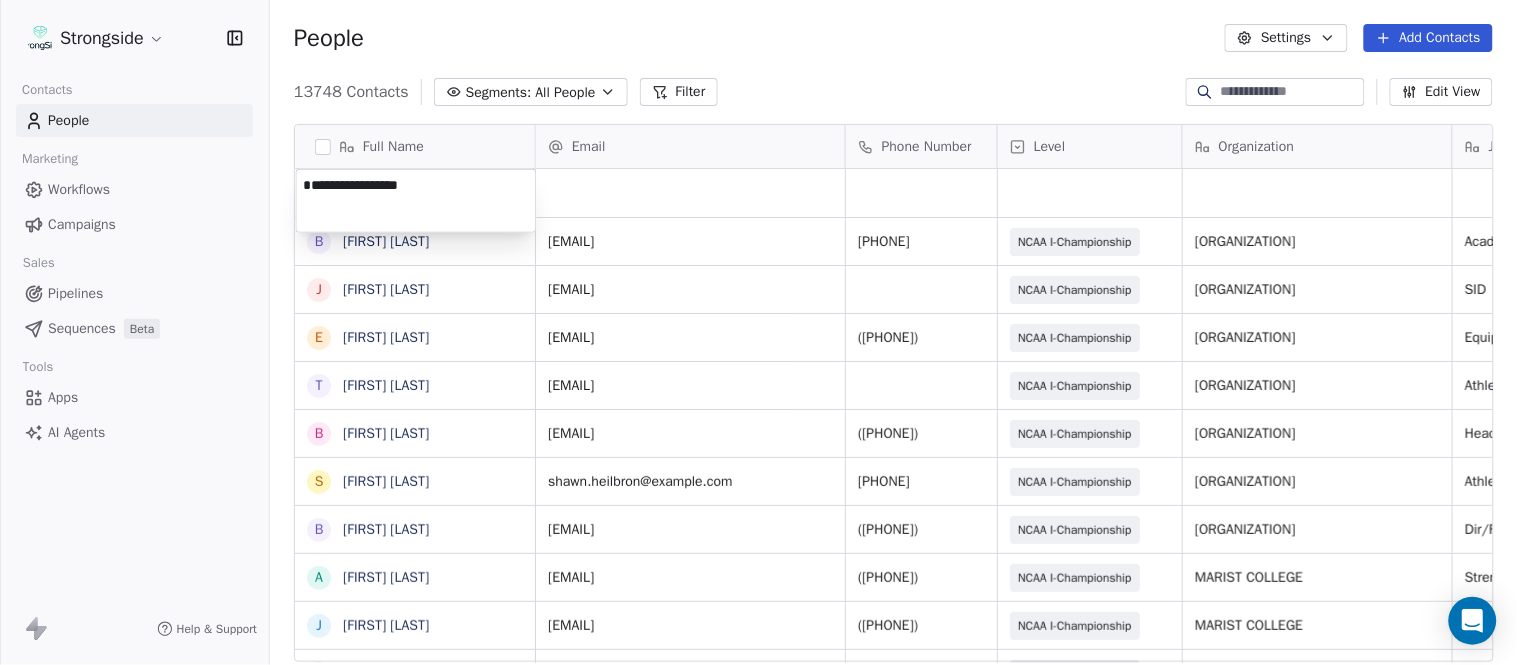 click on "Strongside Contacts People Marketing Workflows Campaigns Sales Pipelines Sequences Beta Tools Apps AI Agents Help & Support People Settings  Add Contacts 13748 Contacts Segments: All People Filter  Edit View Tag Add to Sequence Export Full Name B [FIRST] [LAST] J [FIRST] [LAST] E [FIRST] [LAST] T [FIRST] [LAST] B [FIRST] [LAST] S [FIRST] [LAST] B [FIRST] [LAST] A [FIRST] [LAST] J [FIRST] [LAST] M [FIRST] [LAST] D [FIRST] [LAST] J [FIRST] [LAST] T [FIRST] [LAST] R [FIRST] [LAST] C [FIRST] [LAST] V [FIRST] [LAST] B [FIRST] [LAST] K [FIRST] [LAST] D [FIRST] [LAST] O [FIRST] [LAST] I [FIRST] [LAST] R [FIRST] [LAST] T [FIRST] [LAST] K [FIRST] [LAST] J [FIRST] [LAST] T [FIRST] [LAST] S [FIRST] [LAST] D [FIRST] [LAST] P [FIRST] [LAST] J [FIRST] [LAST] A [FIRST] [LAST] Email Phone Number Level Organization Job Title Tags Created Date BST Status Aug 08, 2025 09:13 PM [EMAIL] ([PHONE]) NCAA I-Championship [LOCATION] Academic Advisor Aug 08, 2025 09:12 PM [EMAIL] NCAA I-Championship [LOCATION] SID" at bounding box center (758, 332) 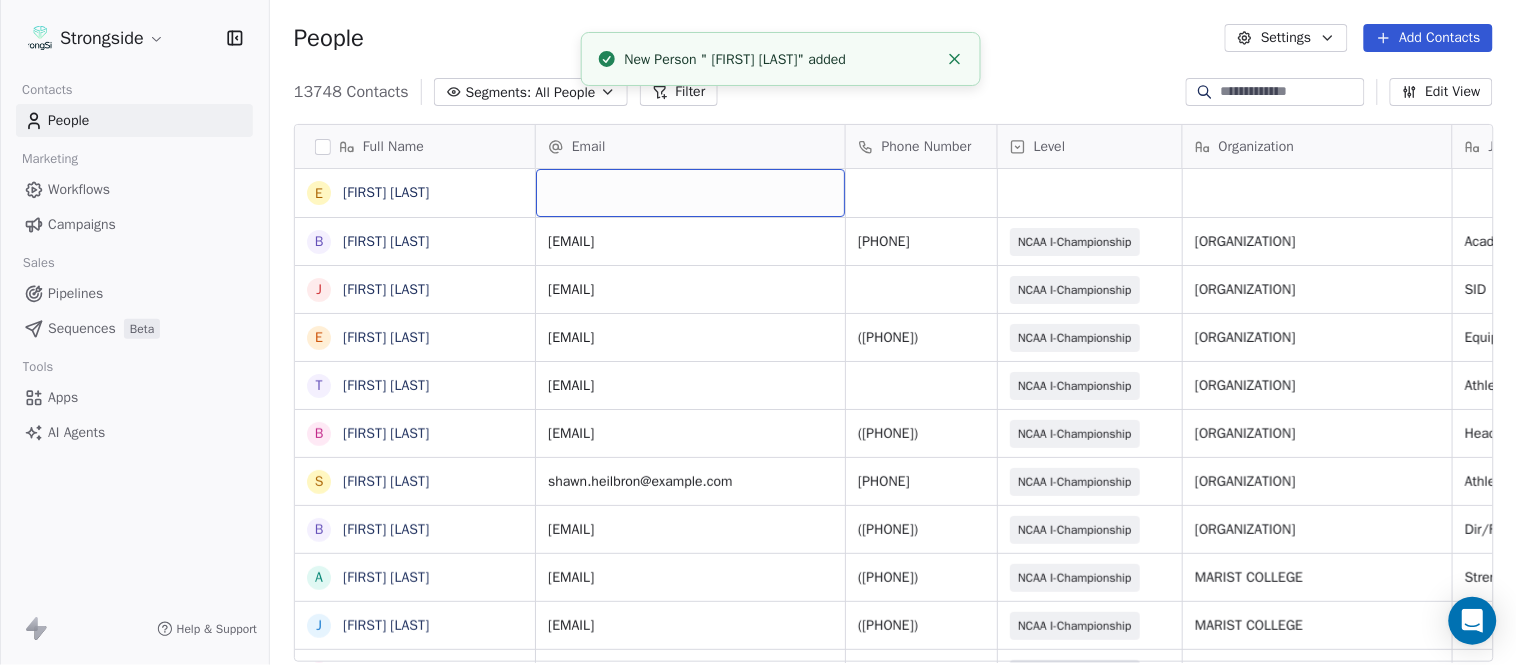 click at bounding box center (690, 193) 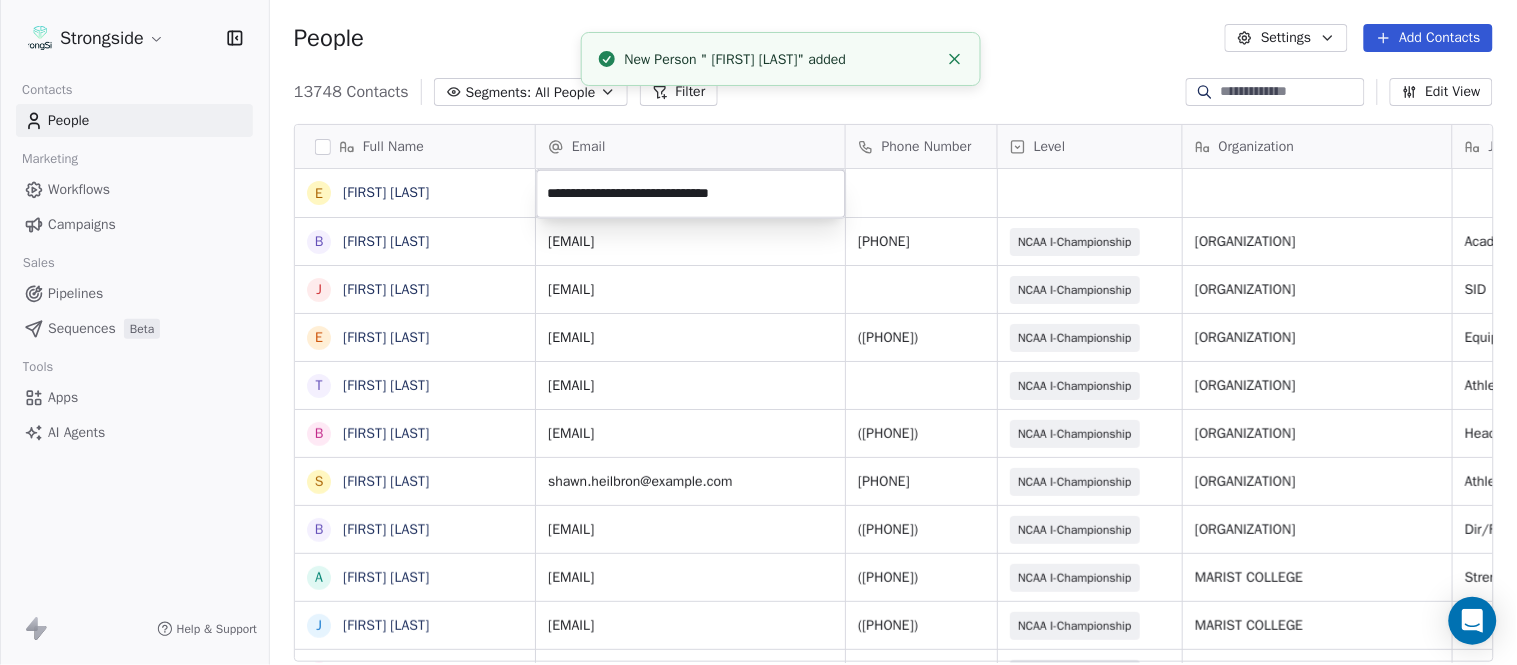 click on "Strongside Contacts People Marketing Workflows Campaigns Sales Pipelines Sequences Beta Tools Apps AI Agents Help & Support People Settings  Add Contacts 13748 Contacts Segments: All People Filter  Edit View Tag Add to Sequence Export Full Name E [FIRST] [LAST] B [FIRST] [LAST] J [FIRST] [LAST] E [FIRST] [LAST] T [FIRST] [LAST] B [FIRST] [LAST] S [FIRST] [LAST] B [FIRST] [LAST] A [FIRST] [LAST] J [FIRST] [LAST] M [FIRST] [LAST] D [FIRST] [LAST] J [FIRST] [LAST] T [FIRST] [LAST] R [FIRST] [LAST] C [FIRST] [LAST] V [FIRST] [LAST] B [FIRST] [LAST] K [FIRST] [LAST] D [FIRST] [LAST] O [FIRST] [LAST] I [FIRST] [LAST] R [FIRST] [LAST] T [FIRST] [LAST] K [FIRST] [LAST] J [FIRST] [LAST] T [FIRST] [LAST] S [FIRST] [LAST] D [FIRST] [LAST] P [FIRST] [LAST] J [FIRST] [LAST] A [FIRST] [LAST] Email Phone Number Level Organization Job Title Tags Created Date BST Status Aug 08, 2025 09:13 PM [EMAIL] ([PHONE]) NCAA I-Championship [LOCATION] Academic Advisor Aug 08, 2025 09:12 PM [EMAIL] NCAA I-Championship [LOCATION]" at bounding box center (758, 332) 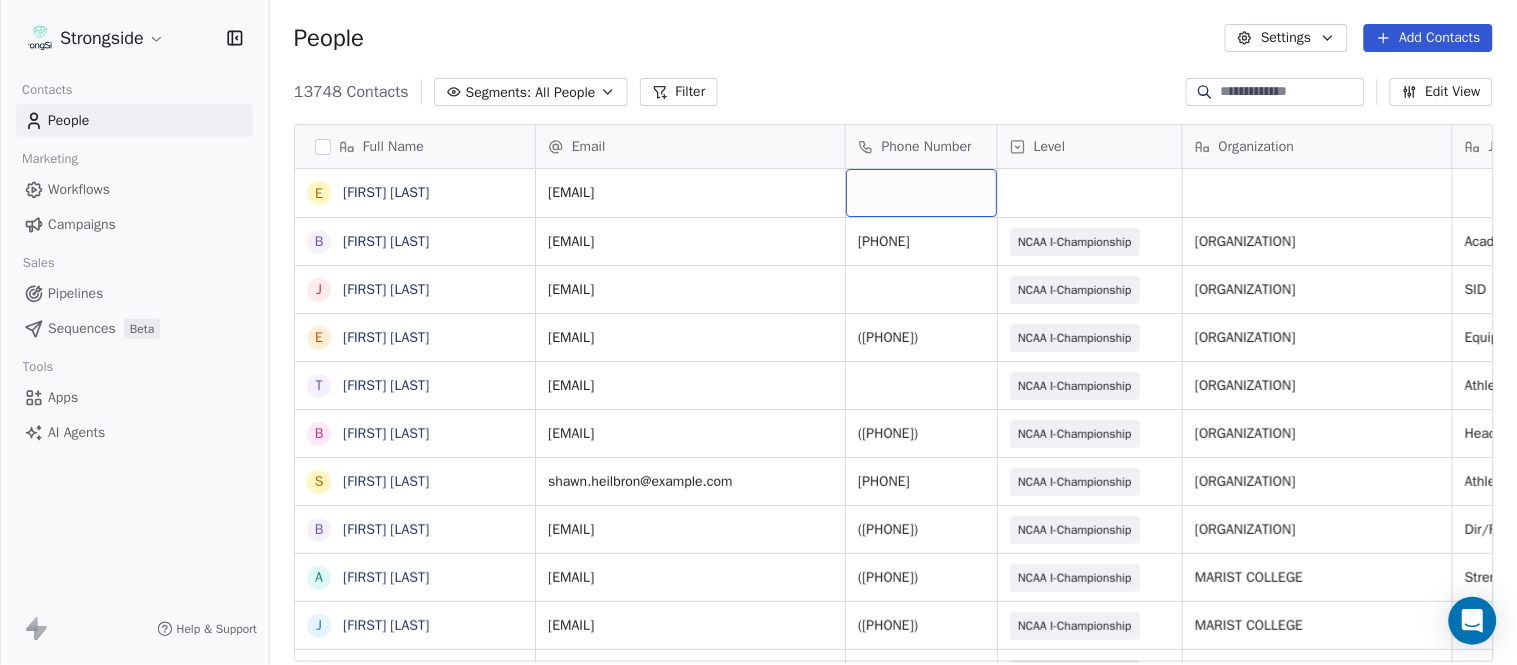 click at bounding box center (921, 193) 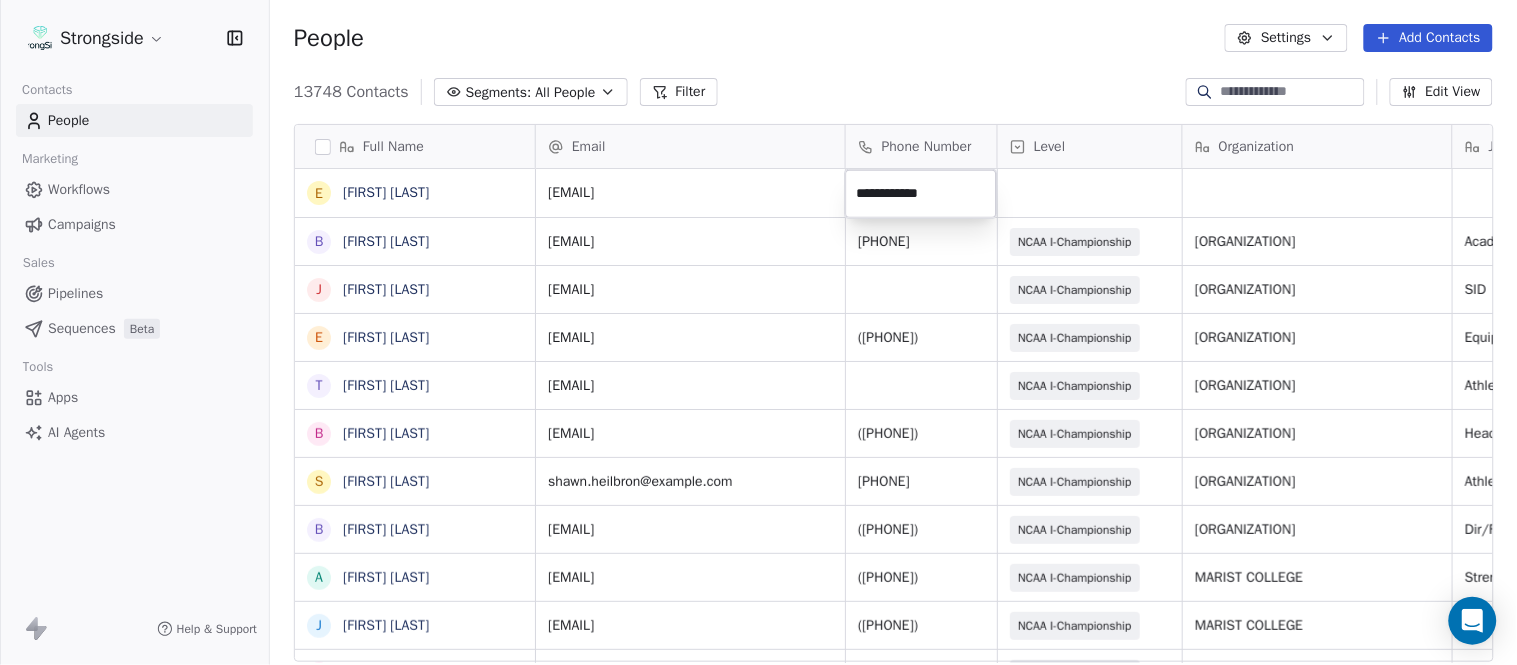 click on "Strongside Contacts People Marketing Workflows Campaigns Sales Pipelines Sequences Beta Tools Apps AI Agents Help & Support People Settings Add Contacts 13748 Contacts Segments: All People Filter Edit View Tag Add to Sequence Export Full Name E [FIRST] [LAST] B [FIRST] [LAST] J [FIRST] [LAST] E [FIRST] [LAST] T [FIRST] [LAST] B [FIRST] [LAST] S [FIRST] [LAST] B [FIRST] [LAST] A [FIRST] [LAST] J [FIRST] [LAST] M [FIRST] [LAST] D [FIRST] [LAST] J [FIRST] [LAST] T [FIRST] [LAST] R [FIRST] [LAST] C [FIRST] [LAST] V [FIRST] [LAST] B [FIRST] [LAST] K [FIRST] [LAST] D [FIRST] [LAST] O [FIRST] [LAST] I [FIRST] [LAST] R [FIRST] [LAST] T [FIRST] [LAST] K [FIRST] [LAST] J [FIRST] [LAST] T [FIRST] [LAST] S [FIRST] [LAST] D Dr. [FIRST] [LAST] P [FIRST] [LAST] J [FIRST] [LAST] Email Phone Number Level Organization Job Title Tags Created Date BST Status [EMAIL] Aug 08, 2025 09:13 PM [EMAIL] ([PHONE]) NCAA I-Championship STONY BROOK UNIV Academic Advisor Aug 08, 2025 09:12 PM [EMAIL] SID" at bounding box center [758, 332] 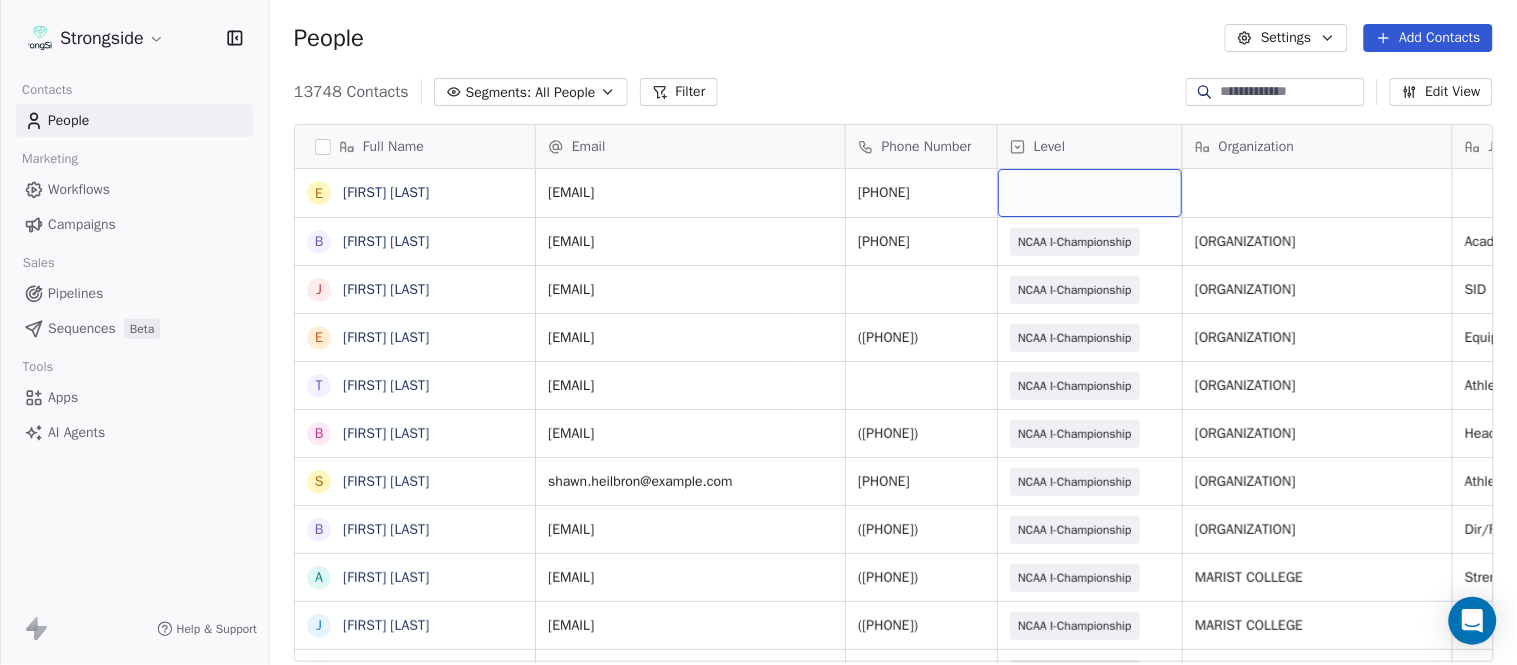 click at bounding box center (1090, 193) 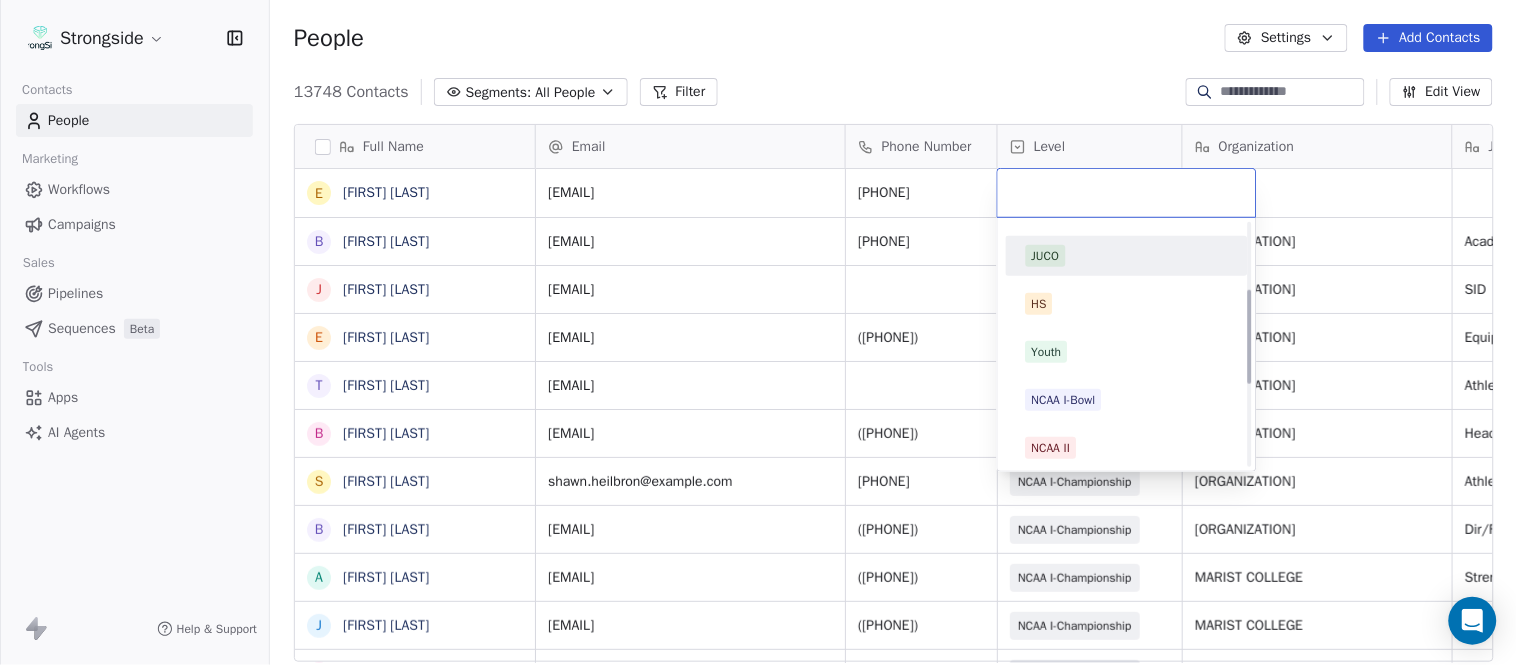 scroll, scrollTop: 378, scrollLeft: 0, axis: vertical 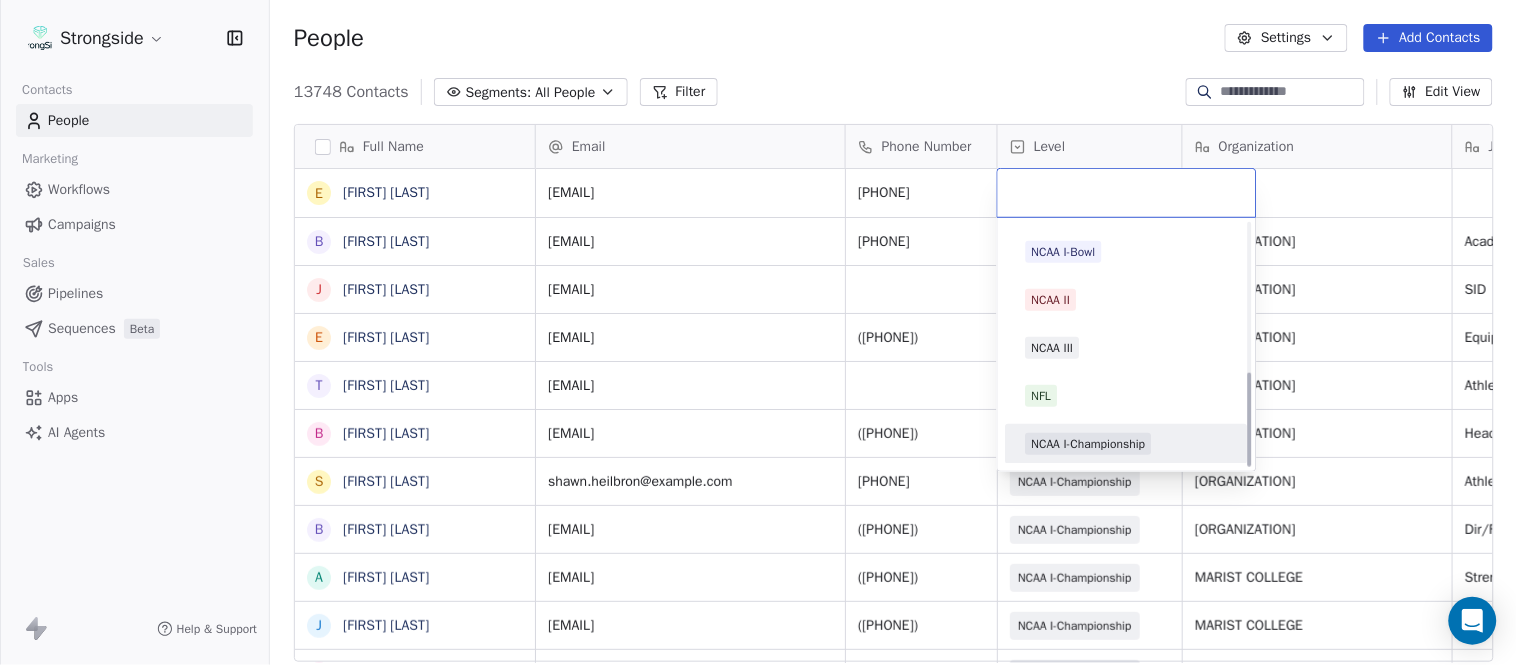 click on "NCAA I-Championship" at bounding box center (1089, 444) 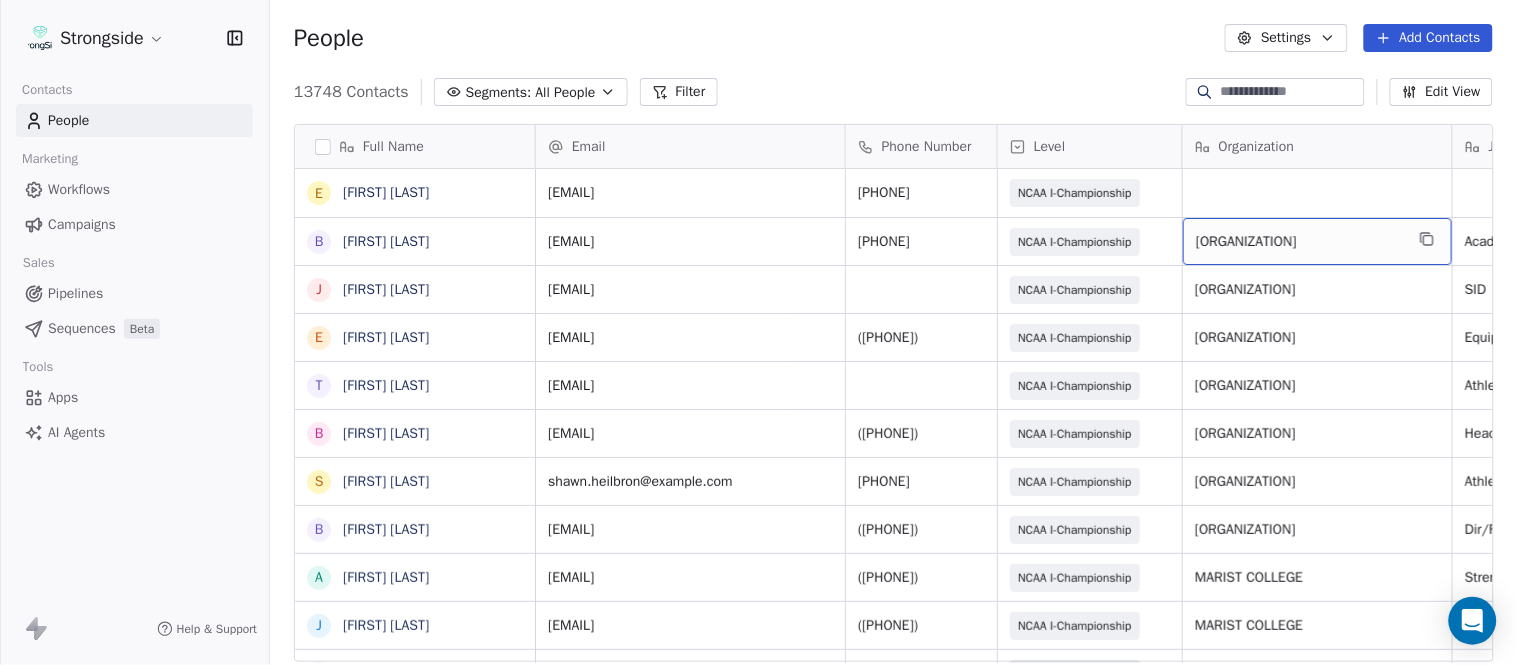 drag, startPoint x: 1374, startPoint y: 238, endPoint x: 1407, endPoint y: 235, distance: 33.13608 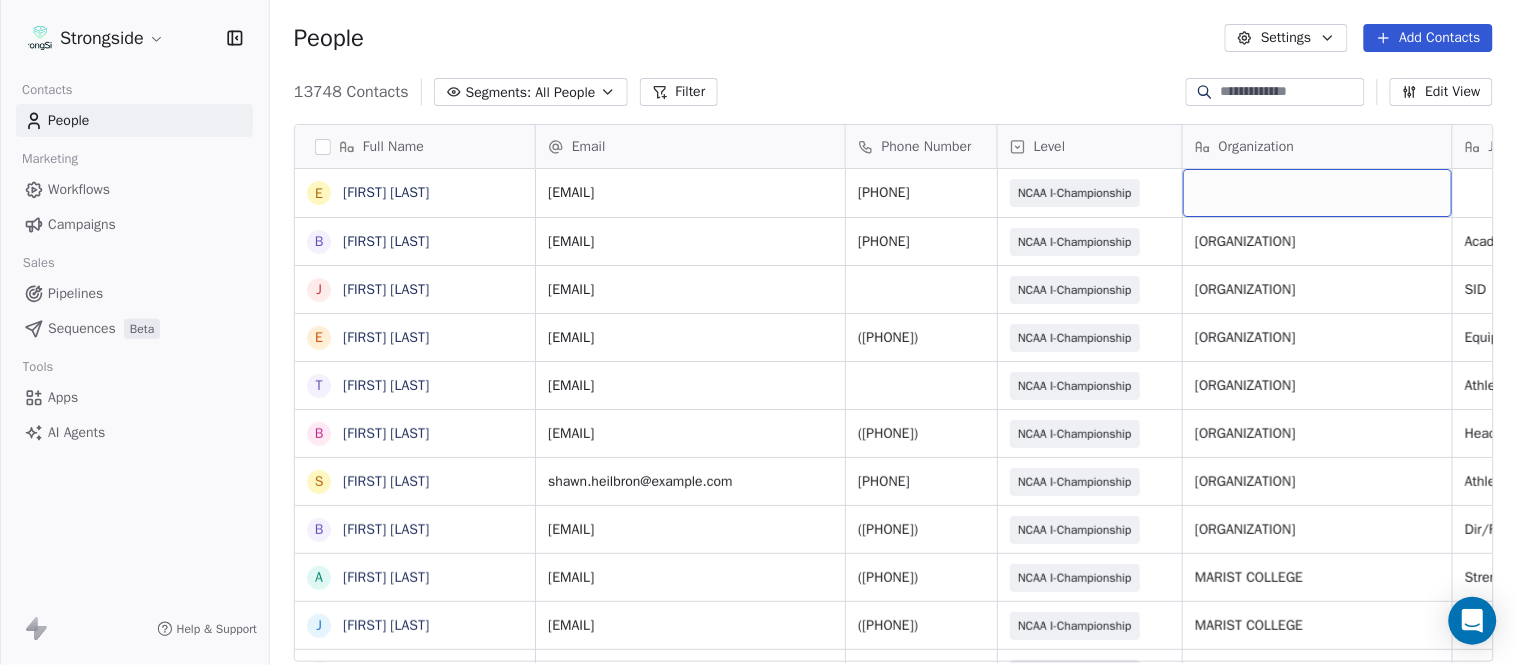 click at bounding box center (1317, 193) 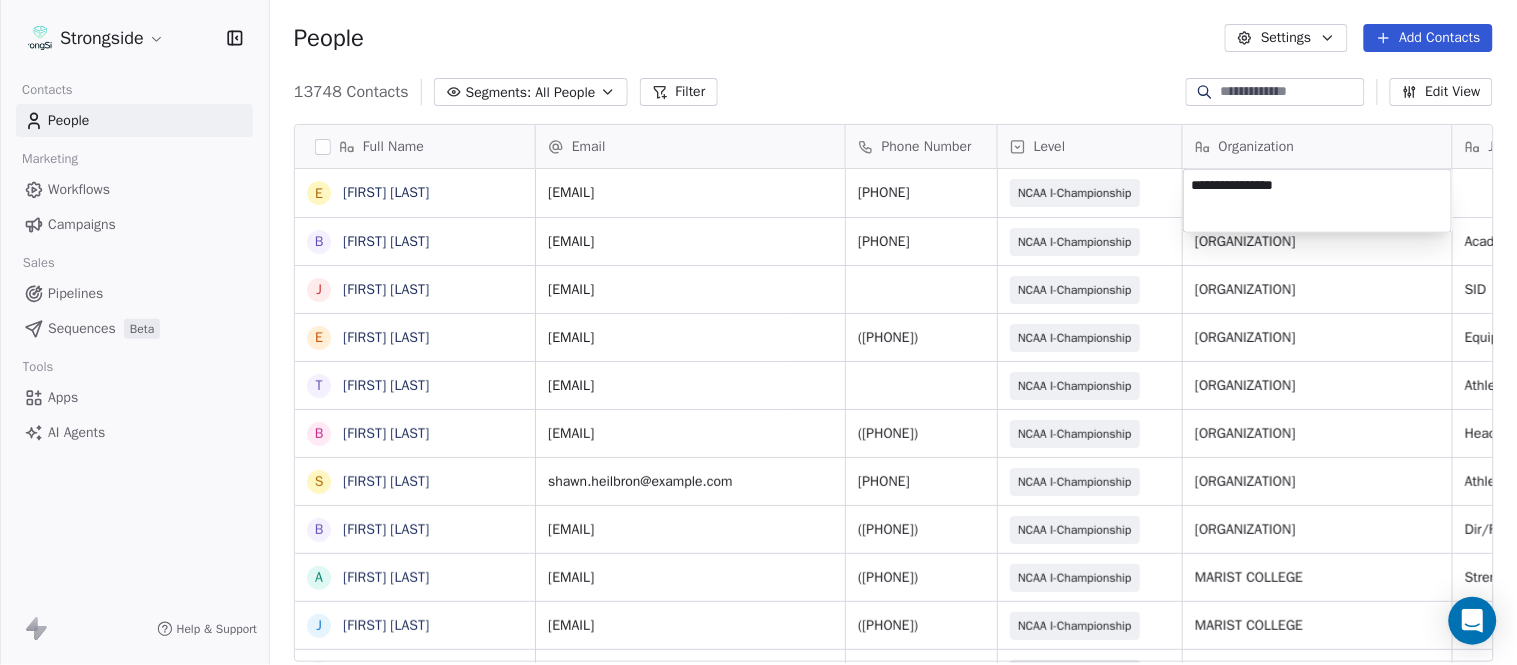 click on "Strongside Contacts People Marketing Workflows Campaigns Sales Pipelines Sequences Beta Tools Apps AI Agents Help & Support People Settings Add Contacts 13748 Contacts Segments: All People Filter Edit View Tag Add to Sequence Export Full Name E [FIRST] [LAST] B [FIRST] [LAST] J [FIRST] [LAST] E [FIRST] [LAST] T [FIRST] [LAST] B [FIRST] [LAST] S [FIRST] [LAST] B [FIRST] [LAST] A [FIRST] [LAST] J [FIRST] [LAST] M [FIRST] [LAST] D [FIRST] [LAST] J [FIRST] [LAST] T [FIRST] [LAST] R [FIRST] [LAST] C [FIRST] [LAST] V [FIRST] [LAST] B [FIRST] [LAST] K [FIRST] [LAST] D [FIRST] [LAST] O [FIRST] [LAST] I [FIRST] [LAST] R [FIRST] [LAST] T [FIRST] [LAST] K [FIRST] [LAST] J [FIRST] [LAST] T [FIRST] [LAST] S [FIRST] [LAST] D [FIRST] [LAST] Dr. [FIRST] [LAST] P [FIRST] [LAST] J [FIRST] [LAST] Email Phone Number Level Organization Job Title Tags Created Date BST Status [EMAIL] [PHONE] NCAA I-Championship Aug 08, 2025 09:13 PM [EMAIL] [PHONE] NCAA I-Championship STONY BROOK UNIV Academic Advisor NCAA I-Championship" at bounding box center (758, 332) 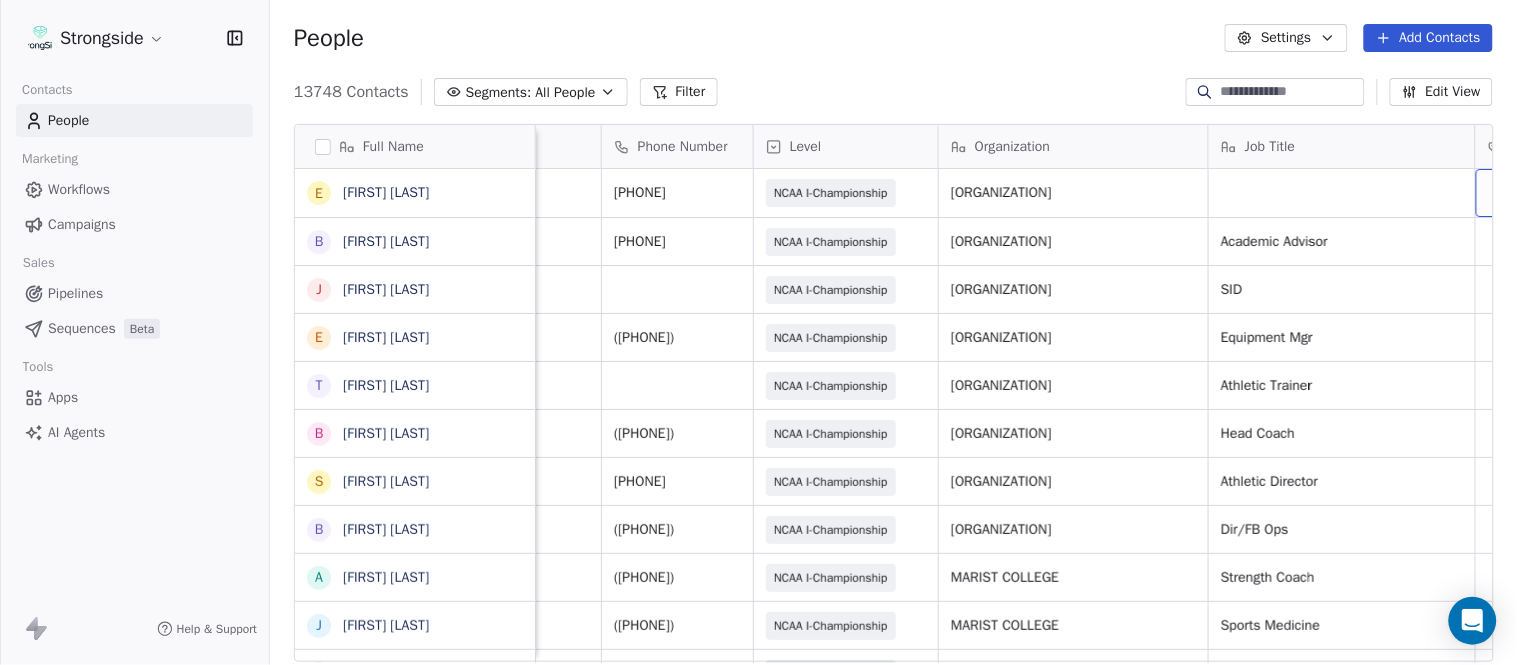 scroll, scrollTop: 0, scrollLeft: 344, axis: horizontal 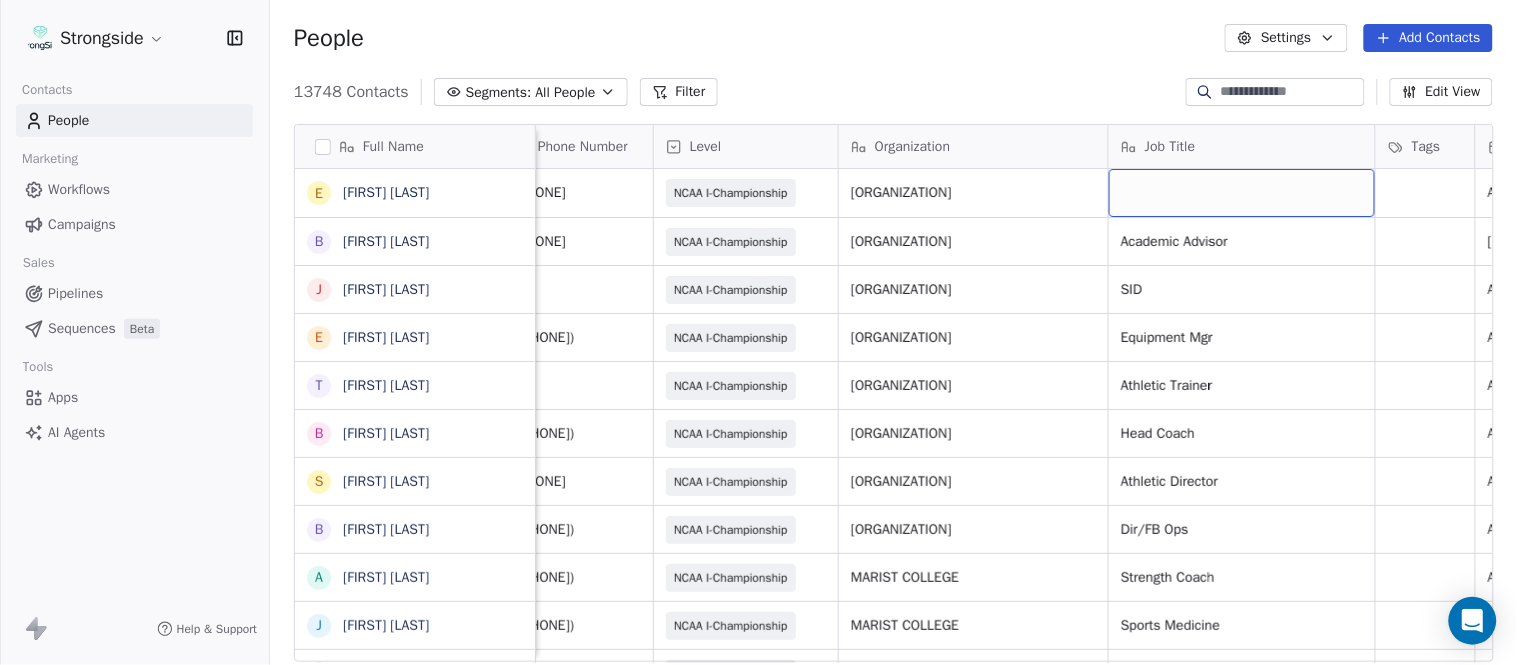 click at bounding box center [1242, 193] 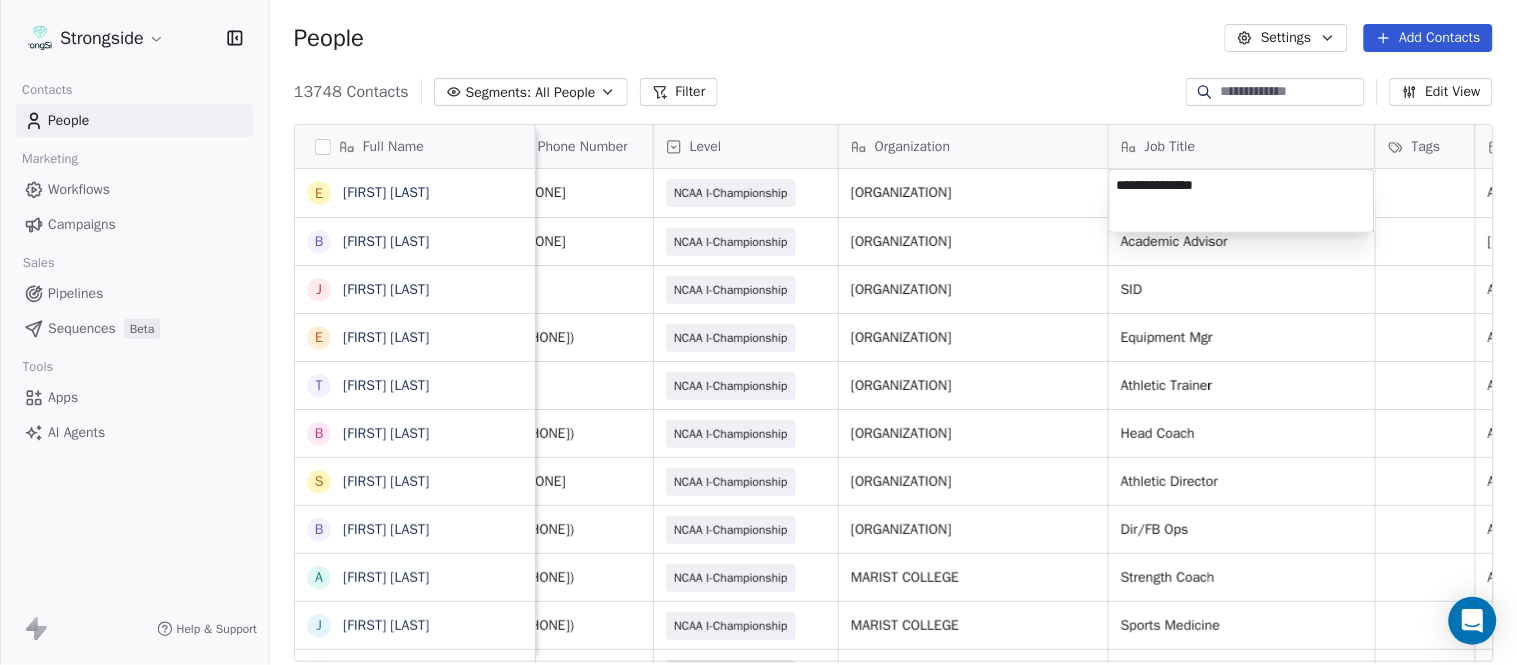 click on "Strongside Contacts People Marketing Workflows Campaigns Sales Pipelines Sequences Beta Tools Apps AI Agents Help & Support People Settings Add Contacts 13748 Contacts Segments: All People Filter Edit View Tag Add to Sequence Export Full Name E [FIRST] [LAST] B [FIRST] [LAST] J [FIRST] [LAST] E [FIRST] [LAST] T [FIRST] [LAST] B [FIRST] [LAST] S [FIRST] [LAST] B [FIRST] [LAST] A [FIRST] [LAST] J [FIRST] [LAST] M [FIRST] [LAST] D [FIRST] [LAST] J [FIRST] [LAST] T [FIRST] [LAST] R [FIRST] [LAST] C [FIRST] [LAST] V [FIRST] [LAST] B [FIRST] [LAST] K [FIRST] [LAST] D [FIRST] [LAST] O [FIRST] [LAST] I [FIRST] [LAST] R [FIRST] [LAST] T [FIRST] [LAST] K [FIRST] [LAST] J [FIRST] [LAST] T [FIRST] [LAST] S [FIRST] [LAST] D [FIRST] [LAST] Dr. [FIRST] [LAST] P [FIRST] [LAST] J [FIRST] [LAST] Email Phone Number Level Organization Job Title Tags Created Date BST Status Priority Emails Auto Clicked [EMAIL] [PHONE] NCAA I-Championship STONY BROOK UNIV Aug 08, 2025 09:13 PM [EMAIL] [PHONE] NCAA I-Championship SID SID" at bounding box center (758, 332) 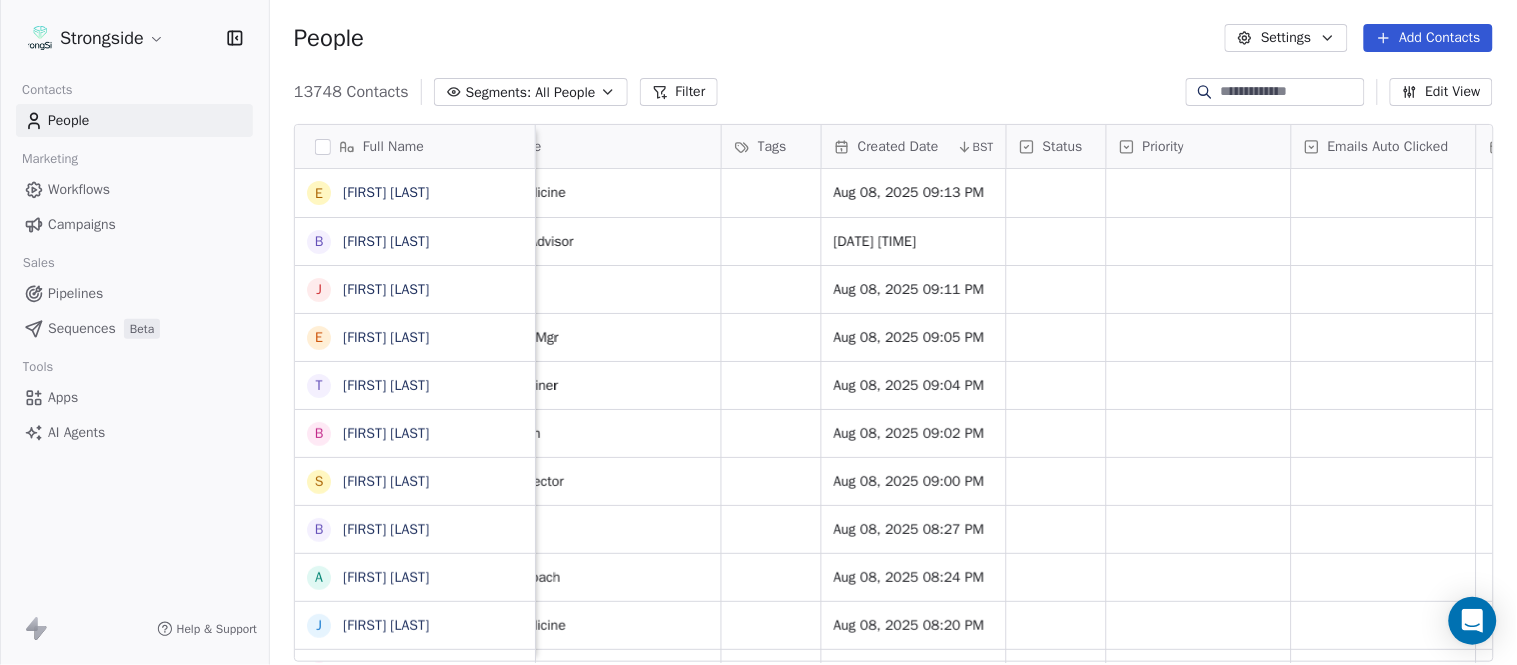 scroll, scrollTop: 0, scrollLeft: 1554, axis: horizontal 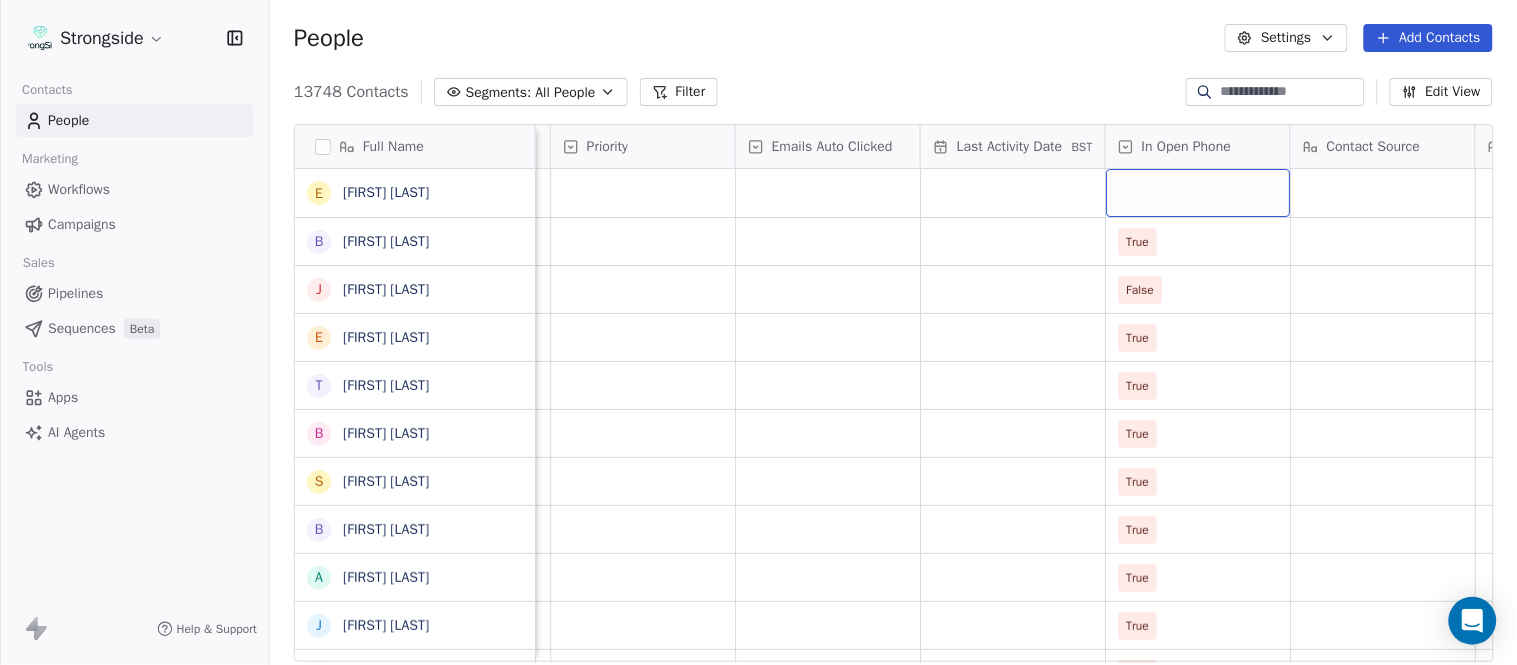 click at bounding box center (1198, 193) 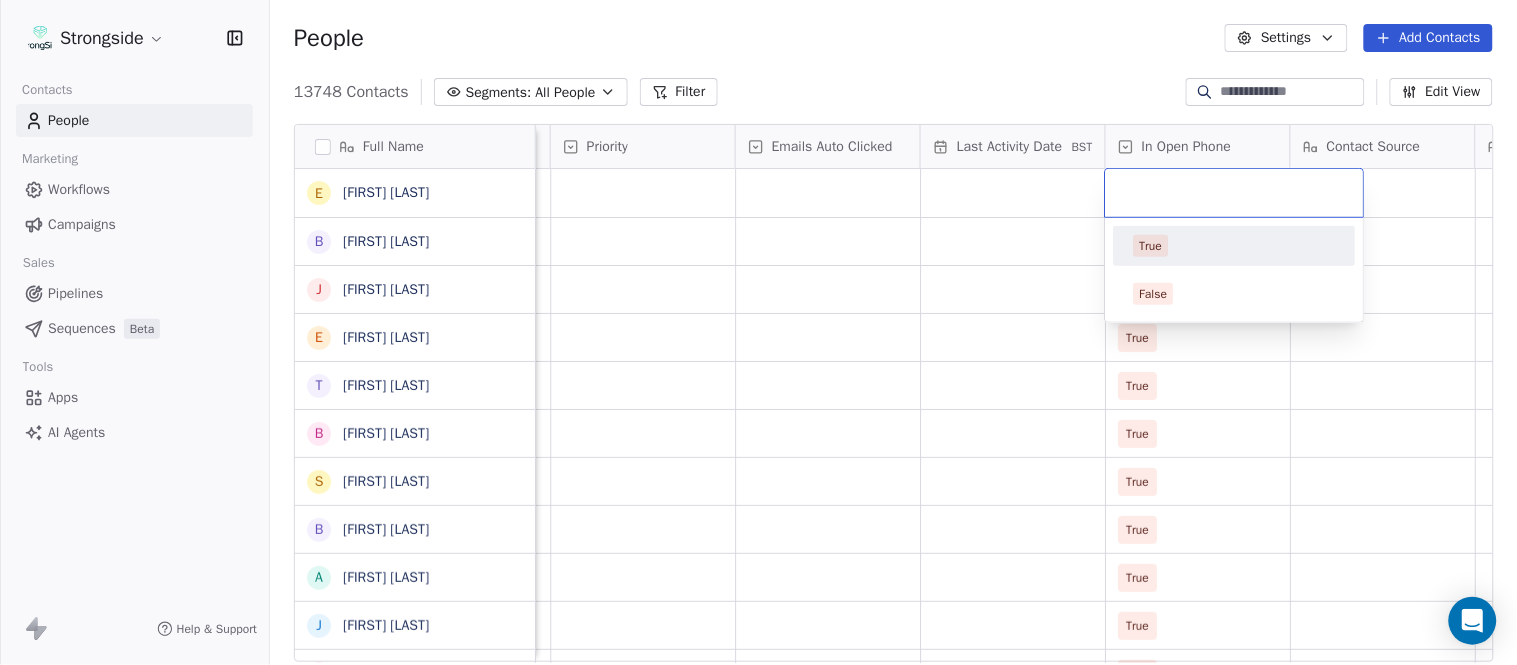 click on "True" at bounding box center (1235, 246) 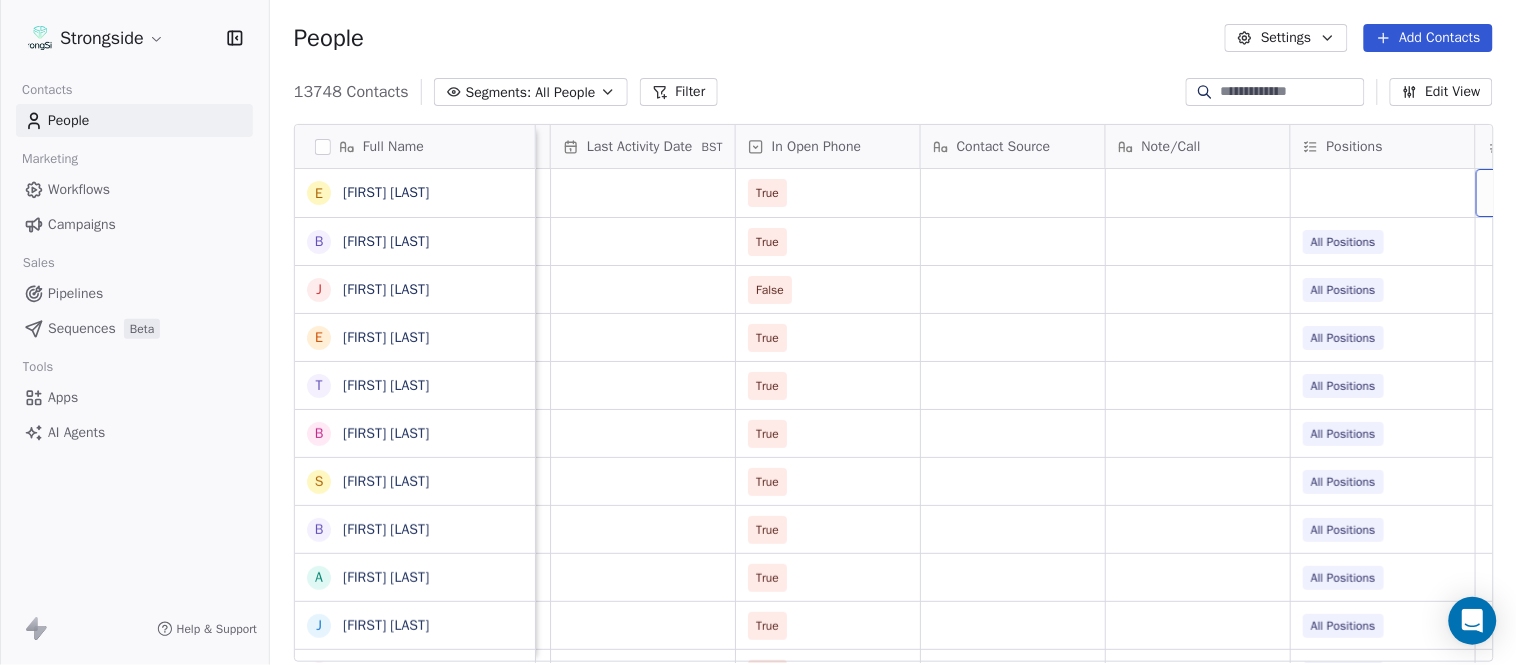 scroll, scrollTop: 0, scrollLeft: 2294, axis: horizontal 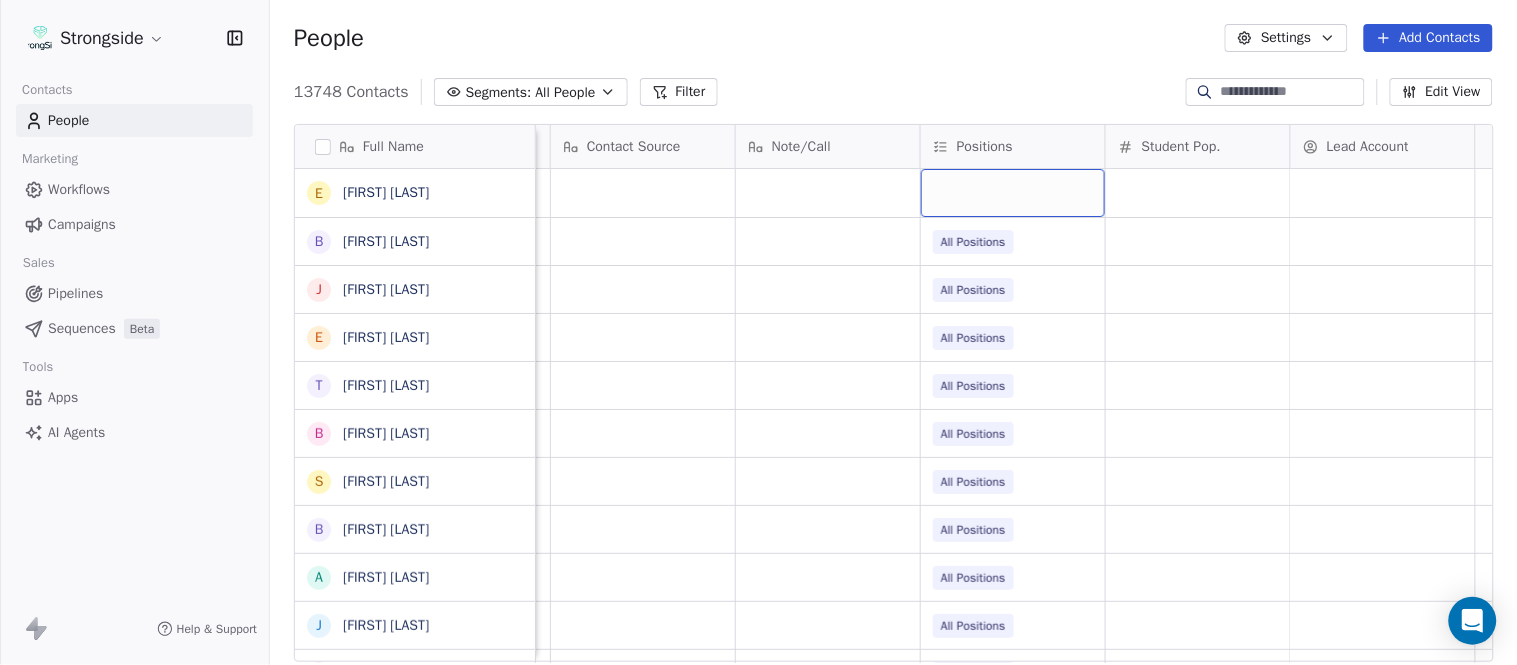 click at bounding box center [1013, 193] 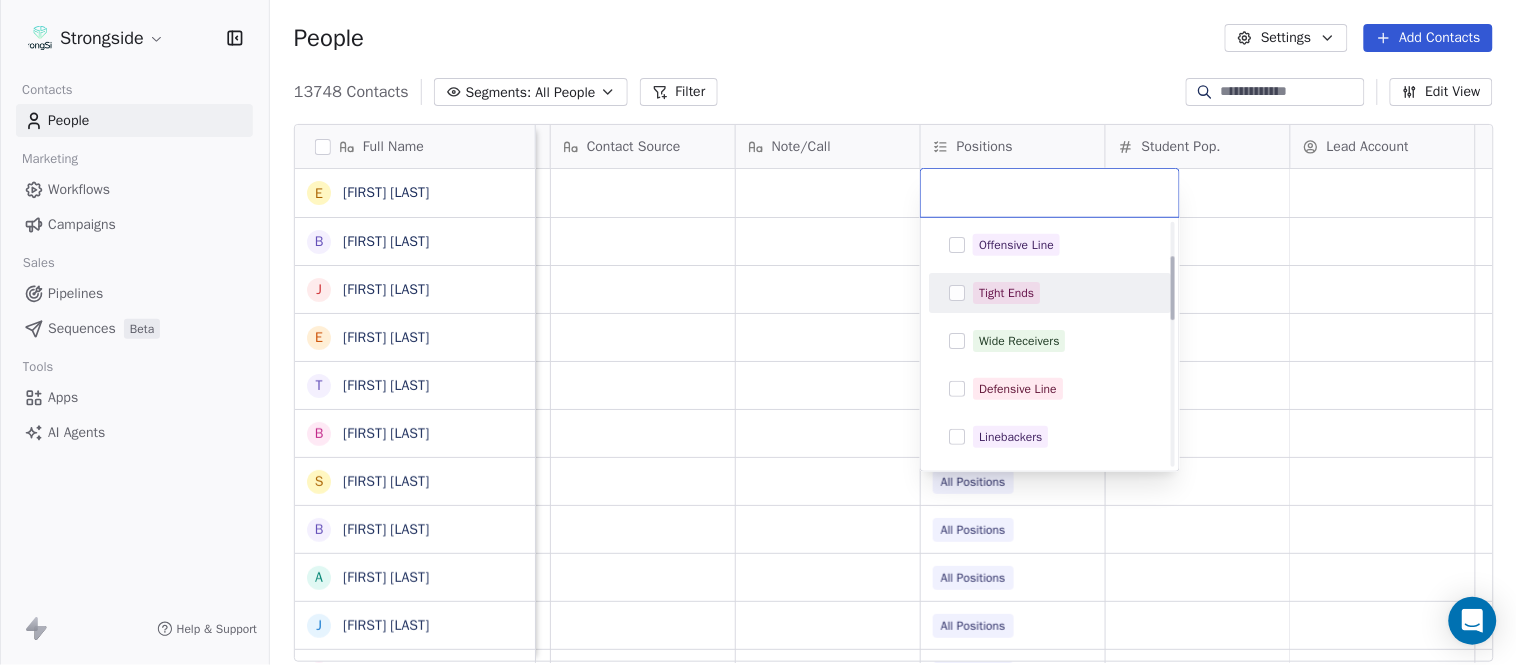 scroll, scrollTop: 333, scrollLeft: 0, axis: vertical 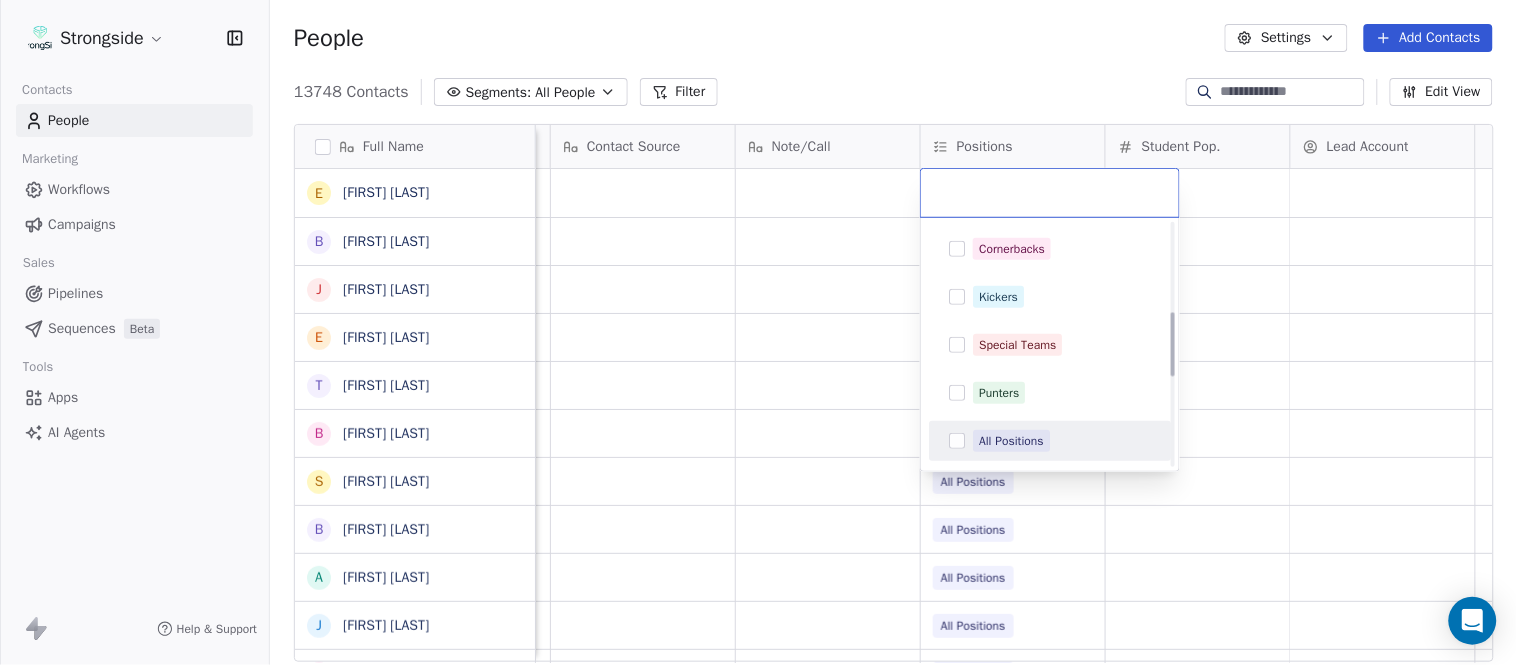 click on "All Positions" at bounding box center [1011, 441] 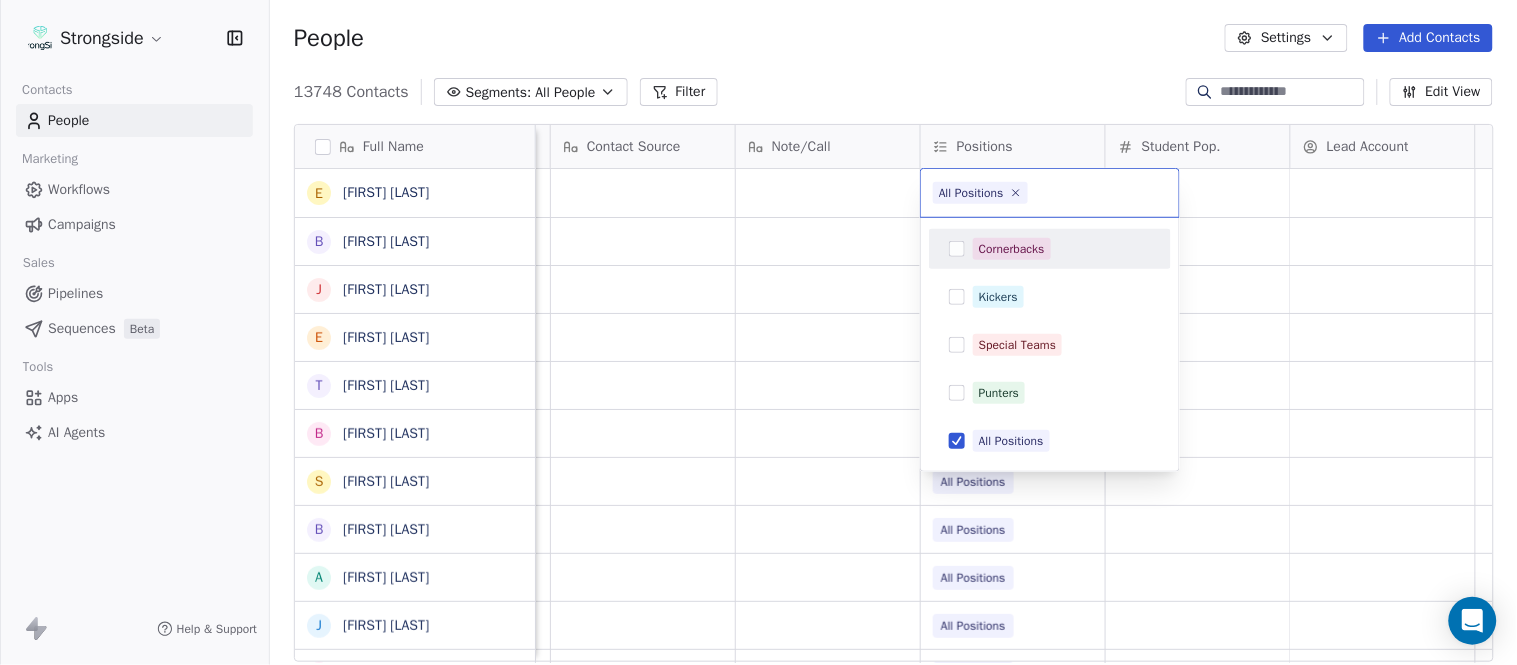 click on "Strongside Contacts People Marketing Workflows Campaigns Sales Pipelines Sequences Beta Tools Apps AI Agents Help & Support People Settings Add Contacts 13748 Contacts Segments: All People Filter Edit View Tag Add to Sequence Export Full Name E [FIRST] [LAST] B [FIRST] [LAST] J [FIRST] [LAST] E [FIRST] [LAST] T [FIRST] [LAST] B [FIRST] [LAST] S [FIRST] [LAST] B [FIRST] [LAST] A [FIRST] [LAST] J [FIRST] [LAST] M [FIRST] [LAST] D [FIRST] [LAST] J [FIRST] [LAST] T [FIRST] [LAST] R [FIRST] [LAST] C [FIRST] [LAST] V [FIRST] [LAST] B [FIRST] [LAST] K [FIRST] [LAST] D [FIRST] [LAST] O [FIRST] [LAST] I [FIRST] [LAST] R [FIRST] [LAST] T [FIRST] [LAST] K [FIRST] [LAST] J [FIRST] [LAST] T [FIRST] [LAST] S [FIRST] [LAST] D Dr. [FIRST] [LAST] P [FIRST] [LAST] J [FIRST] [LAST] Priority Emails Auto Clicked Last Activity Date BST In Open Phone Contact Source Note/Call Positions Student Pop. Lead Account True True All Positions False All Positions True All Positions True All Positions True All Positions True All Positions True All Positions True All Positions True All Positions True All Positions True All Positions True All Positions True All Positions True All Positions True All Positions True All Positions" at bounding box center [758, 332] 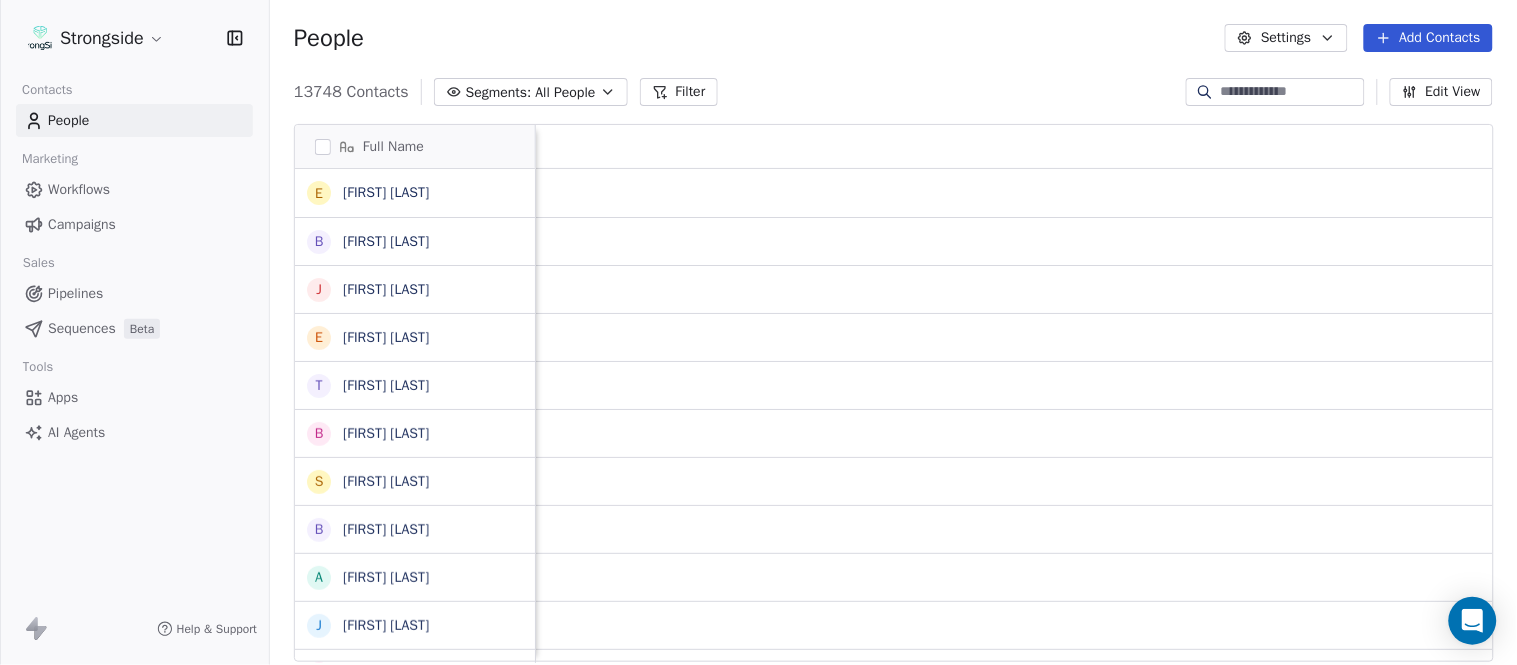 scroll, scrollTop: 0, scrollLeft: 0, axis: both 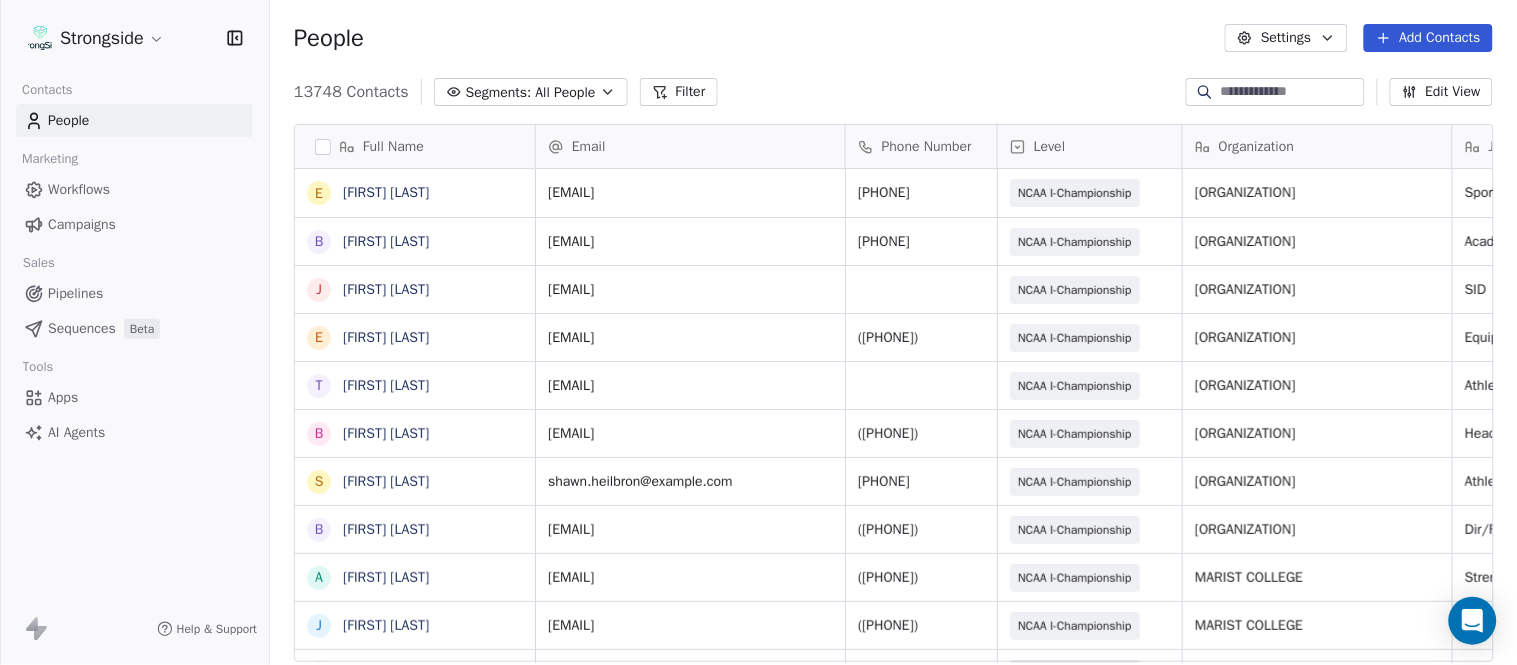 click 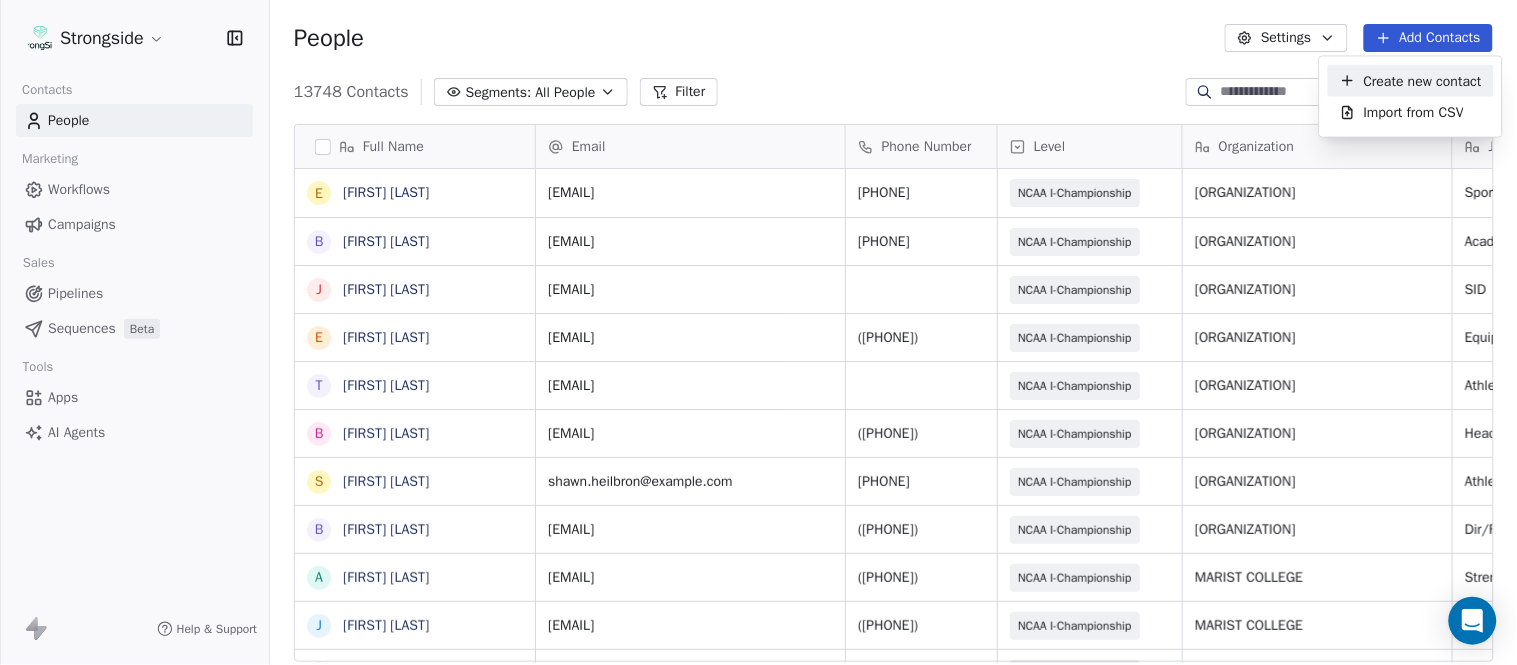 click on "Create new contact" at bounding box center (1423, 80) 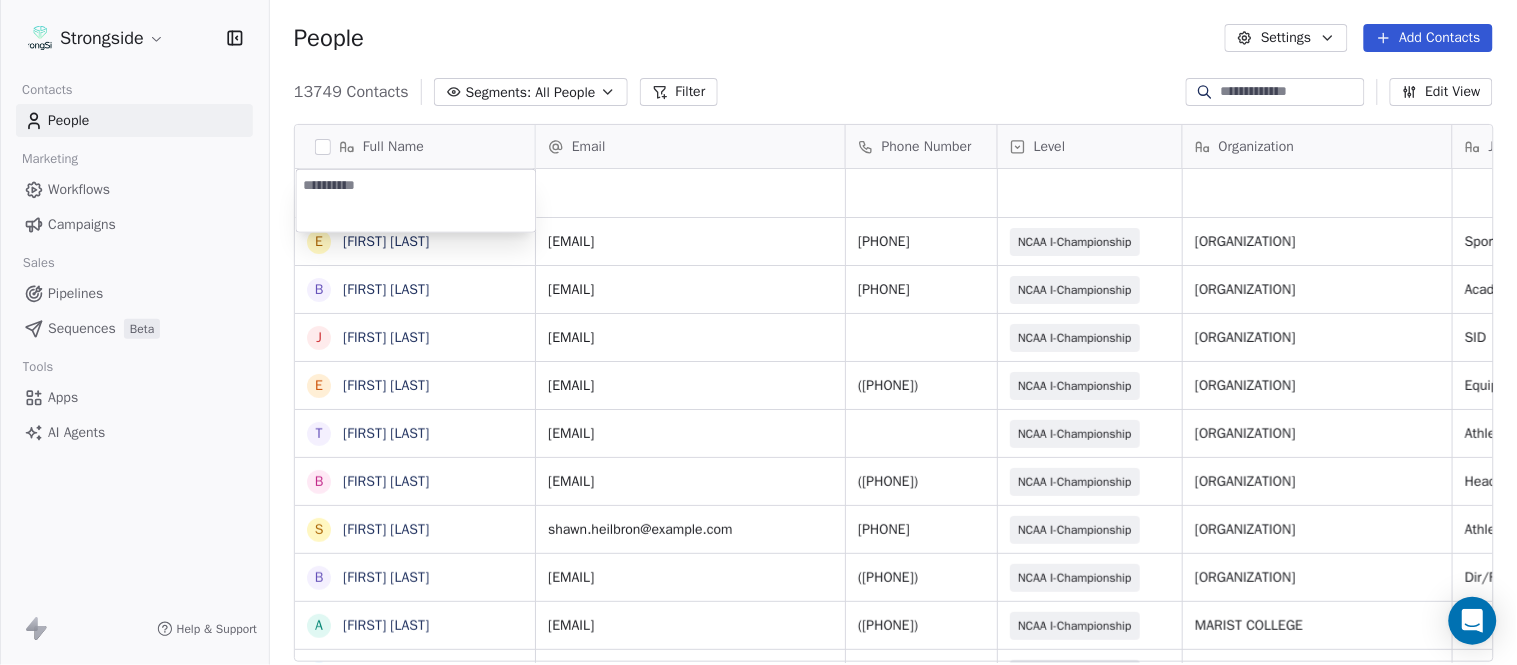 type on "**********" 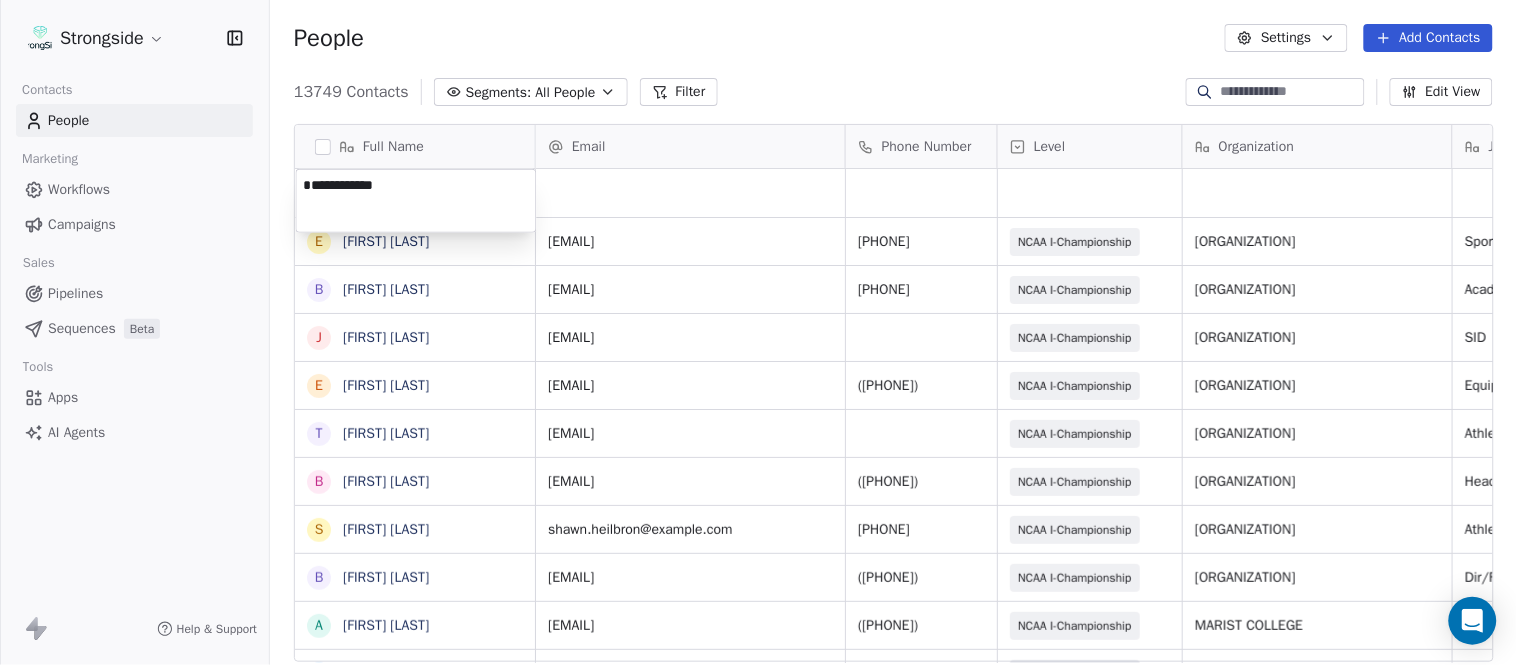 click on "Strongside Contacts People Marketing Workflows Campaigns Sales Pipelines Sequences Beta Tools Apps AI Agents Help & Support People Settings Add Contacts 13749 Contacts Segments: All People Filter Edit View Tag Add to Sequence Export Full Name E [FIRST] [LAST] B [FIRST] [LAST] J [FIRST] [LAST] E [FIRST] [LAST] T [FIRST] [LAST] B [FIRST] [LAST] S [FIRST] [LAST] B [FIRST] [LAST] A [FIRST] [LAST] J [FIRST] [LAST] M [FIRST] [LAST] D [FIRST] [LAST] J [FIRST] [LAST] T [FIRST] [LAST] R [FIRST] [LAST] C [FIRST] [LAST] V [FIRST] [LAST] B [FIRST] [LAST] K [FIRST] [LAST] D [FIRST] [LAST] O [FIRST] [LAST] I [FIRST] [LAST] R [FIRST] [LAST] T [FIRST] [LAST] K [FIRST] [LAST] J [FIRST] [LAST] T [FIRST] [LAST] S [FIRST] [LAST] D Dr. [FIRST] [LAST] P [FIRST] [LAST] Email Phone Number Level Organization Job Title Tags Created Date BST Status Aug 08, 2025 09:14 PM [EMAIL] [PHONE] NCAA I-Championship STONY BROOK UNIV Sports Medicine Aug 08, 2025 09:13 PM [EMAIL] ([PHONE]) NCAA I-Championship SID Head Coach" at bounding box center (758, 332) 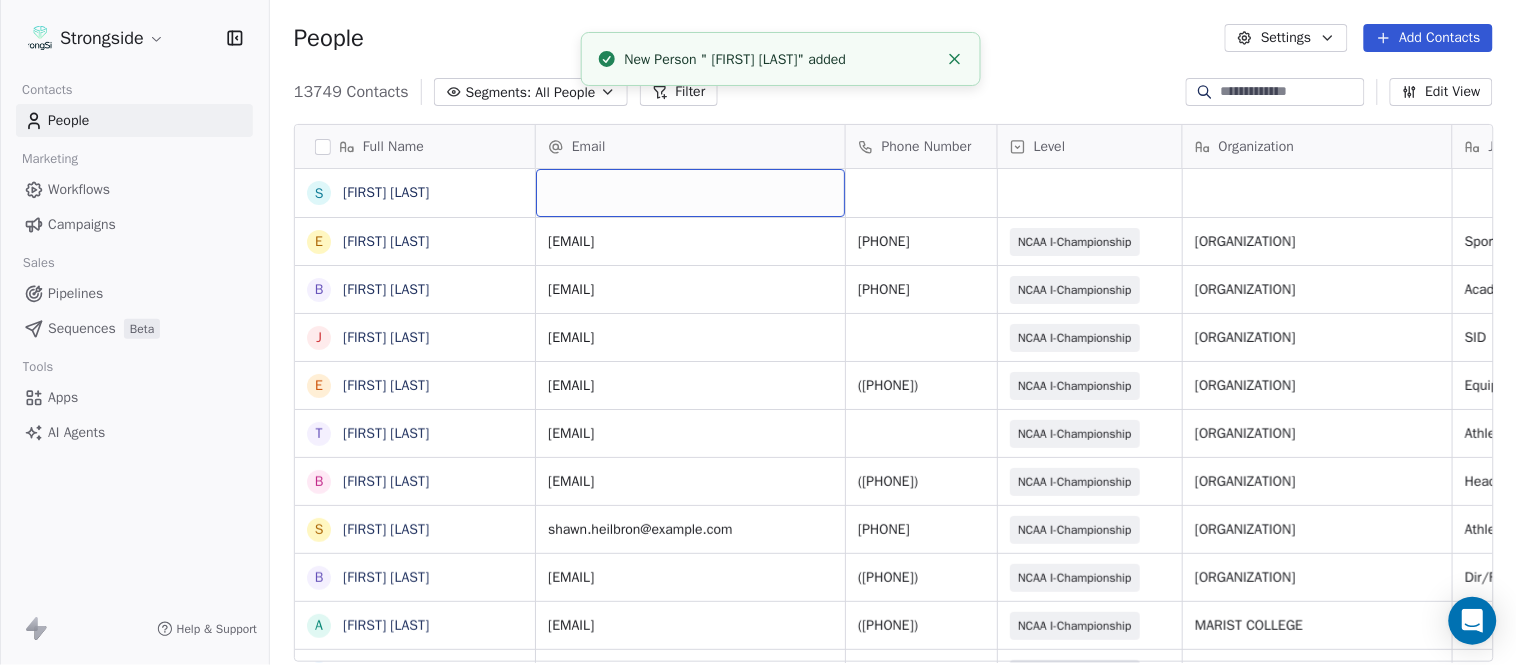 click at bounding box center (690, 193) 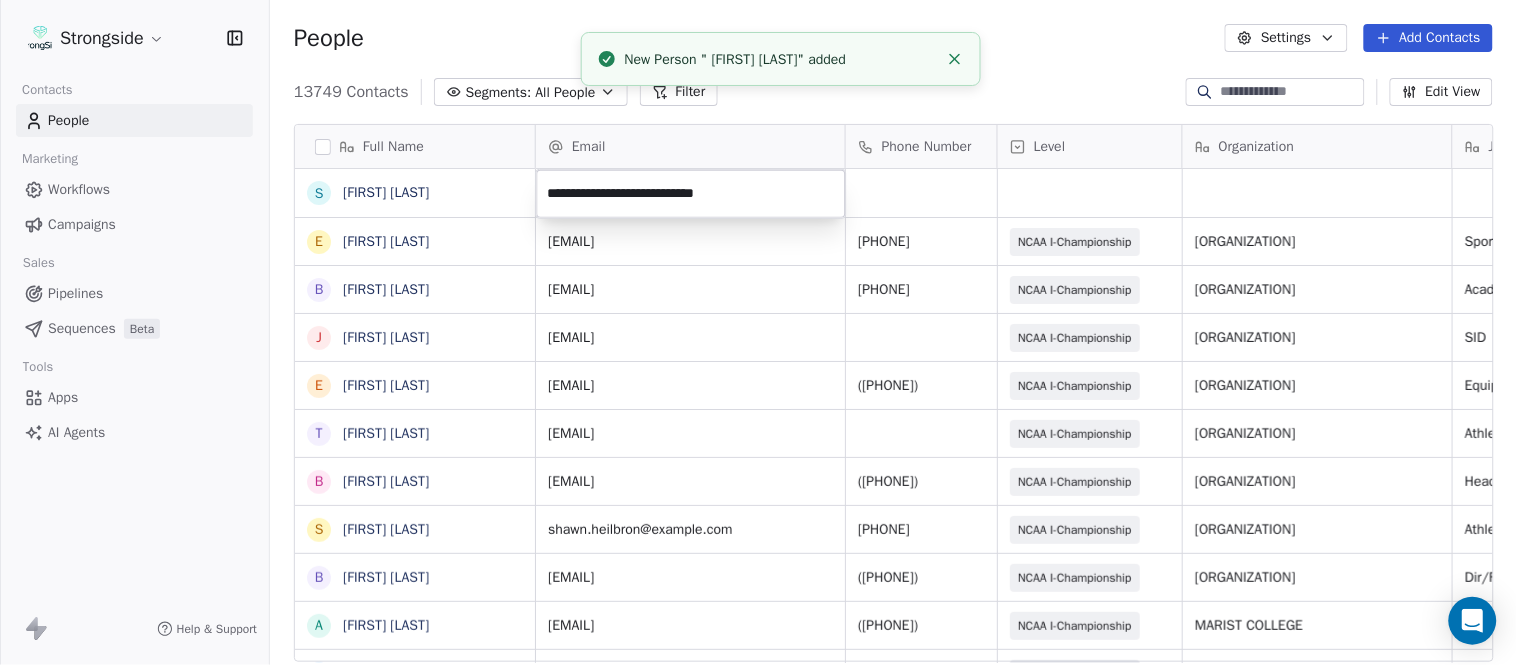click on "Strongside Contacts People Marketing Workflows Campaigns Sales Pipelines Sequences Beta Tools Apps AI Agents Help & Support People Settings  Add Contacts 13749 Contacts Segments: All People Filter  Edit View Tag Add to Sequence Export Full Name S [FIRST] [LAST] E [FIRST] [LAST] B [FIRST] [LAST] J [FIRST] [LAST] E [FIRST] [LAST] T [FIRST] [LAST] B [FIRST] [LAST] S [FIRST] [LAST] B [FIRST] [LAST] A [FIRST] [LAST] J [FIRST] [LAST] M [FIRST] [LAST] D [FIRST] [LAST] J [FIRST] [LAST] T [FIRST] [LAST] R [FIRST] [LAST] C [FIRST] [LAST] V [FIRST] [LAST] B [FIRST] [LAST] K [FIRST] [LAST] D [FIRST] [LAST] O [FIRST] [LAST] I [FIRST] [LAST] R [FIRST] [LAST] T [FIRST] [LAST] K [FIRST] [LAST] J [FIRST] [LAST] T [FIRST] [LAST] S [FIRST] [LAST] D Dr. [FIRST] [LAST] P [FIRST] [LAST] Email Phone Number Level Organization Job Title Tags Created Date BST Status Aug 08, 2025 09:14 PM [EMAIL] ([PHONE]) NCAA I-Championship STONY BROOK UNIV Sports Medicine Aug 08, 2025 09:13 PM [EMAIL] ([PHONE]) NCAA I-Championship" at bounding box center [758, 332] 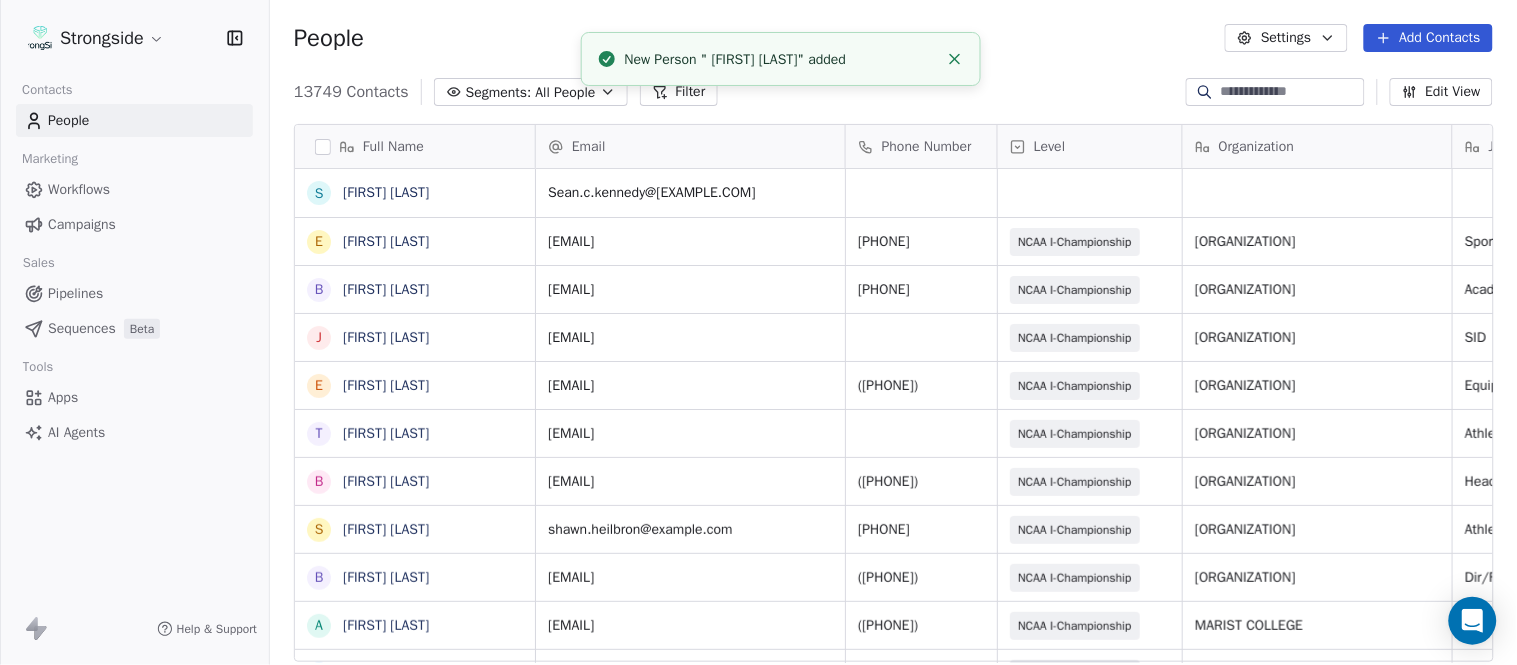 click 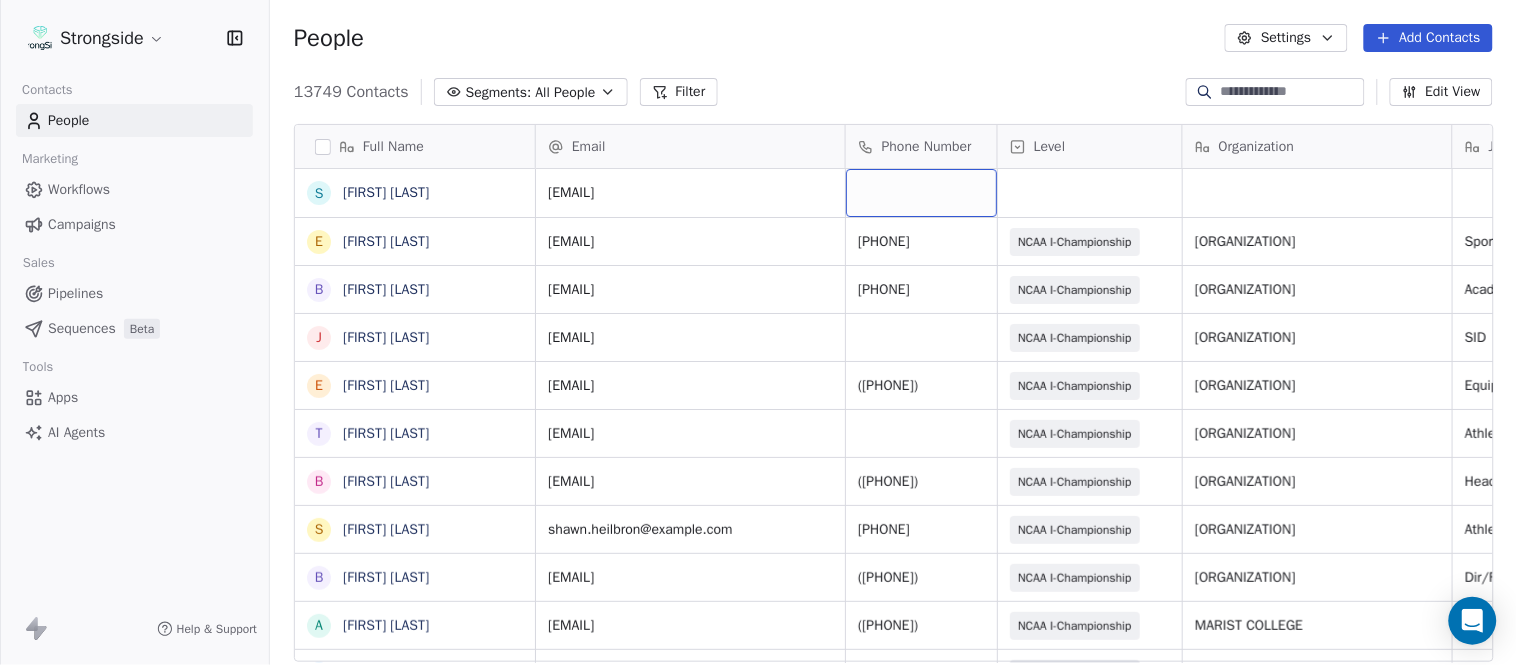 click at bounding box center (921, 193) 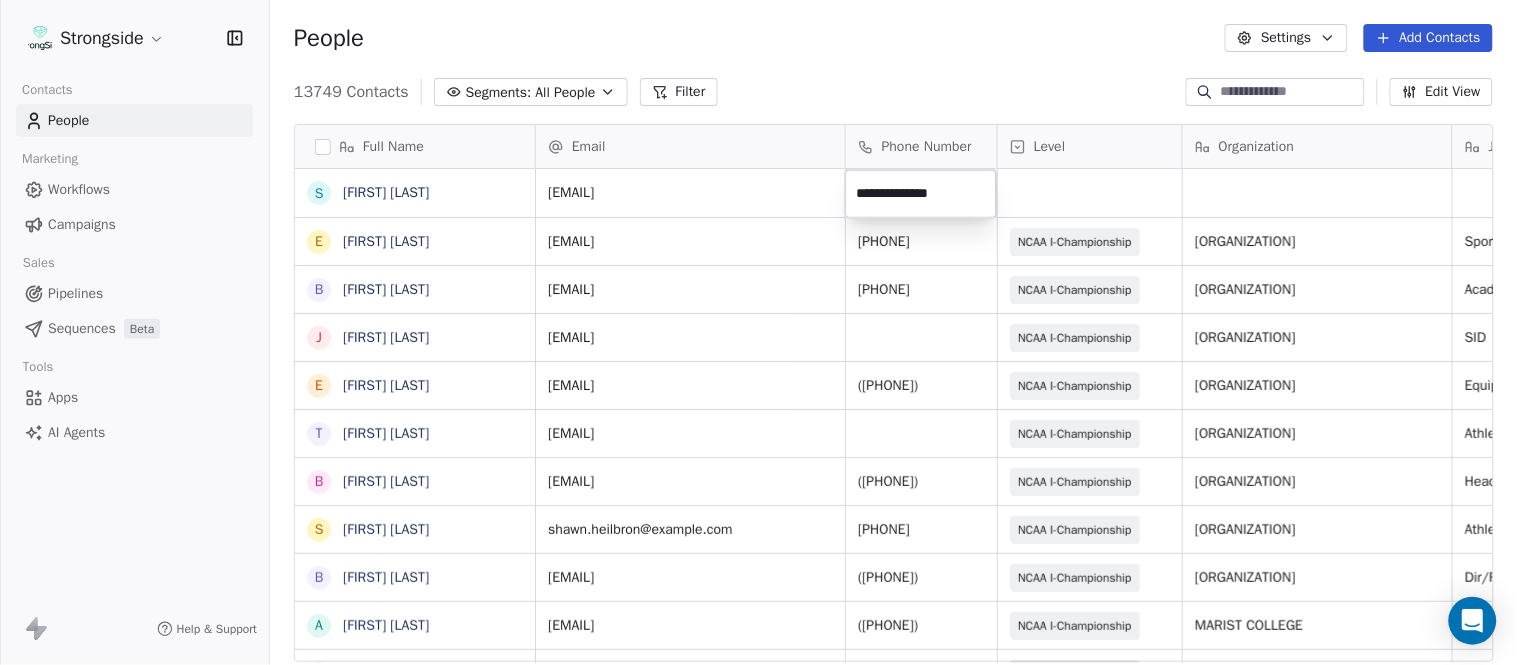 click on "Strongside Contacts People Marketing Workflows Campaigns Sales Pipelines Sequences Beta Tools Apps AI Agents Help & Support People Settings Add Contacts 13749 Contacts Segments: All People Filter Edit View Tag Add to Sequence Export Full Name S [FIRST] [LAST] E [FIRST] [LAST] B [FIRST] [LAST] J [FIRST] [LAST] E [FIRST] [LAST] T [FIRST] [LAST] B [FIRST] [LAST] S [FIRST] [LAST] B [FIRST] [LAST] A [FIRST] [LAST] J [FIRST] [LAST] M [FIRST] [LAST] D [FIRST] [LAST] J [FIRST] [LAST] T [FIRST] [LAST] R [FIRST] [LAST] C [FIRST] [LAST] V [FIRST] [LAST] B [FIRST] [LAST] K [FIRST] [LAST] D [FIRST] [LAST] O [FIRST] [LAST] I [FIRST] [LAST] R [FIRST] [LAST] T [FIRST] [LAST] K [FIRST] [LAST] J [FIRST] [LAST] T [FIRST] [LAST] S [FIRST] [LAST] D Dr. [FIRST] [LAST] P [FIRST] [LAST] Email Phone Number Level Organization Job Title Tags Created Date BST Status [EMAIL] [PHONE] NCAA I-Championship STONY BROOK UNIV Sports Medicine [DATE] [TIME] [EMAIL] [PHONE] NCAA I-Championship STONY BROOK UNIV Sports Medicine [DATE] [TIME] [EMAIL] SID" at bounding box center (758, 332) 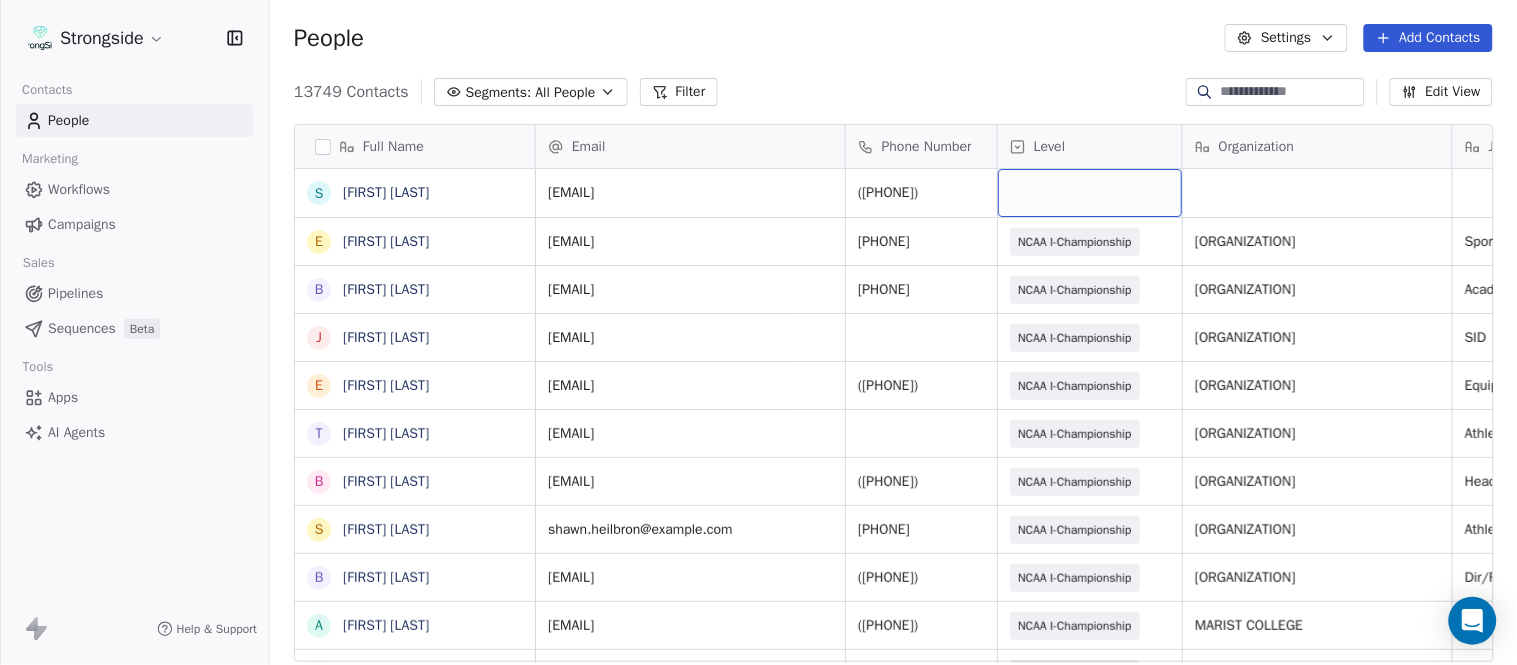 click at bounding box center (1090, 193) 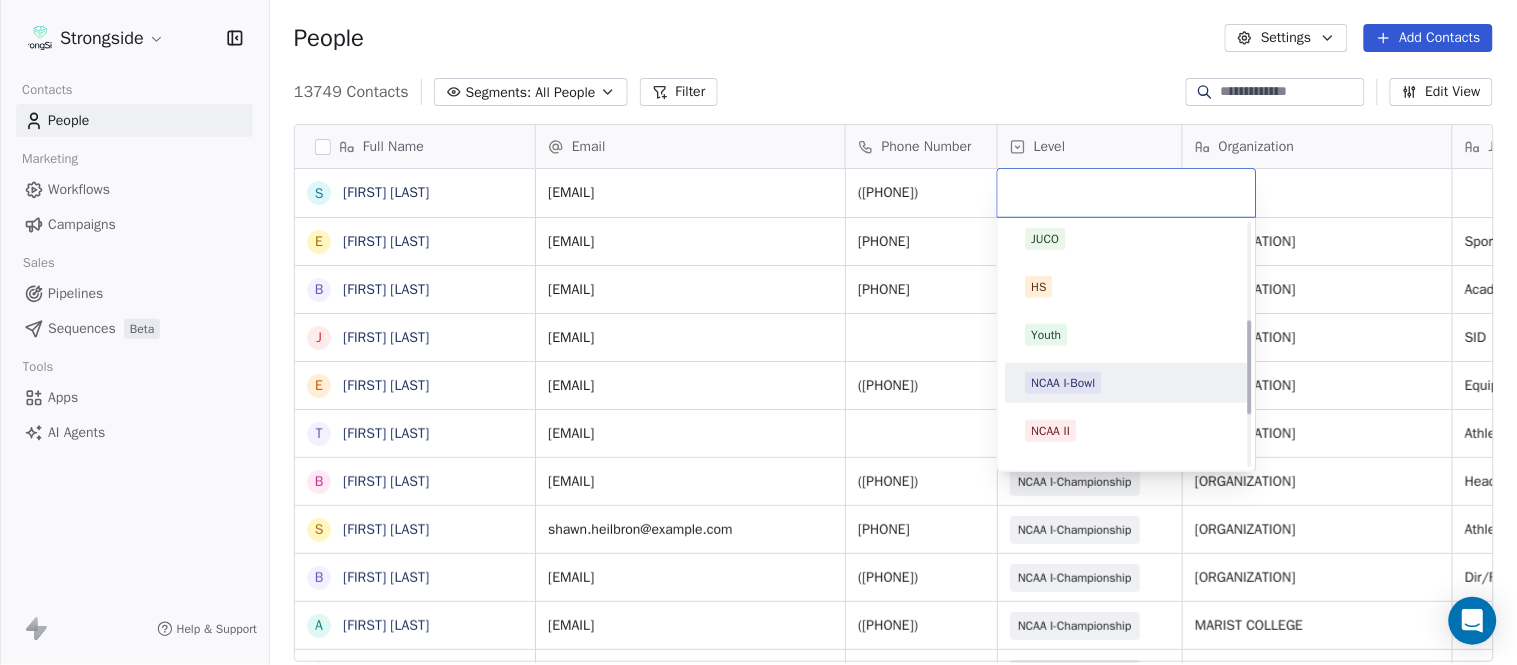 scroll, scrollTop: 378, scrollLeft: 0, axis: vertical 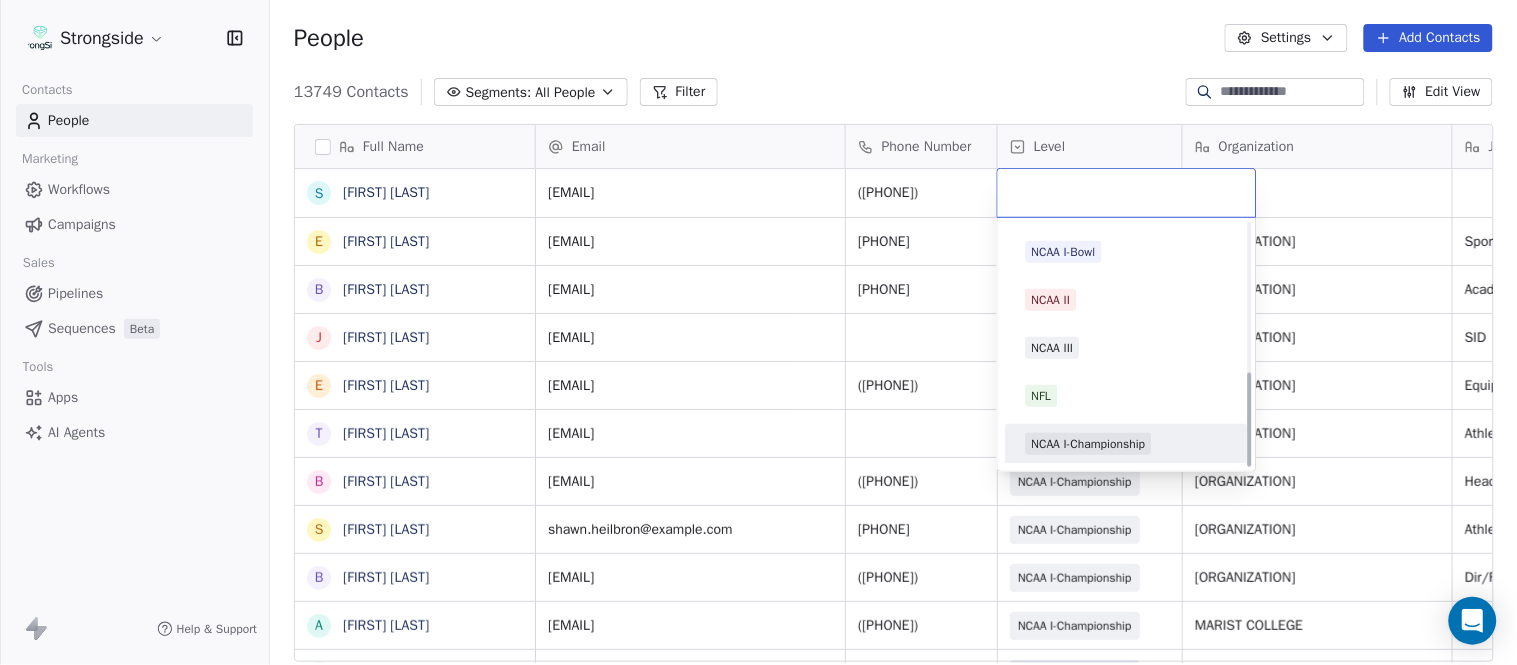 click on "NCAA I-Championship" at bounding box center (1089, 444) 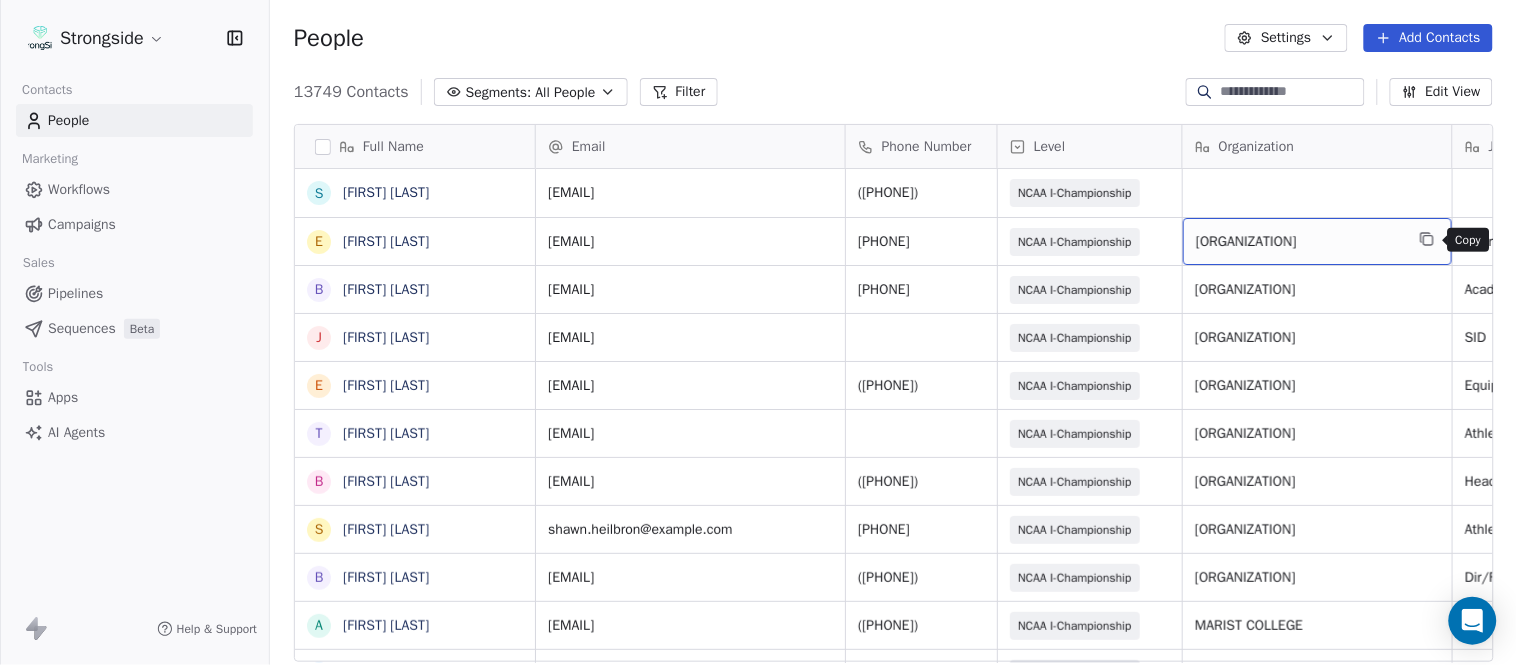 drag, startPoint x: 1422, startPoint y: 237, endPoint x: 1405, endPoint y: 231, distance: 18.027756 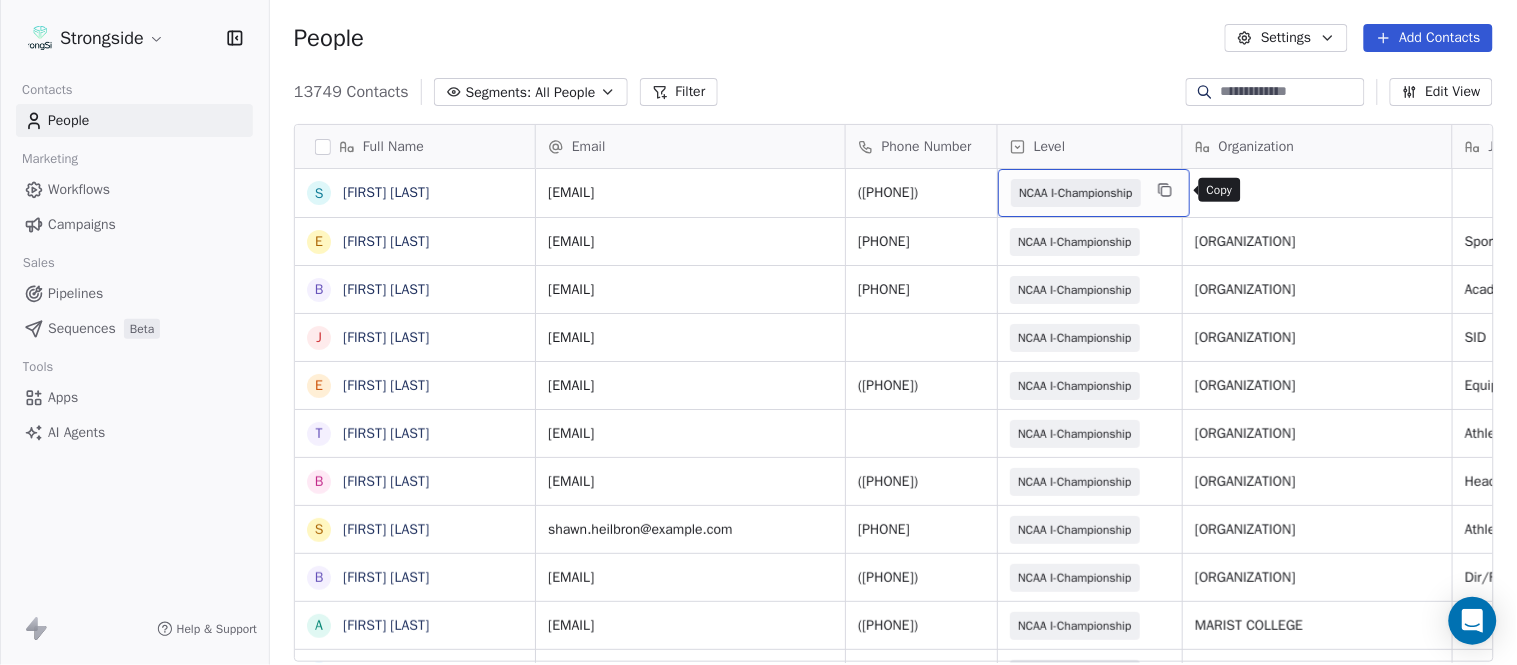 click 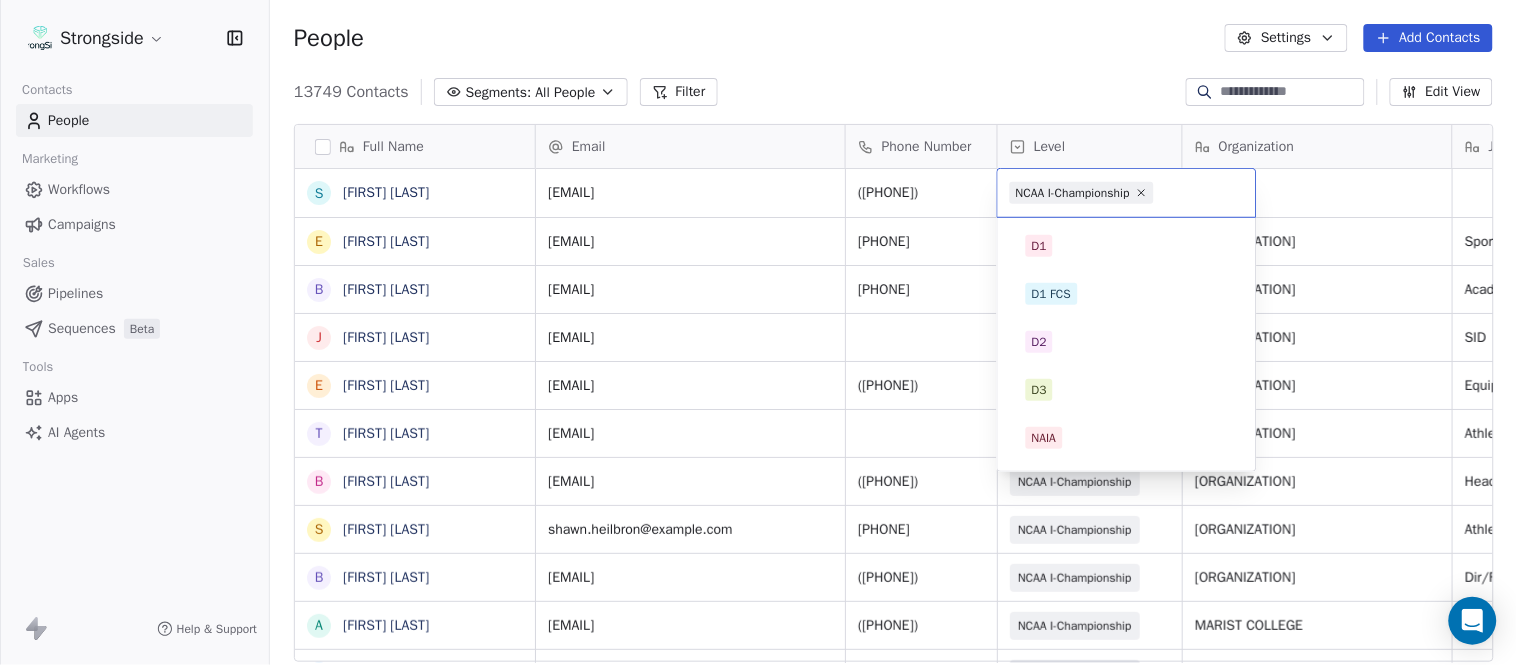 scroll, scrollTop: 378, scrollLeft: 0, axis: vertical 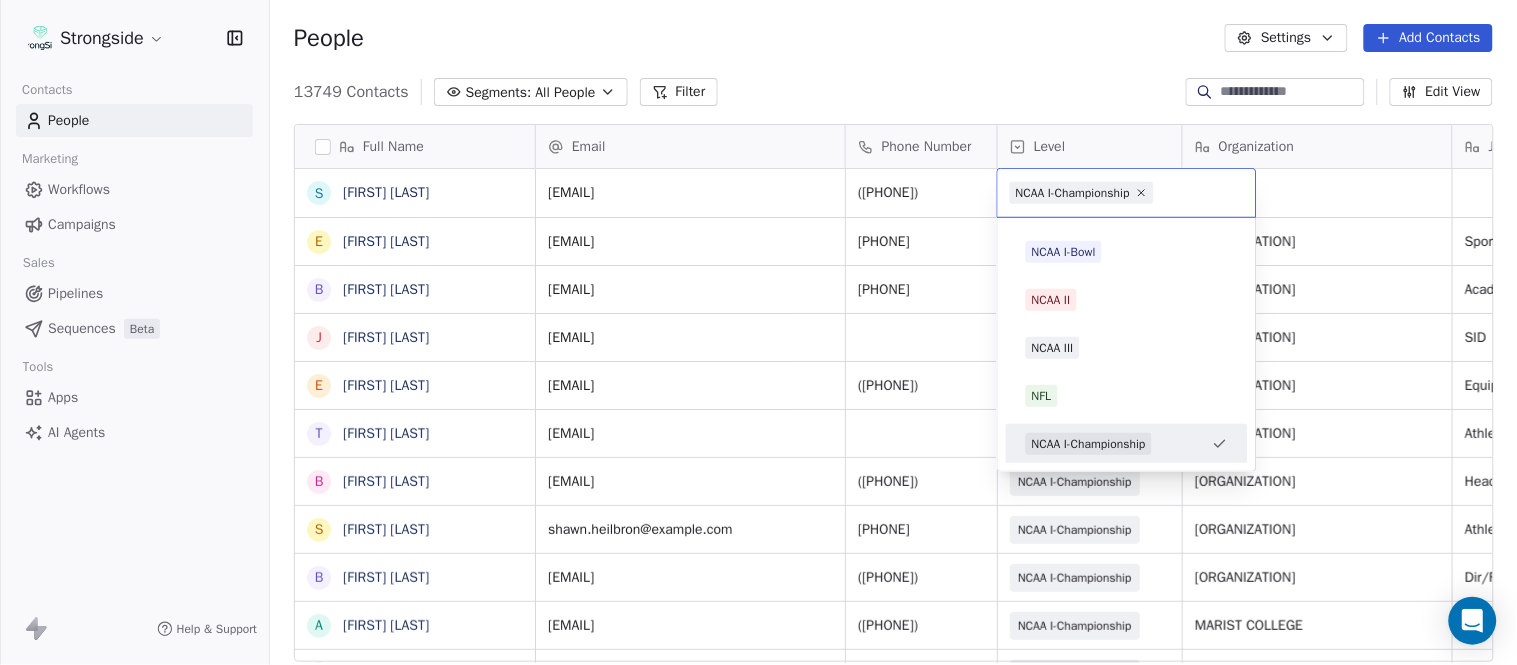 click on "Strongside Contacts People Marketing Workflows Campaigns Sales Pipelines Sequences Beta Tools Apps AI Agents Help & Support People Settings Add Contacts 13749 Contacts Segments: All People Filter Edit View Tag Add to Sequence Export Full Name S [FIRST] [LAST] E [FIRST] [LAST] B [FIRST] [LAST] J [FIRST] [LAST] E [FIRST] [LAST] T [FIRST] [LAST] B [FIRST] [LAST] S [FIRST] [LAST] B [FIRST] [LAST] A [FIRST] [LAST] J [FIRST] [LAST] M [FIRST] [LAST] D [FIRST] [LAST] J [FIRST] [LAST] T [FIRST] [LAST] R [FIRST] [LAST] C [FIRST] [LAST] V [FIRST] [LAST] B [FIRST] [LAST] K [FIRST] [LAST] D [FIRST] [LAST] O [FIRST] [LAST] I [FIRST] [LAST] R [FIRST] [LAST] T [FIRST] [LAST] K [FIRST] [LAST] J [FIRST] [LAST] T [FIRST] [LAST] S [FIRST] [LAST] D [FIRST] [LAST] Dr. [FIRST] [LAST] P [FIRST] [LAST] Email Phone Number Level Organization Job Title Tags Created Date BST Status [EMAIL] [PHONE] NCAA I-Championship Aug 08, 2025 09:14 PM [EMAIL] [PHONE] NCAA I-Championship STONY BROOK UNIV Sports Medicine Aug 08, 2025 09:13 PM" at bounding box center (758, 332) 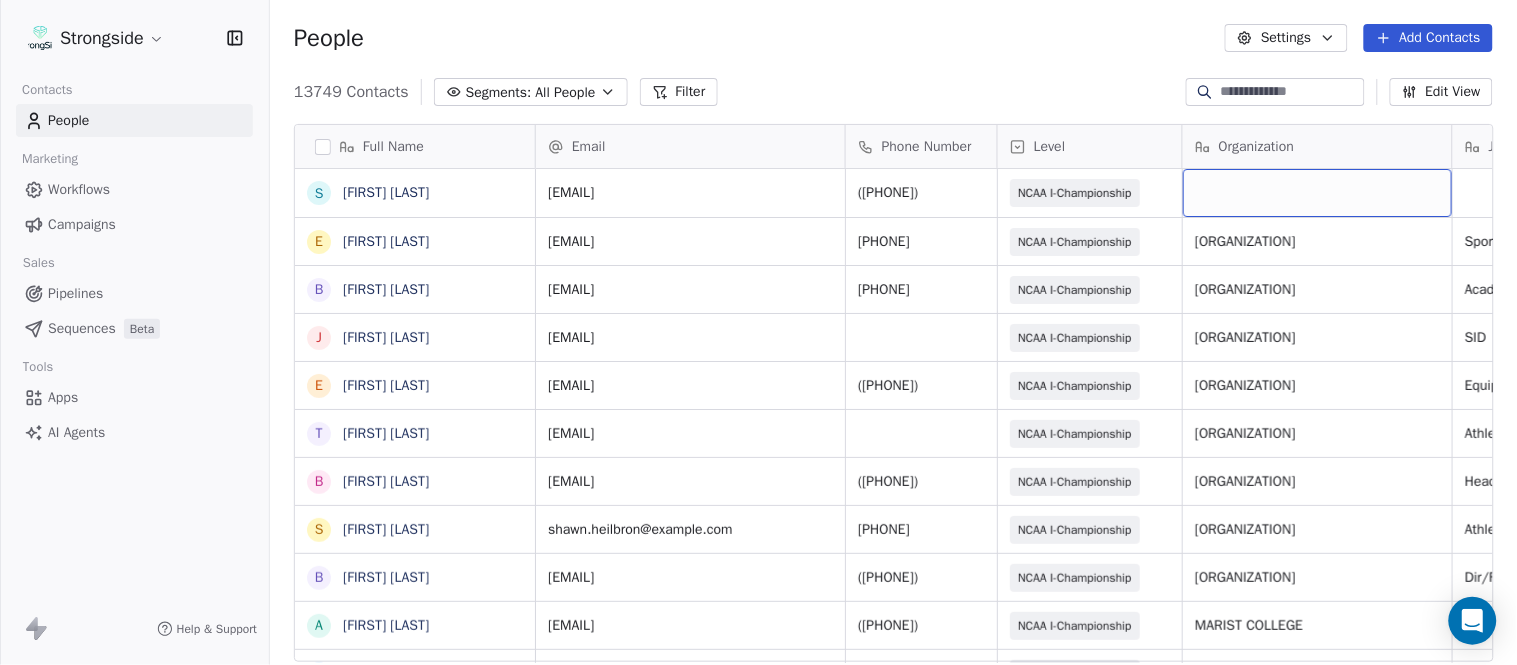 click at bounding box center (1317, 193) 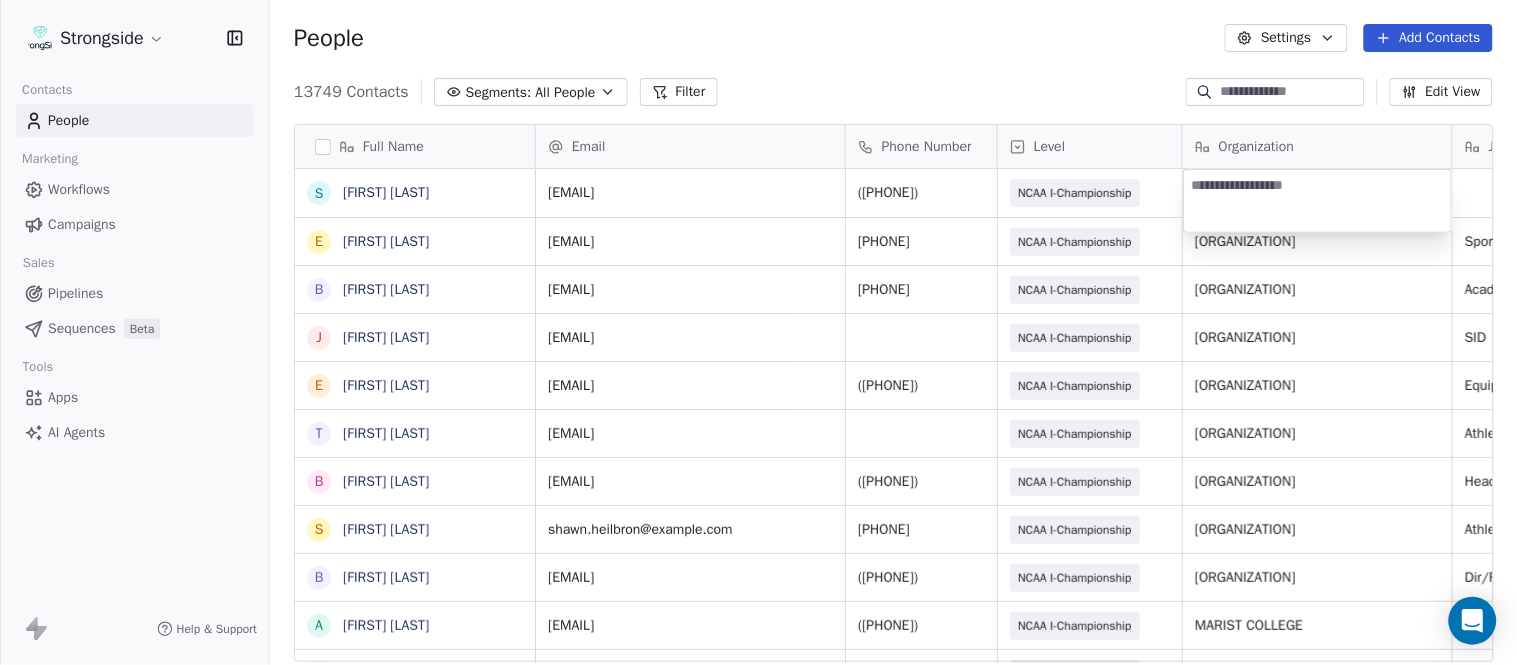 type on "**********" 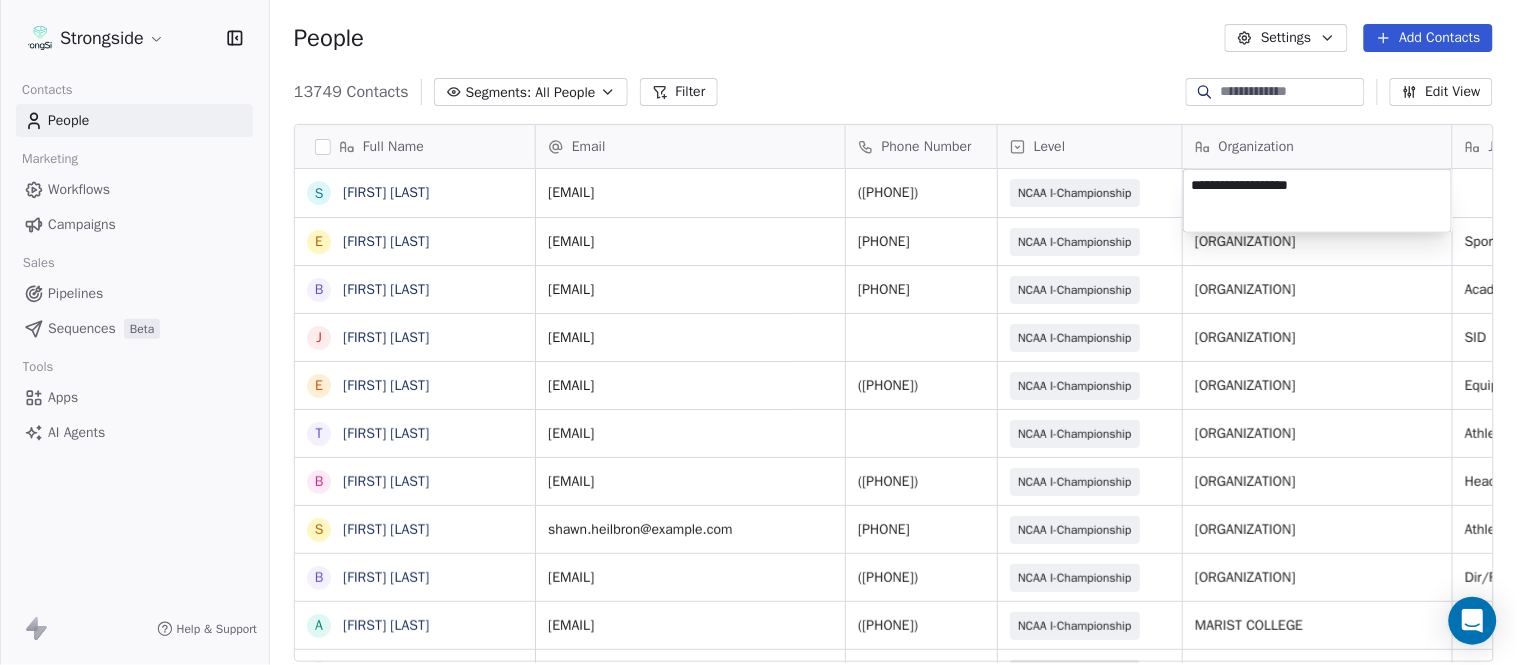 click on "Strongside Contacts People Marketing Workflows Campaigns Sales Pipelines Sequences Beta Tools Apps AI Agents Help & Support People Settings Add Contacts 13749 Contacts Segments: All People Filter Edit View Tag Add to Sequence Export Full Name S [FIRST] [LAST] E [FIRST] [LAST] B [FIRST] [LAST] J [FIRST] [LAST] E [FIRST] [LAST] T [FIRST] [LAST] B [FIRST] [LAST] S [FIRST] [LAST] B [FIRST] [LAST] A [FIRST] [LAST] J [FIRST] [LAST] M [FIRST] [LAST] D [FIRST] [LAST] J [FIRST] [LAST] T [FIRST] [LAST] R [FIRST] [LAST] C [FIRST] [LAST] V [FIRST] [LAST] B [FIRST] [LAST] K [FIRST] [LAST] D [FIRST] [LAST] O [FIRST] [LAST] I [FIRST] [LAST] R [FIRST] [LAST] T [FIRST] [LAST] K [FIRST] [LAST] J [FIRST] [LAST] T [FIRST] [LAST] S [FIRST] [LAST] D [FIRST] [LAST] Dr. [FIRST] [LAST] P [FIRST] [LAST] Email Phone Number Level Organization Job Title Tags Created Date BST Status [EMAIL] [PHONE] NCAA I-Championship Aug 08, 2025 09:14 PM [EMAIL] [PHONE] NCAA I-Championship STONY BROOK UNIV Sports Medicine Aug 08, 2025 09:13 PM" at bounding box center [758, 332] 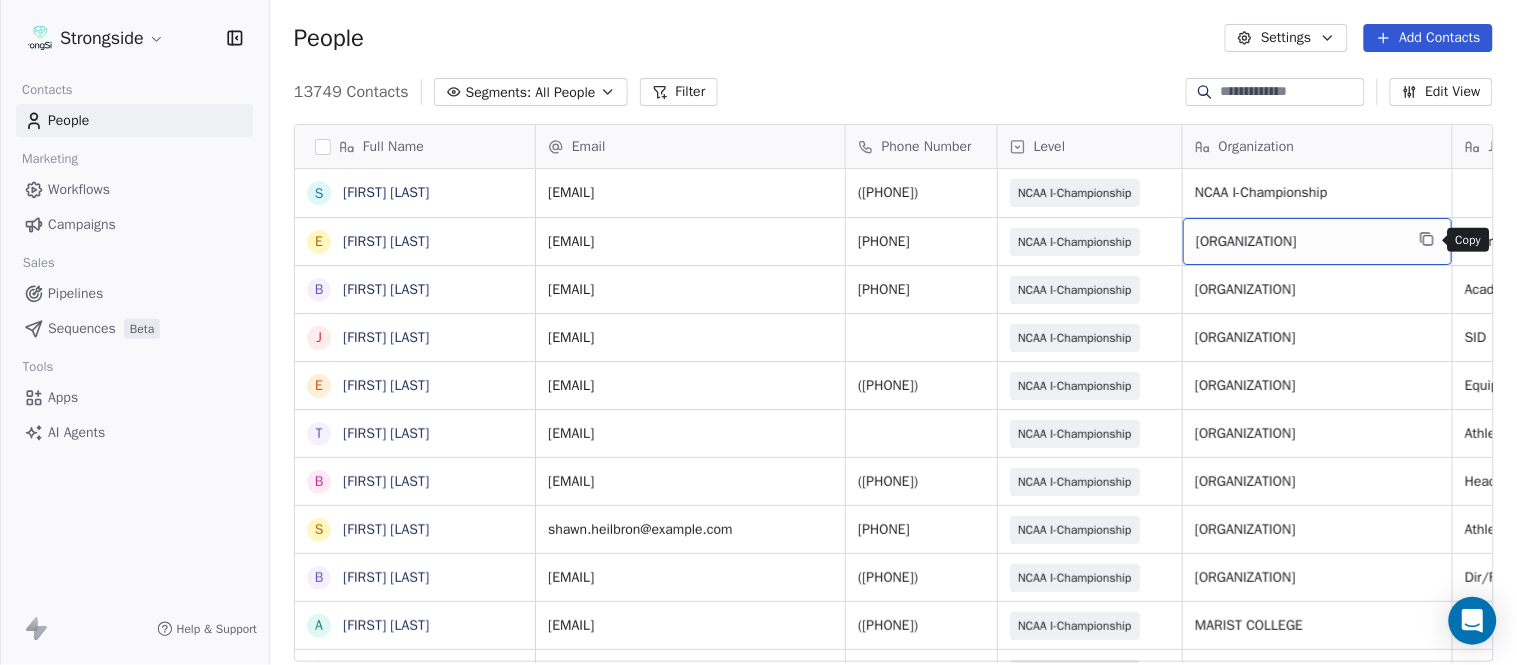 click 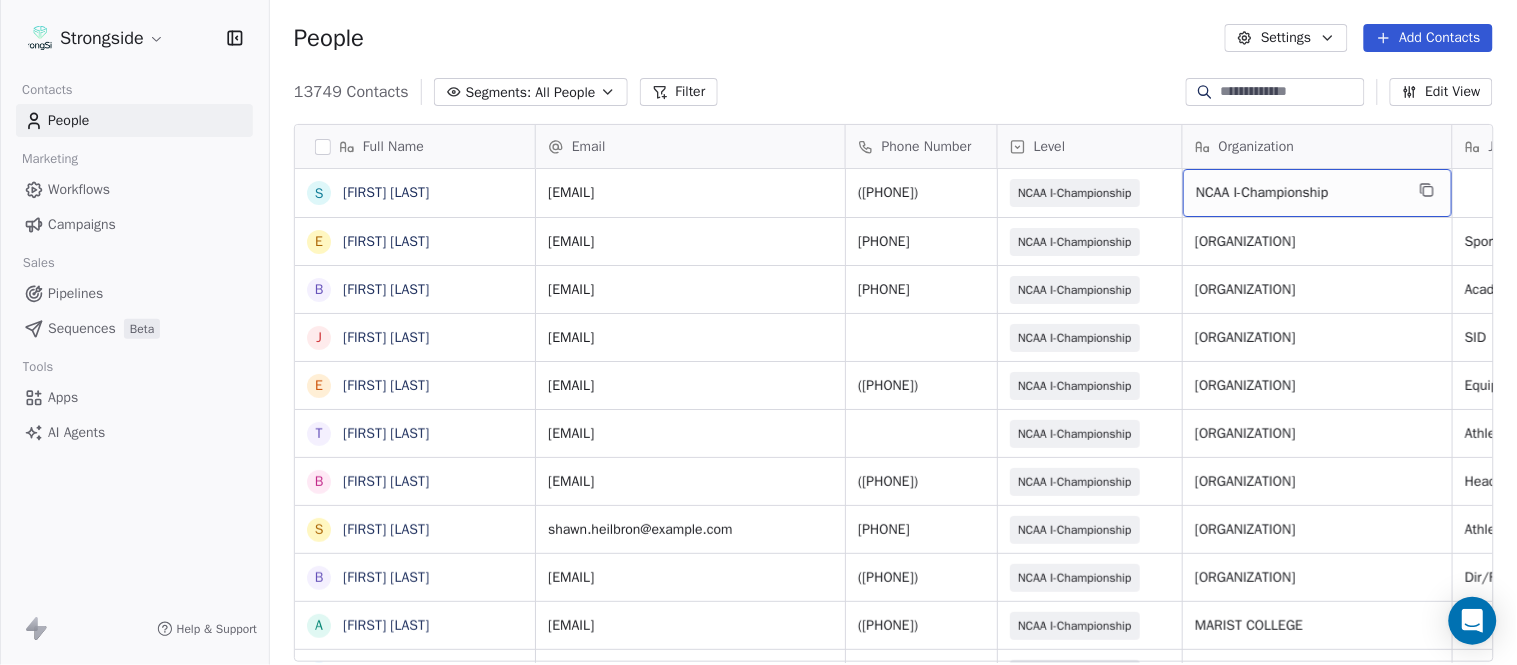 click on "NCAA I-Championship" at bounding box center [1299, 193] 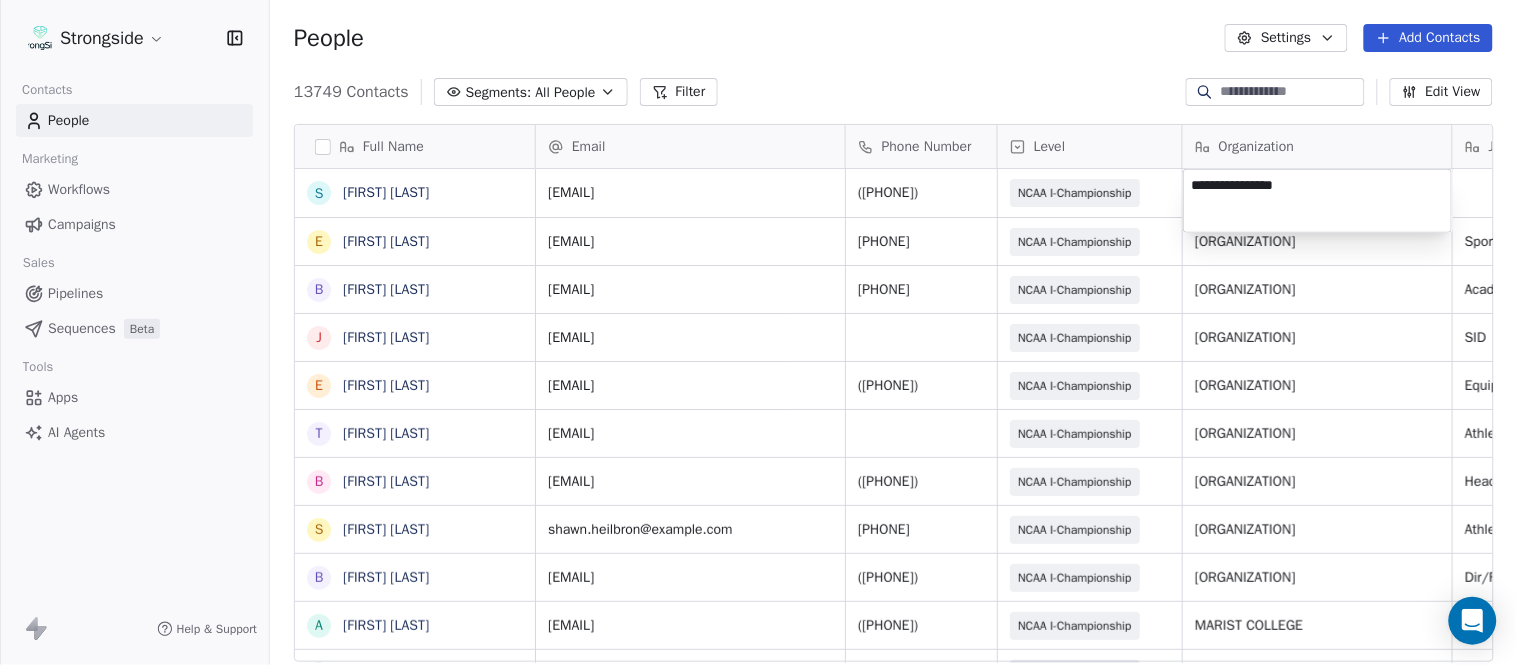 type on "**********" 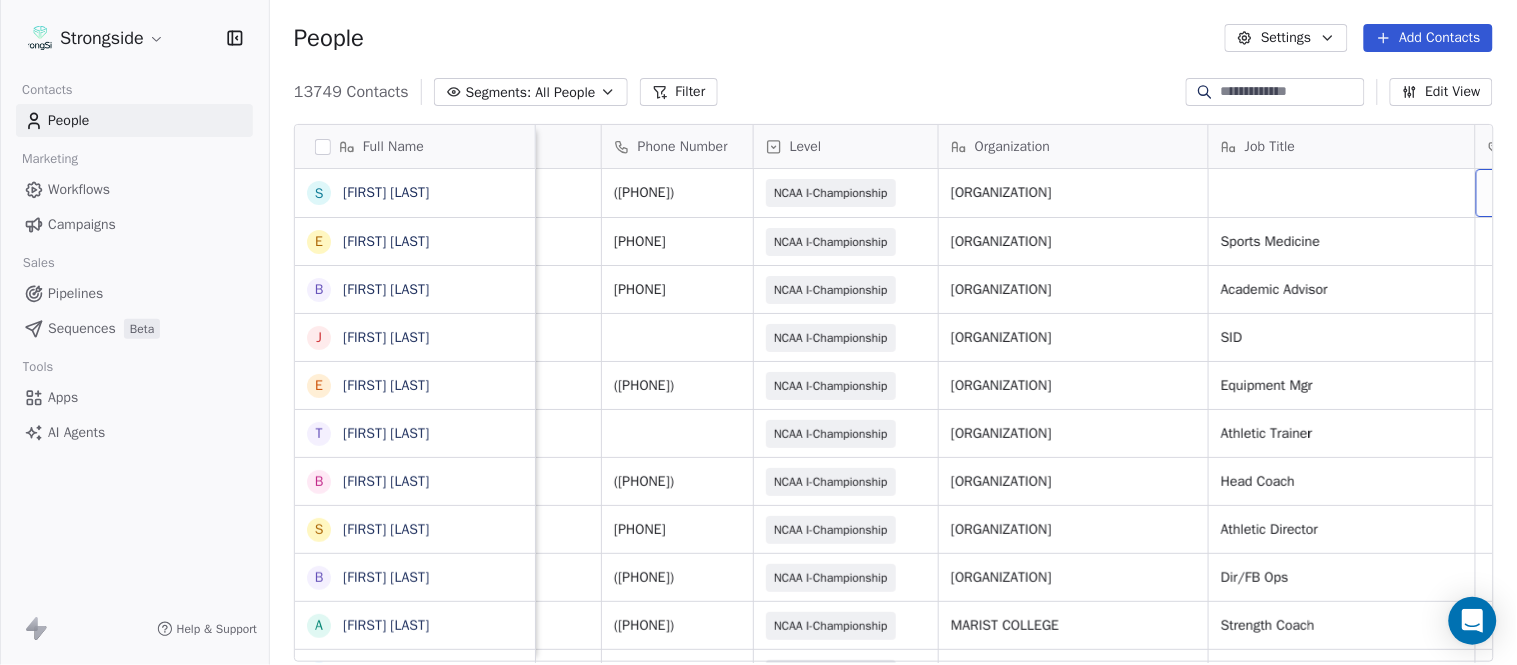 scroll, scrollTop: 0, scrollLeft: 344, axis: horizontal 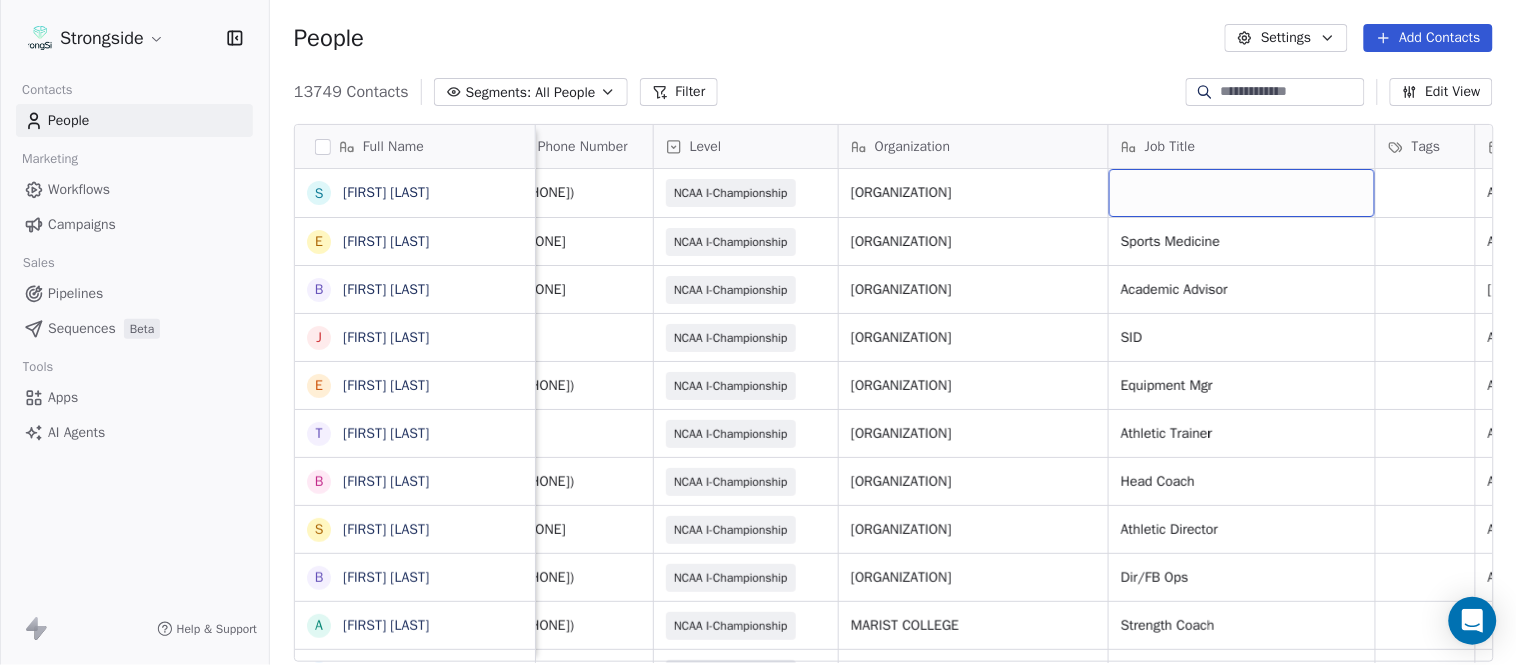 click at bounding box center (1242, 193) 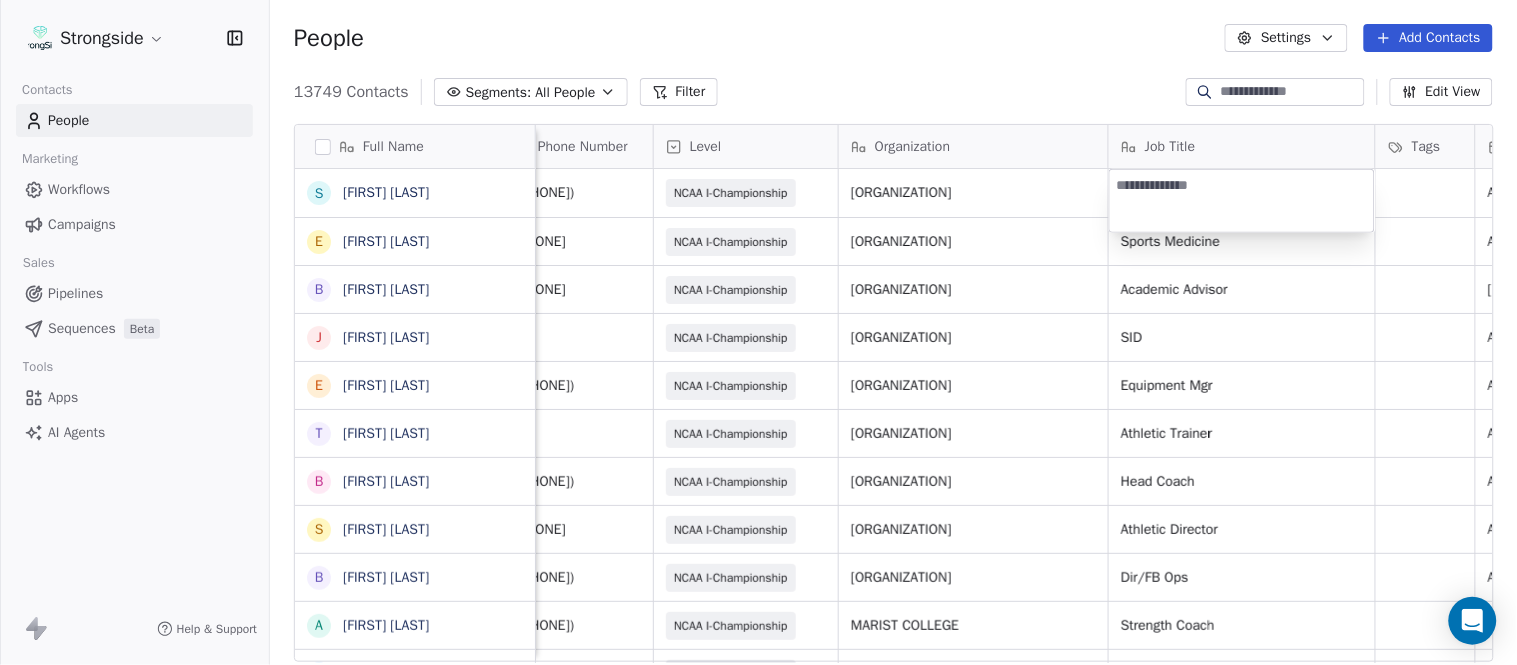 type on "**********" 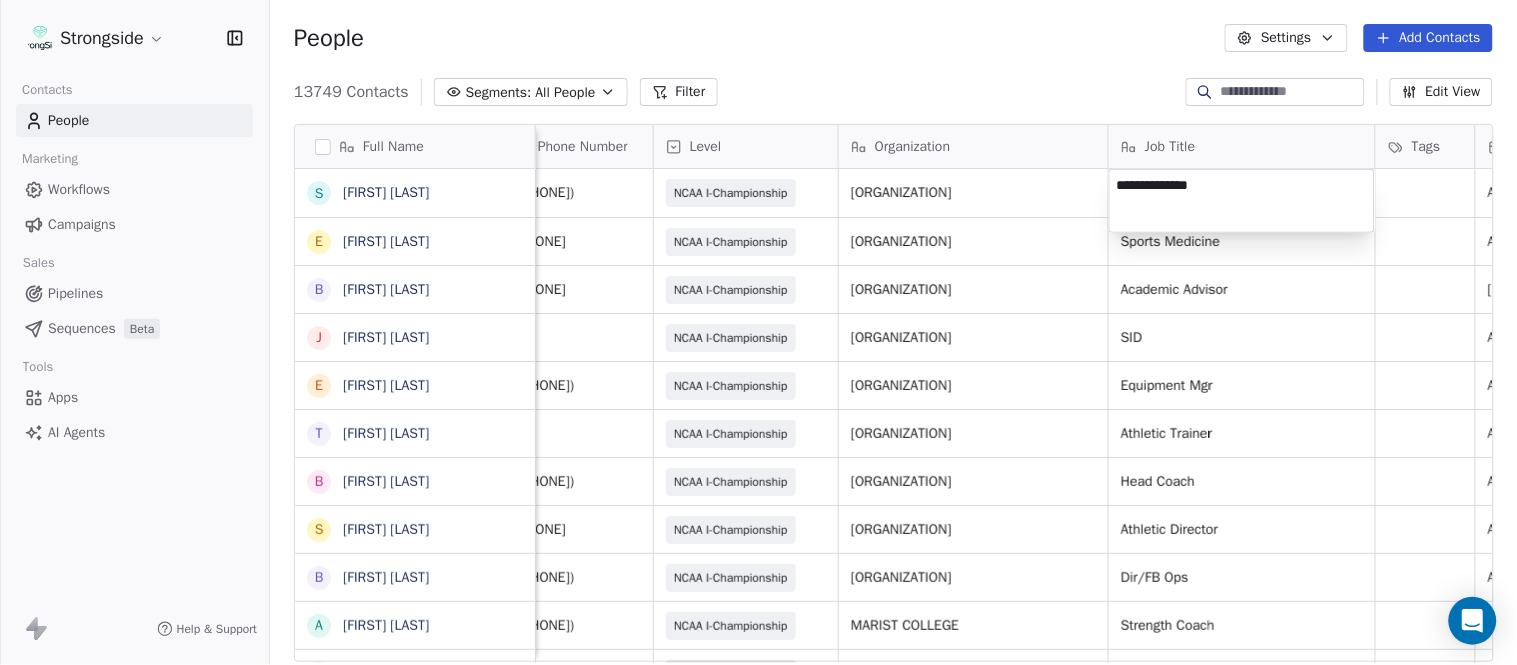 click on "Strongside Contacts People Marketing Workflows Campaigns Sales Pipelines Sequences Beta Tools Apps AI Agents Help & Support People Settings Add Contacts 13749 Contacts Segments: All People Filter Edit View Tag Add to Sequence Export Full Name S [FIRST] [LAST] E [FIRST] [LAST] B [FIRST] [LAST] J [FIRST] [LAST] E [FIRST] [LAST] T [FIRST] [LAST] B [FIRST] [LAST] S [FIRST] [LAST] B [FIRST] [LAST] A [FIRST] [LAST] J [FIRST] [LAST] M [FIRST] [LAST] D [FIRST] [LAST] J [FIRST] [LAST] T [FIRST] [LAST] R [FIRST] [LAST] C [FIRST] [LAST] V [FIRST] [LAST] B [FIRST] [LAST] K [FIRST] [LAST] D [FIRST] [LAST] O [FIRST] [LAST] I [FIRST] [LAST] R [FIRST] [LAST] T [FIRST] [LAST] K [FIRST] [LAST] J [FIRST] [LAST] T [FIRST] [LAST] S [FIRST] [LAST] D [FIRST] [LAST] P [FIRST] [LAST] J [FIRST] [LAST] A [FIRST] [LAST] R [FIRST] [LAST] E [FIRST] [LAST] J [FIRST] [LAST] T [FIRST] [LAST] B [FIRST] [LAST] C [FIRST] [LAST] Email Phone Number Level Organization Job Title Tags Created Date BST Status Priority Emails Auto Clicked [EMAIL] ([PHONE]) NCAA I-Championship STONY BROOK UNIV Aug 08, 2025 09:14 PM [EMAIL] [PHONE] NCAA I-Championship SID SID" at bounding box center [758, 332] 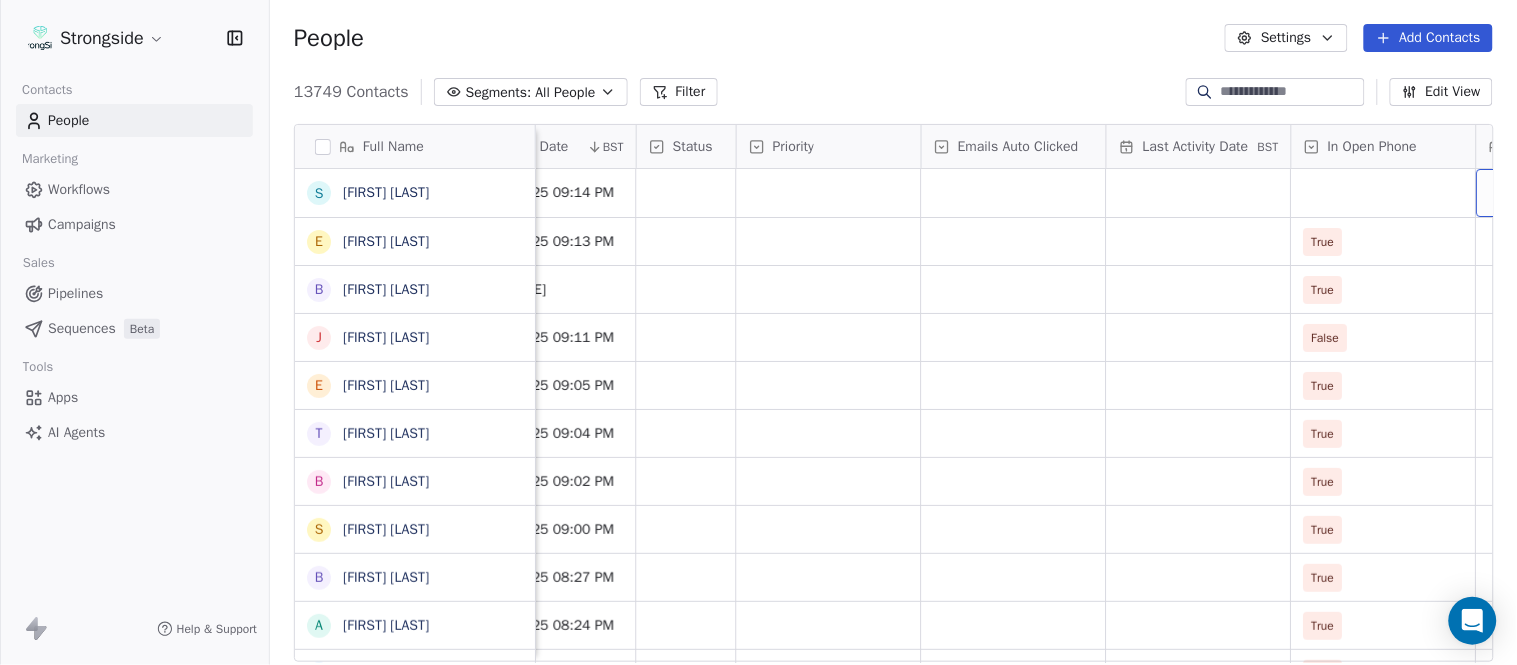 scroll, scrollTop: 0, scrollLeft: 1554, axis: horizontal 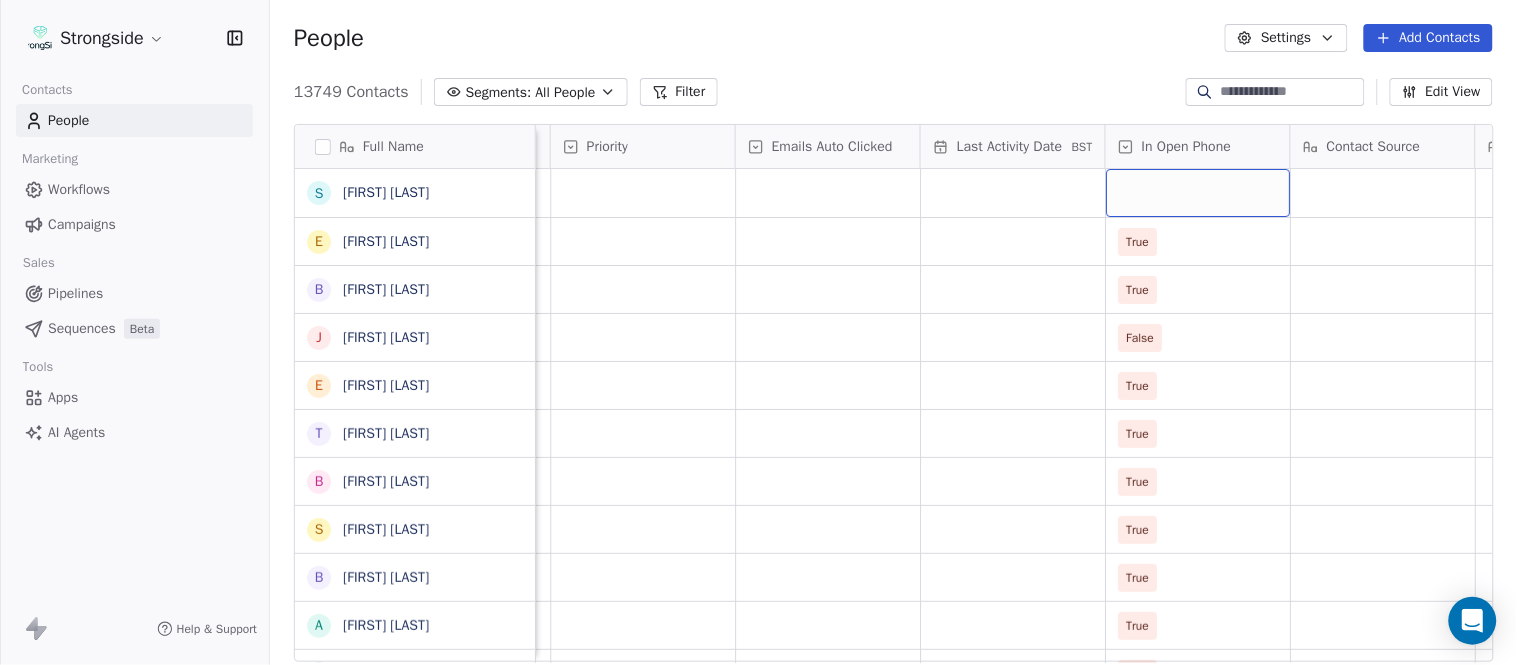 click at bounding box center (1198, 193) 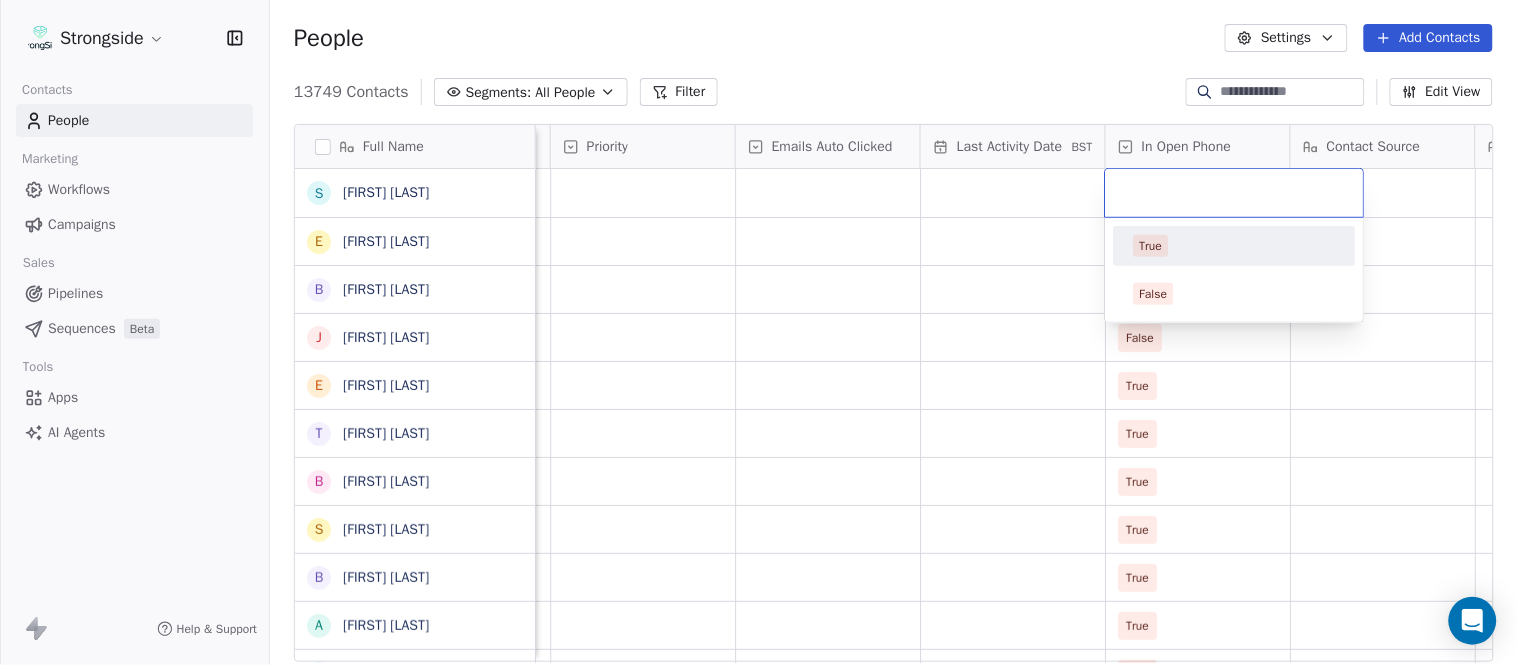 click on "True" at bounding box center (1235, 246) 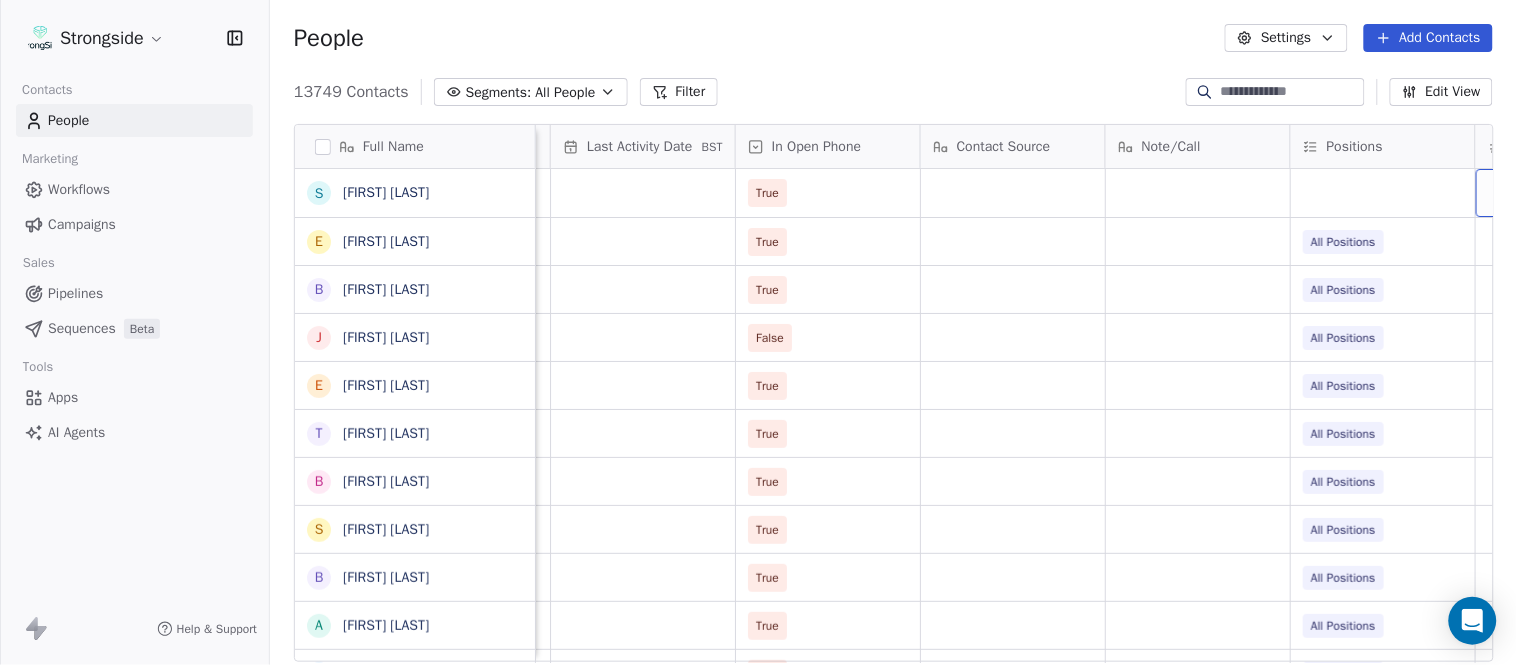 scroll, scrollTop: 0, scrollLeft: 2108, axis: horizontal 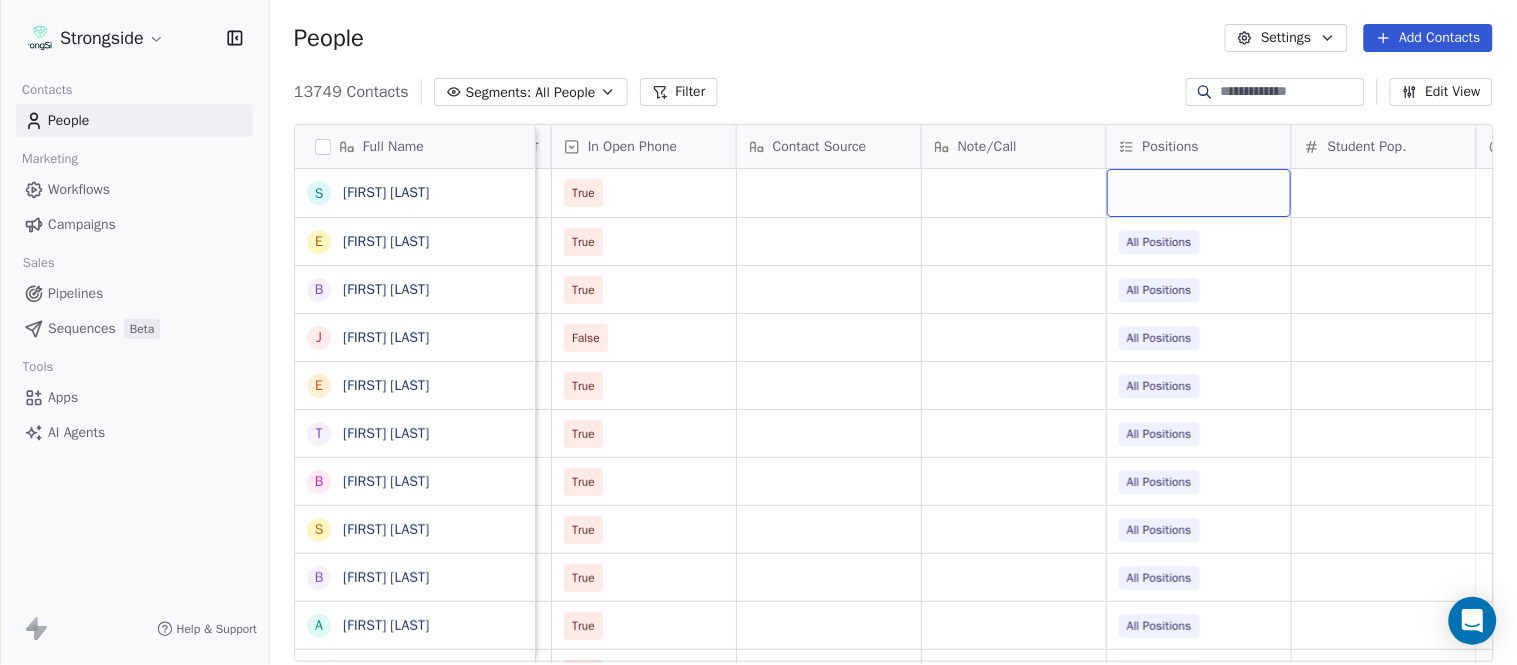 click at bounding box center [1199, 193] 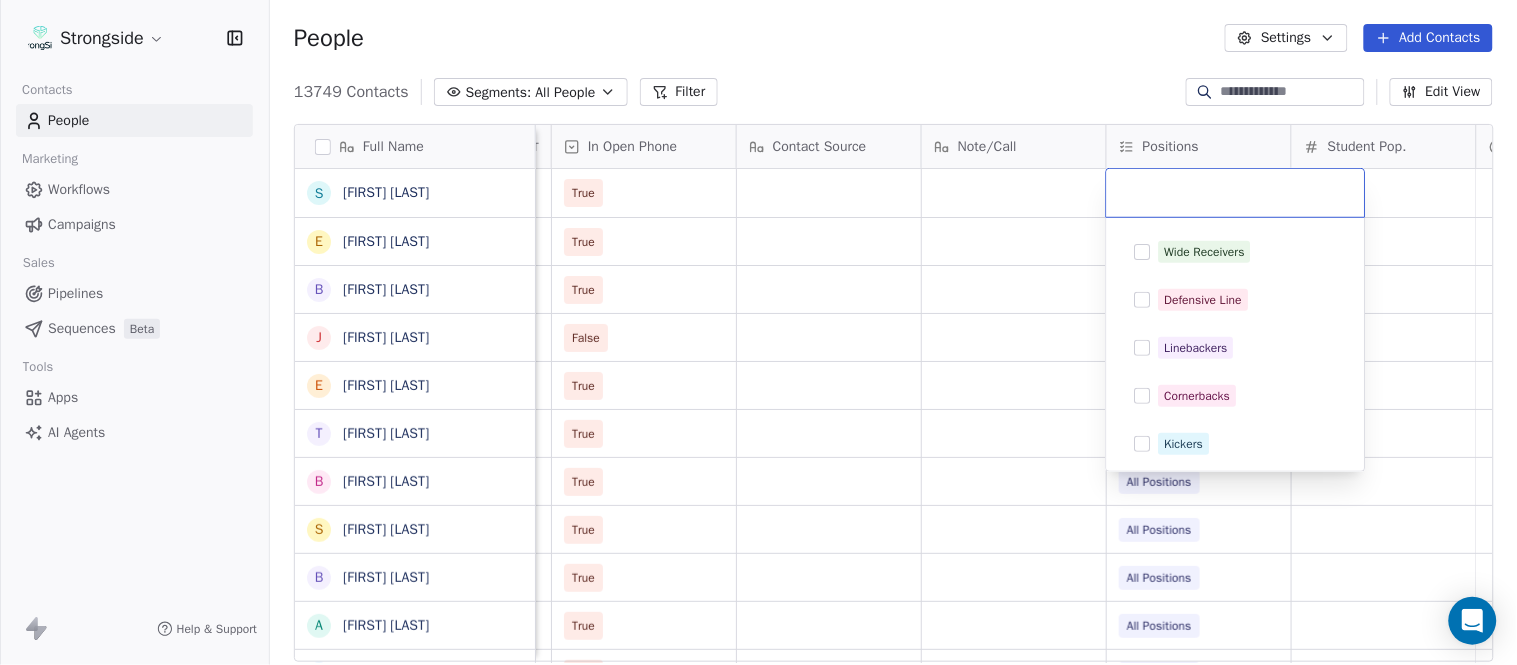 scroll, scrollTop: 444, scrollLeft: 0, axis: vertical 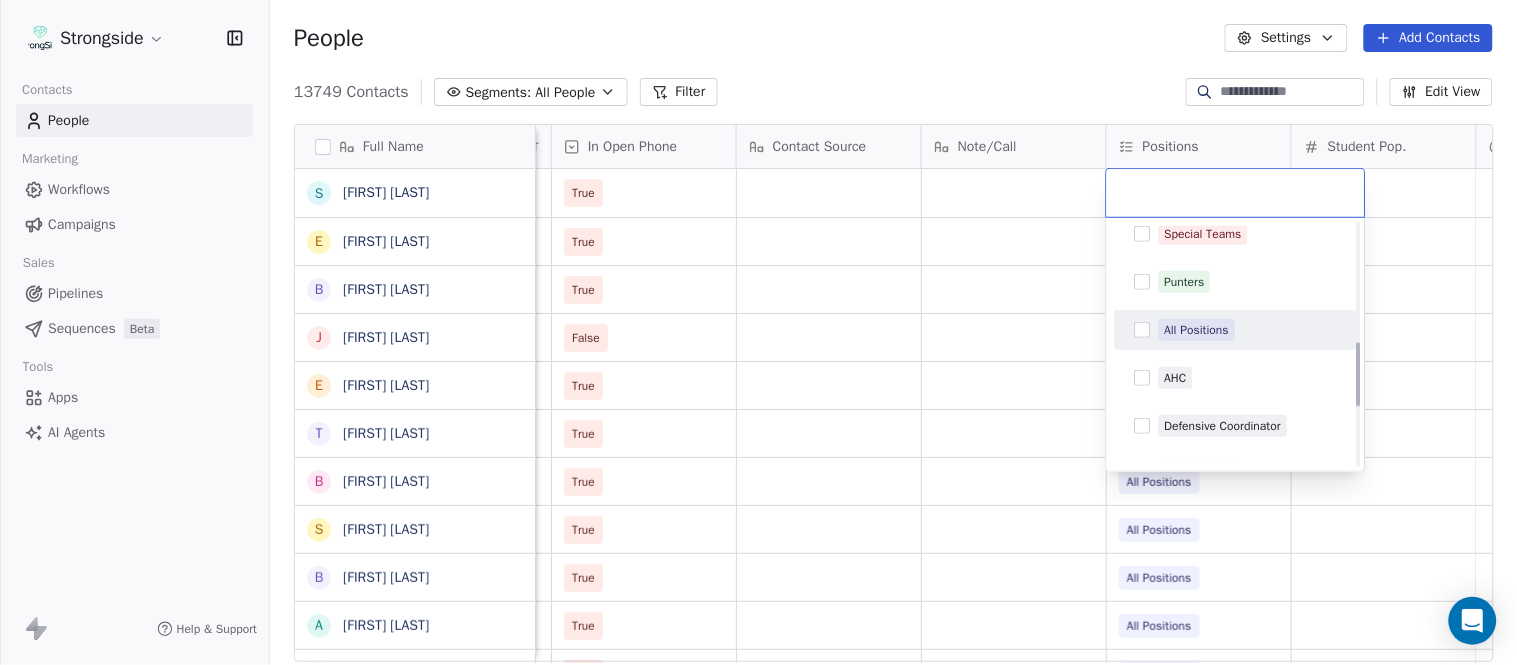 click on "All Positions" at bounding box center (1197, 330) 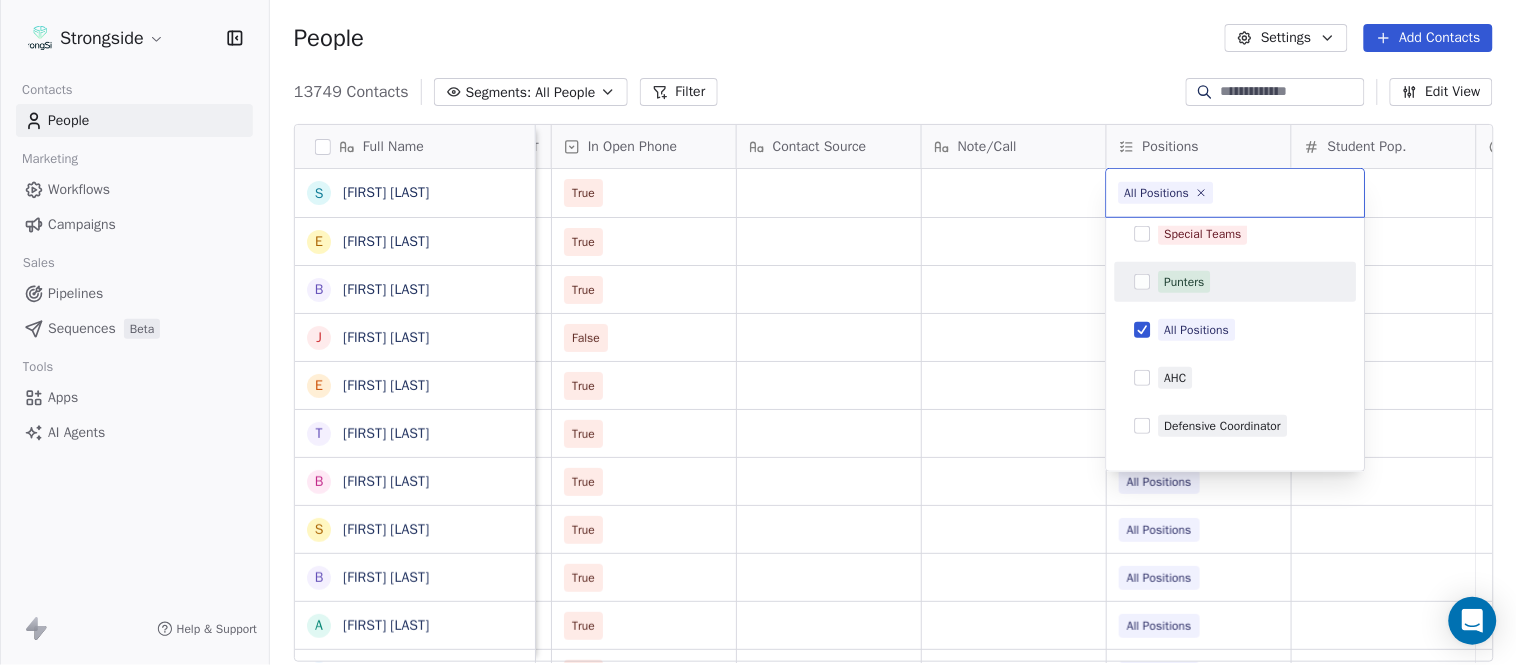 click on "Strongside Contacts People Marketing Workflows Campaigns Sales Pipelines Sequences Beta Tools Apps AI Agents Help & Support People Settings Add Contacts 13749 Contacts Segments: All People Filter Edit View Tag Add to Sequence Export Full Name S [FIRST] [LAST] E [FIRST] [LAST] B [FIRST] [LAST] J [FIRST] [LAST] E [FIRST] [LAST] T [FIRST] [LAST] B [FIRST] [LAST] S [FIRST] [LAST] B [FIRST] [LAST] A [FIRST] [LAST] J [FIRST] [LAST] M [FIRST] [LAST] D [FIRST] [LAST] J [FIRST] [LAST] T [FIRST] [LAST] R [FIRST] [LAST] C [FIRST] [LAST] V [FIRST] [LAST] B [FIRST] [LAST] K [FIRST] [LAST] D [FIRST] [LAST] O [FIRST] [LAST] I [FIRST] [LAST] R [FIRST] [LAST] T [FIRST] [LAST] K [FIRST] [LAST] J [FIRST] [LAST] T [FIRST] [LAST] S [FIRST] [LAST] D Dr. [FIRST] [LAST] P [FIRST] [LAST] Status Priority Emails Auto Clicked Last Activity Date BST In Open Phone Contact Source Note/Call Positions Student Pop. Lead Account True True All Positions True All Positions True All Positions True All Positions True All Positions True All Positions True All Positions True" at bounding box center (758, 332) 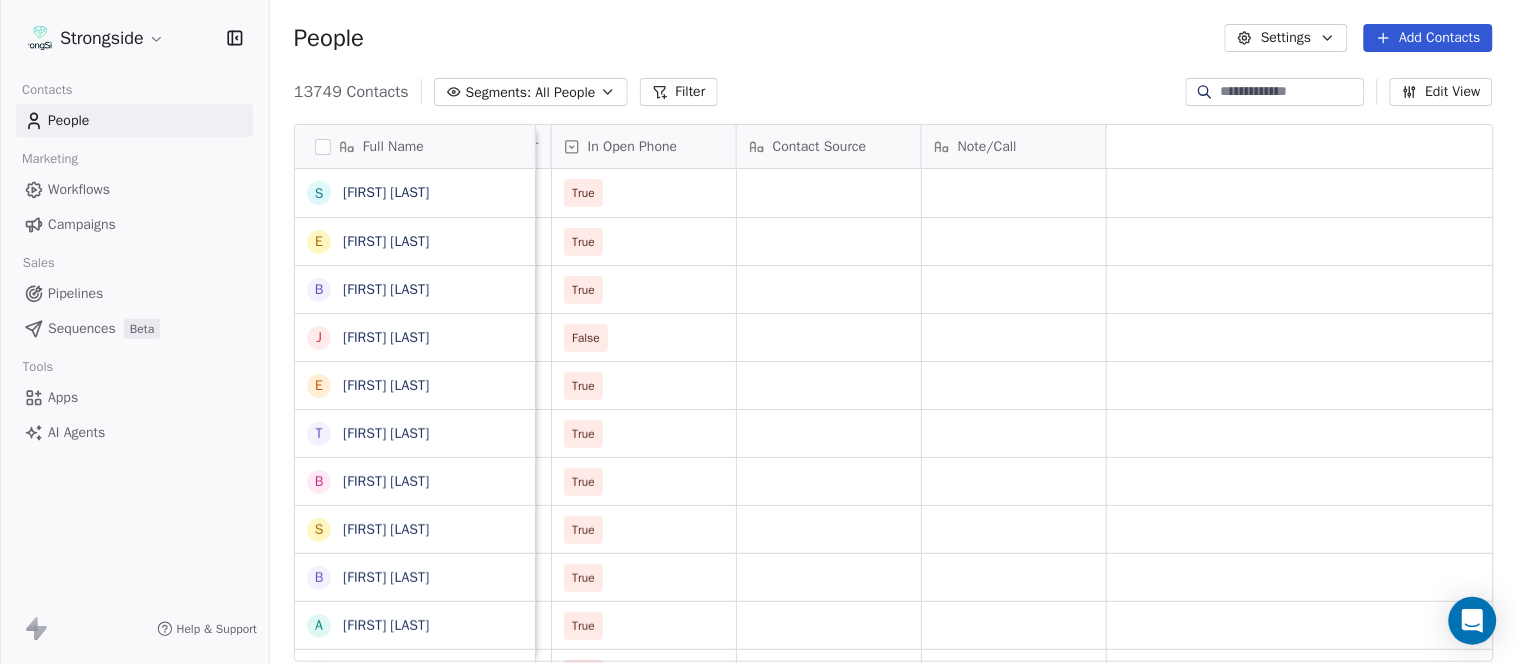 scroll, scrollTop: 0, scrollLeft: 0, axis: both 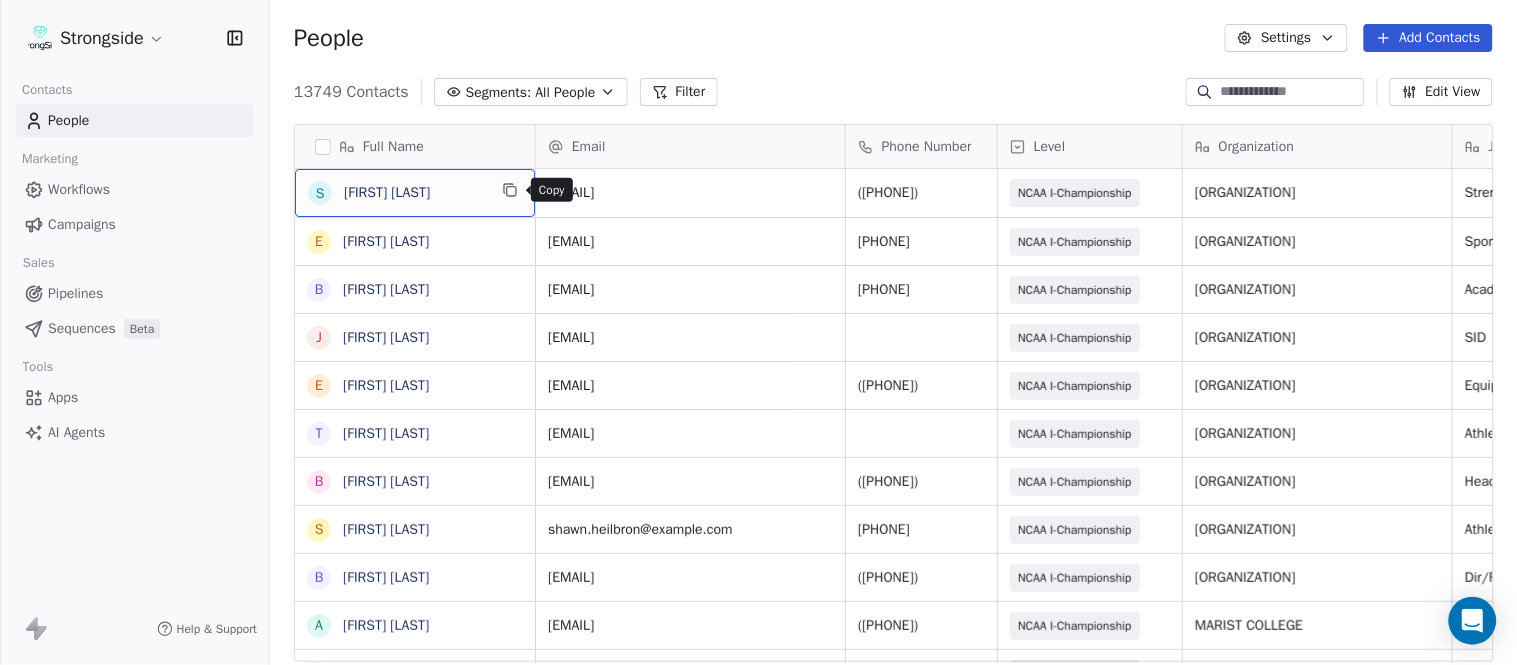 click 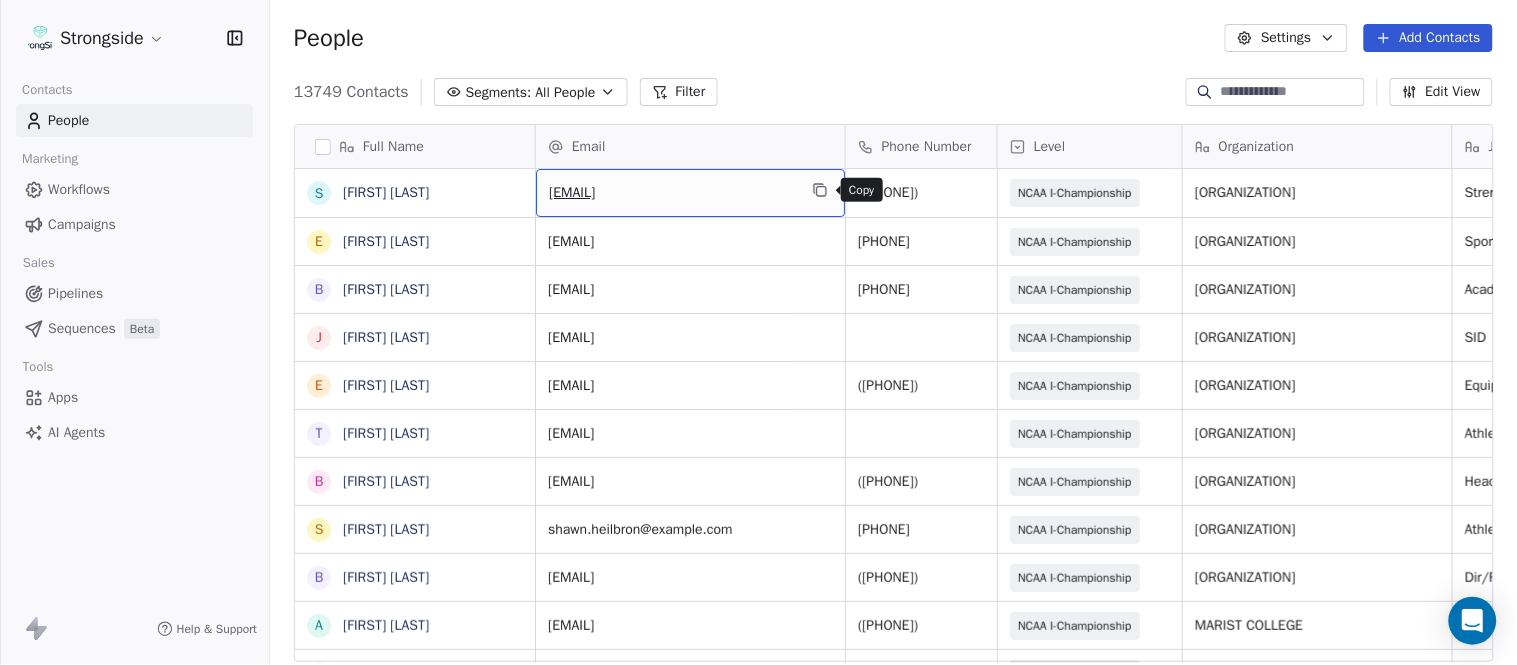 click at bounding box center [820, 190] 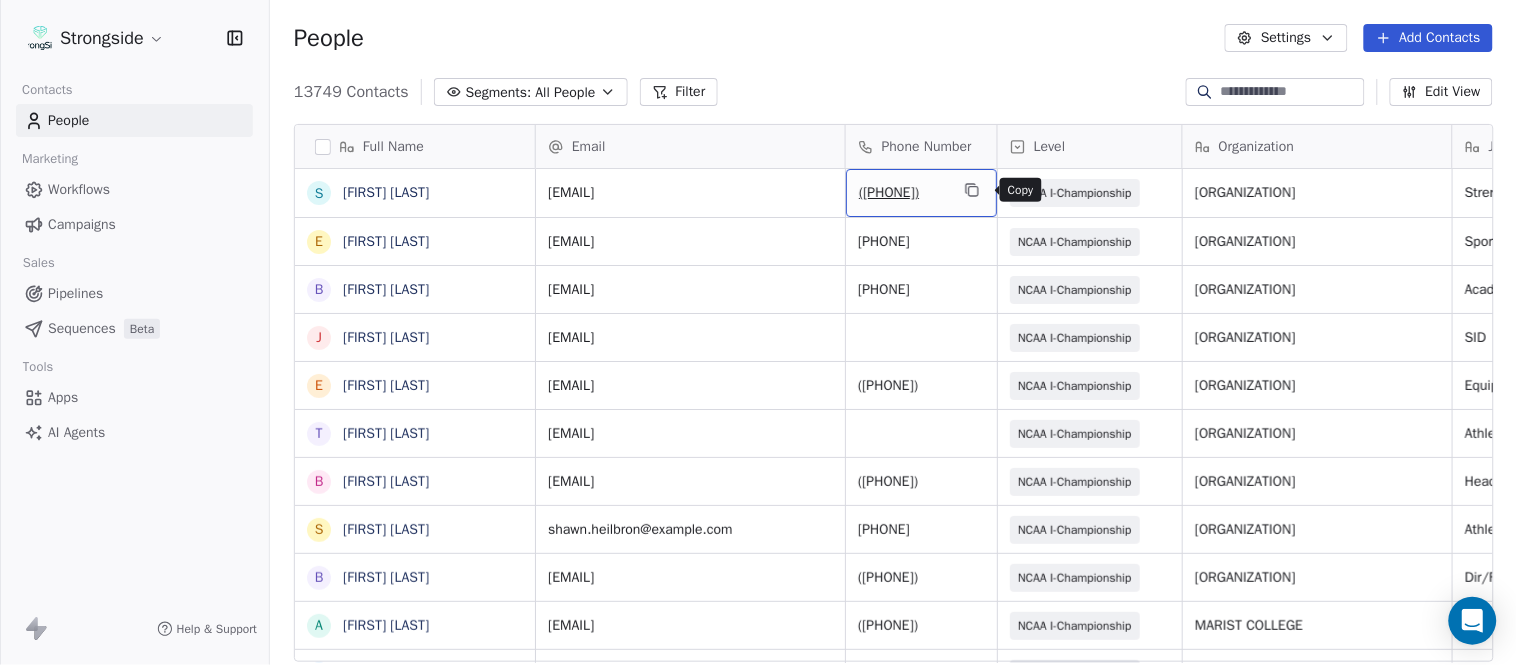 click at bounding box center (972, 190) 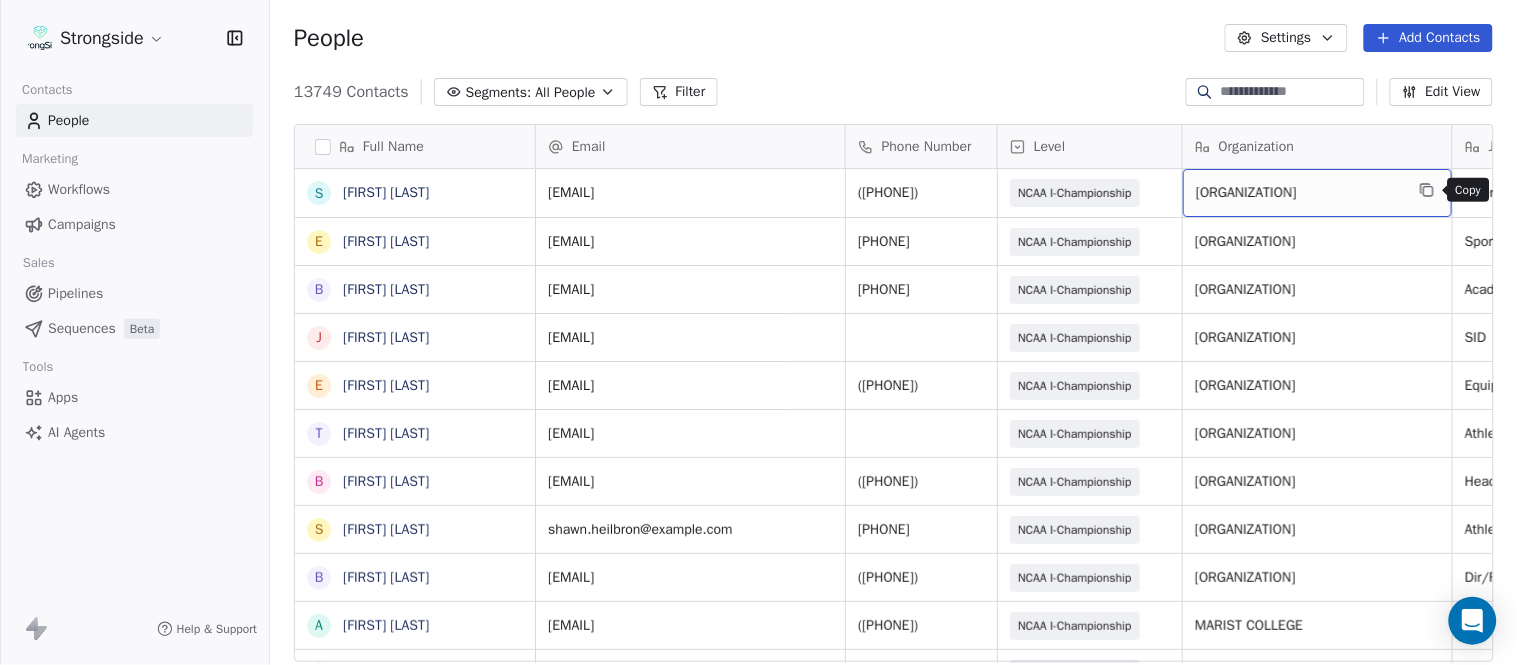 click 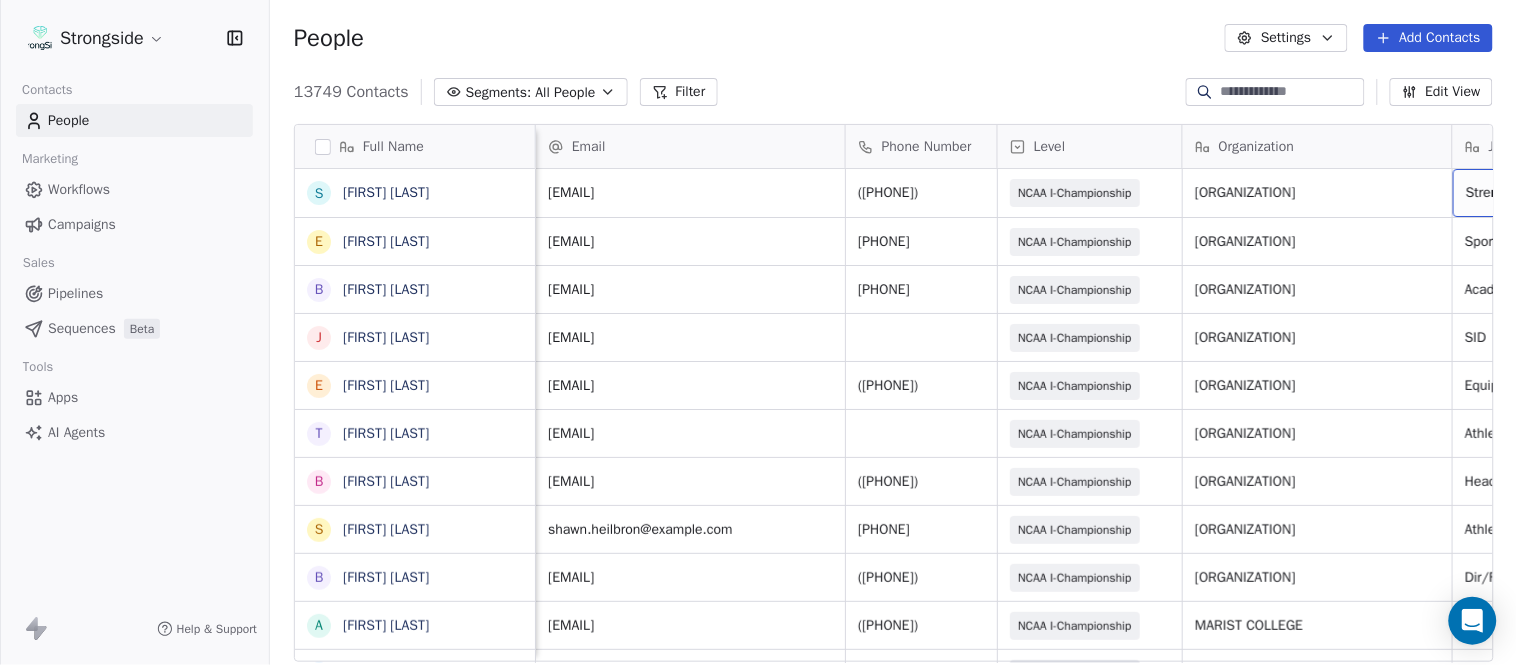 scroll, scrollTop: 0, scrollLeft: 244, axis: horizontal 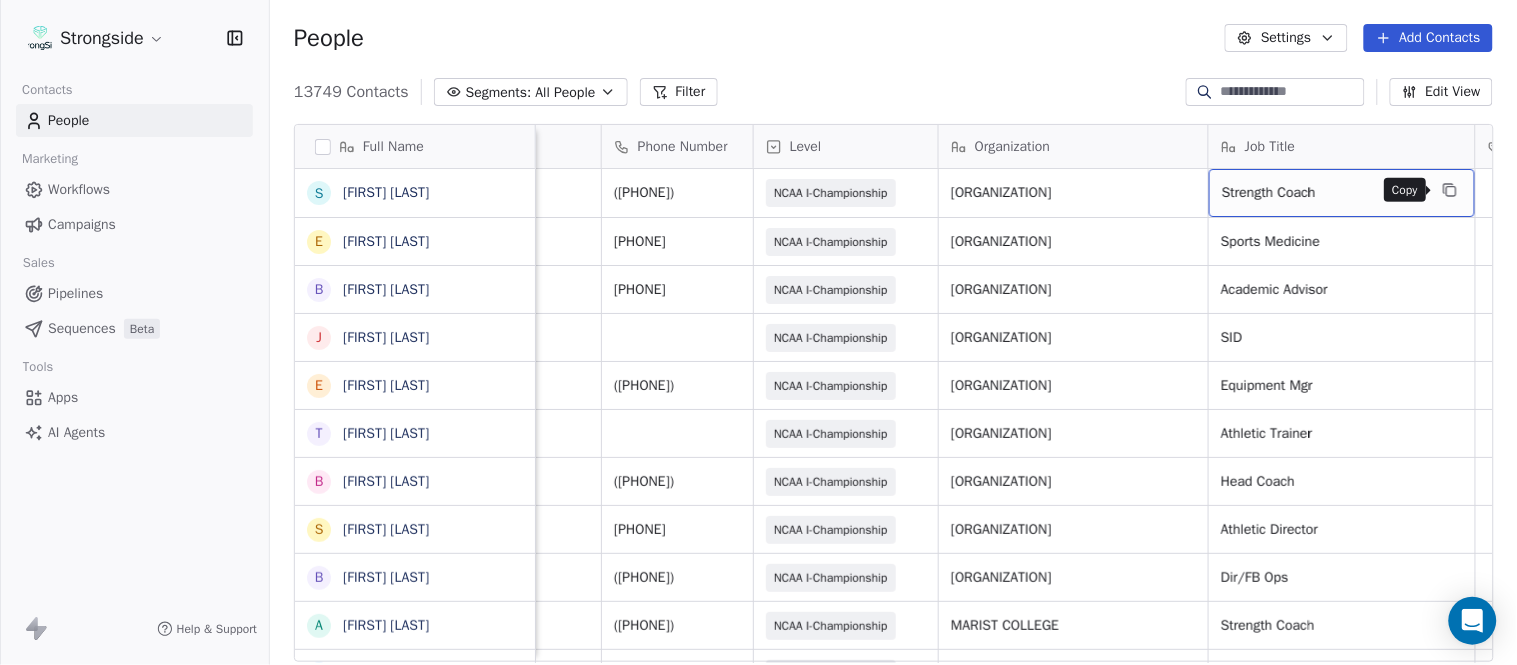 click 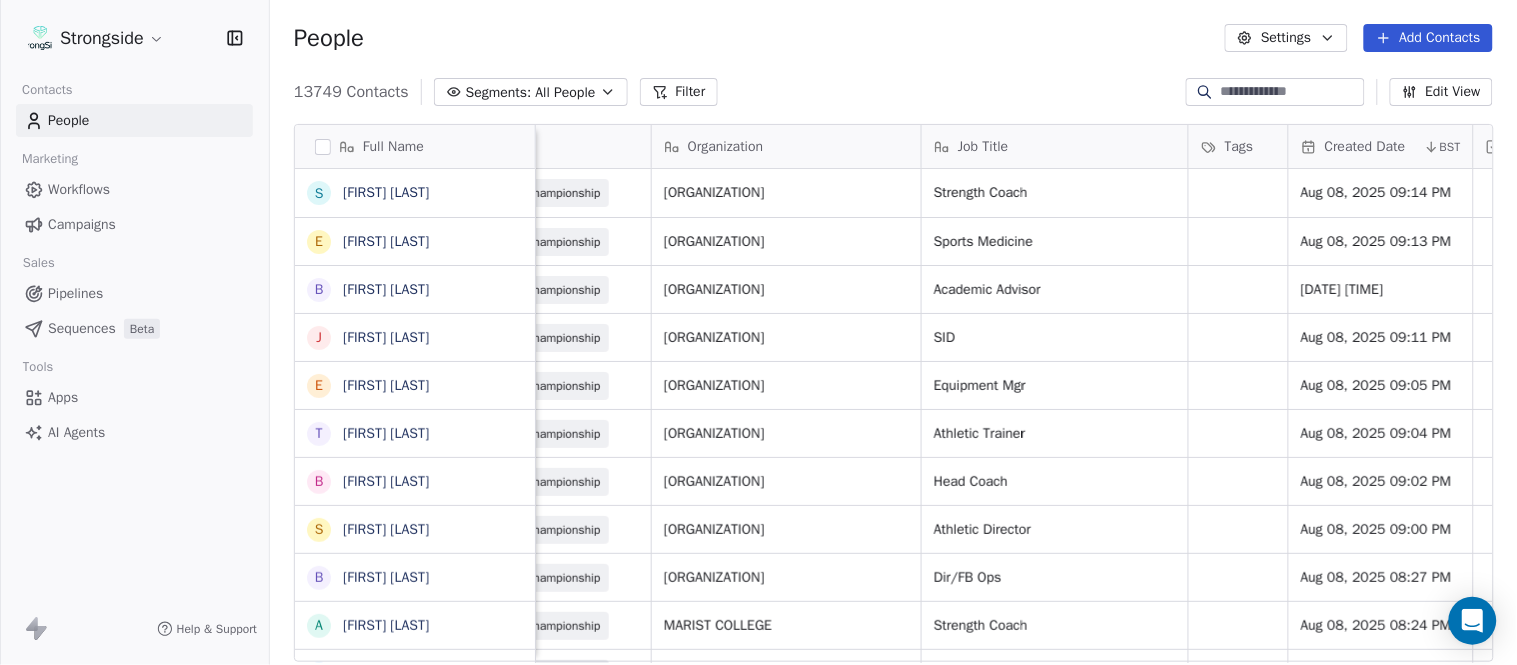 scroll, scrollTop: 0, scrollLeft: 0, axis: both 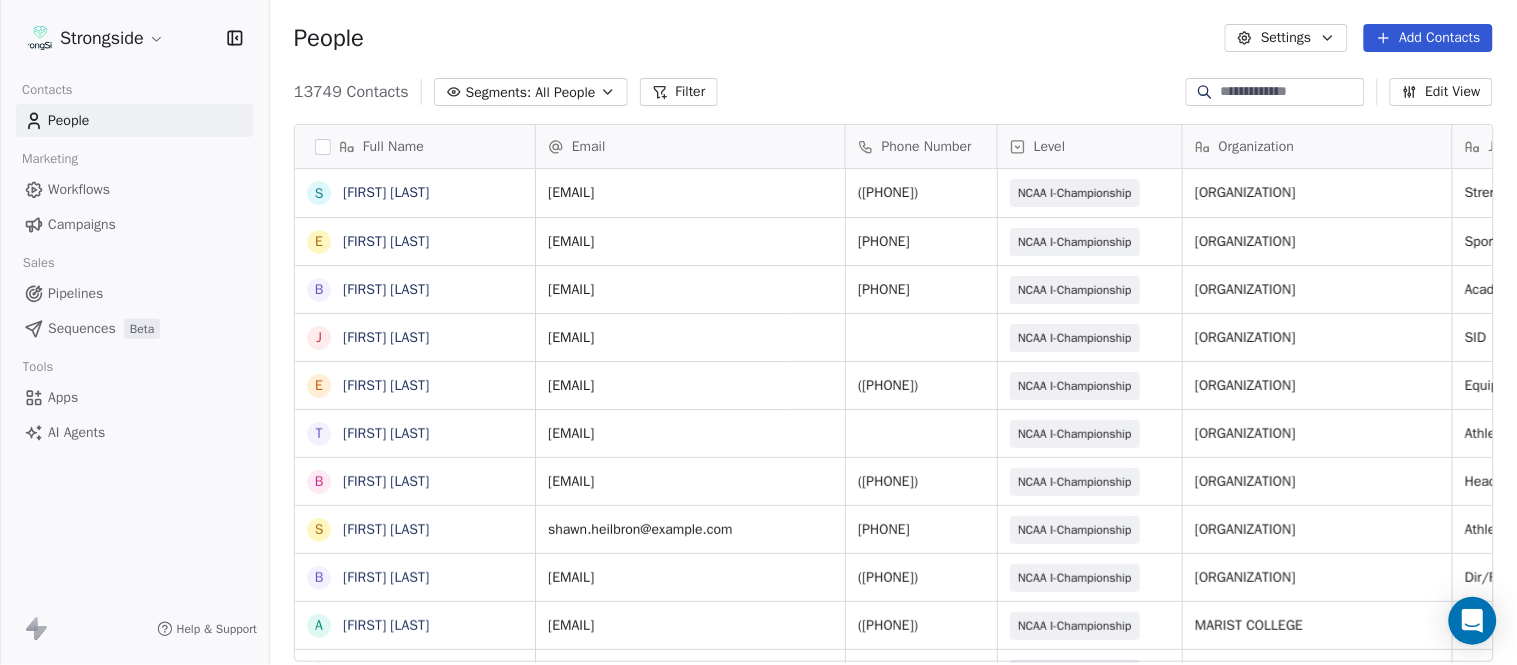 click 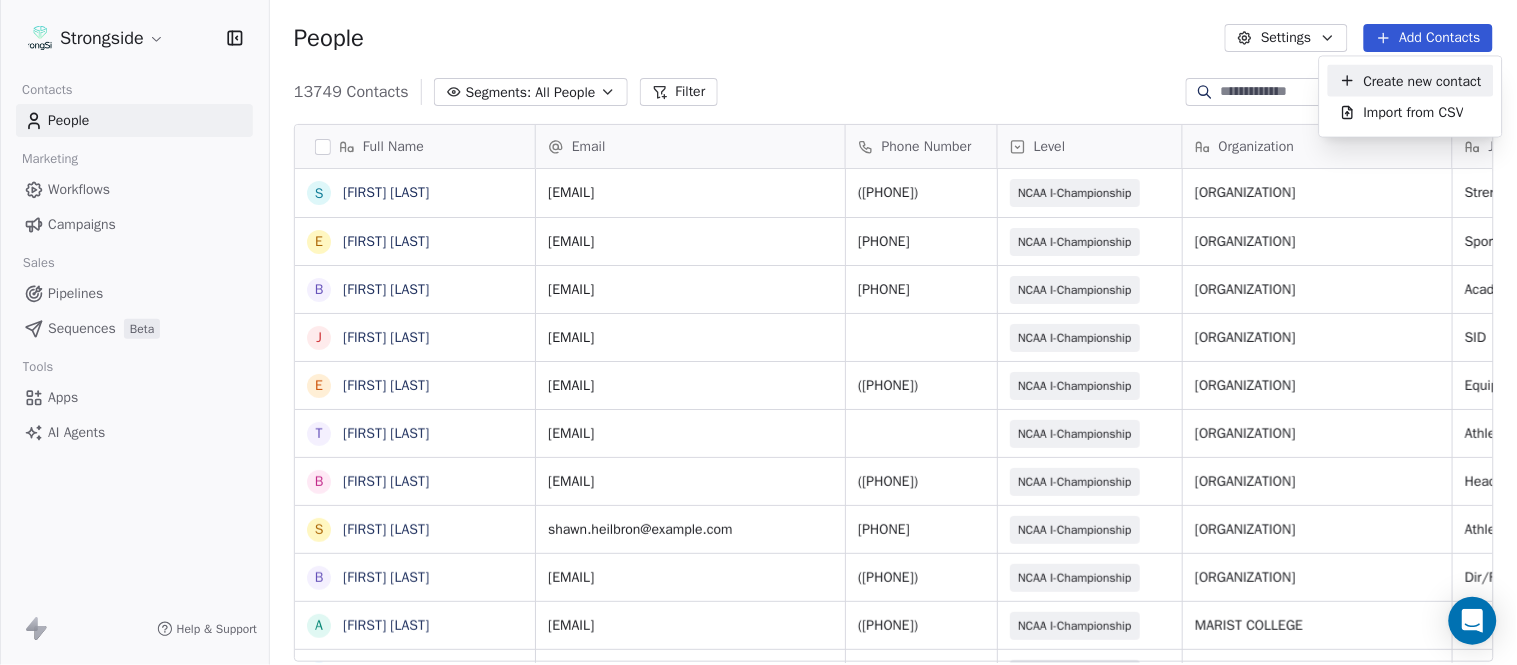 click on "Create new contact" at bounding box center [1423, 80] 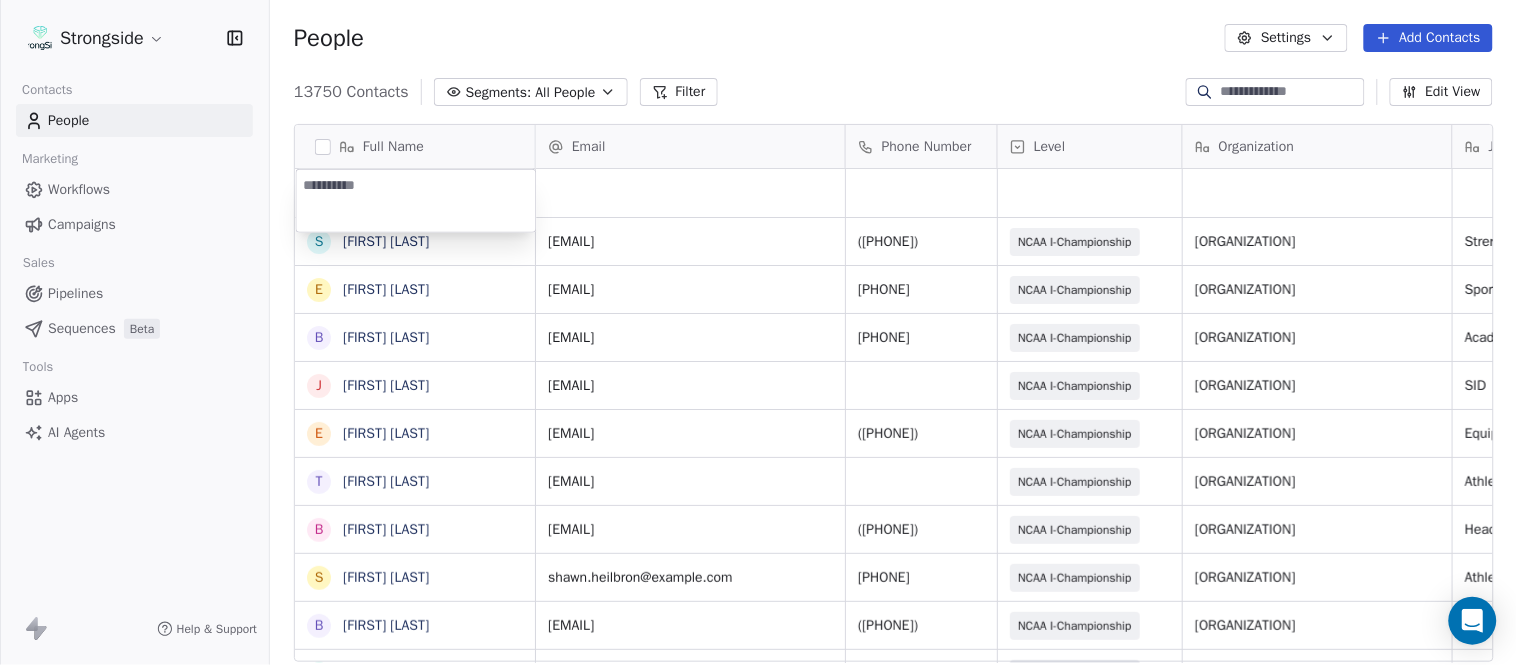 type on "**********" 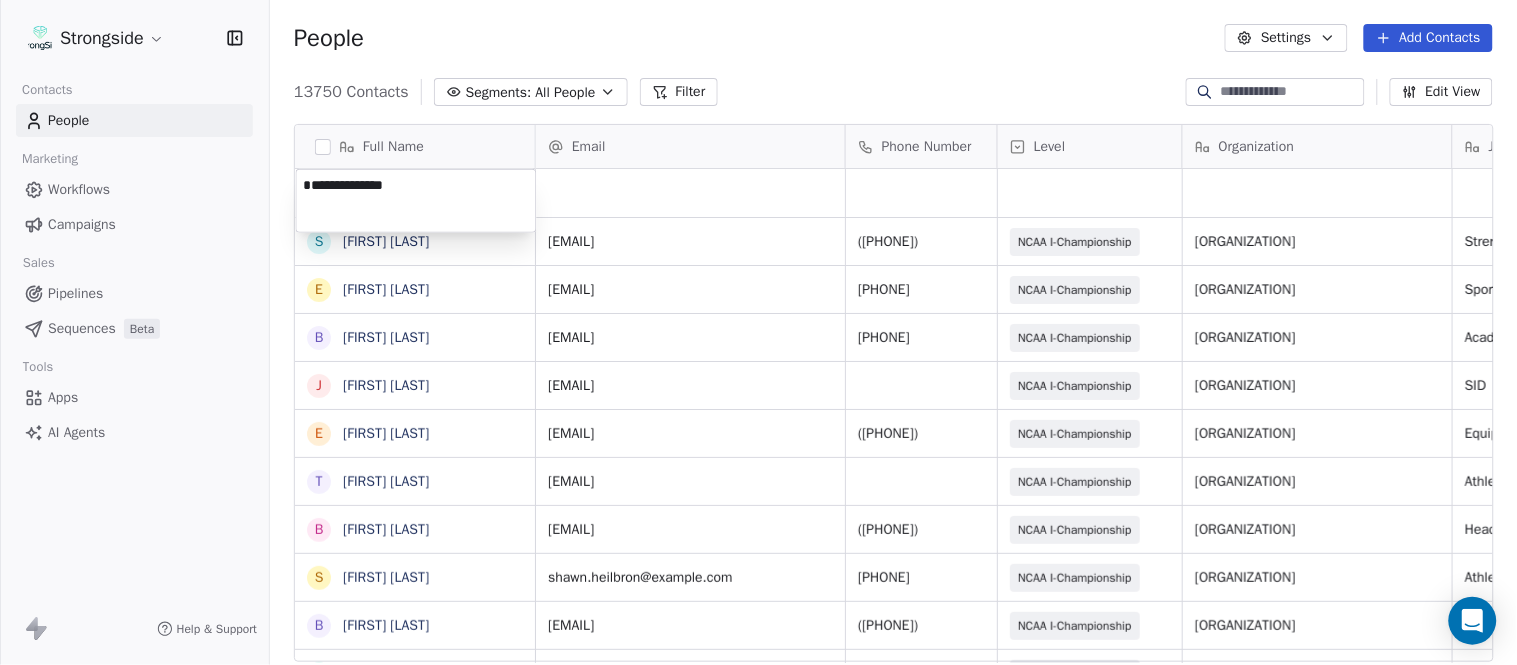 click on "Strongside Contacts People Marketing Workflows Campaigns Sales Pipelines Sequences Beta Tools Apps AI Agents Help & Support People Settings  Add Contacts 13750 Contacts Segments: All People Filter  Edit View Tag Add to Sequence Export Full Name S [FIRST] [LAST] E [FIRST] [LAST] B [FIRST] [LAST] J [FIRST] [LAST] E [FIRST] [LAST] T [FIRST] [LAST] B [FIRST] [LAST] S [FIRST] [LAST] B [FIRST] [LAST] A [FIRST] [LAST] J [FIRST] [LAST] M [FIRST] [LAST] D [FIRST] [LAST] J [FIRST] [LAST] T [FIRST] [LAST] R [FIRST] [LAST] C [FIRST] [LAST] V [FIRST] [LAST] B [FIRST] [LAST] K [FIRST] [LAST] D [FIRST] [LAST] O [FIRST] [LAST] I [FIRST] [LAST] R [FIRST] [LAST] T [FIRST] [LAST] K [FIRST] [LAST] J [FIRST] [LAST] T [FIRST] [LAST] S [FIRST] [LAST] D [FIRST] [LAST] Email Phone Number Level Organization Job Title Tags Created Date BST Status Aug 08, 2025 09:16 PM sean.c.kennedy@[EXAMPLE.COM] ([PHONE]) NCAA I-Championship STONY BROOK UNIV Strength Coach Aug 08, 2025 09:14 PM elizabeth.zanolli@[EXAMPLE.COM] [PHONE] NCAA I-Championship STONY BROOK UNIV SID" at bounding box center [758, 332] 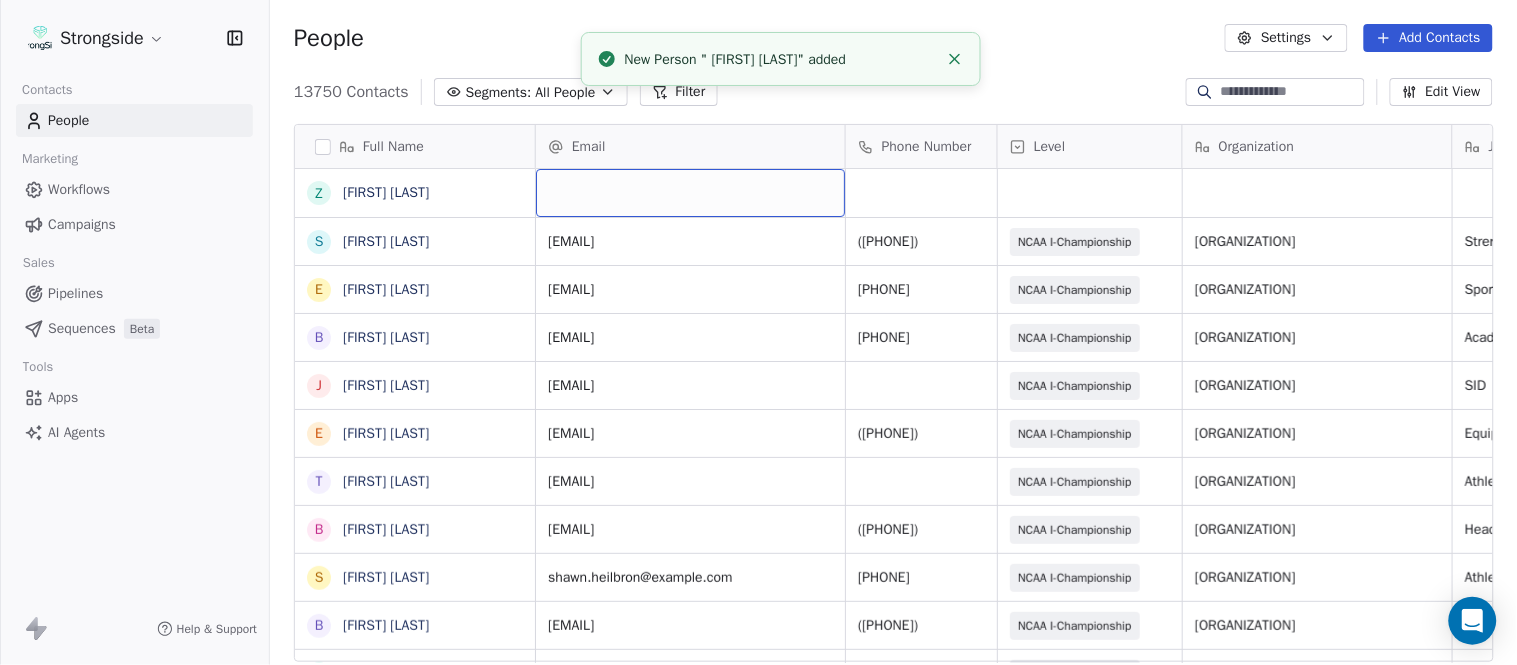 click at bounding box center [690, 193] 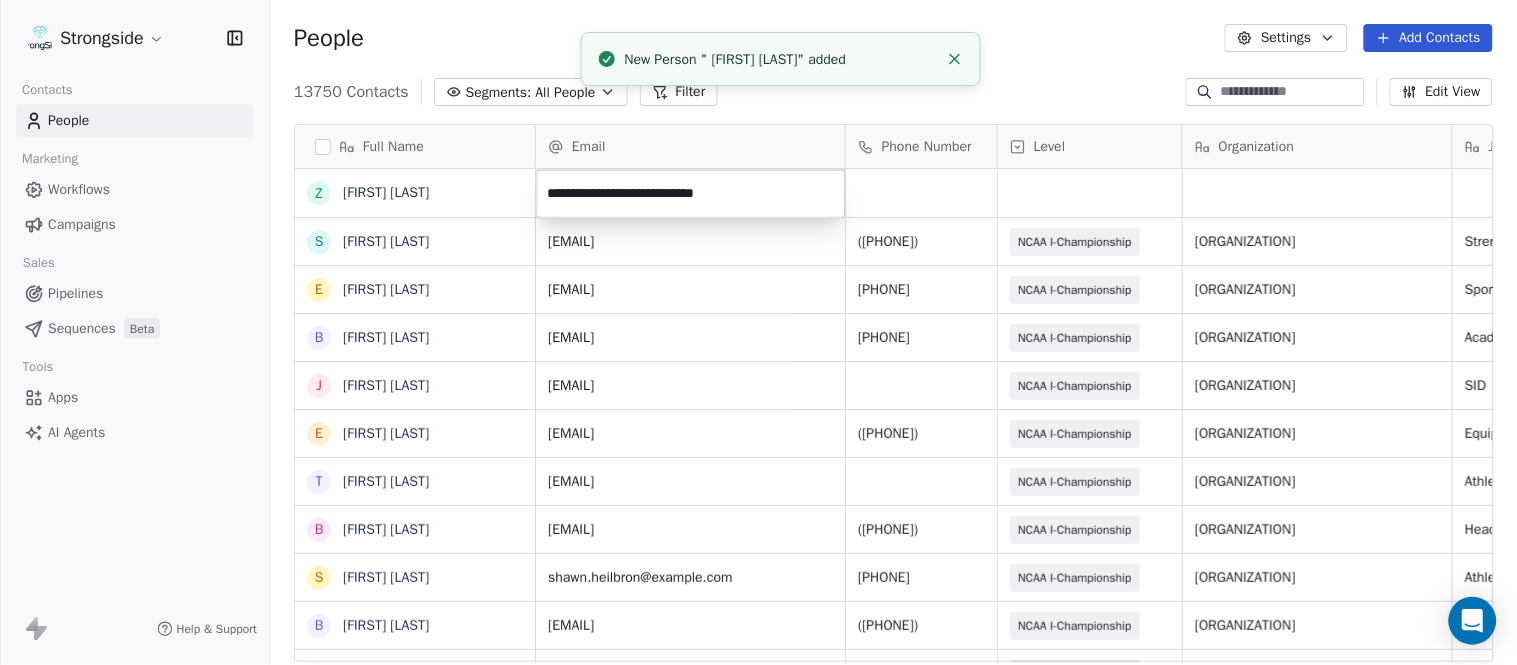 click on "Strongside Contacts People Marketing Workflows Campaigns Sales Pipelines Sequences Beta Tools Apps AI Agents Help & Support People Settings Add Contacts 13750 Contacts Segments: All People Filter Edit View Tag Add to Sequence Export Full Name Z [LAST] S [LAST] E [LAST] B [LAST] J [LAST] E [LAST] T [LAST] B [LAST] S [LAST] B [LAST] A [LAST] J [LAST] M [LAST] D [LAST] J [LAST] T [LAST] R [LAST] C [LAST] V [LAST] B [LAST] K [LAST] D [LAST] O [LAST] I [LAST] R [LAST] T [LAST] K [LAST] J [LAST] T [LAST] S [LAST] D. [LAST] Email Phone Number Level Organization Job Title Tags Created Date BST Status Aug 08, 2025 09:16 PM [EMAIL] ([PHONE]) NCAA I-Championship STONY BROOK UNIV Strength Coach Aug 08, 2025 09:14 PM [EMAIL] [PHONE]" at bounding box center (758, 332) 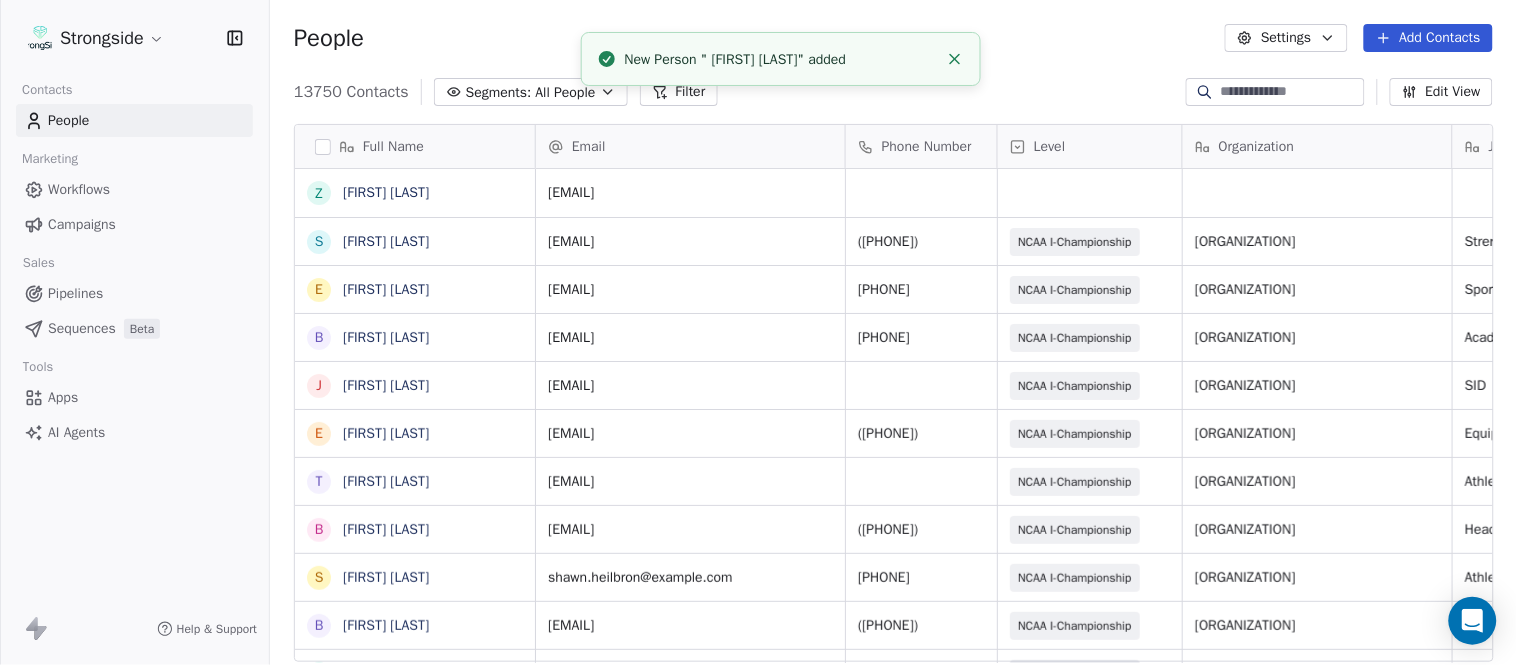 click at bounding box center [955, 59] 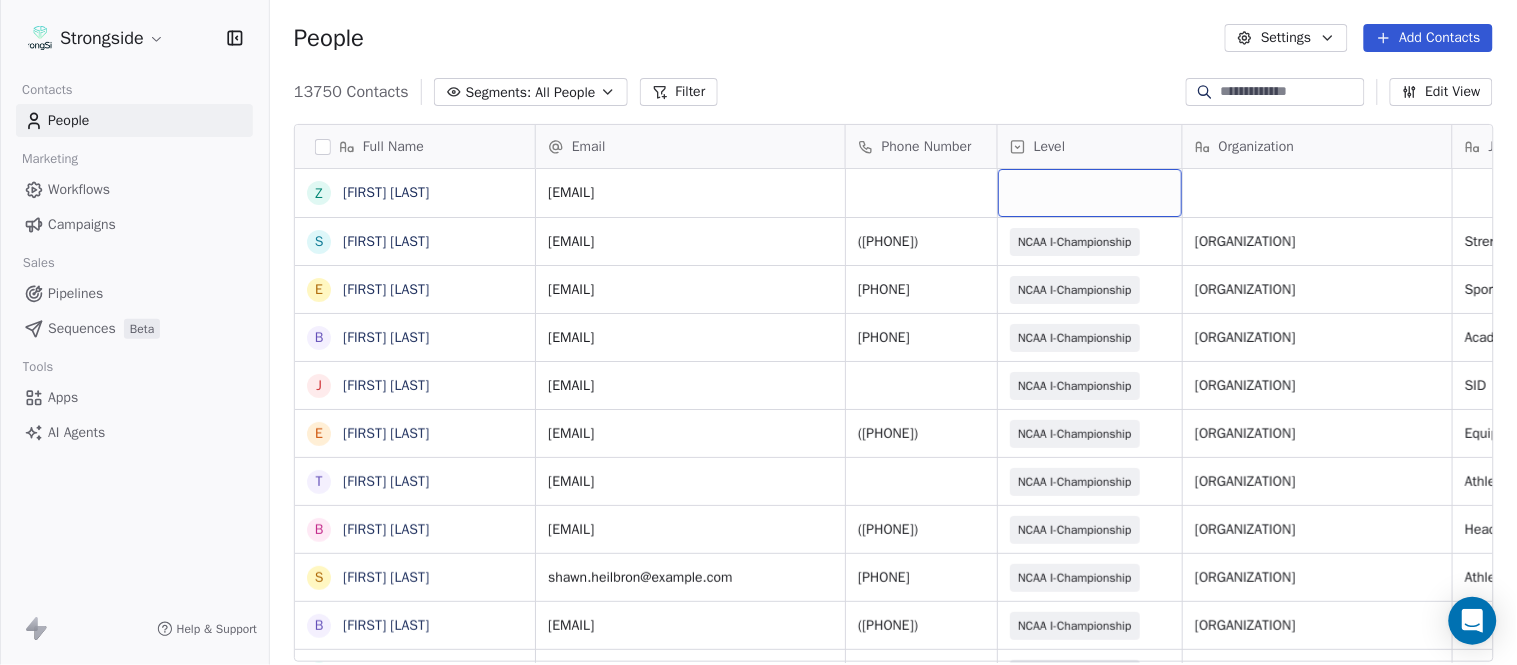click at bounding box center (1090, 193) 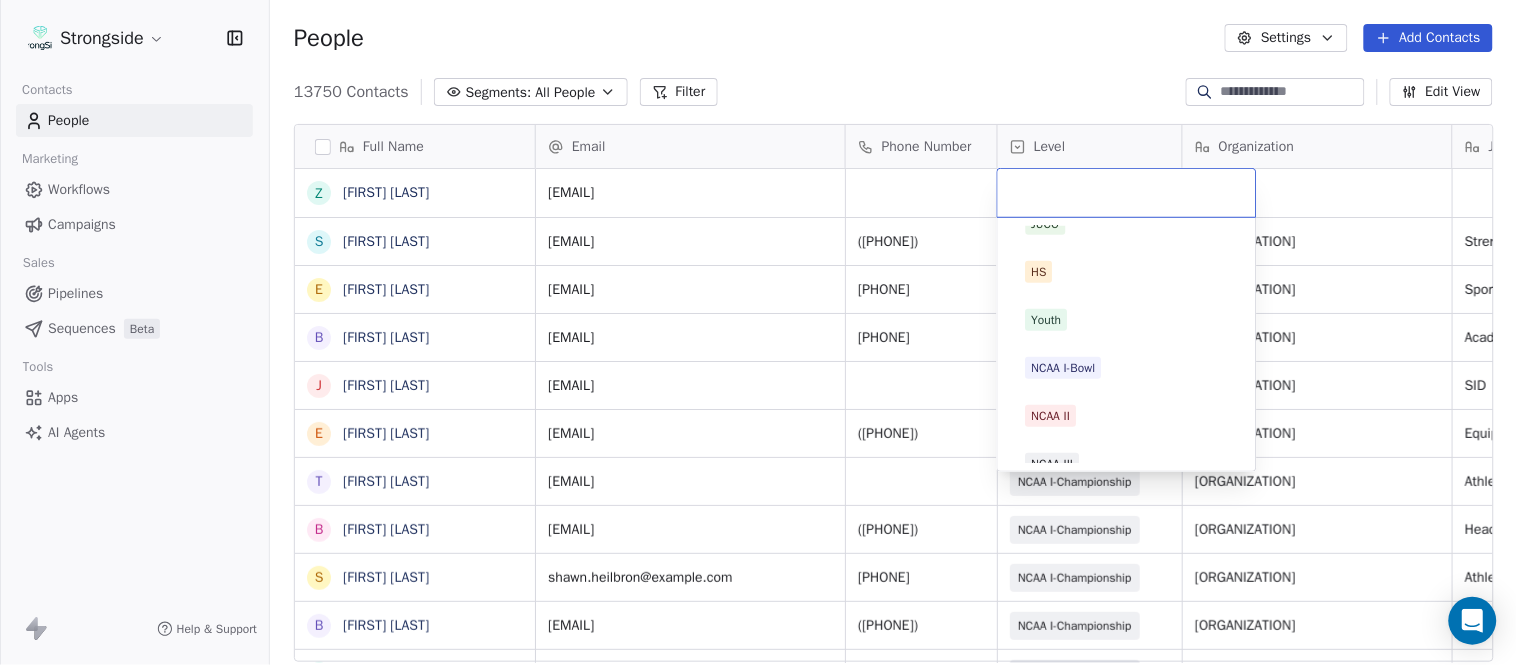 scroll, scrollTop: 378, scrollLeft: 0, axis: vertical 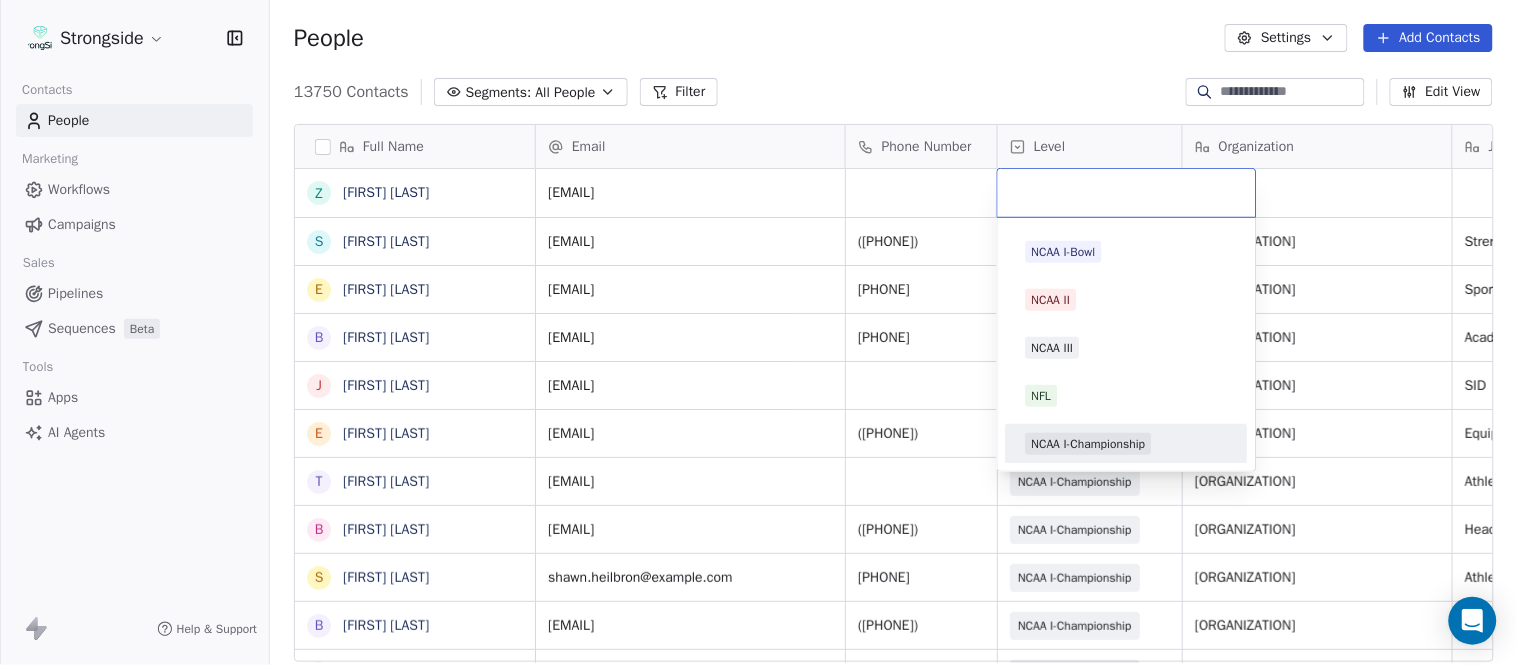click on "NCAA I-Championship" at bounding box center [1089, 444] 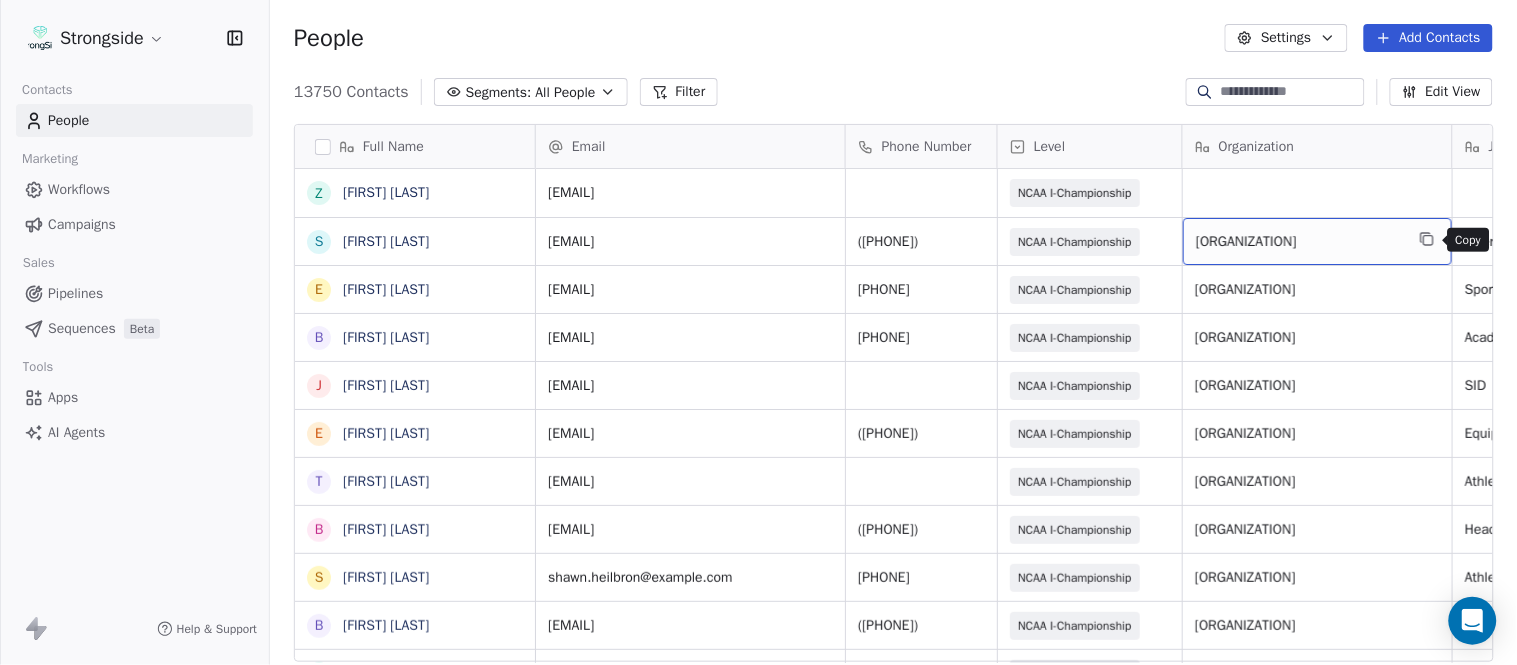 click at bounding box center (1427, 239) 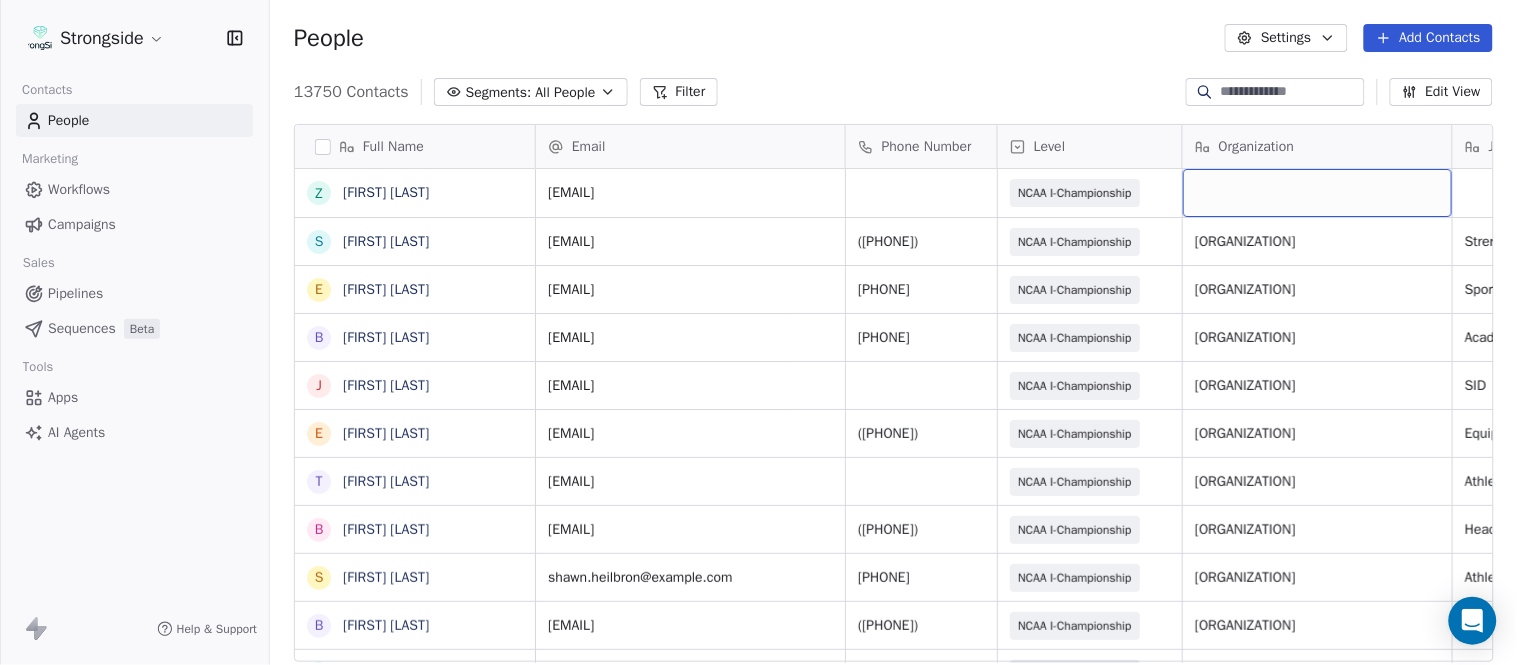 click at bounding box center [1317, 193] 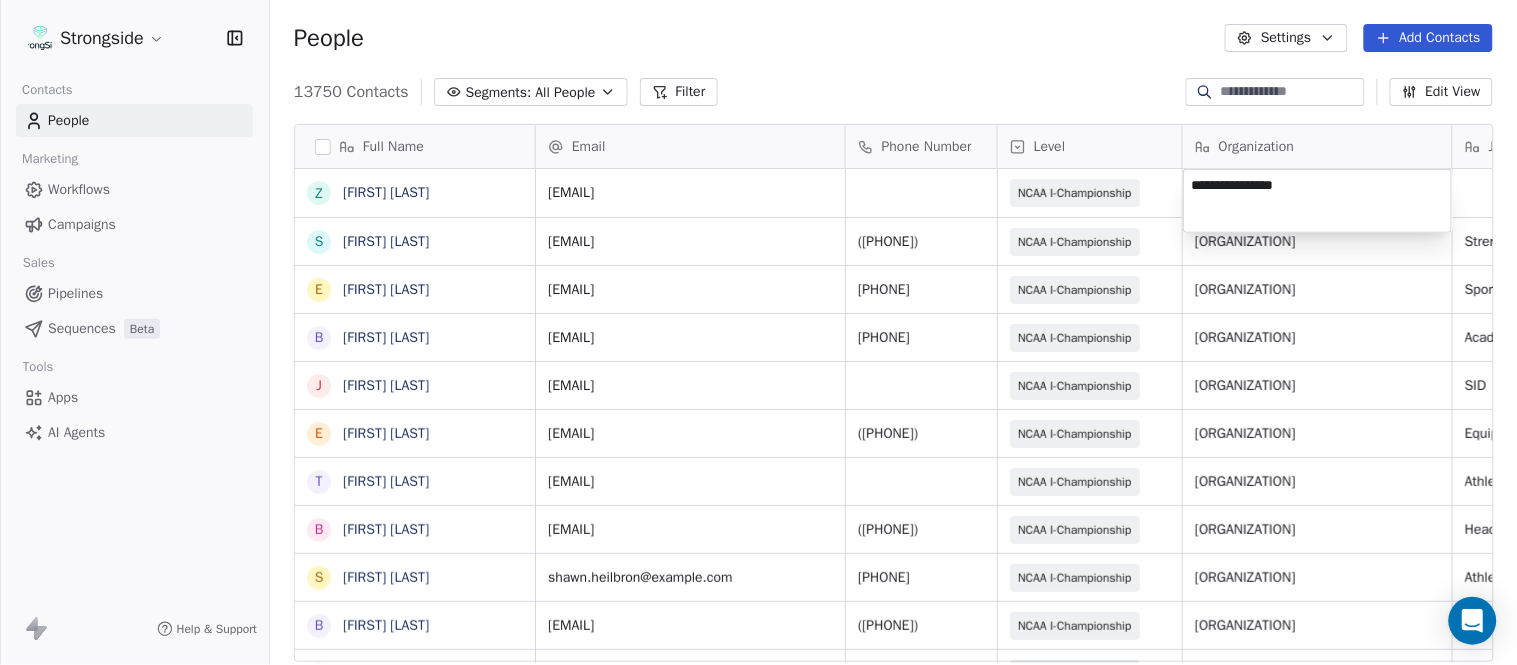 click on "Strongside Contacts People Marketing Workflows Campaigns Sales Pipelines Sequences Beta Tools Apps AI Agents Help & Support People Settings Add Contacts 13750 Contacts Segments: All People Filter Edit View Tag Add to Sequence Export Full Name Z [FIRST] [LAST] S [FIRST] [LAST] E [FIRST] [LAST] B [FIRST] [LAST] J [FIRST] [LAST] E [FIRST] [LAST] T [FIRST] [LAST] B [FIRST] [LAST] S [FIRST] [LAST] B [FIRST] [LAST] A [FIRST] [LAST] J [FIRST] [LAST] M [FIRST] [LAST] D [FIRST] [LAST] J [FIRST] [LAST] T [FIRST] [LAST] R [FIRST] [LAST] C [FIRST] [LAST] V [FIRST] [LAST] B [FIRST] [LAST] K [FIRST] [LAST] D [FIRST] [LAST] O [FIRST] [LAST] I [FIRST] [LAST] R [FIRST] [LAST] T [FIRST] [LAST] K [FIRST] [LAST] J [FIRST] [LAST] T [FIRST] [LAST] S [FIRST] [LAST] D Dr. [FIRST] [LAST] Email Phone Number Level Organization Job Title Tags Created Date BST Status [EMAIL] NCAA I-Championship Aug 08, 2025 09:16 PM [EMAIL] ([PHONE]) NCAA I-Championship STONY BROOK UNIV Strength Coach Aug 08, 2025 09:14 PM [PHONE] SID" at bounding box center (758, 332) 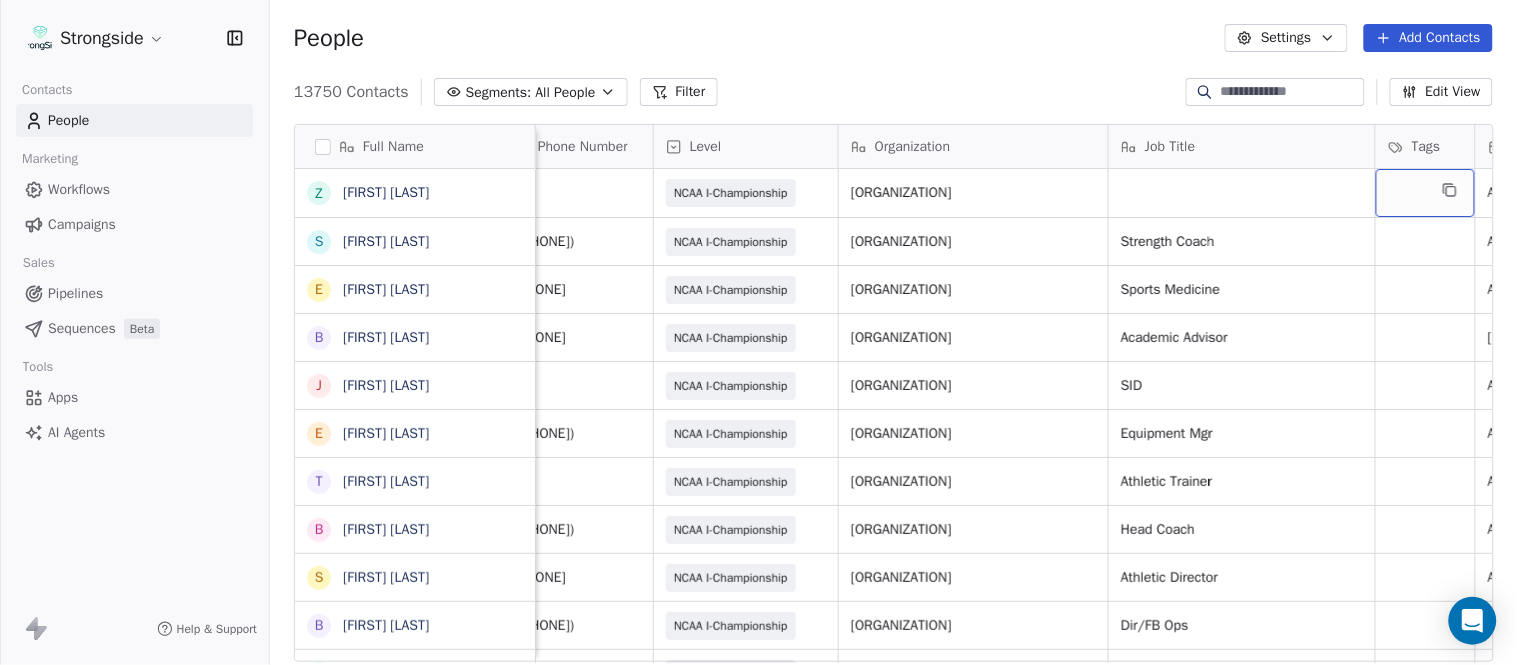 scroll, scrollTop: 0, scrollLeft: 528, axis: horizontal 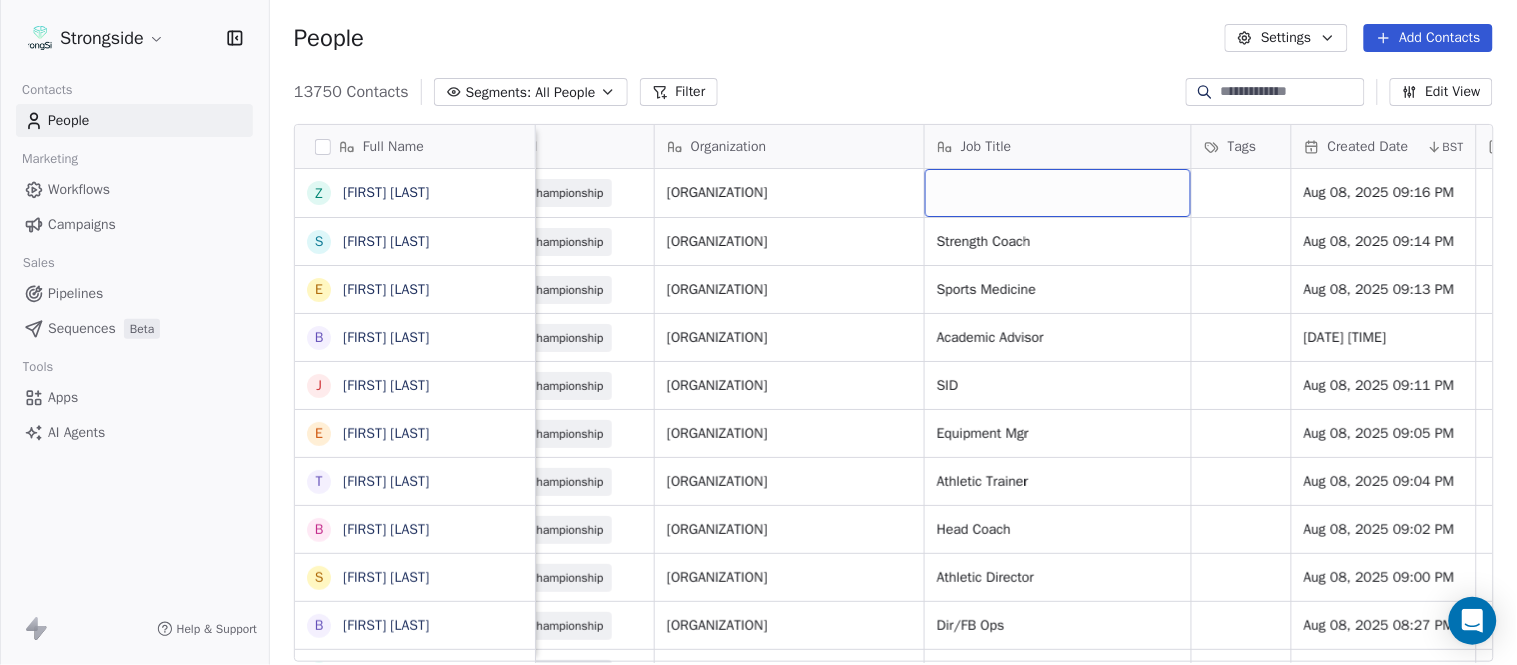 click at bounding box center [1058, 193] 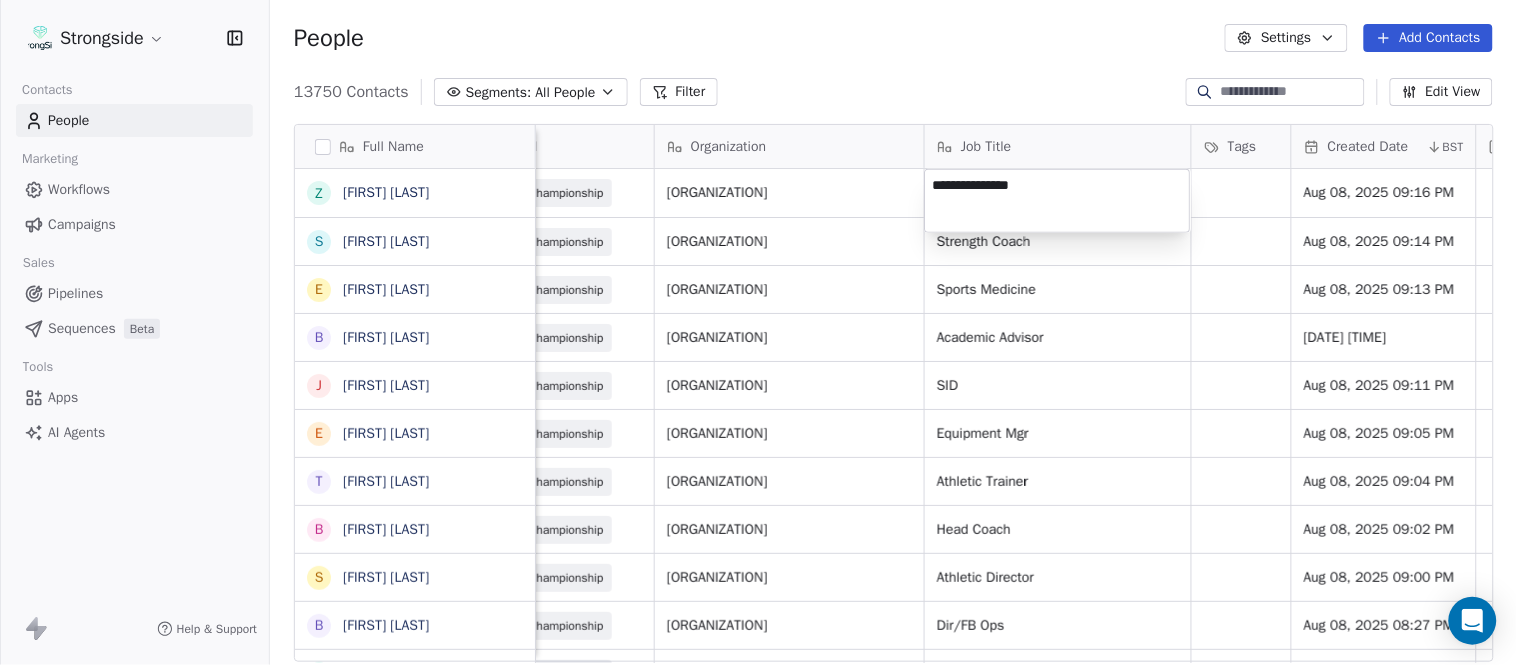 click on "Strongside Contacts People Marketing Workflows Campaigns Sales Pipelines Sequences Beta Tools Apps AI Agents Help & Support People Settings  Add Contacts 13750 Contacts Segments: All People Filter  Edit View Tag Add to Sequence Export Full Name Z [FIRST] [LAST] S [FIRST] [LAST] E [FIRST] [LAST] B [FIRST] [LAST] J [FIRST] [LAST] E [FIRST] [LAST] T [FIRST] [LAST] B [FIRST] [LAST] S [FIRST] [LAST] B [FIRST] [LAST] A [FIRST] [LAST] J [FIRST] [LAST] M [FIRST] [LAST] D [FIRST] [LAST] J [FIRST] [LAST] T [FIRST] [LAST] R [FIRST] [LAST] C [FIRST] [LAST] V [FIRST] [LAST] B [FIRST] [LAST] K [FIRST] [LAST] D [FIRST] [LAST] O [FIRST] [LAST] I [FIRST] [LAST] R [FIRST] [LAST] T [FIRST] [LAST] K [FIRST] [LAST] J [FIRST] [LAST] T [FIRST] [LAST] S [FIRST] [LAST] D [FIRST] [LAST] Email Phone Number Level Organization Job Title Tags Created Date BST Status Priority Emails Auto Clicked Last Activity Date BST zuril.hendrick@[EXAMPLE.COM] NCAA I-Championship STONY BROOK UNIV Aug 08, 2025 09:16 PM sean.c.kennedy@[EXAMPLE.COM] ([PHONE]) NCAA I-Championship SID" at bounding box center (758, 332) 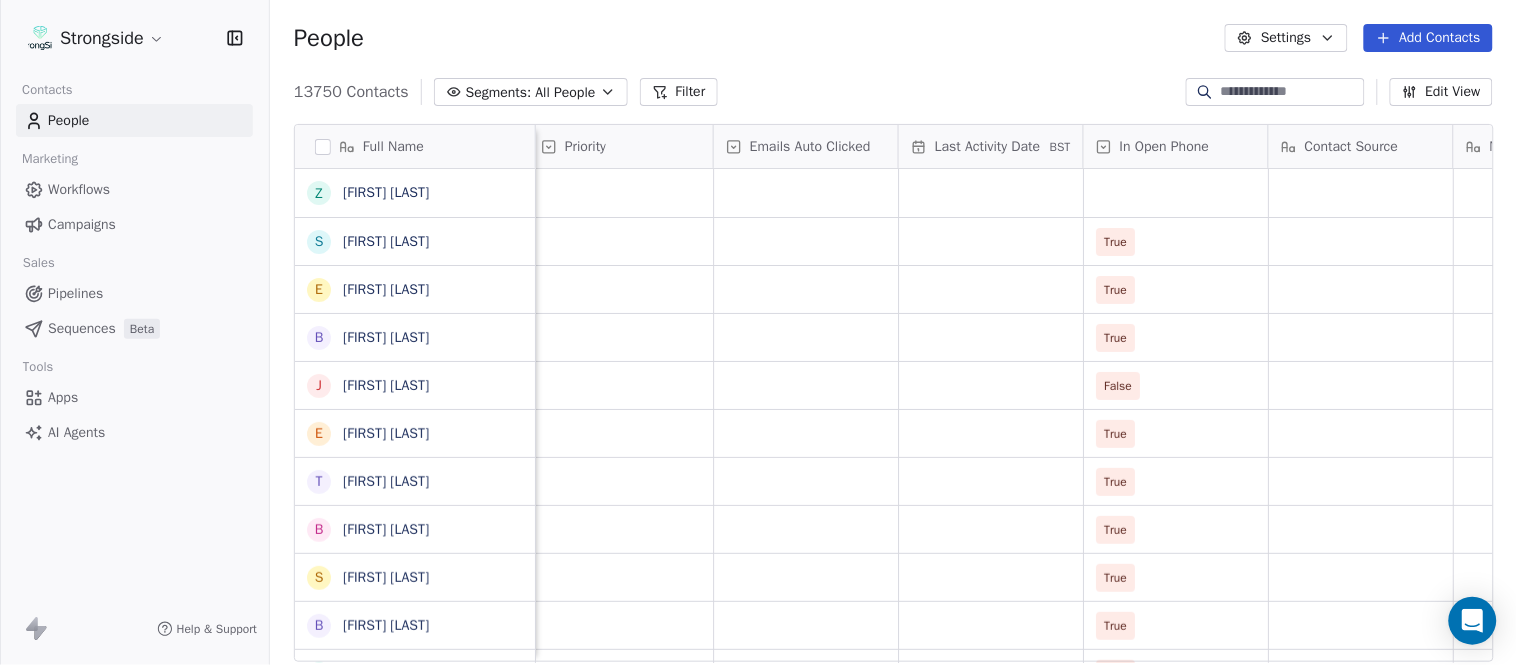 scroll, scrollTop: 0, scrollLeft: 1592, axis: horizontal 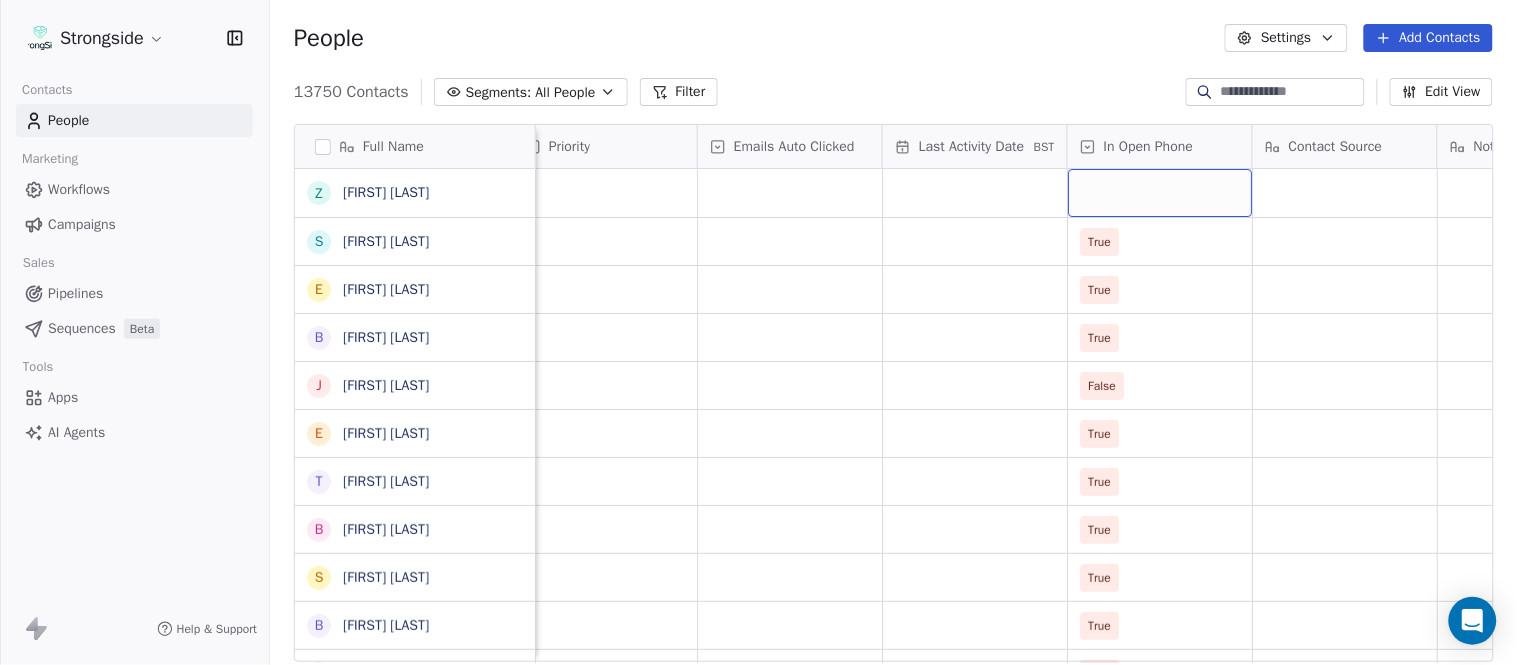click at bounding box center [1160, 193] 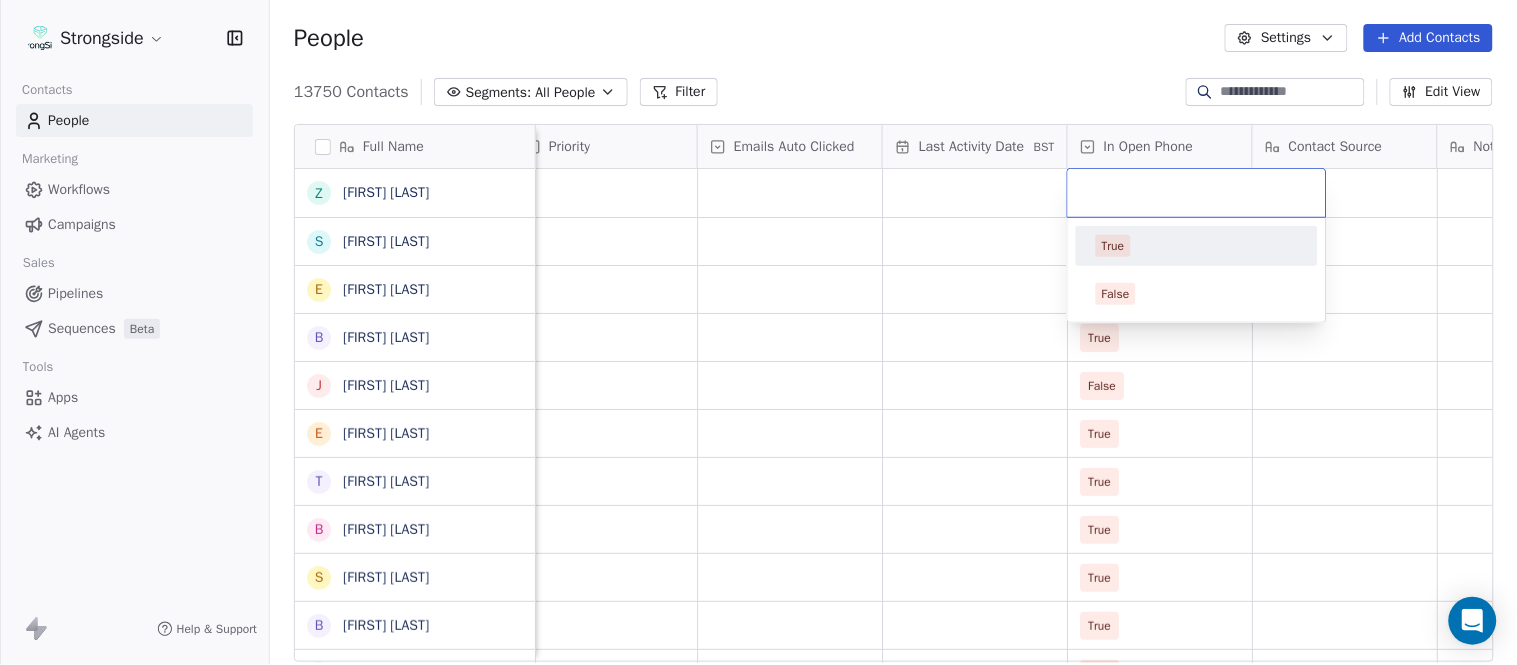click on "True" at bounding box center (1197, 246) 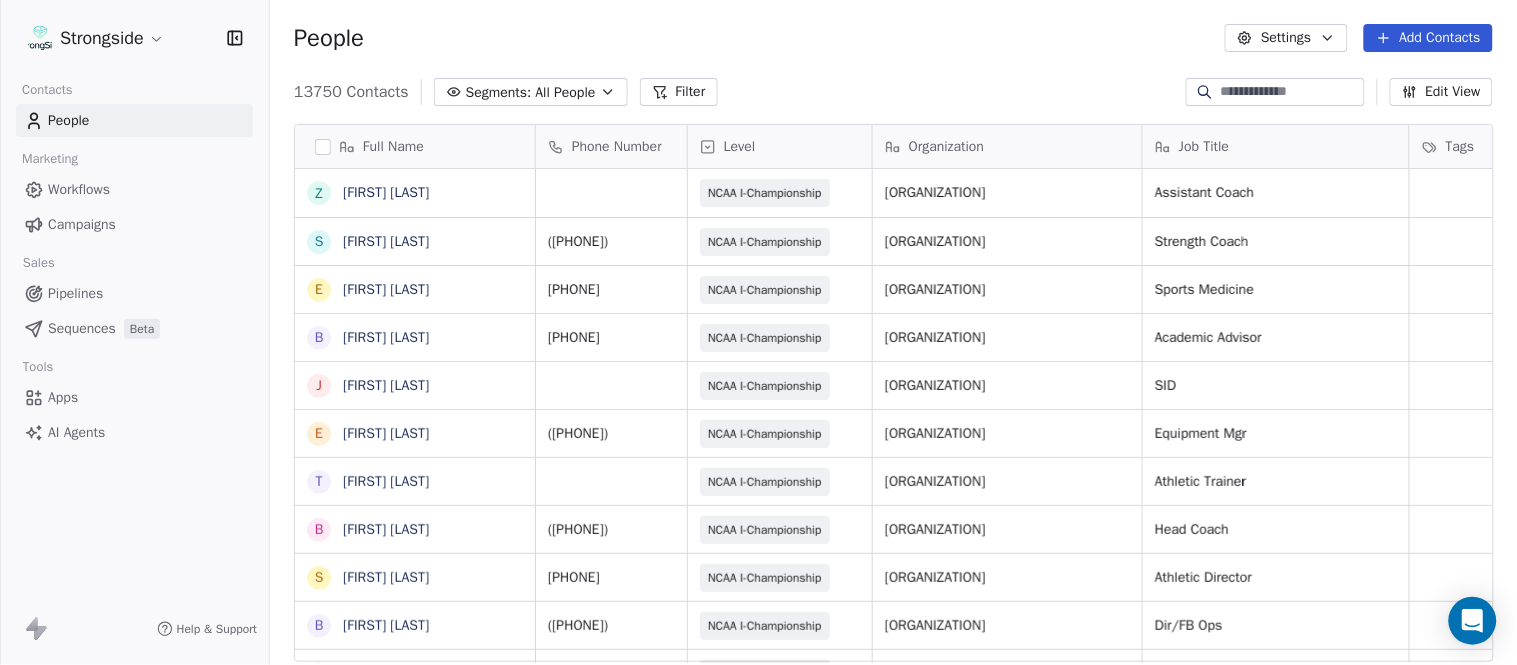 scroll, scrollTop: 0, scrollLeft: 0, axis: both 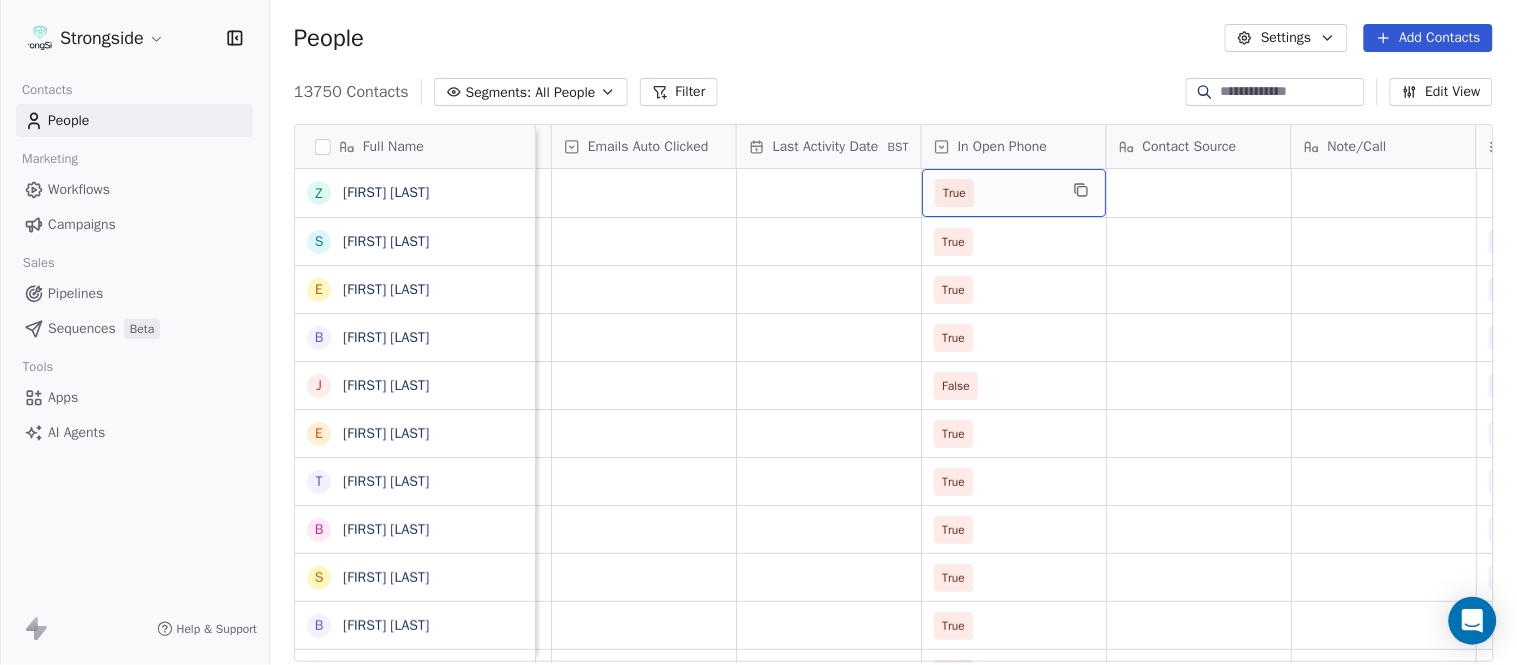 click on "True" at bounding box center [996, 193] 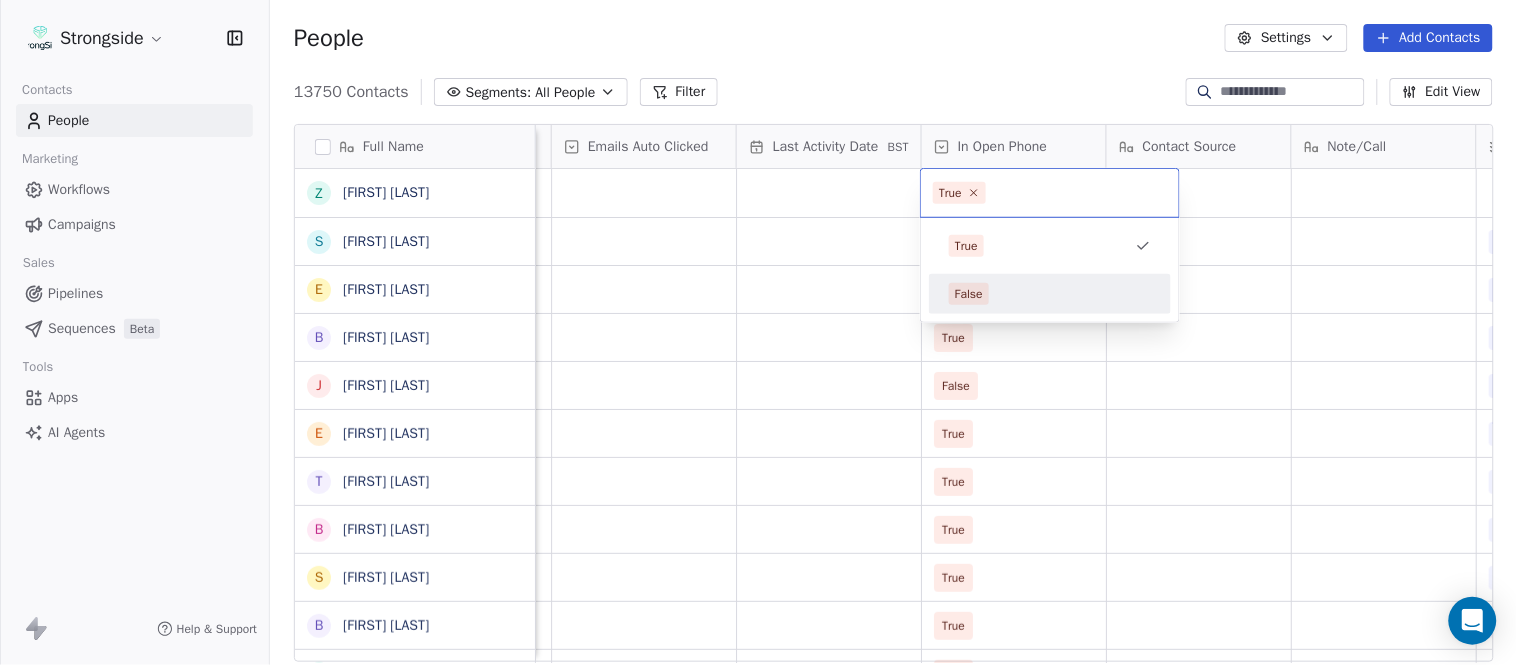 click on "False" at bounding box center [1050, 294] 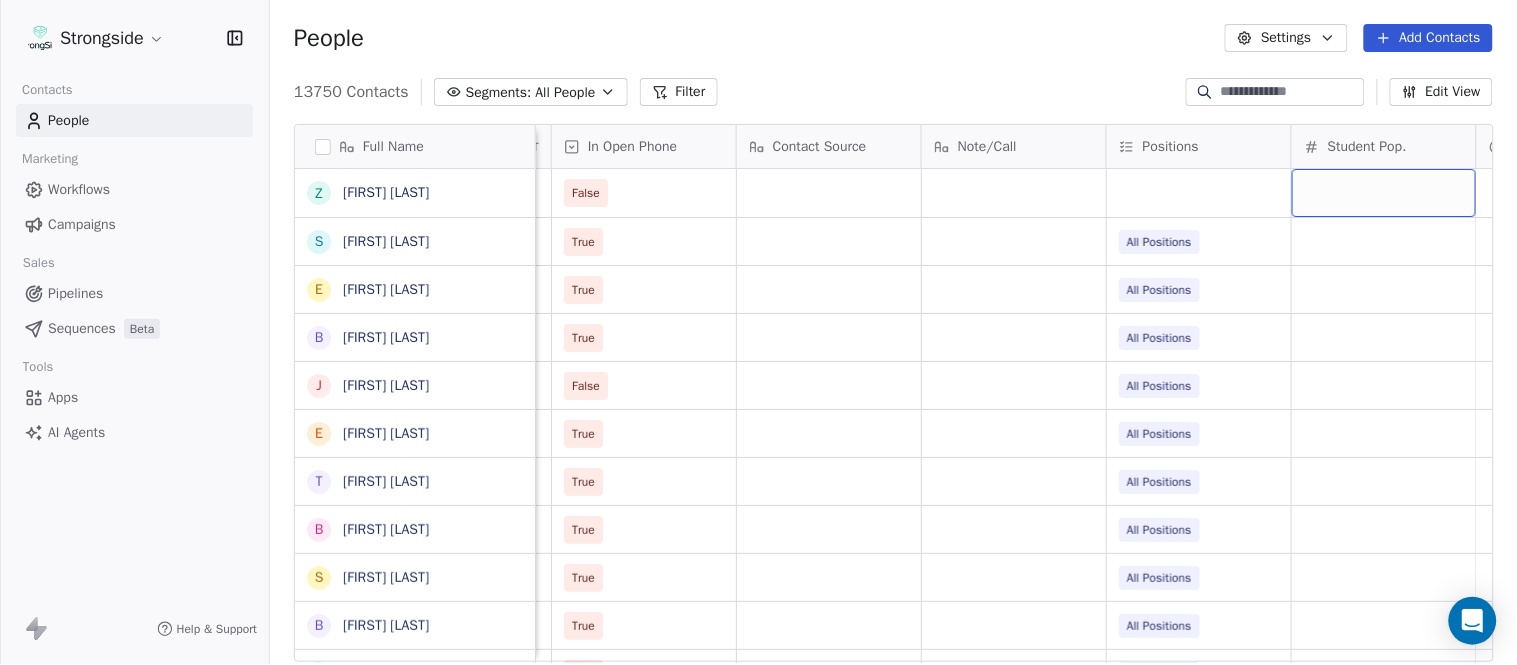 scroll, scrollTop: 0, scrollLeft: 2294, axis: horizontal 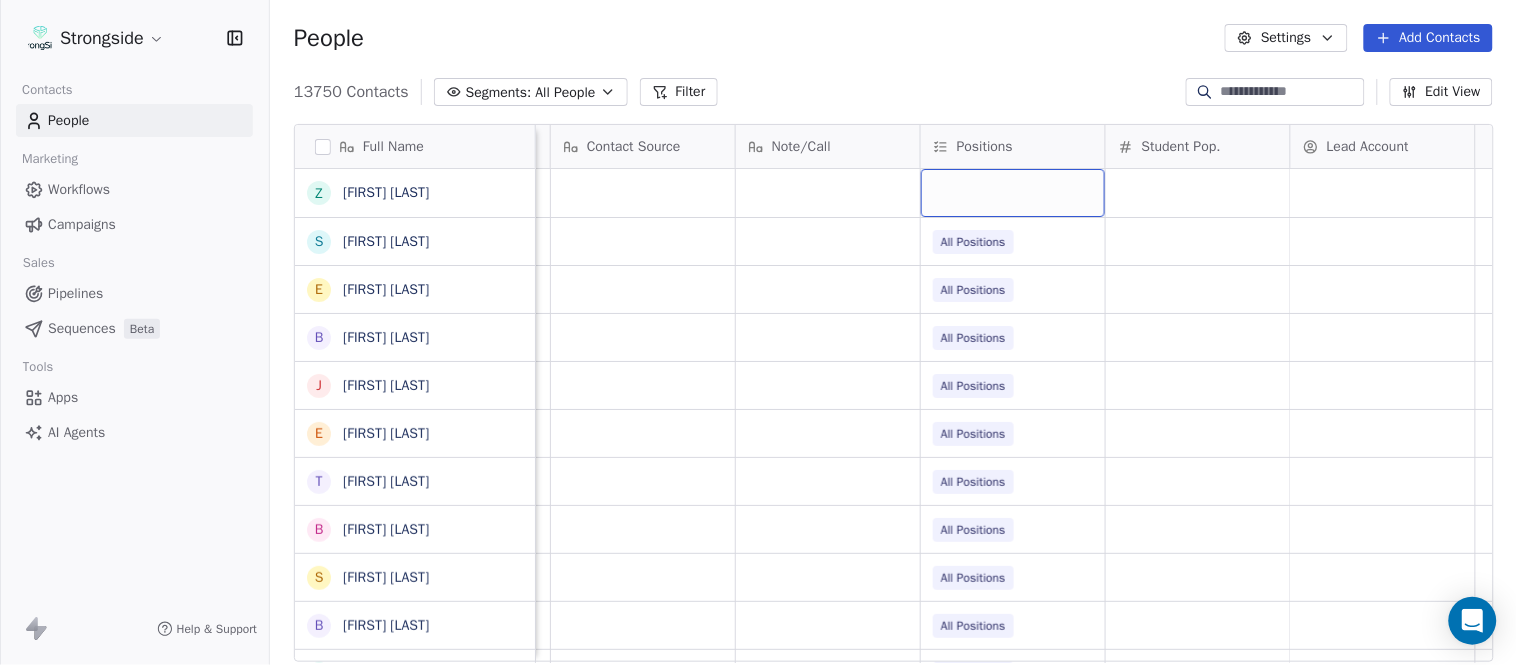 click at bounding box center (1013, 193) 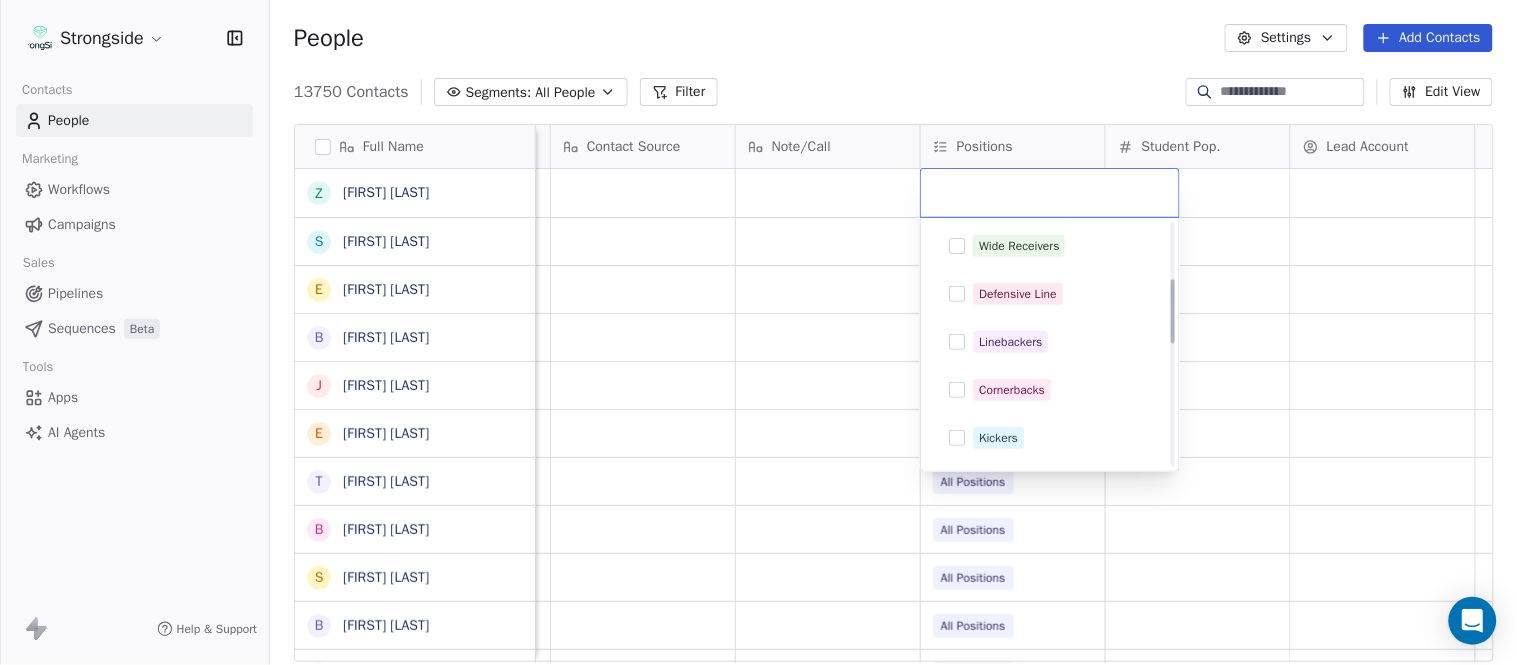 scroll, scrollTop: 222, scrollLeft: 0, axis: vertical 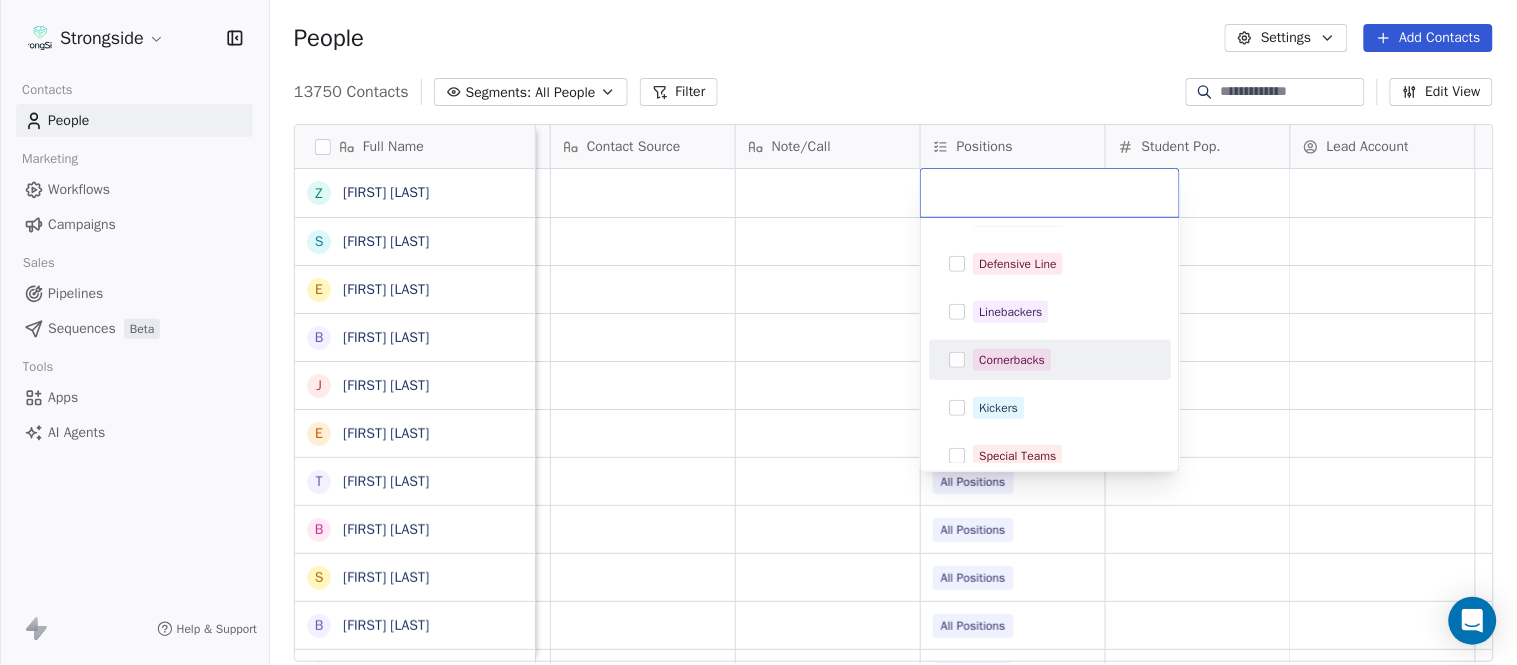 click on "Cornerbacks" at bounding box center (1012, 360) 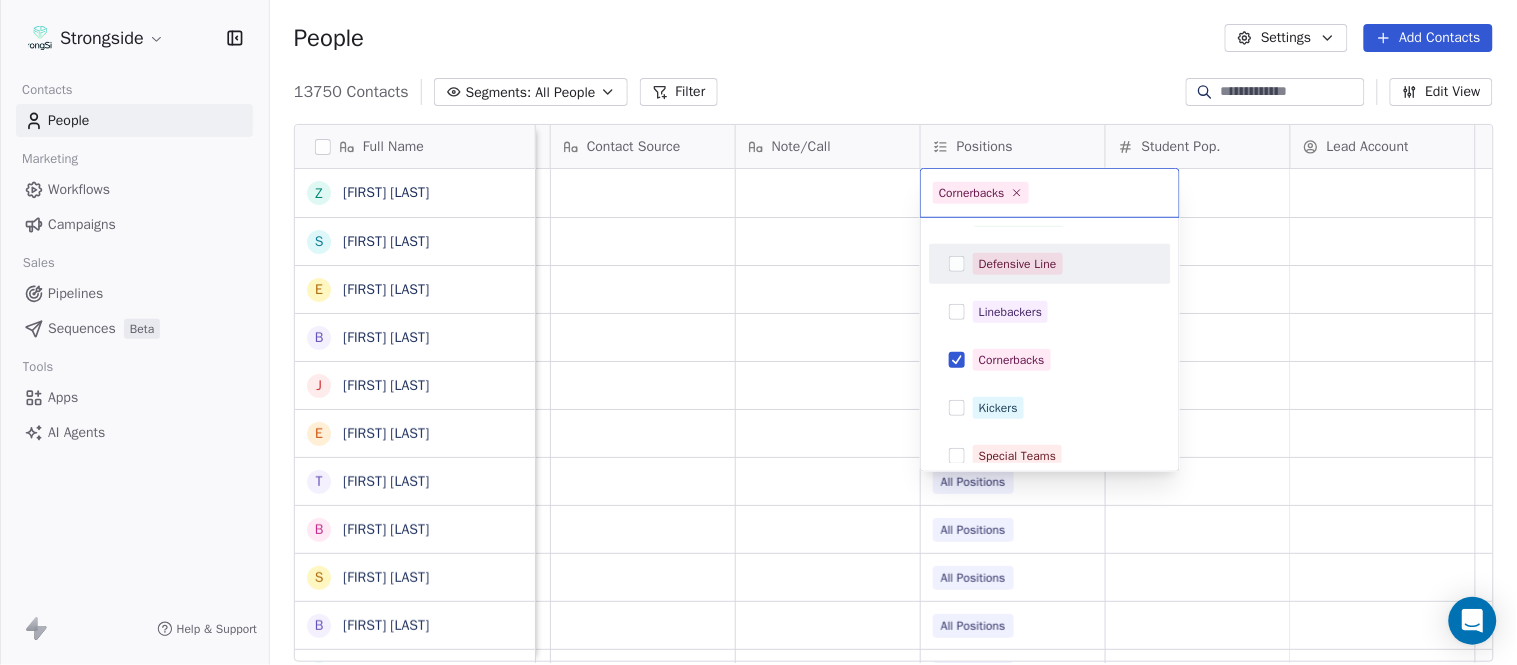 click on "Strongside Contacts People Marketing Workflows Campaigns Sales Pipelines Sequences Beta Tools Apps AI Agents Help & Support People Settings Add Contacts 13750 Contacts Segments: All People Filter Edit View Tag Add to Sequence Export Full Name Z [FIRST] [LAST] S [FIRST] [LAST] E [FIRST] [LAST] B [FIRST] [LAST] J [FIRST] [LAST] E [FIRST] [LAST] T [FIRST] [LAST] B [FIRST] [LAST] S [FIRST] [LAST] B [FIRST] [LAST] A [FIRST] [LAST] J [FIRST] [LAST] M [FIRST] [LAST] D [FIRST] [LAST] J [FIRST] [LAST] T [FIRST] [LAST] R [FIRST] [LAST] C [FIRST] [LAST] V [FIRST] [LAST] B [FIRST] [LAST] K [FIRST] [LAST] D [FIRST] [LAST] O [FIRST] [LAST] I [FIRST] [LAST] R [FIRST] [LAST] T [FIRST] [LAST] K [FIRST] [LAST] J [FIRST] [LAST] T [FIRST] [LAST] S [FIRST] [LAST] D [FIRST] [LAST] P [FIRST] [LAST] Priority Emails Auto Clicked Last Activity Date BST In Open Phone Contact Source Note/Call Positions Student Pop. Lead Account False True All Positions True All Positions True All Positions False All Positions True All Positions True All Positions True All Positions" at bounding box center [758, 332] 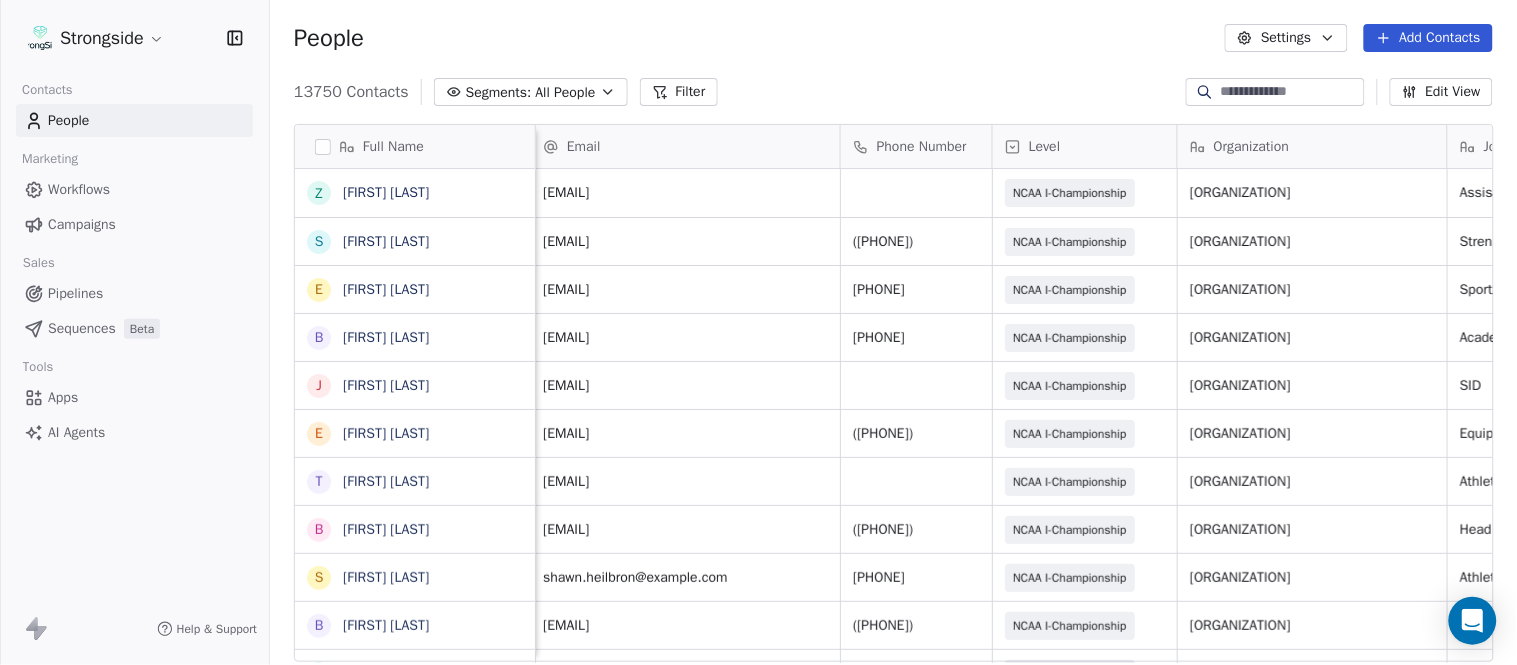 scroll, scrollTop: 0, scrollLeft: 0, axis: both 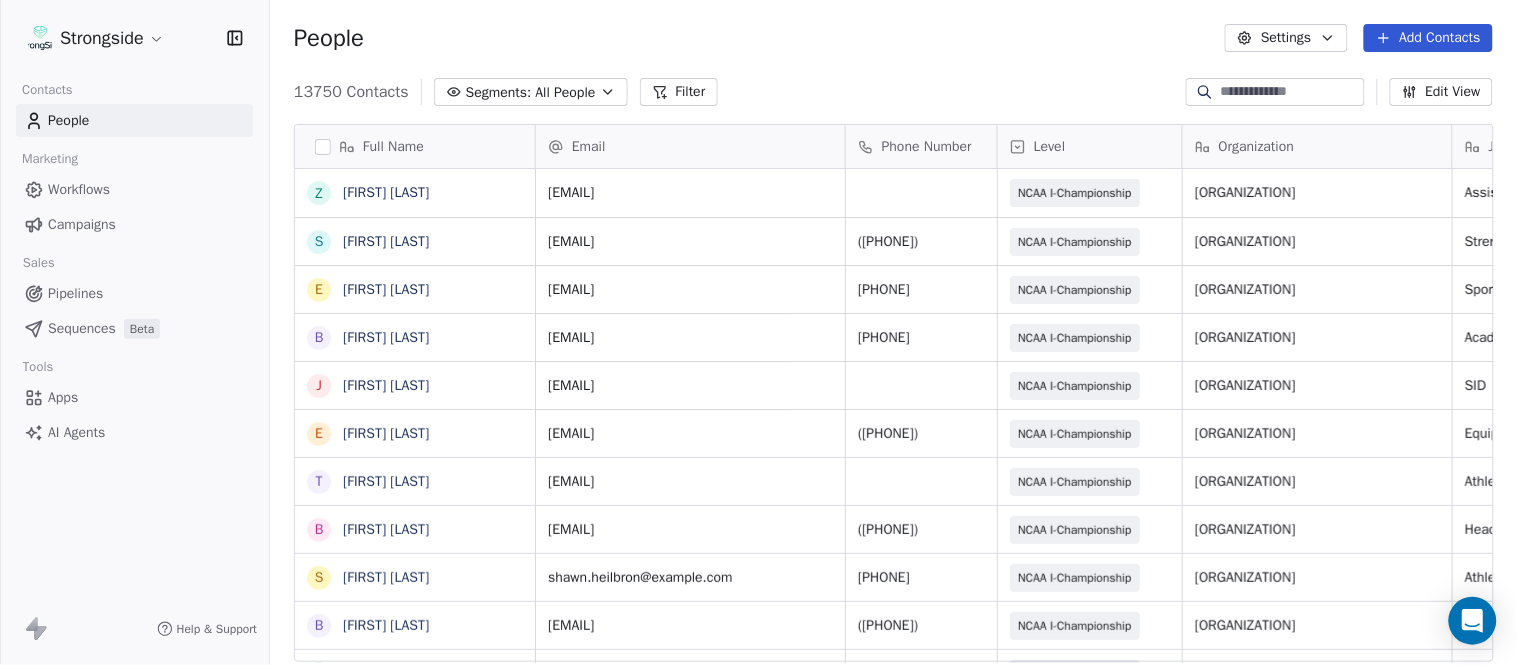 click on "Add Contacts" at bounding box center (1428, 38) 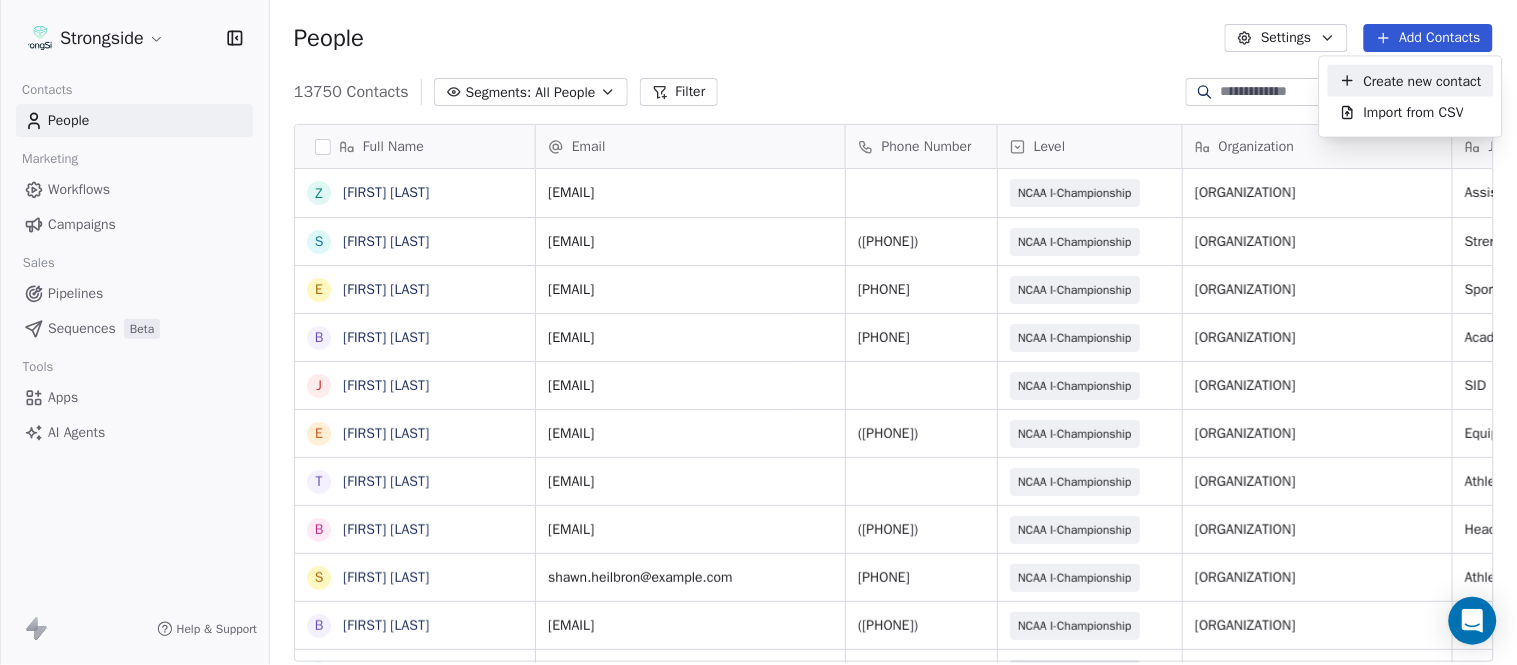 click on "Create new contact" at bounding box center (1423, 80) 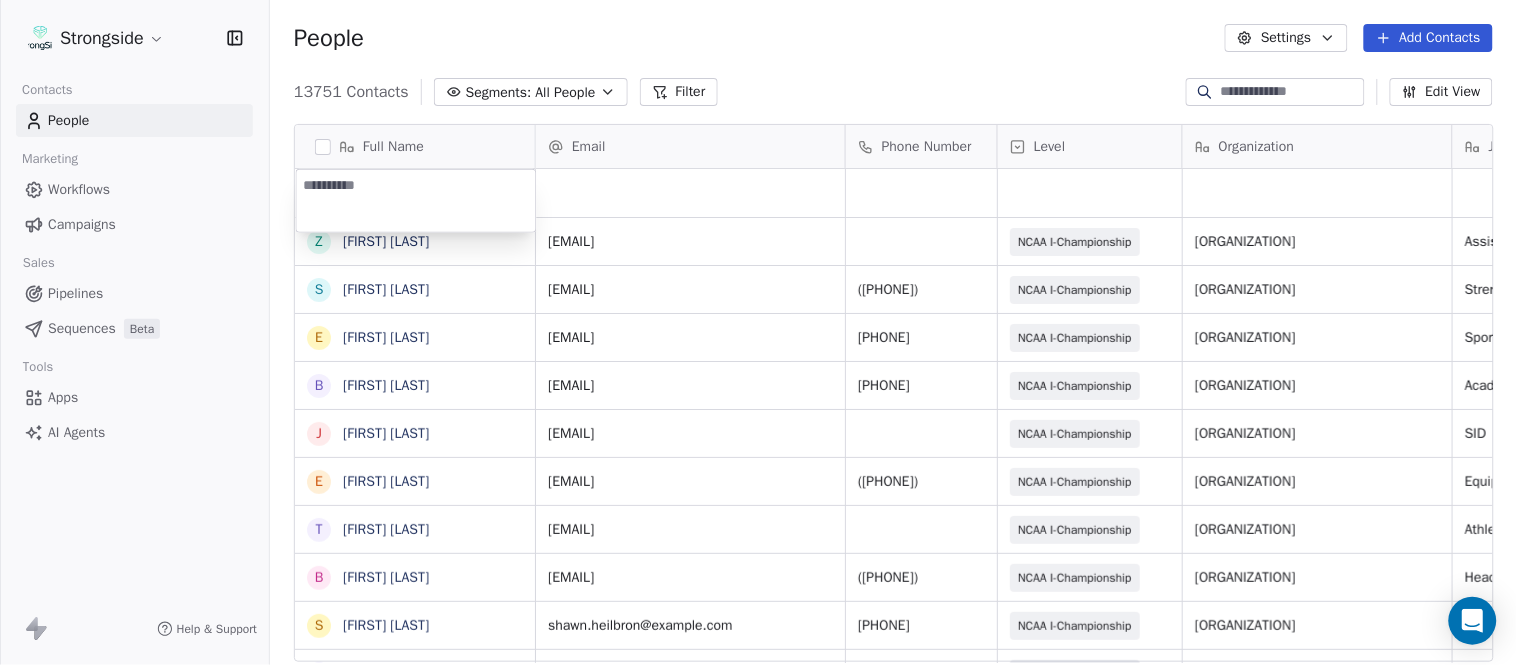 type on "**********" 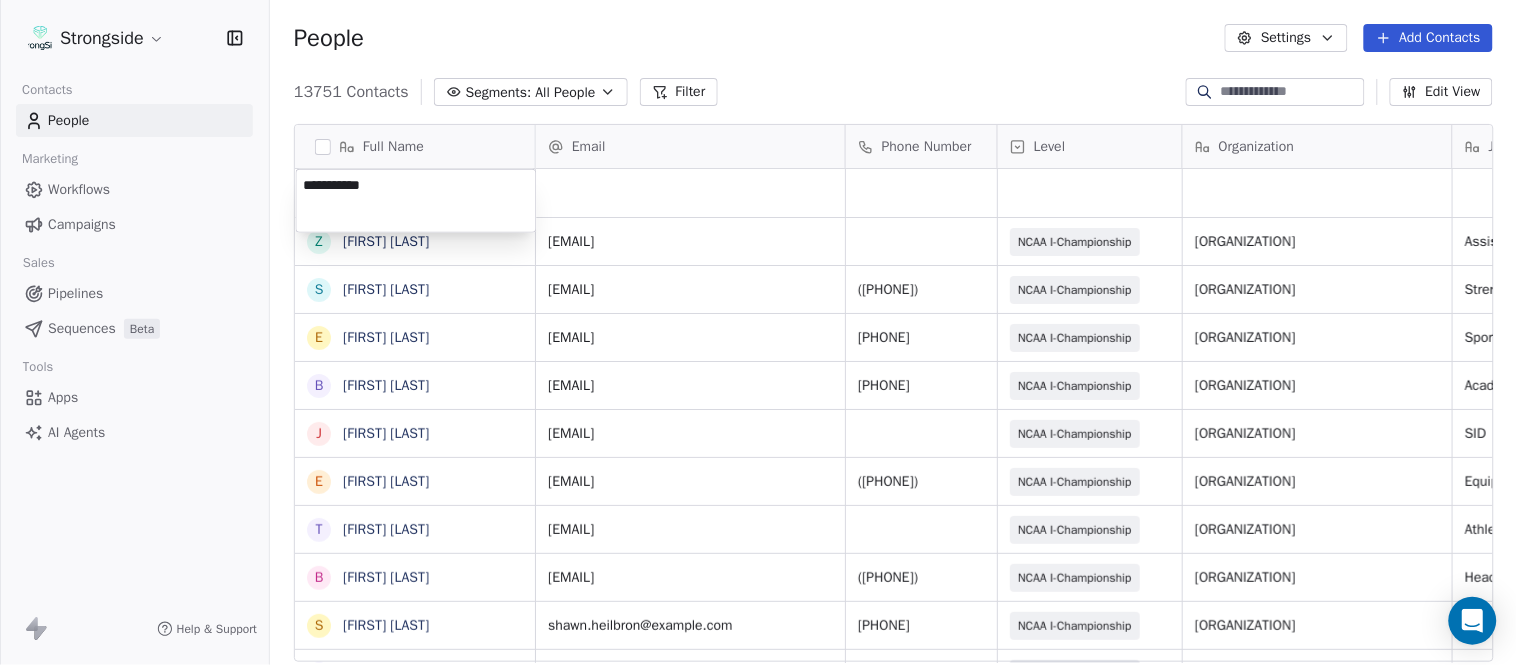 click on "Strongside Contacts People Marketing Workflows Campaigns Sales Pipelines Sequences Beta Tools Apps AI Agents Help & Support People Settings Add Contacts 13751 Contacts Segments: All People Filter Edit View Tag Add to Sequence Export Full Name Z [LAST] S [LAST] E [LAST] B [LAST] J [LAST] E [LAST] T [LAST] B [LAST] S [LAST] B [LAST] A [LAST] J [LAST] M [LAST] D [LAST] J [LAST] T [LAST] R [LAST] C [LAST] V [LAST] B [LAST] K [LAST] D [LAST] O [LAST] I [LAST] R [LAST] T [LAST] K [LAST] J [LAST] T [LAST] S [LAST] Email Phone Number Level Organization Job Title Tags Created Date BST Status Aug 08, 2025 09:19 PM [EMAIL] NCAA I-Championship STONY BROOK UNIV Assistant Coach Aug 08, 2025 09:16 PM [EMAIL] ([PHONE]) NCAA I-Championship STONY BROOK UNIV Strength Coach SID SID" at bounding box center (758, 332) 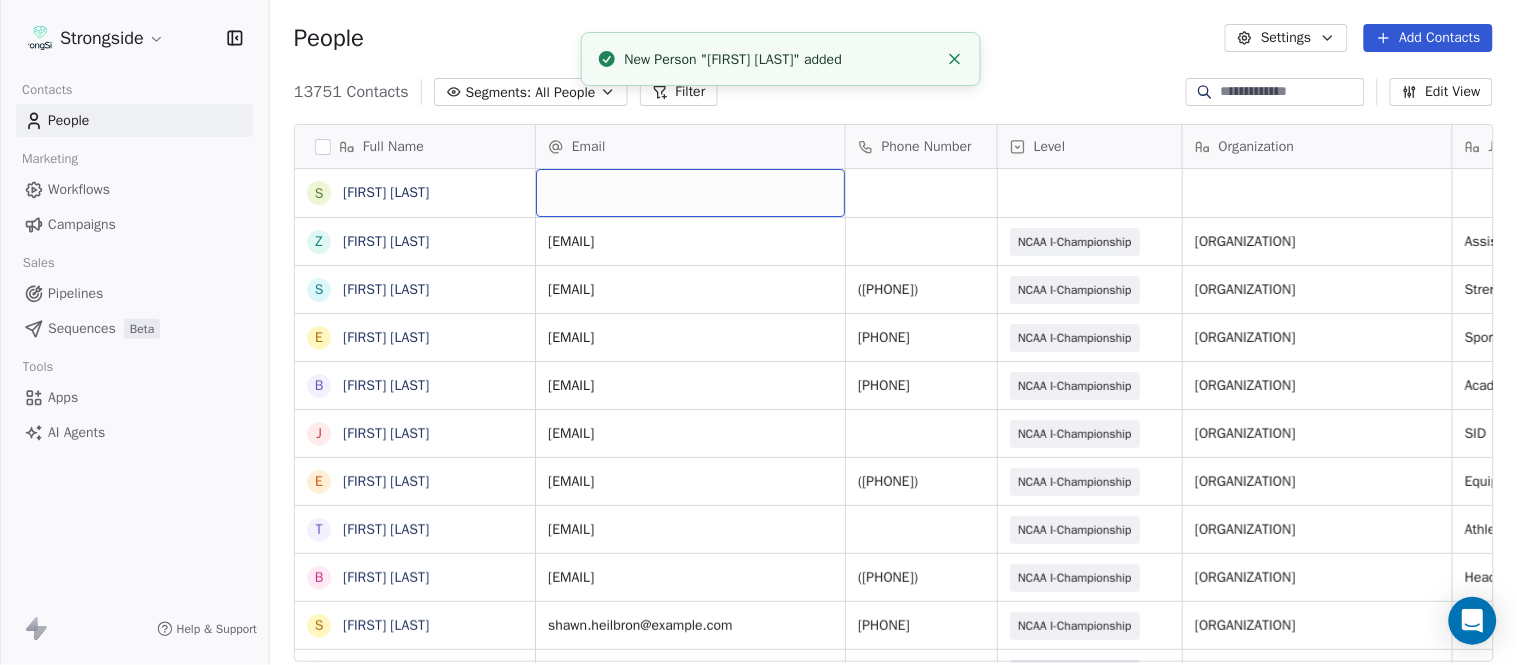 click at bounding box center (690, 193) 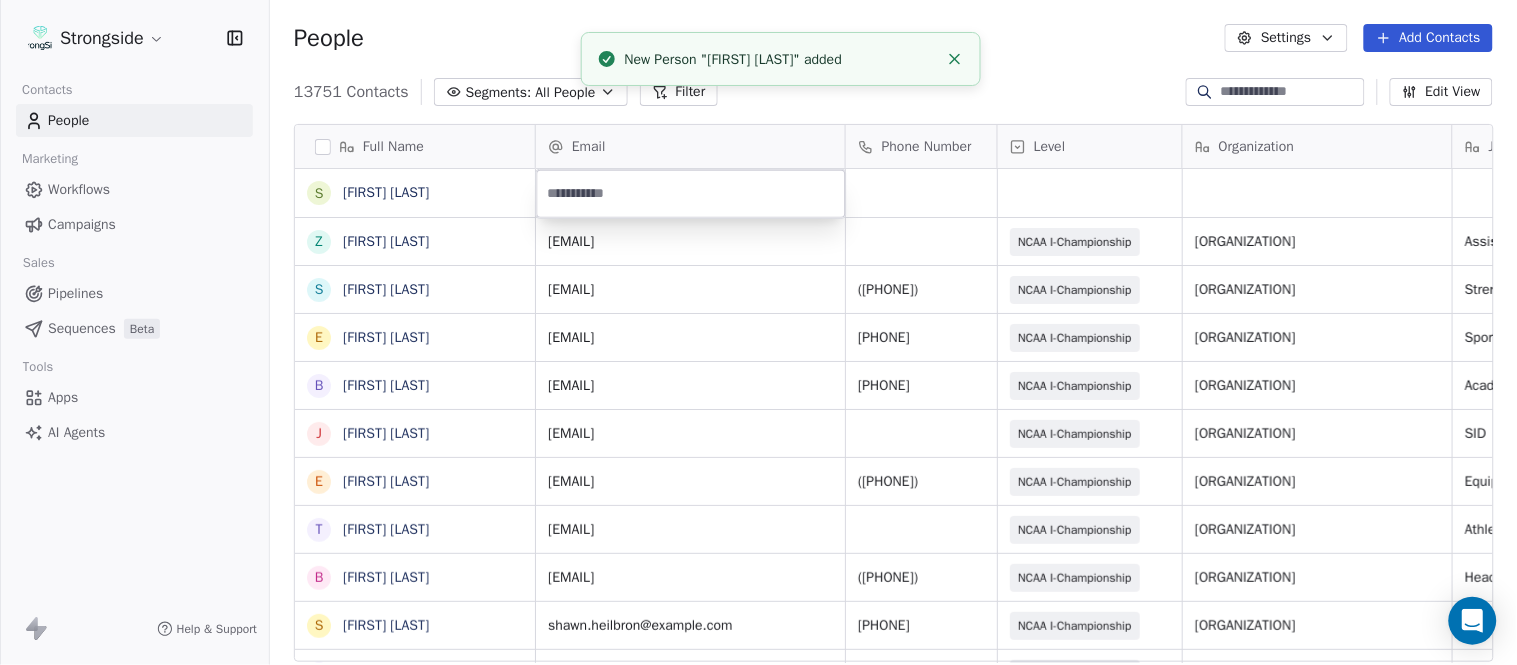 type on "**********" 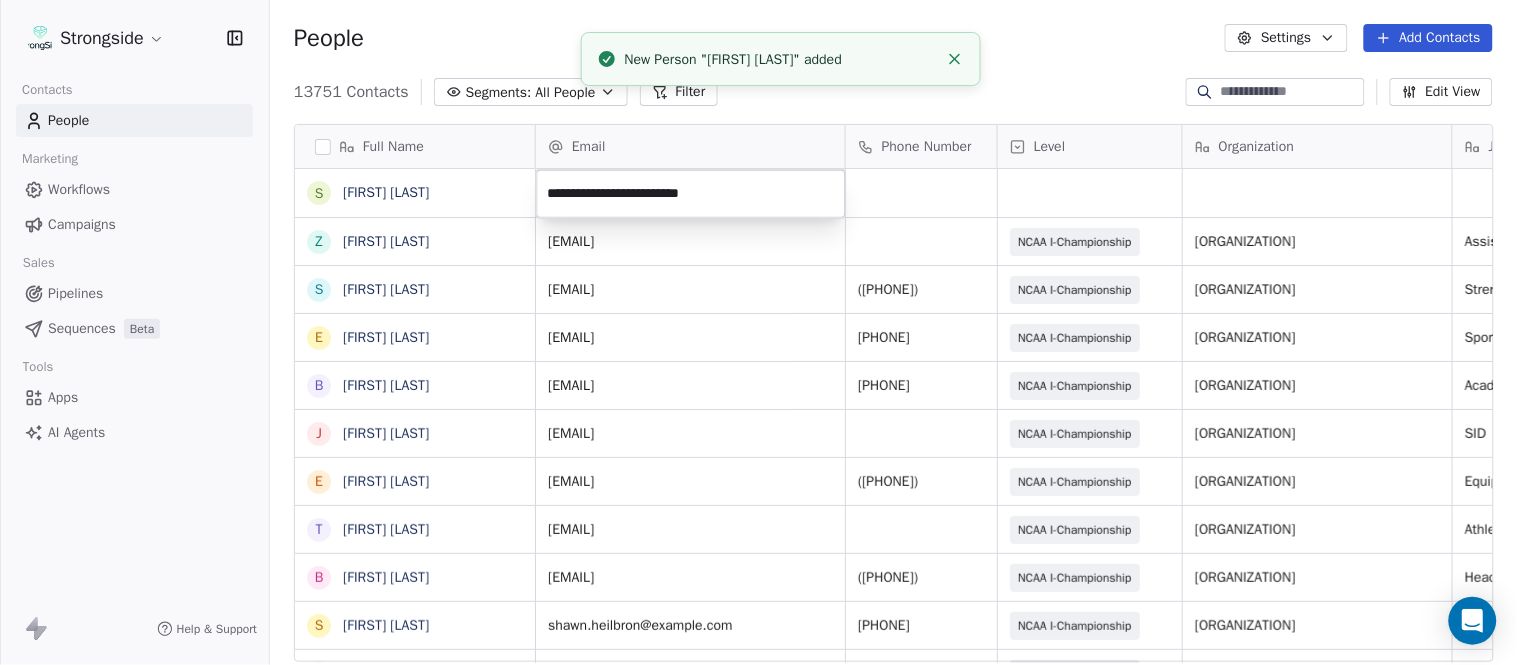 click 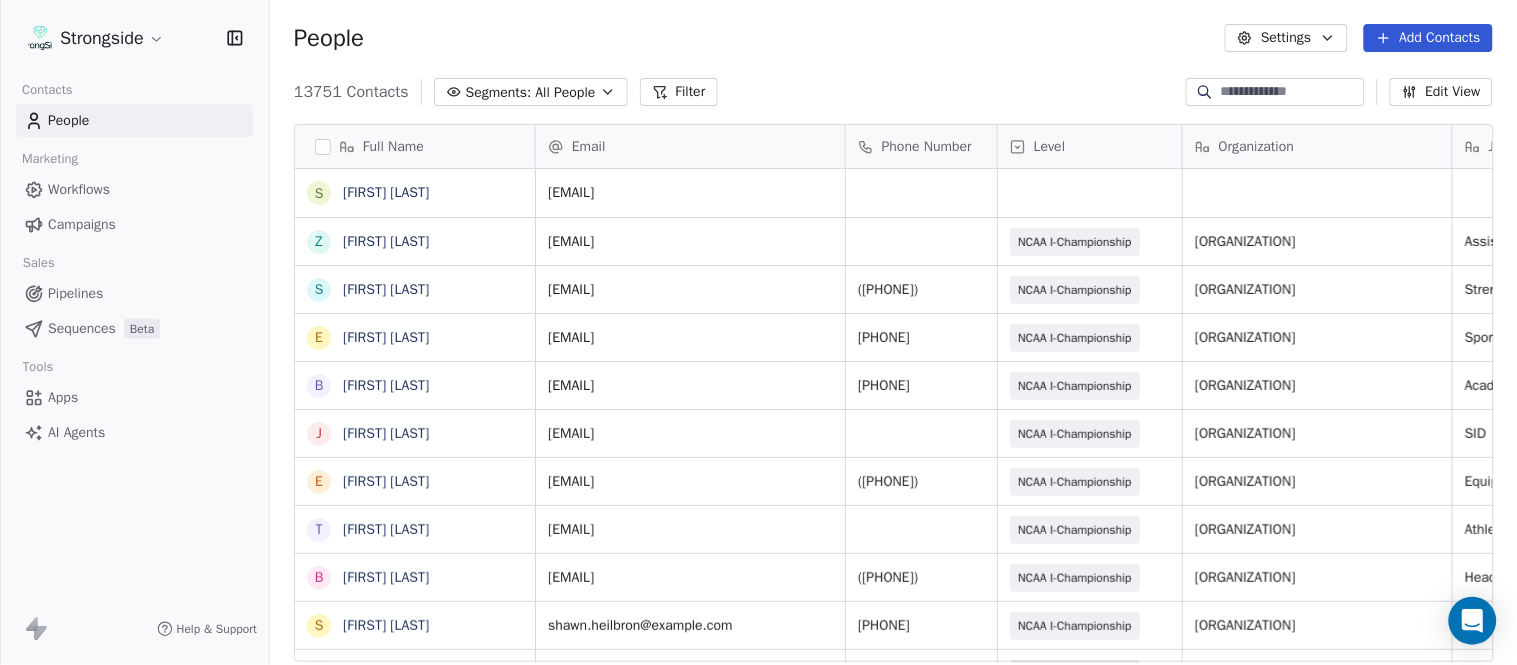 click on "People Settings  Add Contacts" at bounding box center (893, 38) 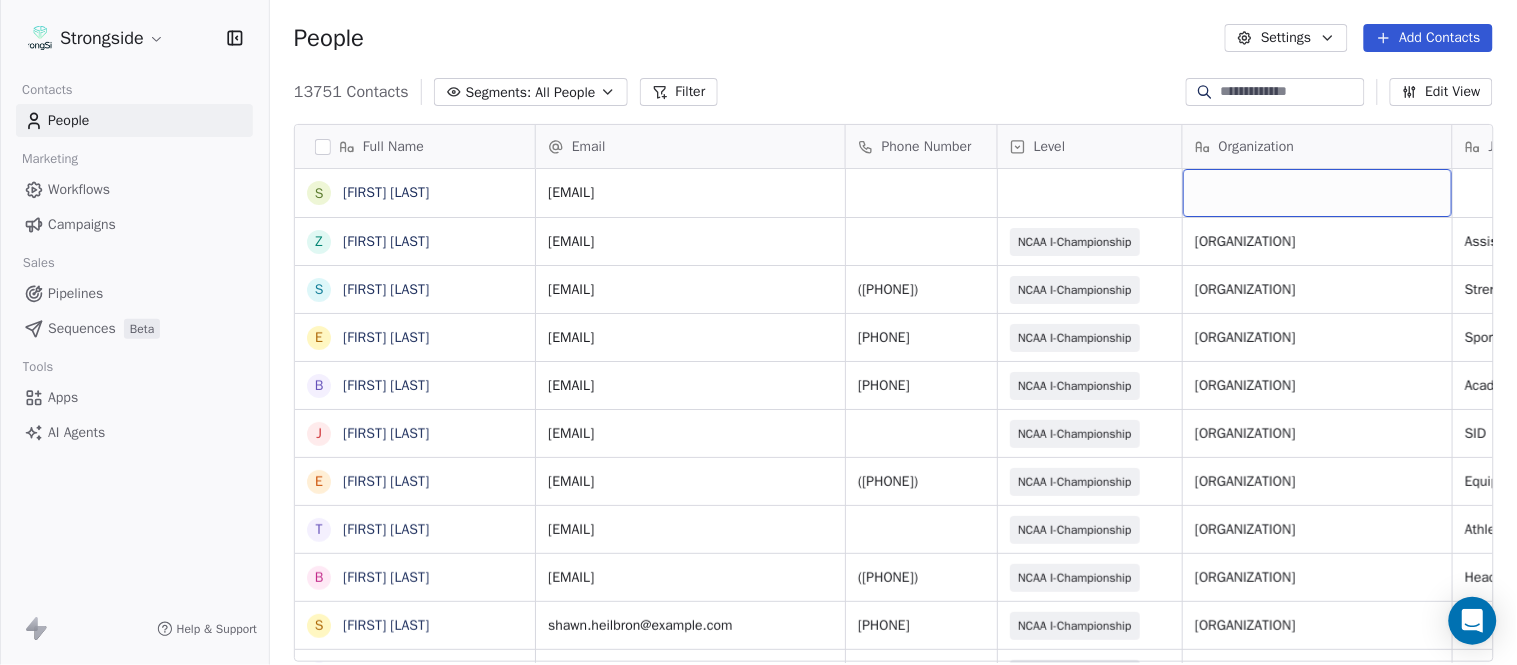 click at bounding box center (1317, 193) 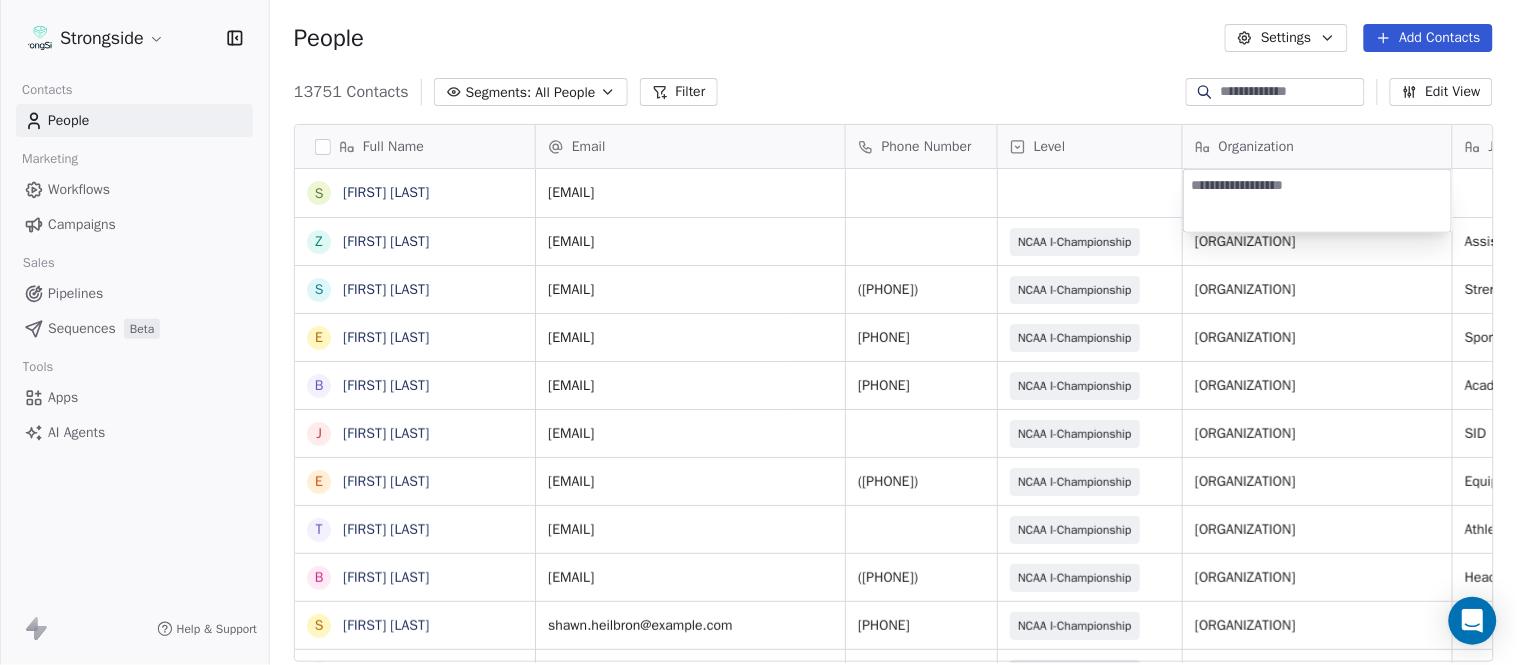 type on "**********" 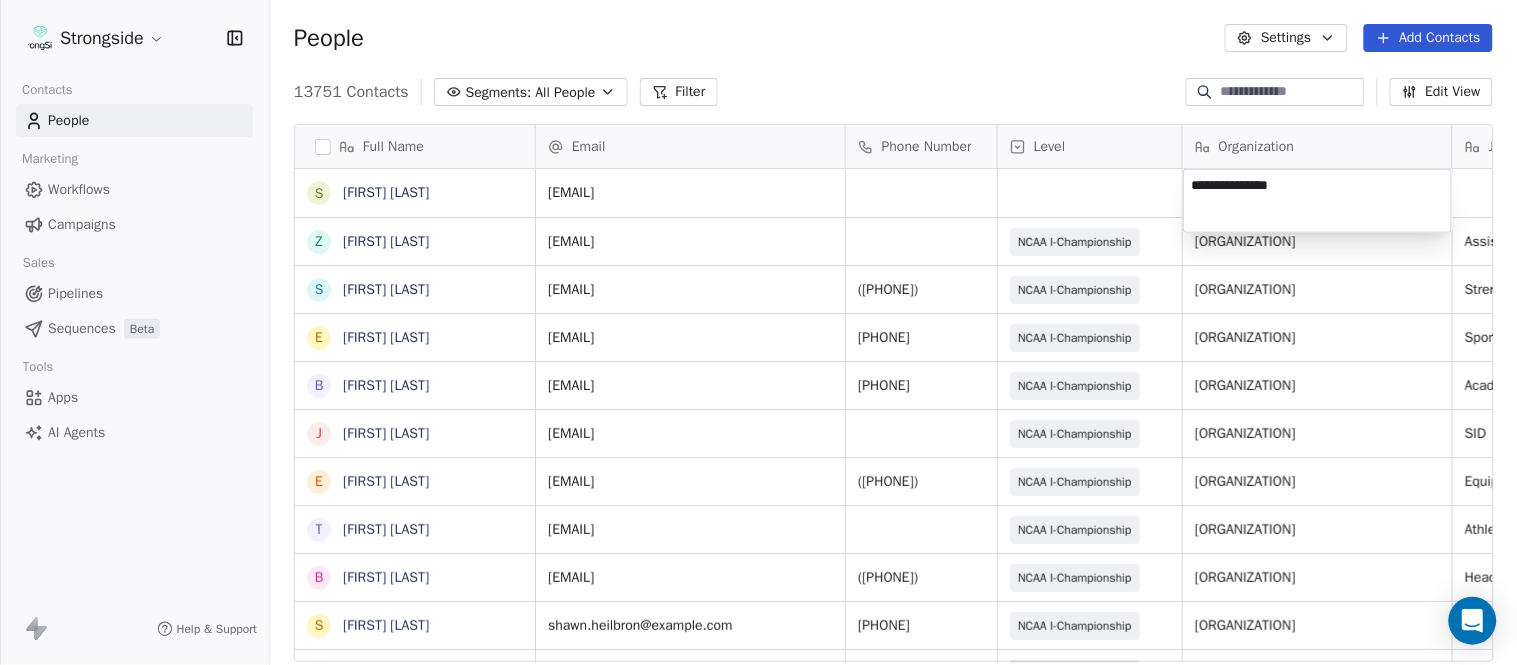 click on "Strongside Contacts People Marketing Workflows Campaigns Sales Pipelines Sequences Beta Tools Apps AI Agents Help & Support People Settings Add Contacts 13751 Contacts Segments: All People Filter Edit View Tag Add to Sequence Export Full Name S [LAST] Z [LAST] S [LAST] E [LAST] B [LAST] J [LAST] E [LAST] T [LAST] B [LAST] S [LAST] B [LAST] A [LAST] J [LAST] M [LAST] D [LAST] J [LAST] T [LAST] R [LAST] C [LAST] V [LAST] B [LAST] K [LAST] D [LAST] O [LAST] I [LAST] R [LAST] T [LAST] K [LAST] J [LAST] T [LAST] S [LAST] Email Phone Number Level Organization Job Title Tags Created Date BST Status [EMAIL] Aug 08, 2025 09:19 PM [EMAIL] NCAA I-Championship STONY BROOK UNIV Assistant Coach Aug 08, 2025 09:16 PM [EMAIL] ([PHONE]) NCAA I-Championship" at bounding box center [758, 332] 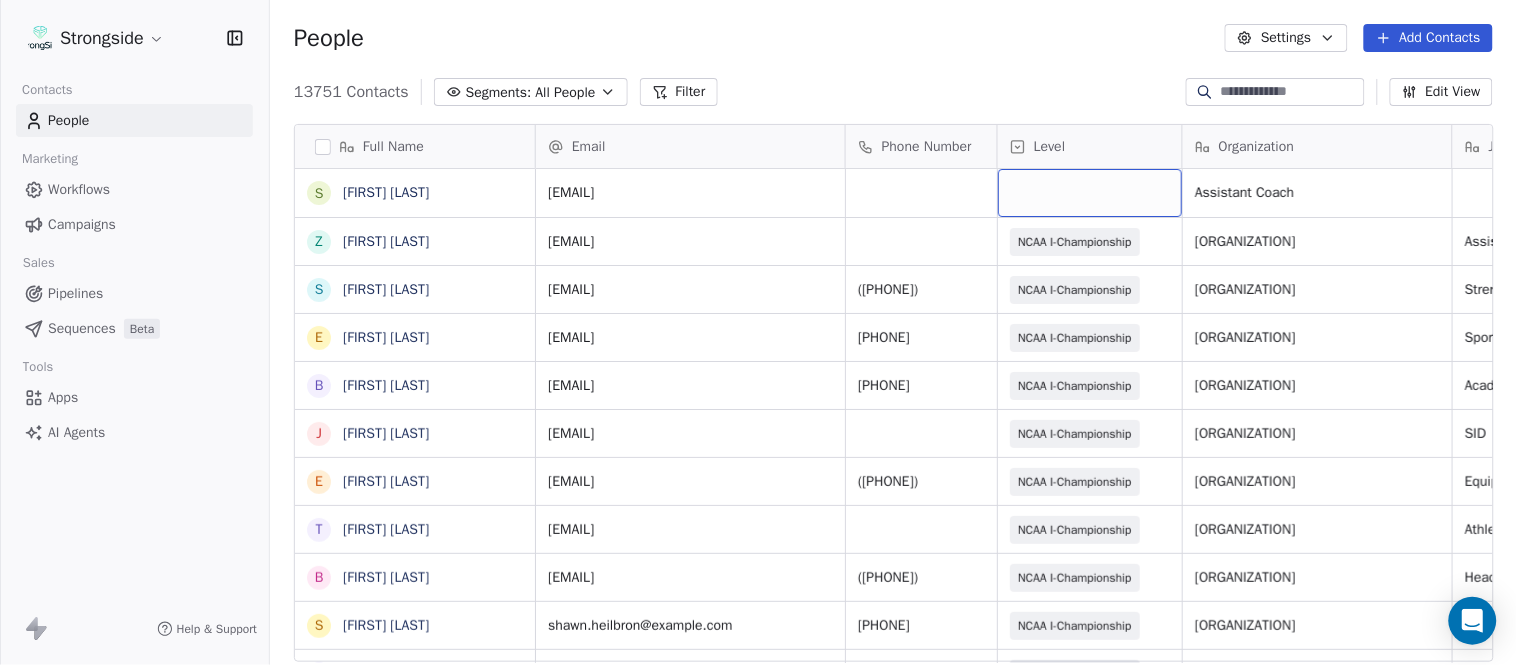 click at bounding box center [1090, 193] 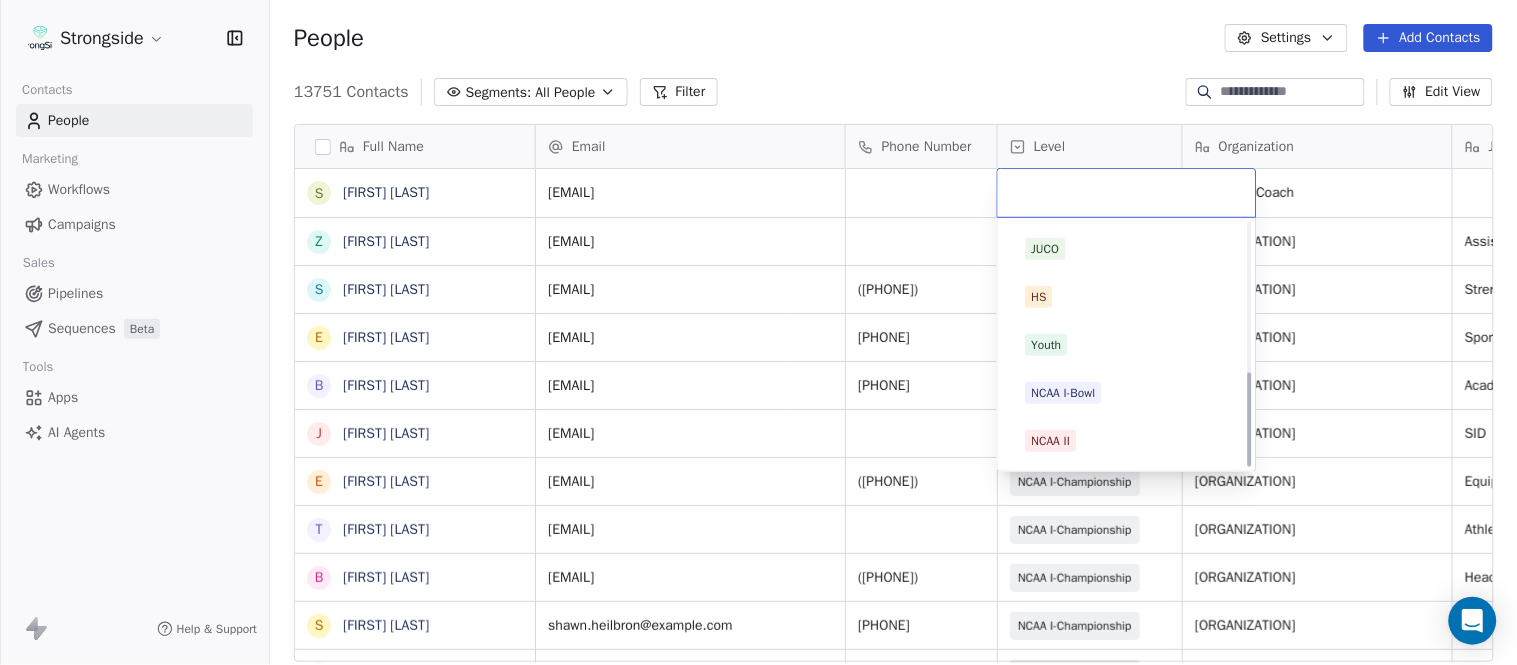 scroll, scrollTop: 378, scrollLeft: 0, axis: vertical 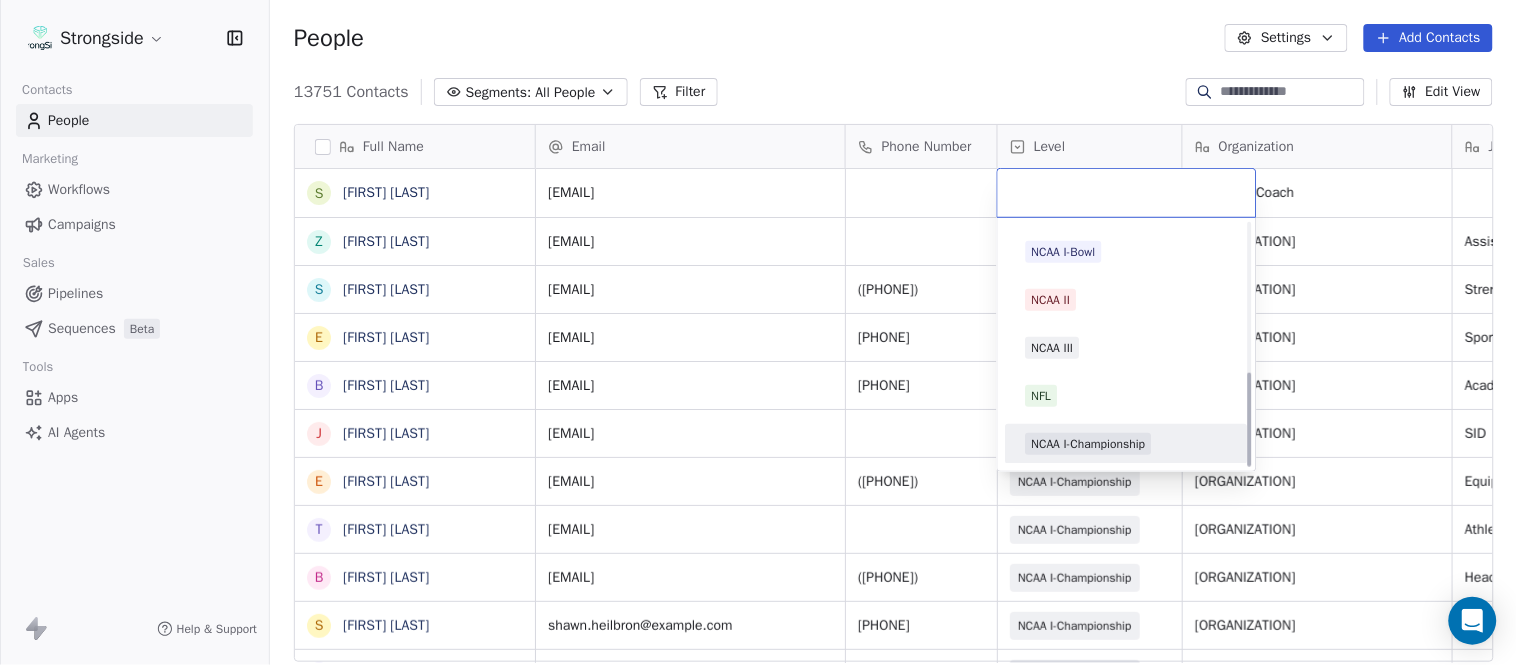 click on "NCAA I-Championship" at bounding box center [1089, 444] 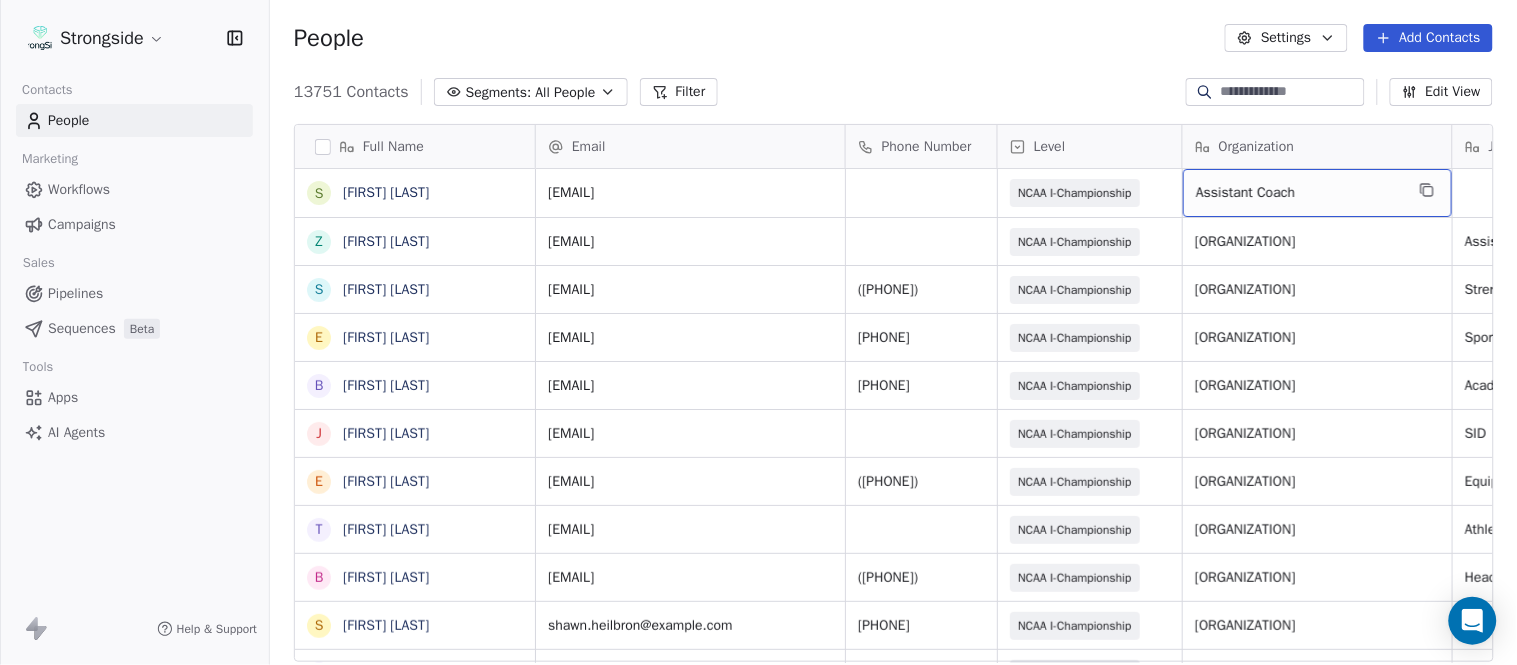 scroll, scrollTop: 0, scrollLeft: 244, axis: horizontal 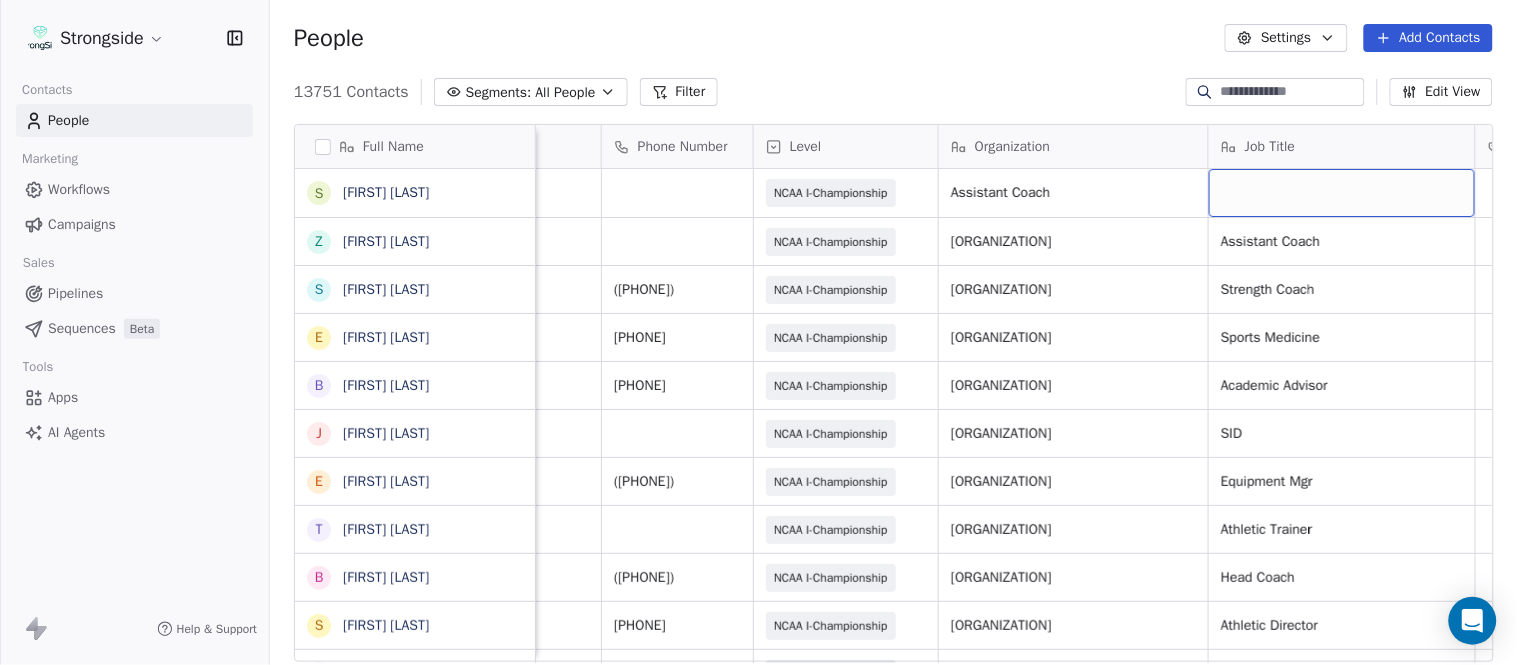 click at bounding box center (1342, 193) 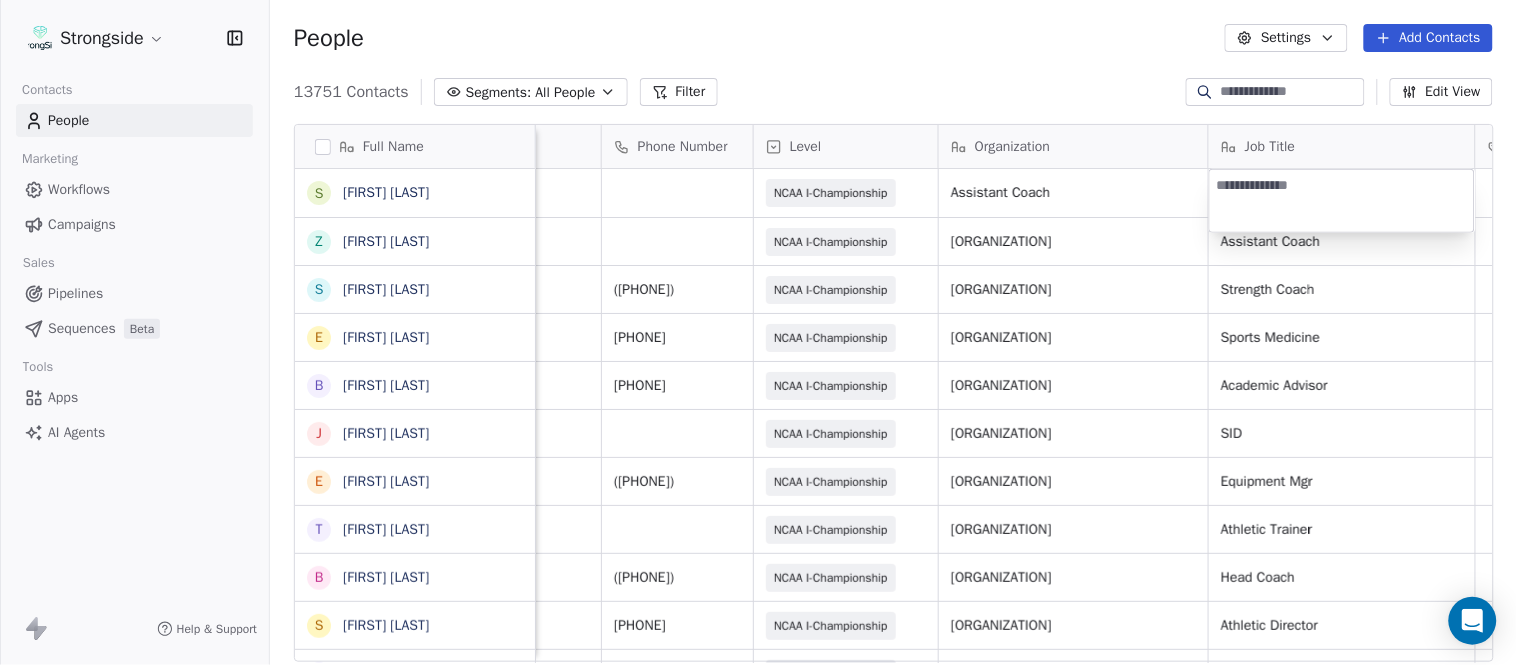 type on "**********" 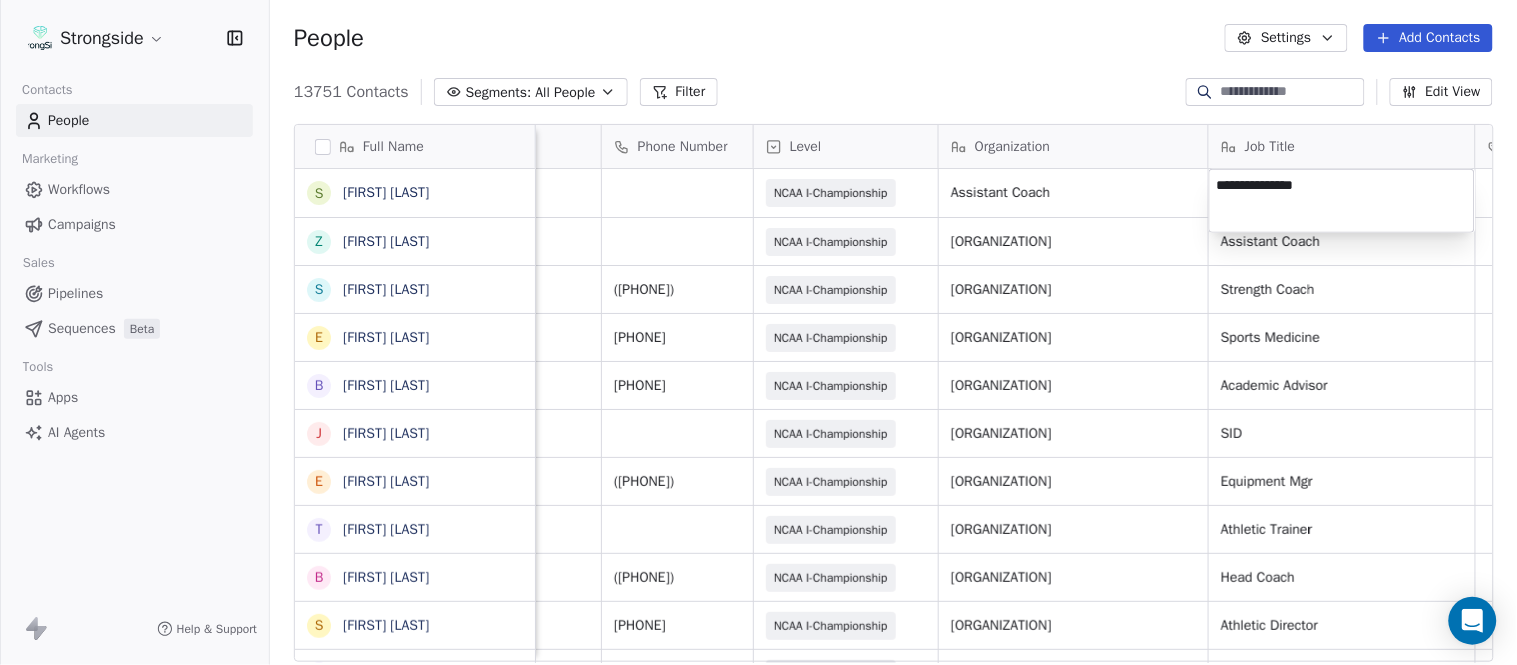 click on "Strongside Contacts People Marketing Workflows Campaigns Sales Pipelines Sequences Beta Tools Apps AI Agents Help & Support People Settings Add Contacts 13751 Contacts Segments: All People Filter Edit View Tag Add to Sequence Export Full Name S [LAST] Z [LAST] S [LAST] E [LAST] B [LAST] J [LAST] E [LAST] T [LAST] B [LAST] S [LAST] B [LAST] A [LAST] J [LAST] M [LAST] D [LAST] J [LAST] T [LAST] R [LAST] C [LAST] V [LAST] B [LAST] K [LAST] D [LAST] O [LAST] I [LAST] R [LAST] T [LAST] K [LAST] J [LAST] T [LAST] S [LAST] Email Phone Number Level Organization Job Title Tags Created Date BST Status Priority scott.lewis@[EMAIL] NCAA I-Championship Assistant Coach Aug 08, 2025 09:19 PM zuril.hendrick@[EMAIL] NCAA I-Championship STONY BROOK UNIV Assistant Coach Aug 08, 2025 09:16 PM ([PHONE]) SID" at bounding box center (758, 332) 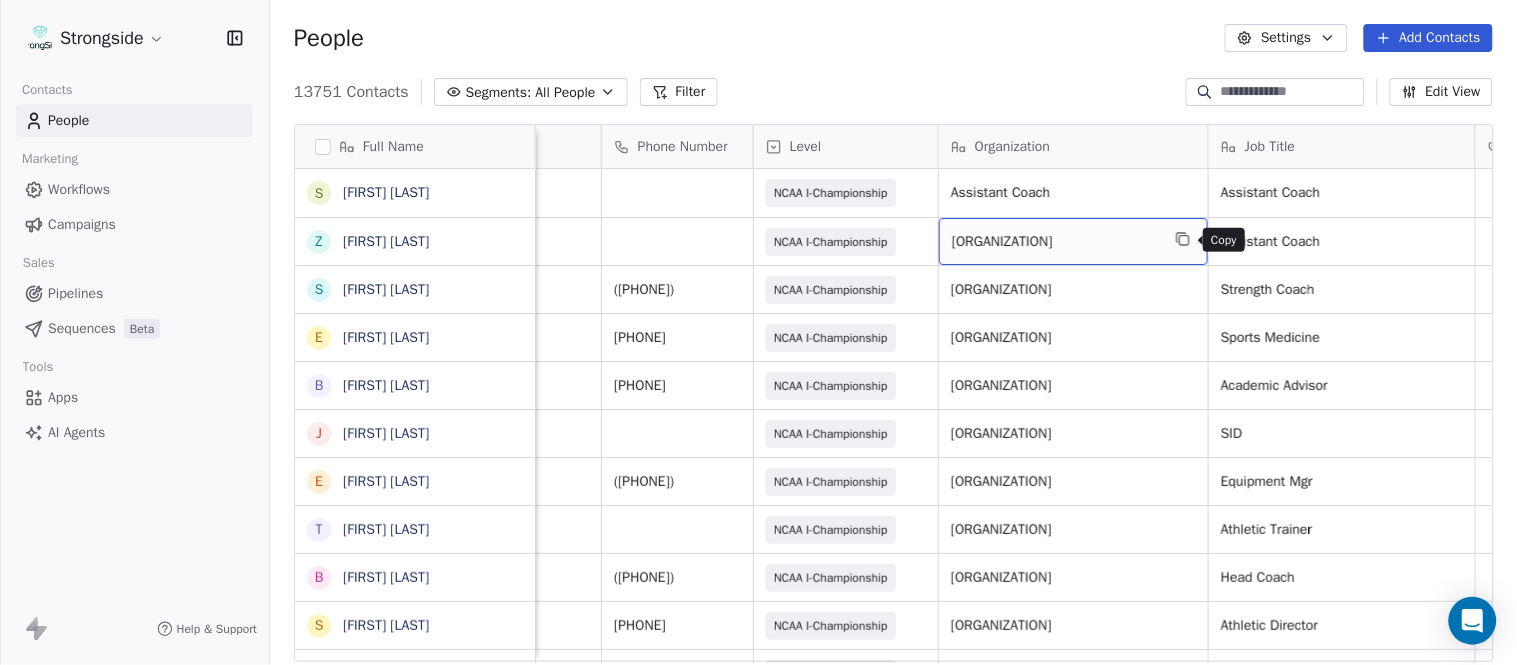 click 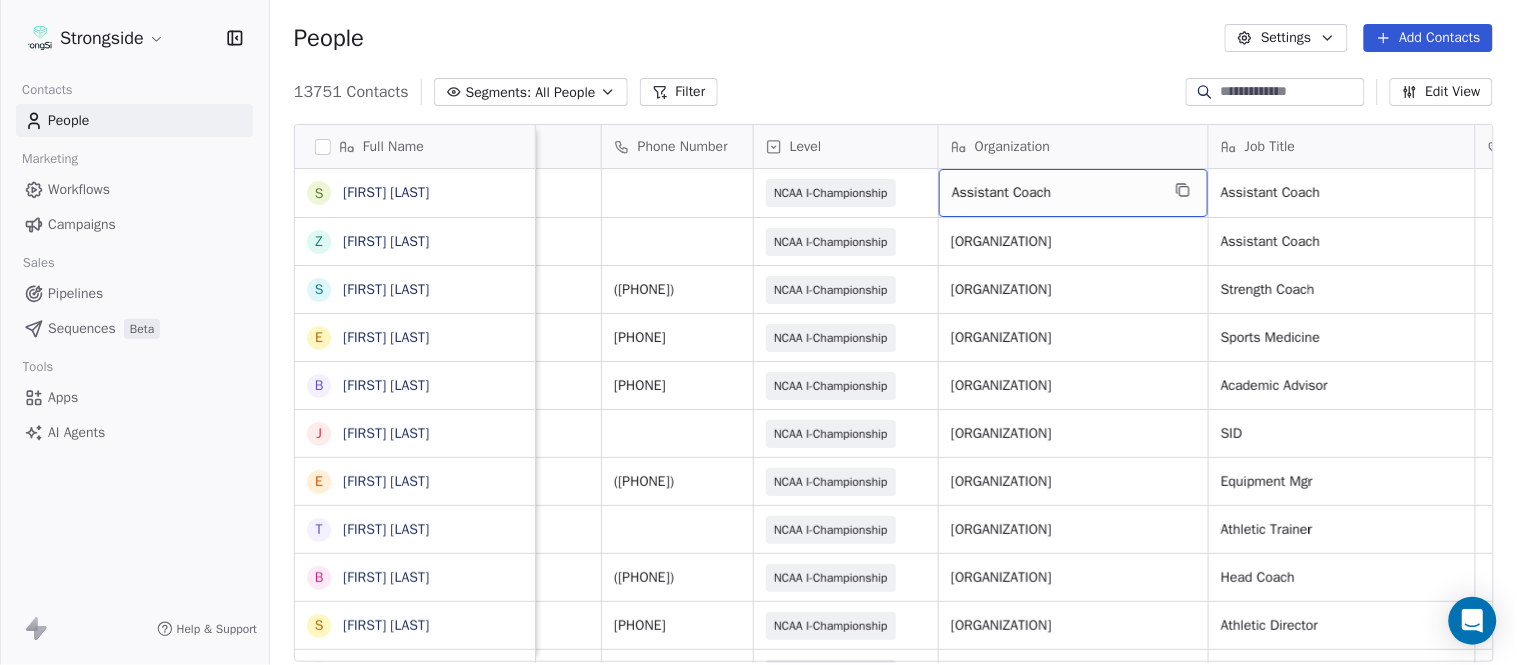 click on "Assistant Coach" at bounding box center (1055, 193) 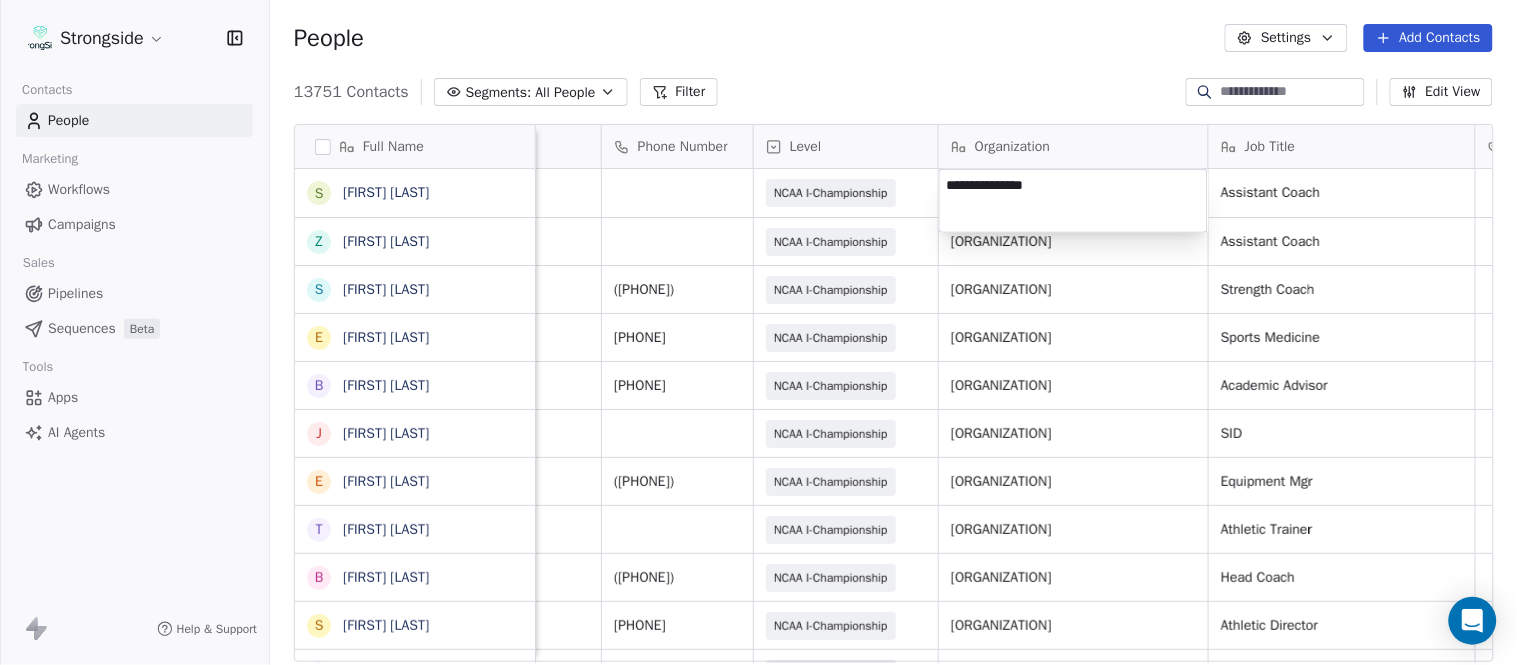 click on "**********" at bounding box center [1073, 201] 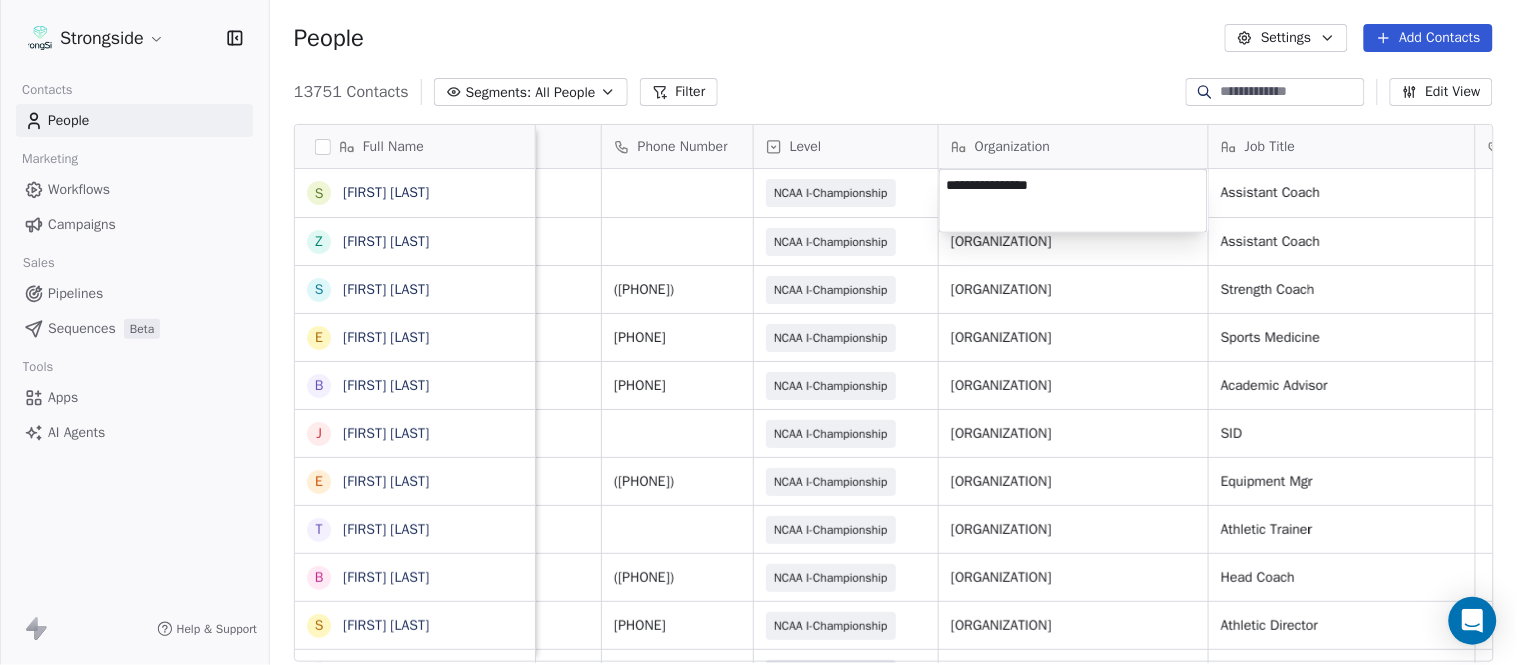 type on "**********" 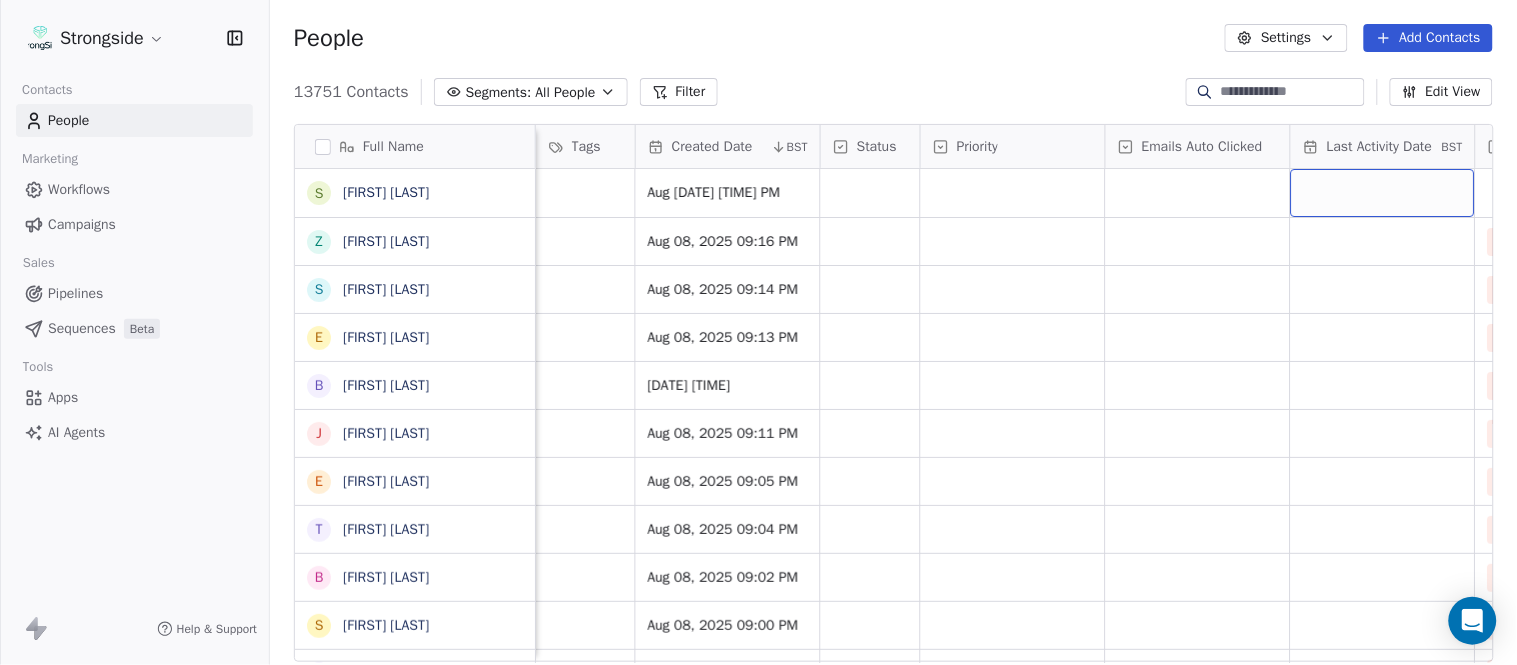 scroll, scrollTop: 0, scrollLeft: 1368, axis: horizontal 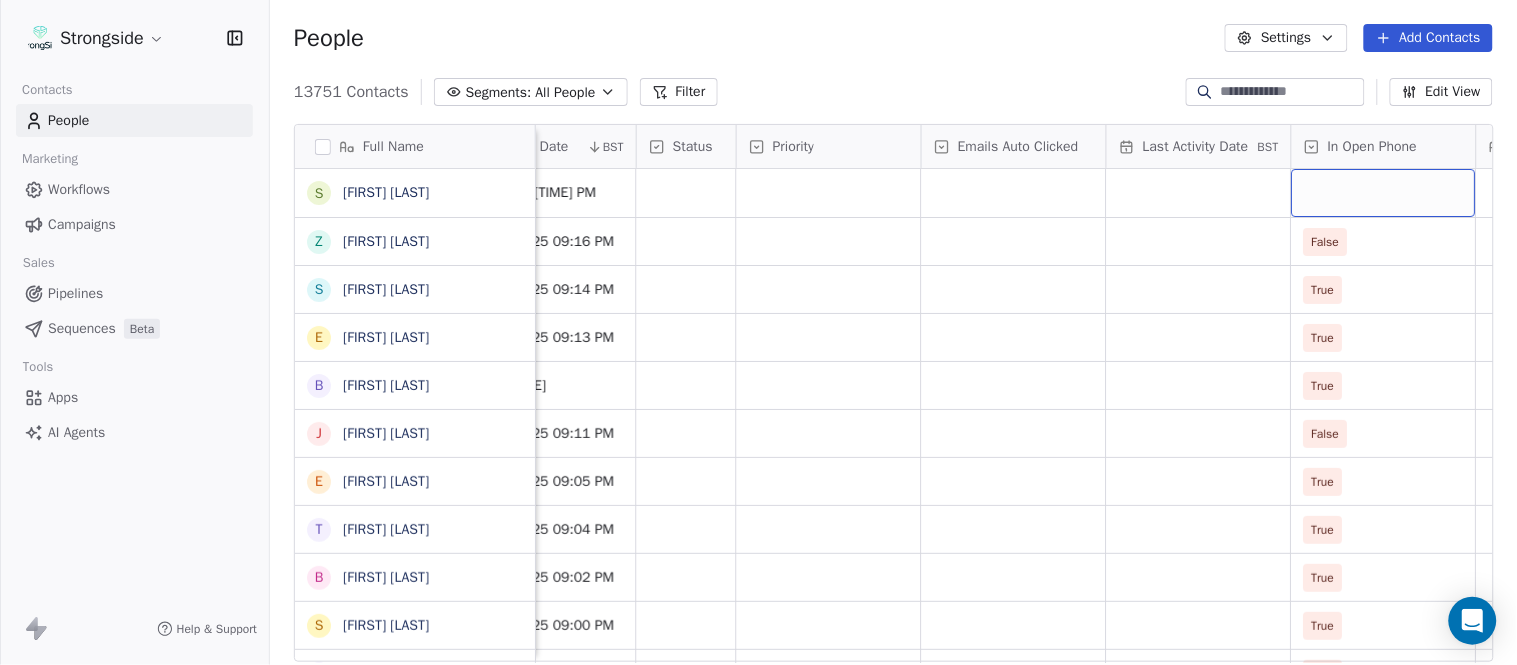 click at bounding box center [1384, 193] 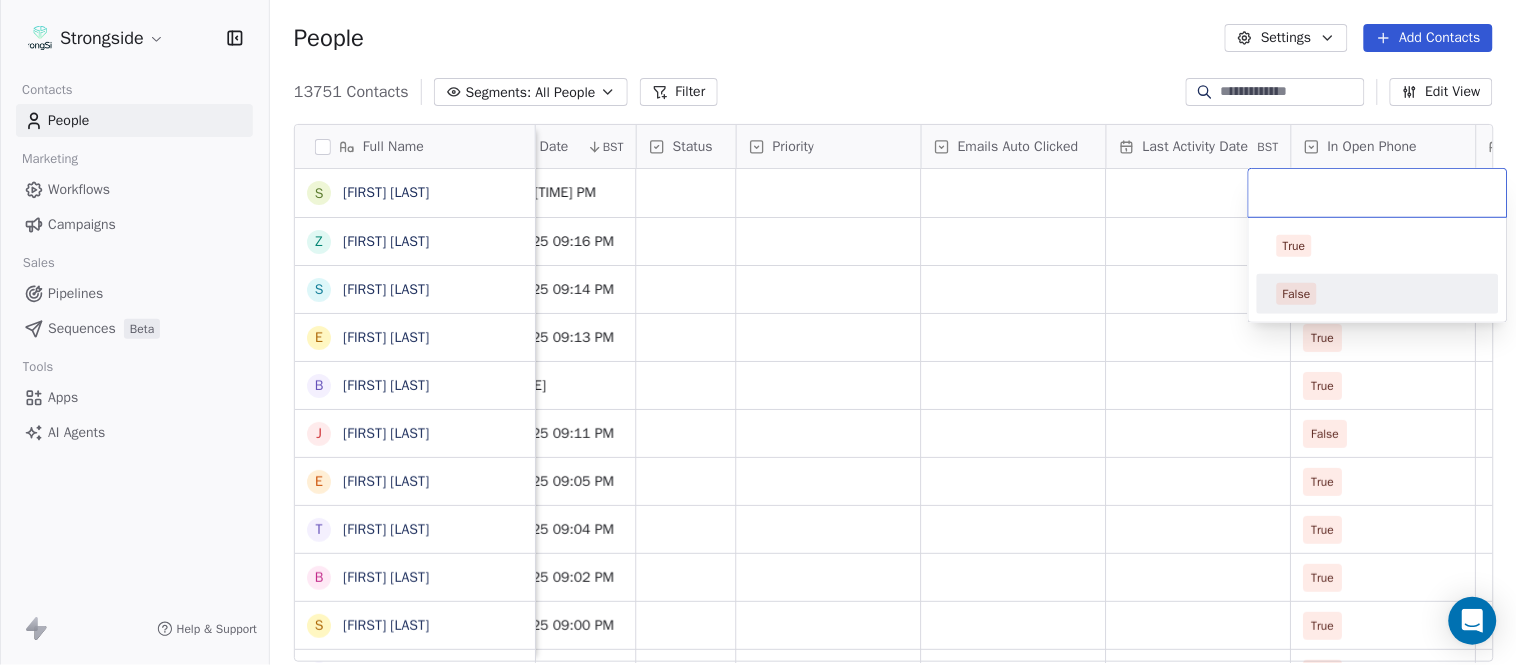 click on "False" at bounding box center (1378, 294) 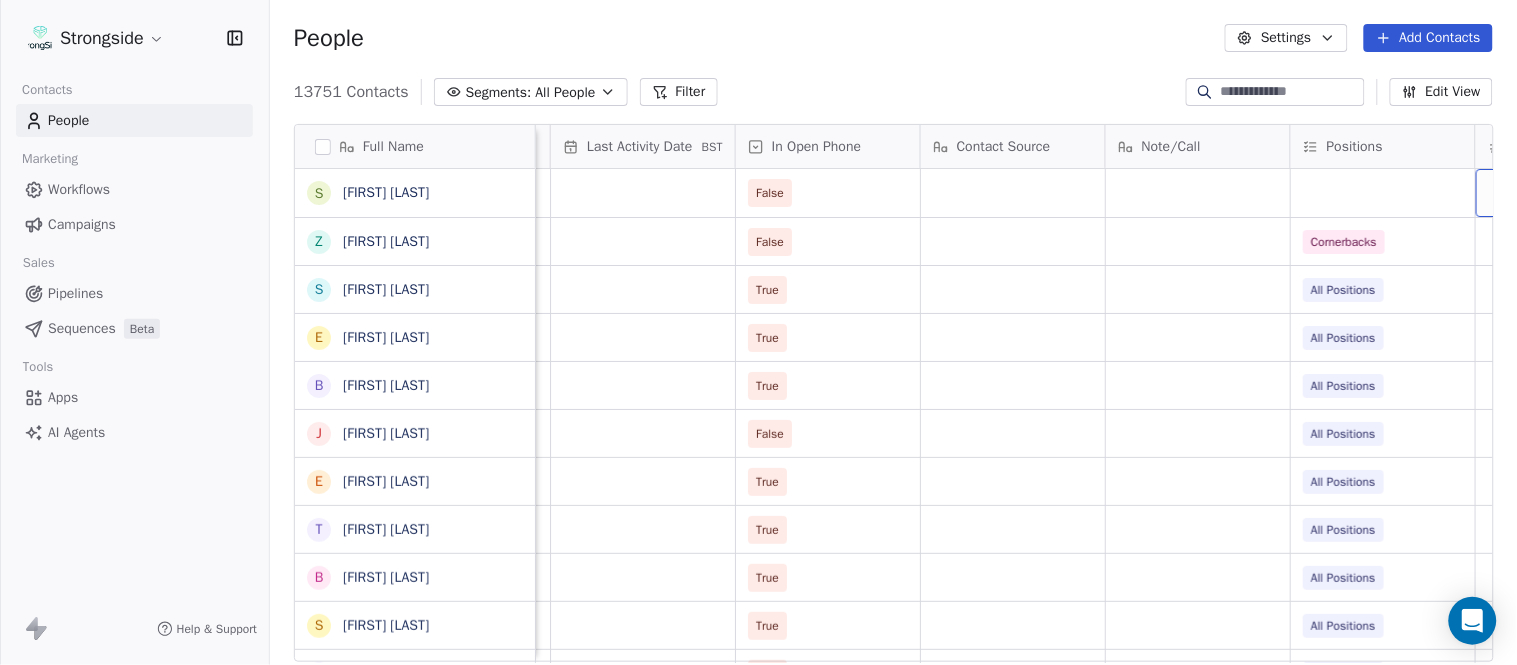 scroll, scrollTop: 0, scrollLeft: 2108, axis: horizontal 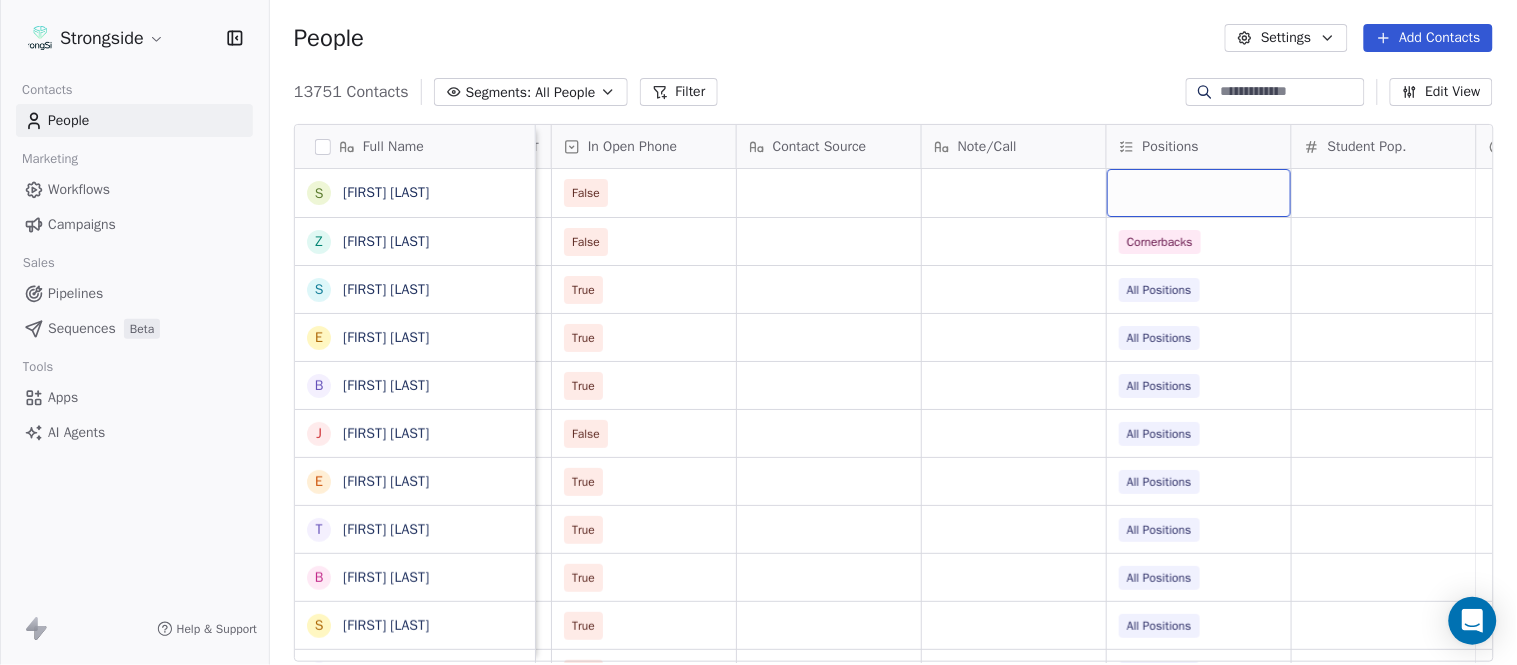 click at bounding box center (1199, 193) 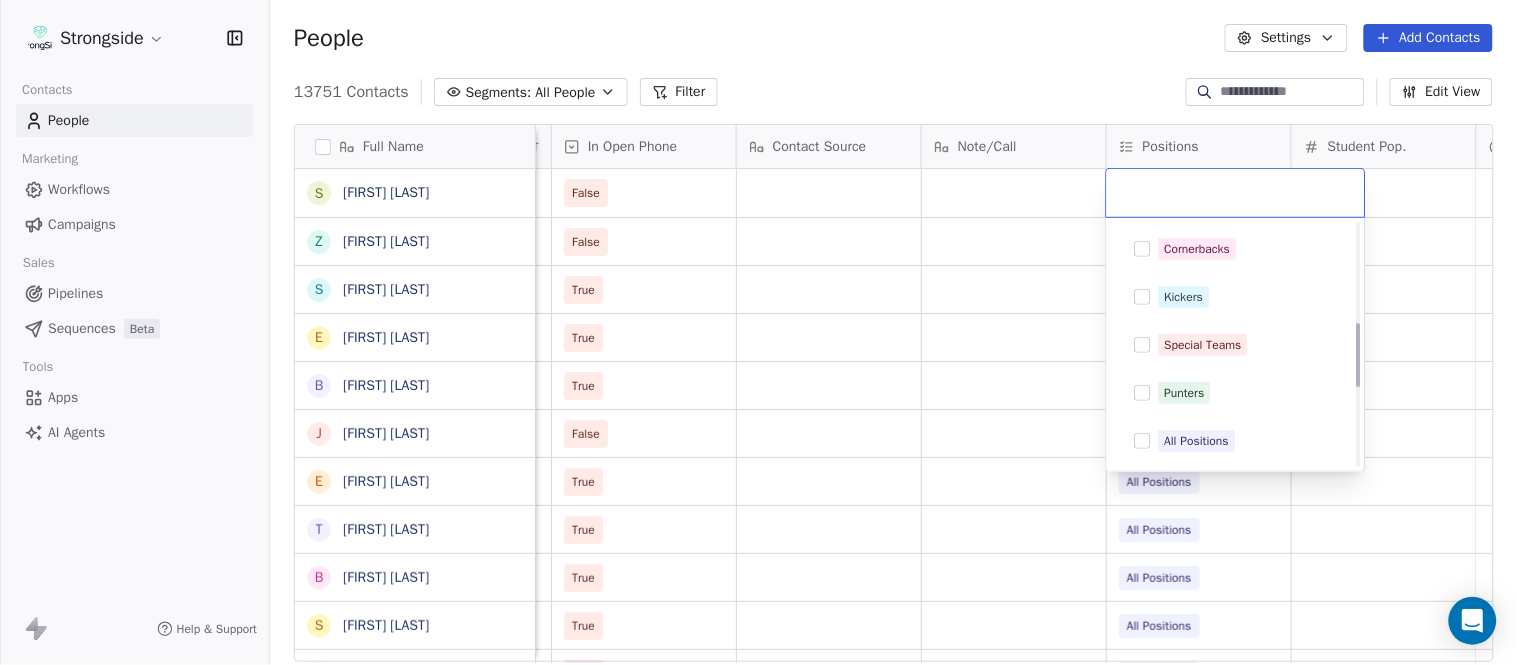 scroll, scrollTop: 444, scrollLeft: 0, axis: vertical 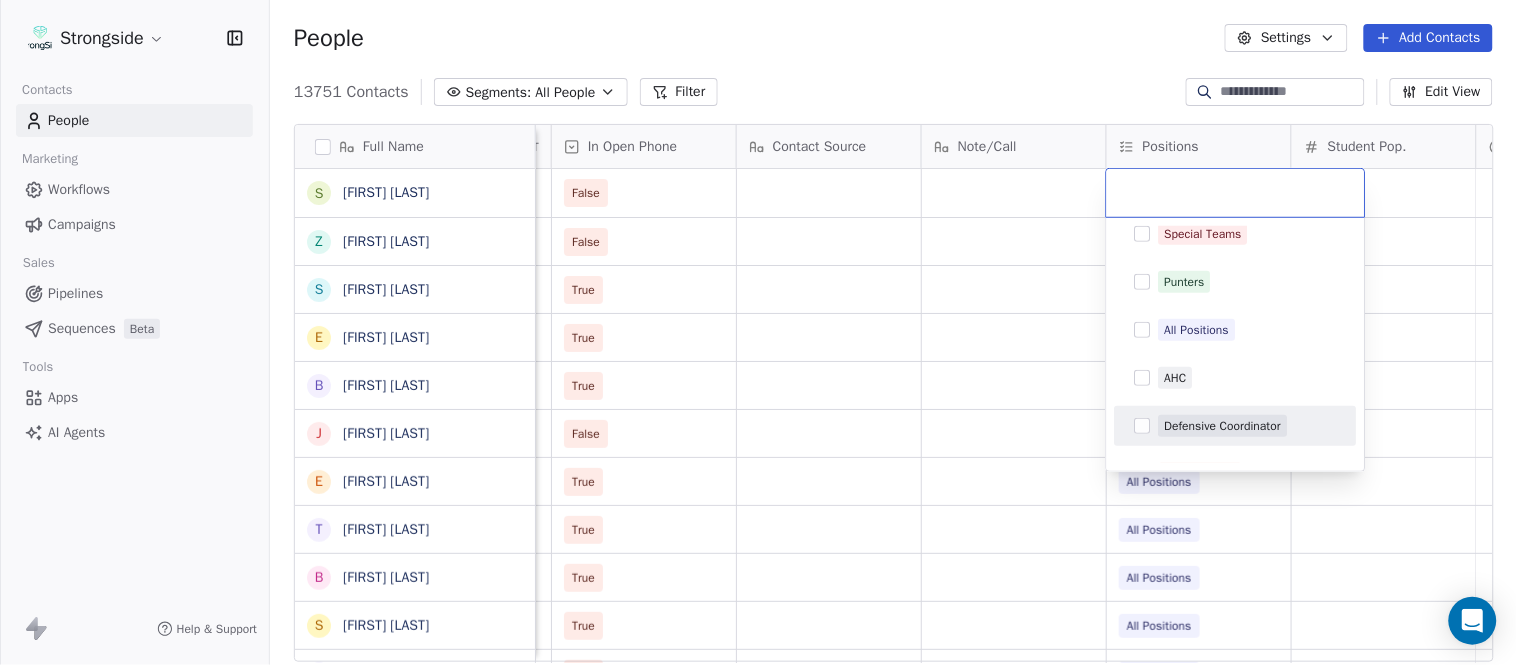 click on "Defensive Coordinator" at bounding box center [1223, 426] 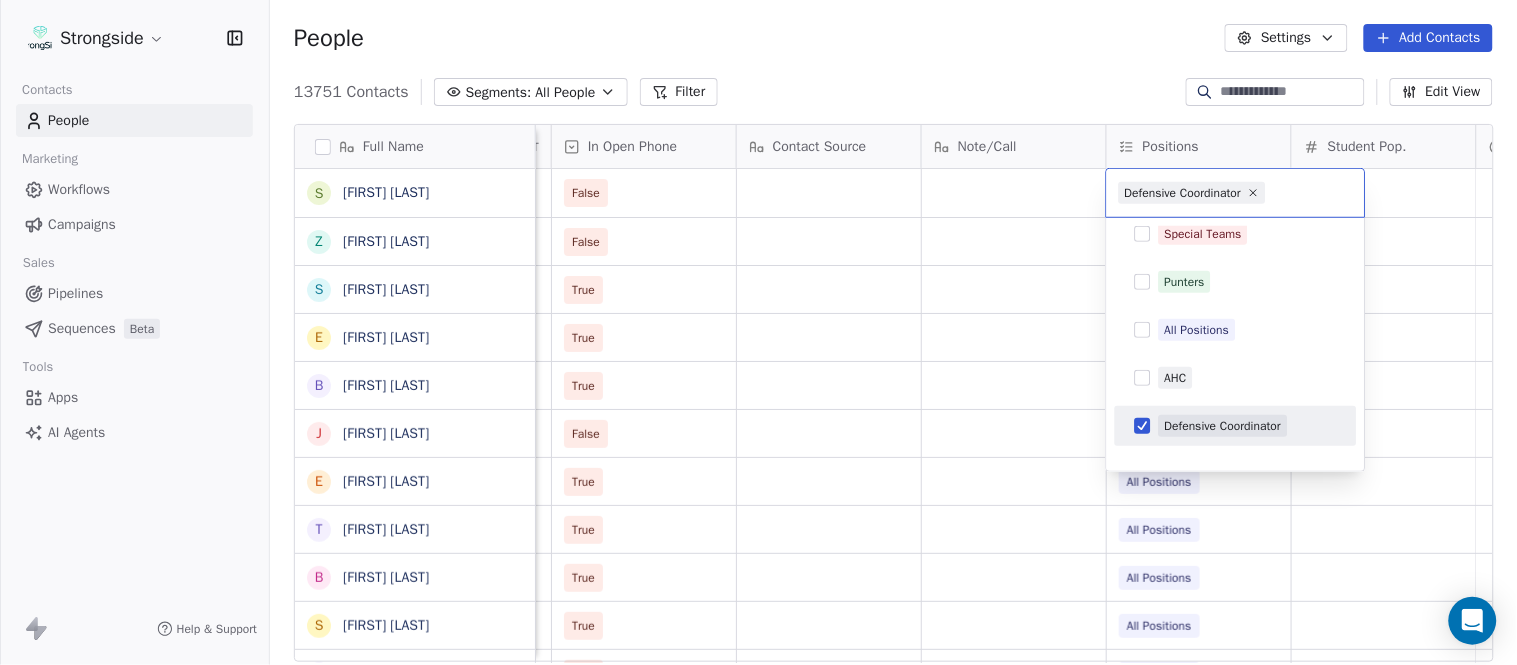 click on "Strongside Contacts People Marketing Workflows Campaigns Sales Pipelines Sequences Beta Tools Apps AI Agents Help & Support People Settings Add Contacts 13751 Contacts Segments: All People Filter Edit View Tag Add to Sequence Export Full Name S [FIRST] [LAST] Z [FIRST] [LAST] S [FIRST] [LAST] E [FIRST] [LAST] B [FIRST] [LAST] J [FIRST] [LAST] E [FIRST] [LAST] T [FIRST] [LAST] B [FIRST] [LAST] S [FIRST] [LAST] B [FIRST] [LAST] A [FIRST] [LAST] J [FIRST] [LAST] M [FIRST] [LAST] D [FIRST] [LAST] J [FIRST] [LAST] T [FIRST] [LAST] R [FIRST] [LAST] C [FIRST] [LAST] V [FIRST] [LAST] B [FIRST] [LAST] K [FIRST] [LAST] D [FIRST] [LAST] O [FIRST] [LAST] I [FIRST] [LAST] R [FIRST] [LAST] T [FIRST] [LAST] K [FIRST] [LAST] J [FIRST] [LAST] T [FIRST] [LAST] S [FIRST] [LAST] Status Priority Emails Auto Clicked Last Activity Date BST In Open Phone Contact Source Note/Call Positions Student Pop. Lead Account False False Cornerbacks True All Positions True All Positions True All Positions True All Positions False All Positions True All Positions True All Positions True All Positions True All Positions True All Positions True All Positions True All Positions True All Positions True All Positions True All Positions True All Positions False All Positions False Quarterbacks False Offensive Line False Cornerbacks False Wide Receivers False False Running Back False Offensive Line" at bounding box center [758, 332] 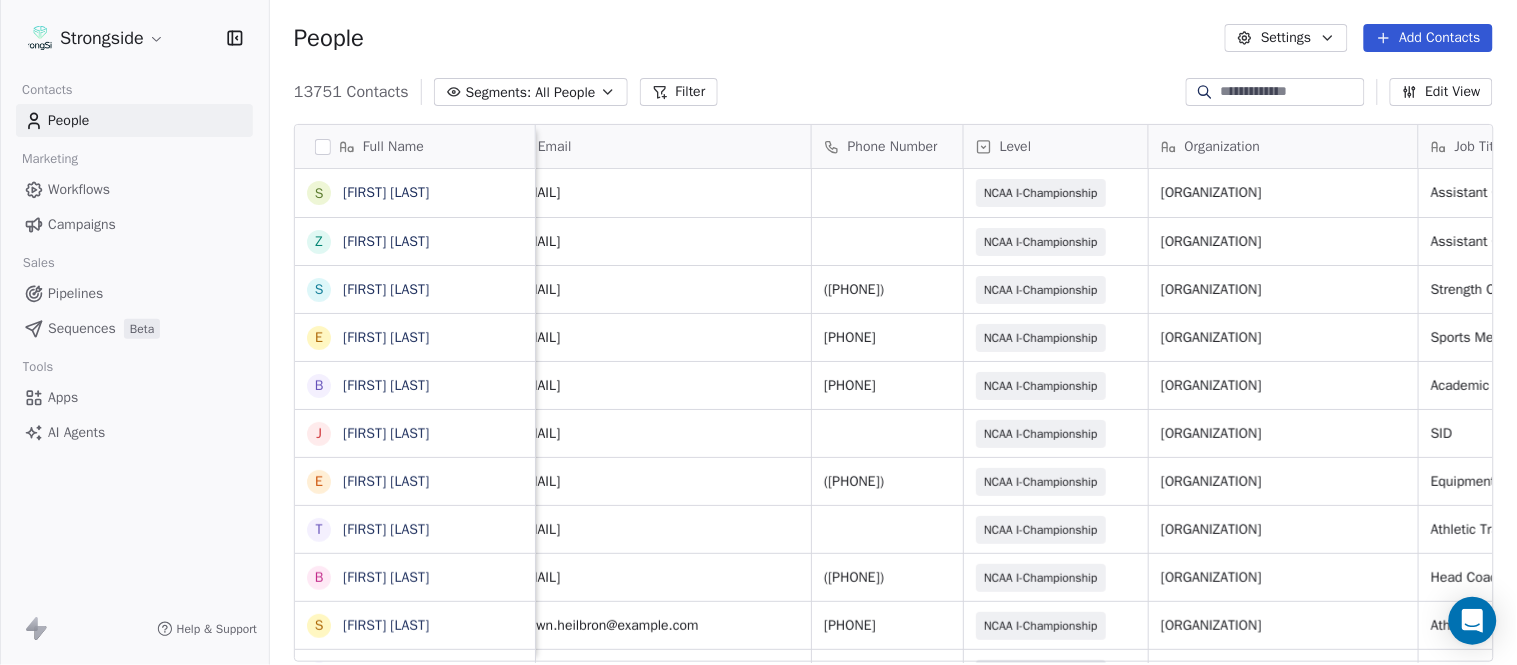 scroll, scrollTop: 0, scrollLeft: 0, axis: both 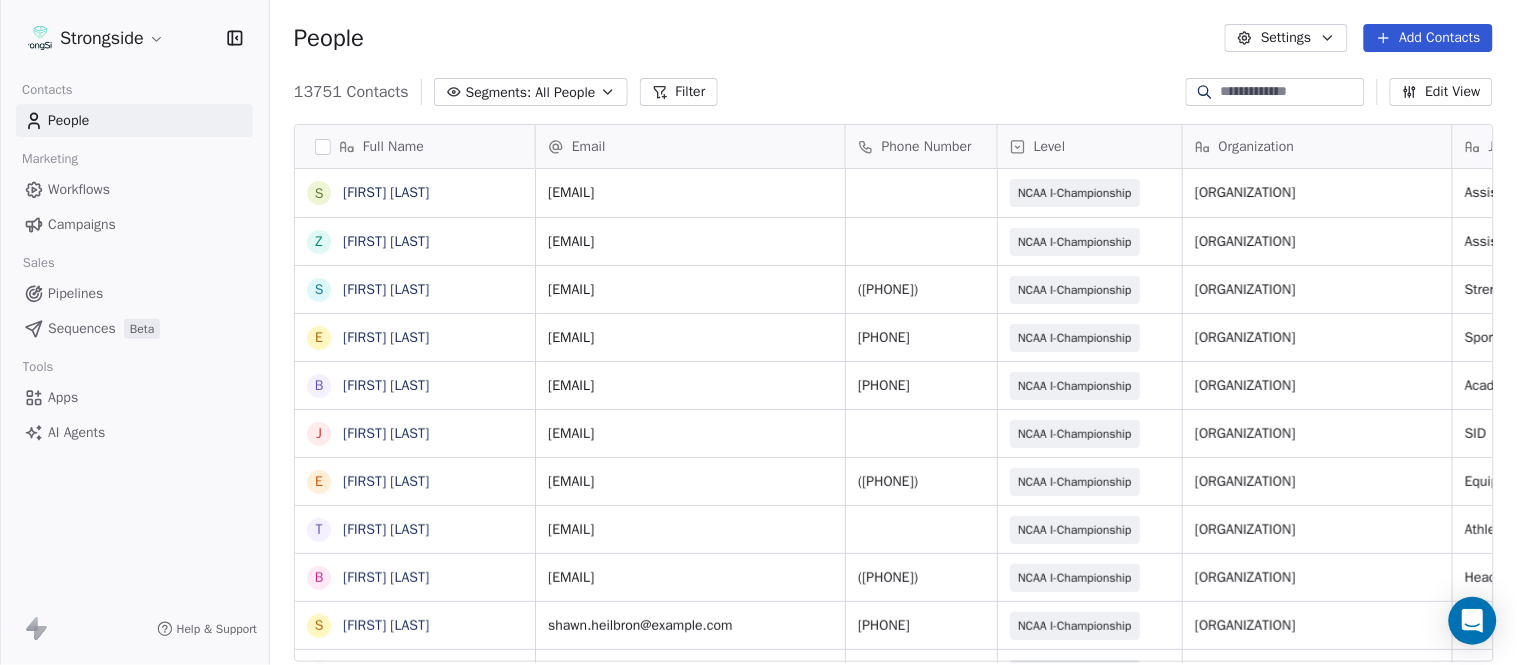 click on "Add Contacts" at bounding box center [1428, 38] 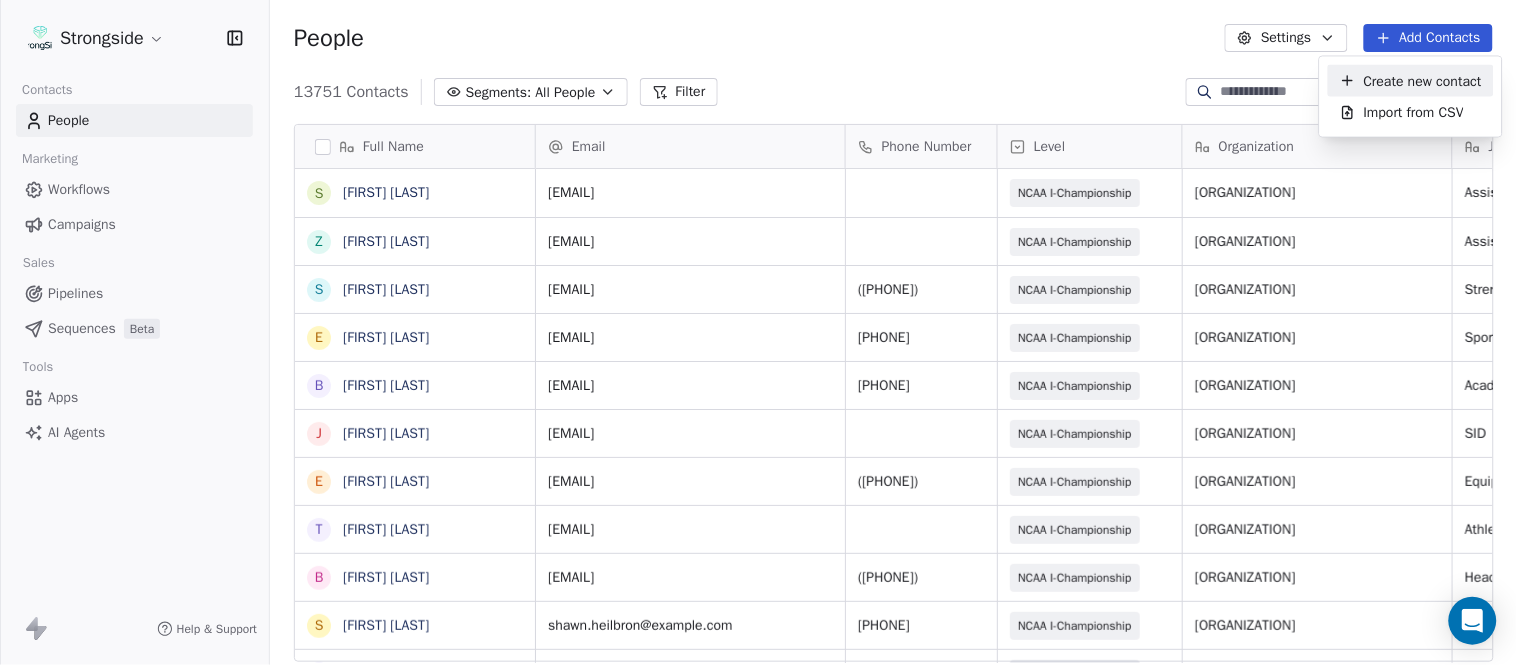 click on "Create new contact" at bounding box center [1423, 80] 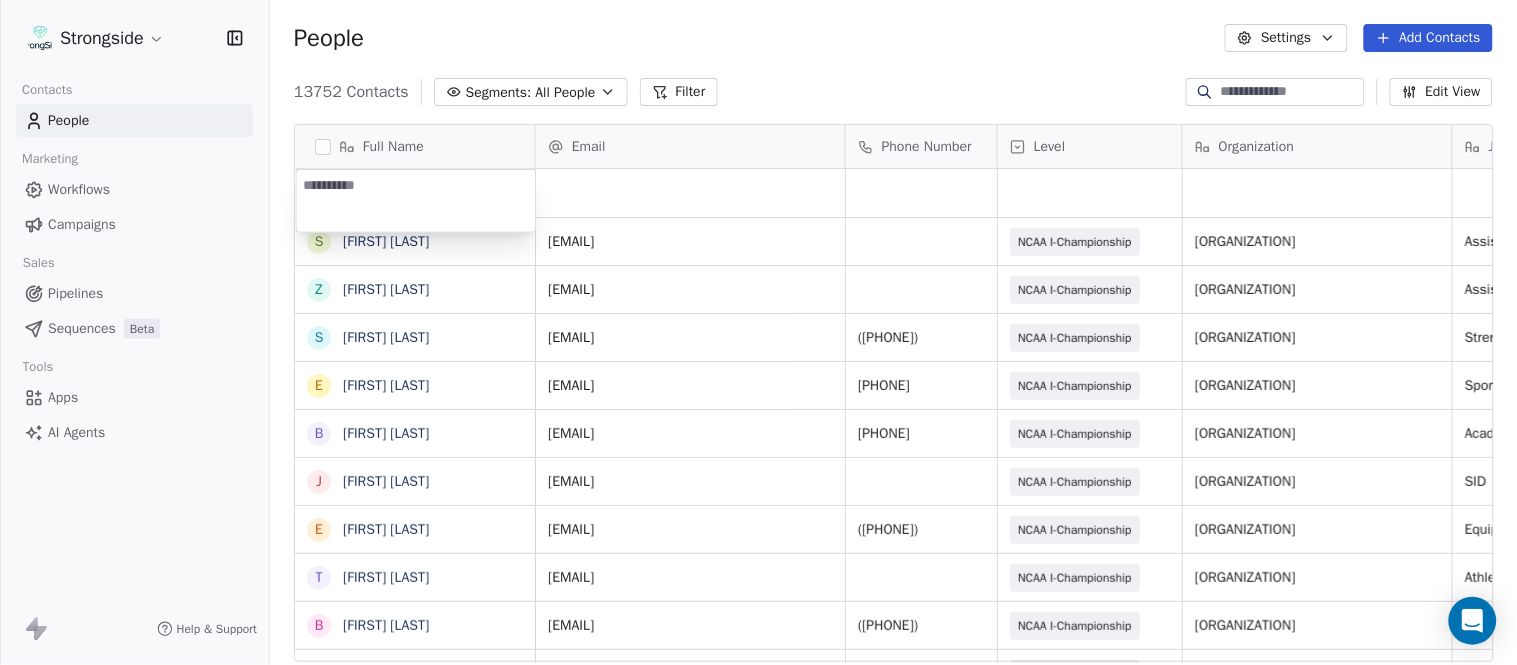 type on "**********" 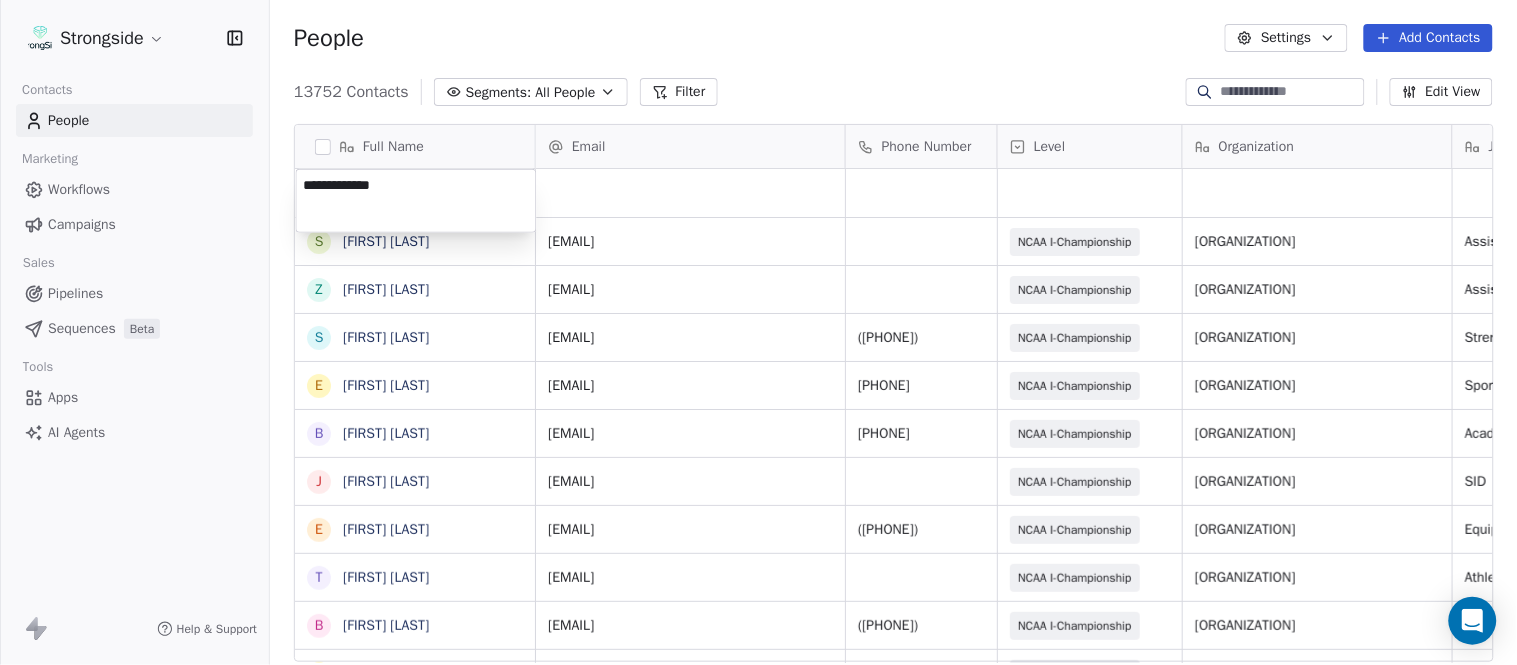 click on "Strongside Contacts People Marketing Workflows Campaigns Sales Pipelines Sequences Beta Tools Apps AI Agents Help & Support People Settings Add Contacts 13752 Contacts Segments: All People Filter Edit View Tag Add to Sequence Export Full Name S [FIRST] [LAST] Z [FIRST] [LAST] S [FIRST] [LAST] E [FIRST] [LAST] B [FIRST] [LAST] J [FIRST] [LAST] E [FIRST] [LAST] T [FIRST] [LAST] B [FIRST] [LAST] S [FIRST] [LAST] B [FIRST] [LAST] A [FIRST] [LAST] J [FIRST] [LAST] M [FIRST] [LAST] D [FIRST] [LAST] J [FIRST] [LAST] T [FIRST] [LAST] R [FIRST] [LAST] C [FIRST] [LAST] V [FIRST] [LAST] B [FIRST] [LAST] K [FIRST] [LAST] D [FIRST] [LAST] O [FIRST] [LAST] I [FIRST] [LAST] R [FIRST] [LAST] T [FIRST] [LAST] K [FIRST] [LAST] J [FIRST] [LAST] T [FIRST] [LAST] Email Phone Number Level Organization Job Title Tags Created Date BST Status Aug 08, 2025 09:21 PM [EMAIL] NCAA I-Championship STONY BROOK UNIV Assistant Coach Aug 08, 2025 09:19 PM [EMAIL] NCAA I-Championship STONY BROOK UNIV Assistant Coach Aug 08, 2025 09:16 PM SID" at bounding box center (758, 332) 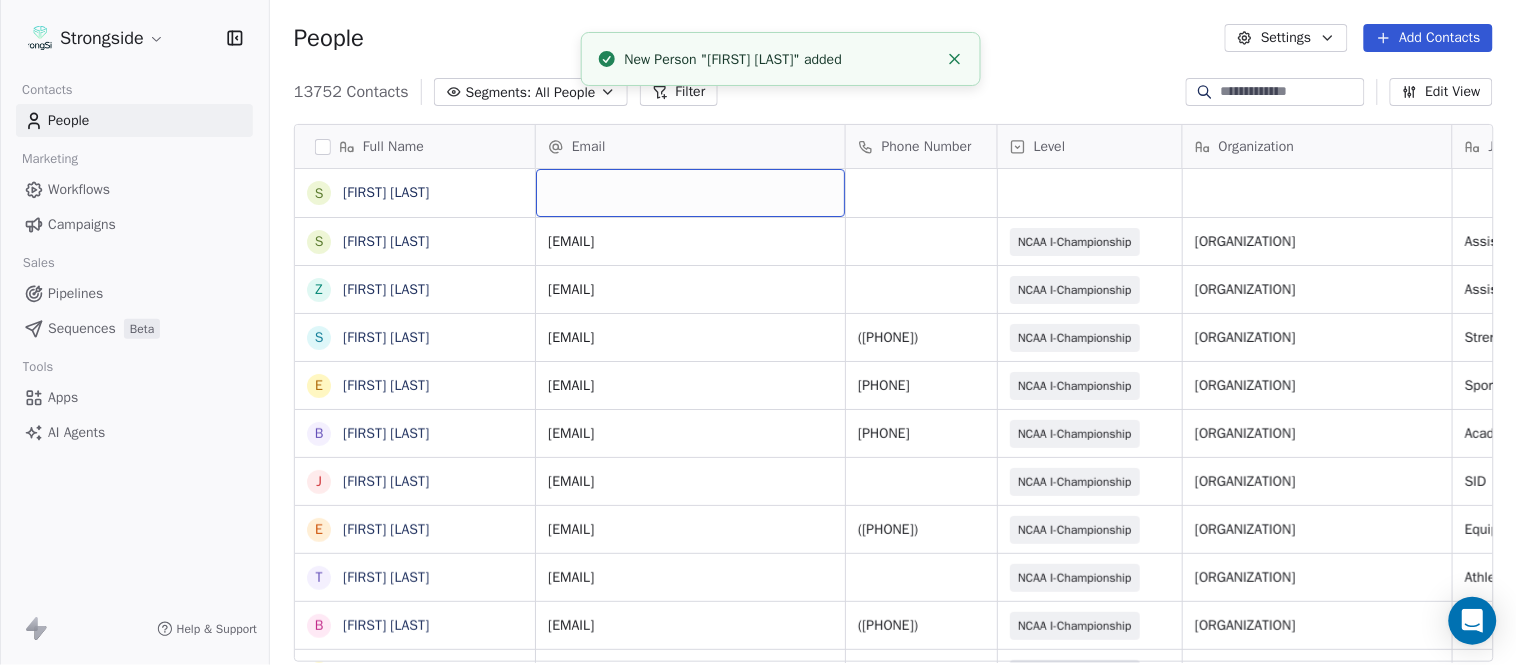 click at bounding box center (690, 193) 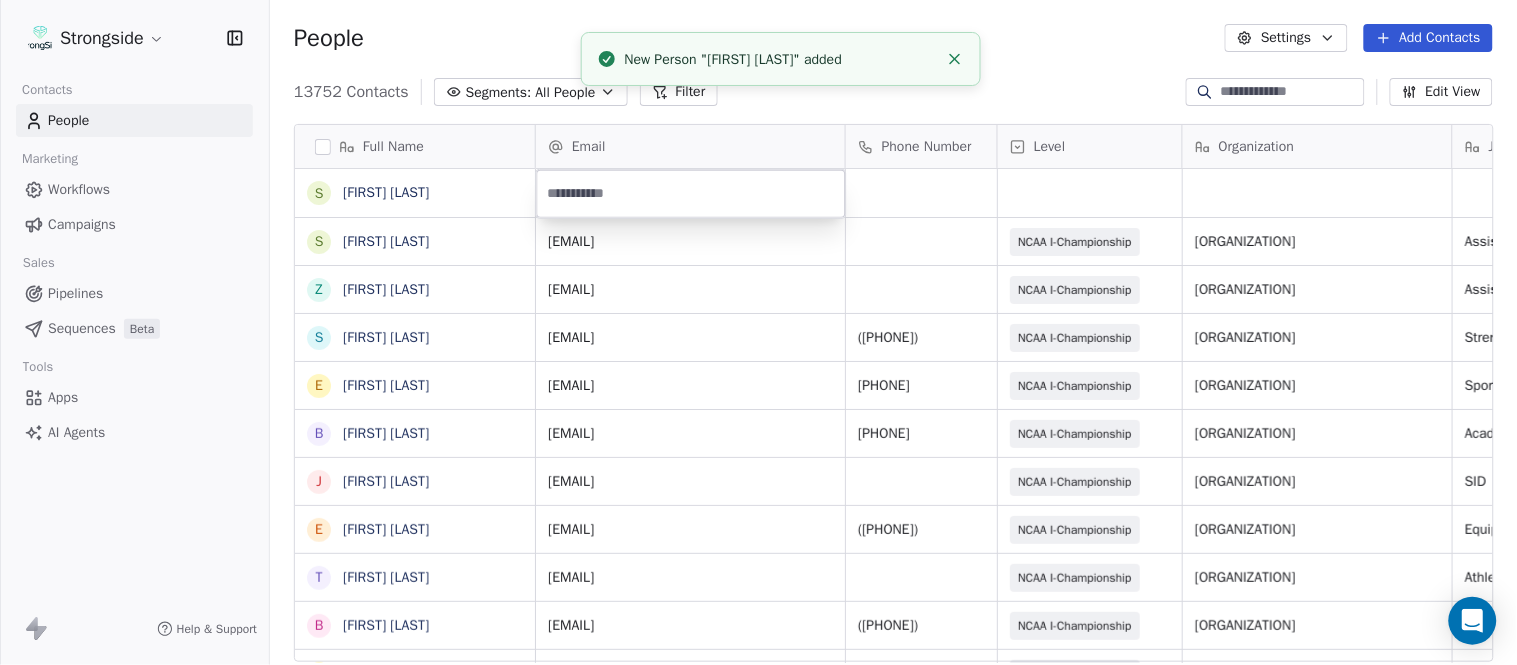type on "**********" 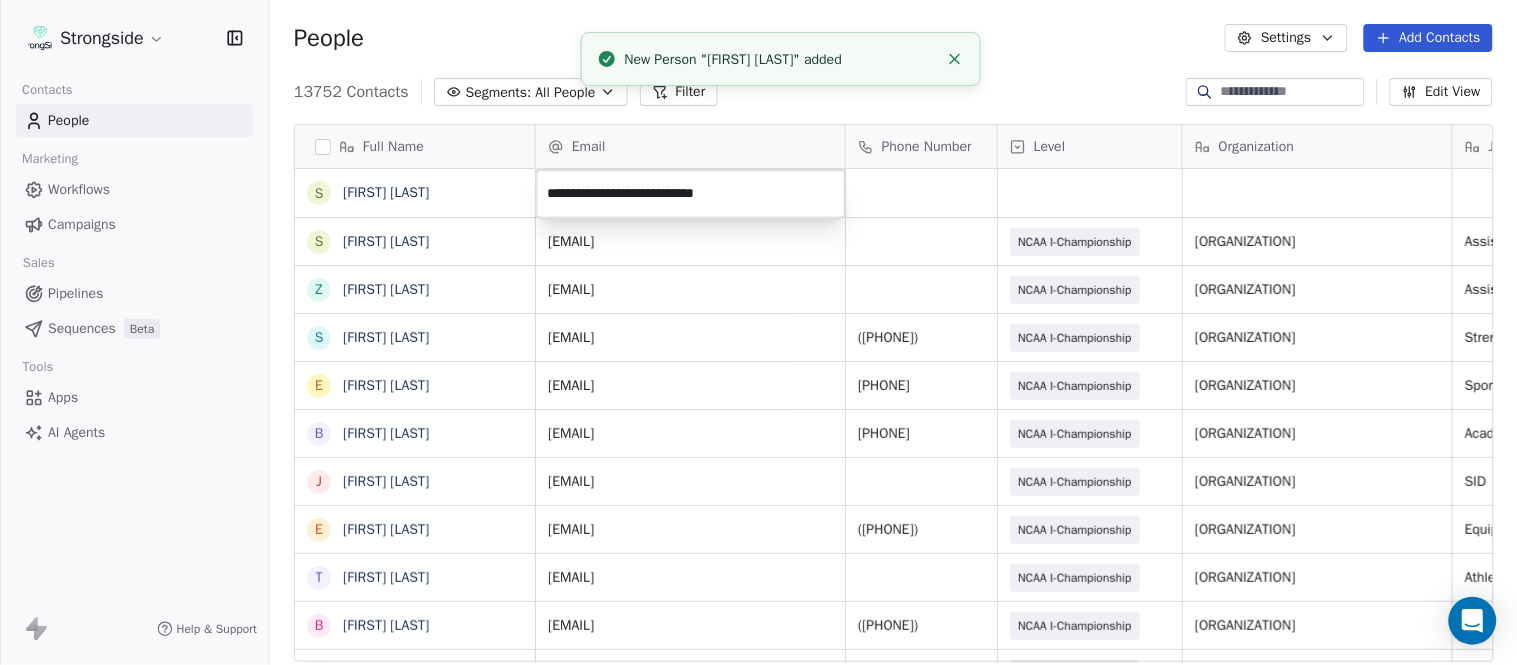 click on "Strongside Contacts People Marketing Workflows Campaigns Sales Pipelines Sequences Beta Tools Apps AI Agents Help & Support People Settings  Add Contacts 13752 Contacts Segments: All People Filter  Edit View Tag Add to Sequence Export Full Name S [FIRST] [LAST] S [FIRST] [LAST] Z [FIRST] [LAST] S [FIRST] [LAST] E [FIRST] [LAST] B [FIRST] [LAST] J [FIRST] [LAST] E [FIRST] [LAST] T [FIRST] [LAST] B [FIRST] [LAST] S [FIRST] [LAST] B [FIRST] [LAST] A [FIRST] [LAST] J [FIRST] [LAST] M [FIRST] [LAST] D [FIRST] [LAST] J [FIRST] [LAST] T [FIRST] [LAST] R [FIRST] [LAST] C [FIRST] [LAST] V [FIRST] [LAST] B [FIRST] [LAST] K [FIRST] [LAST] D [FIRST] [LAST] O [FIRST] [LAST] I [FIRST] [LAST] R [FIRST] [LAST] T [FIRST] [LAST] K [FIRST] [LAST] J [FIRST] [LAST] T [FIRST] [LAST] S [FIRST] [LAST] Email Phone Number Level Organization Job Title Tags Created Date BST Status Aug 08, 2025 09:21 PM [EMAIL] NCAA I-Championship STONY BROOK UNIV Assistant Coach Aug 08, 2025 09:19 PM [EMAIL] NCAA I-Championship STONY BROOK UNIV Assistant Coach SID SID" at bounding box center [758, 332] 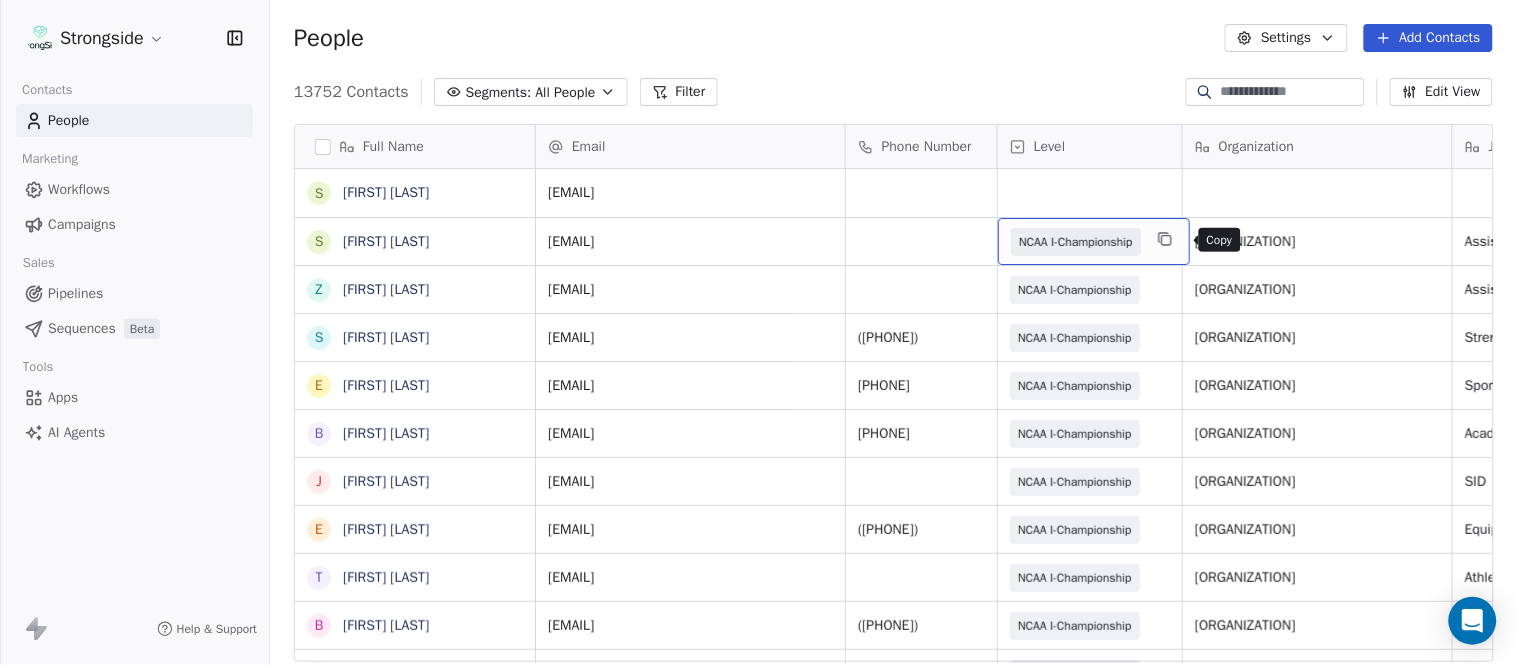 click 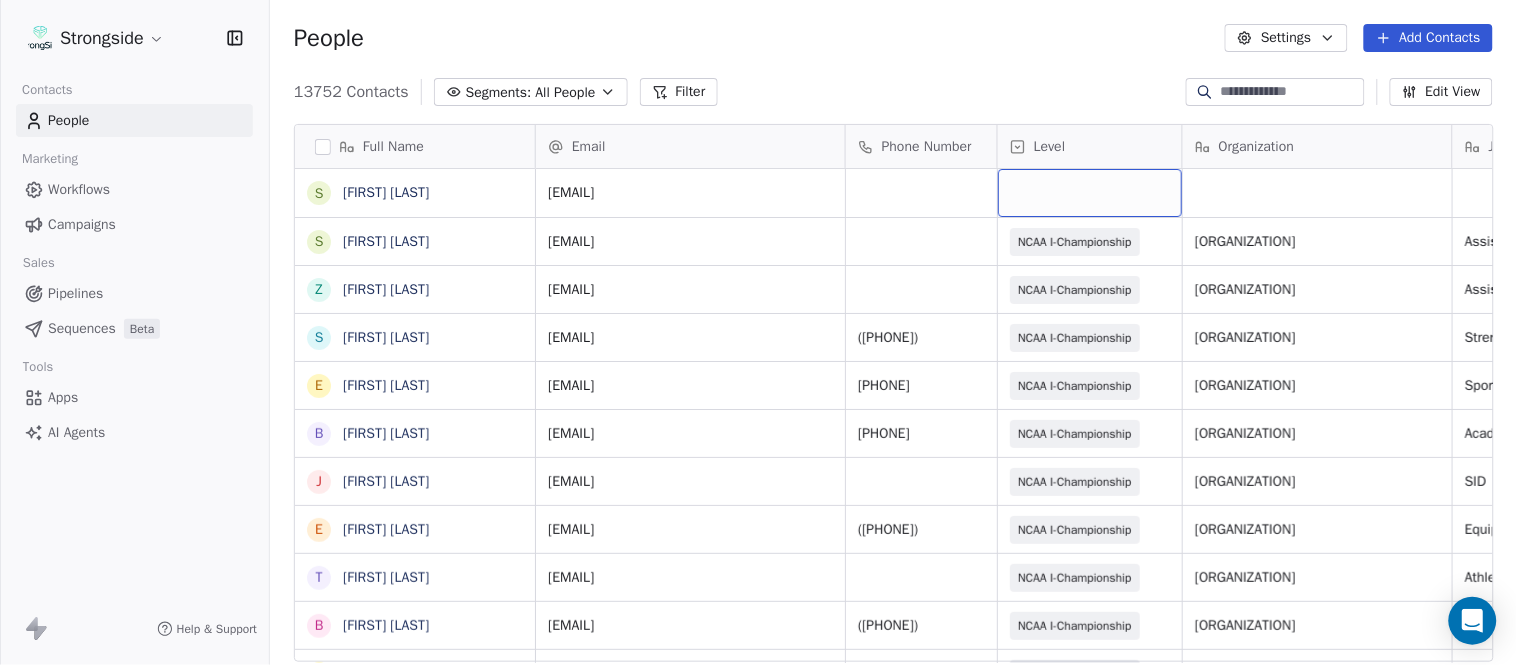 click at bounding box center (1090, 193) 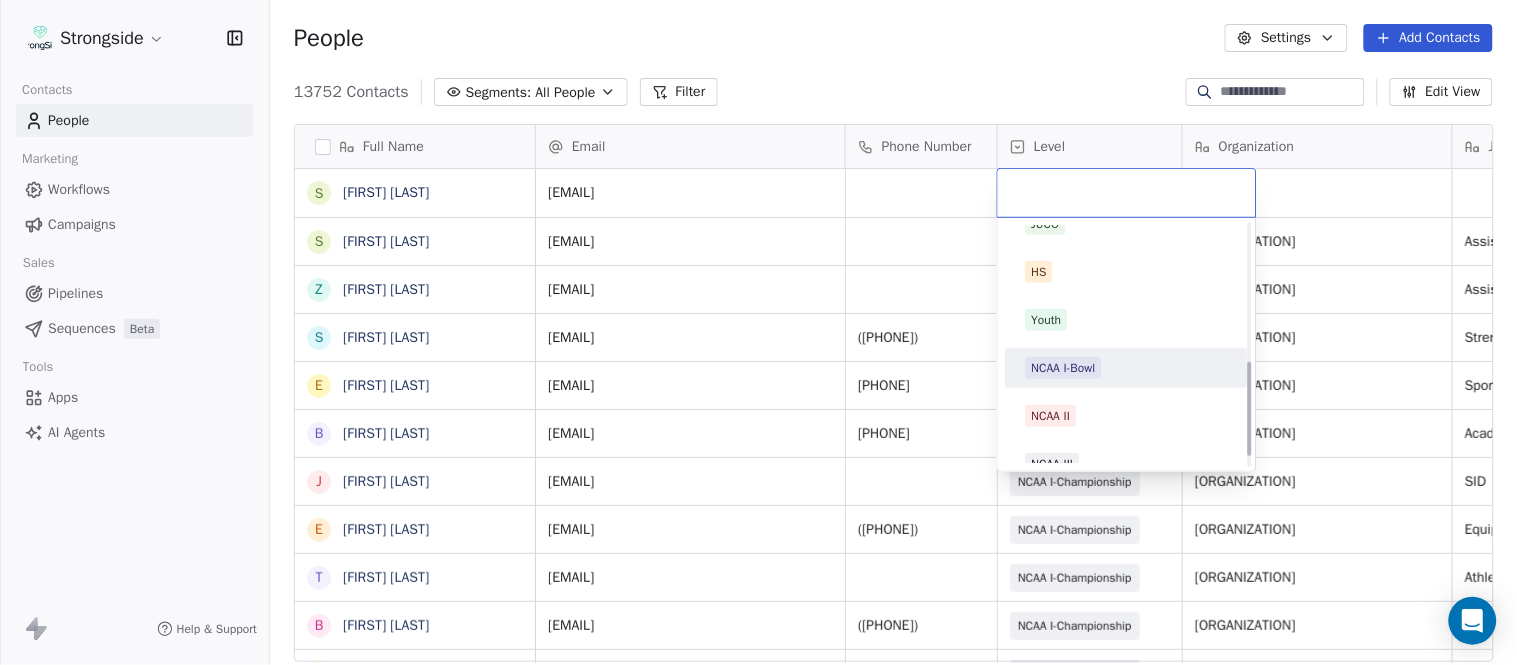 scroll, scrollTop: 378, scrollLeft: 0, axis: vertical 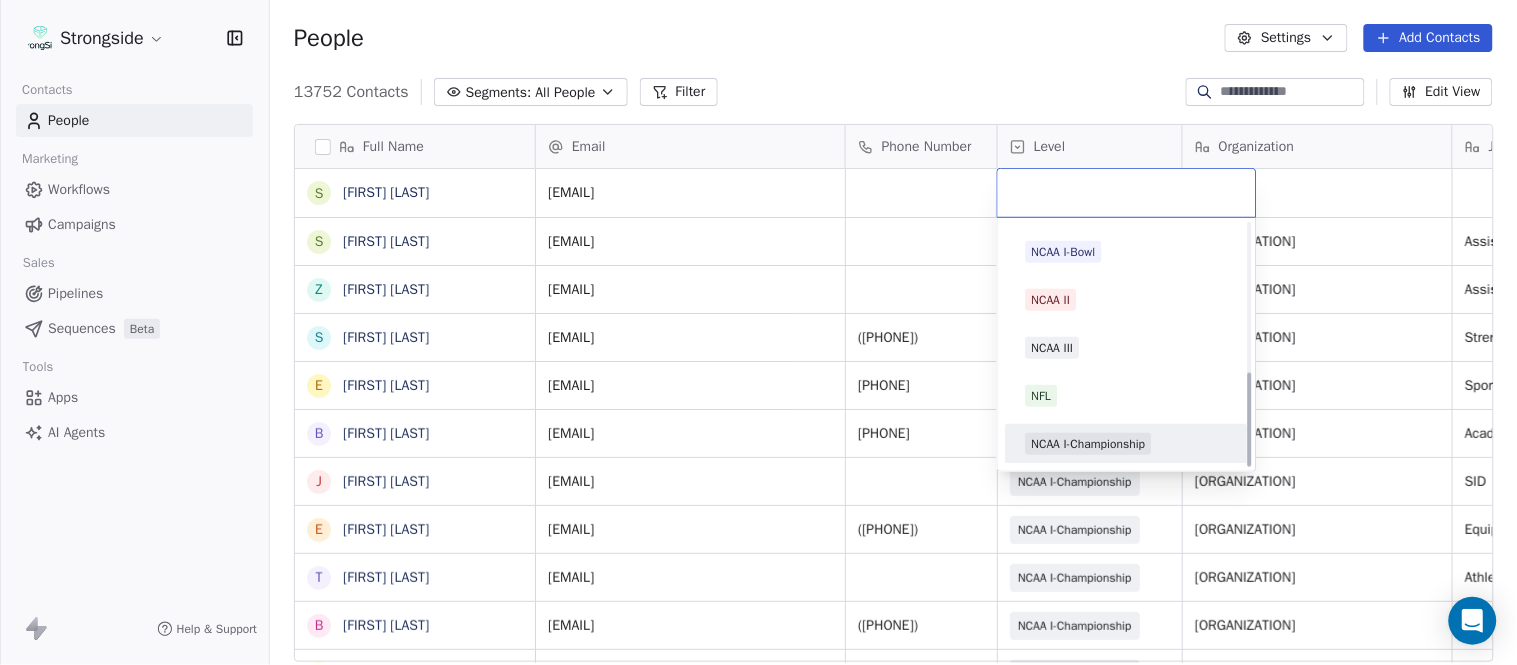 click on "NCAA I-Championship" at bounding box center (1089, 444) 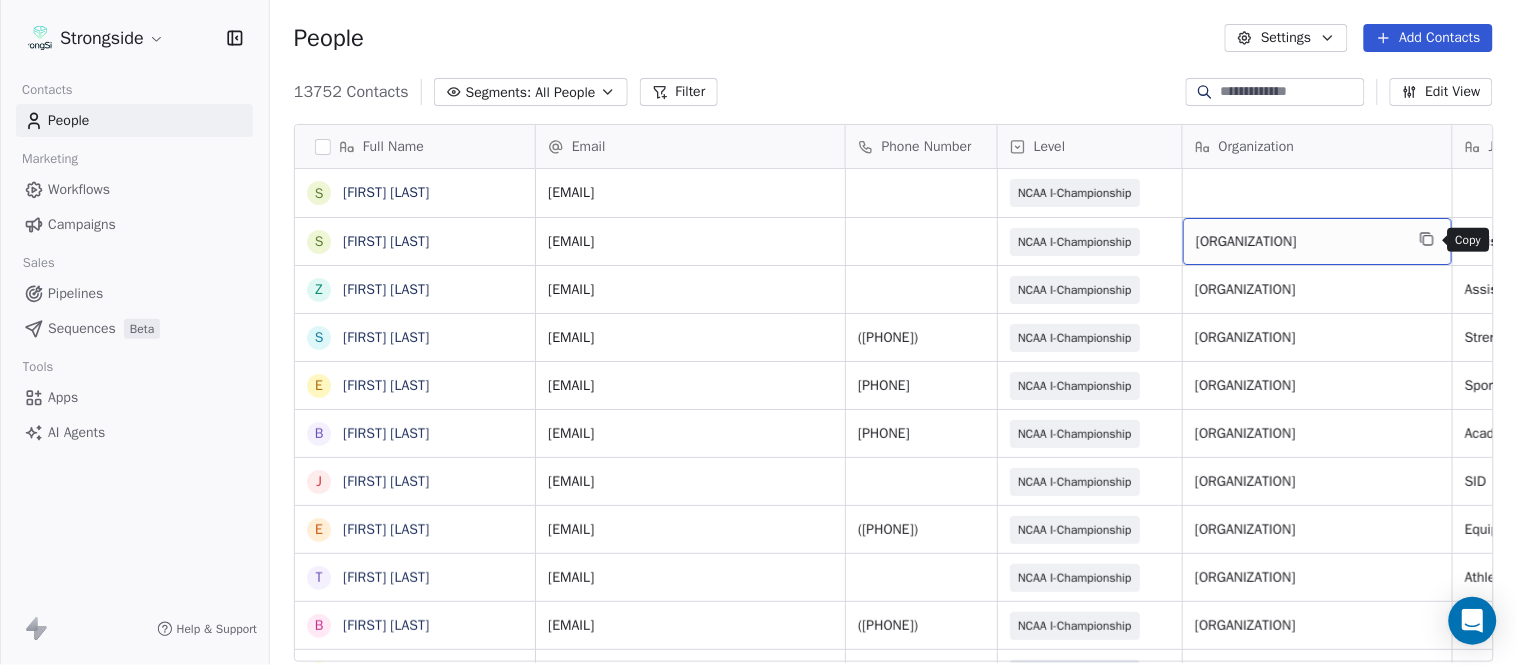 click 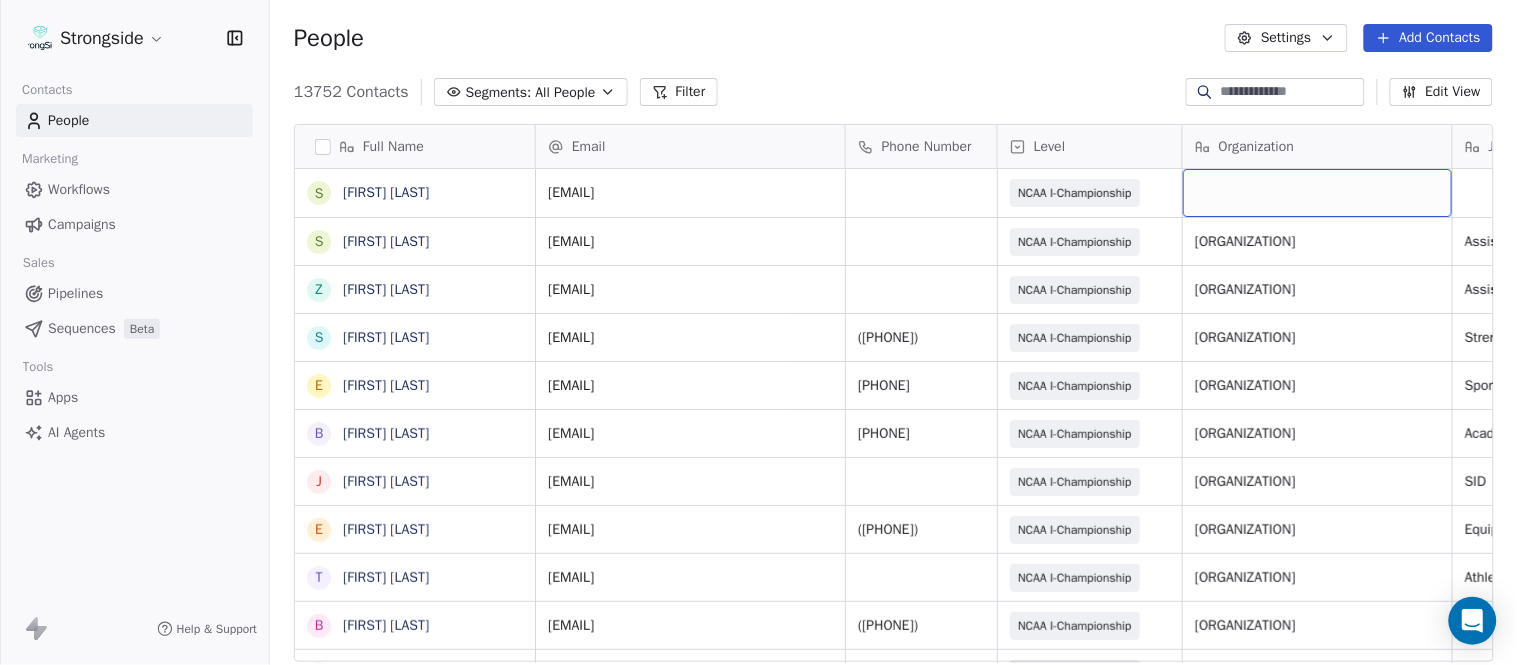 click at bounding box center [1317, 193] 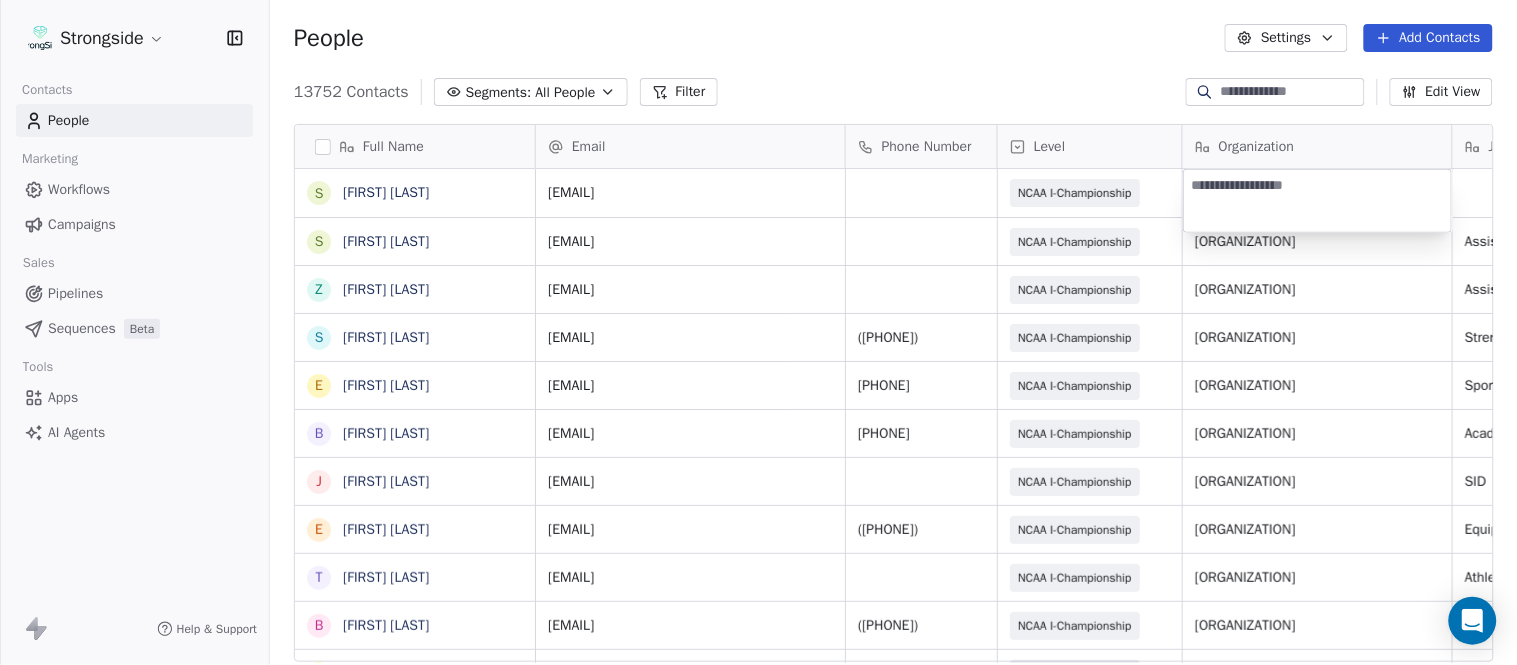 type on "**********" 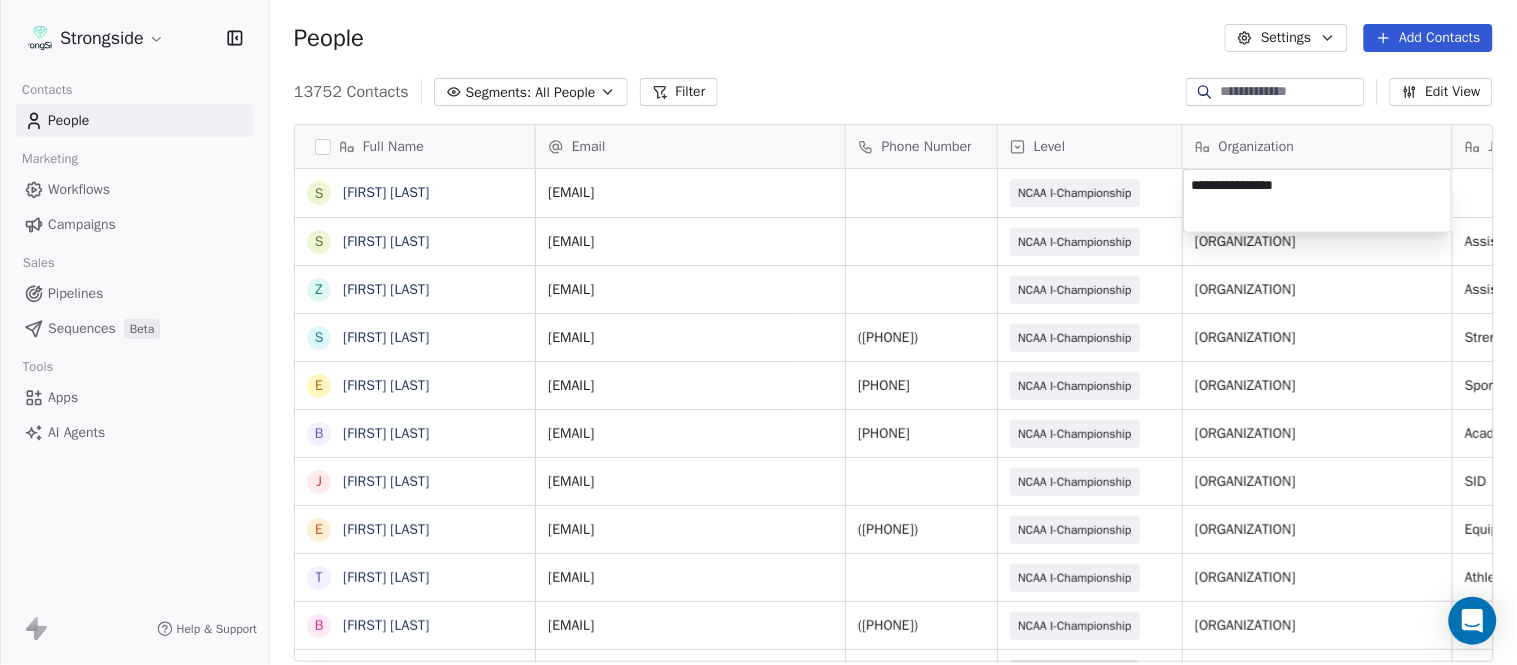 click on "Full Name S [FIRST] [LAST] S [FIRST] [LAST] Z [FIRST] [LAST] S [FIRST] [LAST] E [FIRST] [LAST] B [FIRST] [LAST] J [FIRST] [LAST] E [FIRST] [LAST] T [FIRST] [LAST] B [FIRST] [LAST] S [FIRST] [LAST] B [FIRST] [LAST] A [FIRST] [LAST] J [FIRST] [LAST] M [FIRST] [LAST] D [FIRST] [LAST] J [FIRST] [LAST] T [FIRST] [LAST] R [FIRST] [LAST] C [FIRST] [LAST] V [FIRST] [LAST] B [FIRST] [LAST] K [FIRST] [LAST] D [FIRST] [LAST] O [FIRST] [LAST] I [FIRST] [LAST] R [FIRST] [LAST] T [FIRST] [LAST] Email Phone Number Level Organization Job Title Tags Created Date BST Status [EMAIL] NCAA I-Championship Aug 08, 2025 09:21 PM [EMAIL] NCAA I-Championship STONY BROOK UNIV Assistant Coach Aug 08, 2025 09:19 PM [EMAIL] [PHONE] NCAA I-Championship STONY BROOK UNIV Assistant Coach Aug 08, 2025 09:16 PM" at bounding box center [758, 332] 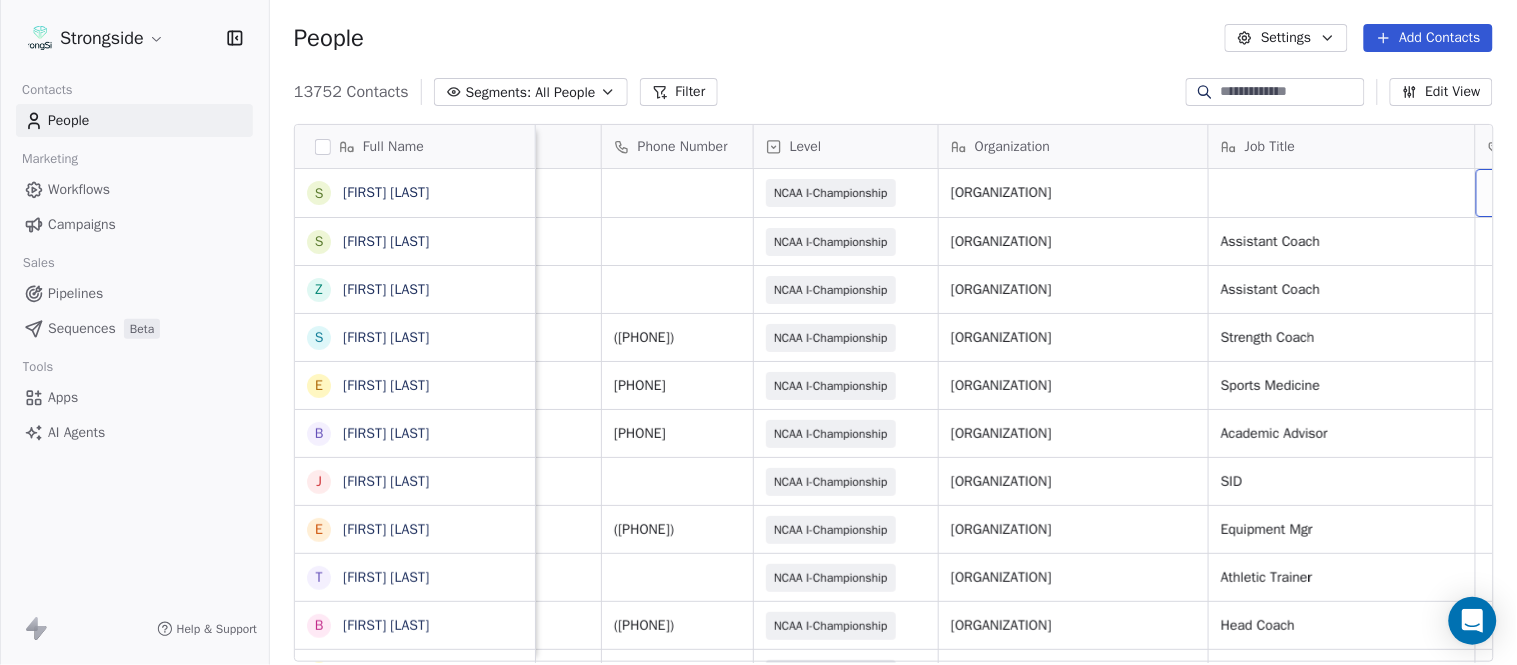 scroll, scrollTop: 0, scrollLeft: 344, axis: horizontal 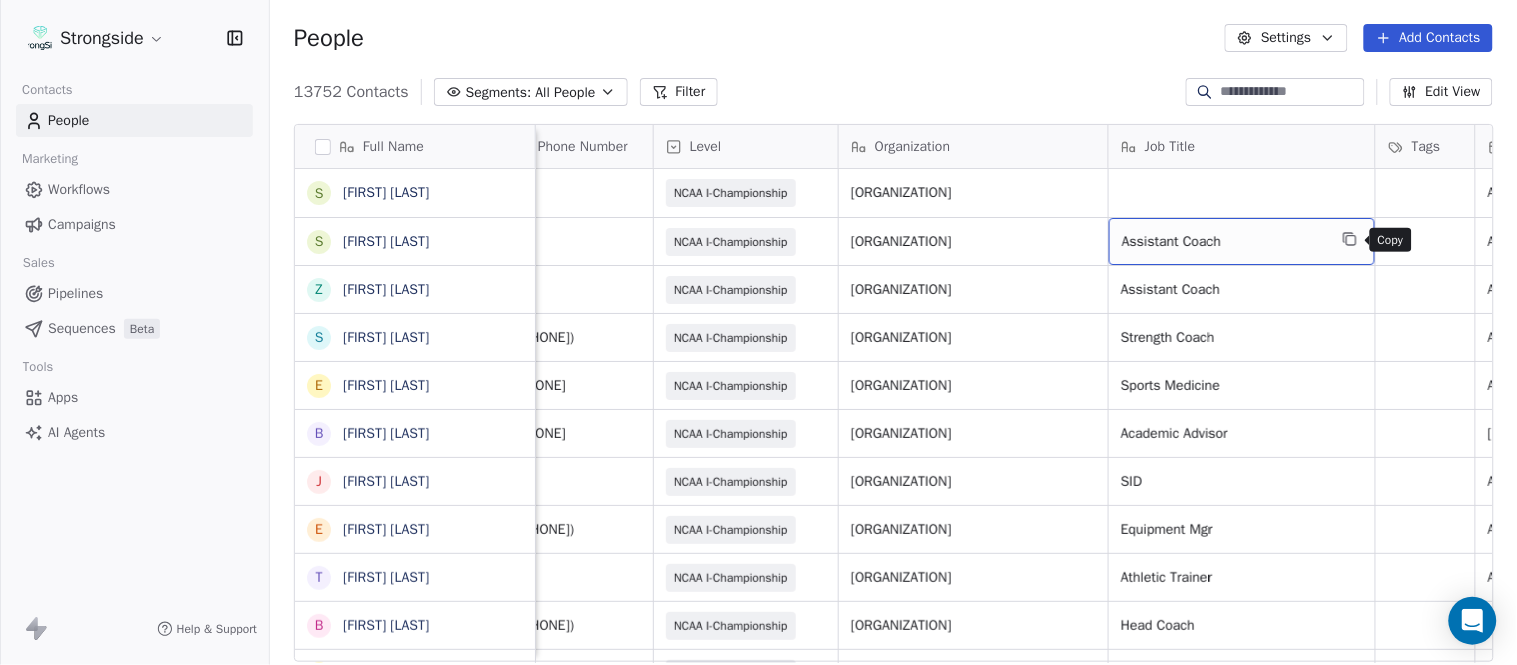 click at bounding box center [1350, 239] 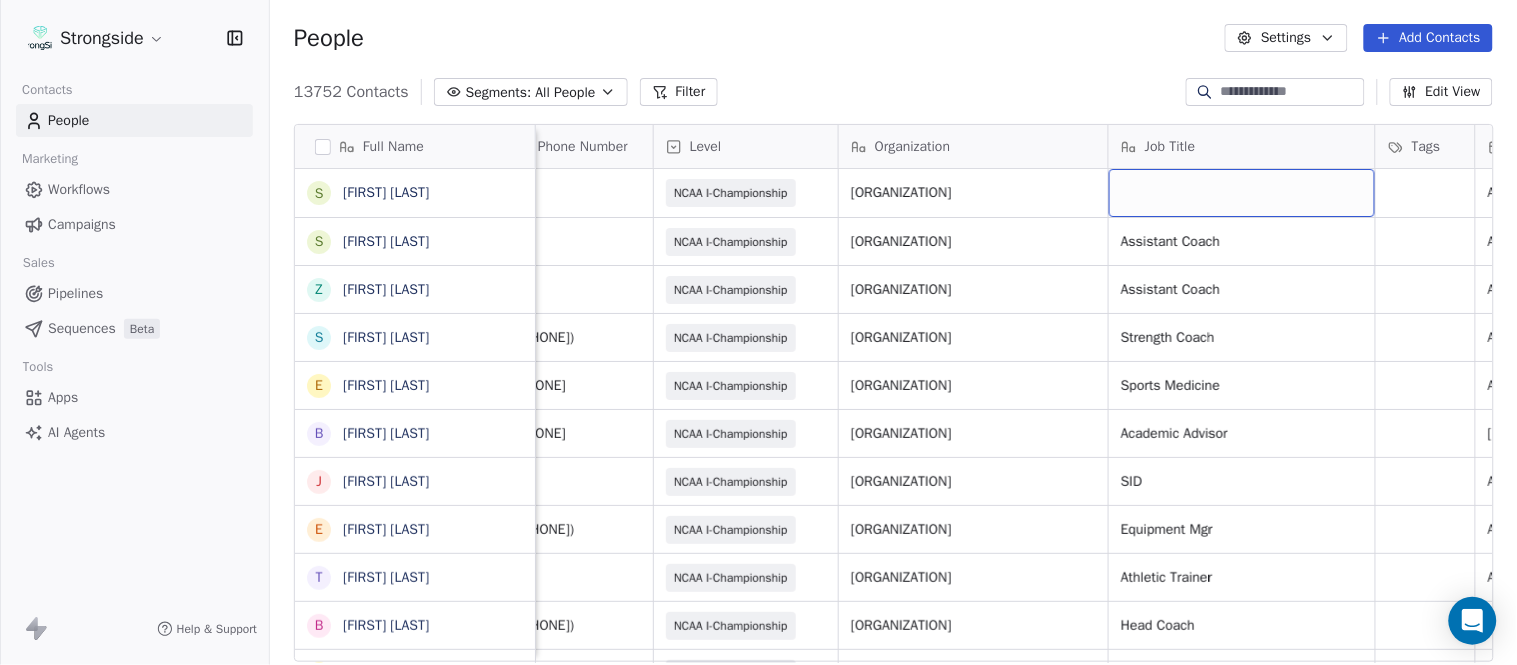 click at bounding box center [1242, 193] 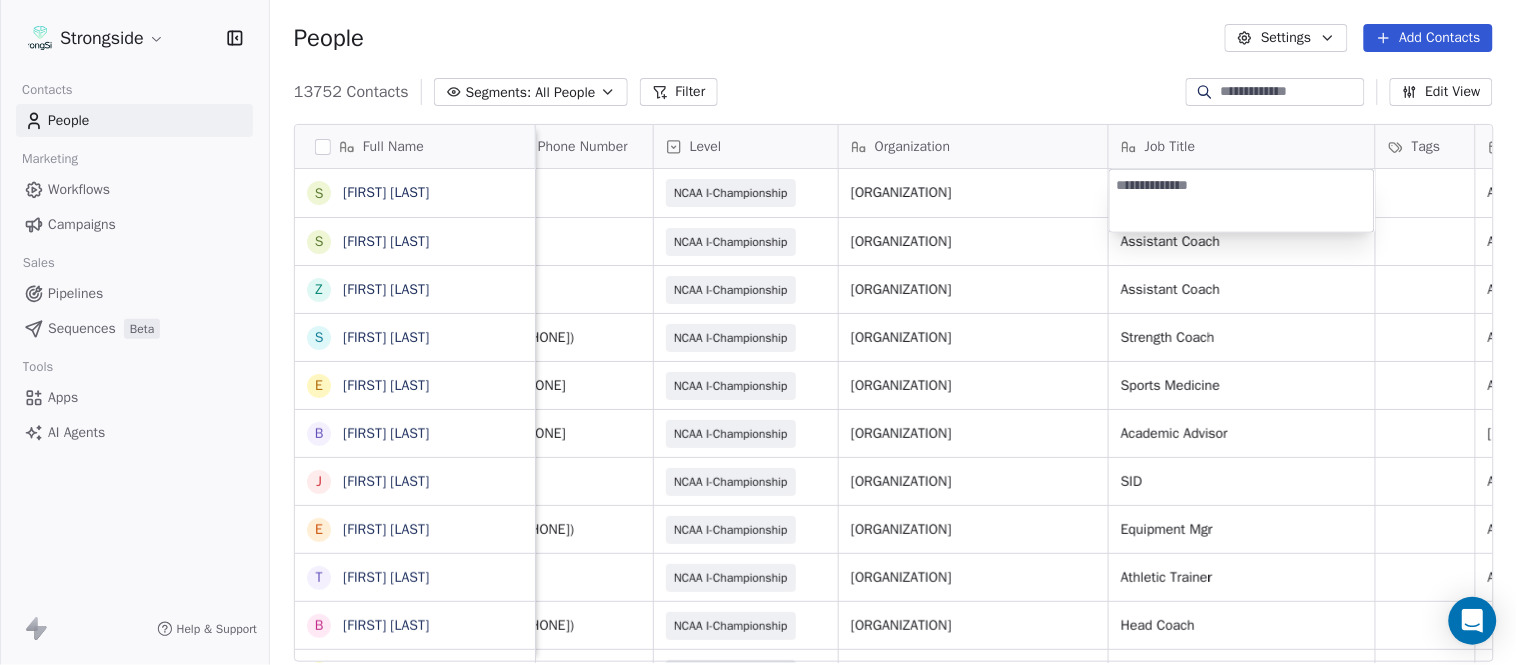 type on "**********" 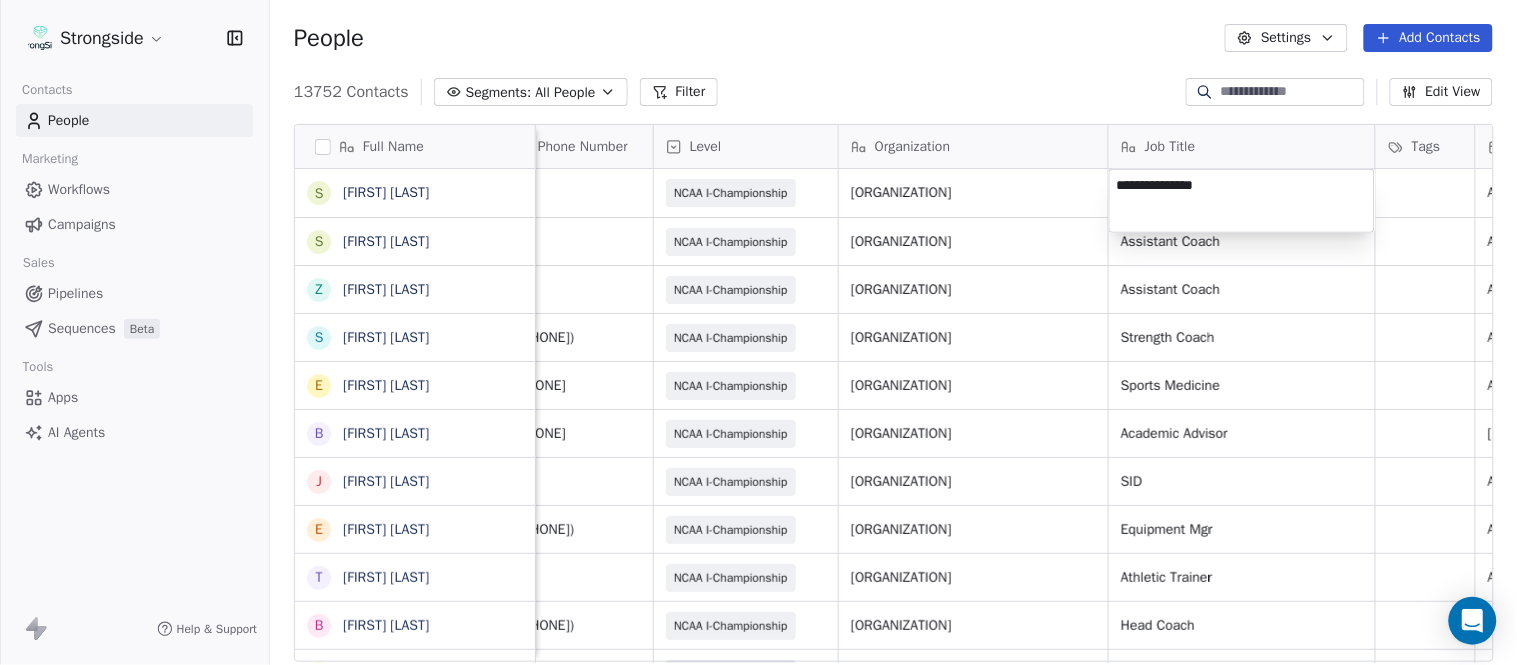click on "Strongside Contacts People Marketing Workflows Campaigns Sales Pipelines Sequences Beta Tools Apps AI Agents Help & Support People Settings  Add Contacts 13752 Contacts Segments: All People Filter  Edit View Tag Add to Sequence Export Full Name S [FIRST] [LAST] S [FIRST] [LAST] Z [FIRST] [LAST] S [FIRST] [LAST] E [FIRST] [LAST] B [FIRST] [LAST] J [FIRST] [LAST] E [FIRST] [LAST] T [FIRST] [LAST] B [FIRST] [LAST] S [FIRST] [LAST] B [FIRST] [LAST] A [FIRST] [LAST] J [FIRST] [LAST] M [FIRST] [LAST] D [FIRST] [LAST] J [FIRST] [LAST] T [FIRST] [LAST] R [FIRST] [LAST] C [FIRST] [LAST] V [FIRST] [LAST] B [FIRST] [LAST] K [FIRST] [LAST] D [FIRST] [LAST] O [FIRST] [LAST] I [FIRST] [LAST] R [FIRST] [LAST] T [FIRST] [LAST] K [FIRST] [LAST] J [FIRST] [LAST] T [FIRST] [LAST] Email Phone Number Level Organization Job Title Tags Created Date BST Status Priority Emails Auto Clicked steven.martino@[EXAMPLE.COM] NCAA I-Championship STONY BROOK UNIV Aug 08, 2025 09:21 PM scott.lewis@[EXAMPLE.COM] NCAA I-Championship STONY BROOK UNIV Assistant Coach NCAA I-Championship" at bounding box center [758, 332] 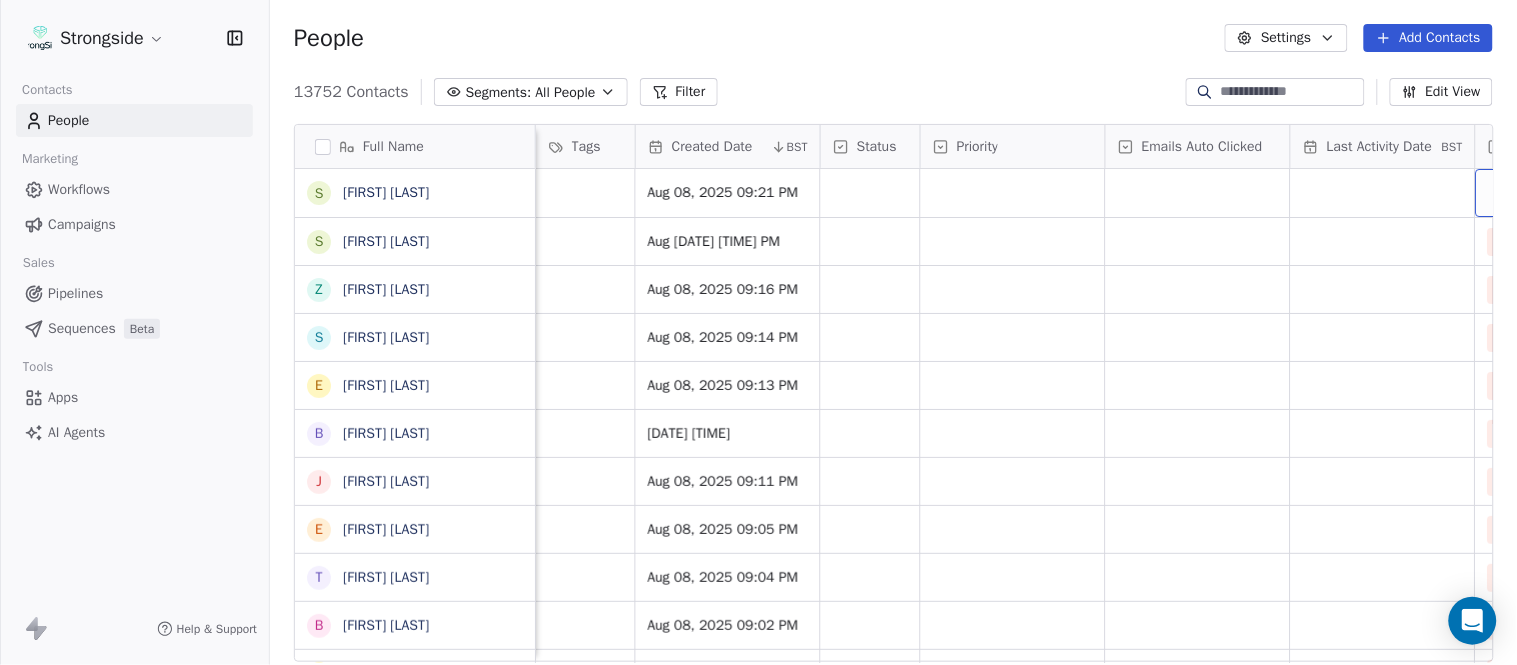 scroll, scrollTop: 0, scrollLeft: 1368, axis: horizontal 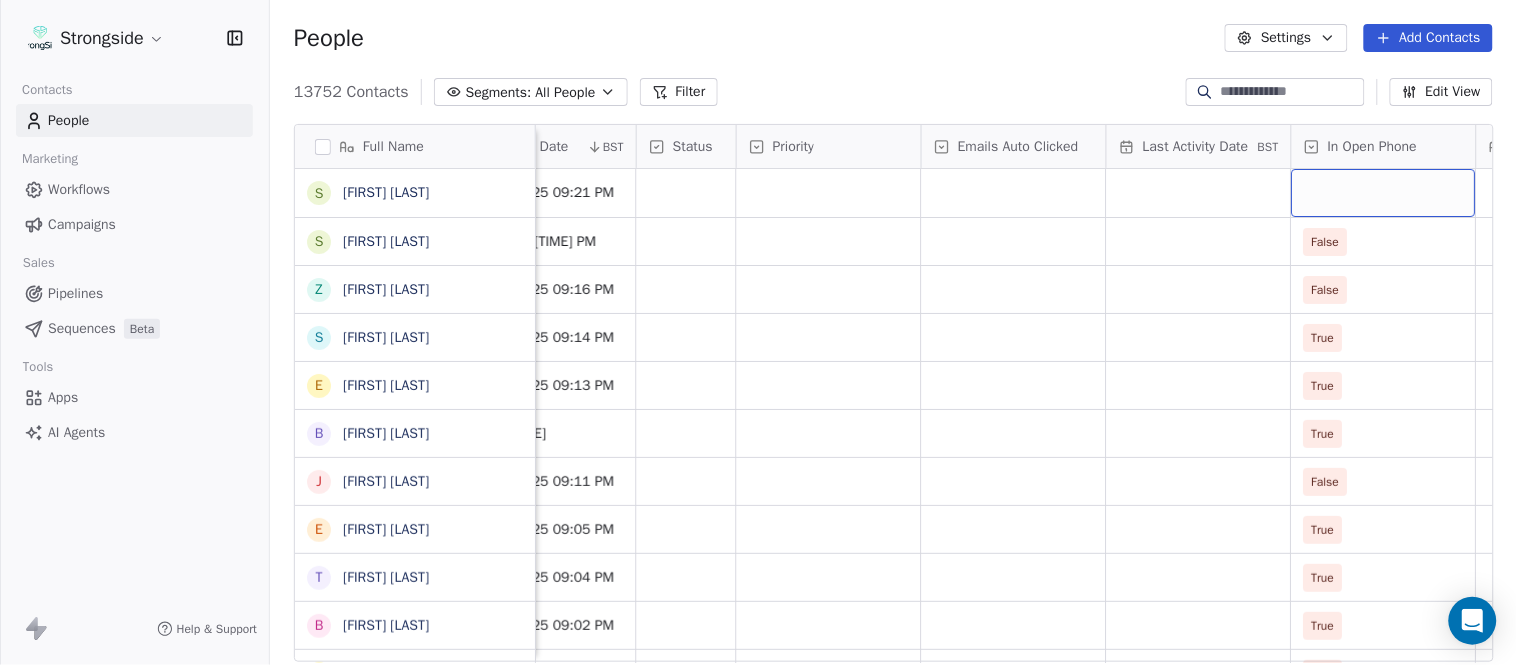 click at bounding box center [1384, 193] 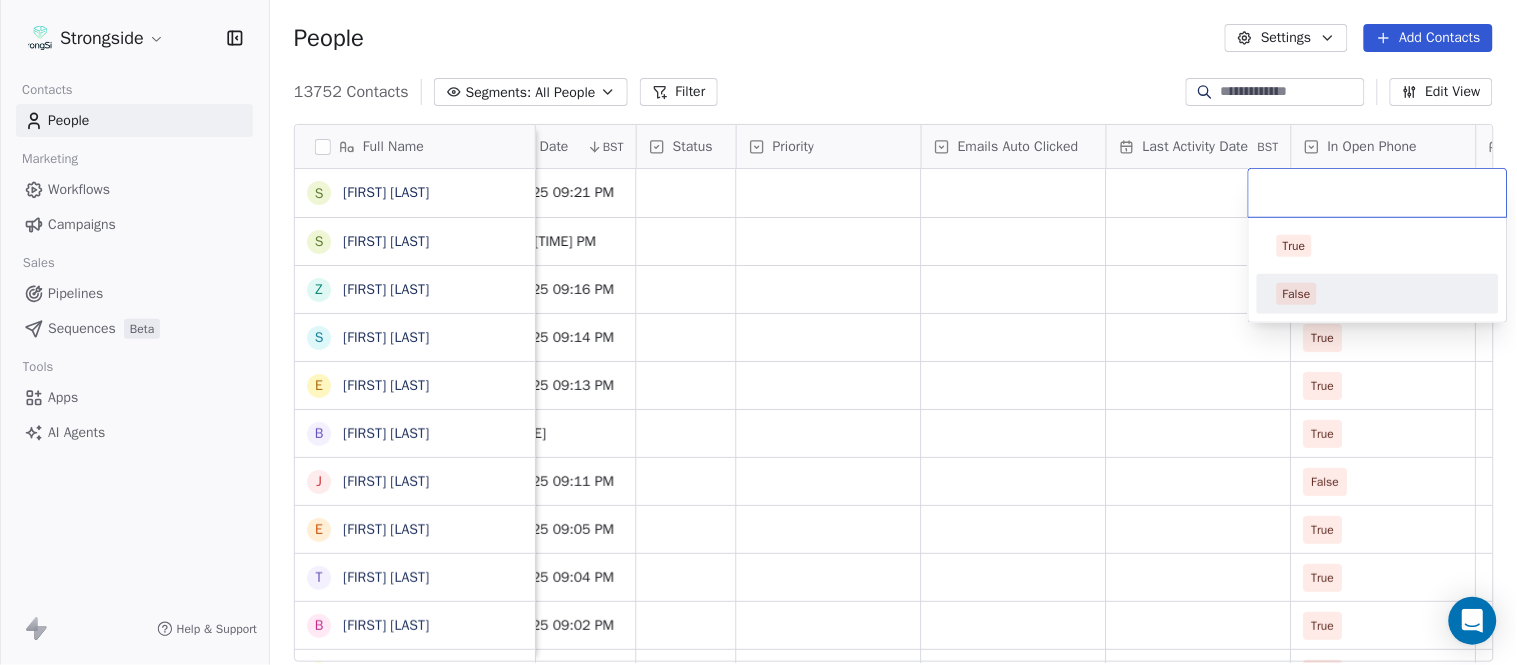 click on "False" at bounding box center [1378, 294] 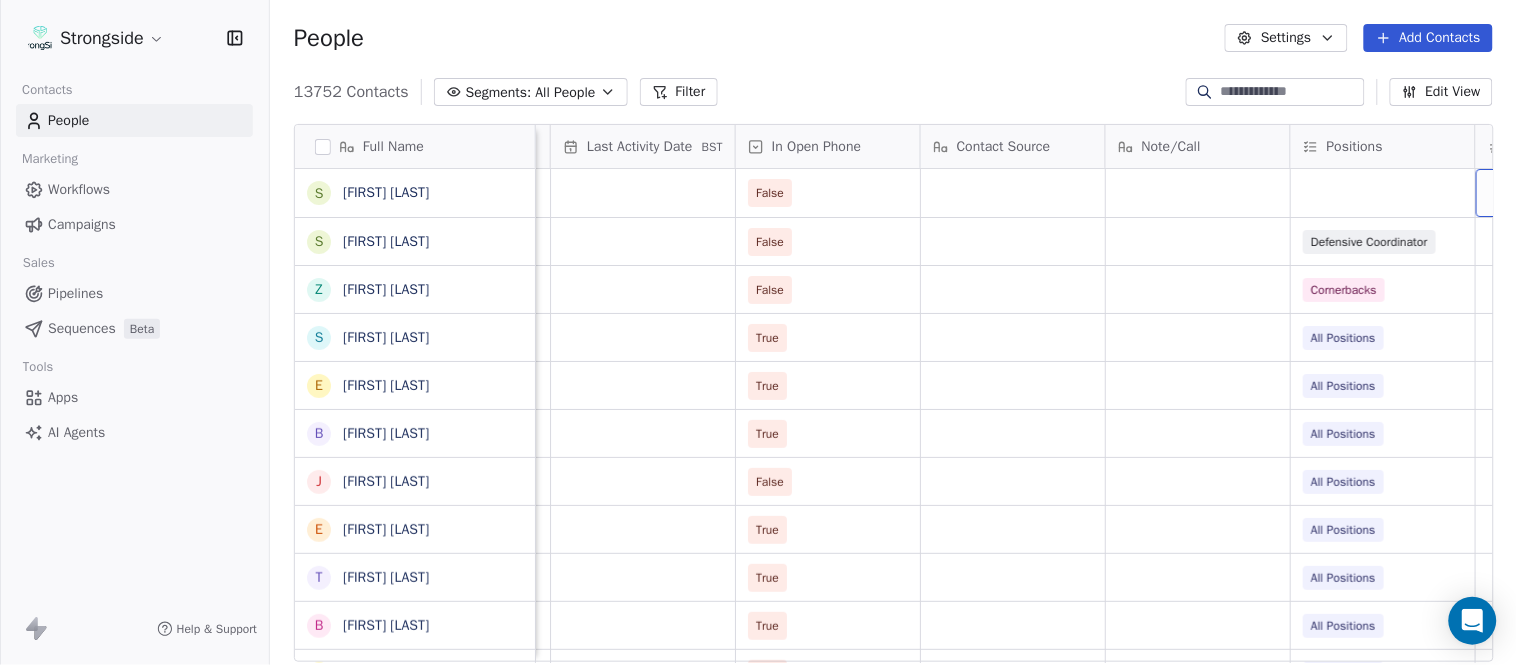 scroll, scrollTop: 0, scrollLeft: 2108, axis: horizontal 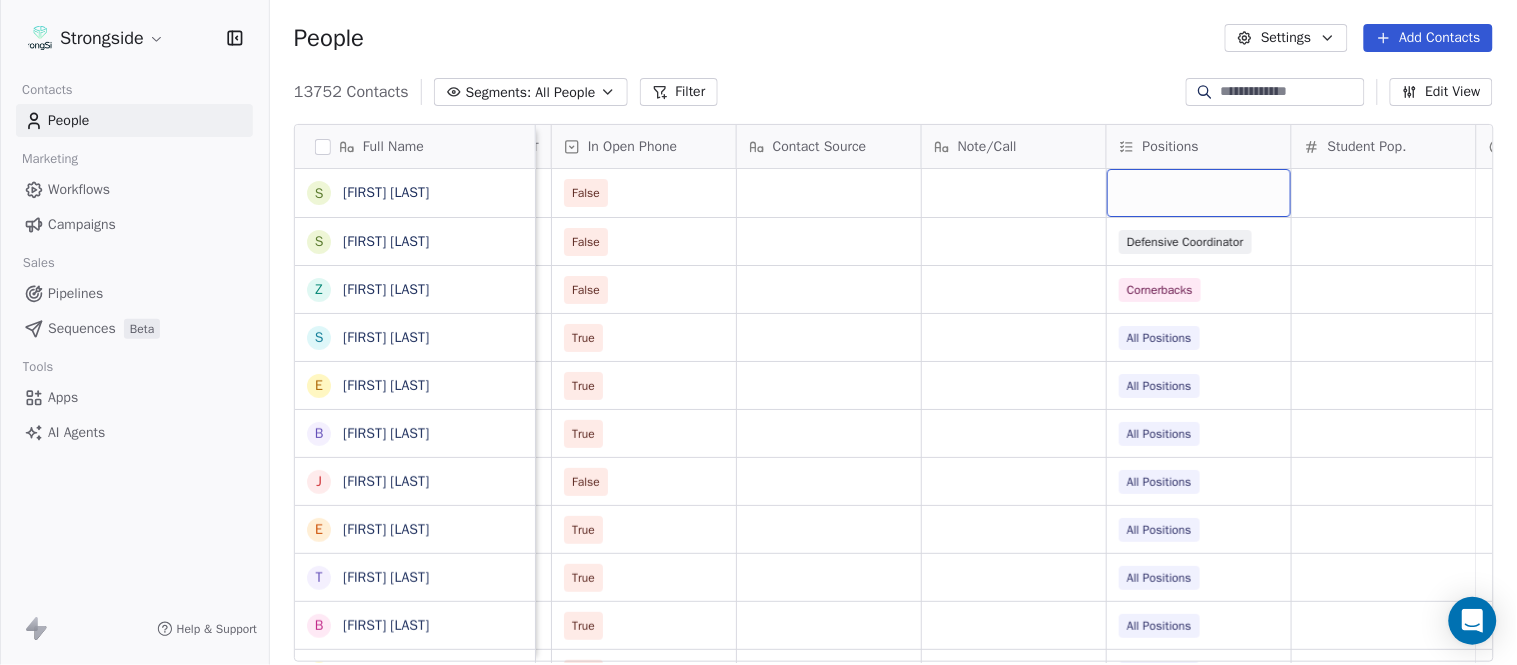 click at bounding box center (1199, 193) 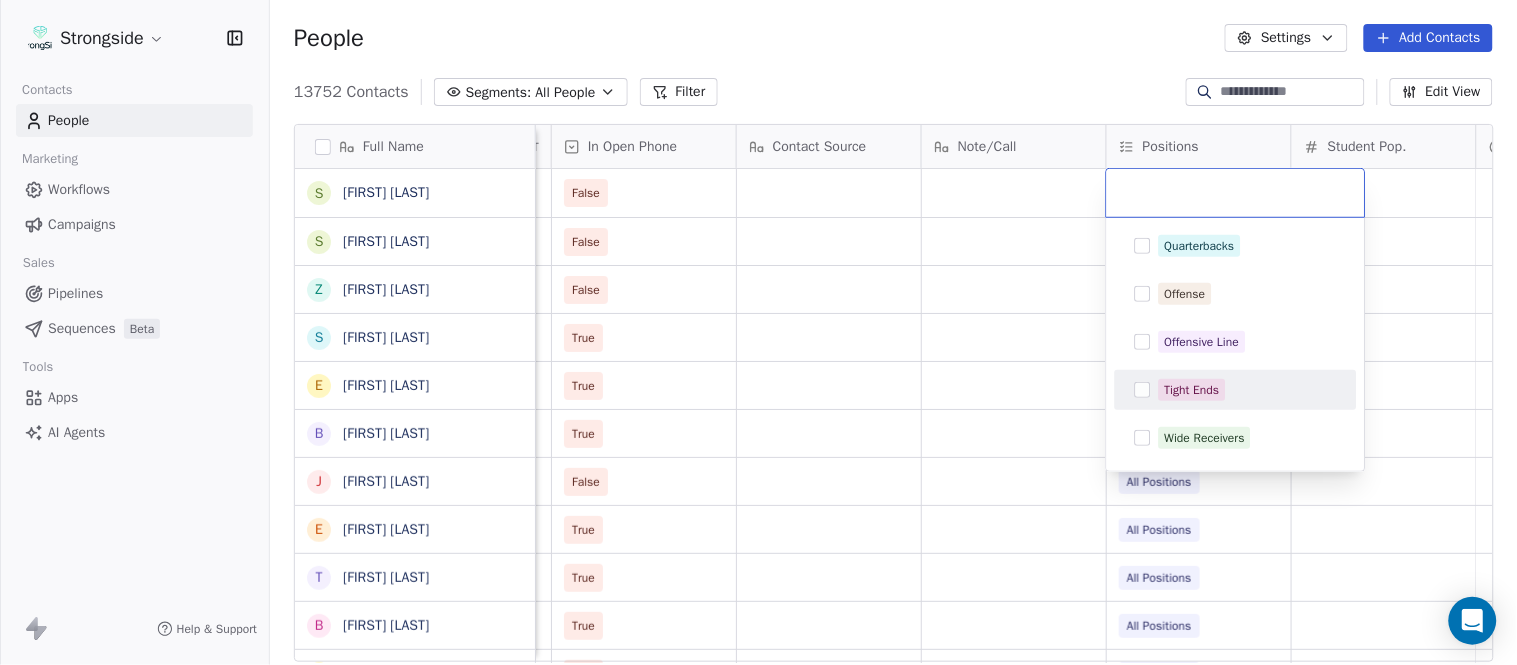 click on "Tight Ends" at bounding box center [1248, 390] 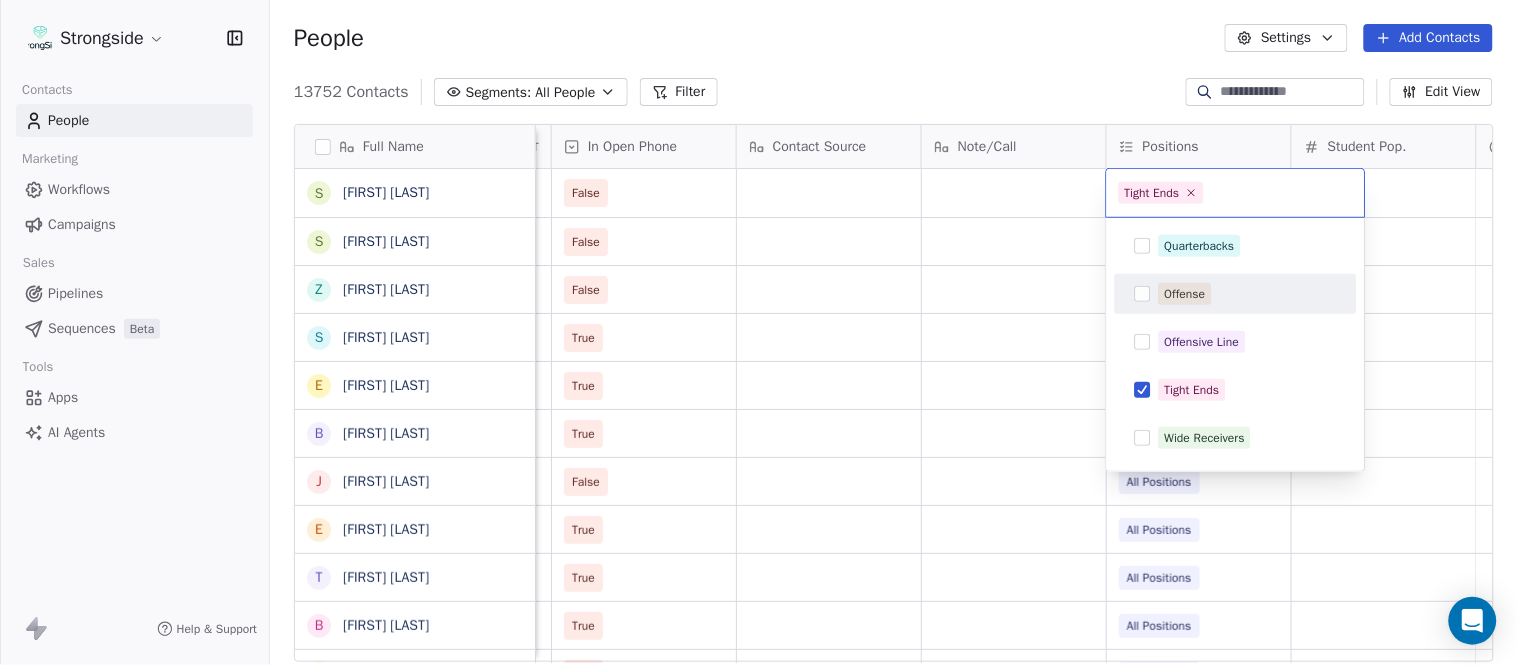 click on "Strongside Contacts People Marketing Workflows Campaigns Sales Pipelines Sequences Beta Tools Apps AI Agents Help & Support People Settings Add Contacts 13752 Contacts Segments: All People Filter Edit View Tag Add to Sequence Export Full Name S [LAST] S [LAST] Z [LAST] S [LAST] E [LAST] B [LAST] J [LAST] E [LAST] T [LAST] B [LAST] S [LAST] B [LAST] A [LAST] J [LAST] M [LAST] D [LAST] J [LAST] T [LAST] R [LAST] C [LAST] V [LAST] B [LAST] K [LAST] D [LAST] O [LAST] I [LAST] R [LAST] T [LAST] K [LAST] J [LAST] T [LAST] Status Priority Emails Auto Clicked Last Activity Date BST In Open Phone Contact Source Note/Call Positions Student Pop. Lead Account False False Defensive Coordinator False Cornerbacks True All Positions True All Positions True All Positions False All Positions True True" at bounding box center [758, 332] 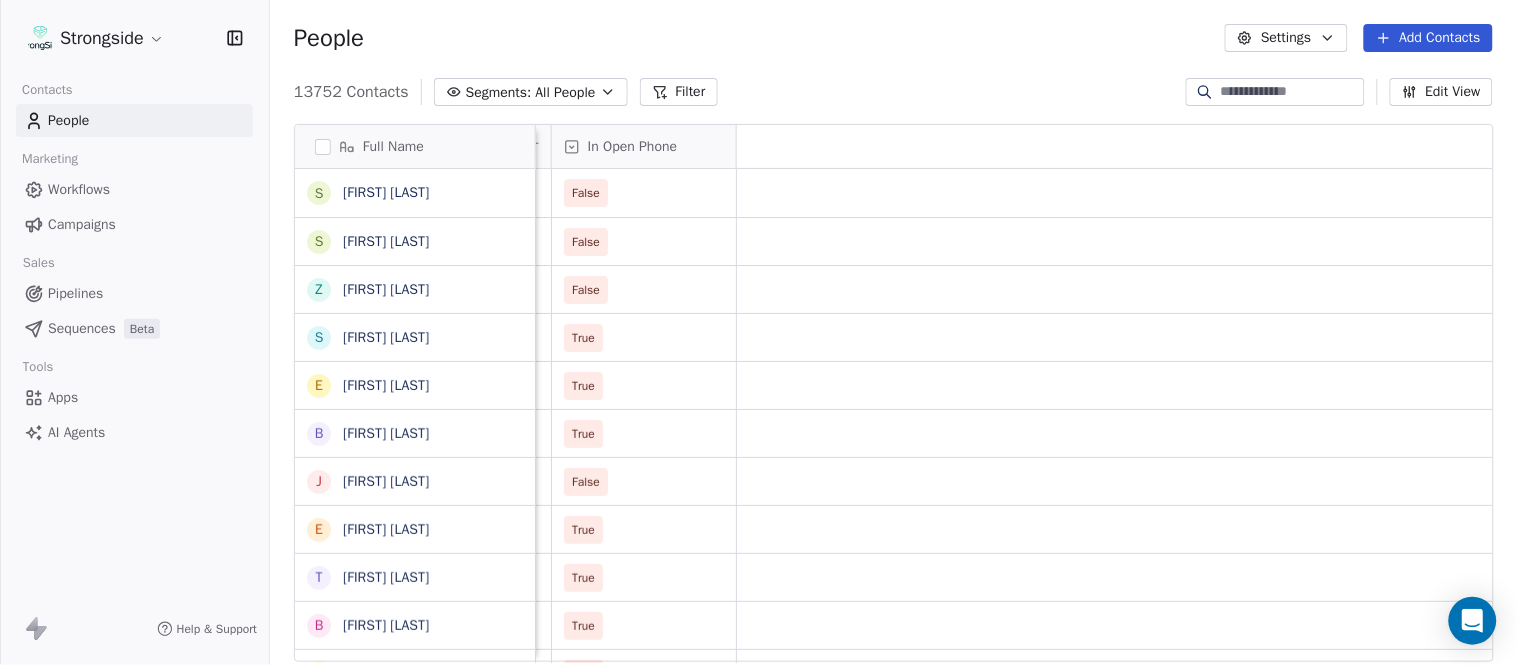 scroll, scrollTop: 0, scrollLeft: 0, axis: both 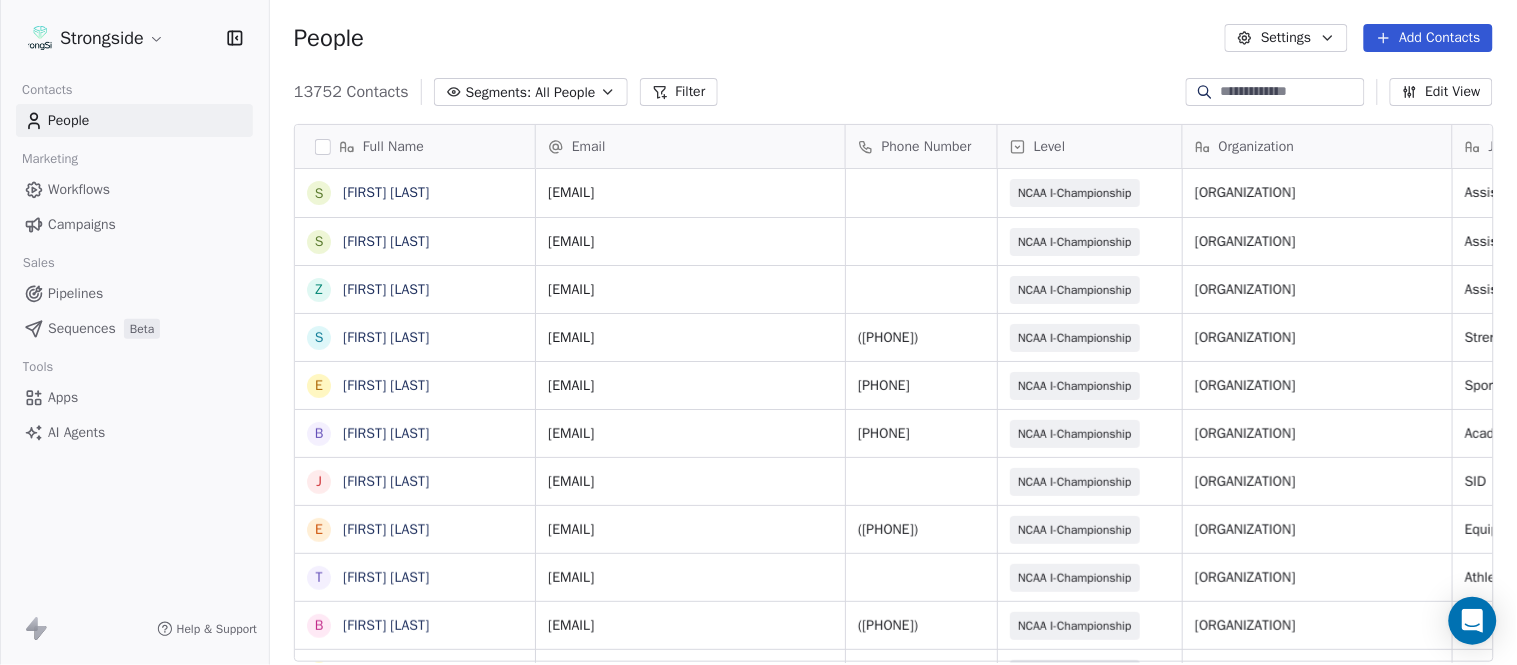 click on "Add Contacts" at bounding box center (1428, 38) 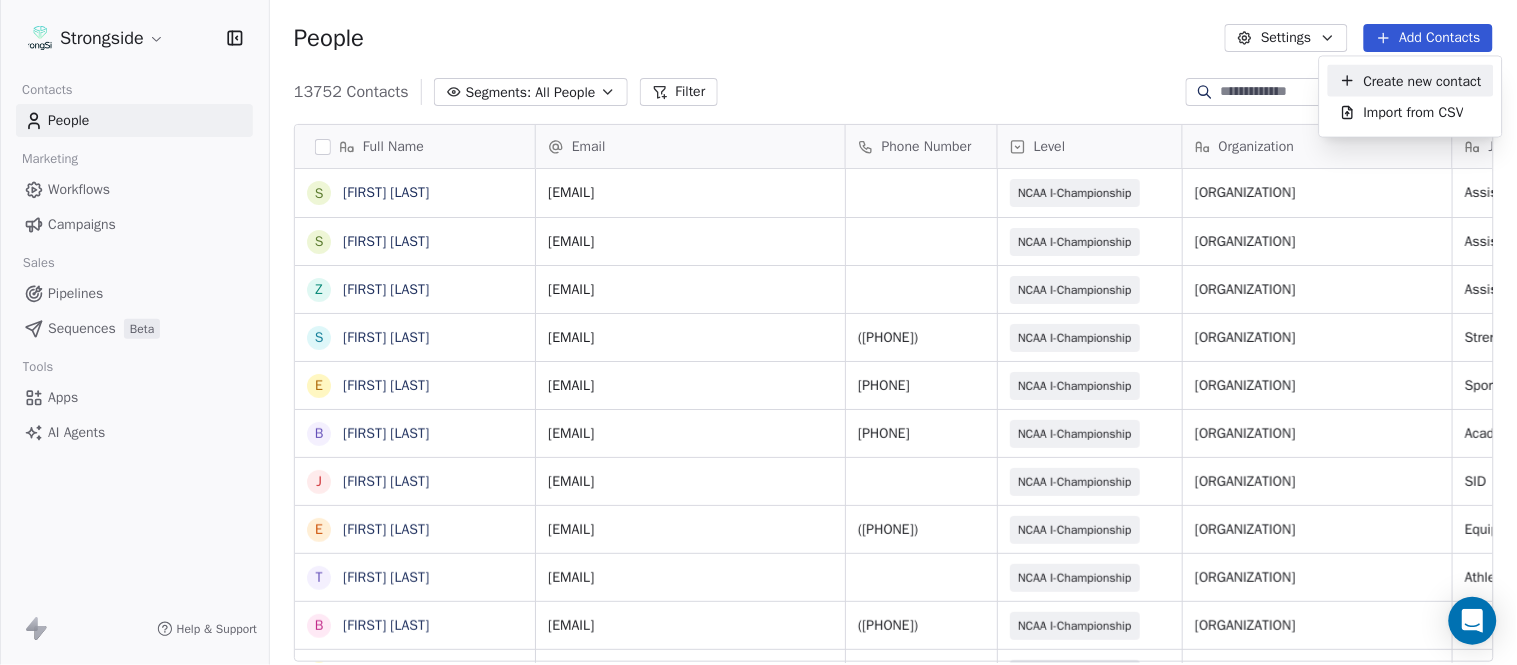 click on "Create new contact" at bounding box center [1423, 80] 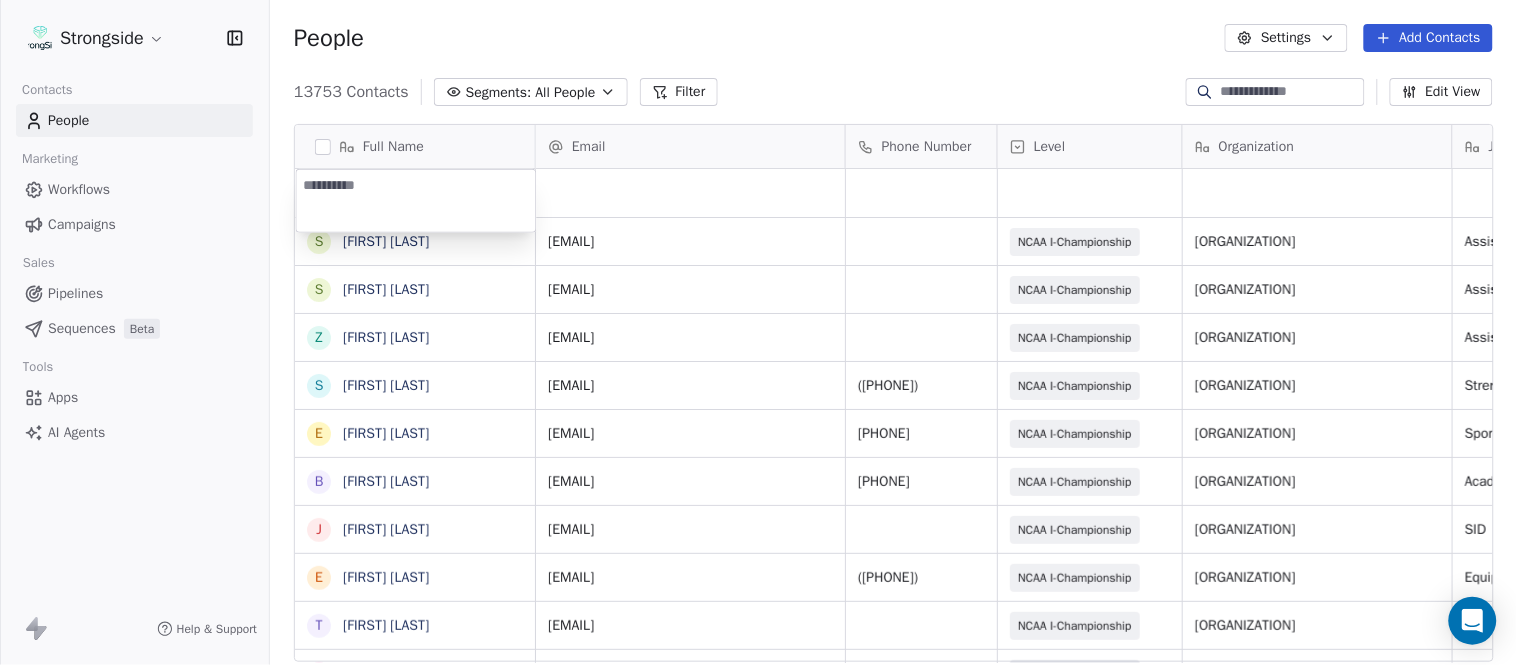 type on "**********" 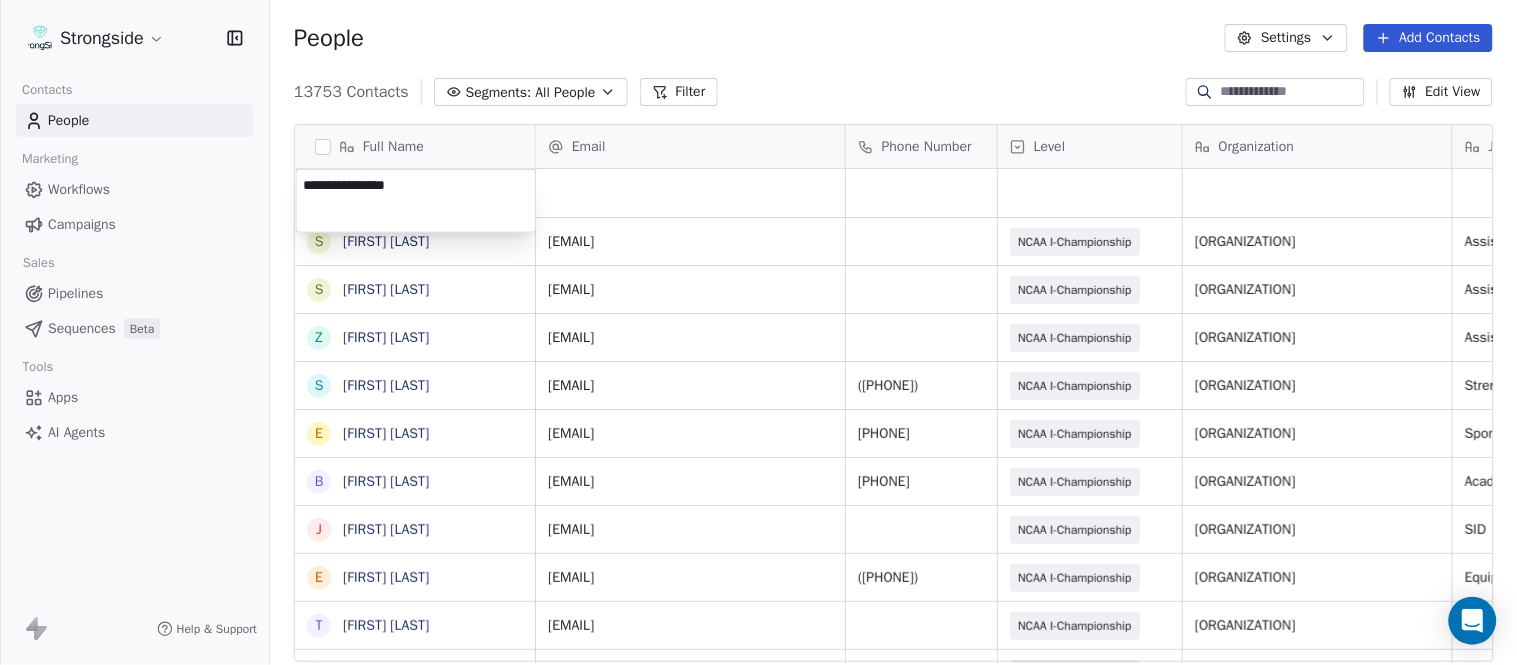 click on "Strongside Contacts People Marketing Workflows Campaigns Sales Pipelines Sequences Beta Tools Apps AI Agents Help & Support People Settings Add Contacts 13753 Contacts Segments: All People Filter Edit View Tag Add to Sequence Export Full Name S [LAST] S [LAST] Z [LAST] S [LAST] E [LAST] B [LAST] J [LAST] E [LAST] T [LAST] B [LAST] S [LAST] B [LAST] A [LAST] J [LAST] M [LAST] D [LAST] J [LAST] T [LAST] R [LAST] C [LAST] V [LAST] B [LAST] K [LAST] D [LAST] O [LAST] I [LAST] R [LAST] T [LAST] K [LAST] J [LAST] Email Phone Number Level Organization Job Title Tags Created Date BST Status Aug 08, 2025 09:22 PM [EMAIL] NCAA I-Championship STONY BROOK UNIV Assistant Coach Aug 08, 2025 09:21 PM [EMAIL] NCAA I-Championship STONY BROOK UNIV Assistant Coach Aug 08, 2025 09:19 PM SID" at bounding box center (758, 332) 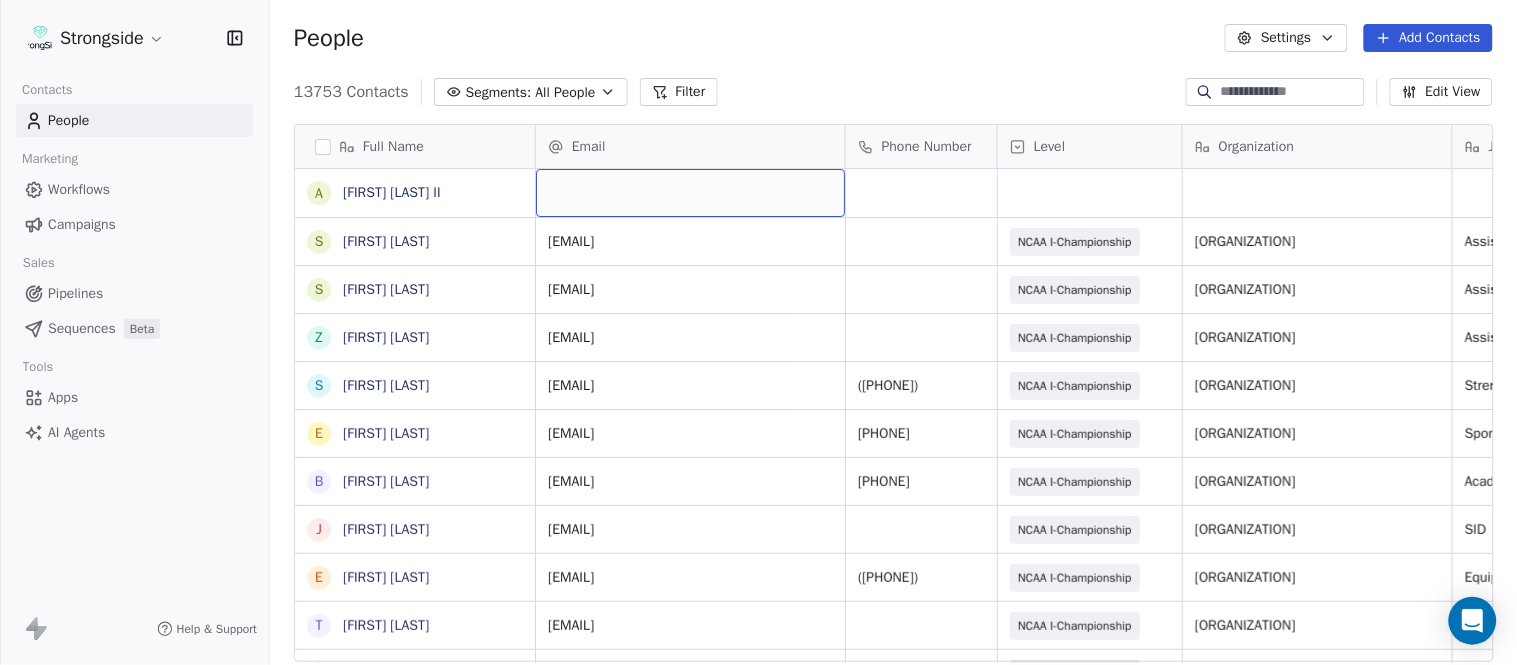 click at bounding box center (690, 193) 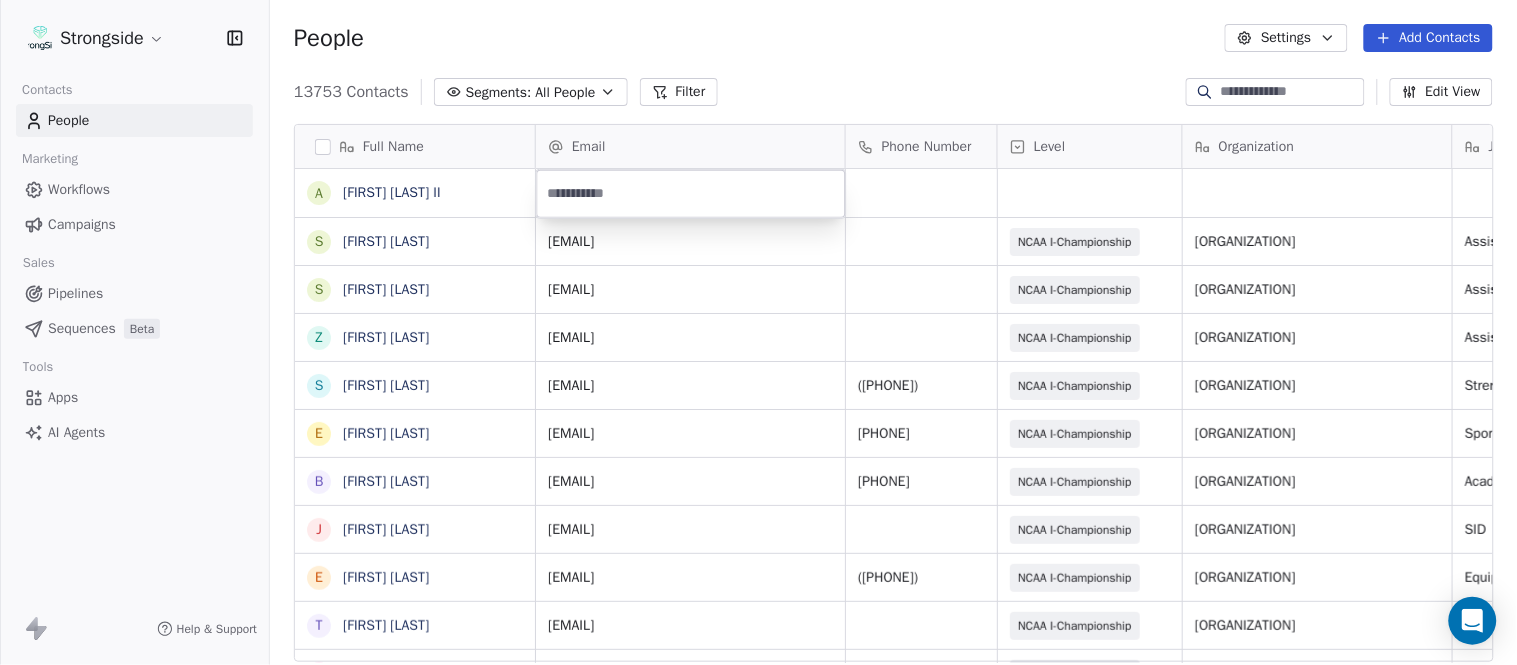 type on "**********" 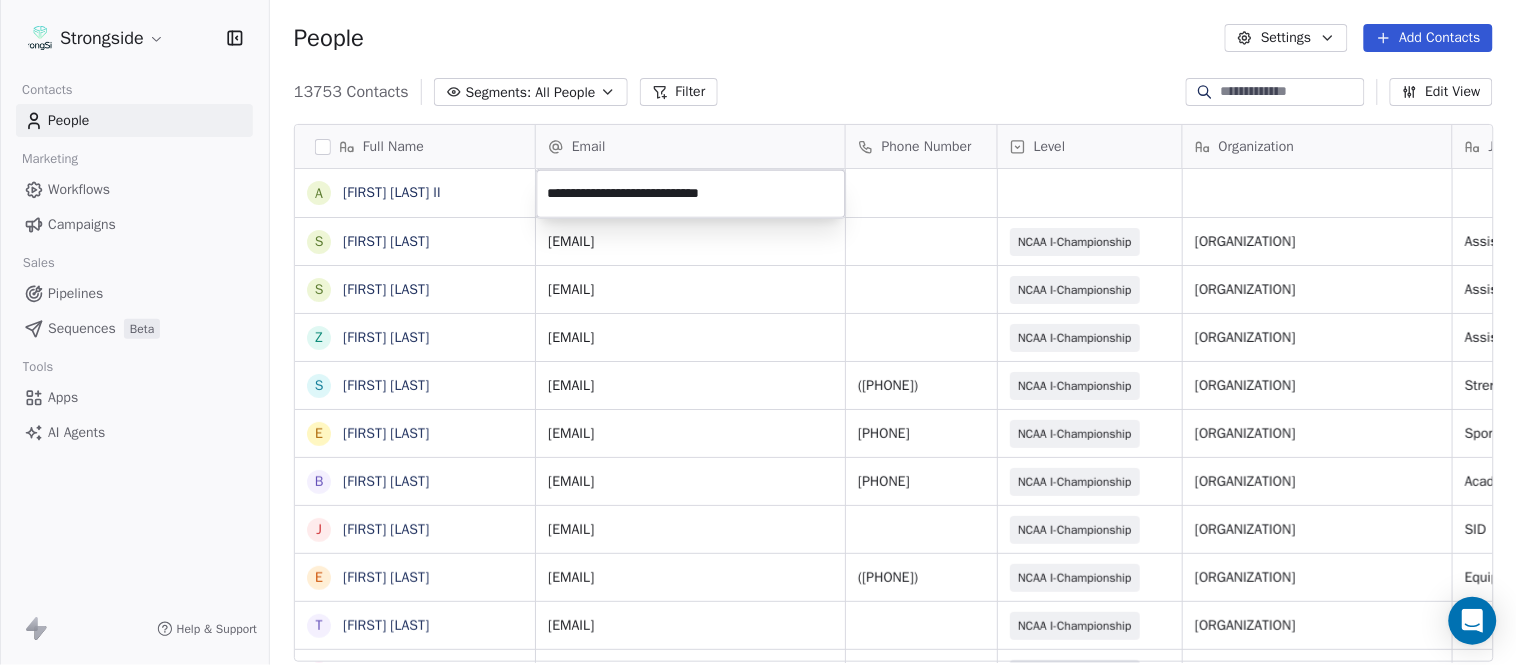 click on "Strongside Contacts People Marketing Workflows Campaigns Sales Pipelines Sequences Beta Tools Apps AI Agents Help & Support People Settings Add Contacts 13753 Contacts Segments: All People Filter Edit View Tag Add to Sequence Export Full Name A [FIRST] [LAST] S [FIRST] [LAST] S [FIRST] [LAST] Z [FIRST] [LAST] S [FIRST] [LAST] E [FIRST] [LAST] B [FIRST] [LAST] J [FIRST] [LAST] E [FIRST] [LAST] T [FIRST] [LAST] B [FIRST] [LAST] S [FIRST] [LAST] B [FIRST] [LAST] A [FIRST] [LAST] J [FIRST] [LAST] M [FIRST] [LAST] D [FIRST] [LAST] J [FIRST] [LAST] T [FIRST] [LAST] R [FIRST] [LAST] C [FIRST] [LAST] V [FIRST] [LAST] B [FIRST] [LAST] K [FIRST] [LAST] D [FIRST] [LAST] O [FIRST] [LAST] I [FIRST] [LAST] R [FIRST] [LAST] T [FIRST] [LAST] K [FIRST] [LAST] J [FIRST] [LAST] Email Phone Number Level Organization Job Title Tags Created Date BST Status [DATE] [TIME] [EMAIL] NCAA I-Championship STONY BROOK UNIV Assistant Coach [DATE] [TIME] [EMAIL] NCAA I-Championship STONY BROOK UNIV Assistant Coach SID" at bounding box center (758, 332) 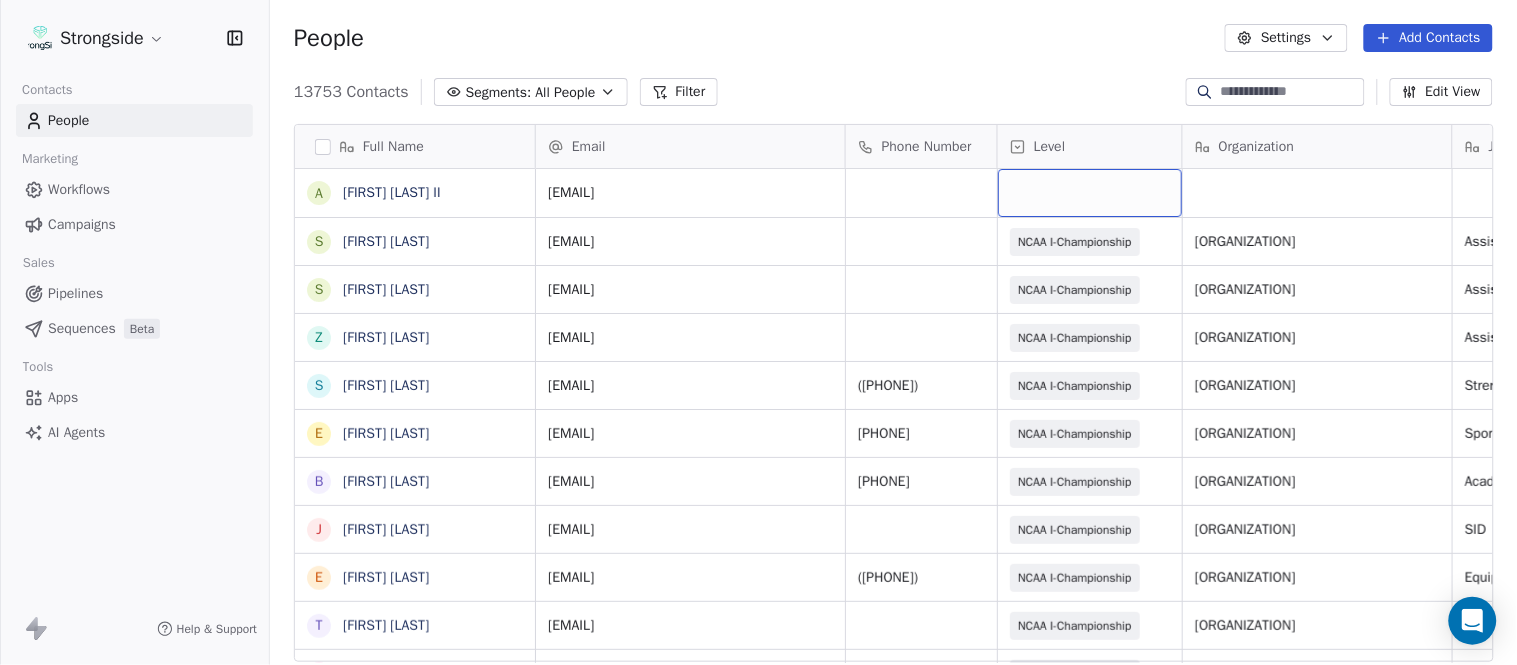 click at bounding box center (1090, 193) 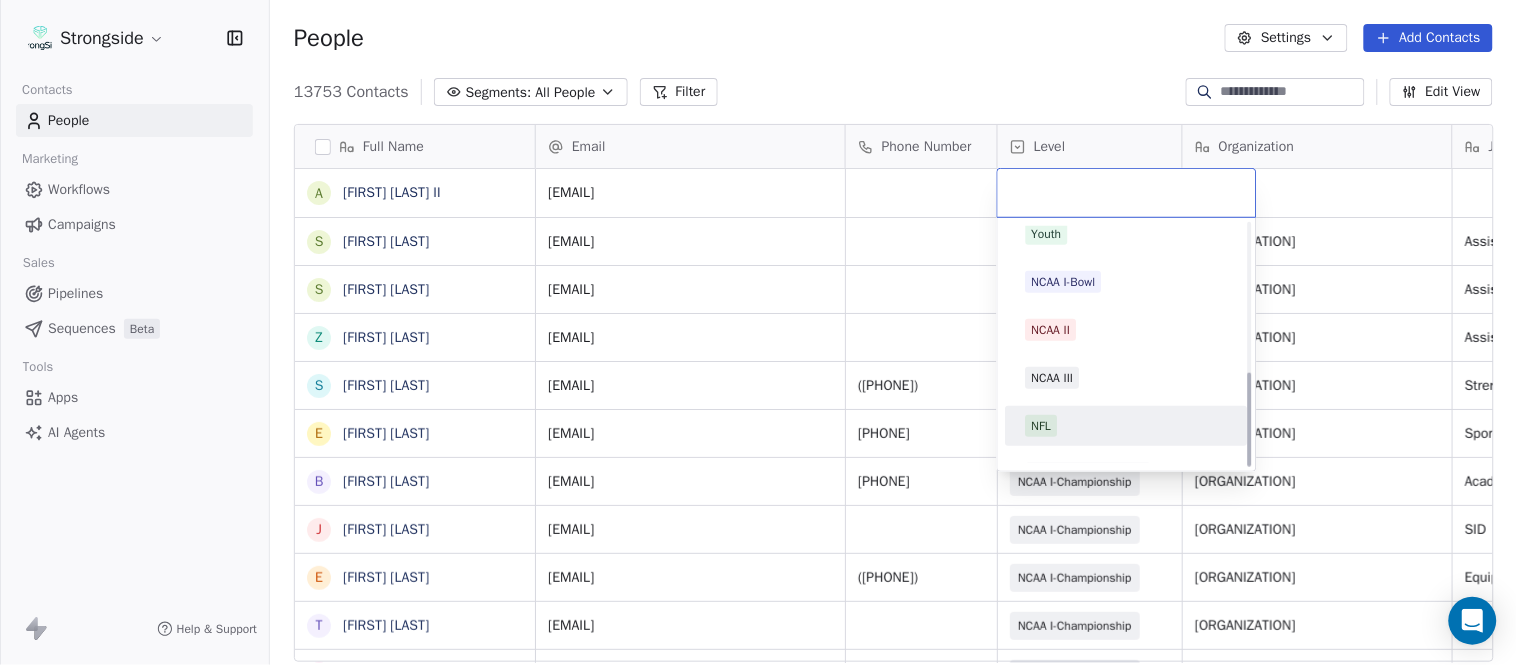 scroll, scrollTop: 378, scrollLeft: 0, axis: vertical 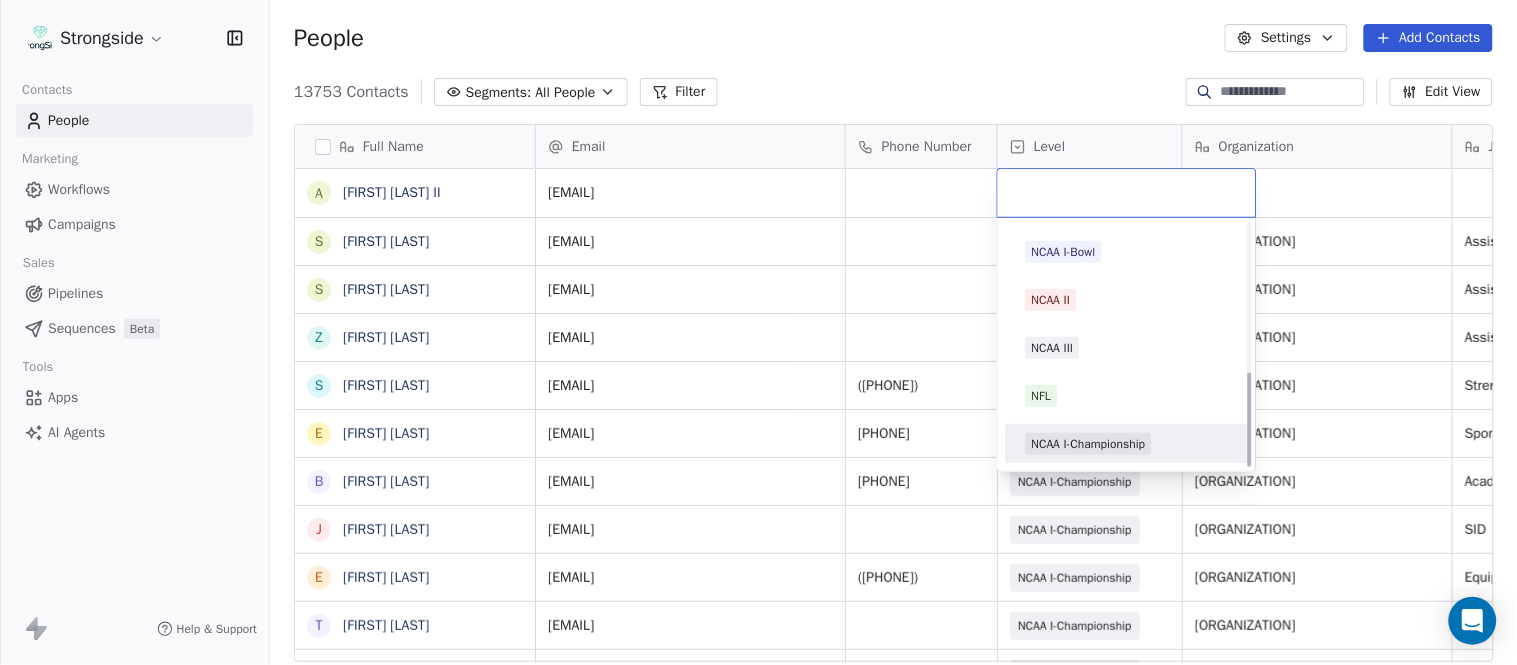 click on "NCAA I-Championship" at bounding box center [1127, 444] 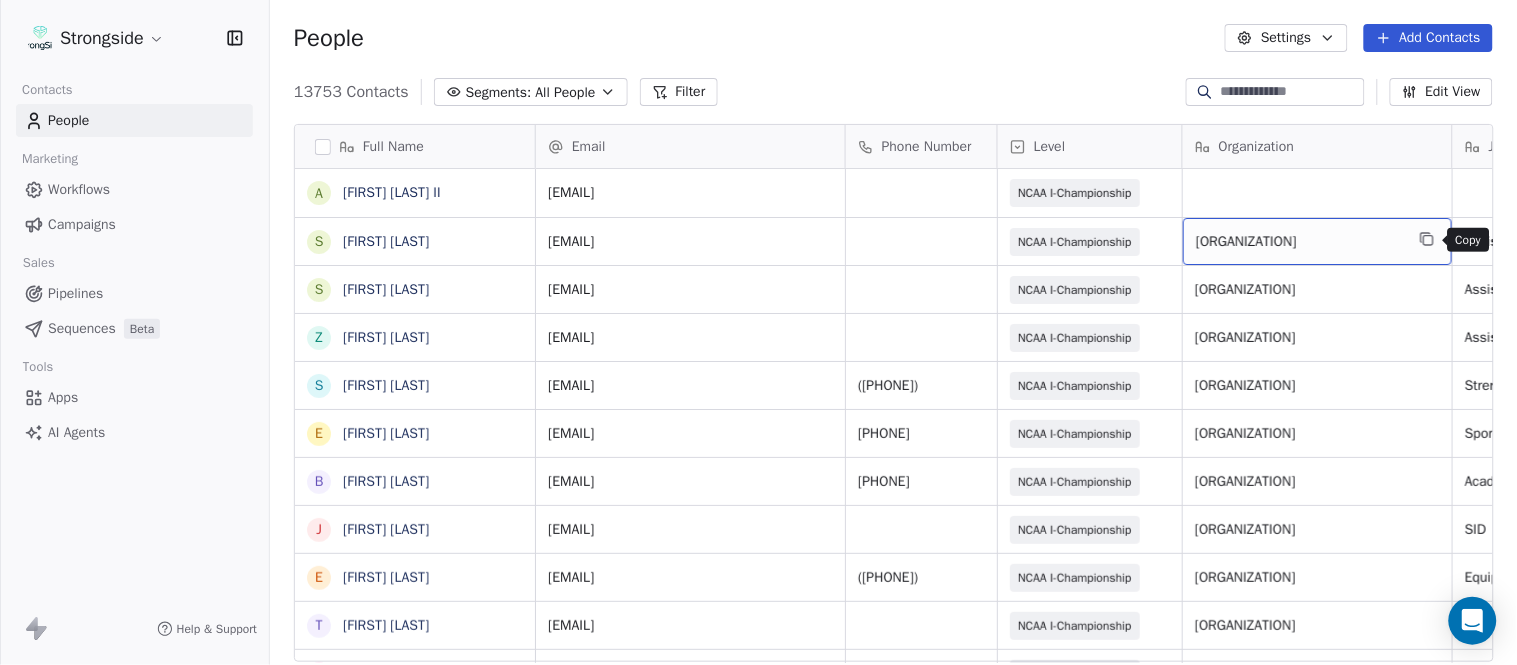 click 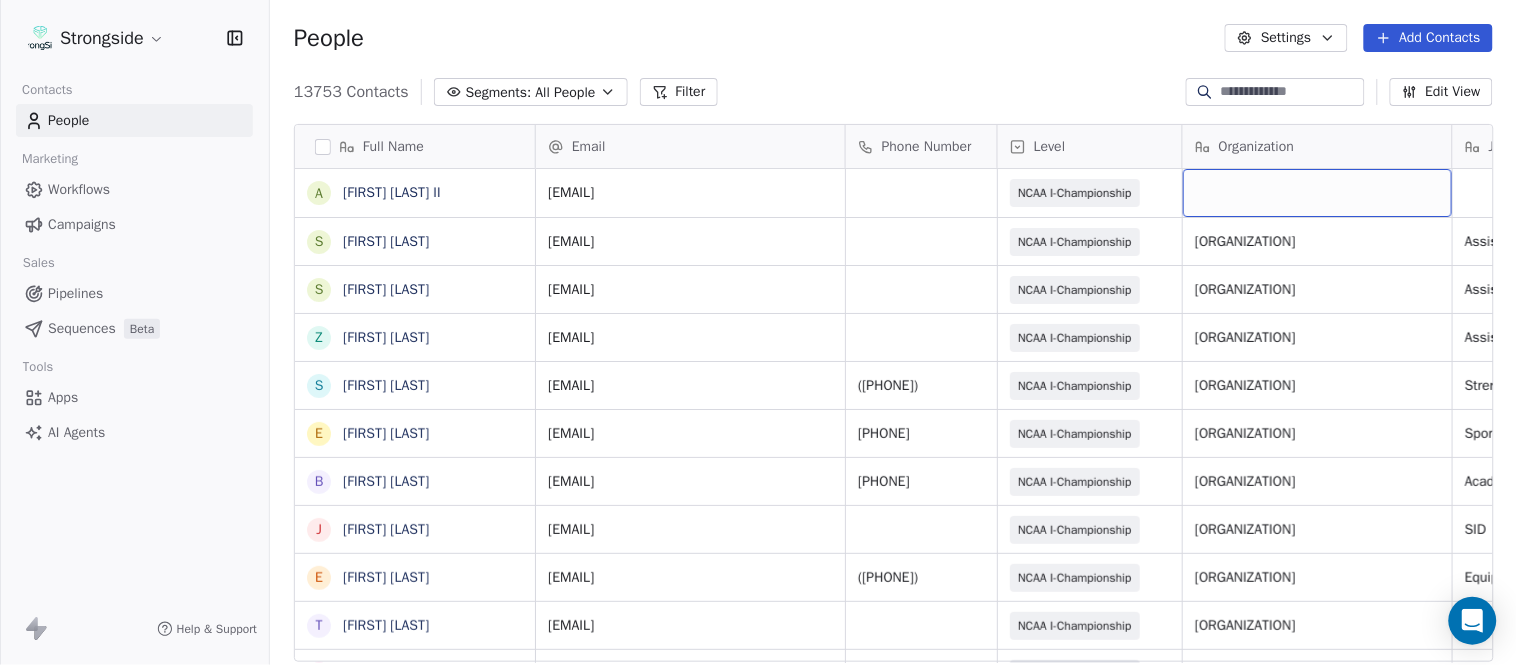 click at bounding box center (1317, 193) 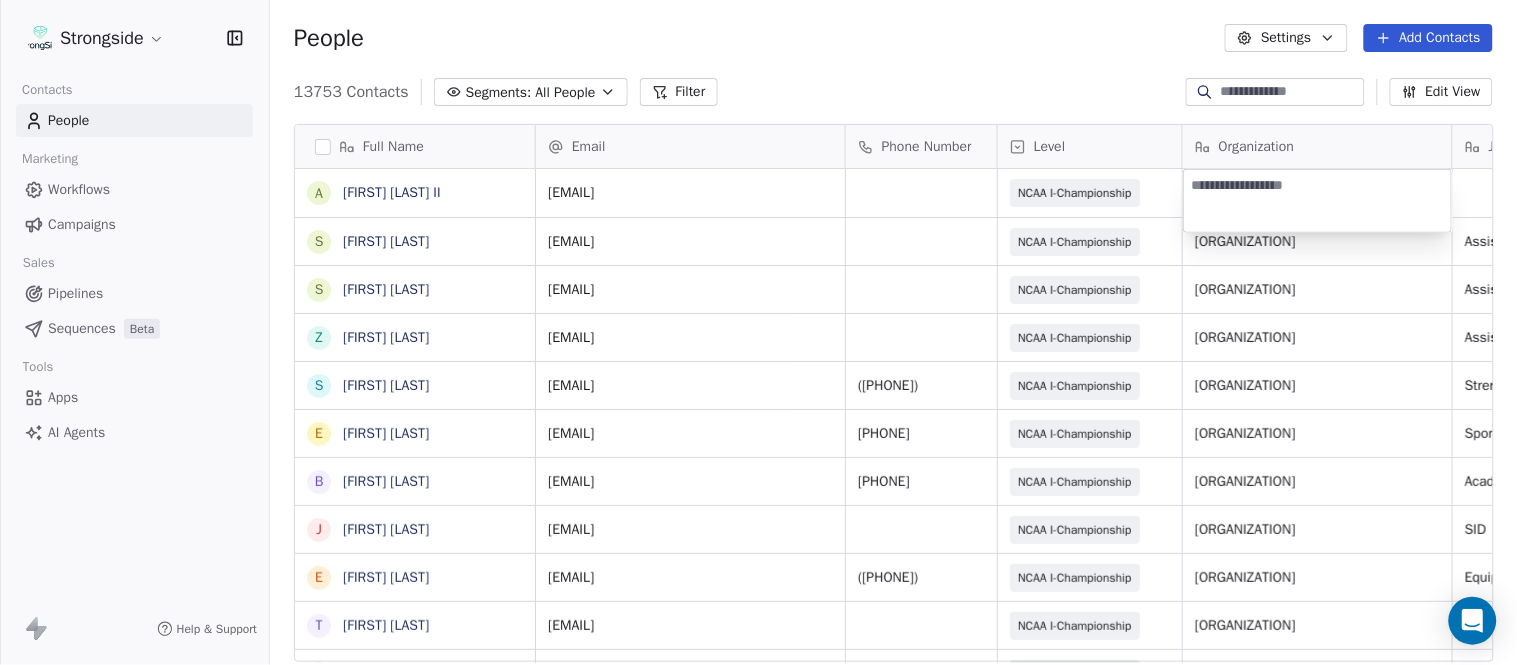 type on "**********" 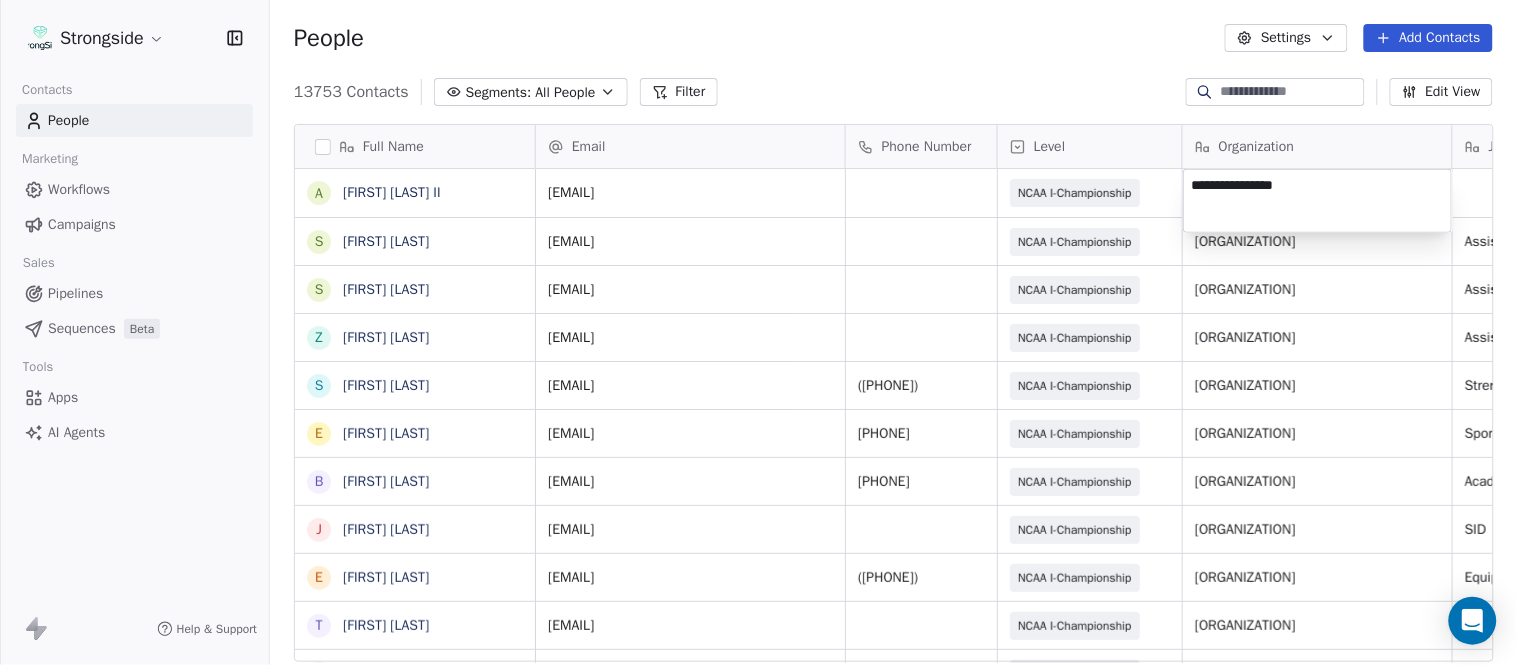 click on "Strongside Contacts People Marketing Workflows Campaigns Sales Pipelines Sequences Beta Tools Apps AI Agents Help & Support People Settings  Add Contacts 13753 Contacts Segments: All People Filter  Edit View Tag Add to Sequence Export Full Name A [FIRST] [LAST] S [FIRST] [LAST] S [FIRST] [LAST] Z [FIRST] [LAST] S [FIRST] [LAST] E [FIRST] [LAST] B [FIRST] [LAST] J [FIRST] [LAST] E [FIRST] [LAST] T [FIRST] [LAST] B [FIRST] [LAST] S [FIRST] [LAST] A [FIRST] [LAST] J [FIRST] [LAST] M [FIRST] [LAST] D [FIRST] [LAST] J [FIRST] [LAST] T [FIRST] [LAST] R [FIRST] [LAST] C [FIRST] [LAST] V [FIRST] [LAST] B [FIRST] [LAST] K [FIRST] [LAST] D [FIRST] [LAST] O [FIRST] [LAST] I [FIRST] [LAST] R [FIRST] [LAST] T [FIRST] [LAST] K [FIRST] [LAST] J [FIRST] [LAST] Email Phone Number Level Organization Job Title Tags Created Date BST Status [EMAIL] NCAA I-Championship Aug 08, 2025 09:22 PM [EMAIL] NCAA I-Championship [ORGANIZATION] Assistant Coach Aug 08, 2025 09:21 PM [EMAIL] SID SID" at bounding box center (758, 332) 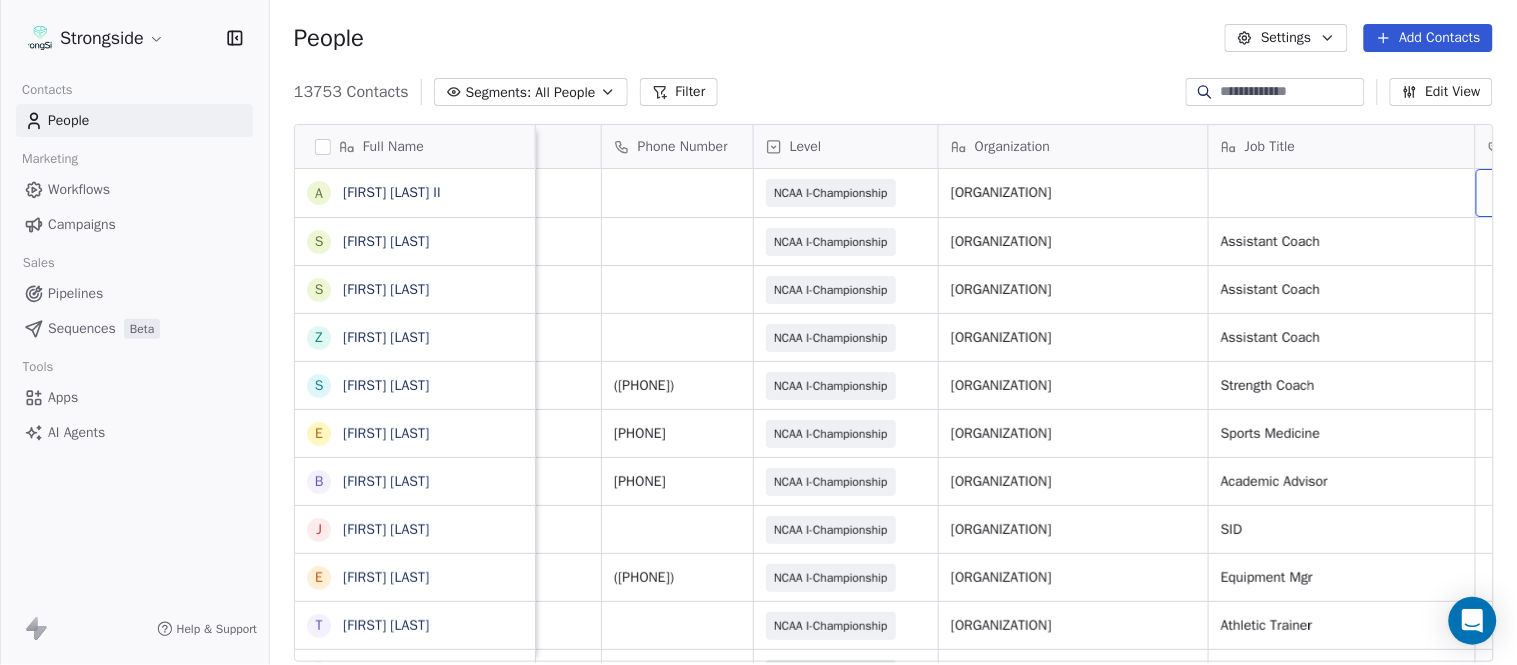 scroll, scrollTop: 0, scrollLeft: 344, axis: horizontal 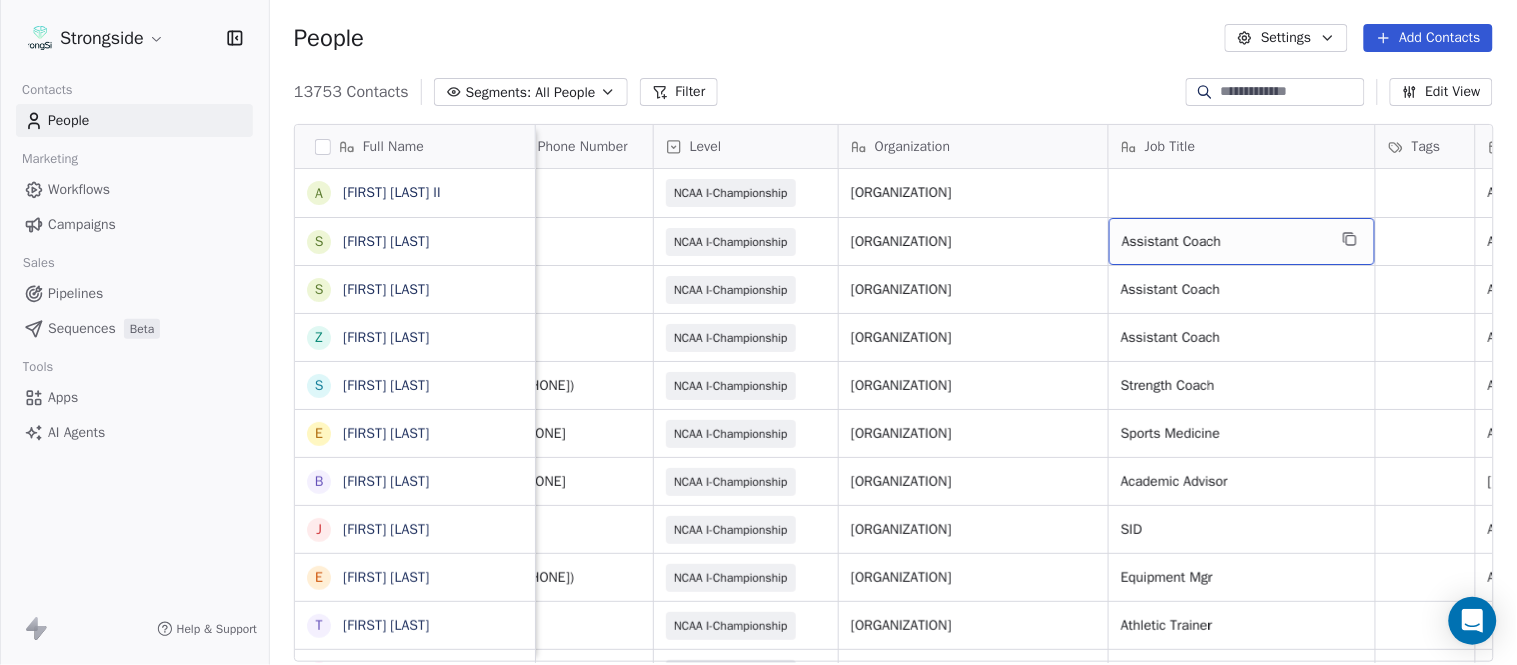 click 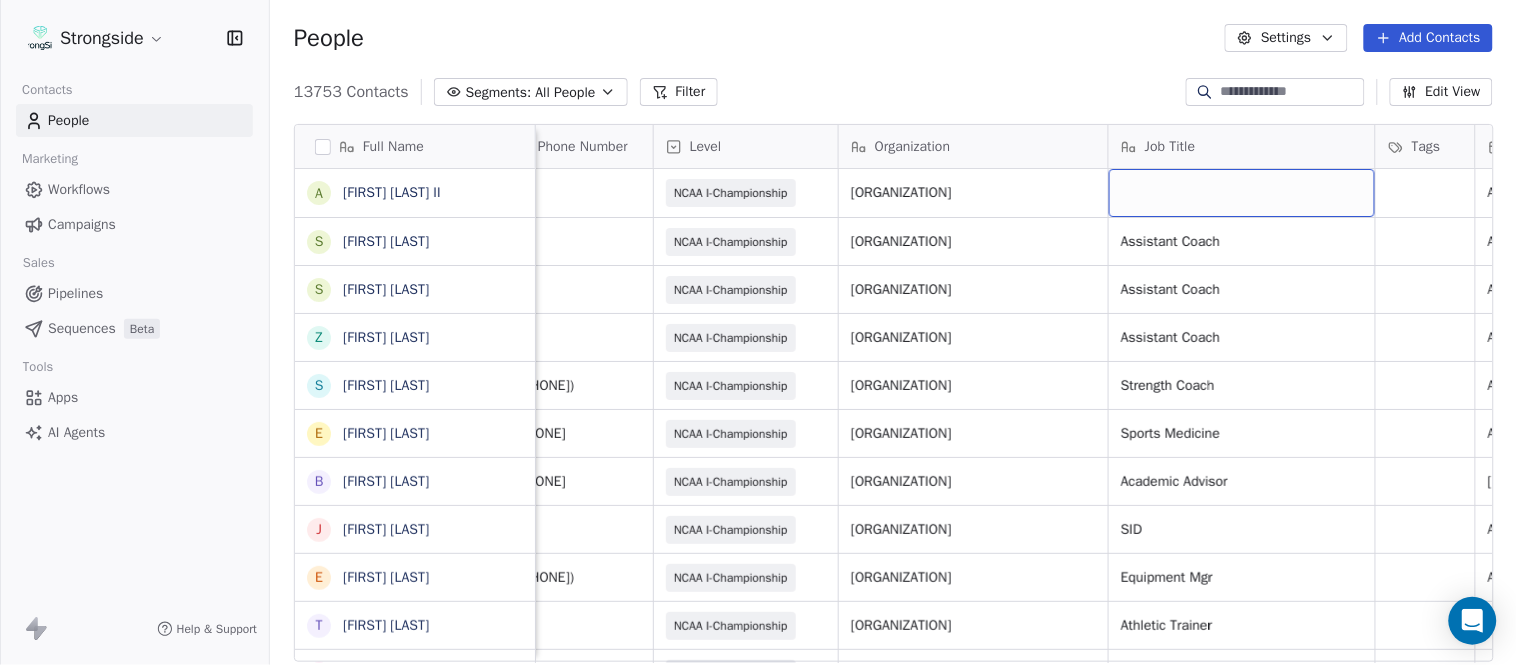 click at bounding box center (1242, 193) 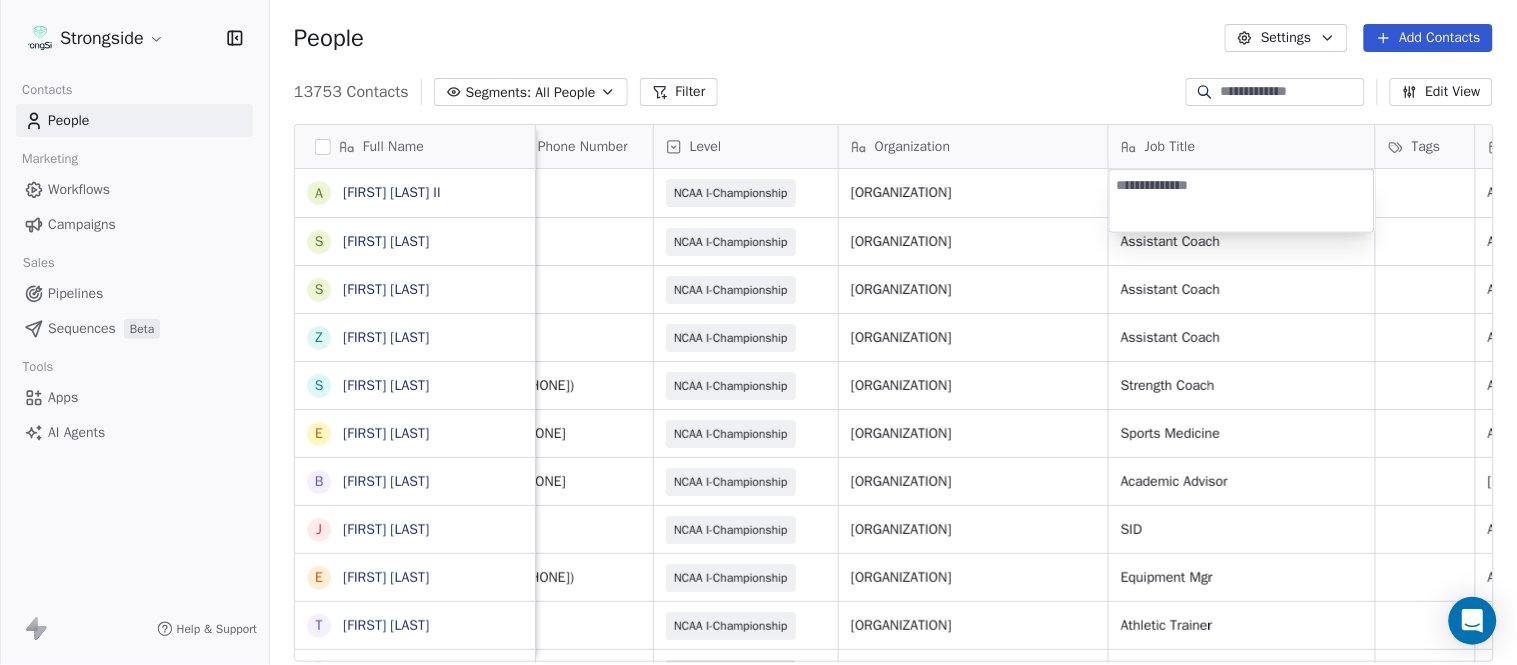 type on "**********" 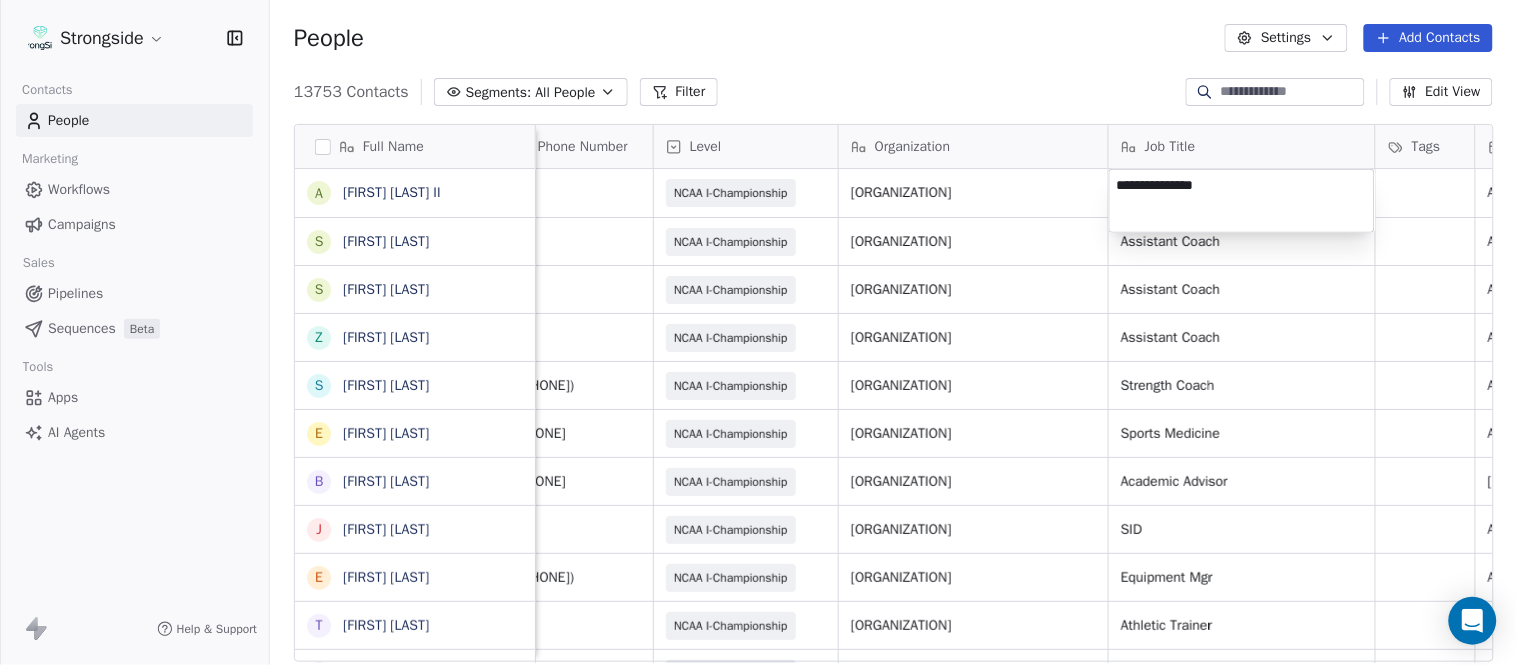click on "Strongside Contacts People Marketing Workflows Campaigns Sales Pipelines Sequences Beta Tools Apps AI Agents Help & Support People Settings Add Contacts 13753 Contacts Segments: All People Filter Edit View Tag Add to Sequence Export Full Name A [FIRST] [LAST] S [FIRST] [LAST] S [FIRST] [LAST] Z [FIRST] [LAST] S [FIRST] [LAST] E [FIRST] [LAST] B [FIRST] [LAST] J [FIRST] [LAST] E [FIRST] [LAST] T [FIRST] [LAST] B [FIRST] [LAST] S [FIRST] [LAST] B [FIRST] [LAST] A [FIRST] [LAST] J [FIRST] [LAST] M [FIRST] [LAST] D [FIRST] [LAST] J [FIRST] [LAST] T [FIRST] [LAST] R [FIRST] [LAST] C [FIRST] [LAST] V [FIRST] [LAST] B [FIRST] [LAST] K [FIRST] [LAST] D [FIRST] [LAST] O [FIRST] [LAST] I [FIRST] [LAST] R [FIRST] [LAST] T [FIRST] [LAST] K [FIRST] [LAST] J [FIRST] [LAST] Email Phone Number Level Organization Job Title Tags Created Date BST Status Priority Emails Auto Clicked anthony.davisii@example.com NCAA I-Championship STONY BROOK UNIV Aug 08, 2025 09:22 PM steven.martino@example.com NCAA I-Championship STONY BROOK UNIV Assistant Coach SID SID" at bounding box center [758, 332] 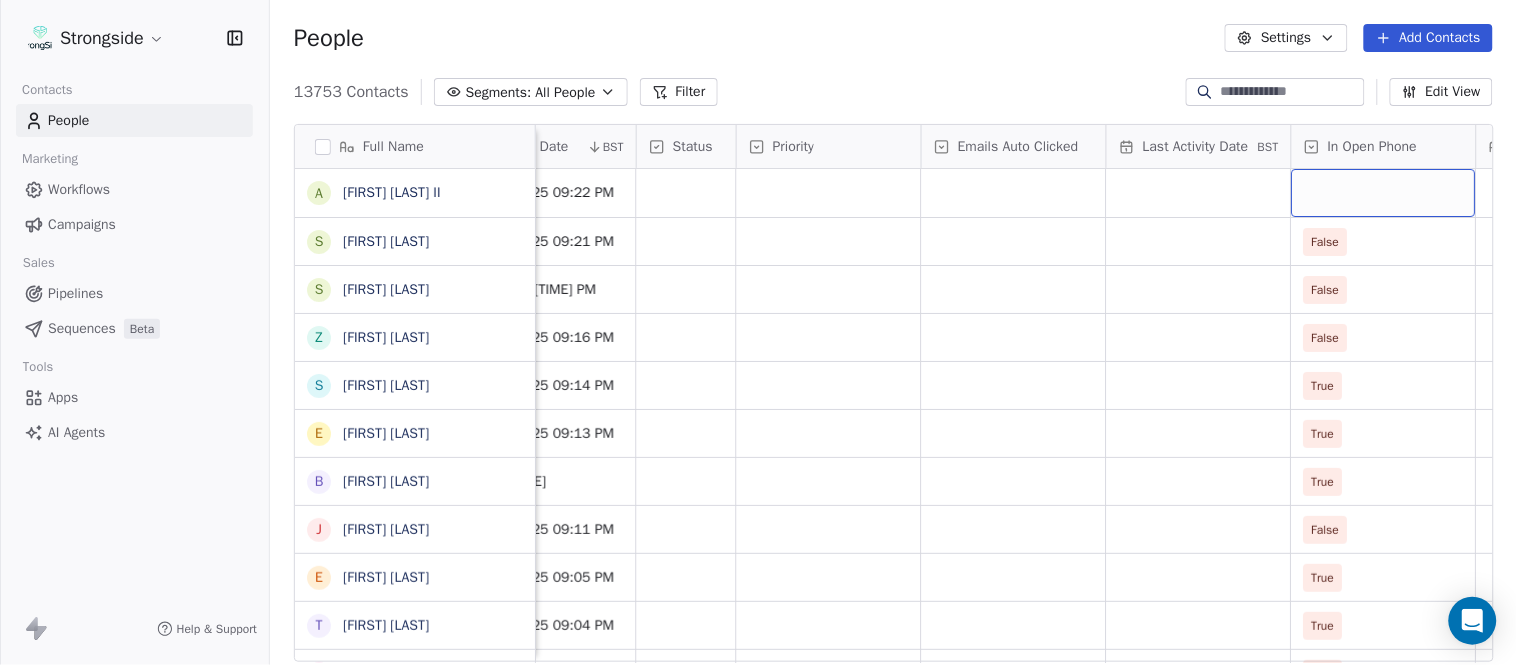 scroll, scrollTop: 0, scrollLeft: 1554, axis: horizontal 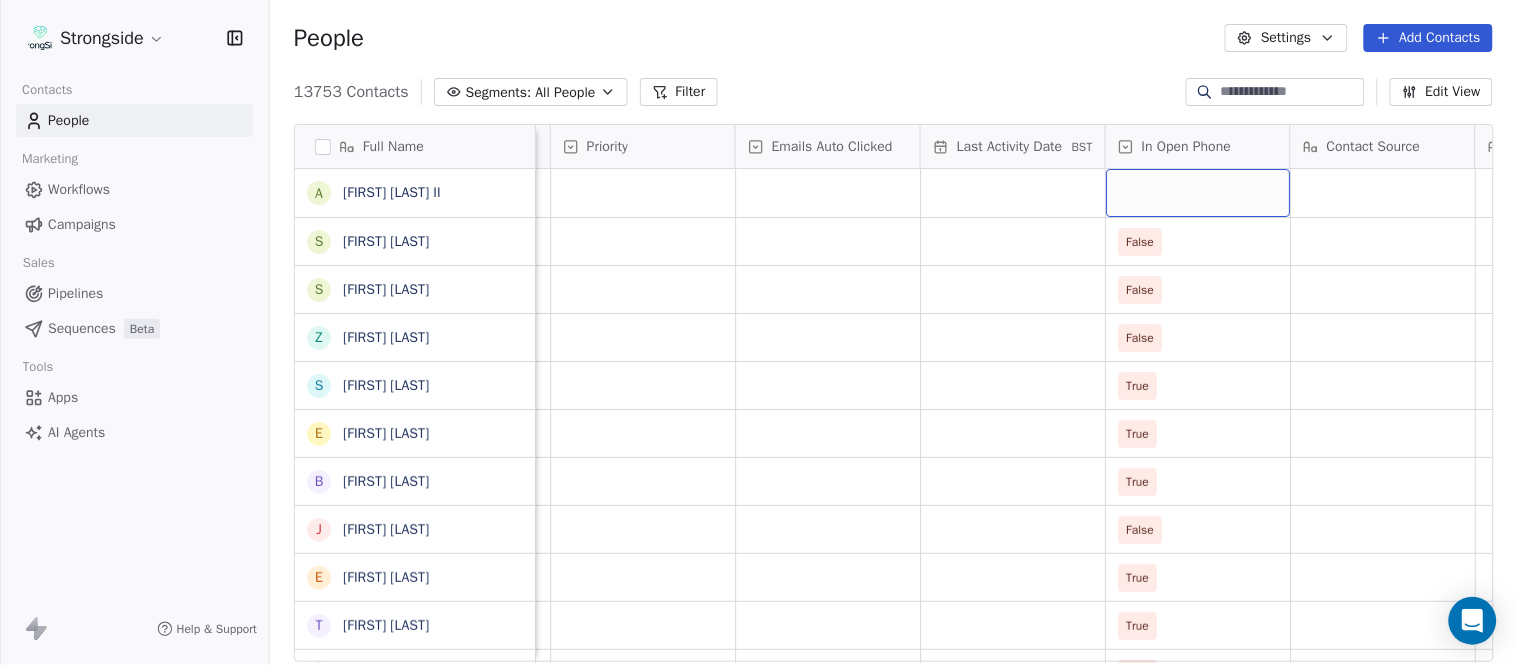 click at bounding box center (1198, 193) 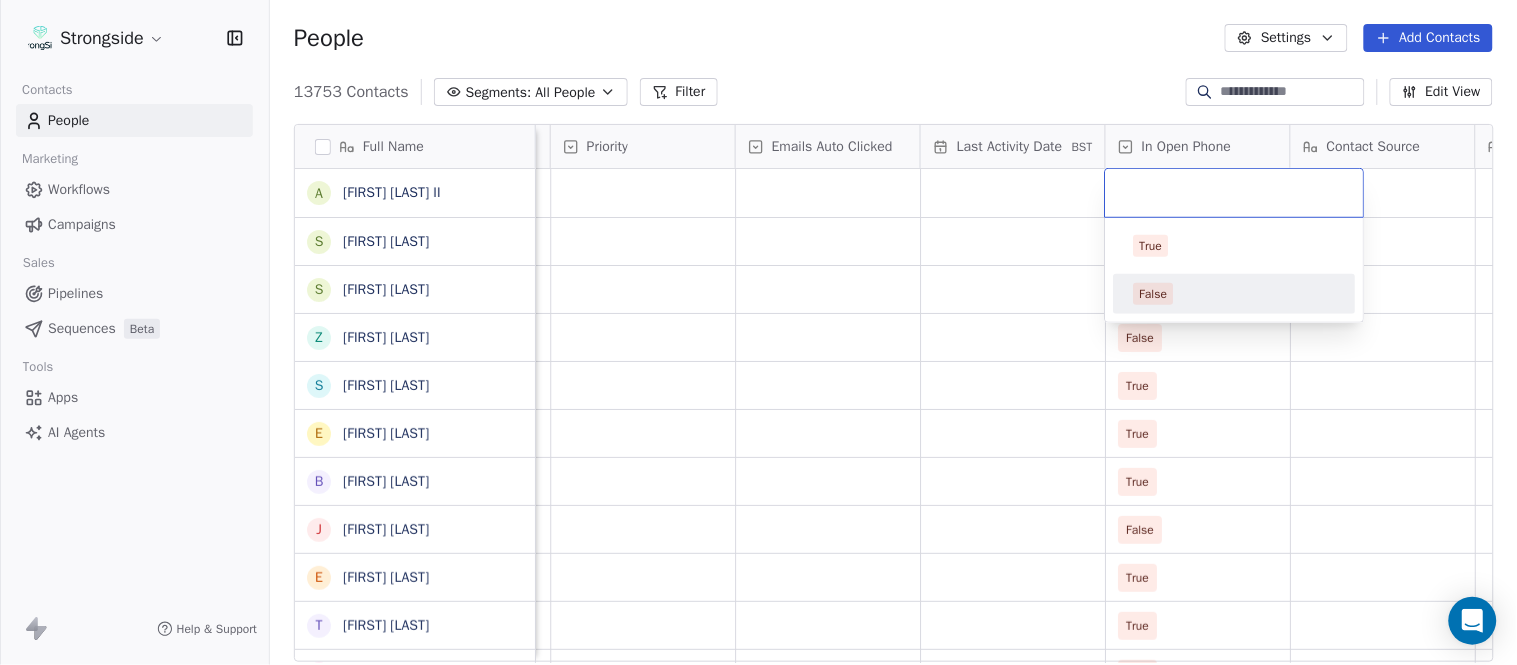click on "False" at bounding box center (1235, 294) 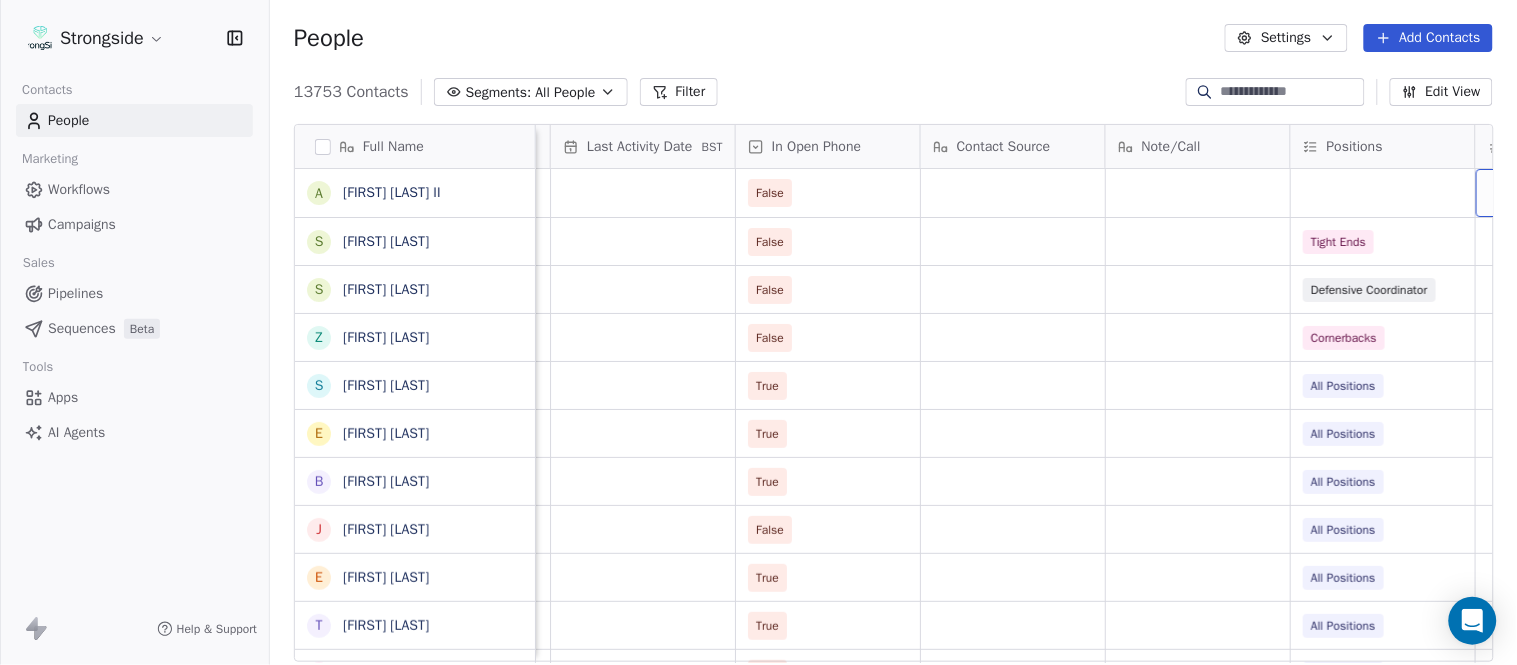 scroll, scrollTop: 0, scrollLeft: 2108, axis: horizontal 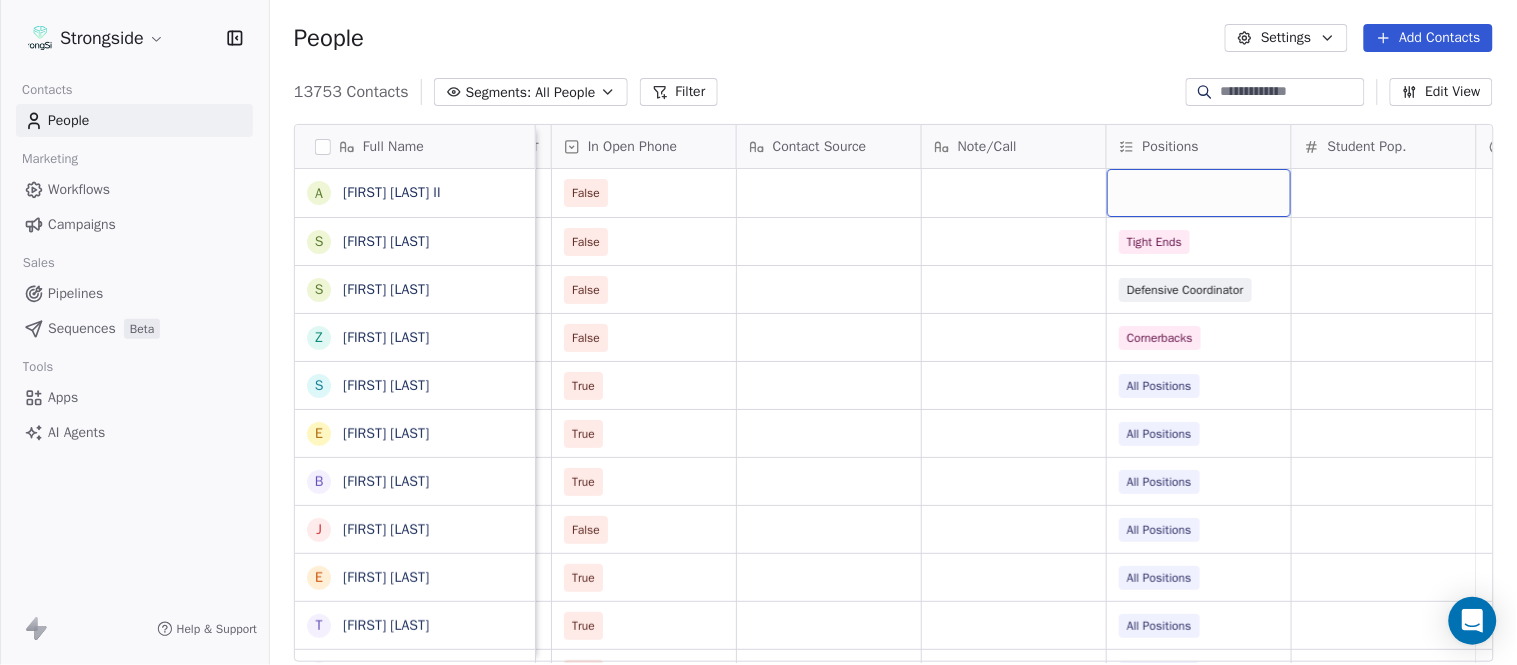 click at bounding box center (1199, 193) 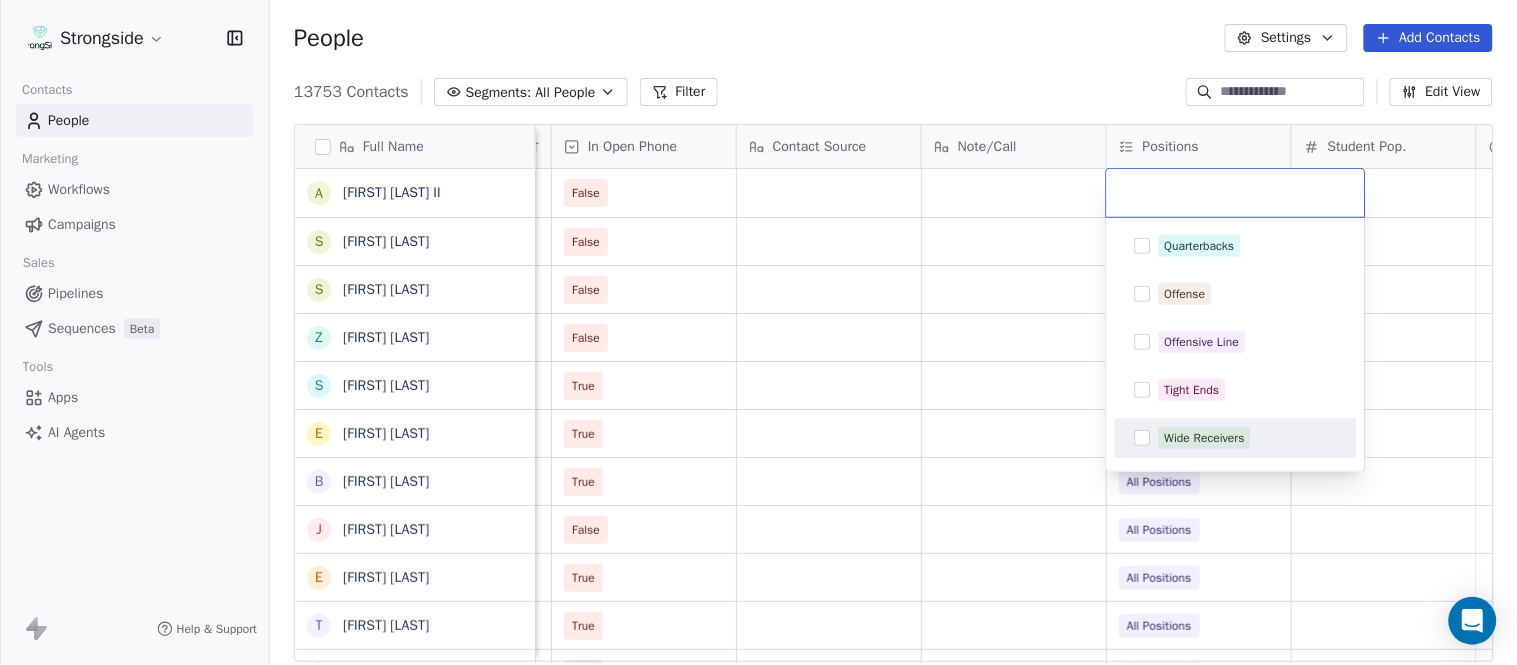 click on "Wide Receivers" at bounding box center [1205, 438] 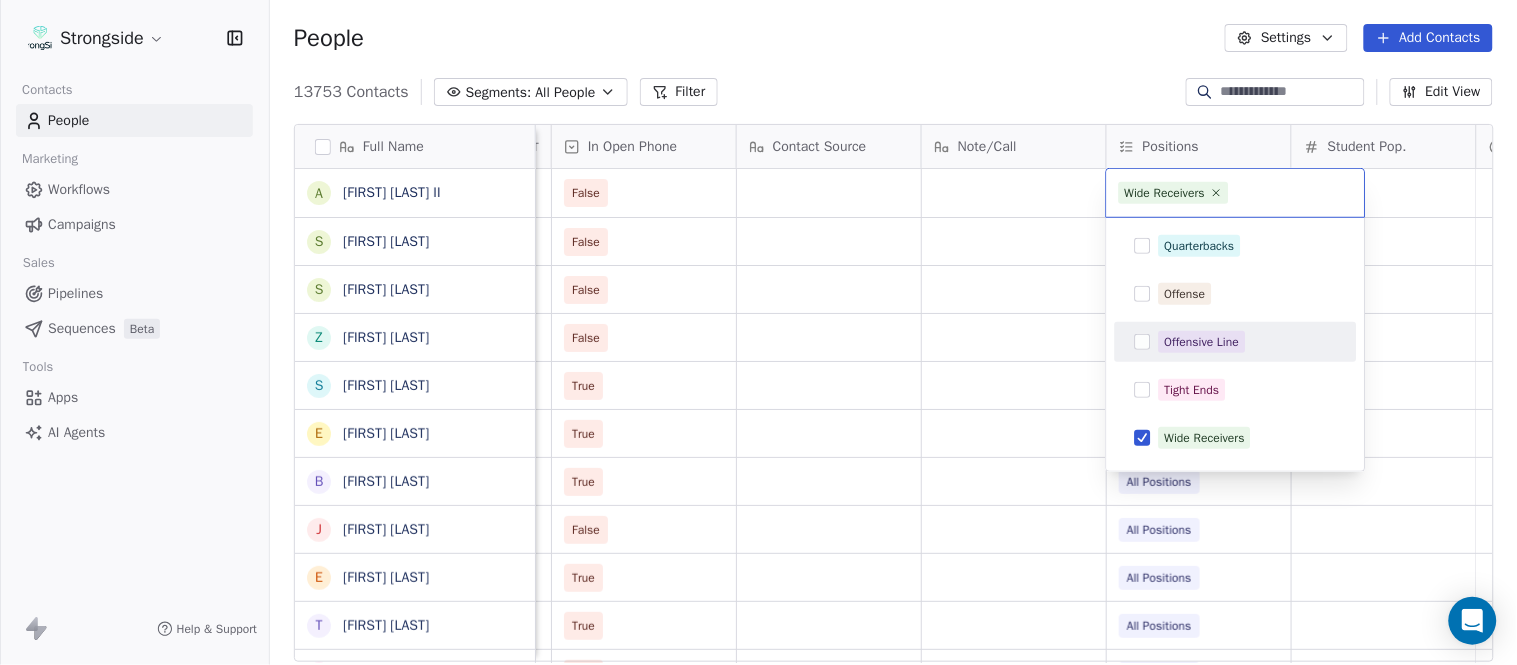 click on "Strongside Contacts People Marketing Workflows Campaigns Sales Pipelines Sequences Beta Tools Apps AI Agents Help & Support People Settings Add Contacts 13753 Contacts Segments: All People Filter Edit View Tag Add to Sequence Export Full Name A [FIRST] [LAST] II S [FIRST] [LAST] S [FIRST] [LAST] Z [FIRST] [LAST] S [FIRST] [LAST] E [FIRST] [LAST] B [FIRST] [LAST] J [FIRST] [LAST] E [FIRST] [LAST] T [FIRST] [LAST] B [FIRST] [LAST] S [FIRST] [LAST] B [FIRST] [LAST] A [FIRST] [LAST] J [FIRST] [LAST] M [FIRST] [LAST] D [FIRST] [LAST] J [FIRST] [LAST] T [FIRST] [LAST] R [FIRST] [LAST] C [FIRST] [LAST] V [FIRST] [LAST] B [FIRST] [LAST] K [FIRST] [LAST] D [FIRST] [LAST] O [FIRST] [LAST] I [FIRST] [LAST] R [FIRST] [LAST] T [FIRST] [LAST] K [FIRST] [LAST] Status Priority Emails Auto Clicked Last Activity Date BST In Open Phone Contact Source Note/Call Positions Student Pop. Lead Account False False Tight Ends False Defensive Coordinator False Cornerbacks True All Positions True All Positions True All Positions False True" at bounding box center [758, 332] 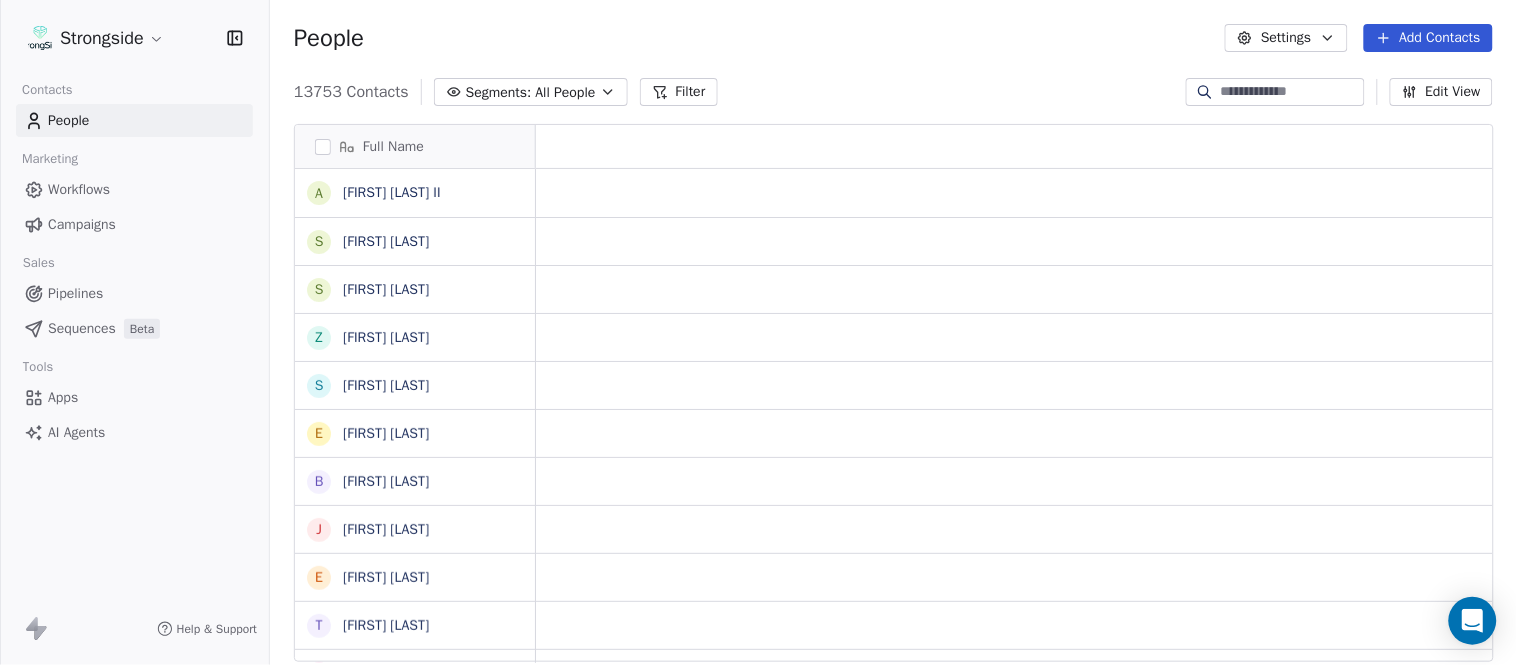 scroll, scrollTop: 0, scrollLeft: 0, axis: both 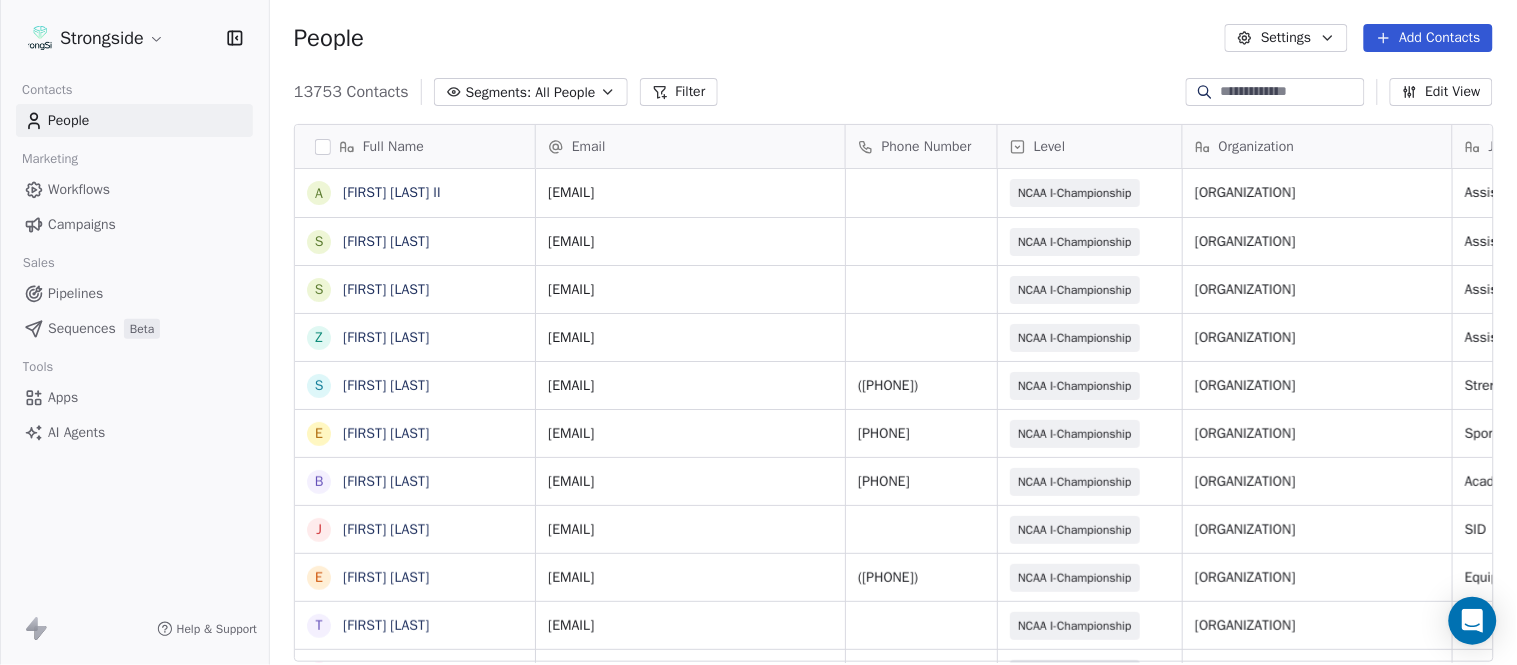 click on "Add Contacts" at bounding box center (1428, 38) 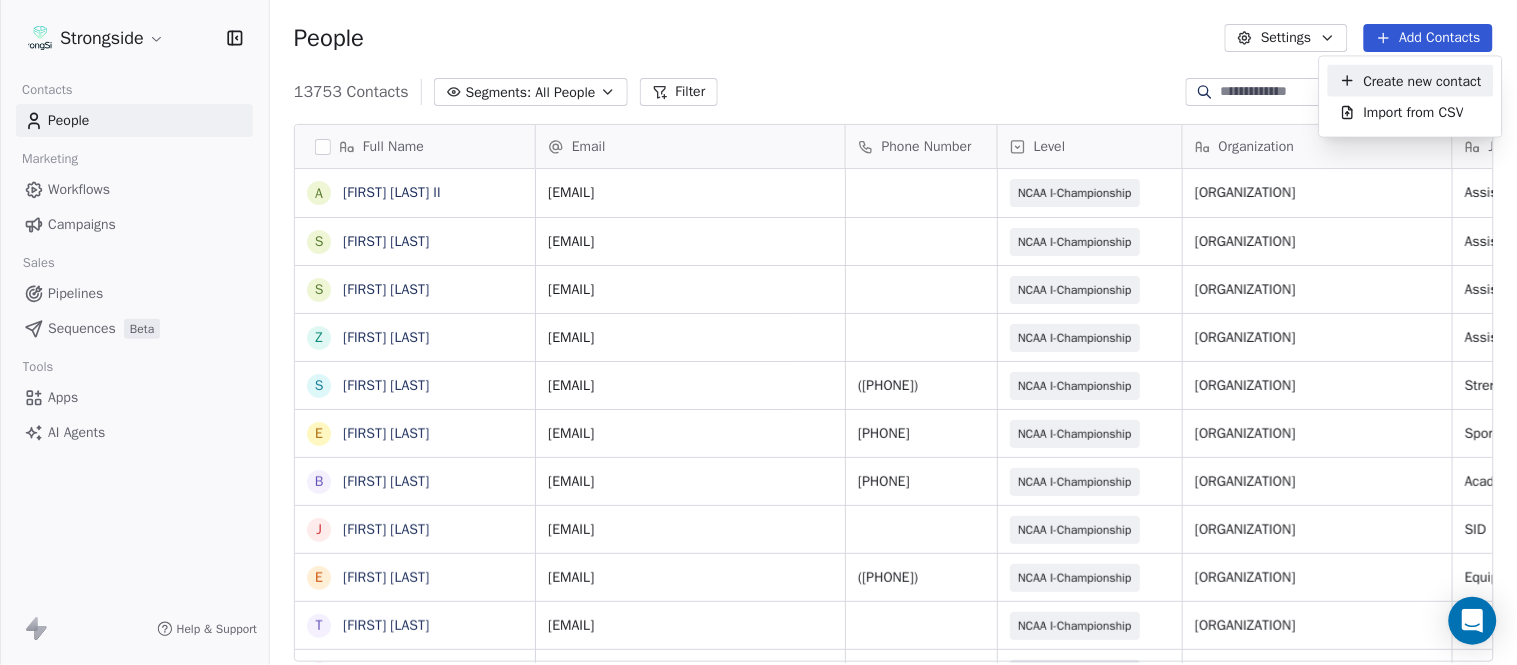 click on "Create new contact" at bounding box center (1411, 81) 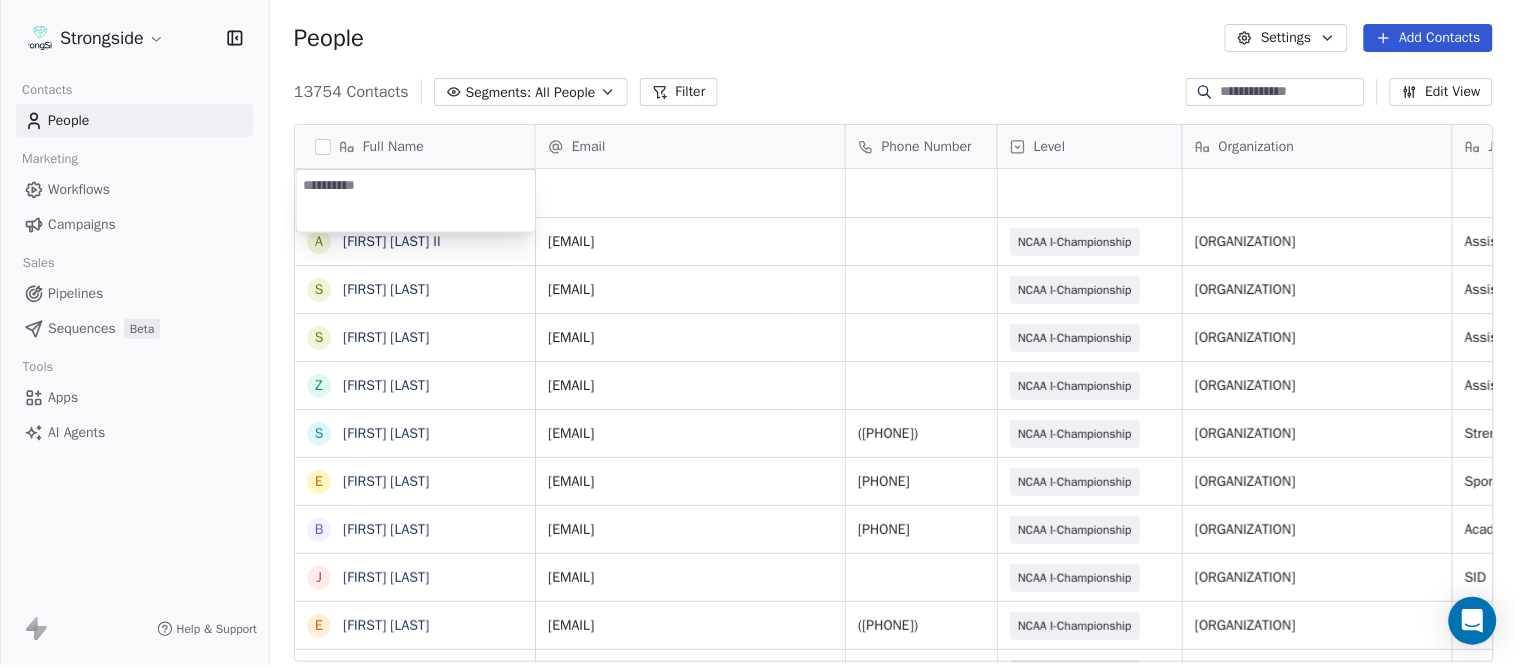 type on "**********" 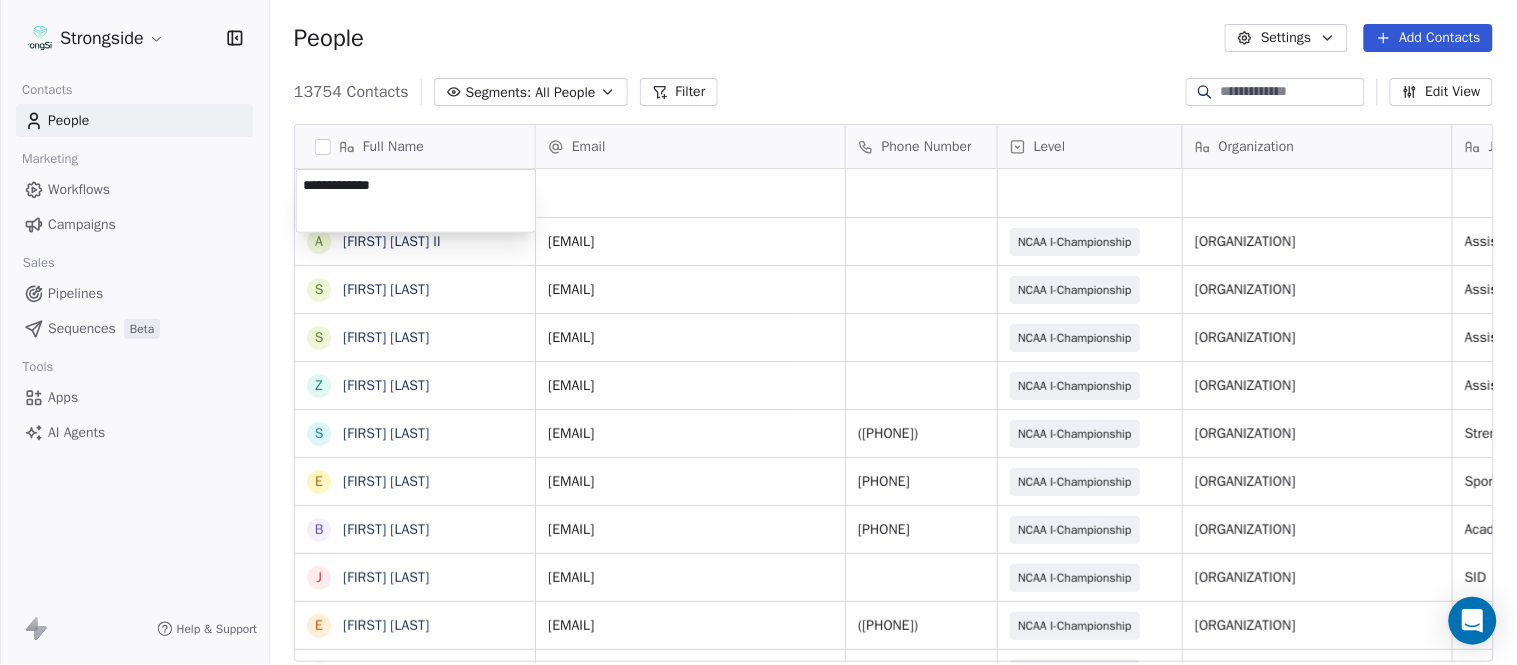 click on "Strongside Contacts People Marketing Workflows Campaigns Sales Pipelines Sequences Beta Tools Apps AI Agents Help & Support People Settings Add Contacts 13754 Contacts Segments: All People Filter Edit View Tag Add to Sequence Export Full Name A [FIRST] [LAST] S [FIRST] [LAST] S [FIRST] [LAST] Z [FIRST] [LAST] S [FIRST] [LAST] E [FIRST] [LAST] B [FIRST] [LAST] J [FIRST] [LAST] E [FIRST] [LAST] T [FIRST] [LAST] B [FIRST] [LAST] S [FIRST] [LAST] B [FIRST] [LAST] A [FIRST] [LAST] J [FIRST] [LAST] M [FIRST] [LAST] D [FIRST] [LAST] J [FIRST] [LAST] T [FIRST] [LAST] R [FIRST] [LAST] C [FIRST] [LAST] V [FIRST] [LAST] B [FIRST] [LAST] K [FIRST] [LAST] D [FIRST] [LAST] O [FIRST] [LAST] I [FIRST] [LAST] R [FIRST] [LAST] T [FIRST] [LAST] K [FIRST] [LAST] Email Phone Number Level Organization Job Title Tags Created Date BST Status Aug 08, 2025 09:31 PM anthony.davisii@example.com NCAA I-Championship STONY BROOK UNIV Assistant Coach Aug 08, 2025 09:22 PM steven.martino@example.com NCAA I-Championship STONY BROOK UNIV Assistant Coach STONY BROOK UNIV" at bounding box center (758, 332) 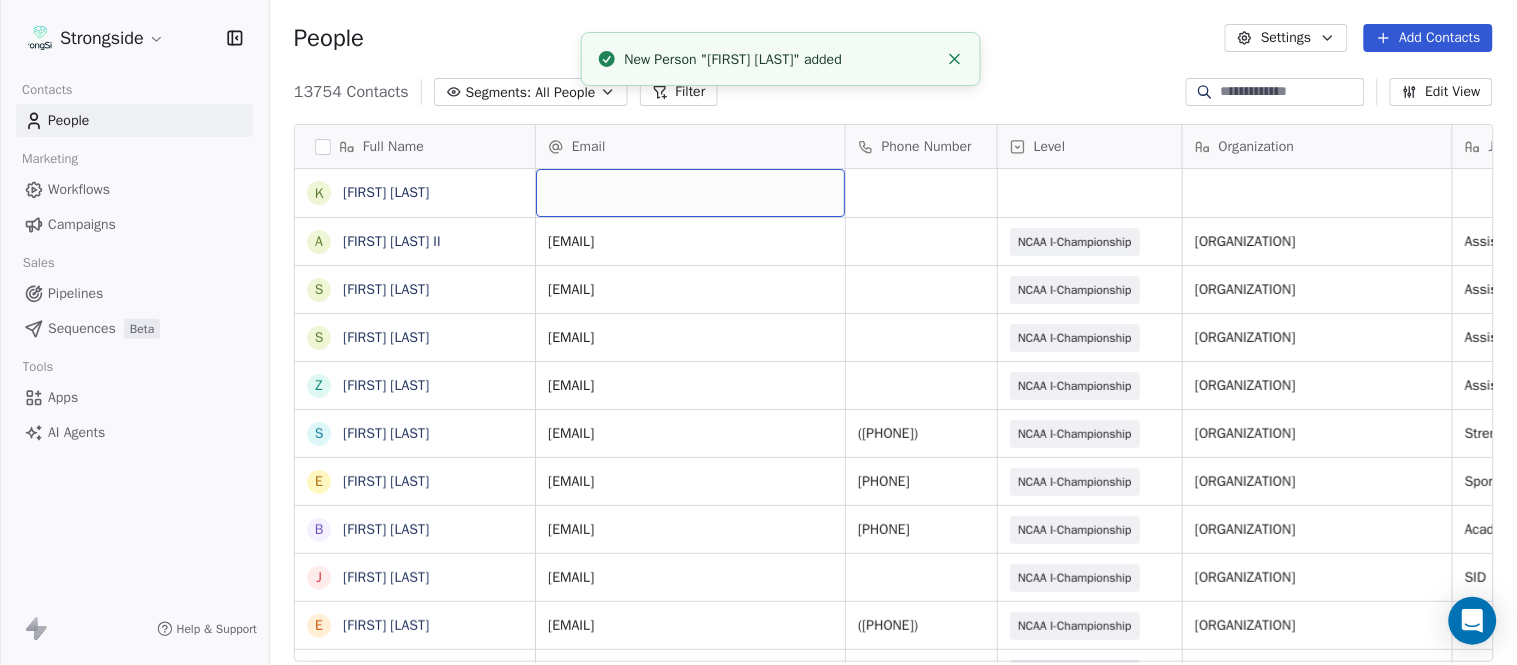 click at bounding box center [690, 193] 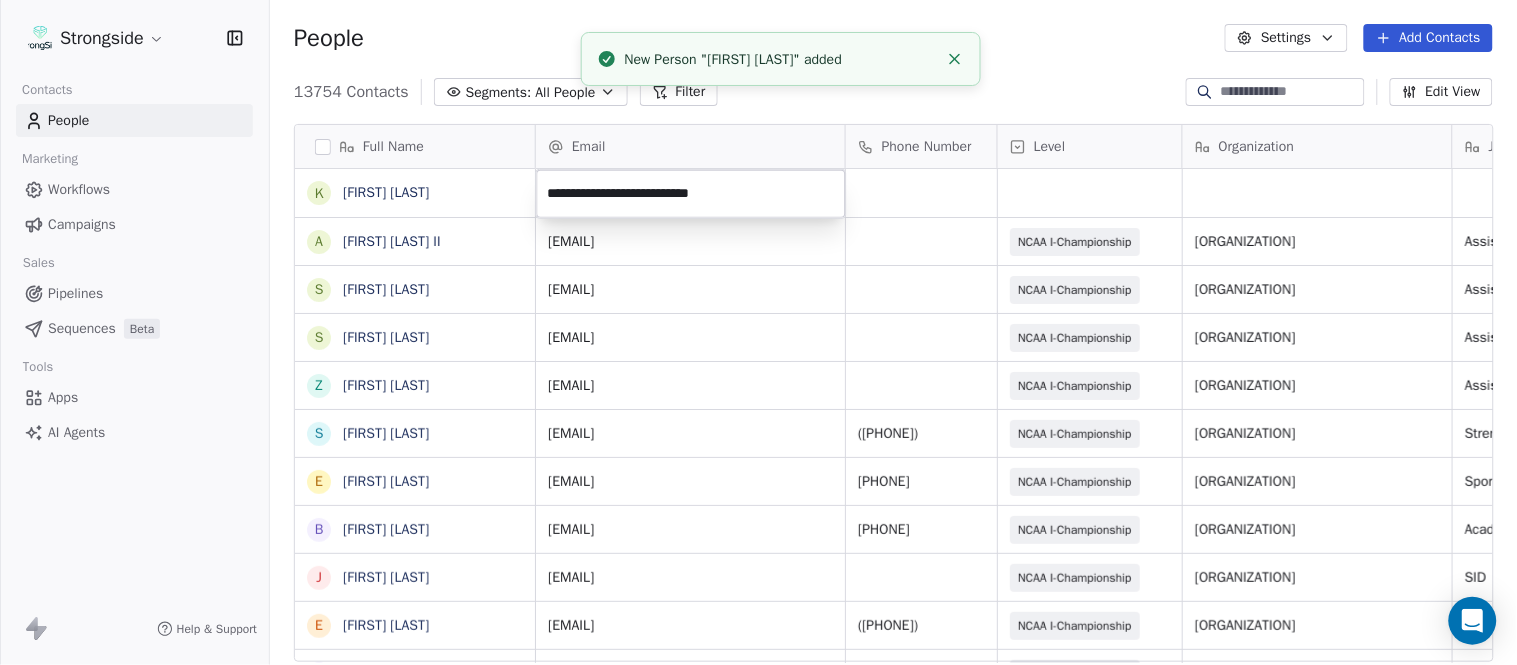 click on "Strongside Contacts People Marketing Workflows Campaigns Sales Pipelines Sequences Beta Tools Apps AI Agents Help & Support People Settings  Add Contacts 13754 Contacts Segments: All People Filter  Edit View Tag Add to Sequence Export Full Name K [FIRST] [LAST] A [FIRST] [LAST] S [FIRST] [LAST] S [FIRST] [LAST] Z [FIRST] [LAST] S [FIRST] [LAST] E [FIRST] [LAST] B [FIRST] [LAST] J [FIRST] [LAST] E [FIRST] [LAST] T [FIRST] [LAST] B [FIRST] [LAST] S [FIRST] [LAST] B [FIRST] [LAST] A [FIRST] [LAST] J [FIRST] [LAST] M [FIRST] [LAST] D [FIRST] [LAST] J [FIRST] [LAST] T [FIRST] [LAST] R [FIRST] [LAST] C [FIRST] [LAST] V [FIRST] [LAST] B [FIRST] [LAST] K [FIRST] [LAST] D [FIRST] [LAST] O [FIRST] [LAST] I [FIRST] [LAST] R [FIRST] [LAST] T [FIRST] [LAST] K [FIRST] [LAST] J [FIRST] [LAST] T [FIRST] [LAST] S [FIRST] [LAST] D Dr. [LAST] [LAST] P [FIRST] [LAST] J [FIRST] [LAST] A [FIRST] [LAST] R [FIRST] [LAST] E [FIRST] [LAST] J [FIRST] [LAST] T [FIRST] [LAST] B [FIRST] [LAST] Email Phone Number Level Organization Job Title Tags Created Date BST Status Aug 08, 2025 09:31 PM [EMAIL] NCAA I-Championship STONY BROOK UNIV Assistant Coach Aug 08, 2025 09:22 PM [EMAIL] NCAA I-Championship STONY BROOK UNIV Assistant Coach" at bounding box center (758, 332) 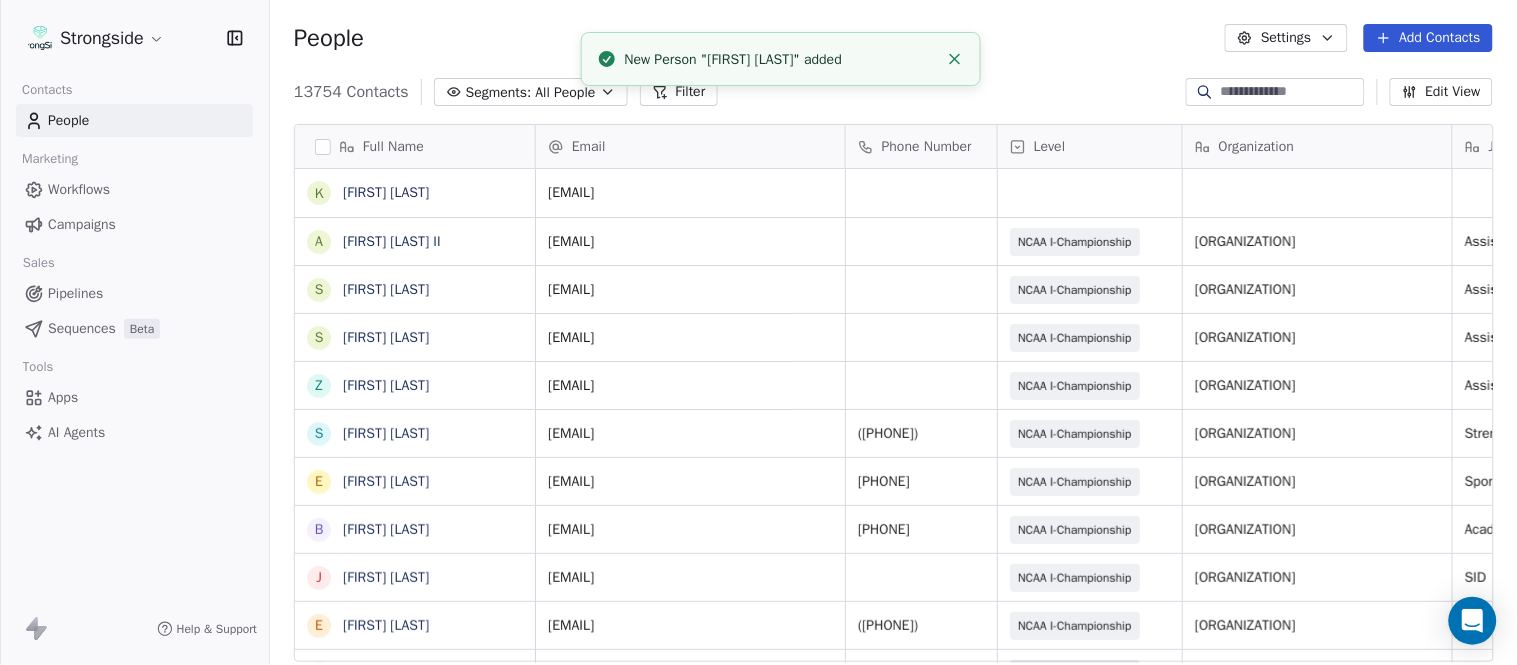 click 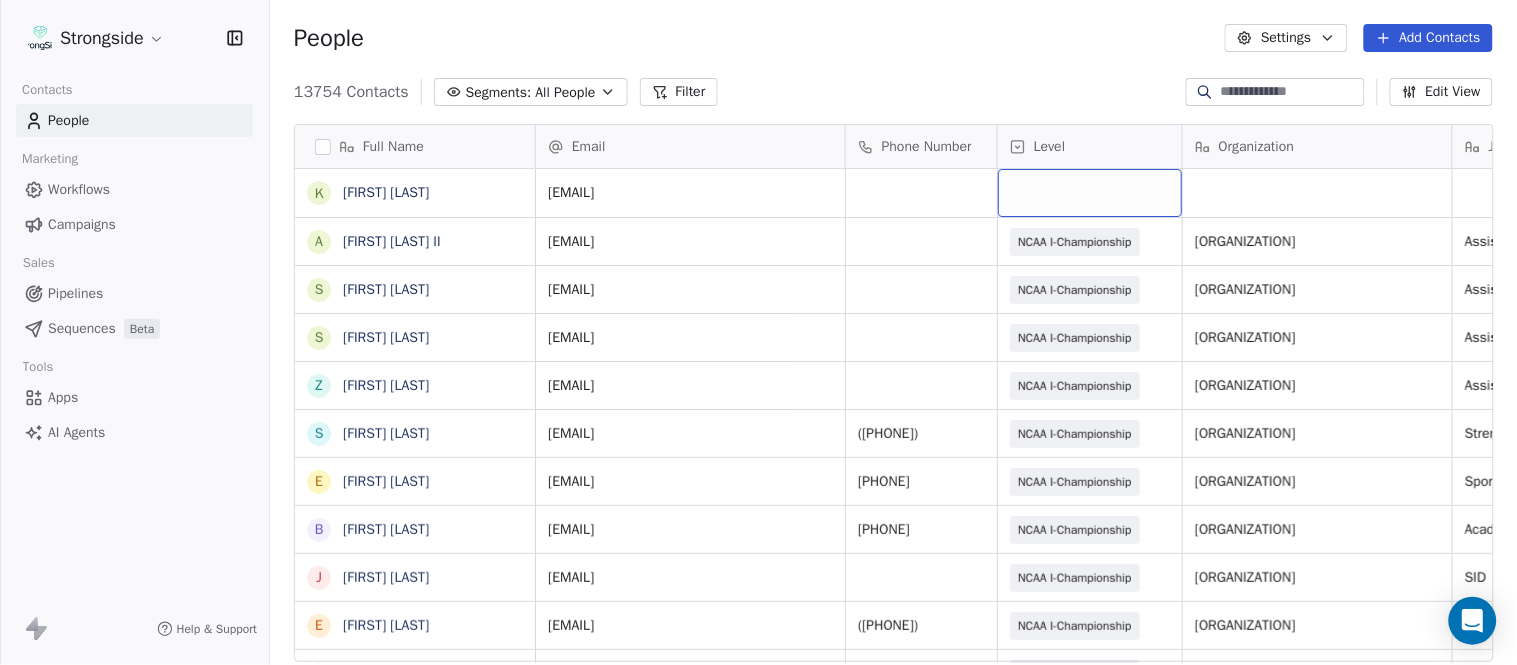 click at bounding box center (1090, 193) 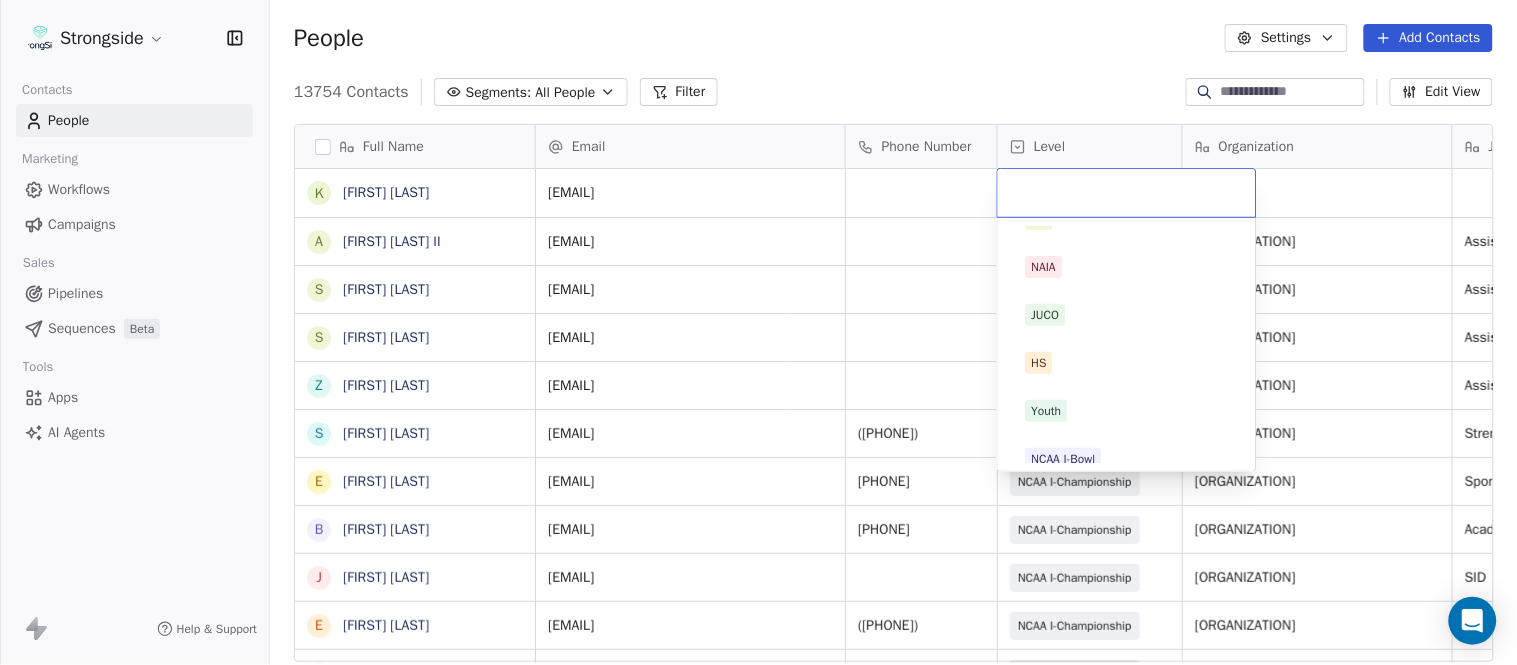 scroll, scrollTop: 378, scrollLeft: 0, axis: vertical 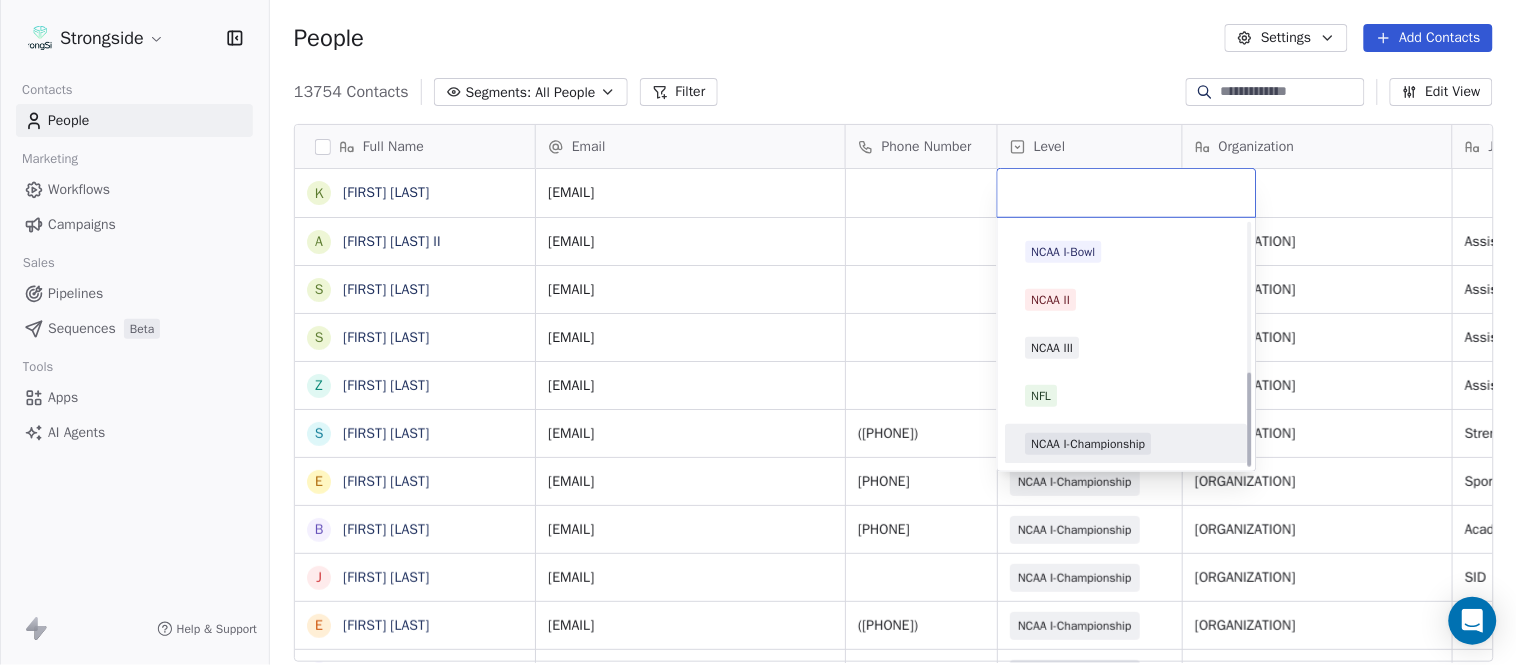 click on "NCAA I-Championship" at bounding box center (1127, 444) 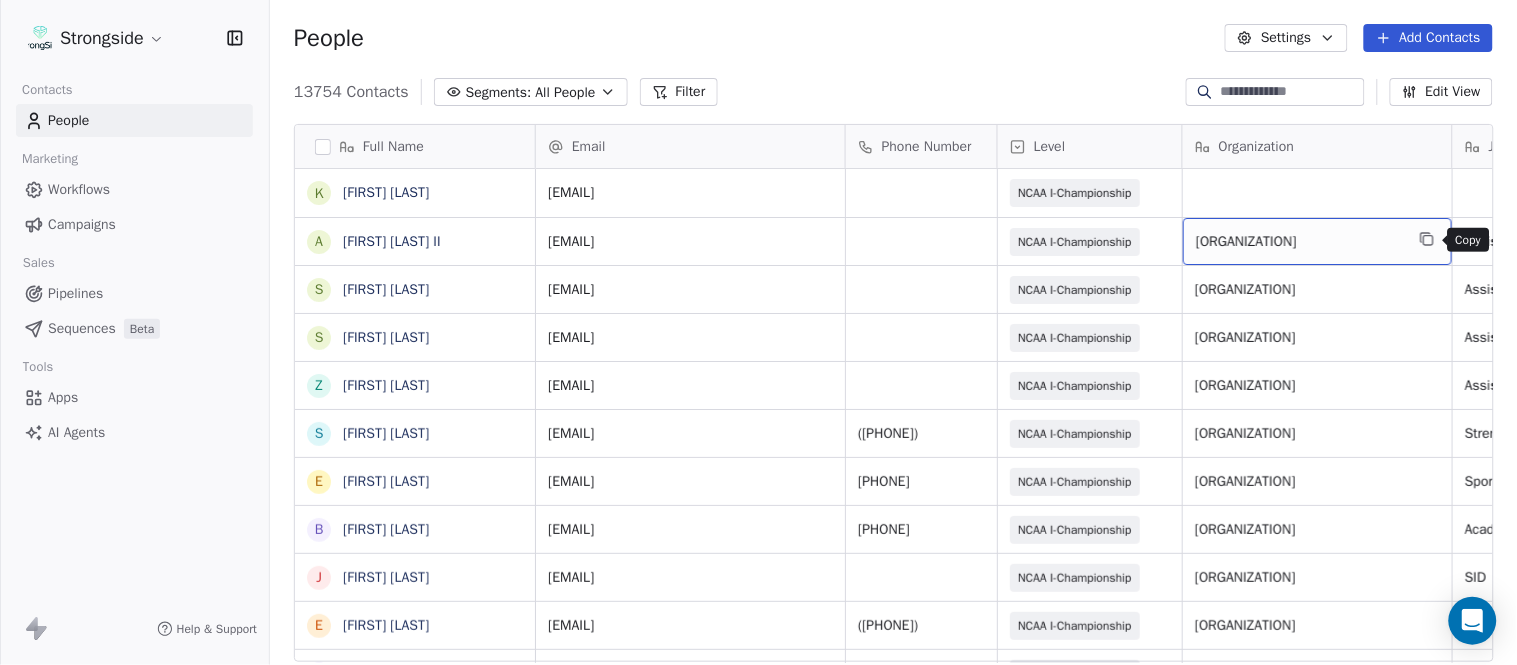 click 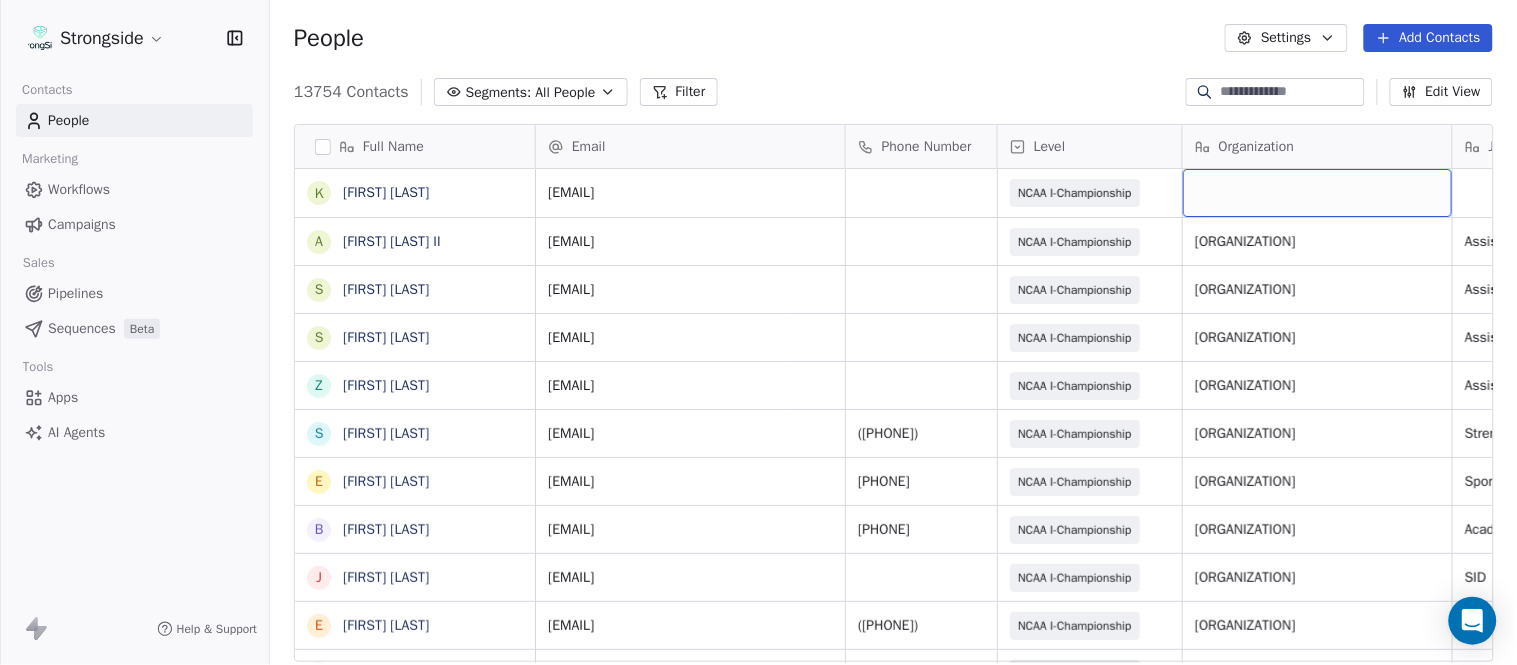 click at bounding box center (1317, 193) 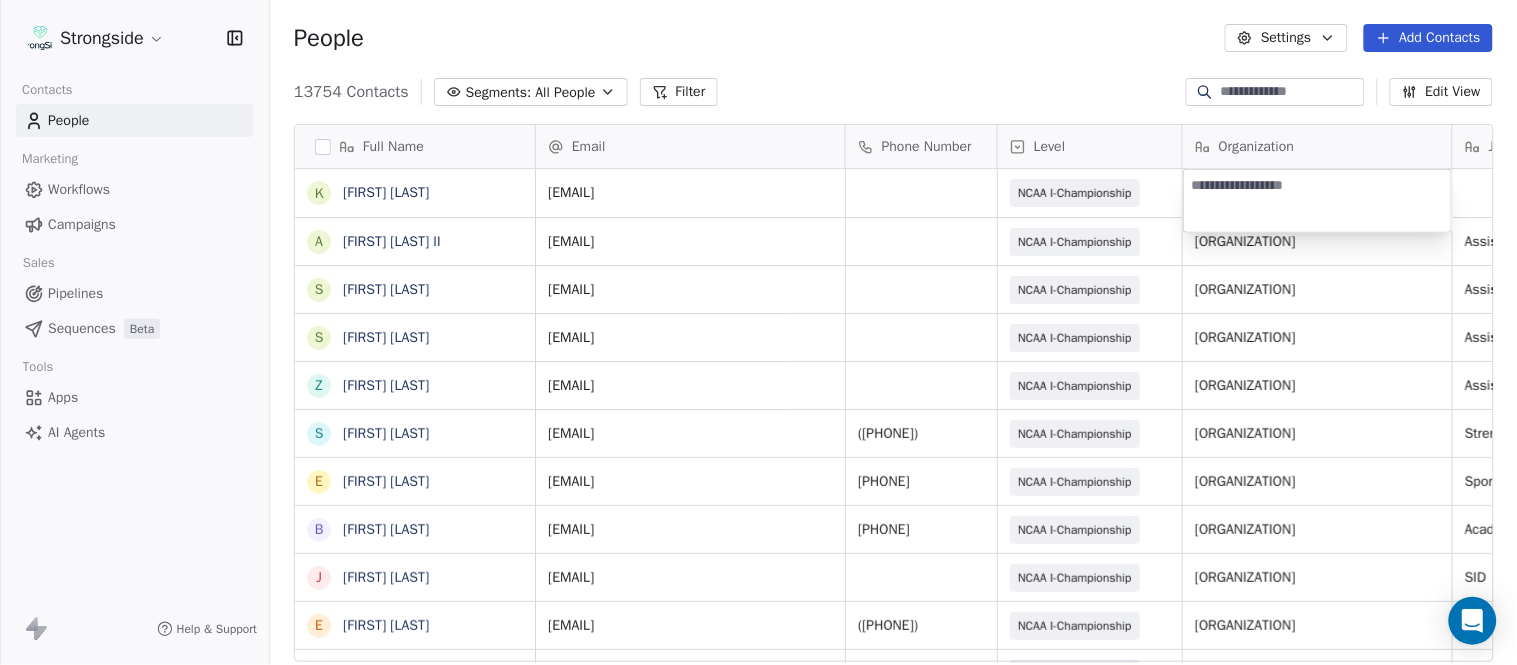 type on "**********" 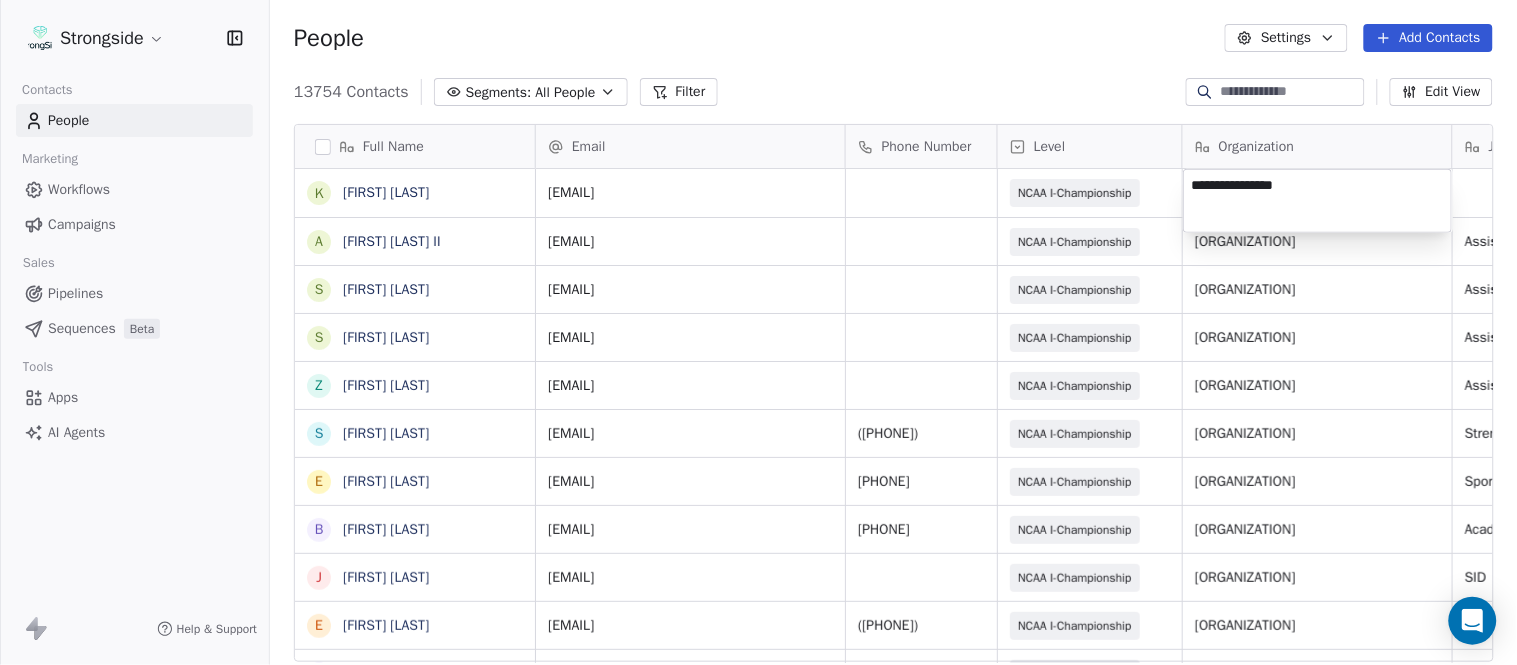 click on "Strongside Contacts People Marketing Workflows Campaigns Sales Pipelines Sequences Beta Tools Apps AI Agents Help & Support People Settings Add Contacts 13754 Contacts Segments: All People Filter Edit View Tag Add to Sequence Export Full Name K [FIRST] [LAST] A [FIRST] [LAST] S [FIRST] [LAST] S [FIRST] [LAST] Z [FIRST] [LAST] S [FIRST] [LAST] E [FIRST] [LAST] B [FIRST] [LAST] J [FIRST] [LAST] E [FIRST] [LAST] T [FIRST] [LAST] B [FIRST] [LAST] S [FIRST] [LAST] B [FIRST] [LAST] A [FIRST] [LAST] J [FIRST] [LAST] M [FIRST] [LAST] D [FIRST] [LAST] J [FIRST] [LAST] T [FIRST] [LAST] R [FIRST] [LAST] C [FIRST] [LAST] V [FIRST] [LAST] B [FIRST] [LAST] K [FIRST] [LAST] D [FIRST] [LAST] O [FIRST] [LAST] I [FIRST] [LAST] R [FIRST] [LAST] T [FIRST] [LAST] K [FIRST] [LAST] J [FIRST] [LAST] Email Phone Number Level Organization Job Title Tags Created Date BST Status [EMAIL] NCAA I-Championship [DATE] [TIME] [EMAIL] NCAA I-Championship STONY BROOK UNIV Assistant Coach [DATE] [TIME] [EMAIL] SID" at bounding box center (758, 332) 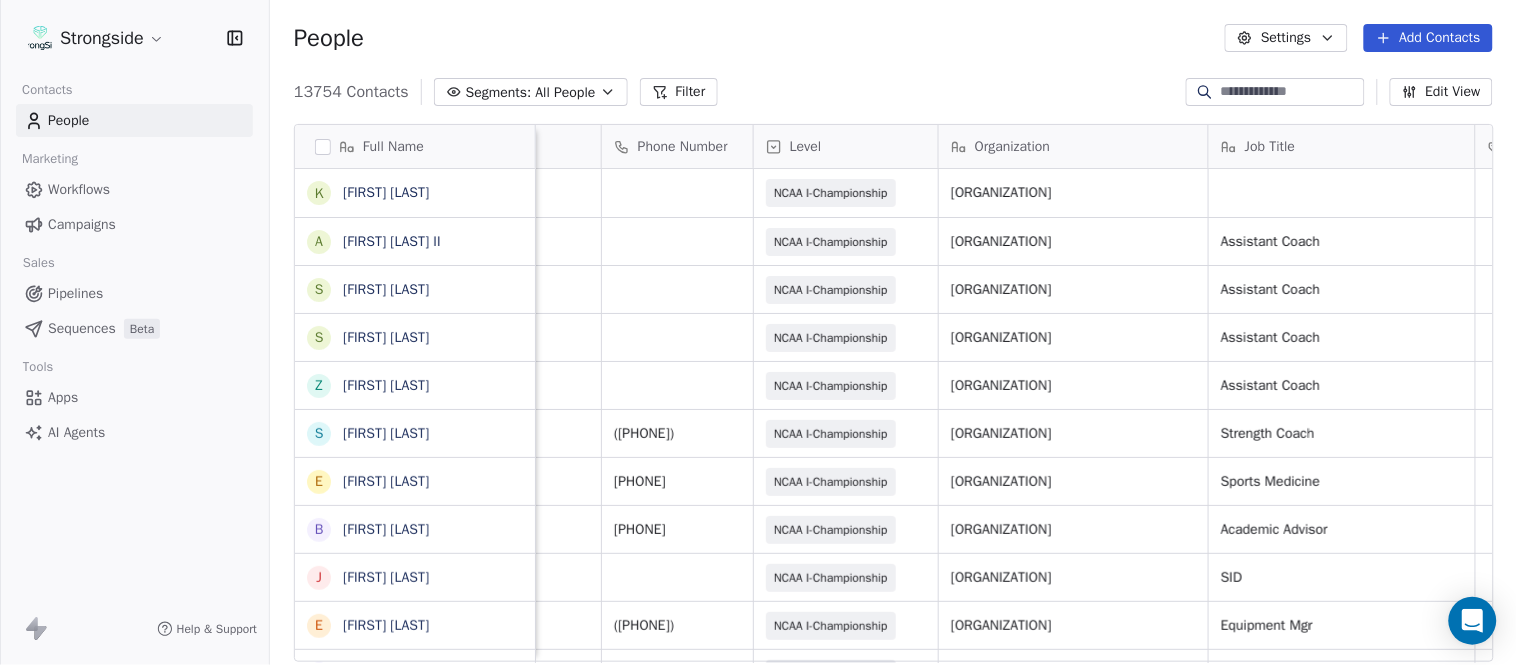 scroll, scrollTop: 0, scrollLeft: 528, axis: horizontal 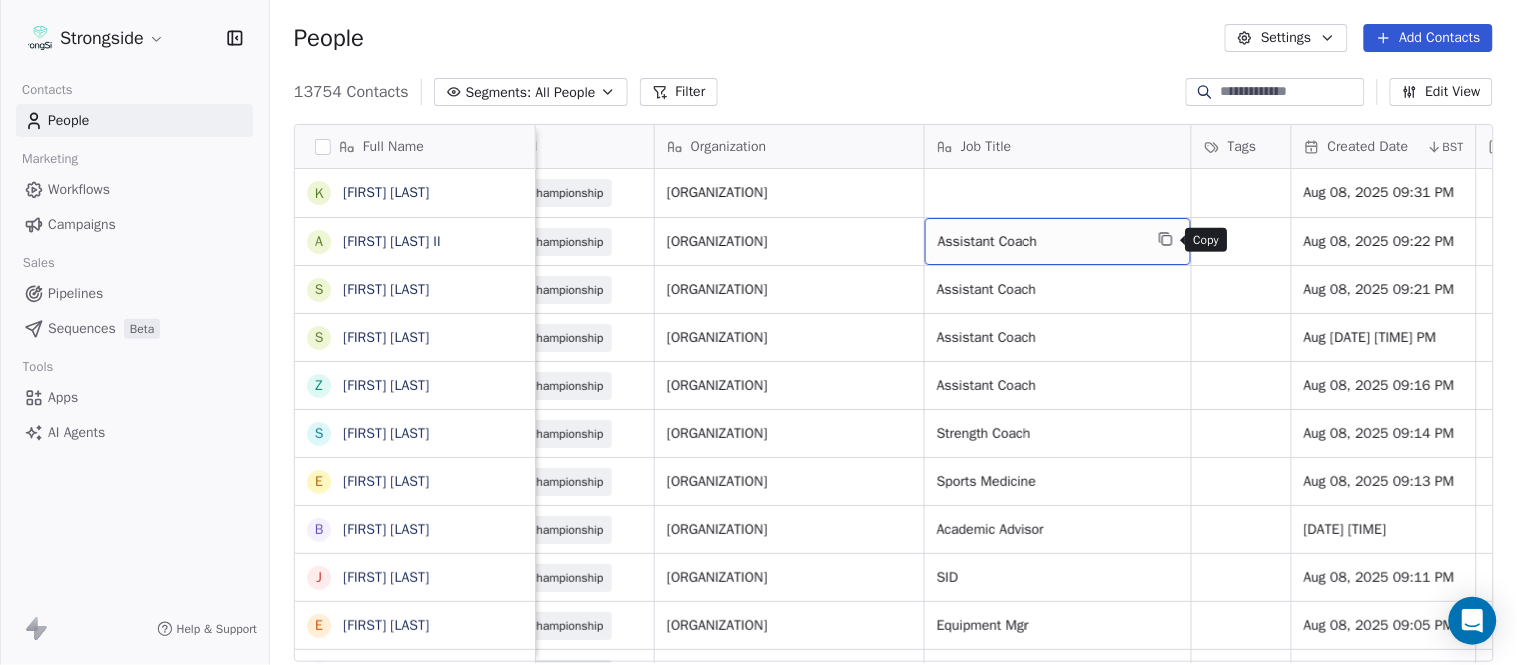 click at bounding box center (1166, 239) 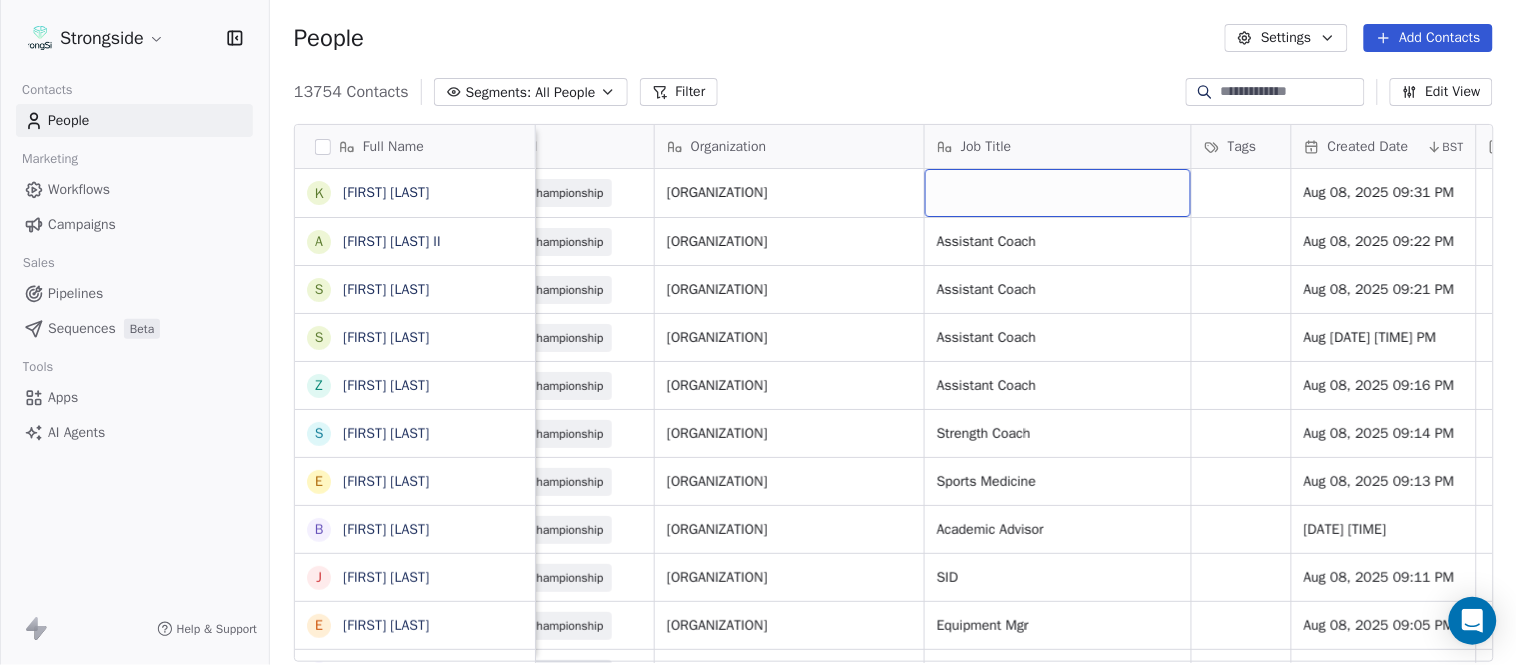 click at bounding box center (1058, 193) 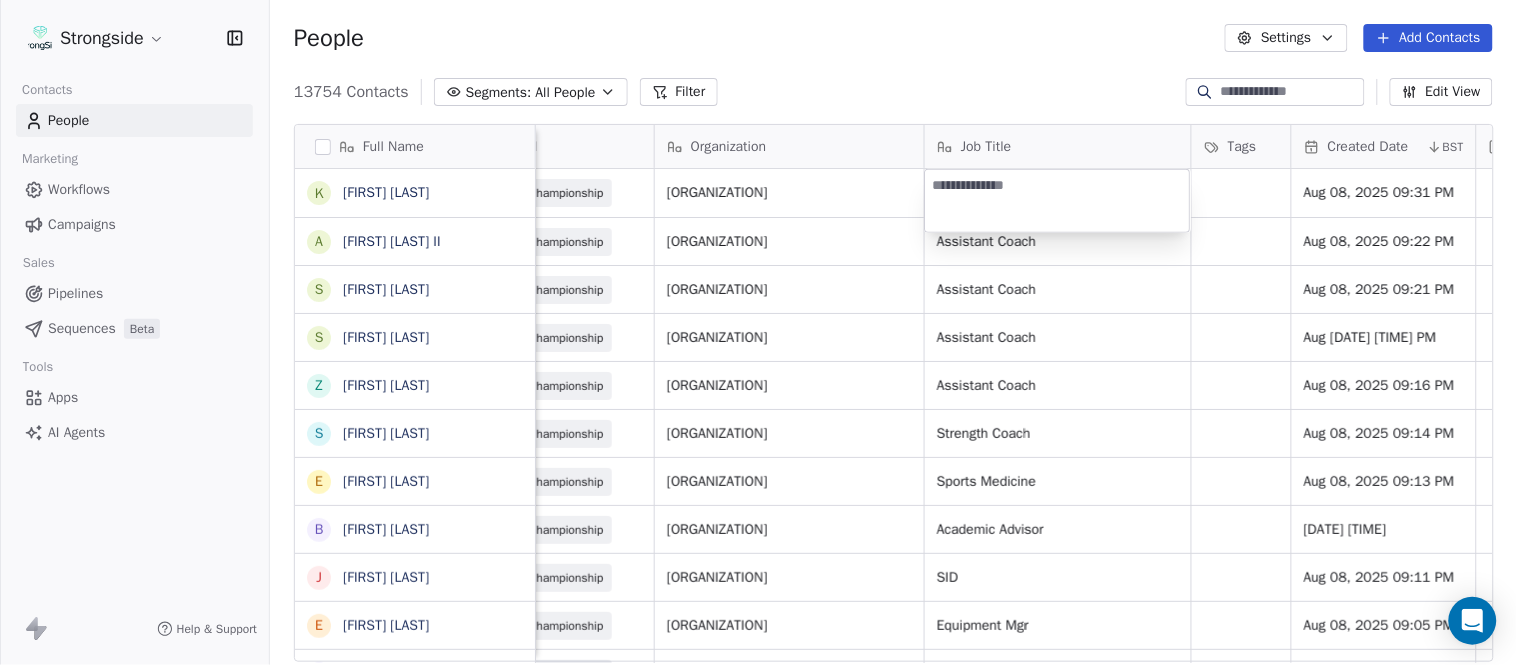 type on "**********" 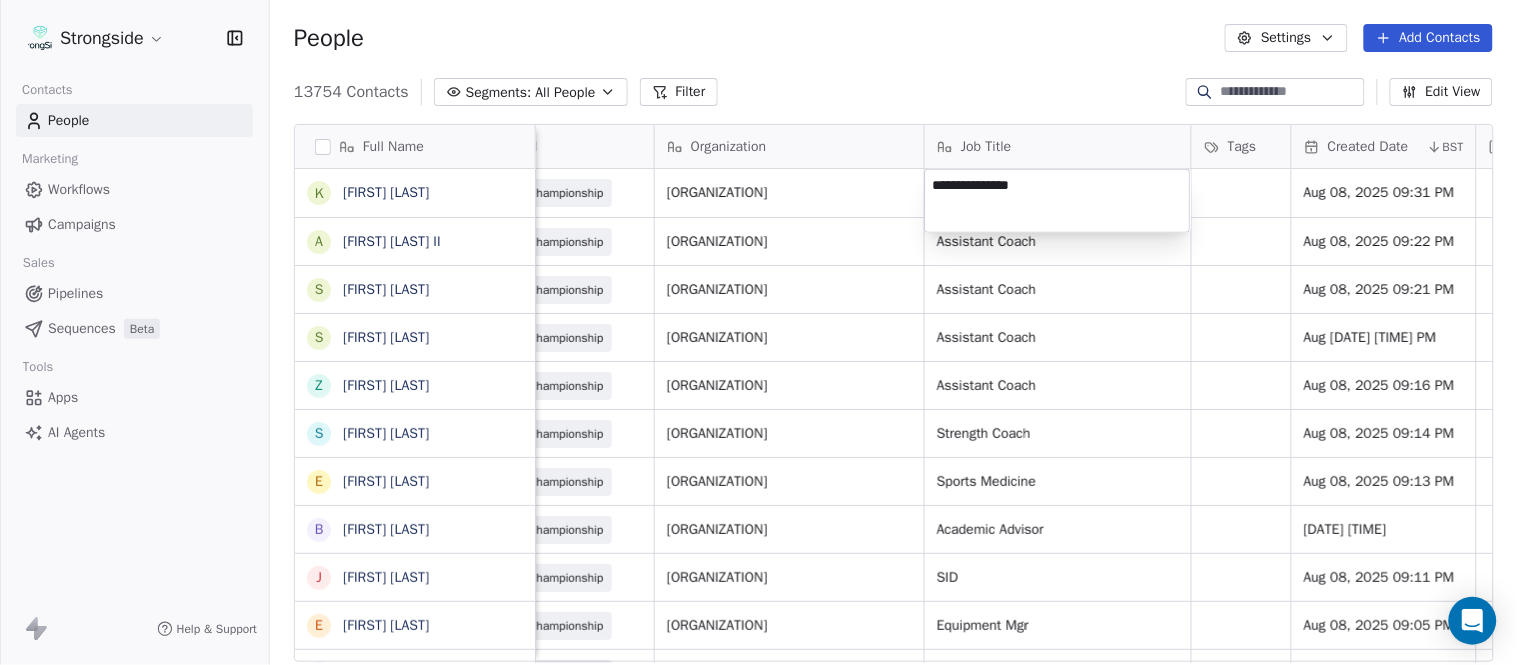 click on "Strongside Contacts People Marketing Workflows Campaigns Sales Pipelines Sequences Beta Tools Apps AI Agents Help & Support People Settings  Add Contacts 13754 Contacts Segments: All People Filter  Edit View Tag Add to Sequence Export Full Name K [FIRST] [LAST] A [FIRST] [LAST] S [FIRST] [LAST] S [FIRST] [LAST] Z [FIRST] [LAST] S [FIRST] [LAST] E [FIRST] [LAST] B [FIRST] [LAST] J [FIRST] [LAST] E [FIRST] [LAST] T [FIRST] [LAST] B [FIRST] [LAST] S [FIRST] [LAST] A [FIRST] [LAST] J [FIRST] [LAST] M [FIRST] [LAST] D [FIRST] [LAST] J [FIRST] [LAST] T [FIRST] [LAST] R [FIRST] [LAST] C [FIRST] [LAST] V [FIRST] [LAST] B [FIRST] [LAST] K [FIRST] [LAST] D [FIRST] [LAST] O [FIRST] [LAST] I [FIRST] [LAST] R [FIRST] [LAST] T [FIRST] [LAST] K [FIRST] [LAST] Email Phone Number Level Organization Job Title Tags Created Date BST Status Priority Emails Auto Clicked Last Activity Date BST [EMAIL] NCAA I-Championship [ORGANIZATION] Aug 08, 2025 09:31 PM [EMAIL] NCAA I-Championship [ORGANIZATION] SID" at bounding box center (758, 332) 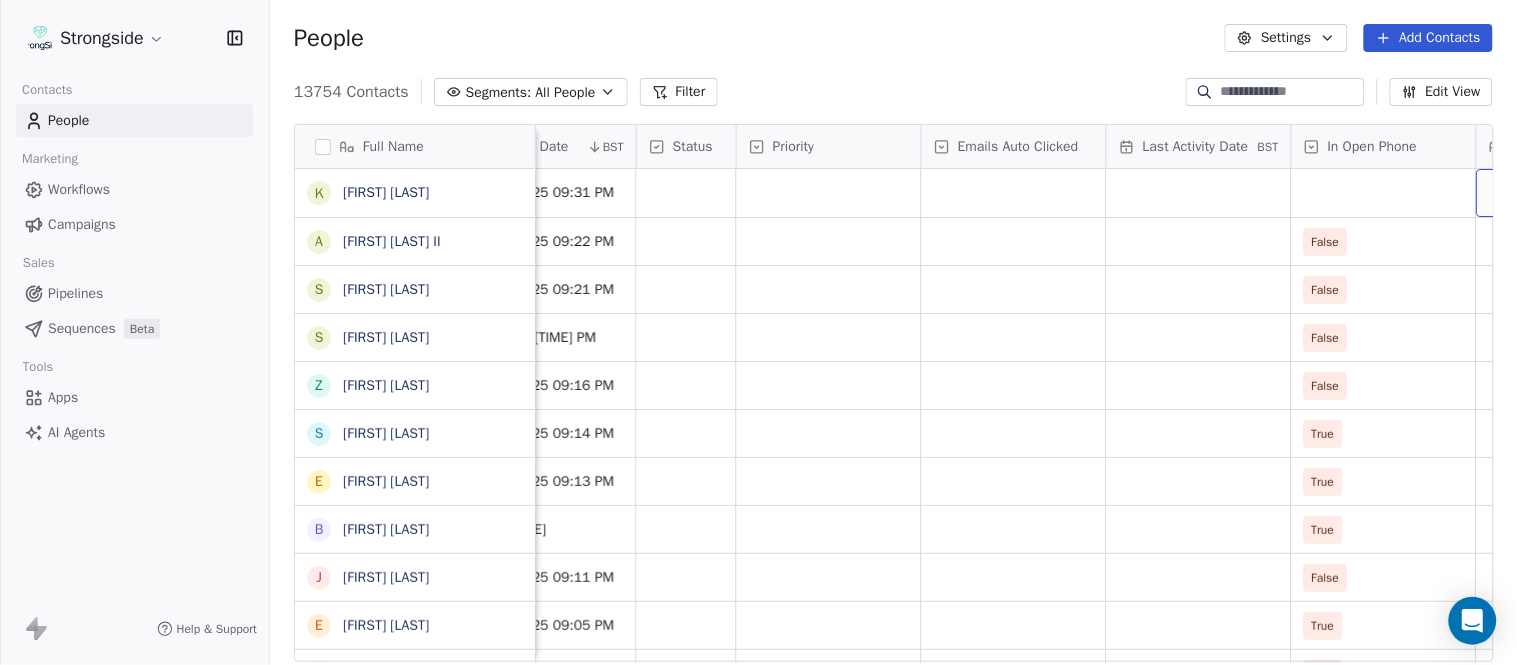 scroll, scrollTop: 0, scrollLeft: 1554, axis: horizontal 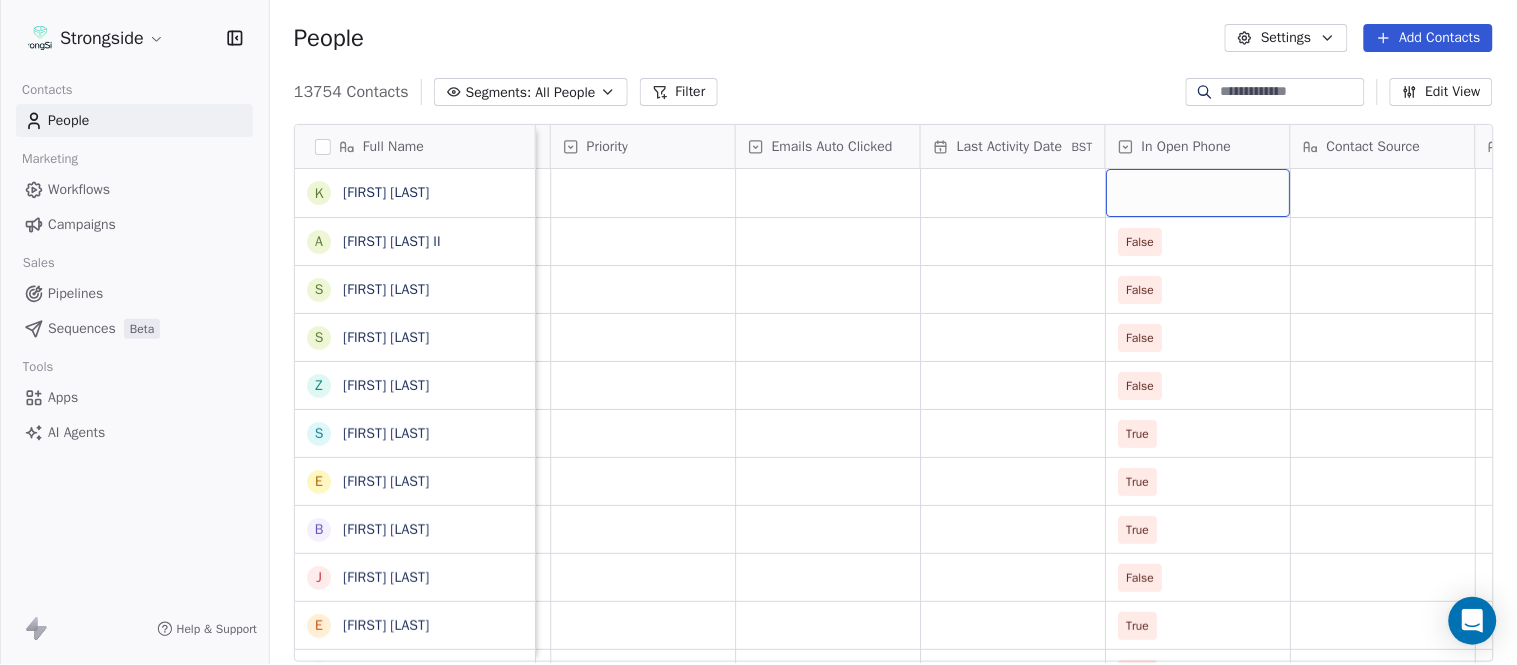 click at bounding box center [1198, 193] 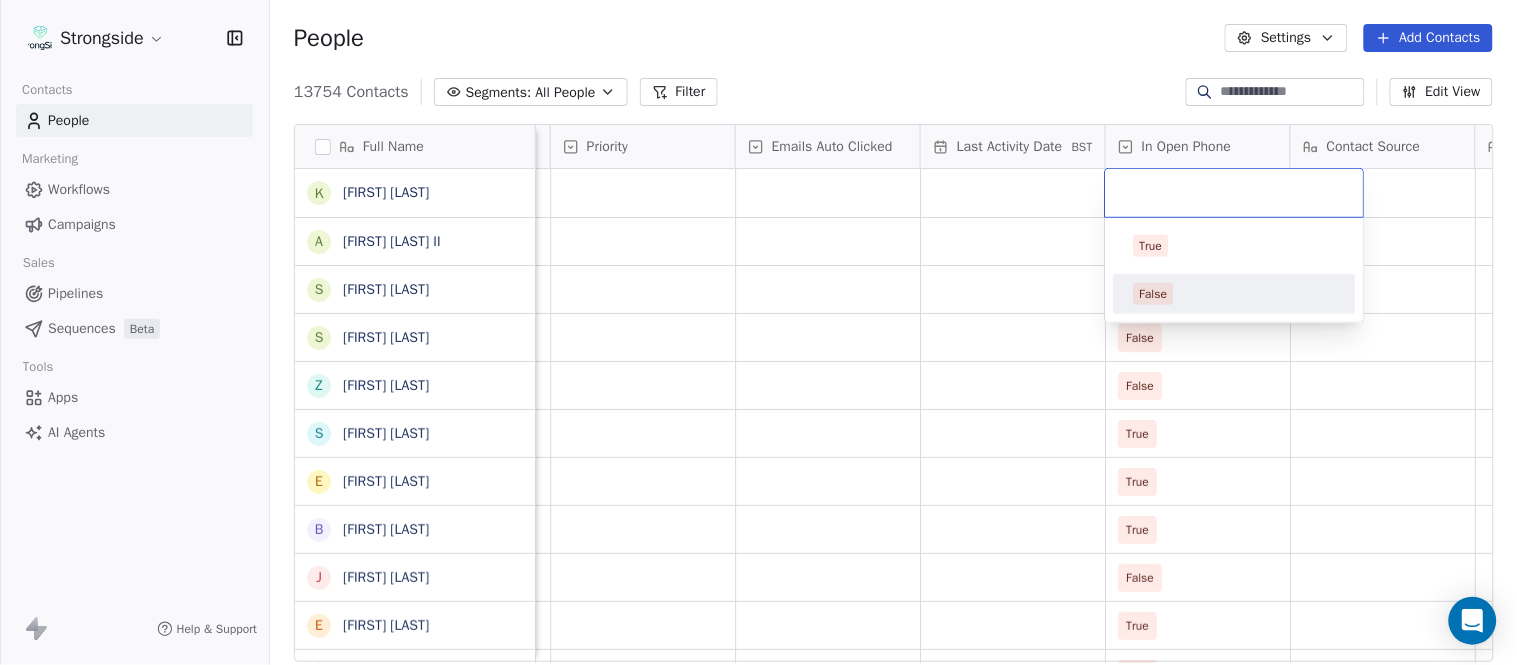click on "False" at bounding box center (1235, 294) 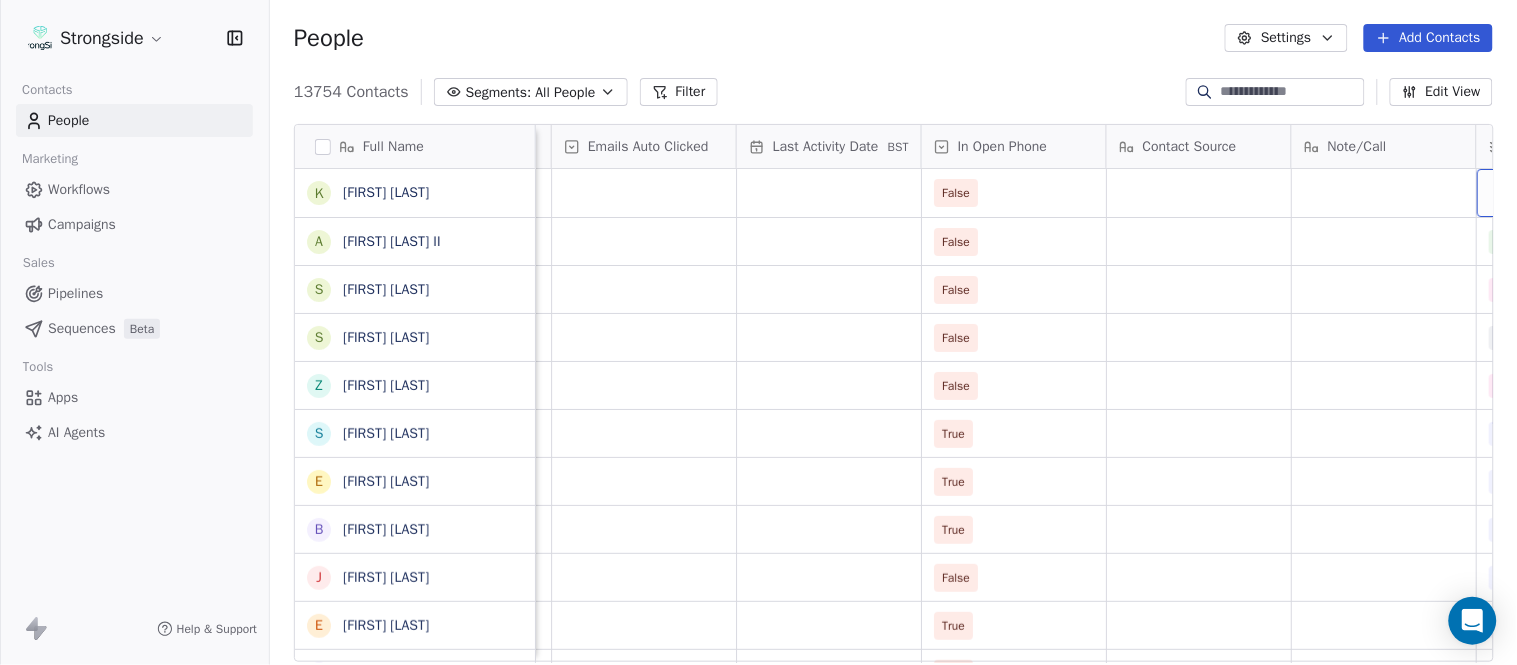 scroll, scrollTop: 0, scrollLeft: 1924, axis: horizontal 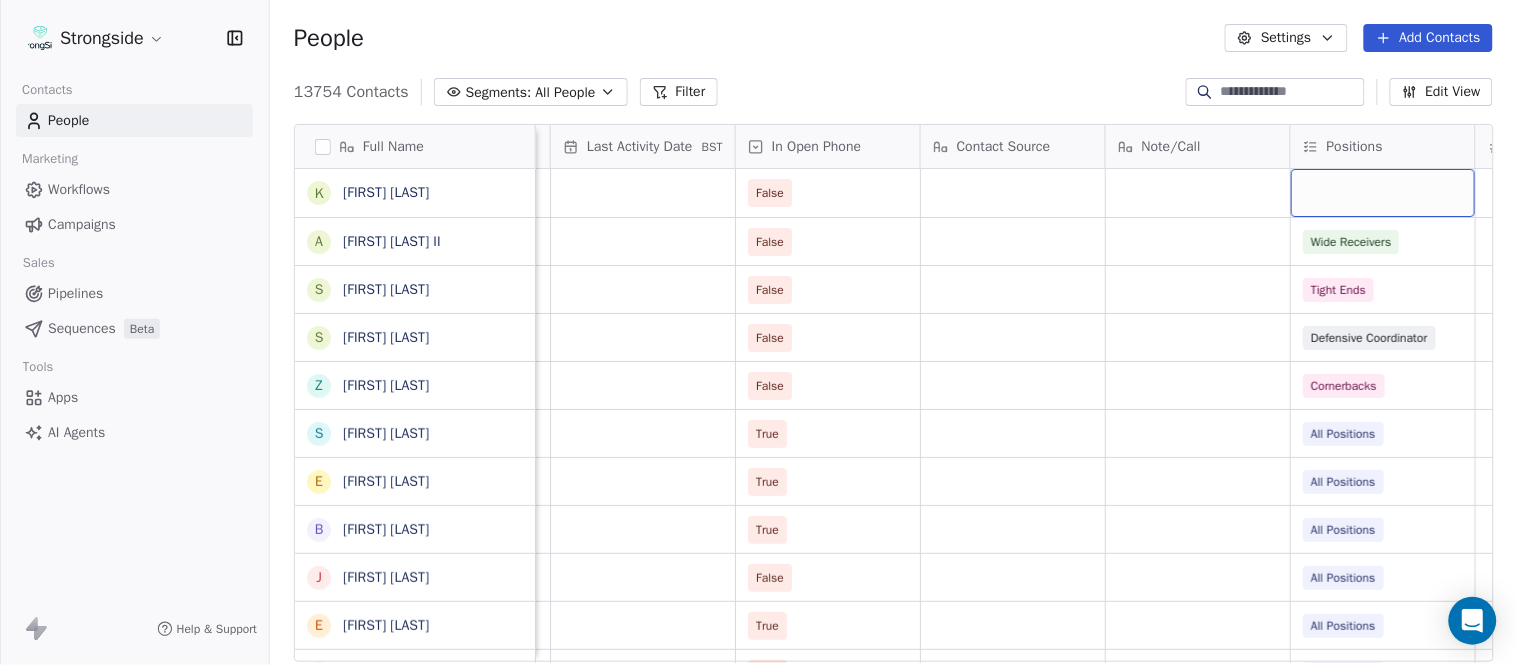 click at bounding box center [1383, 193] 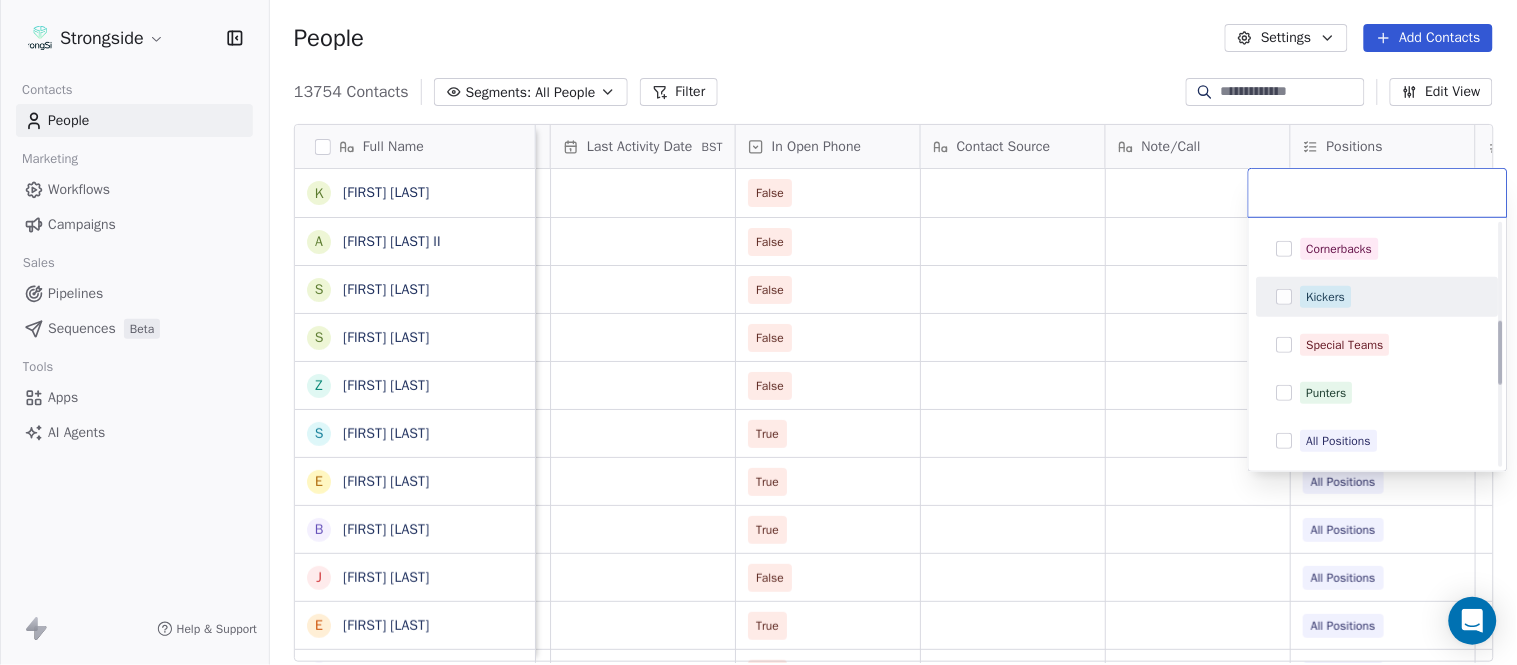scroll, scrollTop: 444, scrollLeft: 0, axis: vertical 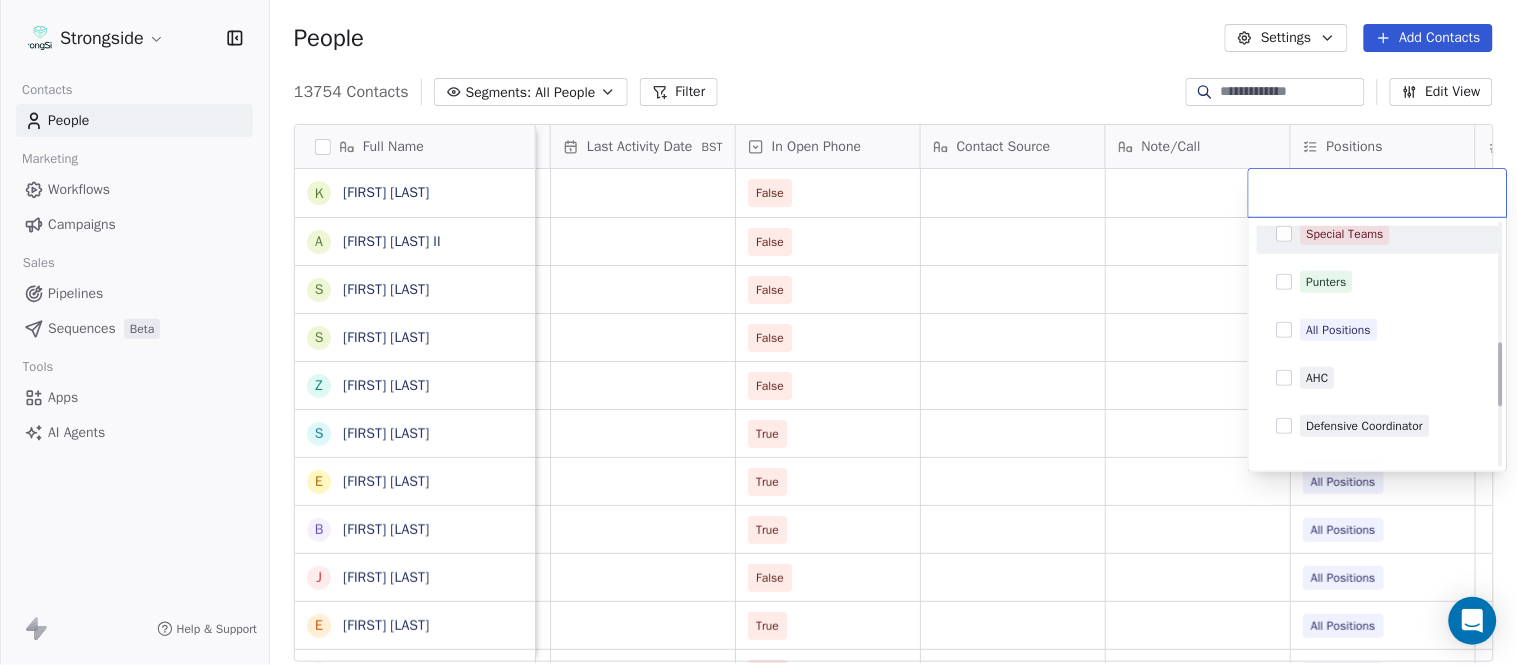 click on "Special Teams" at bounding box center [1345, 234] 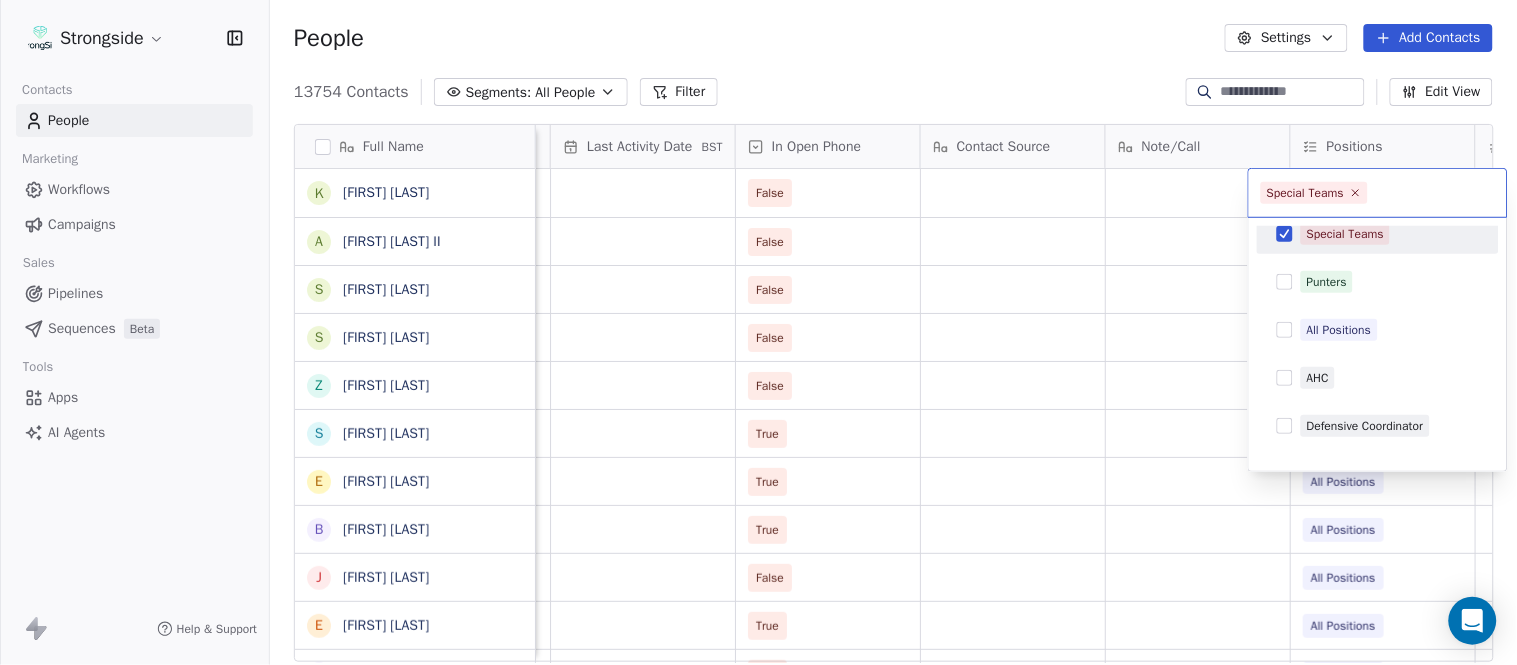 click on "Strongside Contacts People Marketing Workflows Campaigns Sales Pipelines Sequences Beta Tools Apps AI Agents Help & Support People Settings Add Contacts 13754 Contacts Segments: All People Filter Edit View Tag Add to Sequence Export Full Name K [FIRST] [LAST] A [FIRST] [LAST] II S [FIRST] [LAST] S [FIRST] [LAST] Z [FIRST] [LAST] S [FIRST] [LAST] E [FIRST] [LAST] B [FIRST] [LAST] J [FIRST] [LAST] E [FIRST] [LAST] T [FIRST] [LAST] B [FIRST] [LAST] S [FIRST] [LAST] B [FIRST] [LAST] A [FIRST] [LAST] J [FIRST] [LAST] M [FIRST] [LAST] D [FIRST] [LAST] J [FIRST] [LAST] T [FIRST] [LAST] R [FIRST] [LAST] C [FIRST] [LAST] V [FIRST] [LAST] B [FIRST] [LAST] K [FIRST] [LAST] D [FIRST] [LAST] O [FIRST] [LAST] I [FIRST] [LAST] R [FIRST] [LAST] T [FIRST] [LAST] K [FIRST] [LAST] J [FIRST] [LAST] T [FIRST] [LAST] S [FIRST] [LAST] D [FIRST] [LAST] P [FIRST] [LAST] J [FIRST] [LAST] A [FIRST] [LAST] R [FIRST] [LAST] Created Date BST Status Priority Emails Auto Clicked Last Activity Date BST In Open Phone Contact Source Note/Call Positions Student Pop. Lead Account Aug 08, 2025 09:31 PM False Aug 08, 2025 09:22 PM False Wide Receivers Aug 08, 2025 09:21 PM False Tight Ends False False True" at bounding box center (758, 332) 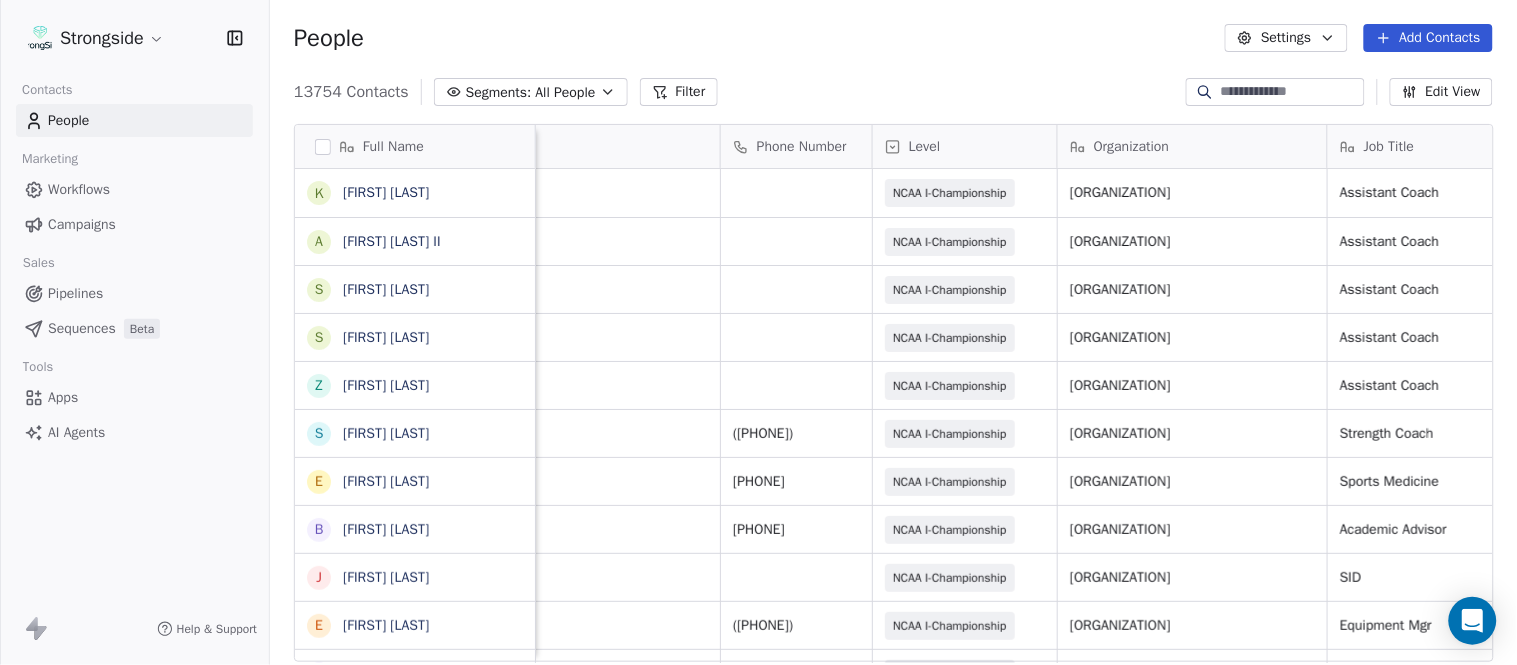 scroll, scrollTop: 0, scrollLeft: 0, axis: both 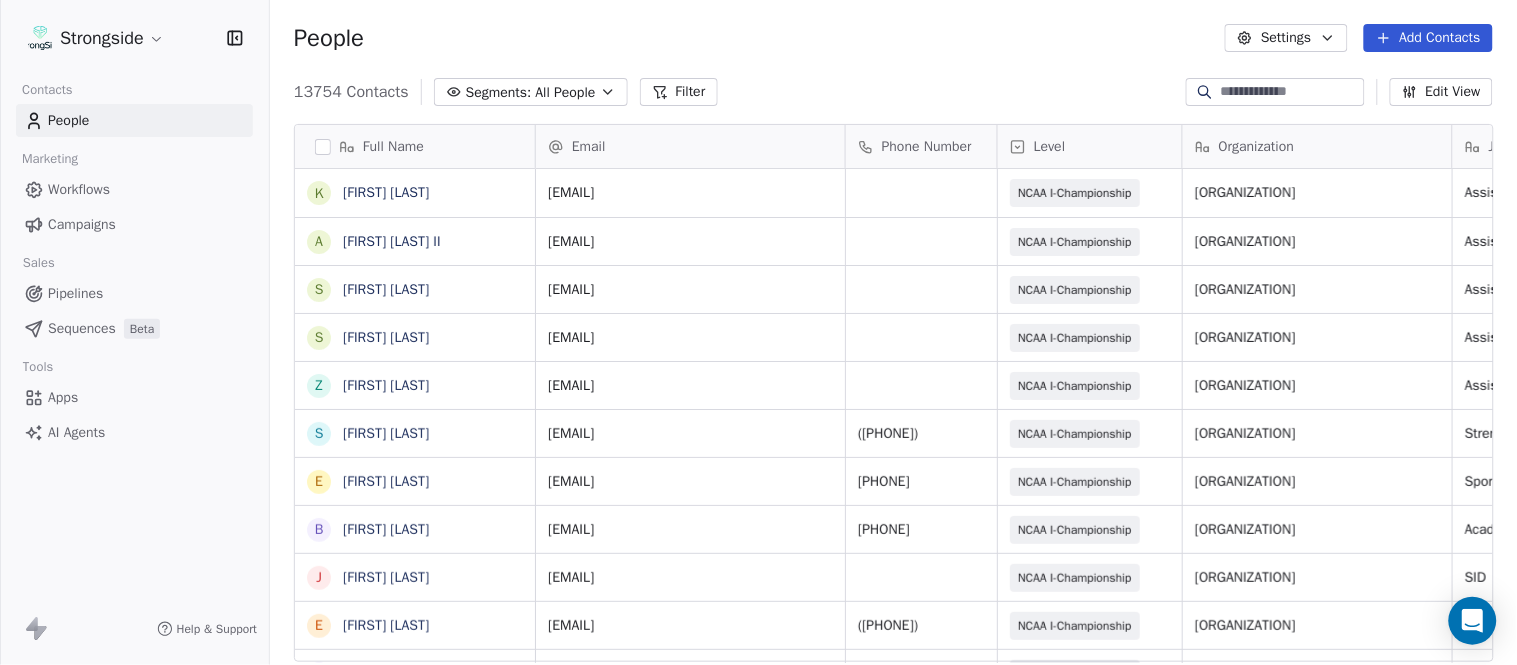 click on "Add Contacts" at bounding box center (1428, 38) 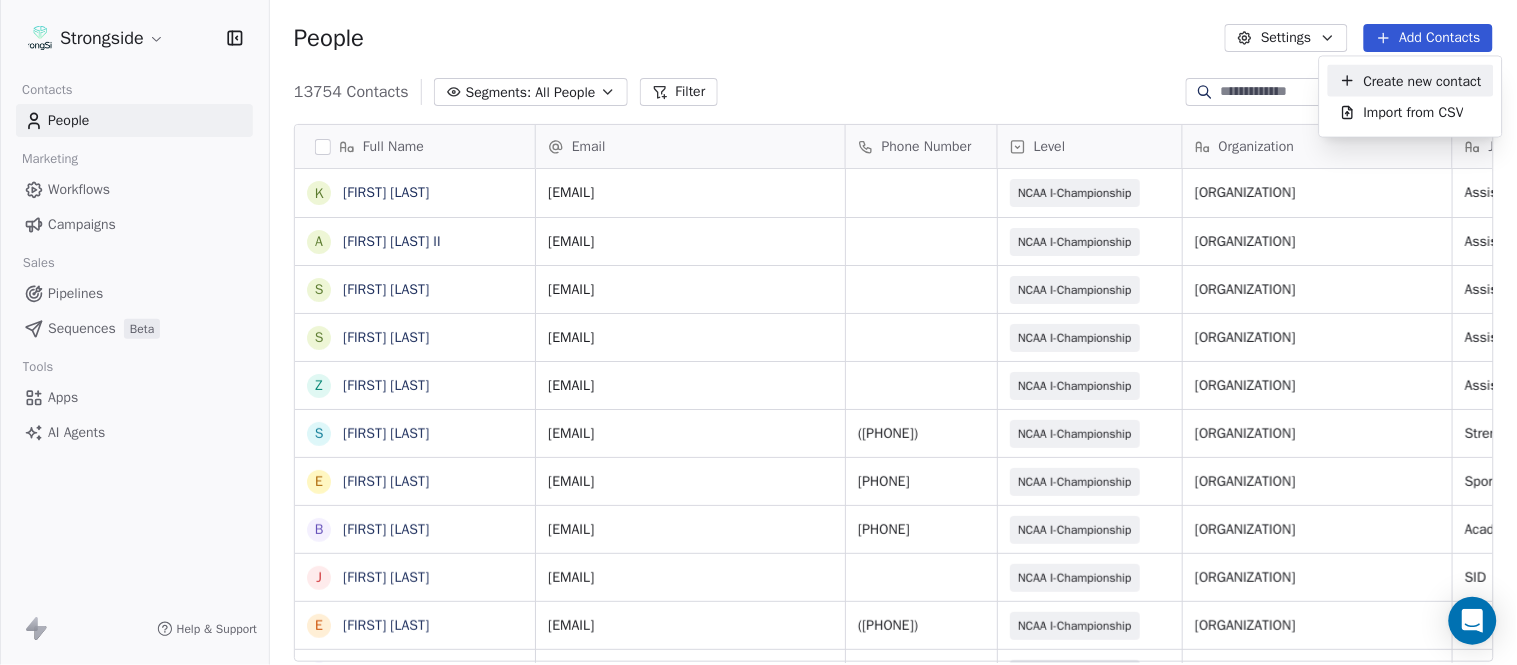 click on "Create new contact" at bounding box center (1423, 80) 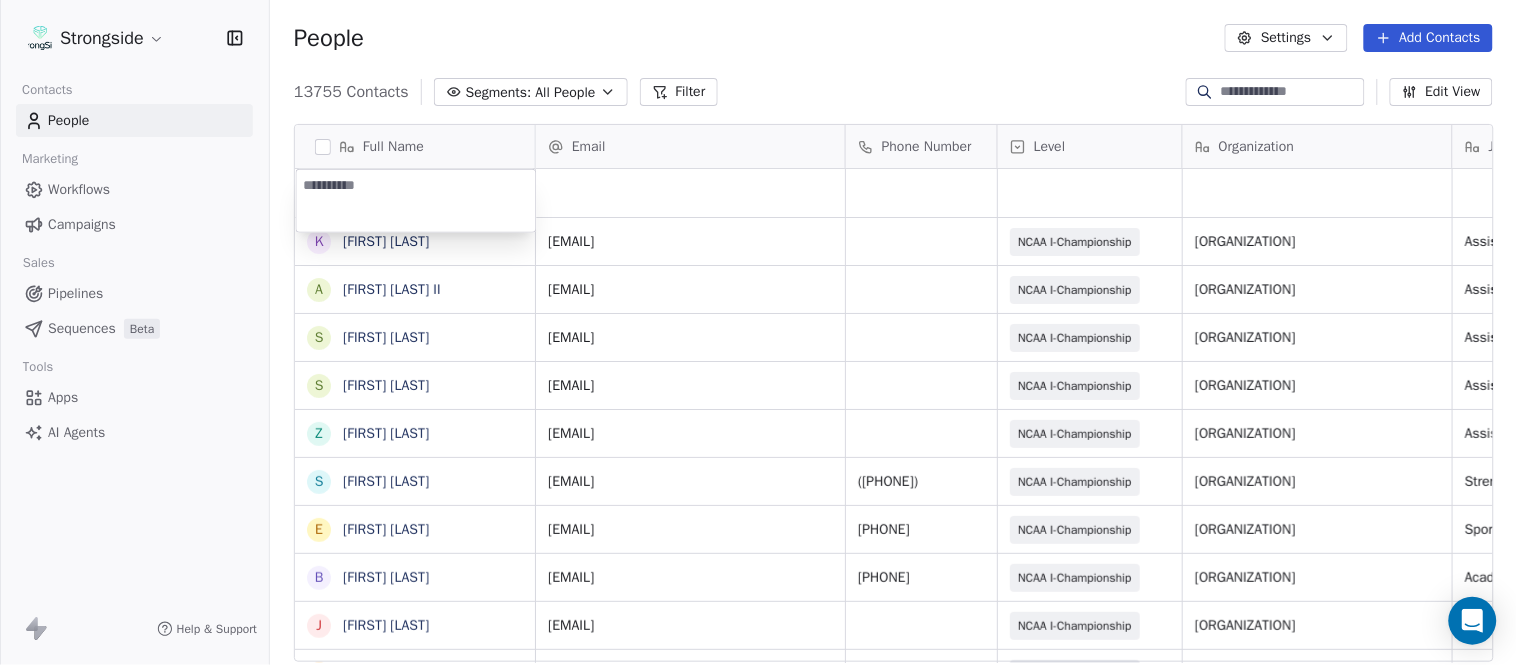 type on "**********" 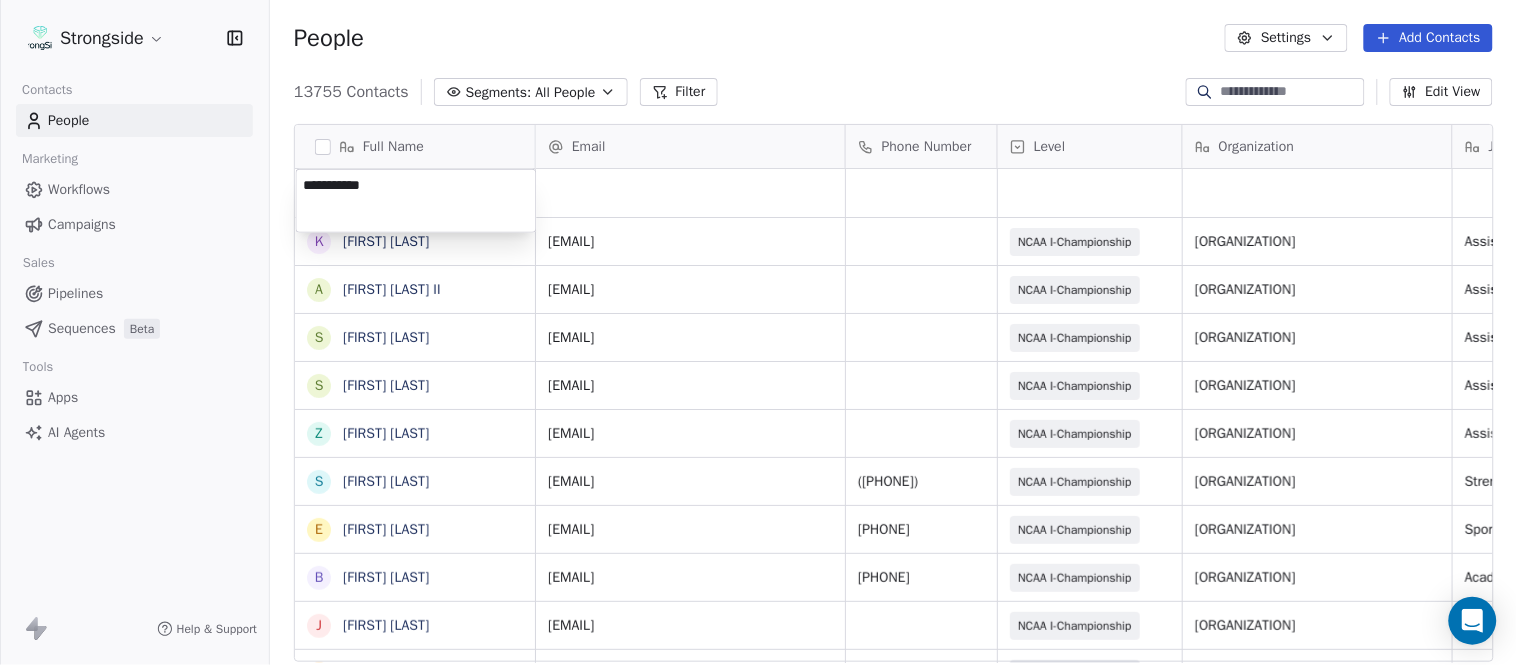click on "Strongside Contacts People Marketing Workflows Campaigns Sales Pipelines Sequences Beta Tools Apps AI Agents Help & Support People Settings Add Contacts 13755 Contacts Segments: All People Filter Edit View Tag Add to Sequence Export Full Name K [FIRST] [LAST] A [FIRST] [LAST] II S [FIRST] [LAST] S [FIRST] [LAST] Z [FIRST] [LAST] S [FIRST] [LAST] E [FIRST] [LAST] B [FIRST] [LAST] J [FIRST] [LAST] E [FIRST] [LAST] T [FIRST] [LAST] B [FIRST] [LAST] S [FIRST] [LAST] B [FIRST] [LAST] A [FIRST] [LAST] J [FIRST] [LAST] M [FIRST] [LAST] D [FIRST] [LAST] J [FIRST] [LAST] T [FIRST] [LAST] R [FIRST] [LAST] C [FIRST] [LAST] V [FIRST] [LAST] B [FIRST] [LAST] K [FIRST] [LAST] D [FIRST] [LAST] O [FIRST] [LAST] I [FIRST] [LAST] R [FIRST] [LAST] T [FIRST] [LAST] Email Phone Number Level Organization Job Title Tags Created Date BST Status Aug 08, 2025 09:31 PM [EMAIL] NCAA I-Championship STONY BROOK UNIV Assistant Coach Aug 08, 2025 09:31 PM [EMAIL] NCAA I-Championship STONY BROOK UNIV Assistant Coach Aug 08, 2025 09:22 PM" at bounding box center [758, 332] 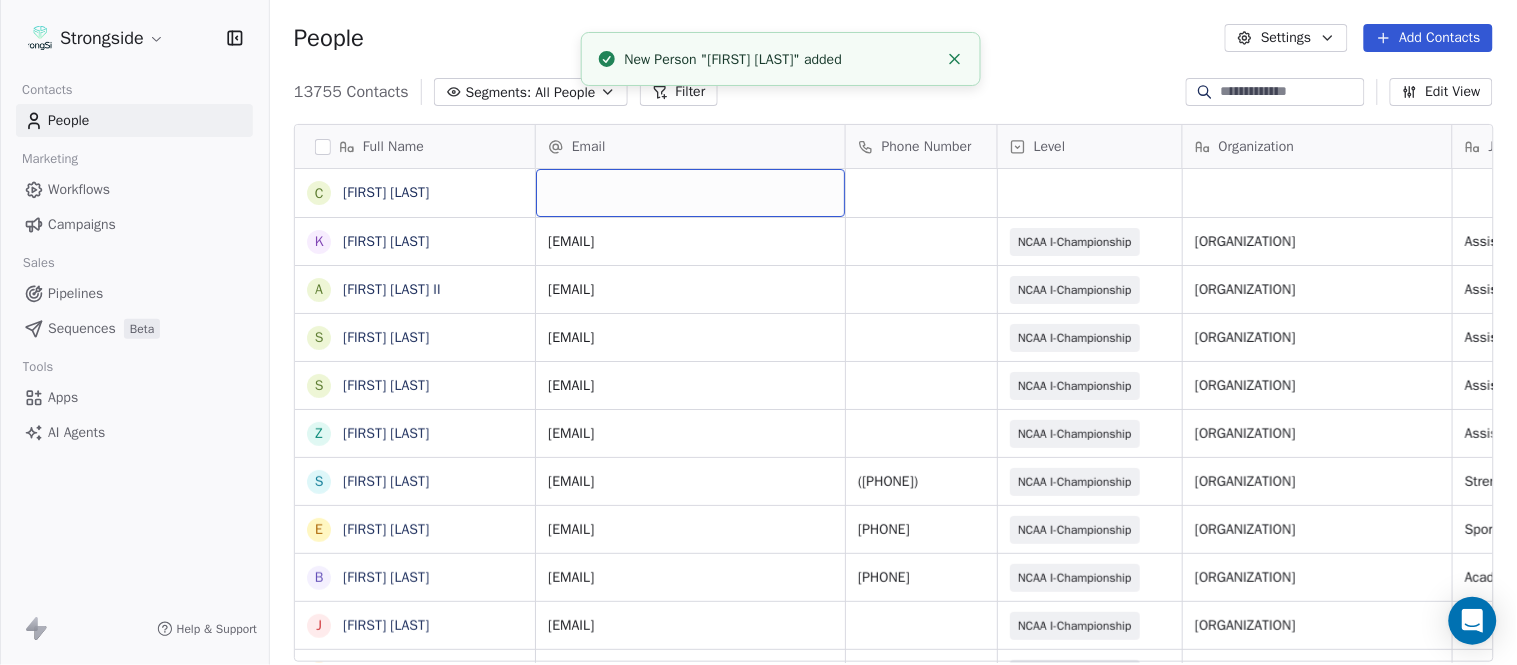 click at bounding box center (690, 193) 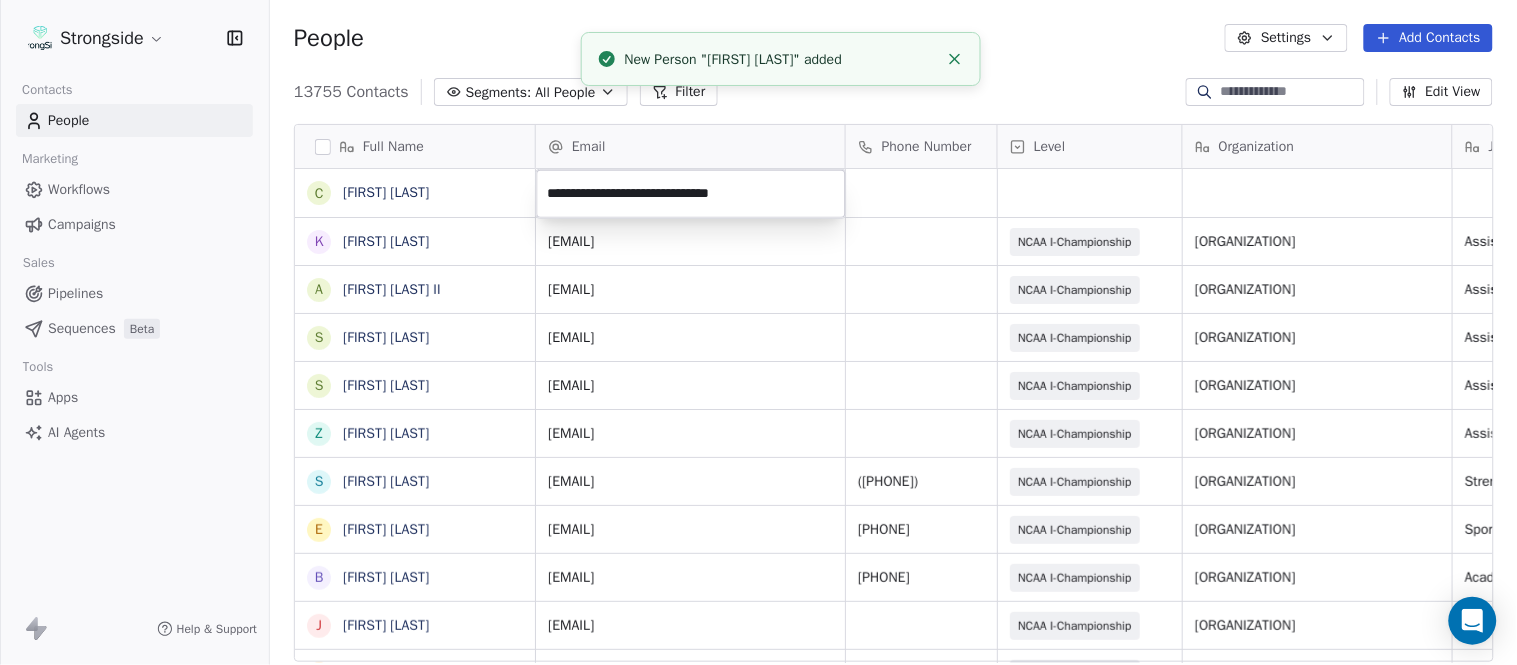 click on "Strongside Contacts People Marketing Workflows Campaigns Sales Pipelines Sequences Beta Tools Apps AI Agents Help & Support People Settings Add Contacts 13755 Contacts Segments: All People Filter Edit View Tag Add to Sequence Export Full Name C [FIRST] [LAST] K [FIRST] [LAST] A [FIRST] [LAST] II S [FIRST] [LAST] S [FIRST] [LAST] Z [FIRST] [LAST] S [FIRST] [LAST] E [FIRST] [LAST] B [FIRST] [LAST] J [FIRST] [LAST] E [FIRST] [LAST] T [FIRST] [LAST] B [FIRST] [LAST] S [FIRST] [LAST] B [FIRST] [LAST] A [FIRST] [LAST] J [FIRST] [LAST] M [FIRST] [LAST] D [FIRST] [LAST] J [FIRST] [LAST] T [FIRST] [LAST] R [FIRST] [LAST] C [FIRST] [LAST] V [FIRST] [LAST] B [FIRST] [LAST] K [FIRST] [LAST] D [FIRST] [LAST] O [FIRST] [LAST] I [FIRST] [LAST] R [FIRST] [LAST] T [FIRST] [LAST] Email Phone Number Level Organization Job Title Tags Created Date BST Status Aug 08, 2025 09:31 PM [EMAIL] NCAA I-Championship STONY BROOK UNIV Assistant Coach Aug 08, 2025 09:31 PM [EMAIL] NCAA I-Championship STONY BROOK UNIV Assistant Coach SID SID" at bounding box center (758, 332) 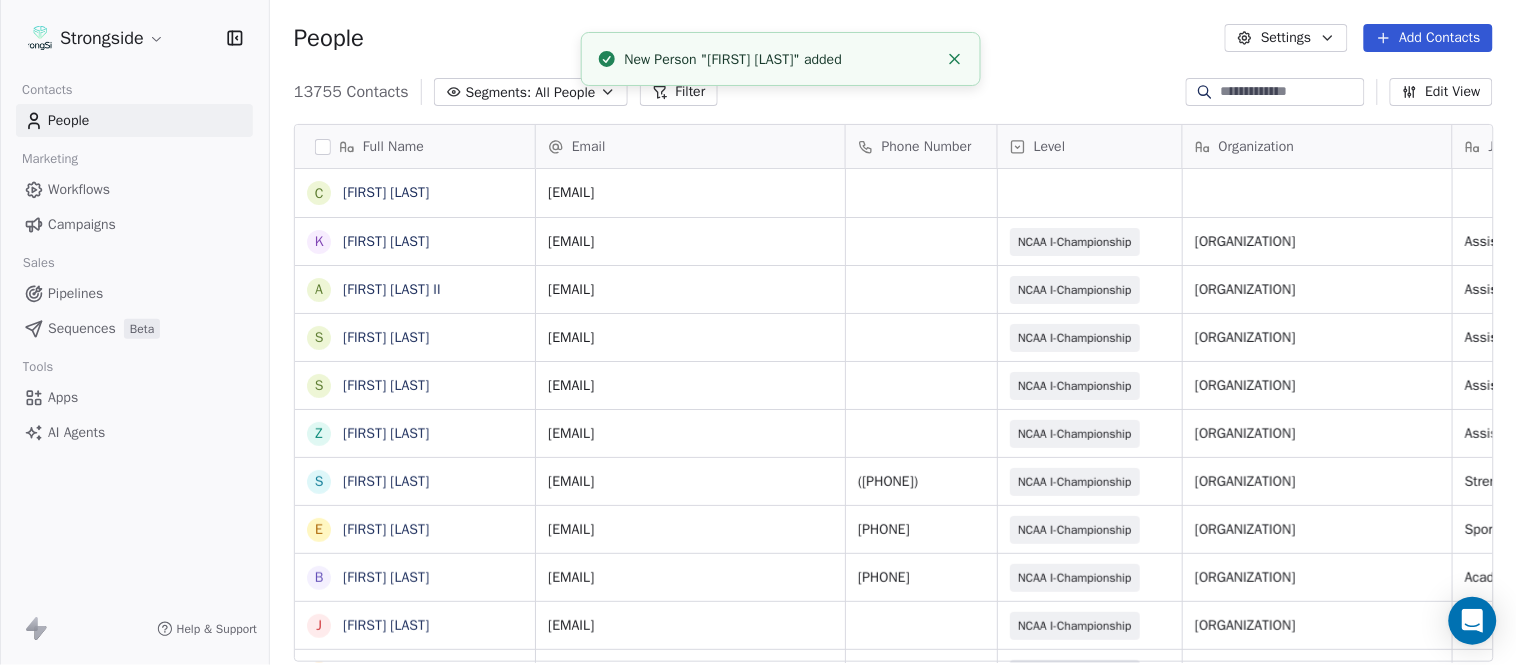 click 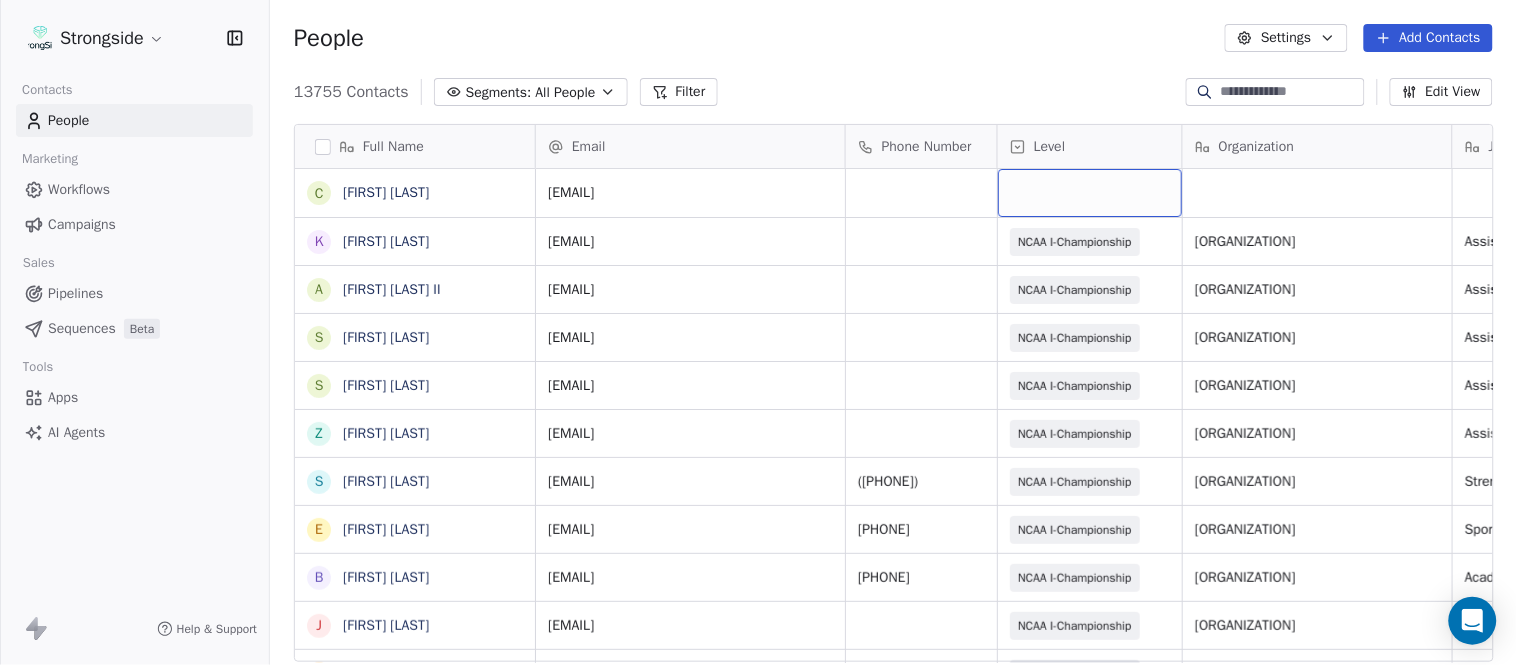 click at bounding box center [1090, 193] 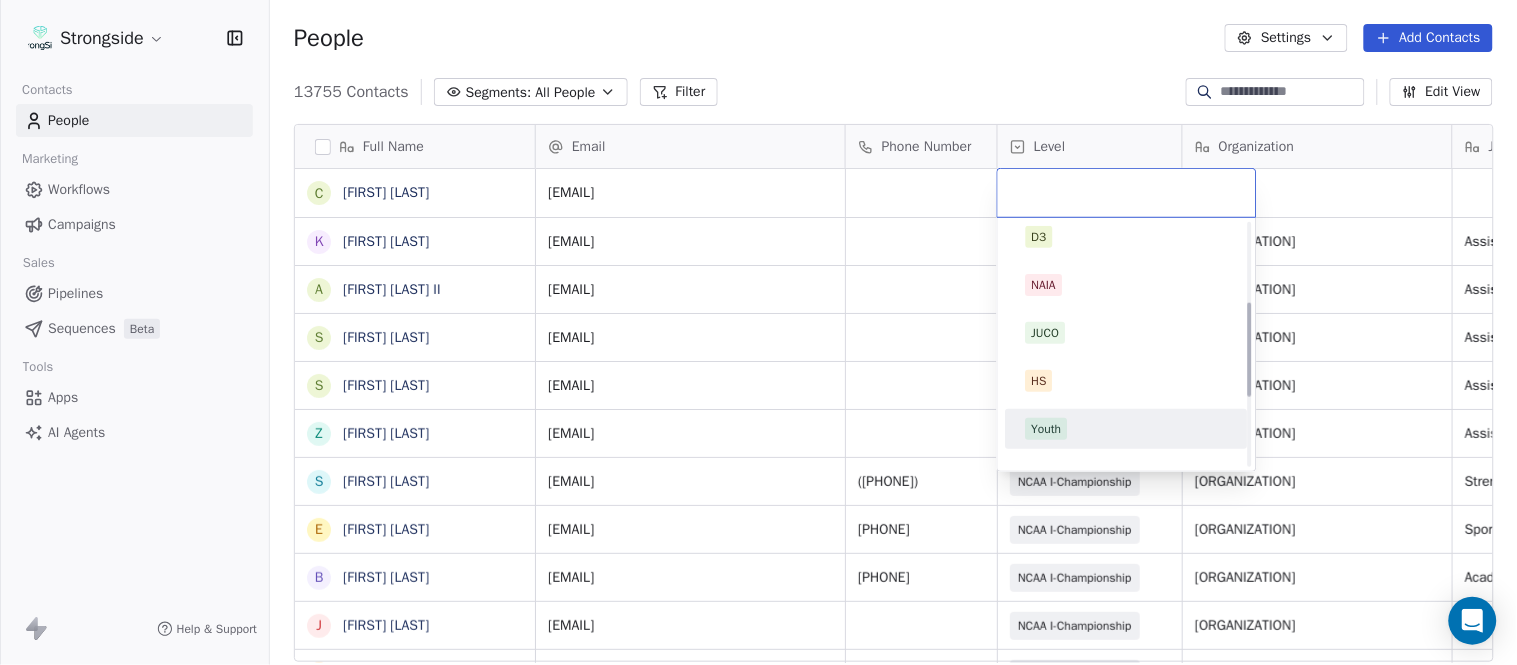 scroll, scrollTop: 378, scrollLeft: 0, axis: vertical 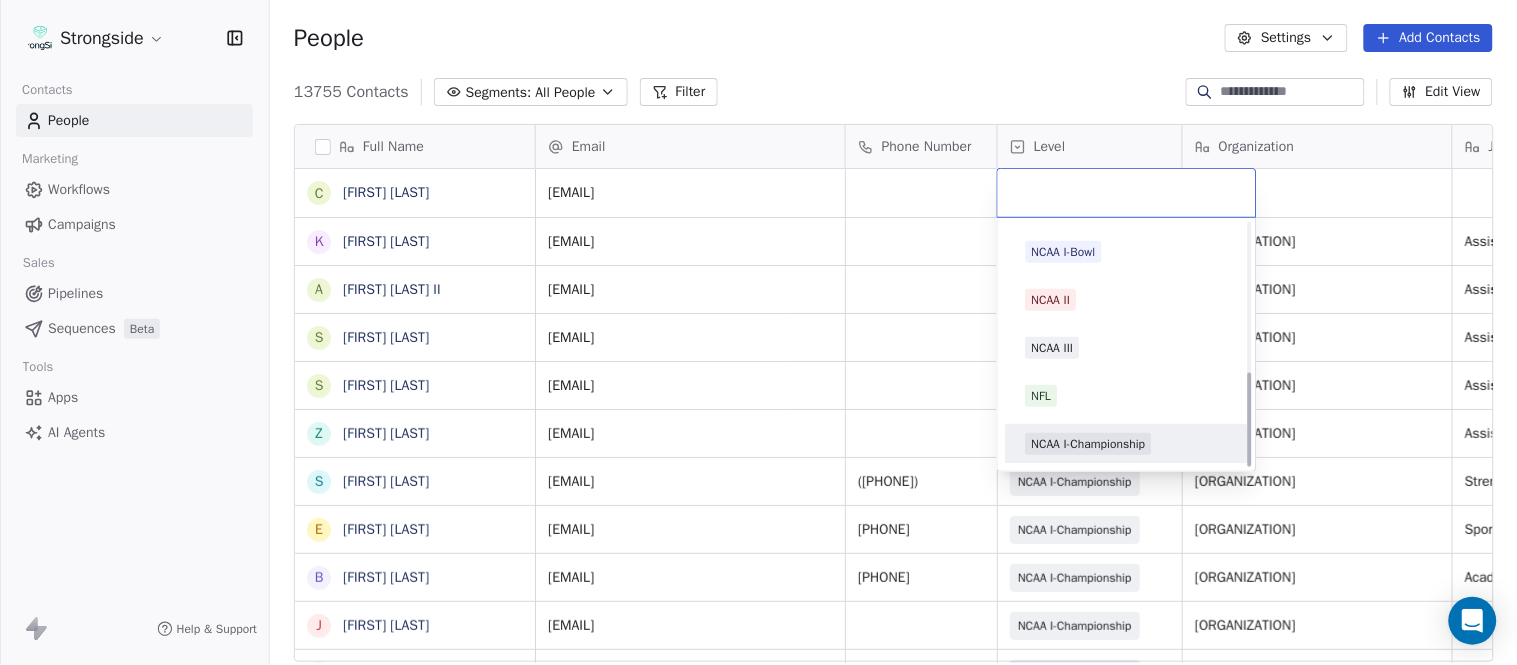 click on "NCAA I-Championship" at bounding box center [1089, 444] 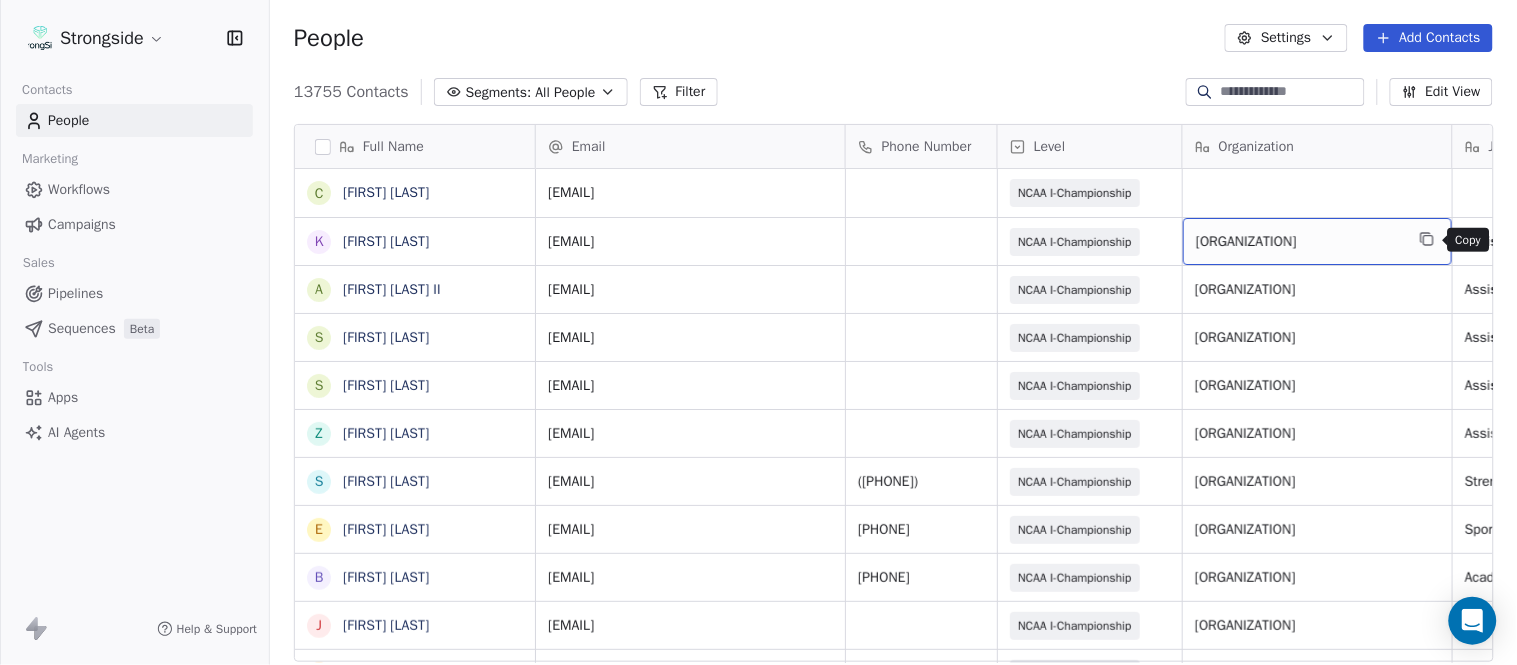 click 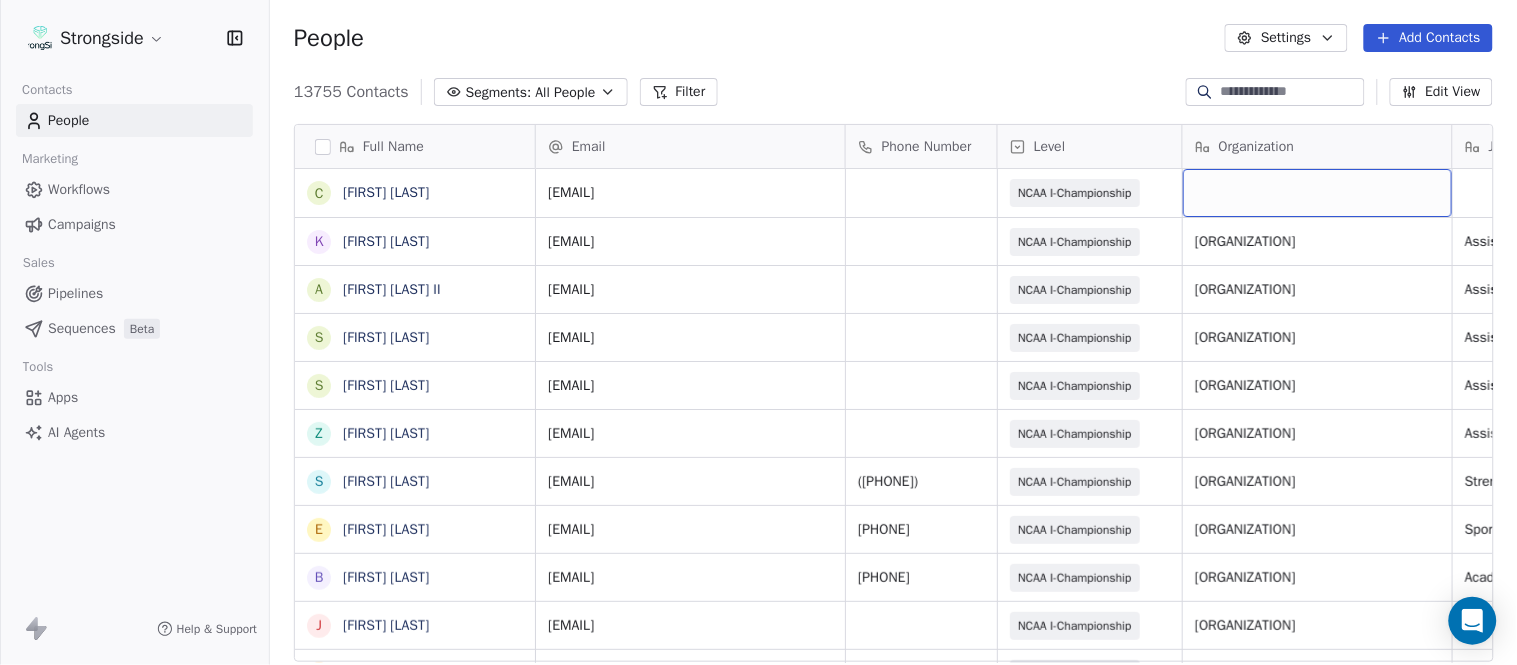 click at bounding box center (1317, 193) 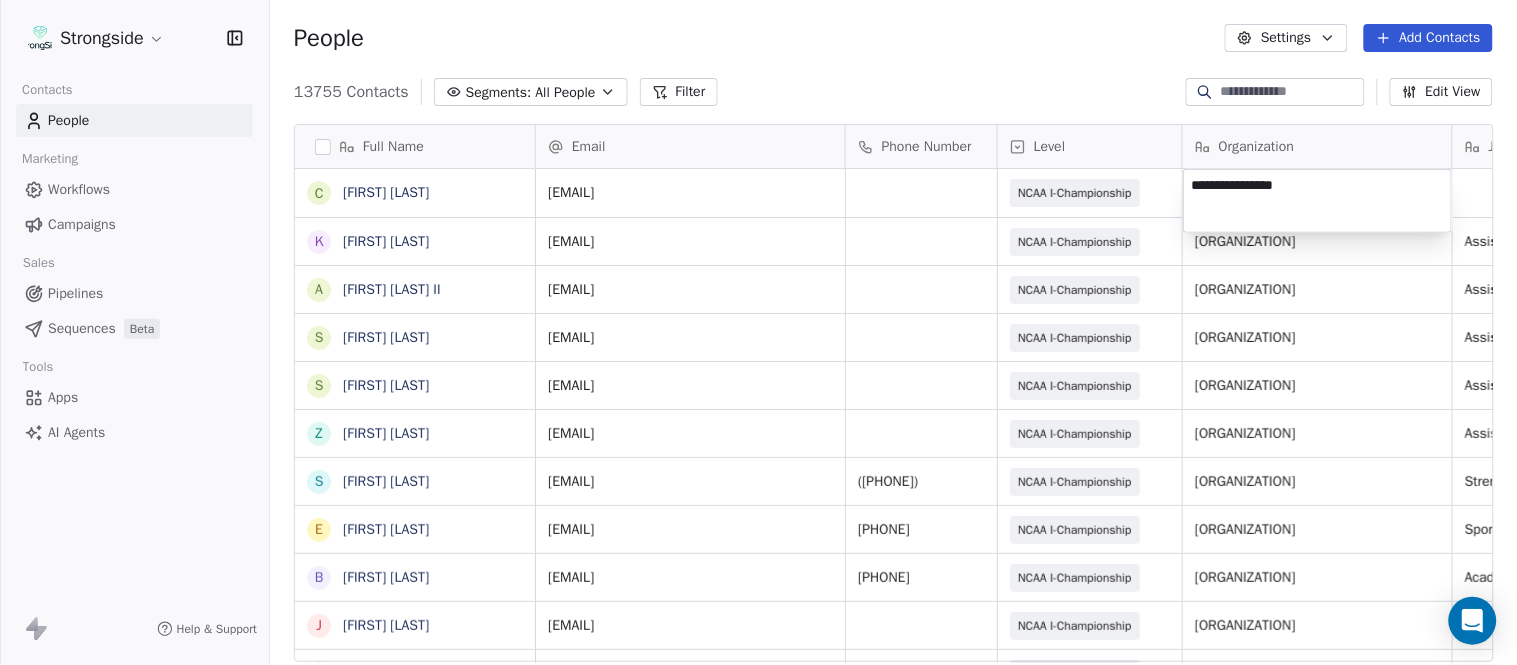 click on "Strongside Contacts People Marketing Workflows Campaigns Sales Pipelines Sequences Beta Tools Apps AI Agents Help & Support People Settings Add Contacts 13755 Contacts Segments: All People Filter Edit View Tag Add to Sequence Export Full Name C [FIRST] [LAST] K [FIRST] [LAST] A [FIRST] [LAST] II S [FIRST] [LAST] S [FIRST] [LAST] Z [FIRST] [LAST] S [FIRST] [LAST] E [FIRST] [LAST] B [FIRST] [LAST] J [FIRST] [LAST] E [FIRST] [LAST] T [FIRST] [LAST] B [FIRST] [LAST] S [FIRST] [LAST] B [FIRST] [LAST] A [FIRST] [LAST] J [FIRST] [LAST] M [FIRST] [LAST] D [FIRST] [LAST] J [FIRST] [LAST] T [FIRST] [LAST] R [FIRST] [LAST] C [FIRST] [LAST] V [FIRST] [LAST] B [FIRST] [LAST] K [FIRST] [LAST] D [FIRST] [LAST] O [FIRST] [LAST] I [FIRST] [LAST] R [FIRST] [LAST] T [FIRST] [LAST] K [FIRST] [LAST] Email Phone Number Level Organization Job Title Tags Created Date BST Status [EMAIL] NCAA I-Championship Aug 08, 2025 09:31 PM [EMAIL] NCAA I-Championship STONY BROOK UNIV Assistant Coach Aug 08, 2025 09:31 PM [EMAIL] SID SID" at bounding box center (758, 332) 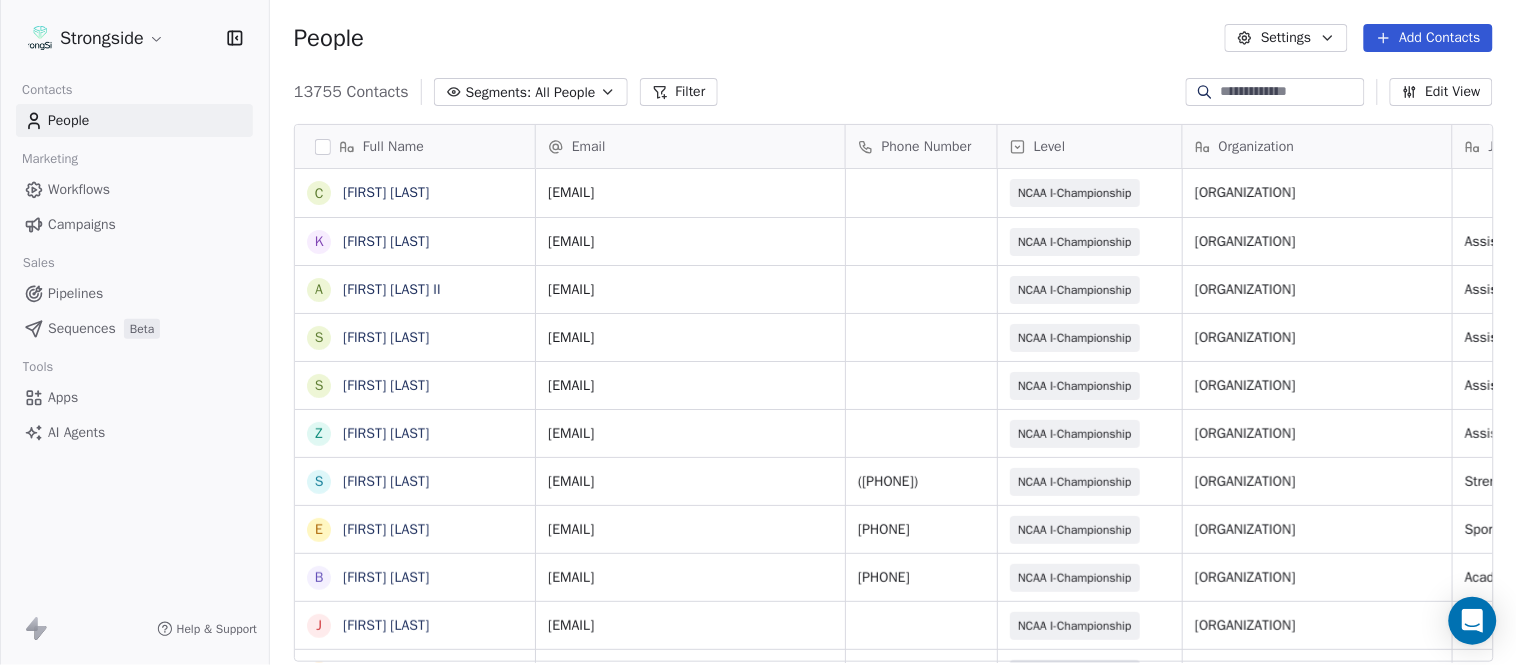 click on "Organization" at bounding box center [1317, 146] 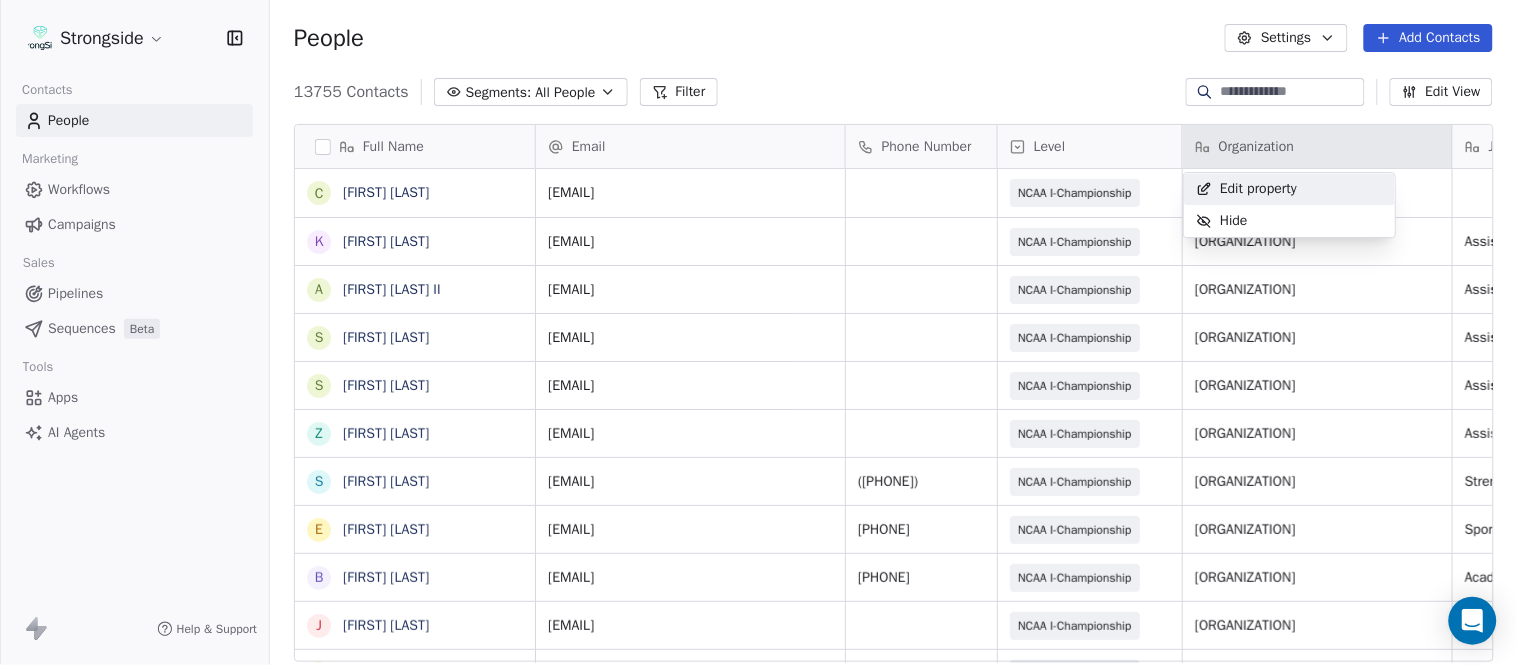 click on "Strongside Contacts People Marketing Workflows Campaigns Sales Pipelines Sequences Beta Tools Apps AI Agents Help & Support People Settings Add Contacts 13755 Contacts Segments: All People Filter Edit View Tag Add to Sequence Export Full Name C [FIRST] [LAST] K [FIRST] [LAST] A [FIRST] [LAST] S [FIRST] [LAST] S [FIRST] [LAST] Z [FIRST] [LAST] S [FIRST] [LAST] E [FIRST] [LAST] B [FIRST] [LAST] J [FIRST] [LAST] E [FIRST] [LAST] T [FIRST] [LAST] B [FIRST] [LAST] S [FIRST] [LAST] B [FIRST] [LAST] A [FIRST] [LAST] J [FIRST] [LAST] M [FIRST] [LAST] D [FIRST] [LAST] J [FIRST] [LAST] T [FIRST] [LAST] R [FIRST] [LAST] C [FIRST] [LAST] V [FIRST] [LAST] K [FIRST] [LAST] Email Phone Number Level Organization Job Title Tags Created Date BST Status [EMAIL] NCAA I-Championship STONY BROOK UNIV Aug 08, 2025 09:31 PM [EMAIL] NCAA I-Championship STONY BROOK UNIV Assistant Coach Aug 08, 2025 09:31 PM NCAA I-Championship" at bounding box center [758, 332] 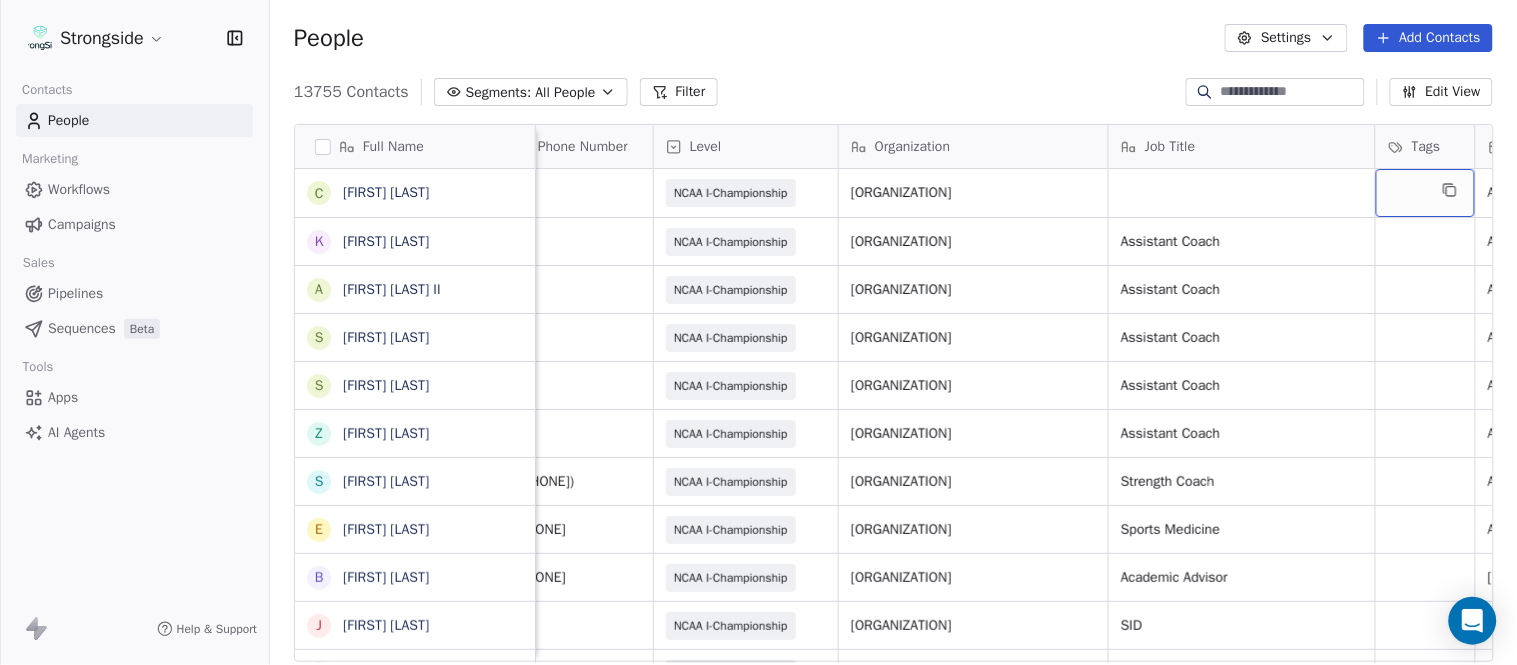 scroll, scrollTop: 0, scrollLeft: 528, axis: horizontal 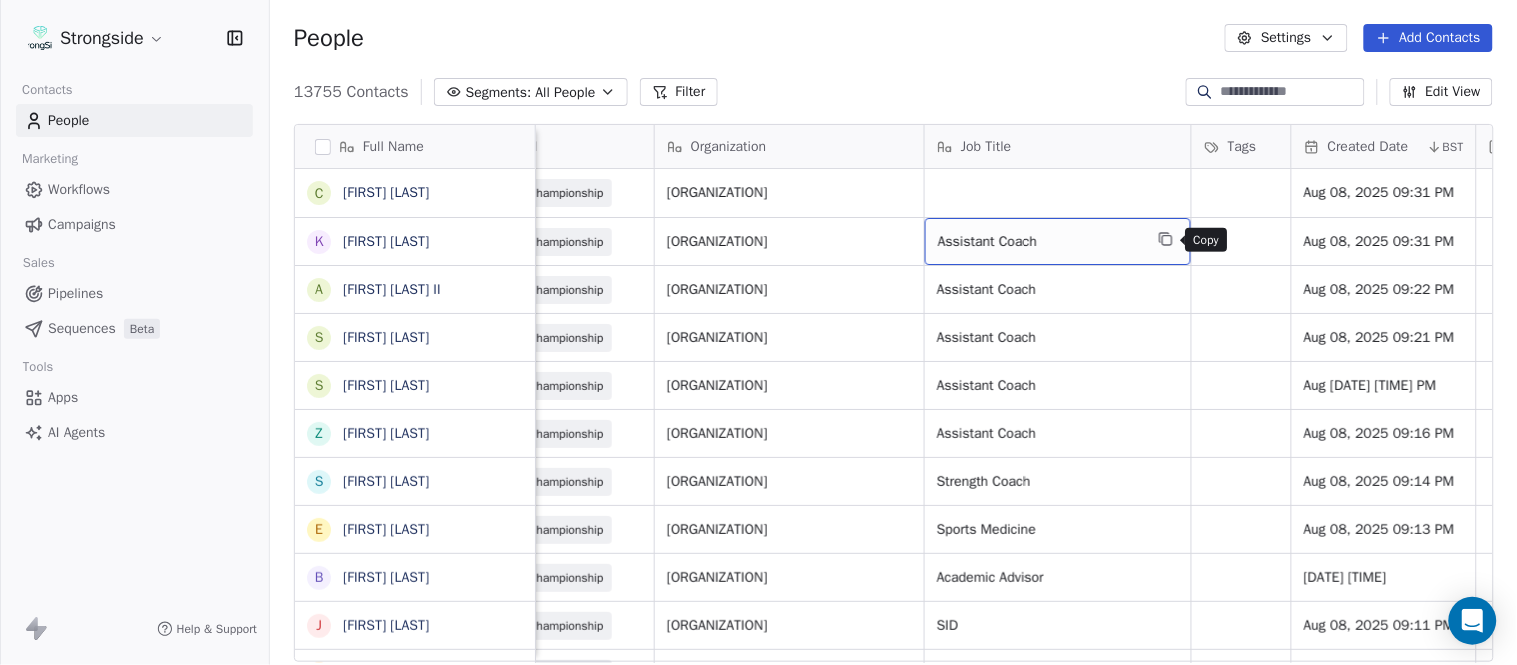 click 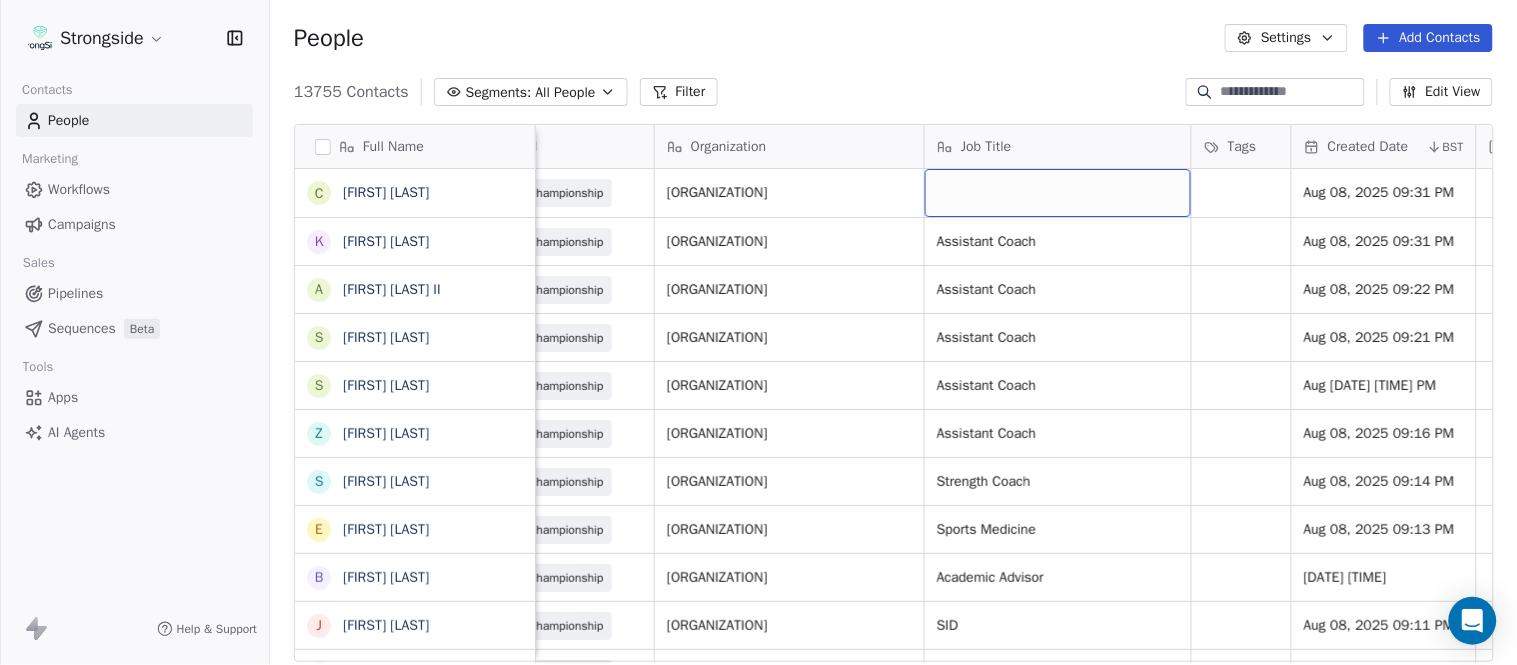 click at bounding box center [1058, 193] 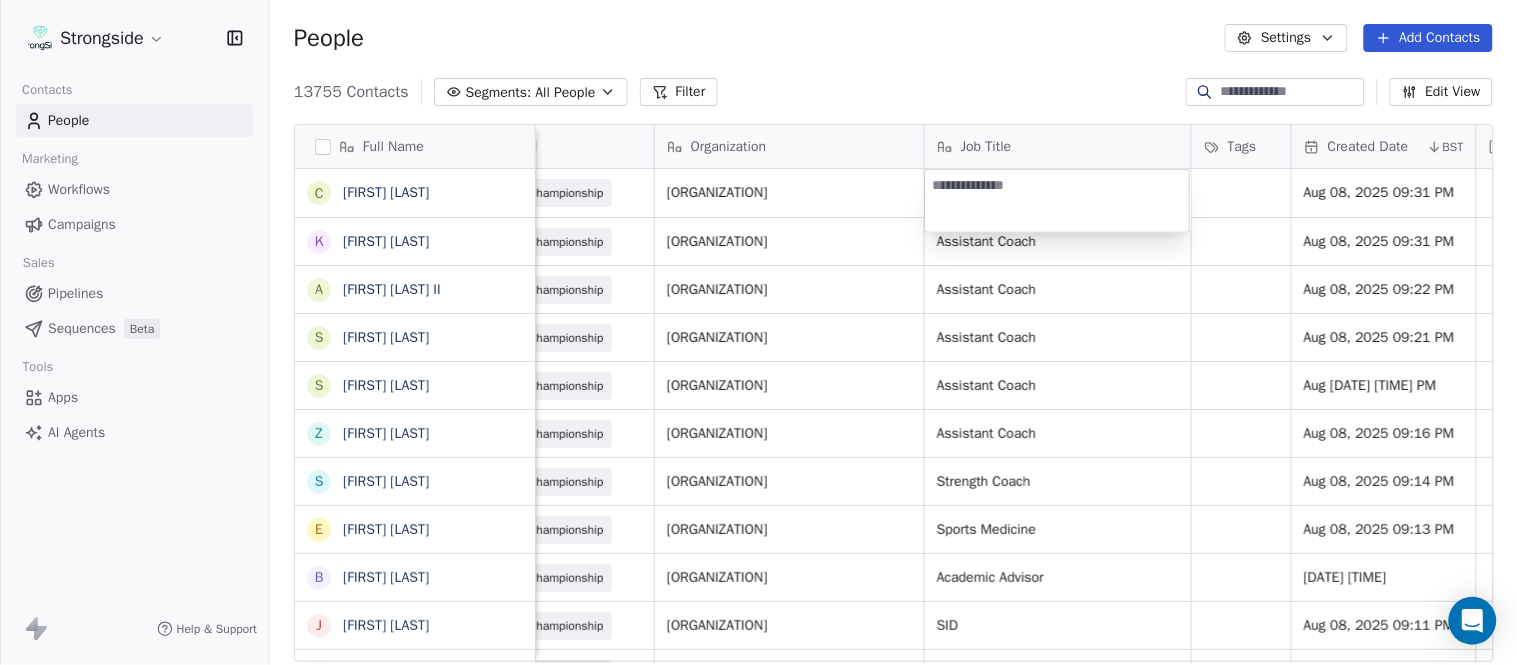 type on "**********" 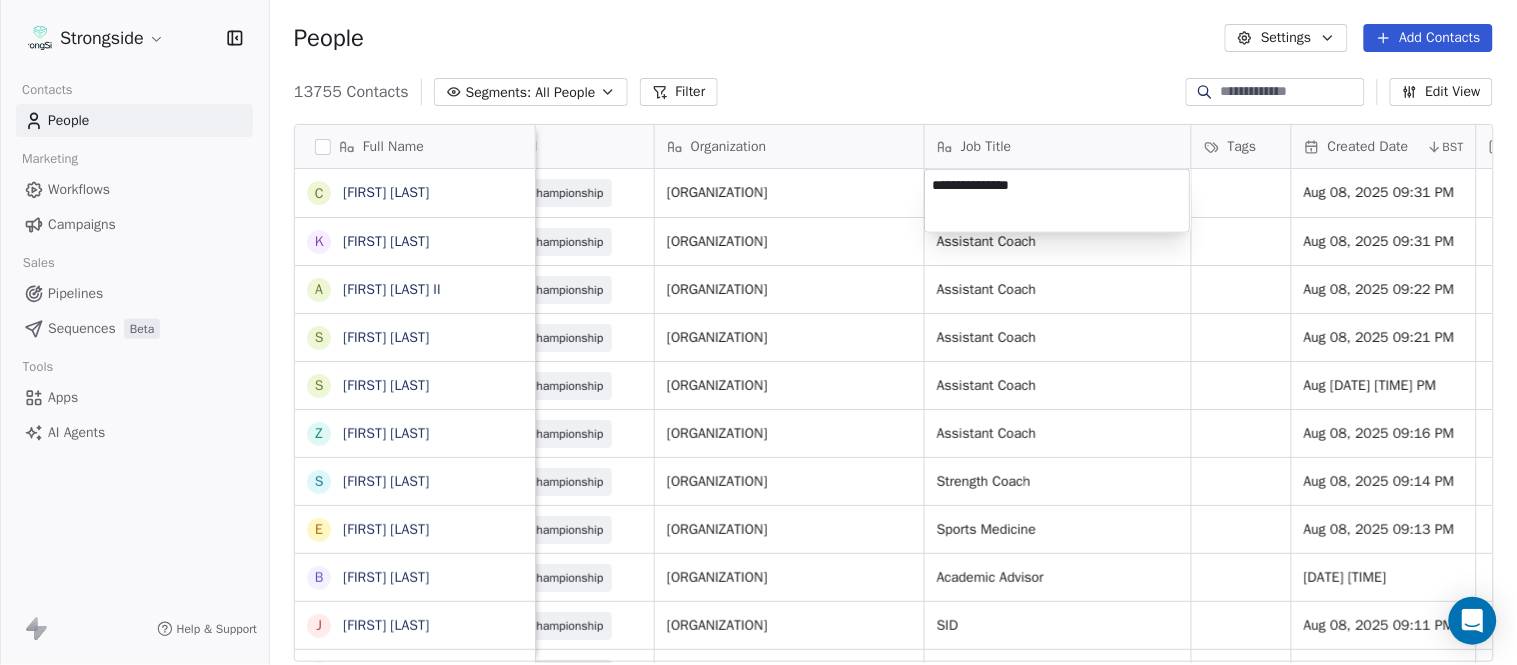 click on "Strongside Contacts People Marketing Workflows Campaigns Sales Pipelines Sequences Beta Tools Apps AI Agents Help & Support People Settings Add Contacts 13755 Contacts Segments: All People Filter Edit View Tag Add to Sequence Export Full Name C [FIRST] [LAST] K [FIRST] [LAST] A [FIRST] [LAST] S [FIRST] [LAST] S [FIRST] [LAST] Z [FIRST] [LAST] S [FIRST] [LAST] E [FIRST] [LAST] B [FIRST] [LAST] J [FIRST] [LAST] E [FIRST] [LAST] T [FIRST] [LAST] B [FIRST] [LAST] S [FIRST] [LAST] B [FIRST] [LAST] A [FIRST] [LAST] J [FIRST] [LAST] M [FIRST] [LAST] D [FIRST] [LAST] J [FIRST] [LAST] T [FIRST] [LAST] R [FIRST] [LAST] C [FIRST] [LAST] V [FIRST] [LAST] B [FIRST] [LAST] K [FIRST] [LAST] D [FIRST] [LAST] O [FIRST] [LAST] I [FIRST] [LAST] R [FIRST] [LAST] T [FIRST] [LAST] Email Phone Number Level Organization Job Title Tags Created Date BST Status Priority Emails Auto Clicked christopher.bache@example.com NCAA I-Championship STONY BROOK UNIV Aug 08, 2025 09:31 PM kevin.elliott@example.com NCAA I-Championship STONY BROOK UNIV SID SID" at bounding box center [758, 332] 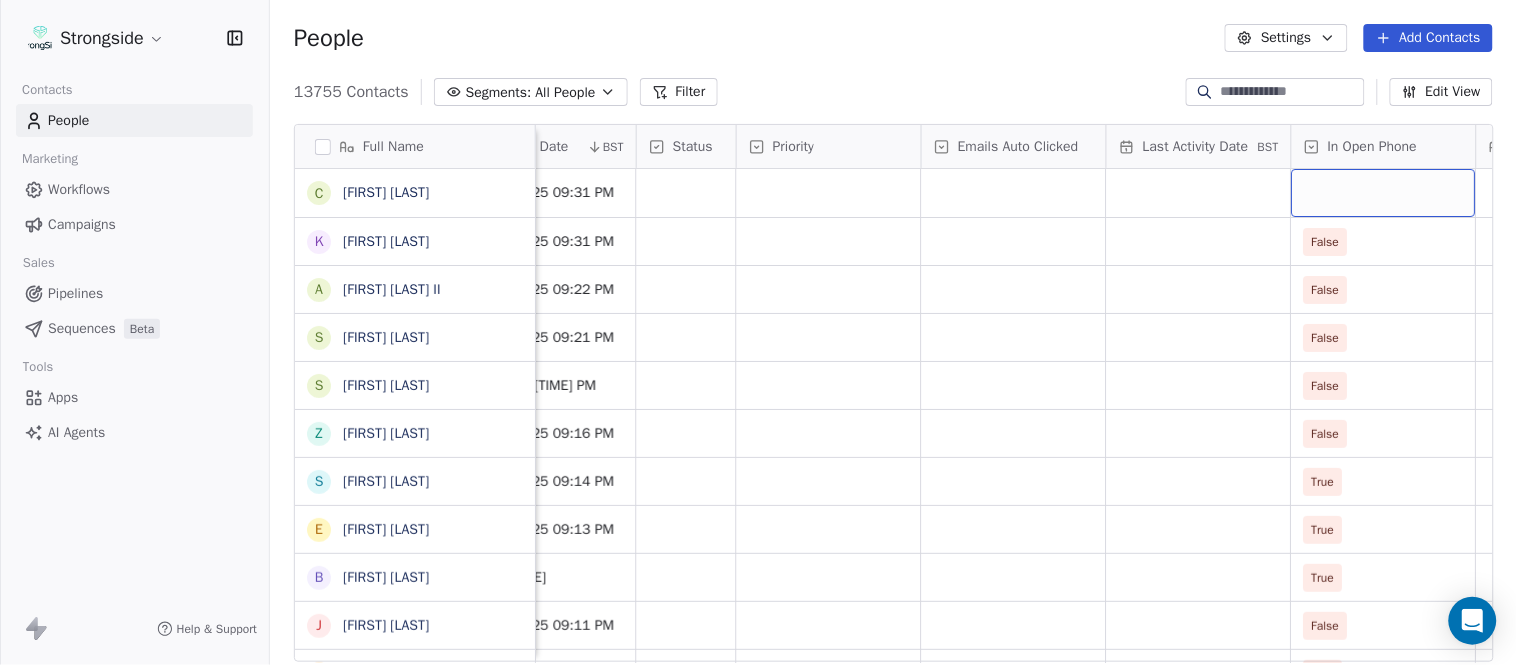 scroll, scrollTop: 0, scrollLeft: 1554, axis: horizontal 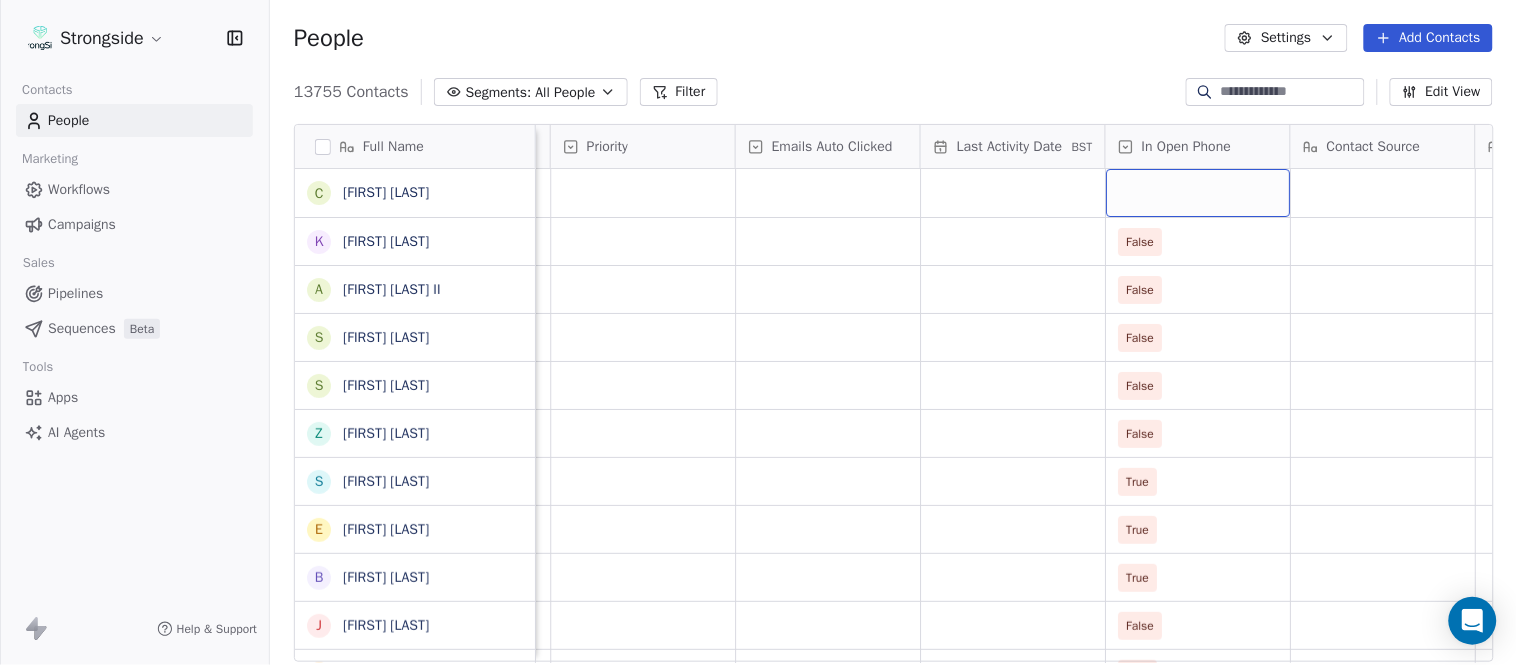 click at bounding box center [1198, 193] 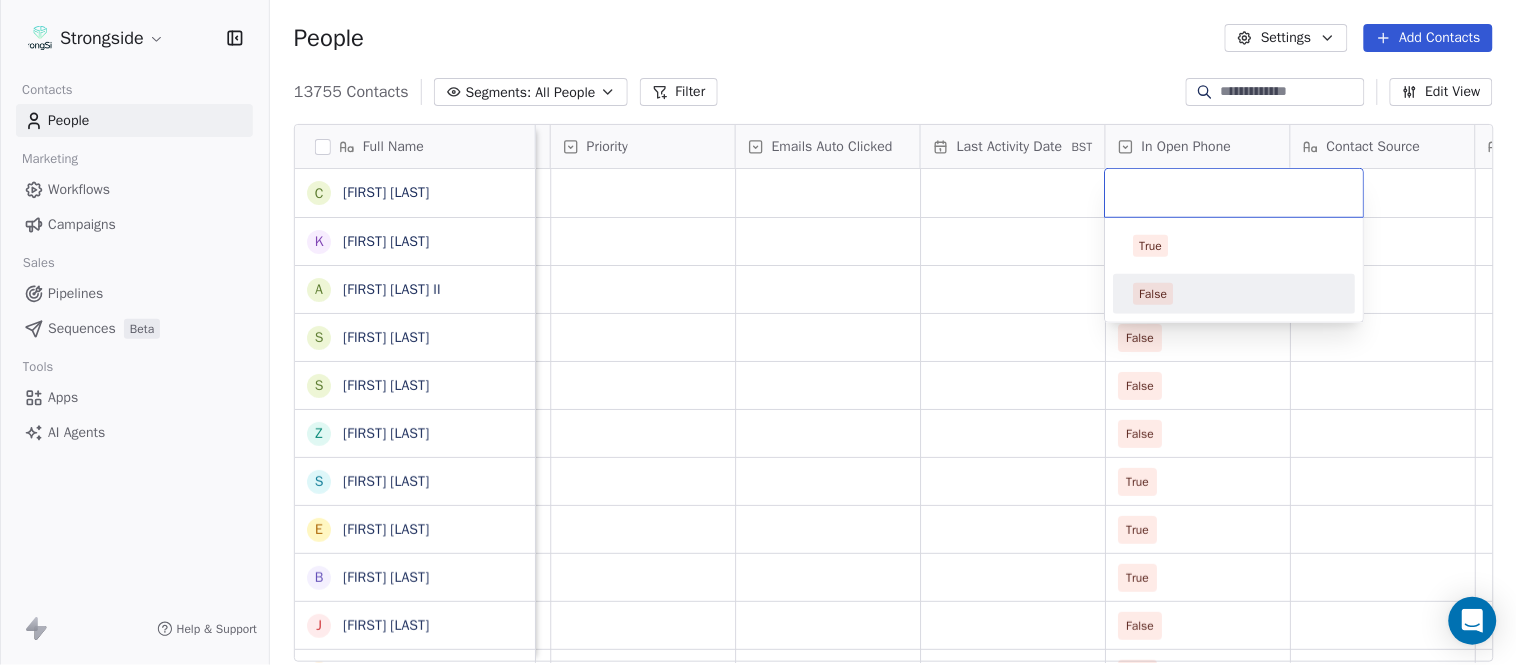 click on "False" at bounding box center (1235, 294) 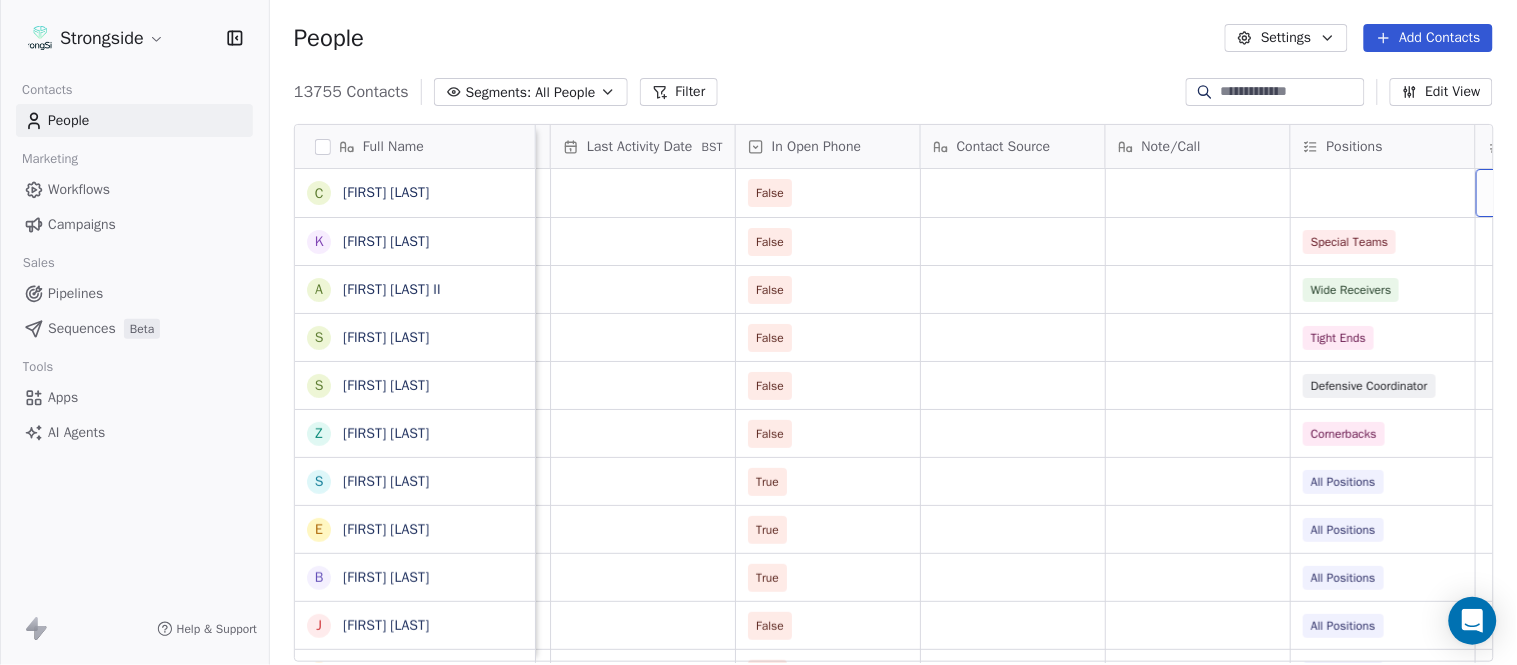scroll, scrollTop: 0, scrollLeft: 2108, axis: horizontal 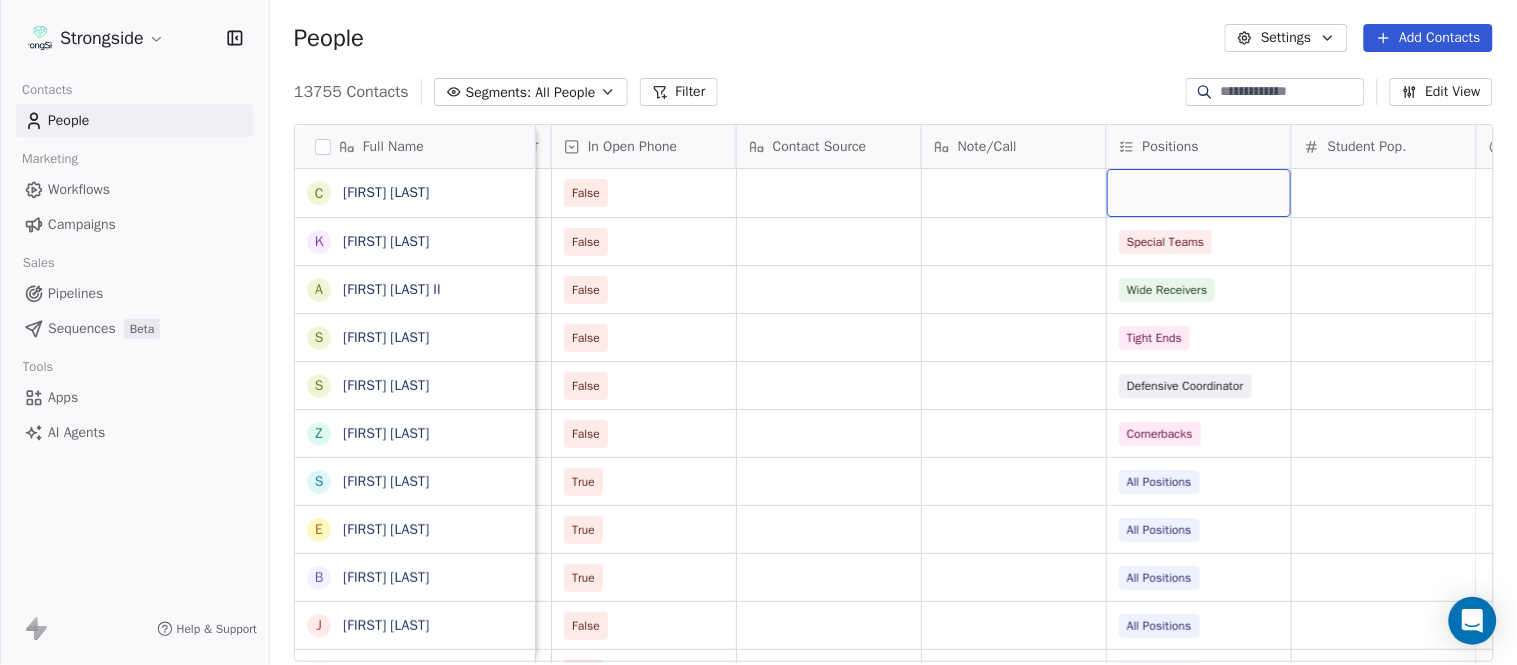 click at bounding box center [1199, 193] 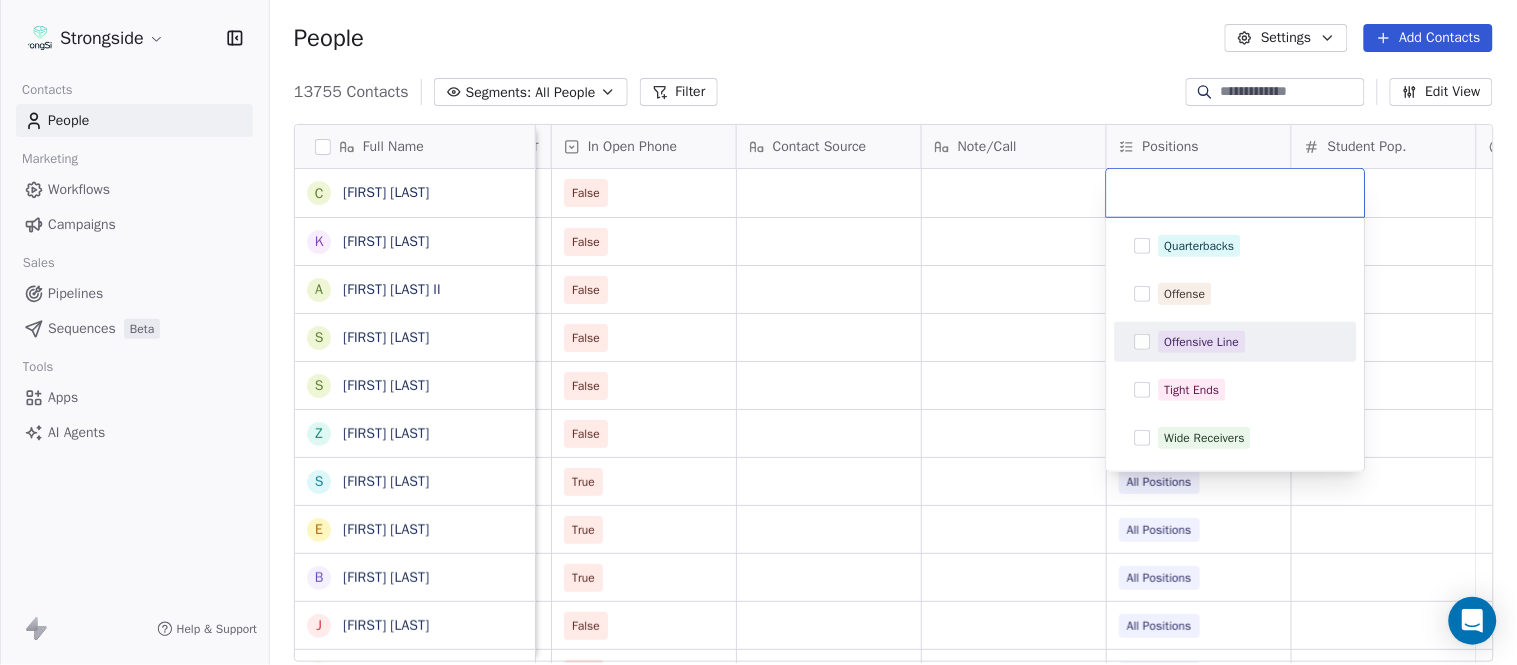 click on "Offensive Line" at bounding box center [1202, 342] 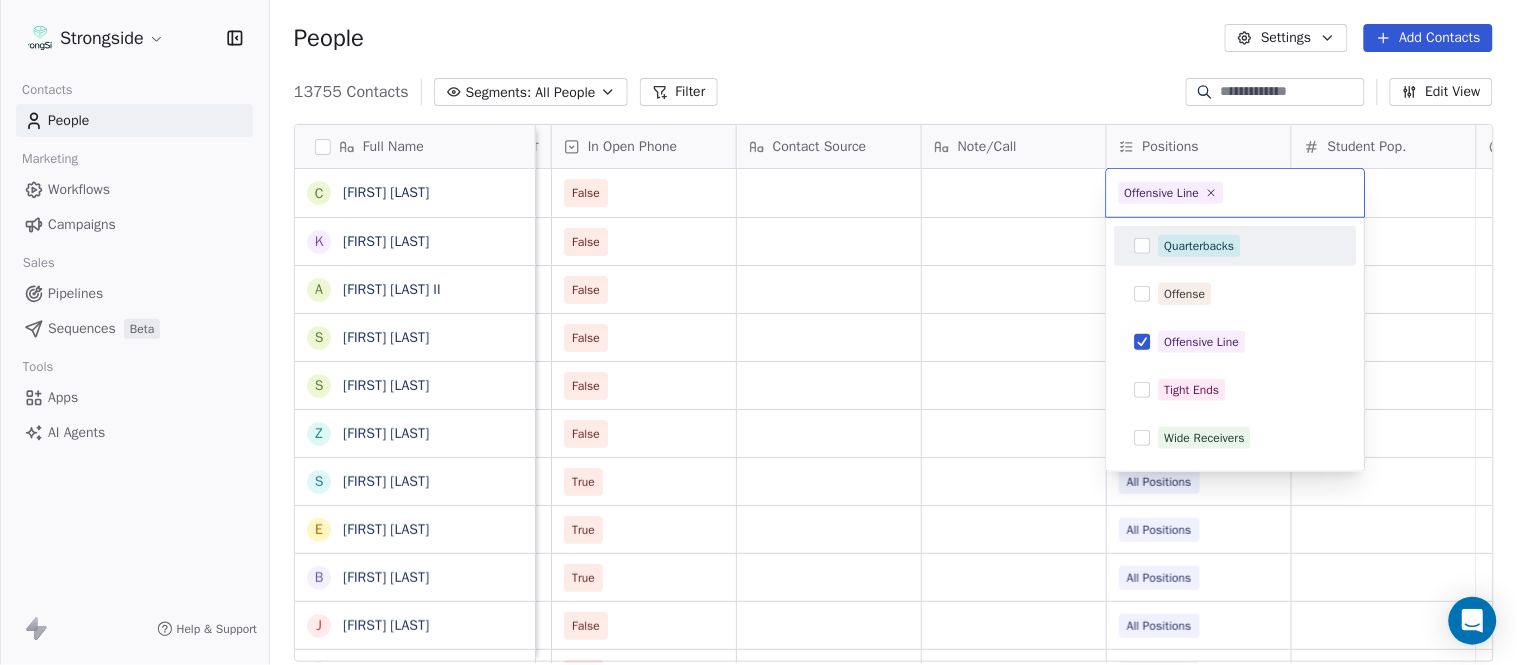 click on "Strongside Contacts People Marketing Workflows Campaigns Sales Pipelines Sequences Beta Tools Apps AI Agents Help & Support People Settings Add Contacts 13755 Contacts Segments: All People Filter Edit View Tag Add to Sequence Export Full Name C [FIRST] [LAST] K [FIRST] [LAST] A [FIRST] [LAST] II S [FIRST] [LAST] S [FIRST] [LAST] Z [FIRST] [LAST] S [FIRST] [LAST] E [FIRST] [LAST] B [FIRST] [LAST] J [FIRST] [LAST] E [FIRST] [LAST] T [FIRST] [LAST] B [FIRST] [LAST] S [FIRST] [LAST] B [FIRST] [LAST] A [FIRST] [LAST] J [FIRST] [LAST] M [FIRST] [LAST] D [FIRST] [LAST] J [FIRST] [LAST] T [FIRST] [LAST] R [FIRST] [LAST] C [FIRST] [LAST] V [FIRST] [LAST] B [FIRST] [LAST] K [FIRST] [LAST] D [FIRST] [LAST] O [FIRST] [LAST] I [FIRST] [LAST] R [FIRST] [LAST] T [FIRST] [LAST] Status Priority Emails Auto Clicked Last Activity Date BST In Open Phone Contact Source Note/Call Positions Student Pop. Lead Account False False Special Teams False Wide Receivers False Tight Ends False Defensive Coordinator False Cornerbacks True All Positions True True" at bounding box center [758, 332] 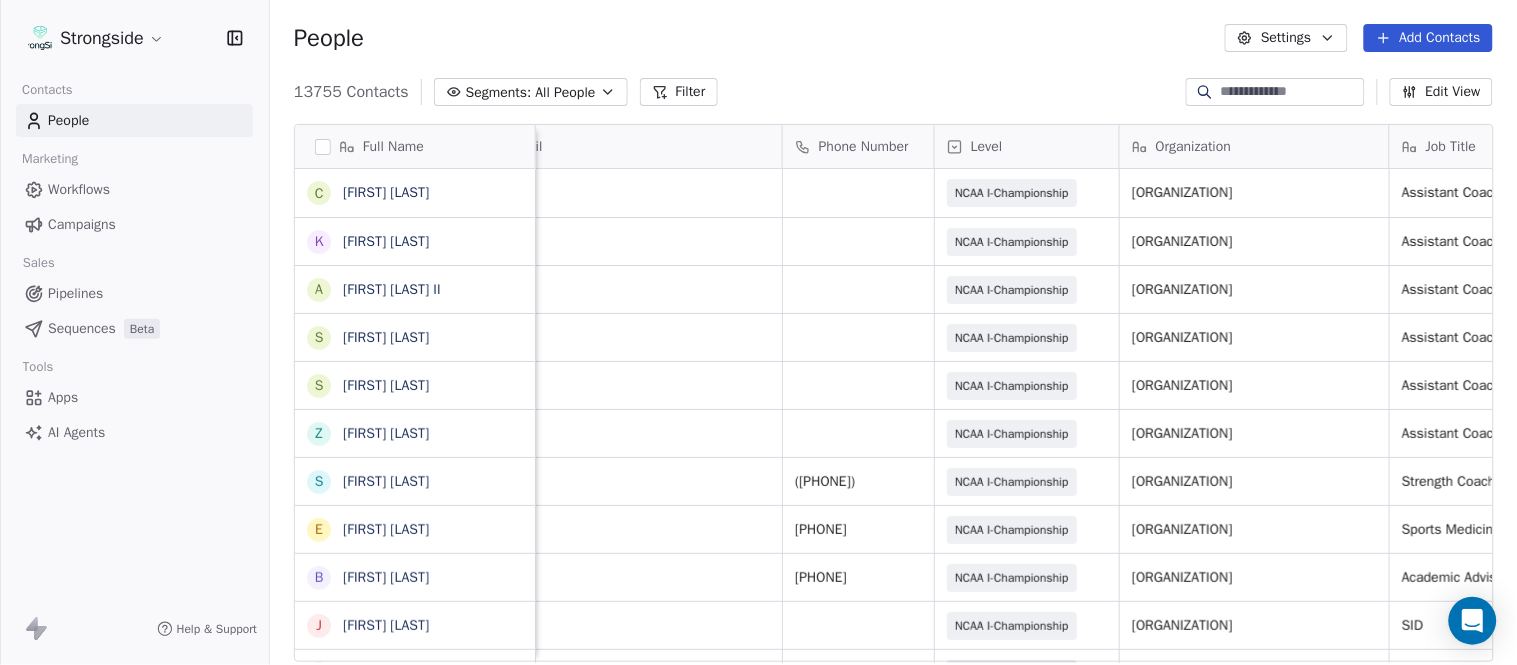 scroll, scrollTop: 0, scrollLeft: 0, axis: both 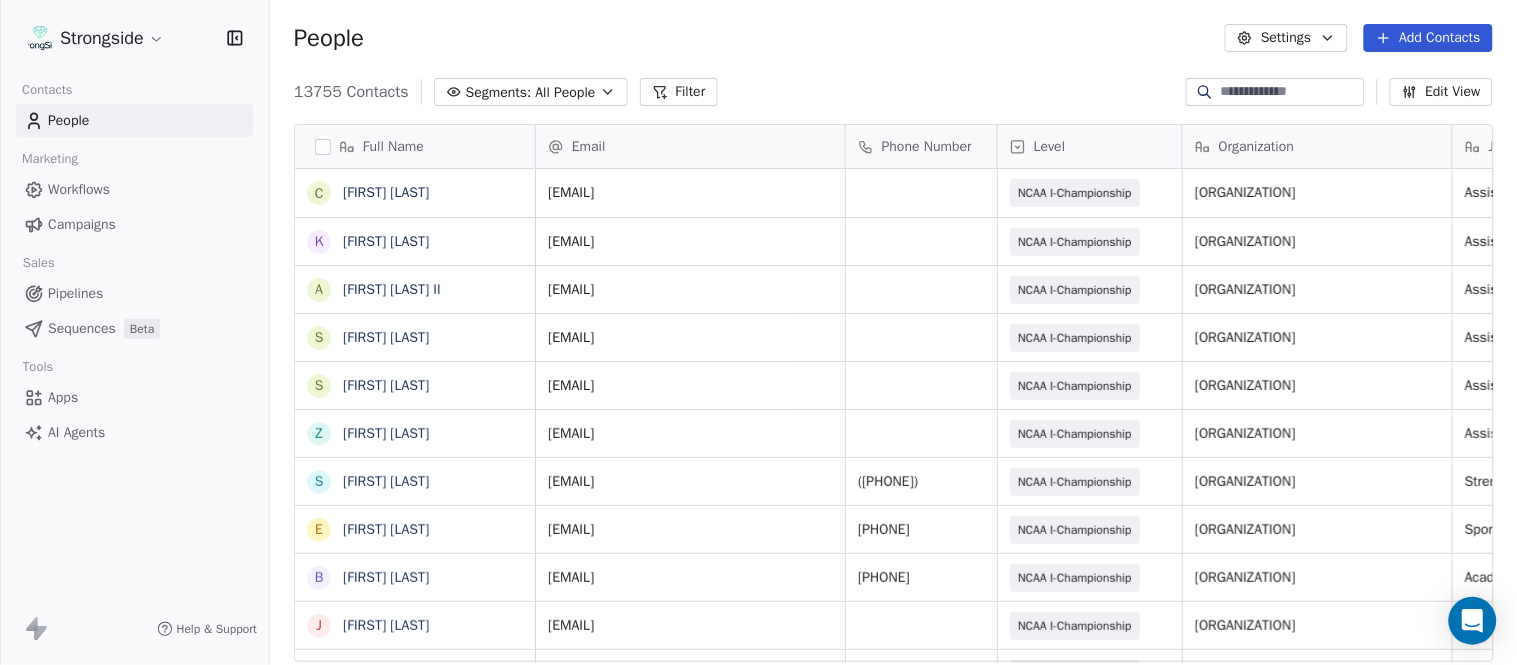 click on "Add Contacts" at bounding box center (1428, 38) 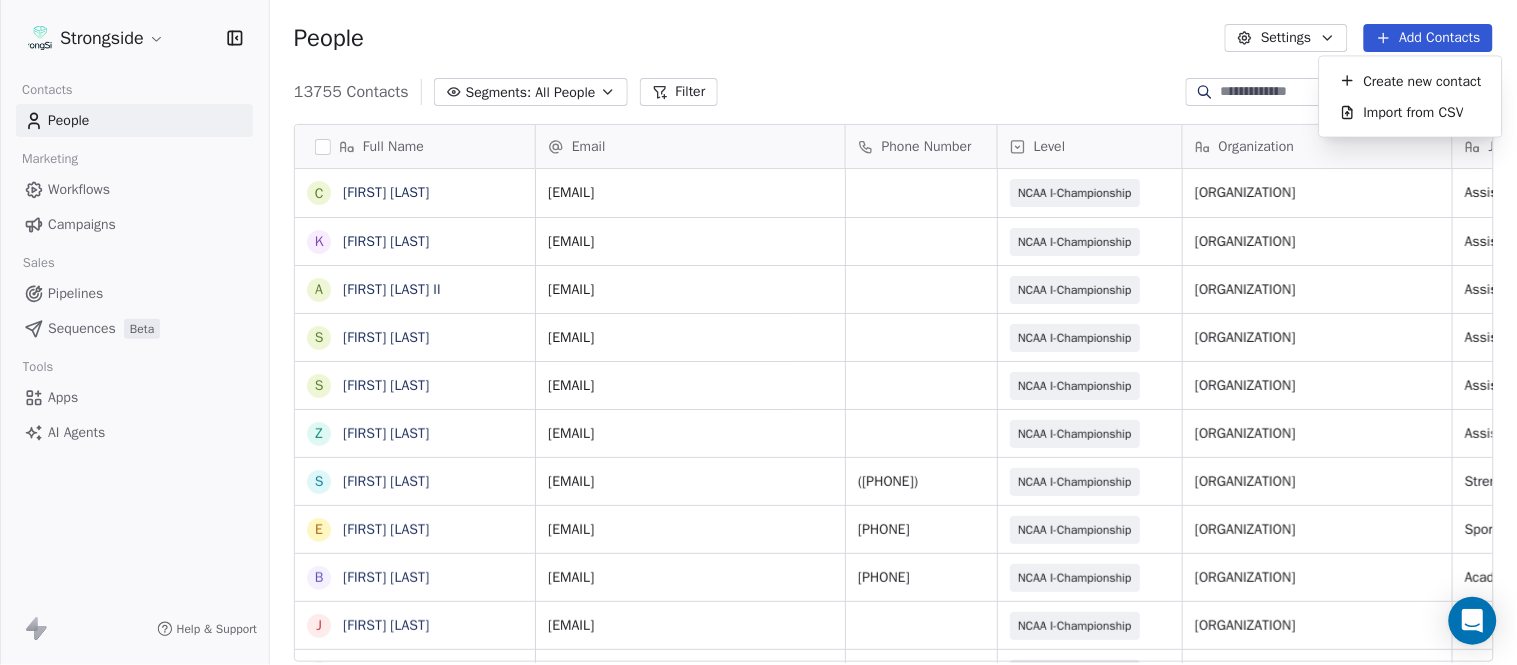 click on "Create new contact Import from CSV" at bounding box center [1411, 97] 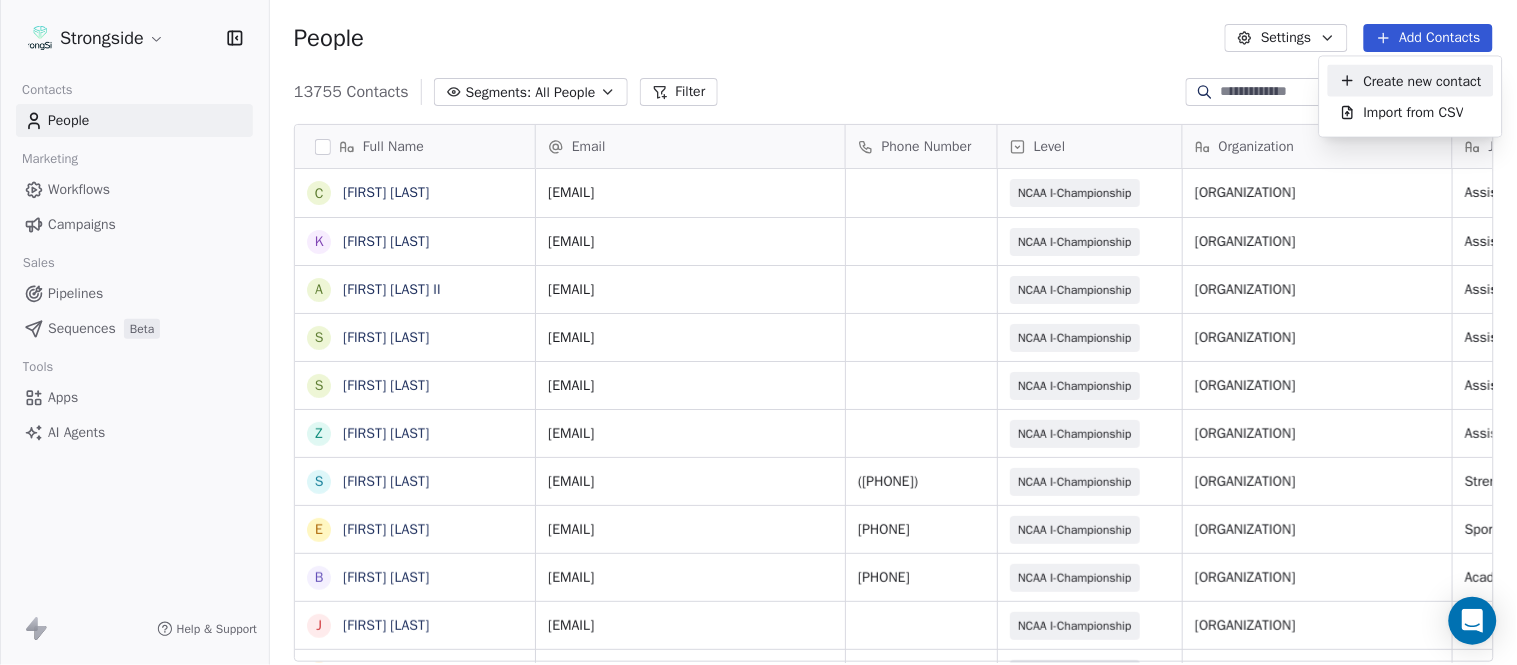 click on "Create new contact" at bounding box center (1411, 81) 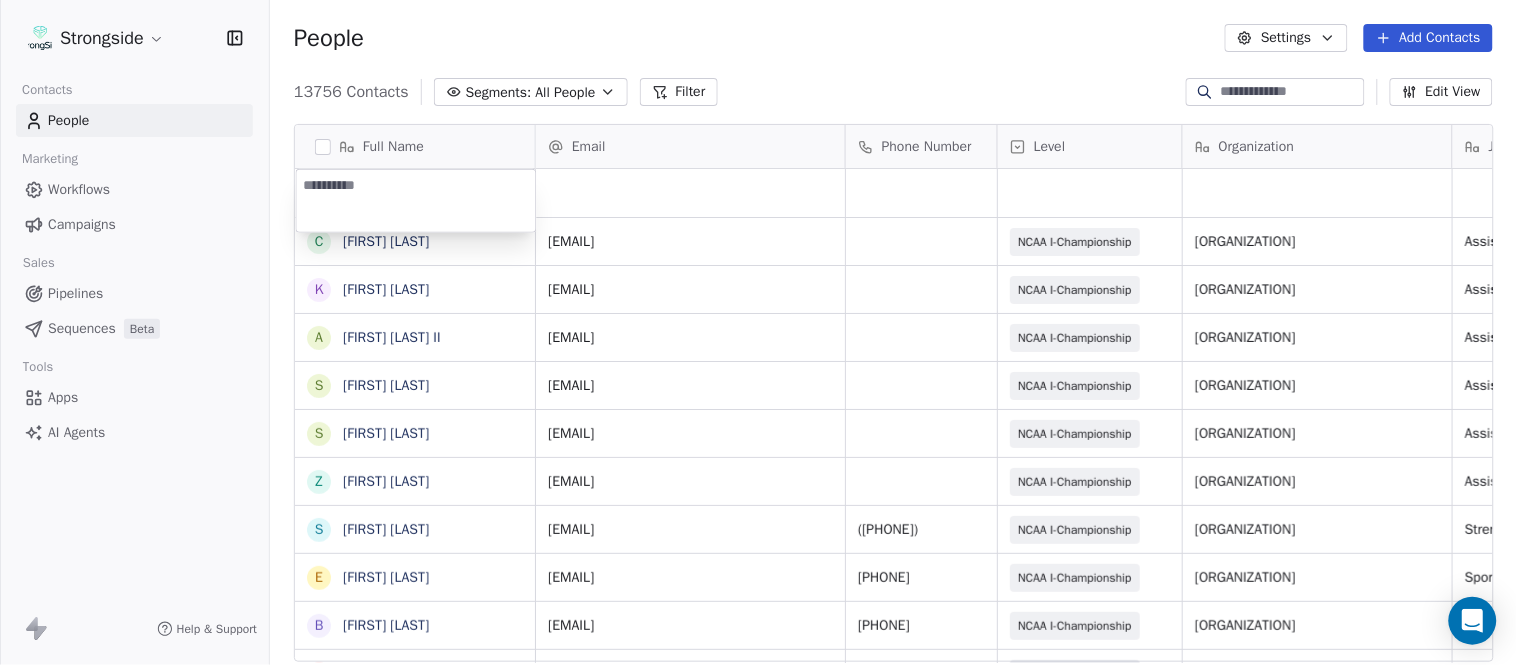 type on "**********" 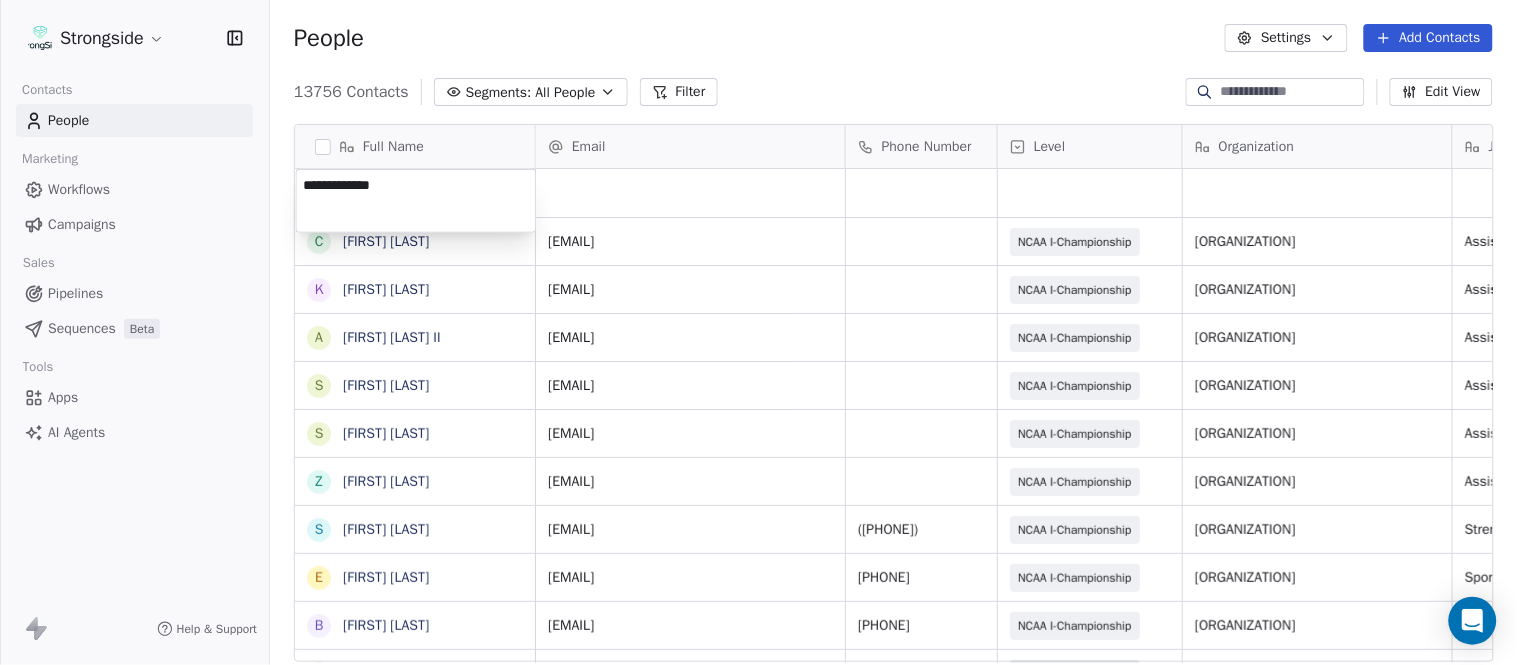 click on "Strongside Contacts People Marketing Workflows Campaigns Sales Pipelines Sequences Beta Tools Apps AI Agents Help & Support People Settings Add Contacts 13756 Contacts Segments: All People Filter Edit View Tag Add to Sequence Export Full Name C [FIRST] [LAST] K [FIRST] [LAST] A [FIRST] [LAST] S [FIRST] [LAST] S [FIRST] [LAST] Z [FIRST] [LAST] S [FIRST] [LAST] E [FIRST] [LAST] B [FIRST] [LAST] J [FIRST] [LAST] E [FIRST] [LAST] T [FIRST] [LAST] B [FIRST] [LAST] S [FIRST] [LAST] B [FIRST] [LAST] A [FIRST] [LAST] J [FIRST] [LAST] M [FIRST] [LAST] D [FIRST] [LAST] J [FIRST] [LAST] T [FIRST] [LAST] R [FIRST] [LAST] C [FIRST] [LAST] V [FIRST] [LAST] B [FIRST] [LAST] K [FIRST] [LAST] D [FIRST] [LAST] O [FIRST] [LAST] I [FIRST] [LAST] R [FIRST] [LAST] Email Phone Number Level Organization Job Title Tags Created Date BST Status Aug 08, 2025 09:32 PM [EMAIL] NCAA I-Championship [CITY] Assistant Coach Aug 08, 2025 09:31 PM [EMAIL] NCAA I-Championship [CITY] Assistant Coach Aug 08, 2025 09:31 PM" at bounding box center (758, 332) 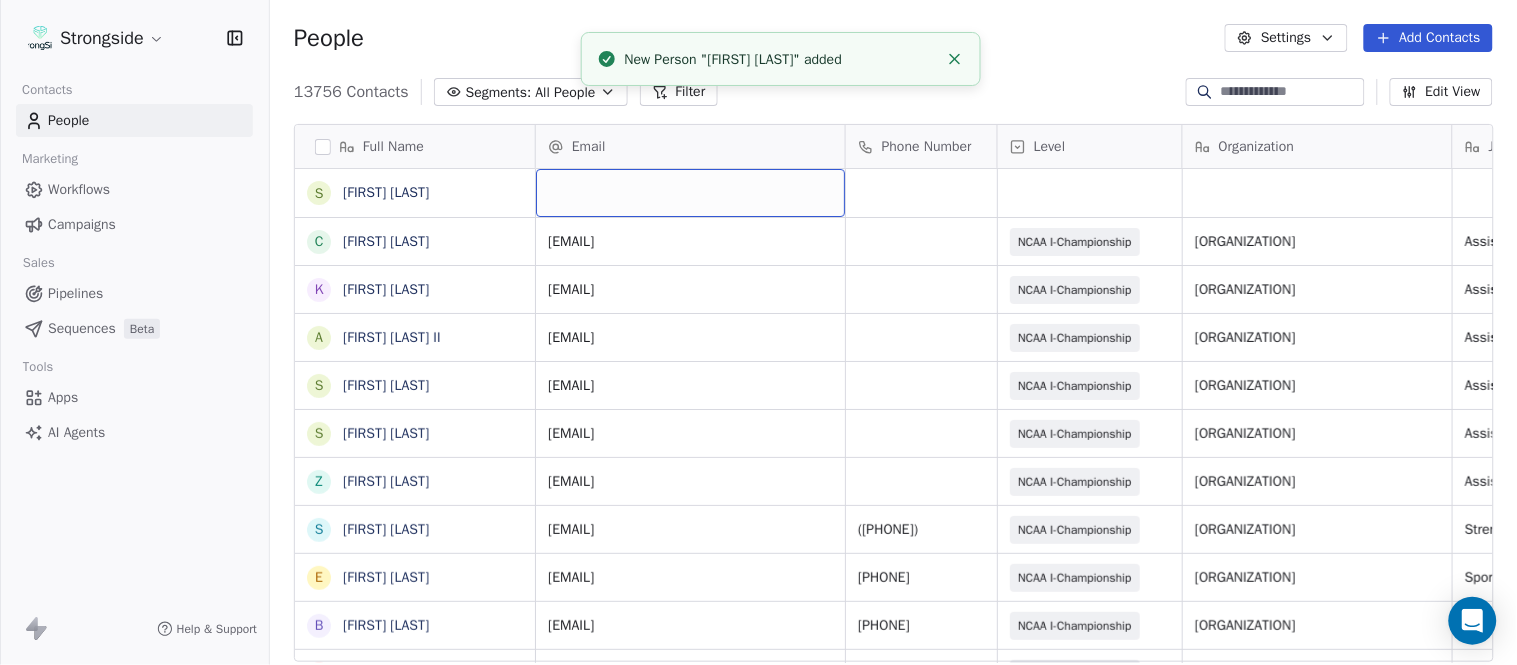 click at bounding box center (690, 193) 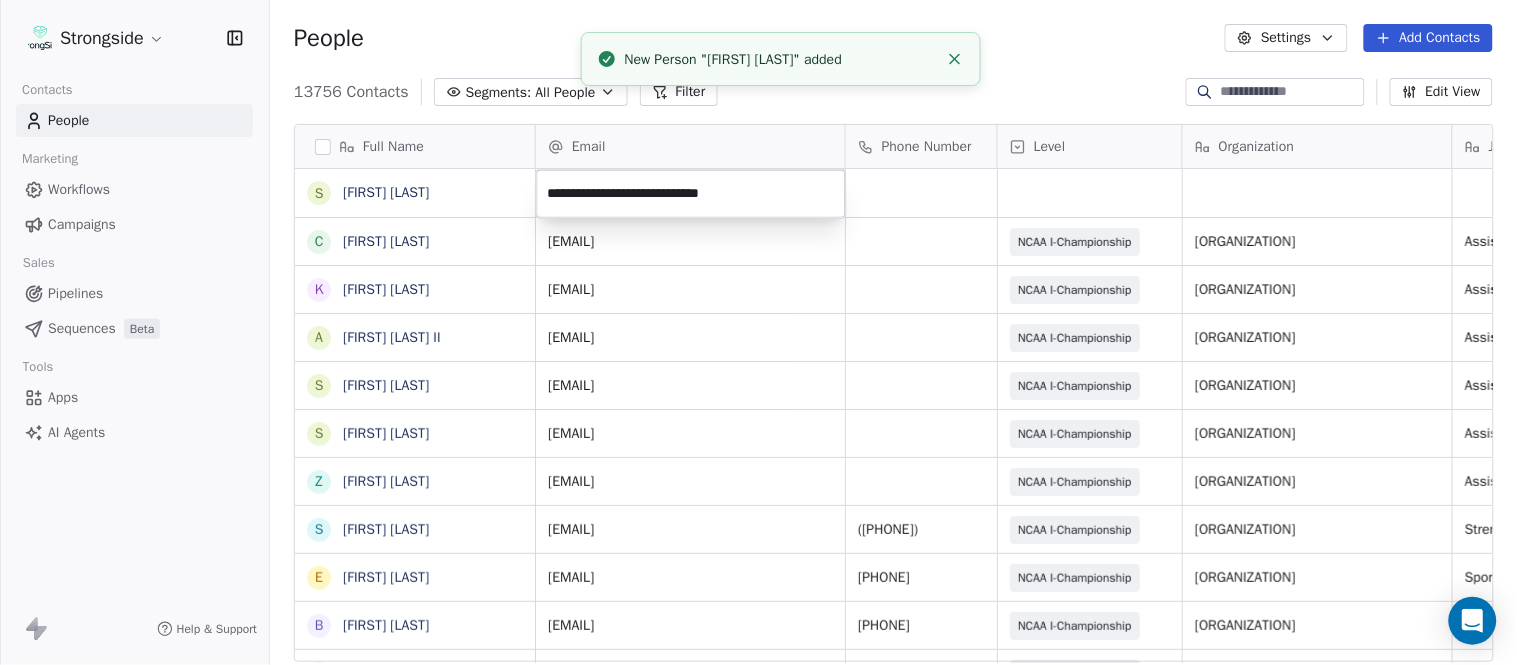 click on "Strongside Contacts People Marketing Workflows Campaigns Sales Pipelines Sequences Beta Tools Apps AI Agents Help & Support People Settings  Add Contacts 13756 Contacts Segments: All People Filter  Edit View Tag Add to Sequence Export Full Name S [FIRST] [LAST] C [FIRST] [LAST] K [FIRST] [LAST] A [FIRST] [LAST] S [FIRST] [LAST] S [FIRST] [LAST] Z [FIRST] [LAST] S [FIRST] [LAST] E [FIRST] [LAST] B [FIRST] [LAST] J [FIRST] [LAST] E [FIRST] [LAST] T [FIRST] [LAST] B [FIRST] [LAST] S [FIRST] [LAST] B [FIRST] [LAST] A [FIRST] [LAST] J [FIRST] [LAST] M [FIRST] [LAST] D [FIRST] [LAST] J [FIRST] [LAST] T [FIRST] [LAST] R [FIRST] [LAST] C [FIRST] [LAST] V [FIRST] [LAST] B [FIRST] [LAST] K [FIRST] [LAST] D [FIRST] [LAST] O [FIRST] [LAST] I [FIRST] [LAST] R [FIRST] [LAST] Email Phone Number Level Organization Job Title Tags Created Date BST Status Aug 08, 2025 09:32 PM [EMAIL] NCAA I-Championship STONY BROOK UNIV Assistant Coach Aug 08, 2025 09:31 PM [EMAIL] NCAA I-Championship STONY BROOK UNIV Assistant Coach SID" at bounding box center [758, 332] 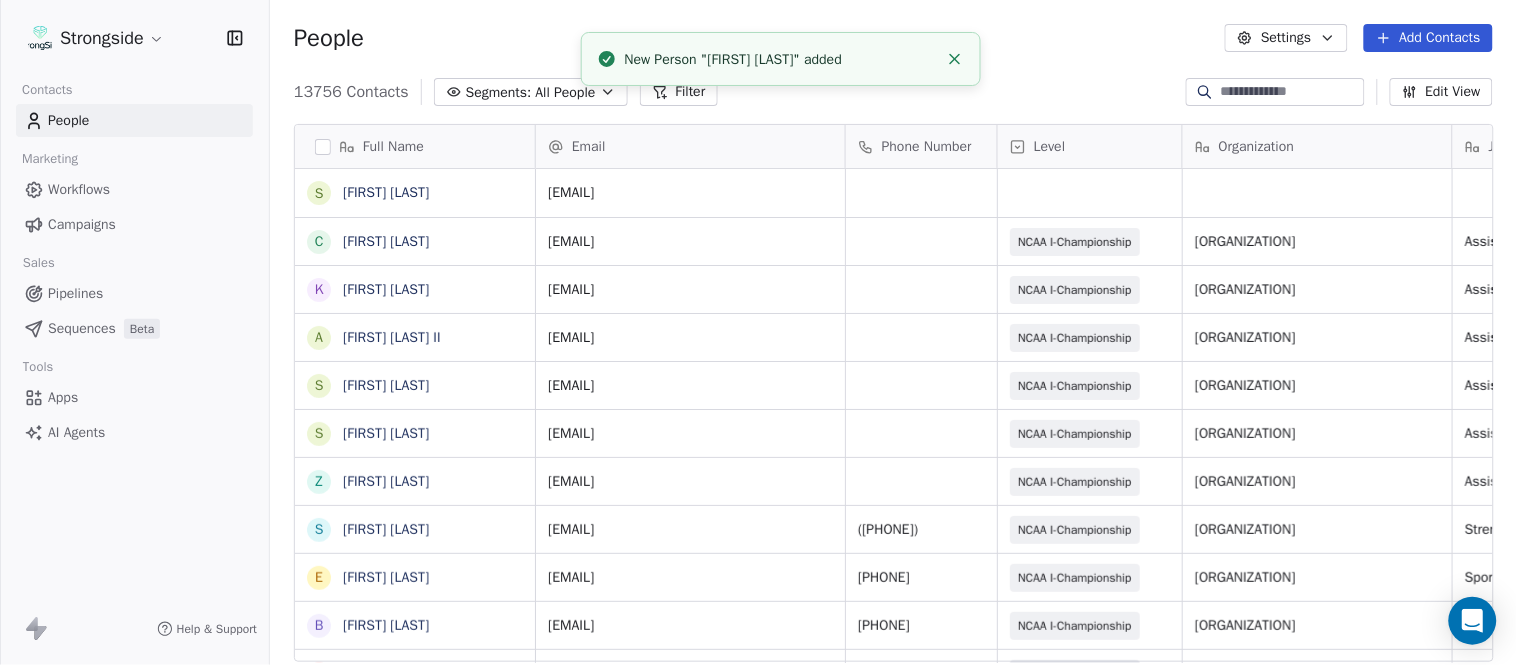 click 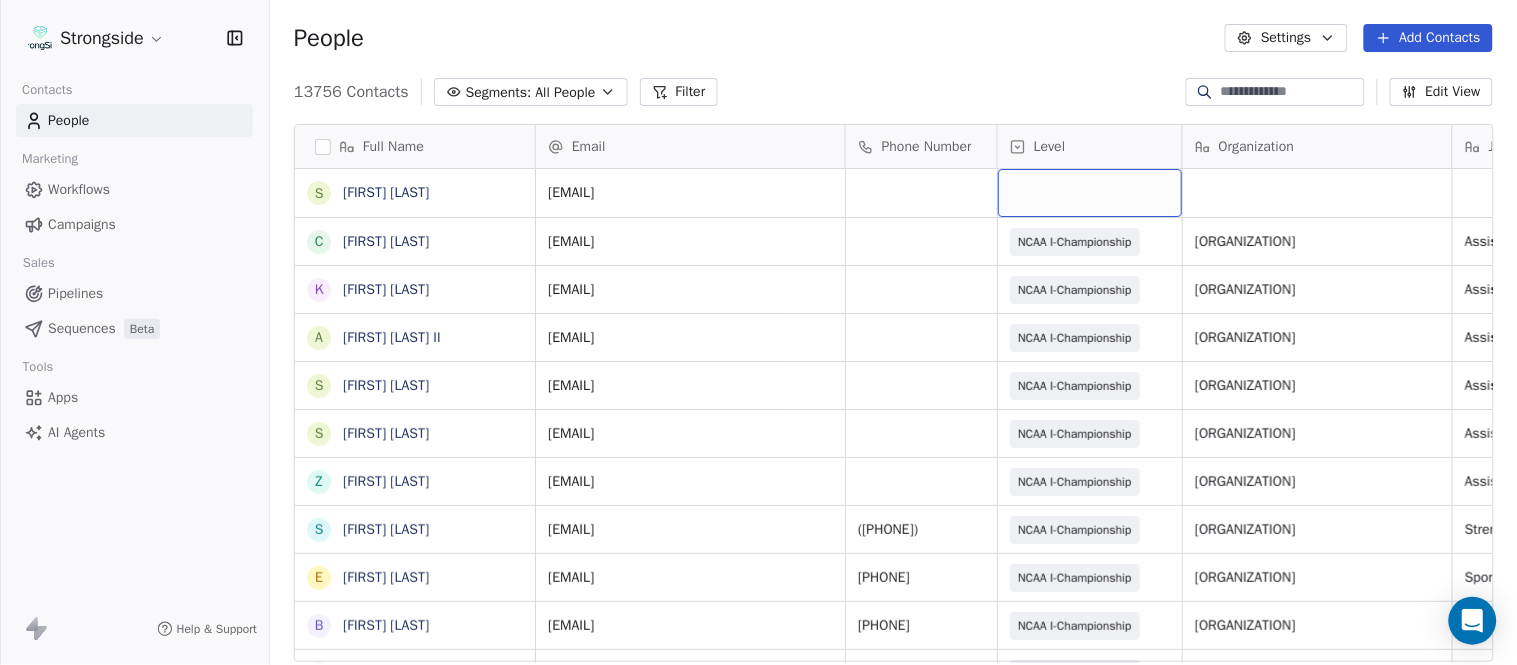 click at bounding box center [1090, 193] 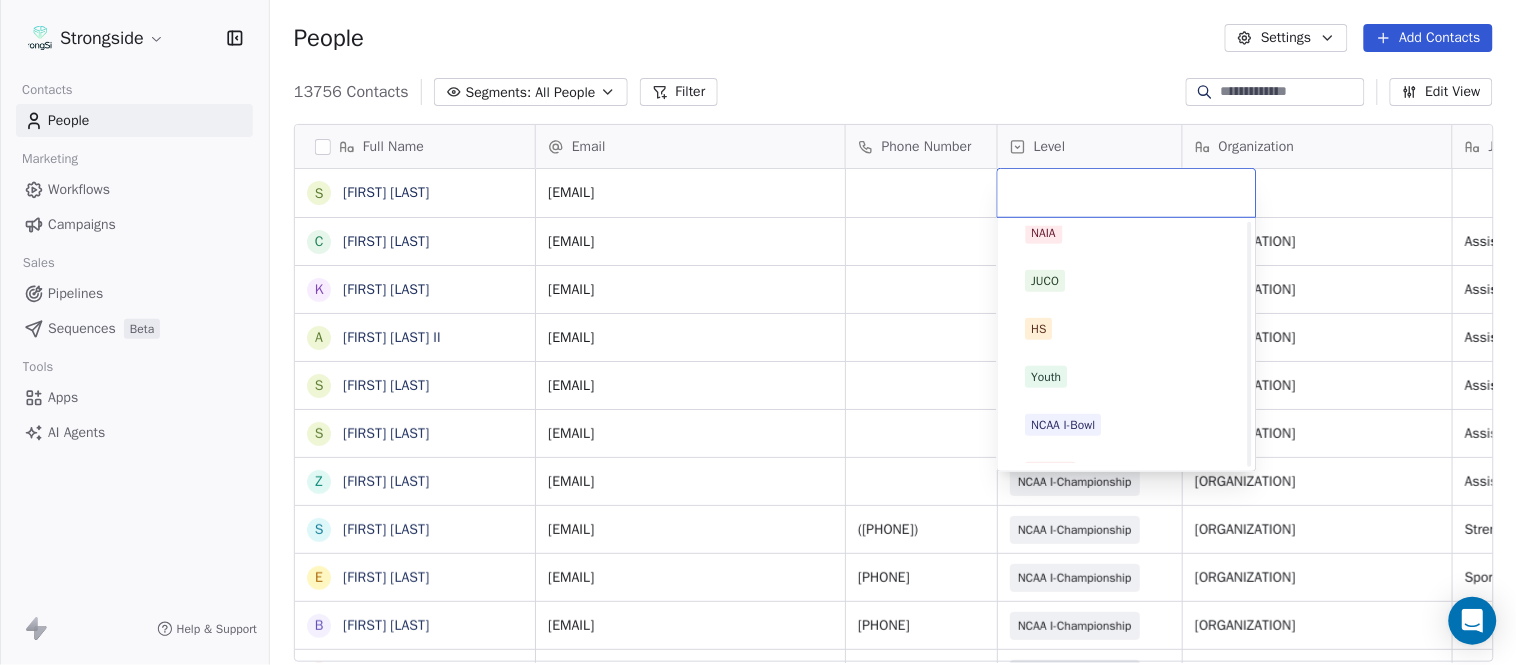scroll, scrollTop: 378, scrollLeft: 0, axis: vertical 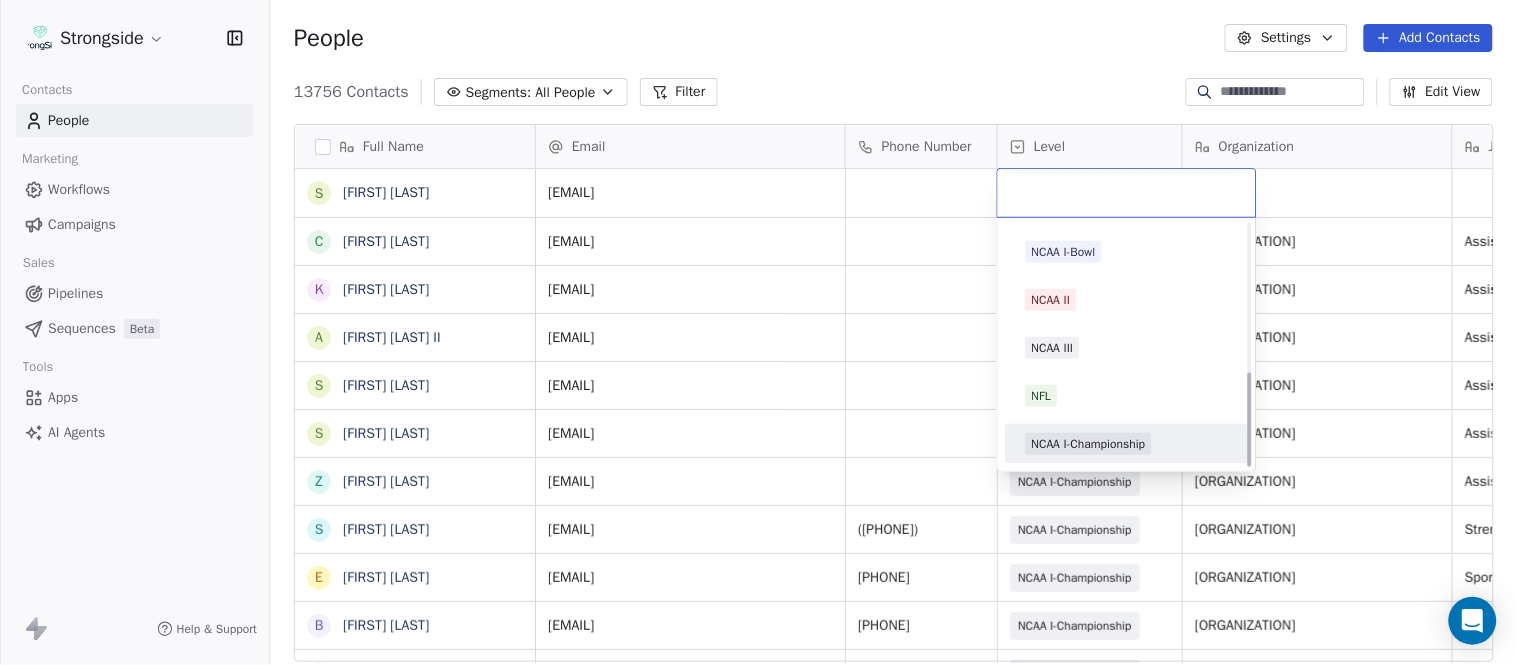 click on "NCAA I-Championship" at bounding box center (1127, 444) 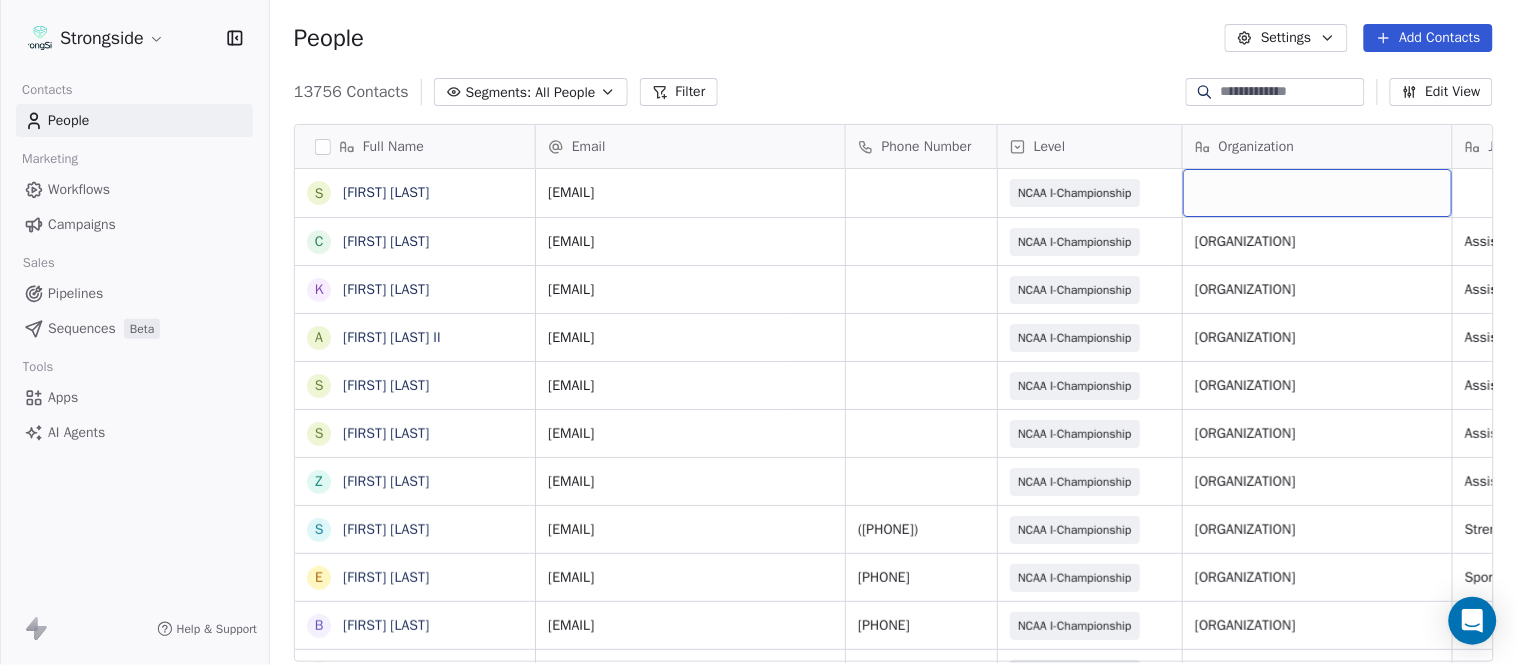 click at bounding box center (1317, 193) 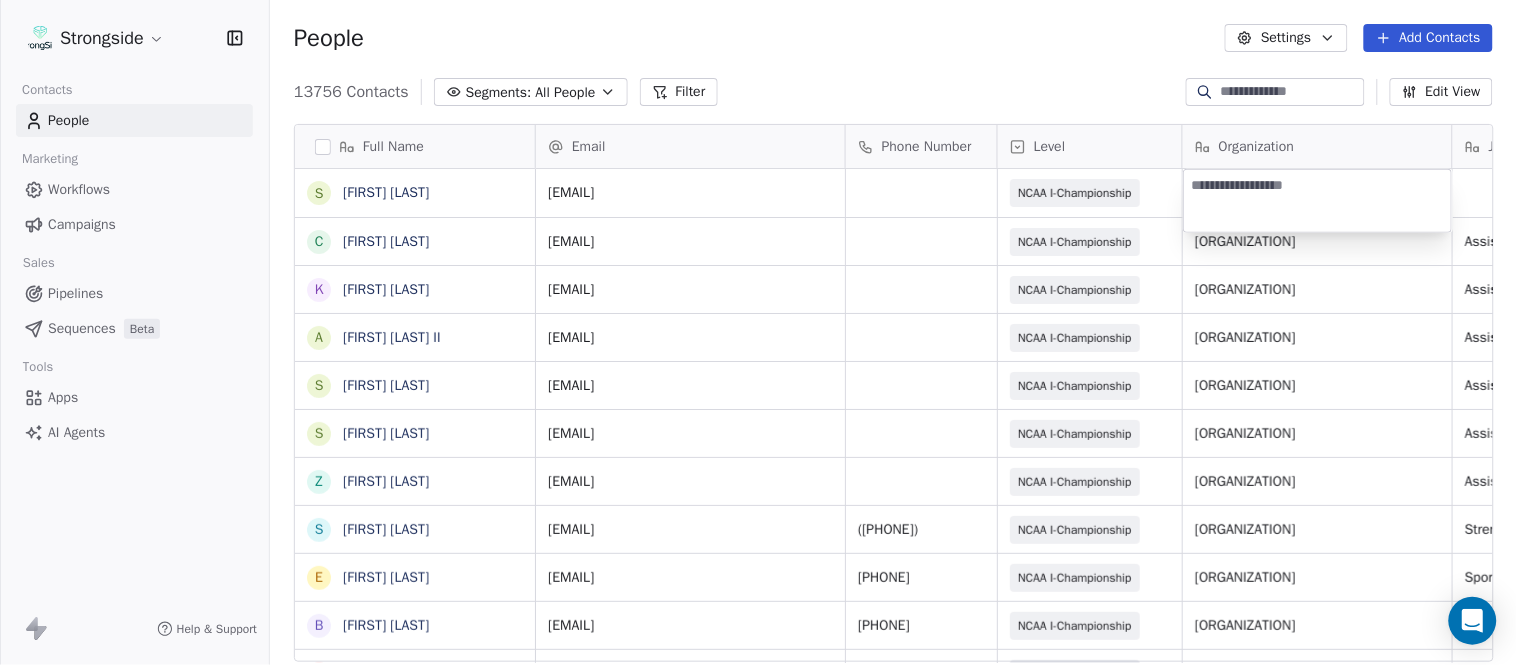 click on "Strongside Contacts People Marketing Workflows Campaigns Sales Pipelines Sequences Beta Tools Apps AI Agents Help & Support People Settings  Add Contacts 13756 Contacts Segments: All People Filter  Edit View Tag Add to Sequence Export Full Name S [FIRST] [LAST] C [FIRST] [LAST] K [FIRST] [LAST] A [FIRST] [LAST] S [FIRST] [LAST] Z [FIRST] [LAST] S [FIRST] [LAST] E [FIRST] [LAST] B [FIRST] [LAST] J [FIRST] [LAST] E [FIRST] [LAST] T [FIRST] [LAST] B [FIRST] [LAST] S [FIRST] [LAST] A [FIRST] [LAST] J [FIRST] [LAST] M [FIRST] [LAST] D [FIRST] [LAST] J [FIRST] [LAST] T [FIRST] [LAST] R [FIRST] [LAST] C [FIRST] [LAST] V [FIRST] [LAST] B [FIRST] [LAST] K [FIRST] [LAST] D [FIRST] [LAST] O [FIRST] [LAST] I [FIRST] [LAST] R [FIRST] [LAST] Email Phone Number Level Organization Job Title Tags Created Date BST Status [EMAIL] NCAA I-Championship Aug 08, 2025 09:32 PM [EMAIL] NCAA I-Championship [ORGANIZATION] Assistant Coach Aug 08, 2025 09:31 PM [EMAIL] SID SID" at bounding box center [758, 332] 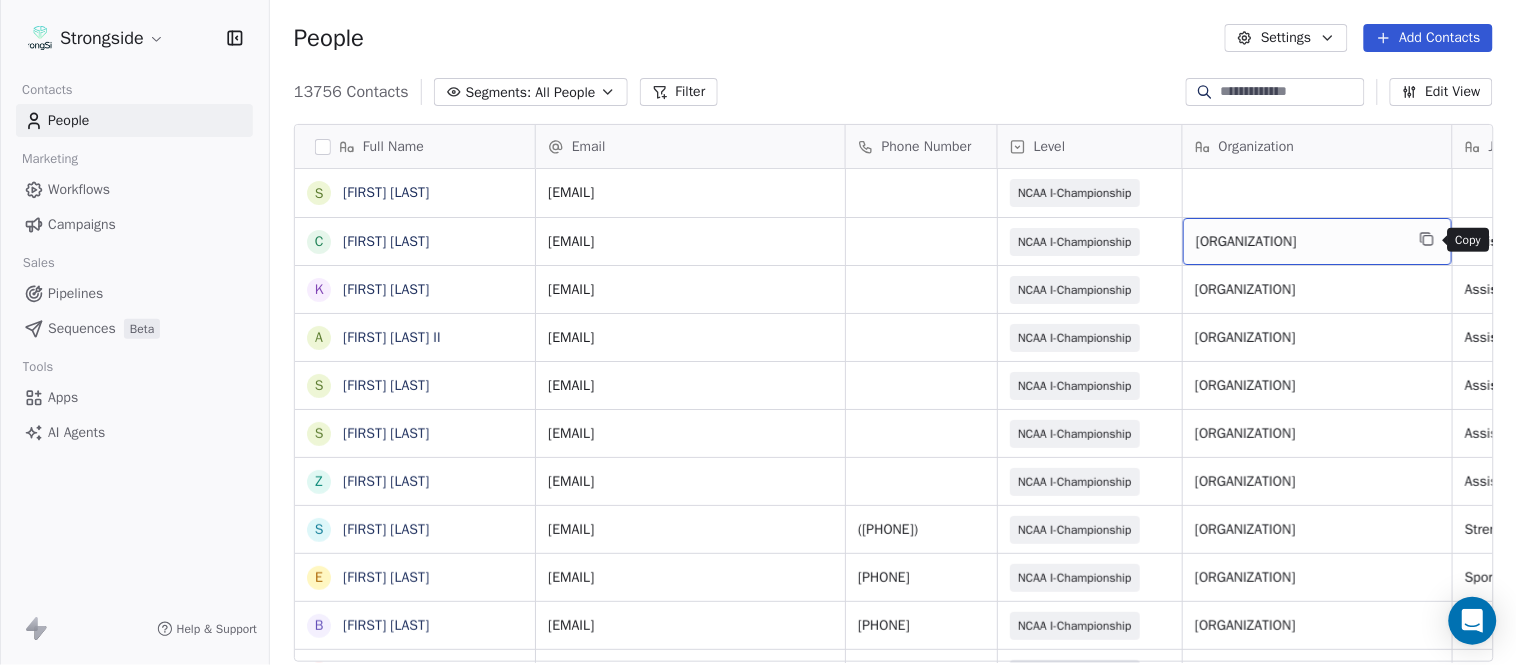 drag, startPoint x: 1417, startPoint y: 244, endPoint x: 1407, endPoint y: 232, distance: 15.6205 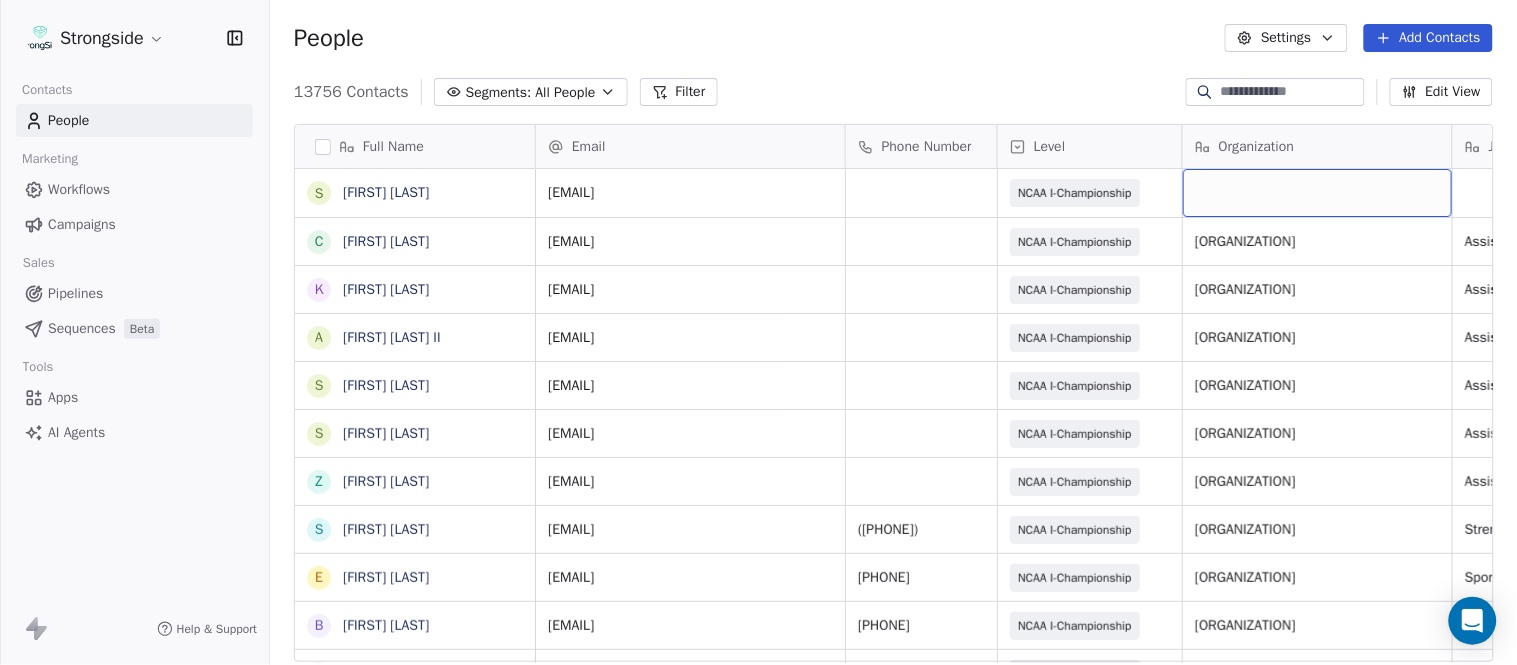 click at bounding box center (1317, 193) 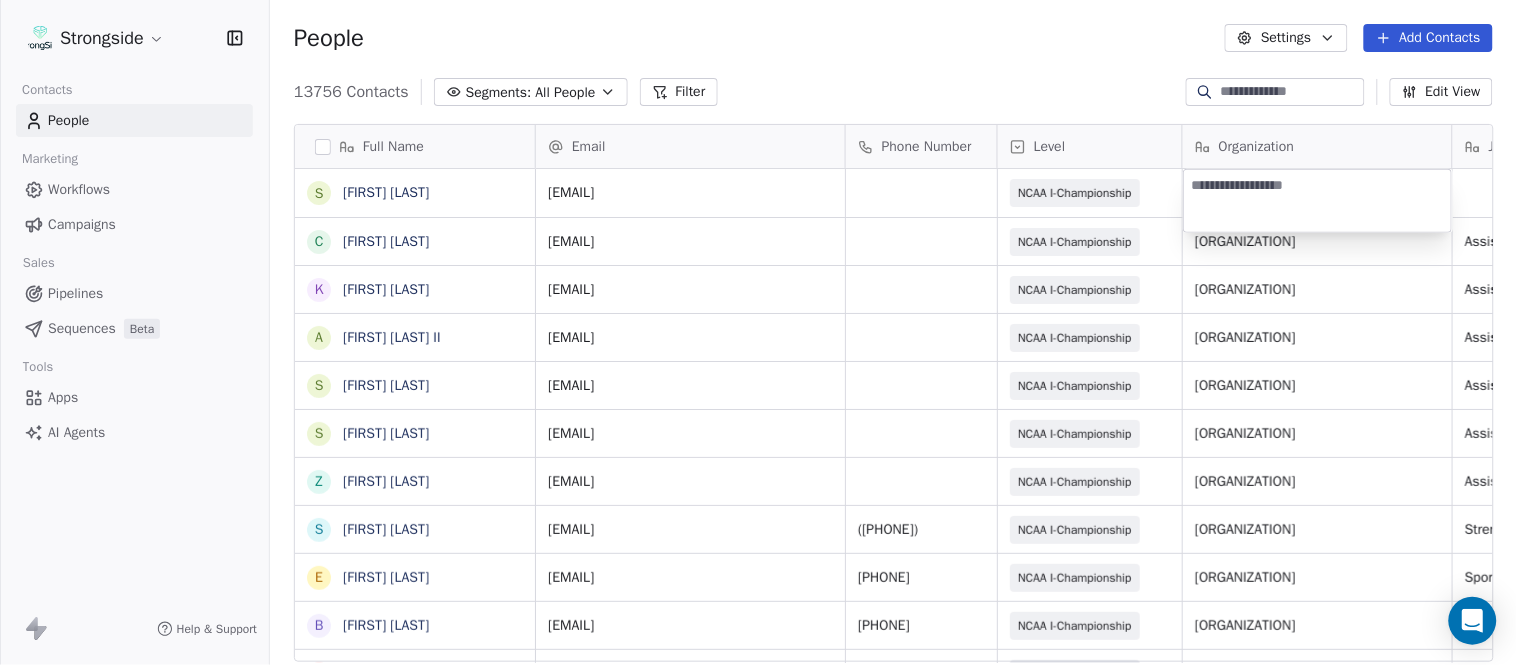 type on "**********" 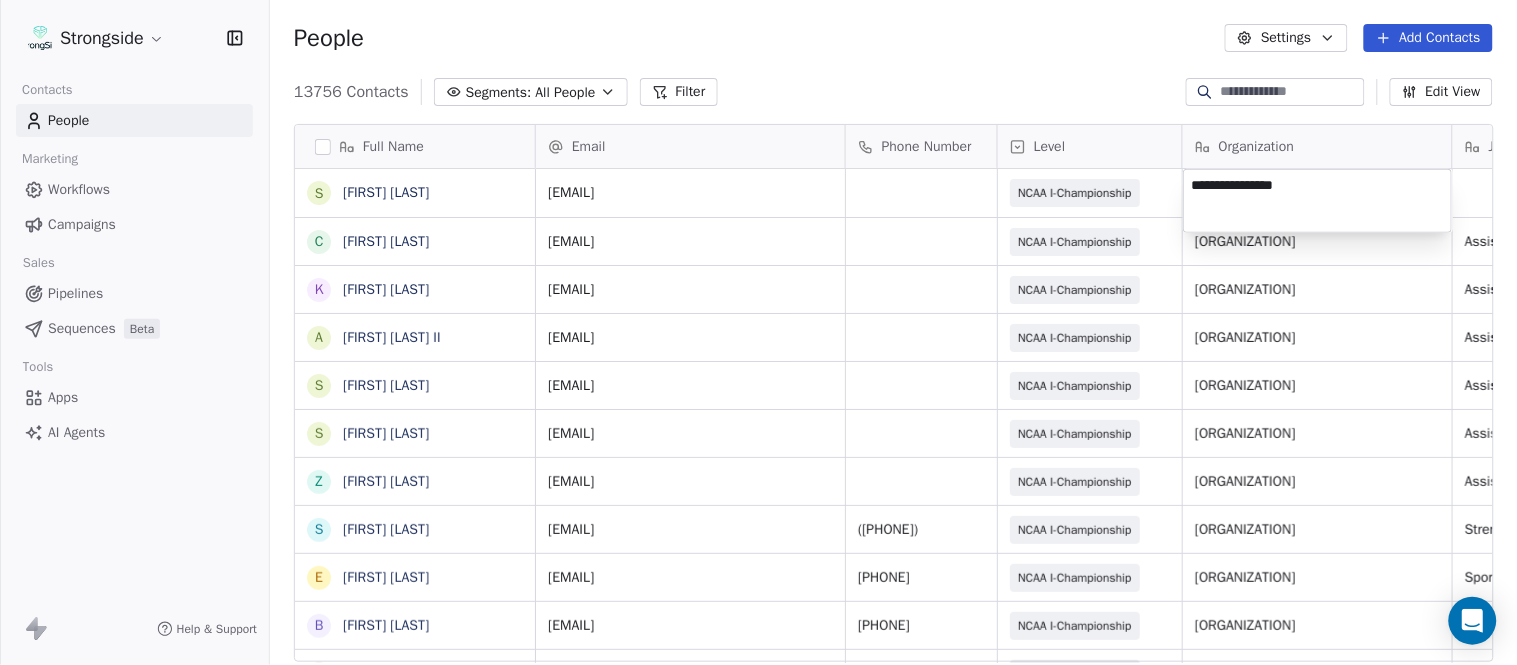 click on "Strongside Contacts People Marketing Workflows Campaigns Sales Pipelines Sequences Beta Tools Apps AI Agents Help & Support People Settings  Add Contacts 13756 Contacts Segments: All People Filter  Edit View Tag Add to Sequence Export Full Name S [FIRST] [LAST] C [FIRST] [LAST] K [FIRST] [LAST] A [FIRST] [LAST] S [FIRST] [LAST] Z [FIRST] [LAST] S [FIRST] [LAST] E [FIRST] [LAST] B [FIRST] [LAST] J [FIRST] [LAST] E [FIRST] [LAST] T [FIRST] [LAST] B [FIRST] [LAST] S [FIRST] [LAST] A [FIRST] [LAST] J [FIRST] [LAST] M [FIRST] [LAST] D [FIRST] [LAST] J [FIRST] [LAST] T [FIRST] [LAST] R [FIRST] [LAST] C [FIRST] [LAST] V [FIRST] [LAST] B [FIRST] [LAST] K [FIRST] [LAST] D [FIRST] [LAST] O [FIRST] [LAST] I [FIRST] [LAST] R [FIRST] [LAST] Email Phone Number Level Organization Job Title Tags Created Date BST Status [EMAIL] NCAA I-Championship Aug 08, 2025 09:32 PM [EMAIL] NCAA I-Championship [ORGANIZATION] Assistant Coach Aug 08, 2025 09:31 PM [EMAIL] SID SID" at bounding box center [758, 332] 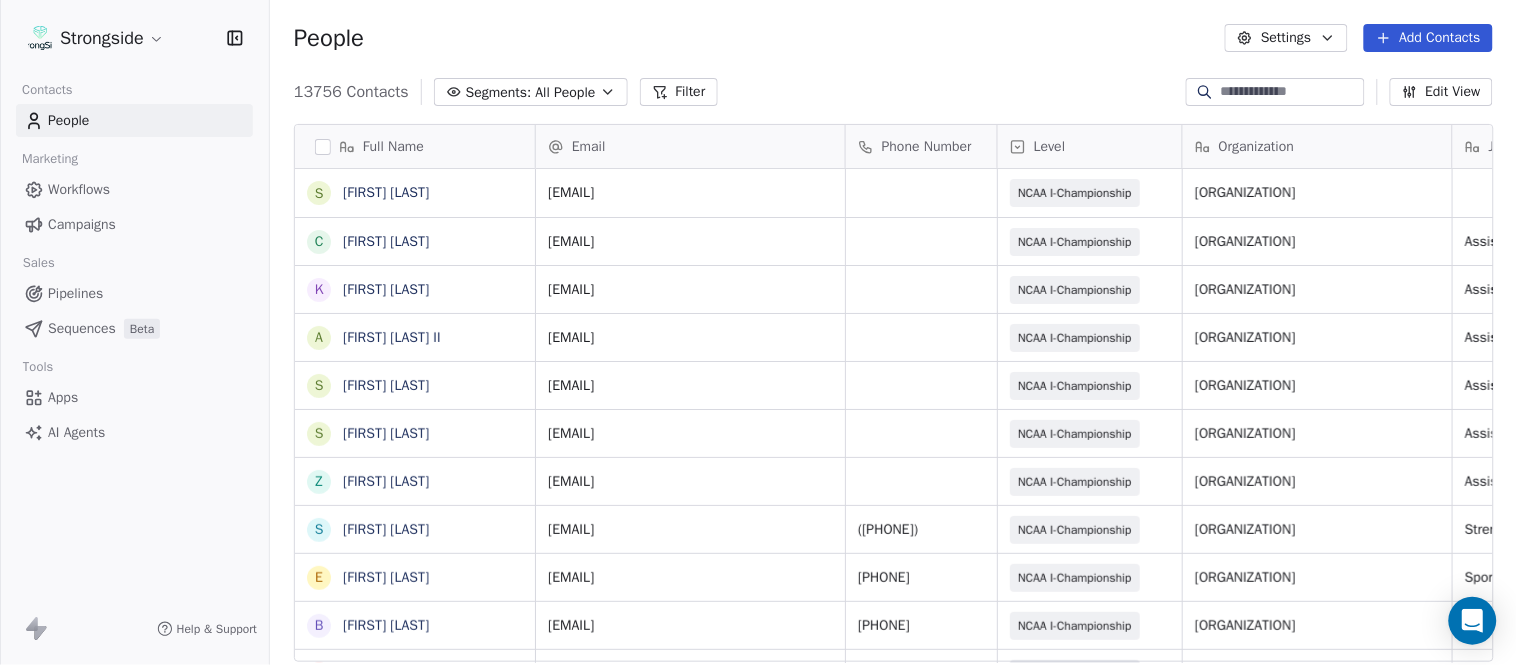 click on "13756 Contacts Segments: All People Filter  Edit View" at bounding box center [893, 92] 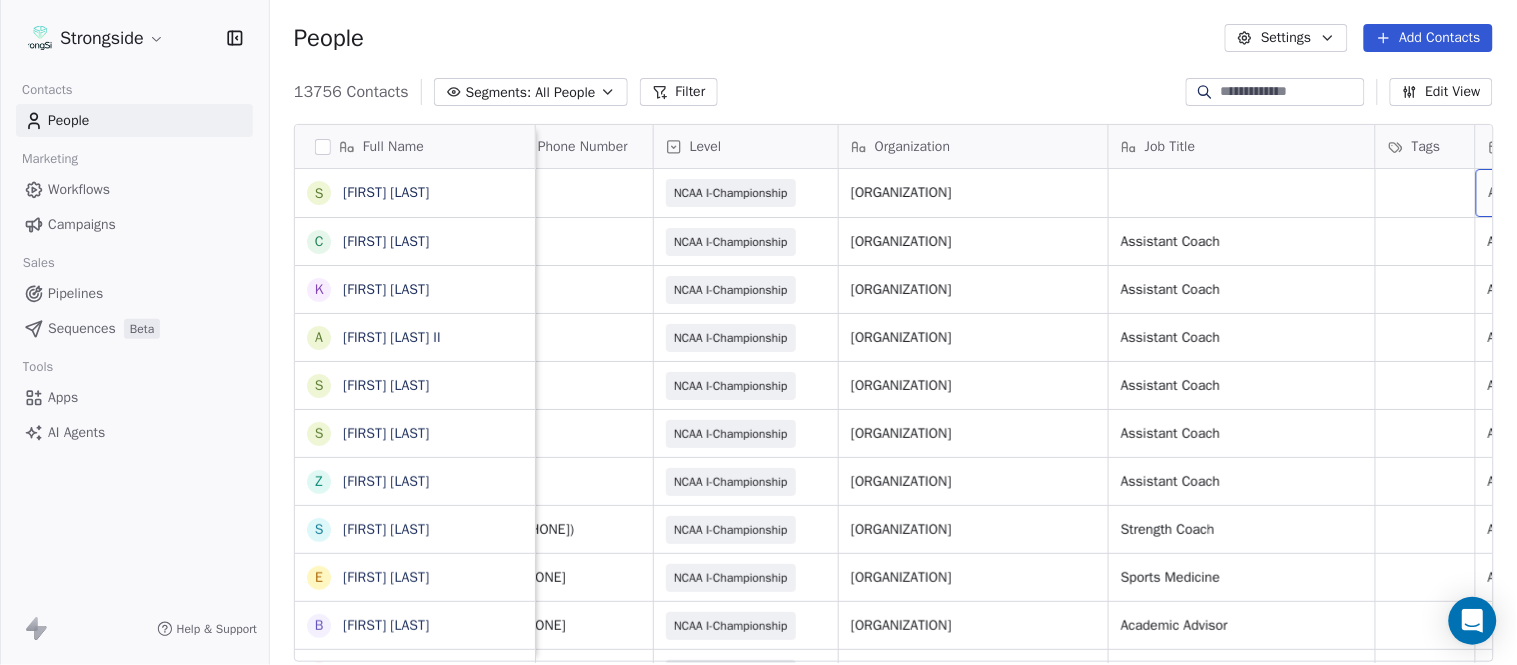 scroll, scrollTop: 0, scrollLeft: 528, axis: horizontal 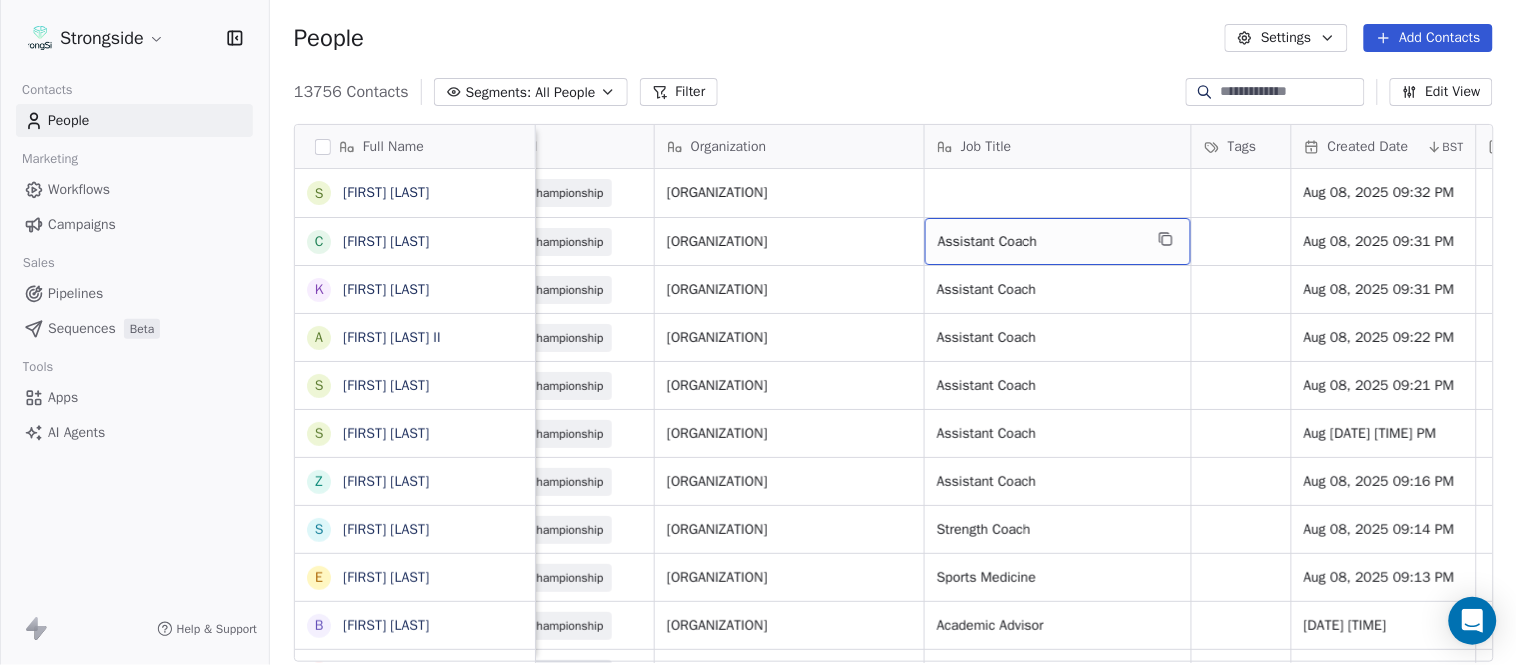 drag, startPoint x: 1147, startPoint y: 238, endPoint x: 1162, endPoint y: 238, distance: 15 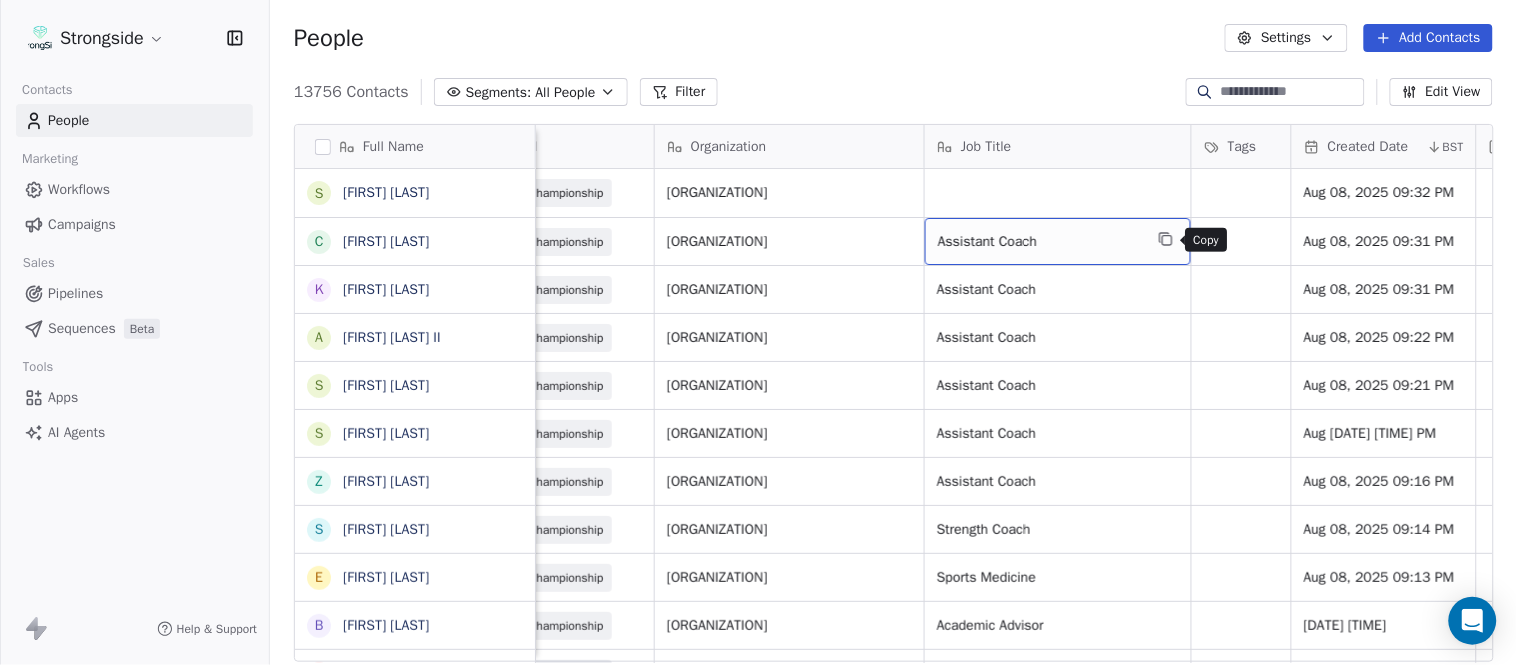 click 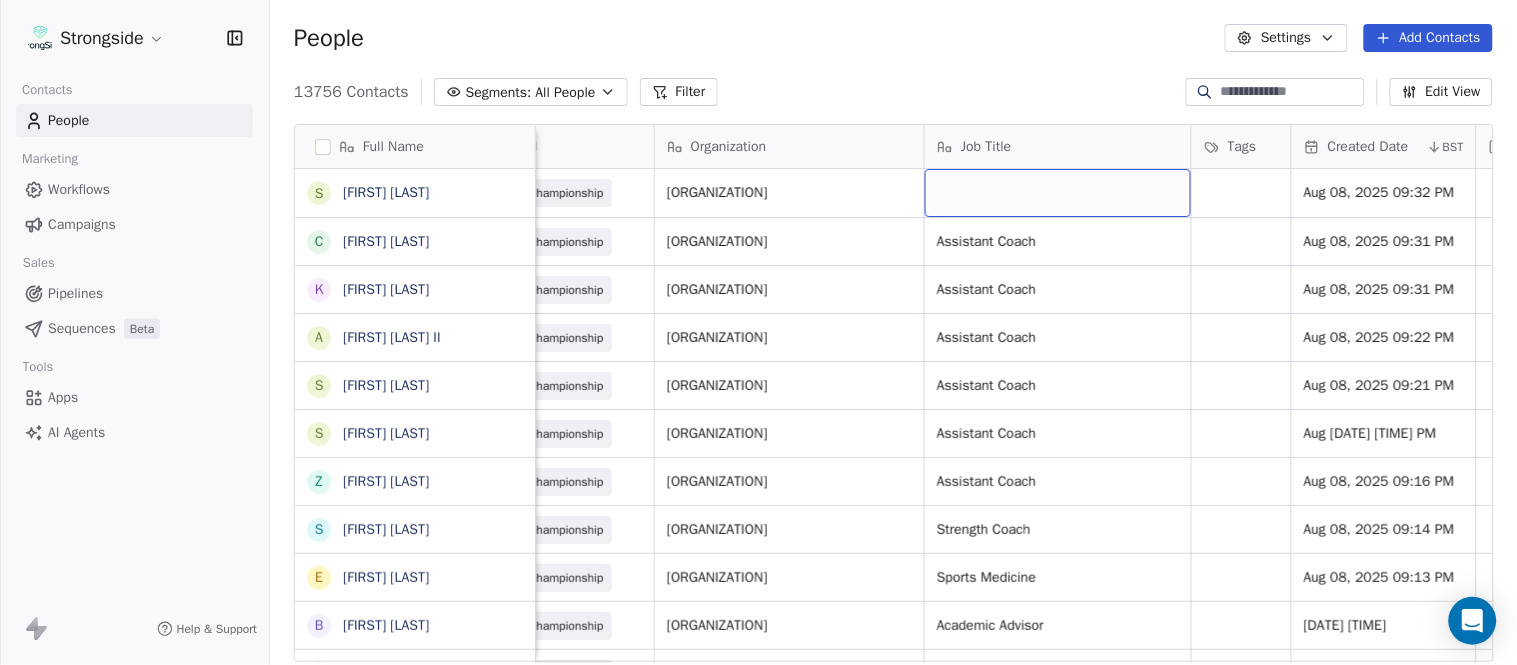 click at bounding box center [1058, 193] 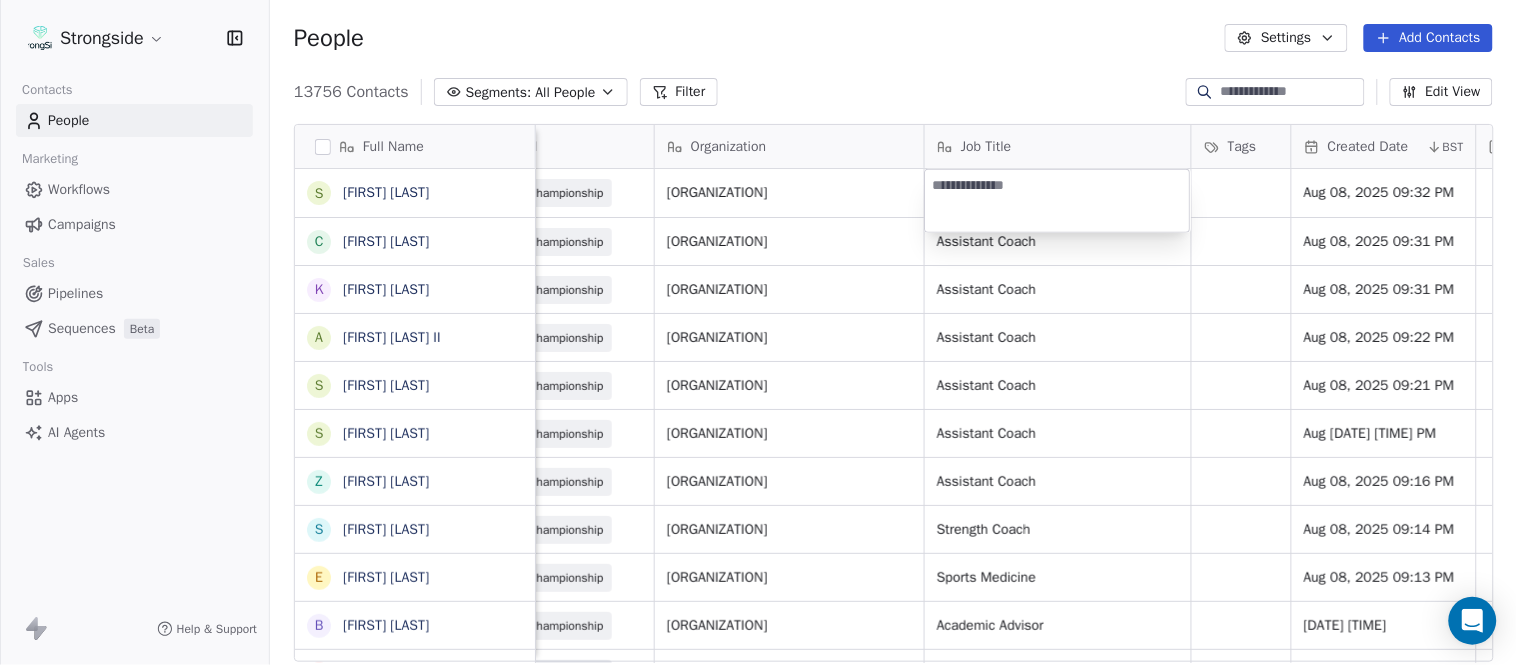 type on "**********" 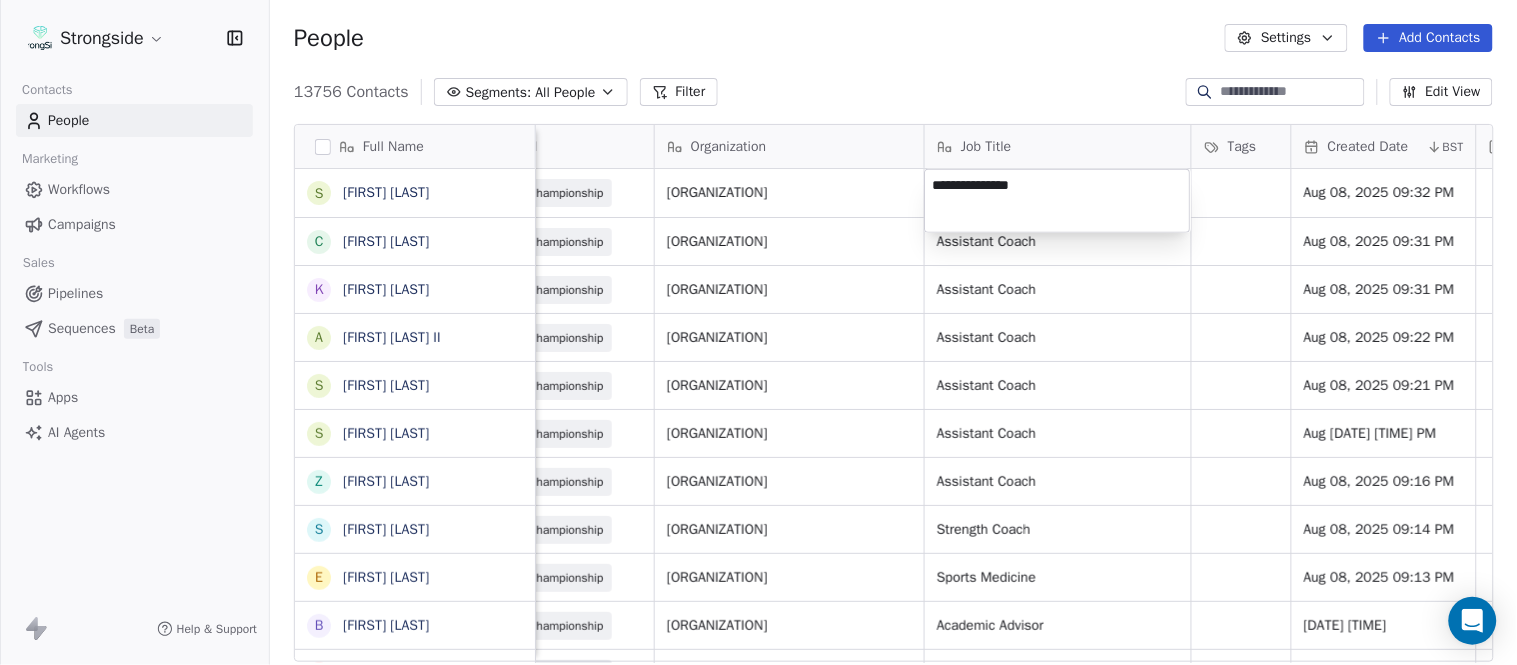 click on "Strongside Contacts People Marketing Workflows Campaigns Sales Pipelines Sequences Beta Tools Apps AI Agents Help & Support People Settings Add Contacts 13756 Contacts Segments: All People Filter Edit View Tag Add to Sequence Export Full Name S [FIRST] [LAST] C [FIRST] [LAST] K [FIRST] [LAST] A [FIRST] [LAST] S [FIRST] [LAST] S [FIRST] [LAST] Z [FIRST] [LAST] S [FIRST] [LAST] E [FIRST] [LAST] B [FIRST] [LAST] J [FIRST] [LAST] E [FIRST] [LAST] T [FIRST] [LAST] B [FIRST] [LAST] A [FIRST] [LAST] J [FIRST] [LAST] M [FIRST] [LAST] D [FIRST] [LAST] J [FIRST] [LAST] T [FIRST] [LAST] R [FIRST] [LAST] C [FIRST] [LAST] V [FIRST] [LAST] B [FIRST] [LAST] K [FIRST] [LAST] D [FIRST] [LAST] O [FIRST] [LAST] I [FIRST] [LAST] R [FIRST] [LAST] Email Phone Number Level Organization Job Title Tags Created Date BST Status Priority Emails Auto Clicked Last Activity Date BST [EMAIL] NCAA I-Championship STONY BROOK UNIV Aug [DATE] [TIME] PM" at bounding box center (758, 332) 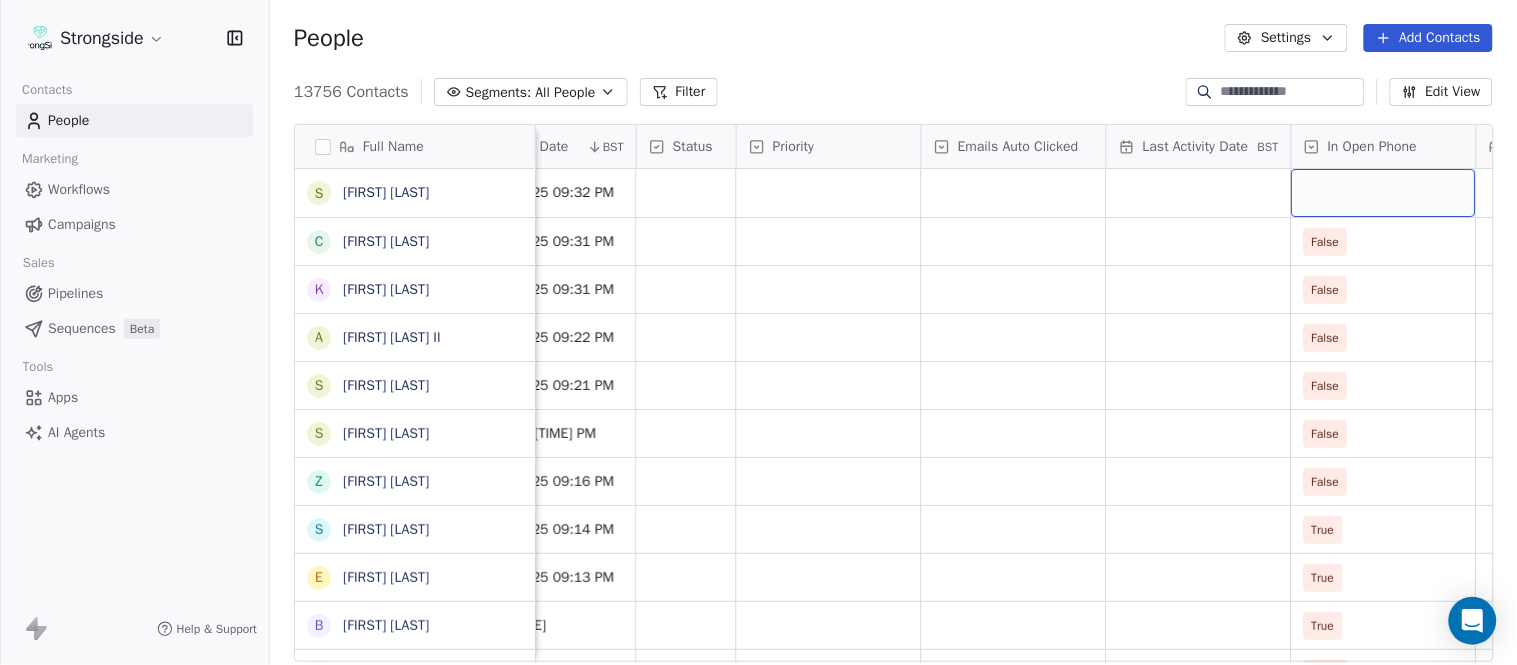 scroll, scrollTop: 0, scrollLeft: 1554, axis: horizontal 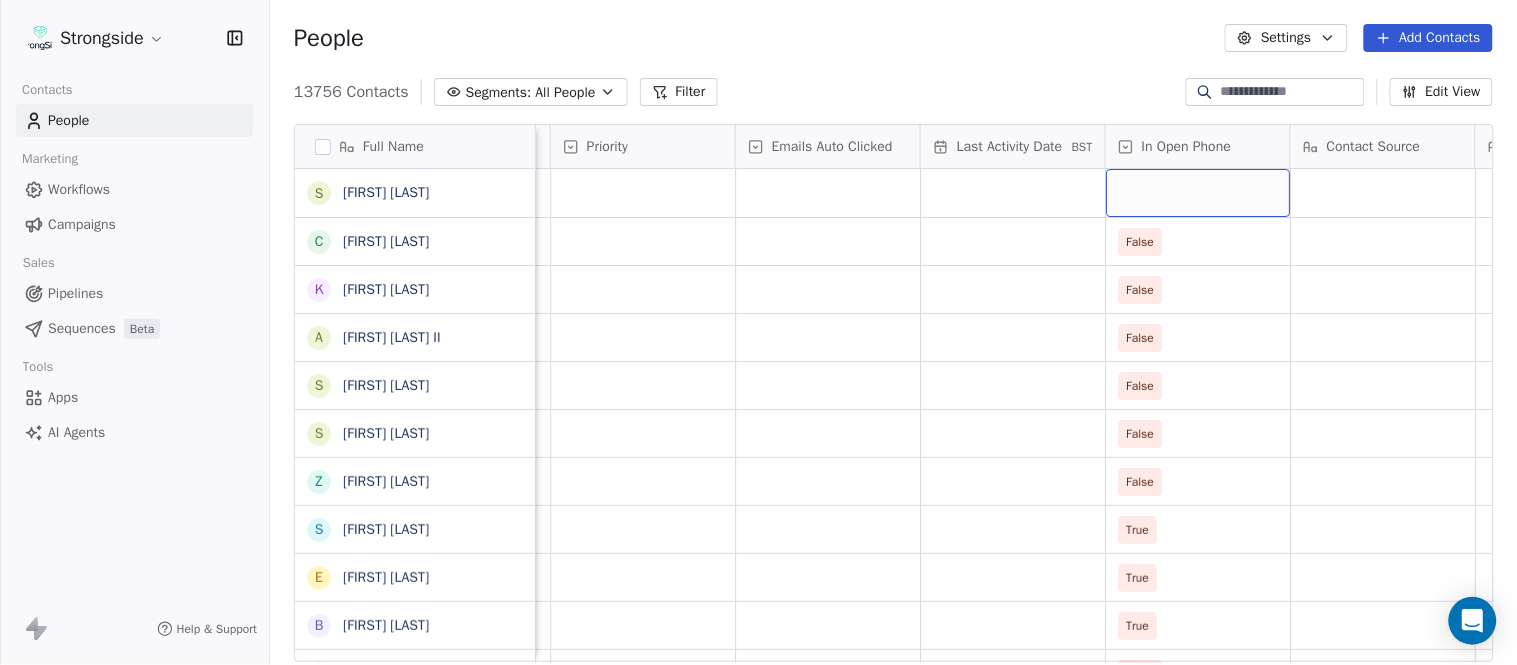 click at bounding box center (1198, 193) 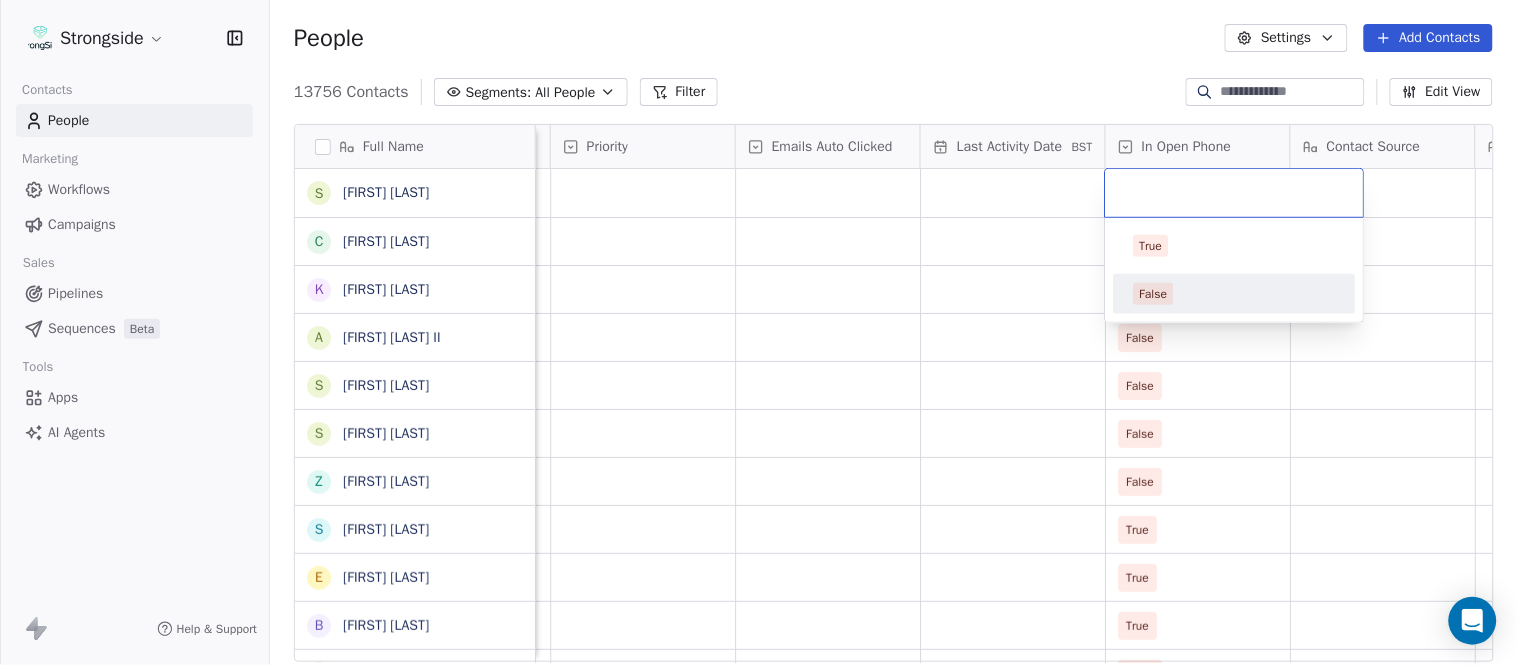 click on "False" at bounding box center (1235, 294) 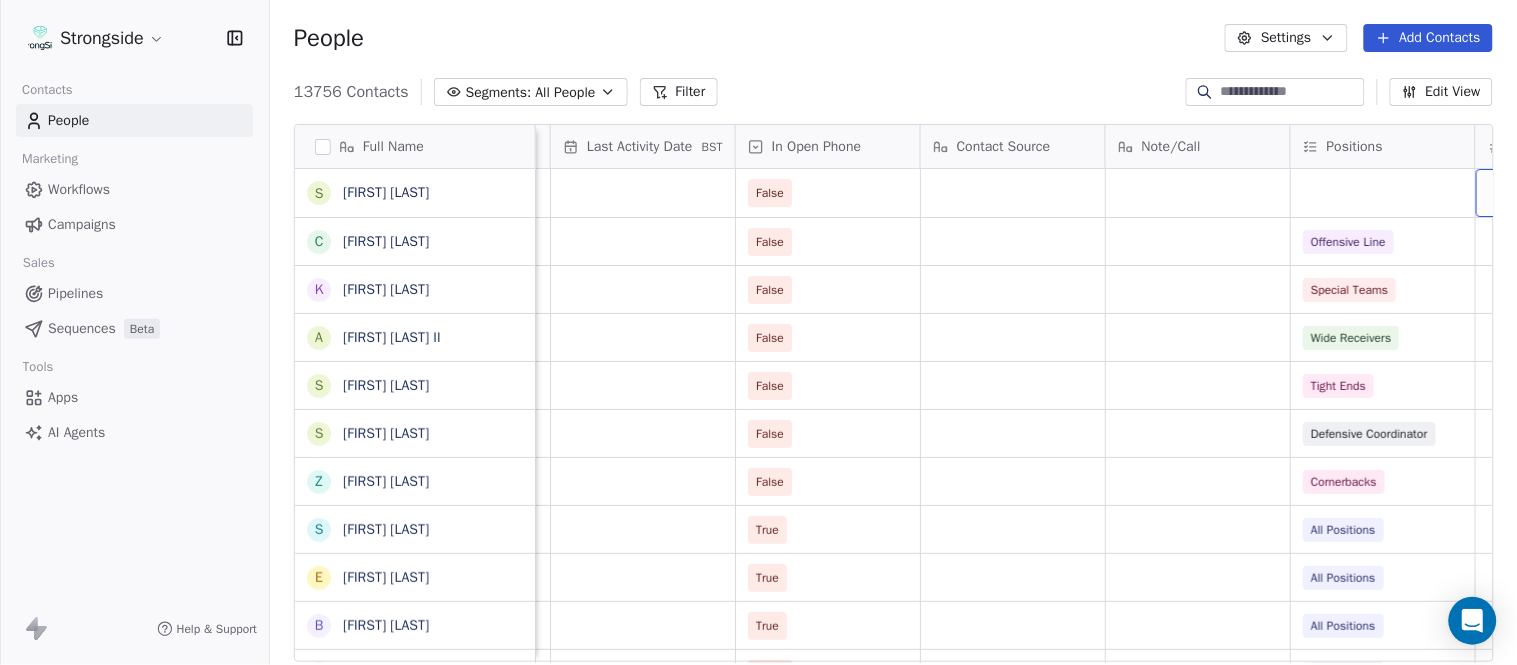 scroll, scrollTop: 0, scrollLeft: 2108, axis: horizontal 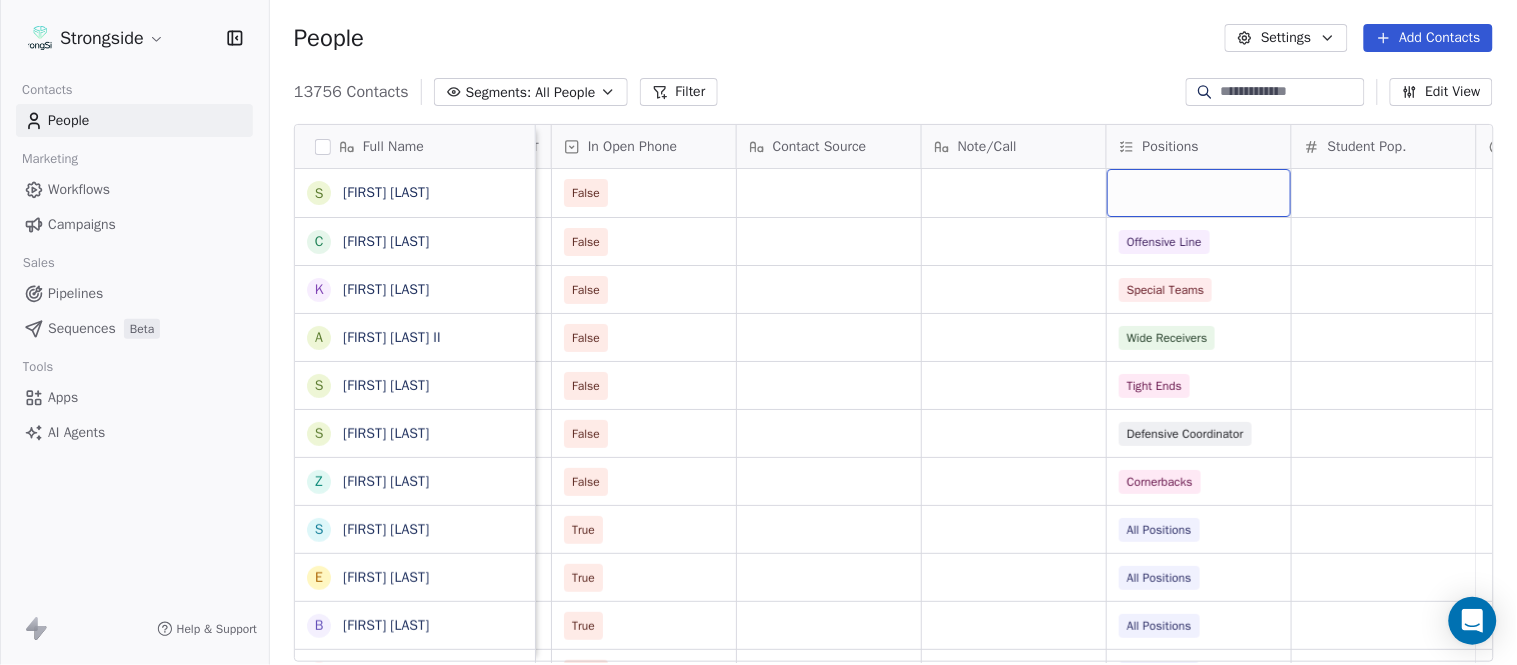 click at bounding box center (1199, 193) 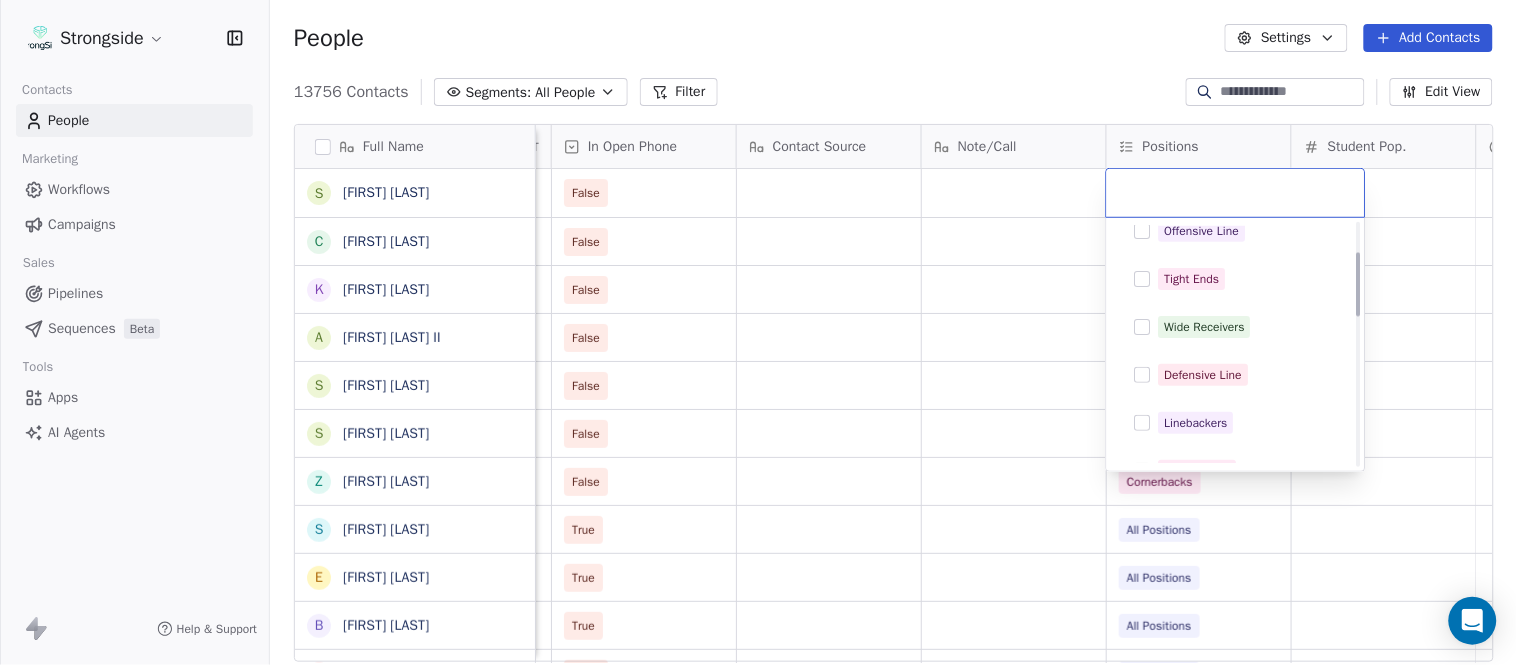 scroll, scrollTop: 222, scrollLeft: 0, axis: vertical 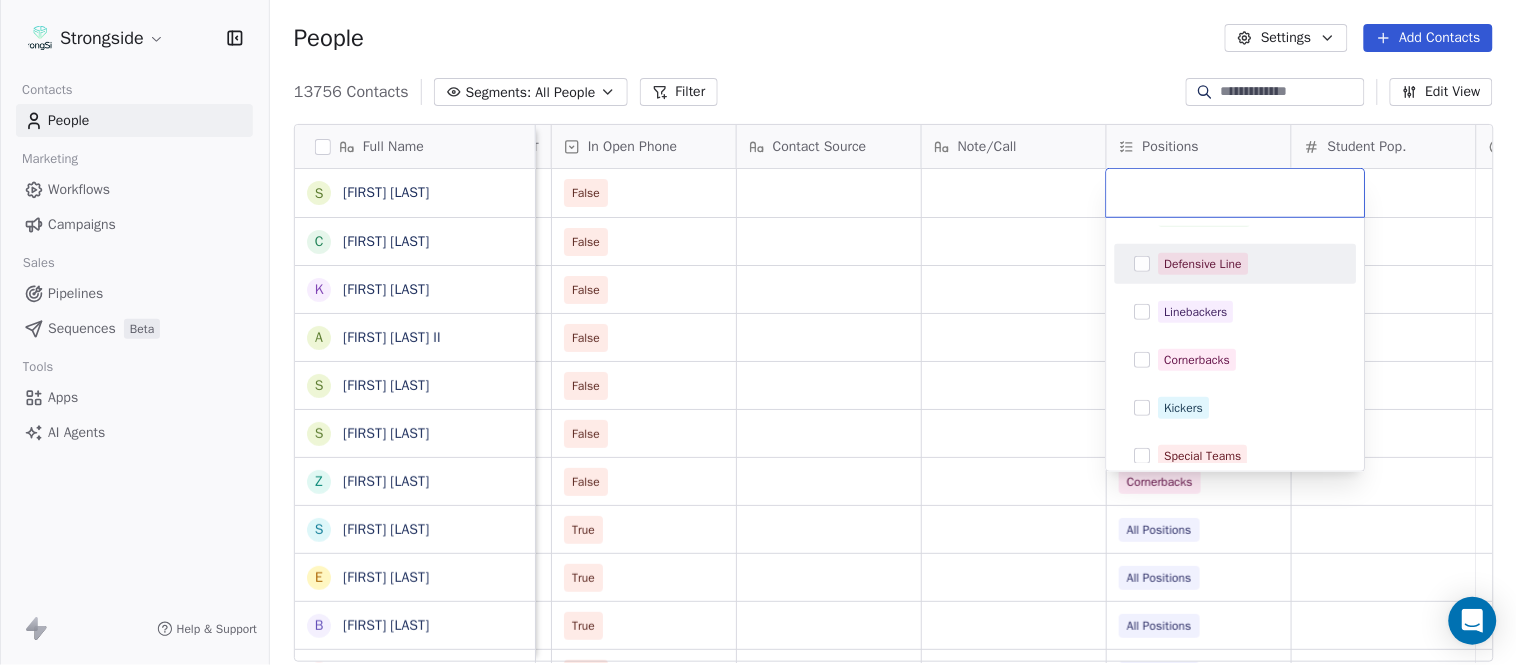 click on "Defensive Line" at bounding box center (1204, 264) 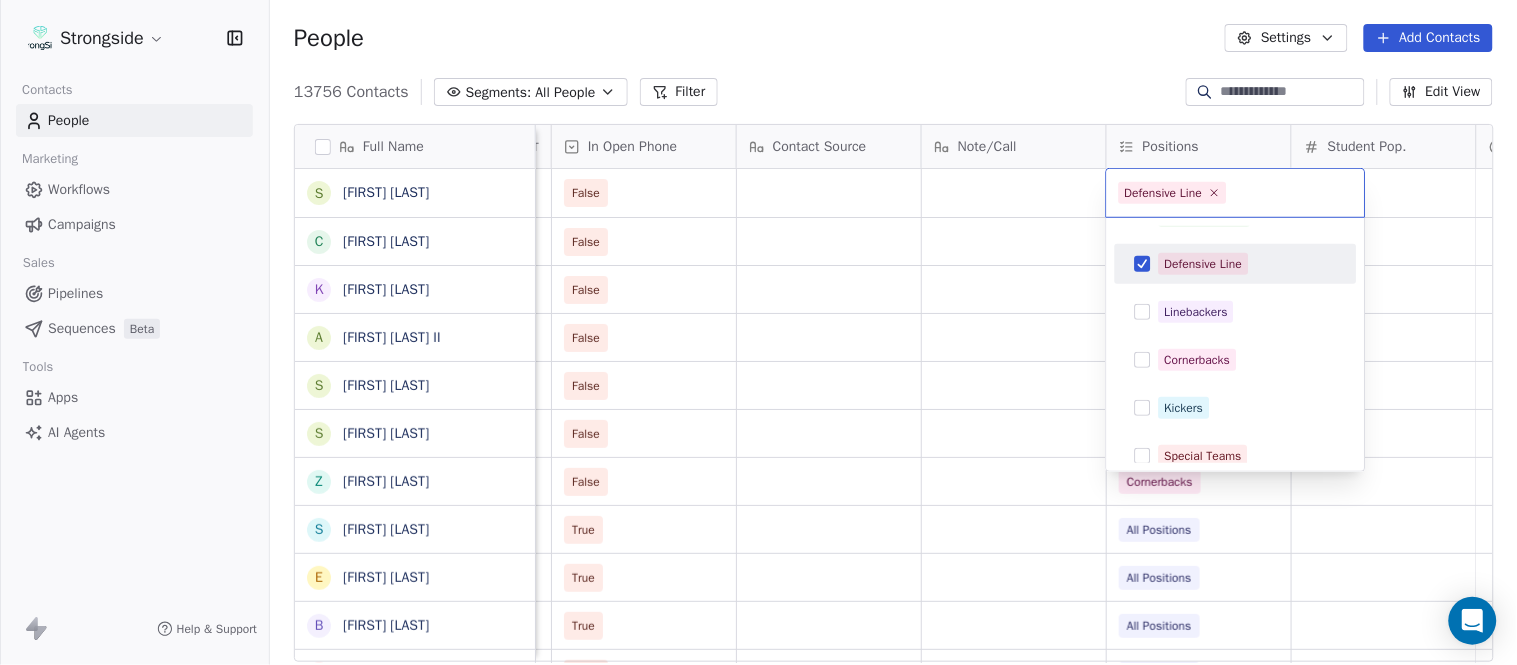 click on "Strongside Contacts People Marketing Workflows Campaigns Sales Pipelines Sequences Beta Tools Apps AI Agents Help & Support People Settings  Add Contacts 13756 Contacts Segments: All People Filter  Edit View Tag Add to Sequence Export Full Name S [FIRST] [LAST] C [FIRST] [LAST] K [FIRST] [LAST] A [FIRST] [LAST] S [FIRST] [LAST] S [FIRST] [LAST] Z [FIRST] [LAST] S [FIRST] [LAST] E [FIRST] [LAST] B [FIRST] [LAST] J [FIRST] [LAST] E [FIRST] [LAST] T [FIRST] [LAST] B [FIRST] [LAST] S [FIRST] [LAST] B [FIRST] [LAST] A [FIRST] [LAST] J [FIRST] [LAST] M [FIRST] [LAST] D [FIRST] [LAST] J [FIRST] [LAST] T [FIRST] [LAST] R [FIRST] [LAST] C [FIRST] [LAST] V [FIRST] [LAST] B [FIRST] [LAST] K [FIRST] [LAST] D [FIRST] [LAST] O [FIRST] [LAST] I [FIRST] [LAST] R [FIRST] [LAST] Status Priority Emails Auto Clicked Last Activity Date BST In Open Phone Contact Source Note/Call Positions Student Pop. Lead Account   False   False Offensive Line   False Special Teams   False Wide Receivers   False Tight Ends   False Defensive Coordinator   False Cornerbacks   True   True" at bounding box center (758, 332) 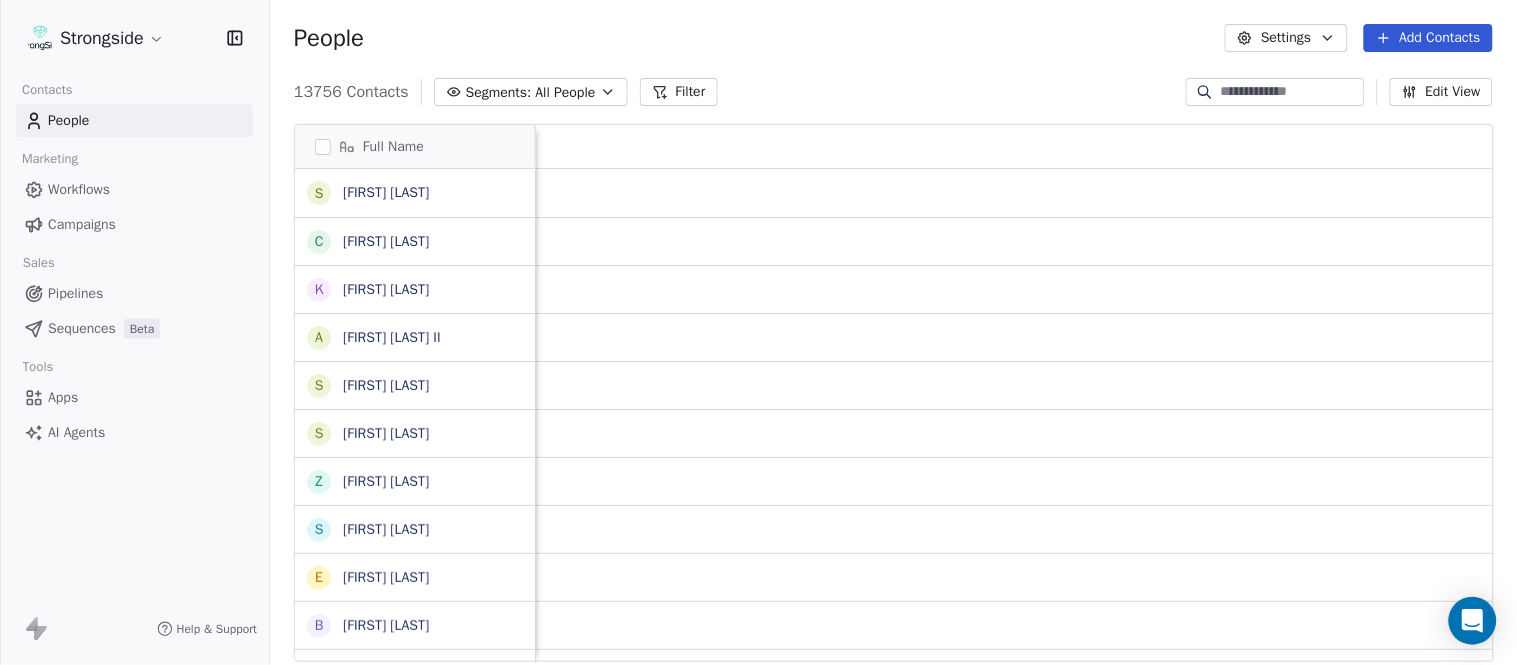 scroll, scrollTop: 0, scrollLeft: 0, axis: both 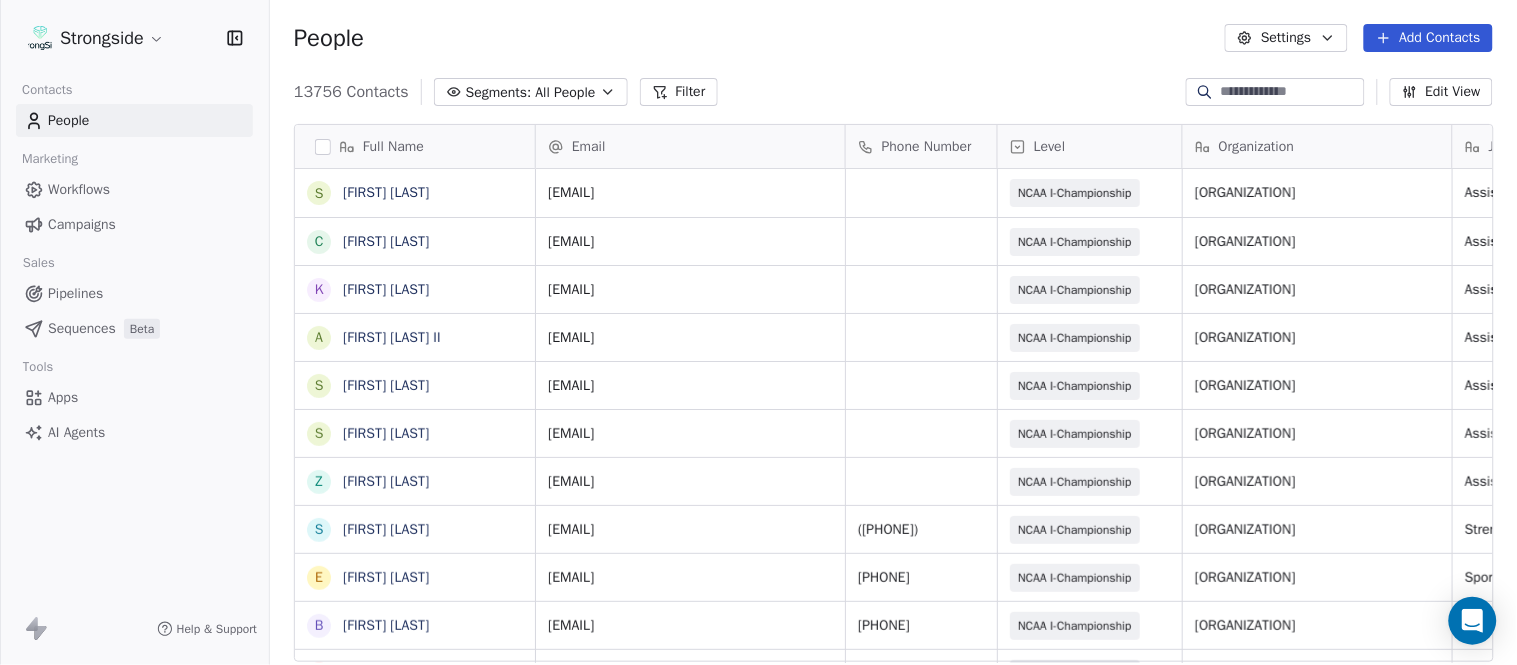 click on "Add Contacts" at bounding box center (1428, 38) 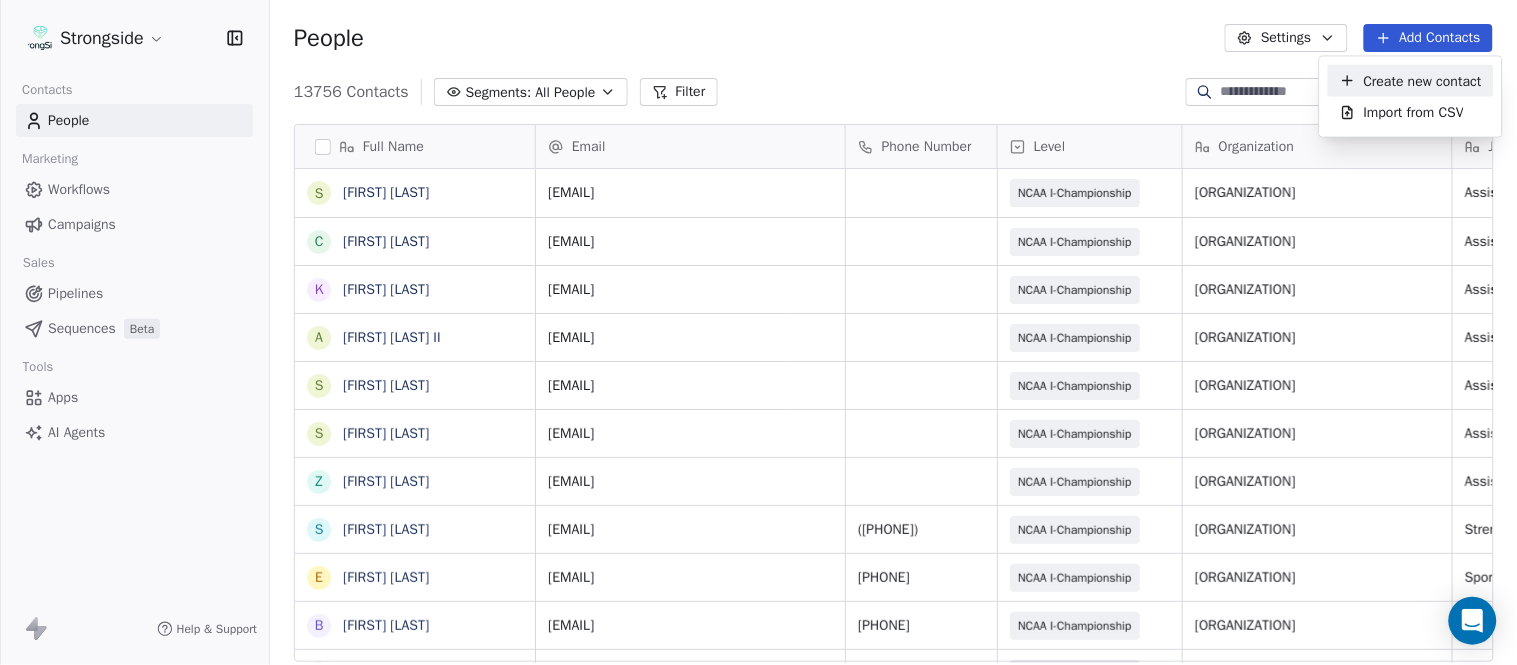 click on "Create new contact" at bounding box center (1423, 80) 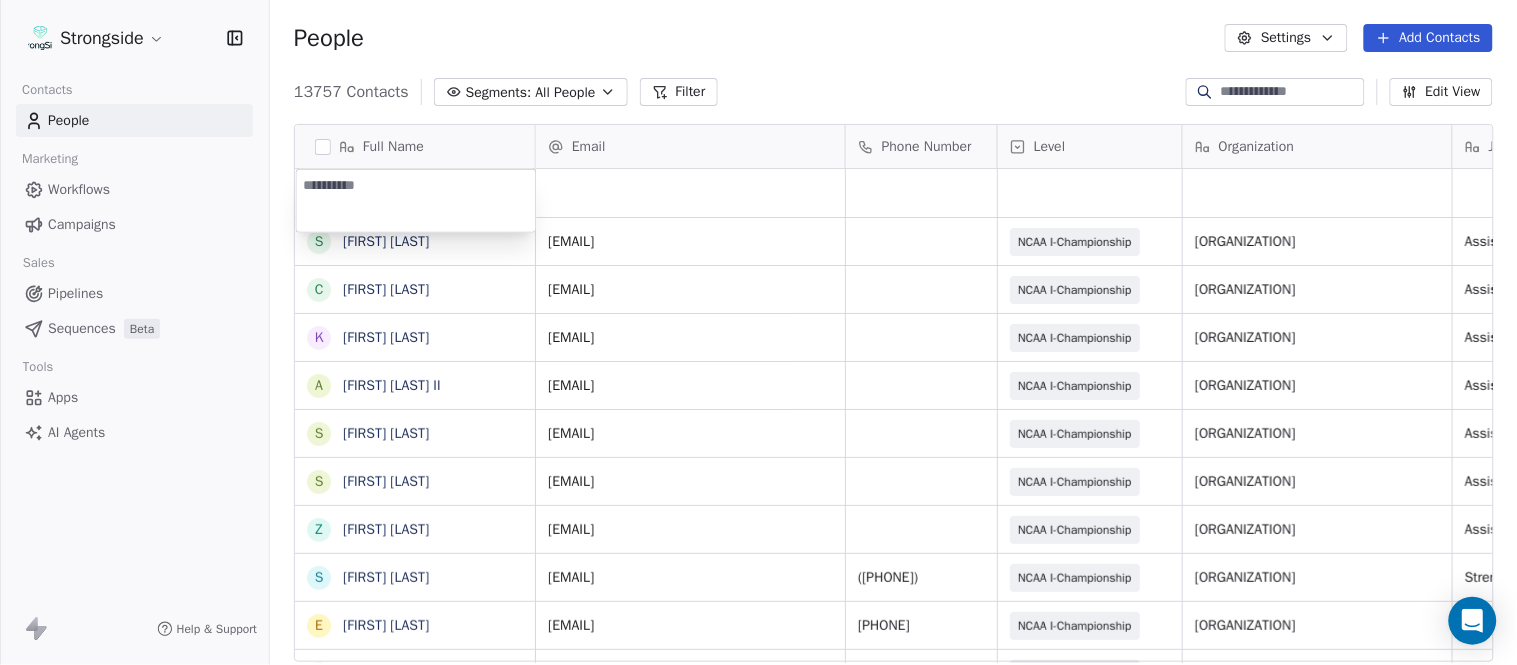 type on "**********" 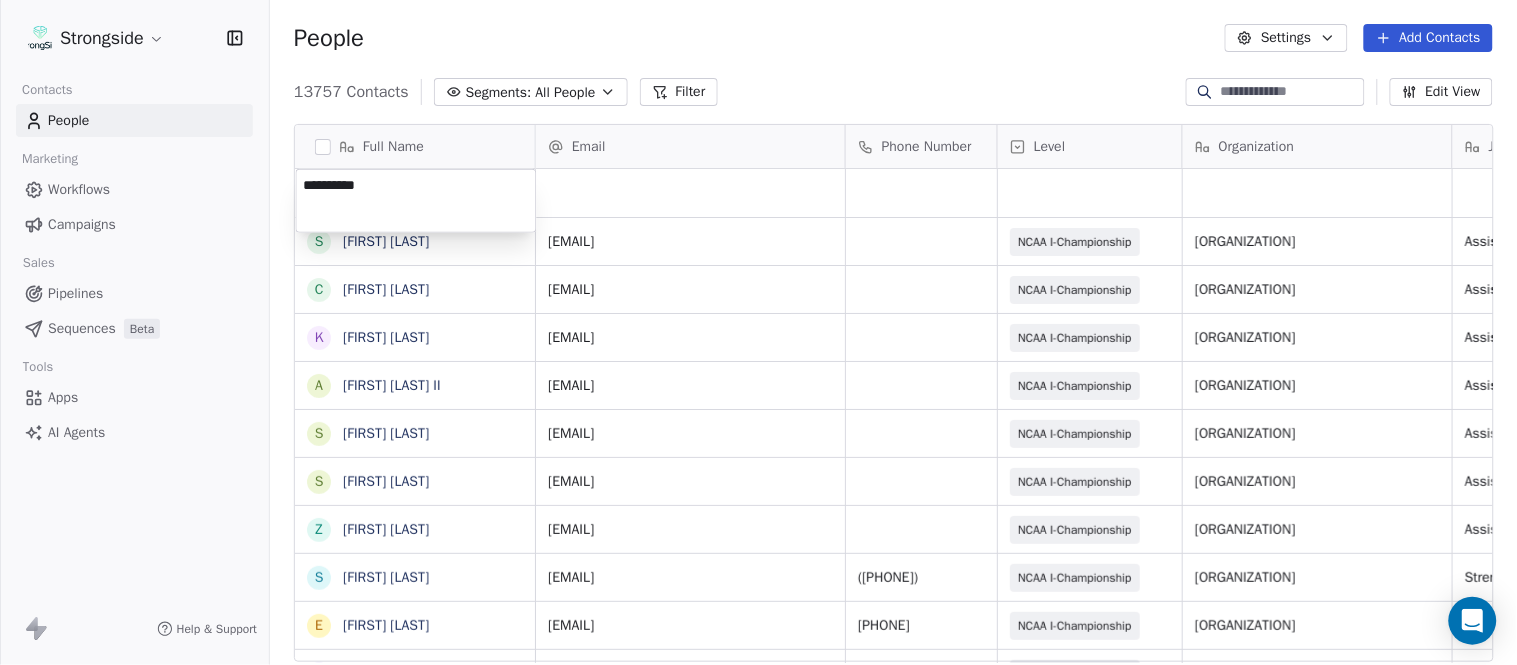 click on "Strongside Contacts People Marketing Workflows Campaigns Sales Pipelines Sequences Beta Tools Apps AI Agents Help & Support People Settings Add Contacts 13757 Contacts Segments: All People Filter Edit View Tag Add to Sequence Export Full Name S [LAST] C [LAST] K [LAST] A [LAST] S [LAST] S [LAST] Z [LAST] S [LAST] E [LAST] B [LAST] J [LAST] E [LAST] T [LAST] B [LAST] S [LAST] B [LAST] A [LAST] J [LAST] M [LAST] D [LAST] J [LAST] T [LAST] R [LAST] C [LAST] V [LAST] B [LAST] K [LAST] D [LAST] O [LAST] I [LAST] Email Phone Number Level Organization Job Title Tags Created Date BST Status Aug 08, 2025 09:33 PM [EMAIL] NCAA I-Championship STONY BROOK UNIV Assistant Coach Aug 08, 2025 09:32 PM [EMAIL] NCAA I-Championship STONY BROOK UNIV Assistant Coach STONY BROOK UNIV" at bounding box center (758, 332) 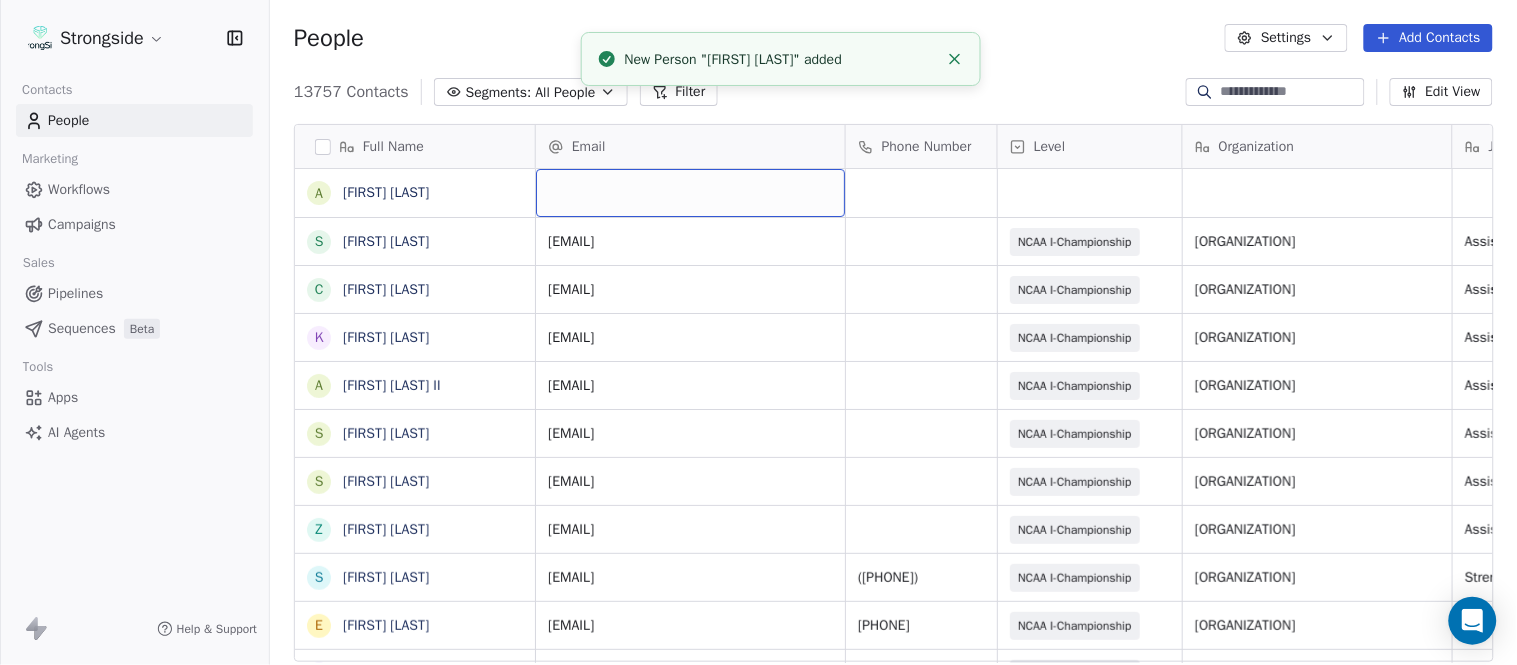 click at bounding box center (690, 193) 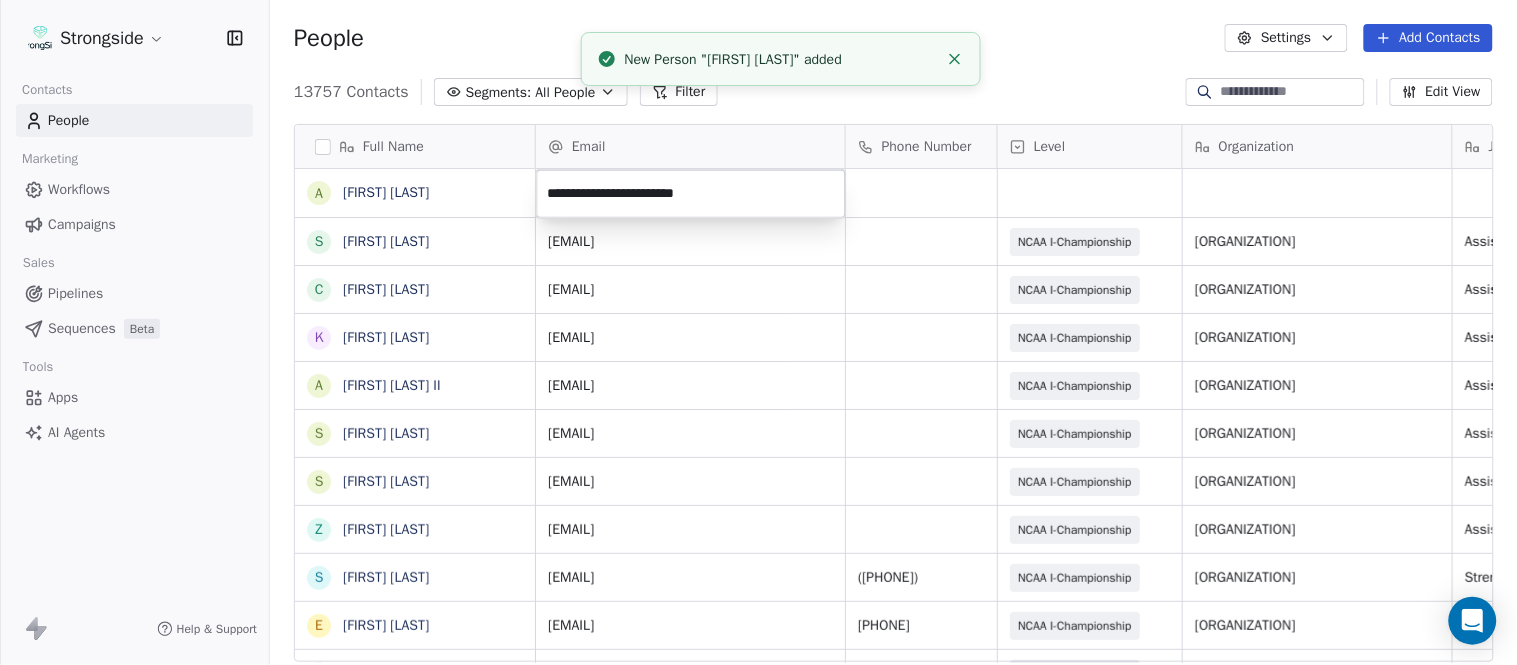 click on "Strongside Contacts People Marketing Workflows Campaigns Sales Pipelines Sequences Beta Tools Apps AI Agents Help & Support People Settings Add Contacts 13757 Contacts Segments: All People Filter Edit View Tag Add to Sequence Export Full Name A [FIRST] [LAST] S [FIRST] [LAST] C [FIRST] [LAST] K [FIRST] [LAST] A [FIRST] [LAST] S [FIRST] [LAST] S [FIRST] [LAST] Z [FIRST] [LAST] S [FIRST] [LAST] E [FIRST] [LAST] B [FIRST] [LAST] J [FIRST] [LAST] E [FIRST] [LAST] T [FIRST] [LAST] B [FIRST] [LAST] S [FIRST] [LAST] B [FIRST] [LAST] A [FIRST] [LAST] J [FIRST] [LAST] M [FIRST] [LAST] D [FIRST] [LAST] J [FIRST] [LAST] T [FIRST] [LAST] R [FIRST] [LAST] C [FIRST] [LAST] V [FIRST] [LAST] B [FIRST] [LAST] K [FIRST] [LAST] D [FIRST] [LAST] O [FIRST] [LAST] I [FIRST] [LAST] Email Phone Number Level Organization Job Title Tags Created Date BST Status [DATE] [TIME] [EMAIL] NCAA I-Championship STONY BROOK UNIV Assistant Coach [DATE] [TIME] [EMAIL] NCAA I-Championship STONY BROOK UNIV Assistant Coach SID" at bounding box center (758, 332) 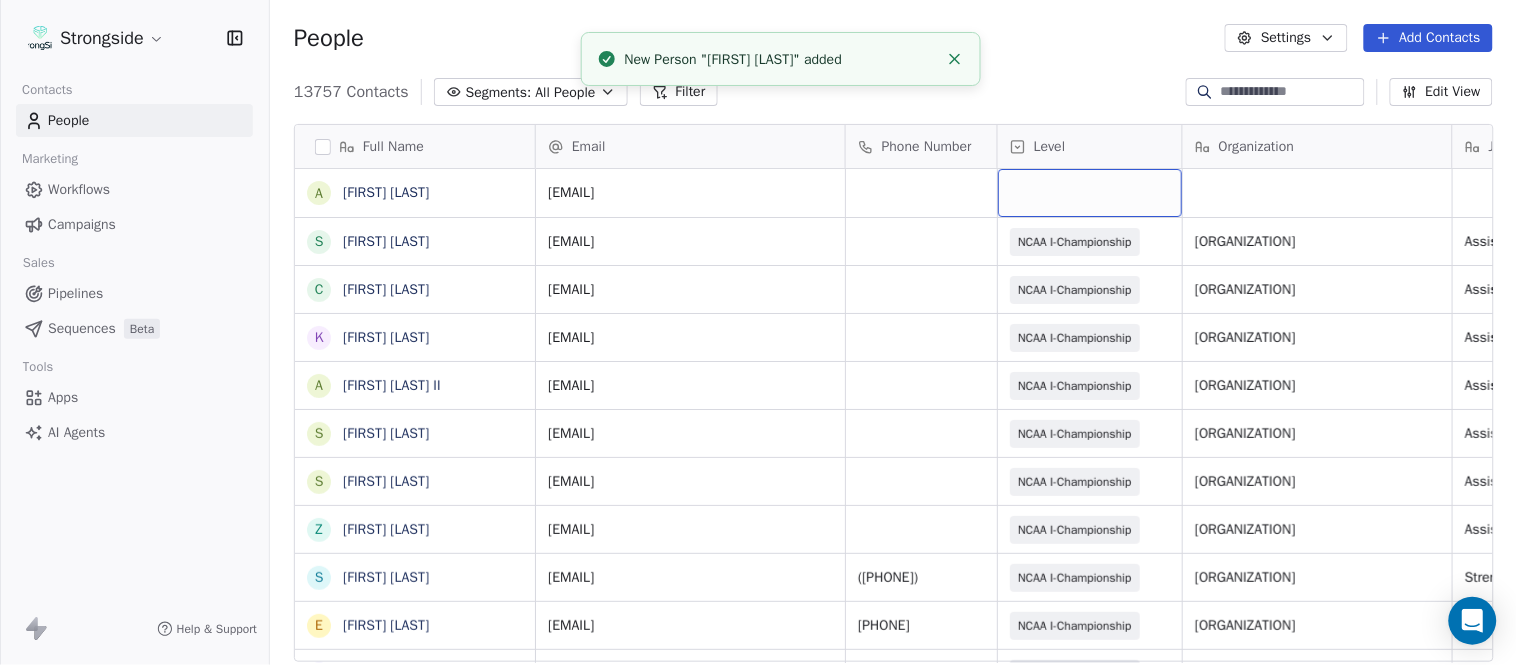 click at bounding box center (1090, 193) 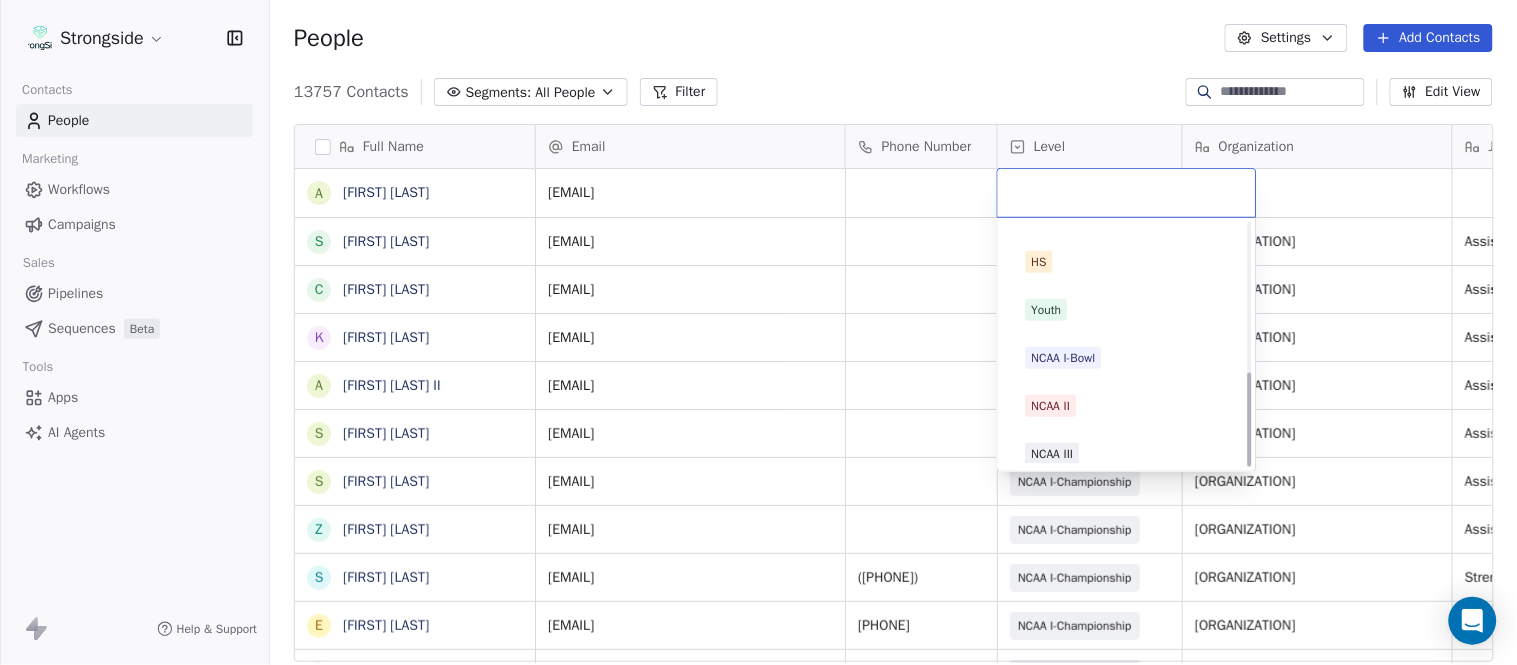 scroll, scrollTop: 378, scrollLeft: 0, axis: vertical 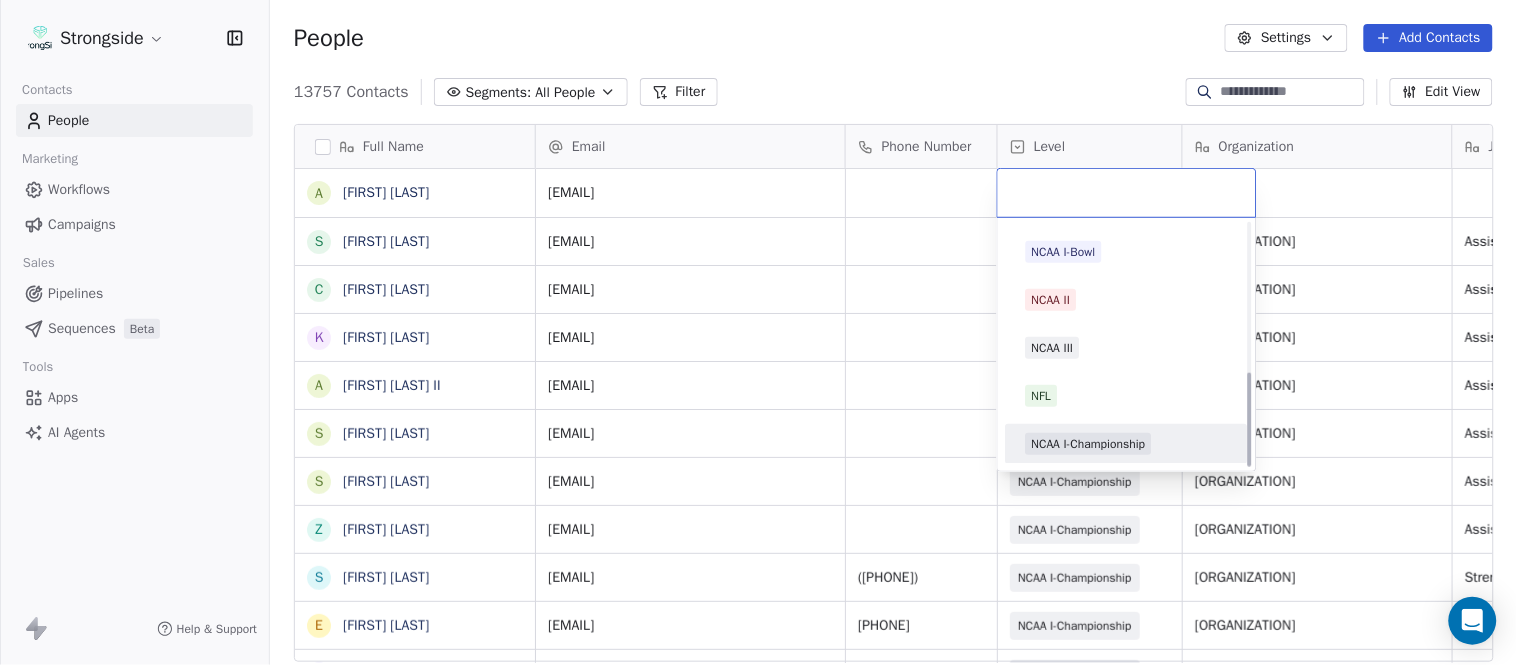 click on "NCAA I-Championship" at bounding box center [1089, 444] 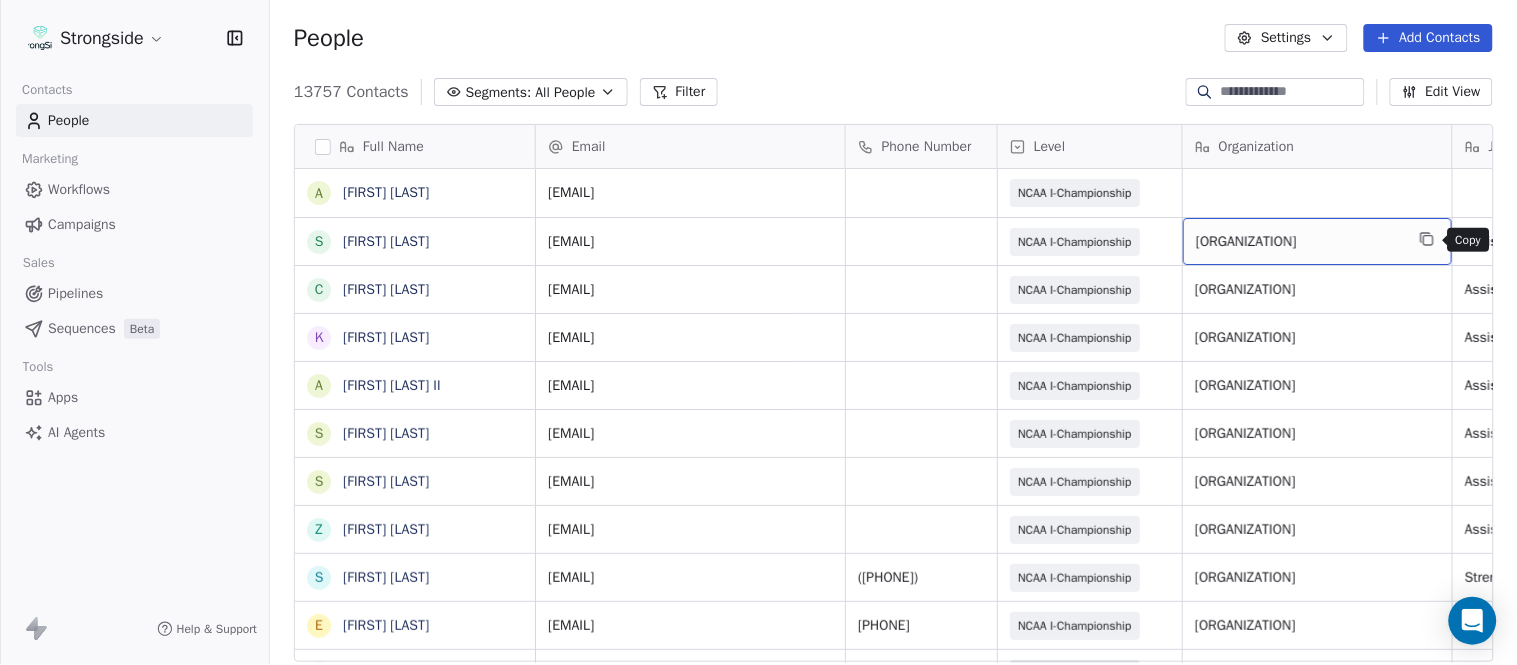 click at bounding box center [1427, 239] 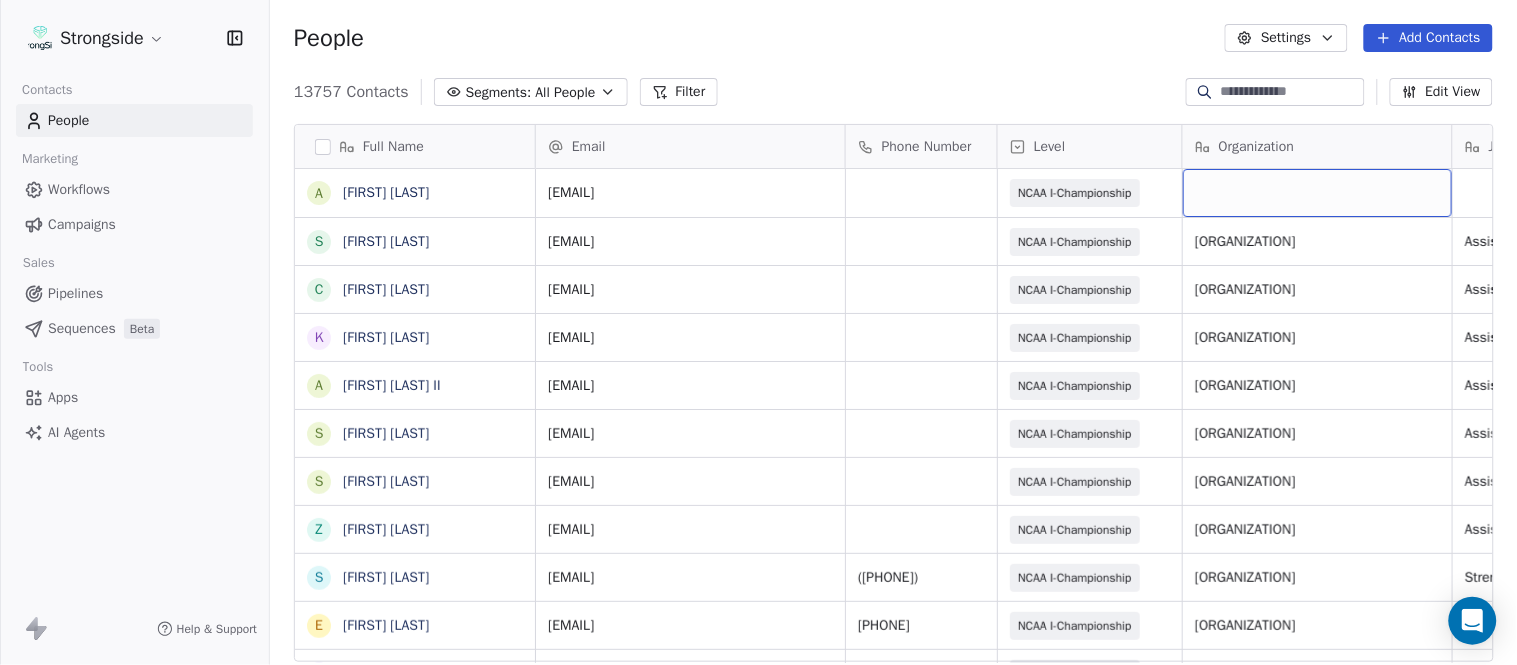click at bounding box center (1317, 193) 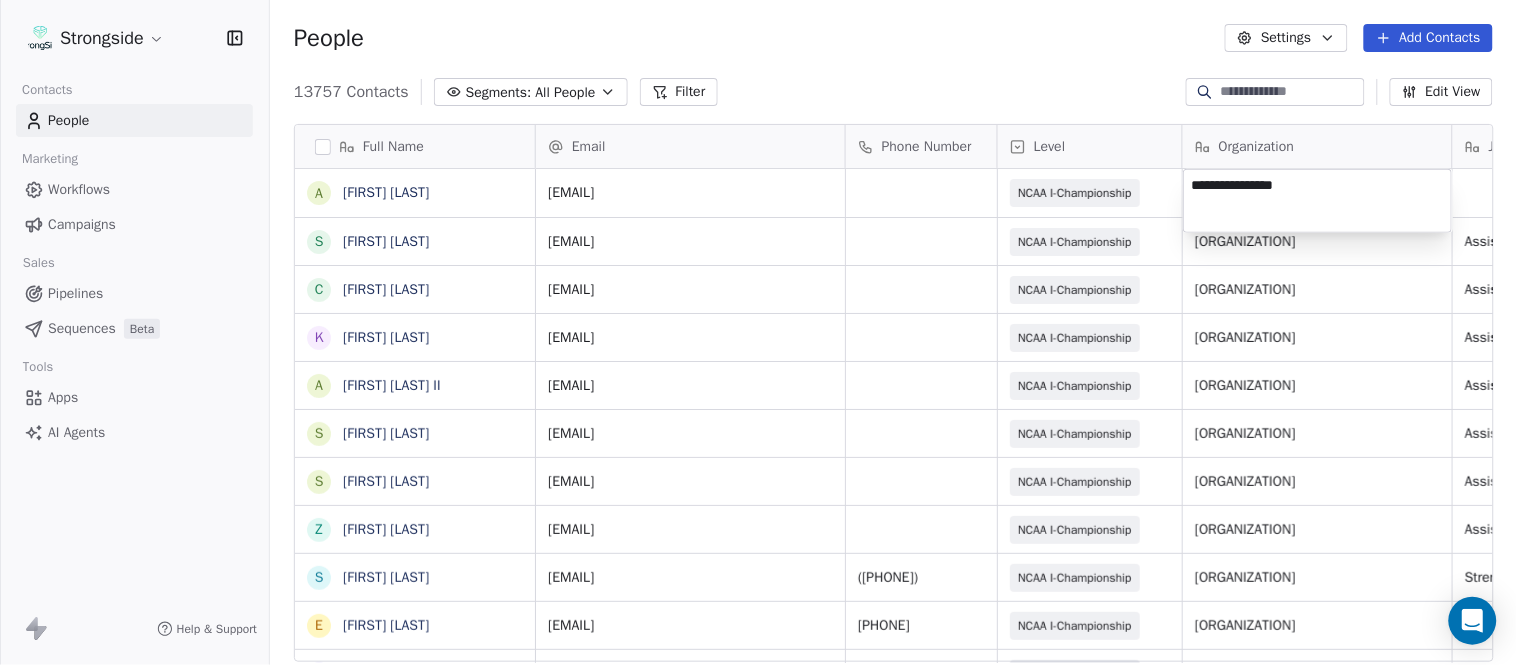click on "Strongside Contacts People Marketing Workflows Campaigns Sales Pipelines Sequences Beta Tools Apps AI Agents Help & Support People Settings Add Contacts 13757 Contacts Segments: All People Filter Edit View Tag Add to Sequence Export Full Name A [FIRST] [LAST] S [FIRST] [LAST] C [FIRST] [LAST] K [FIRST] [LAST] A [FIRST] [LAST] S [FIRST] [LAST] S [FIRST] [LAST] Z [FIRST] [LAST] S [FIRST] [LAST] E [FIRST] [LAST] B [FIRST] [LAST] J [FIRST] [LAST] E [FIRST] [LAST] T [FIRST] [LAST] B [FIRST] [LAST] S [FIRST] [LAST] B [FIRST] [LAST] A [FIRST] [LAST] J [FIRST] [LAST] M [FIRST] [LAST] D [FIRST] [LAST] J [FIRST] [LAST] T [FIRST] [LAST] R [FIRST] [LAST] C [FIRST] [LAST] V [FIRST] [LAST] B [FIRST] [LAST] K [FIRST] [LAST] D [FIRST] [LAST] O [FIRST] [LAST] I [FIRST] [LAST] R [FIRST] [LAST] T [FIRST] [LAST] K [FIRST] [LAST] J [FIRST] [LAST] T [FIRST] [LAST] S [FIRST] [LAST] D Dr. [FIRST] [LAST] Email Phone Number Level Organization Job Title Tags Created Date BST Status [EMAIL] NCAA I-Championship Aug 08, 2025 09:33 PM [EMAIL] NCAA I-Championship STONY BROOK UNIV Assistant Coach Aug 08, 2025 09:32 PM [EMAIL] SID SID" at bounding box center [758, 332] 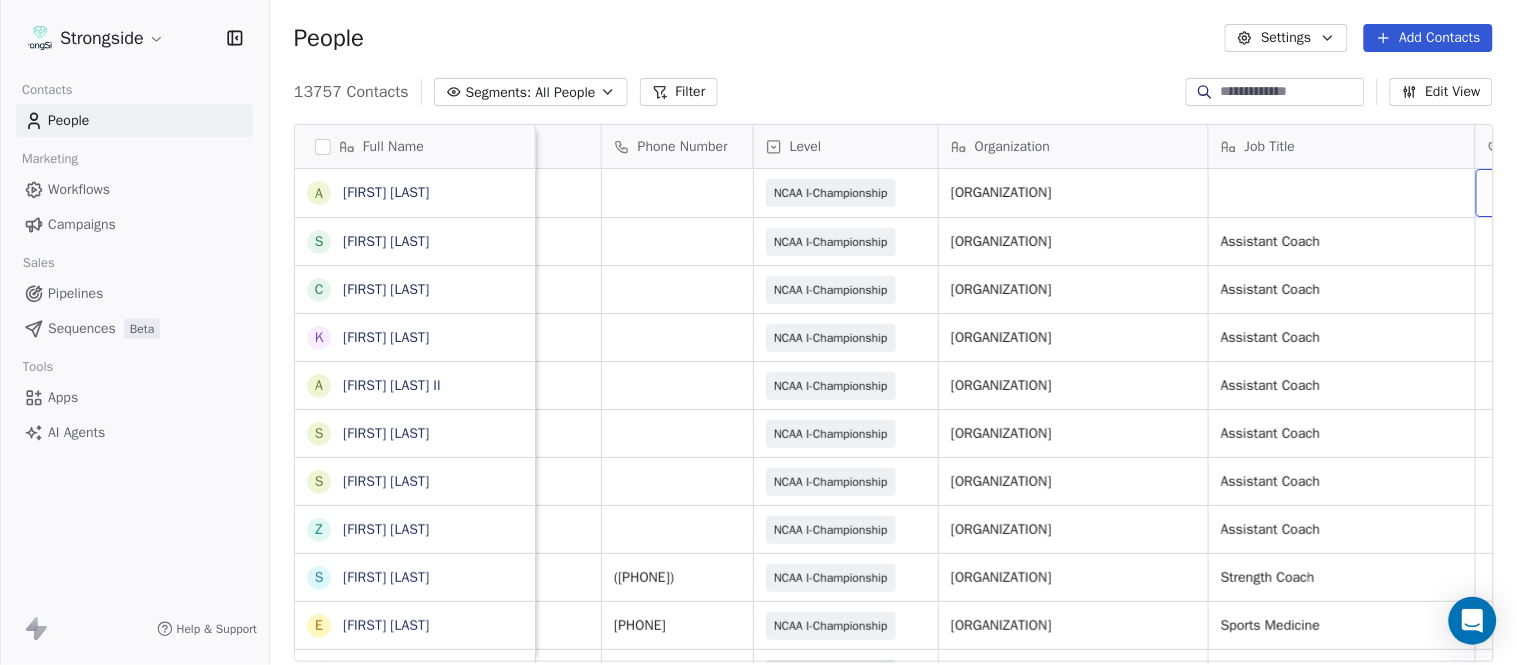 scroll, scrollTop: 0, scrollLeft: 528, axis: horizontal 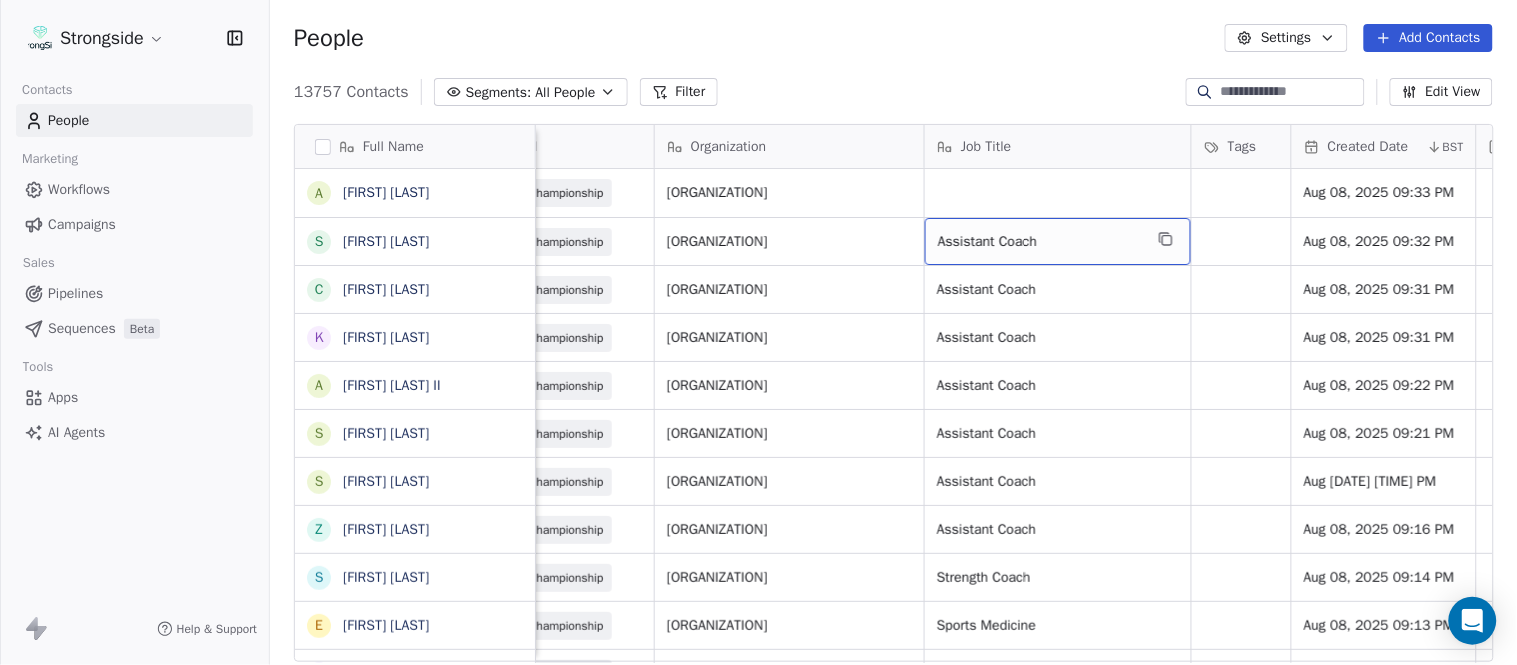 click 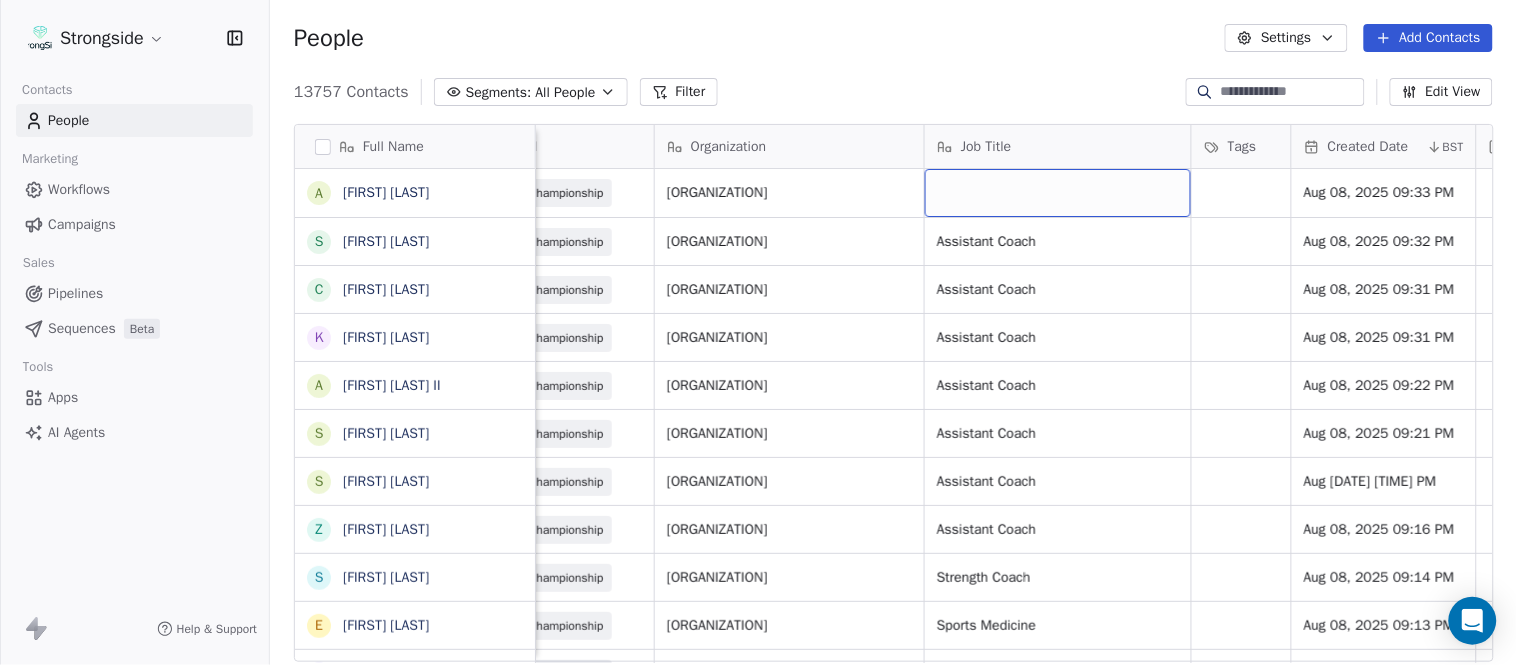click at bounding box center [1058, 193] 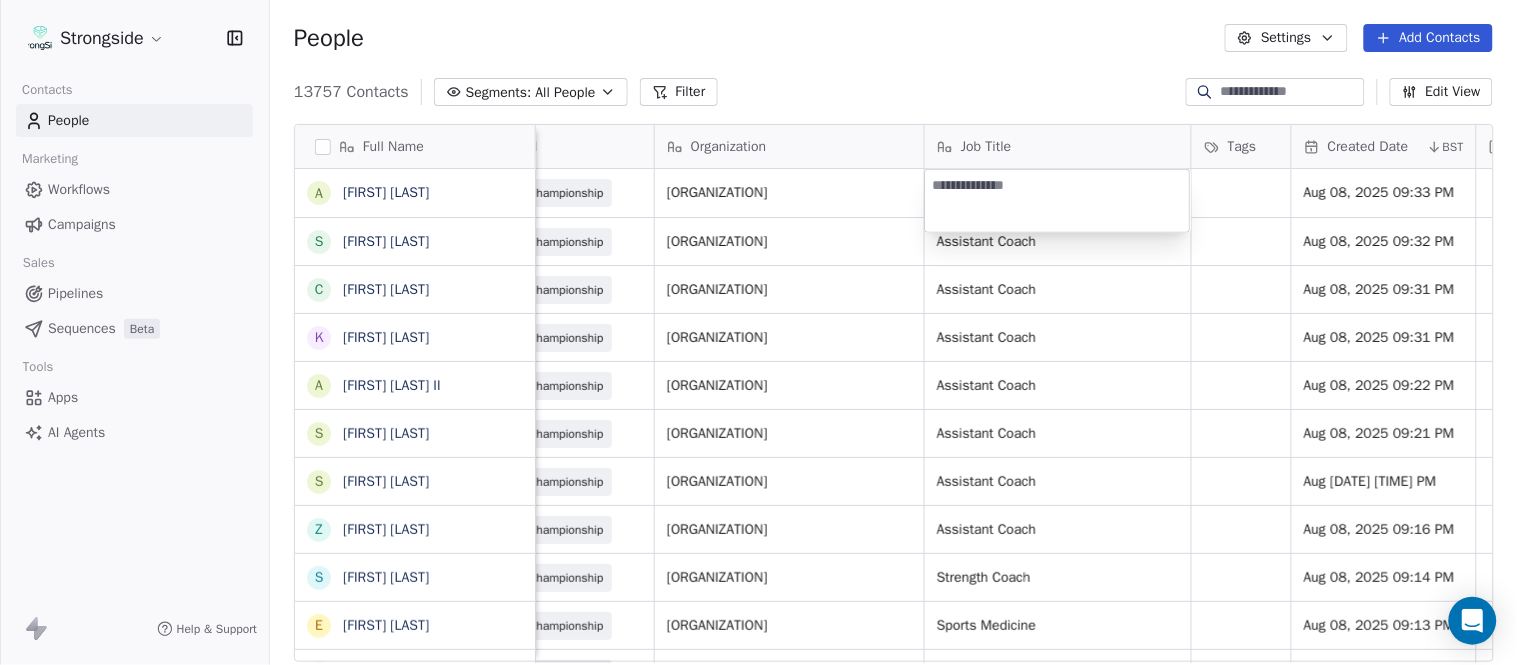 type on "**********" 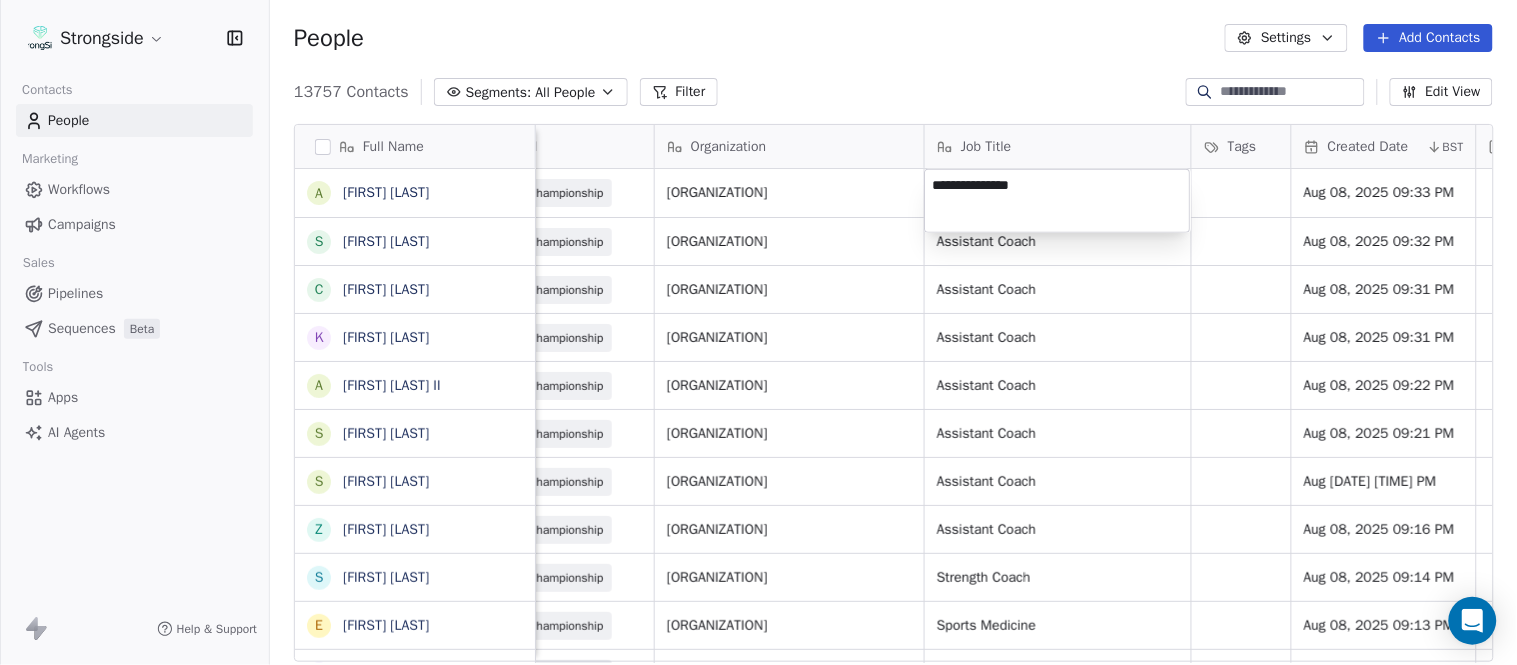 click on "Full Name A [FIRST] [LAST] S [FIRST] [LAST] C [FIRST] [LAST] K [FIRST] [LAST] A [FIRST] [LAST] S [FIRST] [LAST] S [FIRST] [LAST] Z [FIRST] [LAST] S [FIRST] [LAST] E [FIRST] [LAST] B [FIRST] [LAST] J [FIRST] [LAST] E [FIRST] [LAST] T [FIRST] [LAST] B [FIRST] [LAST] S [FIRST] [LAST] B [FIRST] [LAST] A [FIRST] [LAST] J [FIRST] [LAST] M [FIRST] [LAST] D [FIRST] [LAST] J [FIRST] [LAST] T [FIRST] [LAST] R [FIRST] [LAST] C [FIRST] [LAST] V [FIRST] [LAST] B [FIRST] [LAST] K [FIRST] [LAST] D [FIRST] [LAST] O [FIRST] [LAST] I [FIRST] [LAST] R [FIRST] [LAST] T [FIRST] [LAST] K [FIRST] [LAST] Email Phone Number Level Organization Job Title Tags Created Date BST Status Priority Emails Auto Clicked Last Activity Date BST [EMAIL] NCAA I-Championship STONY BROOK UNIV Aug 08, 2025 09:33 PM [EMAIL] NCAA I-Championship STONY BROOK UNIV [PHONE]" at bounding box center (758, 332) 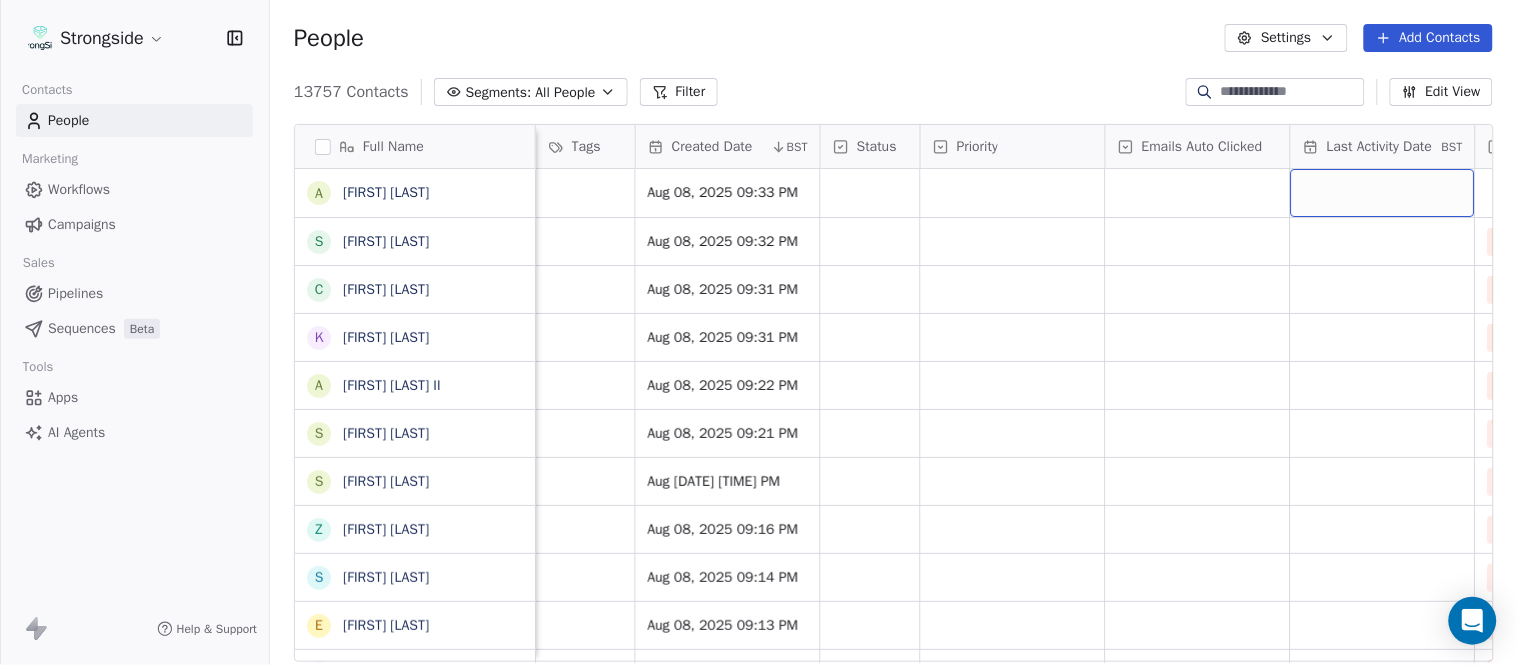 scroll, scrollTop: 0, scrollLeft: 1368, axis: horizontal 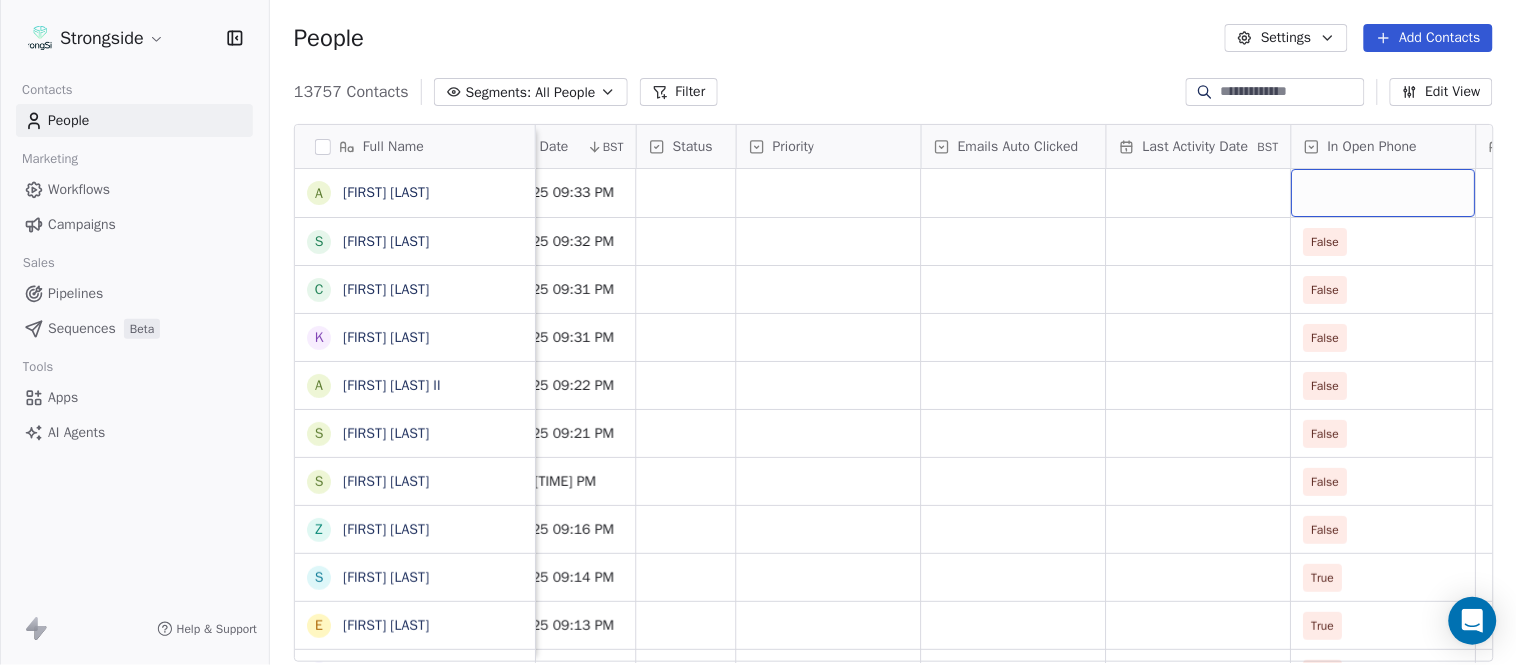 click at bounding box center [1384, 193] 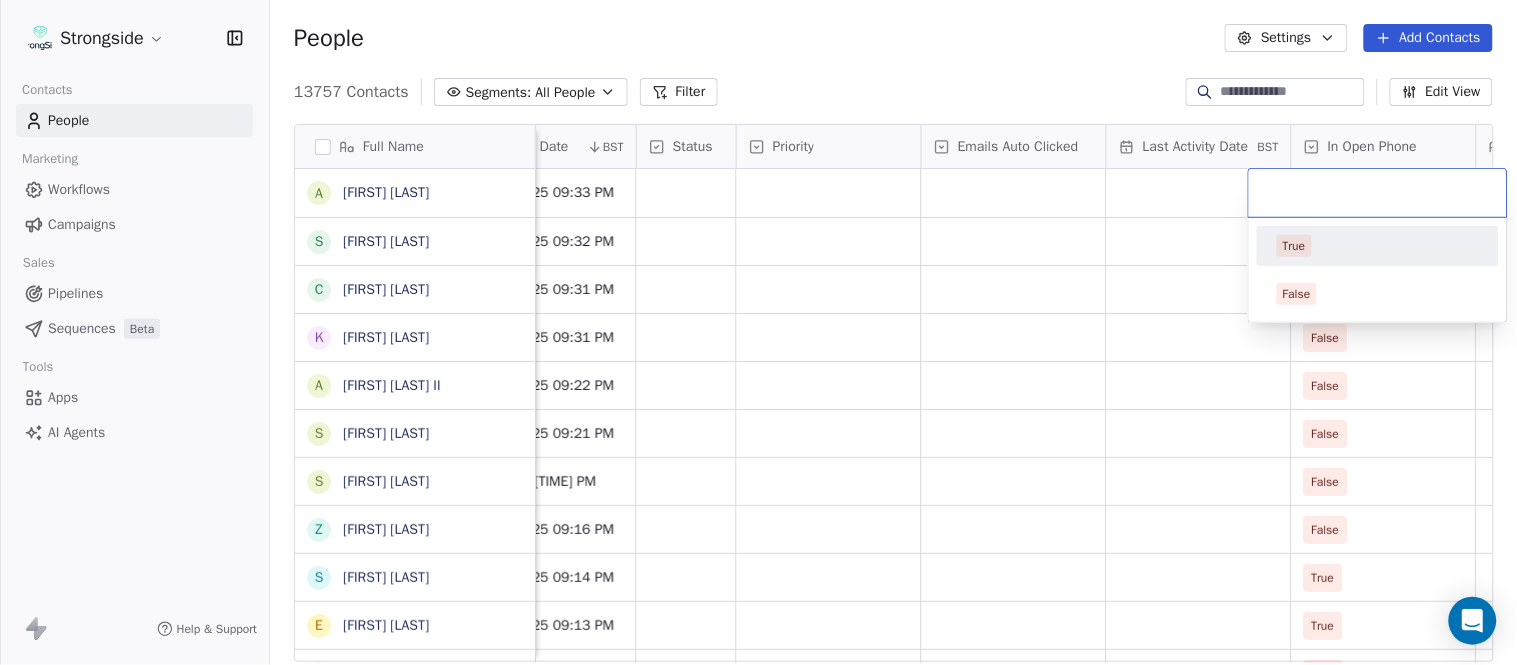 click on "True" at bounding box center [1378, 246] 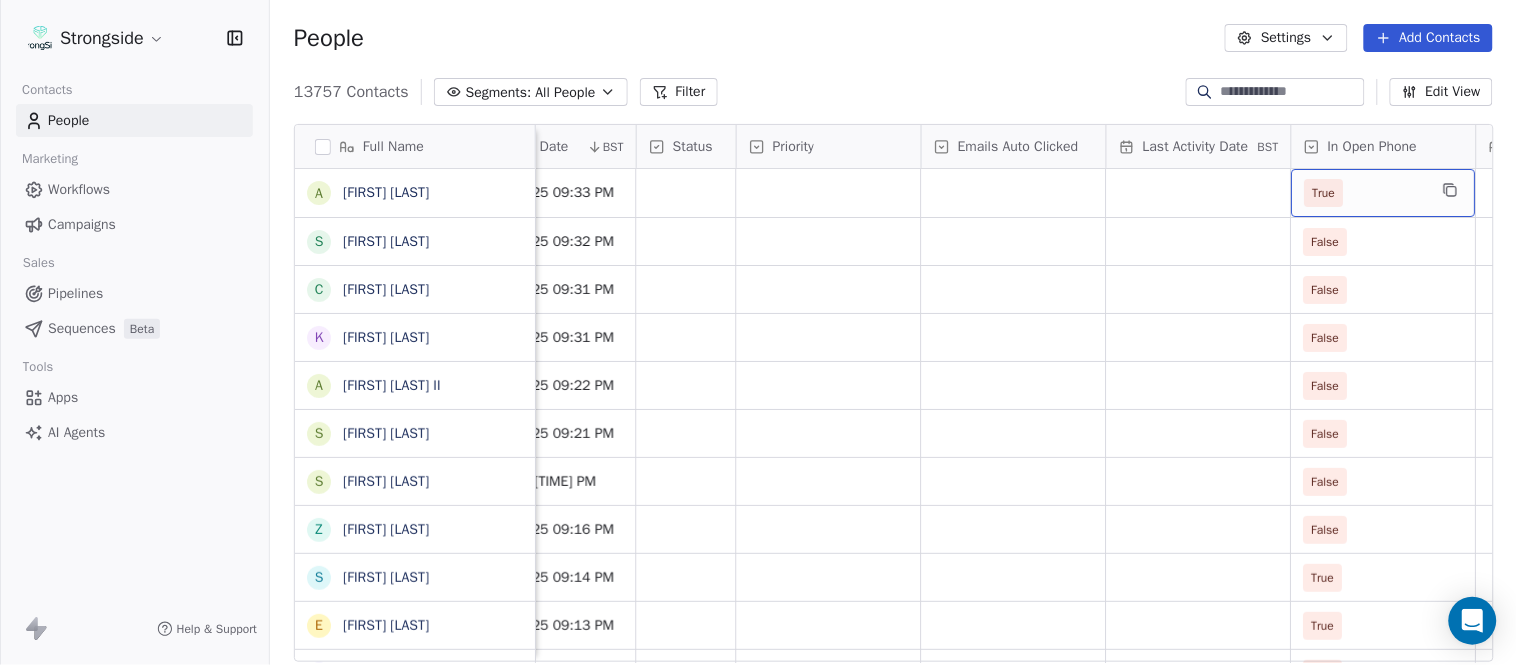 click on "True" at bounding box center [1366, 193] 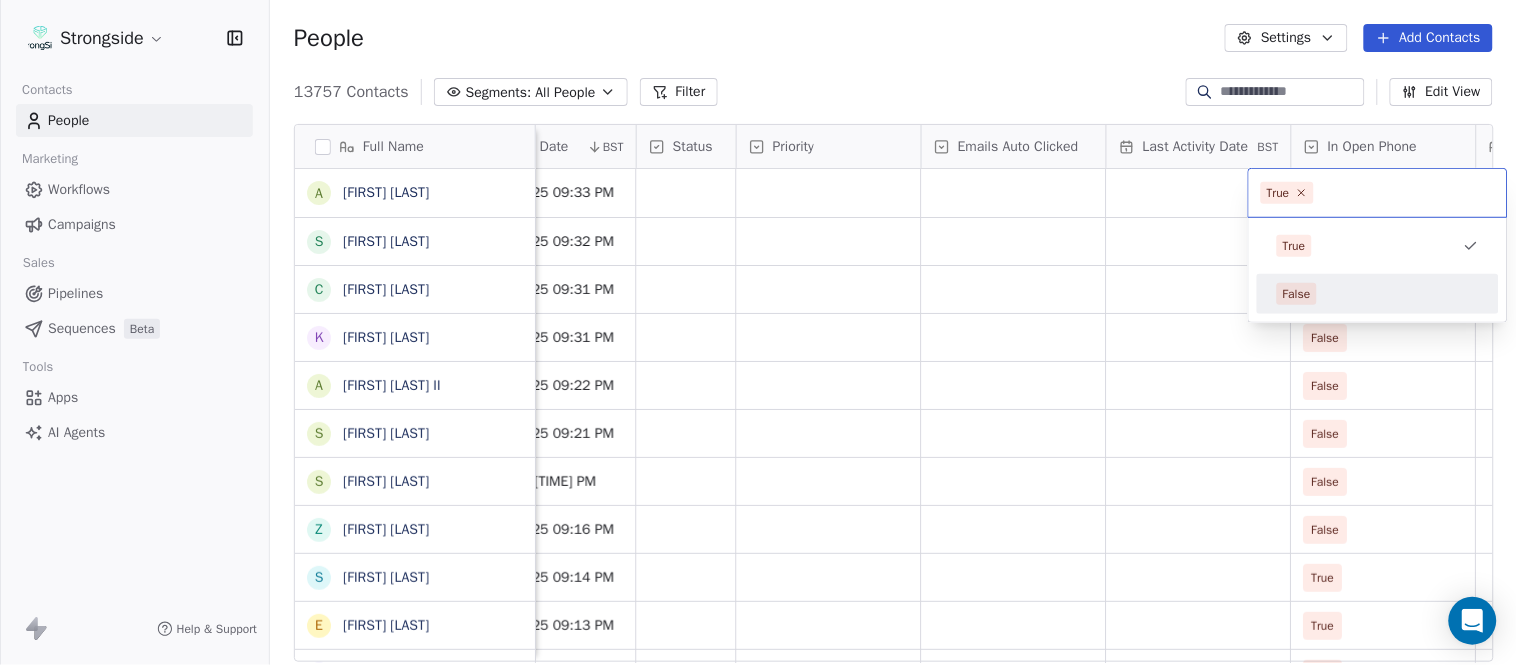 click on "False" at bounding box center (1378, 294) 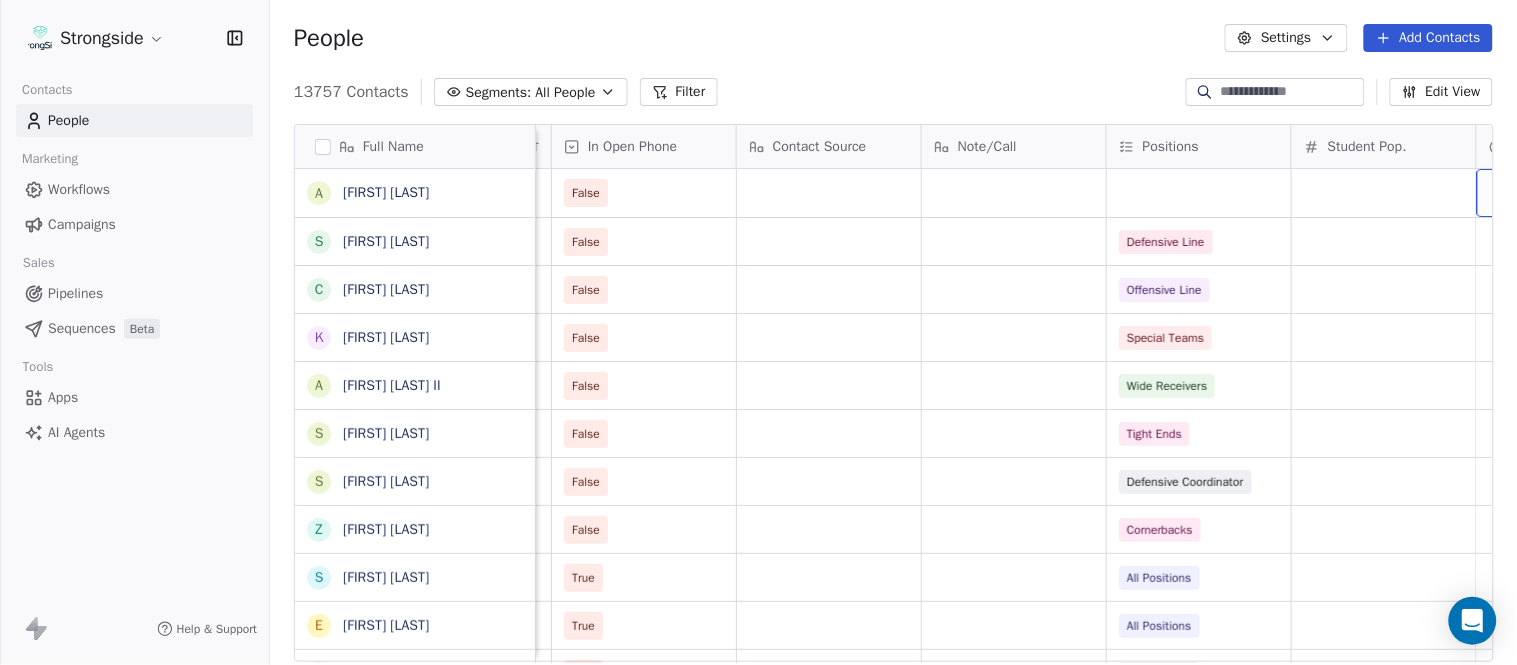 scroll, scrollTop: 0, scrollLeft: 2294, axis: horizontal 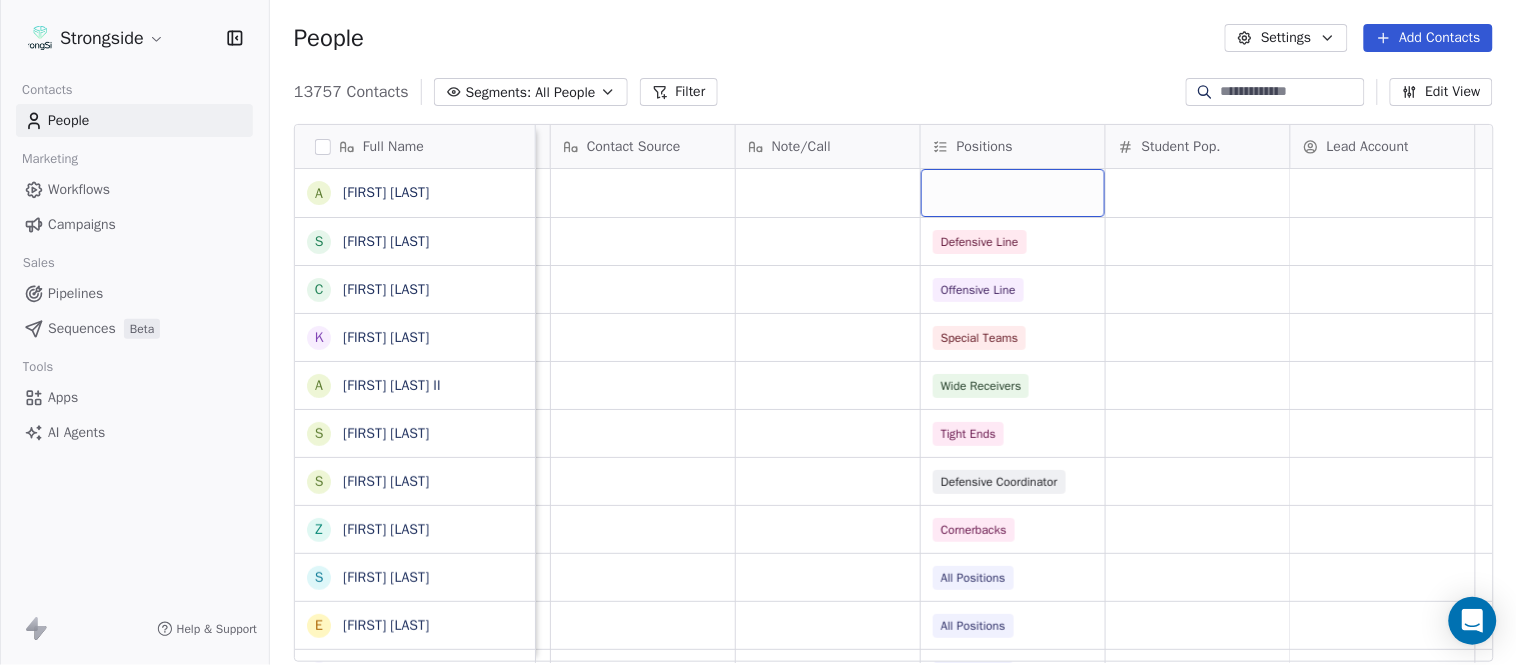 click at bounding box center (1013, 193) 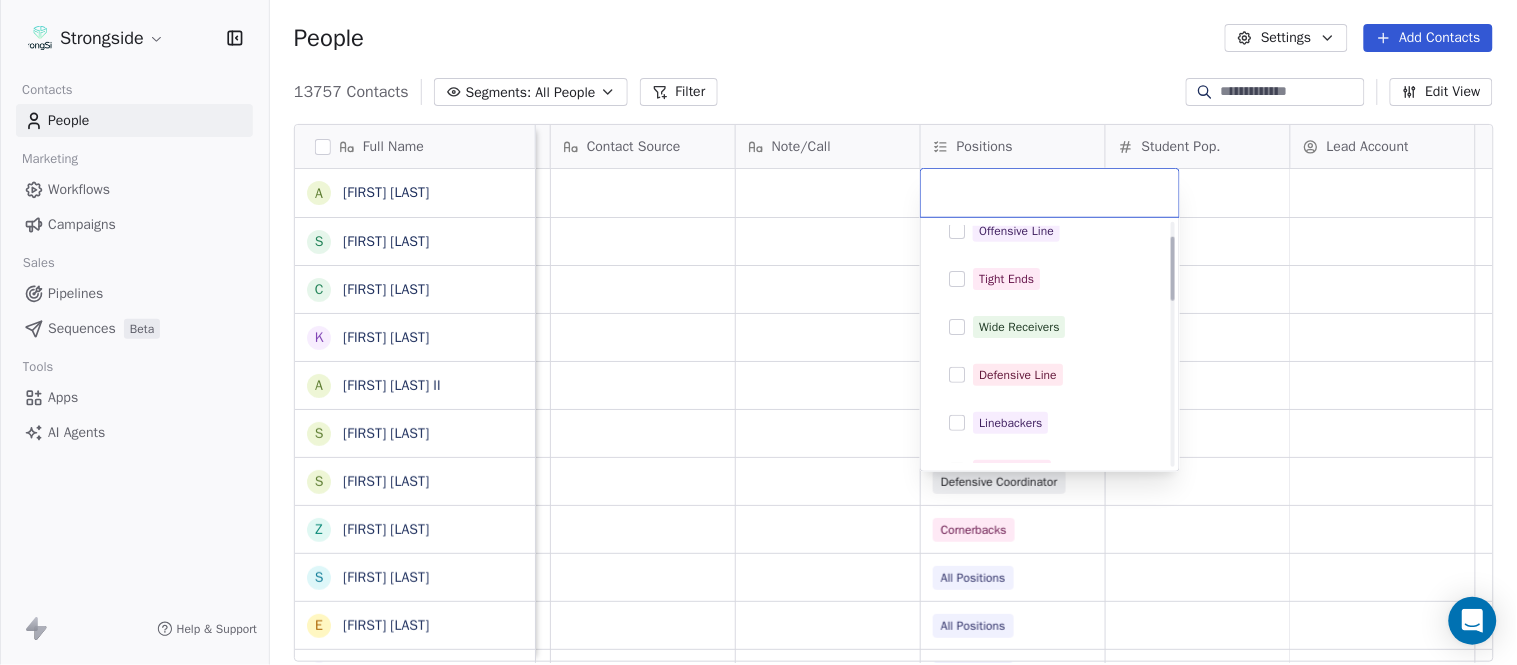 scroll, scrollTop: 0, scrollLeft: 0, axis: both 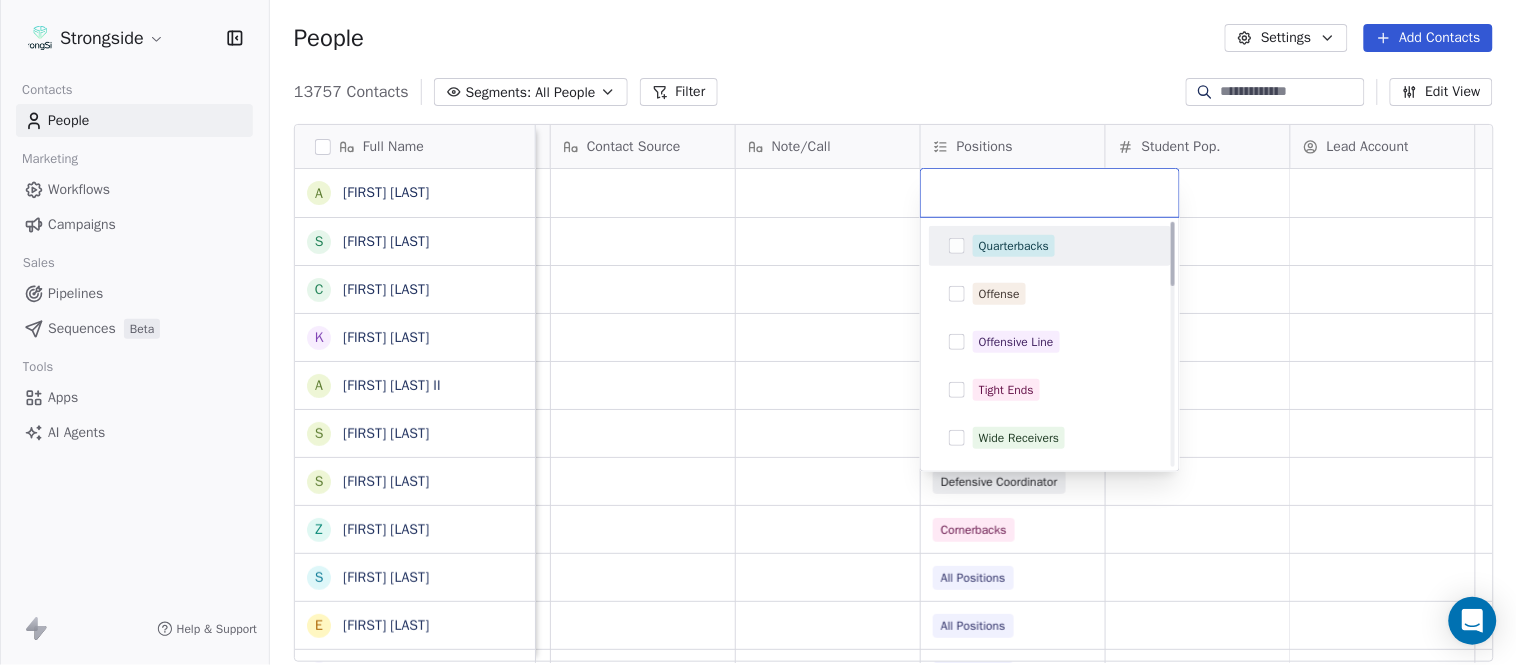 click on "Quarterbacks" at bounding box center (1050, 246) 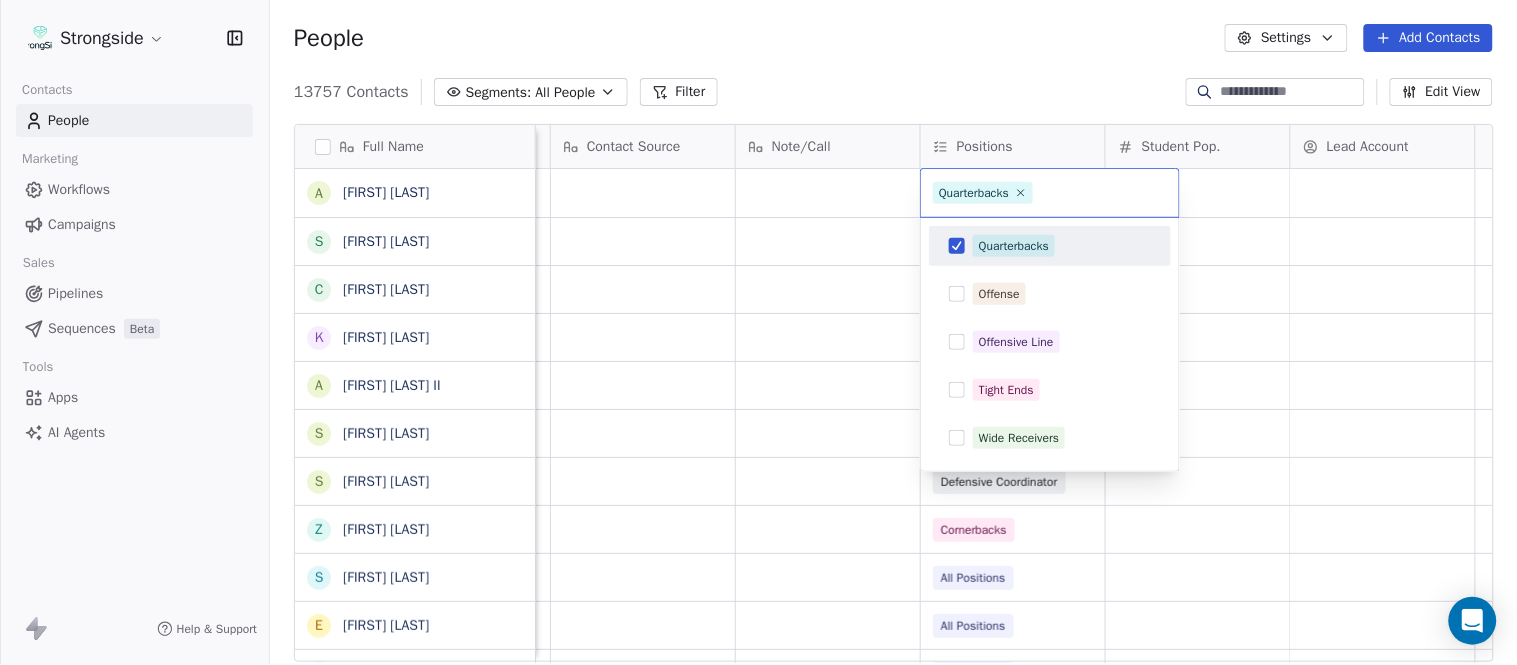 click on "Strongside Contacts People Marketing Workflows Campaigns Sales Pipelines Sequences Beta Tools Apps AI Agents Help & Support People Settings  Add Contacts 13757 Contacts Segments: All People Filter  Edit View Tag Add to Sequence Export Full Name A [FIRST] [LAST] S [FIRST] [LAST] C [FIRST] [LAST] K [FIRST] [LAST] A [FIRST] [LAST] S [FIRST] [LAST] S [FIRST] [LAST] Z [FIRST] [LAST] S [FIRST] [LAST] E [FIRST] [LAST] B [FIRST] [LAST] J [FIRST] [LAST] E [FIRST] [LAST] T [FIRST] [LAST] B [FIRST] [LAST] S [FIRST] [LAST] A [FIRST] [LAST] J [FIRST] [LAST] M [FIRST] [LAST] D [FIRST] [LAST] J [FIRST] [LAST] T [FIRST] [LAST] R [FIRST] [LAST] C [FIRST] [LAST] V [FIRST] [LAST] B [FIRST] [LAST] K [FIRST] [LAST] D [FIRST] [LAST] O [FIRST] [LAST] I [FIRST] [LAST] R [FIRST] [LAST] T [FIRST] [LAST] K [FIRST] [LAST] J [FIRST] [LAST] T [FIRST] [LAST] S [FIRST] [LAST] D [FIRST] [LAST] P [FIRST] [LAST] J [FIRST] [LAST] A [FIRST] [LAST] R [FIRST] [LAST] E [FIRST] [LAST] J [FIRST] [LAST] T [FIRST] [LAST] B [FIRST] [LAST] C [FIRST] [LAST] S [FIRST] [LAST] Priority Emails Auto Clicked Last Activity Date BST In Open Phone Contact Source Note/Call Positions Student Pop. Lead Account   False   False Defensive Line   False Offensive Line   False Special Teams   False Wide Receivers   False Tight Ends   False Defensive Coordinator   False Cornerbacks" at bounding box center [758, 332] 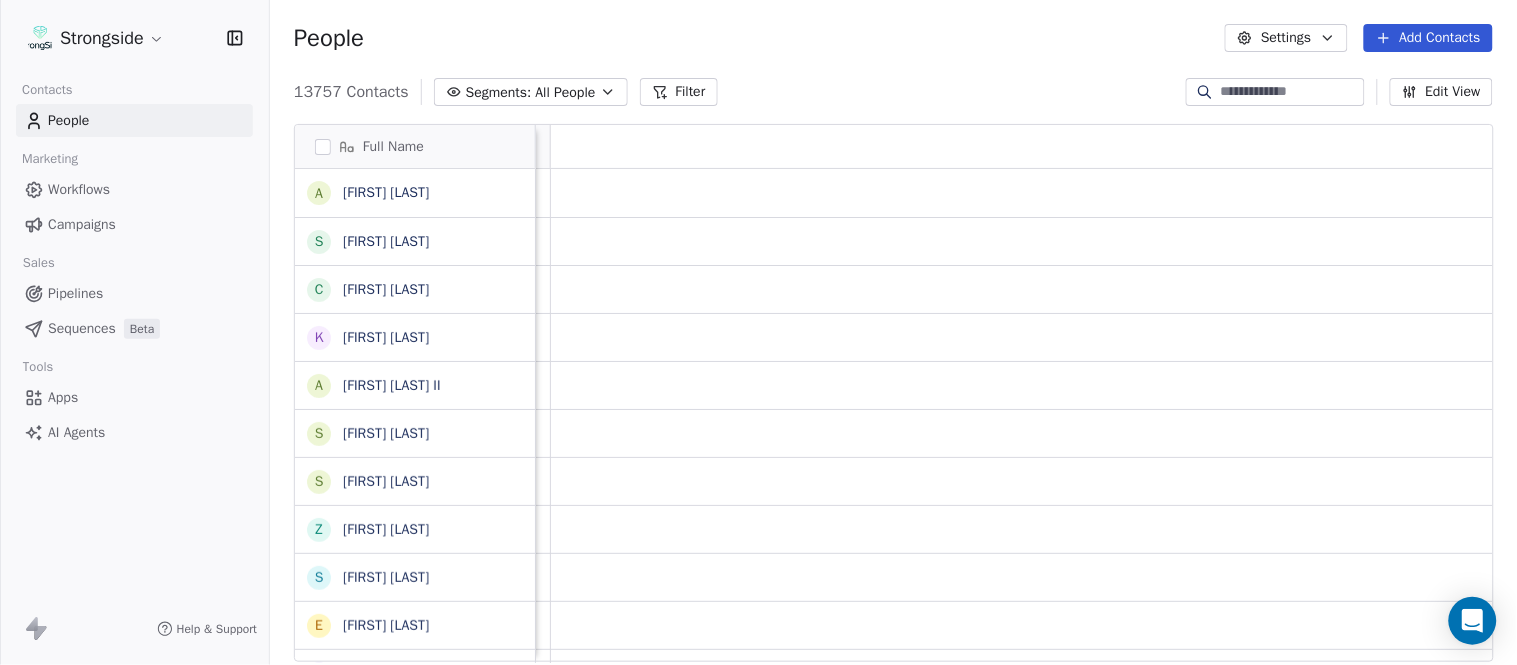 scroll, scrollTop: 0, scrollLeft: 0, axis: both 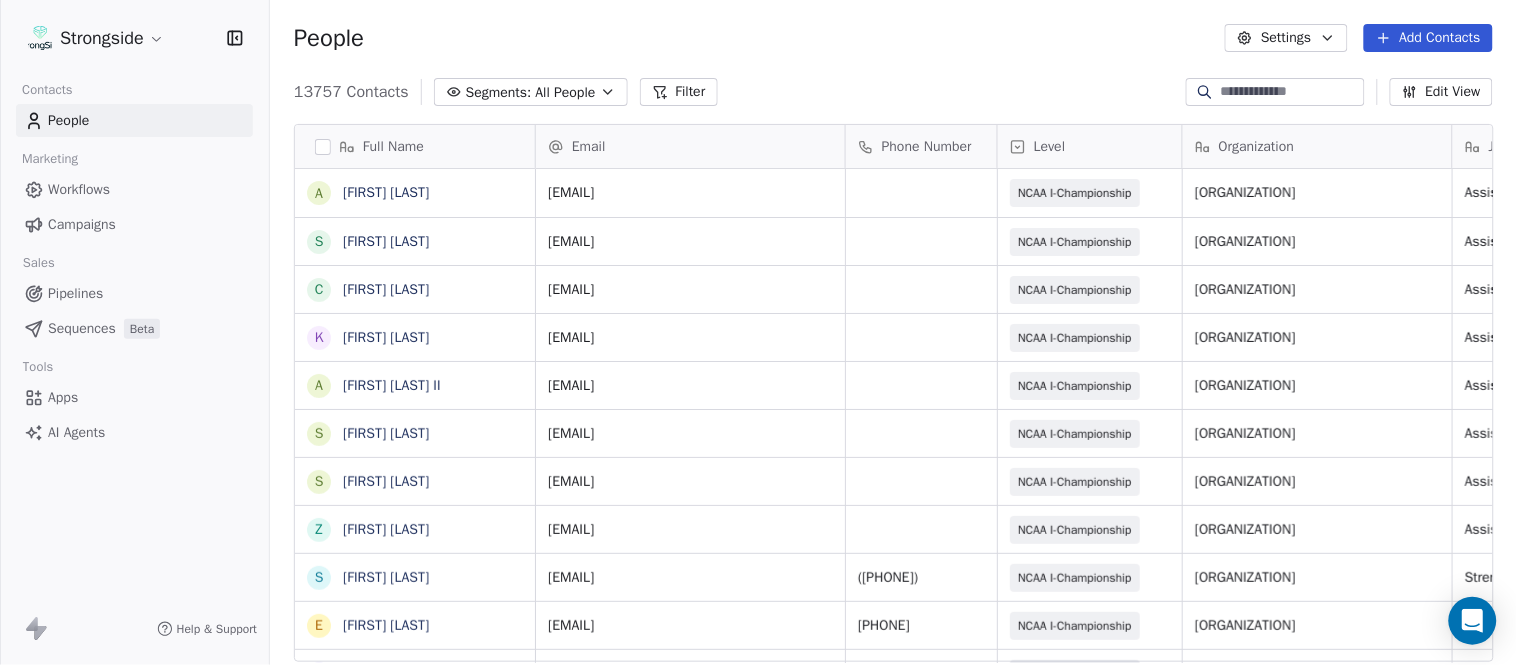 click on "Add Contacts" at bounding box center (1428, 38) 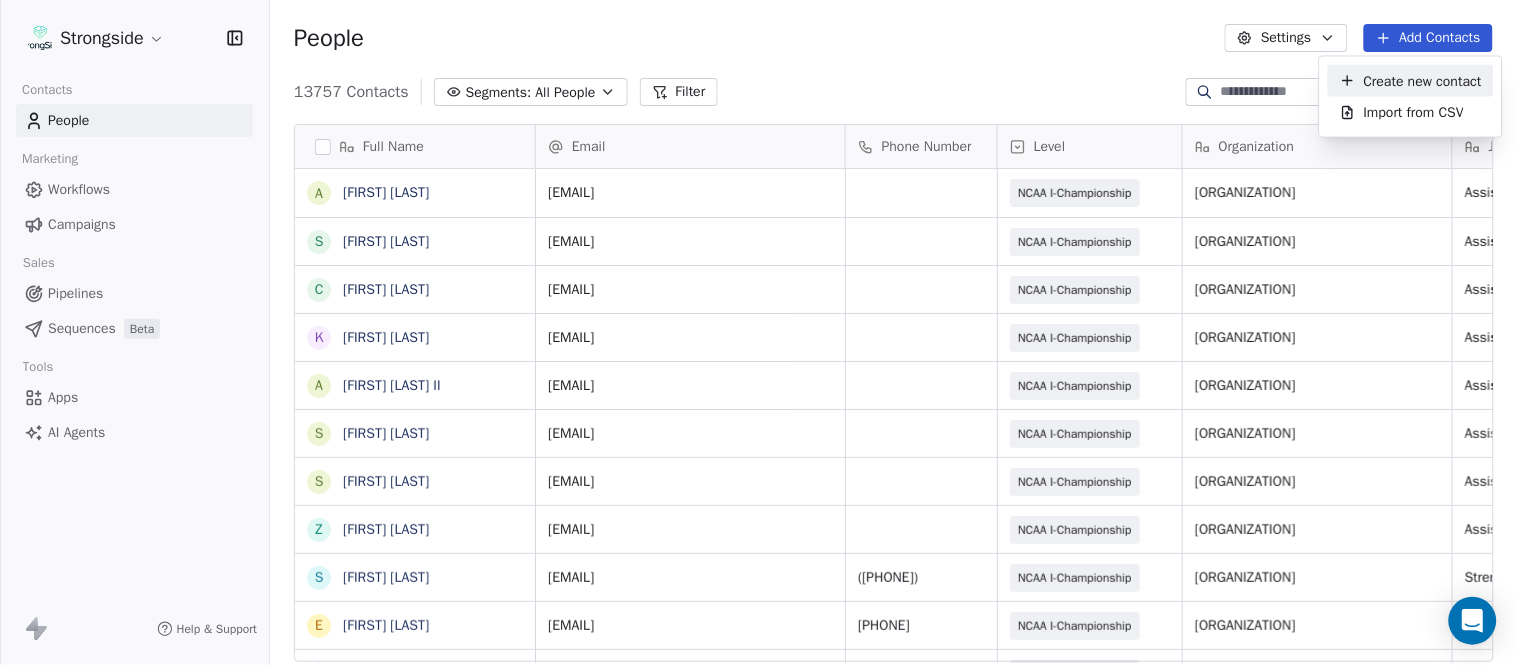 click on "Create new contact" at bounding box center (1423, 80) 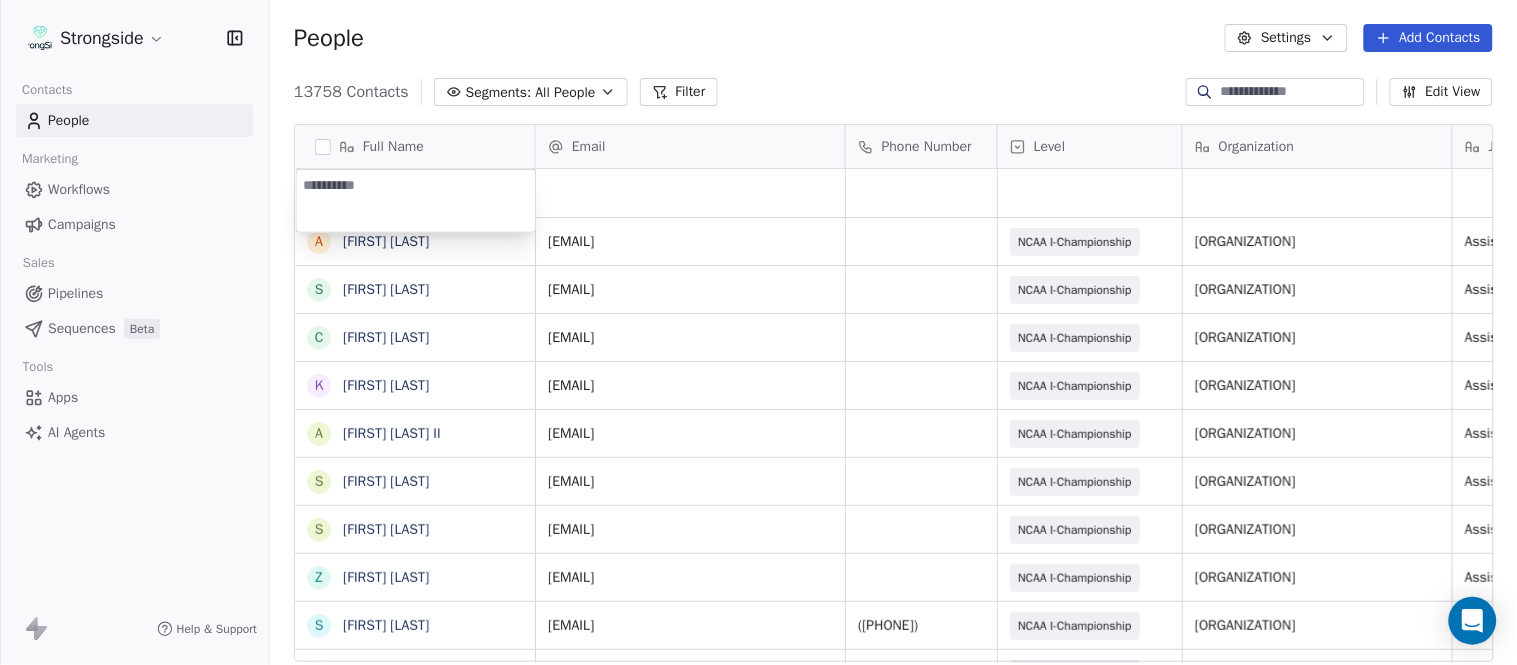click on "Strongside Contacts People Marketing Workflows Campaigns Sales Pipelines Sequences Beta Tools Apps AI Agents Help & Support People Settings Add Contacts 13758 Contacts Segments: All People Filter Edit View Tag Add to Sequence Export Full Name A [FIRST] [LAST] S [FIRST] [LAST] C [FIRST] [LAST] K [FIRST] [LAST] A [FIRST] [LAST] S [FIRST] [LAST] S [FIRST] [LAST] Z [FIRST] [LAST] S [FIRST] [LAST] E [FIRST] [LAST] B [FIRST] [LAST] J [FIRST] [LAST] E [FIRST] [LAST] T [FIRST] [LAST] B [FIRST] [LAST] S [FIRST] [LAST] B [FIRST] [LAST] A [FIRST] [LAST] J [FIRST] [LAST] M [FIRST] [LAST] D [FIRST] [LAST] J [FIRST] [LAST] T [FIRST] [LAST] R [FIRST] [LAST] C [FIRST] [LAST] V [FIRST] [LAST] B [FIRST] [LAST] K [FIRST] [LAST] D [FIRST] [LAST] O [FIRST] [LAST] Email Phone Number Level Organization Job Title Tags Created Date BST Status Aug 08, 2025 09:35 PM [EMAIL] [PHONE] NCAA I-Championship STONY BROOK UNIV Assistant Coach Aug 08, 2025 09:33 PM [EMAIL] NCAA I-Championship STONY BROOK UNIV Assistant Coach Aug 08, 2025 09:32 PM" at bounding box center [758, 332] 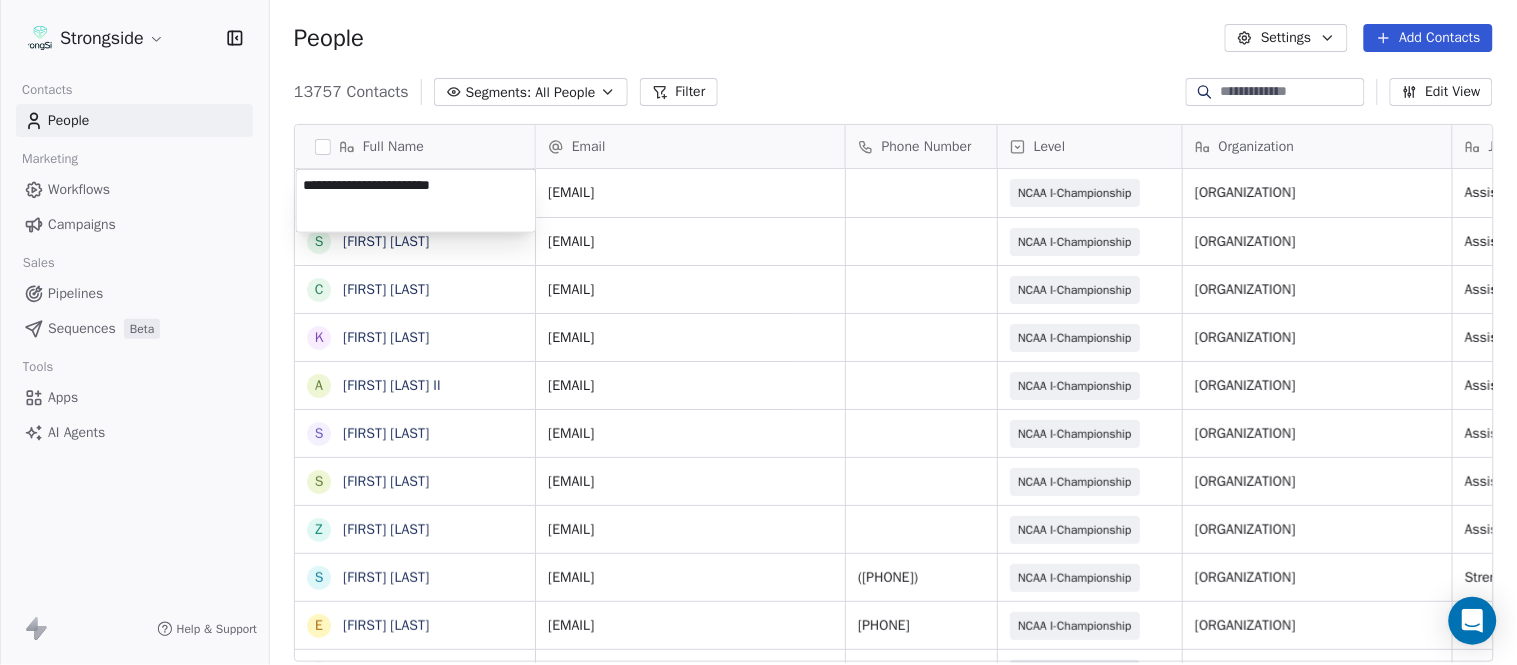 type on "**********" 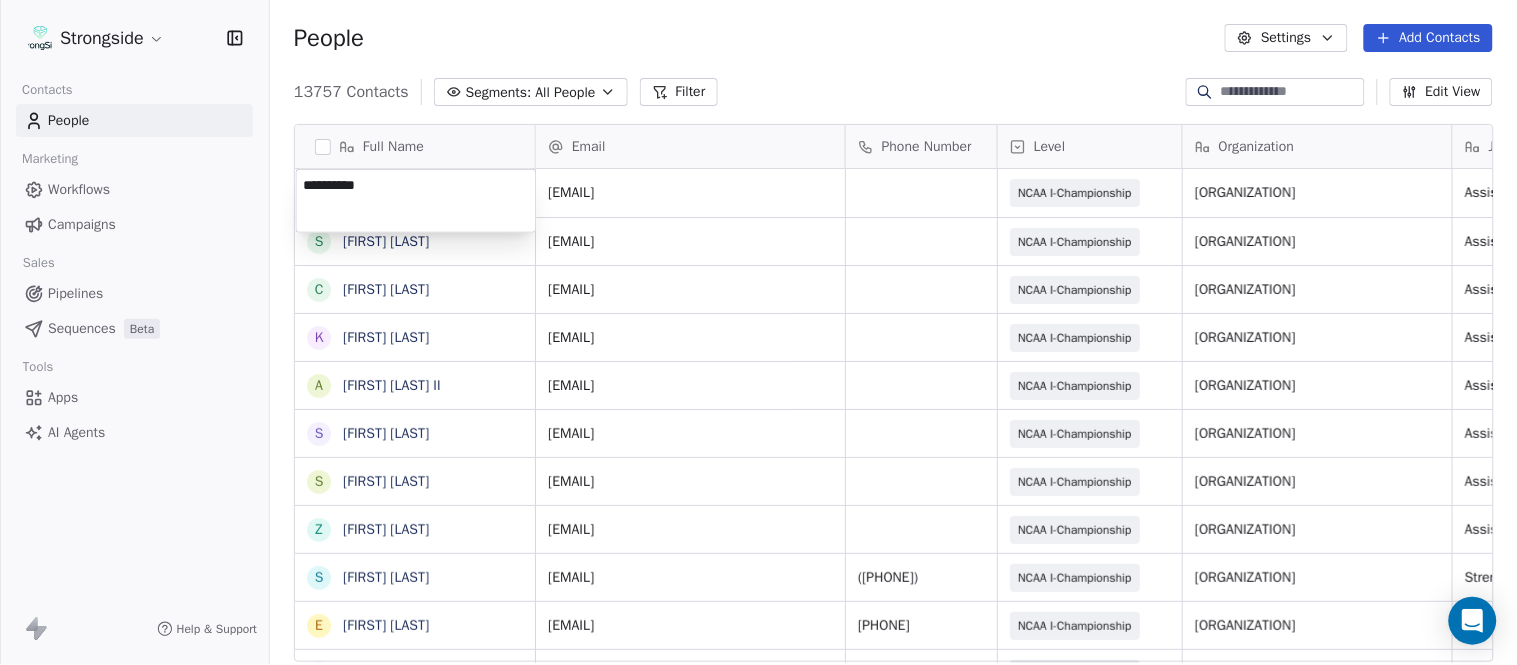 click on "Strongside Contacts People Marketing Workflows Campaigns Sales Pipelines Sequences Beta Tools Apps AI Agents Help & Support People Settings Add Contacts 13757 Contacts Segments: All People Filter Edit View Tag Add to Sequence Export Full Name A [FIRST] [LAST] S [FIRST] [LAST] C [FIRST] [LAST] K [FIRST] [LAST] A [FIRST] [LAST] S [FIRST] [LAST] S [FIRST] [LAST] Z [FIRST] [LAST] S [FIRST] [LAST] E [FIRST] [LAST] B [FIRST] [LAST] J [FIRST] [LAST] E [FIRST] [LAST] T [FIRST] [LAST] B [FIRST] [LAST] S [FIRST] [LAST] B [FIRST] [LAST] A [FIRST] [LAST] J [FIRST] [LAST] M [FIRST] [LAST] D [FIRST] [LAST] J [FIRST] [LAST] T [FIRST] [LAST] R [FIRST] [LAST] C [FIRST] [LAST] V [FIRST] [LAST] B [FIRST] [LAST] K [FIRST] [LAST] D [FIRST] [LAST] O [FIRST] [LAST] Email Phone Number Level Organization Job Title Tags Created Date BST Status [EMAIL] NCAA I-Championship STONY BROOK UNIV Assistant Coach Aug 08, 2025 09:33 PM [EMAIL] NCAA I-Championship STONY BROOK UNIV Assistant Coach Aug 08, 2025 09:32 PM SID SID" at bounding box center (758, 332) 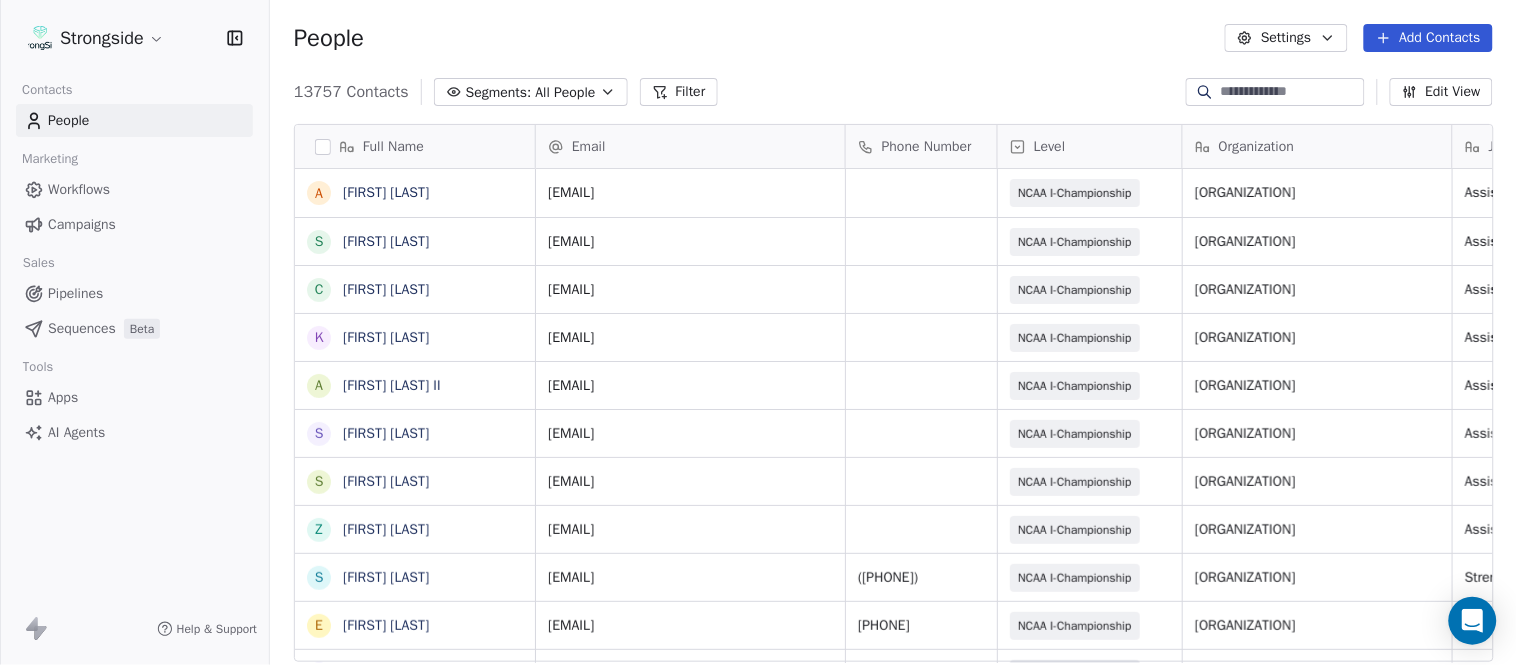 click on "Add Contacts" at bounding box center (1428, 38) 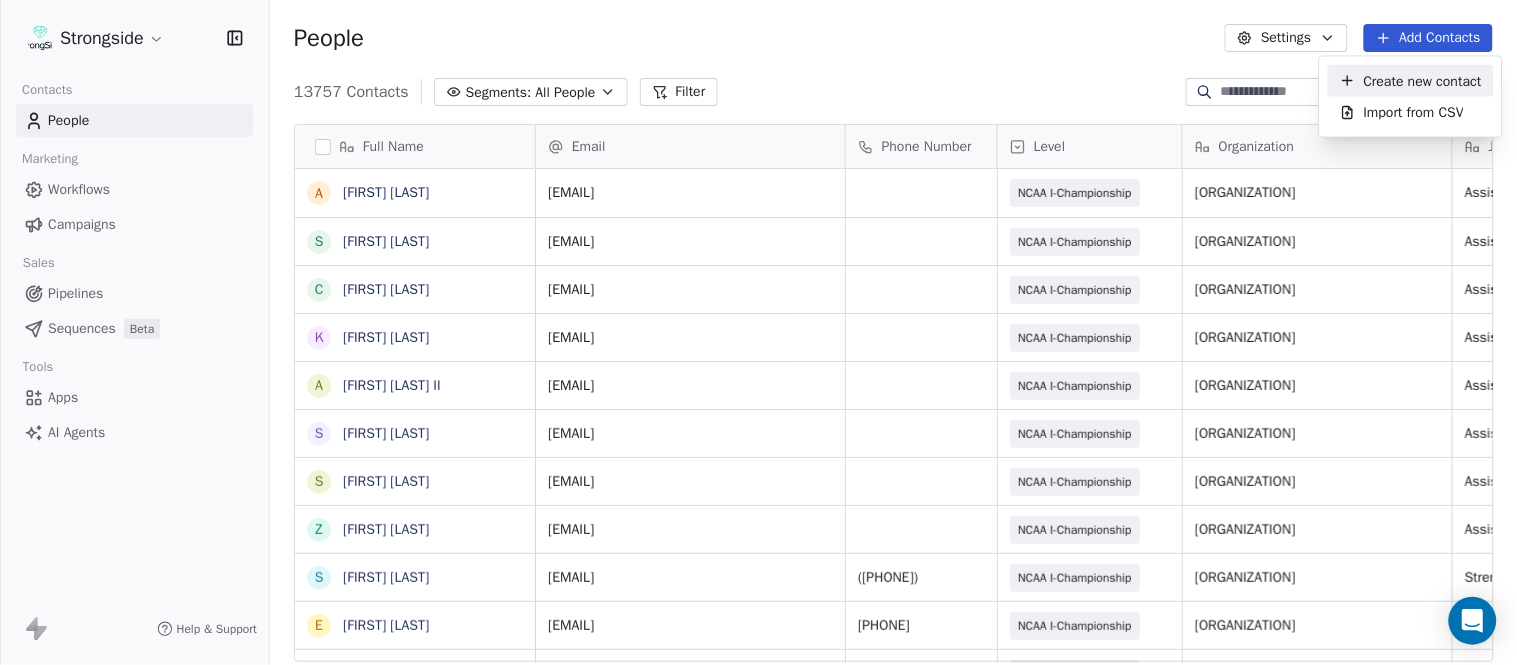 click on "Create new contact" at bounding box center (1423, 80) 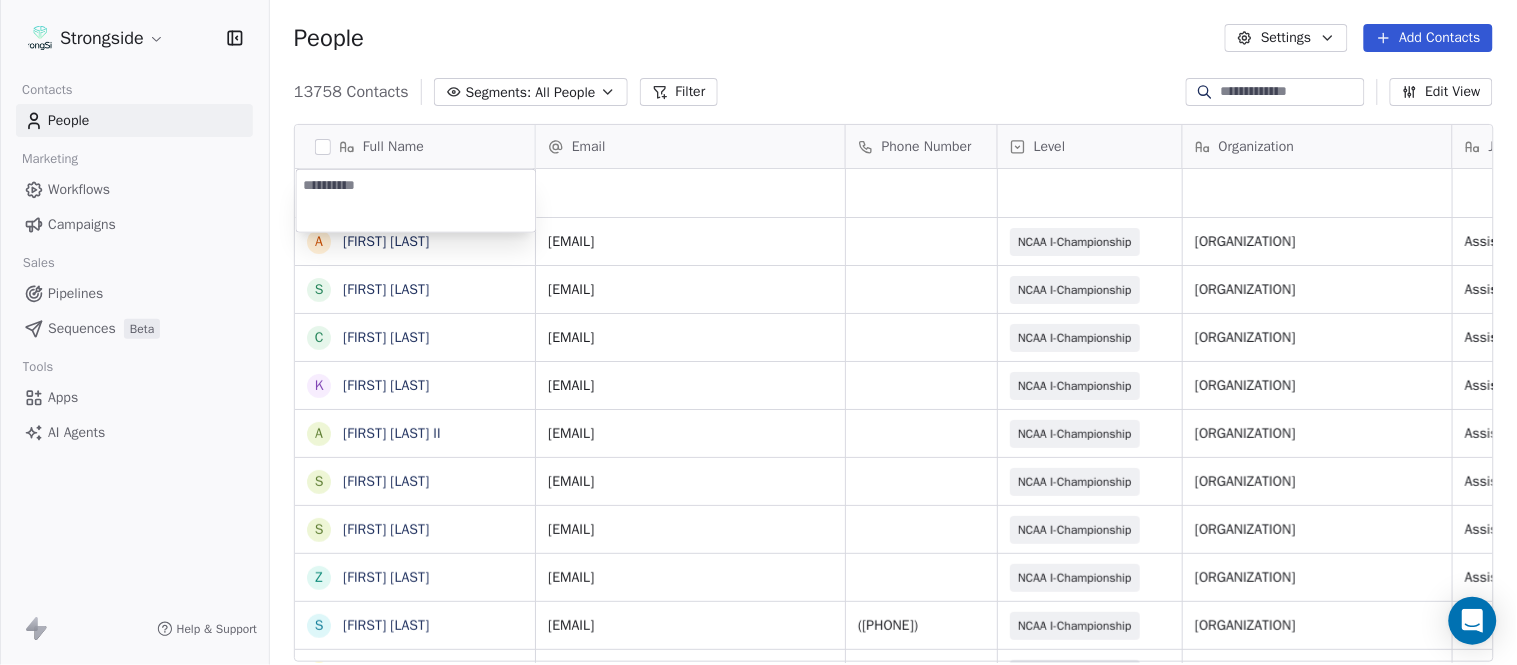 type on "**********" 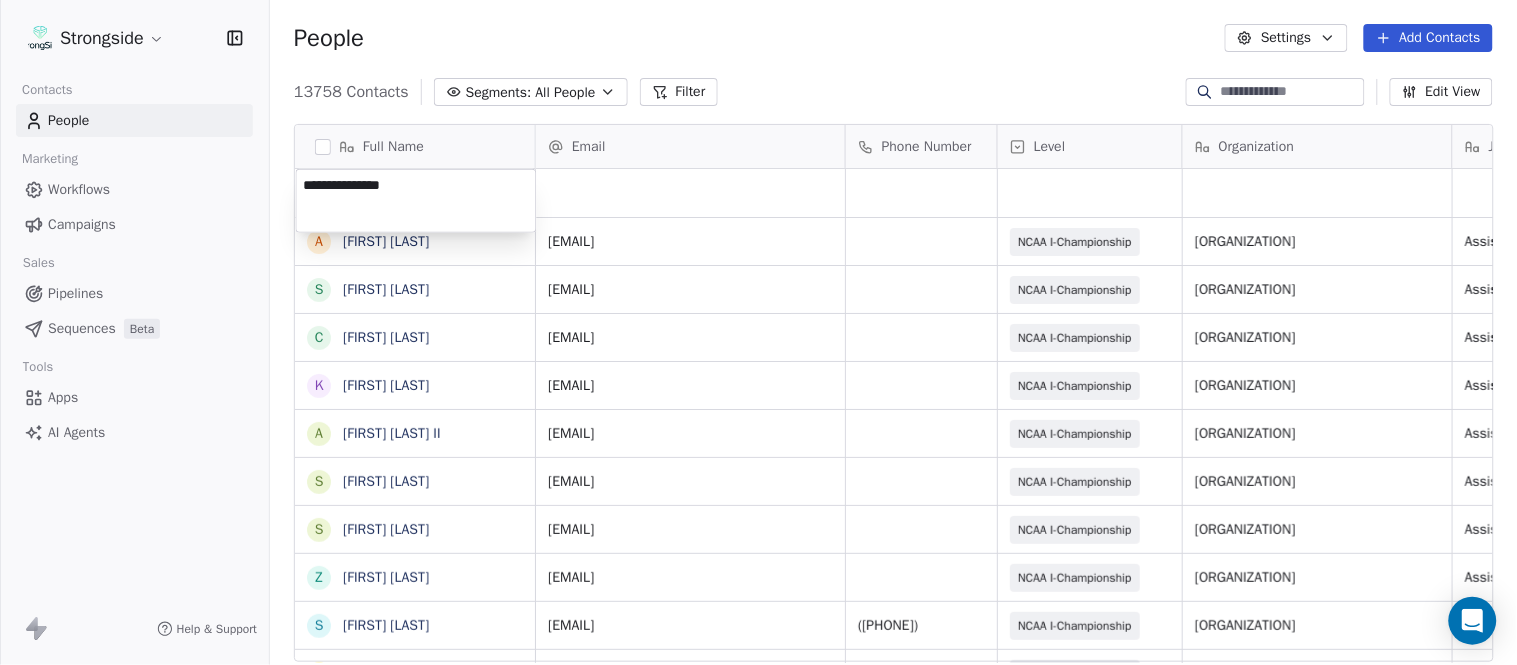 click on "Strongside Contacts People Marketing Workflows Campaigns Sales Pipelines Sequences Beta Tools Apps AI Agents Help & Support People Settings Add Contacts 13758 Contacts Segments: All People Filter Edit View Tag Add to Sequence Export Full Name A [FIRST] [LAST] S [FIRST] [LAST] C [FIRST] [LAST] K [FIRST] [LAST] A [FIRST] [LAST] S [FIRST] [LAST] S [FIRST] [LAST] Z [FIRST] [LAST] S [FIRST] [LAST] E [FIRST] [LAST] B [FIRST] [LAST] J [FIRST] [LAST] E [FIRST] [LAST] T [FIRST] [LAST] B [FIRST] [LAST] S [FIRST] [LAST] B [FIRST] [LAST] A [FIRST] [LAST] J [FIRST] [LAST] M [FIRST] [LAST] D [FIRST] [LAST] J [FIRST] [LAST] T [FIRST] [LAST] R [FIRST] [LAST] C [FIRST] [LAST] V [FIRST] [LAST] B [FIRST] [LAST] K [FIRST] [LAST] D [FIRST] [LAST] O [FIRST] [LAST] Email Phone Number Level Organization Job Title Tags Created Date BST Status Aug 08, 2025 09:35 PM [EMAIL] [PHONE] NCAA I-Championship STONY BROOK UNIV Assistant Coach Aug 08, 2025 09:33 PM [EMAIL] NCAA I-Championship STONY BROOK UNIV Assistant Coach Aug 08, 2025 09:32 PM" at bounding box center [758, 332] 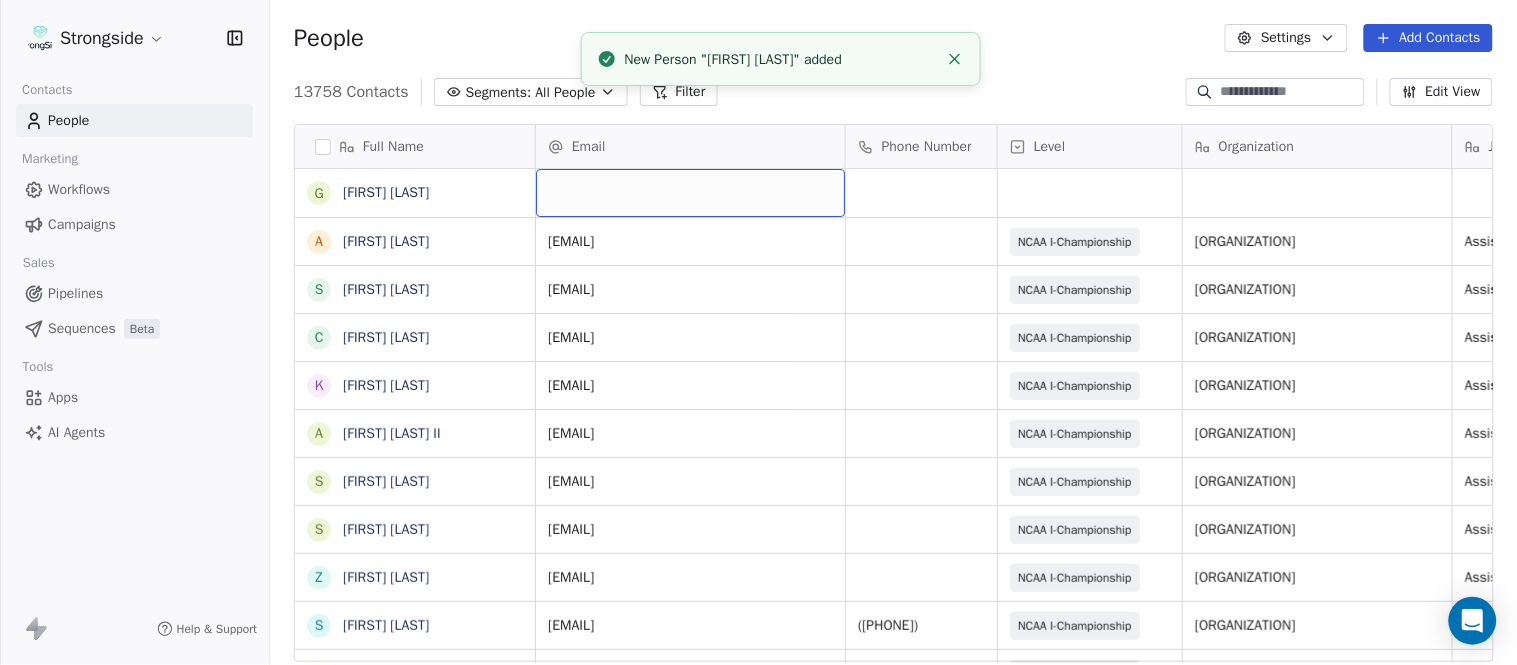 click at bounding box center (690, 193) 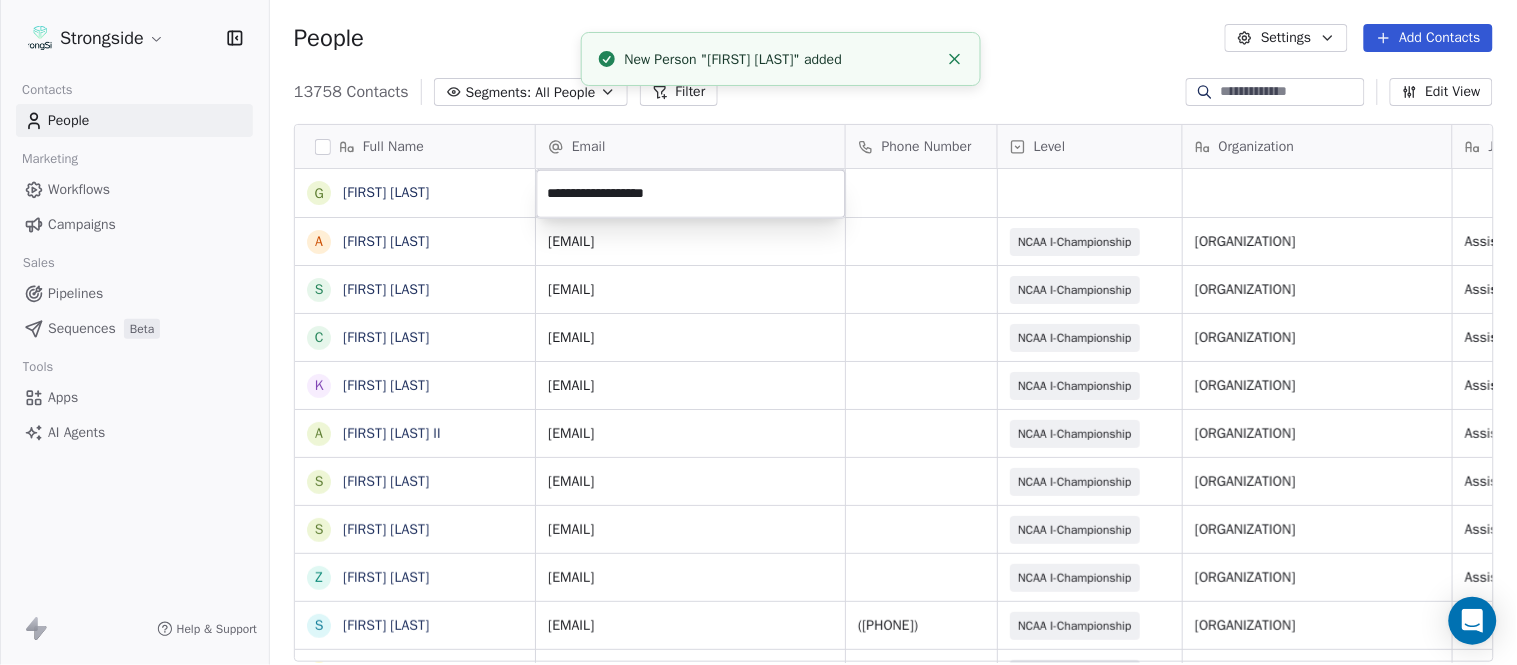 click on "Strongside Contacts People Marketing Workflows Campaigns Sales Pipelines Sequences Beta Tools Apps AI Agents Help & Support People Settings  Add Contacts 13758 Contacts Segments: All People Filter  Edit View Tag Add to Sequence Export Full Name G [FIRST] [LAST] A [FIRST] [LAST] S [FIRST] [LAST] C [FIRST] [LAST] K [FIRST] [LAST] A [FIRST] [LAST] S [FIRST] [LAST] S [FIRST] [LAST] Z [FIRST] [LAST] S [FIRST] [LAST] E [FIRST] [LAST] B [FIRST] [LAST] J [FIRST] [LAST] E [FIRST] [LAST] T [FIRST] [LAST] B [FIRST] [LAST] S [FIRST] [LAST] A [FIRST] [LAST] J [FIRST] [LAST] M [FIRST] [LAST] D [FIRST] [LAST] J [FIRST] [LAST] T [FIRST] [LAST] R [FIRST] [LAST] C [FIRST] [LAST] V [FIRST] [LAST] B [FIRST] [LAST] K [FIRST] [LAST] D [FIRST] [LAST] O [FIRST] [LAST] Email Phone Number Level Organization Job Title Tags Created Date BST Status Priority Emails Auto Clicked [EMAIL] NCAA I-Championship [ORGANIZATION] Assistant Coach Aug 08, 2025 09:33 PM [EMAIL] NCAA I-Championship [ORGANIZATION] Assistant Coach SID" at bounding box center [758, 332] 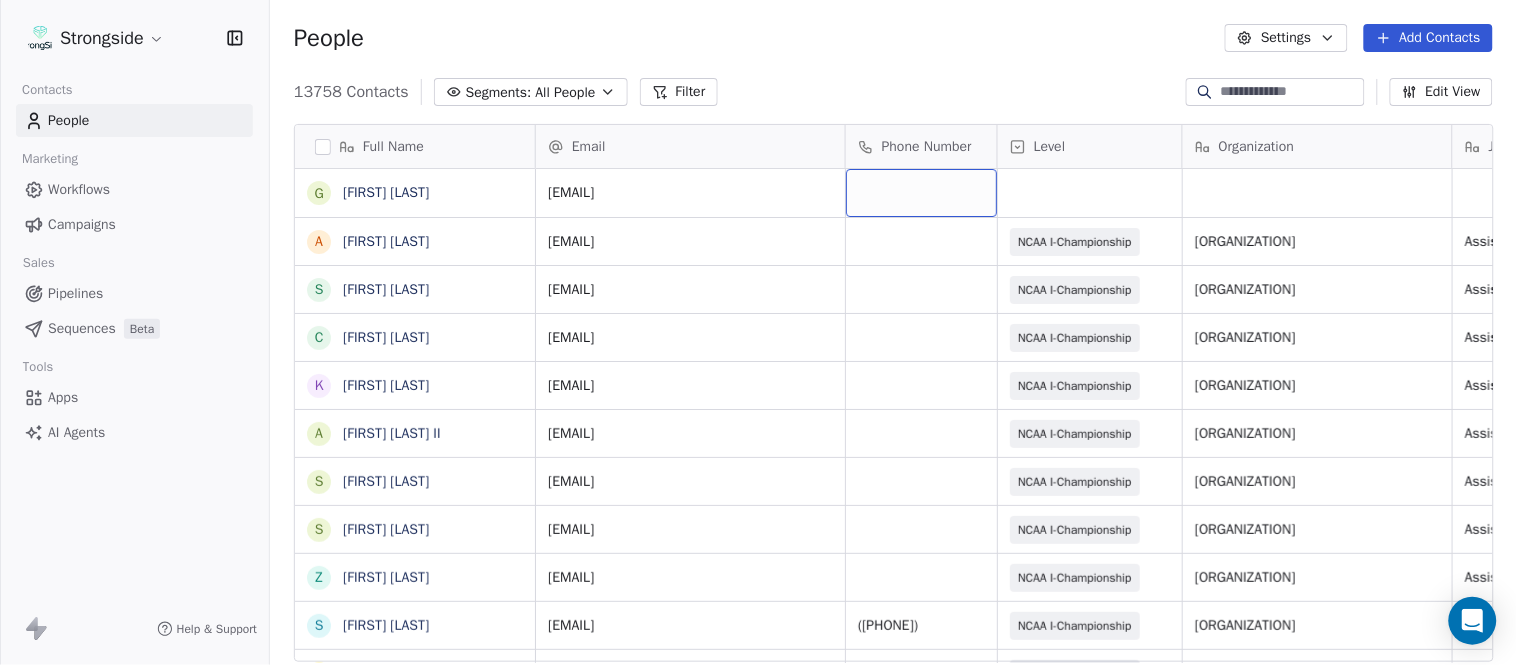 click at bounding box center (921, 193) 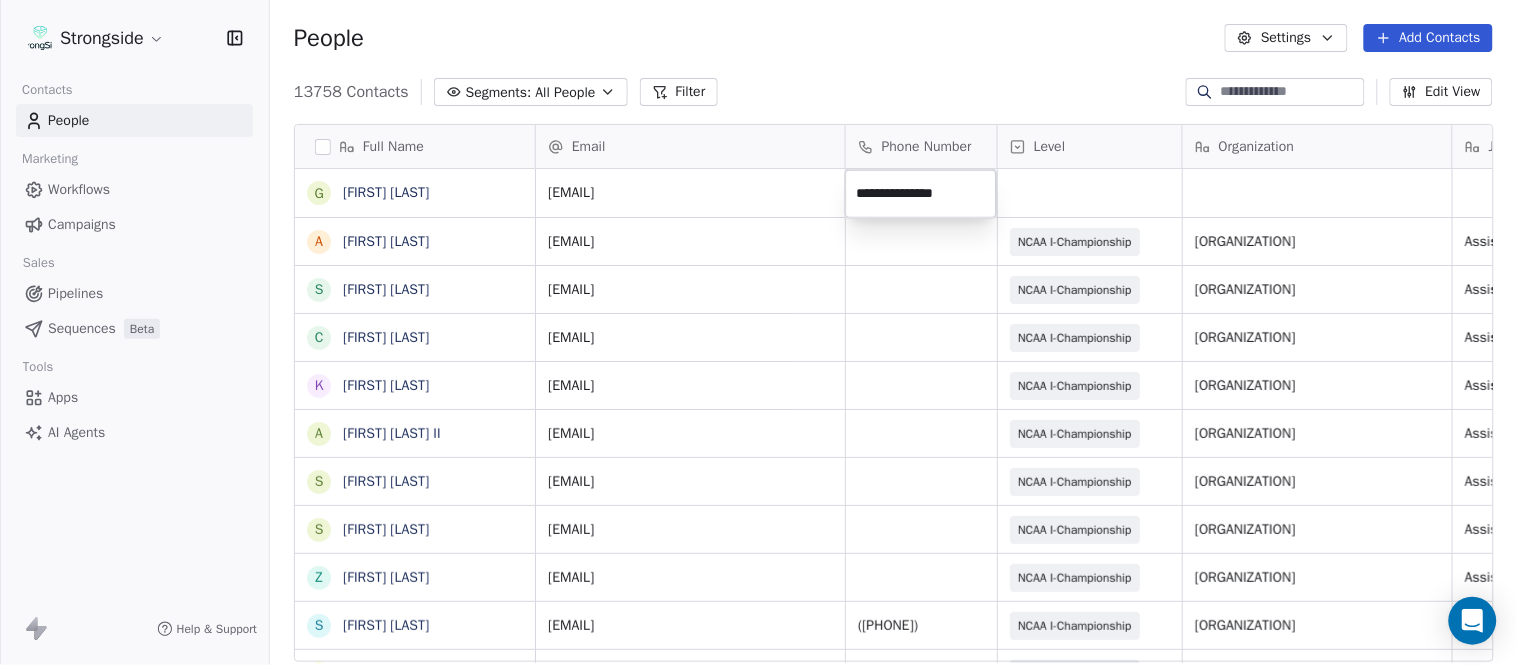 click on "Strongside Contacts People Marketing Workflows Campaigns Sales Pipelines Sequences Beta Tools Apps AI Agents Help & Support People Settings Add Contacts 13758 Contacts Segments: All People Filter Edit View Tag Add to Sequence Export Full Name G [FIRST] [LAST] A [FIRST] [LAST] S [FIRST] [LAST] C [FIRST] [LAST] K [FIRST] [LAST] A [FIRST] [LAST] S [FIRST] [LAST] S [FIRST] [LAST] Z [FIRST] [LAST] S [FIRST] [LAST] E [FIRST] [LAST] B [FIRST] [LAST] J [FIRST] [LAST] E [FIRST] [LAST] T [FIRST] [LAST] B [FIRST] [LAST] S [FIRST] [LAST] B [FIRST] [LAST] A [FIRST] [LAST] J [FIRST] [LAST] M [FIRST] [LAST] D [FIRST] [LAST] J [FIRST] [LAST] T [FIRST] [LAST] R [FIRST] [LAST] C [FIRST] [LAST] V [FIRST] [LAST] B [FIRST] [LAST] K [FIRST] [LAST] D [FIRST] [LAST] O [FIRST] [LAST] Email Phone Number Level Organization Job Title Tags Created Date BST Status [EMAIL] Aug 08, 2025 09:35 PM [EMAIL] NCAA I-Championship STONY BROOK UNIV Assistant Coach Aug 08, 2025 09:33 PM [EMAIL] NCAA I-Championship STONY BROOK UNIV" at bounding box center [758, 332] 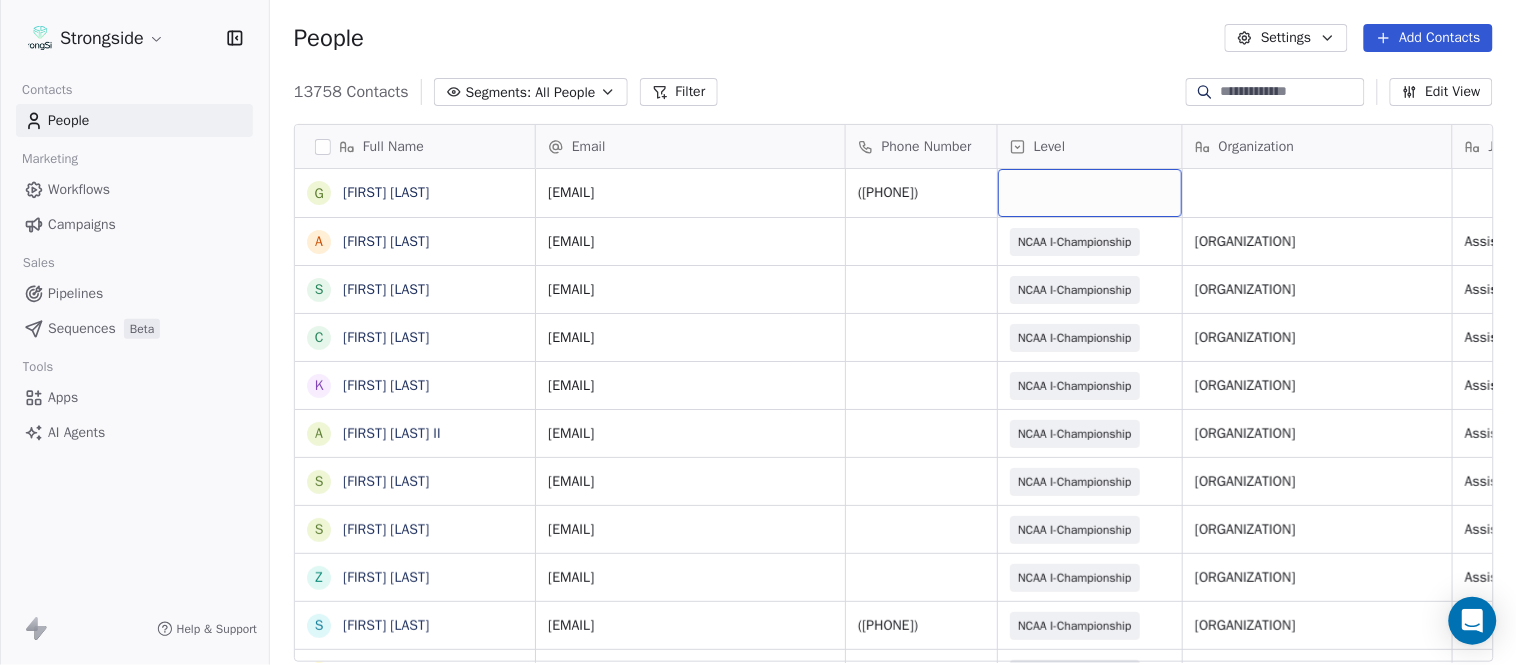 click at bounding box center (1090, 193) 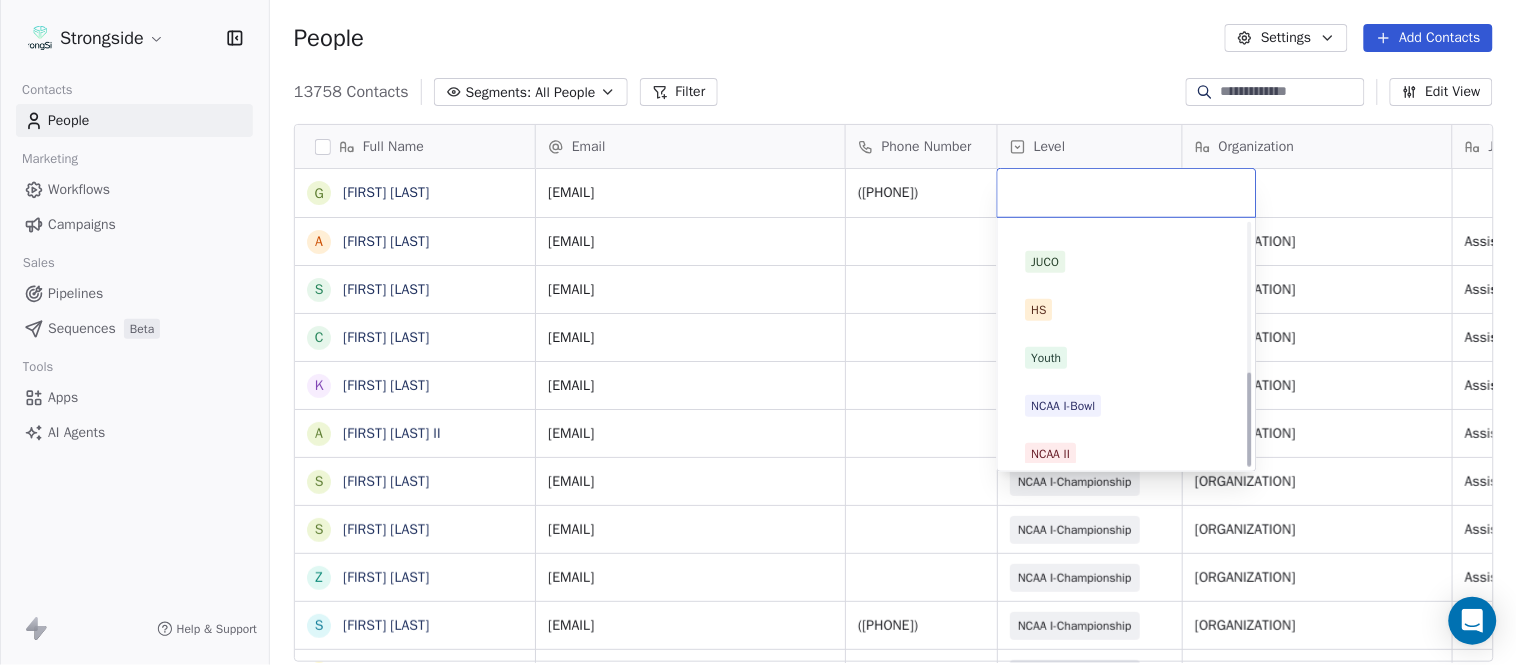 scroll, scrollTop: 378, scrollLeft: 0, axis: vertical 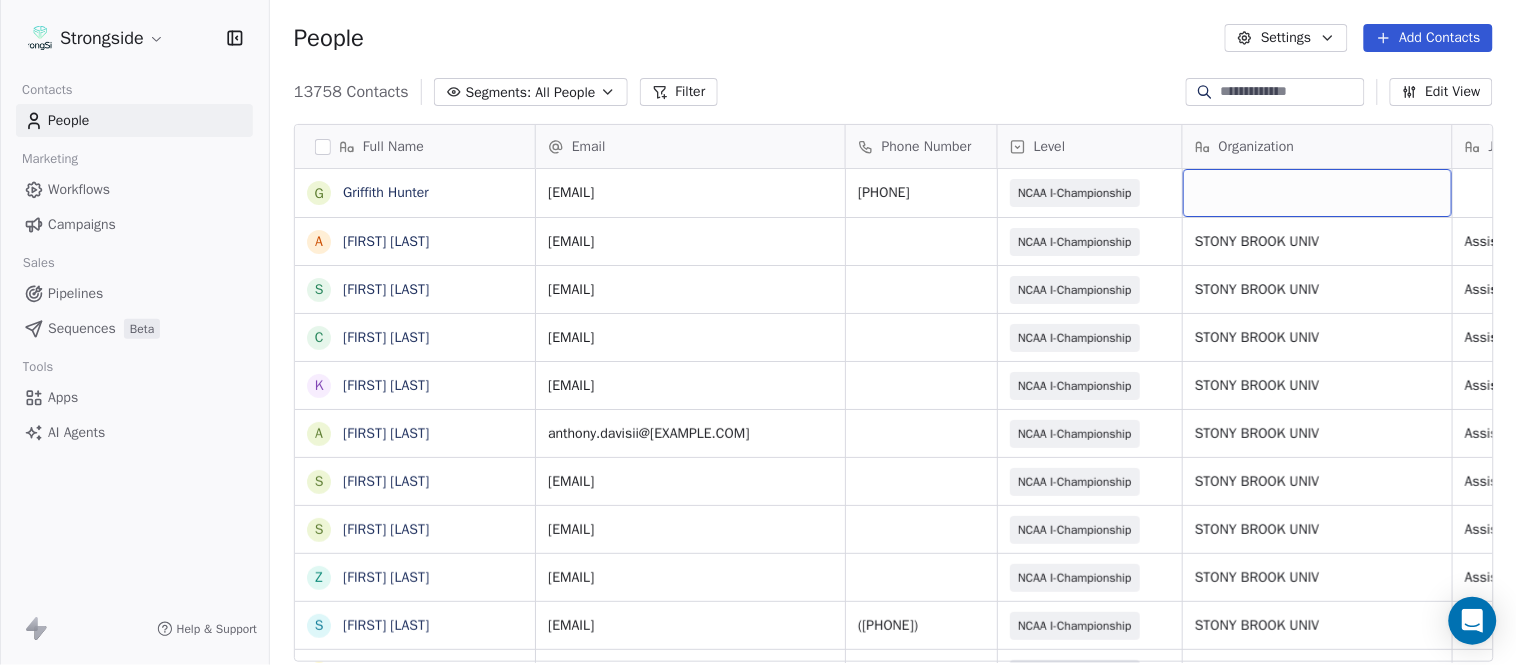 click at bounding box center [1317, 193] 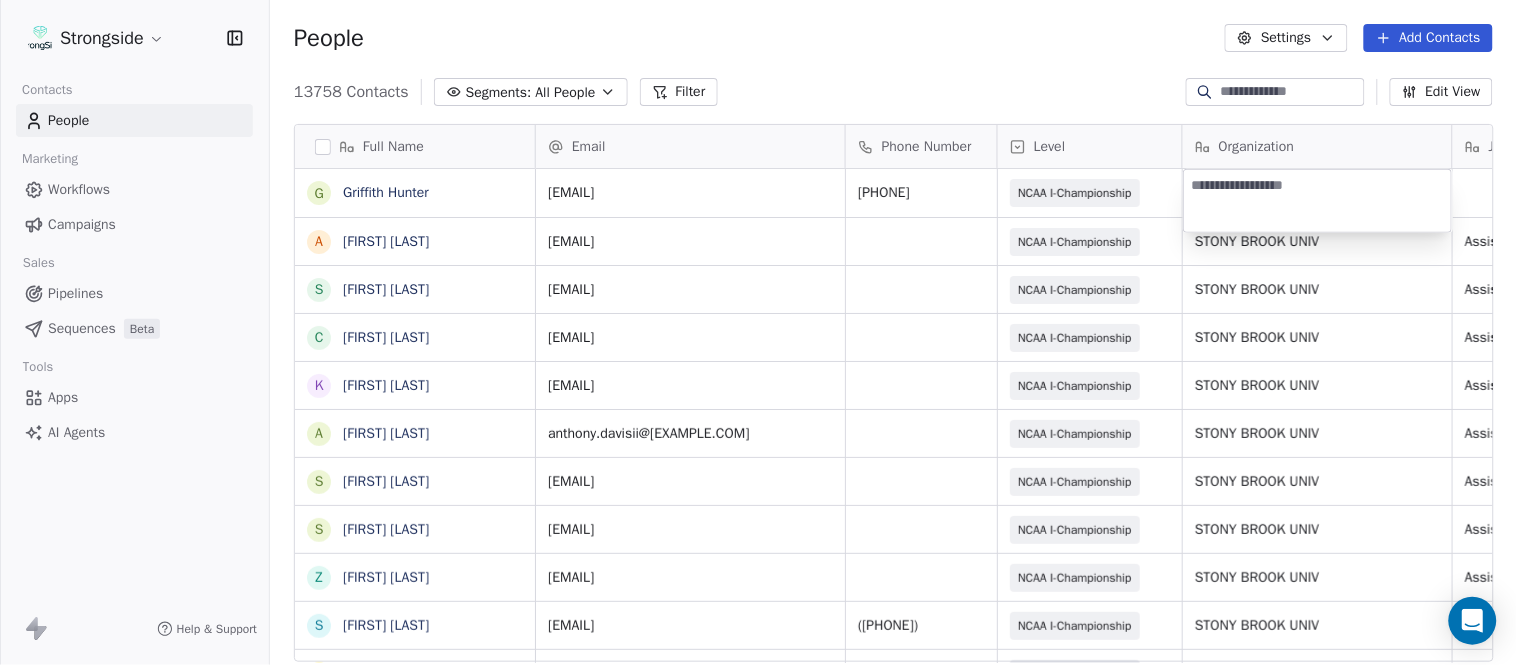 type on "**********" 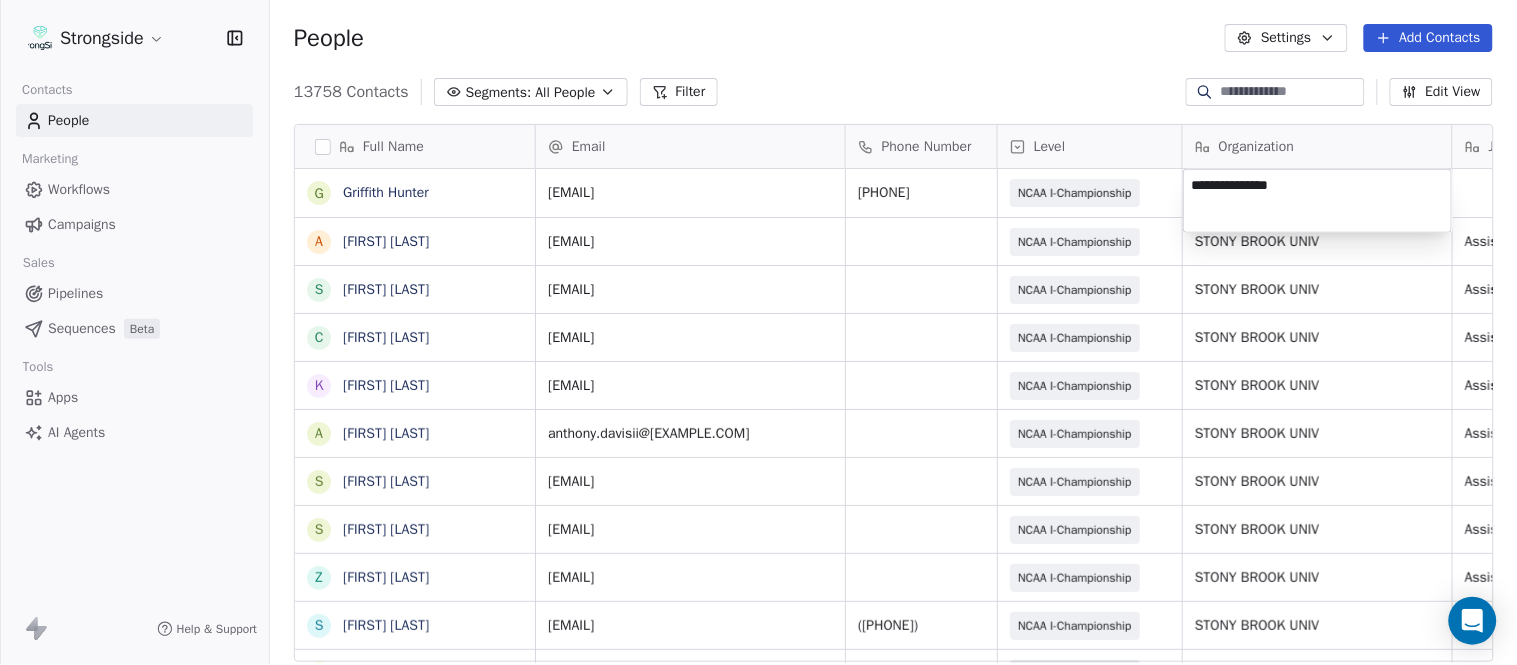 click on "Strongside Contacts People Marketing Workflows Campaigns Sales Pipelines Sequences Beta Tools Apps AI Agents Help & Support People Settings Add Contacts 13758 Contacts Segments: All People Filter Edit View Tag Add to Sequence Export Full Name G Griffith Hunter A Adam Lovan S Sean Hammonds C Chris Bache K Kevin Elliott A Anthony Davis II S Steve Martino S Scott Lewis Z Zuril Hendrick S Sean Kennedy E Elizabeth Zanolli B Briana Sterling J Jack Clark E Enzo Zucconi T Timothy Koehler B Billy Cosh S Shawn Heilbron B Billy Barber A Aaron Suma J Jeffrey Carter M Mike Ferraro D Dominic Dutton J Johanna Migliaccio T Tim Murray R Roger Kotlarz C Caleb Nartey V Vance Thompson B Brenden Young K Kahmal Roy D Devin Merritt O Ollie Ogbu Email Phone Number Level Organization Job Title Tags Created Date BST Status [EMAIL] ([PHONE]) NCAA I-Championship [DATE] [TIME] [EMAIL] NCAA I-Championship STONY BROOK UNIV Assistant Coach [DATE] [TIME] [EMAIL]" at bounding box center (758, 332) 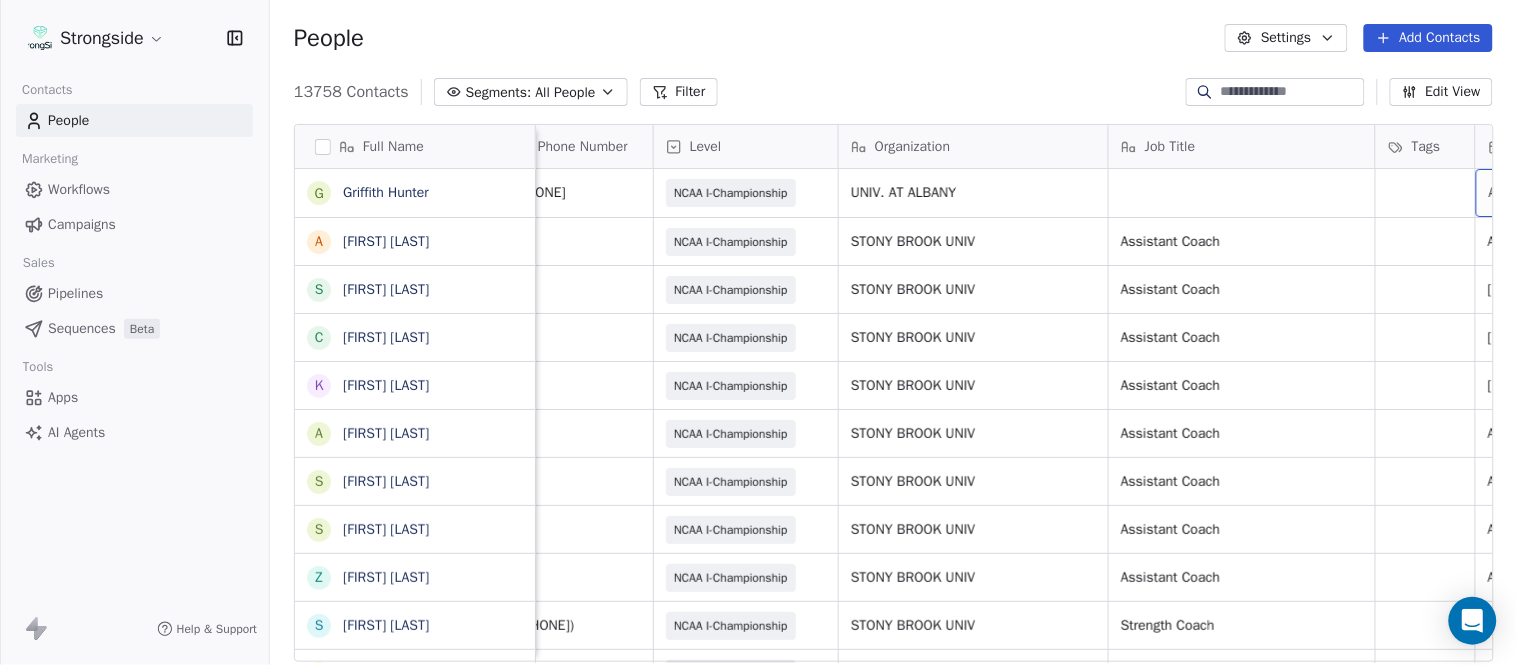 scroll, scrollTop: 0, scrollLeft: 528, axis: horizontal 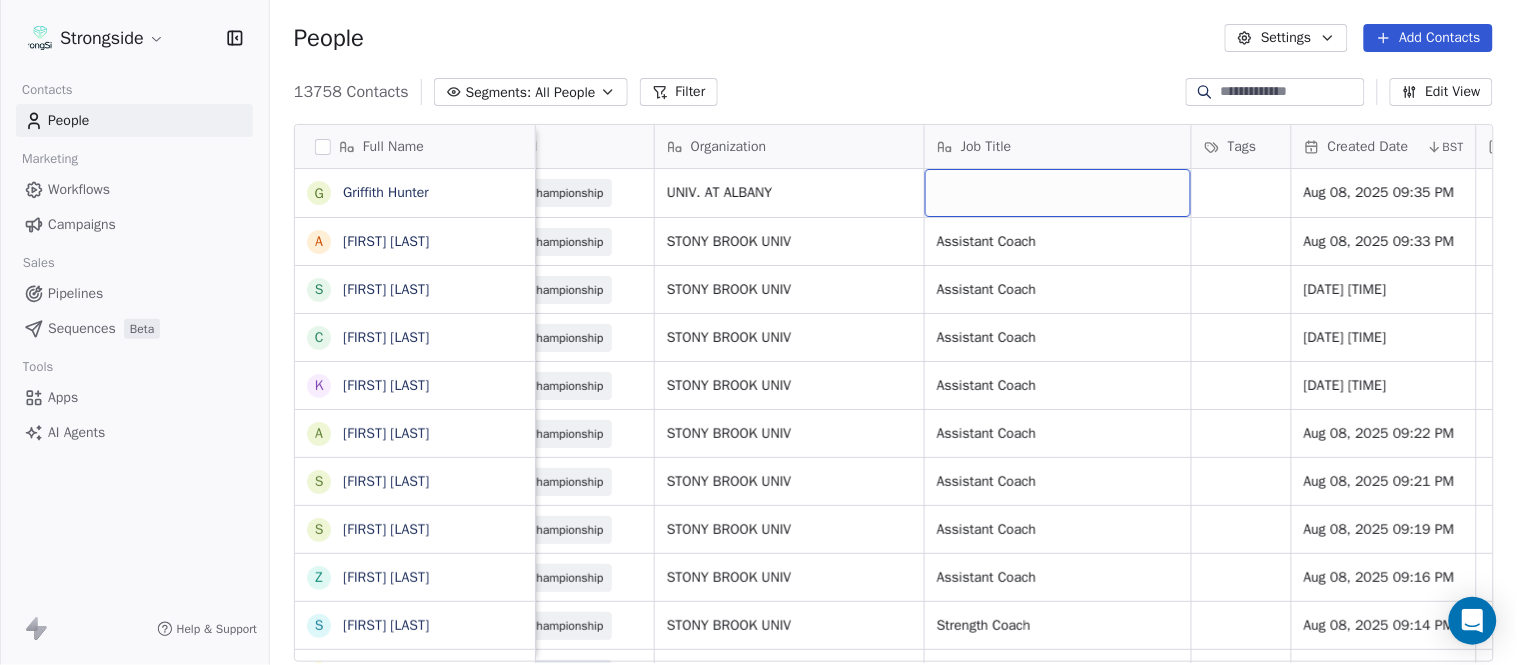 click at bounding box center (1058, 193) 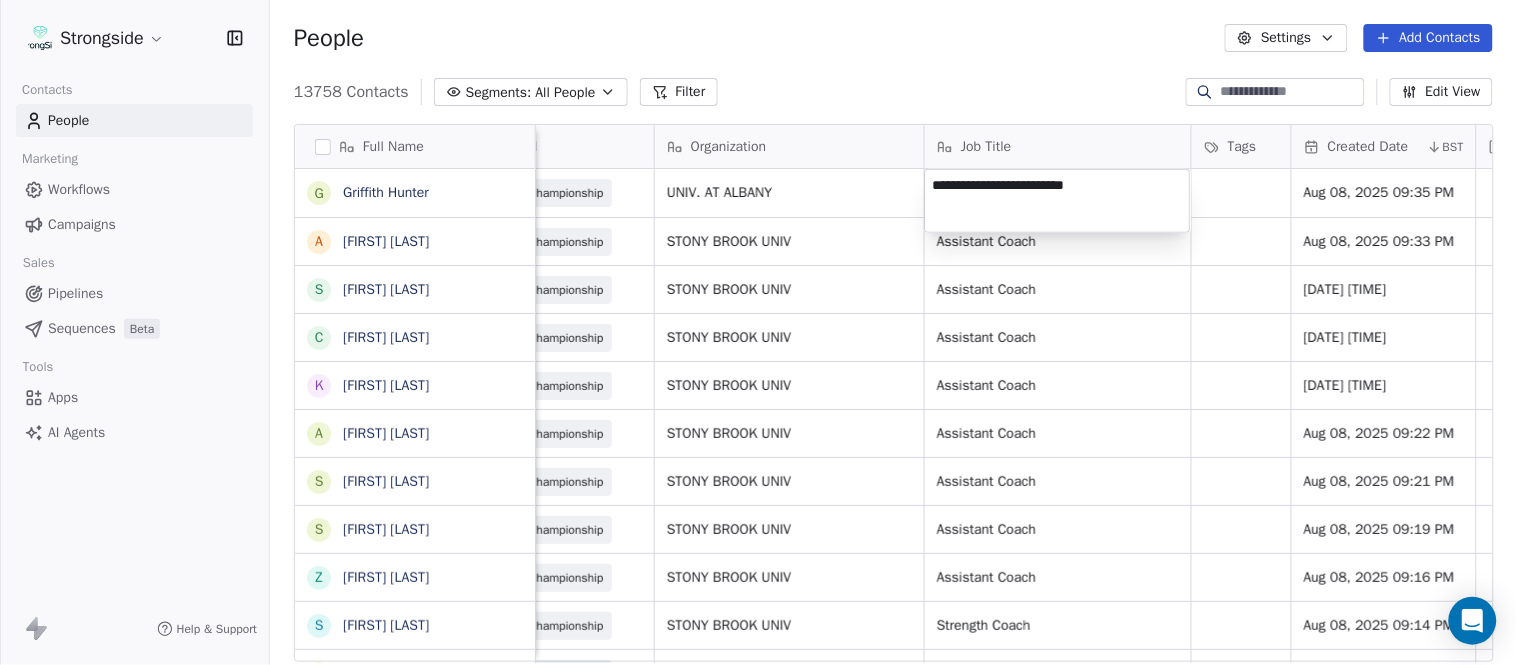 click on "Strongside Contacts People Marketing Workflows Campaigns Sales Pipelines Sequences Beta Tools Apps AI Agents Help & Support People Settings  Add Contacts 13758 Contacts Segments: All People Filter  Edit View Tag Add to Sequence Export Full Name G Griffith Hunter A Adam Lovan S Sean Hammonds C Chris Bache K Kevin Elliott A Anthony Davis II S Steve Martino S Scott Lewis Z Zuril Hendrick S Sean Kennedy E Elizabeth Zanolli B Briana Sterling J Jack Clark E Enzo Zucconi T Timothy Koehler B Billy Cosh S Shawn Heilbron B Billy Barber A Aaron Suma J Jeffrey Carter M Mike Ferraro D Dominic Dutton J Johanna Migliaccio T Tim Murray R Roger Kotlarz C Caleb Nartey V Vance Thompson B Brenden Young K Kahmal Roy D Devin Merritt O Ollie Ogbu Email Phone Number Level Organization Job Title Tags Created Date BST Status Priority Emails Auto Clicked Last Activity Date BST grhunter@albany.edu 	(518) 442-3256 NCAA I-Championship UNIV. AT ALBANY Aug 08, 2025 09:35 PM adam.lovan@stonybrook.edu NCAA I-Championship STONY BROOK UNIV" at bounding box center (758, 332) 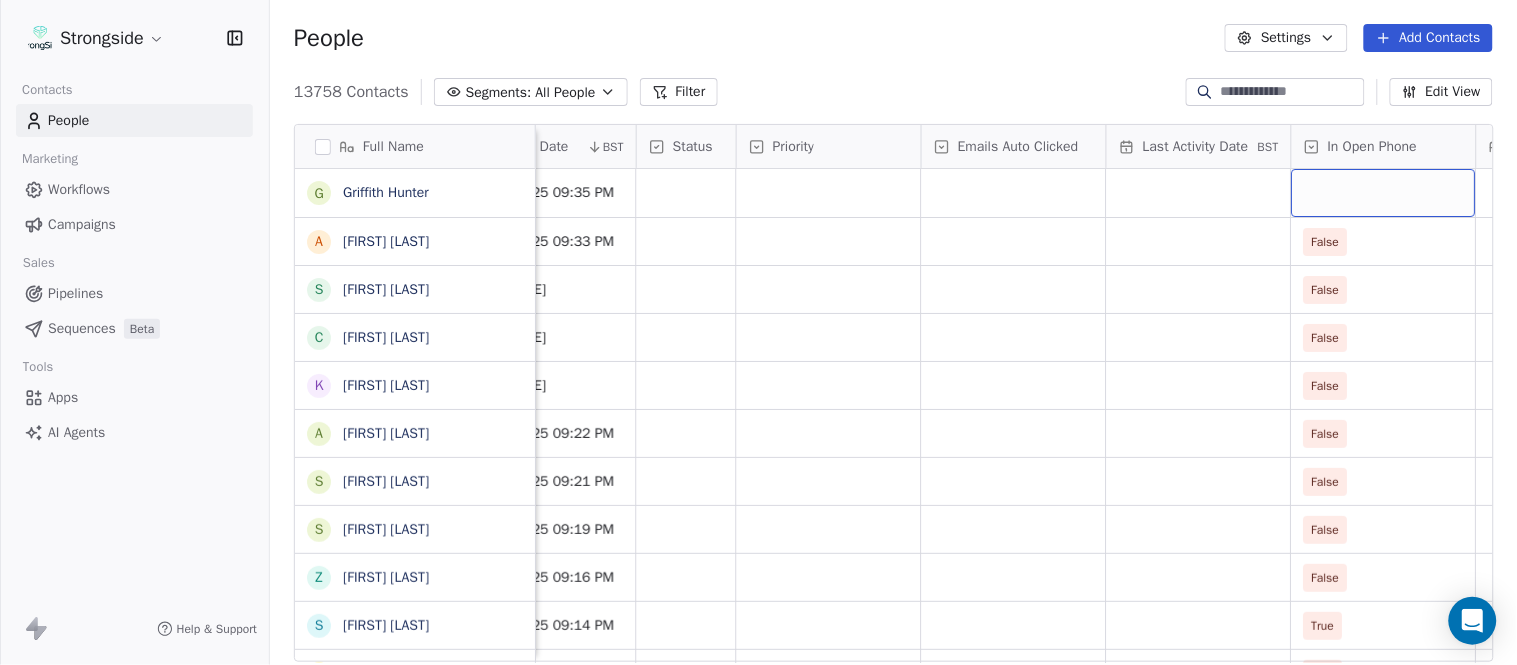 scroll, scrollTop: 0, scrollLeft: 1554, axis: horizontal 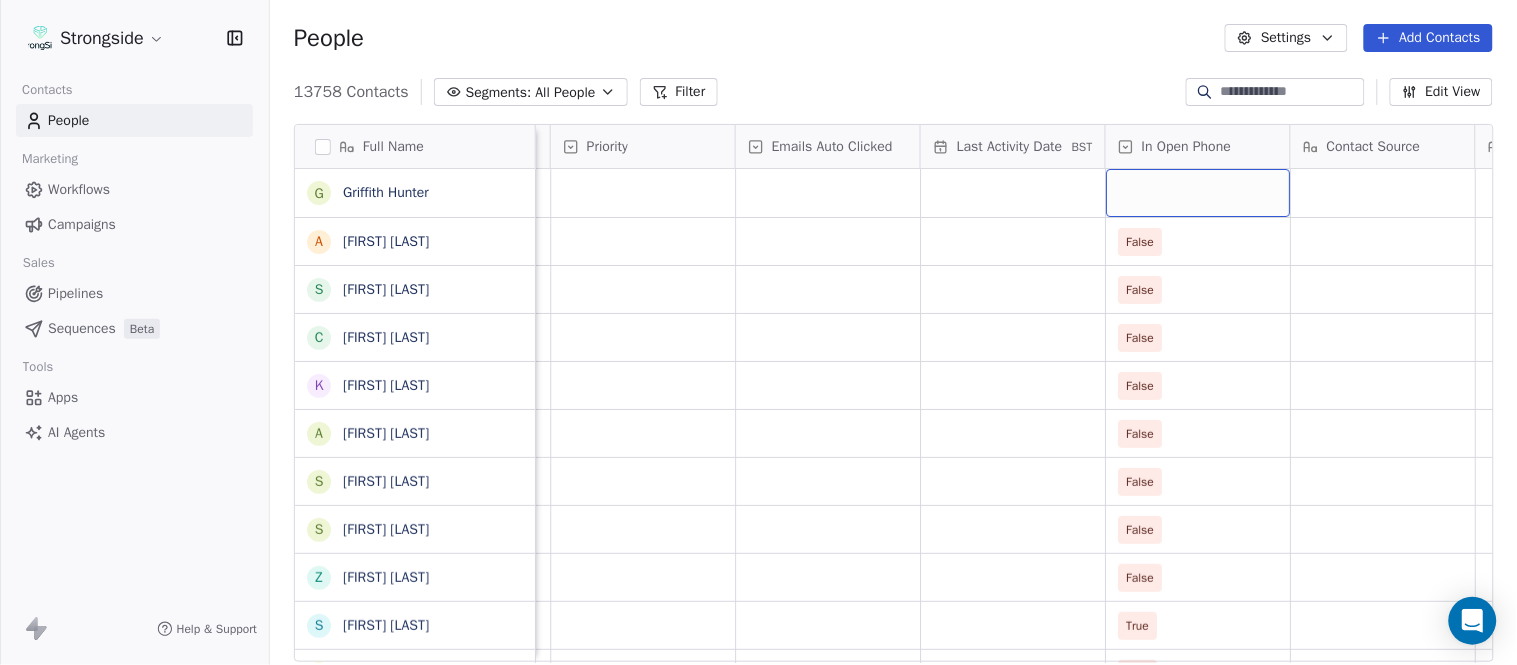 click at bounding box center [1198, 193] 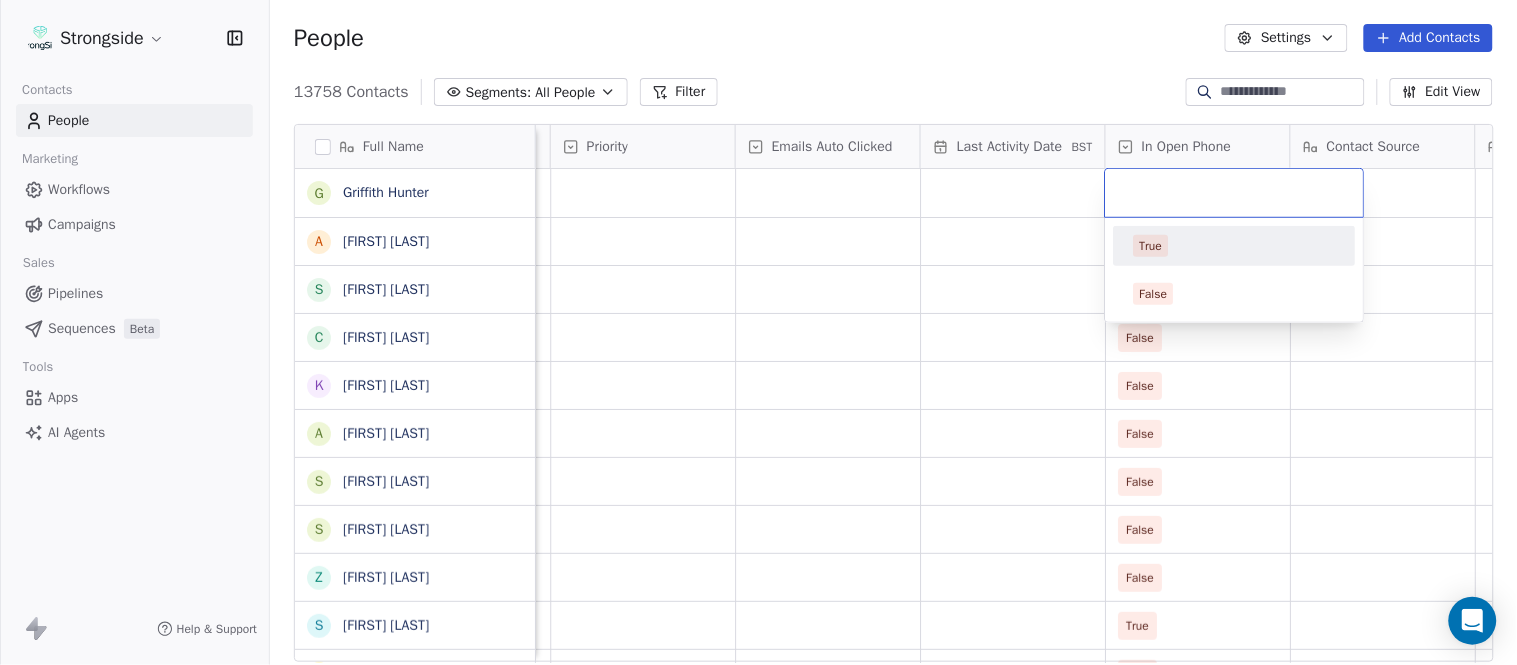 click on "True" at bounding box center (1235, 246) 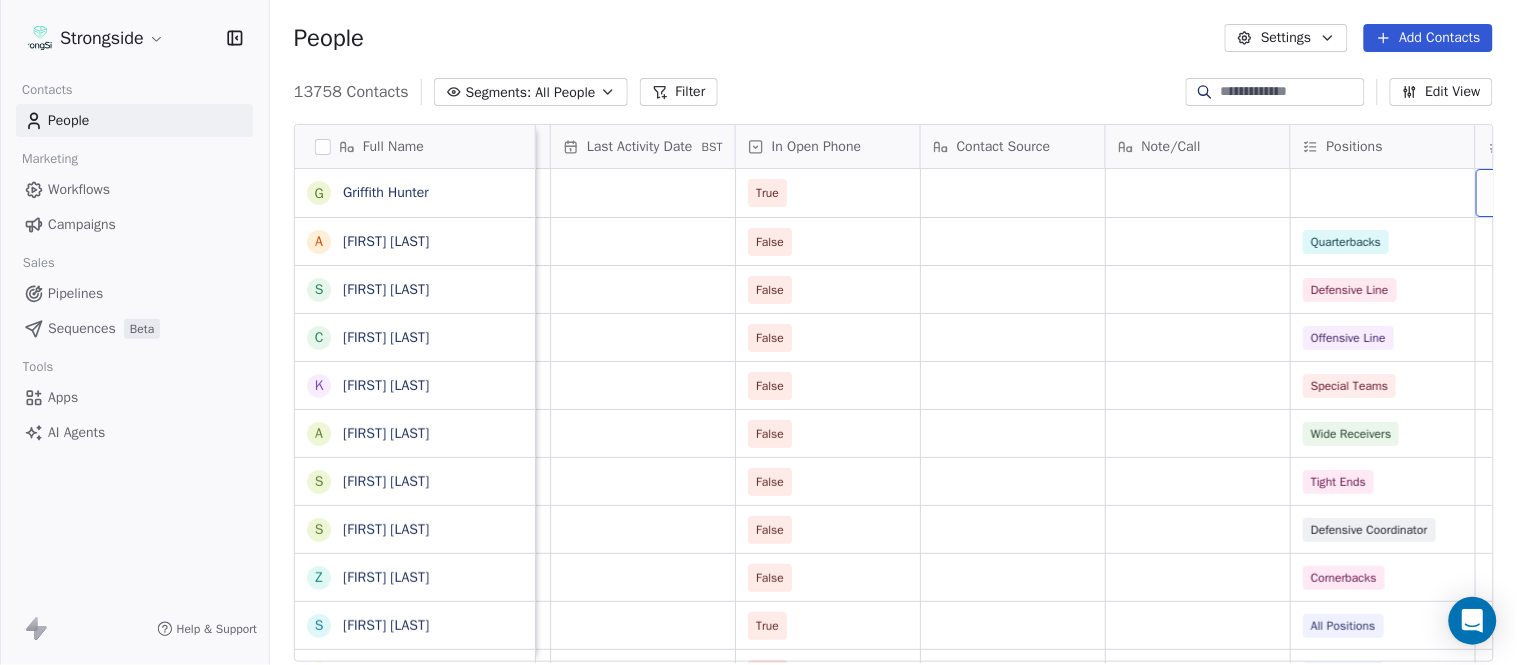 scroll, scrollTop: 0, scrollLeft: 2108, axis: horizontal 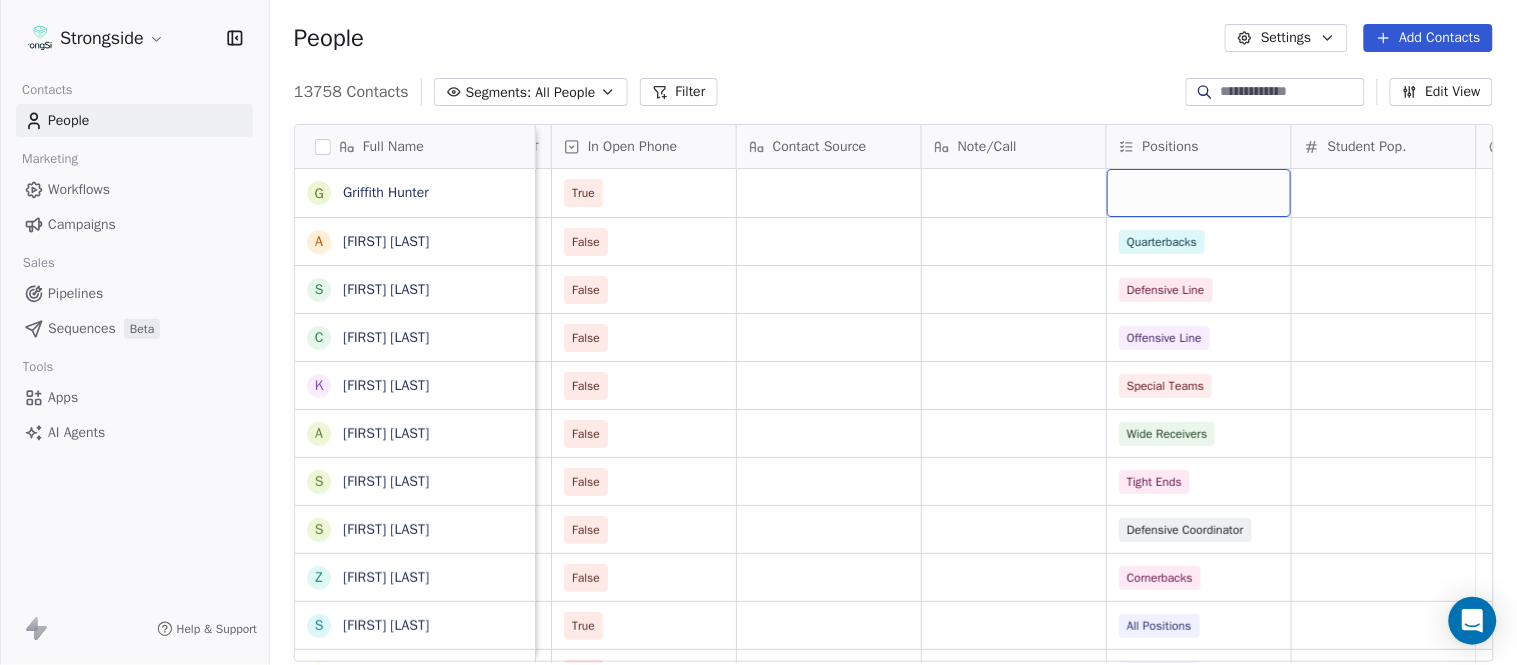 click at bounding box center [1199, 193] 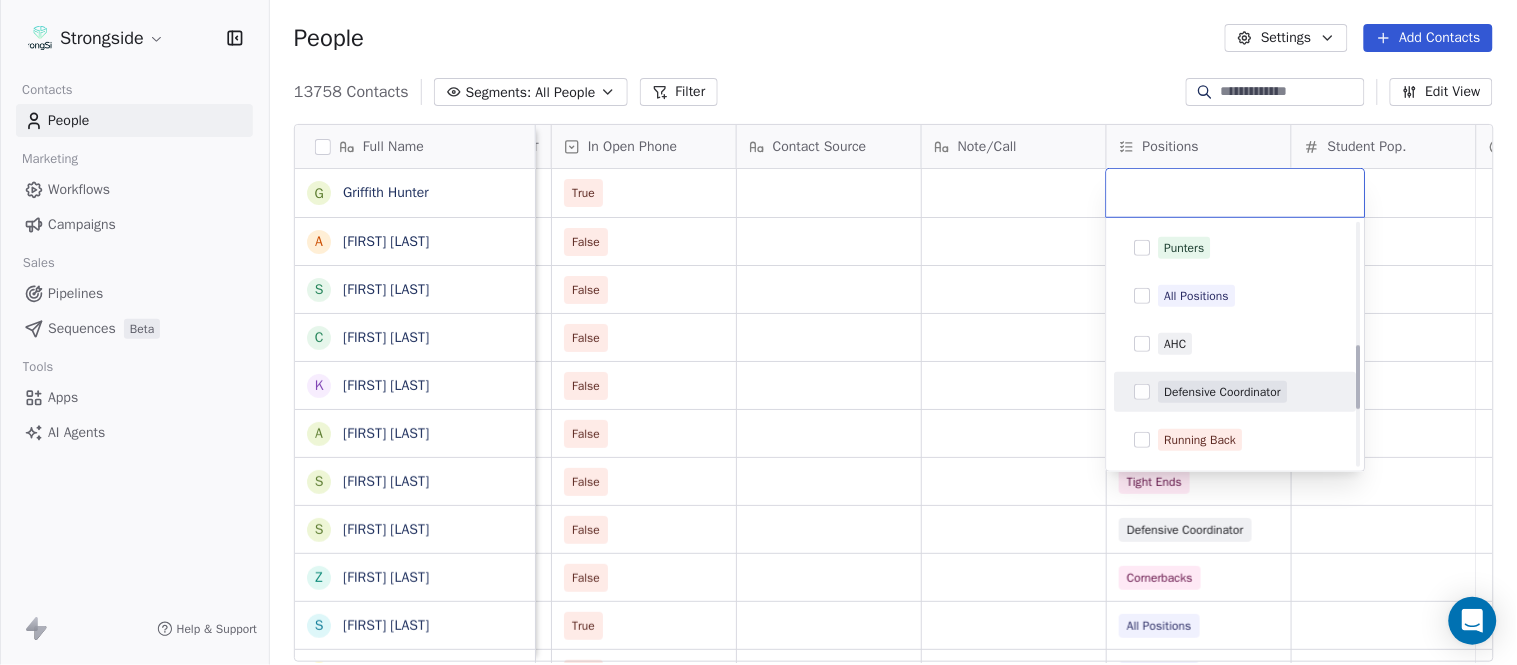 scroll, scrollTop: 444, scrollLeft: 0, axis: vertical 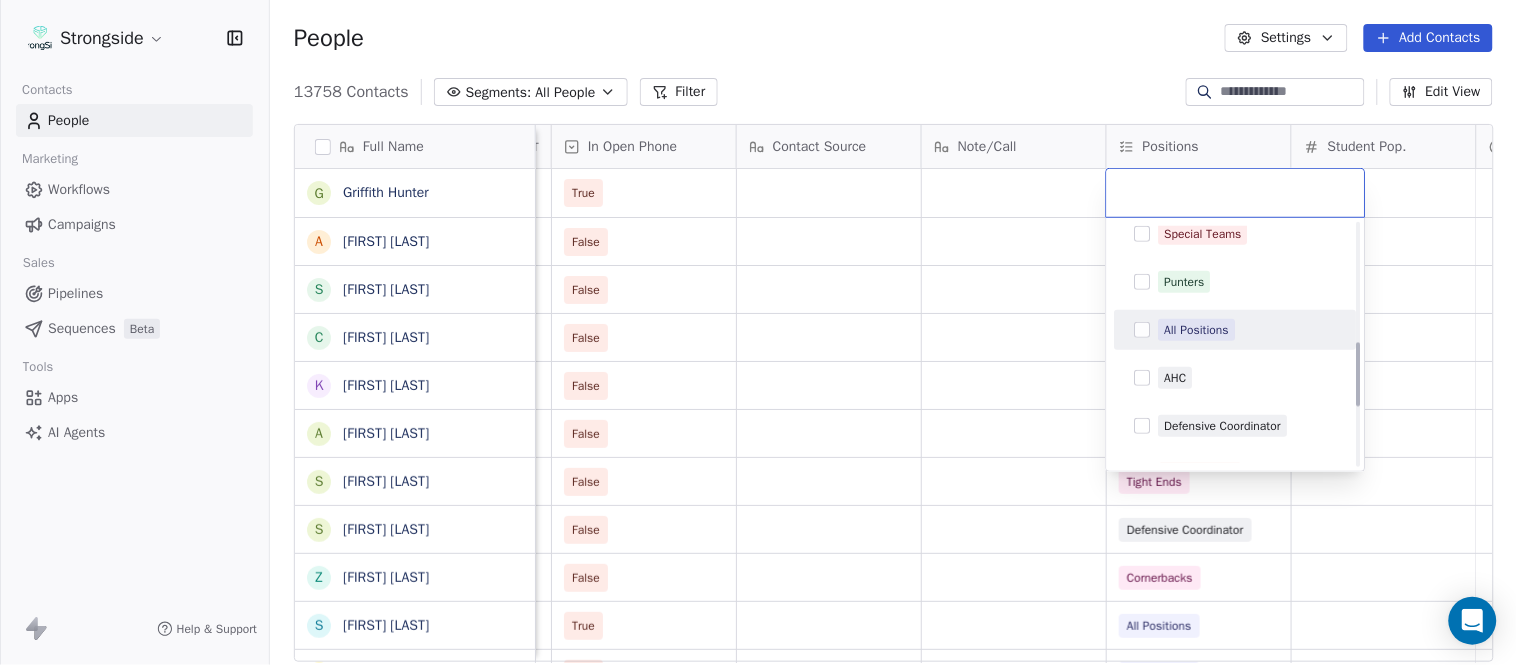 click on "All Positions" at bounding box center [1197, 330] 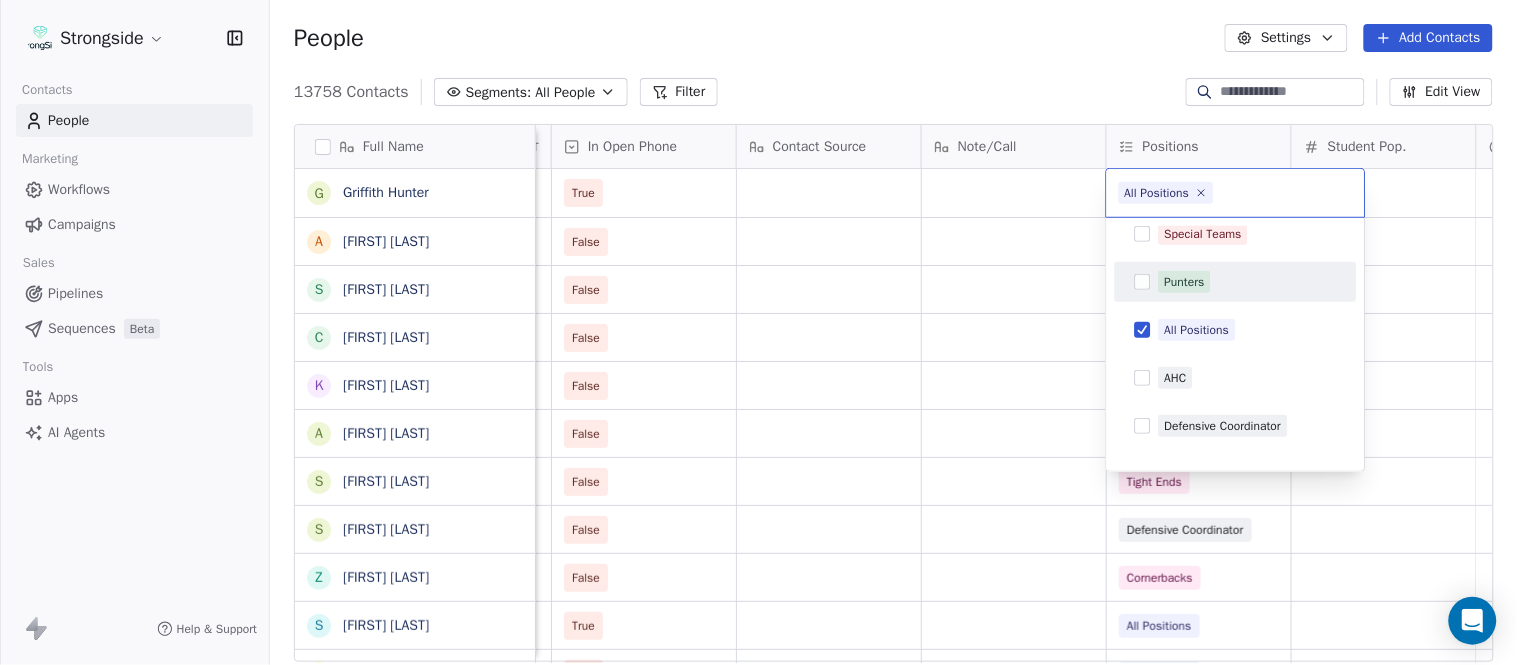 click on "Strongside Contacts People Marketing Workflows Campaigns Sales Pipelines Sequences Beta Tools Apps AI Agents Help & Support People Settings  Add Contacts 13758 Contacts Segments: All People Filter  Edit View Tag Add to Sequence Export Full Name G Griffith Hunter A Adam Lovan S Sean Hammonds C Chris Bache K Kevin Elliott A Anthony Davis II S Steve Martino S Scott Lewis Z Zuril Hendrick S Sean Kennedy E Elizabeth Zanolli B Briana Sterling J Jack Clark E Enzo Zucconi T Timothy Koehler B Billy Cosh S Shawn Heilbron B Billy Barber A Aaron Suma J Jeffrey Carter M Mike Ferraro D Dominic Dutton J Johanna Migliaccio T Tim Murray R Roger Kotlarz C Caleb Nartey V Vance Thompson B Brenden Young K Kahmal Roy D Devin Merritt O Ollie Ogbu Status Priority Emails Auto Clicked Last Activity Date BST In Open Phone Contact Source Note/Call Positions Student Pop. Lead Account   True   False Quarterbacks   False Defensive Line   False Offensive Line   False Special Teams   False Wide Receivers   False Tight Ends   False   False" at bounding box center (758, 332) 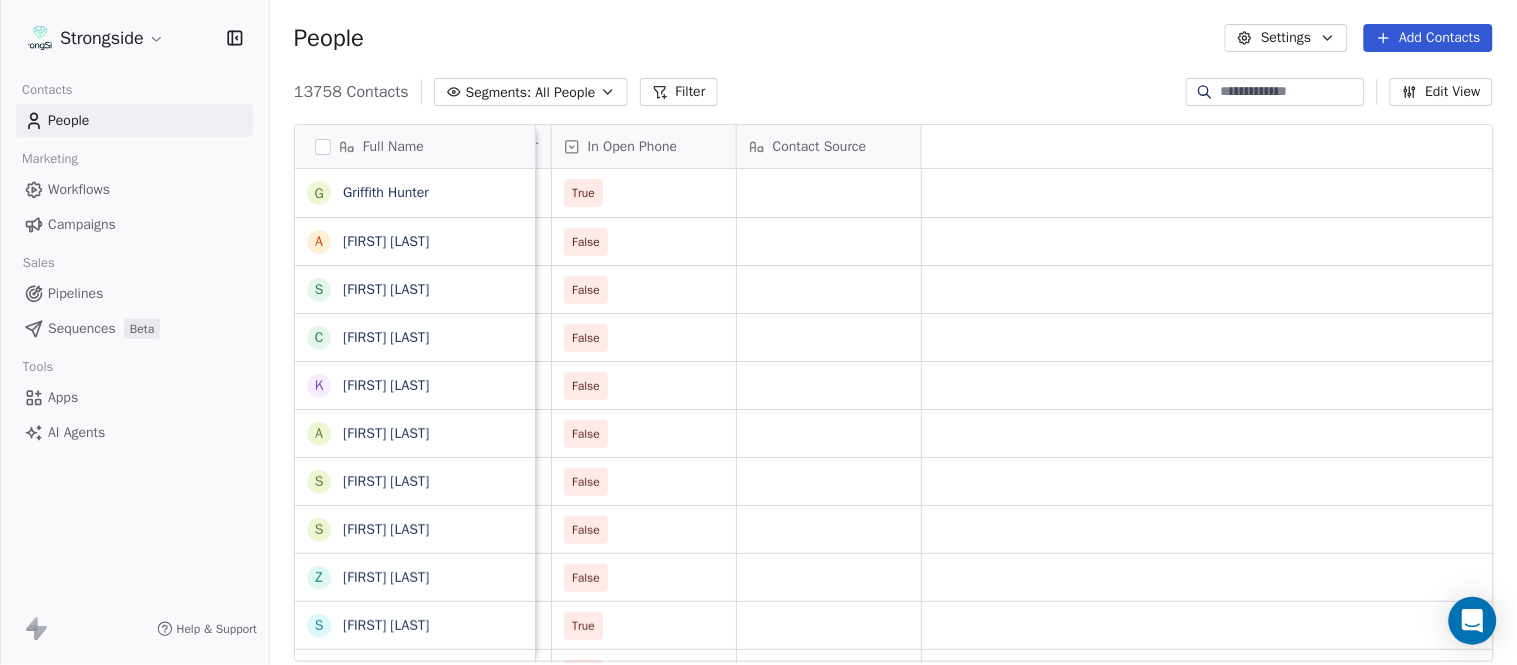 scroll, scrollTop: 0, scrollLeft: 0, axis: both 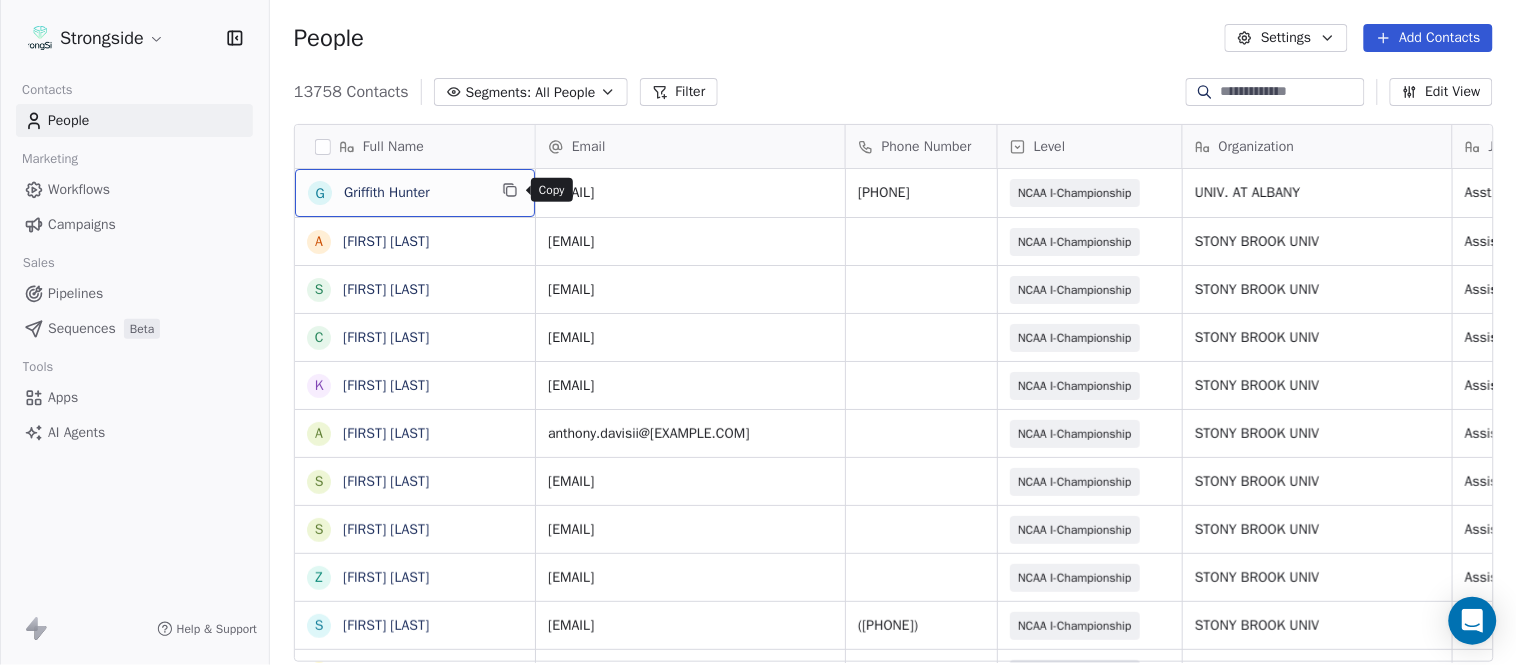 click 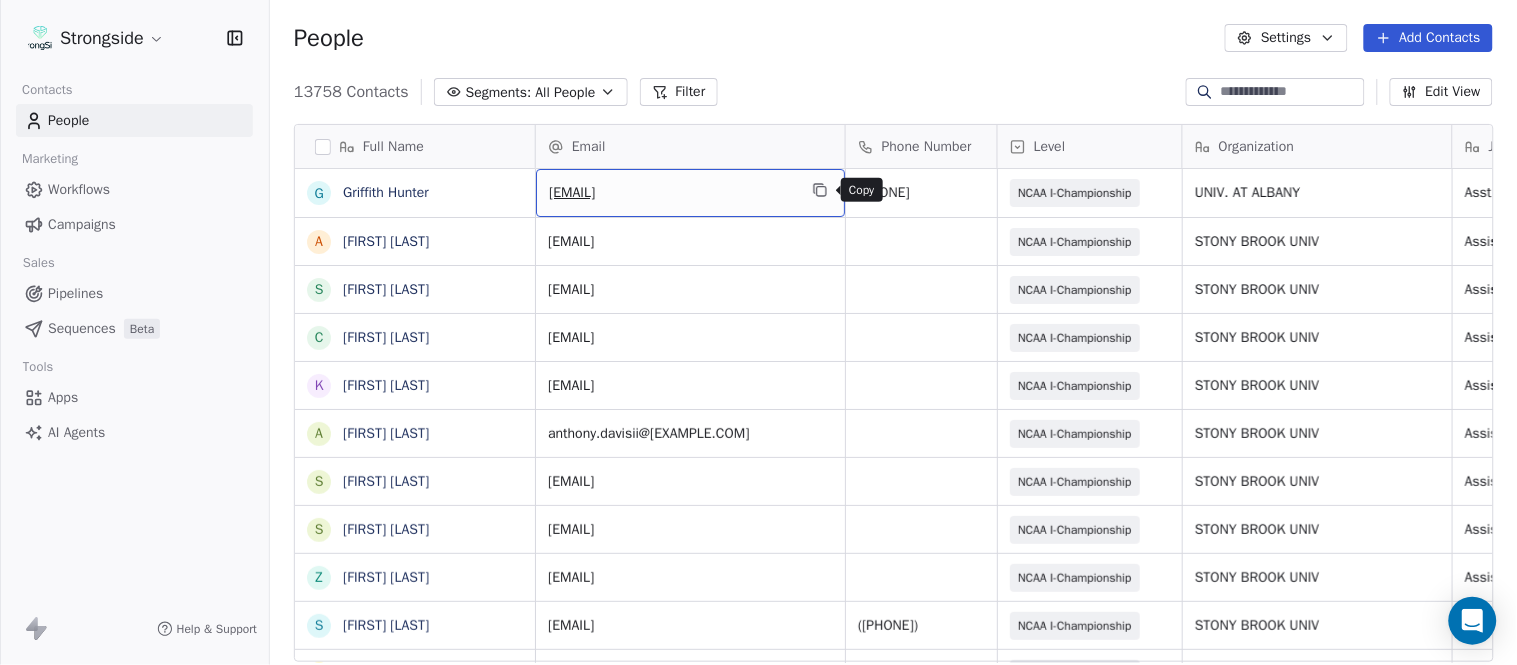 click 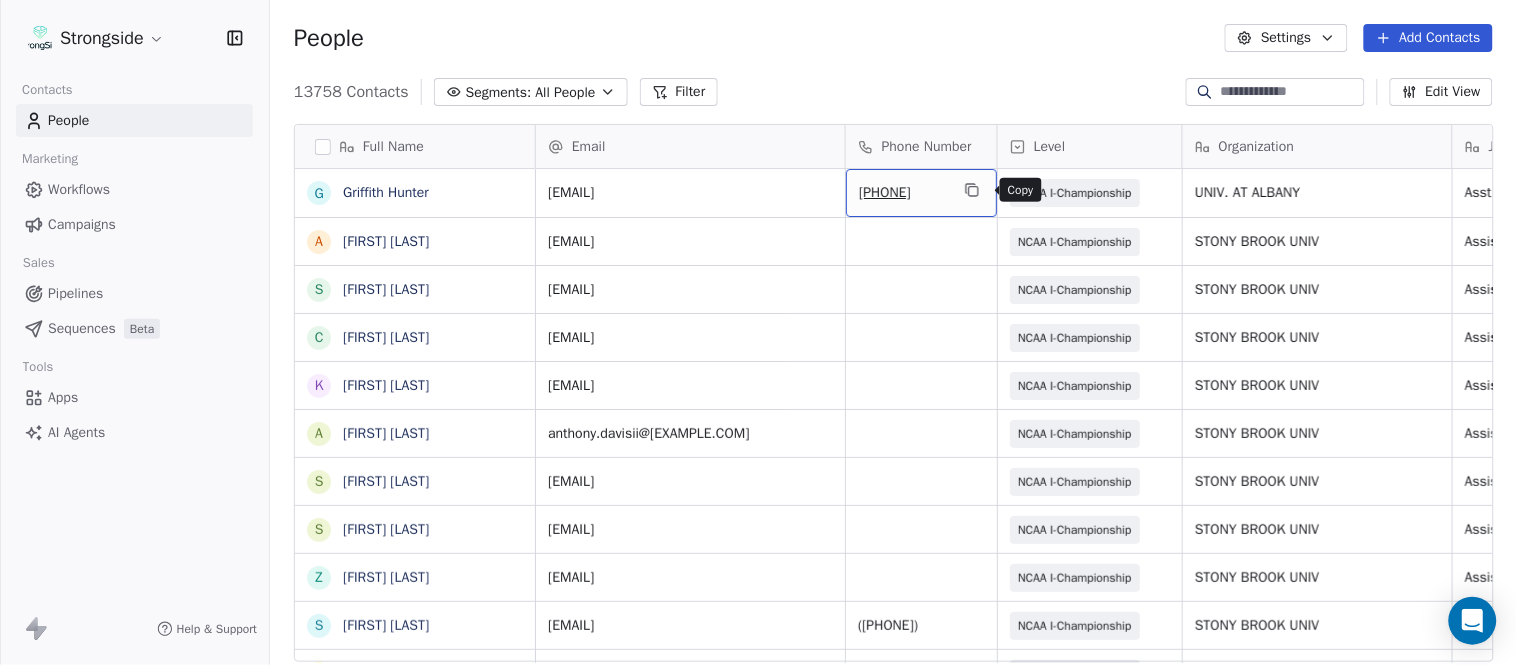 click 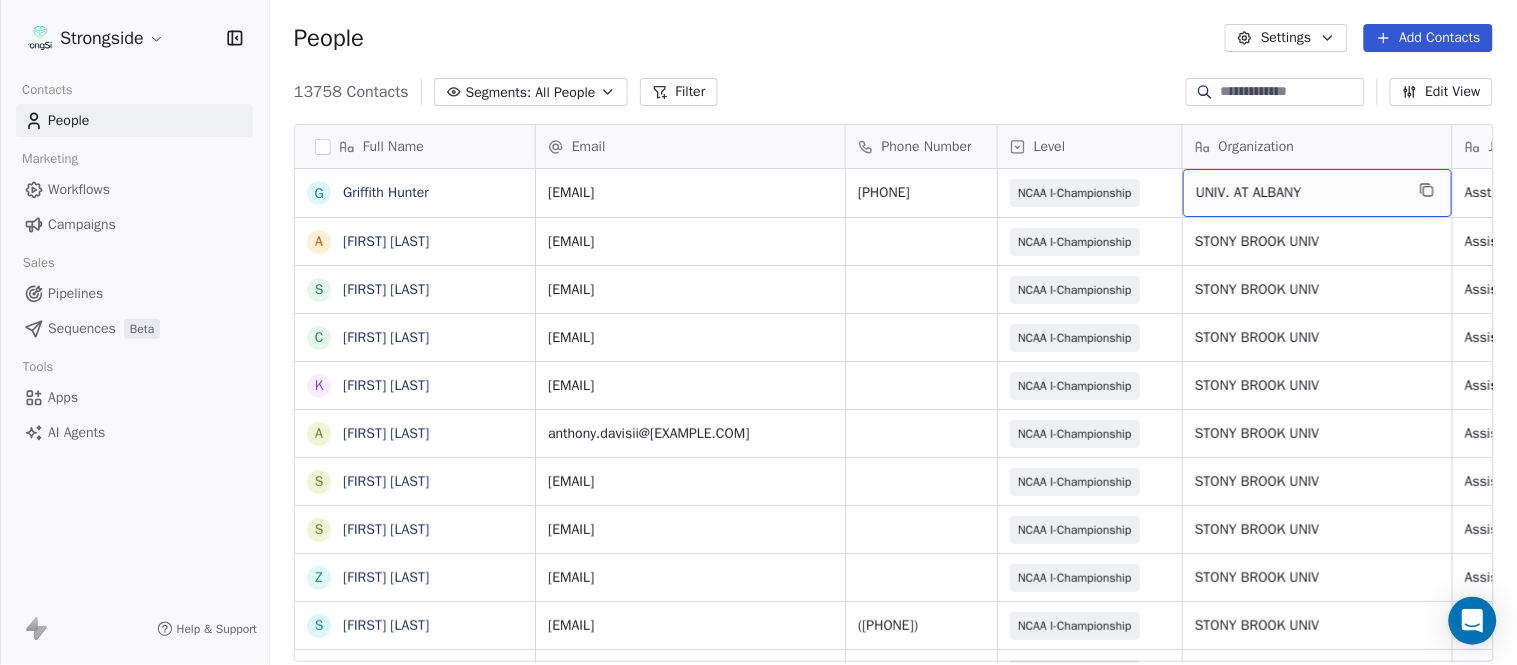 drag, startPoint x: 1402, startPoint y: 182, endPoint x: 1412, endPoint y: 185, distance: 10.440307 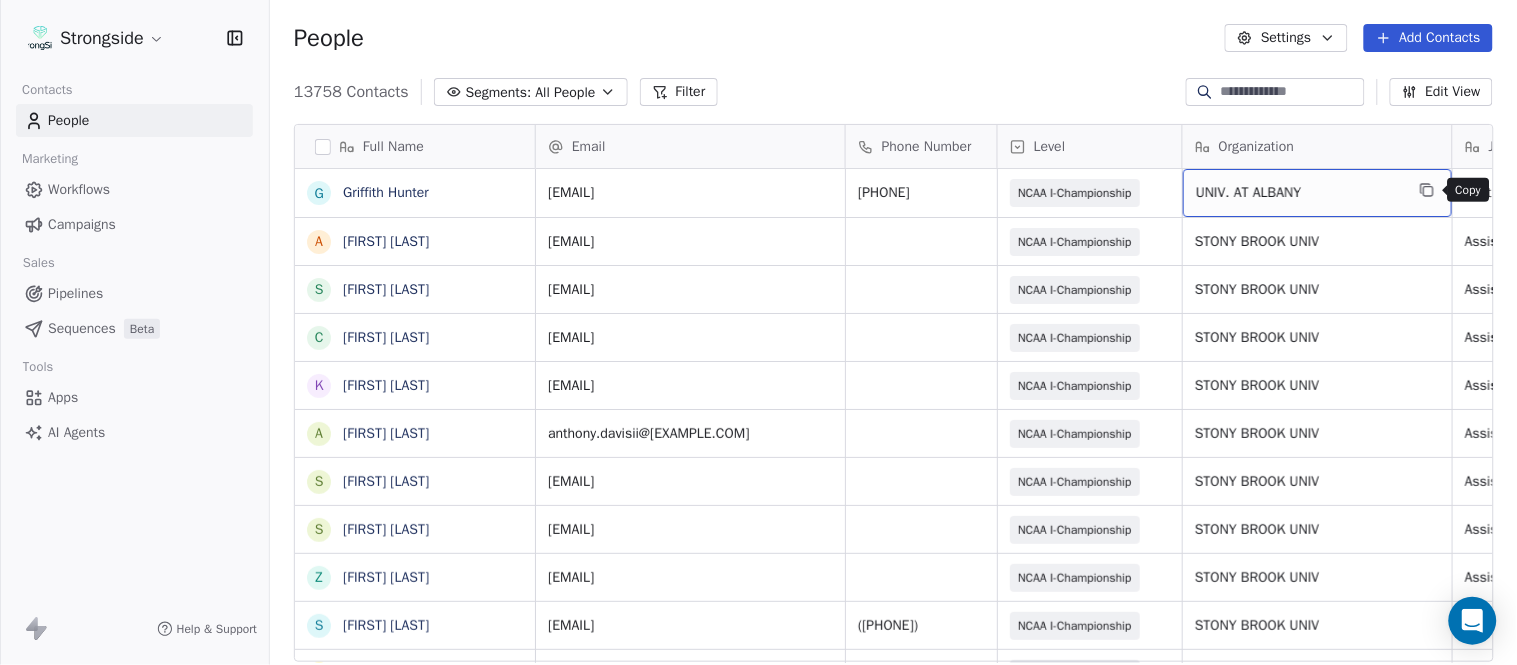 click 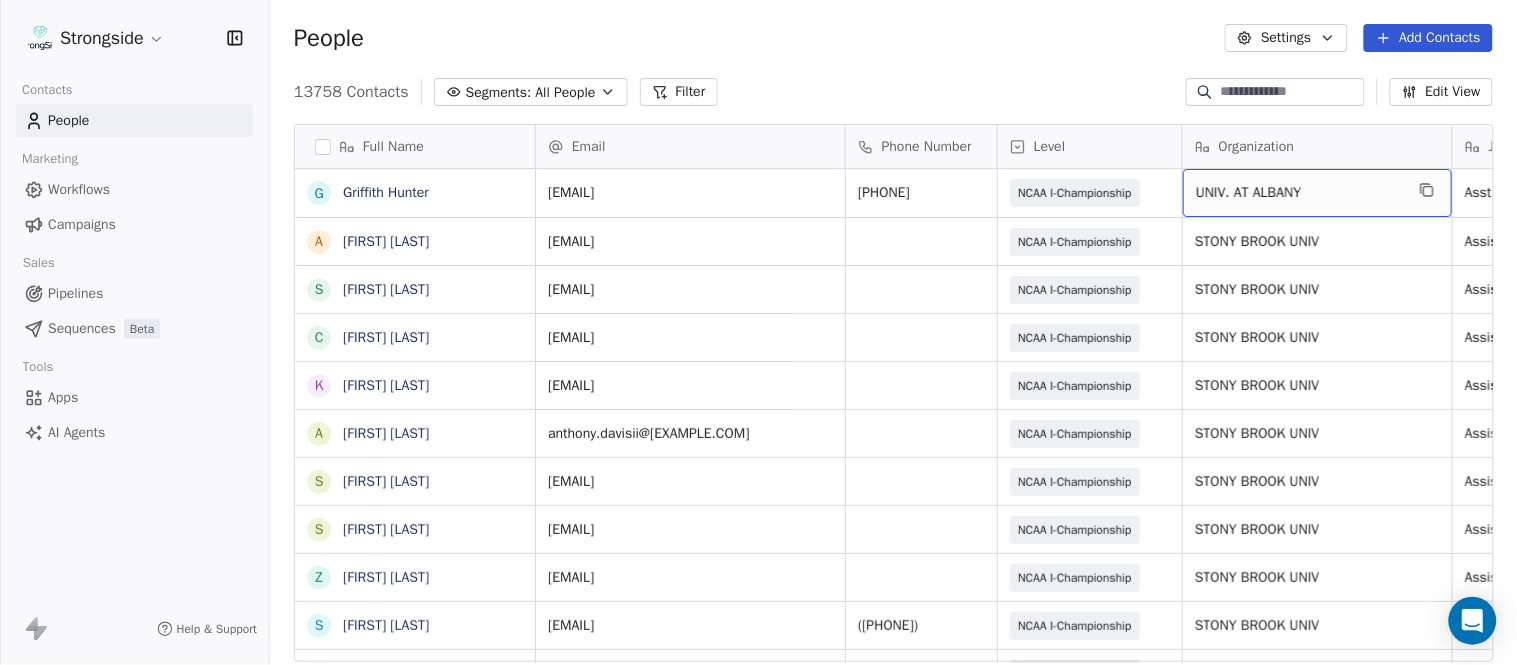 scroll, scrollTop: 0, scrollLeft: 344, axis: horizontal 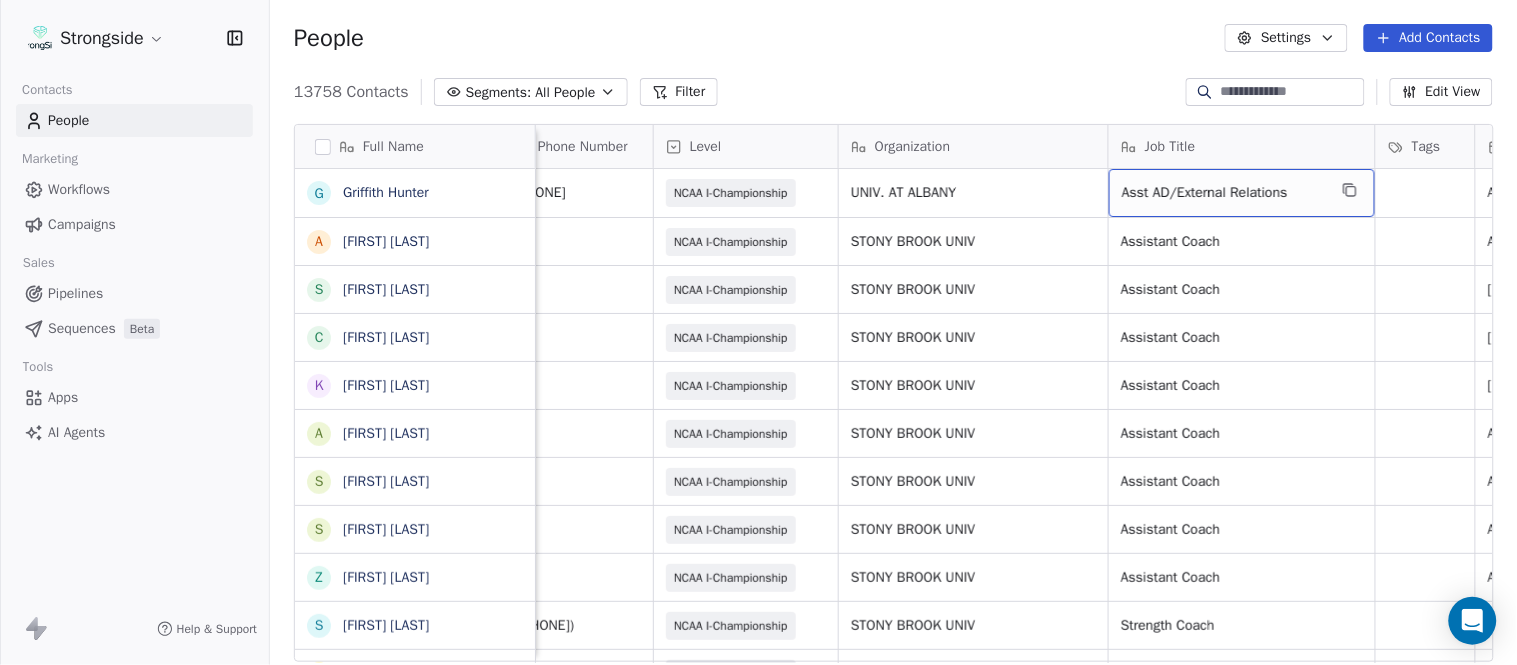click 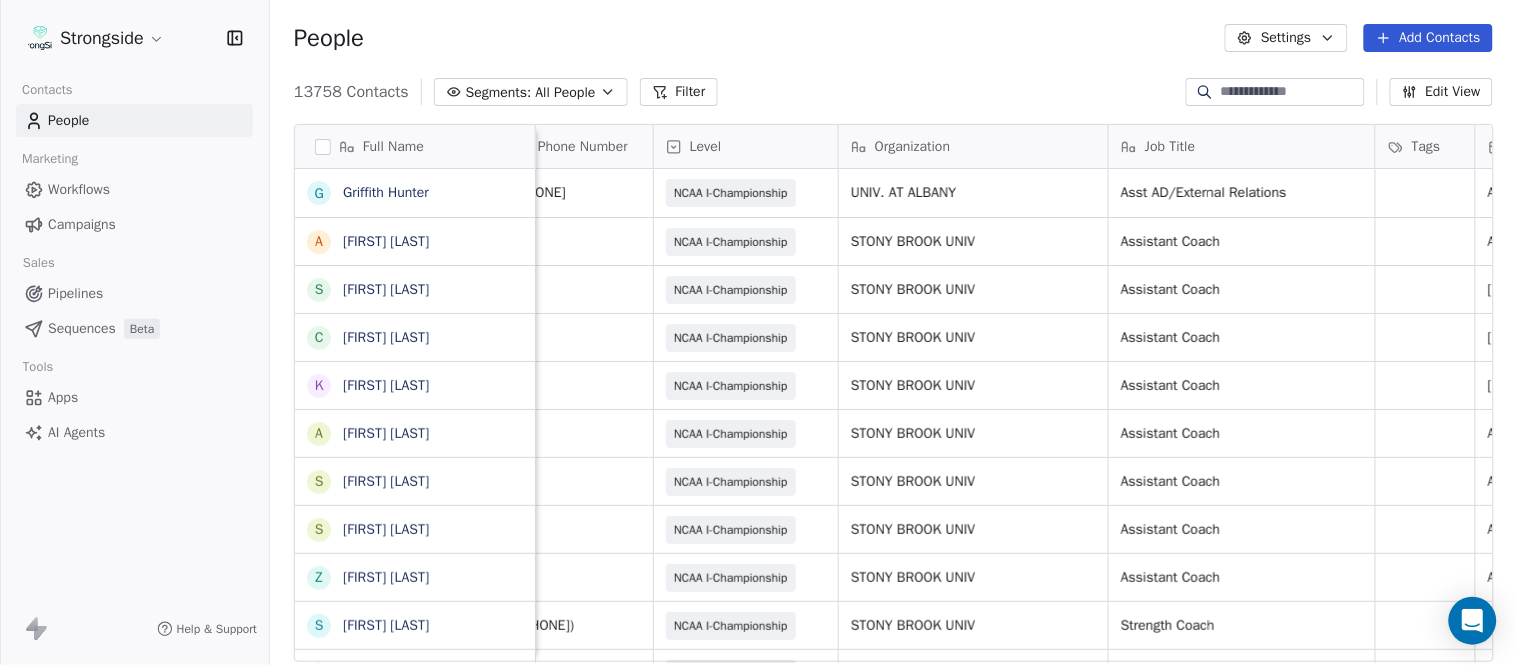 scroll, scrollTop: 0, scrollLeft: 0, axis: both 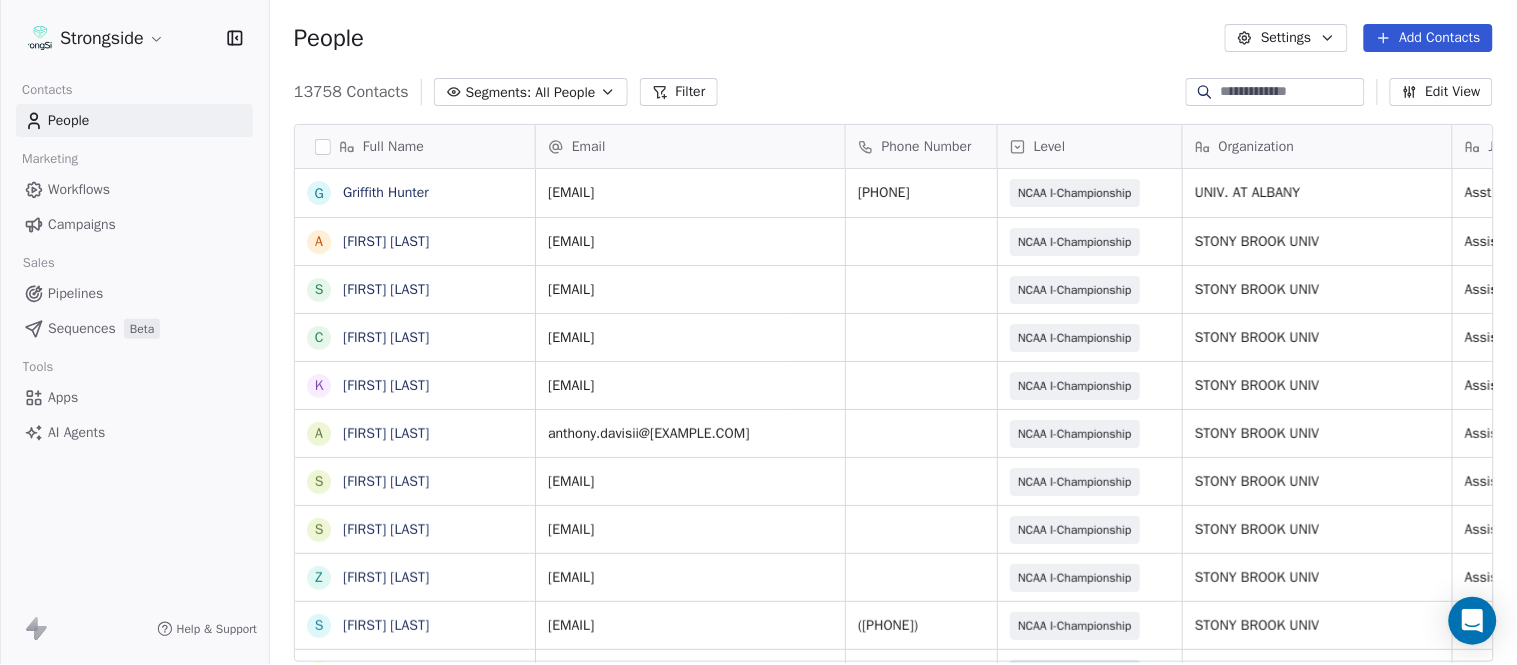 click on "Add Contacts" at bounding box center (1428, 38) 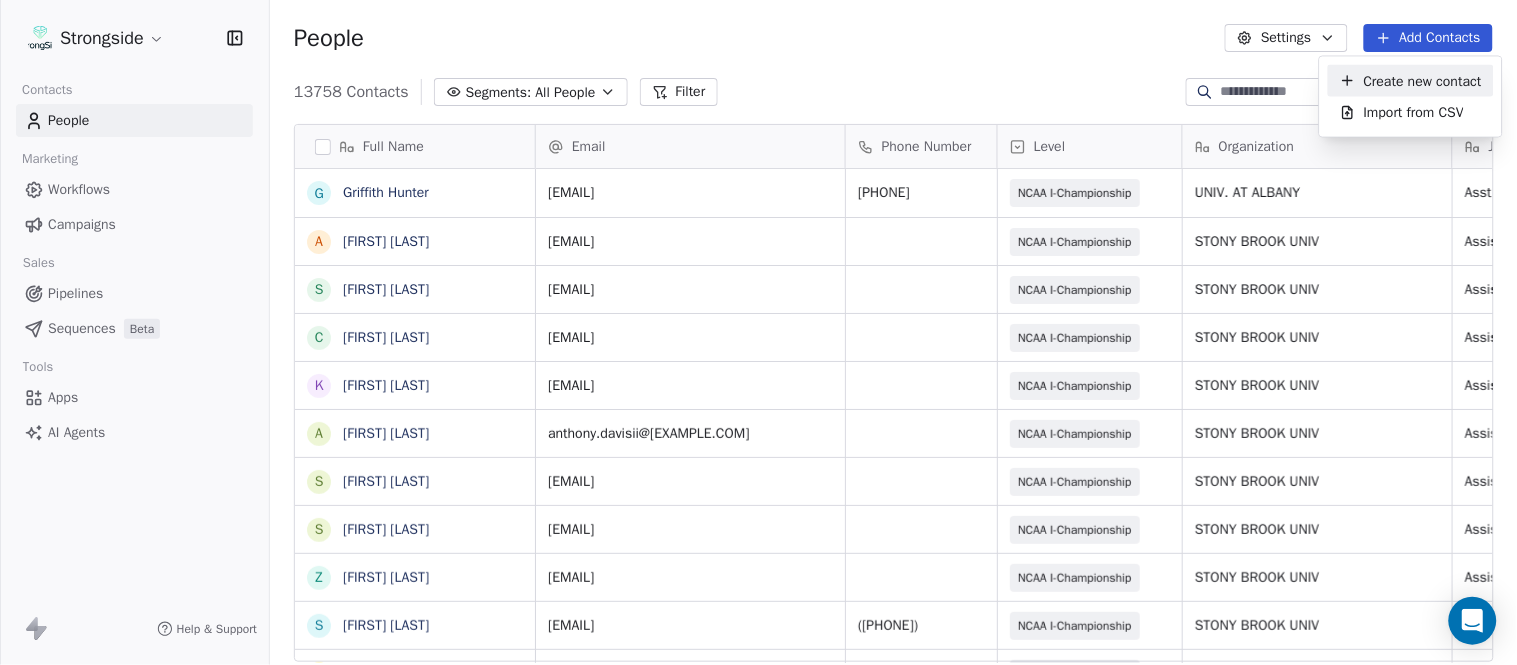 click on "Create new contact" at bounding box center [1423, 80] 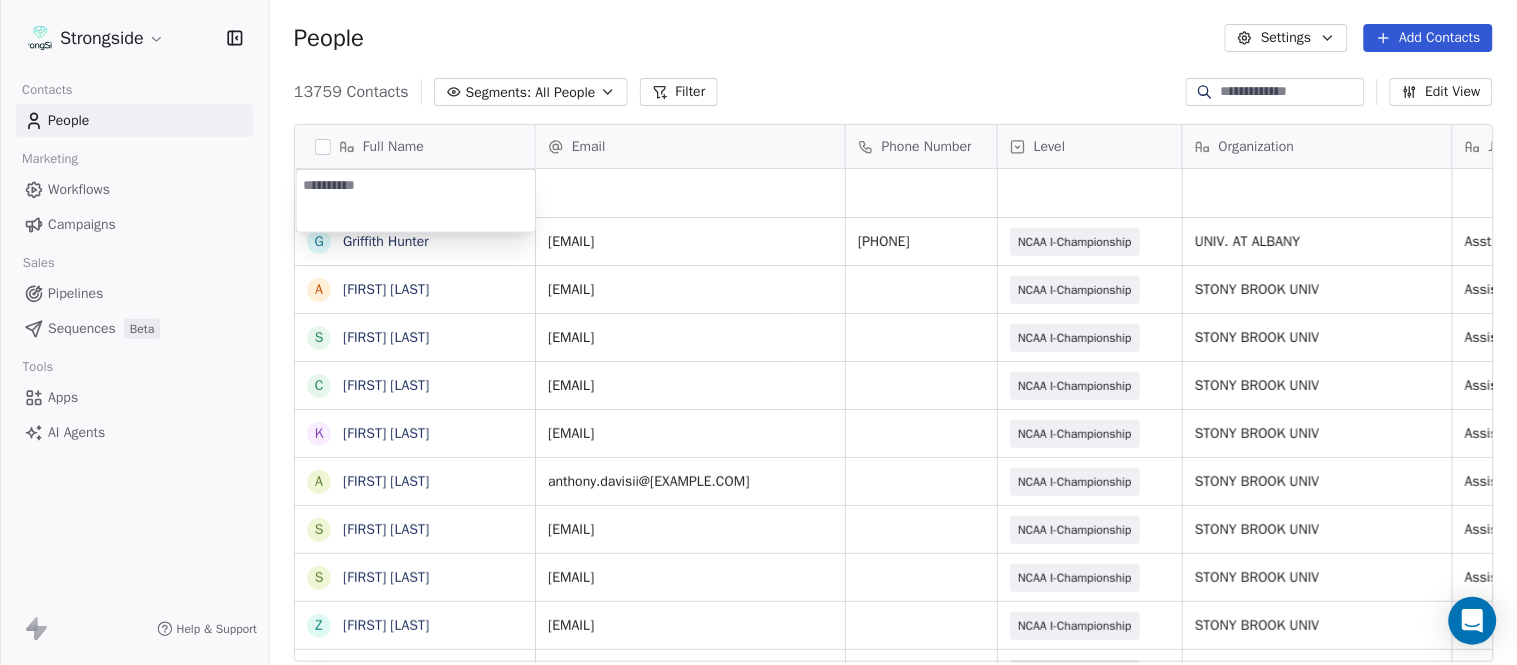 type on "**********" 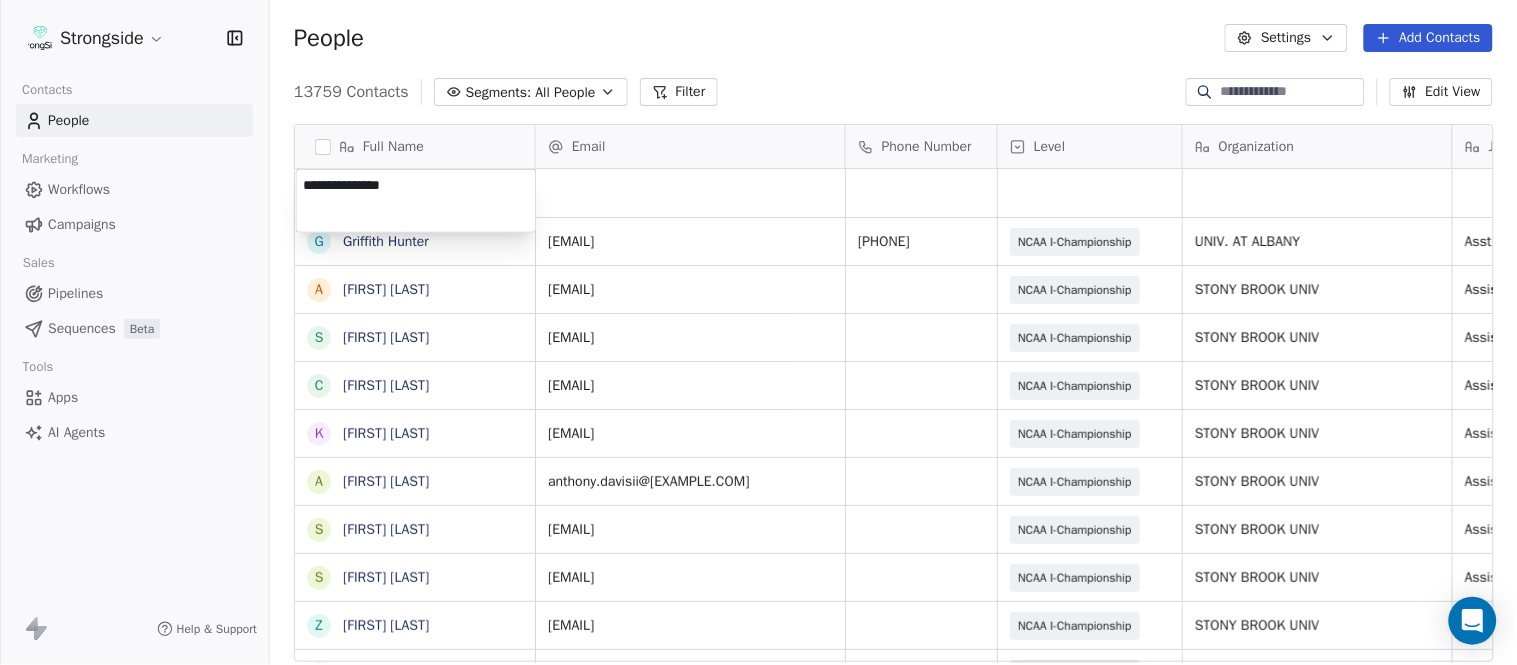 click on "Strongside Contacts People Marketing Workflows Campaigns Sales Pipelines Sequences Beta Tools Apps AI Agents Help & Support People Settings  Add Contacts 13759 Contacts Segments: All People Filter  Edit View Tag Add to Sequence Export Full Name G Griffith Hunter A Adam Lovan S Sean Hammonds C Chris Bache K Kevin Elliott A Anthony Davis II S Steve Martino S Scott Lewis Z Zuril Hendrick S Sean Kennedy E Elizabeth Zanolli B Briana Sterling J Jack Clark E Enzo Zucconi T Timothy Koehler B Billy Cosh S Shawn Heilbron B Billy Barber A Aaron Suma J Jeffrey Carter M Mike Ferraro D Dominic Dutton J Johanna Migliaccio T Tim Murray R Roger Kotlarz C Caleb Nartey V Vance Thompson B Brenden Young K Kahmal Roy D Devin Merritt Email Phone Number Level Organization Job Title Tags Created Date BST Status Aug 08, 2025 09:39 PM grhunter@albany.edu 	(518) 442-3256 NCAA I-Championship UNIV. AT ALBANY Asst AD/External Relations Aug 08, 2025 09:35 PM adam.lovan@stonybrook.edu NCAA I-Championship STONY BROOK UNIV Assistant Coach" at bounding box center (758, 332) 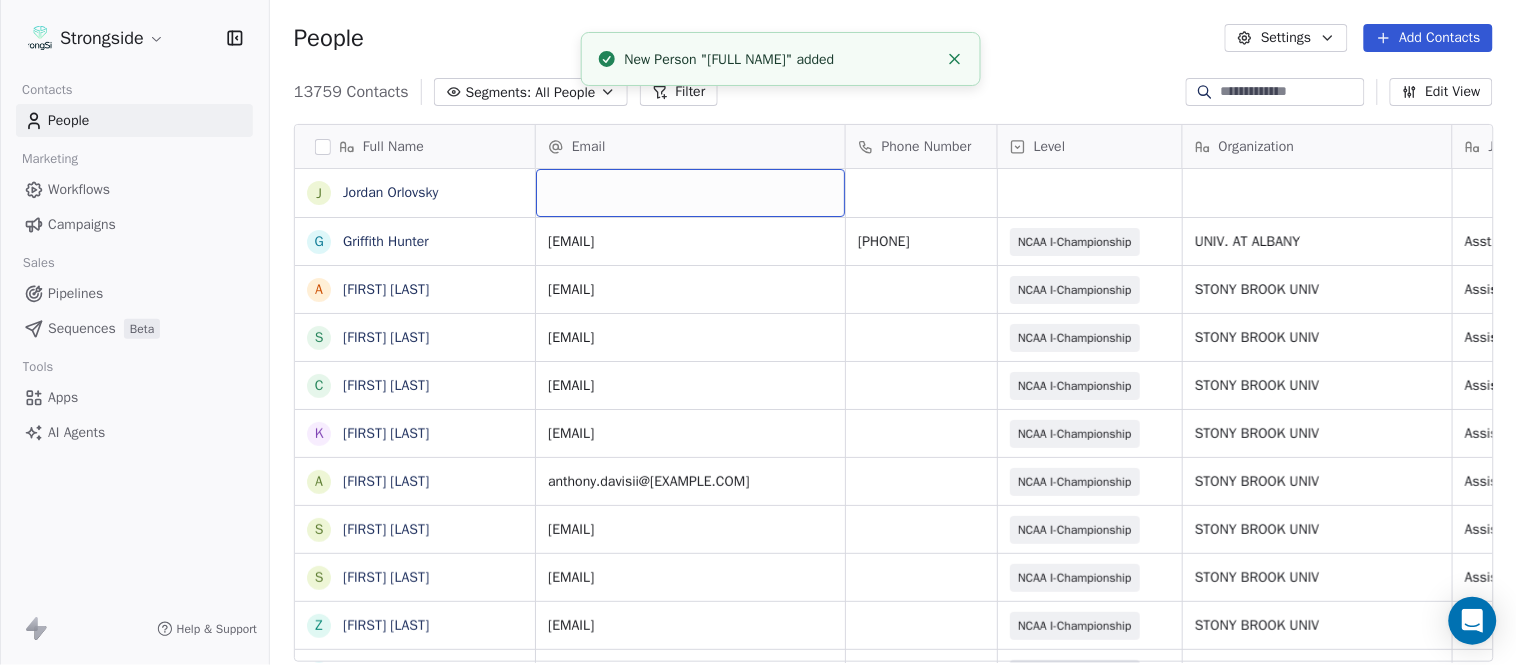 click at bounding box center (690, 193) 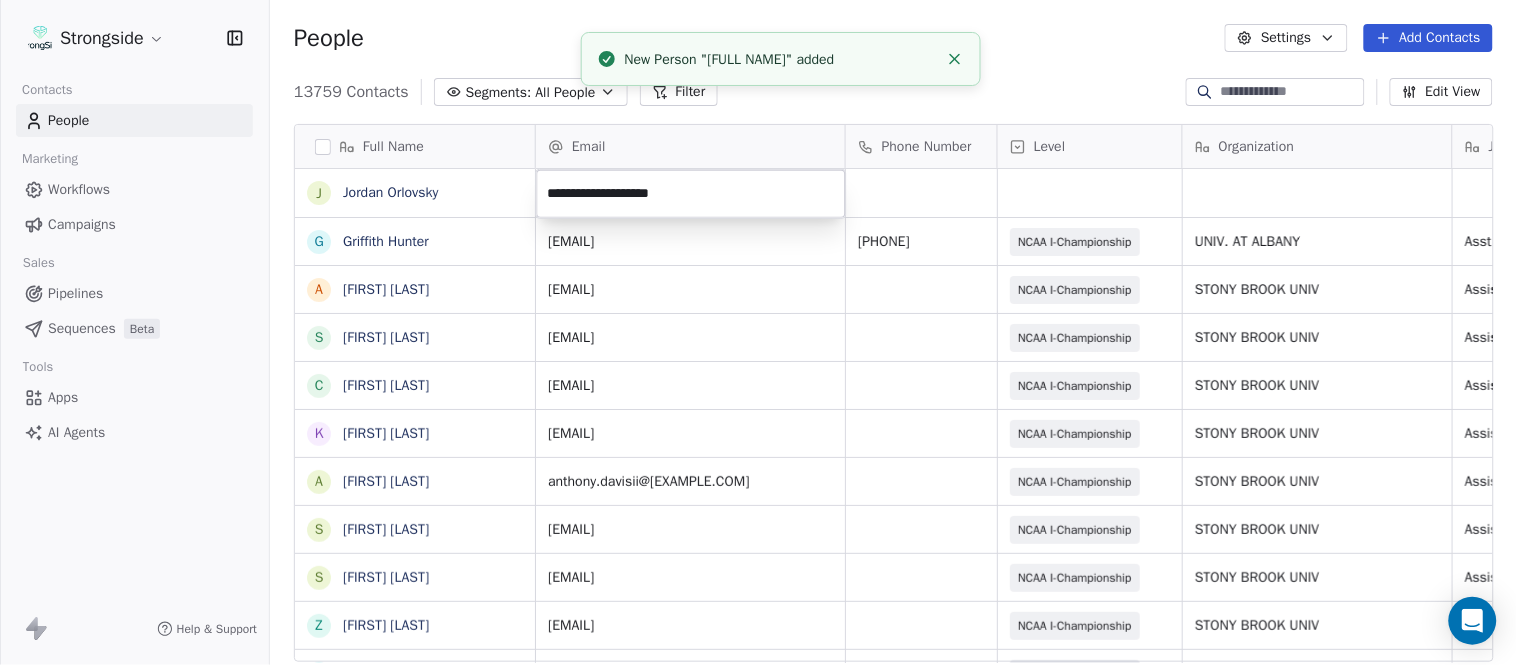 click on "Strongside Contacts People Marketing Workflows Campaigns Sales Pipelines Sequences Beta Tools Apps AI Agents Help & Support People Settings  Add Contacts 13759 Contacts Segments: All People Filter  Edit View Tag Add to Sequence Export Full Name J Jordan Orlovsky G Griffith Hunter A Adam Lovan S Sean Hammonds C Chris Bache K Kevin Elliott A Anthony Davis II S Steve Martino S Scott Lewis Z Zuril Hendrick S Sean Kennedy E Elizabeth Zanolli B Briana Sterling J Jack Clark E Enzo Zucconi T Timothy Koehler B Billy Cosh S Shawn Heilbron B Billy Barber A Aaron Suma J Jeffrey Carter M Mike Ferraro D Dominic Dutton J Johanna Migliaccio T Tim Murray R Roger Kotlarz C Caleb Nartey V Vance Thompson B Brenden Young K Kahmal Roy D Devin Merritt Email Phone Number Level Organization Job Title Tags Created Date BST Status Aug 08, 2025 09:39 PM grhunter@albany.edu 	(518) 442-3256 NCAA I-Championship UNIV. AT ALBANY Asst AD/External Relations Aug 08, 2025 09:35 PM adam.lovan@stonybrook.edu NCAA I-Championship STONY BROOK UNIV" at bounding box center (758, 332) 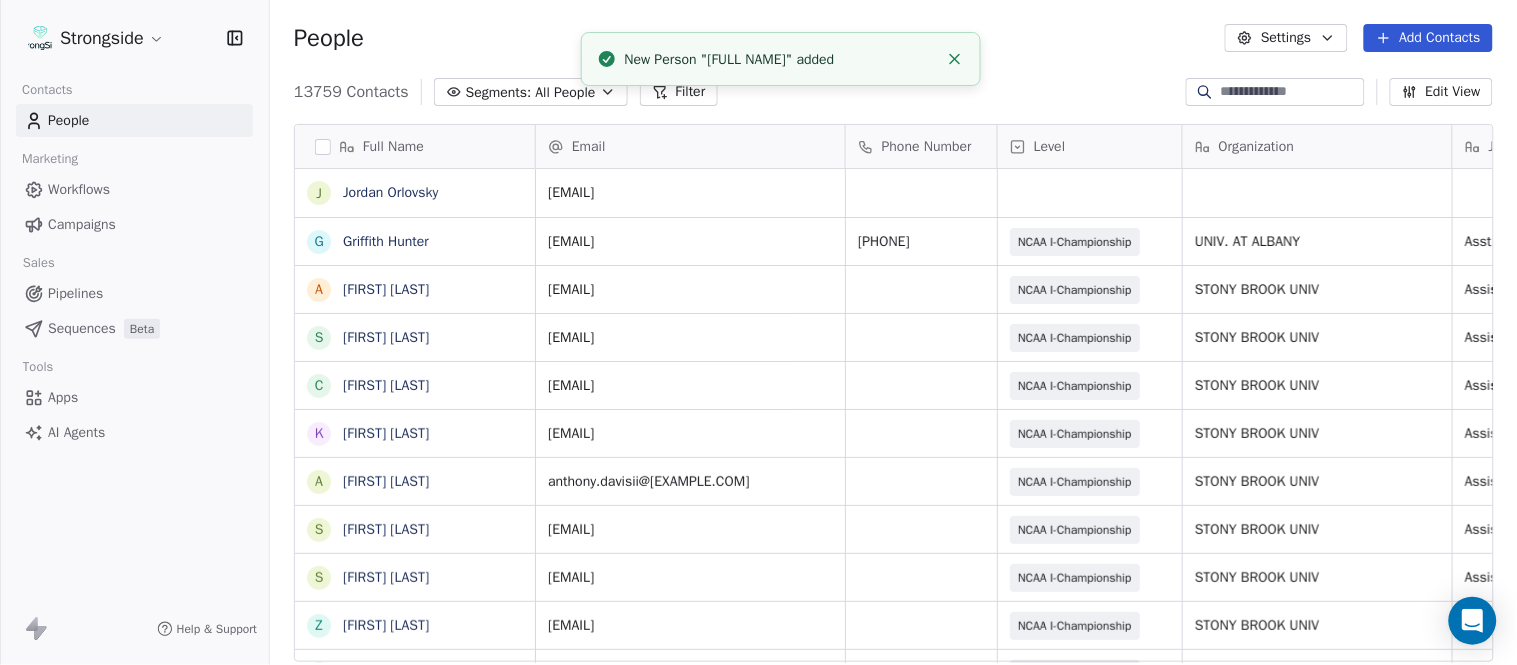 click 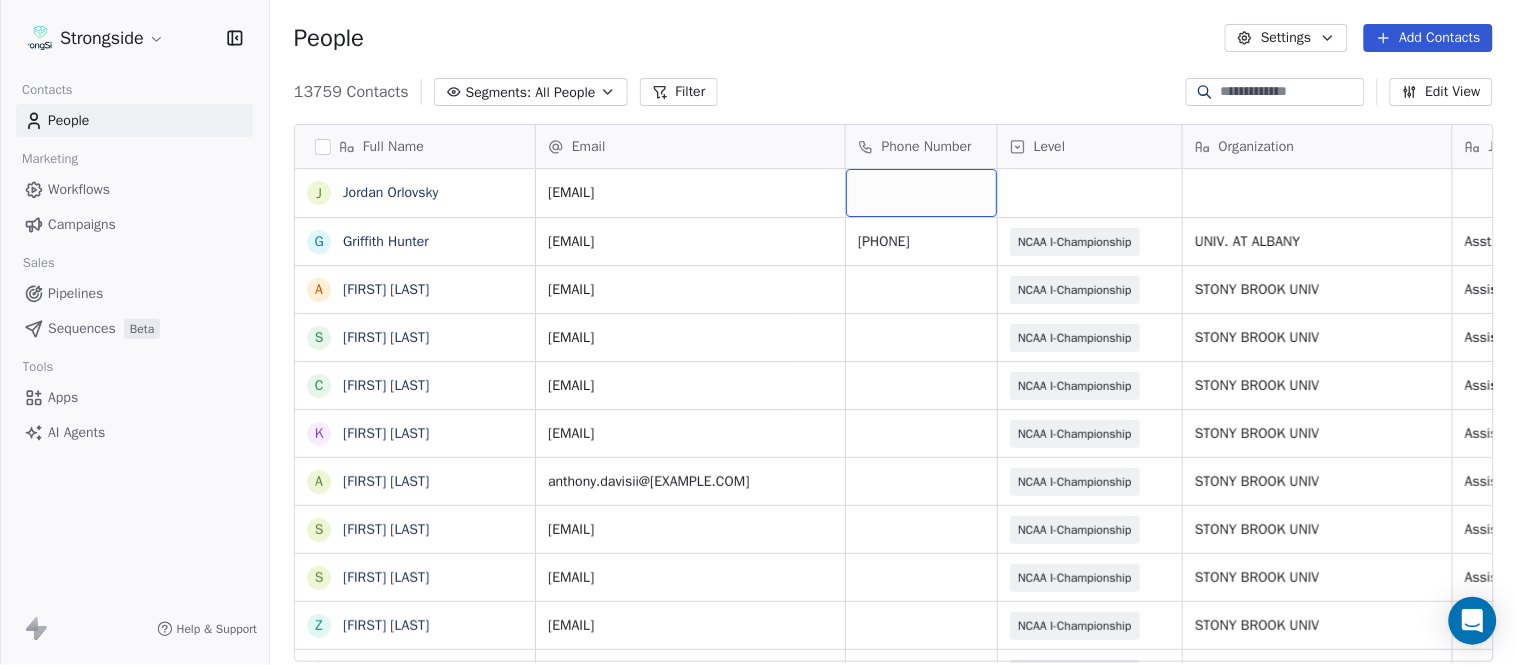 click at bounding box center (921, 193) 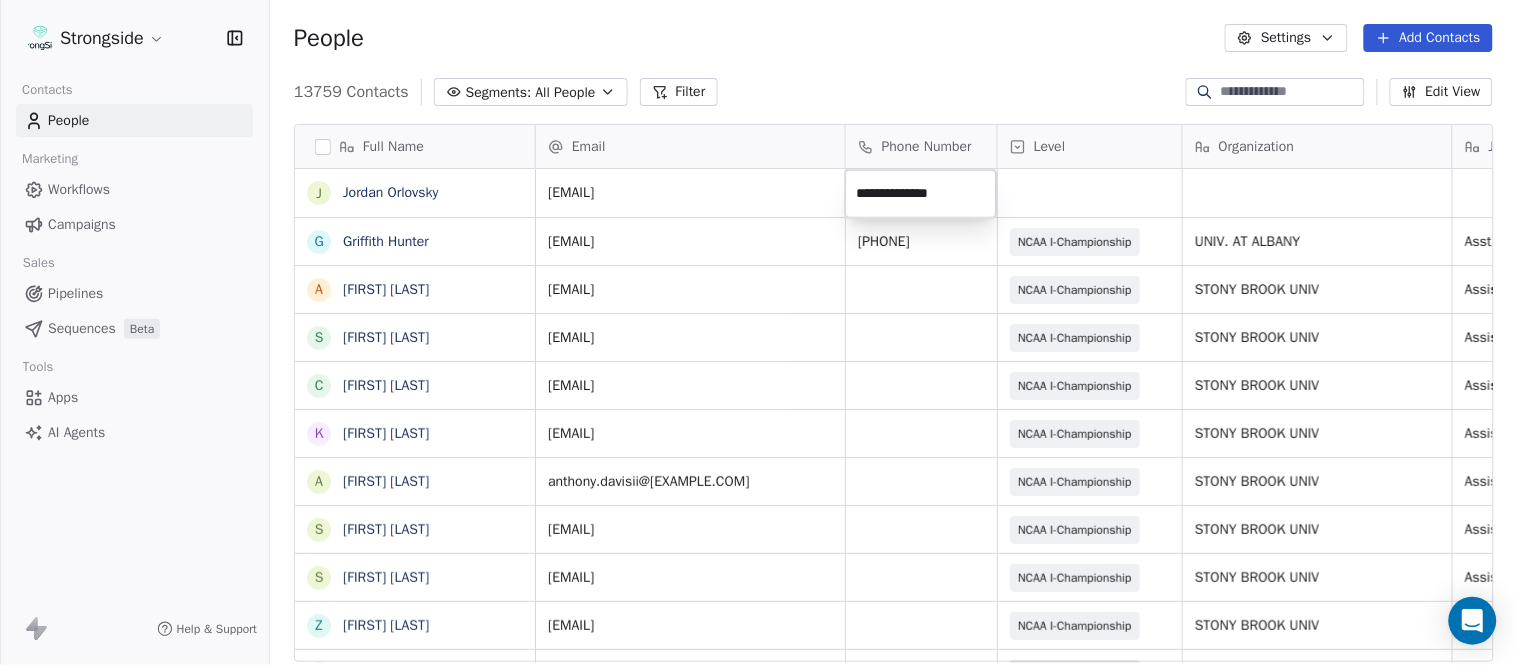 click on "Strongside Contacts People Marketing Workflows Campaigns Sales Pipelines Sequences Beta Tools Apps AI Agents Help & Support People Settings  Add Contacts 13759 Contacts Segments: All People Filter  Edit View Tag Add to Sequence Export Full Name J Jordan Orlovsky G Griffith Hunter A Adam Lovan S Sean Hammonds C Chris Bache K Kevin Elliott A Anthony Davis II S Steve Martino S Scott Lewis Z Zuril Hendrick S Sean Kennedy E Elizabeth Zanolli B Briana Sterling J Jack Clark E Enzo Zucconi T Timothy Koehler B Billy Cosh S Shawn Heilbron B Billy Barber A Aaron Suma J Jeffrey Carter M Mike Ferraro D Dominic Dutton J Johanna Migliaccio T Tim Murray R Roger Kotlarz C Caleb Nartey V Vance Thompson B Brenden Young K Kahmal Roy D Devin Merritt Email Phone Number Level Organization Job Title Tags Created Date BST Status jorlovsky@albany.edu Aug 08, 2025 09:39 PM grhunter@albany.edu 	(518) 442-3256 NCAA I-Championship UNIV. AT ALBANY Asst AD/External Relations Aug 08, 2025 09:35 PM adam.lovan@stonybrook.edu STONY BROOK UNIV" at bounding box center [758, 332] 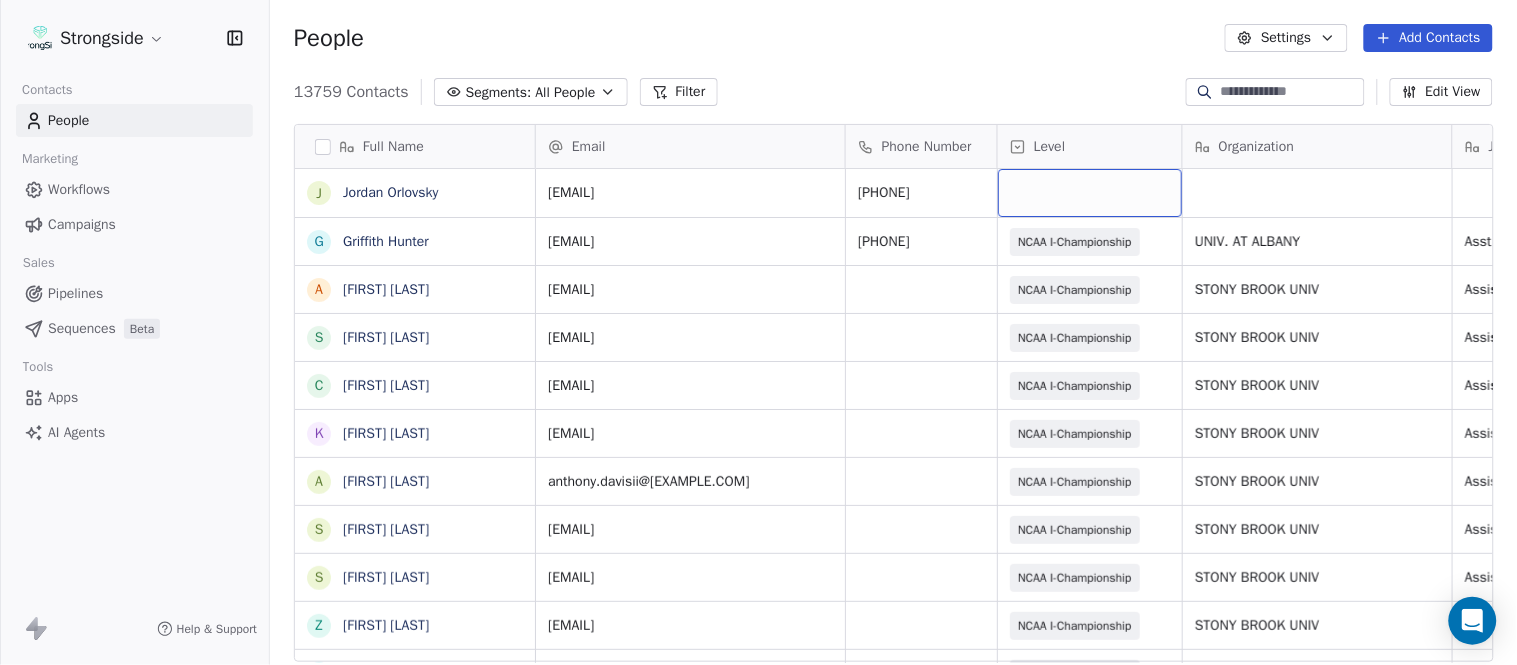 click at bounding box center (1090, 193) 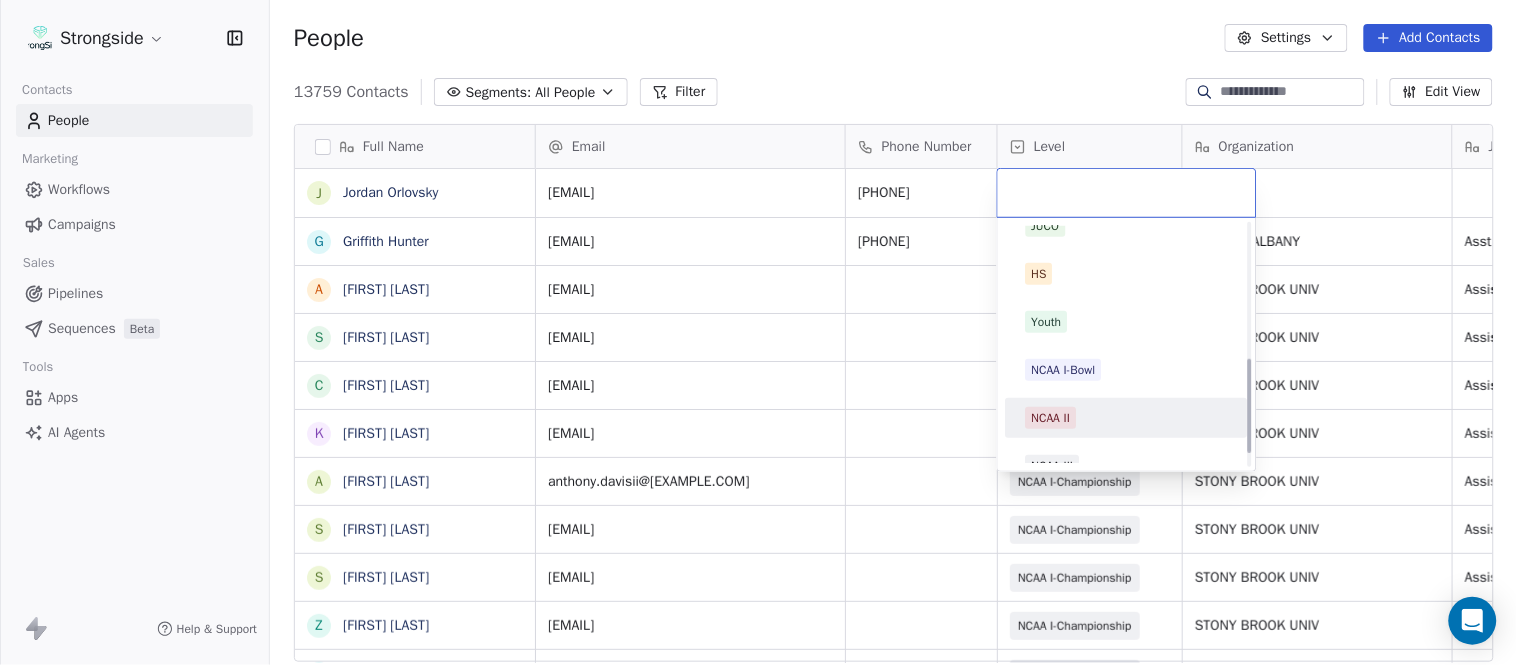scroll, scrollTop: 378, scrollLeft: 0, axis: vertical 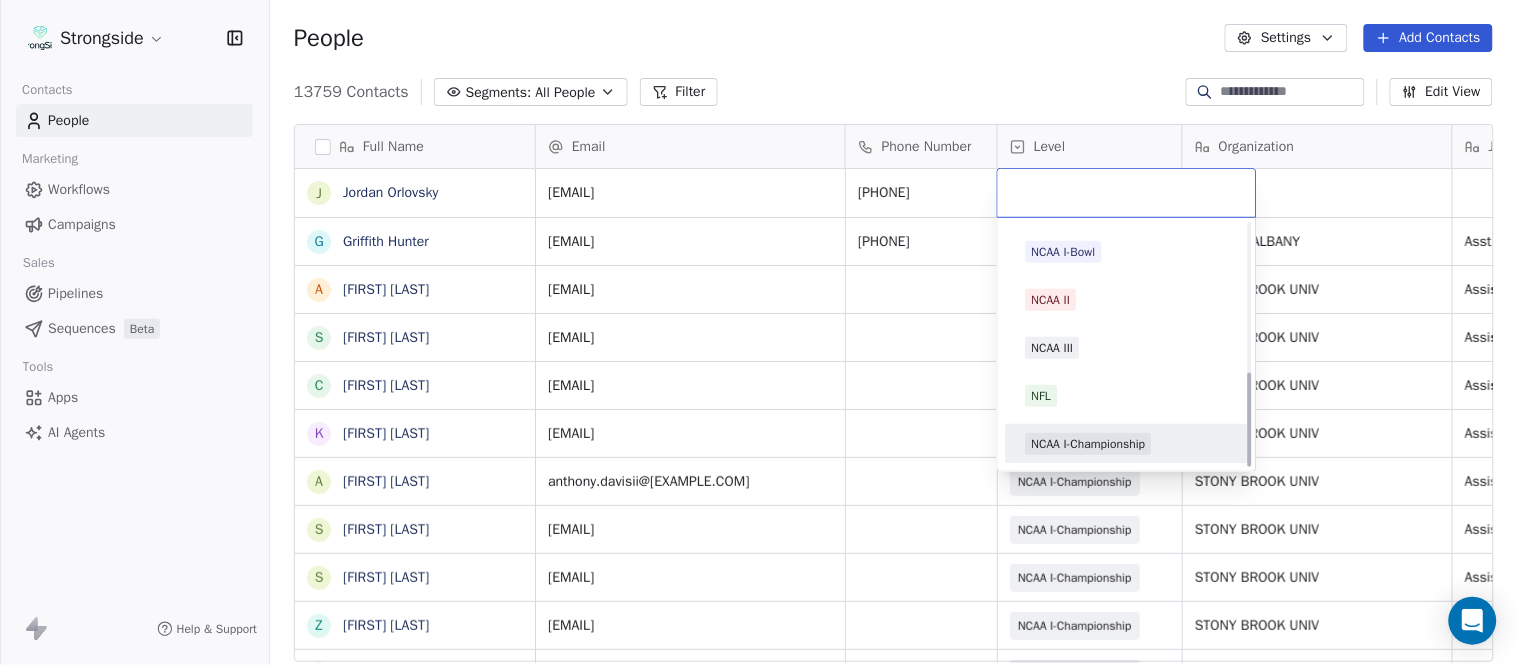 click on "NCAA I-Championship" at bounding box center (1089, 444) 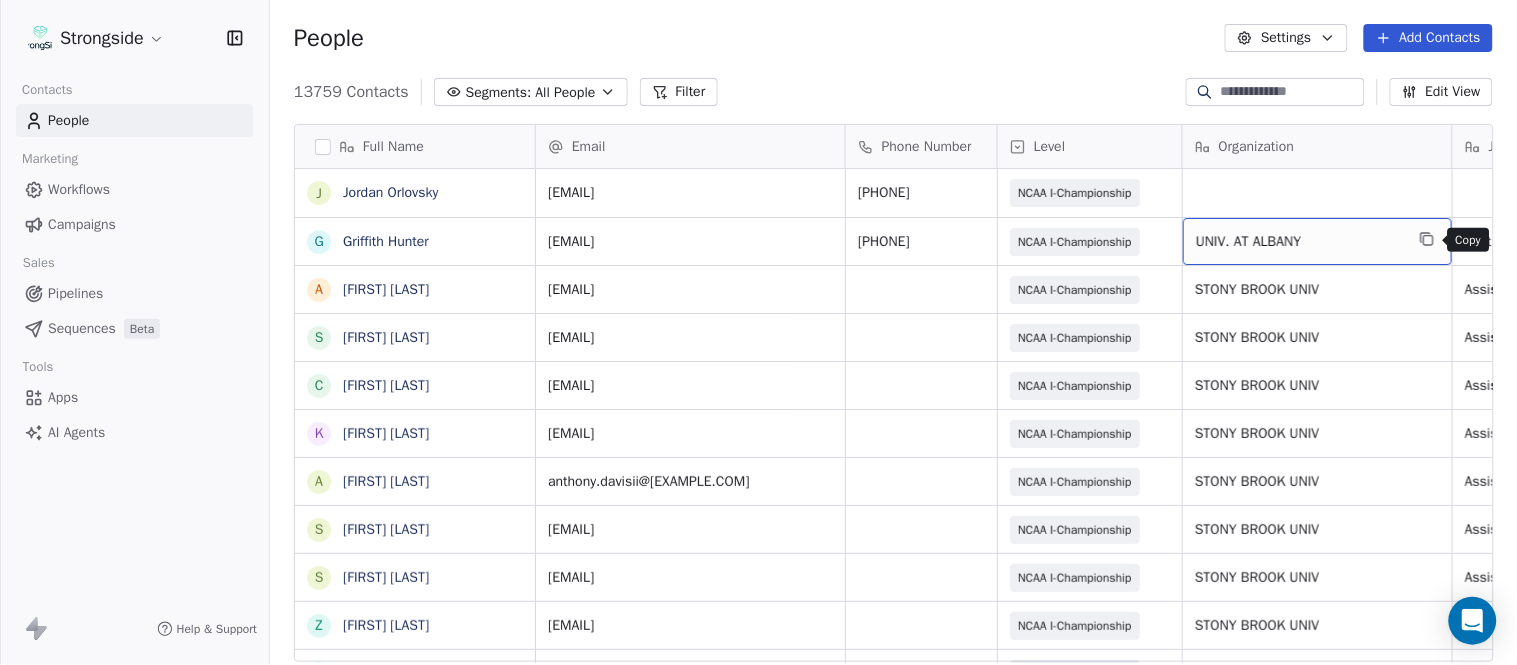 click 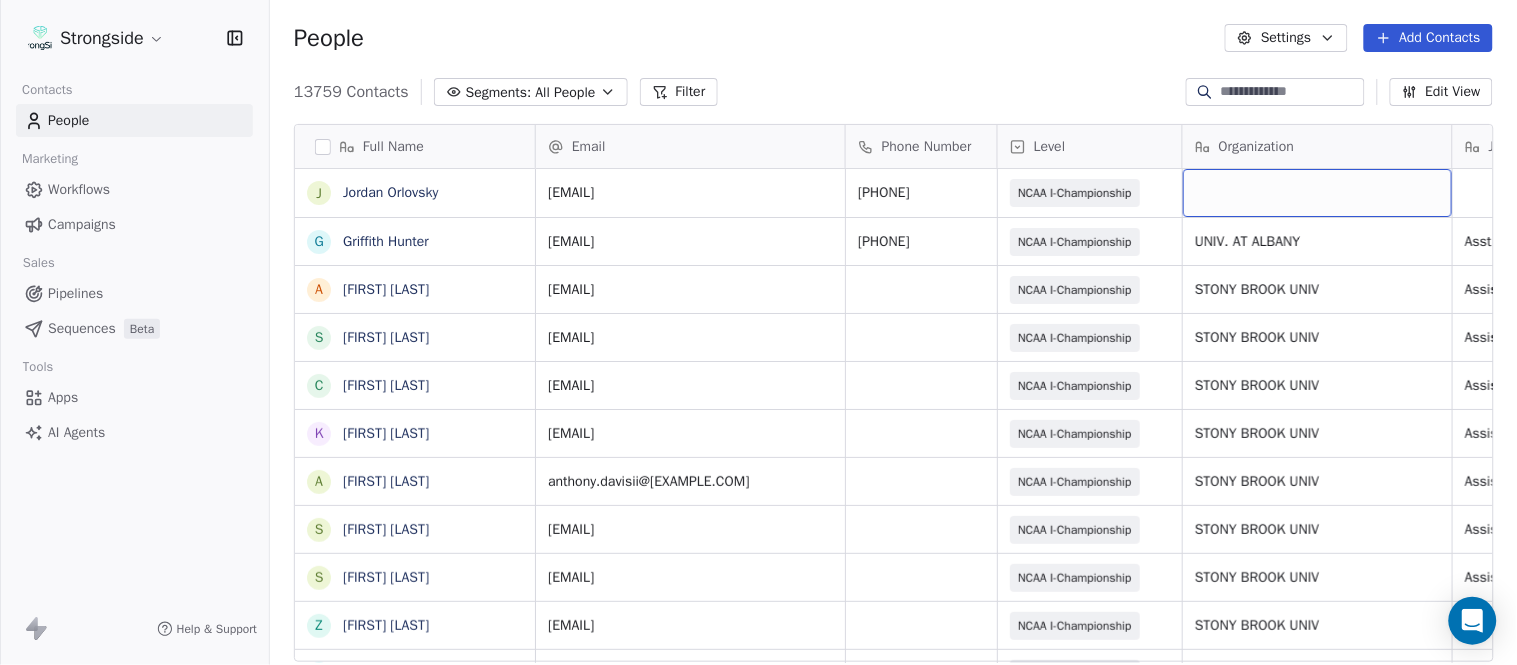 click at bounding box center [1317, 193] 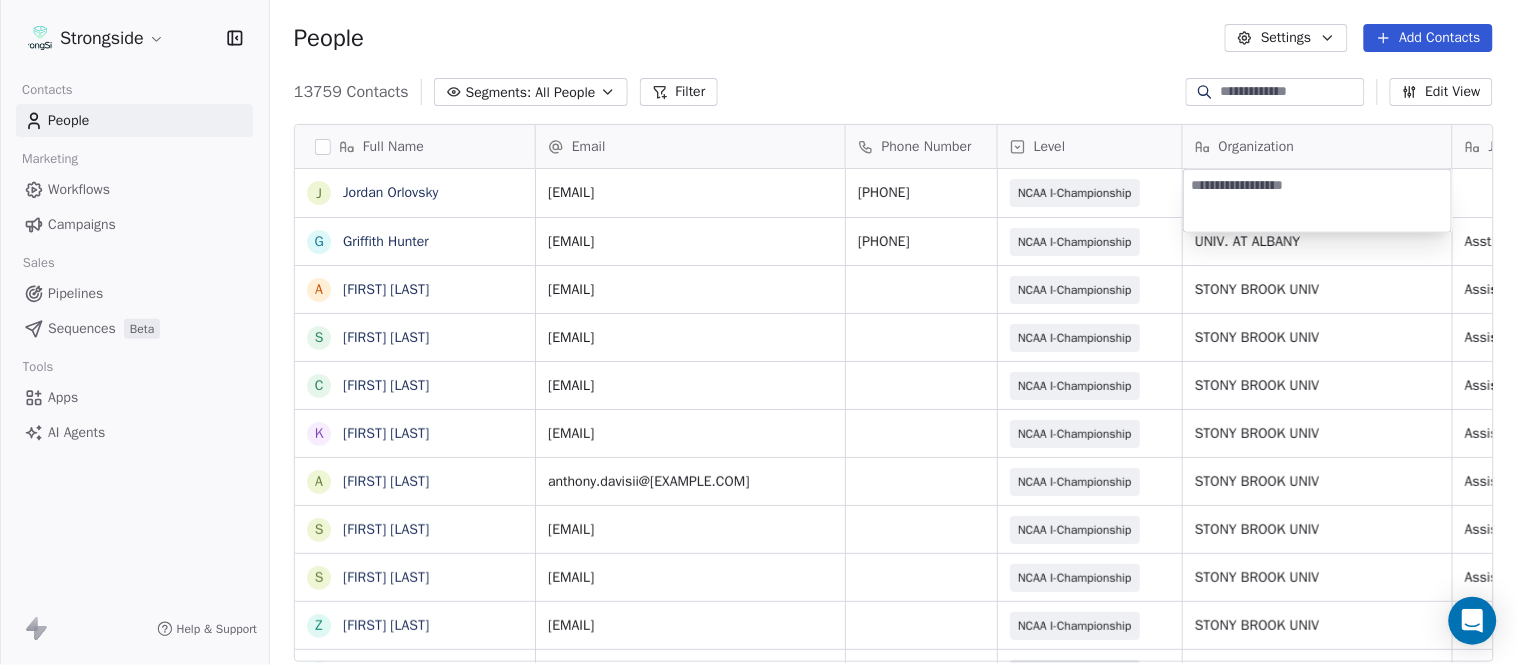 type on "**********" 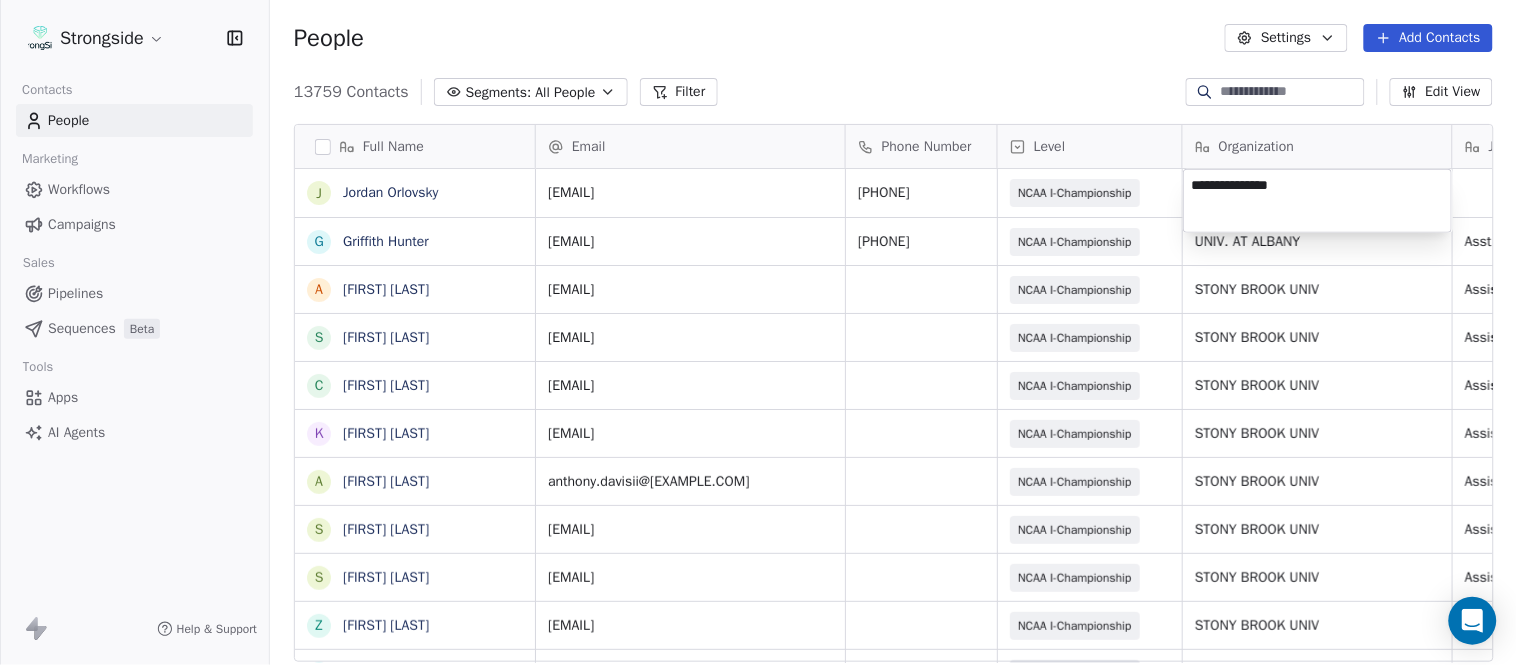 click on "Strongside Contacts People Marketing Workflows Campaigns Sales Pipelines Sequences Beta Tools Apps AI Agents Help & Support People Settings  Add Contacts 13759 Contacts Segments: All People Filter  Edit View Tag Add to Sequence Export Full Name J Jordan Orlovsky G Griffith Hunter A Adam Lovan S Sean Hammonds C Chris Bache K Kevin Elliott A Anthony Davis II S Steve Martino S Scott Lewis Z Zuril Hendrick S Sean Kennedy E Elizabeth Zanolli B Briana Sterling J Jack Clark E Enzo Zucconi T Timothy Koehler B Billy Cosh S Shawn Heilbron B Billy Barber A Aaron Suma J Jeffrey Carter M Mike Ferraro D Dominic Dutton J Johanna Migliaccio T Tim Murray R Roger Kotlarz C Caleb Nartey V Vance Thompson B Brenden Young K Kahmal Roy D Devin Merritt Email Phone Number Level Organization Job Title Tags Created Date BST Status jorlovsky@albany.edu (518) 442-3052 NCAA I-Championship Aug 08, 2025 09:39 PM grhunter@albany.edu 	(518) 442-3256 NCAA I-Championship UNIV. AT ALBANY Asst AD/External Relations Aug 08, 2025 09:35 PM SID SID" at bounding box center [758, 332] 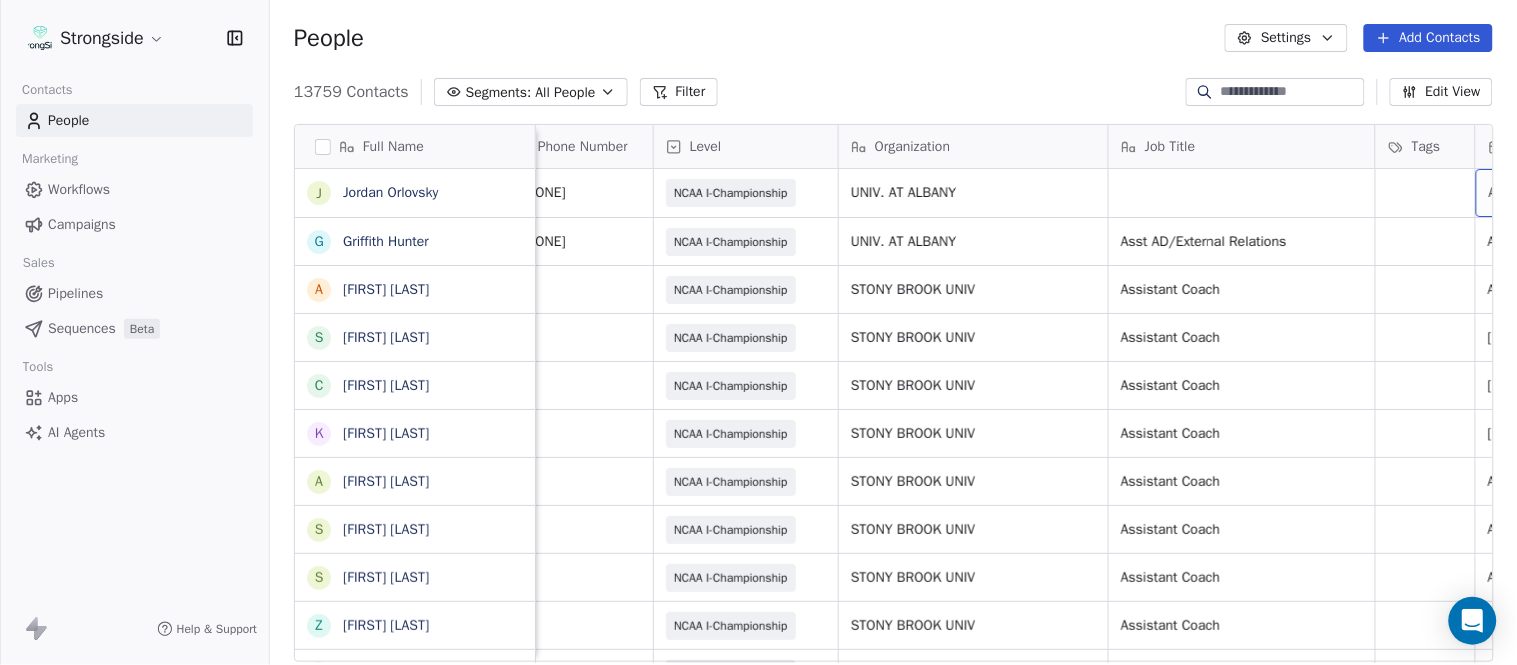 scroll, scrollTop: 0, scrollLeft: 528, axis: horizontal 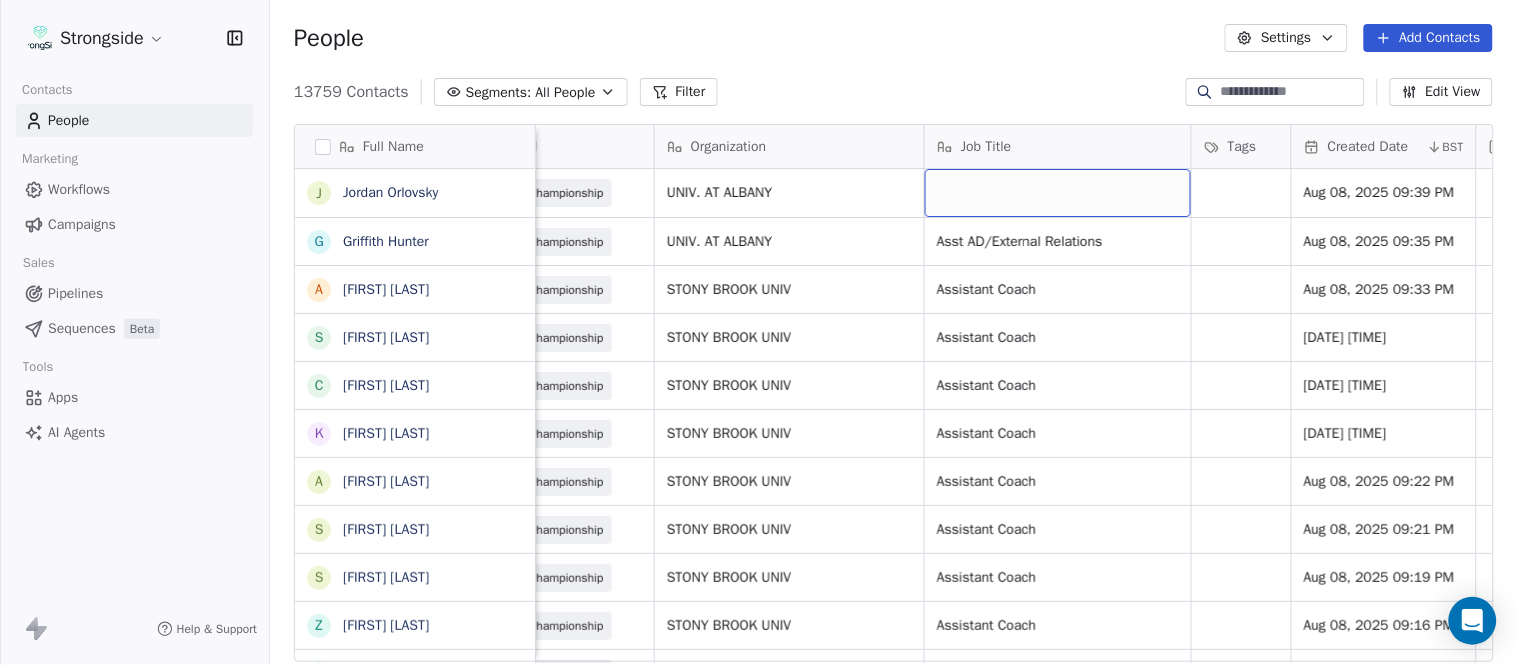 click at bounding box center (1058, 193) 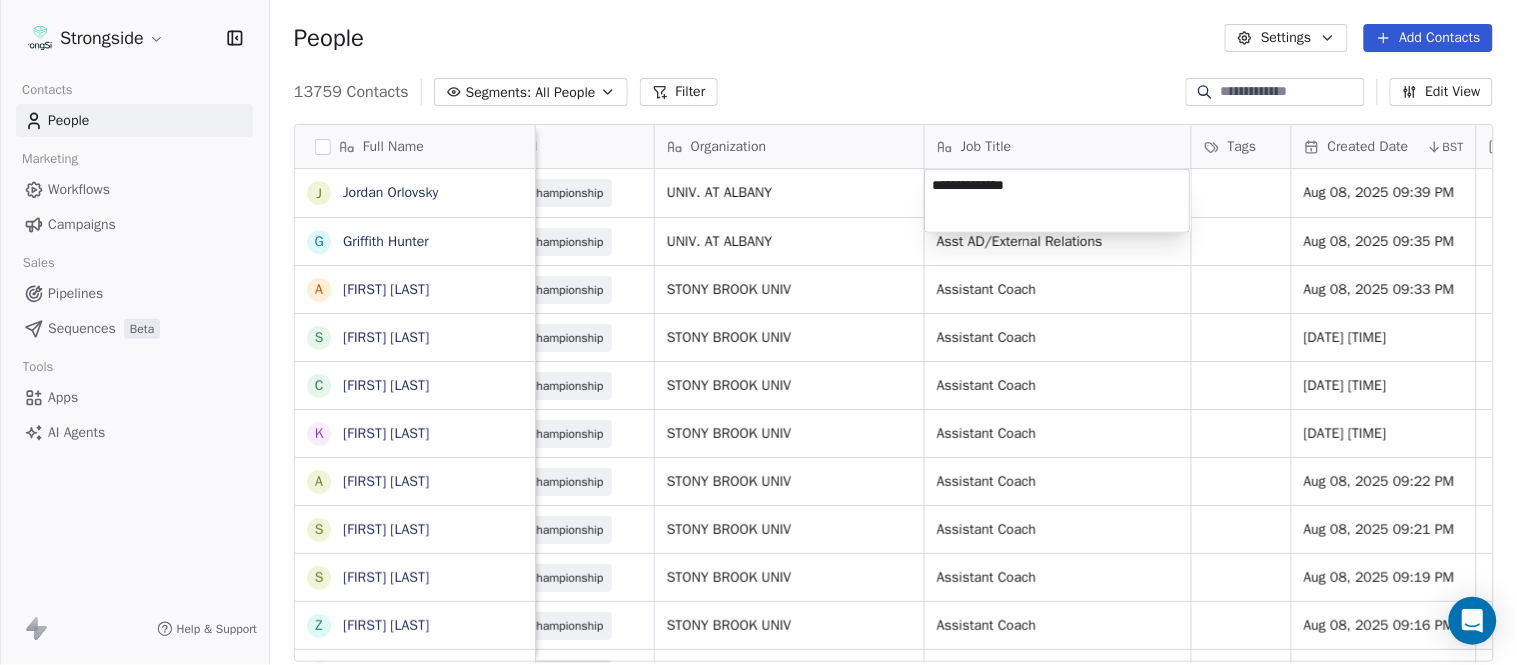 click on "Strongside Contacts People Marketing Workflows Campaigns Sales Pipelines Sequences Beta Tools Apps AI Agents Help & Support People Settings  Add Contacts 13759 Contacts Segments: All People Filter  Edit View Tag Add to Sequence Export Full Name J Jordan Orlovsky G Griffith Hunter A Adam Lovan S Sean Hammonds C Chris Bache K Kevin Elliott A Anthony Davis II S Steve Martino S Scott Lewis Z Zuril Hendrick S Sean Kennedy E Elizabeth Zanolli B Briana Sterling J Jack Clark E Enzo Zucconi T Timothy Koehler B Billy Cosh S Shawn Heilbron B Billy Barber A Aaron Suma J Jeffrey Carter M Mike Ferraro D Dominic Dutton J Johanna Migliaccio T Tim Murray R Roger Kotlarz C Caleb Nartey V Vance Thompson B Brenden Young K Kahmal Roy D Devin Merritt Email Phone Number Level Organization Job Title Tags Created Date BST Status Priority Emails Auto Clicked Last Activity Date BST jorlovsky@albany.edu (518) 442-3052 NCAA I-Championship UNIV. AT ALBANY Aug 08, 2025 09:39 PM grhunter@albany.edu 	(518) 442-3256 NCAA I-Championship SID" at bounding box center [758, 332] 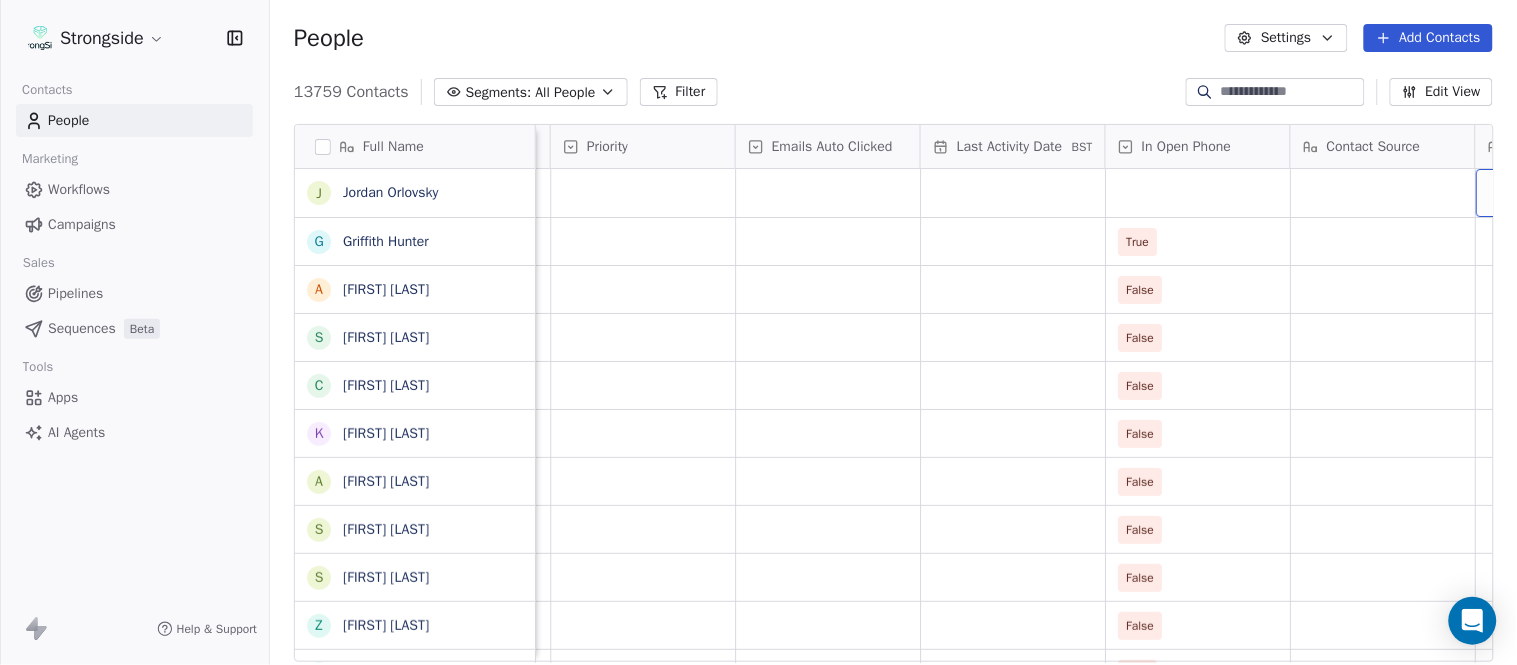 scroll, scrollTop: 0, scrollLeft: 1738, axis: horizontal 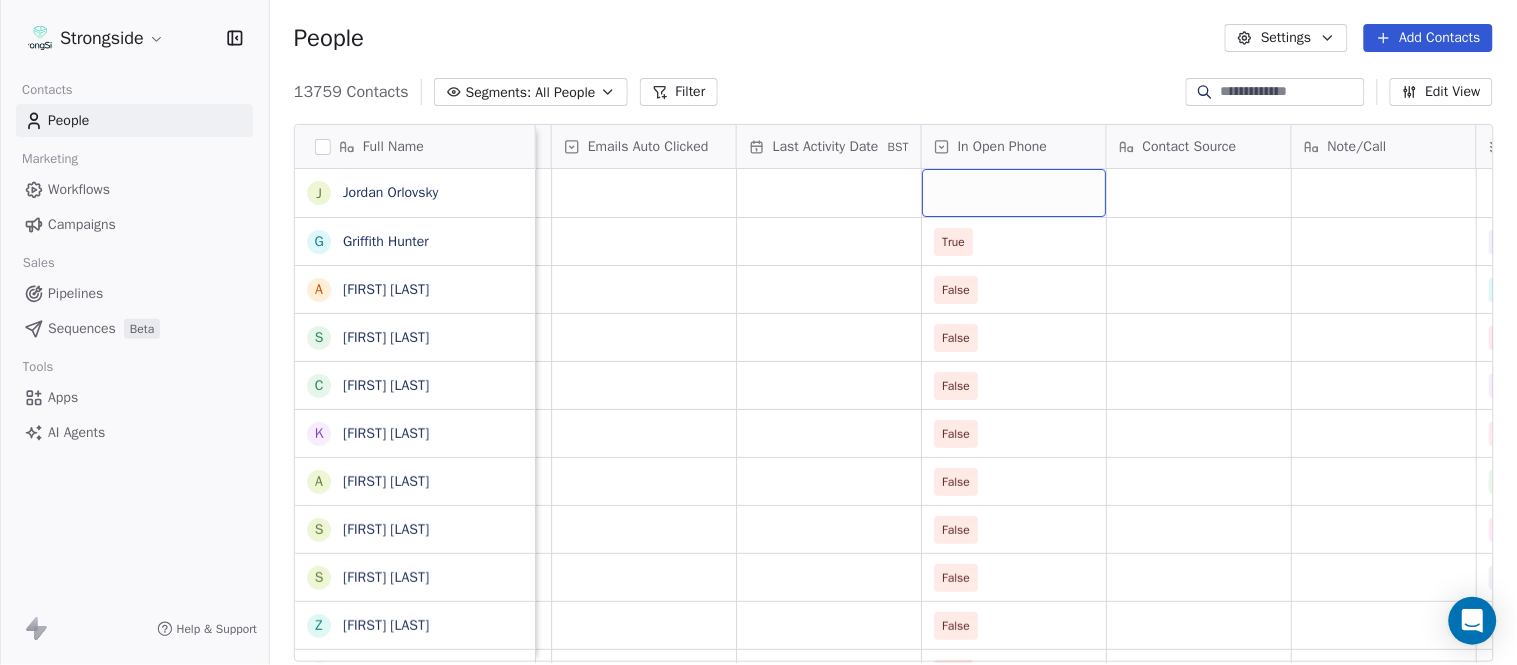click at bounding box center (1014, 193) 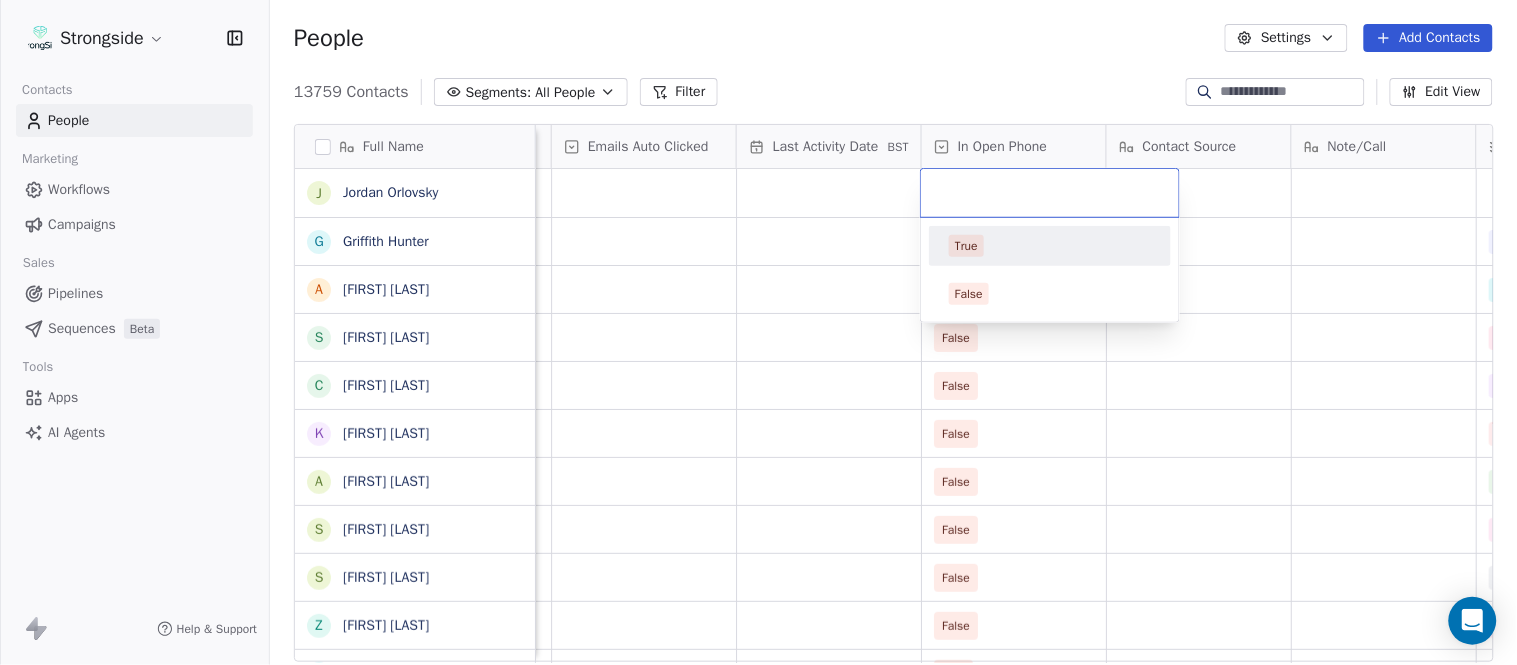 click on "True" at bounding box center (1050, 246) 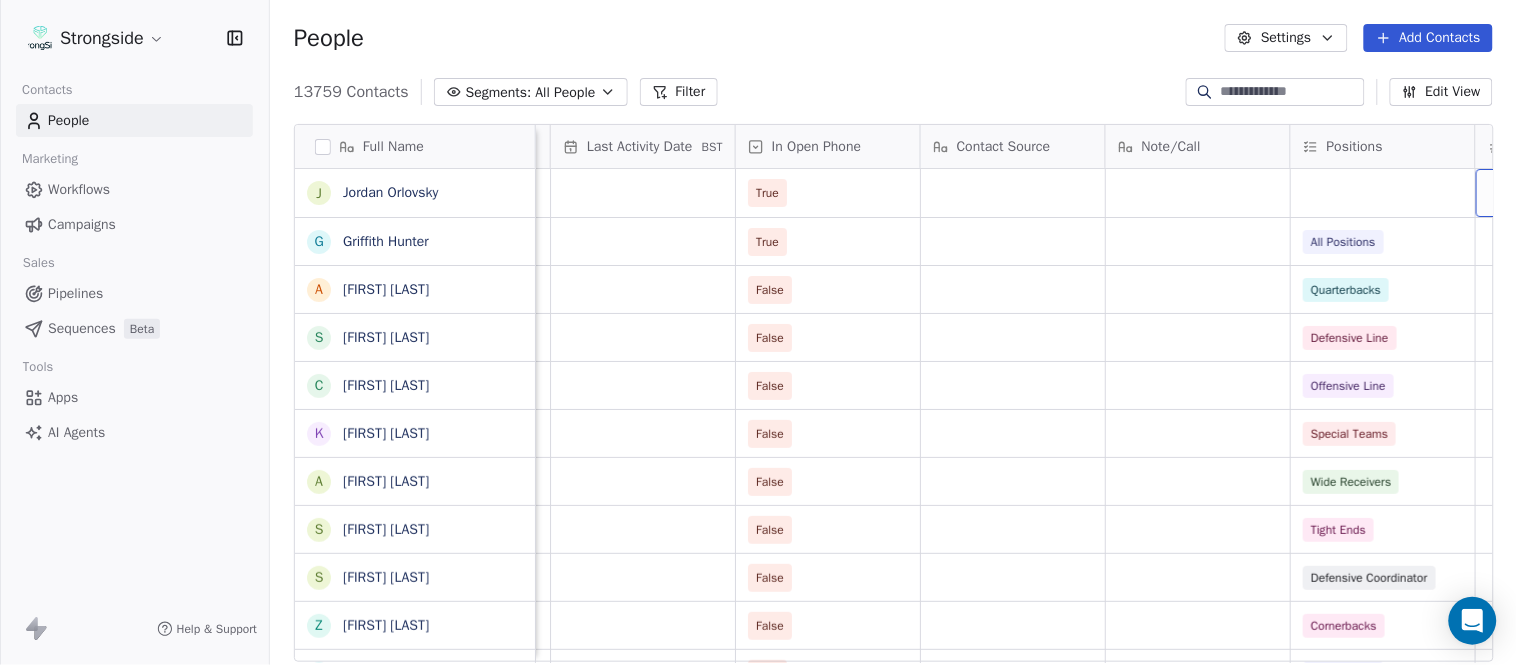 scroll, scrollTop: 0, scrollLeft: 2108, axis: horizontal 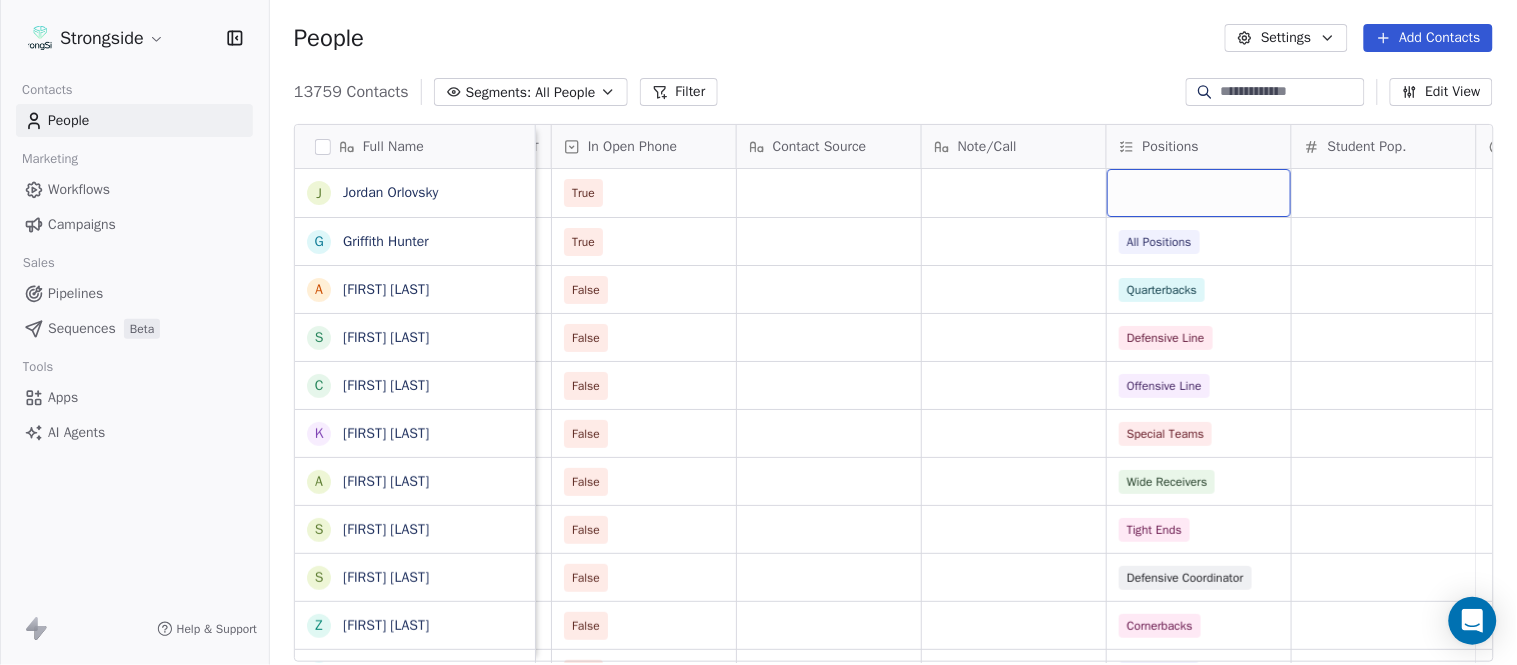 click at bounding box center (1199, 193) 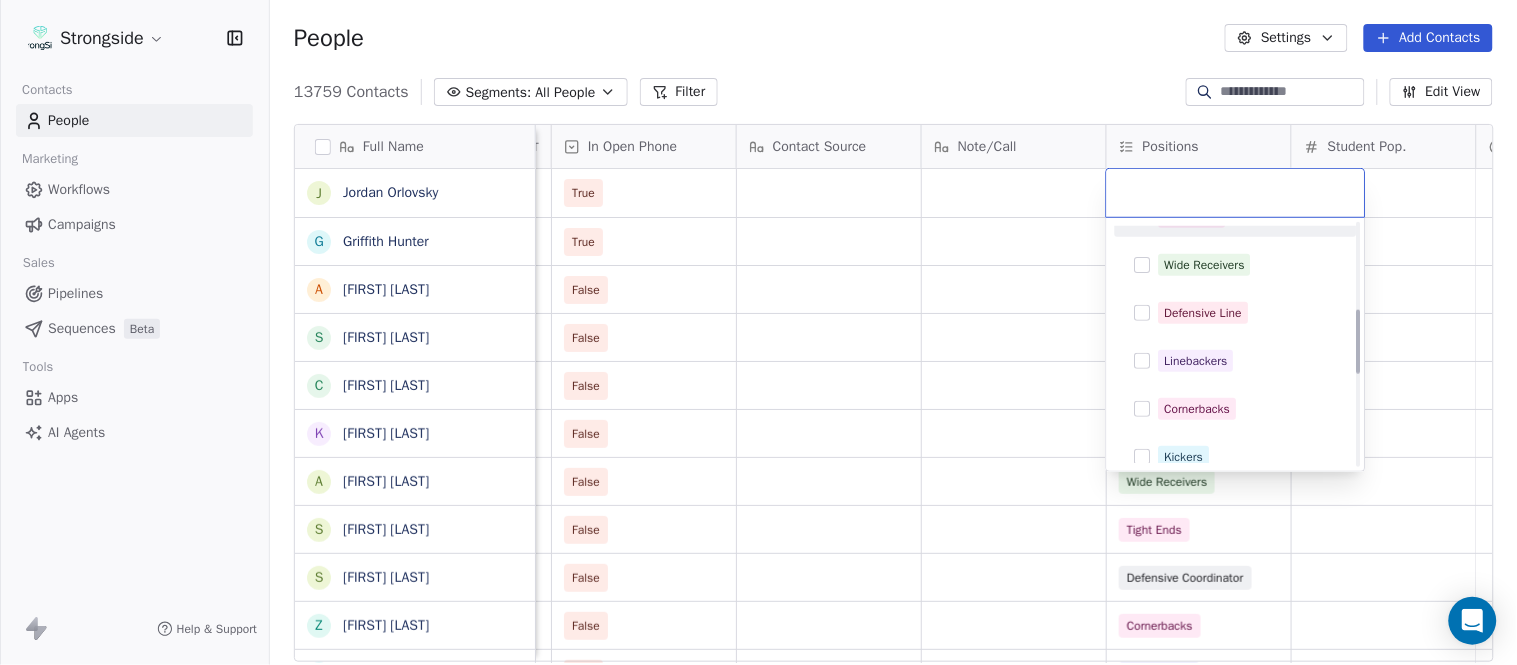 scroll, scrollTop: 333, scrollLeft: 0, axis: vertical 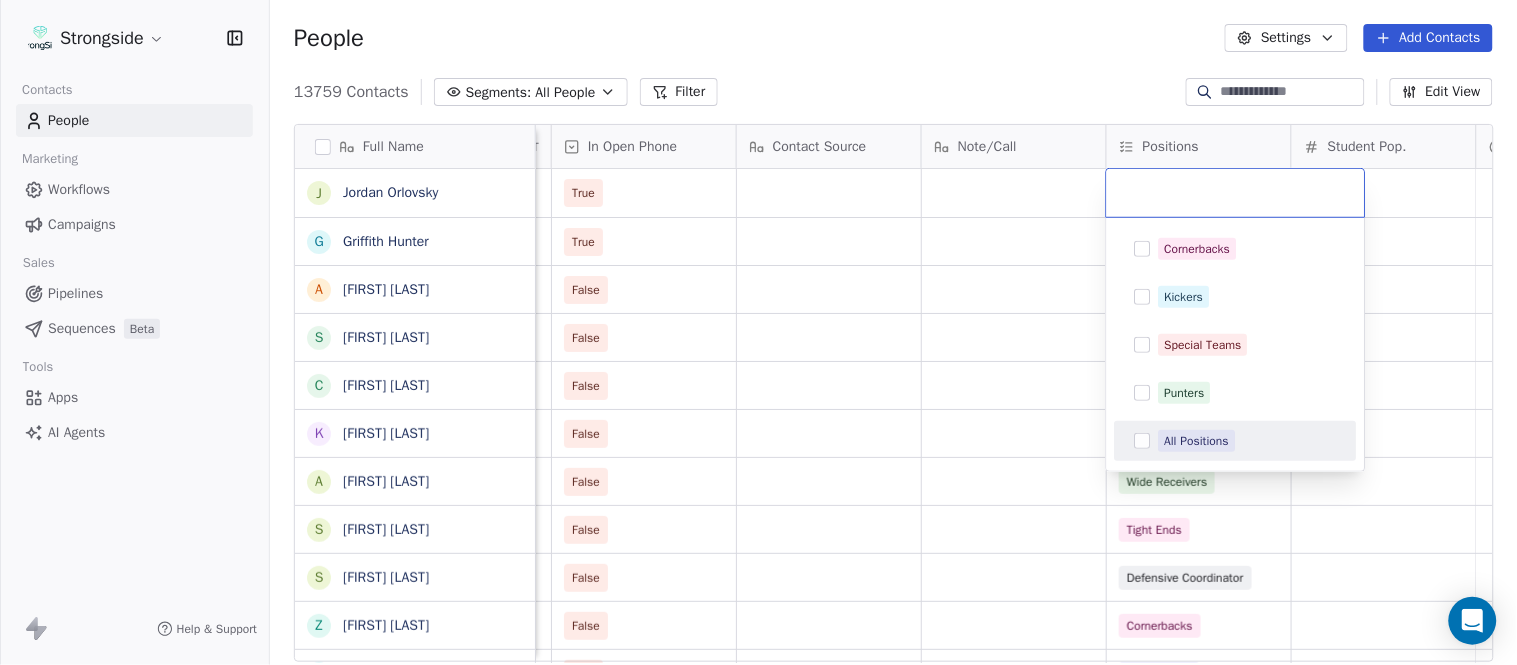 click on "All Positions" at bounding box center (1248, 441) 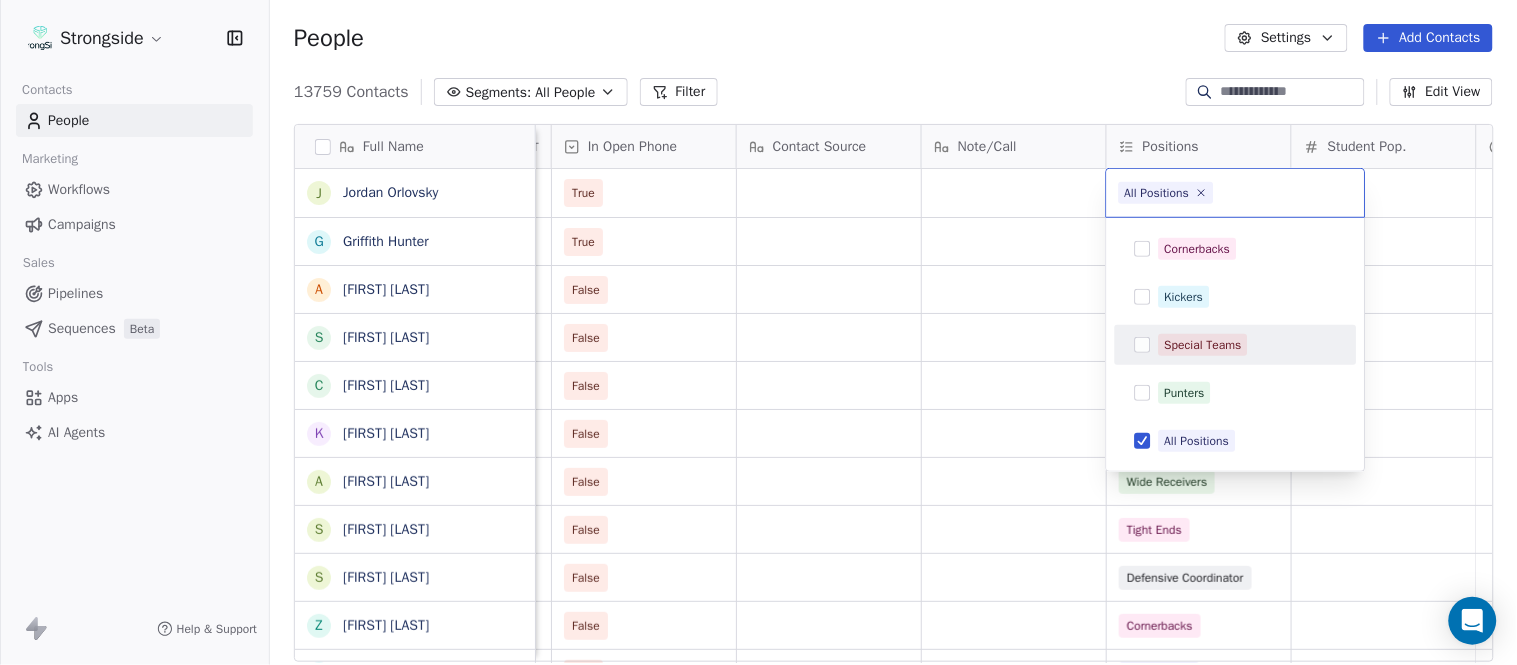click on "Strongside Contacts People Marketing Workflows Campaigns Sales Pipelines Sequences Beta Tools Apps AI Agents Help & Support People Settings  Add Contacts 13759 Contacts Segments: All People Filter  Edit View Tag Add to Sequence Export Full Name J Jordan Orlovsky G Griffith Hunter A Adam Lovan S Sean Hammonds C Chris Bache K Kevin Elliott A Anthony Davis II S Steve Martino S Scott Lewis Z Zuril Hendrick S Sean Kennedy E Elizabeth Zanolli B Briana Sterling J Jack Clark E Enzo Zucconi T Timothy Koehler B Billy Cosh S Shawn Heilbron B Billy Barber A Aaron Suma J Jeffrey Carter M Mike Ferraro D Dominic Dutton J Johanna Migliaccio T Tim Murray R Roger Kotlarz C Caleb Nartey V Vance Thompson B Brenden Young K Kahmal Roy D Devin Merritt Status Priority Emails Auto Clicked Last Activity Date BST In Open Phone Contact Source Note/Call Positions Student Pop. Lead Account   True   True All Positions   False Quarterbacks   False Defensive Line   False Offensive Line   False Special Teams   False Wide Receivers   False" at bounding box center (758, 332) 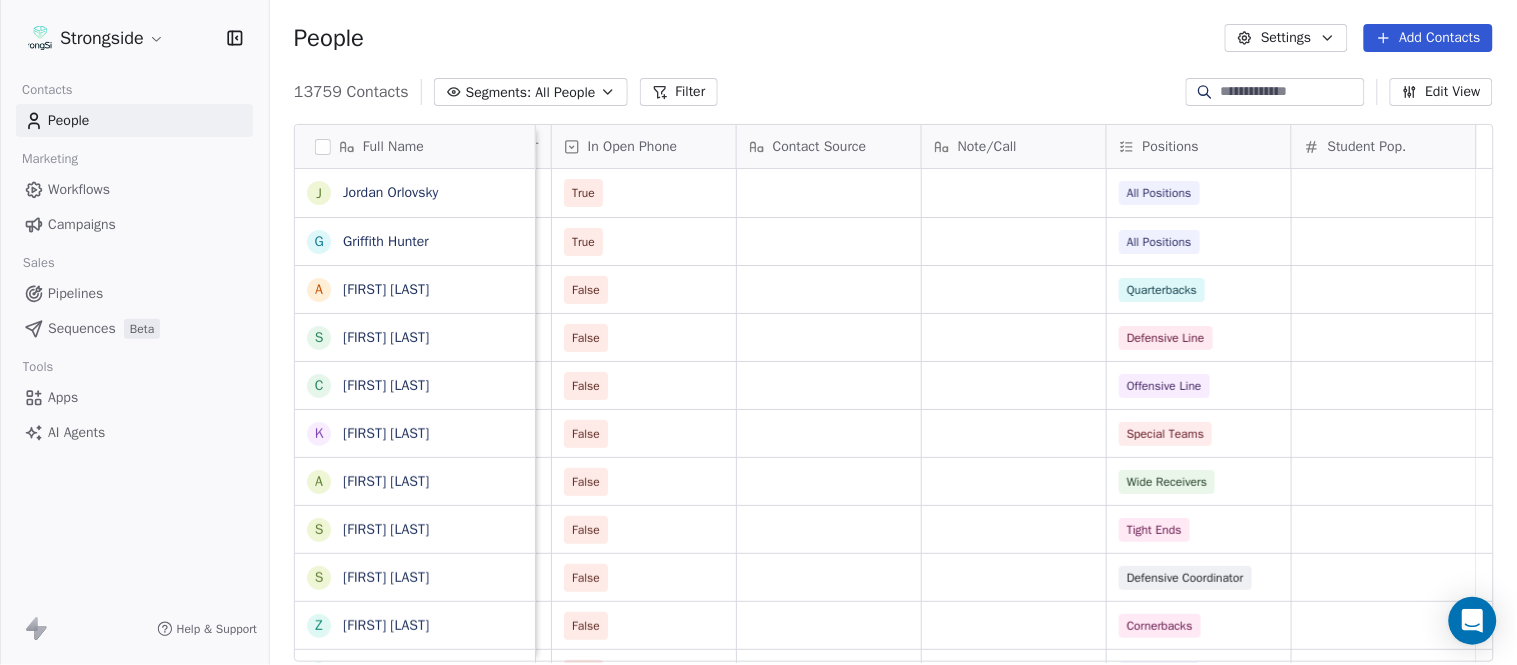 scroll, scrollTop: 0, scrollLeft: 0, axis: both 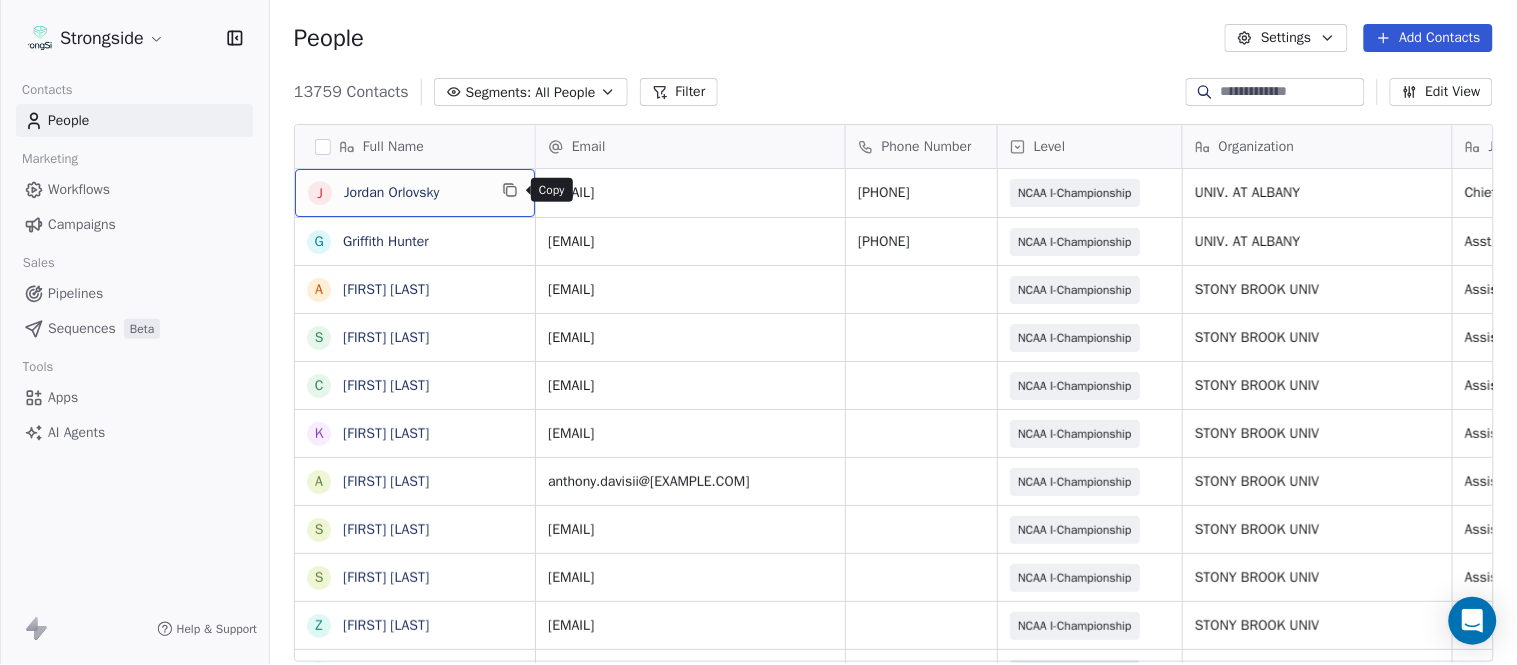 click 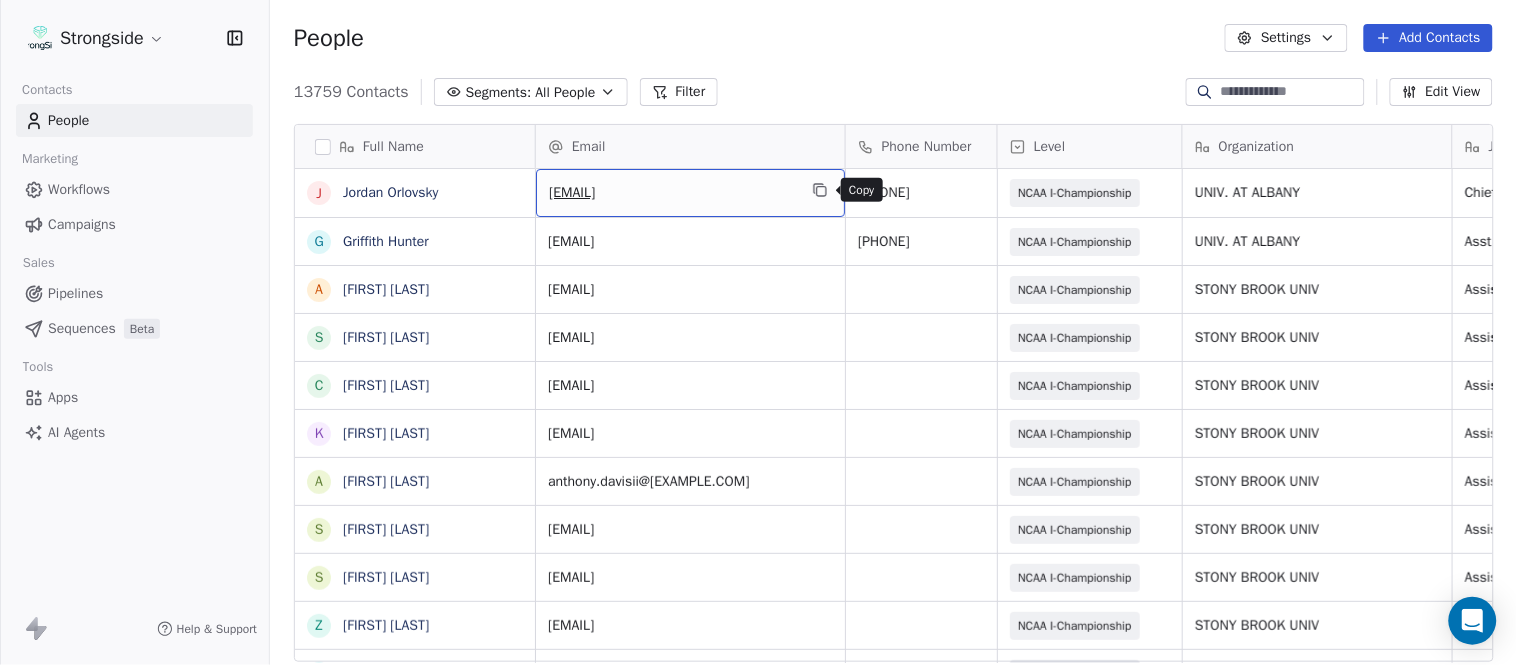 click 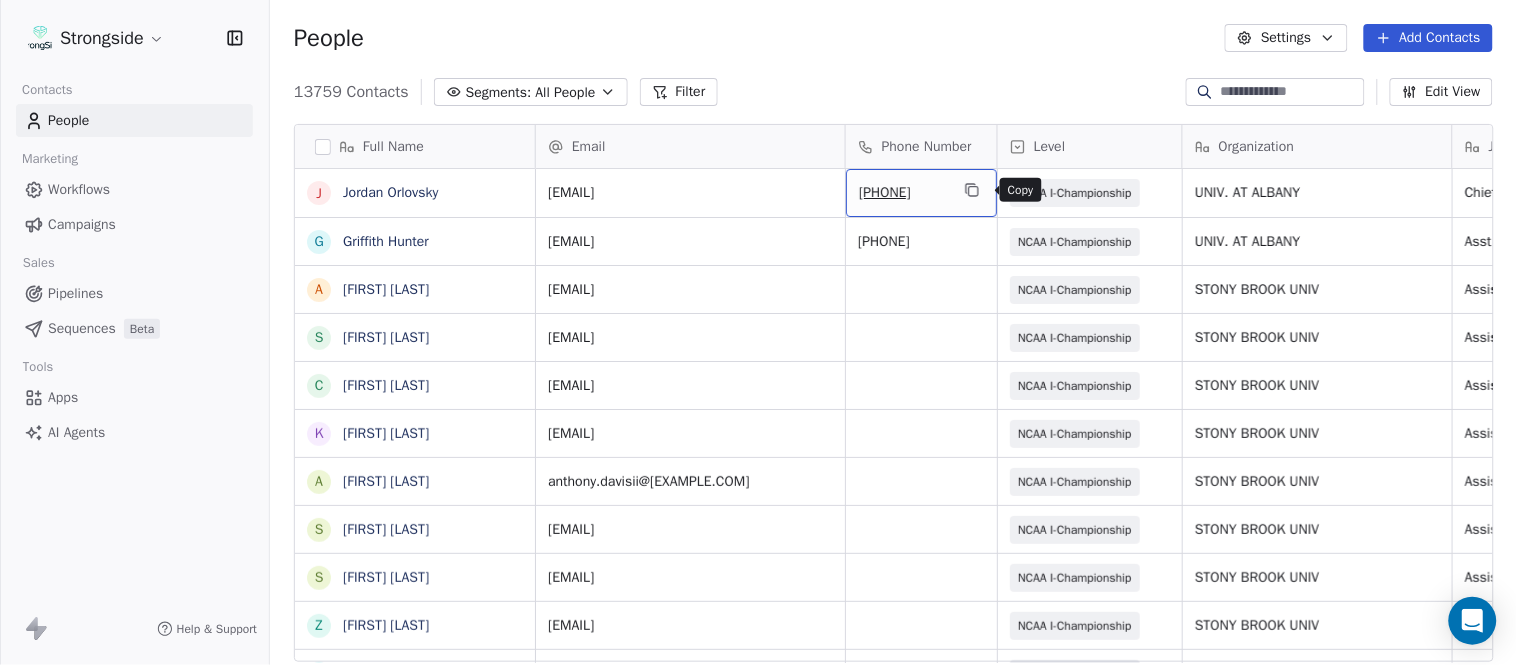 click 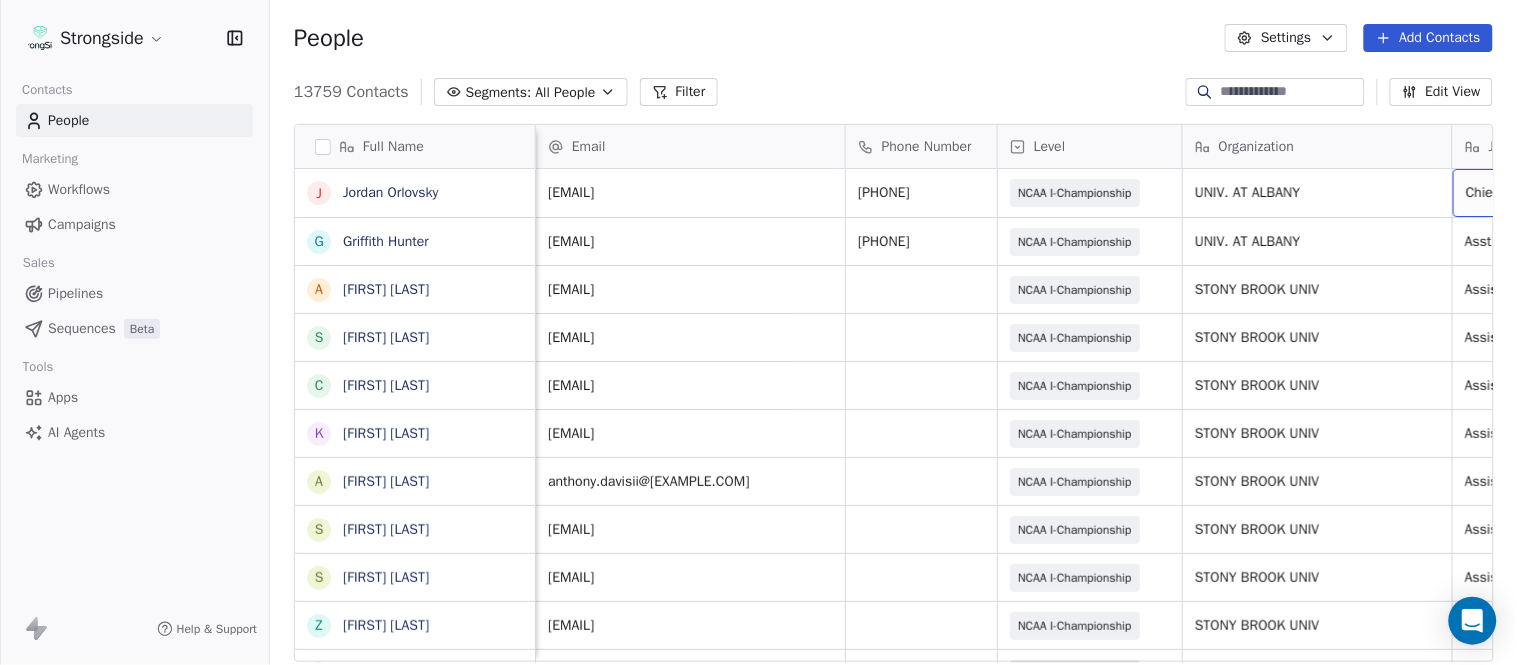 scroll, scrollTop: 0, scrollLeft: 344, axis: horizontal 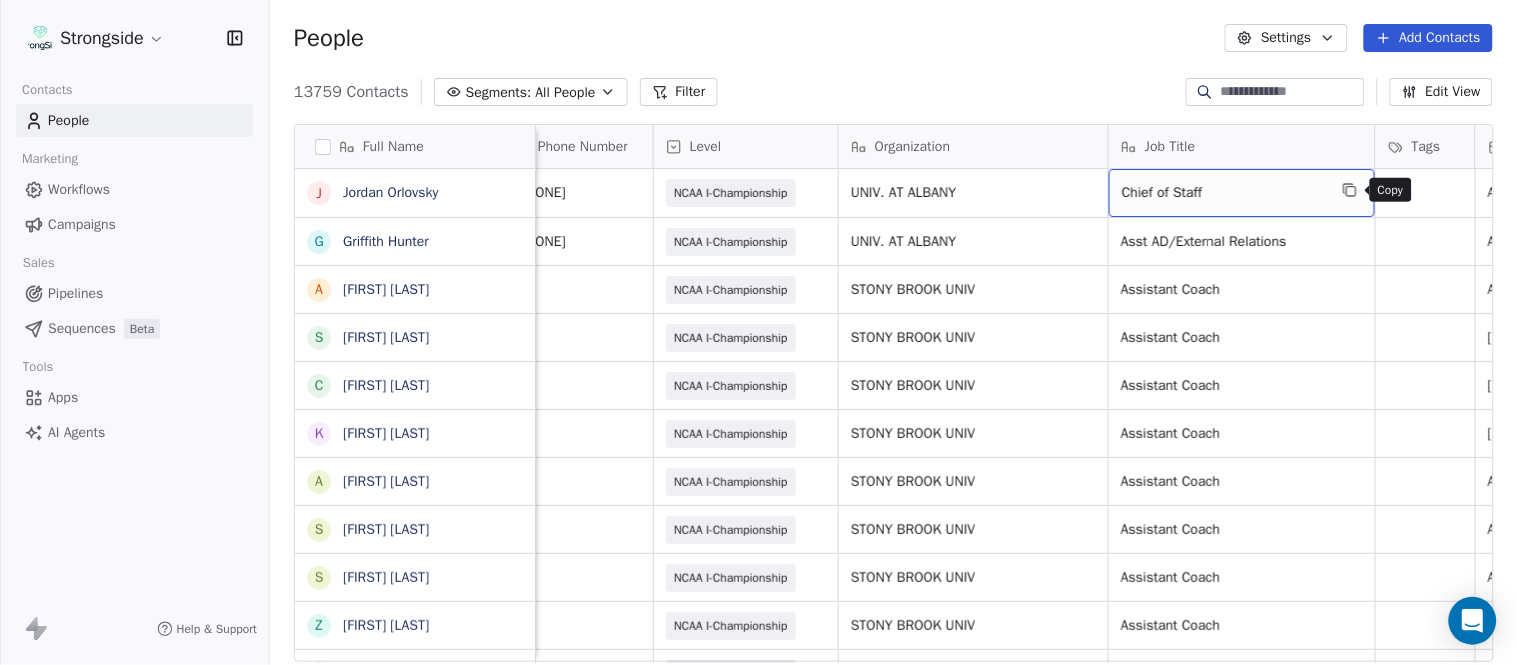 click 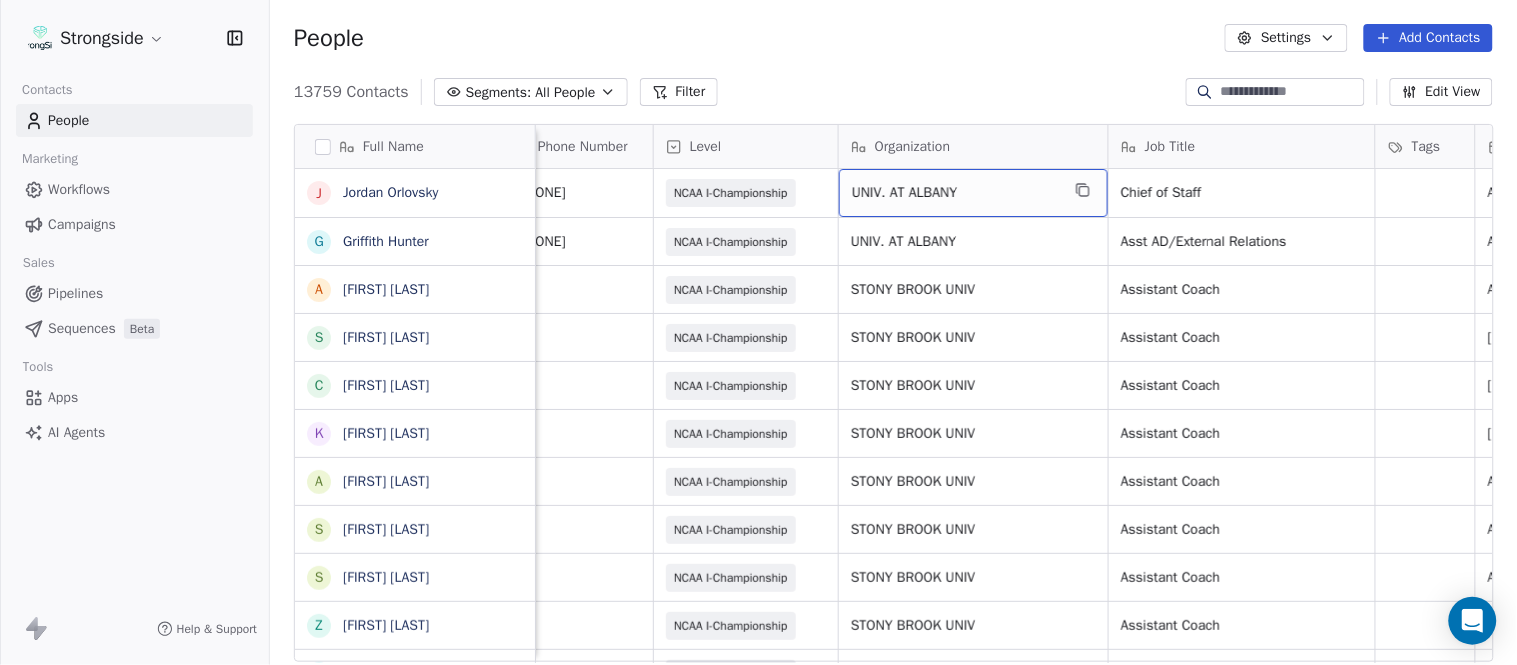 click on "UNIV. AT ALBANY" at bounding box center [955, 193] 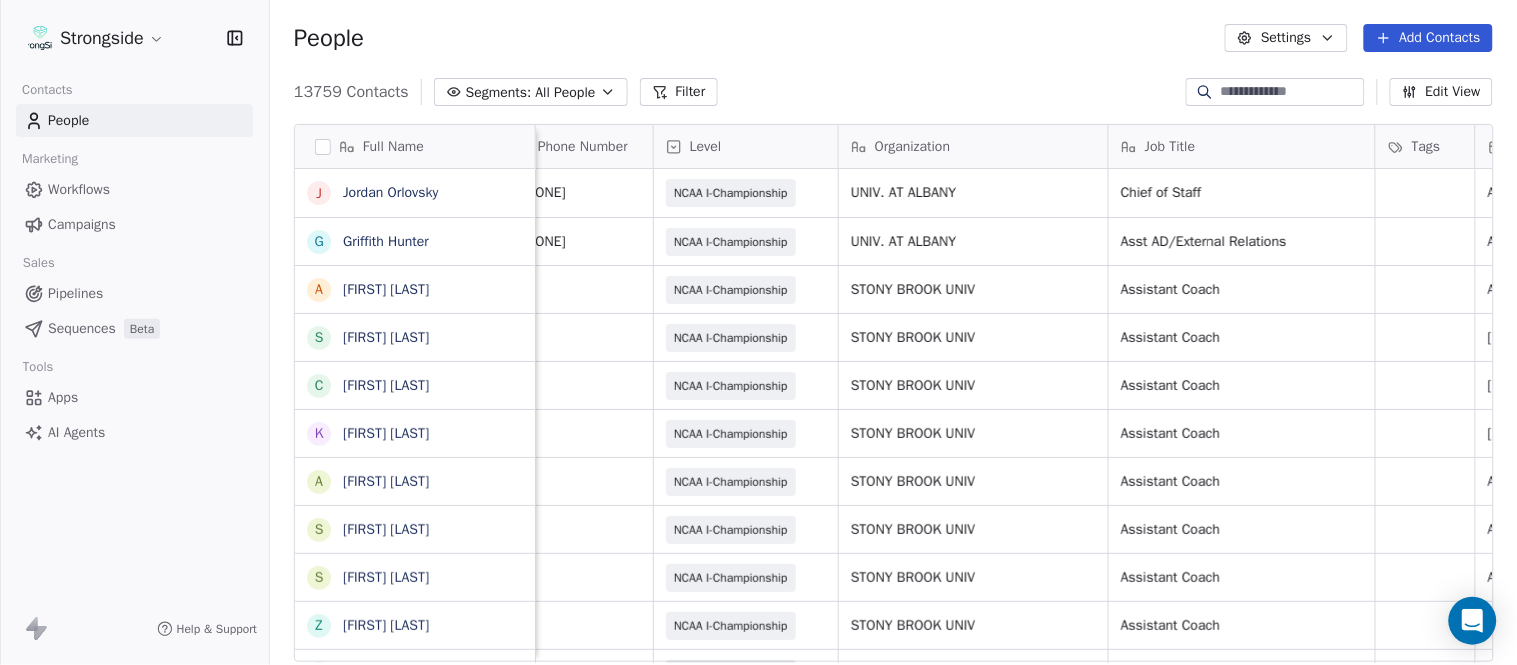 scroll, scrollTop: 0, scrollLeft: 0, axis: both 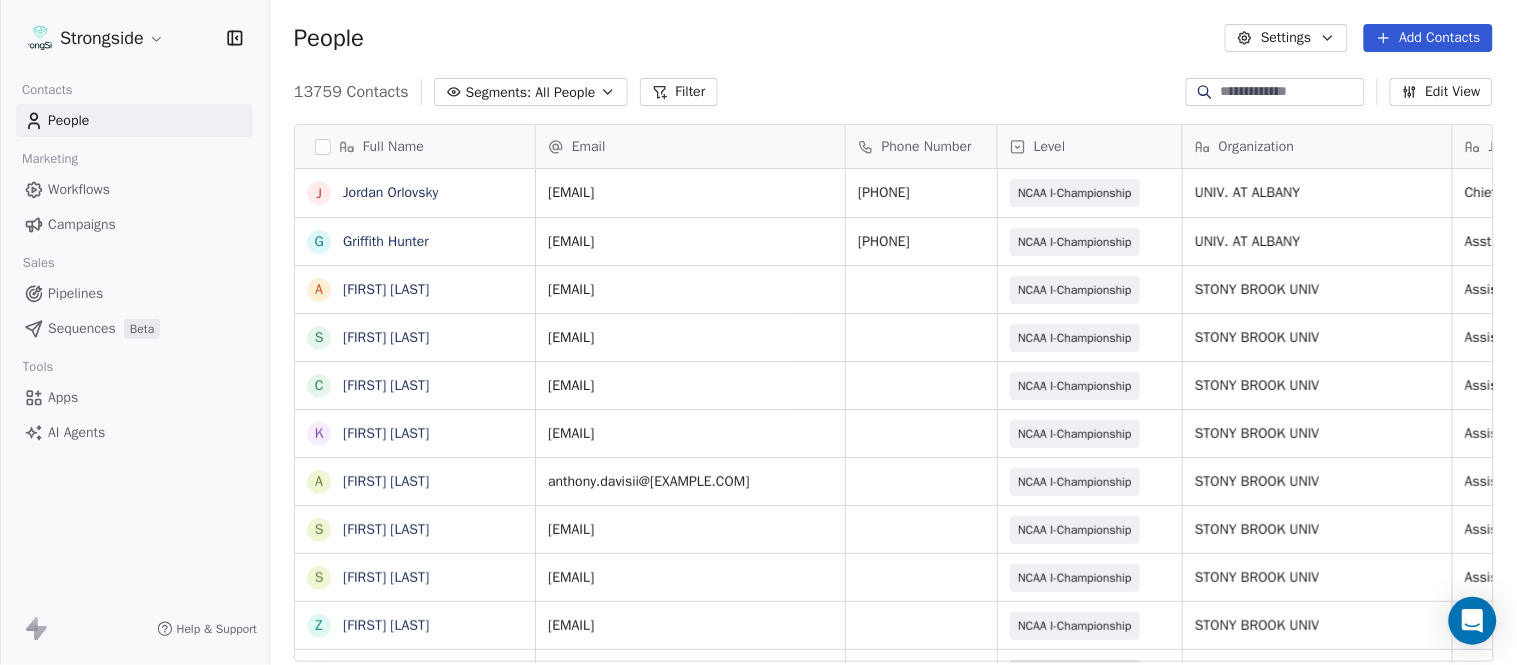 click on "Add Contacts" at bounding box center [1428, 38] 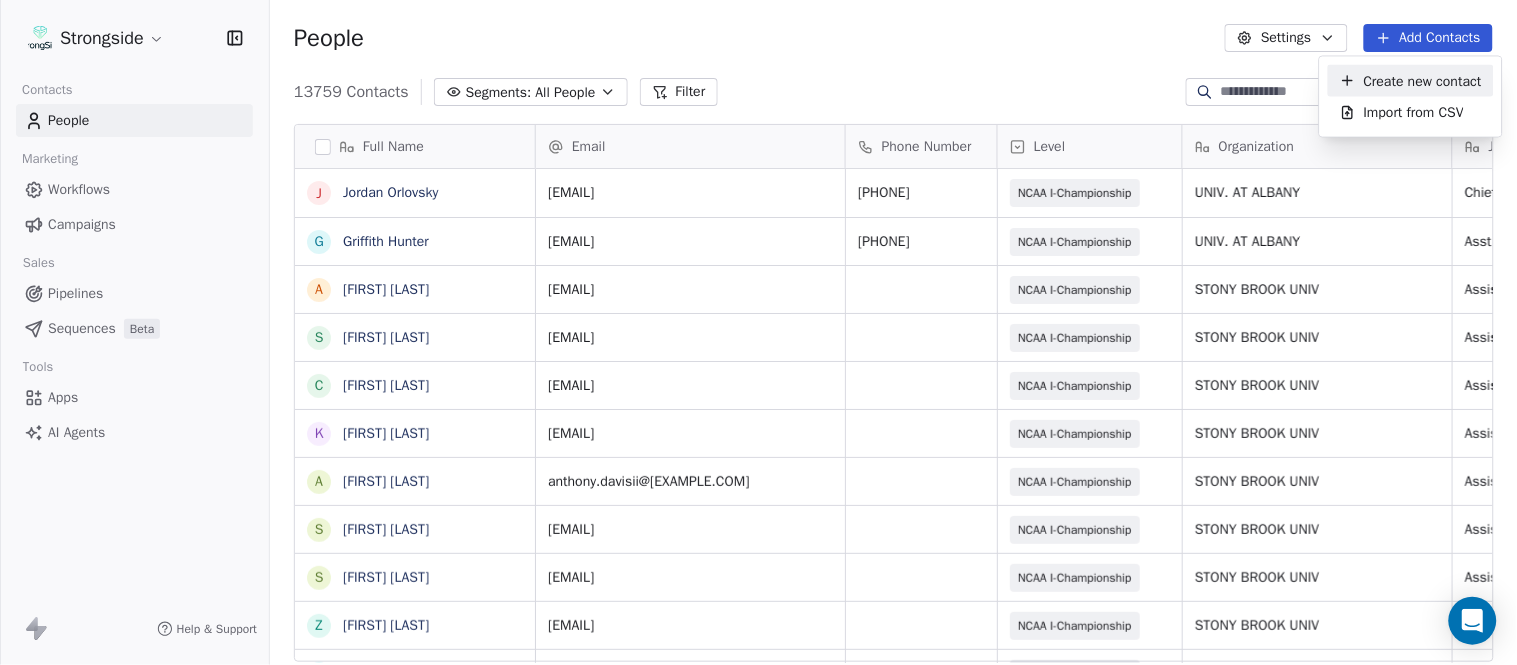 click on "Create new contact" at bounding box center [1411, 80] 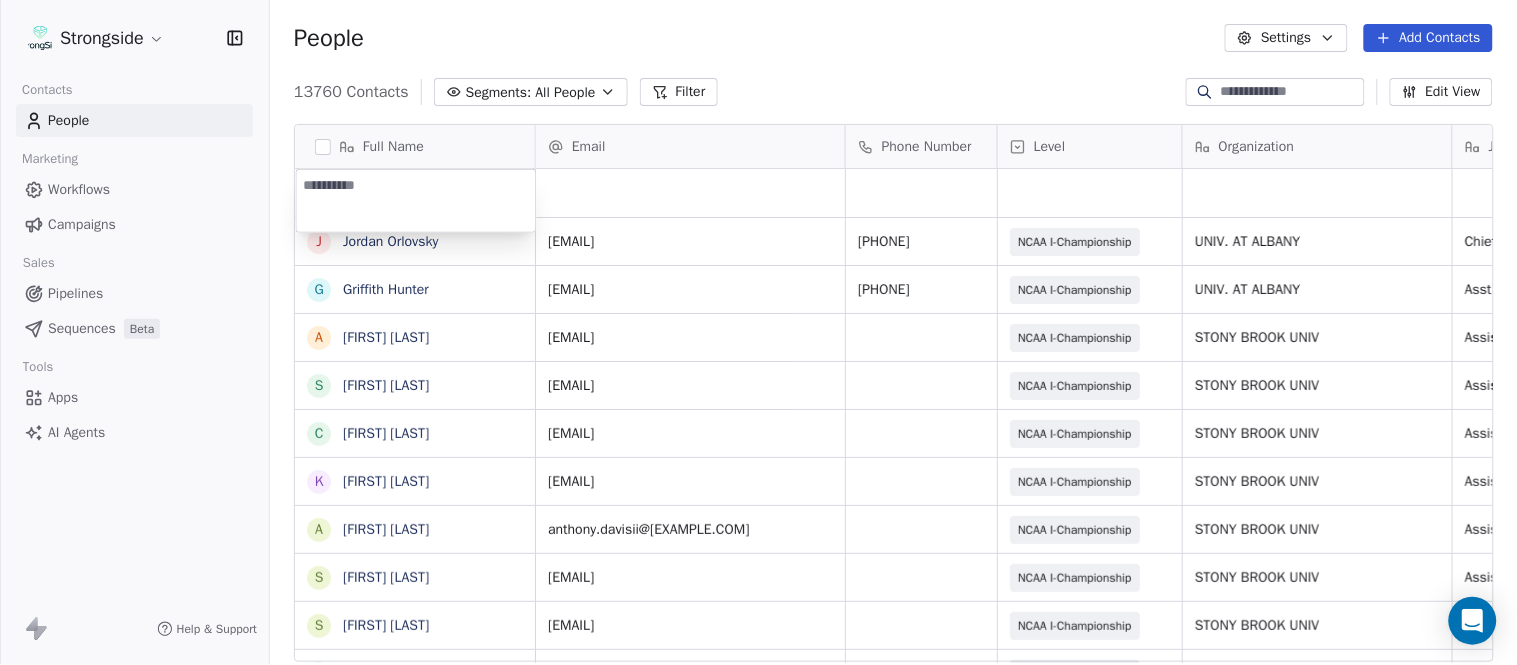 click on "Strongside Contacts People Marketing Workflows Campaigns Sales Pipelines Sequences Beta Tools Apps AI Agents Help & Support People Settings  Add Contacts 13760 Contacts Segments: All People Filter  Edit View Tag Add to Sequence Export Full Name J Jordan Orlovsky G Griffith Hunter A Adam Lovan S Sean Hammonds C Chris Bache K Kevin Elliott A Anthony Davis II S Steve Martino S Scott Lewis Z Zuril Hendrick S Sean Kennedy E Elizabeth Zanolli B Briana Sterling J Jack Clark E Enzo Zucconi T Timothy Koehler B Billy Cosh S Shawn Heilbron B Billy Barber A Aaron Suma J Jeffrey Carter M Mike Ferraro D Dominic Dutton J Johanna Migliaccio T Tim Murray R Roger Kotlarz C Caleb Nartey V Vance Thompson B Brenden Young K Kahmal Roy Email Phone Number Level Organization Job Title Tags Created Date BST Status Aug 08, 2025 09:40 PM jorlovsky@albany.edu (518) 442-3052 NCAA I-Championship UNIV. AT ALBANY Chief of Staff Aug 08, 2025 09:39 PM grhunter@albany.edu 	(518) 442-3256 NCAA I-Championship UNIV. AT ALBANY NCAA I-Championship" at bounding box center (758, 332) 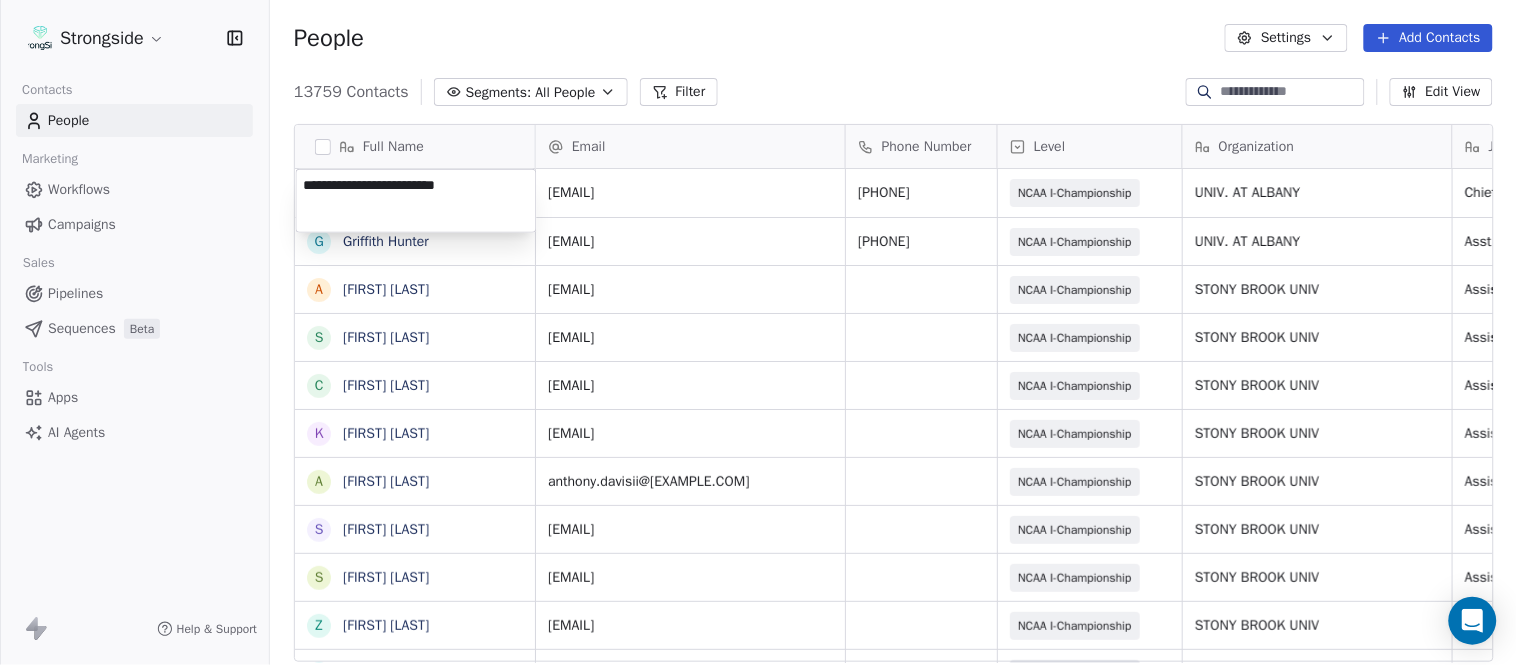 type on "**********" 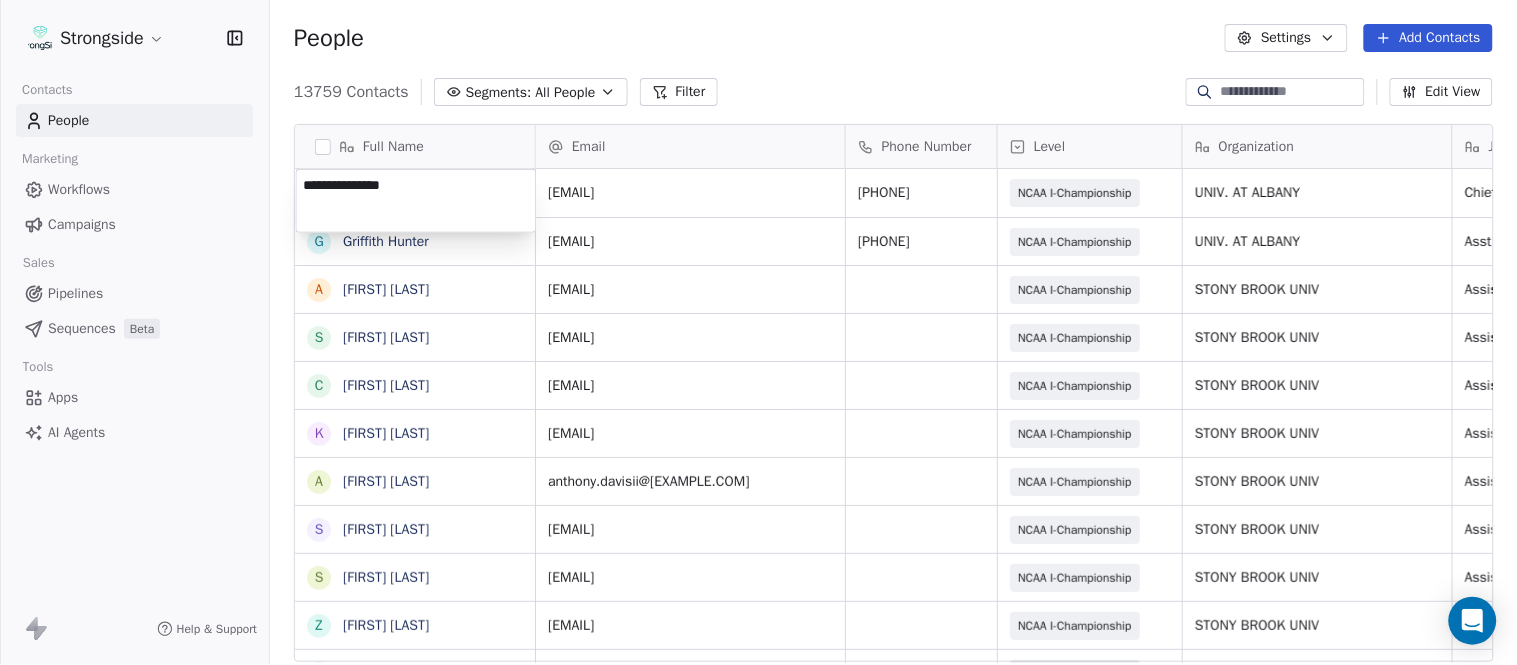 click on "Strongside Contacts People Marketing Workflows Campaigns Sales Pipelines Sequences Beta Tools Apps AI Agents Help & Support People Settings  Add Contacts 13759 Contacts Segments: All People Filter  Edit View Tag Add to Sequence Export Full Name J Jordan Orlovsky G Griffith Hunter A Adam Lovan S Sean Hammonds C Chris Bache K Kevin Elliott A Anthony Davis II S Steve Martino S Scott Lewis Z Zuril Hendrick S Sean Kennedy E Elizabeth Zanolli B Briana Sterling J Jack Clark E Enzo Zucconi T Timothy Koehler B Billy Cosh S Shawn Heilbron B Billy Barber A Aaron Suma J Jeffrey Carter M Mike Ferraro D Dominic Dutton J Johanna Migliaccio T Tim Murray R Roger Kotlarz C Caleb Nartey V Vance Thompson B Brenden Young K Kahmal Roy D Devin Merritt Email Phone Number Level Organization Job Title Tags Created Date BST Status jorlovsky@albany.edu (518) 442-3052 NCAA I-Championship UNIV. AT ALBANY Chief of Staff Aug 08, 2025 09:39 PM grhunter@albany.edu 	(518) 442-3256 NCAA I-Championship UNIV. AT ALBANY Aug 08, 2025 09:35 PM SID" at bounding box center (758, 332) 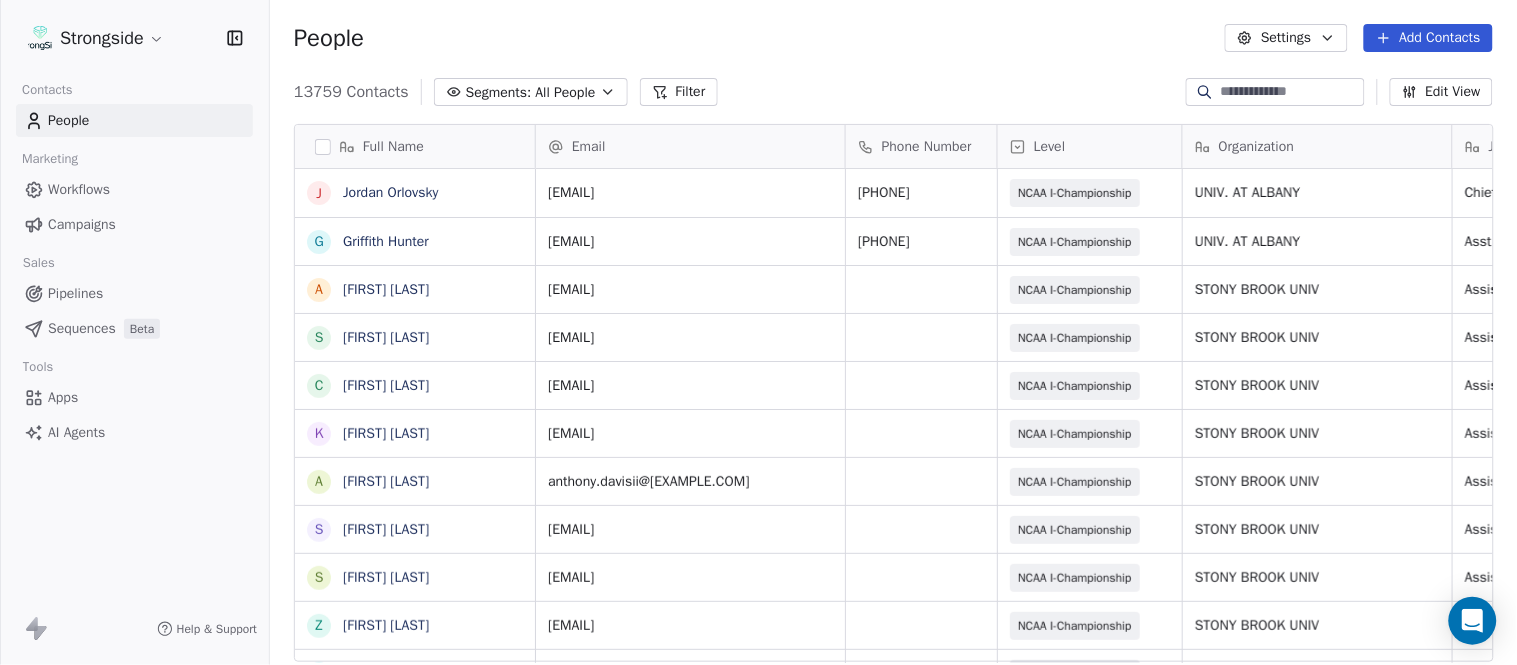 click on "Add Contacts" at bounding box center (1428, 38) 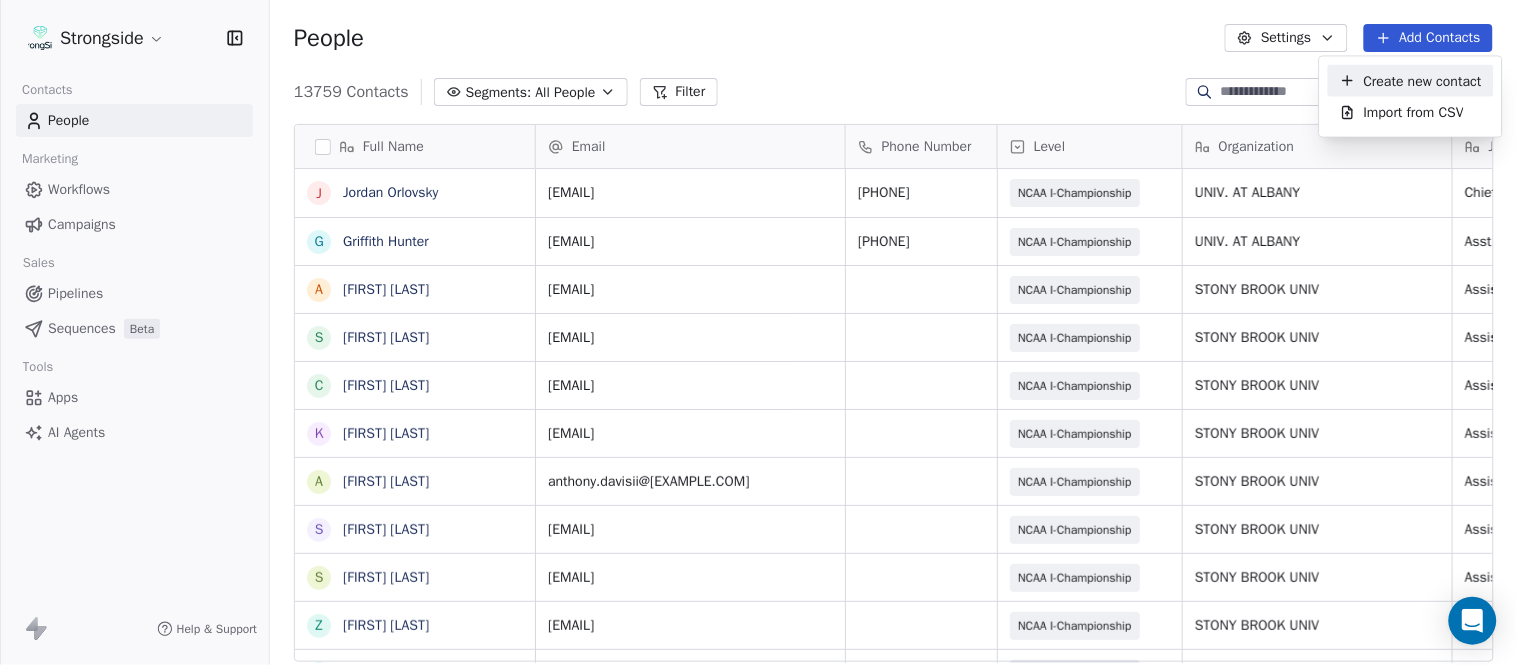 click on "Create new contact" at bounding box center (1411, 81) 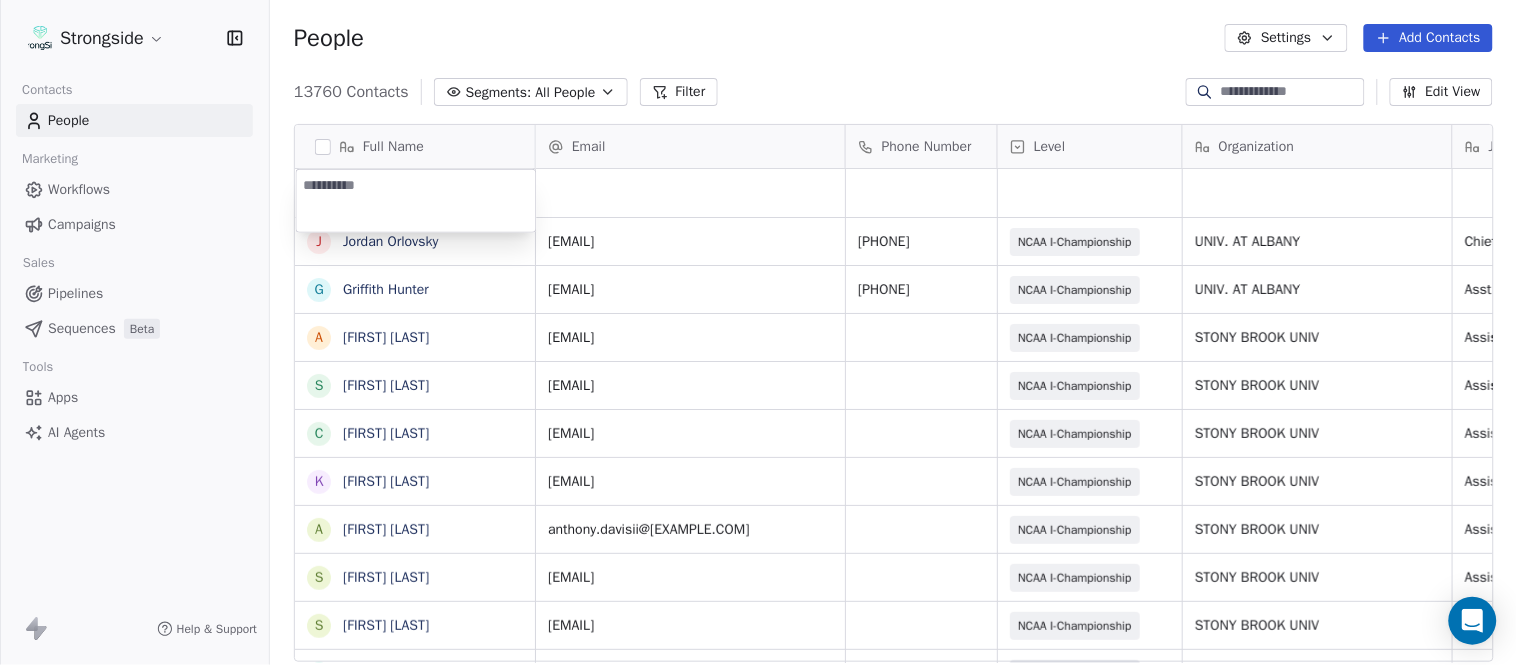 type on "**********" 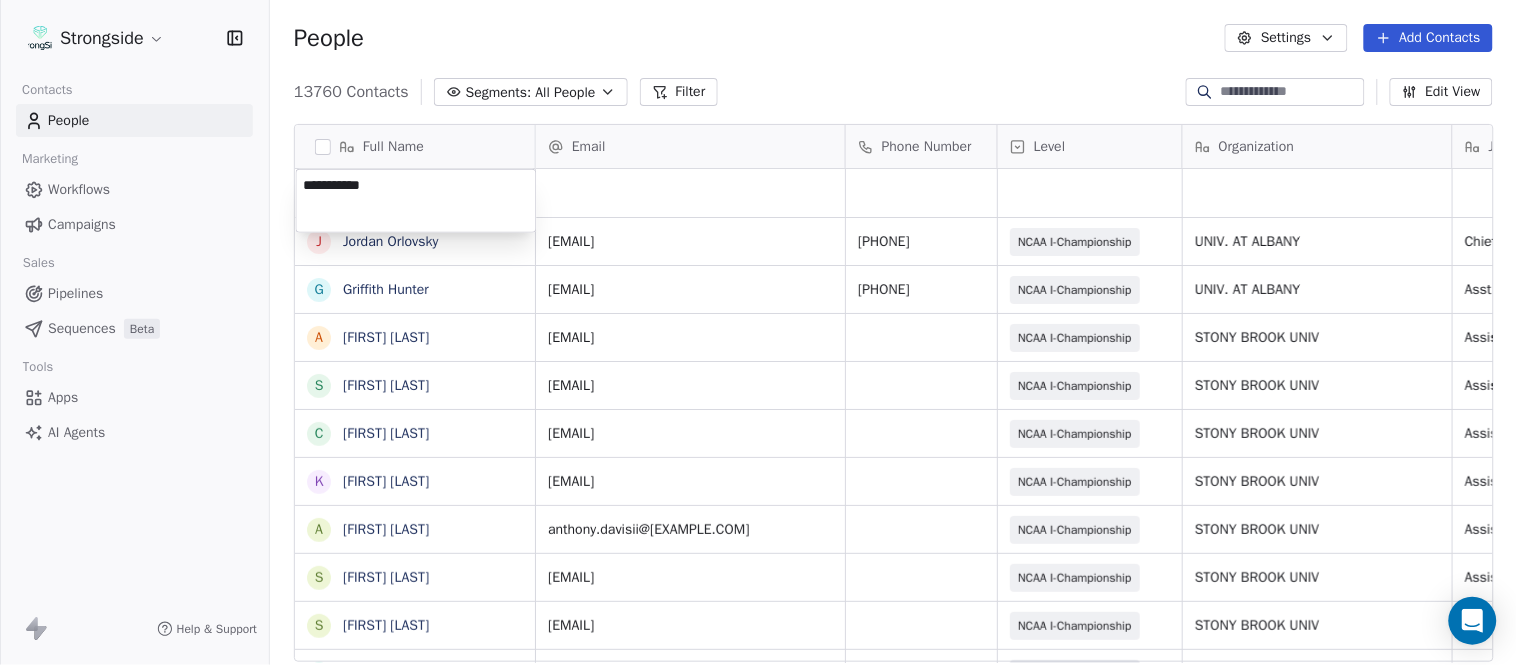 click on "Strongside Contacts People Marketing Workflows Campaigns Sales Pipelines Sequences Beta Tools Apps AI Agents Help & Support People Settings  Add Contacts 13760 Contacts Segments: All People Filter  Edit View Tag Add to Sequence Export Full Name J Jordan Orlovsky G Griffith Hunter A Adam Lovan S Sean Hammonds C Chris Bache K Kevin Elliott A Anthony Davis II S Steve Martino S Scott Lewis Z Zuril Hendrick S Sean Kennedy E Elizabeth Zanolli B Briana Sterling J Jack Clark E Enzo Zucconi T Timothy Koehler B Billy Cosh S Shawn Heilbron B Billy Barber A Aaron Suma J Jeffrey Carter M Mike Ferraro D Dominic Dutton J Johanna Migliaccio T Tim Murray R Roger Kotlarz C Caleb Nartey V Vance Thompson B Brenden Young K Kahmal Roy Email Phone Number Level Organization Job Title Tags Created Date BST Status Aug 08, 2025 09:41 PM jorlovsky@albany.edu (518) 442-3052 NCAA I-Championship UNIV. AT ALBANY Chief of Staff Aug 08, 2025 09:39 PM grhunter@albany.edu 	(518) 442-3256 NCAA I-Championship UNIV. AT ALBANY NCAA I-Championship" at bounding box center (758, 332) 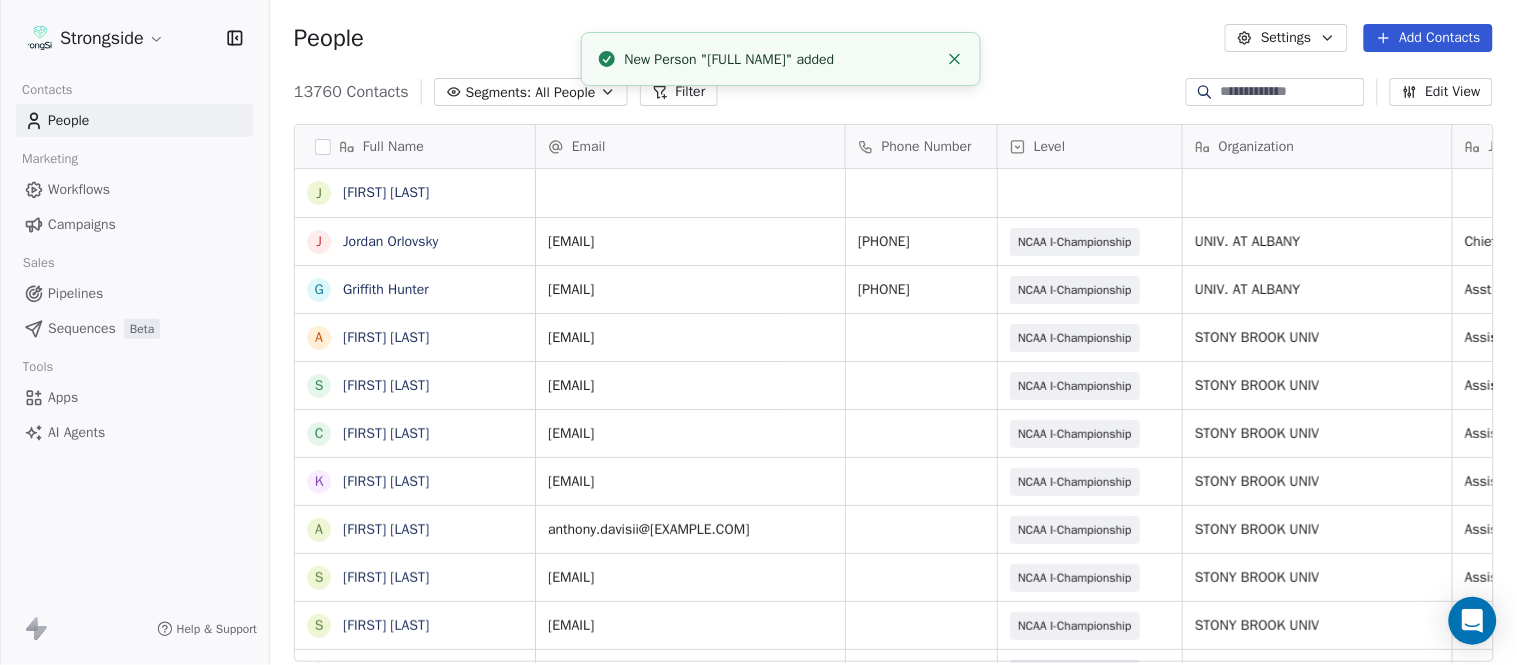 drag, startPoint x: 742, startPoint y: 167, endPoint x: 736, endPoint y: 176, distance: 10.816654 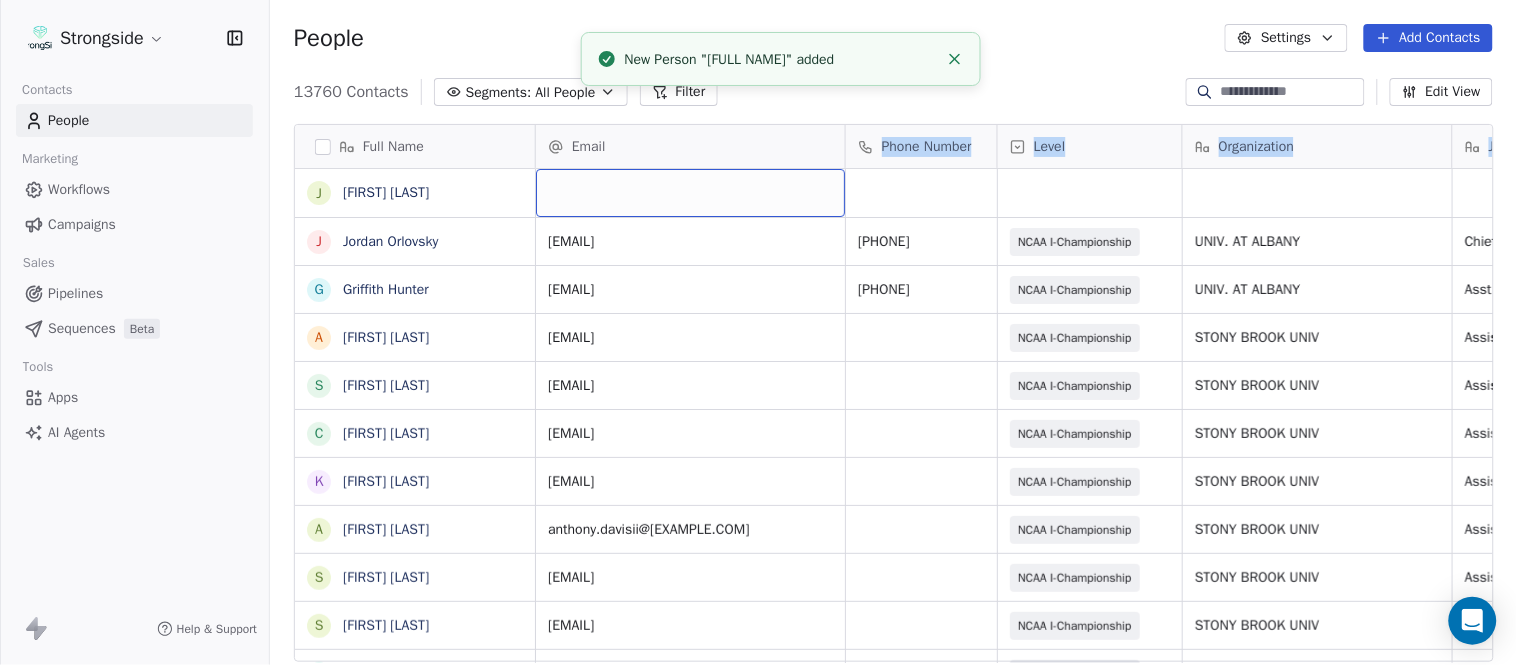 click at bounding box center [690, 193] 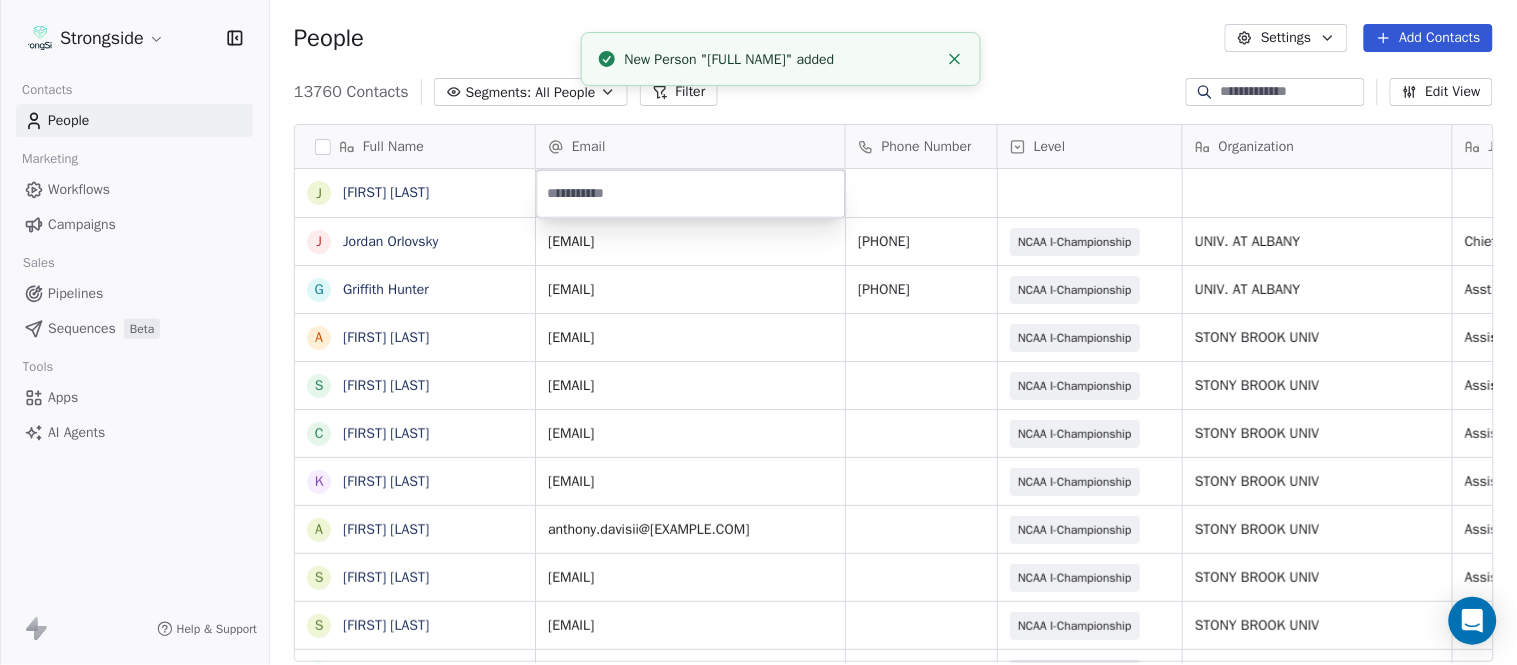 type on "**********" 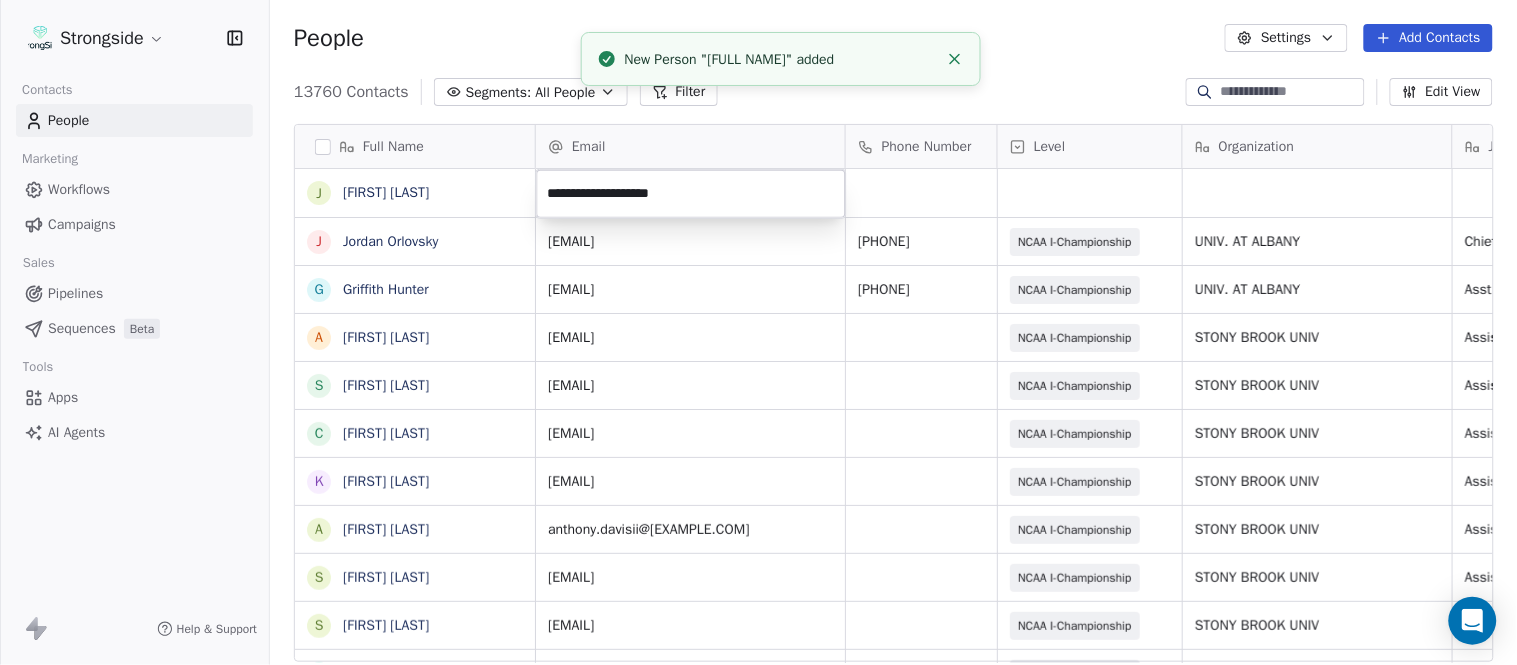 click on "Strongside Contacts People Marketing Workflows Campaigns Sales Pipelines Sequences Beta Tools Apps AI Agents Help & Support People Settings  Add Contacts 13760 Contacts Segments: All People Filter  Edit View Tag Add to Sequence Export Full Name J Jon Simmons J Jordan Orlovsky G Griffith Hunter A Adam Lovan S Sean Hammonds C Chris Bache K Kevin Elliott A Anthony Davis II S Steve Martino S Scott Lewis Z Zuril Hendrick S Sean Kennedy E Elizabeth Zanolli B Briana Sterling J Jack Clark E Enzo Zucconi T Timothy Koehler B Billy Cosh S Shawn Heilbron B Billy Barber A Aaron Suma J Jeffrey Carter M Mike Ferraro D Dominic Dutton J Johanna Migliaccio T Tim Murray R Roger Kotlarz C Caleb Nartey V Vance Thompson B Brenden Young K Kahmal Roy Email Phone Number Level Organization Job Title Tags Created Date BST Status Aug 08, 2025 09:41 PM jorlovsky@albany.edu (518) 442-3052 NCAA I-Championship UNIV. AT ALBANY Chief of Staff Aug 08, 2025 09:39 PM grhunter@albany.edu 	(518) 442-3256 NCAA I-Championship UNIV. AT ALBANY SID" at bounding box center [758, 332] 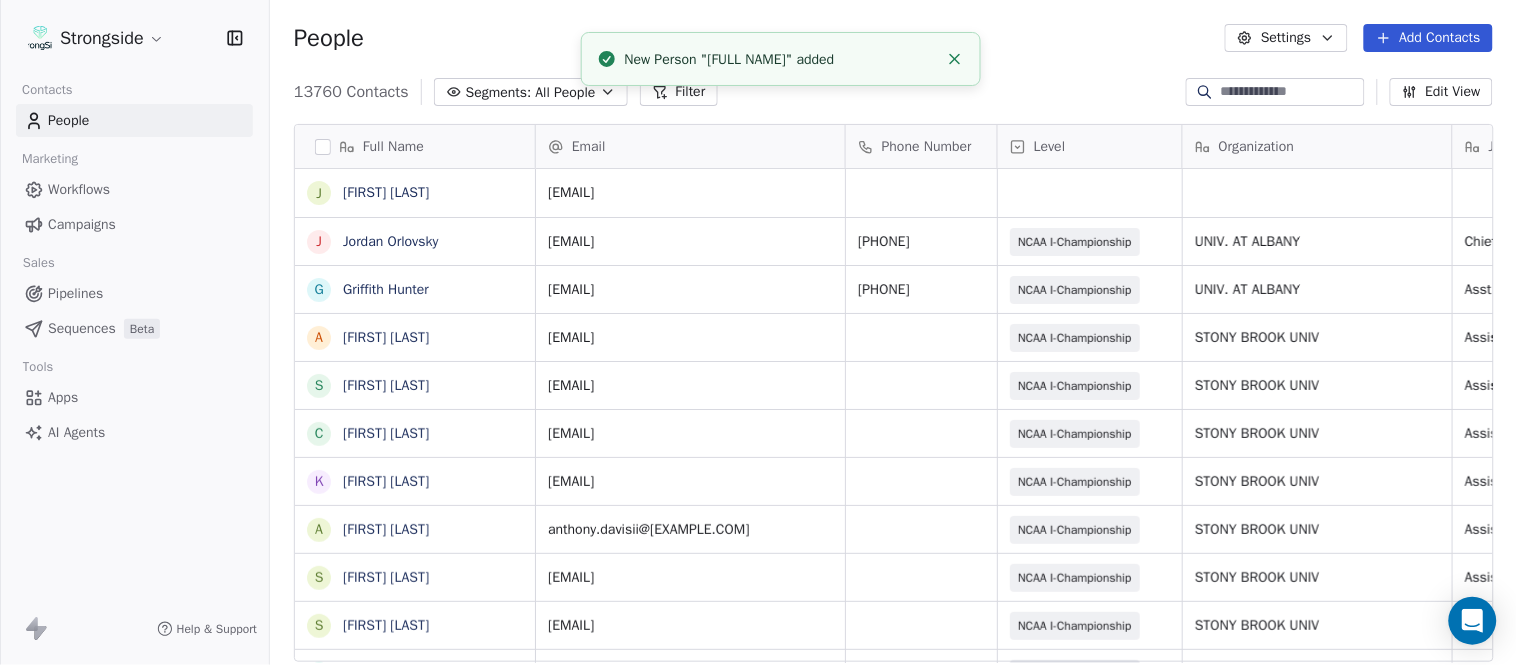 click 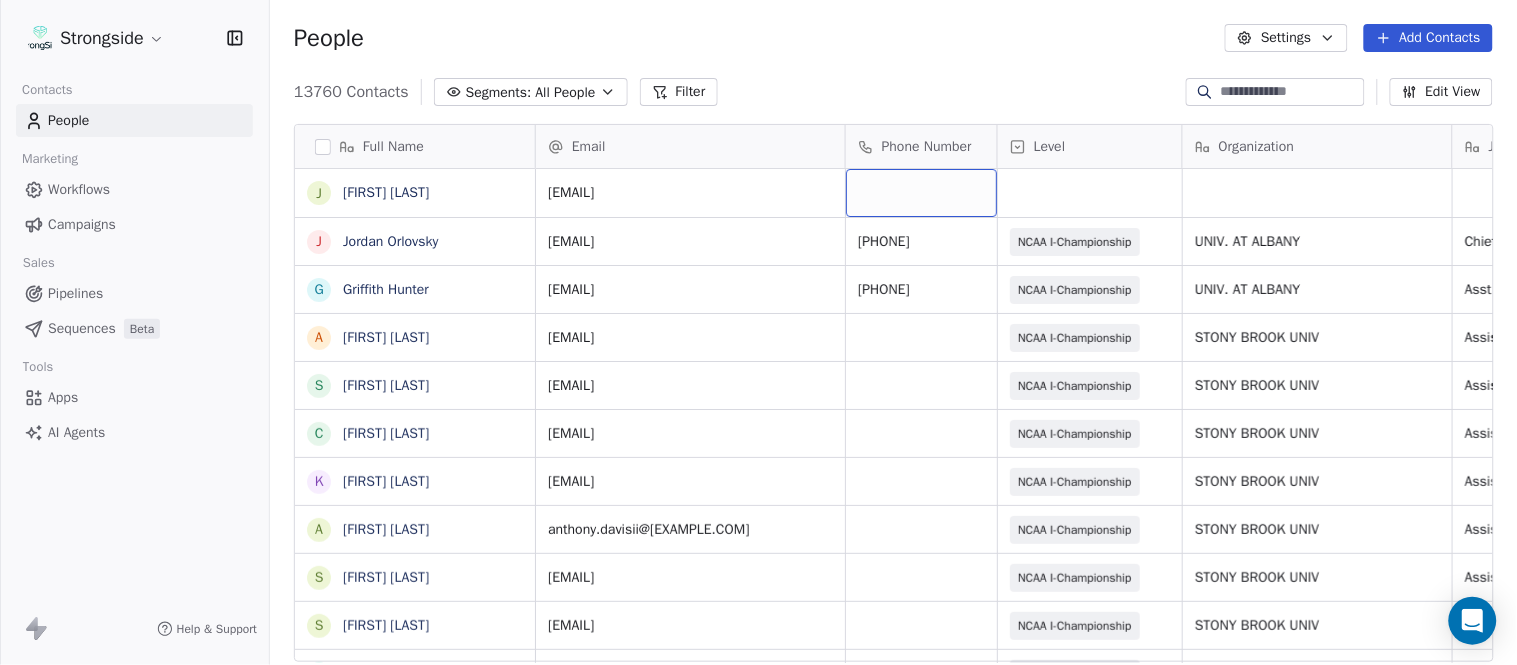 click at bounding box center [921, 193] 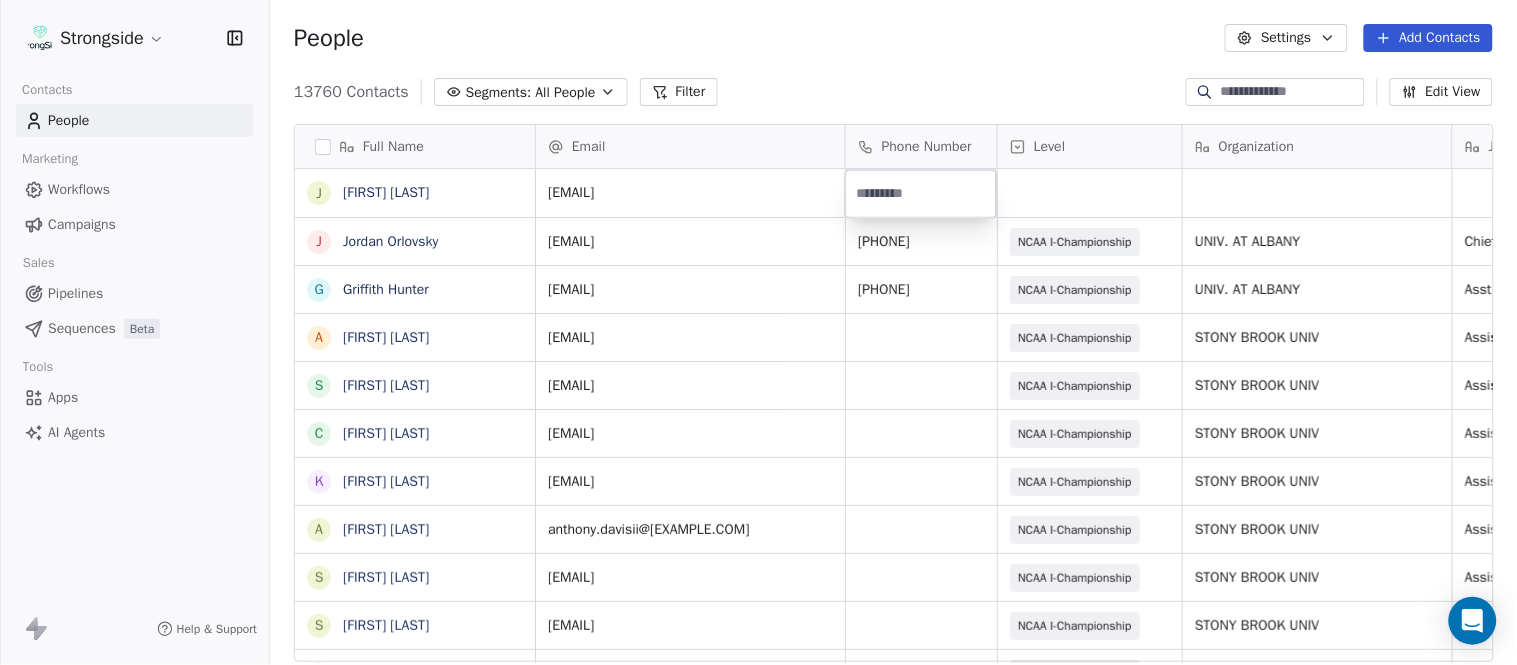 type on "**********" 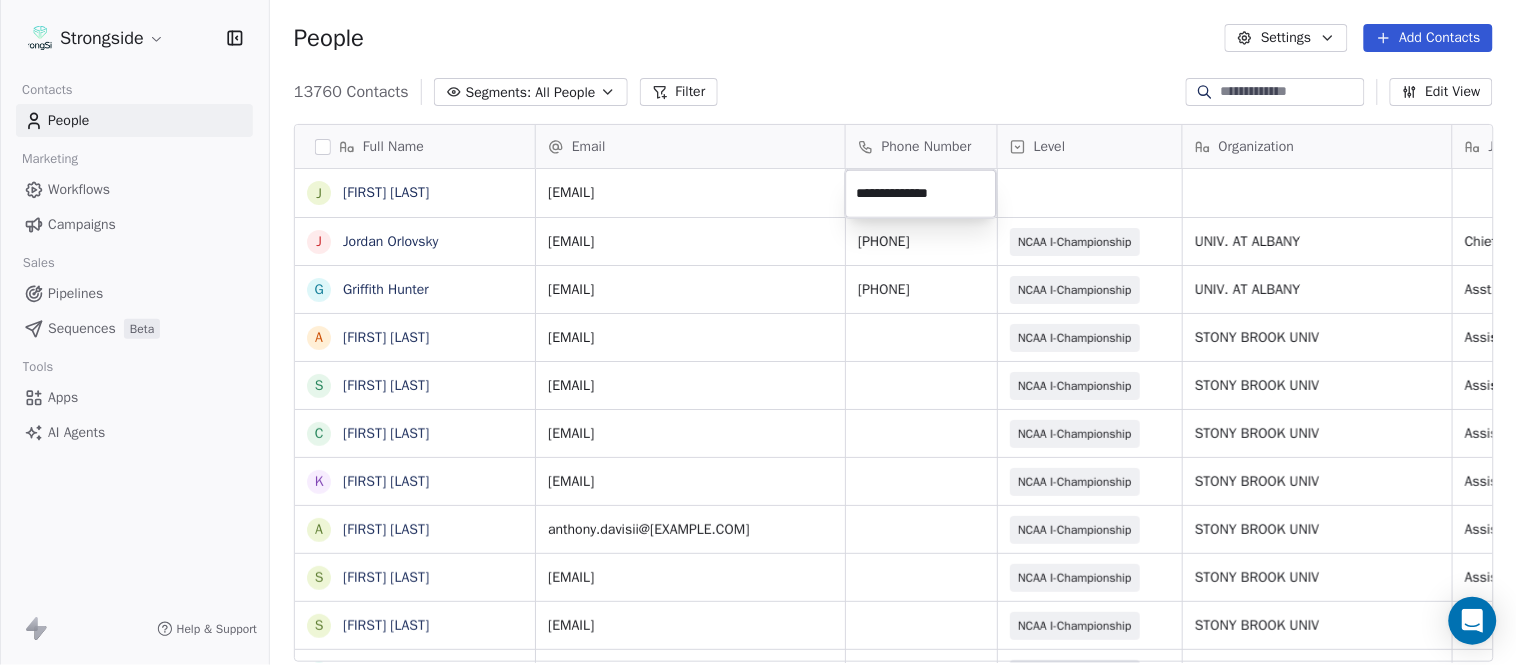 click on "Strongside Contacts People Marketing Workflows Campaigns Sales Pipelines Sequences Beta Tools Apps AI Agents Help & Support People Settings  Add Contacts 13760 Contacts Segments: All People Filter  Edit View Tag Add to Sequence Export Full Name J Jon Simmons J Jordan Orlovsky G Griffith Hunter A Adam Lovan S Sean Hammonds C Chris Bache K Kevin Elliott A Anthony Davis II S Steve Martino S Scott Lewis Z Zuril Hendrick S Sean Kennedy E Elizabeth Zanolli B Briana Sterling J Jack Clark E Enzo Zucconi T Timothy Koehler B Billy Cosh S Shawn Heilbron B Billy Barber A Aaron Suma J Jeffrey Carter M Mike Ferraro D Dominic Dutton J Johanna Migliaccio T Tim Murray R Roger Kotlarz C Caleb Nartey V Vance Thompson B Brenden Young K Kahmal Roy Email Phone Number Level Organization Job Title Tags Created Date BST Status jasimmons@albany.edu Aug 08, 2025 09:41 PM jorlovsky@albany.edu (518) 442-3052 NCAA I-Championship UNIV. AT ALBANY Chief of Staff Aug 08, 2025 09:39 PM grhunter@albany.edu 	(518) 442-3256 NCAA I-Championship" at bounding box center (758, 332) 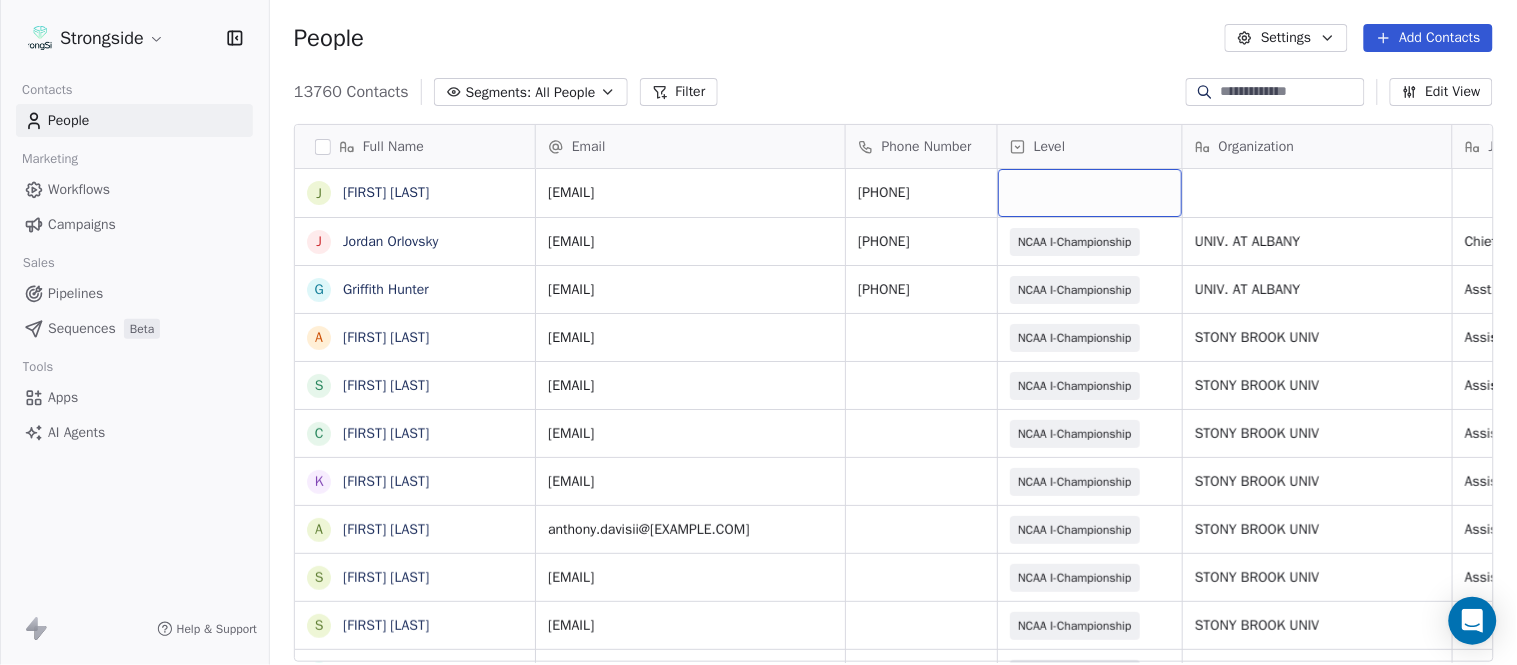 click at bounding box center (1090, 193) 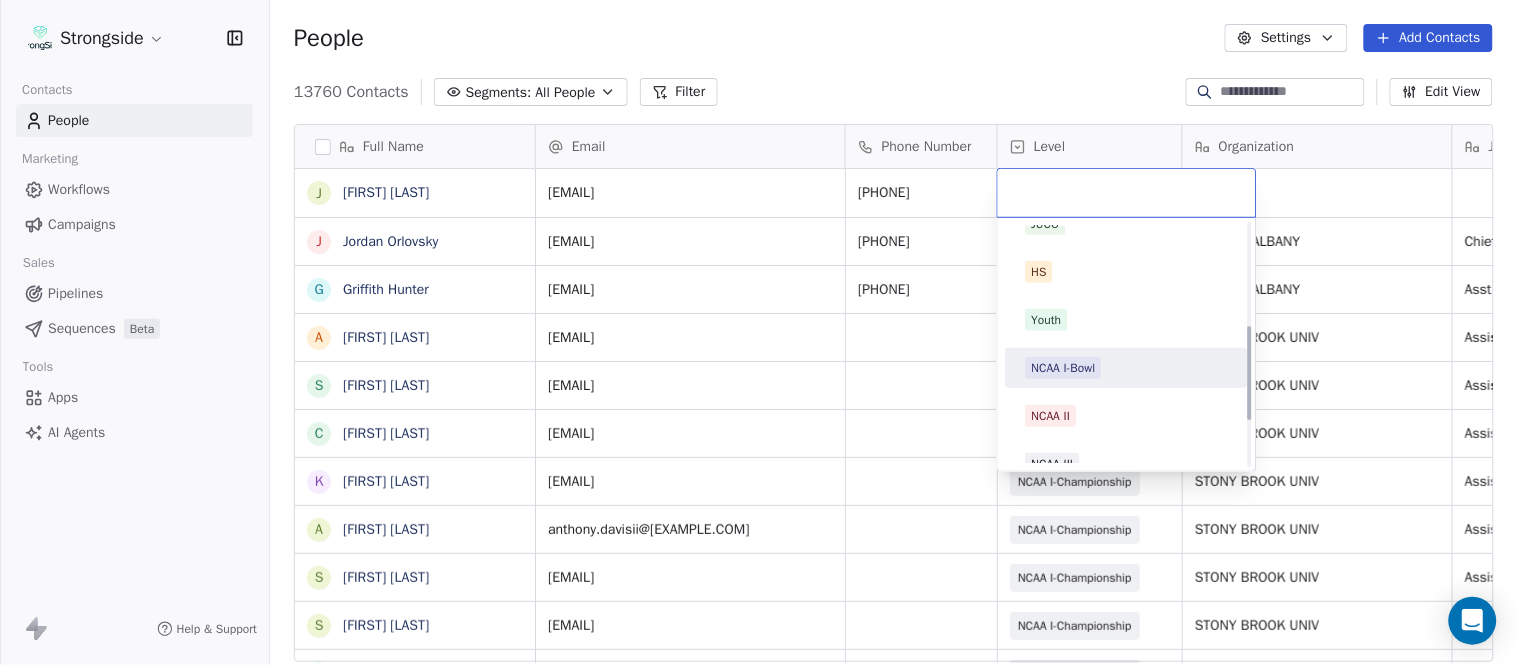 scroll, scrollTop: 378, scrollLeft: 0, axis: vertical 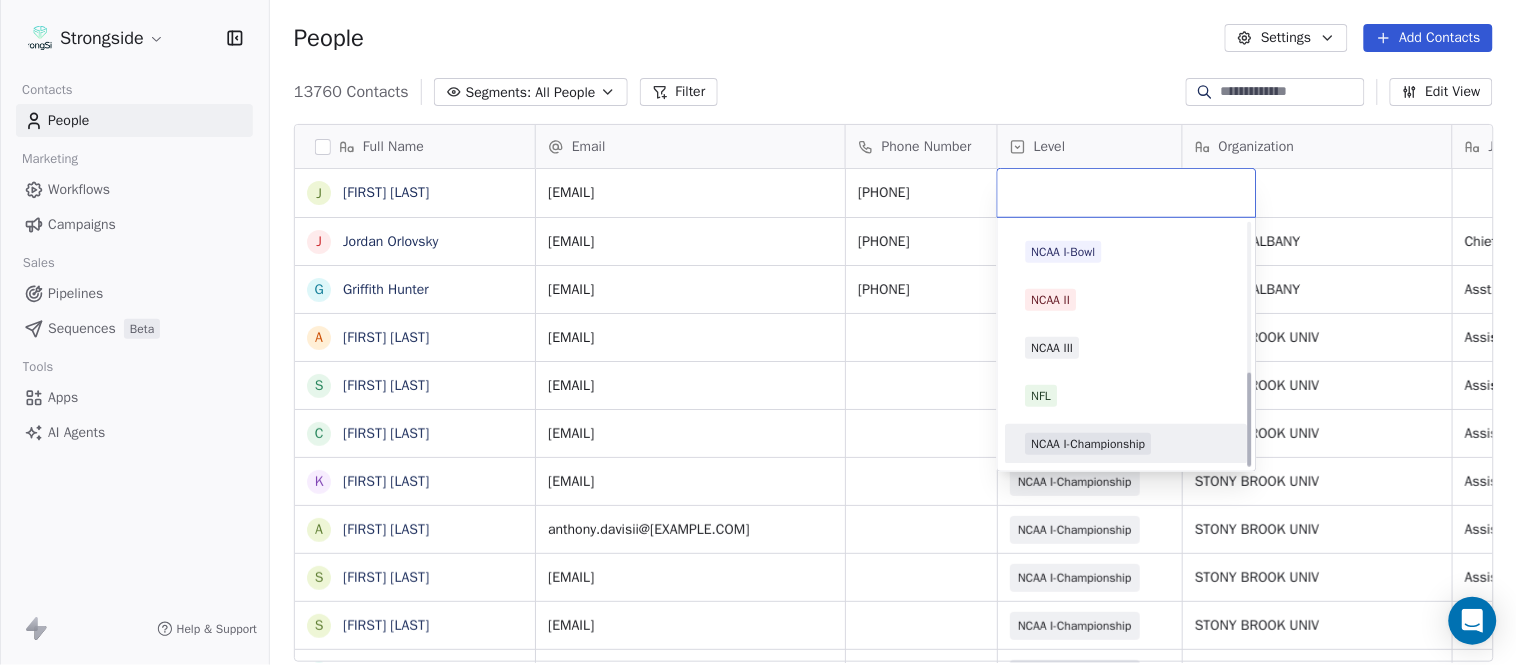 click on "NCAA I-Championship" at bounding box center (1089, 444) 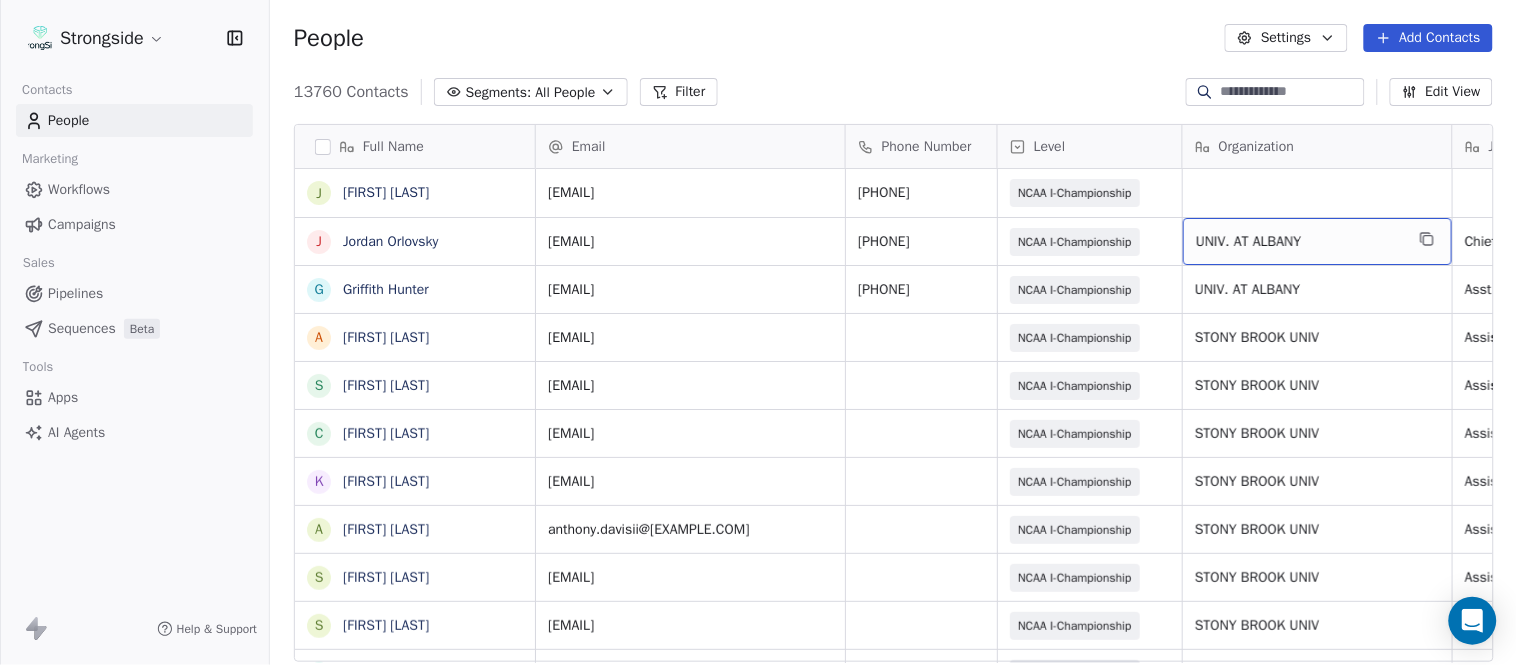 click on "UNIV. AT ALBANY" at bounding box center (1317, 241) 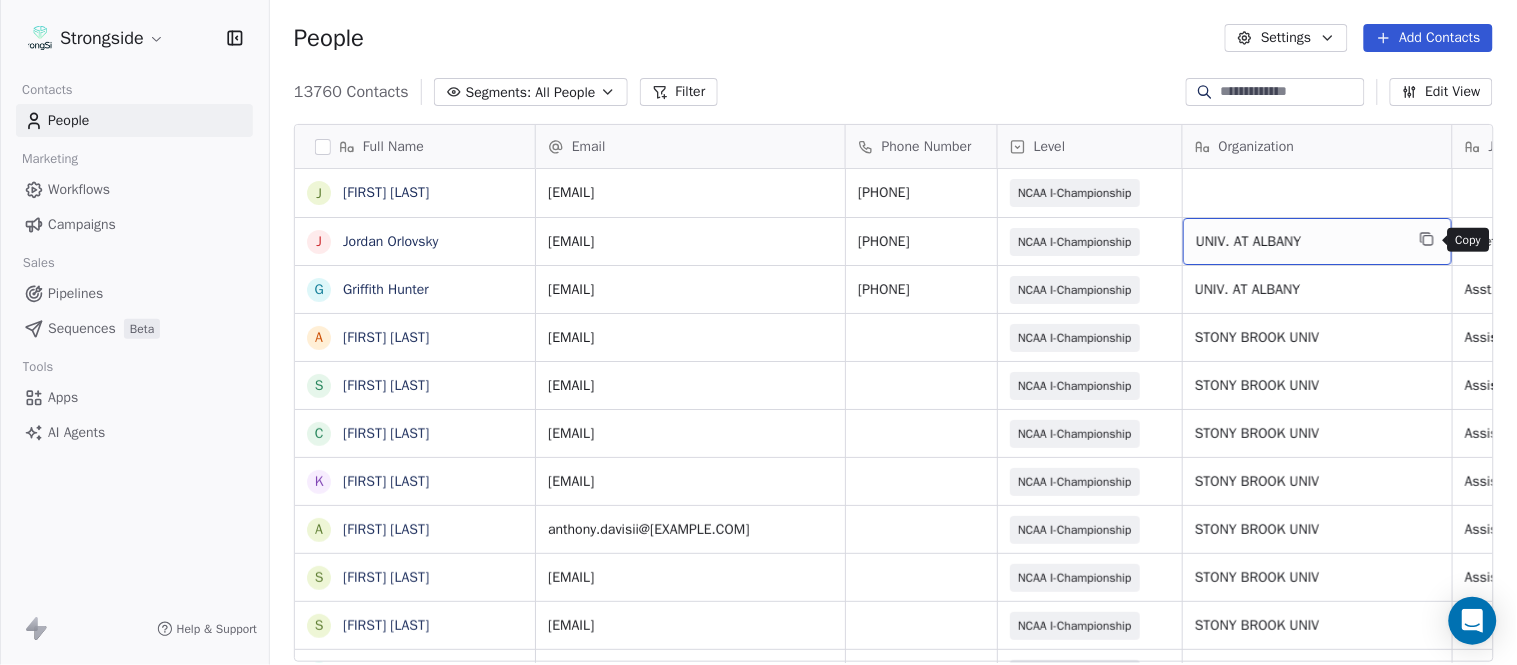 click 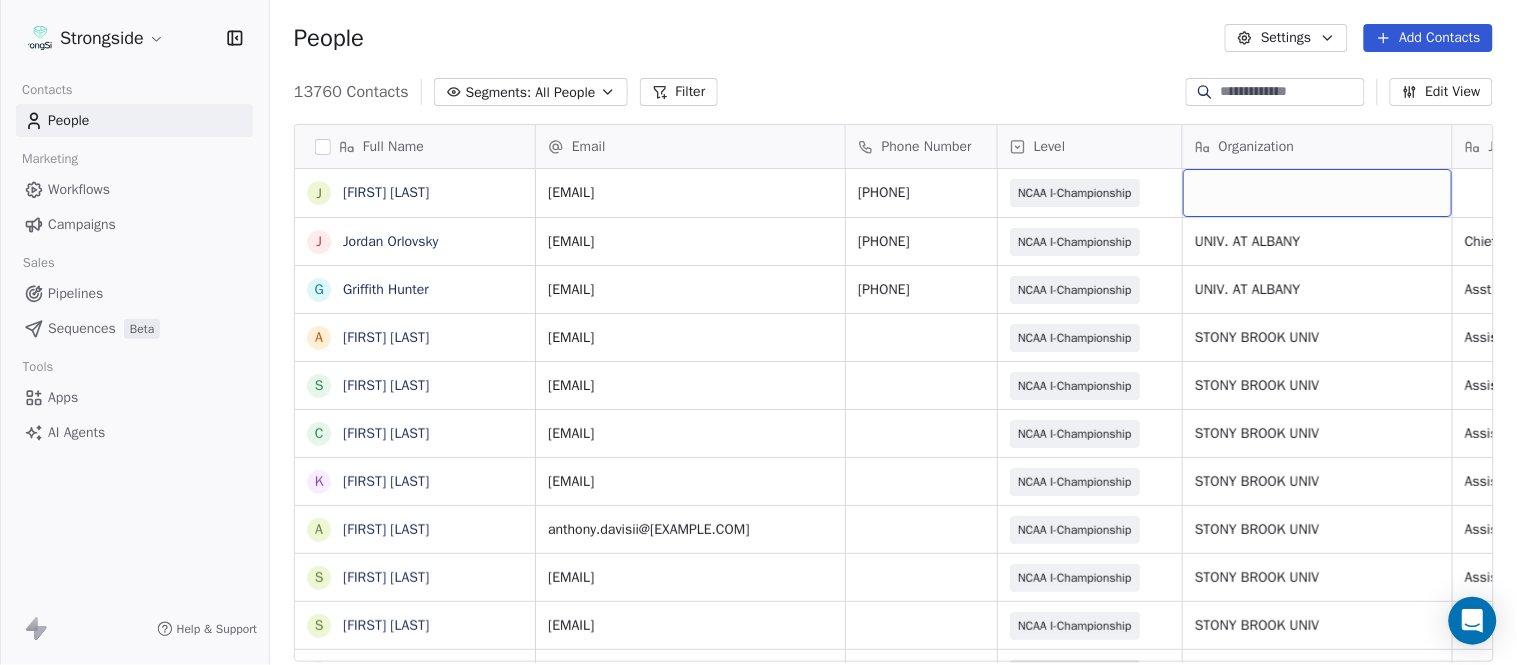 click at bounding box center [1317, 193] 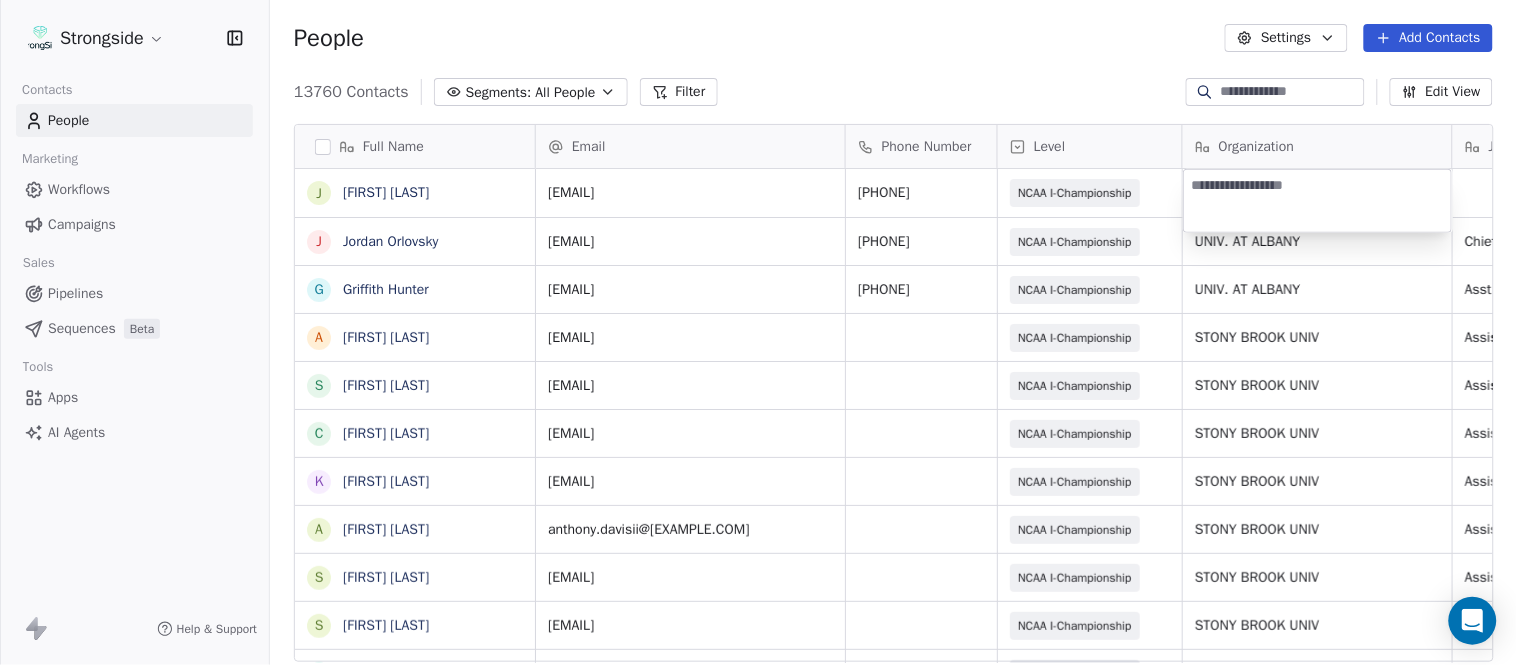 type on "**********" 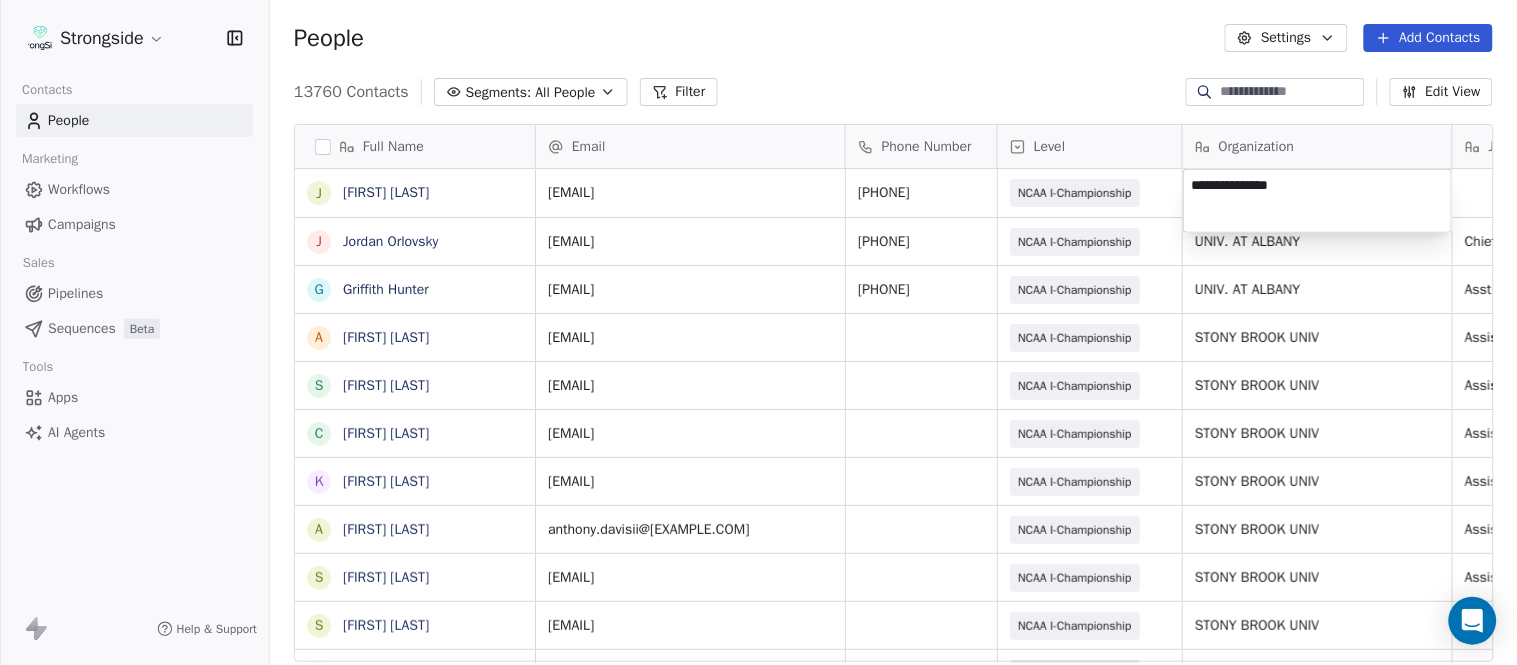 click on "Strongside Contacts People Marketing Workflows Campaigns Sales Pipelines Sequences Beta Tools Apps AI Agents Help & Support People Settings  Add Contacts 13760 Contacts Segments: All People Filter  Edit View Tag Add to Sequence Export Full Name J Jon Simmons J Jordan Orlovsky G Griffith Hunter A Adam Lovan S Sean Hammonds C Chris Bache K Kevin Elliott A Anthony Davis II S Steve Martino S Scott Lewis Z Zuril Hendrick S Sean Kennedy E Elizabeth Zanolli B Briana Sterling J Jack Clark E Enzo Zucconi T Timothy Koehler B Billy Cosh S Shawn Heilbron B Billy Barber A Aaron Suma J Jeffrey Carter M Mike Ferraro D Dominic Dutton J Johanna Migliaccio T Tim Murray R Roger Kotlarz C Caleb Nartey V Vance Thompson B Brenden Young K Kahmal Roy Email Phone Number Level Organization Job Title Tags Created Date BST Status jasimmons@albany.edu (518) 442-3052 NCAA I-Championship Aug 08, 2025 09:41 PM jorlovsky@albany.edu (518) 442-3052 NCAA I-Championship UNIV. AT ALBANY Chief of Staff Aug 08, 2025 09:39 PM grhunter@albany.edu" at bounding box center (758, 332) 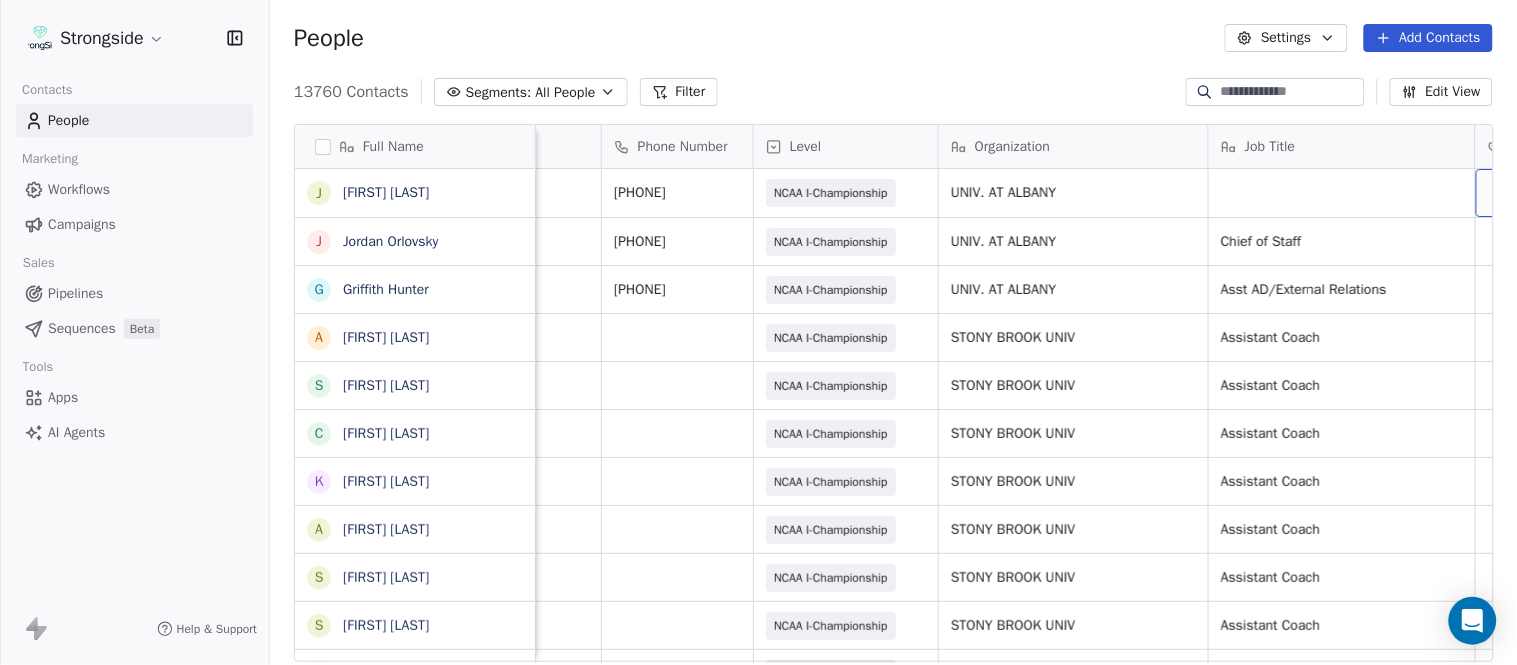 scroll, scrollTop: 0, scrollLeft: 344, axis: horizontal 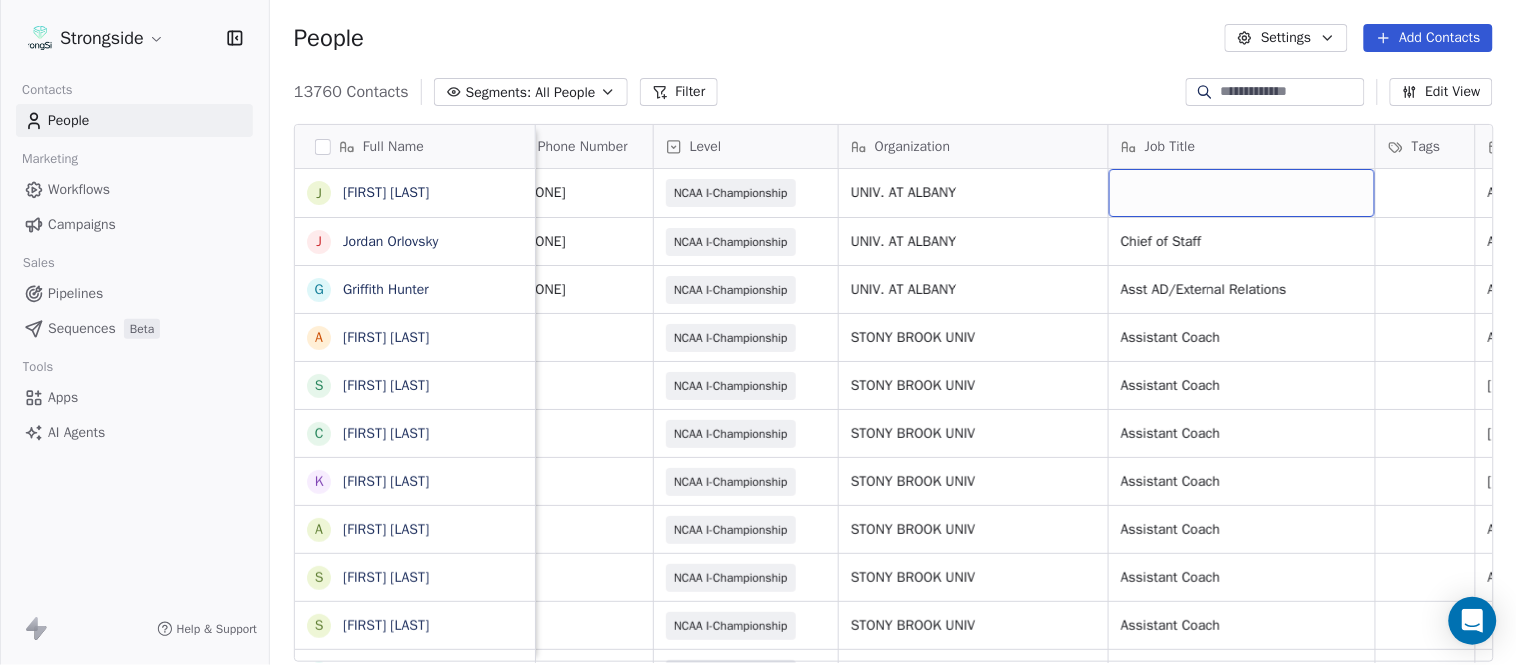 click at bounding box center [1242, 193] 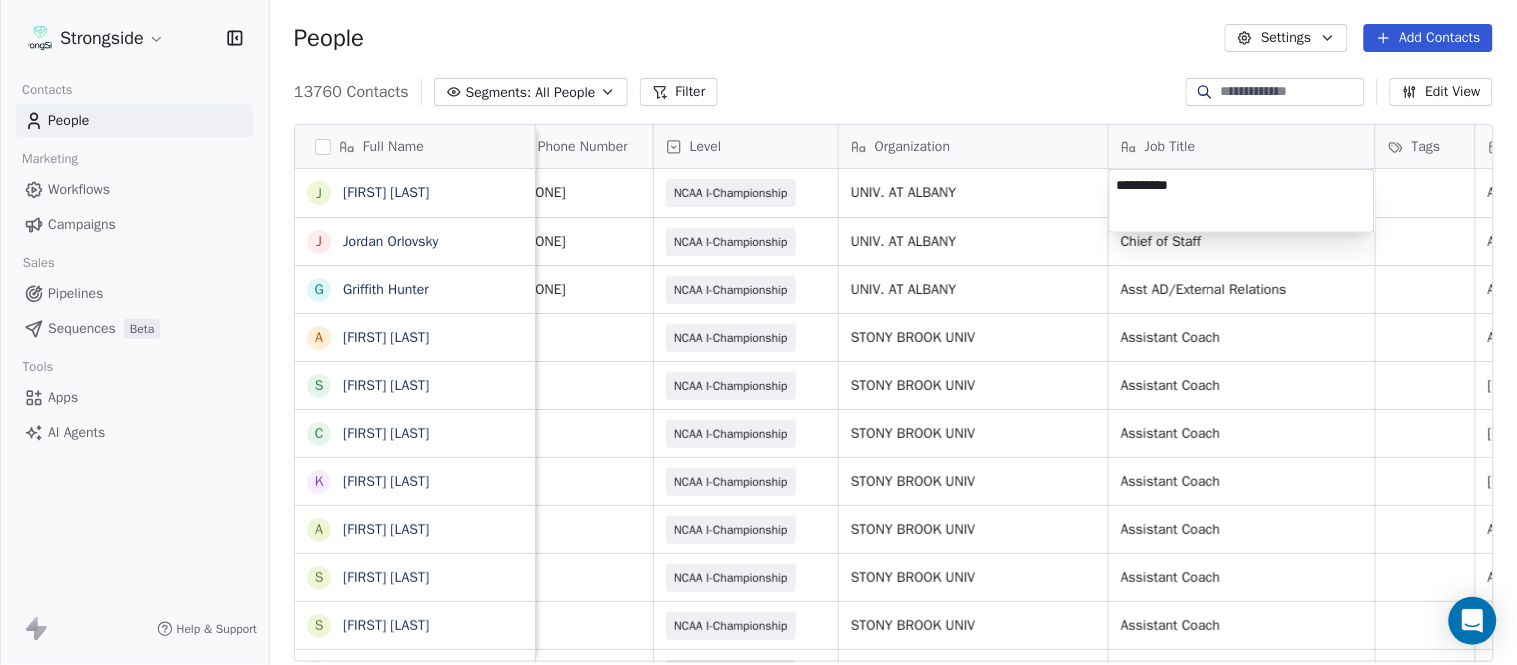 click on "Strongside Contacts People Marketing Workflows Campaigns Sales Pipelines Sequences Beta Tools Apps AI Agents Help & Support People Settings  Add Contacts 13760 Contacts Segments: All People Filter  Edit View Tag Add to Sequence Export Full Name J Jon Simmons J Jordan Orlovsky G Griffith Hunter A Adam Lovan S Sean Hammonds C Chris Bache K Kevin Elliott A Anthony Davis II S Steve Martino S Scott Lewis Z Zuril Hendrick S Sean Kennedy E Elizabeth Zanolli B Briana Sterling J Jack Clark E Enzo Zucconi T Timothy Koehler B Billy Cosh S Shawn Heilbron B Billy Barber A Aaron Suma J Jeffrey Carter M Mike Ferraro D Dominic Dutton J Johanna Migliaccio T Tim Murray R Roger Kotlarz C Caleb Nartey V Vance Thompson B Brenden Young K Kahmal Roy Email Phone Number Level Organization Job Title Tags Created Date BST Status Priority Emails Auto Clicked jasimmons@albany.edu (518) 442-3052 NCAA I-Championship UNIV. AT ALBANY Aug 08, 2025 09:41 PM jorlovsky@albany.edu (518) 442-3052 NCAA I-Championship UNIV. AT ALBANY 631-632-7274" at bounding box center (758, 332) 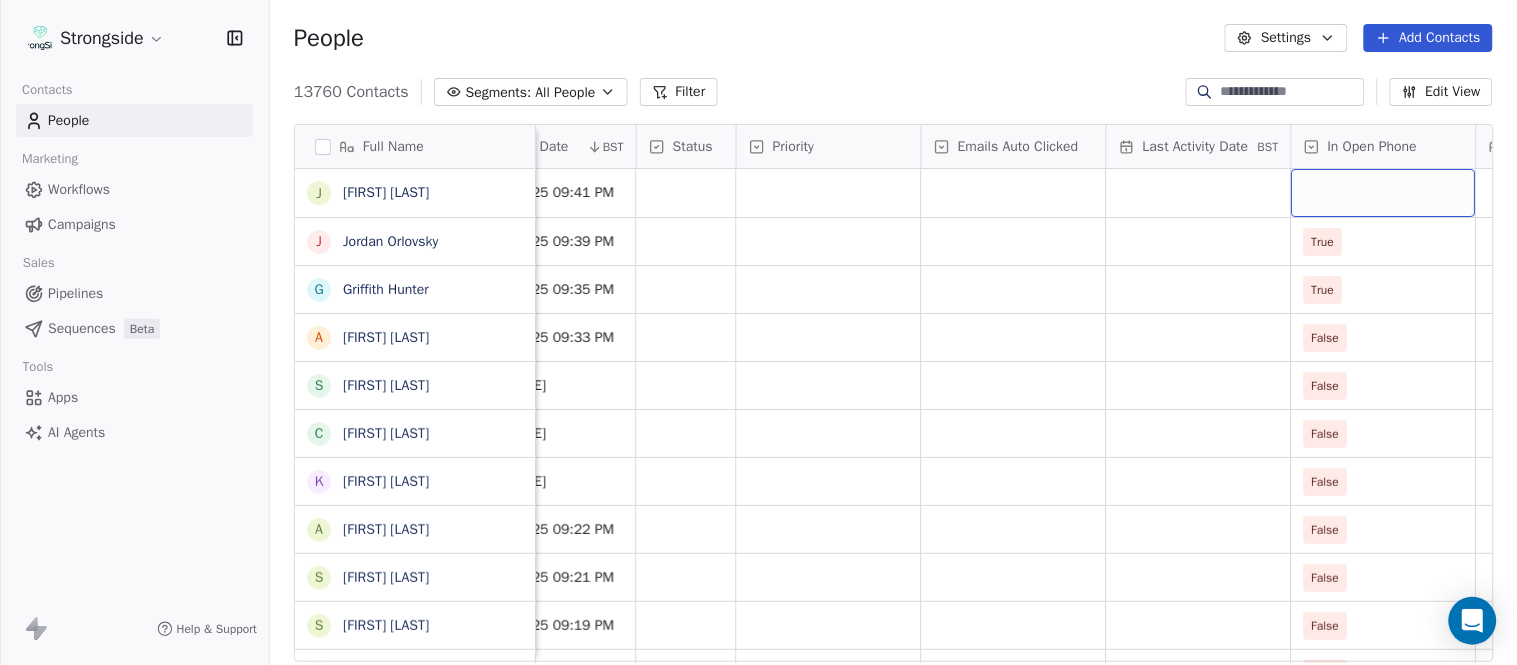 scroll, scrollTop: 0, scrollLeft: 1554, axis: horizontal 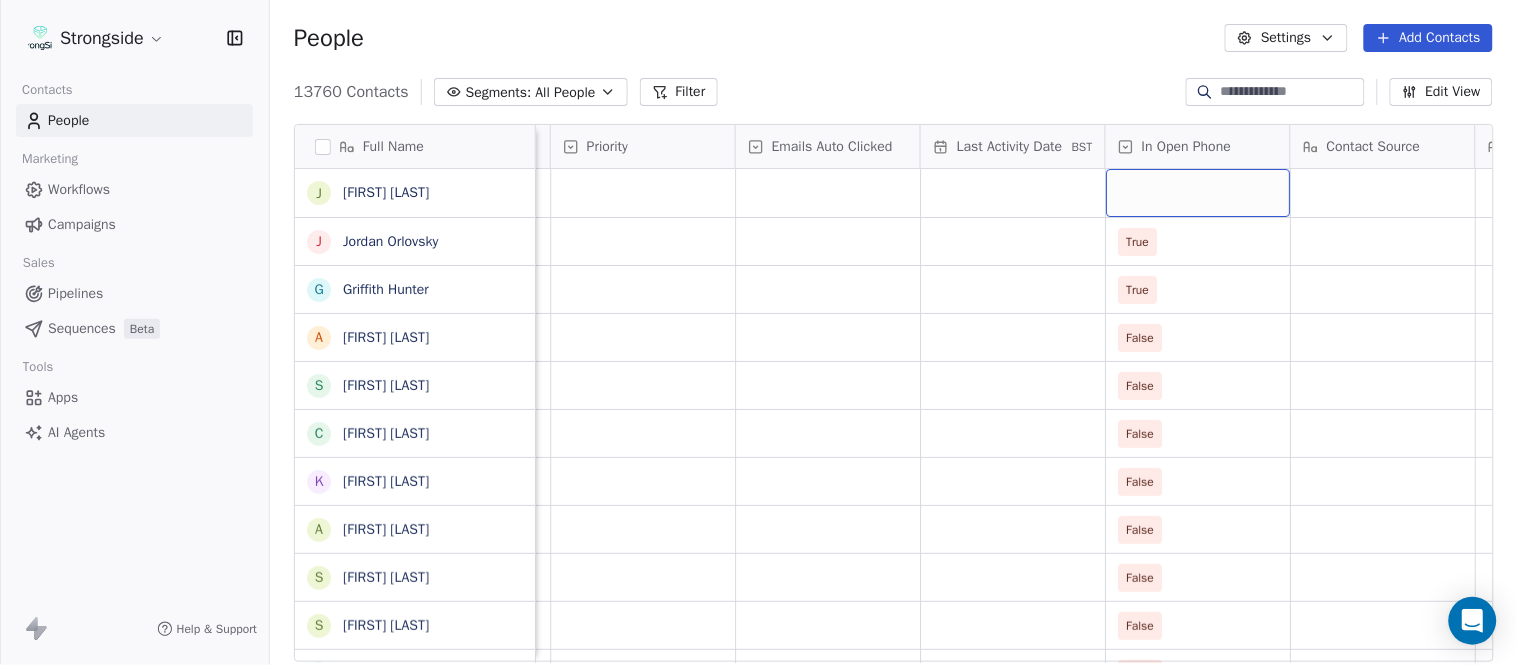 click at bounding box center (1198, 193) 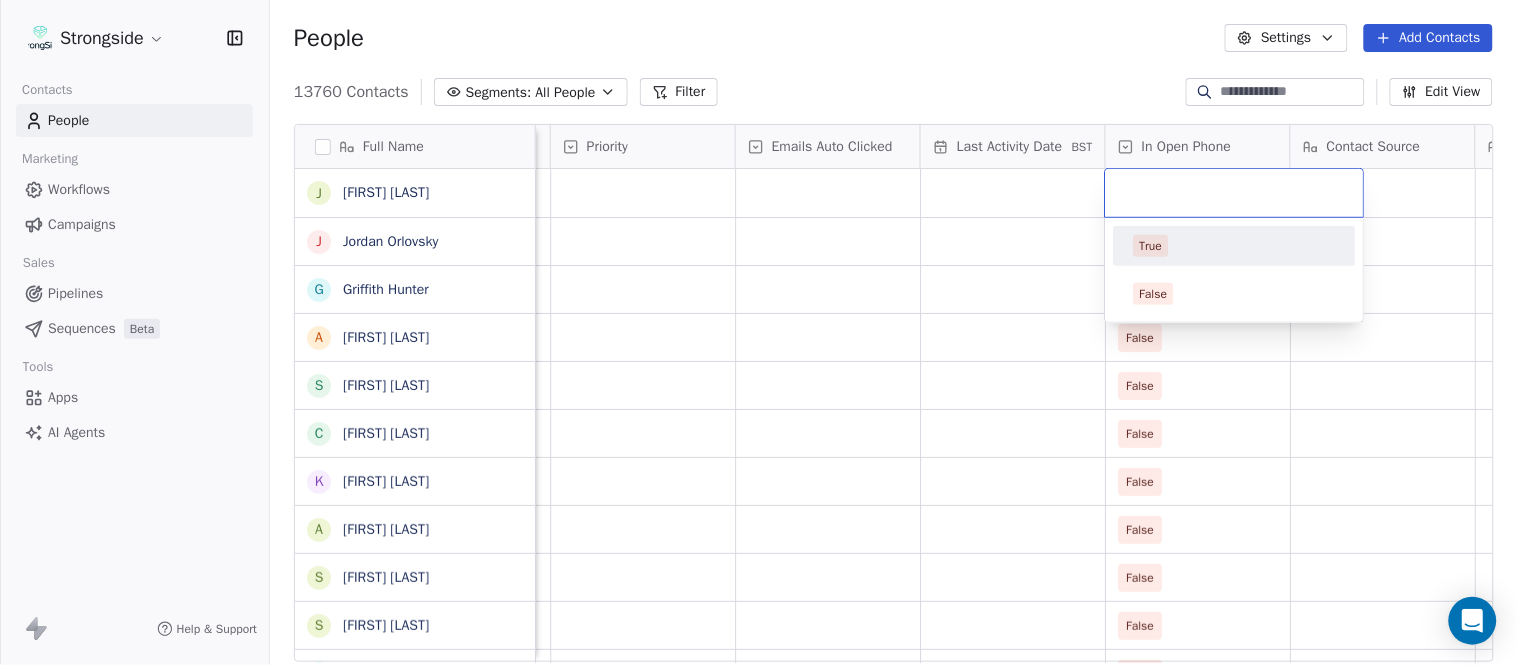 click on "True" at bounding box center [1235, 246] 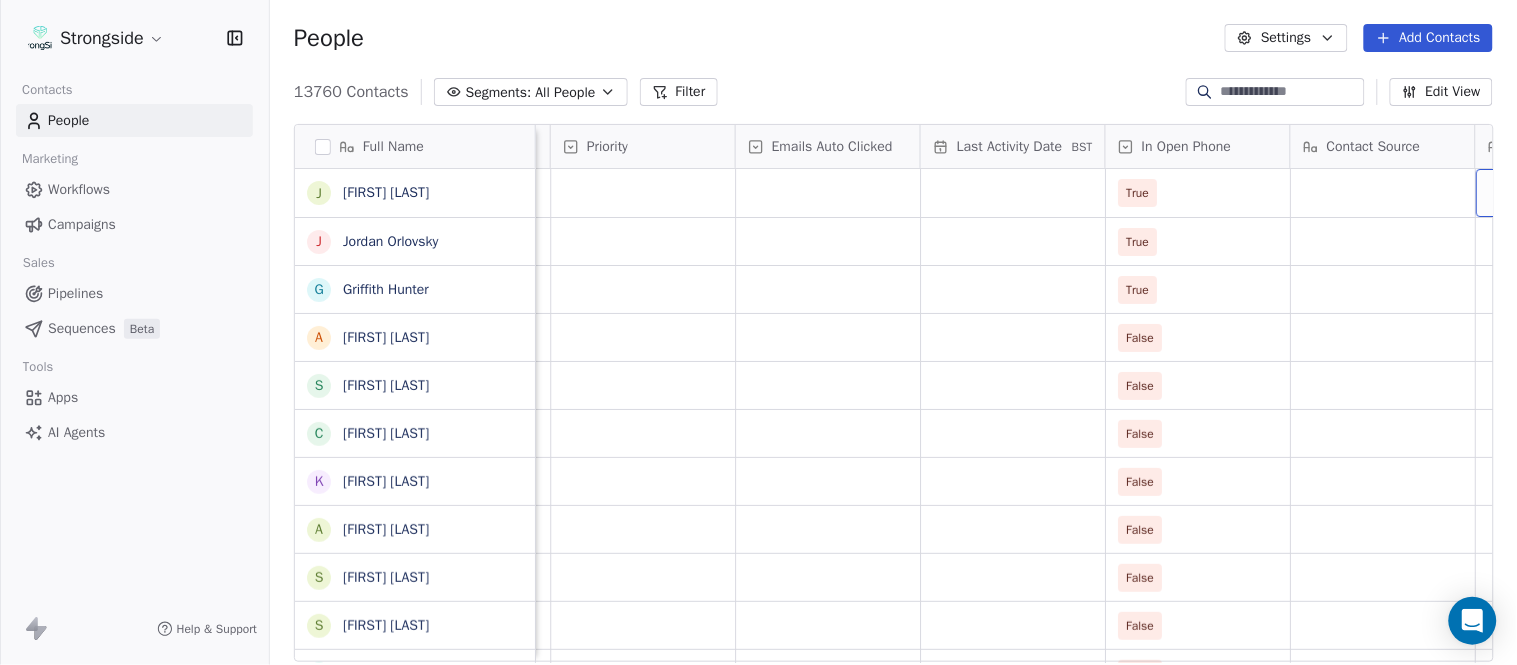 scroll, scrollTop: 0, scrollLeft: 1924, axis: horizontal 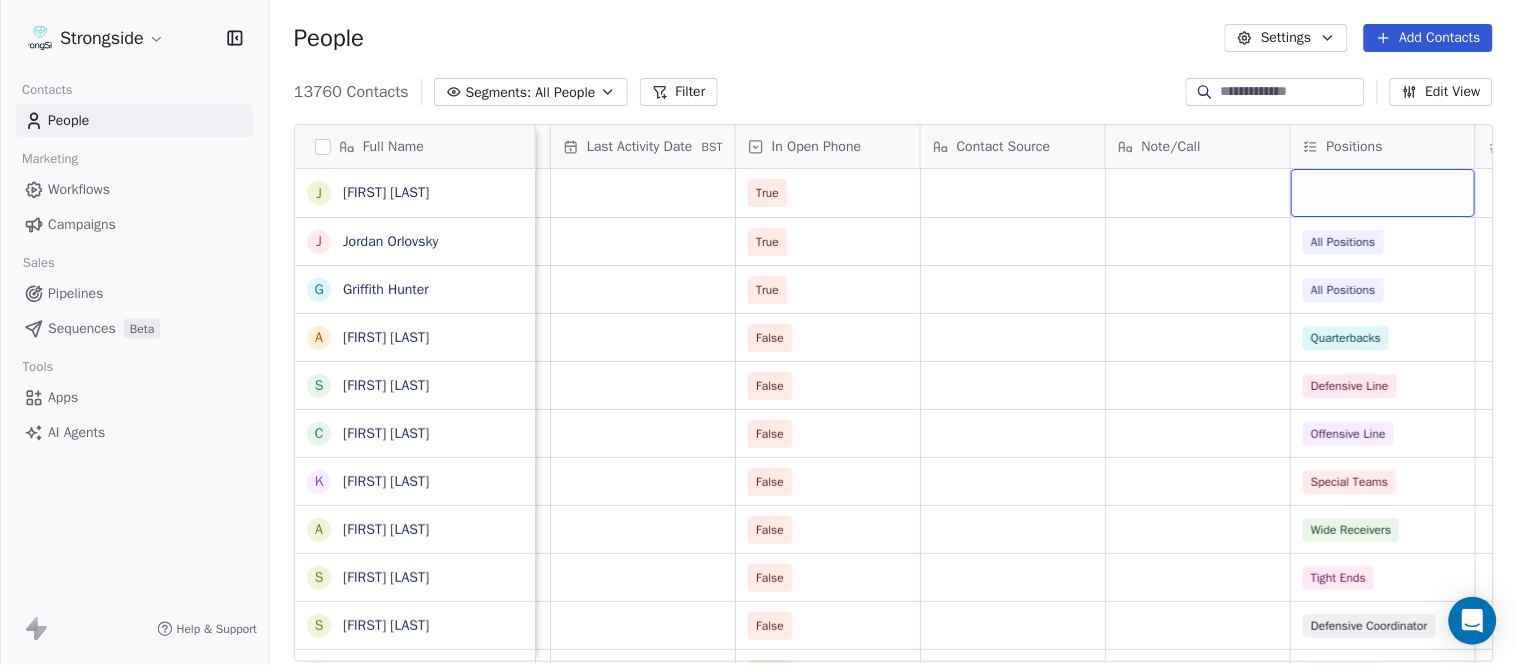 click at bounding box center (1383, 193) 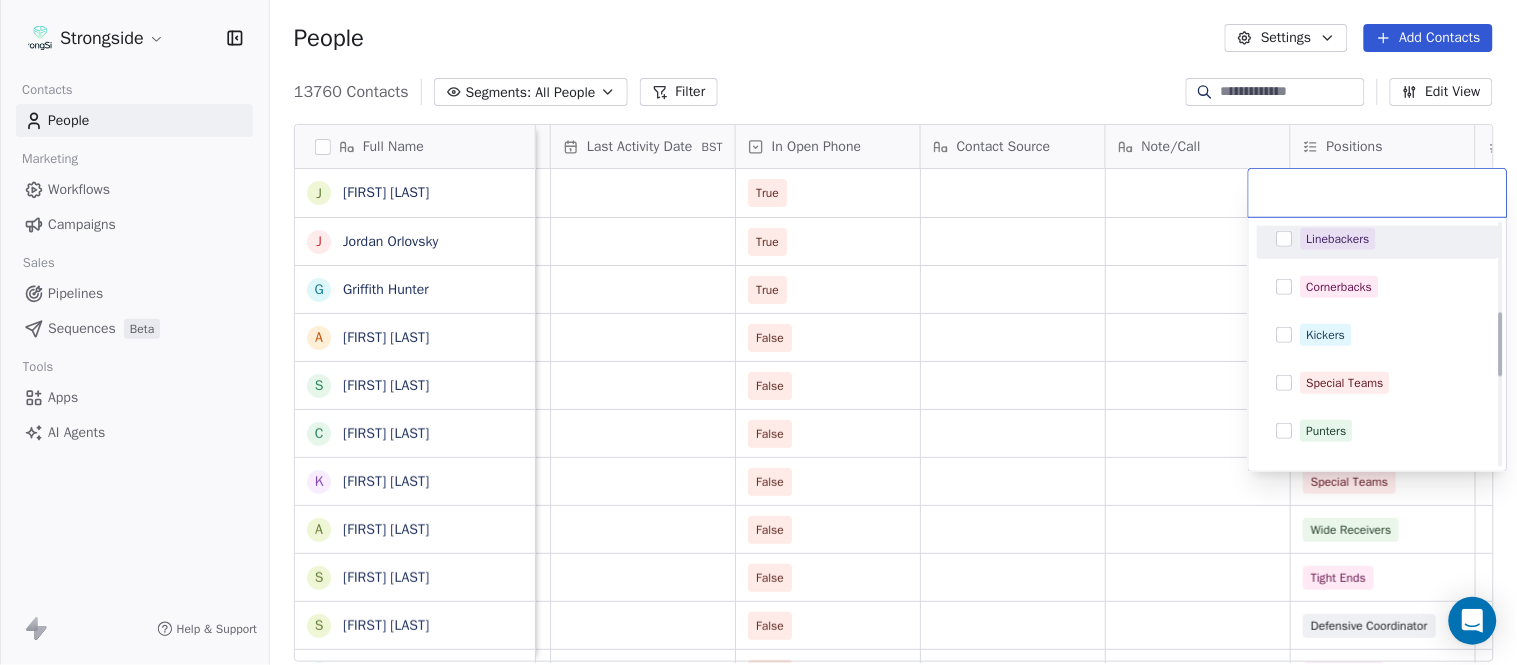 scroll, scrollTop: 333, scrollLeft: 0, axis: vertical 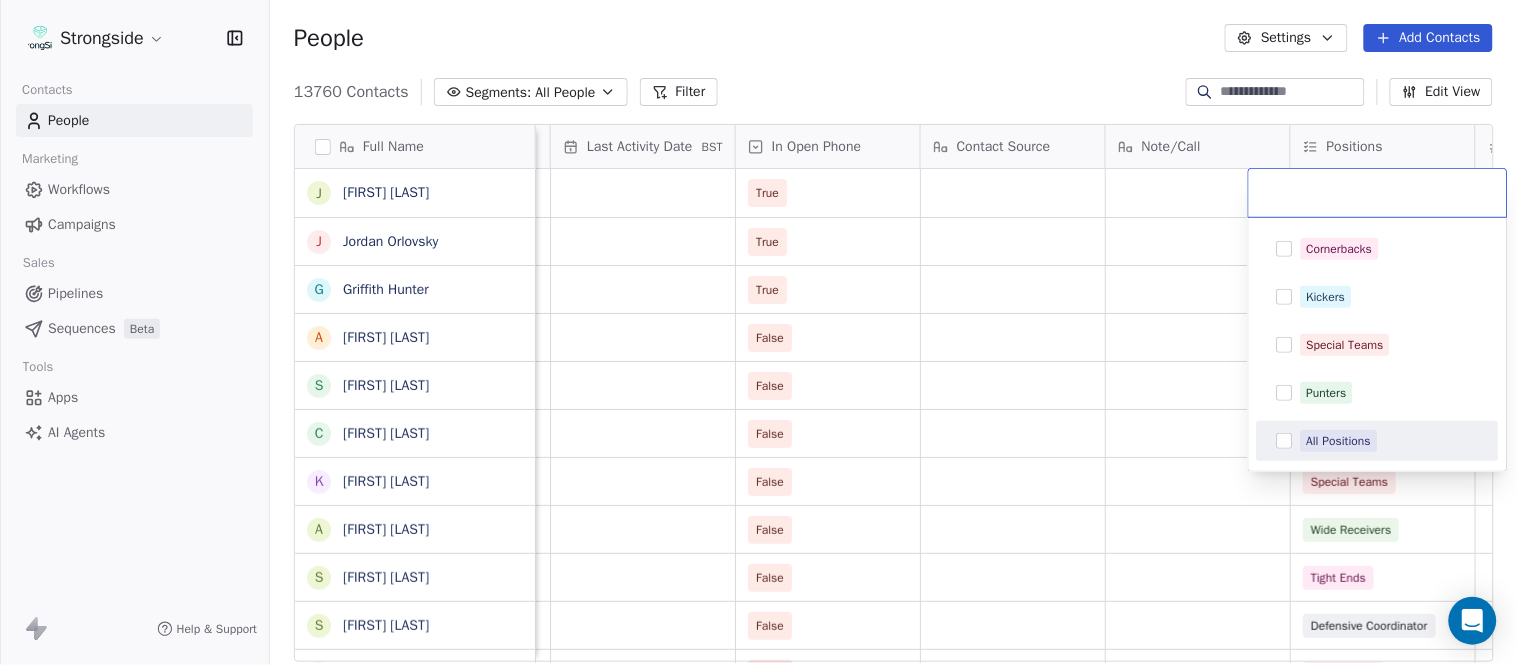 click on "All Positions" at bounding box center [1339, 441] 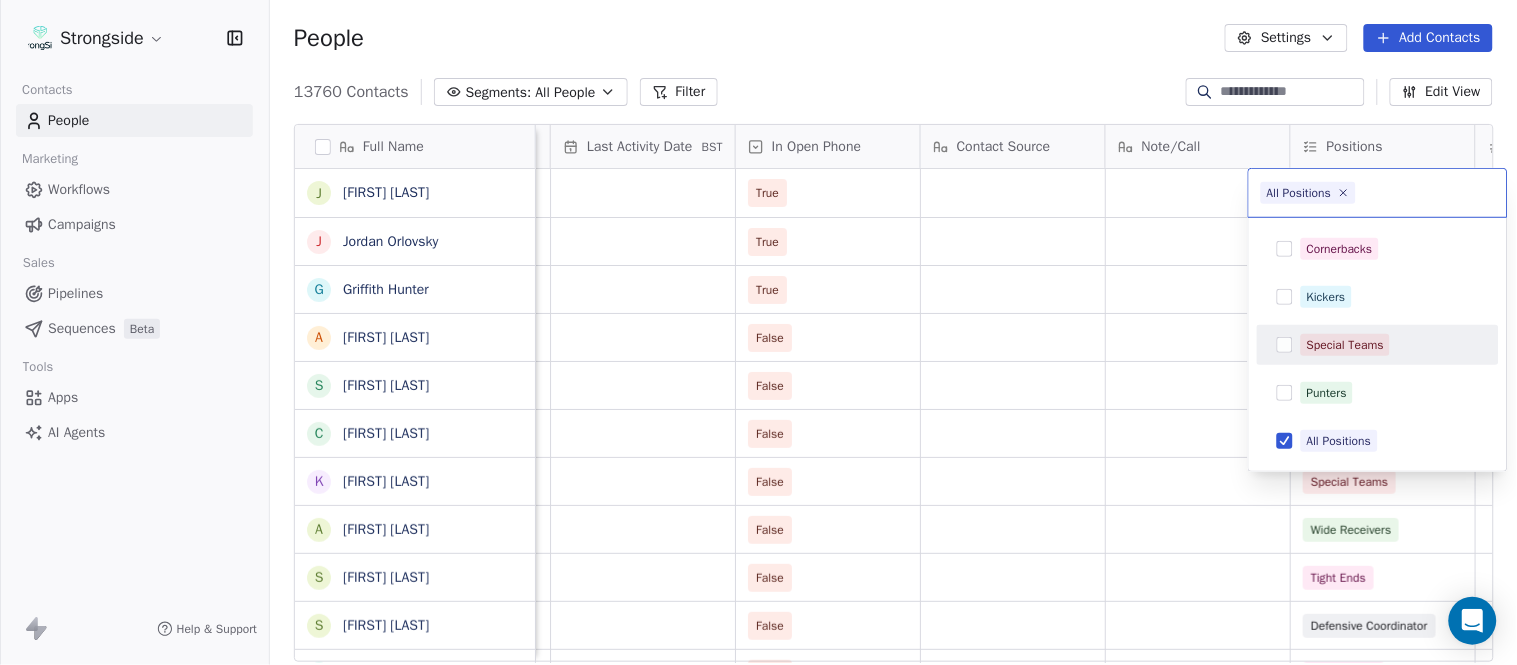 click on "Strongside Contacts People Marketing Workflows Campaigns Sales Pipelines Sequences Beta Tools Apps AI Agents Help & Support People Settings  Add Contacts 13760 Contacts Segments: All People Filter  Edit View Tag Add to Sequence Export Full Name J Jon Simmons J Jordan Orlovsky G Griffith Hunter A Adam Lovan S Sean Hammonds C Chris Bache K Kevin Elliott A Anthony Davis II S Steve Martino S Scott Lewis Z Zuril Hendrick S Sean Kennedy E Elizabeth Zanolli B Briana Sterling J Jack Clark E Enzo Zucconi T Timothy Koehler B Billy Cosh S Shawn Heilbron B Billy Barber A Aaron Suma J Jeffrey Carter M Mike Ferraro D Dominic Dutton J Johanna Migliaccio T Tim Murray R Roger Kotlarz C Caleb Nartey V Vance Thompson B Brenden Young K Kahmal Roy Created Date BST Status Priority Emails Auto Clicked Last Activity Date BST In Open Phone Contact Source Note/Call Positions Student Pop. Lead Account   Aug 08, 2025 09:41 PM True   Aug 08, 2025 09:39 PM True All Positions   Aug 08, 2025 09:35 PM True All Positions   False   False" at bounding box center [758, 332] 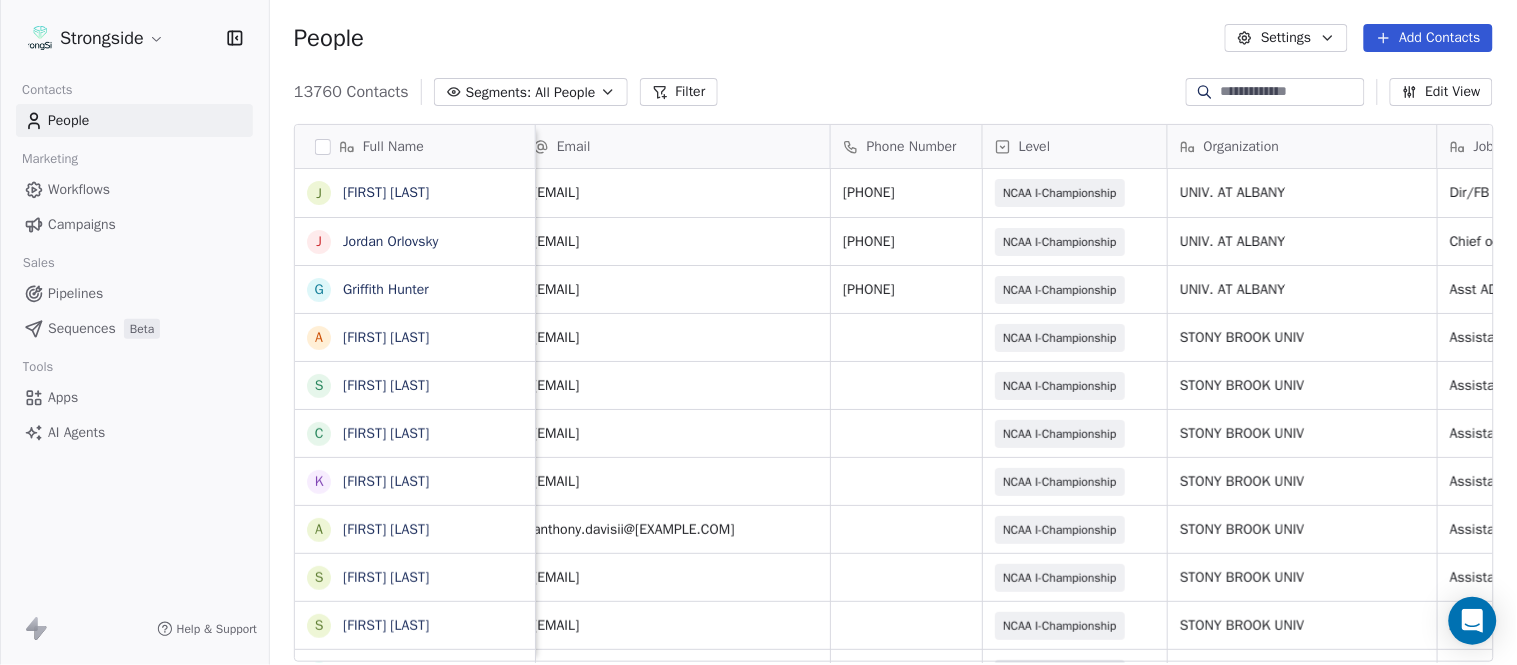 scroll, scrollTop: 0, scrollLeft: 0, axis: both 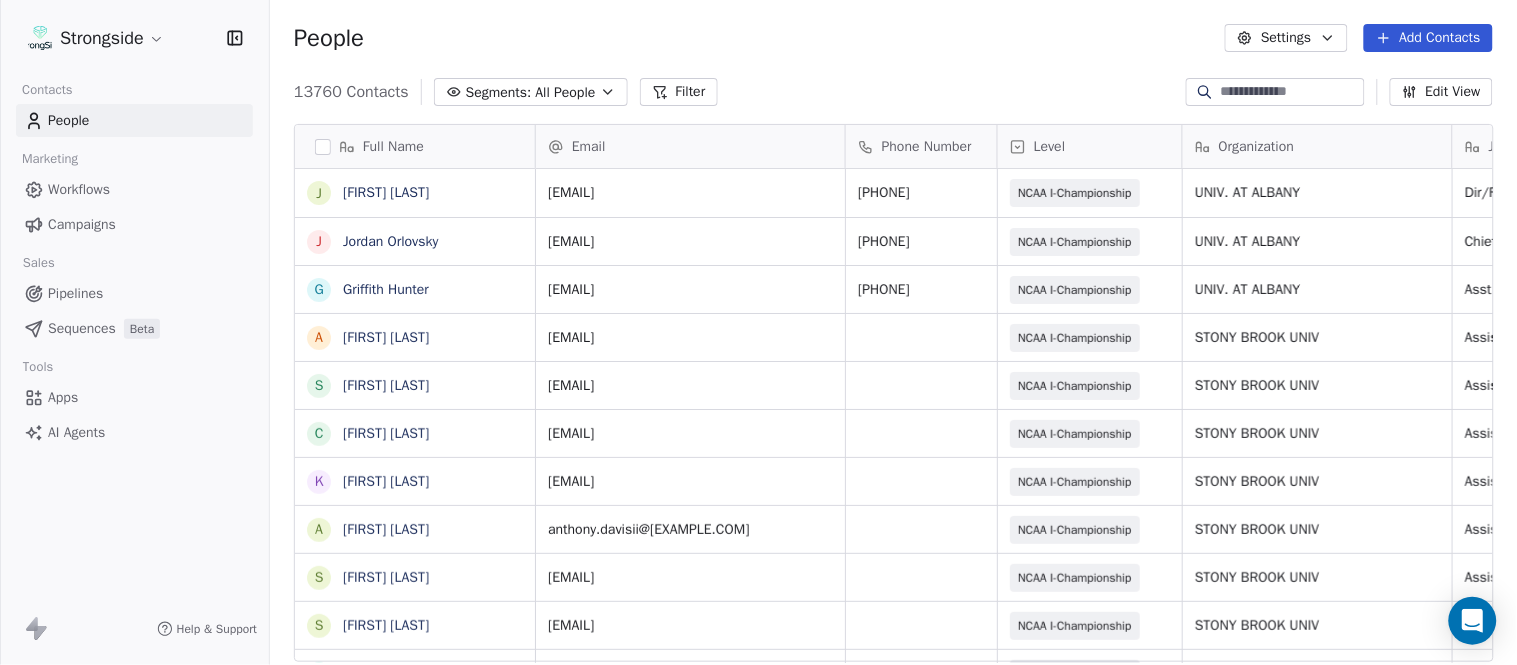 click on "People Settings  Add Contacts" at bounding box center [893, 38] 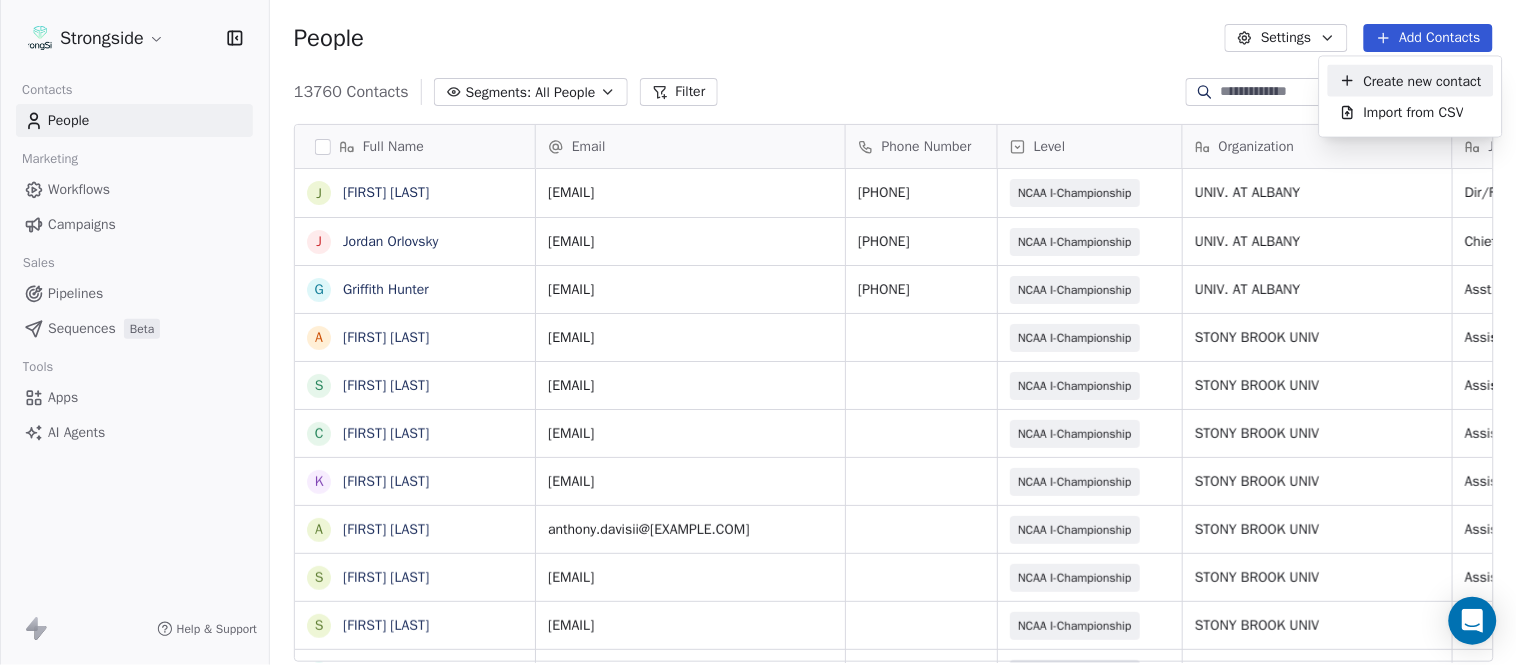 click on "Create new contact" at bounding box center (1423, 80) 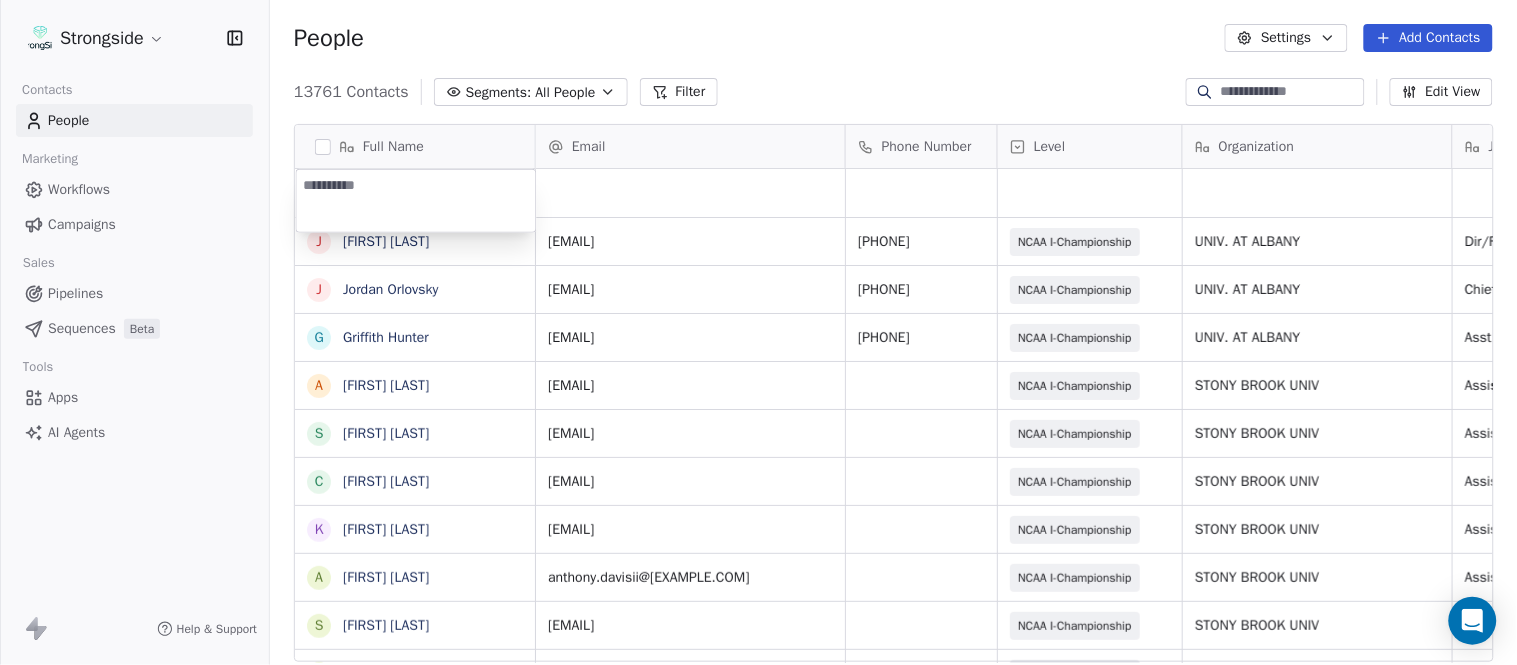 type on "**********" 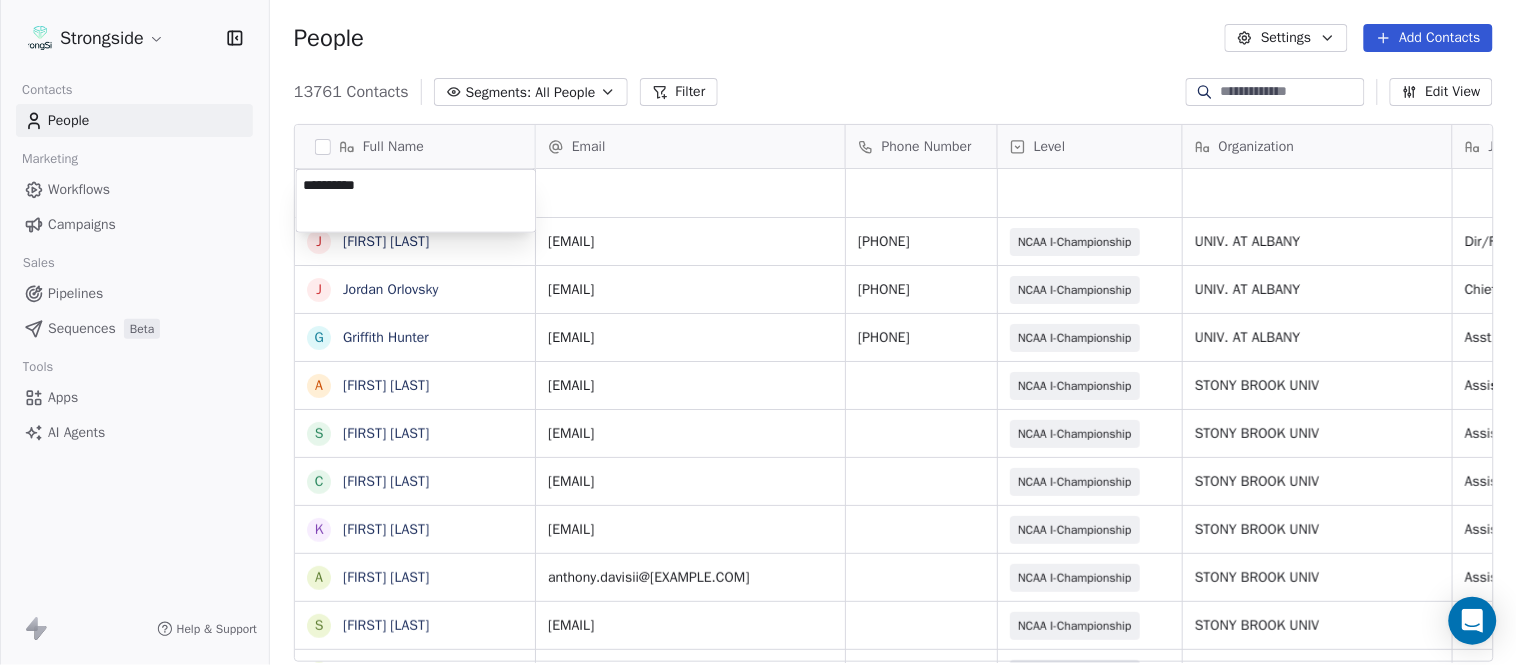click on "Strongside Contacts People Marketing Workflows Campaigns Sales Pipelines Sequences Beta Tools Apps AI Agents Help & Support People Settings  Add Contacts 13761 Contacts Segments: All People Filter  Edit View Tag Add to Sequence Export Full Name J Jon Simmons J Jordan Orlovsky G Griffith Hunter A Adam Lovan S Sean Hammonds C Chris Bache K Kevin Elliott A Anthony Davis II S Steve Martino S Scott Lewis Z Zuril Hendrick S Sean Kennedy E Elizabeth Zanolli B Briana Sterling J Jack Clark E Enzo Zucconi T Timothy Koehler B Billy Cosh S Shawn Heilbron B Billy Barber A Aaron Suma J Jeffrey Carter M Mike Ferraro D Dominic Dutton J Johanna Migliaccio T Tim Murray R Roger Kotlarz C Caleb Nartey V Vance Thompson B Brenden Young Email Phone Number Level Organization Job Title Tags Created Date BST Status Aug 08, 2025 09:42 PM jasimmons@albany.edu (518) 442-3052 NCAA I-Championship UNIV. AT ALBANY Dir/FB Ops Aug 08, 2025 09:41 PM jorlovsky@albany.edu (518) 442-3052 NCAA I-Championship UNIV. AT ALBANY Chief of Staff SID SID" at bounding box center [758, 332] 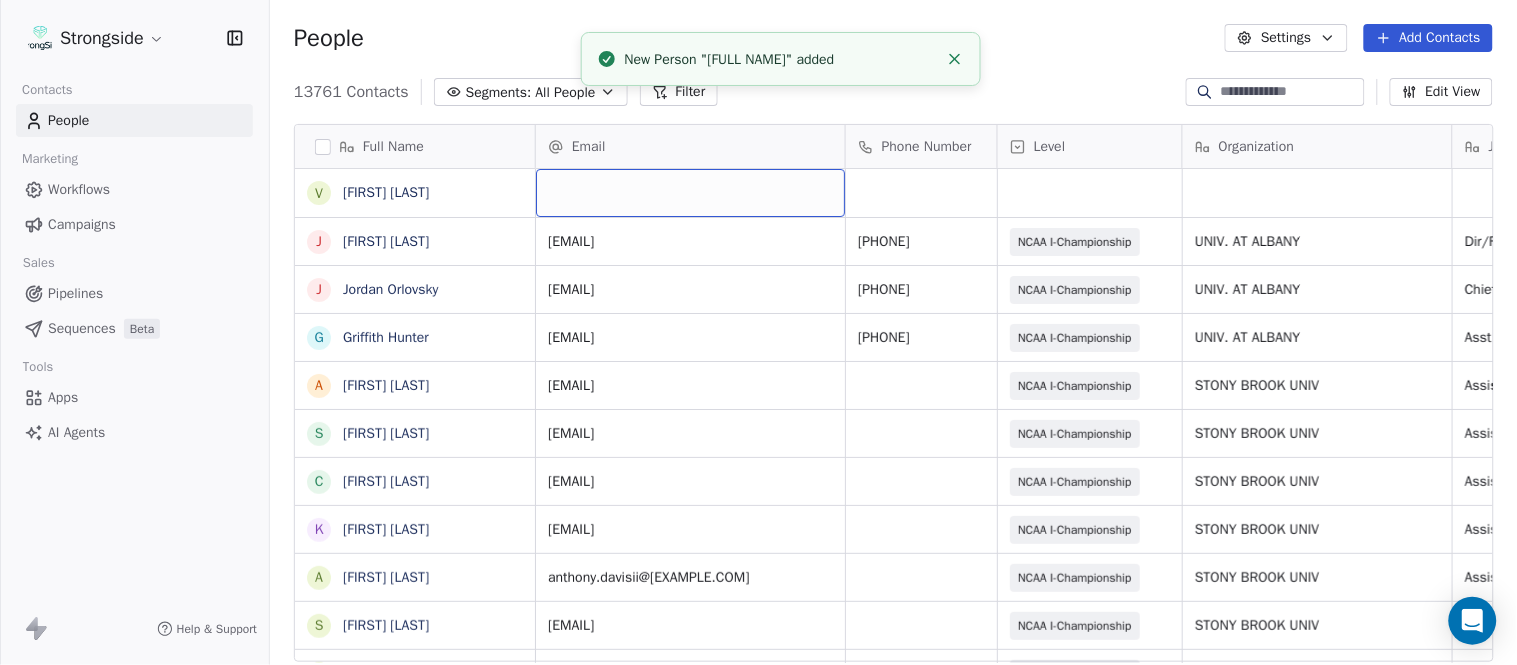 click at bounding box center [690, 193] 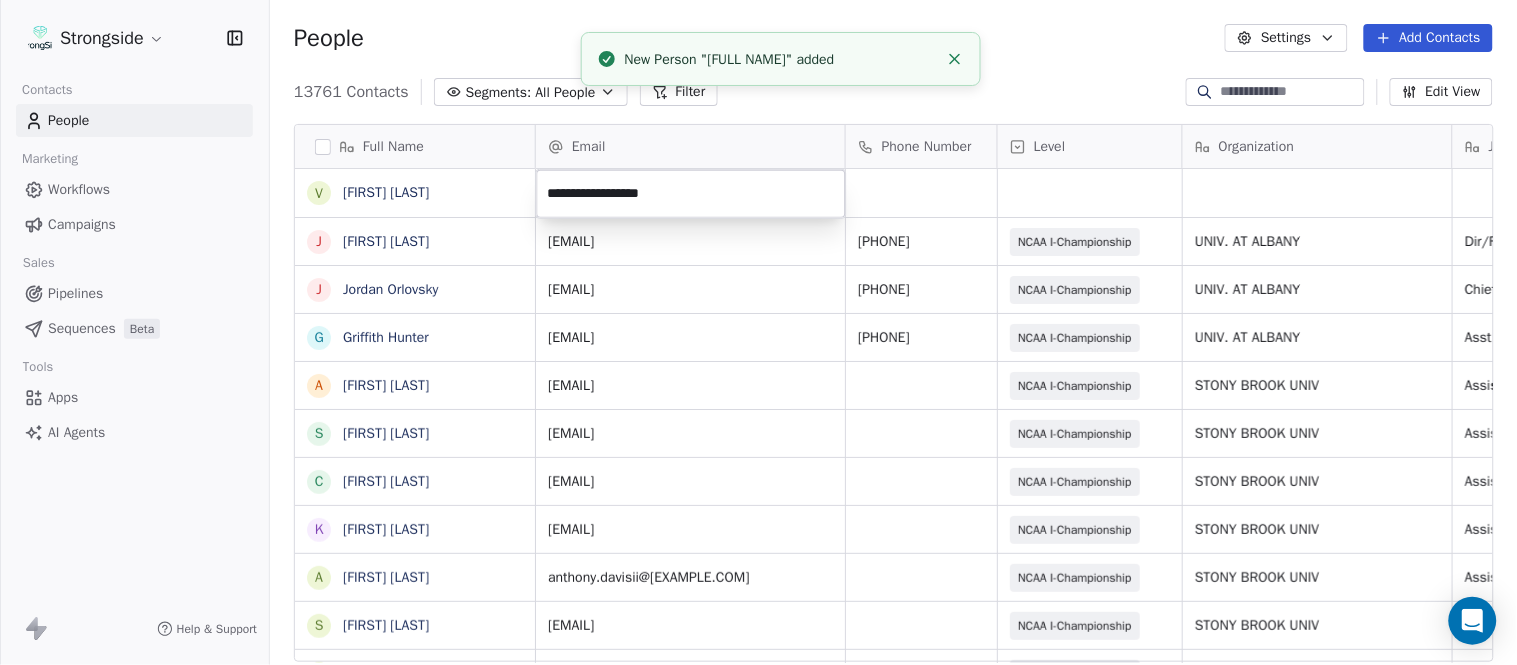 click on "Strongside Contacts People Marketing Workflows Campaigns Sales Pipelines Sequences Beta Tools Apps AI Agents Help & Support People Settings  Add Contacts 13761 Contacts Segments: All People Filter  Edit View Tag Add to Sequence Export Full Name V Vic Cegles J Jon Simmons J Jordan Orlovsky G Griffith Hunter A Adam Lovan S Sean Hammonds C Chris Bache K Kevin Elliott A Anthony Davis II S Steve Martino S Scott Lewis Z Zuril Hendrick S Sean Kennedy E Elizabeth Zanolli B Briana Sterling J Jack Clark E Enzo Zucconi T Timothy Koehler B Billy Cosh S Shawn Heilbron B Billy Barber A Aaron Suma J Jeffrey Carter M Mike Ferraro D Dominic Dutton J Johanna Migliaccio T Tim Murray R Roger Kotlarz C Caleb Nartey V Vance Thompson B Brenden Young Email Phone Number Level Organization Job Title Tags Created Date BST Status Aug 08, 2025 09:42 PM jasimmons@albany.edu (518) 442-3052 NCAA I-Championship UNIV. AT ALBANY Dir/FB Ops Aug 08, 2025 09:41 PM jorlovsky@albany.edu (518) 442-3052 NCAA I-Championship UNIV. AT ALBANY SID SID" at bounding box center [758, 332] 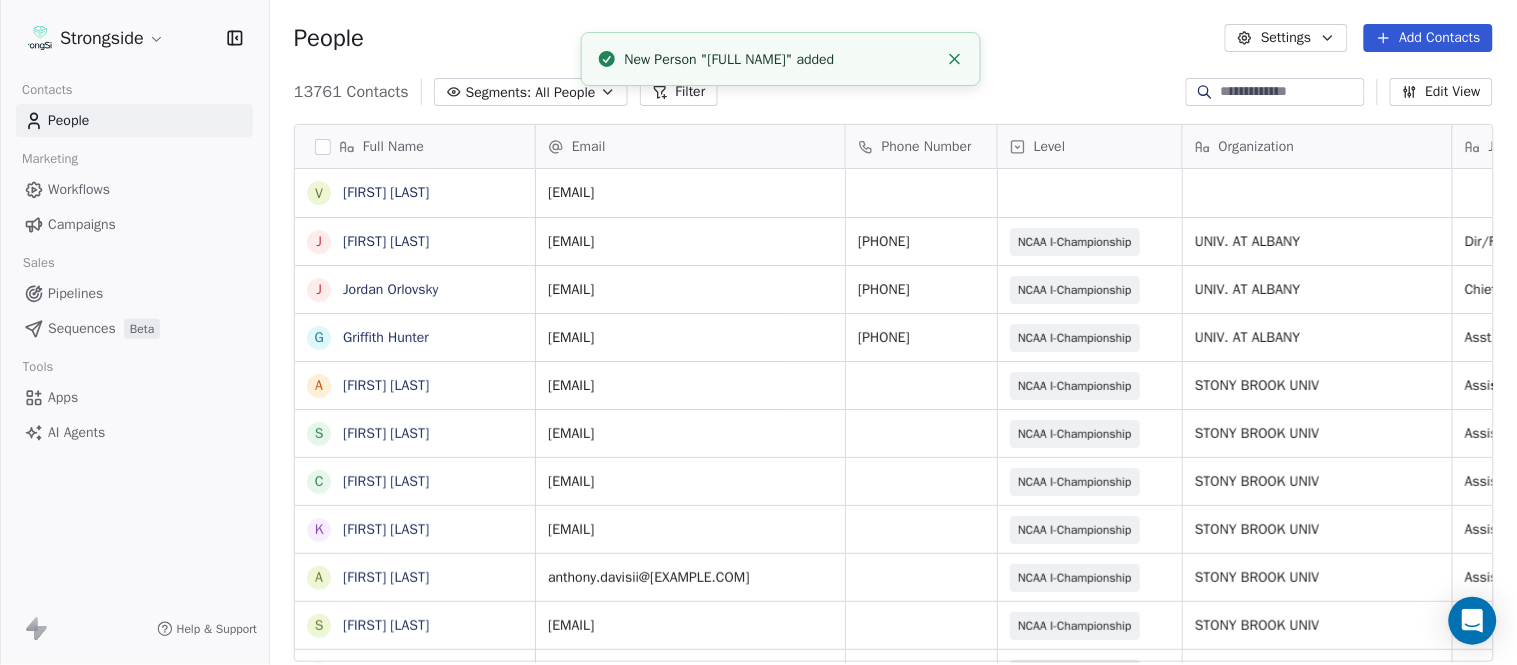 click 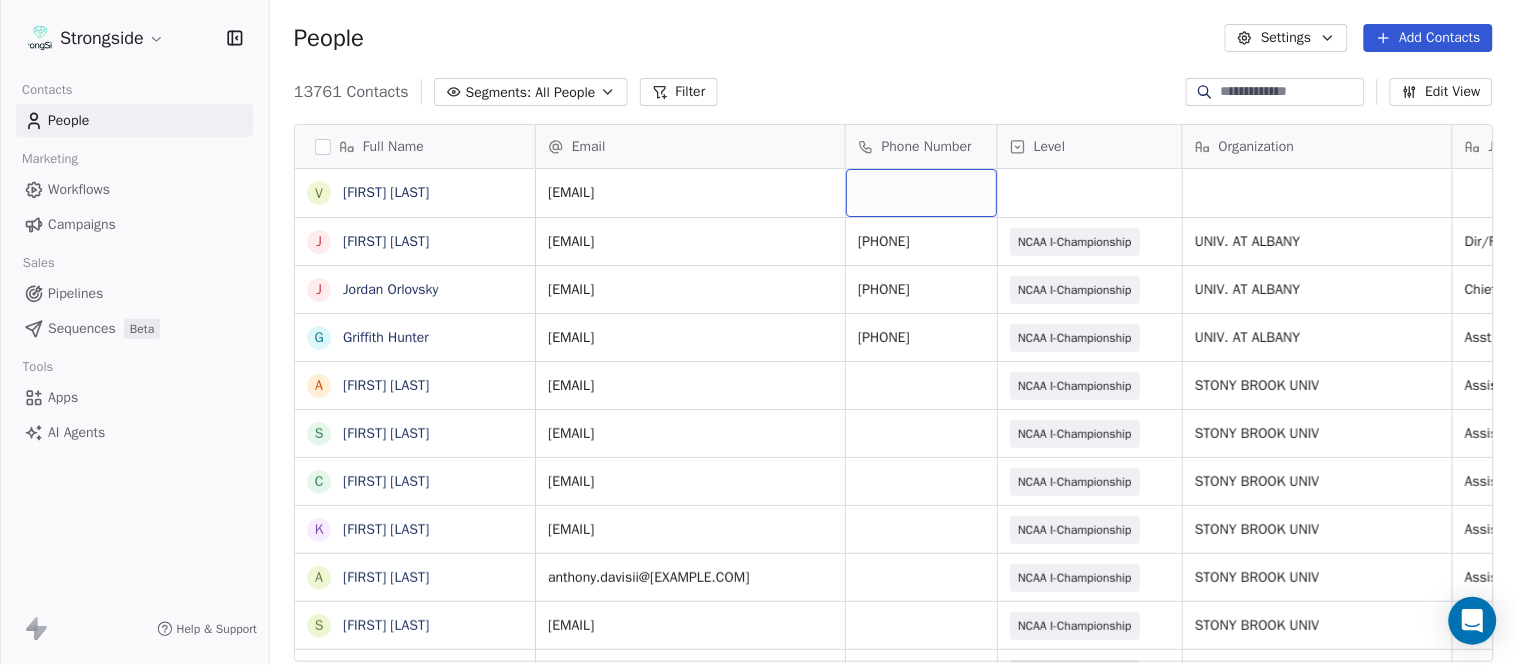 click at bounding box center (921, 193) 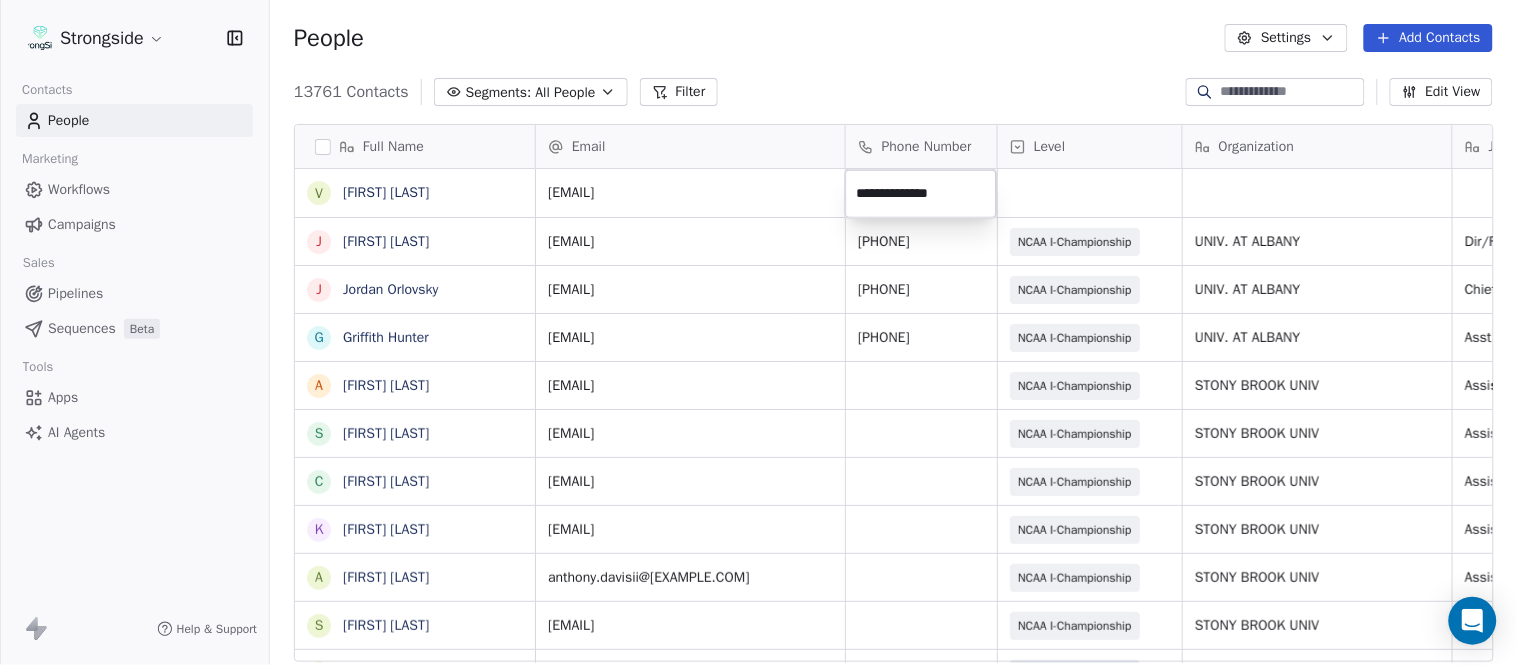 click on "Strongside Contacts People Marketing Workflows Campaigns Sales Pipelines Sequences Beta Tools Apps AI Agents Help & Support People Settings  Add Contacts 13761 Contacts Segments: All People Filter  Edit View Tag Add to Sequence Export Full Name V Vic Cegles J Jon Simmons J Jordan Orlovsky G Griffith Hunter A Adam Lovan S Sean Hammonds C Chris Bache K Kevin Elliott A Anthony Davis II S Steve Martino S Scott Lewis Z Zuril Hendrick S Sean Kennedy E Elizabeth Zanolli B Briana Sterling J Jack Clark E Enzo Zucconi T Timothy Koehler B Billy Cosh S Shawn Heilbron B Billy Barber A Aaron Suma J Jeffrey Carter M Mike Ferraro D Dominic Dutton J Johanna Migliaccio T Tim Murray R Roger Kotlarz C Caleb Nartey V Vance Thompson B Brenden Young Email Phone Number Level Organization Job Title Tags Created Date BST Status vcegles@albany.edu Aug 08, 2025 09:42 PM jasimmons@albany.edu (518) 442-3052 NCAA I-Championship UNIV. AT ALBANY Dir/FB Ops Aug 08, 2025 09:41 PM jorlovsky@albany.edu (518) 442-3052 NCAA I-Championship SID" at bounding box center [758, 332] 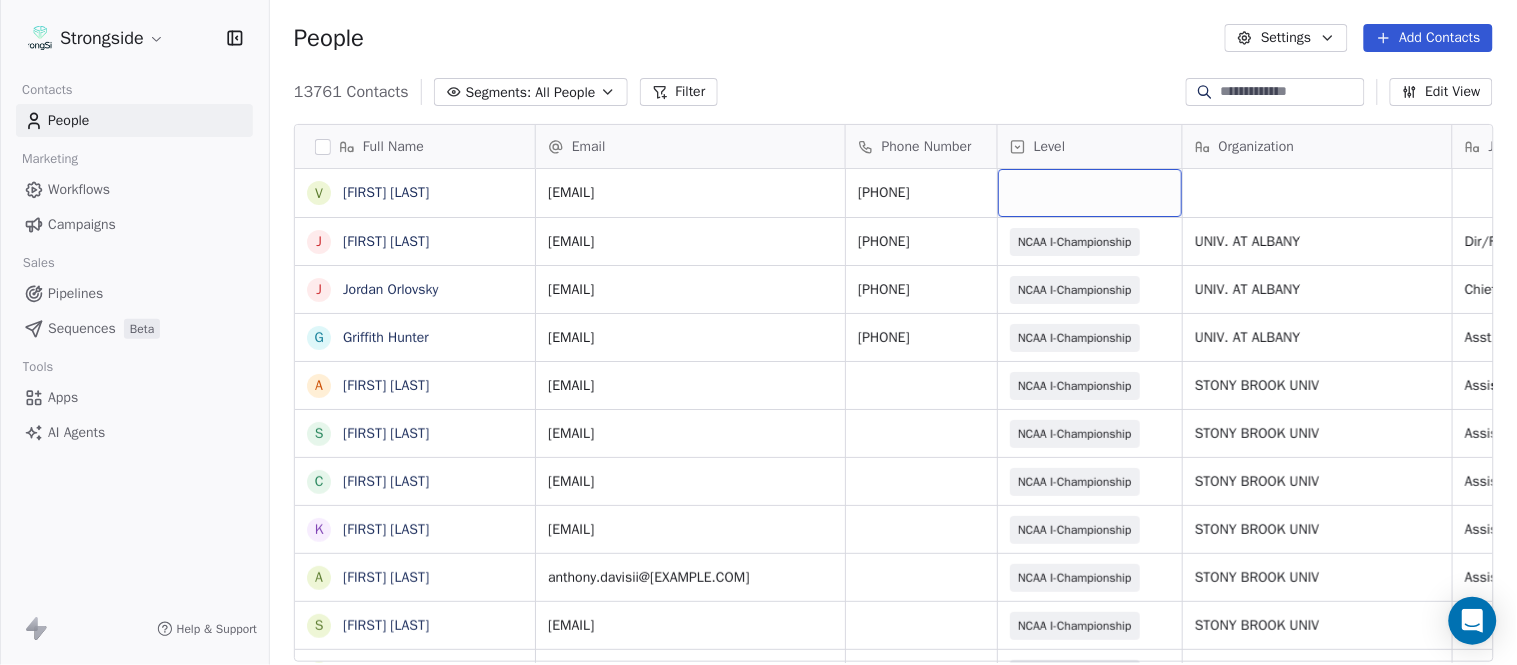 click at bounding box center [1090, 193] 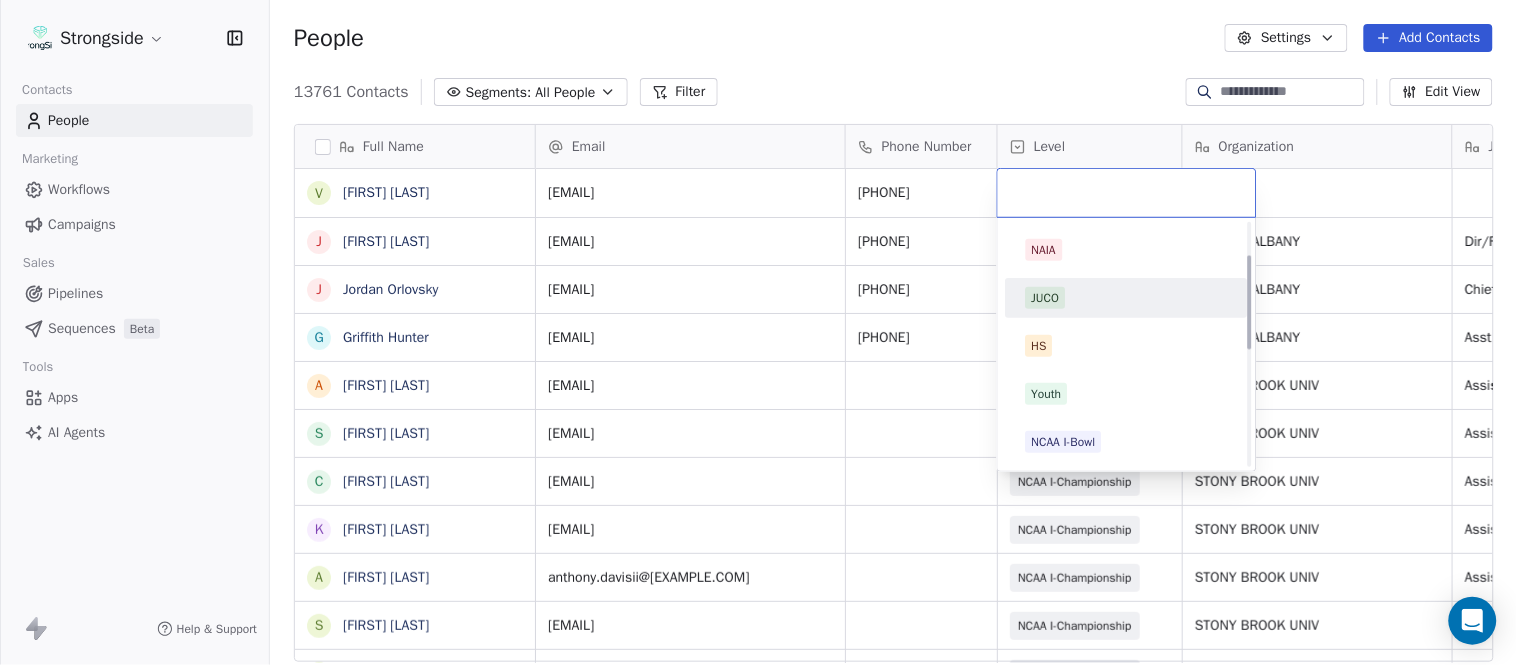 scroll, scrollTop: 378, scrollLeft: 0, axis: vertical 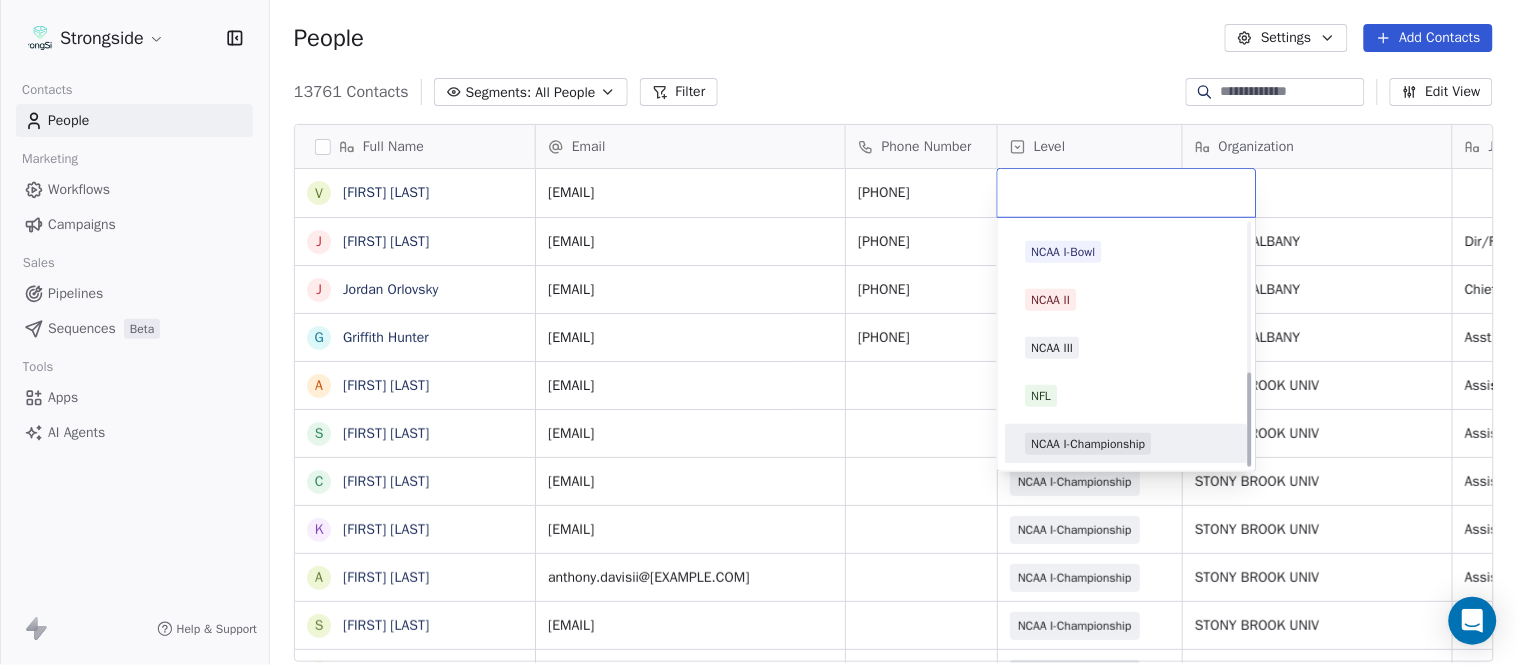 click on "NCAA I-Championship" at bounding box center [1089, 444] 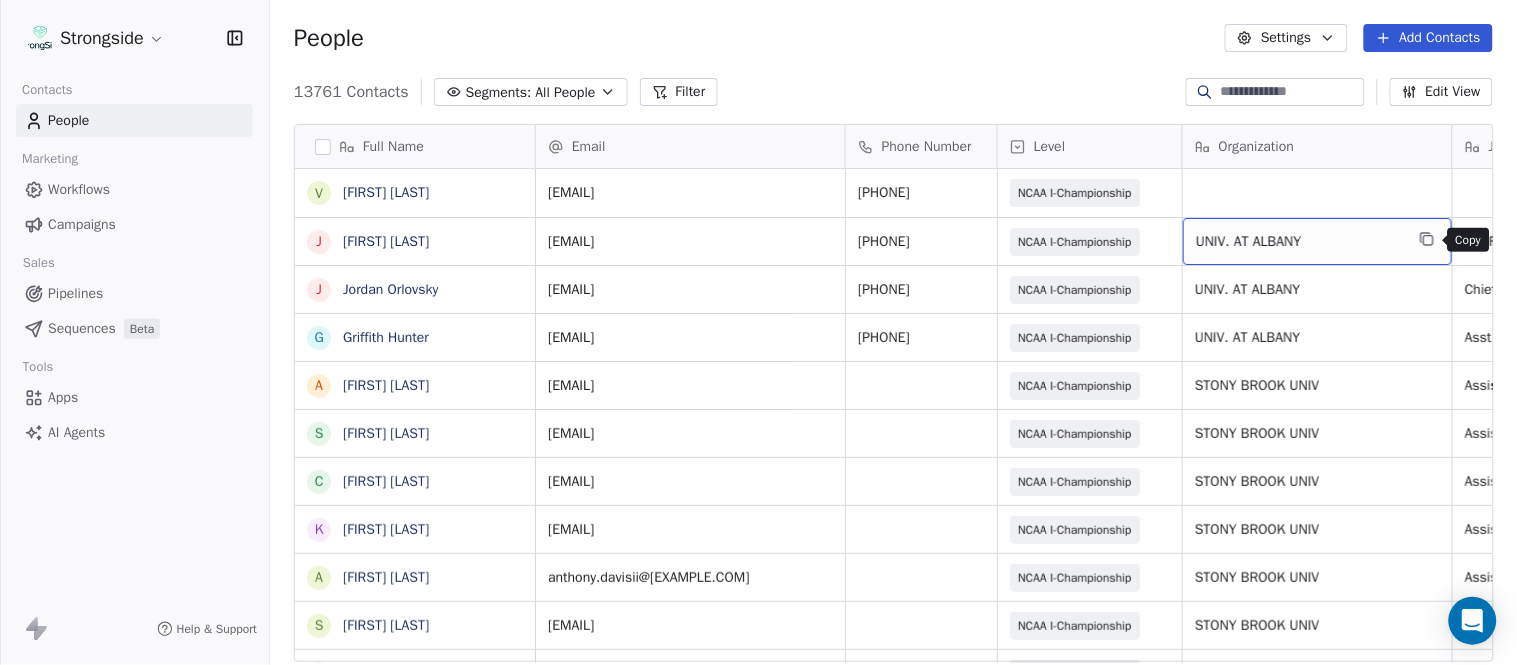 click 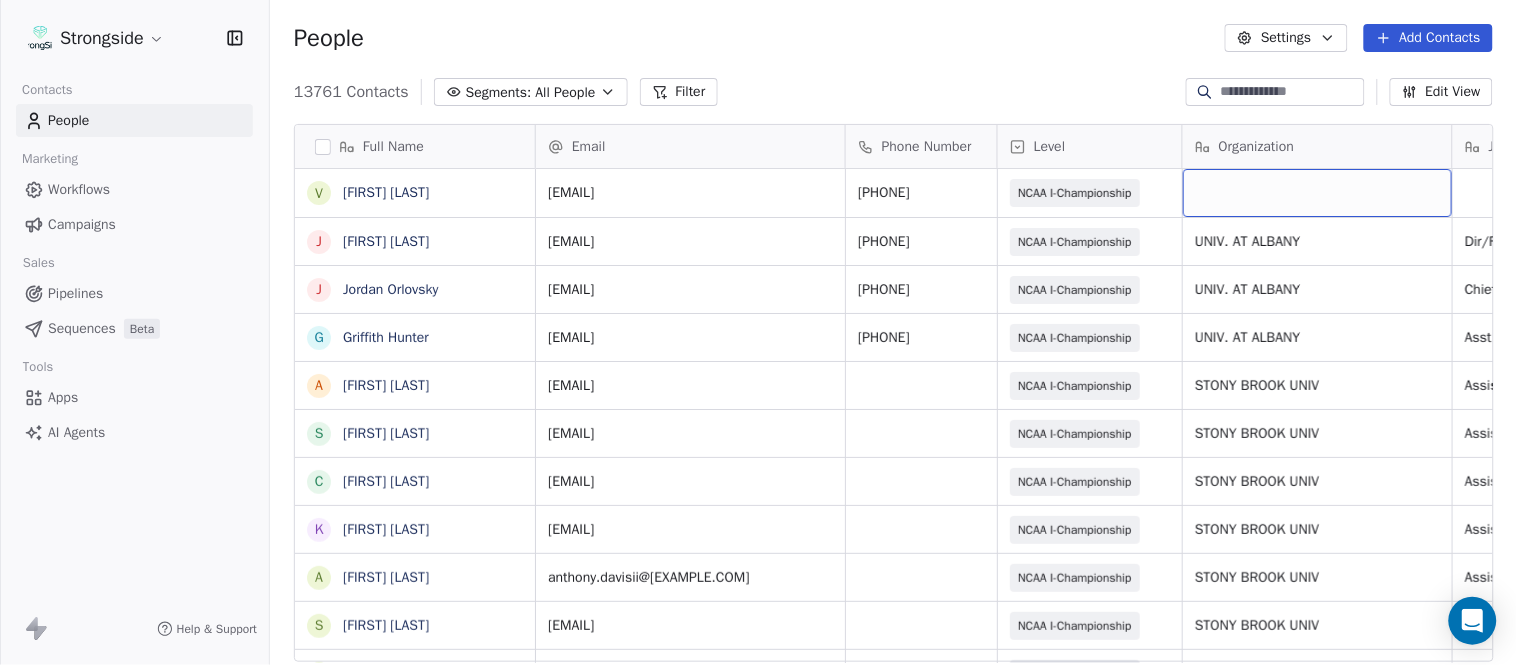 click at bounding box center (1317, 193) 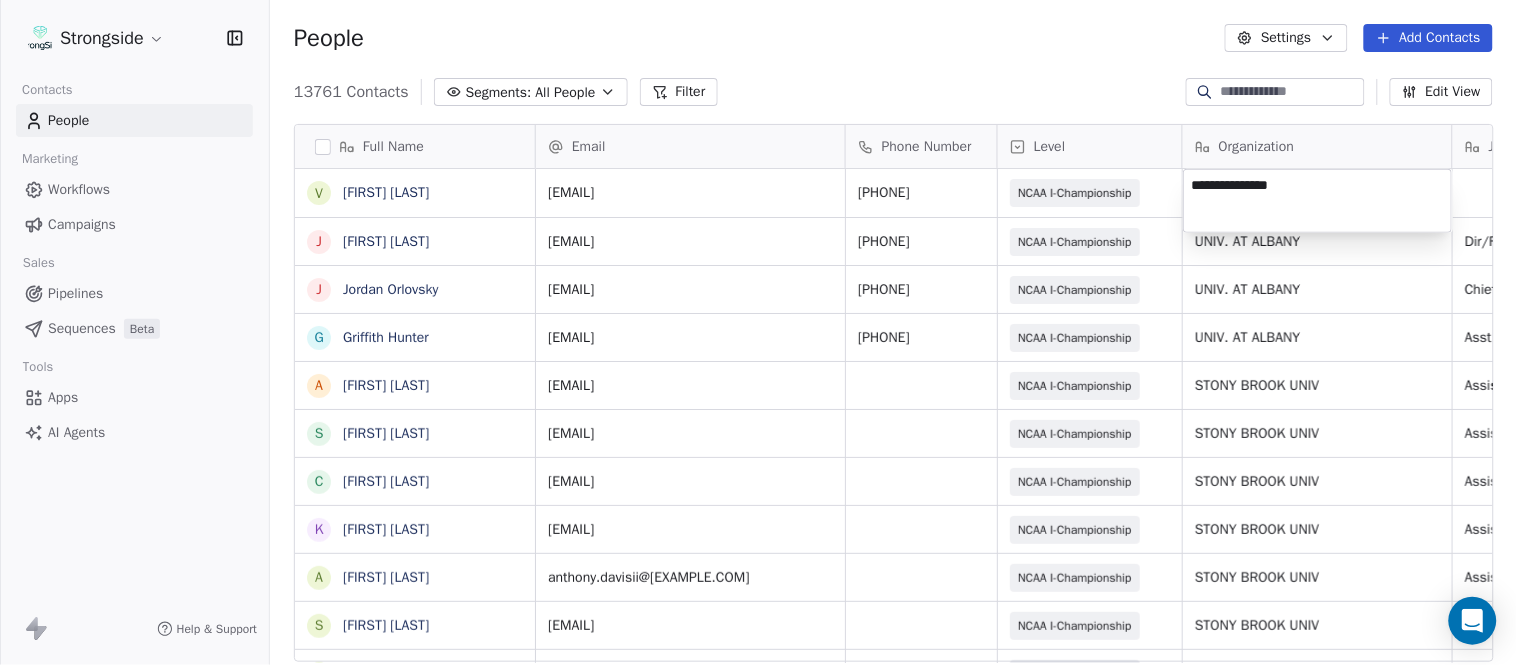 click on "Strongside Contacts People Marketing Workflows Campaigns Sales Pipelines Sequences Beta Tools Apps AI Agents Help & Support People Settings  Add Contacts 13761 Contacts Segments: All People Filter  Edit View Tag Add to Sequence Export Full Name V Vic Cegles J Jon Simmons J Jordan Orlovsky G Griffith Hunter A Adam Lovan S Sean Hammonds C Chris Bache K Kevin Elliott A Anthony Davis II S Steve Martino S Scott Lewis Z Zuril Hendrick S Sean Kennedy E Elizabeth Zanolli B Briana Sterling J Jack Clark E Enzo Zucconi T Timothy Koehler B Billy Cosh S Shawn Heilbron B Billy Barber A Aaron Suma J Jeffrey Carter M Mike Ferraro D Dominic Dutton J Johanna Migliaccio T Tim Murray R Roger Kotlarz C Caleb Nartey V Vance Thompson B Brenden Young Email Phone Number Level Organization Job Title Tags Created Date BST Status vcegles@albany.edu (518) 442-3564 NCAA I-Championship Aug 08, 2025 09:42 PM jasimmons@albany.edu (518) 442-3052 NCAA I-Championship UNIV. AT ALBANY Dir/FB Ops Aug 08, 2025 09:41 PM jorlovsky@albany.edu SID" at bounding box center [758, 332] 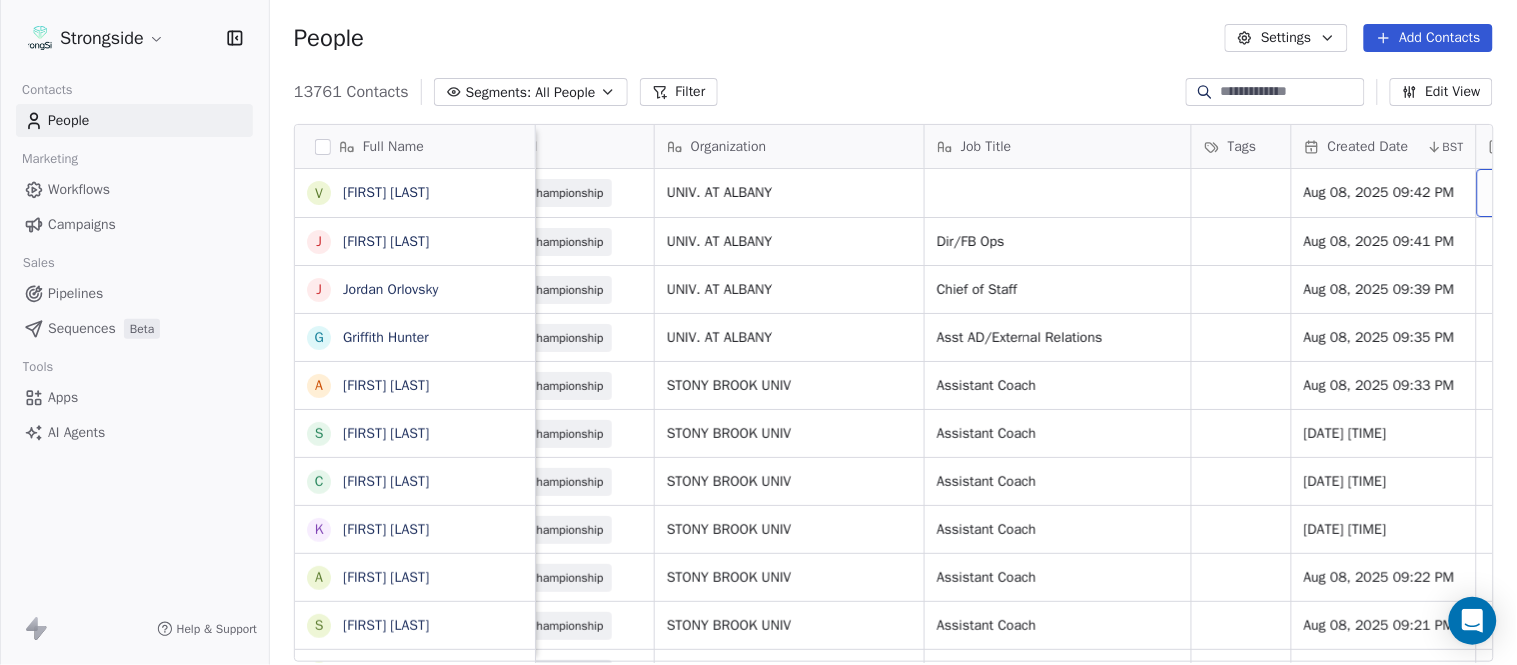 scroll, scrollTop: 0, scrollLeft: 628, axis: horizontal 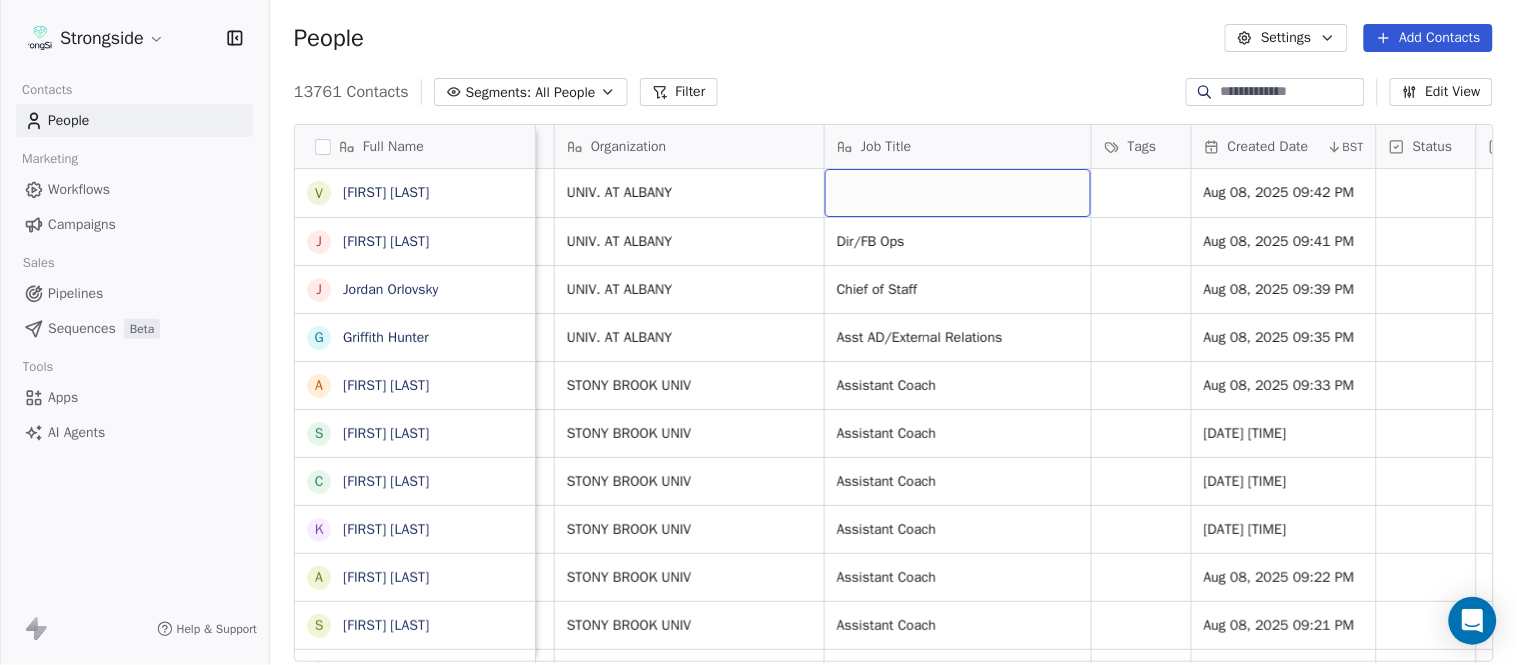 click at bounding box center (958, 193) 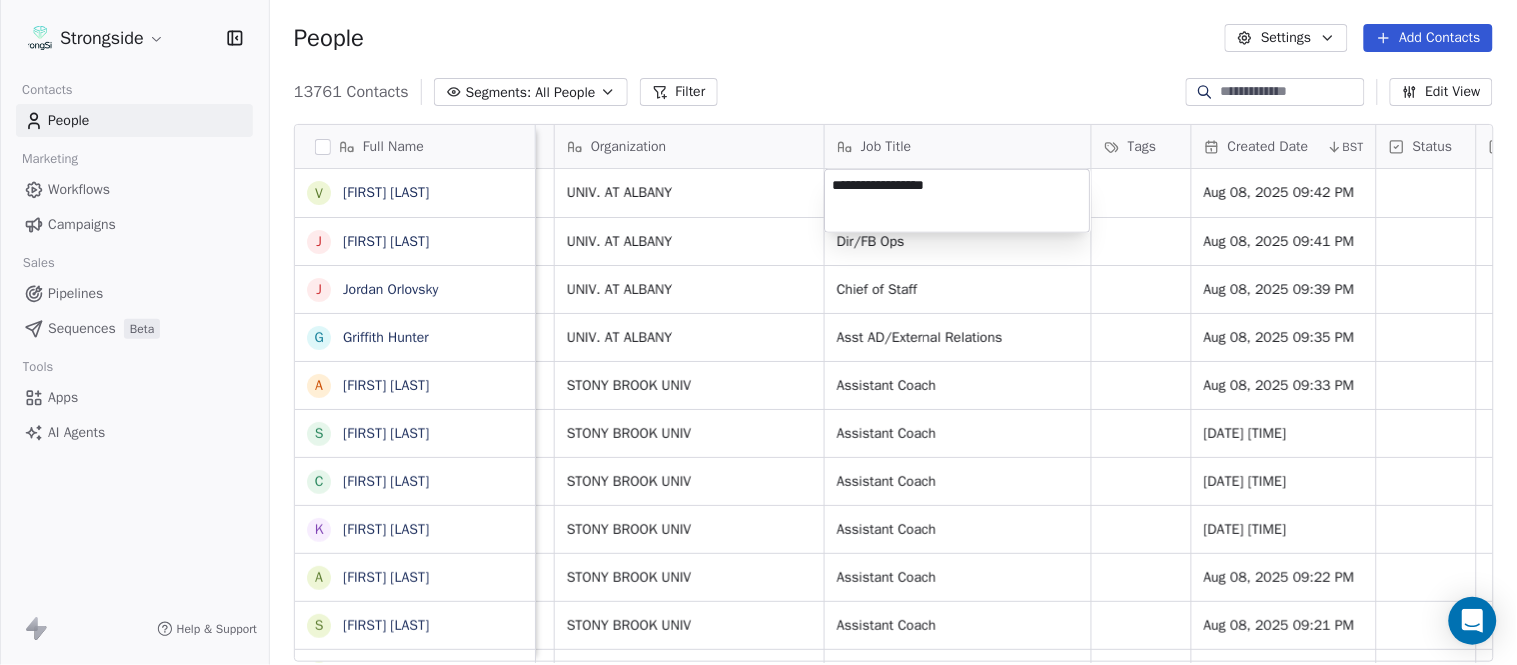 click on "Strongside Contacts People Marketing Workflows Campaigns Sales Pipelines Sequences Beta Tools Apps AI Agents Help & Support People Settings  Add Contacts 13761 Contacts Segments: All People Filter  Edit View Tag Add to Sequence Export Full Name V Vic Cegles J Jon Simmons J Jordan Orlovsky G Griffith Hunter A Adam Lovan S Sean Hammonds C Chris Bache K Kevin Elliott A Anthony Davis II S Steve Martino S Scott Lewis Z Zuril Hendrick S Sean Kennedy E Elizabeth Zanolli B Briana Sterling J Jack Clark E Enzo Zucconi T Timothy Koehler B Billy Cosh S Shawn Heilbron B Billy Barber A Aaron Suma J Jeffrey Carter M Mike Ferraro D Dominic Dutton J Johanna Migliaccio T Tim Murray R Roger Kotlarz C Caleb Nartey V Vance Thompson B Brenden Young Email Phone Number Level Organization Job Title Tags Created Date BST Status Priority Emails Auto Clicked Last Activity Date BST In Open Phone vcegles@albany.edu (518) 442-3564 NCAA I-Championship UNIV. AT ALBANY Aug 08, 2025 09:42 PM jasimmons@albany.edu (518) 442-3052 Dir/FB Ops SID" at bounding box center (758, 332) 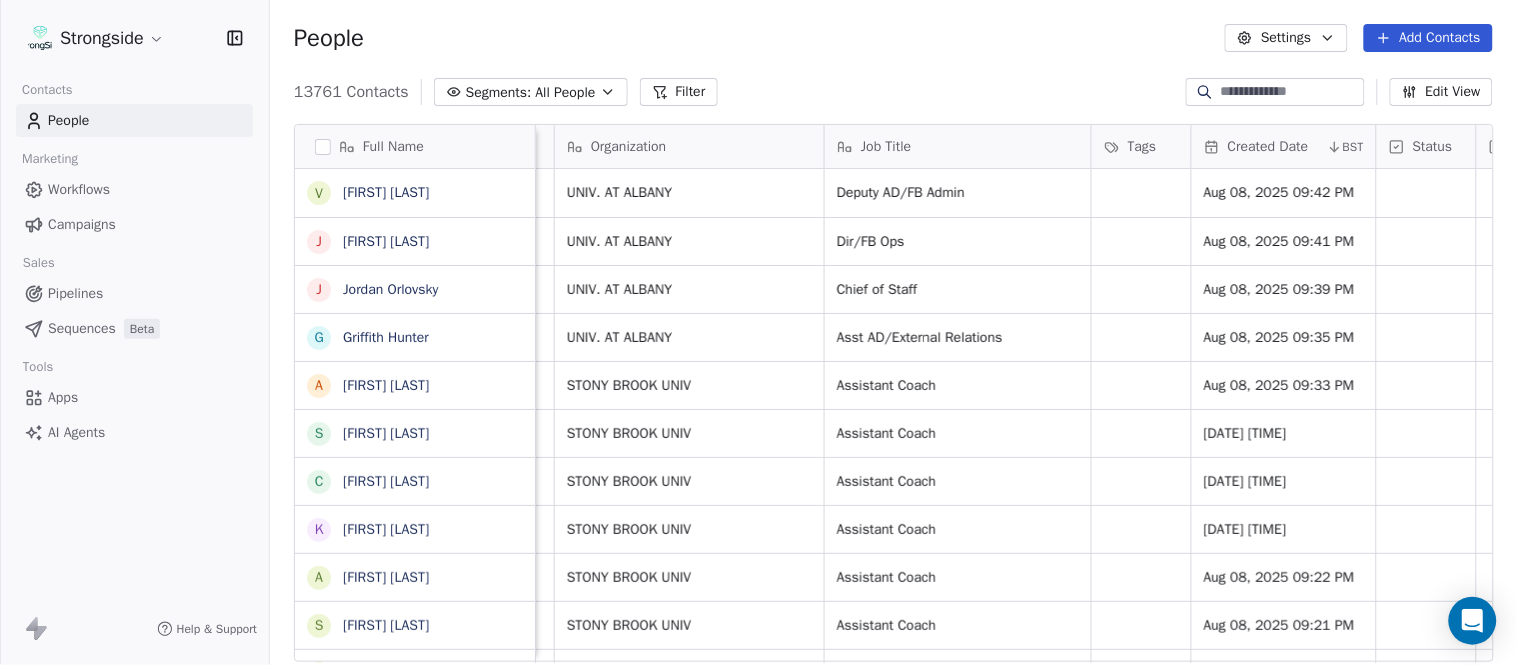 click on "Job Title" at bounding box center (958, 146) 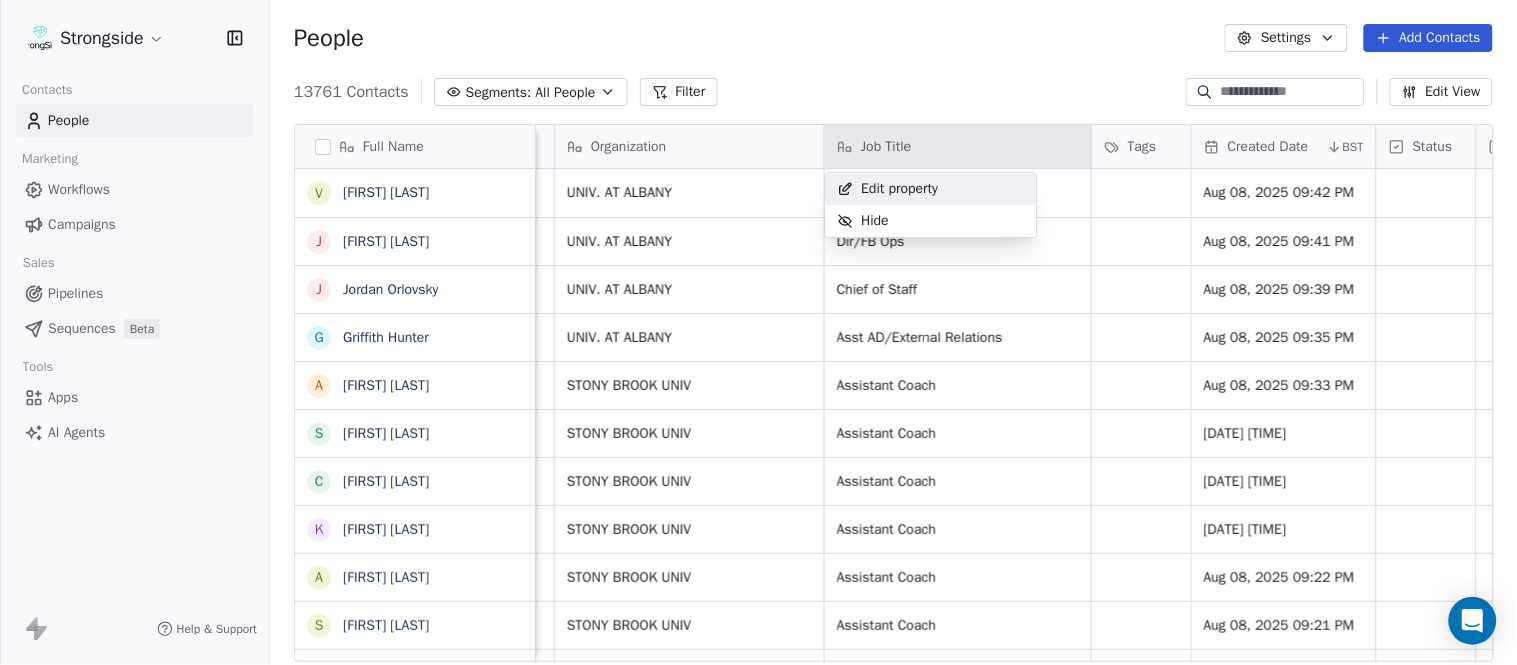 click on "Strongside Contacts People Marketing Workflows Campaigns Sales Pipelines Sequences Beta Tools Apps AI Agents Help & Support People Settings  Add Contacts 13761 Contacts Segments: All People Filter  Edit View Tag Add to Sequence Export Full Name V Vic Cegles J Jon Simmons J Jordan Orlovsky G Griffith Hunter A Adam Lovan S Sean Hammonds C Chris Bache K Kevin Elliott A Anthony Davis II S Steve Martino S Scott Lewis Z Zuril Hendrick S Sean Kennedy E Elizabeth Zanolli B Briana Sterling J Jack Clark E Enzo Zucconi T Timothy Koehler B Billy Cosh S Shawn Heilbron B Billy Barber A Aaron Suma J Jeffrey Carter M Mike Ferraro D Dominic Dutton J Johanna Migliaccio T Tim Murray R Roger Kotlarz C Caleb Nartey V Vance Thompson B Brenden Young Email Phone Number Level Organization Job Title Tags Created Date BST Status Priority Emails Auto Clicked Last Activity Date BST In Open Phone vcegles@albany.edu (518) 442-3564 NCAA I-Championship UNIV. AT ALBANY Deputy AD/FB Admin Aug 08, 2025 09:42 PM jasimmons@albany.edu Dir/FB Ops" at bounding box center (758, 332) 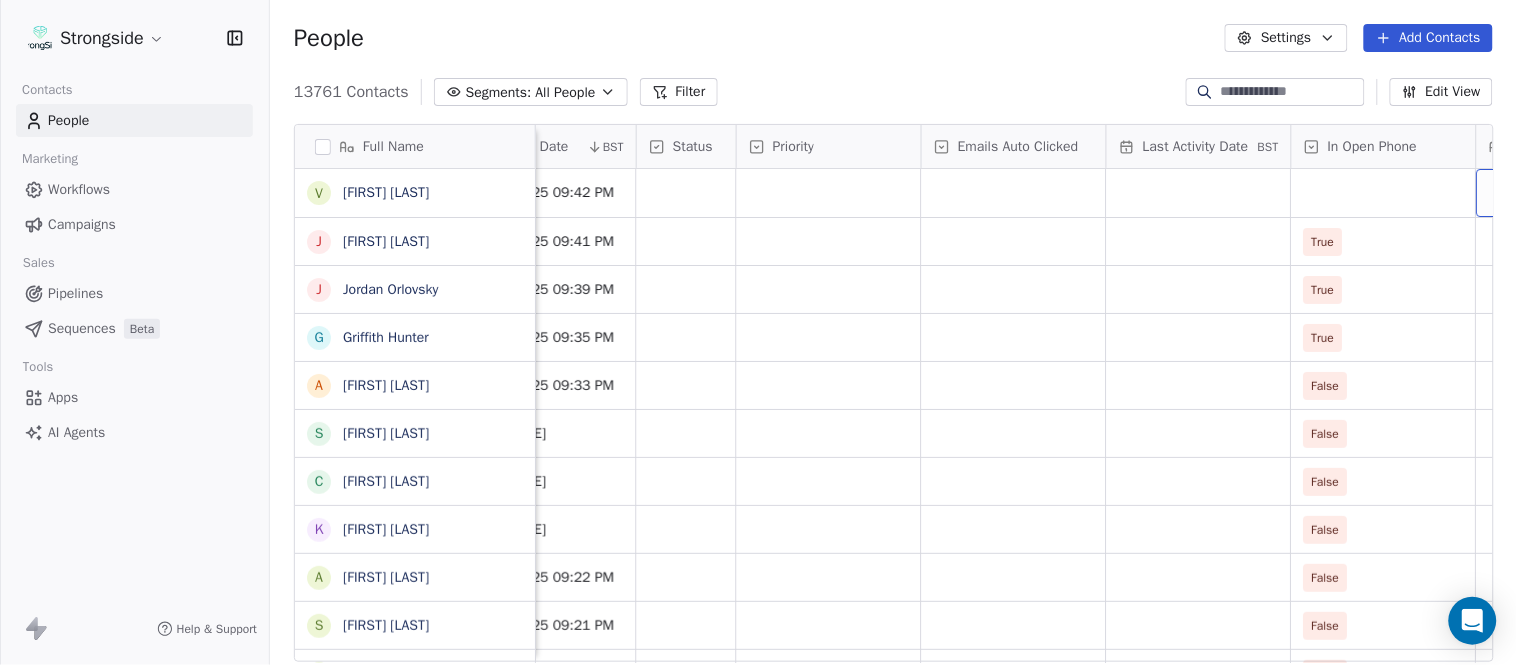 scroll, scrollTop: 0, scrollLeft: 1554, axis: horizontal 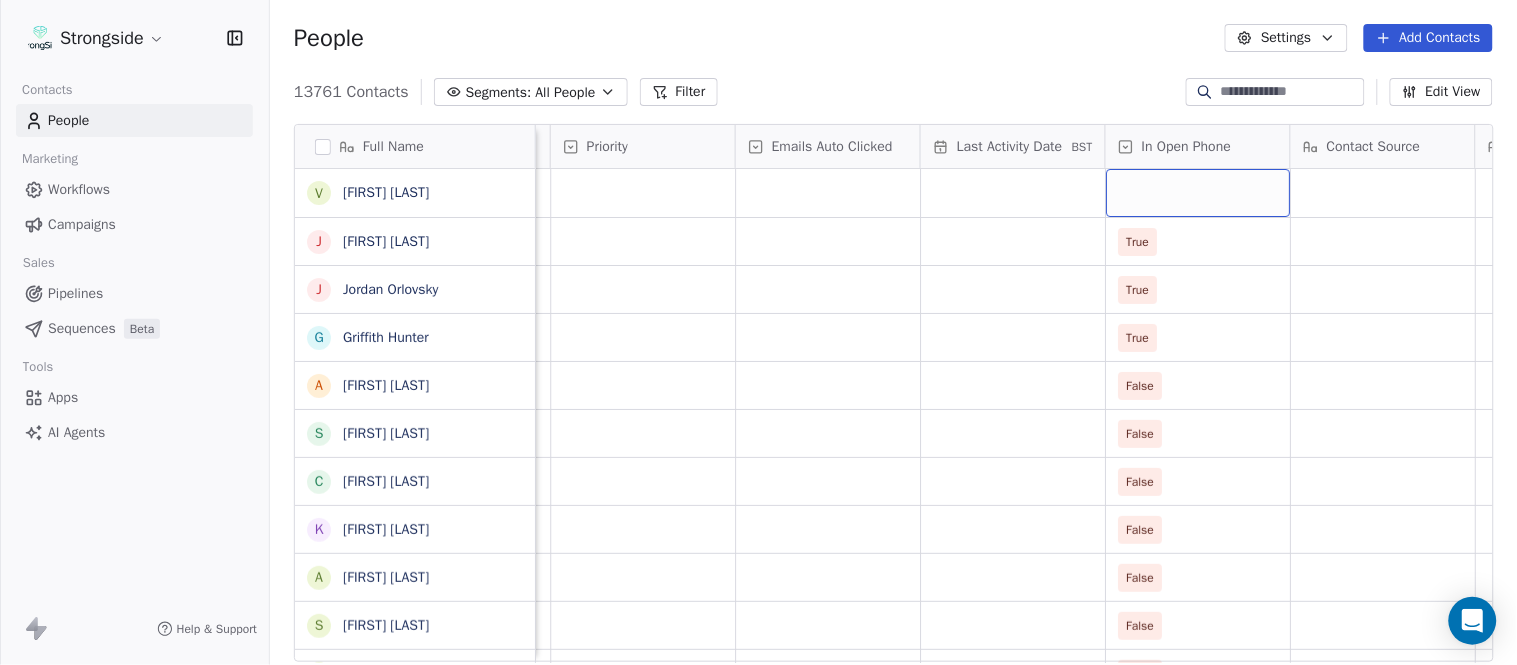click at bounding box center (1198, 193) 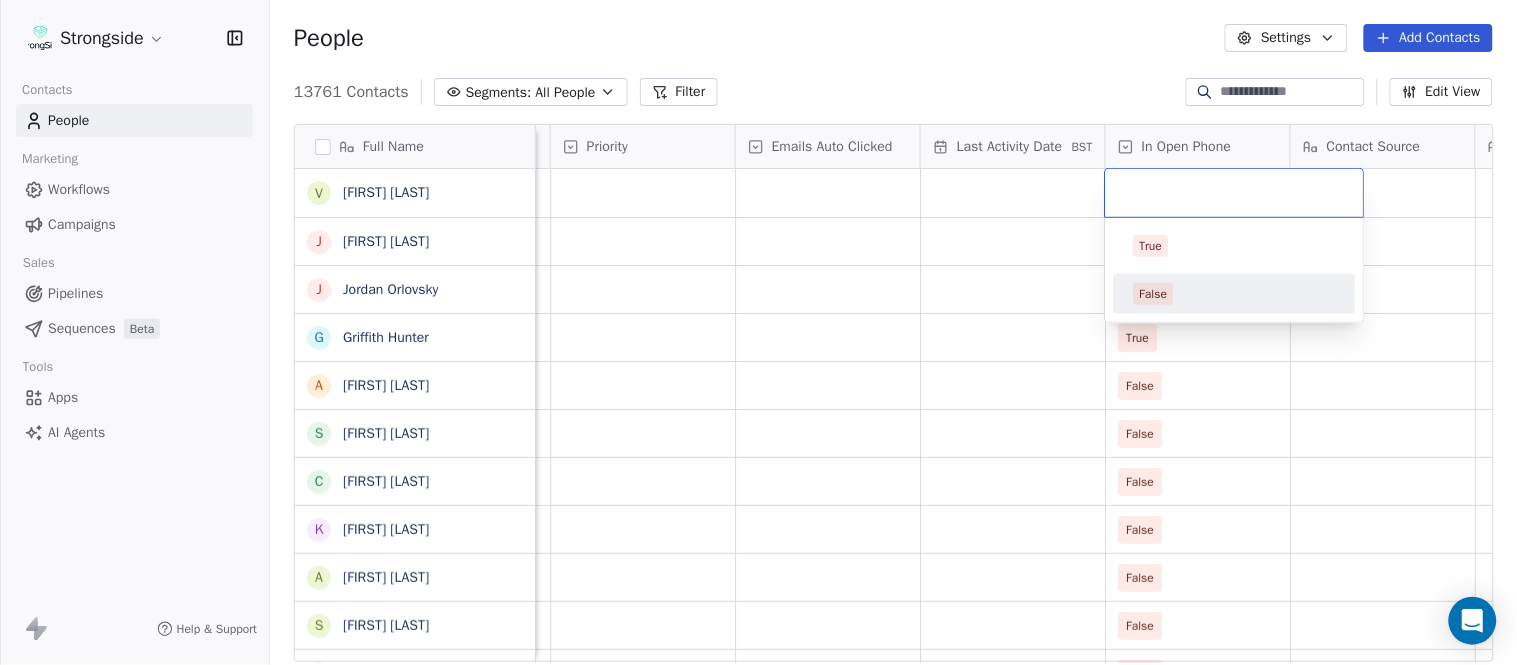 click on "True" at bounding box center (1235, 246) 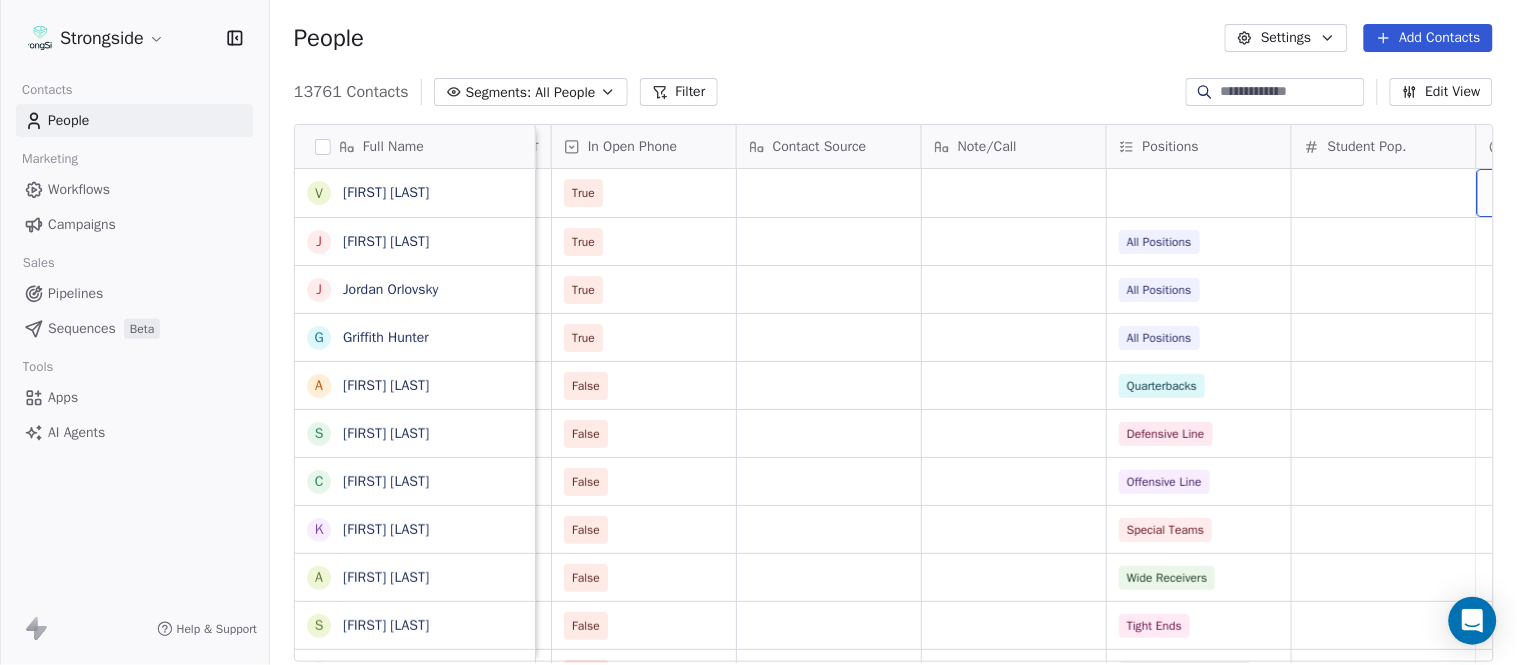 scroll, scrollTop: 0, scrollLeft: 2294, axis: horizontal 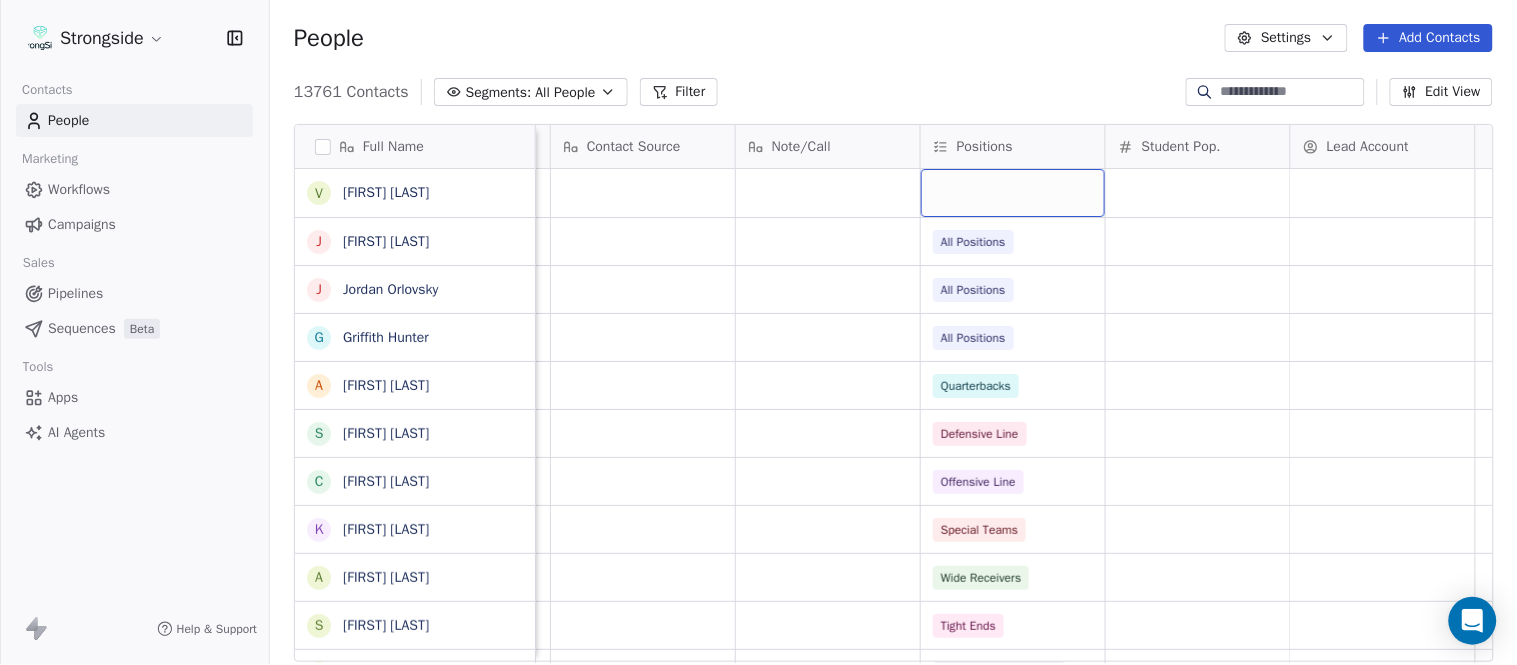 click at bounding box center [1013, 193] 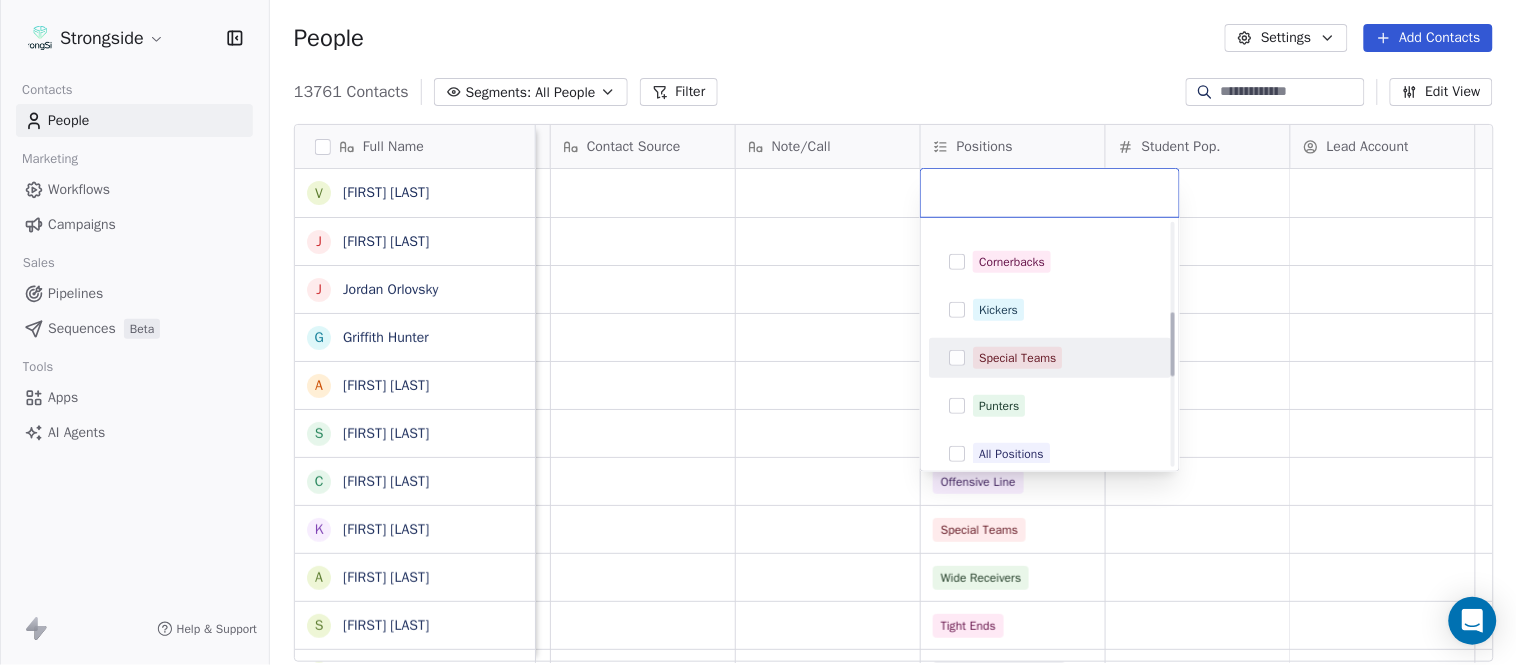 scroll, scrollTop: 333, scrollLeft: 0, axis: vertical 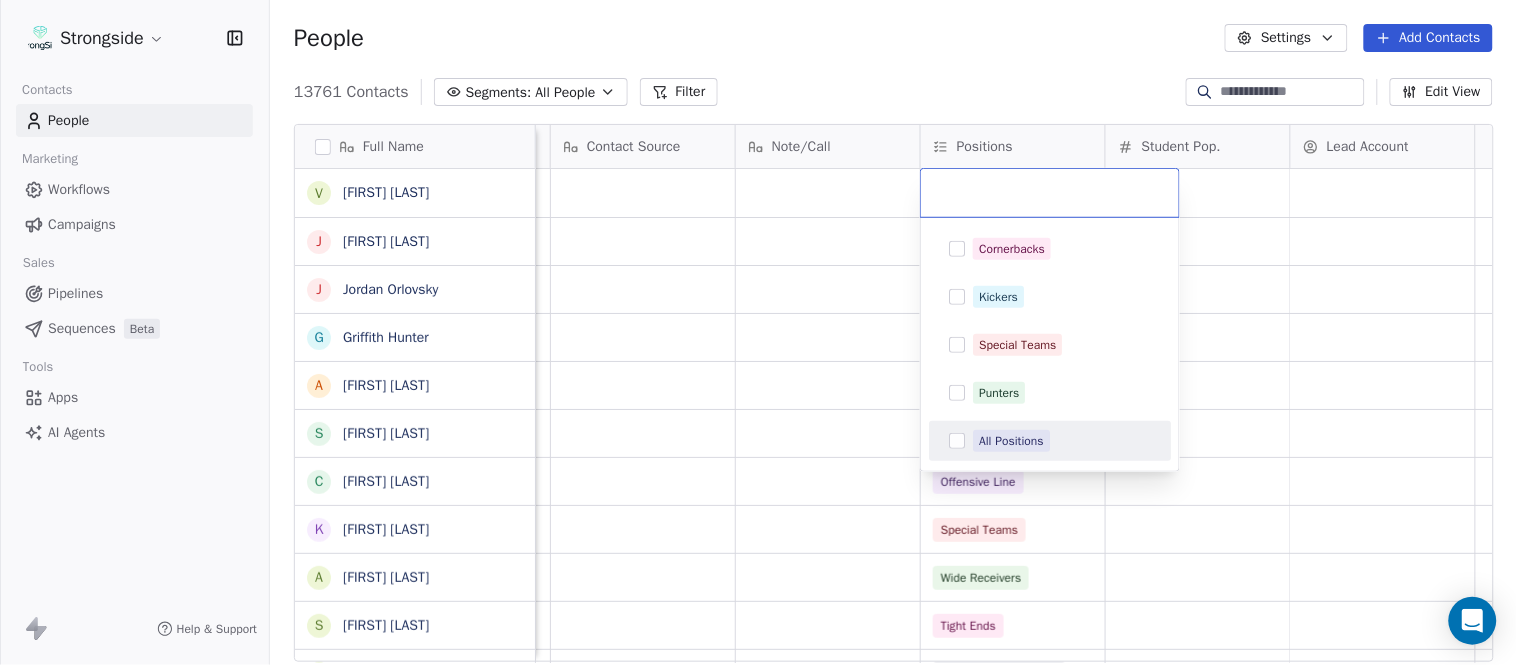 click on "All Positions" at bounding box center [1011, 441] 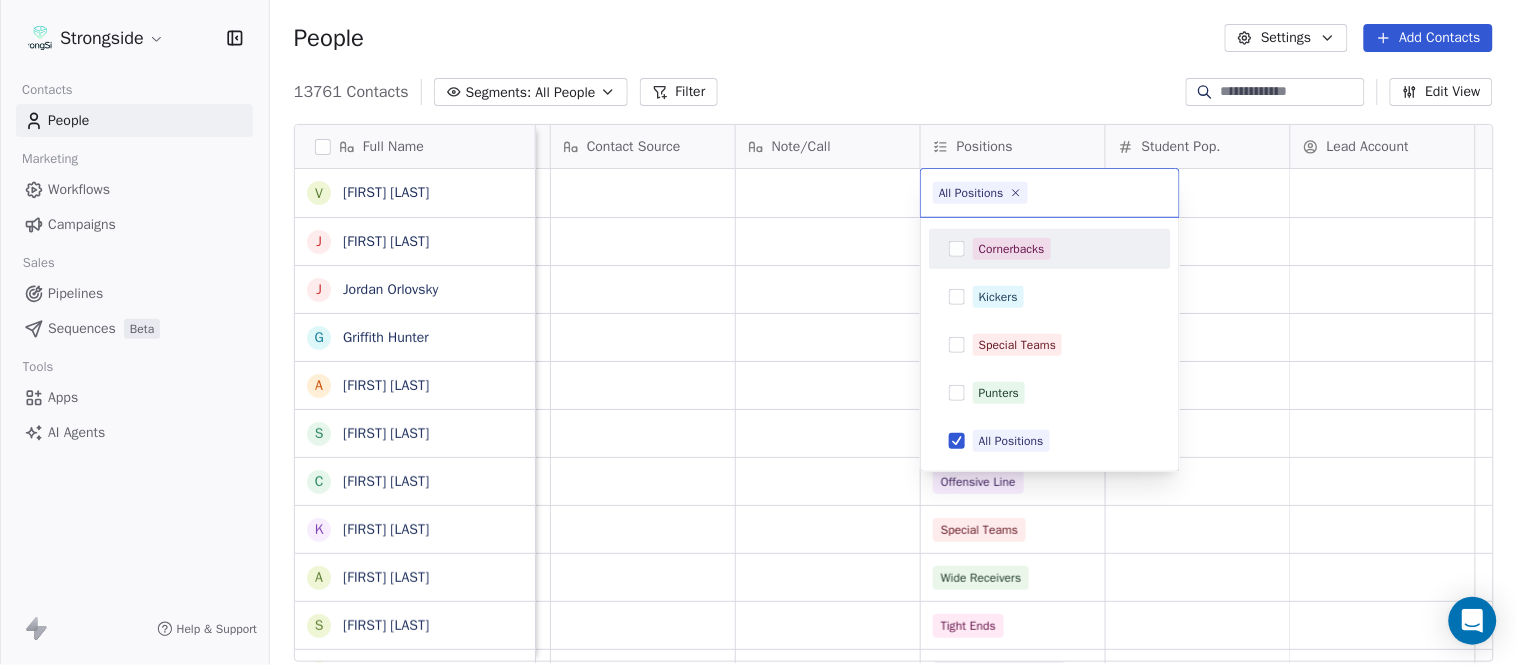 click on "Strongside Contacts People Marketing Workflows Campaigns Sales Pipelines Sequences Beta Tools Apps AI Agents Help & Support People Settings  Add Contacts 13761 Contacts Segments: All People Filter  Edit View Tag Add to Sequence Export Full Name V Vic Cegles J Jon Simmons J Jordan Orlovsky G Griffith Hunter A Adam Lovan S Sean Hammonds C Chris Bache K Kevin Elliott A Anthony Davis II S Steve Martino S Scott Lewis Z Zuril Hendrick S Sean Kennedy E Elizabeth Zanolli B Briana Sterling J Jack Clark E Enzo Zucconi T Timothy Koehler B Billy Cosh S Shawn Heilbron B Billy Barber A Aaron Suma J Jeffrey Carter M Mike Ferraro D Dominic Dutton J Johanna Migliaccio T Tim Murray R Roger Kotlarz C Caleb Nartey V Vance Thompson B Brenden Young Priority Emails Auto Clicked Last Activity Date BST In Open Phone Contact Source Note/Call Positions Student Pop. Lead Account   True   True All Positions   True All Positions   True All Positions   False Quarterbacks   False Defensive Line   False Offensive Line   False Special Teams" at bounding box center (758, 332) 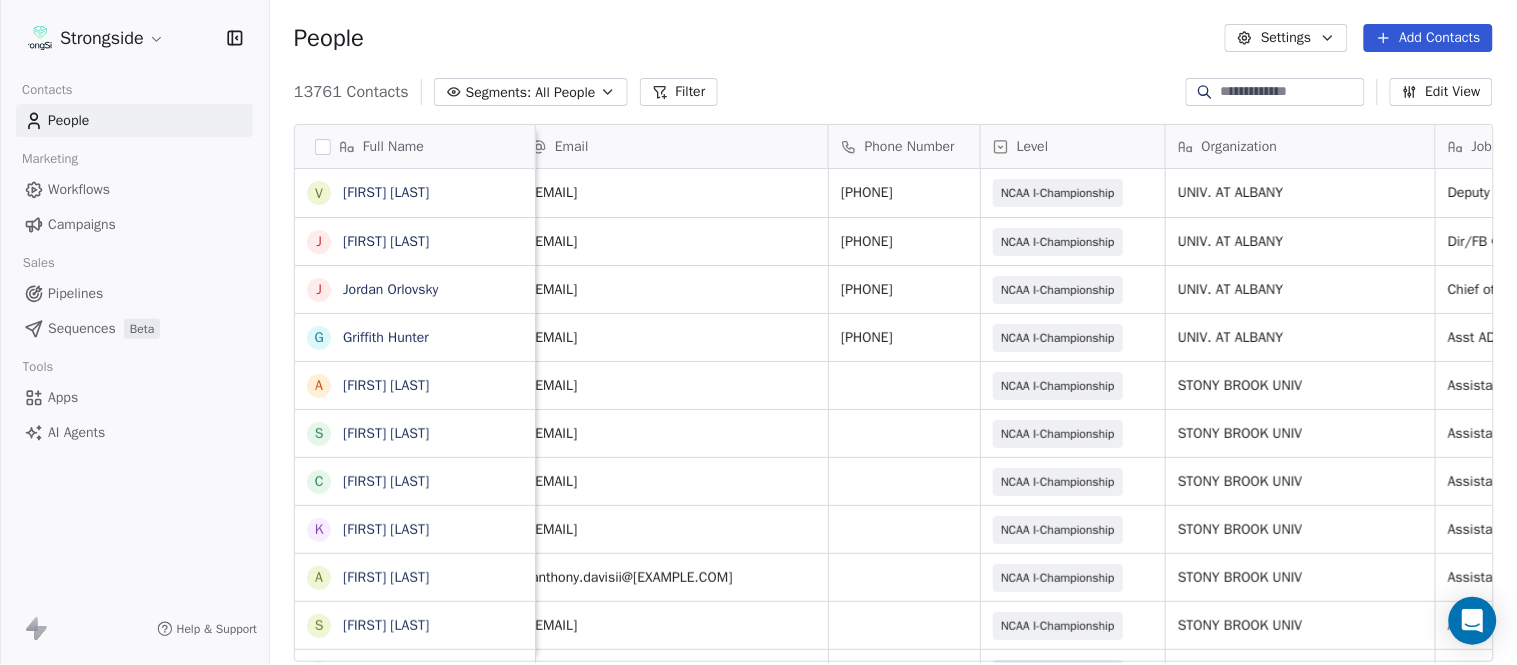 scroll, scrollTop: 0, scrollLeft: 0, axis: both 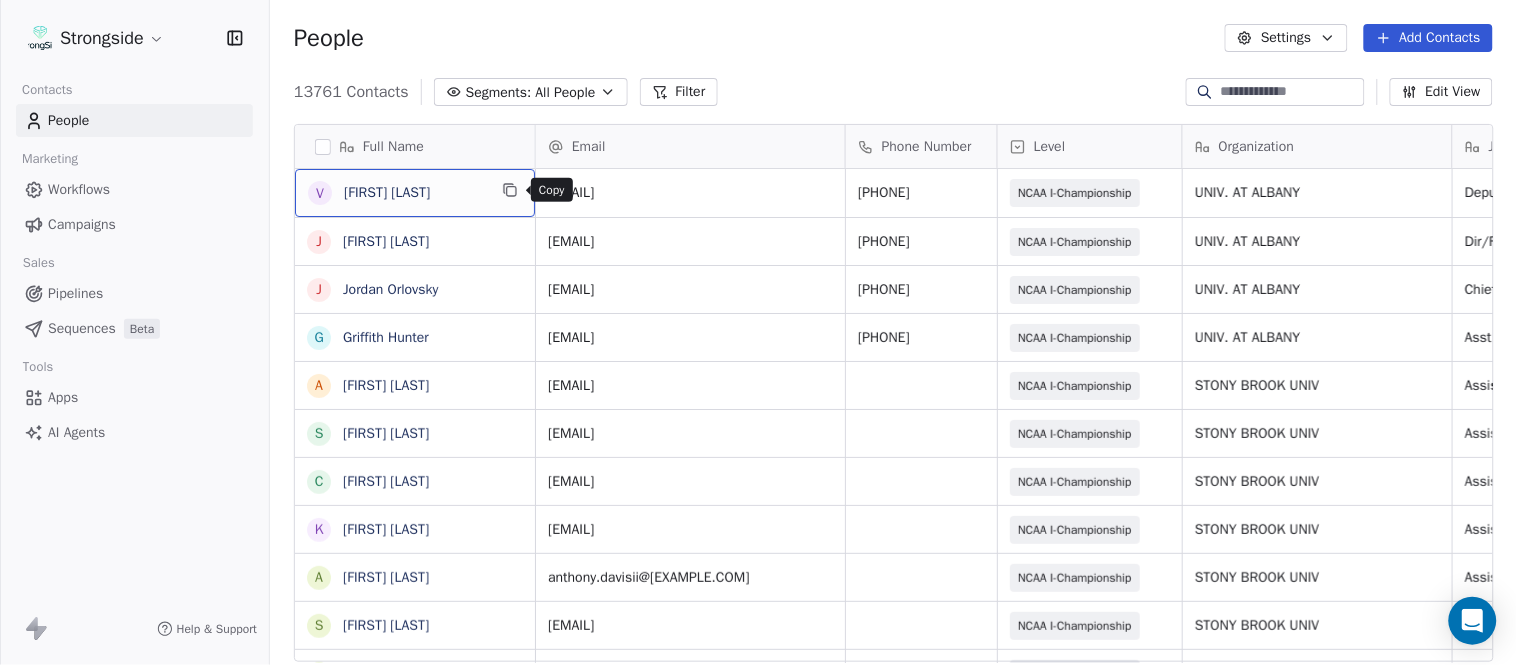 click 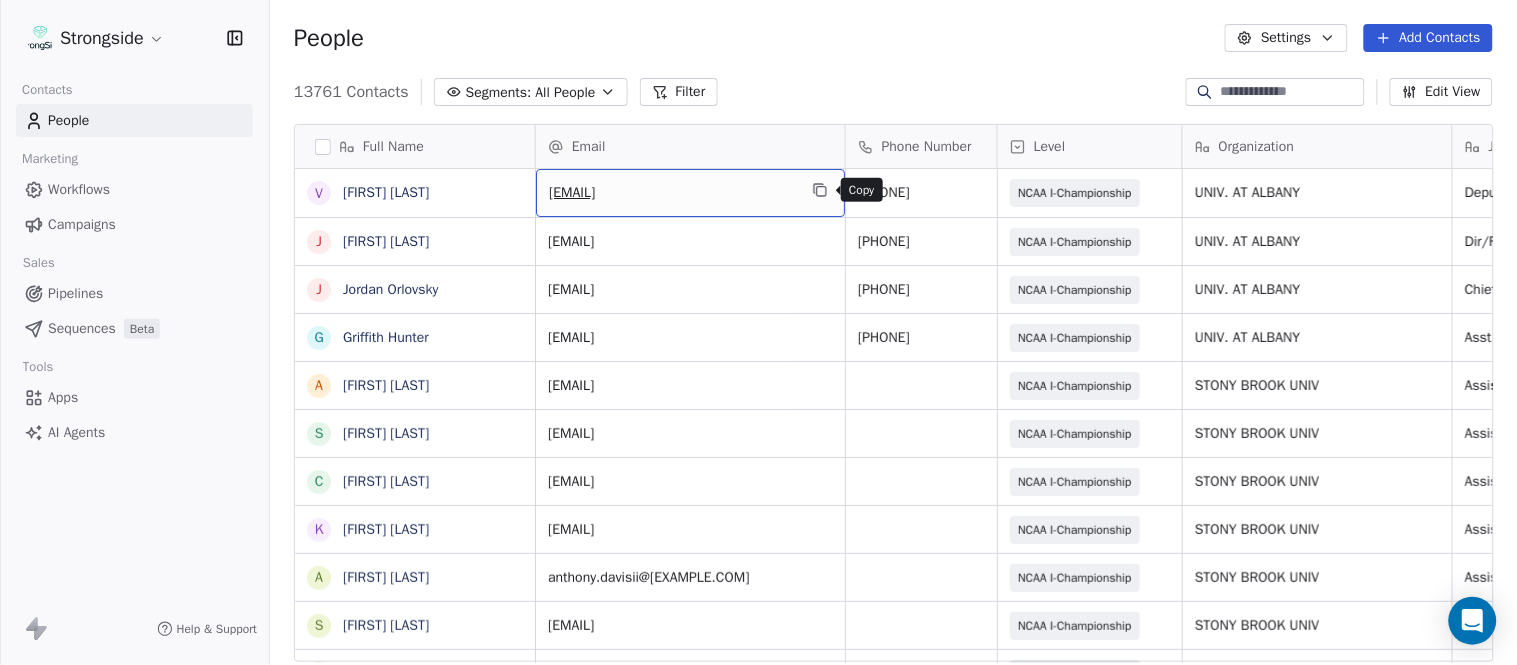 click 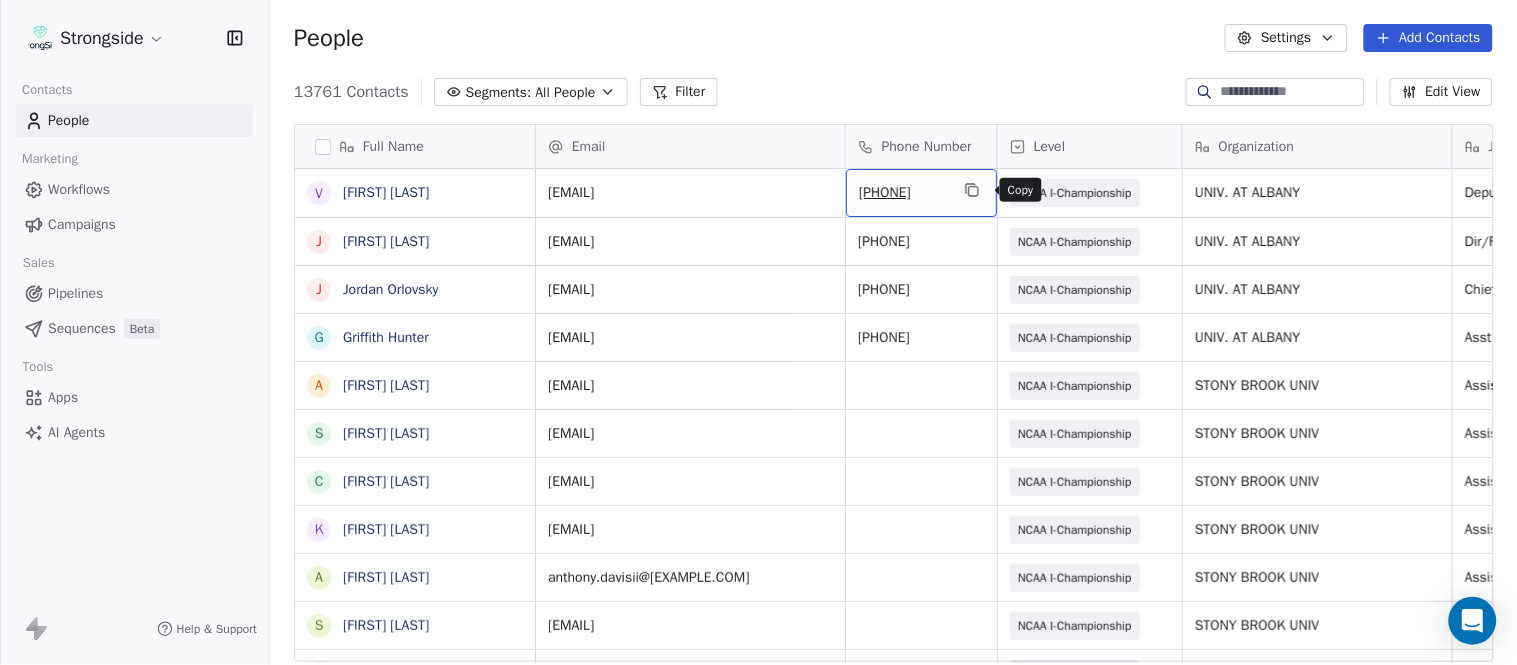 click 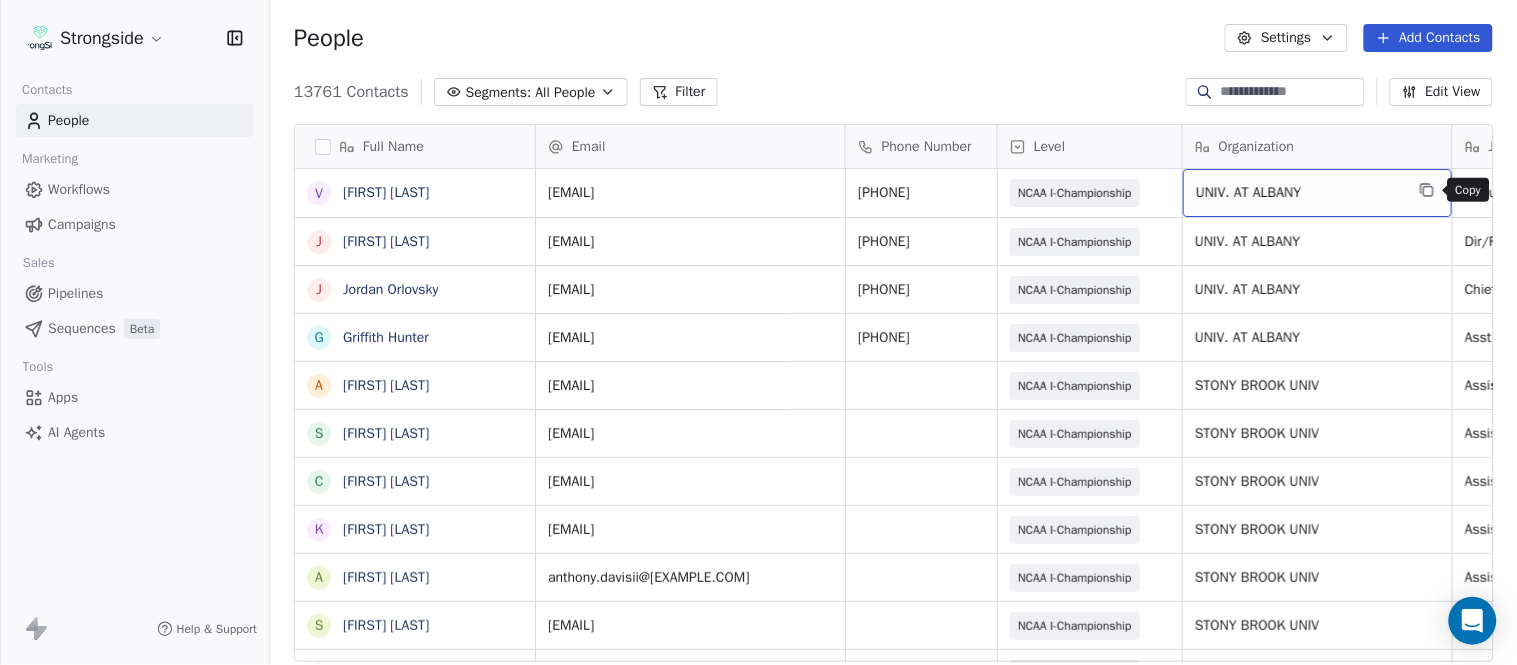 click 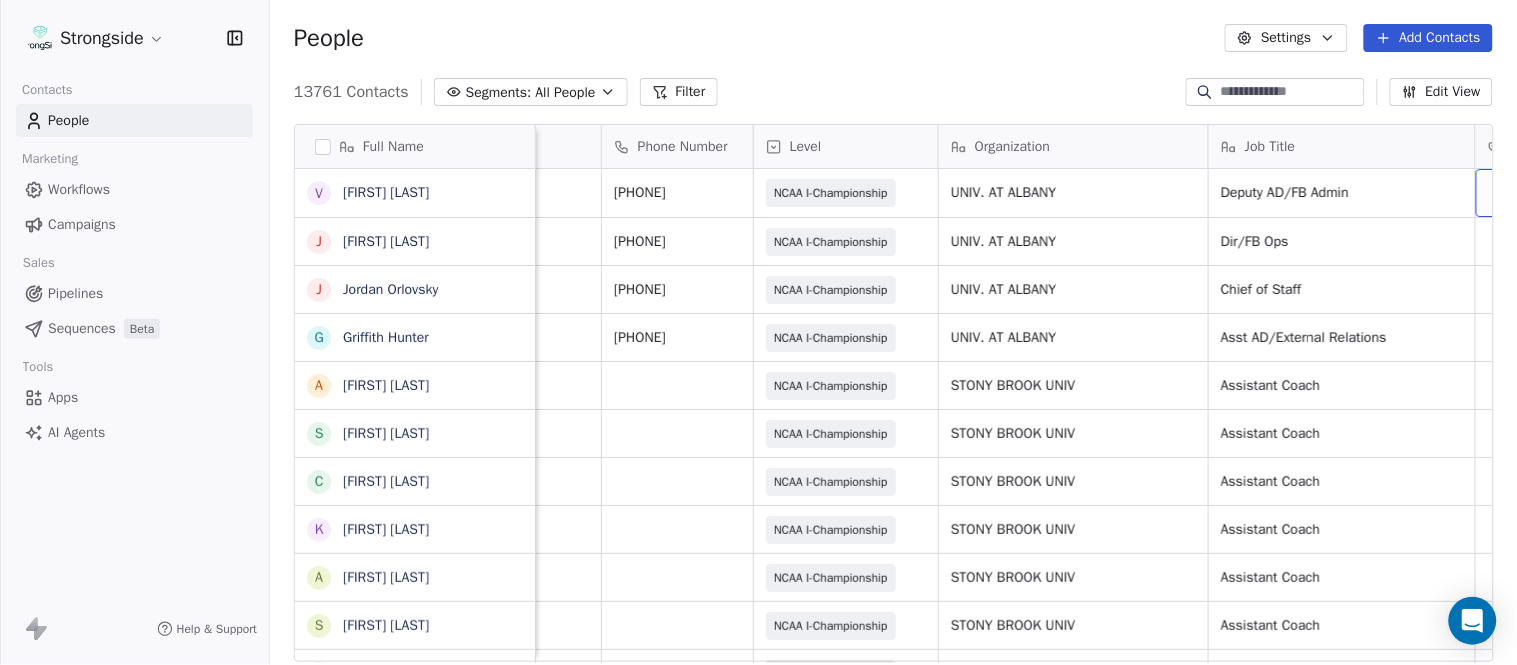 scroll, scrollTop: 0, scrollLeft: 344, axis: horizontal 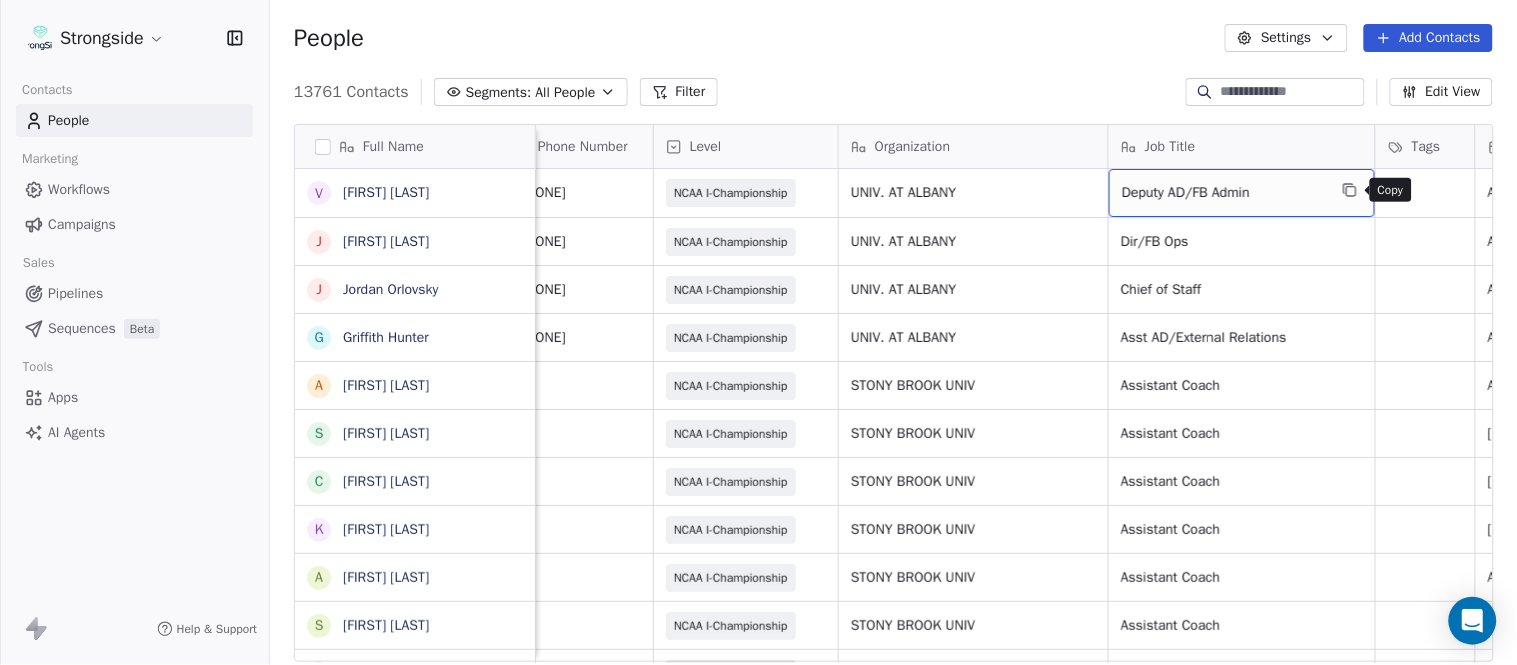 click 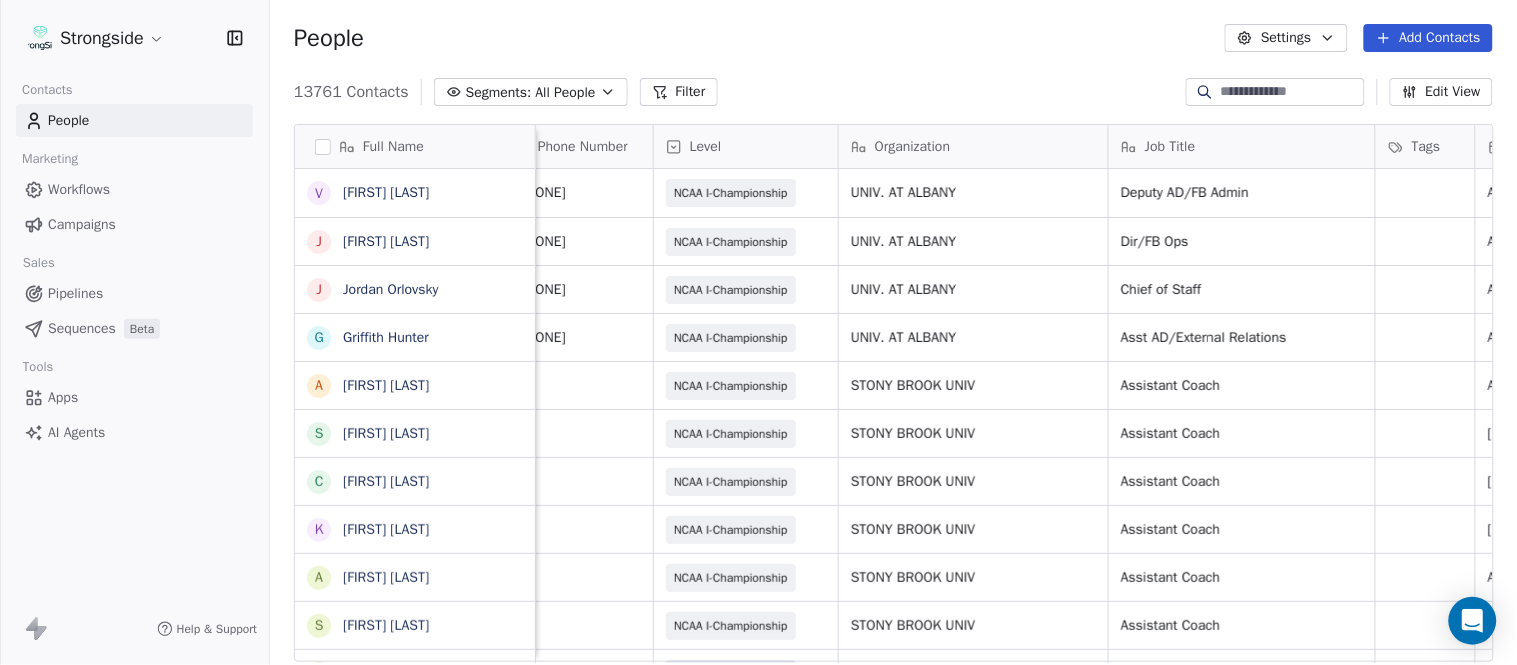 scroll, scrollTop: 0, scrollLeft: 0, axis: both 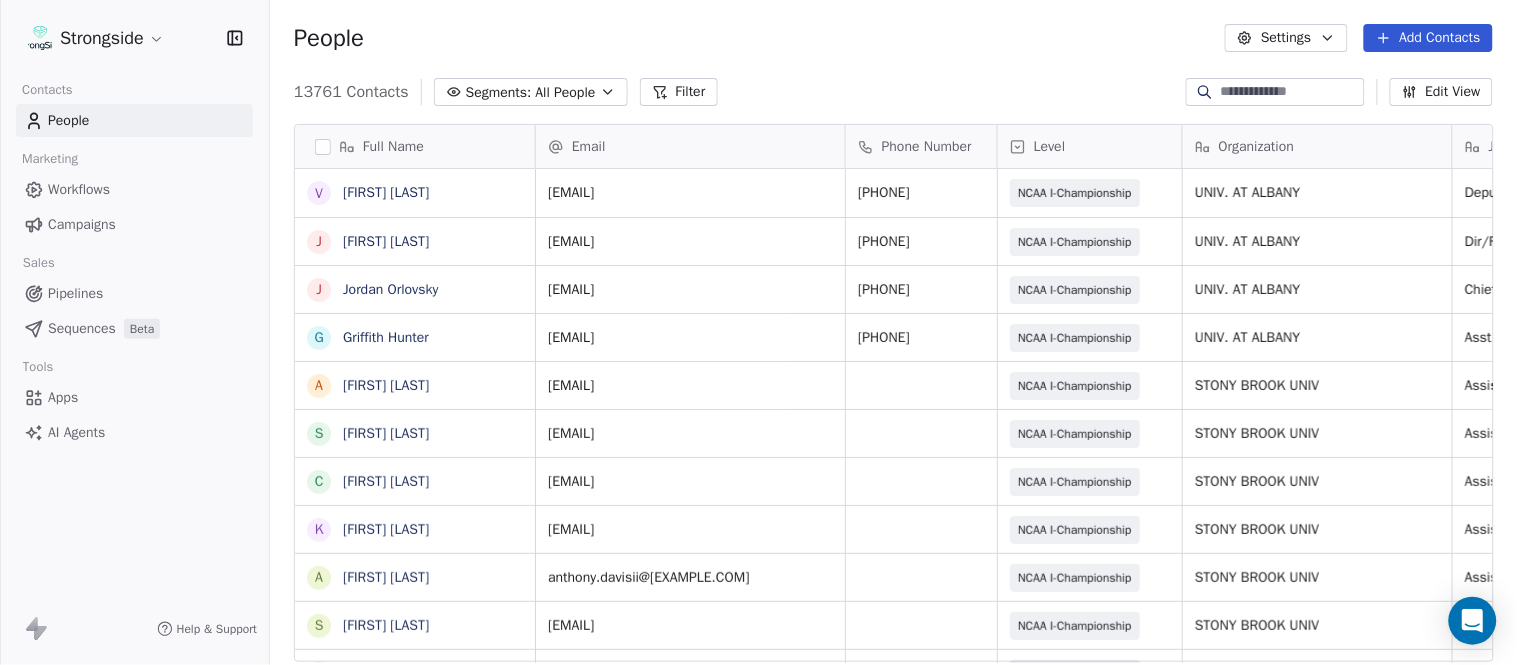 click on "People Settings  Add Contacts" at bounding box center [893, 38] 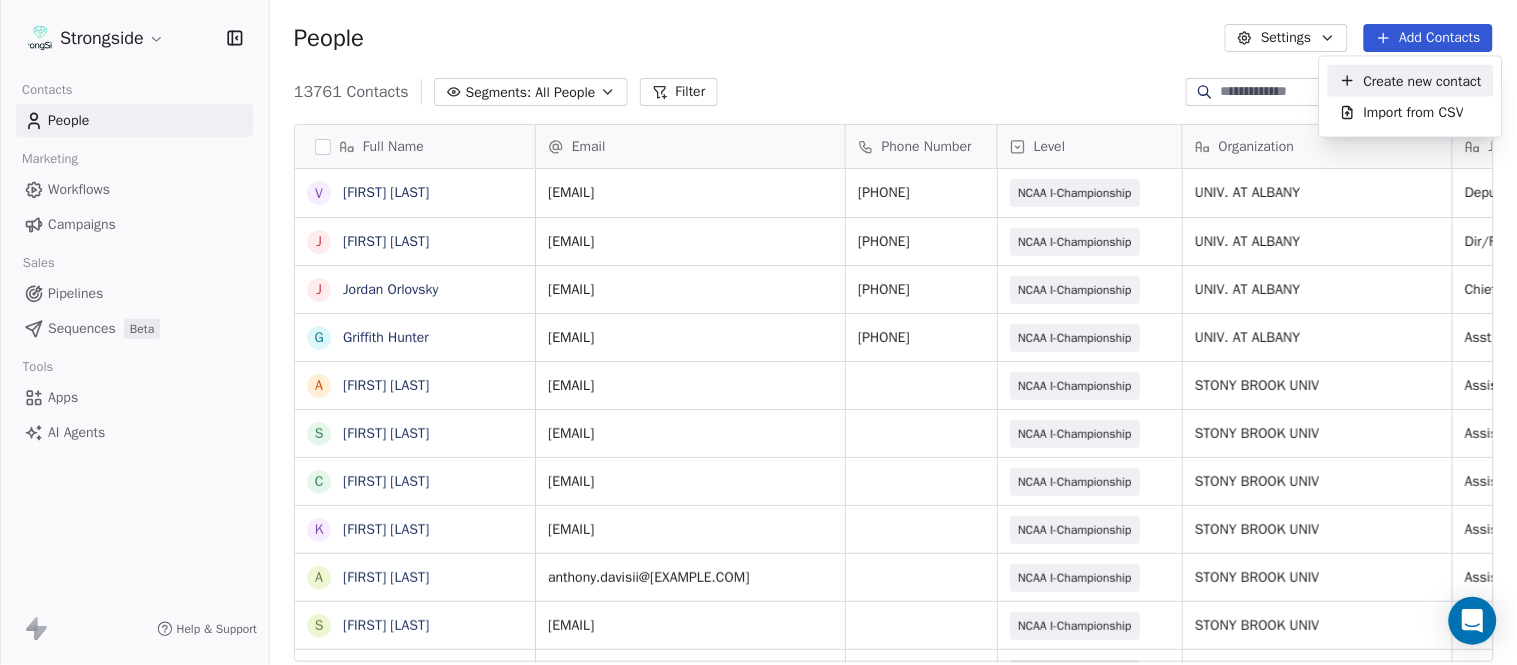 click on "Create new contact" at bounding box center [1423, 80] 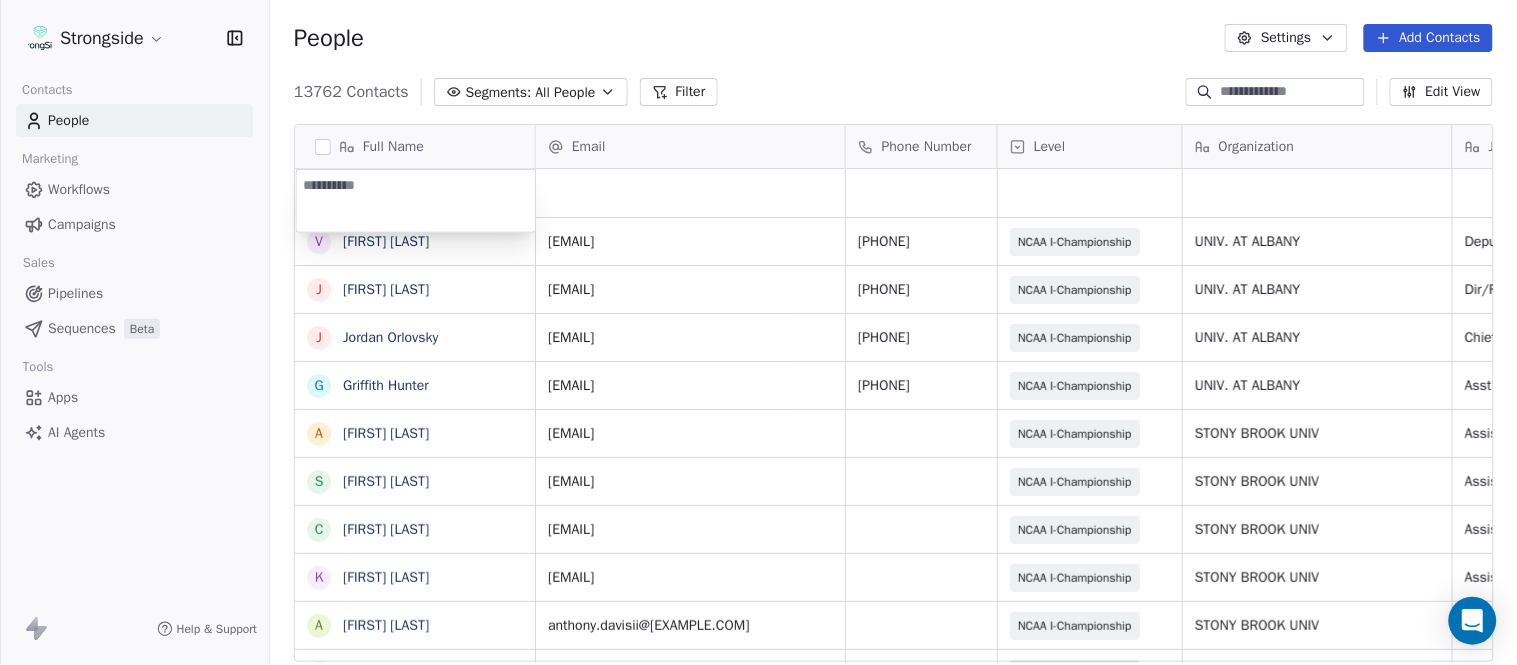 type on "**********" 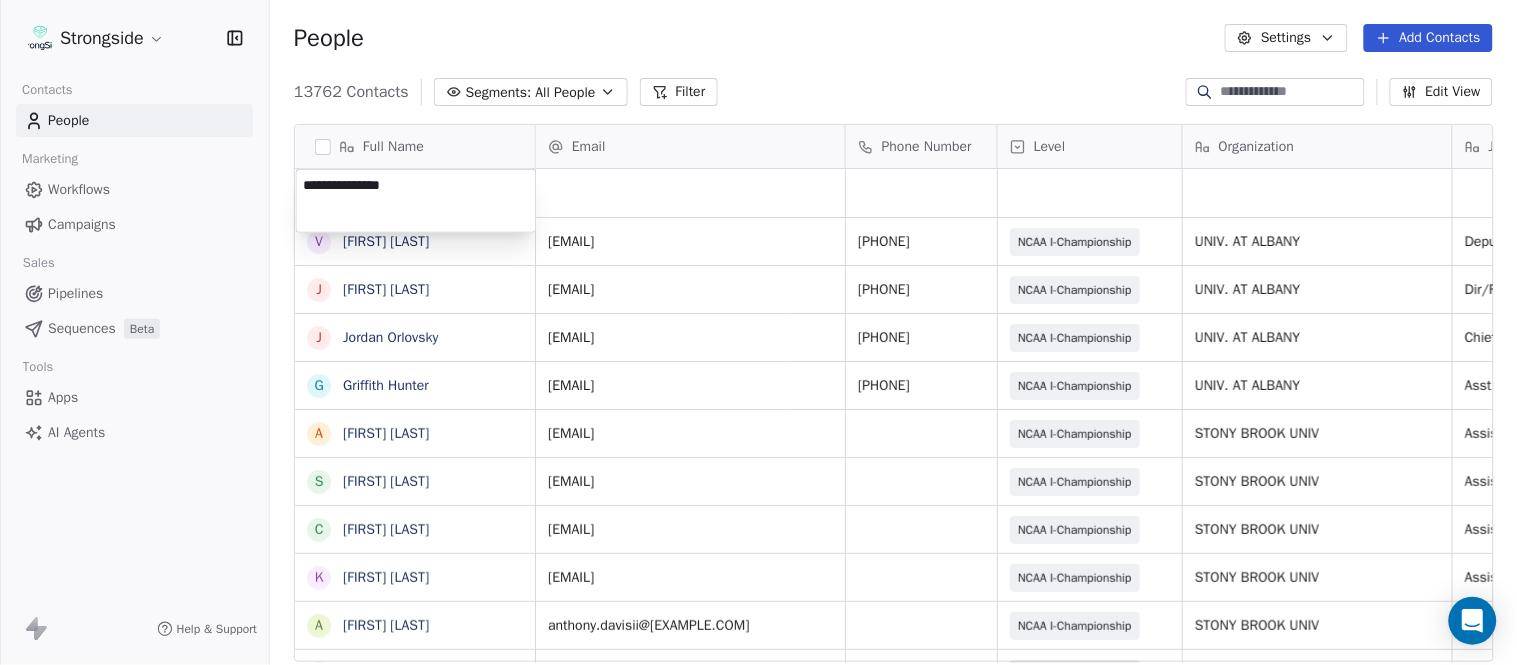 click on "Strongside Contacts People Marketing Workflows Campaigns Sales Pipelines Sequences Beta Tools Apps AI Agents Help & Support People Settings  Add Contacts 13762 Contacts Segments: All People Filter  Edit View Tag Add to Sequence Export Full Name V Vic Cegles J Jon Simmons J Jordan Orlovsky G Griffith Hunter A Adam Lovan S Sean Hammonds C Chris Bache K Kevin Elliott A Anthony Davis II S Steve Martino S Scott Lewis Z Zuril Hendrick S Sean Kennedy E Elizabeth Zanolli B Briana Sterling J Jack Clark E Enzo Zucconi T Timothy Koehler B Billy Cosh S Shawn Heilbron B Billy Barber A Aaron Suma J Jeffrey Carter M Mike Ferraro D Dominic Dutton J Johanna Migliaccio T Tim Murray R Roger Kotlarz C Caleb Nartey V Vance Thompson Email Phone Number Level Organization Job Title Tags Created Date BST Status Aug 08, 2025 09:43 PM vcegles@albany.edu (518) 442-3564 NCAA I-Championship UNIV. AT ALBANY Deputy AD/FB Admin Aug 08, 2025 09:42 PM jasimmons@albany.edu (518) 442-3052 NCAA I-Championship UNIV. AT ALBANY Dir/FB Ops SID SID" at bounding box center [758, 332] 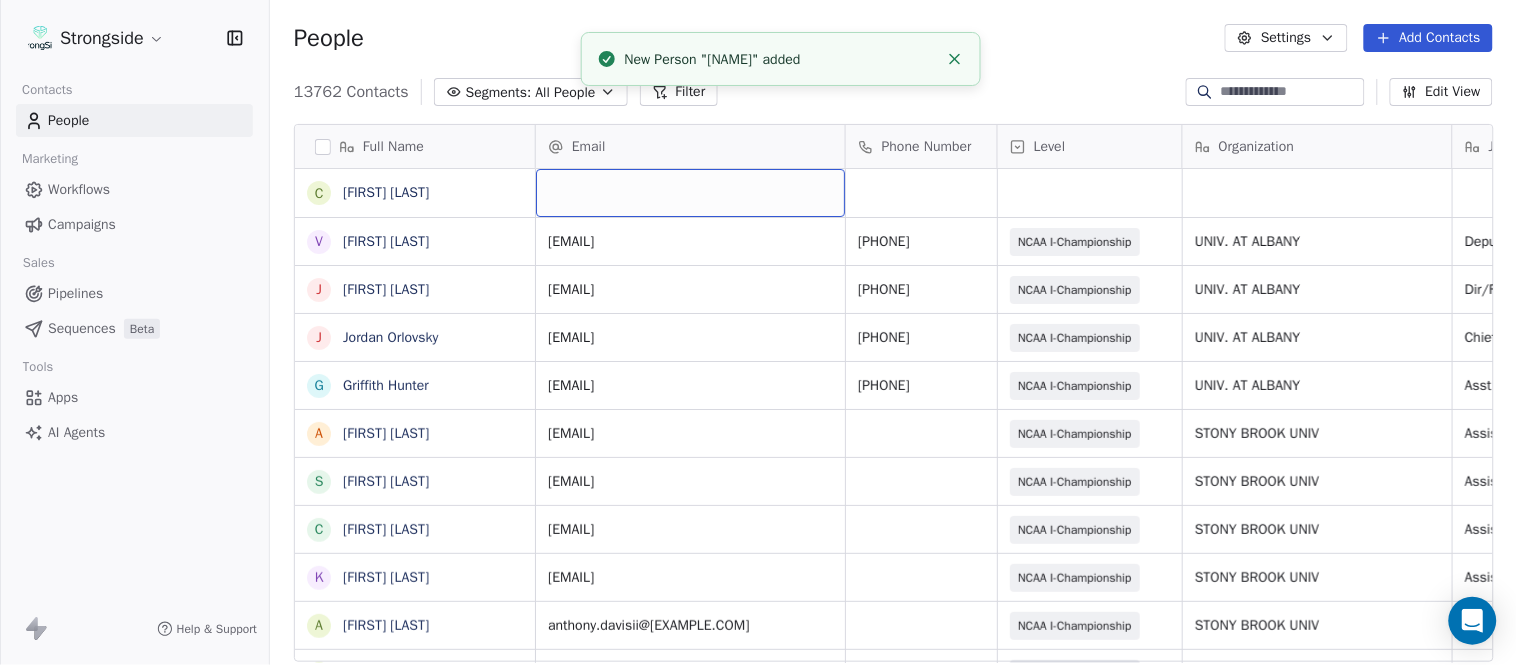 click at bounding box center [690, 193] 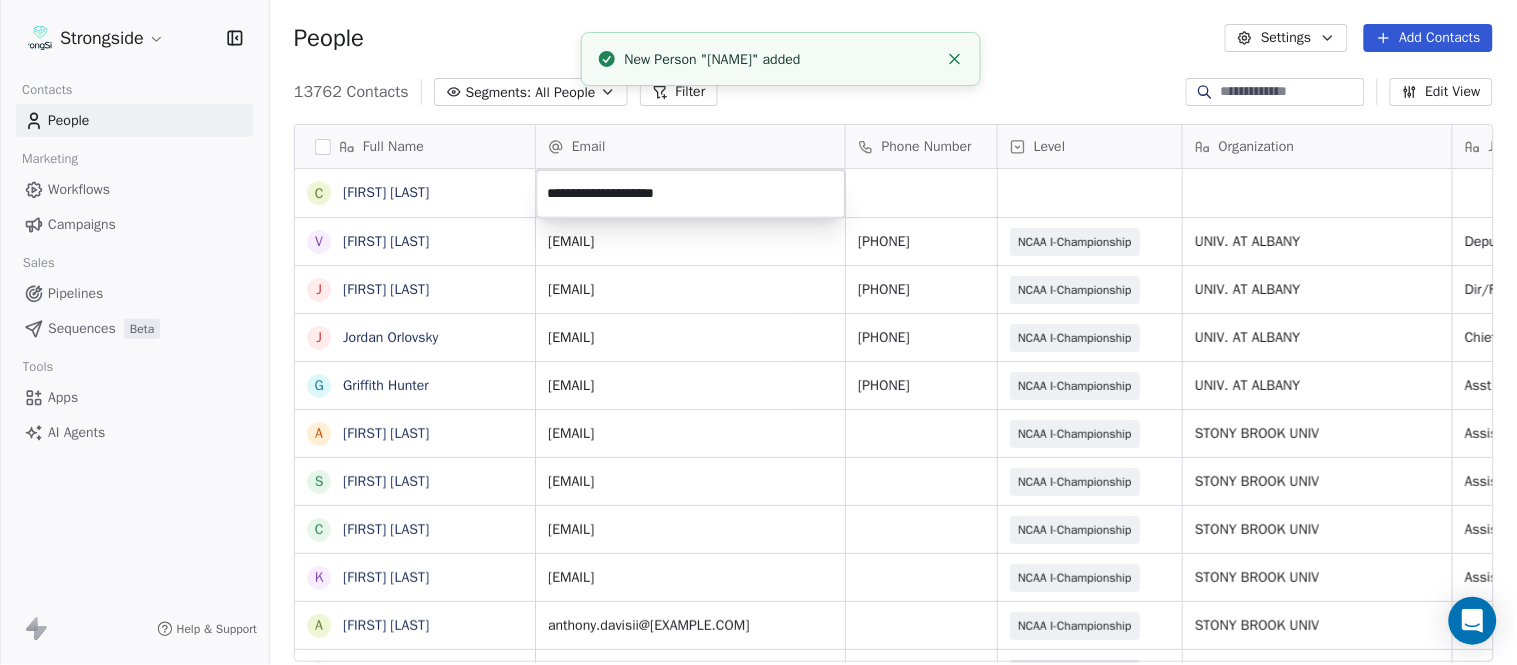 click on "Strongside Contacts People Marketing Workflows Campaigns Sales Pipelines Sequences Beta Tools Apps AI Agents Help & Support People Settings  Add Contacts 13762 Contacts Segments: All People Filter  Edit View Tag Add to Sequence Export Full Name C Chris Calabrese V Vic Cegles J Jon Simmons J Jordan Orlovsky G Griffith Hunter A Adam Lovan S Sean Hammonds C Chris Bache K Kevin Elliott A Anthony Davis II S Steve Martino S Scott Lewis Z Zuril Hendrick S Sean Kennedy E Elizabeth Zanolli B Briana Sterling J Jack Clark E Enzo Zucconi T Timothy Koehler B Billy Cosh S Shawn Heilbron B Billy Barber A Aaron Suma J Jeffrey Carter M Mike Ferraro D Dominic Dutton J Johanna Migliaccio T Tim Murray R Roger Kotlarz C Caleb Nartey V Vance Thompson Email Phone Number Level Organization Job Title Tags Created Date BST Status Aug 08, 2025 09:43 PM vcegles@albany.edu (518) 442-3564 NCAA I-Championship UNIV. AT ALBANY Deputy AD/FB Admin Aug 08, 2025 09:42 PM jasimmons@albany.edu (518) 442-3052 NCAA I-Championship UNIV. AT ALBANY" at bounding box center [758, 332] 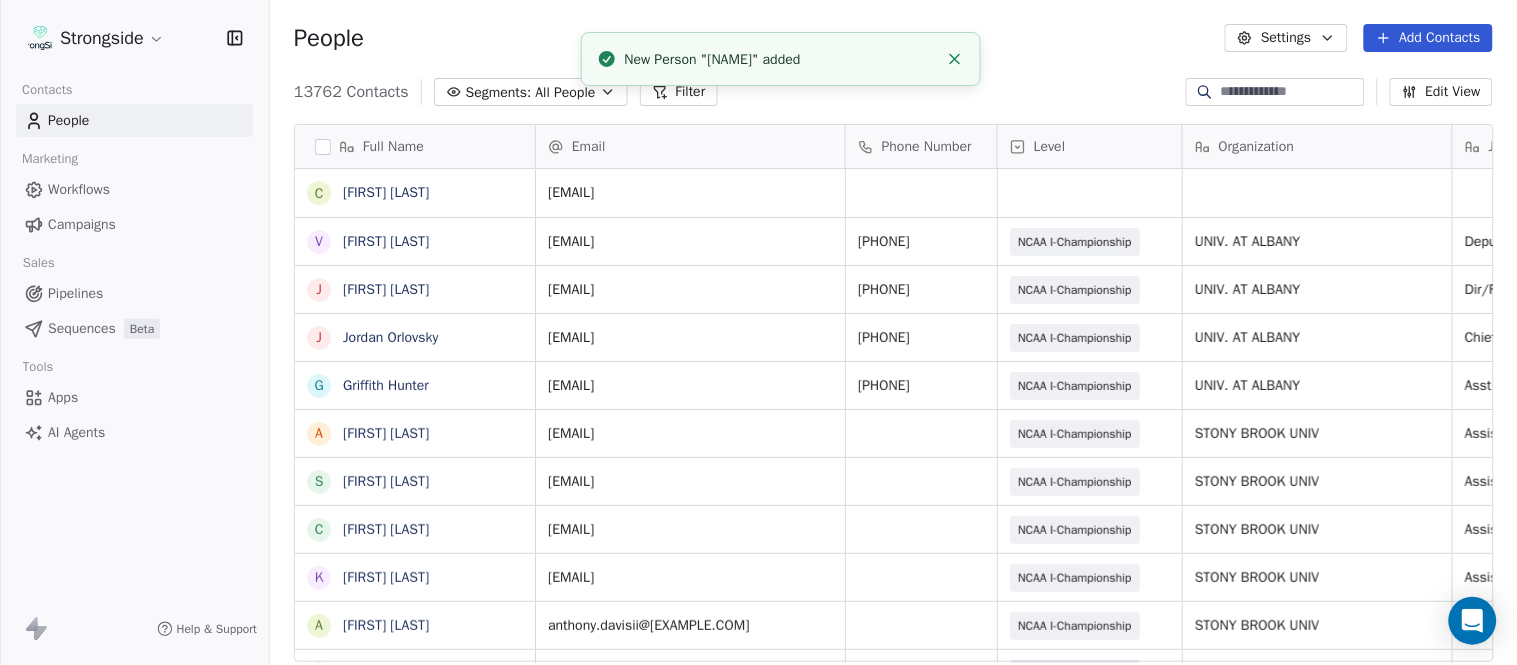 click 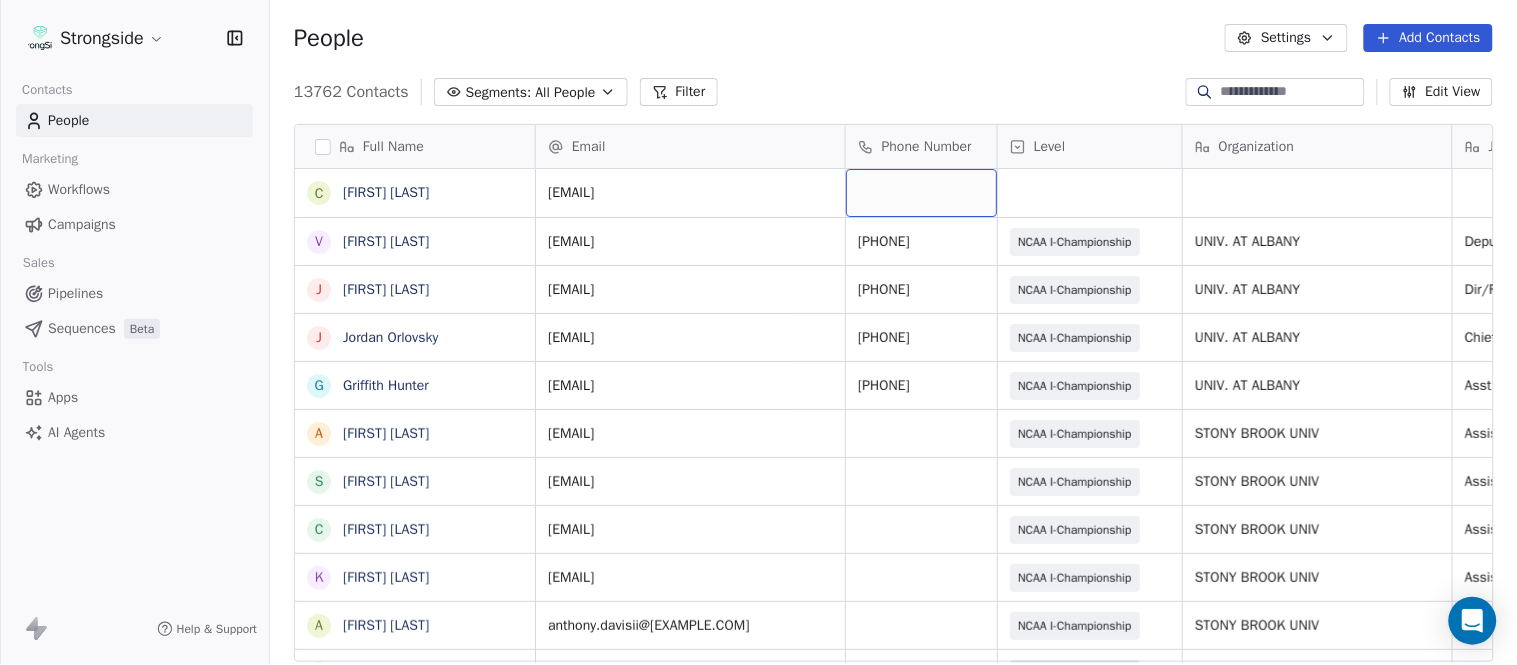 click at bounding box center [921, 193] 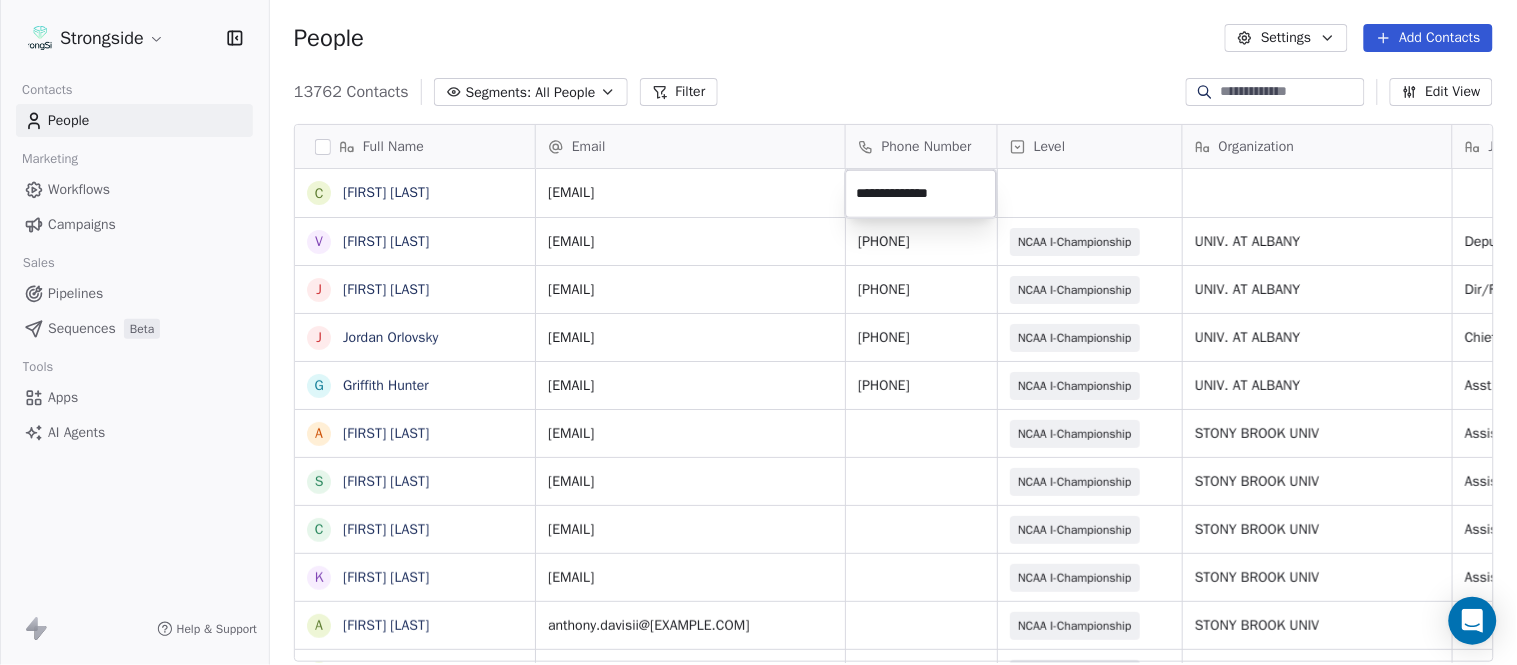 click on "Strongside Contacts People Marketing Workflows Campaigns Sales Pipelines Sequences Beta Tools Apps AI Agents Help & Support People Settings  Add Contacts 13762 Contacts Segments: All People Filter  Edit View Tag Add to Sequence Export Full Name C Chris Calabrese V Vic Cegles J Jon Simmons J Jordan Orlovsky G Griffith Hunter A Adam Lovan S Sean Hammonds C Chris Bache K Kevin Elliott A Anthony Davis II S Steve Martino S Scott Lewis Z Zuril Hendrick S Sean Kennedy E Elizabeth Zanolli B Briana Sterling J Jack Clark E Enzo Zucconi T Timothy Koehler B Billy Cosh S Shawn Heilbron B Billy Barber A Aaron Suma J Jeffrey Carter M Mike Ferraro D Dominic Dutton J Johanna Migliaccio T Tim Murray R Roger Kotlarz C Caleb Nartey V Vance Thompson Email Phone Number Level Organization Job Title Tags Created Date BST Status ccalabrese@albany.edu Aug 08, 2025 09:43 PM vcegles@albany.edu (518) 442-3564 NCAA I-Championship UNIV. AT ALBANY Deputy AD/FB Admin Aug 08, 2025 09:42 PM jasimmons@albany.edu (518) 442-3052 UNIV. AT ALBANY" at bounding box center [758, 332] 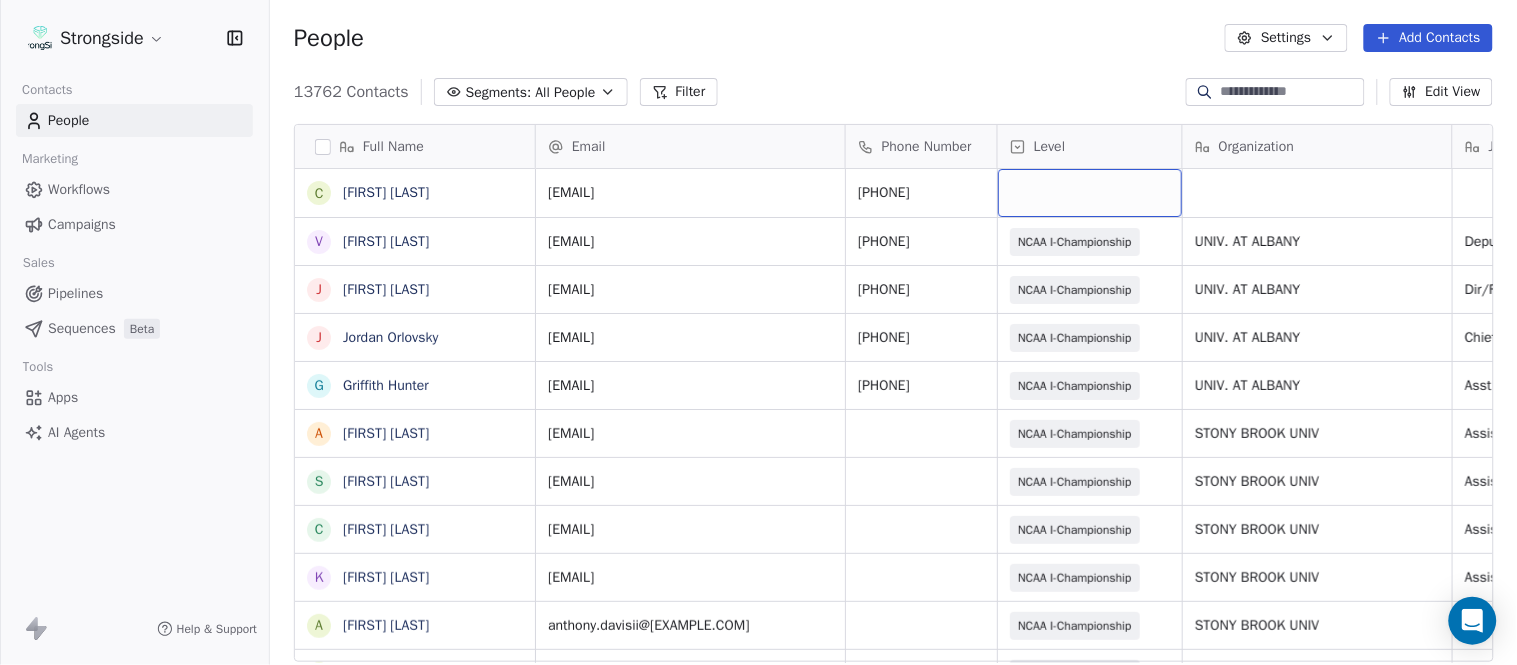 click at bounding box center (1090, 193) 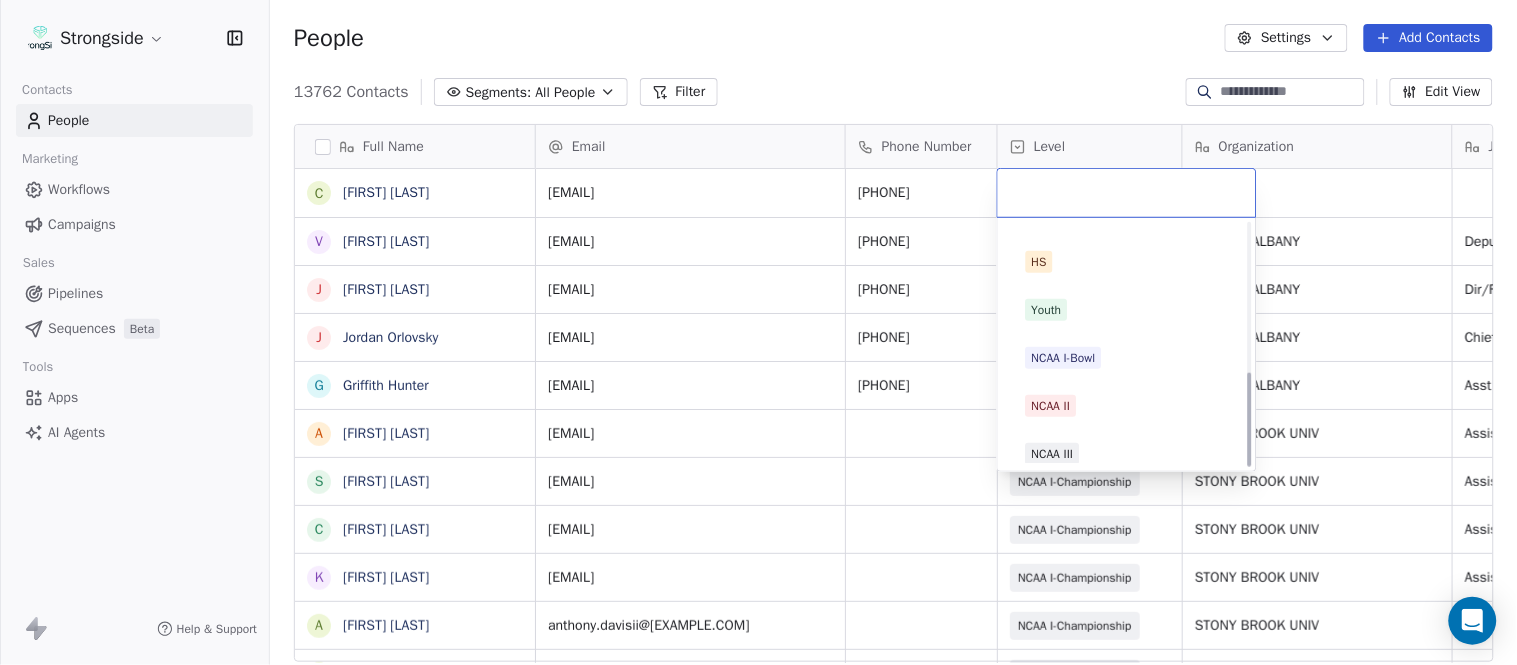 scroll, scrollTop: 378, scrollLeft: 0, axis: vertical 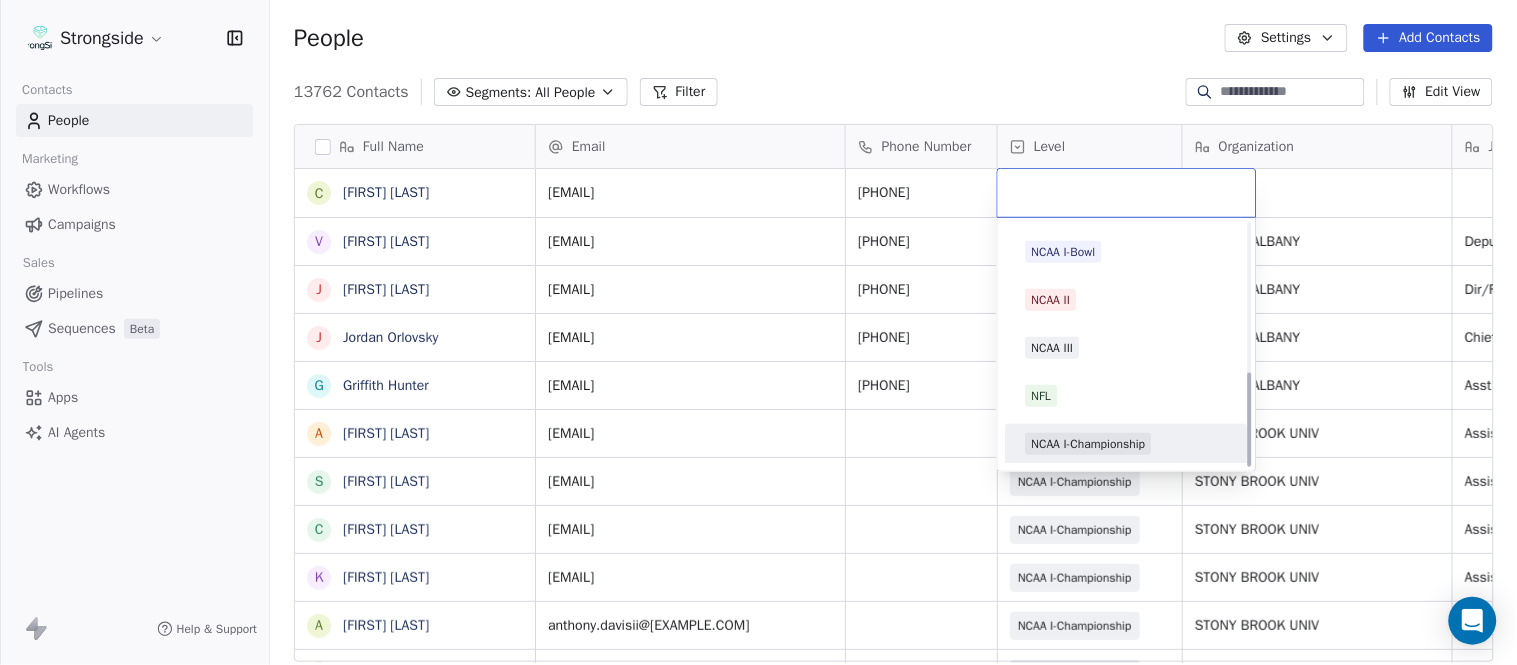 click on "NCAA I-Championship" at bounding box center (1089, 444) 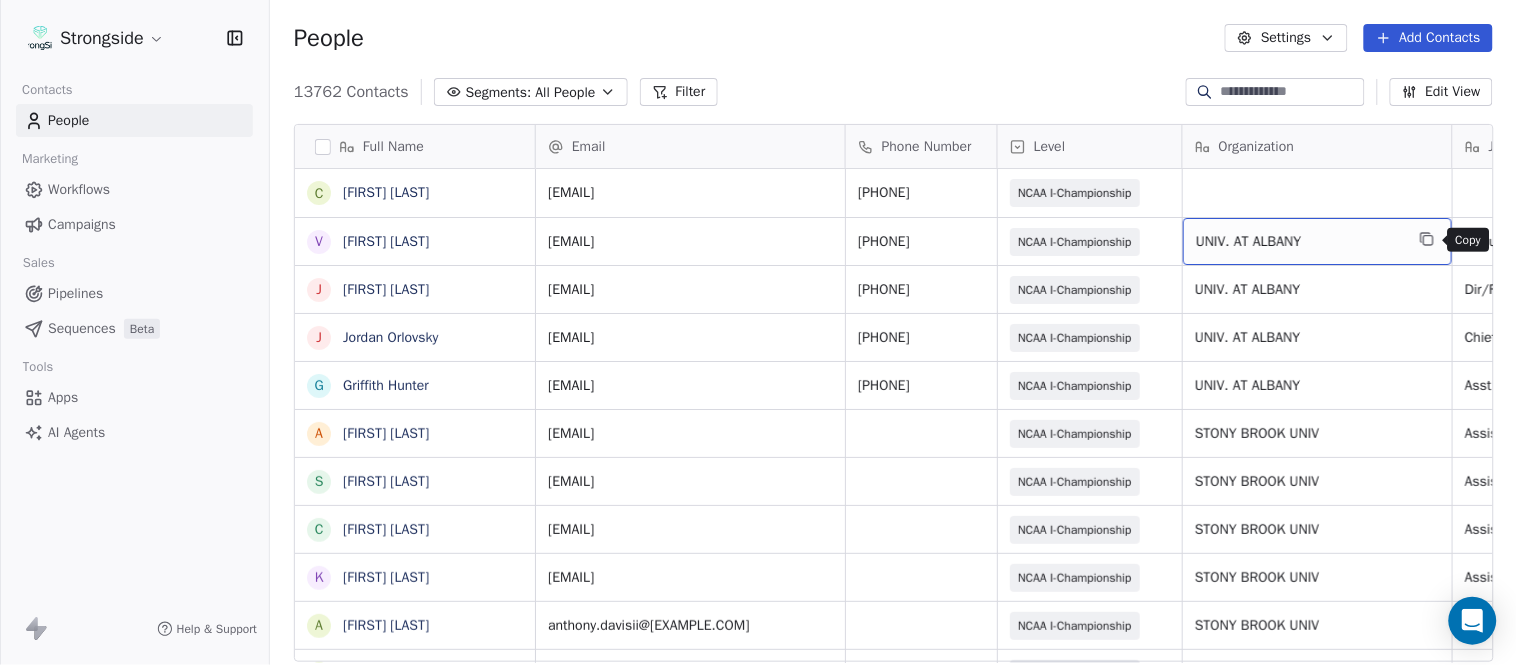 click at bounding box center [1427, 239] 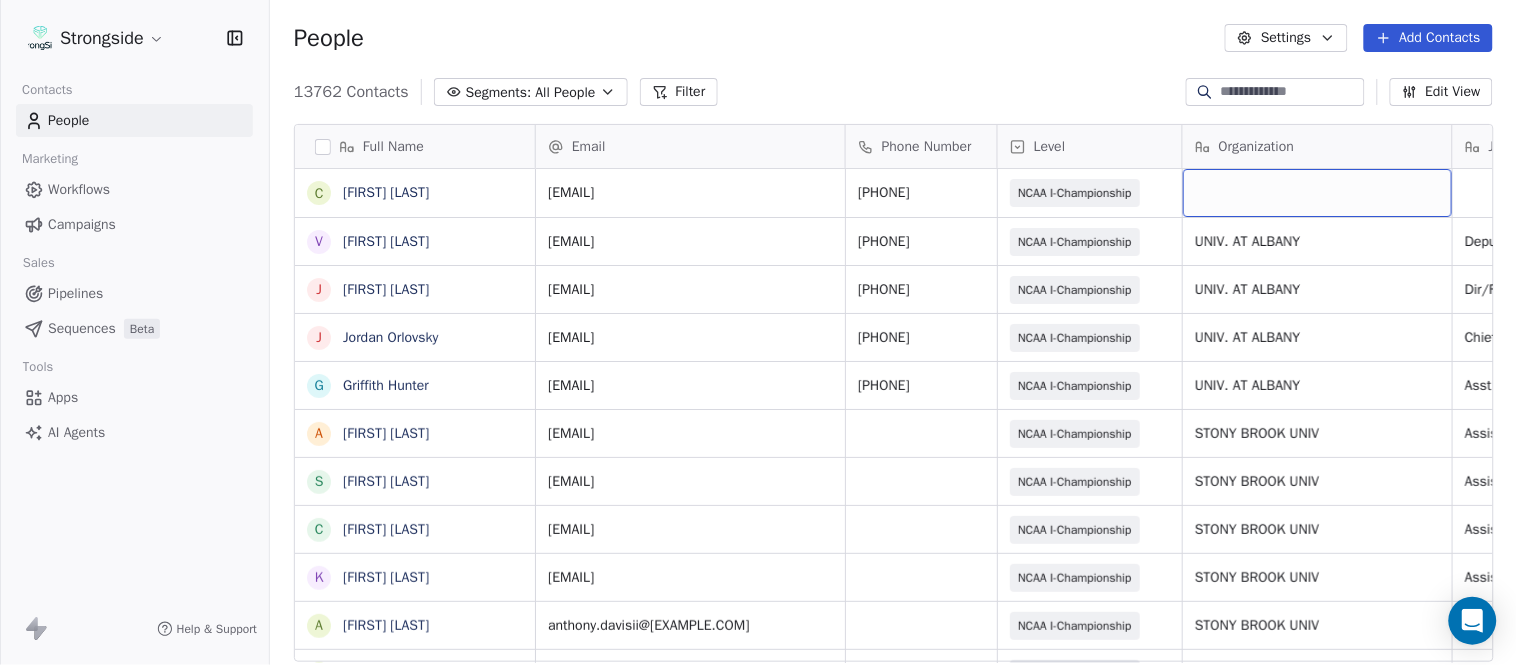 click at bounding box center [1317, 193] 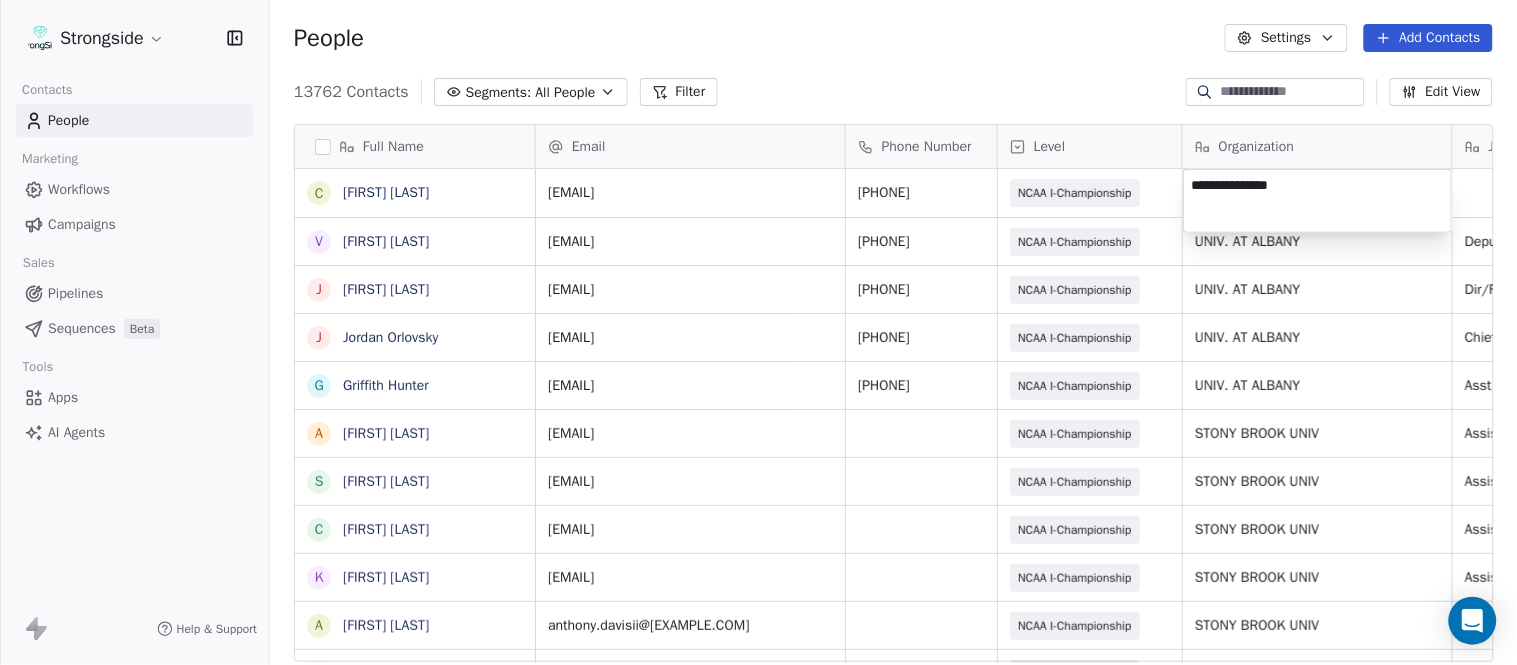 click on "Strongside Contacts People Marketing Workflows Campaigns Sales Pipelines Sequences Beta Tools Apps AI Agents Help & Support People Settings  Add Contacts 13762 Contacts Segments: All People Filter  Edit View Tag Add to Sequence Export Full Name C Chris Calabrese V Vic Cegles J Jon Simmons J Jordan Orlovsky G Griffith Hunter A Adam Lovan S Sean Hammonds C Chris Bache K Kevin Elliott A Anthony Davis II S Steve Martino S Scott Lewis Z Zuril Hendrick S Sean Kennedy E Elizabeth Zanolli B Briana Sterling J Jack Clark E Enzo Zucconi T Timothy Koehler B Billy Cosh S Shawn Heilbron B Billy Barber A Aaron Suma J Jeffrey Carter M Mike Ferraro D Dominic Dutton J Johanna Migliaccio T Tim Murray R Roger Kotlarz C Caleb Nartey V Vance Thompson Email Phone Number Level Organization Job Title Tags Created Date BST Status ccalabrese@albany.edu (518) 442-3052 NCAA I-Championship Aug 08, 2025 09:43 PM vcegles@albany.edu (518) 442-3564 NCAA I-Championship UNIV. AT ALBANY Deputy AD/FB Admin Aug 08, 2025 09:42 PM (518) 442-3052" at bounding box center [758, 332] 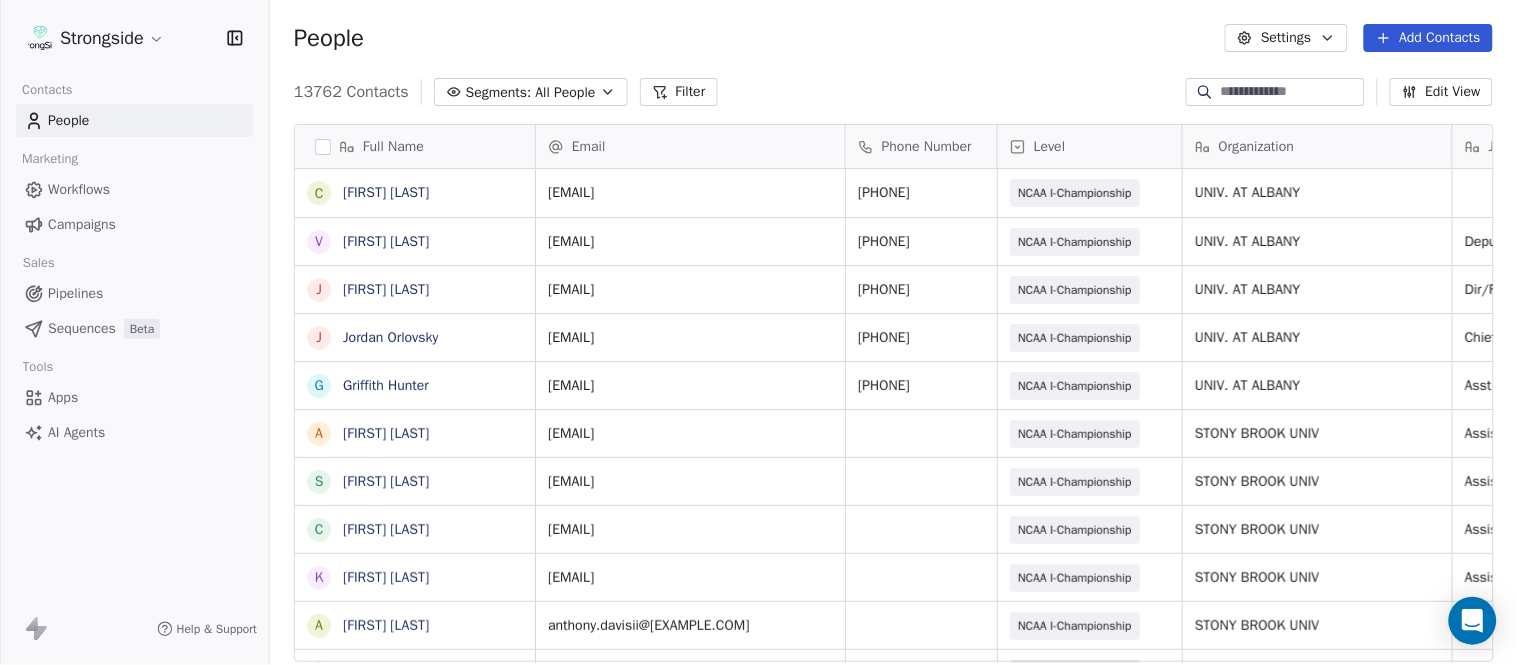 click on "vcegles@albany.edu (518) 442-3564 NCAA I-Championship UNIV. AT ALBANY Deputy AD/FB Admin Aug 08, 2025 09:42 PM" at bounding box center (2177, 241) 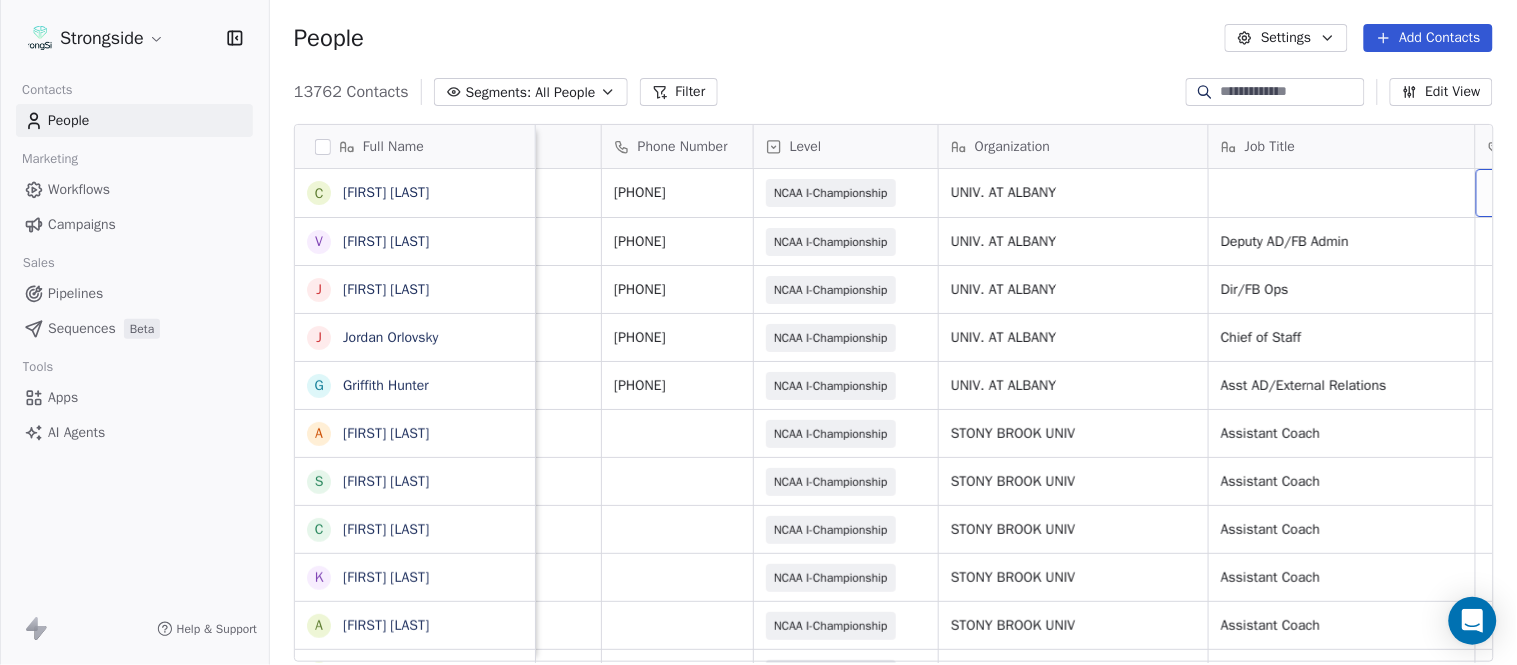 scroll, scrollTop: 0, scrollLeft: 528, axis: horizontal 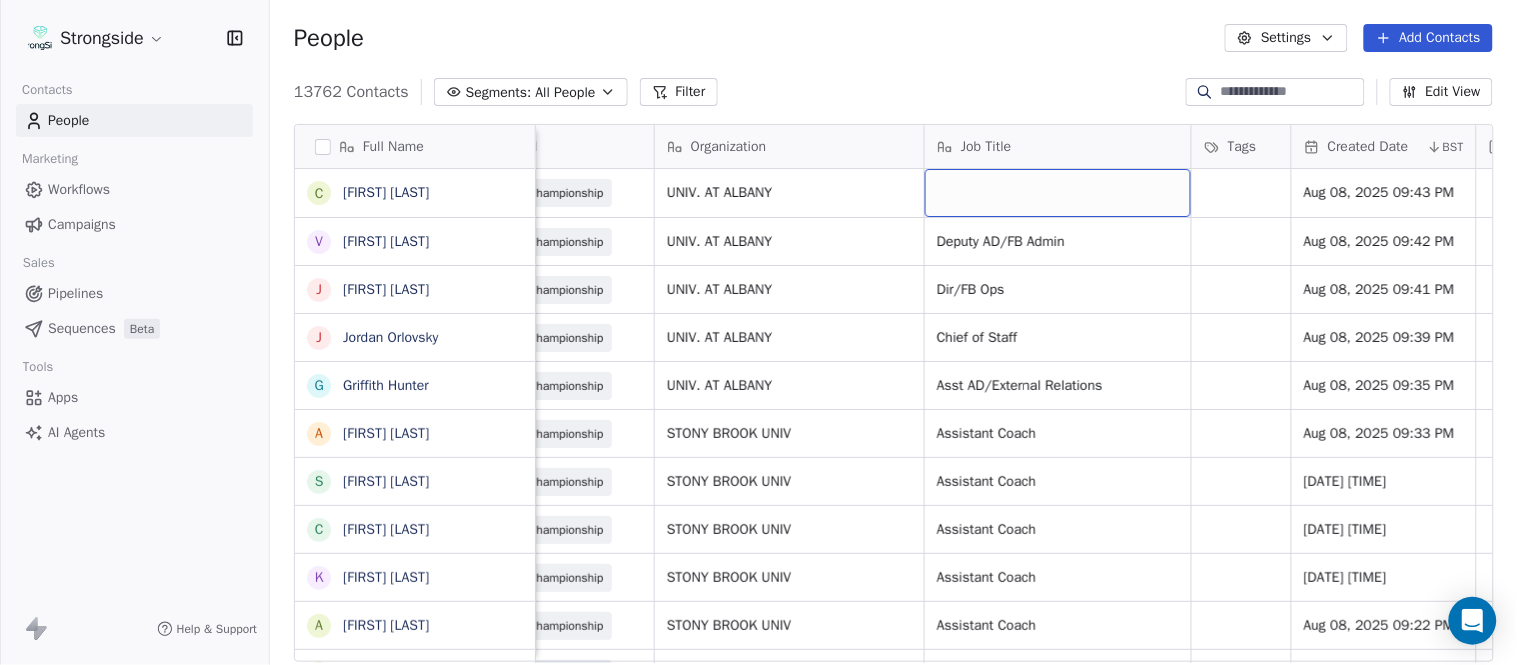 click at bounding box center (1058, 193) 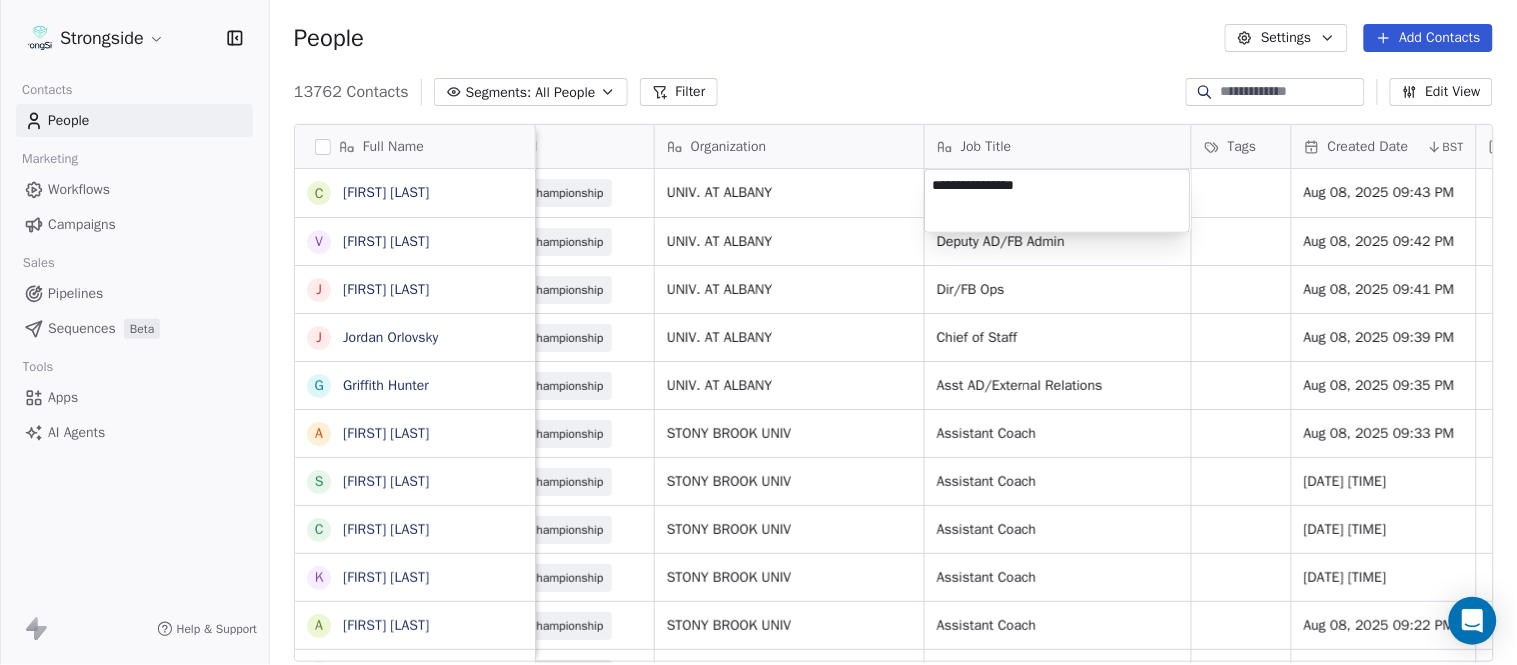 drag, startPoint x: 1021, startPoint y: 96, endPoint x: 1077, endPoint y: 165, distance: 88.86507 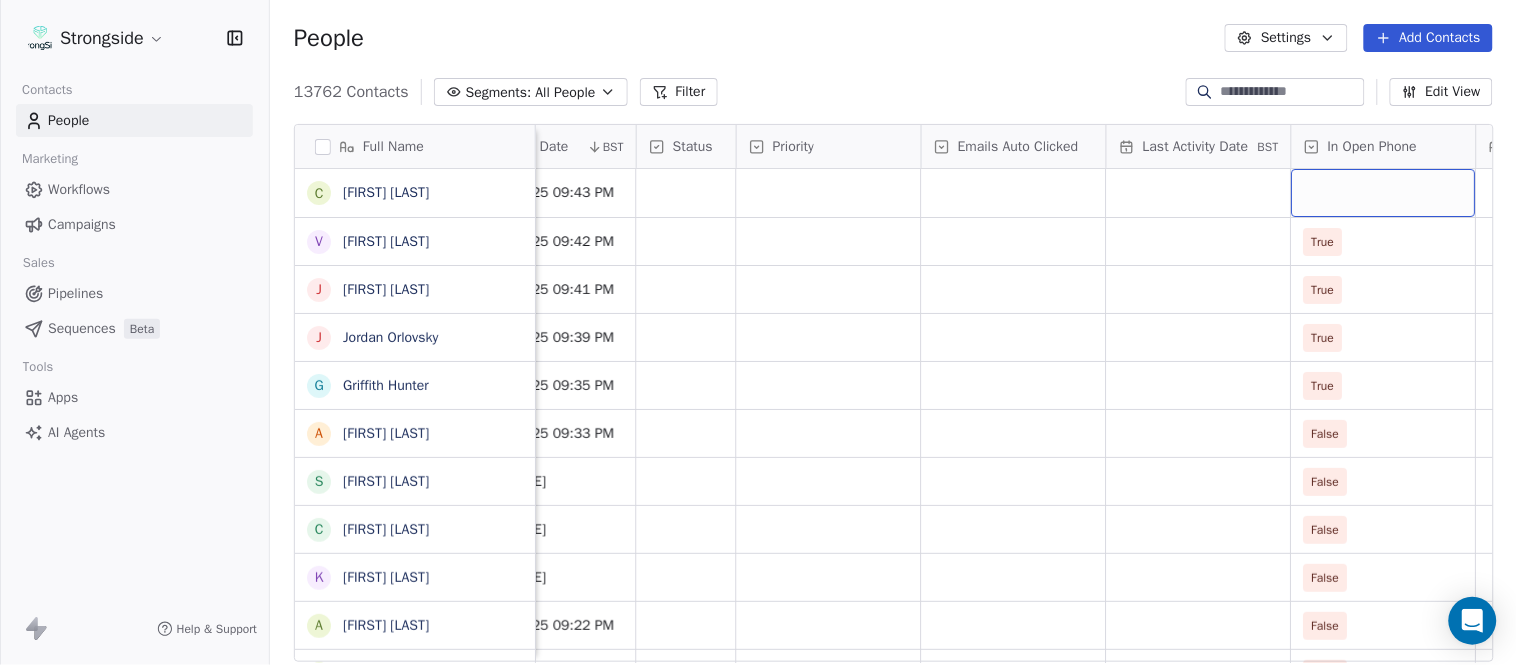 scroll, scrollTop: 0, scrollLeft: 1554, axis: horizontal 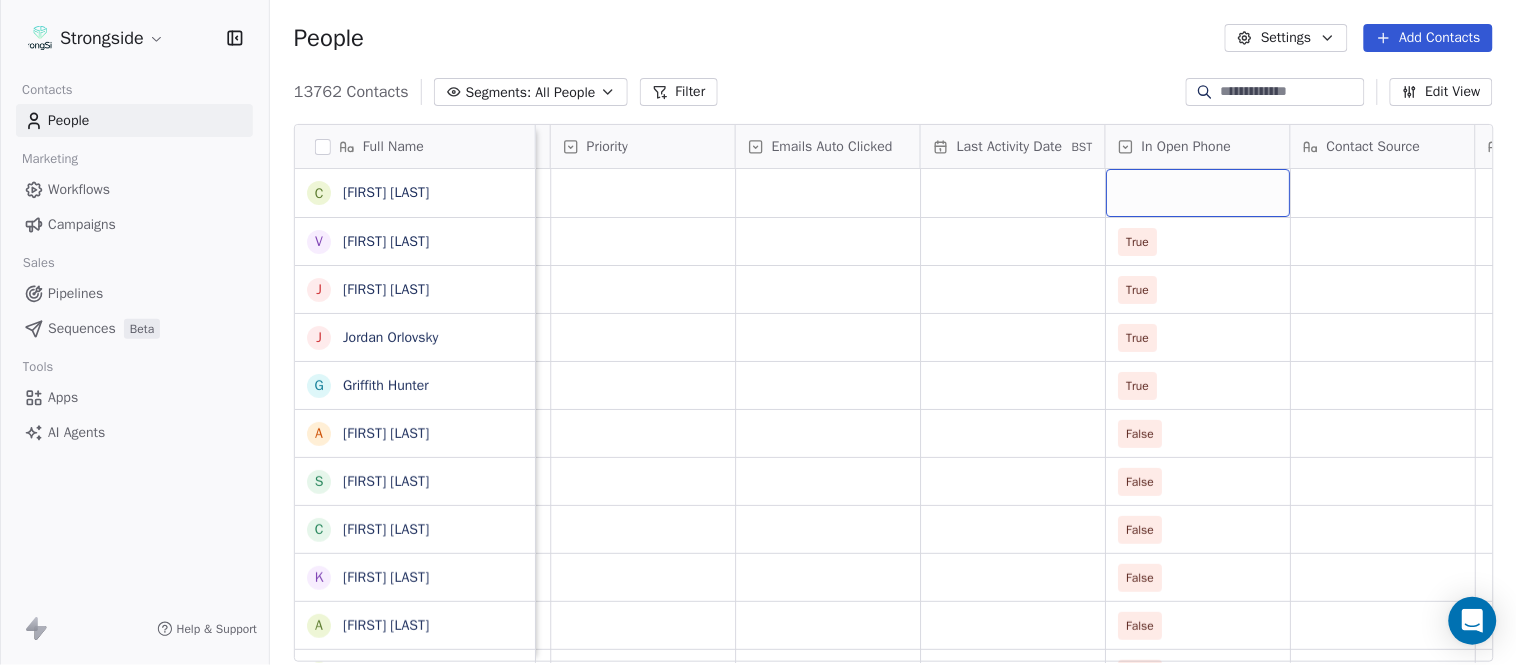 click at bounding box center (1198, 193) 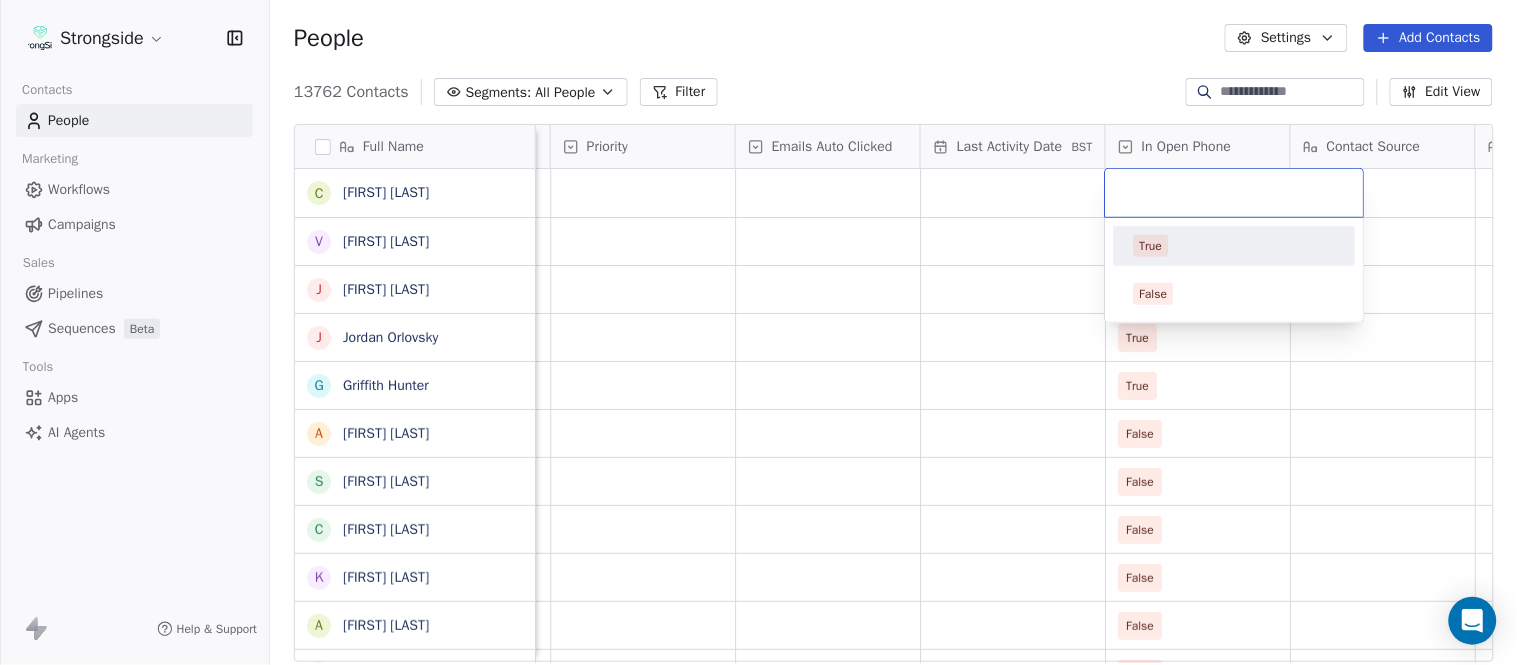 click on "True" at bounding box center (1235, 246) 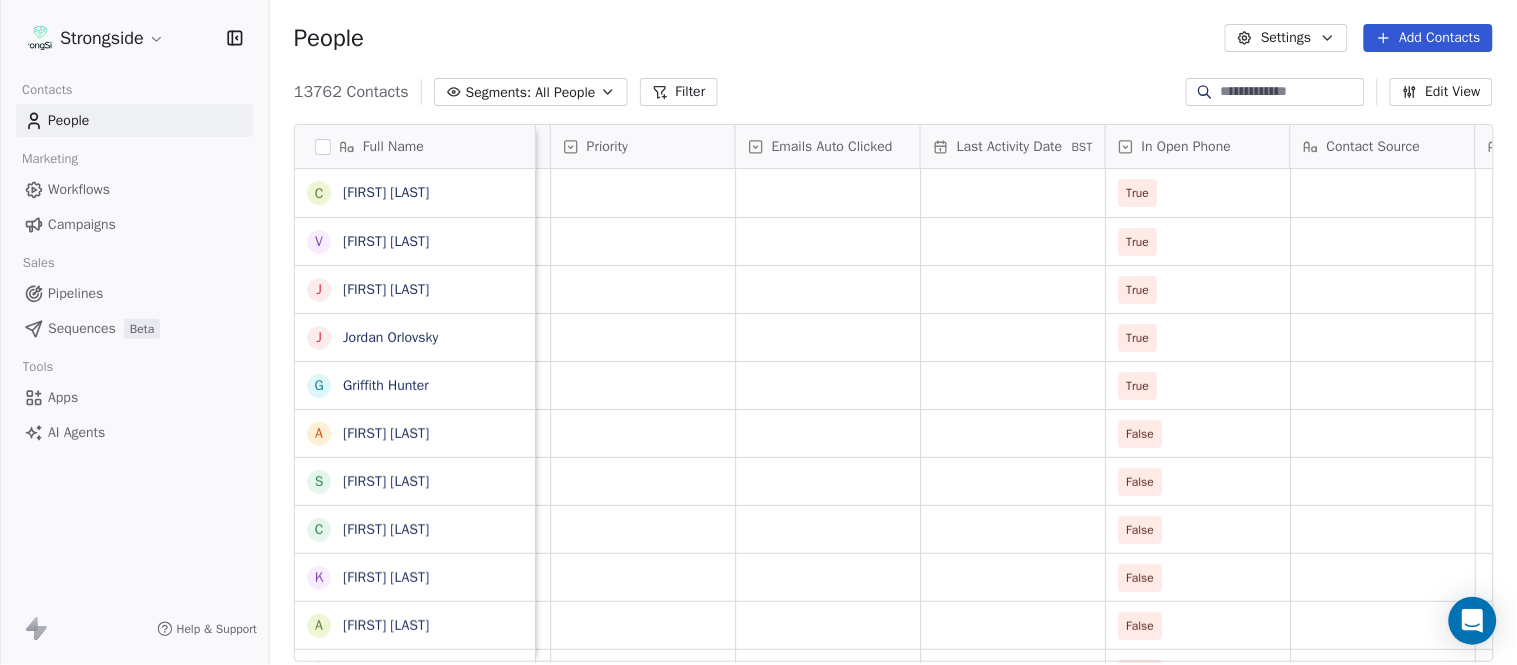 click on "In Open Phone" at bounding box center (1198, 146) 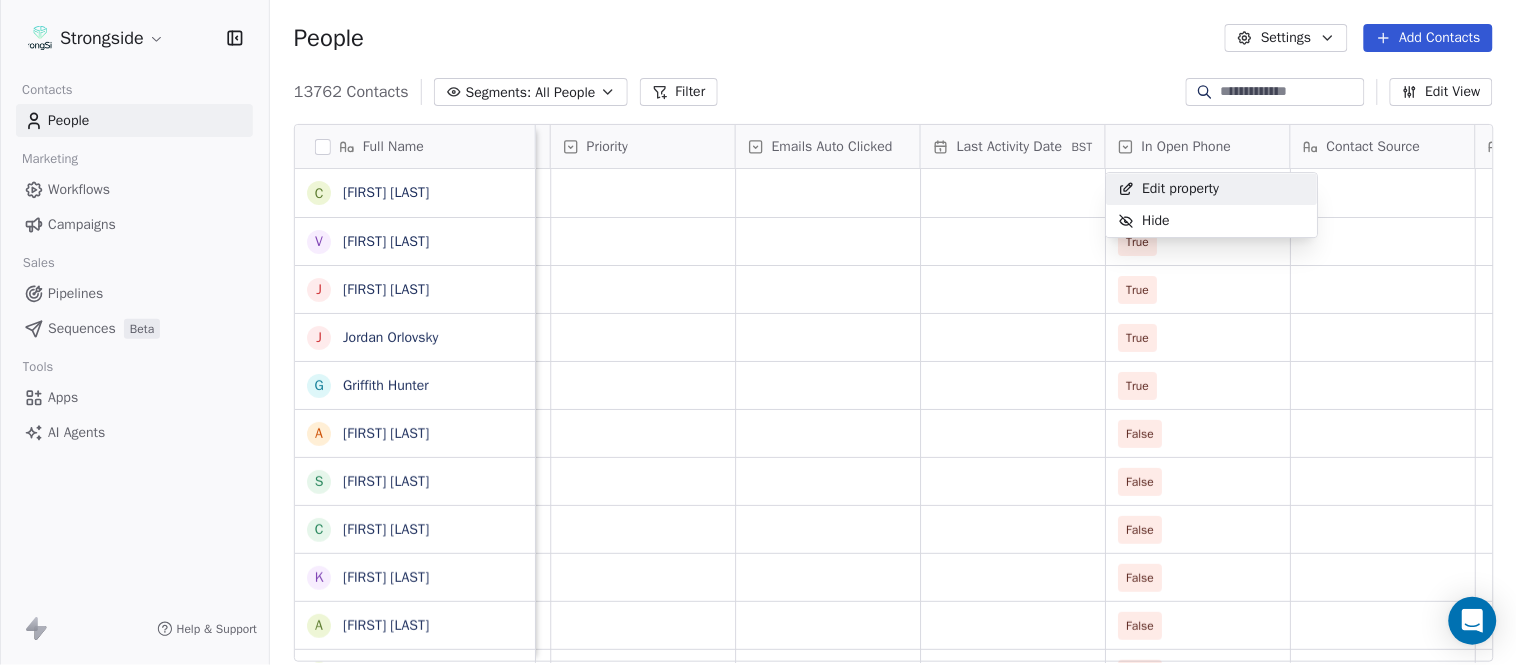 click on "Strongside Contacts People Marketing Workflows Campaigns Sales Pipelines Sequences Beta Tools Apps AI Agents Help & Support People Settings  Add Contacts 13762 Contacts Segments: All People Filter  Edit View Tag Add to Sequence Export Full Name C Chris Calabrese V Vic Cegles J Jon Simmons J Jordan Orlovsky G Griffith Hunter A Adam Lovan S Sean Hammonds C Chris Bache K Kevin Elliott A Anthony Davis II S Steve Martino S Scott Lewis Z Zuril Hendrick S Sean Kennedy E Elizabeth Zanolli B Briana Sterling J Jack Clark E Enzo Zucconi T Timothy Koehler B Billy Cosh S Shawn Heilbron B Billy Barber A Aaron Suma J Jeffrey Carter M Mike Ferraro D Dominic Dutton J Johanna Migliaccio T Tim Murray R Roger Kotlarz C Caleb Nartey V Vance Thompson Job Title Tags Created Date BST Status Priority Emails Auto Clicked Last Activity Date BST In Open Phone Contact Source Note/Call Positions Student Pop. Lead Account   Player Personnel Aug 08, 2025 09:43 PM True   Deputy AD/FB Admin Aug 08, 2025 09:42 PM True All Positions   True" at bounding box center [758, 332] 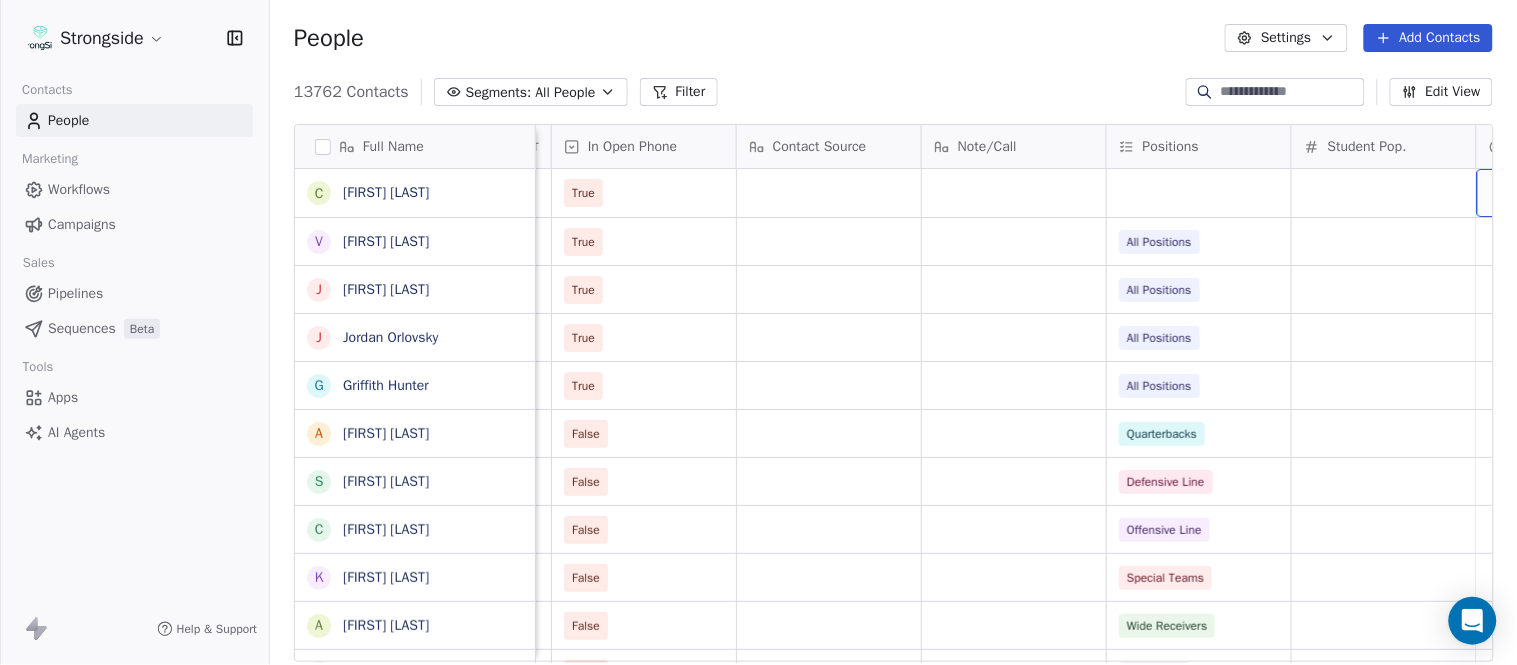 scroll, scrollTop: 0, scrollLeft: 2294, axis: horizontal 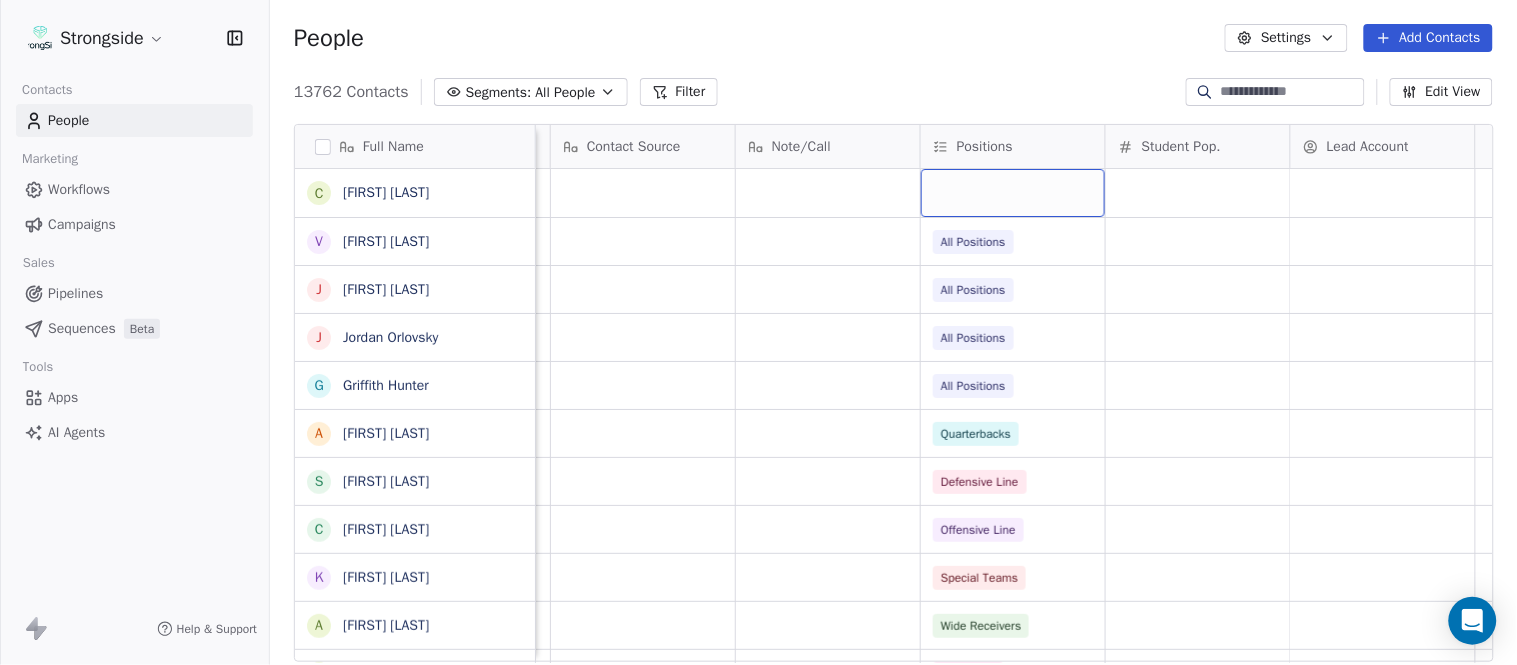 click at bounding box center (1013, 193) 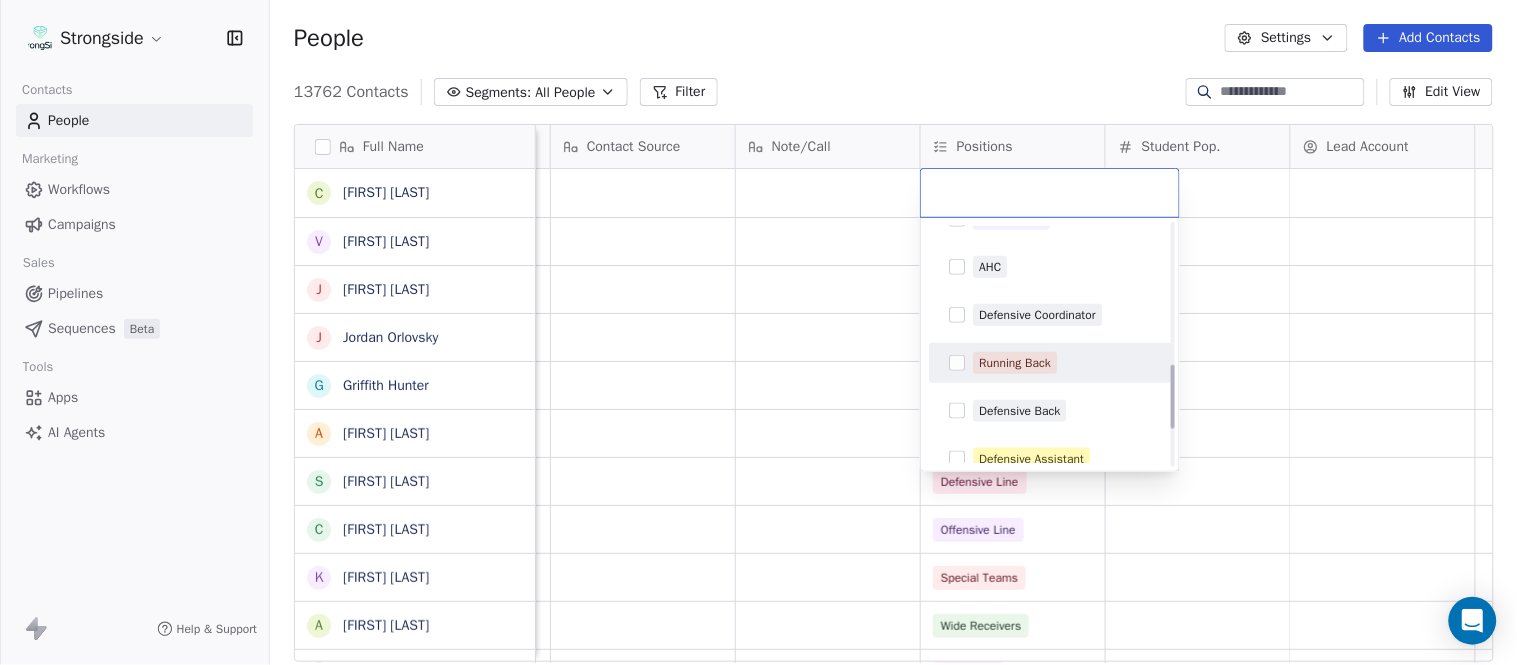scroll, scrollTop: 444, scrollLeft: 0, axis: vertical 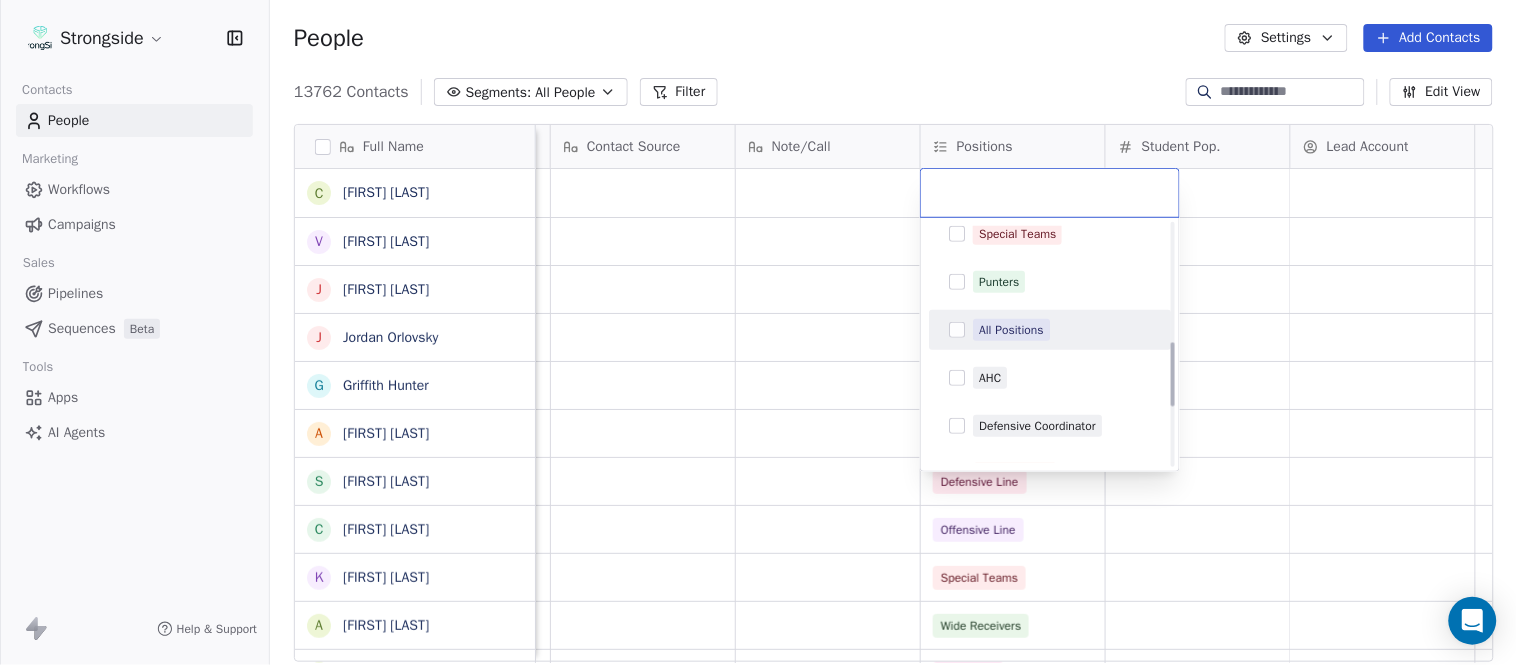 click on "All Positions" at bounding box center (1011, 330) 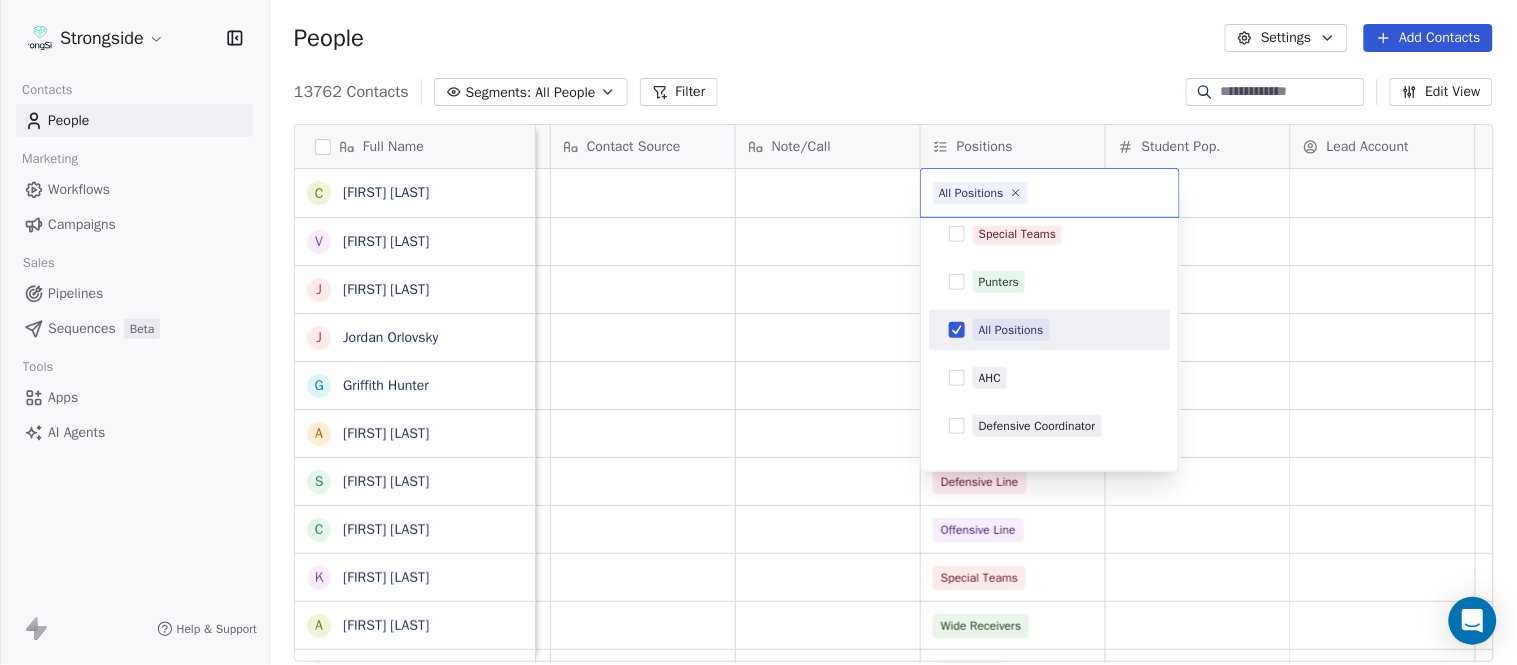 click on "Strongside Contacts People Marketing Workflows Campaigns Sales Pipelines Sequences Beta Tools Apps AI Agents Help & Support People Settings  Add Contacts 13762 Contacts Segments: All People Filter  Edit View Tag Add to Sequence Export Full Name C Chris Calabrese V Vic Cegles J Jon Simmons J Jordan Orlovsky G Griffith Hunter A Adam Lovan S Sean Hammonds C Chris Bache K Kevin Elliott A Anthony Davis II S Steve Martino S Scott Lewis Z Zuril Hendrick S Sean Kennedy E Elizabeth Zanolli B Briana Sterling J Jack Clark E Enzo Zucconi T Timothy Koehler B Billy Cosh S Shawn Heilbron B Billy Barber A Aaron Suma J Jeffrey Carter M Mike Ferraro D Dominic Dutton J Johanna Migliaccio T Tim Murray R Roger Kotlarz C Caleb Nartey V Vance Thompson Priority Emails Auto Clicked Last Activity Date BST In Open Phone Contact Source Note/Call Positions Student Pop. Lead Account   True   True All Positions   True All Positions   True All Positions   True All Positions   False Quarterbacks   False Defensive Line   False   False" at bounding box center [758, 332] 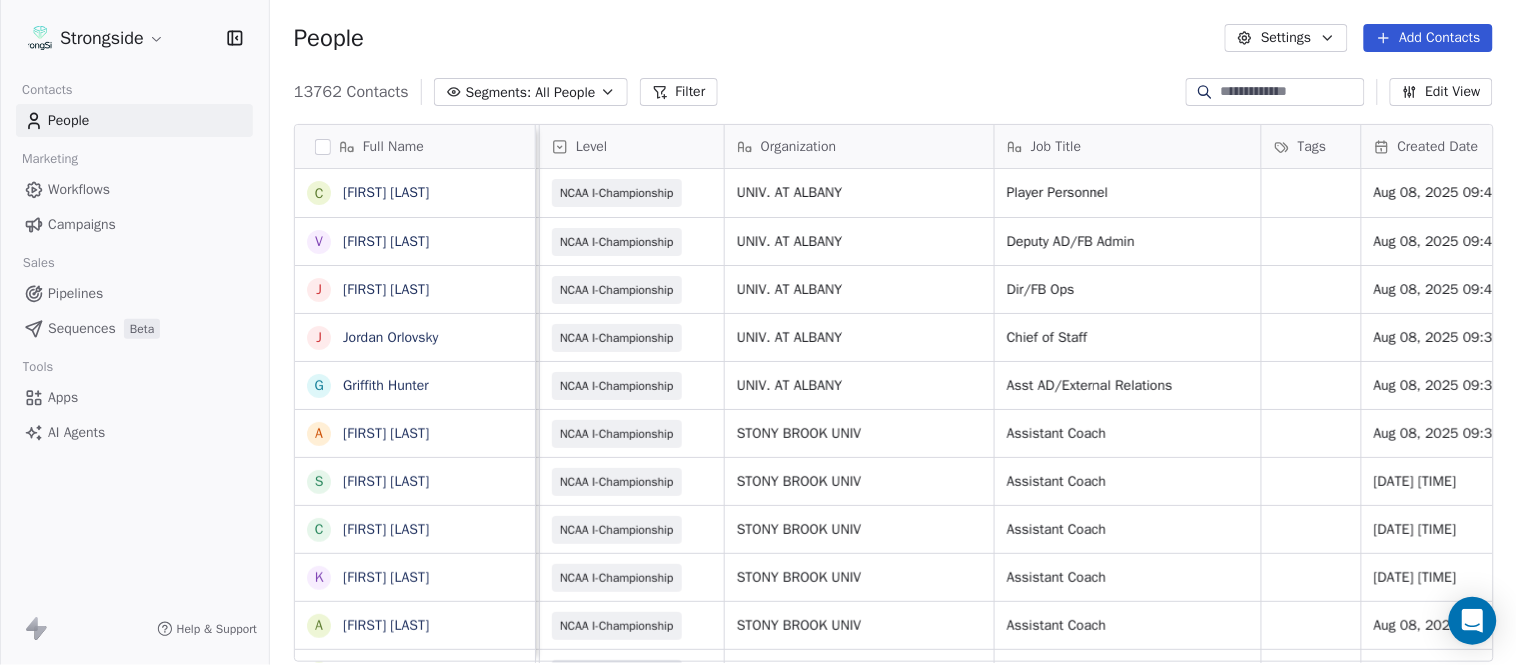 scroll, scrollTop: 0, scrollLeft: 0, axis: both 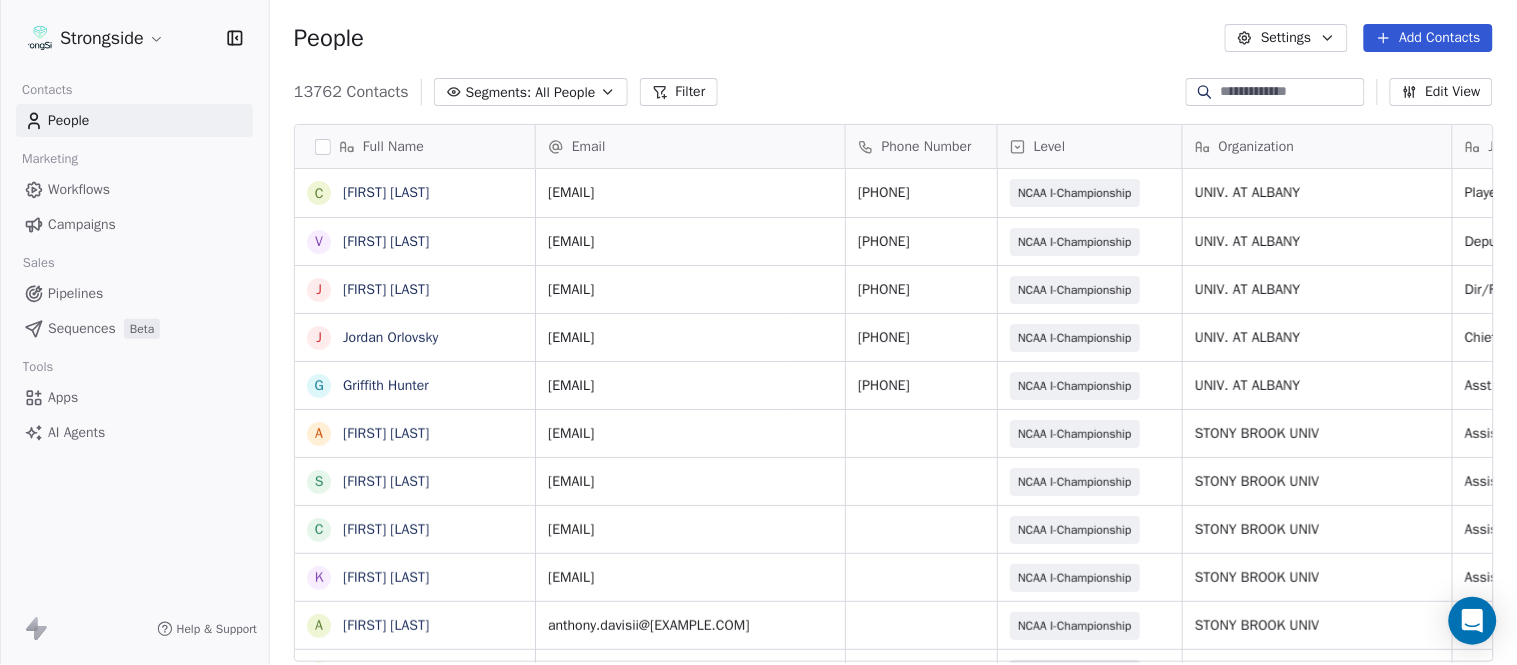 click on "Add Contacts" at bounding box center (1428, 38) 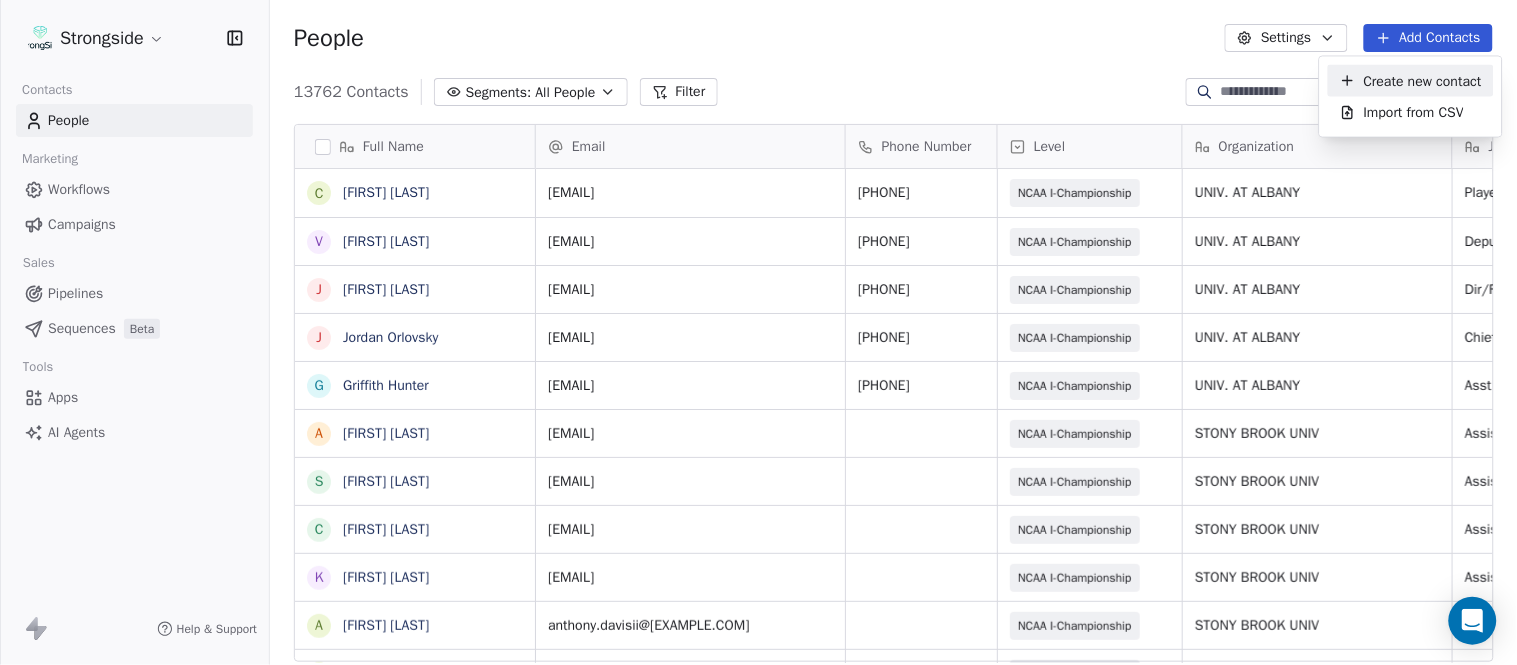 click on "Create new contact" at bounding box center (1423, 80) 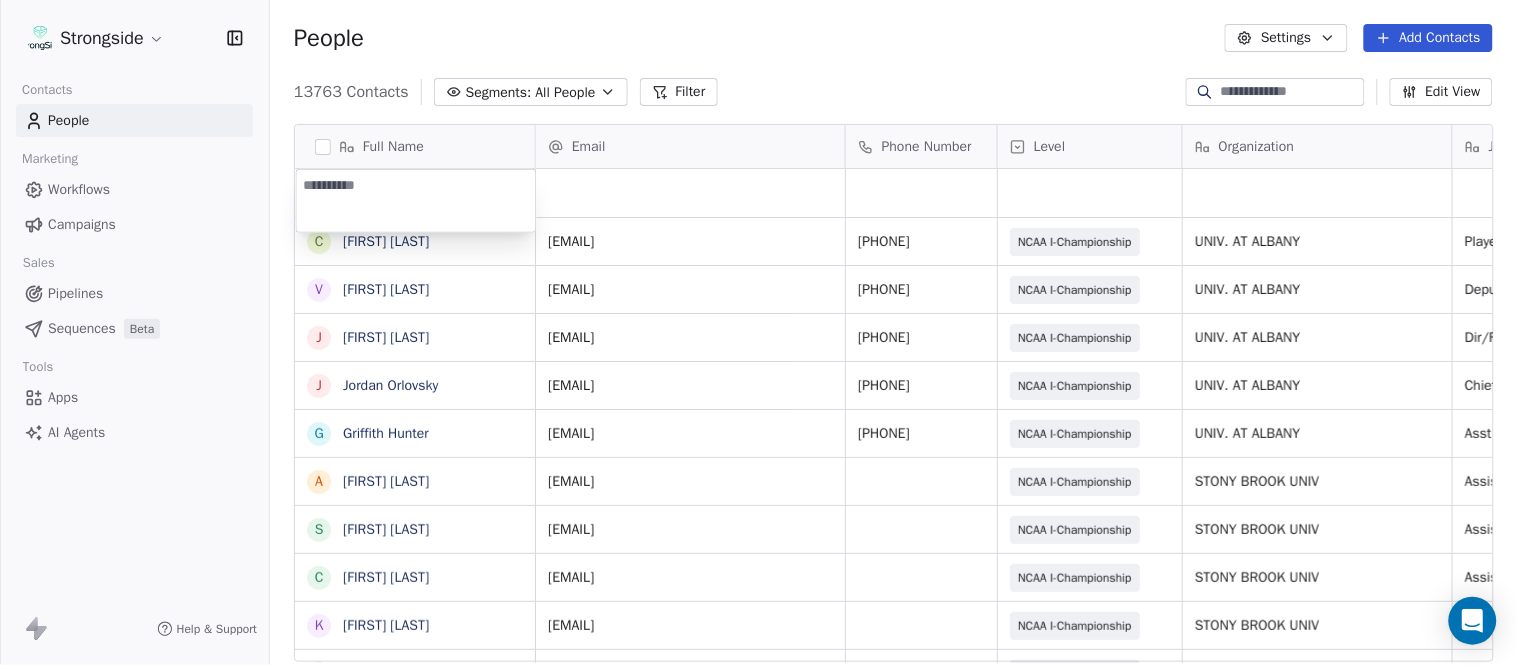 type on "**********" 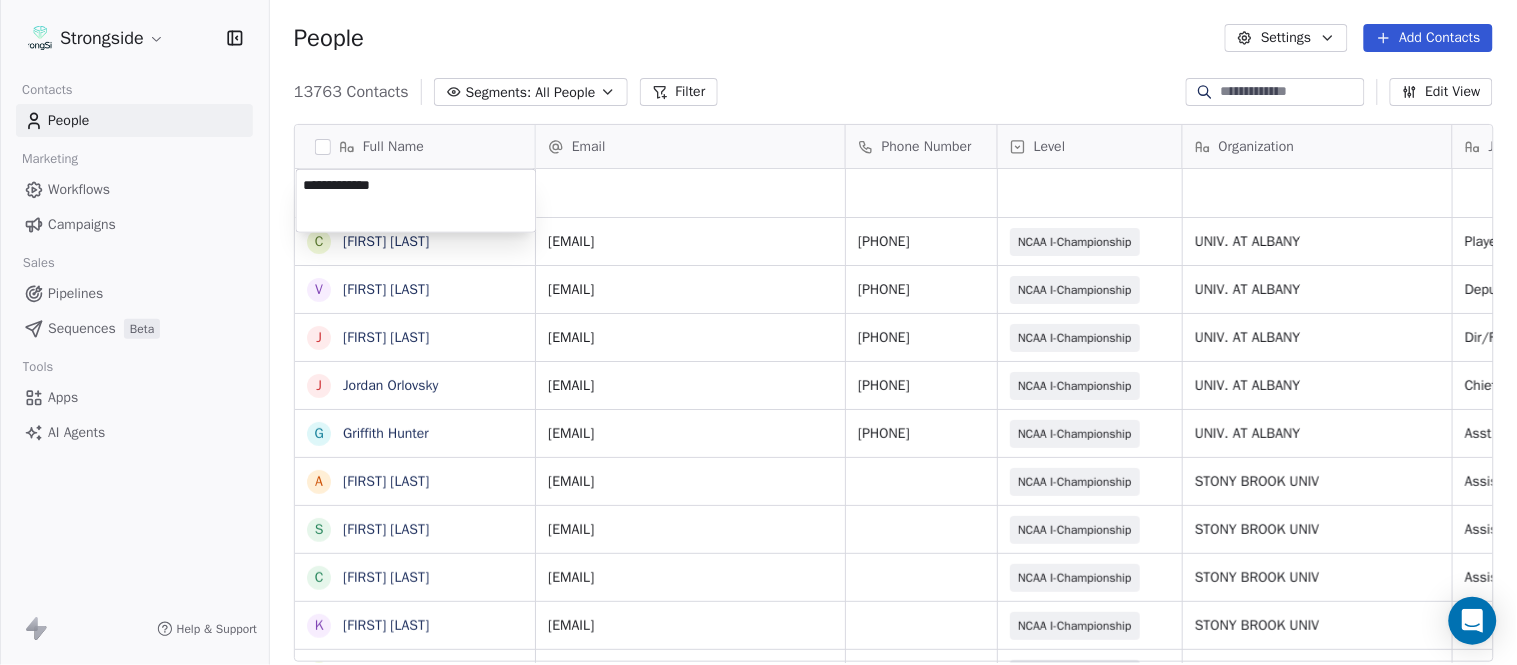 click on "Strongside Contacts People Marketing Workflows Campaigns Sales Pipelines Sequences Beta Tools Apps AI Agents Help & Support People Settings  Add Contacts 13763 Contacts Segments: All People Filter  Edit View Tag Add to Sequence Export Full Name C Chris Calabrese V Vic Cegles J Jon Simmons J Jordan Orlovsky G Griffith Hunter A Adam Lovan S Sean Hammonds C Chris Bache K Kevin Elliott A Anthony Davis II S Steve Martino S Scott Lewis Z Zuril Hendrick S Sean Kennedy E Elizabeth Zanolli B Briana Sterling J Jack Clark E Enzo Zucconi T Timothy Koehler B Billy Cosh S Shawn Heilbron B Billy Barber A Aaron Suma J Jeffrey Carter M Mike Ferraro D Dominic Dutton J Johanna Migliaccio T Tim Murray R Roger Kotlarz C Caleb Nartey Email Phone Number Level Organization Job Title Tags Created Date BST Status Aug 08, 2025 09:44 PM ccalabrese@albany.edu (518) 442-3052 NCAA I-Championship UNIV. AT ALBANY Player Personnel Aug 08, 2025 09:43 PM vcegles@albany.edu (518) 442-3564 NCAA I-Championship UNIV. AT ALBANY Deputy AD/FB Admin" at bounding box center (758, 332) 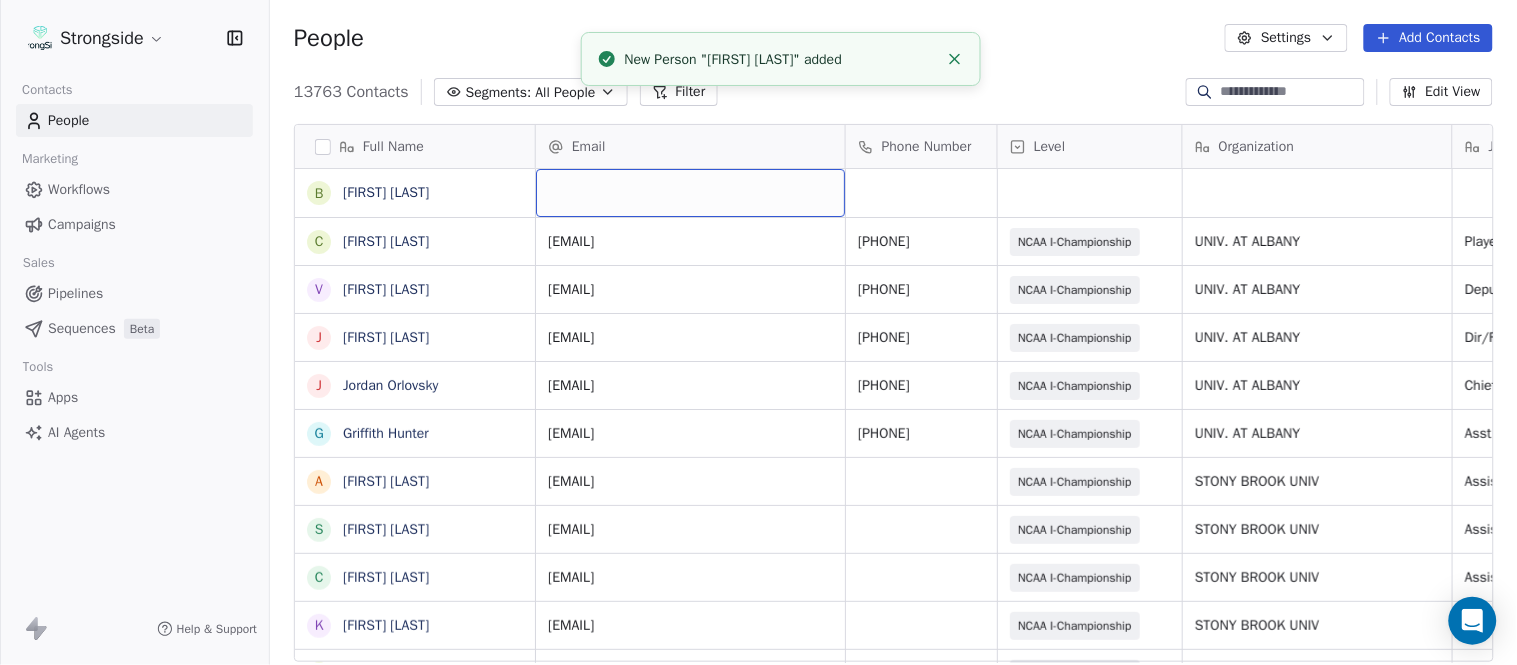 click at bounding box center (690, 193) 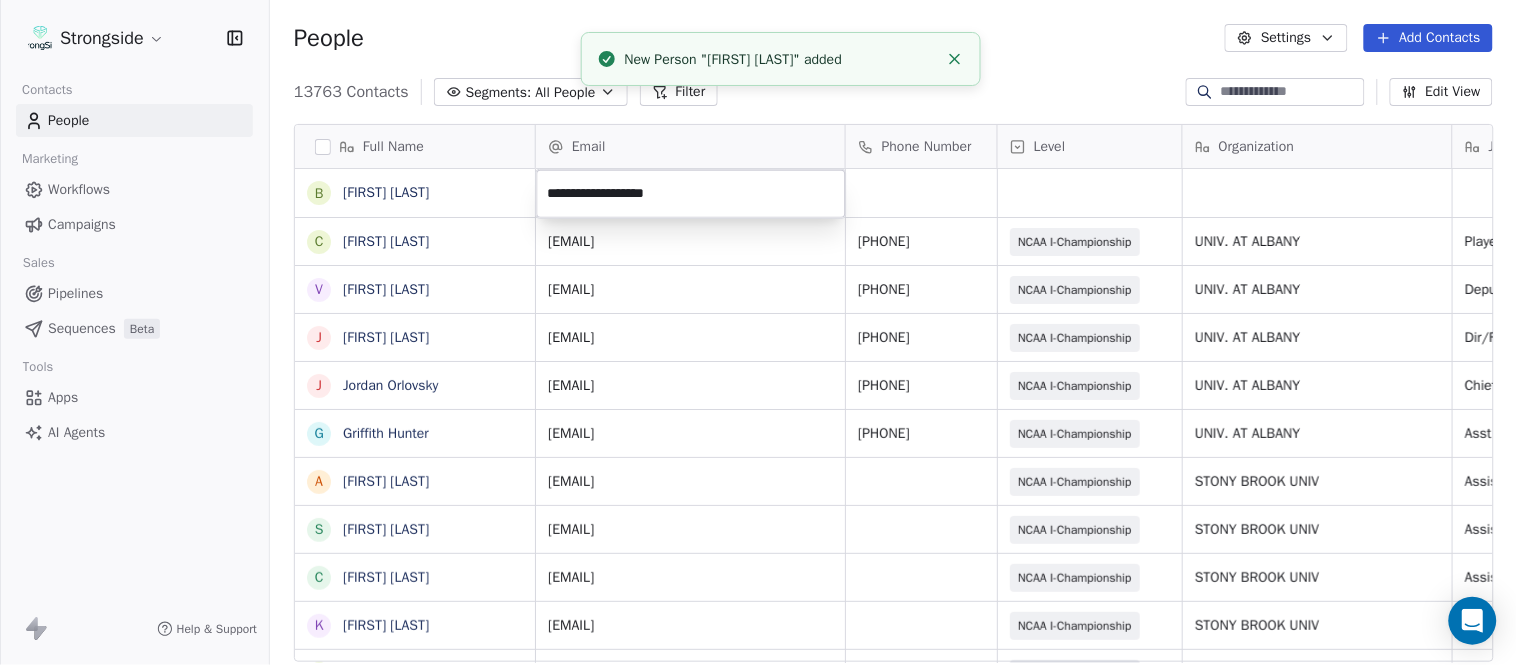 click on "Strongside Contacts People Marketing Workflows Campaigns Sales Pipelines Sequences Beta Tools Apps AI Agents Help & Support People Settings  Add Contacts 13763 Contacts Segments: All People Filter  Edit View Tag Add to Sequence Export Full Name B Brendan Smith C Chris Calabrese V Vic Cegles J Jon Simmons J Jordan Orlovsky G Griffith Hunter A Adam Lovan S Sean Hammonds C Chris Bache K Kevin Elliott A Anthony Davis II S Steve Martino S Scott Lewis Z Zuril Hendrick S Sean Kennedy E Elizabeth Zanolli B Briana Sterling J Jack Clark E Enzo Zucconi T Timothy Koehler B Billy Cosh S Shawn Heilbron B Billy Barber A Aaron Suma J Jeffrey Carter M Mike Ferraro D Dominic Dutton J Johanna Migliaccio T Tim Murray R Roger Kotlarz C Caleb Nartey Email Phone Number Level Organization Job Title Tags Created Date BST Status Aug 08, 2025 09:44 PM ccalabrese@albany.edu (518) 442-3052 NCAA I-Championship UNIV. AT ALBANY Player Personnel Aug 08, 2025 09:43 PM vcegles@albany.edu (518) 442-3564 NCAA I-Championship UNIV. AT ALBANY SID" at bounding box center [758, 332] 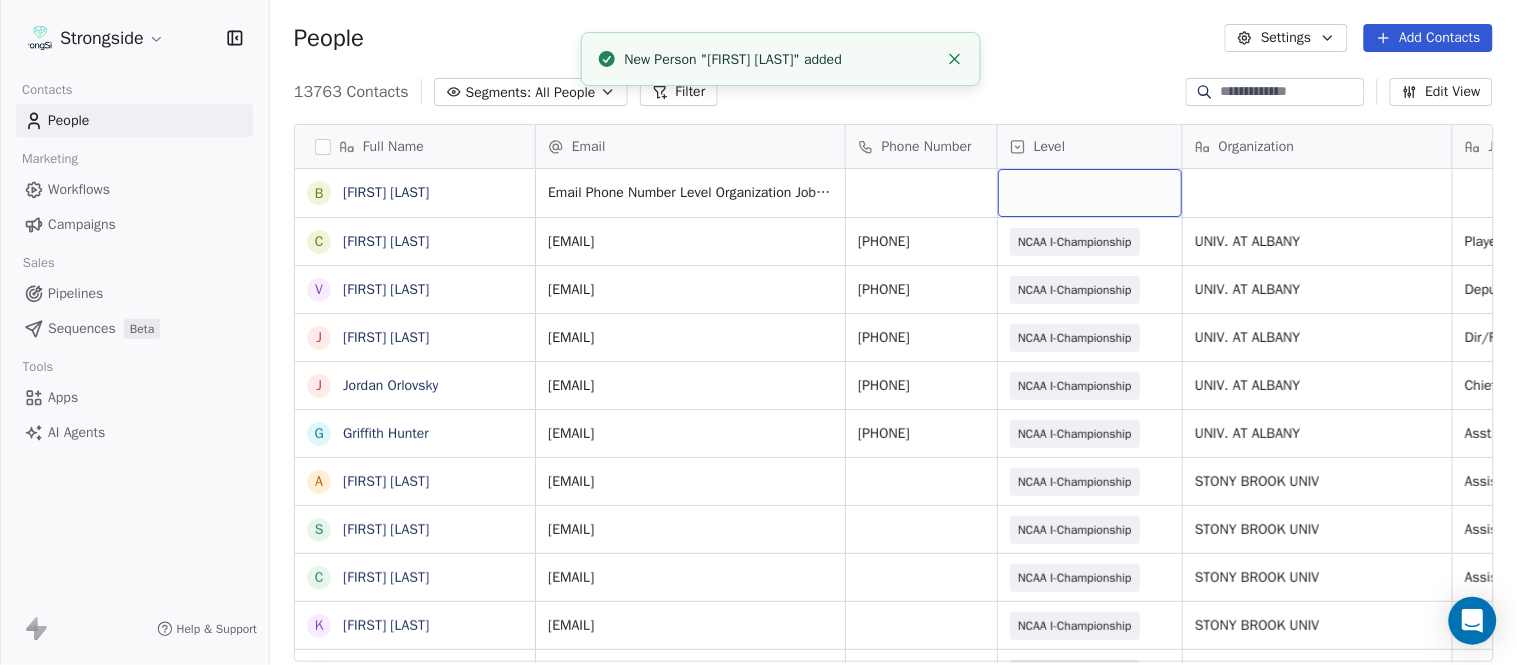 click at bounding box center (1090, 193) 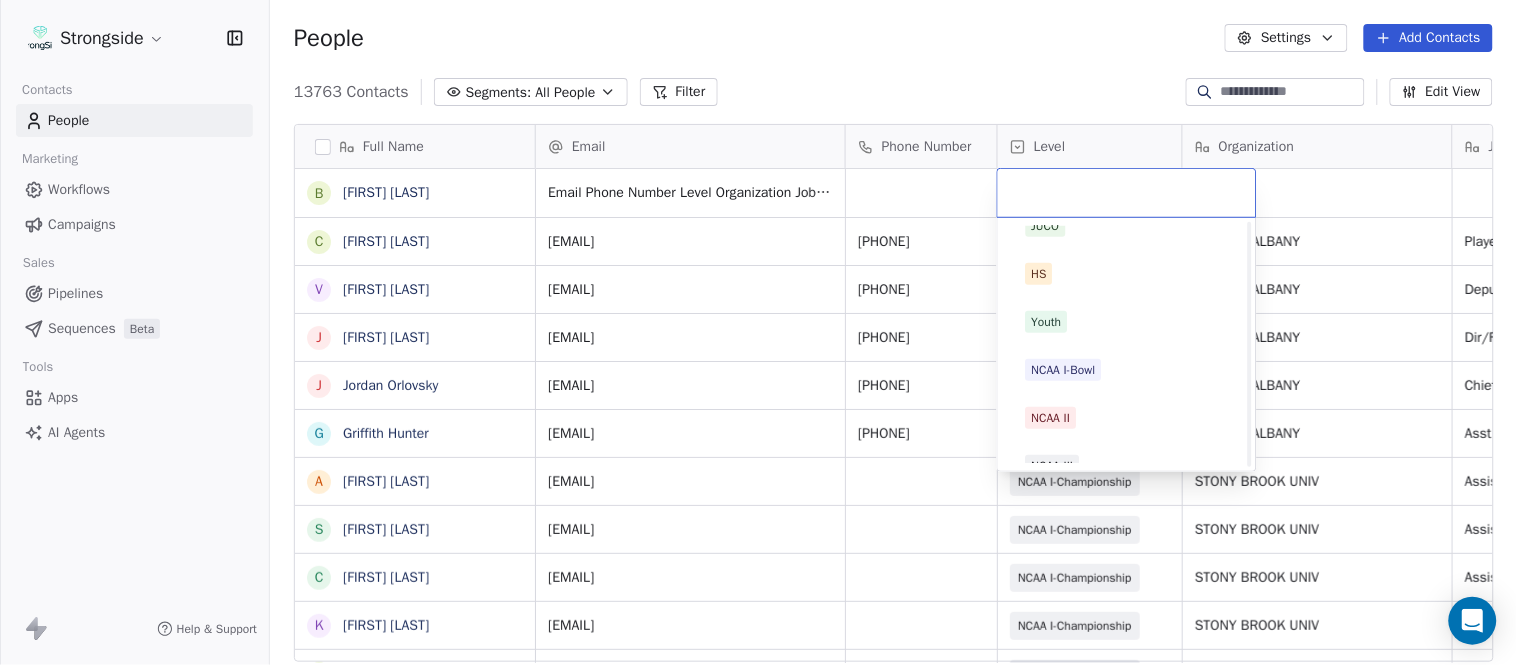scroll, scrollTop: 378, scrollLeft: 0, axis: vertical 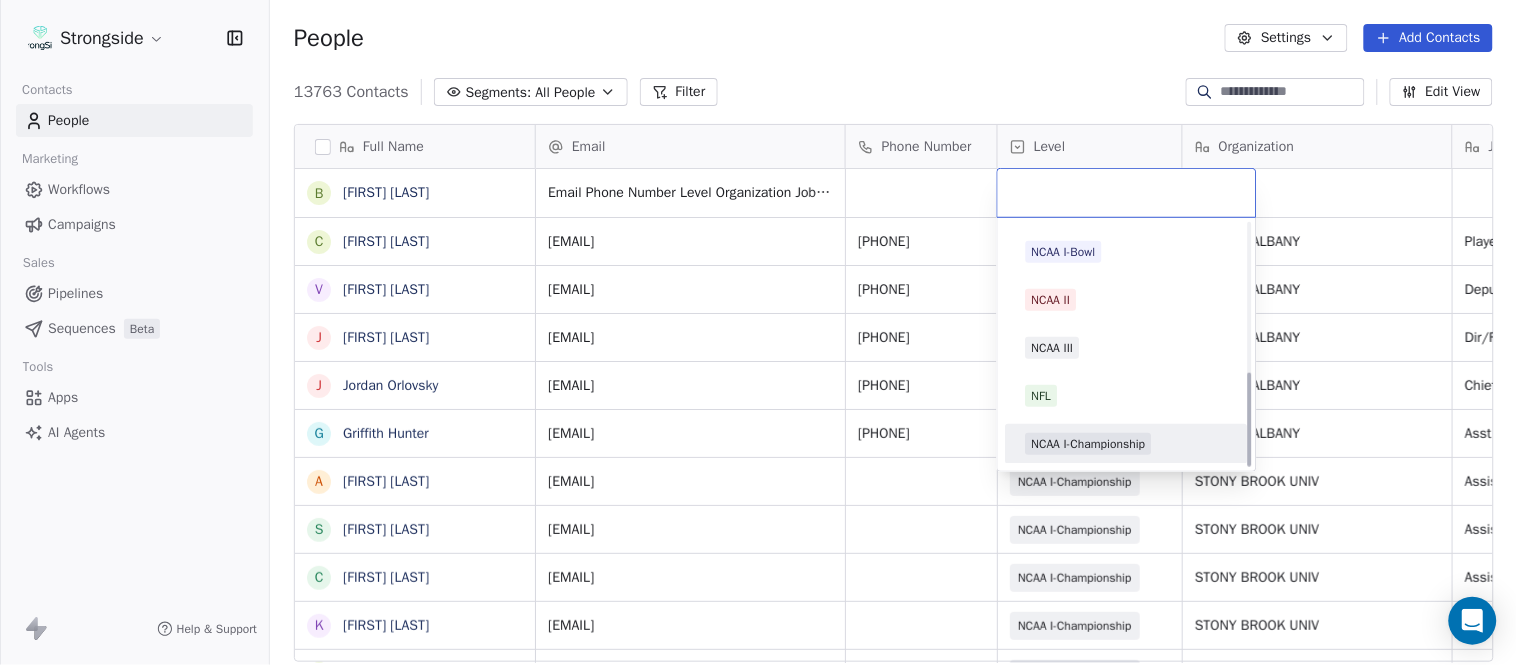 click on "NCAA I-Championship" at bounding box center [1089, 444] 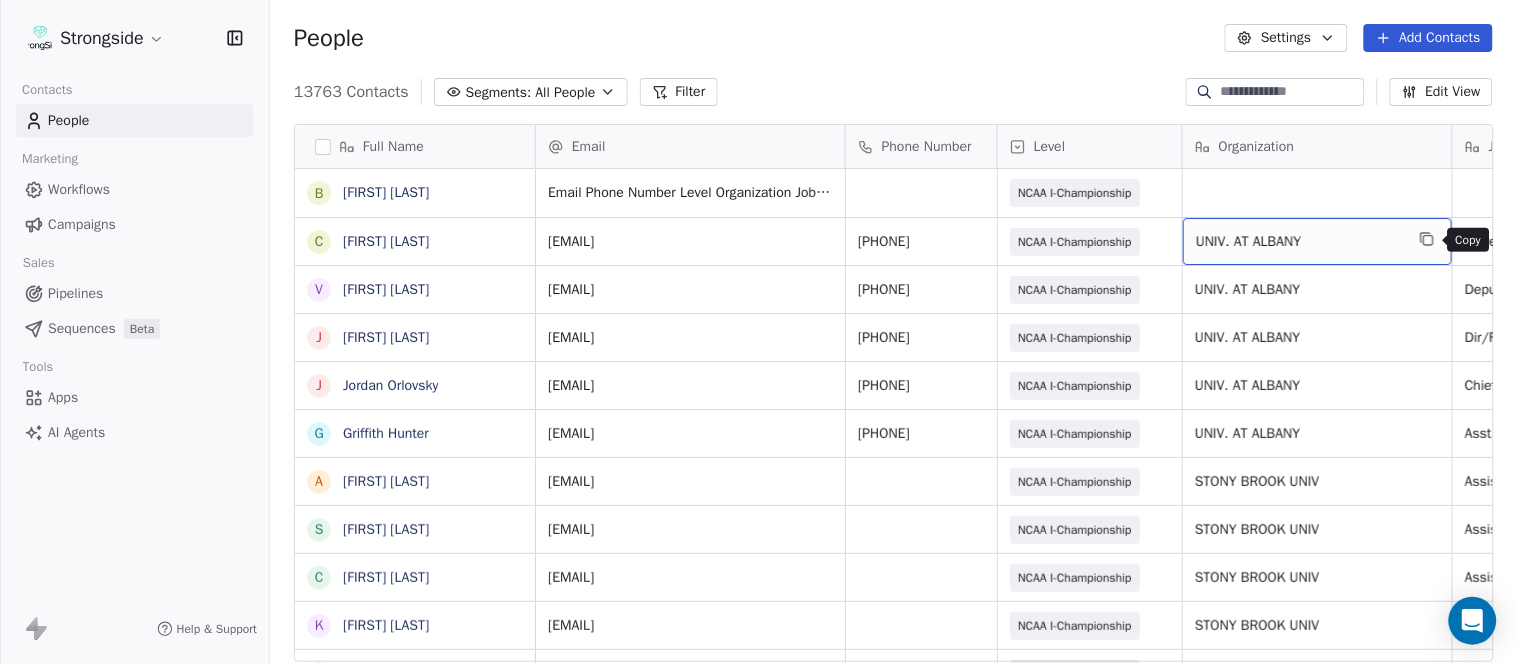 click at bounding box center [1427, 239] 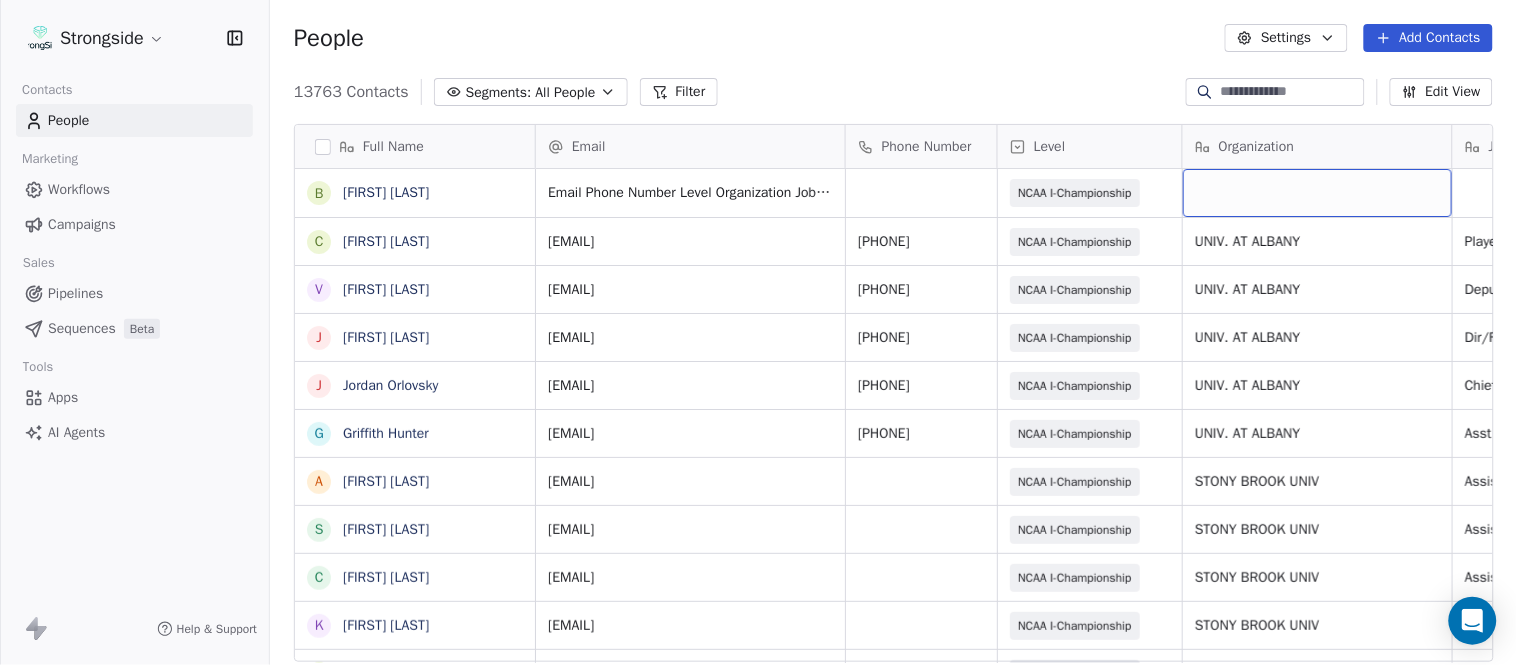 click at bounding box center [1317, 193] 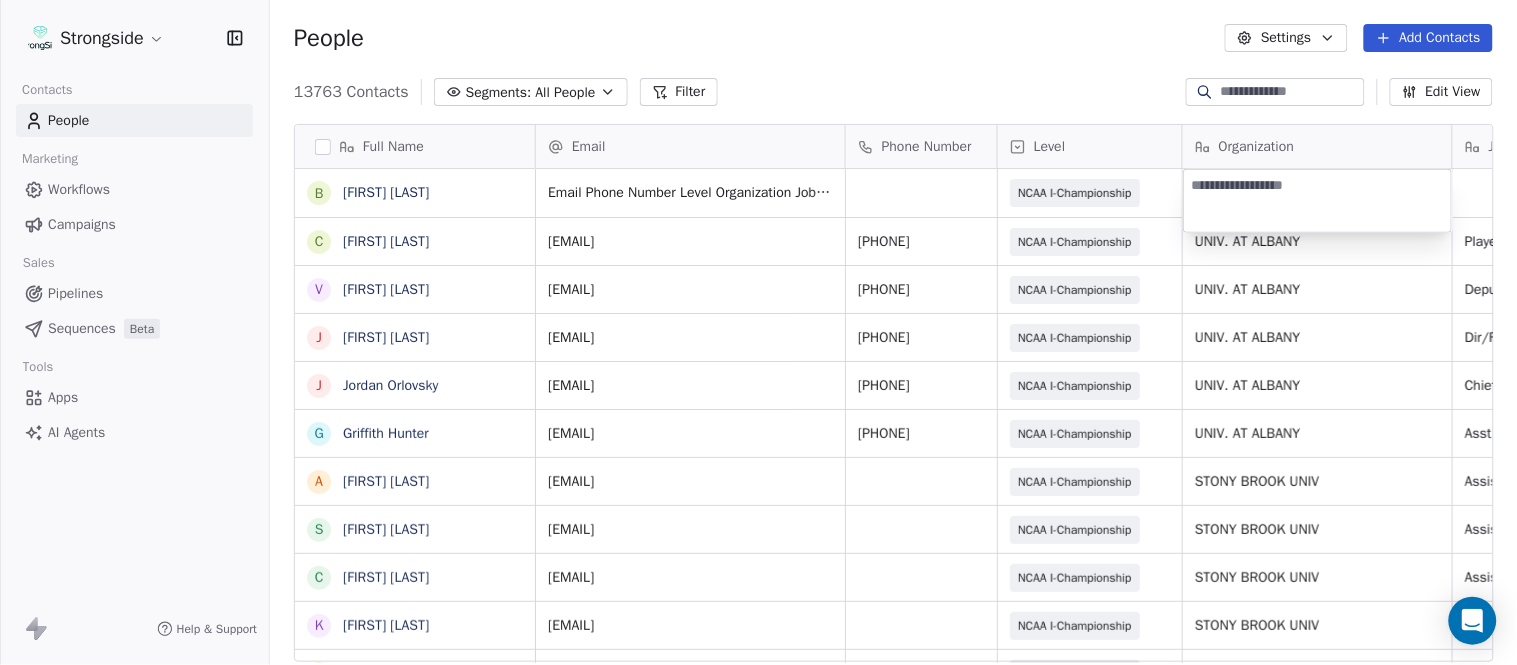 type on "**********" 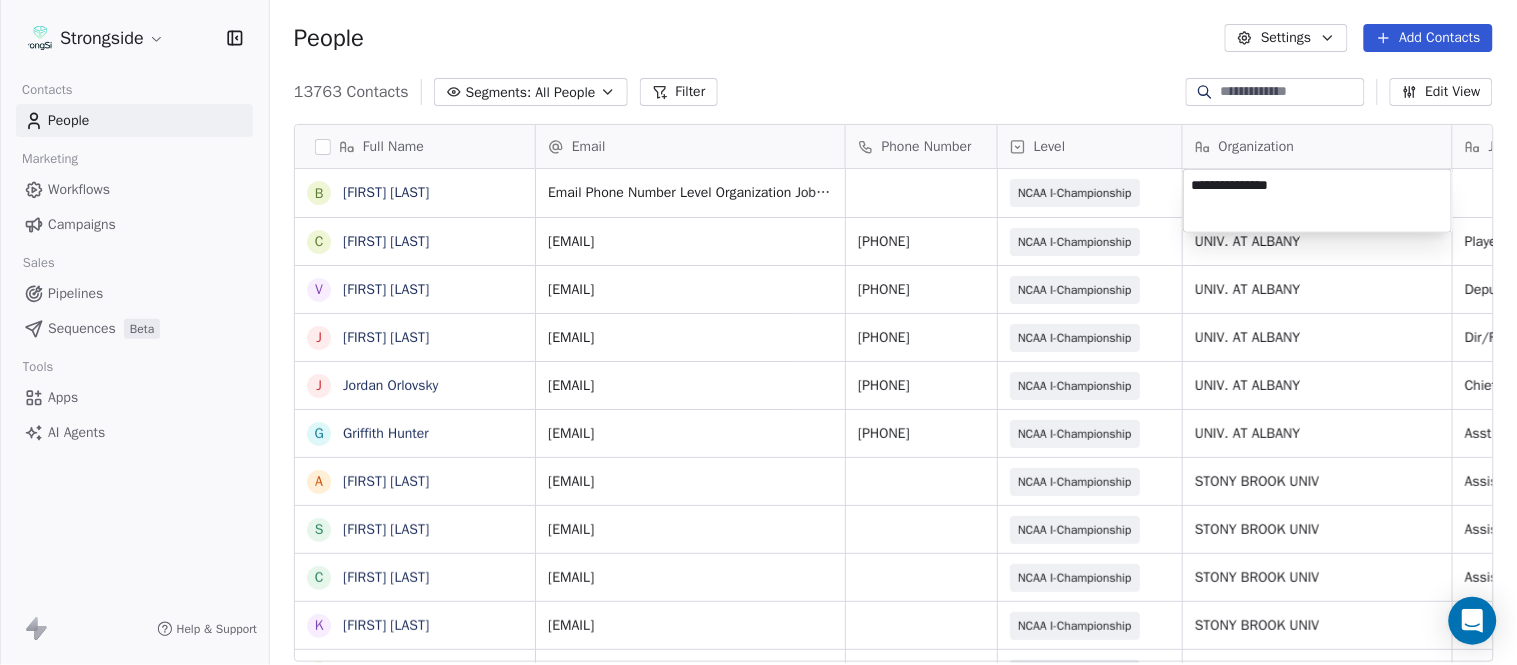 click on "Strongside Contacts People Marketing Workflows Campaigns Sales Pipelines Sequences Beta Tools Apps AI Agents Help & Support People Settings  Add Contacts 13763 Contacts Segments: All People Filter  Edit View Tag Add to Sequence Export Full Name B Brendan Smith C Chris Calabrese V Vic Cegles J Jon Simmons J Jordan Orlovsky G Griffith Hunter A Adam Lovan S Sean Hammonds C Chris Bache K Kevin Elliott A Anthony Davis II S Steve Martino S Scott Lewis Z Zuril Hendrick S Sean Kennedy E Elizabeth Zanolli B Briana Sterling J Jack Clark E Enzo Zucconi T Timothy Koehler B Billy Cosh S Shawn Heilbron B Billy Barber A Aaron Suma J Jeffrey Carter M Mike Ferraro D Dominic Dutton J Johanna Migliaccio T Tim Murray R Roger Kotlarz C Caleb Nartey Email Phone Number Level Organization Job Title Tags Created Date BST Status bsmith24@albany.edu NCAA I-Championship Aug 08, 2025 09:44 PM ccalabrese@albany.edu (518) 442-3052 NCAA I-Championship UNIV. AT ALBANY Player Personnel Aug 08, 2025 09:43 PM vcegles@albany.edu (518) 442-3564" at bounding box center [758, 332] 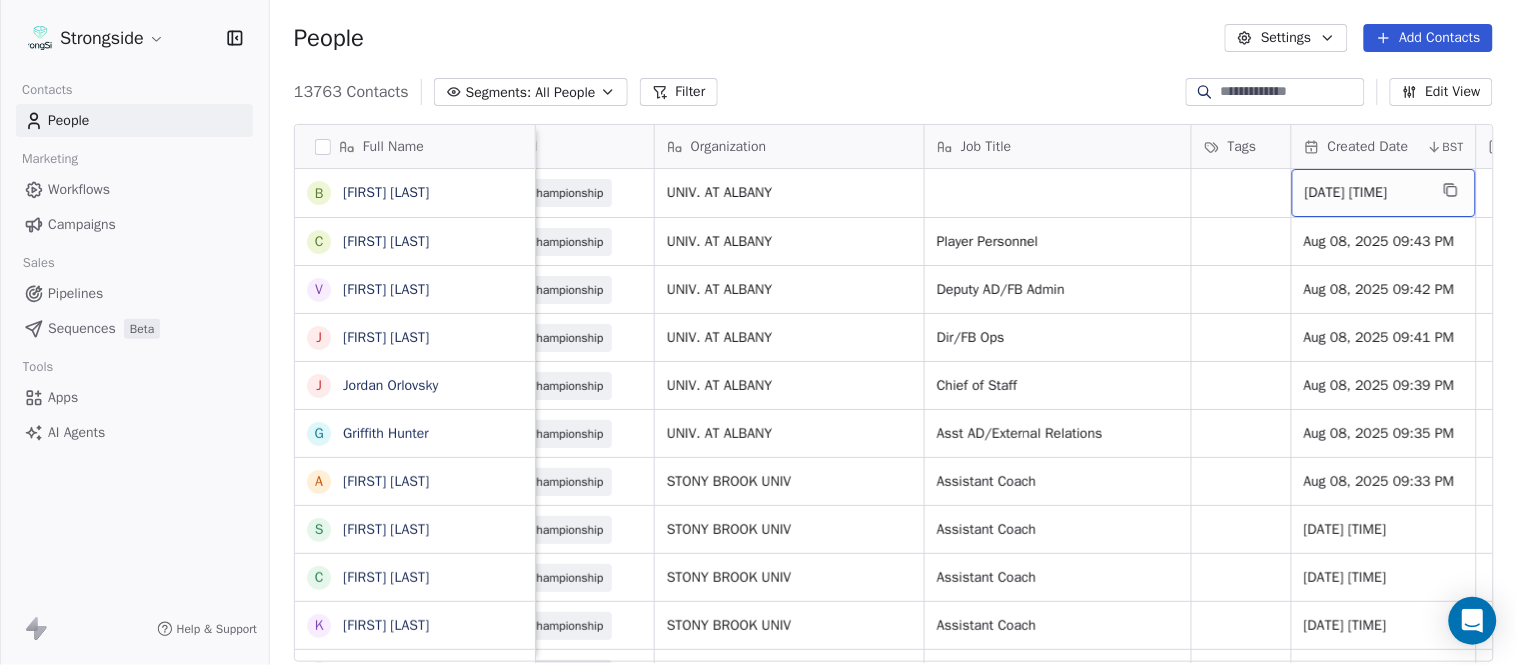 scroll, scrollTop: 0, scrollLeft: 628, axis: horizontal 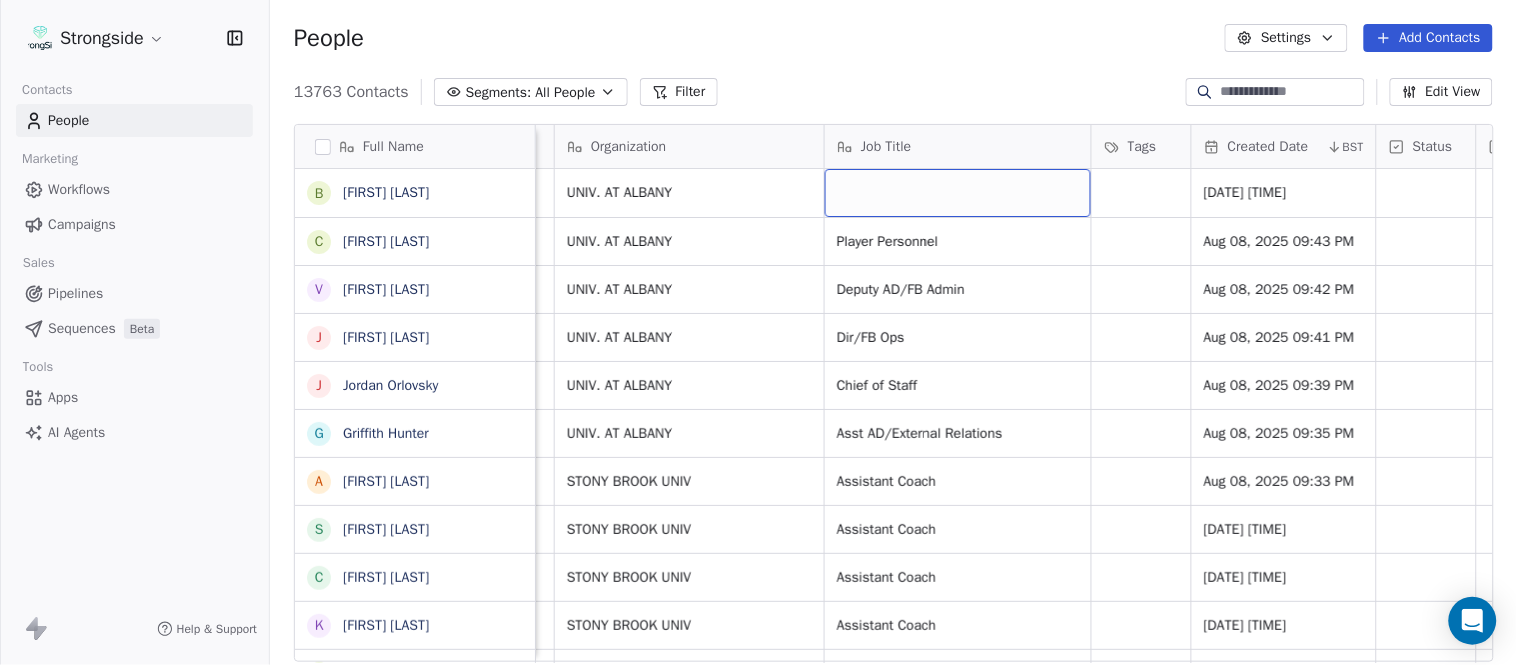 click at bounding box center (958, 193) 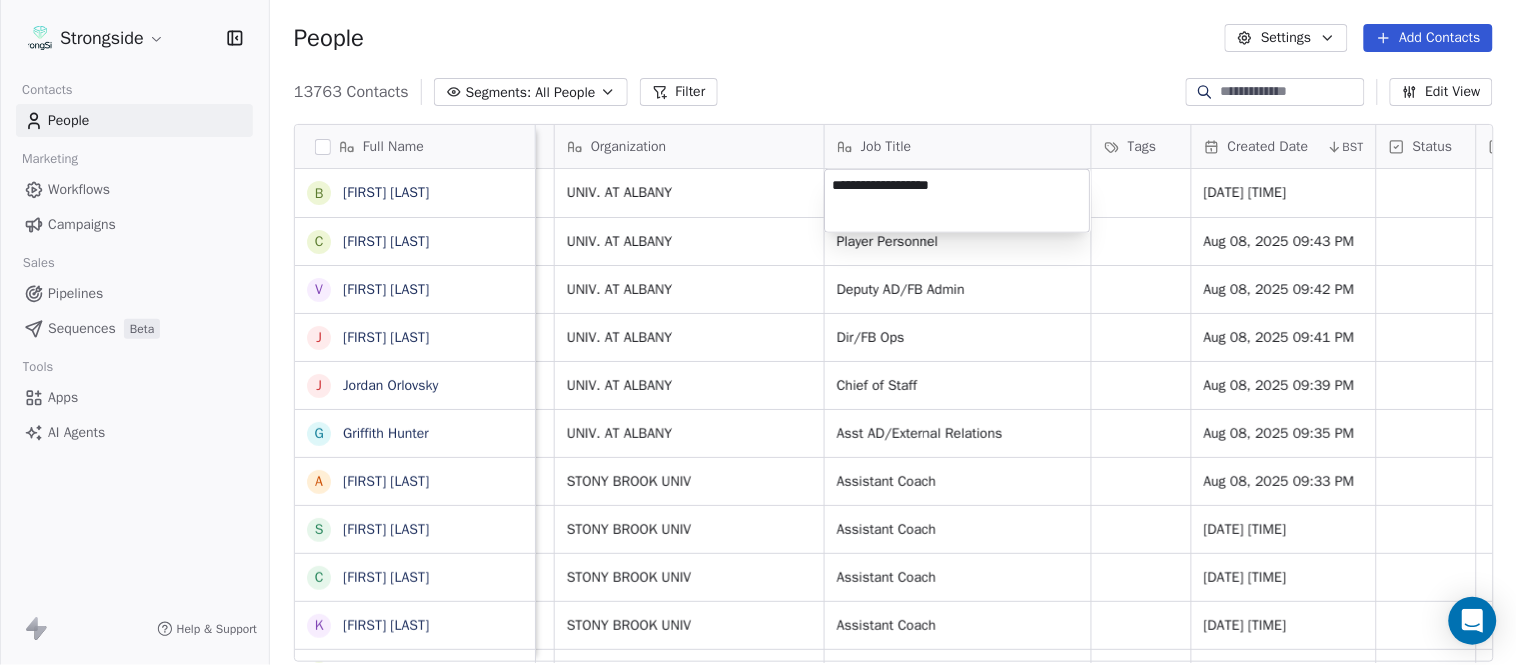 click on "Strongside Contacts People Marketing Workflows Campaigns Sales Pipelines Sequences Beta Tools Apps AI Agents Help & Support People Settings  Add Contacts 13763 Contacts Segments: All People Filter  Edit View Tag Add to Sequence Export Full Name B Brendan Smith C Chris Calabrese V Vic Cegles J Jon Simmons J Jordan Orlovsky G Griffith Hunter A Adam Lovan S Sean Hammonds C Chris Bache K Kevin Elliott A Anthony Davis II S Steve Martino S Scott Lewis Z Zuril Hendrick S Sean Kennedy E Elizabeth Zanolli B Briana Sterling J Jack Clark E Enzo Zucconi T Timothy Koehler B Billy Cosh S Shawn Heilbron B Billy Barber A Aaron Suma J Jeffrey Carter M Mike Ferraro D Dominic Dutton J Johanna Migliaccio T Tim Murray R Roger Kotlarz C Caleb Nartey Email Phone Number Level Organization Job Title Tags Created Date BST Status Priority Emails Auto Clicked Last Activity Date BST In Open Phone bsmith24@albany.edu NCAA I-Championship UNIV. AT ALBANY Aug 08, 2025 09:44 PM ccalabrese@albany.edu (518) 442-3052 NCAA I-Championship True" at bounding box center (758, 332) 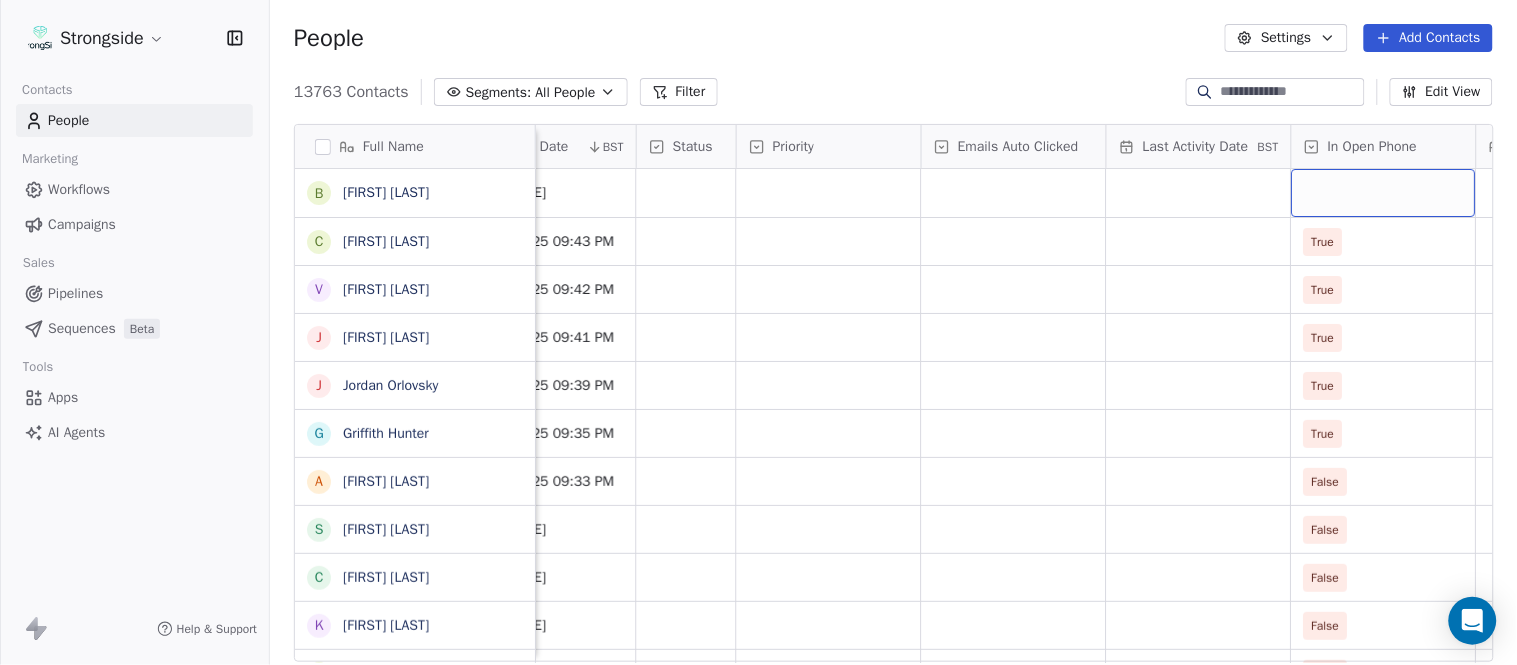 scroll, scrollTop: 0, scrollLeft: 1554, axis: horizontal 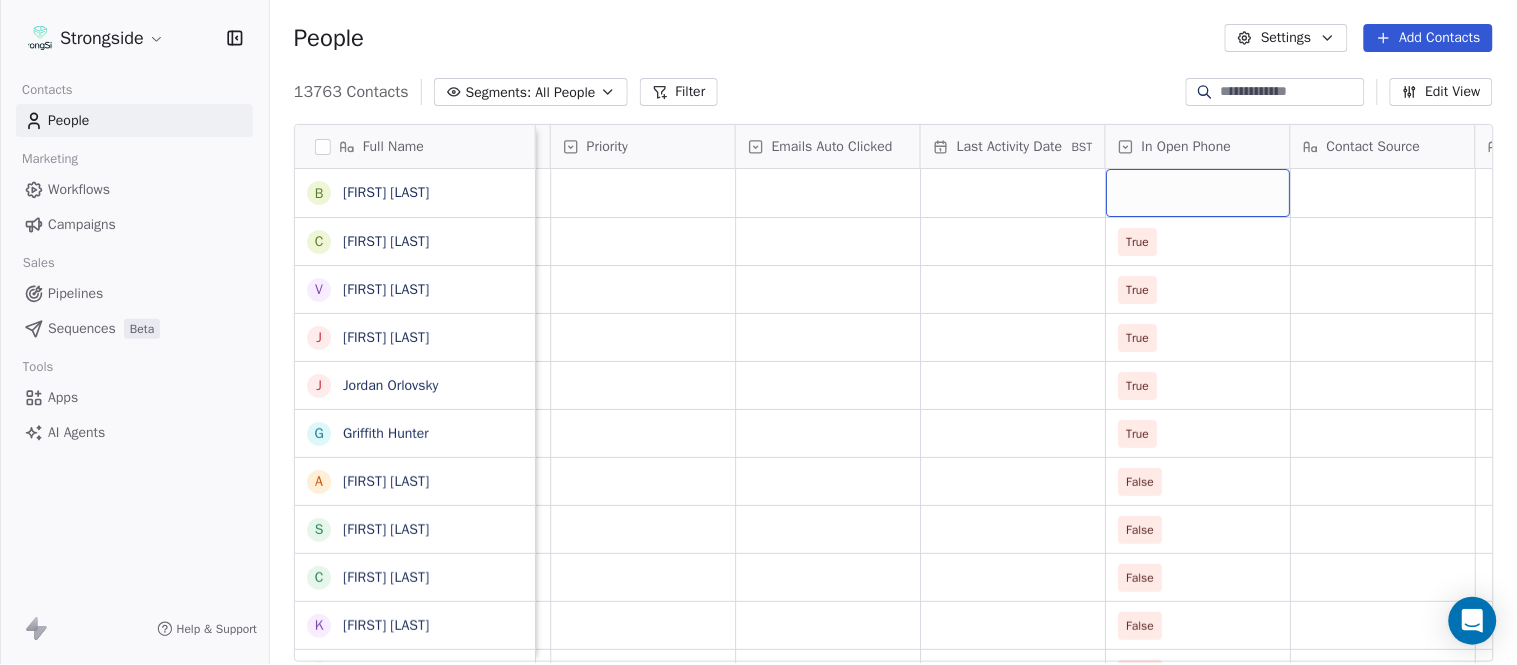 click at bounding box center (1198, 193) 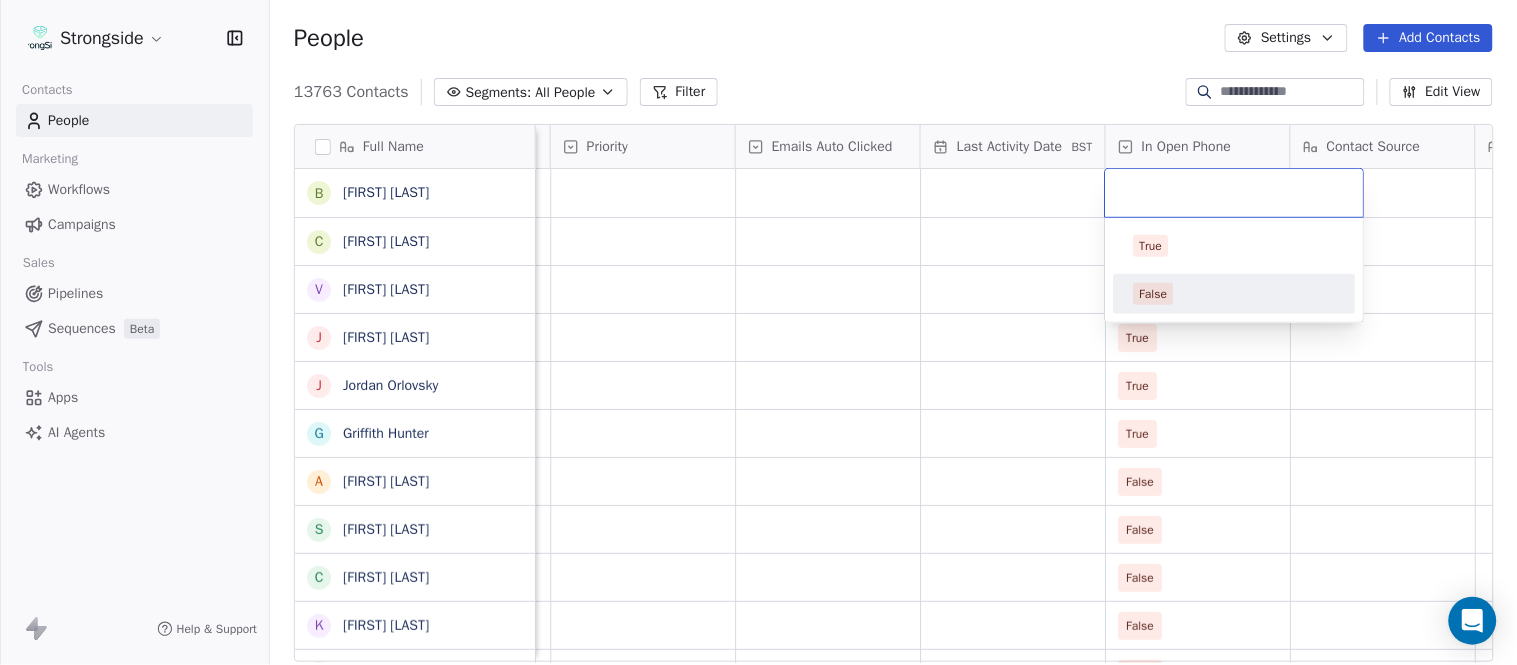 click on "False" at bounding box center (1235, 294) 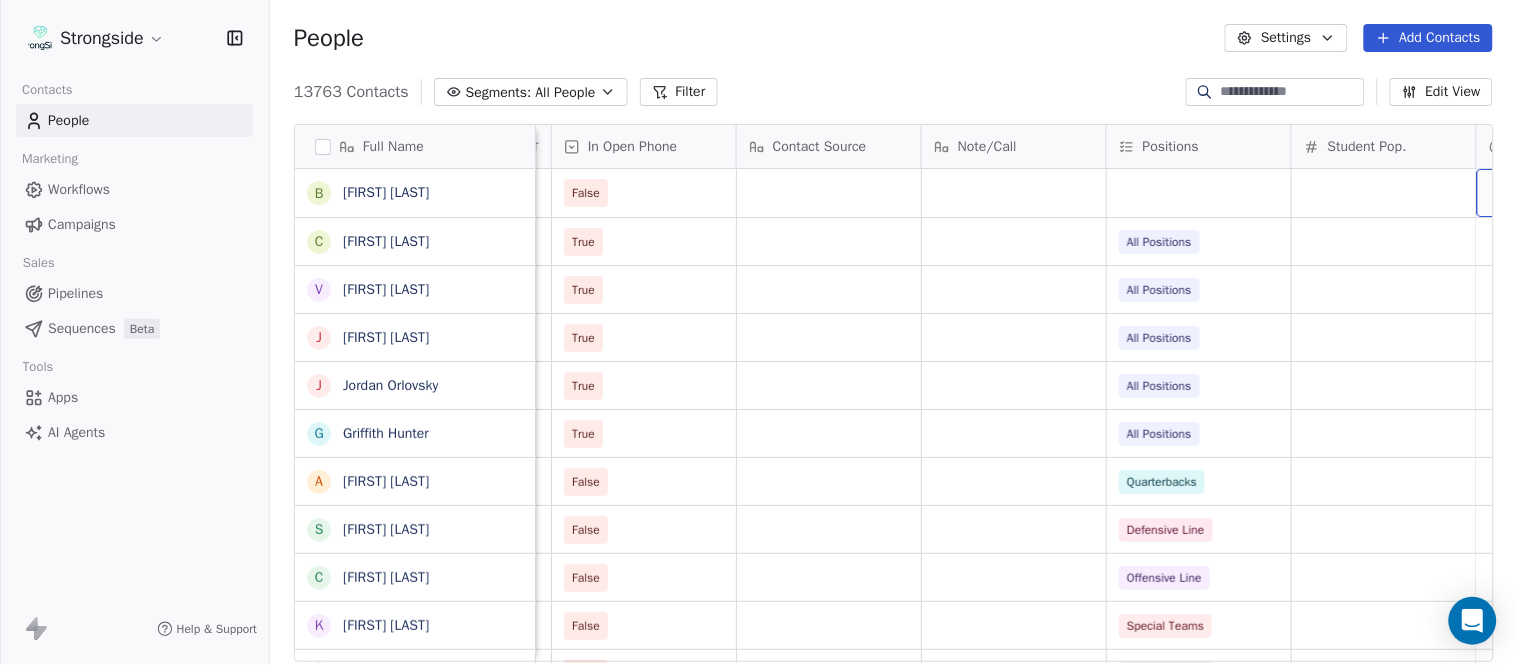 scroll, scrollTop: 0, scrollLeft: 2294, axis: horizontal 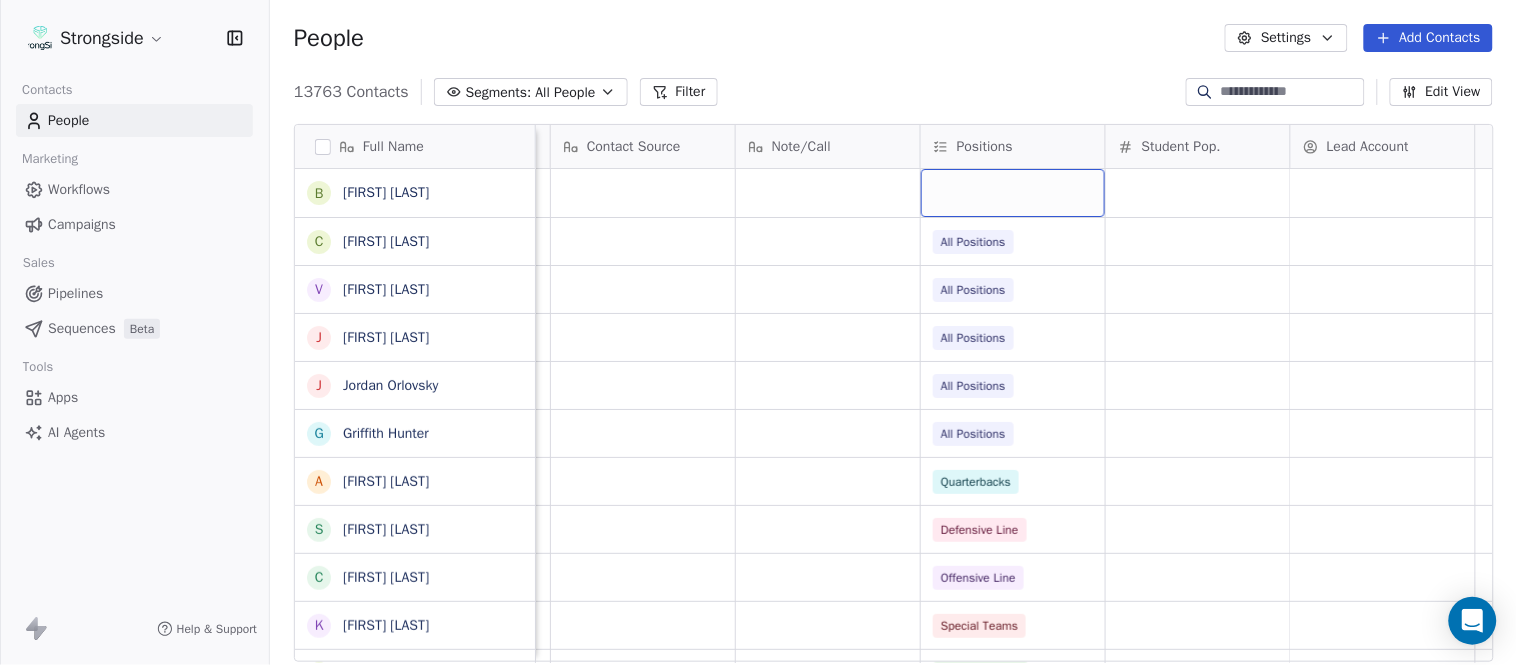 click at bounding box center (1013, 193) 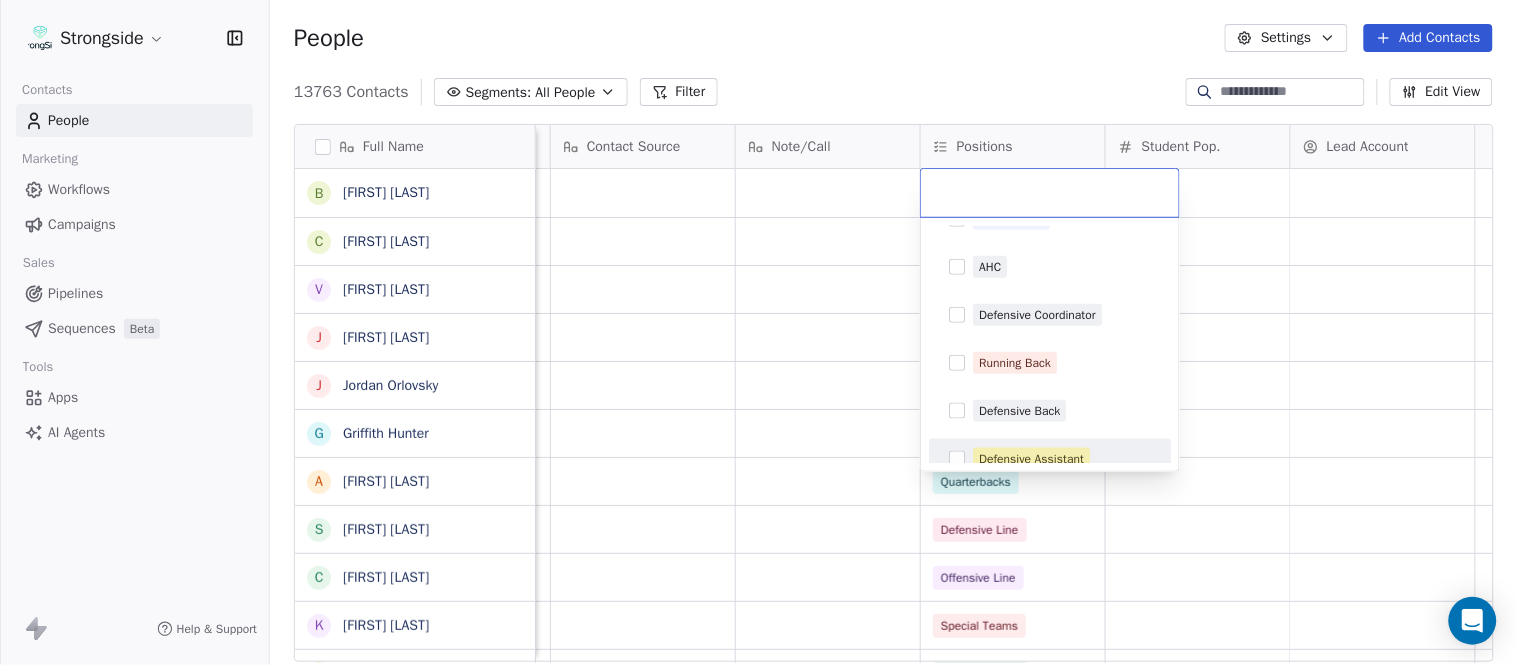 scroll, scrollTop: 444, scrollLeft: 0, axis: vertical 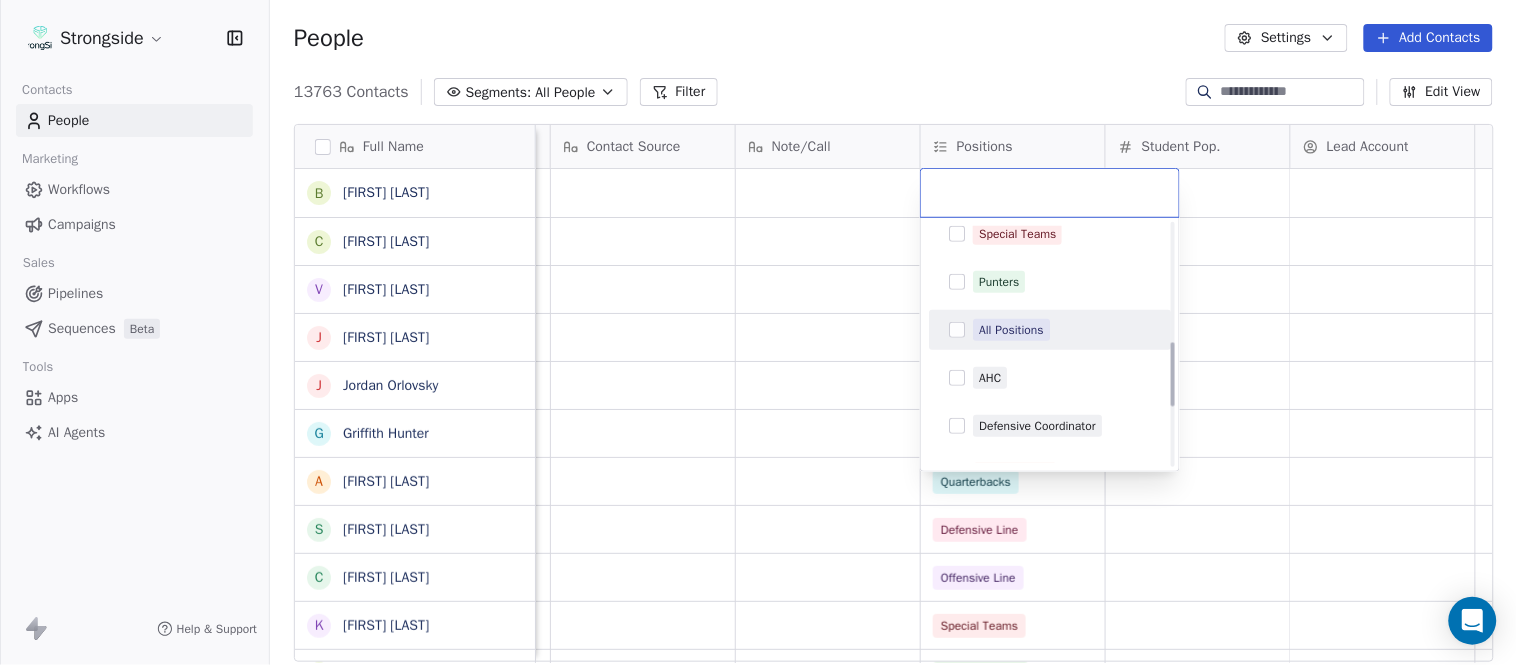 click on "All Positions" at bounding box center [1011, 330] 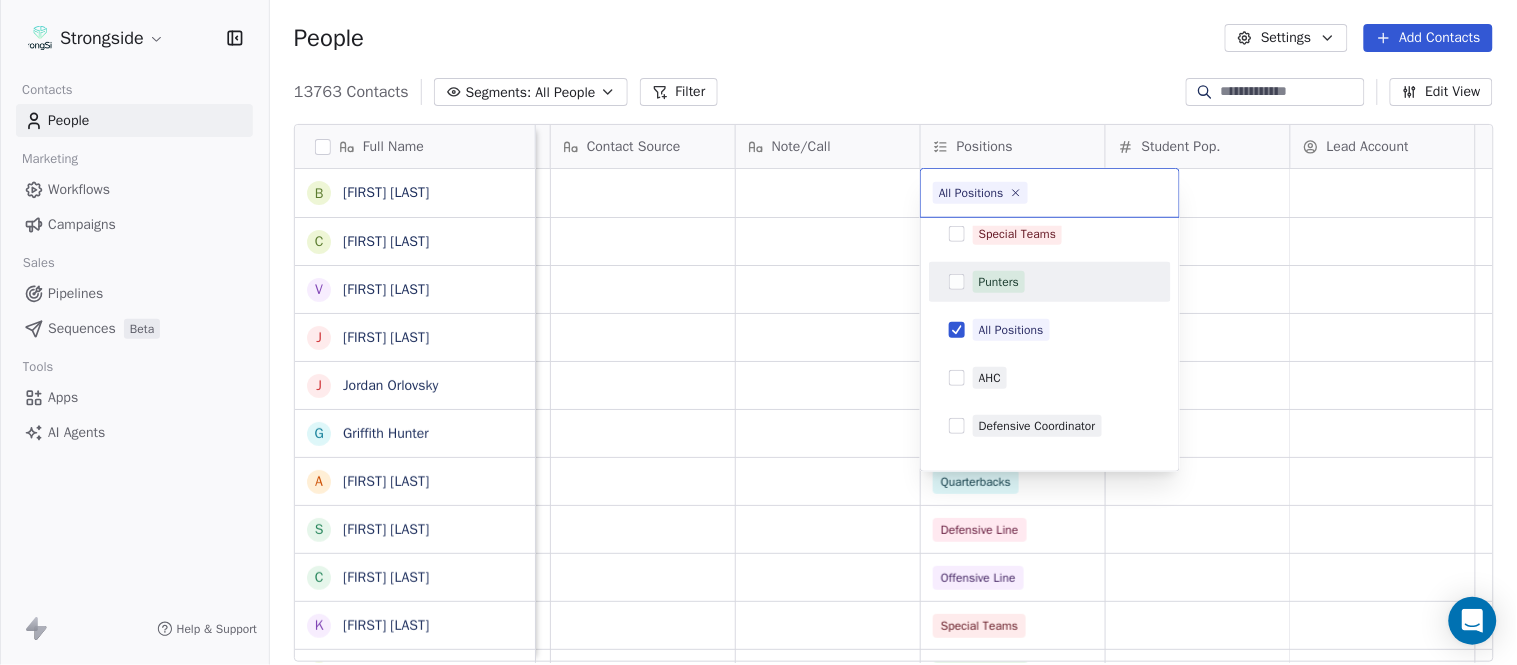 click on "Strongside Contacts People Marketing Workflows Campaigns Sales Pipelines Sequences Beta Tools Apps AI Agents Help & Support People Settings  Add Contacts 13763 Contacts Segments: All People Filter  Edit View Tag Add to Sequence Export Full Name B Brendan Smith C Chris Calabrese V Vic Cegles J Jon Simmons J Jordan Orlovsky G Griffith Hunter A Adam Lovan S Sean Hammonds C Chris Bache K Kevin Elliott A Anthony Davis II S Steve Martino S Scott Lewis Z Zuril Hendrick S Sean Kennedy E Elizabeth Zanolli B Briana Sterling J Jack Clark E Enzo Zucconi T Timothy Koehler B Billy Cosh S Shawn Heilbron B Billy Barber A Aaron Suma J Jeffrey Carter M Mike Ferraro D Dominic Dutton J Johanna Migliaccio T Tim Murray R Roger Kotlarz C Caleb Nartey Priority Emails Auto Clicked Last Activity Date BST In Open Phone Contact Source Note/Call Positions Student Pop. Lead Account   False   True All Positions   True All Positions   True All Positions   True All Positions   True All Positions   False Quarterbacks   False Defensive Line" at bounding box center [758, 332] 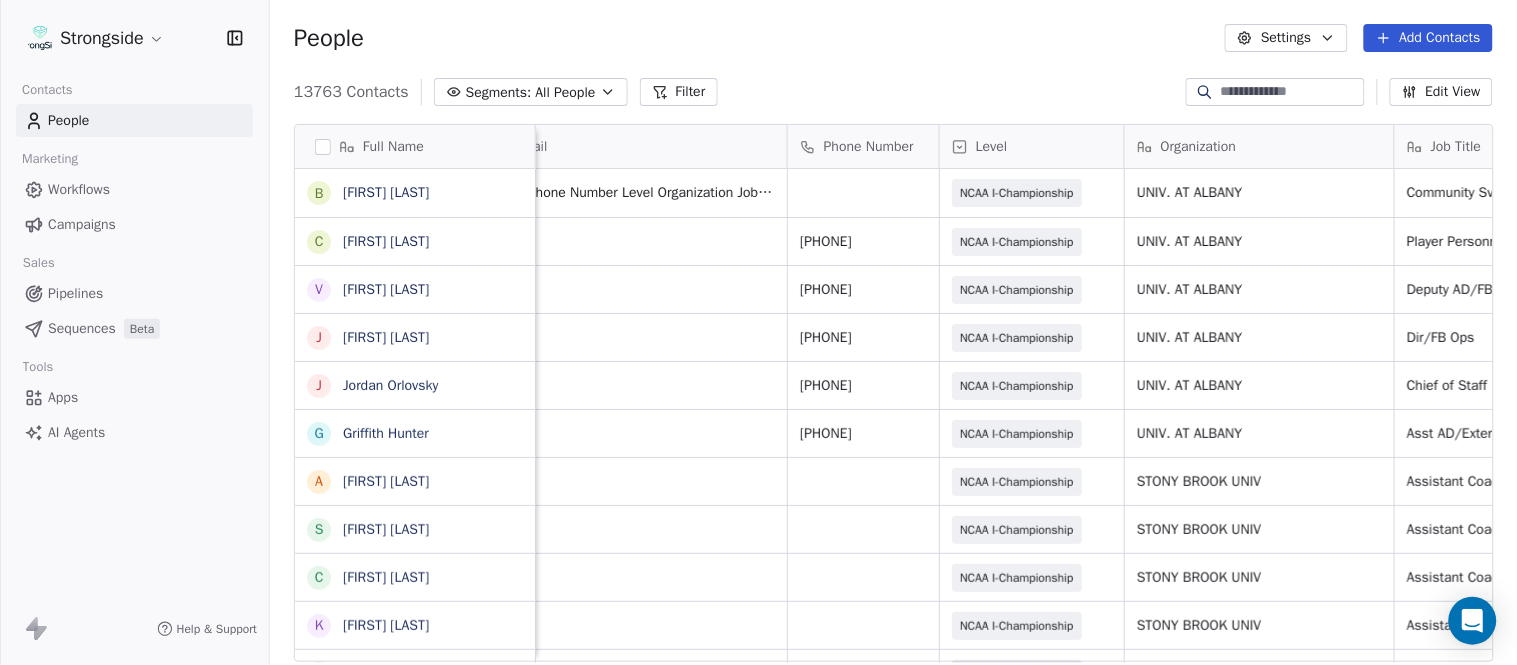 scroll, scrollTop: 0, scrollLeft: 0, axis: both 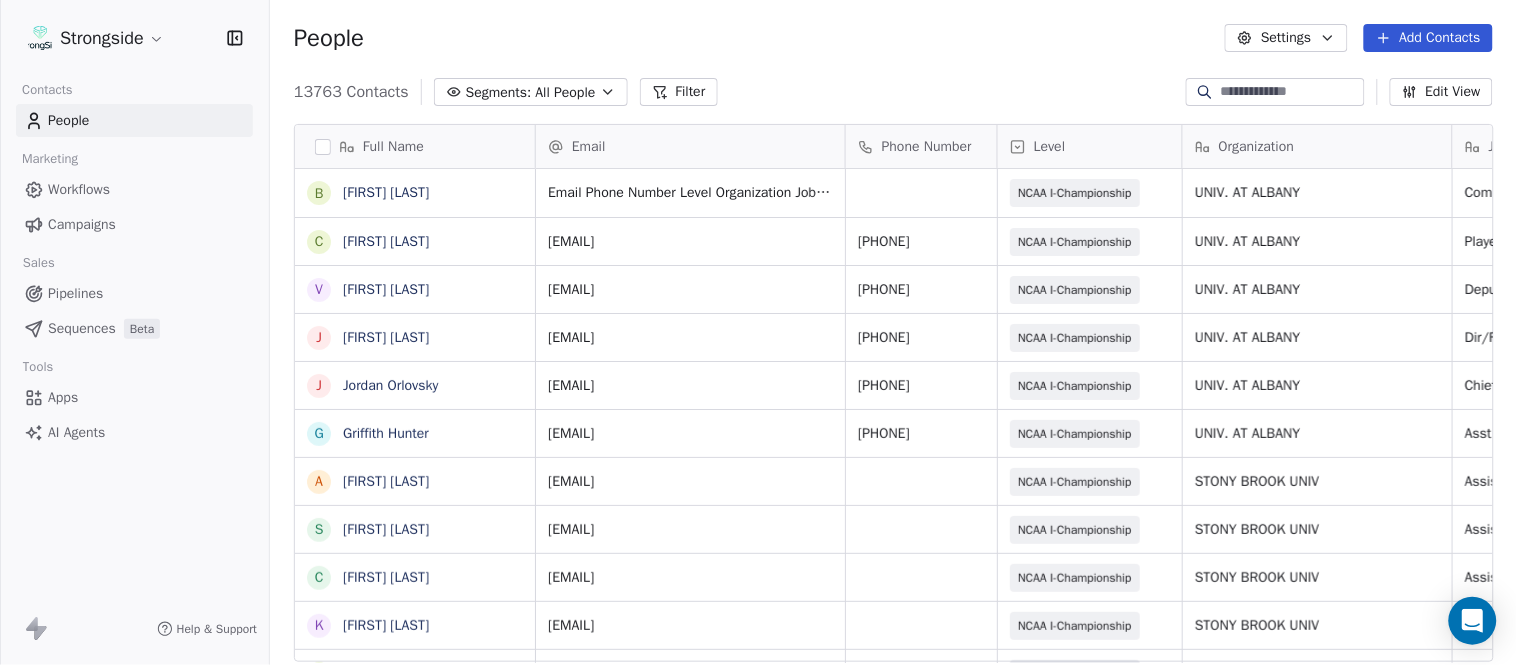 click on "People Settings  Add Contacts" at bounding box center (893, 38) 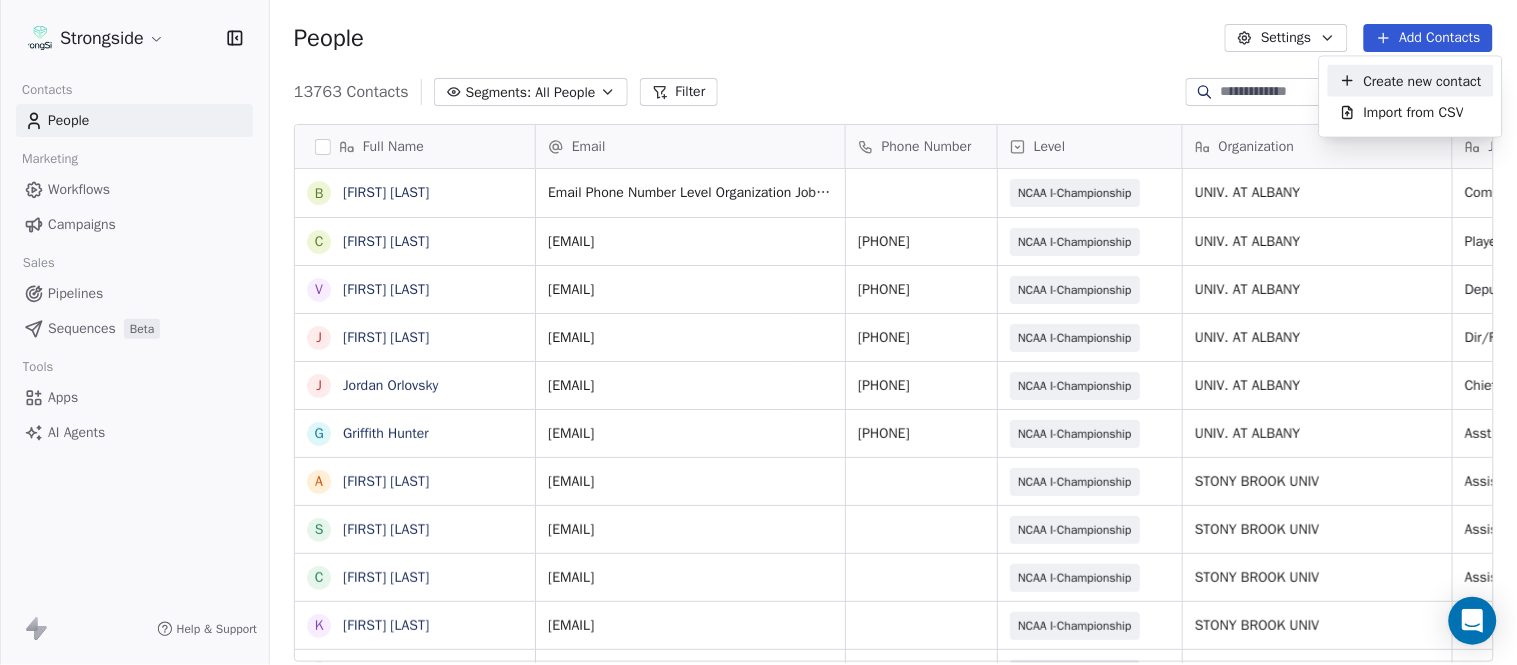 click on "Create new contact" at bounding box center (1411, 81) 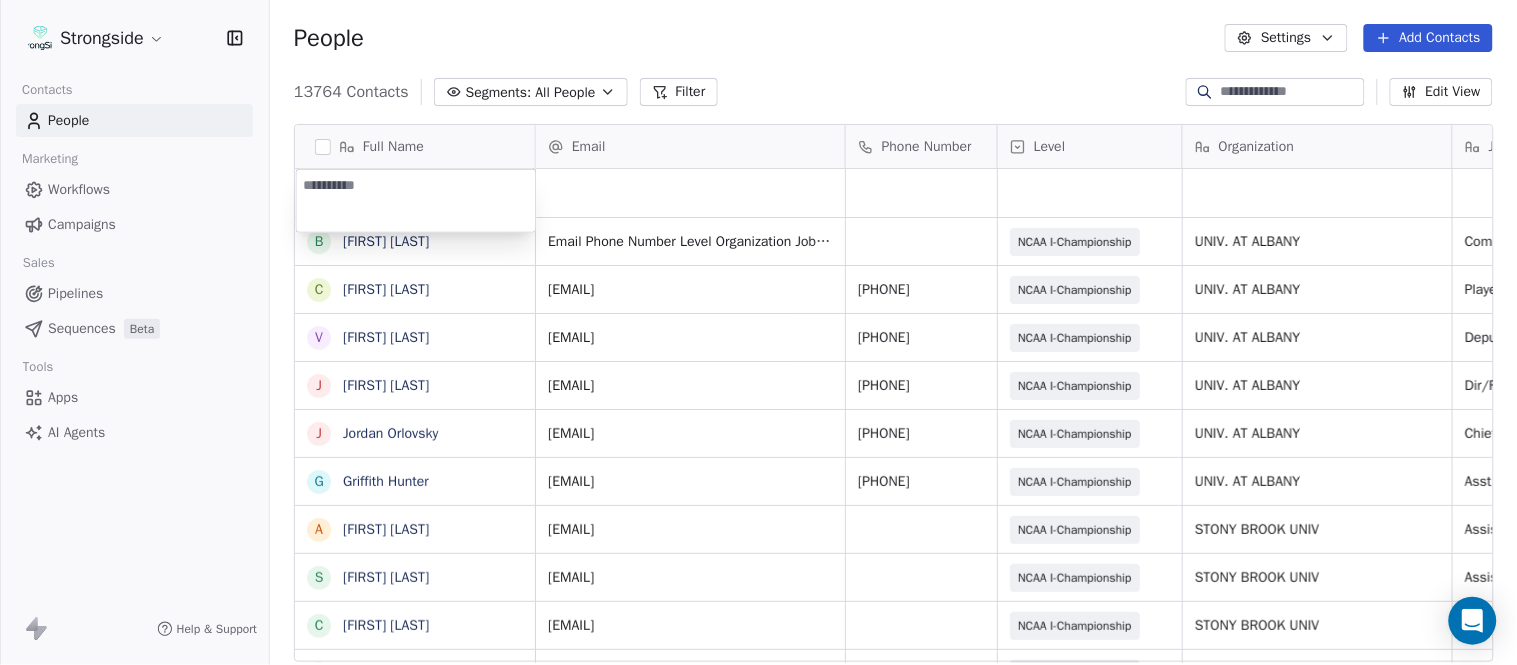 type on "**********" 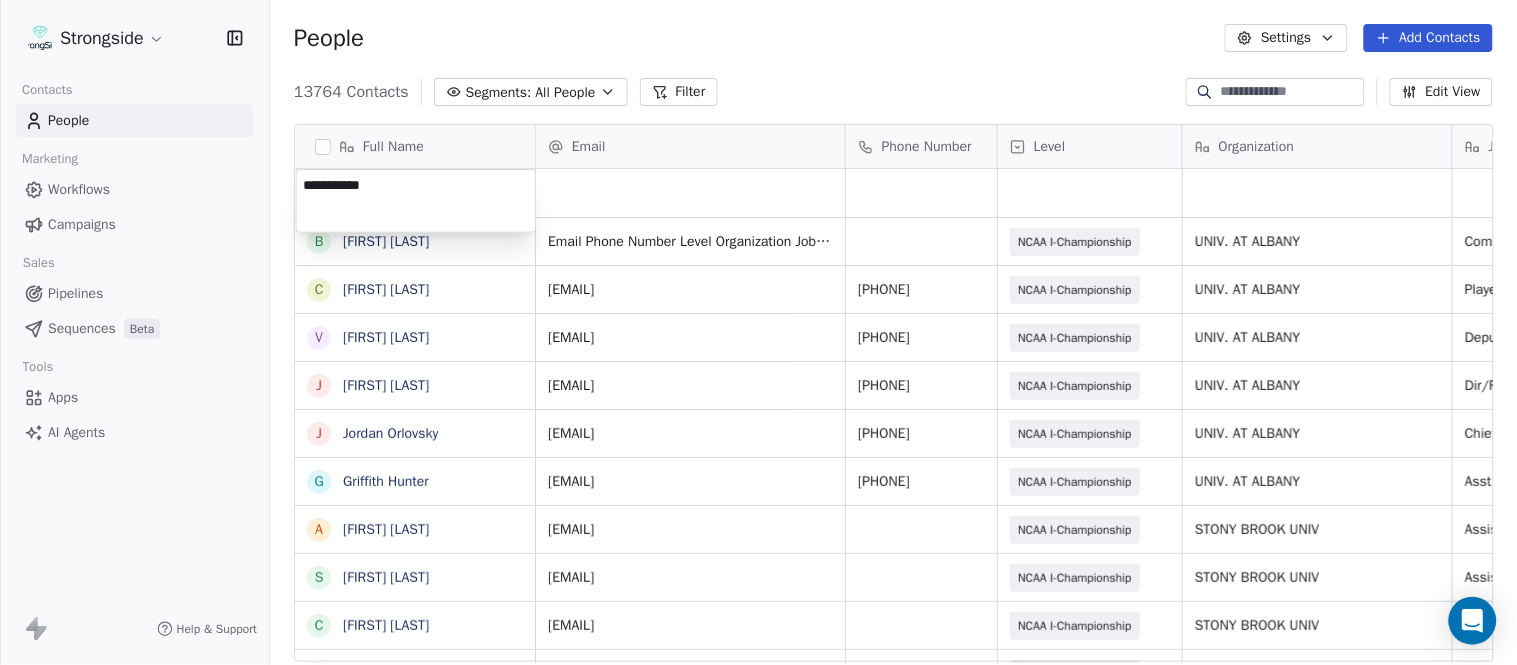 click on "Strongside Contacts People Marketing Workflows Campaigns Sales Pipelines Sequences Beta Tools Apps AI Agents Help & Support People Settings  Add Contacts 13764 Contacts Segments: All People Filter  Edit View Tag Add to Sequence Export Full Name B Brendan Smith C Chris Calabrese V Vic Cegles J Jon Simmons J Jordan Orlovsky G Griffith Hunter A Adam Lovan S Sean Hammonds C Chris Bache K Kevin Elliott A Anthony Davis II S Steve Martino S Scott Lewis Z Zuril Hendrick S Sean Kennedy E Elizabeth Zanolli B Briana Sterling J Jack Clark E Enzo Zucconi T Timothy Koehler B Billy Cosh S Shawn Heilbron B Billy Barber A Aaron Suma J Jeffrey Carter M Mike Ferraro D Dominic Dutton J Johanna Migliaccio T Tim Murray R Roger Kotlarz Email Phone Number Level Organization Job Title Tags Created Date BST Status Aug 08, 2025 09:45 PM bsmith24@albany.edu NCAA I-Championship UNIV. AT ALBANY Community Svc Coord Aug 08, 2025 09:44 PM ccalabrese@albany.edu (518) 442-3052 NCAA I-Championship UNIV. AT ALBANY Player Personnel Dir/FB Ops" at bounding box center (758, 332) 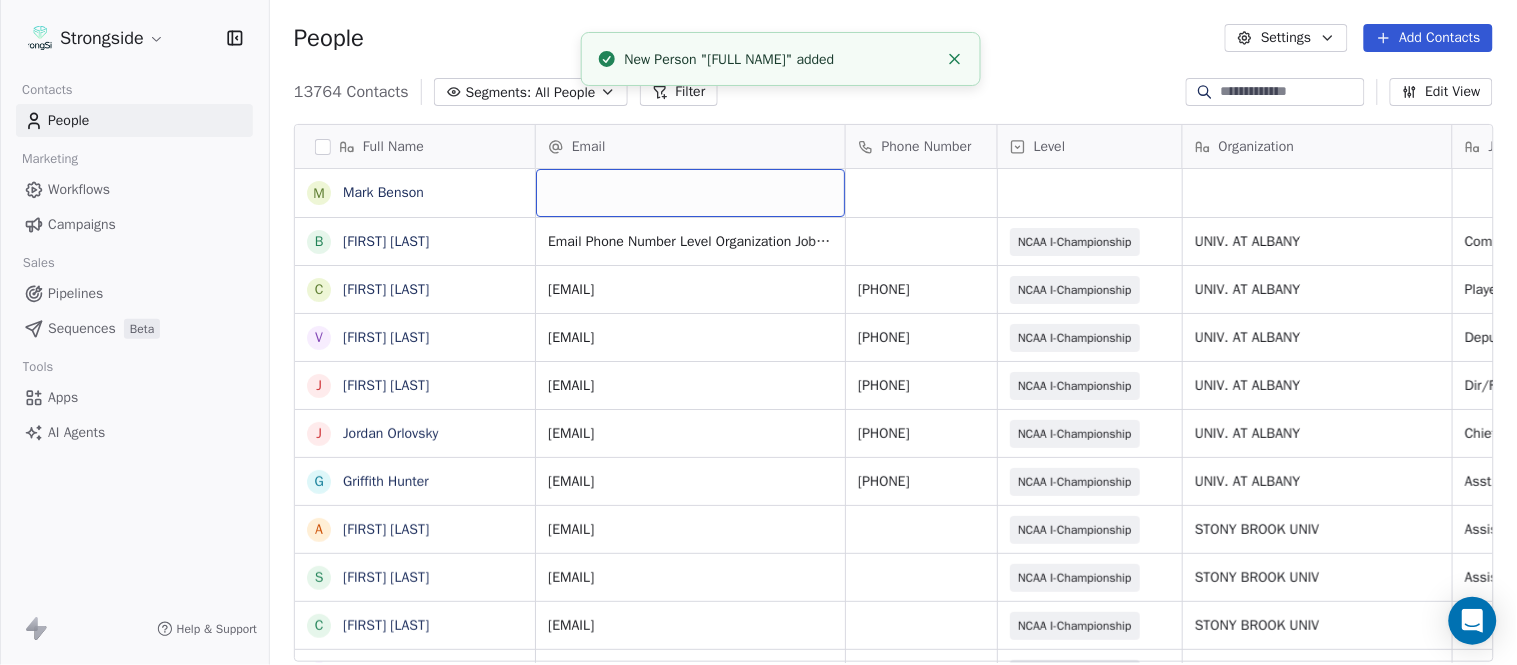 click at bounding box center (690, 193) 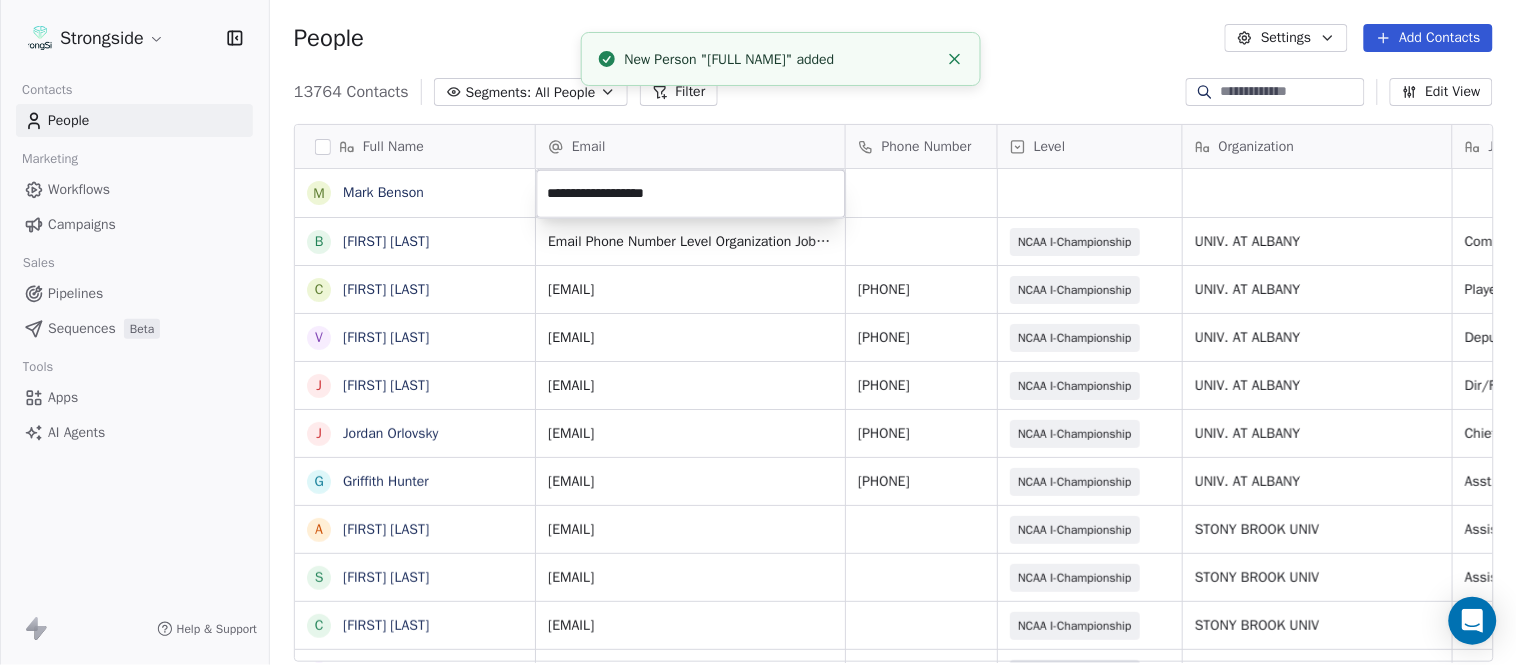 click on "Strongside Contacts People Marketing Workflows Campaigns Sales Pipelines Sequences Beta Tools Apps AI Agents Help & Support People Settings  Add Contacts 13764 Contacts Segments: All People Filter  Edit View Tag Add to Sequence Export Full Name M Mark Benson B Brendan Smith C Chris Calabrese V Vic Cegles J Jon Simmons J Jordan Orlovsky G Griffith Hunter A Adam Lovan S Sean Hammonds C Chris Bache K Kevin Elliott A Anthony Davis II S Steve Martino S Scott Lewis Z Zuril Hendrick S Sean Kennedy E Elizabeth Zanolli B Briana Sterling J Jack Clark E Enzo Zucconi T Timothy Koehler B Billy Cosh S Shawn Heilbron B Billy Barber A Aaron Suma J Jeffrey Carter M Mike Ferraro D Dominic Dutton J Johanna Migliaccio T Tim Murray R Roger Kotlarz Email Phone Number Level Organization Job Title Tags Created Date BST Status Aug 08, 2025 09:45 PM bsmith24@albany.edu NCAA I-Championship UNIV. AT ALBANY Community Svc Coord Aug 08, 2025 09:44 PM ccalabrese@albany.edu (518) 442-3052 NCAA I-Championship UNIV. AT ALBANY (518) 442-3564" at bounding box center (758, 332) 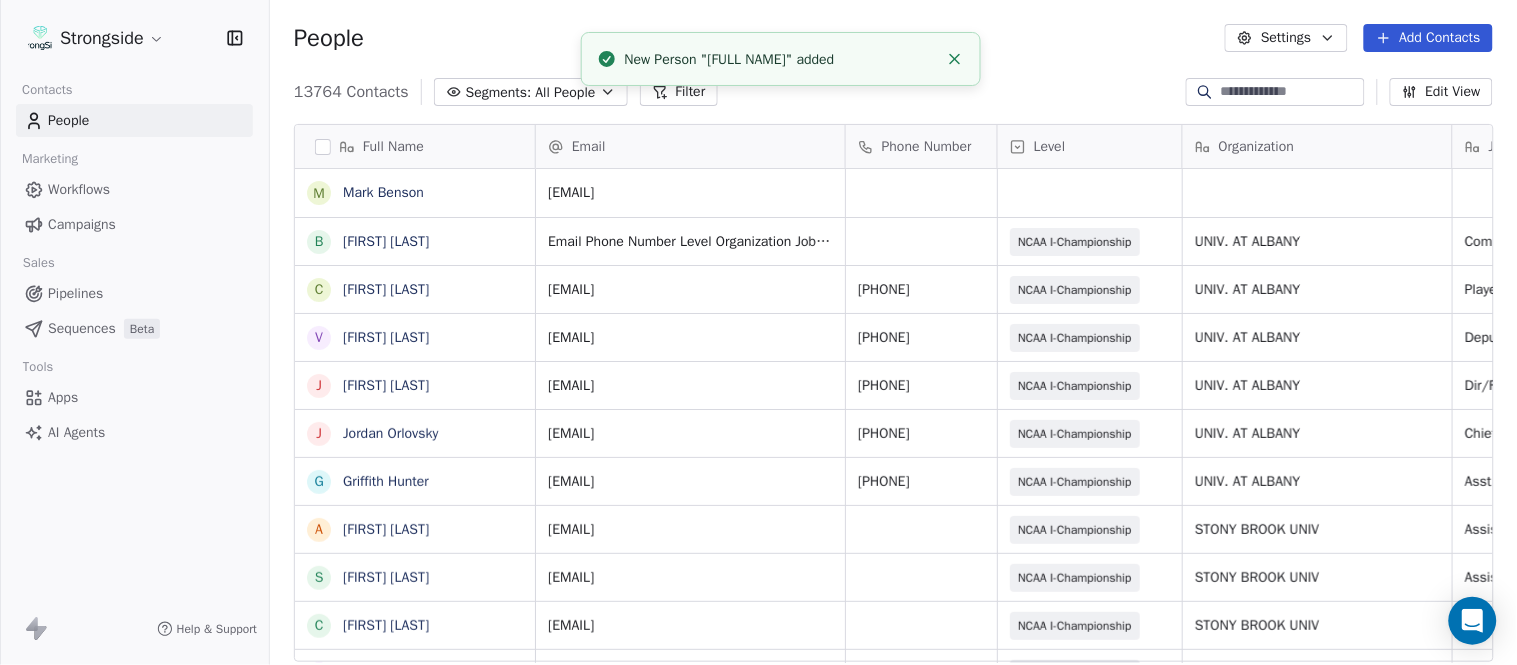 click 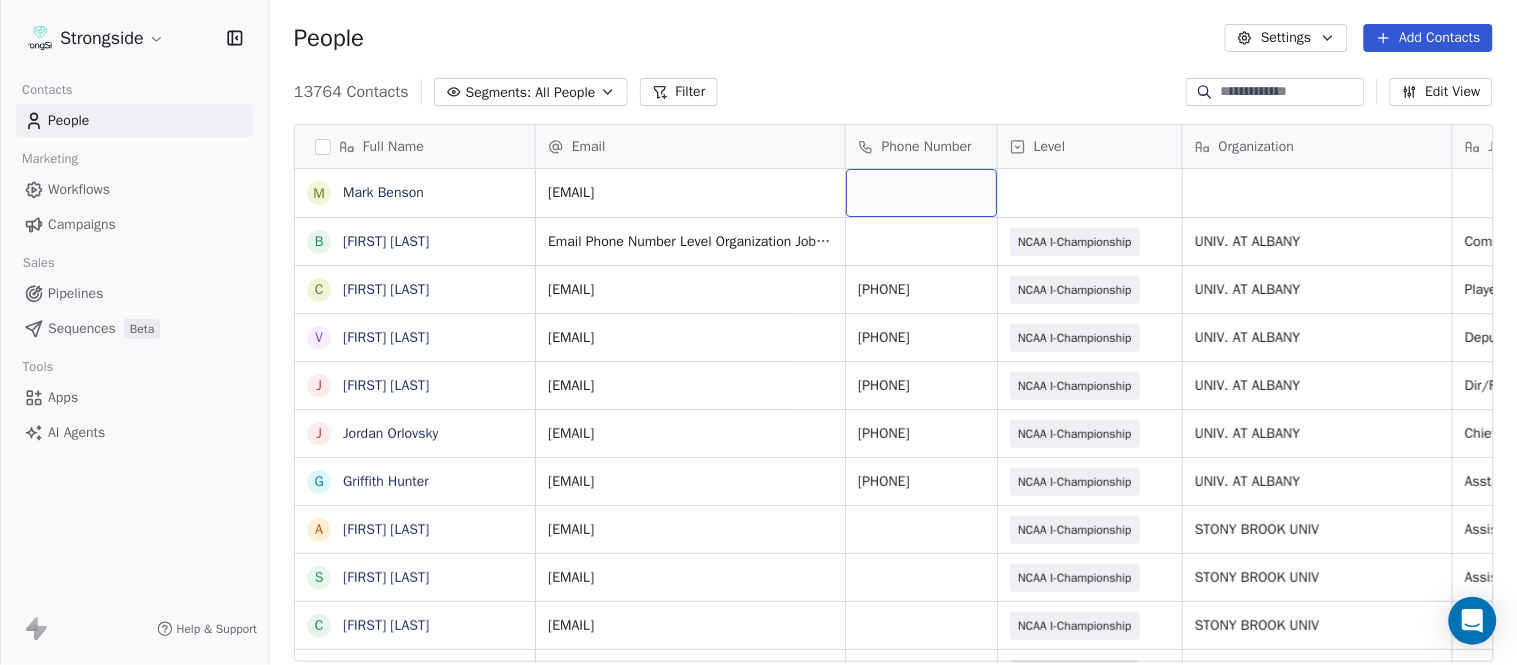 click at bounding box center [921, 193] 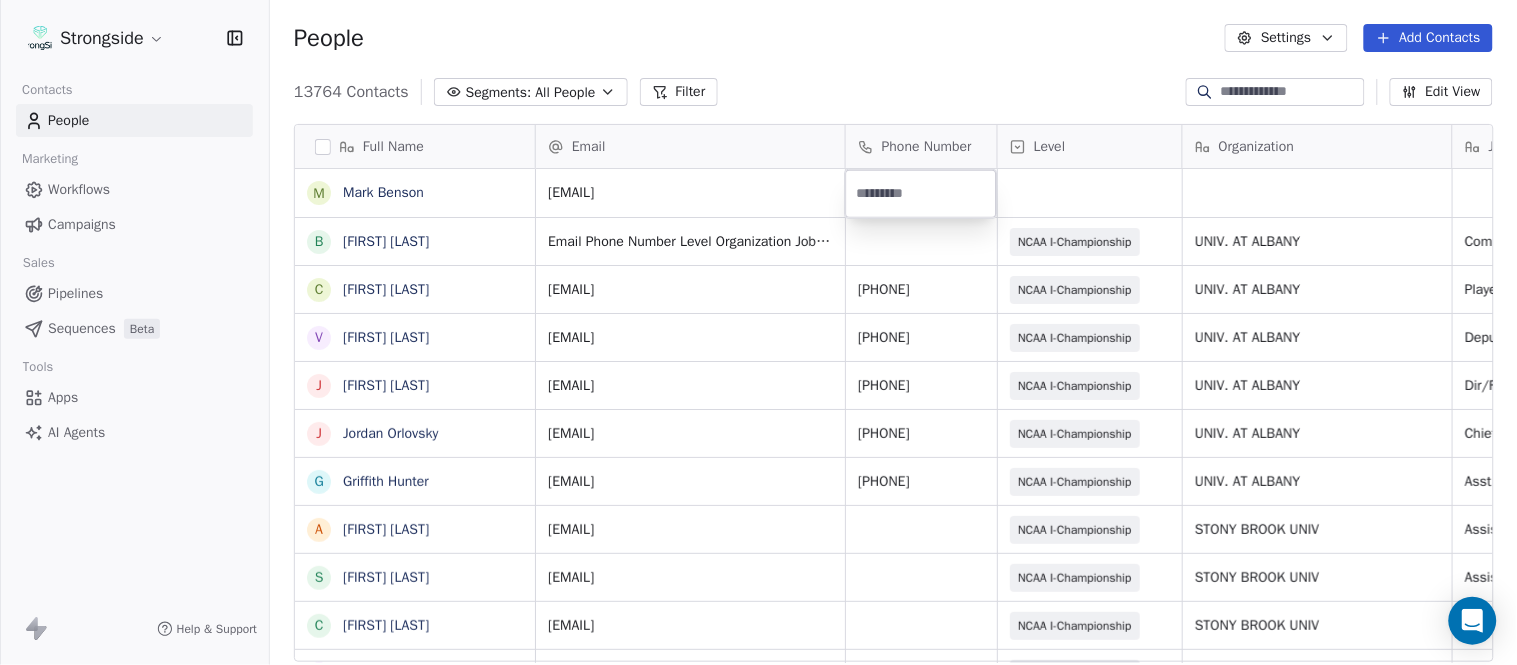 type on "**********" 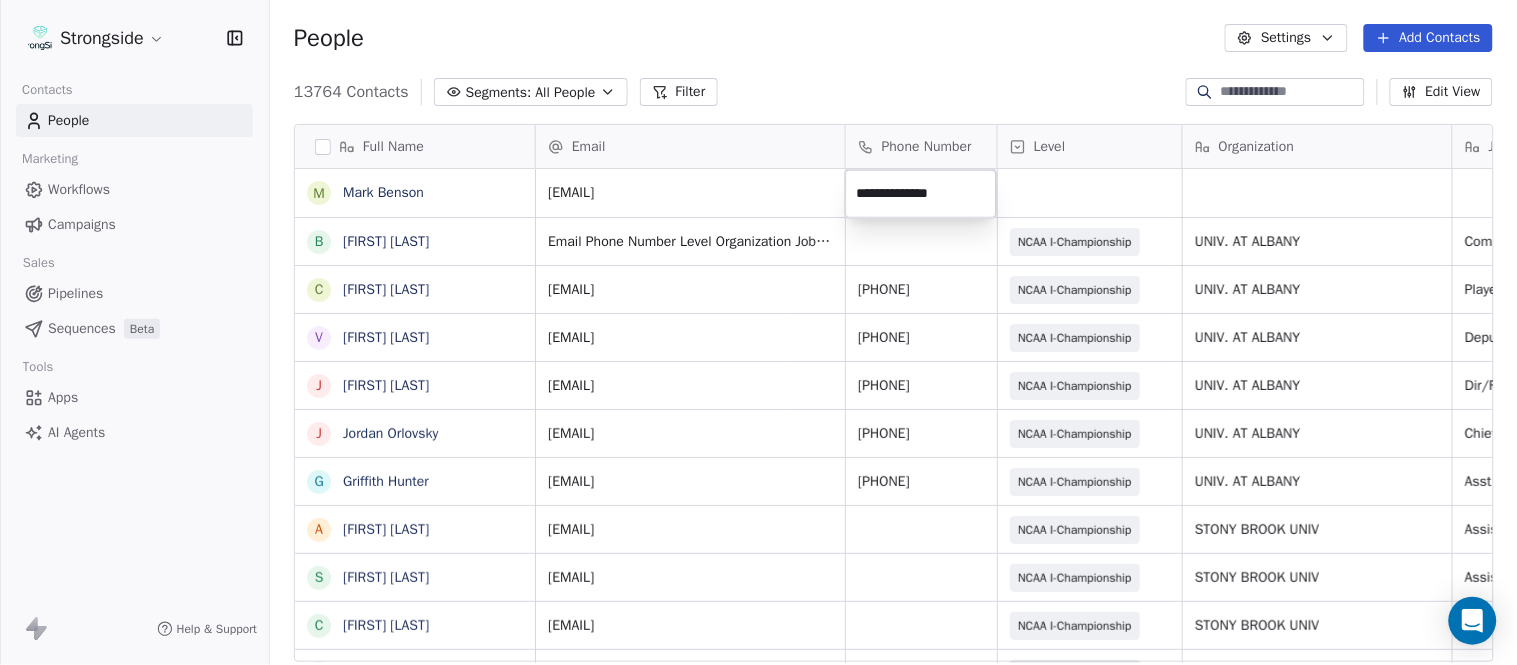 click on "Strongside Contacts People Marketing Workflows Campaigns Sales Pipelines Sequences Beta Tools Apps AI Agents Help & Support People Settings  Add Contacts 13764 Contacts Segments: All People Filter  Edit View Tag Add to Sequence Export Full Name M Mark Benson B Brendan Smith C Chris Calabrese V Vic Cegles J Jon Simmons J Jordan Orlovsky G Griffith Hunter A Adam Lovan S Sean Hammonds C Chris Bache K Kevin Elliott A Anthony Davis II S Steve Martino S Scott Lewis Z Zuril Hendrick S Sean Kennedy E Elizabeth Zanolli B Briana Sterling J Jack Clark E Enzo Zucconi T Timothy Koehler B Billy Cosh S Shawn Heilbron B Billy Barber A Aaron Suma J Jeffrey Carter M Mike Ferraro D Dominic Dutton J Johanna Migliaccio T Tim Murray R Roger Kotlarz Email Phone Number Level Organization Job Title Tags Created Date BST Status mabenson@albany.edu Aug 08, 2025 09:45 PM bsmith24@albany.edu NCAA I-Championship UNIV. AT ALBANY Community Svc Coord Aug 08, 2025 09:44 PM ccalabrese@albany.edu (518) 442-3052 NCAA I-Championship Dir/FB Ops" at bounding box center (758, 332) 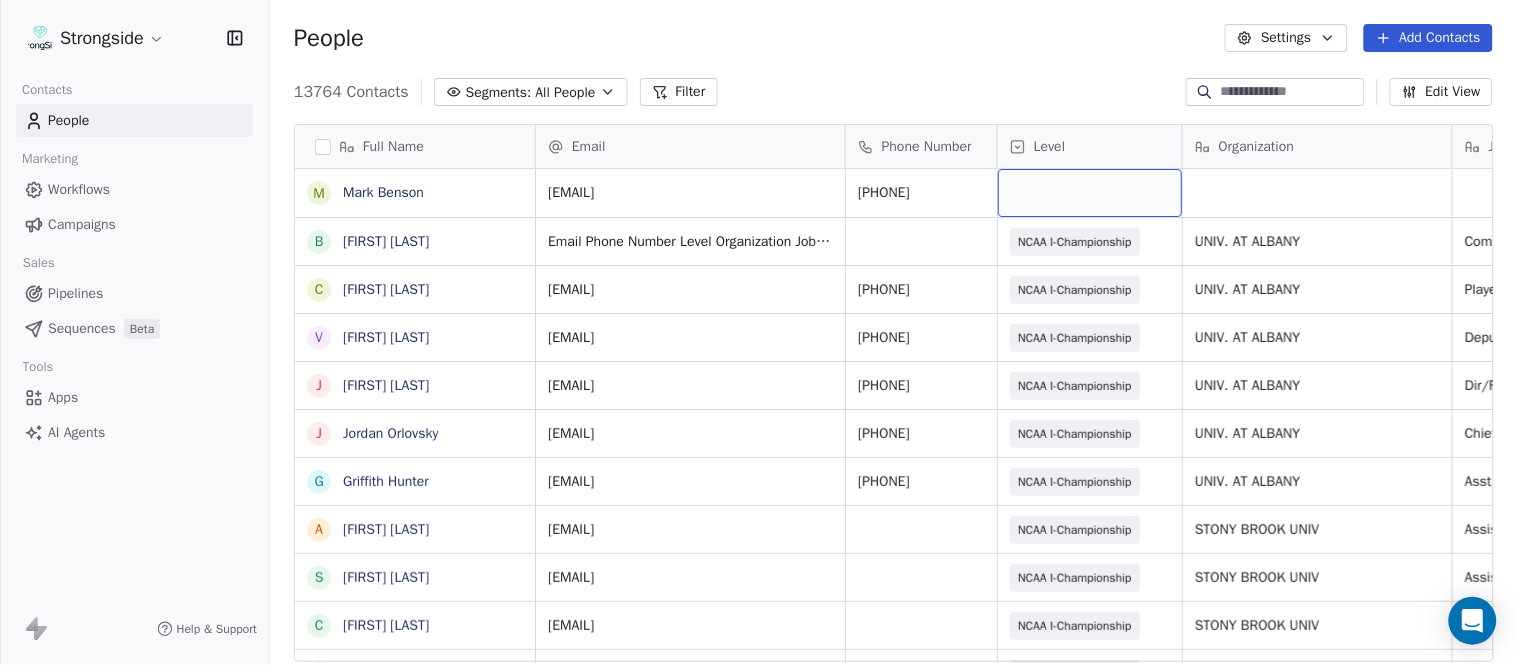 click at bounding box center (1090, 193) 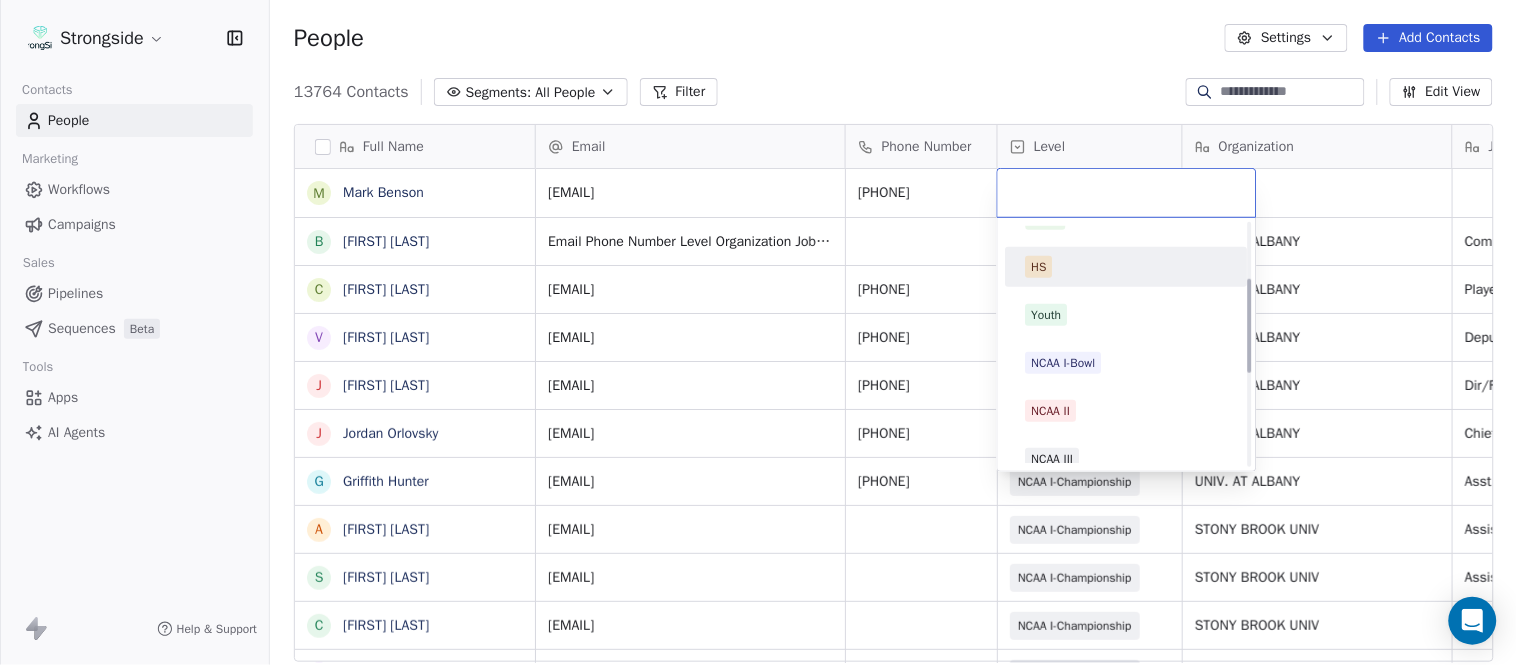 scroll, scrollTop: 378, scrollLeft: 0, axis: vertical 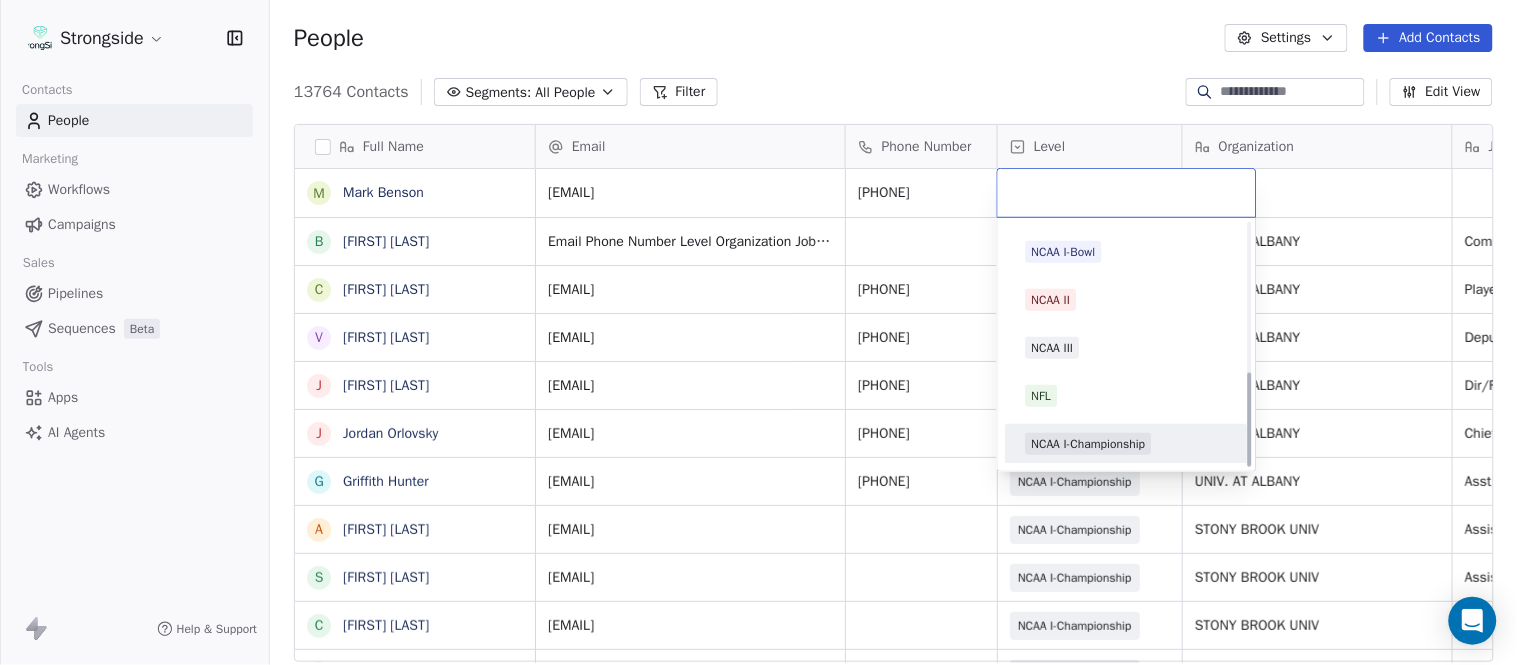 click on "NCAA I-Championship" at bounding box center (1089, 444) 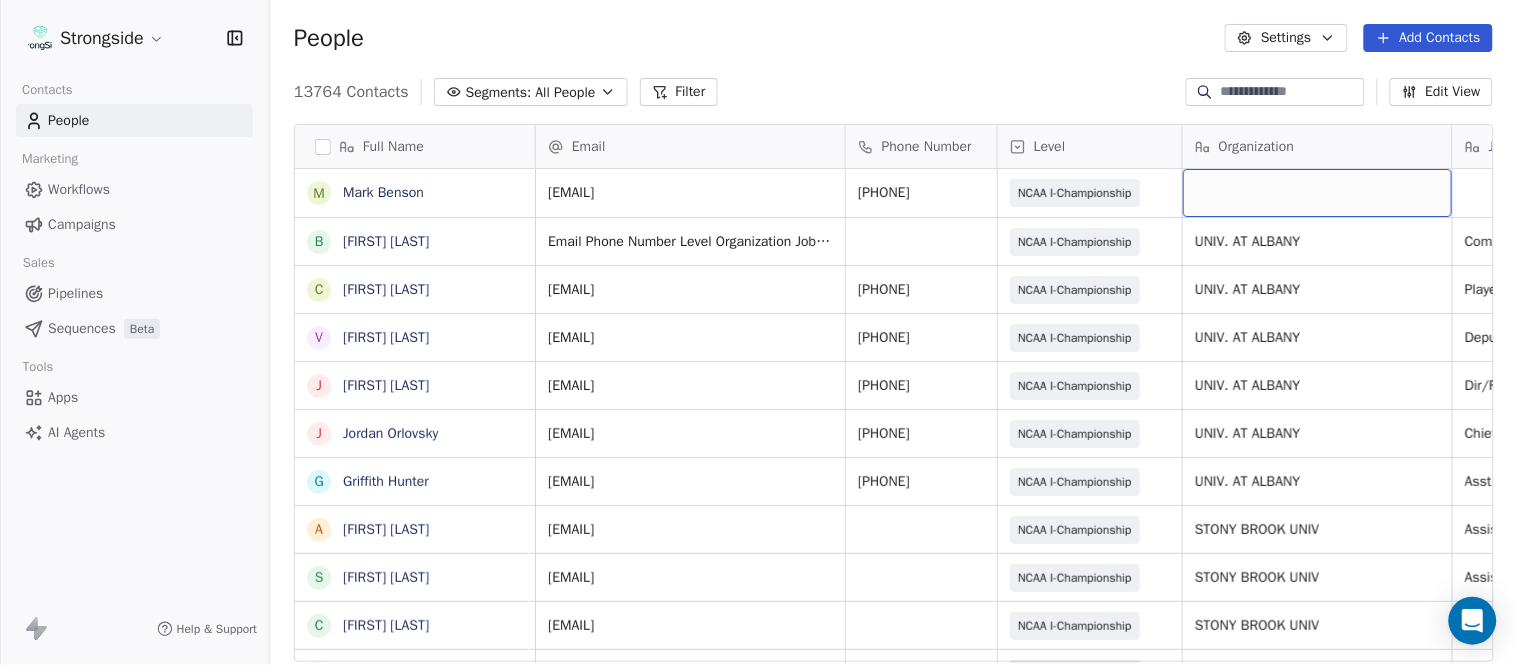 click at bounding box center (1317, 193) 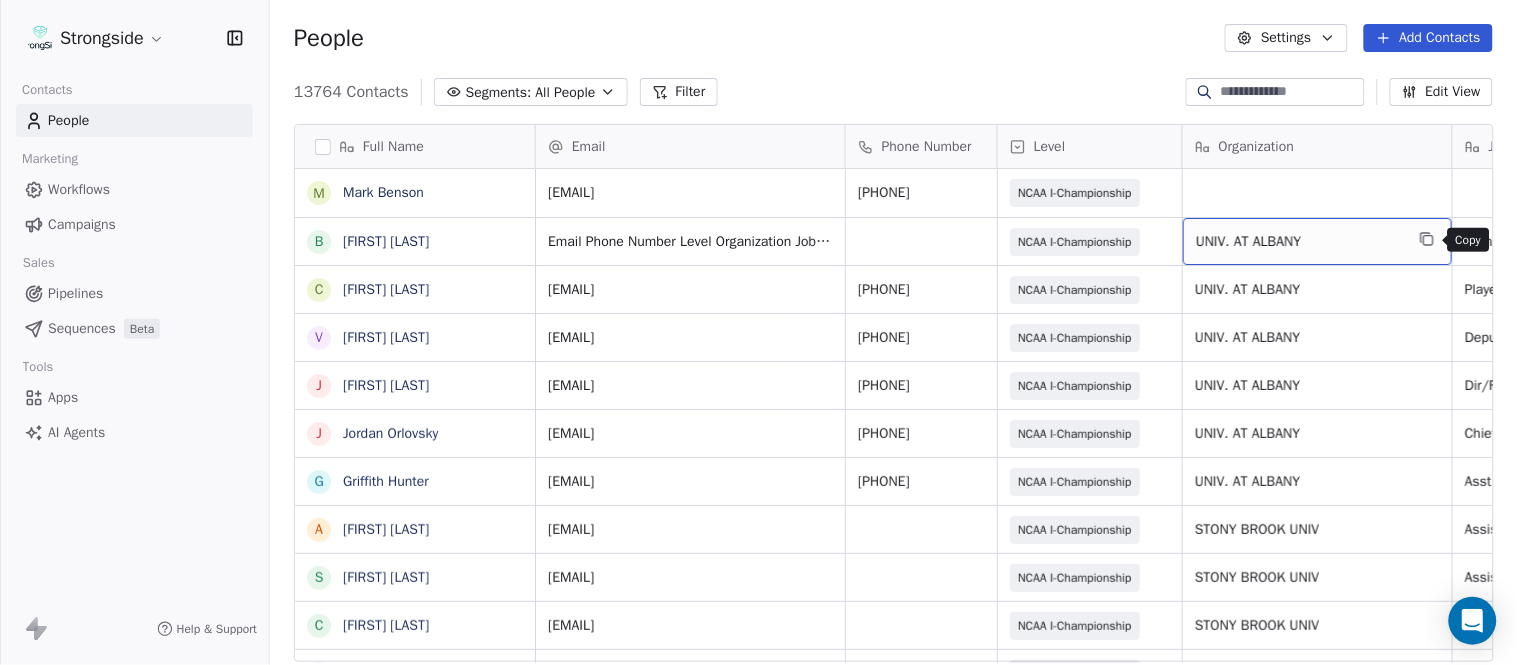 click 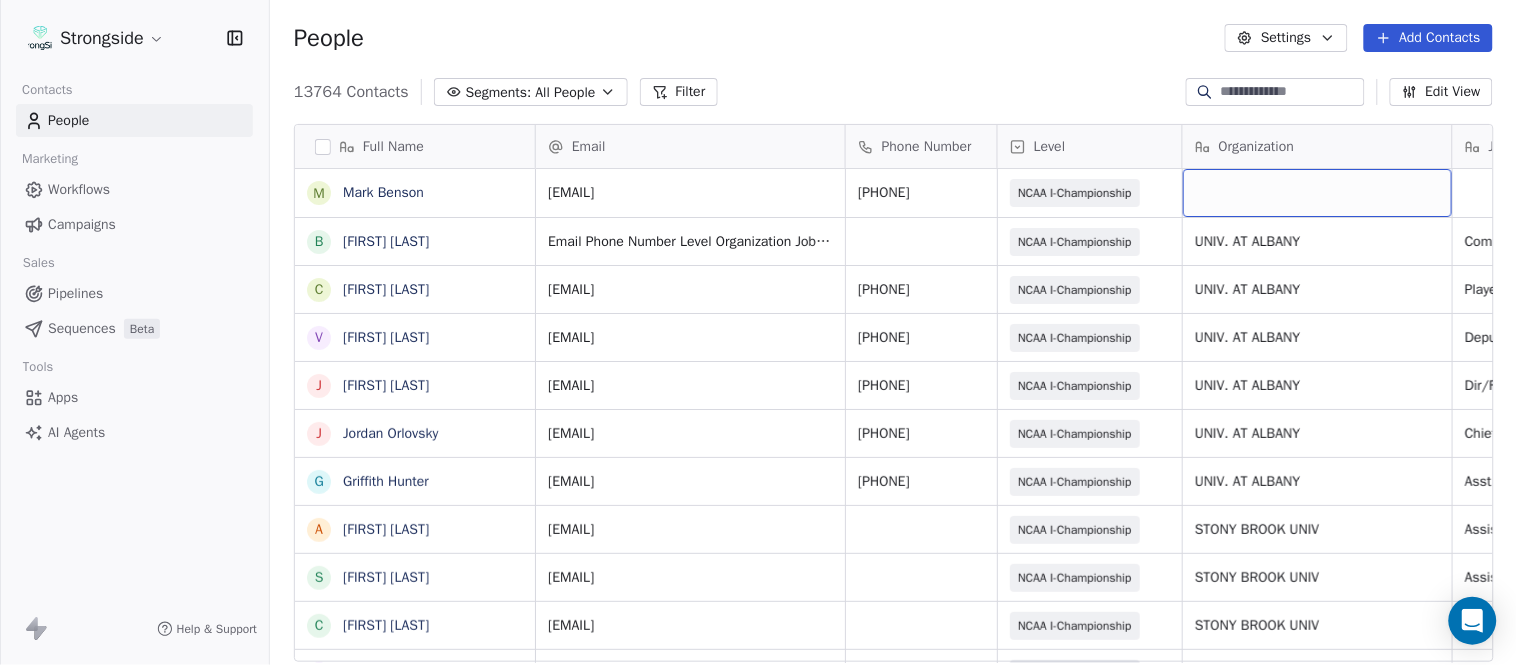click at bounding box center [1317, 193] 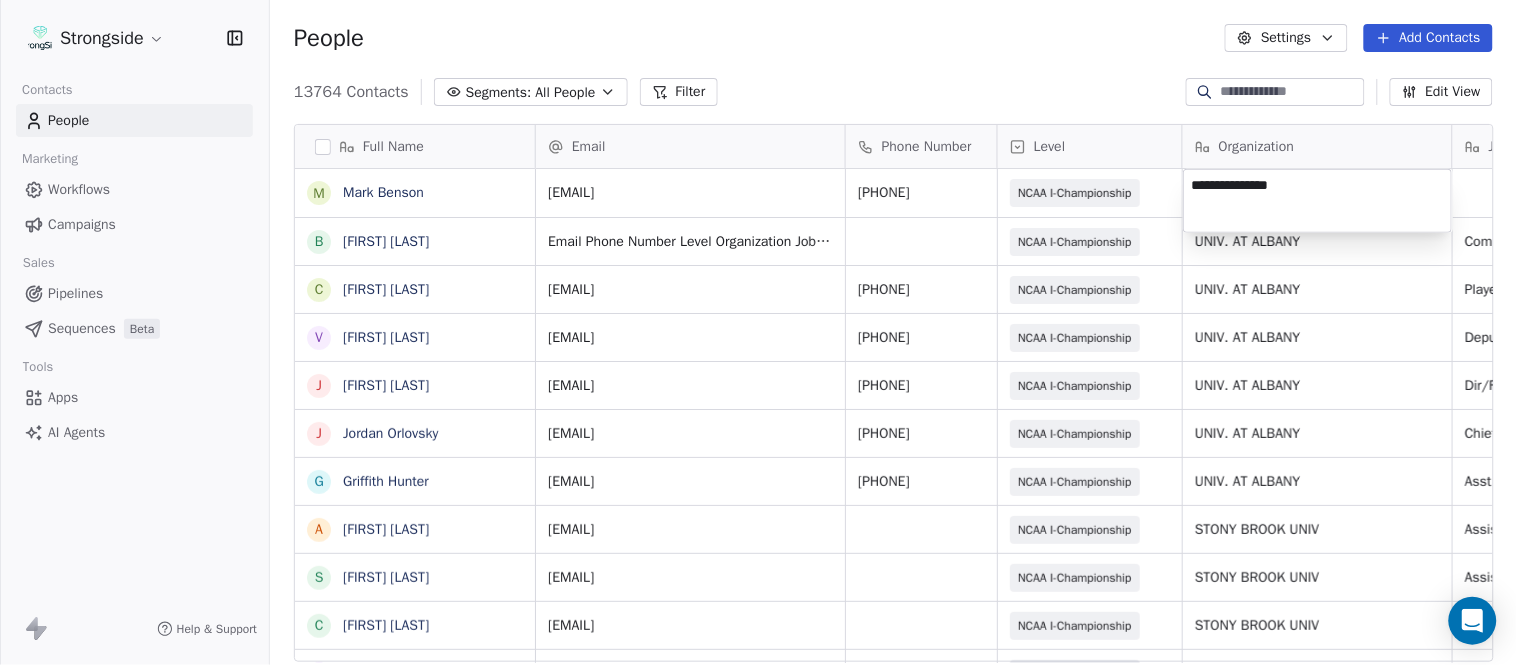 click on "Strongside Contacts People Marketing Workflows Campaigns Sales Pipelines Sequences Beta Tools Apps AI Agents Help & Support People Settings  Add Contacts 13764 Contacts Segments: All People Filter  Edit View Tag Add to Sequence Export Full Name M Mark Benson B Brendan Smith C Chris Calabrese V Vic Cegles J Jon Simmons J Jordan Orlovsky G Griffith Hunter A Adam Lovan S Sean Hammonds C Chris Bache K Kevin Elliott A Anthony Davis II S Steve Martino S Scott Lewis Z Zuril Hendrick S Sean Kennedy E Elizabeth Zanolli B Briana Sterling J Jack Clark E Enzo Zucconi T Timothy Koehler B Billy Cosh S Shawn Heilbron B Billy Barber A Aaron Suma J Jeffrey Carter M Mike Ferraro D Dominic Dutton J Johanna Migliaccio T Tim Murray R Roger Kotlarz Email Phone Number Level Organization Job Title Tags Created Date BST Status mabenson@albany.edu (518) 442-2562 NCAA I-Championship Aug 08, 2025 09:45 PM bsmith24@albany.edu NCAA I-Championship UNIV. AT ALBANY Community Svc Coord Aug 08, 2025 09:44 PM ccalabrese@albany.edu Dir/FB Ops" at bounding box center [758, 332] 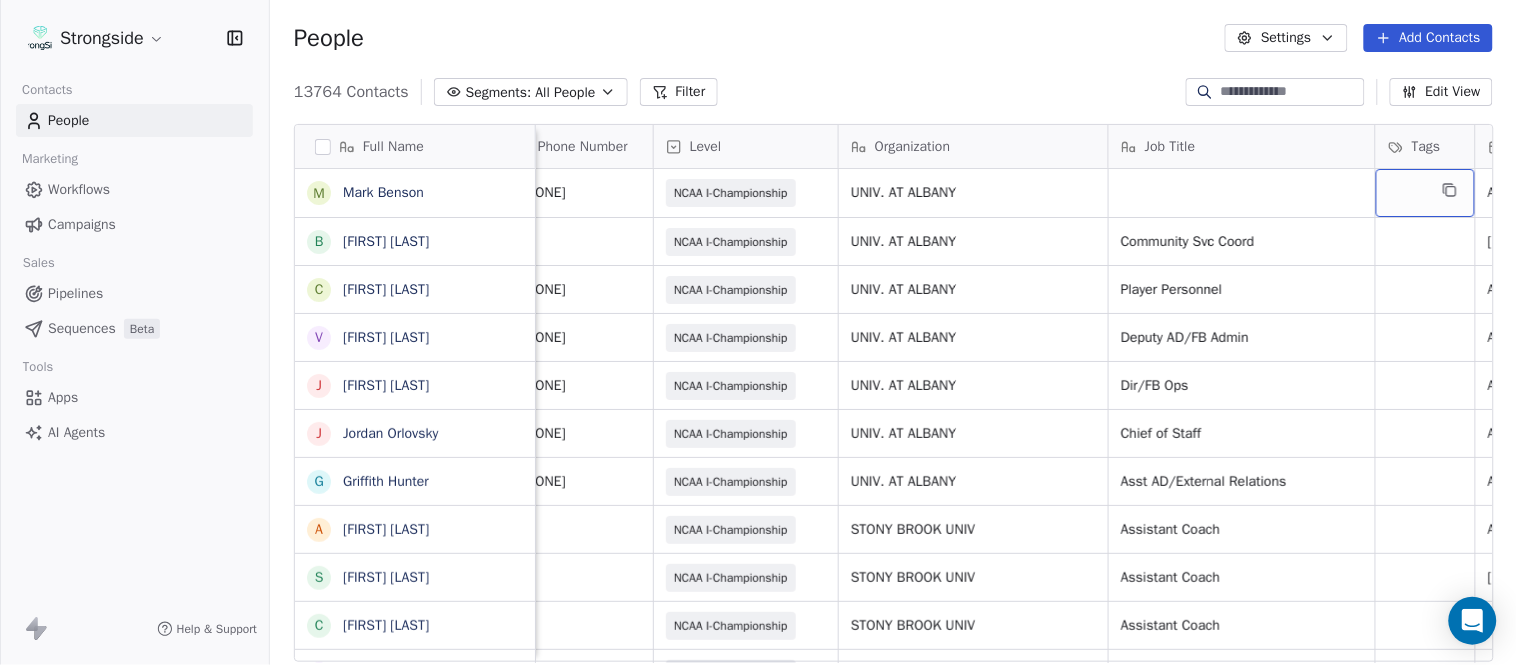 scroll, scrollTop: 0, scrollLeft: 528, axis: horizontal 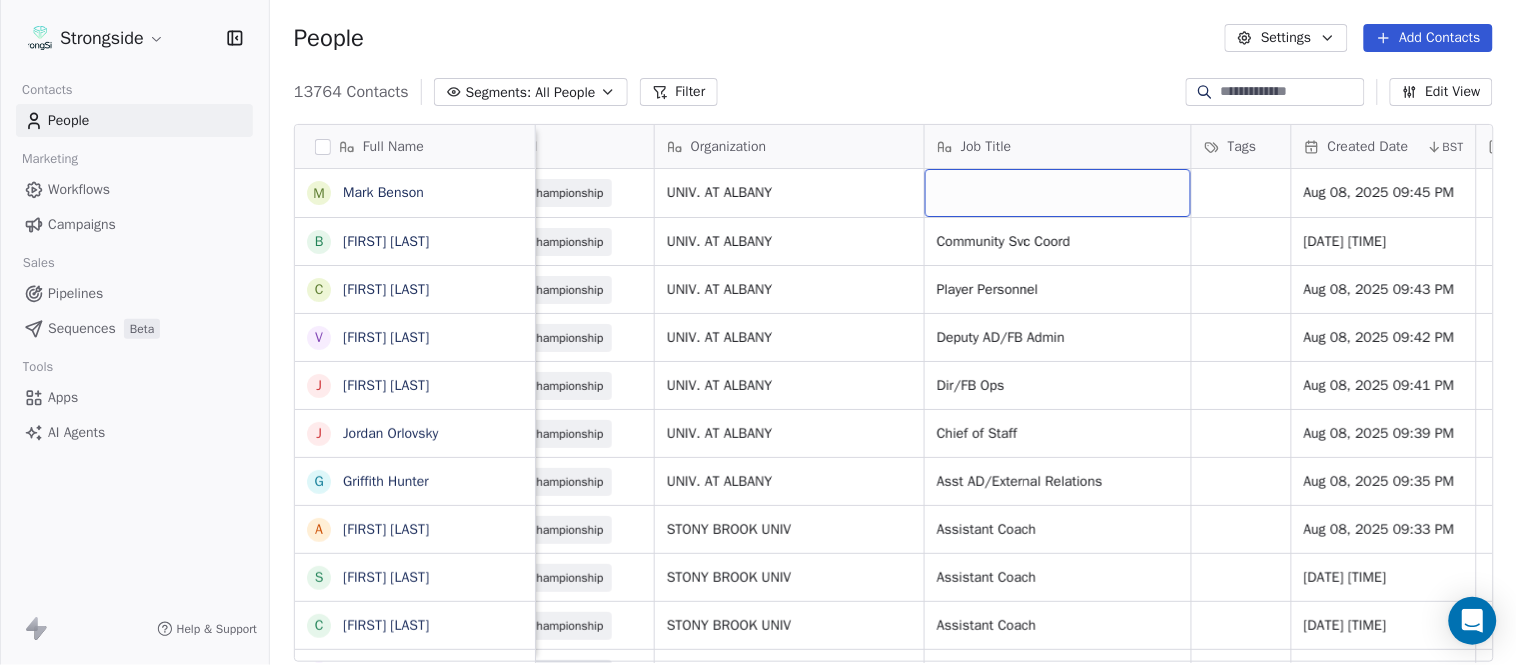 click at bounding box center [1058, 193] 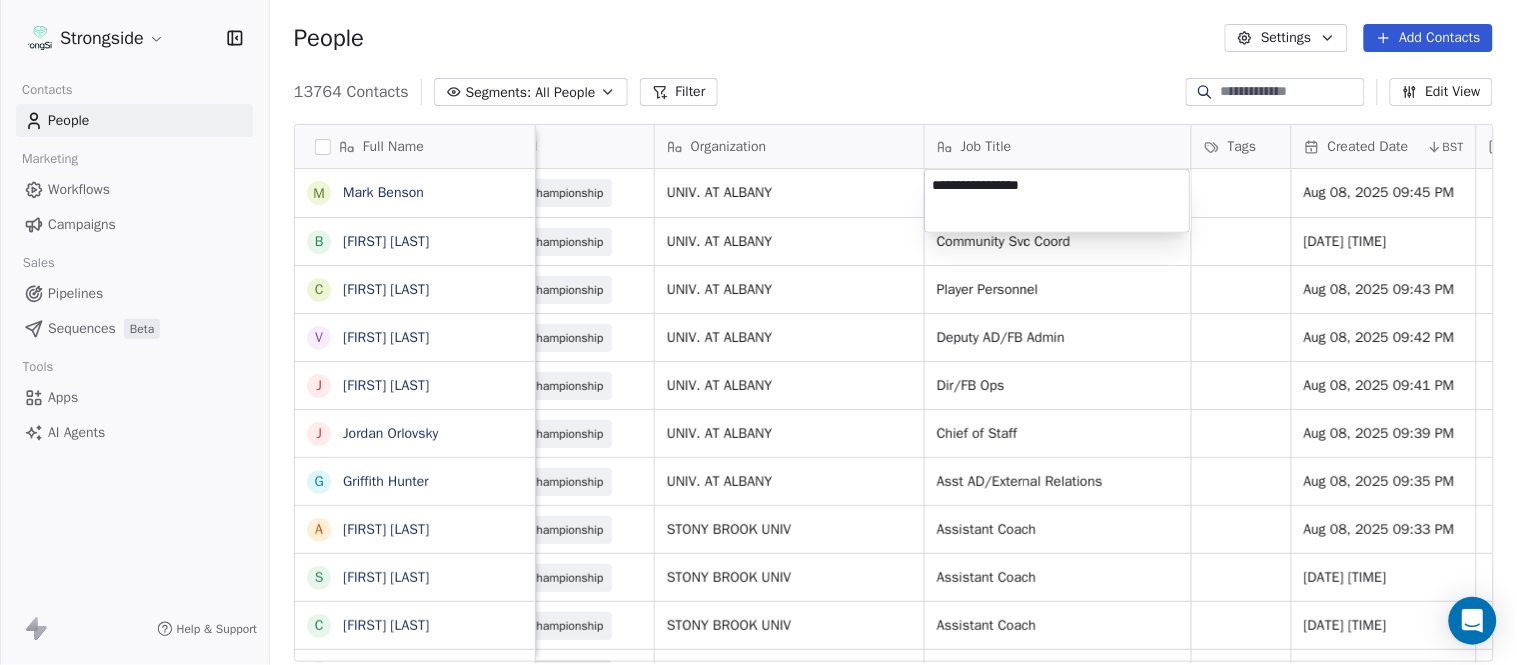 click on "Strongside Contacts People Marketing Workflows Campaigns Sales Pipelines Sequences Beta Tools Apps AI Agents Help & Support People Settings  Add Contacts 13764 Contacts Segments: All People Filter  Edit View Tag Add to Sequence Export Full Name M Mark Benson B Brendan Smith C Chris Calabrese V Vic Cegles J Jon Simmons J Jordan Orlovsky G Griffith Hunter A Adam Lovan S Sean Hammonds C Chris Bache K Kevin Elliott A Anthony Davis II S Steve Martino S Scott Lewis Z Zuril Hendrick S Sean Kennedy E Elizabeth Zanolli B Briana Sterling J Jack Clark E Enzo Zucconi T Timothy Koehler B Billy Cosh S Shawn Heilbron B Billy Barber A Aaron Suma J Jeffrey Carter M Mike Ferraro D Dominic Dutton J Johanna Migliaccio T Tim Murray R Roger Kotlarz Email Phone Number Level Organization Job Title Tags Created Date BST Status Priority Emails Auto Clicked Last Activity Date BST mabenson@albany.edu (518) 442-2562 NCAA I-Championship UNIV. AT ALBANY Aug 08, 2025 09:45 PM bsmith24@albany.edu NCAA I-Championship UNIV. AT ALBANY SID SID" at bounding box center (758, 332) 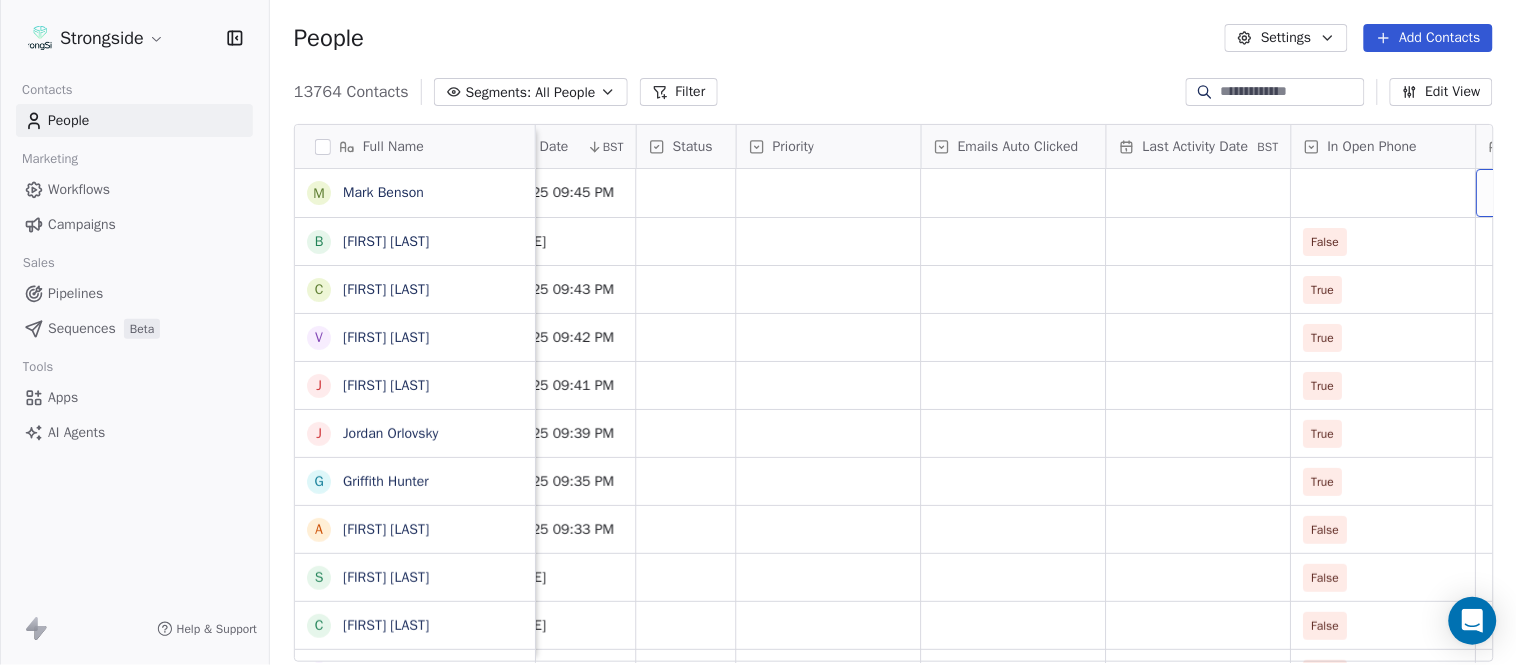 scroll, scrollTop: 0, scrollLeft: 1554, axis: horizontal 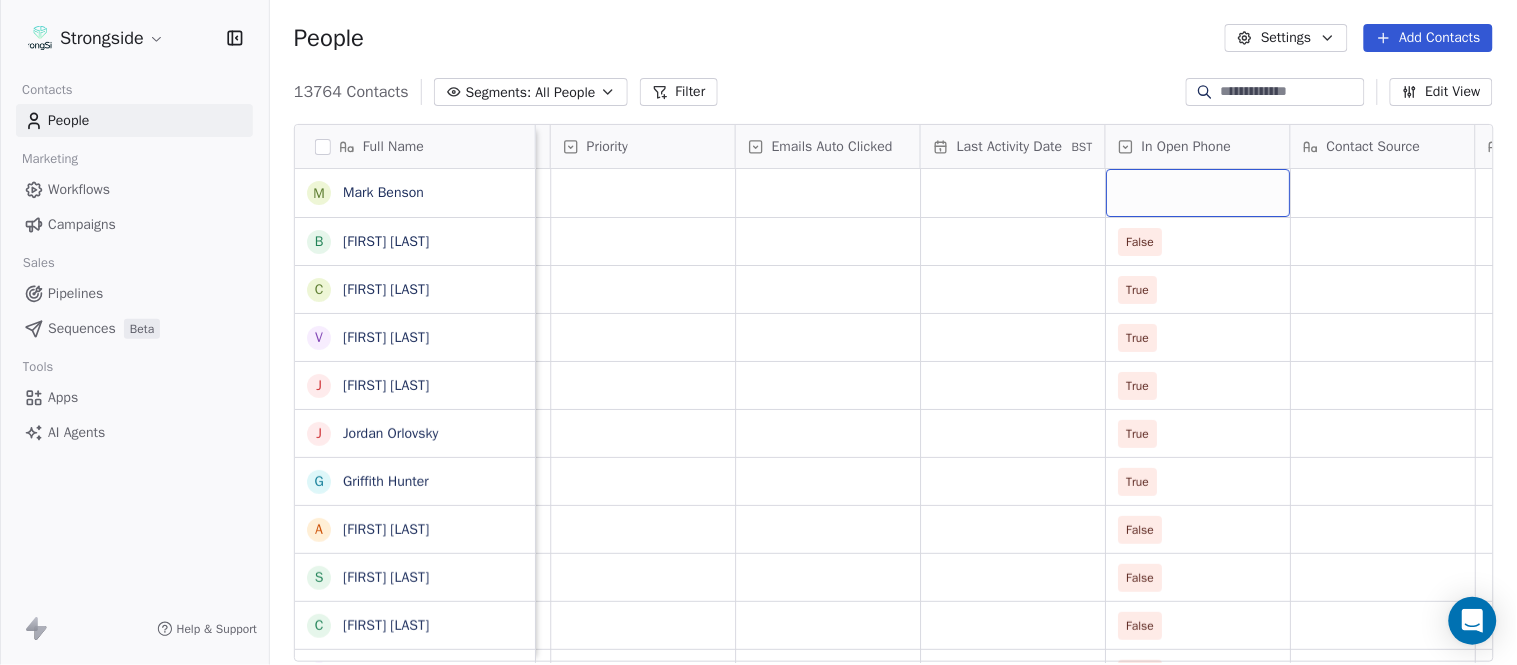 click at bounding box center [1198, 193] 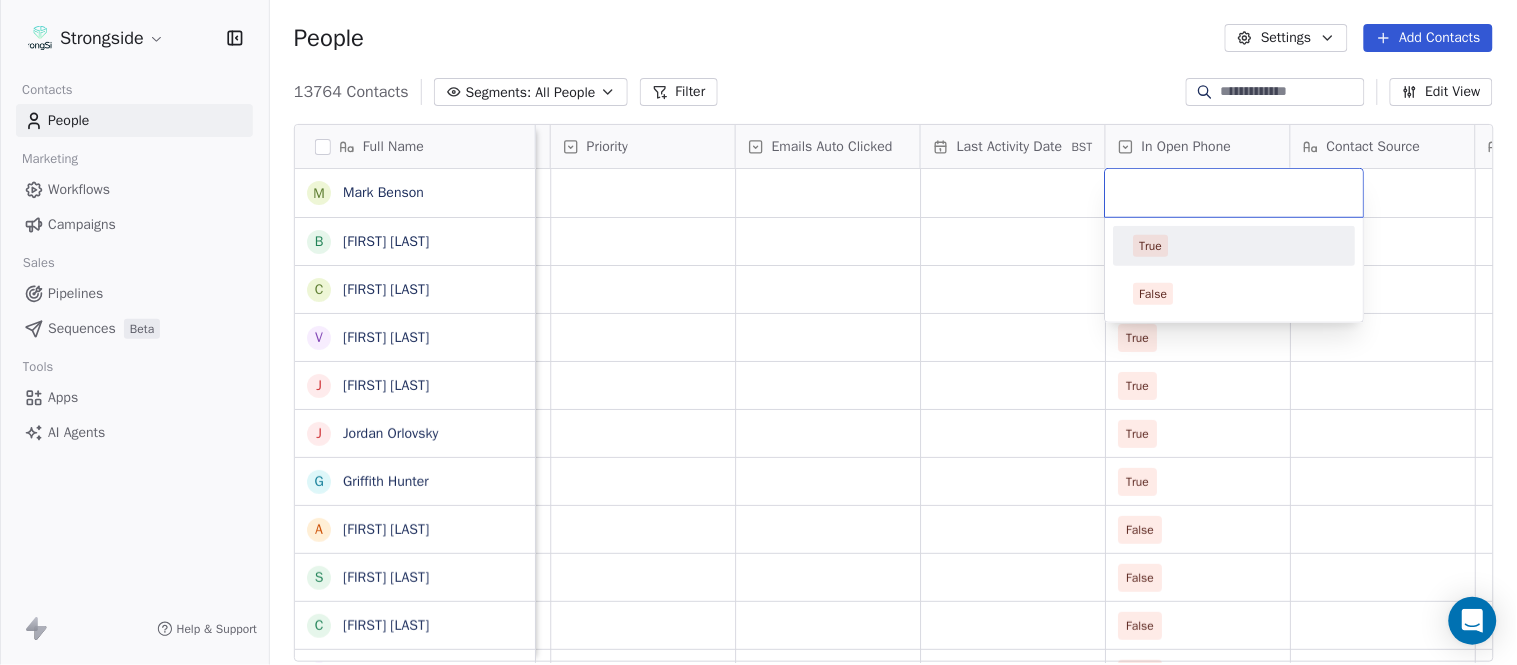 click on "True" at bounding box center (1235, 246) 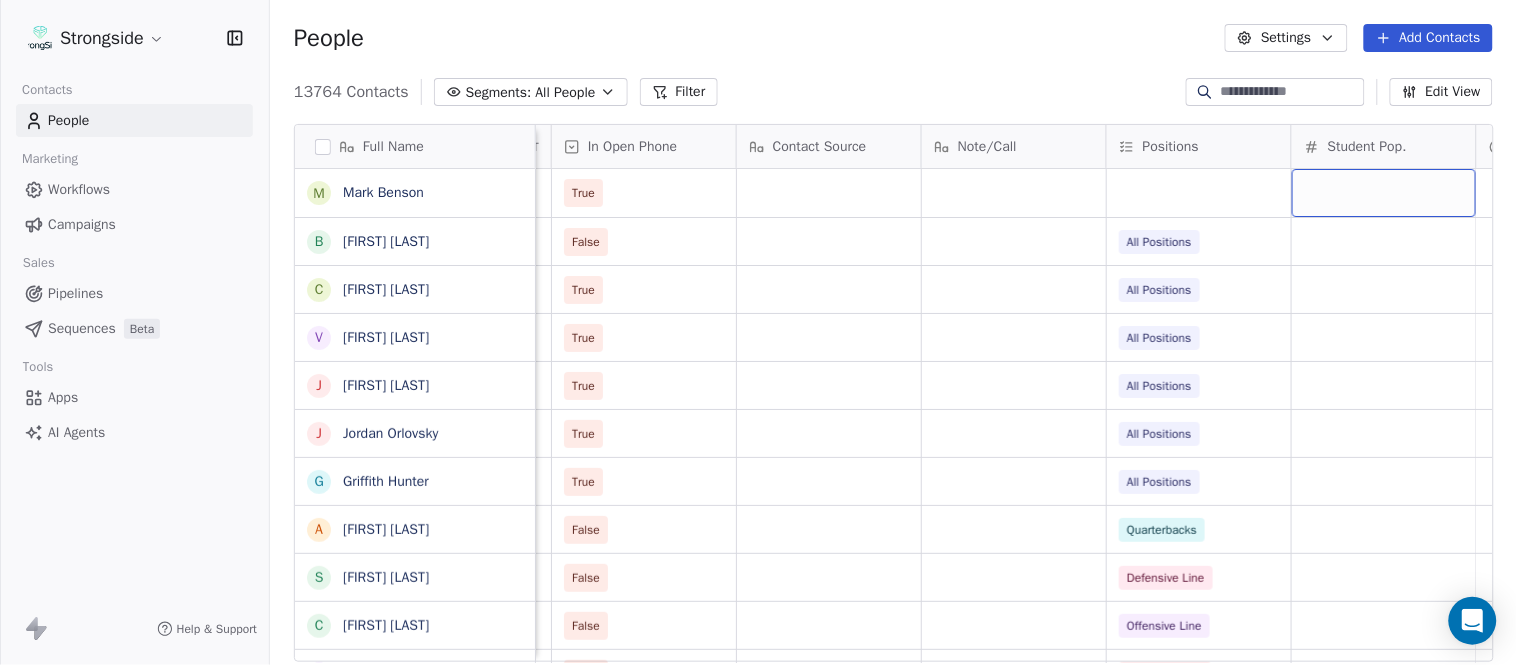 scroll, scrollTop: 0, scrollLeft: 2294, axis: horizontal 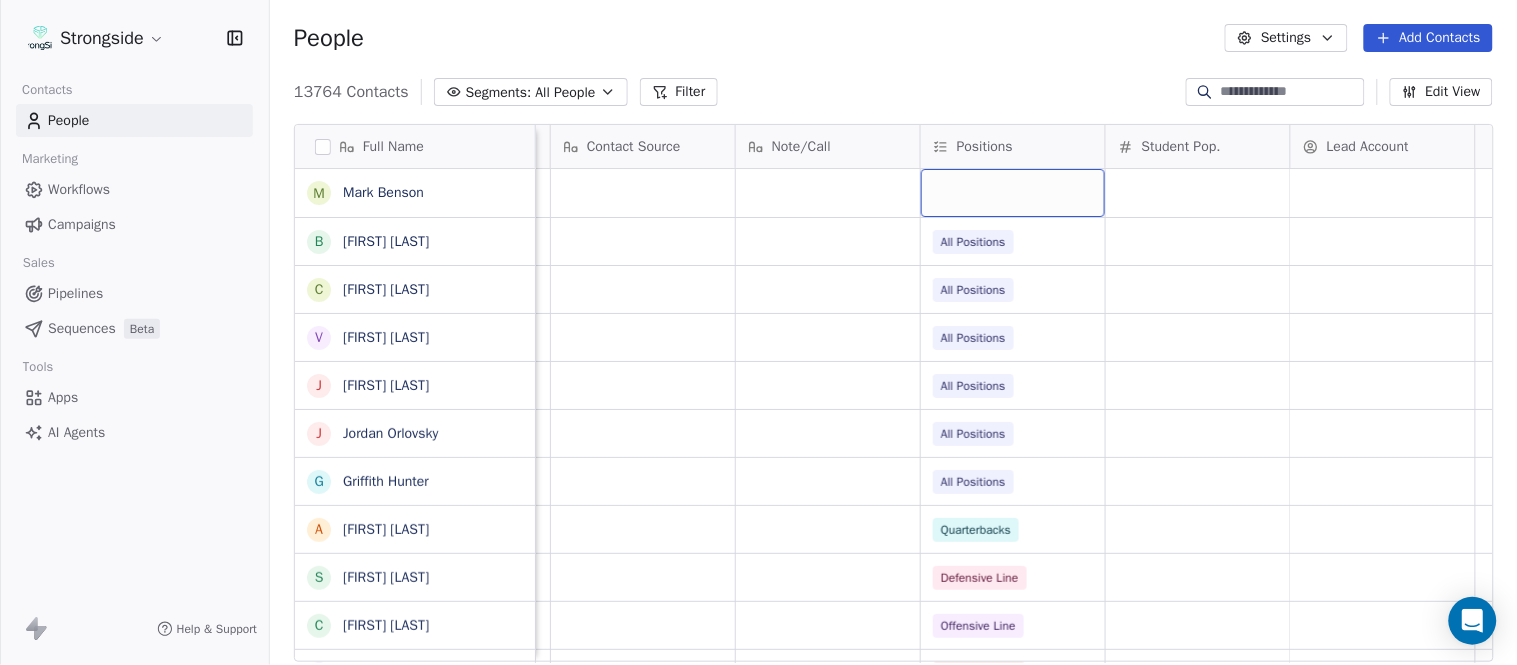 click at bounding box center (1013, 193) 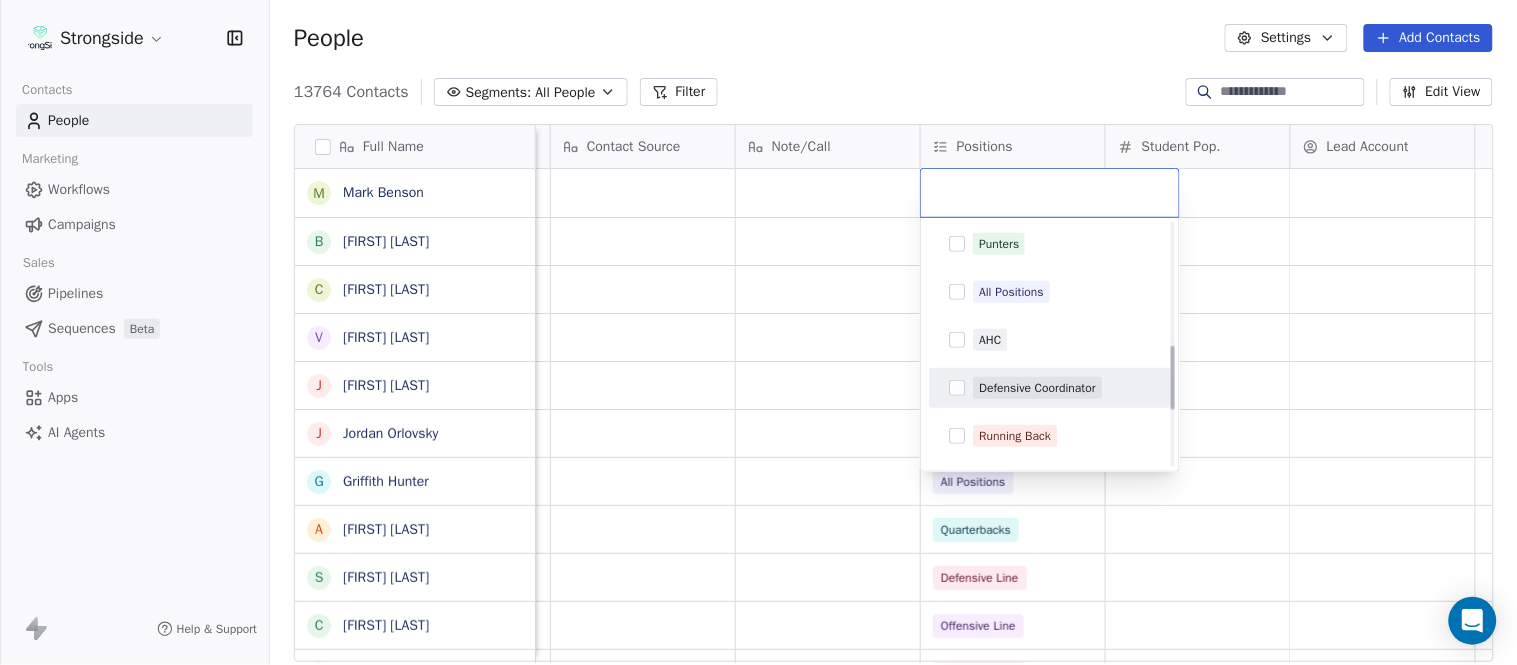 scroll, scrollTop: 444, scrollLeft: 0, axis: vertical 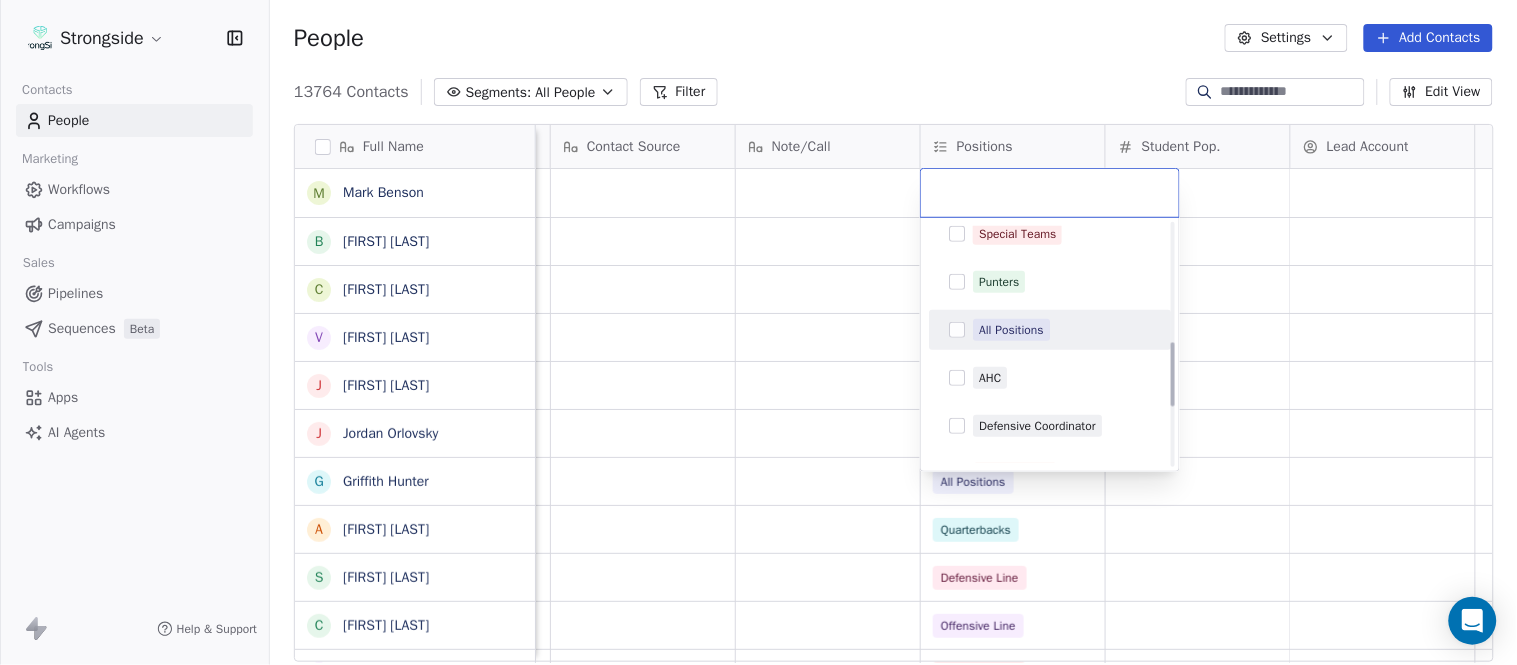 click on "All Positions" at bounding box center [1011, 330] 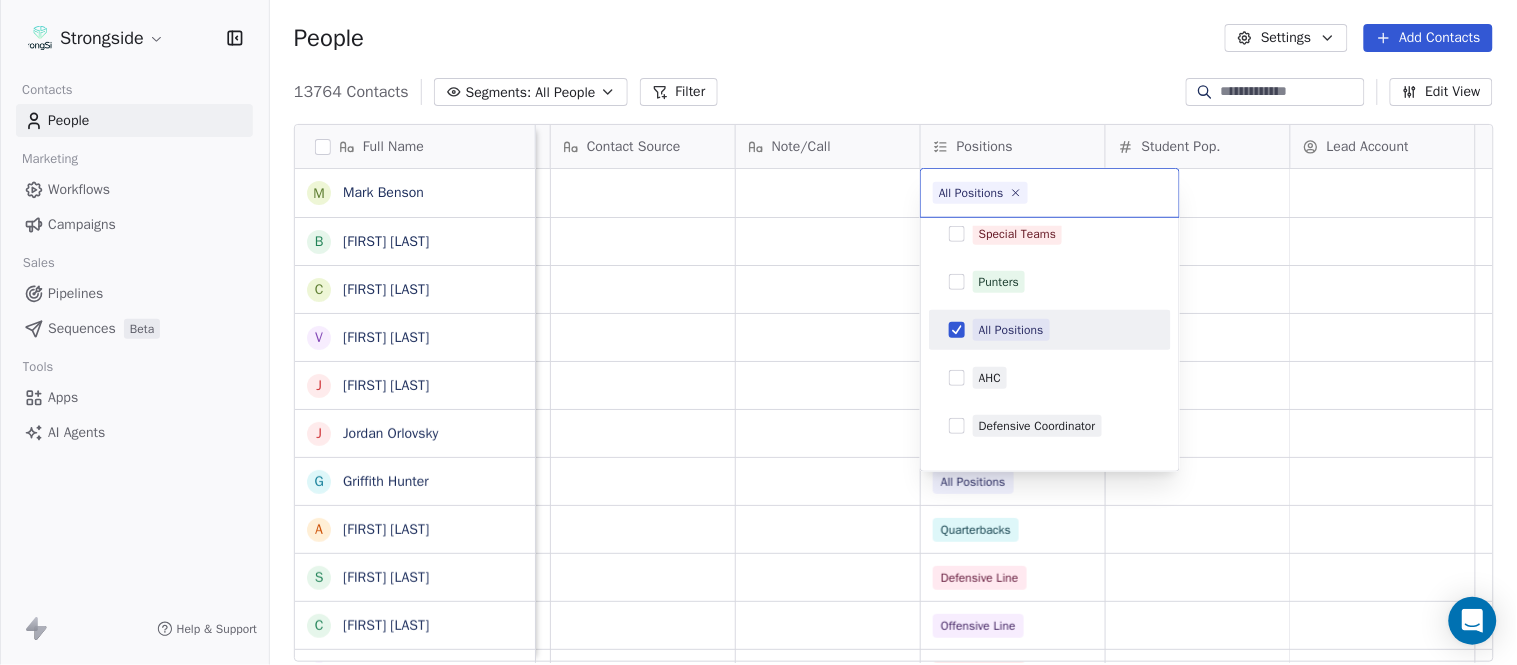 click on "Strongside Contacts People Marketing Workflows Campaigns Sales Pipelines Sequences Beta Tools Apps AI Agents Help & Support People Settings  Add Contacts 13764 Contacts Segments: All People Filter  Edit View Tag Add to Sequence Export Full Name M Mark Benson B Brendan Smith C Chris Calabrese V Vic Cegles J Jon Simmons J Jordan Orlovsky G Griffith Hunter A Adam Lovan S Sean Hammonds C Chris Bache K Kevin Elliott A Anthony Davis II S Steve Martino S Scott Lewis Z Zuril Hendrick S Sean Kennedy E Elizabeth Zanolli B Briana Sterling J Jack Clark E Enzo Zucconi T Timothy Koehler B Billy Cosh S Shawn Heilbron B Billy Barber A Aaron Suma J Jeffrey Carter M Mike Ferraro D Dominic Dutton J Johanna Migliaccio T Tim Murray R Roger Kotlarz Priority Emails Auto Clicked Last Activity Date BST In Open Phone Contact Source Note/Call Positions Student Pop. Lead Account   True   False All Positions   True All Positions   True All Positions   True All Positions   True All Positions   True All Positions   False Quarterbacks" at bounding box center [758, 332] 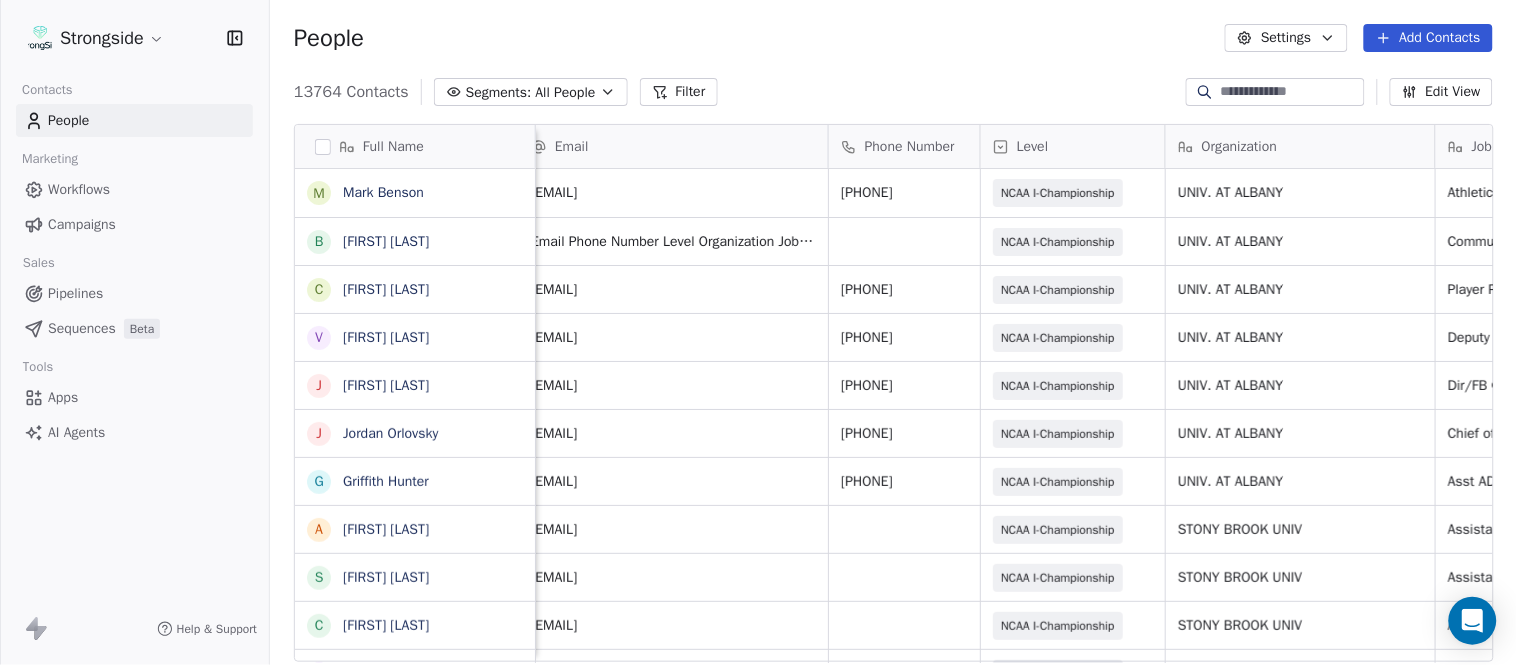 scroll, scrollTop: 0, scrollLeft: 0, axis: both 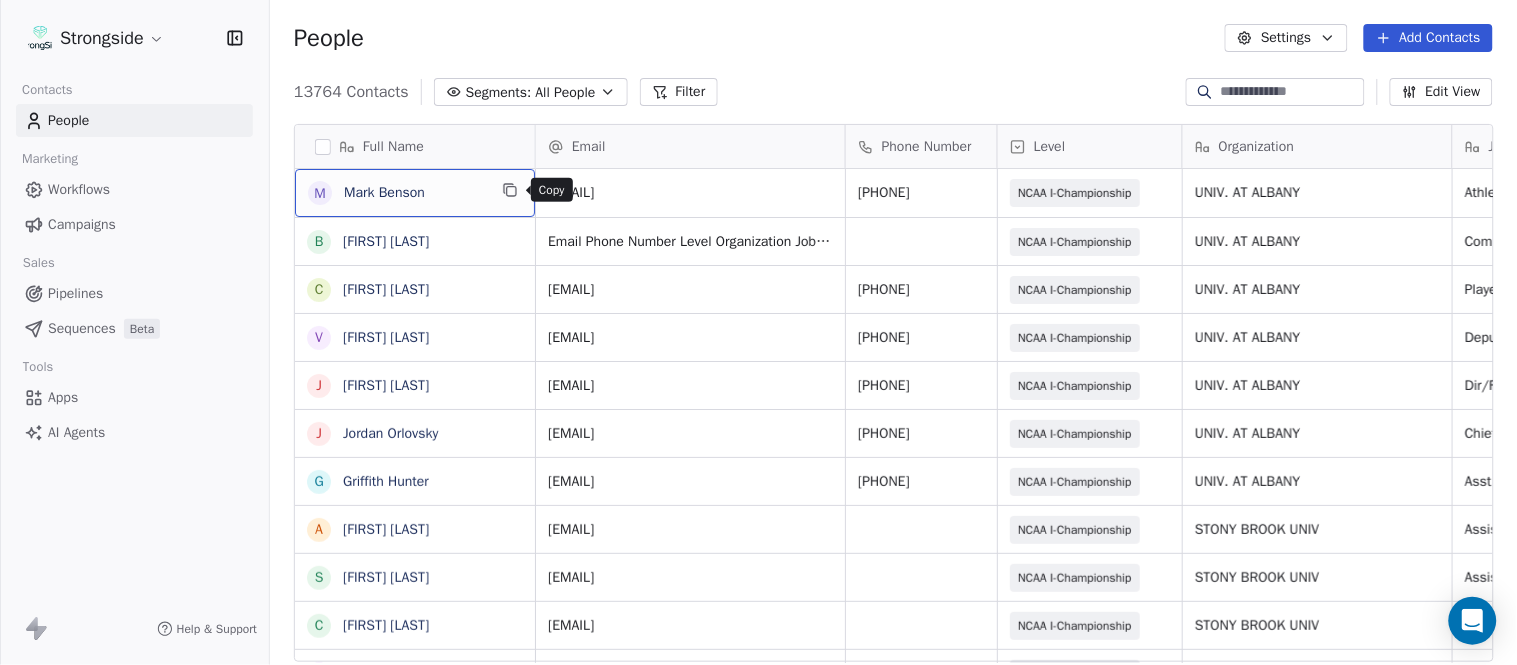 click 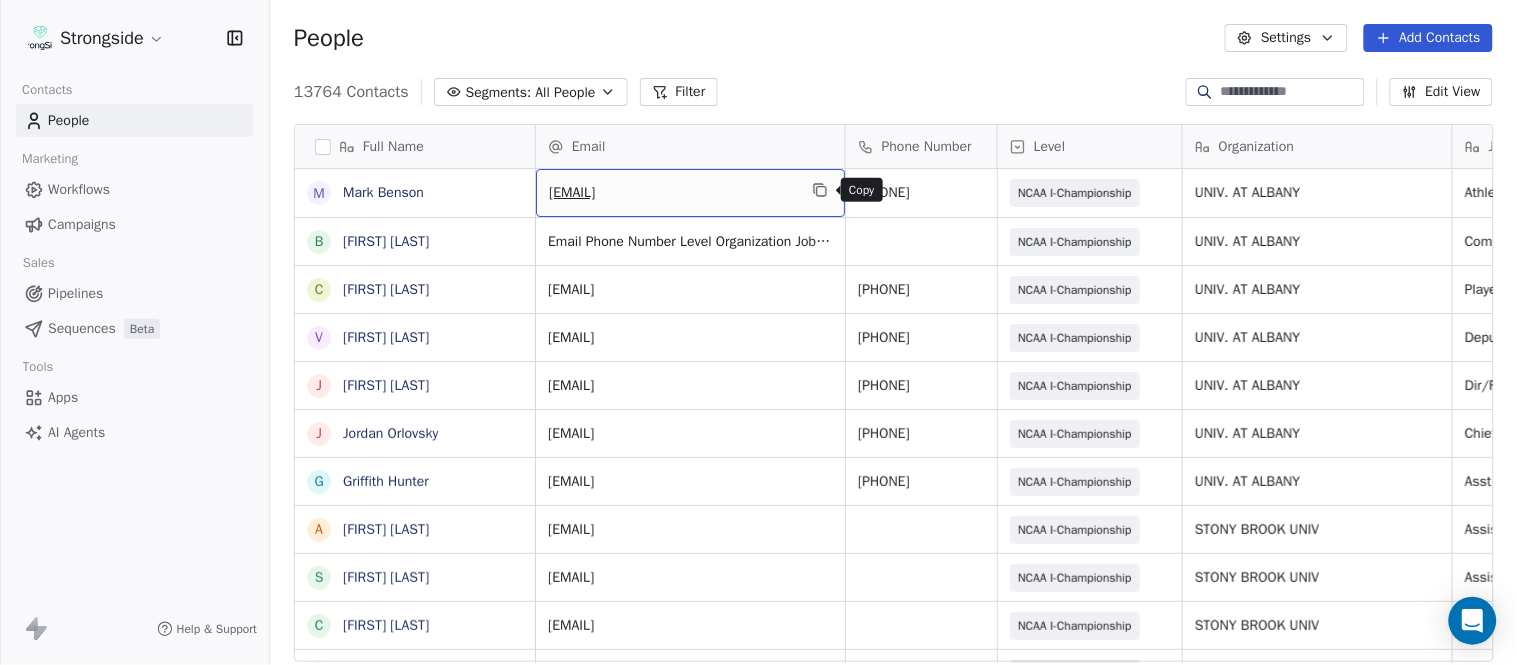 click 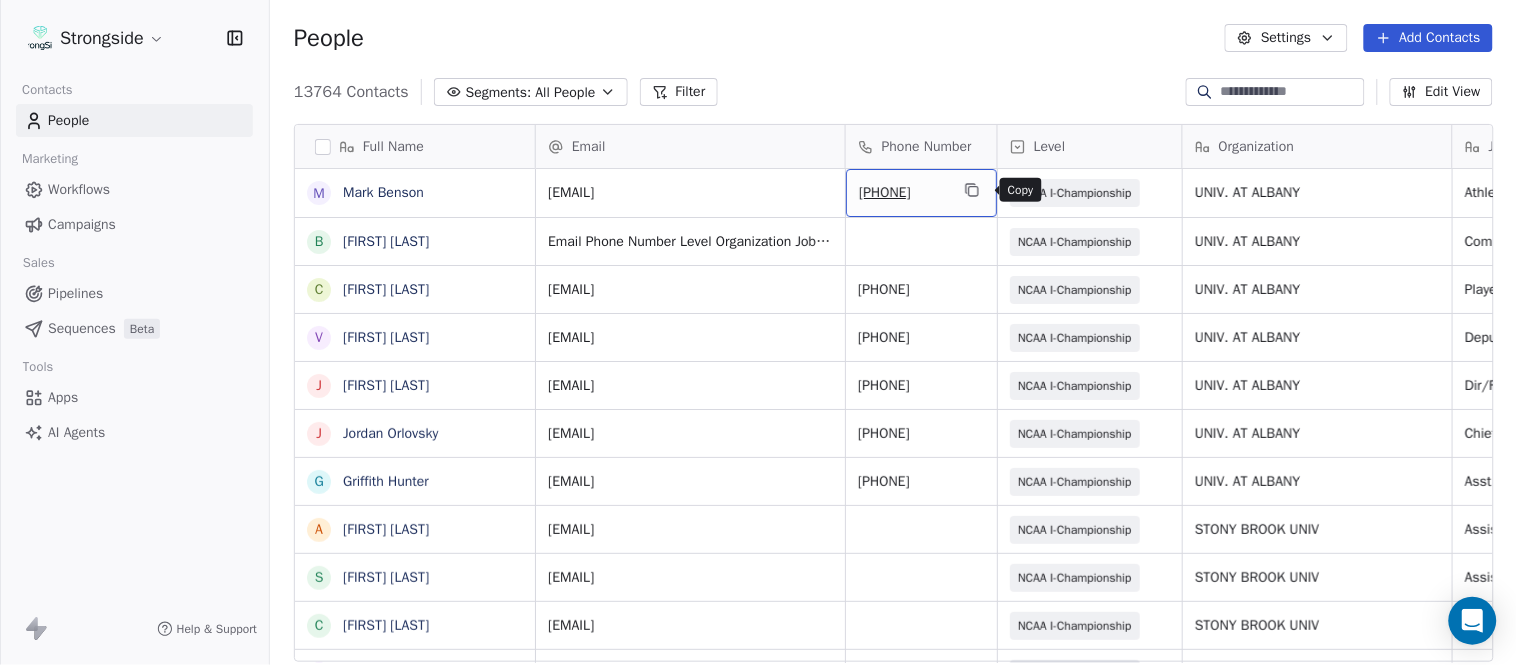 click 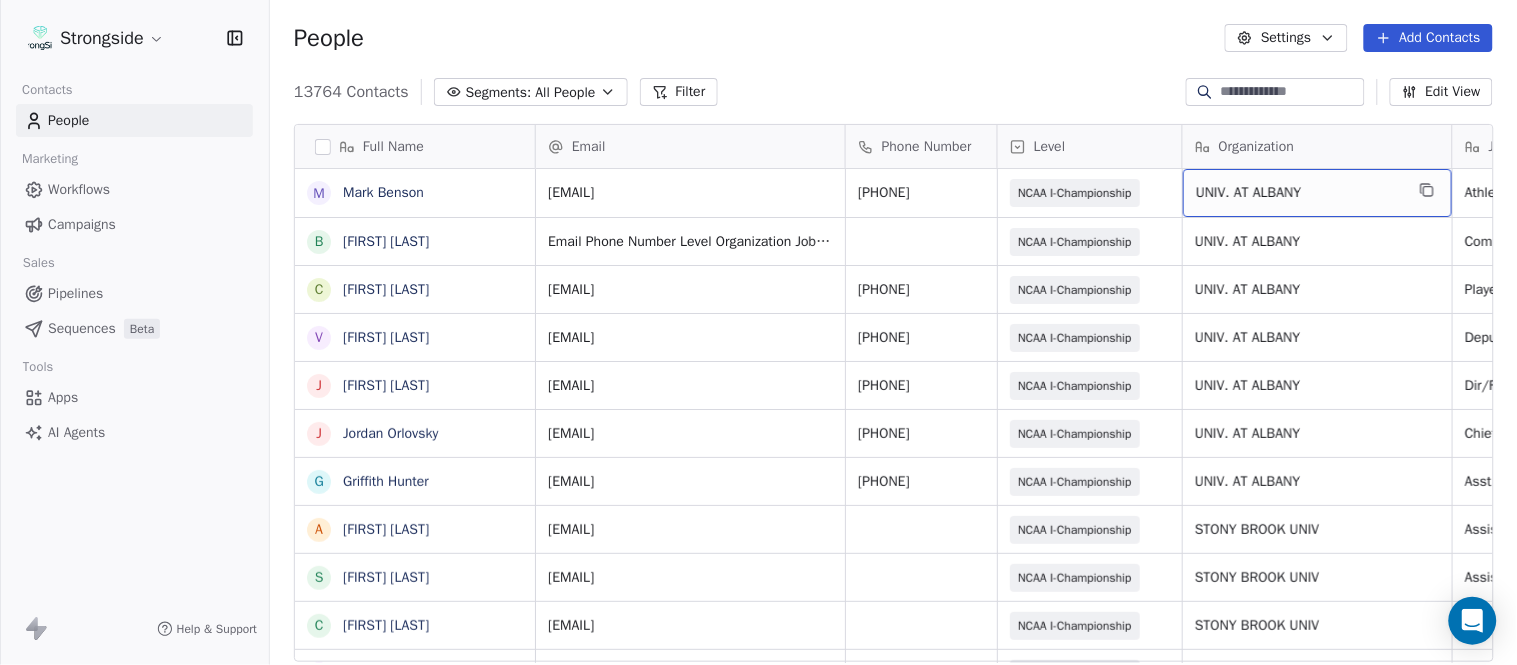 click on "UNIV. AT ALBANY" at bounding box center [1317, 193] 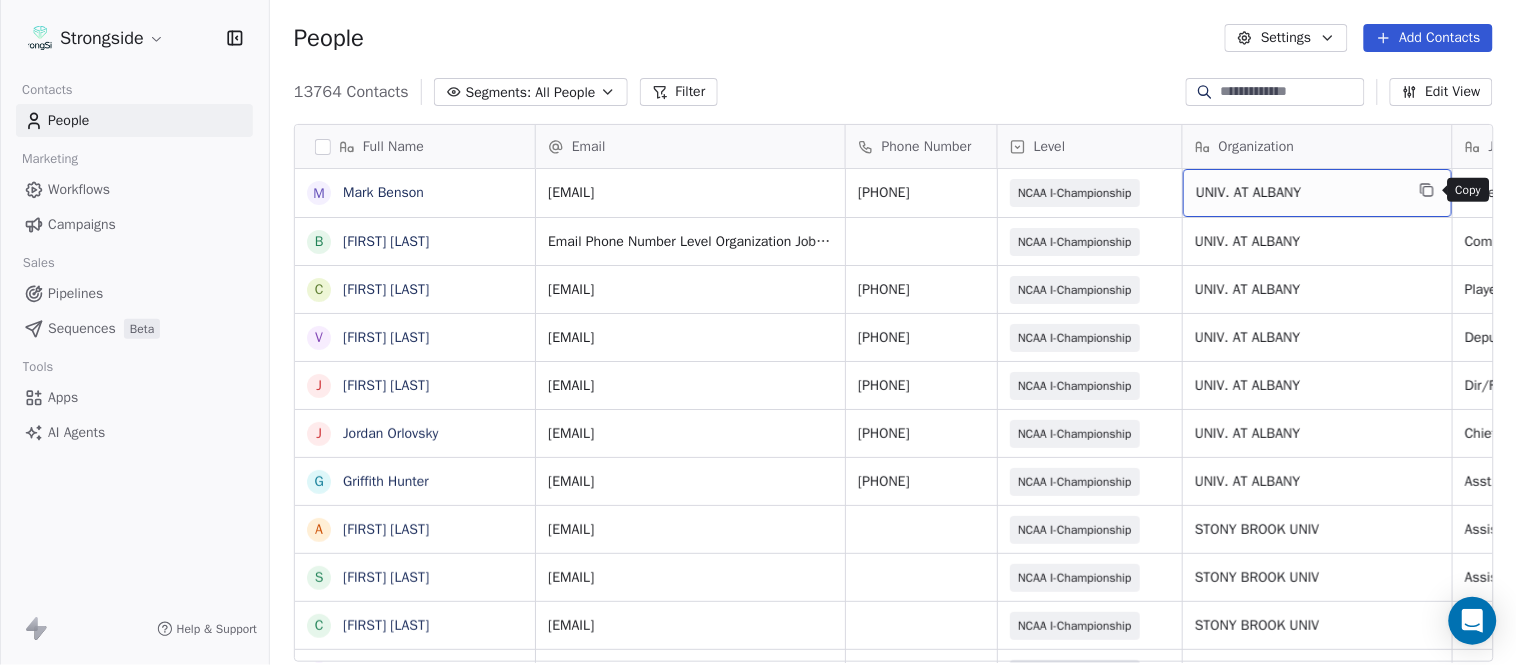 click 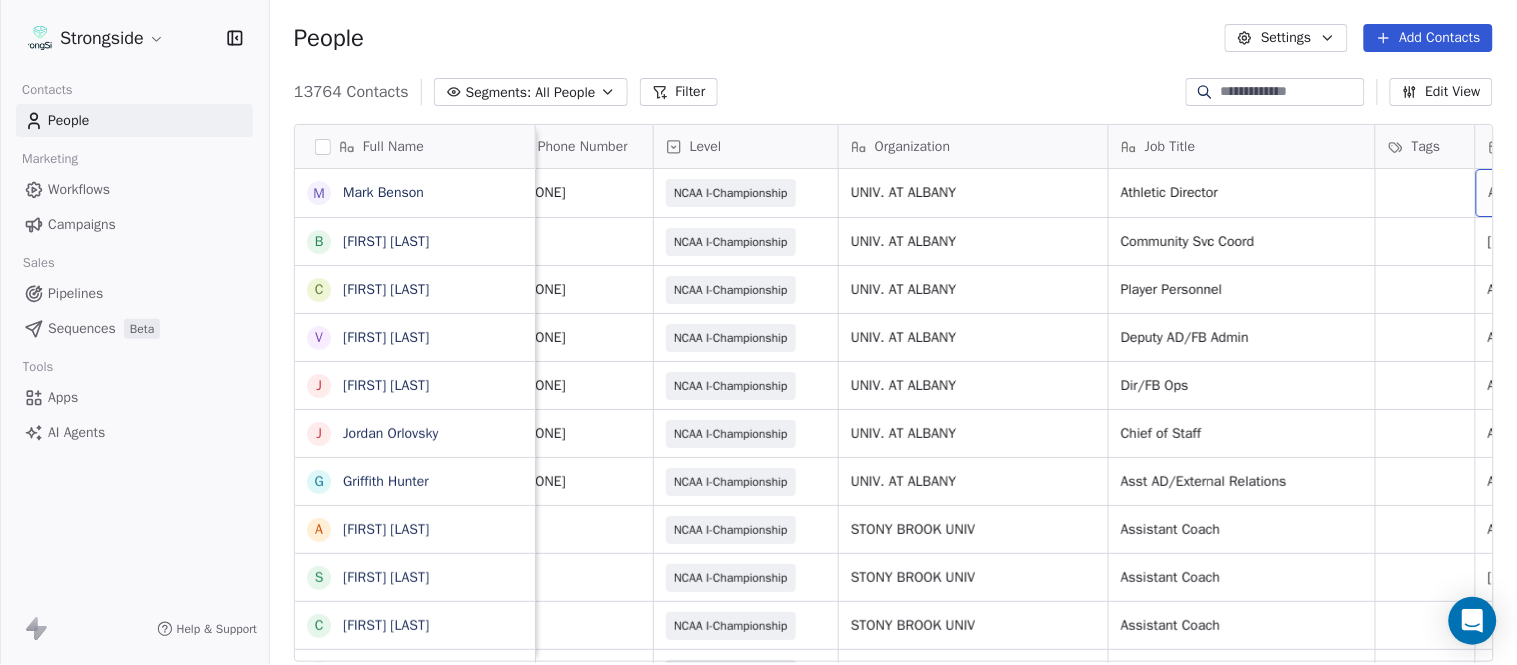scroll, scrollTop: 0, scrollLeft: 528, axis: horizontal 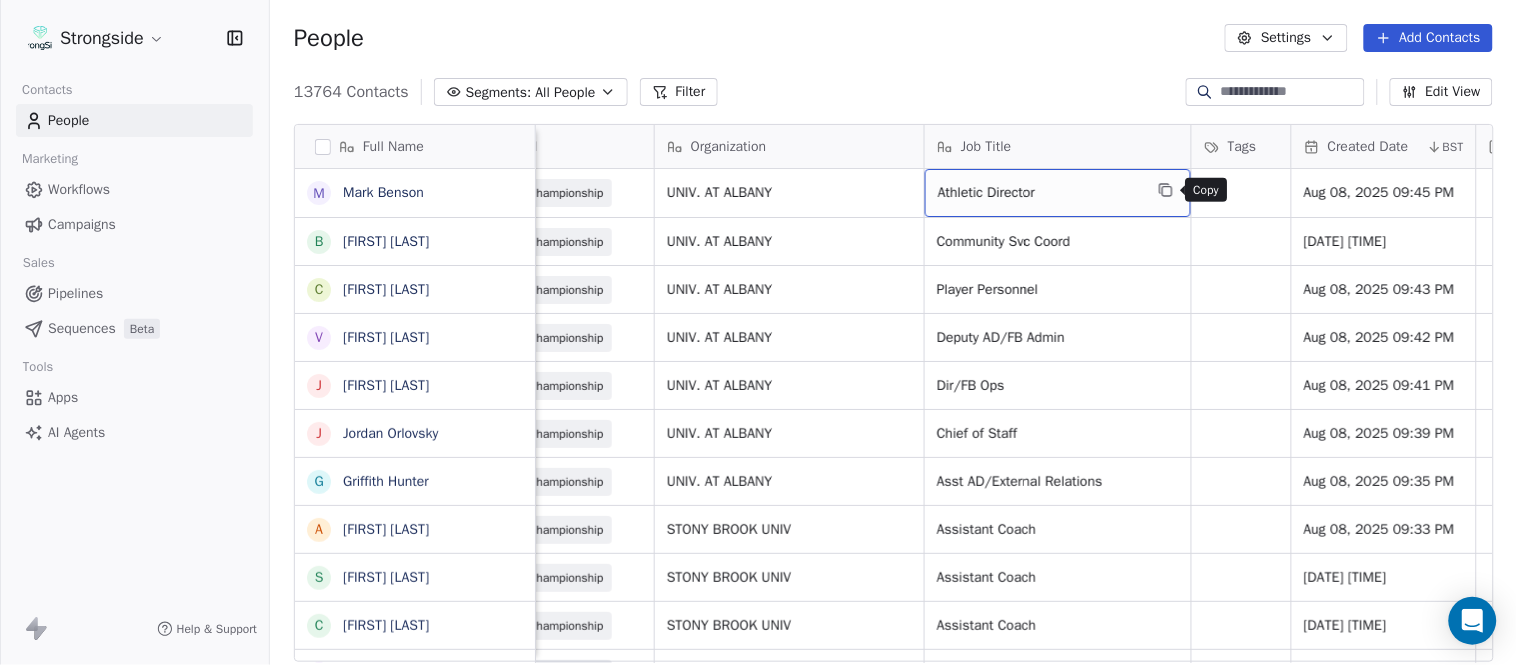click 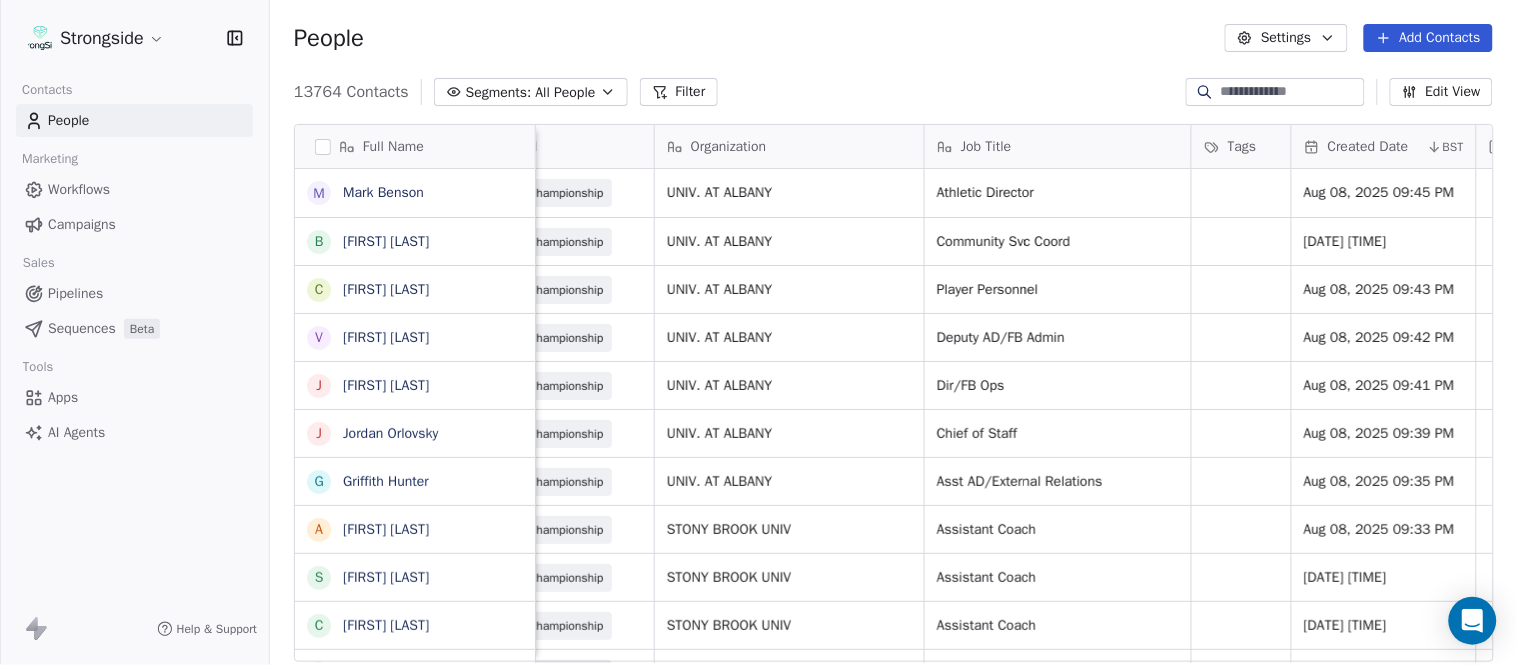 scroll, scrollTop: 0, scrollLeft: 0, axis: both 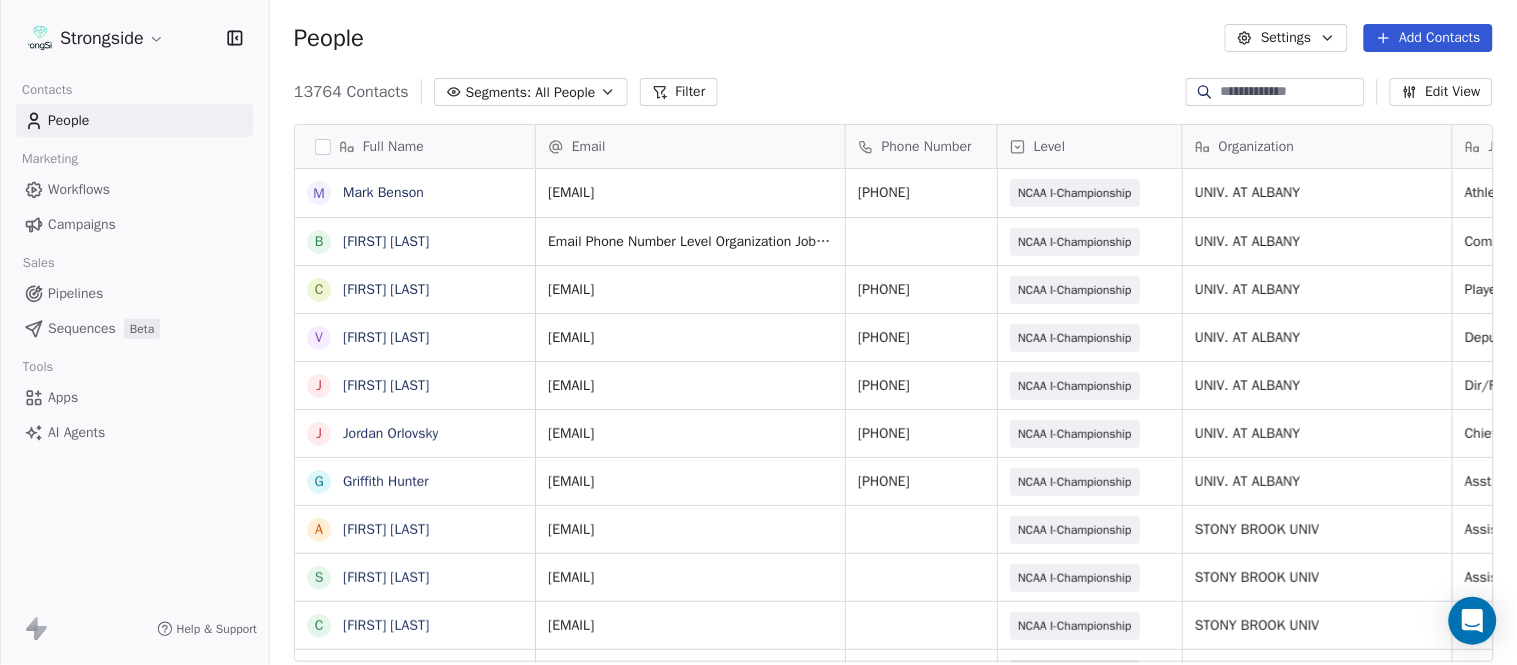 click on "Add Contacts" at bounding box center [1428, 38] 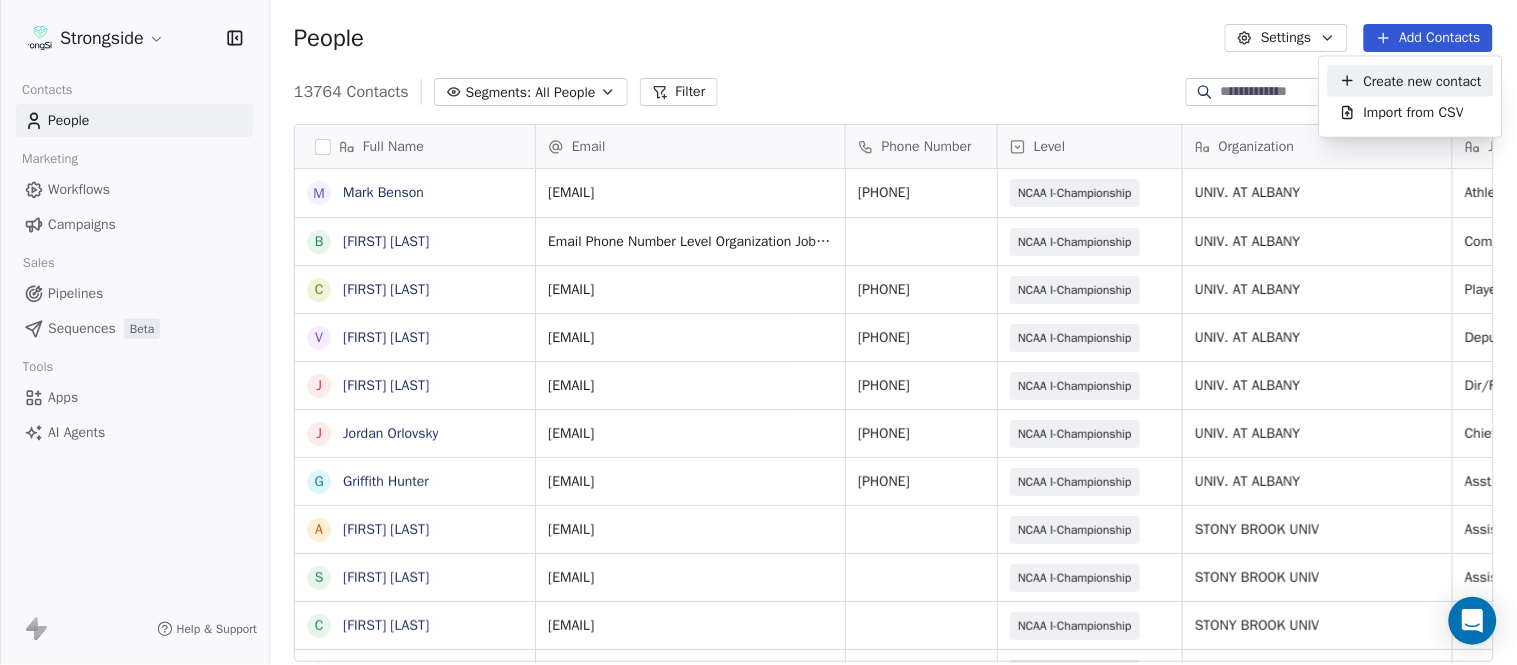 click on "Create new contact" at bounding box center (1411, 80) 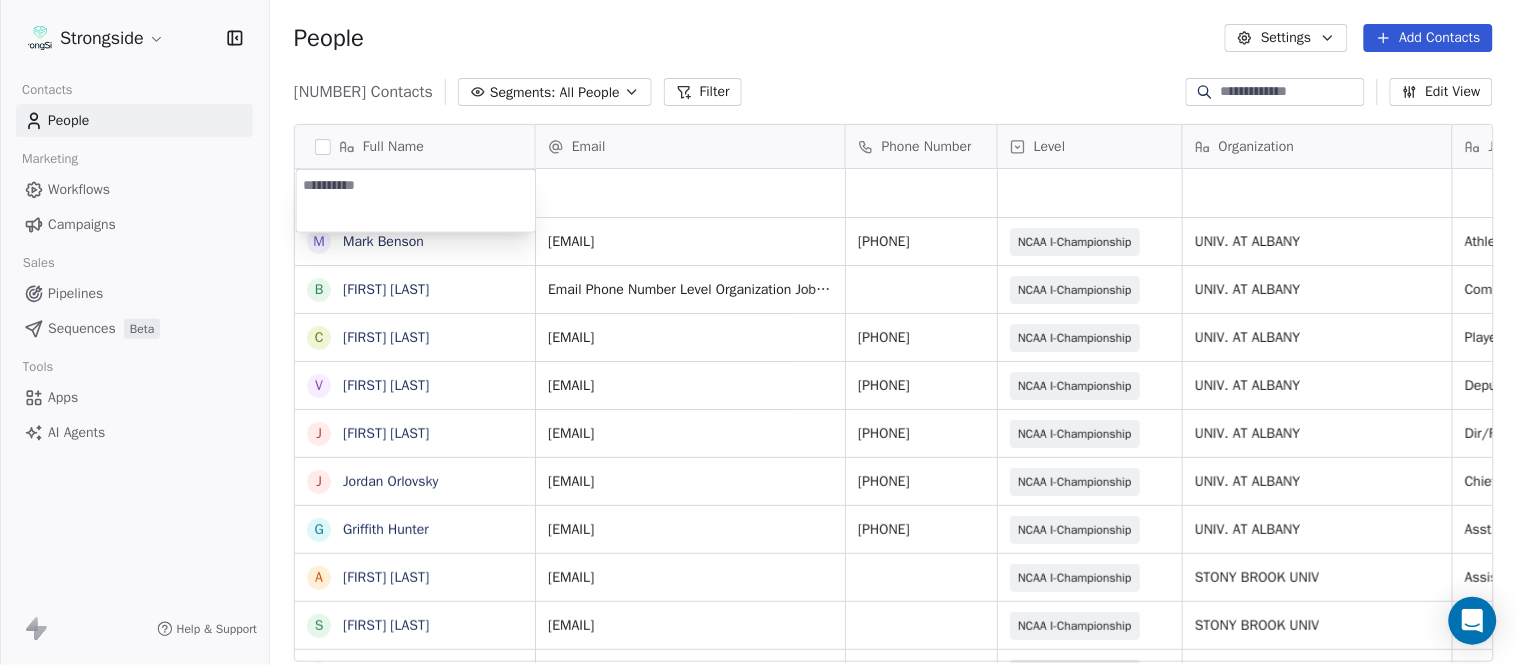 type on "**********" 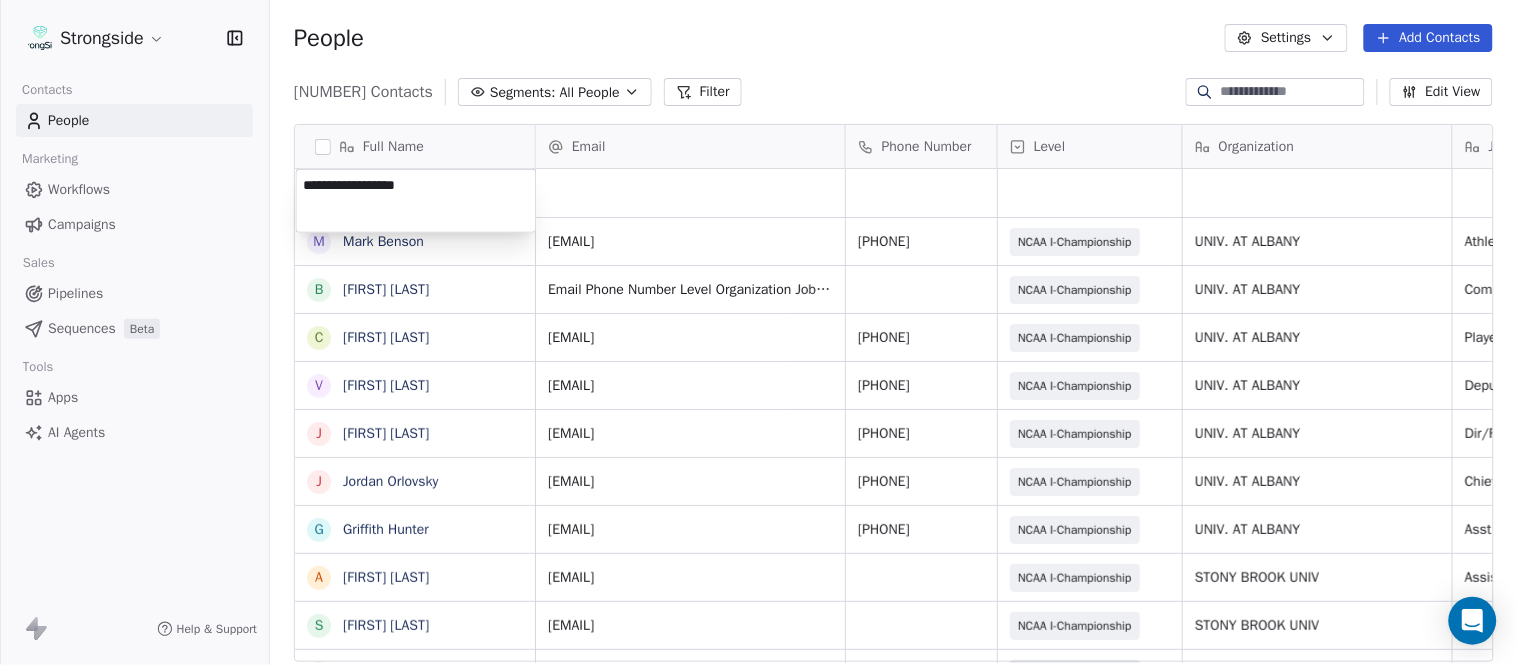 click on "Strongside Contacts People Marketing Workflows Campaigns Sales Pipelines Sequences Beta Tools Apps AI Agents Help & Support People Settings  Add Contacts 13765 Contacts Segments: All People Filter  Edit View Tag Add to Sequence Export Full Name M Mark Benson B Brendan Smith C Chris Calabrese V Vic Cegles J Jon Simmons J Jordan Orlovsky G Griffith Hunter A Adam Lovan S Sean Hammonds C Chris Bache K Kevin Elliott A Anthony Davis II S Steve Martino S Scott Lewis Z Zuril Hendrick S Sean Kennedy E Elizabeth Zanolli B Briana Sterling J Jack Clark E Enzo Zucconi T Timothy Koehler B Billy Cosh S Shawn Heilbron B Billy Barber A Aaron Suma J Jeffrey Carter M Mike Ferraro D Dominic Dutton J Johanna Migliaccio T Tim Murray Email Phone Number Level Organization Job Title Tags Created Date BST Status Aug 08, 2025 09:47 PM mabenson@albany.edu (518) 442-2562 NCAA I-Championship UNIV. AT ALBANY Athletic Director Aug 08, 2025 09:45 PM bsmith24@albany.edu NCAA I-Championship UNIV. AT ALBANY Community Svc Coord (518) 442-3052" at bounding box center (758, 332) 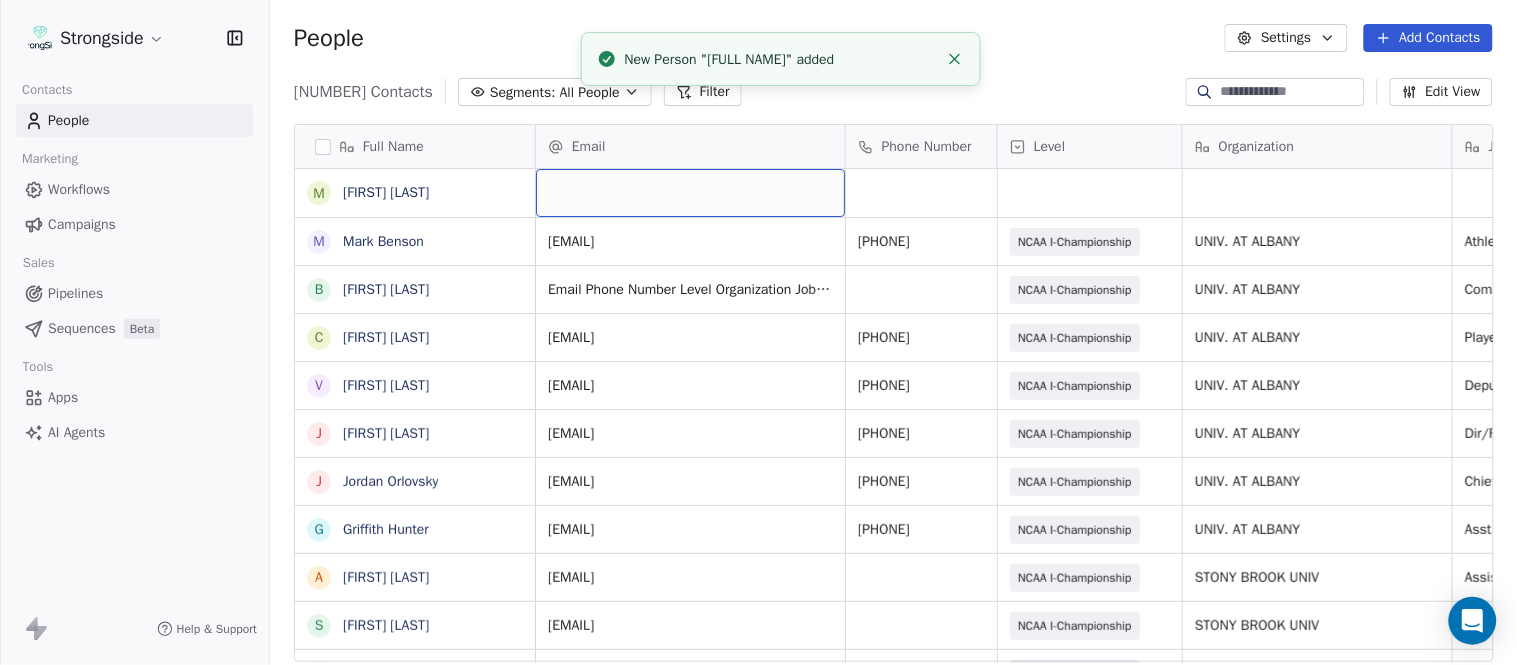 click at bounding box center (690, 193) 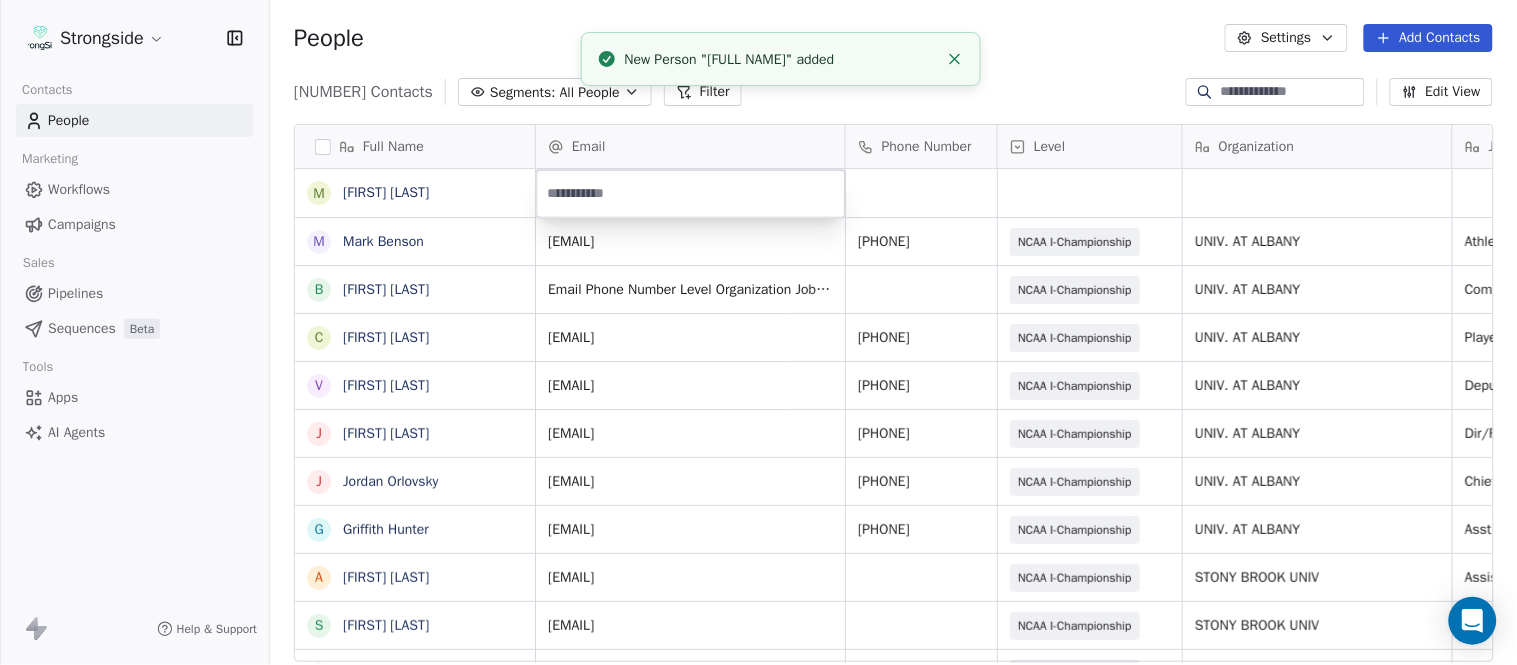type on "**********" 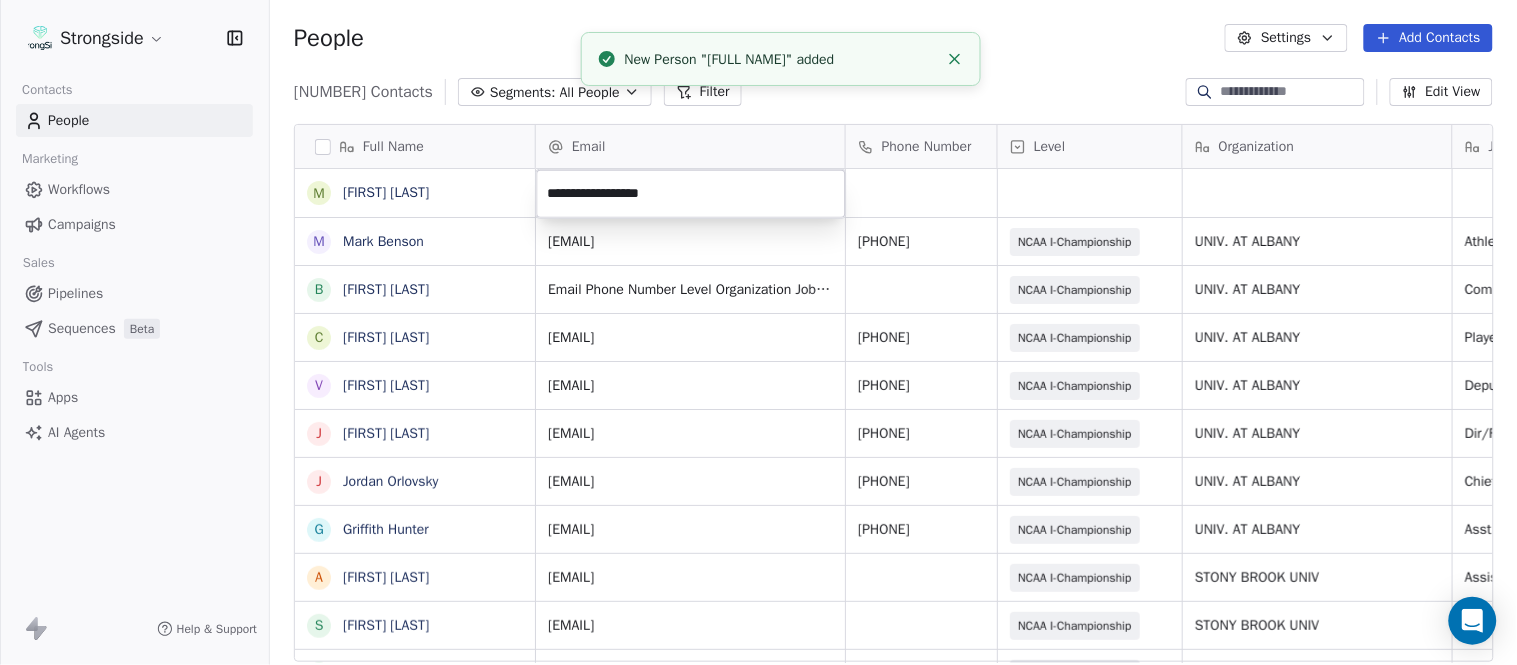 click on "Strongside Contacts People Marketing Workflows Campaigns Sales Pipelines Sequences Beta Tools Apps AI Agents Help & Support People Settings  Add Contacts 13765 Contacts Segments: All People Filter  Edit View Tag Add to Sequence Export Full Name M Maryfrancis Keegan M Mark Benson B Brendan Smith C Chris Calabrese V Vic Cegles J Jon Simmons J Jordan Orlovsky G Griffith Hunter A Adam Lovan S Sean Hammonds C Chris Bache K Kevin Elliott A Anthony Davis II S Steve Martino S Scott Lewis Z Zuril Hendrick S Sean Kennedy E Elizabeth Zanolli B Briana Sterling J Jack Clark E Enzo Zucconi T Timothy Koehler B Billy Cosh S Shawn Heilbron B Billy Barber A Aaron Suma J Jeffrey Carter M Mike Ferraro D Dominic Dutton J Johanna Migliaccio T Tim Murray Email Phone Number Level Organization Job Title Tags Created Date BST Status Aug 08, 2025 09:47 PM mabenson@albany.edu (518) 442-2562 NCAA I-Championship UNIV. AT ALBANY Athletic Director Aug 08, 2025 09:45 PM bsmith24@albany.edu NCAA I-Championship UNIV. AT ALBANY (518) 442-3052" at bounding box center [758, 332] 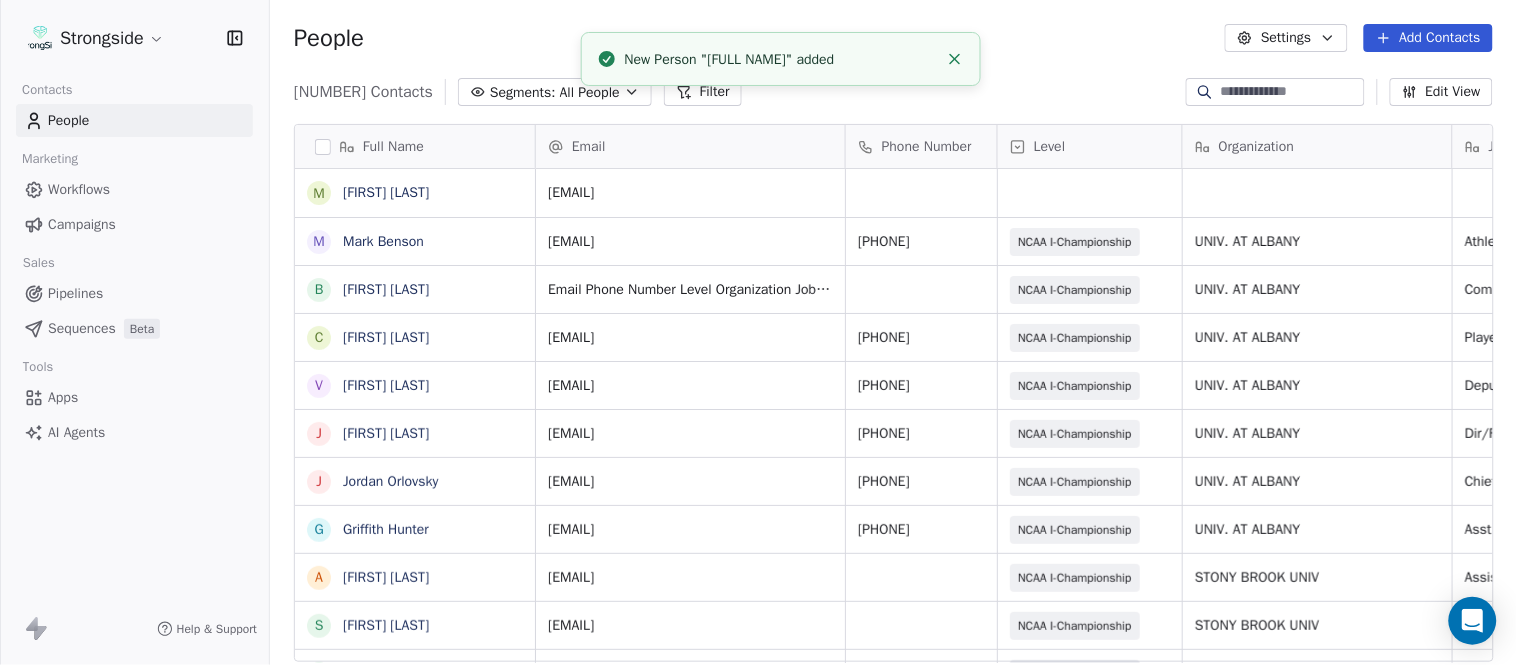click 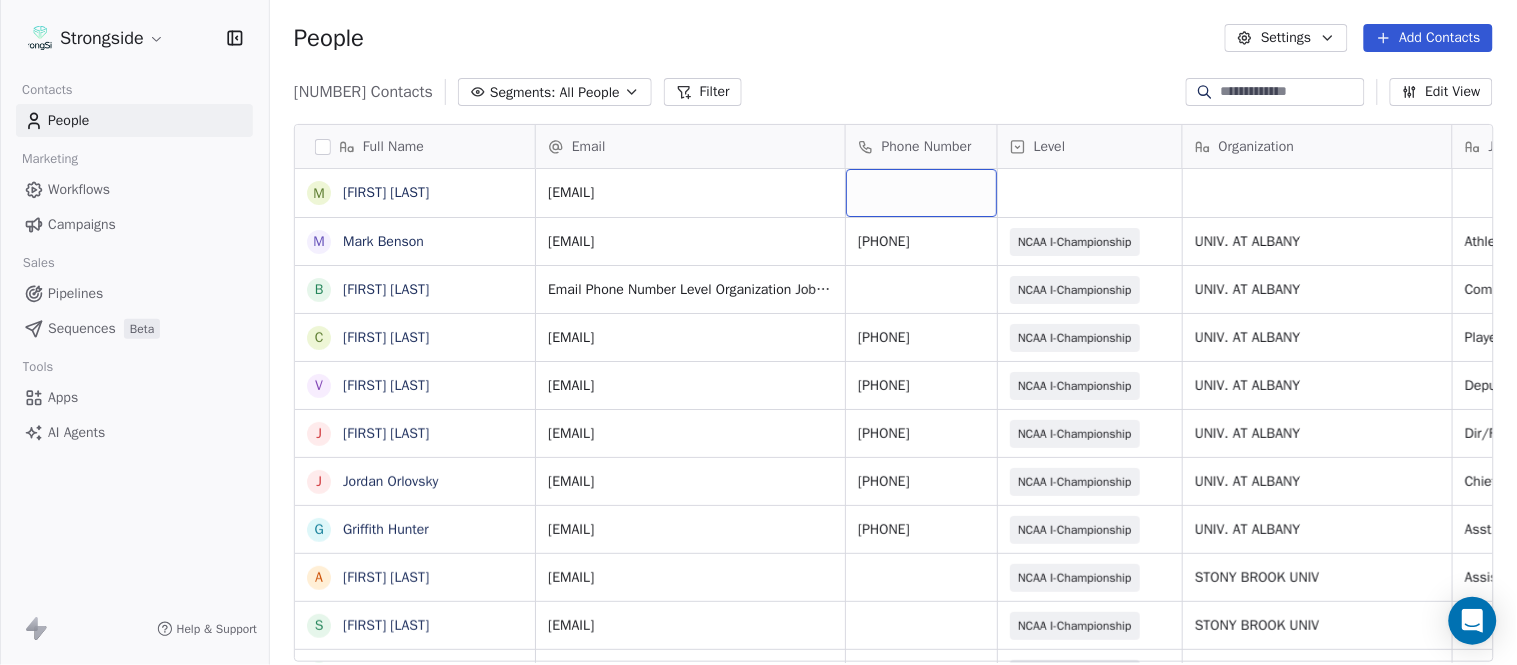 click at bounding box center [921, 193] 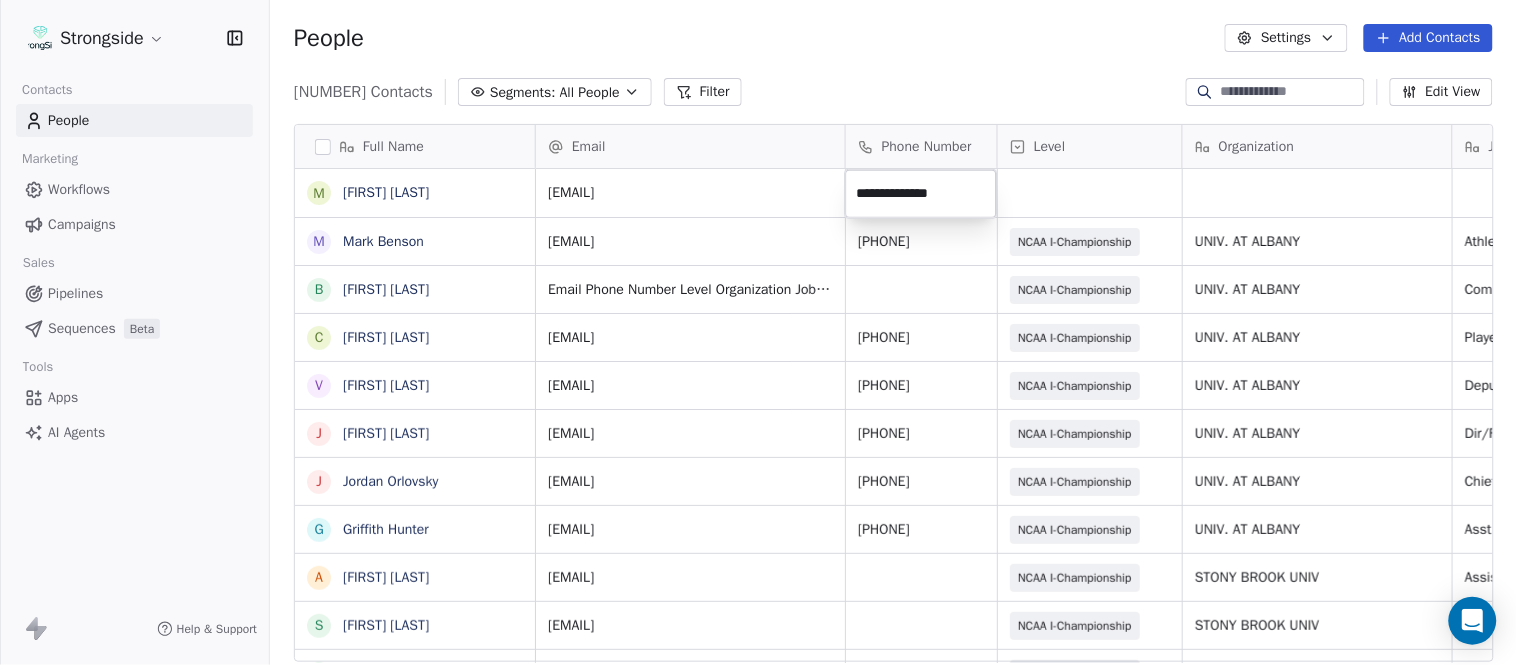 click on "Strongside Contacts People Marketing Workflows Campaigns Sales Pipelines Sequences Beta Tools Apps AI Agents Help & Support People Settings  Add Contacts 13765 Contacts Segments: All People Filter  Edit View Tag Add to Sequence Export Full Name M Maryfrancis Keegan M Mark Benson B Brendan Smith C Chris Calabrese V Vic Cegles J Jon Simmons J Jordan Orlovsky G Griffith Hunter A Adam Lovan S Sean Hammonds C Chris Bache K Kevin Elliott A Anthony Davis II S Steve Martino S Scott Lewis Z Zuril Hendrick S Sean Kennedy E Elizabeth Zanolli B Briana Sterling J Jack Clark E Enzo Zucconi T Timothy Koehler B Billy Cosh S Shawn Heilbron B Billy Barber A Aaron Suma J Jeffrey Carter M Mike Ferraro D Dominic Dutton J Johanna Migliaccio T Tim Murray Email Phone Number Level Organization Job Title Tags Created Date BST Status mkeegan@albany.edu Aug 08, 2025 09:47 PM mabenson@albany.edu (518) 442-2562 NCAA I-Championship UNIV. AT ALBANY Athletic Director Aug 08, 2025 09:45 PM bsmith24@albany.edu NCAA I-Championship Dir/FB Ops" at bounding box center [758, 332] 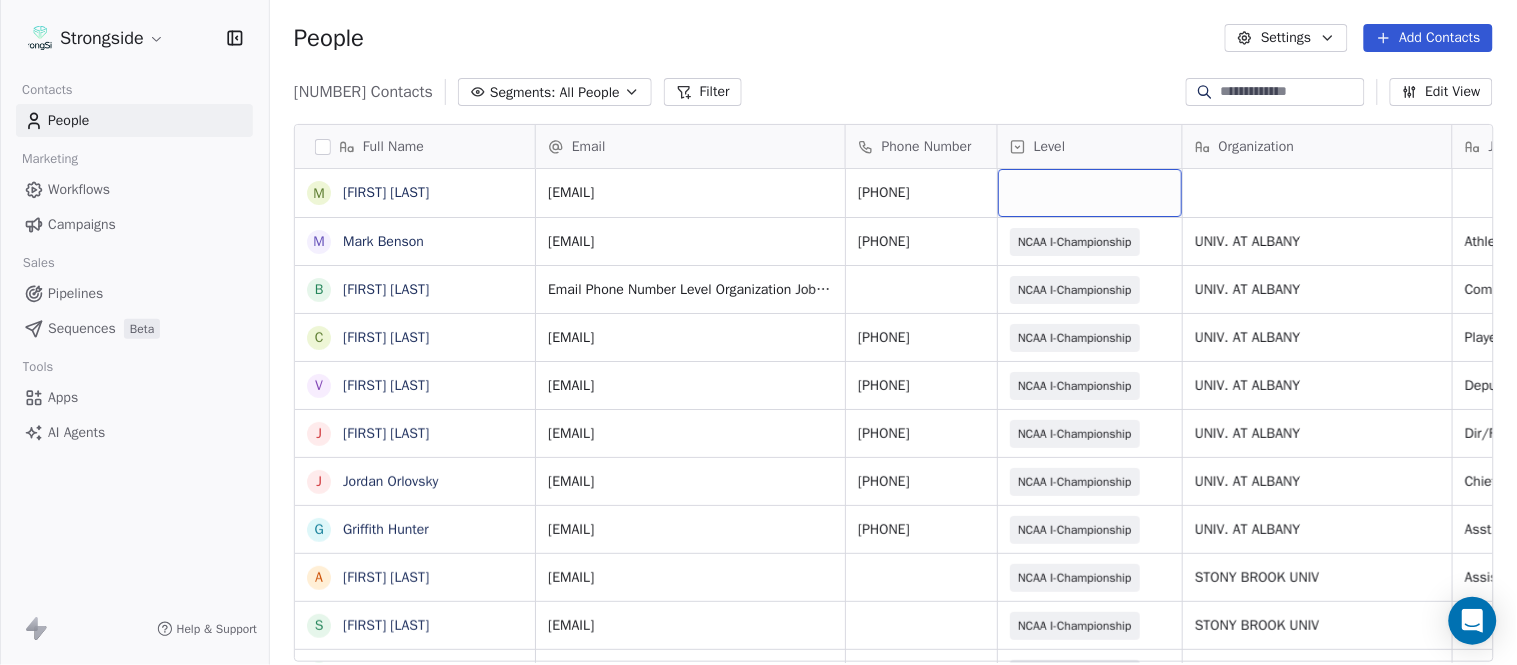 click at bounding box center (1090, 193) 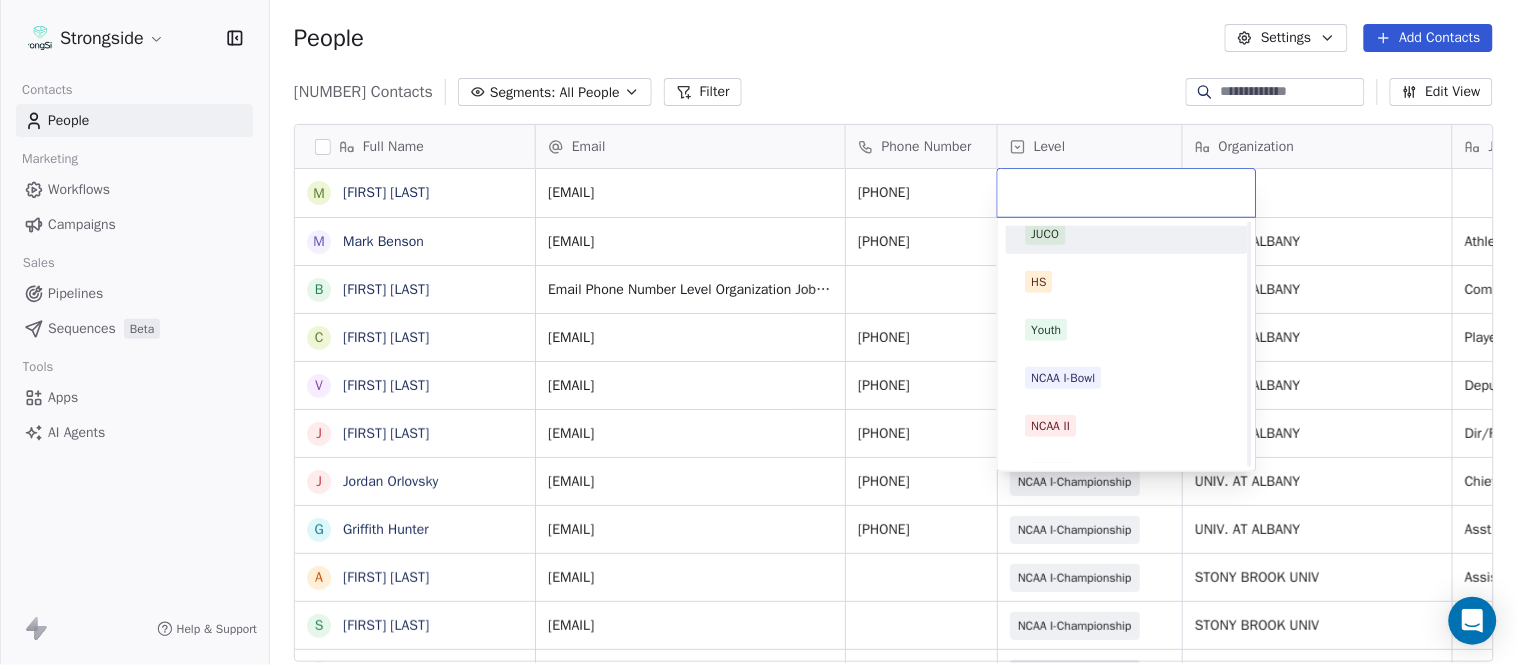scroll, scrollTop: 378, scrollLeft: 0, axis: vertical 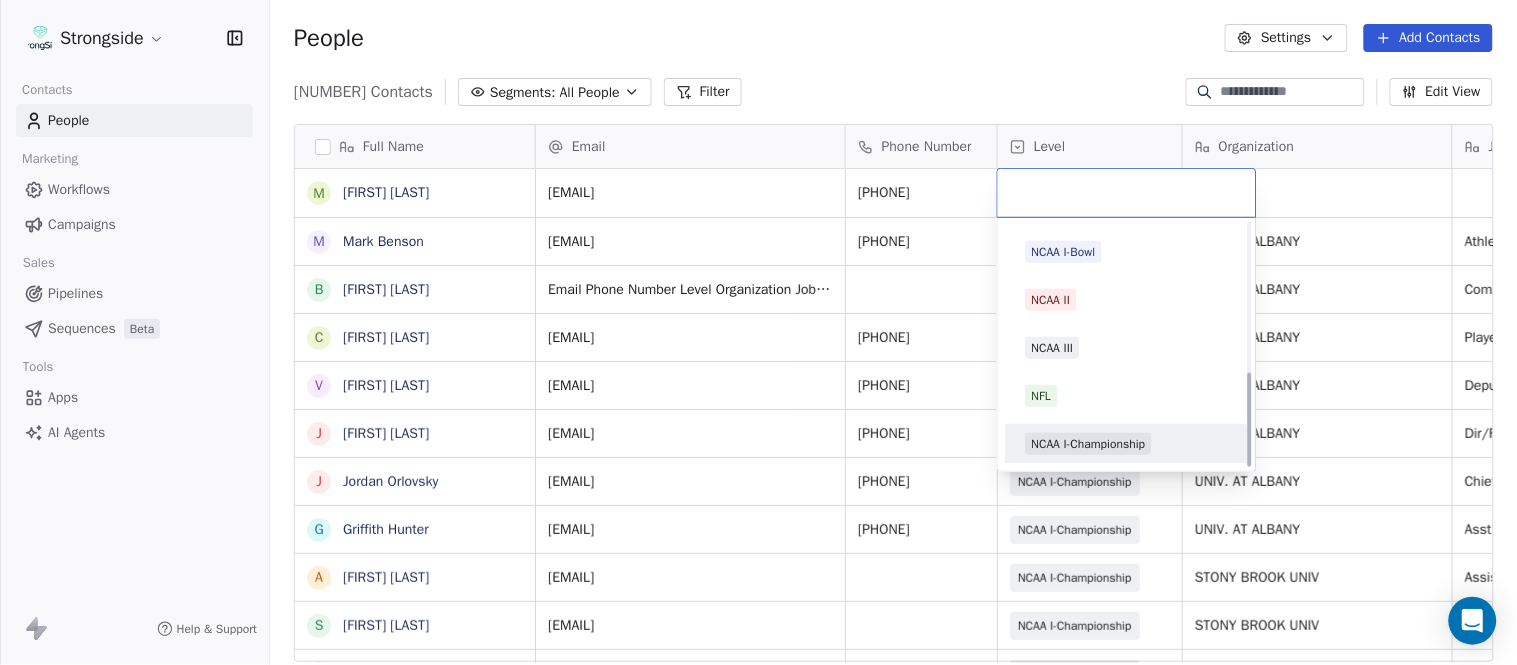 click on "NCAA I-Championship" at bounding box center (1089, 444) 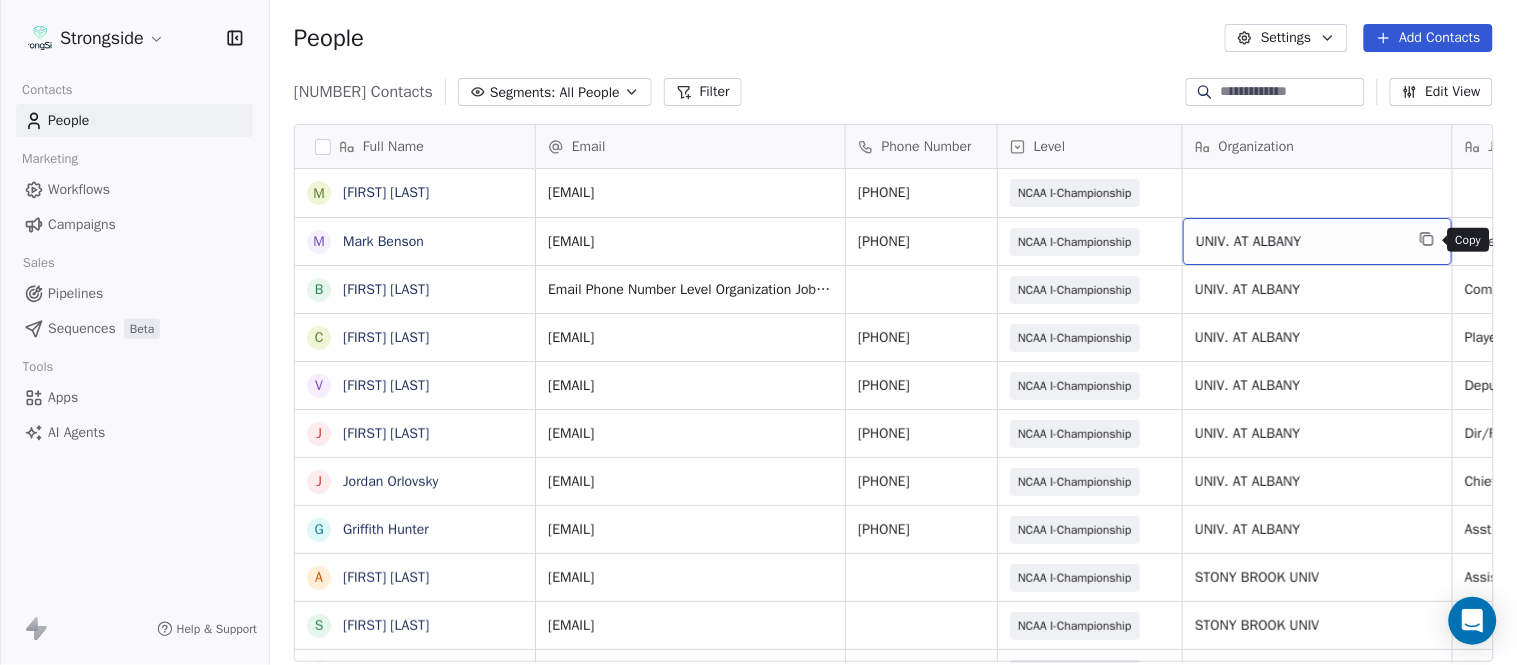 click at bounding box center [1427, 239] 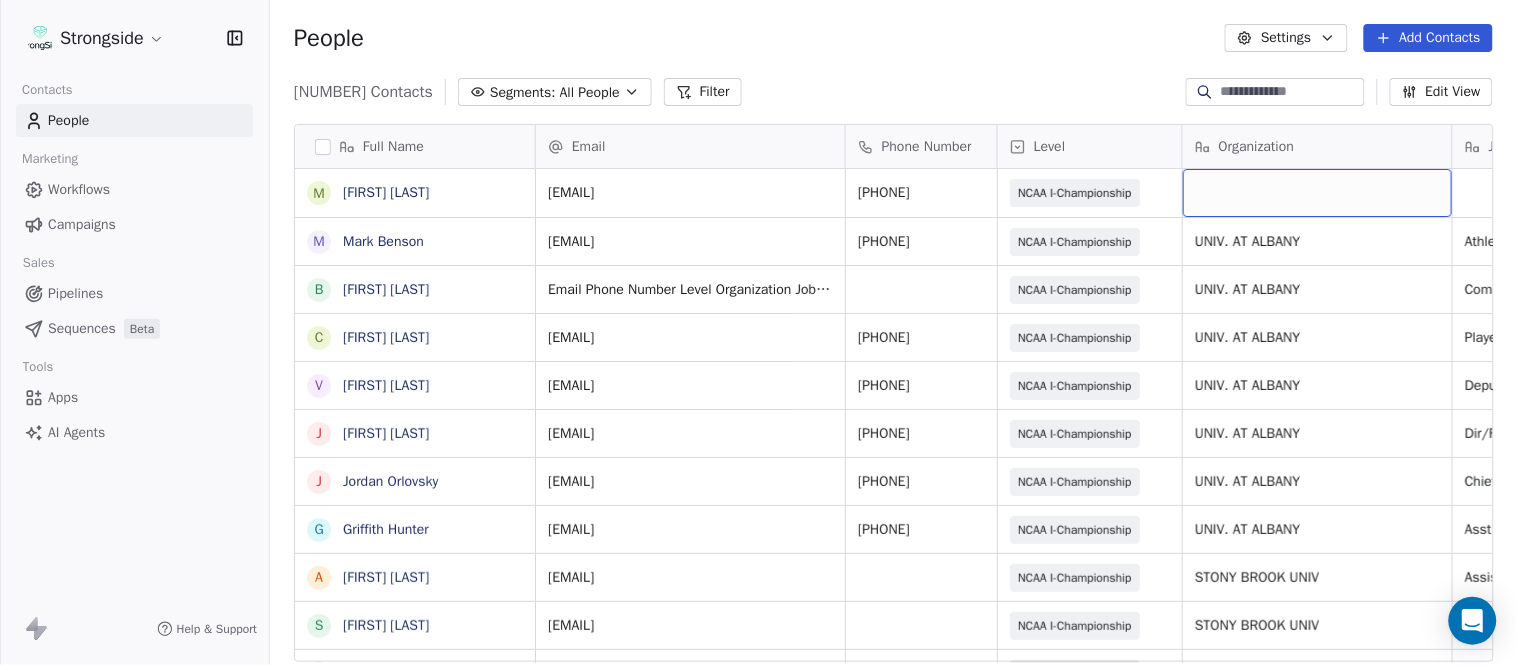 click at bounding box center (1317, 193) 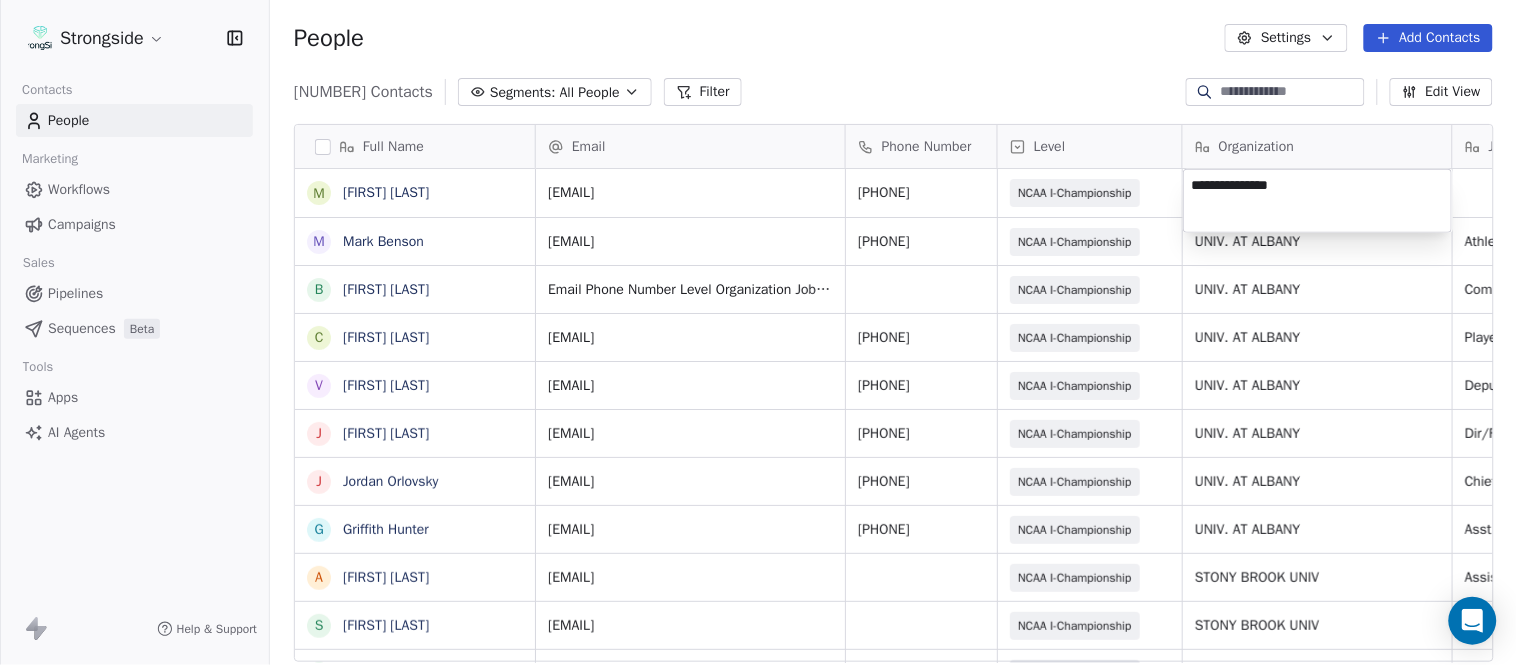 click on "Strongside Contacts People Marketing Workflows Campaigns Sales Pipelines Sequences Beta Tools Apps AI Agents Help & Support People Settings  Add Contacts 13765 Contacts Segments: All People Filter  Edit View Tag Add to Sequence Export Full Name M Maryfrancis Keegan M Mark Benson B Brendan Smith C Chris Calabrese V Vic Cegles J Jon Simmons J Jordan Orlovsky G Griffith Hunter A Adam Lovan S Sean Hammonds C Chris Bache K Kevin Elliott A Anthony Davis II S Steve Martino S Scott Lewis Z Zuril Hendrick S Sean Kennedy E Elizabeth Zanolli B Briana Sterling J Jack Clark E Enzo Zucconi T Timothy Koehler B Billy Cosh S Shawn Heilbron B Billy Barber A Aaron Suma J Jeffrey Carter M Mike Ferraro D Dominic Dutton J Johanna Migliaccio T Tim Murray Email Phone Number Level Organization Job Title Tags Created Date BST Status mkeegan@albany.edu (518) 442-2579 NCAA I-Championship Aug 08, 2025 09:47 PM mabenson@albany.edu (518) 442-2562 NCAA I-Championship UNIV. AT ALBANY Athletic Director Aug 08, 2025 09:45 PM UNIV. AT ALBANY" at bounding box center [758, 332] 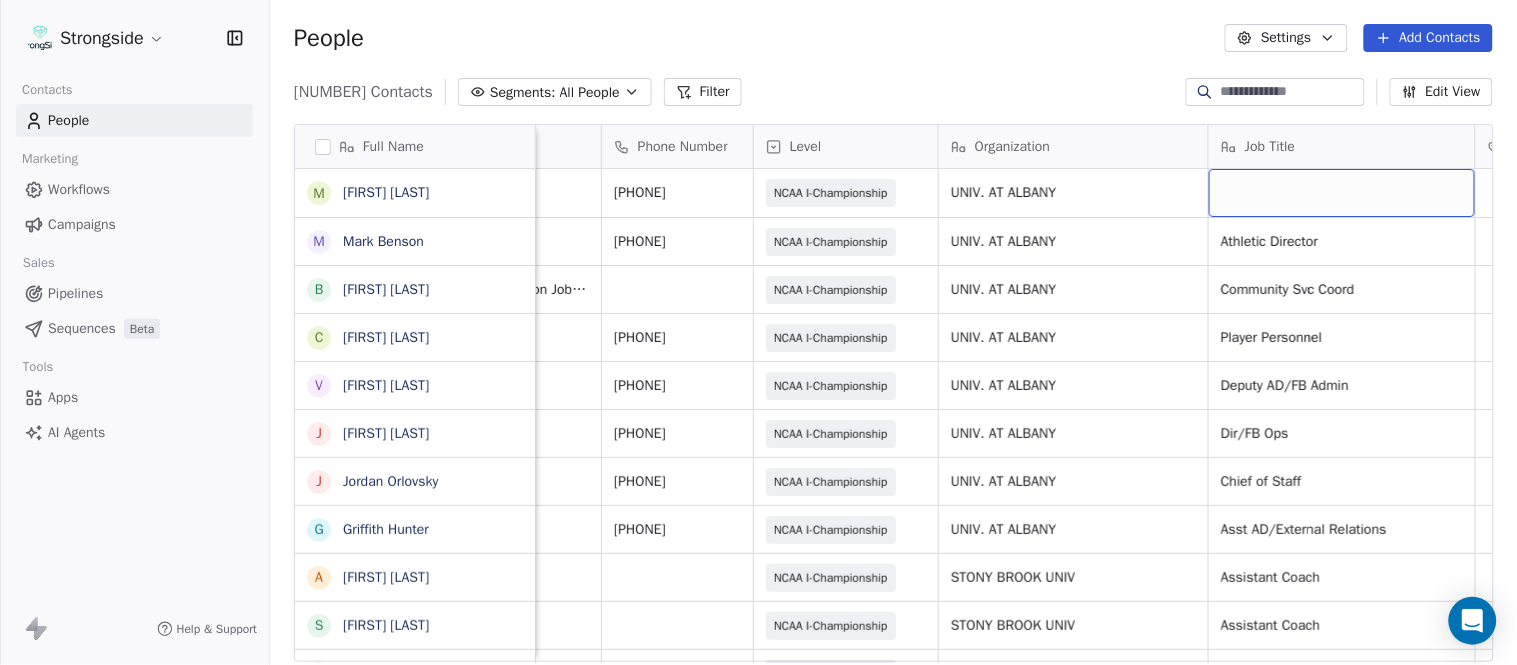 scroll, scrollTop: 0, scrollLeft: 528, axis: horizontal 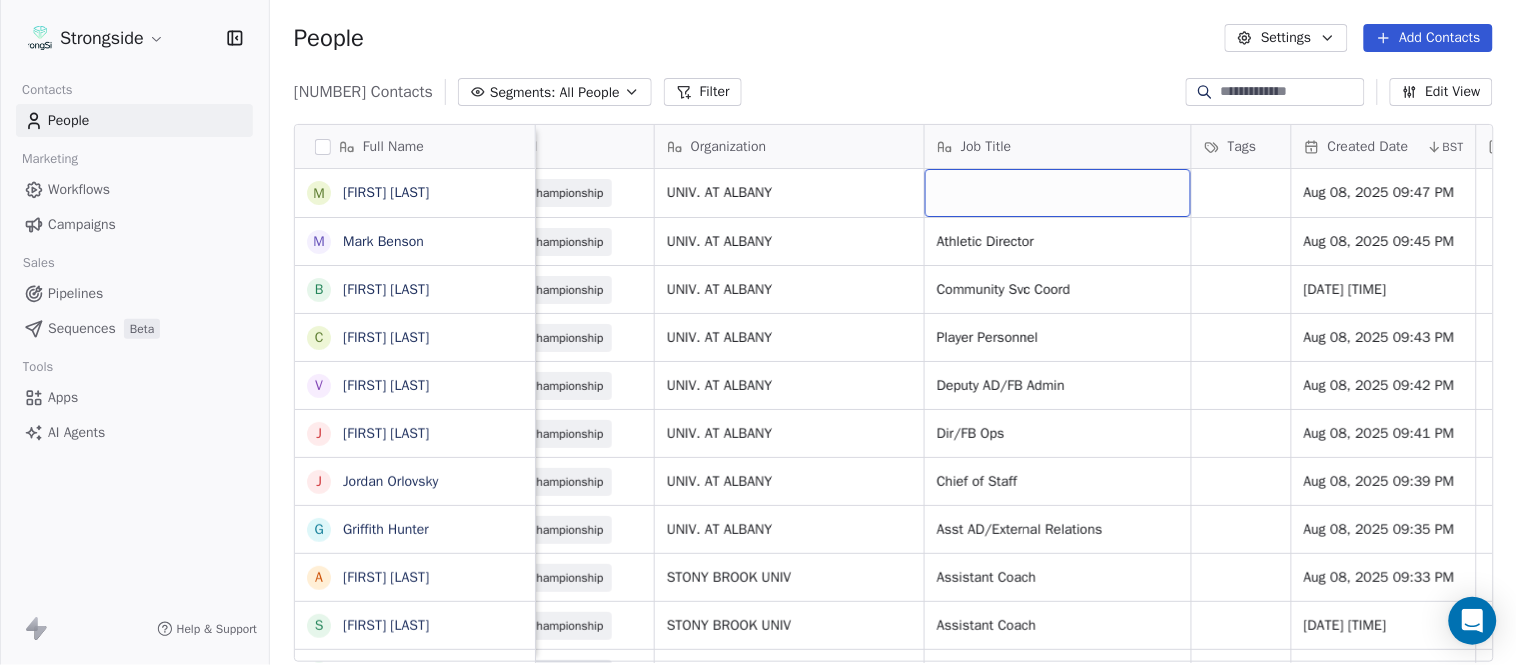 click at bounding box center (1058, 193) 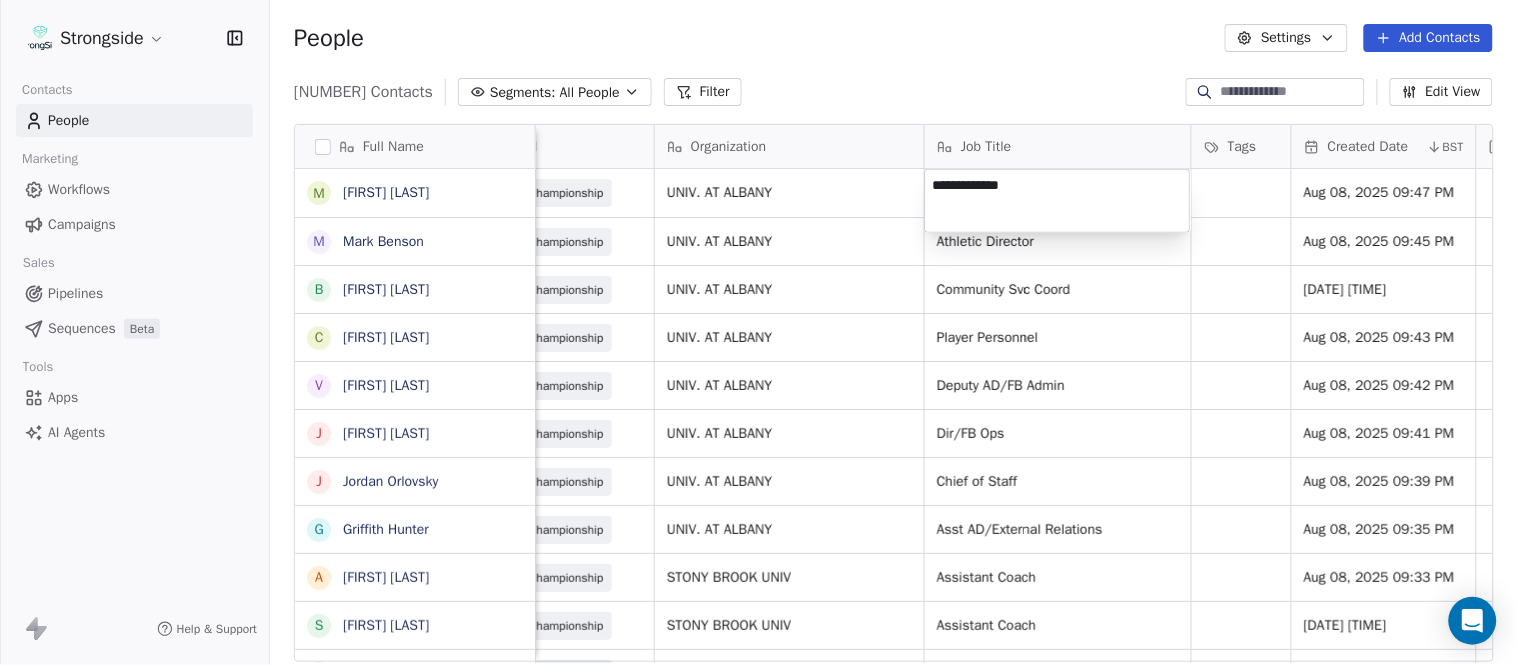 click on "Strongside Contacts People Marketing Workflows Campaigns Sales Pipelines Sequences Beta Tools Apps AI Agents Help & Support People Settings  Add Contacts 13765 Contacts Segments: All People Filter  Edit View Tag Add to Sequence Export Full Name M Maryfrancis Keegan M Mark Benson B Brendan Smith C Chris Calabrese V Vic Cegles J Jon Simmons J Jordan Orlovsky G Griffith Hunter A Adam Lovan S Sean Hammonds C Chris Bache K Kevin Elliott A Anthony Davis II S Steve Martino S Scott Lewis Z Zuril Hendrick S Sean Kennedy E Elizabeth Zanolli B Briana Sterling J Jack Clark E Enzo Zucconi T Timothy Koehler B Billy Cosh S Shawn Heilbron B Billy Barber A Aaron Suma J Jeffrey Carter M Mike Ferraro D Dominic Dutton J Johanna Migliaccio T Tim Murray Email Phone Number Level Organization Job Title Tags Created Date BST Status Priority Emails Auto Clicked Last Activity Date BST mkeegan@albany.edu (518) 442-2579 NCAA I-Championship UNIV. AT ALBANY Aug 08, 2025 09:47 PM mabenson@albany.edu (518) 442-2562 NCAA I-Championship SID" at bounding box center [758, 332] 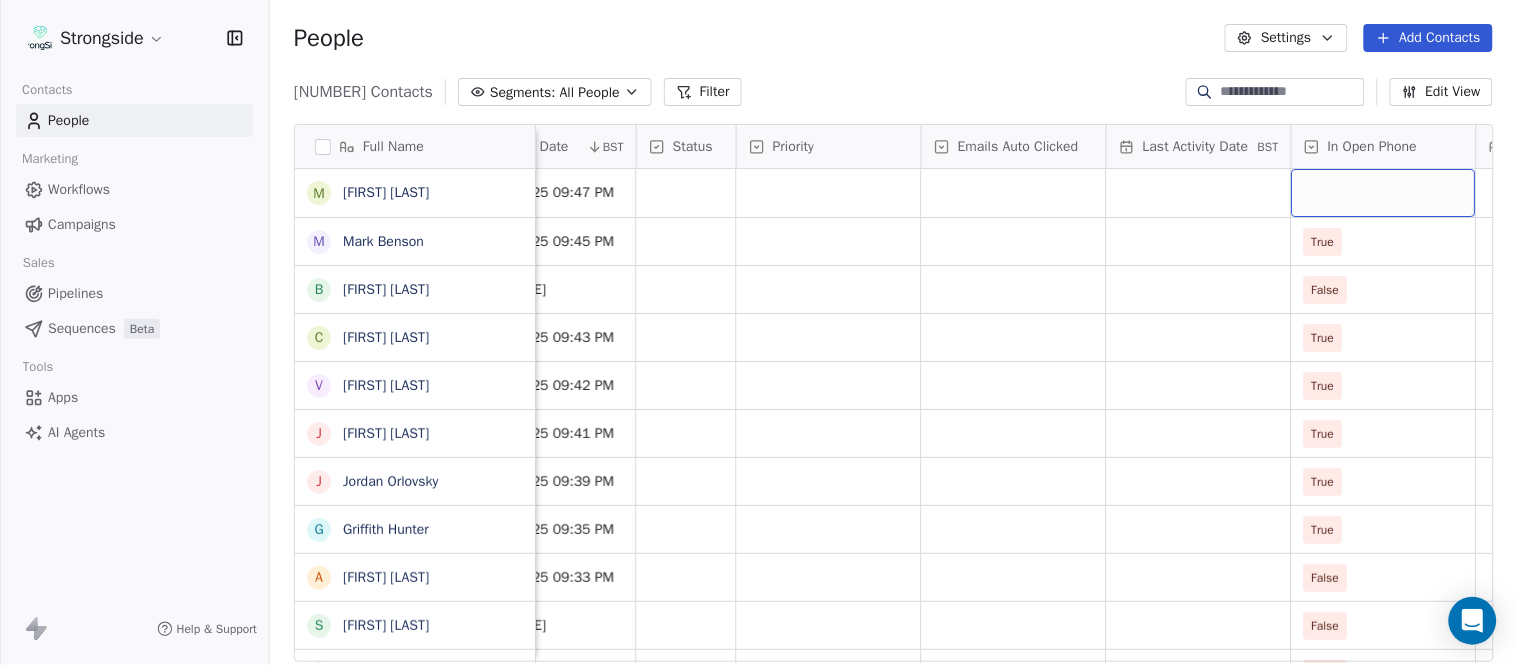 scroll, scrollTop: 0, scrollLeft: 1554, axis: horizontal 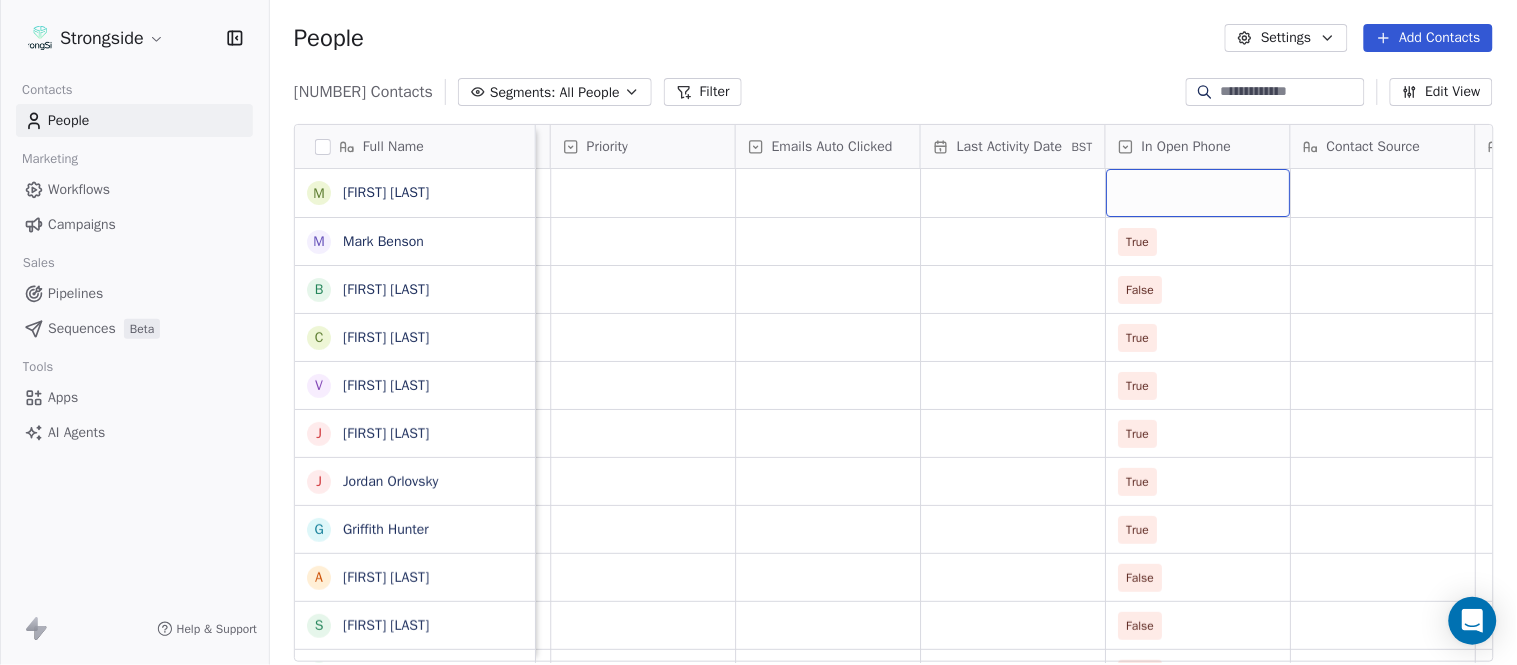 click at bounding box center [1198, 193] 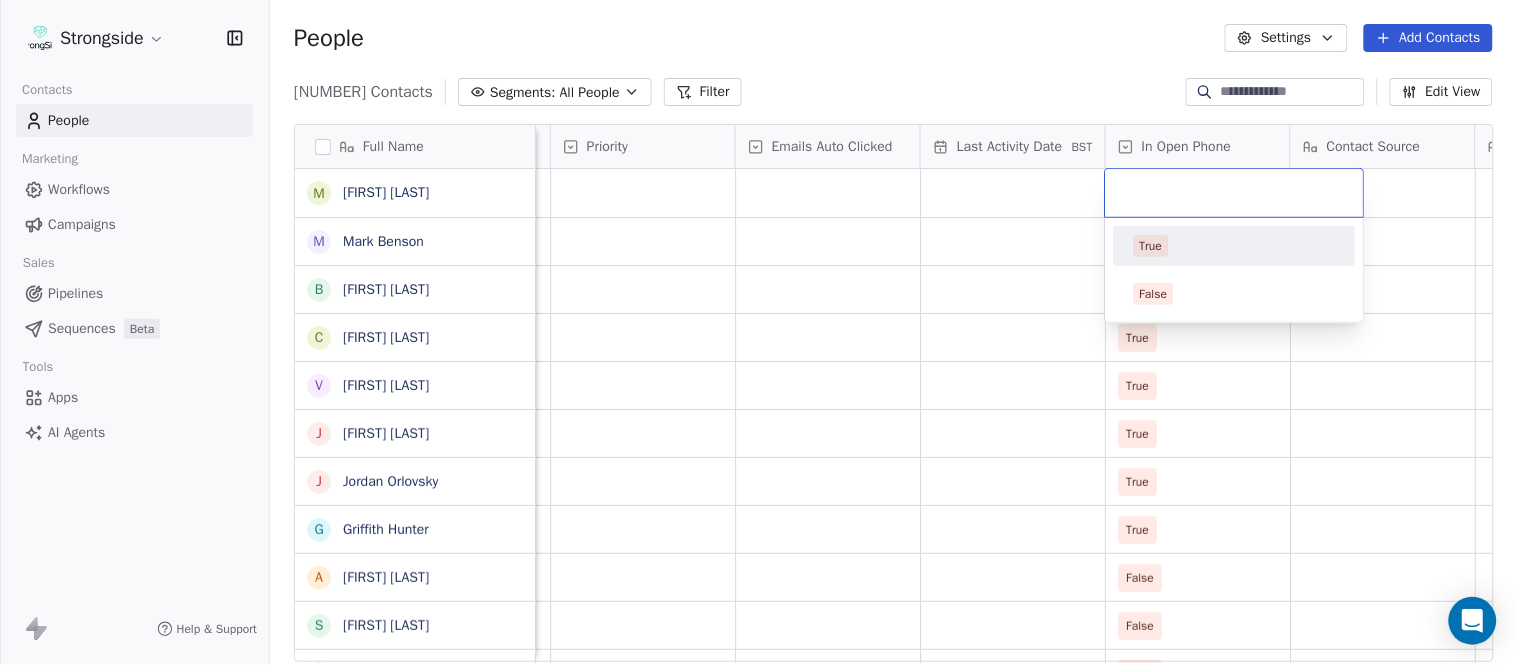 click on "True" at bounding box center [1235, 246] 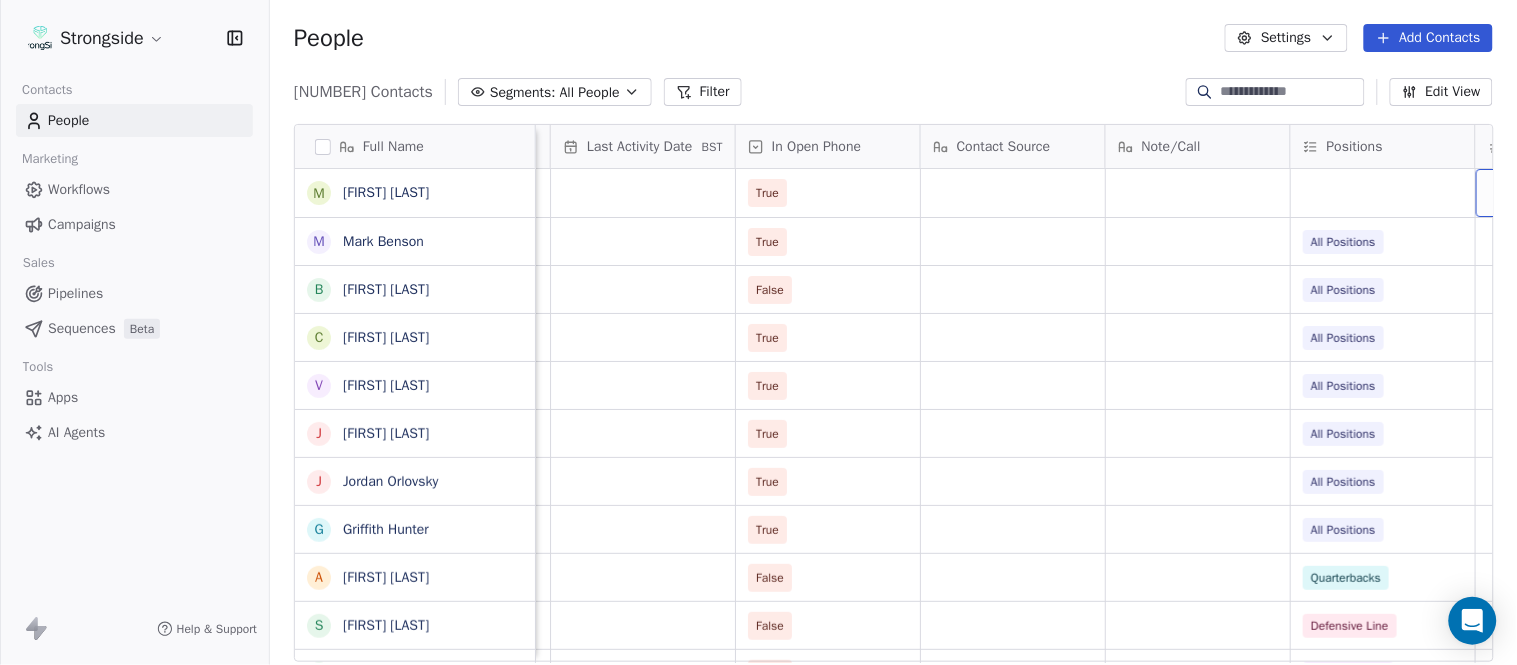 scroll, scrollTop: 0, scrollLeft: 2108, axis: horizontal 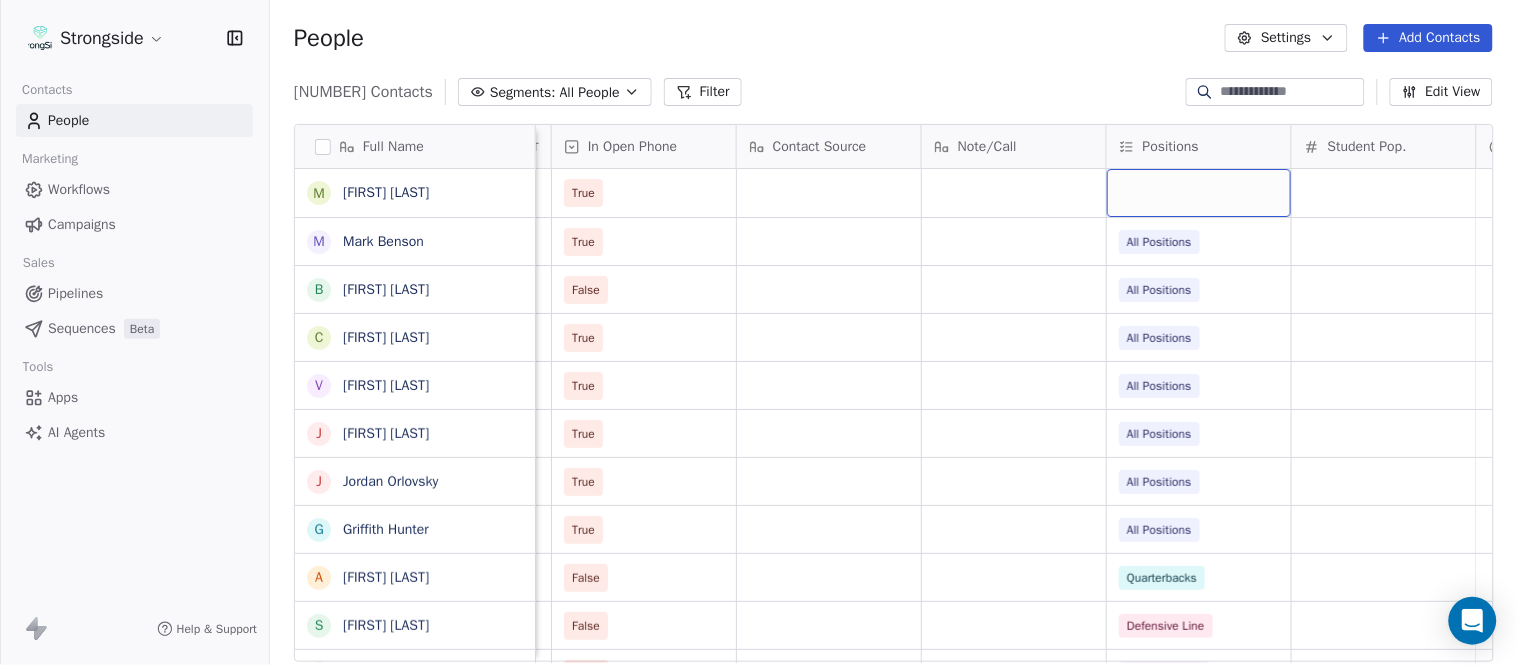 click at bounding box center [1199, 193] 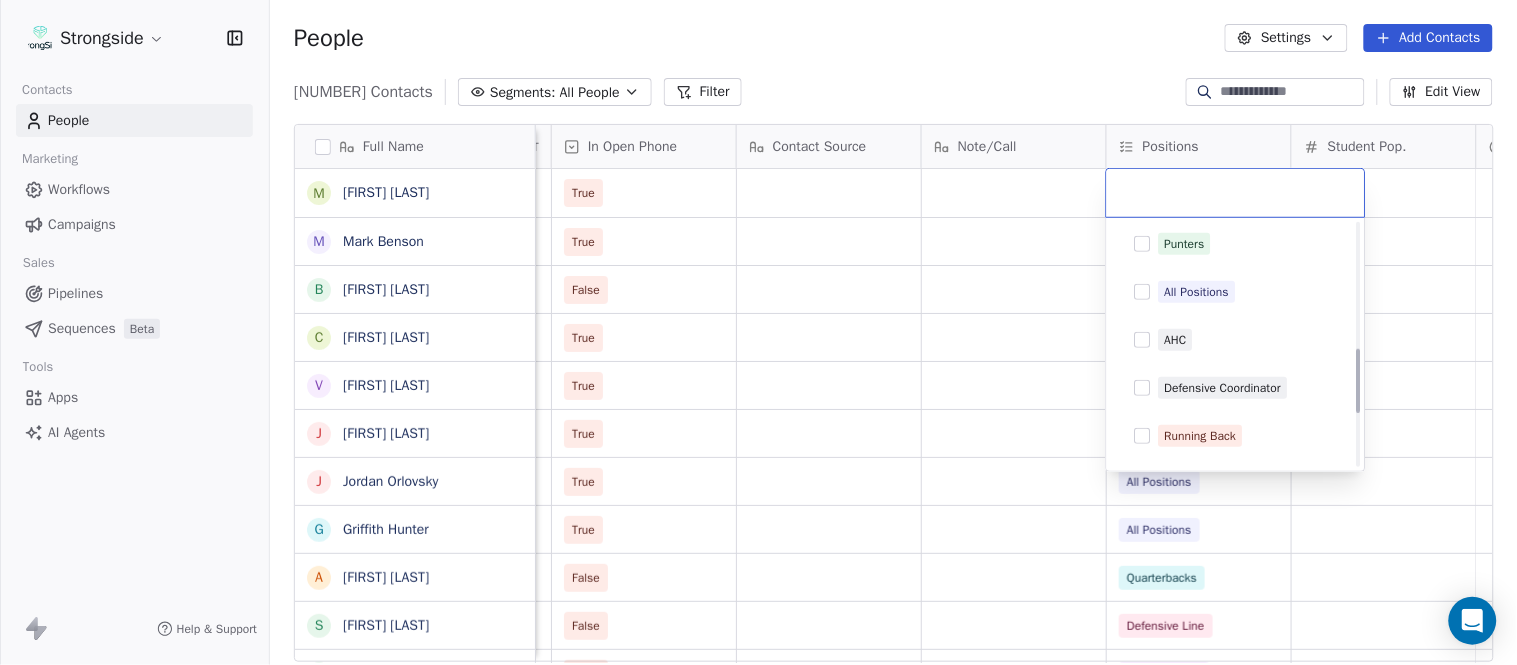scroll, scrollTop: 444, scrollLeft: 0, axis: vertical 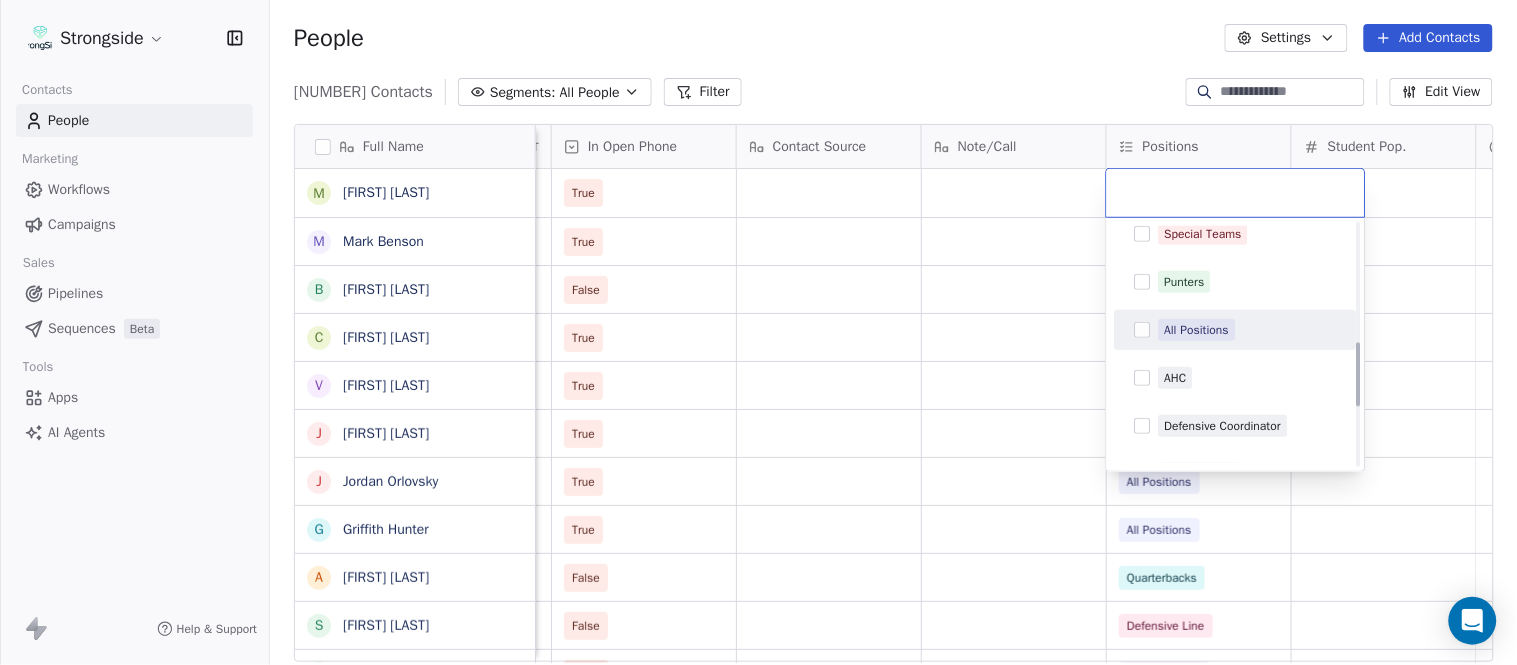 click on "All Positions" at bounding box center (1236, 330) 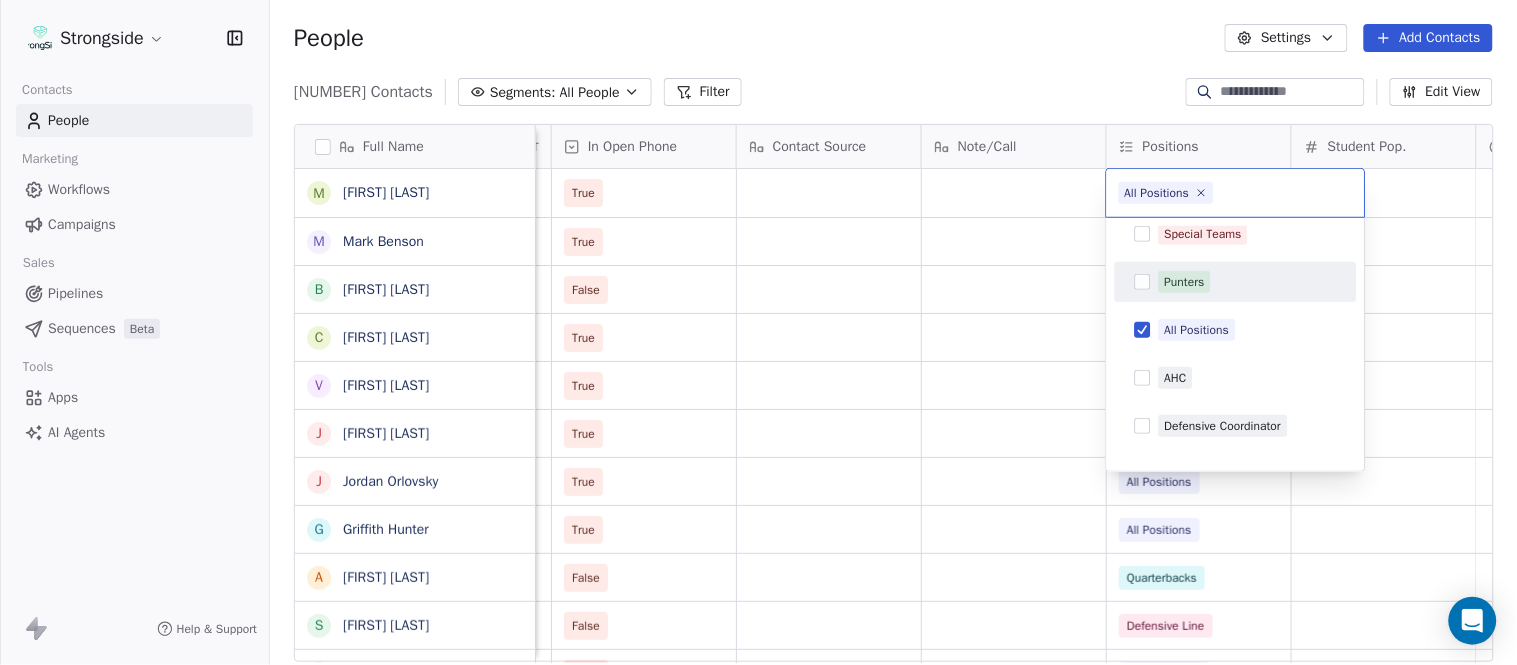 click on "Strongside Contacts People Marketing Workflows Campaigns Sales Pipelines Sequences Beta Tools Apps AI Agents Help & Support People Settings  Add Contacts 13765 Contacts Segments: All People Filter  Edit View Tag Add to Sequence Export Full Name M Maryfrancis Keegan M Mark Benson B Brendan Smith C Chris Calabrese V Vic Cegles J Jon Simmons J Jordan Orlovsky G Griffith Hunter A Adam Lovan S Sean Hammonds C Chris Bache K Kevin Elliott A Anthony Davis II S Steve Martino S Scott Lewis Z Zuril Hendrick S Sean Kennedy E Elizabeth Zanolli B Briana Sterling J Jack Clark E Enzo Zucconi T Timothy Koehler B Billy Cosh S Shawn Heilbron B Billy Barber A Aaron Suma J Jeffrey Carter M Mike Ferraro D Dominic Dutton J Johanna Migliaccio T Tim Murray Status Priority Emails Auto Clicked Last Activity Date BST In Open Phone Contact Source Note/Call Positions Student Pop. Lead Account   True   True All Positions   False All Positions   True All Positions   True All Positions   True All Positions   True All Positions   True" at bounding box center (758, 332) 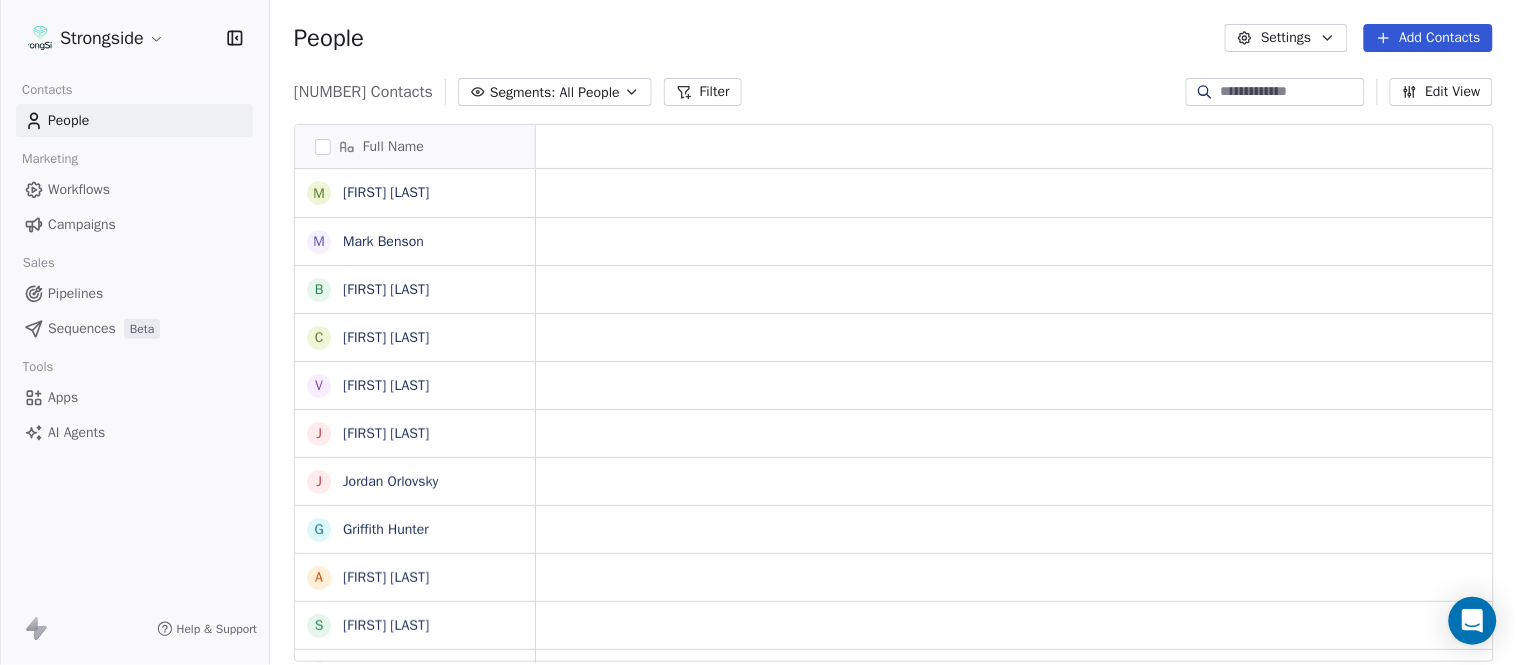 scroll, scrollTop: 0, scrollLeft: 0, axis: both 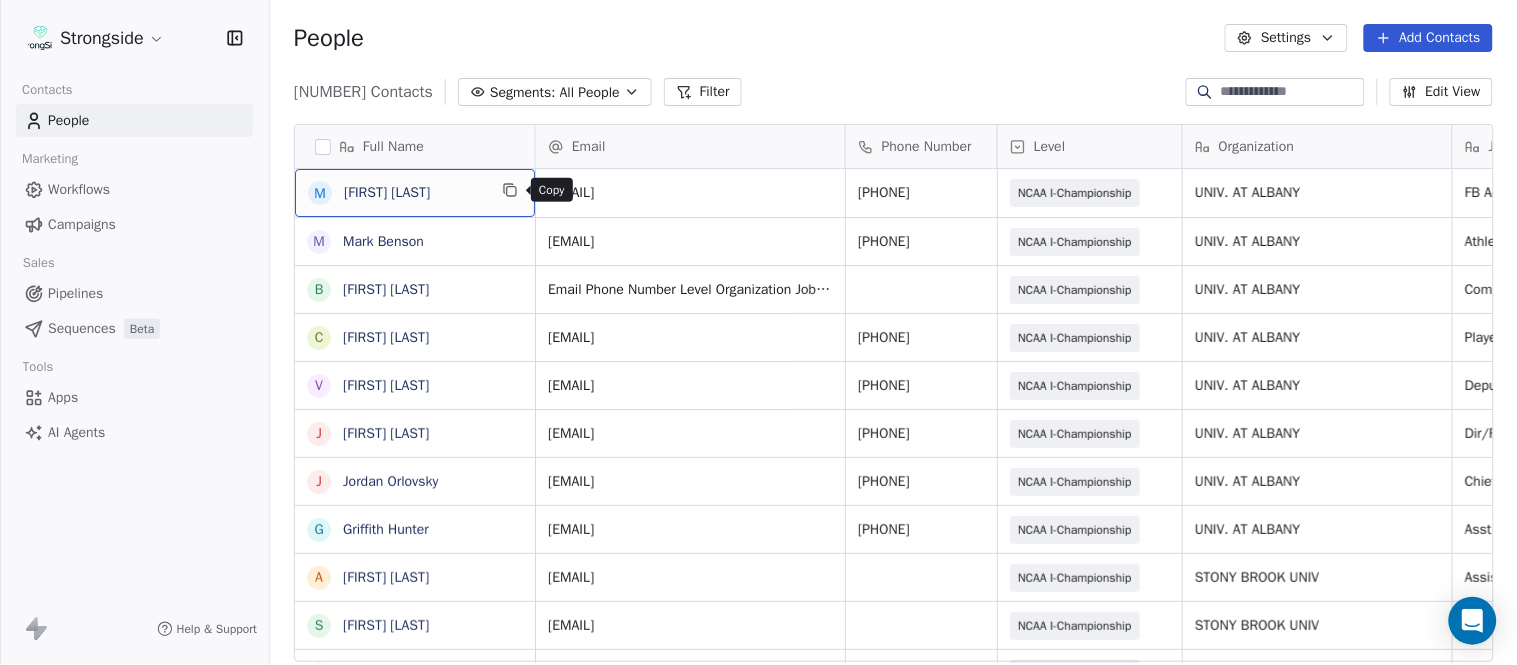 click 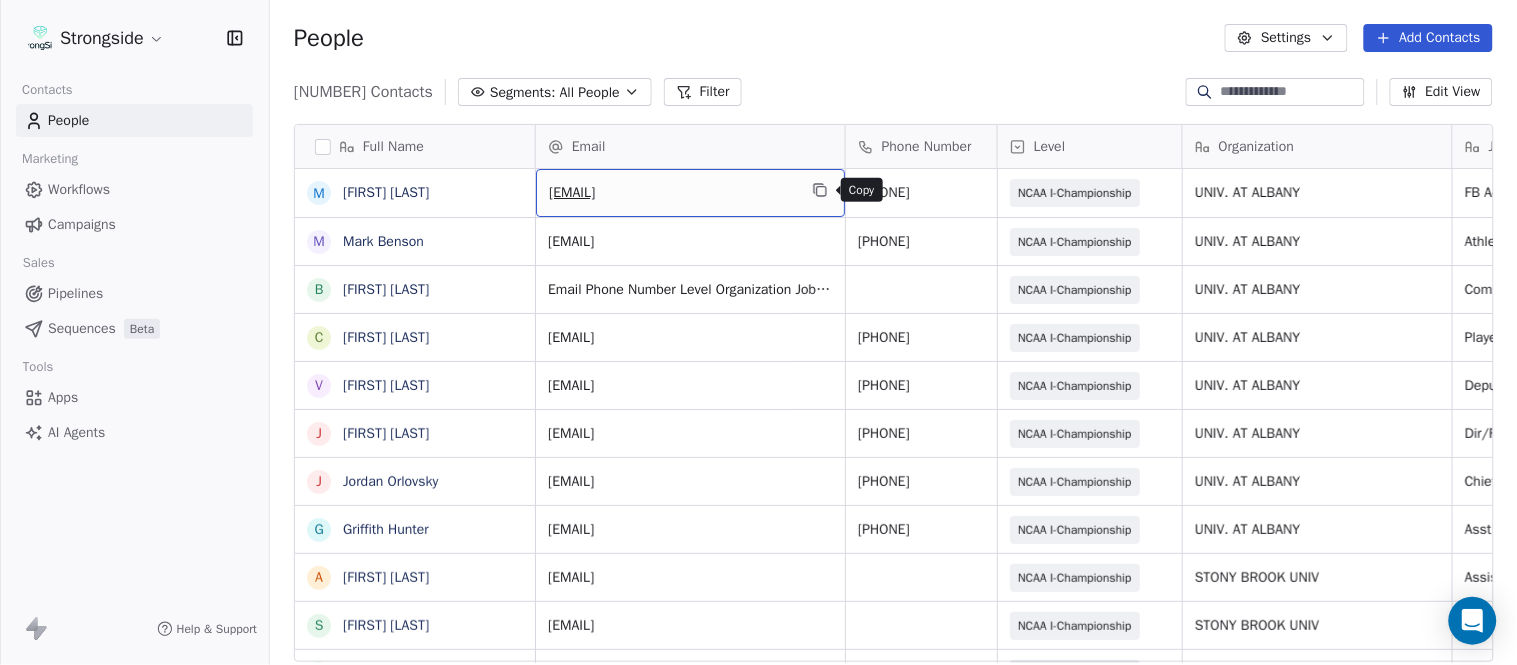 click 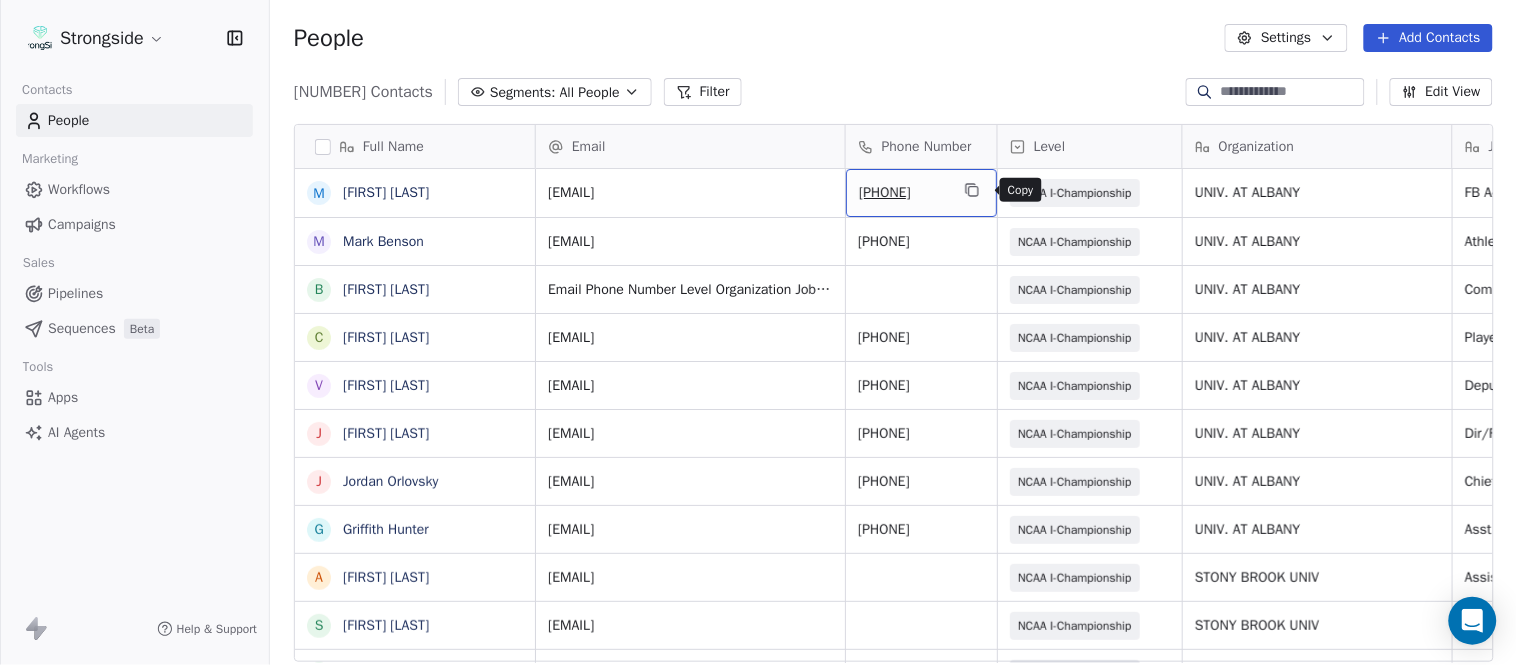 click 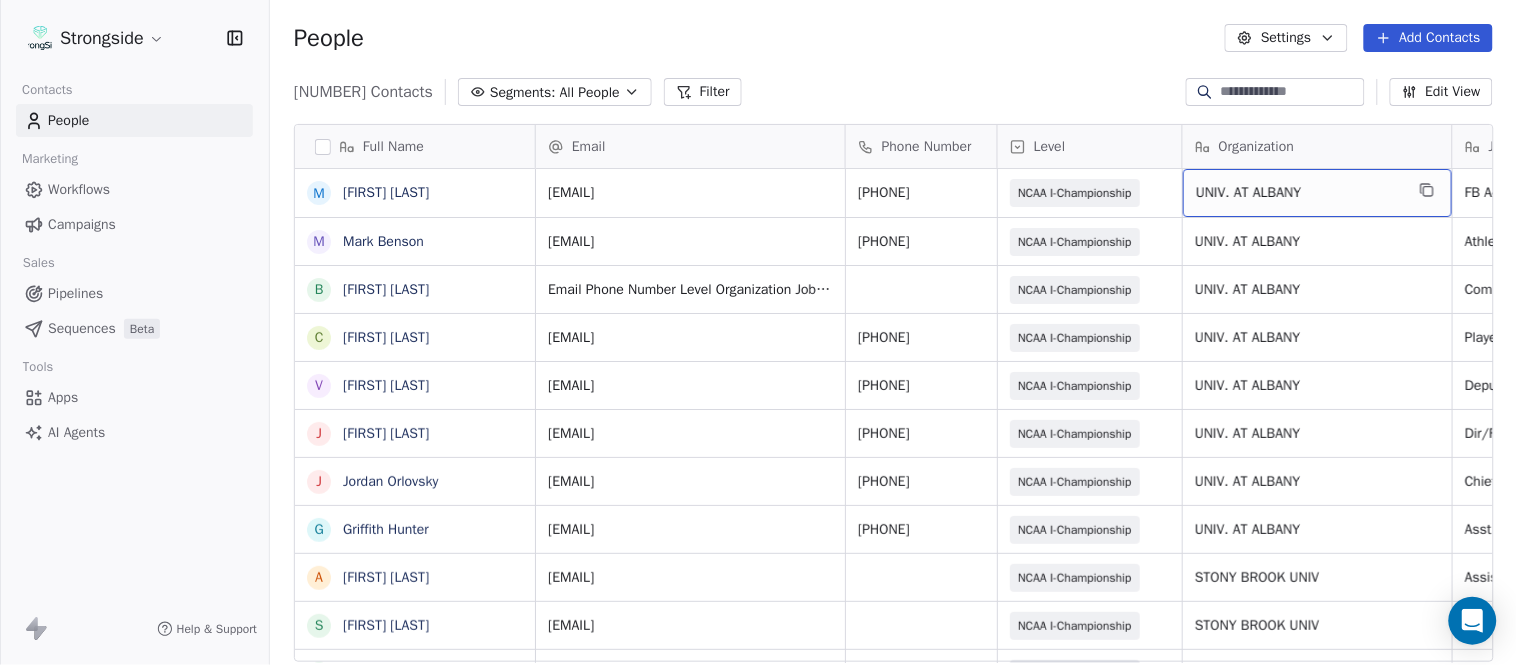 click on "UNIV. AT ALBANY" at bounding box center (1317, 193) 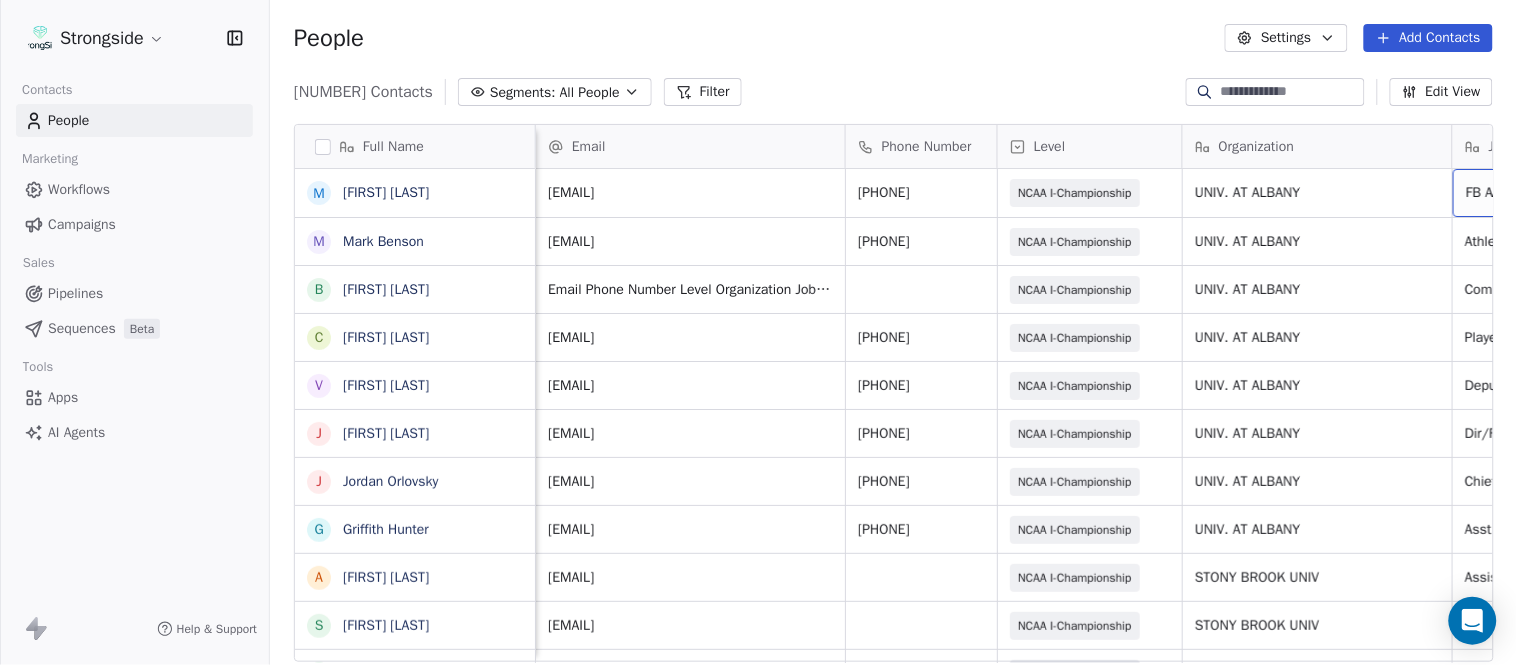 scroll, scrollTop: 0, scrollLeft: 344, axis: horizontal 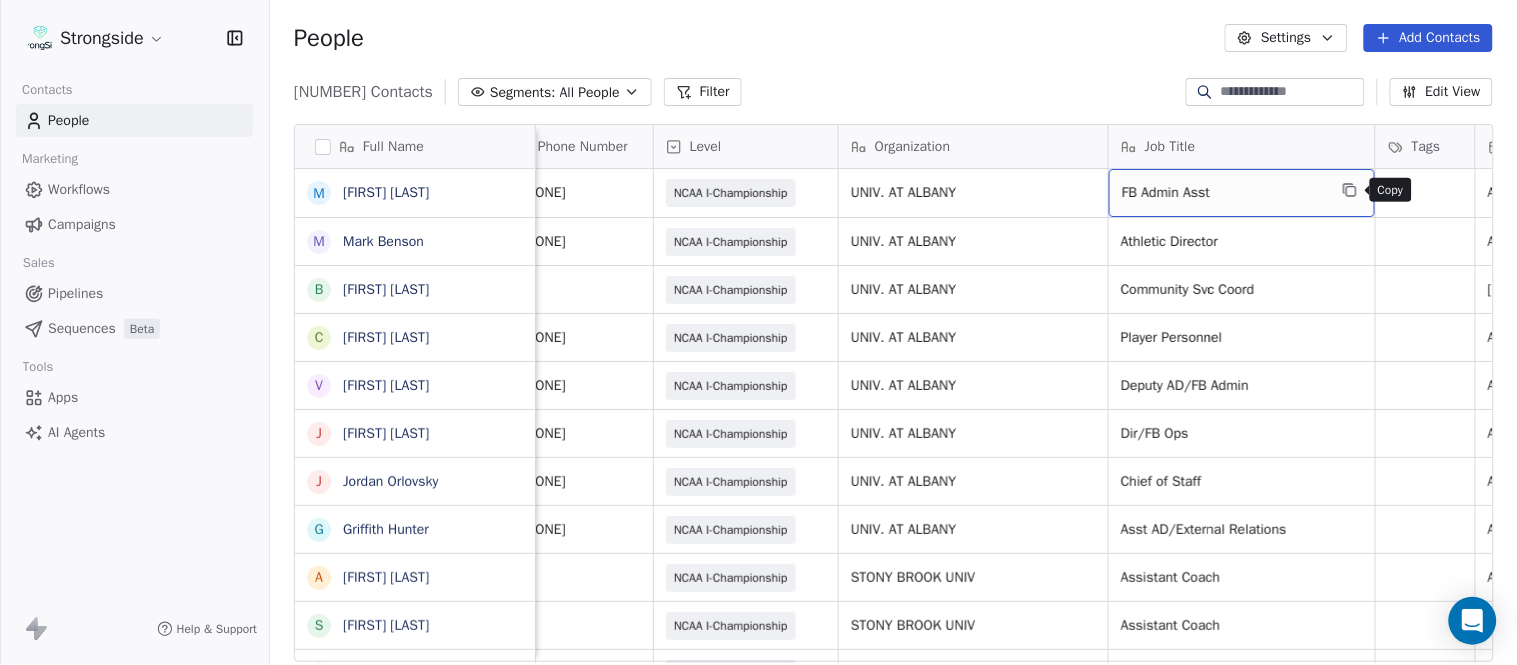 click 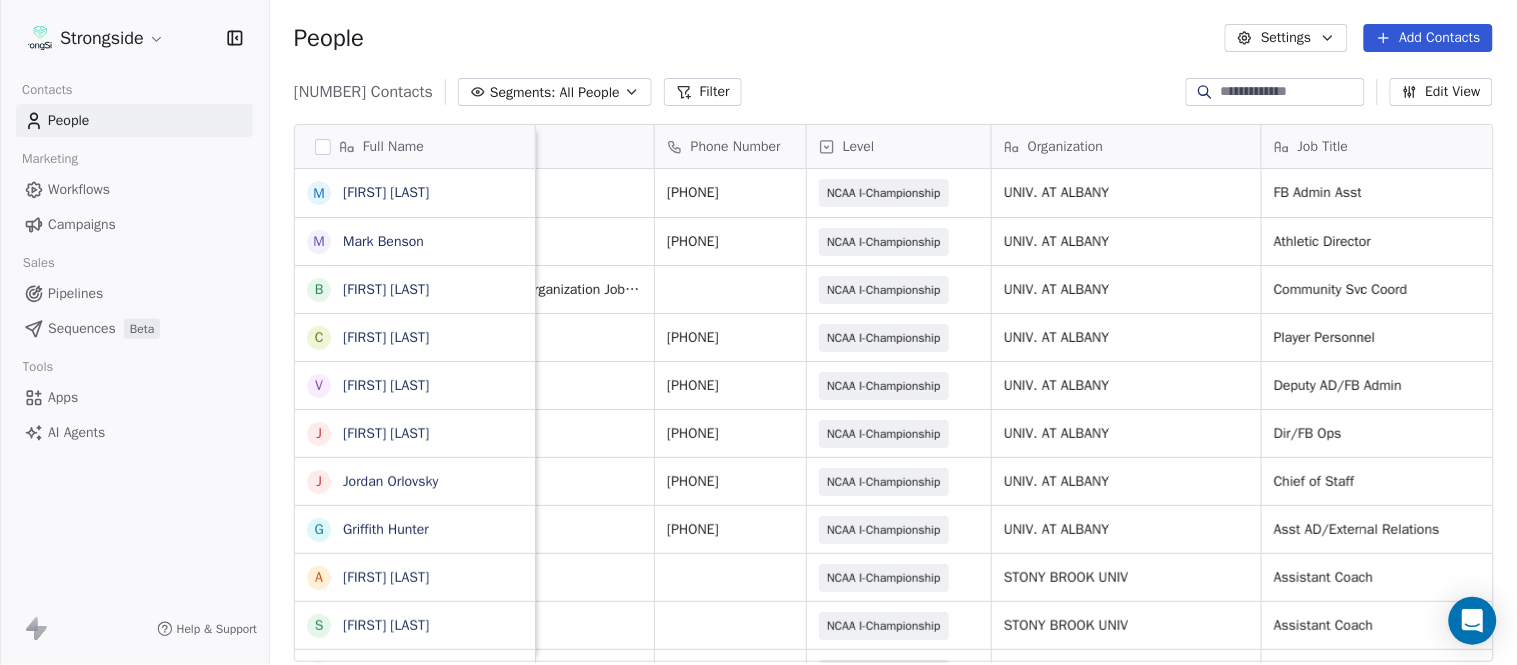 scroll, scrollTop: 0, scrollLeft: 0, axis: both 